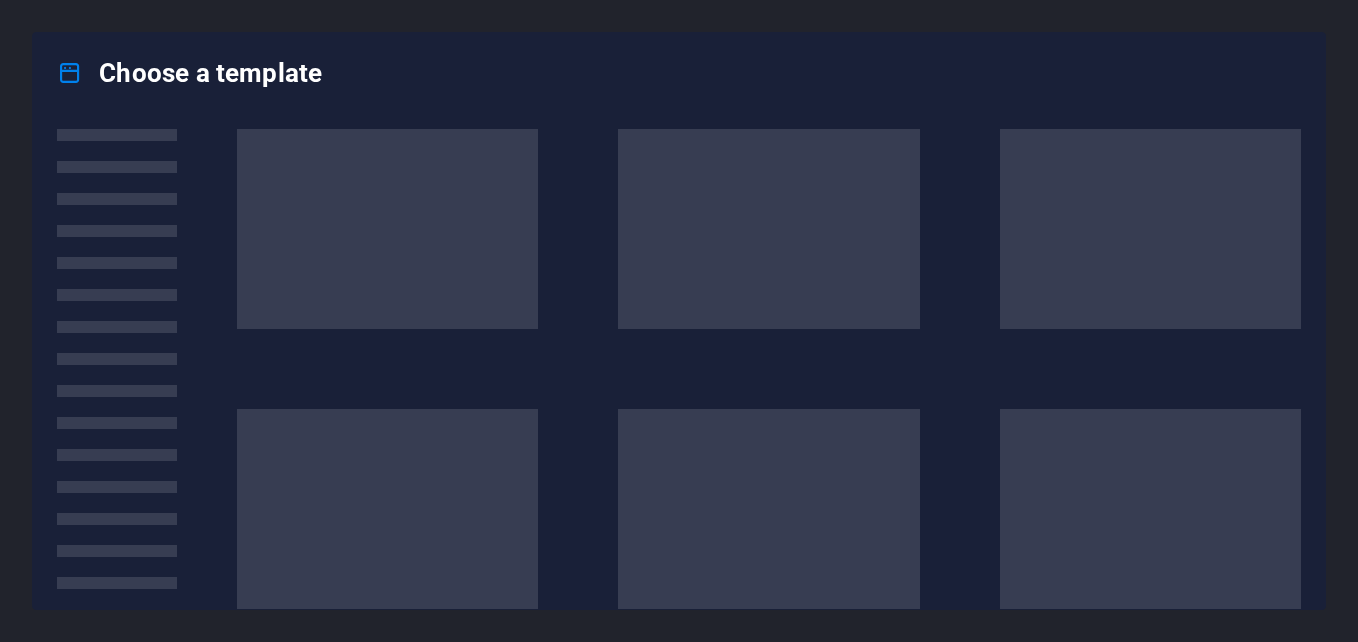 scroll, scrollTop: 0, scrollLeft: 0, axis: both 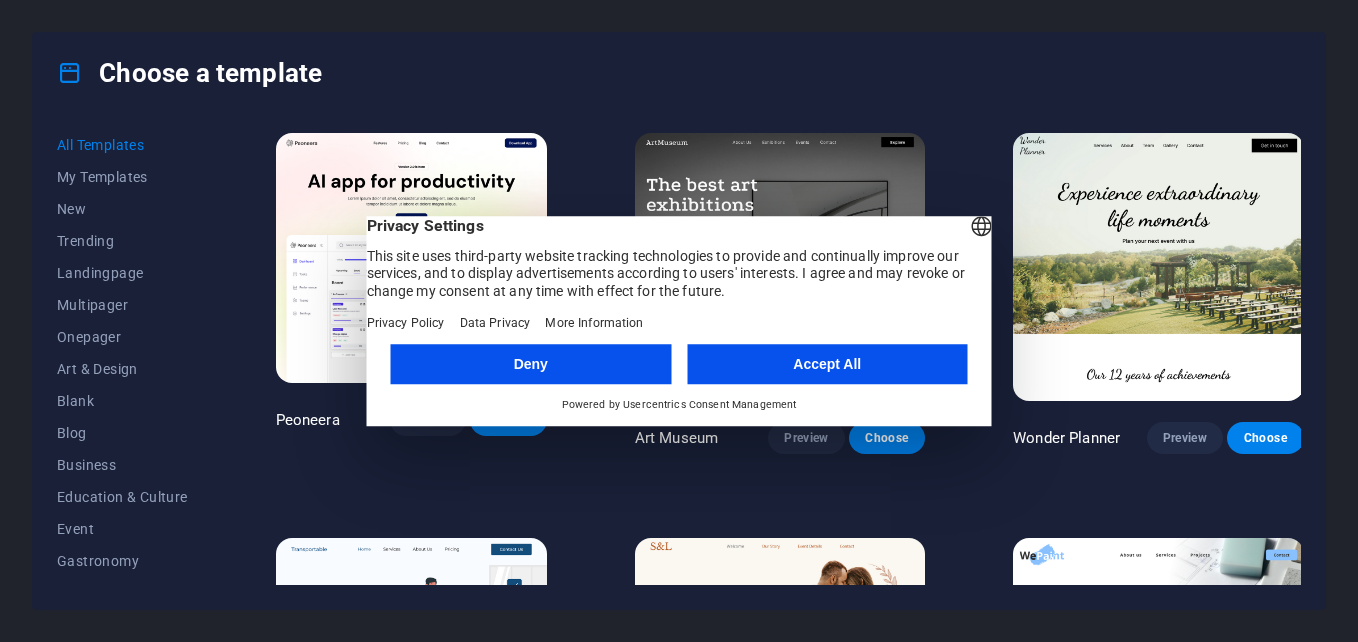 click on "Accept All" at bounding box center [827, 364] 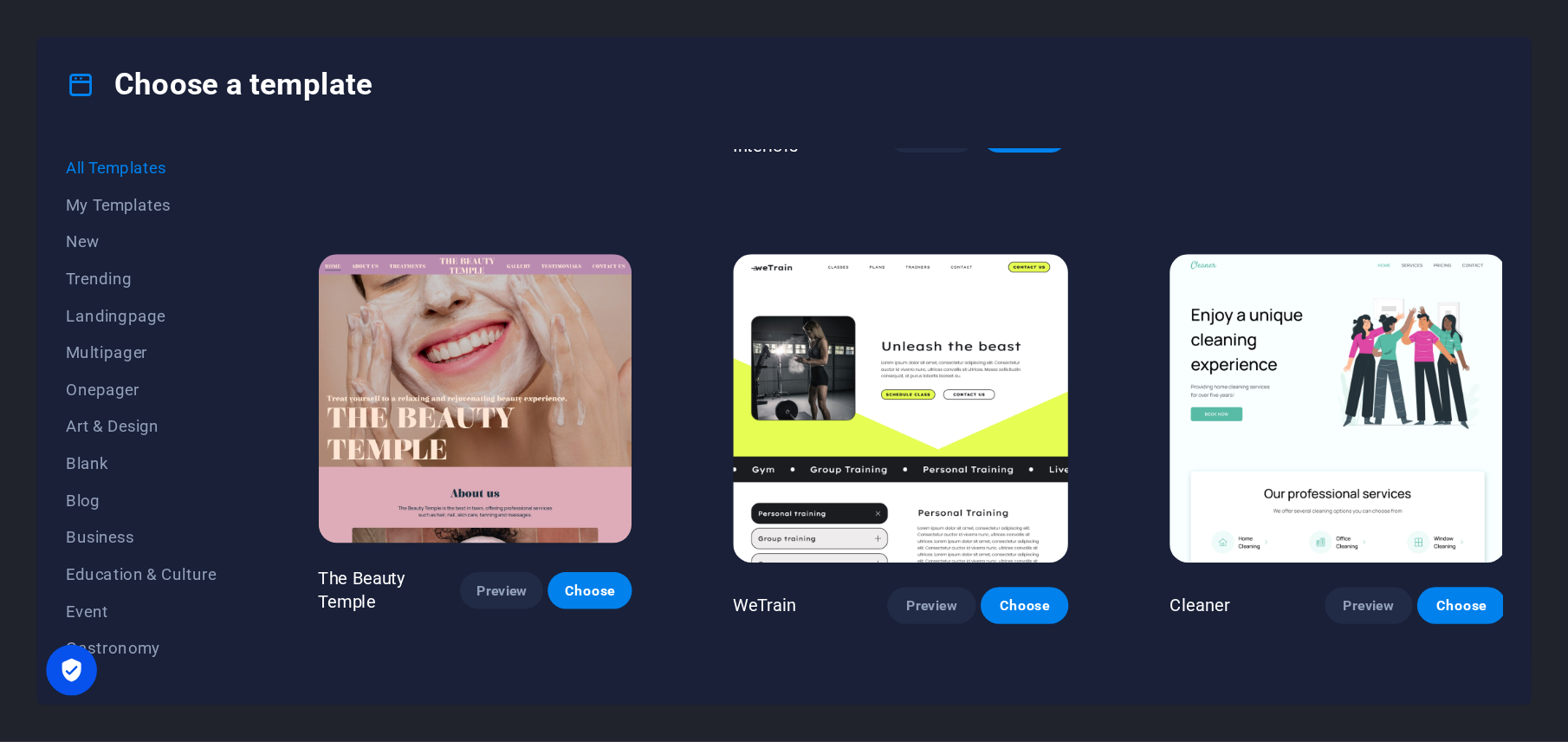 scroll, scrollTop: 1647, scrollLeft: 0, axis: vertical 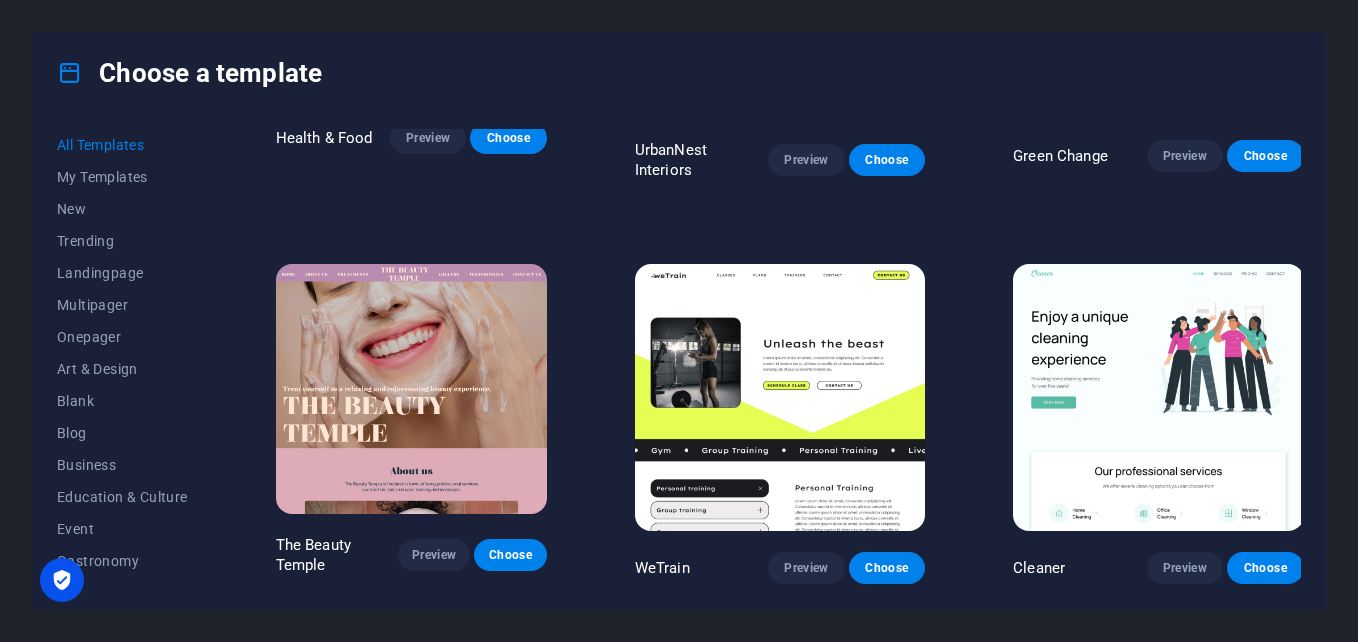 click at bounding box center (780, 398) 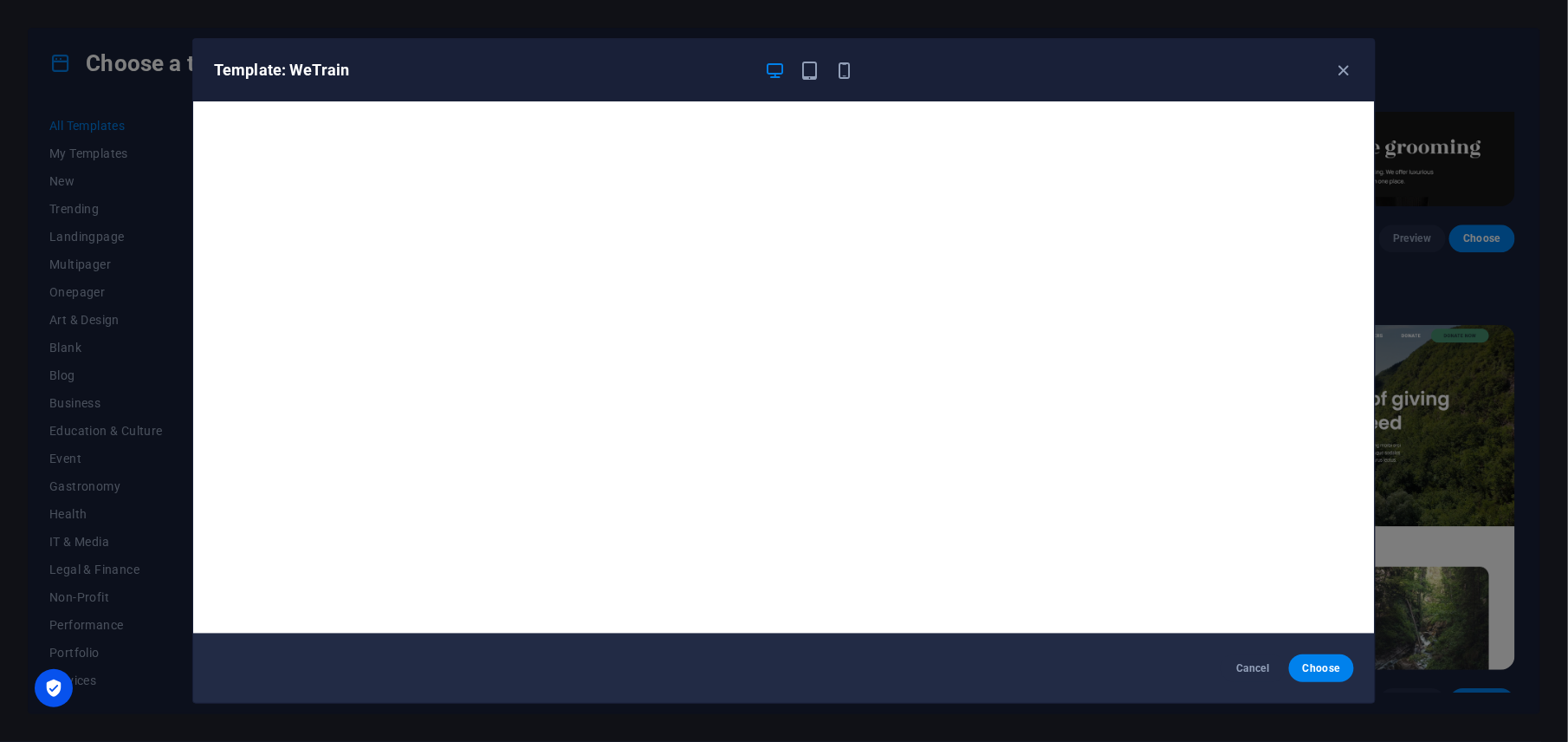 scroll, scrollTop: 1647, scrollLeft: 0, axis: vertical 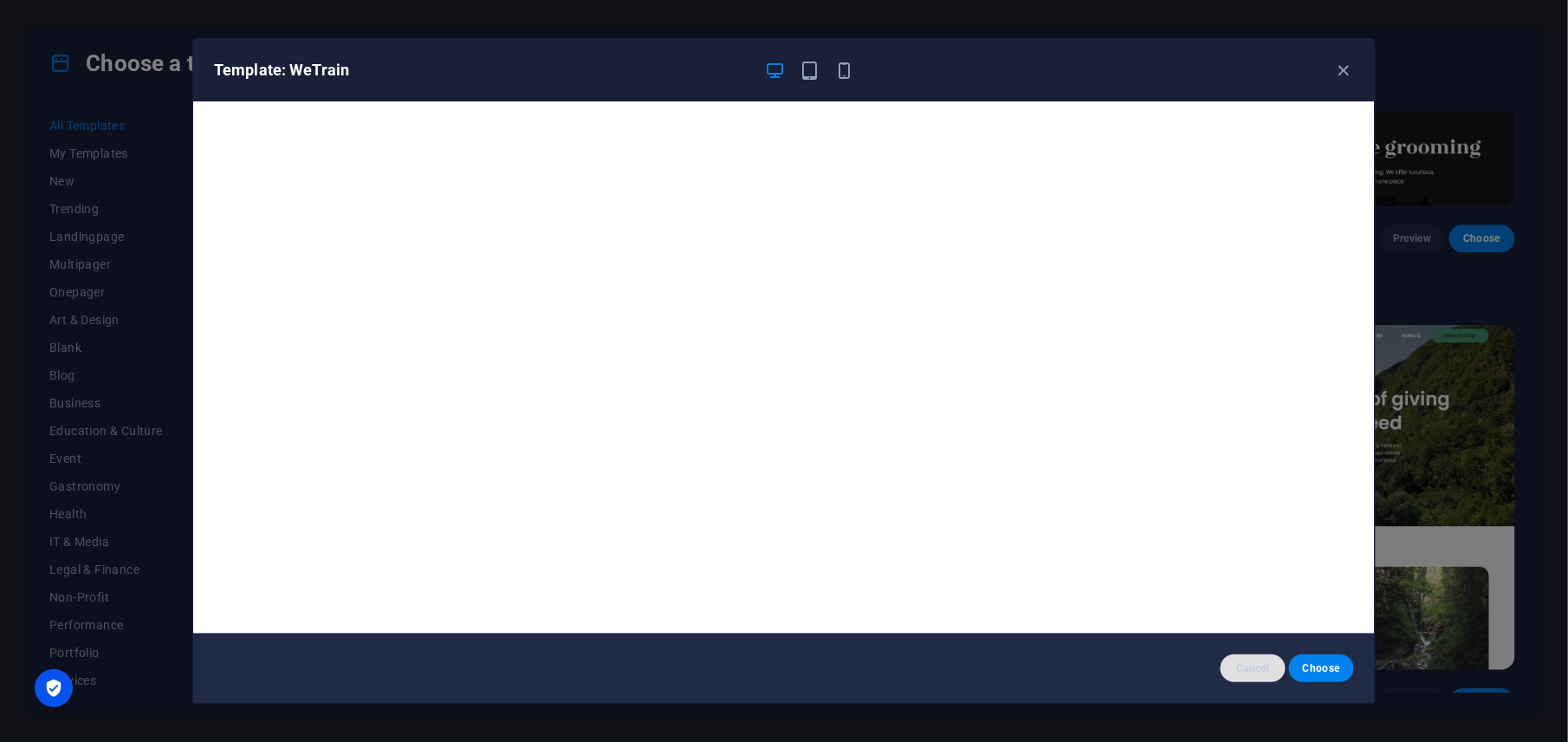 click on "Cancel" at bounding box center (1253, 668) 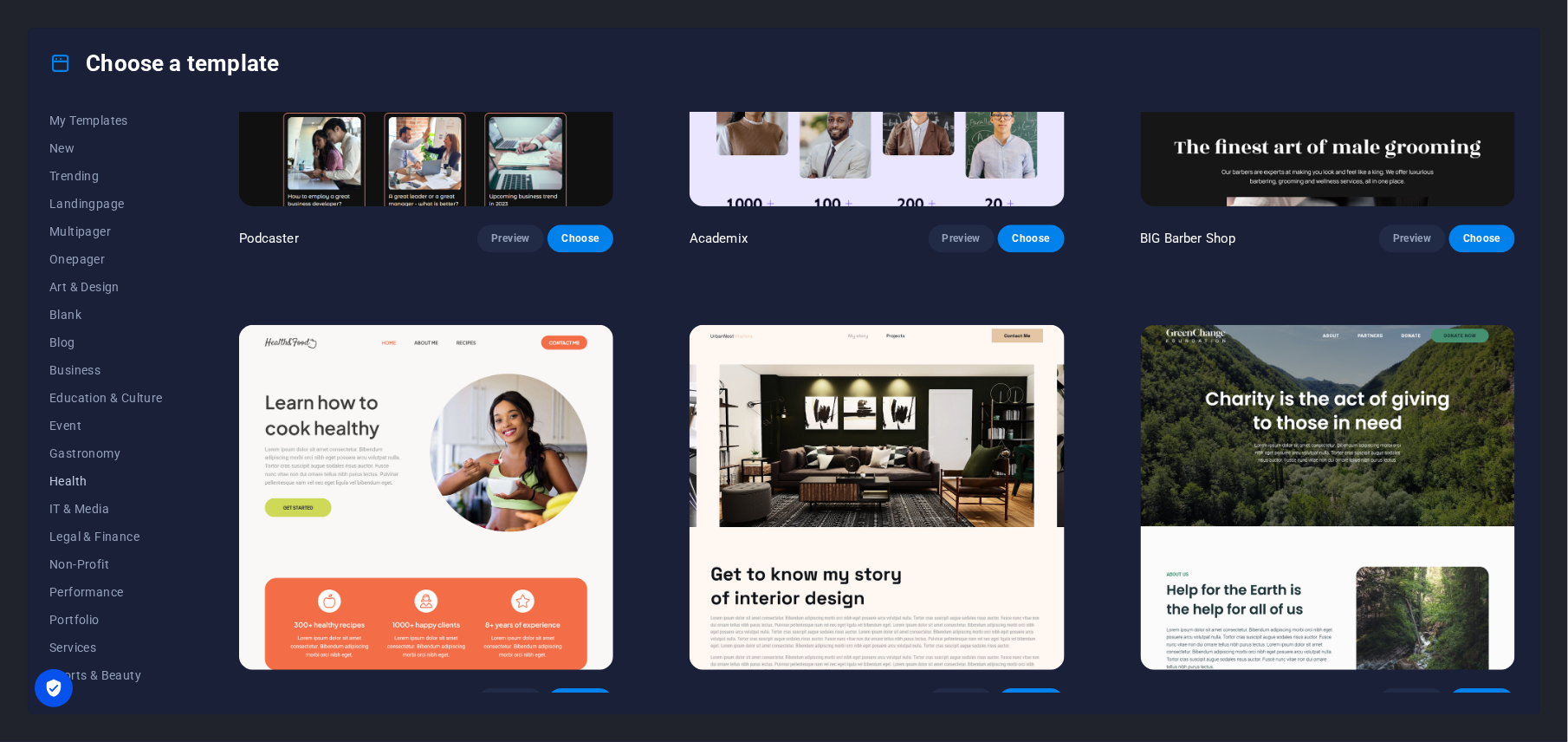 scroll, scrollTop: 0, scrollLeft: 0, axis: both 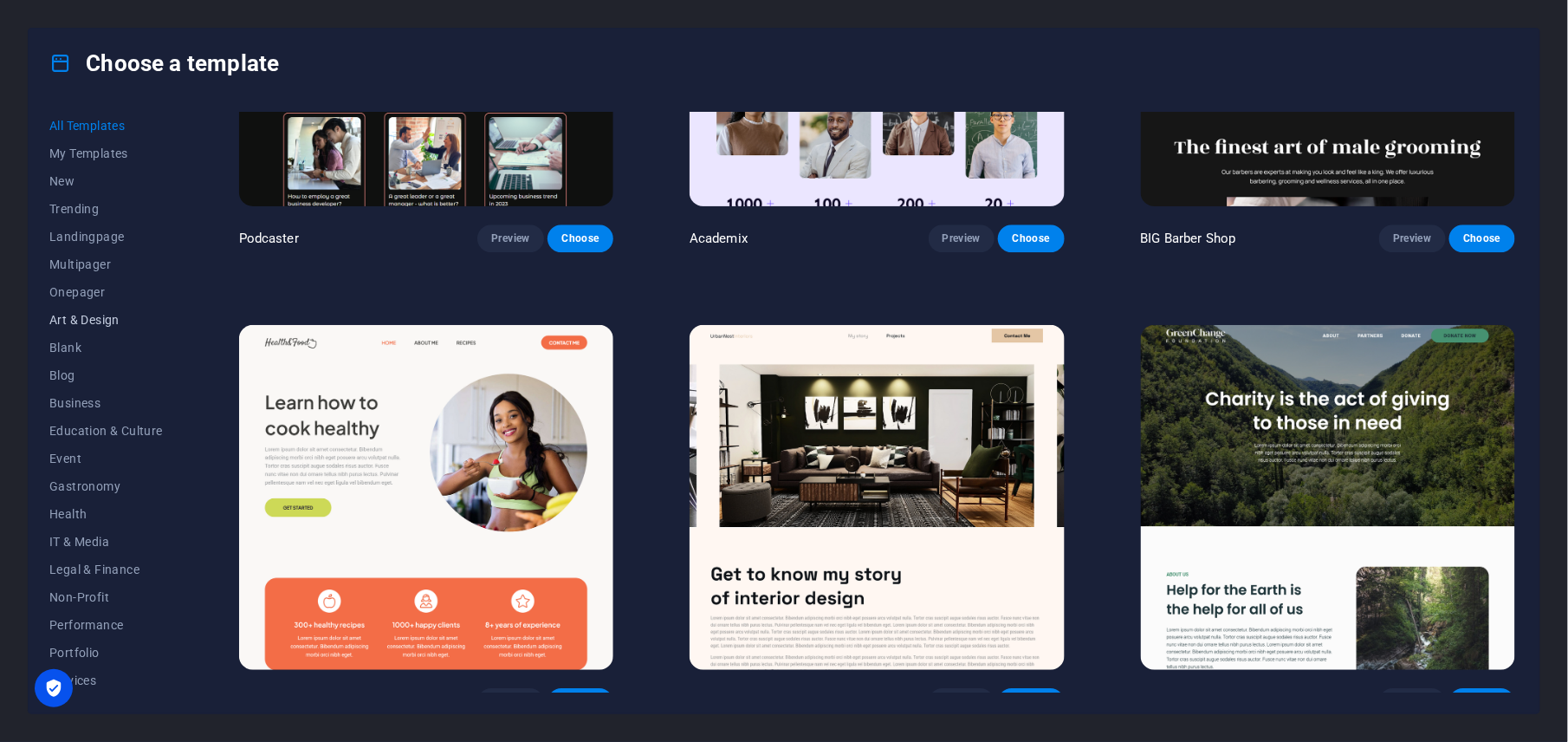 click on "Art & Design" at bounding box center (106, 320) 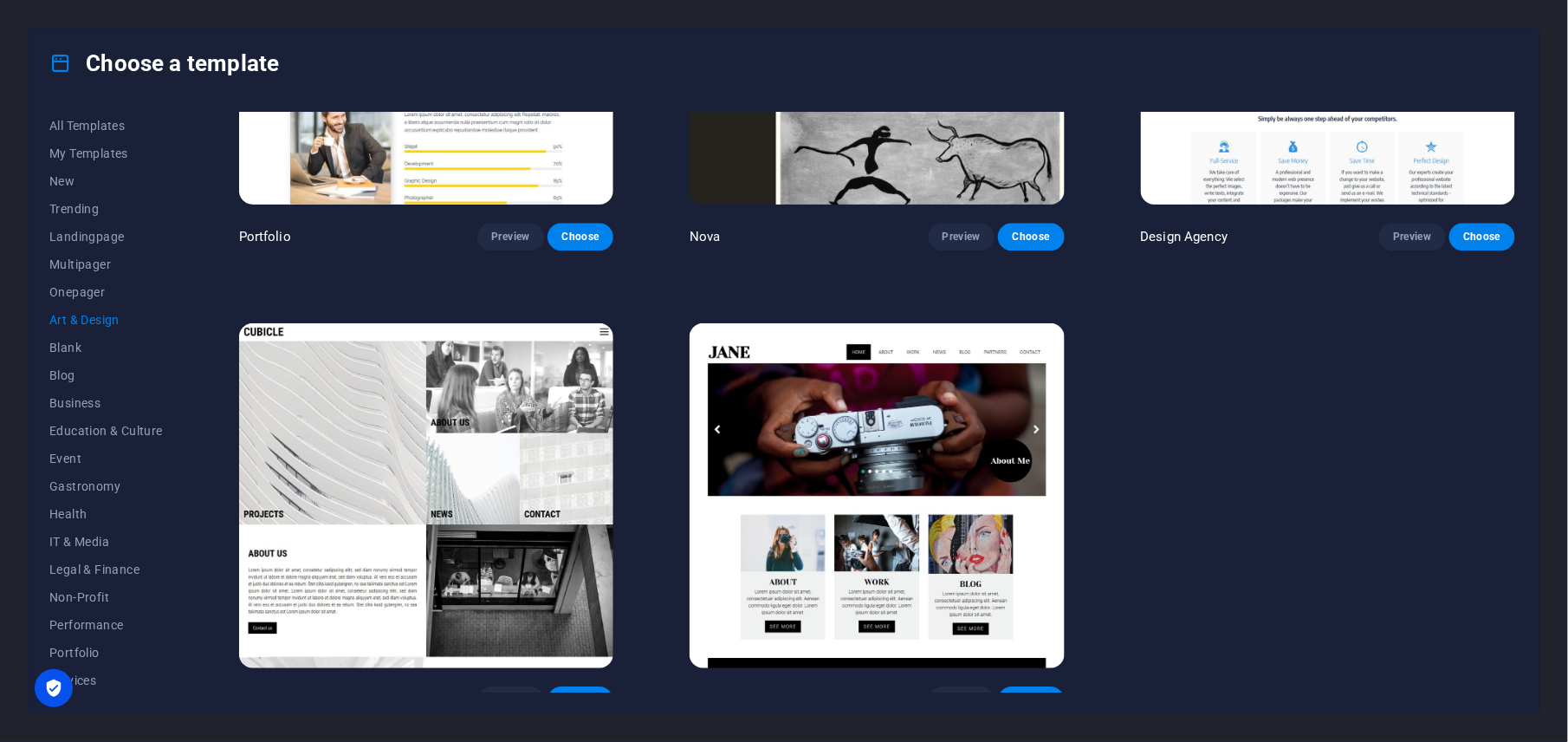 scroll, scrollTop: 1659, scrollLeft: 0, axis: vertical 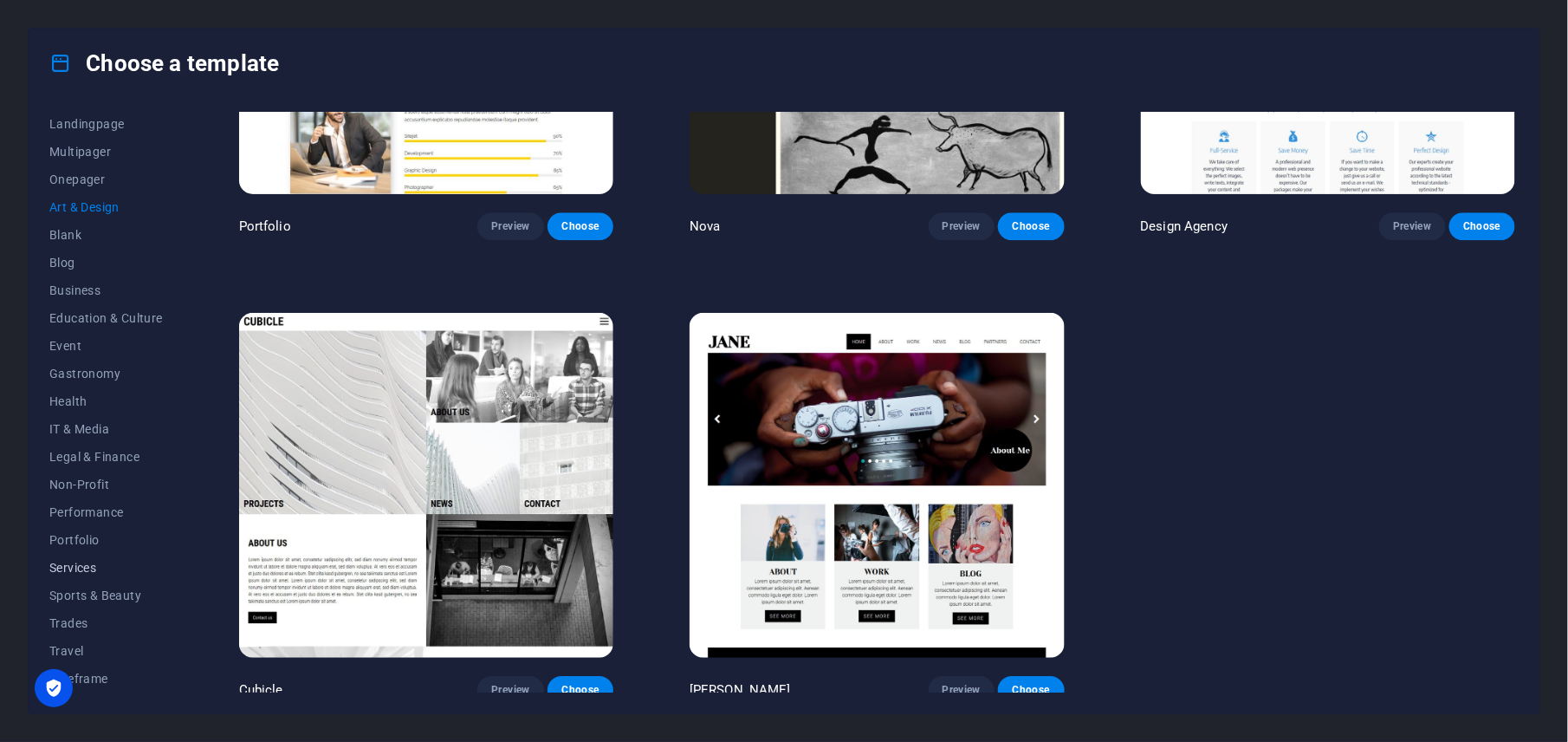 click on "Services" at bounding box center [106, 568] 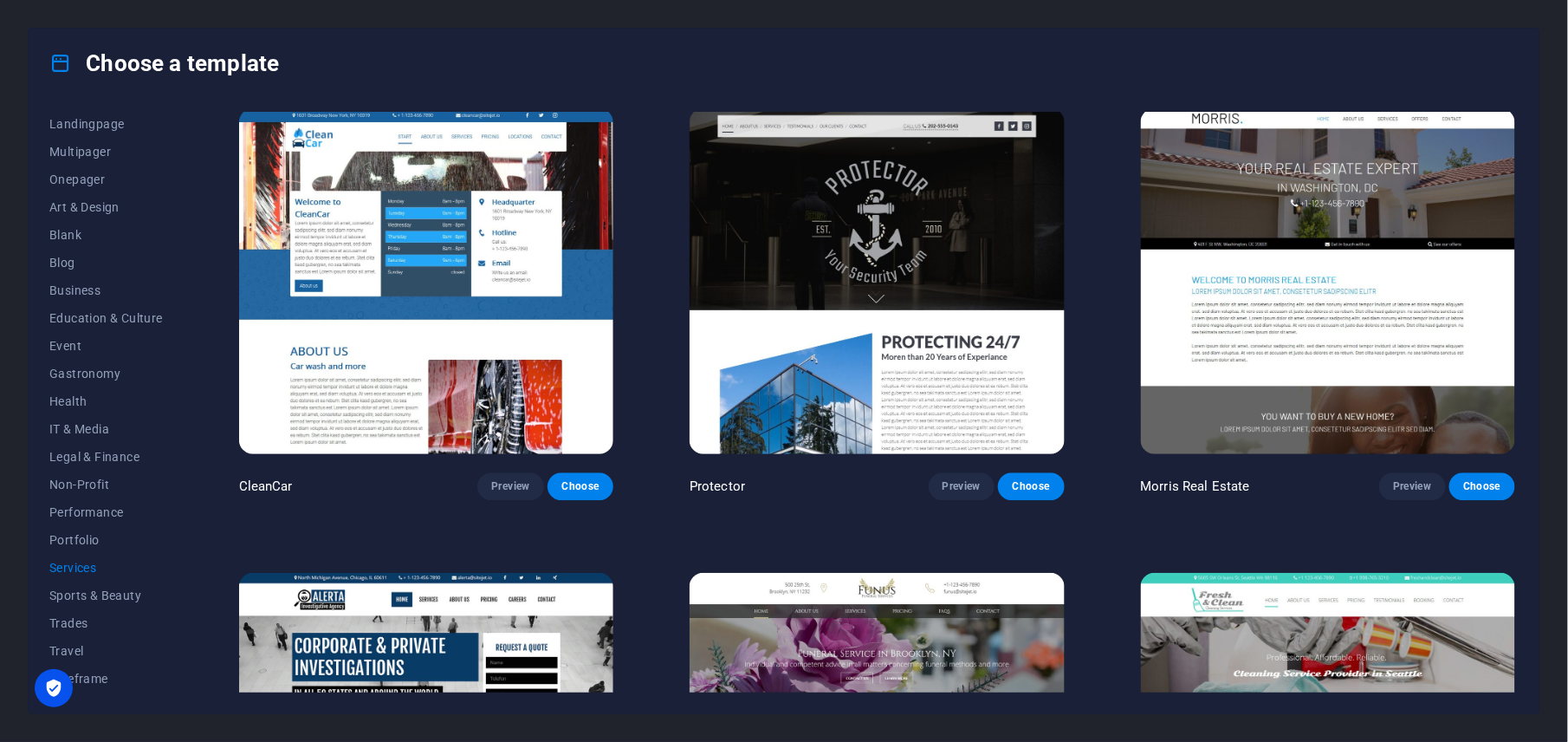 scroll, scrollTop: 1617, scrollLeft: 0, axis: vertical 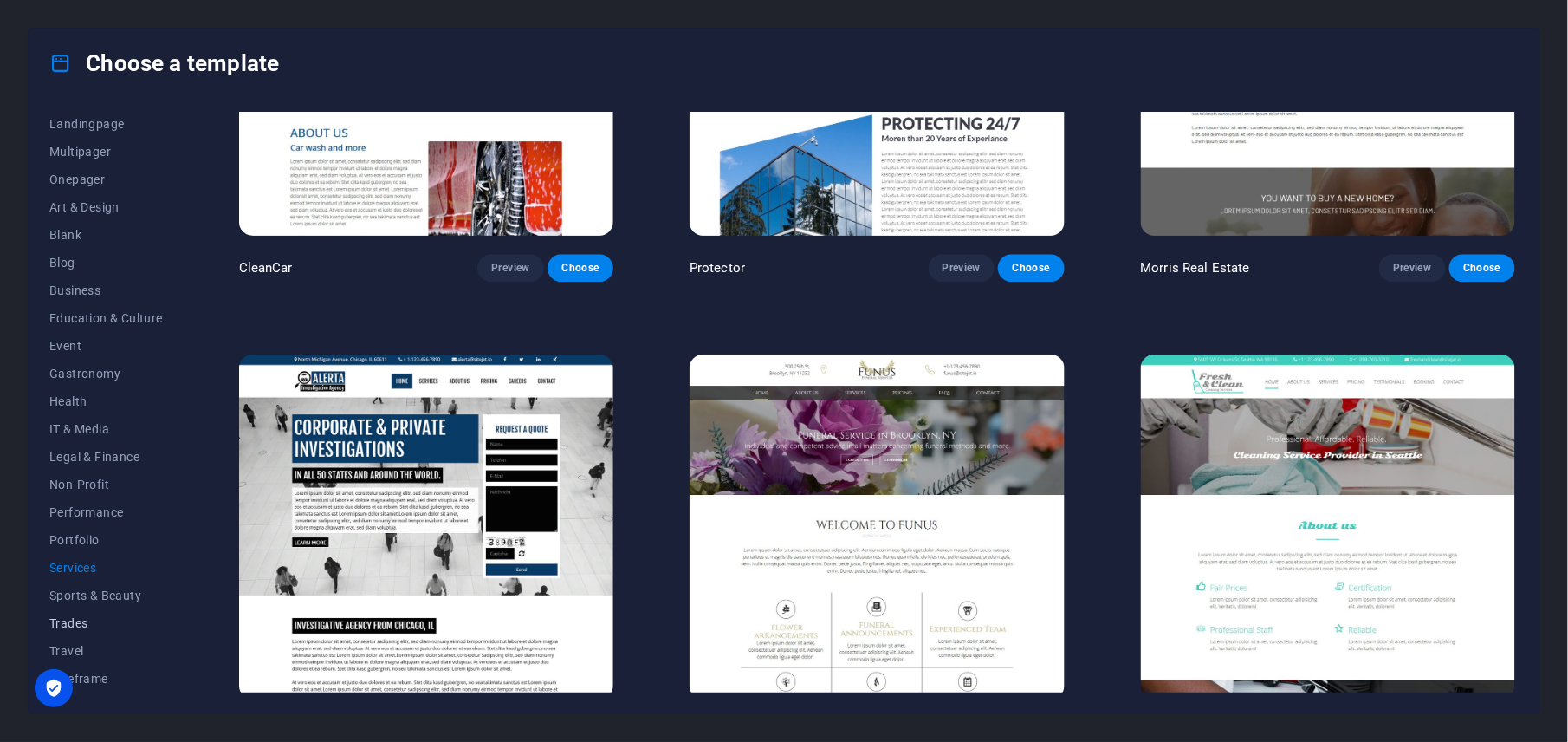 click on "Trades" at bounding box center (106, 623) 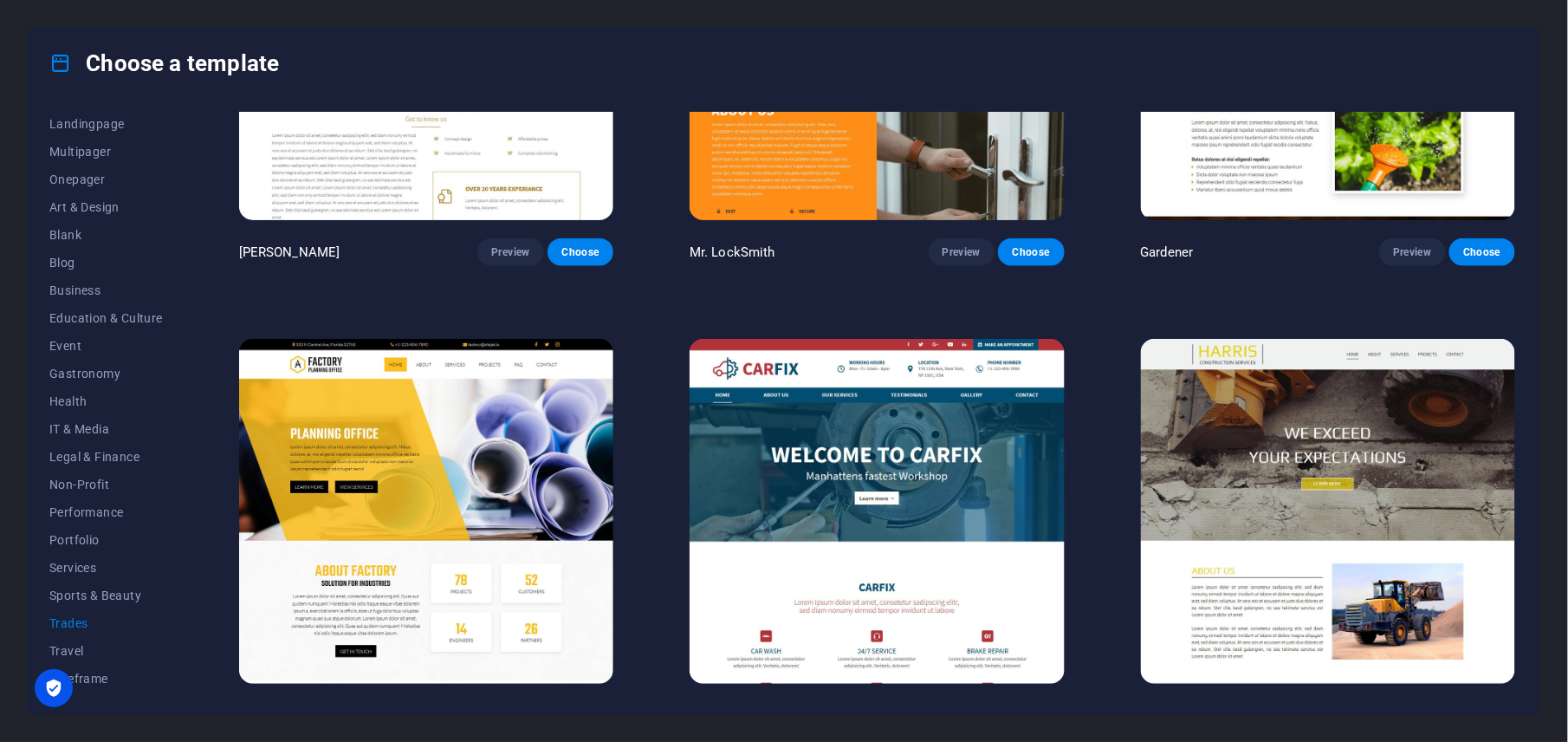scroll, scrollTop: 736, scrollLeft: 0, axis: vertical 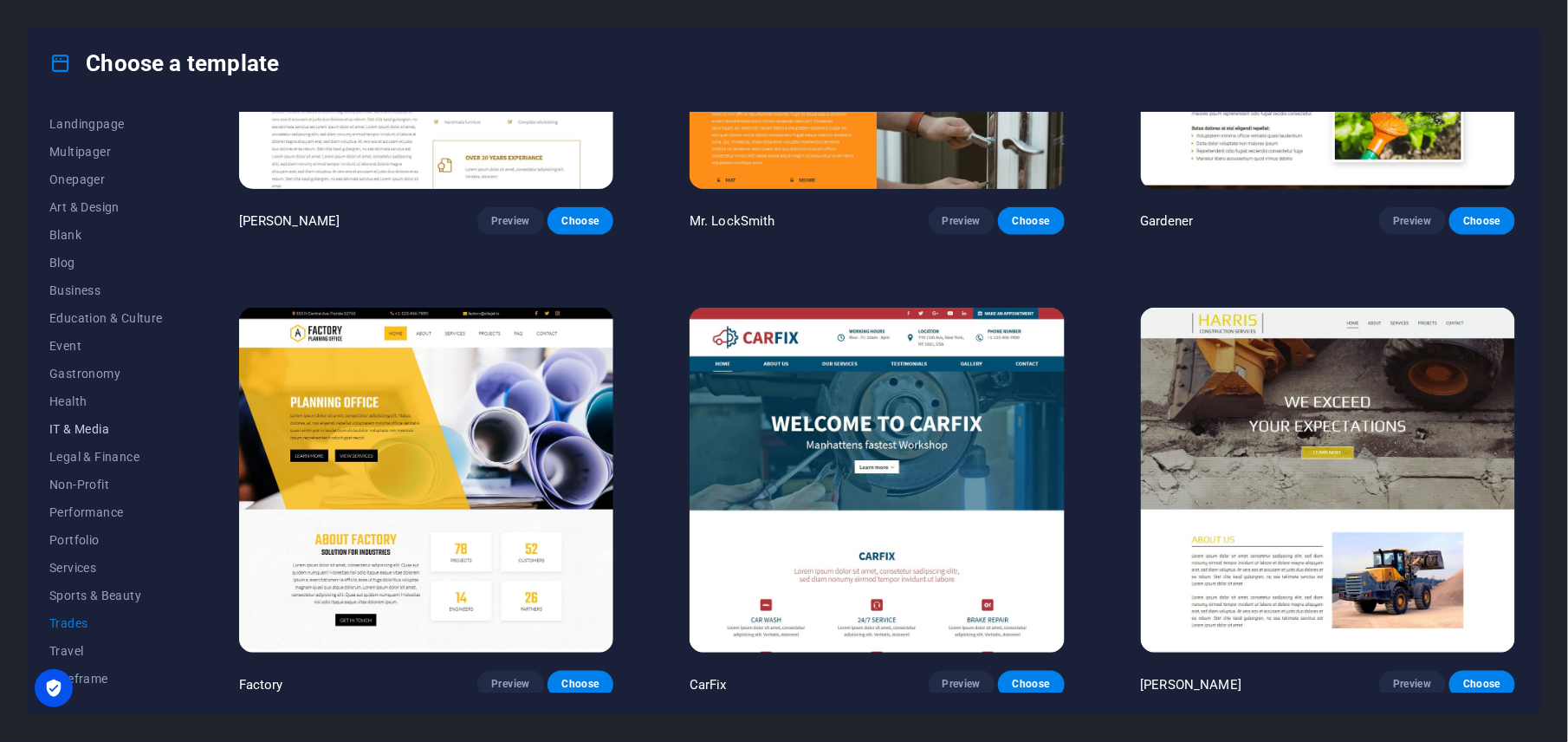 click on "IT & Media" at bounding box center [106, 429] 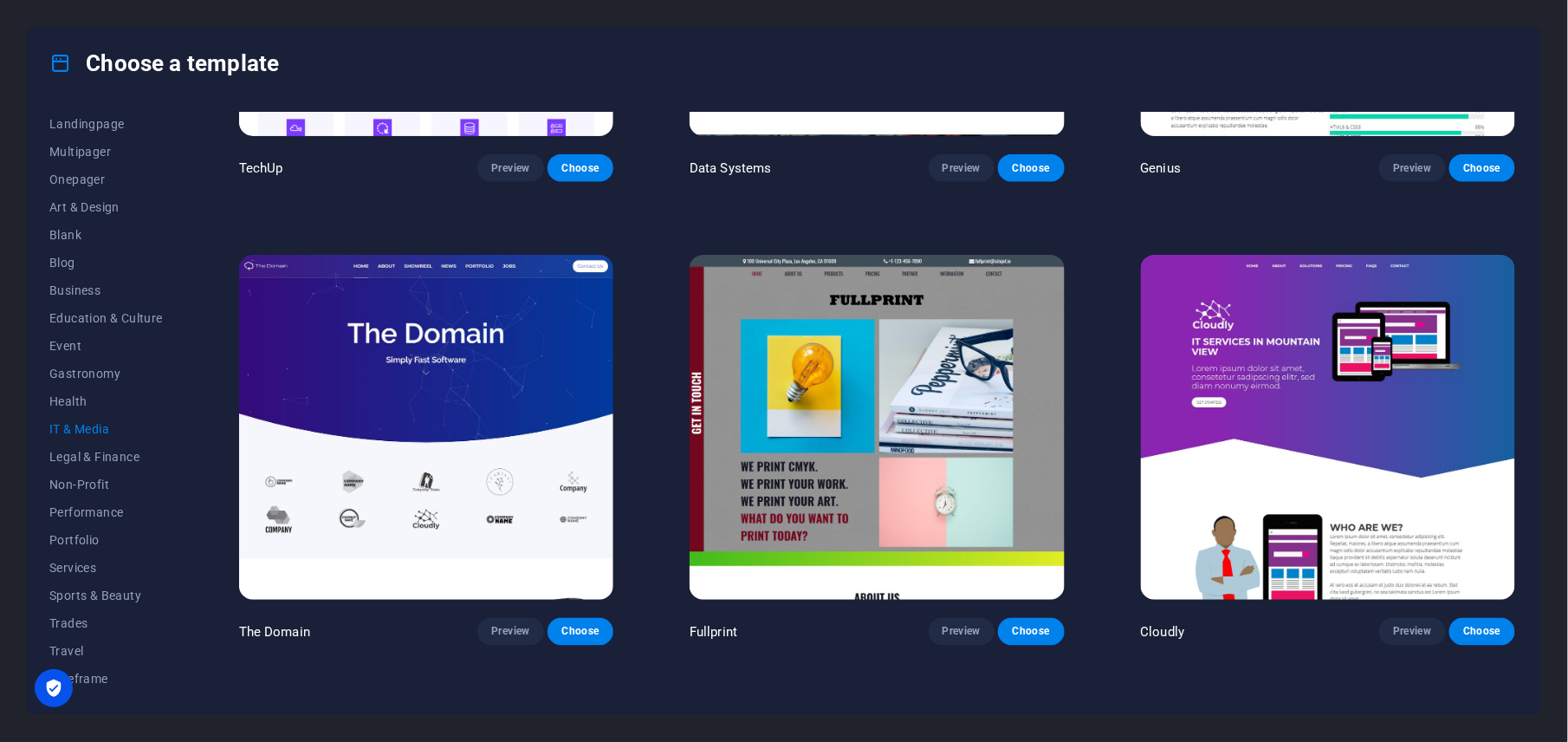 scroll, scrollTop: 809, scrollLeft: 0, axis: vertical 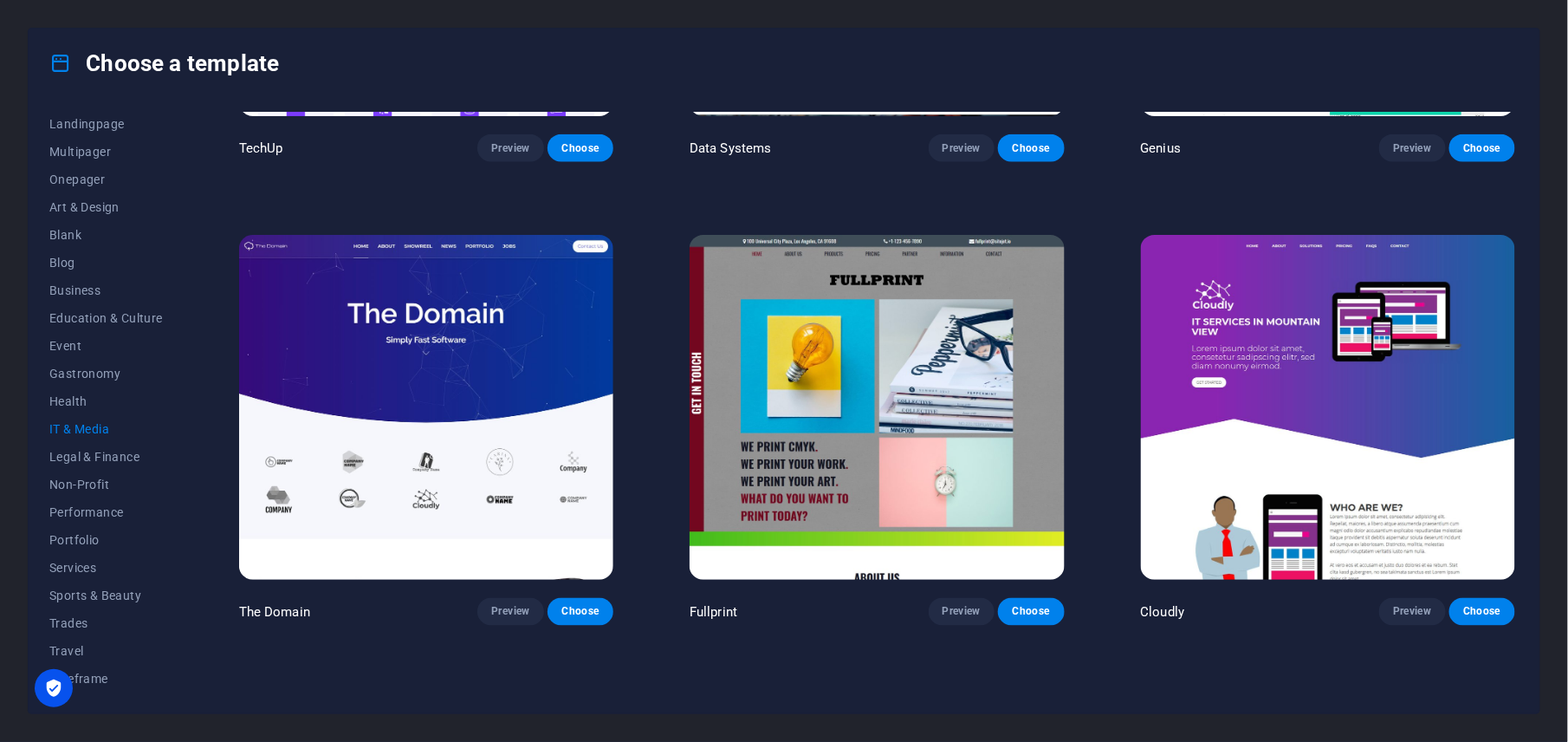 click at bounding box center [426, 407] 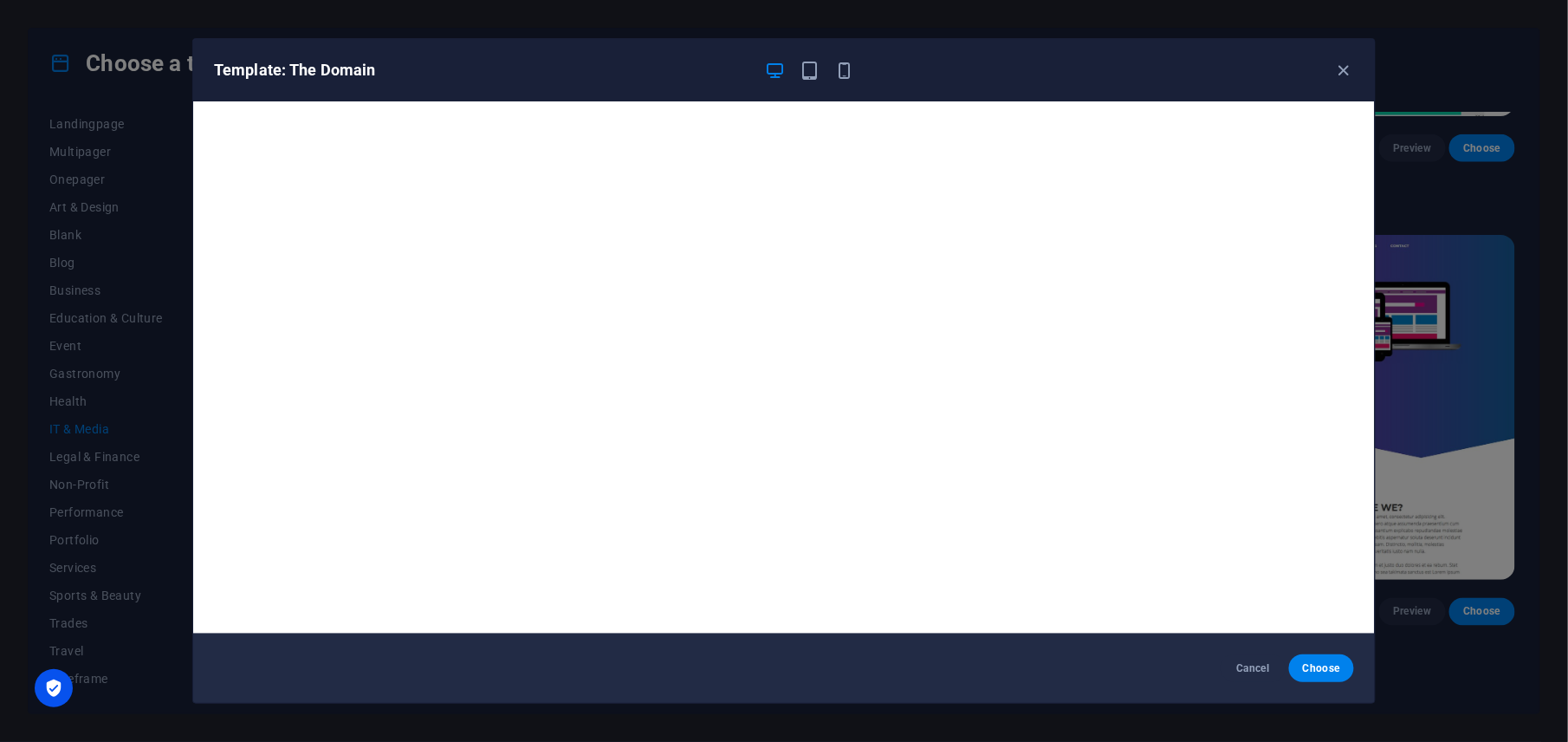scroll, scrollTop: 4, scrollLeft: 0, axis: vertical 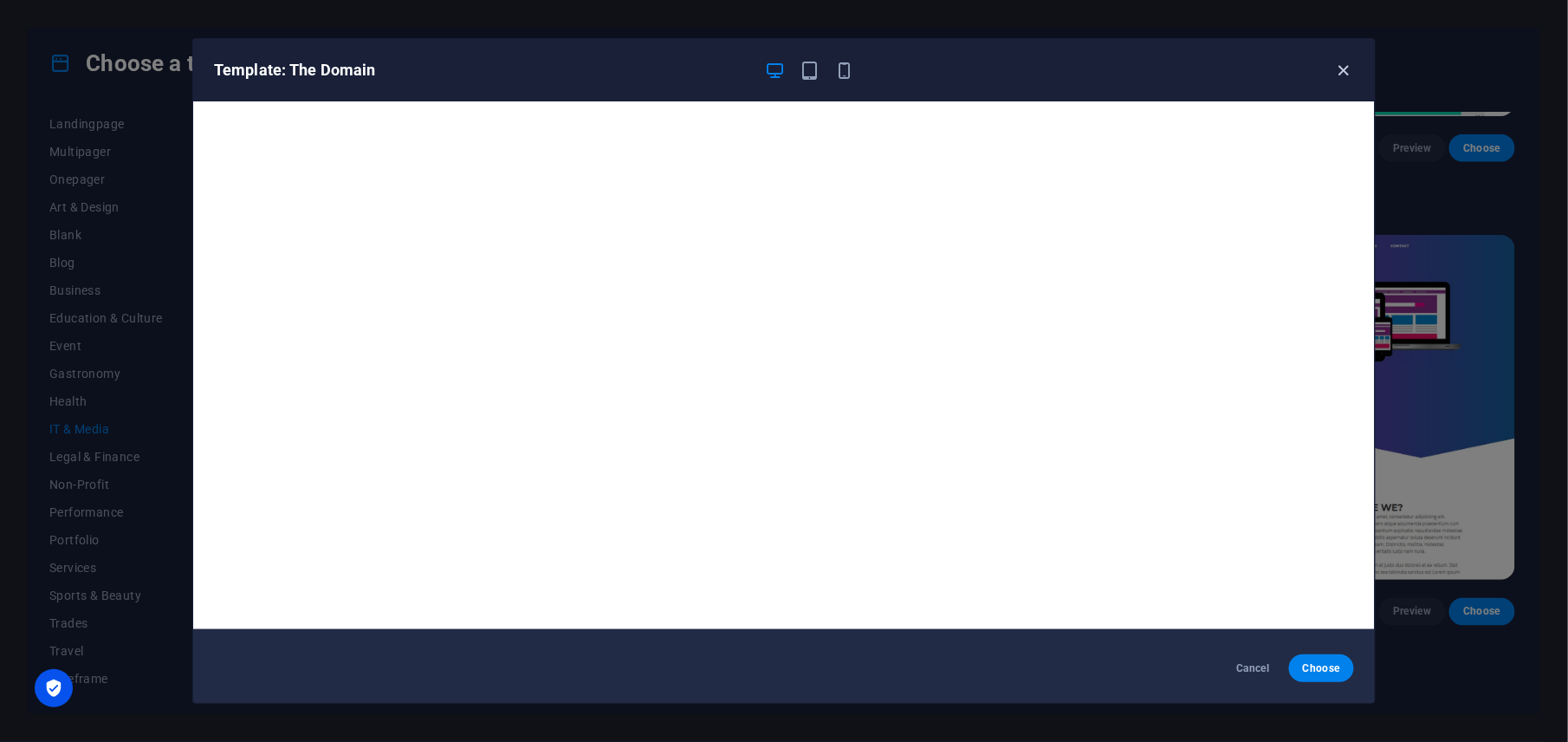 click at bounding box center [1344, 70] 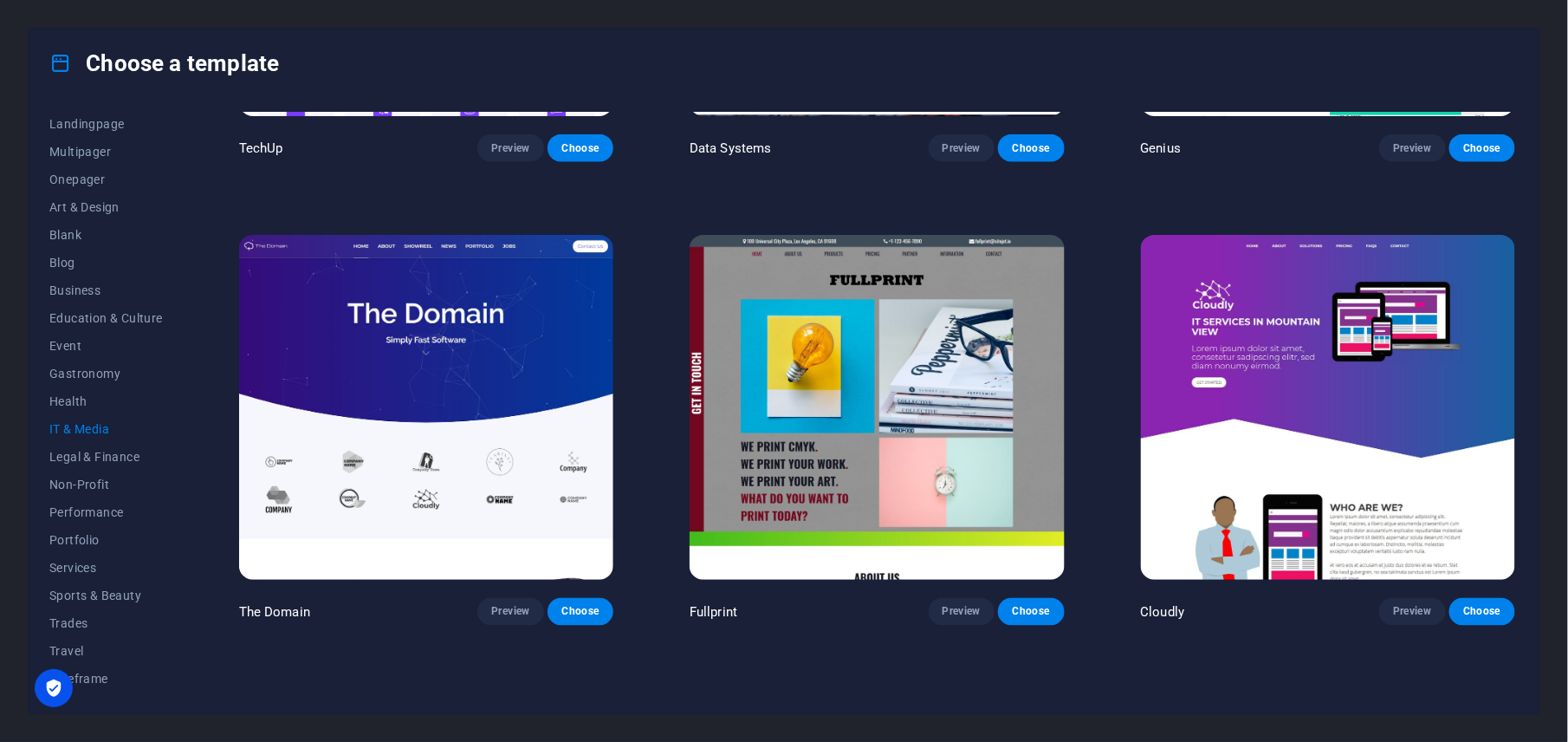 click at bounding box center (1328, 407) 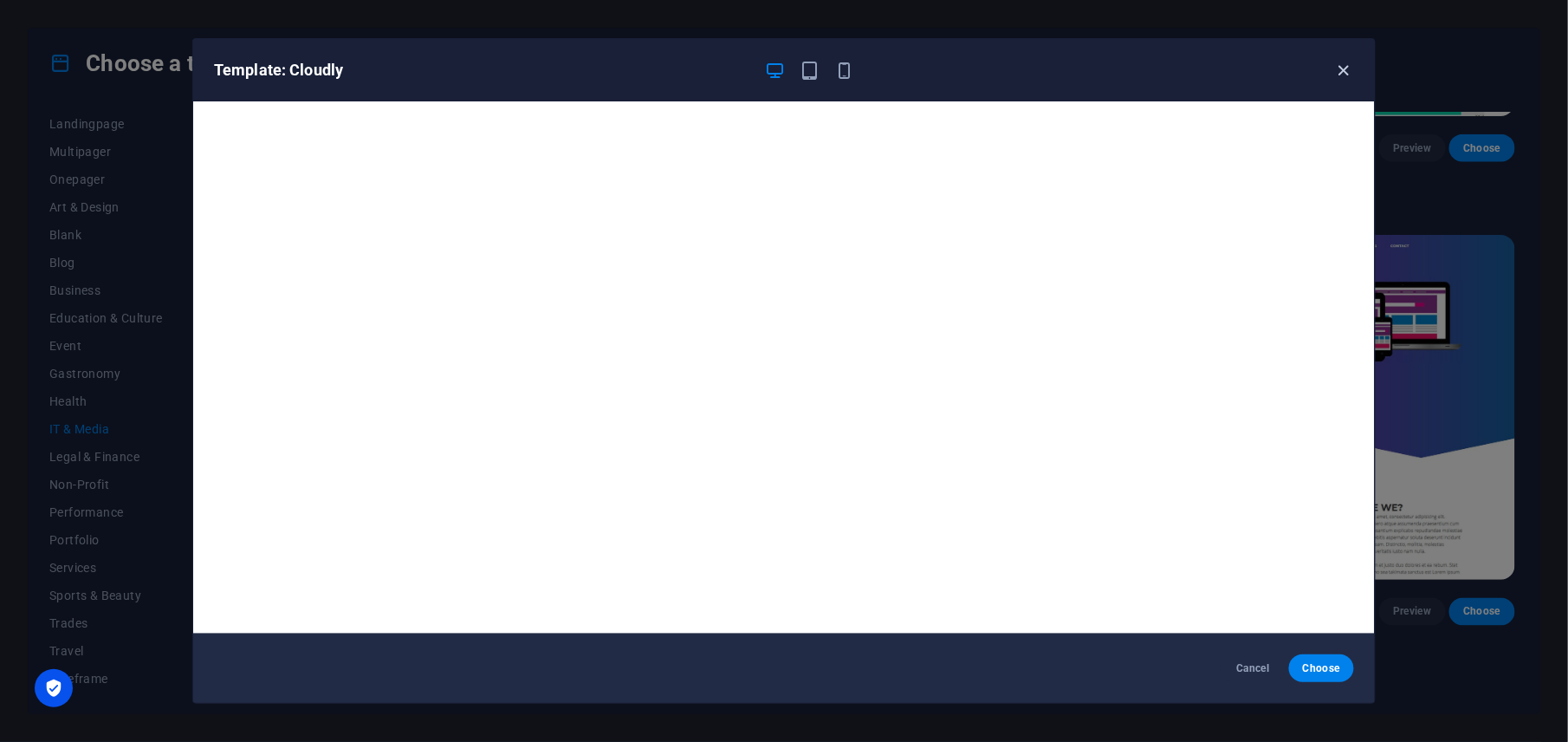 click at bounding box center [1344, 70] 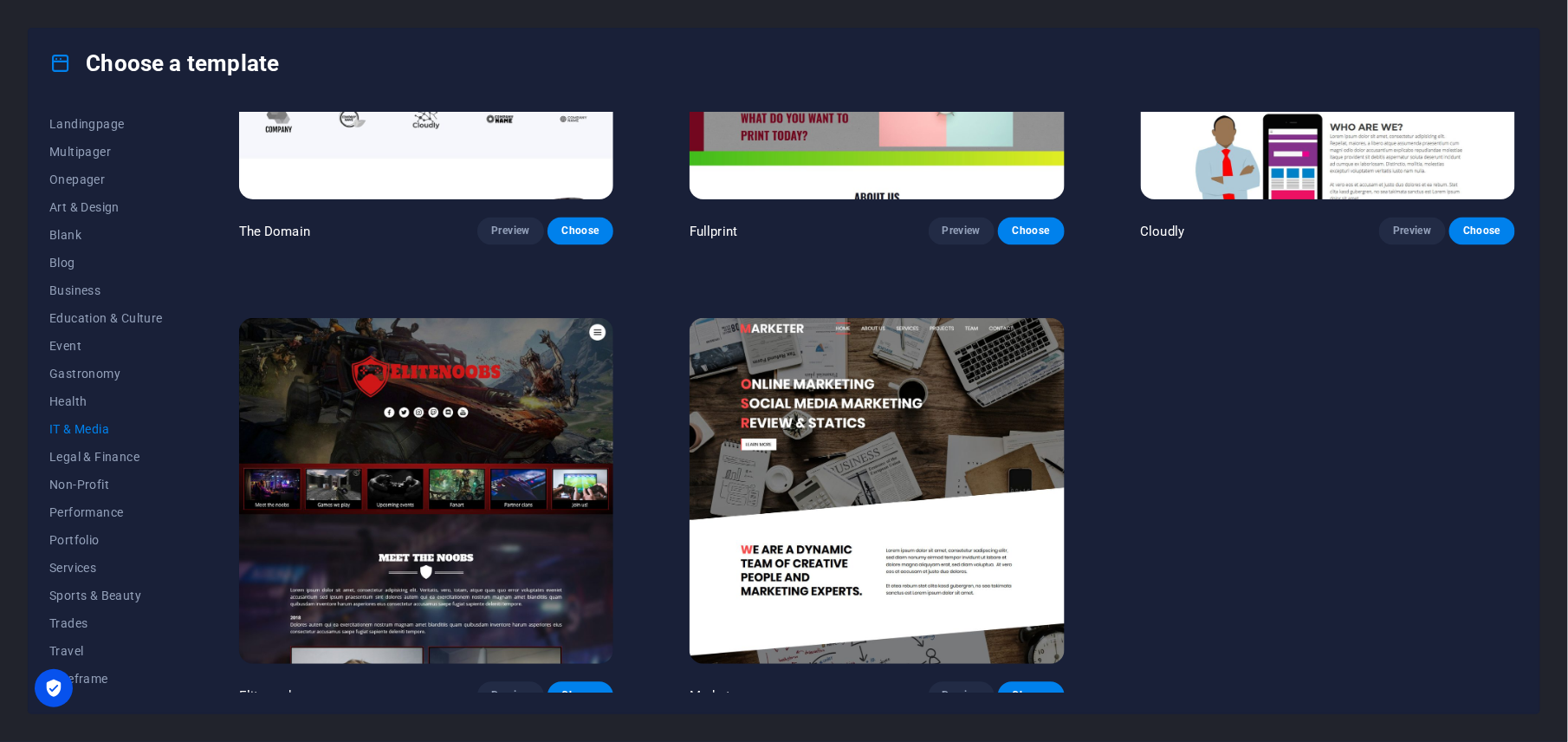 scroll, scrollTop: 1198, scrollLeft: 0, axis: vertical 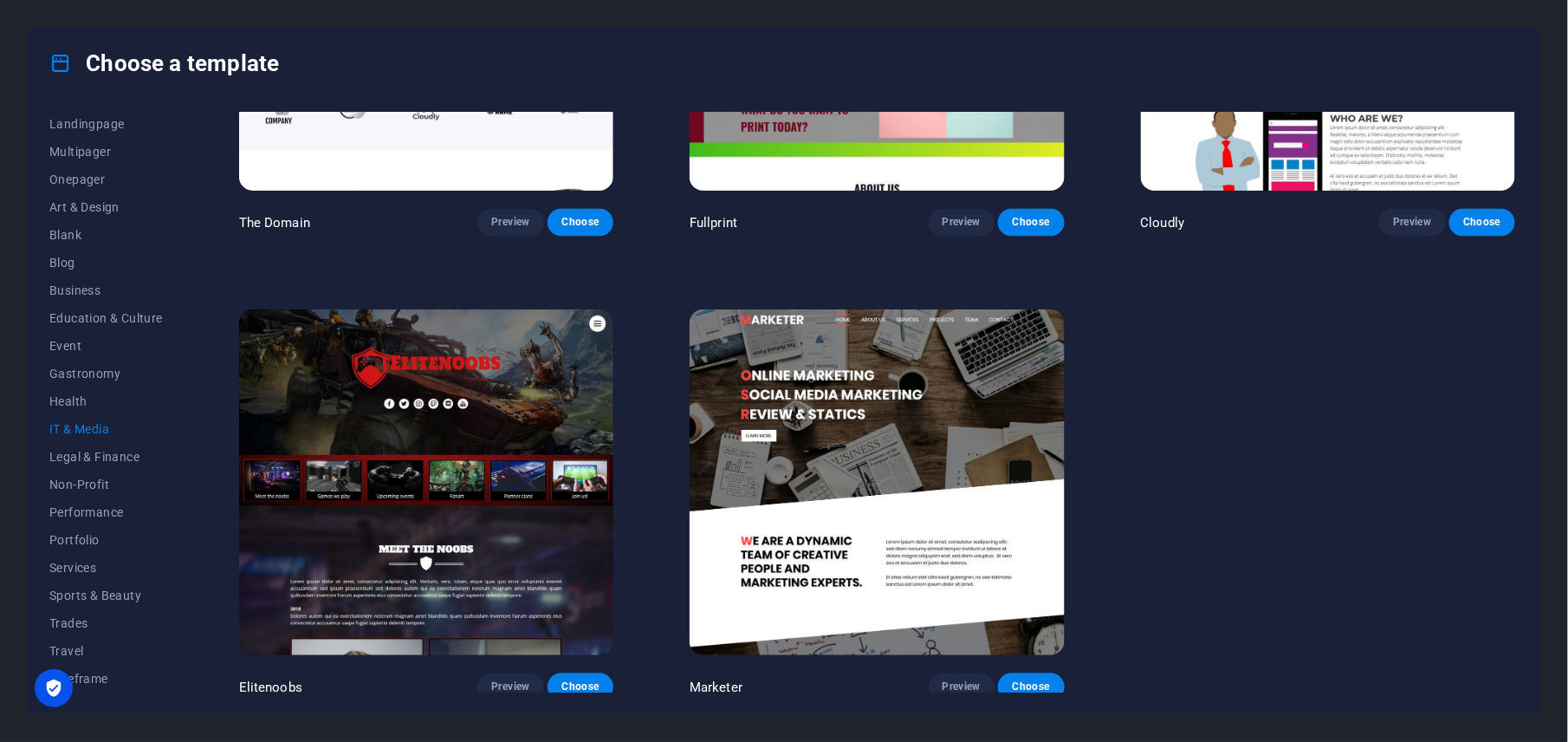 click at bounding box center (877, 482) 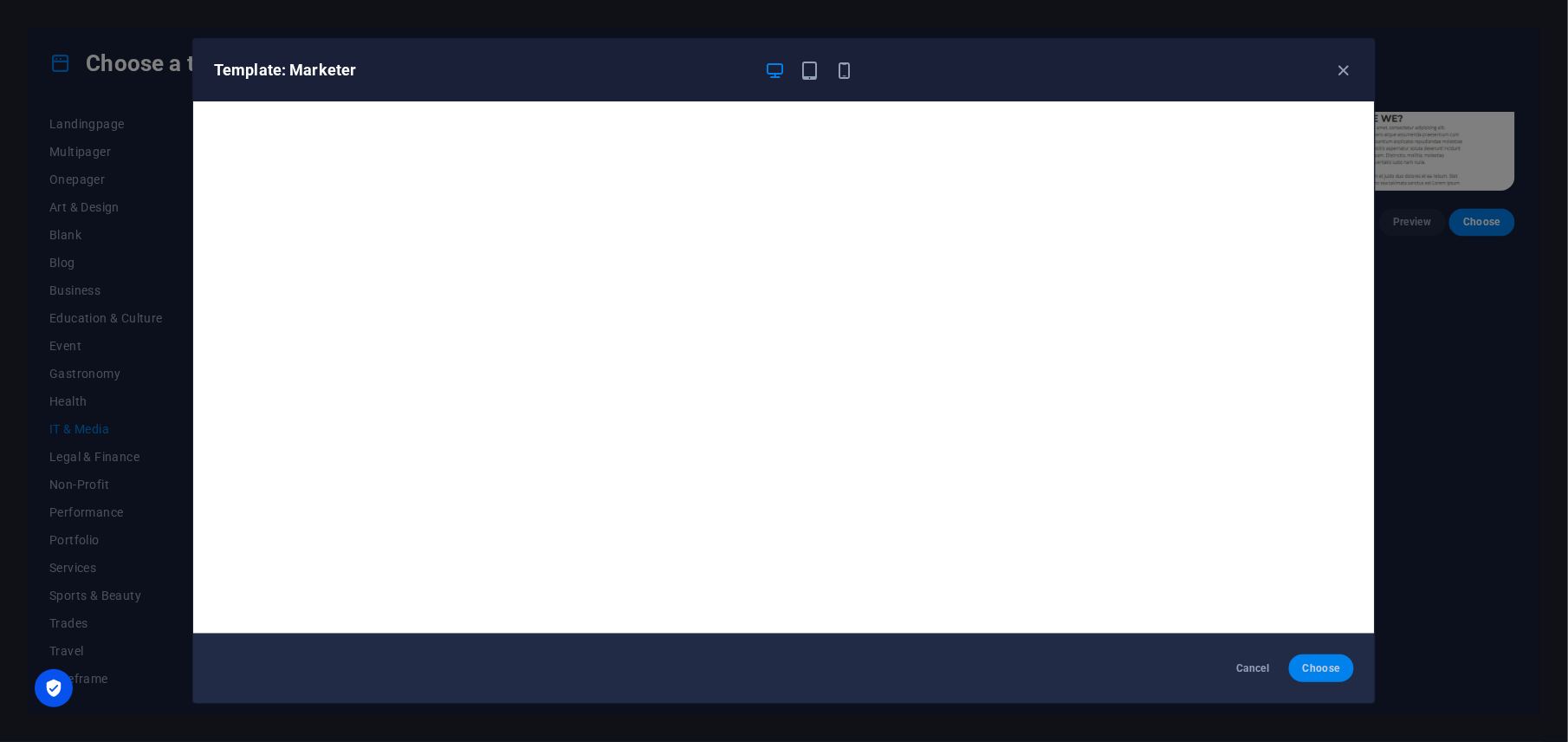 click on "Choose" at bounding box center (1321, 668) 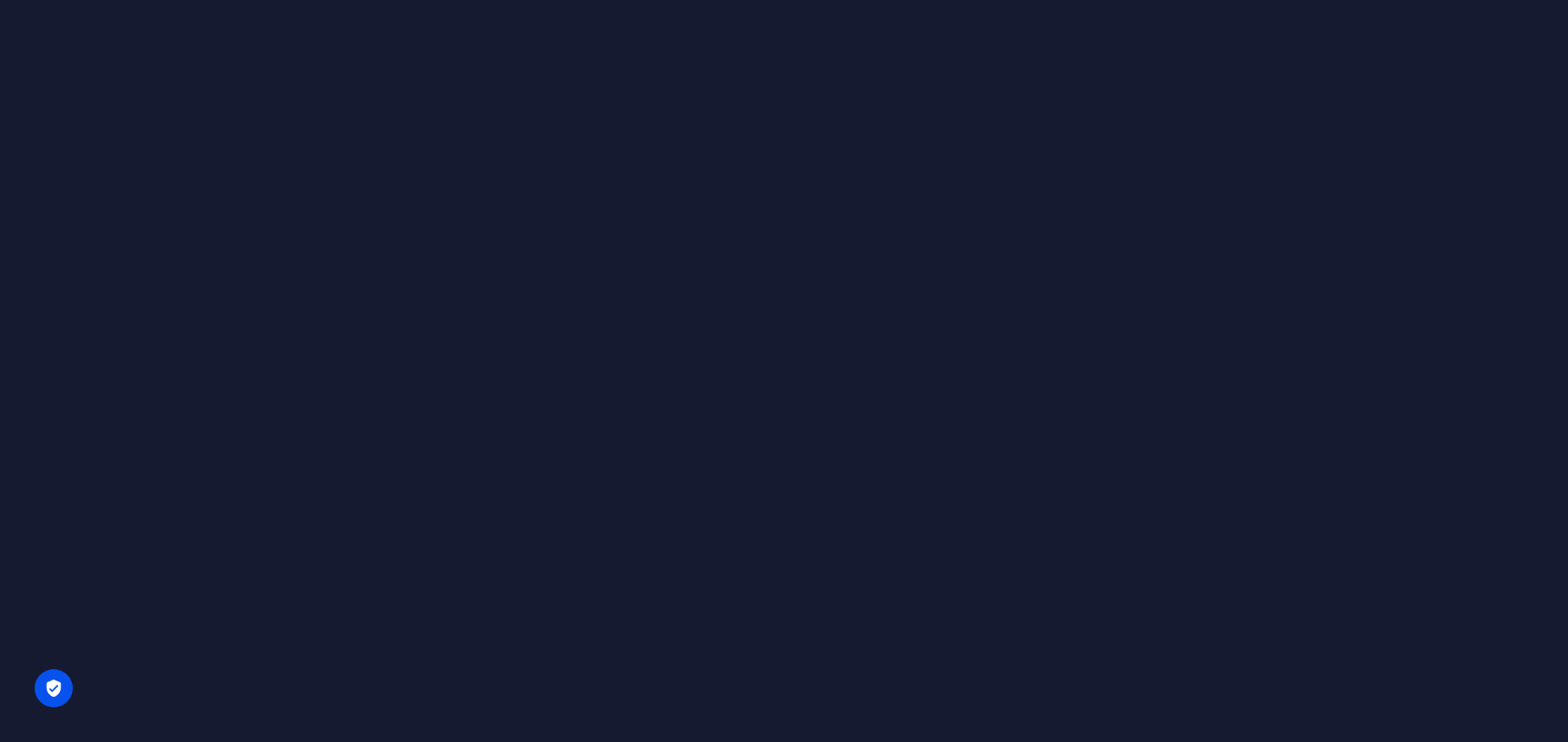 scroll, scrollTop: 0, scrollLeft: 0, axis: both 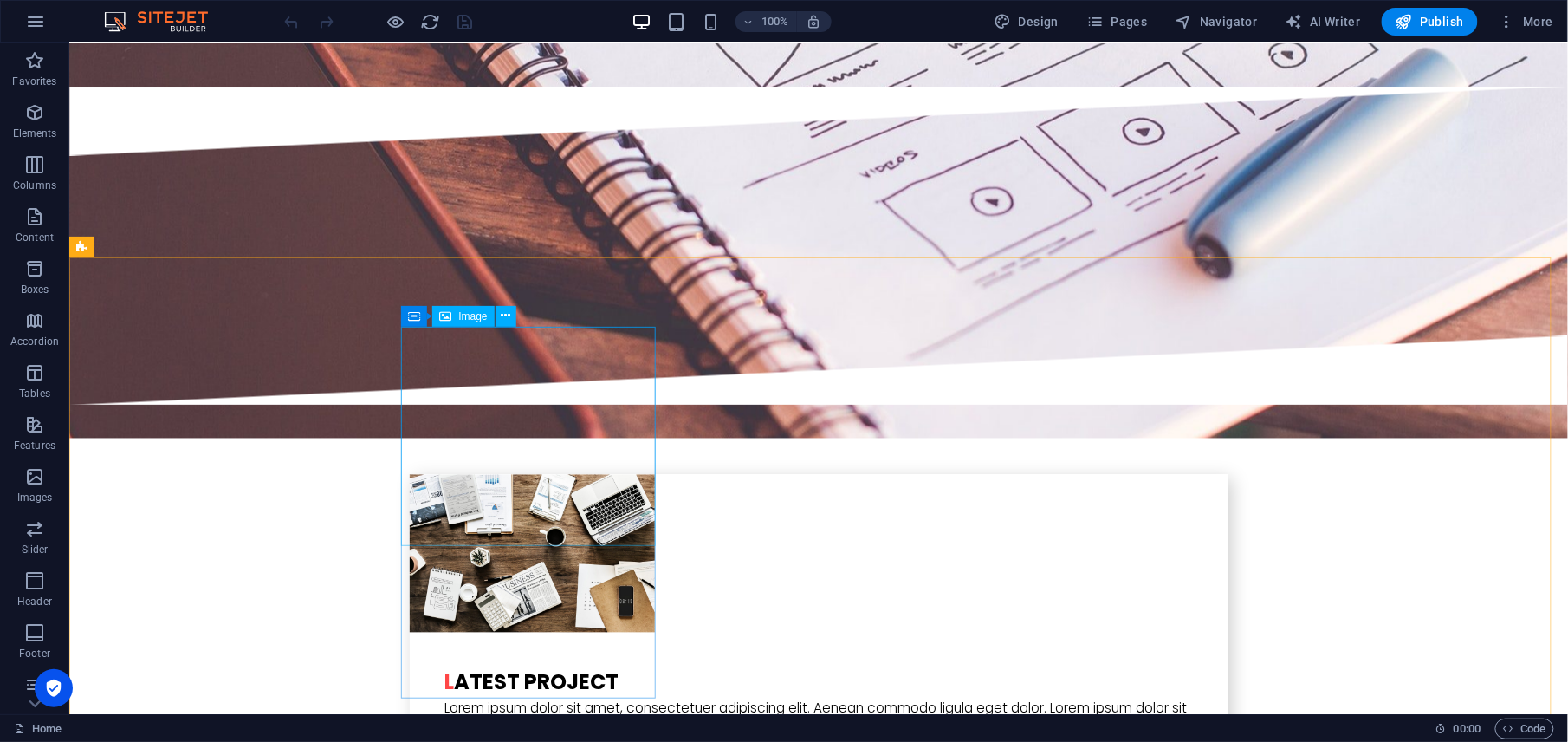 click on "Image" at bounding box center (472, 316) 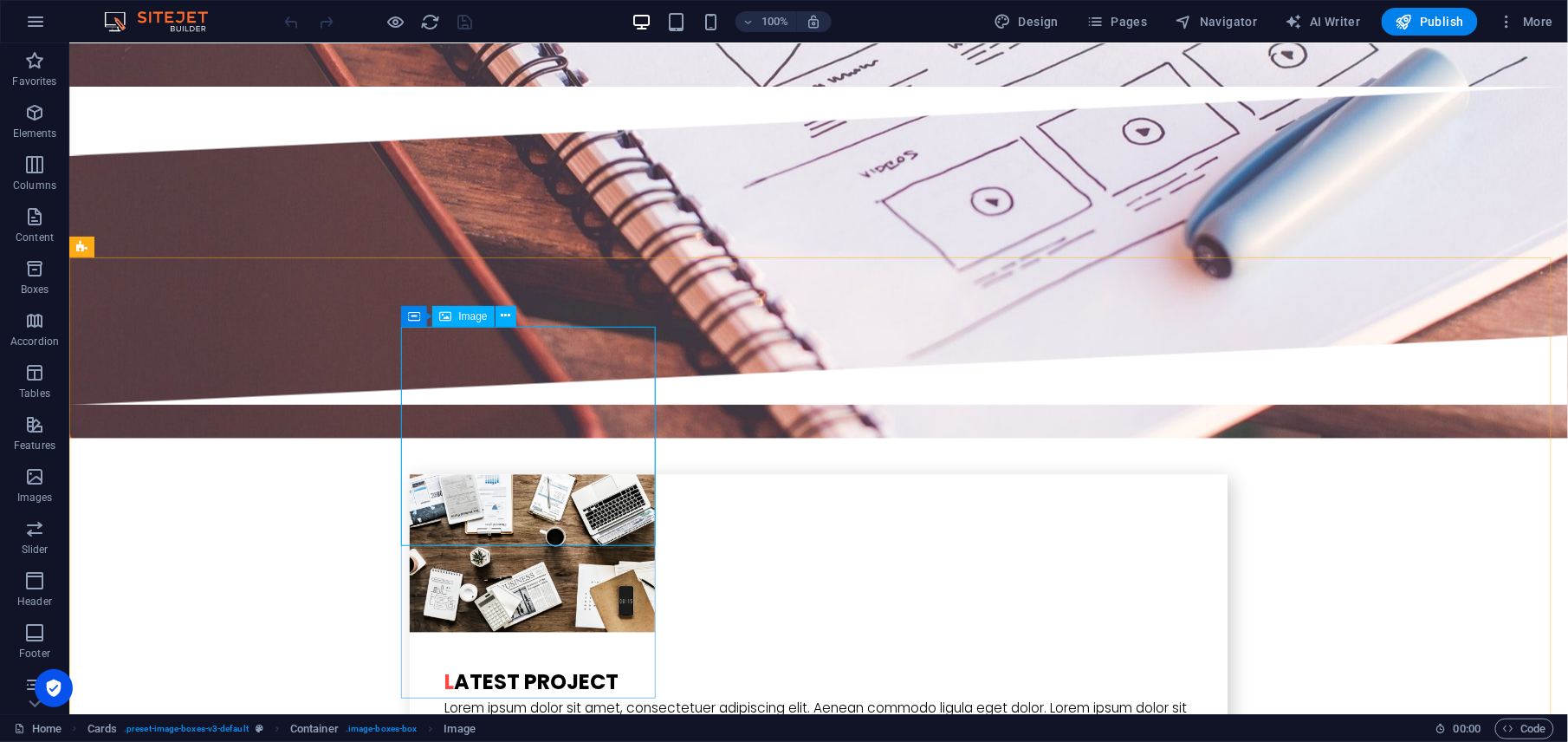 click on "Image" at bounding box center (472, 316) 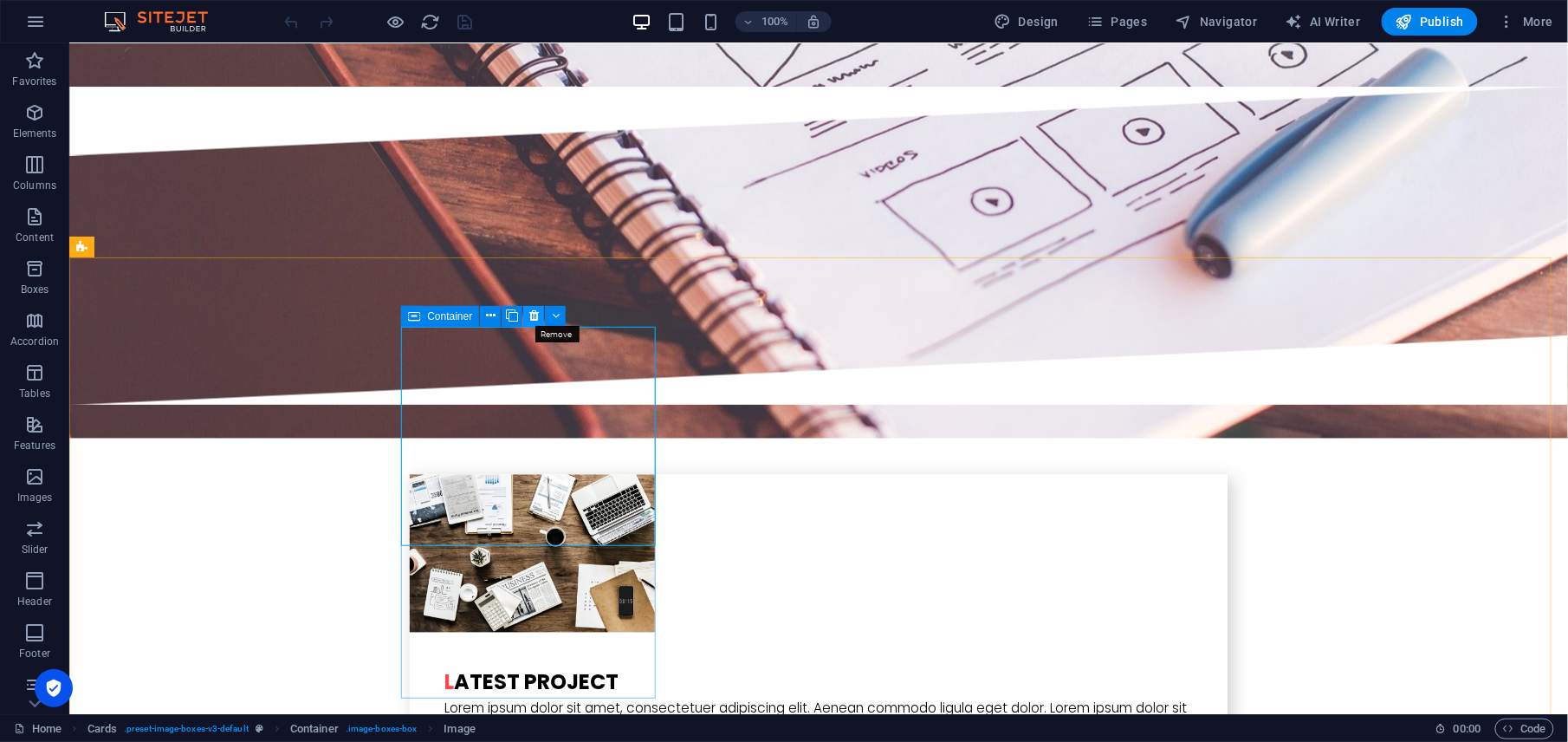 click at bounding box center (534, 316) 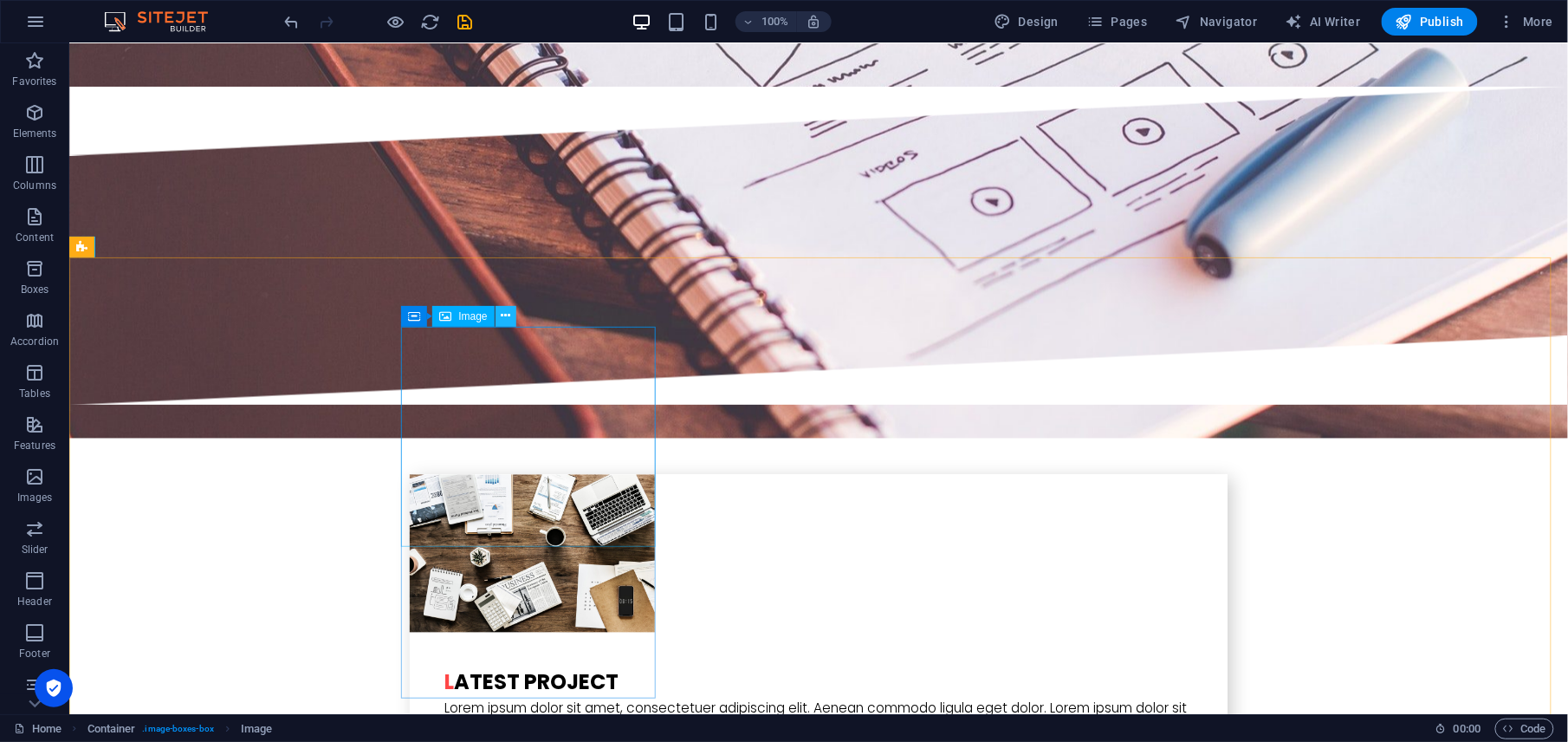 click at bounding box center [506, 316] 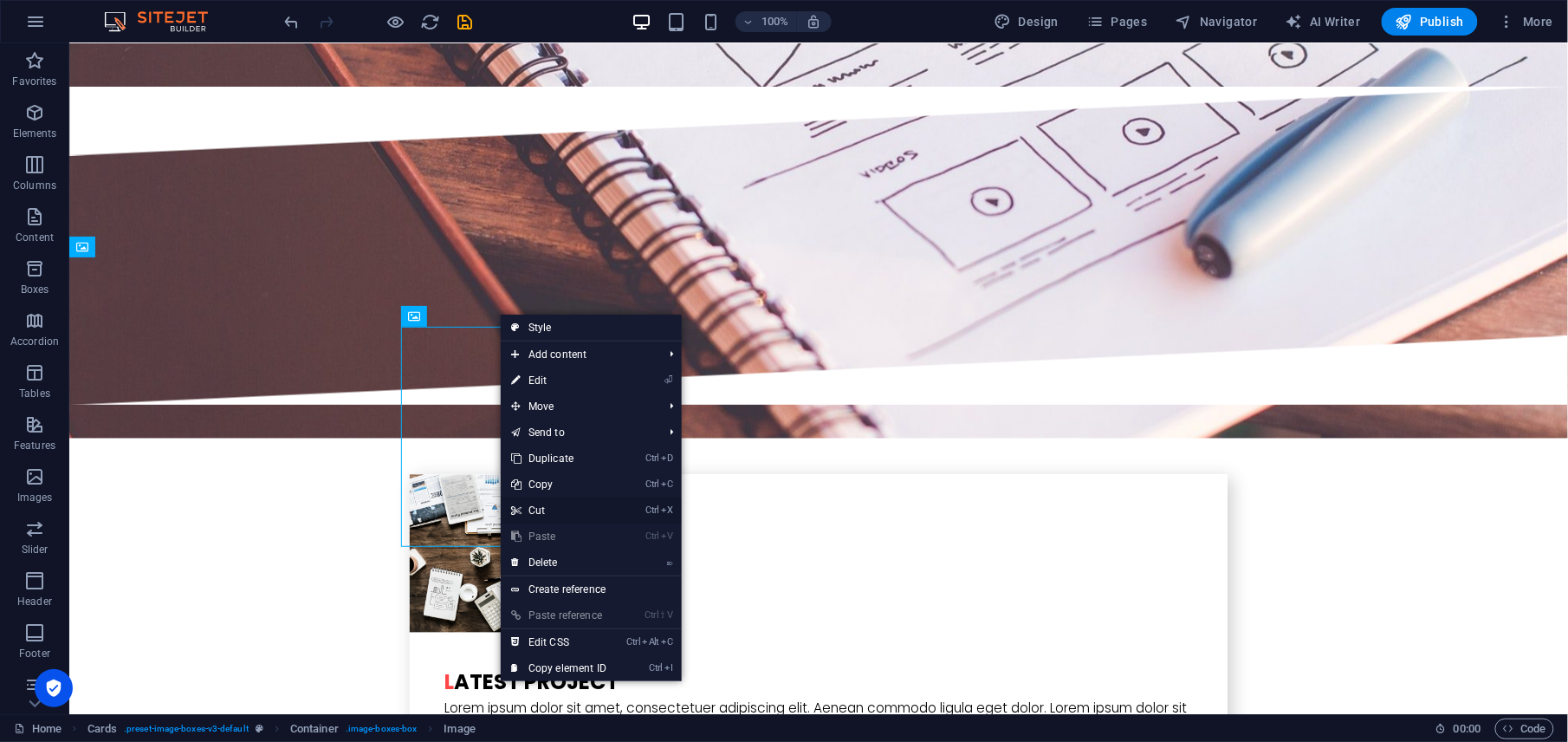 click on "Ctrl X  Cut" at bounding box center [559, 511] 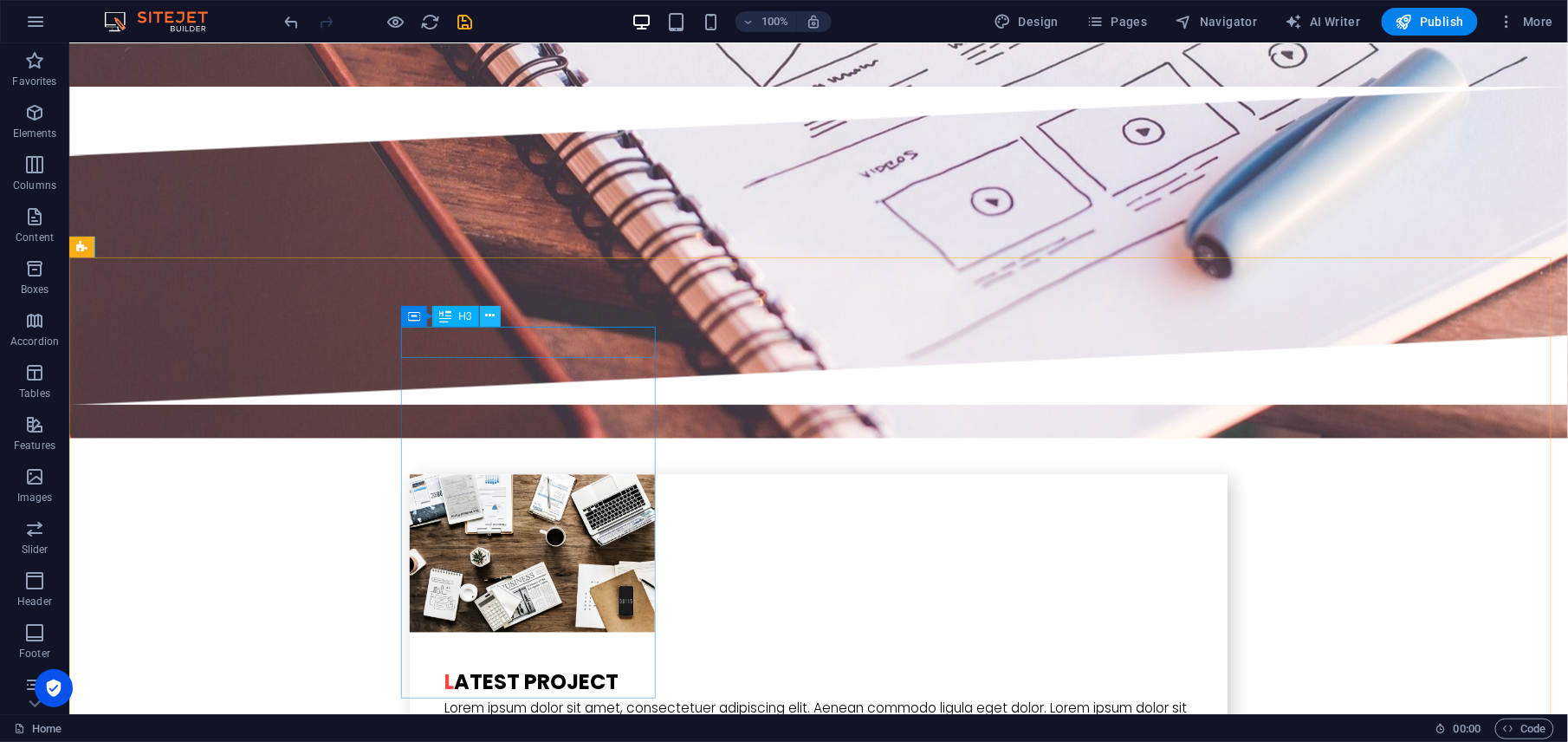 click at bounding box center [489, 316] 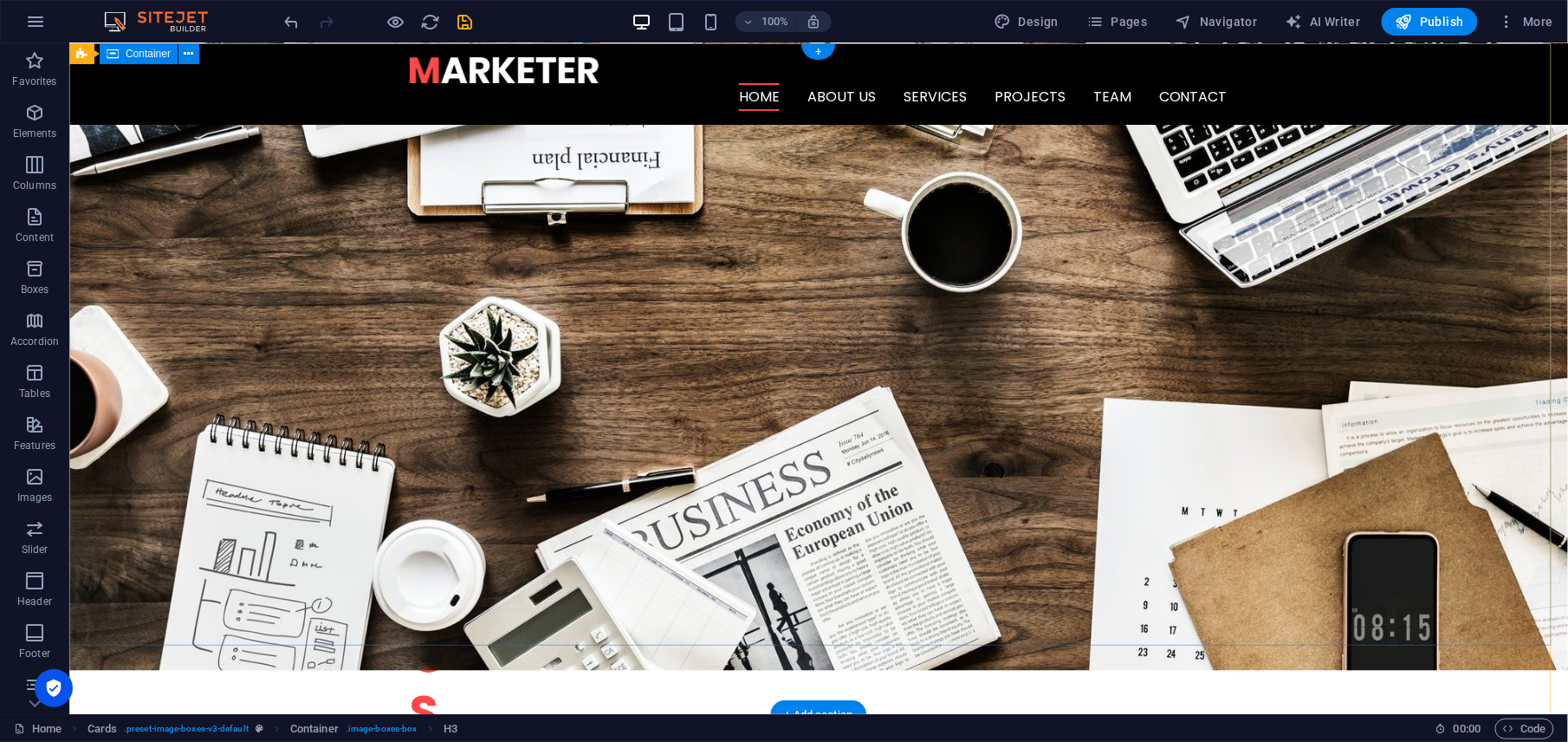 scroll, scrollTop: 0, scrollLeft: 0, axis: both 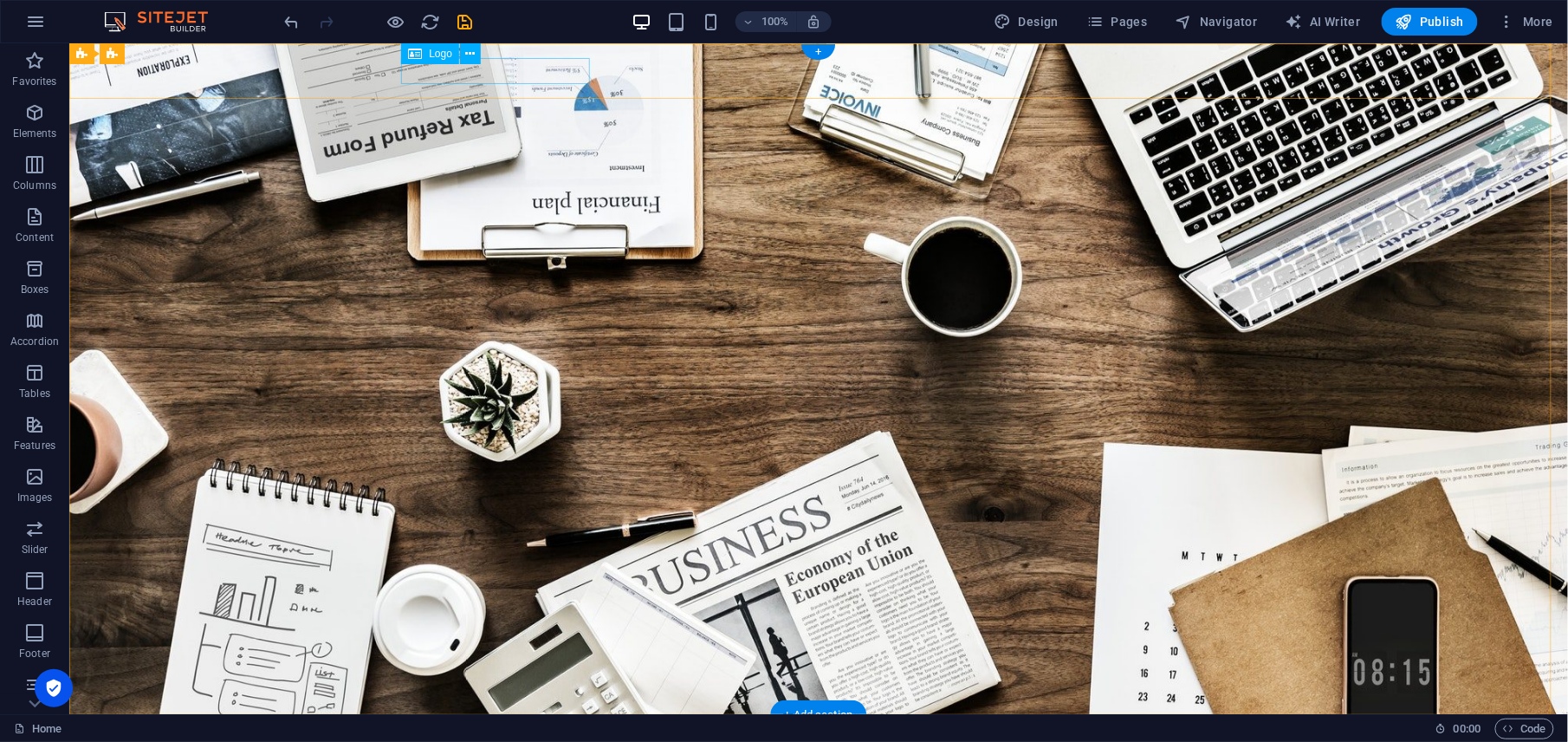 click at bounding box center [818, 741] 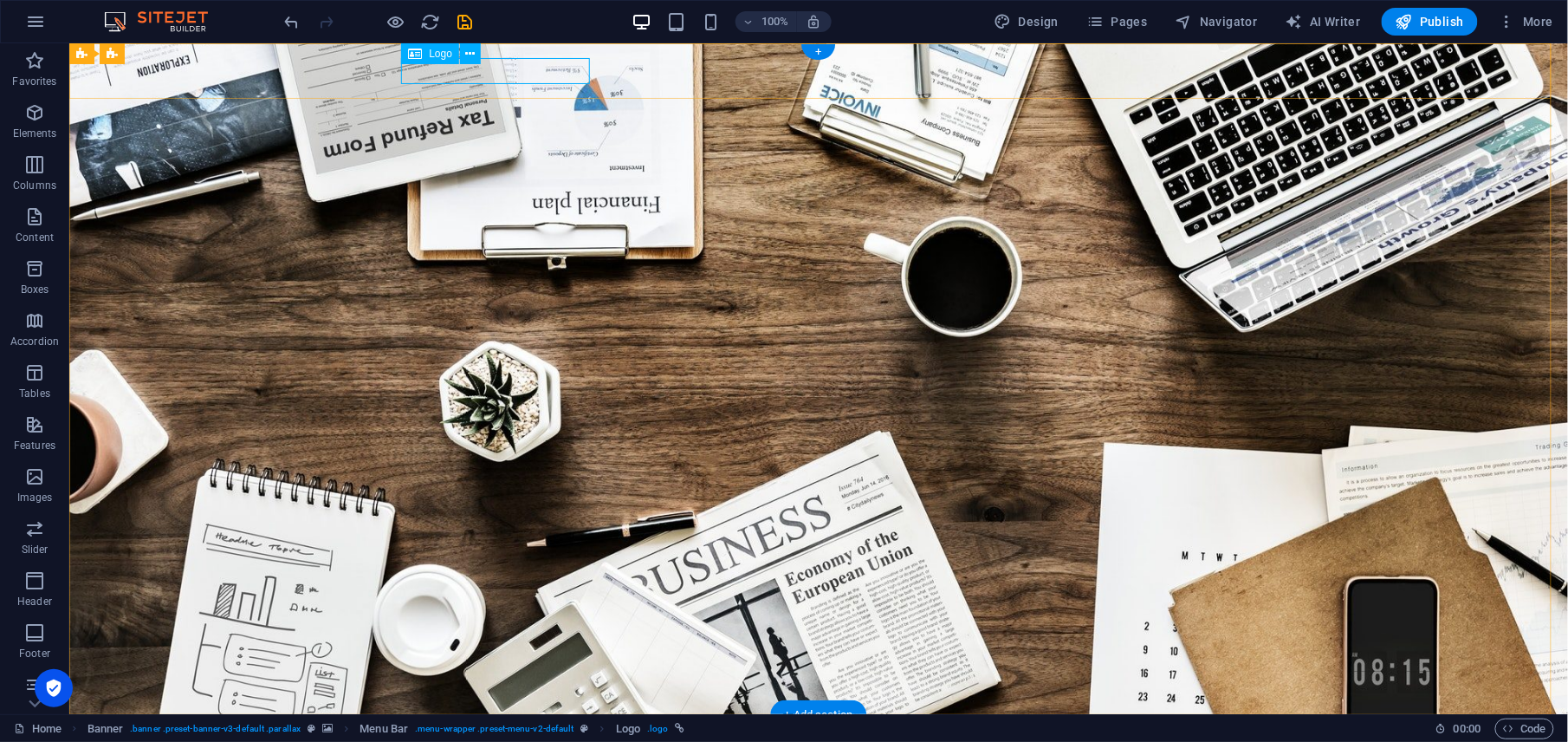 click at bounding box center (818, 741) 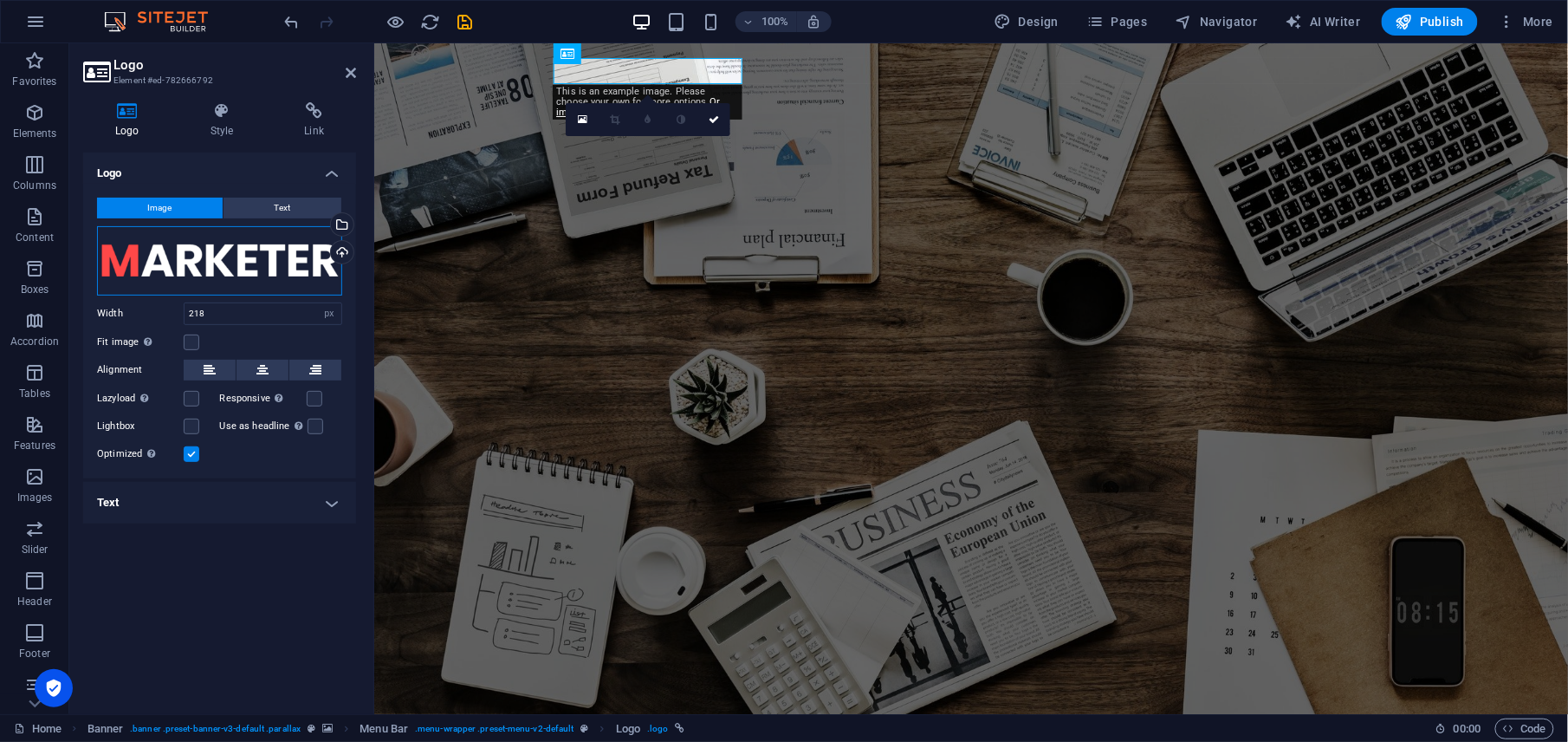 click on "Drag files here, click to choose files or select files from Files or our free stock photos & videos" at bounding box center (219, 261) 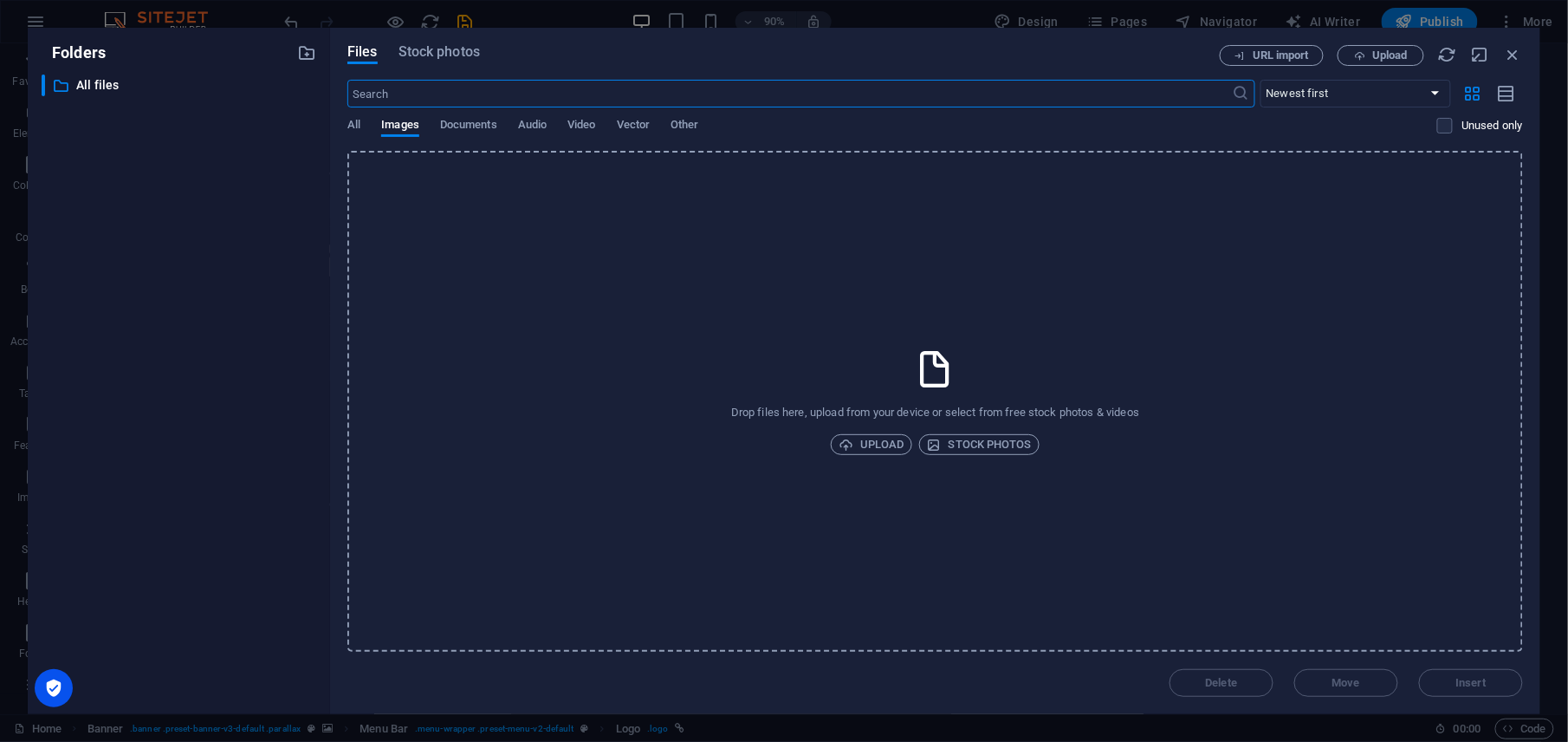 click on "​ All files All files" at bounding box center (178, 387) 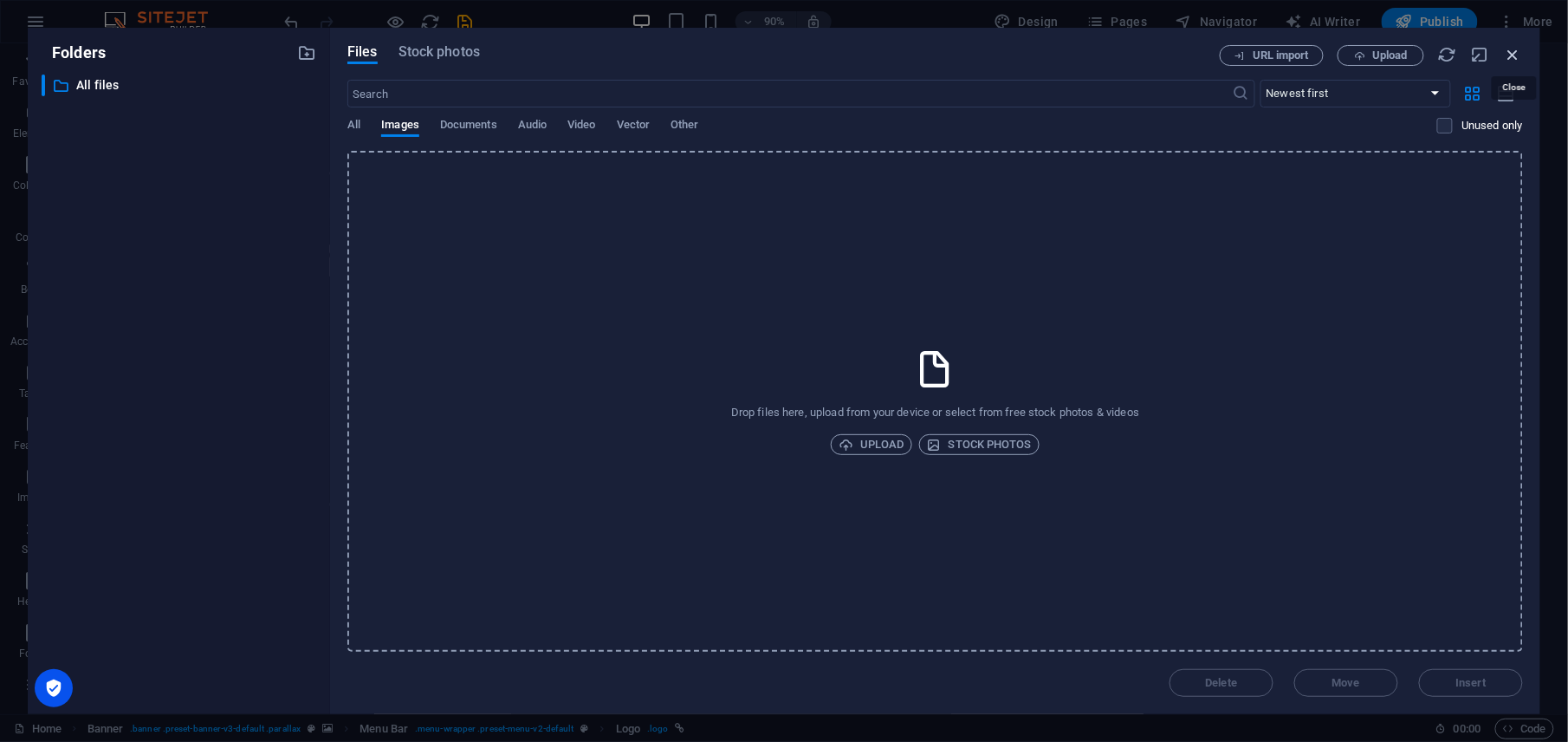 click at bounding box center [1513, 55] 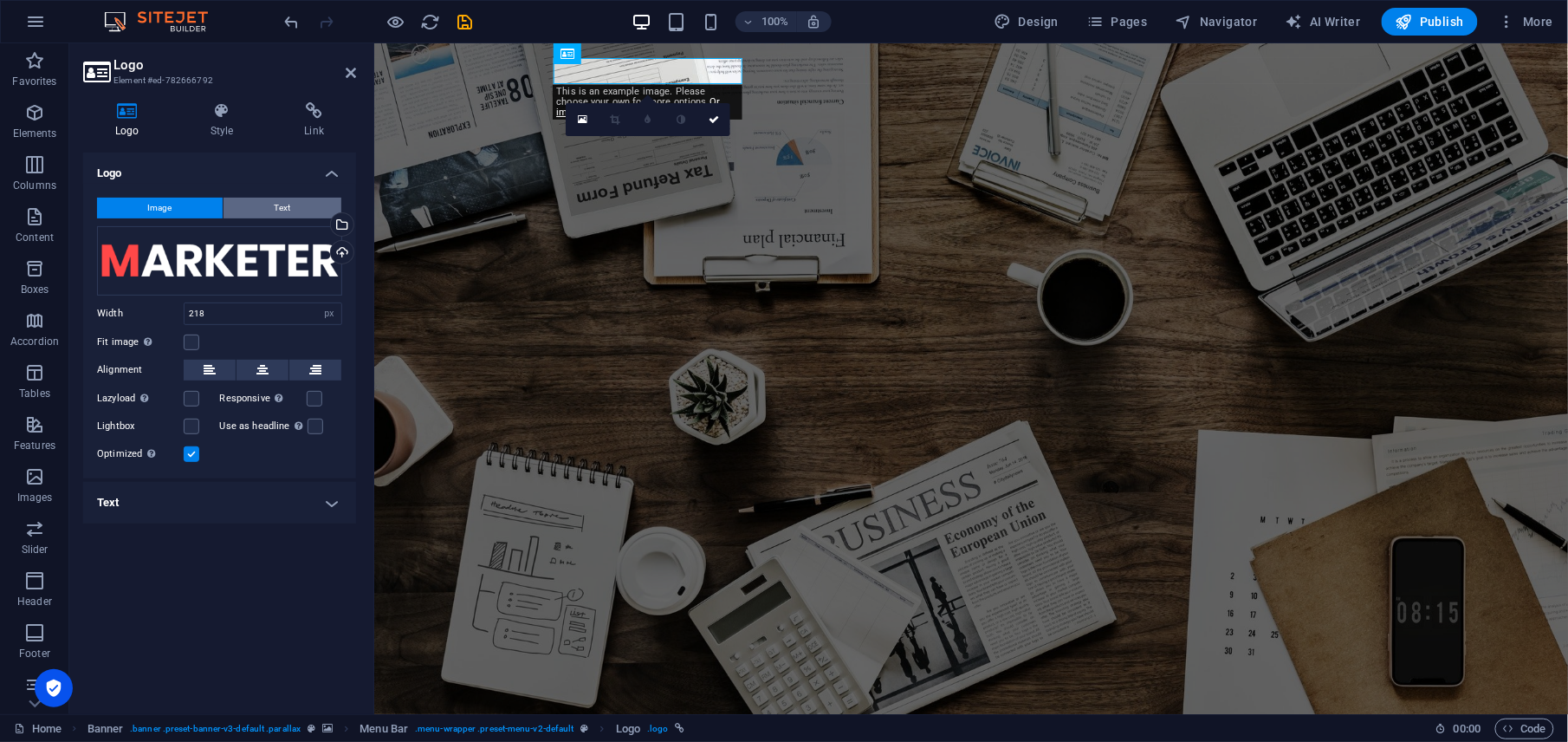click on "Text" at bounding box center [282, 208] 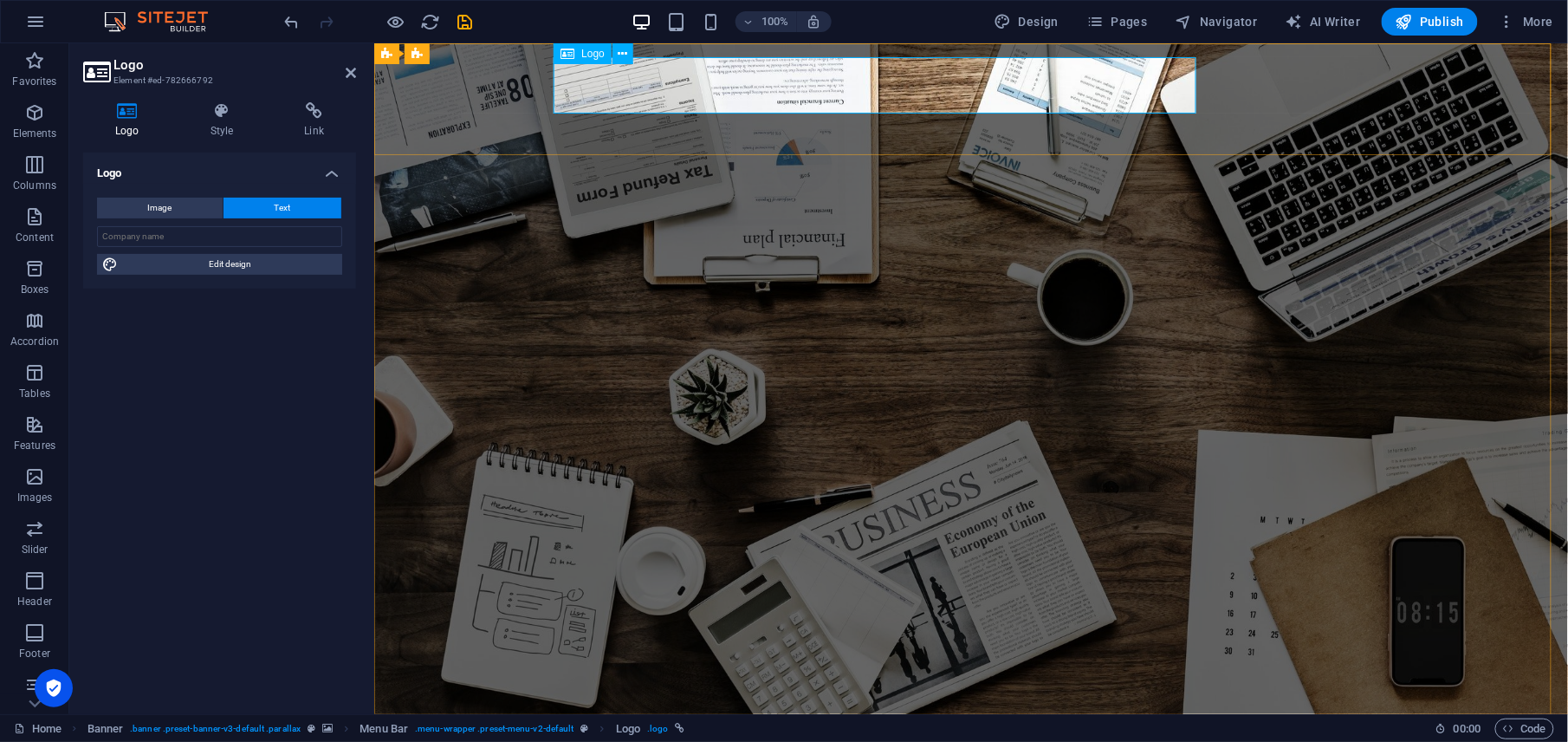 click on "[DOMAIN_NAME]" at bounding box center (970, 756) 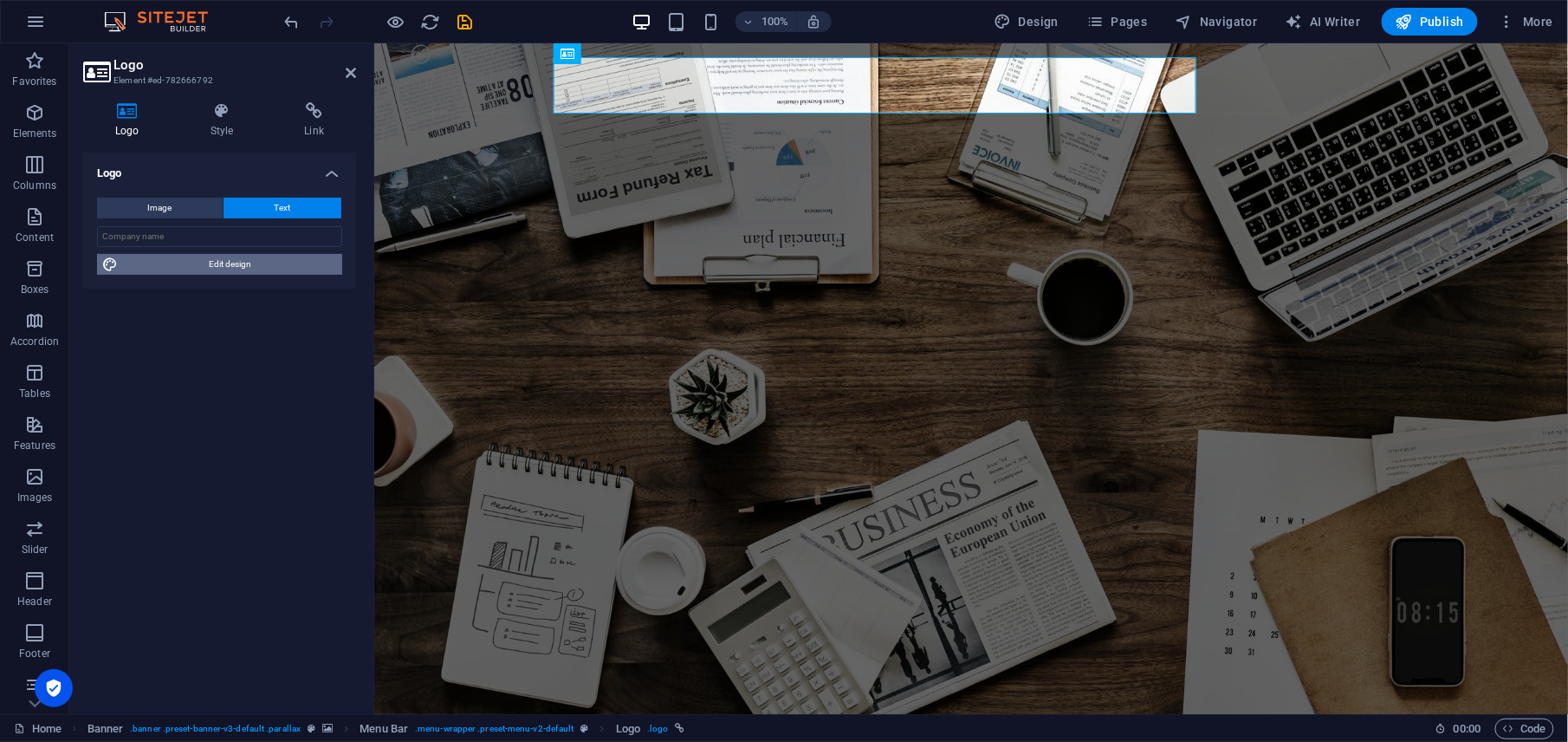 click on "Edit design" at bounding box center (230, 264) 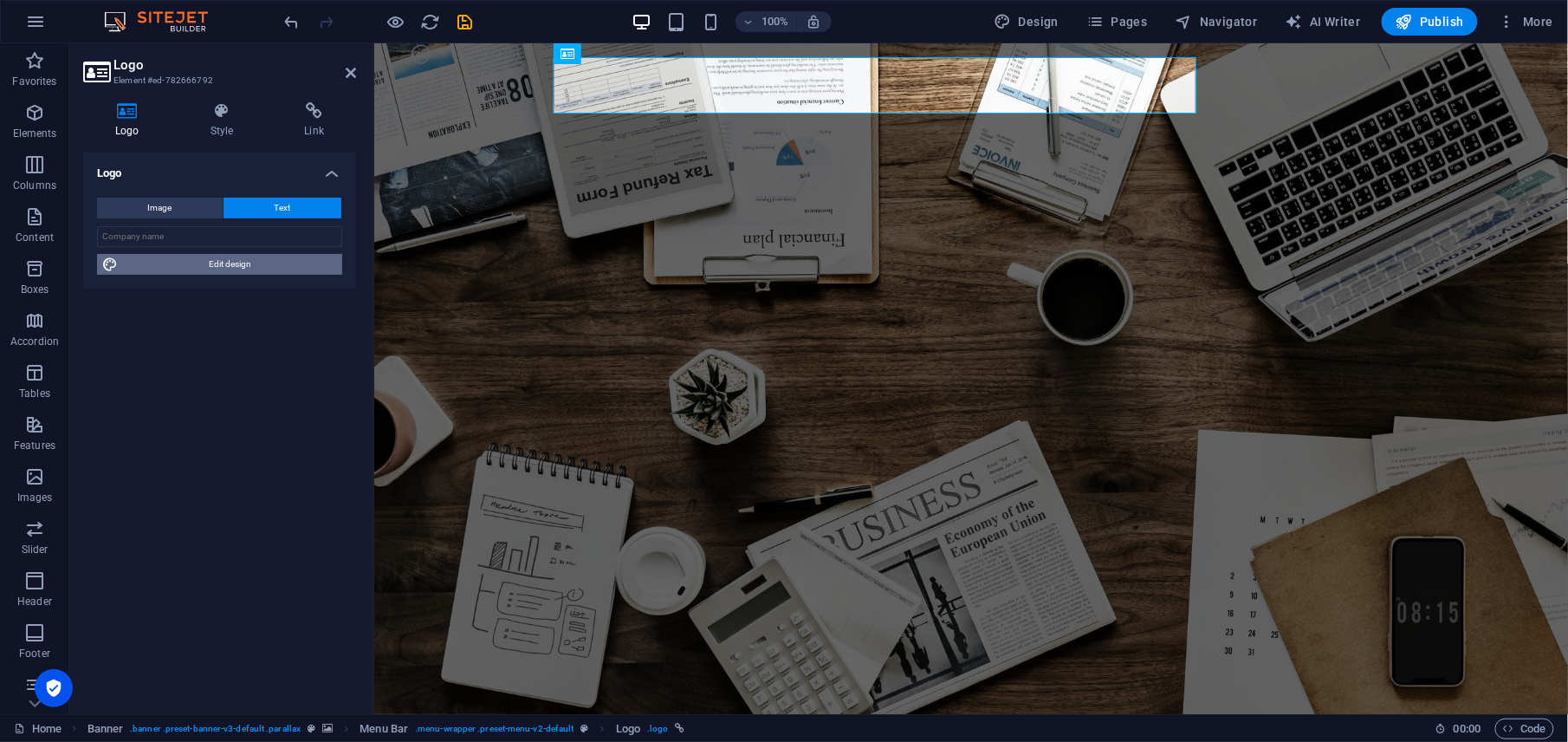 click on "Edit design" at bounding box center [230, 264] 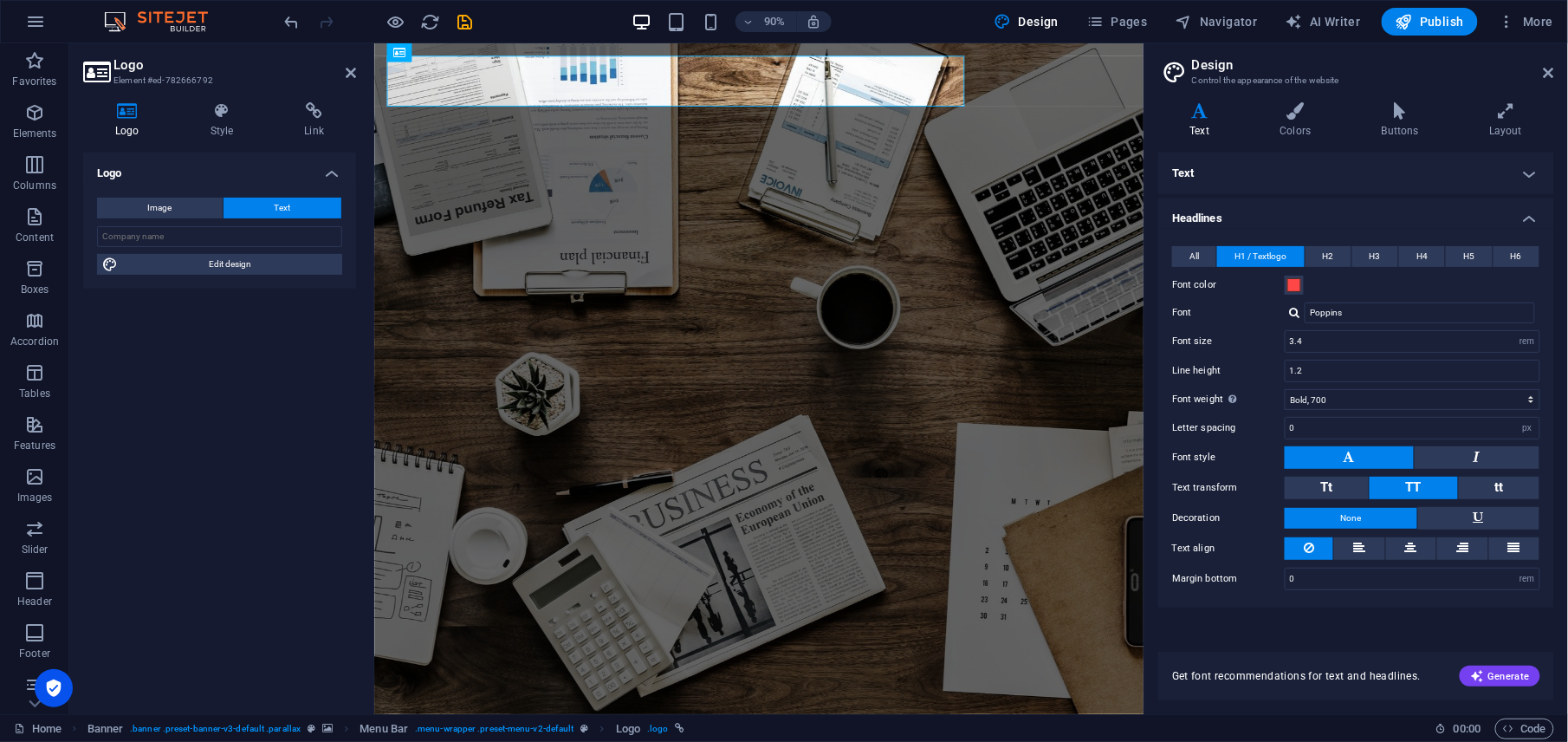 click at bounding box center [1200, 111] 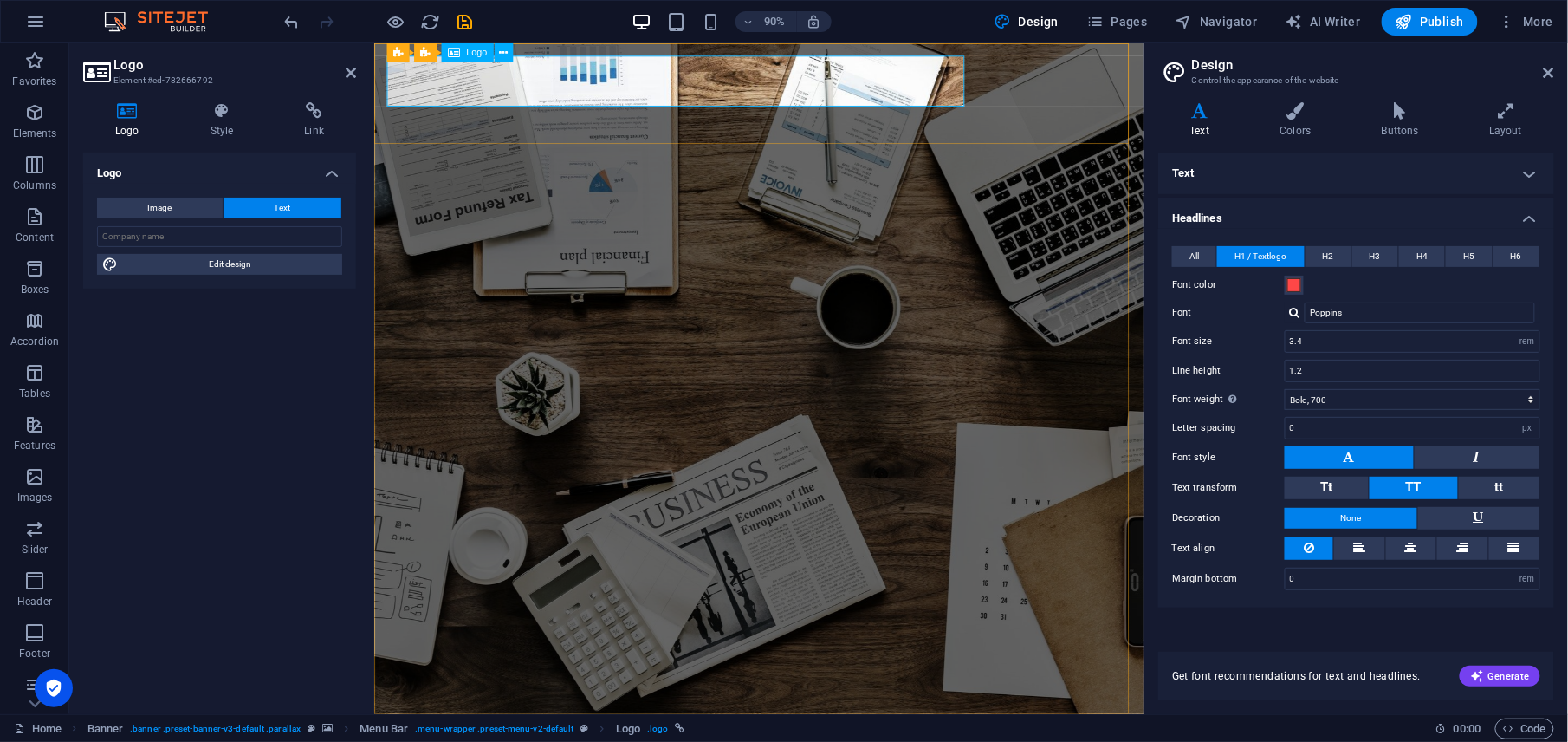 click on "[DOMAIN_NAME]" at bounding box center (801, 830) 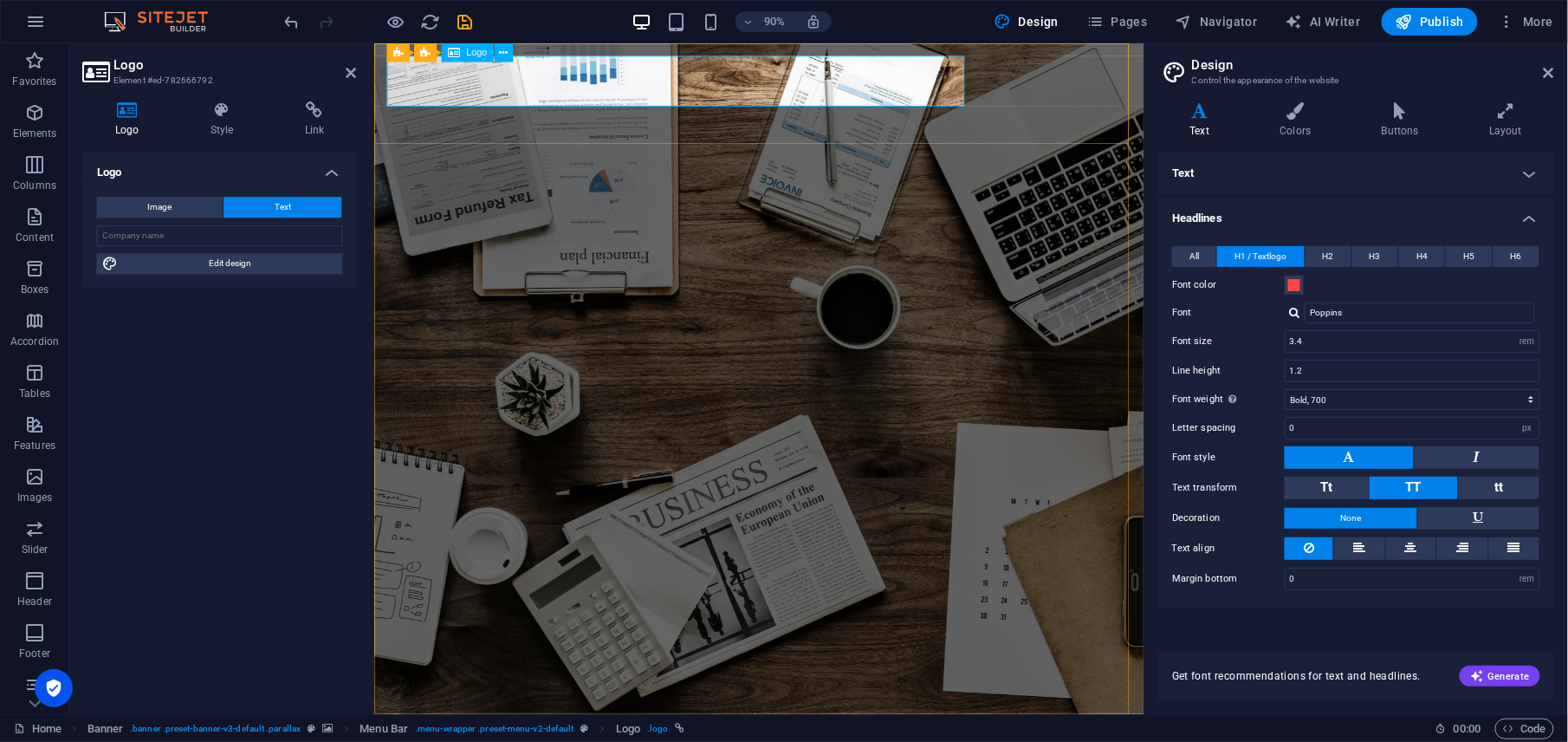 click on "[DOMAIN_NAME]" at bounding box center (801, 830) 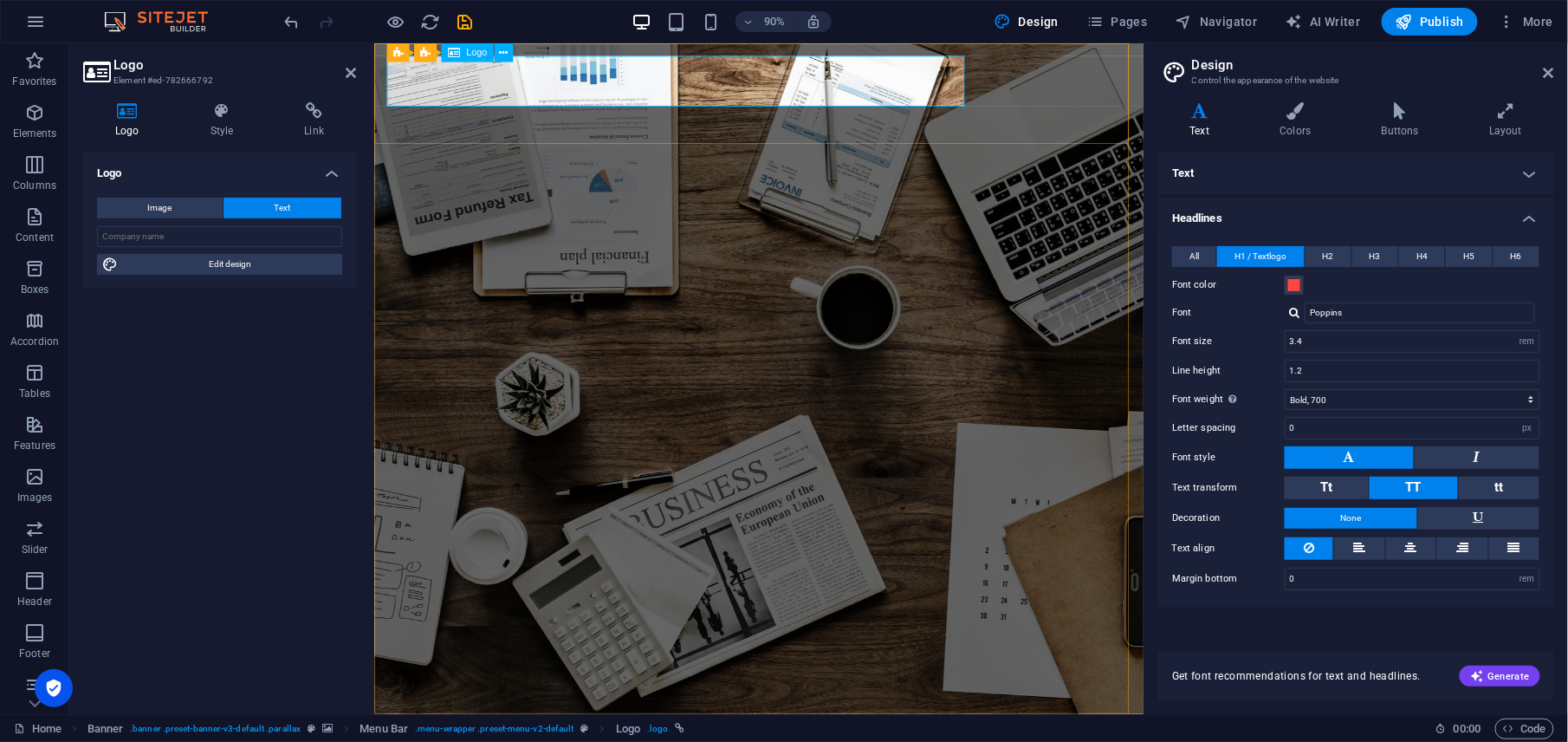click on "[DOMAIN_NAME]" at bounding box center (801, 830) 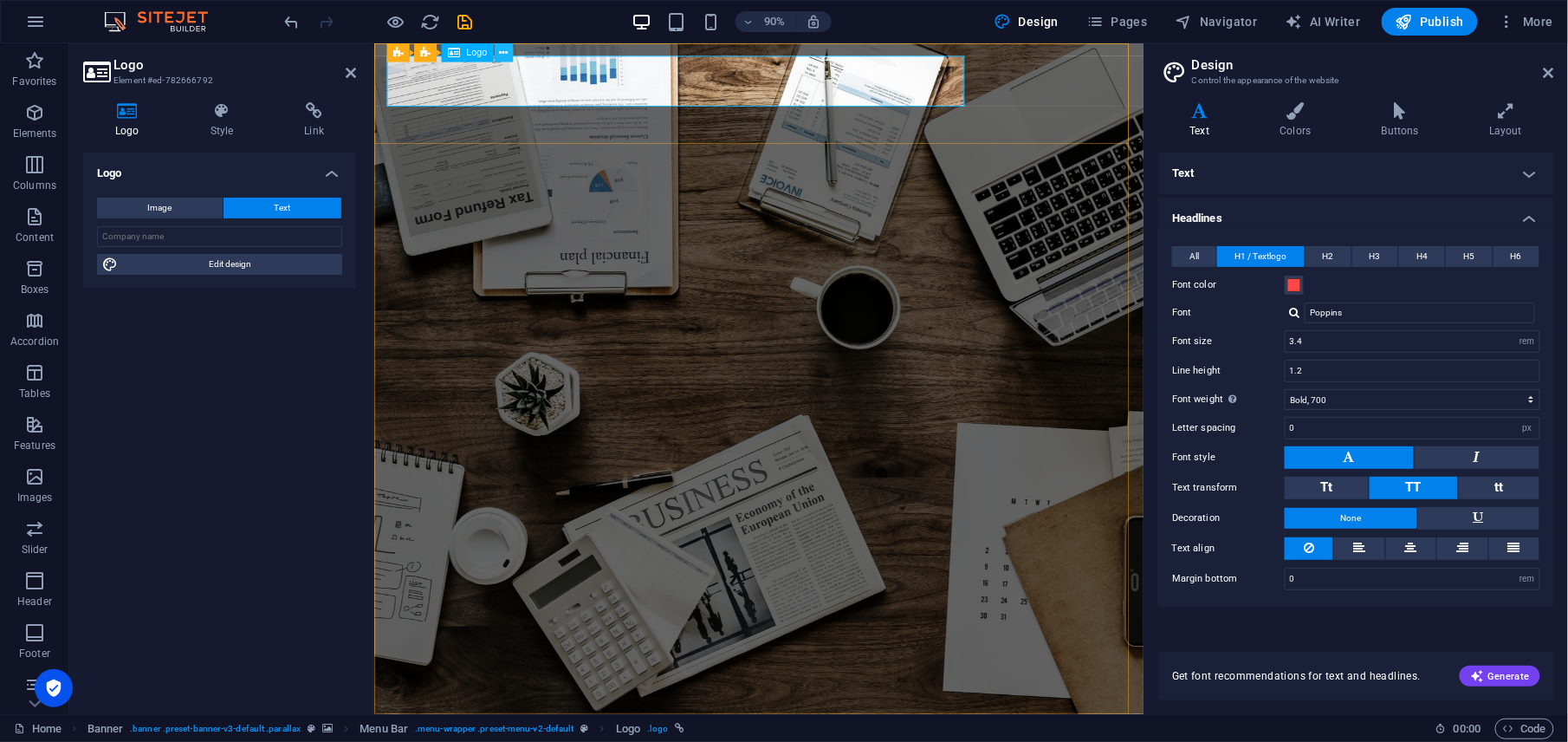 click at bounding box center (503, 52) 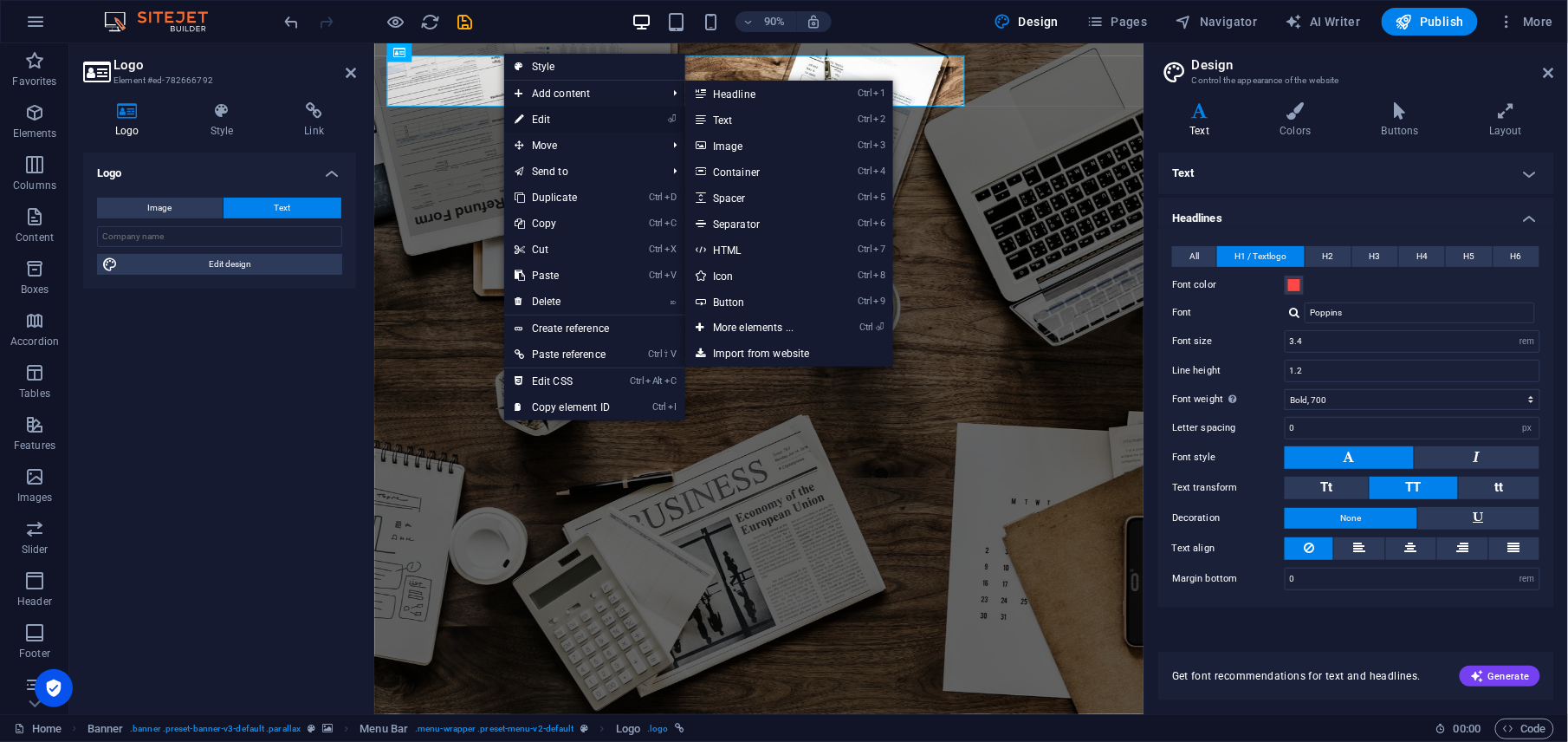 click on "⏎  Edit" at bounding box center (562, 120) 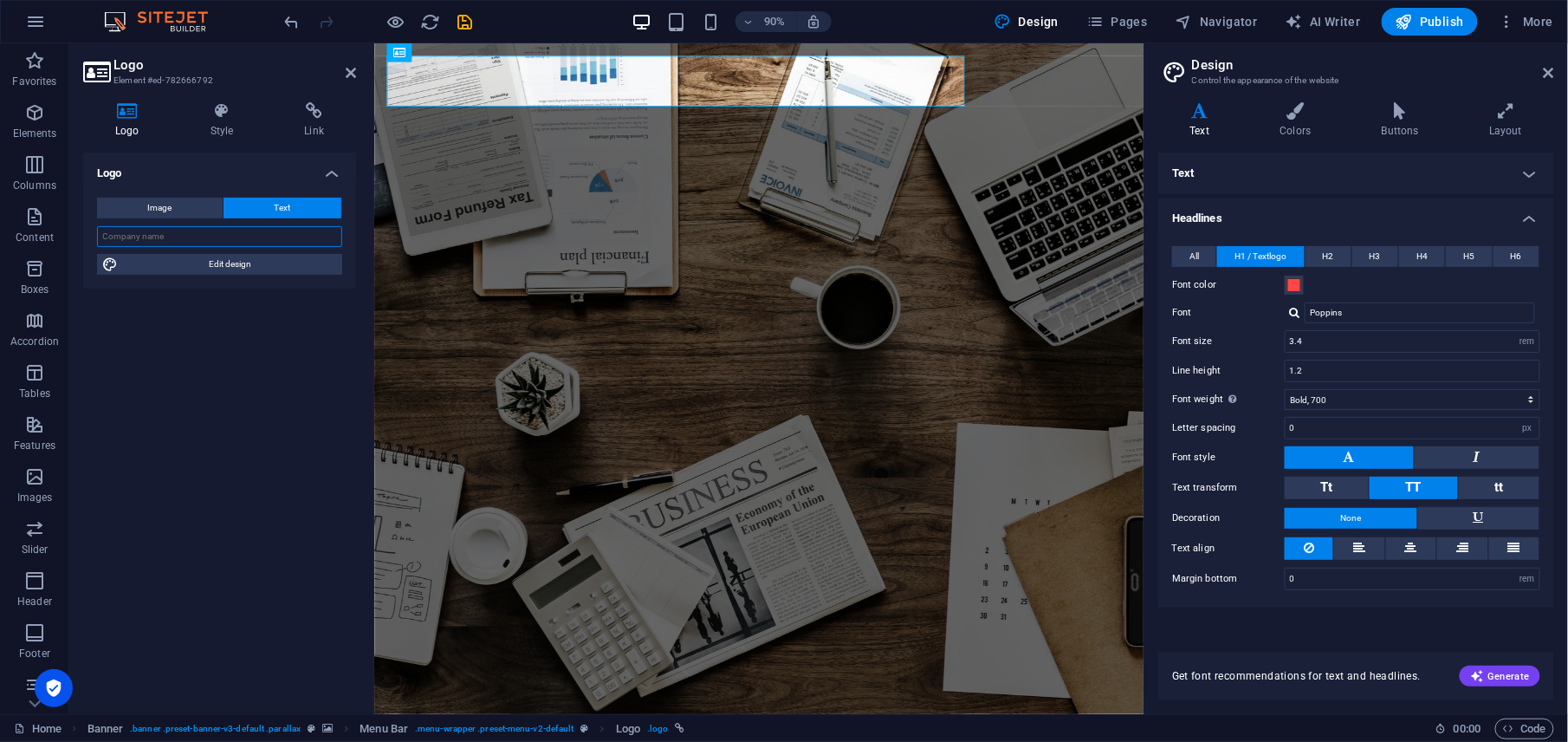 click at bounding box center (219, 237) 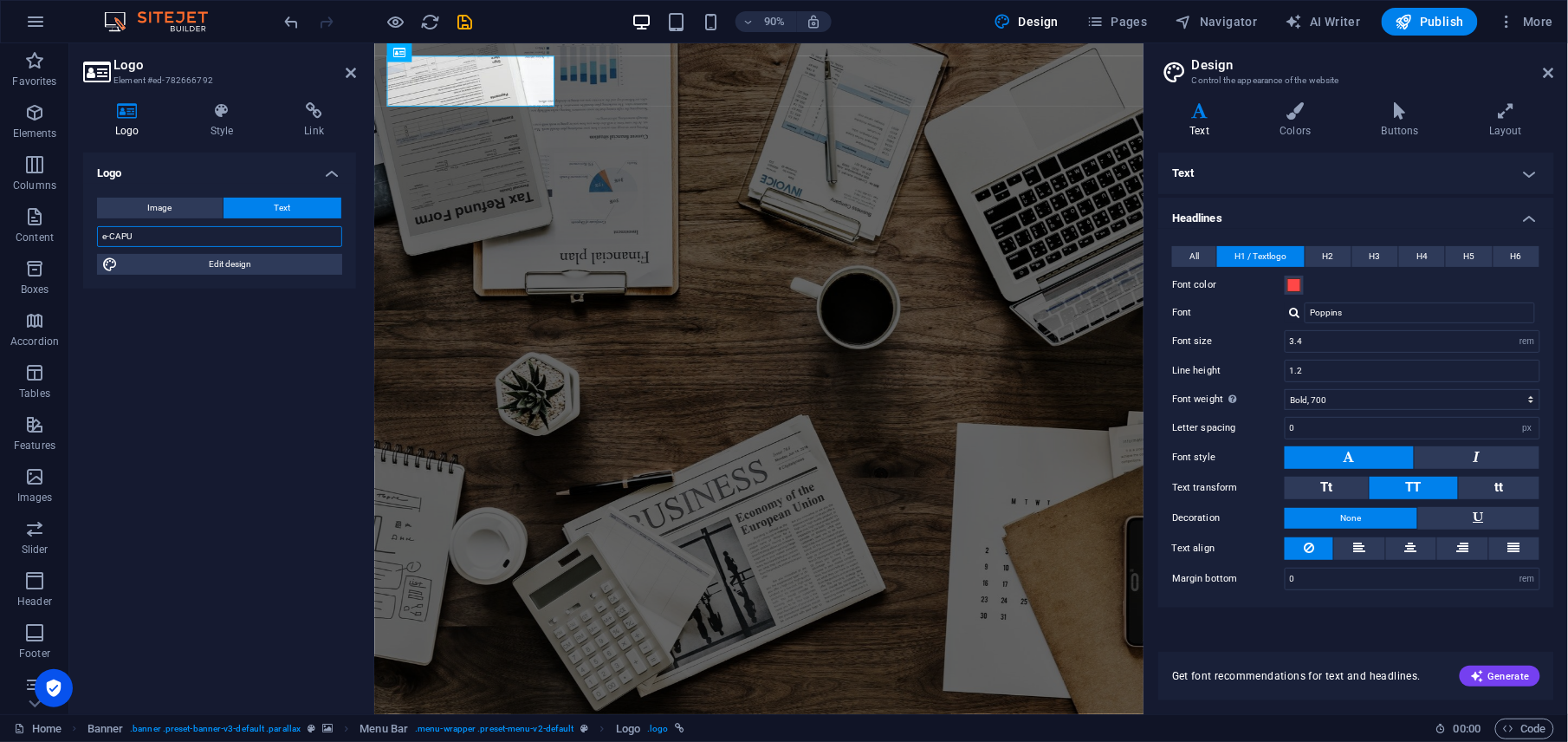 type on "e-CAPU" 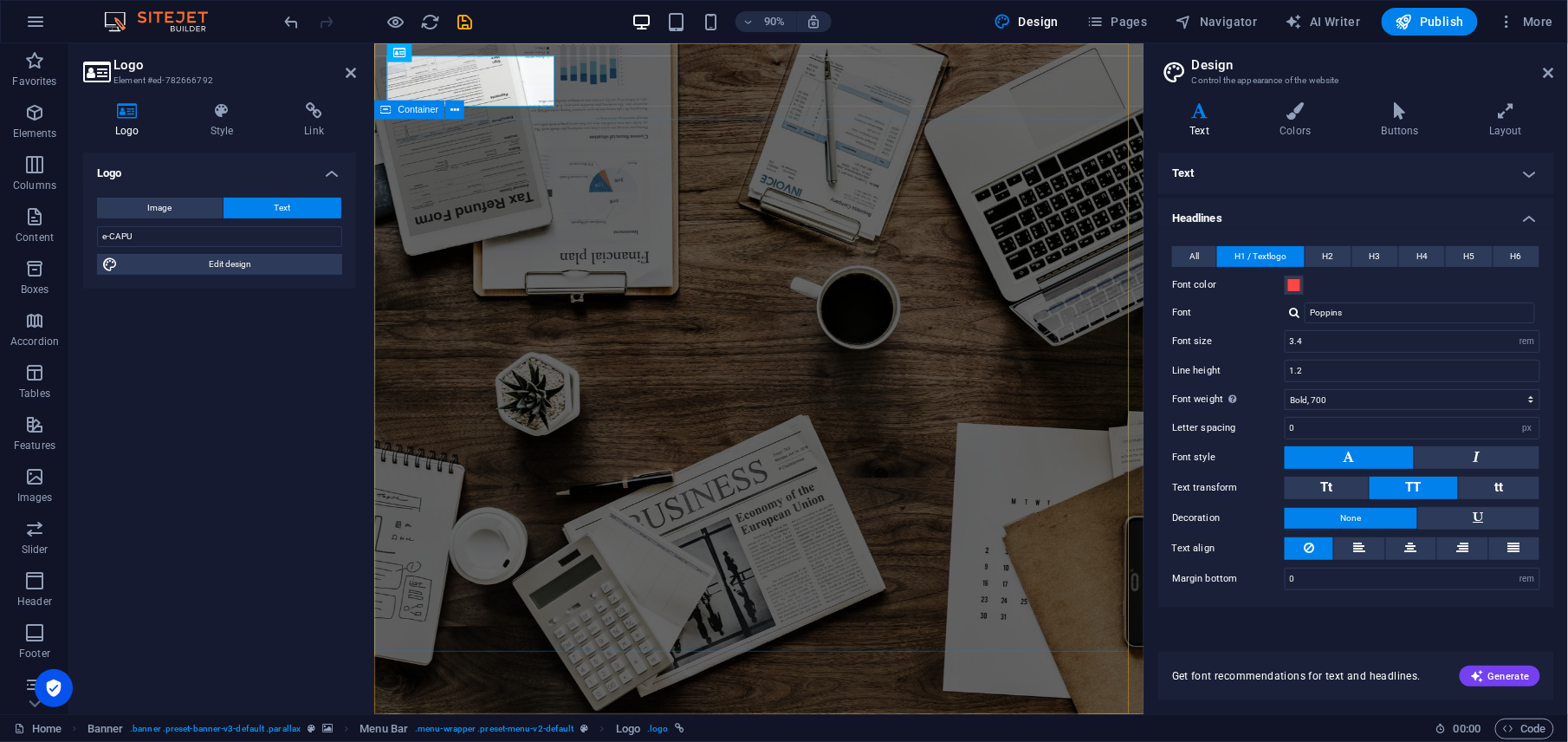 click on "O nline Marketing S OCIAL MEDIA MARKETING R EVIEW & STATISTICS Learn more" at bounding box center [800, 1083] 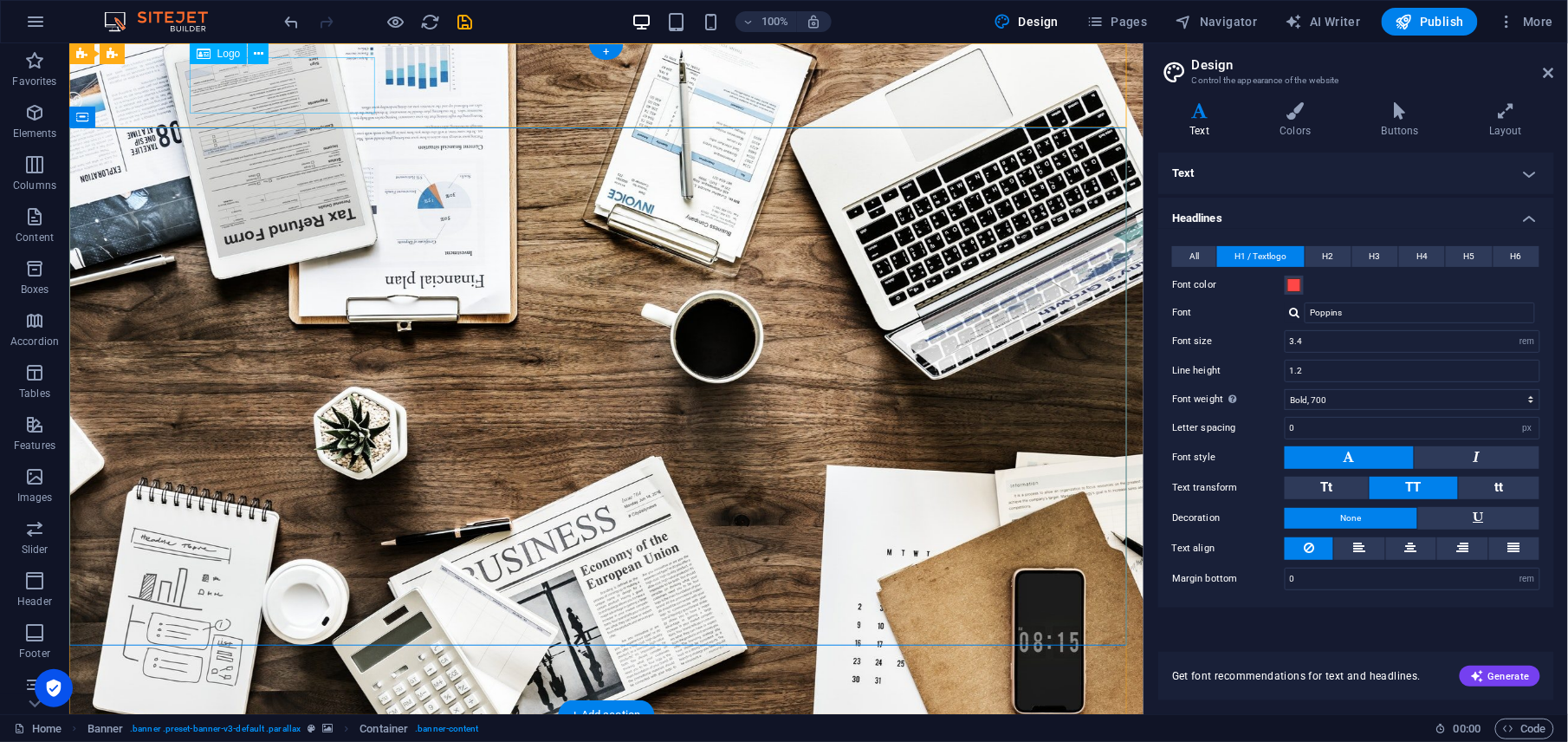 click on "e-CAPU" at bounding box center (606, 830) 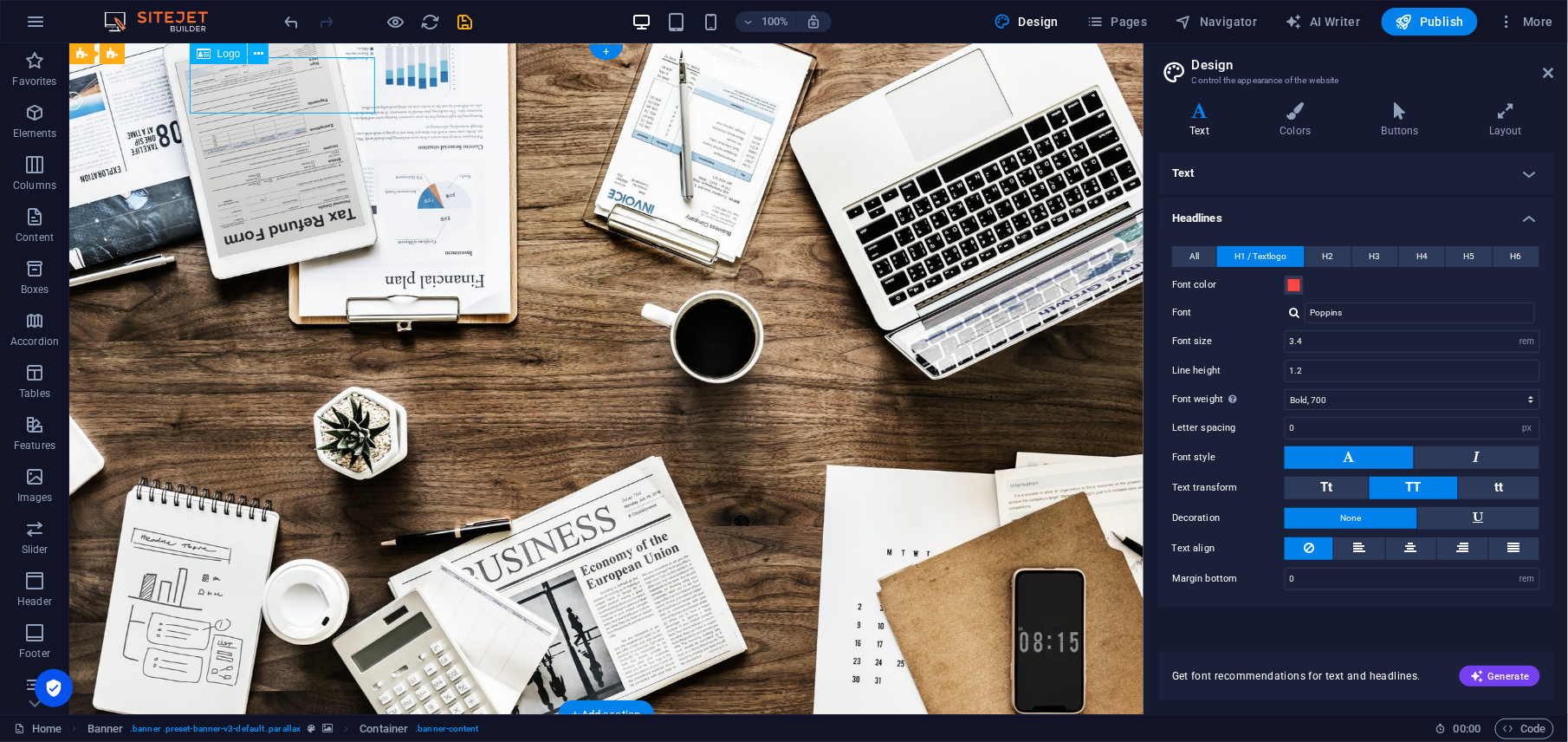 click on "e-CAPU" at bounding box center [606, 830] 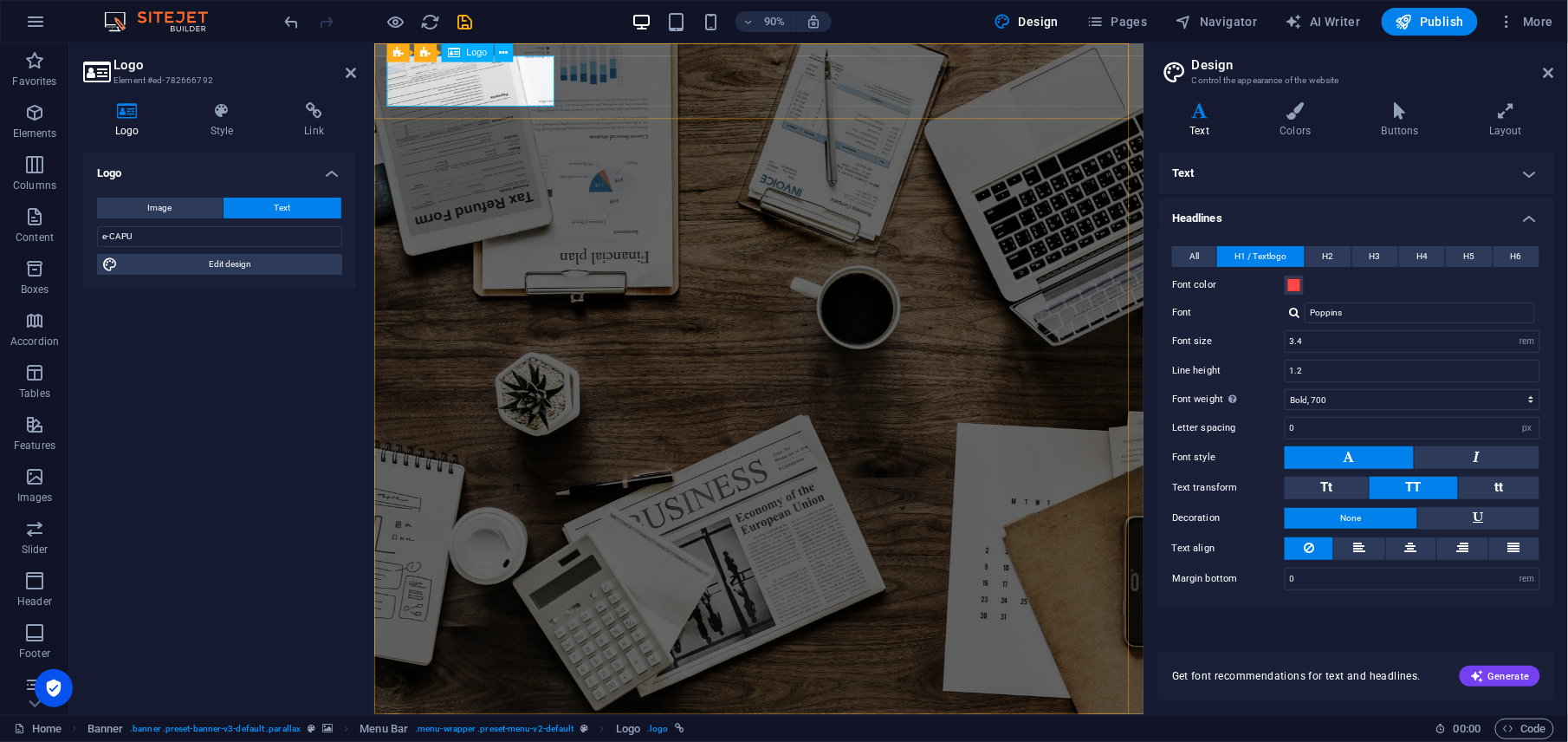 click on "e-CAPU" at bounding box center (801, 830) 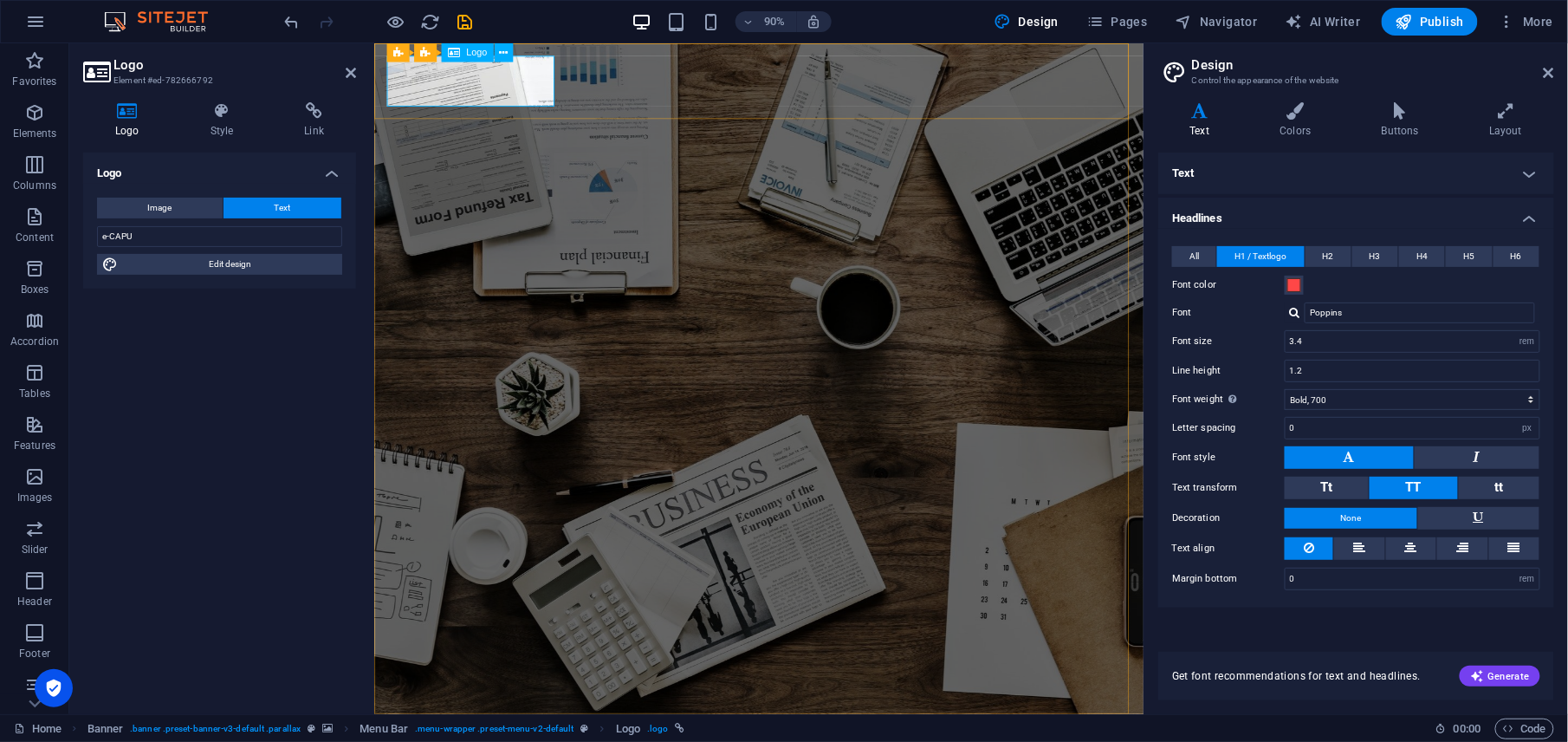 click on "e-CAPU" at bounding box center (801, 830) 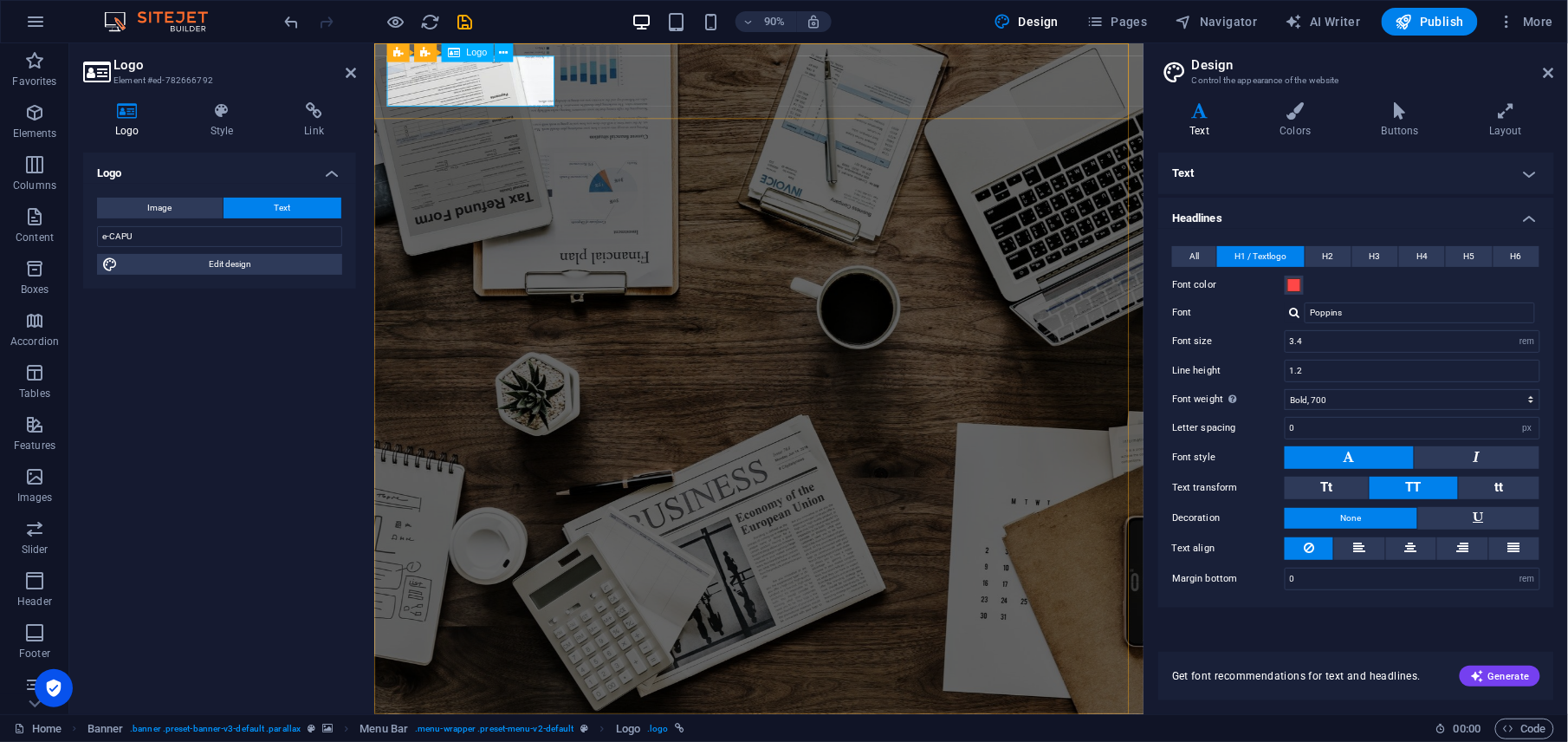 click on "e-CAPU" at bounding box center [801, 830] 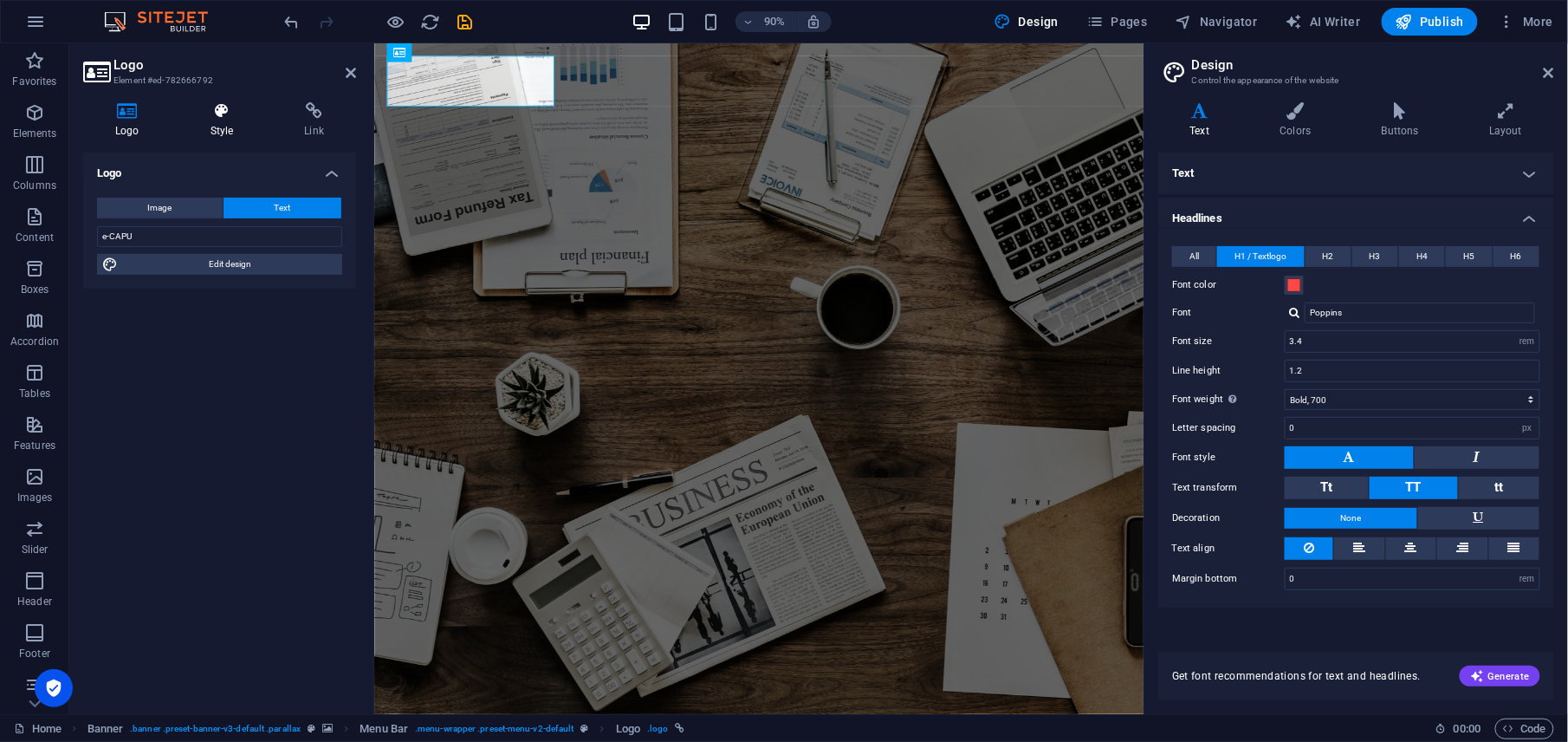 click at bounding box center [222, 111] 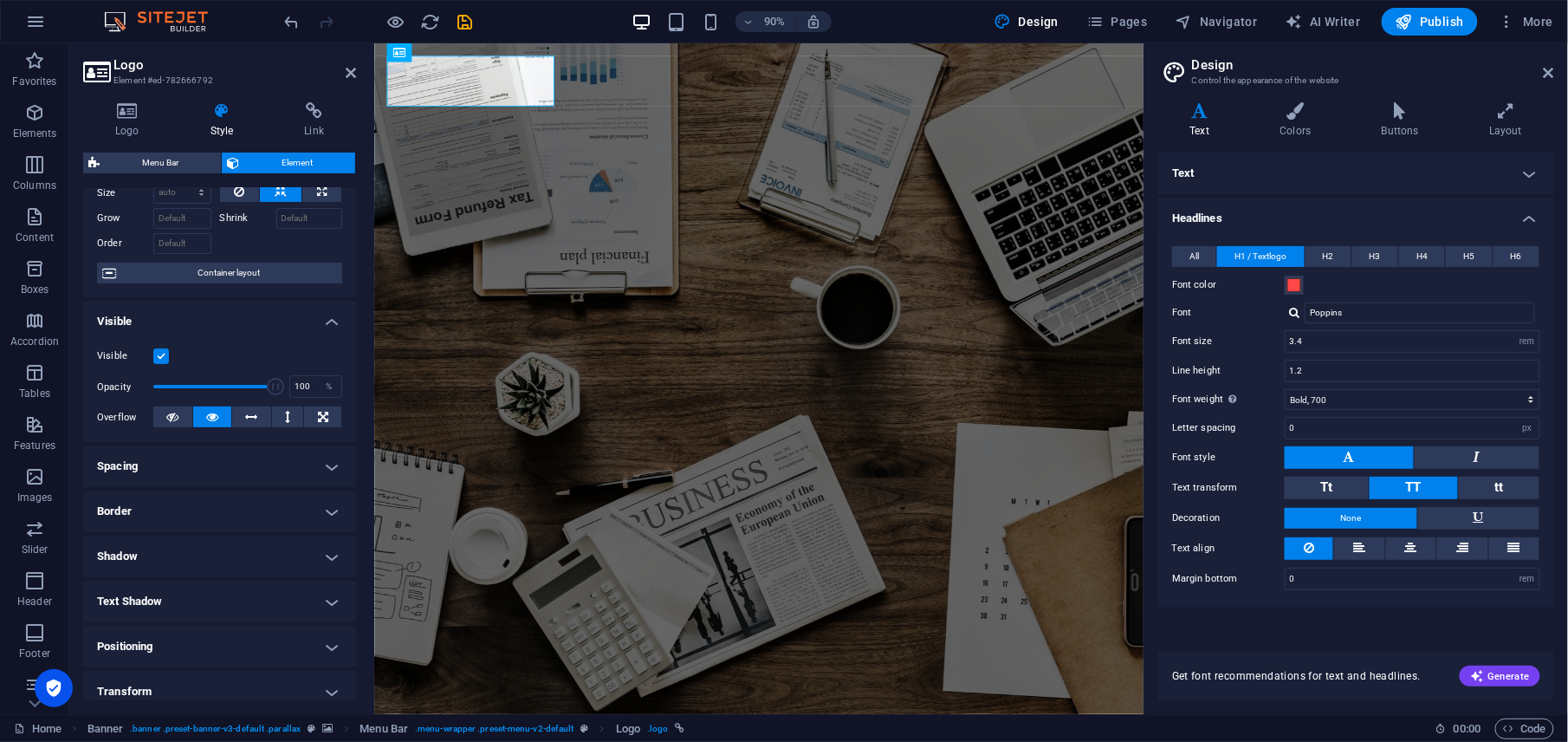 scroll, scrollTop: 0, scrollLeft: 0, axis: both 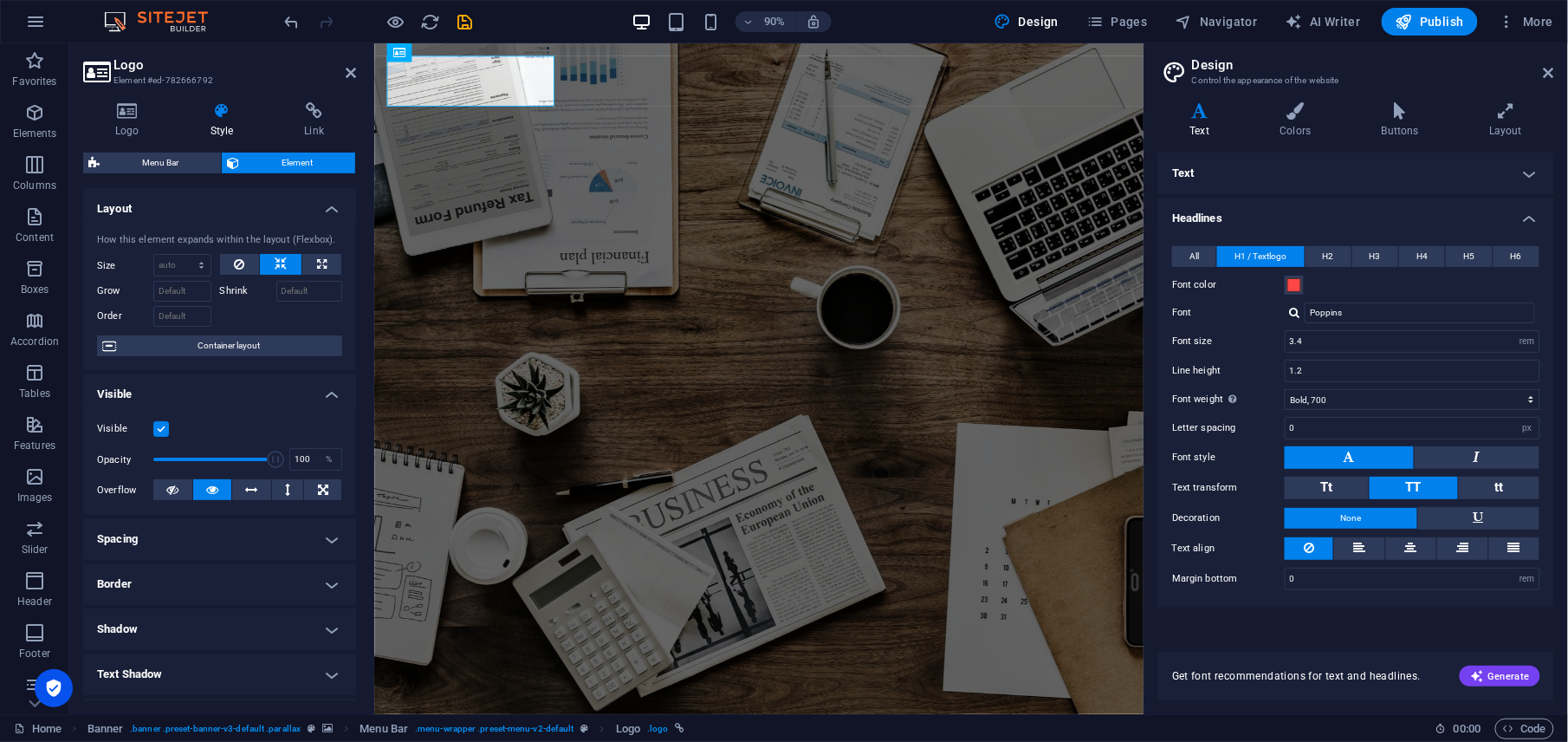 drag, startPoint x: 130, startPoint y: 130, endPoint x: 125, endPoint y: 149, distance: 19.646883 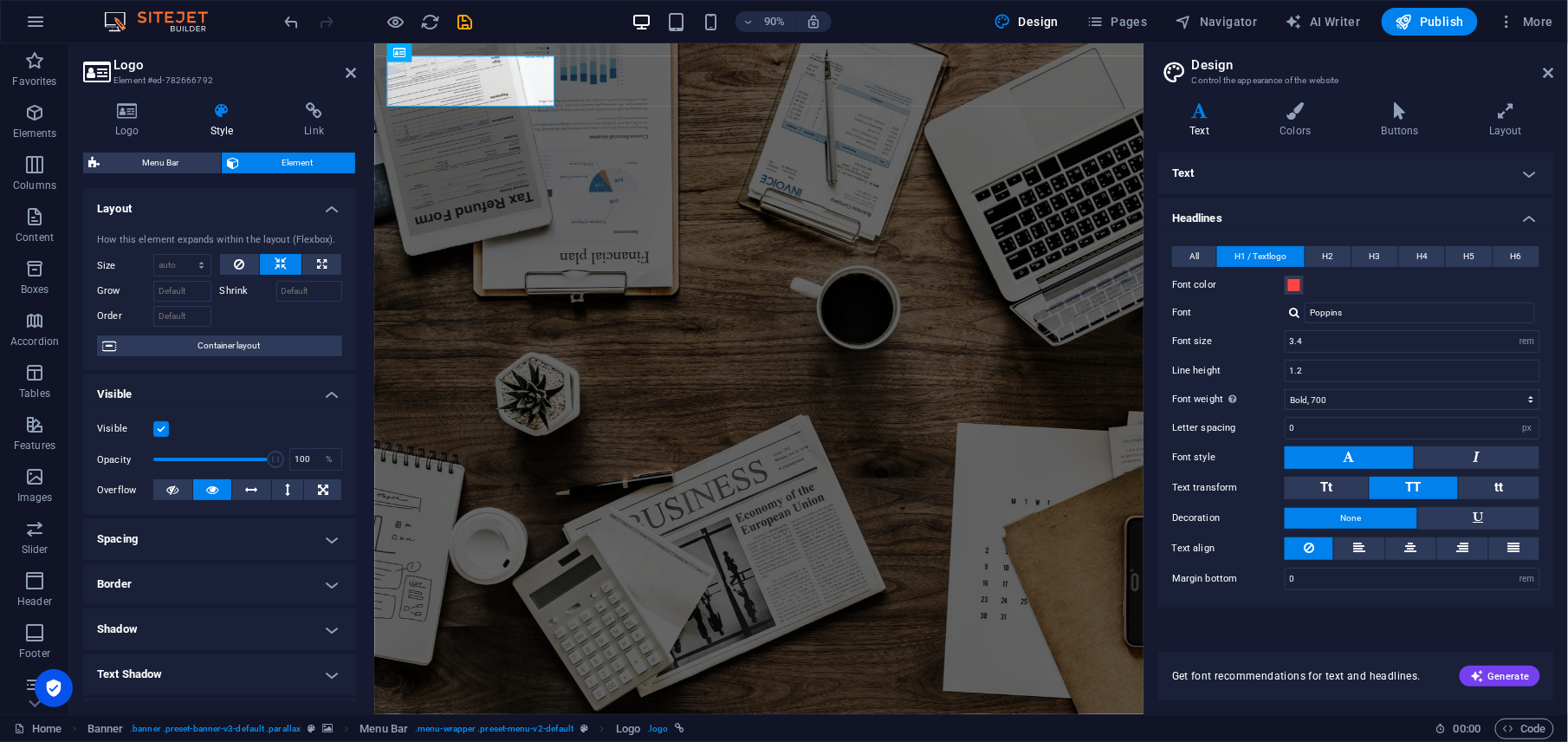 click on "Logo Style Link Logo Image Text Drag files here, click to choose files or select files from Files or our free stock photos & videos Select files from the file manager, stock photos, or upload file(s) Upload Width 218 Default auto px rem % em vh vw Fit image Automatically fit image to a fixed width and height Height Default auto px Alignment Lazyload Loading images after the page loads improves page speed. Responsive Automatically load retina image and smartphone optimized sizes. Lightbox Use as headline The image will be wrapped in an H1 headline tag. Useful for giving alternative text the weight of an H1 headline, e.g. for the logo. Leave unchecked if uncertain. Optimized Images are compressed to improve page speed. Position Direction Custom X offset 50 px rem % vh vw Y offset 50 px rem % vh vw e-CAPU Edit design Text Float No float Image left Image right Determine how text should behave around the image. Text Alternative text Image caption Paragraph Format Normal Heading 1 Heading 2 Heading 3 Heading 4 Code" at bounding box center [219, 401] 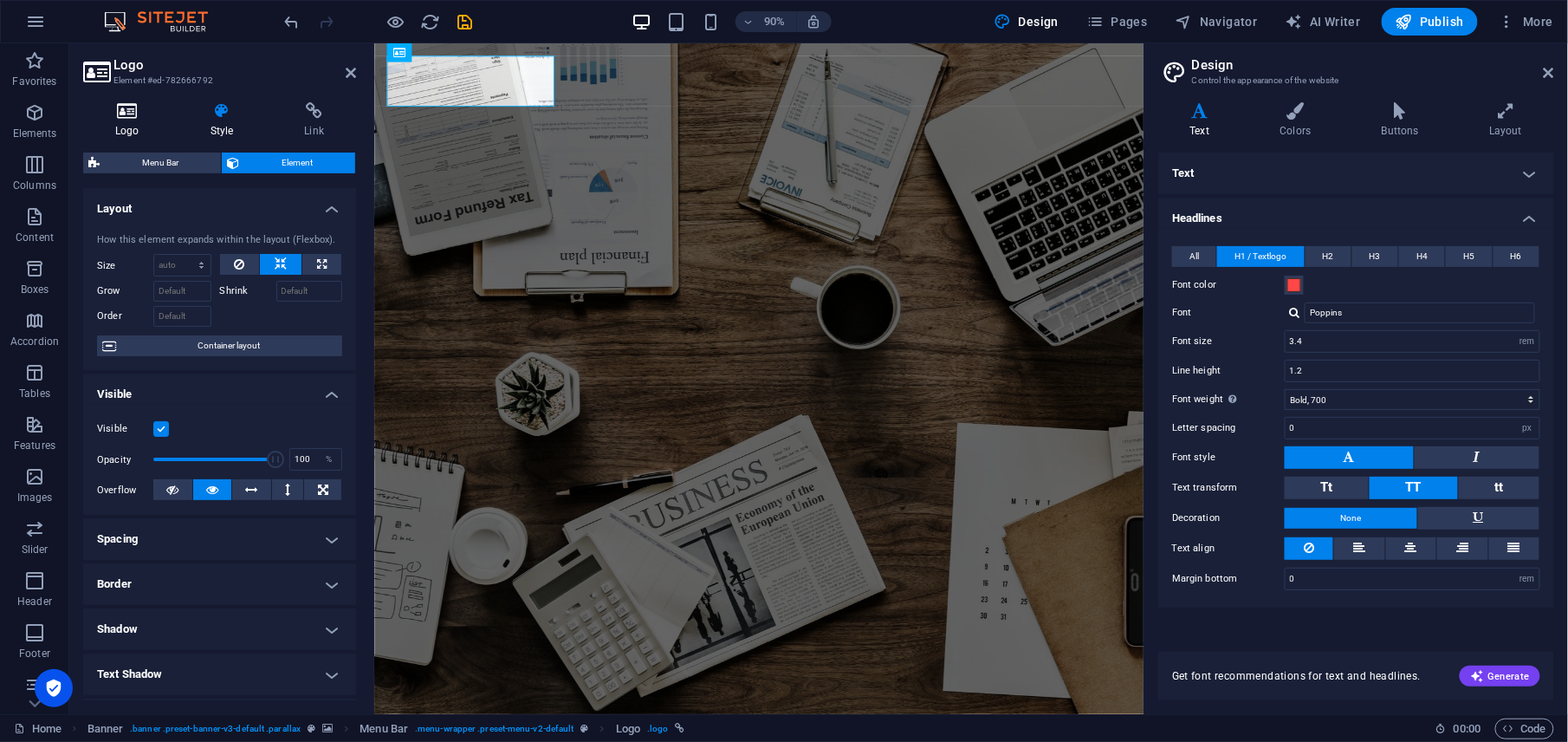 click on "Logo" at bounding box center [131, 120] 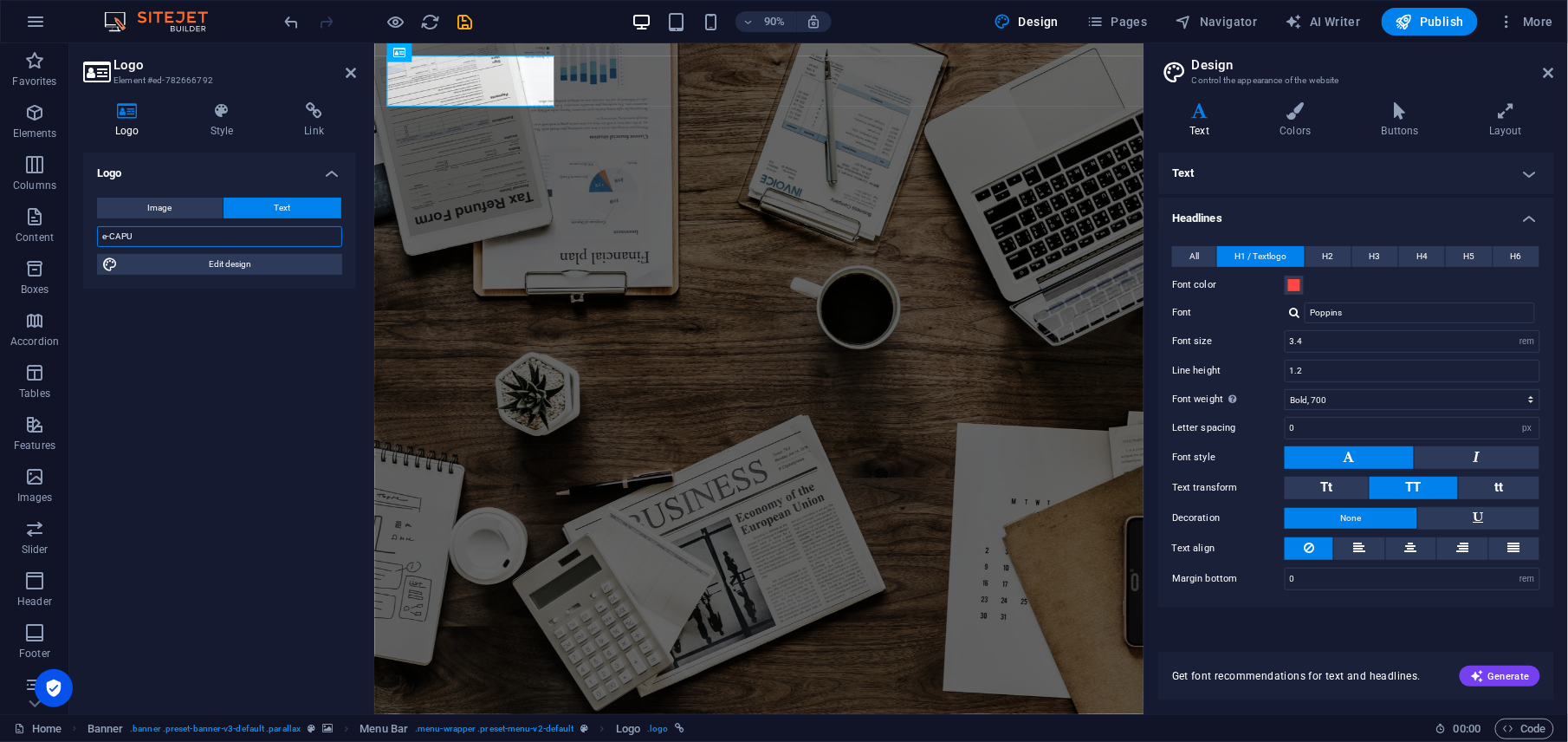 click on "e-CAPU" at bounding box center [219, 237] 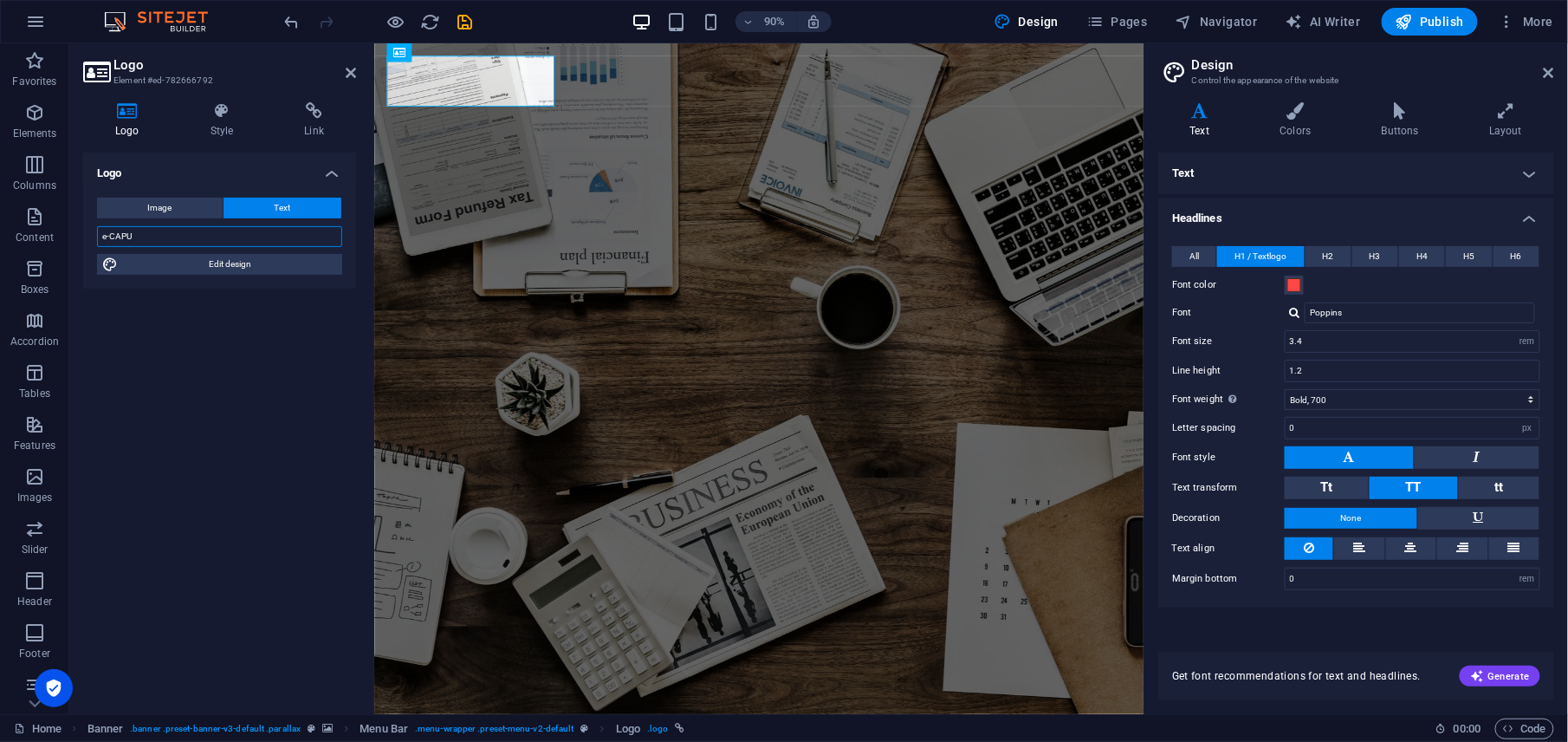 drag, startPoint x: 140, startPoint y: 236, endPoint x: 109, endPoint y: 233, distance: 31.144823 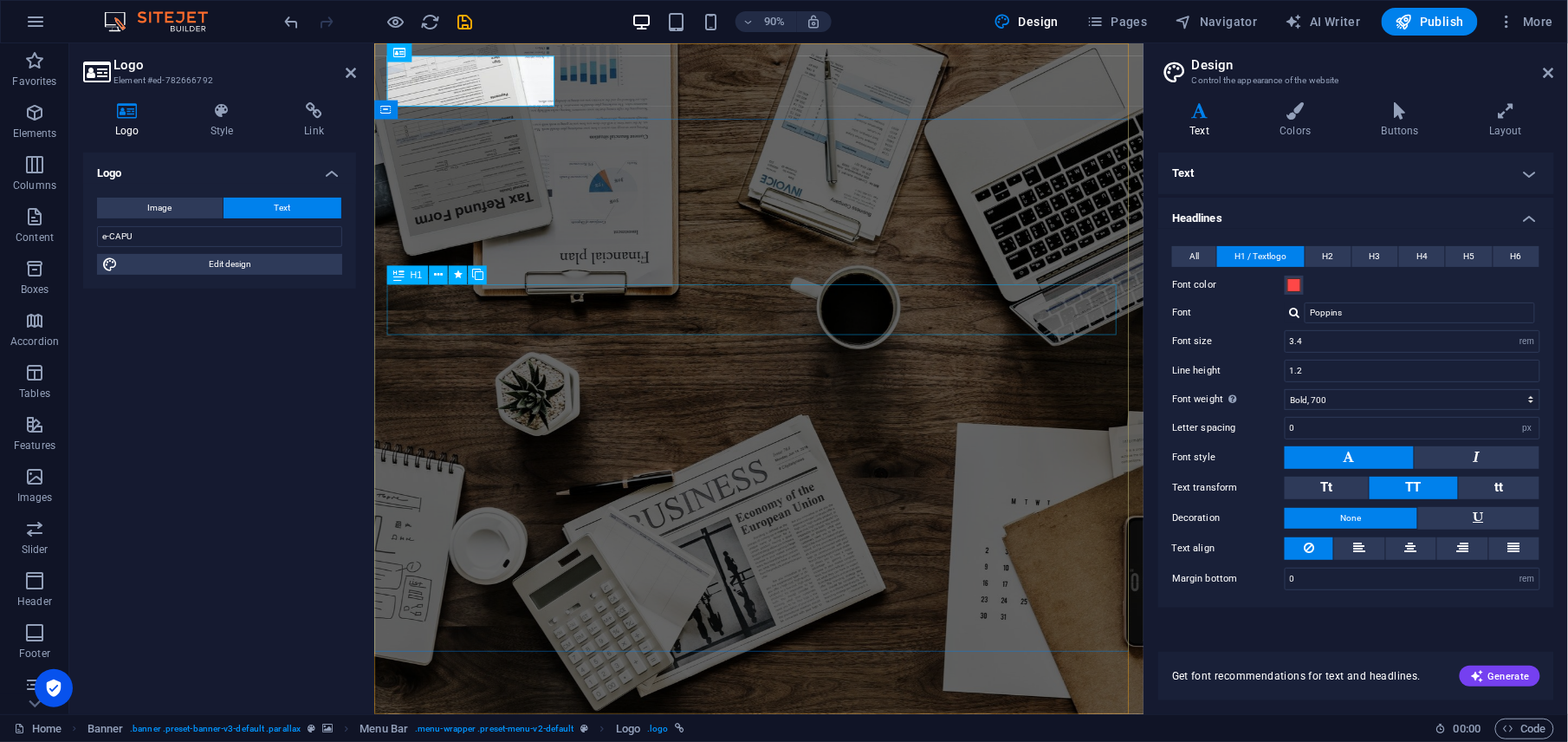 click on "O nline Marketing" at bounding box center [801, 998] 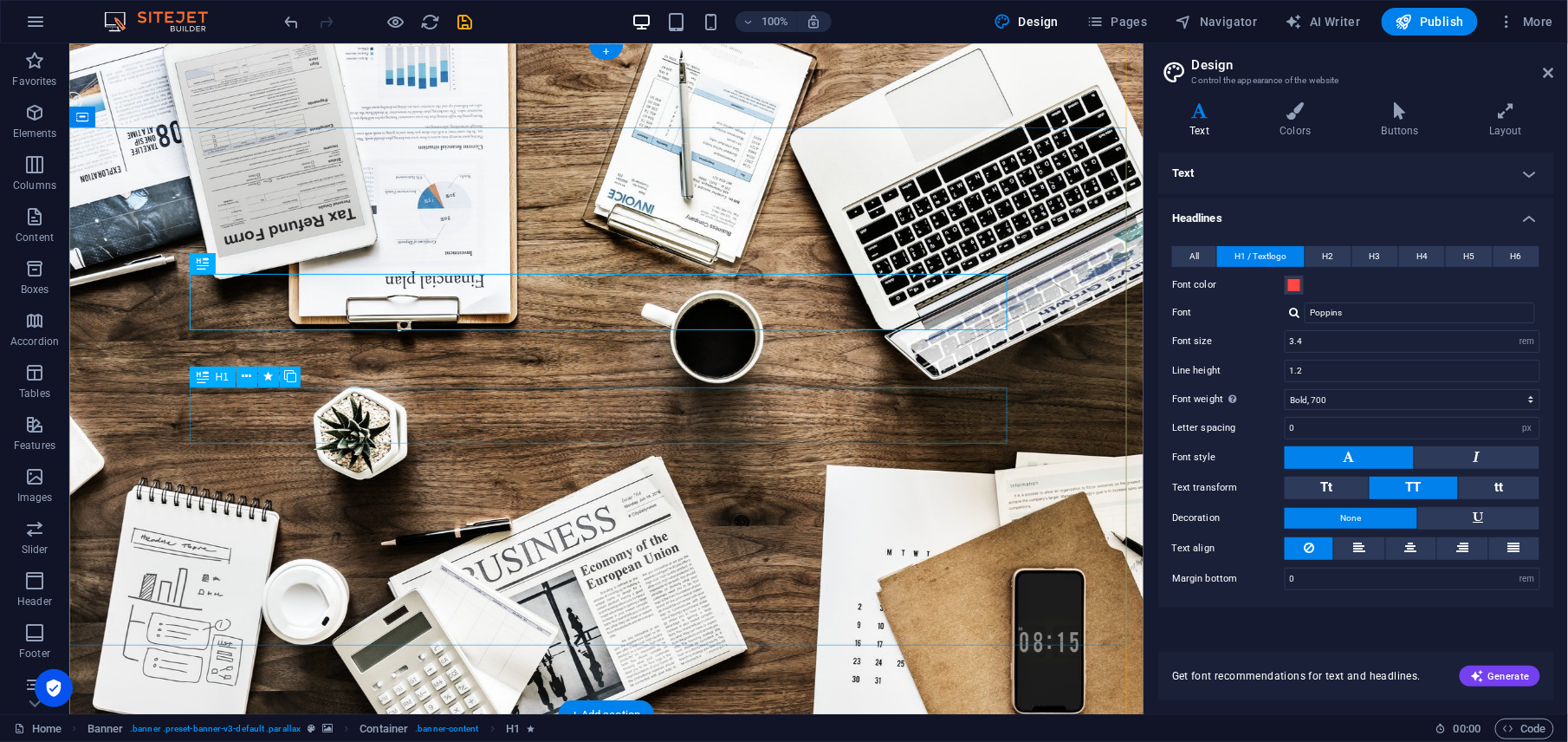 click on "R EVIEW & STATISTICS" at bounding box center [606, 1110] 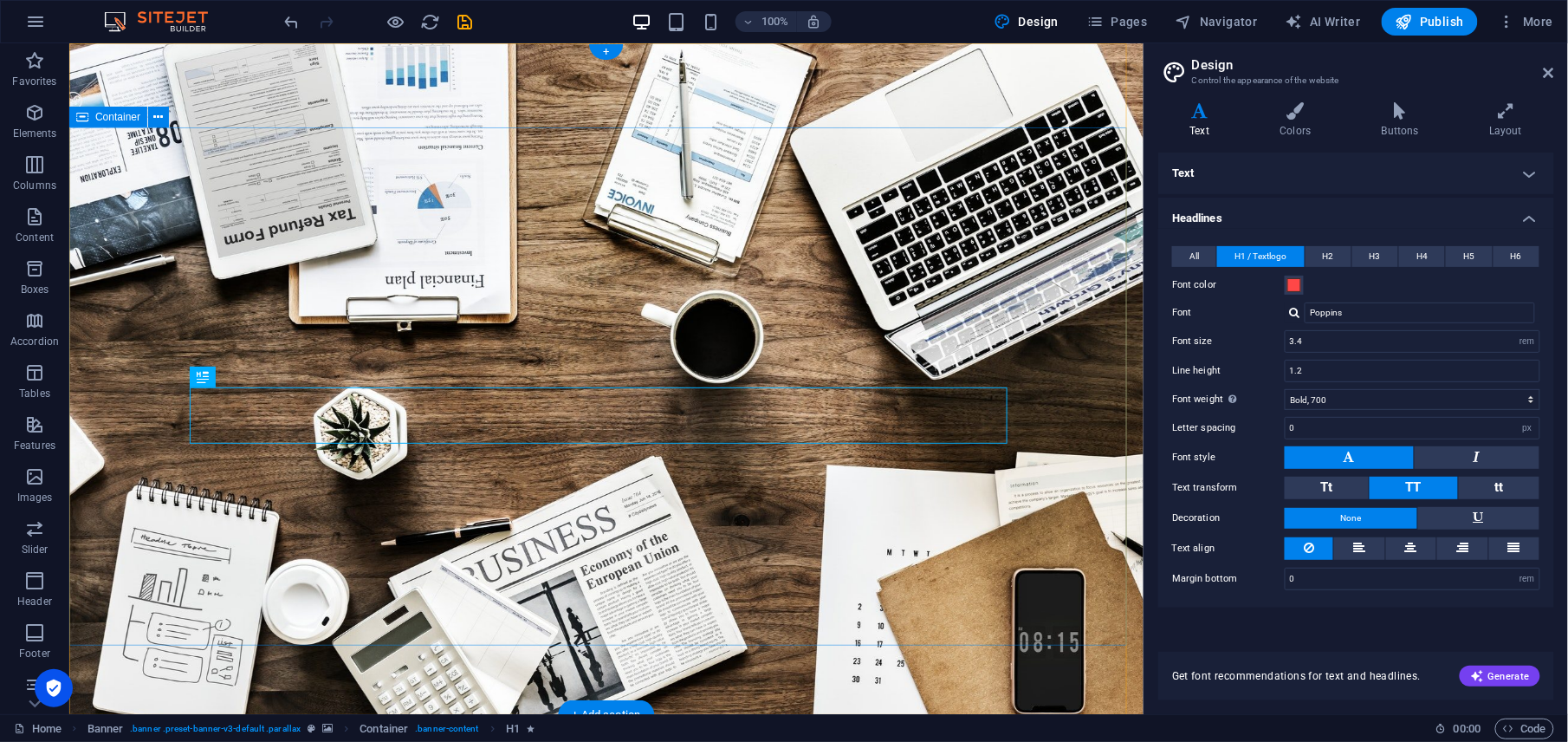 click on "O nline Marketing S OCIAL MEDIA MARKETING R EVIEW & STATISTICS Learn more" at bounding box center (606, 1082) 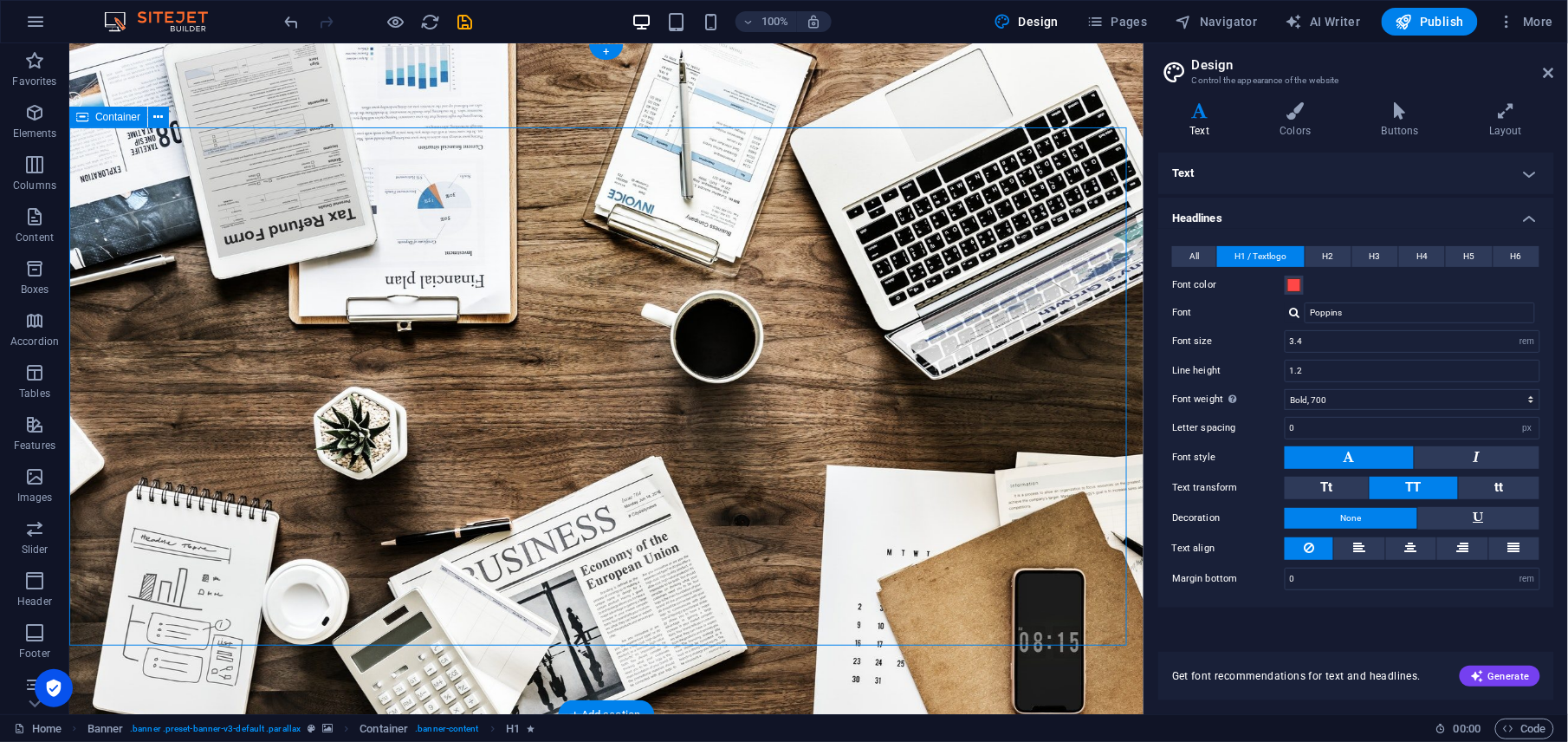 click on "O nline Marketing S OCIAL MEDIA MARKETING R EVIEW & STATISTICS Learn more" at bounding box center [606, 1082] 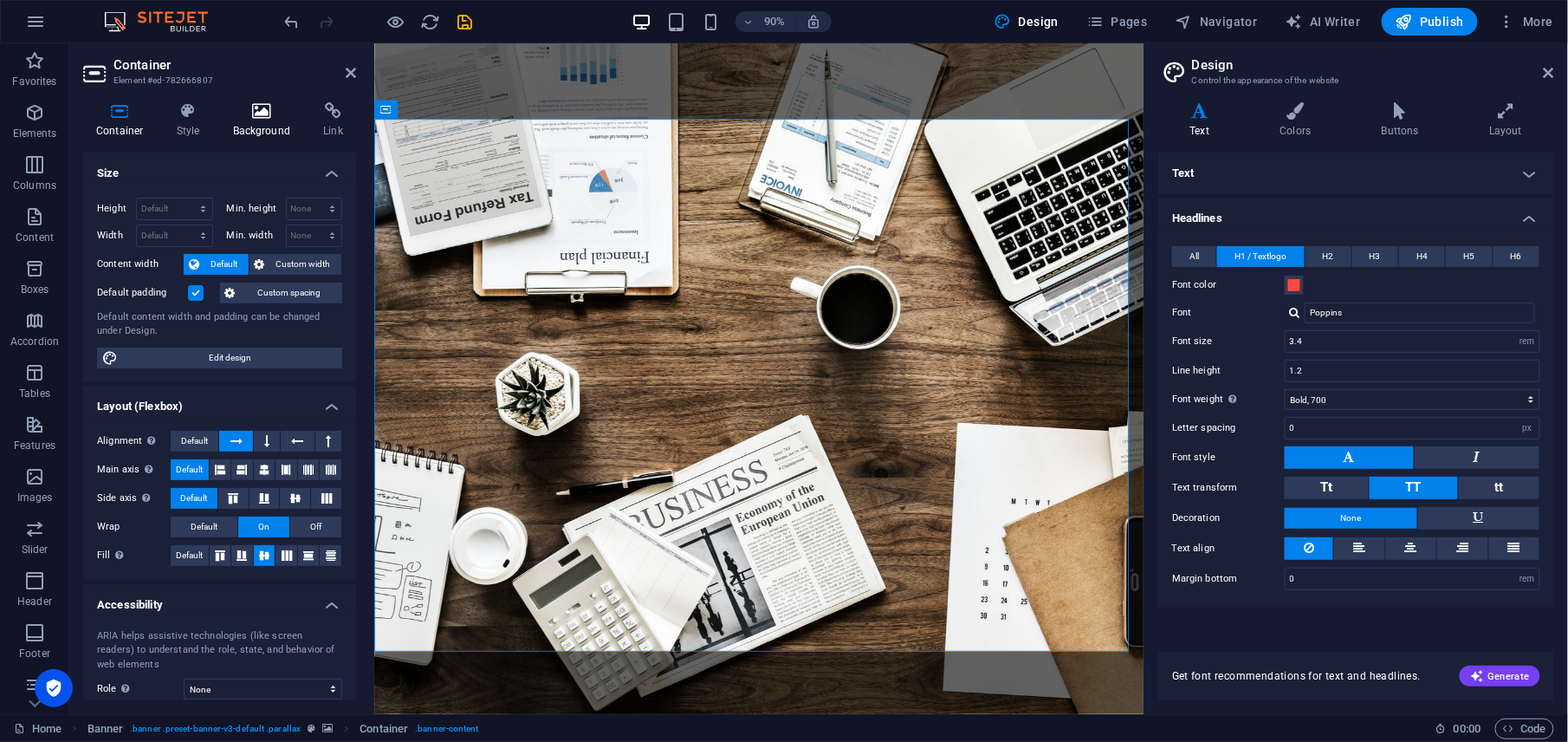 click on "Background" at bounding box center [265, 120] 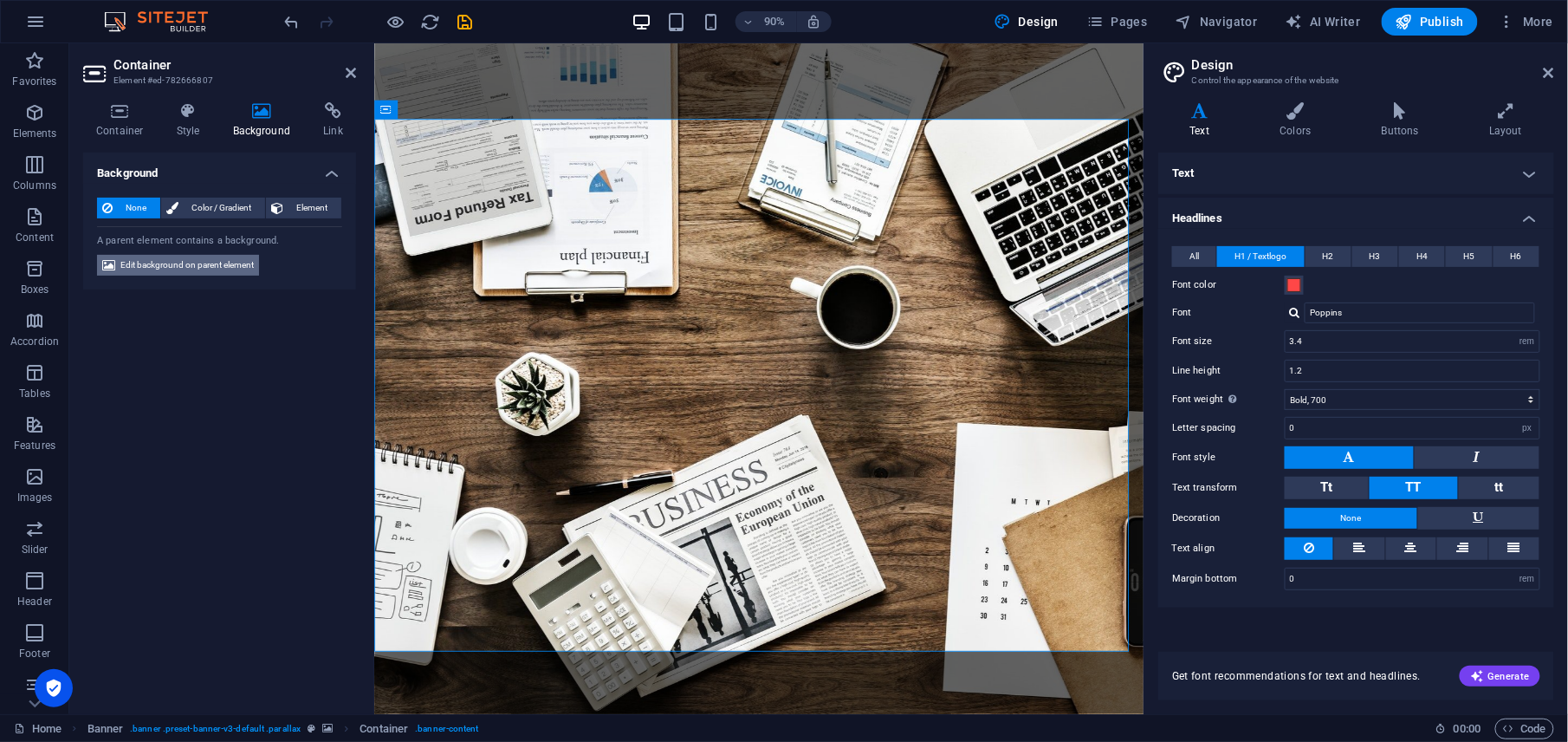 click on "Edit background on parent element" at bounding box center [187, 265] 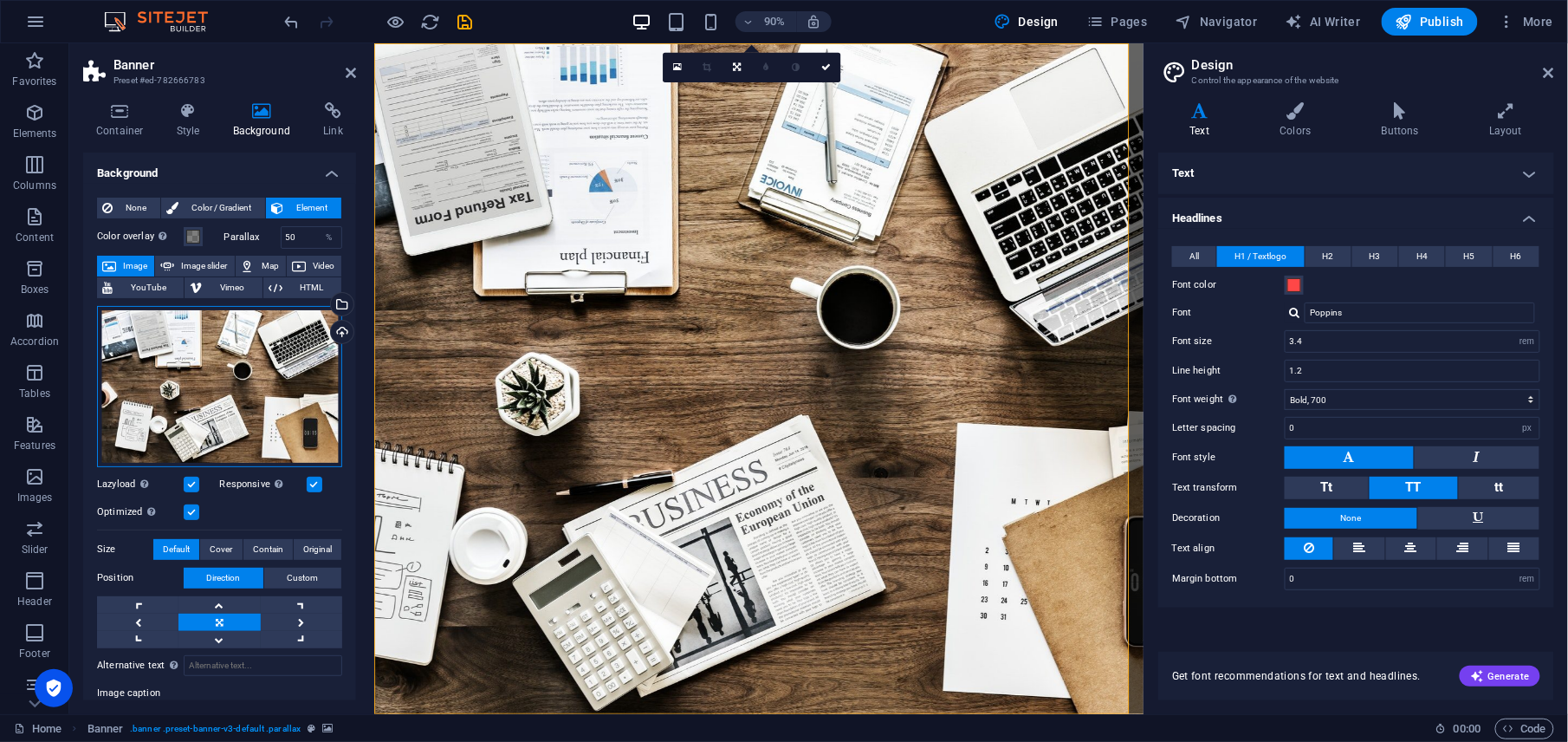 click on "Drag files here, click to choose files or select files from Files or our free stock photos & videos" at bounding box center [219, 387] 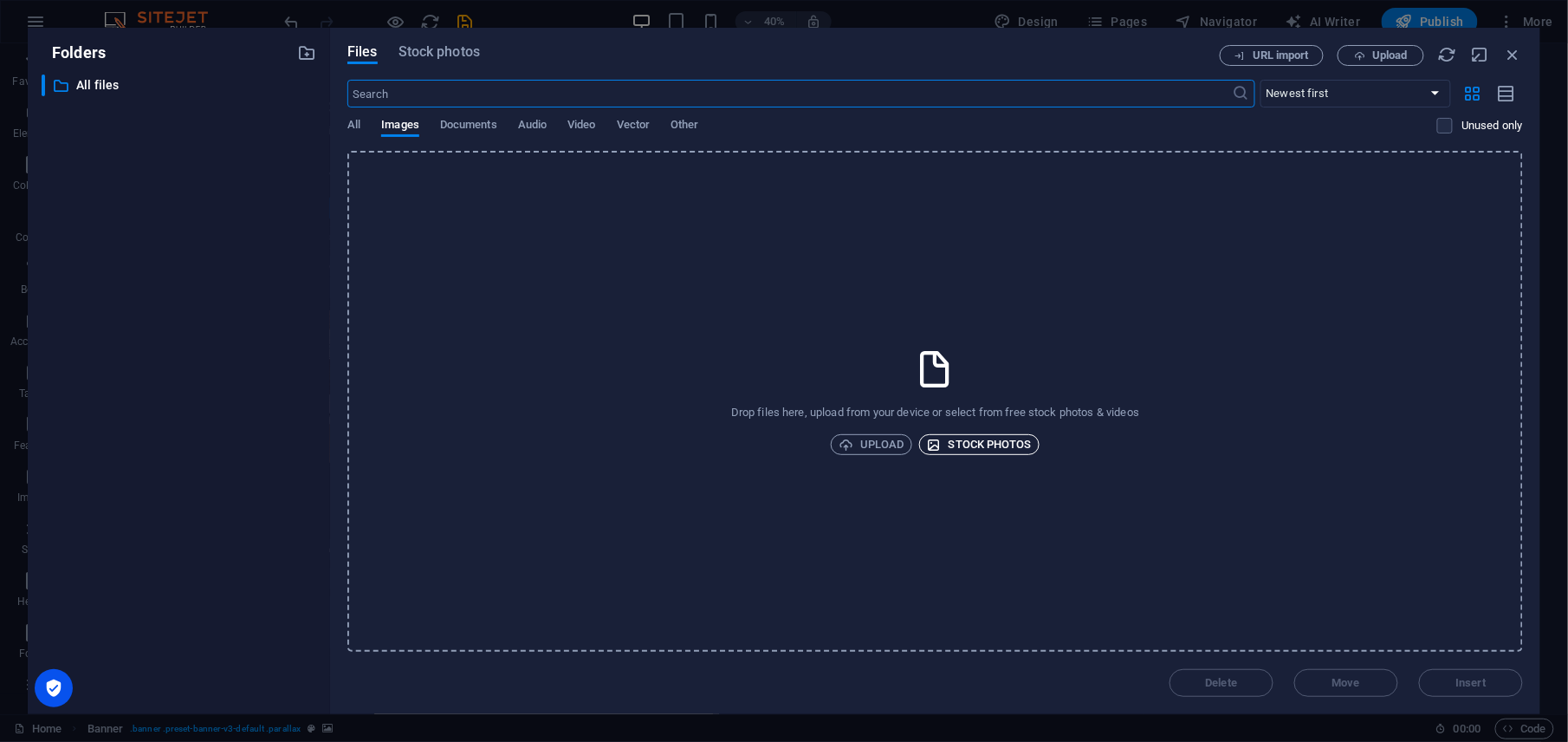 click at bounding box center (934, 445) 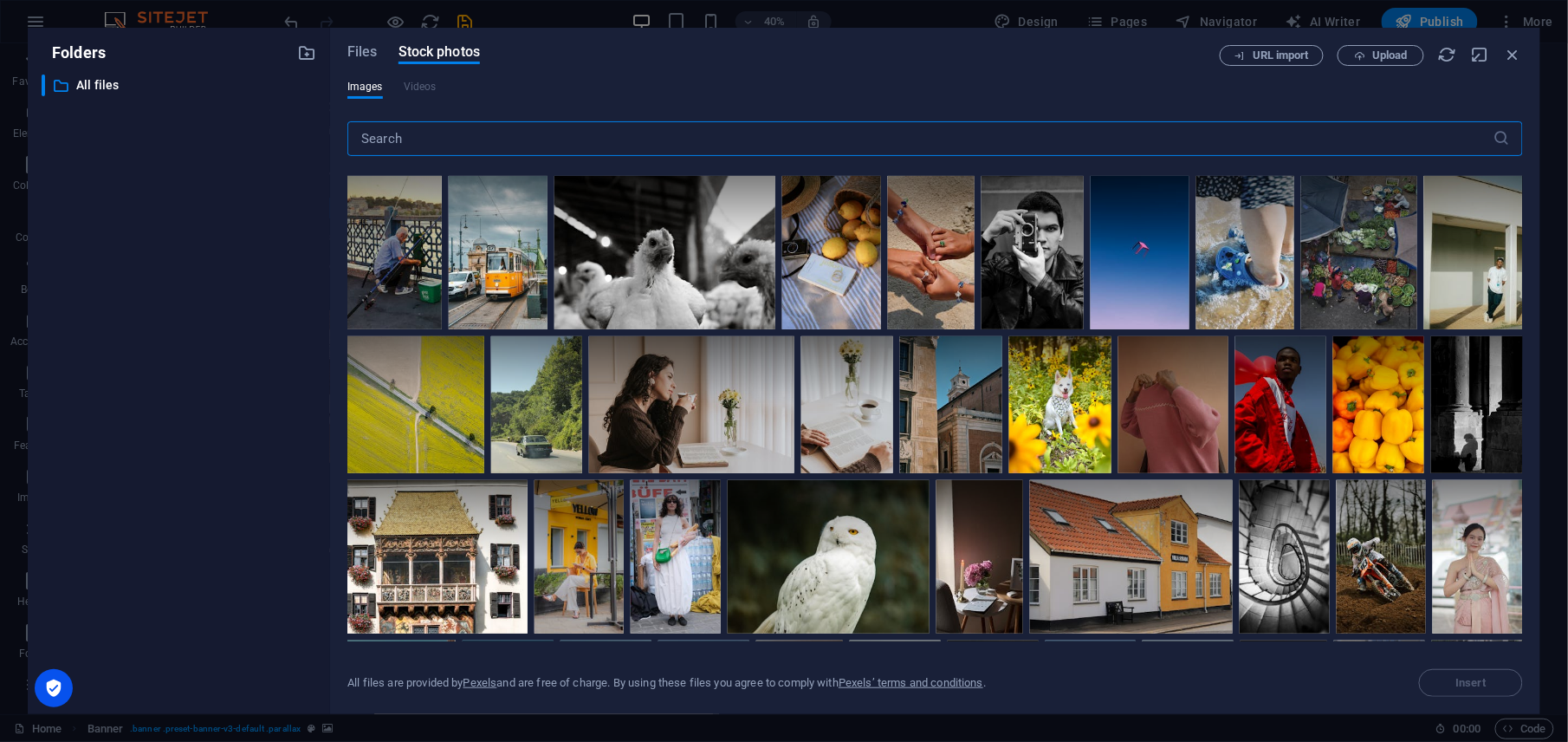 scroll, scrollTop: 115, scrollLeft: 0, axis: vertical 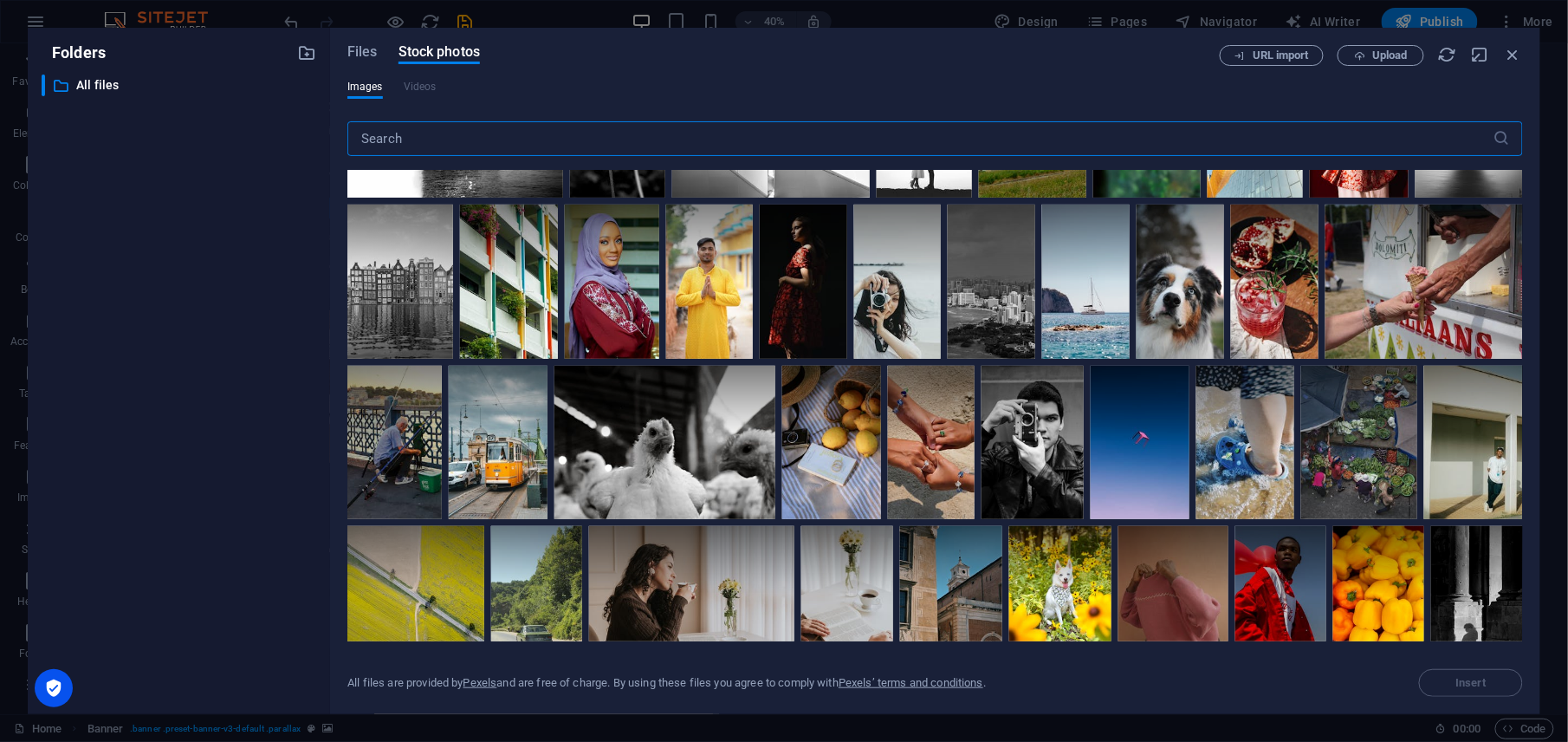 click at bounding box center [920, 139] 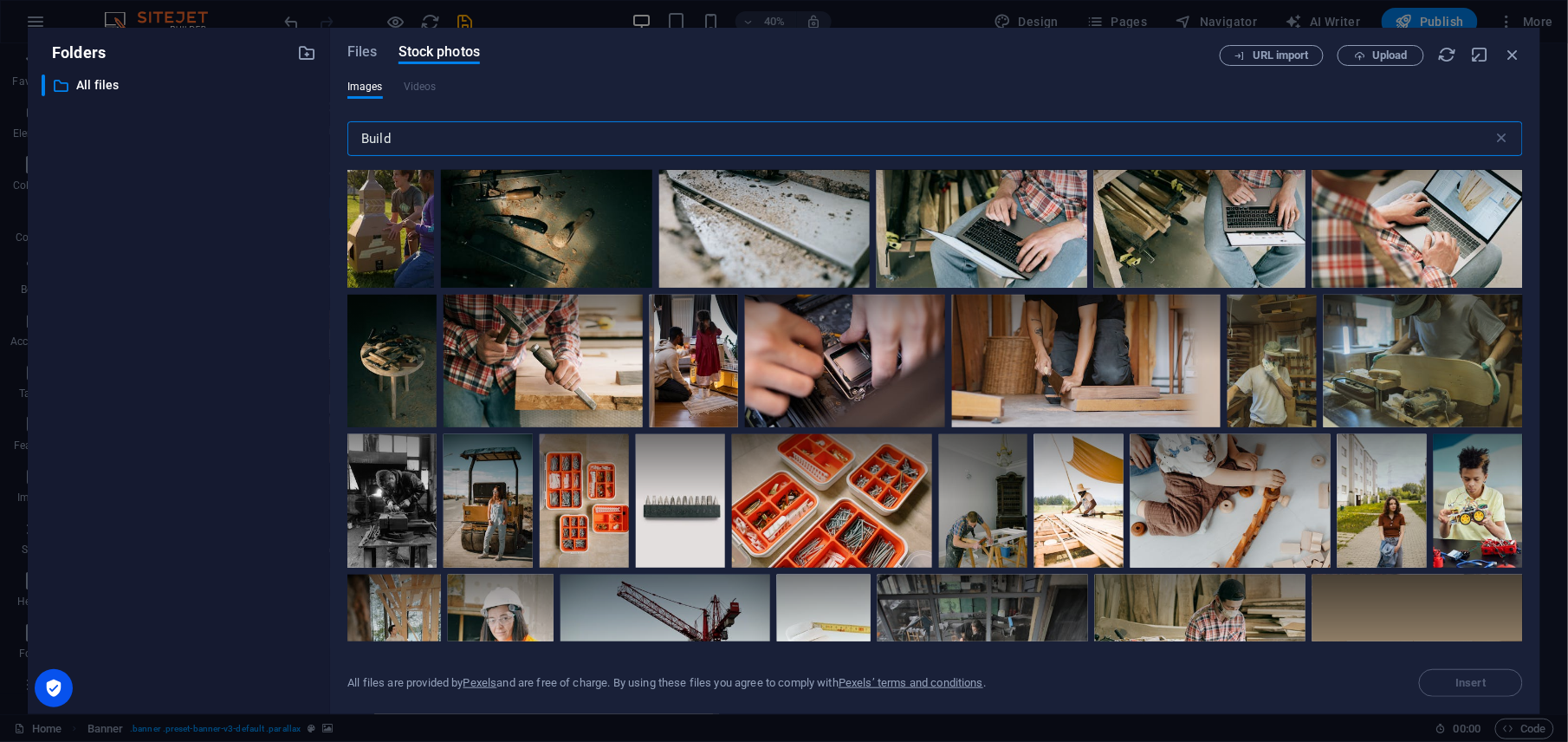 scroll, scrollTop: 3004, scrollLeft: 0, axis: vertical 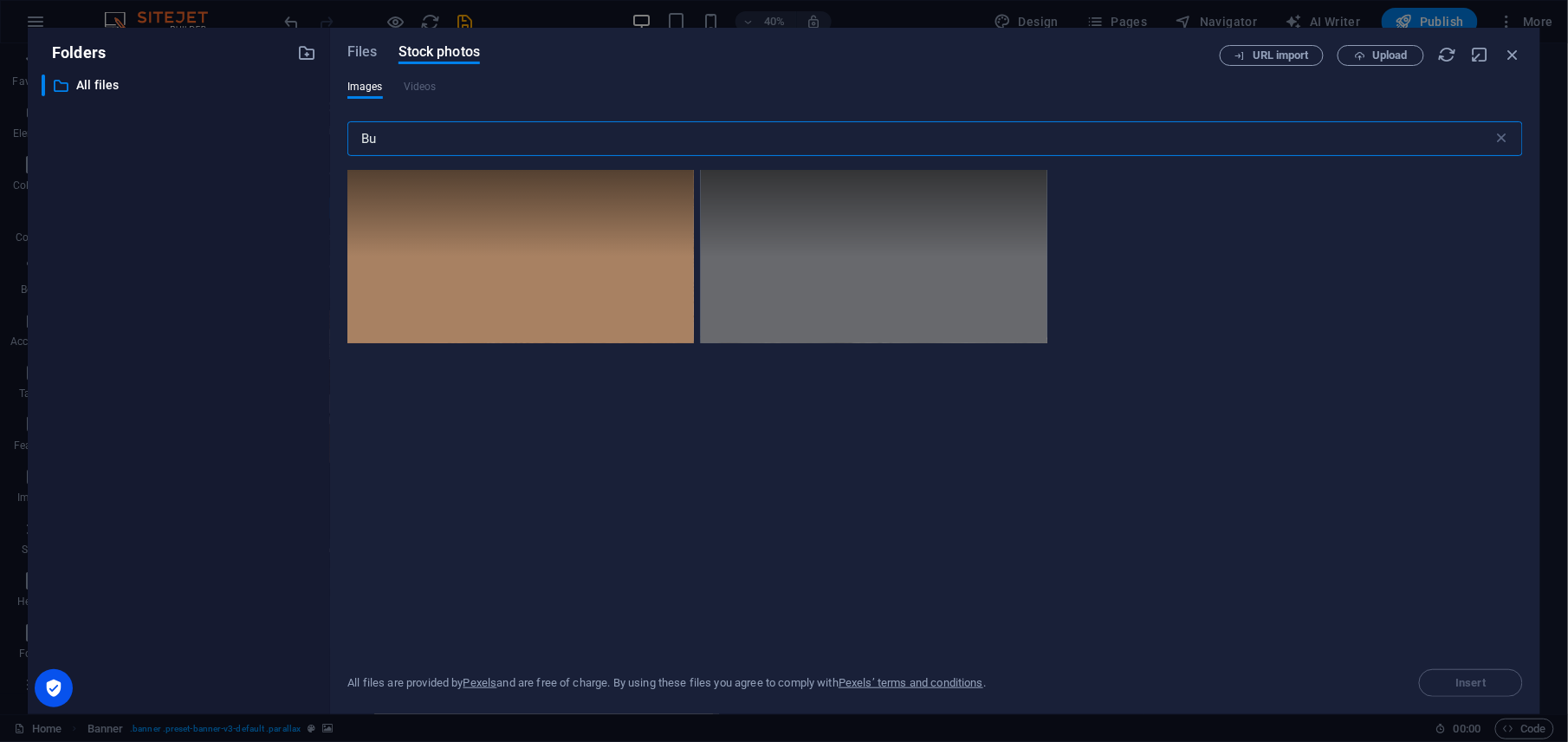 type on "B" 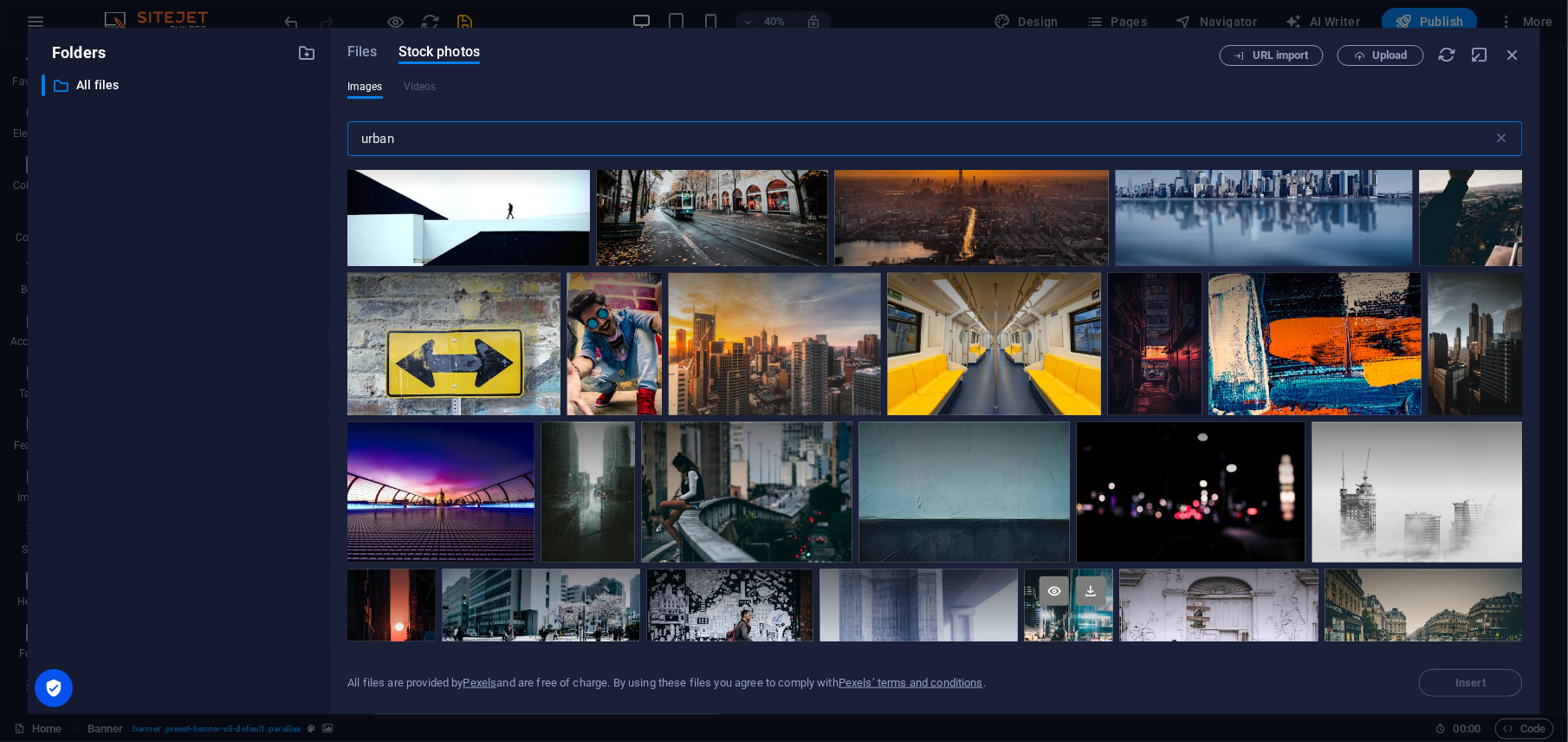 scroll, scrollTop: 1155, scrollLeft: 0, axis: vertical 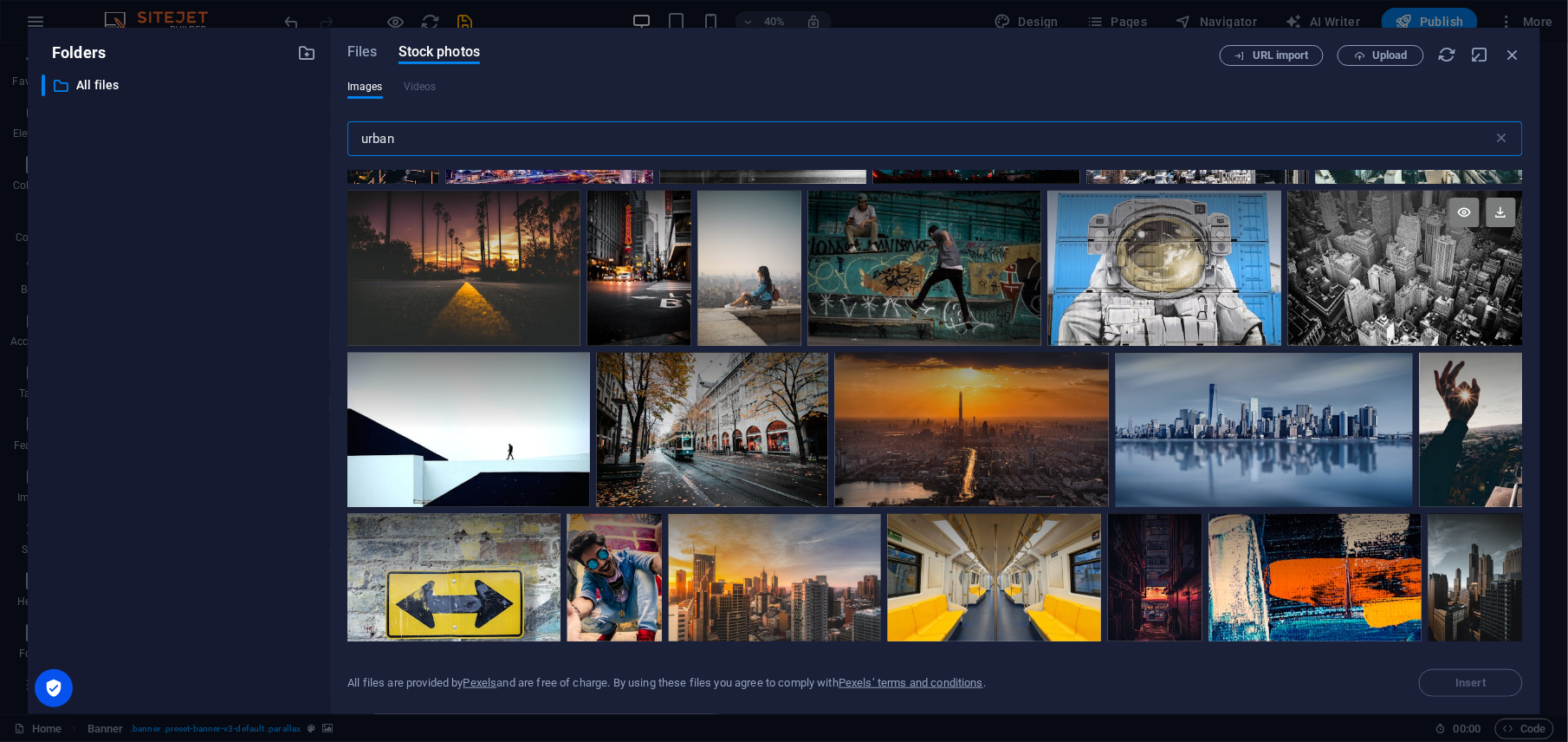type on "urban" 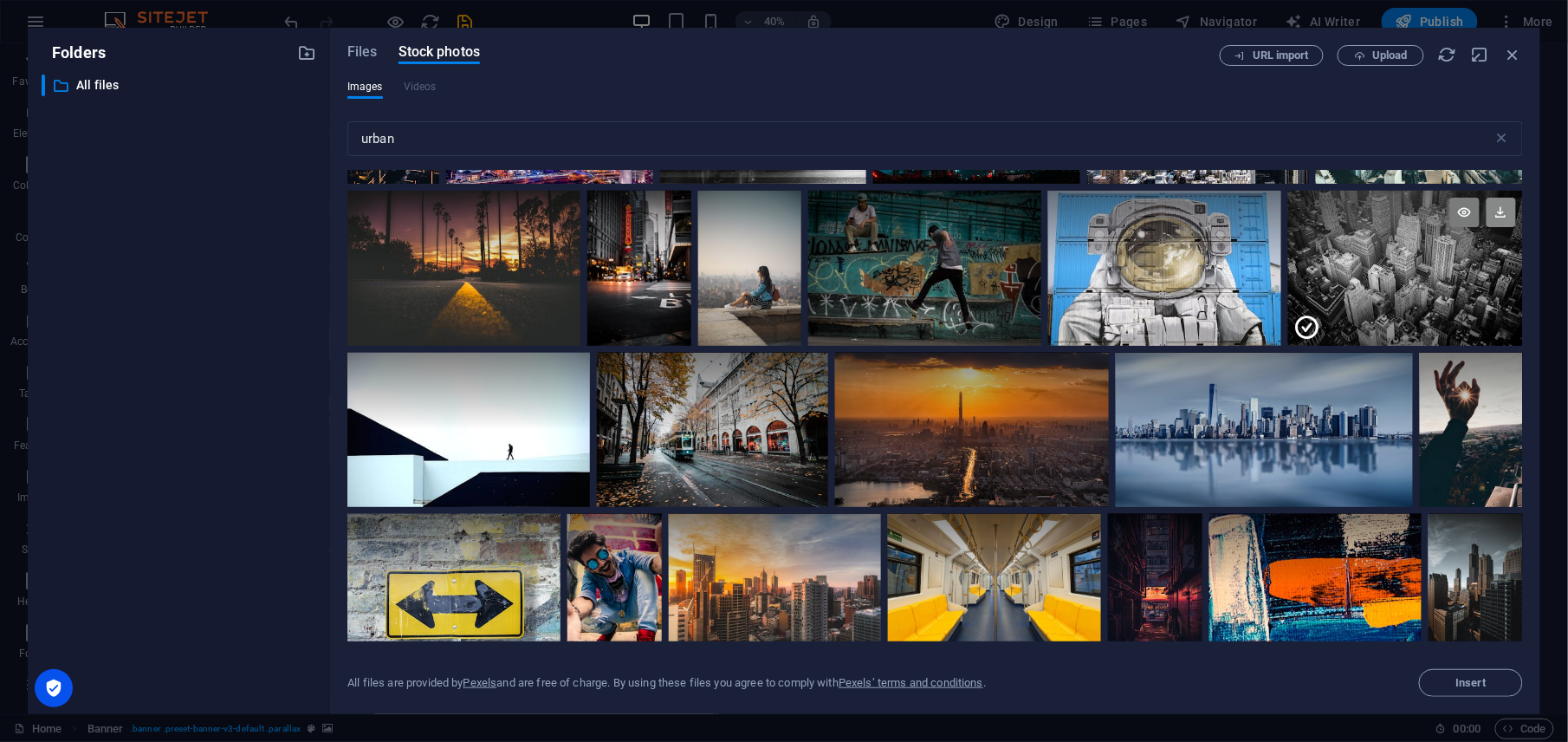 click at bounding box center (1501, 212) 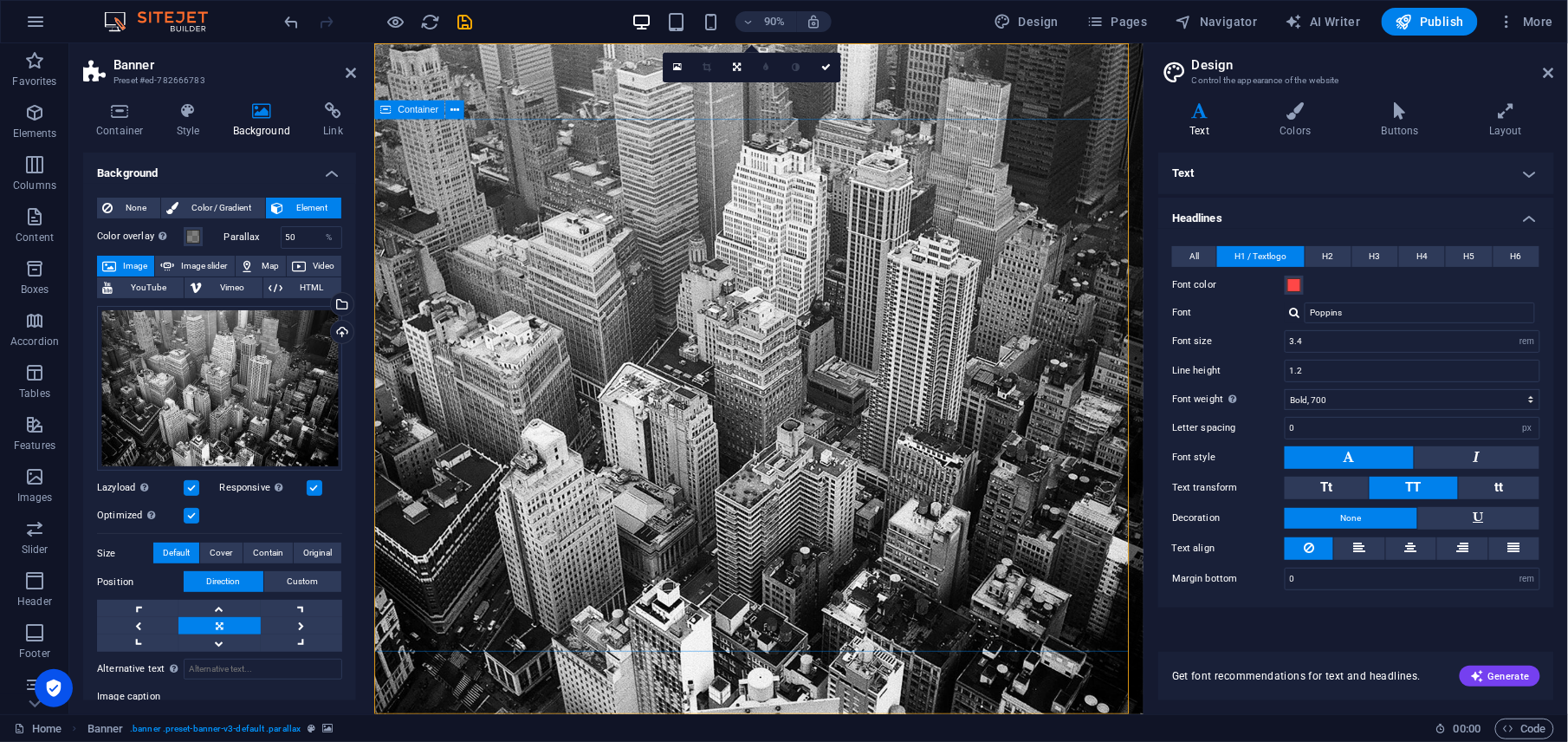 click on "O nline Marketing S OCIAL MEDIA MARKETING R EVIEW & STATISTICS Learn more" at bounding box center (800, 1083) 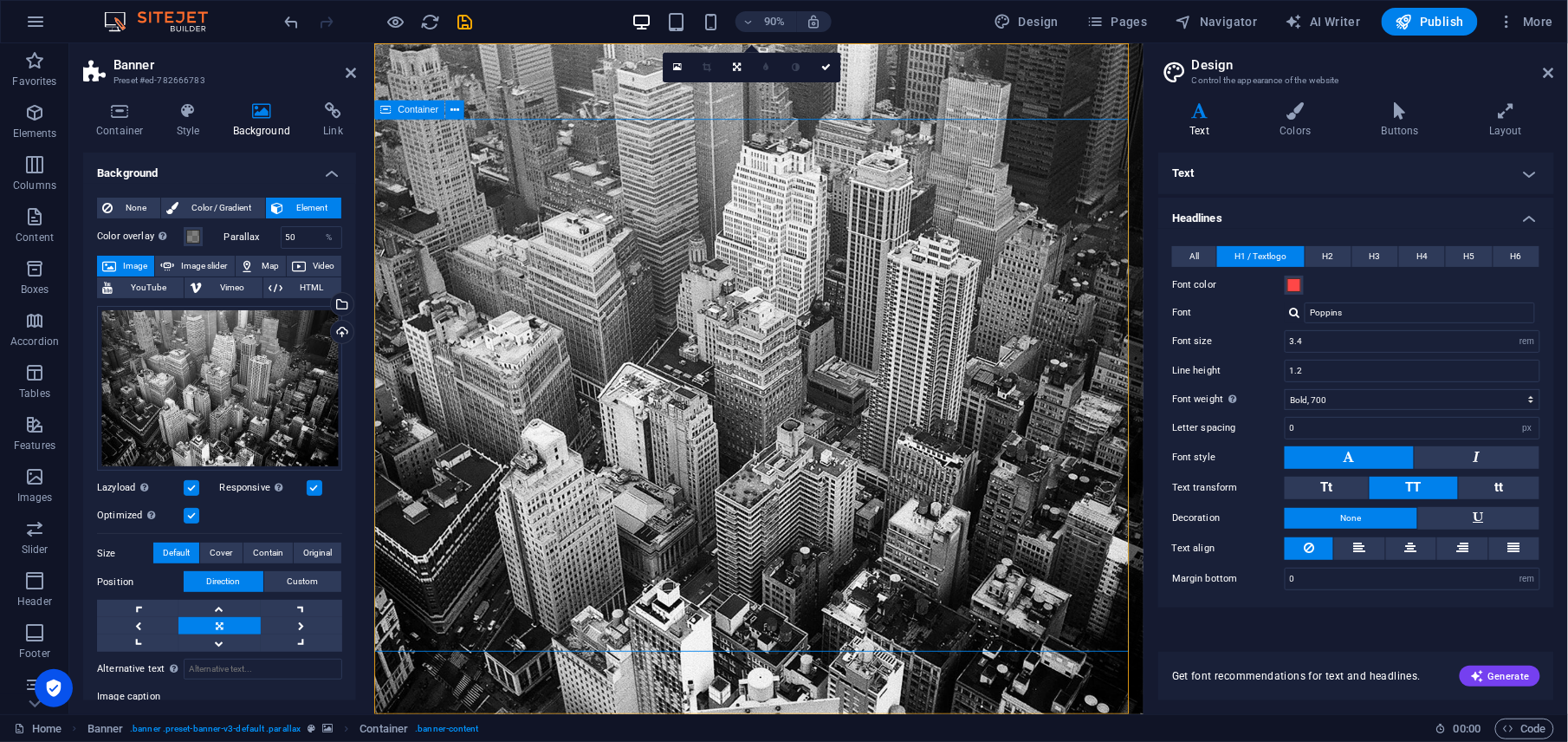 click on "O nline Marketing S OCIAL MEDIA MARKETING R EVIEW & STATISTICS Learn more" at bounding box center (800, 1083) 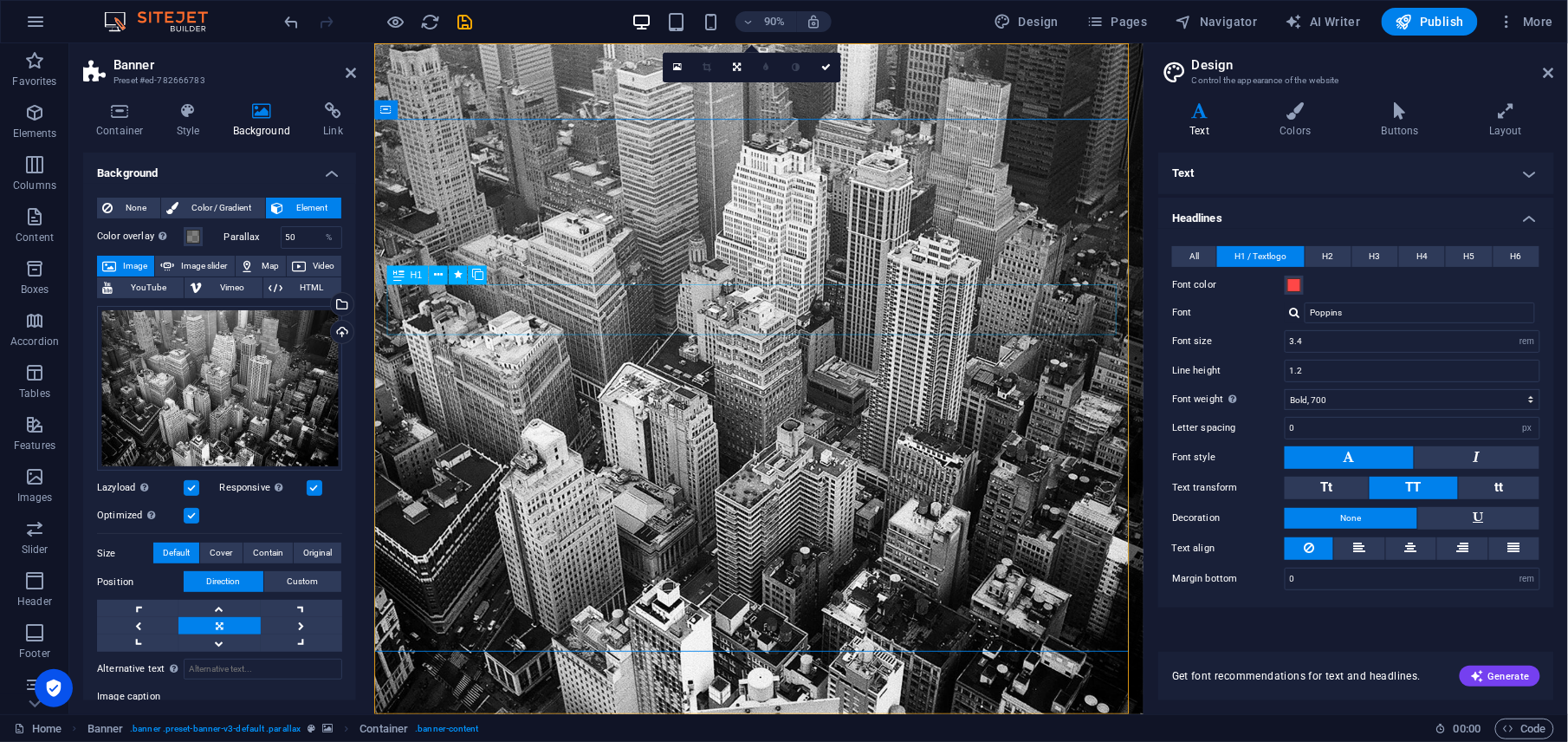 click on "O nline Marketing" at bounding box center [801, 998] 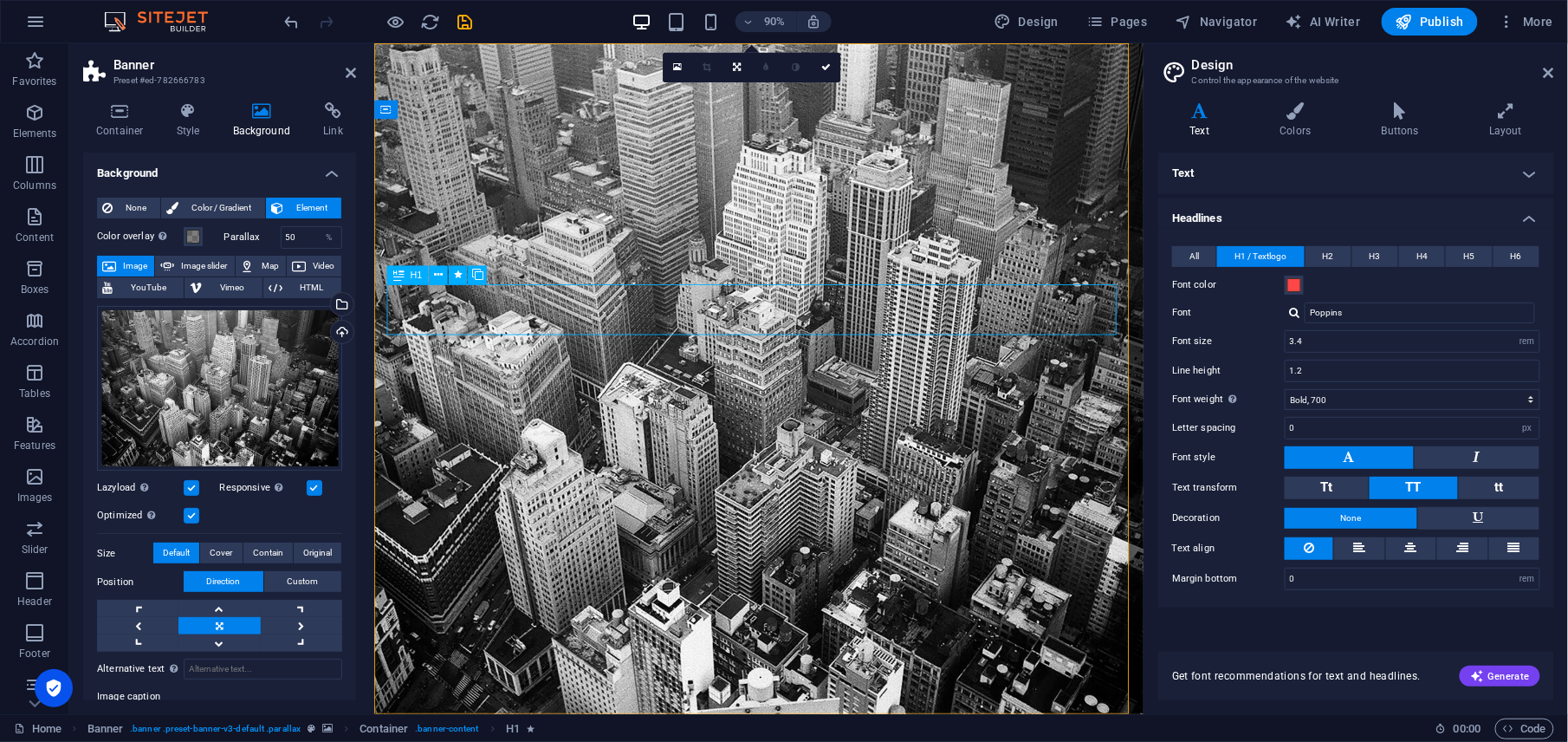 click on "O nline Marketing" at bounding box center [801, 998] 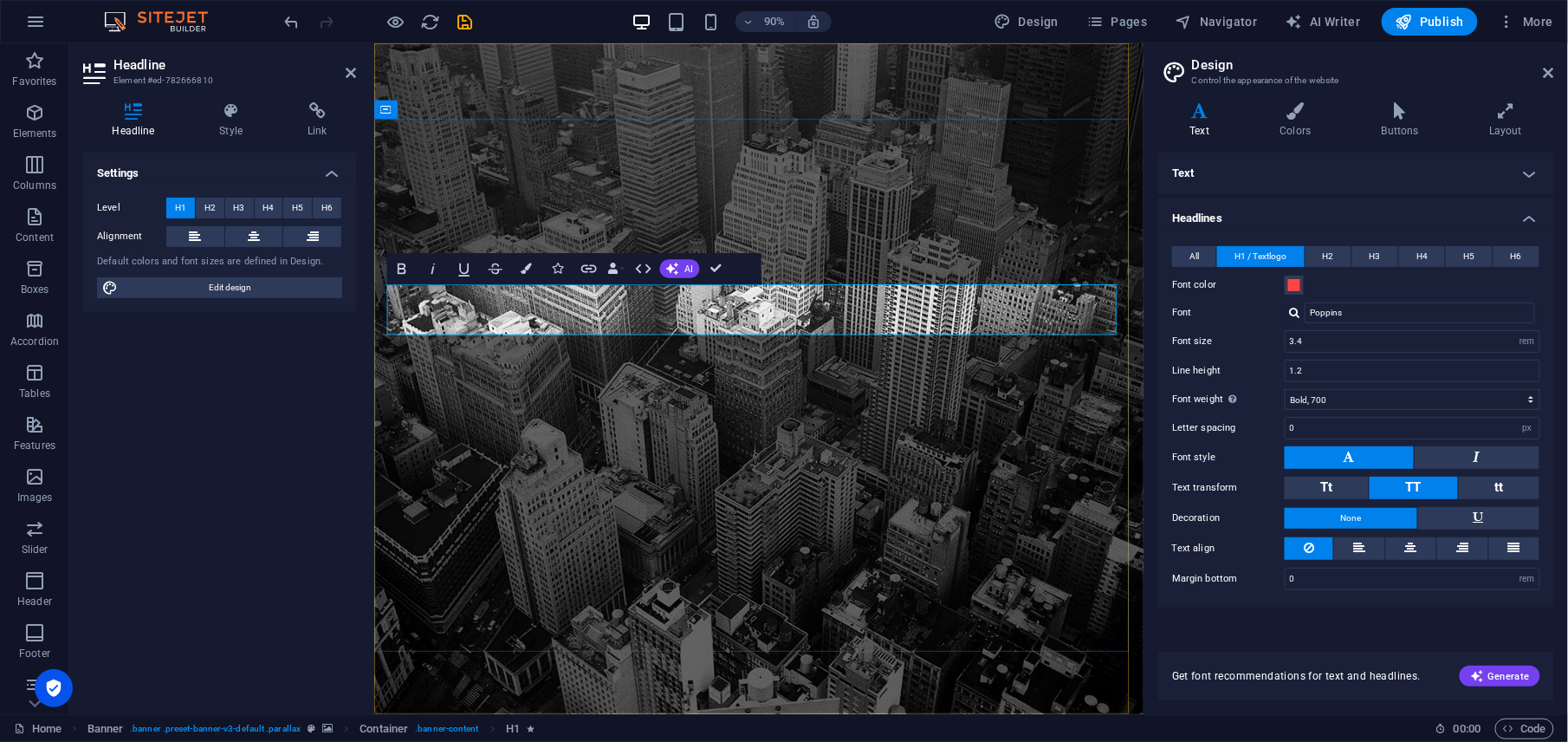 type 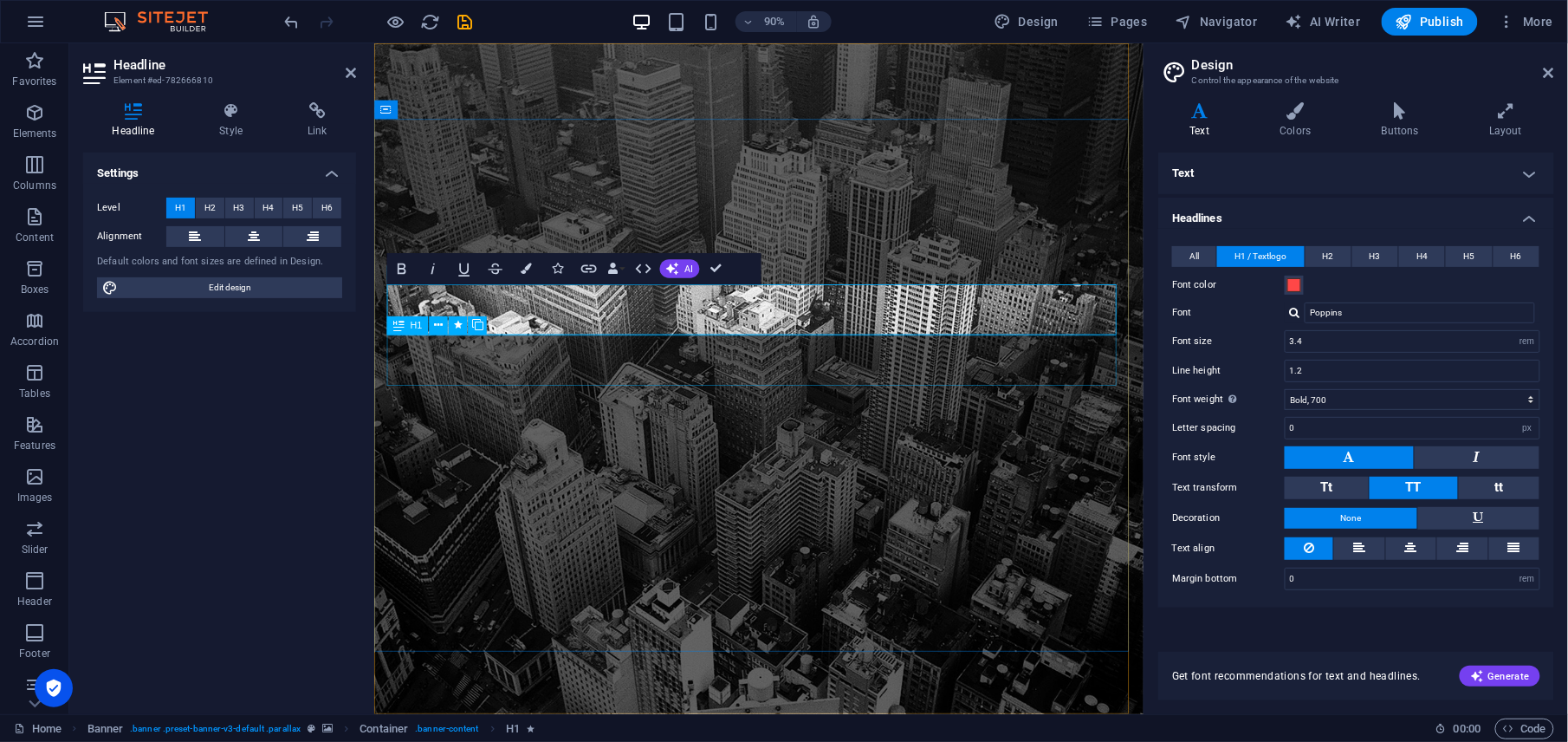 click on "S OCIAL MEDIA MARKETING" at bounding box center (801, 1055) 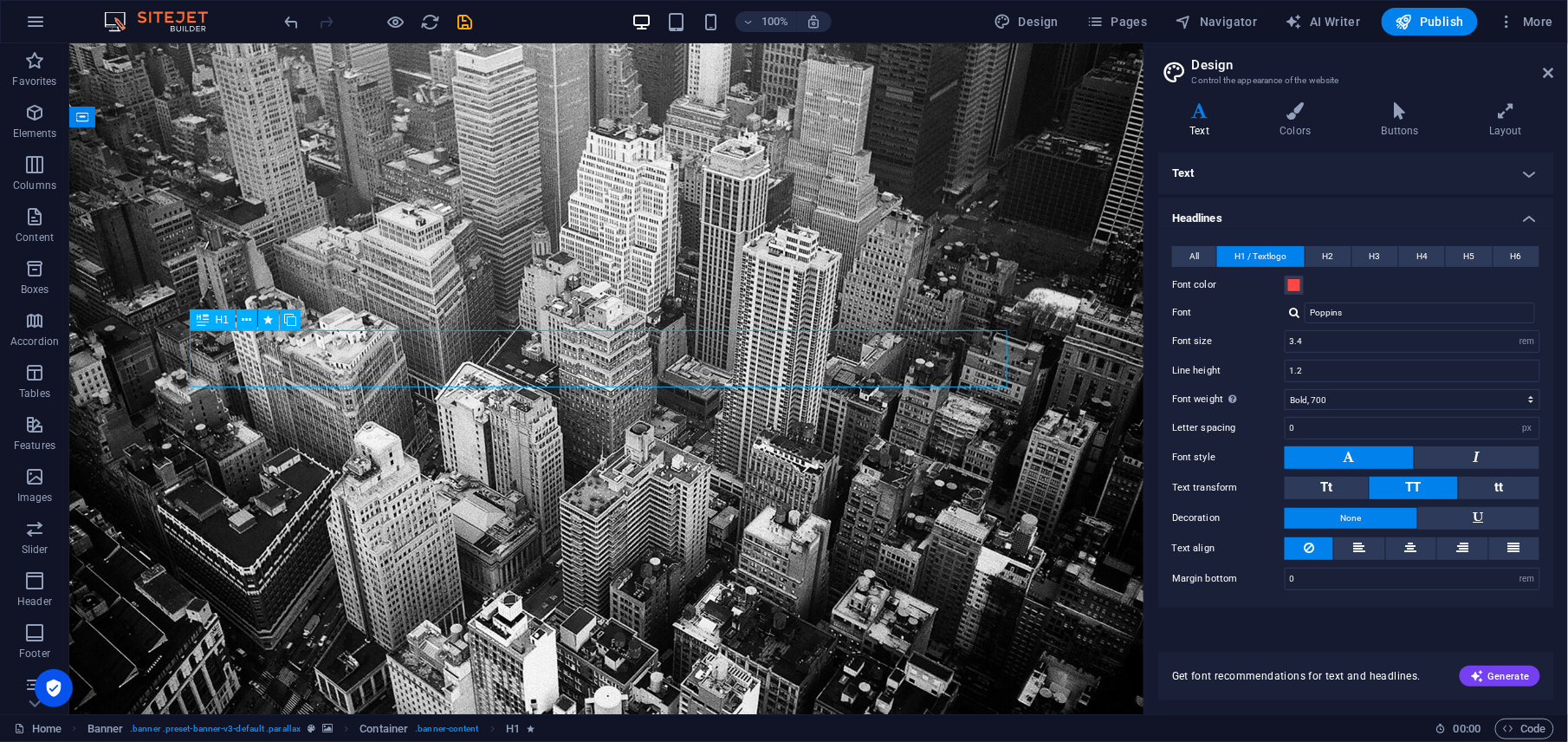 click on "S OCIAL MEDIA MARKETING" at bounding box center [606, 980] 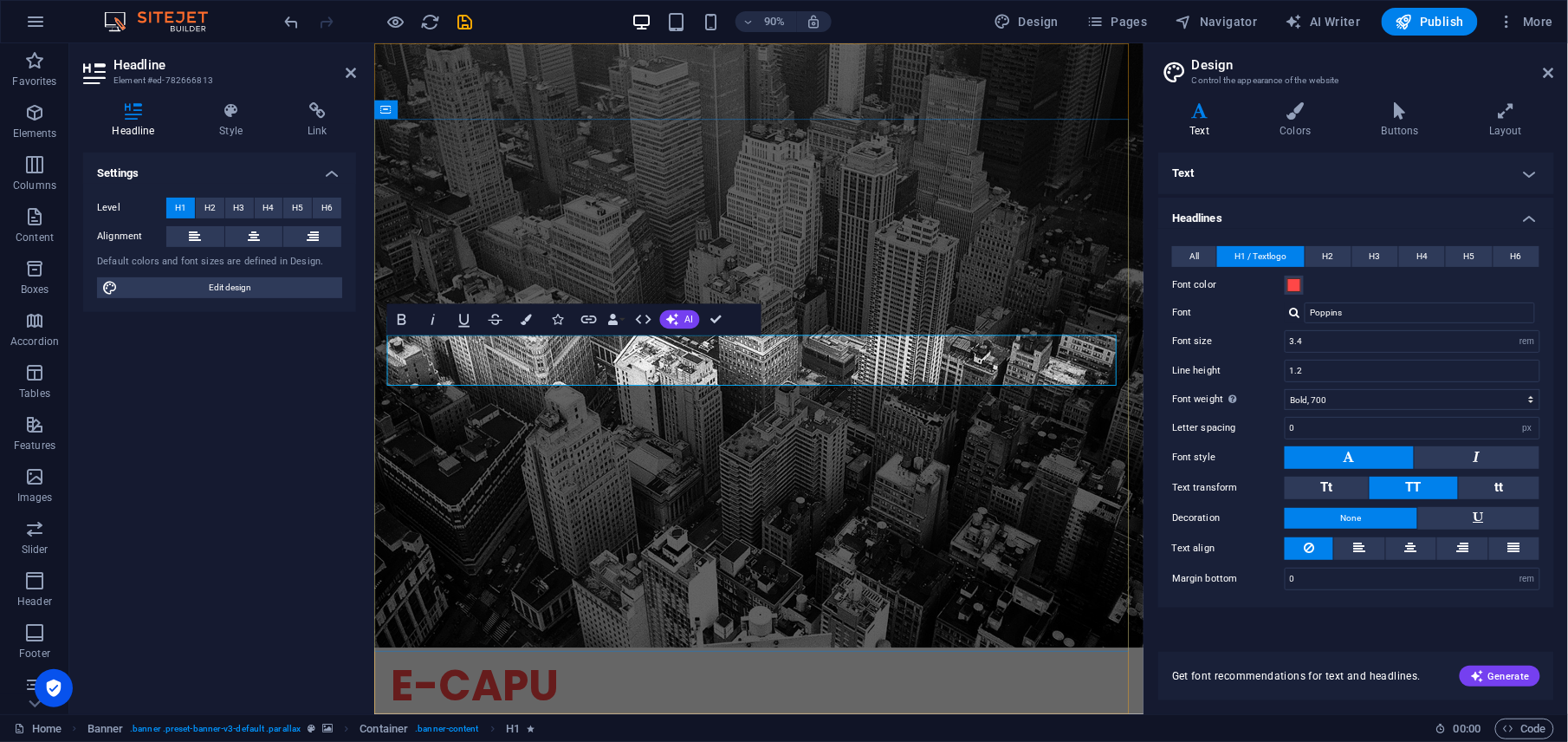 type 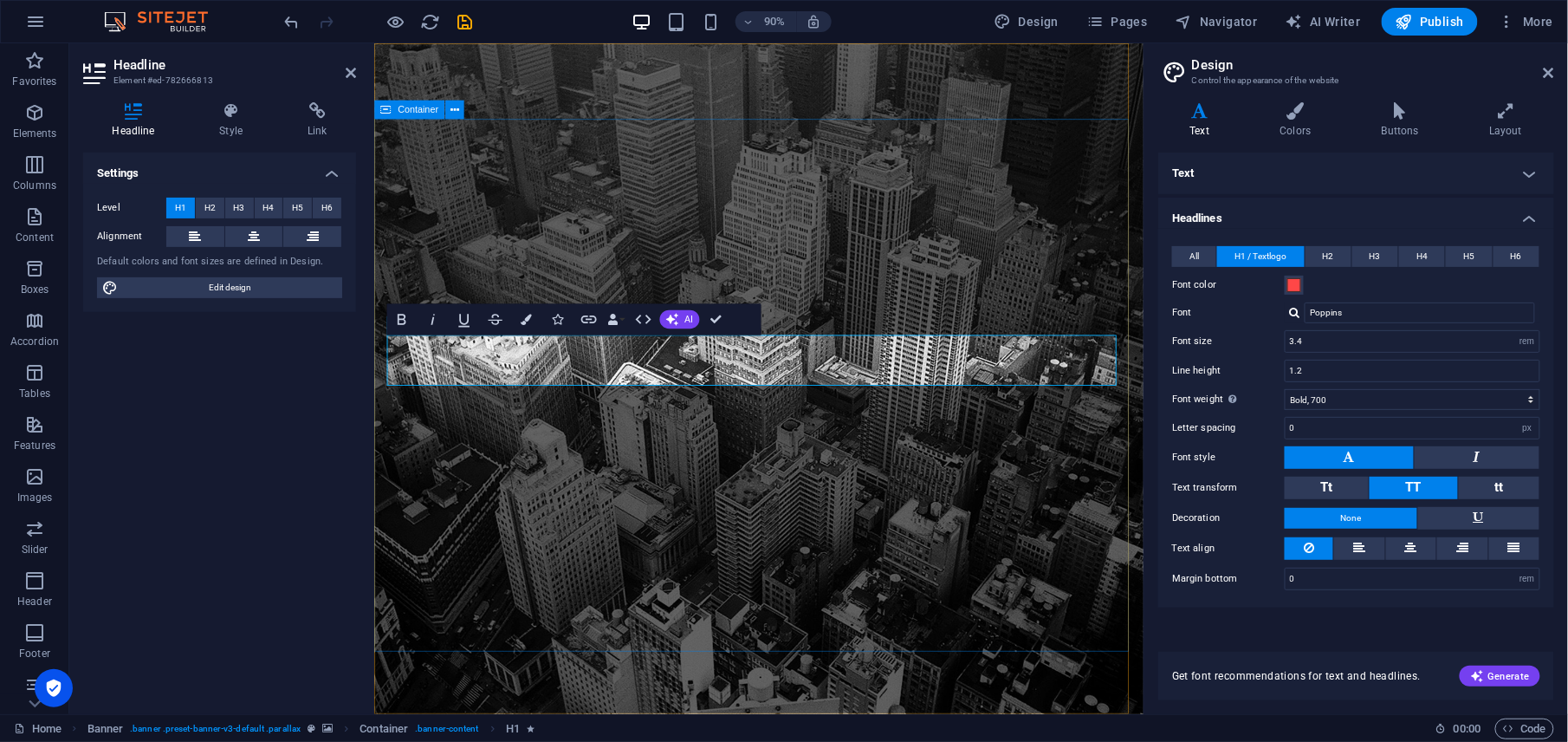 click on "Sistema de cADASTRO PREDIOS URBANOS  R EVIEW & STATISTICS Learn more" at bounding box center (800, 1083) 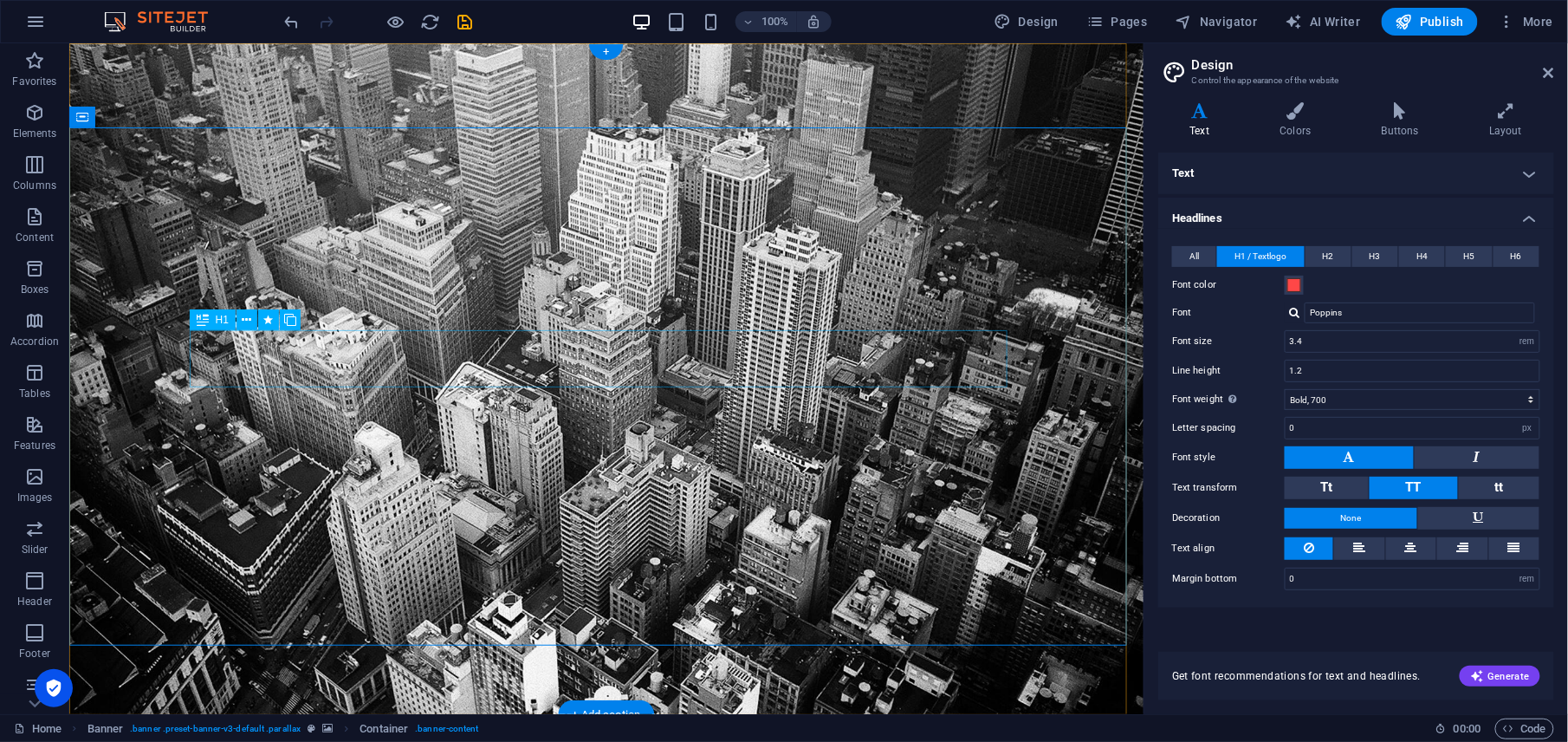 click on "PREDIOS URBANOS" at bounding box center (606, 980) 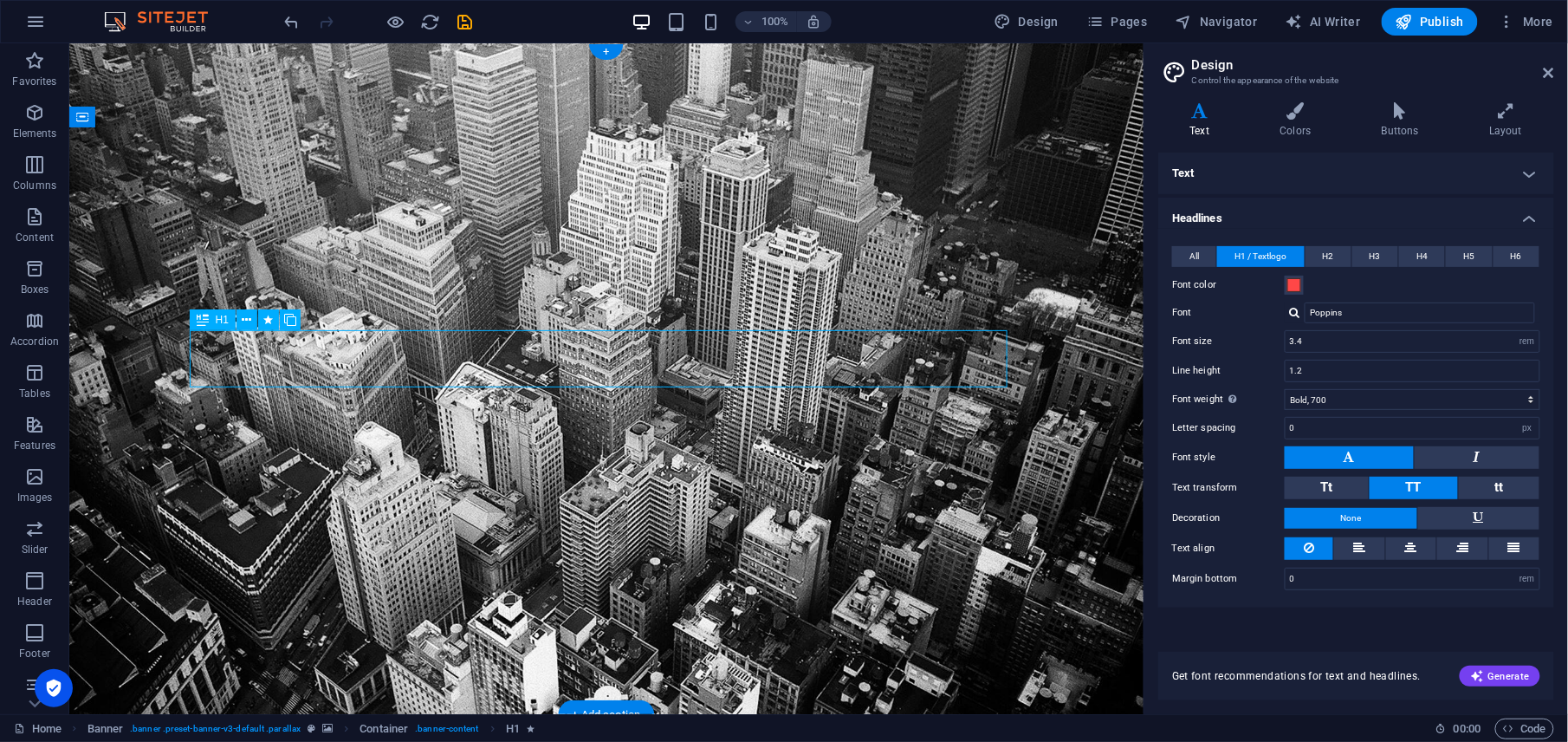 click on "PREDIOS URBANOS" at bounding box center [606, 980] 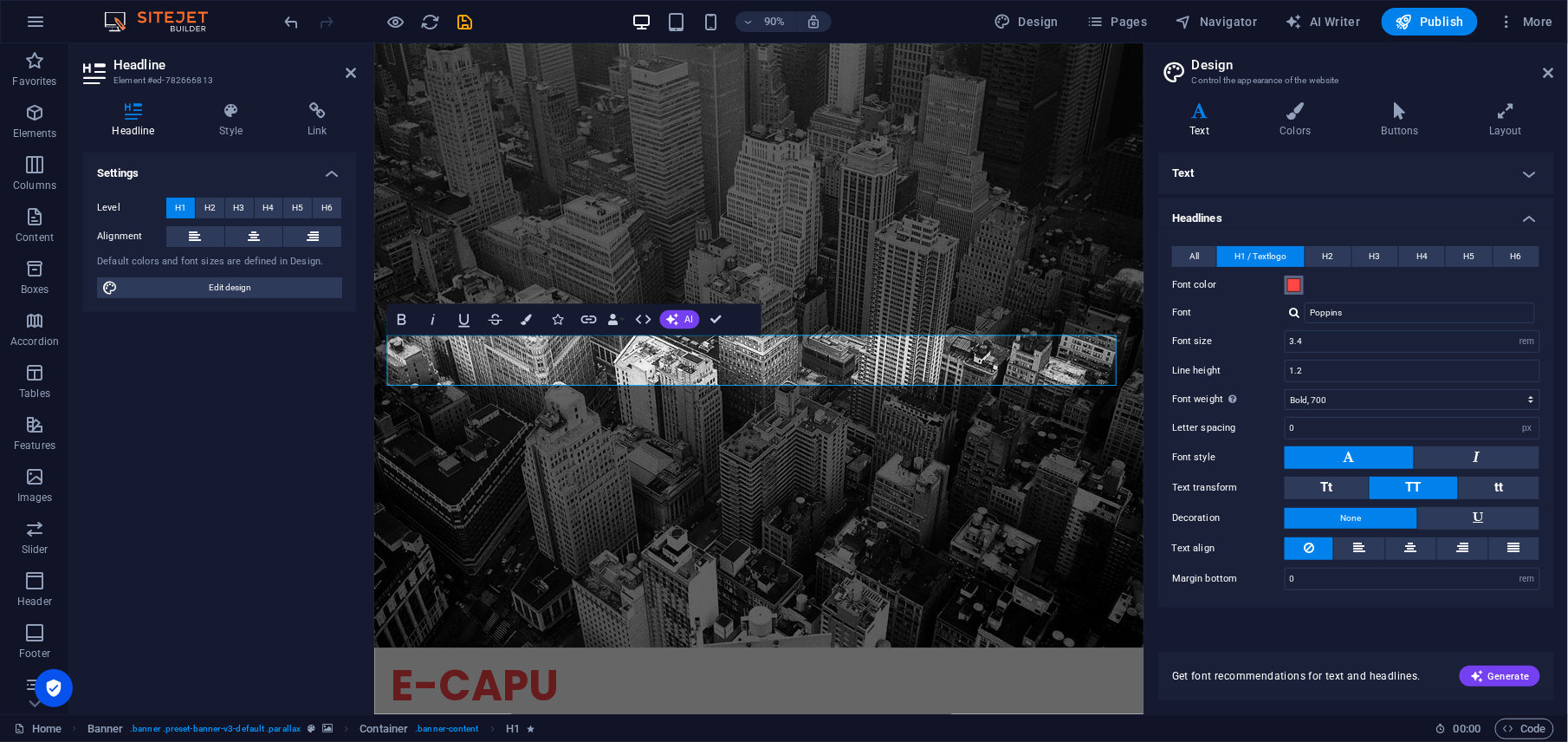 click at bounding box center [1294, 285] 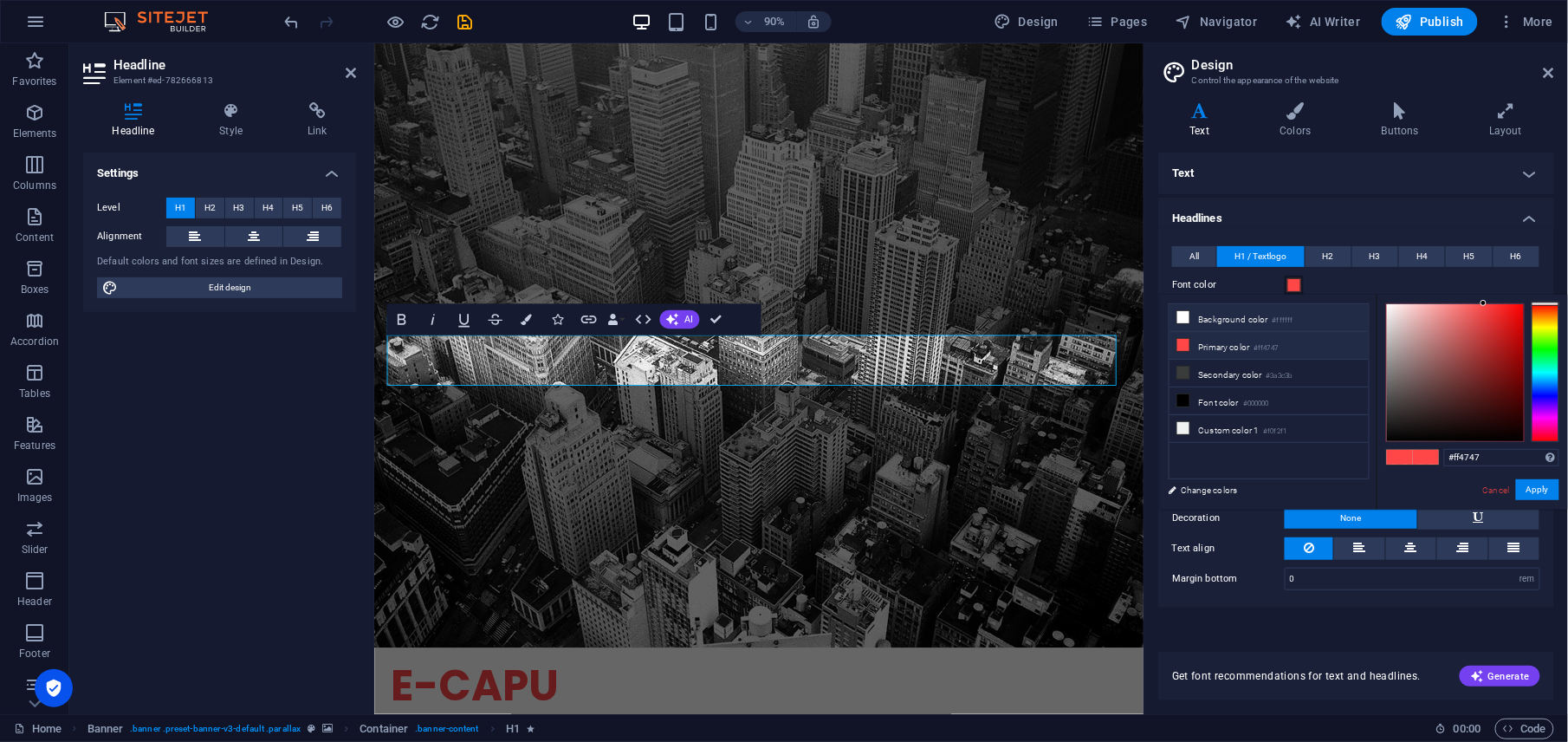 click at bounding box center [1183, 317] 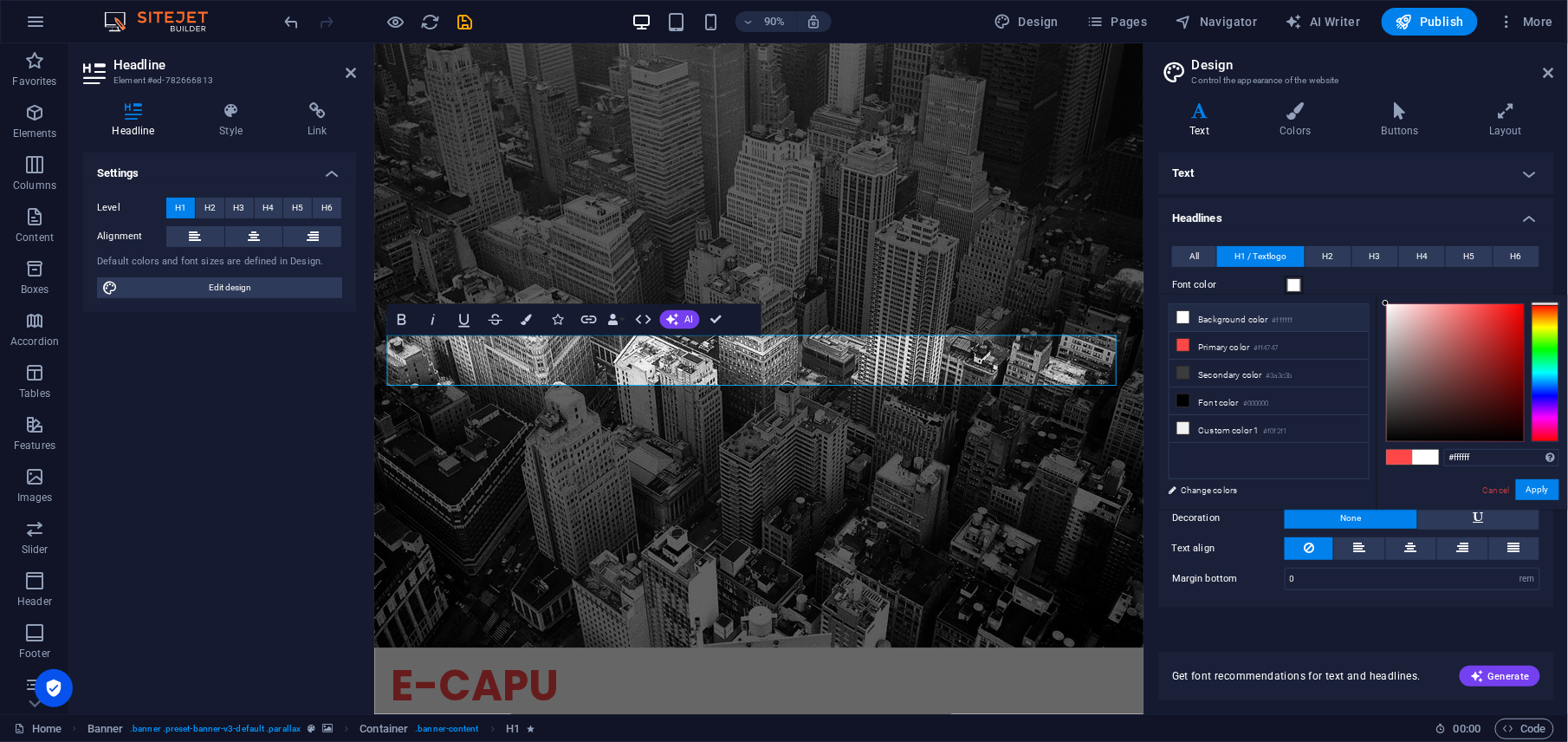 click at bounding box center [1183, 317] 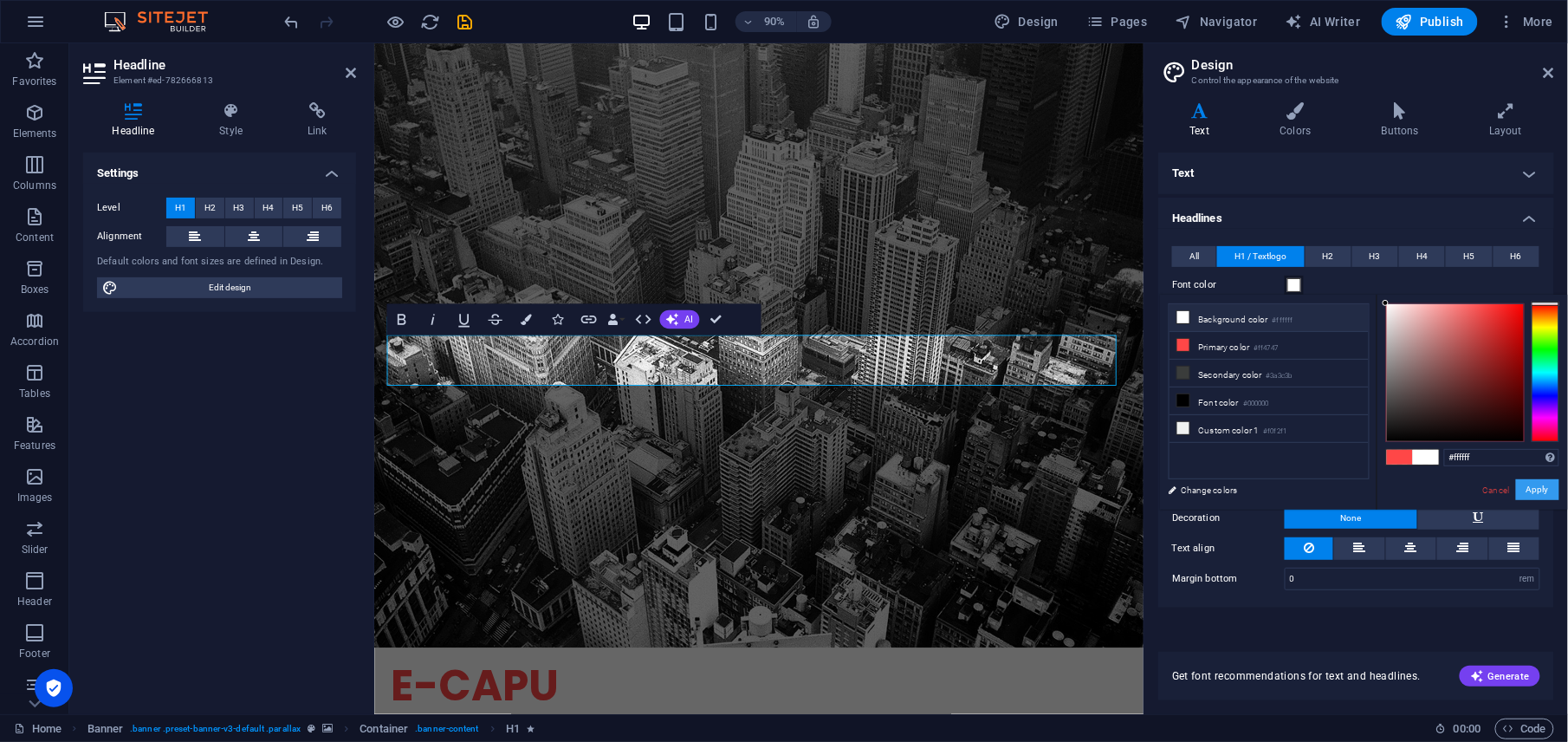click on "Apply" at bounding box center [1538, 490] 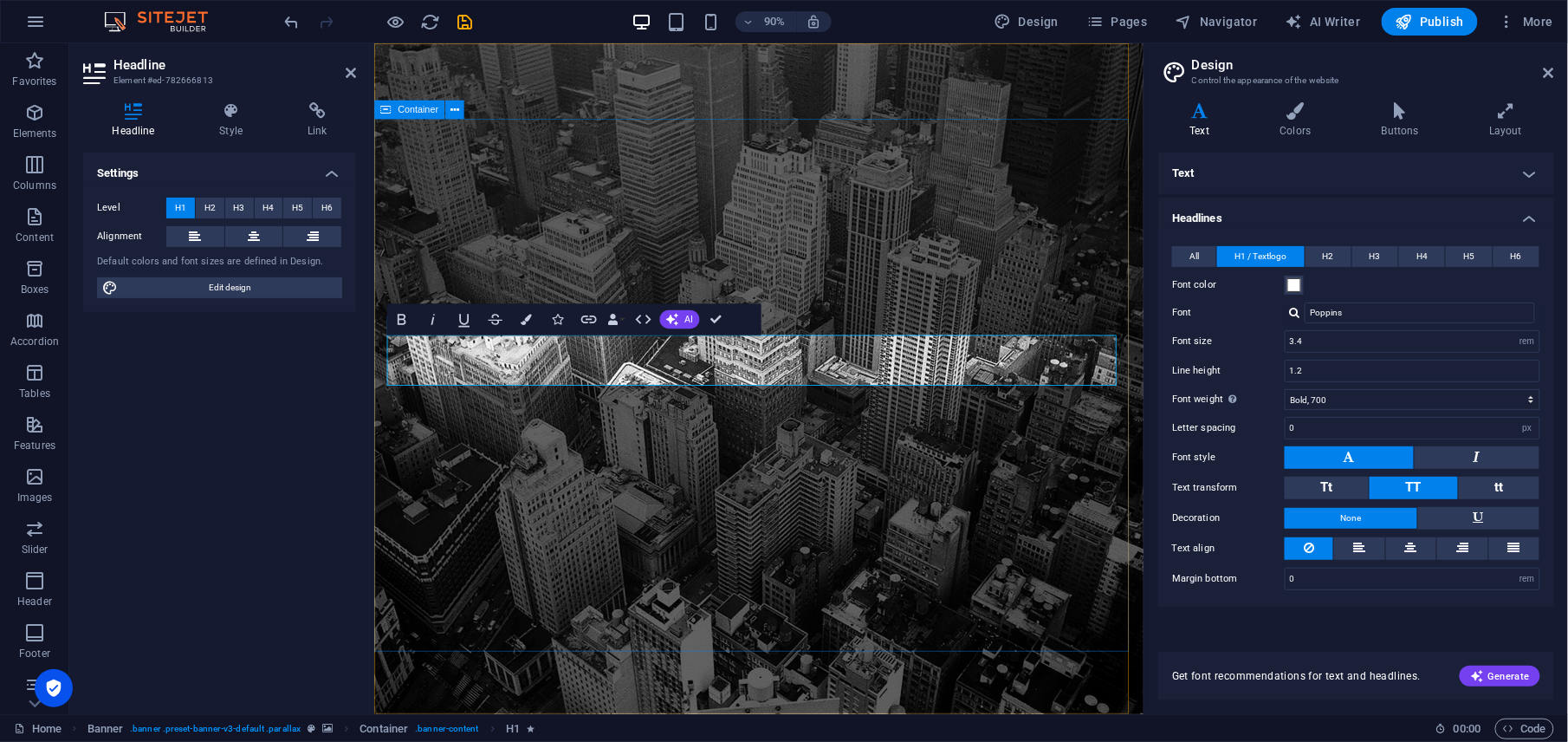 click on "Sistema de cADASTRO PREDIOS URBANOS  R EVIEW & STATISTICS Learn more" at bounding box center (800, 1083) 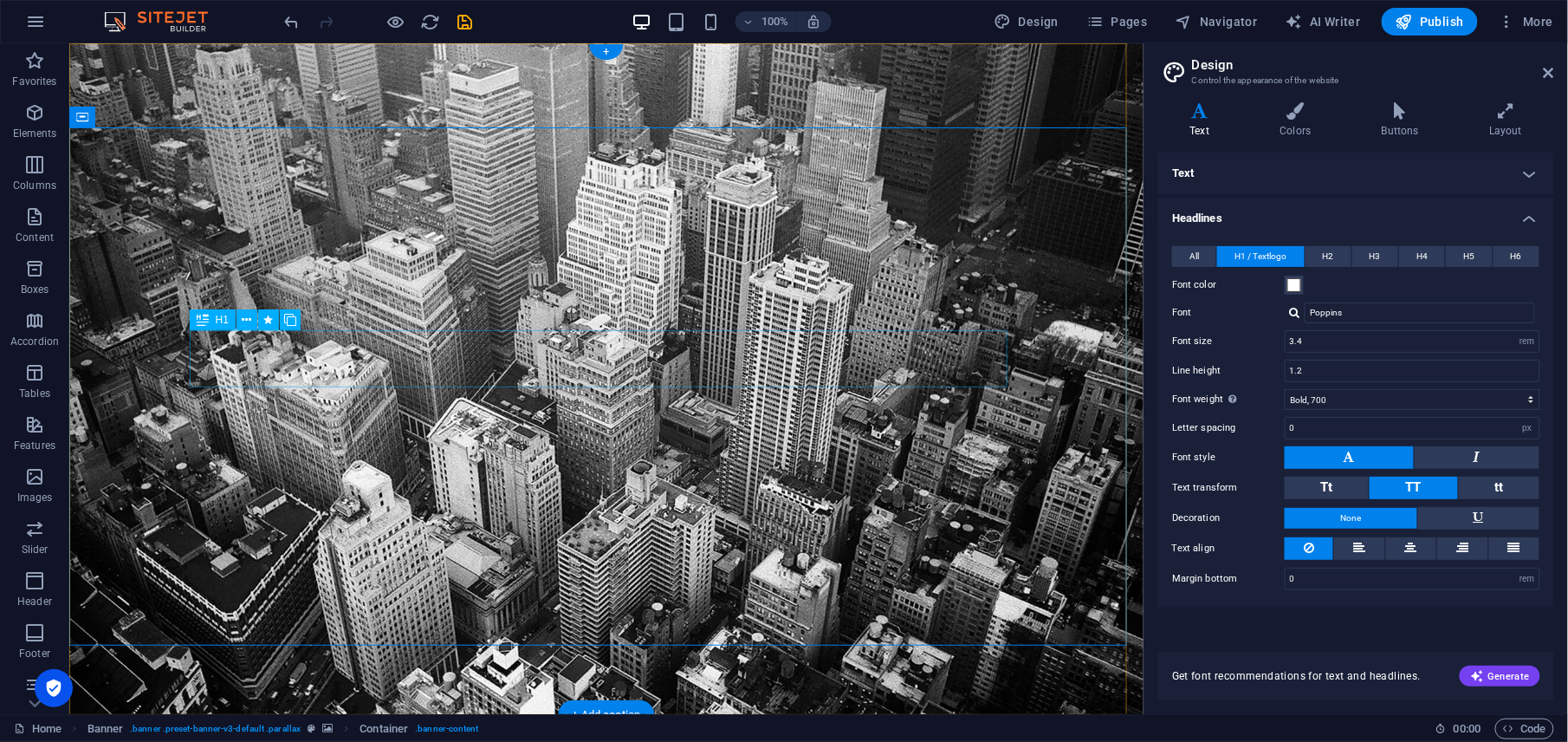 click on "PREDIOS URBANOS" at bounding box center [606, 1054] 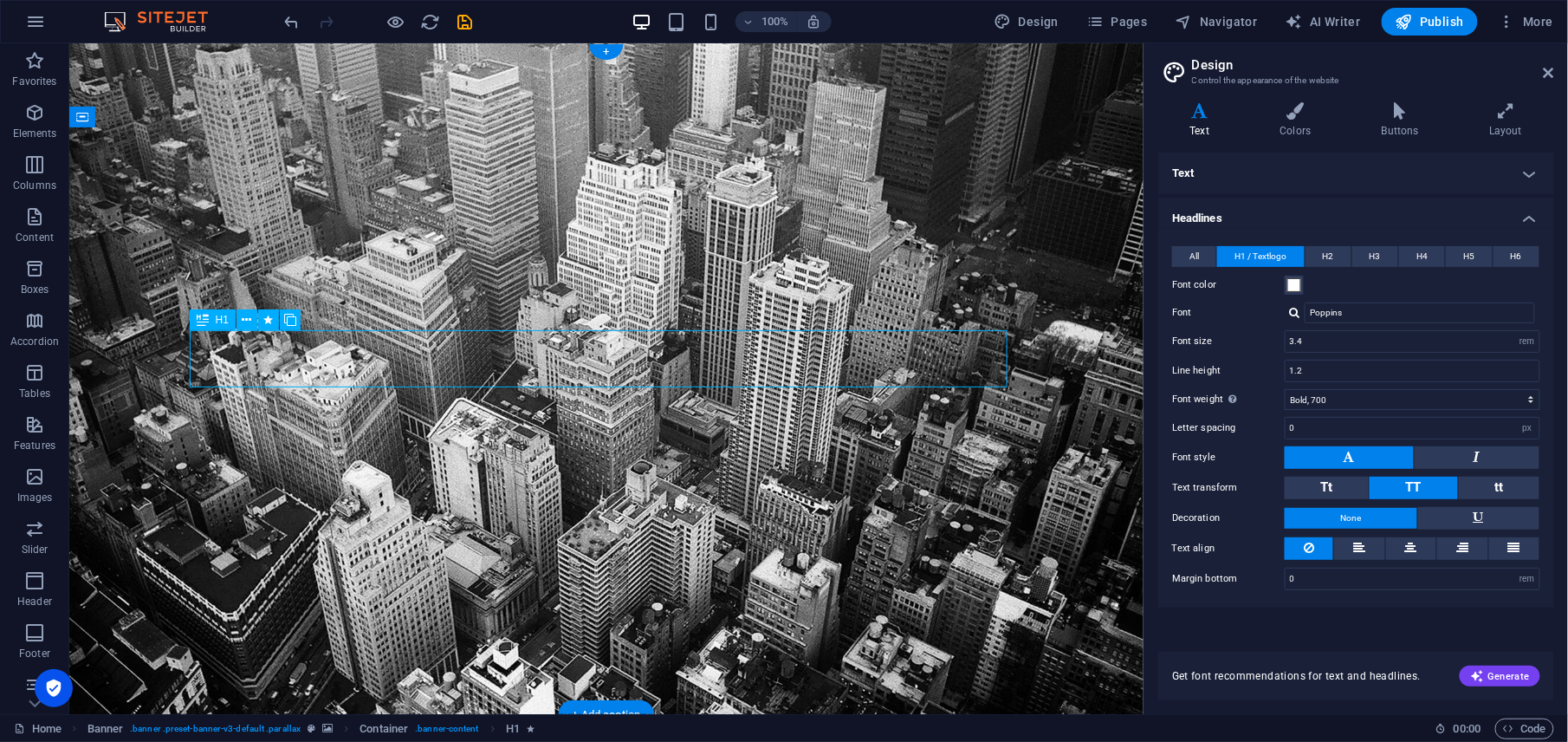 click on "PREDIOS URBANOS" at bounding box center (606, 1054) 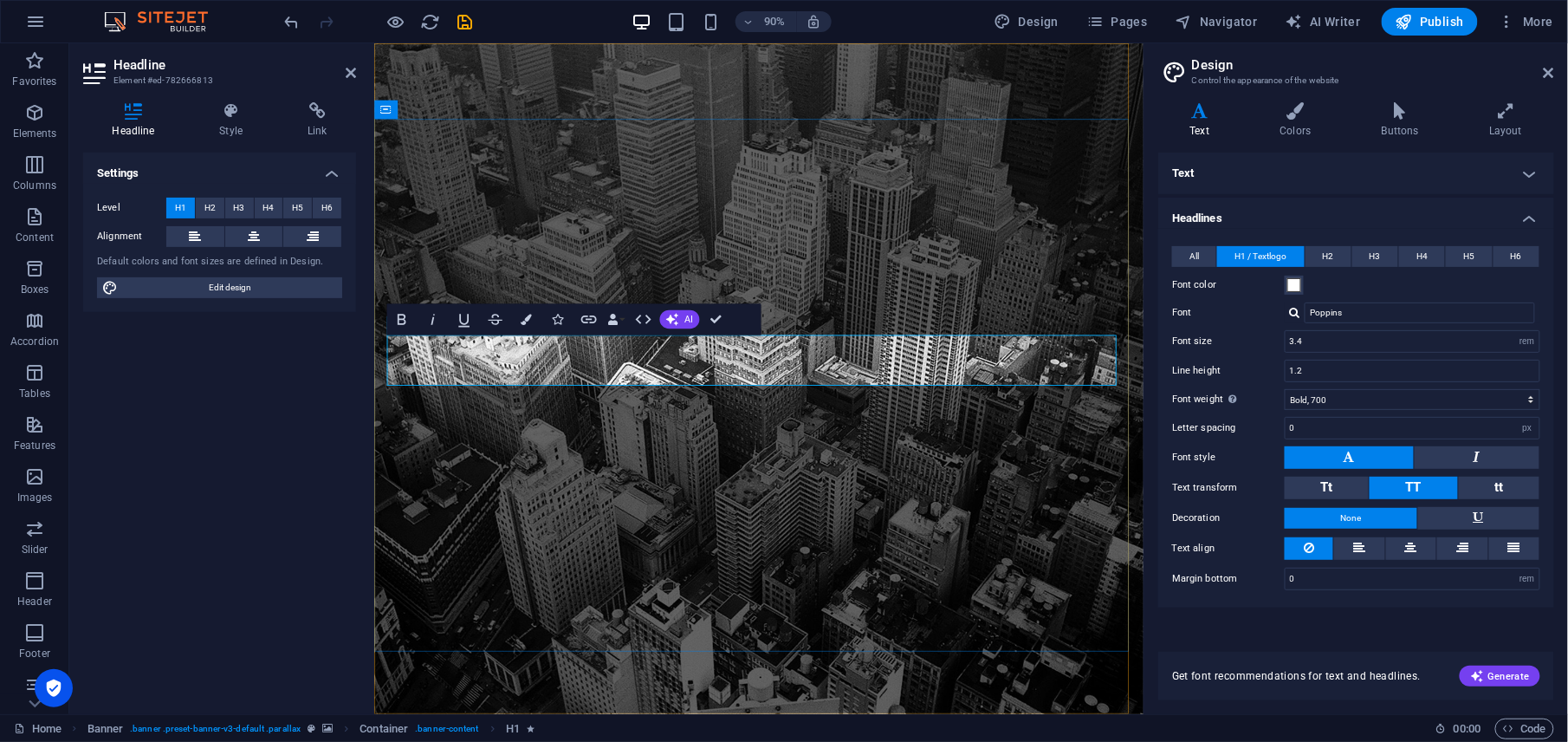 click on "PREDIOS URBANOS" at bounding box center [801, 1055] 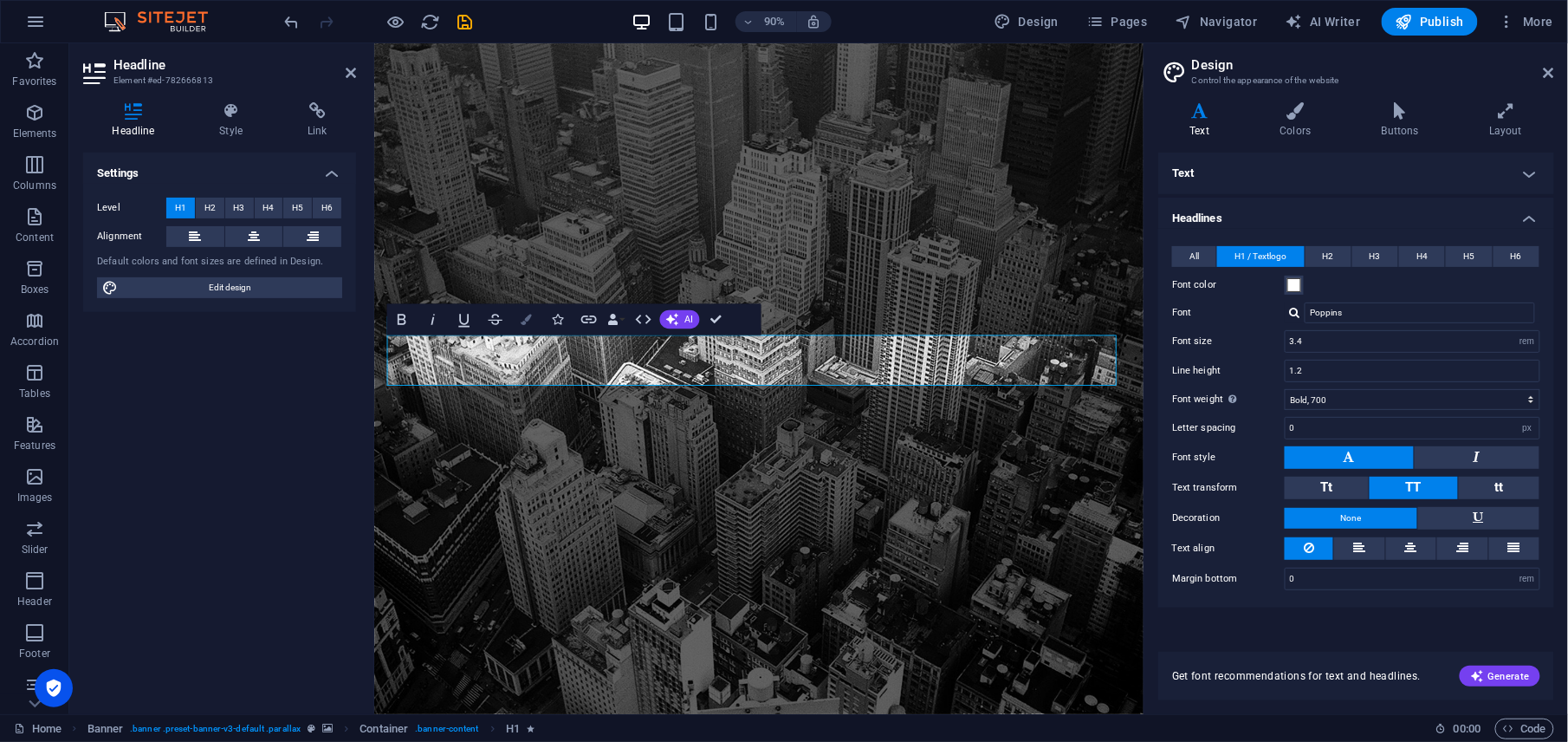 click at bounding box center (526, 319) 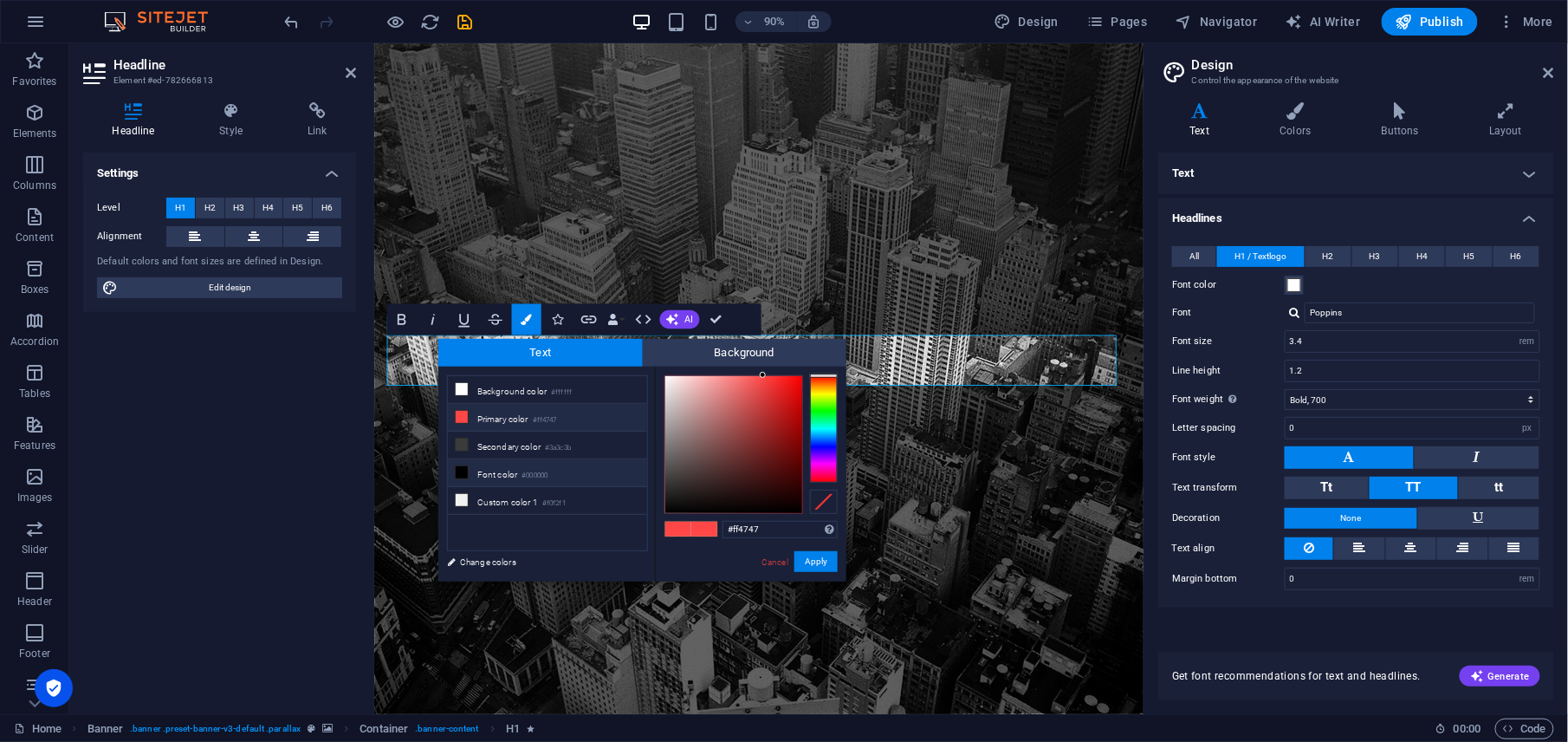 click on "#000000" at bounding box center (535, 476) 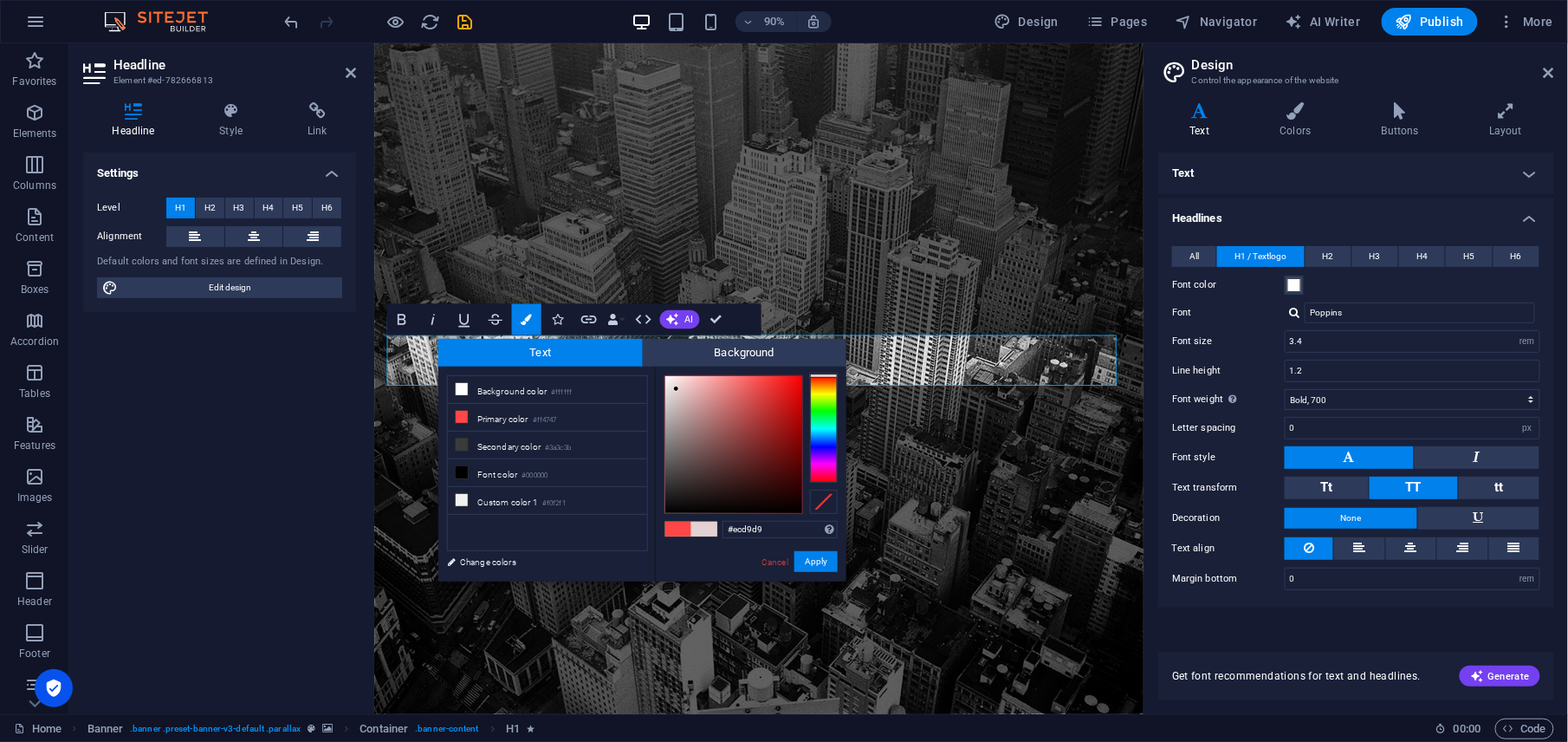type on "#f0dcdc" 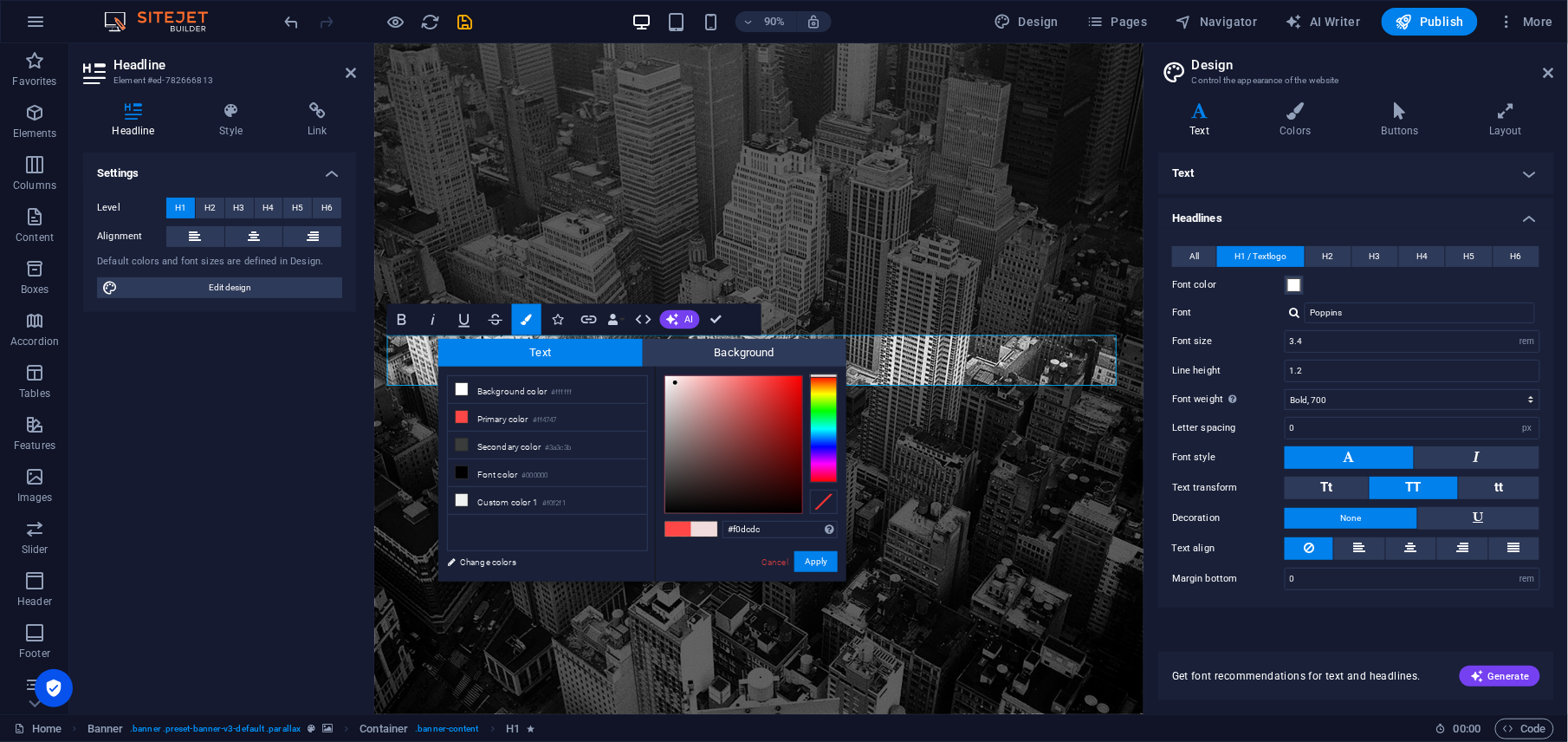 drag, startPoint x: 687, startPoint y: 420, endPoint x: 676, endPoint y: 383, distance: 38.600518 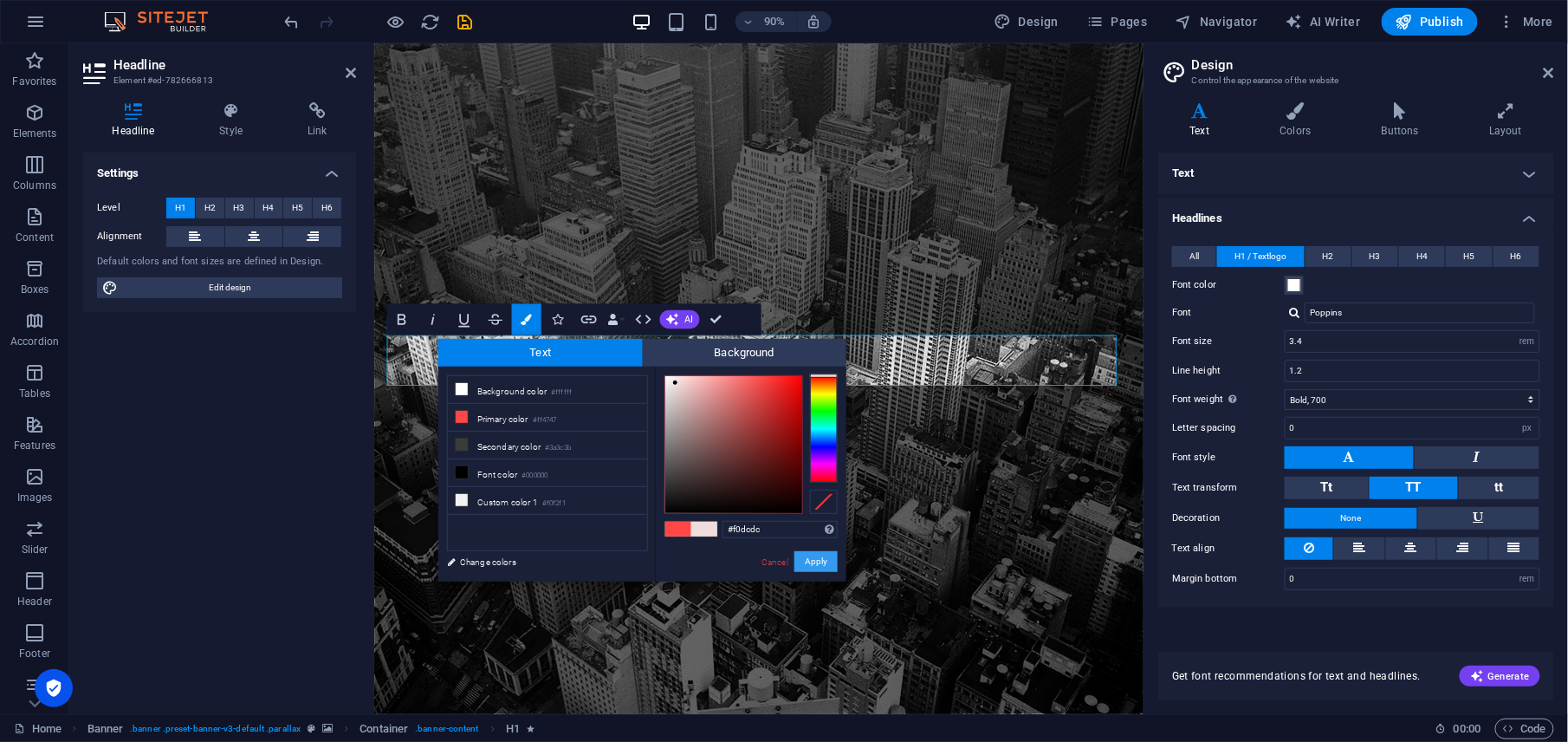 click on "Apply" at bounding box center [816, 562] 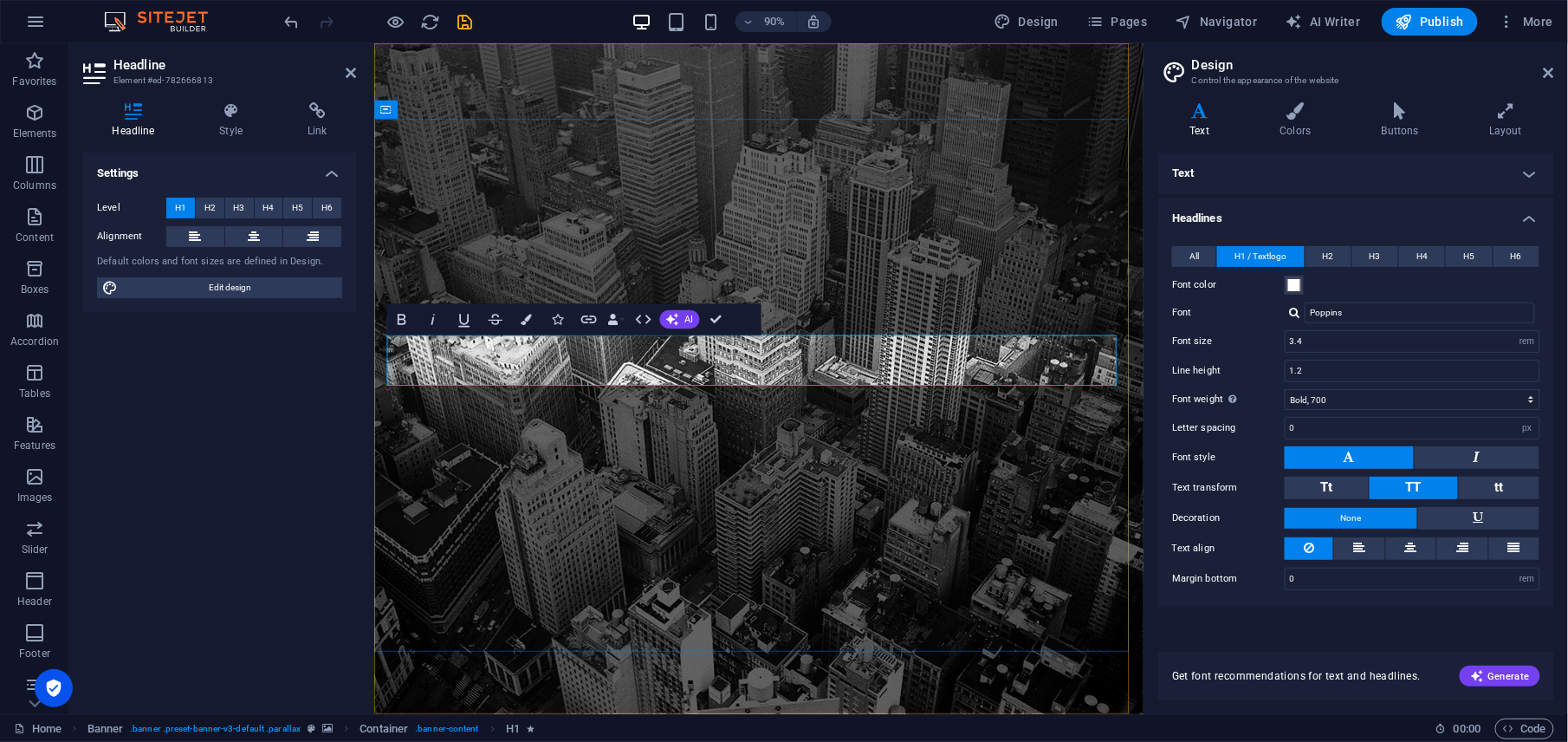 click on "PREDIOS URBANOS" at bounding box center (801, 1055) 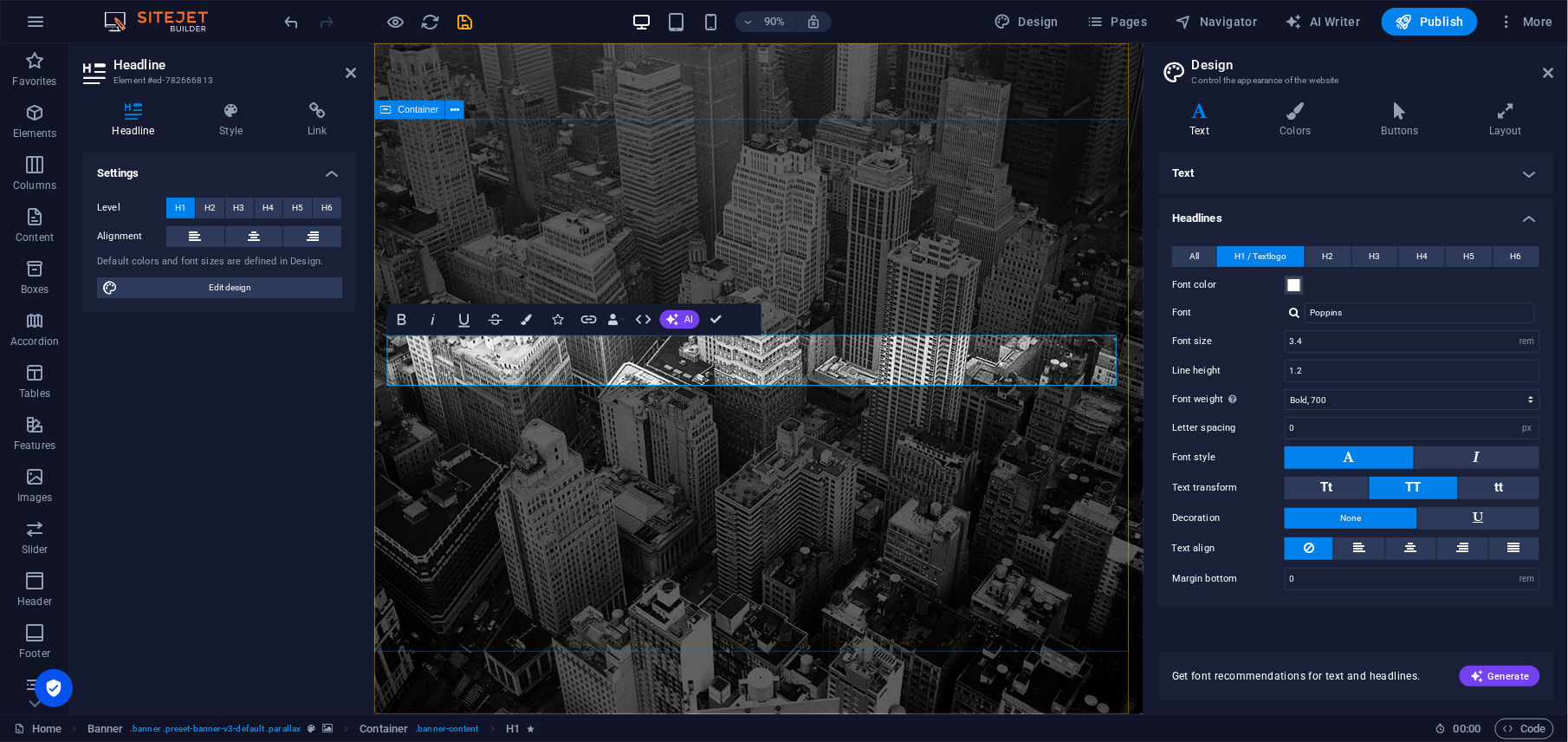 click on "Sistema de cADASTRO PREDIOS URBANOS  R EVIEW & STATISTICS Learn more" at bounding box center [800, 1083] 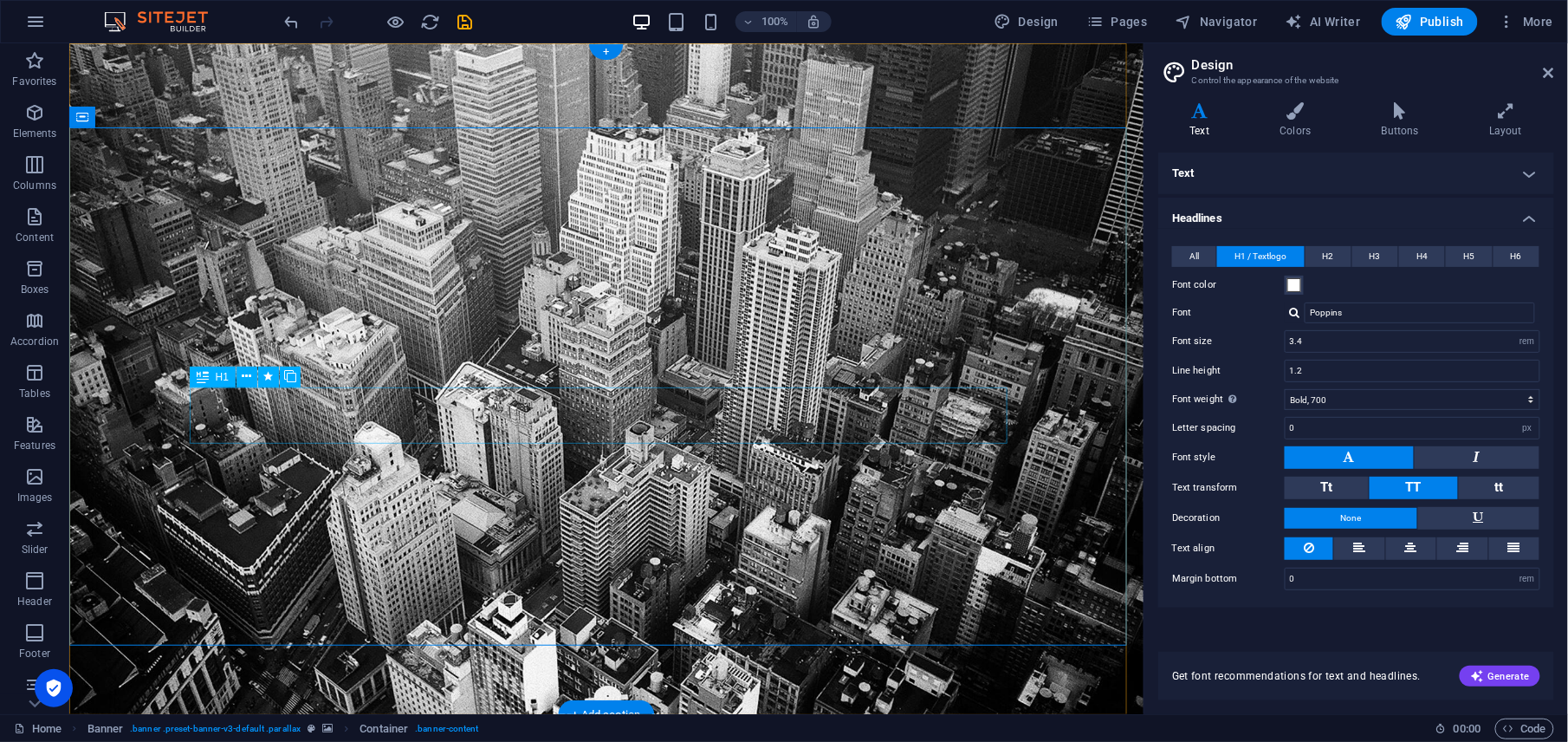 click on "R EVIEW & STATISTICS" at bounding box center [606, 1037] 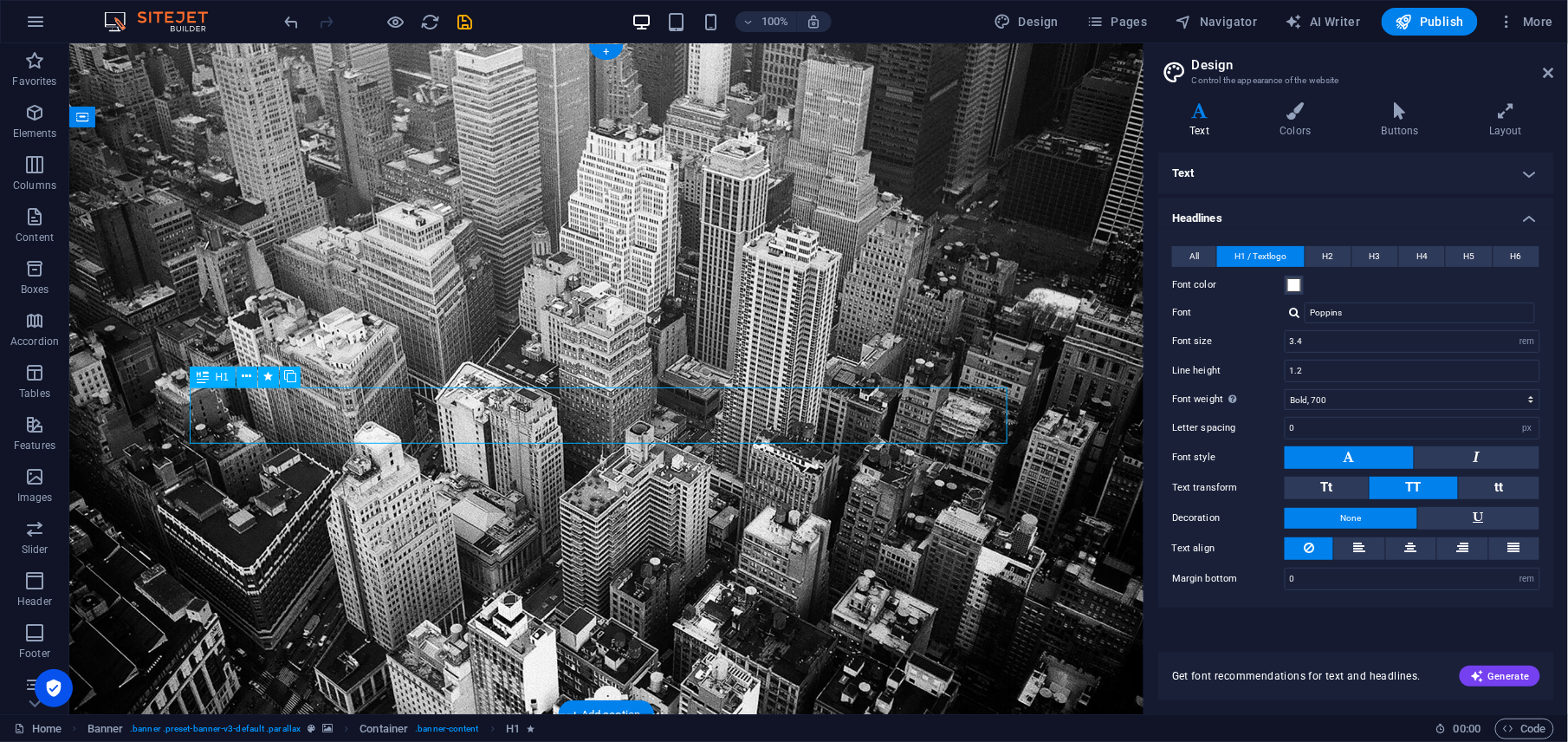 click on "R EVIEW & STATISTICS" at bounding box center [606, 1037] 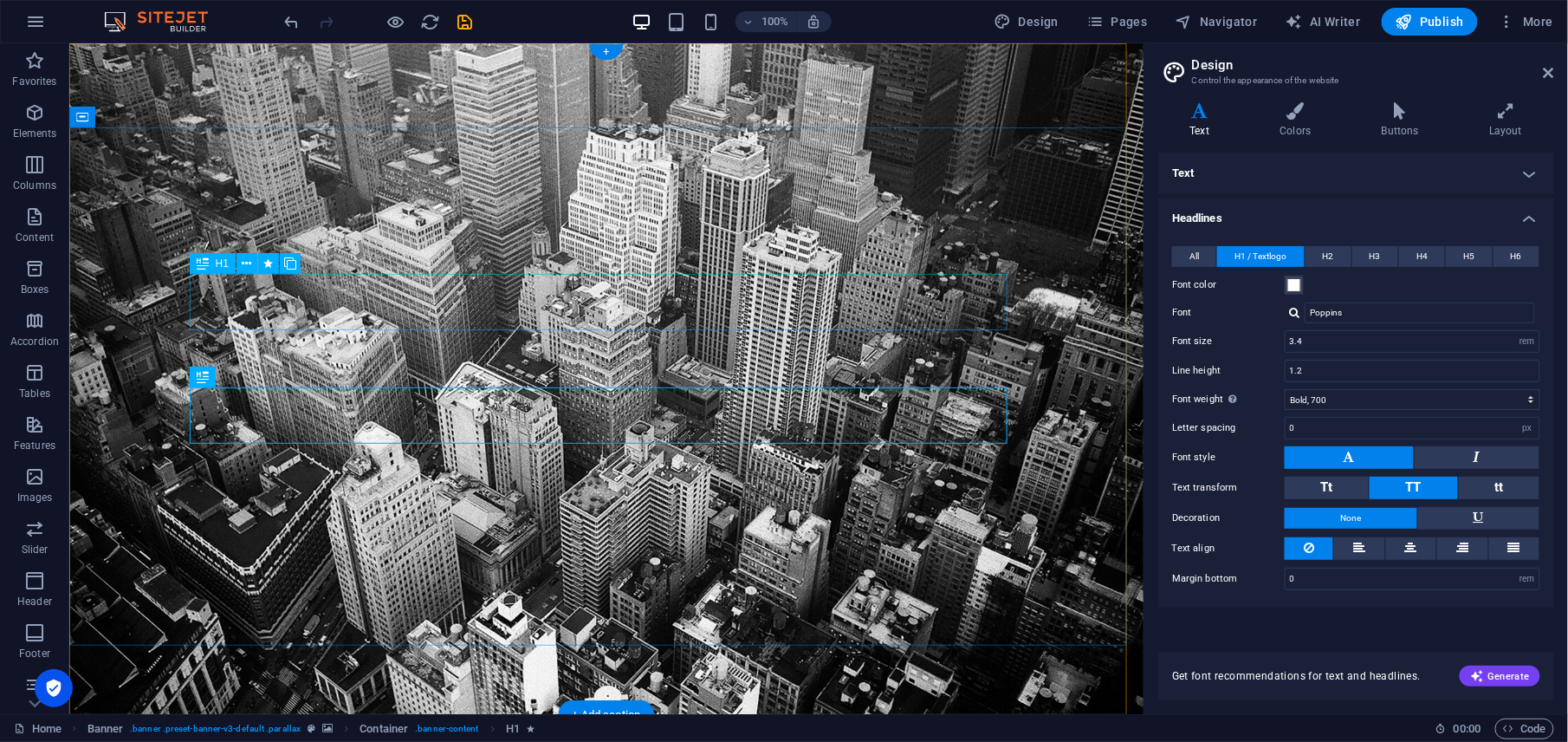 click on "Sistema de cADASTRO" at bounding box center (606, 923) 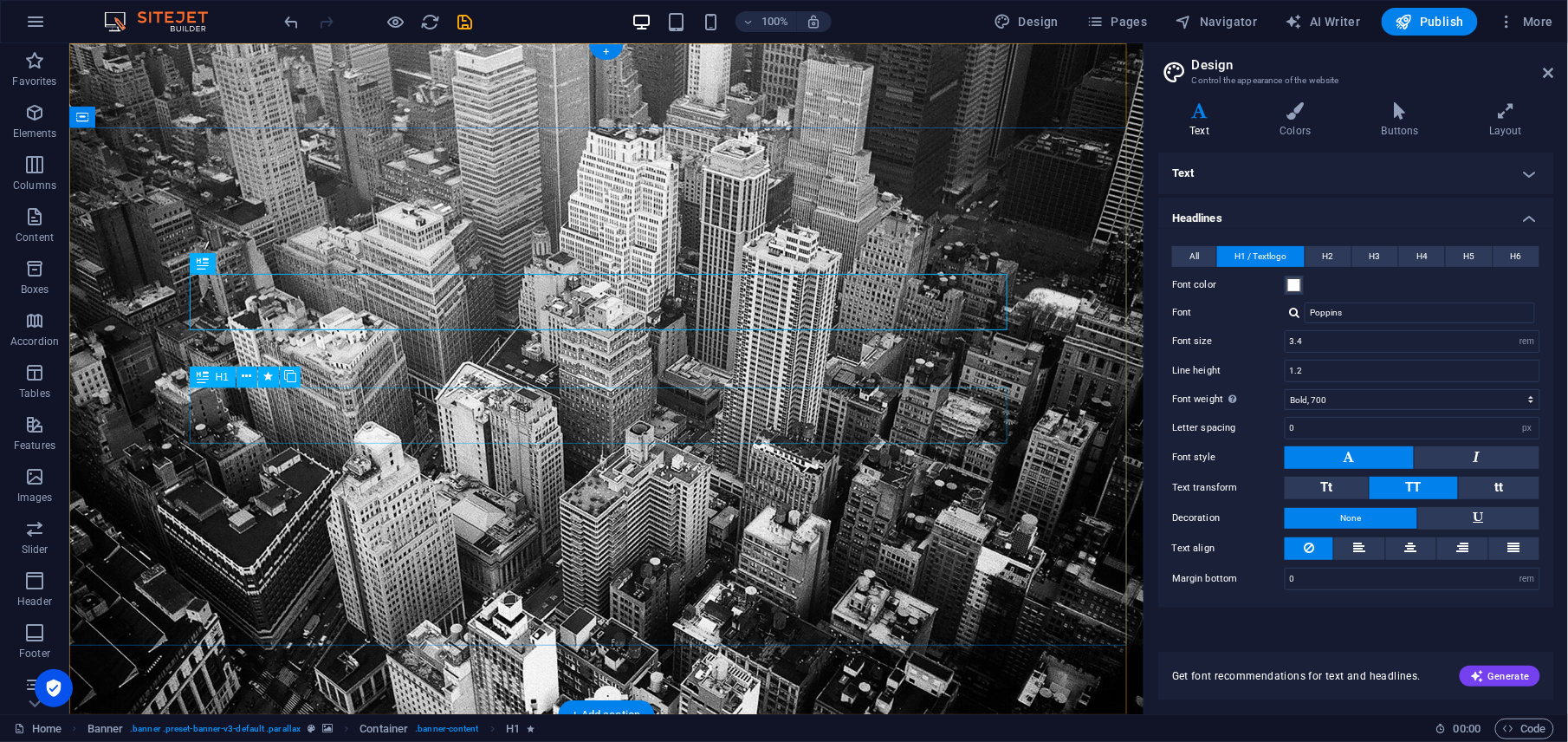 click on "R EVIEW & STATISTICS" at bounding box center [606, 1037] 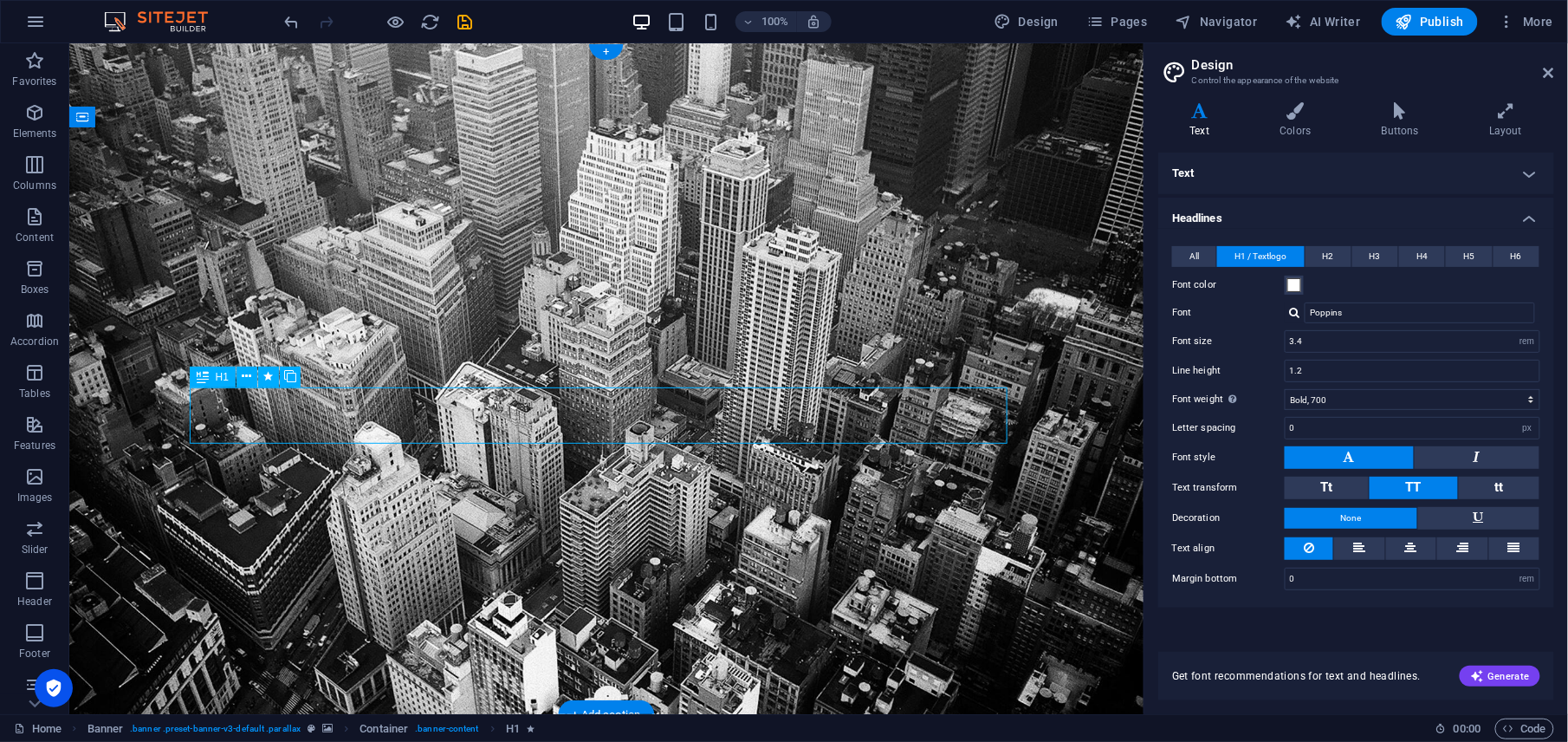 click on "R EVIEW & STATISTICS" at bounding box center (606, 1037) 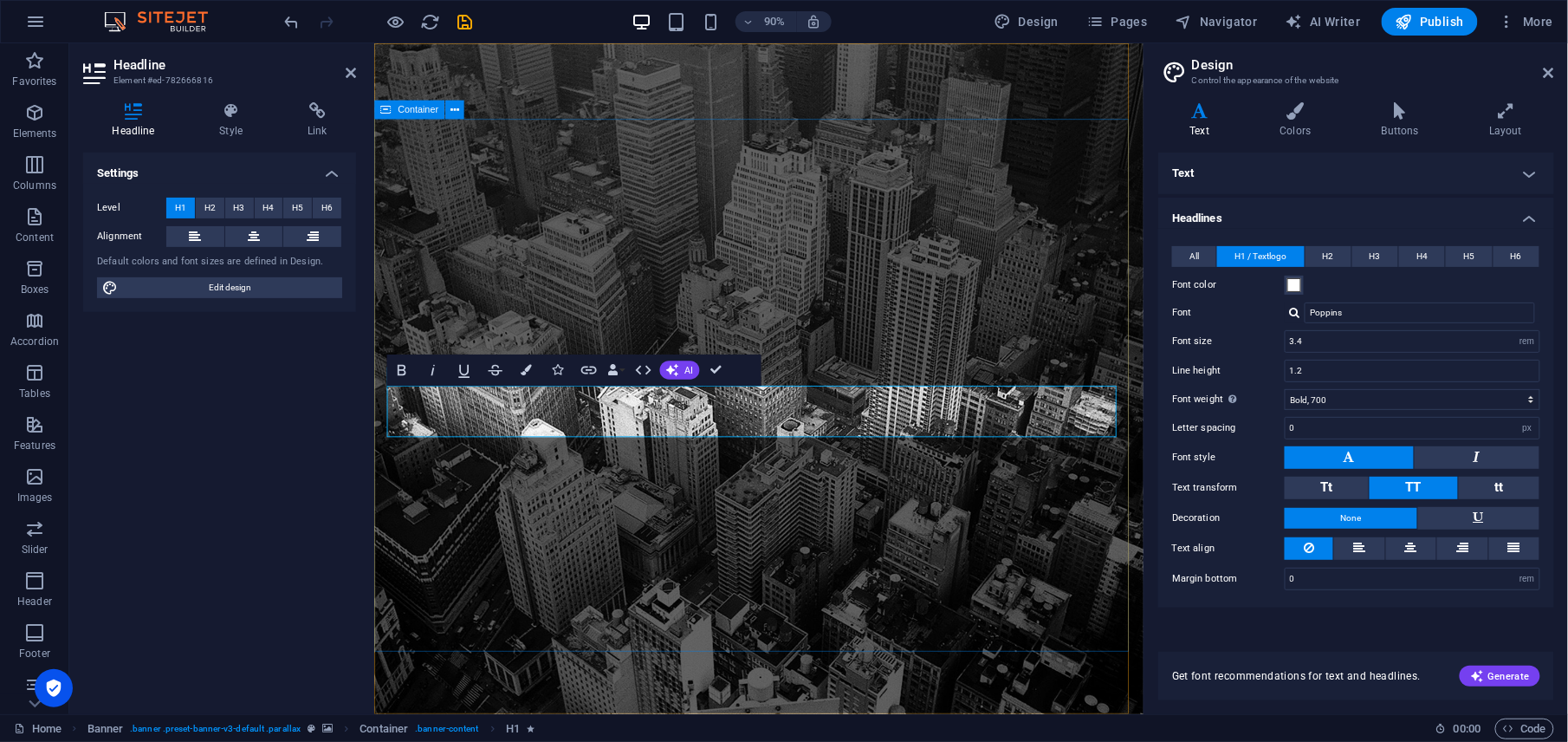 drag, startPoint x: 554, startPoint y: 531, endPoint x: 841, endPoint y: 485, distance: 290.663 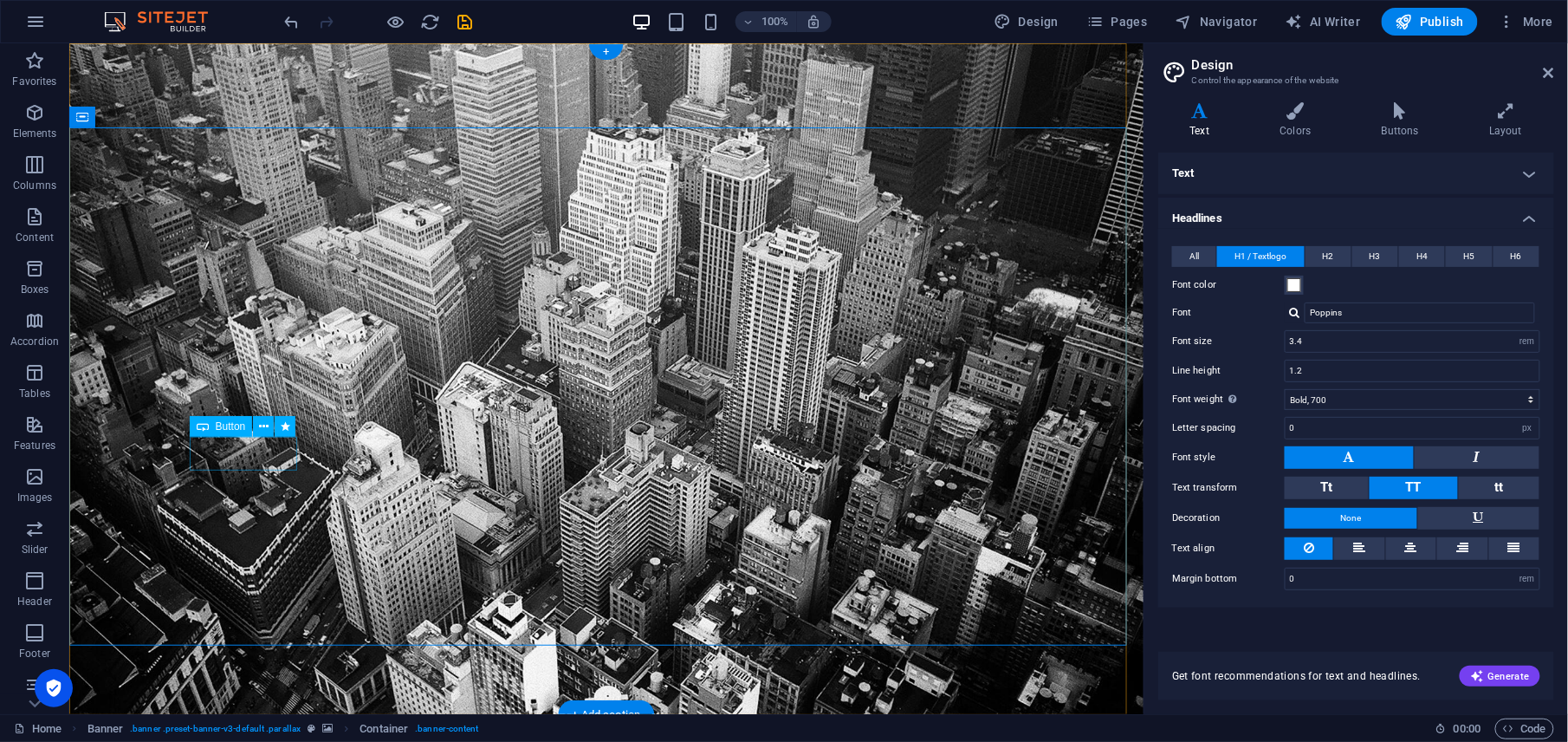 click on "Learn more" at bounding box center [606, 1047] 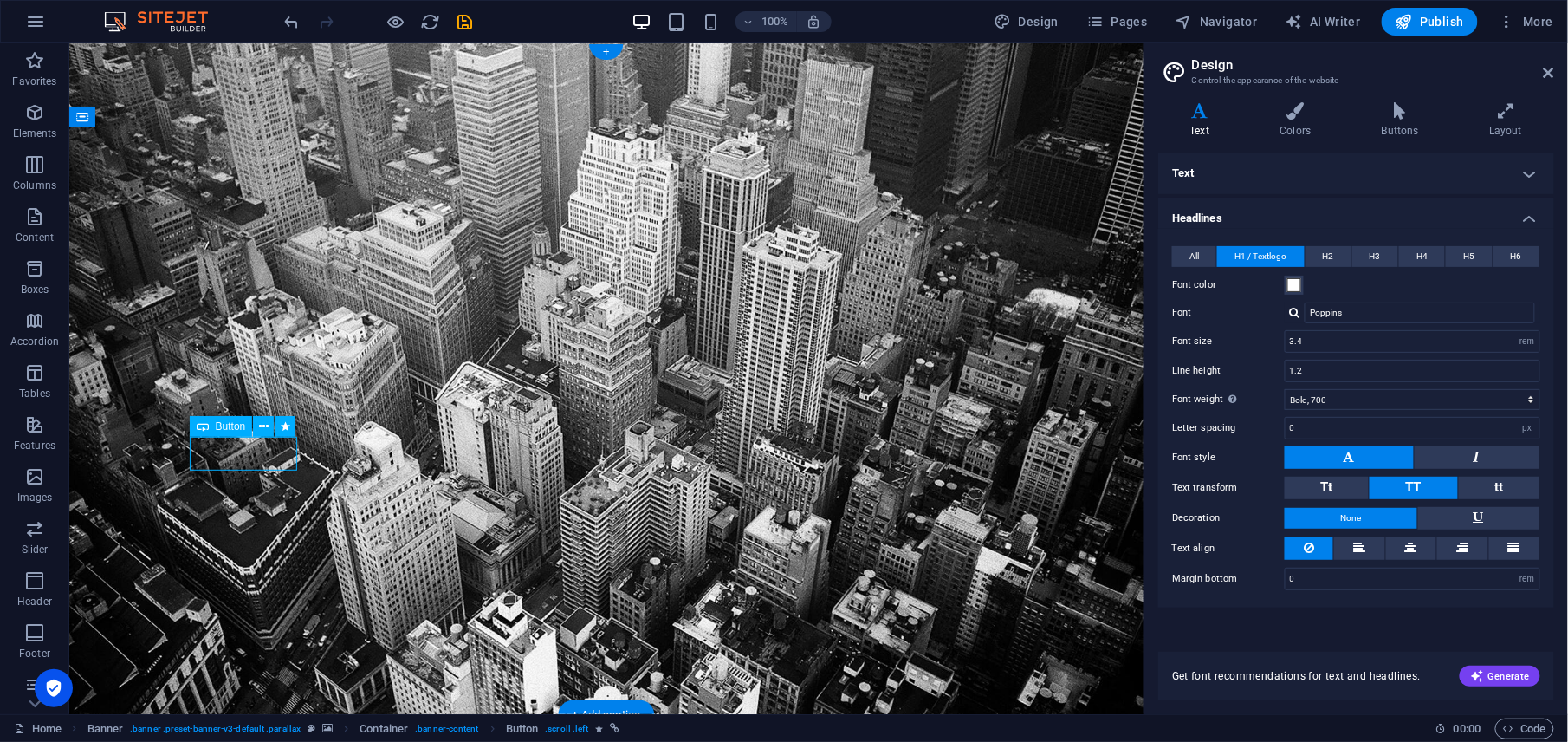 click on "Learn more" at bounding box center (606, 1047) 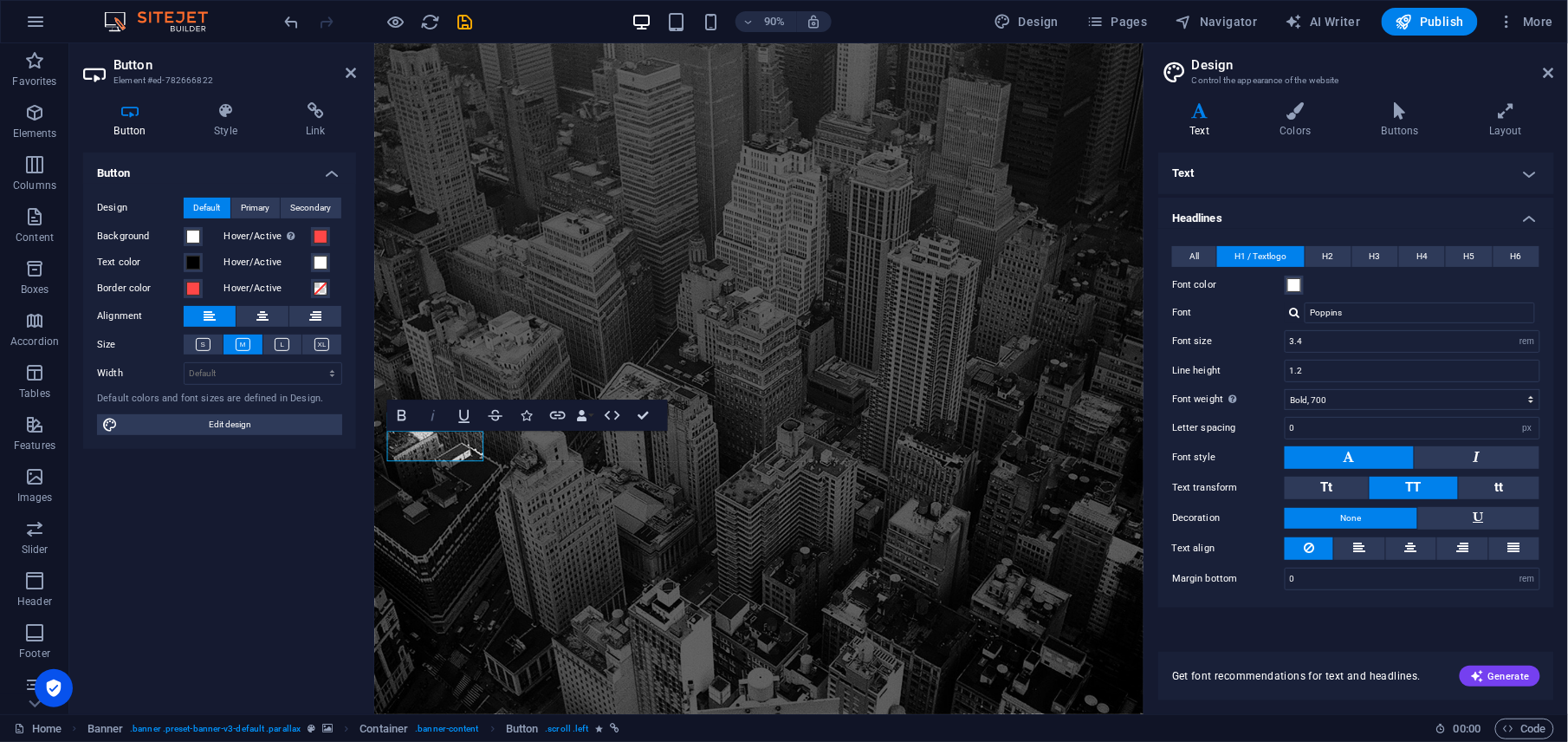 type 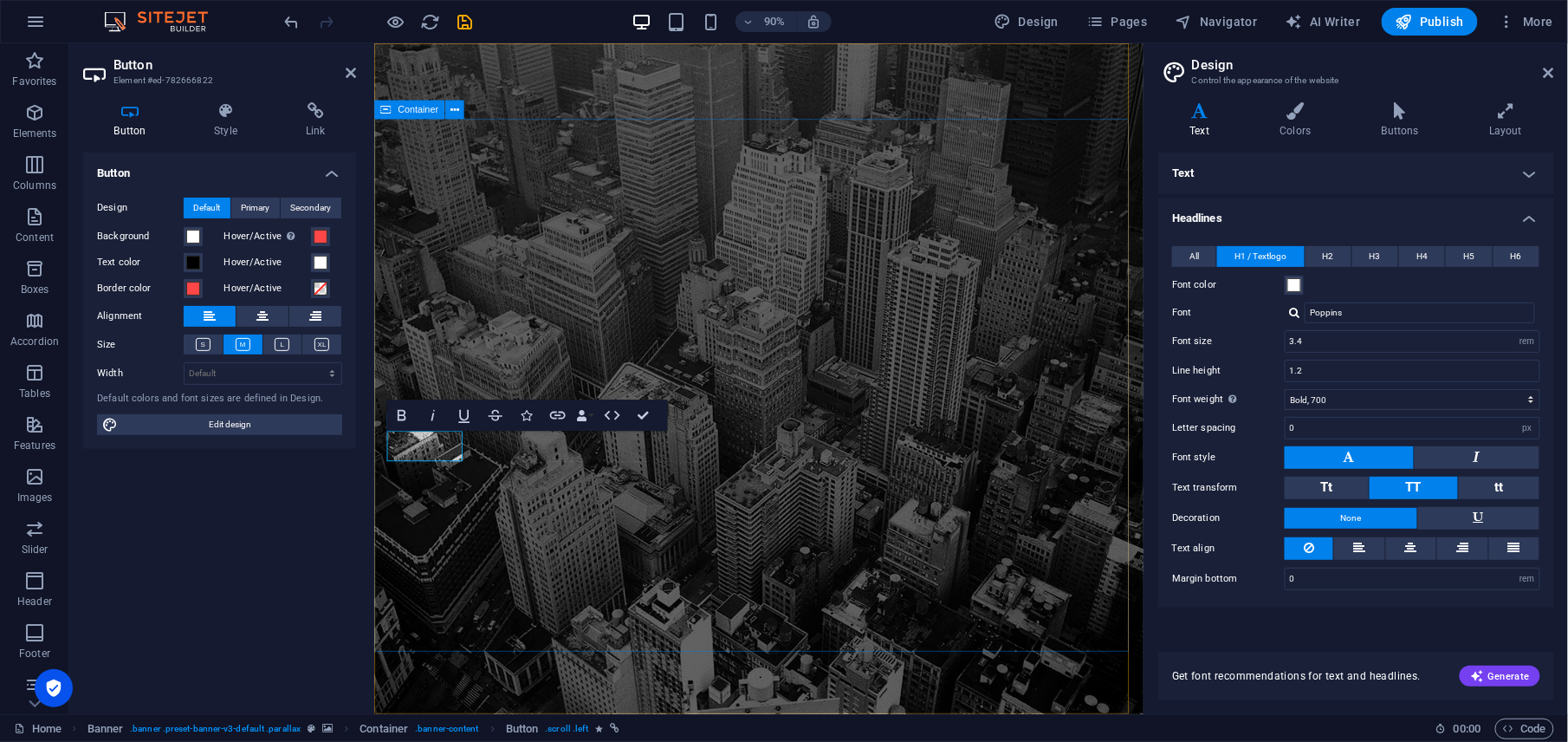 drag, startPoint x: 782, startPoint y: 583, endPoint x: 1046, endPoint y: 477, distance: 284.4855 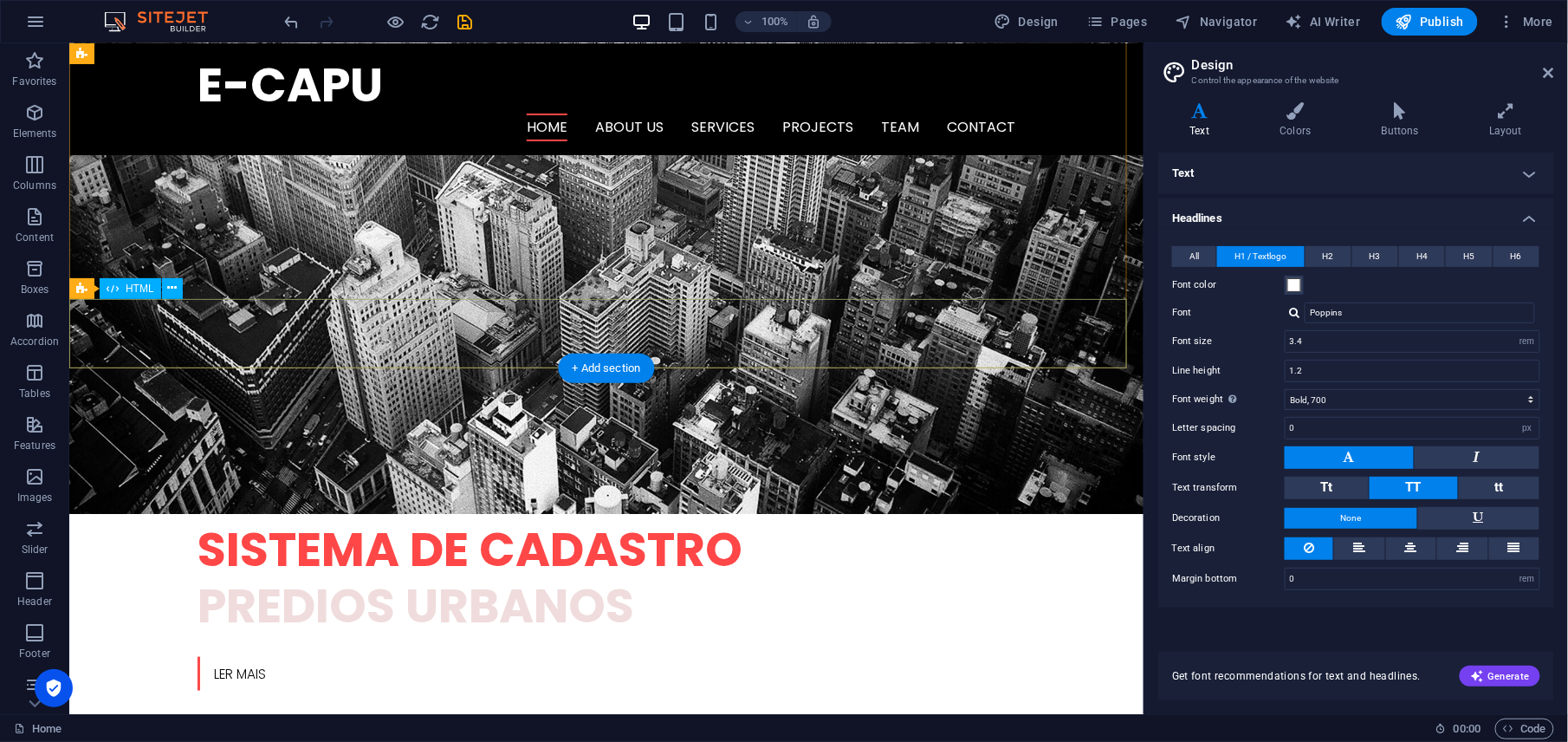 scroll, scrollTop: 0, scrollLeft: 0, axis: both 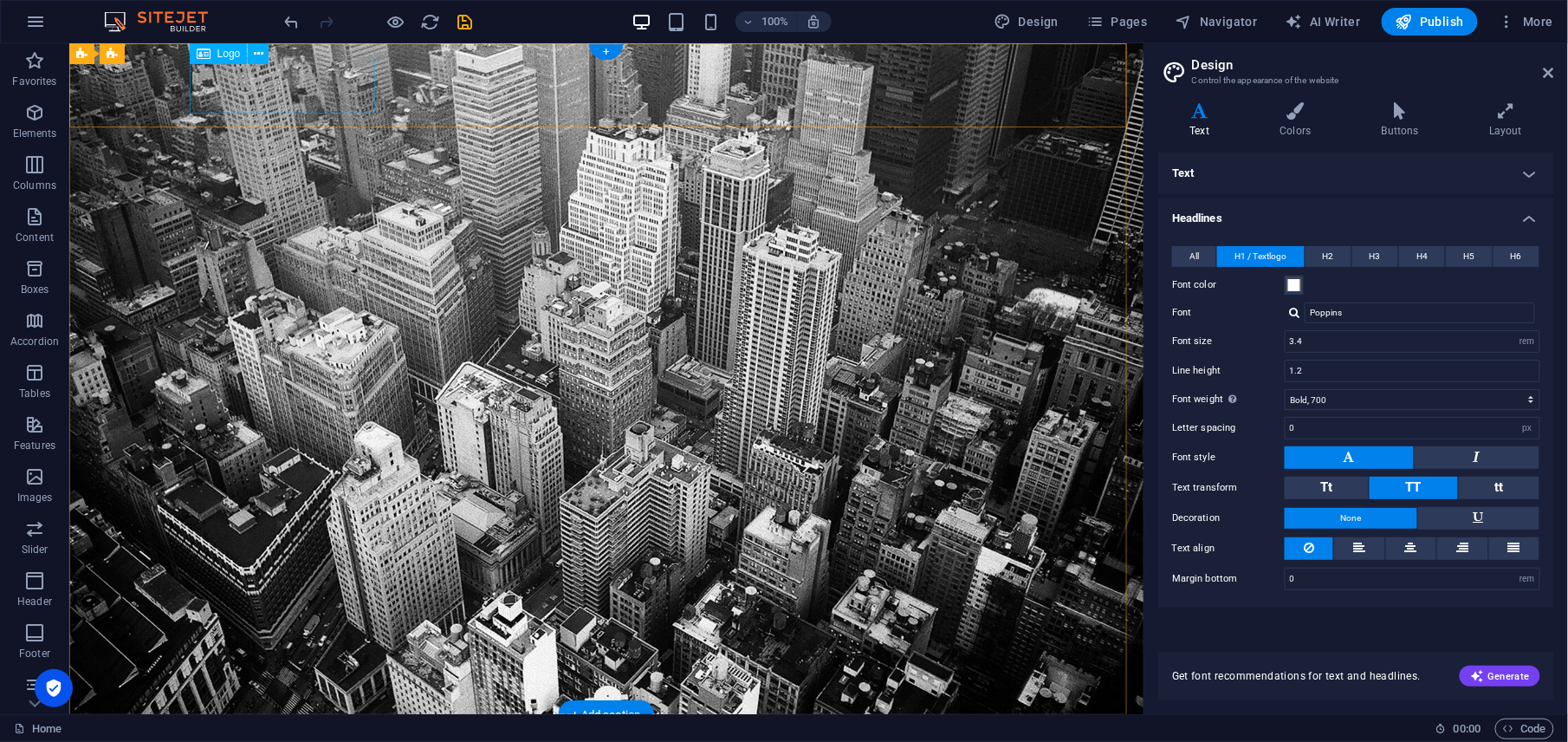 click on "e-CAPU" at bounding box center [606, 756] 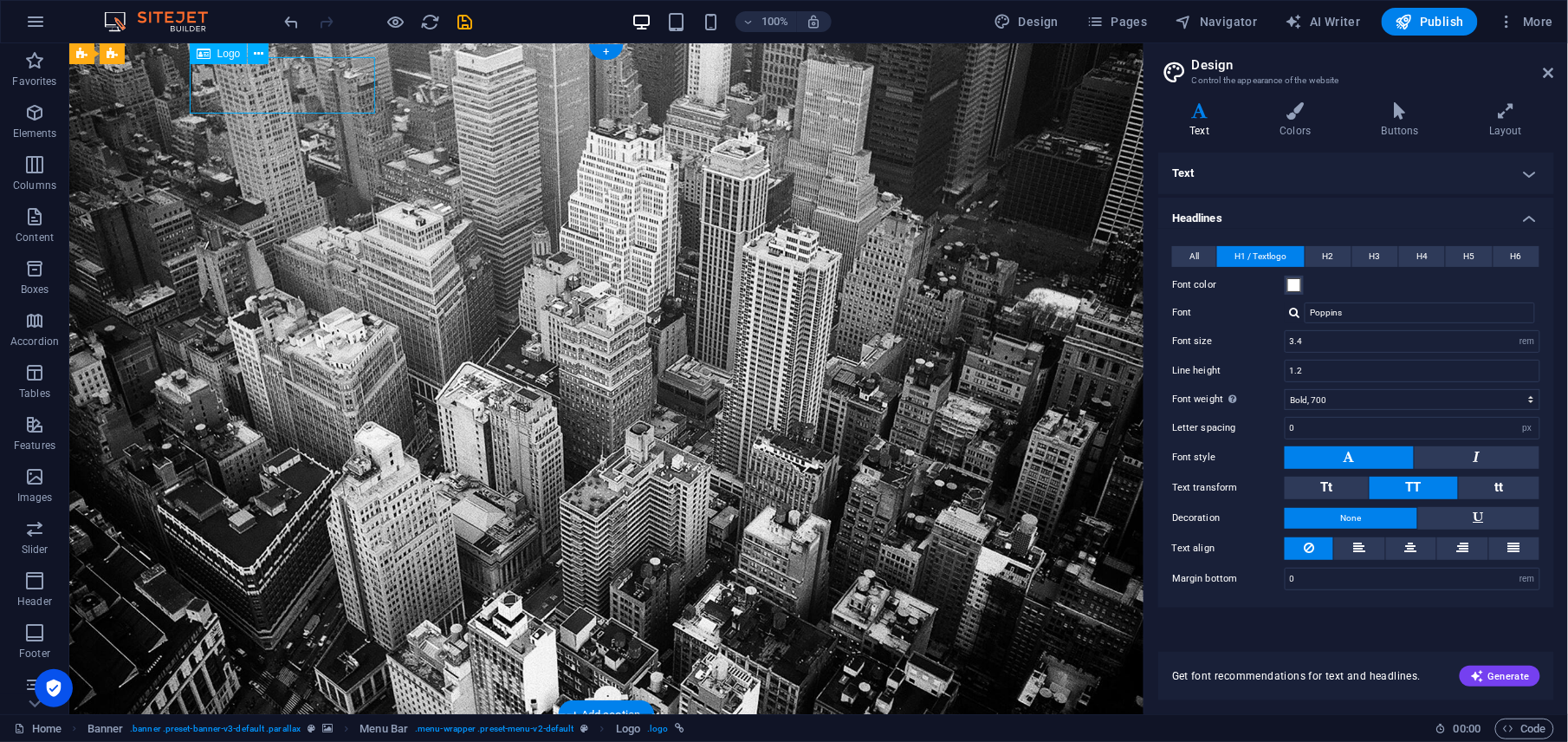 click on "e-CAPU" at bounding box center [606, 756] 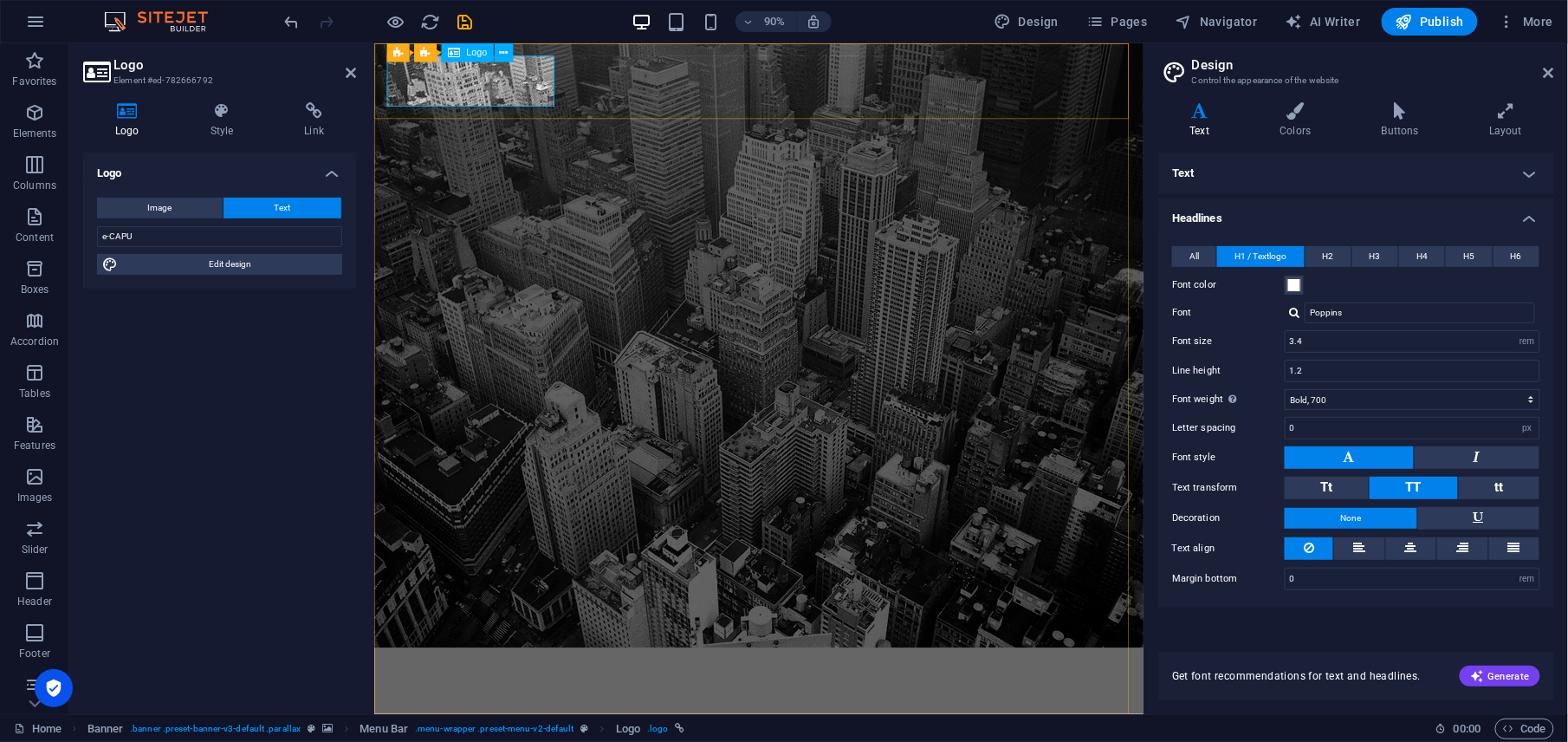 click on "e-CAPU" at bounding box center [801, 757] 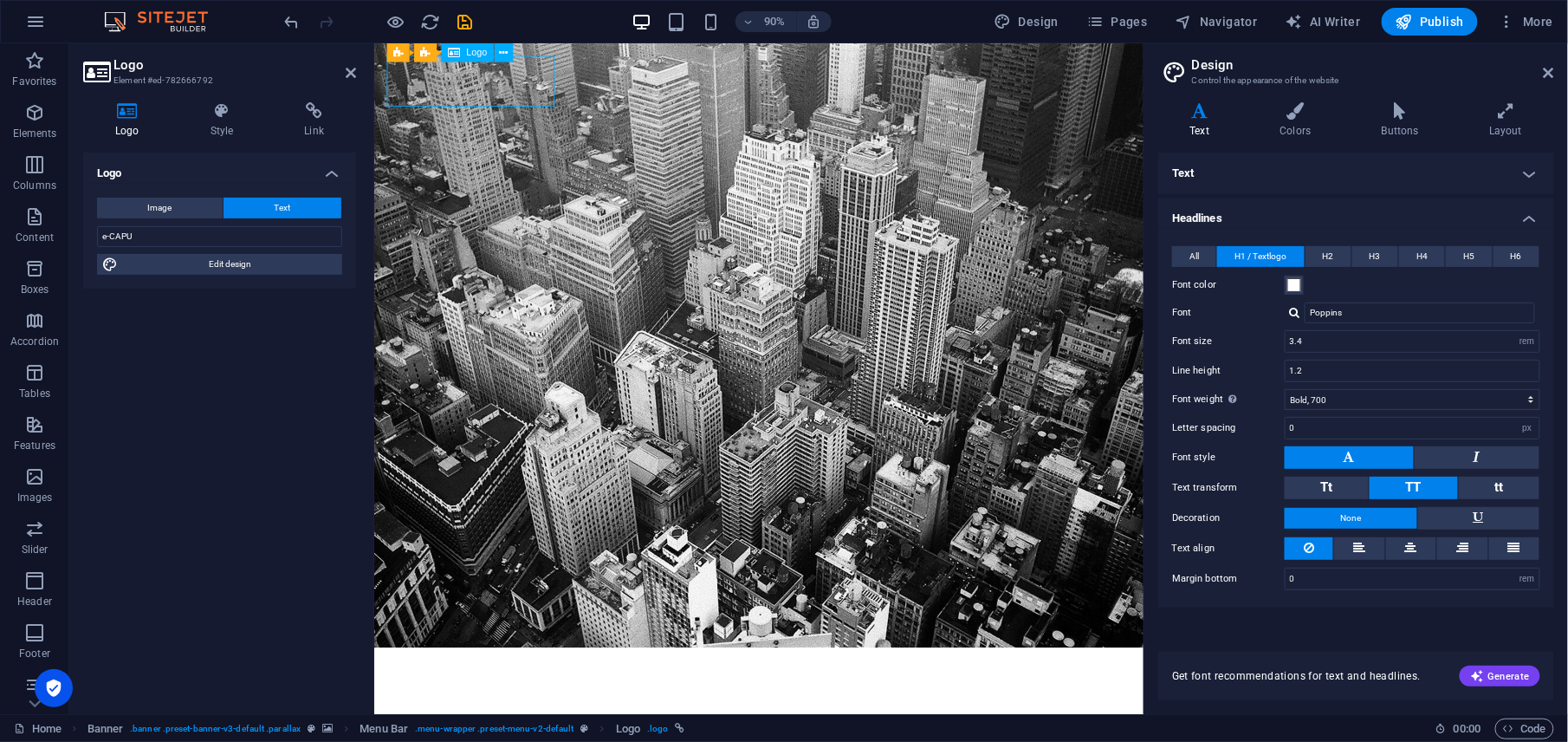 drag, startPoint x: 440, startPoint y: 80, endPoint x: 514, endPoint y: 80, distance: 74 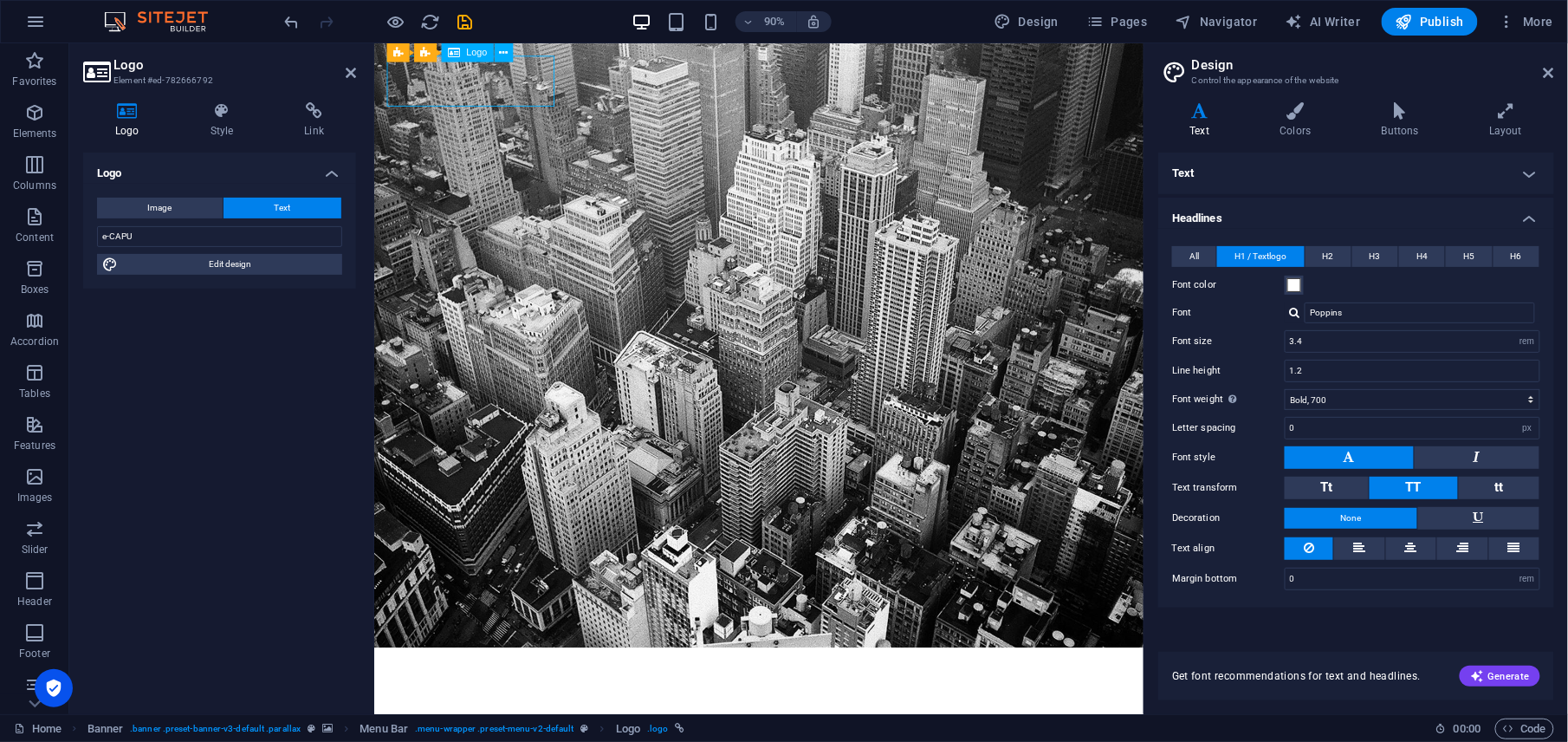 click on "e-CAPU" at bounding box center (801, 757) 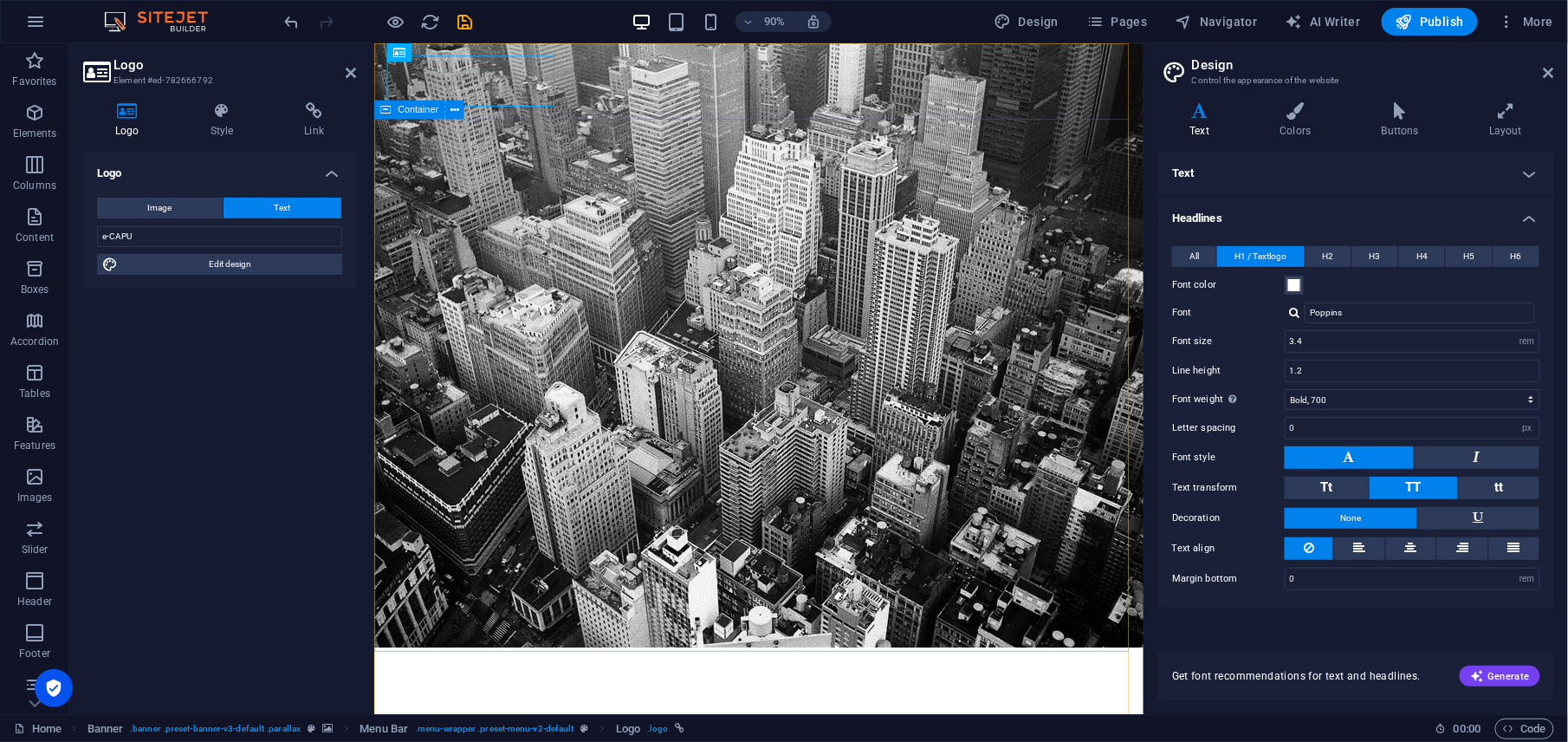 click on "Sistema de cADASTRO PREDIOS URBANOS  LER mais" at bounding box center [800, 980] 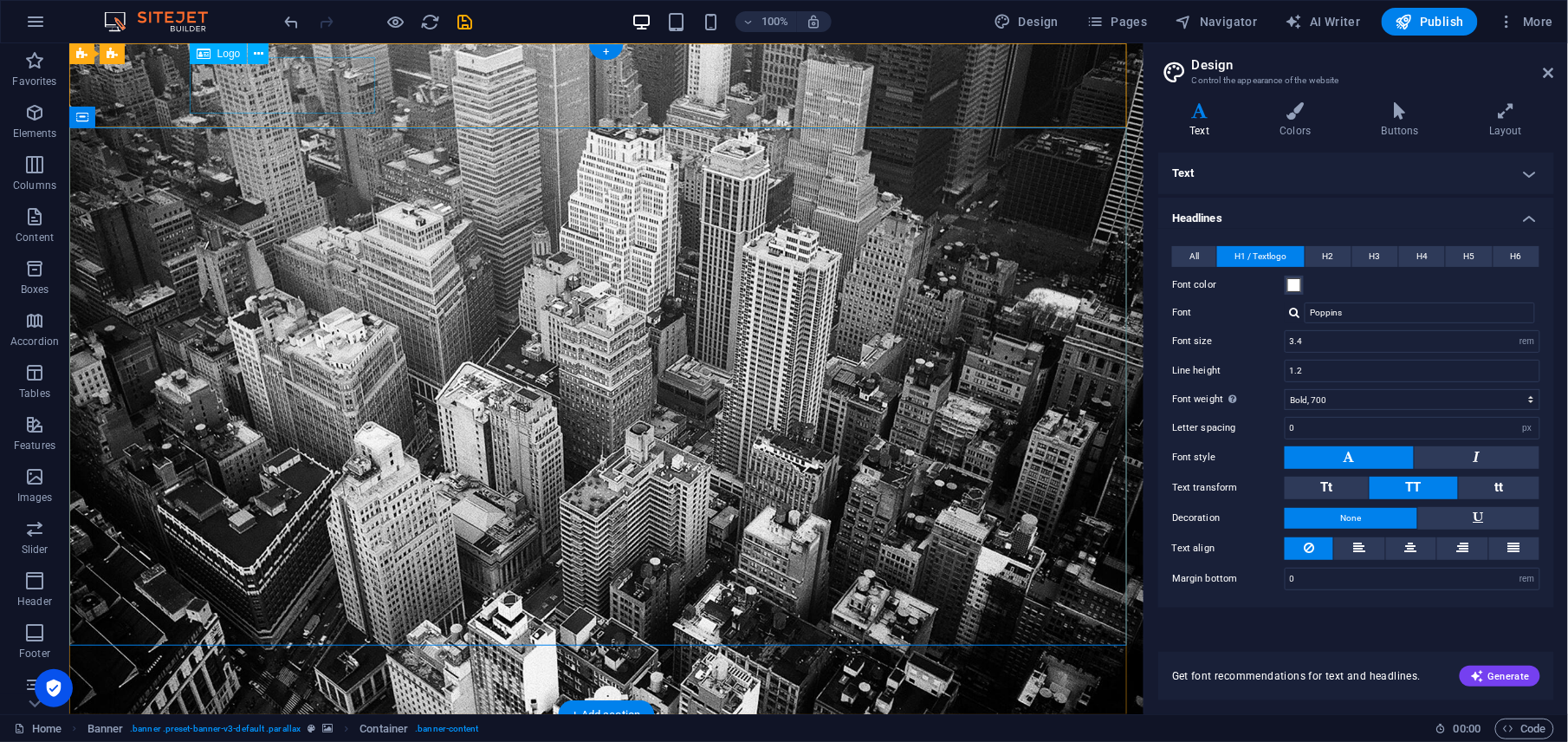 click on "e-CAPU" at bounding box center [606, 756] 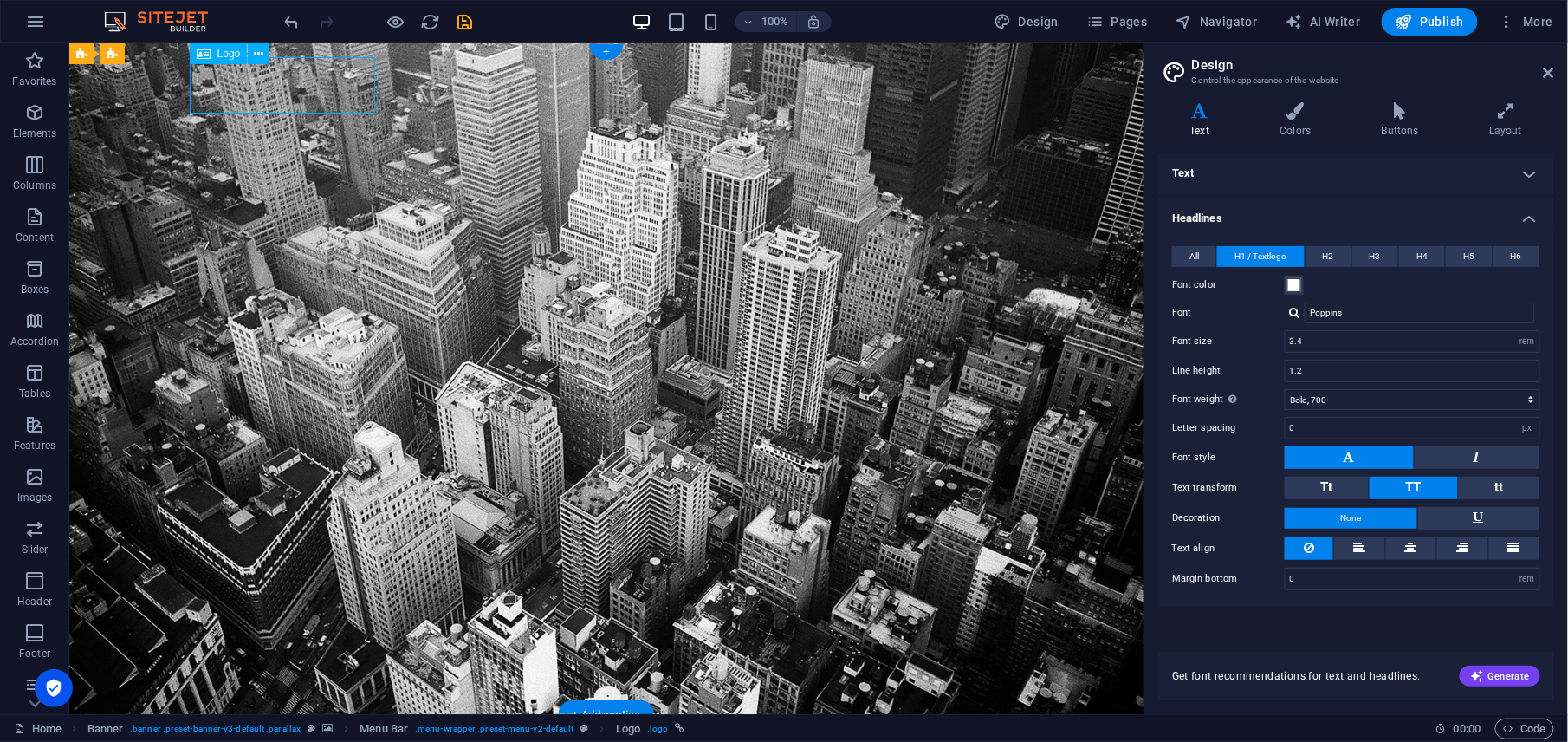 click on "e-CAPU" at bounding box center (606, 756) 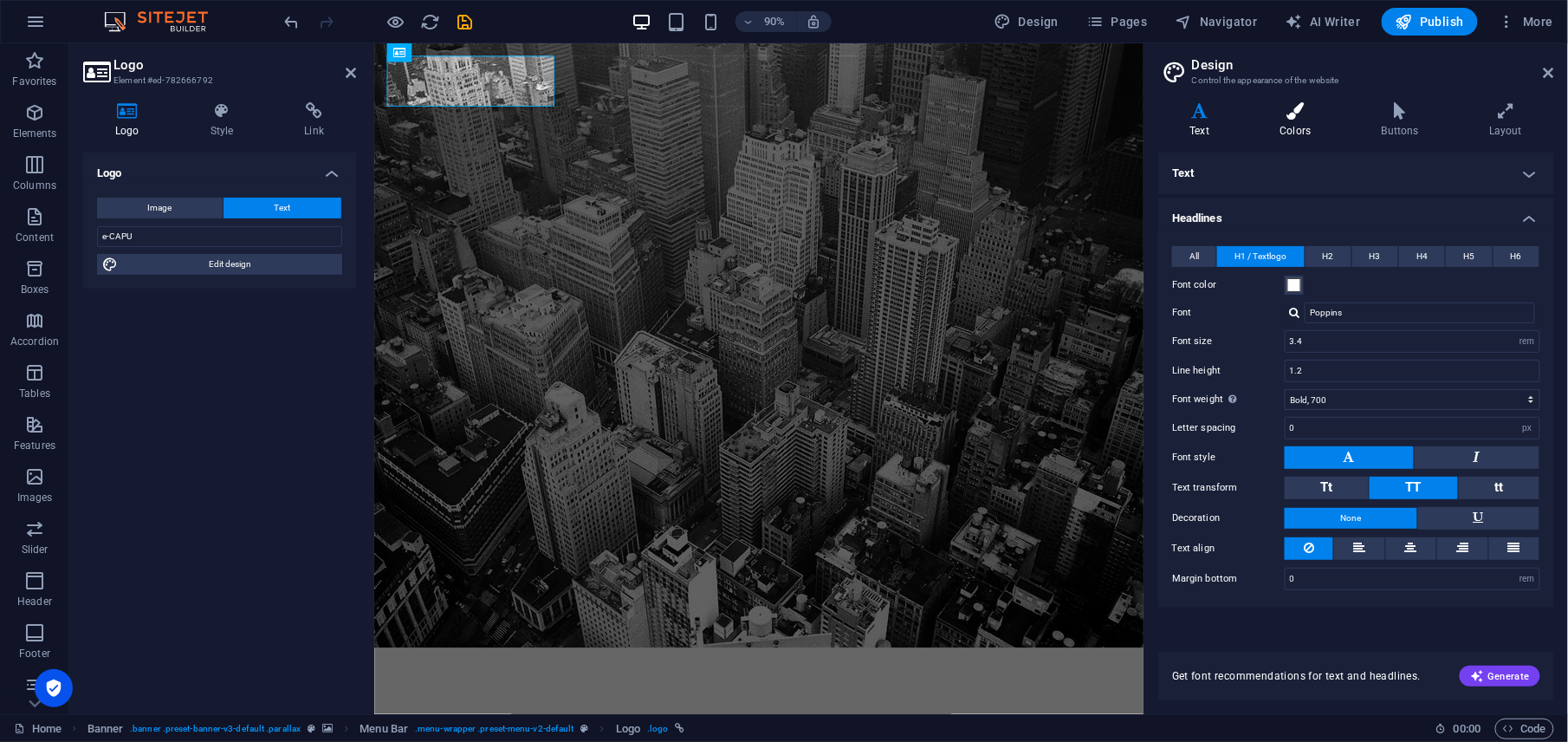 click on "Colors" at bounding box center [1299, 120] 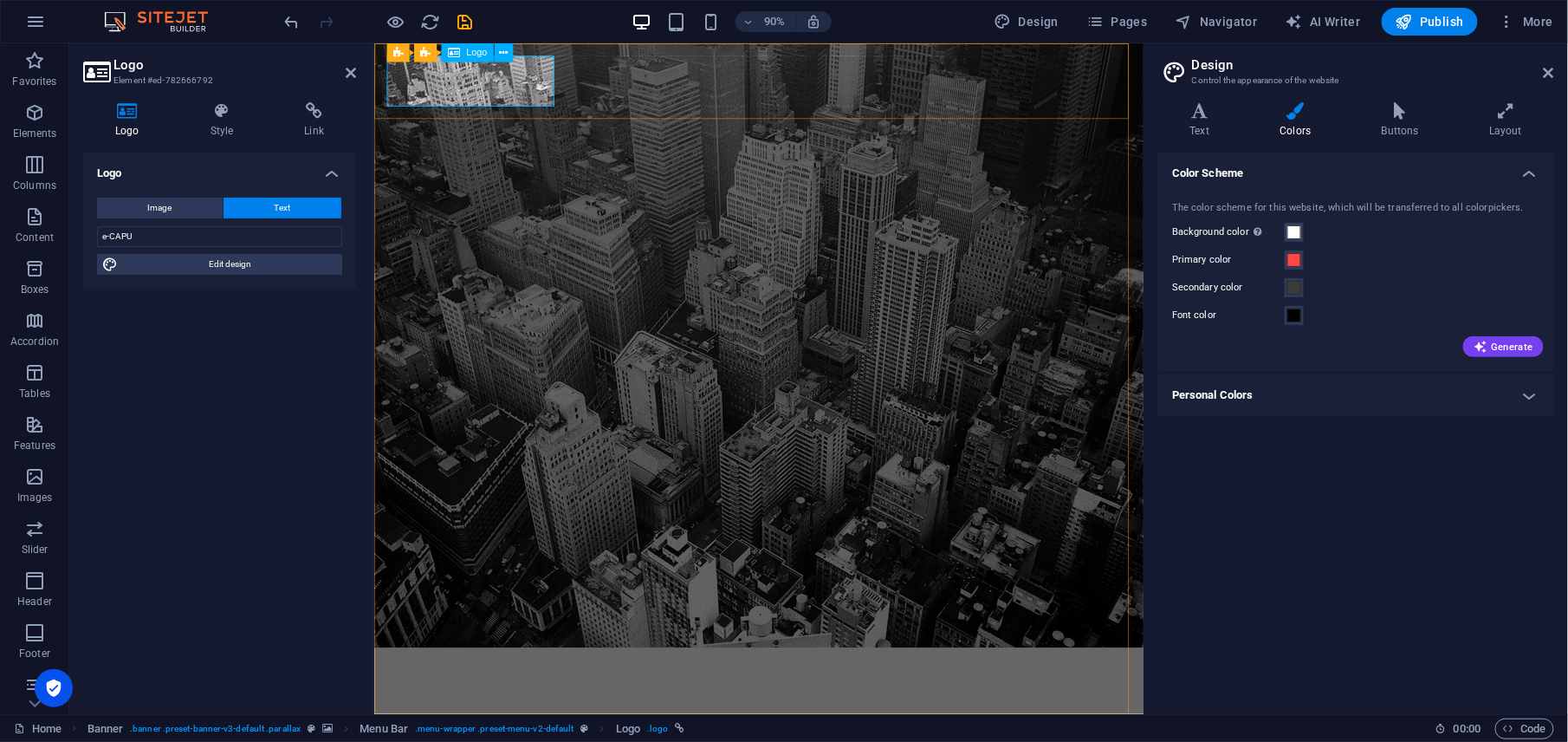click on "e-CAPU" at bounding box center [801, 757] 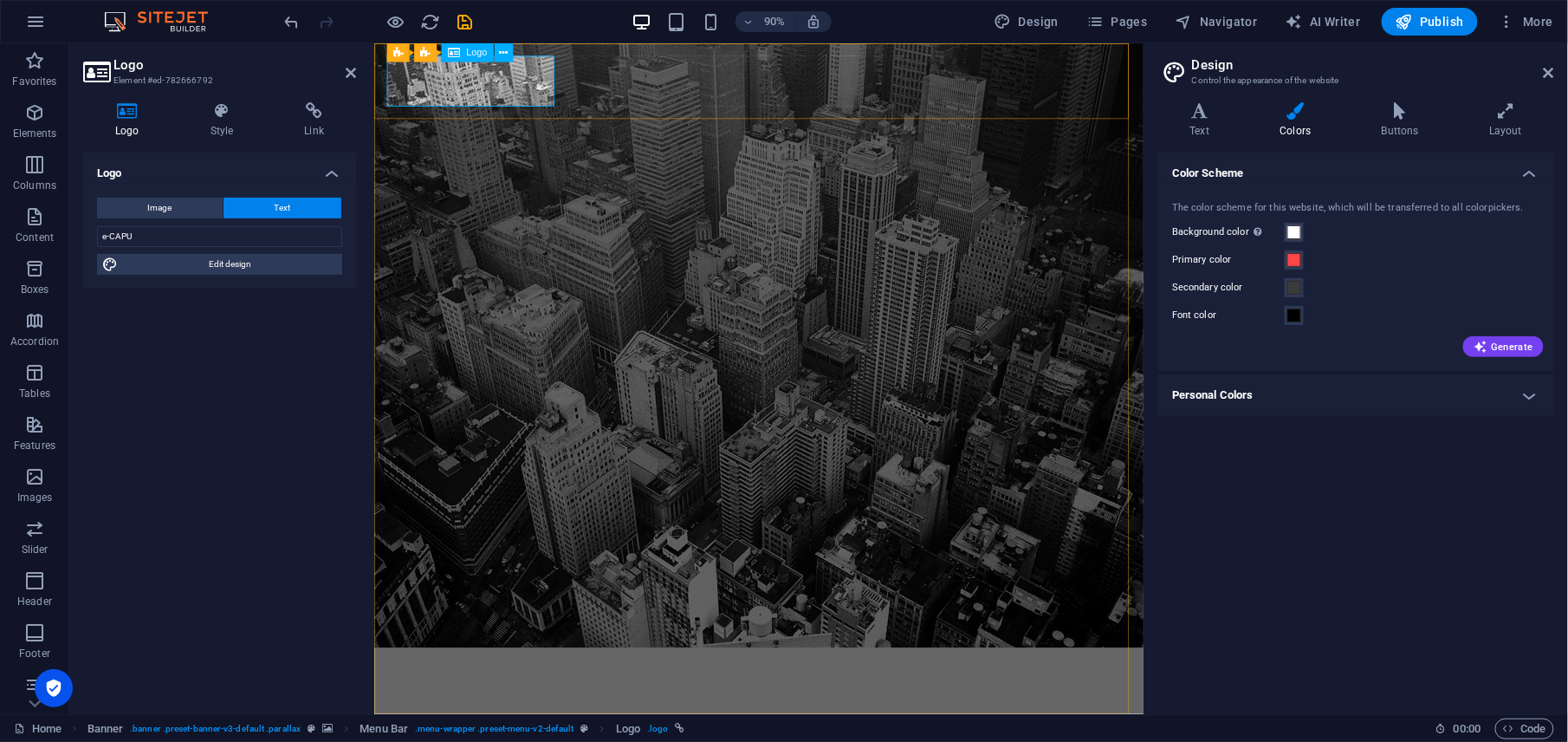 click on "e-CAPU" at bounding box center [801, 757] 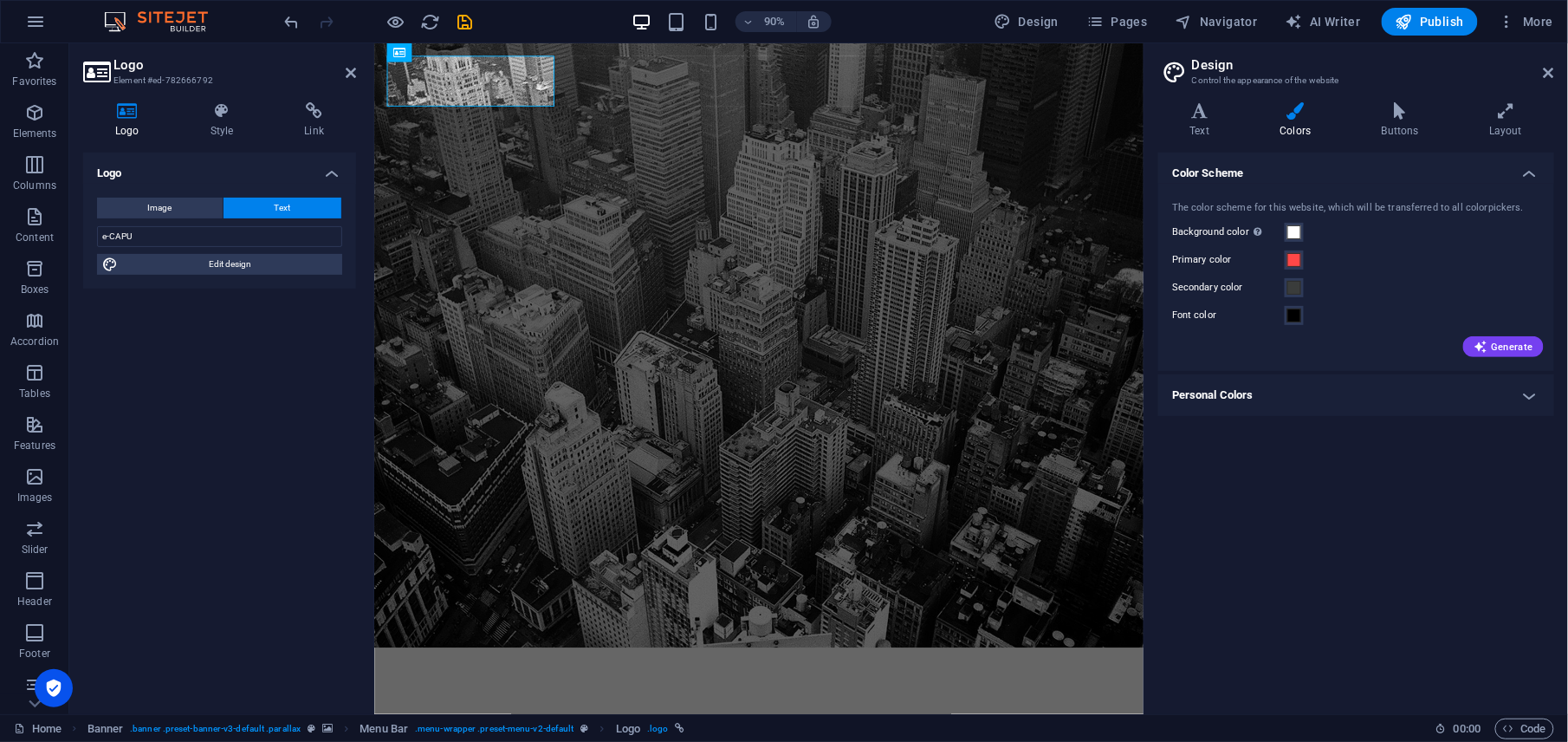 click on "Text" at bounding box center [282, 208] 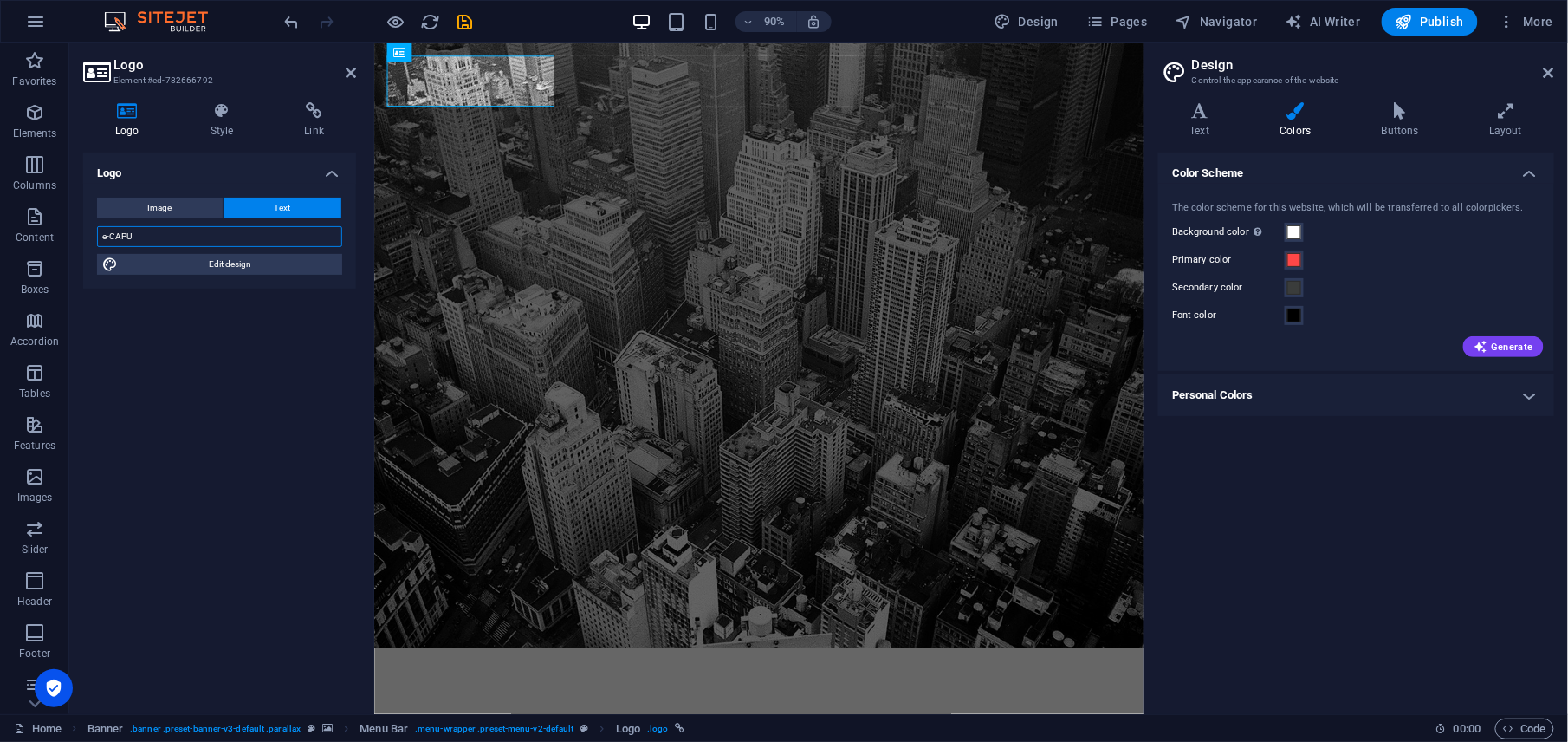 click on "e-CAPU" at bounding box center [219, 237] 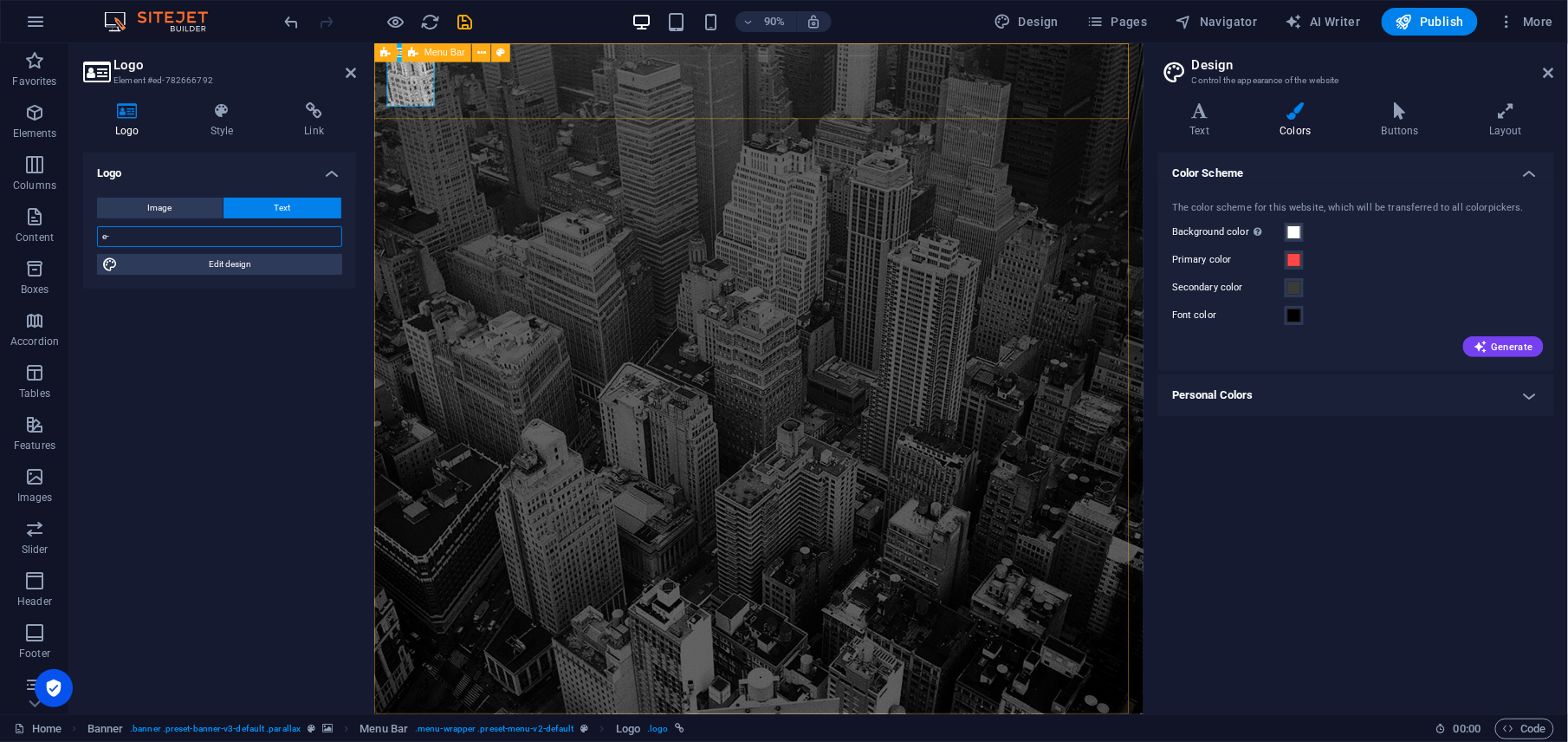 type on "e-" 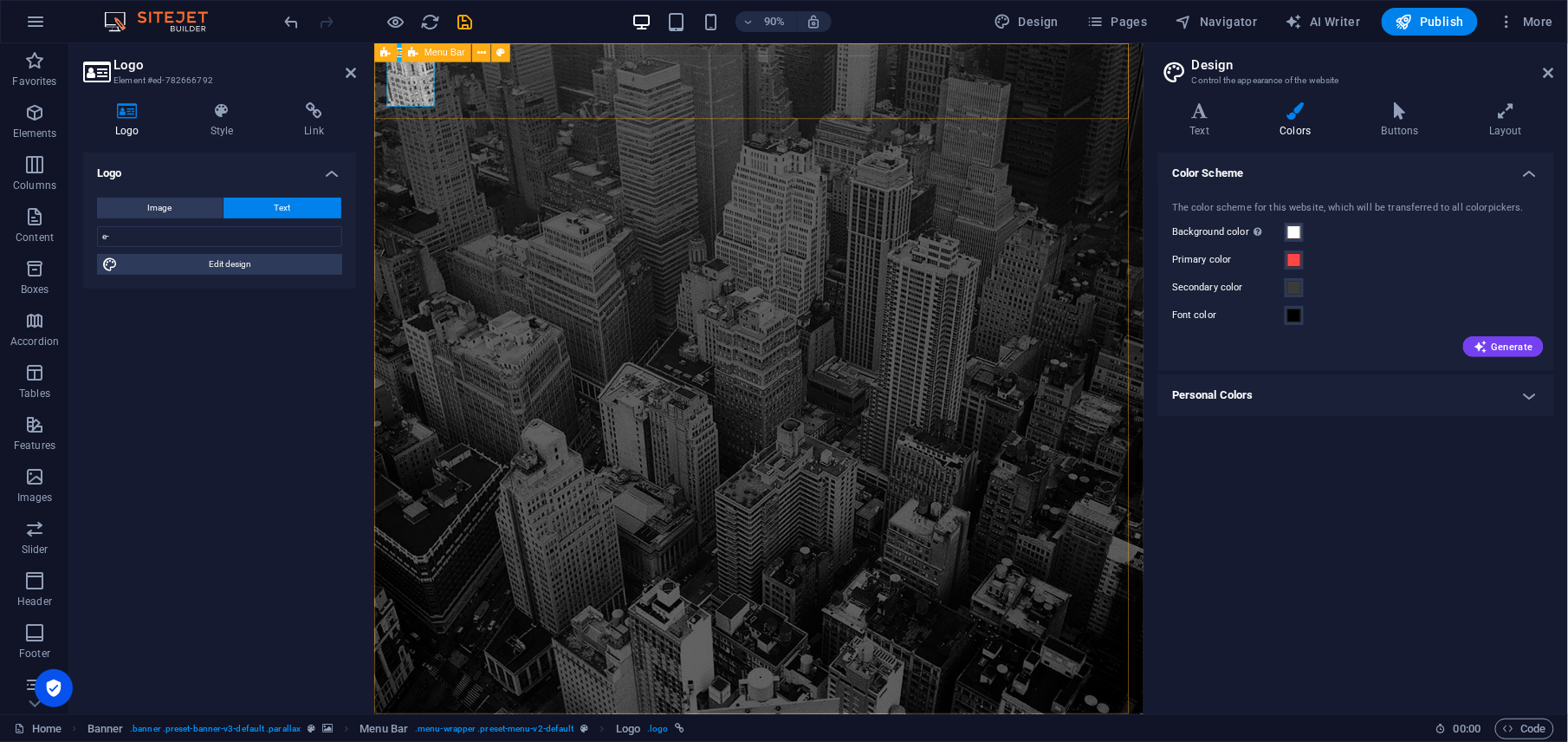 drag, startPoint x: 648, startPoint y: 107, endPoint x: 922, endPoint y: 101, distance: 274.0657 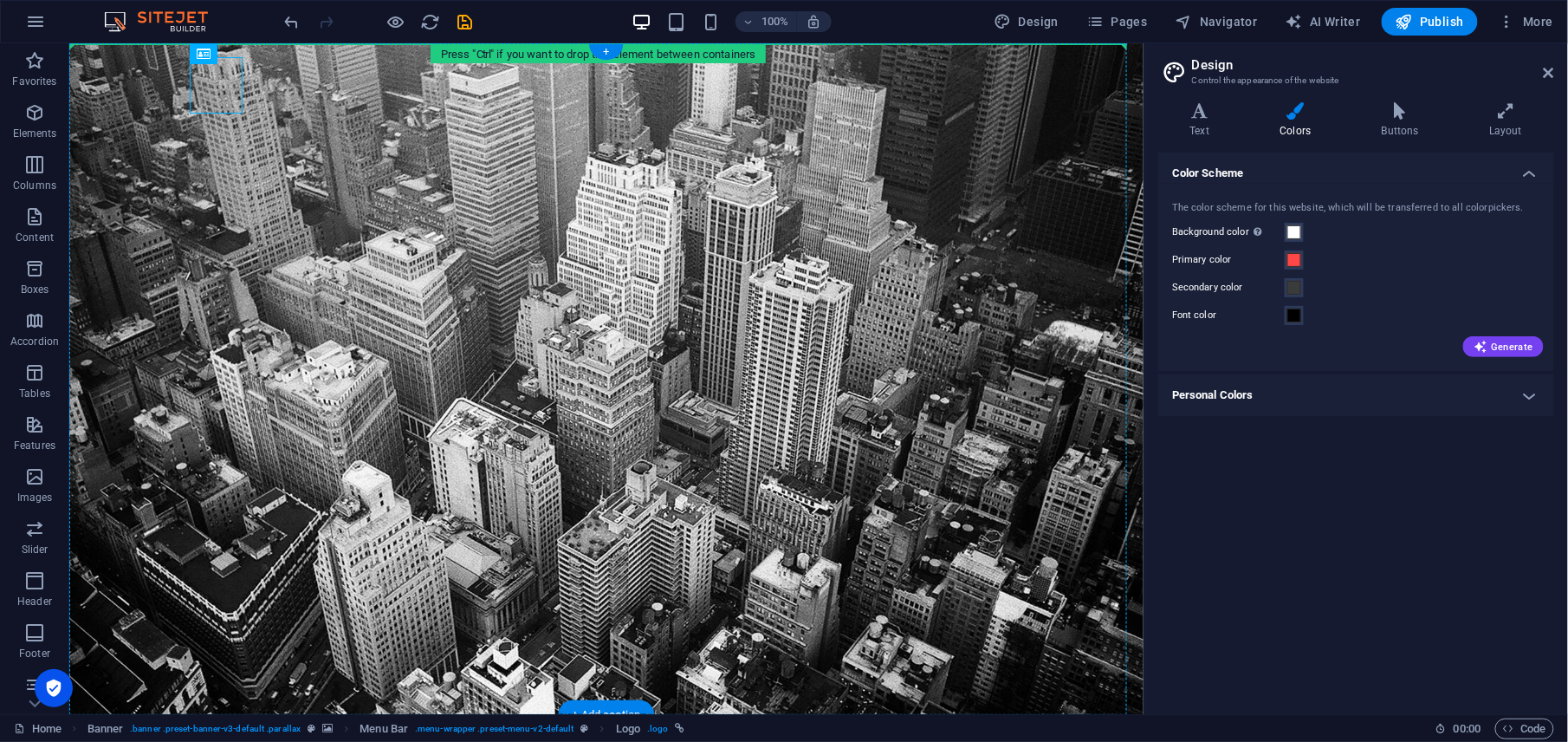 drag, startPoint x: 201, startPoint y: 81, endPoint x: 131, endPoint y: 93, distance: 71.02112 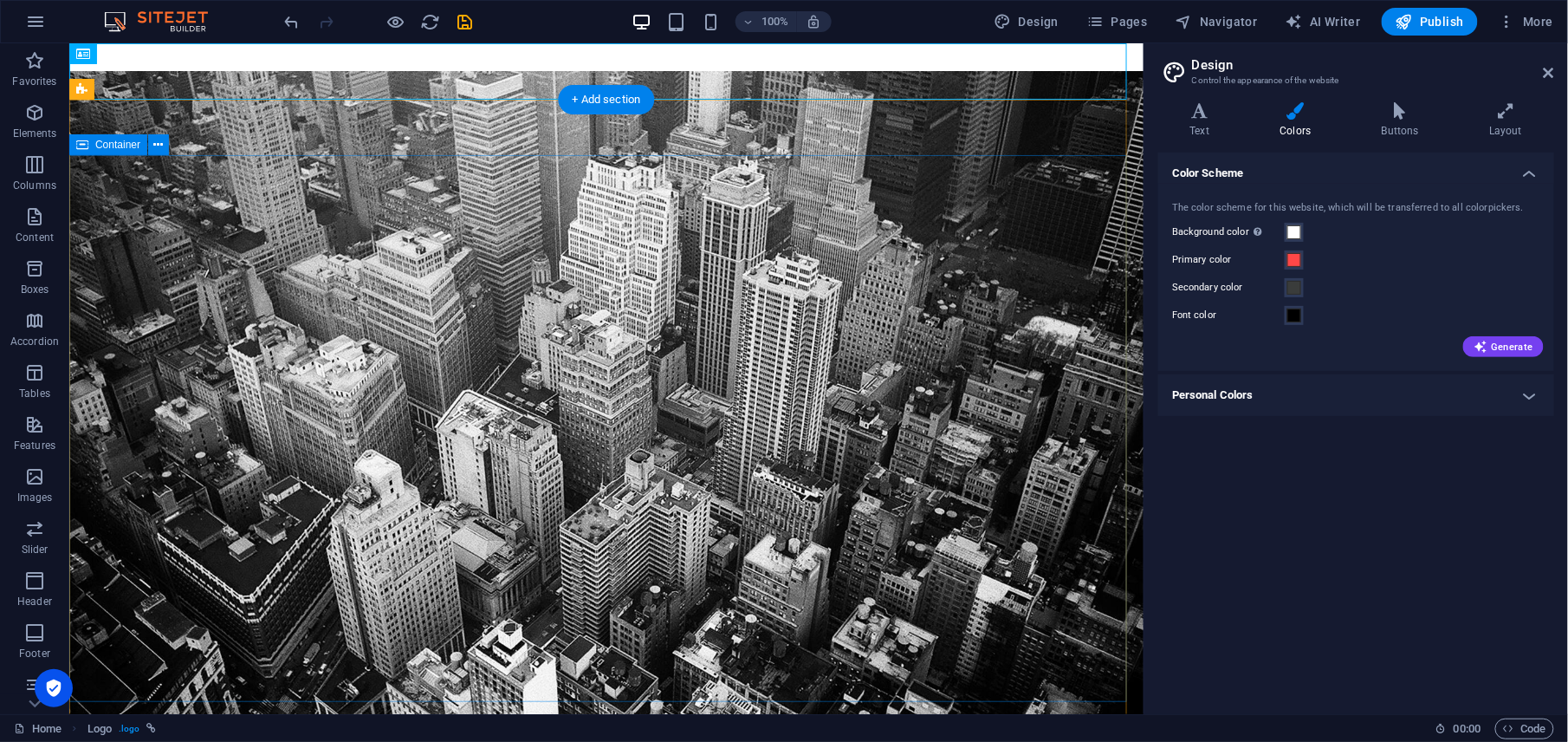 click on "Sistema de cADASTRO PREDIOS URBANOS  LER mais" at bounding box center (606, 980) 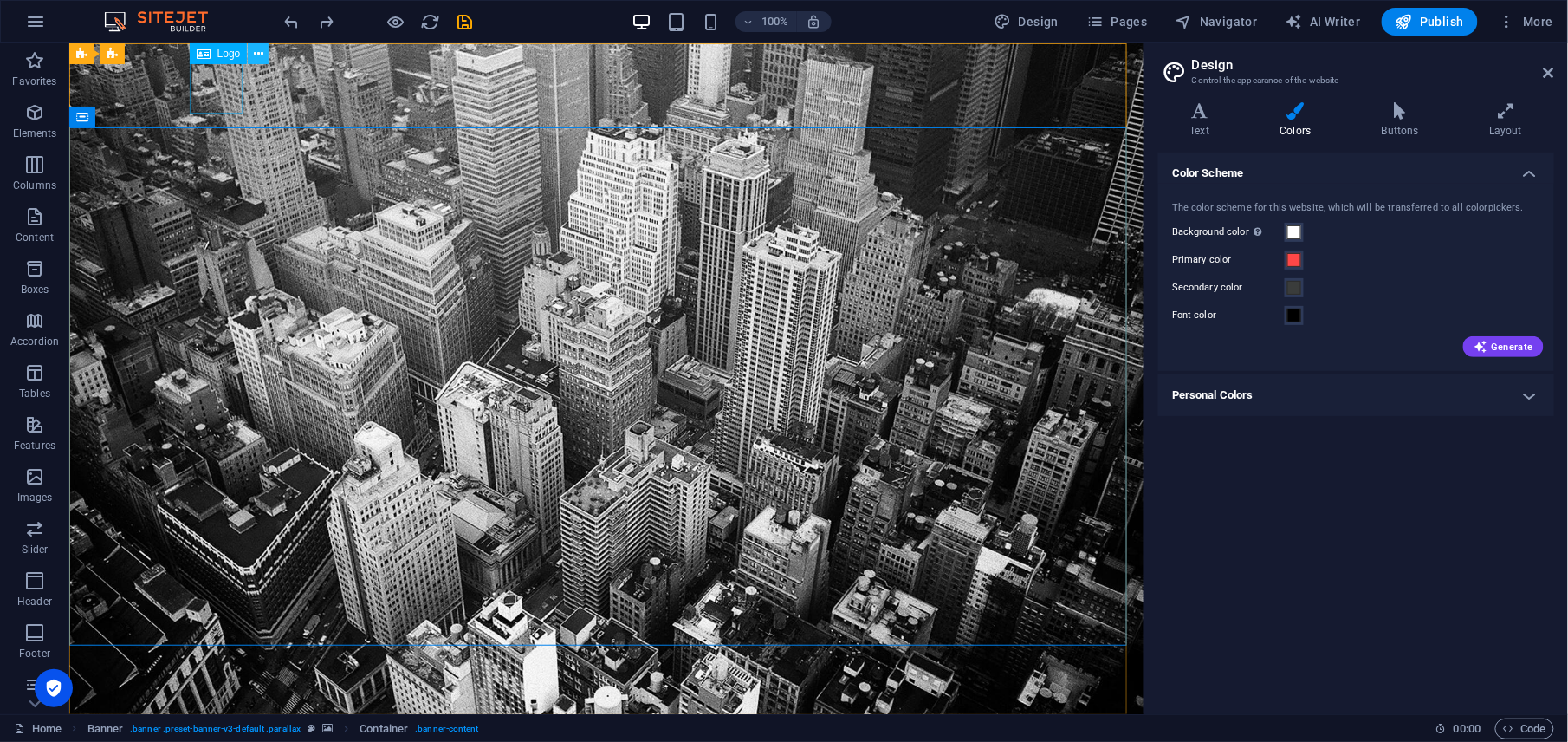 click at bounding box center (258, 54) 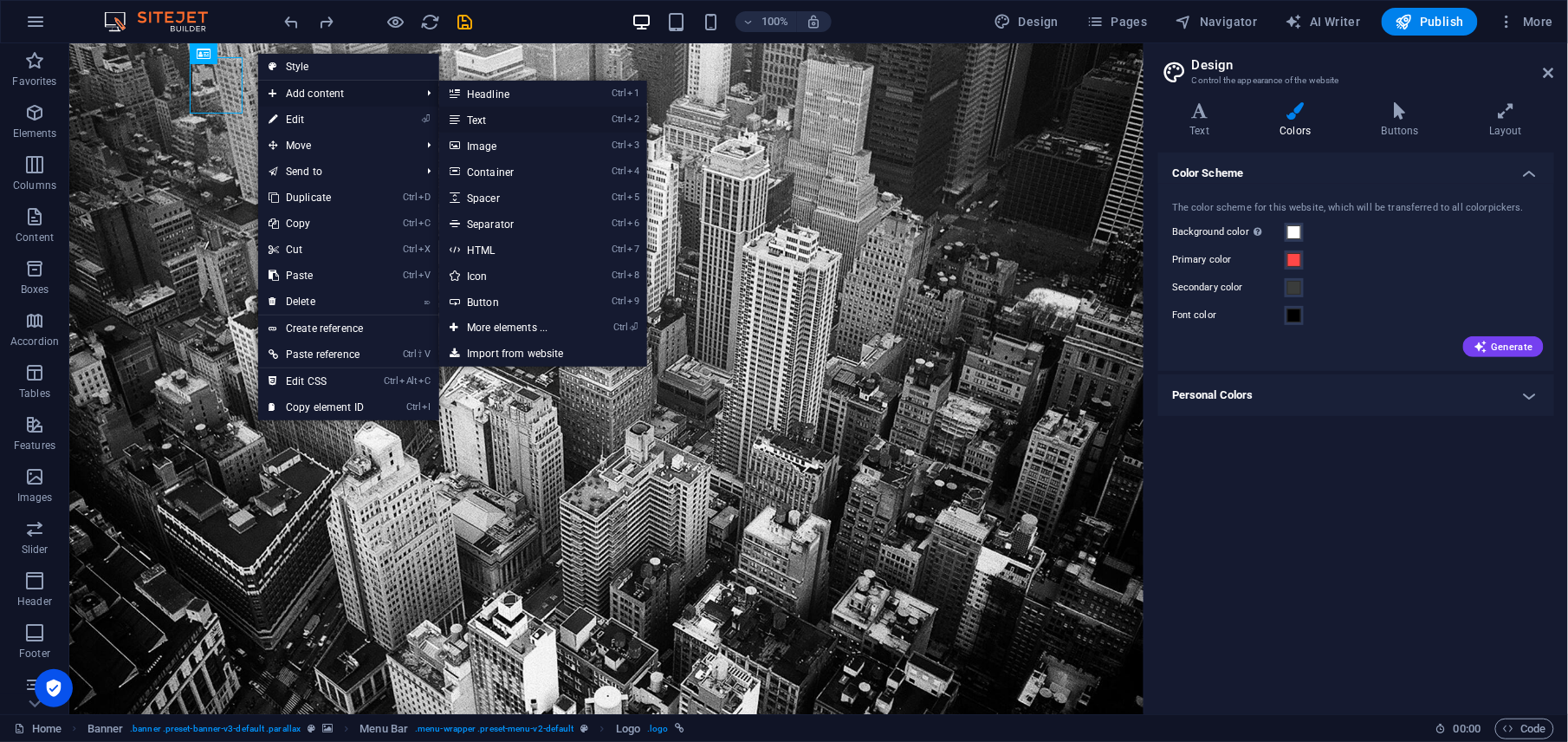click on "Ctrl 2  Text" at bounding box center (510, 120) 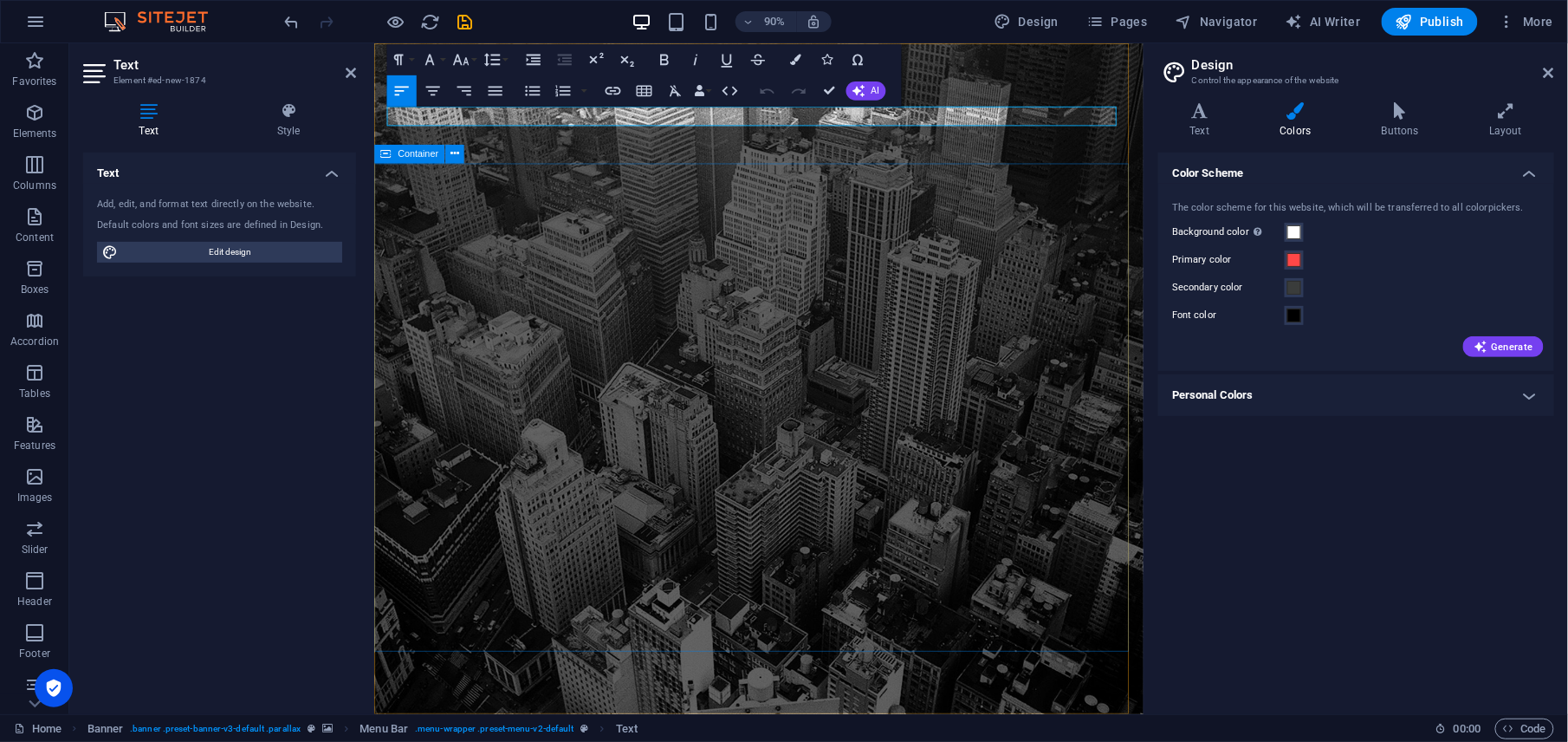 click on "Sistema de cADASTRO PREDIOS URBANOS  LER mais" at bounding box center (800, 1076) 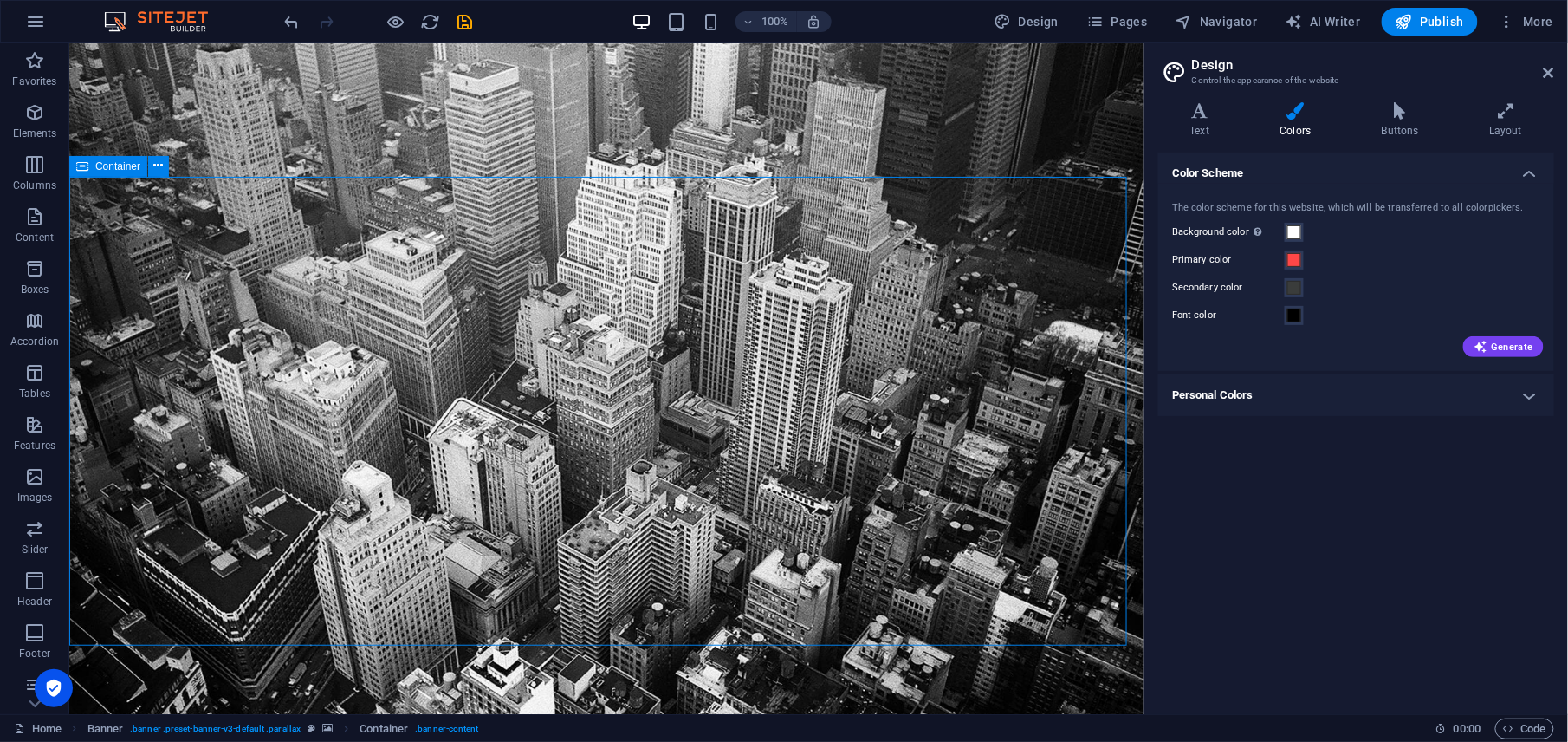 click on "Sistema de cADASTRO PREDIOS URBANOS  LER mais" at bounding box center (606, 1075) 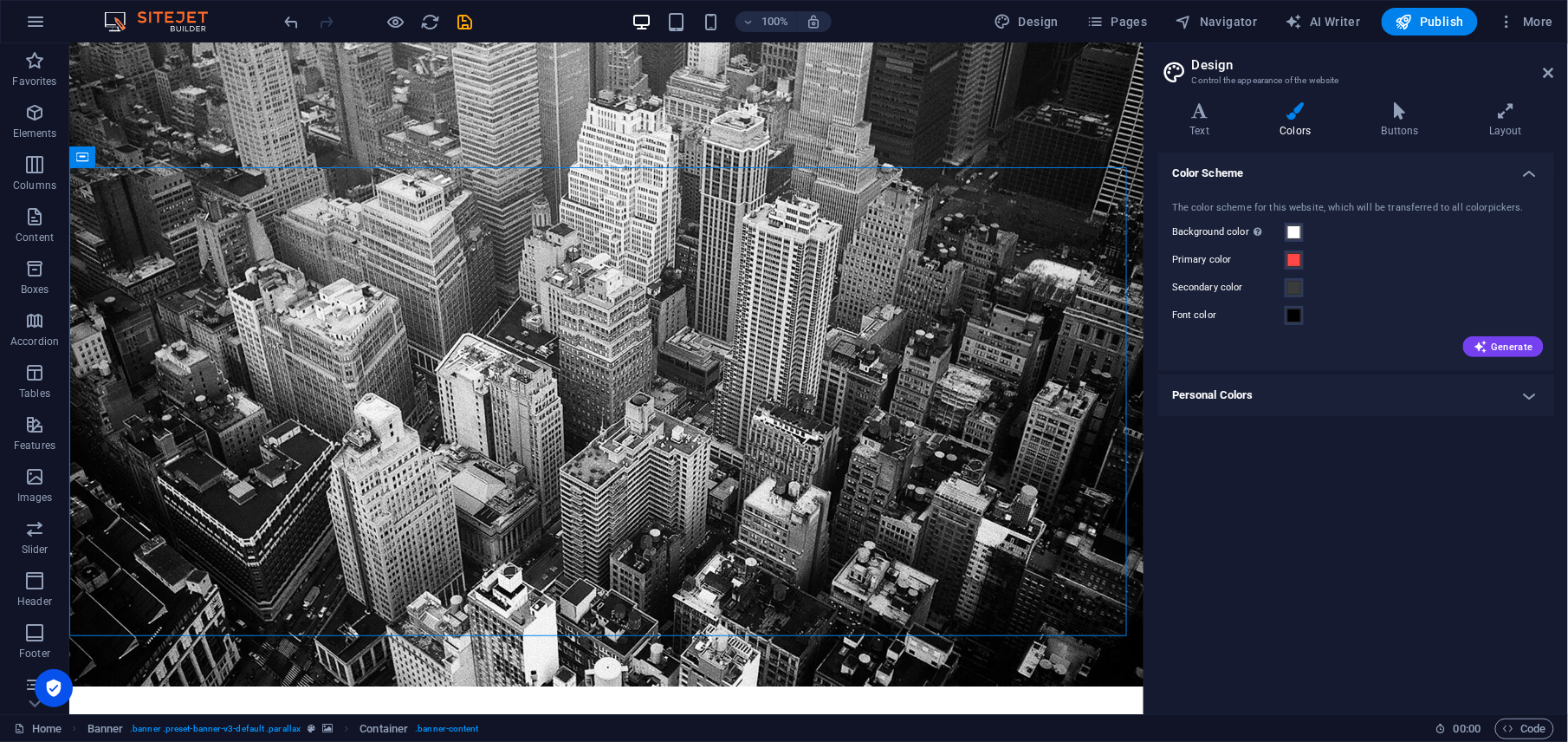 scroll, scrollTop: 0, scrollLeft: 0, axis: both 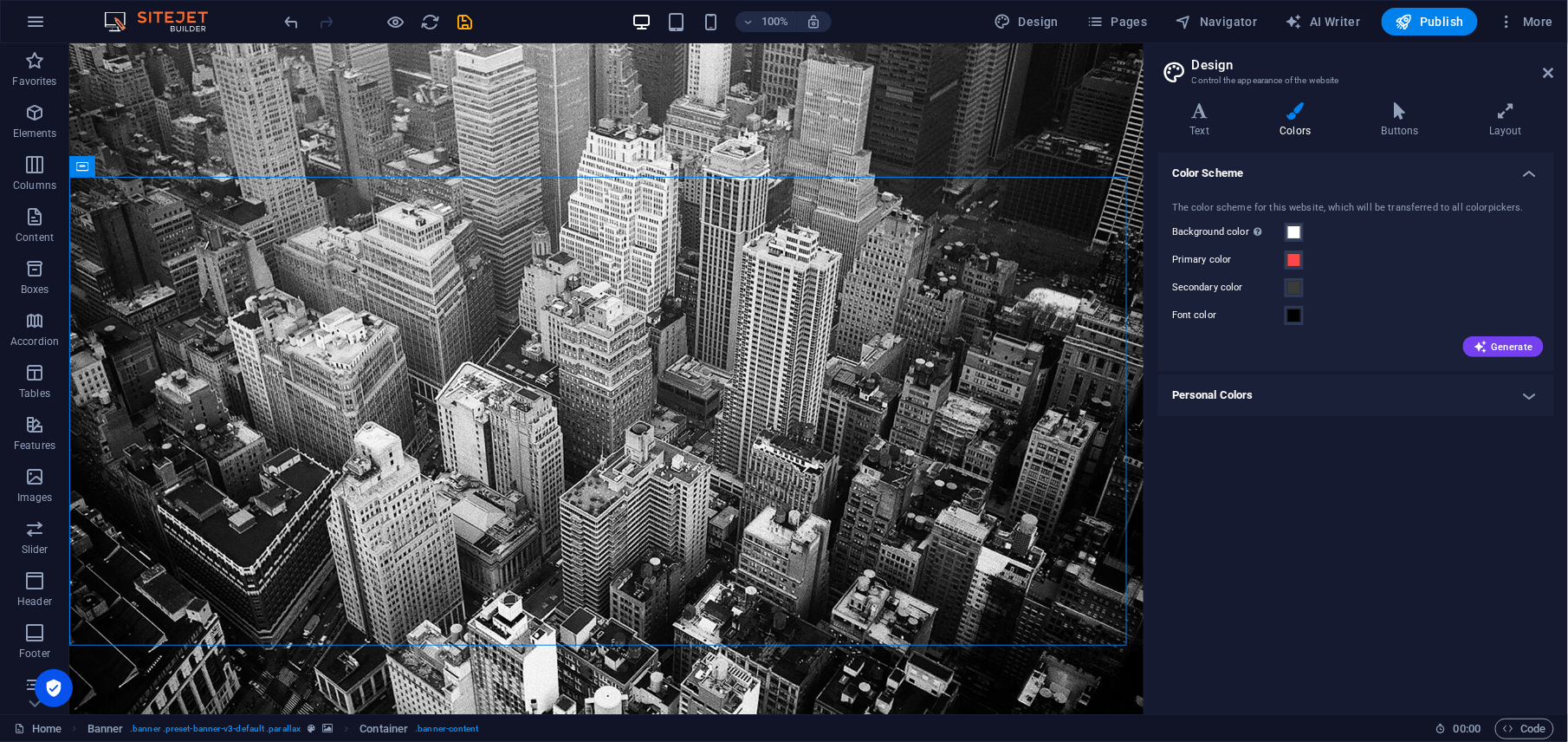 drag, startPoint x: 1129, startPoint y: 75, endPoint x: 1212, endPoint y: 110, distance: 90 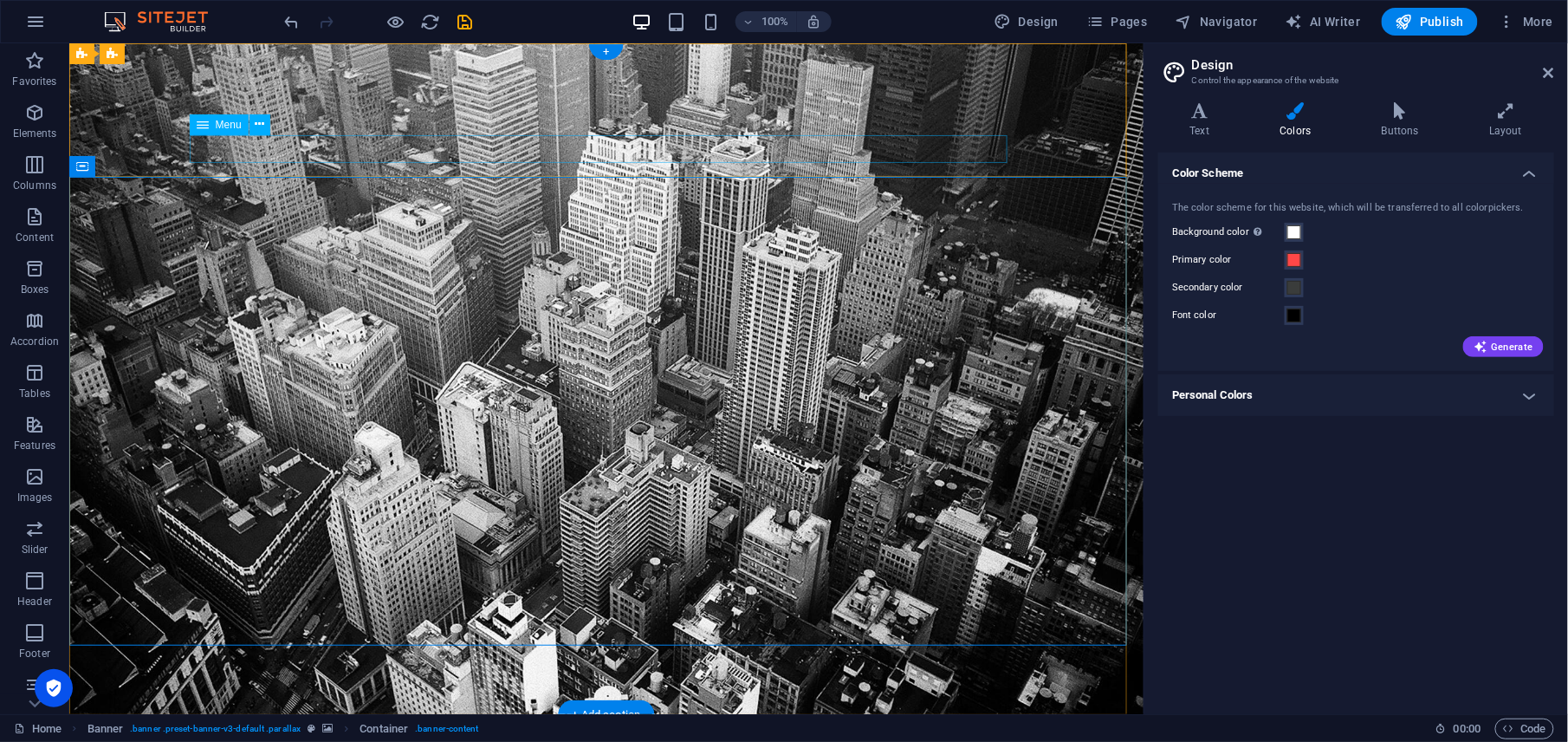 click on "Home About us Services Projects Team Contact" at bounding box center (606, 820) 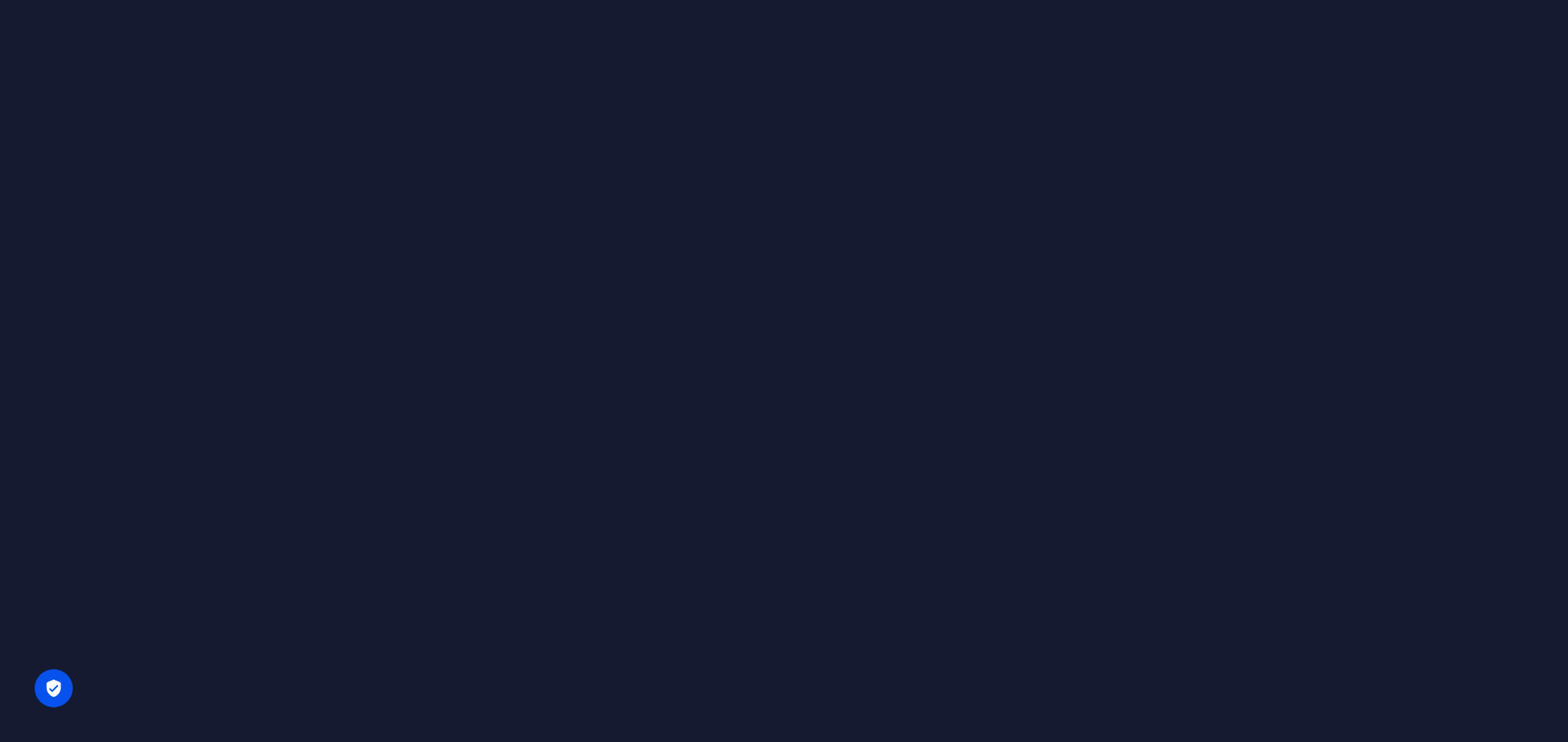 scroll, scrollTop: 0, scrollLeft: 0, axis: both 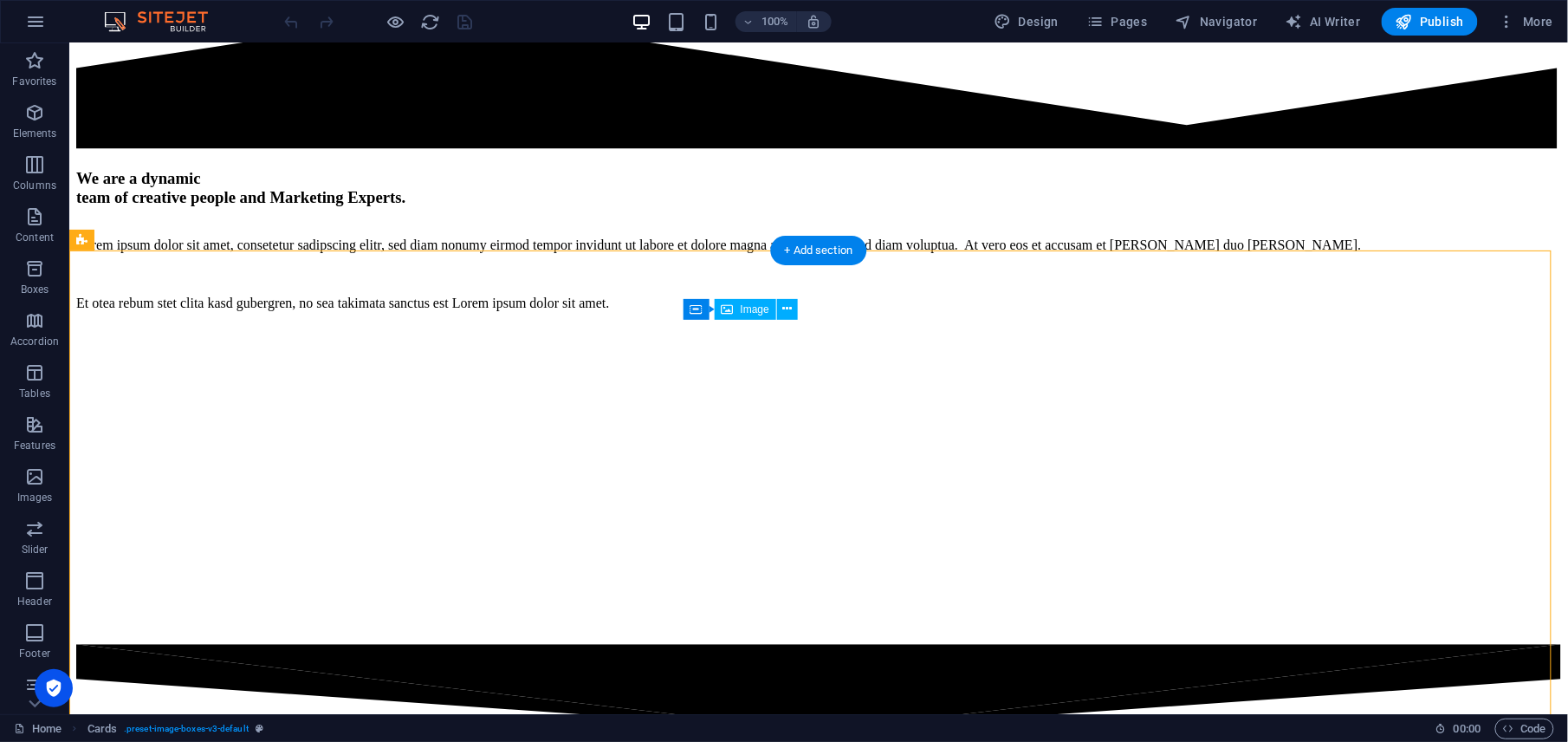 click at bounding box center (818, 11282) 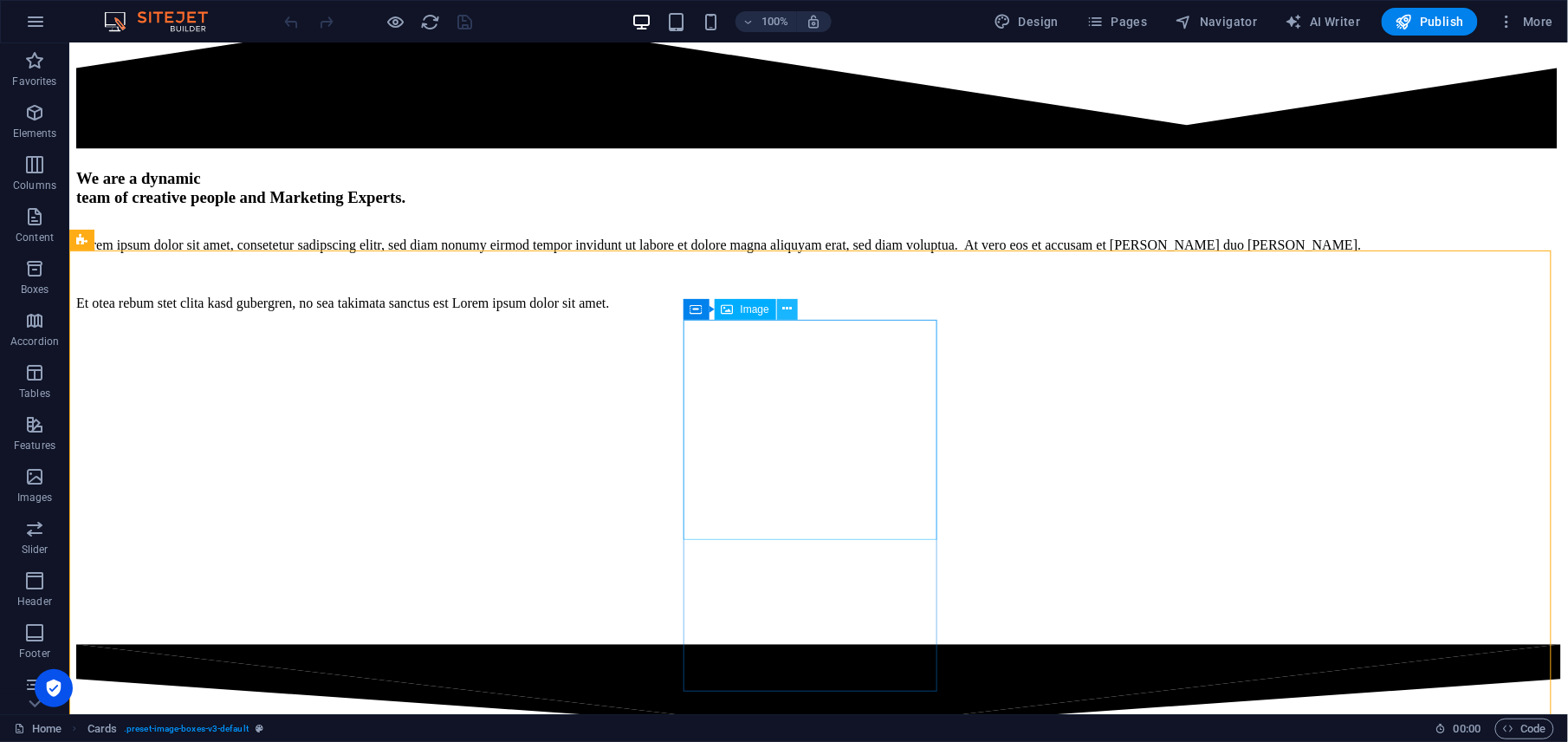 click at bounding box center (787, 309) 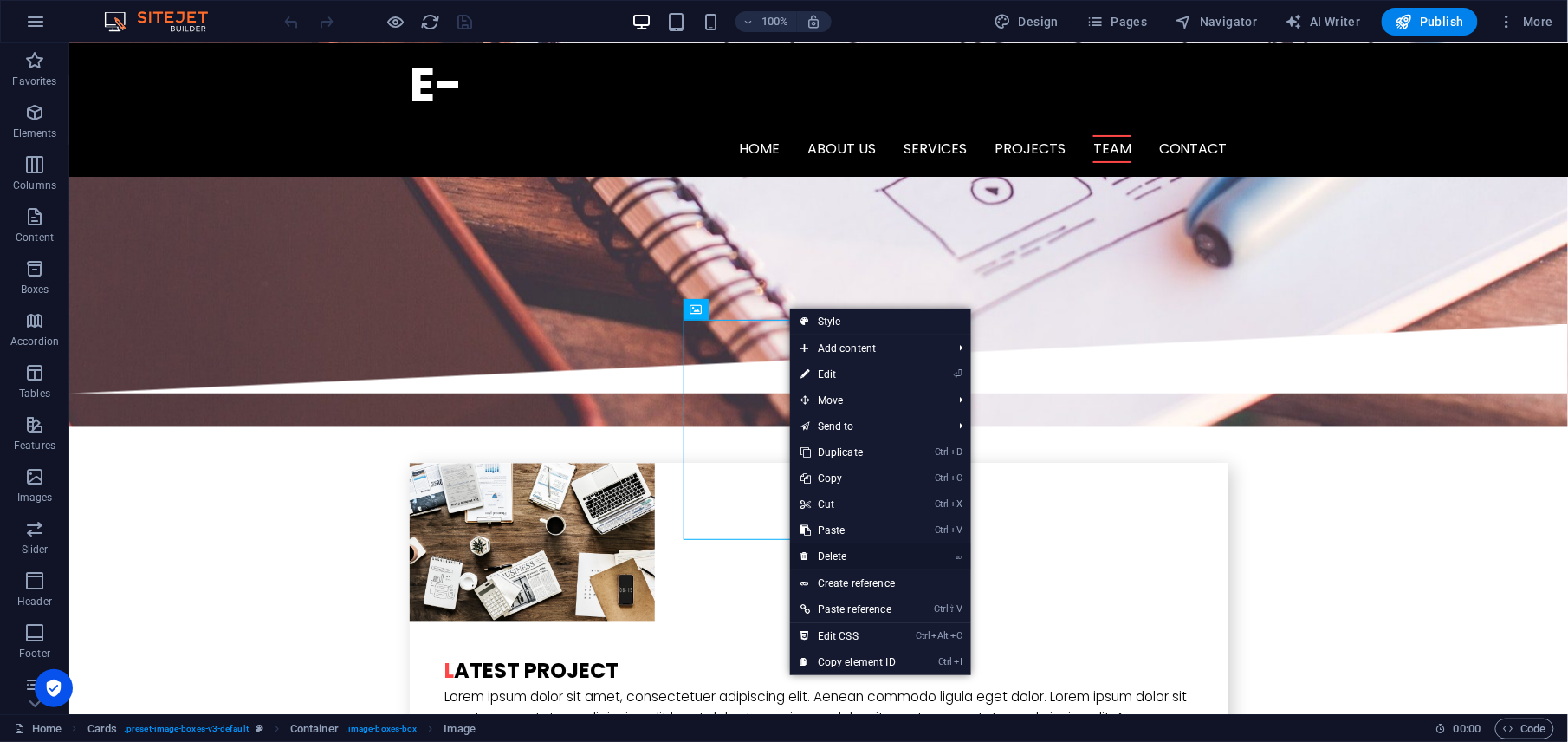 click on "⌦  Delete" at bounding box center (848, 556) 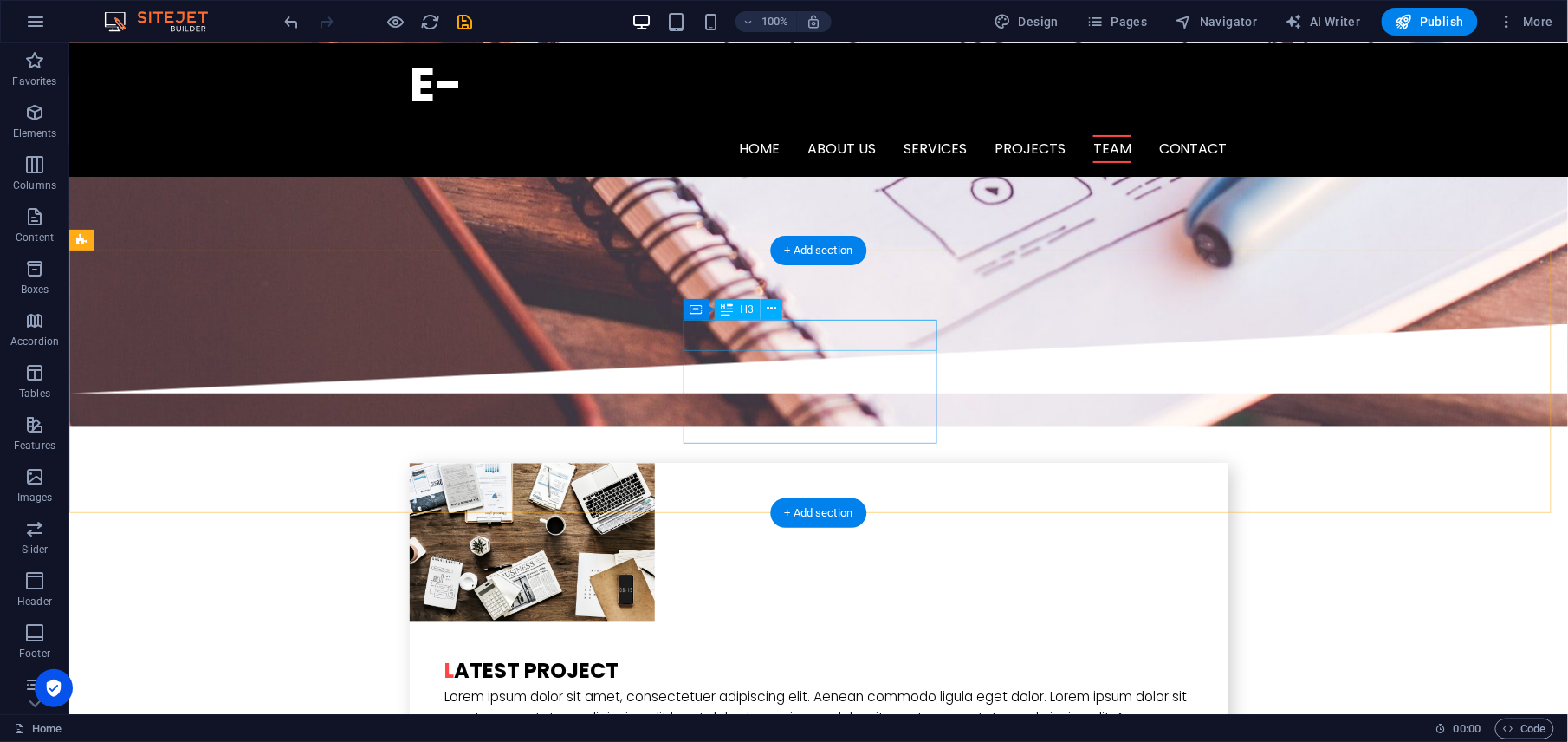scroll, scrollTop: 3153, scrollLeft: 0, axis: vertical 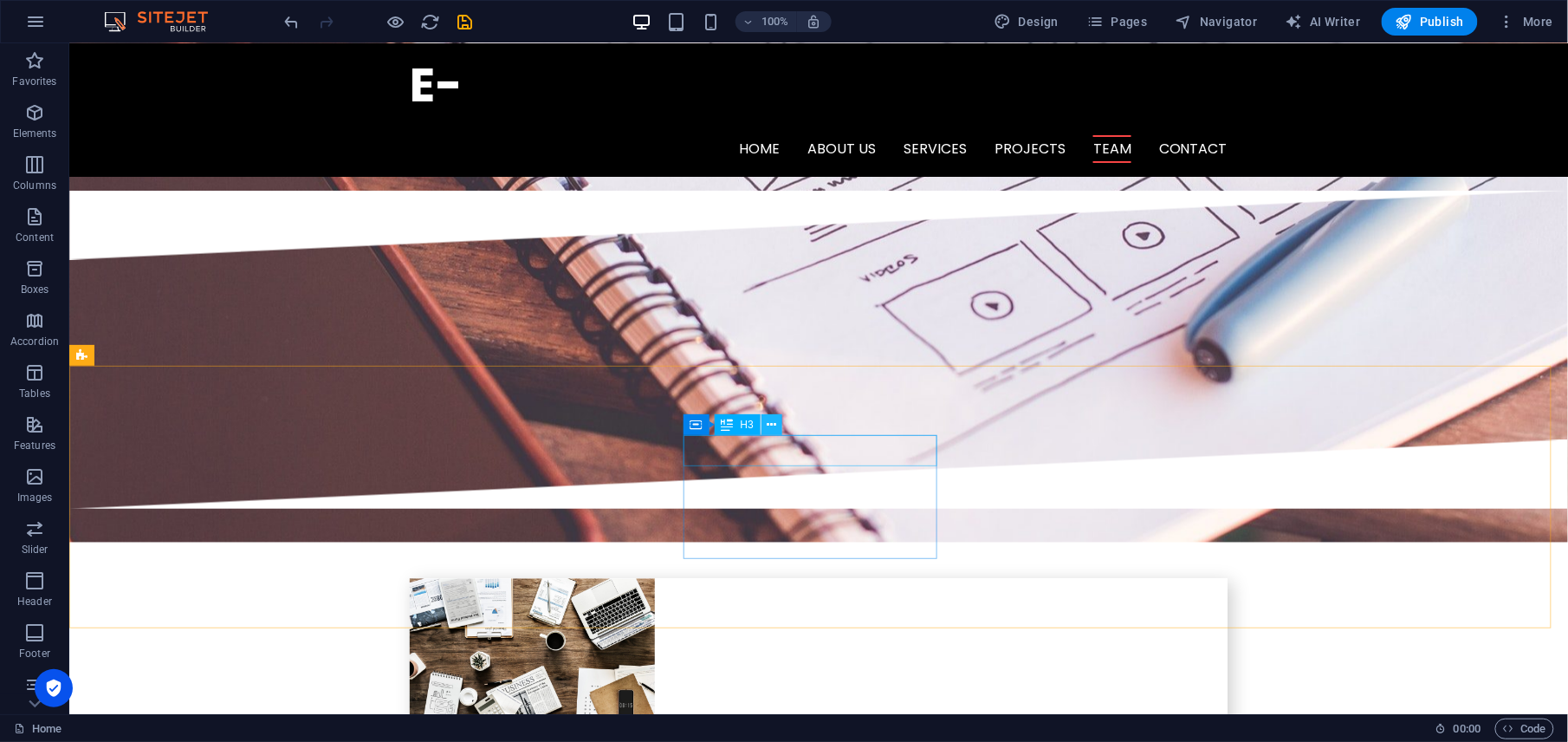 click at bounding box center (771, 425) 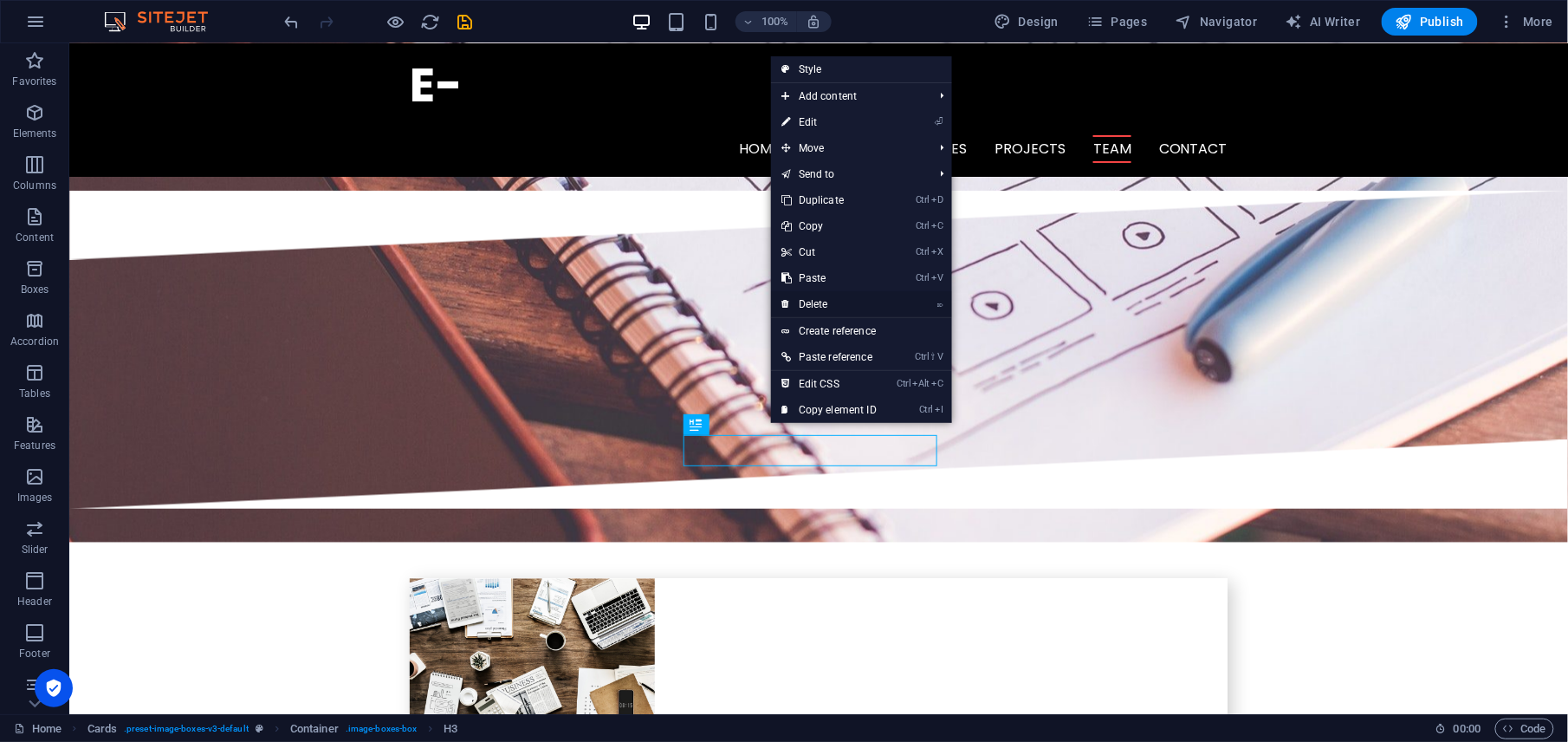 click on "⌦  Delete" at bounding box center [829, 304] 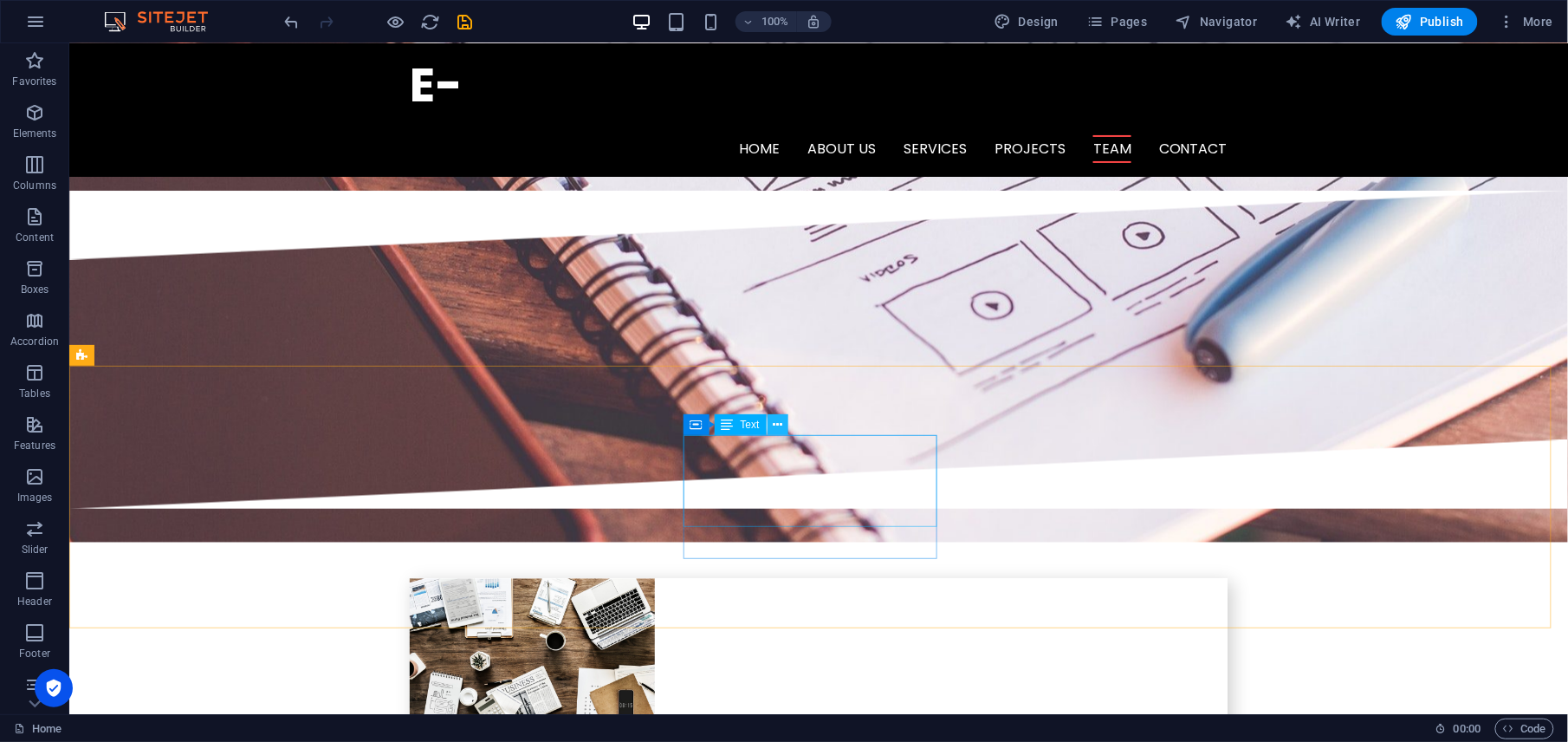 click at bounding box center [778, 425] 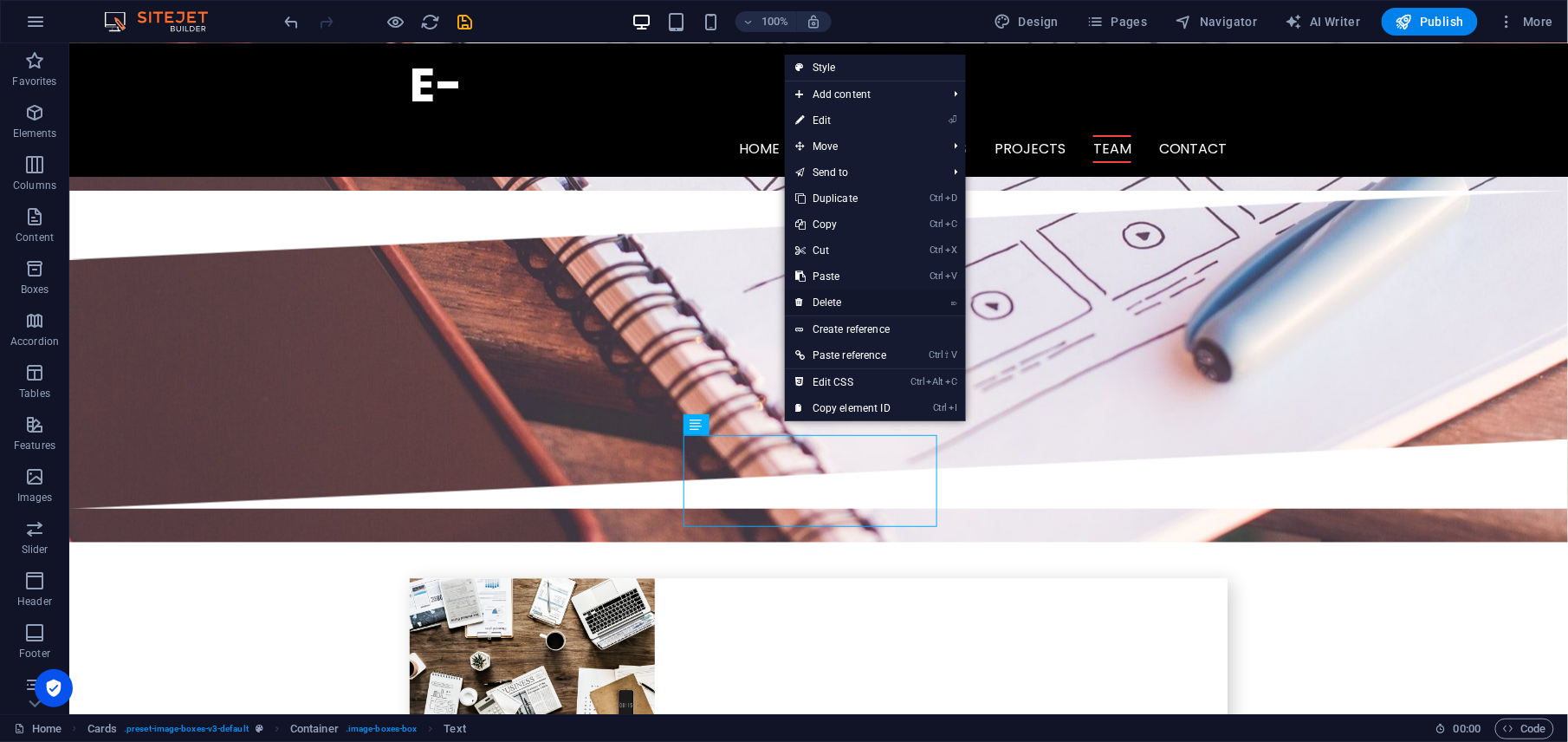 click on "⌦  Delete" at bounding box center [843, 303] 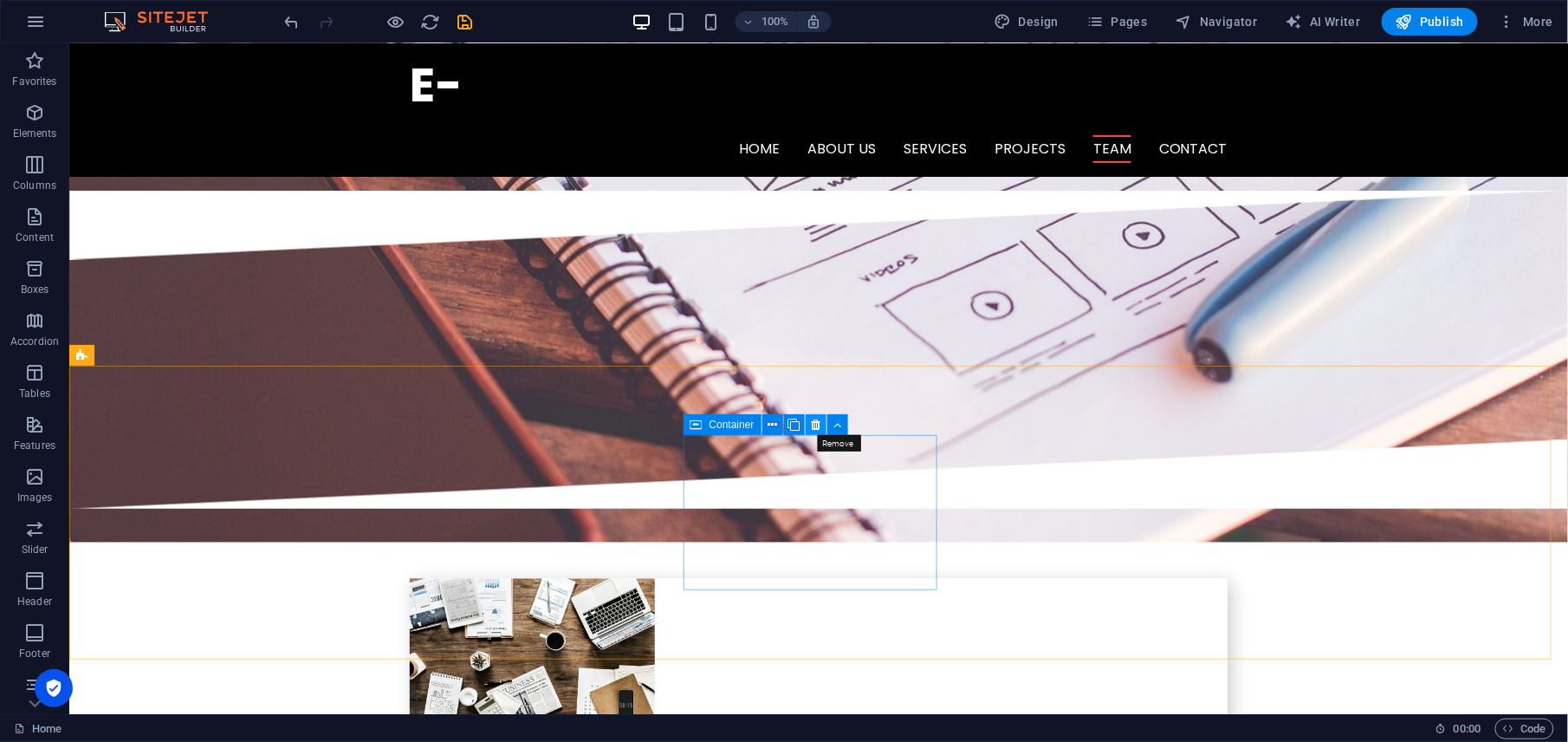 click at bounding box center (815, 425) 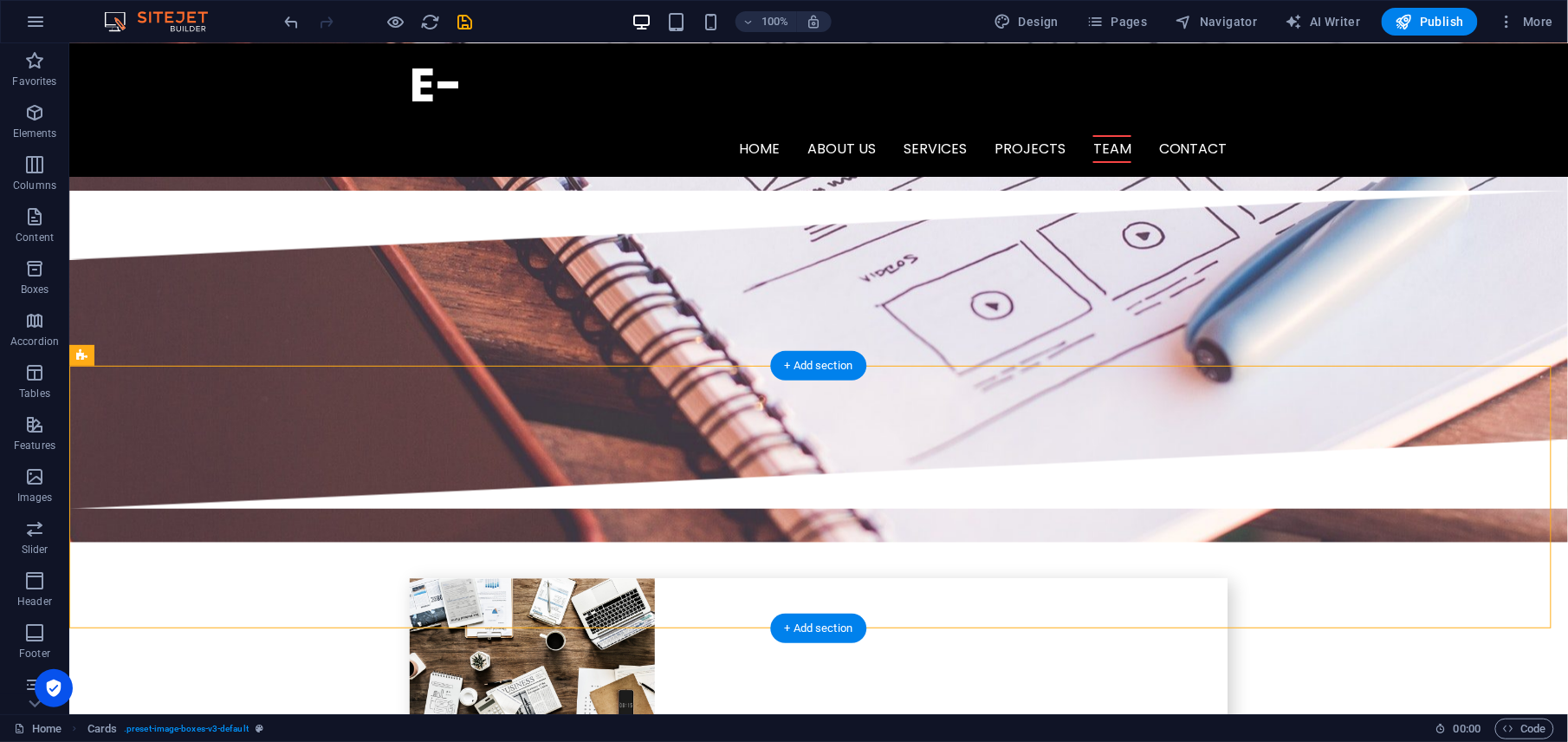 drag, startPoint x: 696, startPoint y: 453, endPoint x: 475, endPoint y: 524, distance: 232.12497 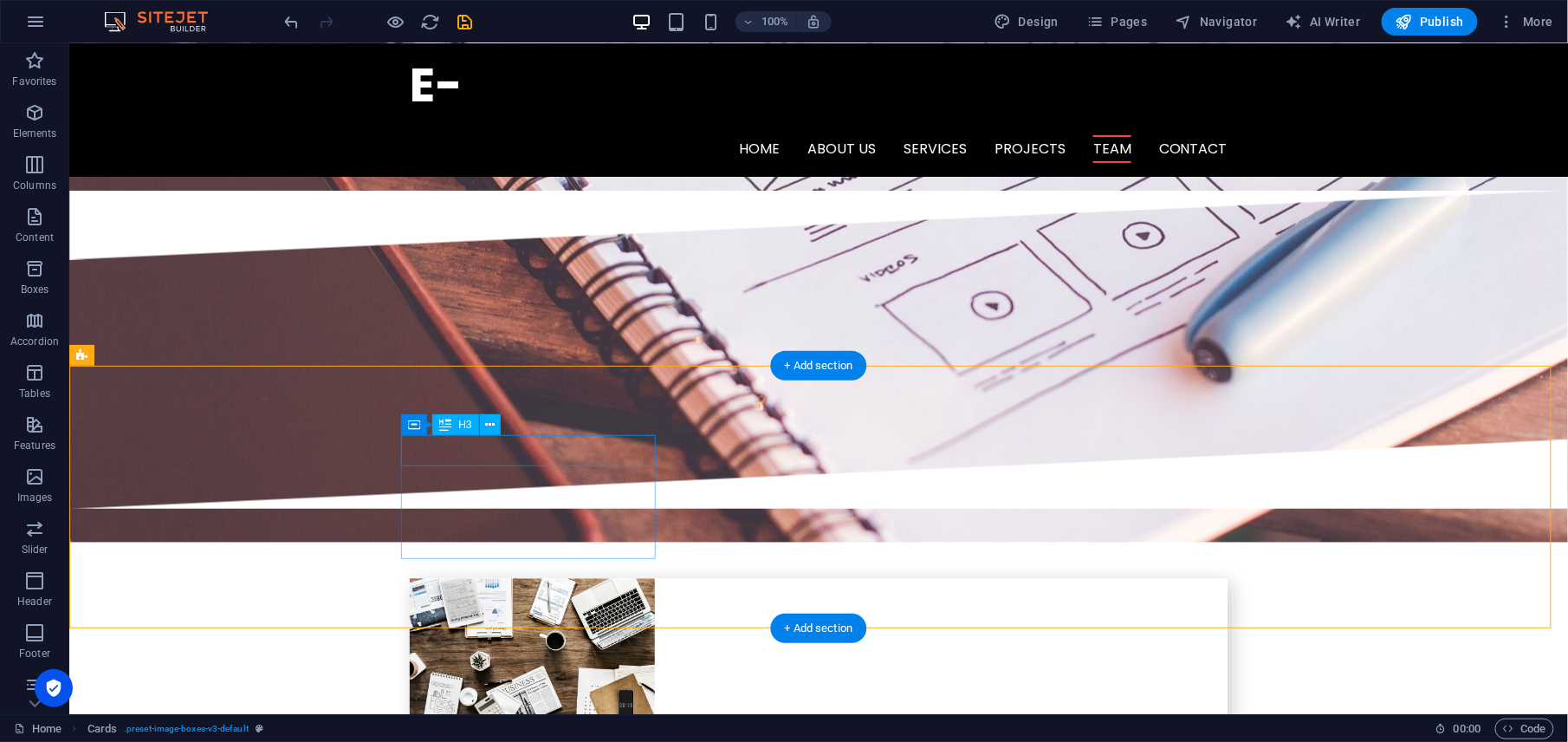 click on "Melissa Doe" at bounding box center [209, 2846] 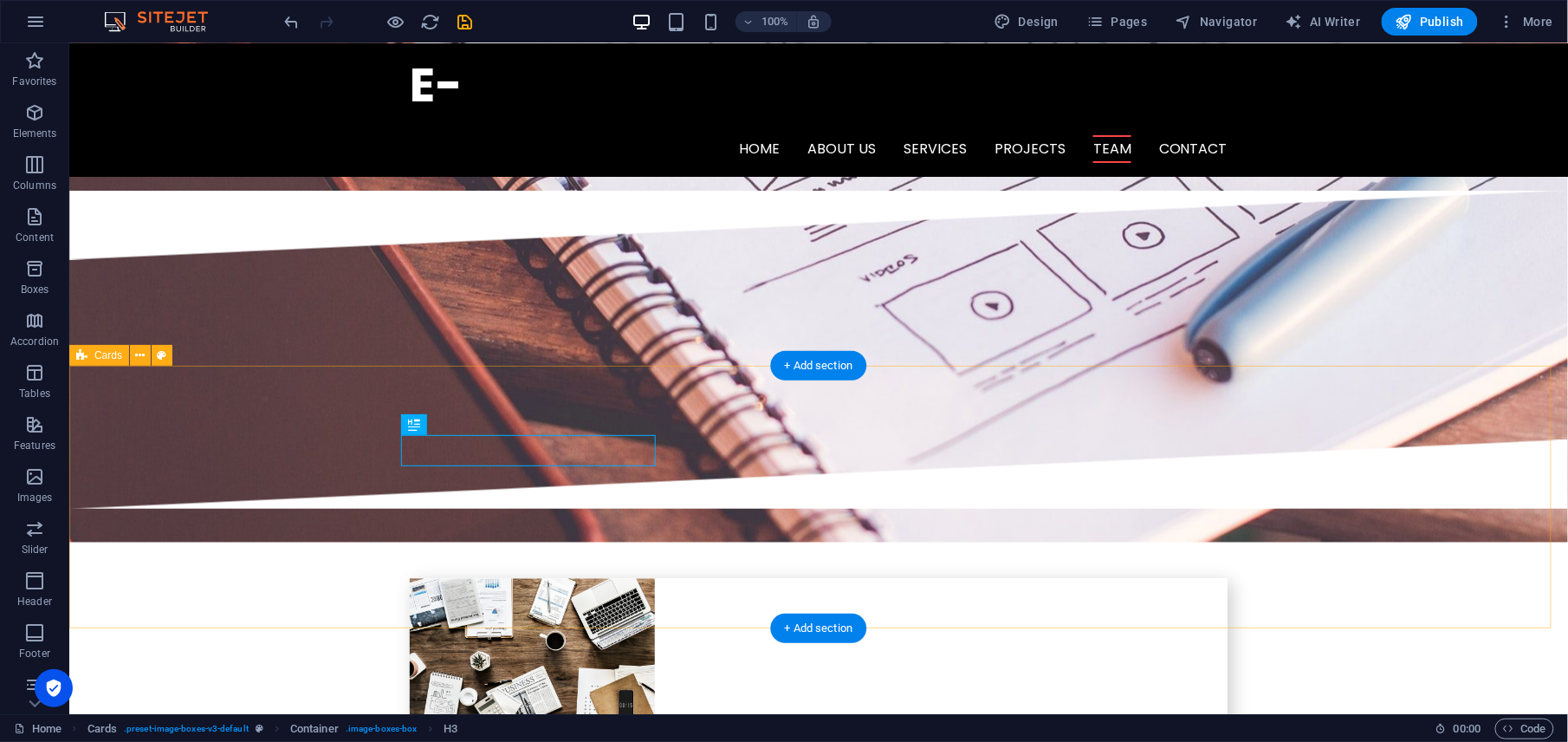 click on "Melissa Doe Lorem ipsum dolor sit amet, consectetur adipisicing elit. Veritatis, dolorem!" at bounding box center [818, 2893] 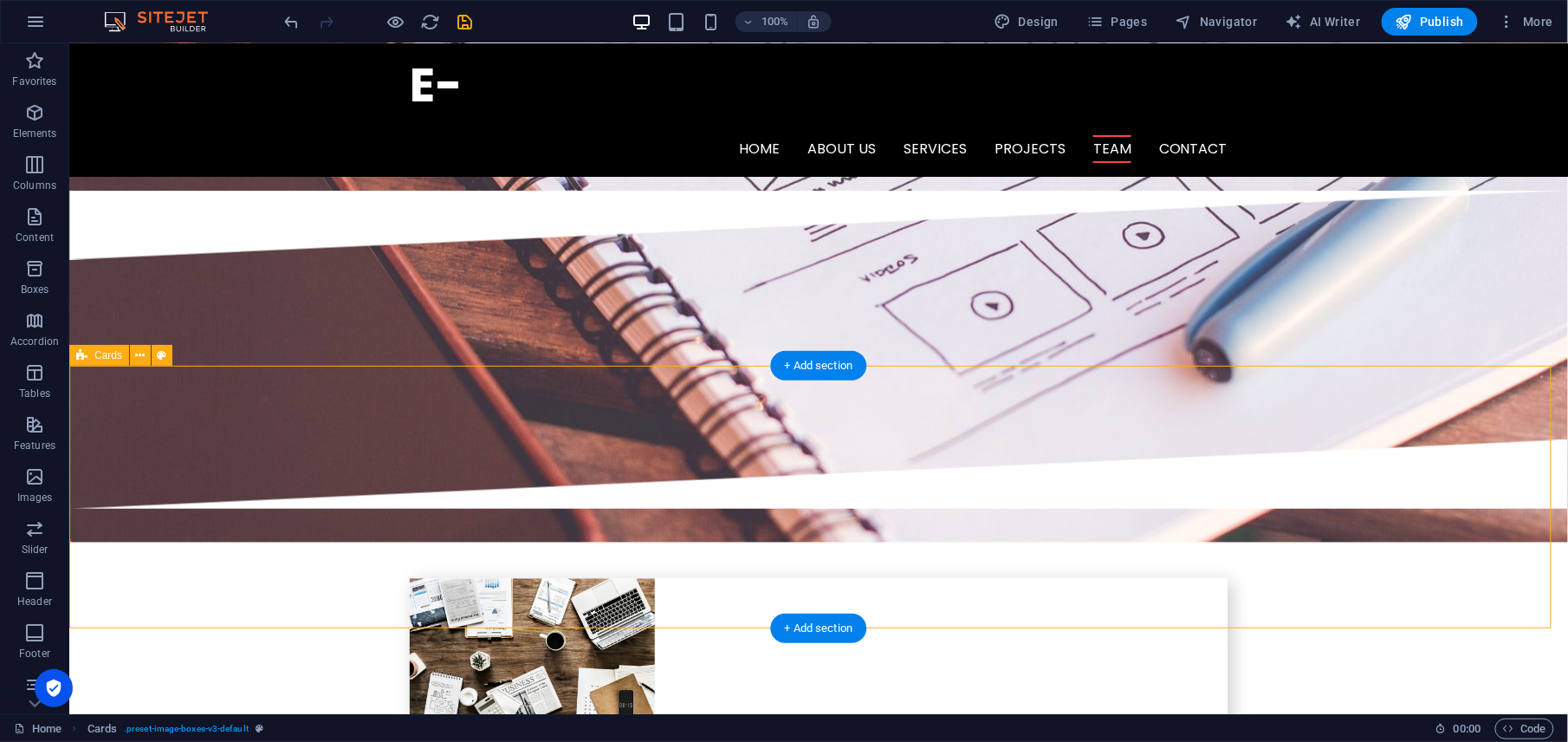 click on "Melissa Doe Lorem ipsum dolor sit amet, consectetur adipisicing elit. Veritatis, dolorem!" at bounding box center [818, 2893] 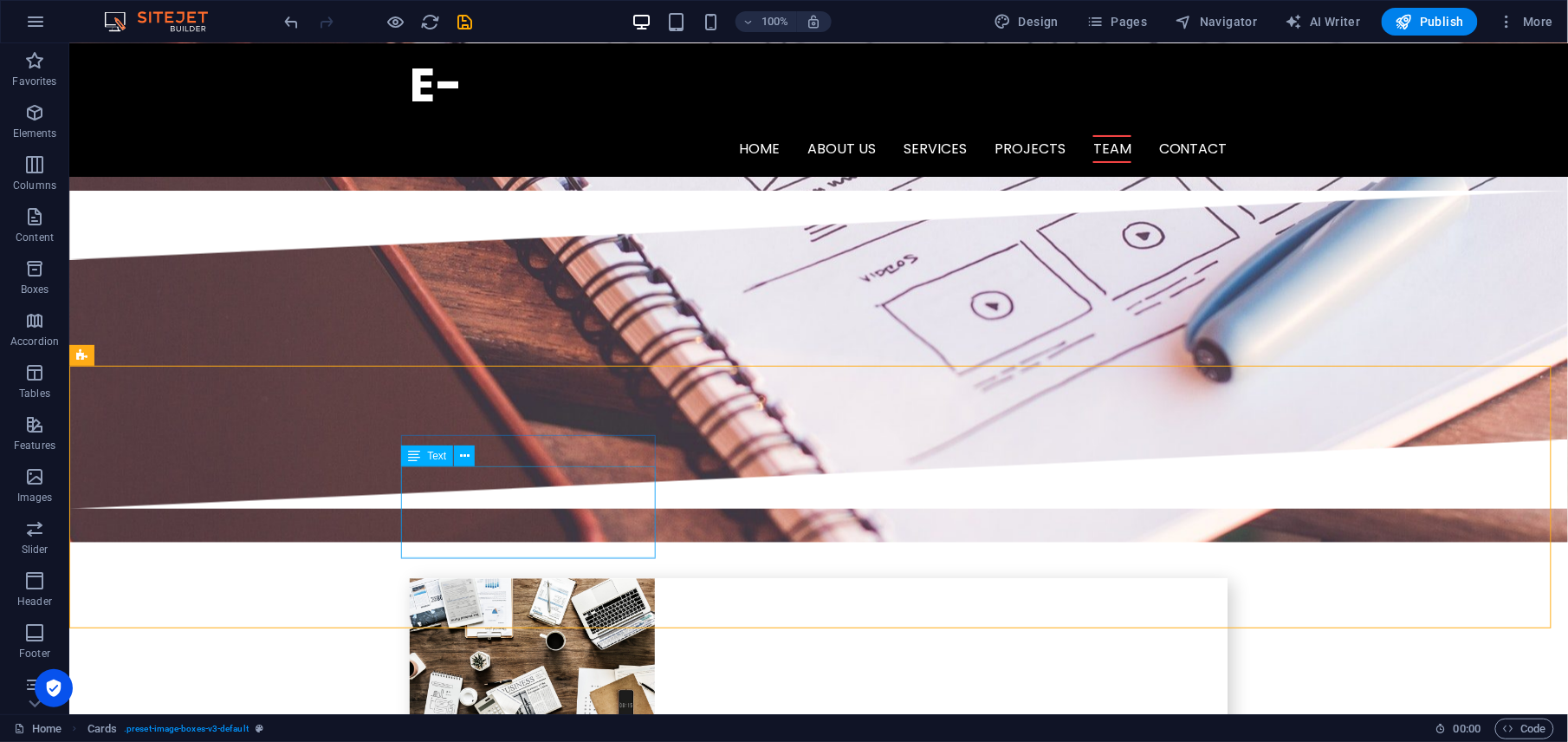 drag, startPoint x: 477, startPoint y: 465, endPoint x: 371, endPoint y: 464, distance: 106.00472 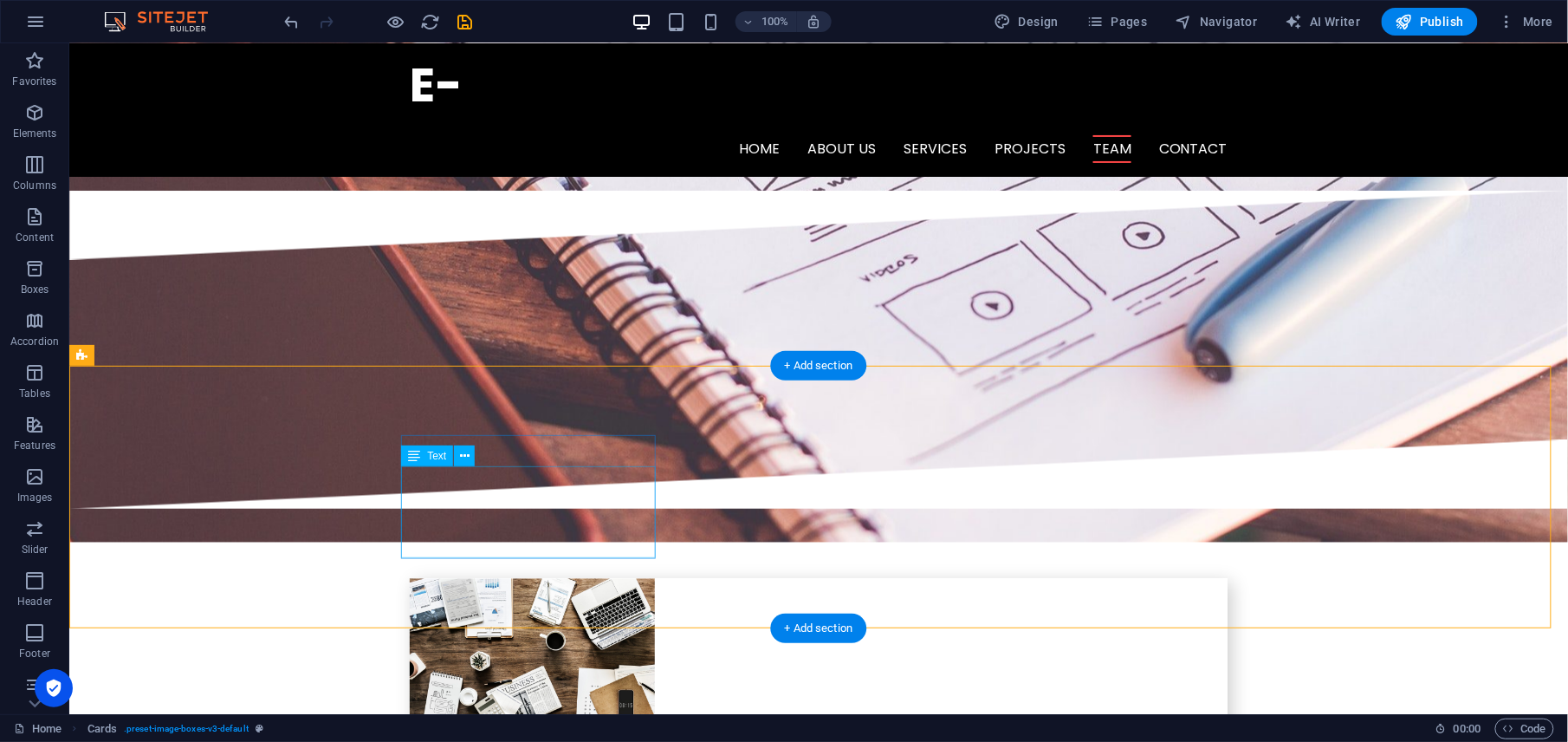 click on "Lorem ipsum dolor sit amet, consectetur adipisicing elit. Veritatis, dolorem!" at bounding box center (209, 2907) 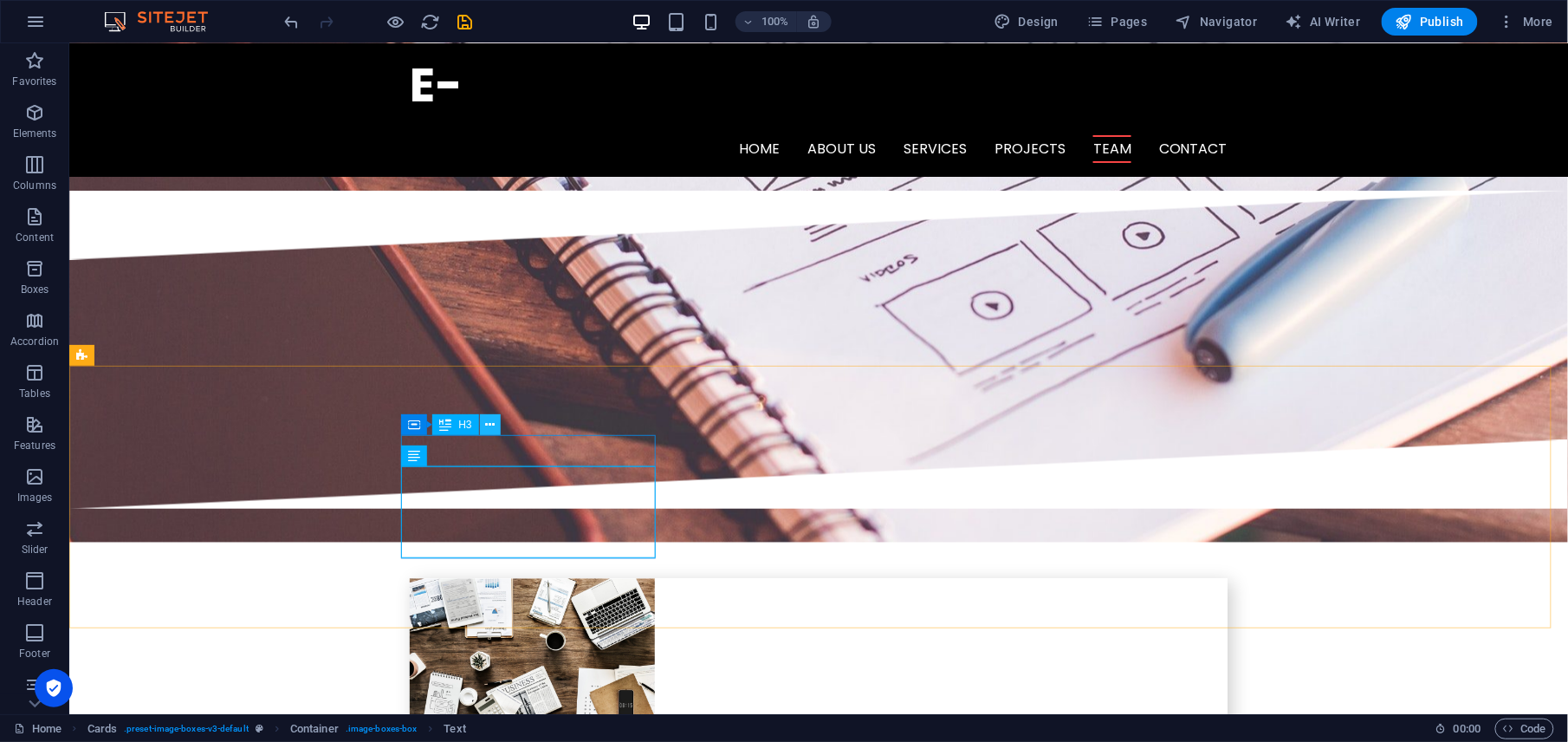 click at bounding box center [489, 425] 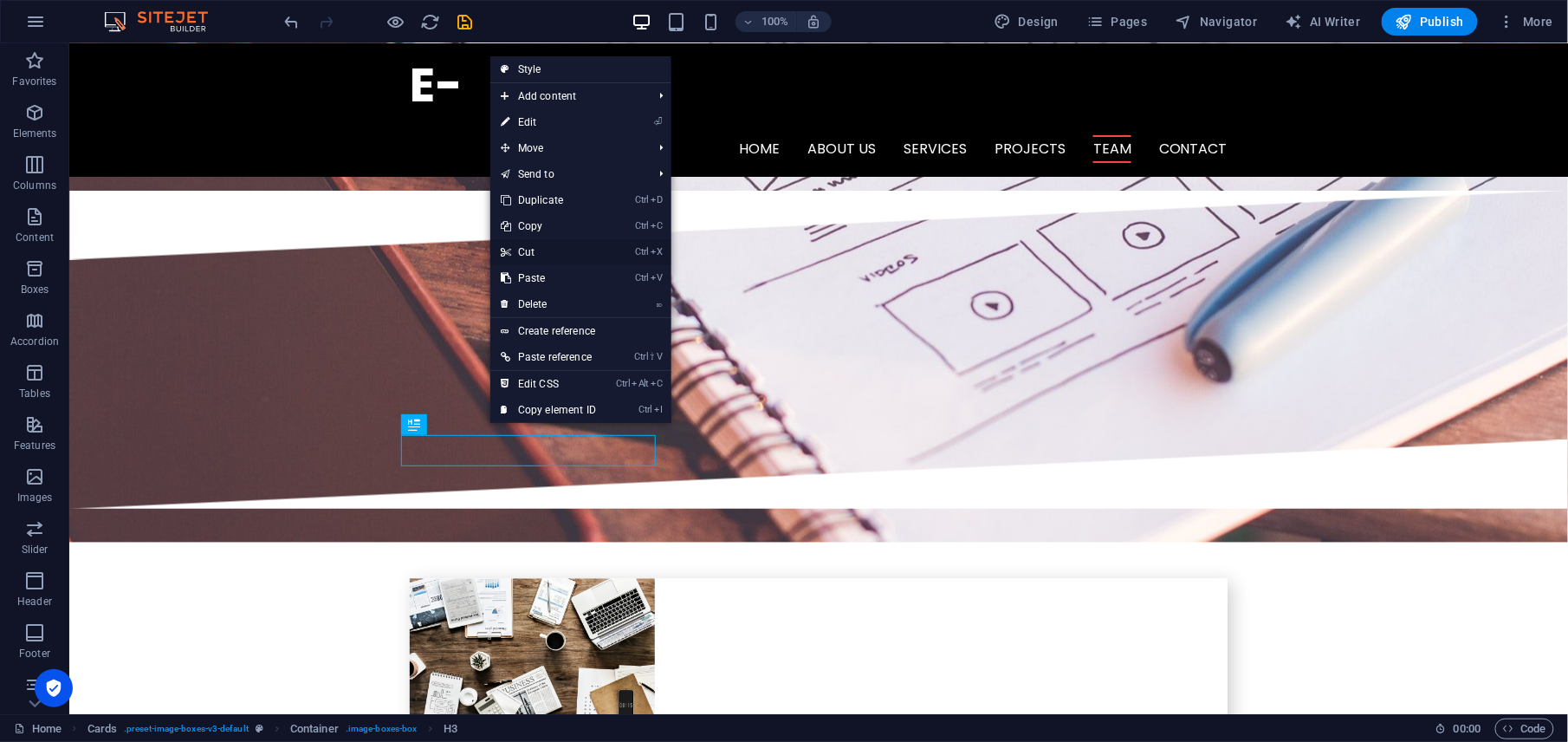 click on "Ctrl X  Cut" at bounding box center (548, 252) 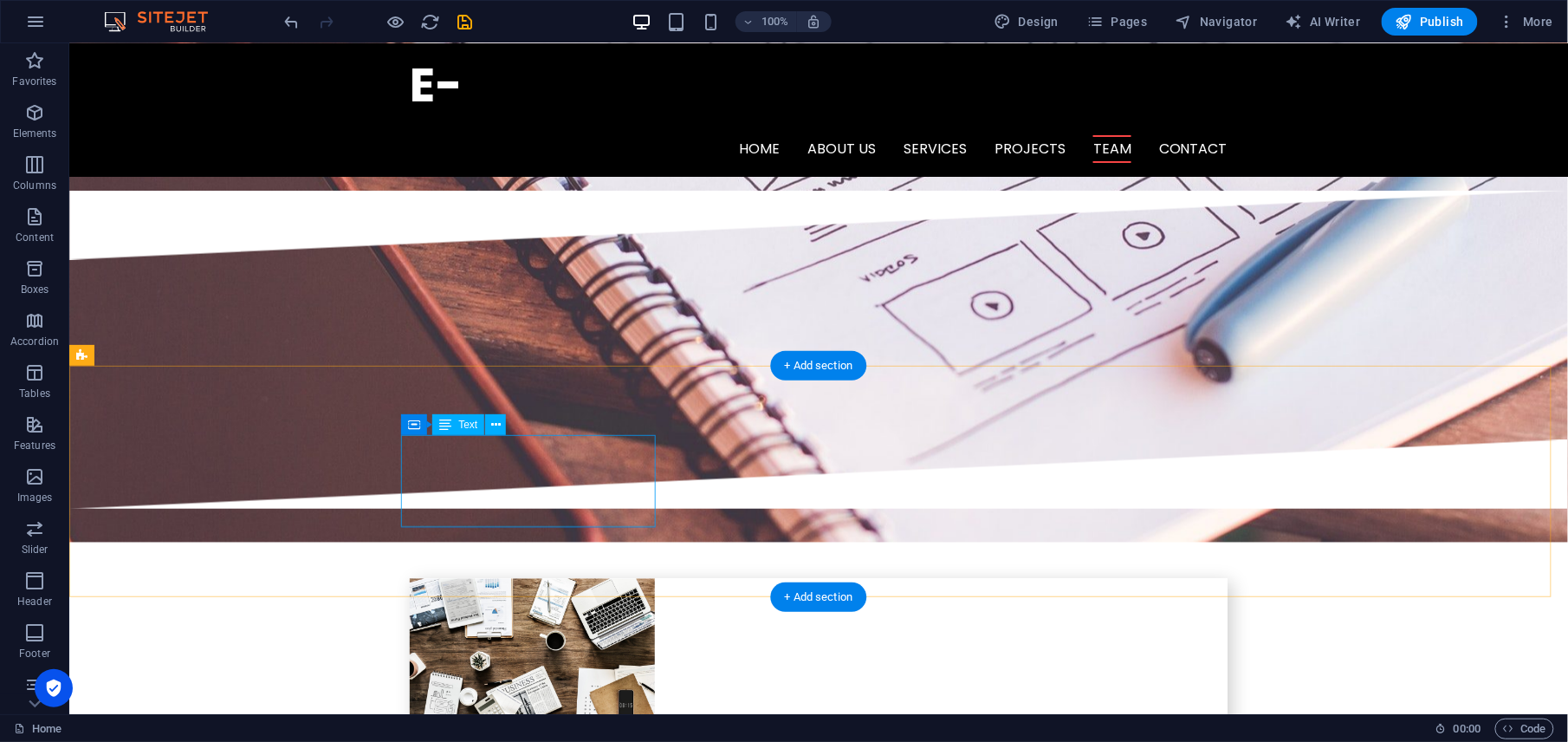 click on "Lorem ipsum dolor sit amet, consectetur adipisicing elit. Veritatis, dolorem!" at bounding box center [209, 2876] 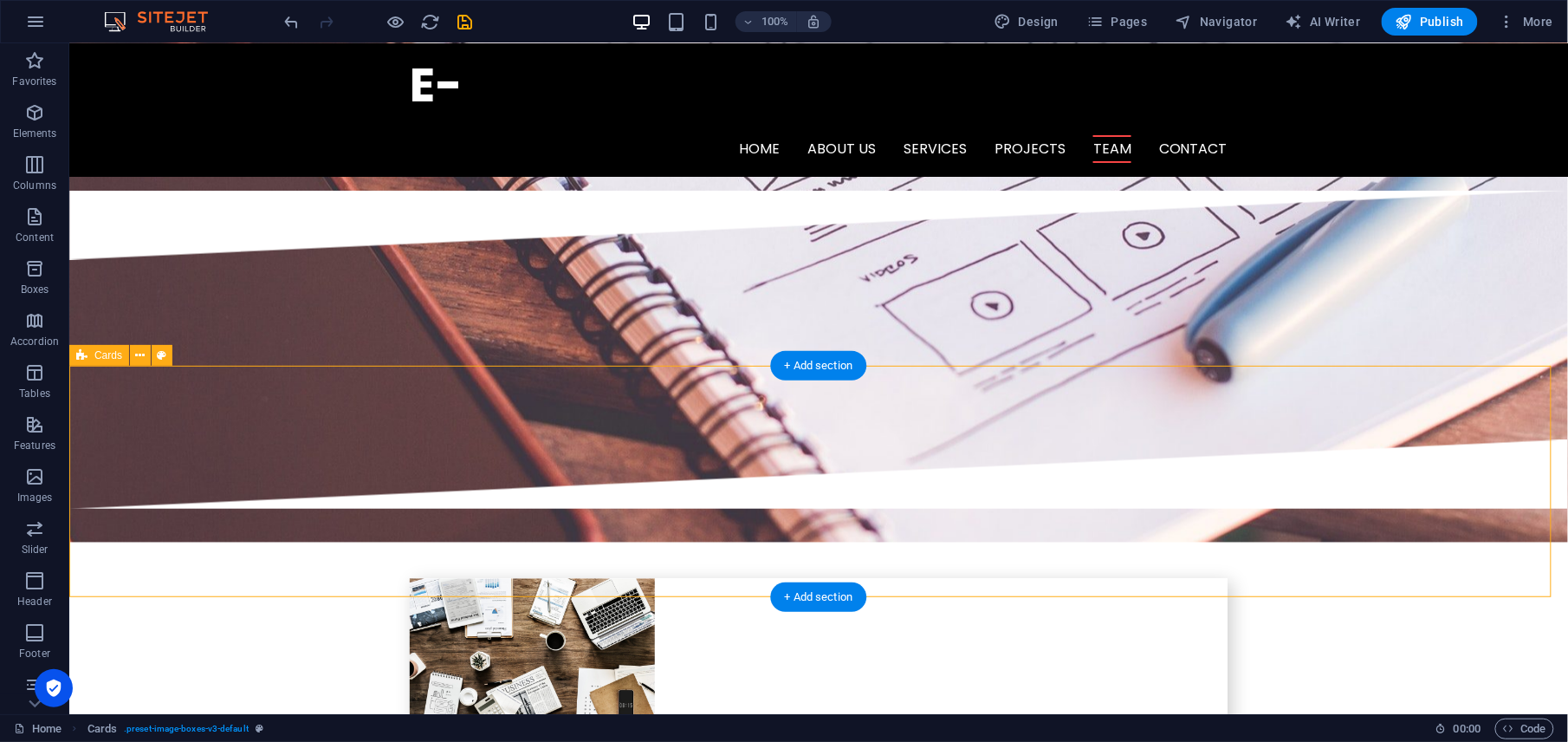 click on "Lorem ipsum dolor sit amet, consectetur adipisicing elit. Veritatis, dolorem!" at bounding box center (818, 2877) 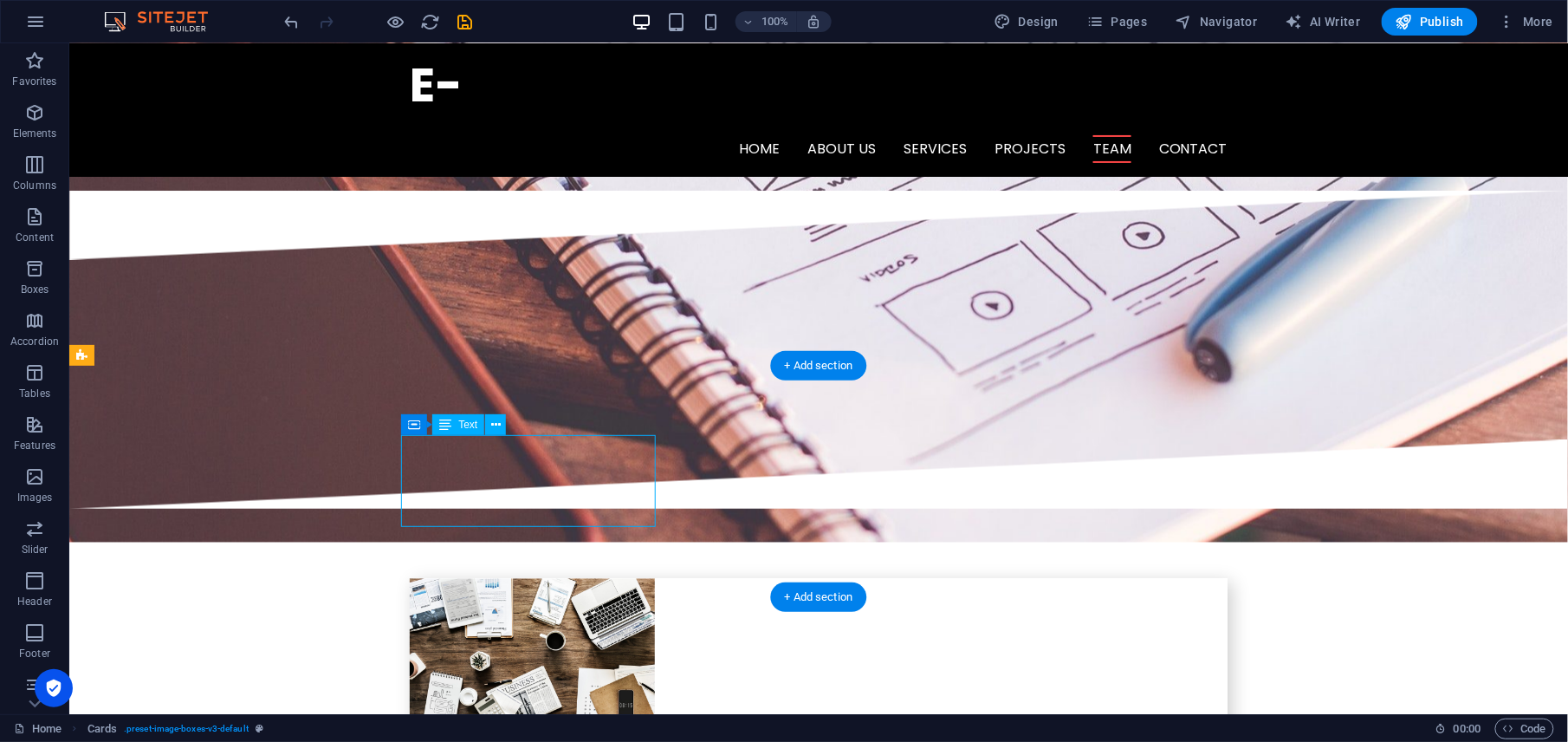 click on "Lorem ipsum dolor sit amet, consectetur adipisicing elit. Veritatis, dolorem!" at bounding box center (209, 2876) 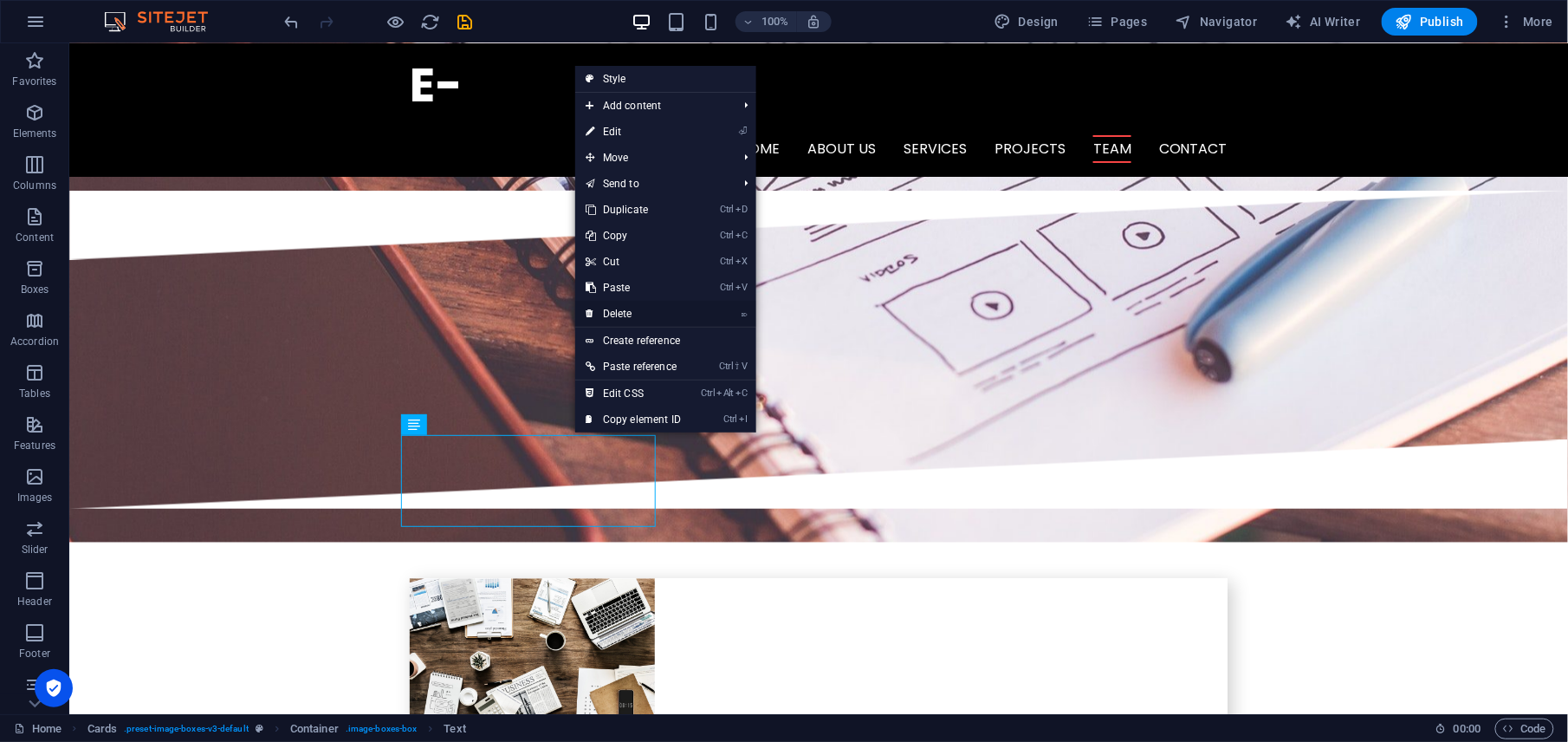 click on "⌦  Delete" at bounding box center [633, 314] 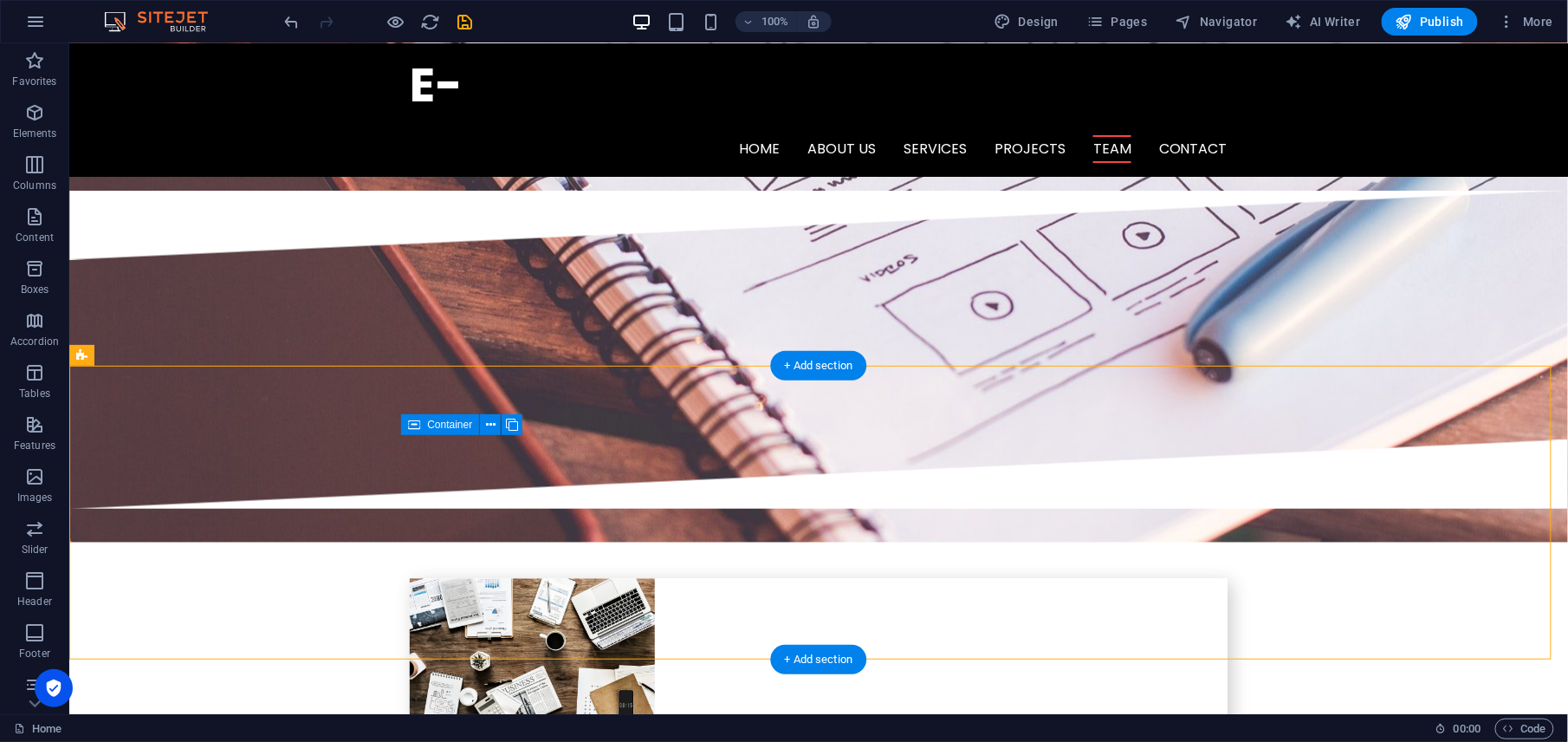 click on "Drop content here or  Add elements  Paste clipboard" at bounding box center [209, 2892] 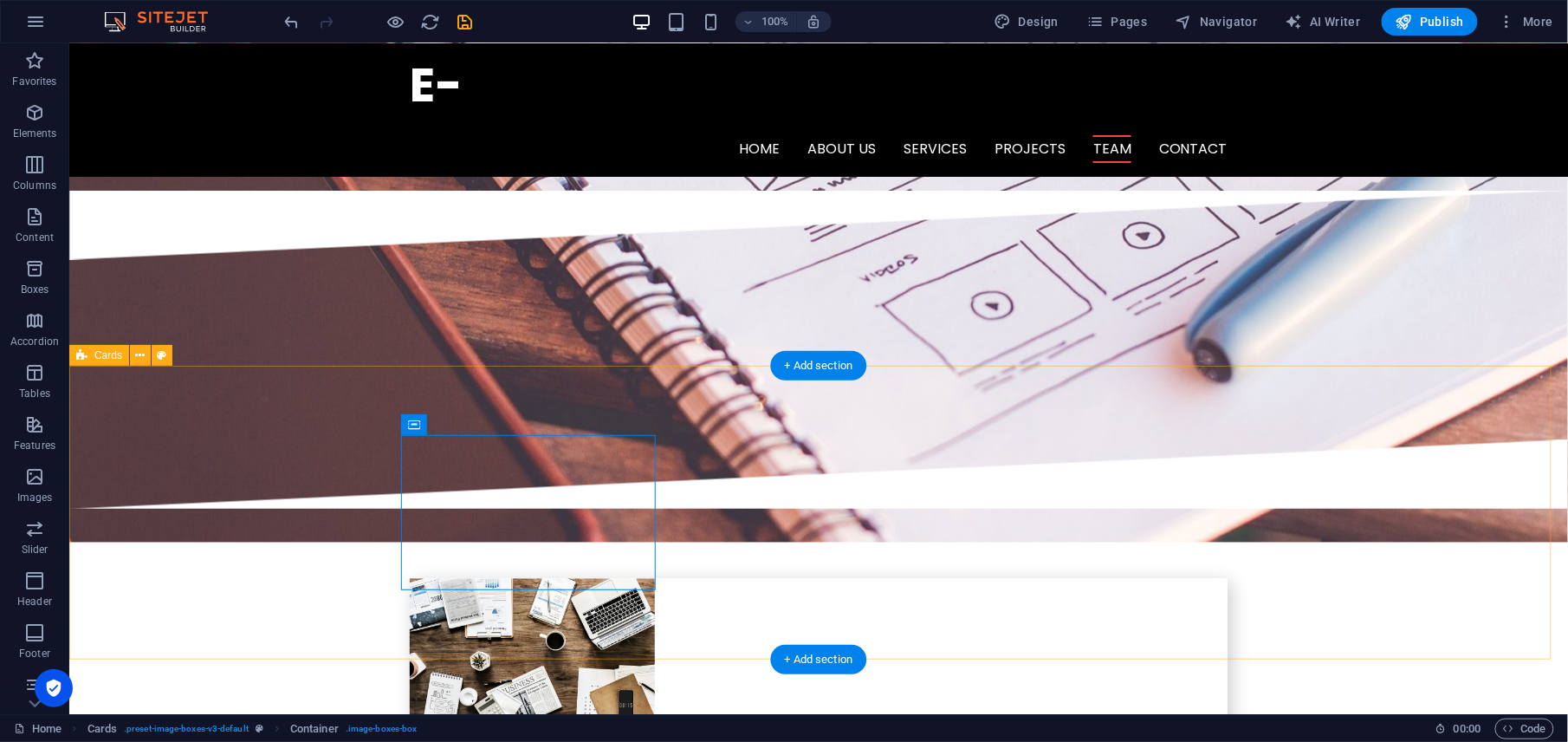 drag, startPoint x: 606, startPoint y: 422, endPoint x: 606, endPoint y: 412, distance: 10 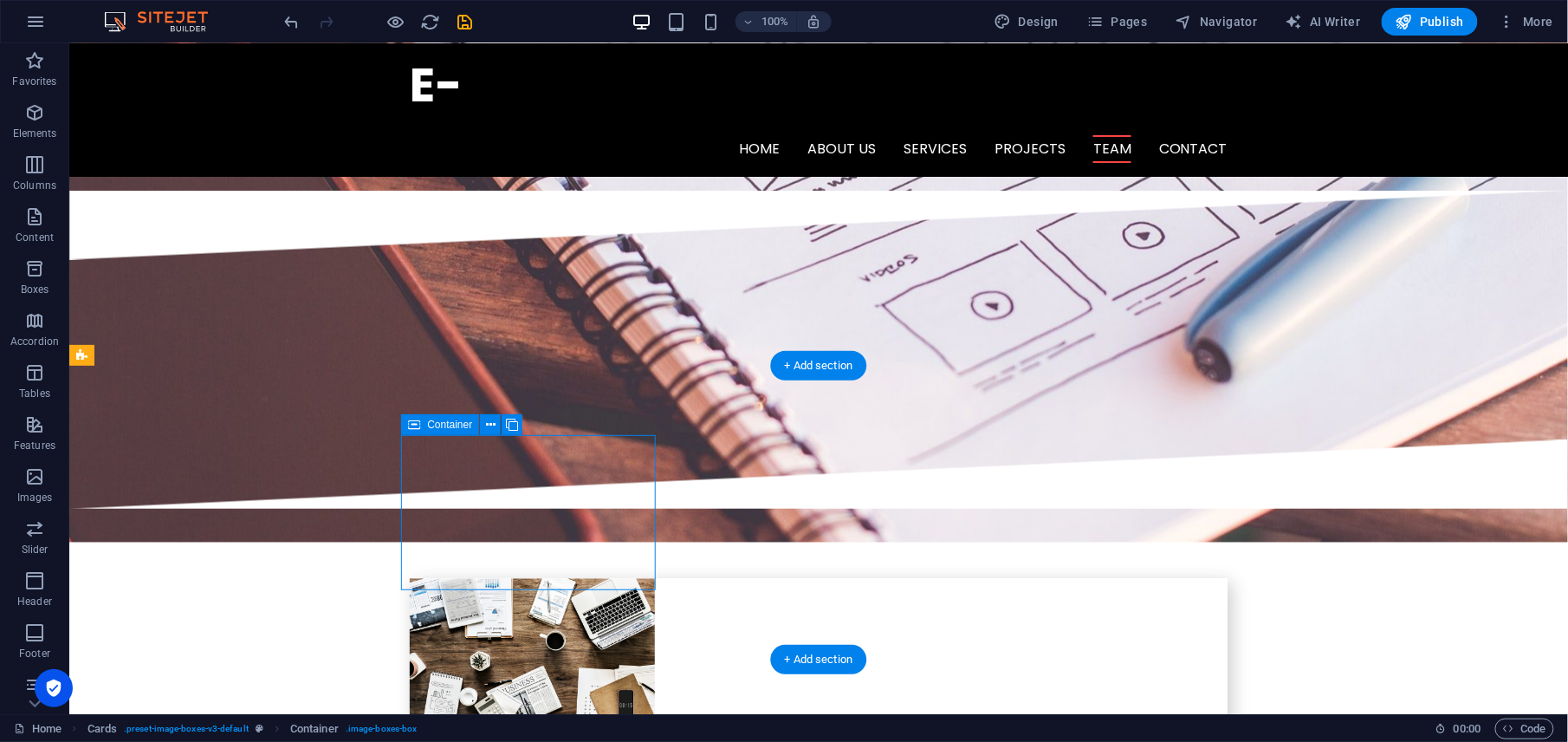 click on "Drop content here or  Add elements  Paste clipboard" at bounding box center (209, 2892) 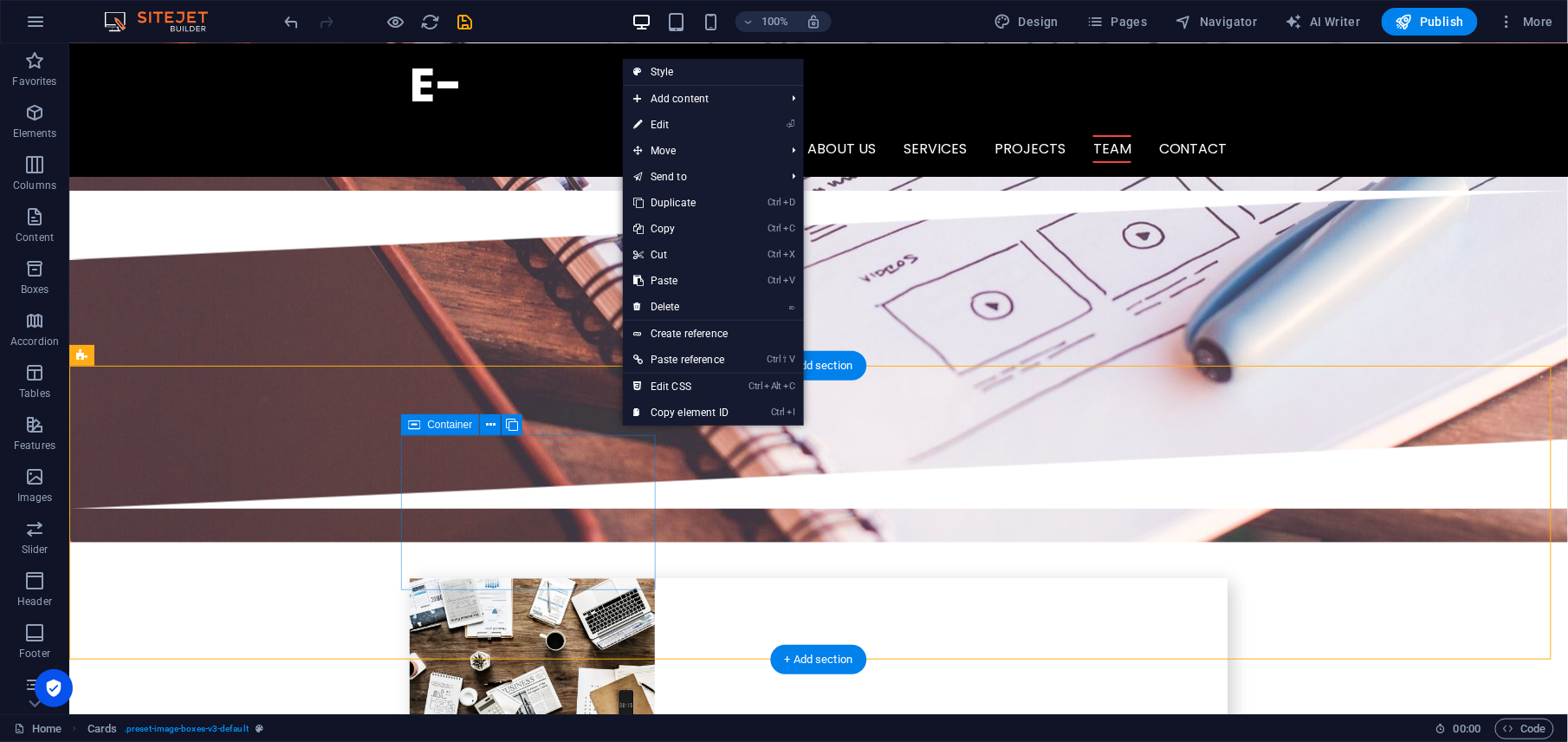 click on "Drop content here or  Add elements  Paste clipboard" at bounding box center [209, 2892] 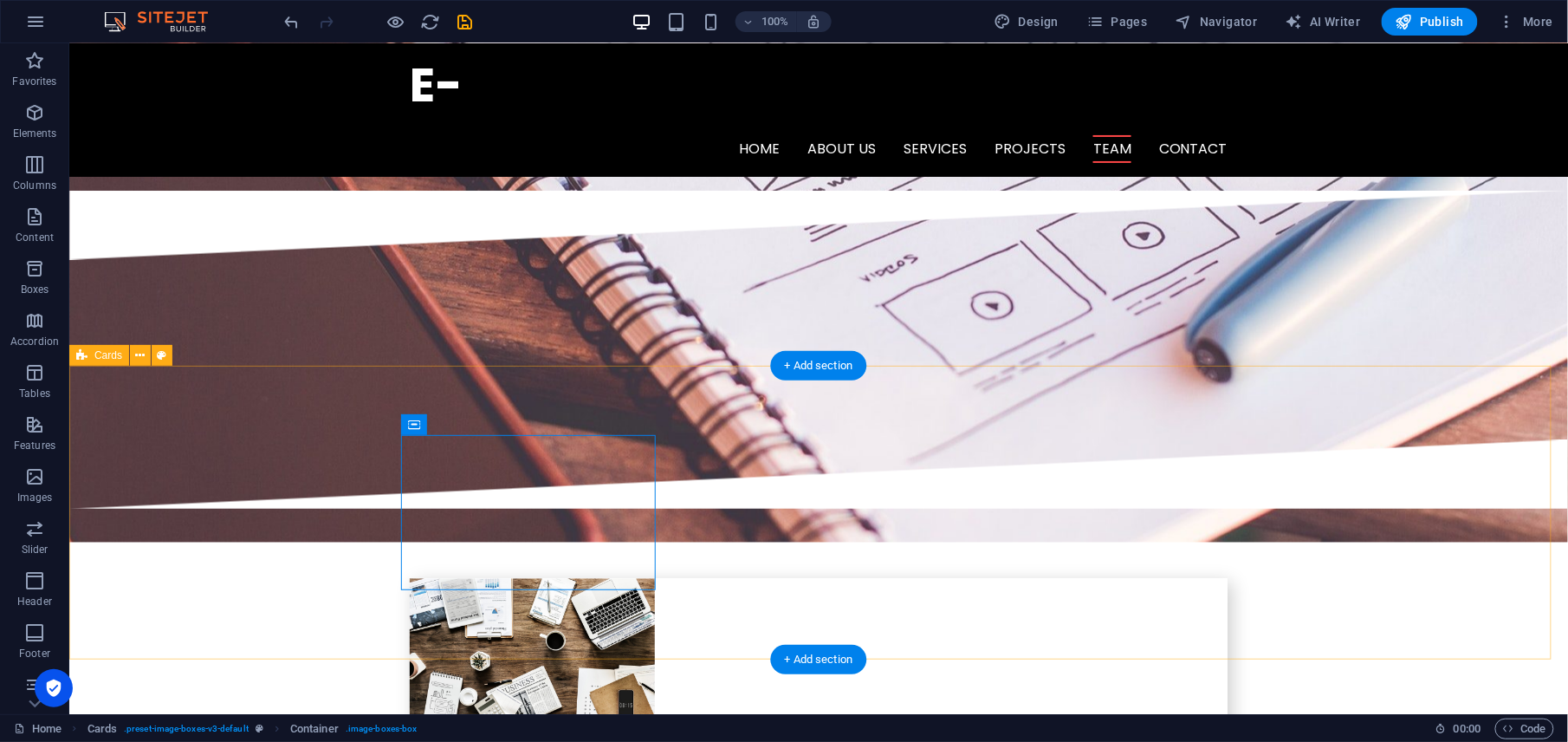click on "Drop content here or  Add elements  Paste clipboard" at bounding box center (818, 2893) 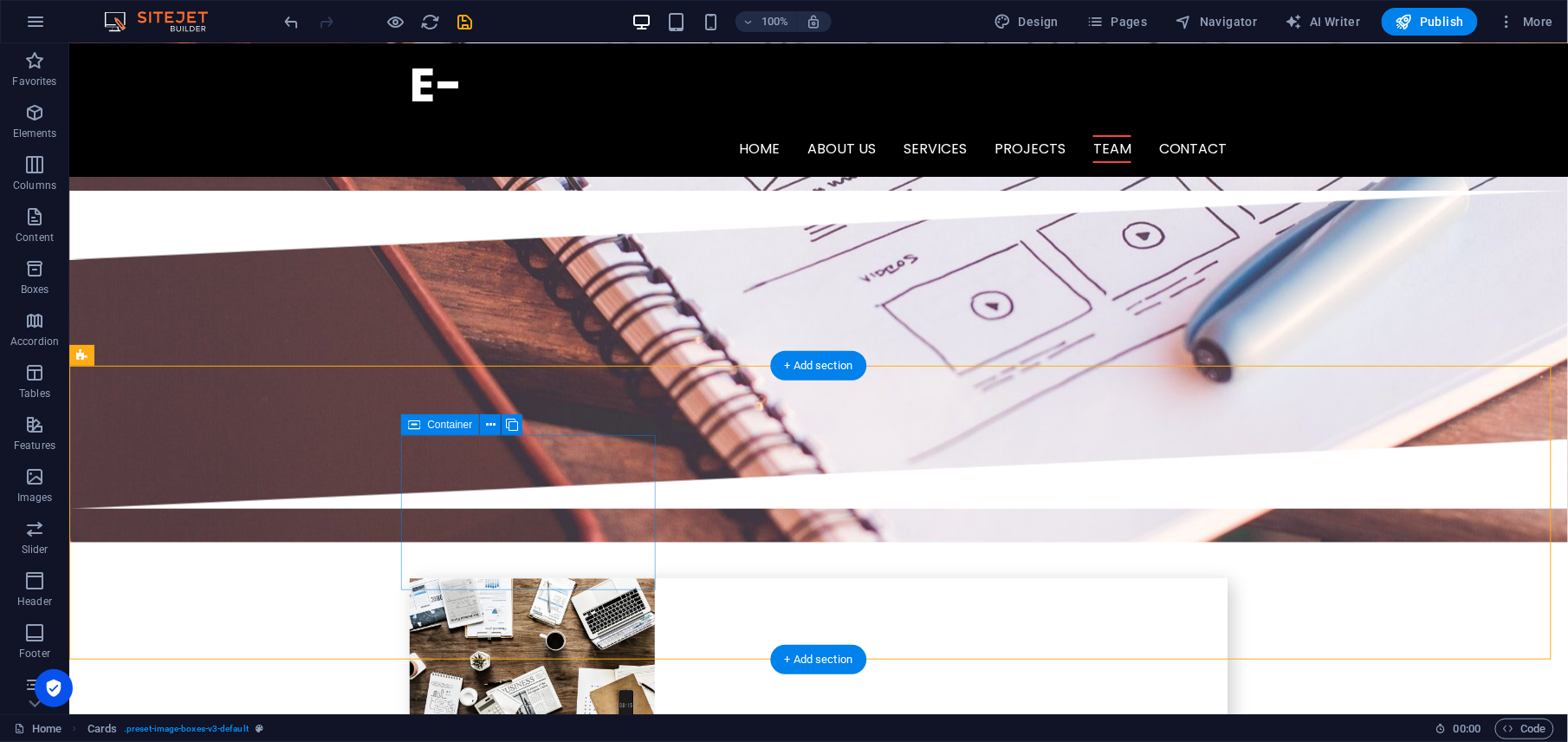 click on "Drop content here or  Add elements  Paste clipboard" at bounding box center [209, 2892] 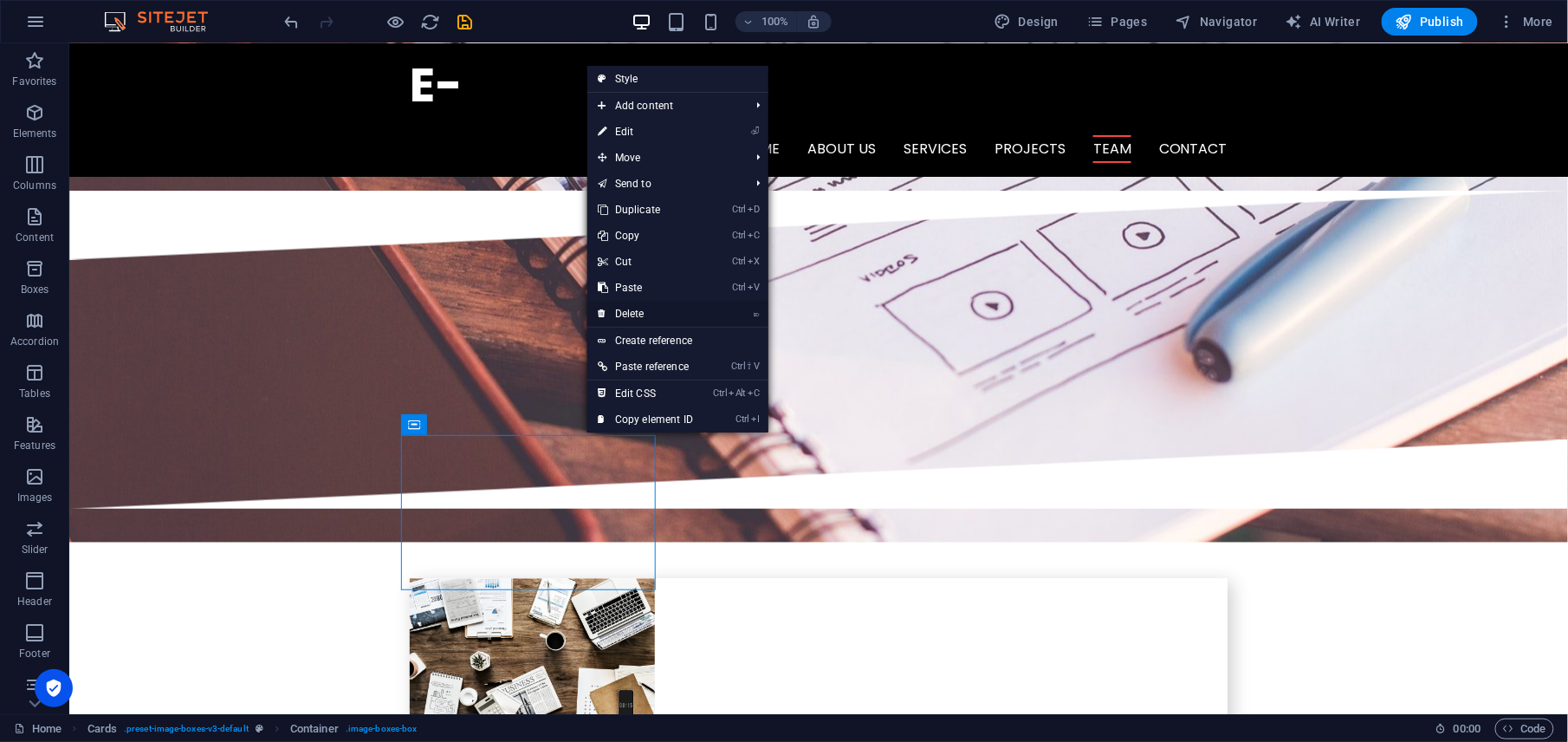 click on "⌦  Delete" at bounding box center (645, 314) 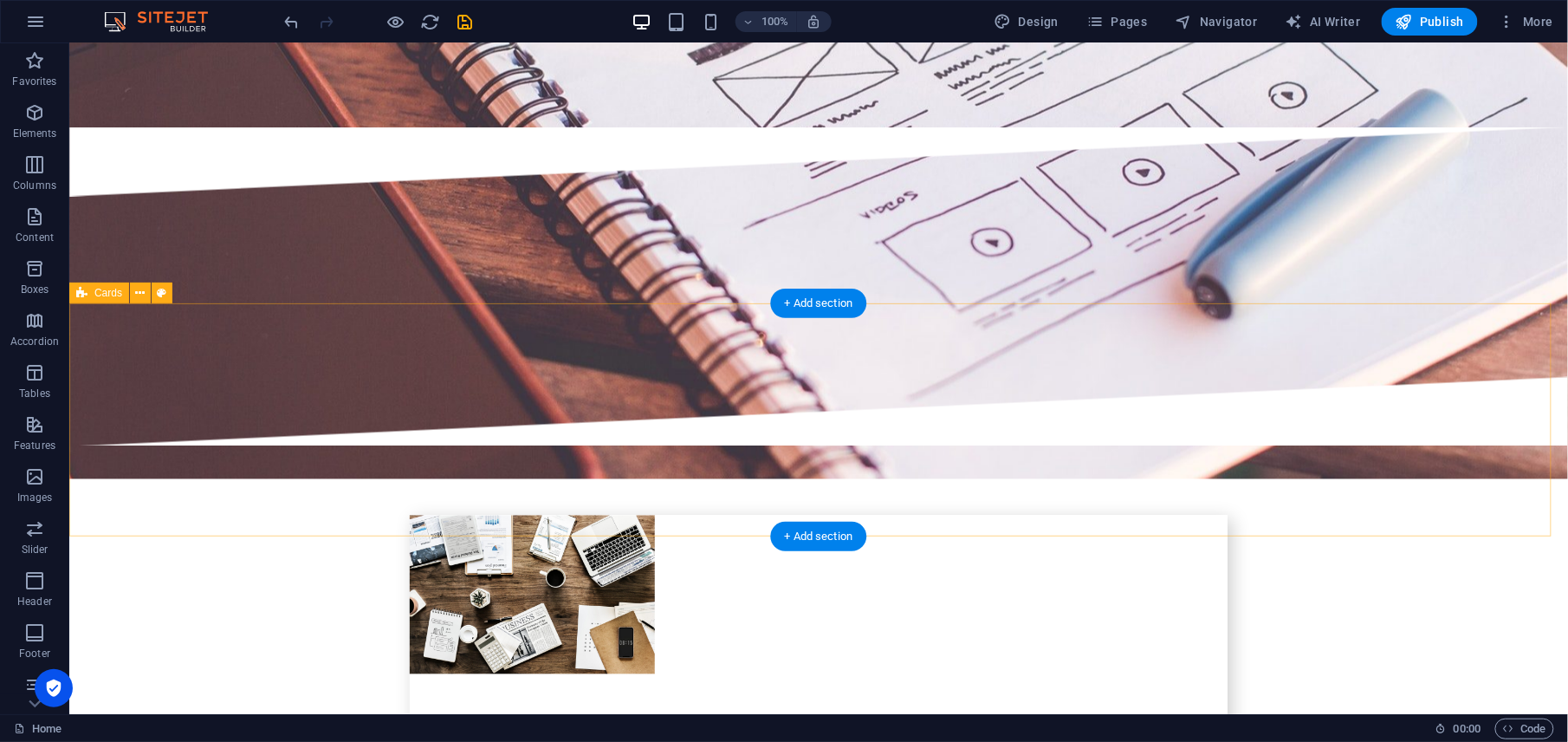 scroll, scrollTop: 3909, scrollLeft: 0, axis: vertical 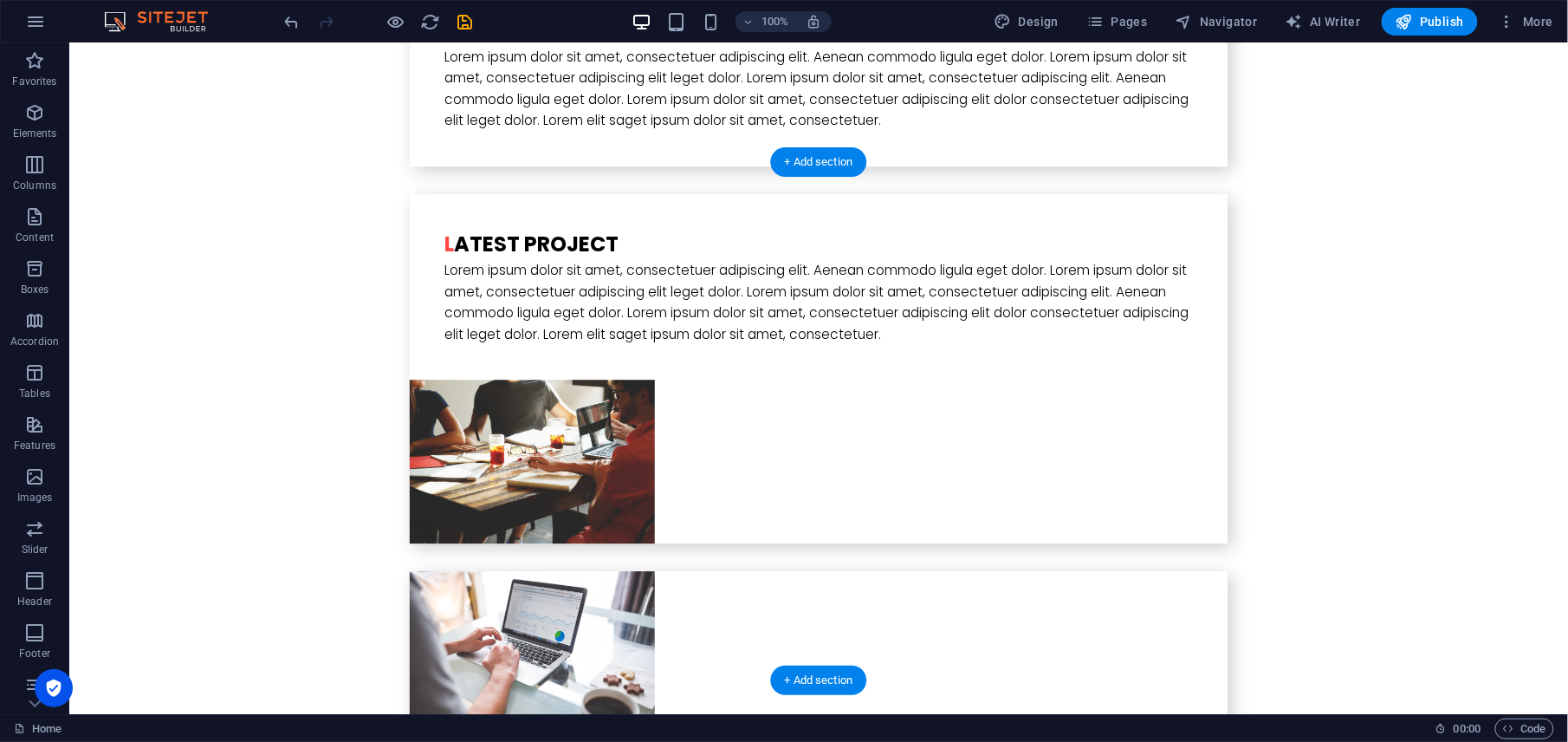 click at bounding box center [280, 3538] 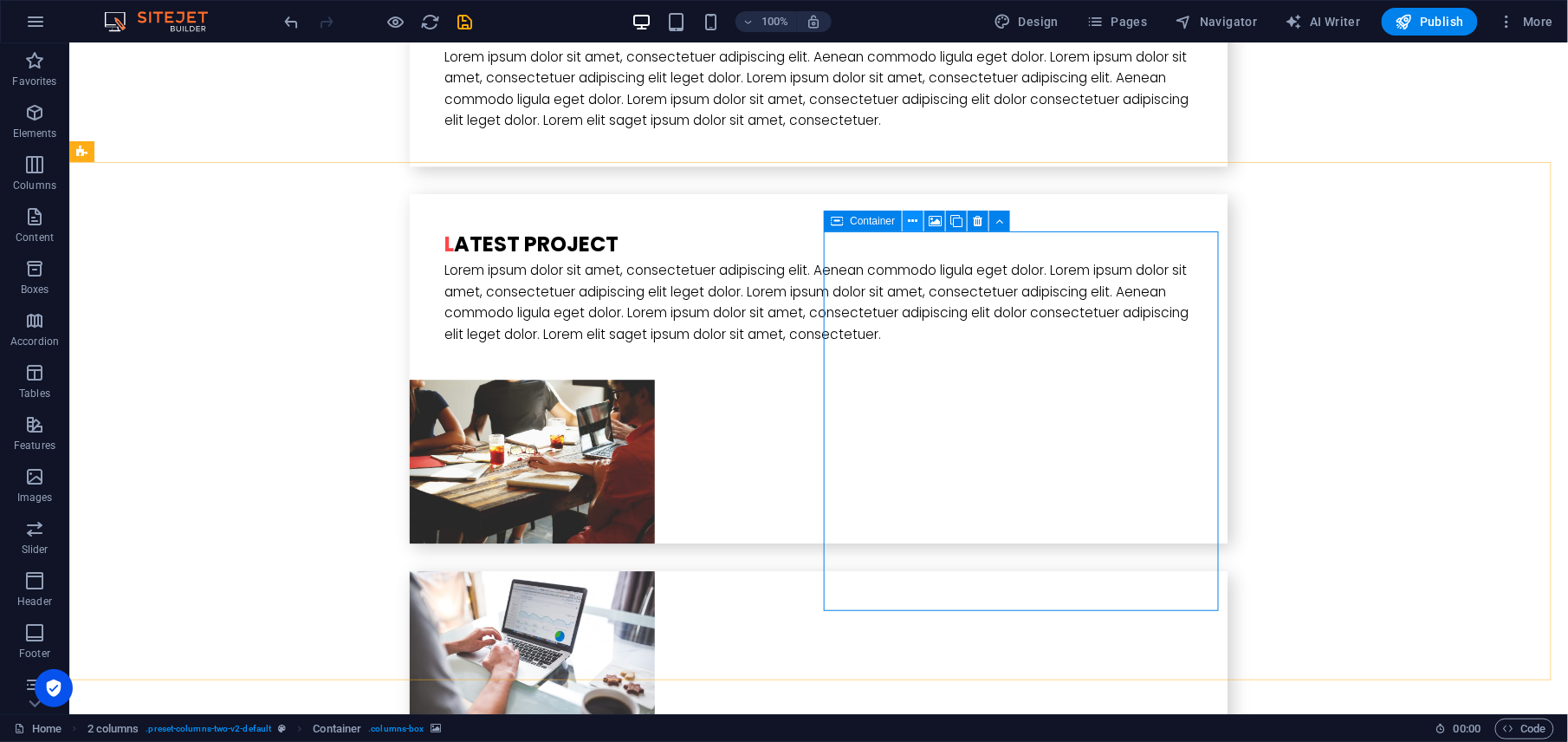 click at bounding box center [913, 221] 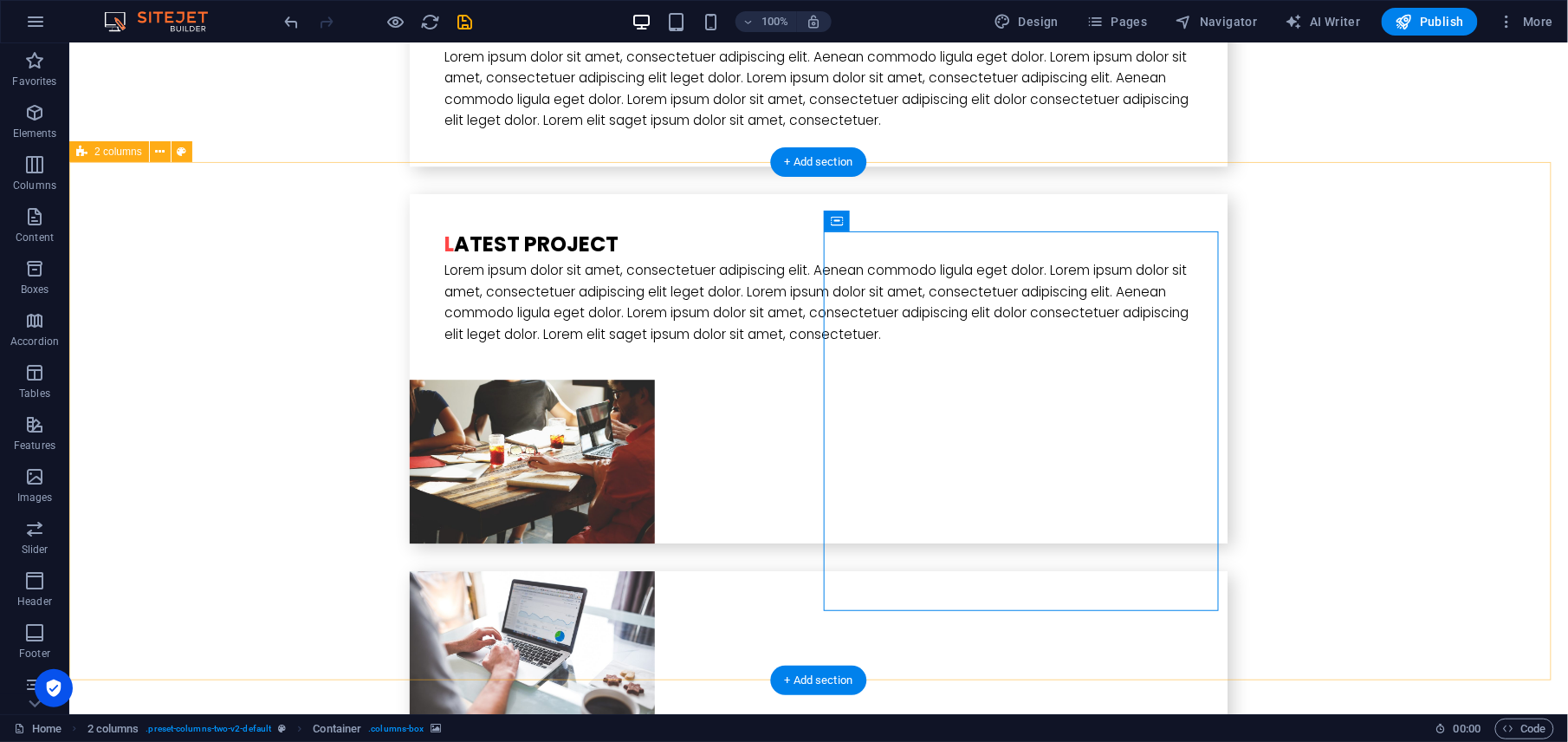 click on "I have read and understand the privacy policy. Nicht lesbar? Neu generieren Submit Drop content here or  Add elements  Paste clipboard" at bounding box center (818, 3397) 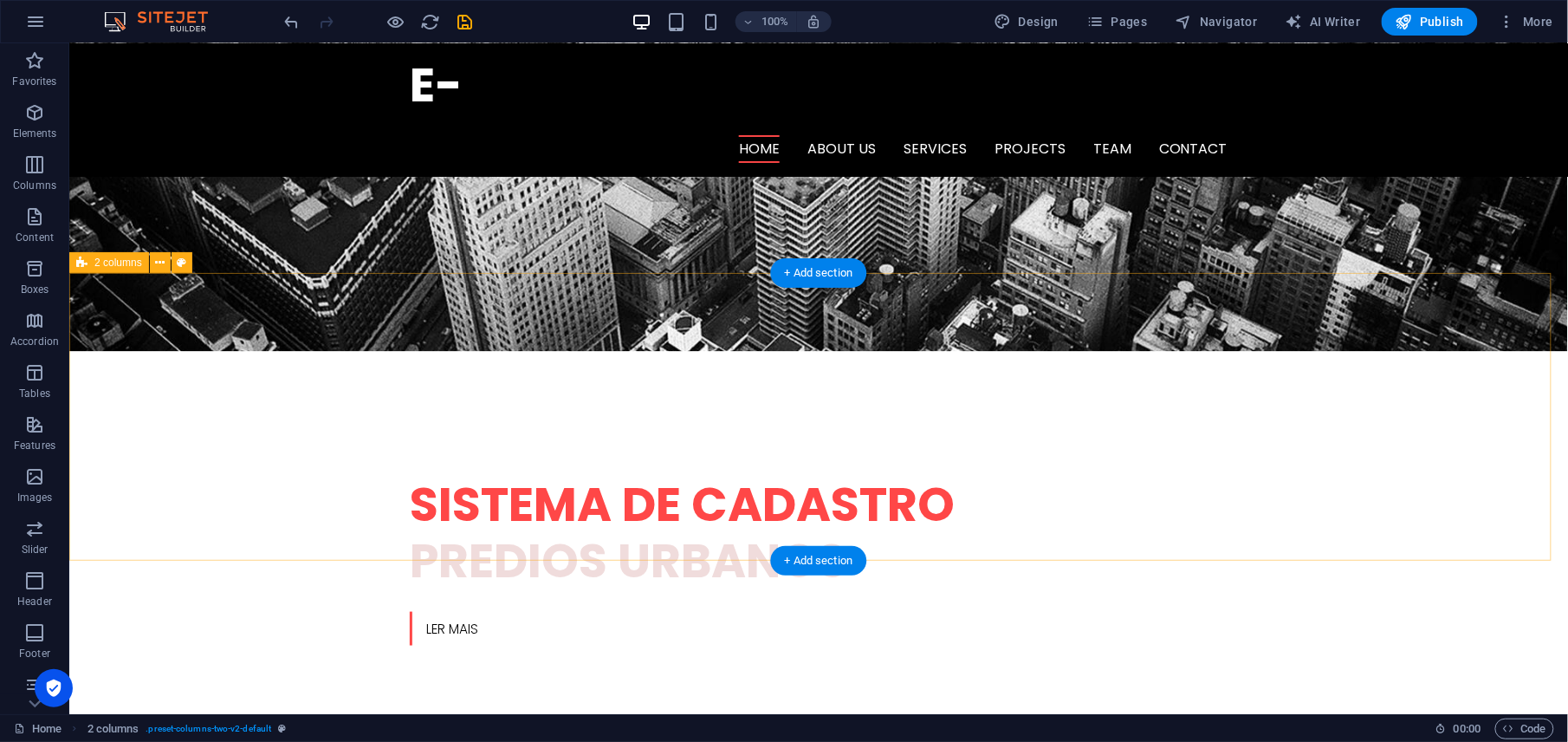 scroll, scrollTop: 0, scrollLeft: 0, axis: both 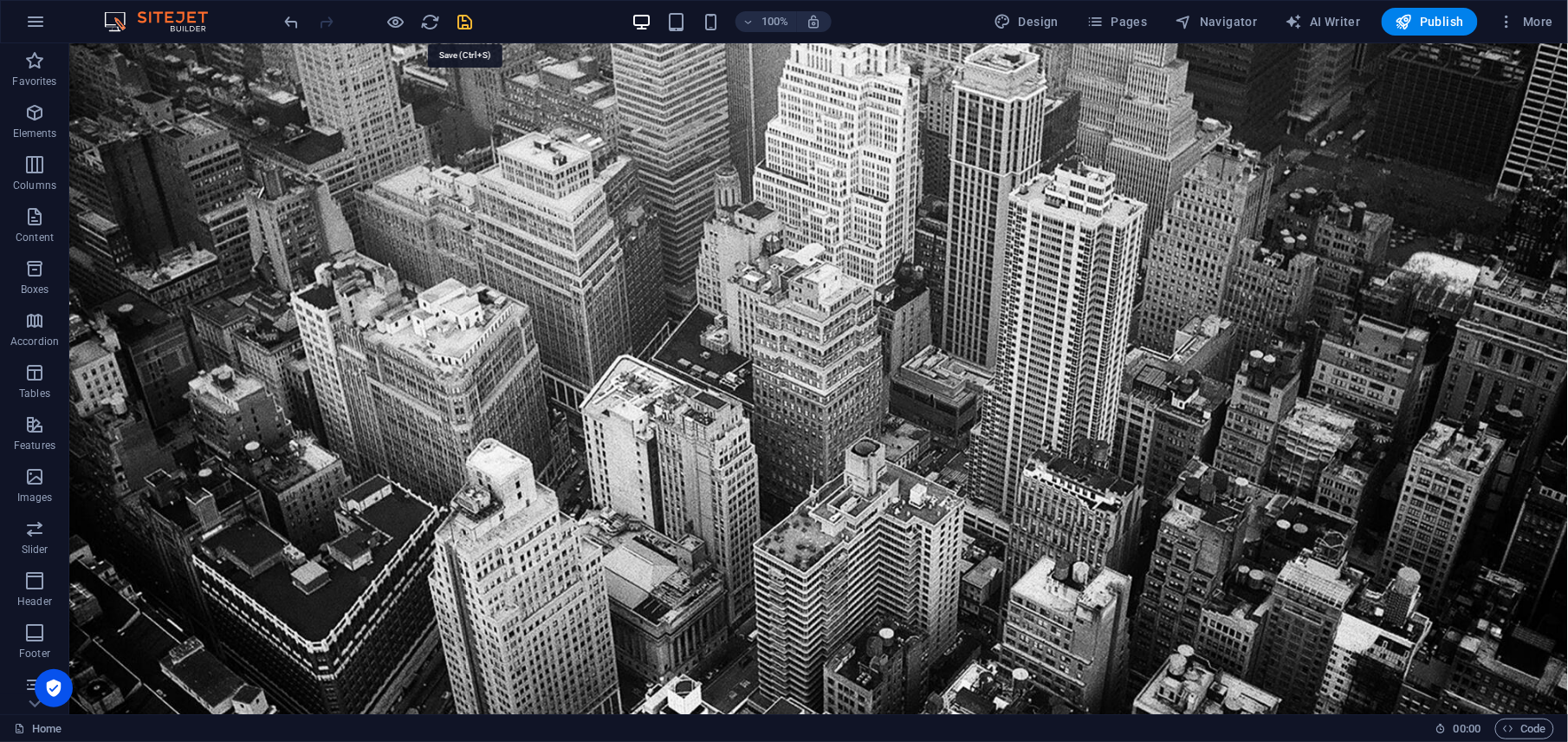 click at bounding box center (465, 22) 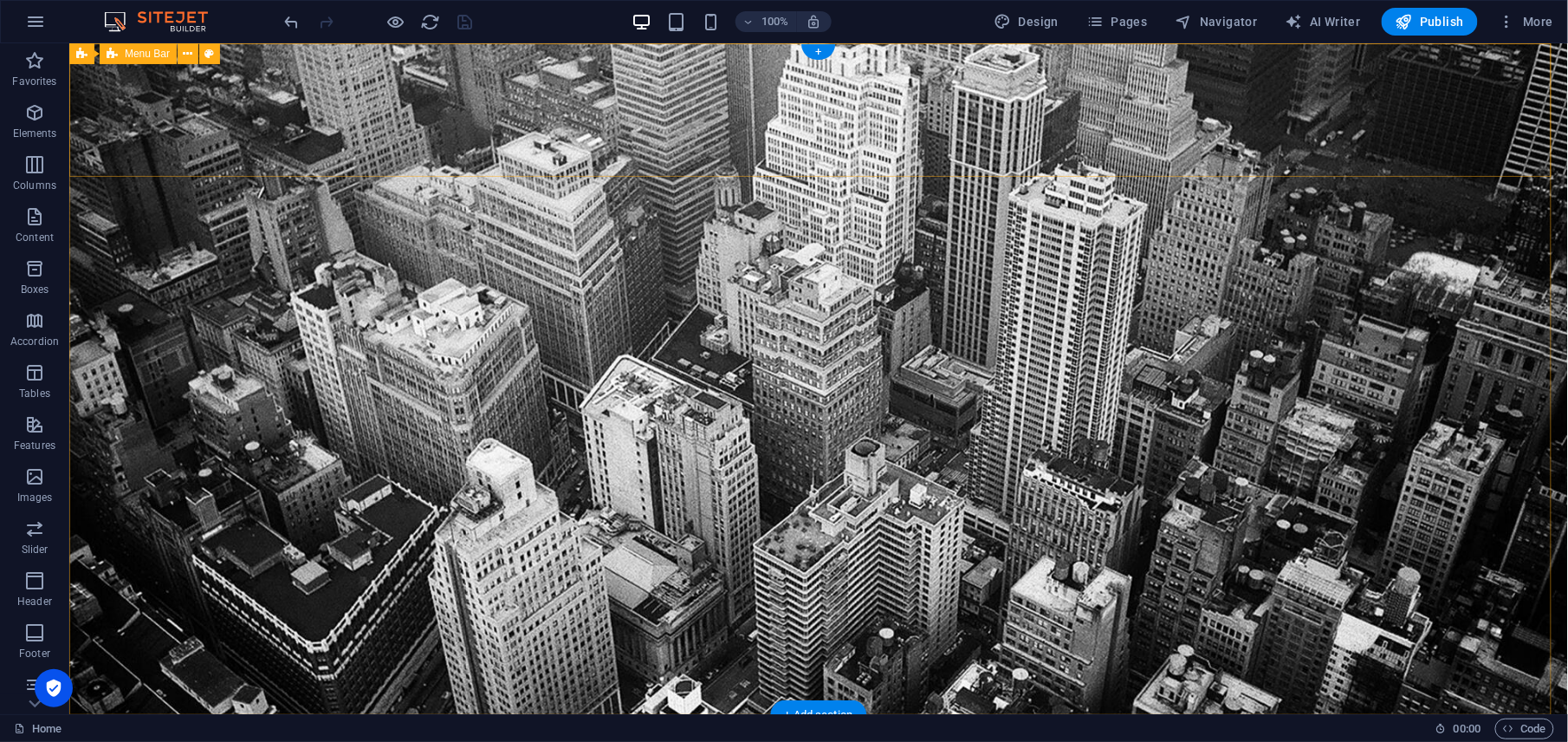 click on "e- New text element Home About us Services Projects Team Contact" at bounding box center [818, 781] 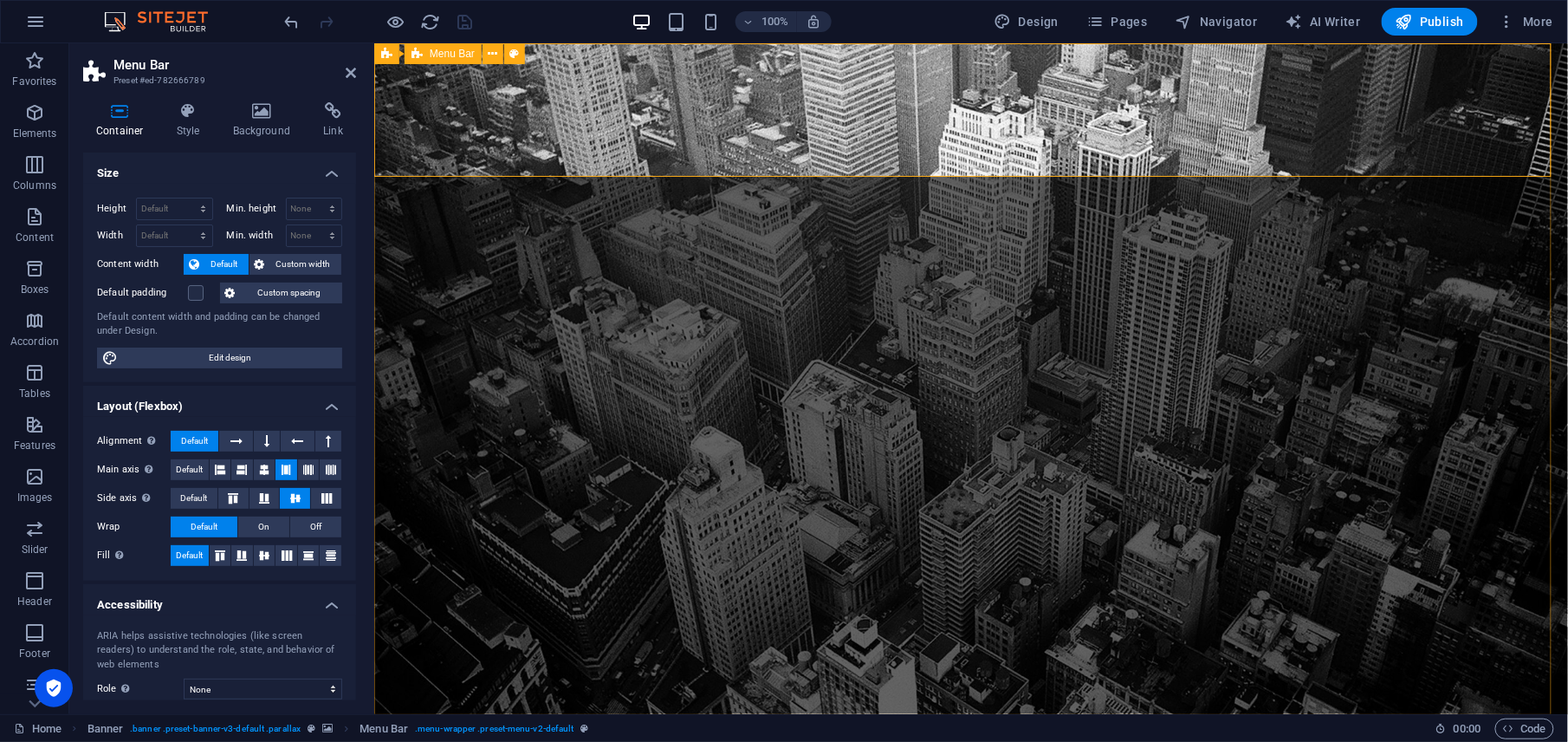 click on "e- New text element Home About us Services Projects Team Contact" at bounding box center (970, 781) 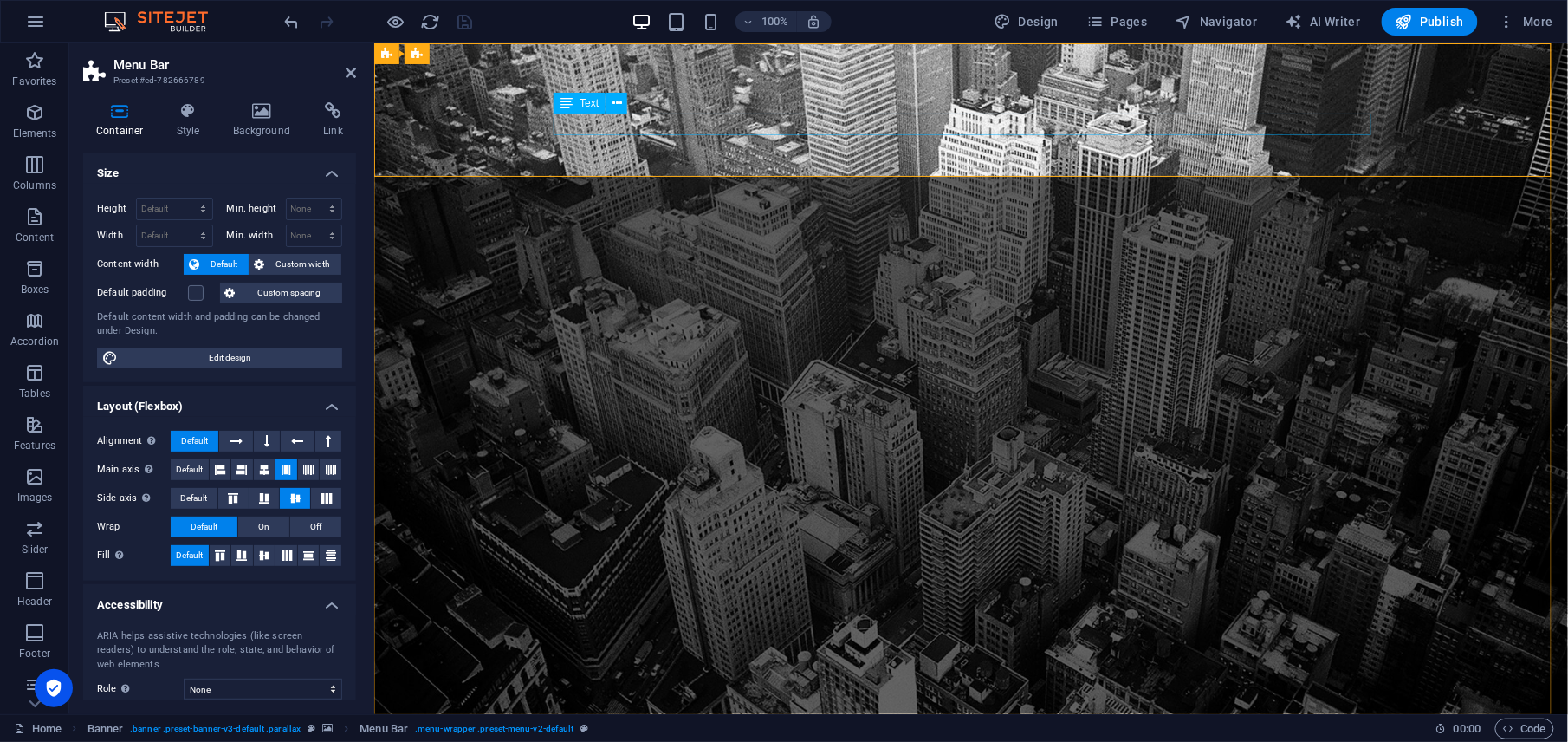 click on "New text element" at bounding box center (970, 795) 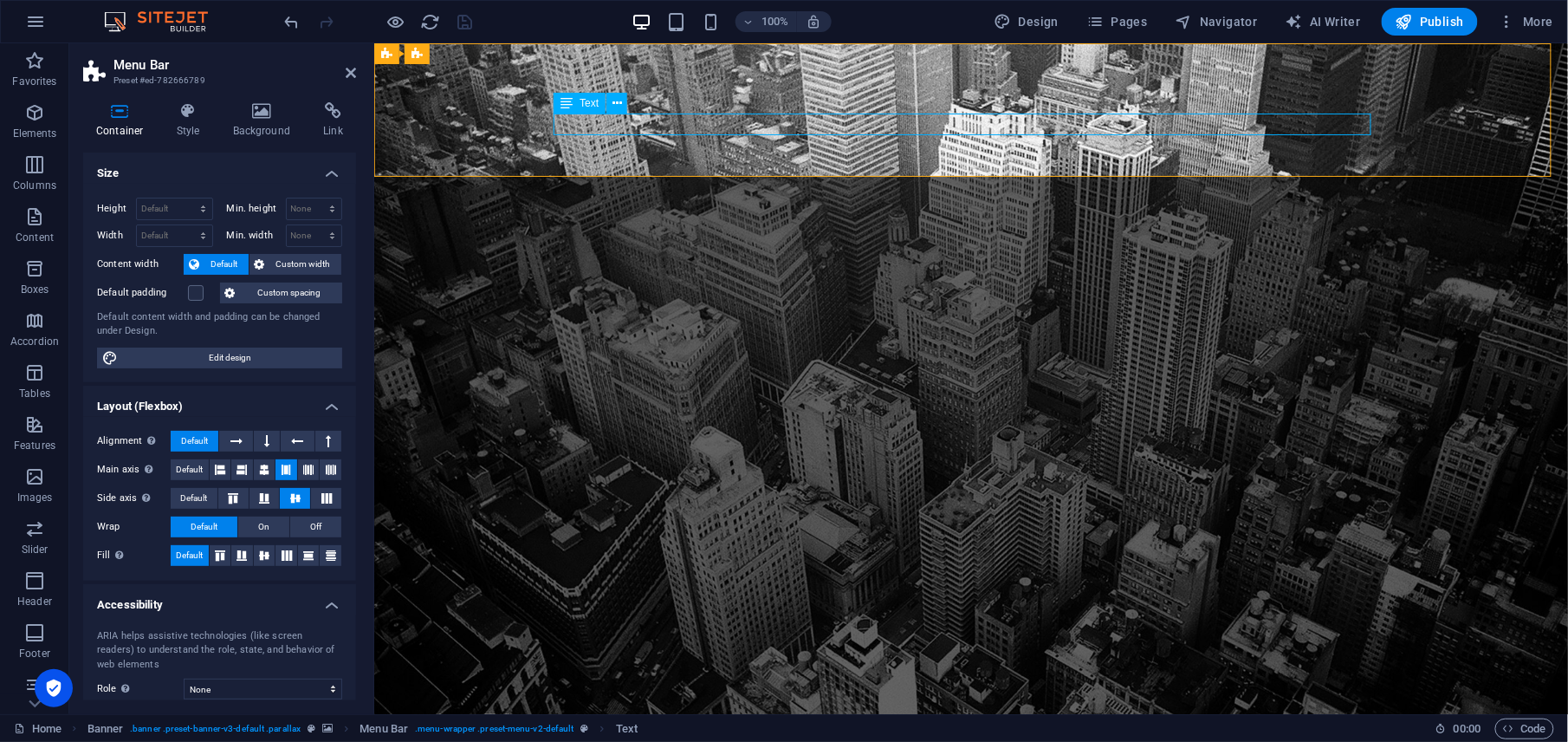 click on "New text element" at bounding box center [970, 795] 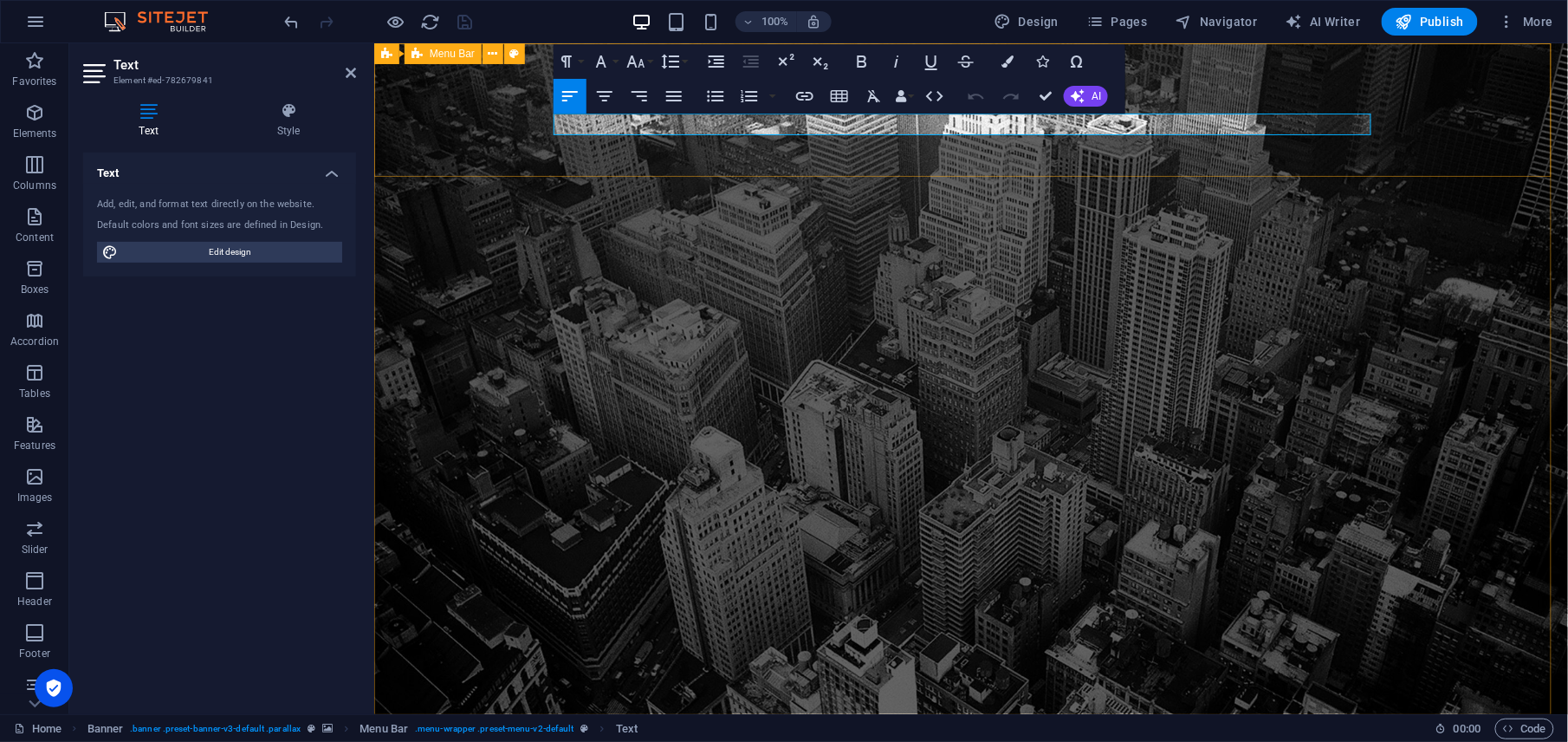 click on "e- New text element Home About us Services Projects Team Contact" at bounding box center [970, 781] 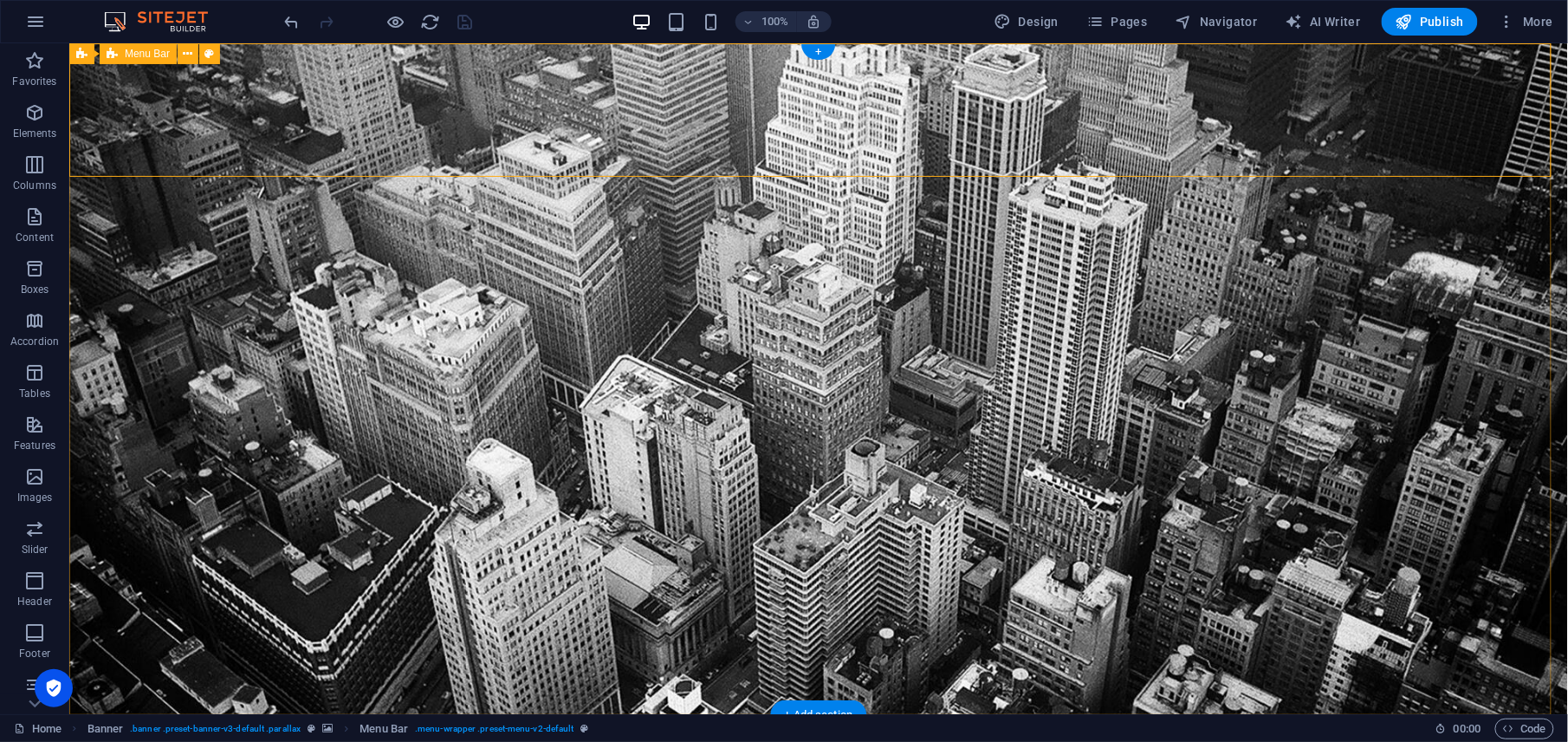 click on "e- New text element Home About us Services Projects Team Contact" at bounding box center (818, 781) 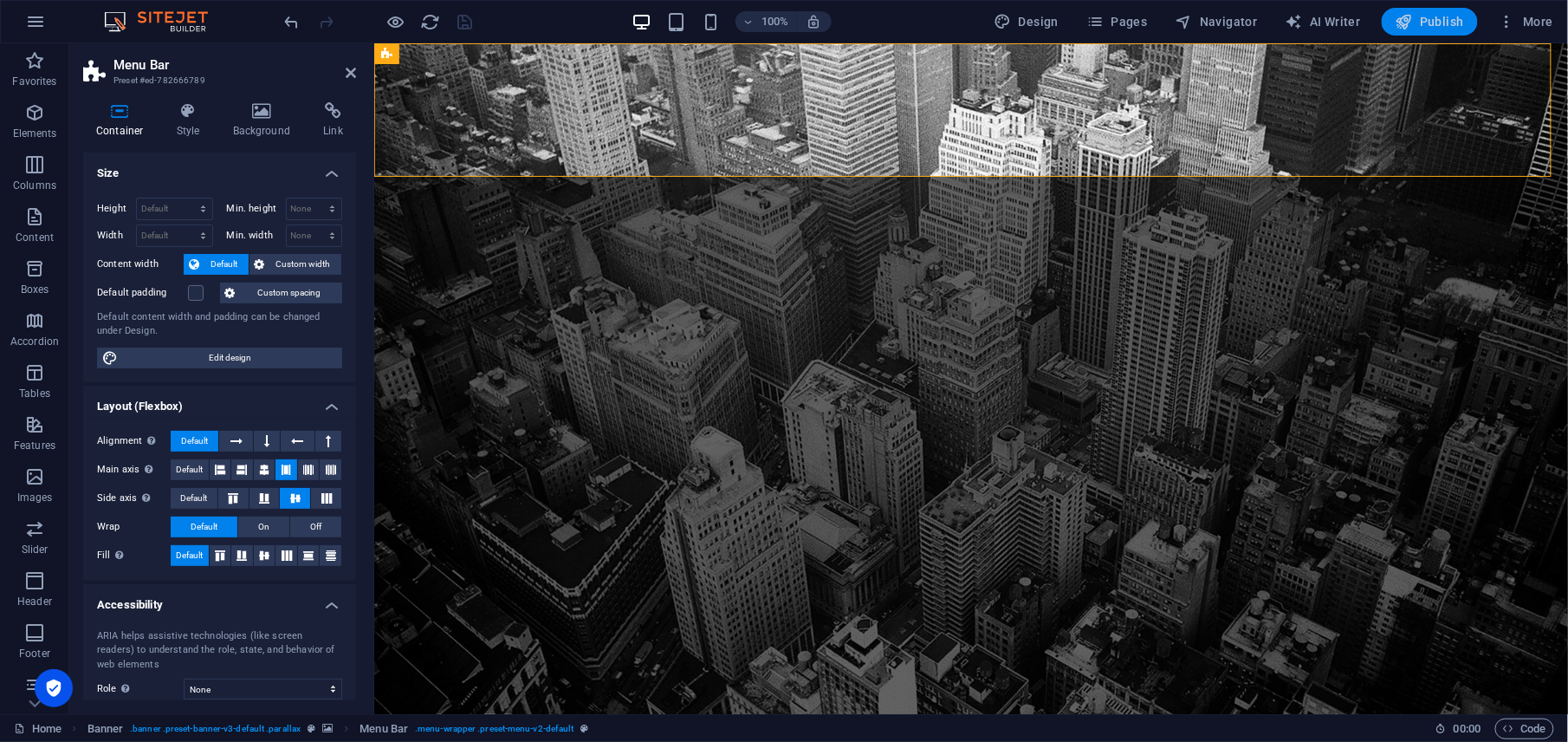 click at bounding box center (1404, 22) 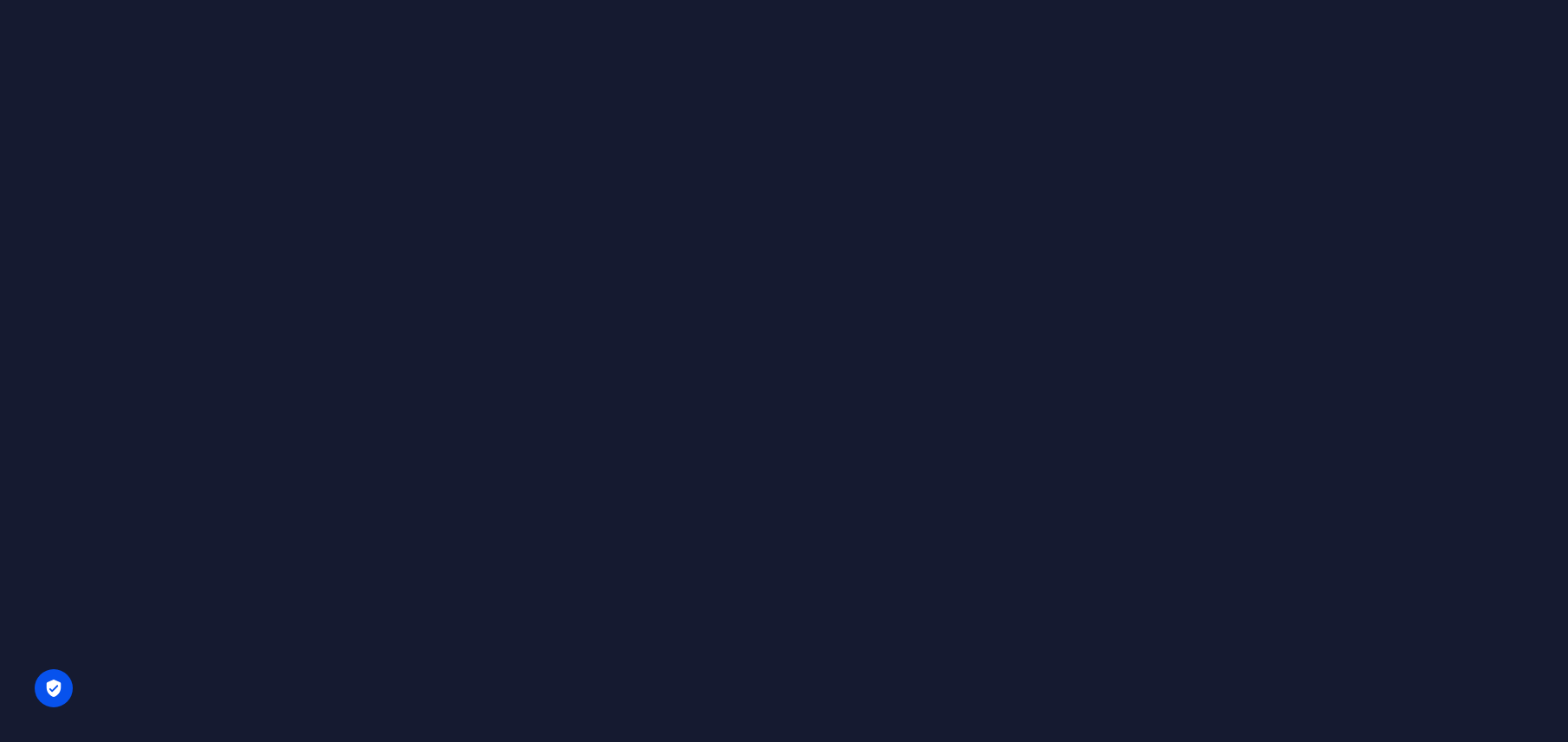 scroll, scrollTop: 0, scrollLeft: 0, axis: both 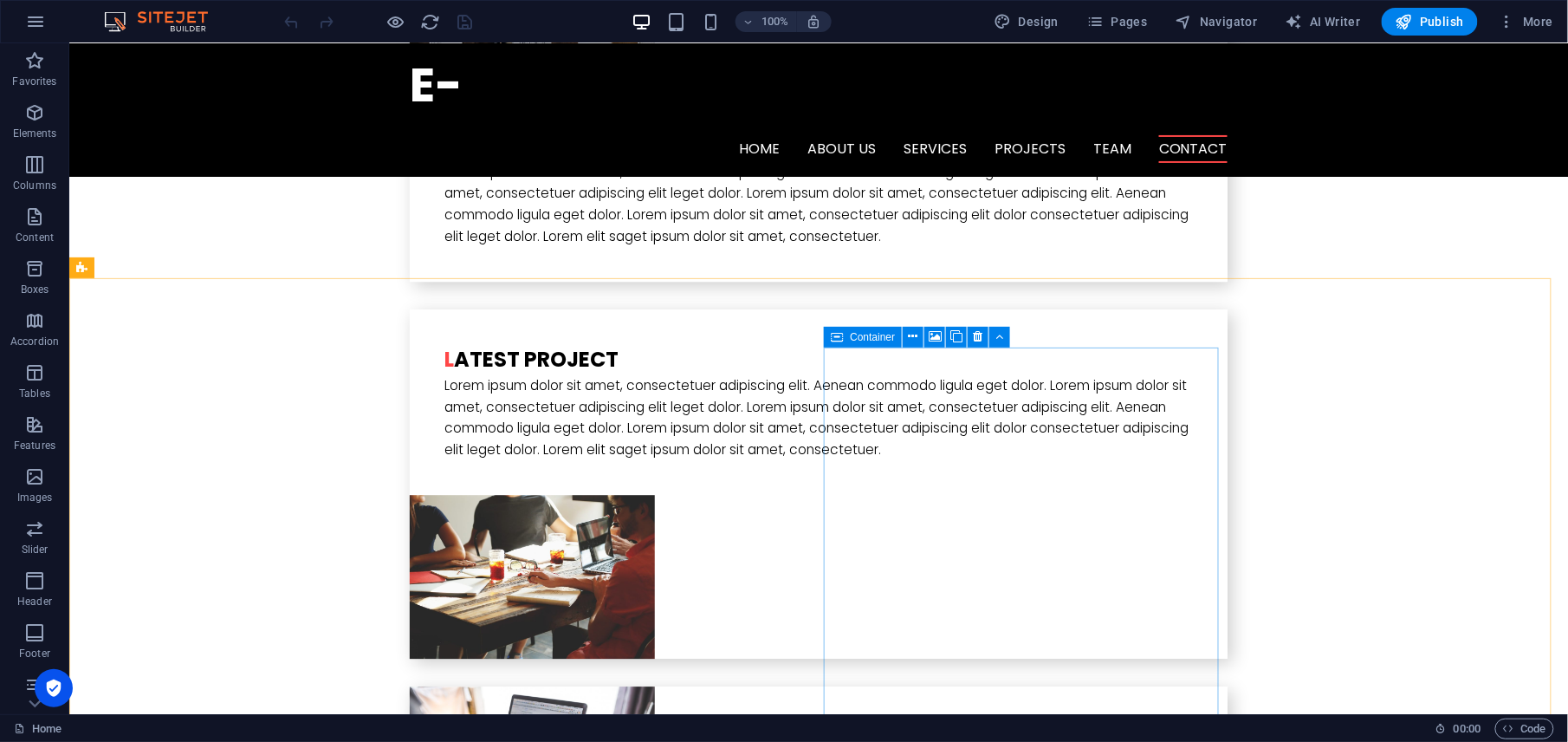 click on "Container" at bounding box center [863, 337] 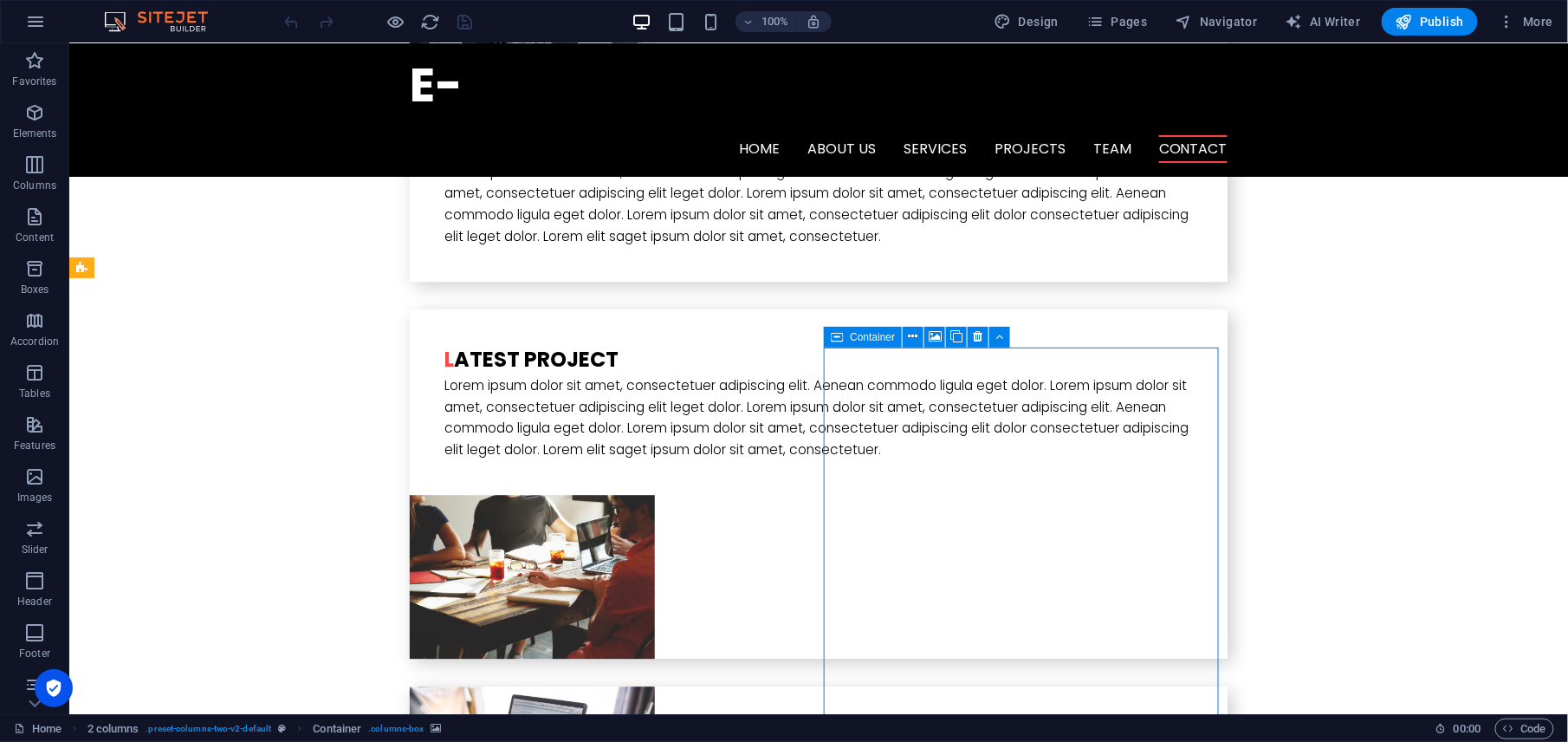 click on "Container" at bounding box center (872, 337) 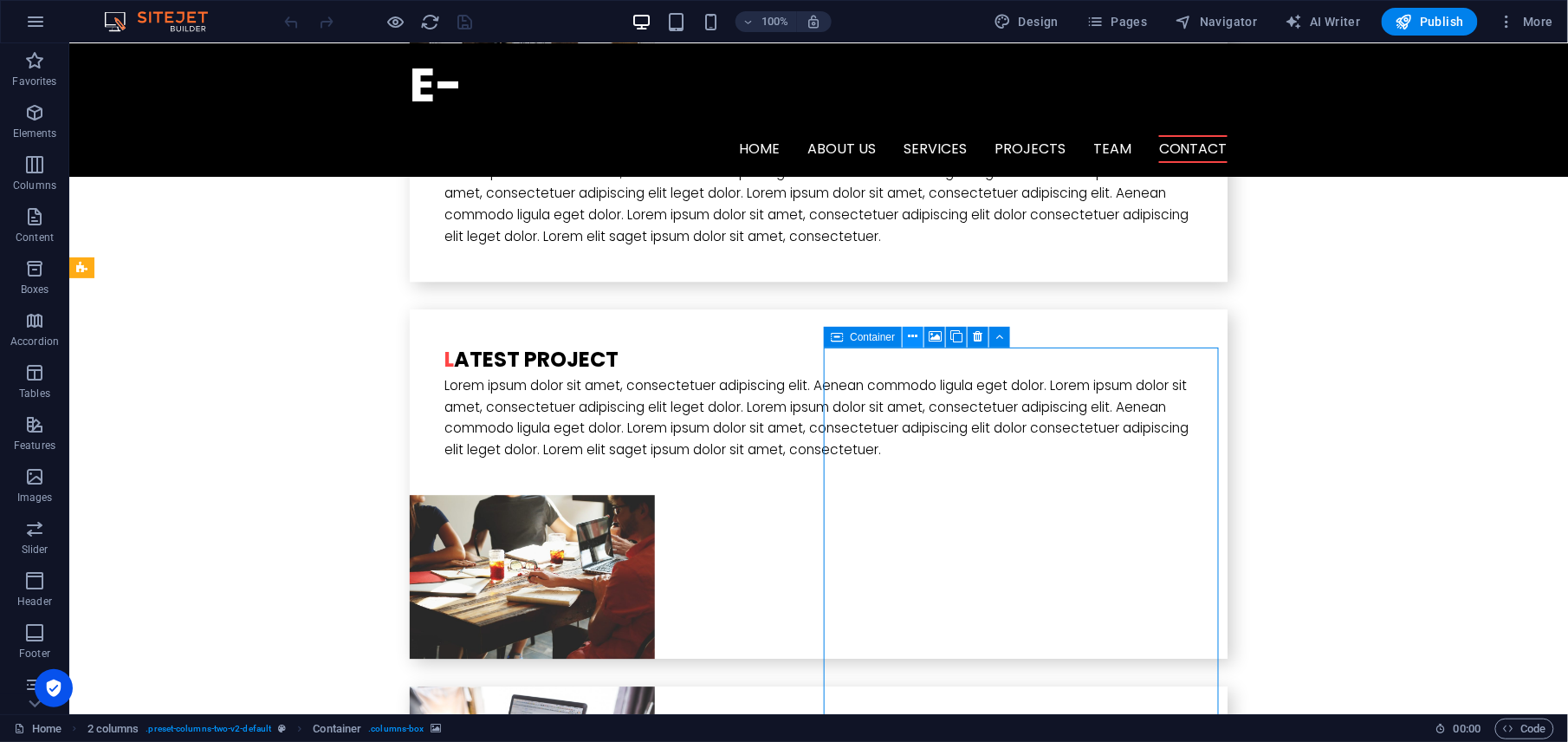 click at bounding box center [913, 336] 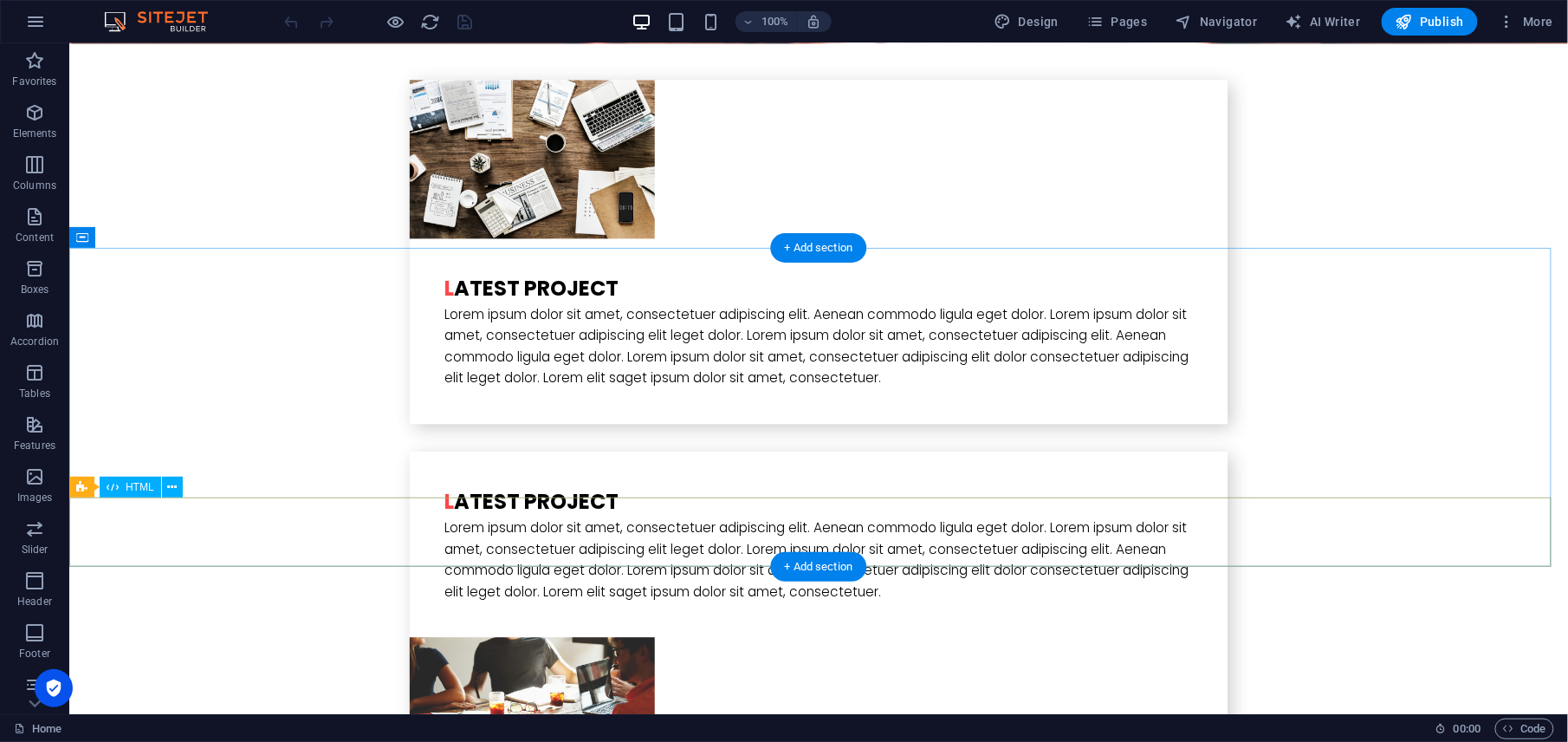 scroll, scrollTop: 3677, scrollLeft: 0, axis: vertical 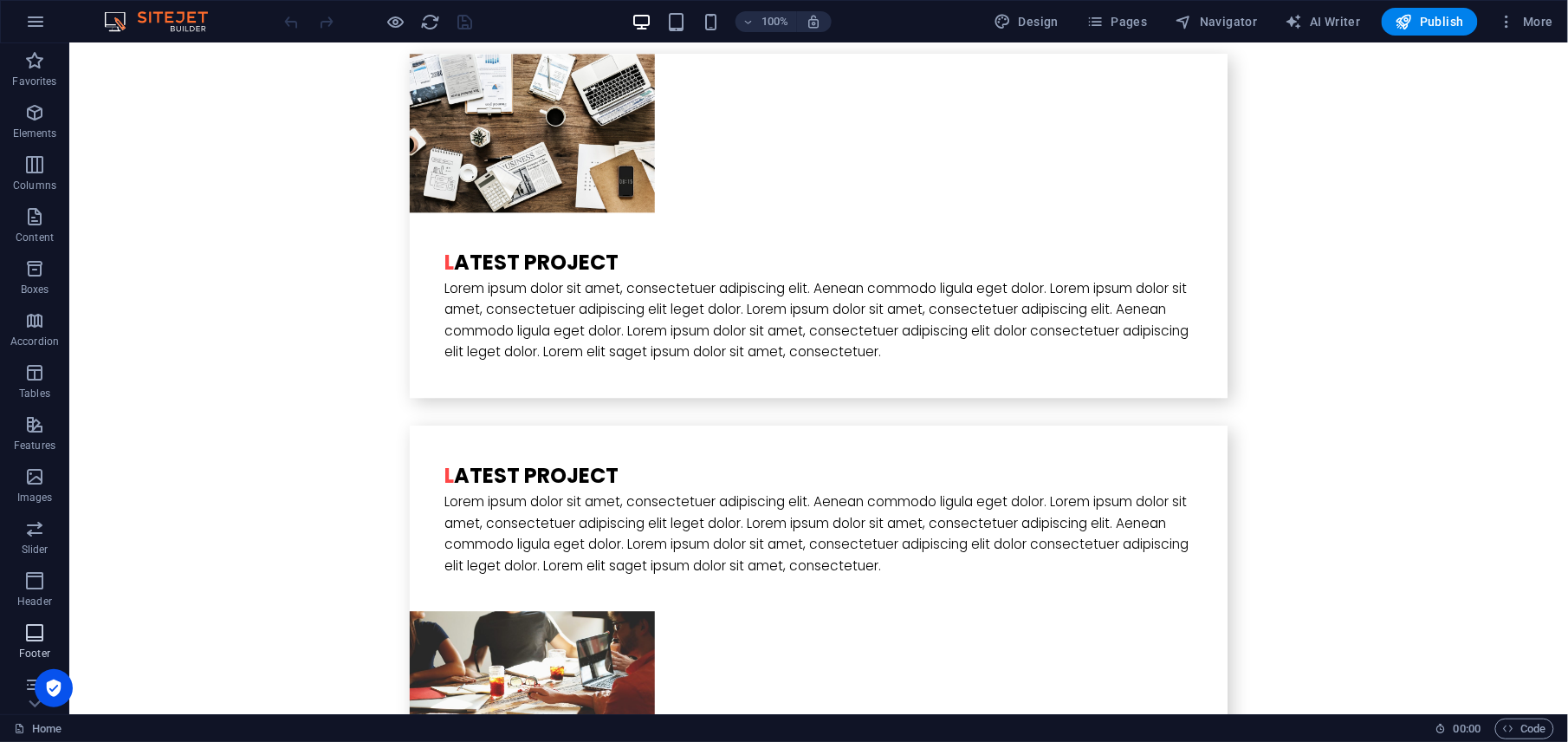 click on "Footer" at bounding box center [35, 643] 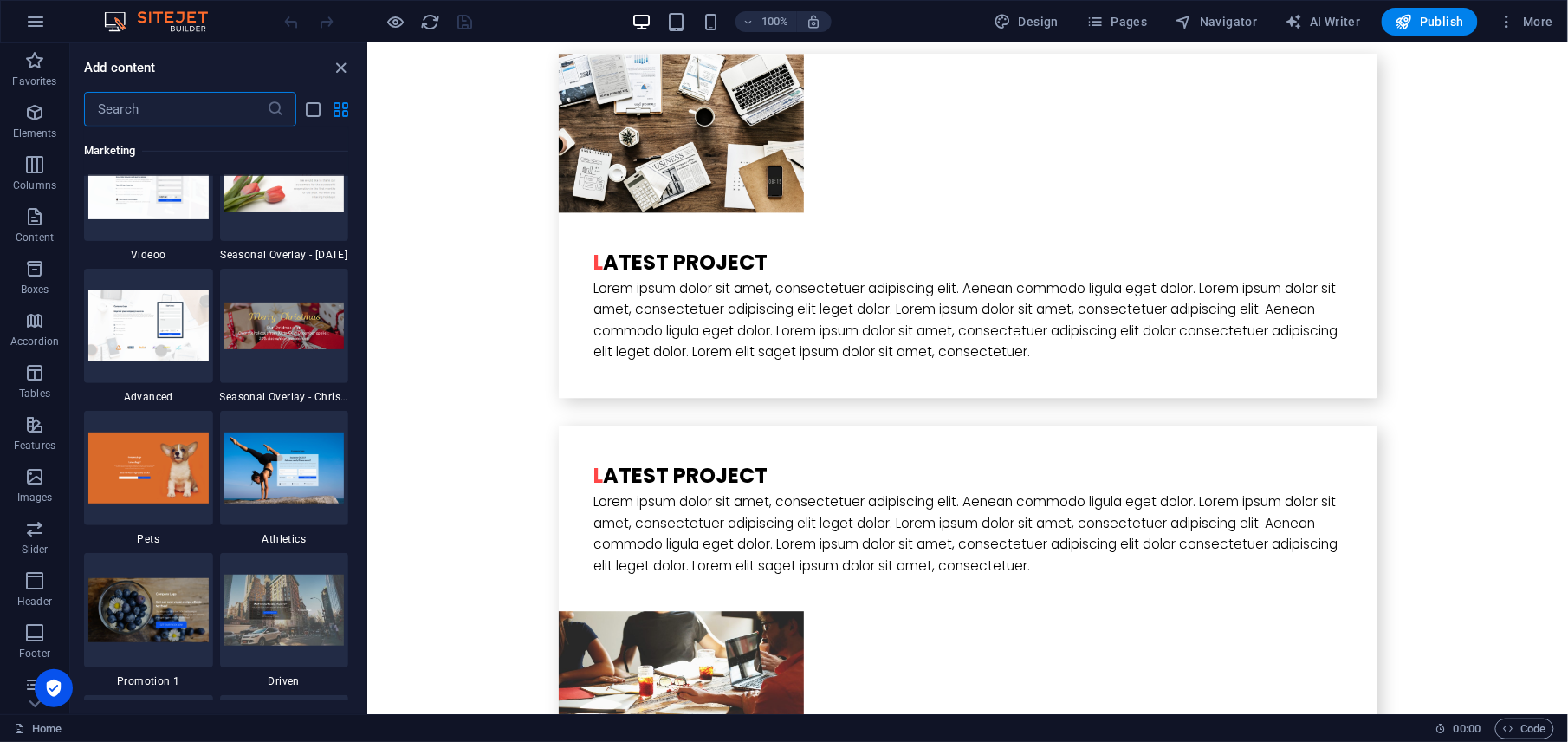 scroll, scrollTop: 14916, scrollLeft: 0, axis: vertical 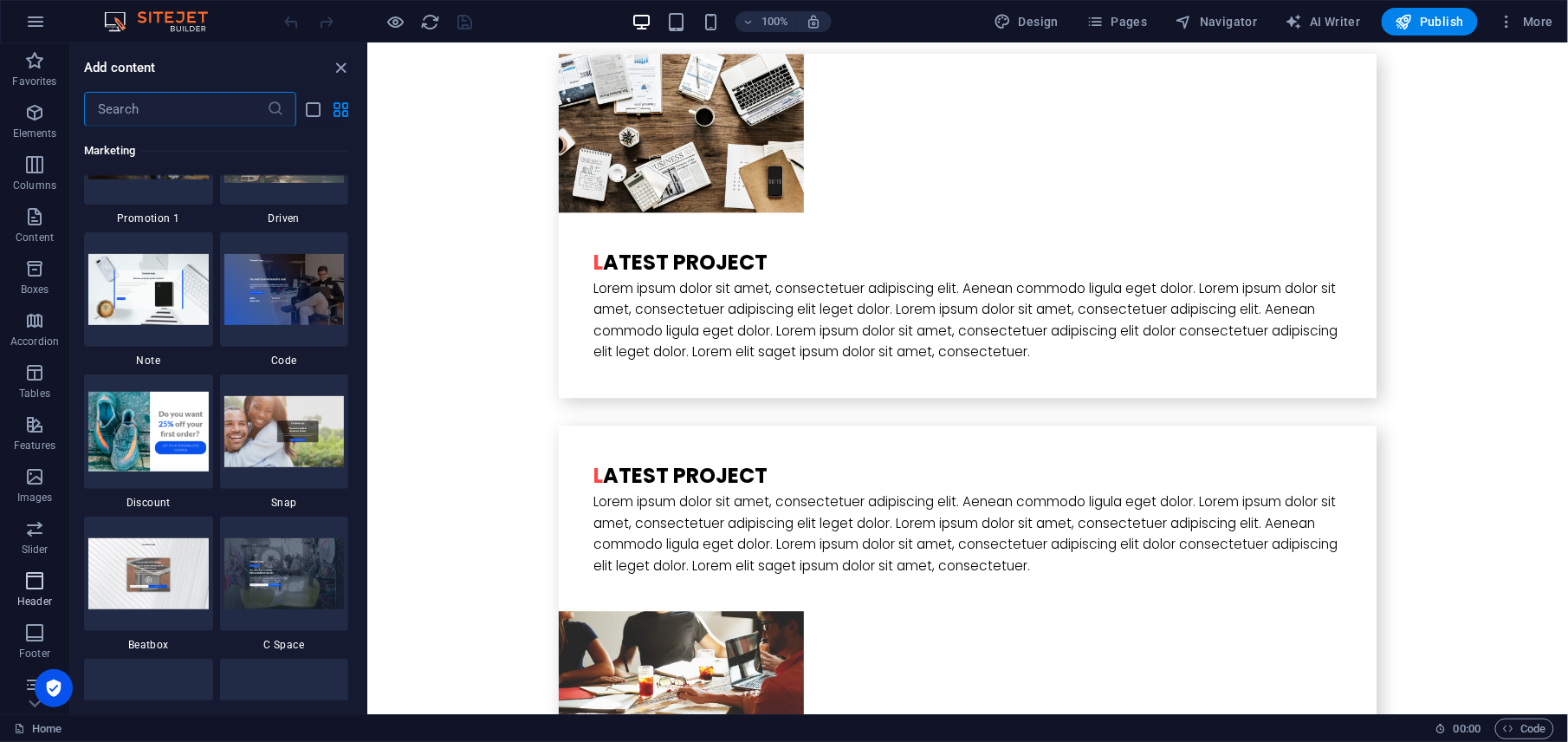 click on "Header" at bounding box center [35, 602] 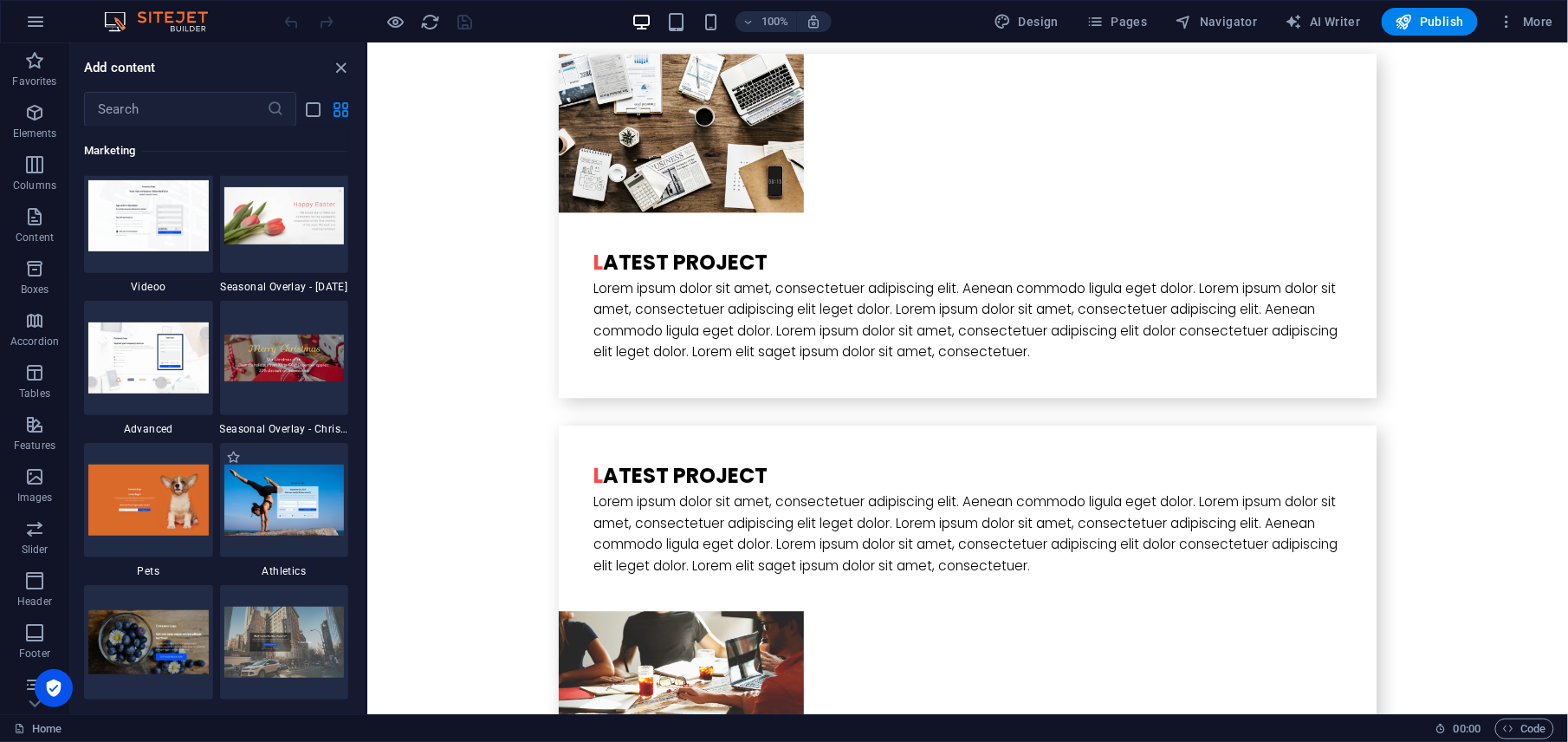 scroll, scrollTop: 14688, scrollLeft: 0, axis: vertical 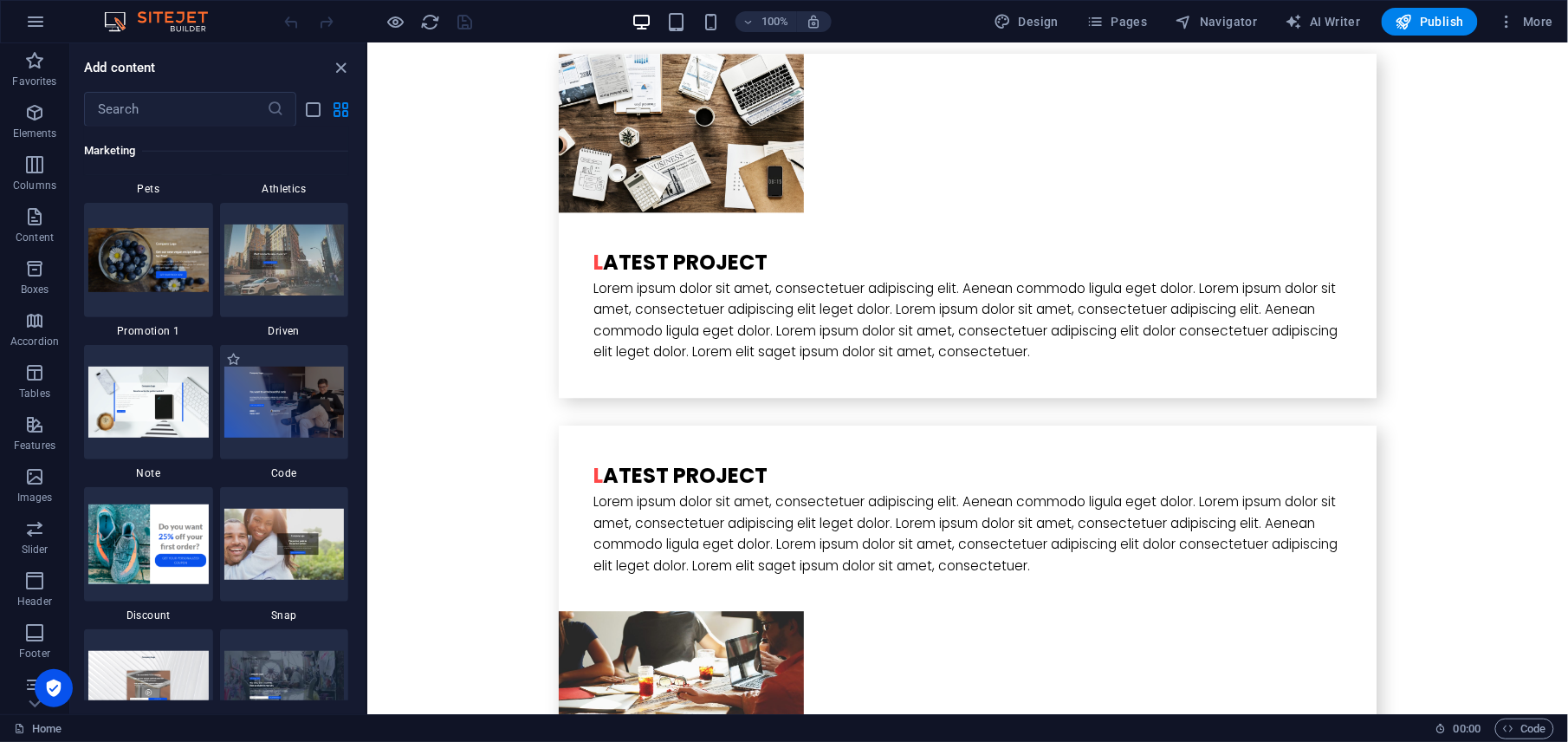 type 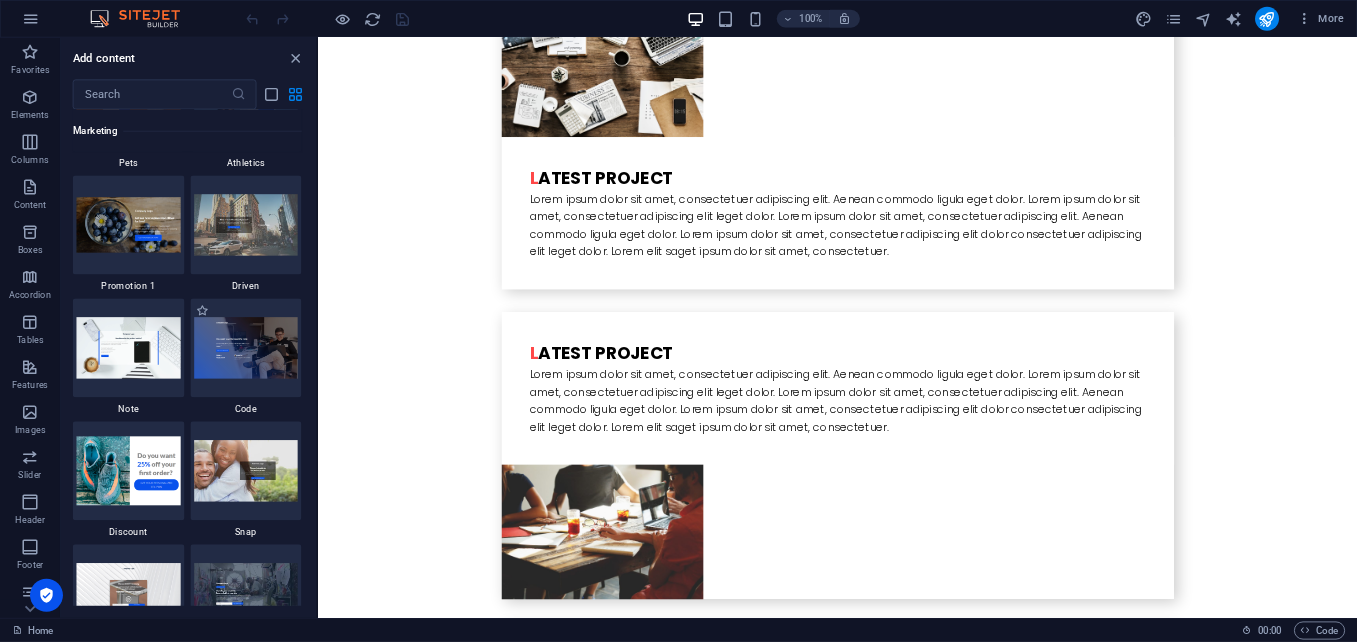 scroll, scrollTop: 17079, scrollLeft: 0, axis: vertical 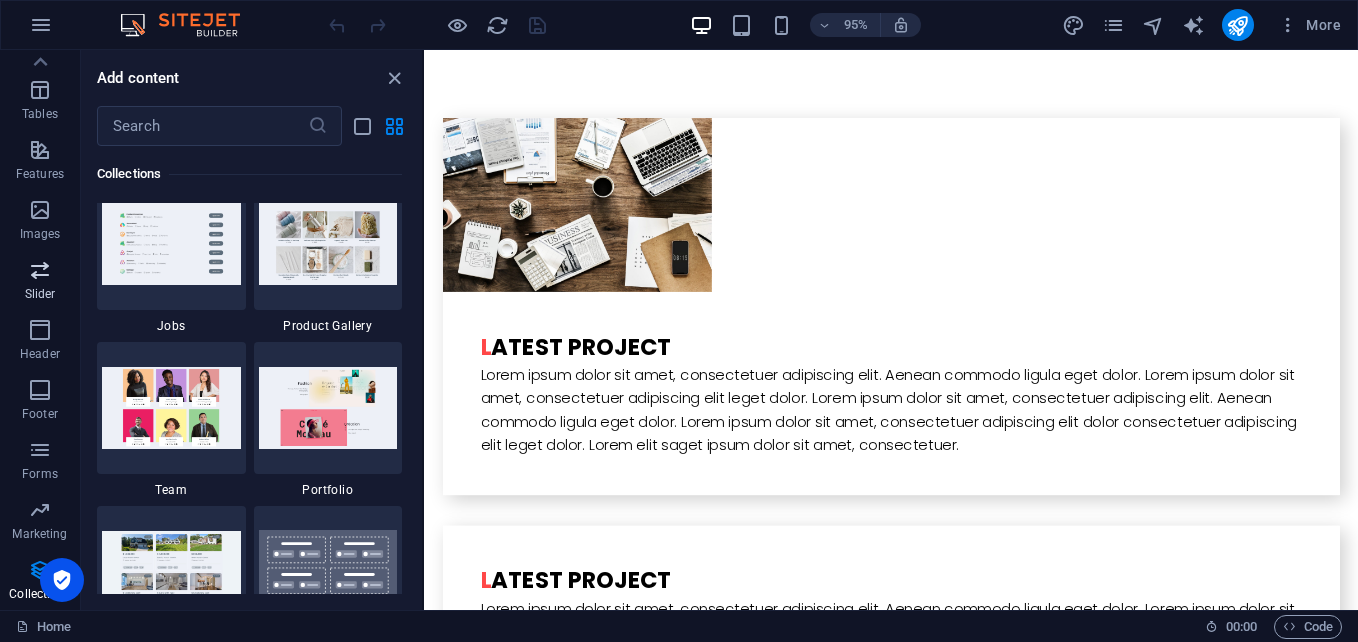 click at bounding box center [40, 270] 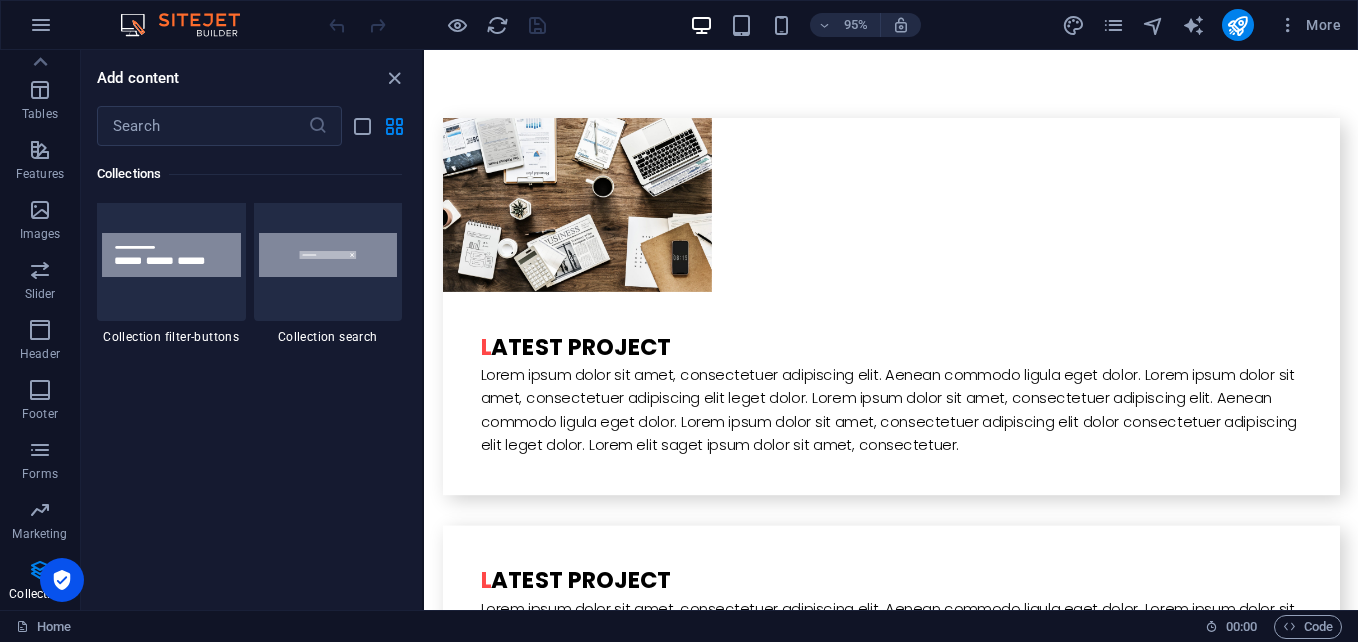 scroll, scrollTop: 18873, scrollLeft: 0, axis: vertical 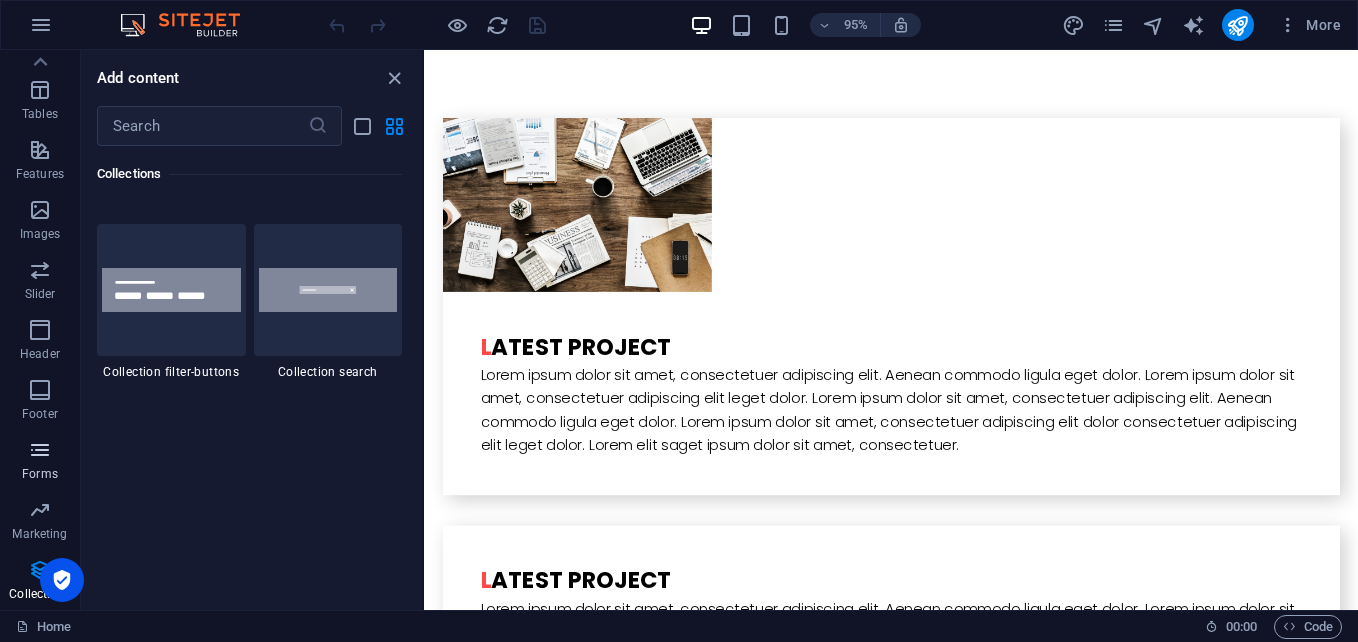 click on "Forms" at bounding box center [40, 462] 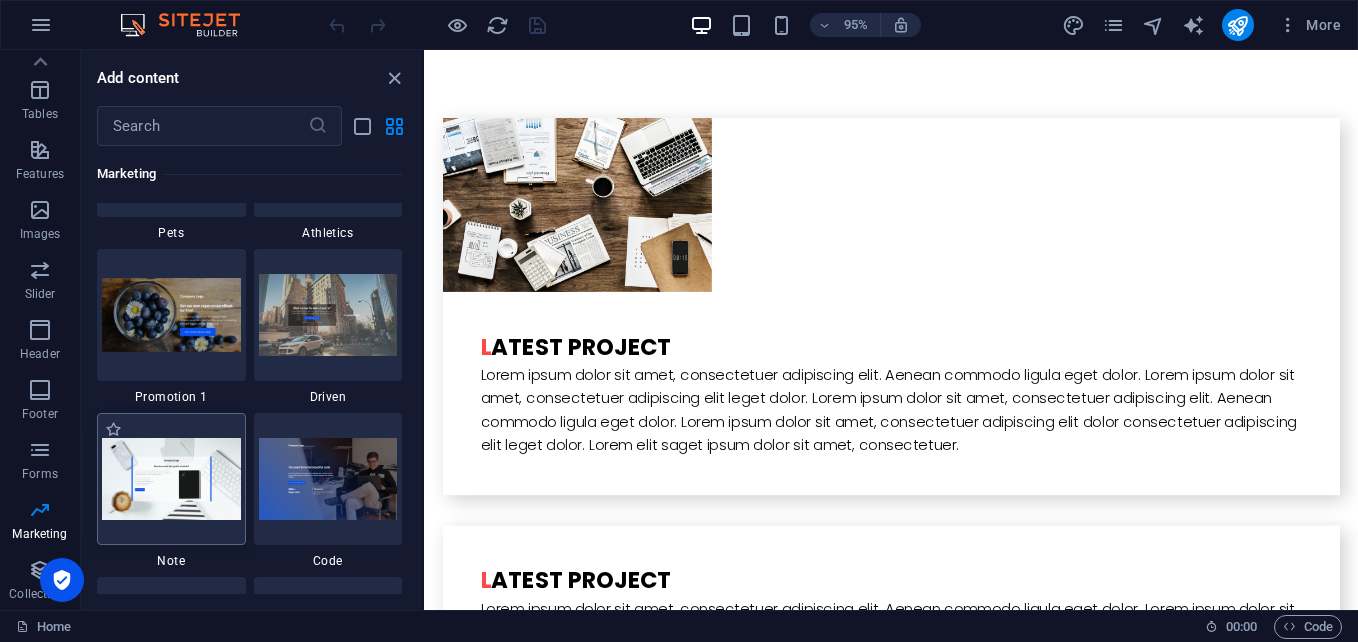 scroll, scrollTop: 17136, scrollLeft: 0, axis: vertical 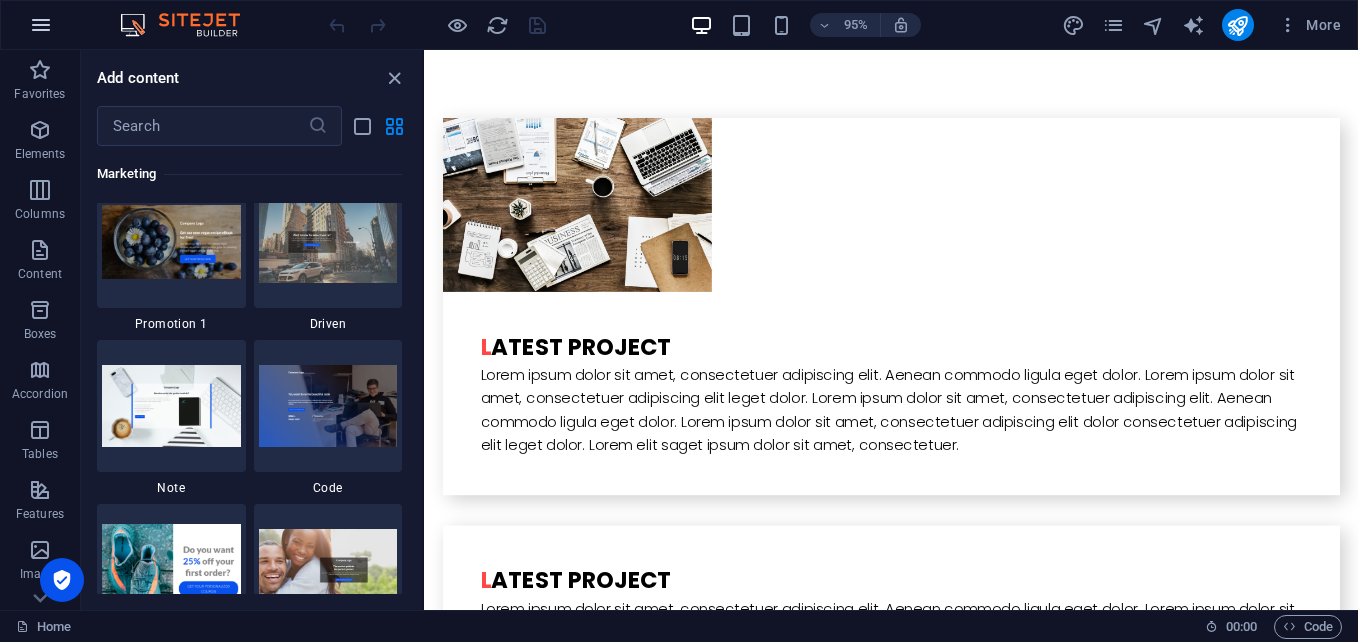 click at bounding box center (41, 25) 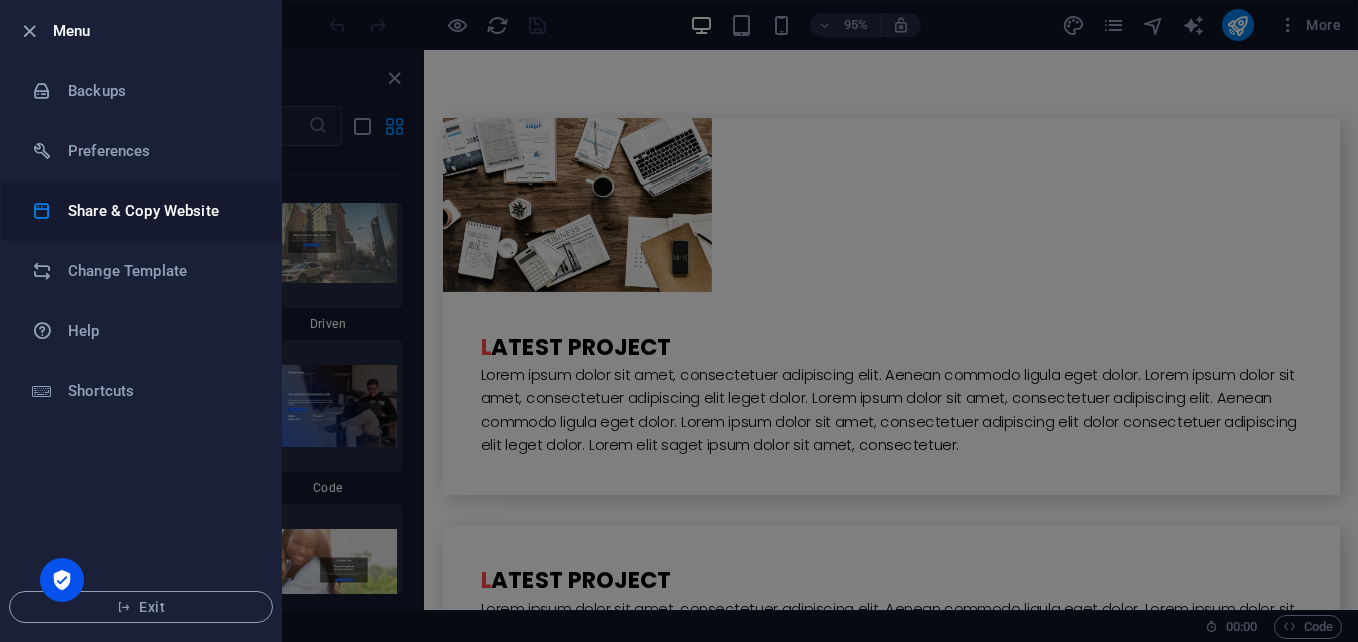 click on "Share & Copy Website" at bounding box center [160, 211] 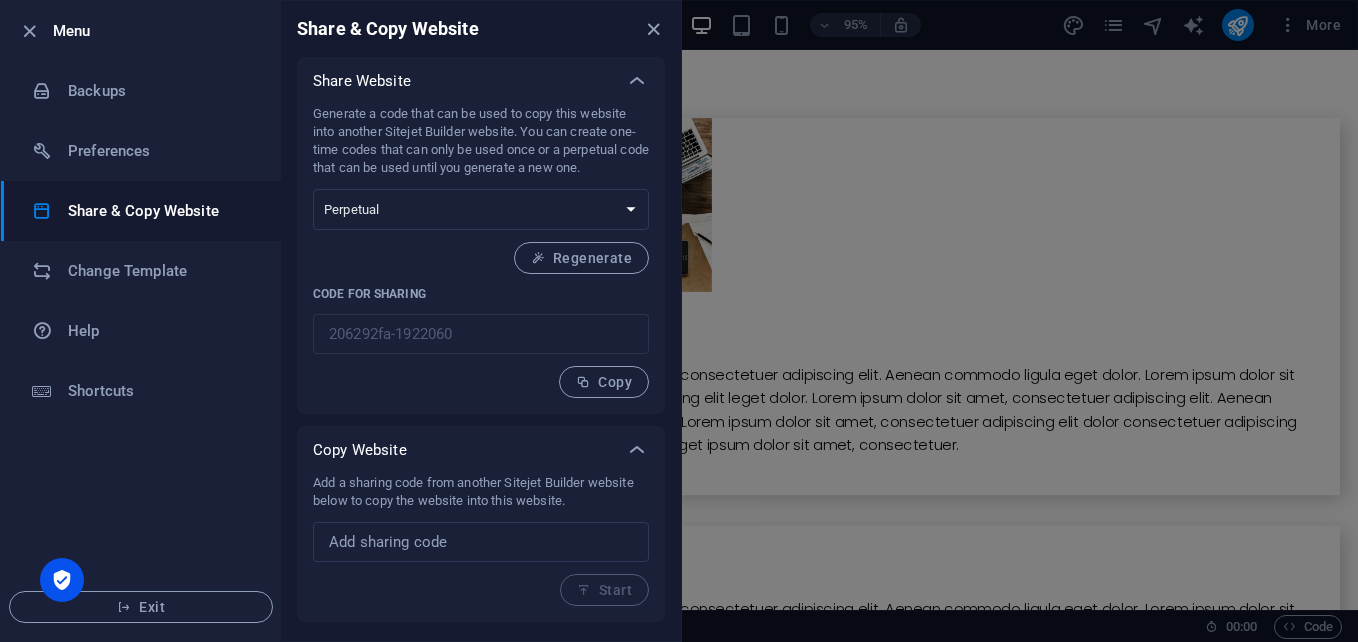click at bounding box center (679, 321) 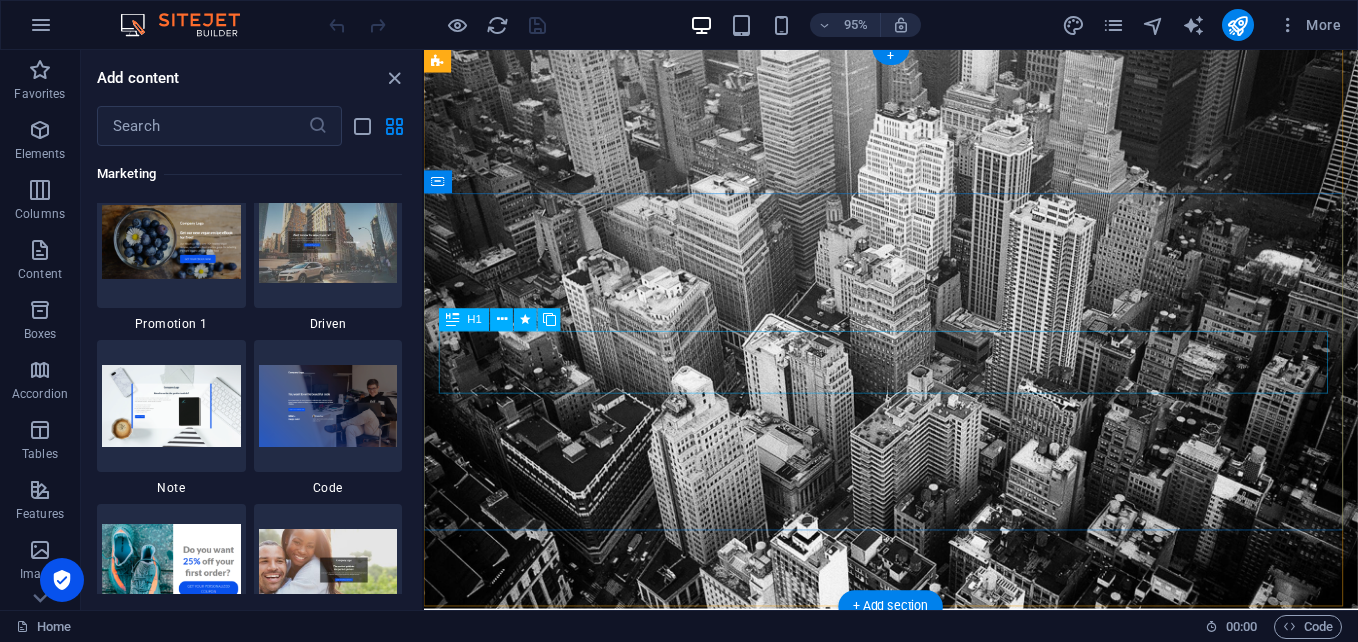 scroll, scrollTop: 0, scrollLeft: 0, axis: both 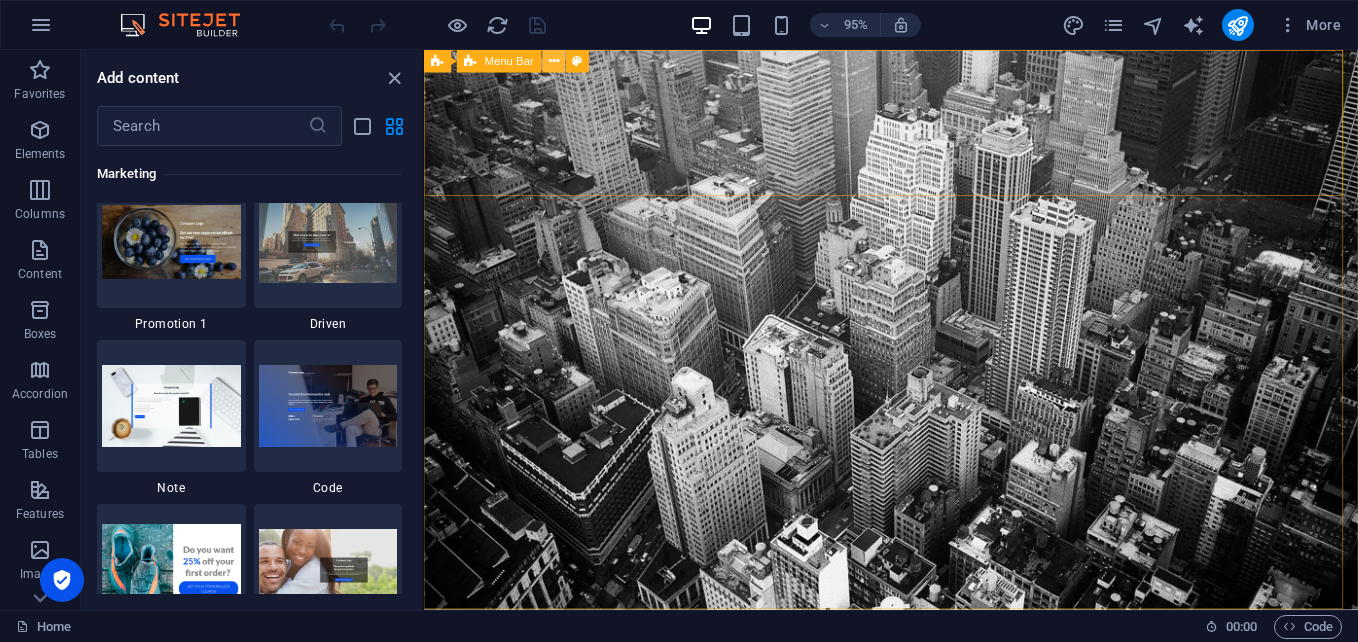 click at bounding box center (554, 61) 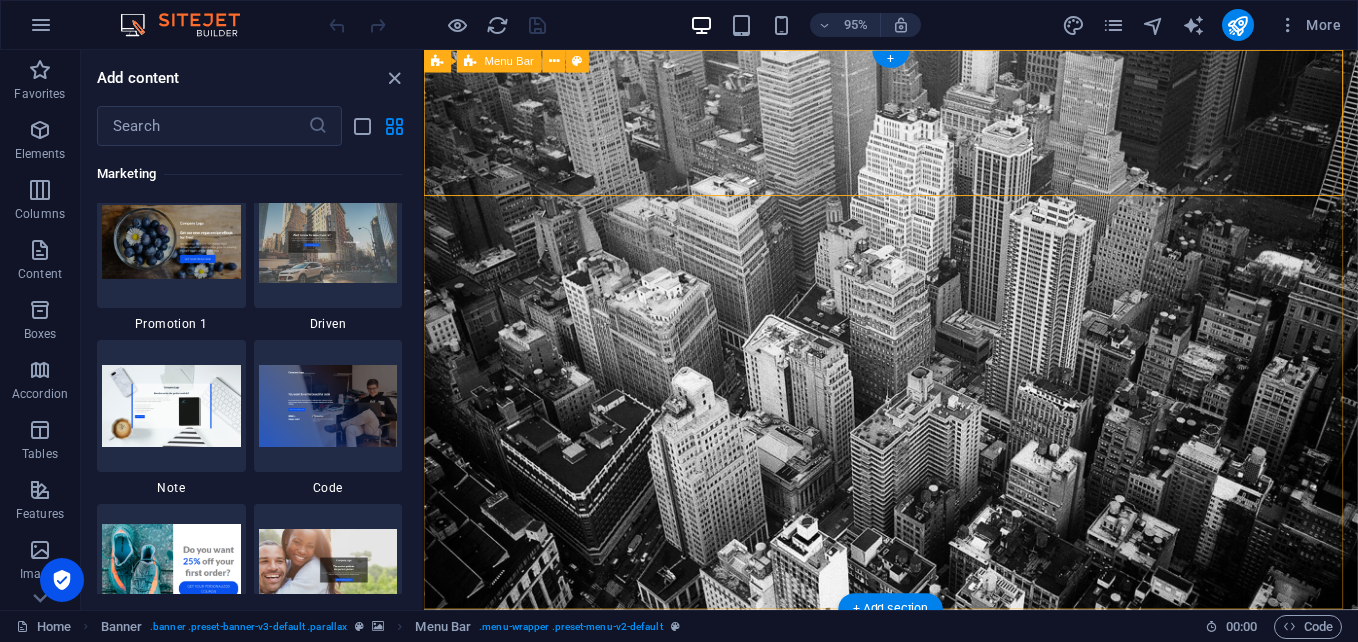 click on "e- New text element Home About us Services Projects Team Contact" at bounding box center [915, 716] 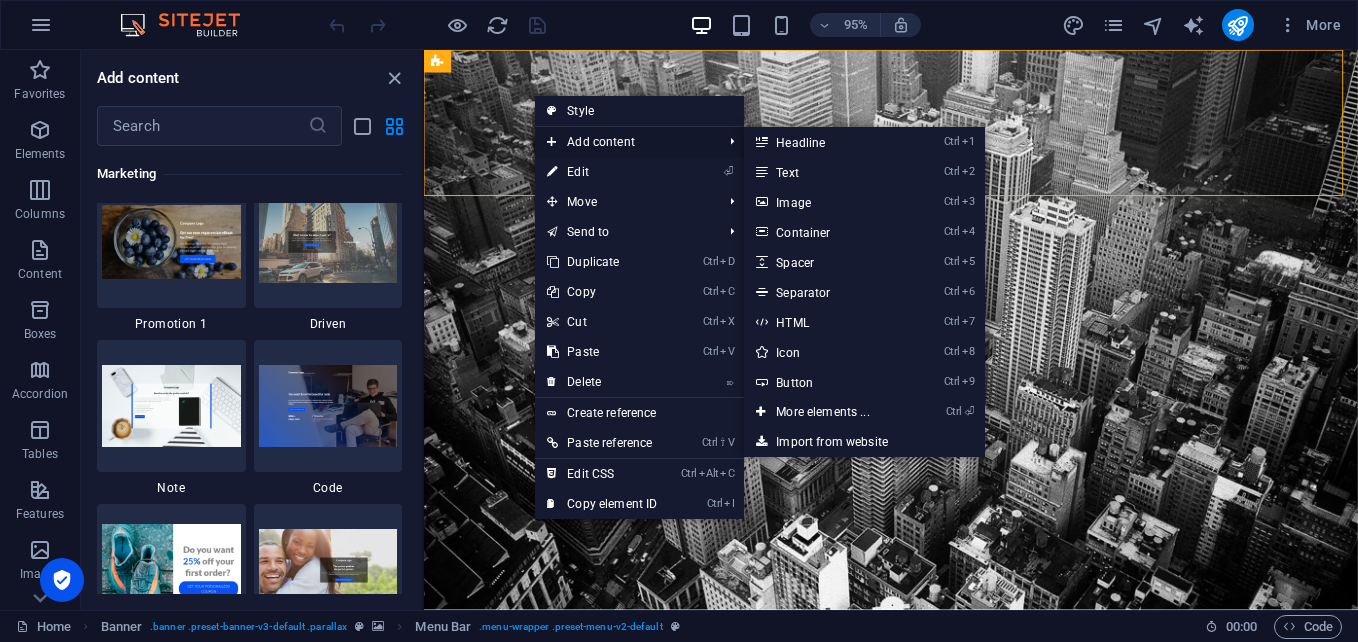 click on "Add content" at bounding box center [624, 142] 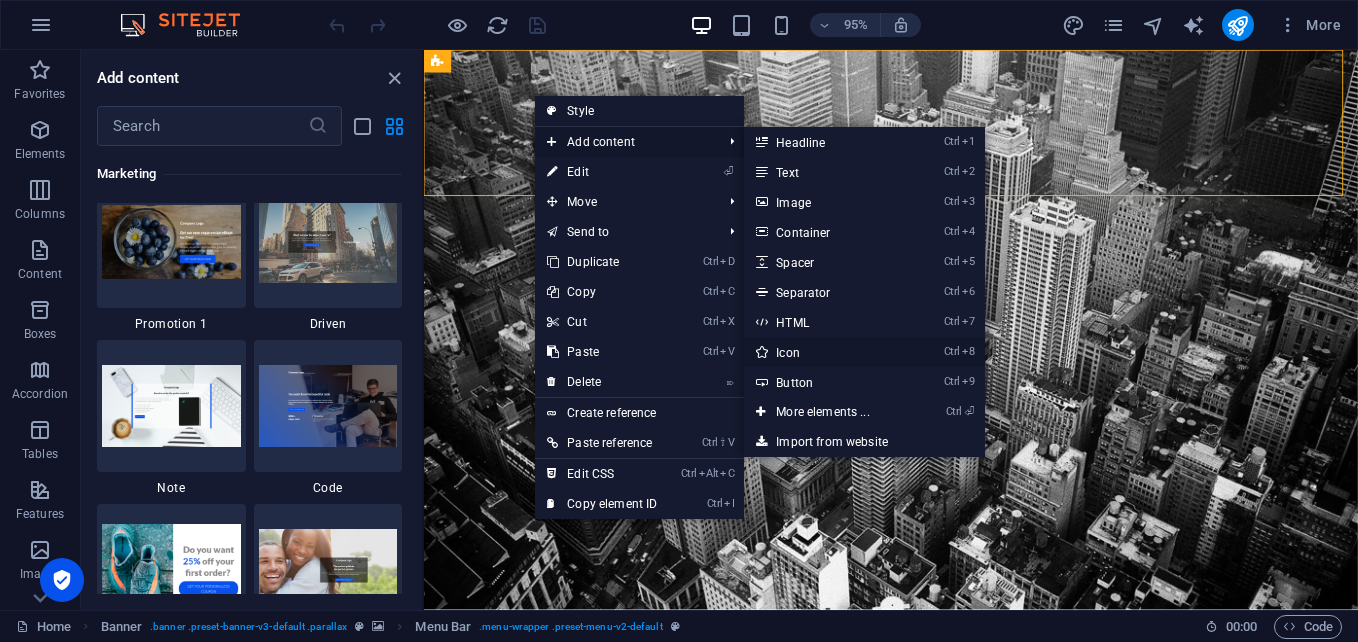 click on "Ctrl 8  Icon" at bounding box center [826, 352] 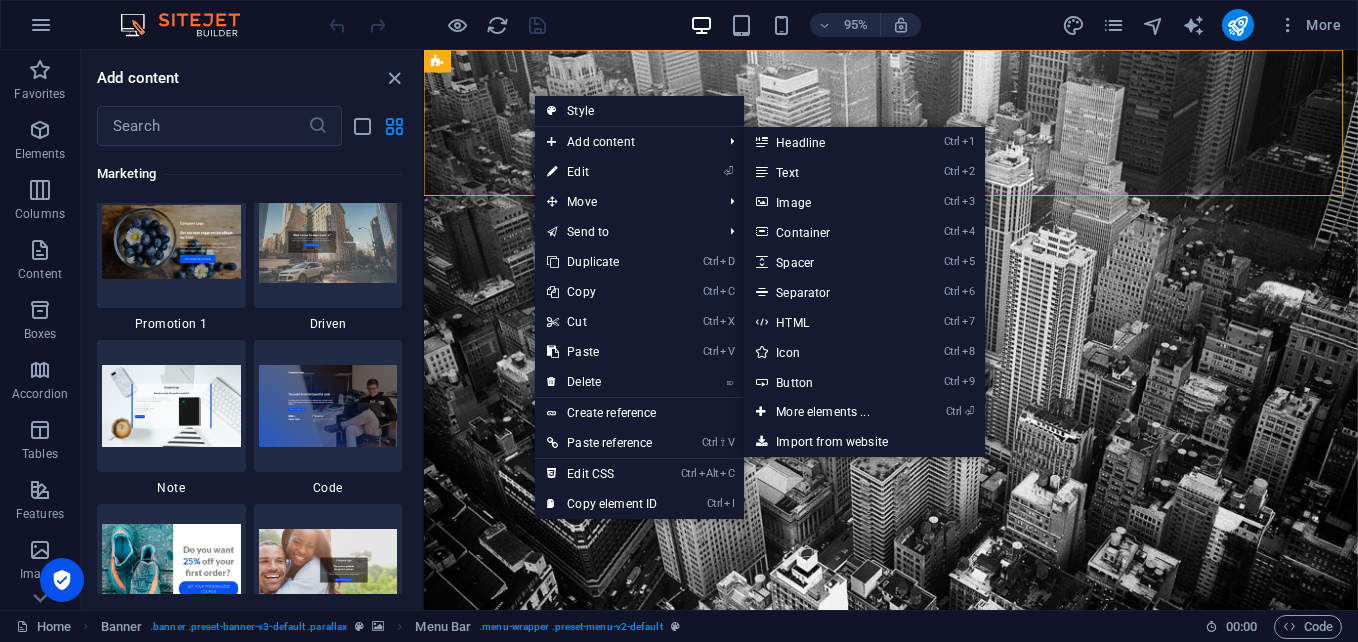 select on "xMidYMid" 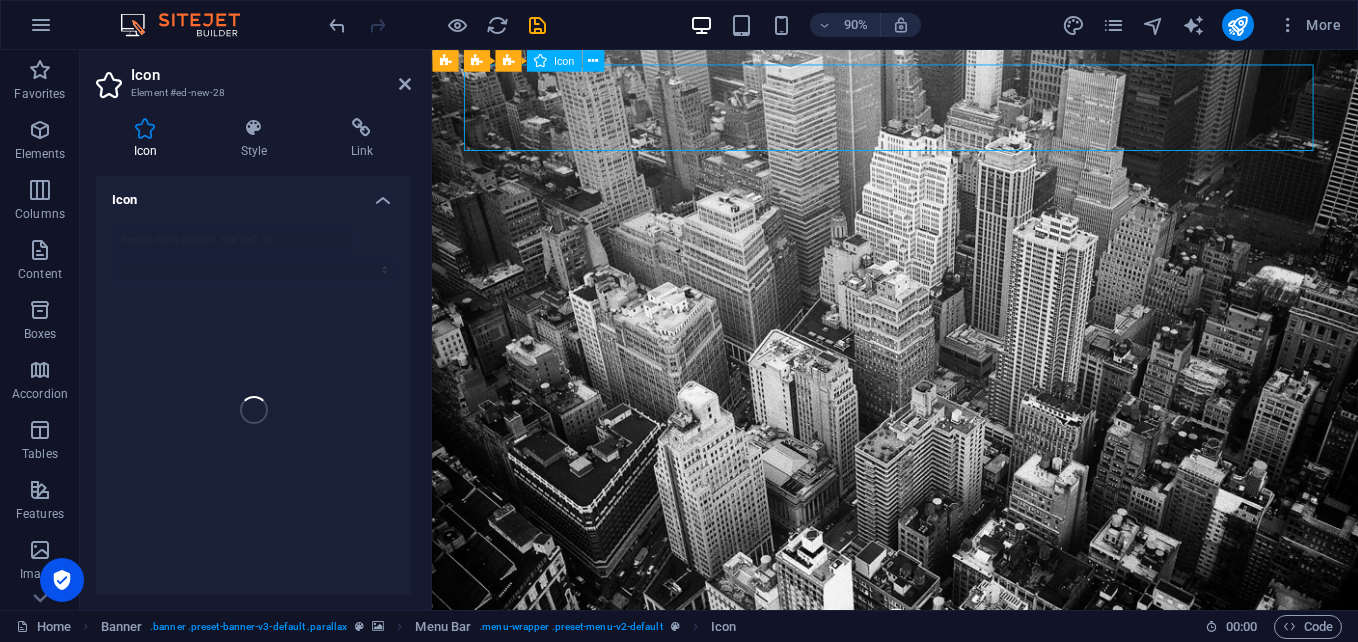 drag, startPoint x: 498, startPoint y: 108, endPoint x: 555, endPoint y: 123, distance: 58.940647 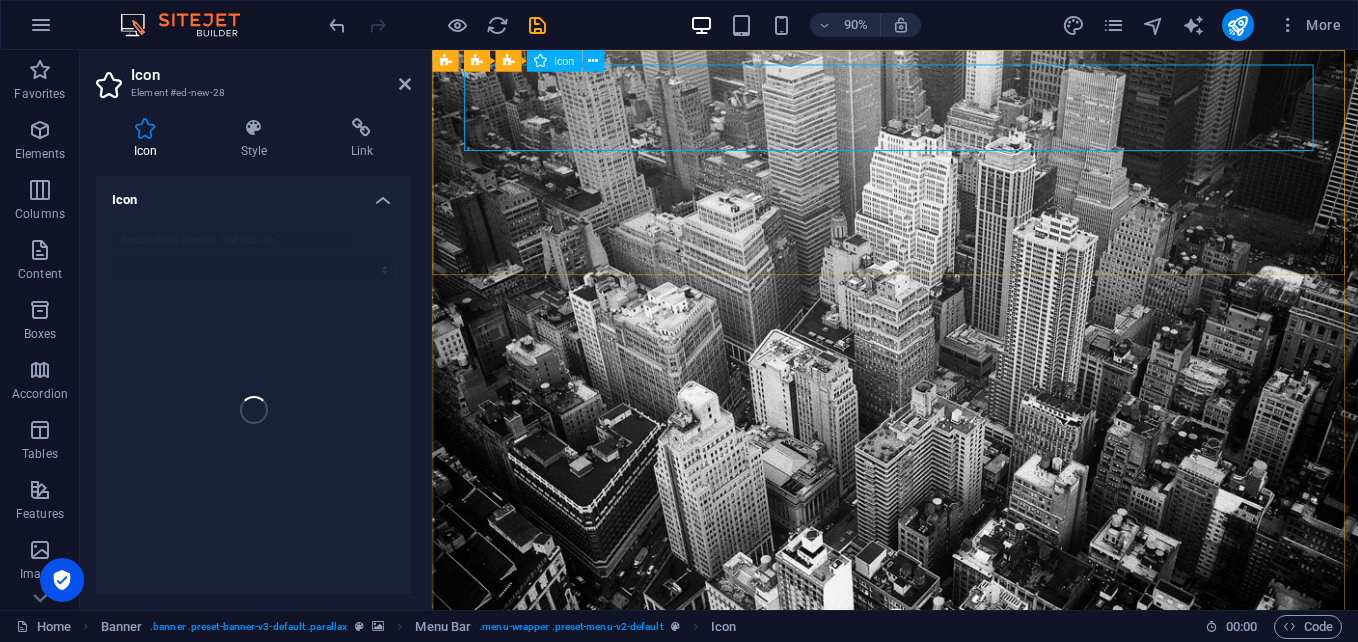 click at bounding box center (947, 772) 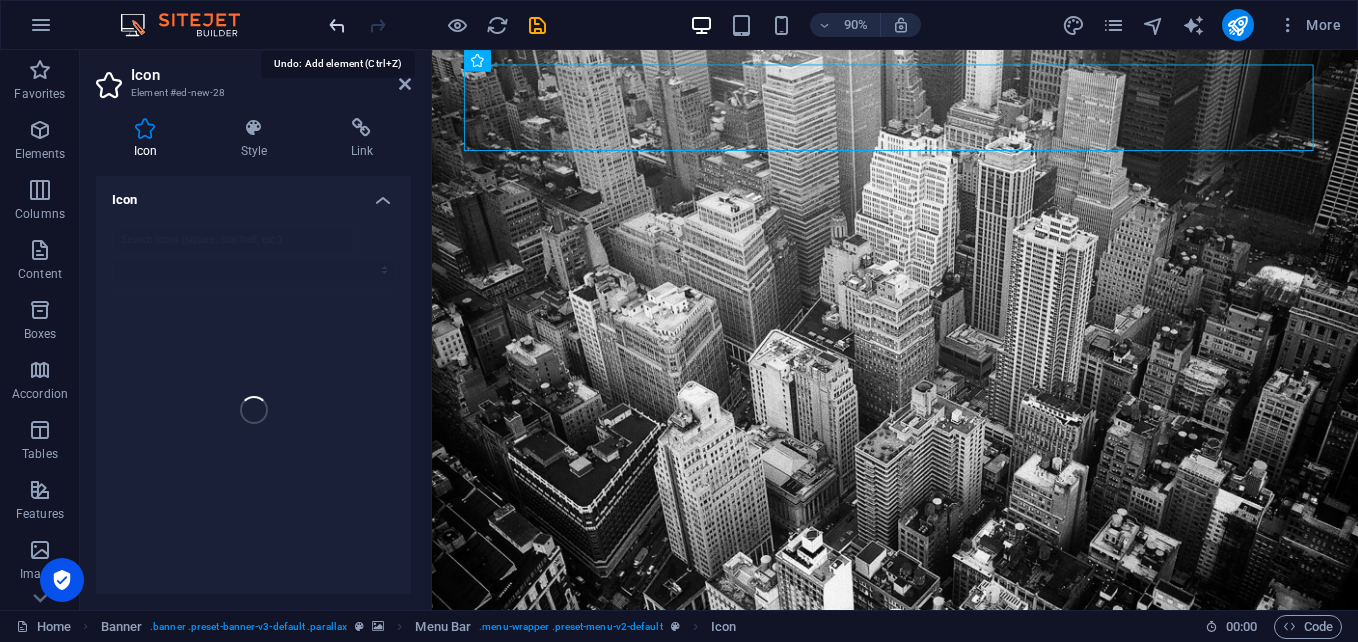 click at bounding box center (337, 25) 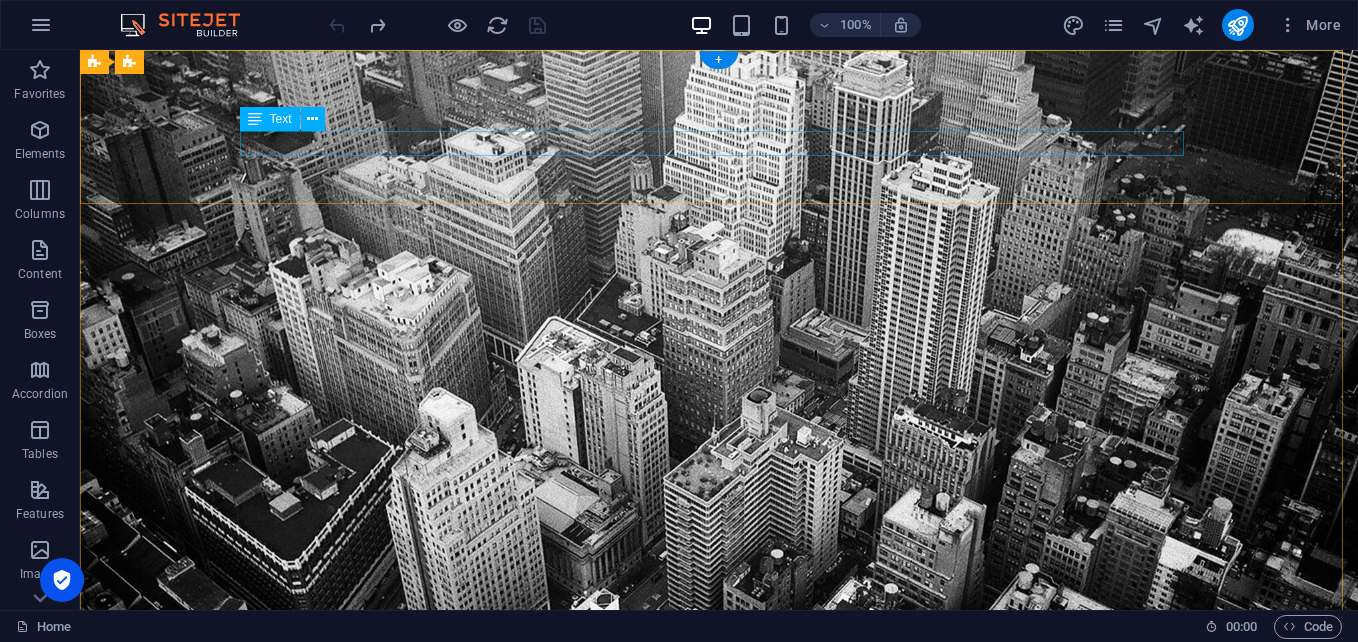 click on "New text element" at bounding box center (719, 717) 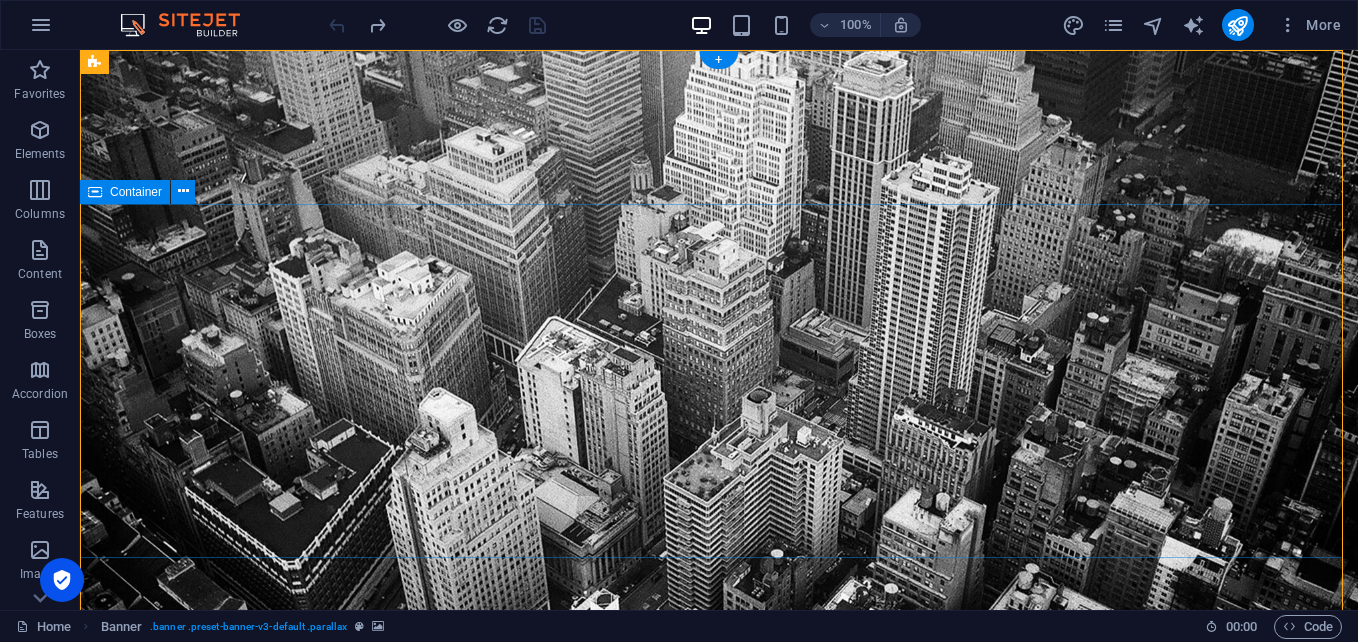 click on "Sistema de cADASTRO PREDIOS URBANOS  LER mais" at bounding box center (719, 955) 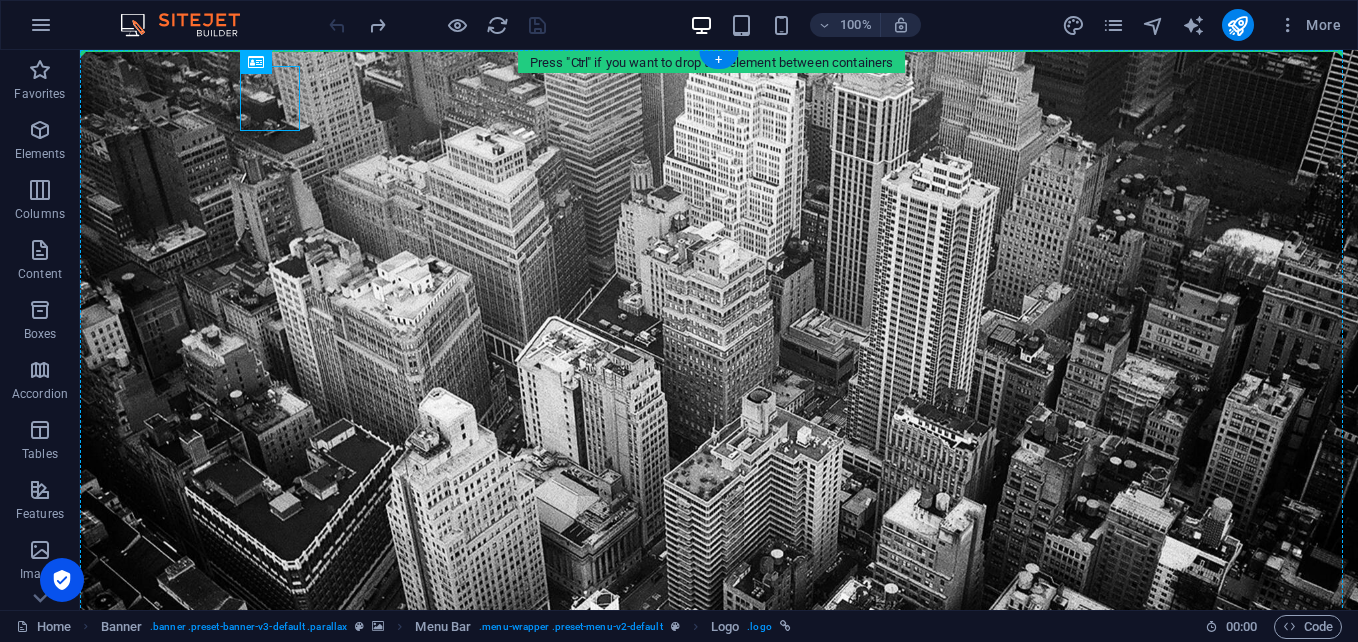 drag, startPoint x: 249, startPoint y: 97, endPoint x: 242, endPoint y: 163, distance: 66.37017 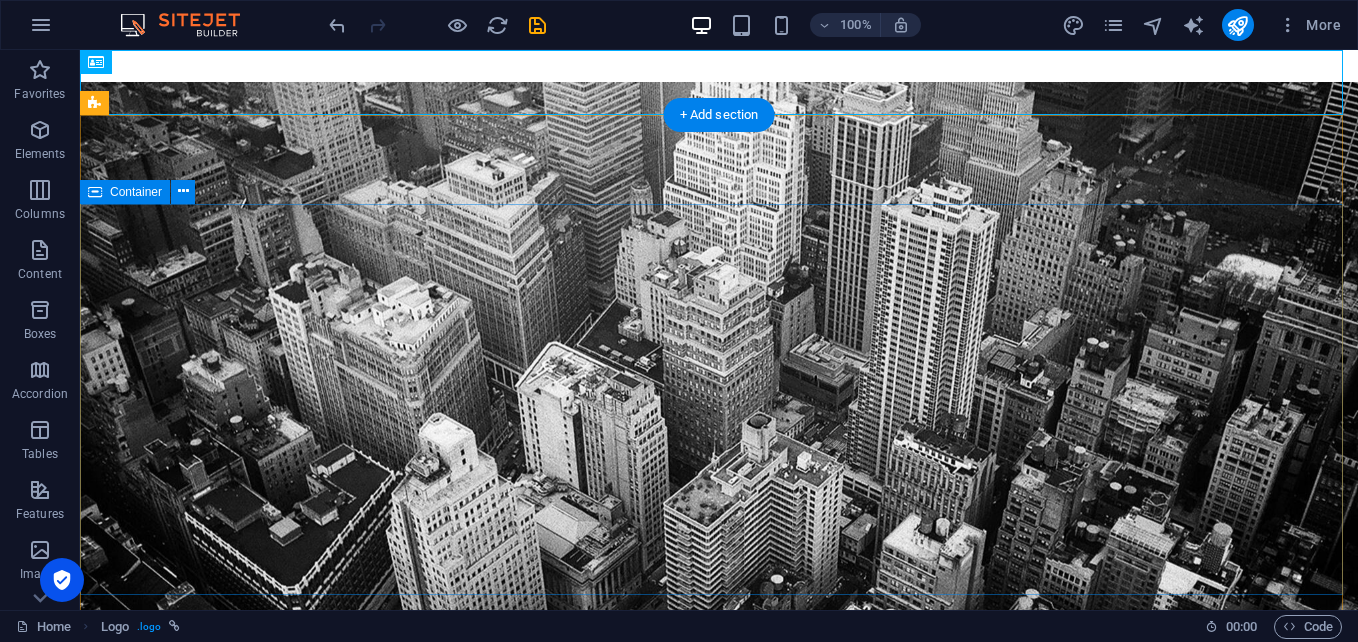 click on "Sistema de cADASTRO PREDIOS URBANOS  LER mais" at bounding box center [719, 941] 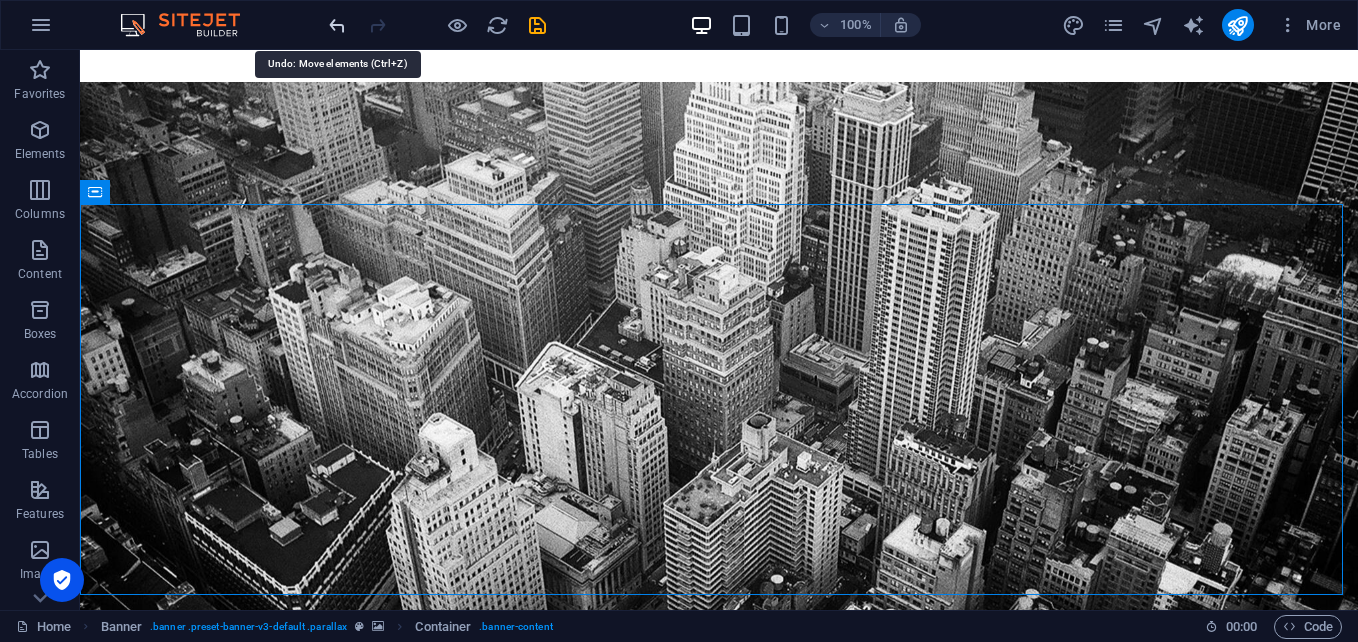 click at bounding box center [337, 25] 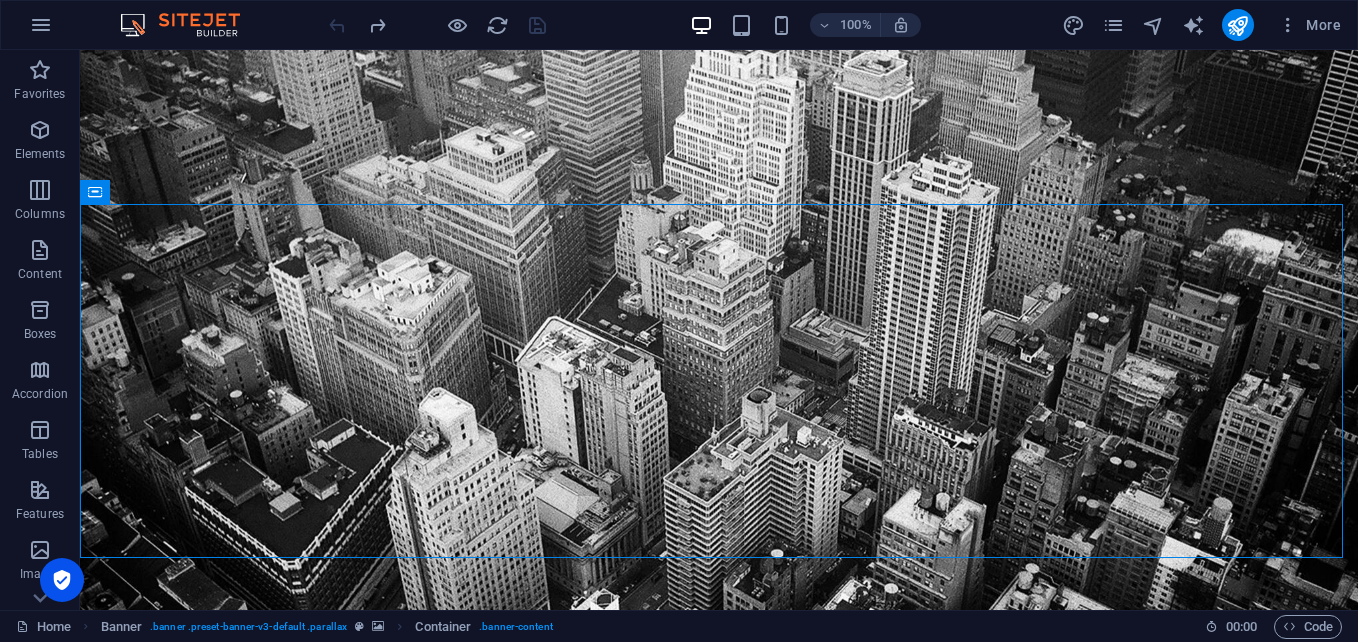 click at bounding box center (437, 25) 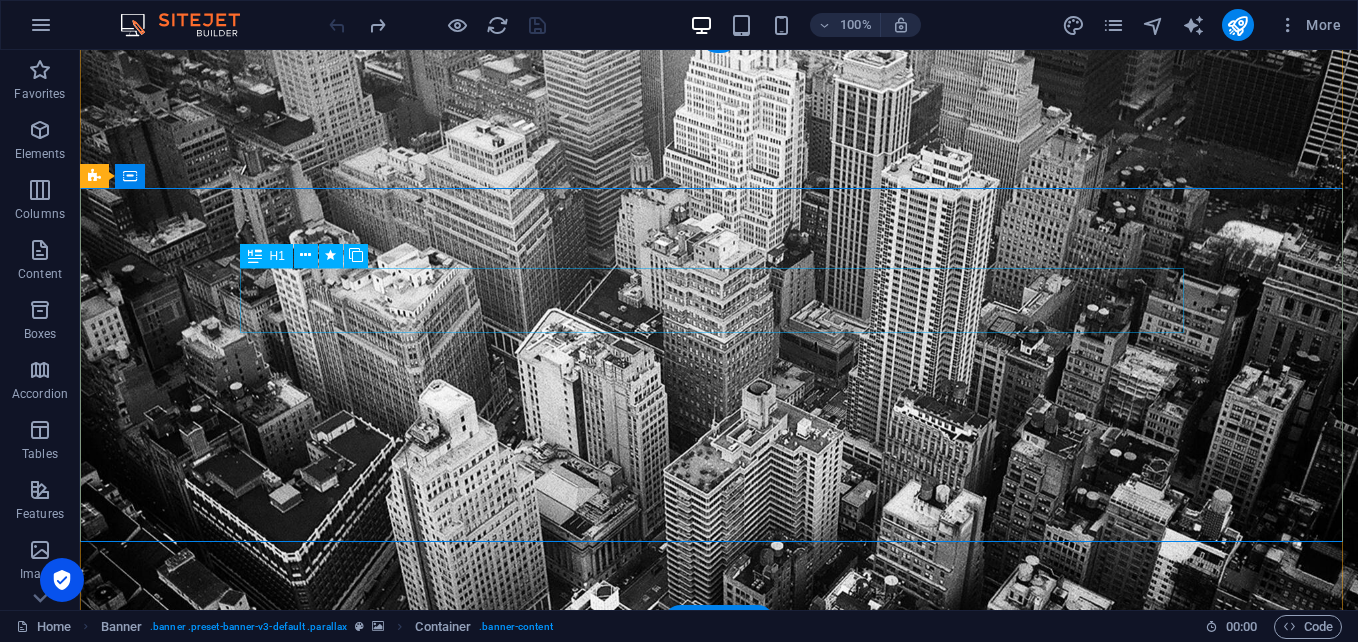 scroll, scrollTop: 0, scrollLeft: 0, axis: both 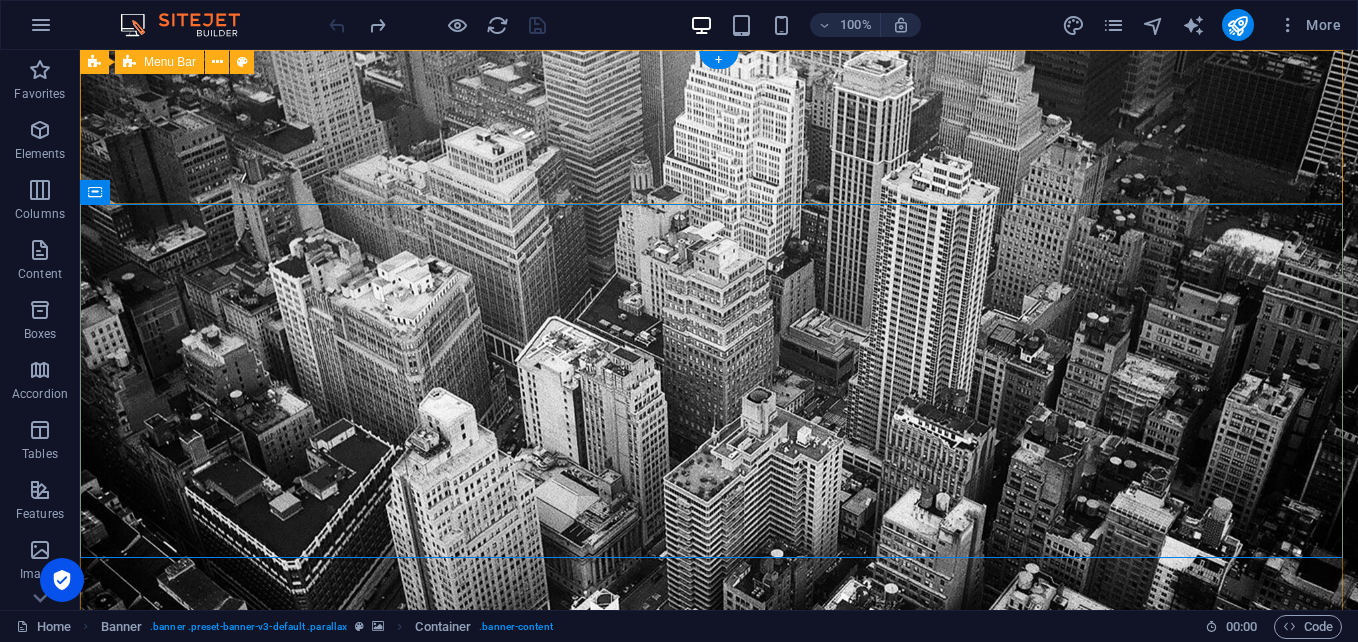 click on "e- New text element Home About us Services Projects Team Contact" at bounding box center [719, 701] 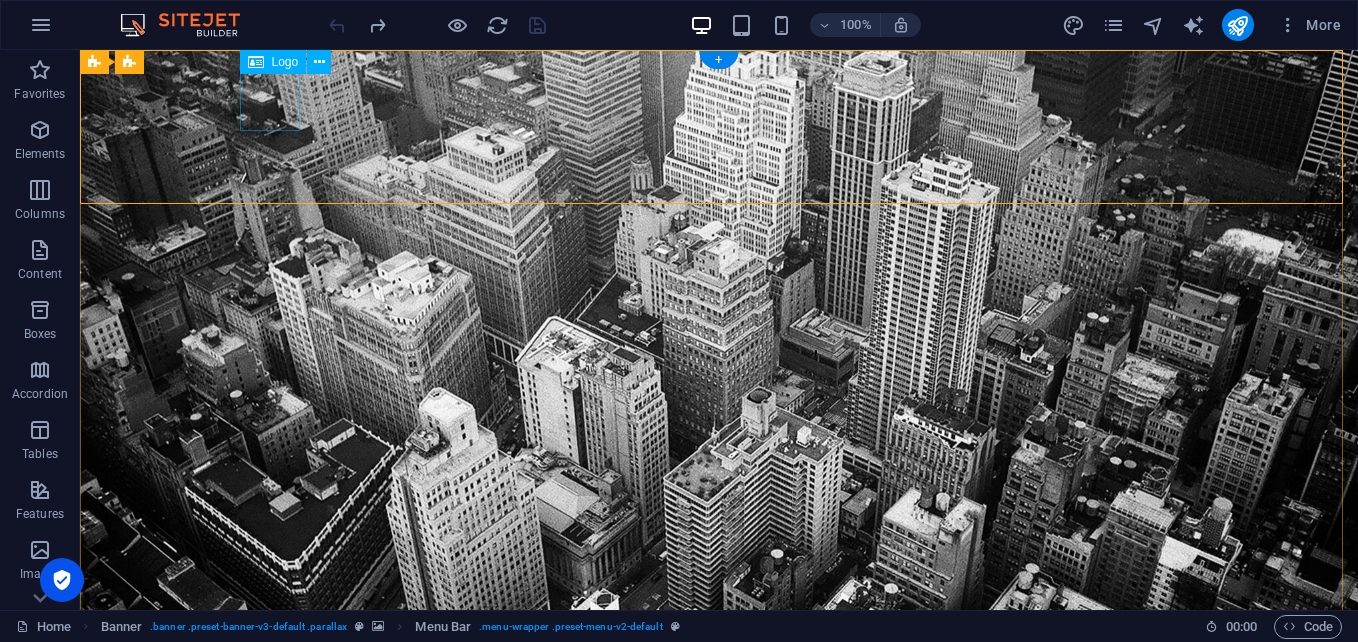 click on "e-" at bounding box center (719, 672) 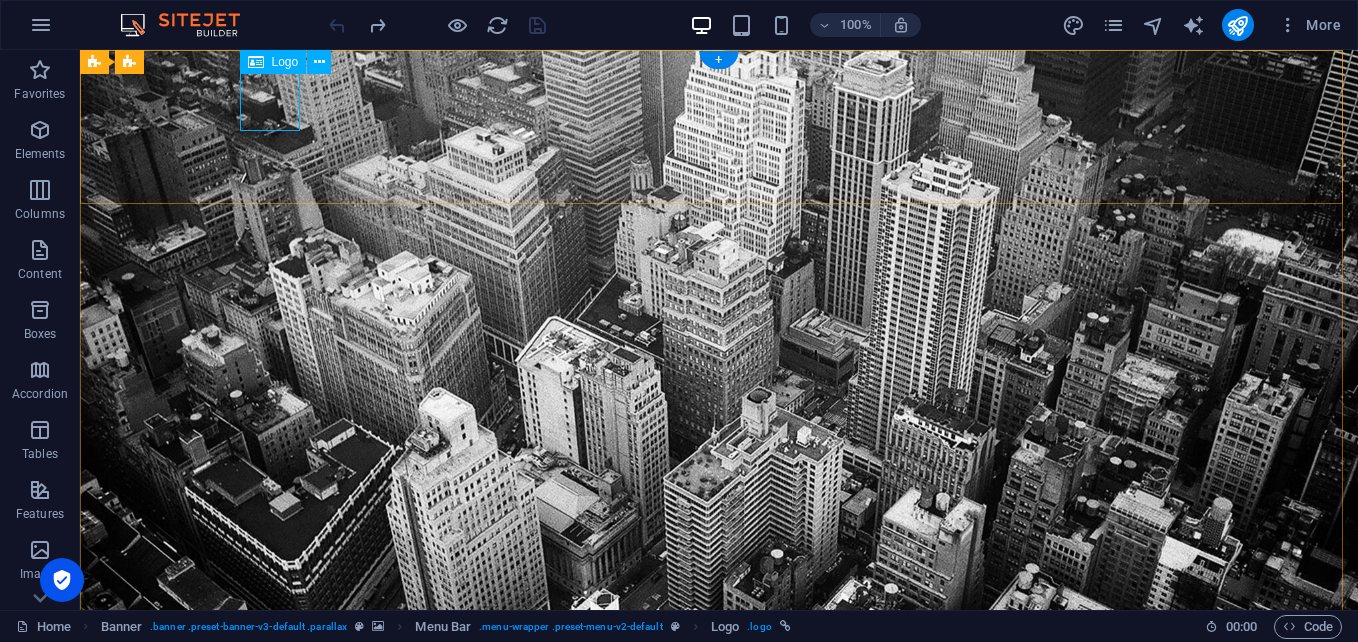 drag, startPoint x: 375, startPoint y: 124, endPoint x: 295, endPoint y: 98, distance: 84.118965 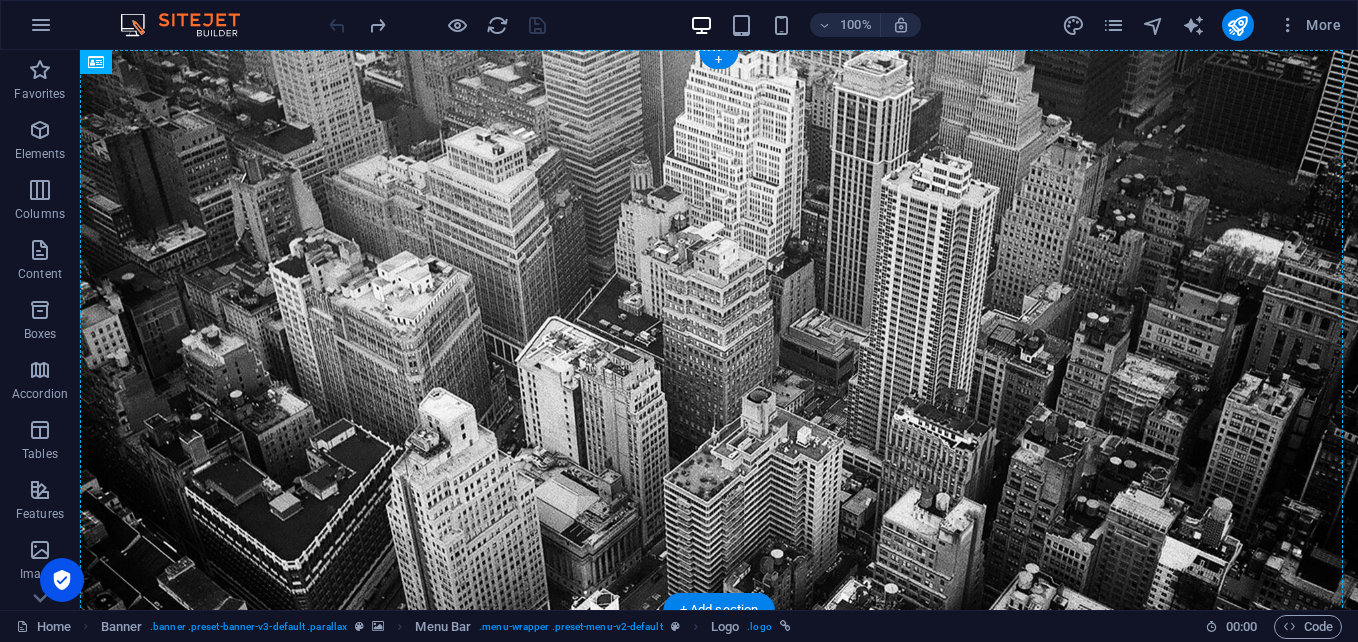 drag, startPoint x: 355, startPoint y: 113, endPoint x: 315, endPoint y: 134, distance: 45.17743 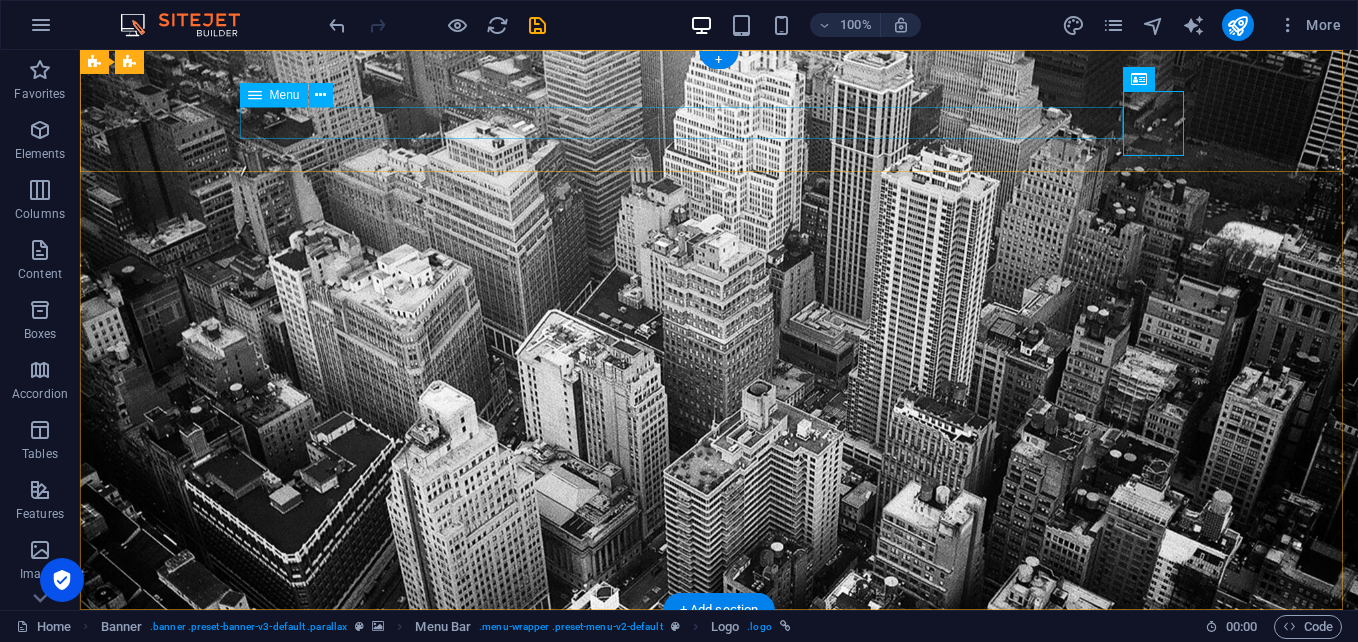 click on "Home About us Services Projects Team Contact" at bounding box center (719, 667) 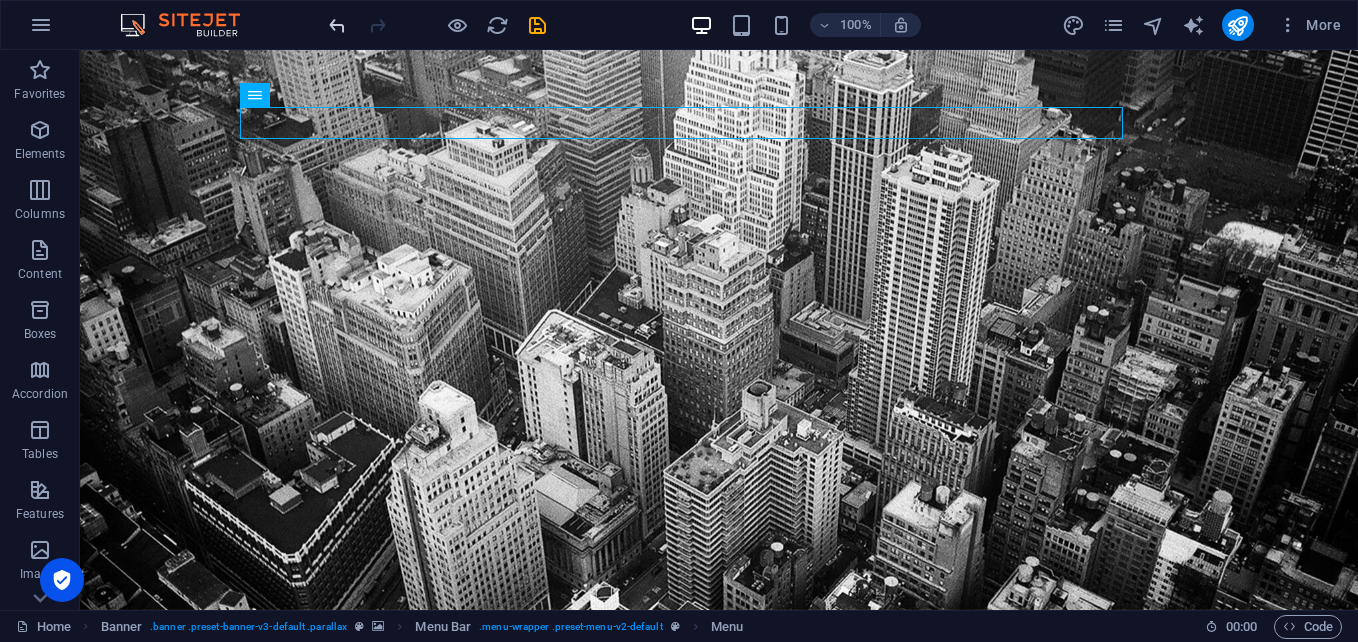 click at bounding box center [337, 25] 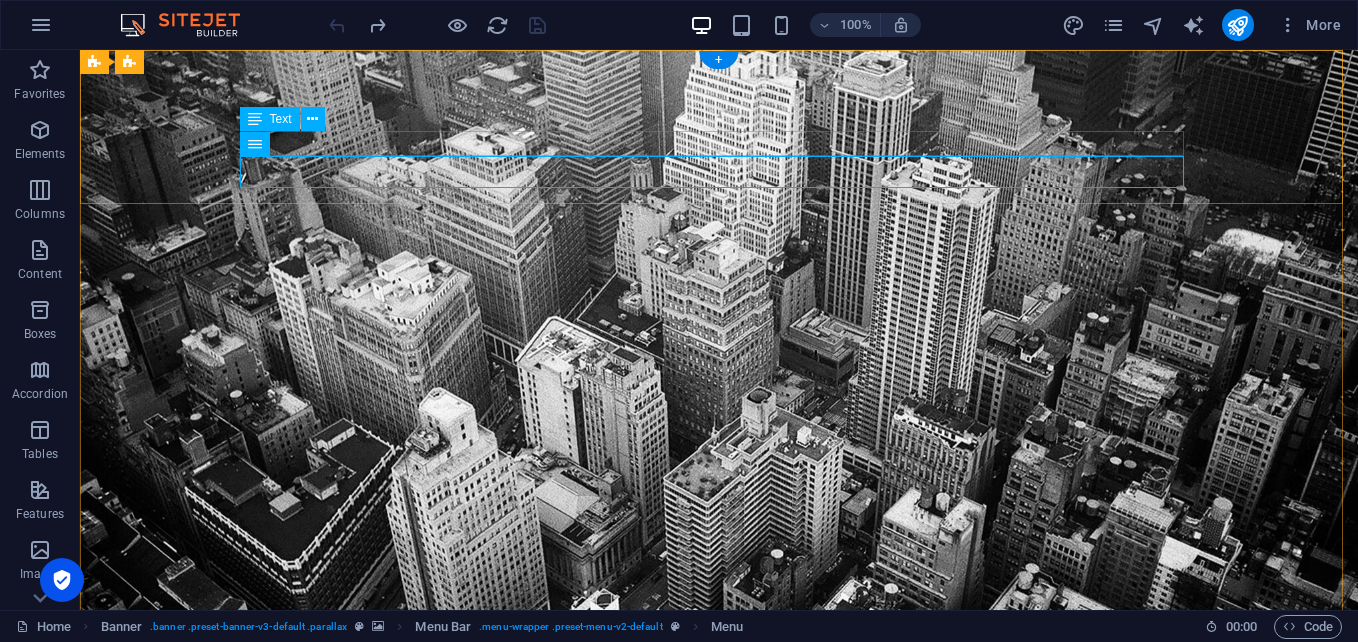 click on "New text element" at bounding box center [719, 717] 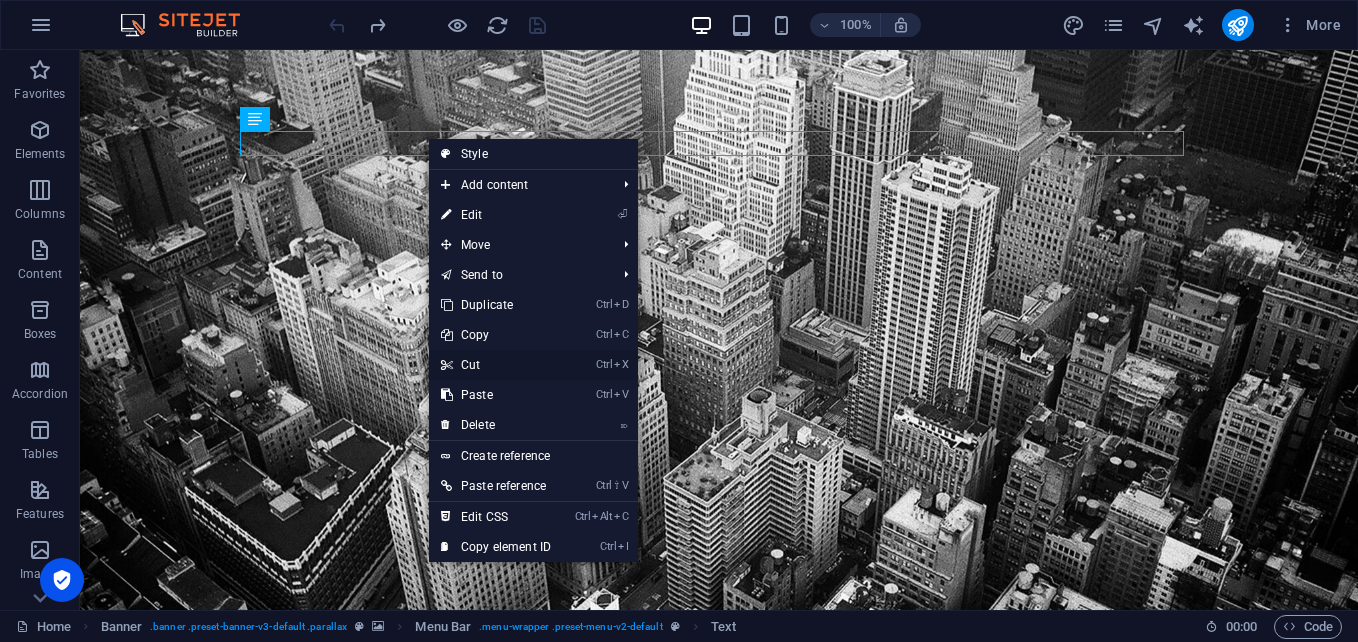 click on "Ctrl X  Cut" at bounding box center [496, 365] 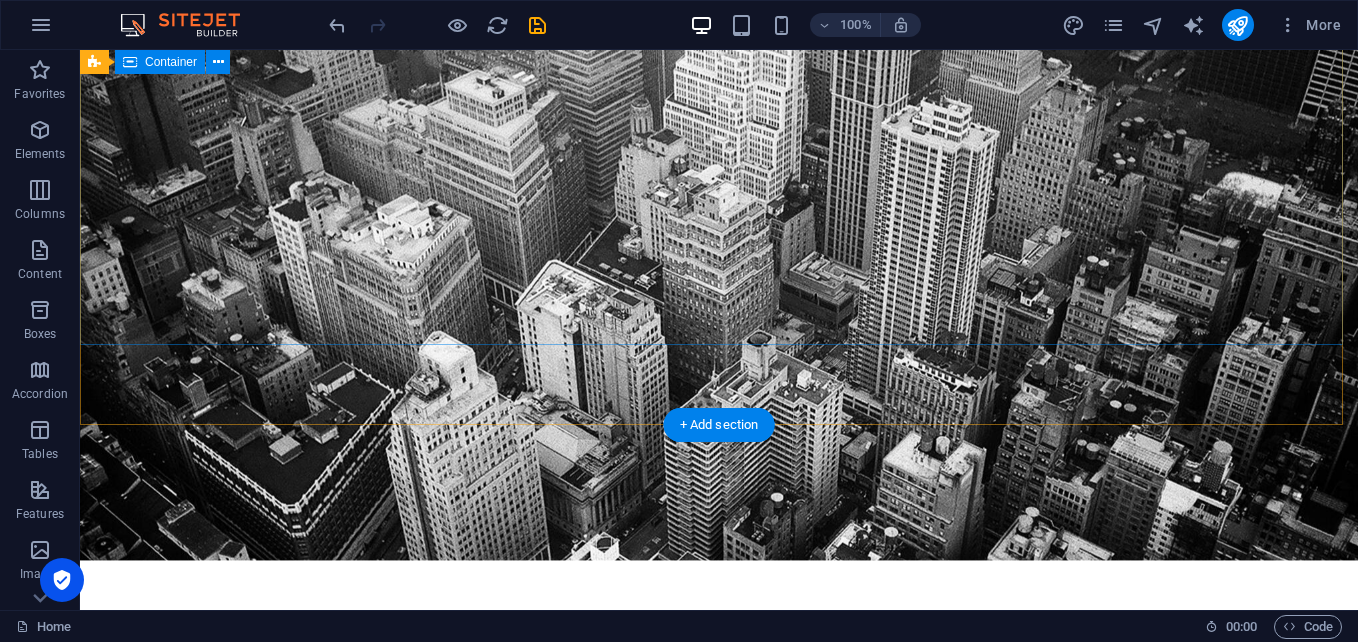 scroll, scrollTop: 0, scrollLeft: 0, axis: both 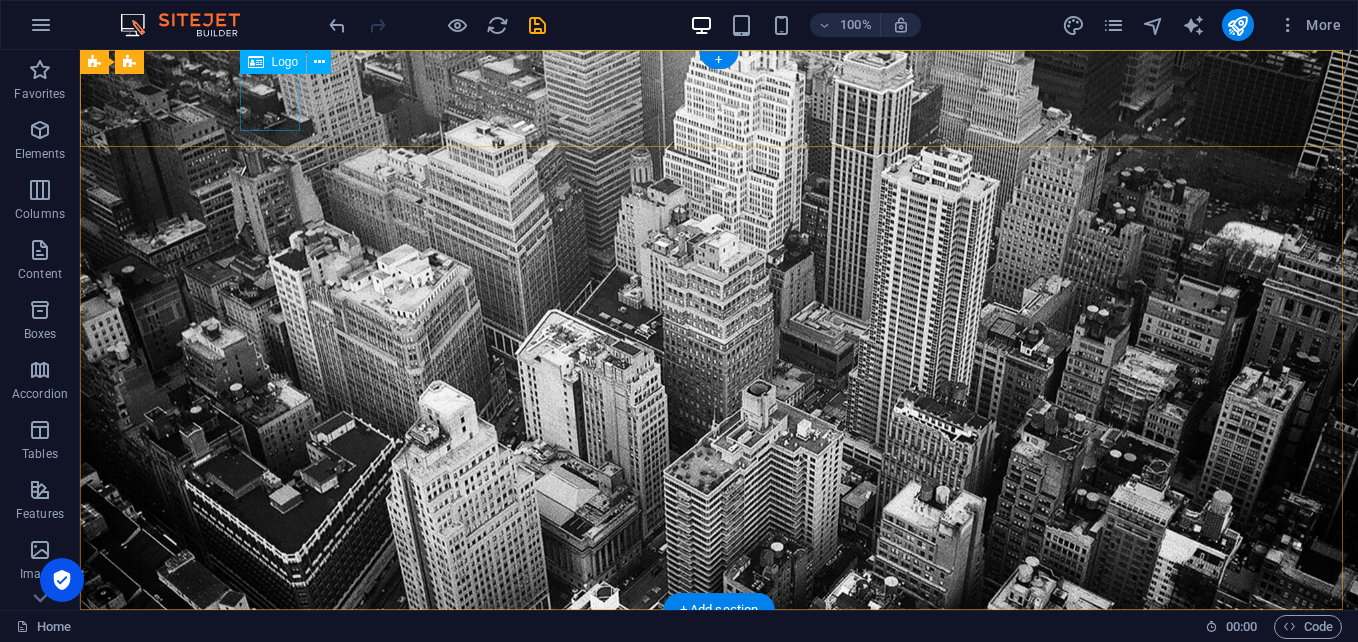 click on "e-" at bounding box center (719, 658) 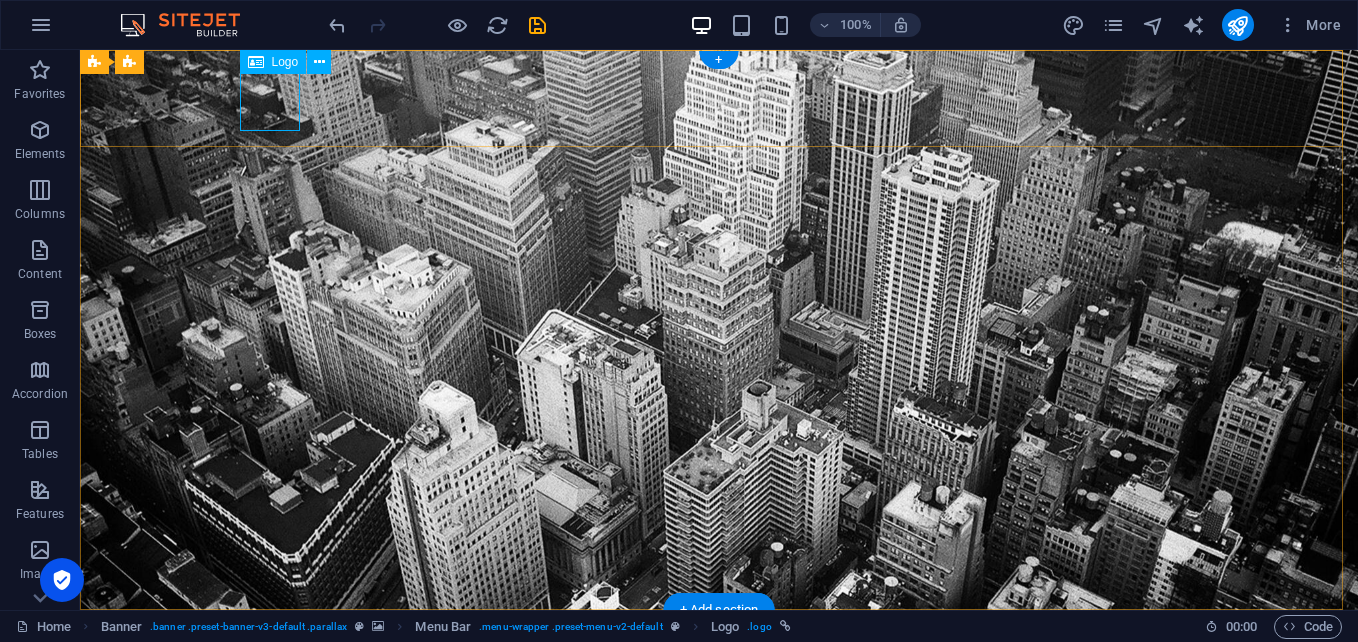 click on "e-" at bounding box center [719, 658] 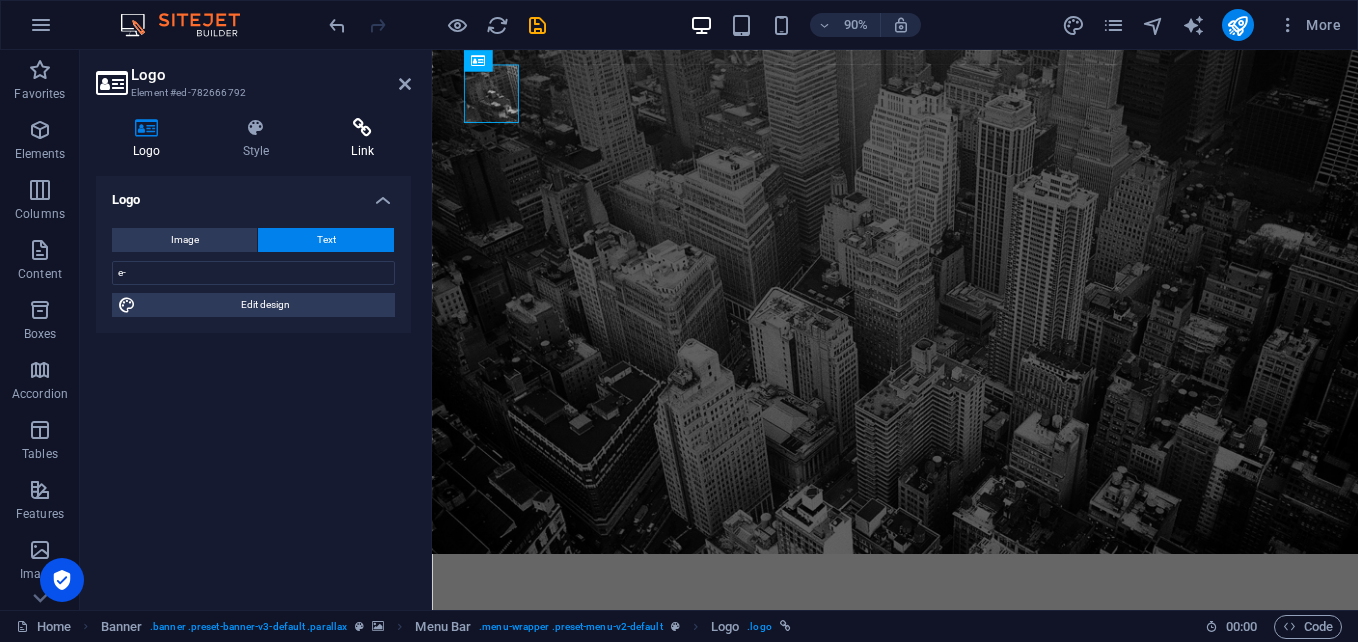 click at bounding box center [362, 128] 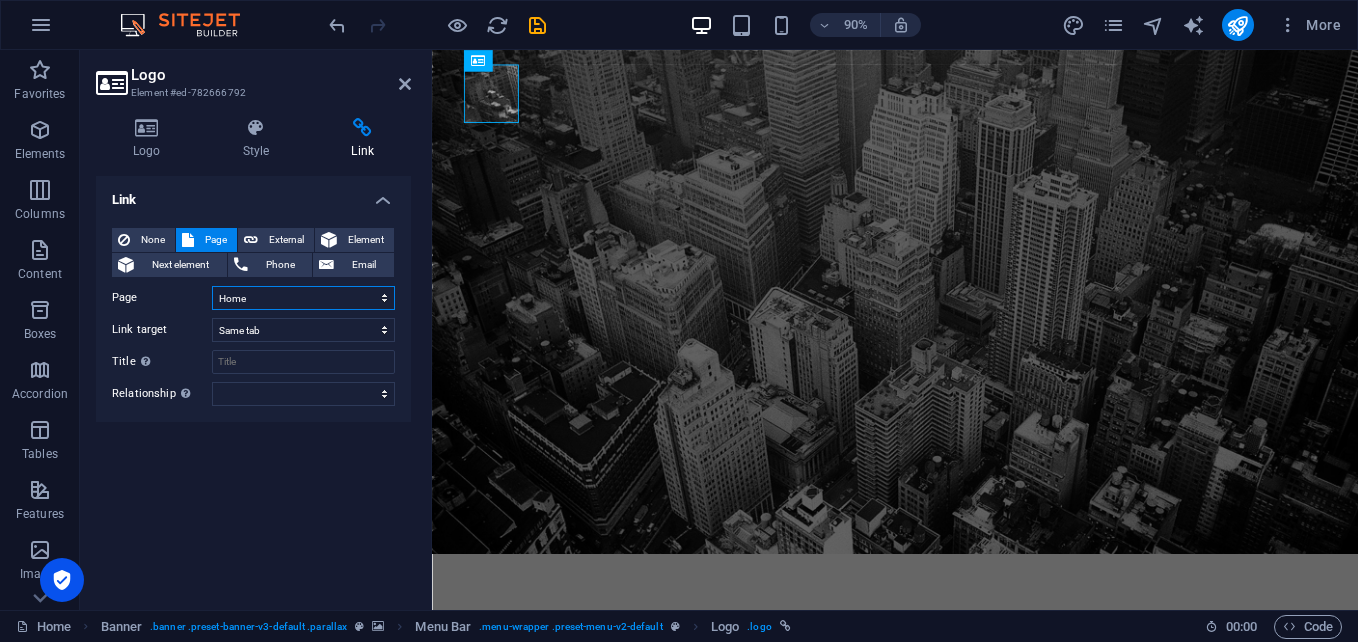 click on "Home Subpage Legal Notice Privacy" at bounding box center [303, 298] 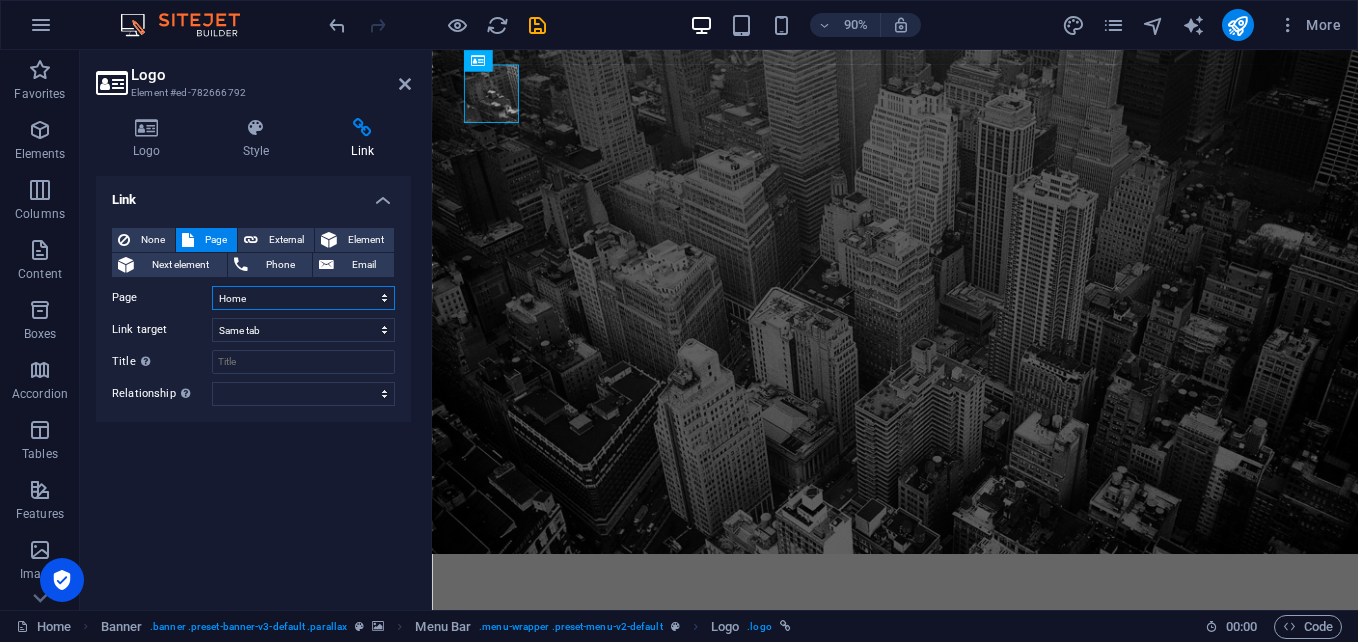 click on "Home Subpage Legal Notice Privacy" at bounding box center [303, 298] 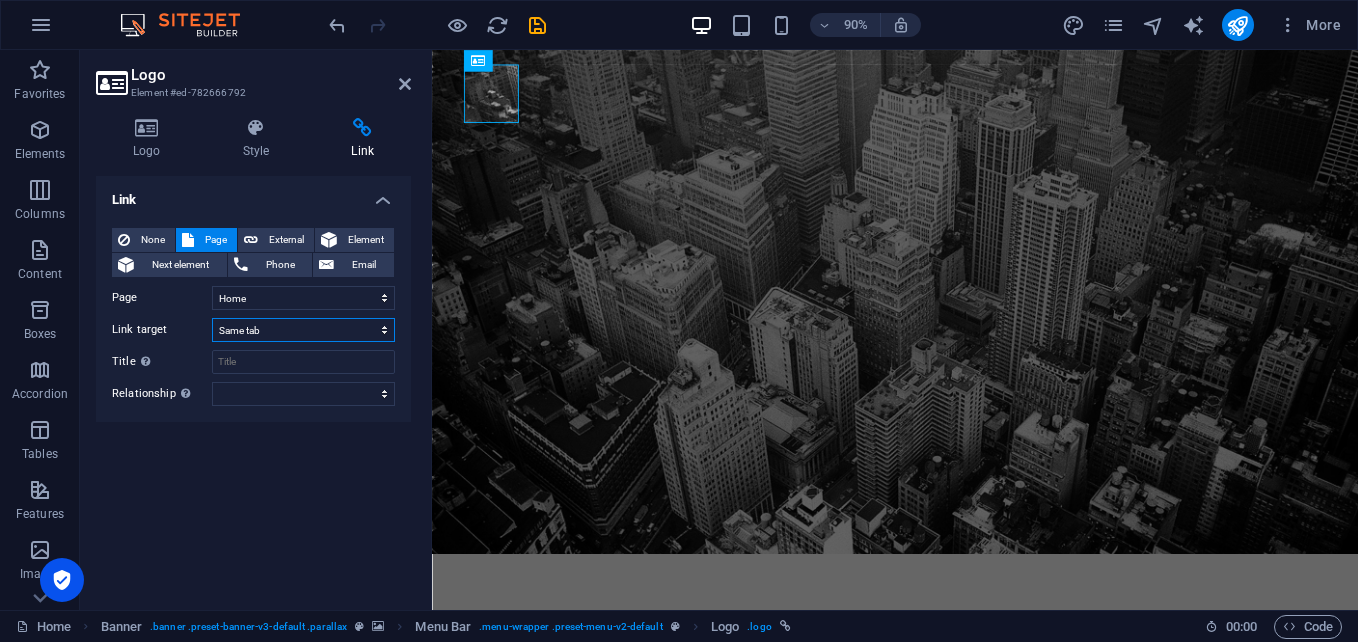 click on "New tab Same tab Overlay" at bounding box center (303, 330) 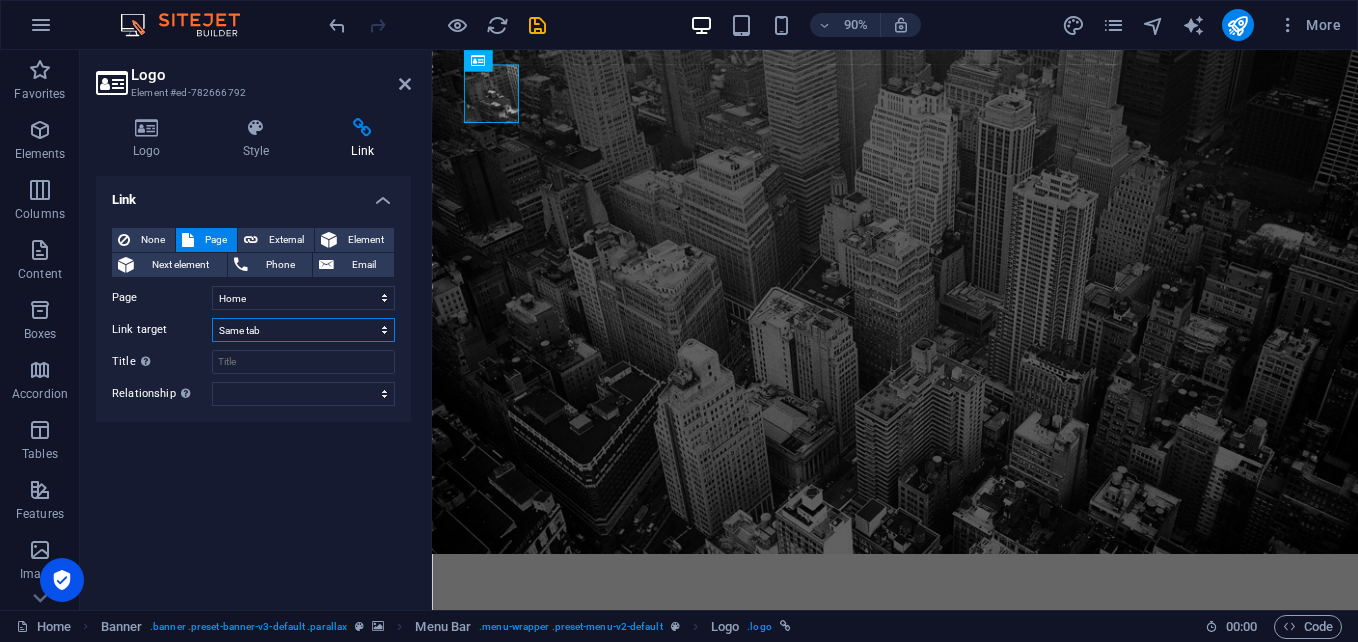 click on "New tab Same tab Overlay" at bounding box center (303, 330) 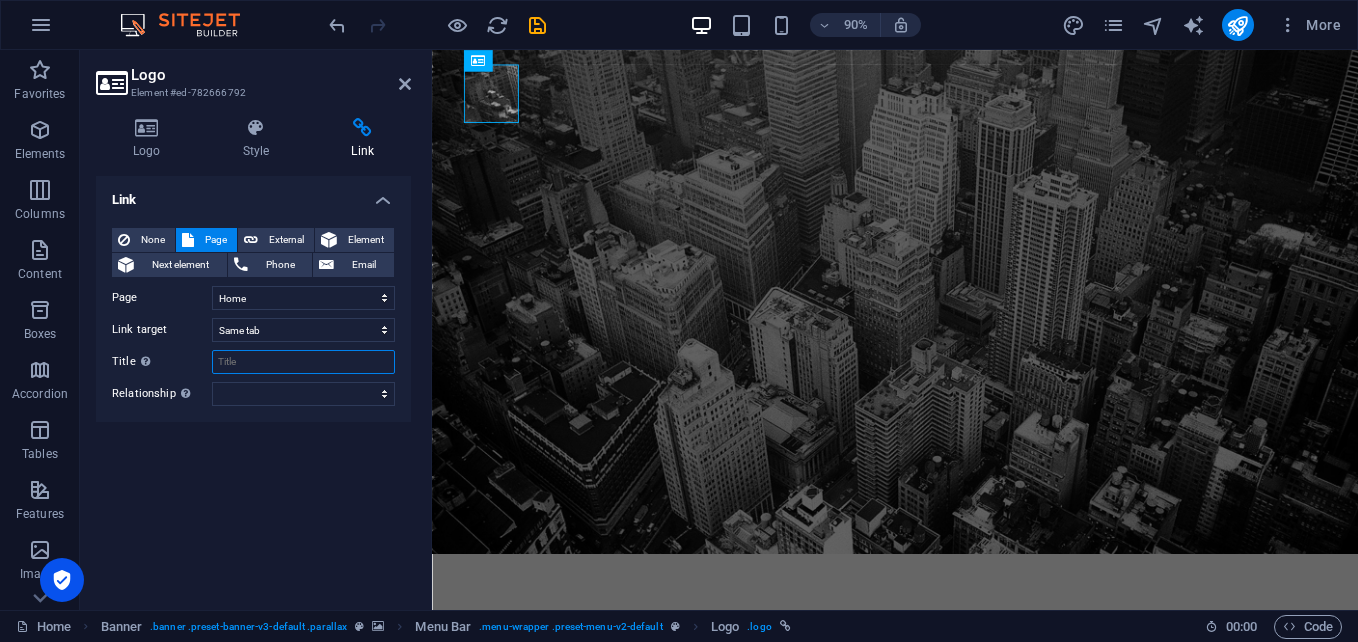click on "Title Additional link description, should not be the same as the link text. The title is most often shown as a tooltip text when the mouse moves over the element. Leave empty if uncertain." at bounding box center (303, 362) 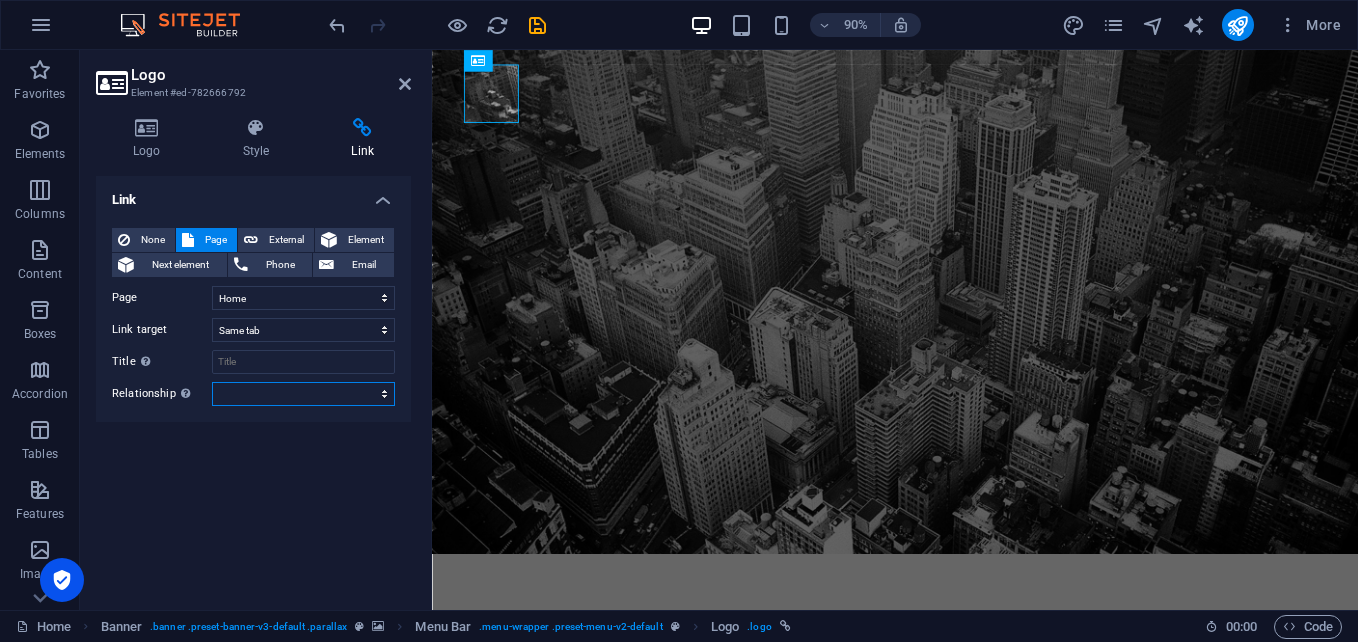 click on "alternate author bookmark external help license next nofollow noreferrer noopener prev search tag" at bounding box center (303, 394) 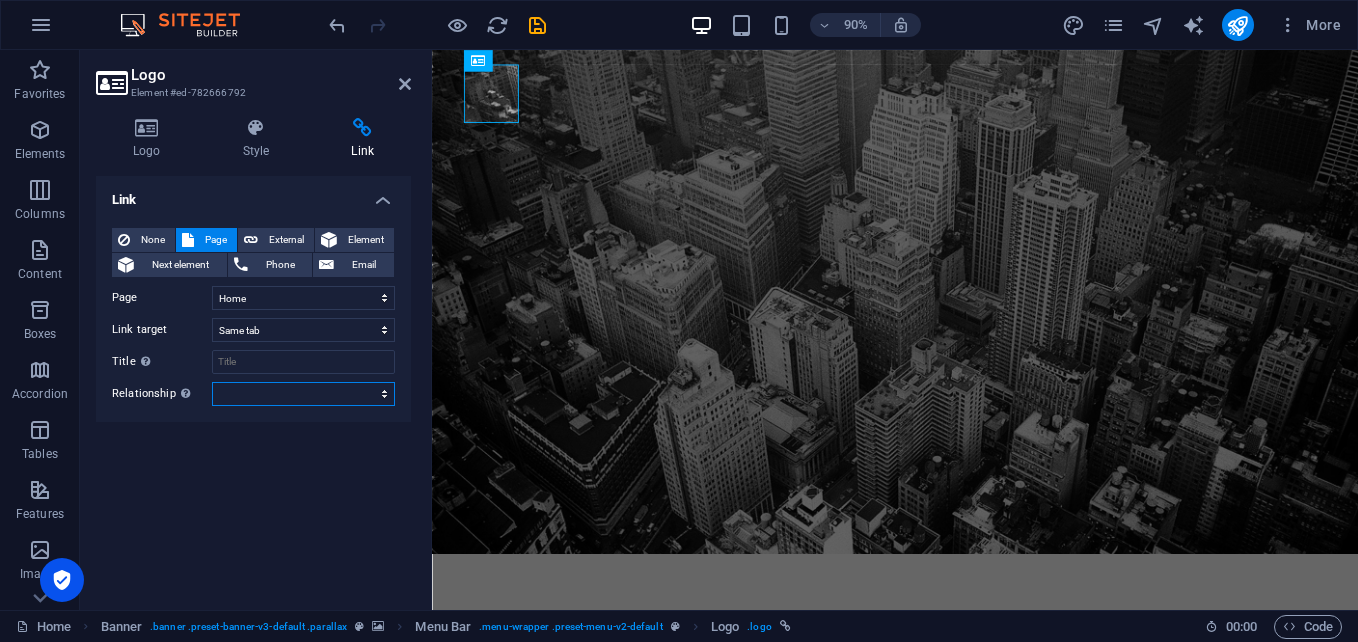 click on "alternate author bookmark external help license next nofollow noreferrer noopener prev search tag" at bounding box center [303, 394] 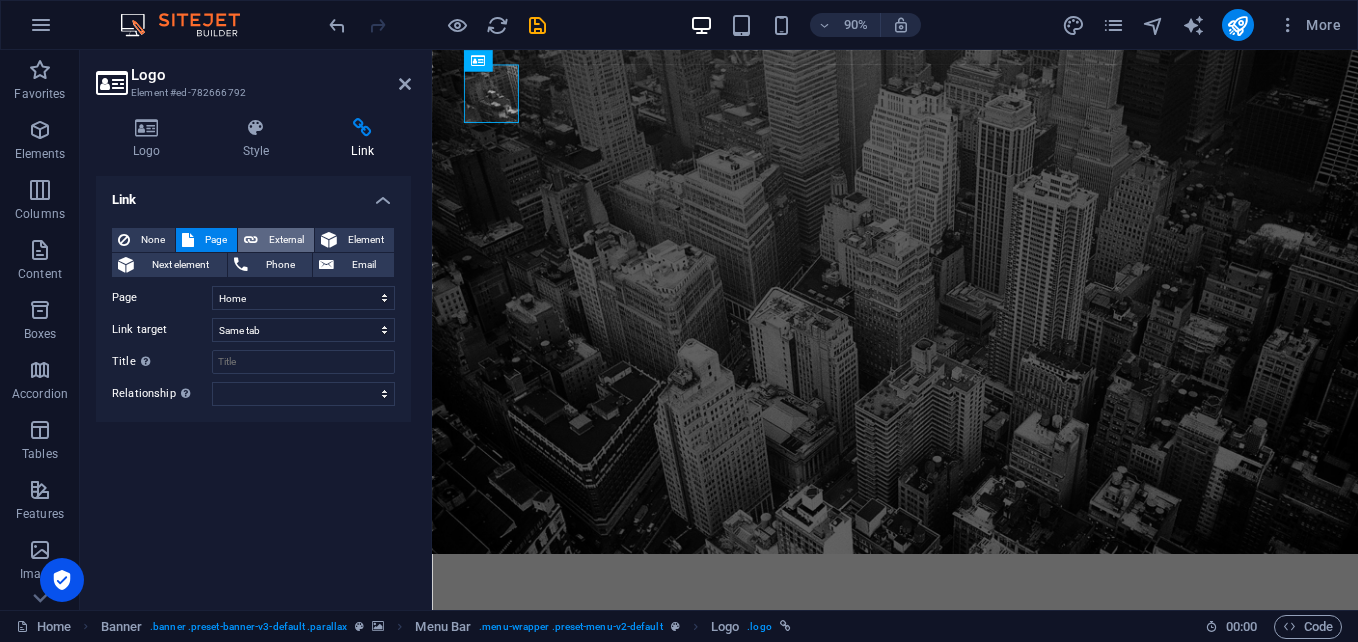 click on "External" at bounding box center (286, 240) 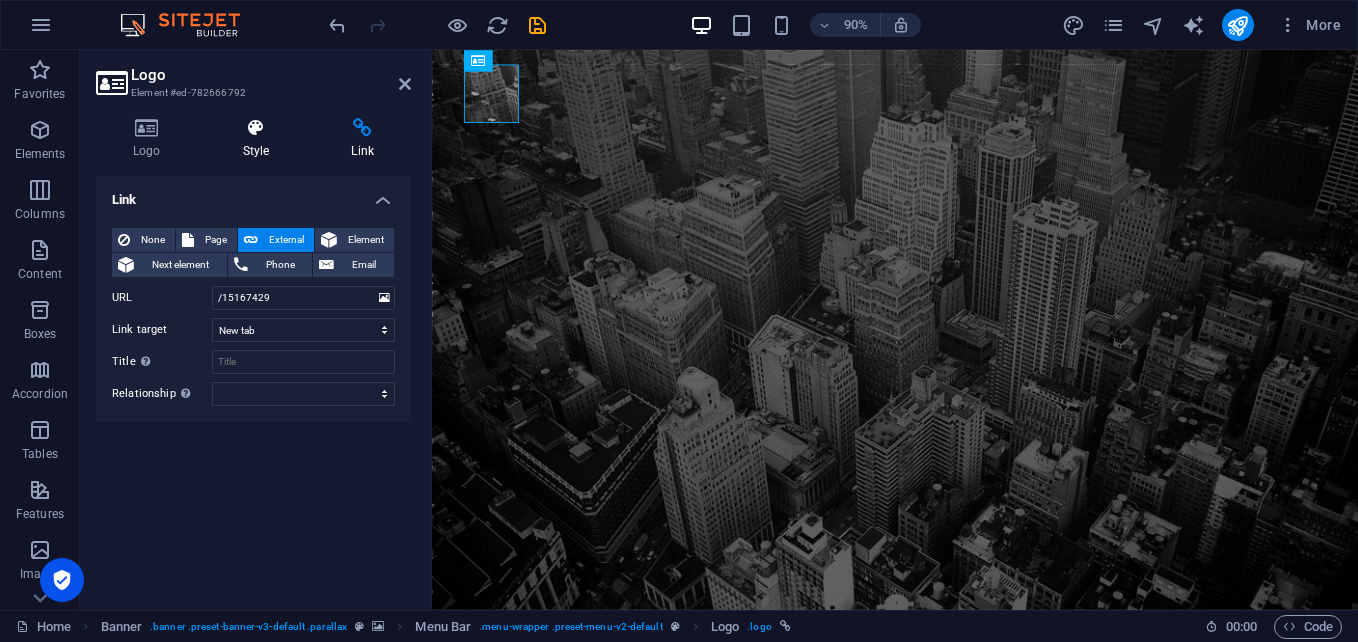 click at bounding box center (256, 128) 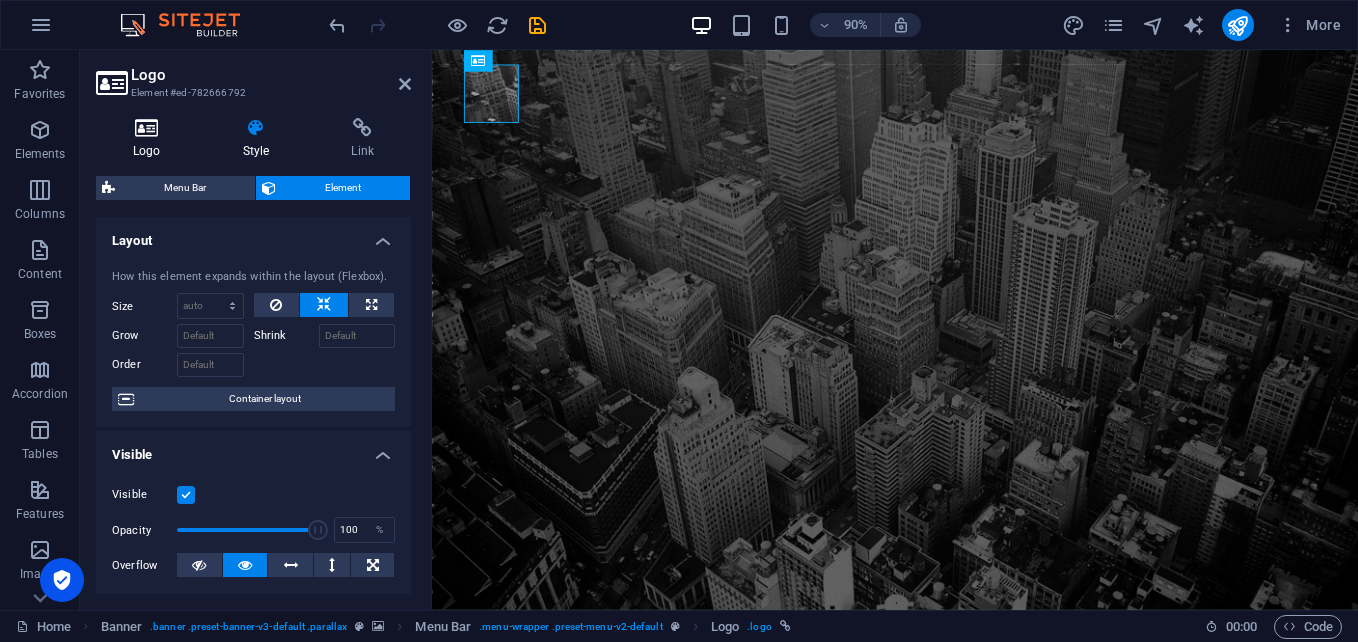click on "Logo" at bounding box center [151, 139] 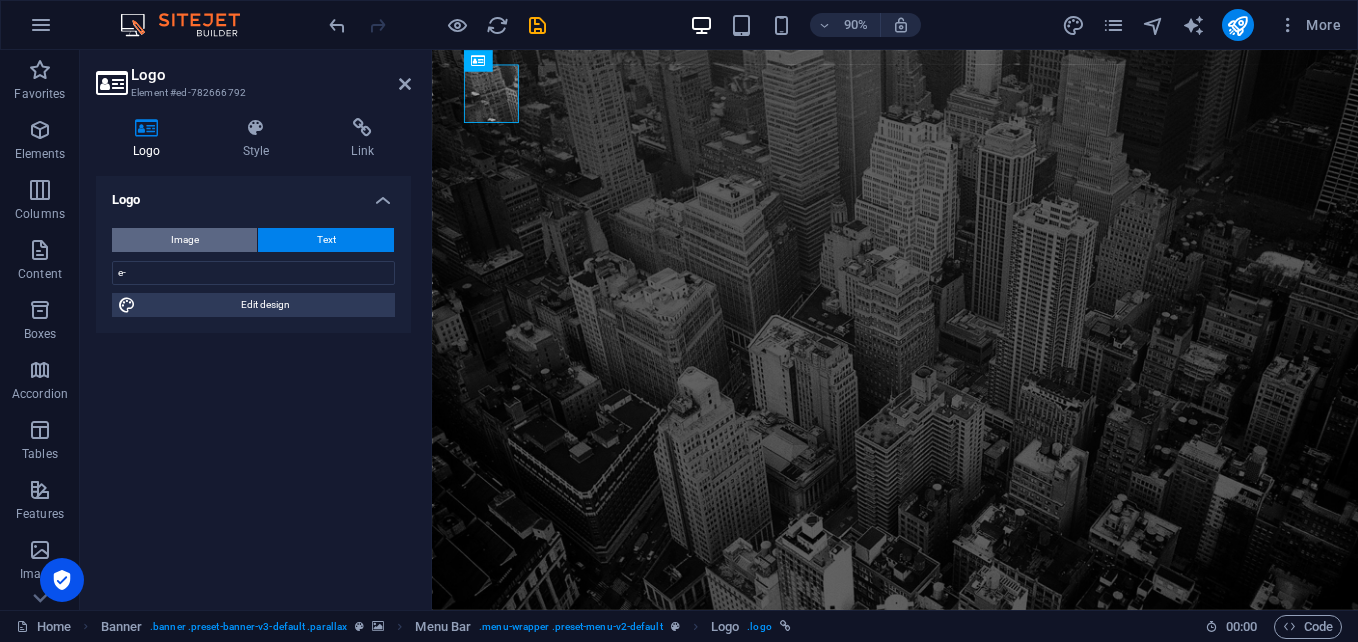 click on "Image" at bounding box center [184, 240] 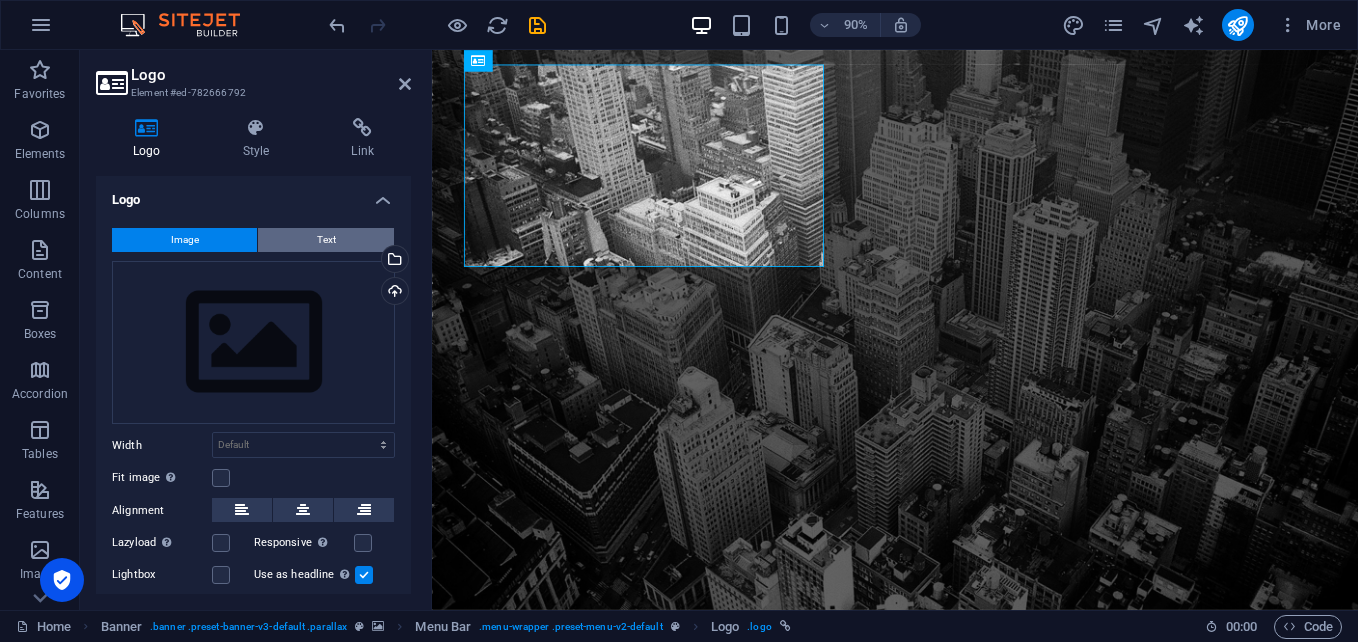 click on "Text" at bounding box center [326, 240] 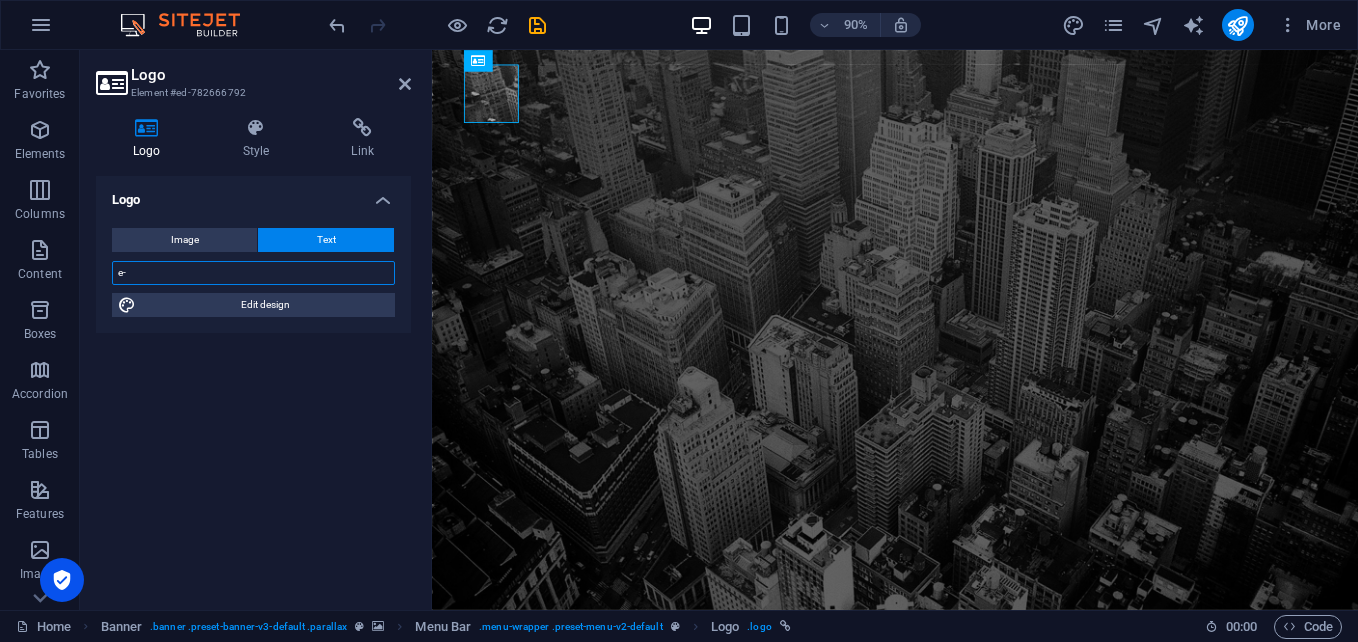 click on "e-" at bounding box center (253, 273) 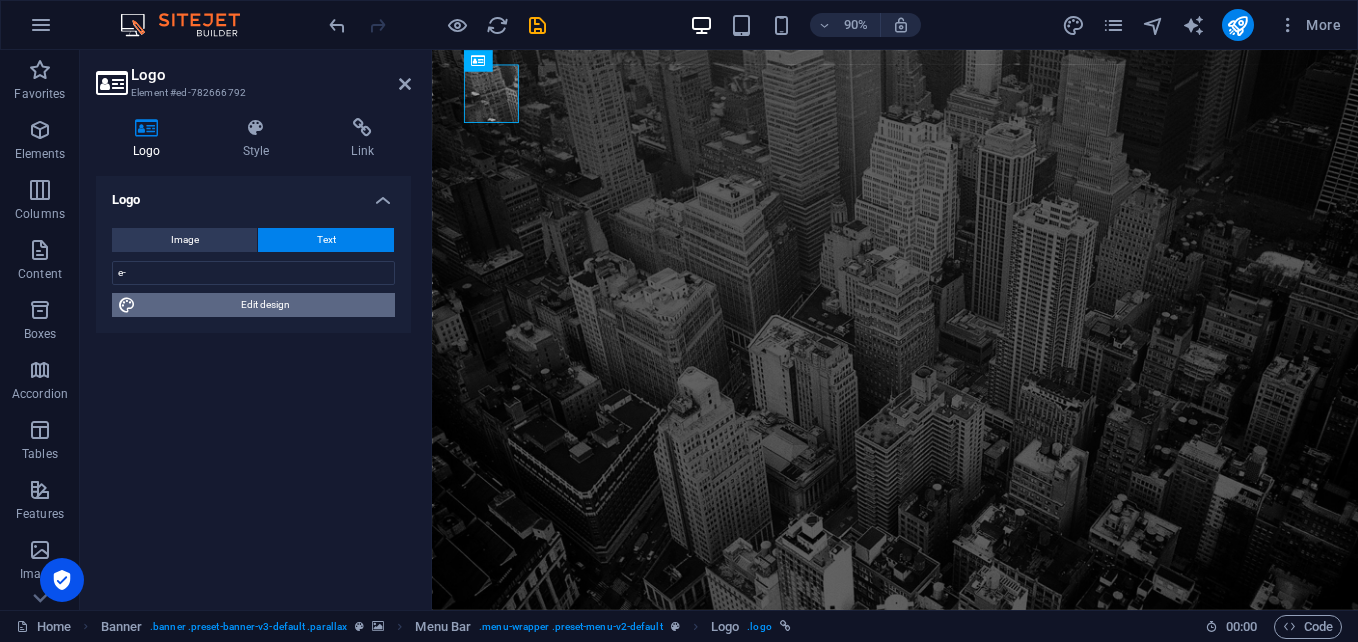 click on "Edit design" at bounding box center [265, 305] 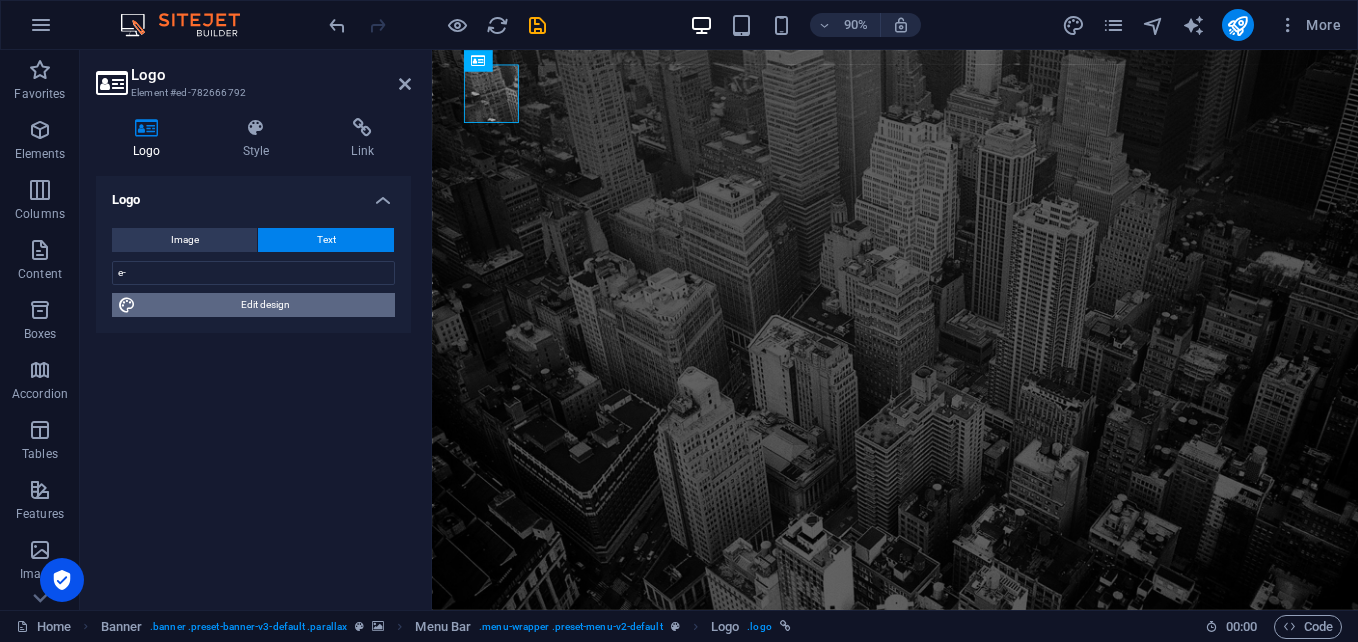 select on "rem" 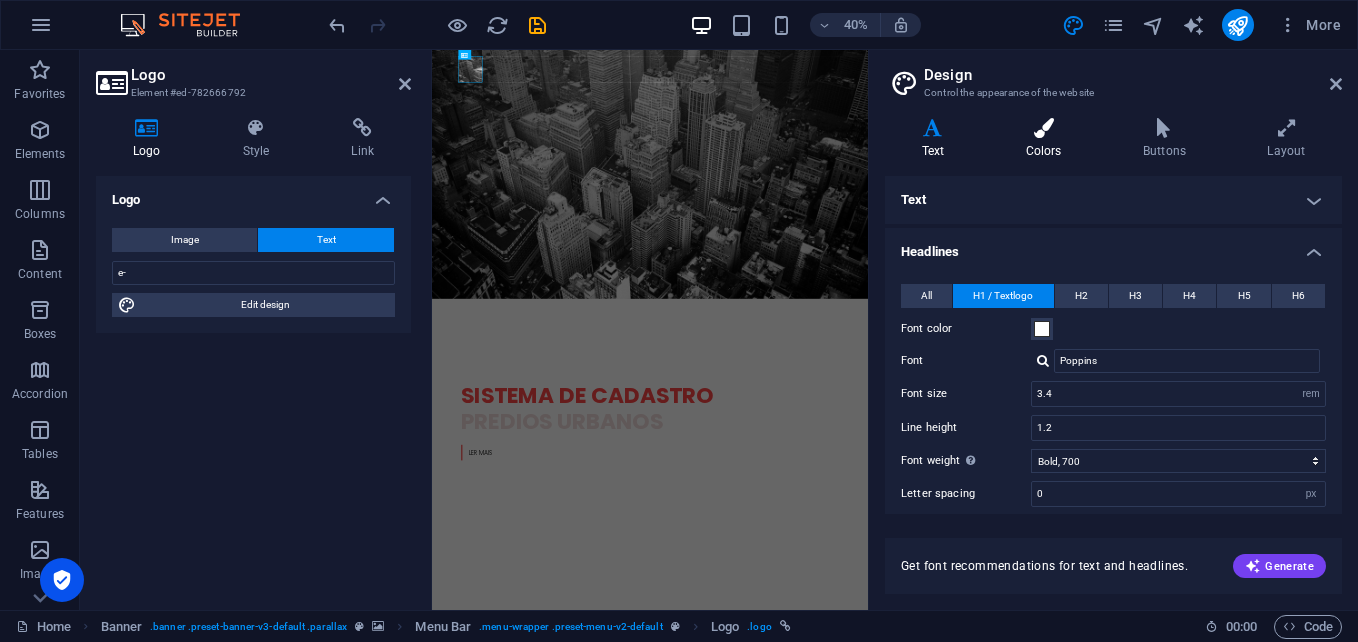 click on "Colors" at bounding box center [1047, 139] 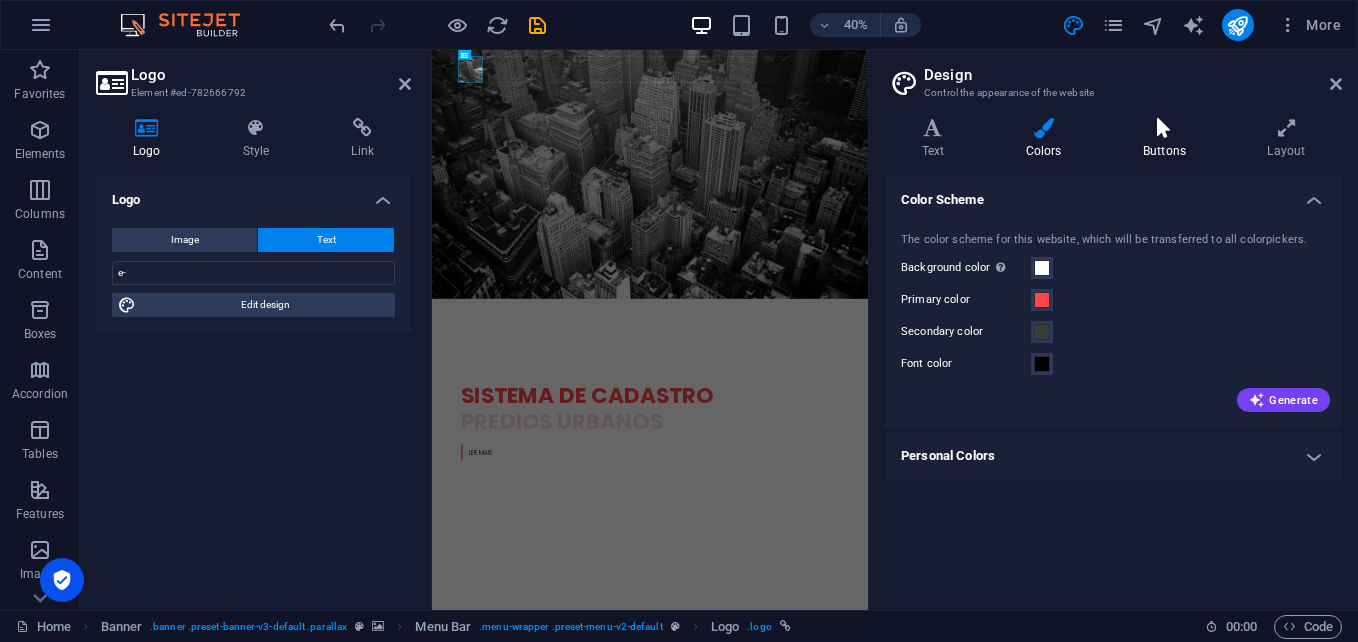 click on "Buttons" at bounding box center (1168, 139) 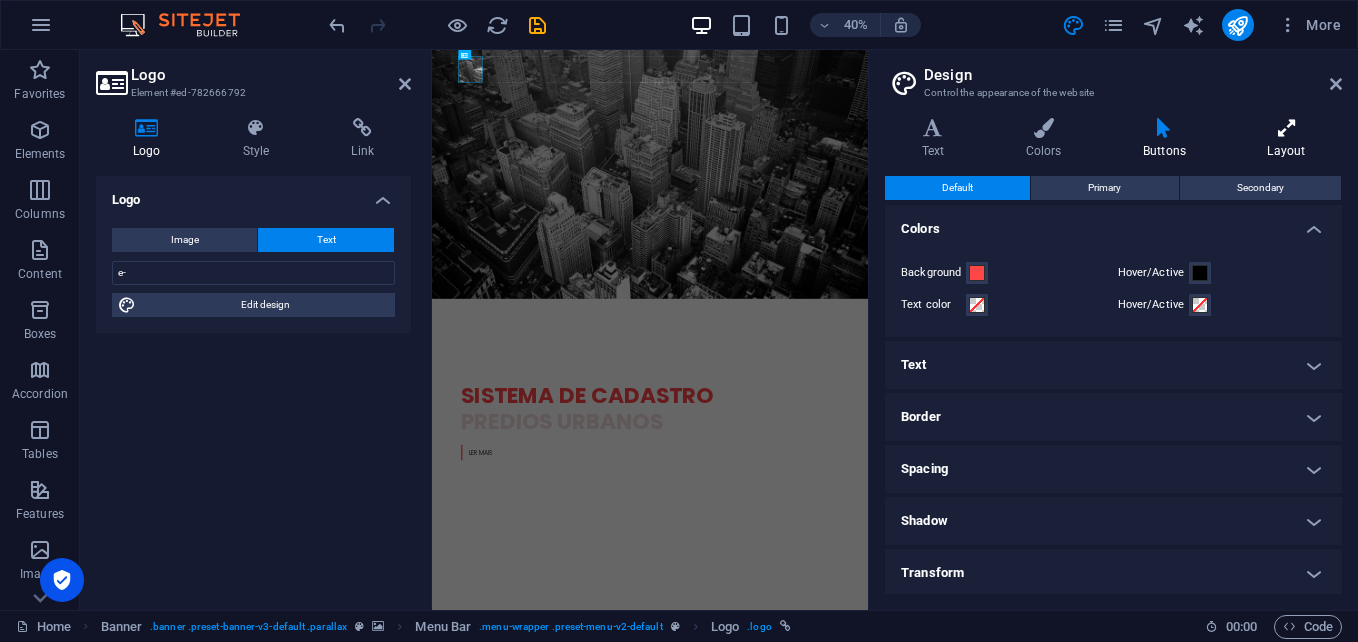 click on "Layout" at bounding box center [1286, 139] 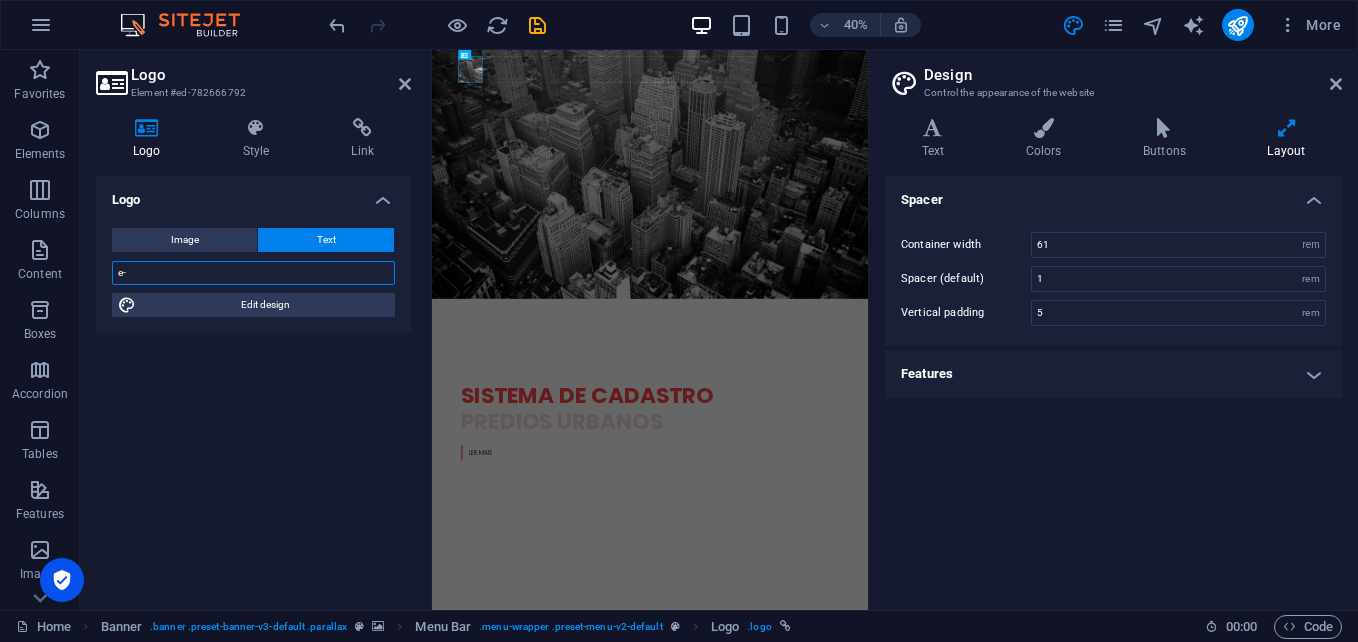 click on "e-" at bounding box center (253, 273) 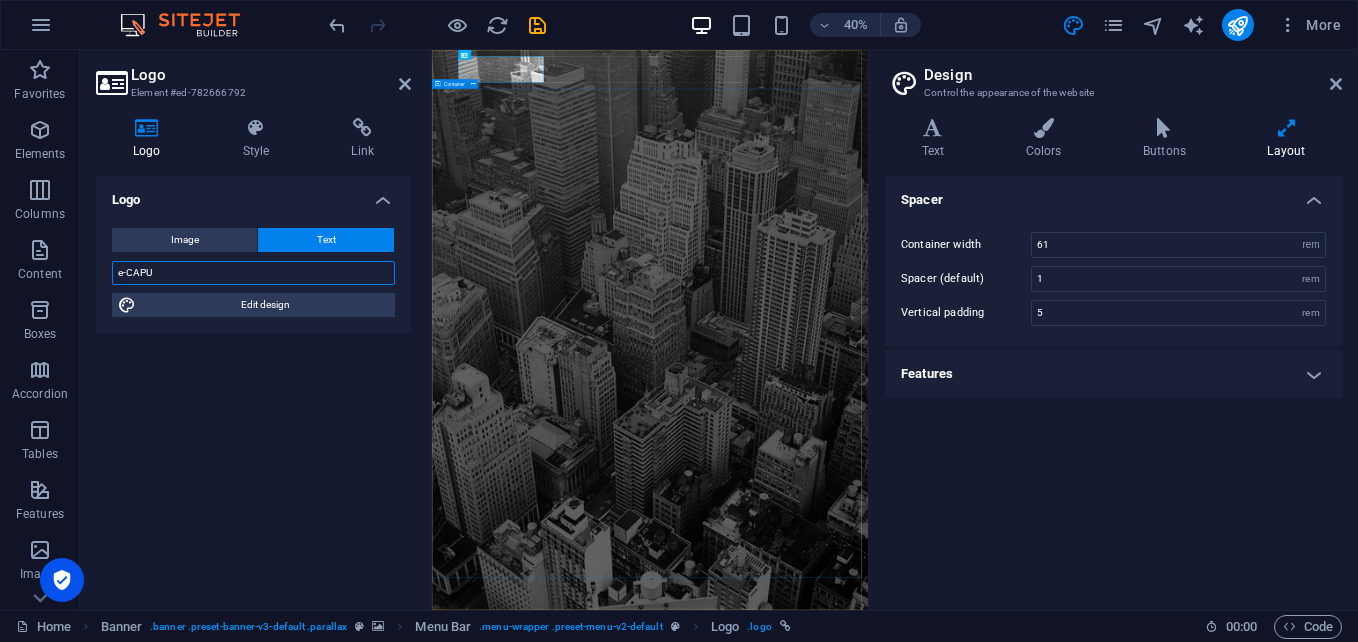 type on "e-CAPU" 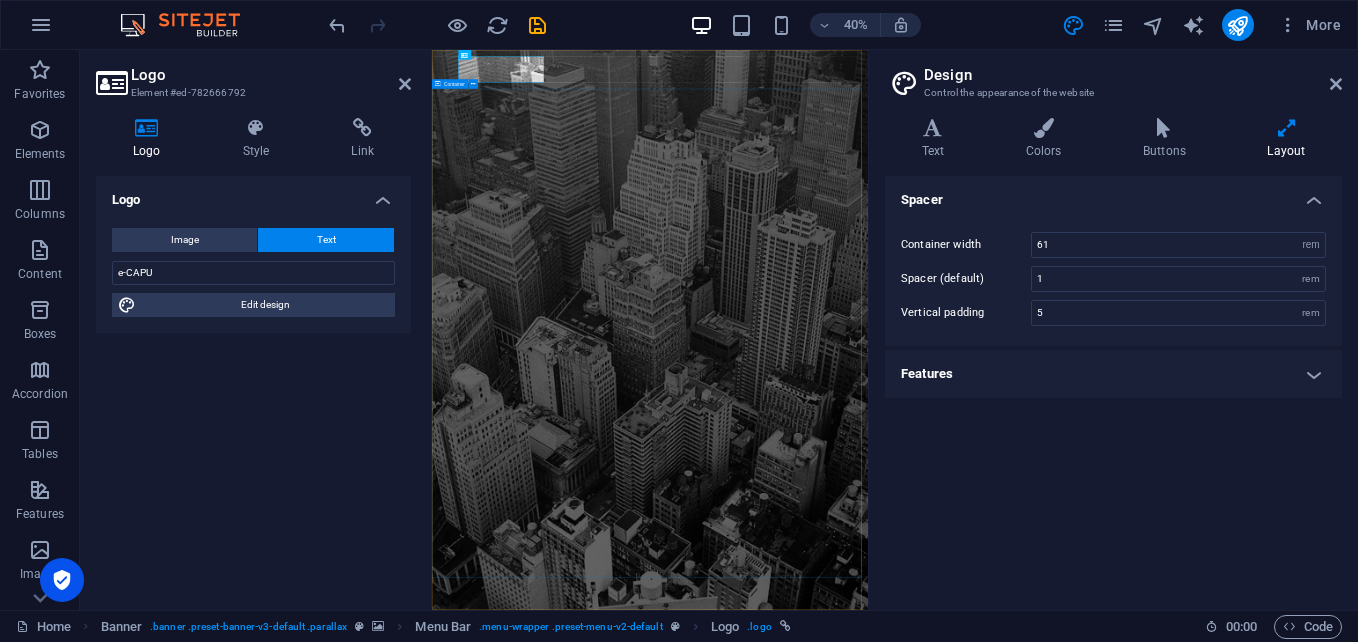 click on "Sistema de cADASTRO PREDIOS URBANOS  LER mais" at bounding box center [977, 1756] 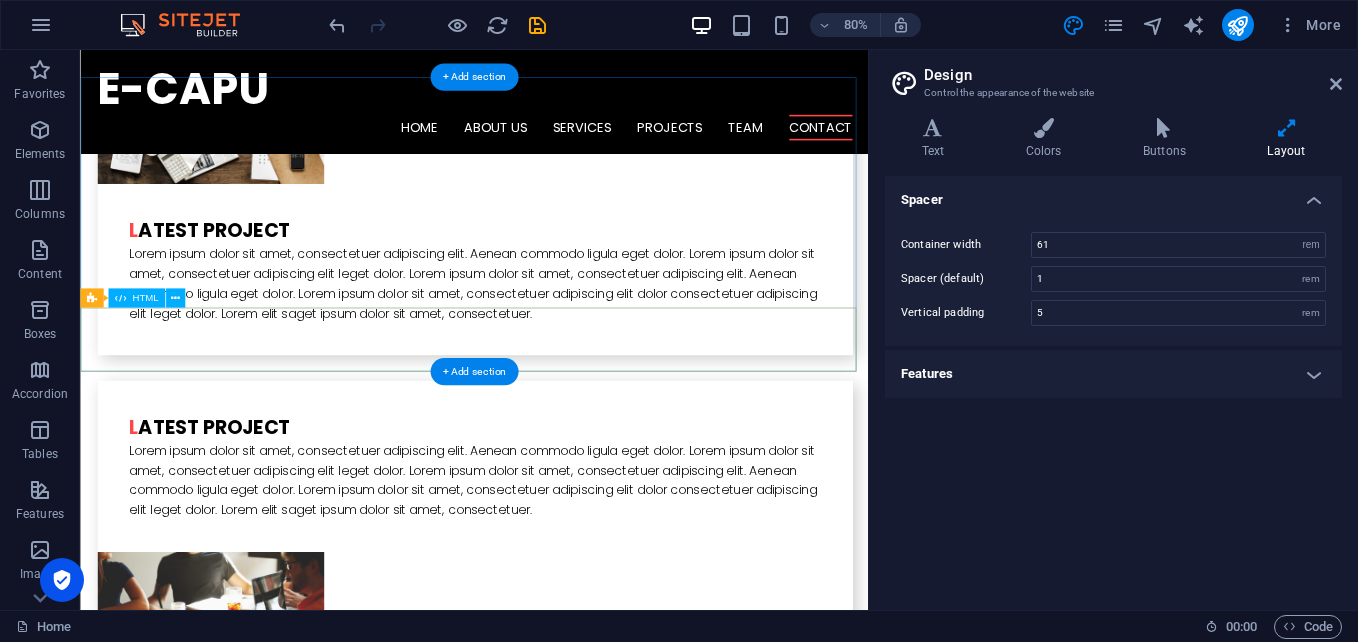 scroll, scrollTop: 4010, scrollLeft: 0, axis: vertical 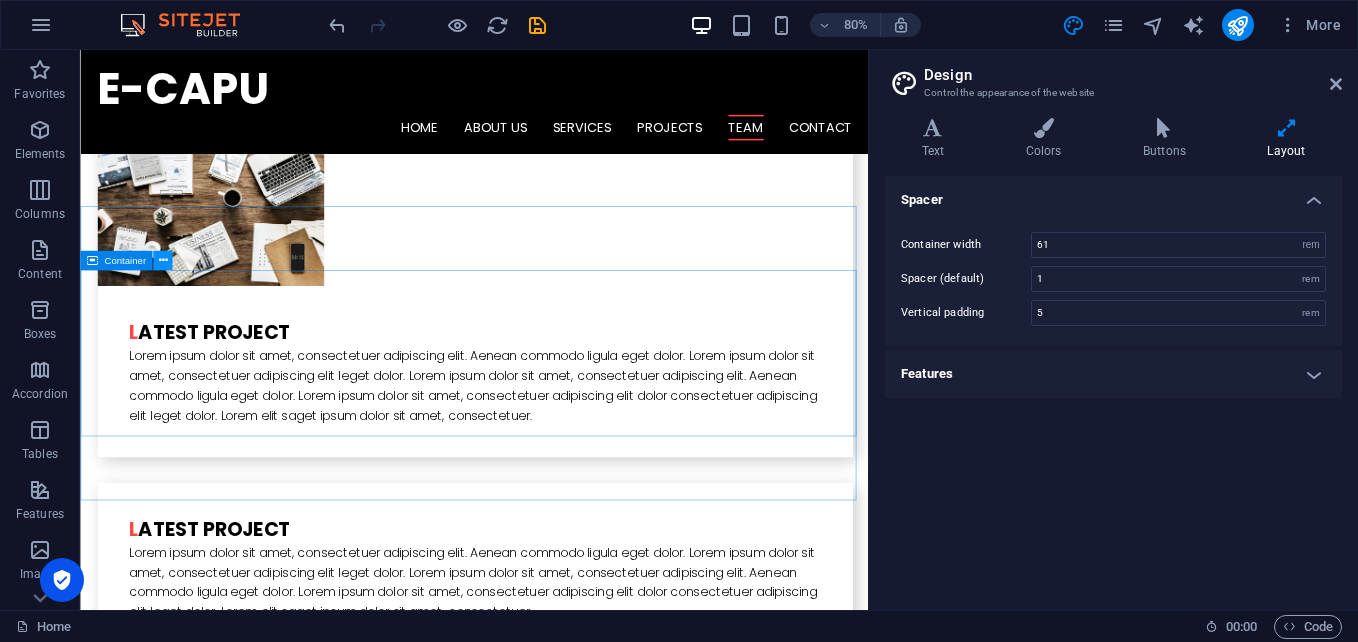 click at bounding box center (162, 260) 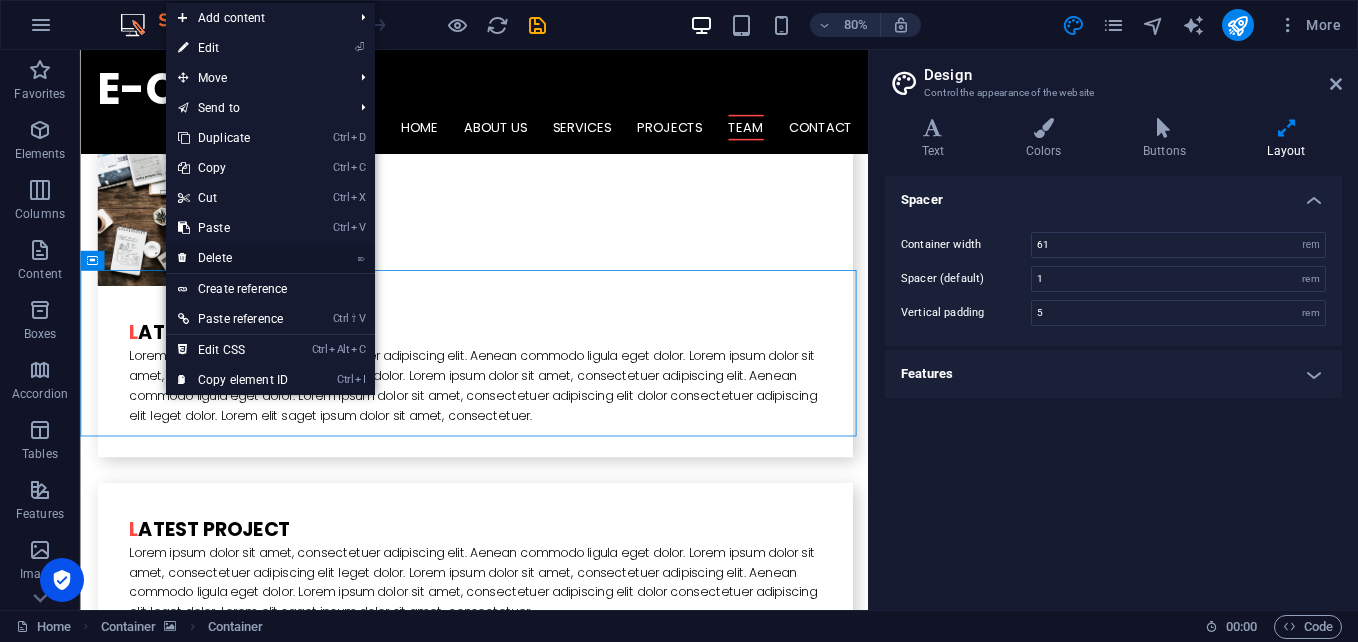 click on "⌦  Delete" at bounding box center [233, 258] 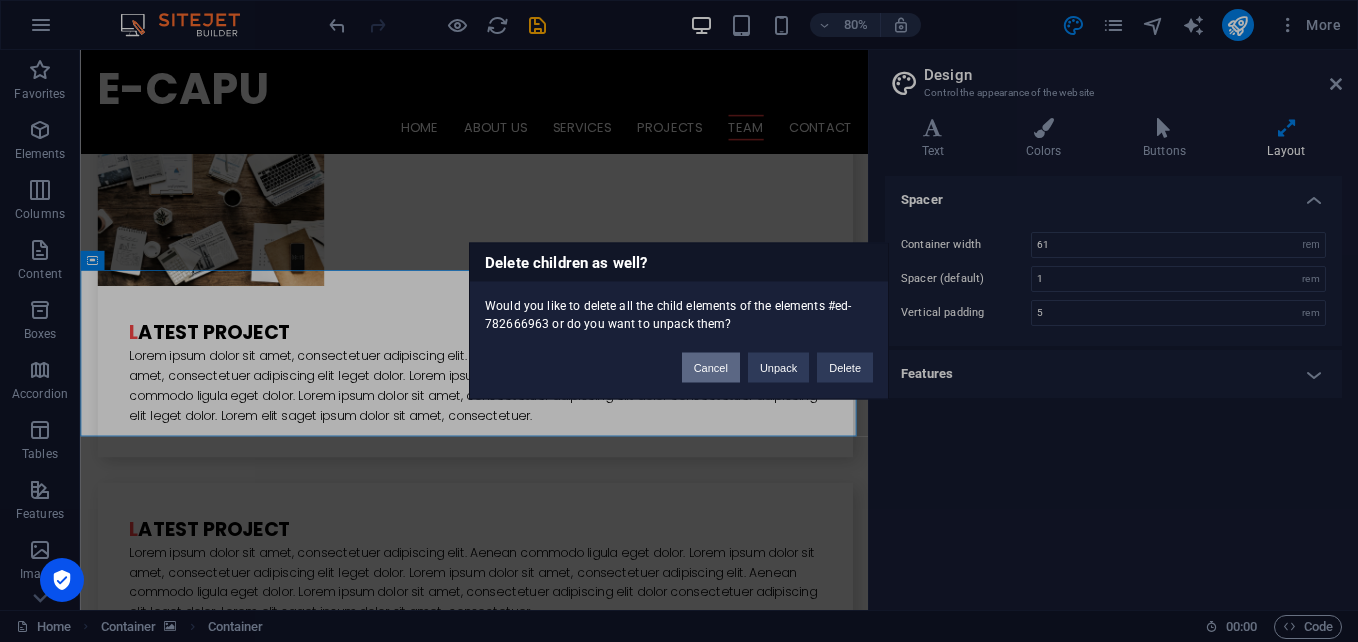 click on "Cancel" at bounding box center (711, 368) 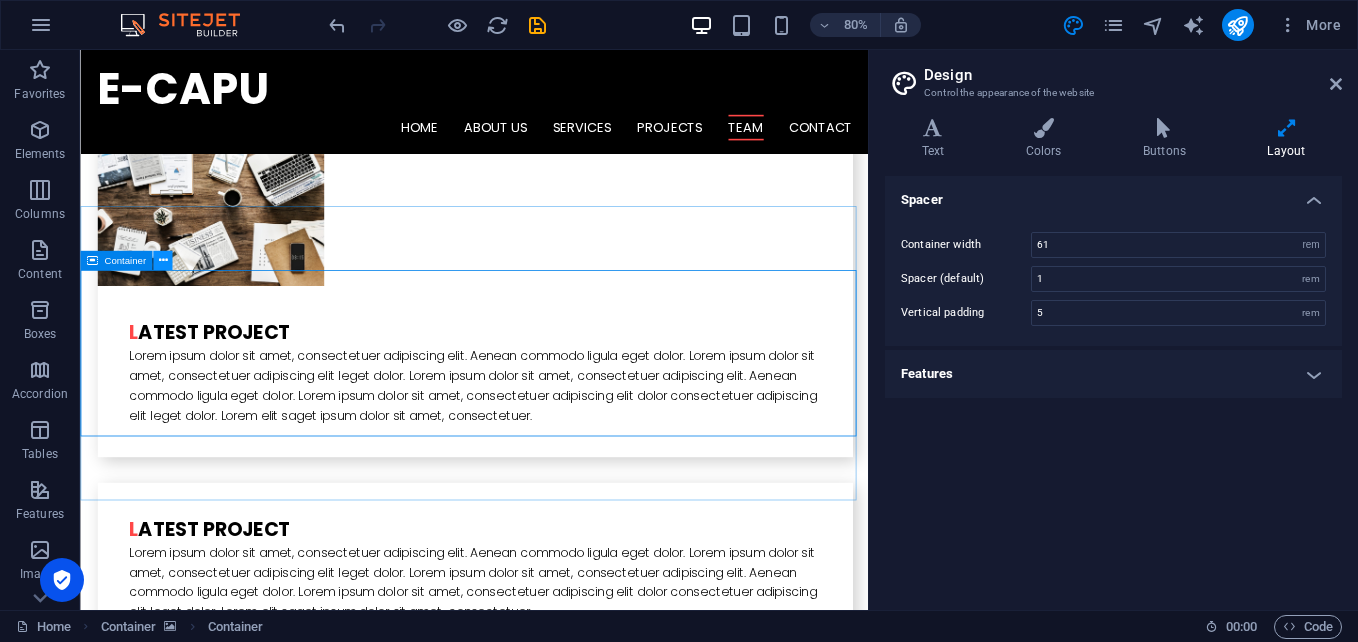 click at bounding box center (162, 260) 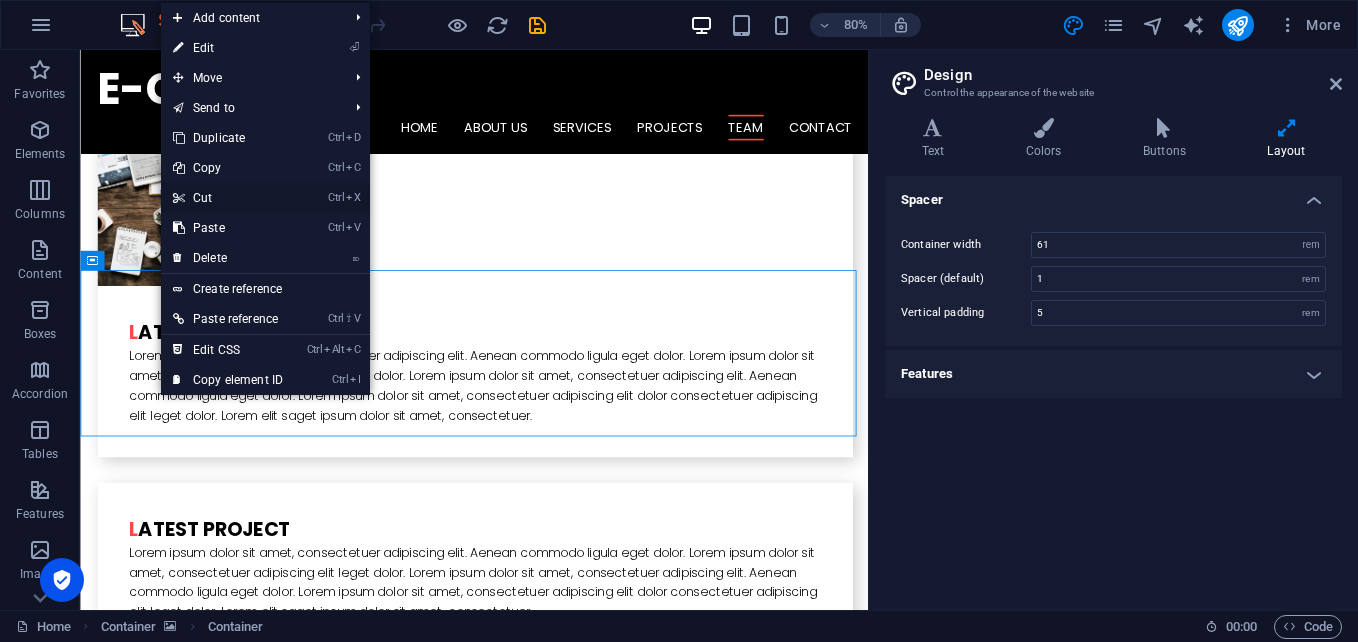 click on "Ctrl X  Cut" at bounding box center [228, 198] 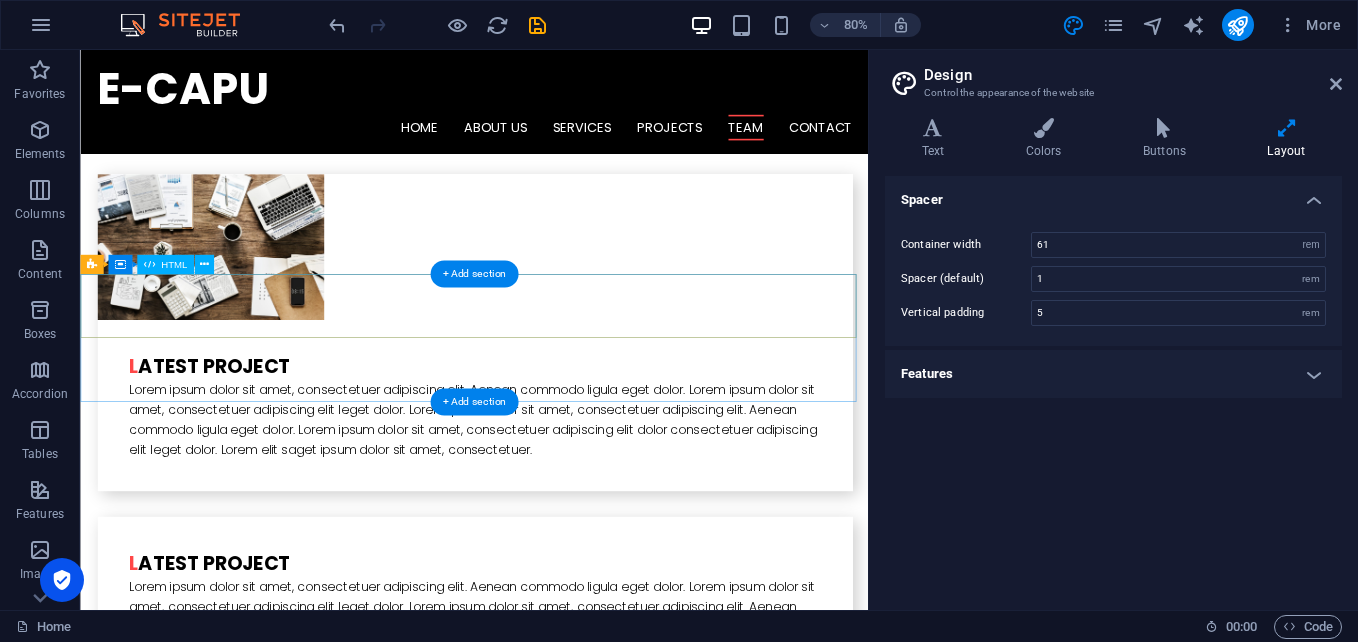 scroll, scrollTop: 3910, scrollLeft: 0, axis: vertical 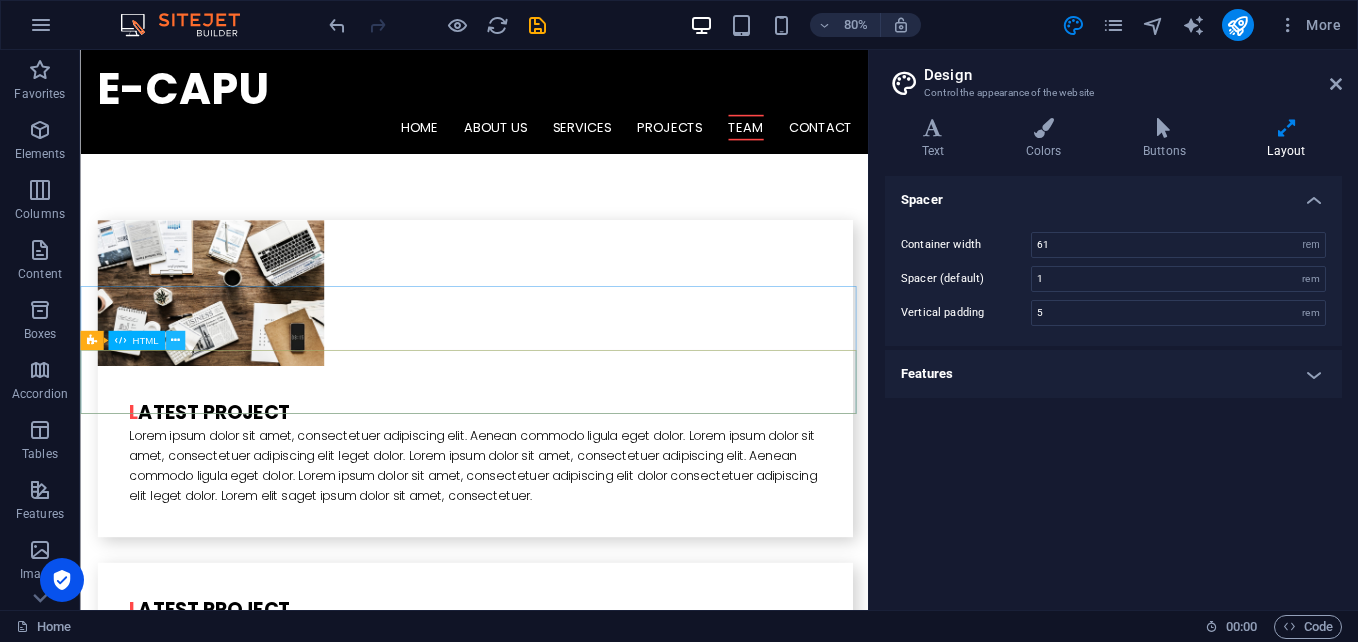 click at bounding box center [175, 340] 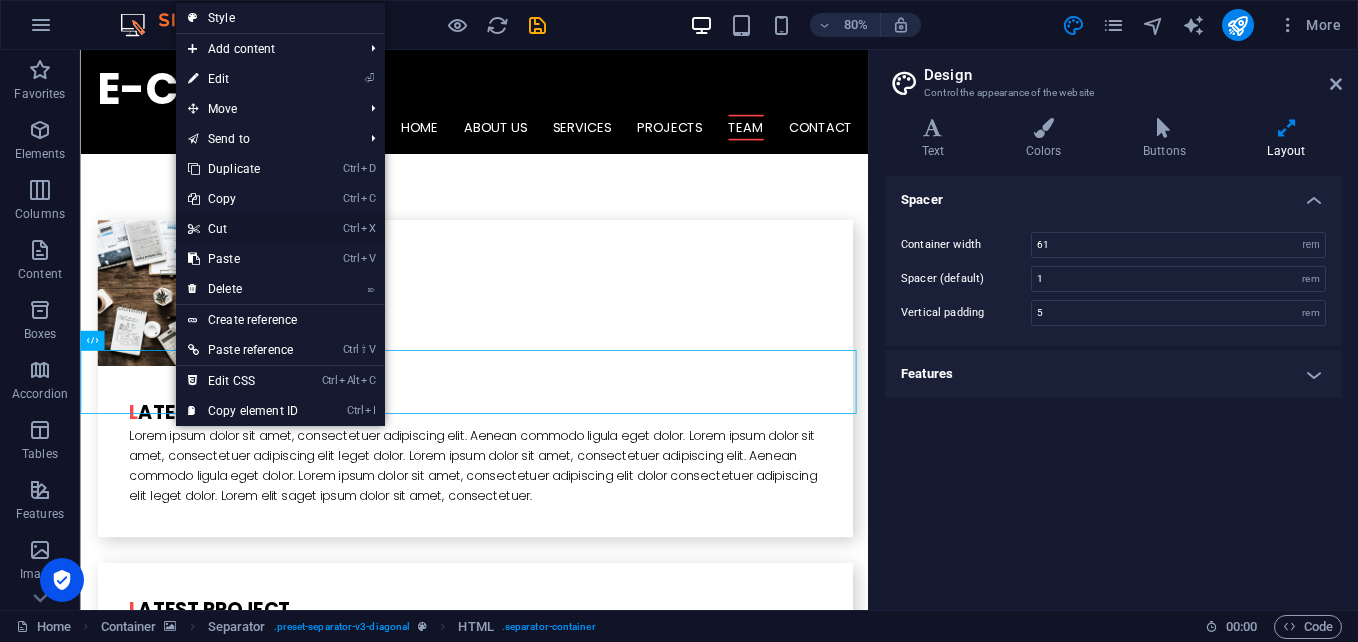 click on "Ctrl X  Cut" at bounding box center (243, 229) 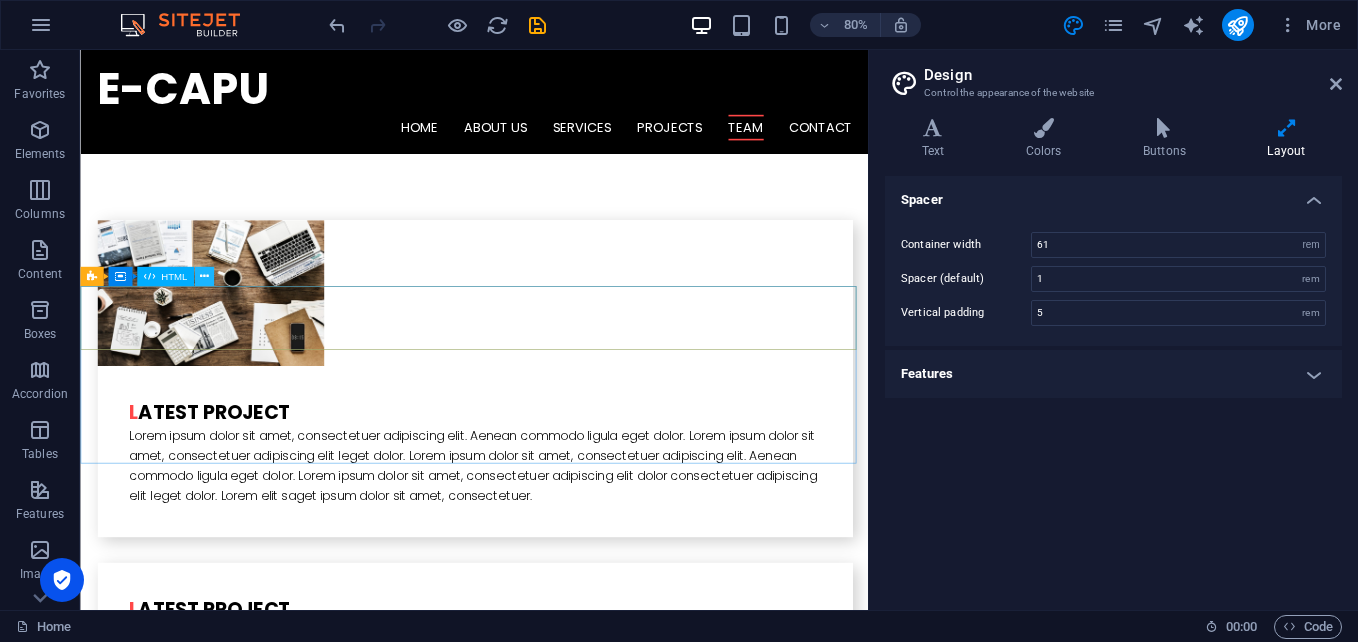 click at bounding box center (203, 276) 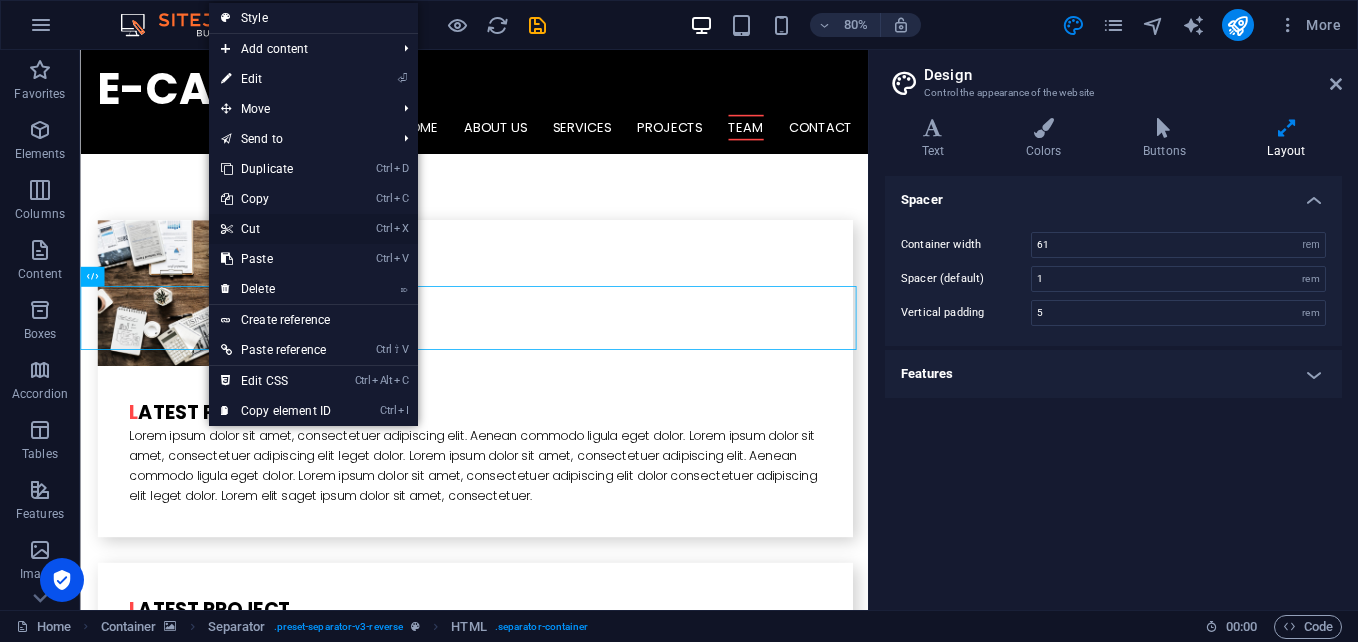 click on "Ctrl X  Cut" at bounding box center [276, 229] 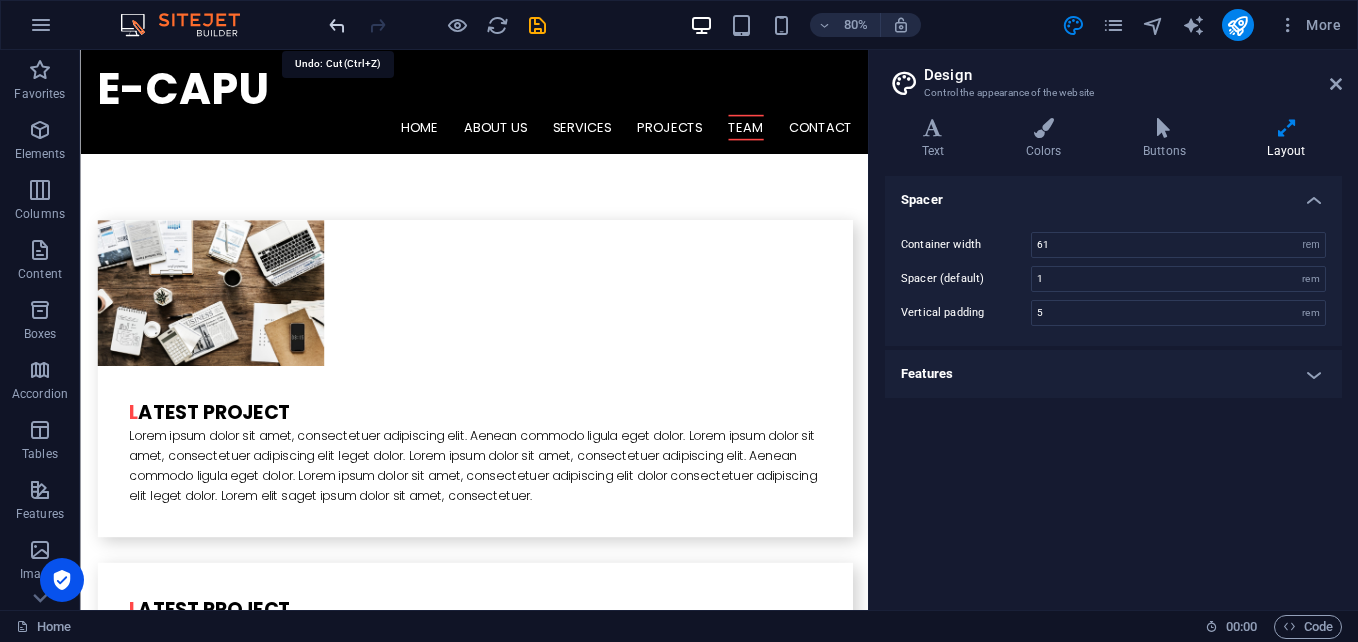 click at bounding box center (337, 25) 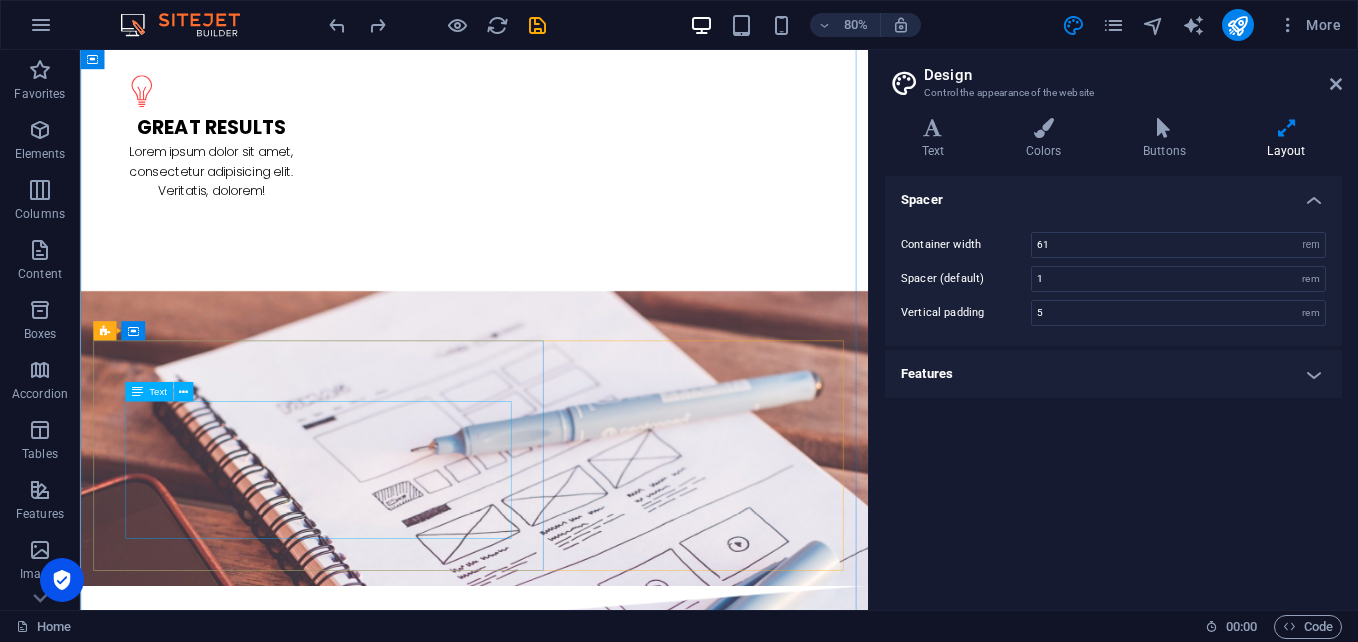scroll, scrollTop: 3210, scrollLeft: 0, axis: vertical 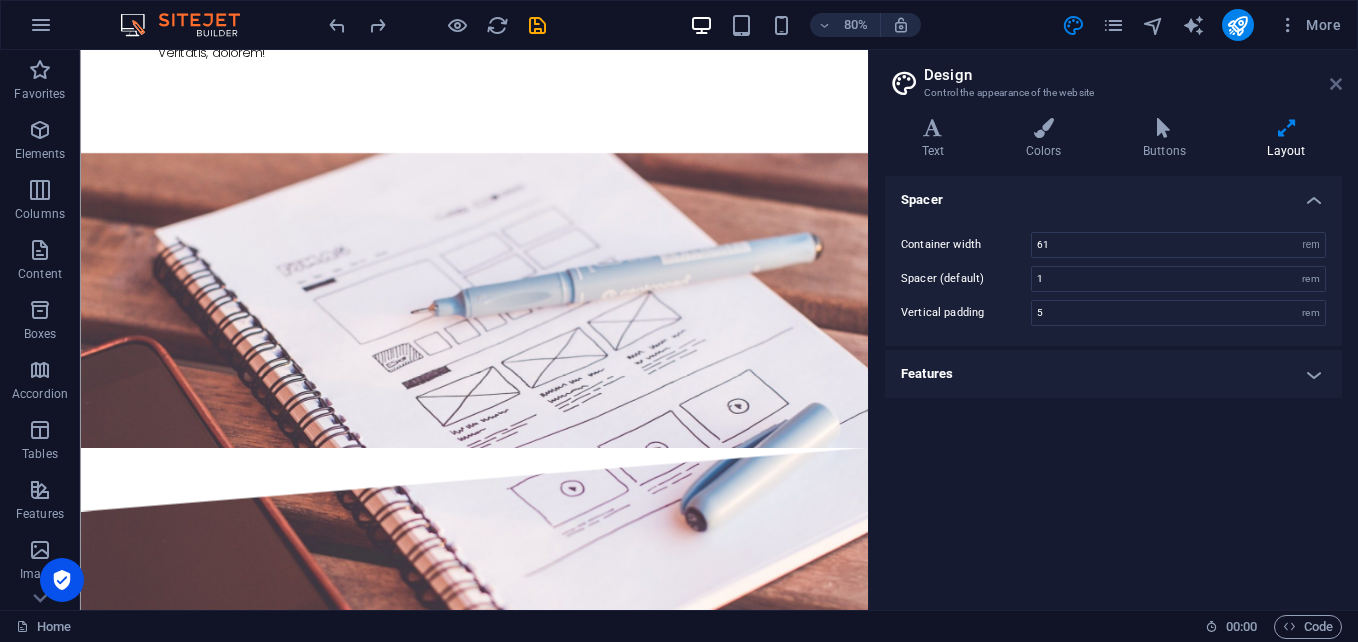 click at bounding box center [1336, 84] 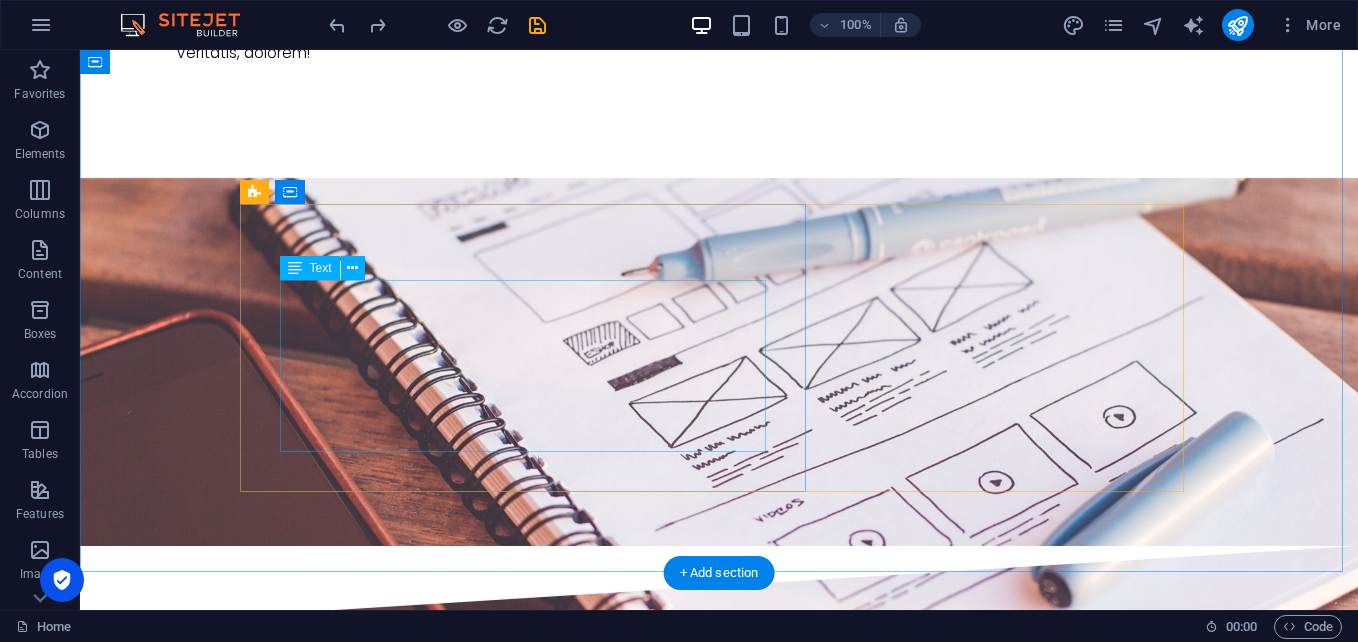 scroll, scrollTop: 3270, scrollLeft: 0, axis: vertical 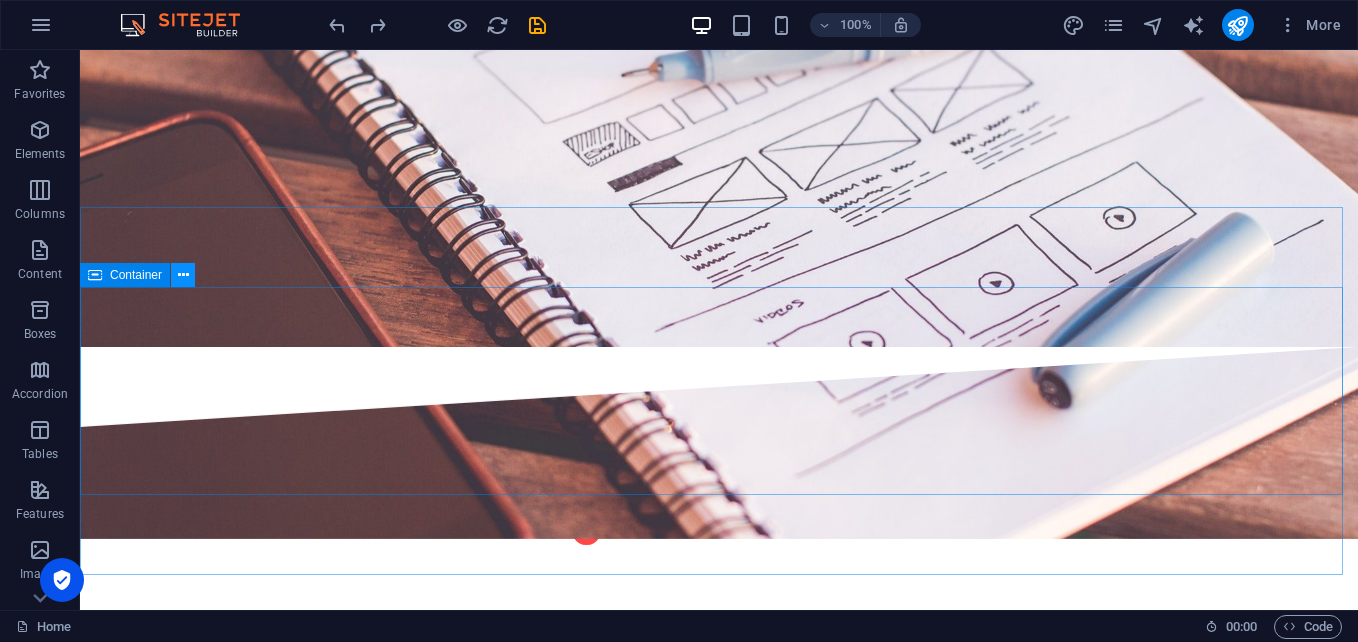 click at bounding box center (183, 275) 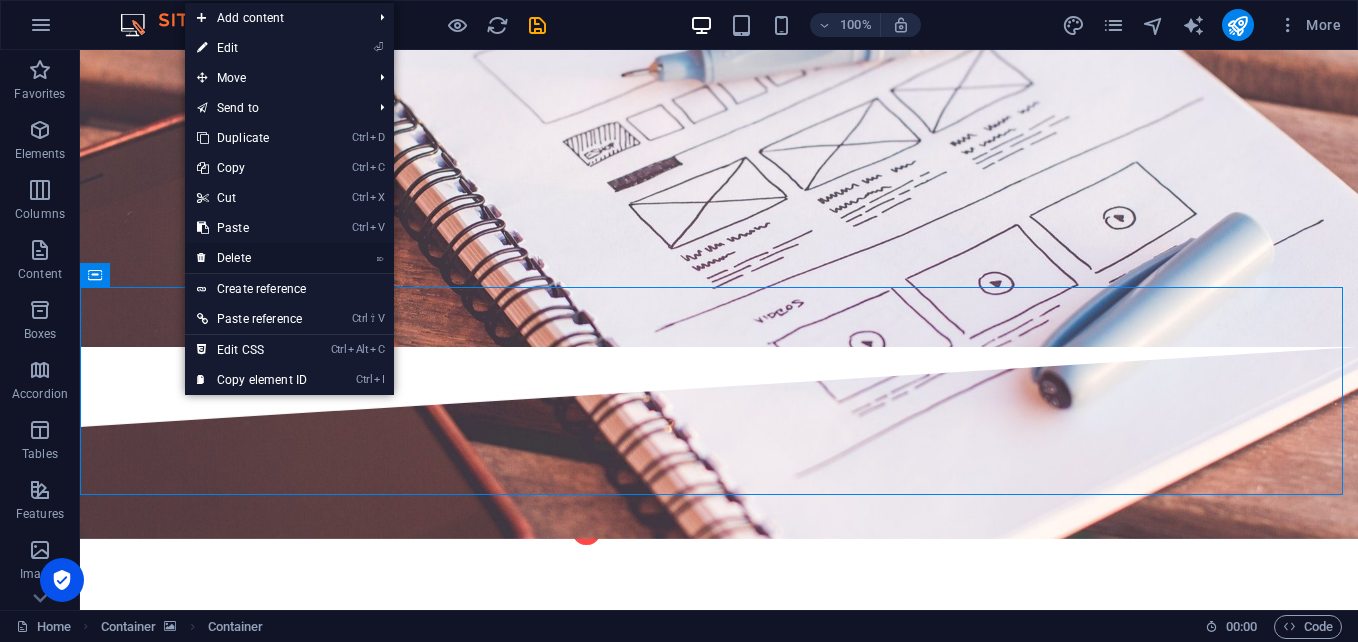click on "⌦  Delete" at bounding box center [252, 258] 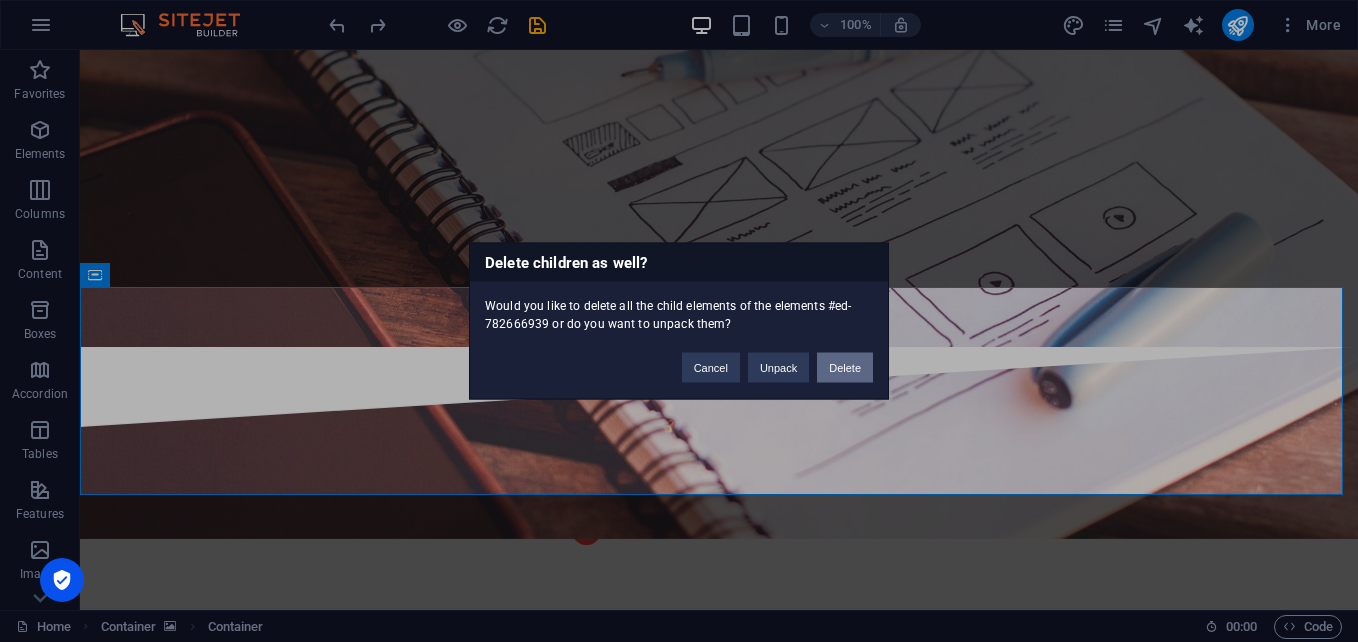 click on "Delete" at bounding box center [845, 368] 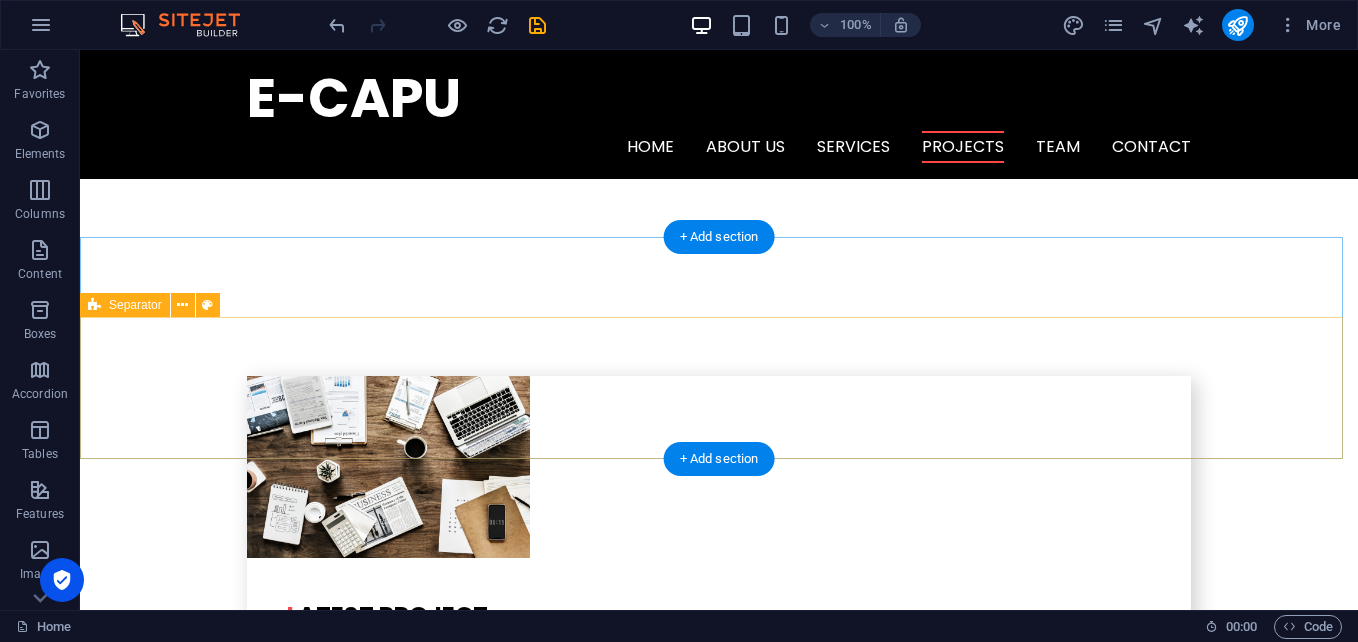 scroll, scrollTop: 3570, scrollLeft: 0, axis: vertical 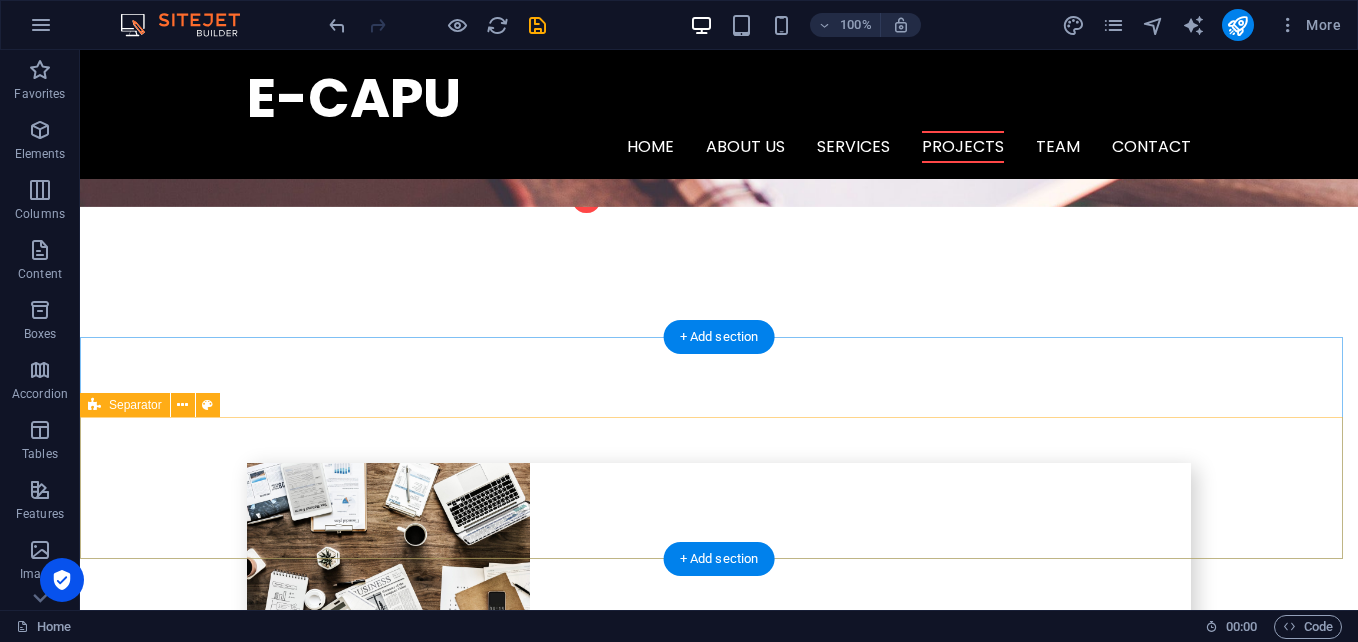 click on "Drop content here or  Add elements  Paste clipboard" at bounding box center (719, 3208) 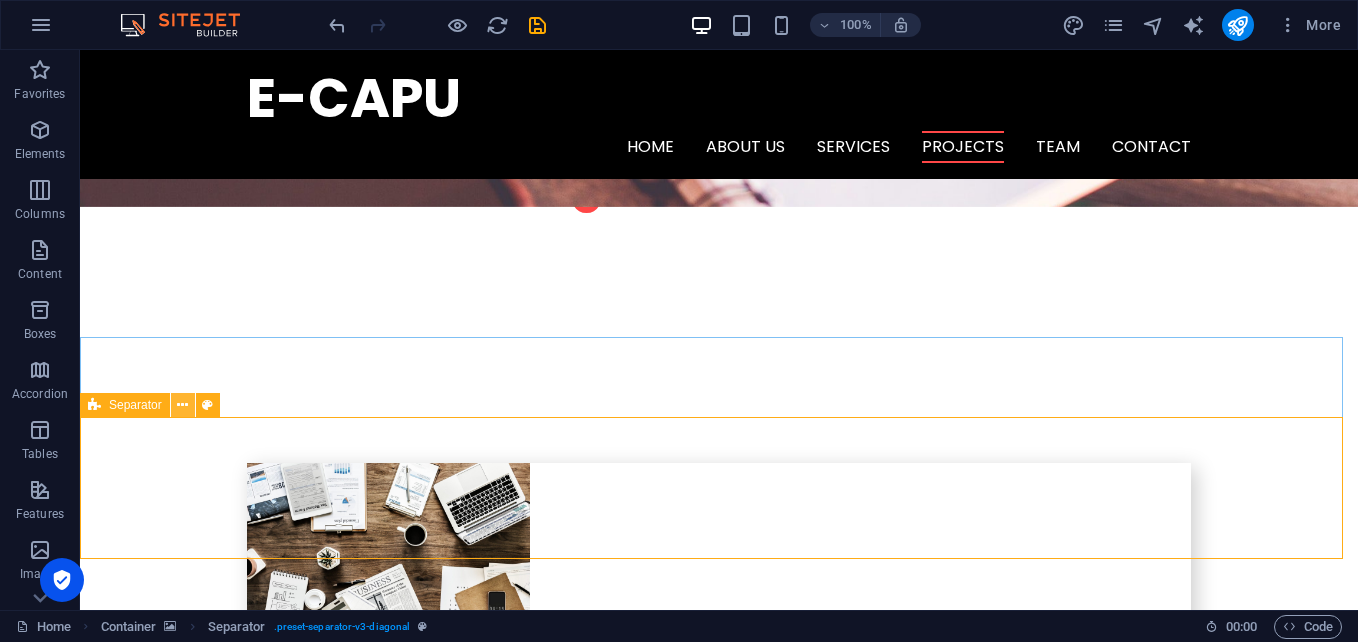 click at bounding box center (182, 405) 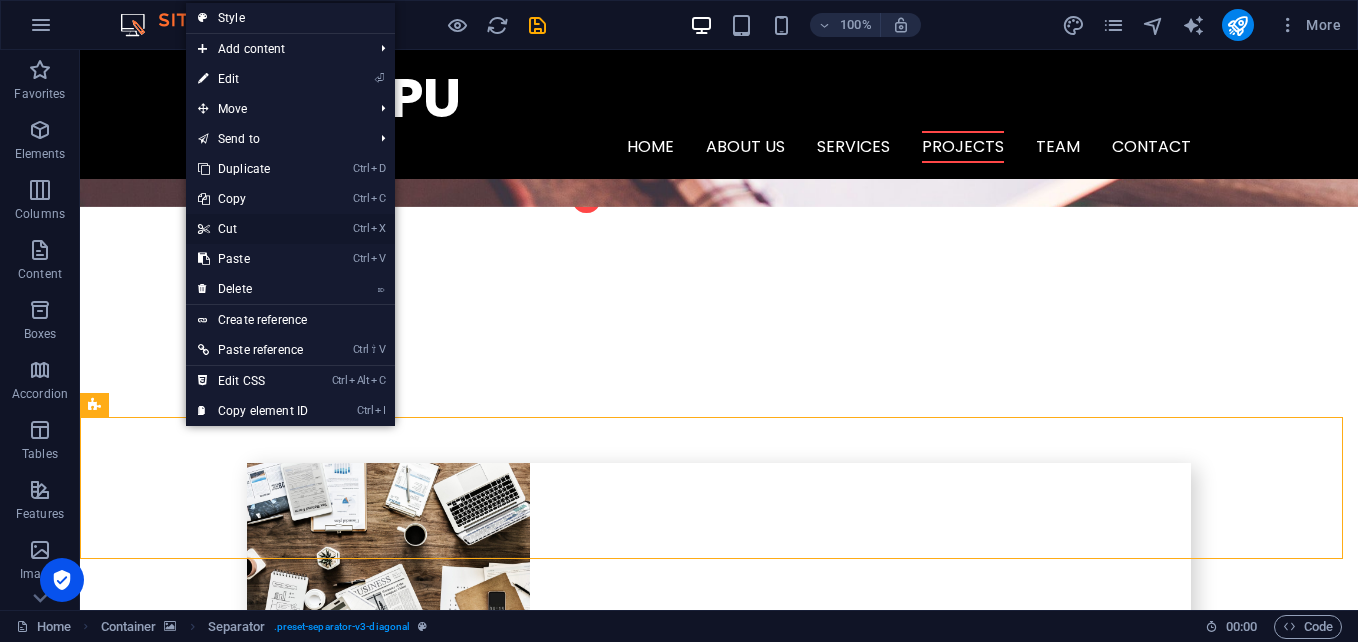click on "Ctrl X  Cut" at bounding box center [253, 229] 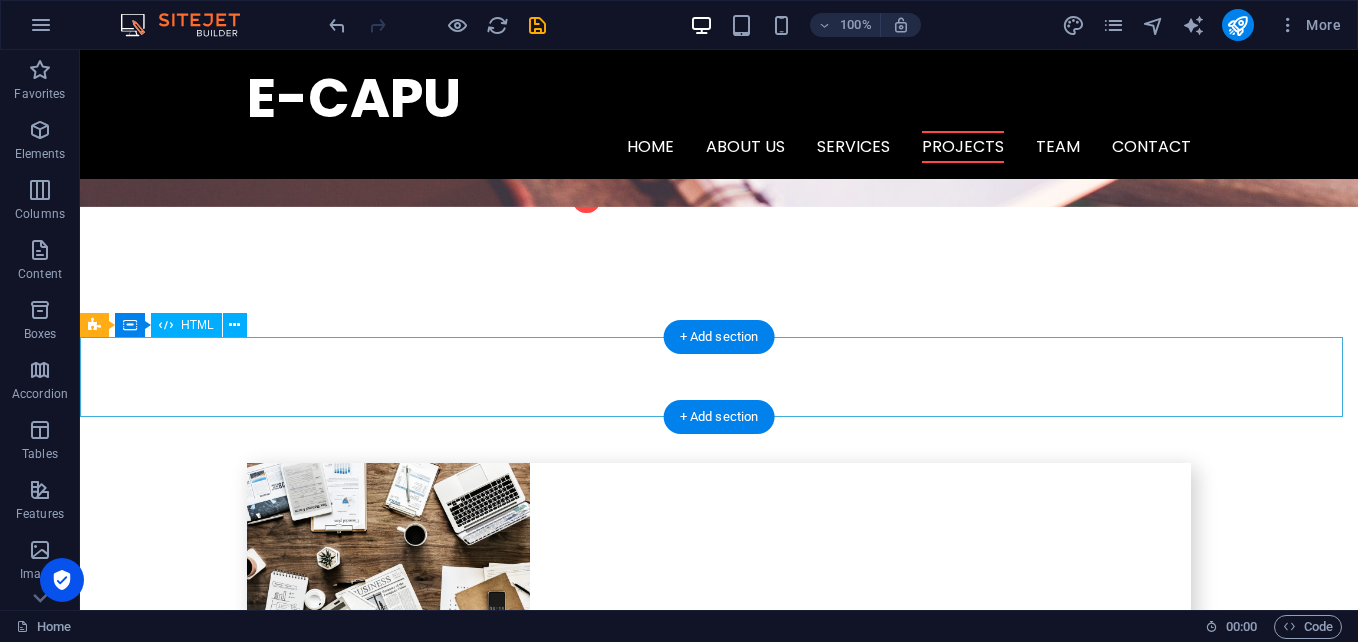 click at bounding box center (719, 2955) 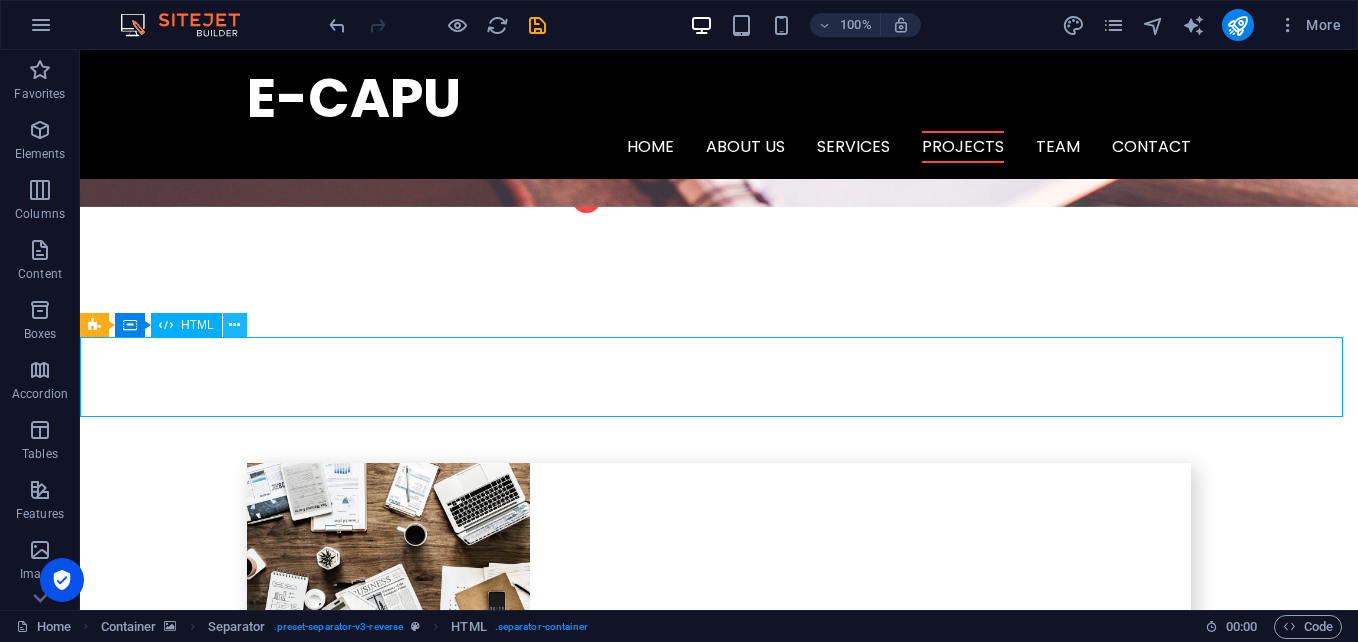 click at bounding box center [234, 325] 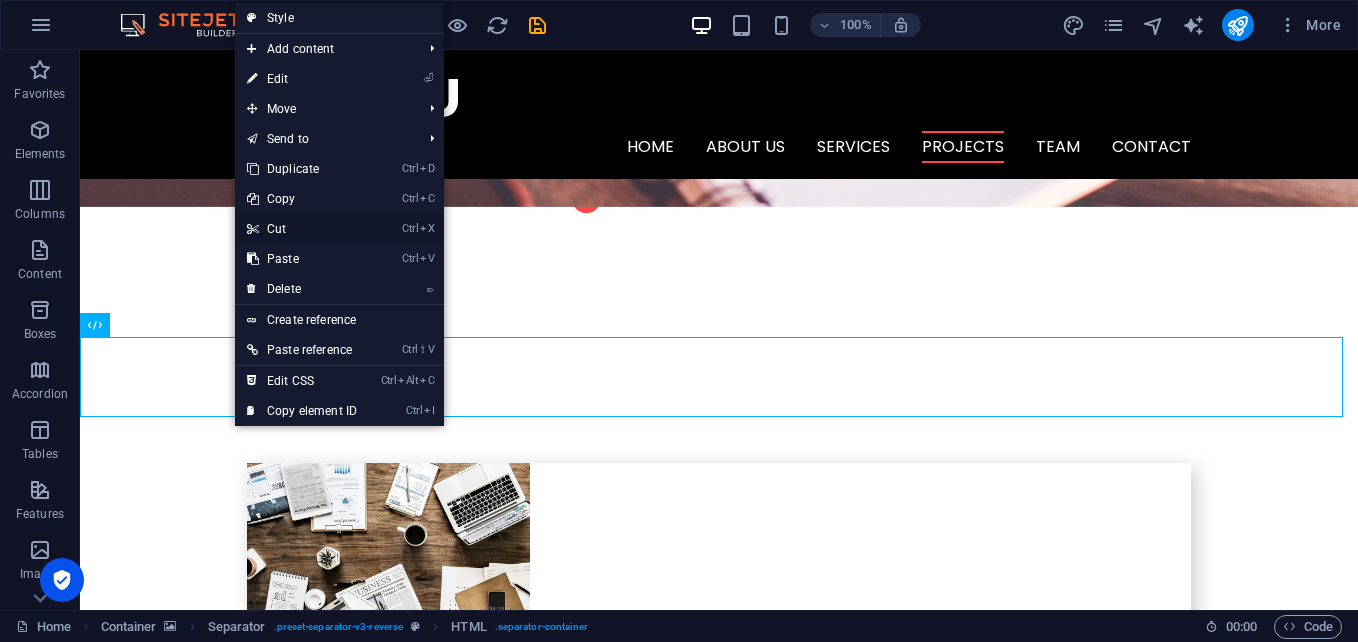 click on "Ctrl X  Cut" at bounding box center (302, 229) 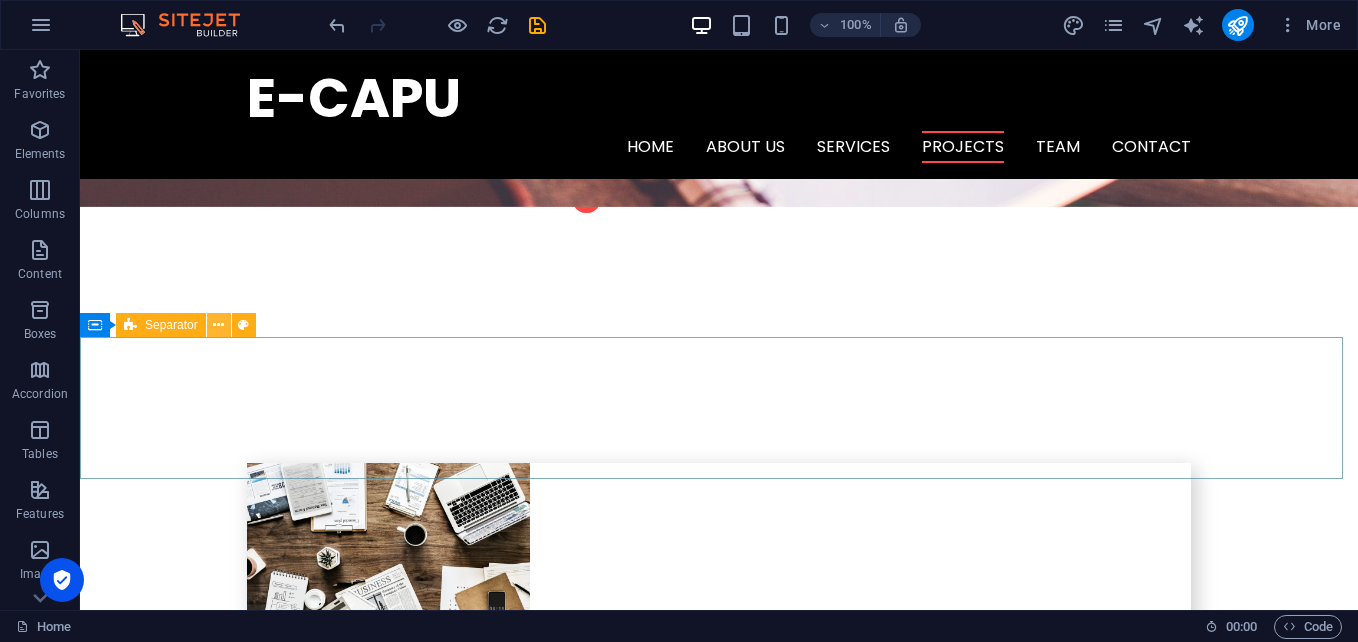 click at bounding box center (218, 325) 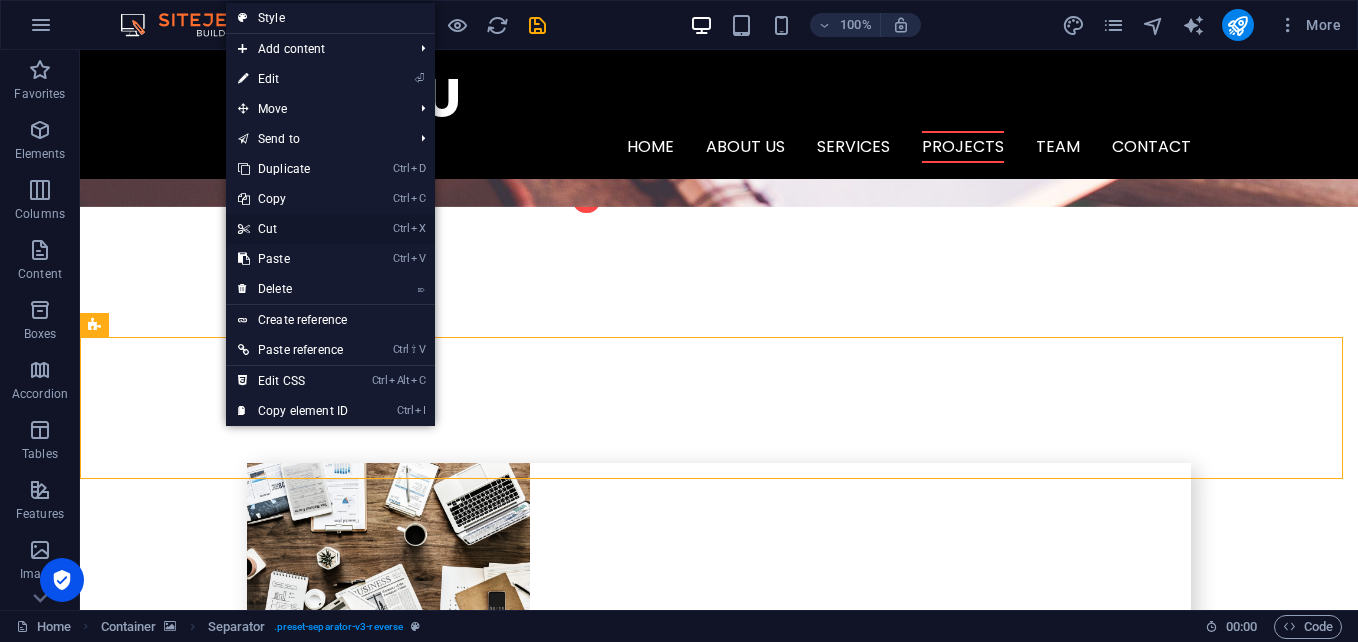 click on "Ctrl X  Cut" at bounding box center [293, 229] 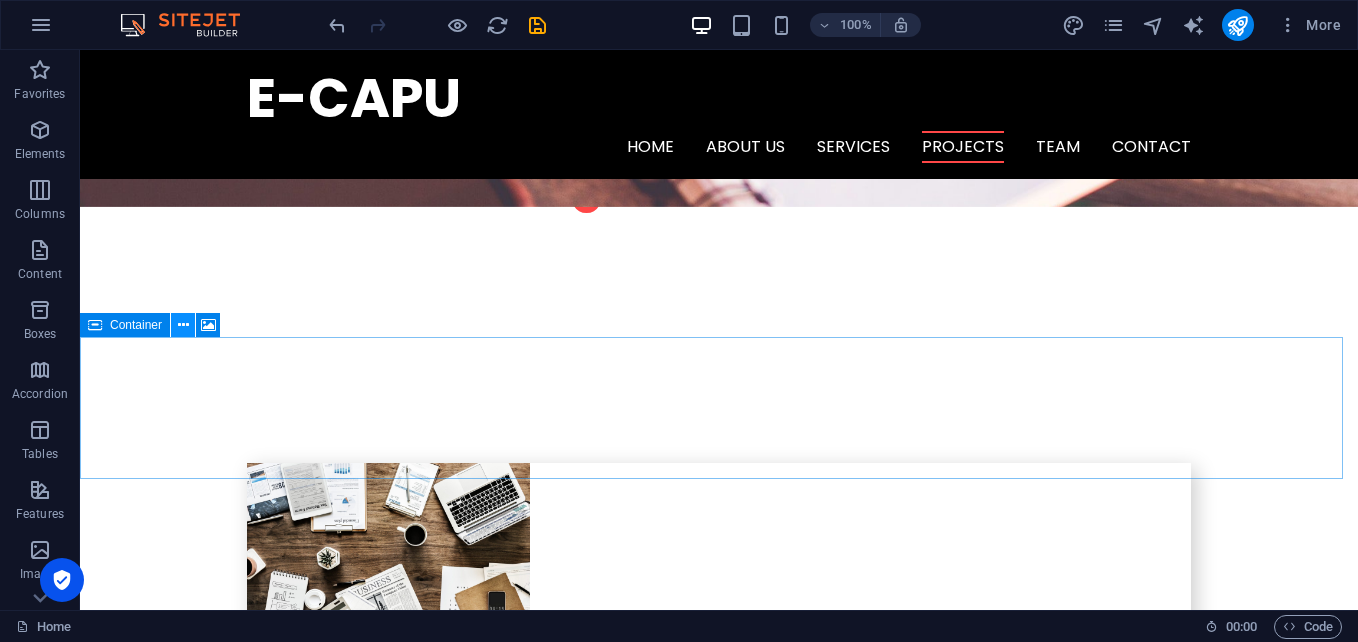 click at bounding box center (183, 325) 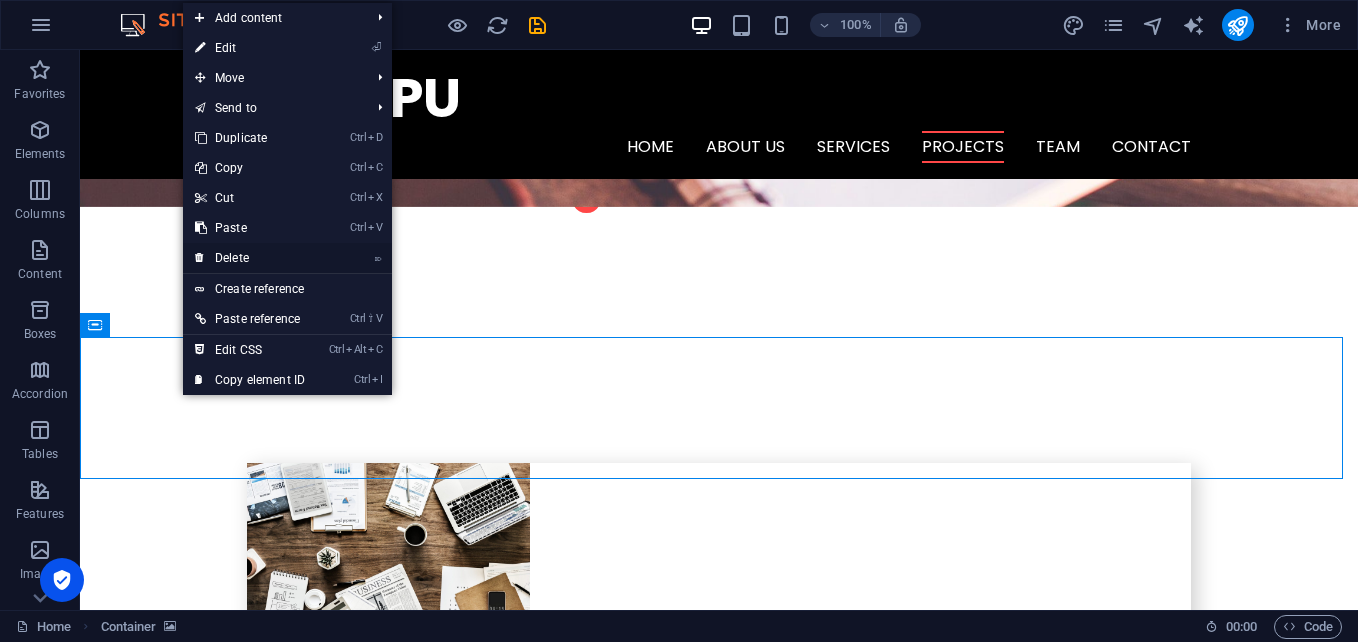 click on "⌦  Delete" at bounding box center [250, 258] 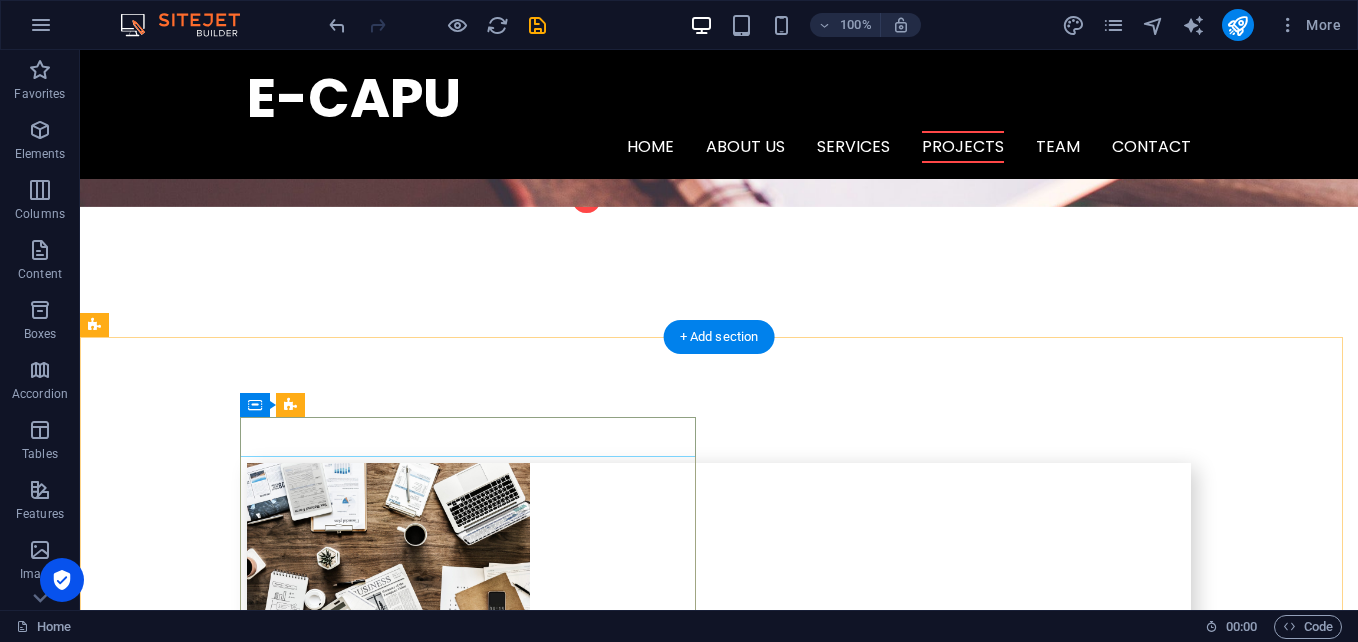 scroll, scrollTop: 3270, scrollLeft: 0, axis: vertical 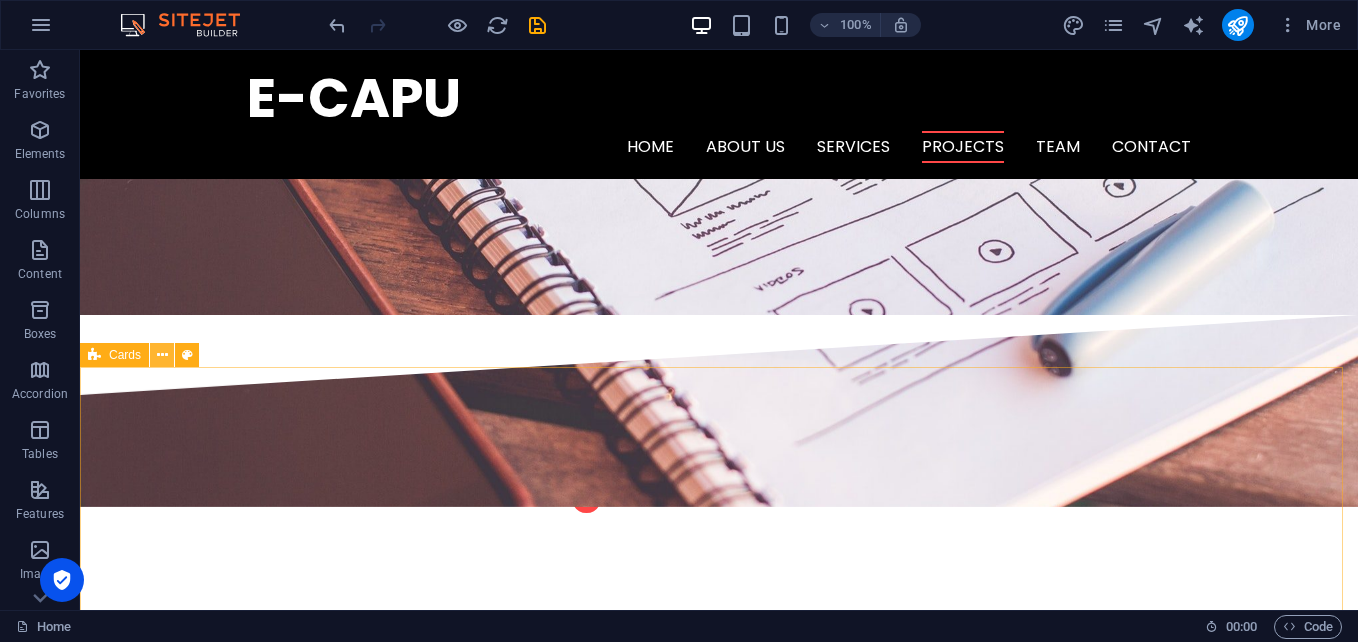 click at bounding box center [162, 355] 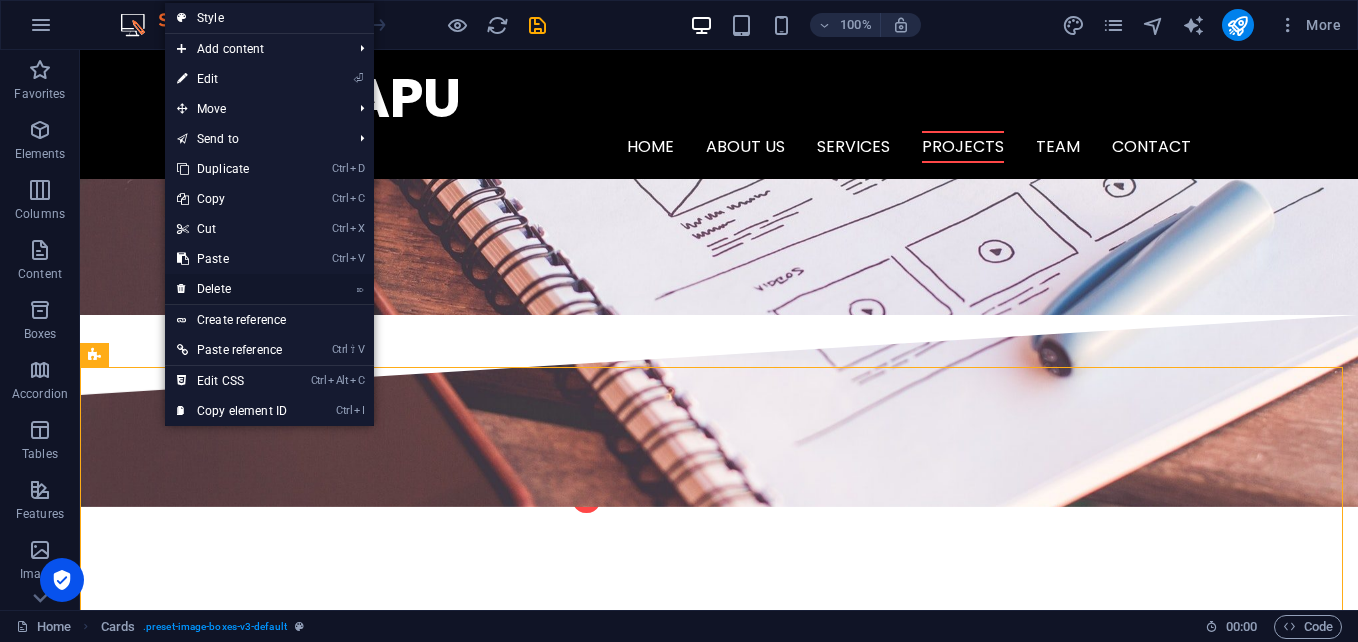 click on "⌦  Delete" at bounding box center (232, 289) 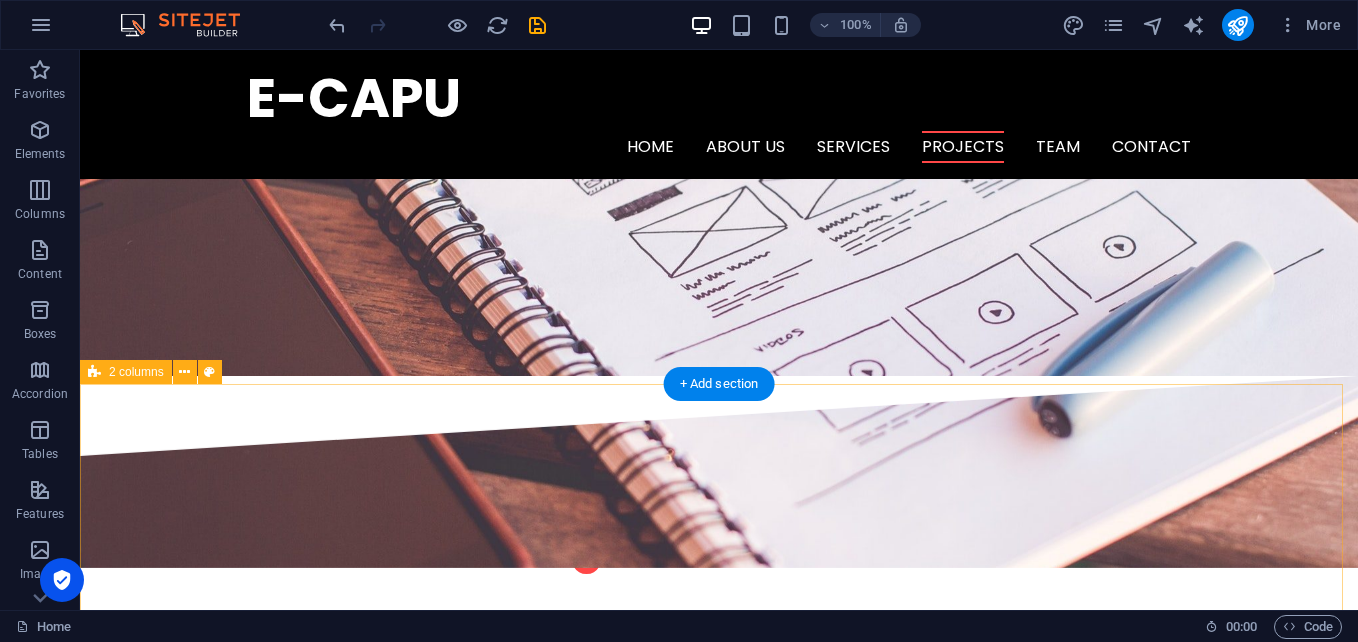 scroll, scrollTop: 3170, scrollLeft: 0, axis: vertical 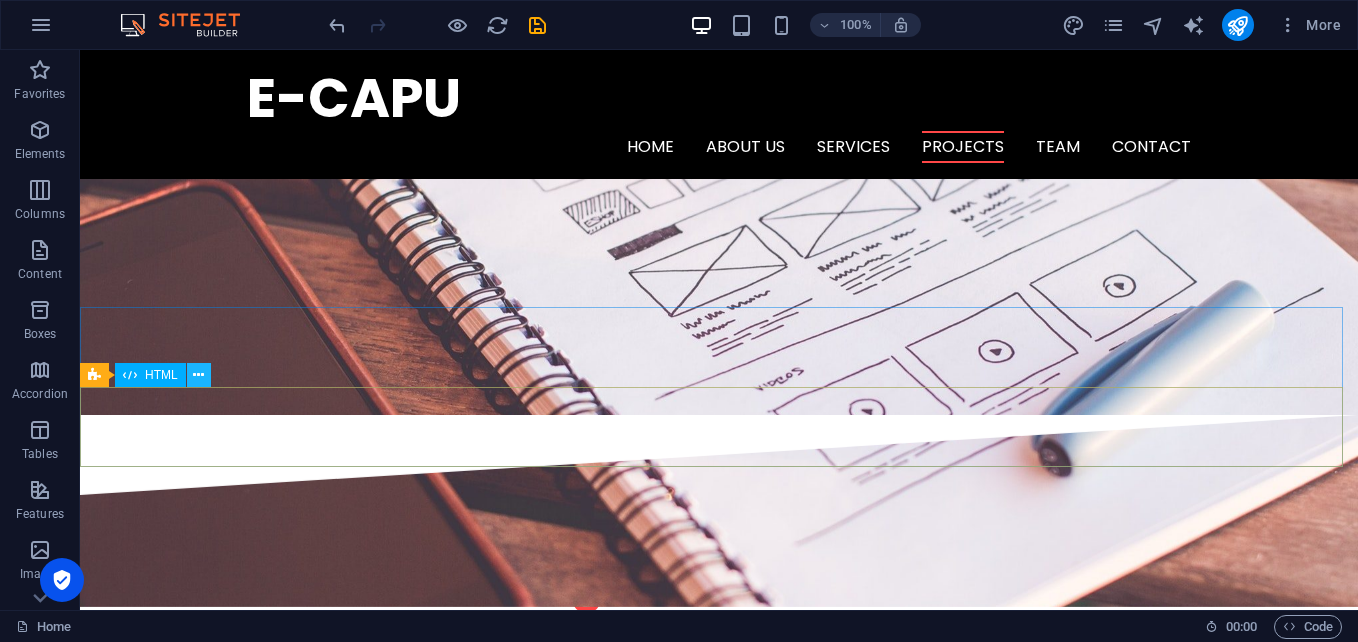 click at bounding box center (199, 375) 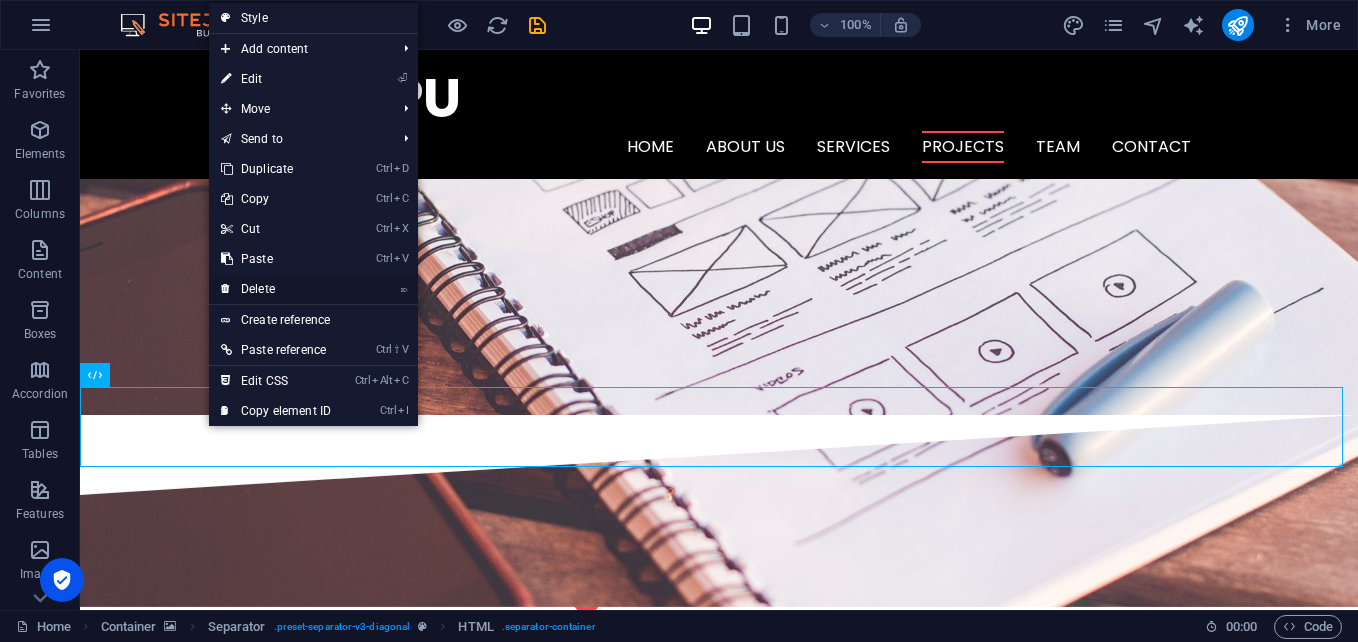 click on "⌦  Delete" at bounding box center [276, 289] 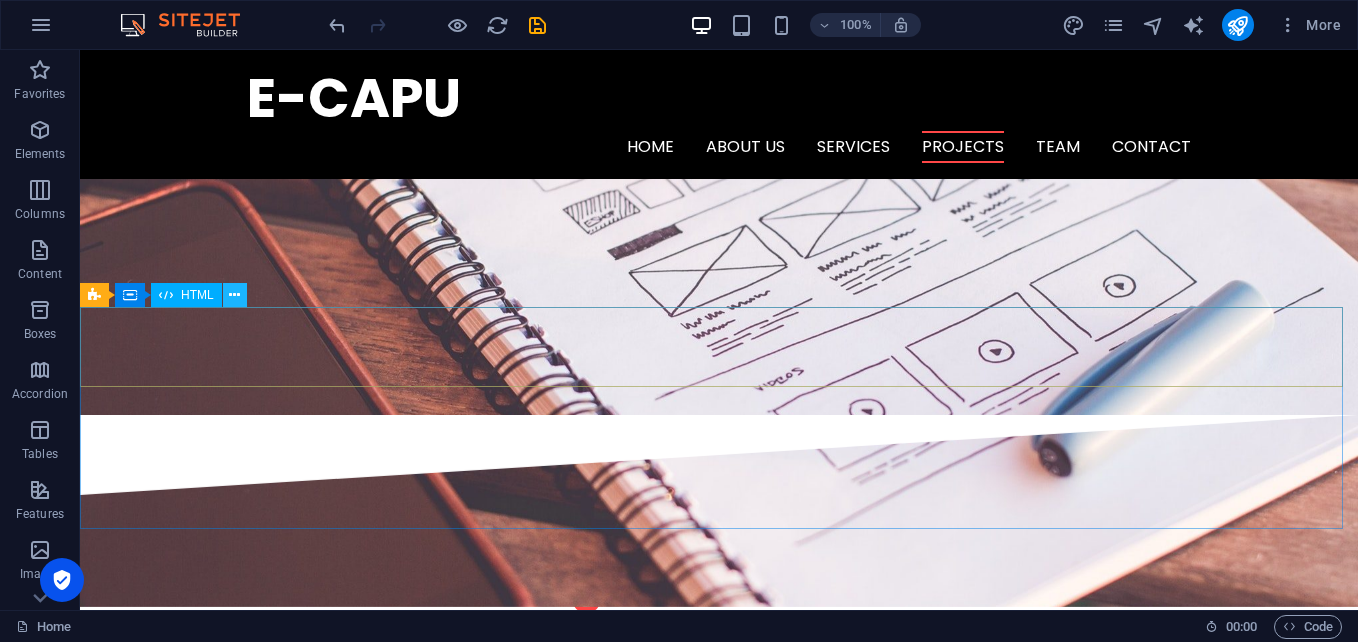 click at bounding box center (234, 295) 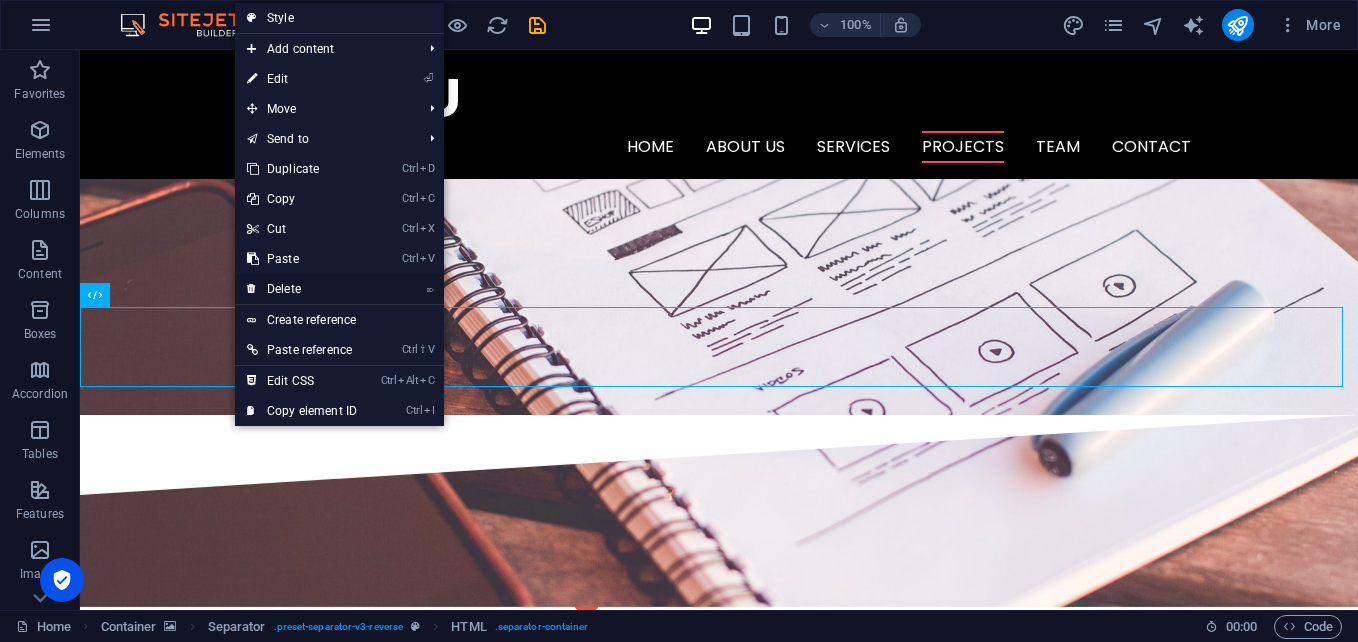 click on "⌦  Delete" at bounding box center [302, 289] 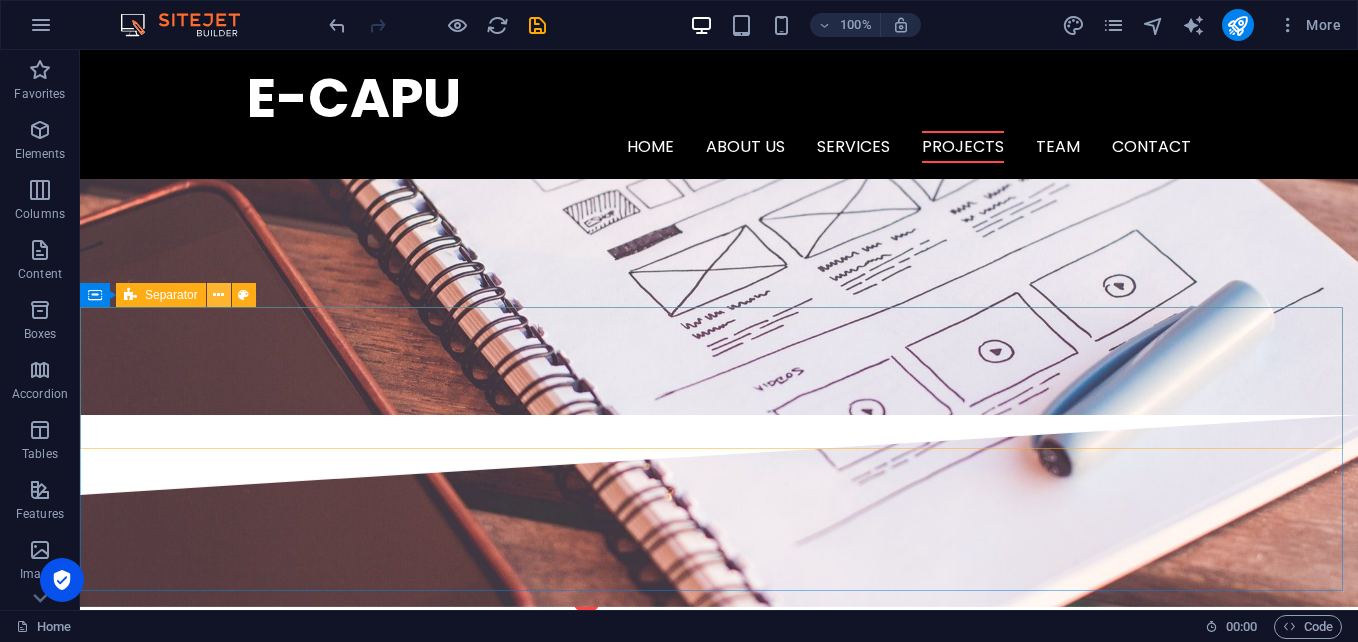 click at bounding box center (218, 295) 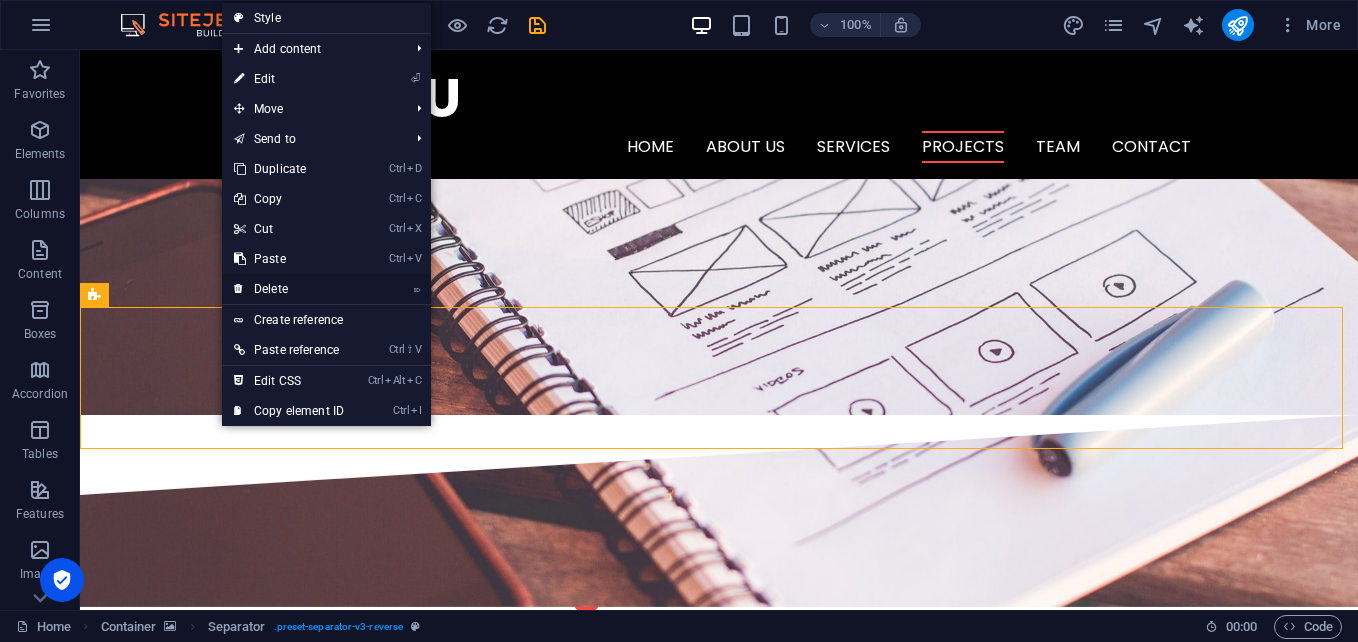 click on "⌦  Delete" at bounding box center [289, 289] 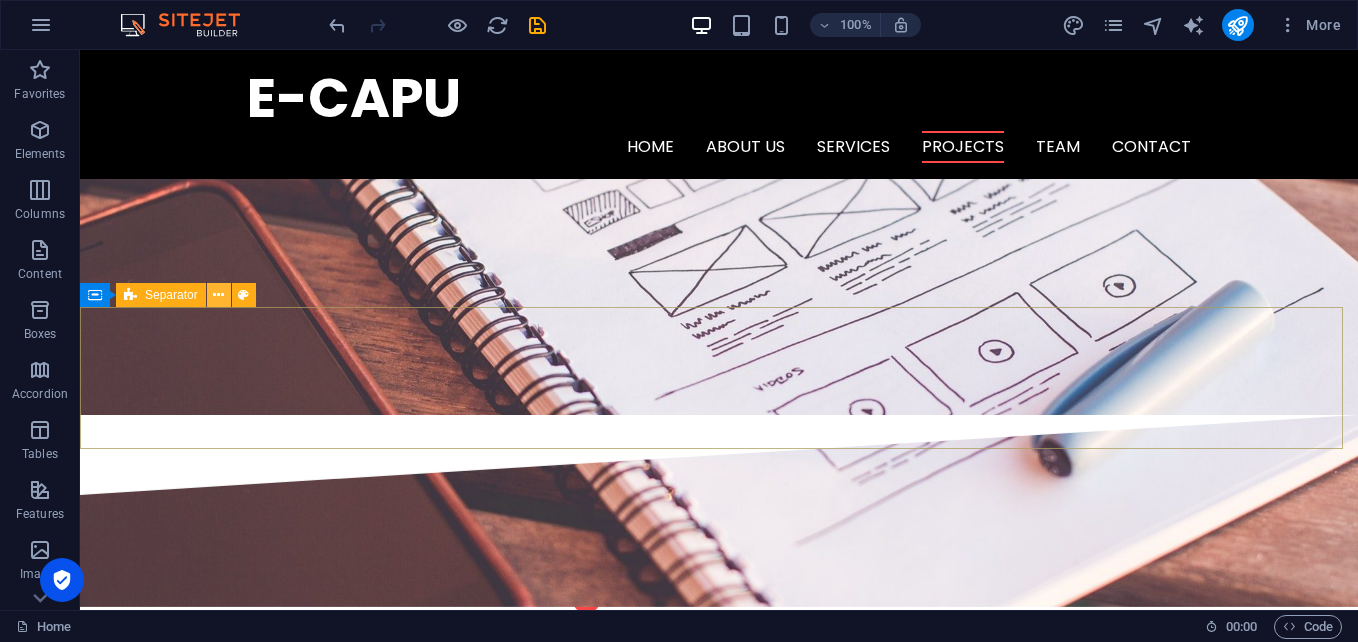click at bounding box center (218, 295) 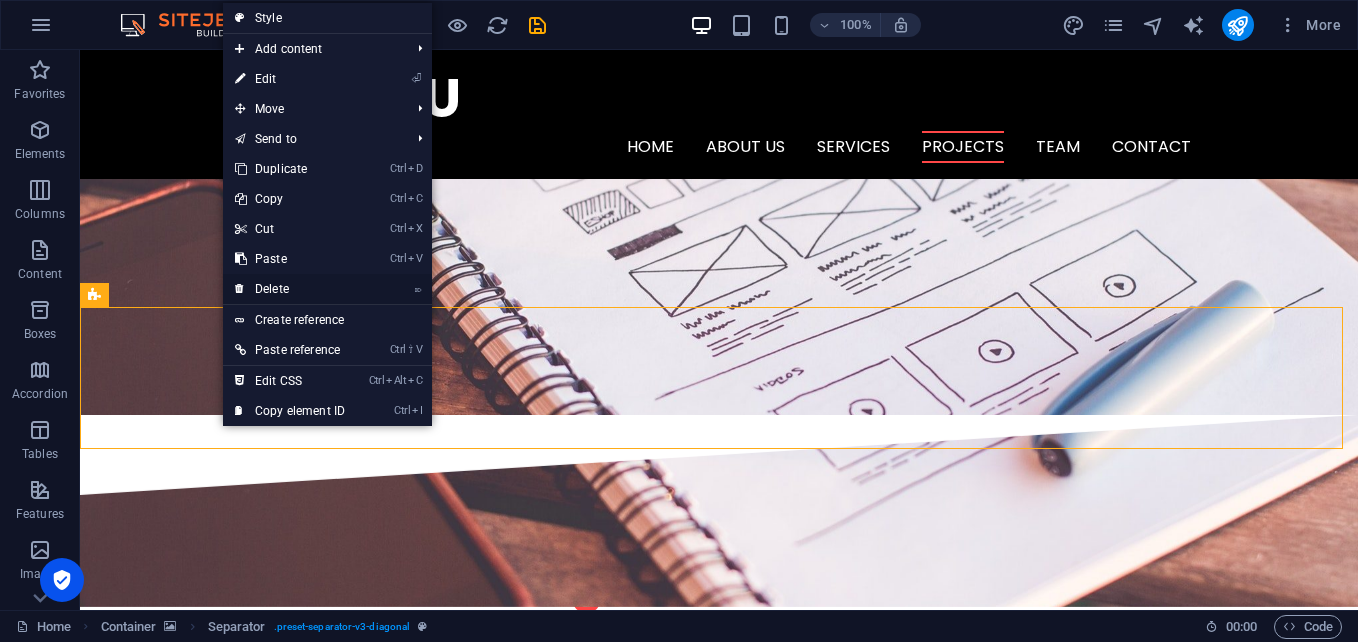 click on "⌦  Delete" at bounding box center (290, 289) 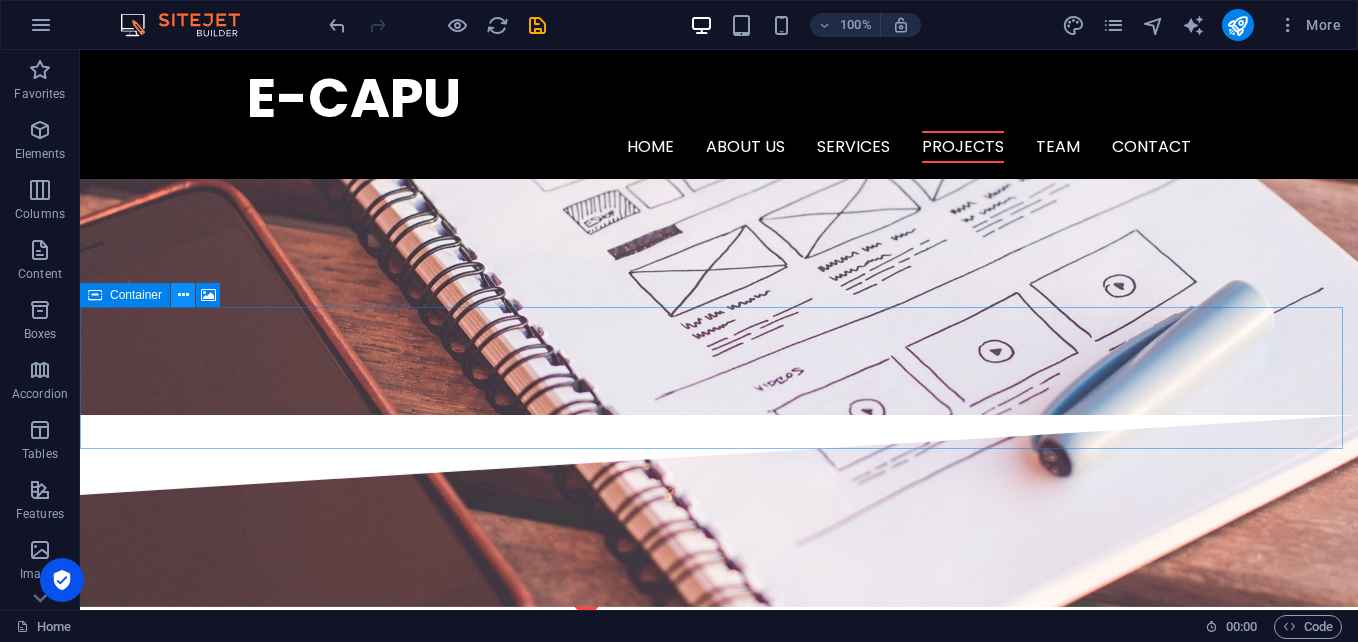 click at bounding box center (183, 295) 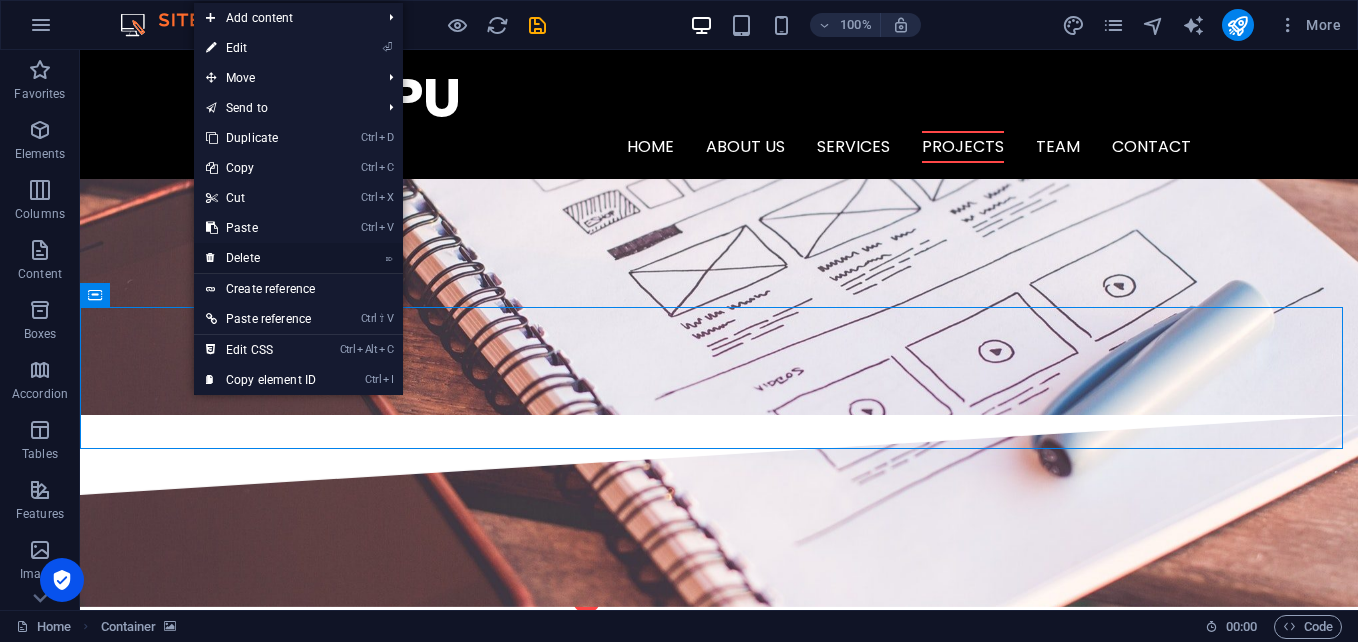 click on "⌦  Delete" at bounding box center (261, 258) 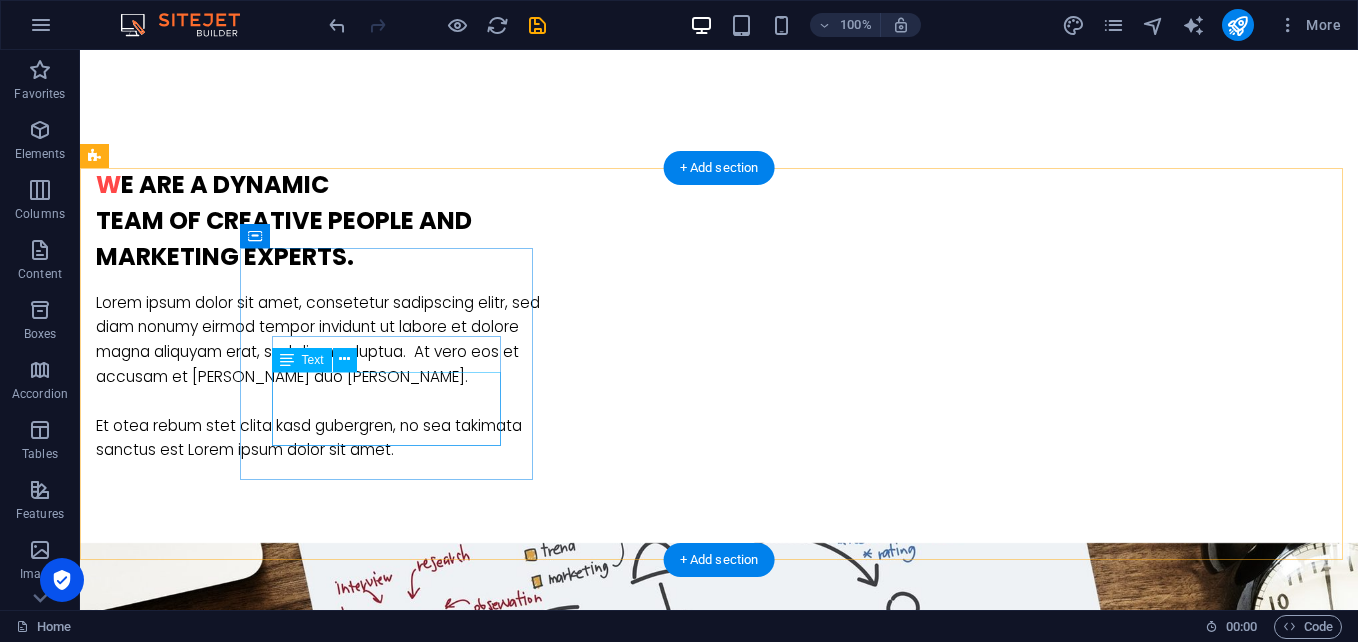 scroll, scrollTop: 1170, scrollLeft: 0, axis: vertical 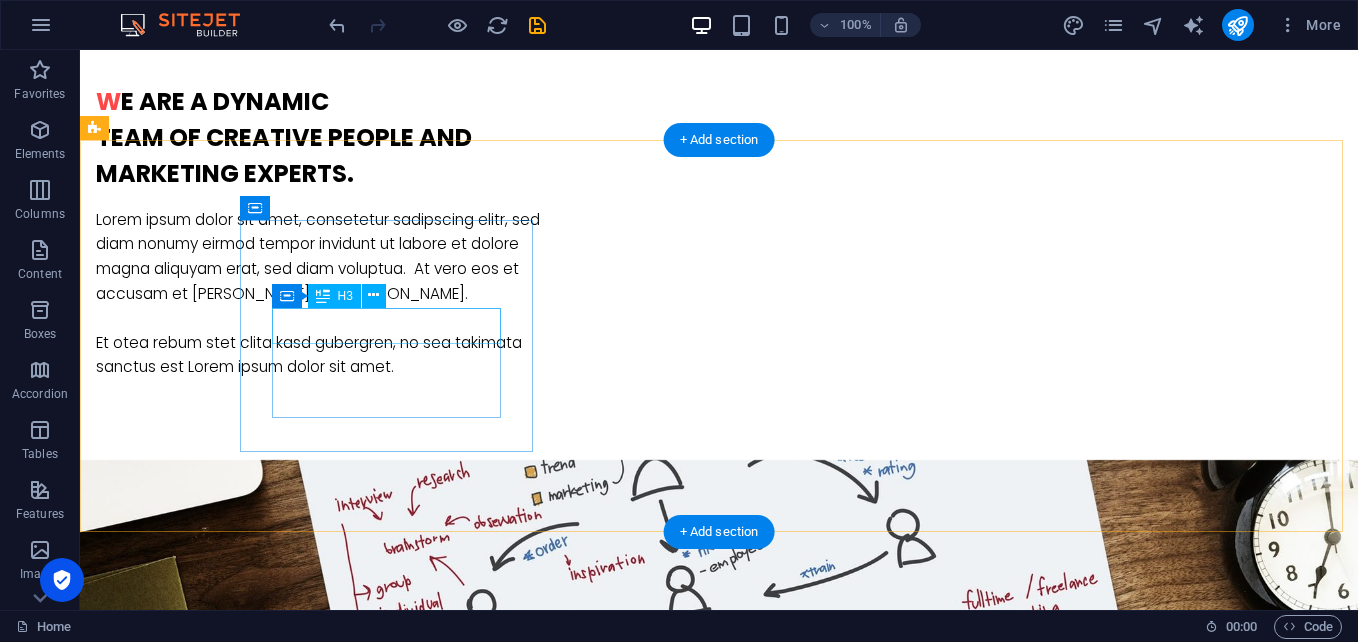 click on "Analytics" at bounding box center (242, 1382) 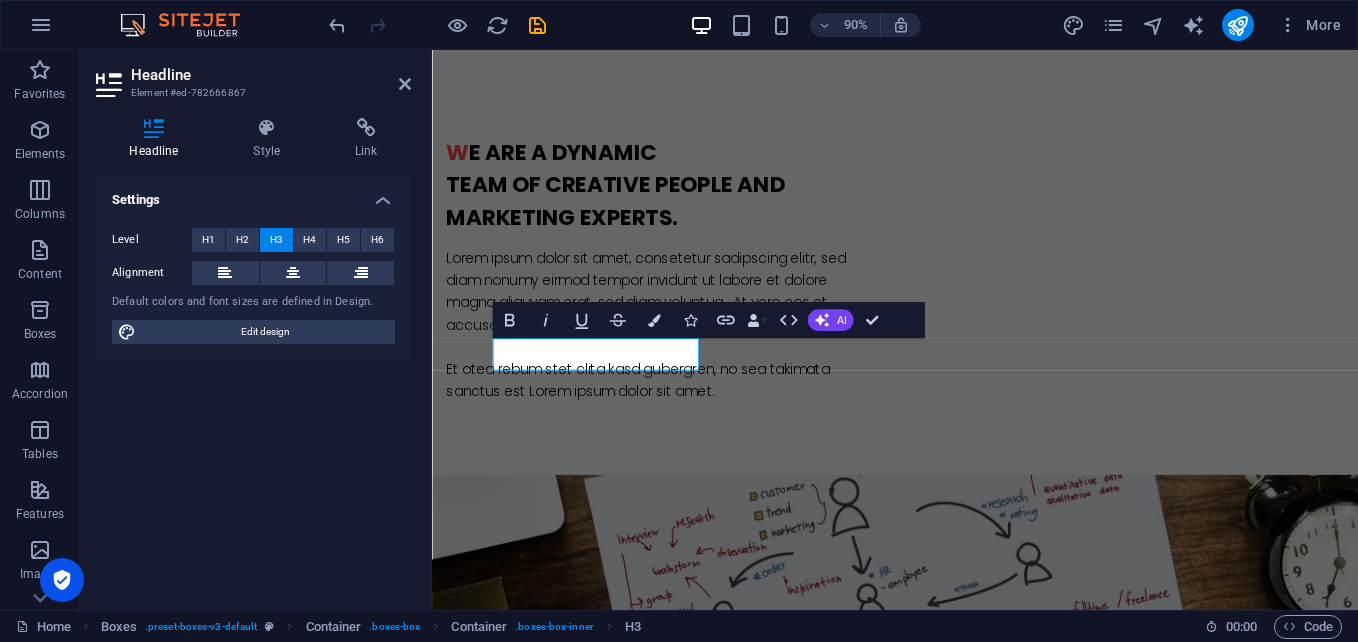 type 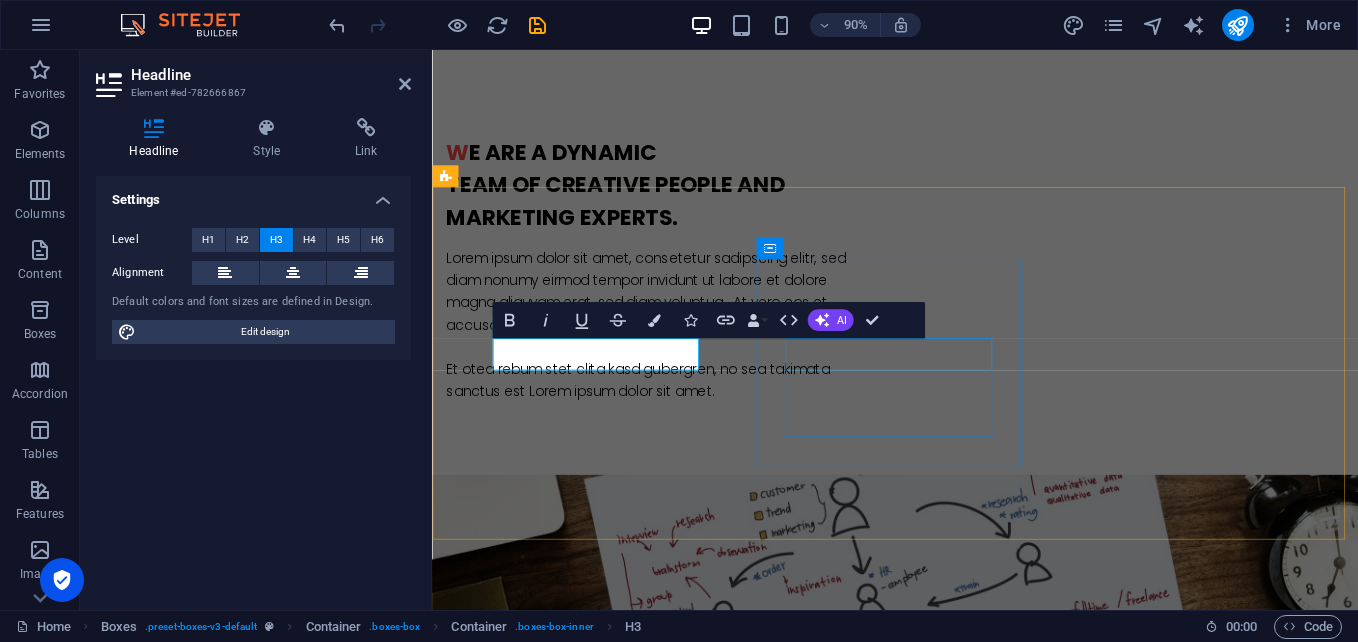 click on "Strategies" at bounding box center (594, 1690) 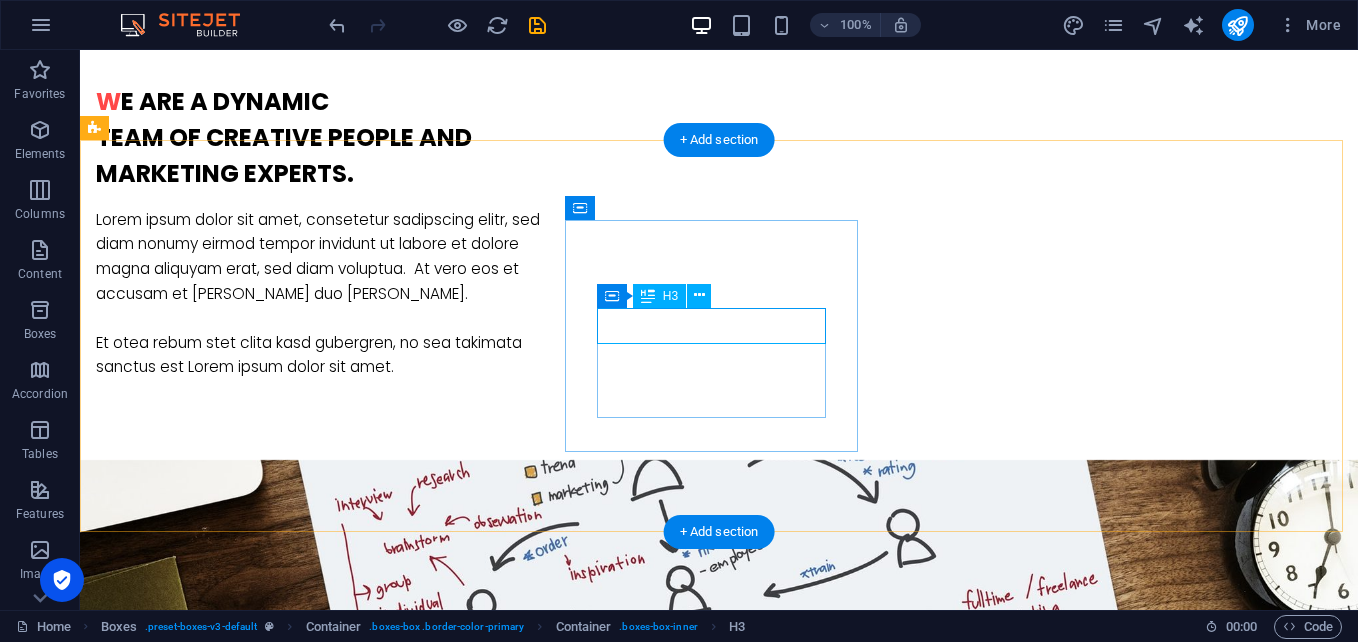 click on "Strategies" at bounding box center (242, 1628) 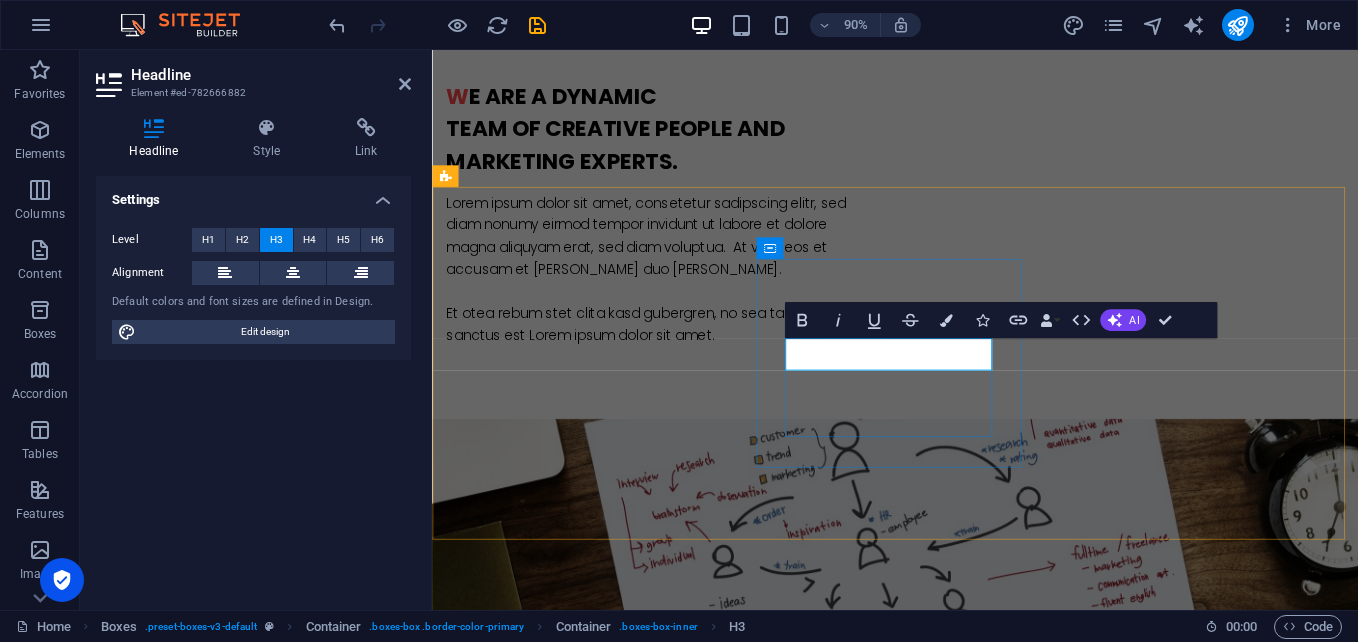 type 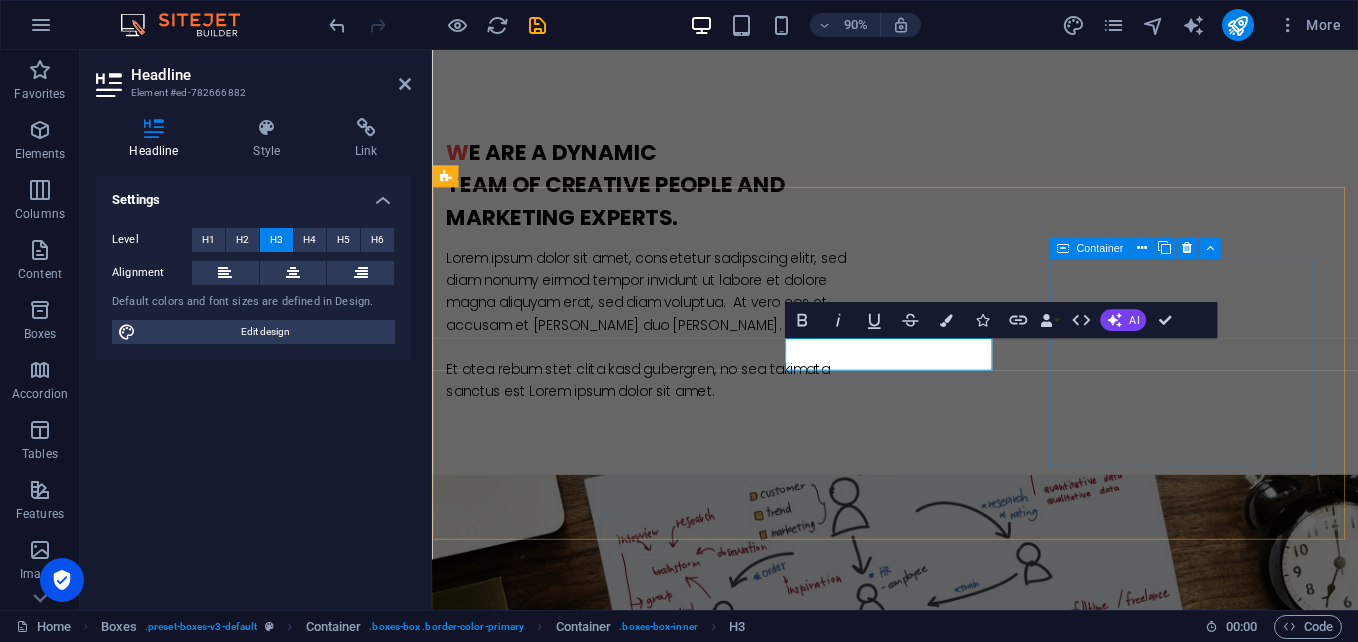 click on "Great Results Lorem ipsum dolor sit amet, consectetur adipisicing elit. Veritatis, dolorem!" at bounding box center [594, 1946] 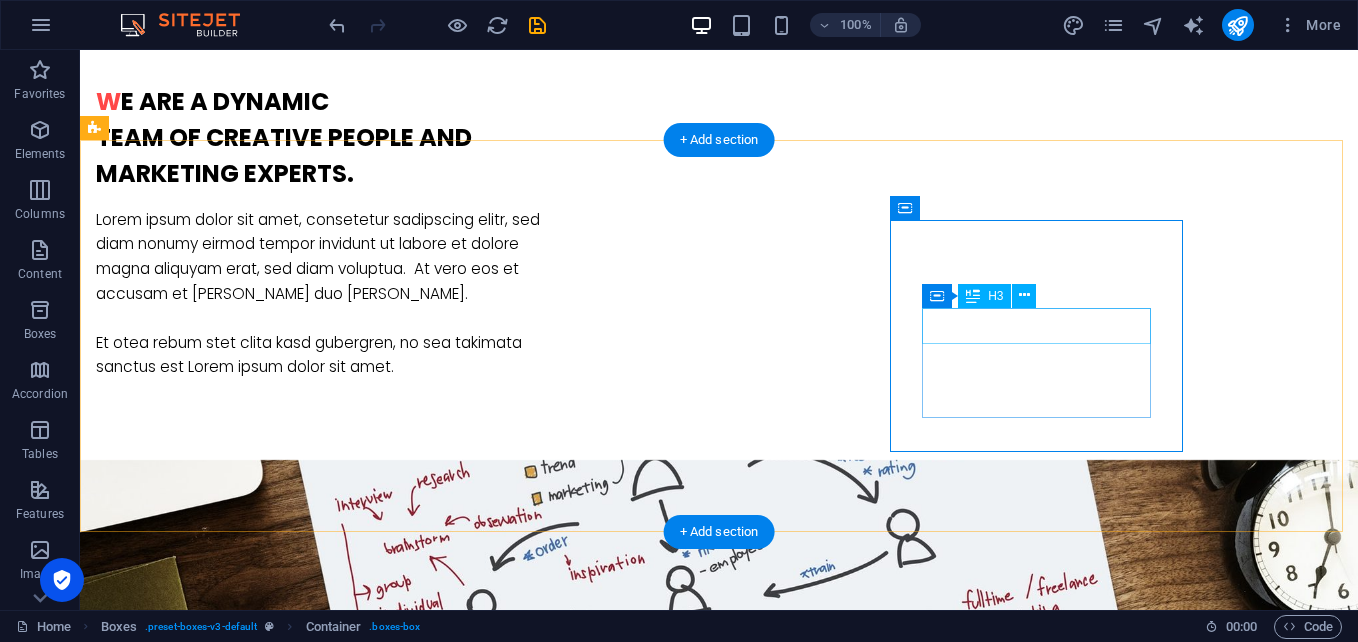 click on "Great Results" at bounding box center (242, 1875) 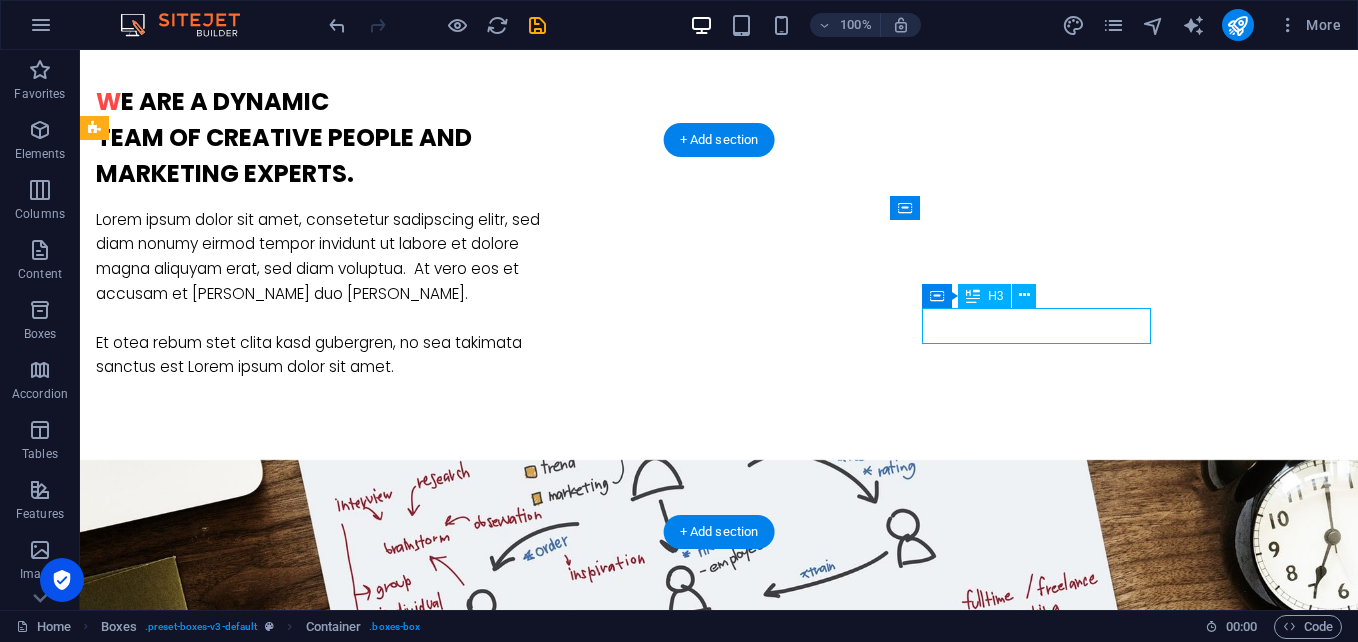 click on "Great Results" at bounding box center (242, 1875) 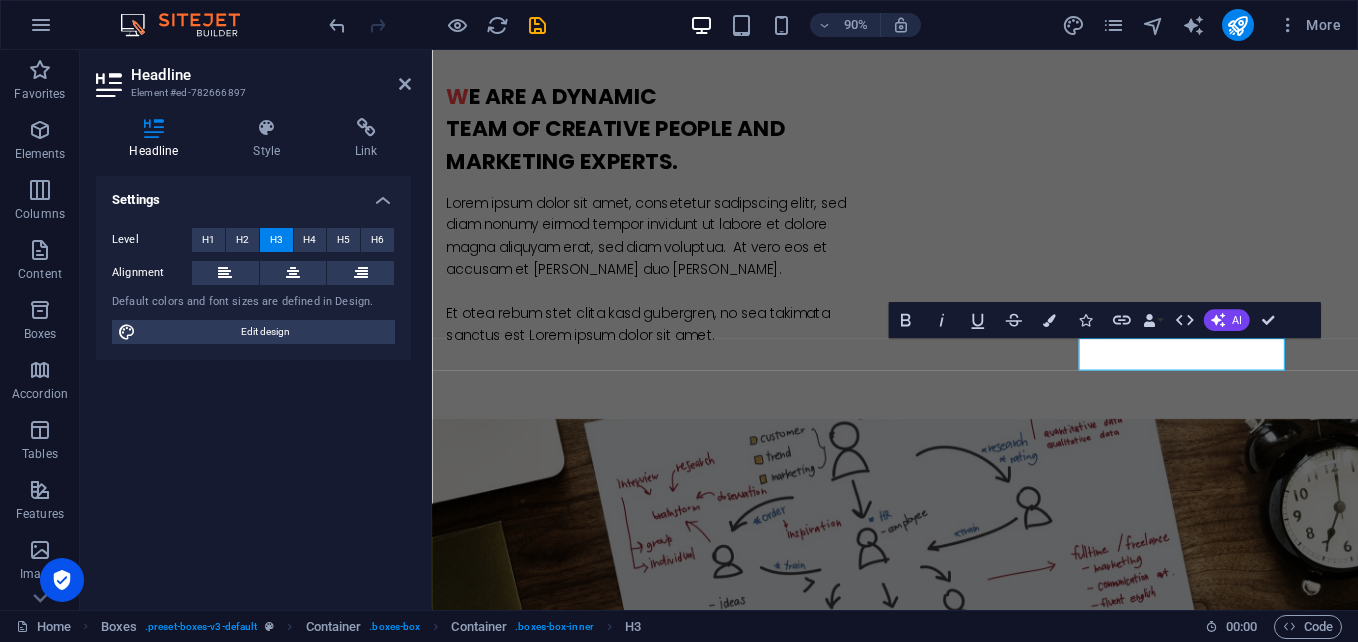 type 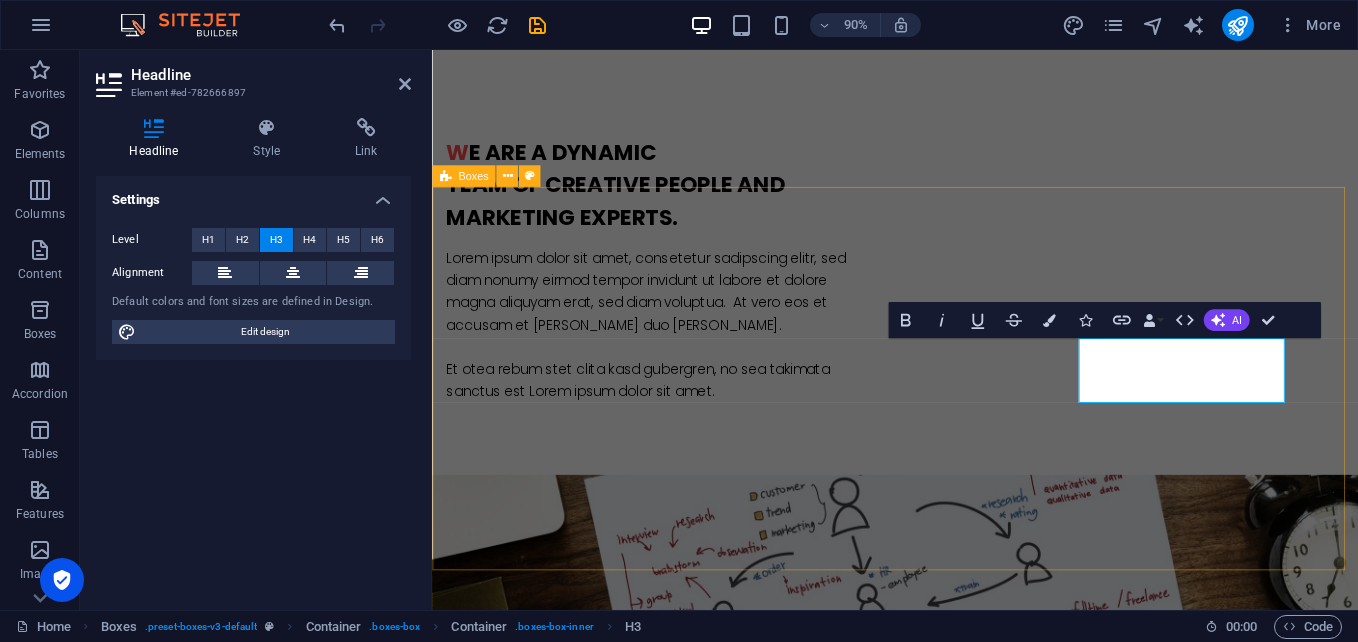 click on "analise Lorem ipsum dolor sit amet, consectetur adipisicing elit. Veritatis, dolorem! estrategia Lorem ipsum dolor sit amet, consectetur adipisicing elit. Veritatis, dolorem! grandes resultados Lorem ipsum dolor sit amet, consectetur adipisicing elit. Veritatis, dolorem!" at bounding box center (946, 1717) 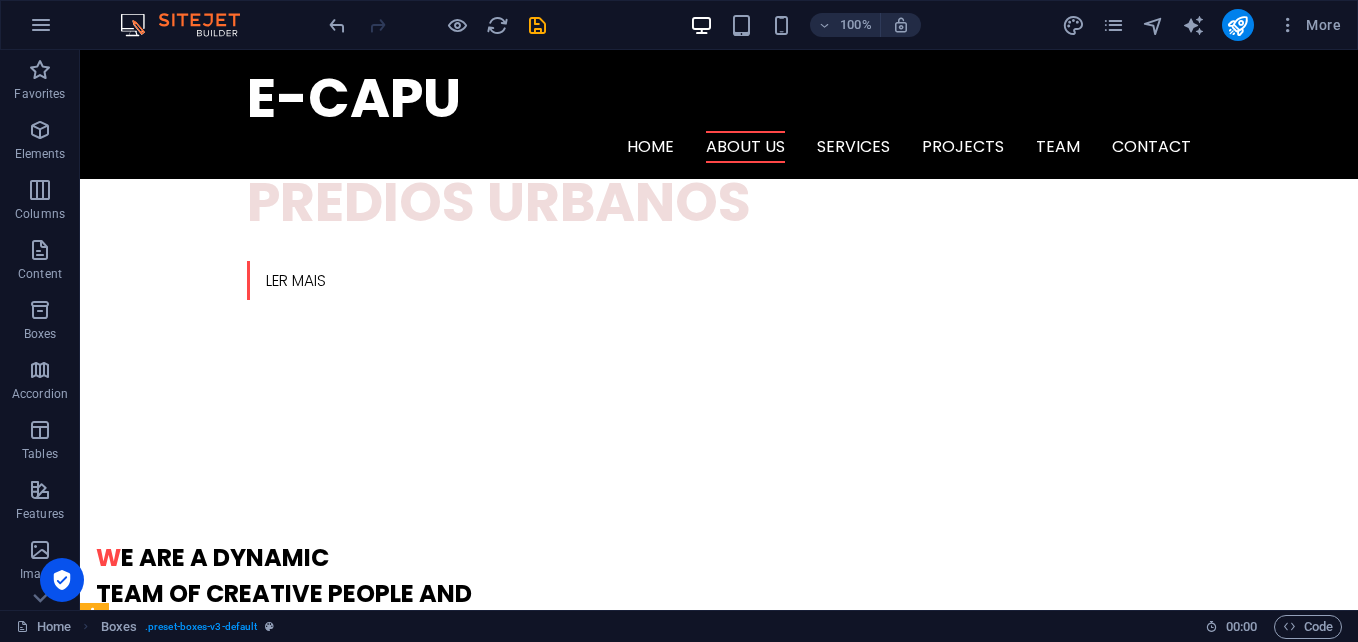 scroll, scrollTop: 683, scrollLeft: 0, axis: vertical 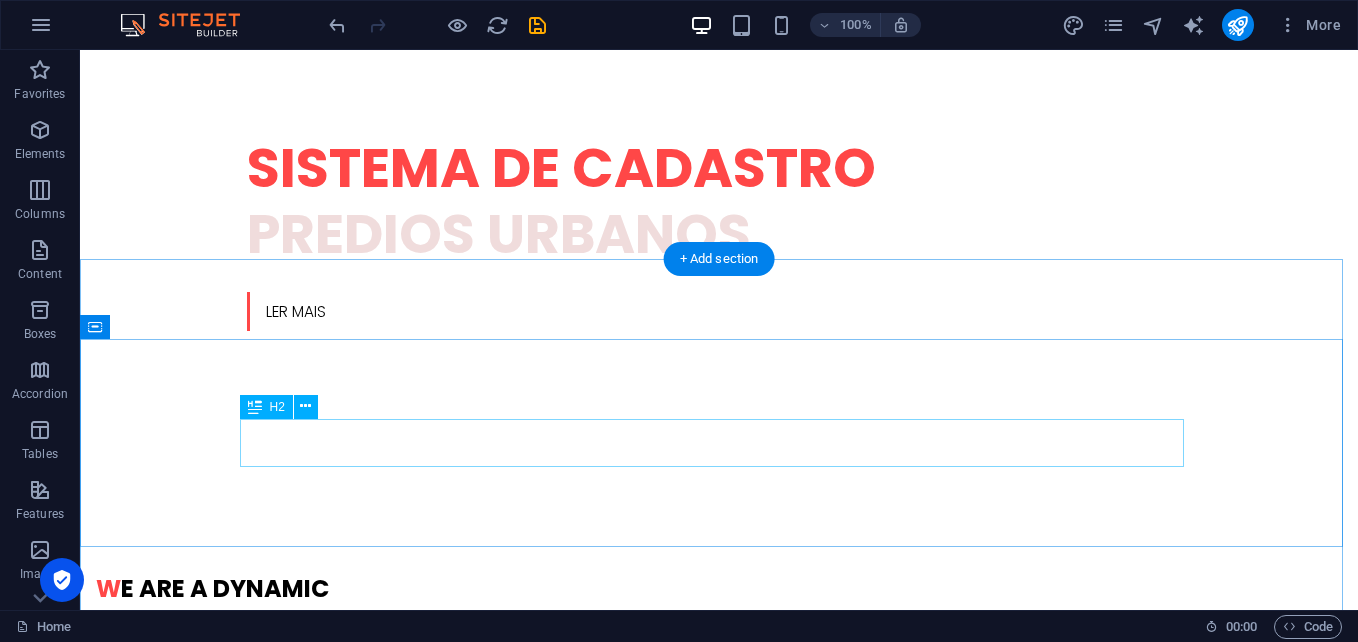 click on "O ur Services" at bounding box center [719, 1499] 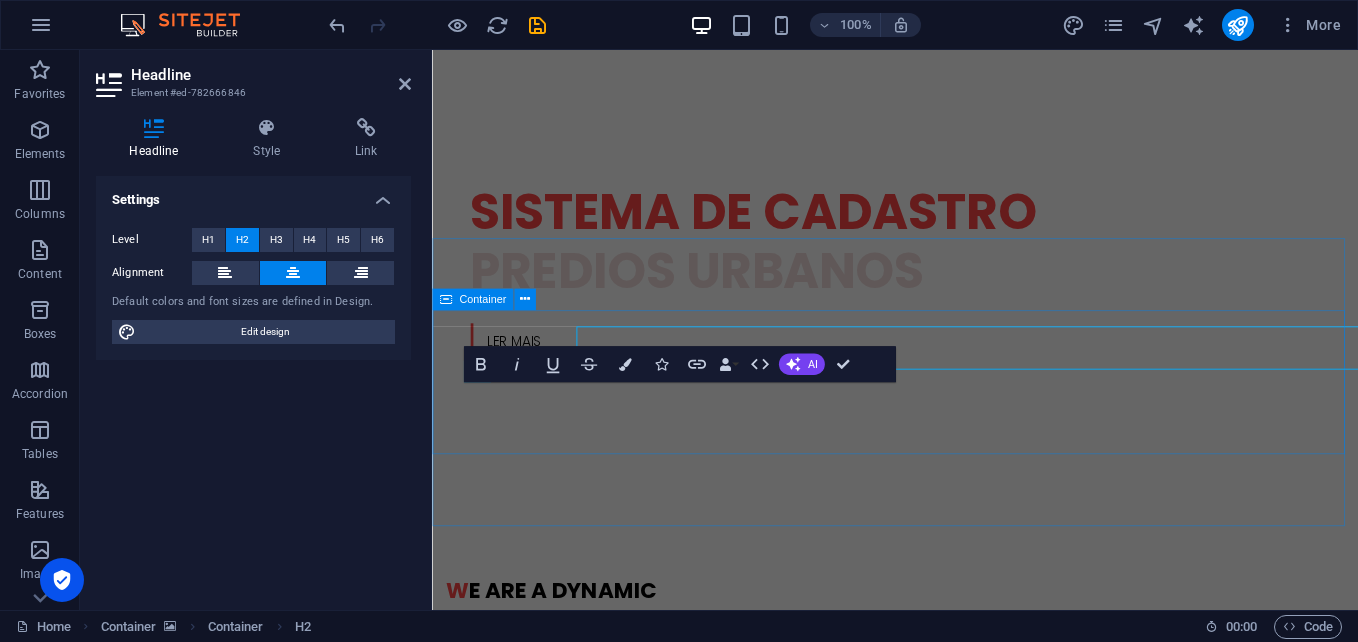 scroll, scrollTop: 745, scrollLeft: 0, axis: vertical 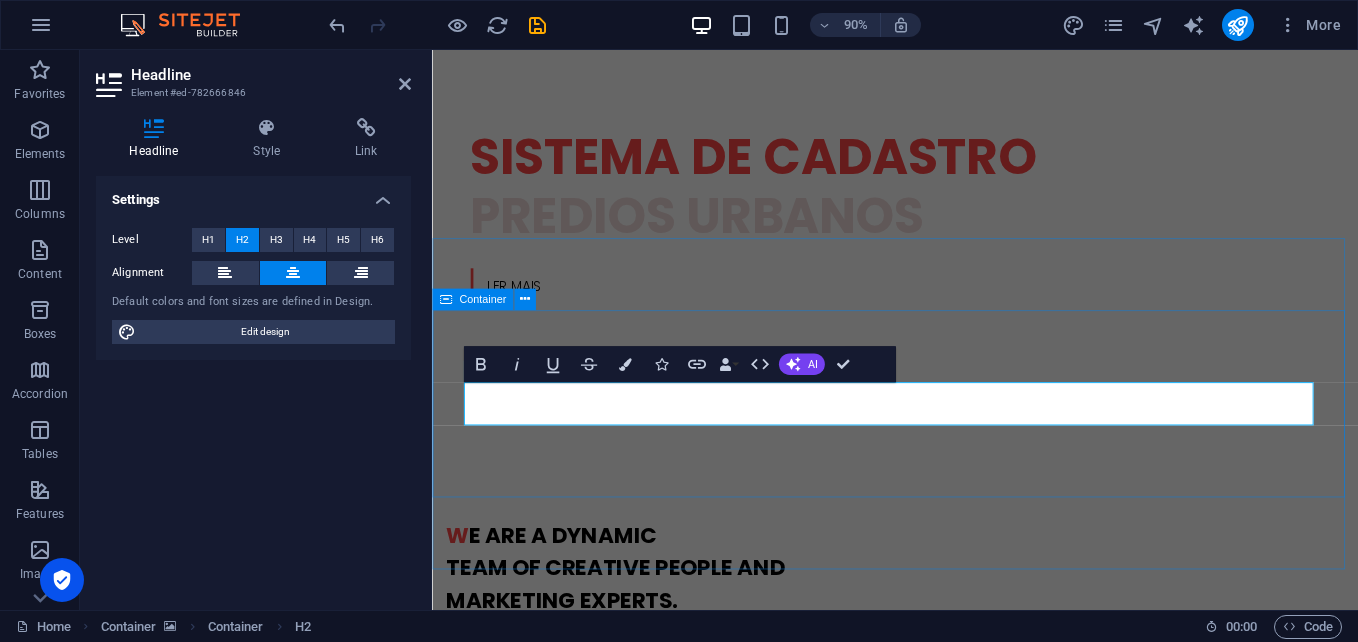 type 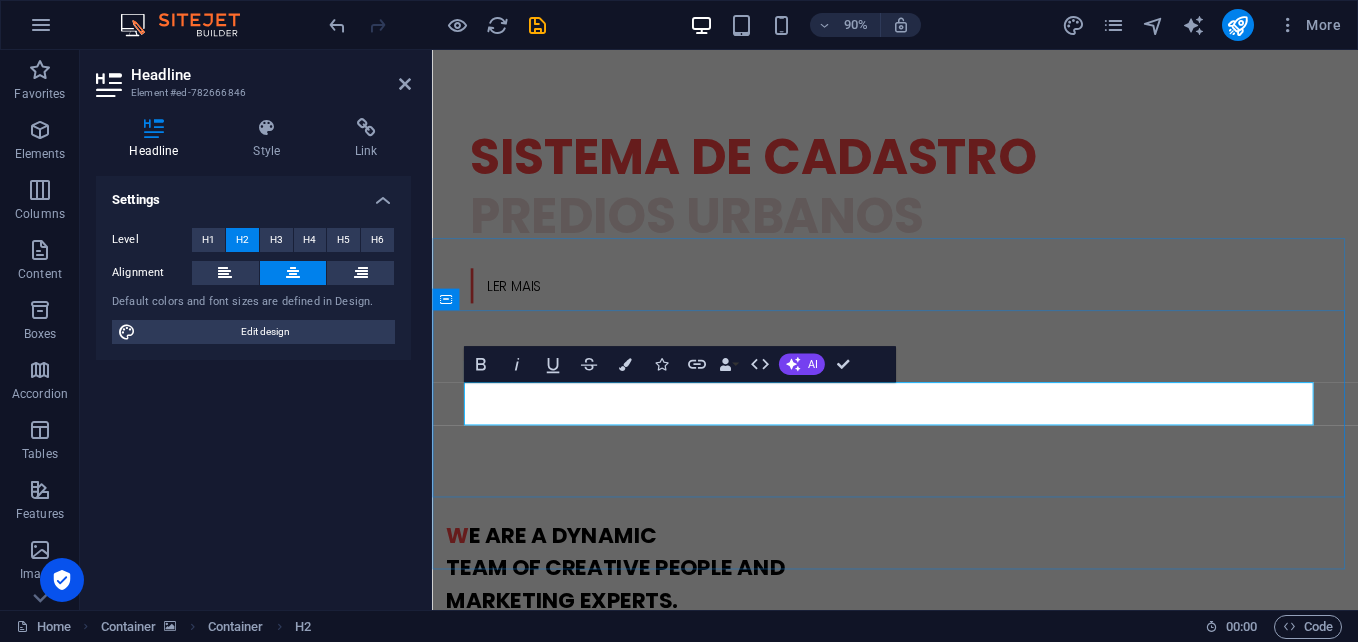 click on "ur Services" at bounding box center [962, 1499] 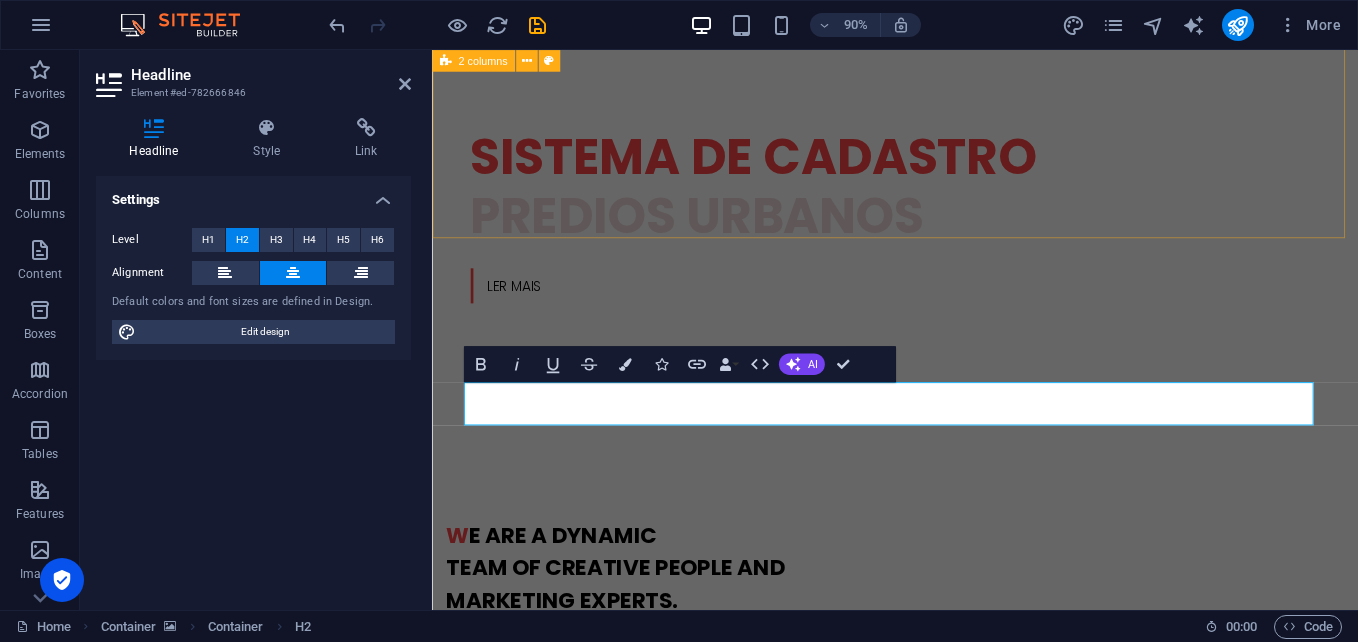 click on "W e are a dynamic team of creative people and Marketing Experts. Lorem ipsum dolor sit amet, consetetur sadipscing elitr, sed diam nonumy eirmod tempor invidunt ut labore et dolore magna aliquyam erat, sed diam voluptua.  At vero eos et accusam et justo duo dolores. Et otea rebum stet clita kasd gubergren, no sea takimata sanctus est Lorem ipsum dolor sit amet." at bounding box center (946, 719) 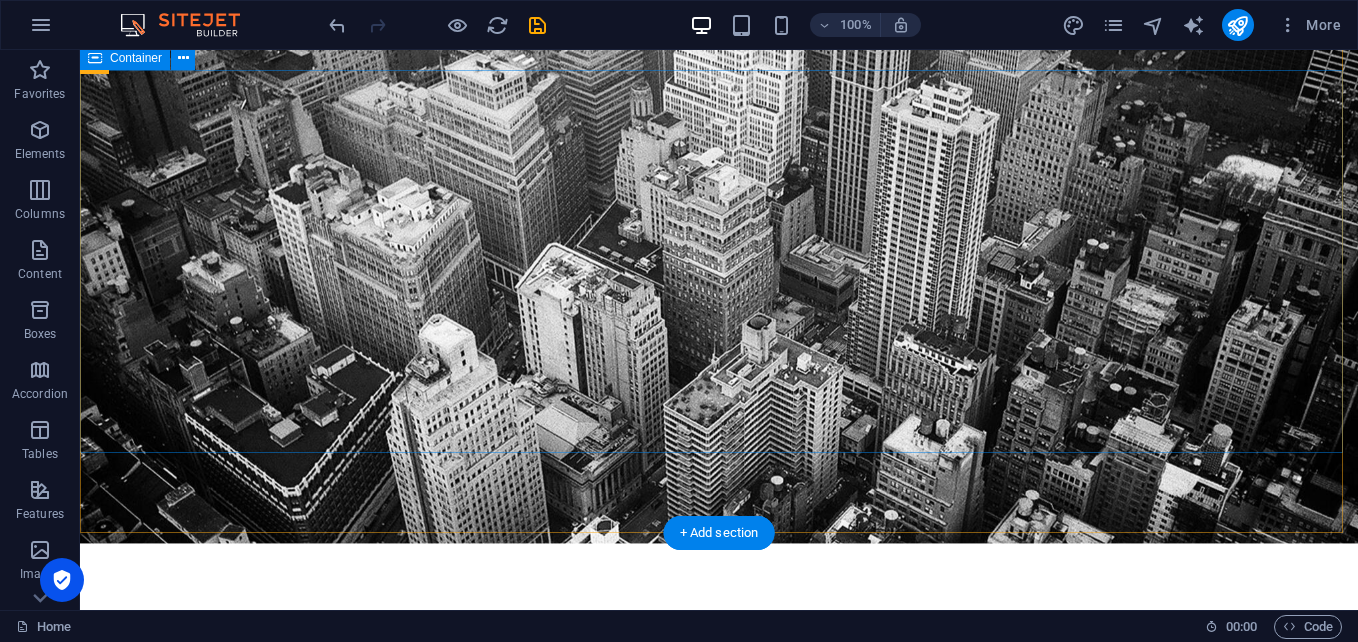 scroll, scrollTop: 0, scrollLeft: 0, axis: both 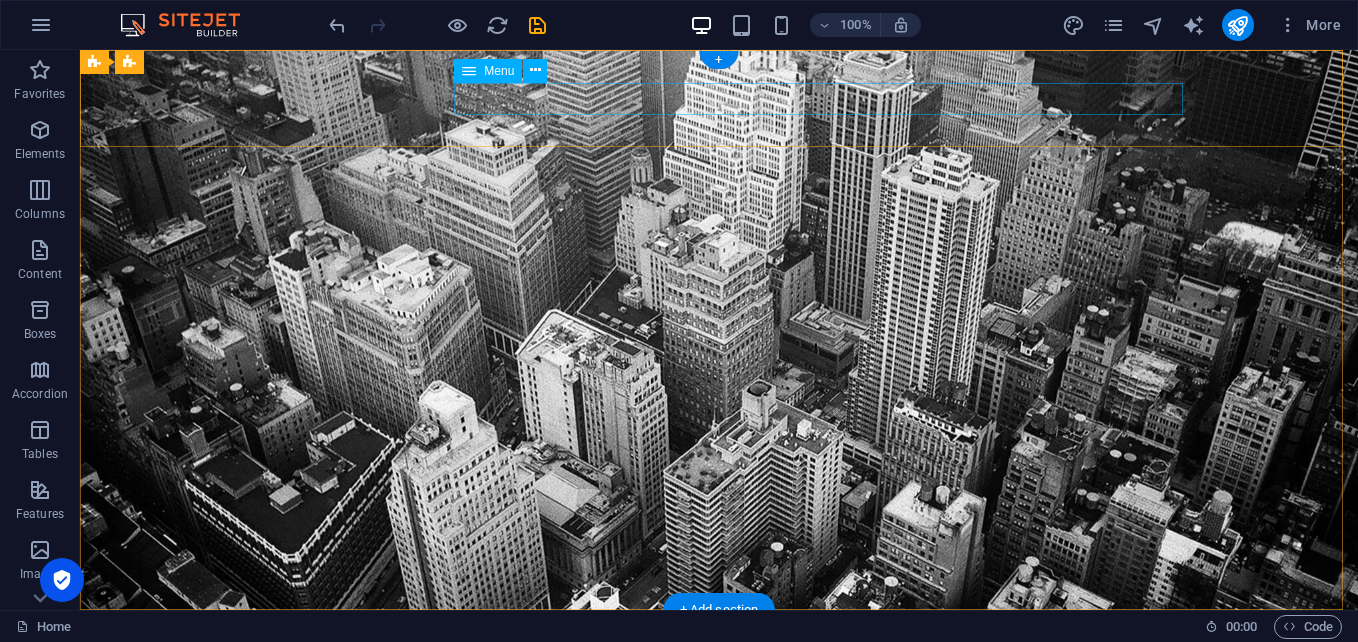 click on "Home About us Services Projects Team Contact" at bounding box center [719, 707] 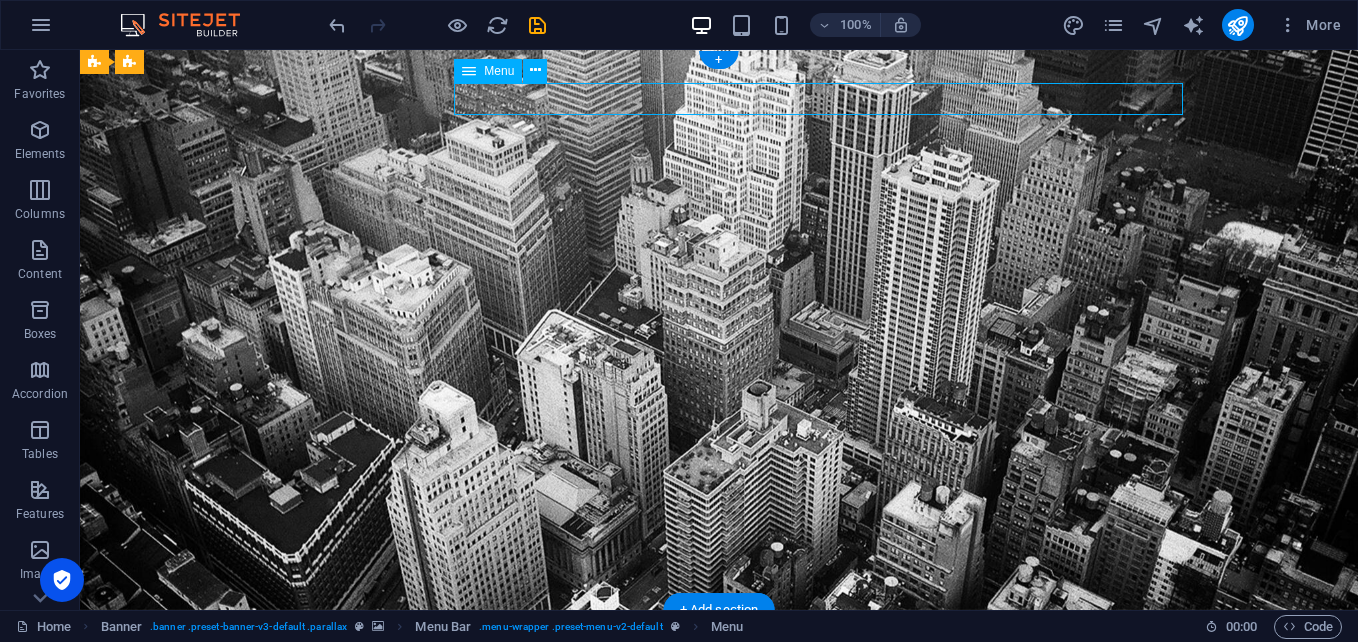 click on "Home About us Services Projects Team Contact" at bounding box center [719, 707] 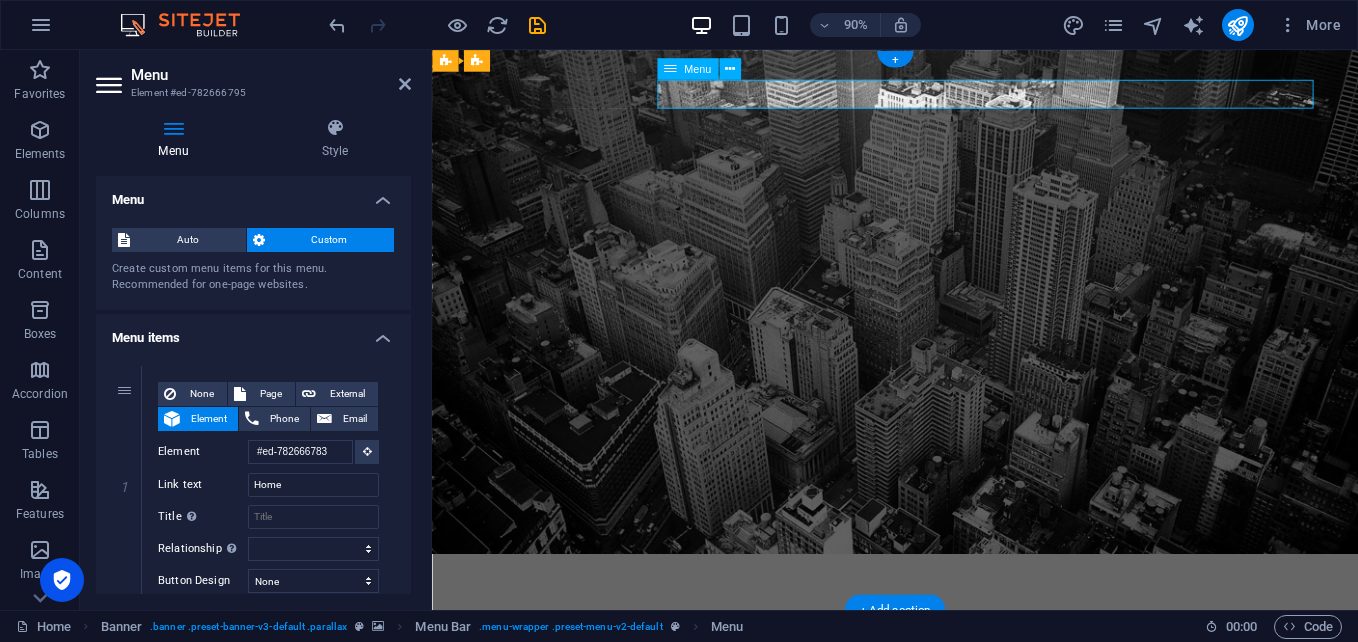 click on "Home About us Services Projects Team Contact" at bounding box center (947, 707) 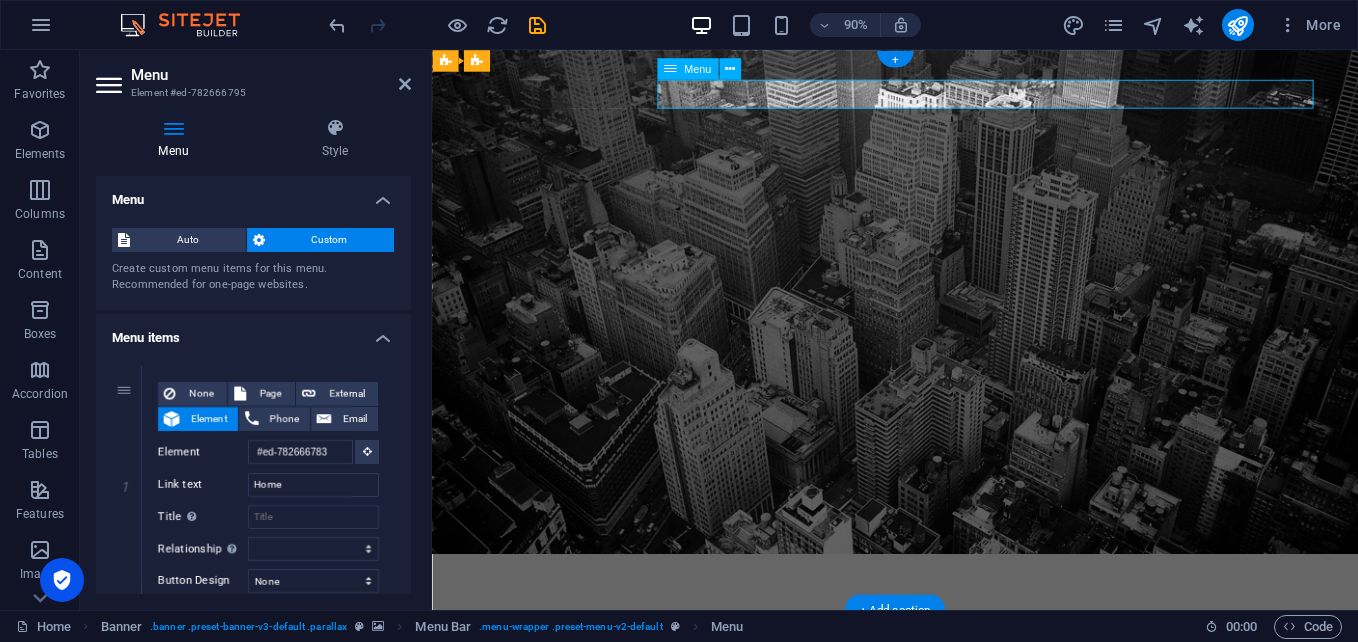 click on "Home About us Services Projects Team Contact" at bounding box center (947, 707) 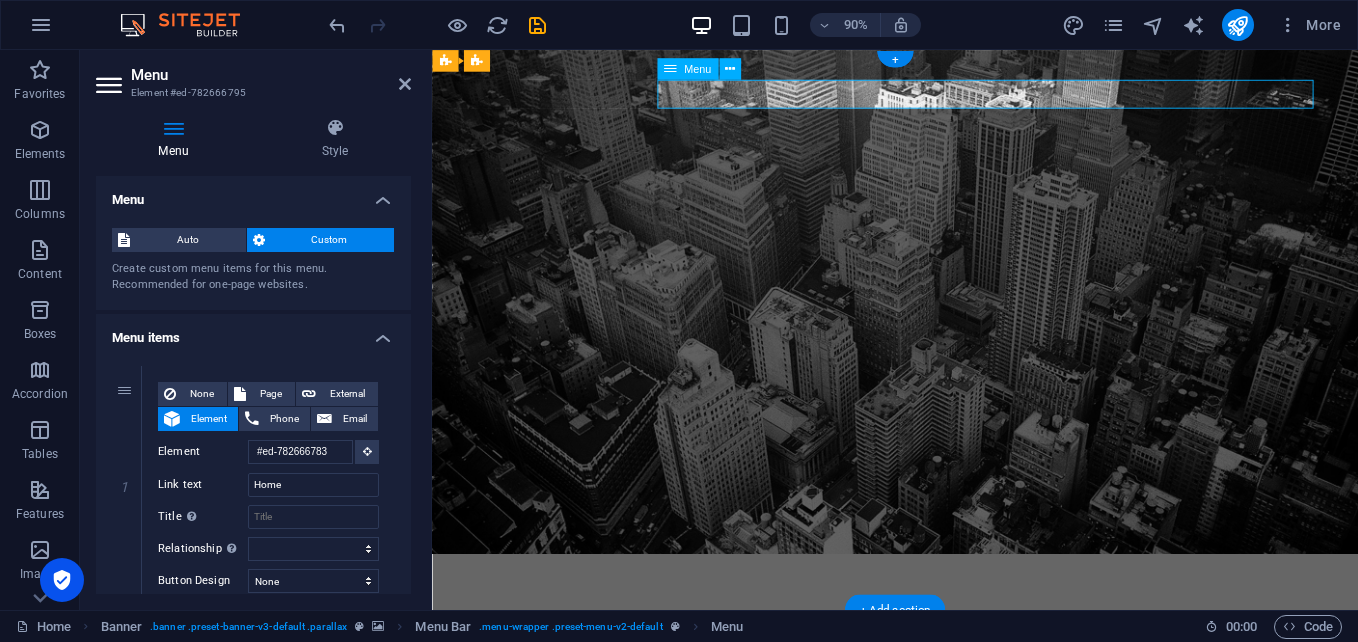 click on "Home About us Services Projects Team Contact" at bounding box center (947, 707) 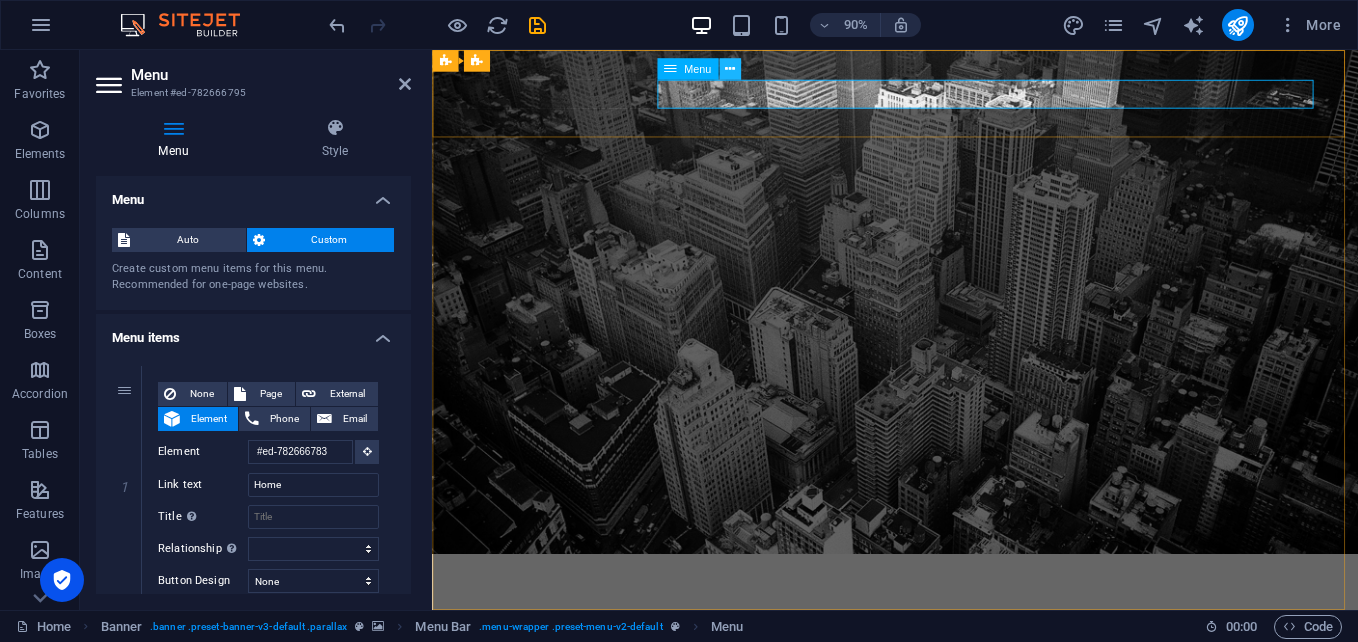 click at bounding box center [730, 68] 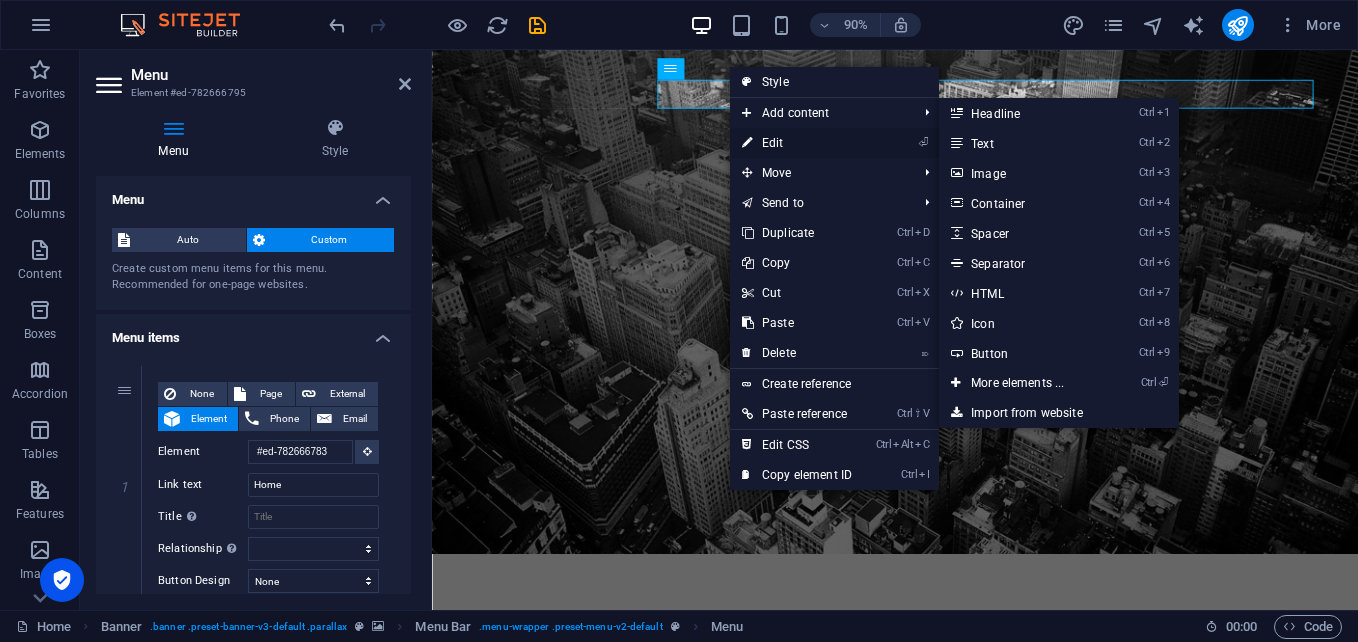 click on "⏎  Edit" at bounding box center (797, 143) 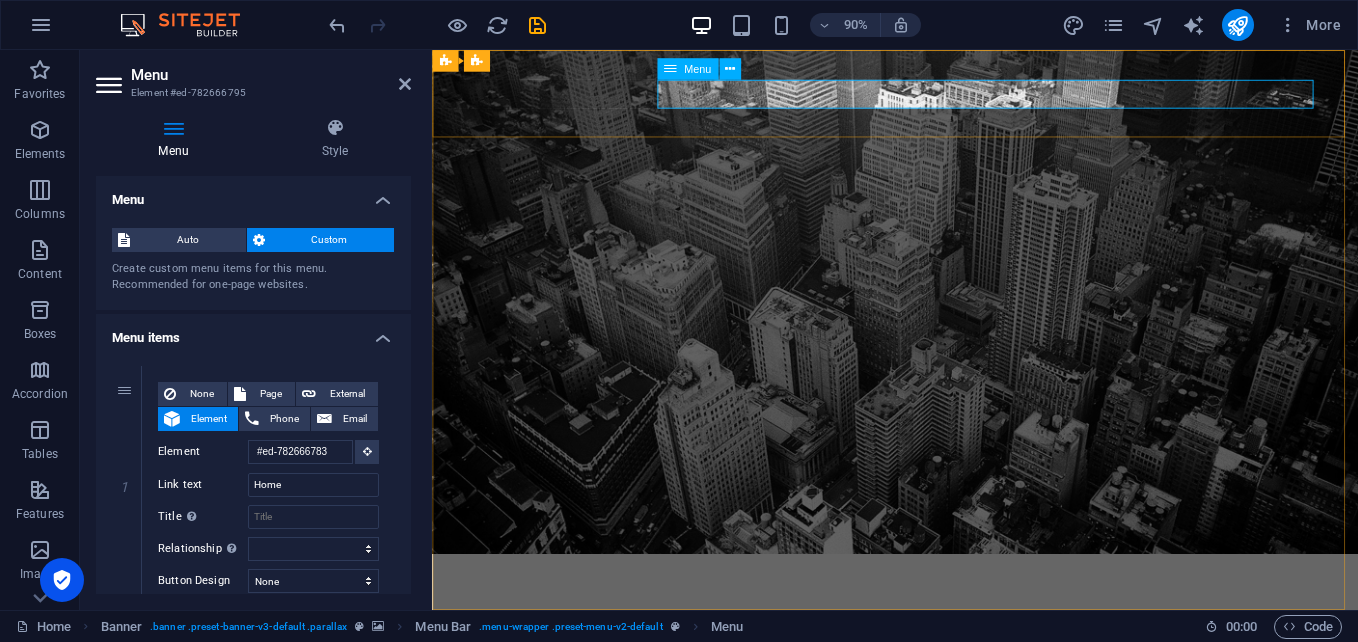 click on "Home About us Services Projects Team Contact" at bounding box center (947, 707) 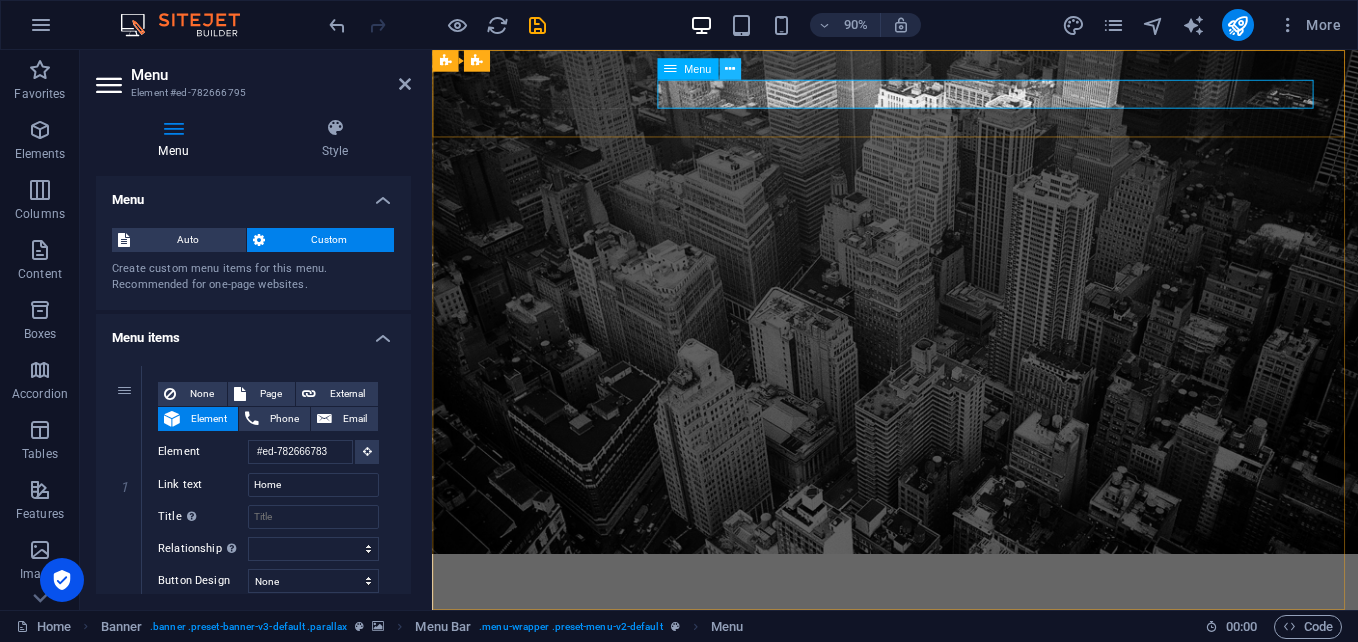 click at bounding box center [730, 68] 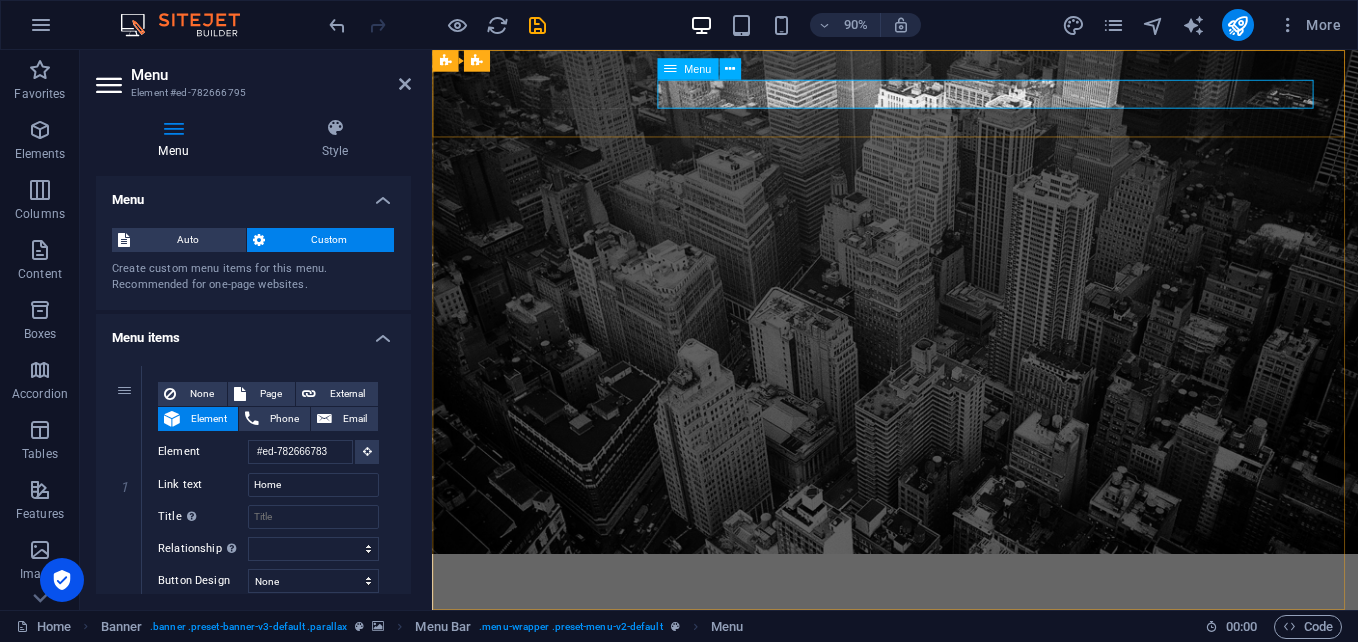 click on "Home About us Services Projects Team Contact" at bounding box center [947, 707] 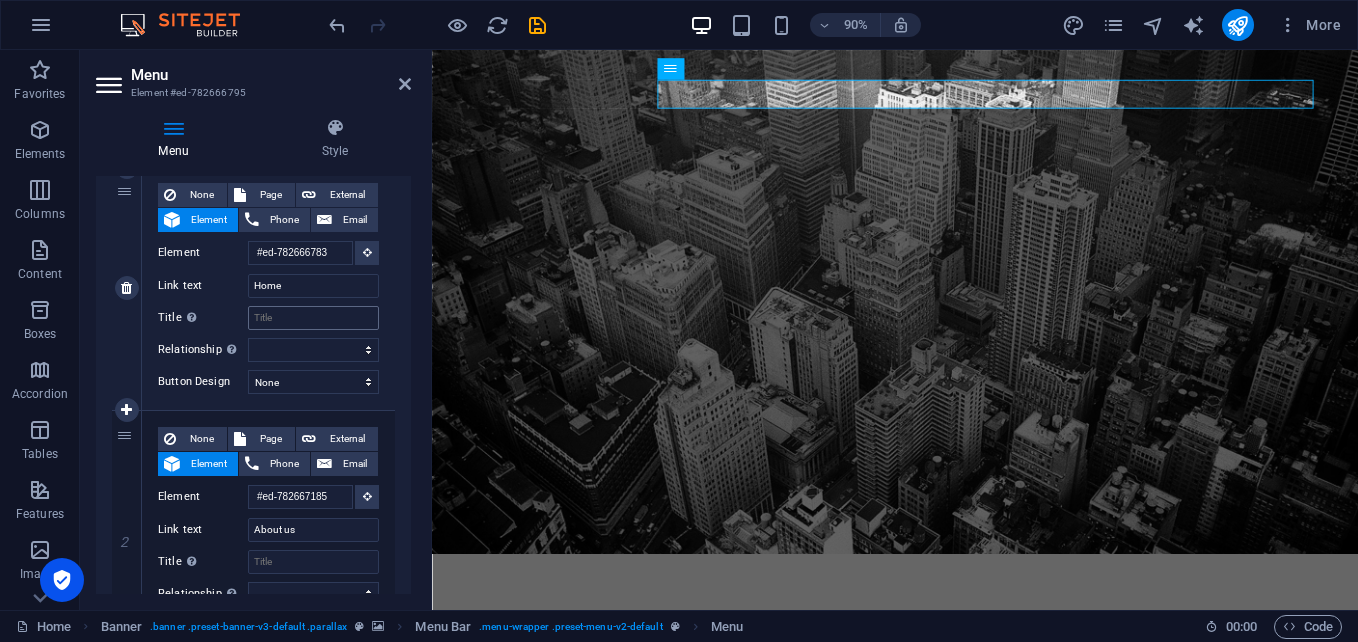 scroll, scrollTop: 200, scrollLeft: 0, axis: vertical 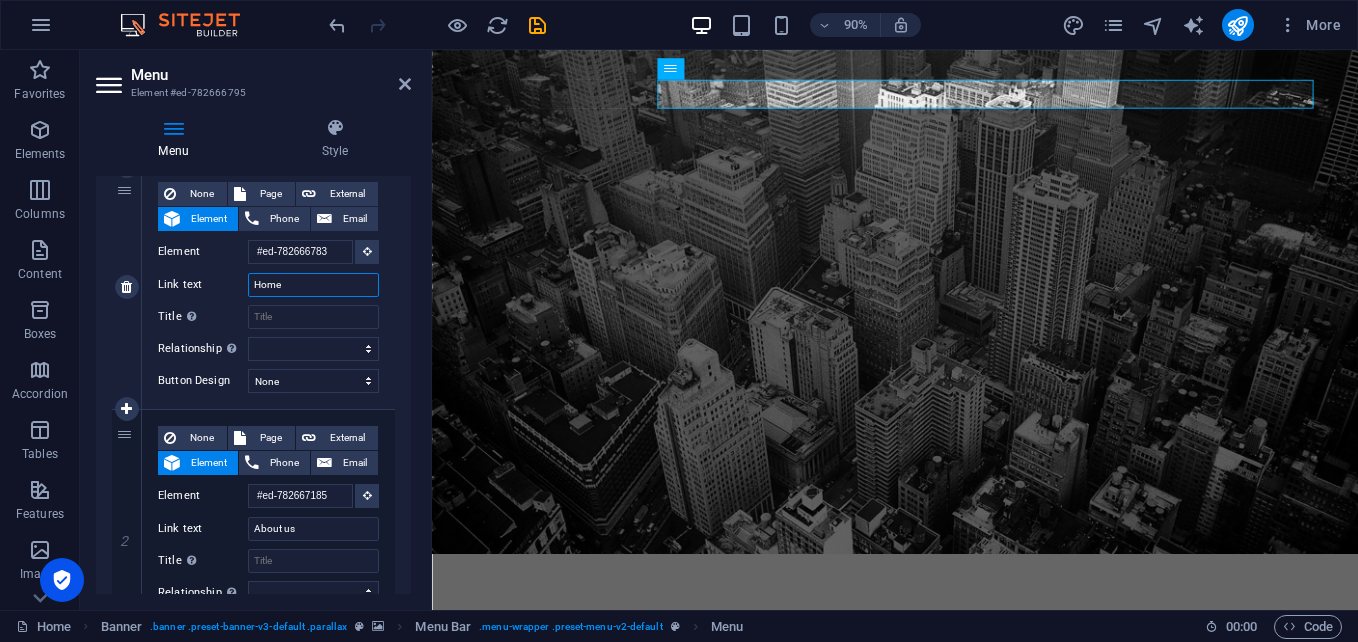 click on "Home" at bounding box center [313, 285] 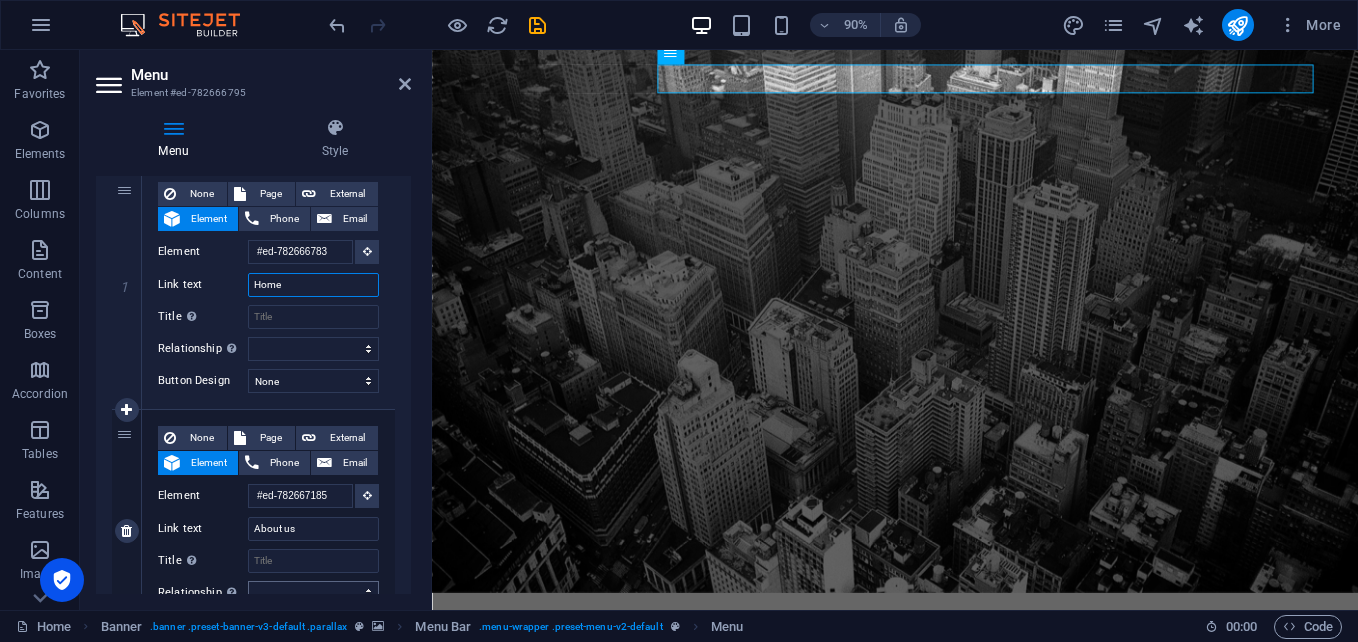 scroll, scrollTop: 0, scrollLeft: 0, axis: both 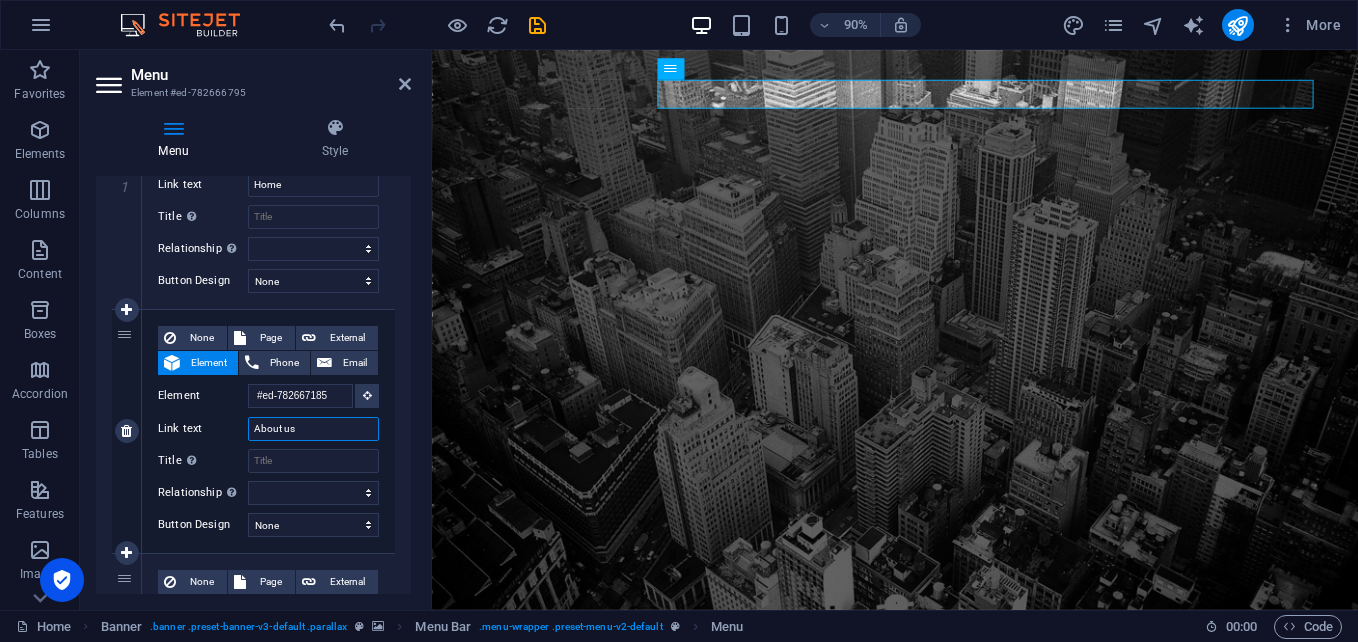 click on "About us" at bounding box center (313, 429) 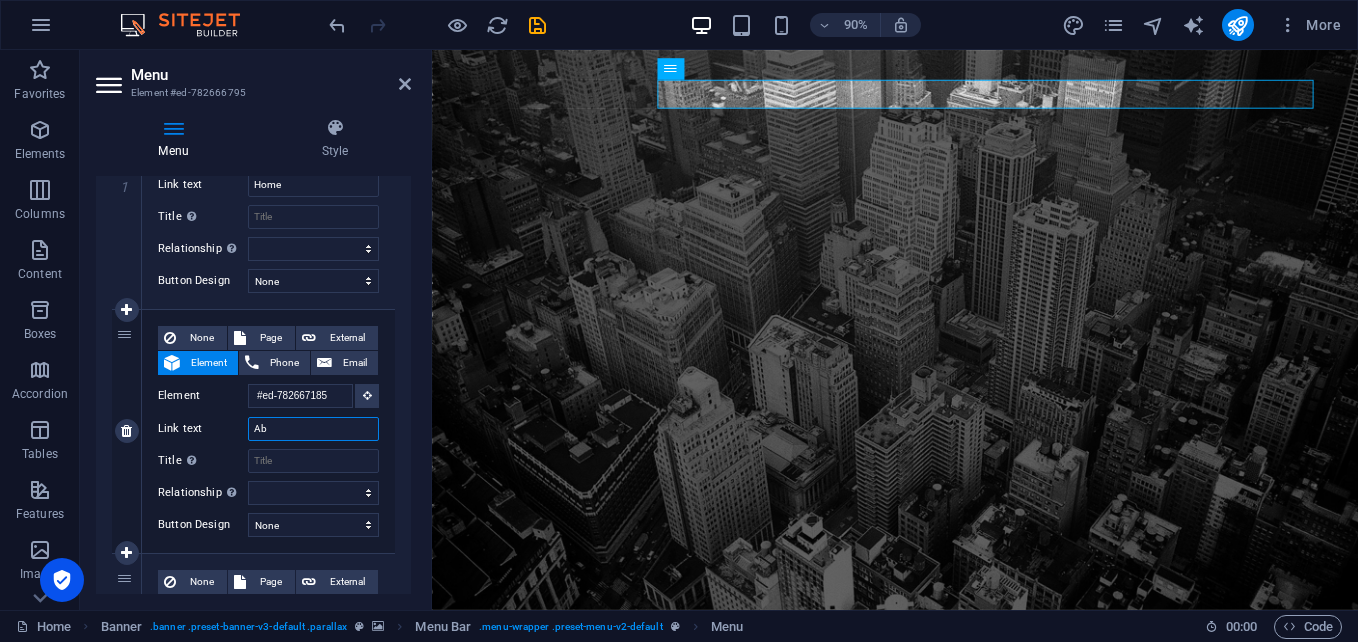 type on "A" 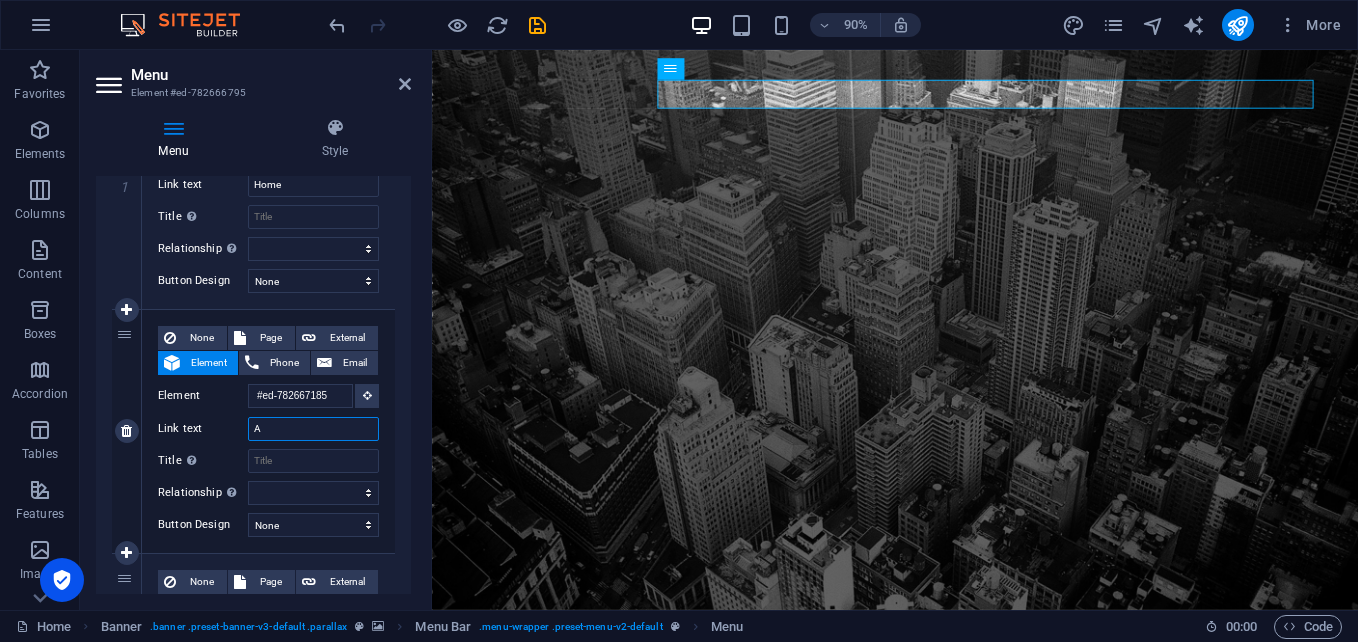 type 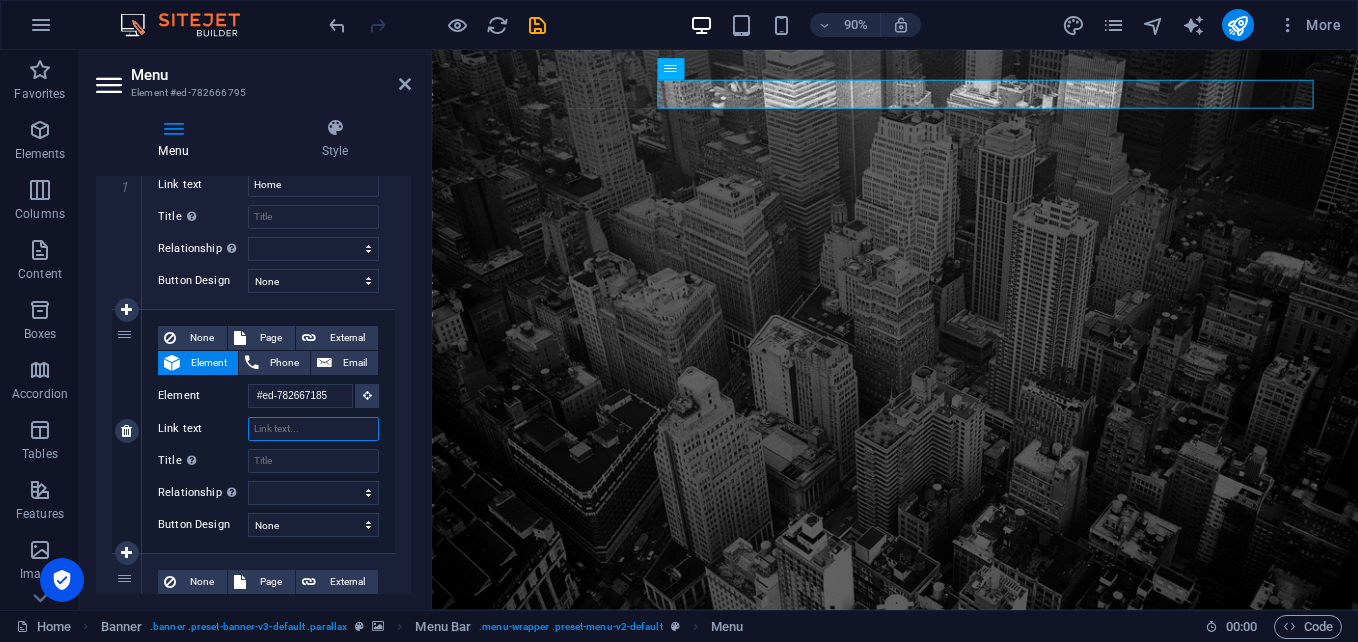 select 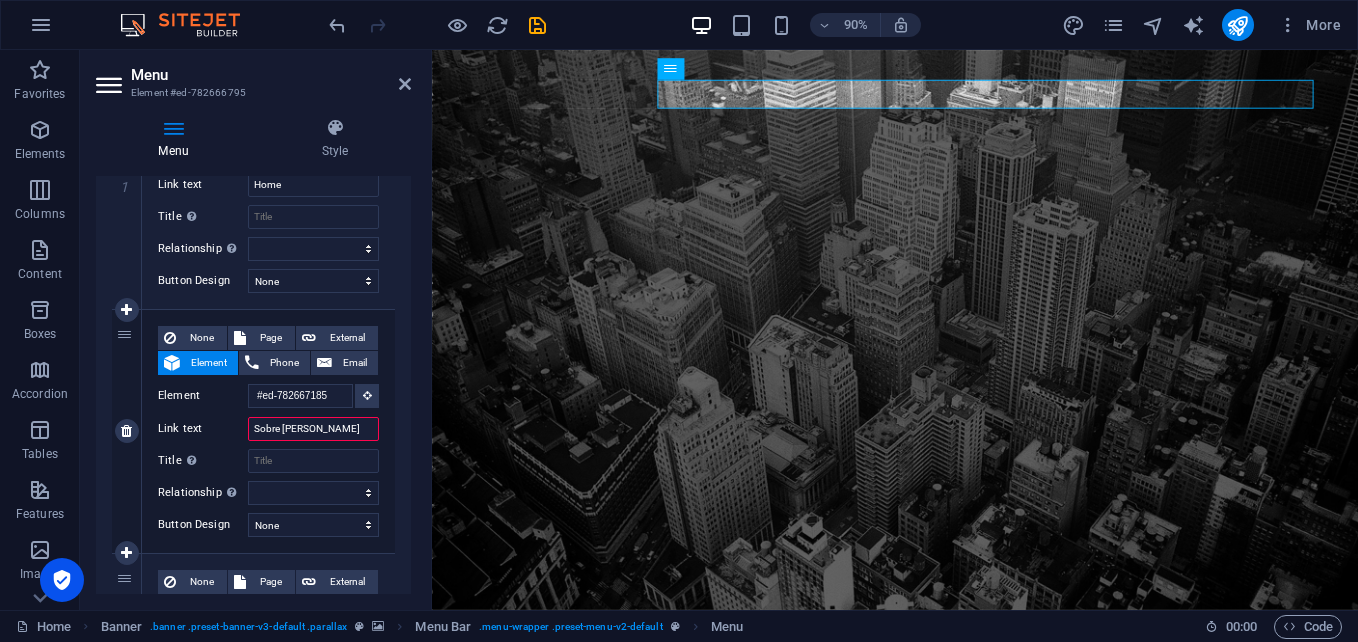 type on "Sobre nosss" 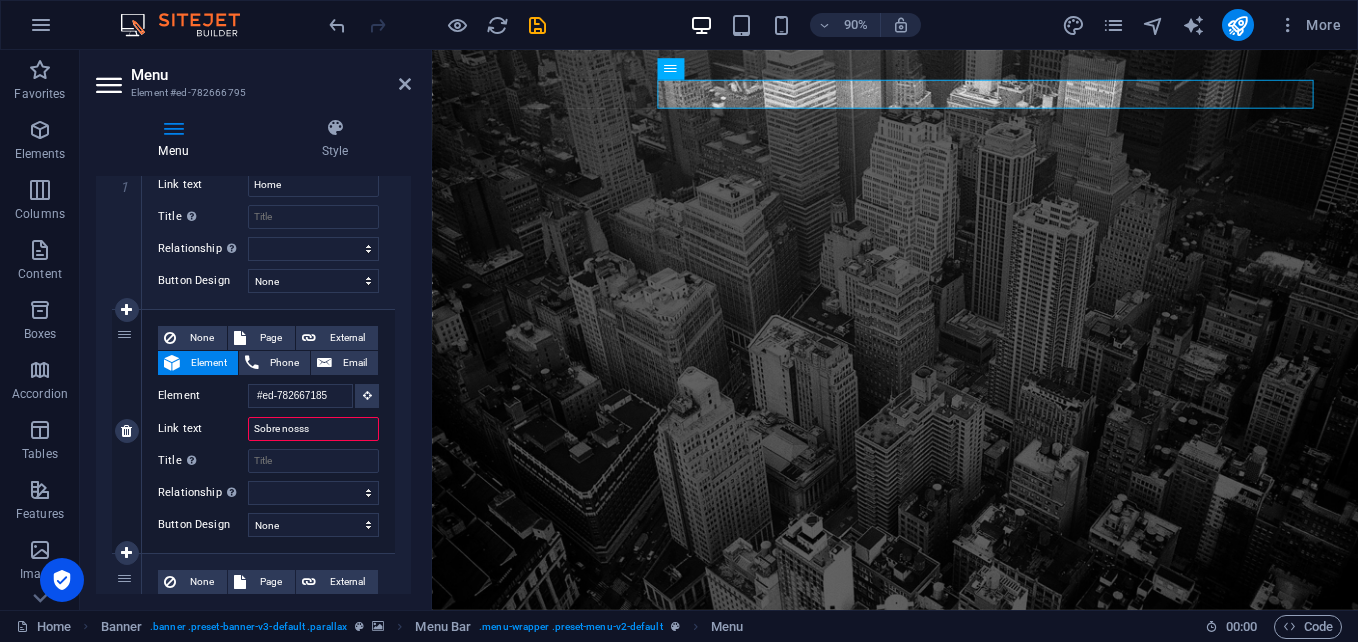 select 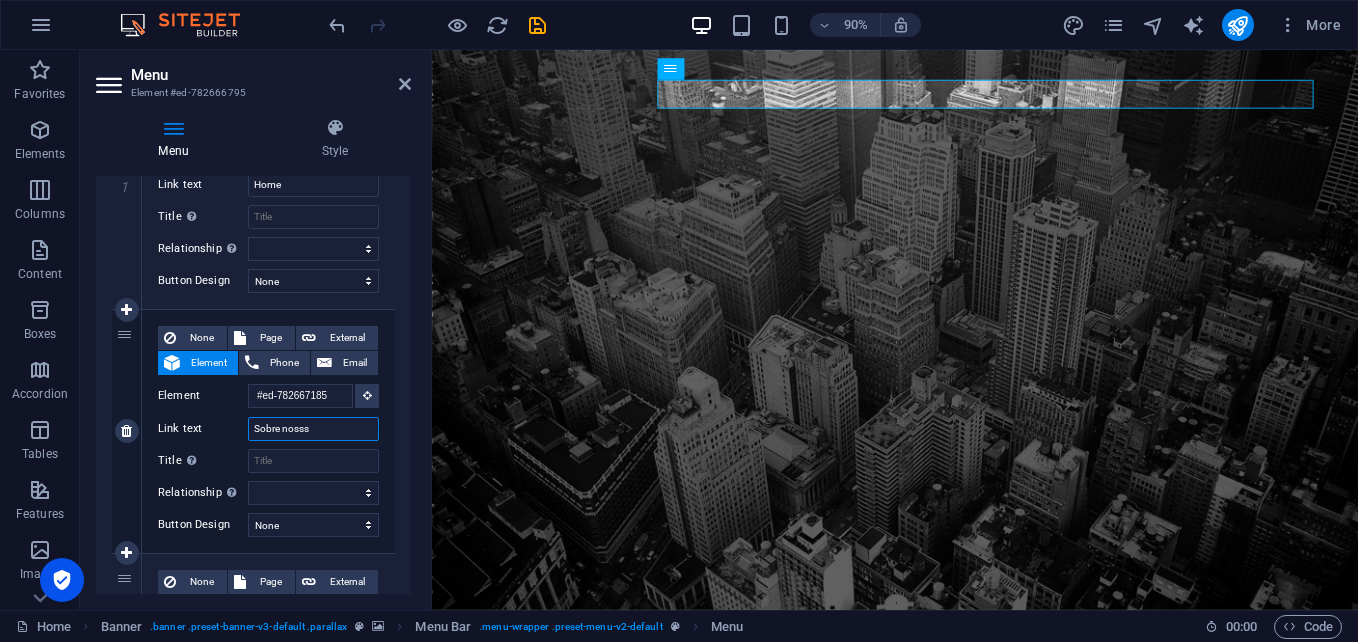 type on "Sobre noss" 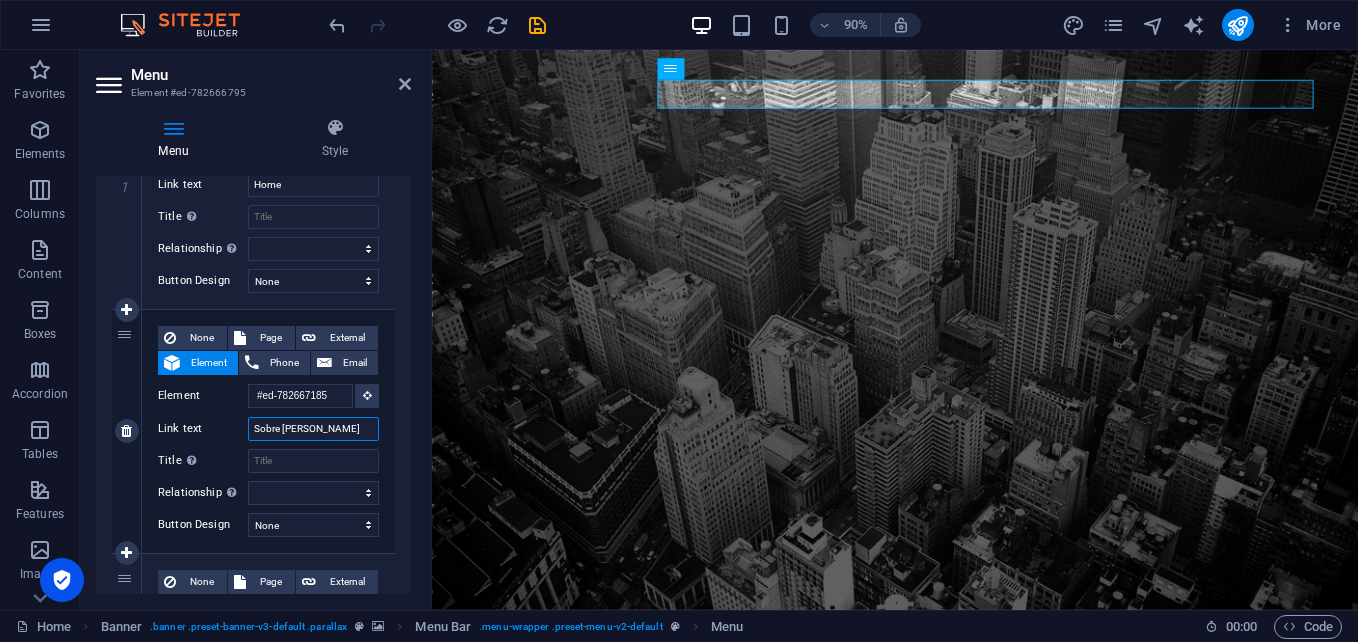 select 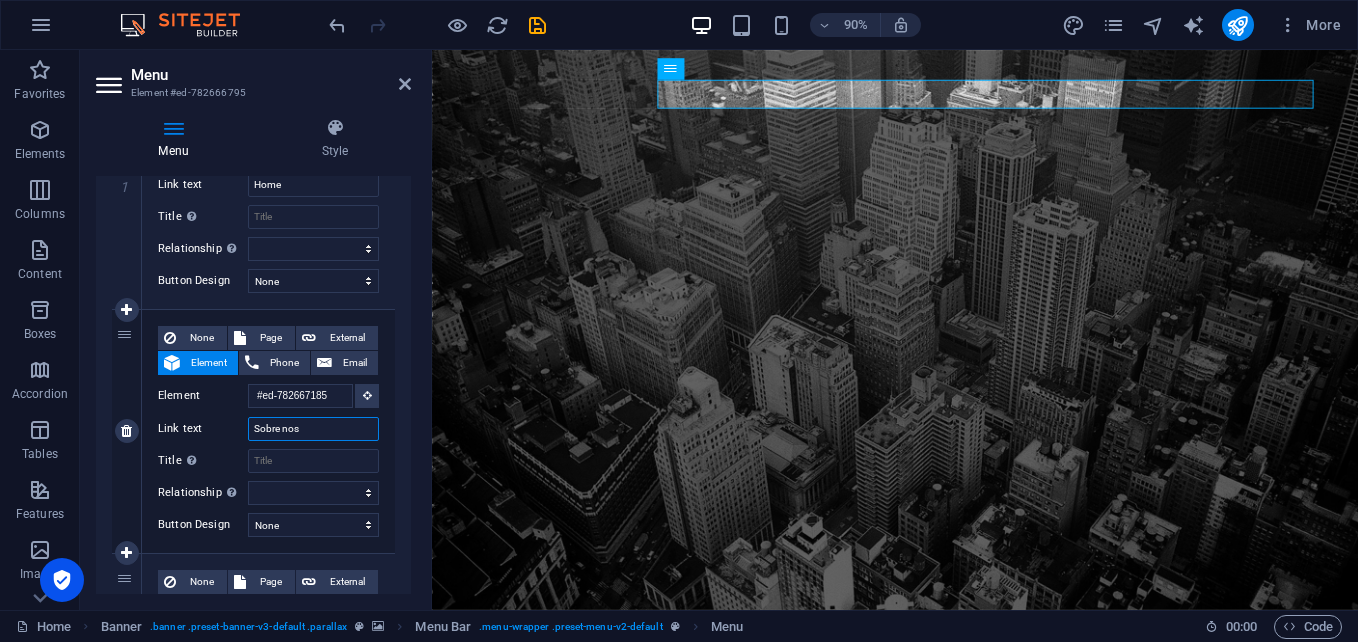 select 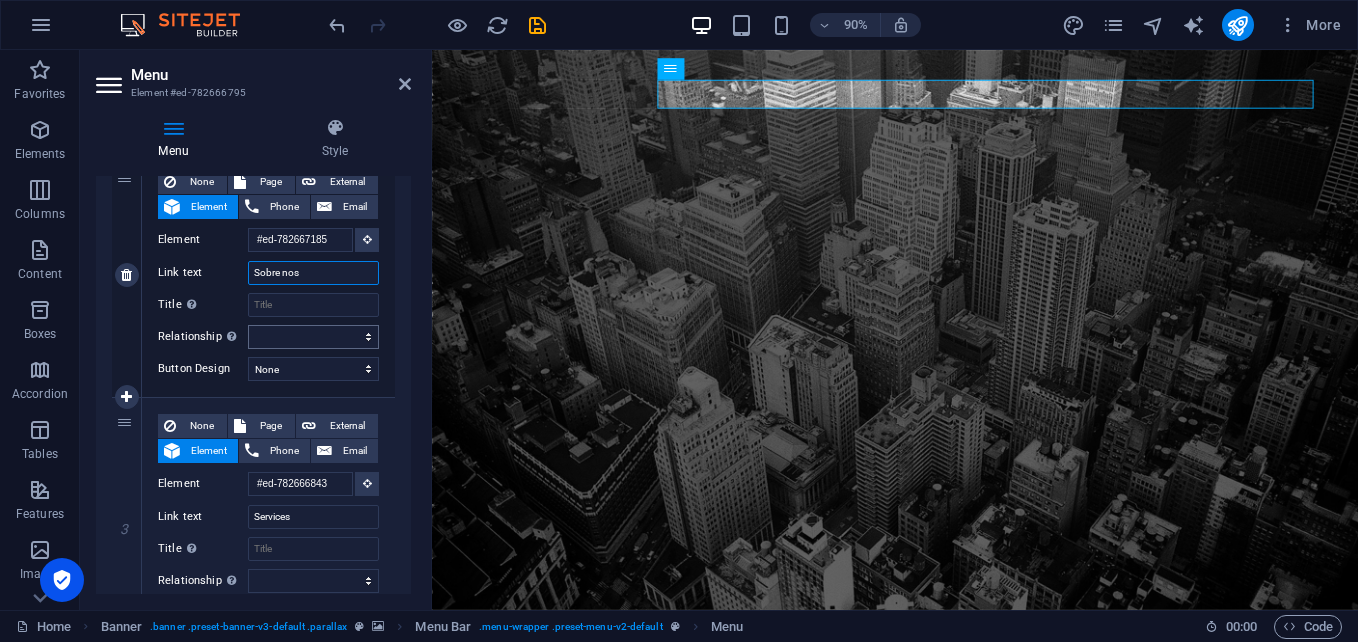 scroll, scrollTop: 500, scrollLeft: 0, axis: vertical 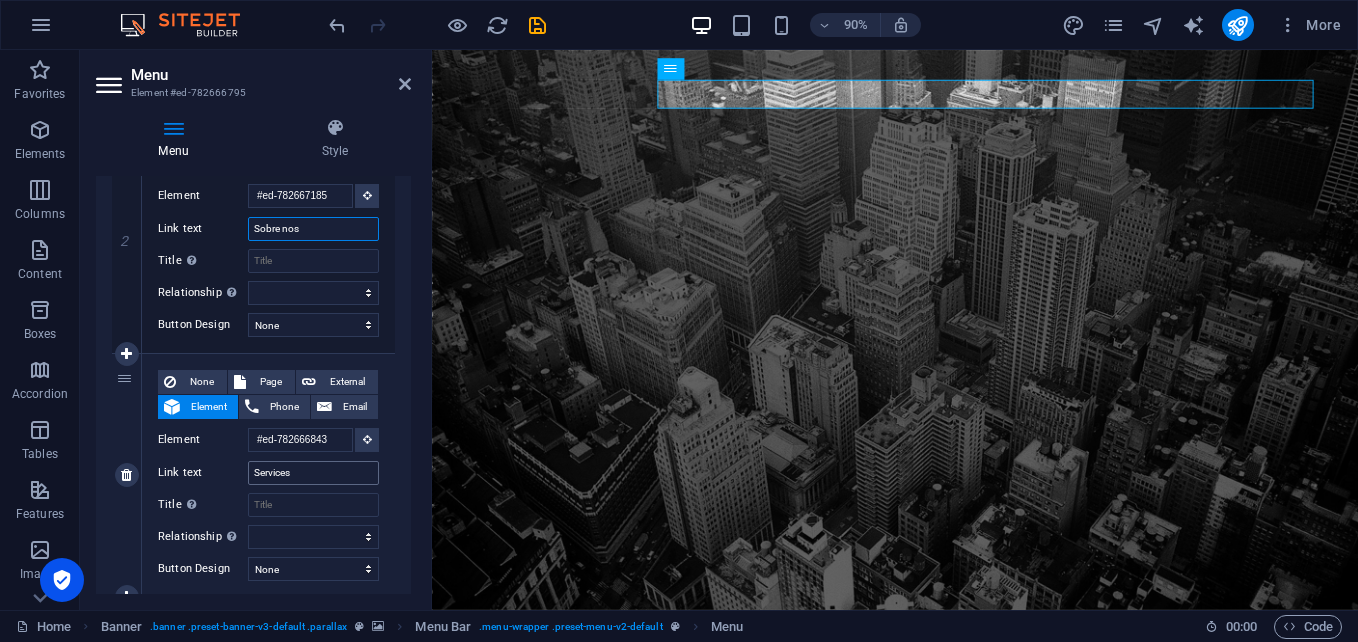 type on "Sobre nos" 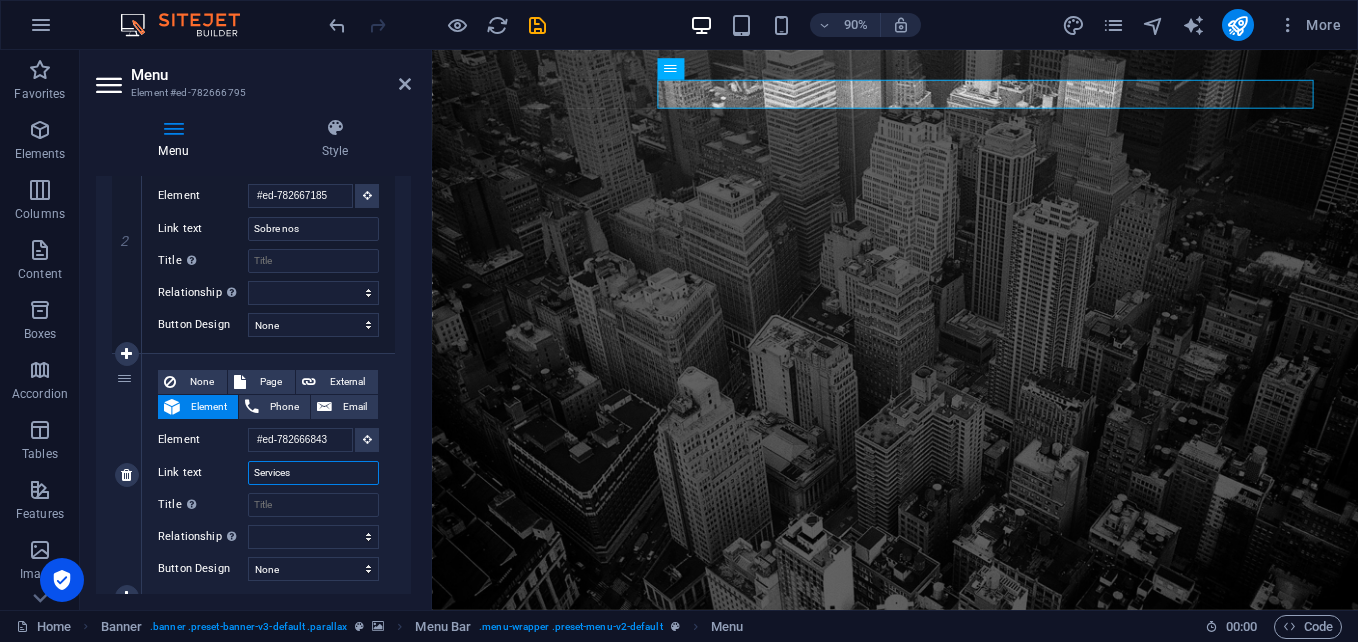 click on "Services" at bounding box center (313, 473) 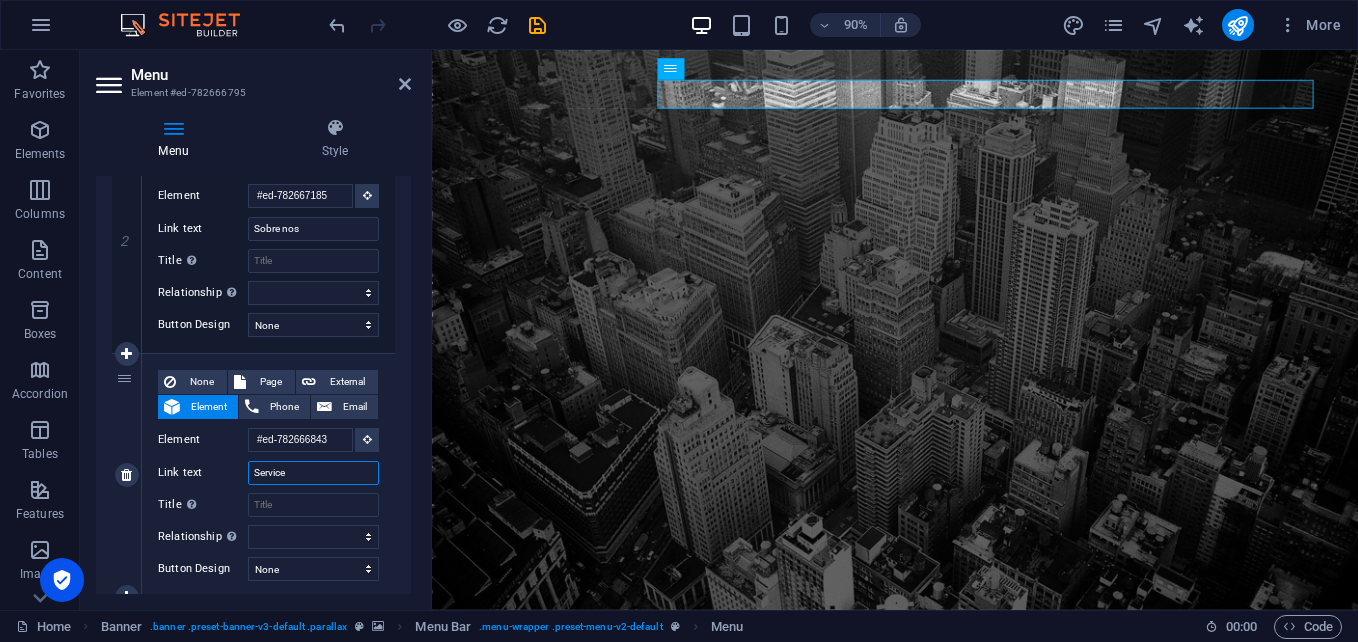 type on "Servic" 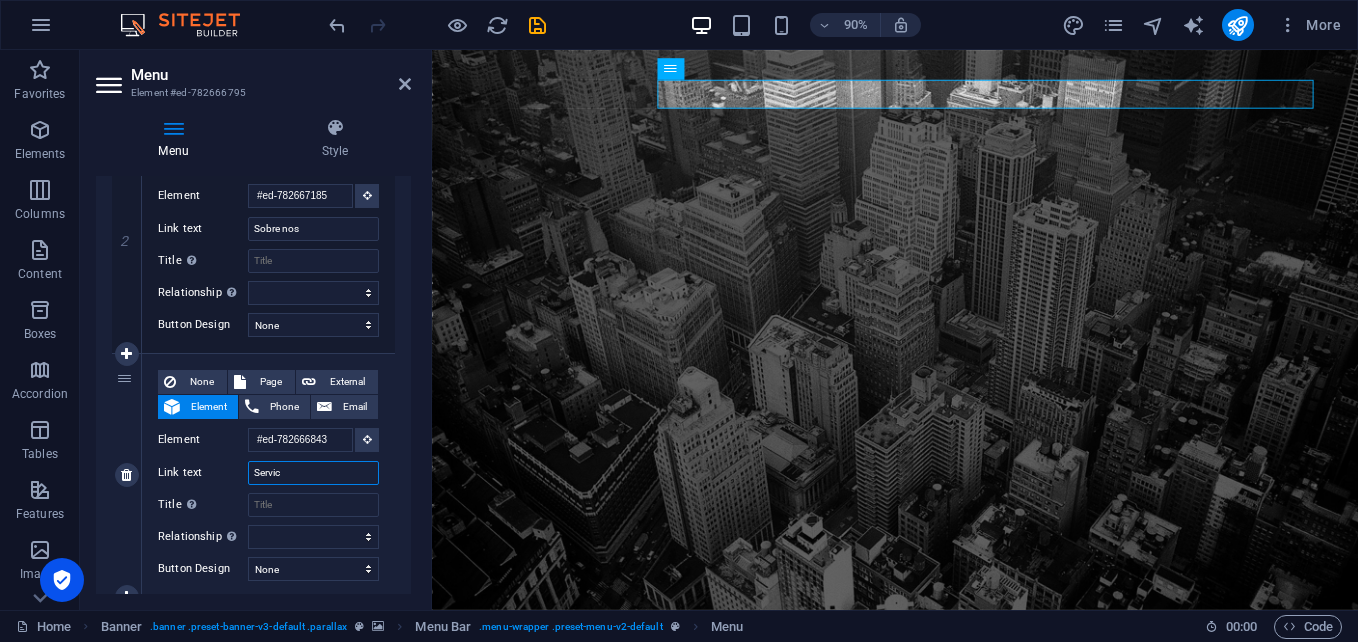 select 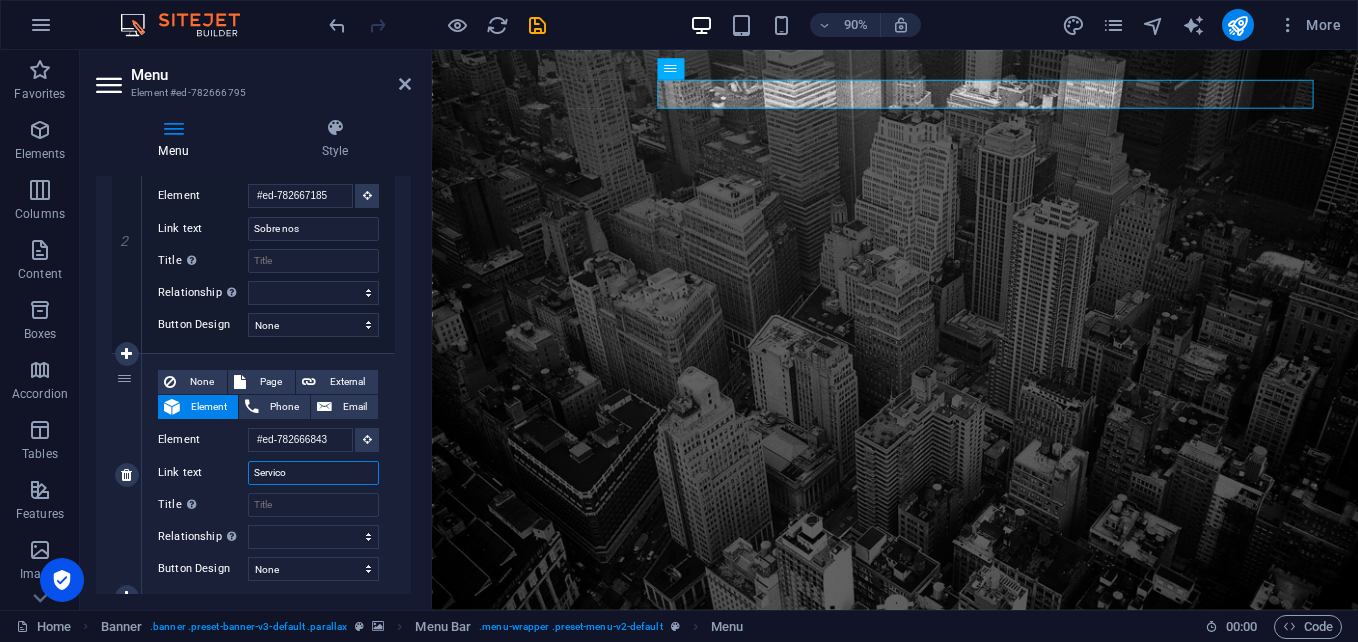 type on "Servicos" 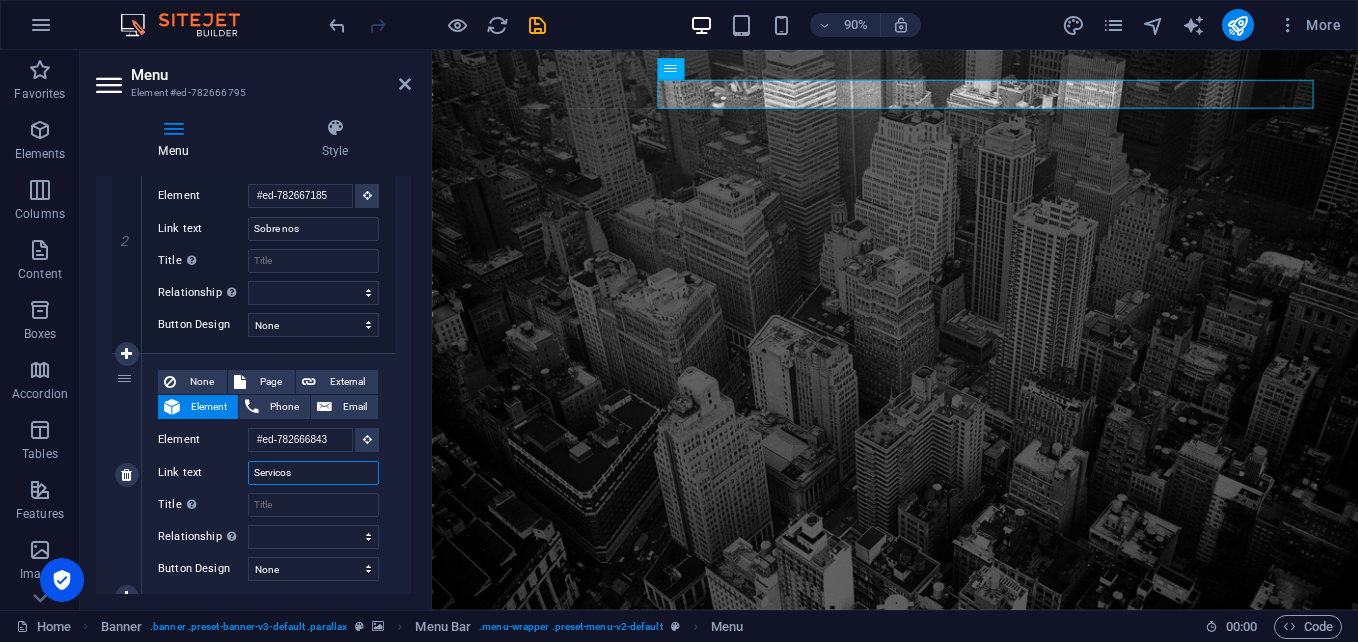 select 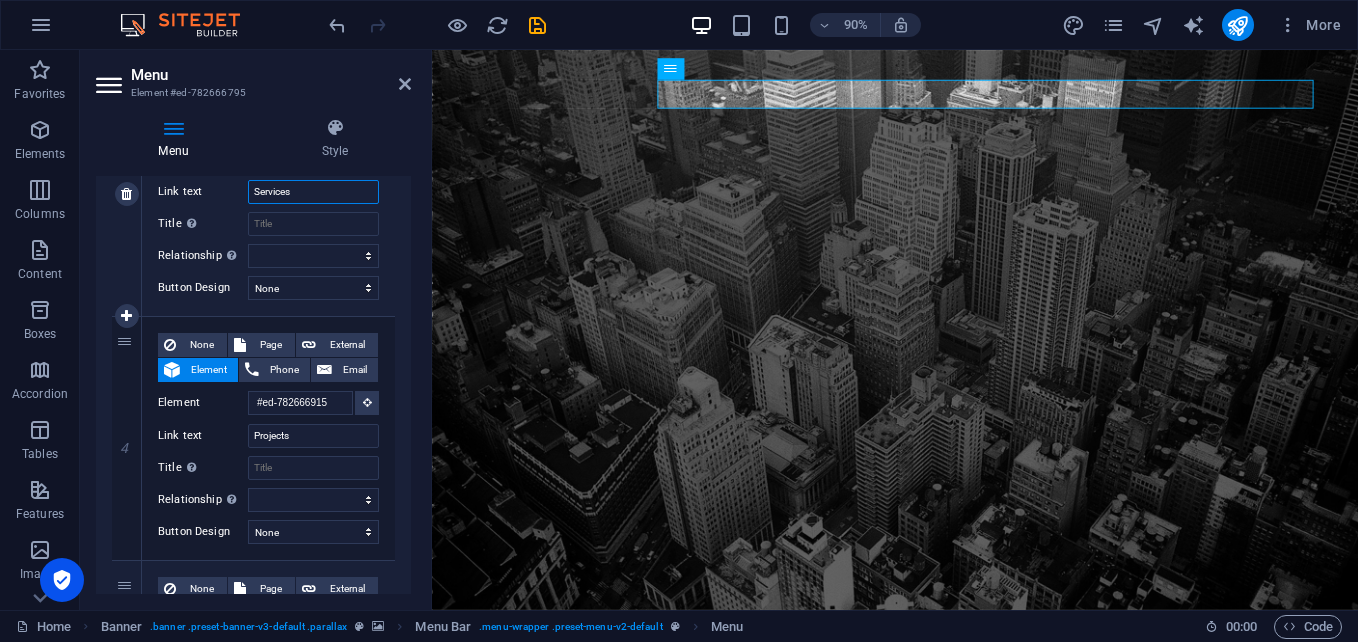 scroll, scrollTop: 800, scrollLeft: 0, axis: vertical 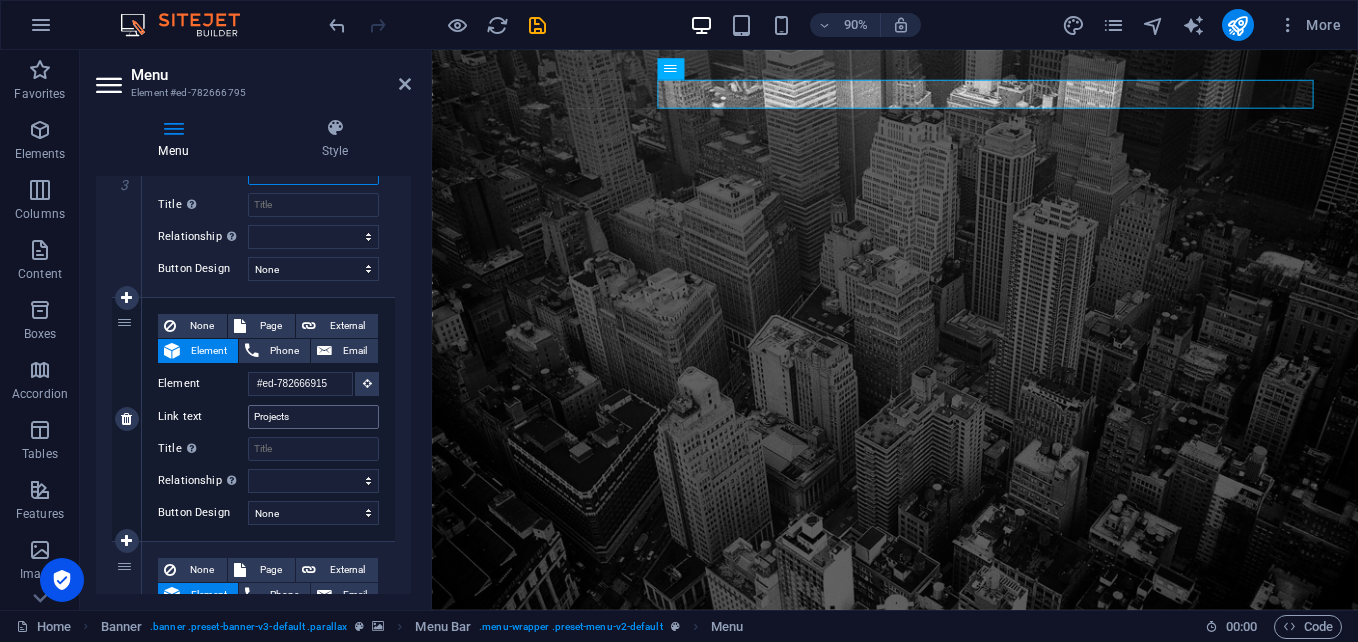 type on "Services" 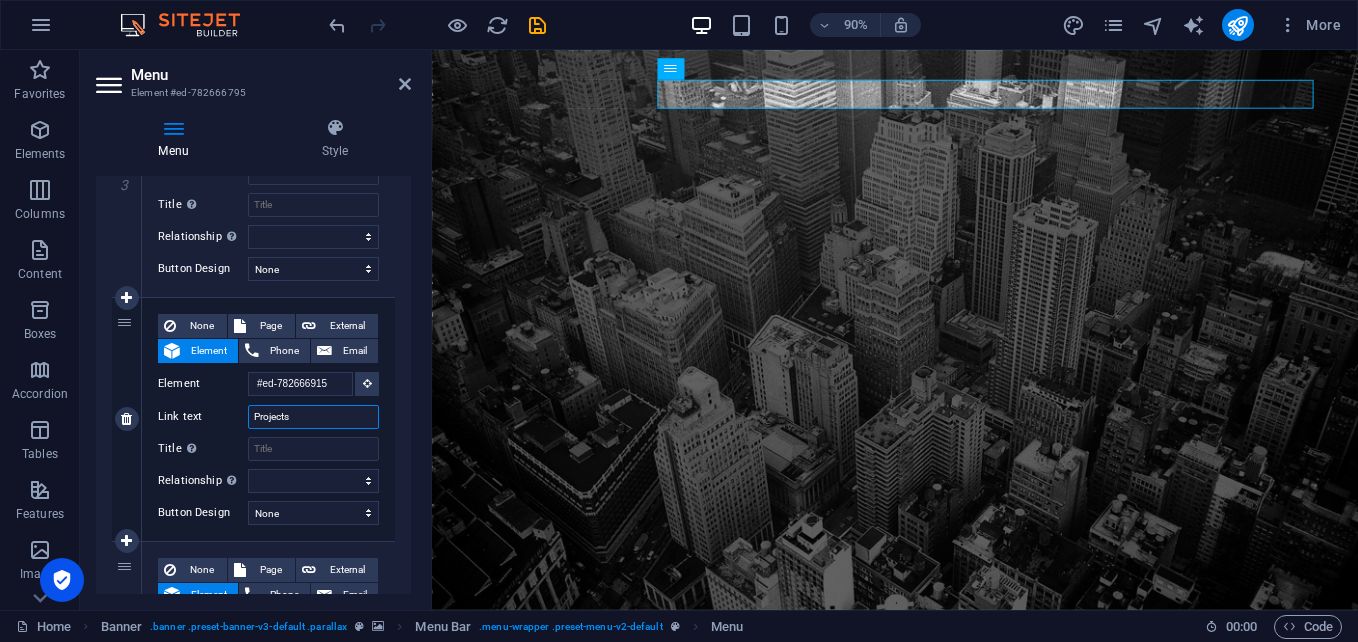 select 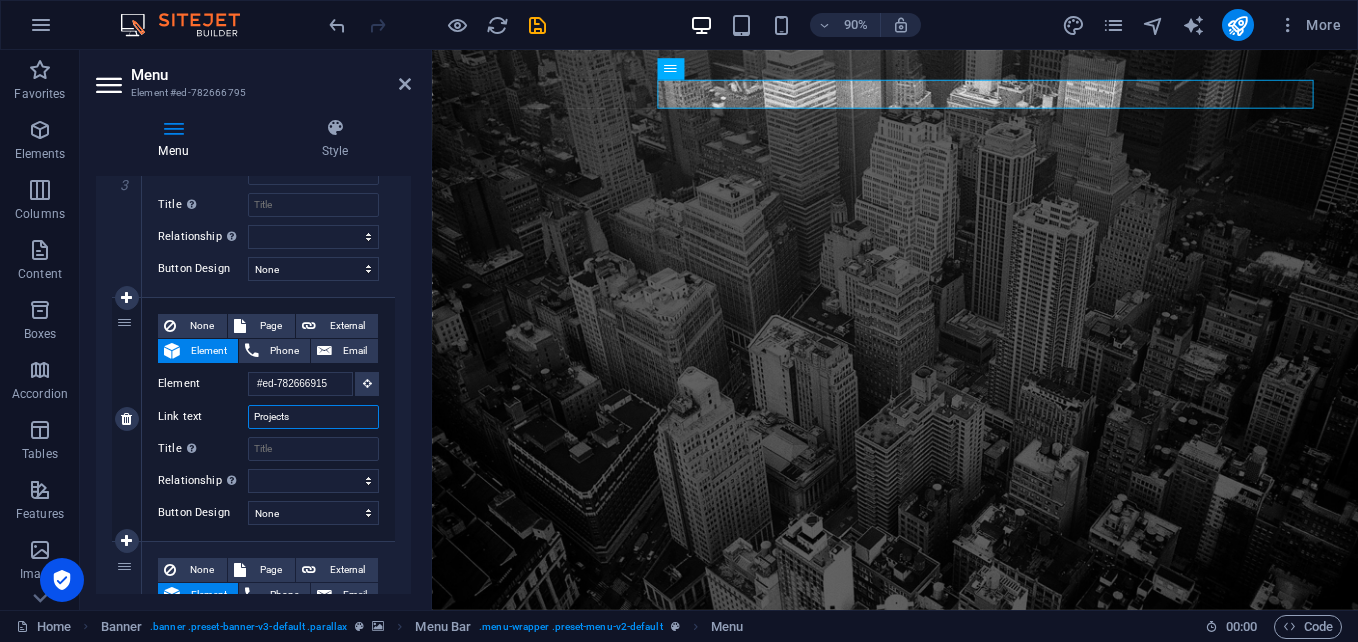 click on "Projects" at bounding box center (313, 417) 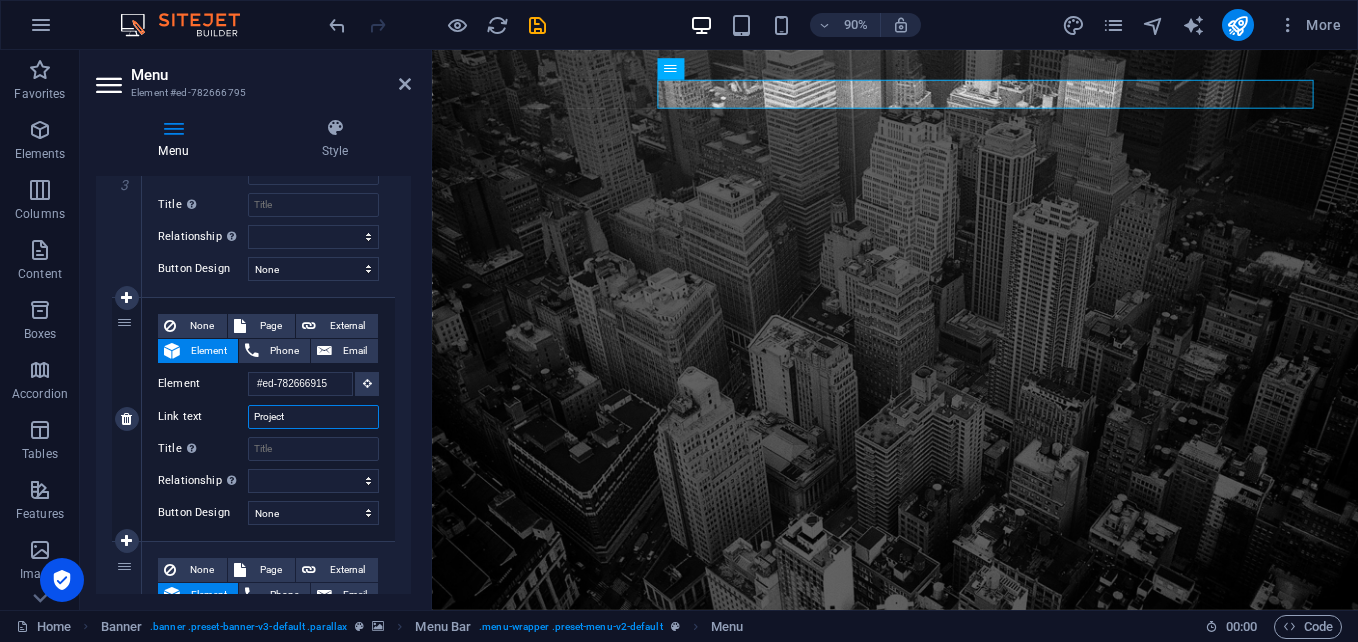 select 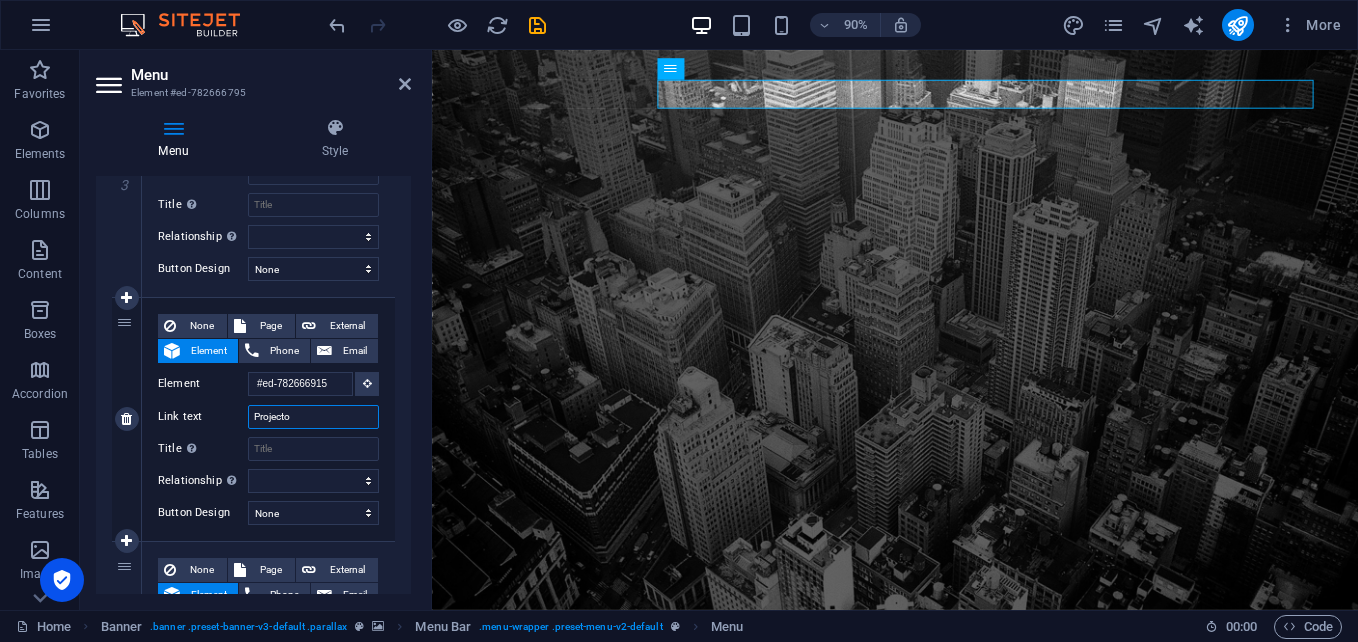 select 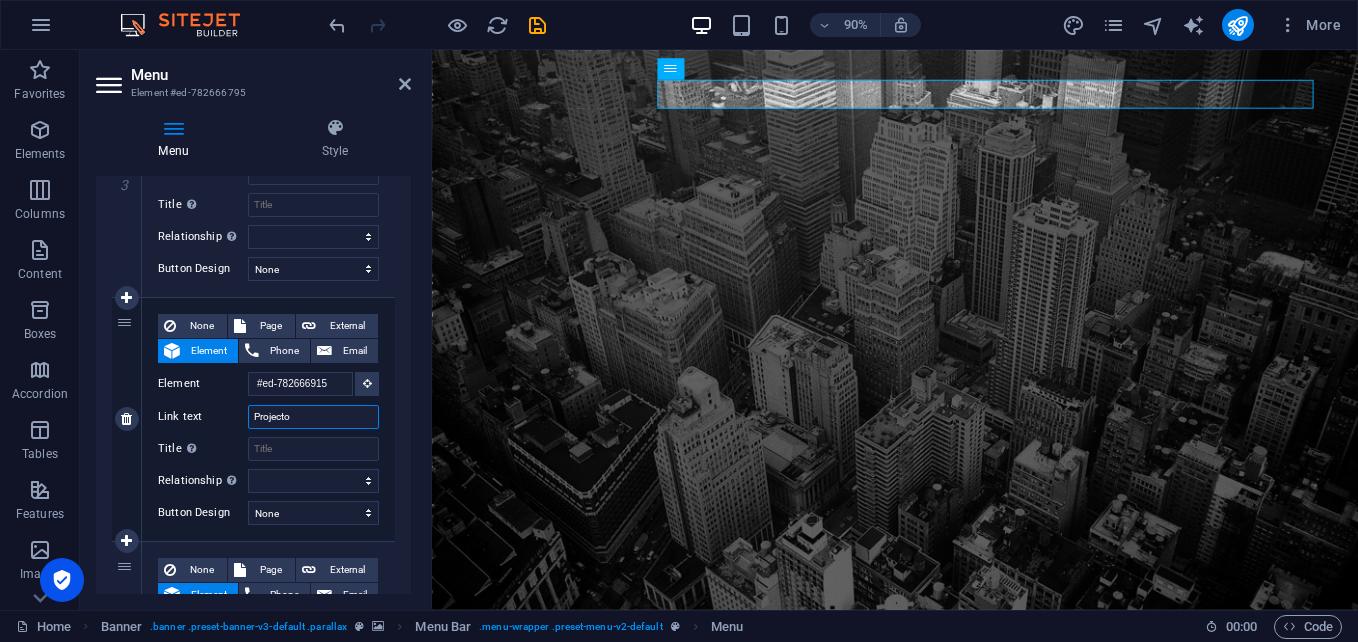 type on "Projectos" 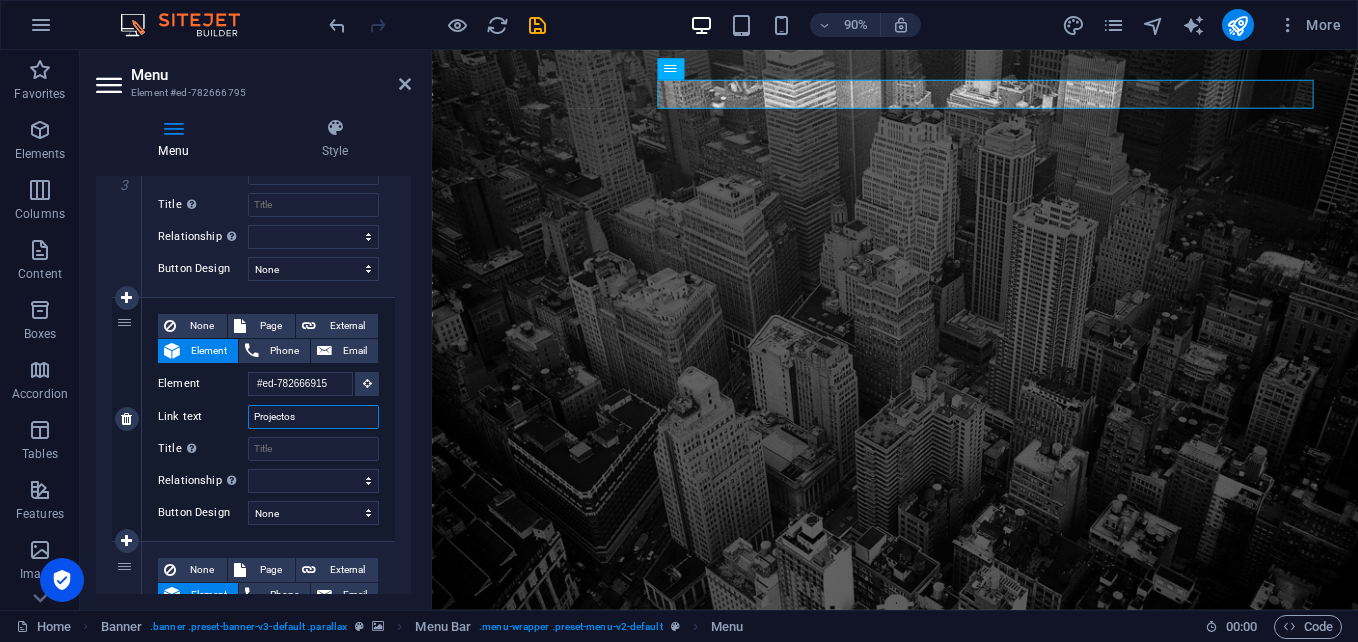 select 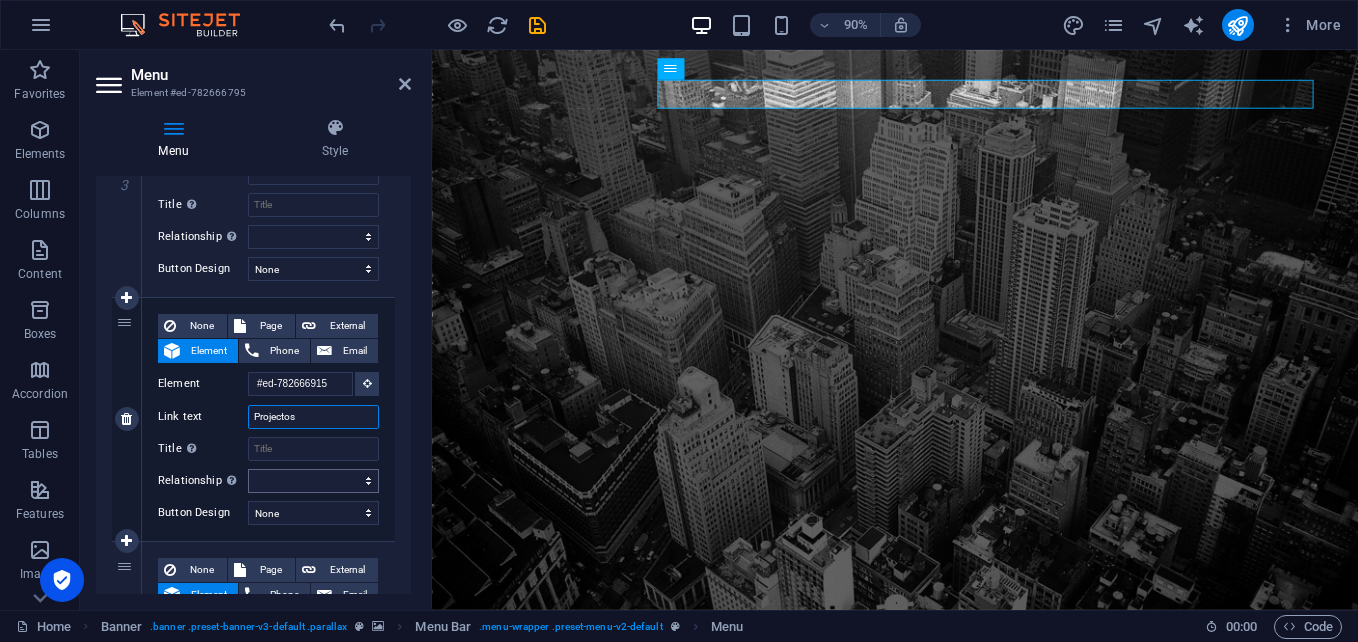 scroll, scrollTop: 1000, scrollLeft: 0, axis: vertical 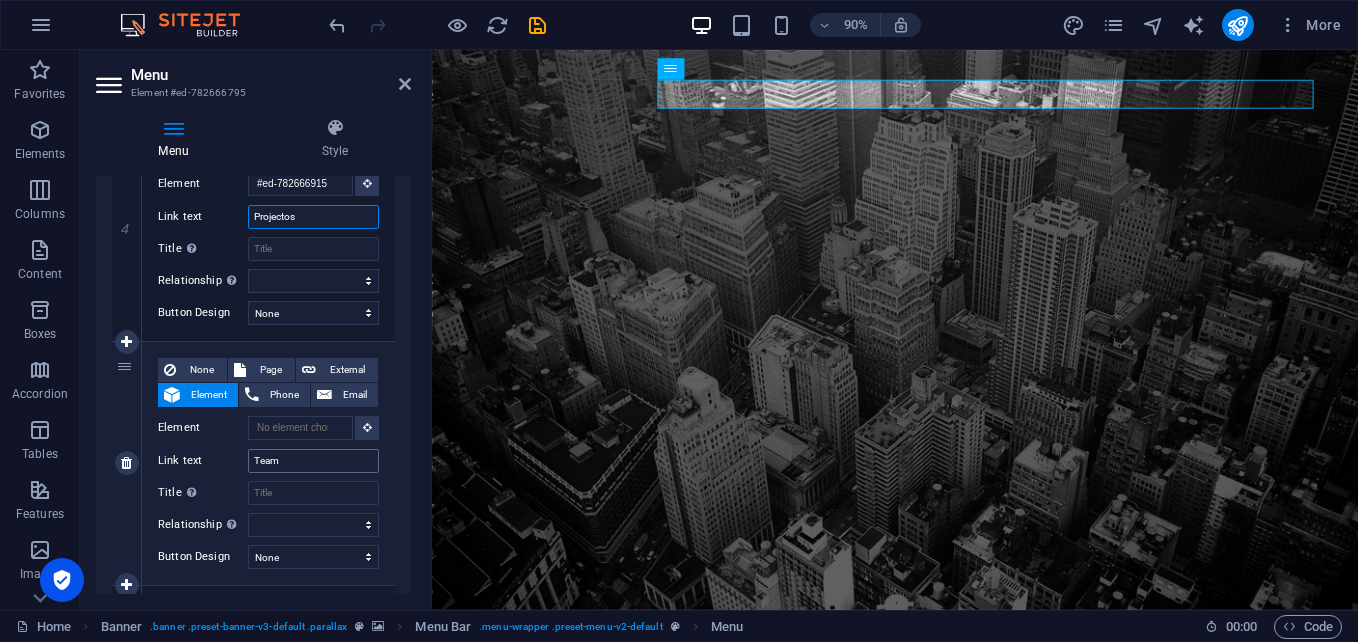 type on "Projectos" 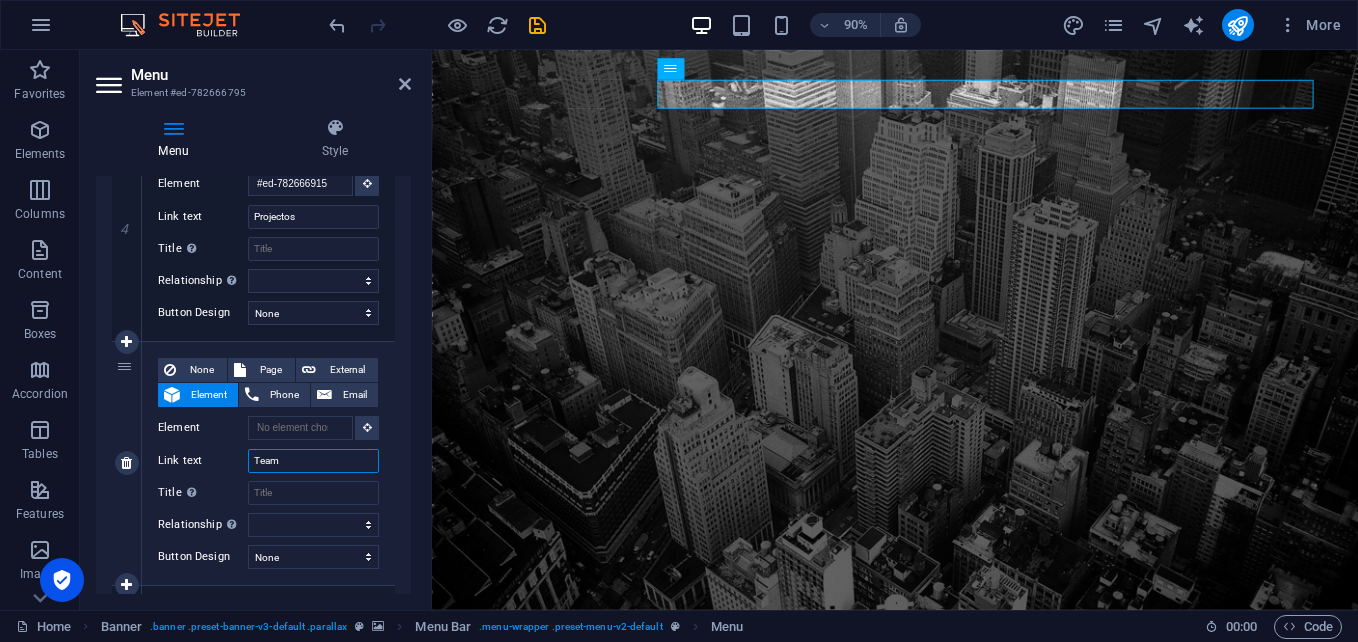 click on "Team" at bounding box center [313, 461] 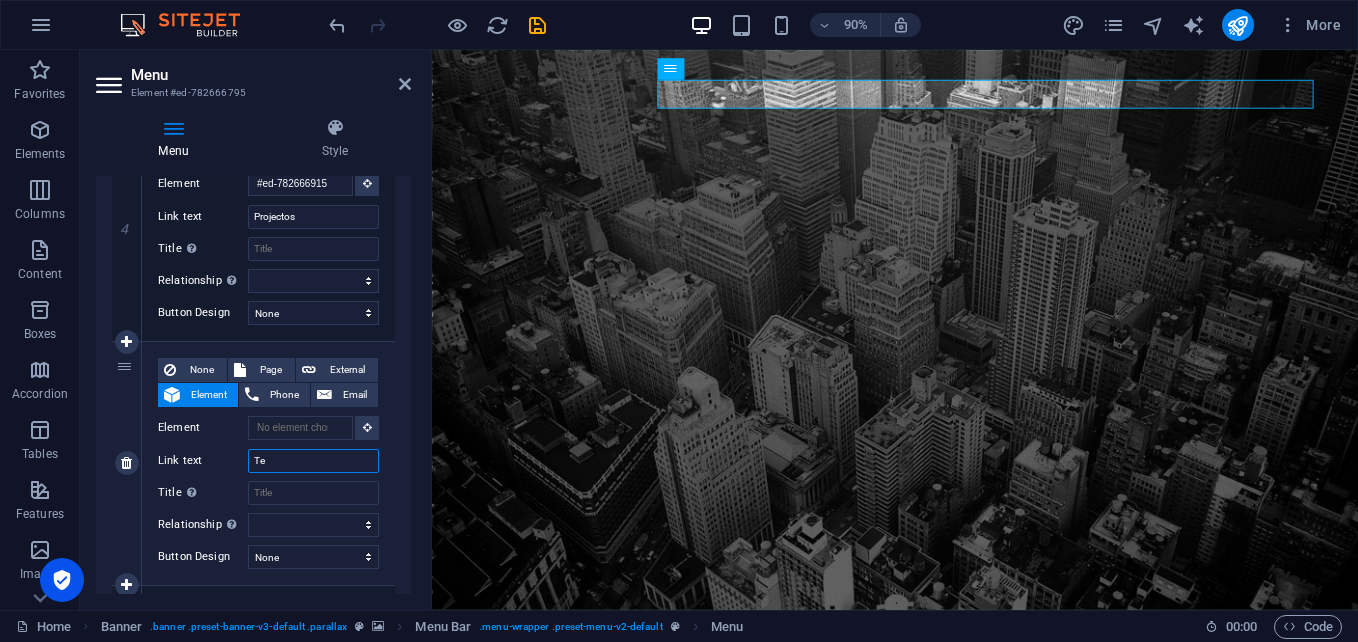 type on "T" 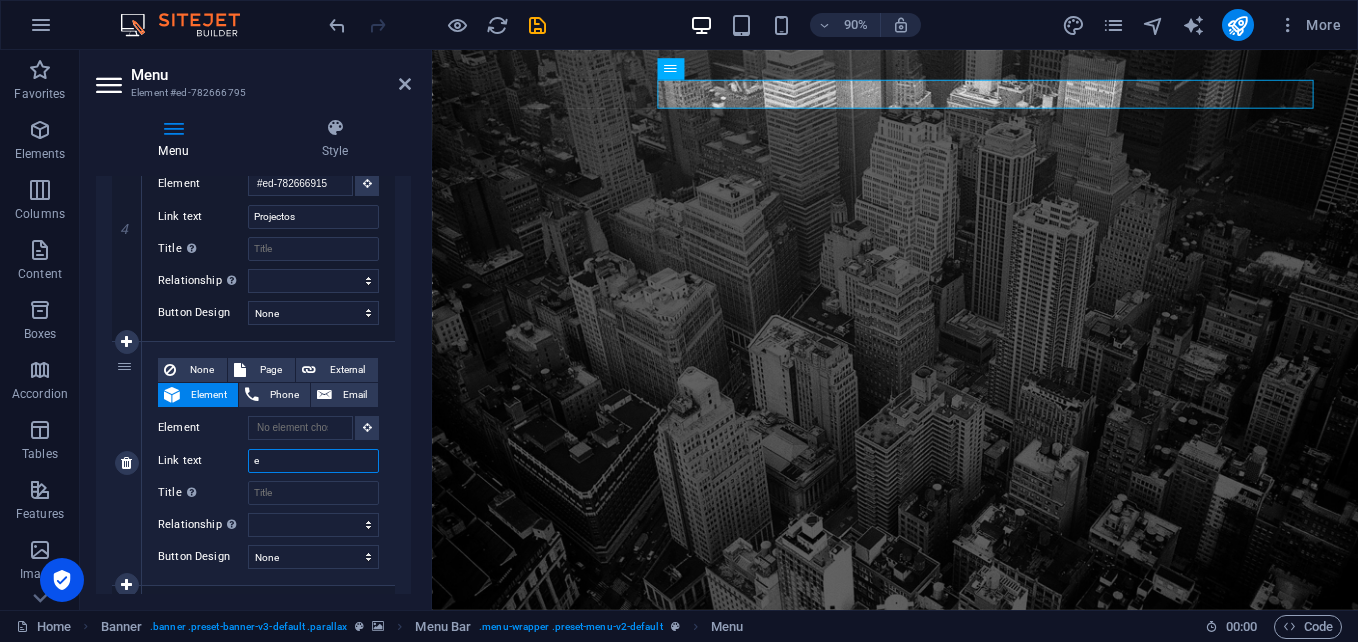 type on "eq" 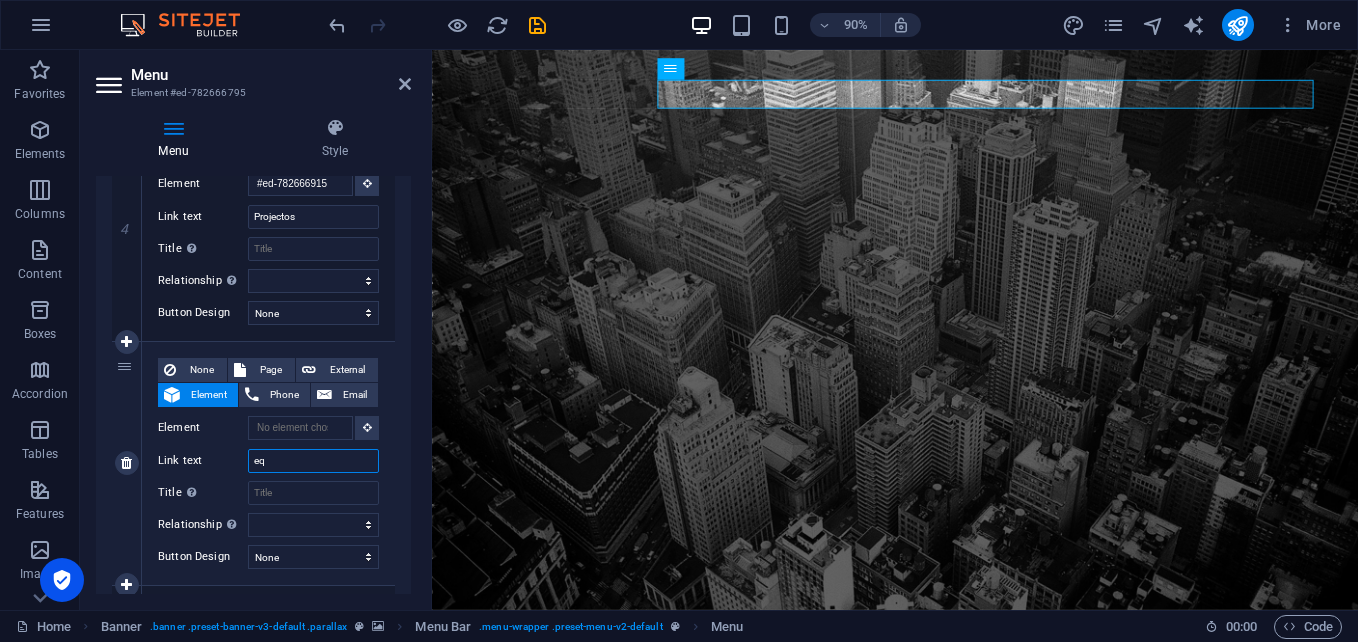 select 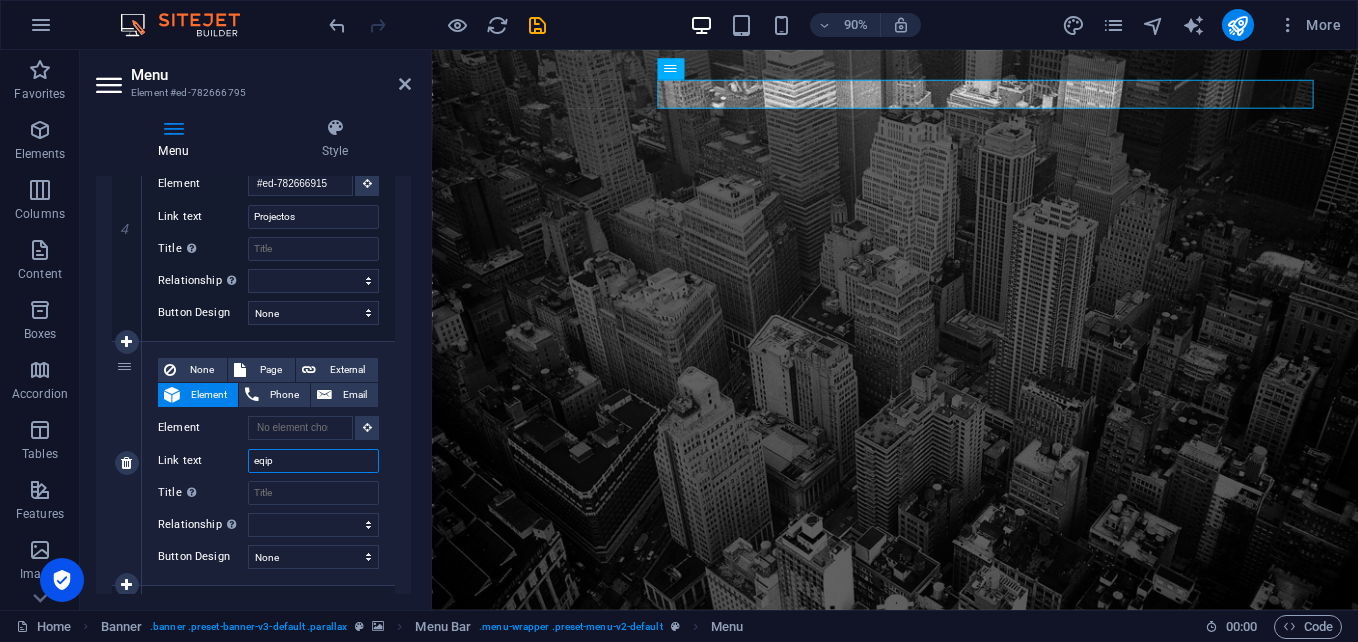 type on "eqipe" 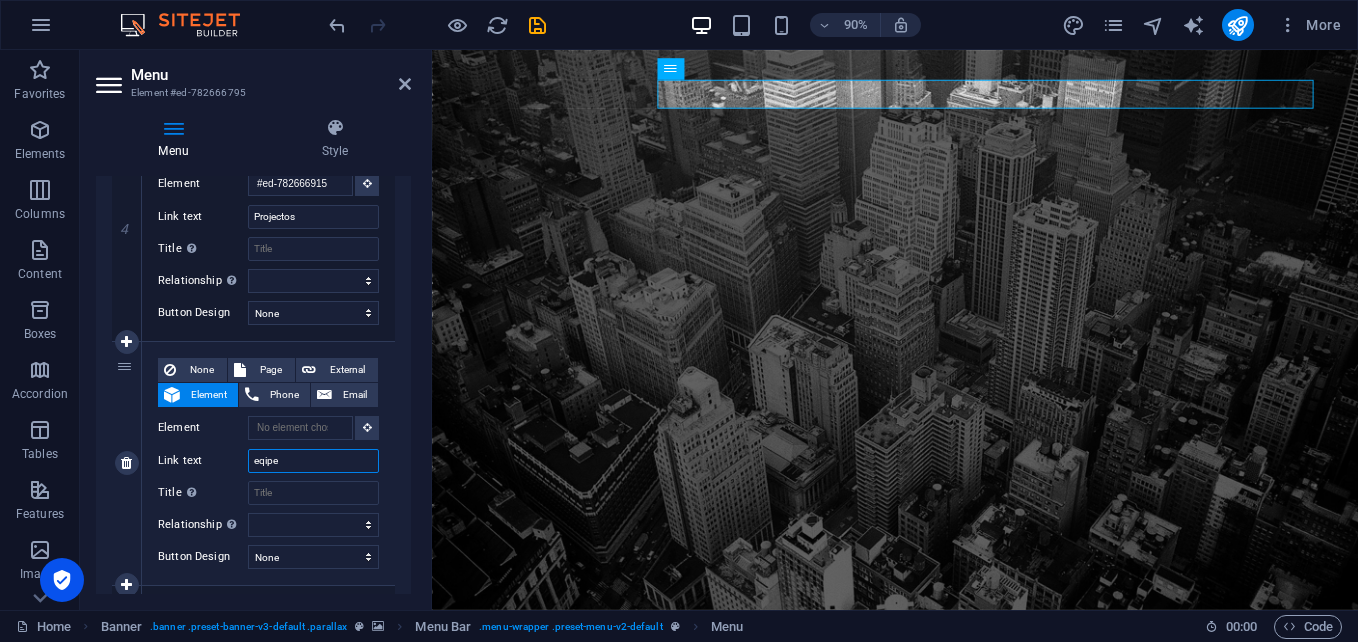select 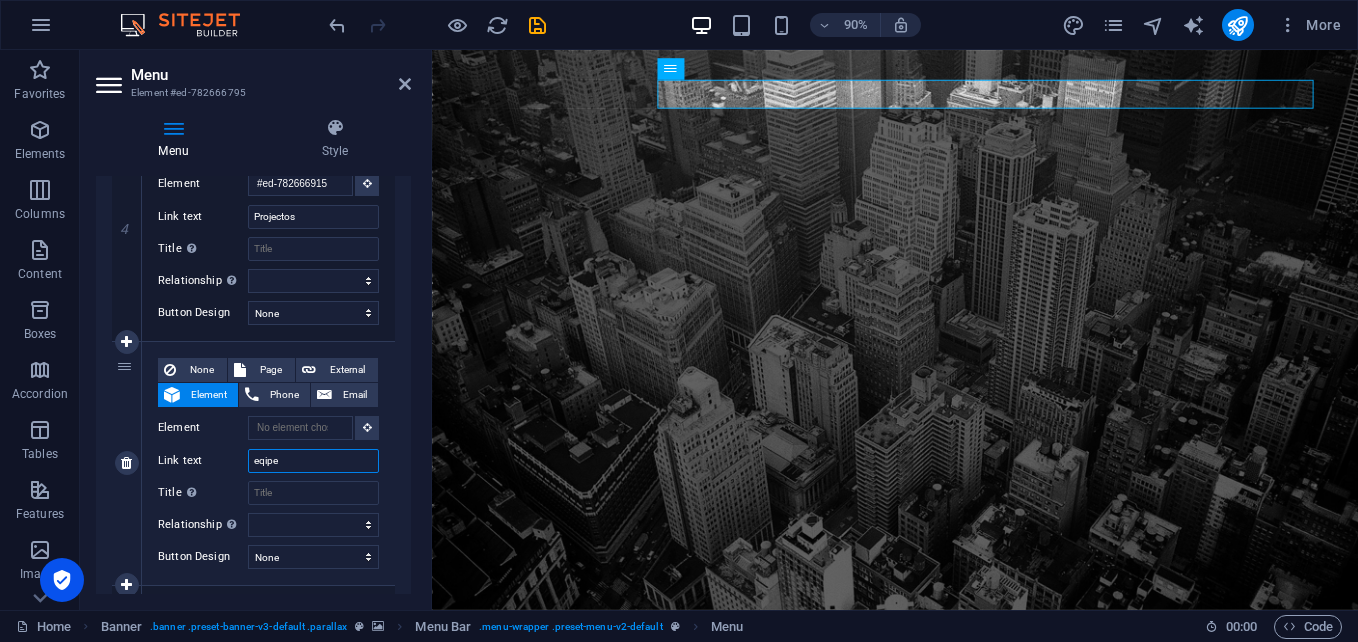 select 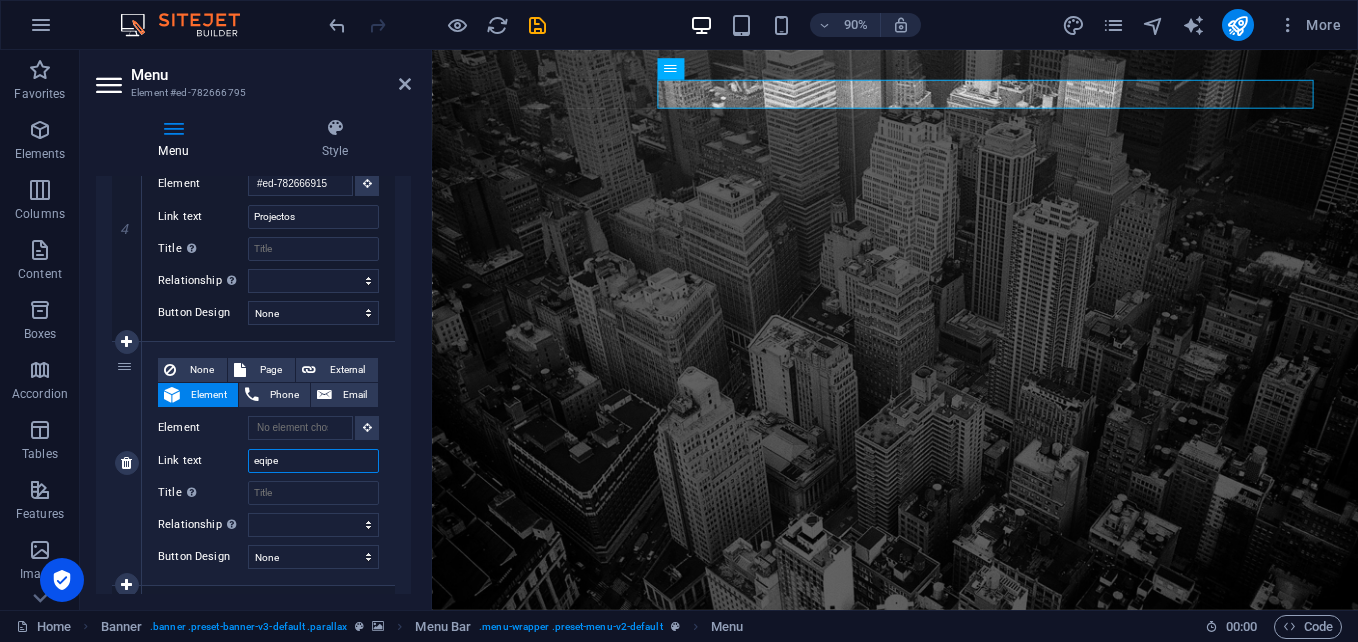 type on "qipe" 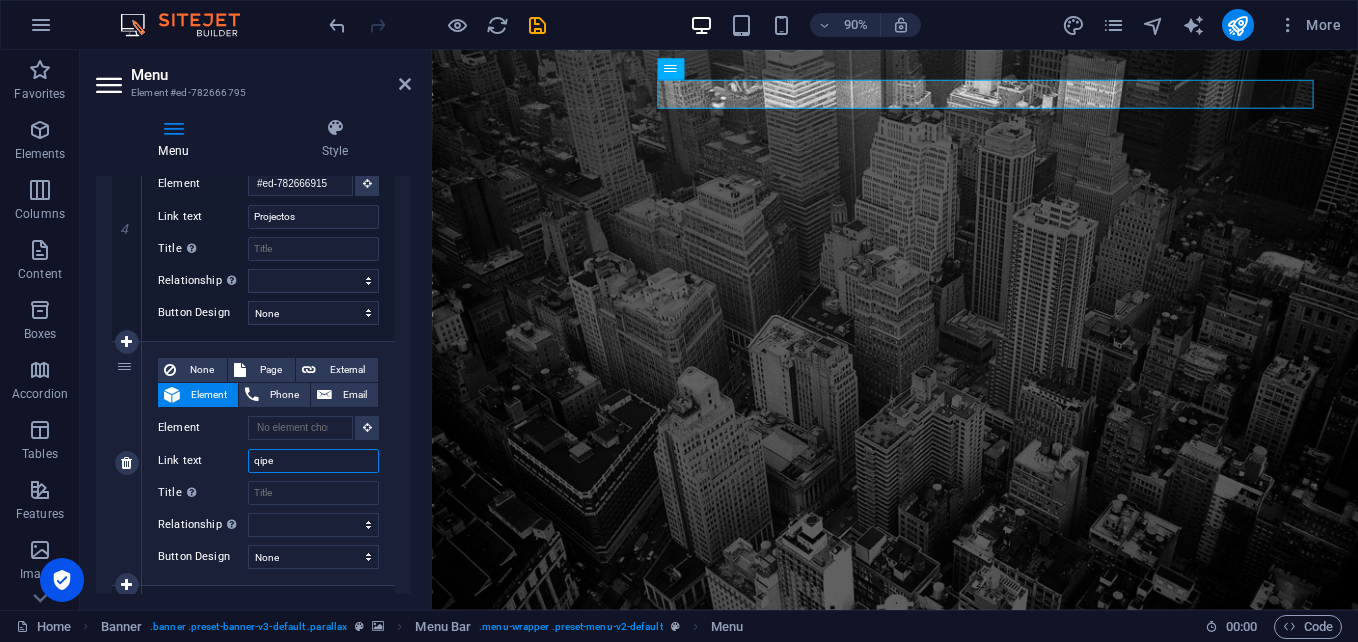 select 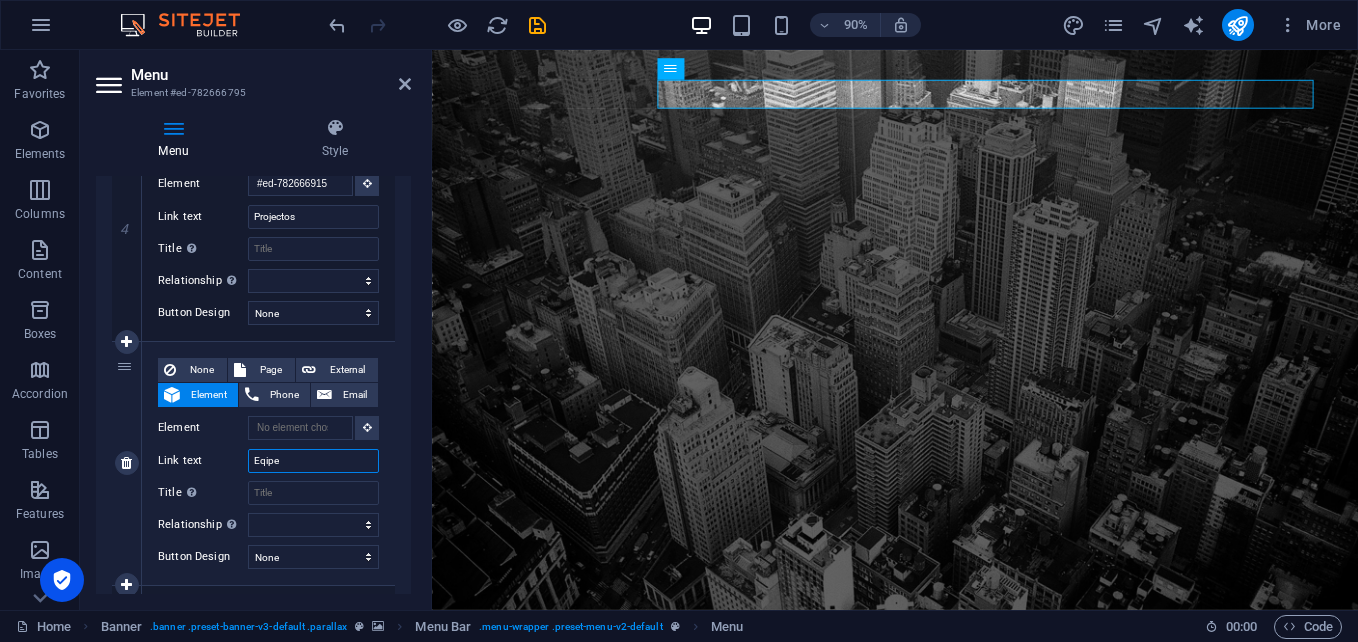 select 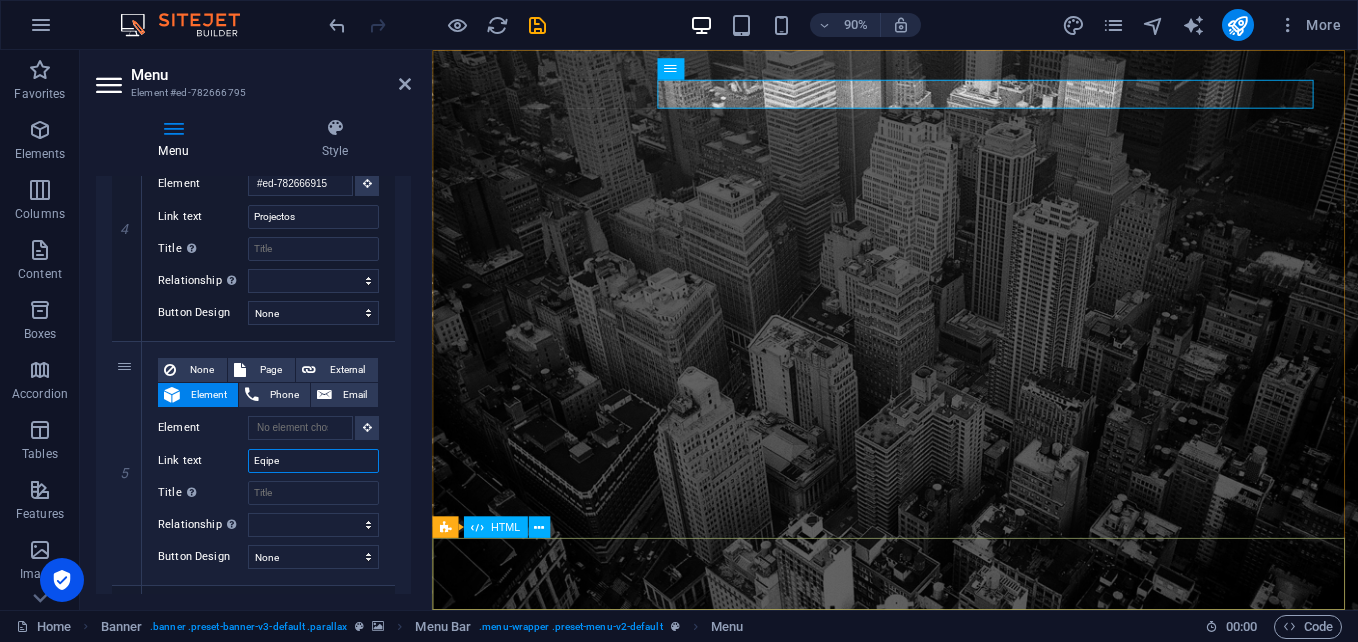 type on "Eqipe" 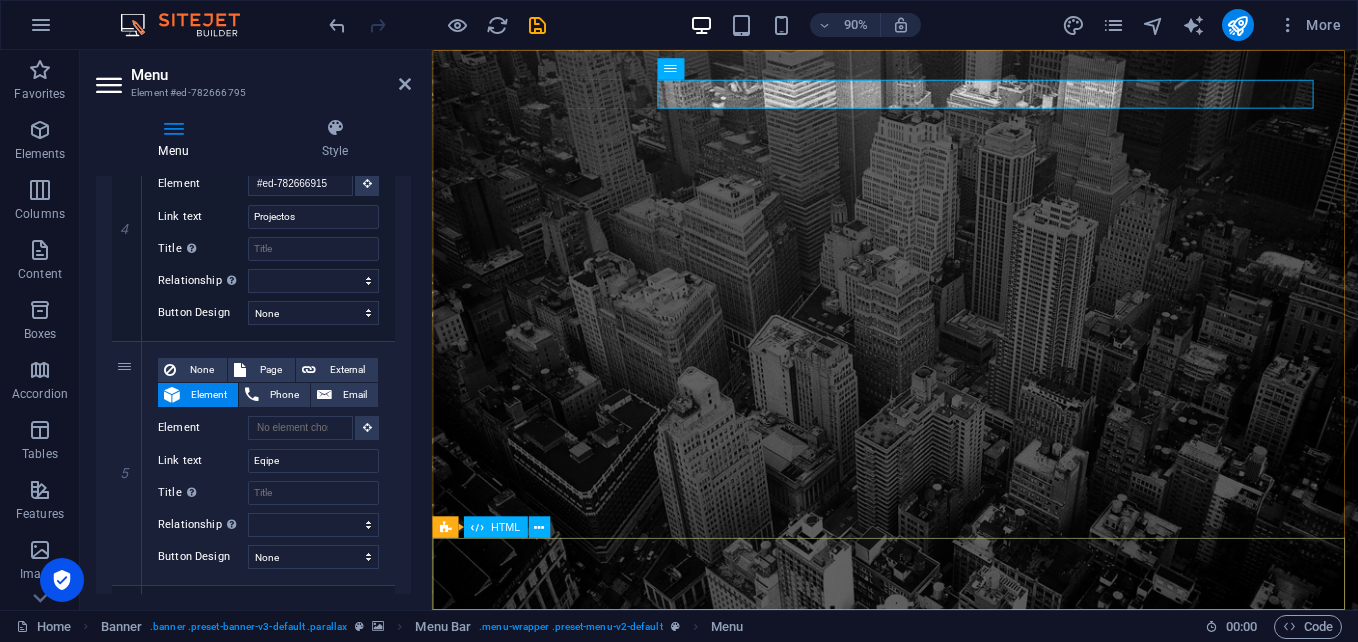 scroll, scrollTop: 100, scrollLeft: 0, axis: vertical 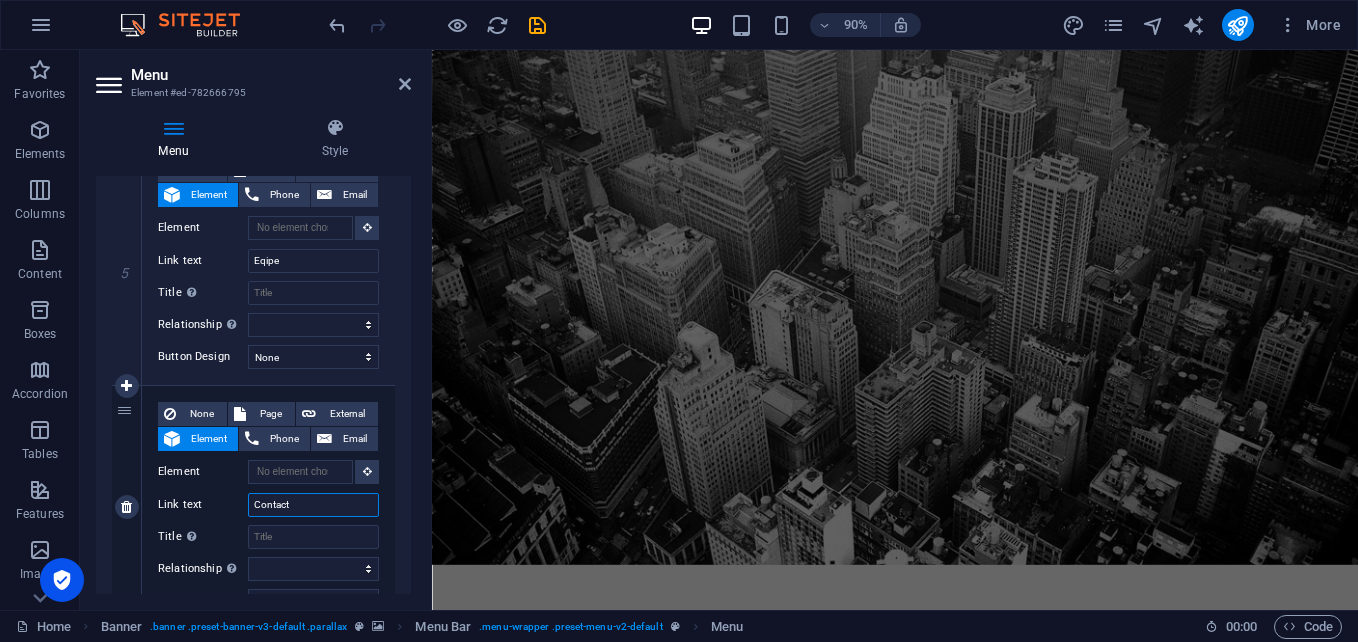 click on "Contact" at bounding box center [313, 505] 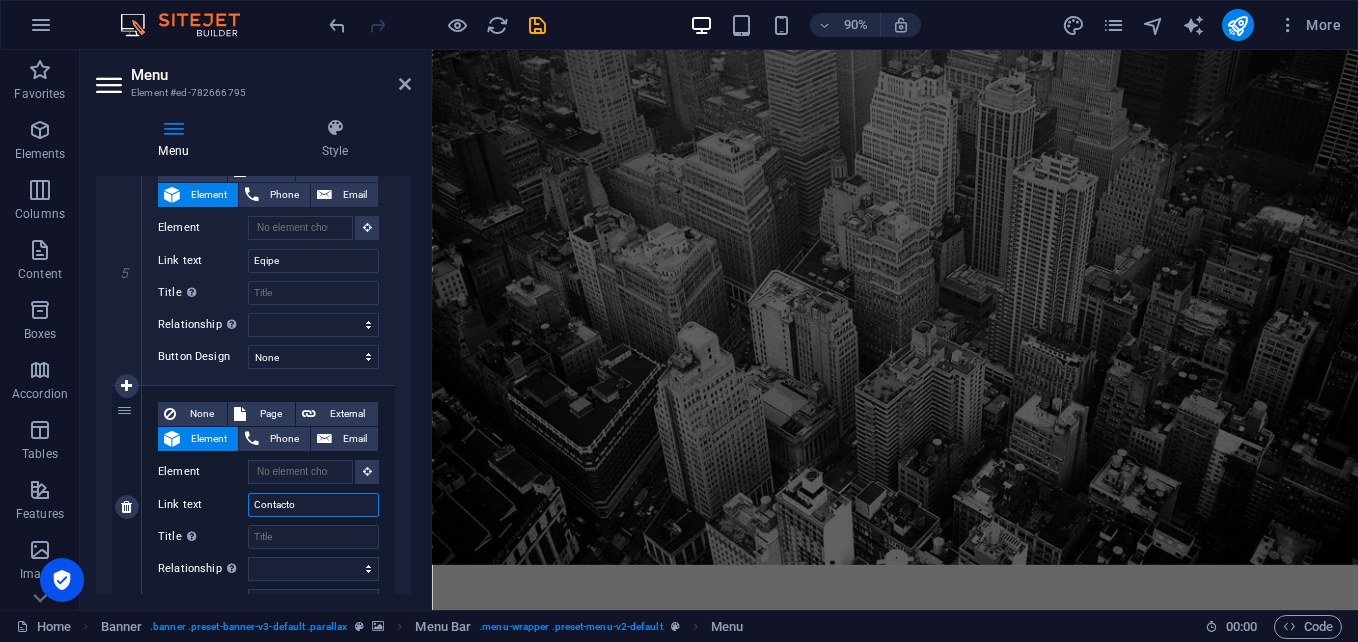type on "Contactos" 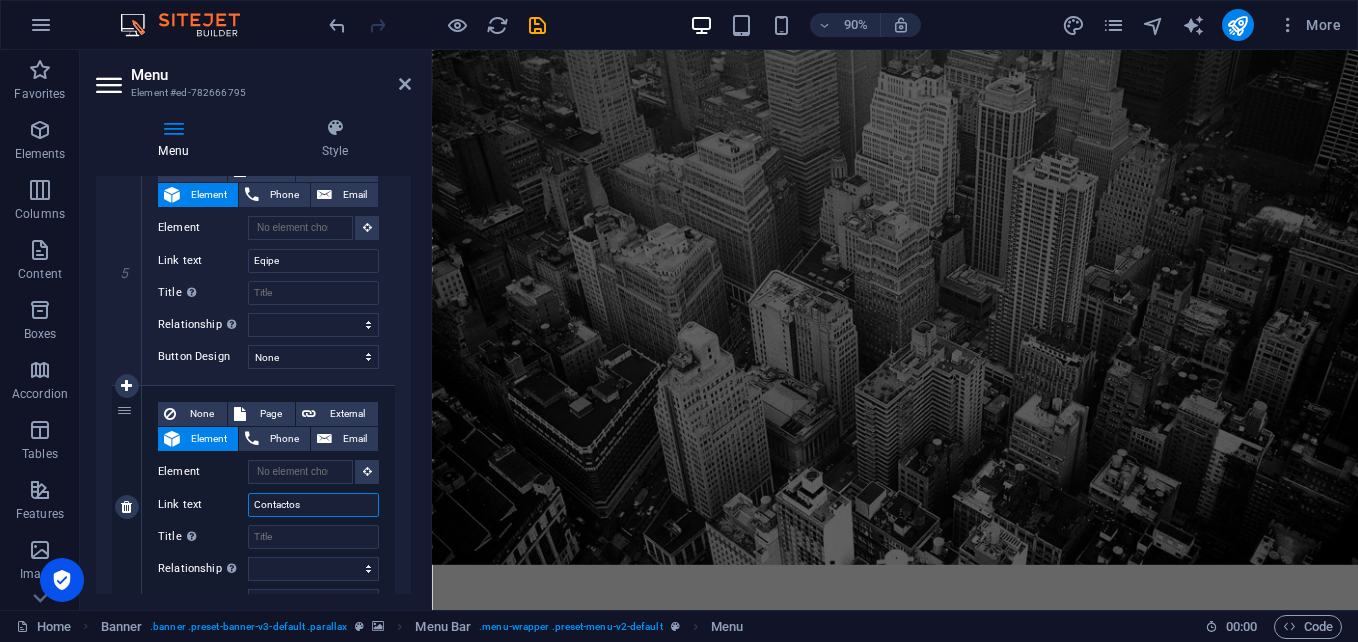 select 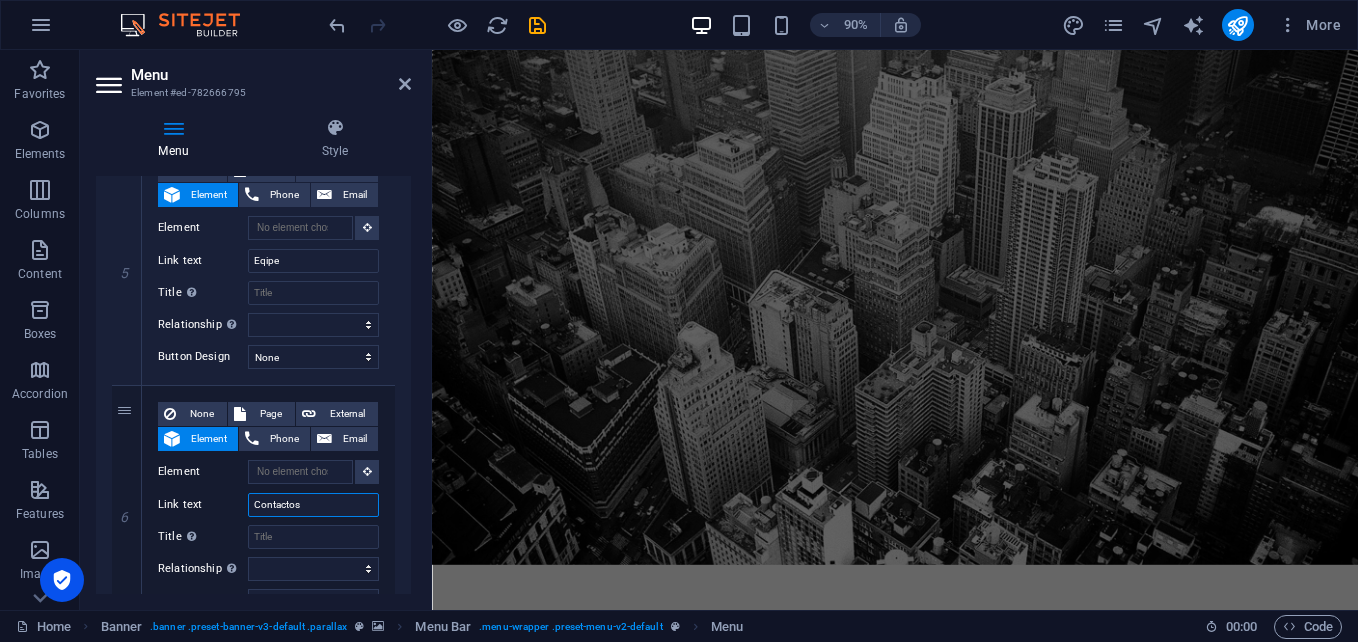 scroll, scrollTop: 0, scrollLeft: 0, axis: both 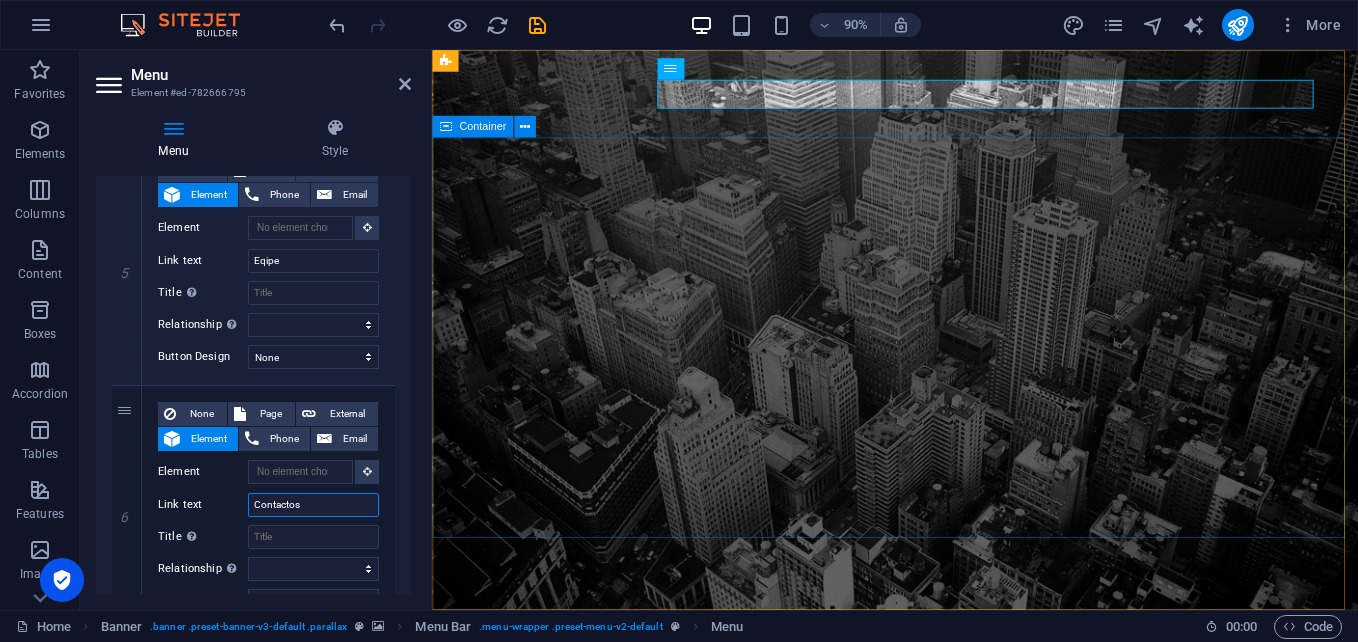 type on "Contactos" 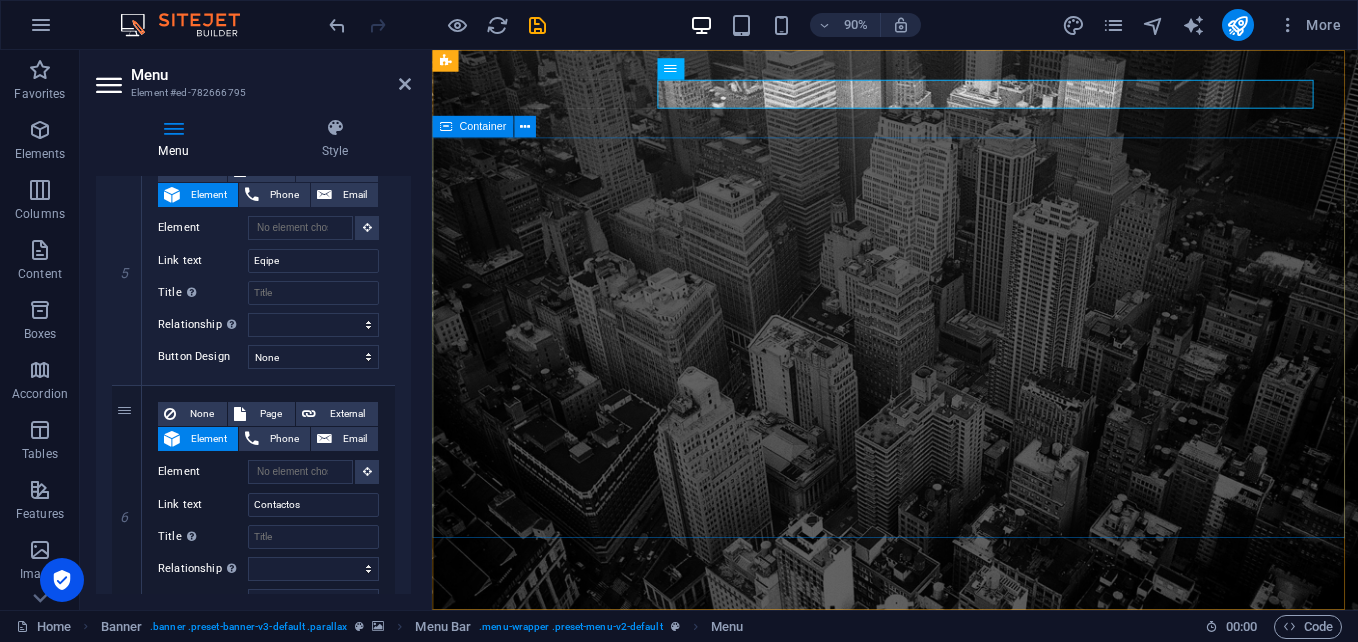 click on "Sistema de cADASTRO PREDIOS URBANOS  LER mais" at bounding box center [946, 978] 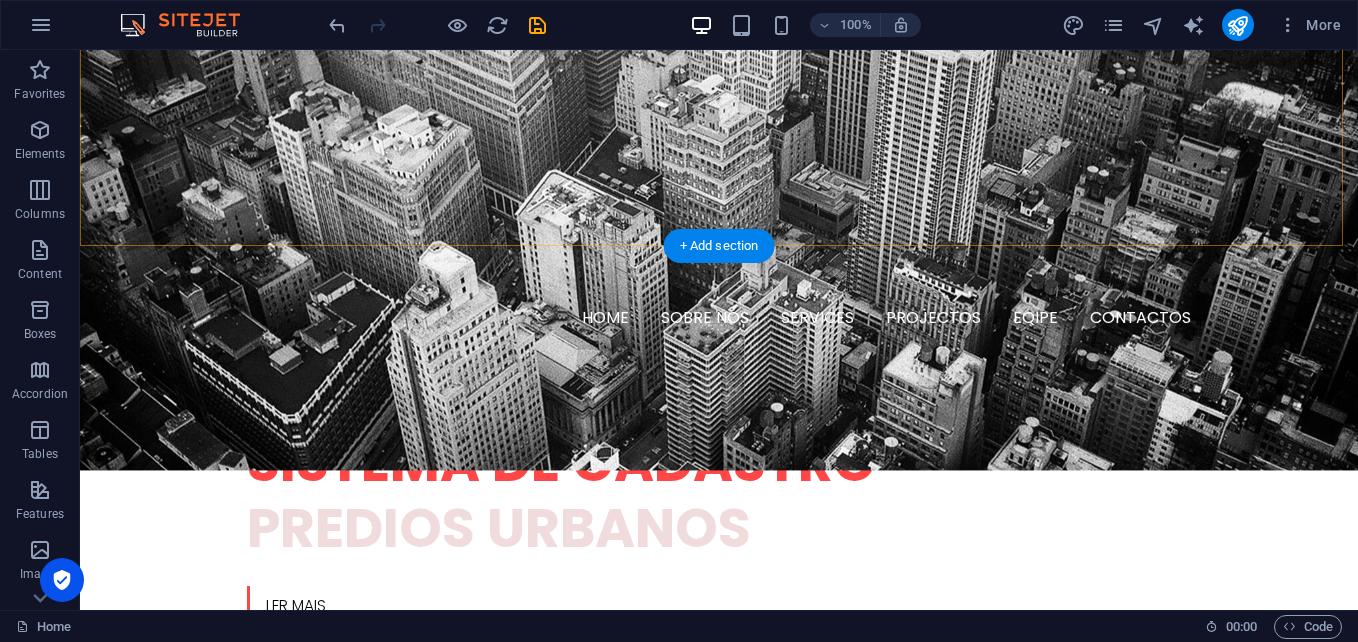 scroll, scrollTop: 500, scrollLeft: 0, axis: vertical 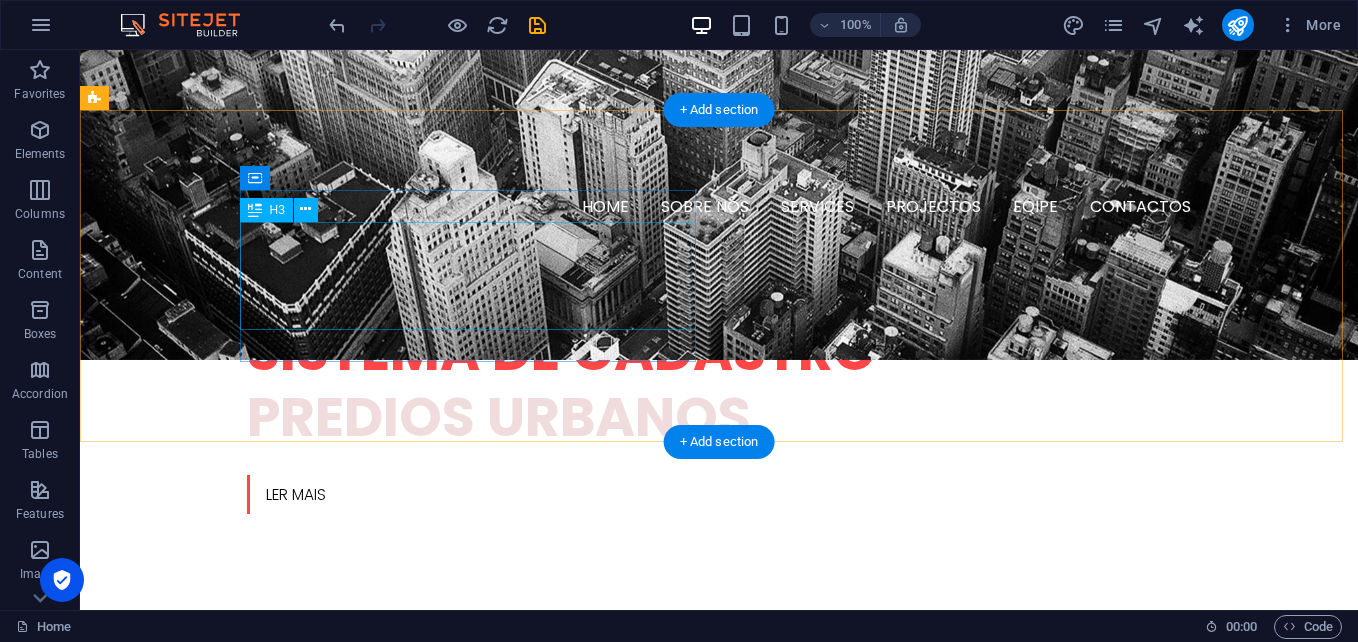 click on "W e are a dynamic team of creative people and Marketing Experts." at bounding box center (324, 808) 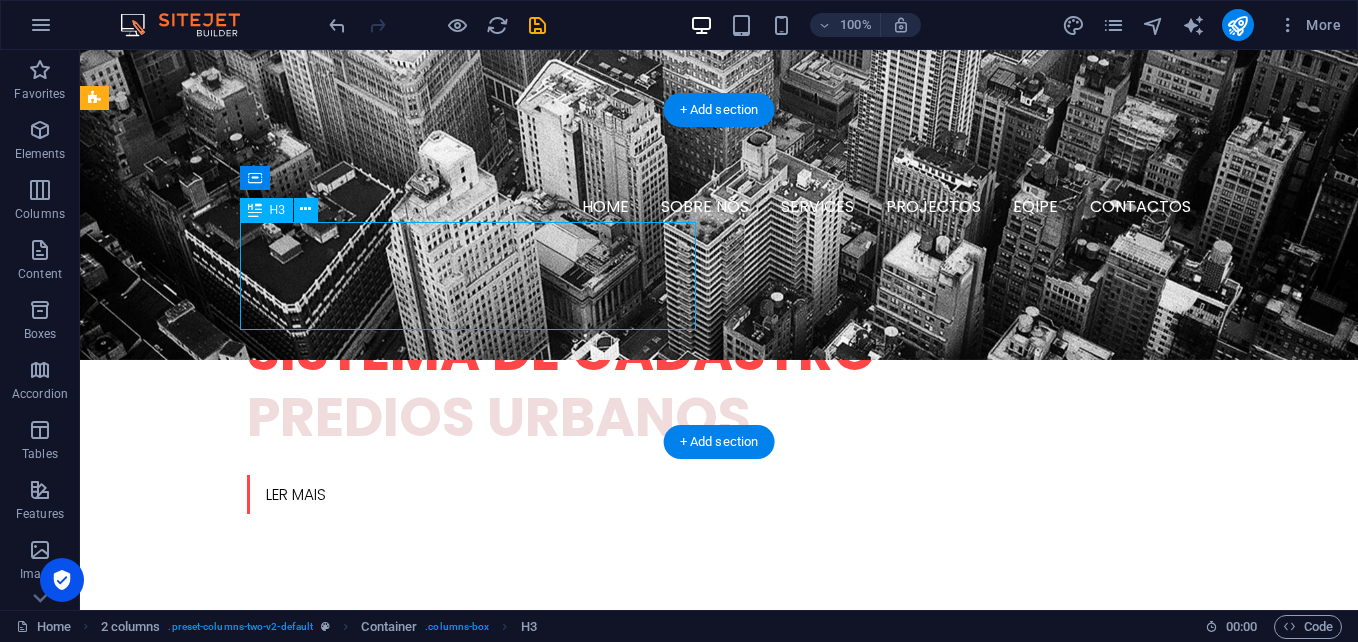 click on "W e are a dynamic team of creative people and Marketing Experts." at bounding box center [324, 808] 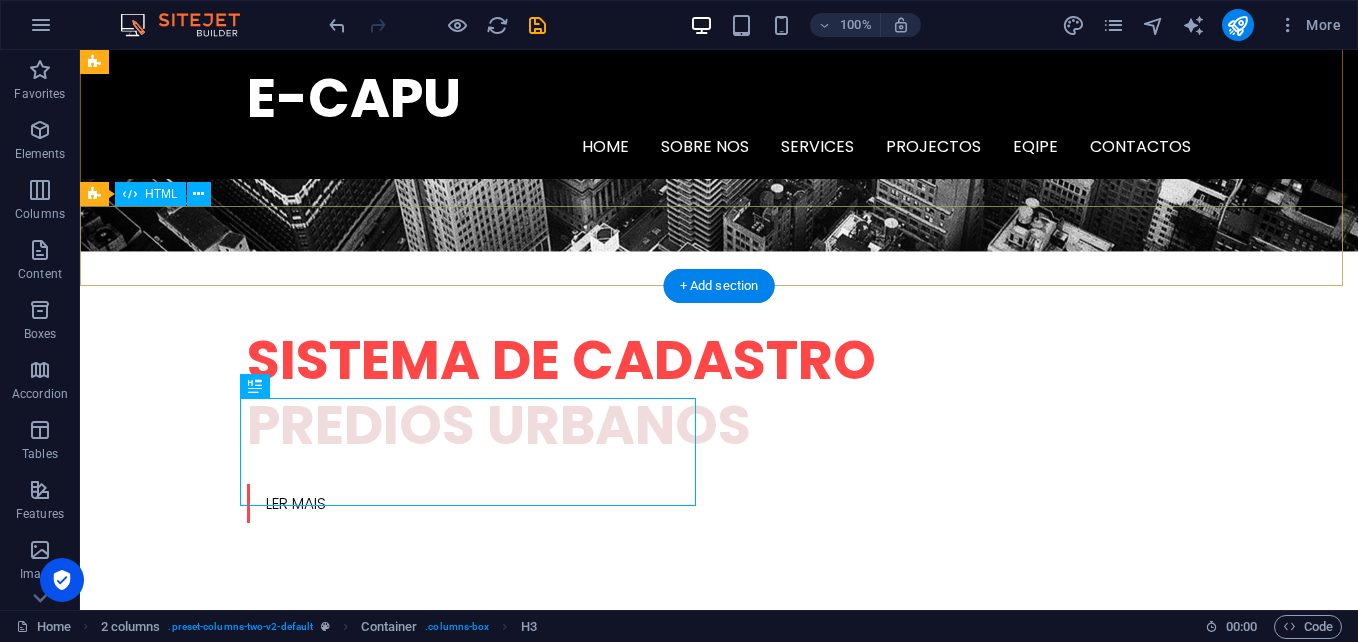 scroll, scrollTop: 200, scrollLeft: 0, axis: vertical 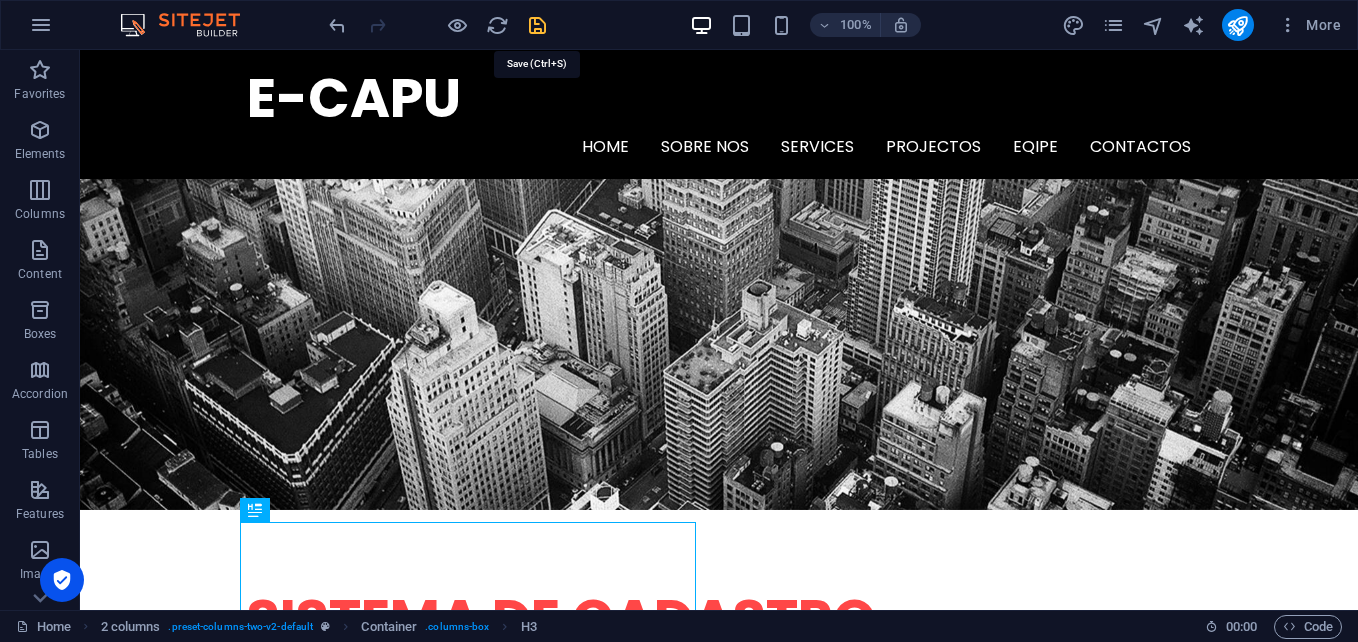 click at bounding box center (537, 25) 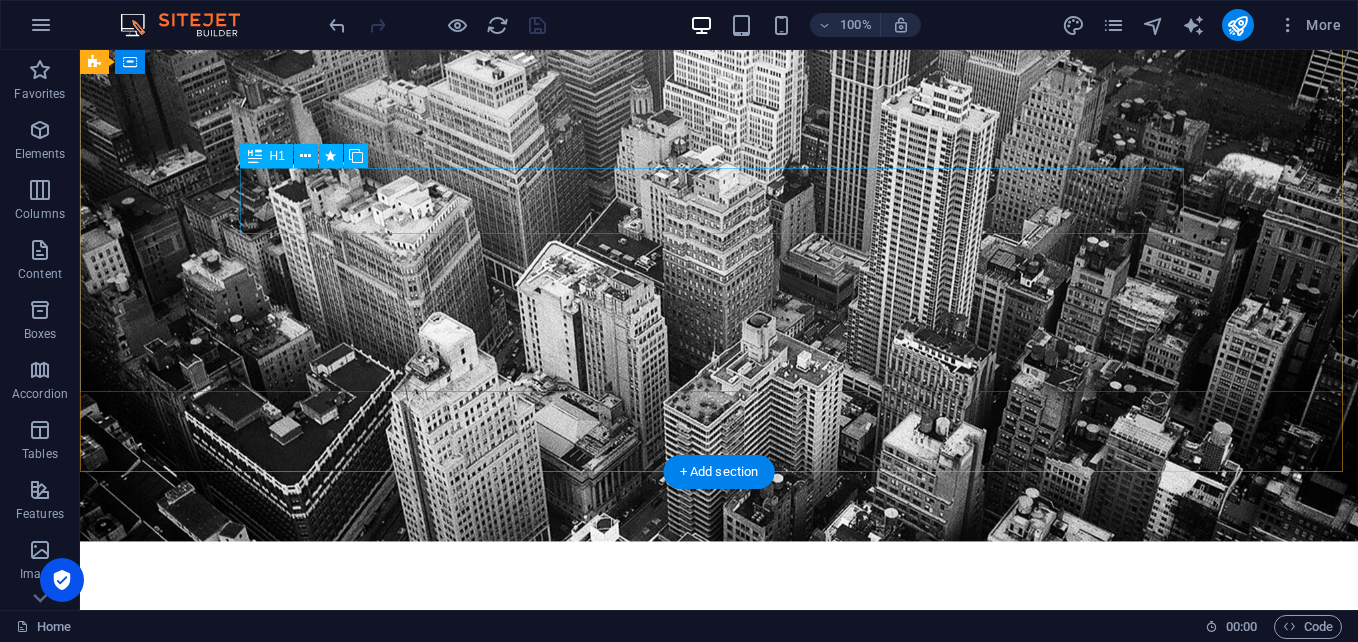 scroll, scrollTop: 0, scrollLeft: 0, axis: both 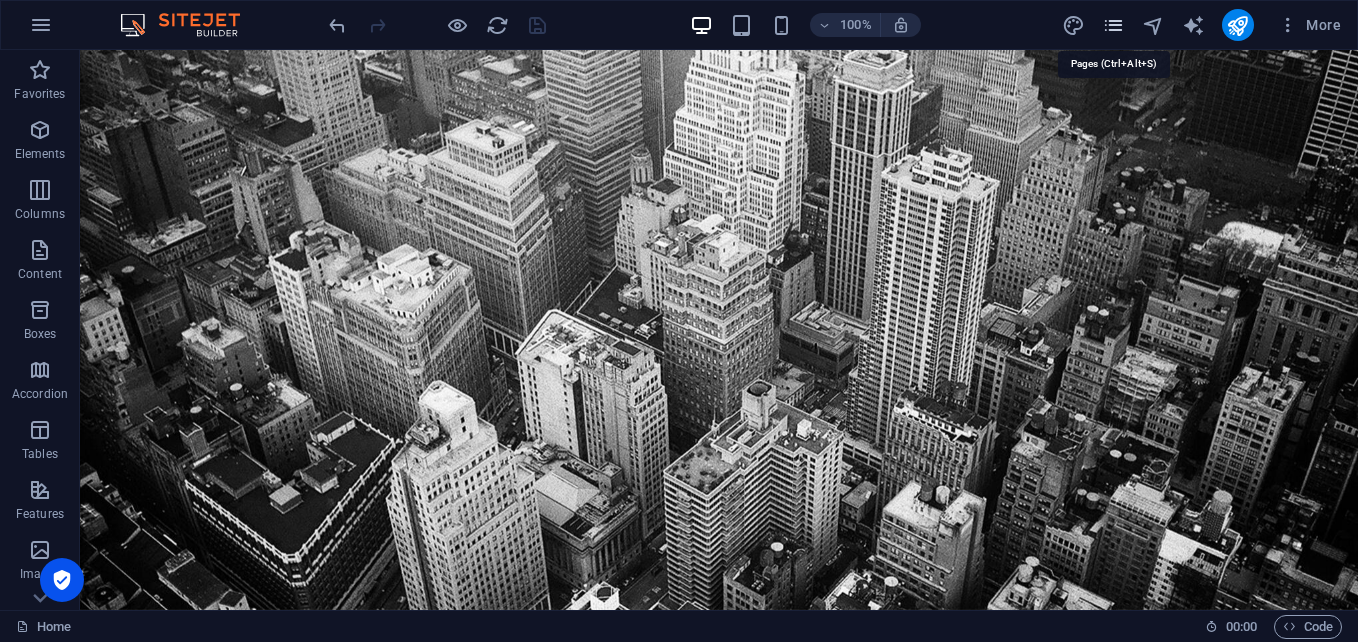 click at bounding box center (1113, 25) 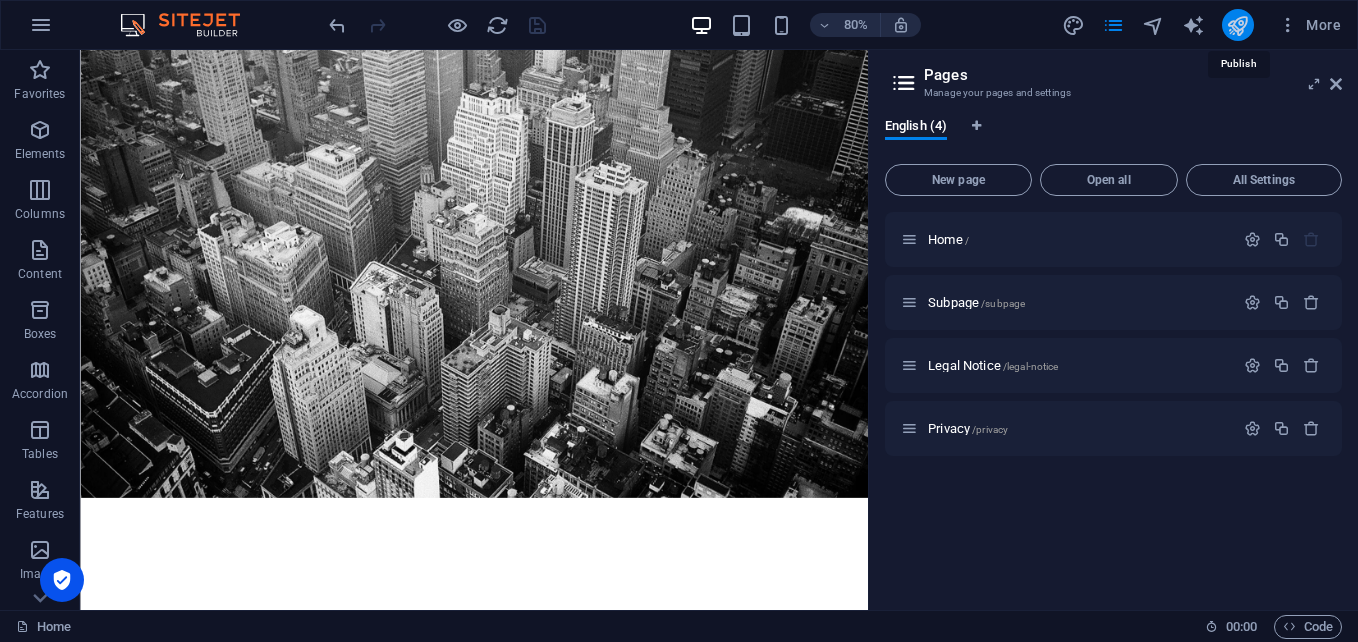 click at bounding box center [1237, 25] 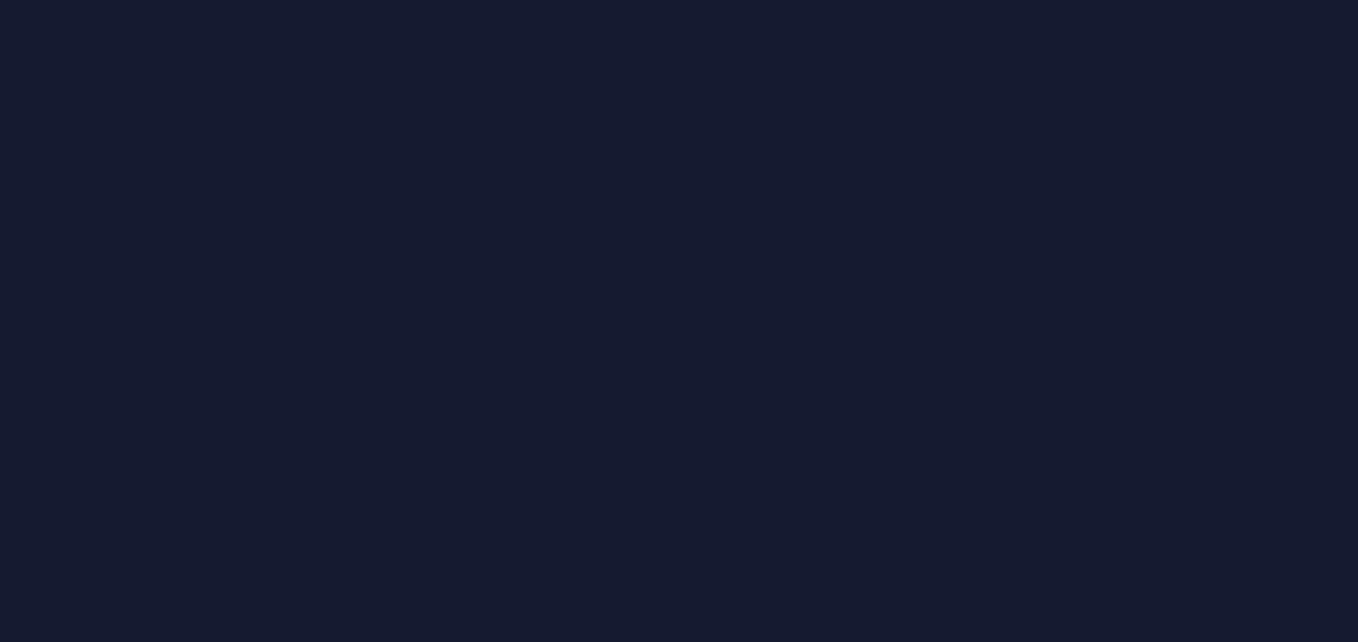 scroll, scrollTop: 0, scrollLeft: 0, axis: both 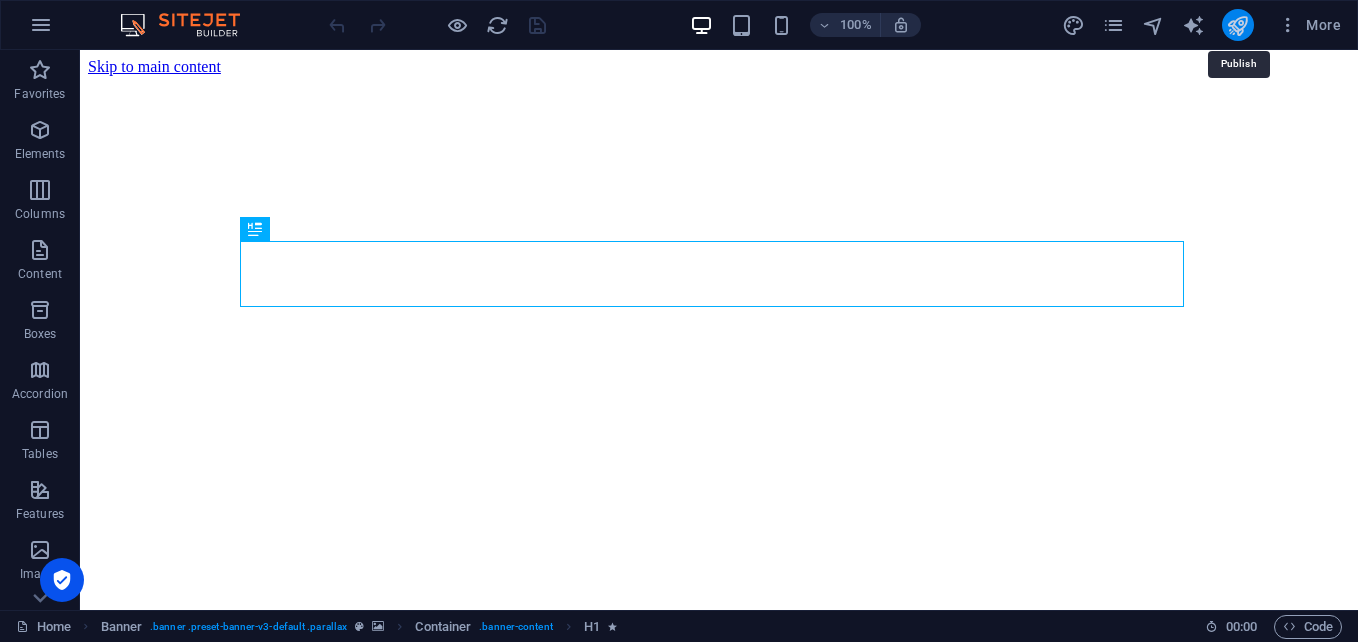 click at bounding box center [1237, 25] 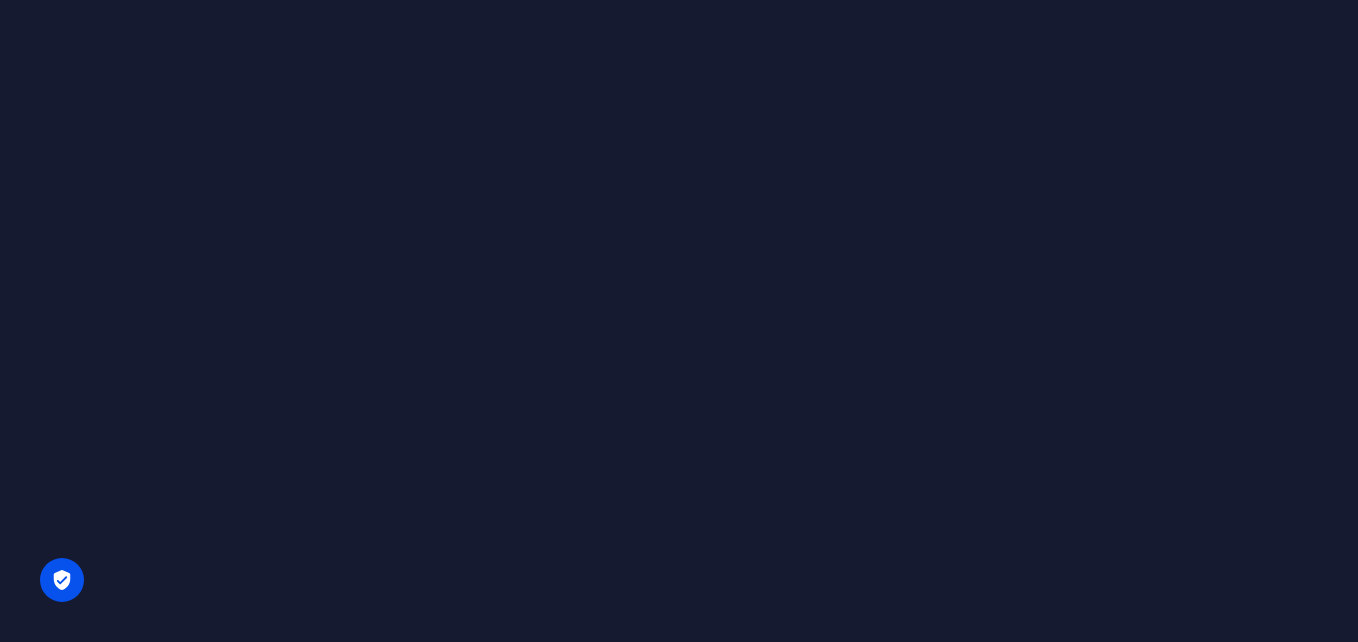 scroll, scrollTop: 0, scrollLeft: 0, axis: both 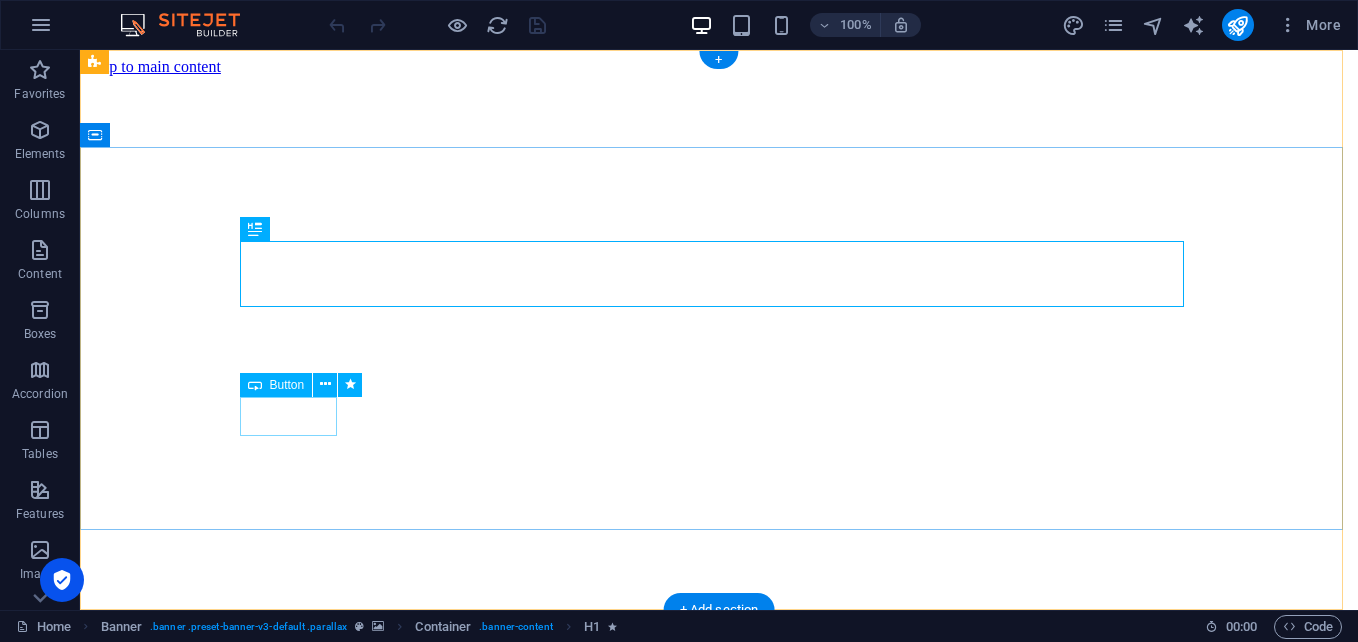 click on "LER mais" at bounding box center (719, 2689) 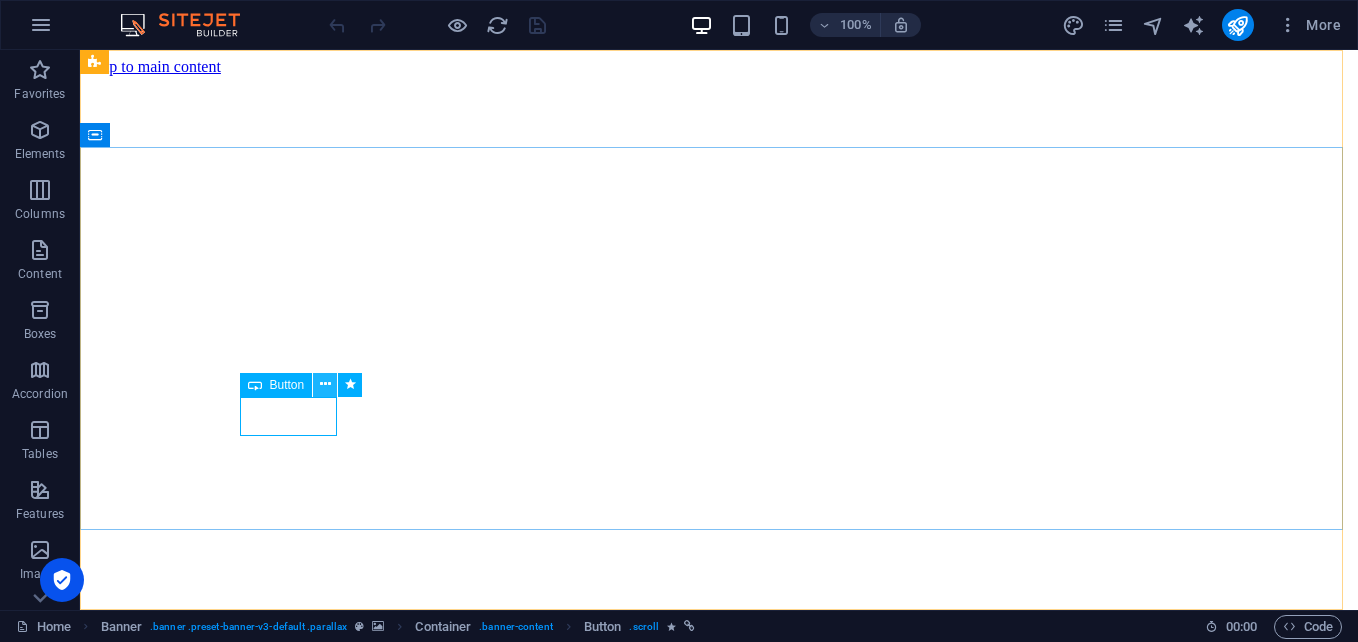 click at bounding box center (325, 384) 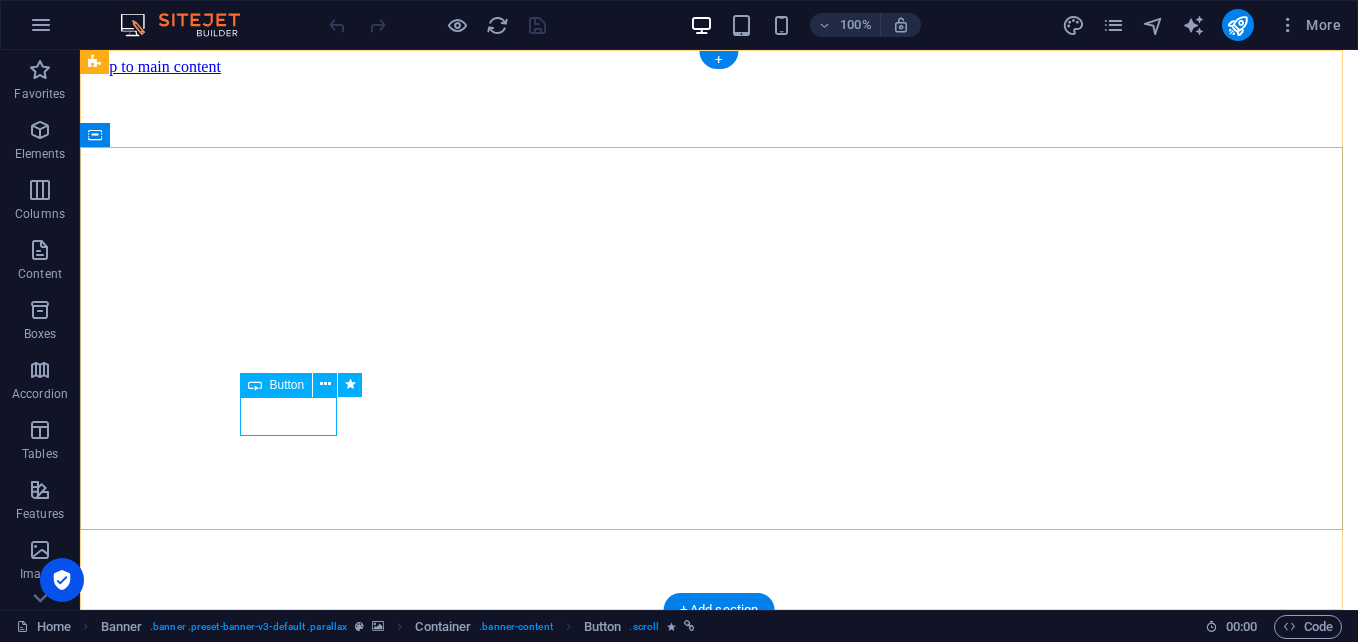 click on "LER mais" at bounding box center (719, 2689) 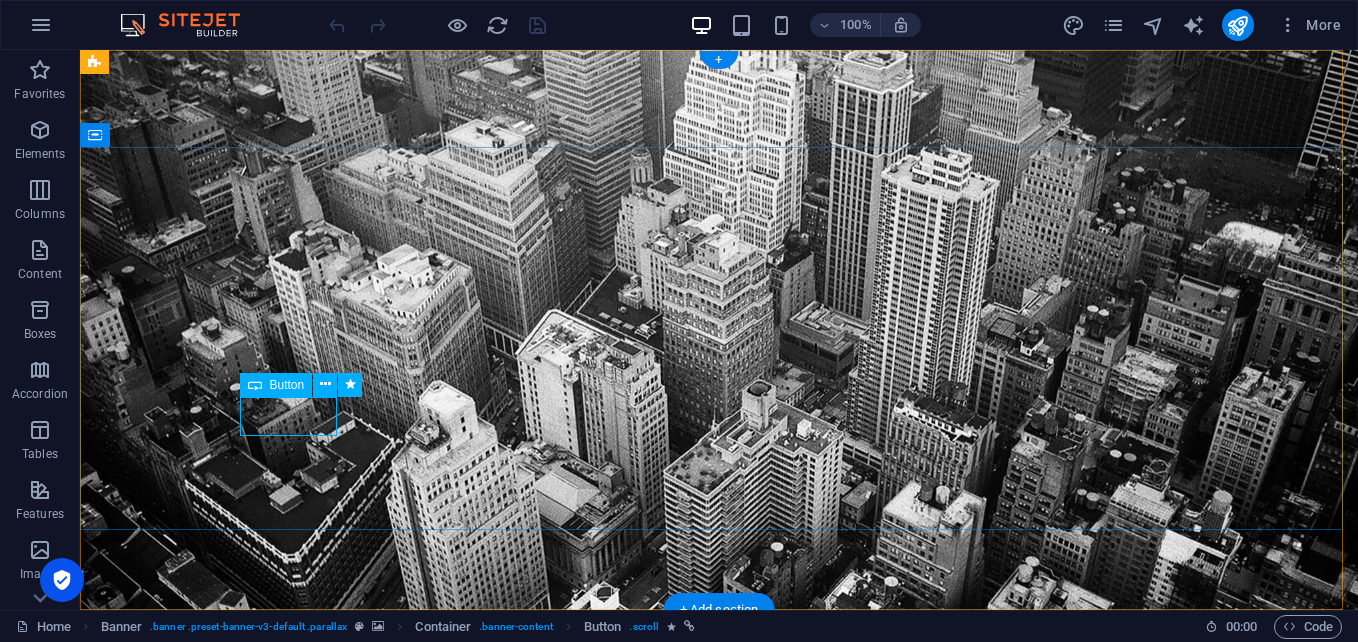click on "LER mais" at bounding box center (719, 994) 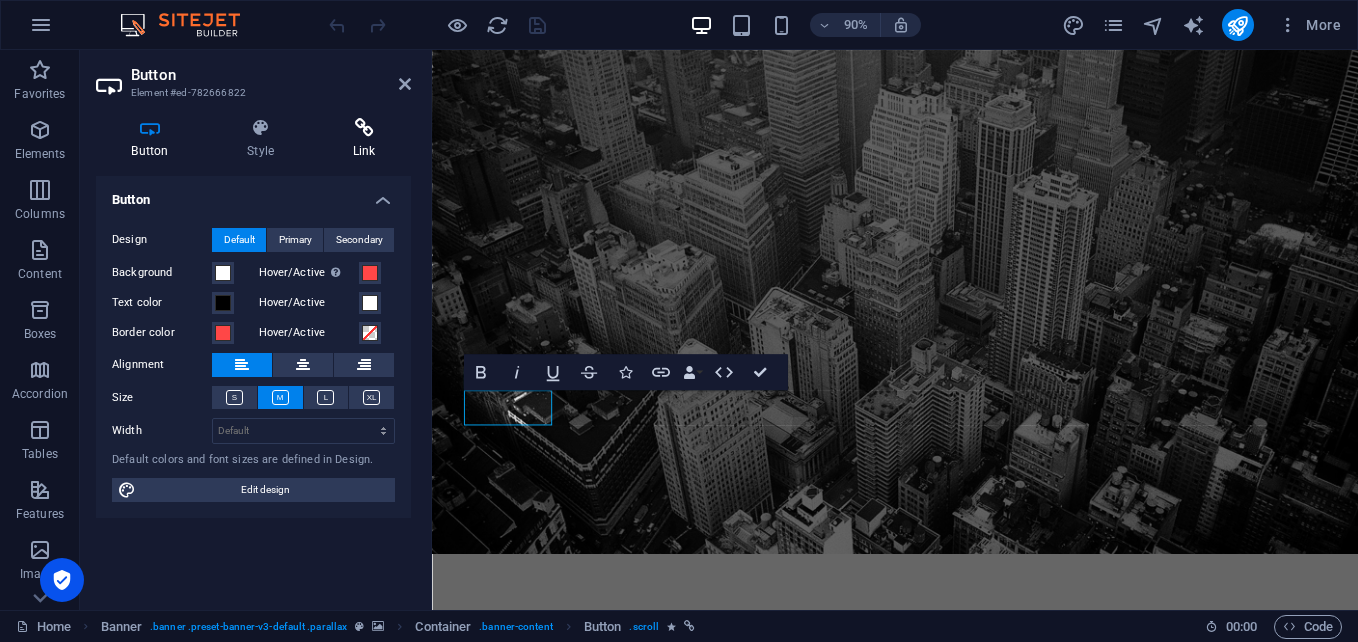 click on "Link" at bounding box center (364, 139) 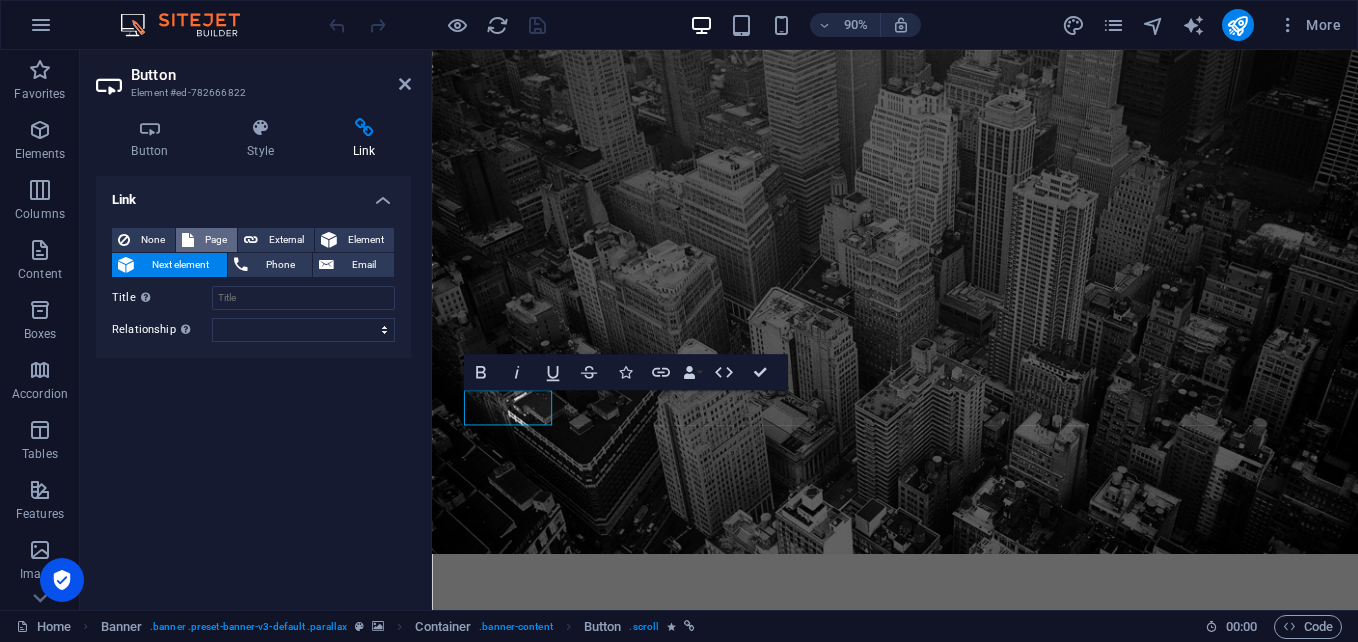 click at bounding box center [188, 240] 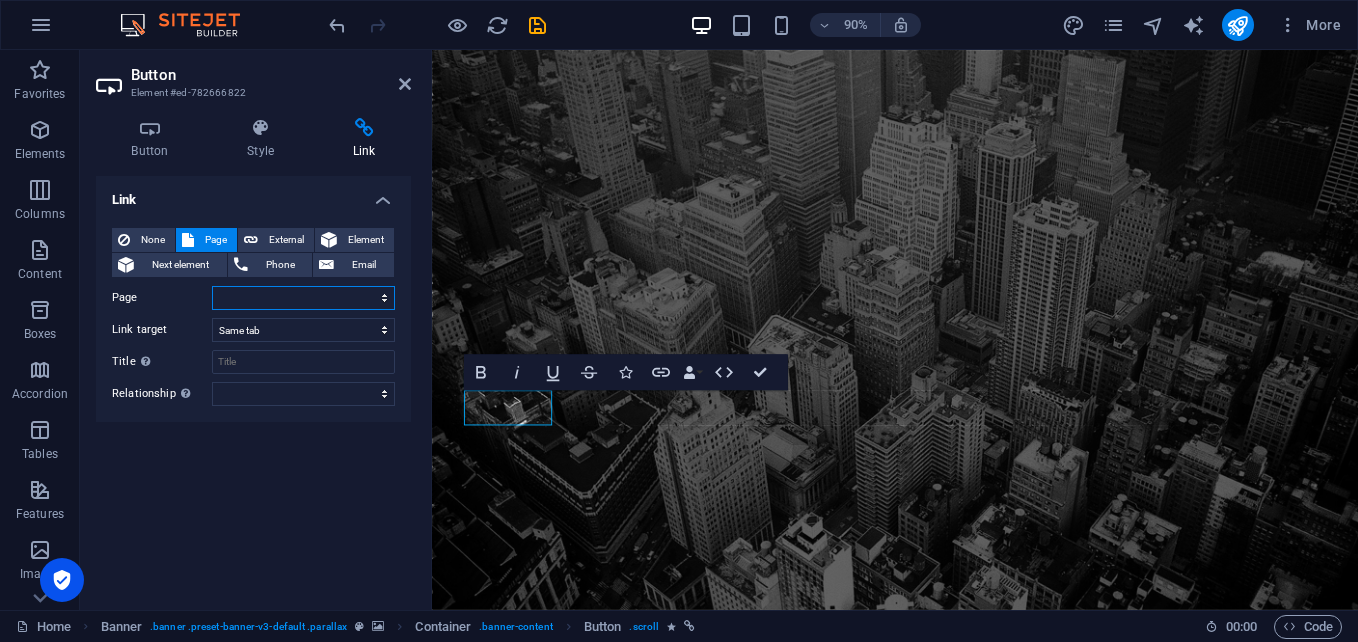 click on "Home Subpage Legal Notice Privacy" at bounding box center (303, 298) 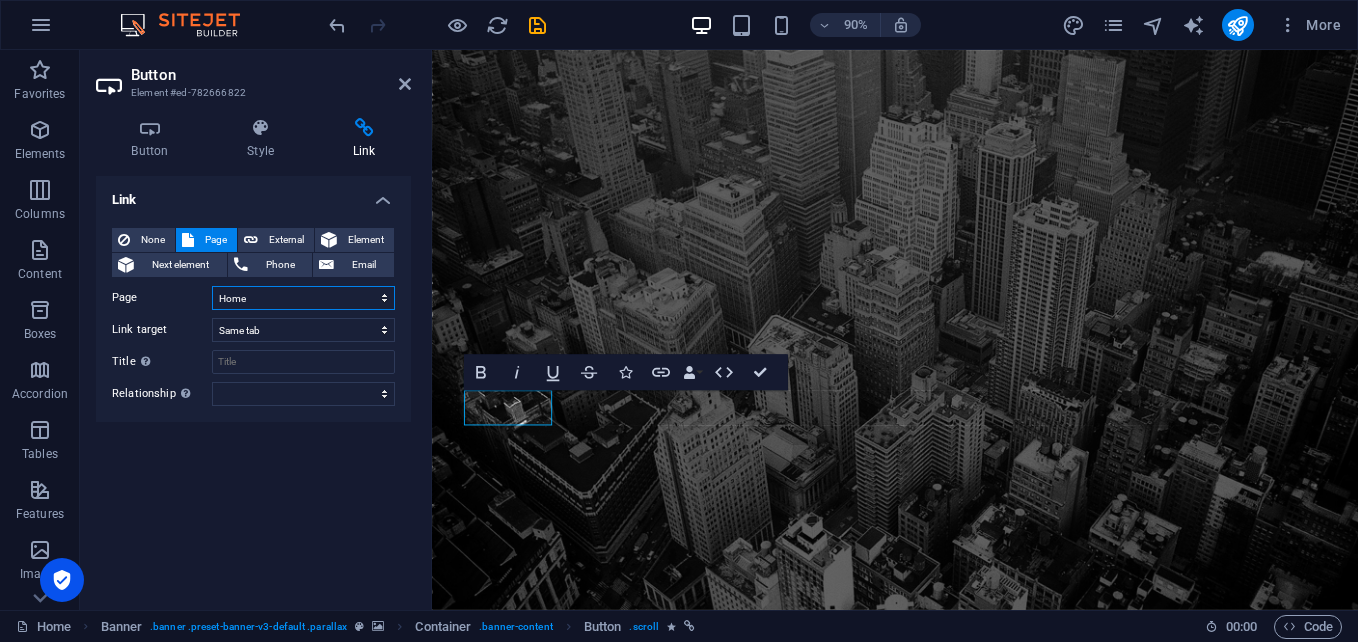click on "Home Subpage Legal Notice Privacy" at bounding box center (303, 298) 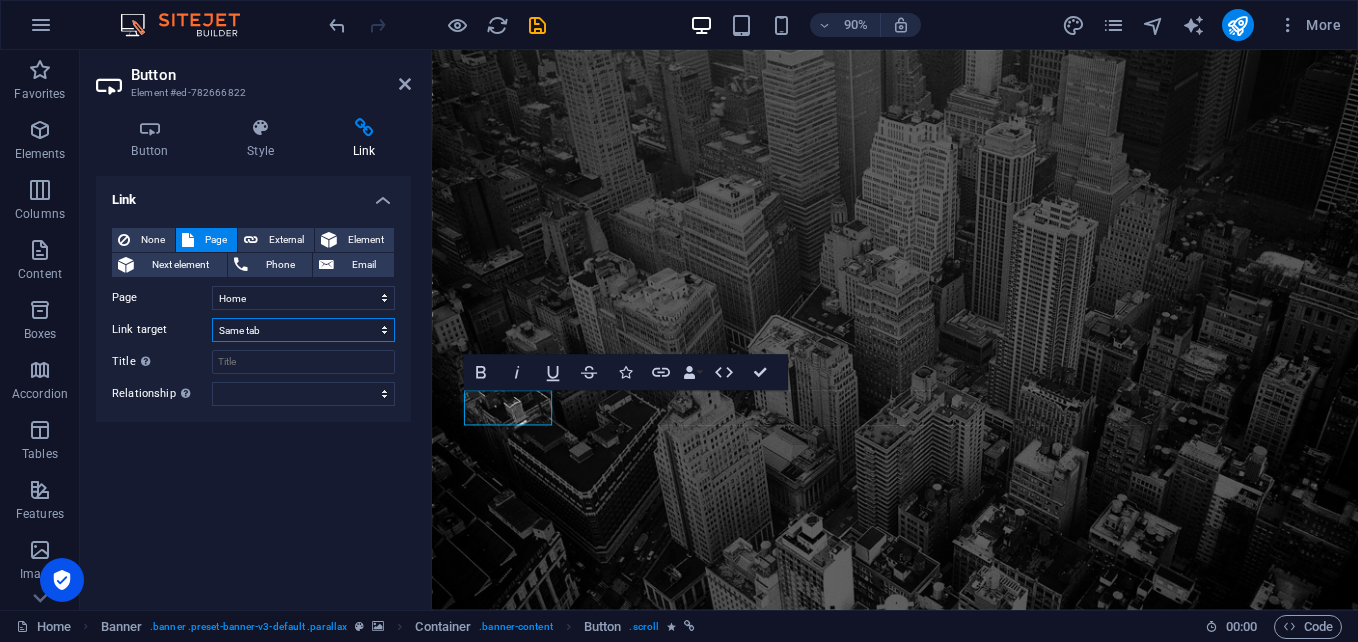 click on "New tab Same tab Overlay" at bounding box center (303, 330) 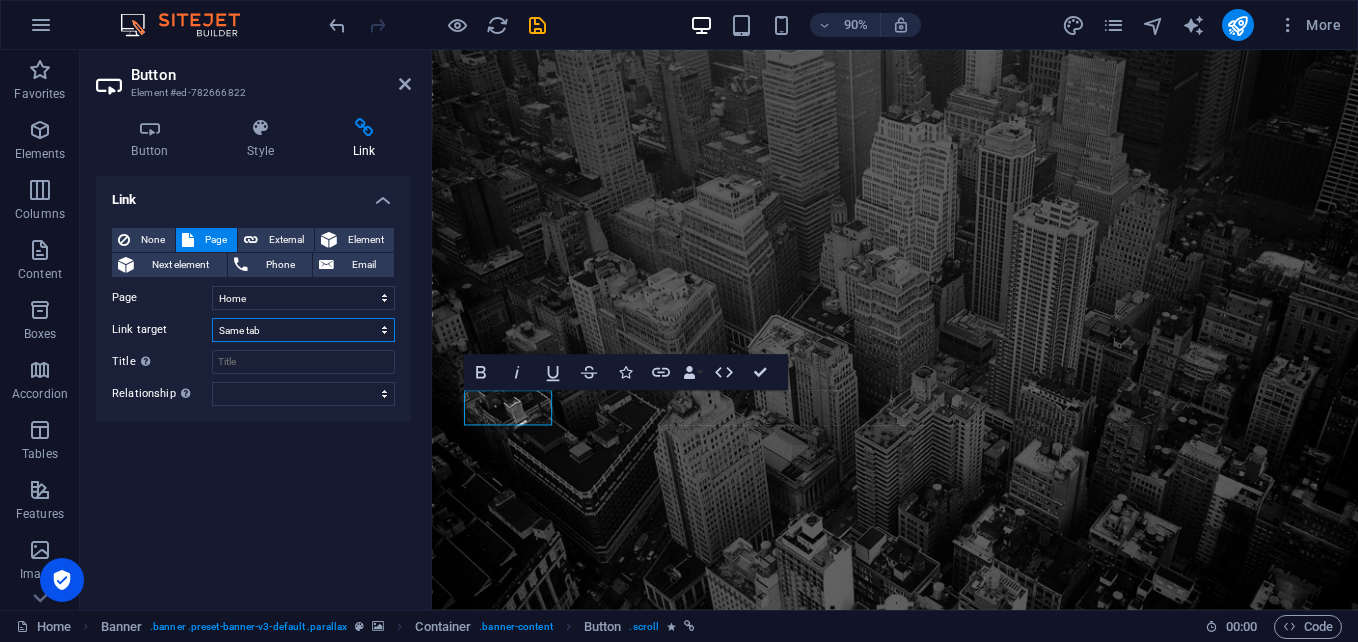 select on "blank" 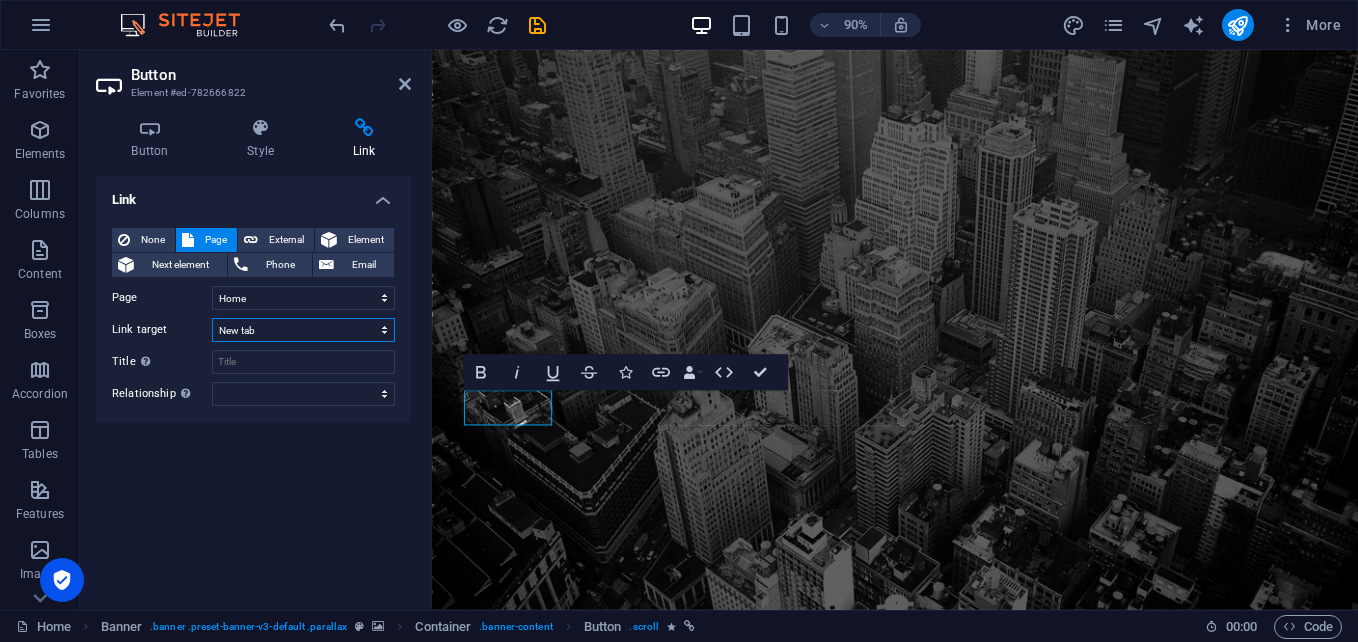 click on "New tab Same tab Overlay" at bounding box center [303, 330] 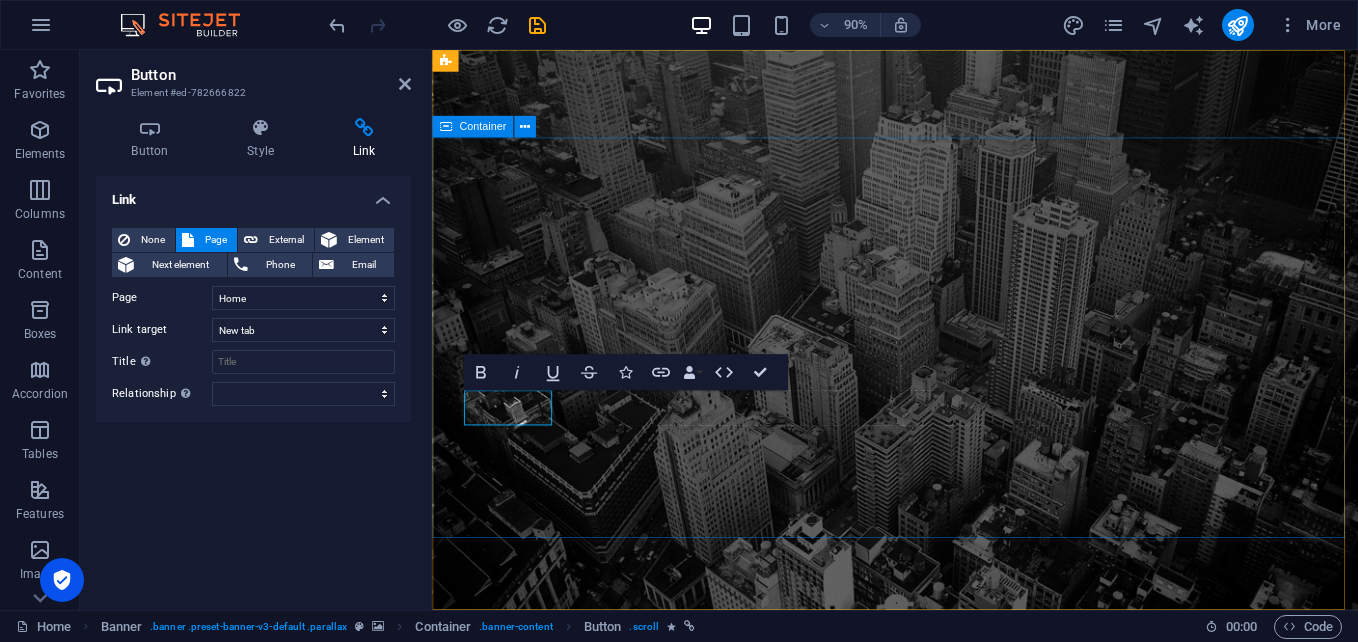 click on "Sistema de cADASTRO PREDIOS URBANOS  LER mais" at bounding box center [946, 978] 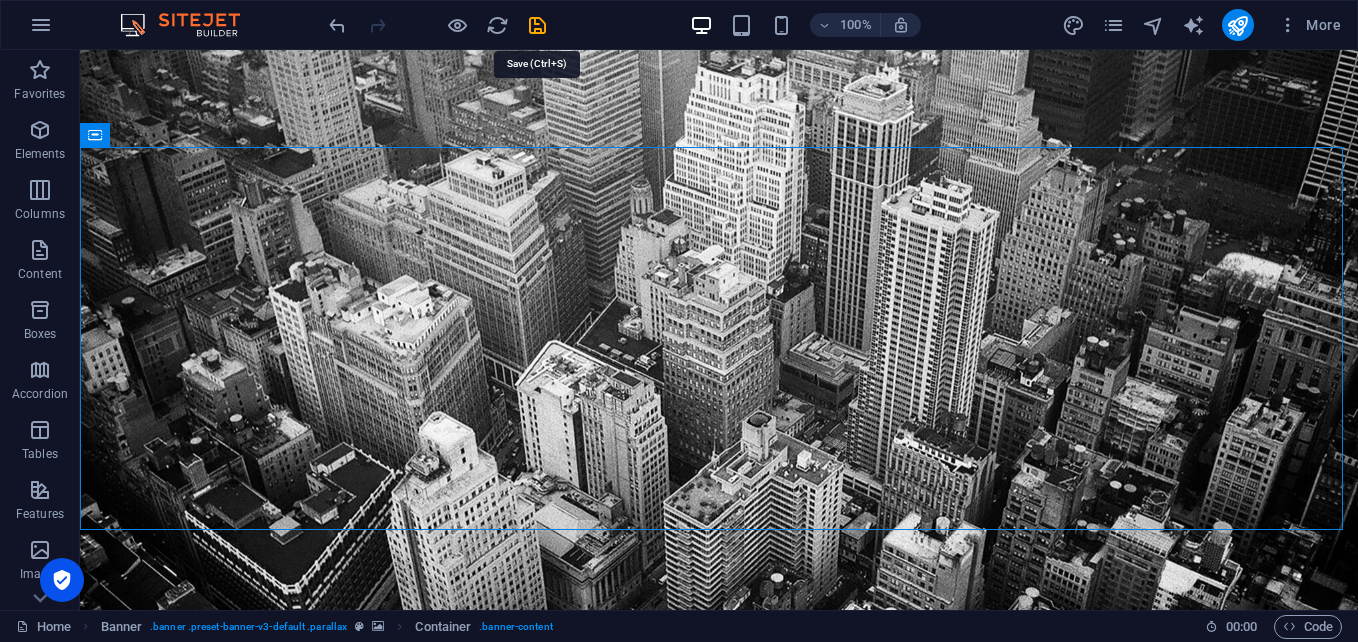 click at bounding box center [537, 25] 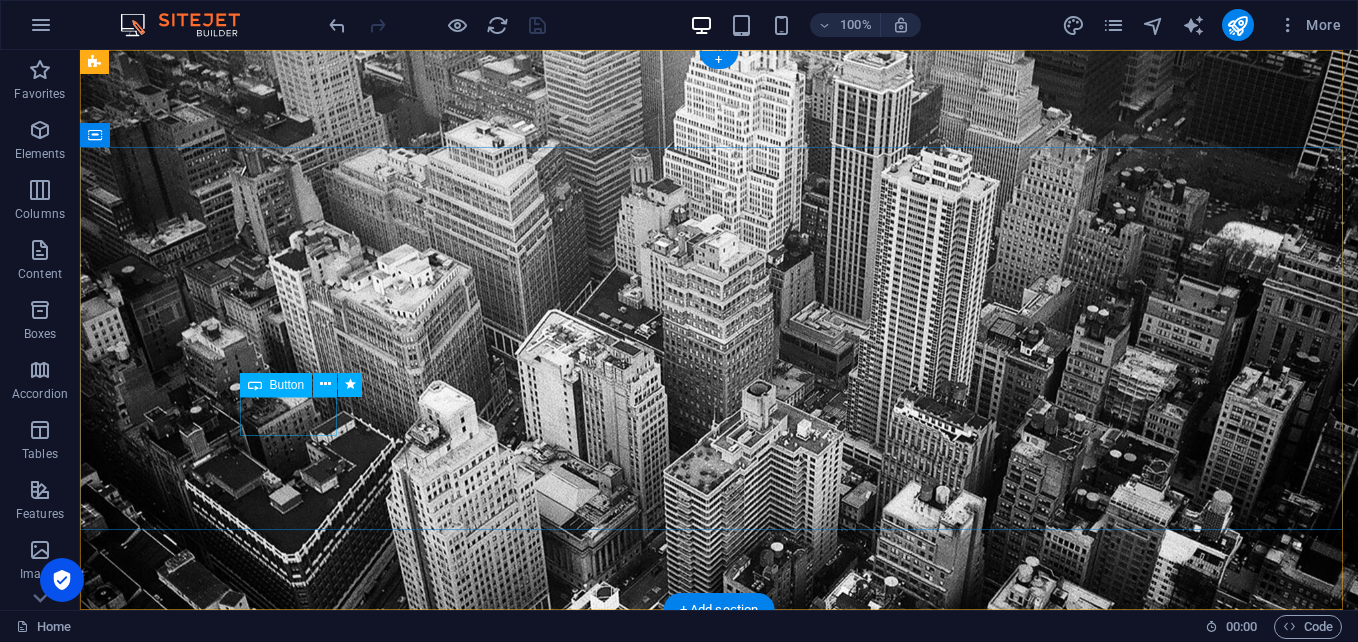 click on "LER mais" at bounding box center [719, 994] 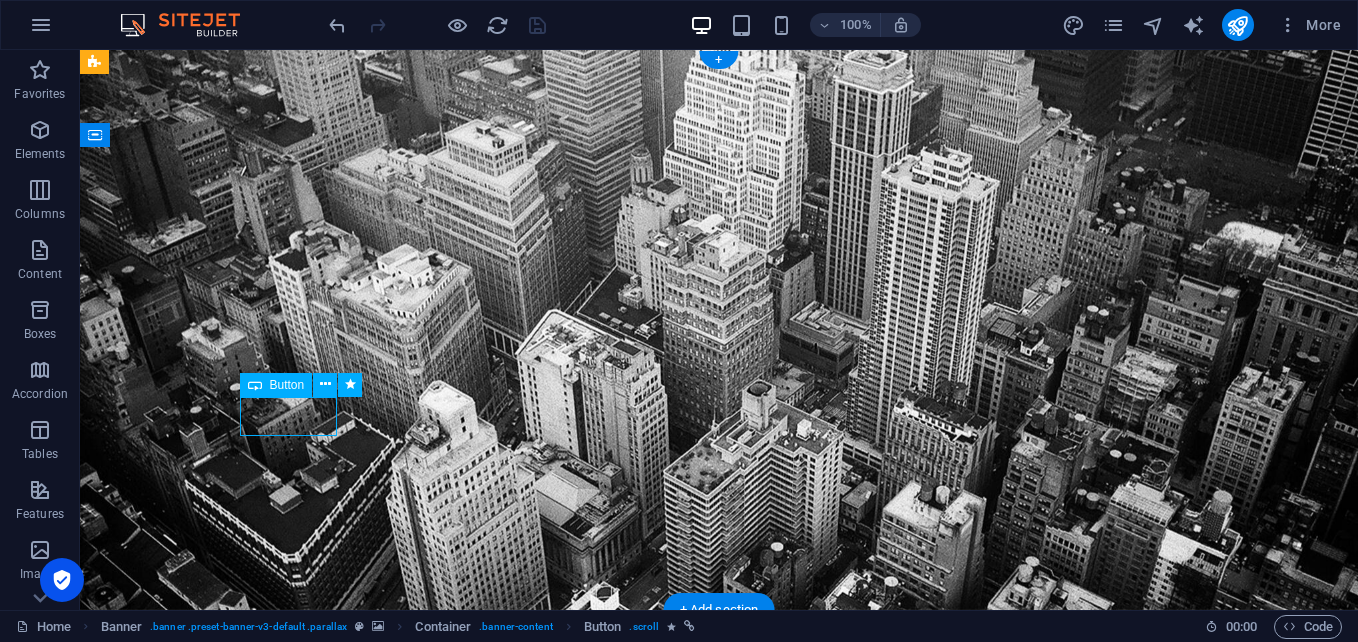 click on "LER mais" at bounding box center [719, 994] 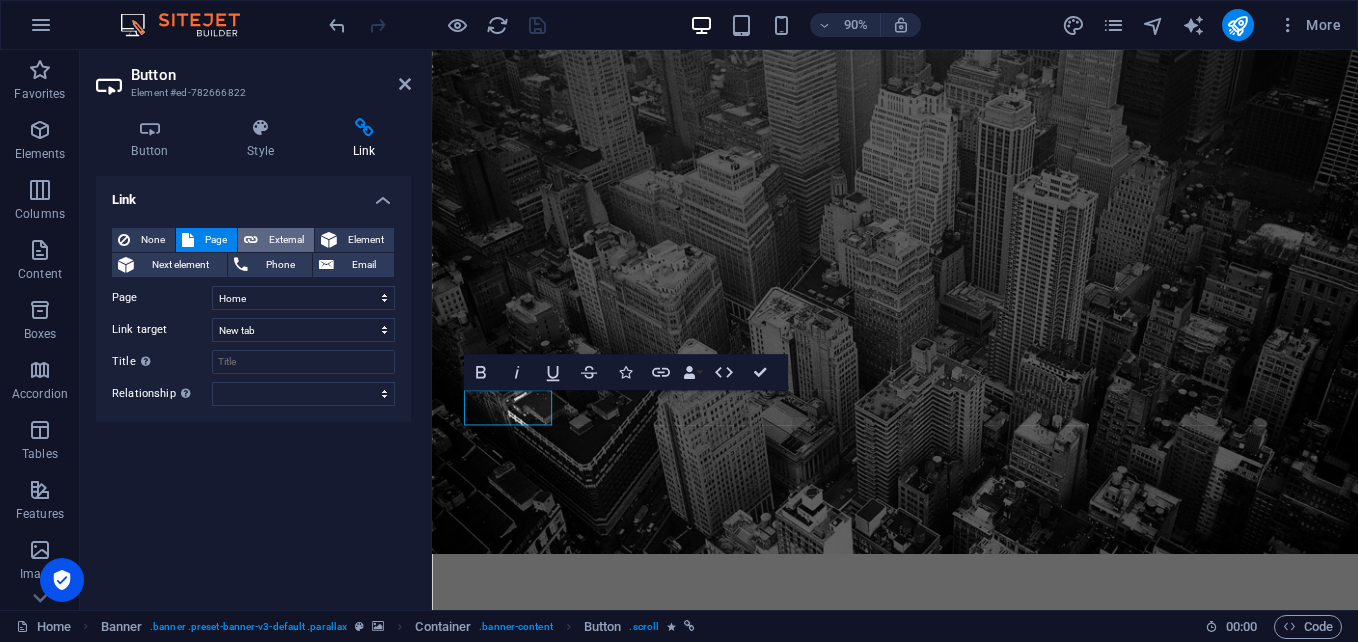 click on "External" at bounding box center (286, 240) 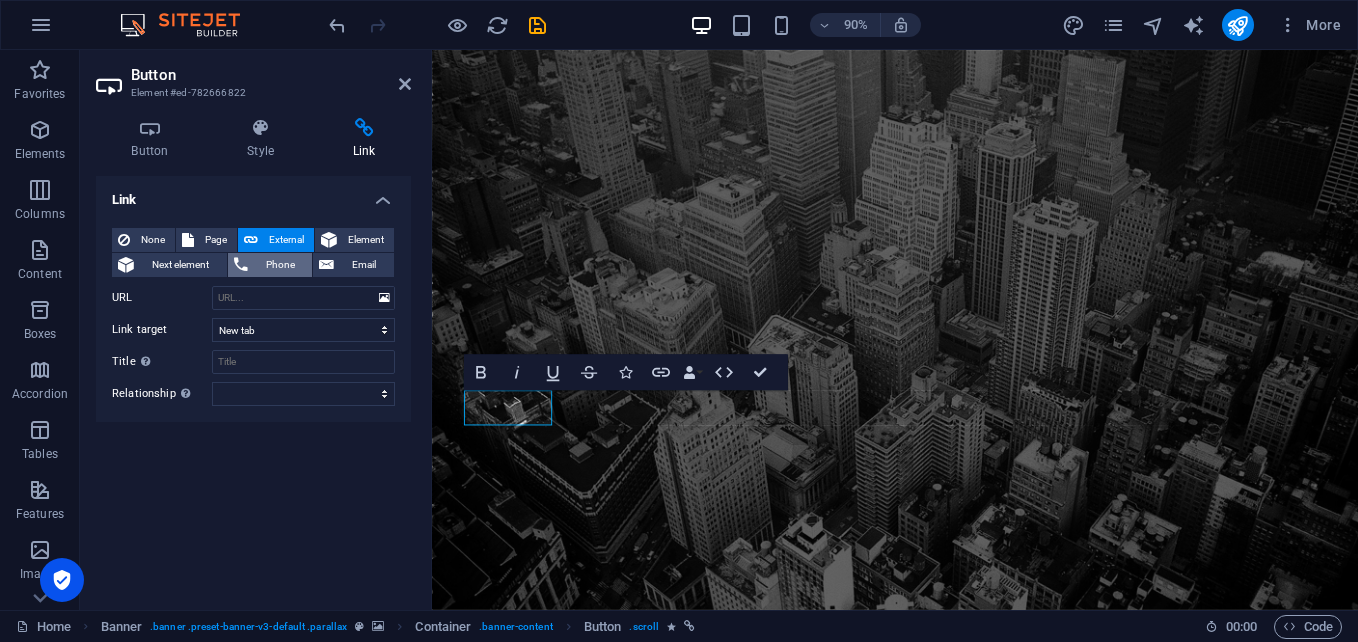 click on "Phone" at bounding box center (280, 265) 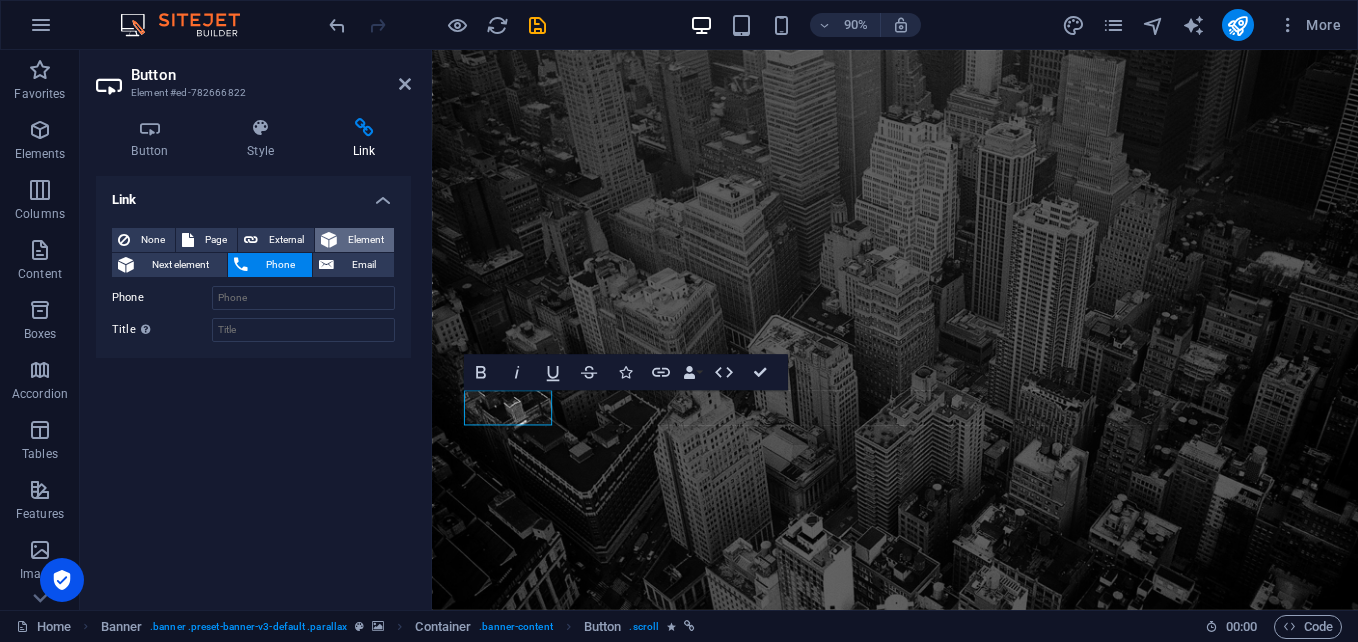 click on "Element" at bounding box center (365, 240) 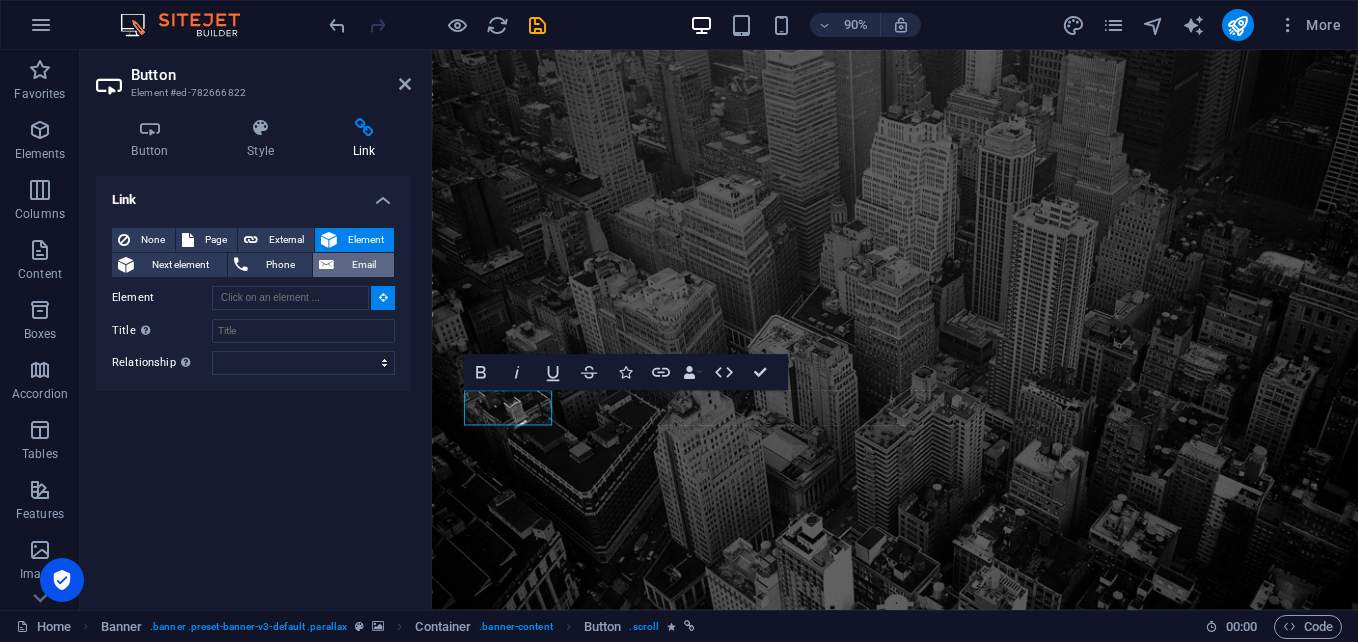click on "Email" at bounding box center [364, 265] 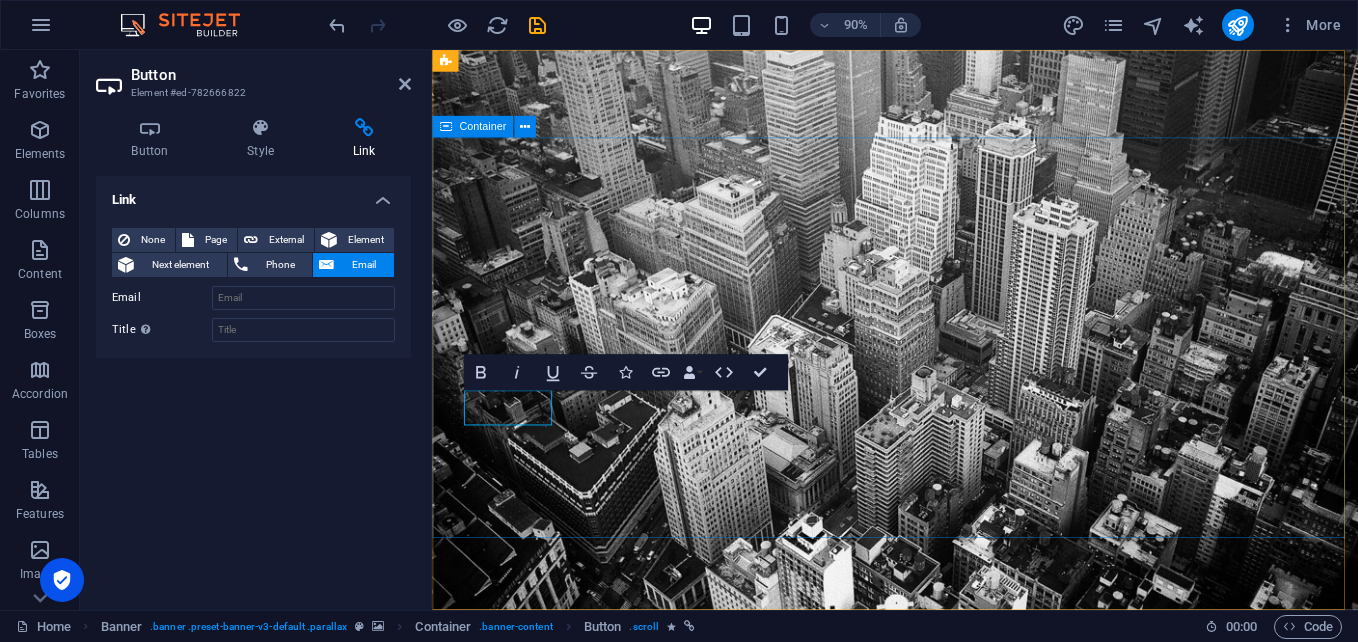 click on "Sistema de cADASTRO PREDIOS URBANOS  LER mais" at bounding box center (946, 978) 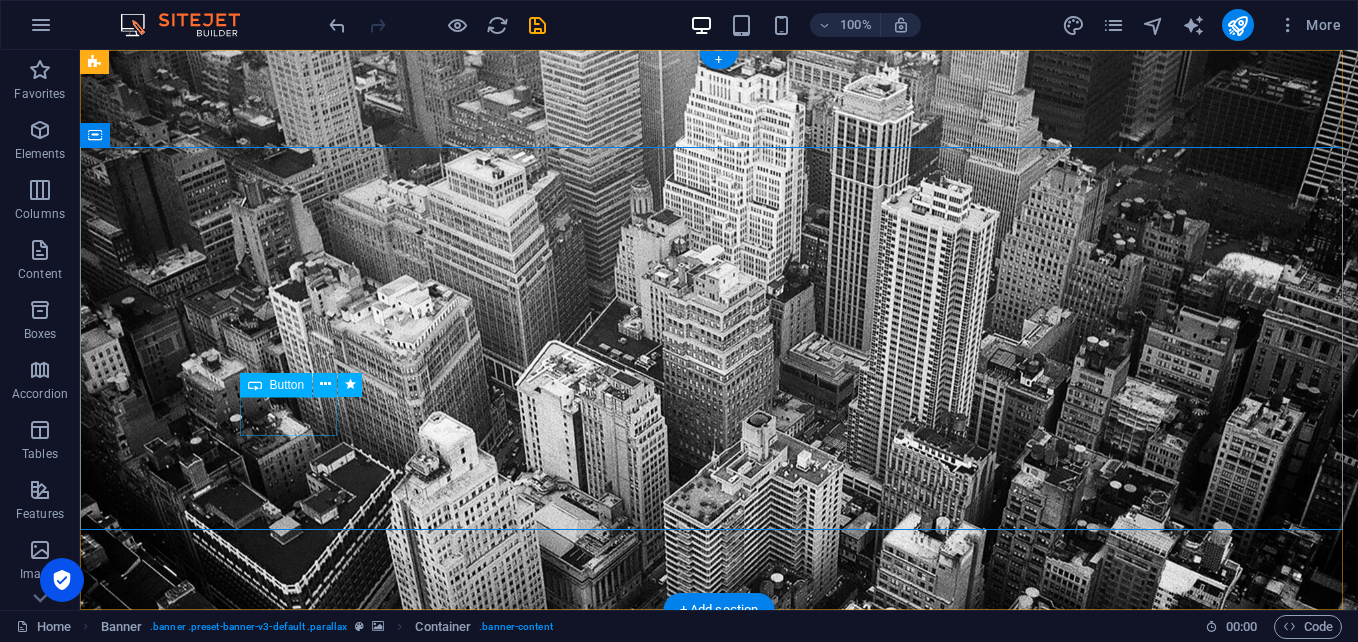 click on "LER mais" at bounding box center (719, 1056) 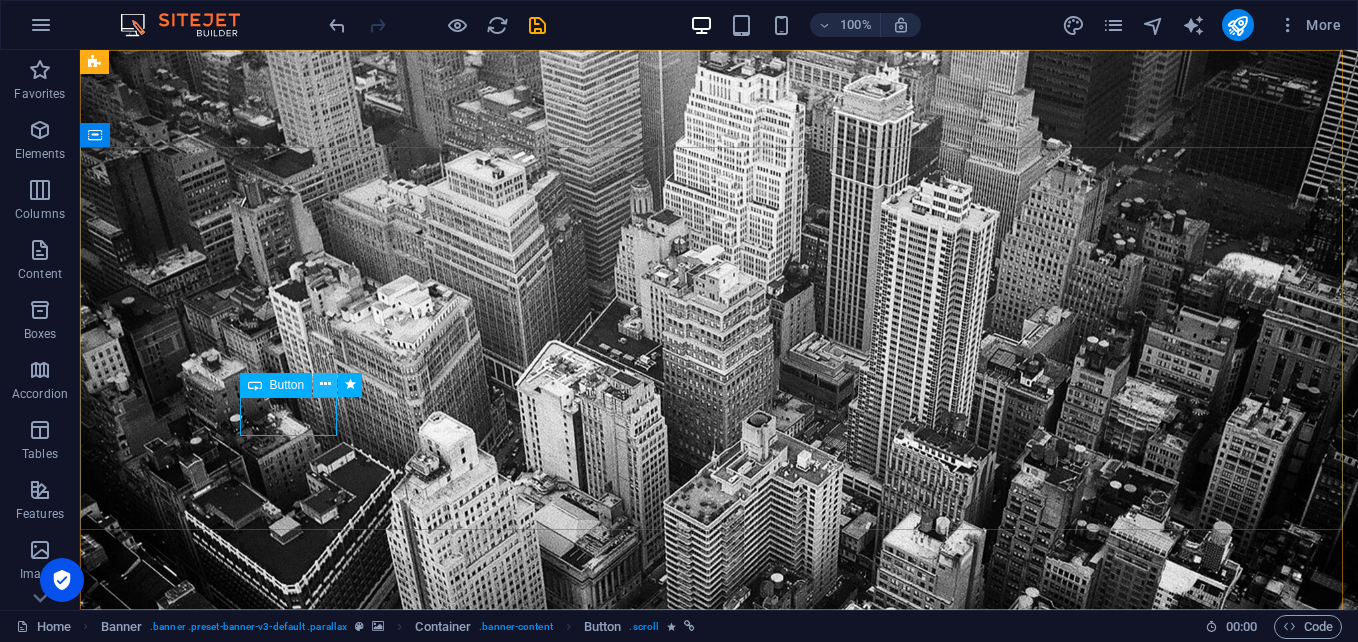click at bounding box center [325, 384] 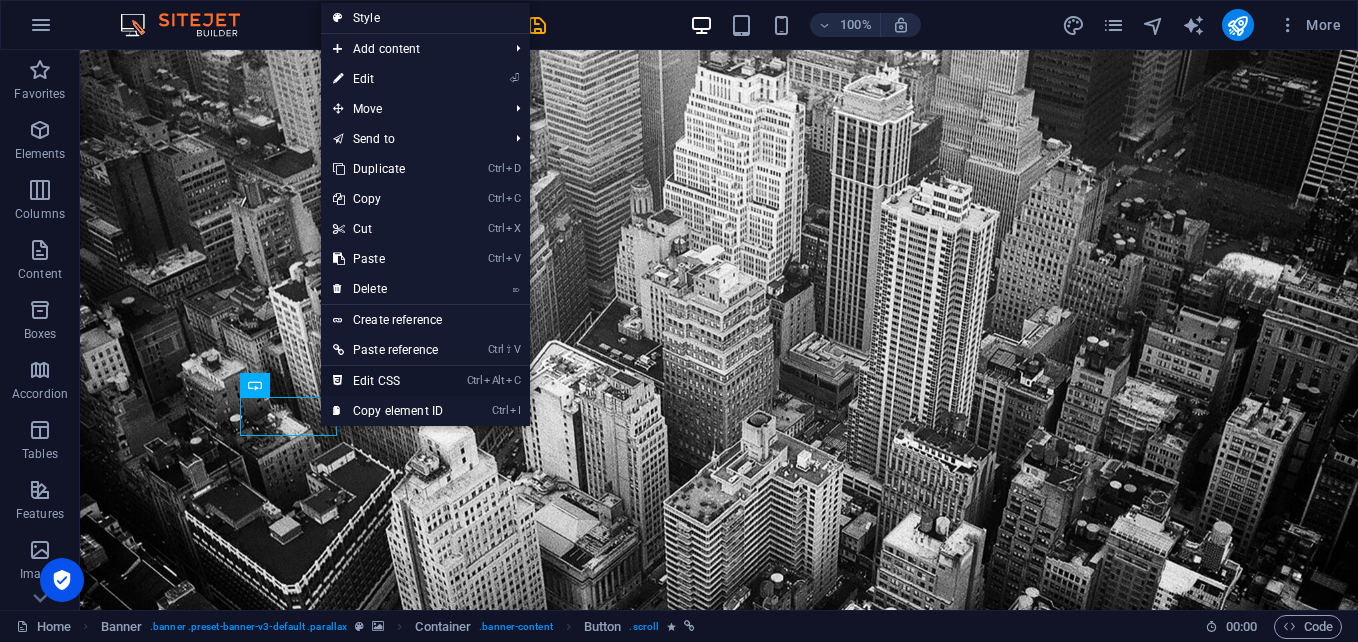 click on "Ctrl Alt C  Edit CSS" at bounding box center [388, 381] 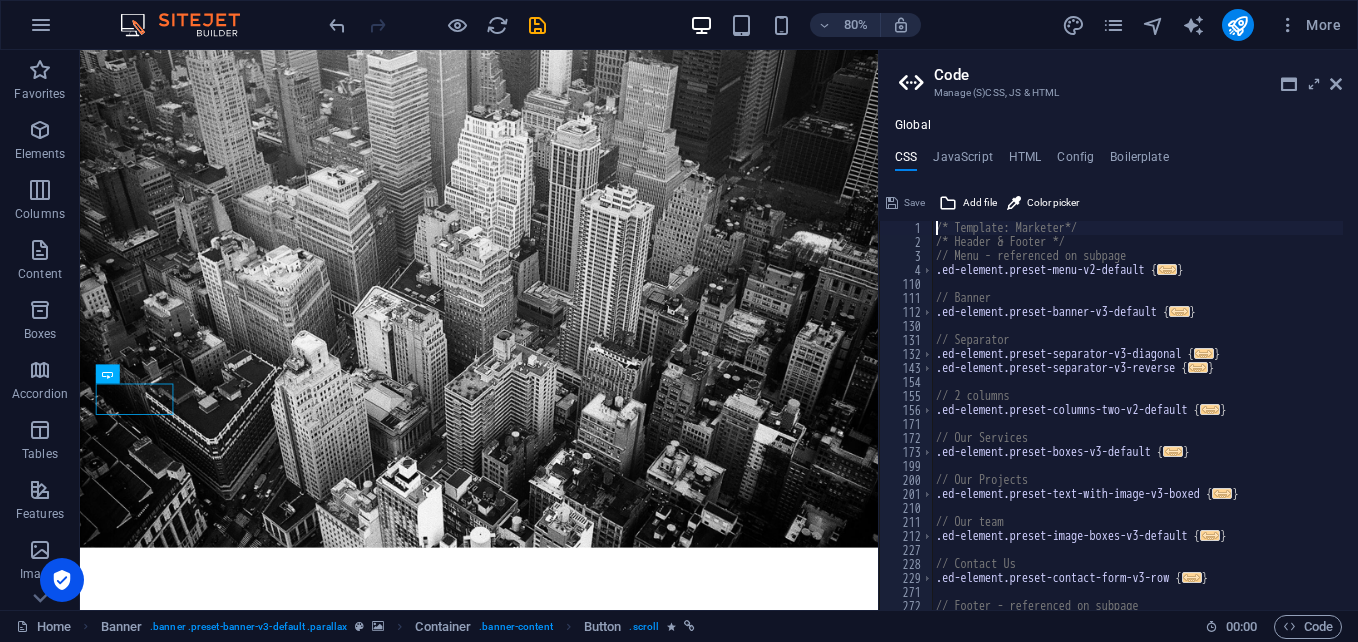 scroll, scrollTop: 59, scrollLeft: 0, axis: vertical 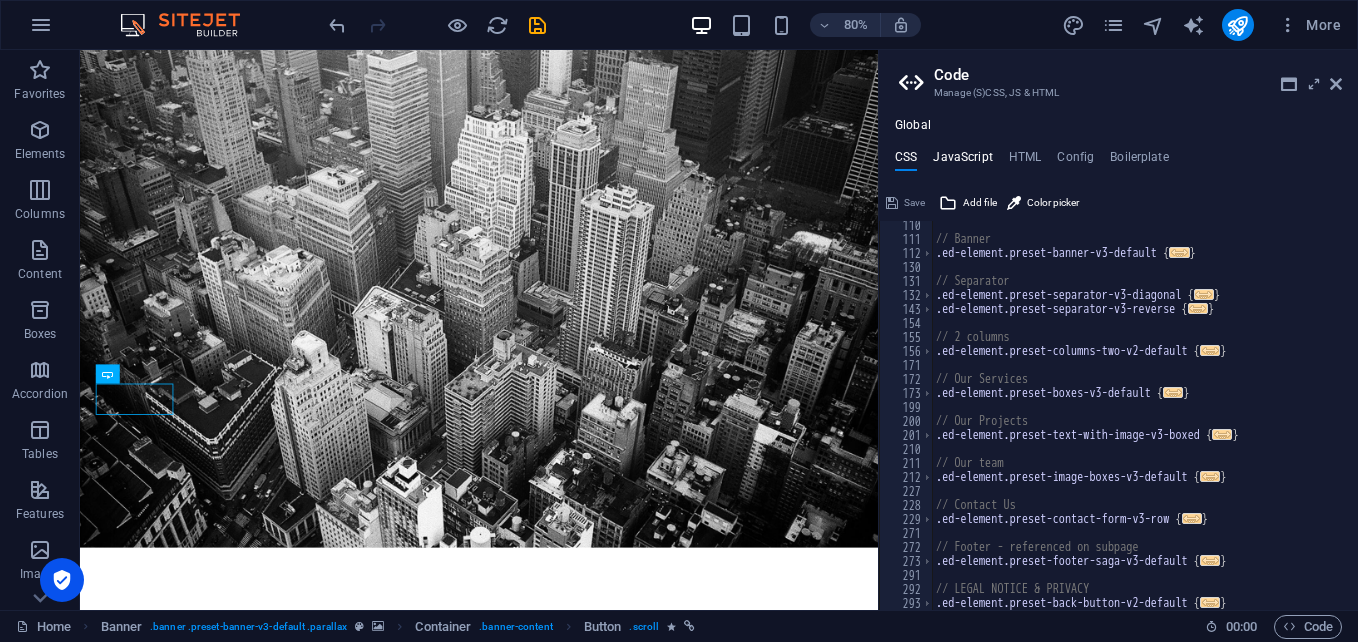 click on "JavaScript" at bounding box center [962, 161] 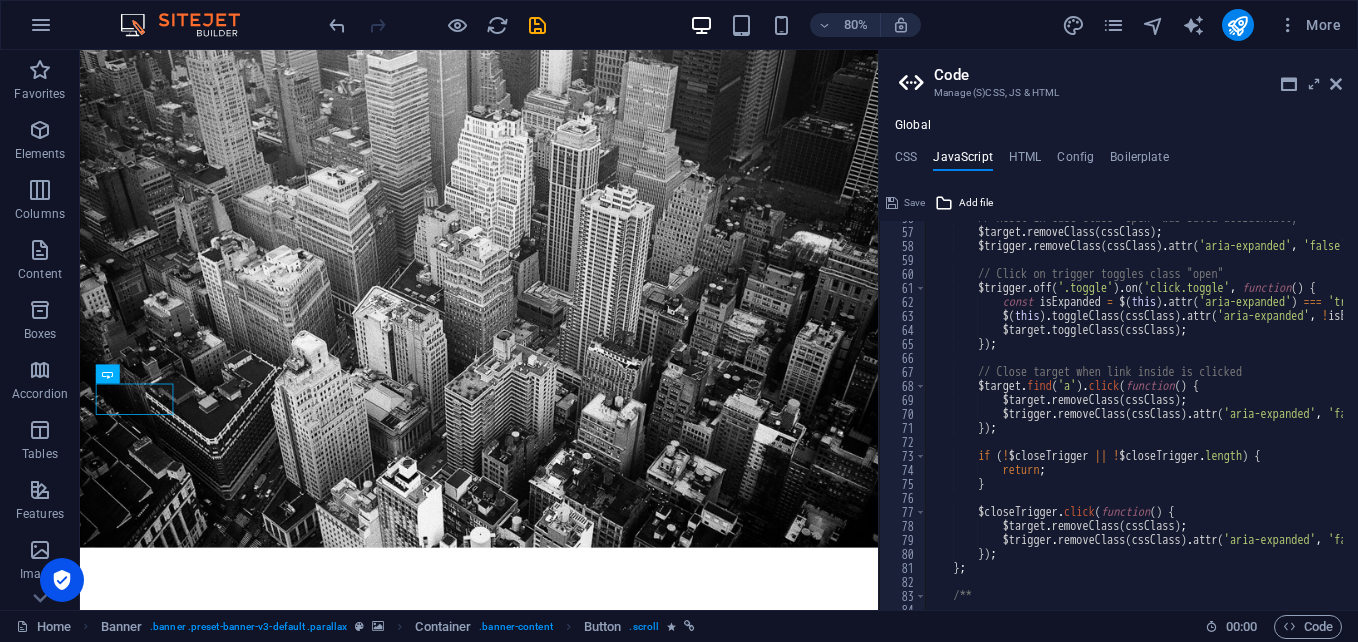 scroll, scrollTop: 780, scrollLeft: 0, axis: vertical 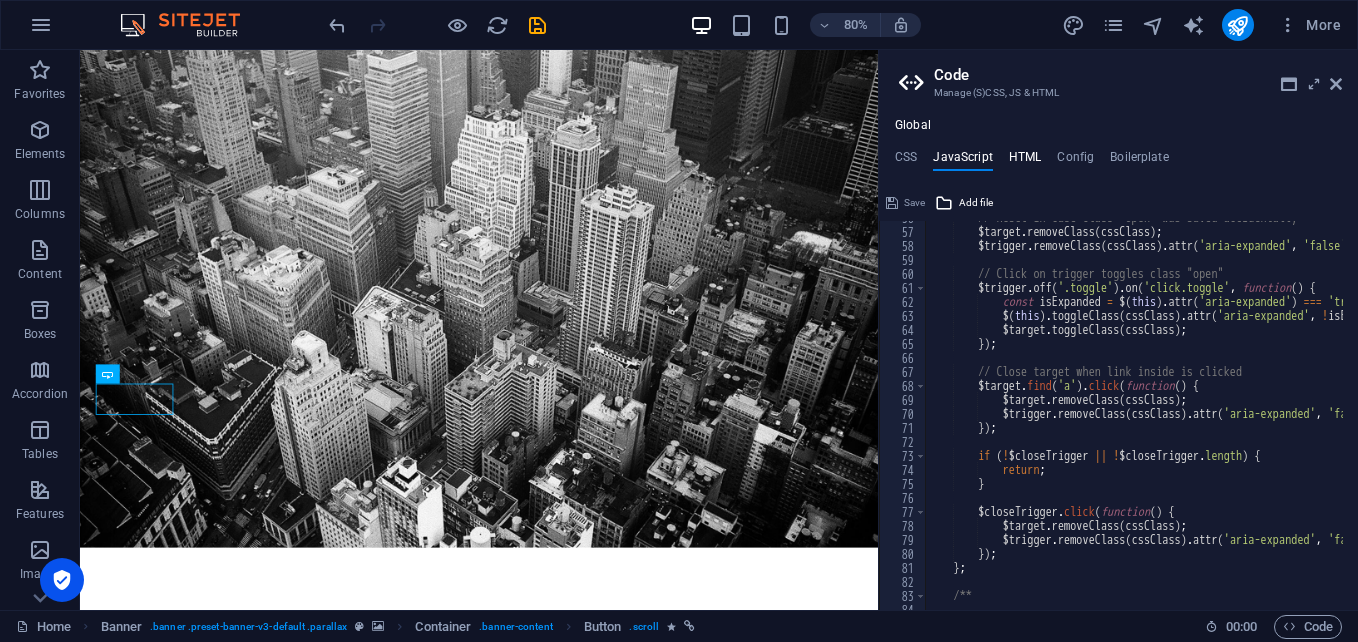 click on "HTML" at bounding box center [1025, 161] 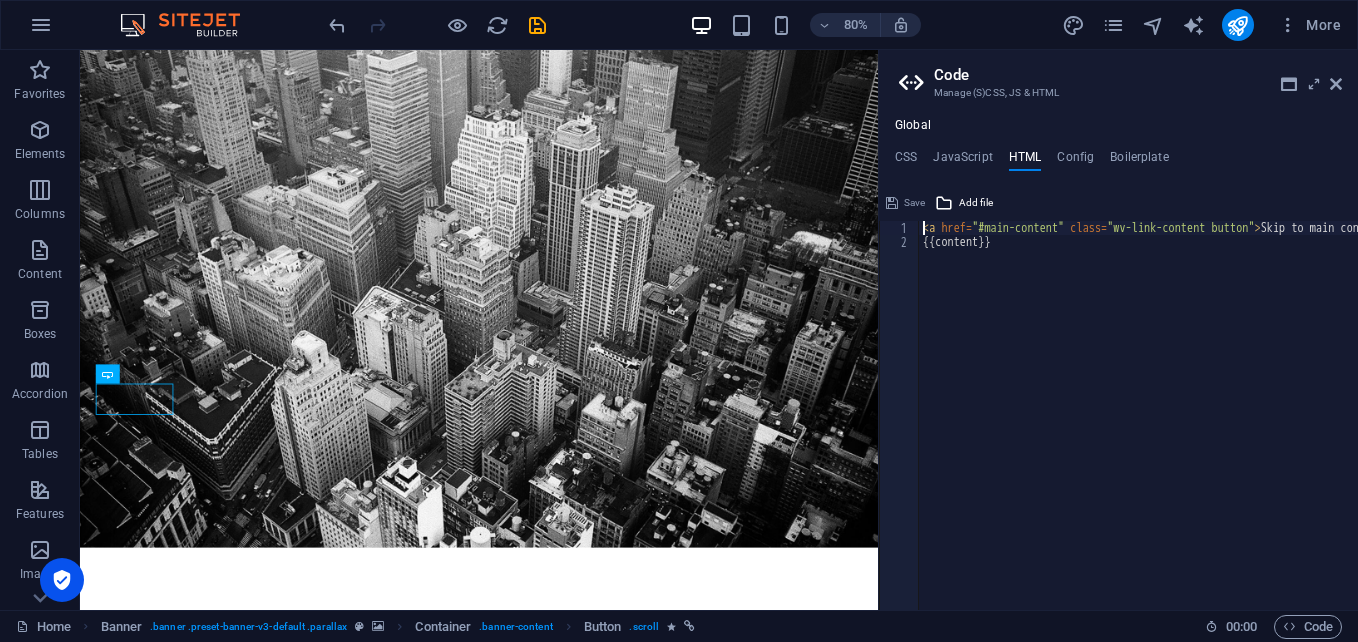 scroll, scrollTop: 0, scrollLeft: 0, axis: both 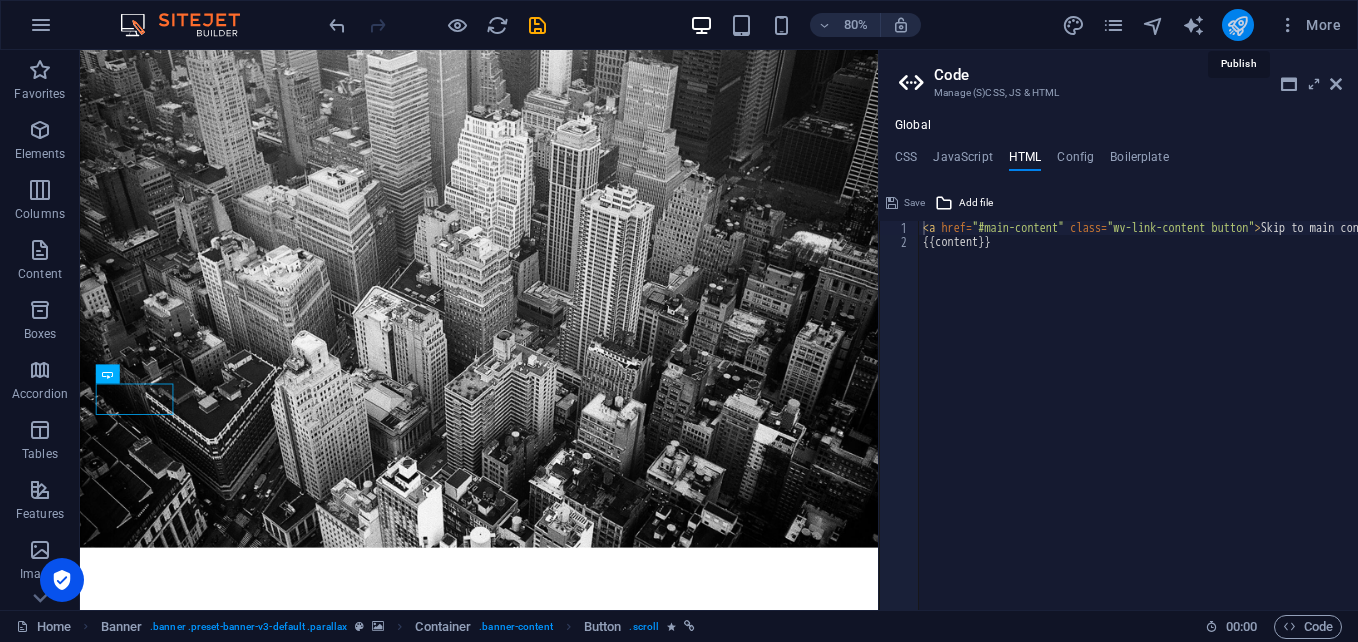 click at bounding box center [1237, 25] 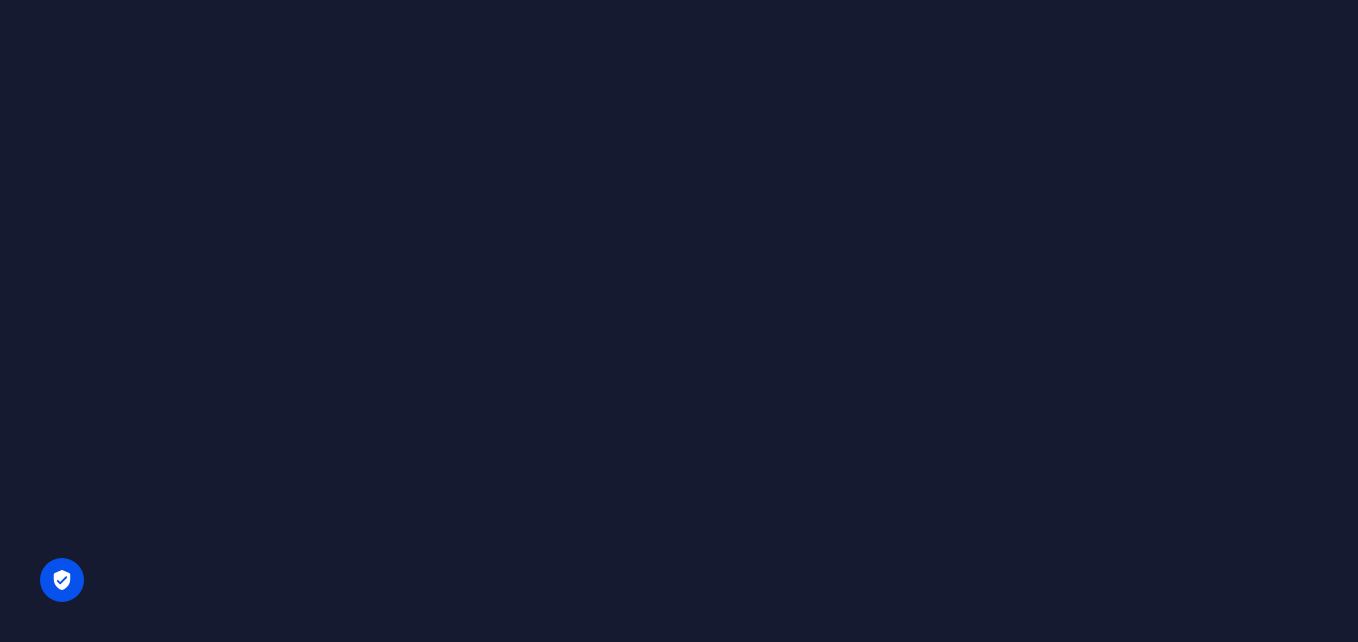 scroll, scrollTop: 0, scrollLeft: 0, axis: both 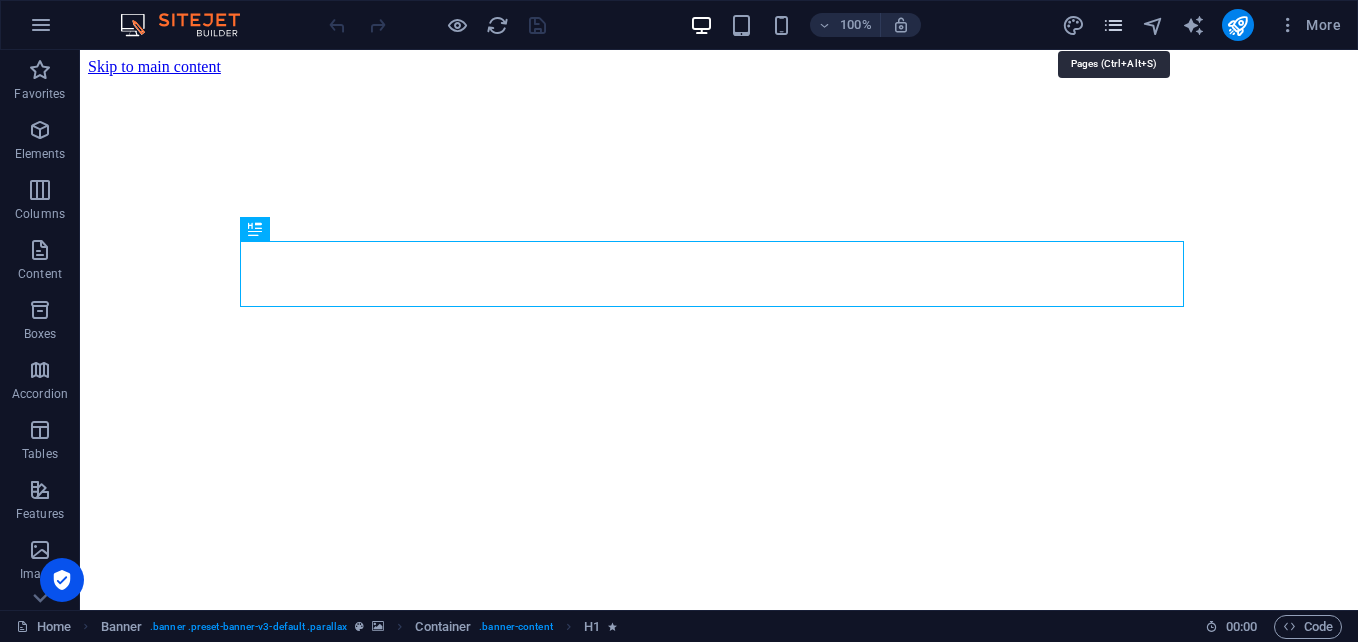 click at bounding box center [1113, 25] 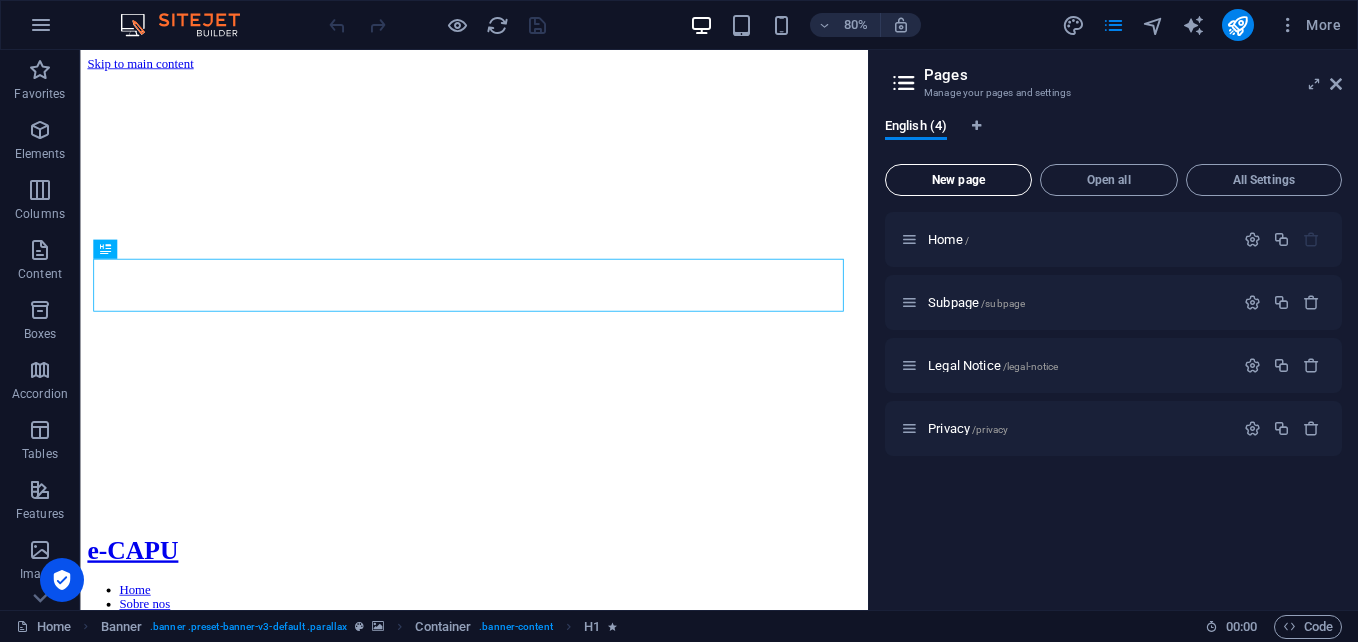 click on "New page" at bounding box center [958, 180] 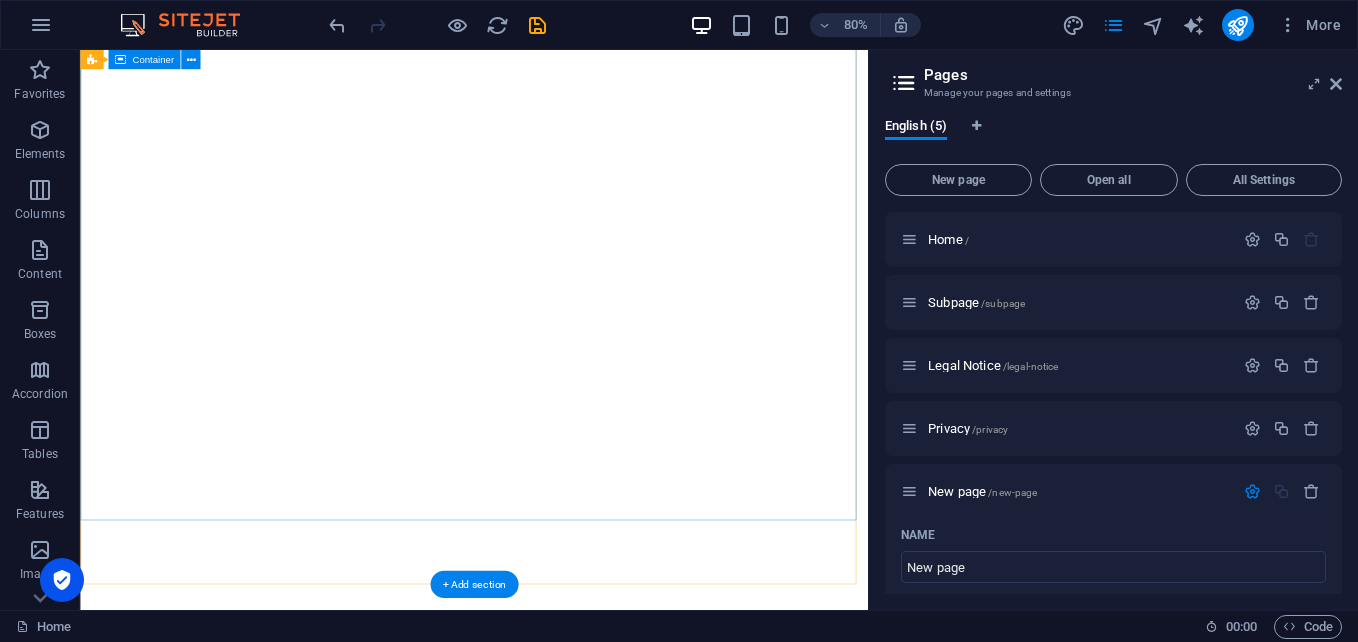 scroll, scrollTop: 0, scrollLeft: 0, axis: both 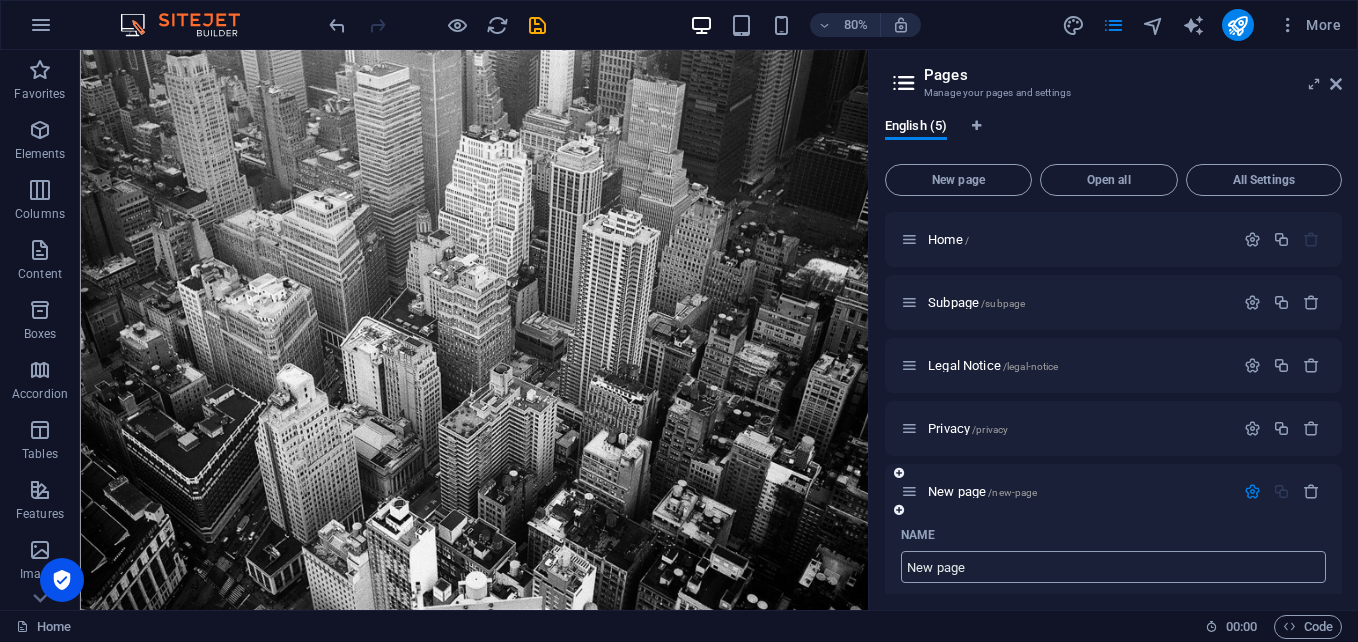 click on "New page" at bounding box center (1113, 567) 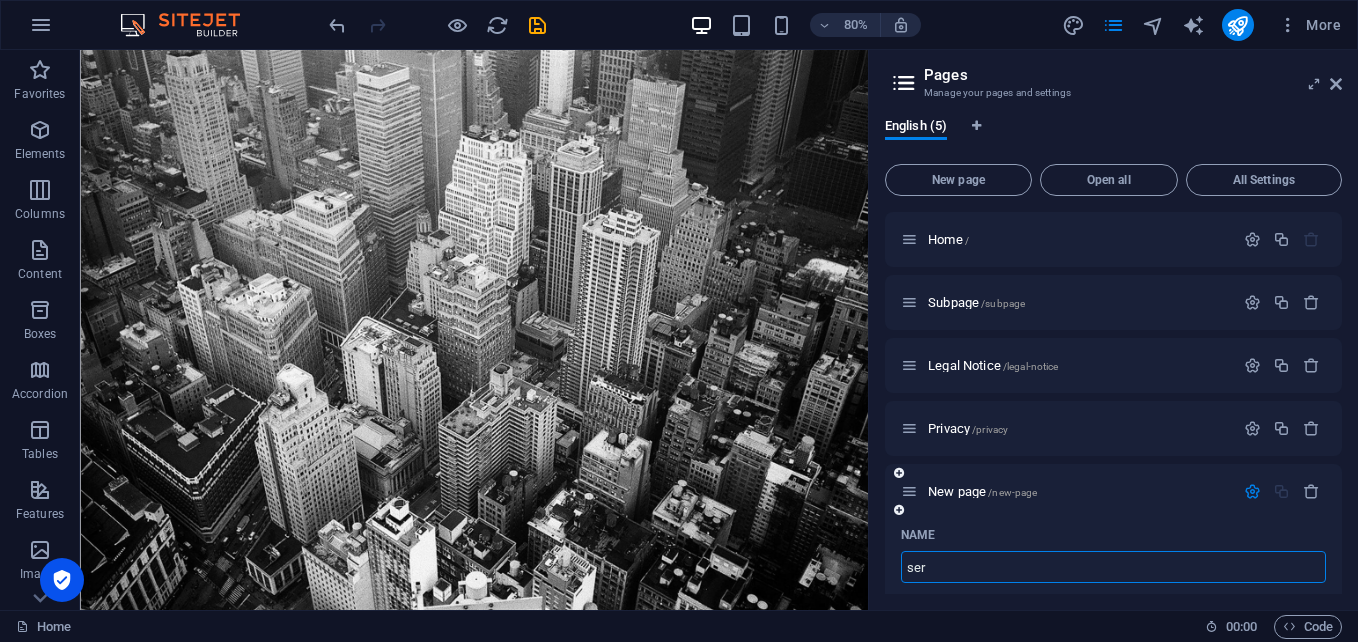 type on "ser" 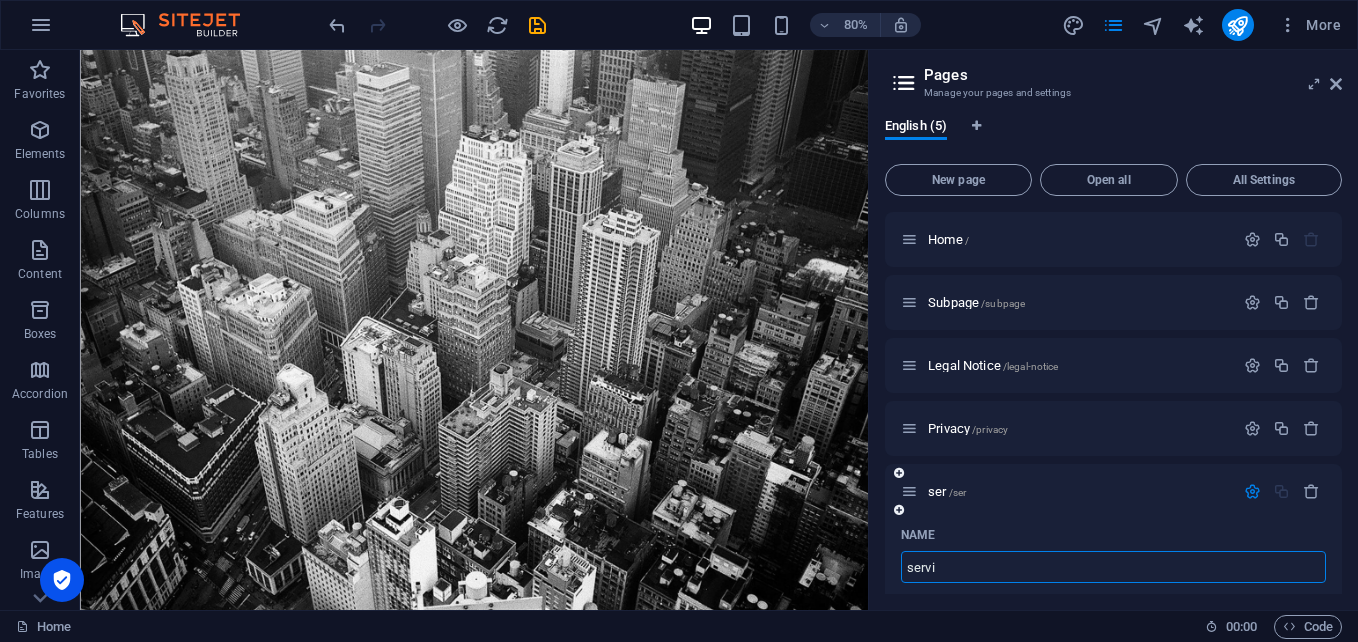 type on "servi" 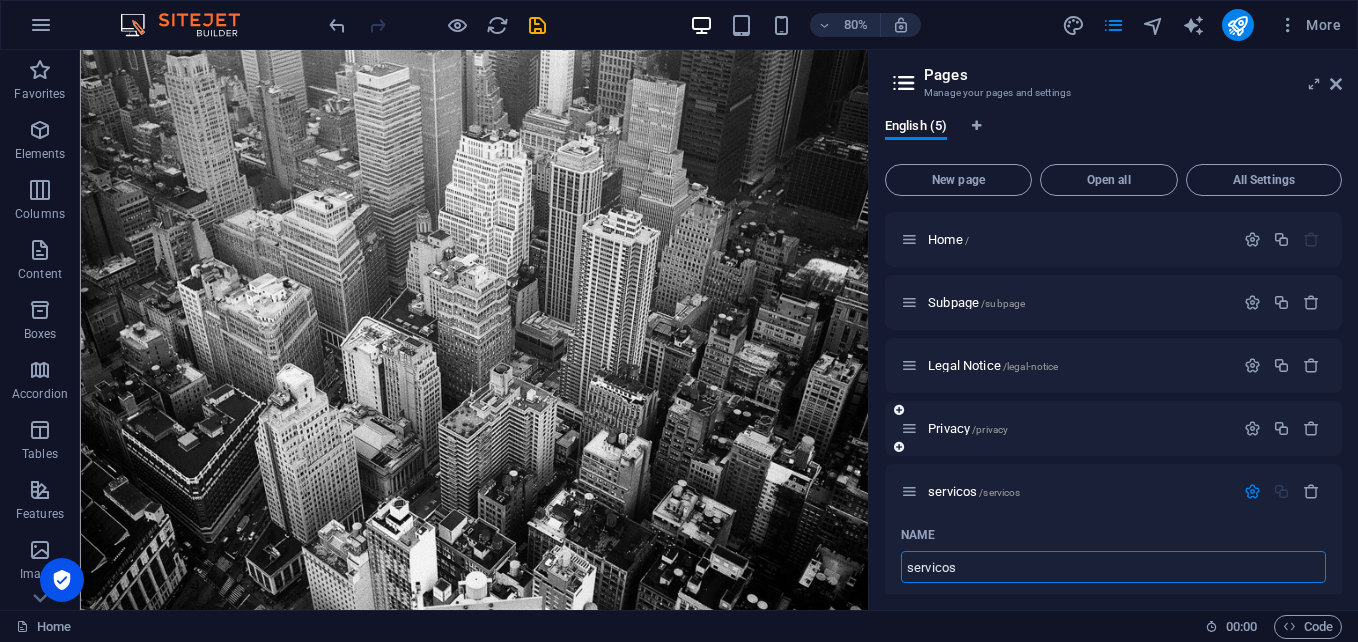 type on "servicos" 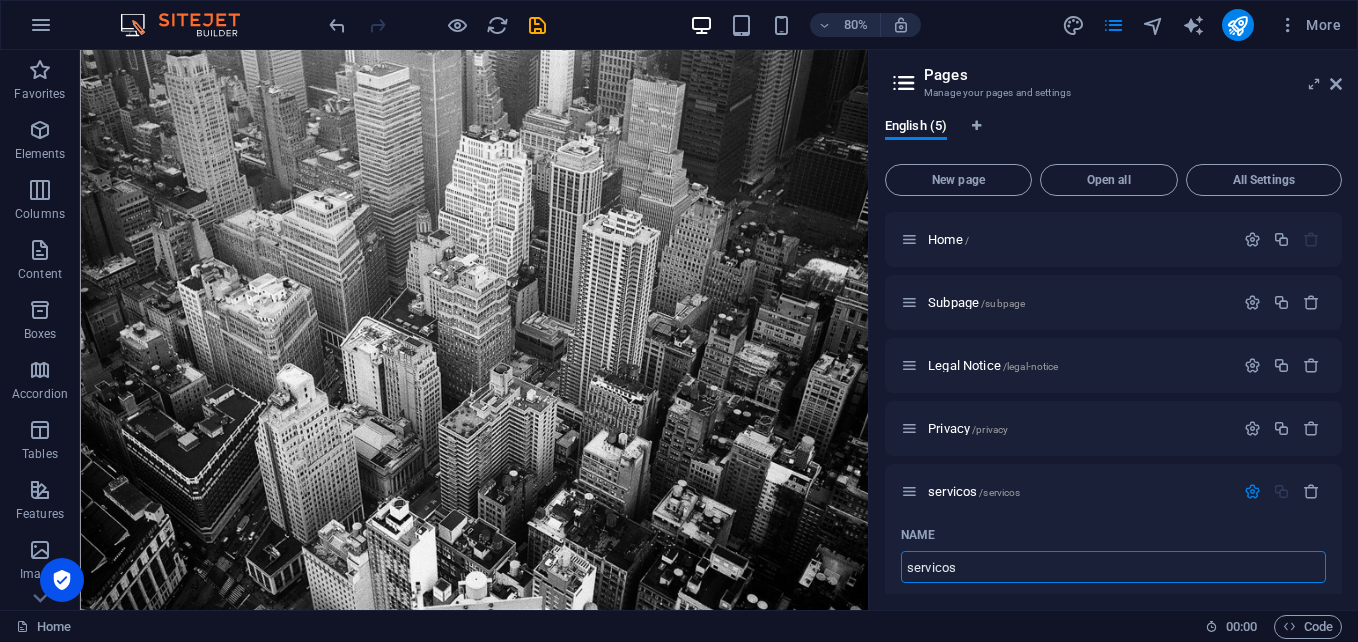 type on "servicos" 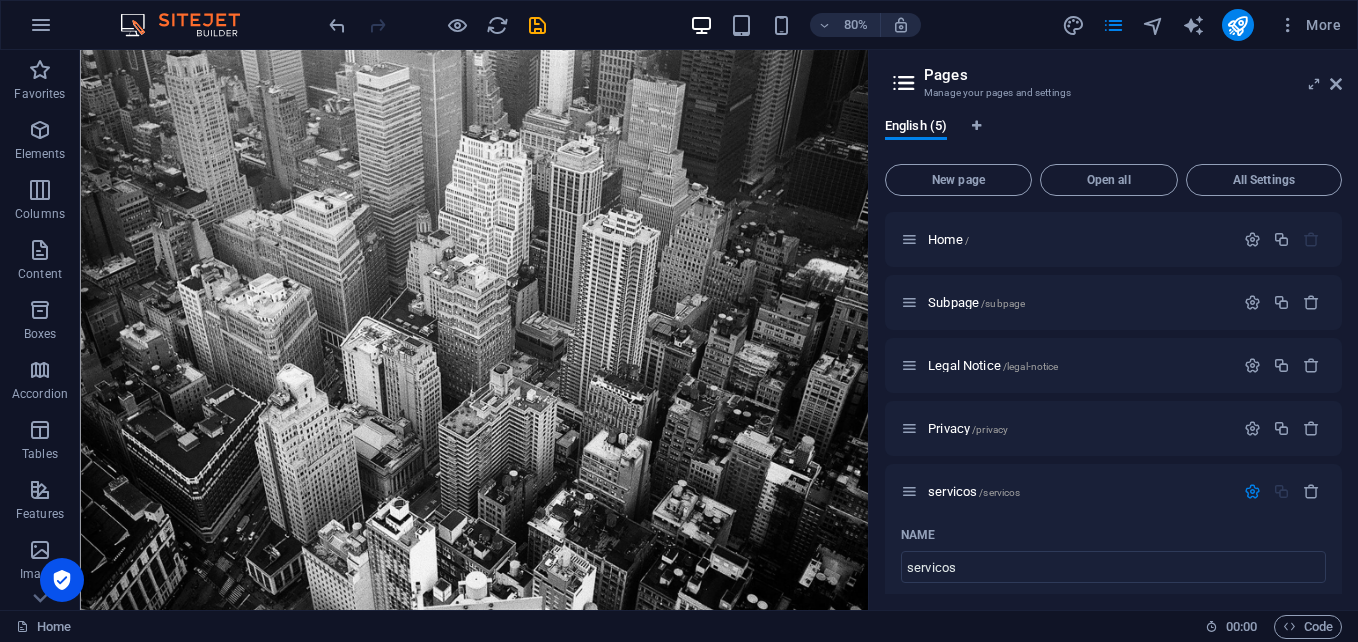click on "English (5) New page Open all All Settings Home / Subpage /subpage Legal Notice /legal-notice Privacy /privacy servicos /servicos Name servicos ​ URL SLUG /servicos ​ SEO Title AI ​ 74 / 580 Px SEO Description AI ​ 0 / 990 Px SEO Keywords AI ​ Settings Menu Noindex Preview Mobile Desktop [DOMAIN_NAME] servicos Meta tags ​ Preview Image (Open Graph) Drag files here, click to choose files or select files from Files or our free stock photos & videos More Settings" at bounding box center (1113, 356) 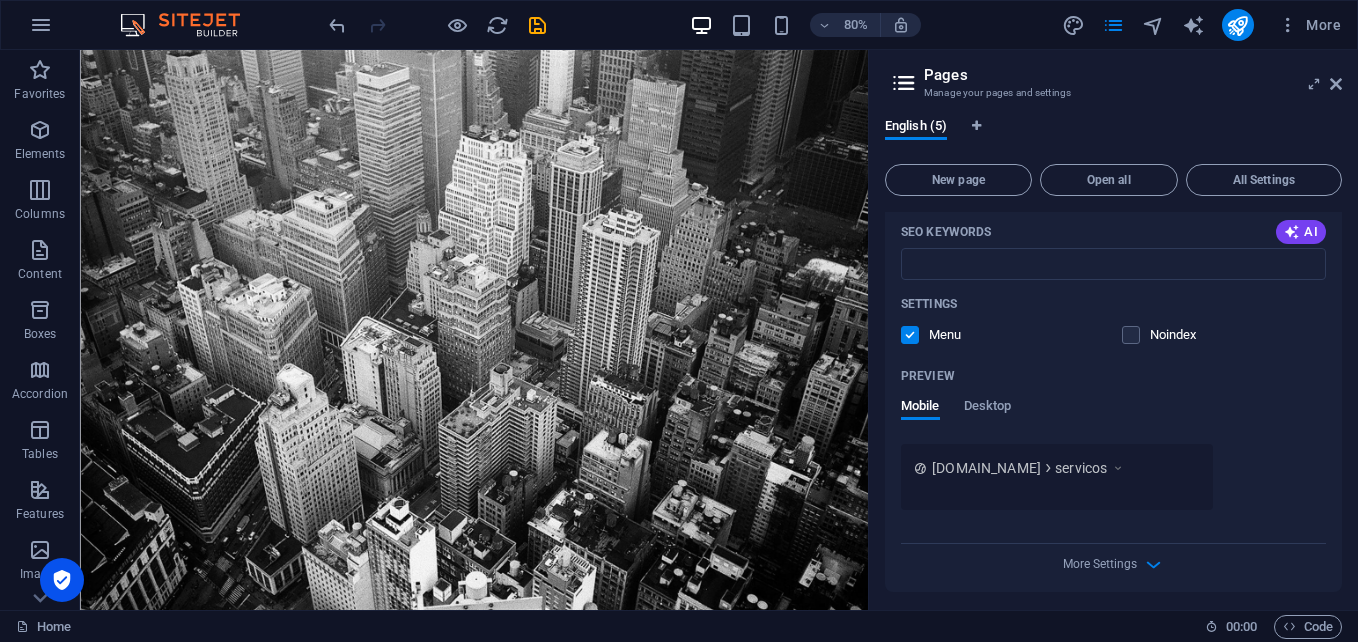 scroll, scrollTop: 630, scrollLeft: 0, axis: vertical 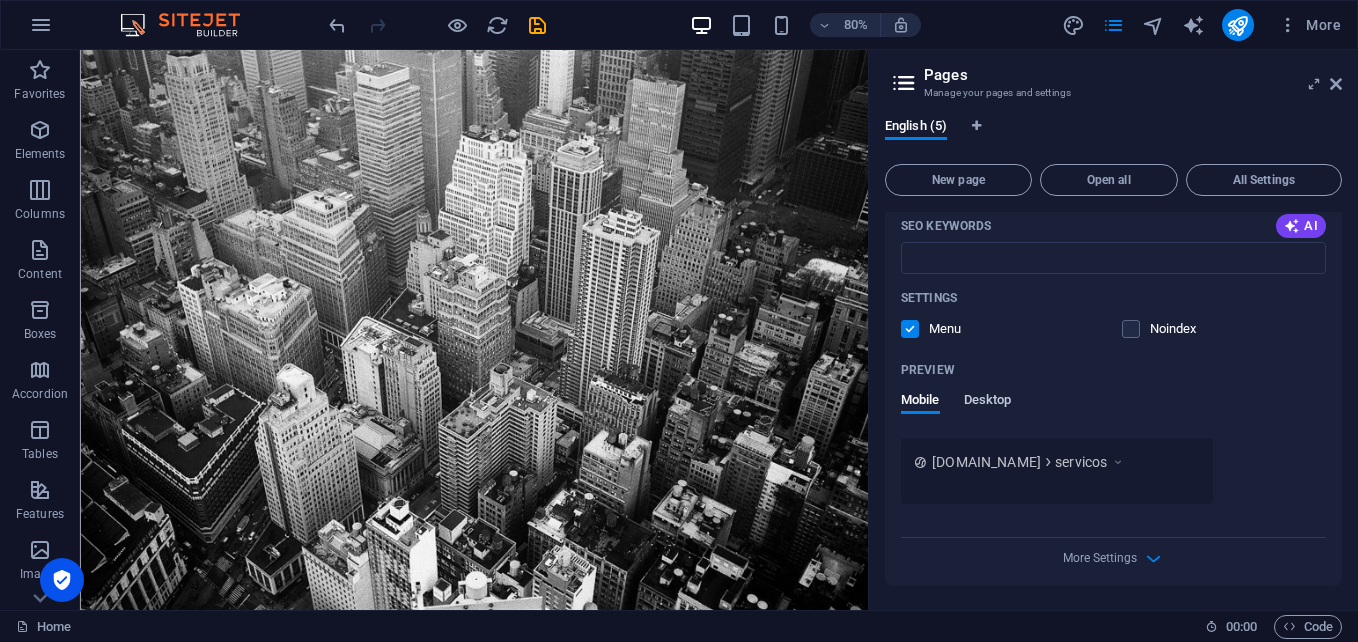 click on "Desktop" at bounding box center (988, 402) 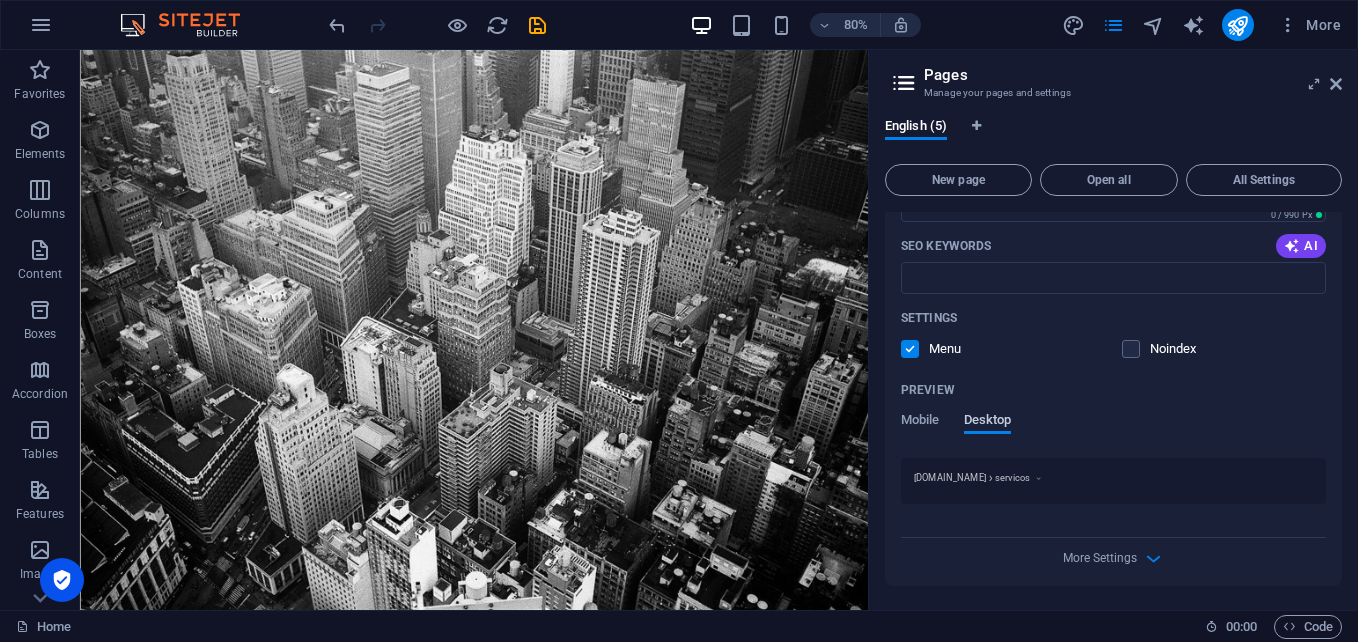 scroll, scrollTop: 610, scrollLeft: 0, axis: vertical 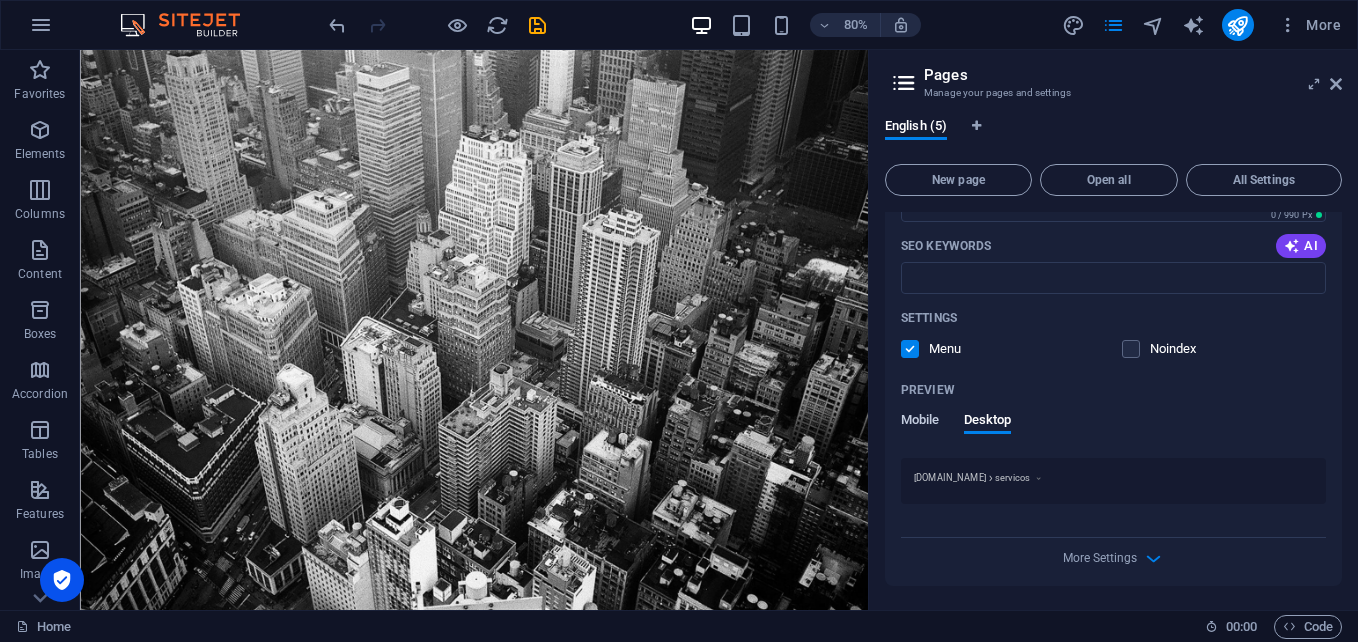 click on "Mobile" at bounding box center [920, 422] 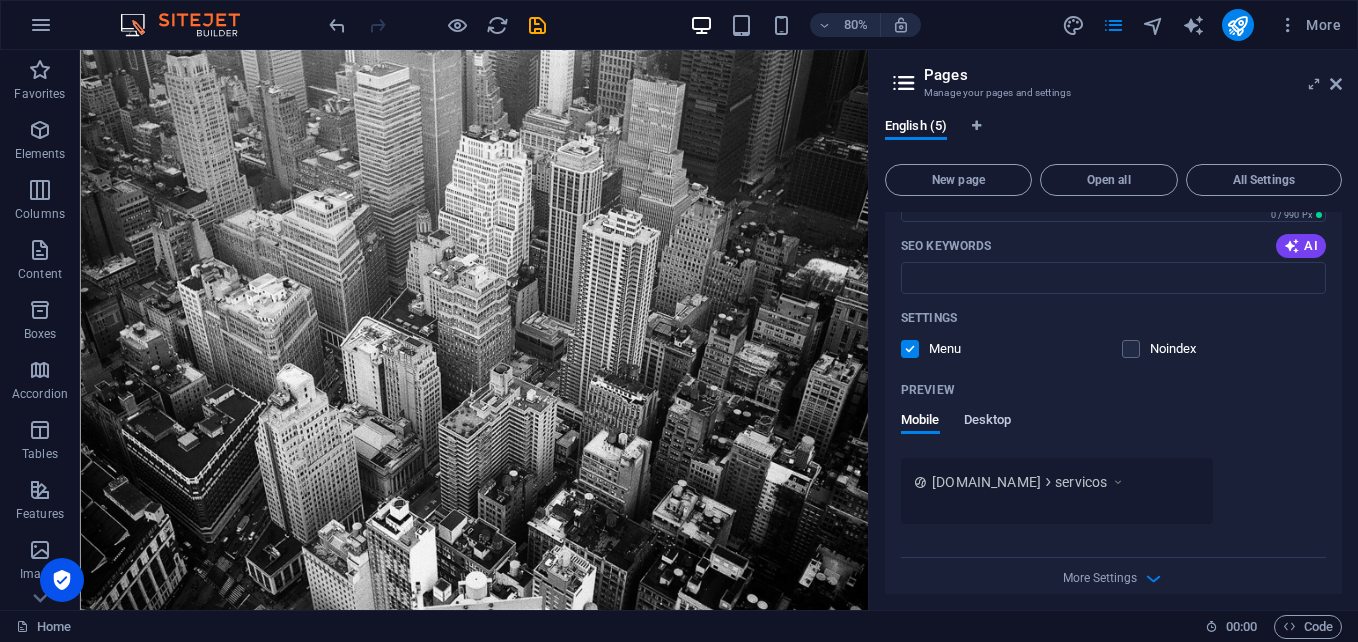 click on "Desktop" at bounding box center (988, 422) 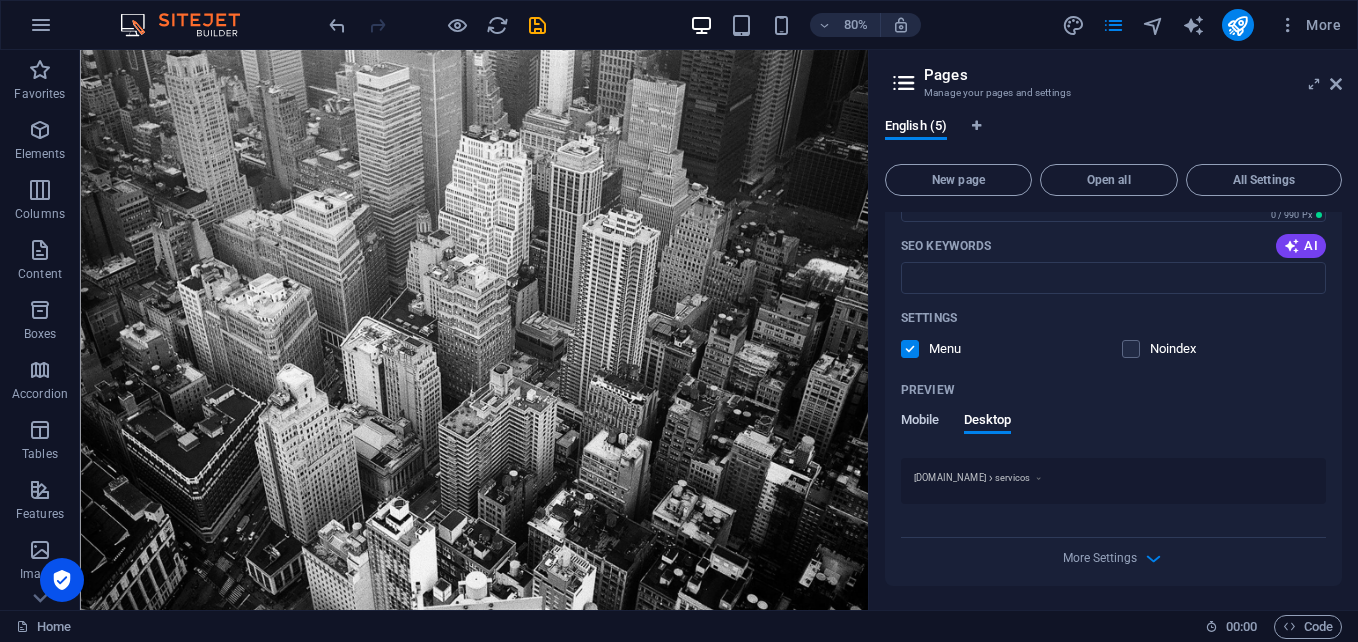 click on "Mobile" at bounding box center [920, 422] 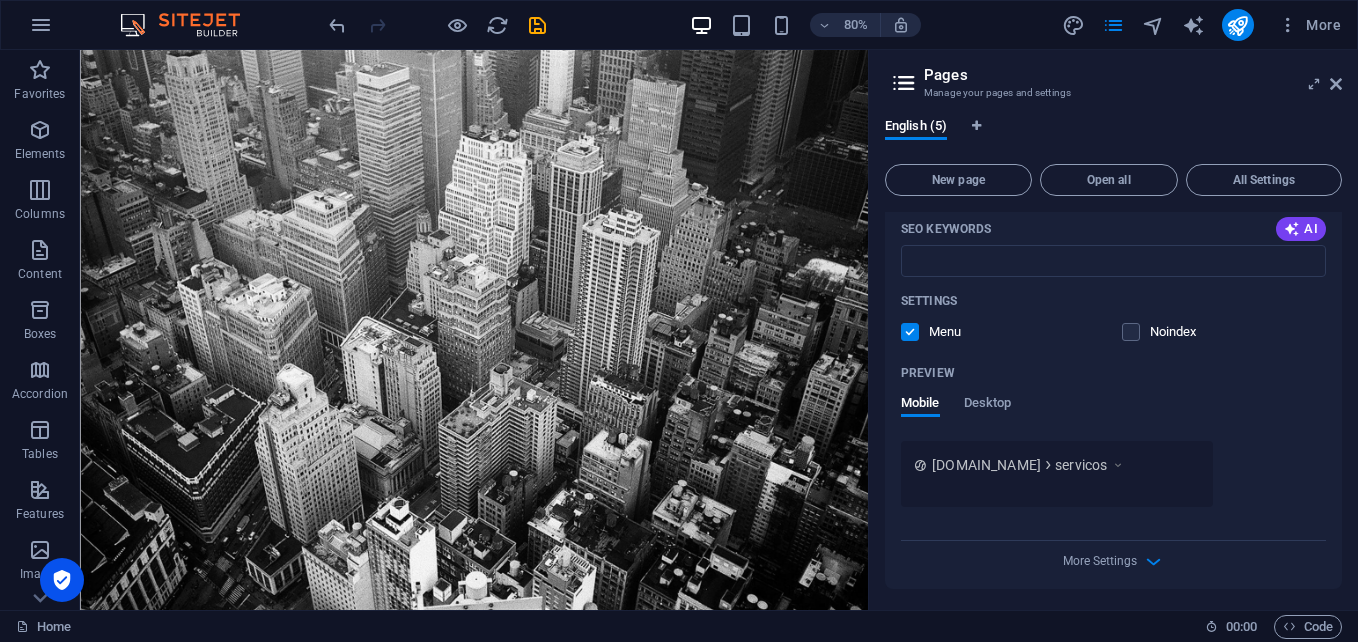 scroll, scrollTop: 630, scrollLeft: 0, axis: vertical 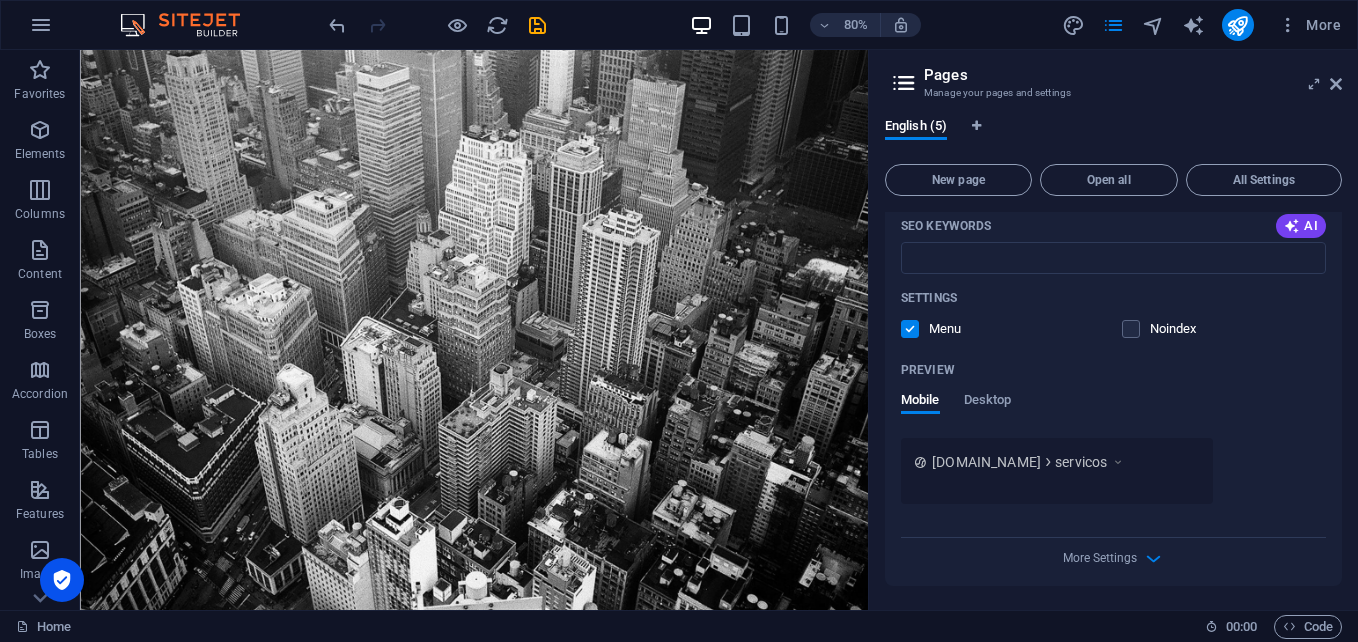 click on "[DOMAIN_NAME]" at bounding box center [986, 462] 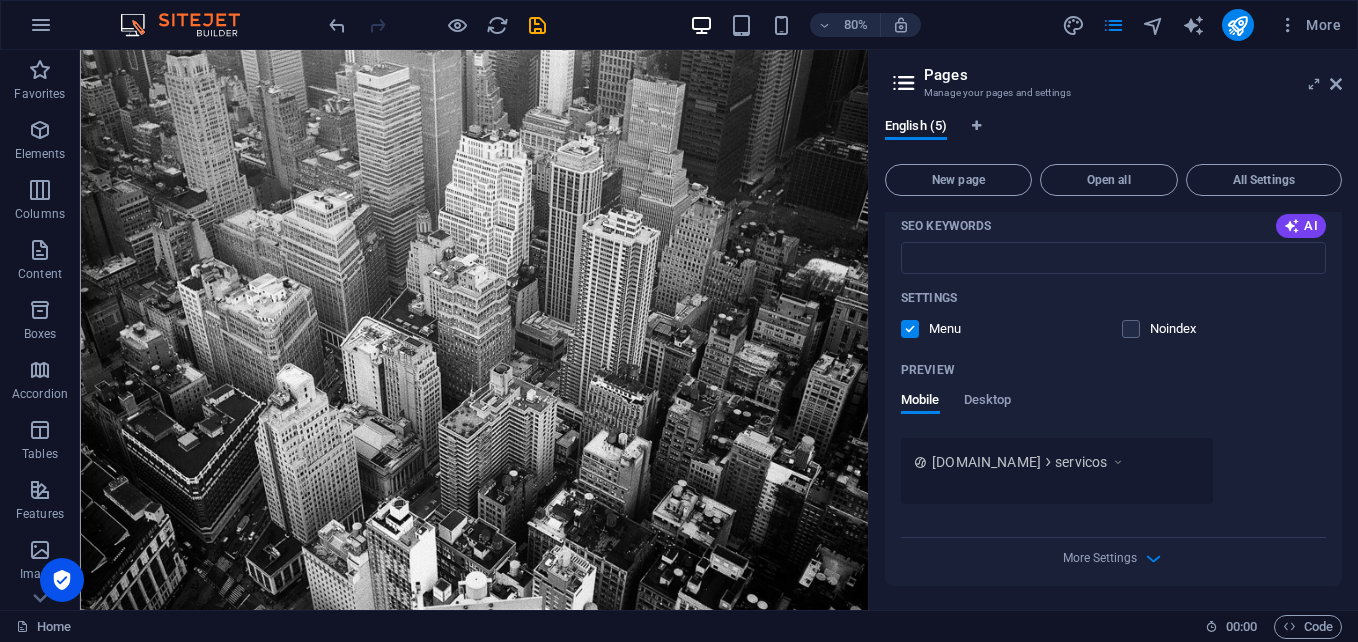click on "[DOMAIN_NAME]" at bounding box center (986, 462) 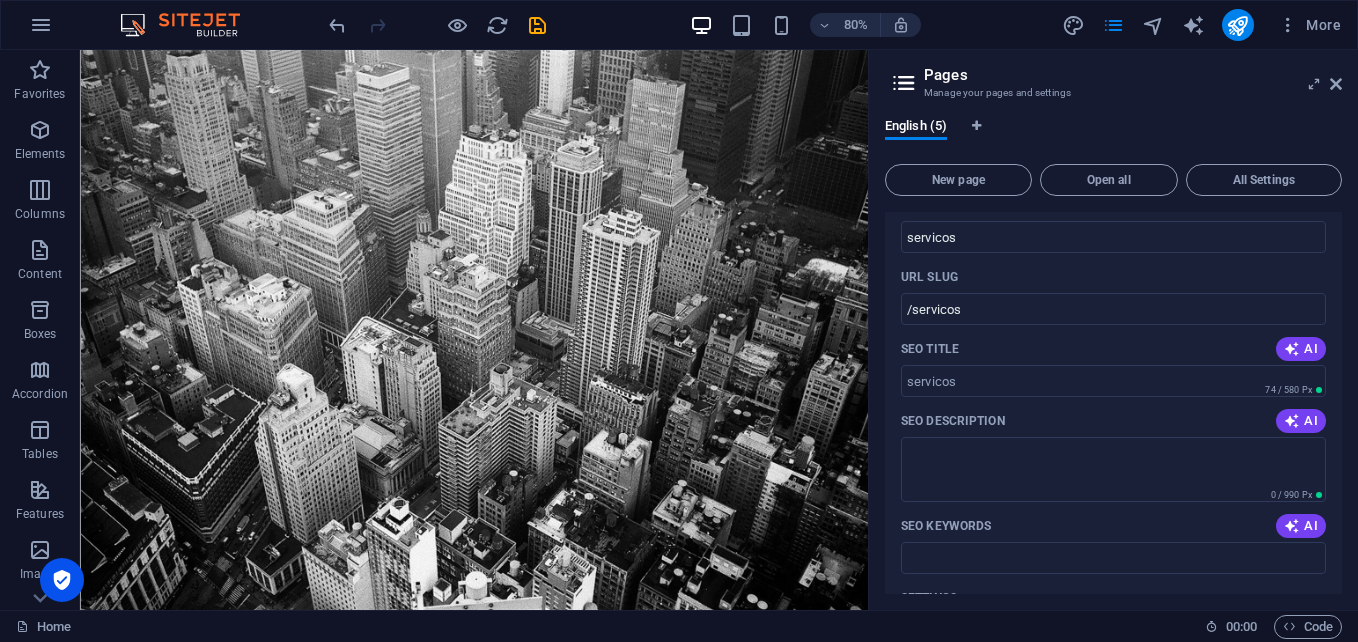 scroll, scrollTop: 230, scrollLeft: 0, axis: vertical 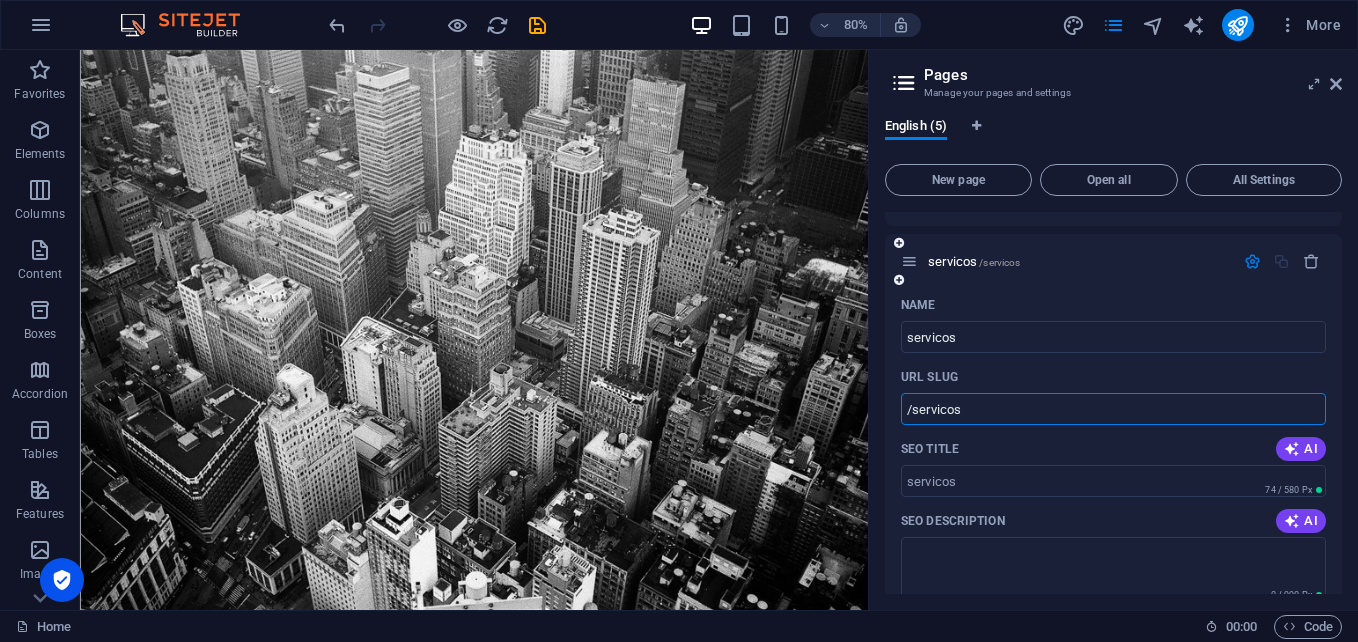 click on "/servicos" at bounding box center (1113, 409) 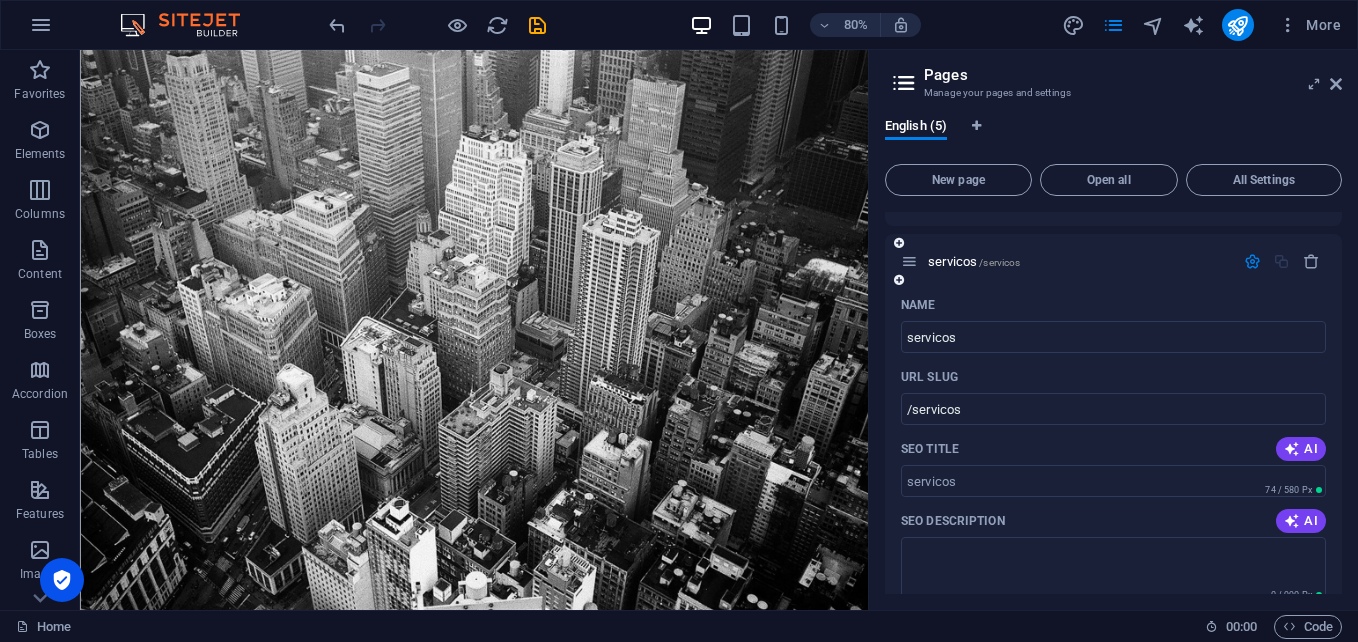 click at bounding box center (1252, 261) 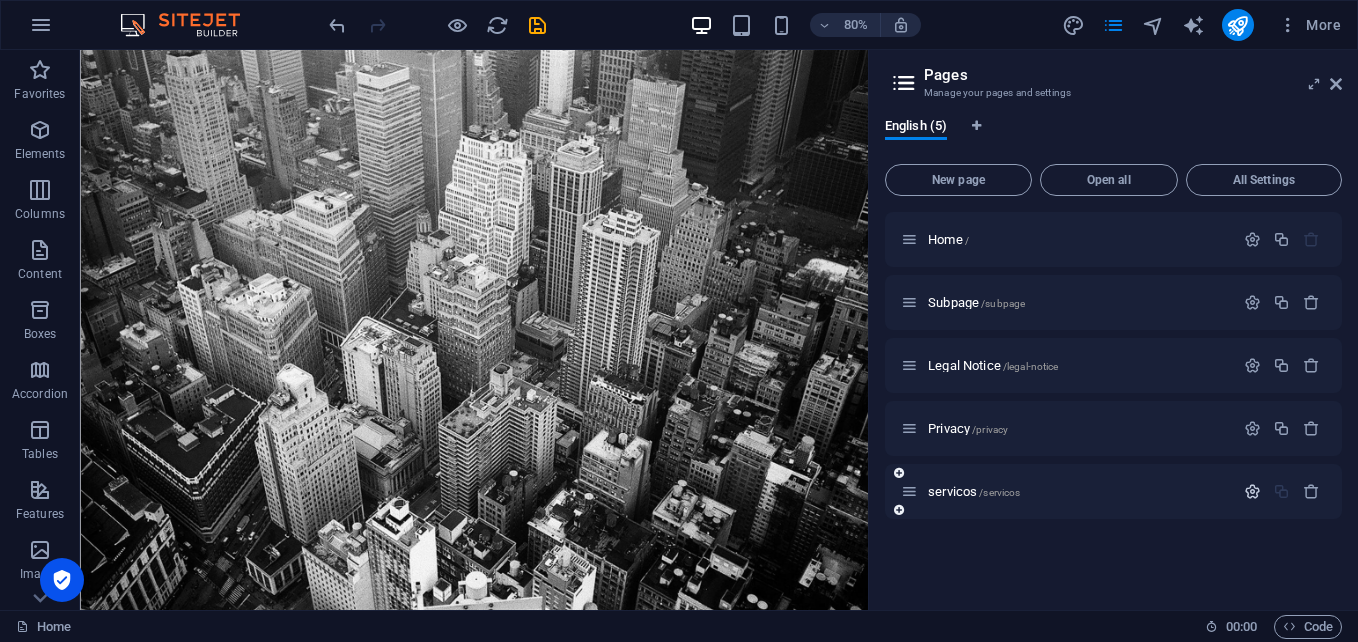 scroll, scrollTop: 0, scrollLeft: 0, axis: both 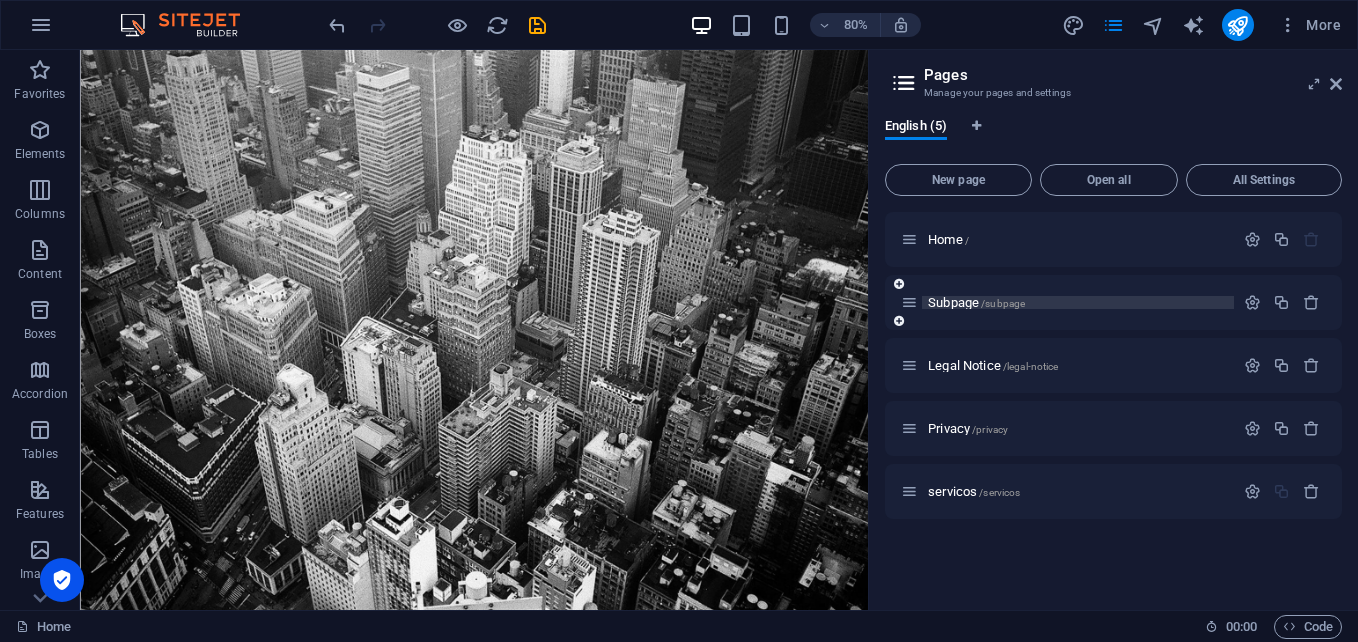 click on "/subpage" at bounding box center [1003, 303] 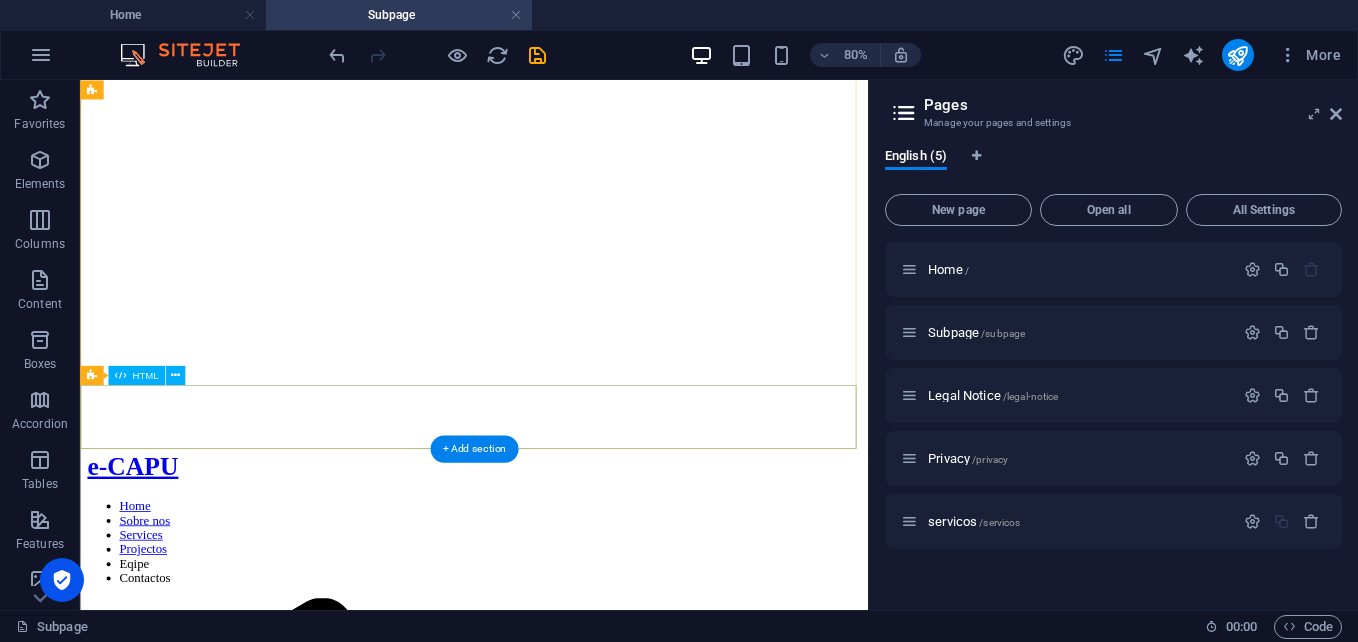 scroll, scrollTop: 37, scrollLeft: 0, axis: vertical 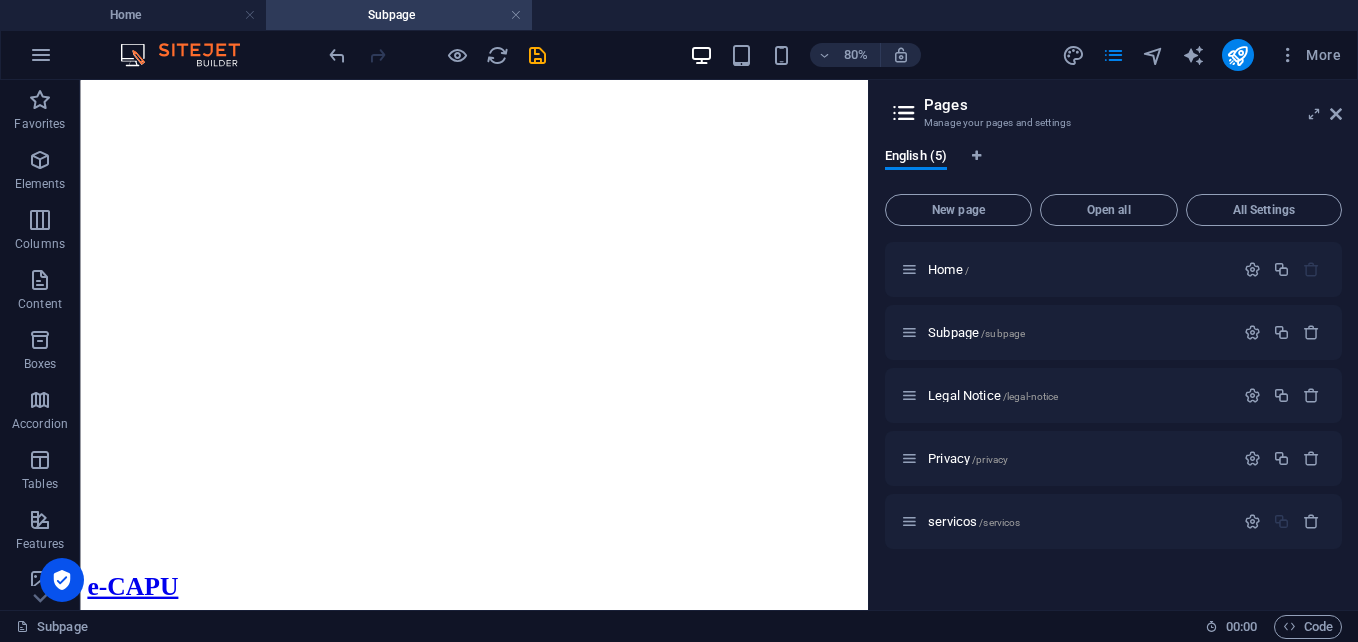 click on "Subpage" at bounding box center [399, 15] 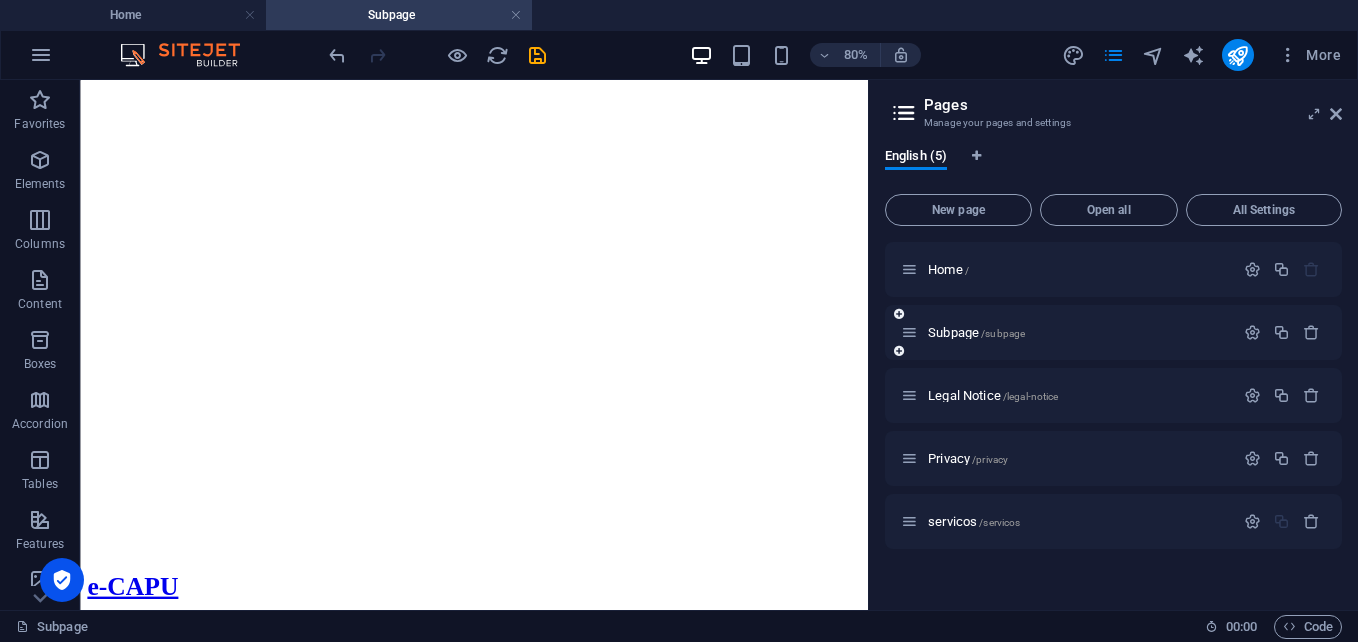 click at bounding box center (1282, 333) 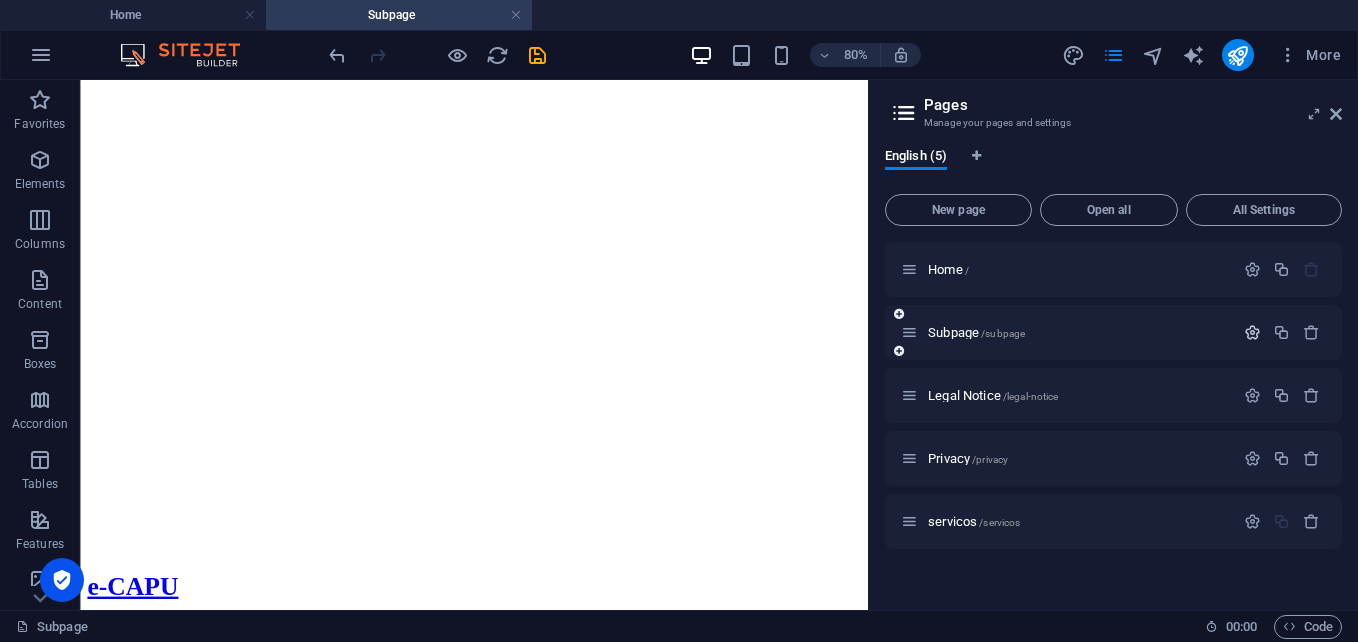 click at bounding box center [1252, 332] 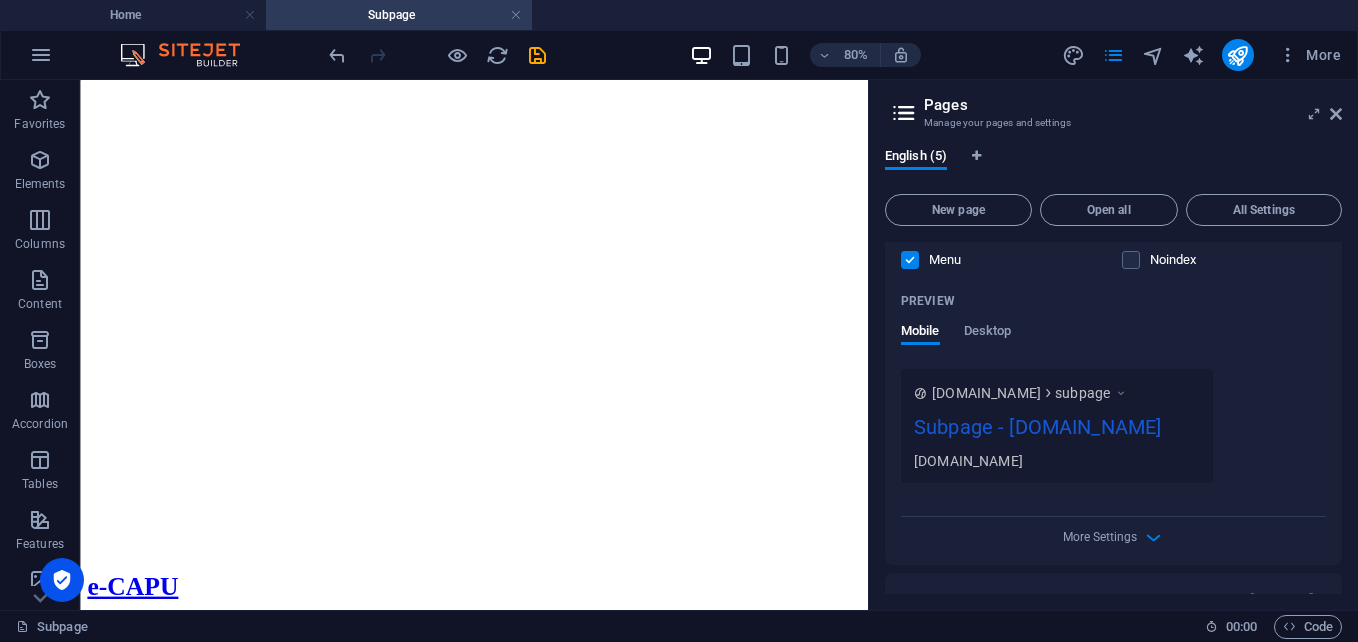 scroll, scrollTop: 600, scrollLeft: 0, axis: vertical 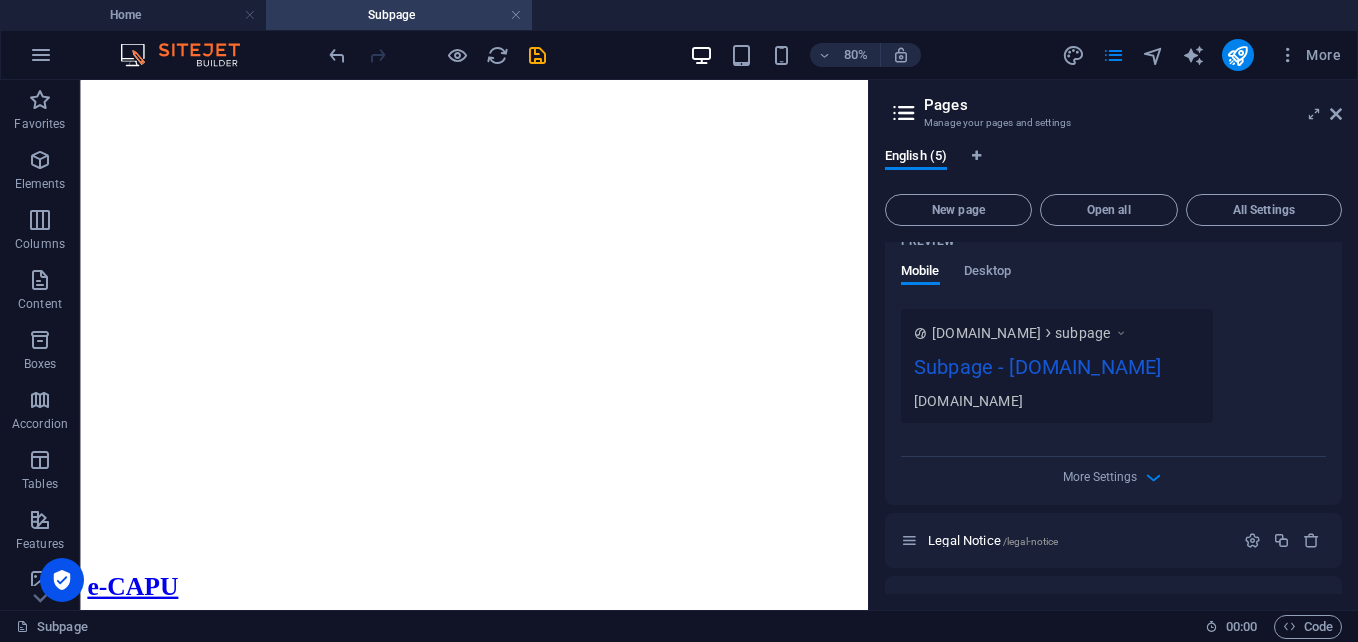 click on "Subpage - [DOMAIN_NAME]" at bounding box center [1057, 371] 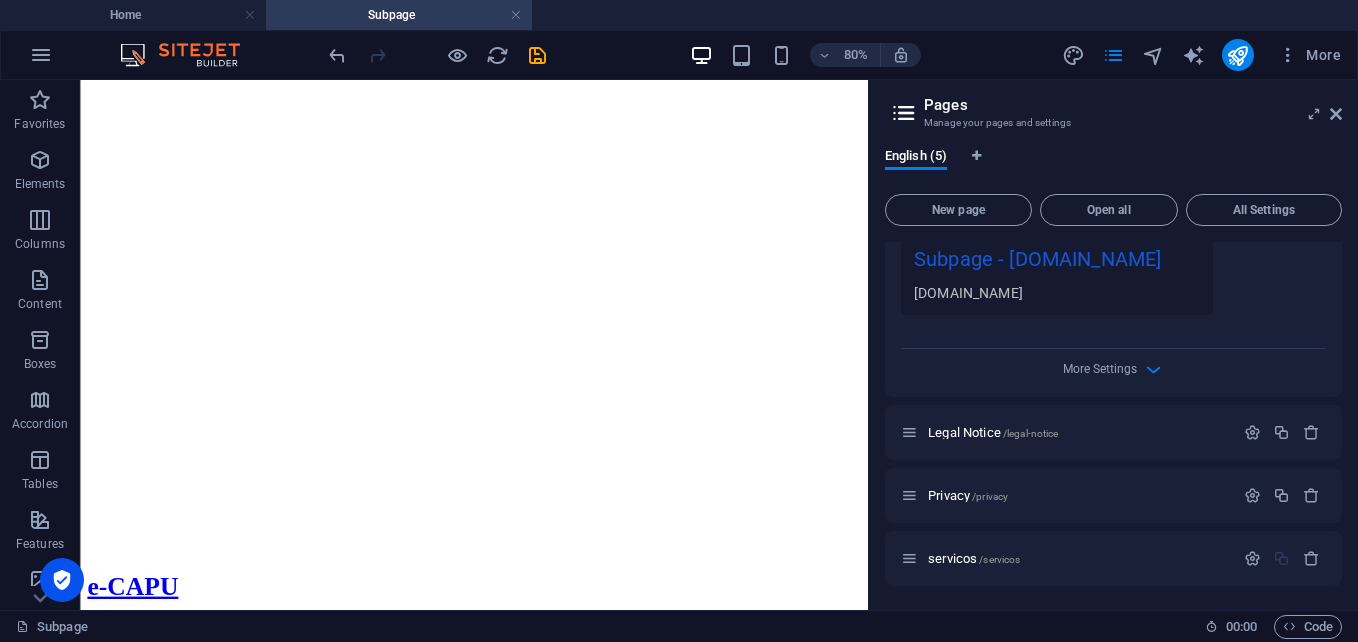 scroll, scrollTop: 736, scrollLeft: 0, axis: vertical 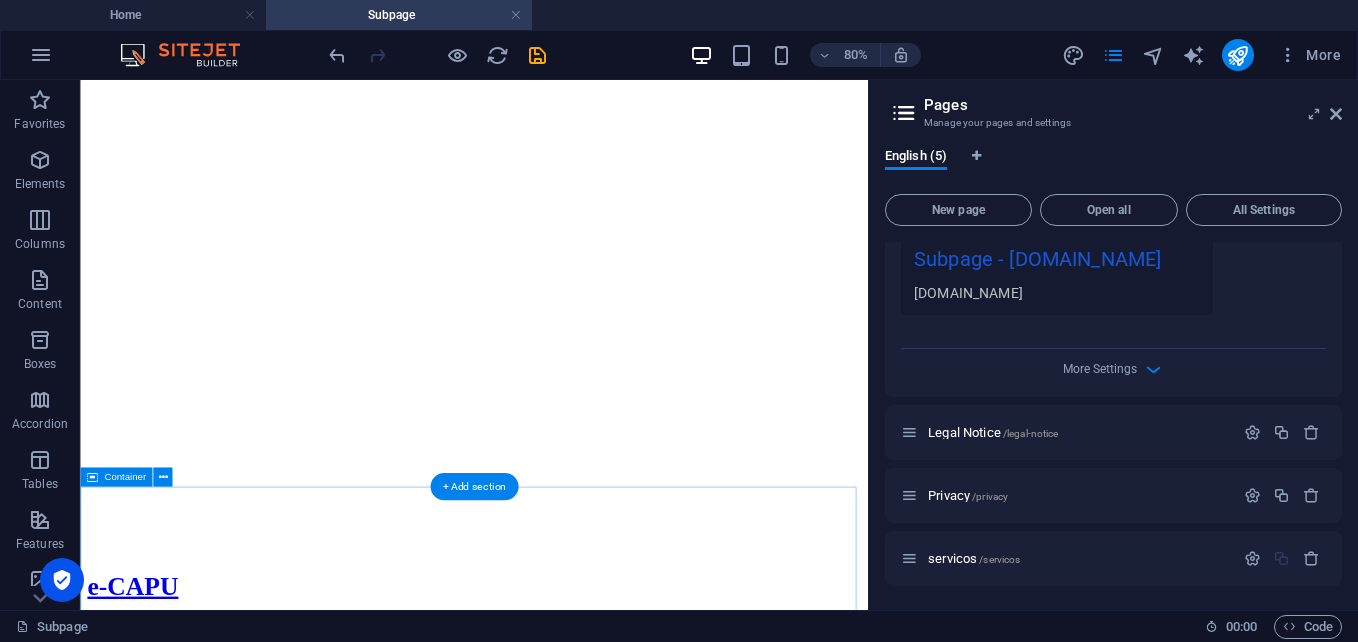 drag, startPoint x: 1062, startPoint y: 318, endPoint x: 1042, endPoint y: 636, distance: 318.6283 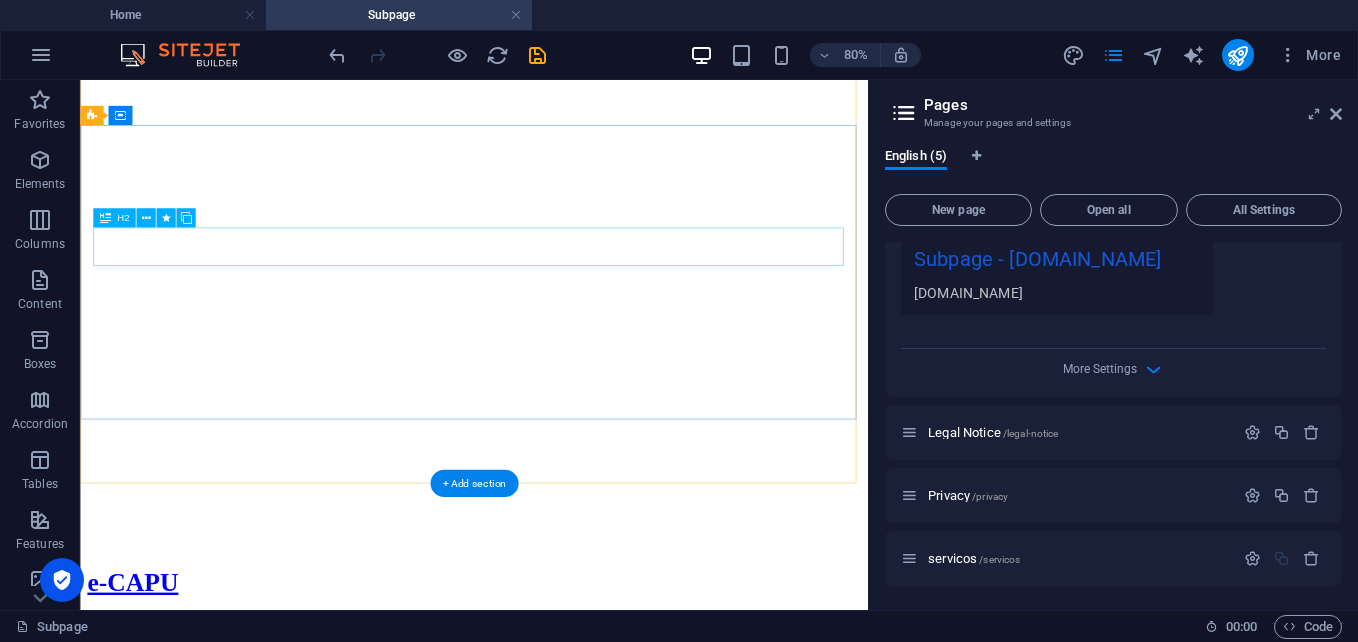 scroll, scrollTop: 0, scrollLeft: 0, axis: both 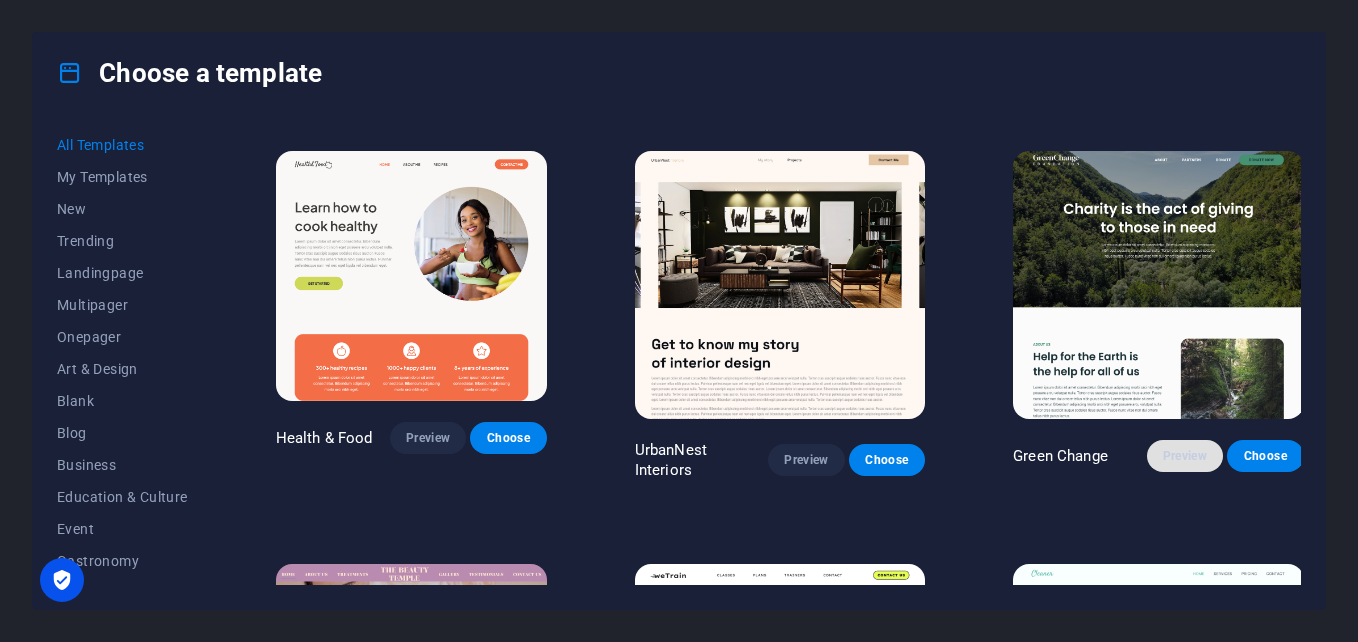 click on "Preview" at bounding box center [1185, 456] 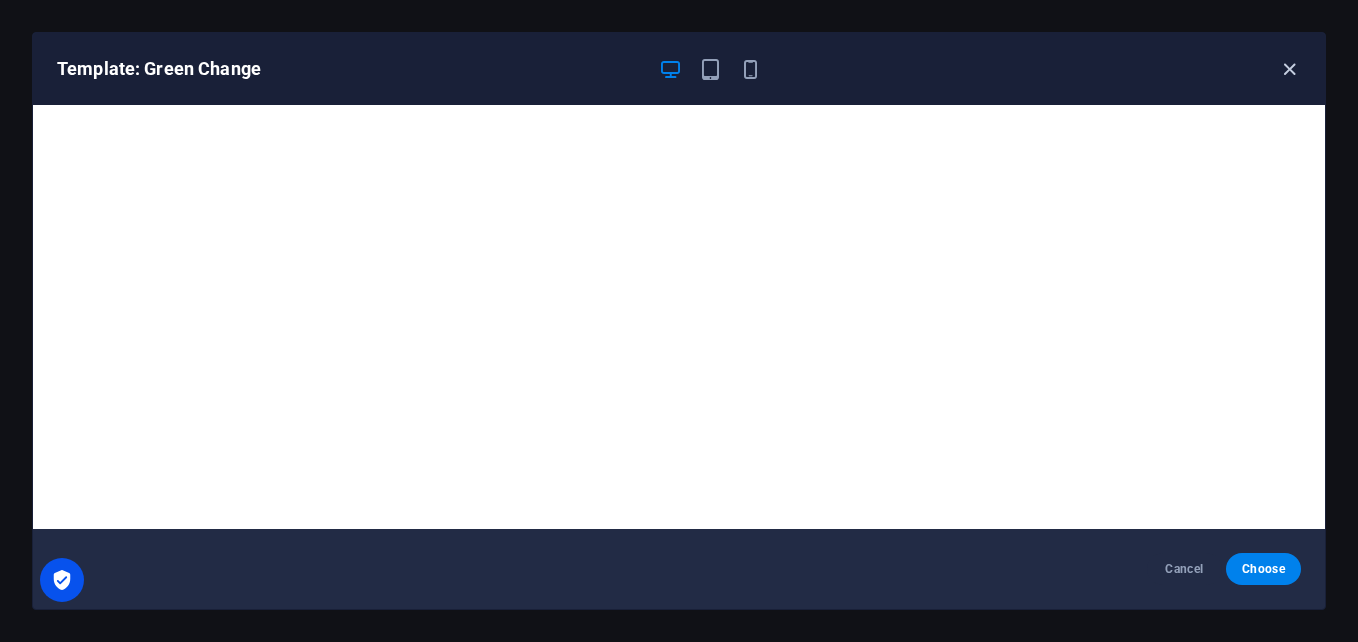 click at bounding box center (1289, 69) 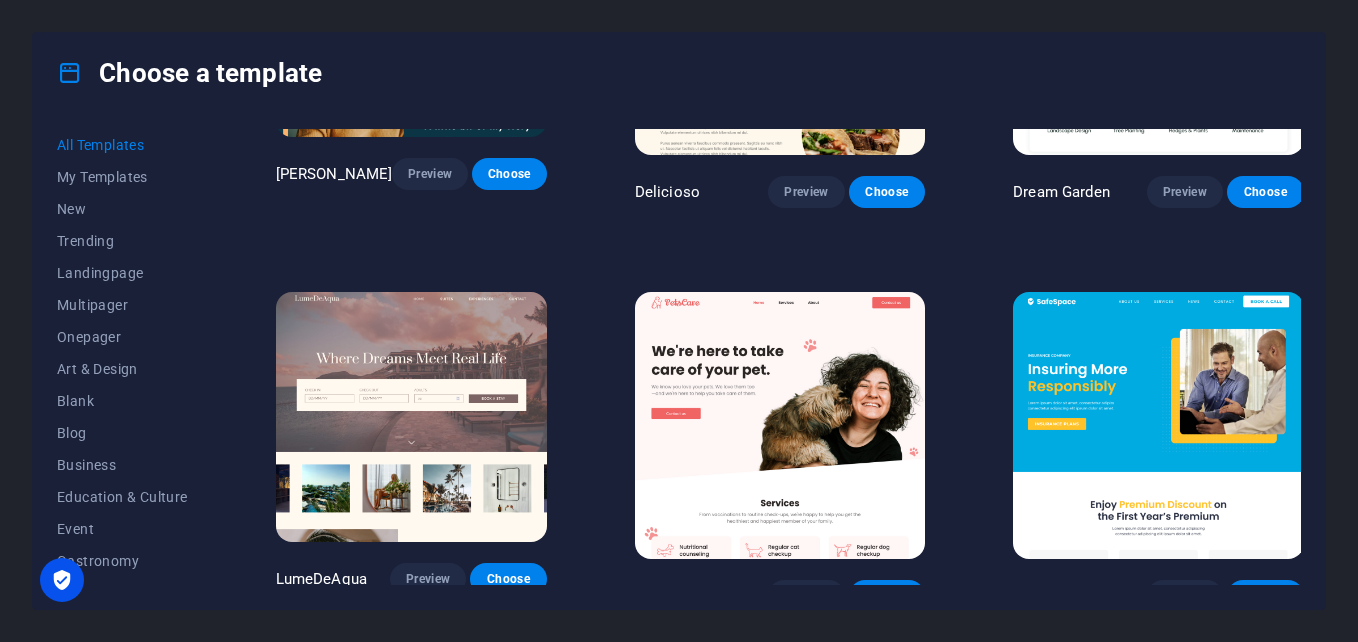 scroll, scrollTop: 2700, scrollLeft: 0, axis: vertical 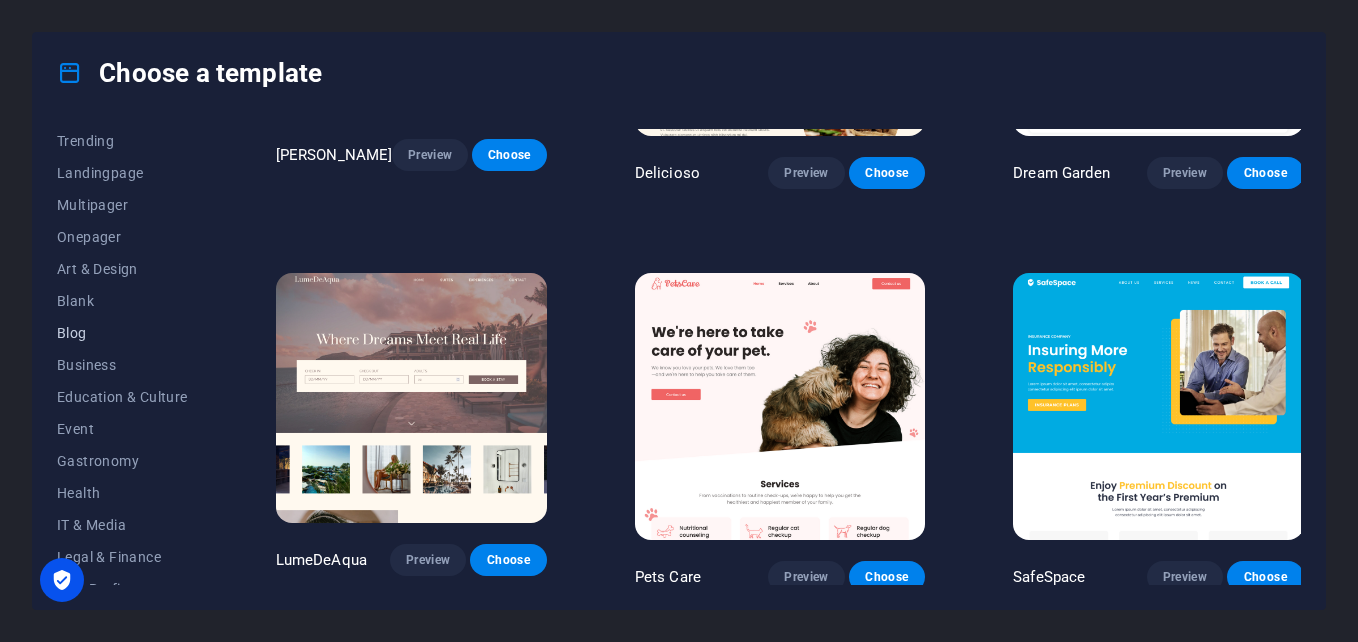 click on "Blog" at bounding box center [122, 333] 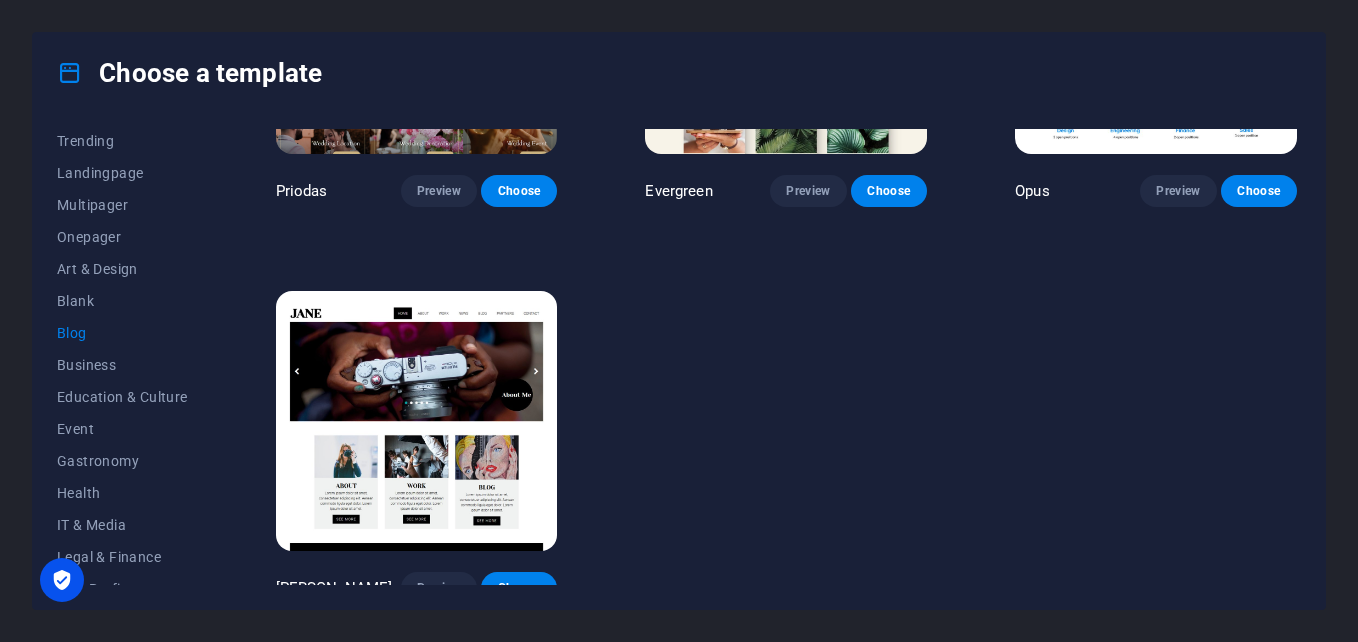 scroll, scrollTop: 2627, scrollLeft: 0, axis: vertical 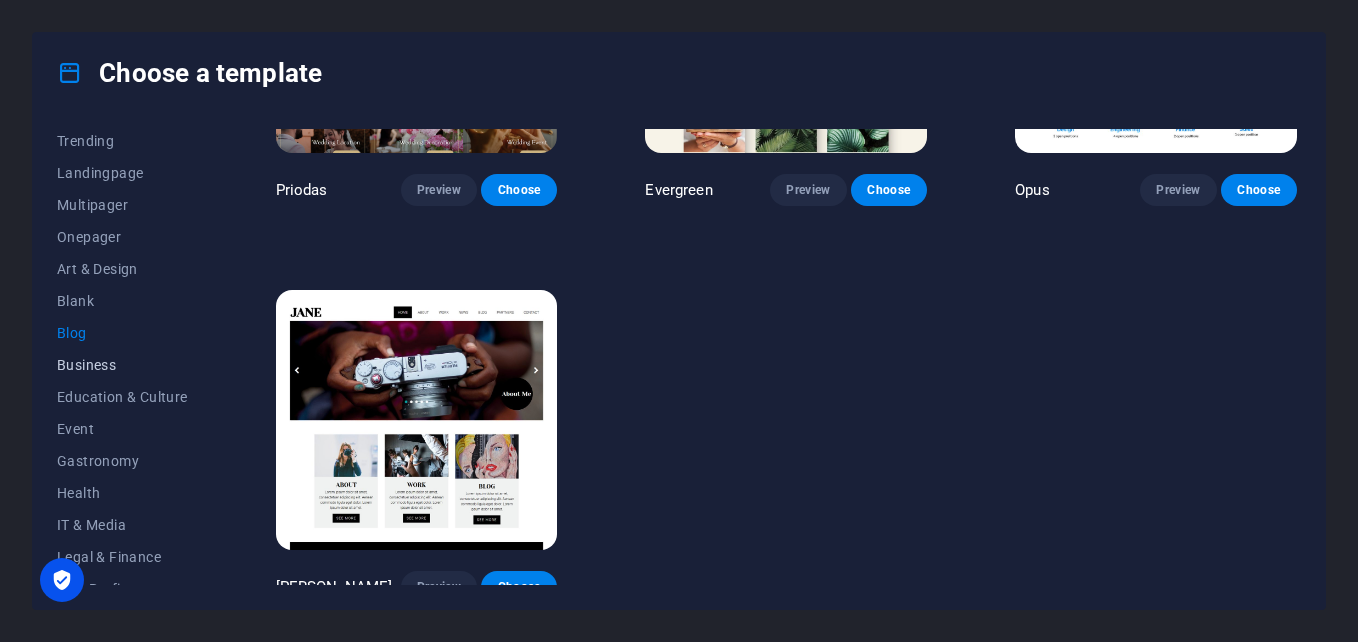click on "Business" at bounding box center [122, 365] 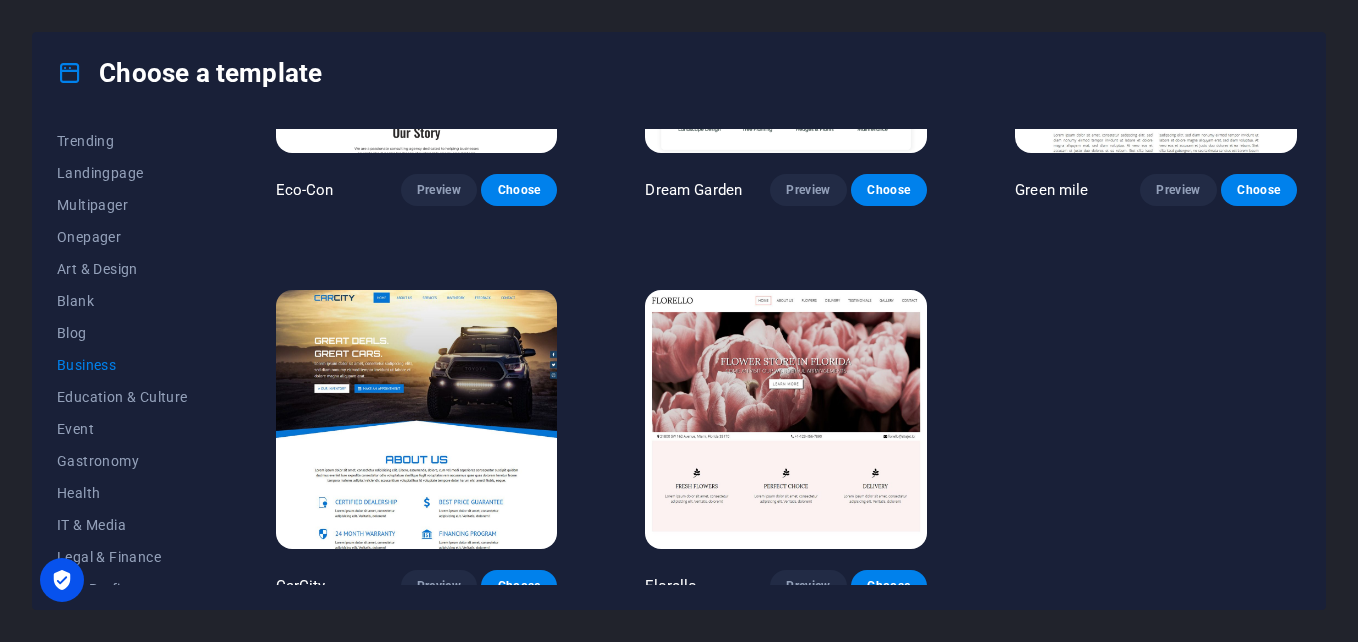 scroll, scrollTop: 253, scrollLeft: 0, axis: vertical 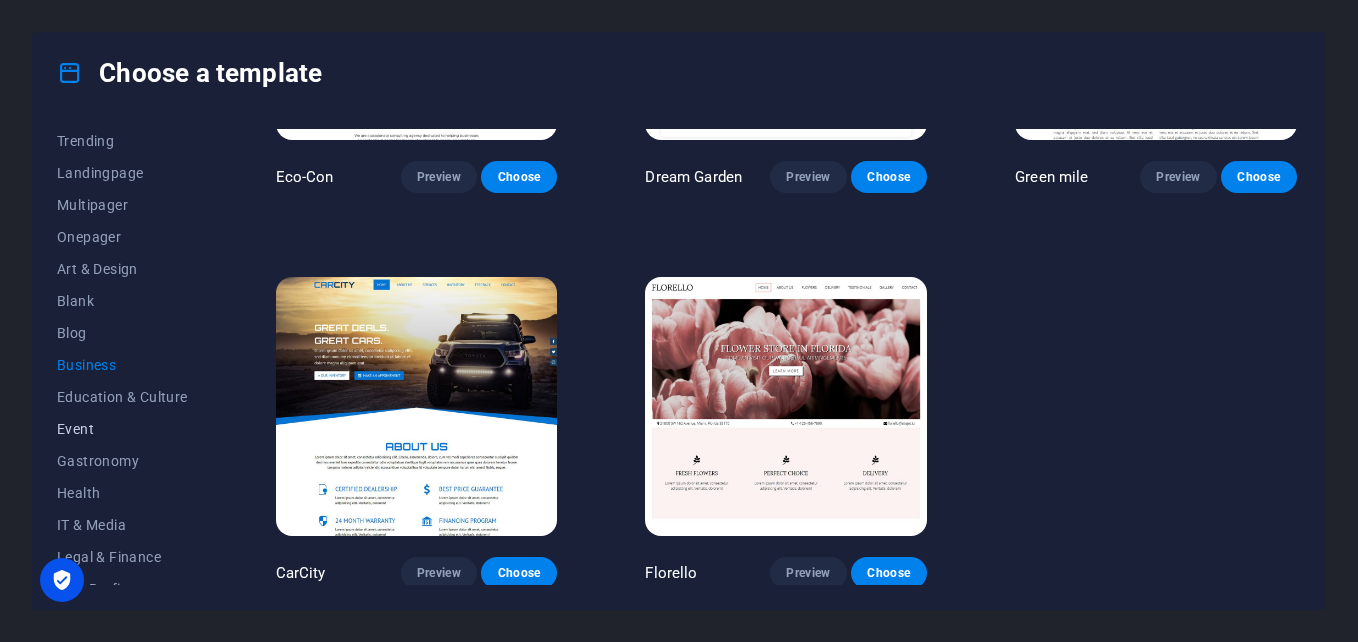 click on "Event" at bounding box center (122, 429) 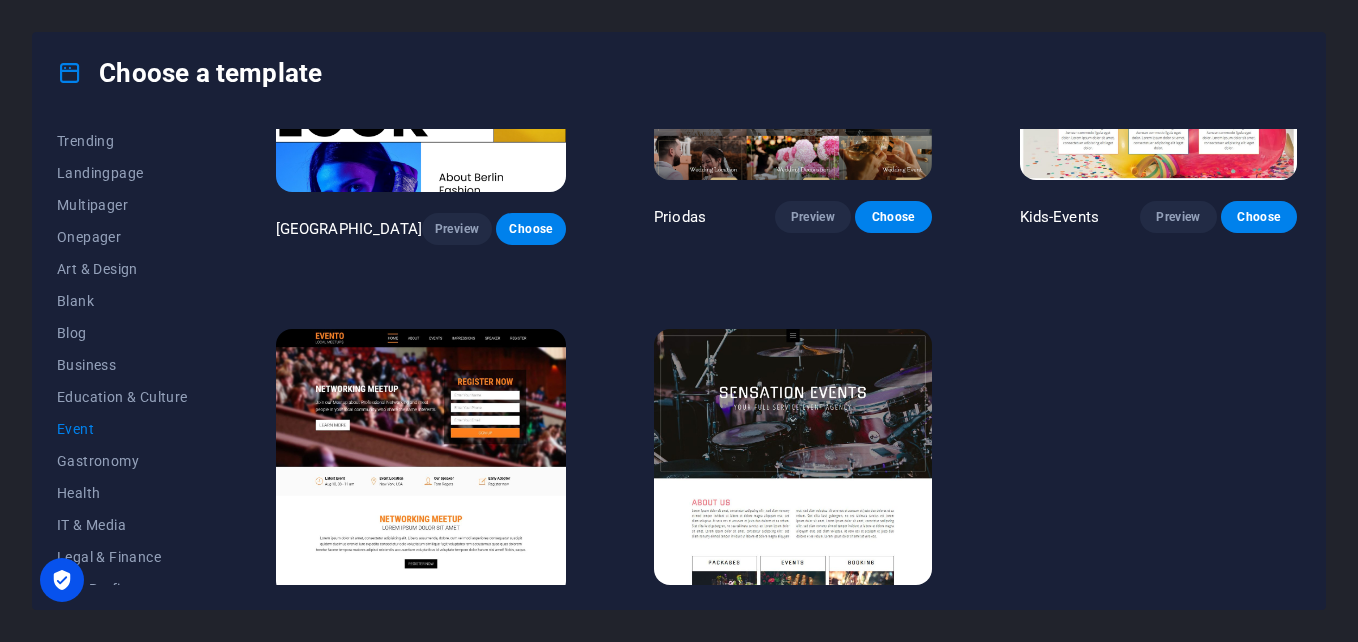 scroll, scrollTop: 647, scrollLeft: 0, axis: vertical 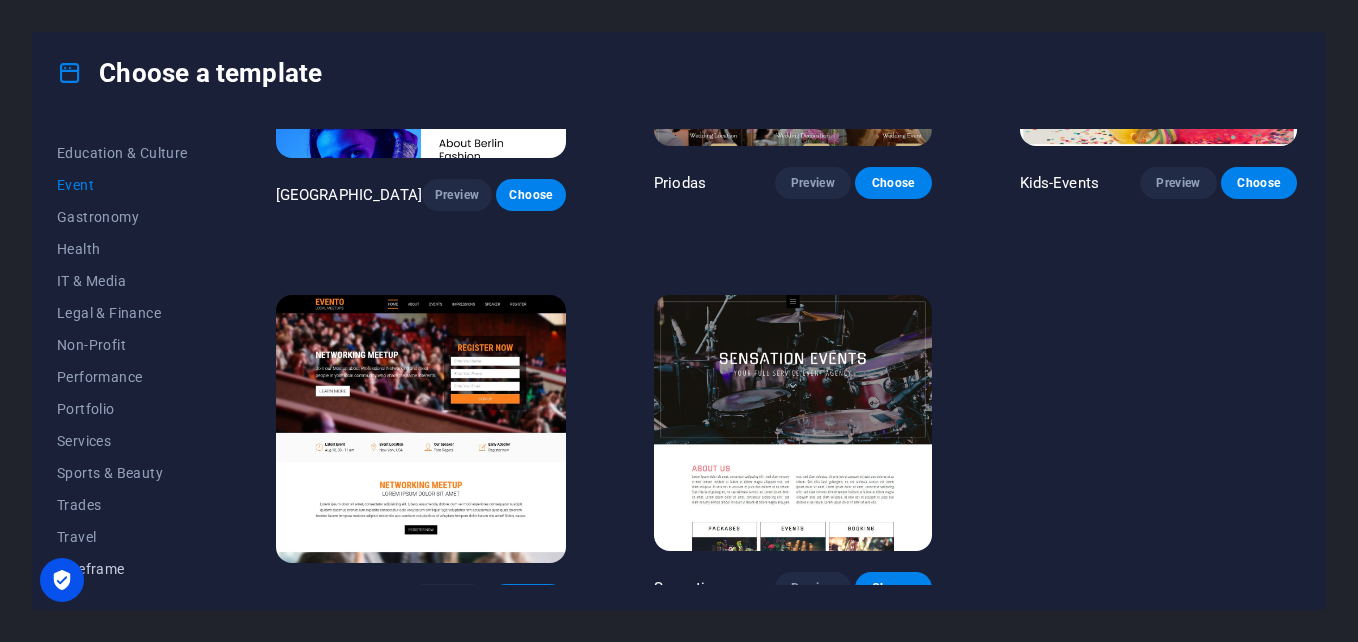 click on "Wireframe" at bounding box center [122, 569] 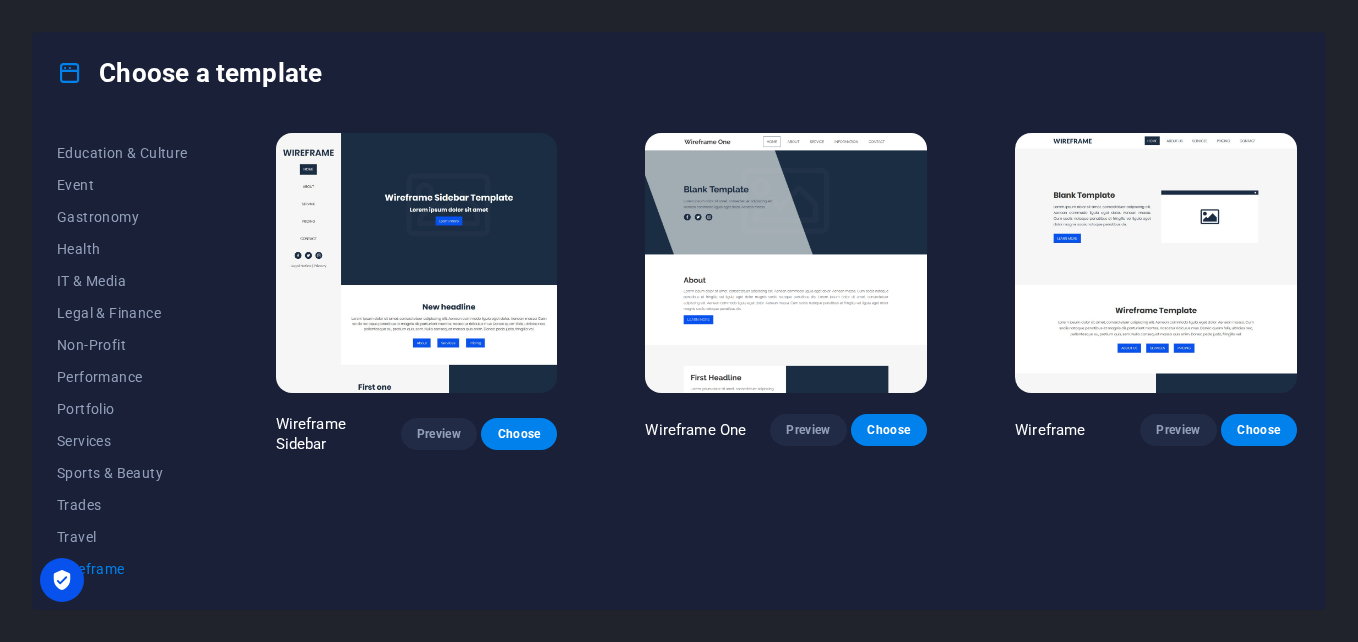 scroll, scrollTop: 0, scrollLeft: 0, axis: both 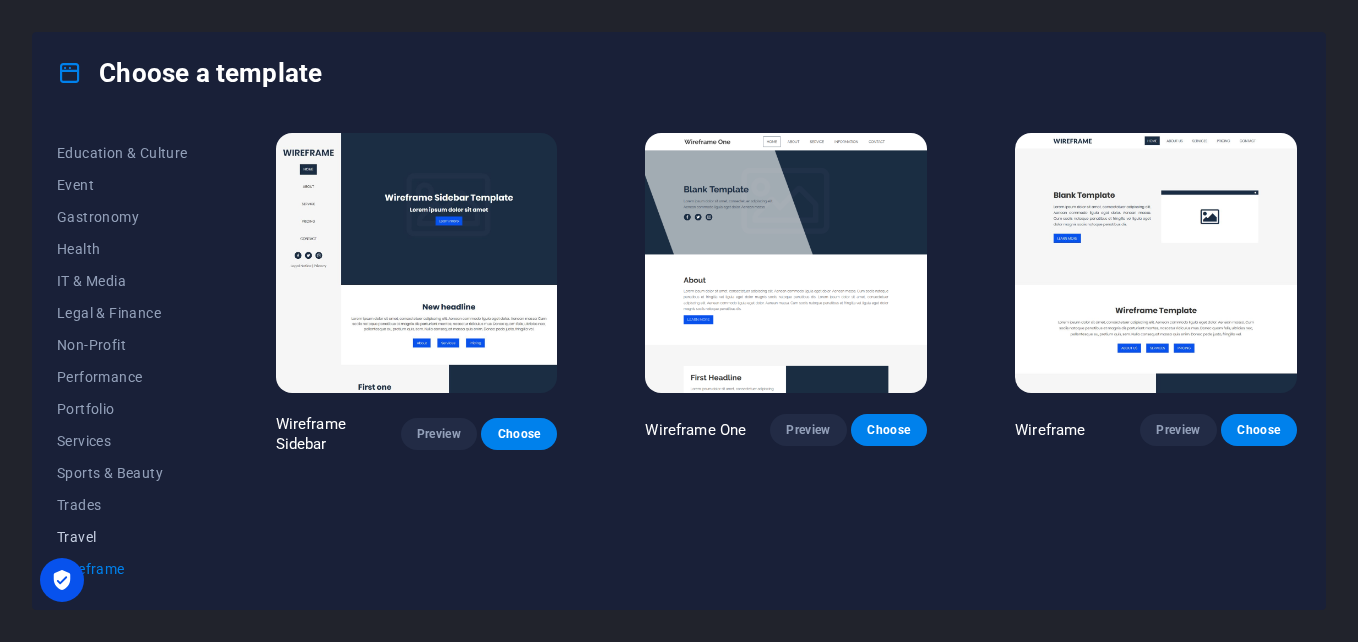 click on "Travel" at bounding box center [122, 537] 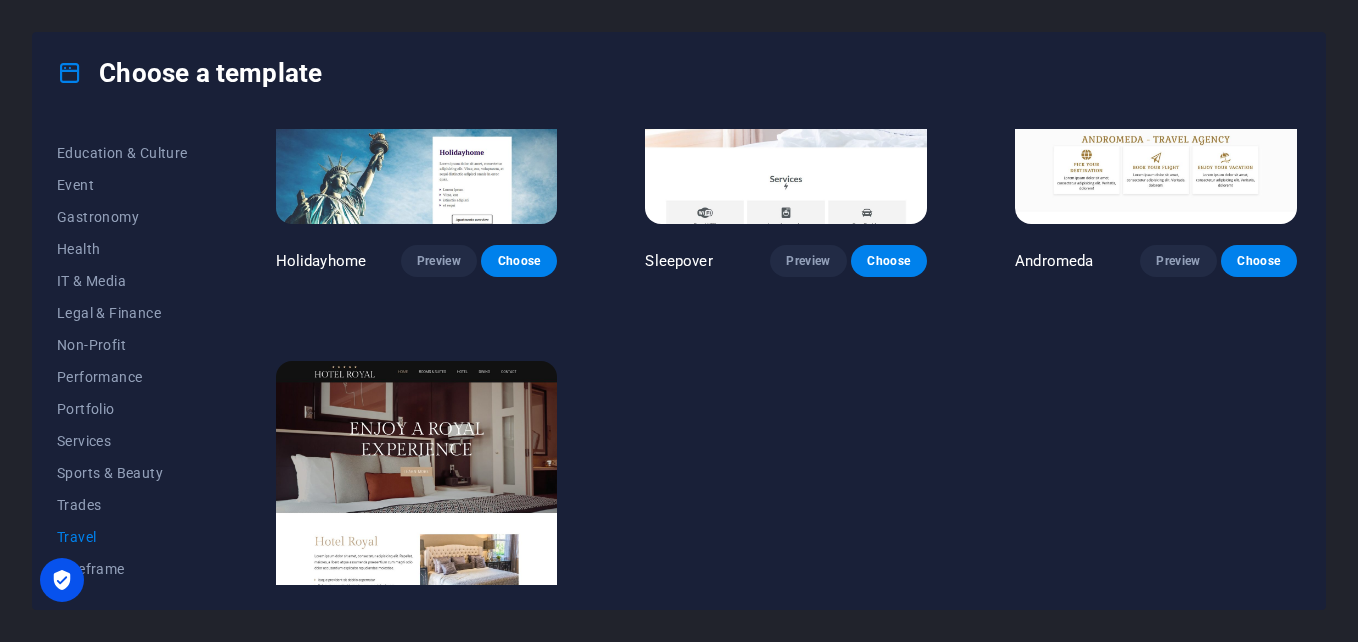 scroll, scrollTop: 647, scrollLeft: 0, axis: vertical 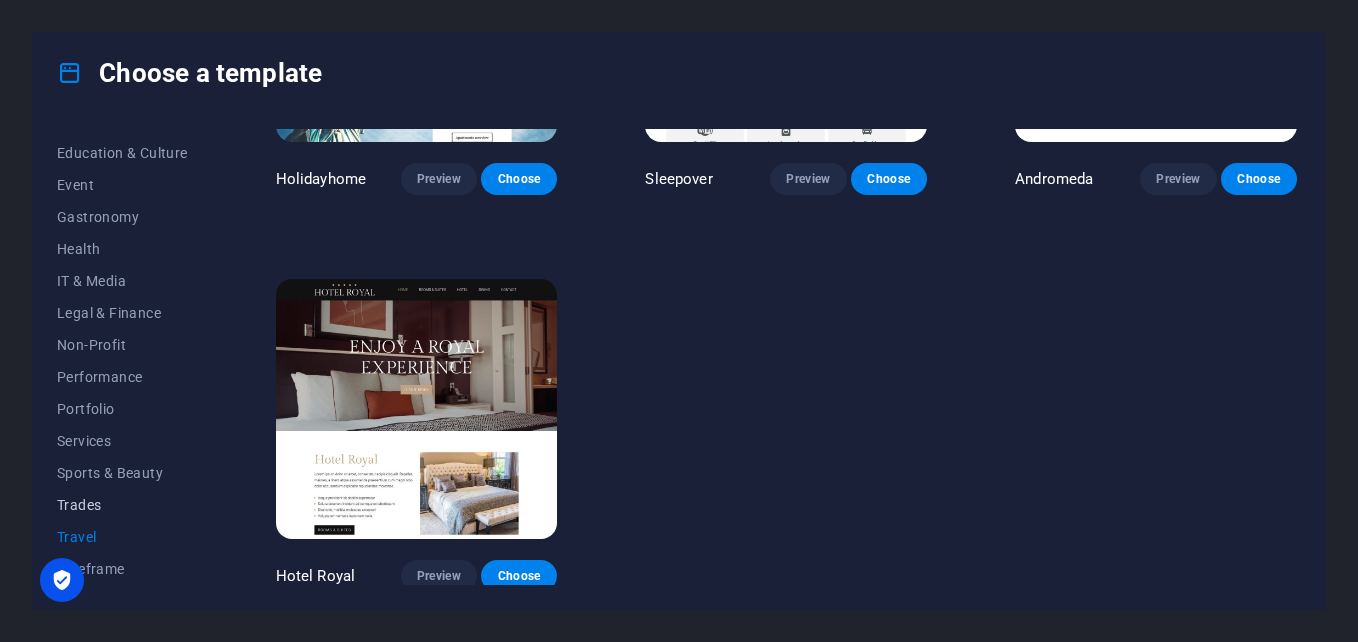 click on "Trades" at bounding box center (122, 505) 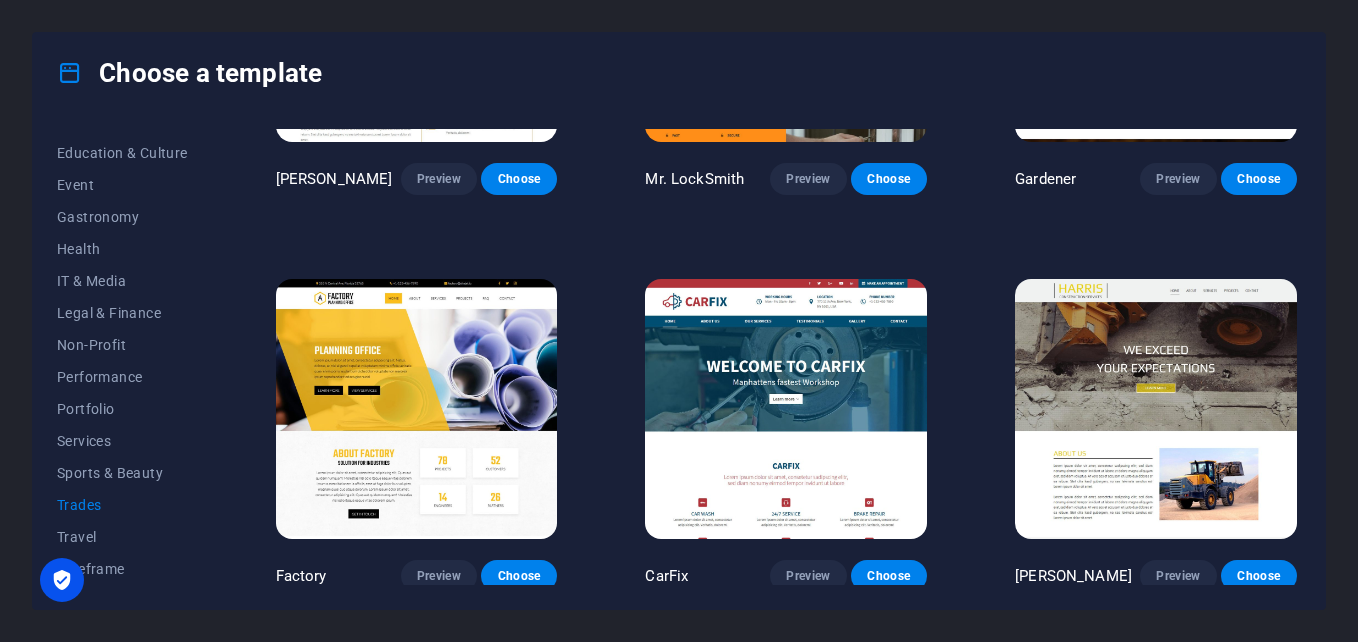 scroll, scrollTop: 347, scrollLeft: 0, axis: vertical 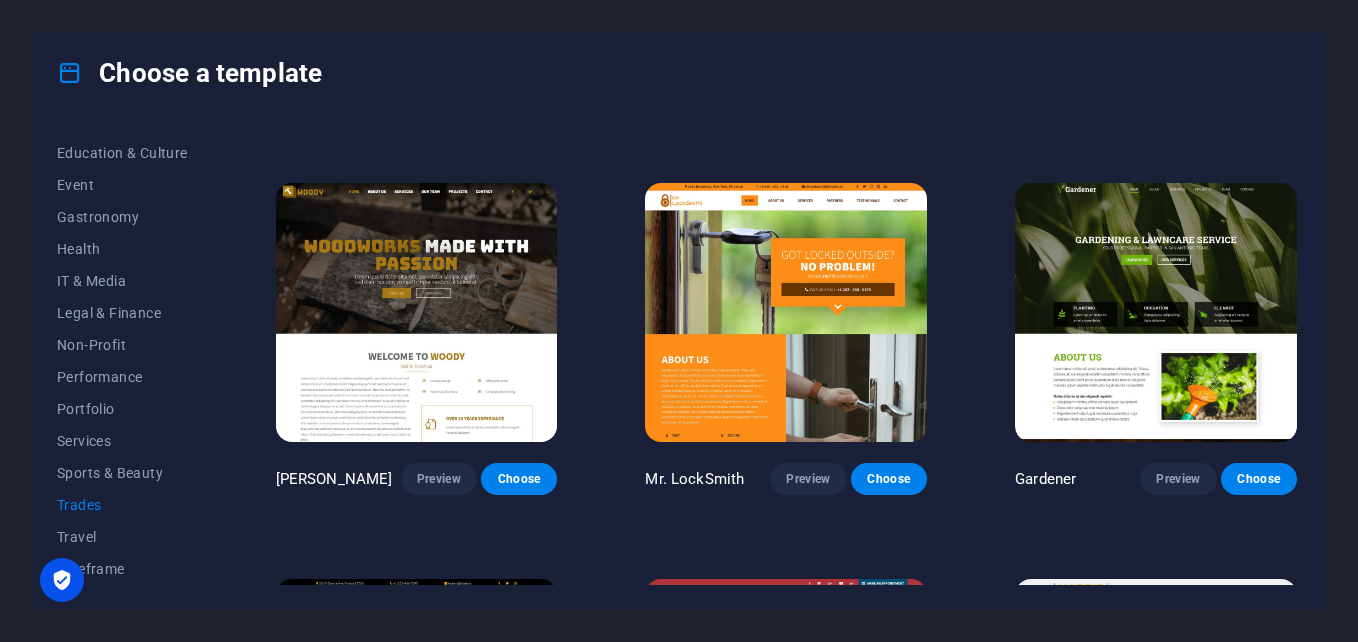 drag, startPoint x: 209, startPoint y: 391, endPoint x: 216, endPoint y: 159, distance: 232.10558 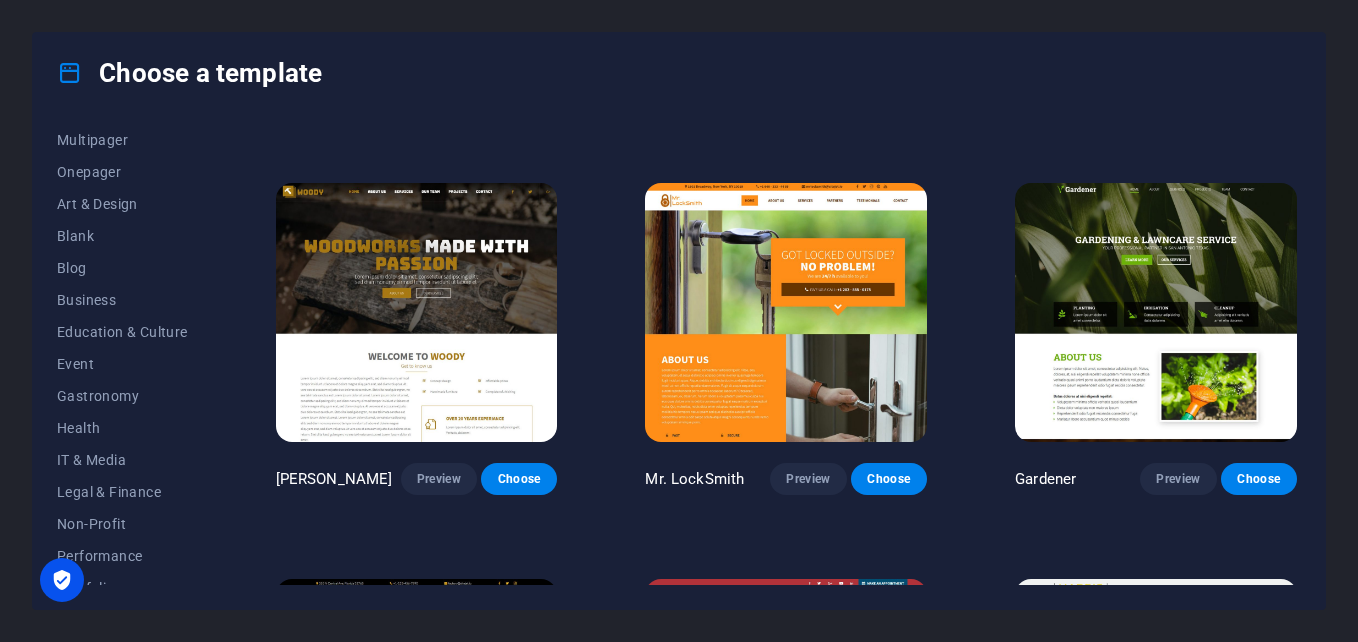 scroll, scrollTop: 0, scrollLeft: 0, axis: both 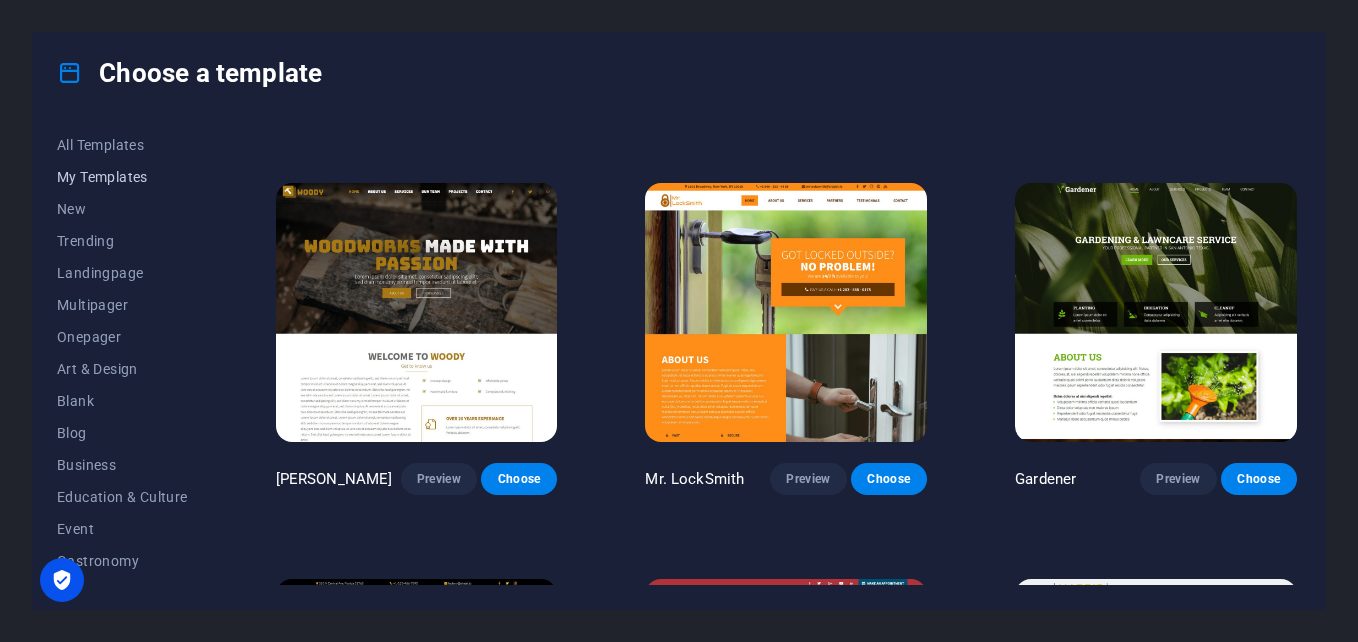 click on "My Templates" at bounding box center (122, 177) 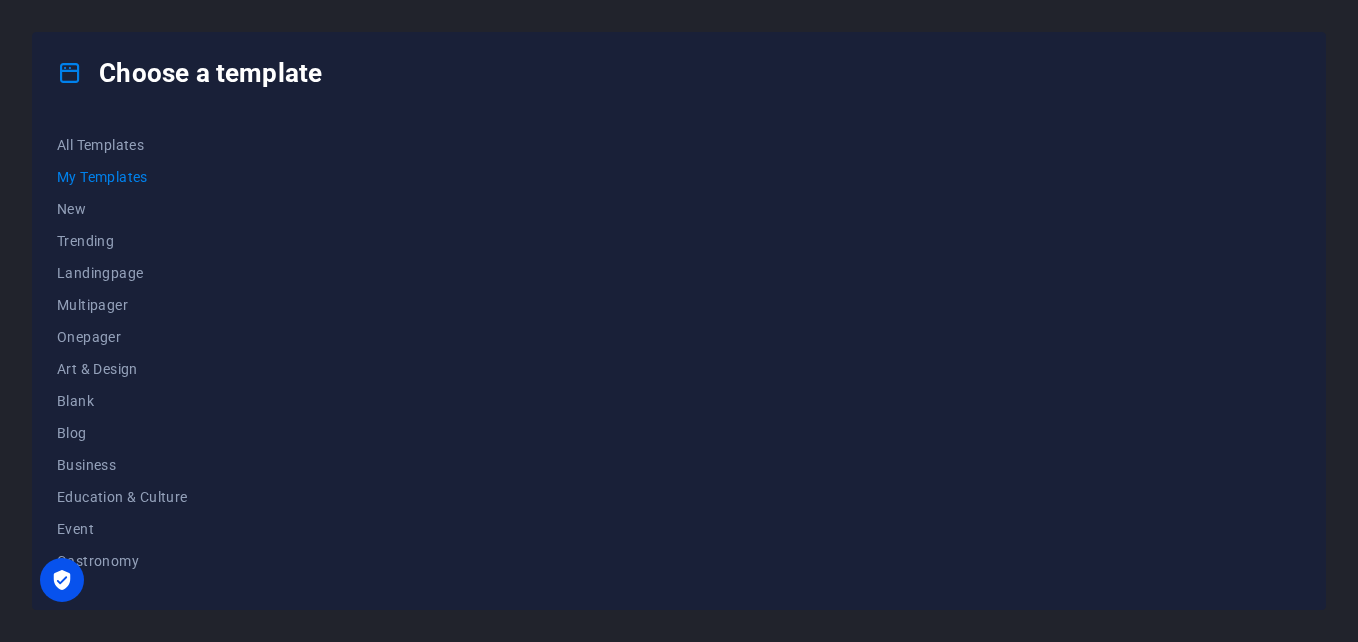 scroll, scrollTop: 0, scrollLeft: 0, axis: both 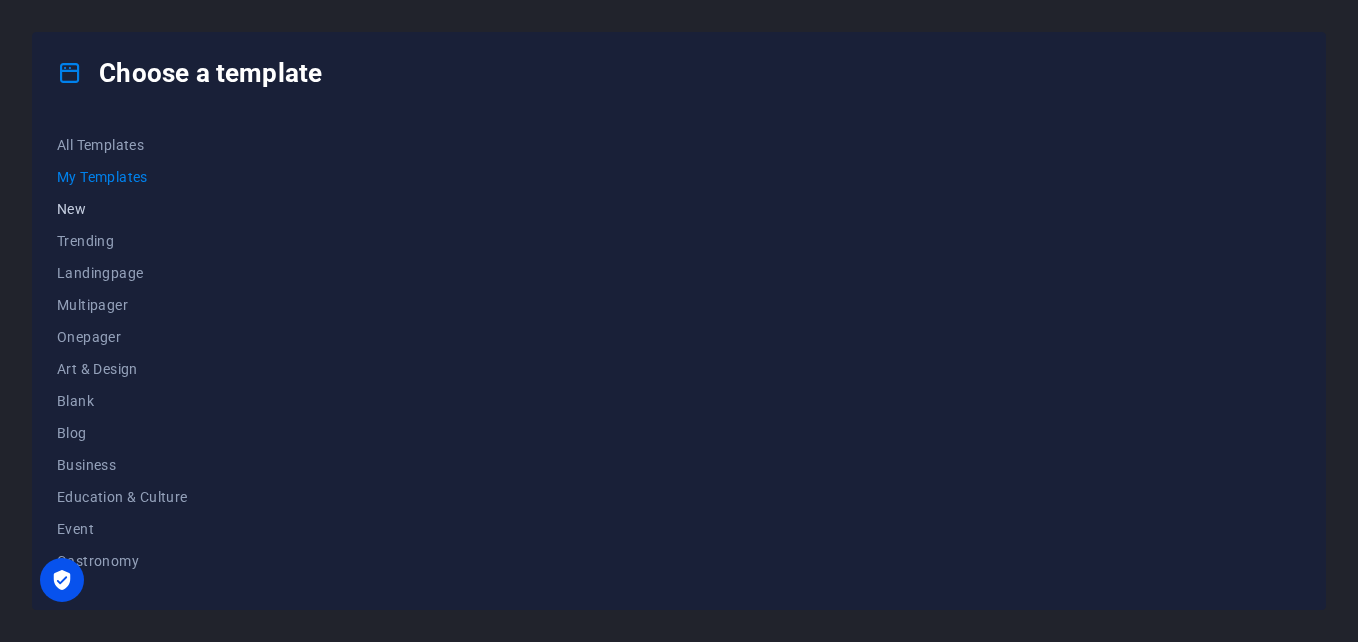click on "New" at bounding box center (122, 209) 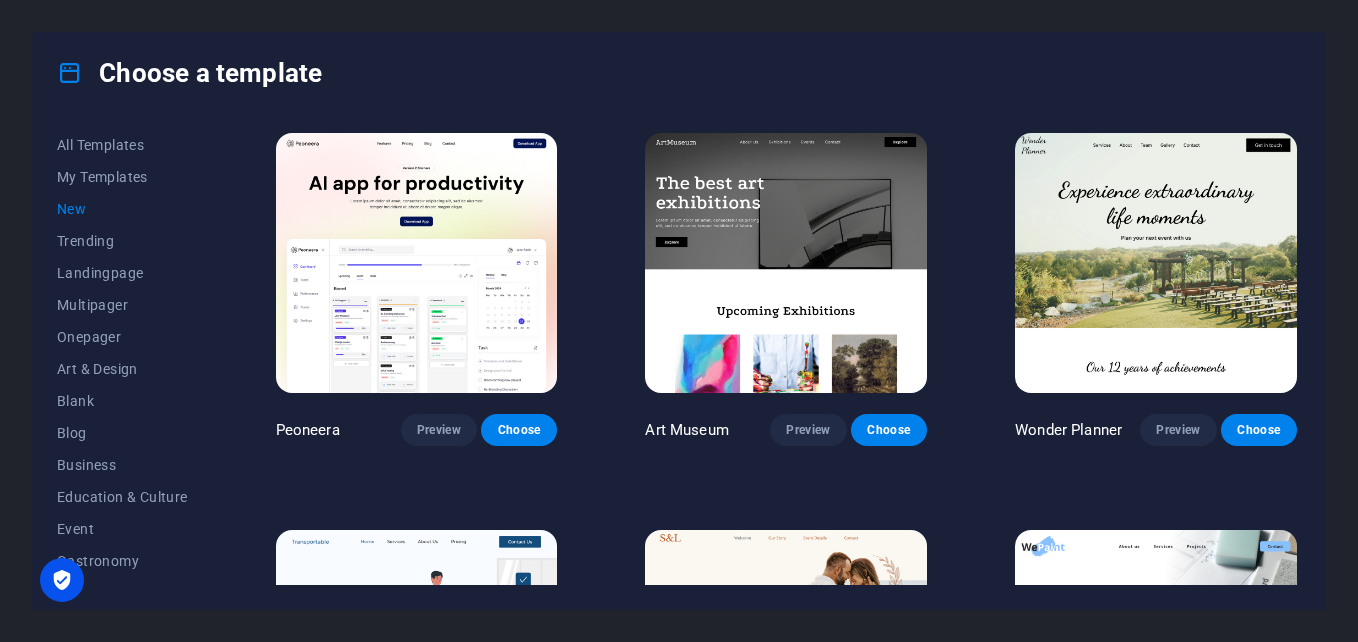 click on "New" at bounding box center [122, 209] 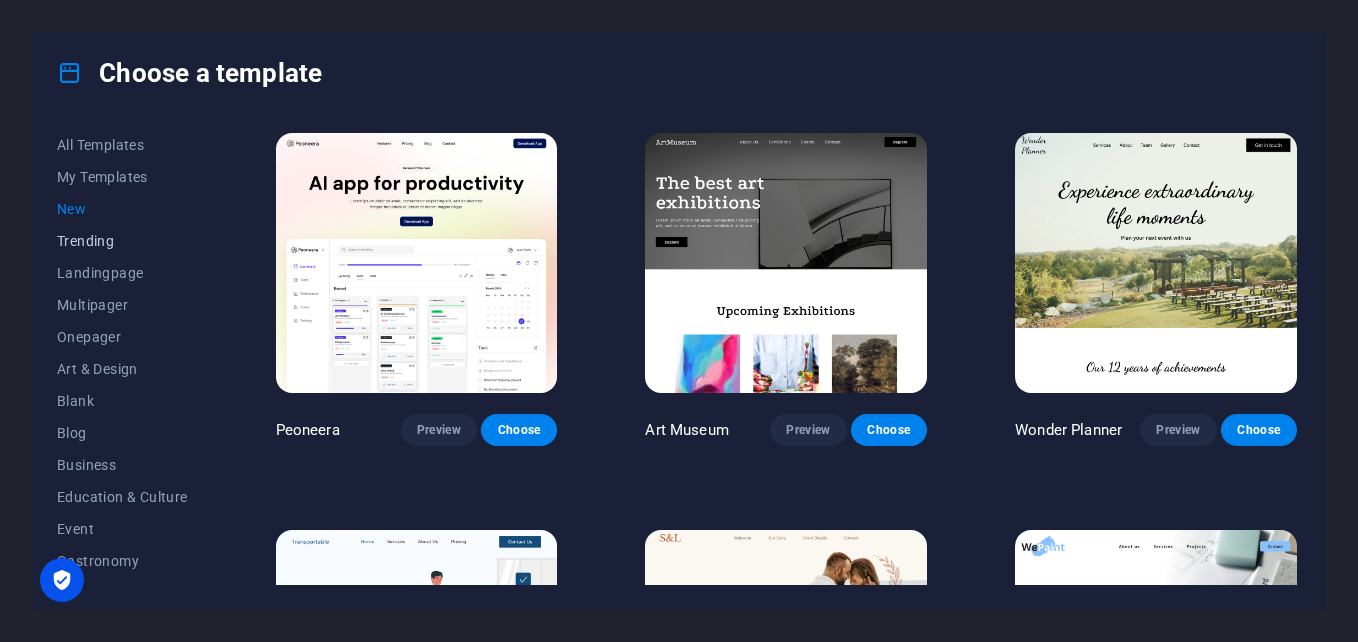 click on "Trending" at bounding box center [122, 241] 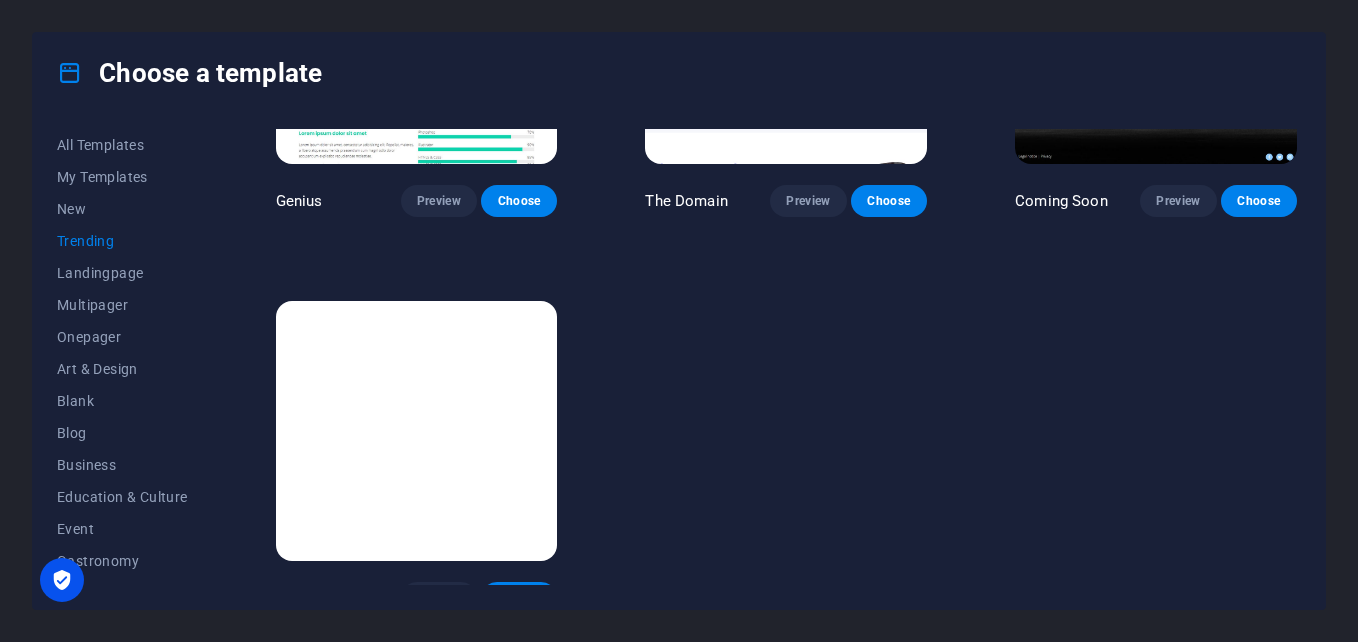 scroll, scrollTop: 1830, scrollLeft: 0, axis: vertical 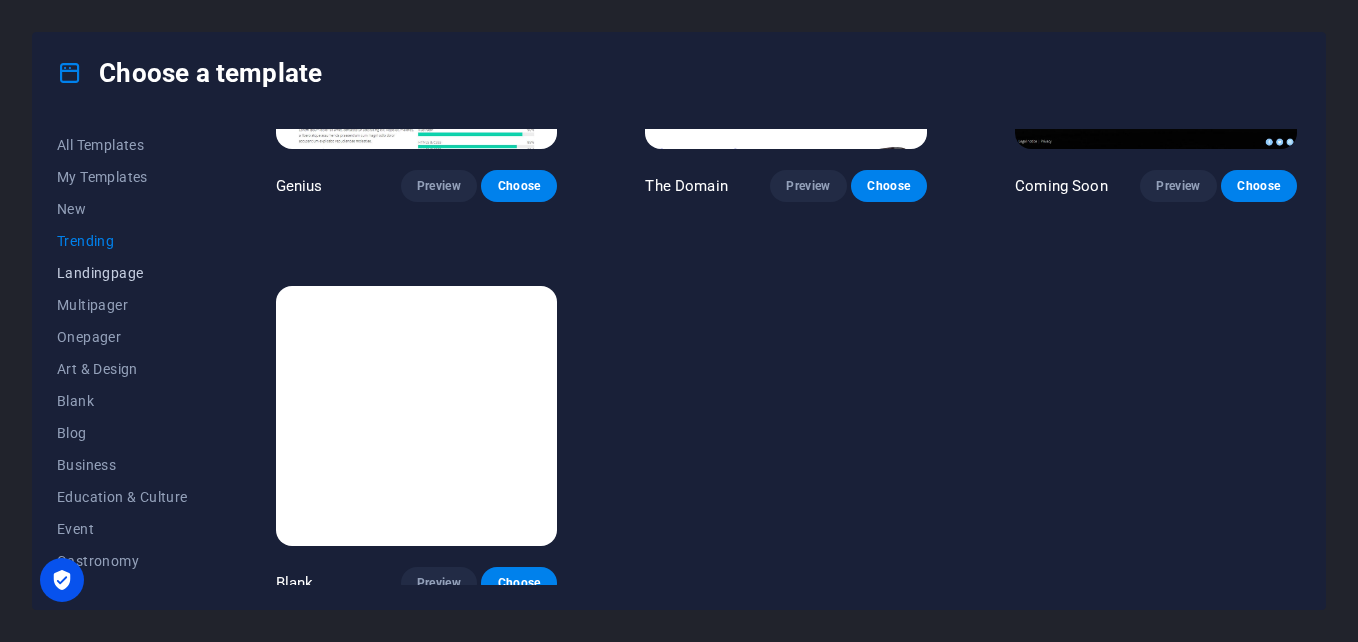 click on "Landingpage" at bounding box center (122, 273) 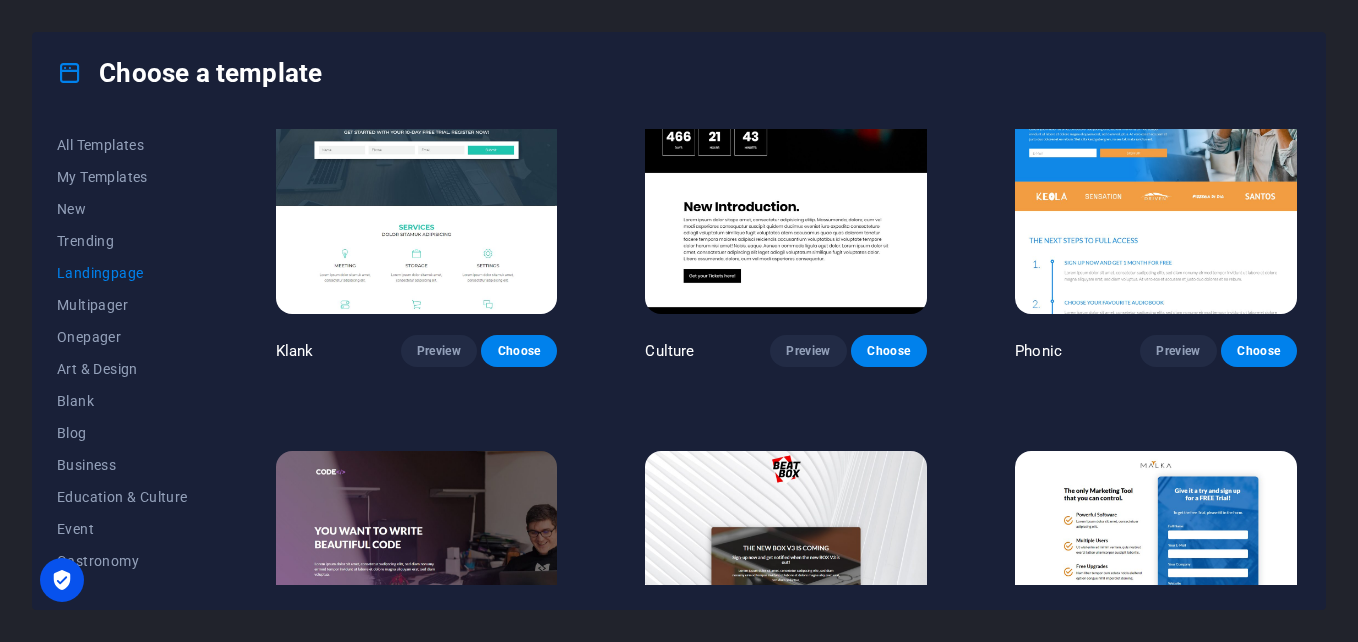 scroll, scrollTop: 0, scrollLeft: 0, axis: both 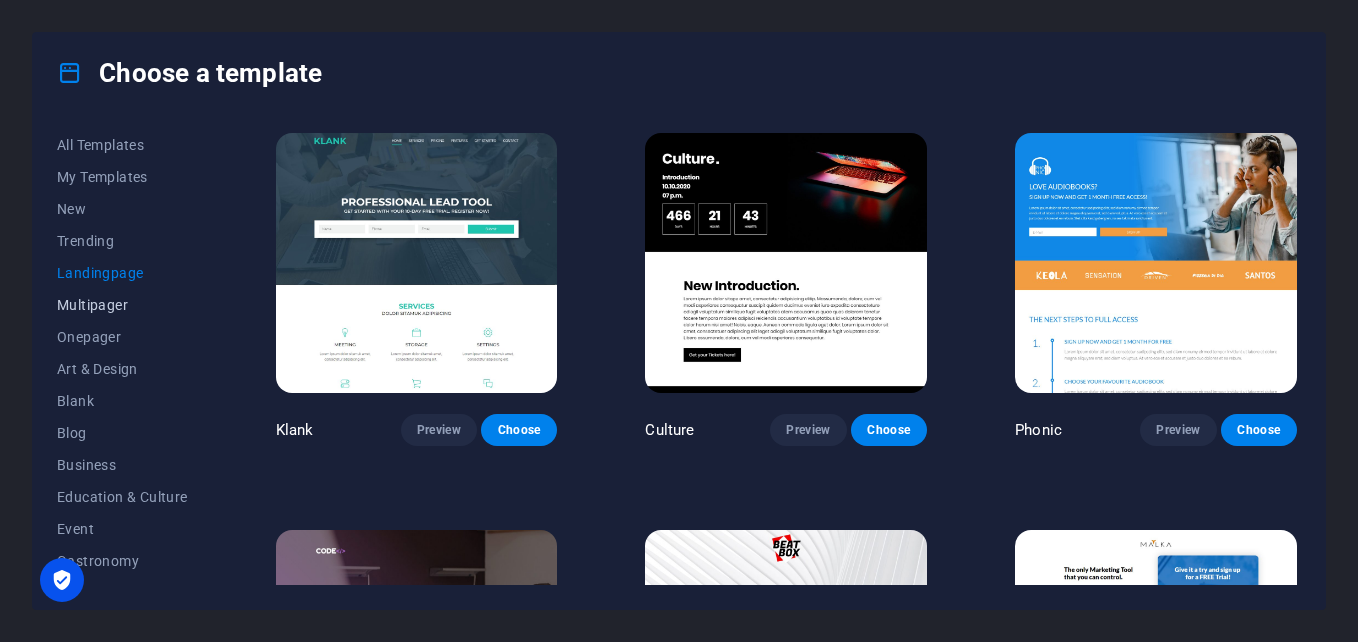 click on "Multipager" at bounding box center [122, 305] 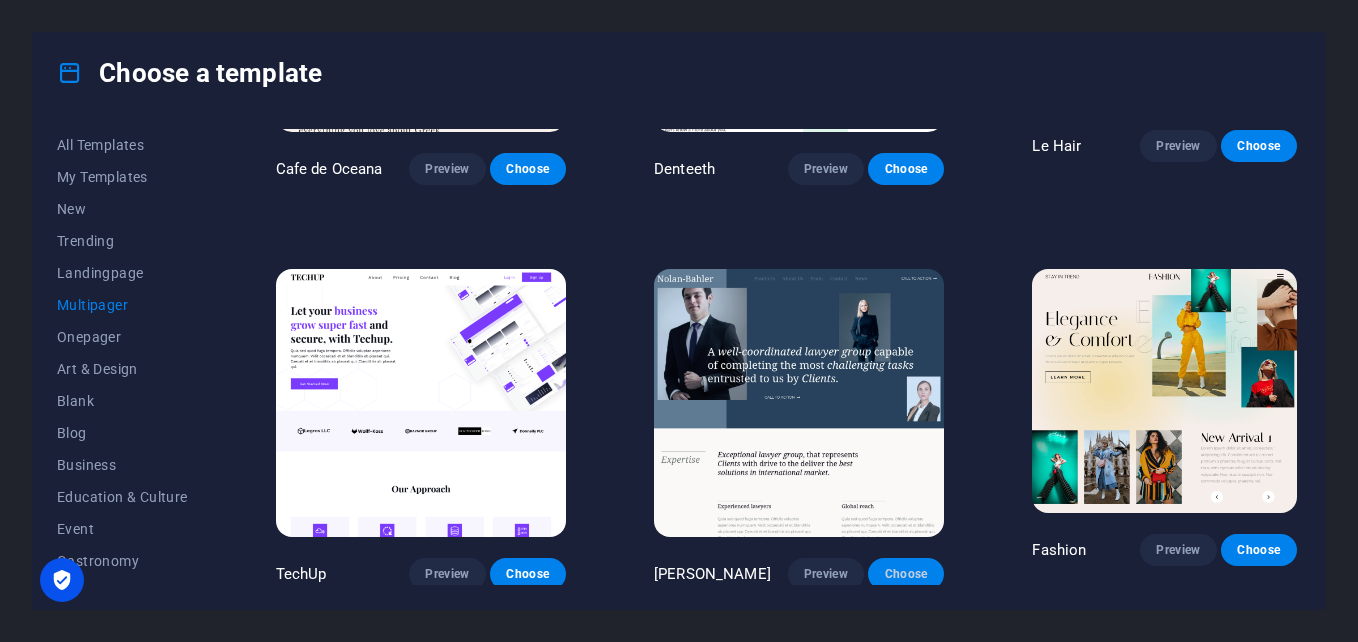 scroll, scrollTop: 3600, scrollLeft: 0, axis: vertical 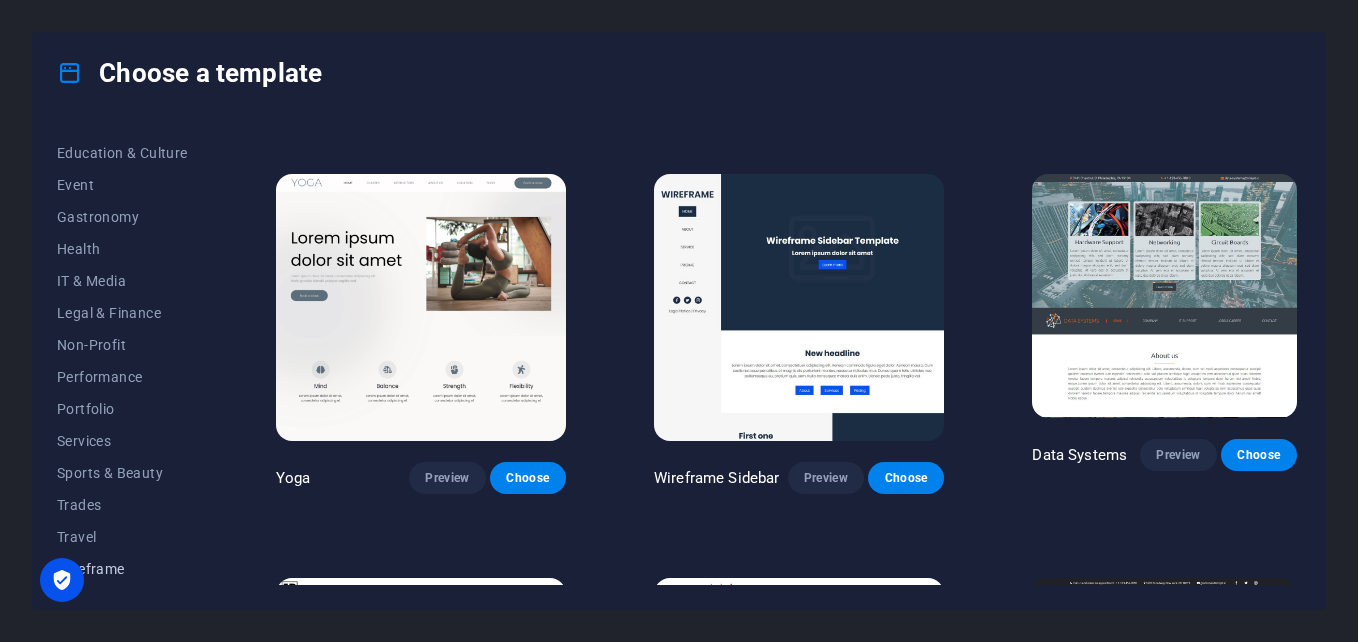 click on "Wireframe" at bounding box center [122, 569] 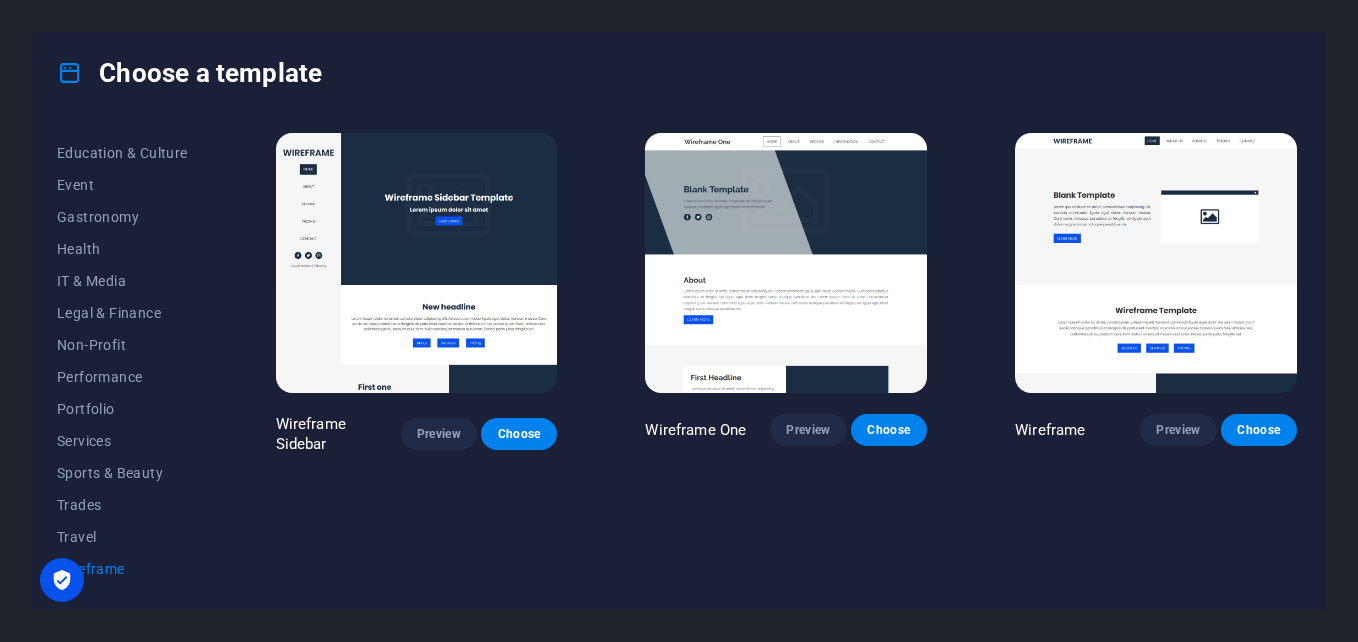 scroll, scrollTop: 0, scrollLeft: 0, axis: both 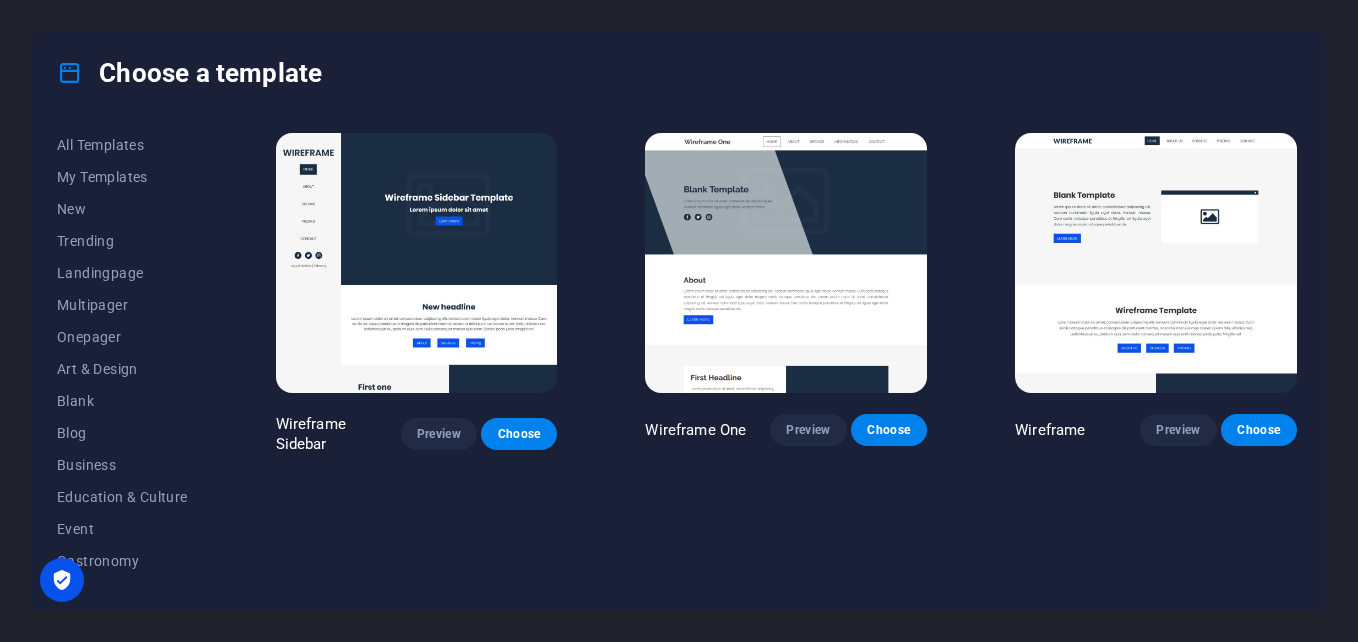 click on "Choose a template" at bounding box center [189, 73] 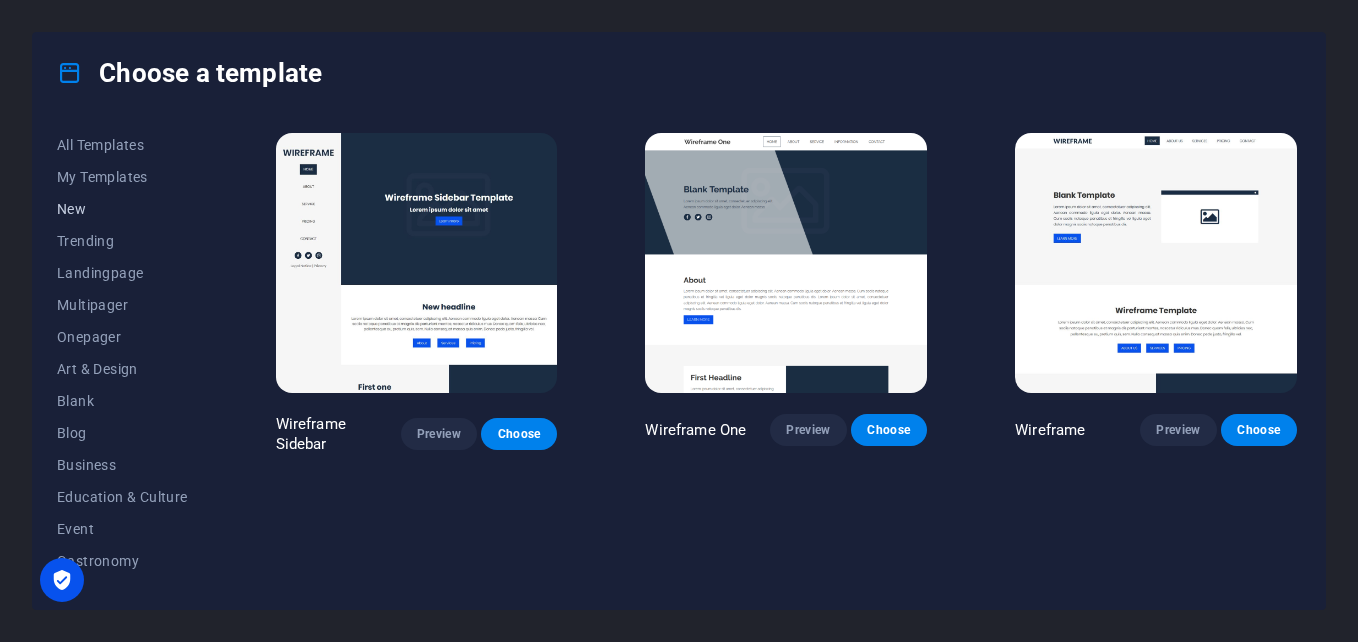 click on "New" at bounding box center (122, 209) 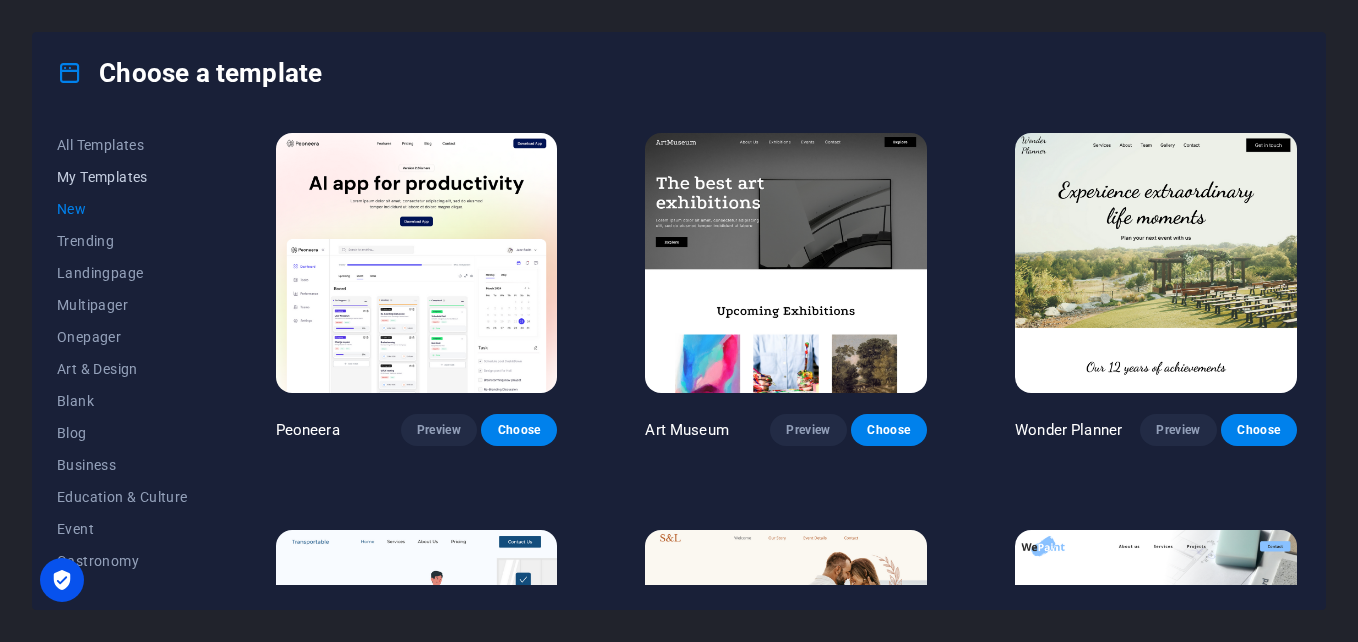 click on "My Templates" at bounding box center (122, 177) 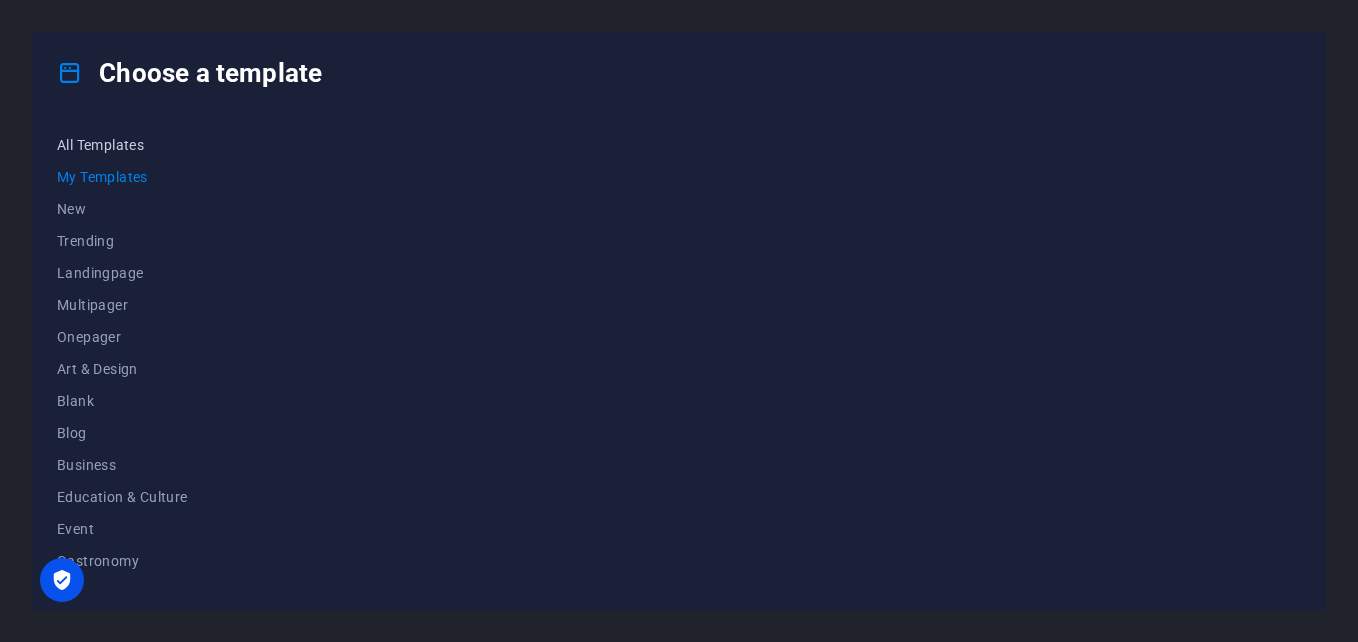 click on "All Templates" at bounding box center [122, 145] 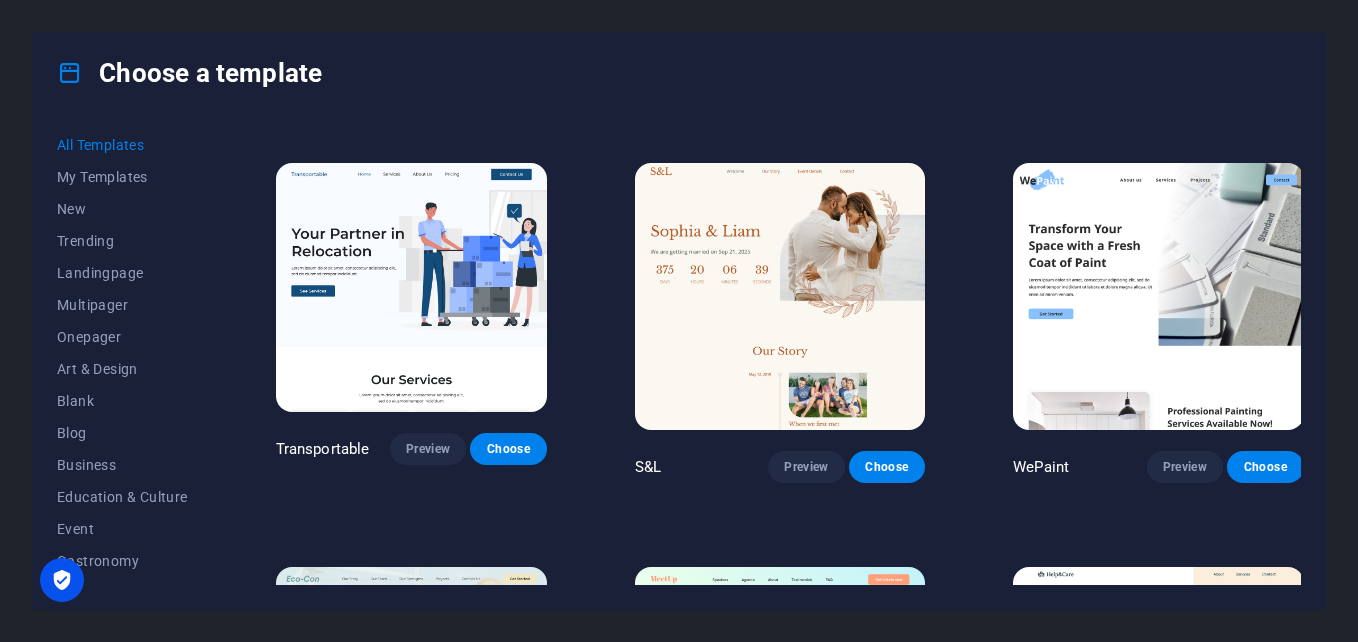scroll, scrollTop: 400, scrollLeft: 0, axis: vertical 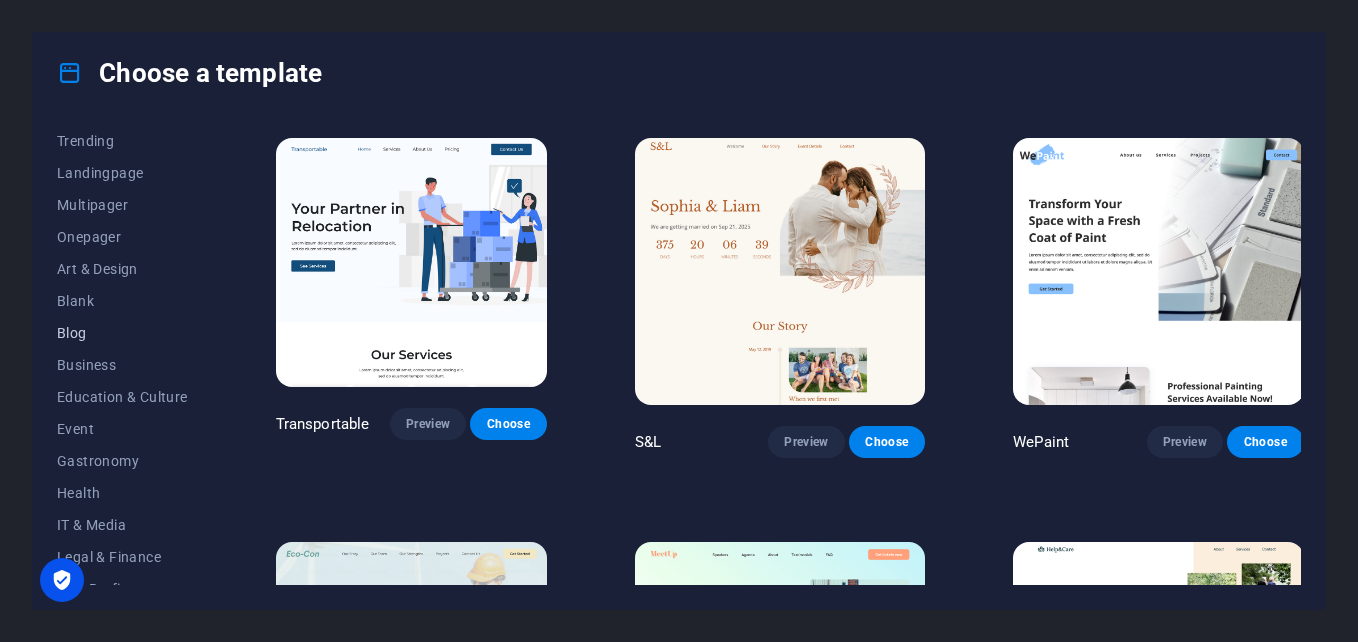 click on "Blog" at bounding box center (122, 333) 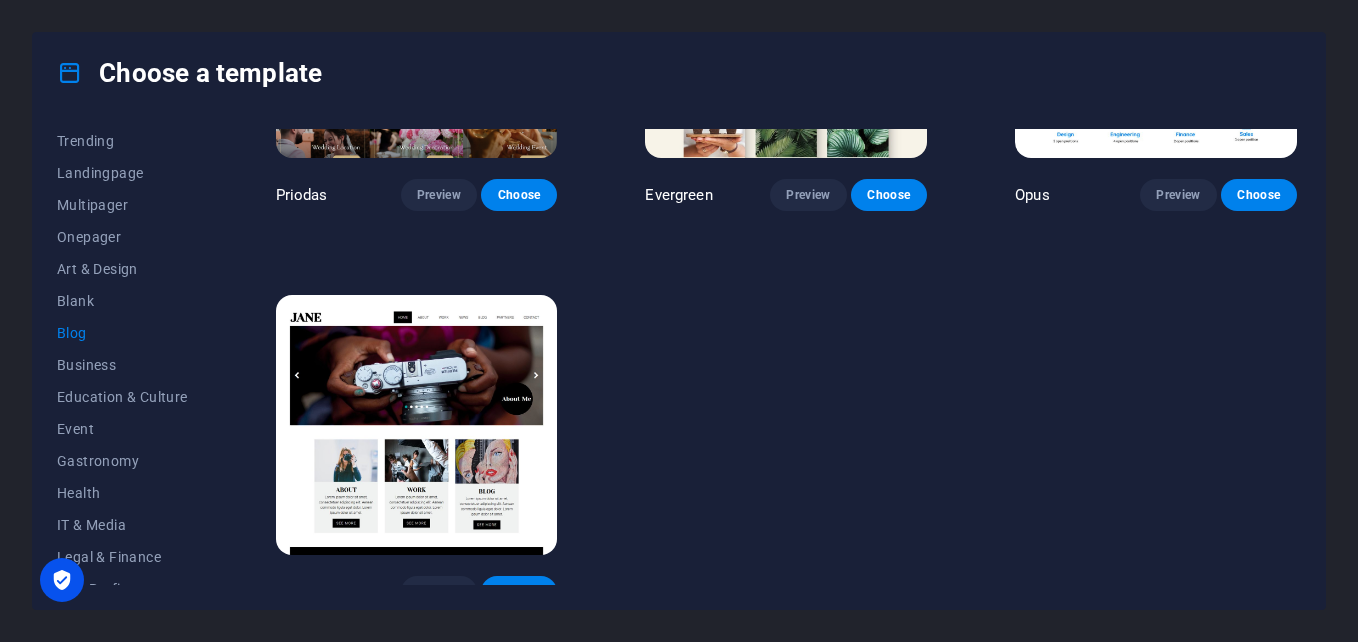 scroll, scrollTop: 2627, scrollLeft: 0, axis: vertical 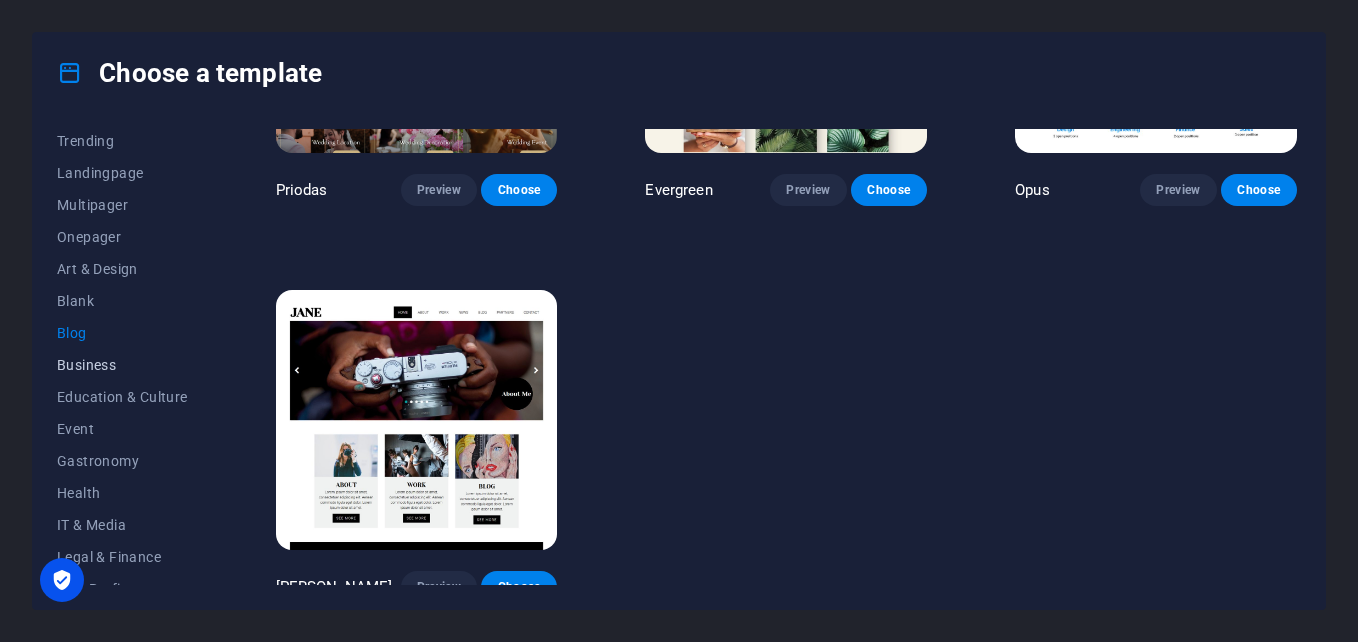 click on "Business" at bounding box center [122, 365] 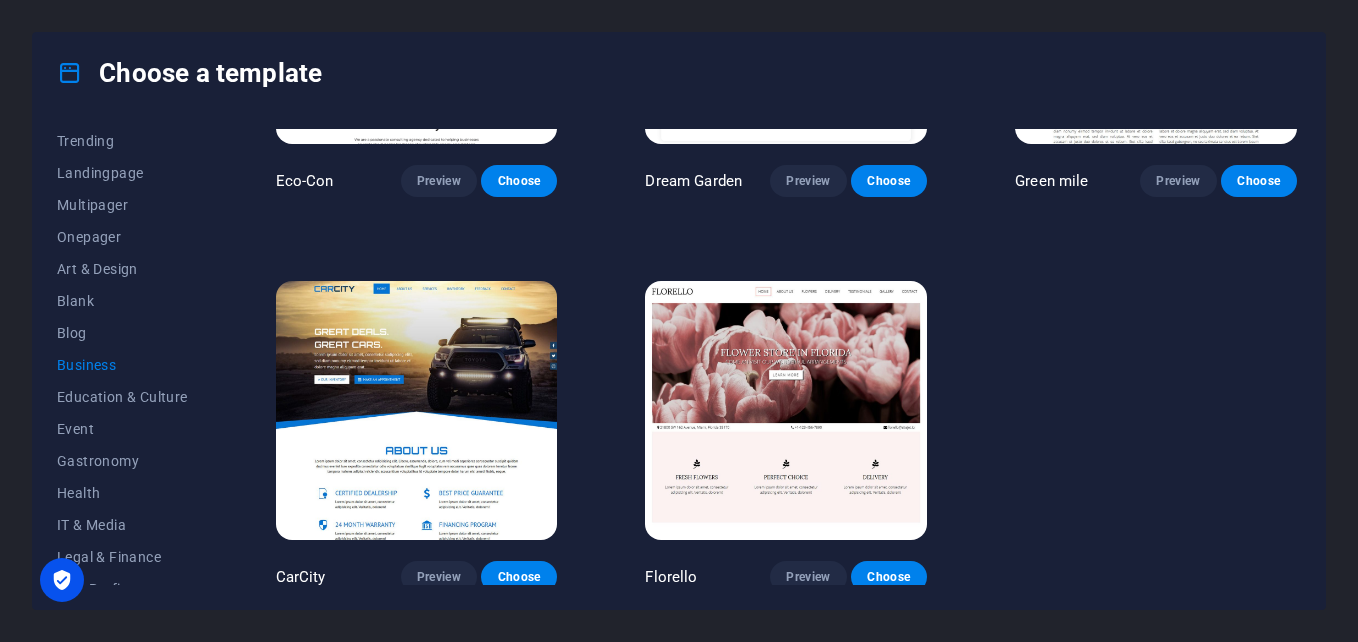 scroll, scrollTop: 253, scrollLeft: 0, axis: vertical 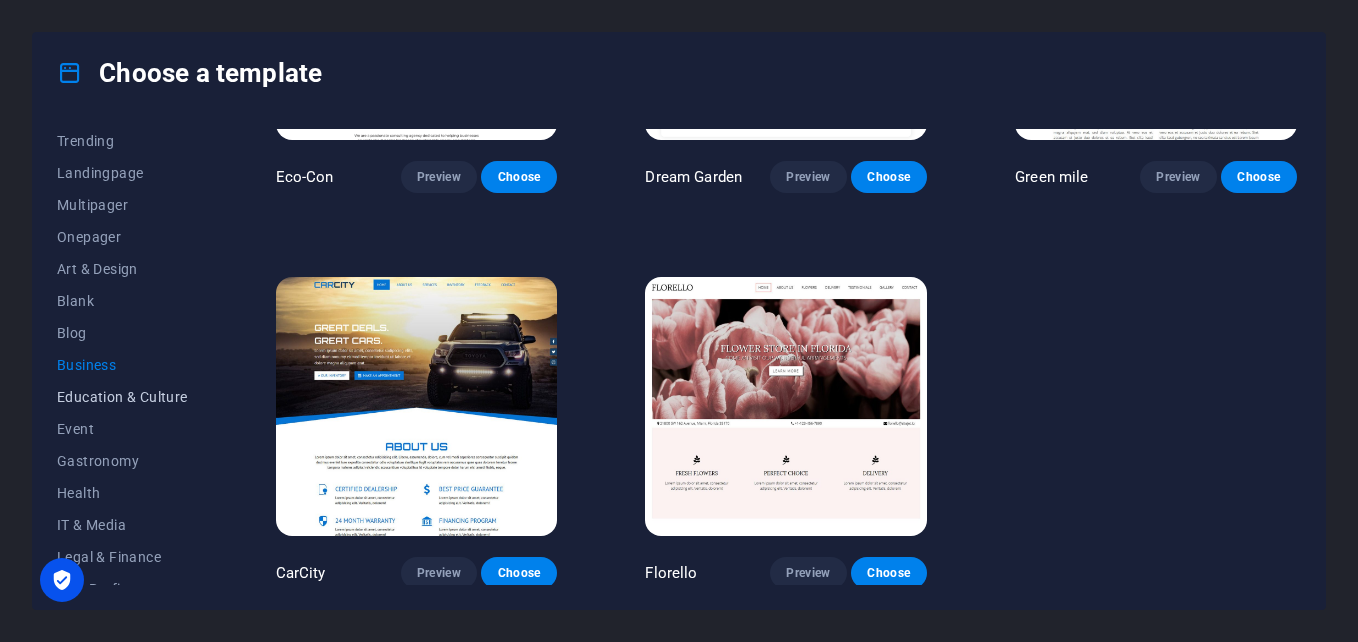 click on "Education & Culture" at bounding box center (122, 397) 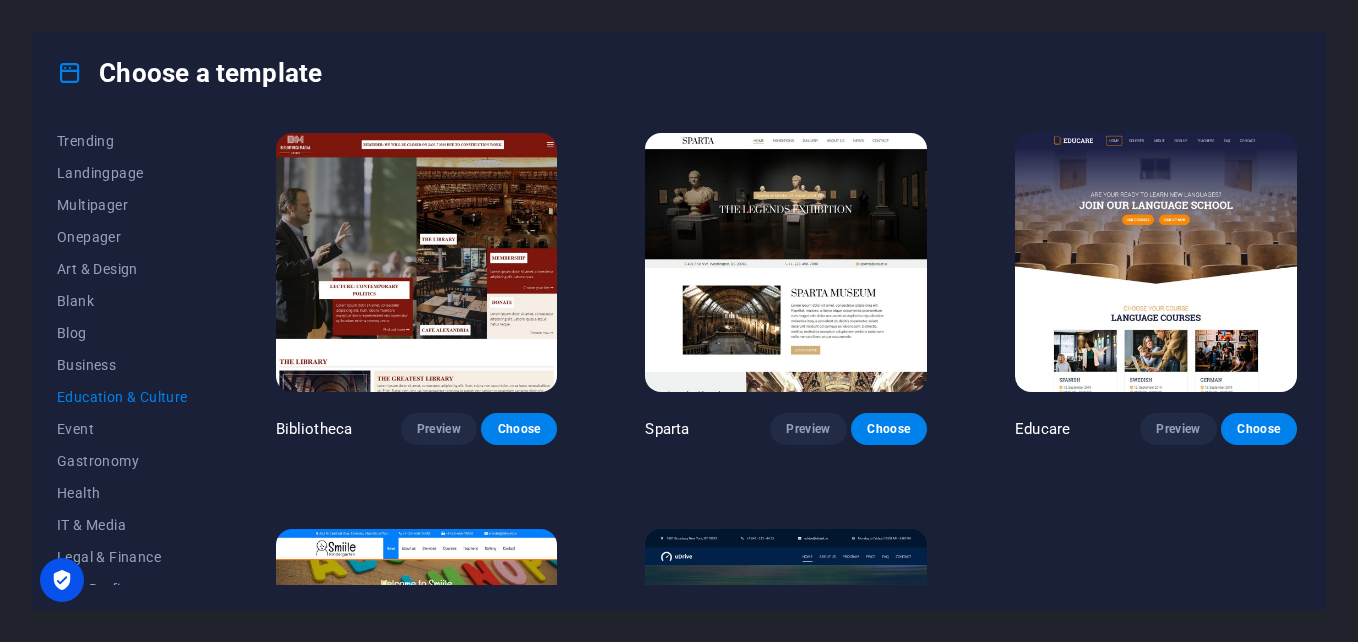 scroll, scrollTop: 400, scrollLeft: 0, axis: vertical 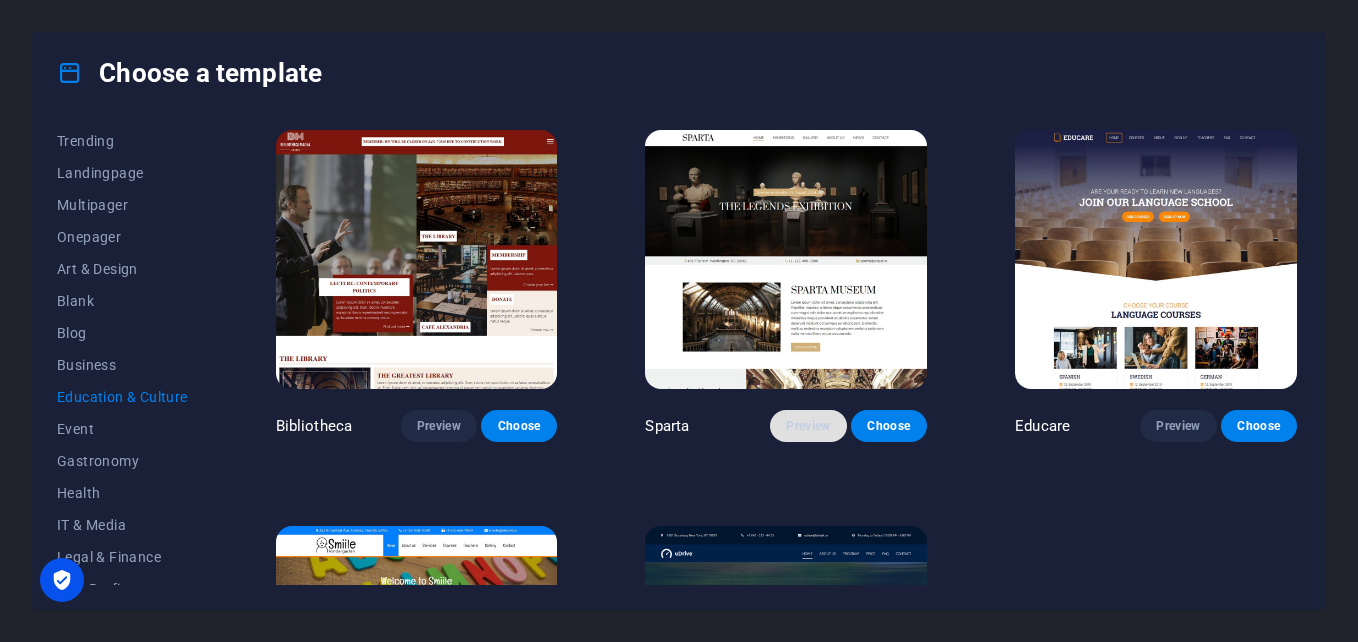 click on "Preview" at bounding box center (808, 426) 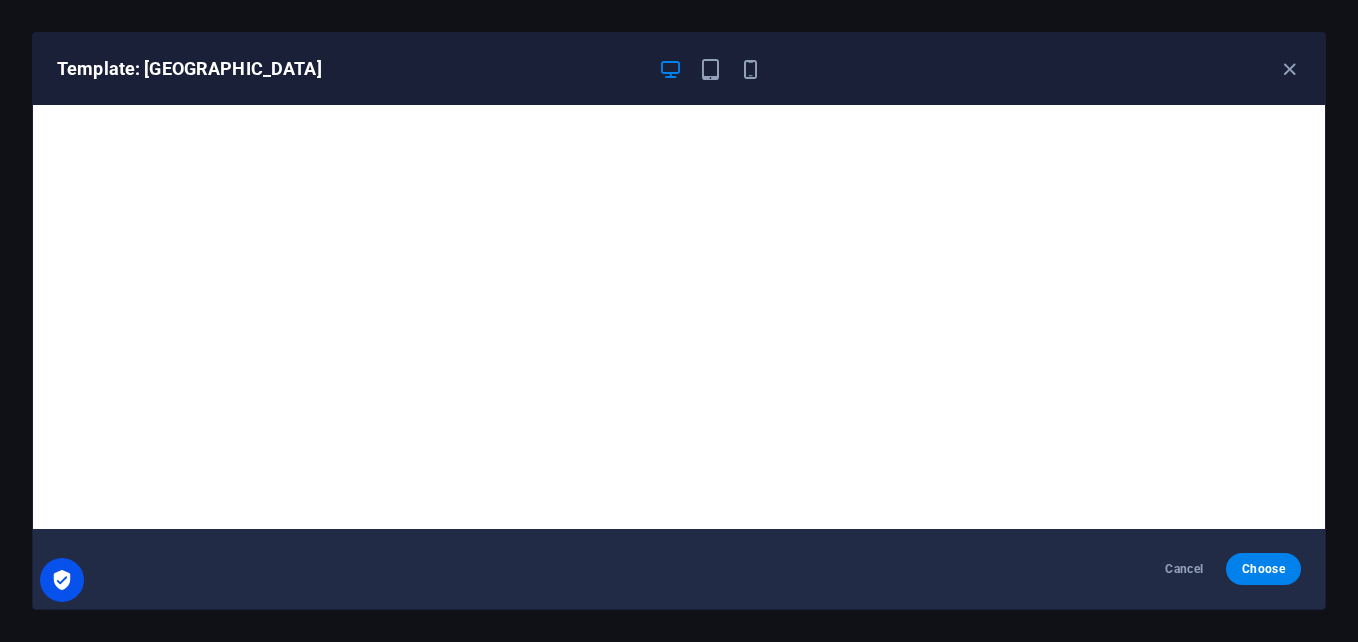 scroll, scrollTop: 5, scrollLeft: 0, axis: vertical 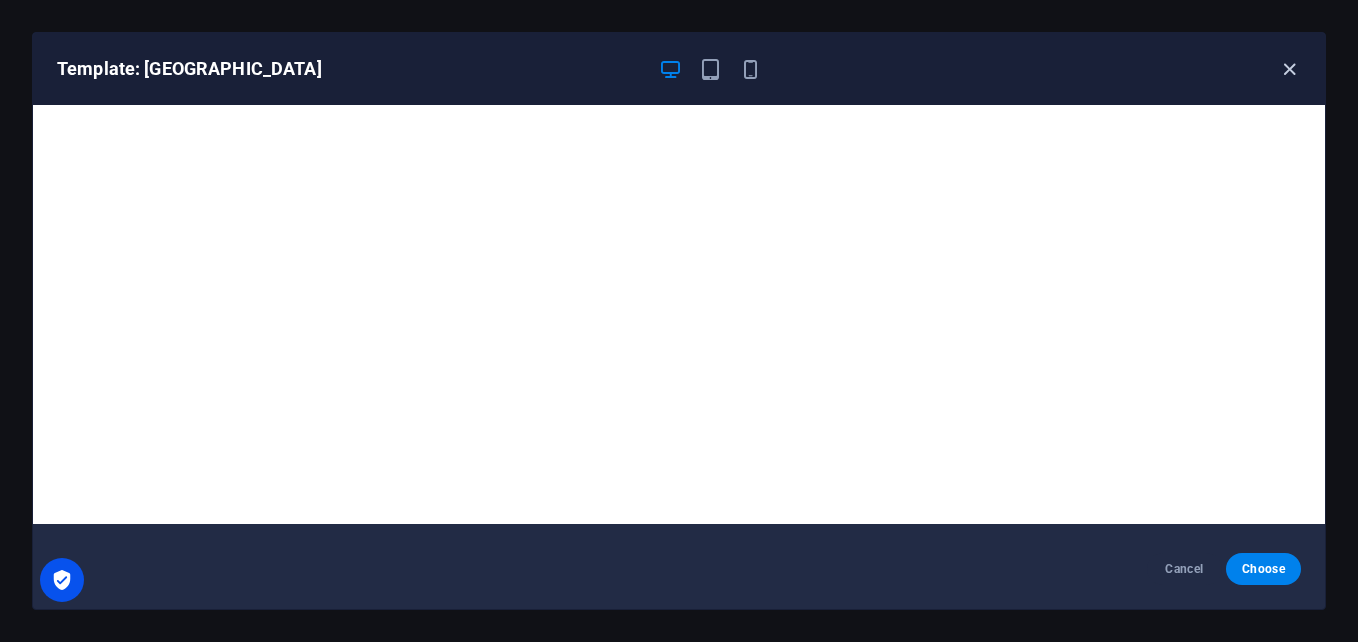 click at bounding box center [1289, 69] 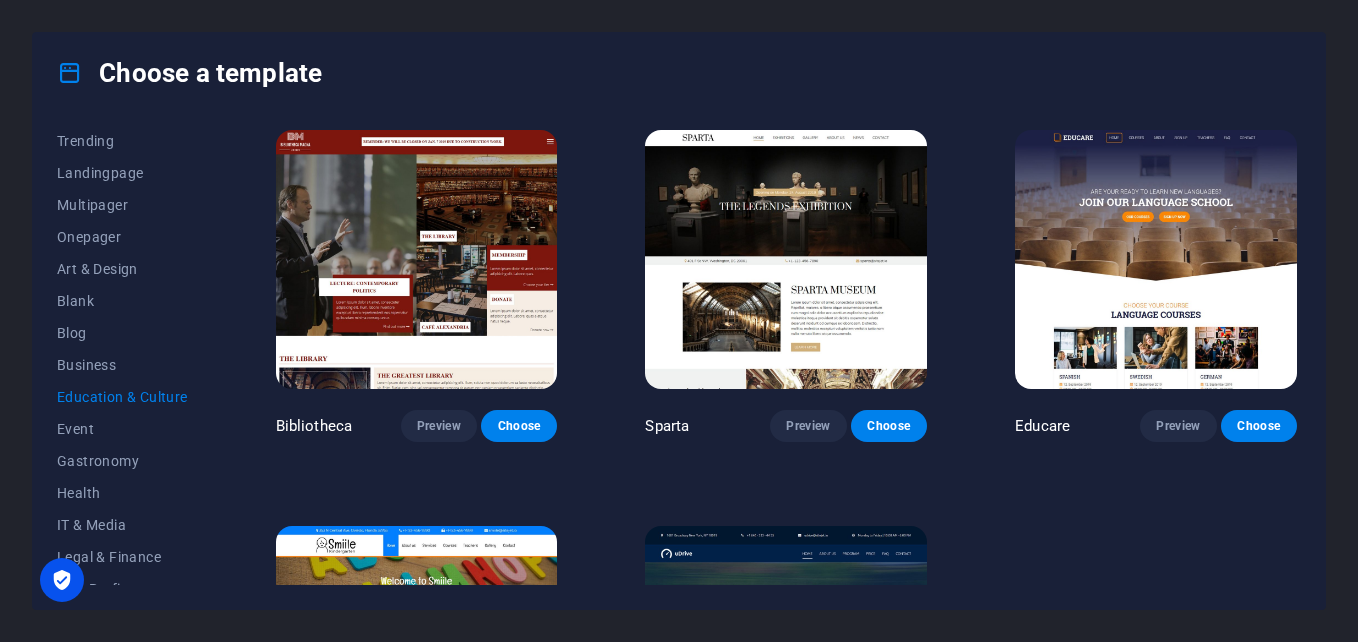 click at bounding box center [1156, 260] 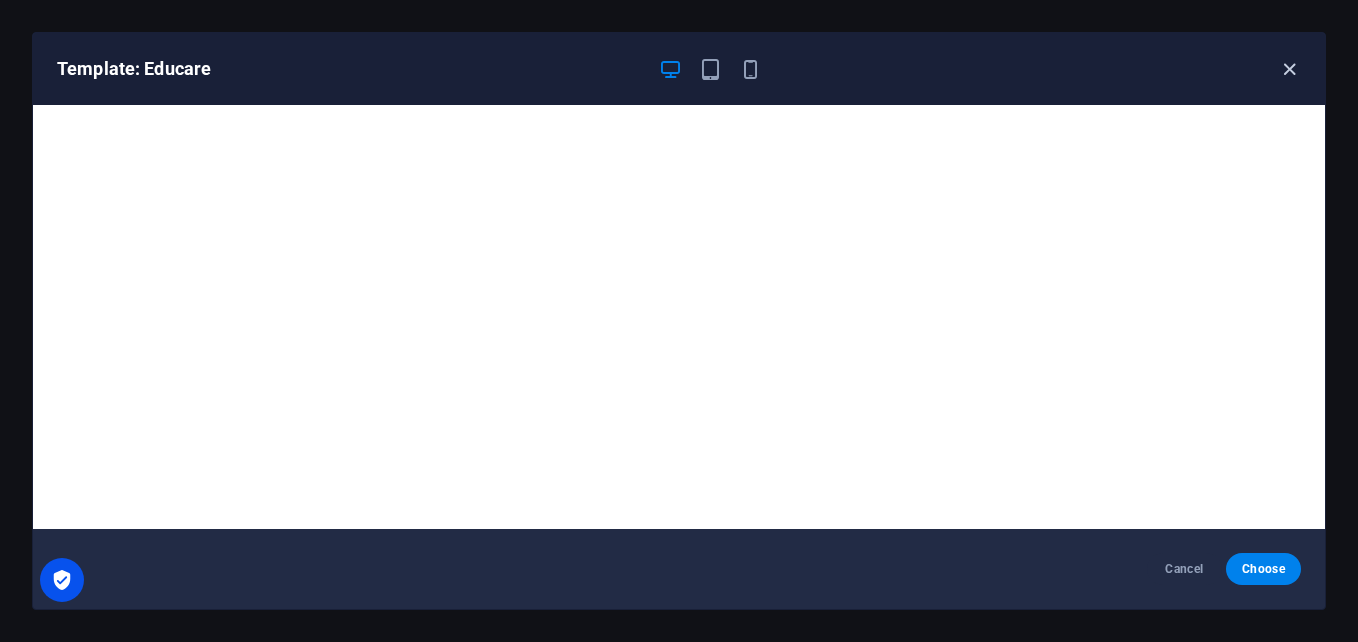 click at bounding box center (1289, 69) 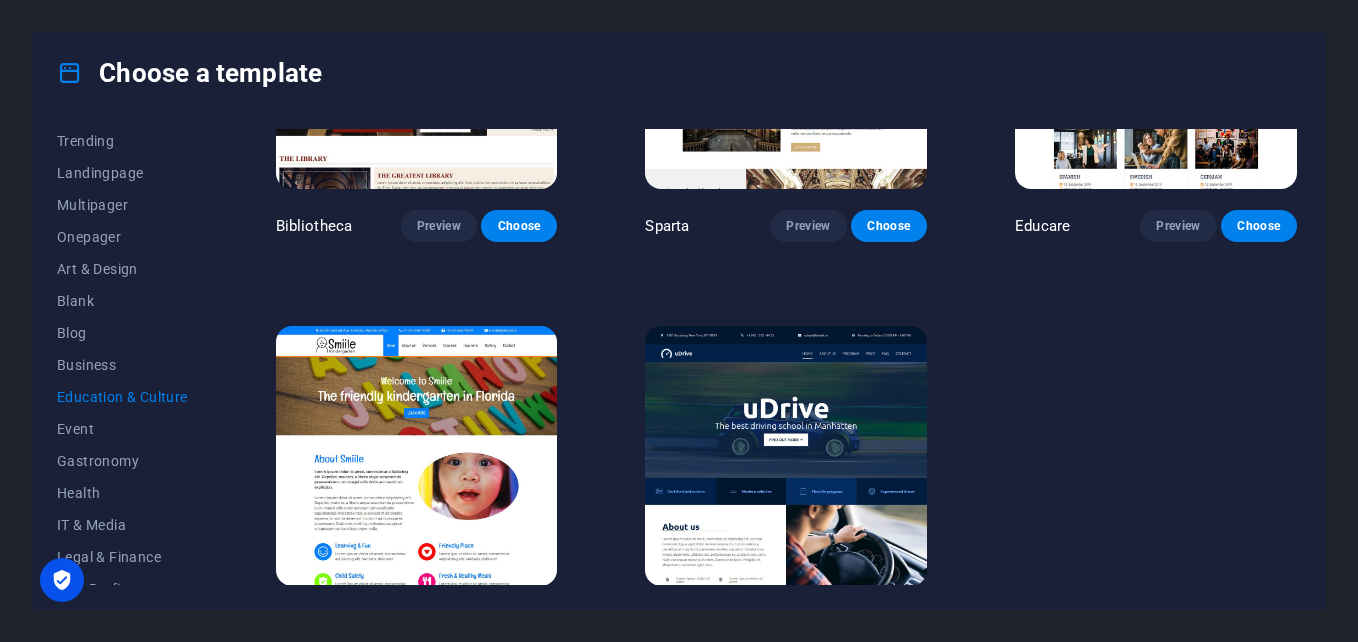 scroll, scrollTop: 647, scrollLeft: 0, axis: vertical 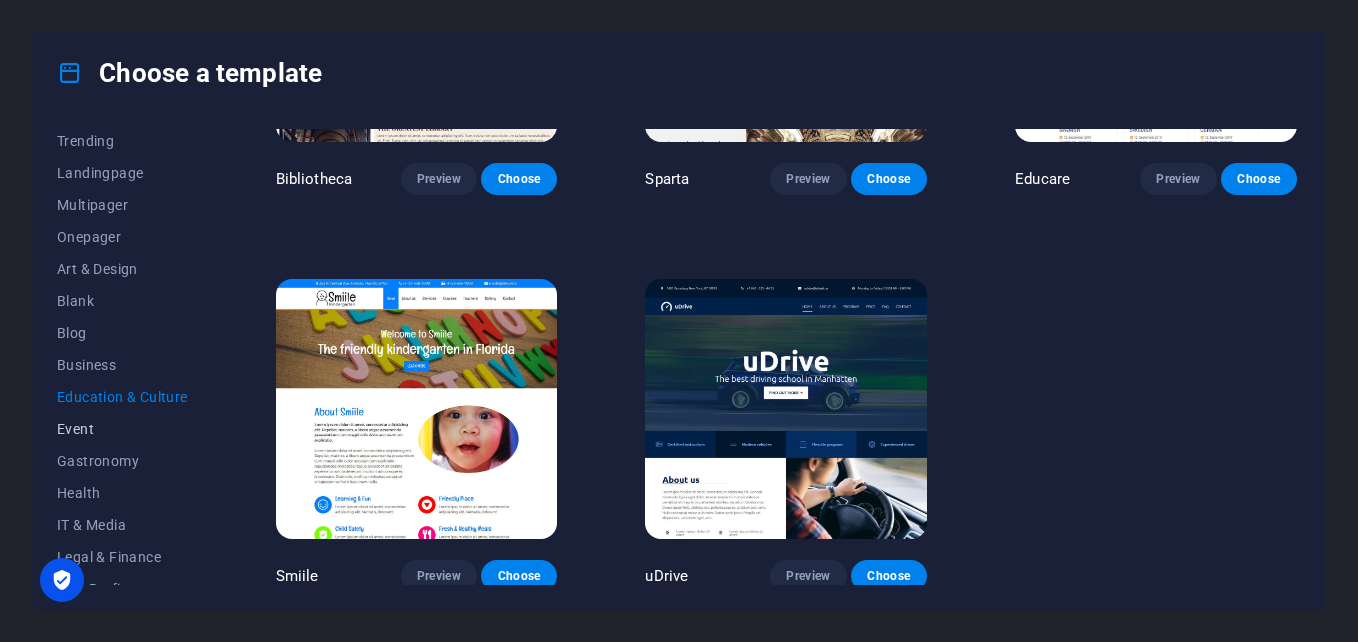 click on "Event" at bounding box center [122, 429] 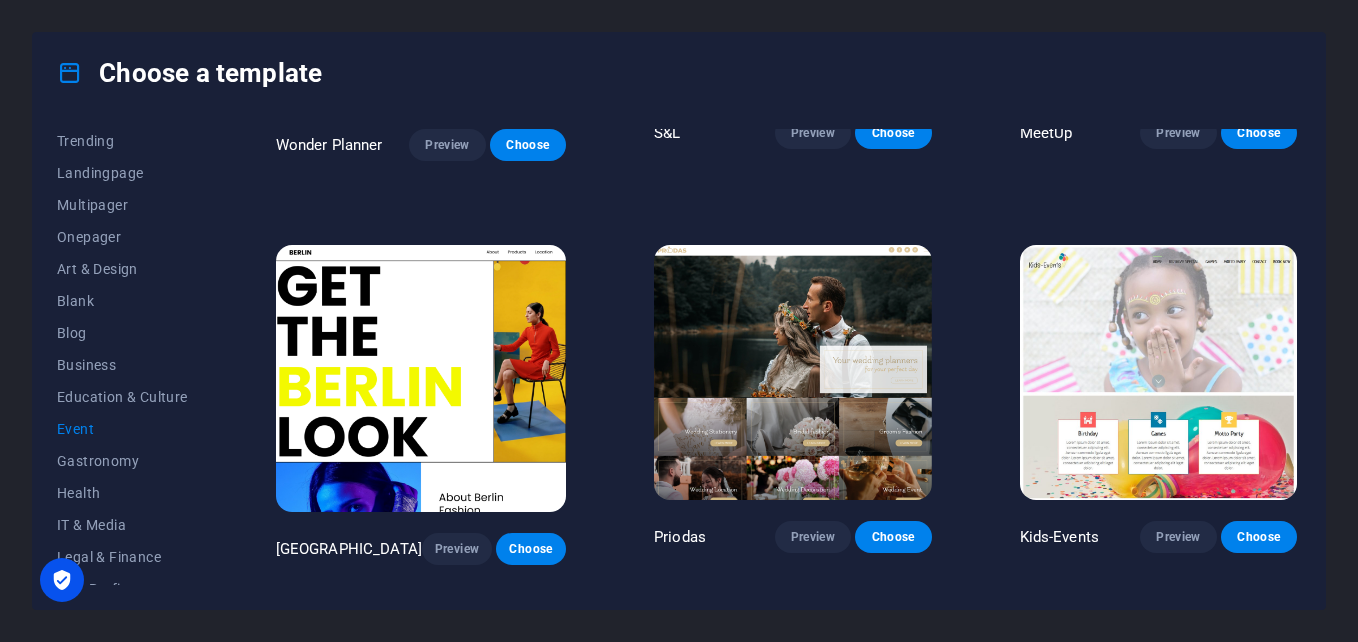 scroll, scrollTop: 300, scrollLeft: 0, axis: vertical 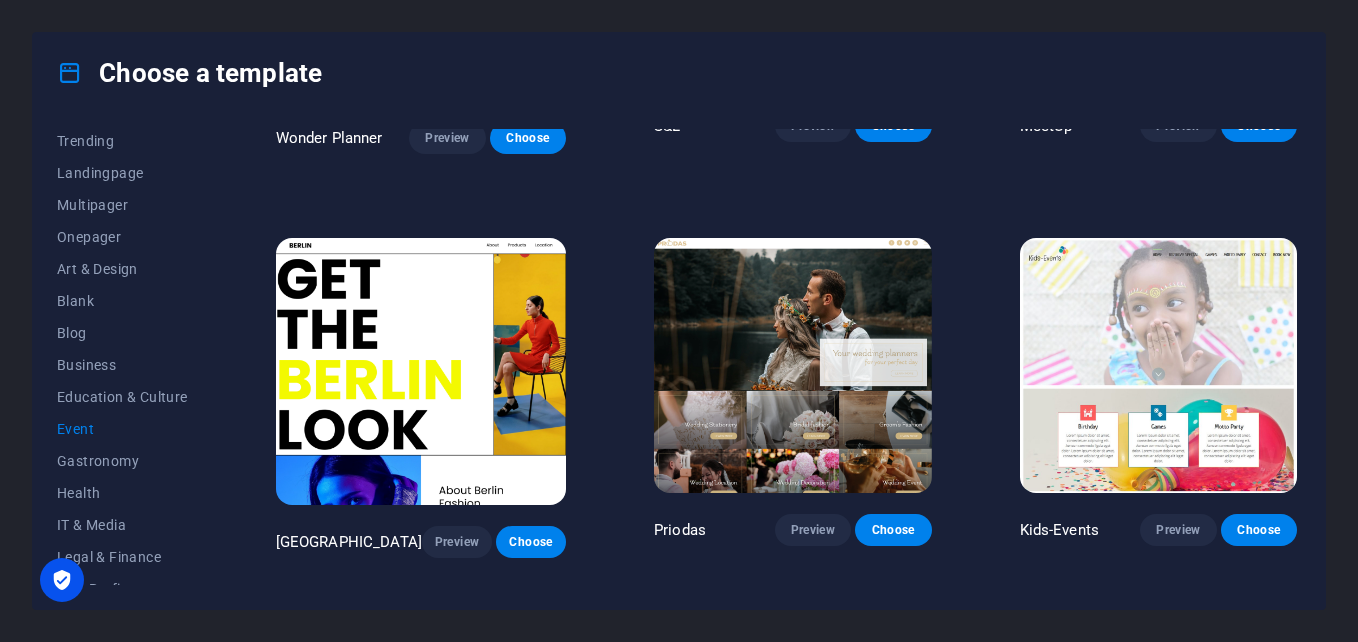 click at bounding box center [792, 366] 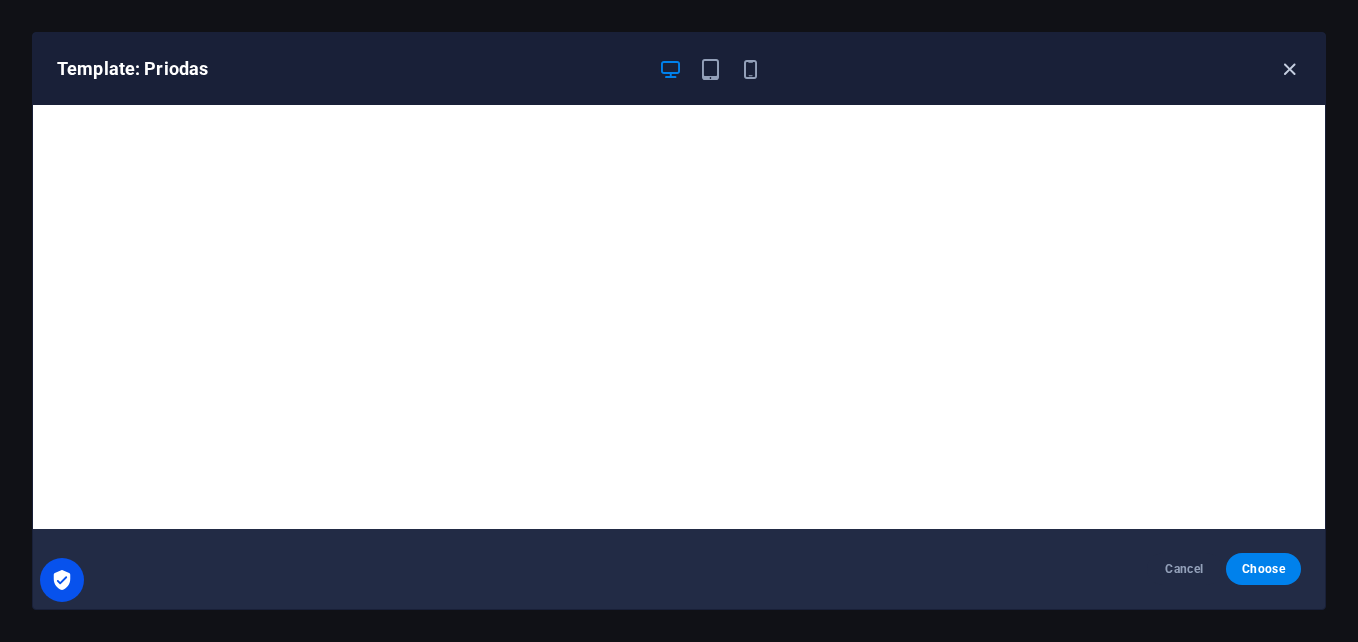 click at bounding box center [1289, 69] 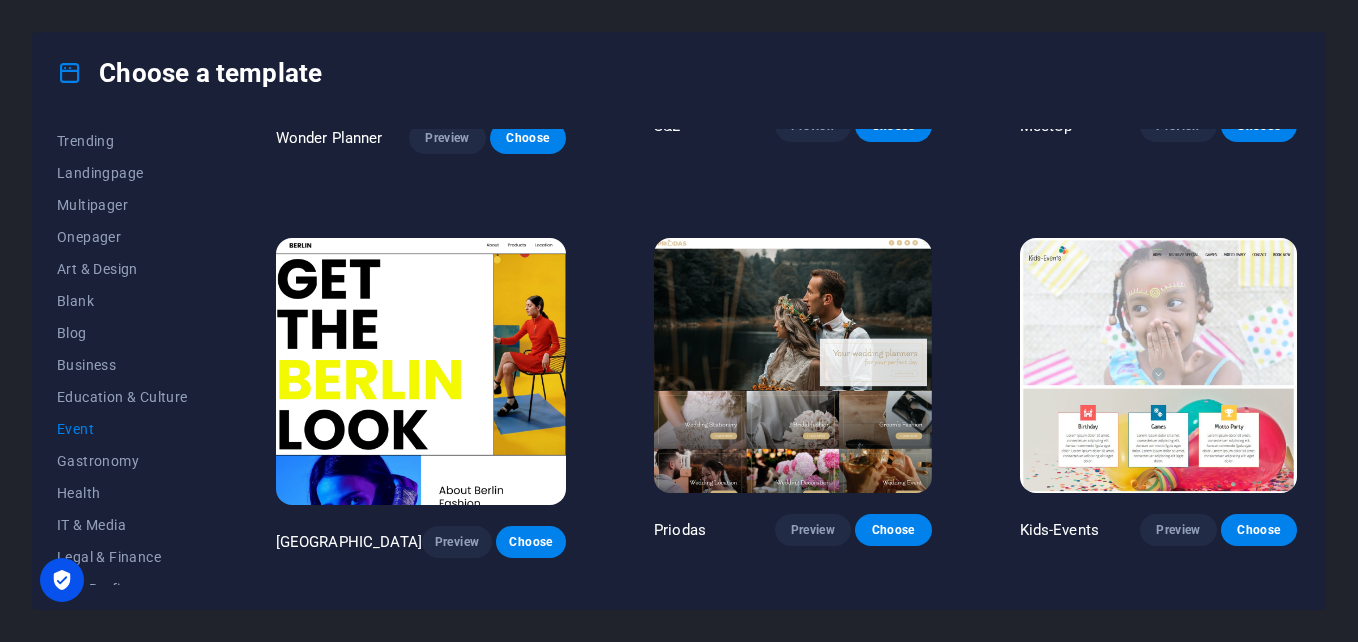 click at bounding box center (1159, 366) 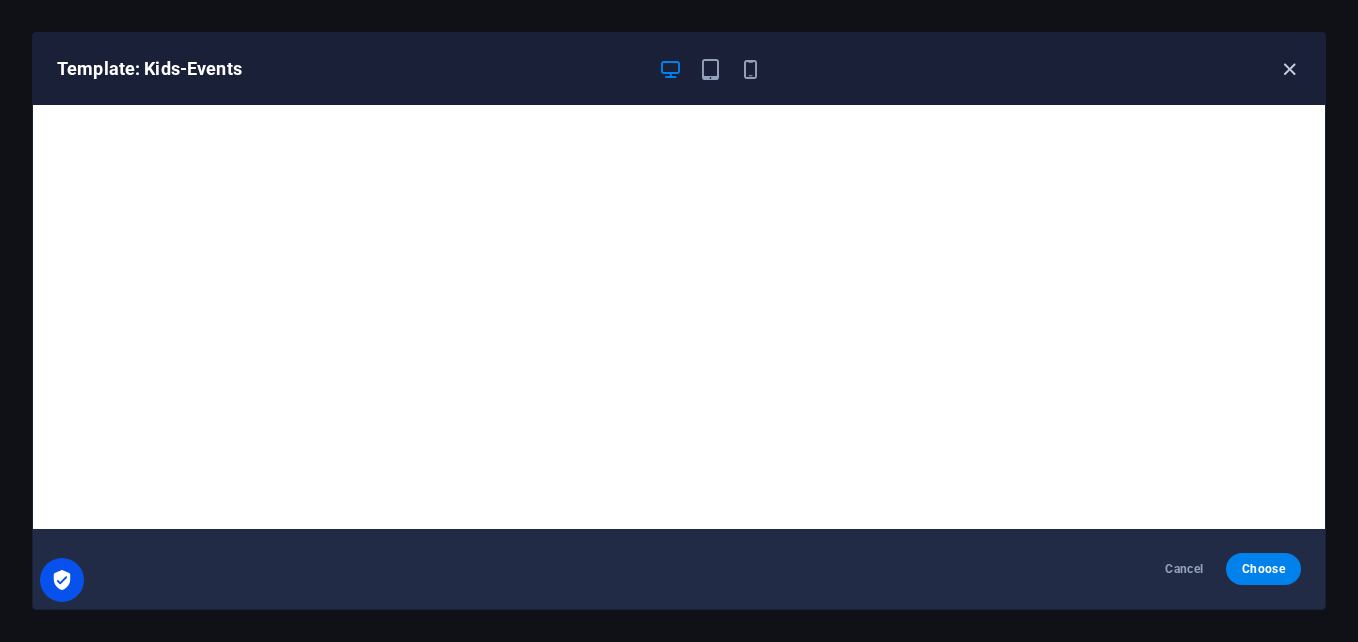 click on "Template: Kids-Events" at bounding box center (679, 69) 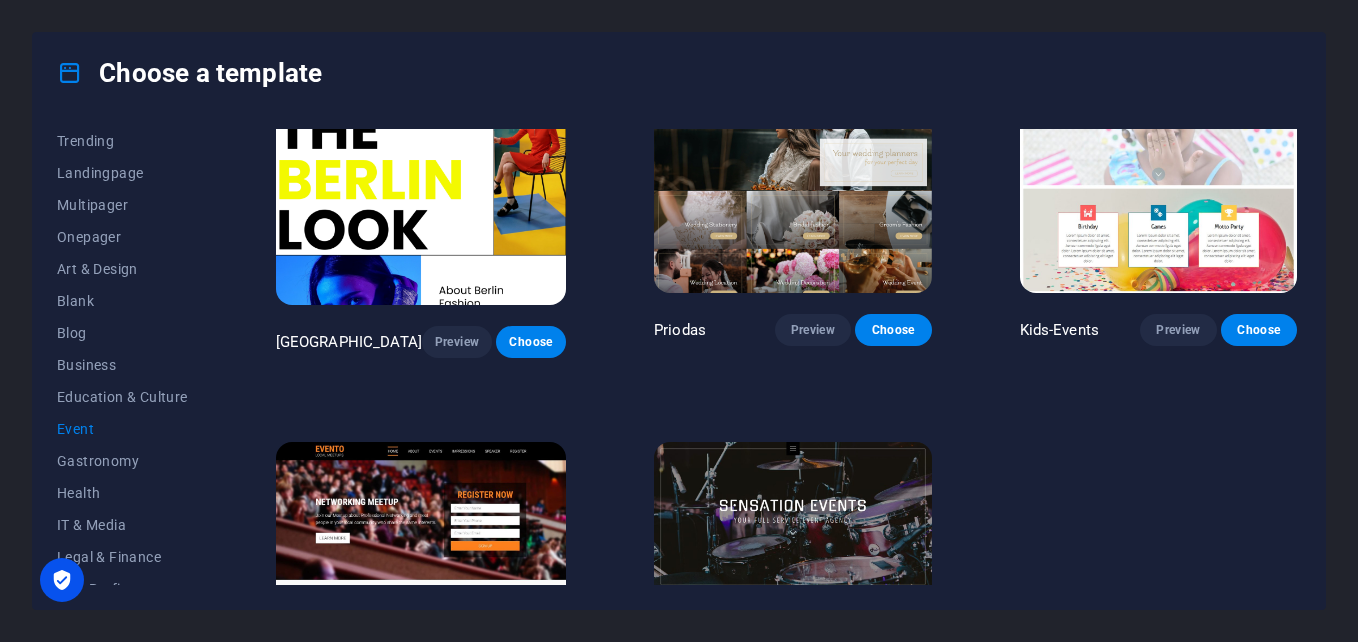 scroll, scrollTop: 647, scrollLeft: 0, axis: vertical 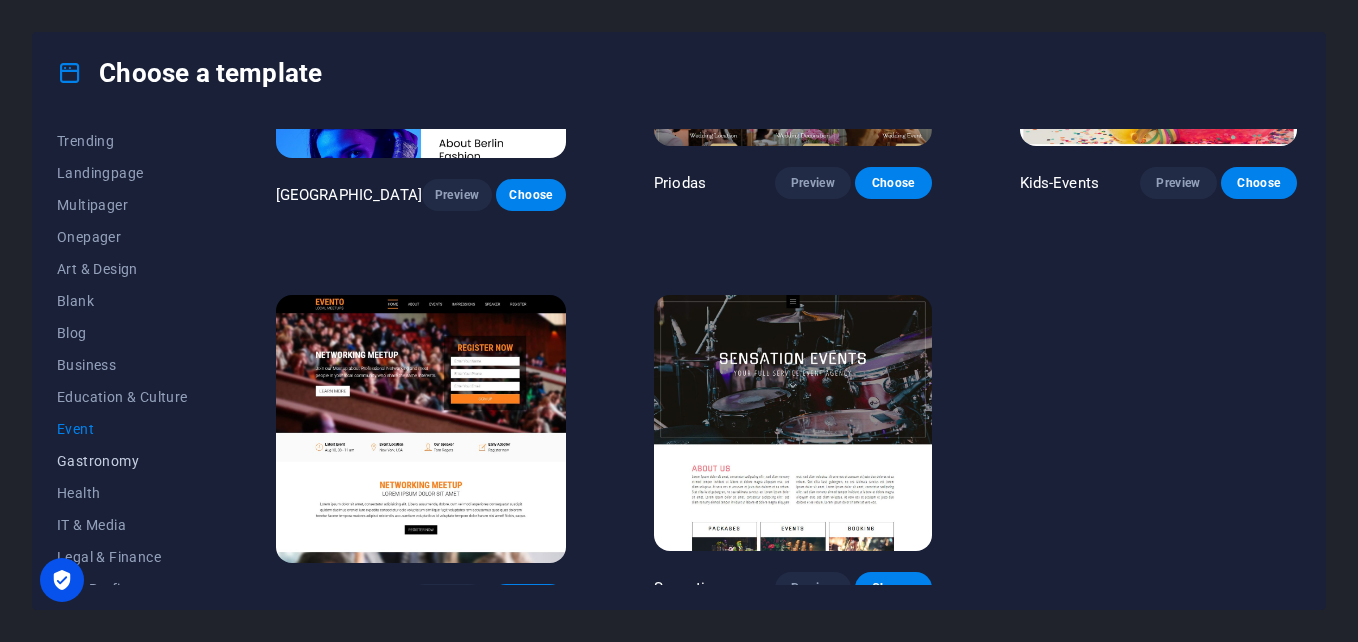 click on "Gastronomy" at bounding box center (122, 461) 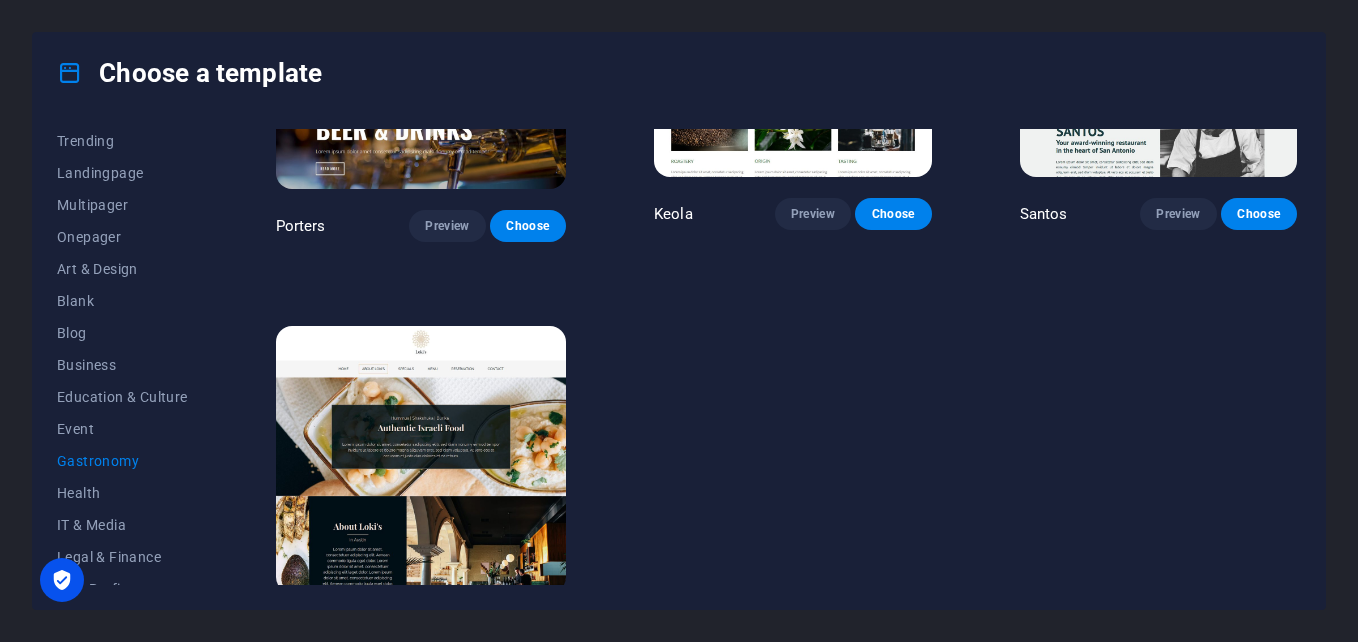 scroll, scrollTop: 1838, scrollLeft: 0, axis: vertical 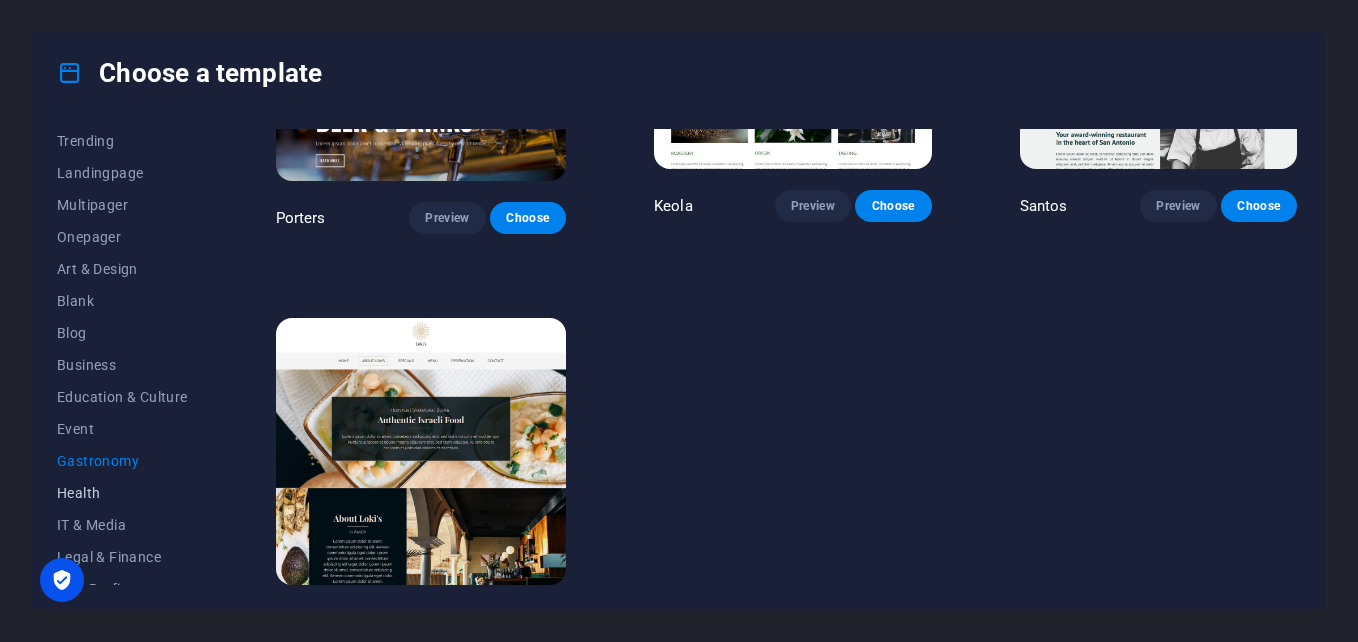 click on "Health" at bounding box center [122, 493] 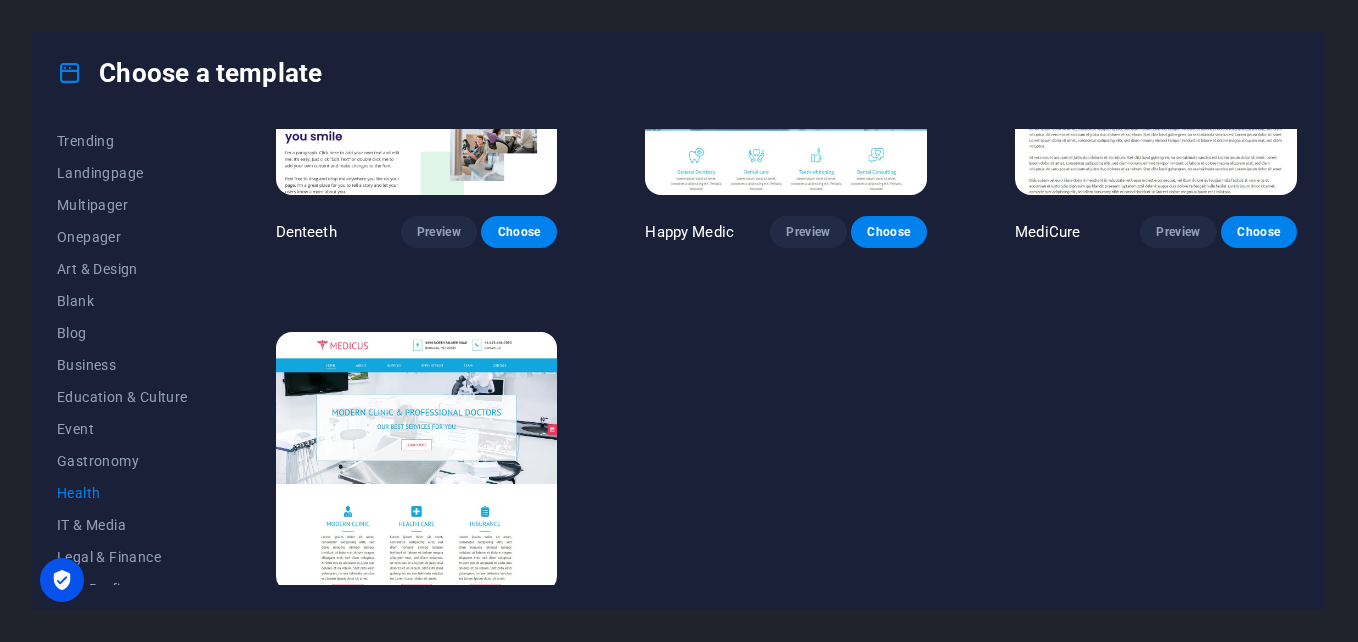 scroll, scrollTop: 647, scrollLeft: 0, axis: vertical 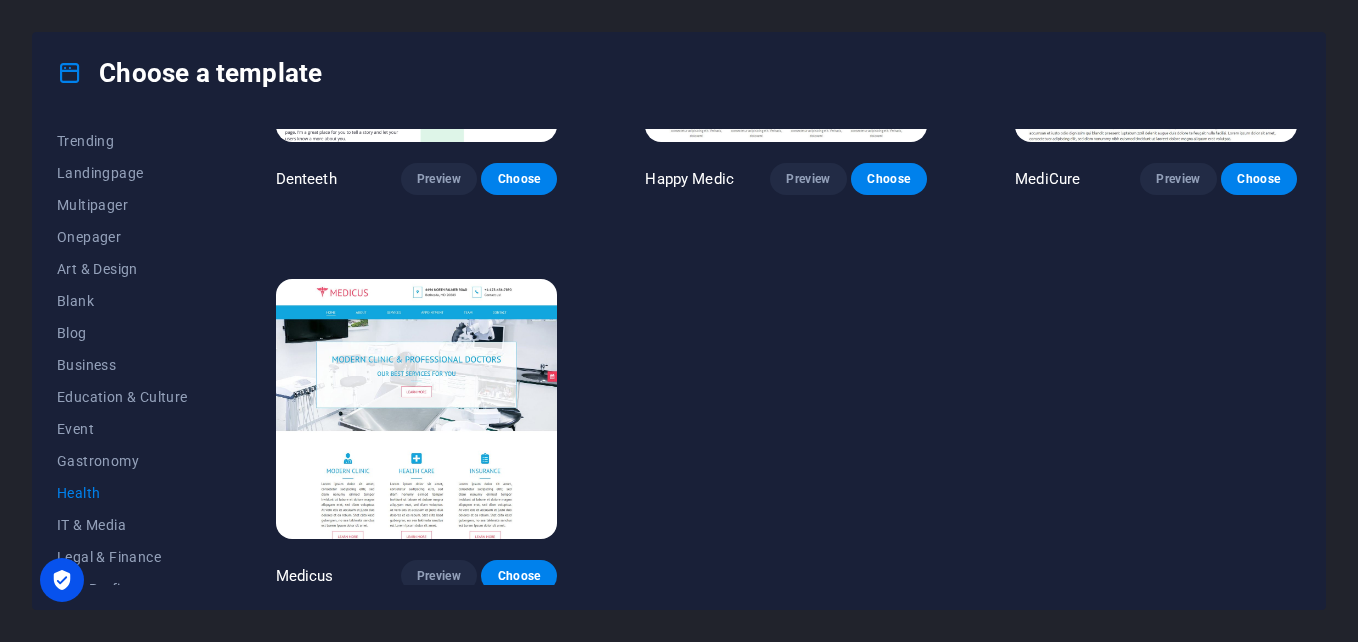 click at bounding box center (417, 409) 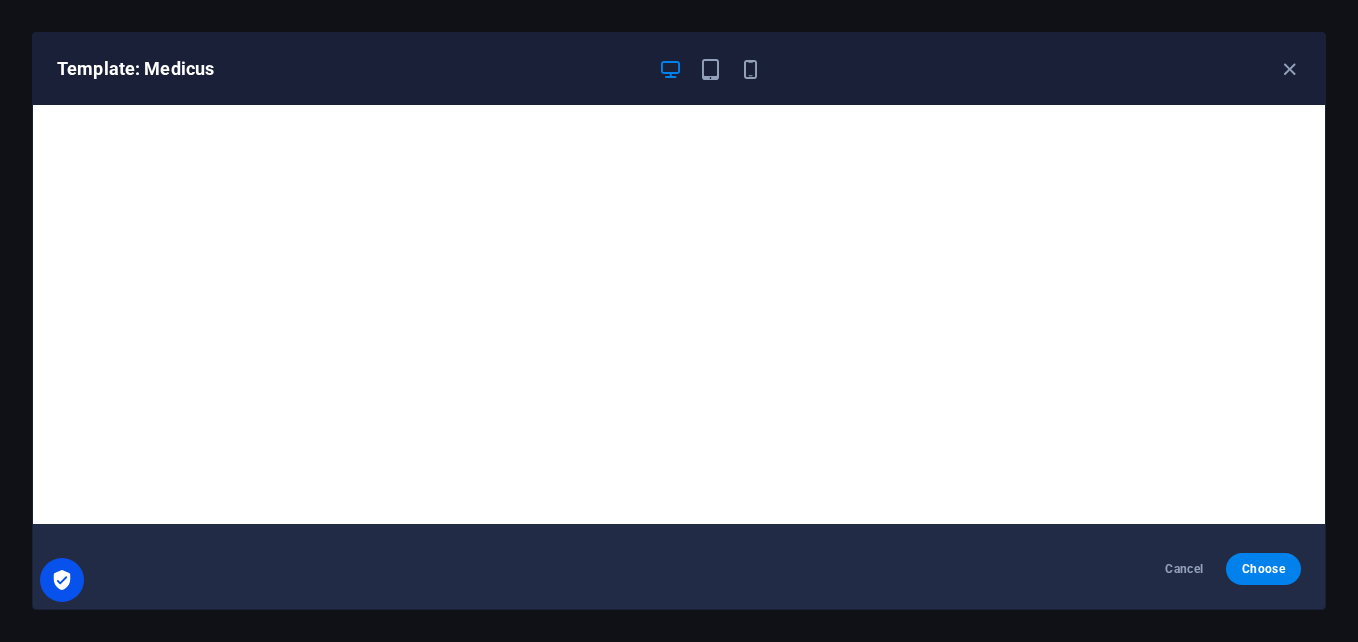scroll, scrollTop: 0, scrollLeft: 0, axis: both 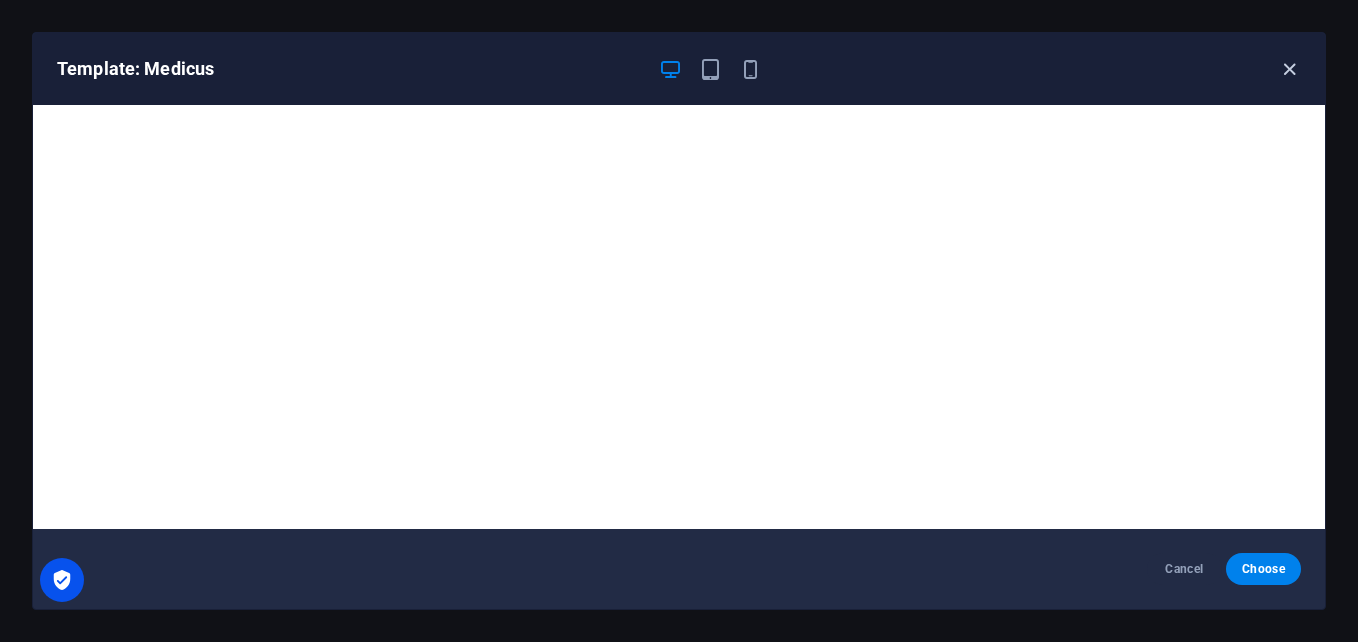 drag, startPoint x: 1299, startPoint y: 66, endPoint x: 1281, endPoint y: 55, distance: 21.095022 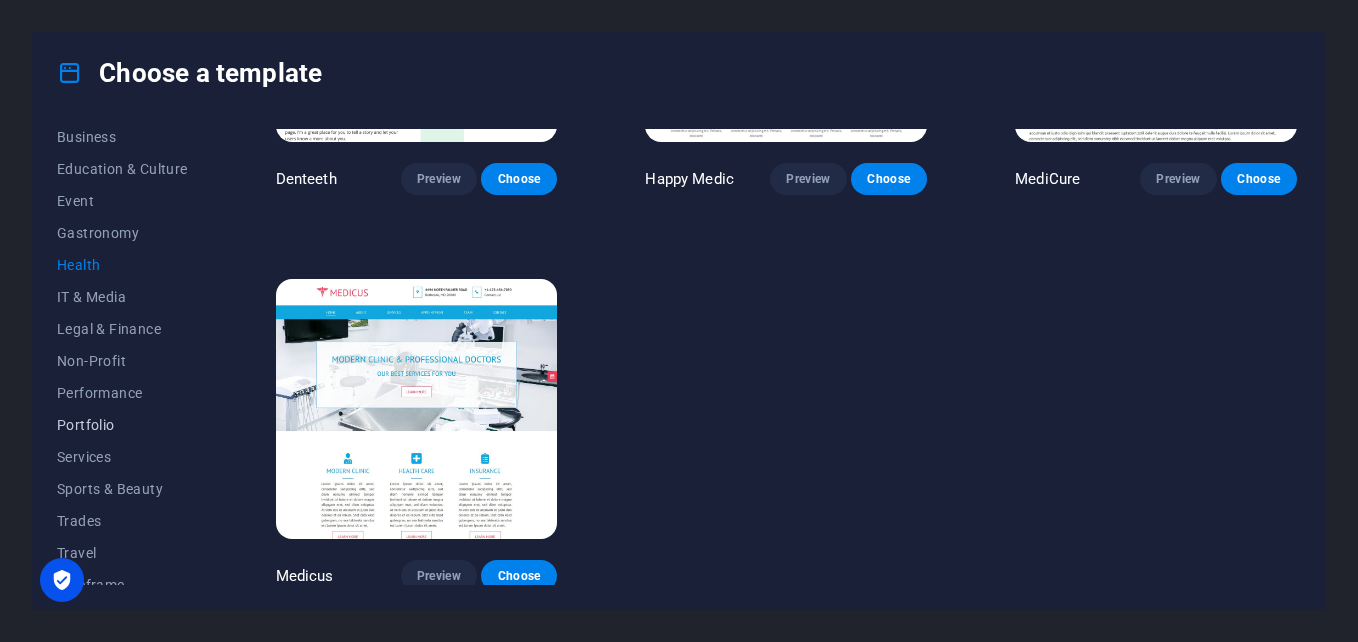 scroll, scrollTop: 344, scrollLeft: 0, axis: vertical 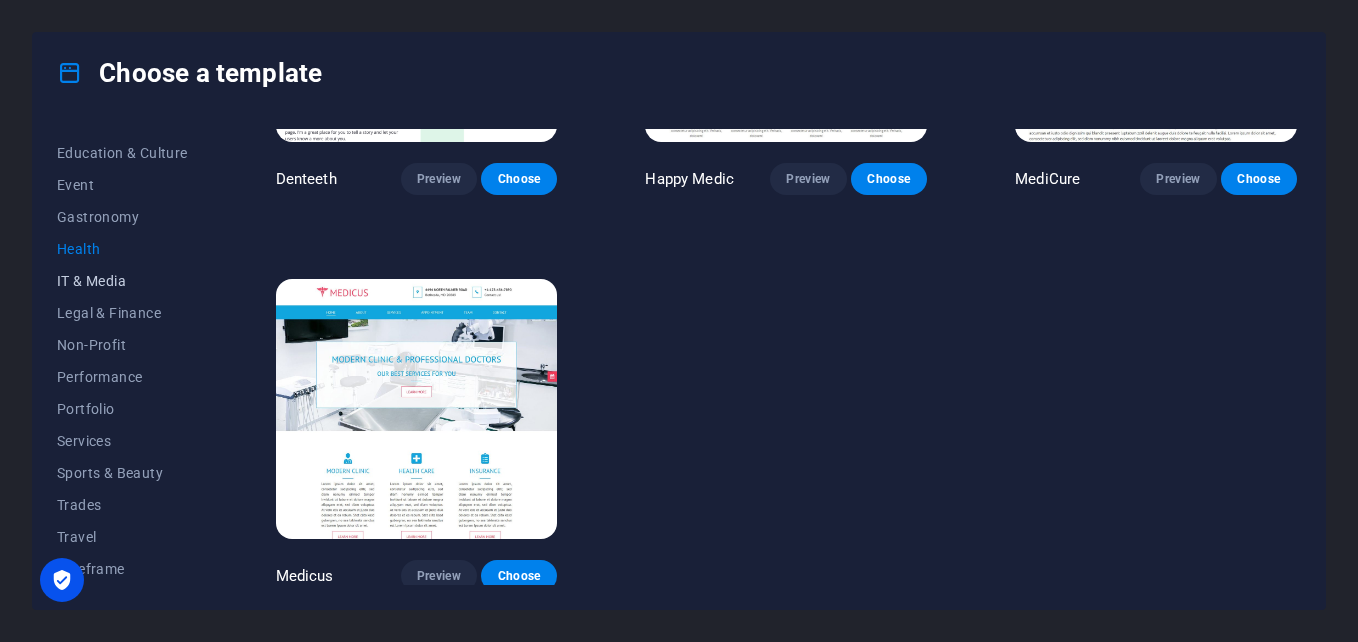 click on "IT & Media" at bounding box center [122, 281] 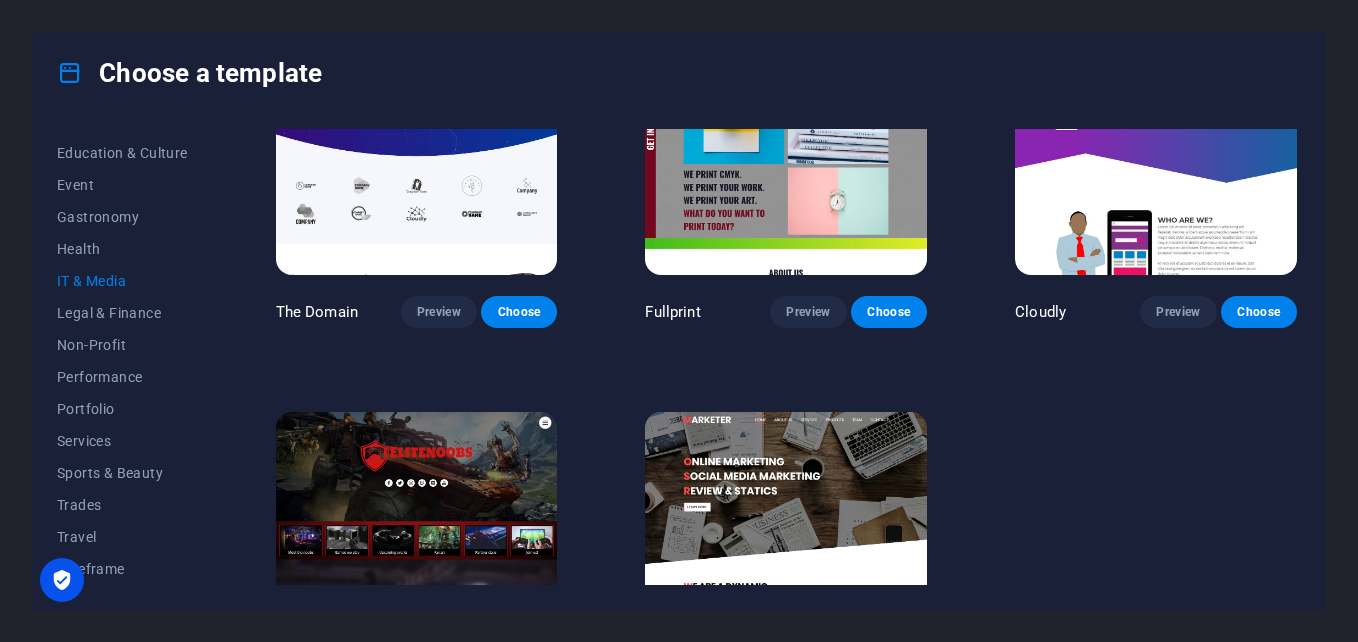 scroll, scrollTop: 1042, scrollLeft: 0, axis: vertical 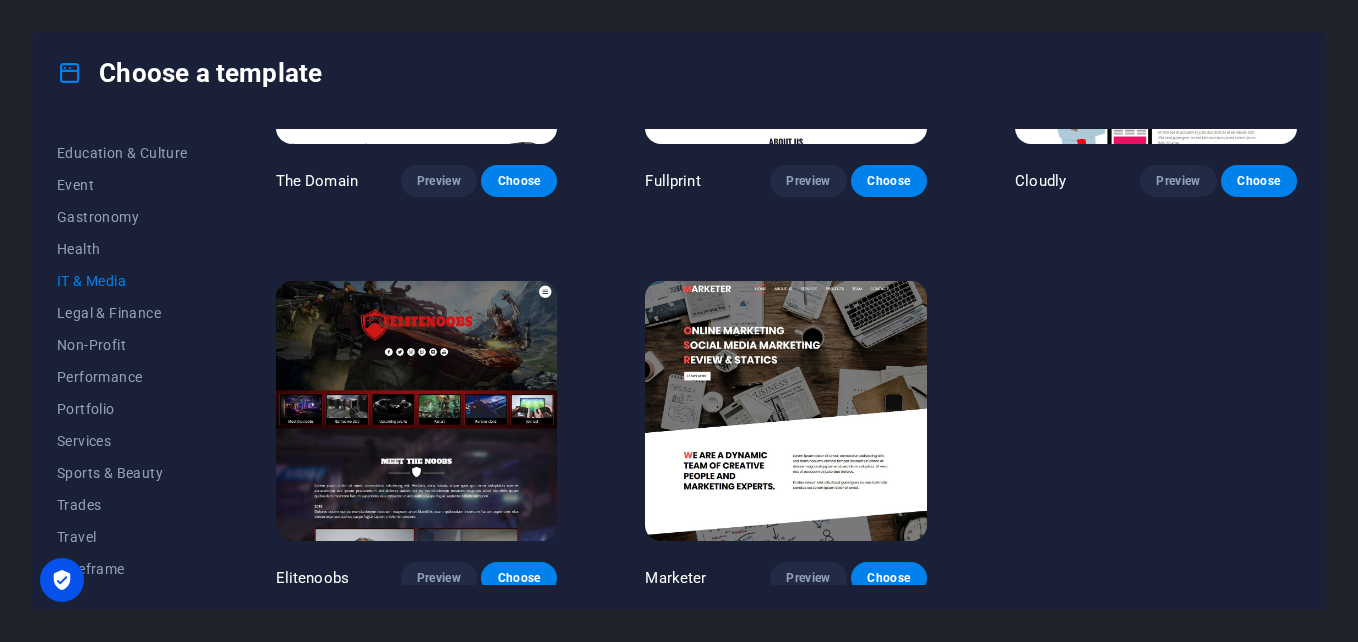 click at bounding box center [417, 411] 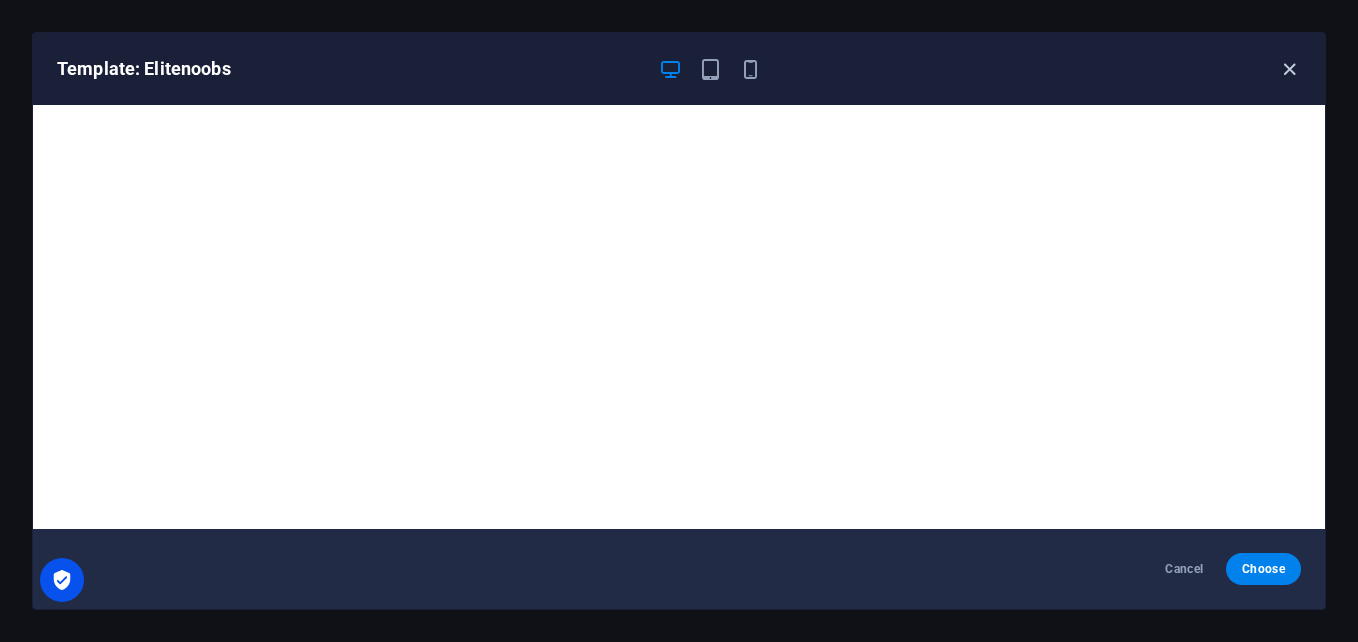 click at bounding box center [1289, 69] 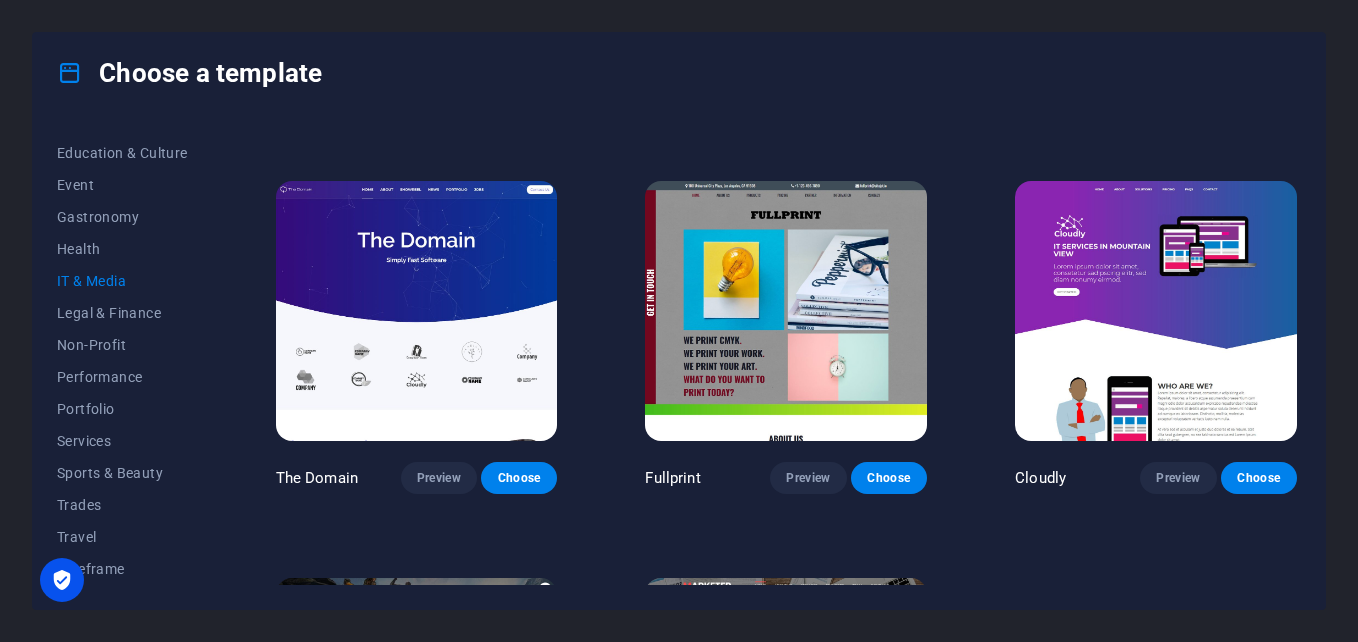 scroll, scrollTop: 642, scrollLeft: 0, axis: vertical 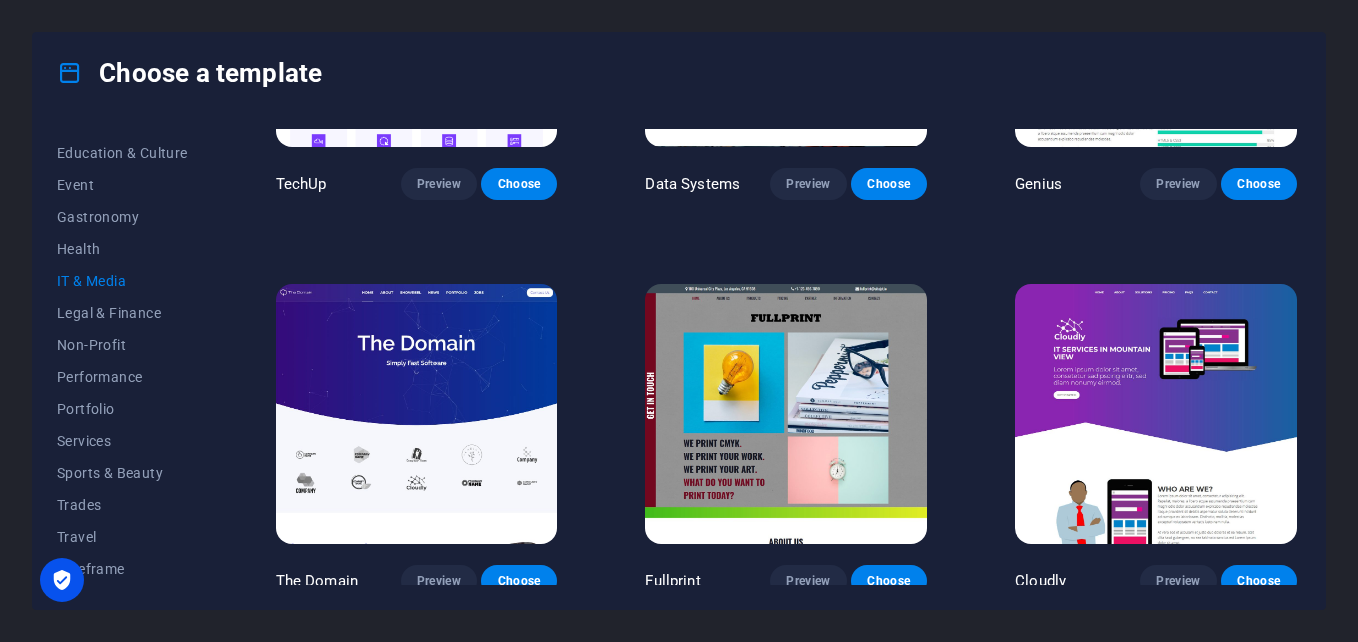 click at bounding box center (417, 414) 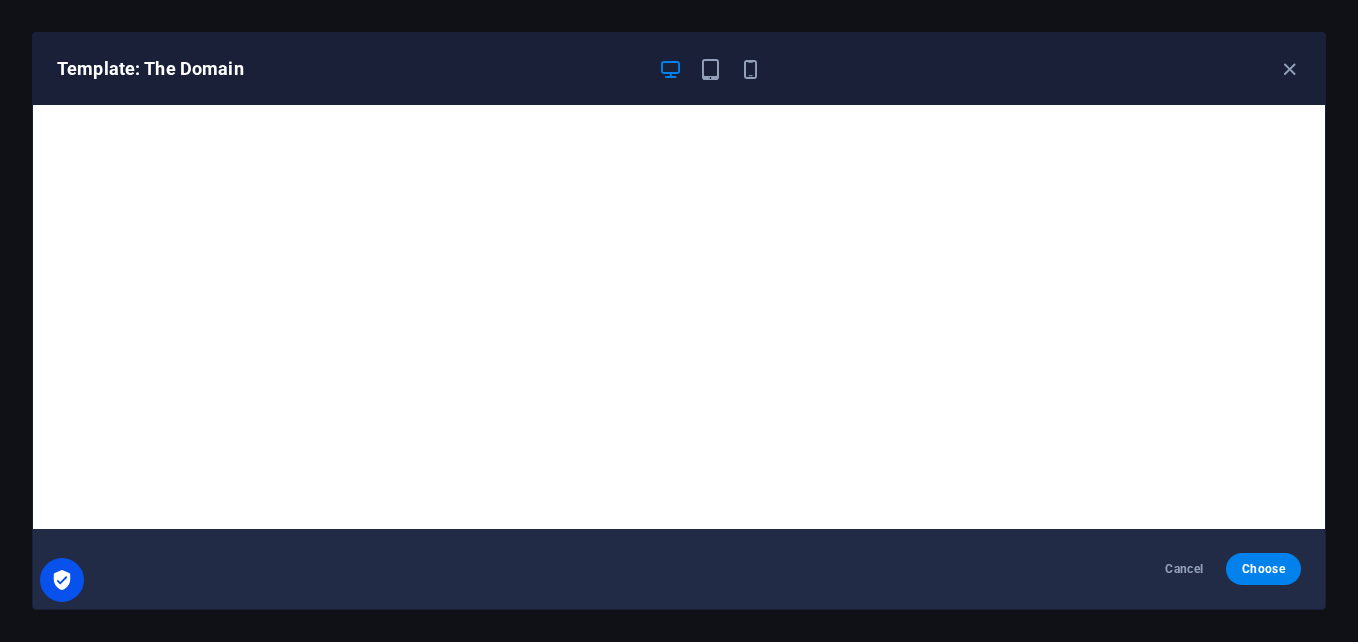 scroll, scrollTop: 5, scrollLeft: 0, axis: vertical 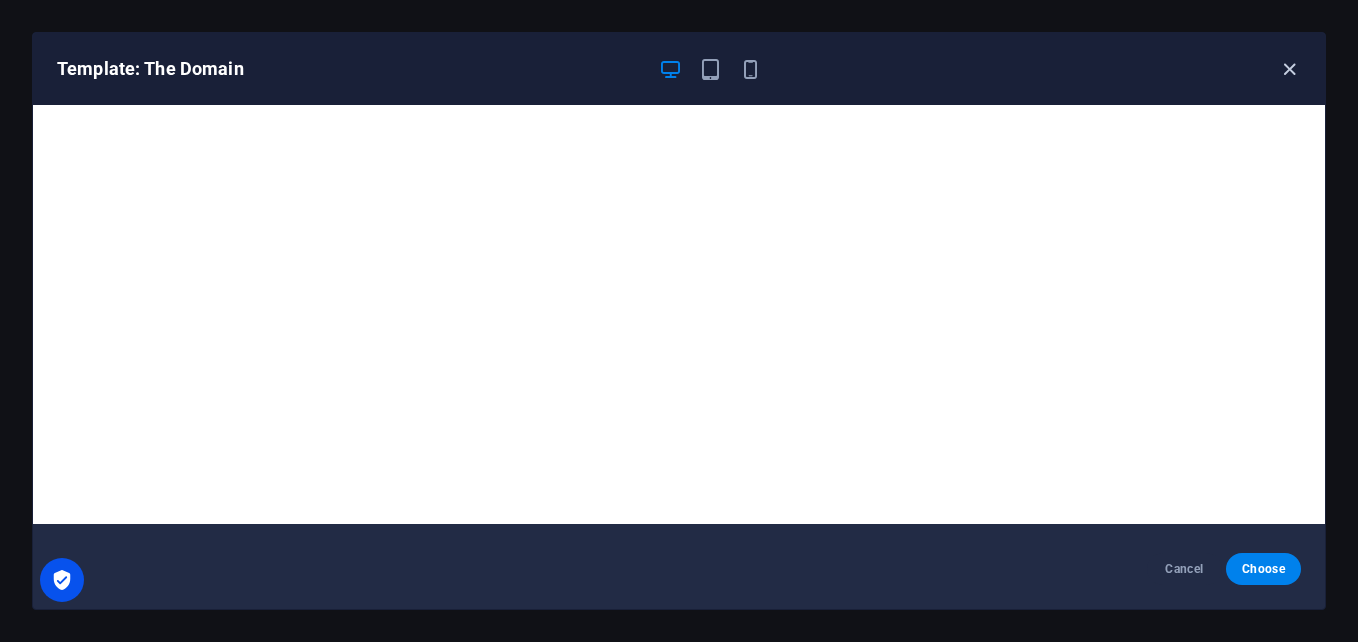 click at bounding box center (1289, 69) 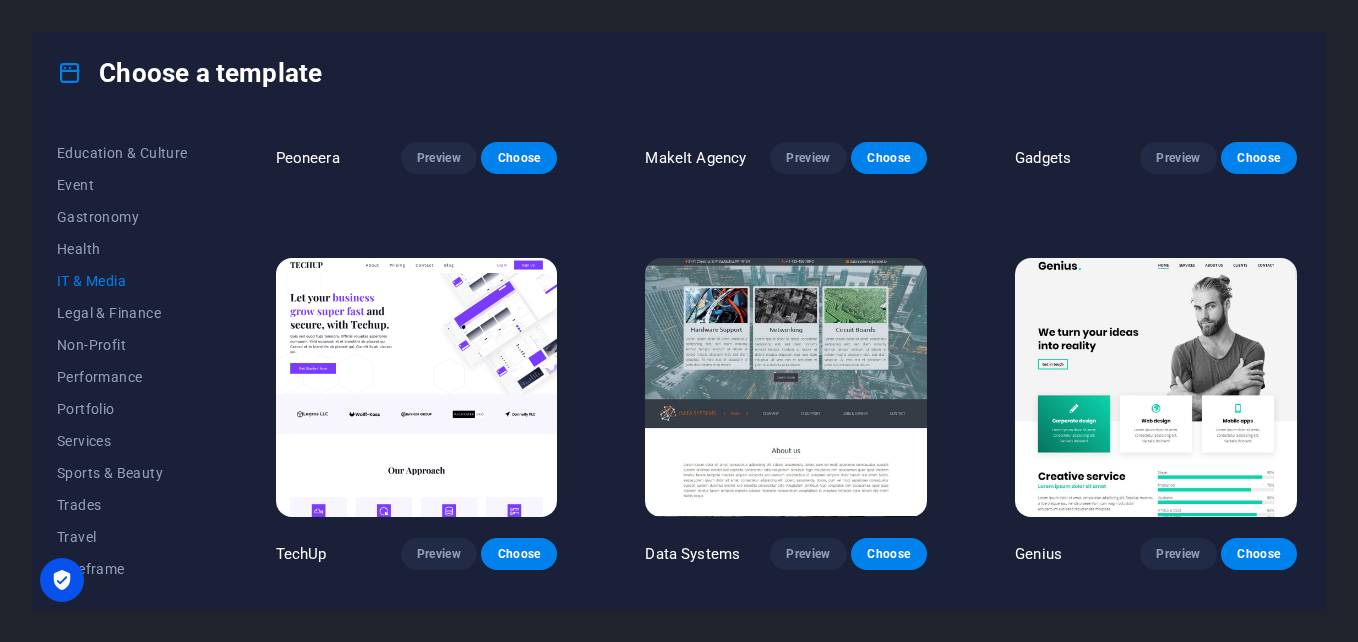 scroll, scrollTop: 242, scrollLeft: 0, axis: vertical 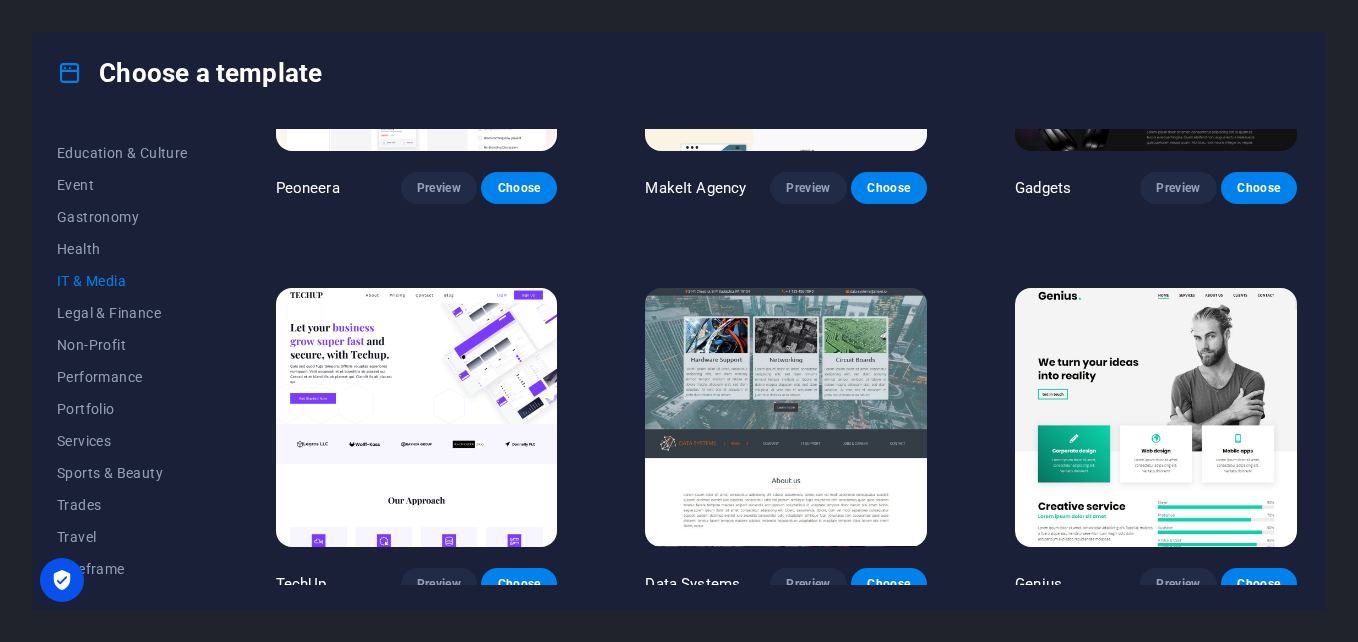 click at bounding box center [786, 418] 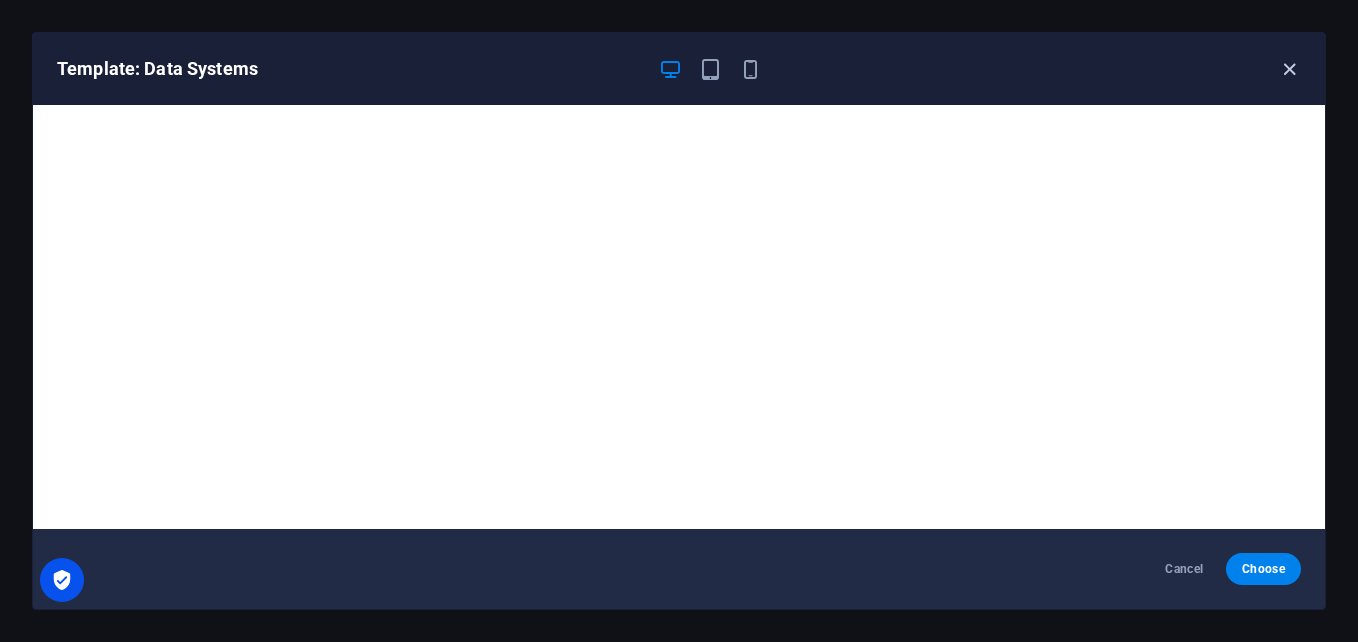 click at bounding box center (1289, 69) 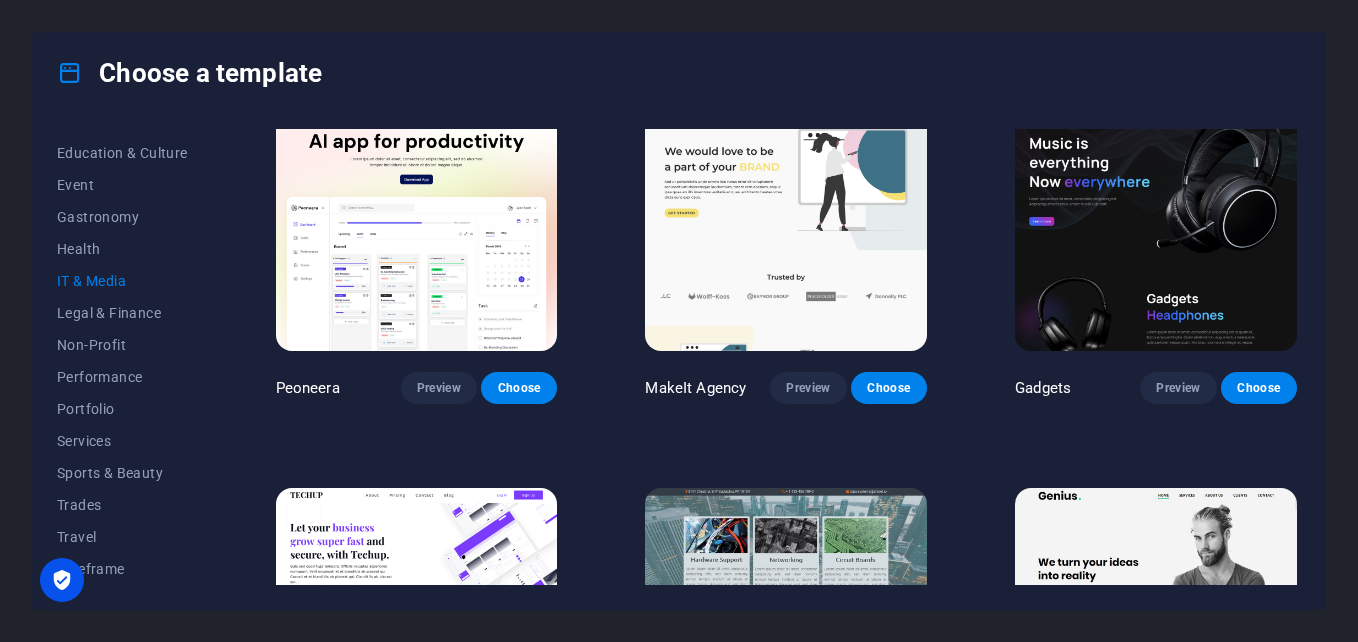 scroll, scrollTop: 0, scrollLeft: 0, axis: both 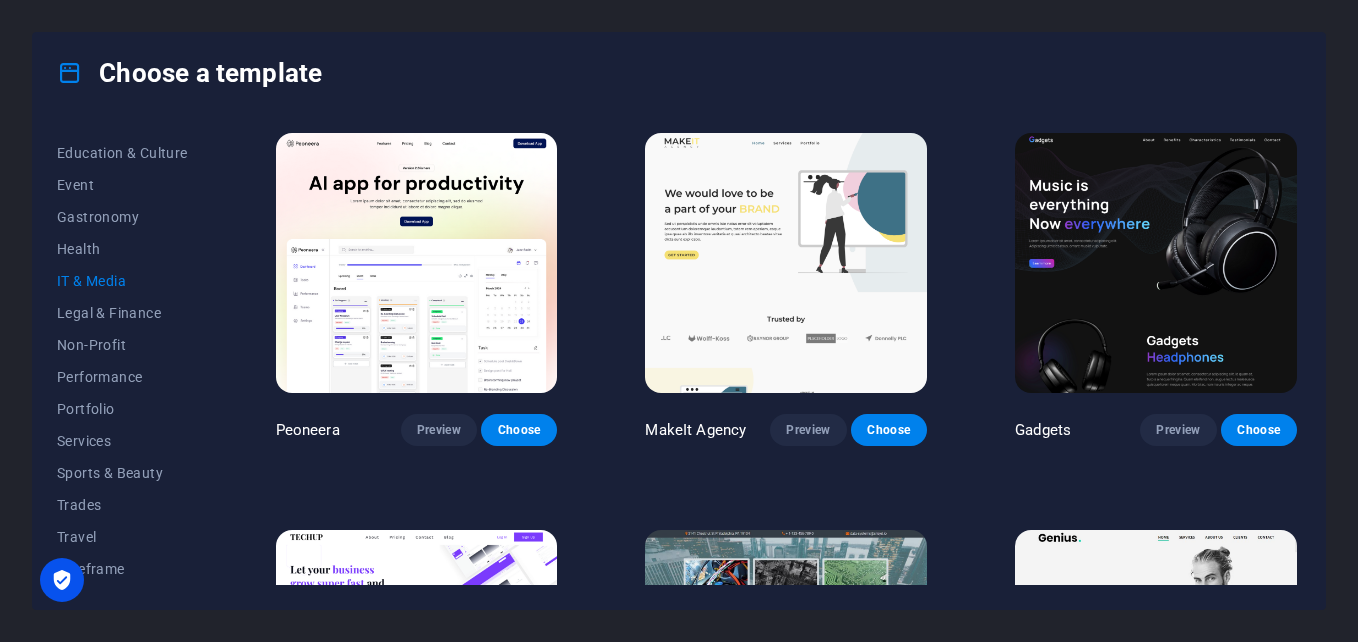 click at bounding box center [1156, 263] 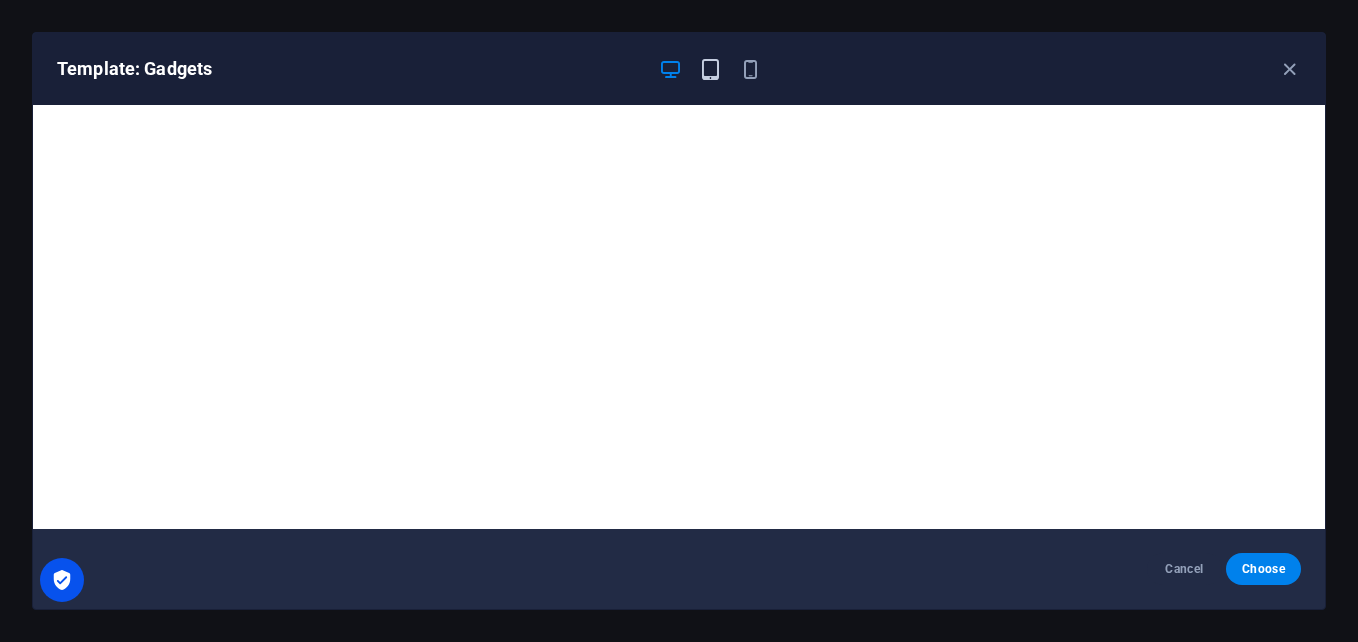 click at bounding box center [710, 69] 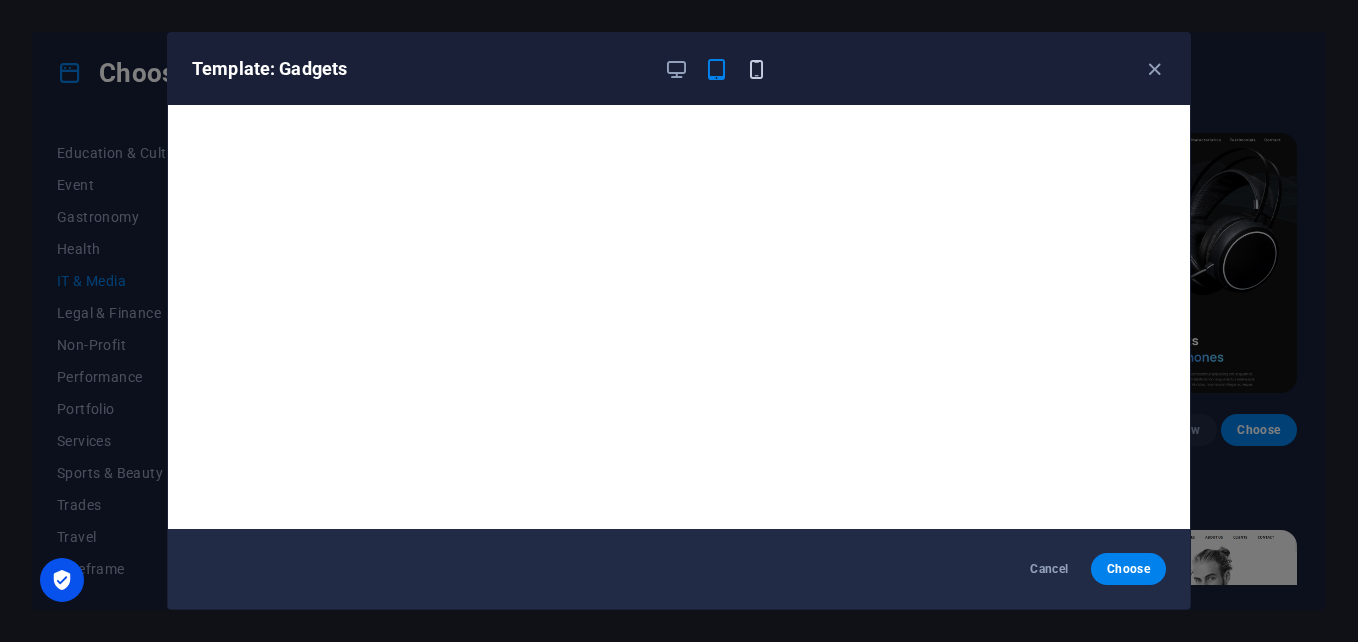 click at bounding box center [756, 69] 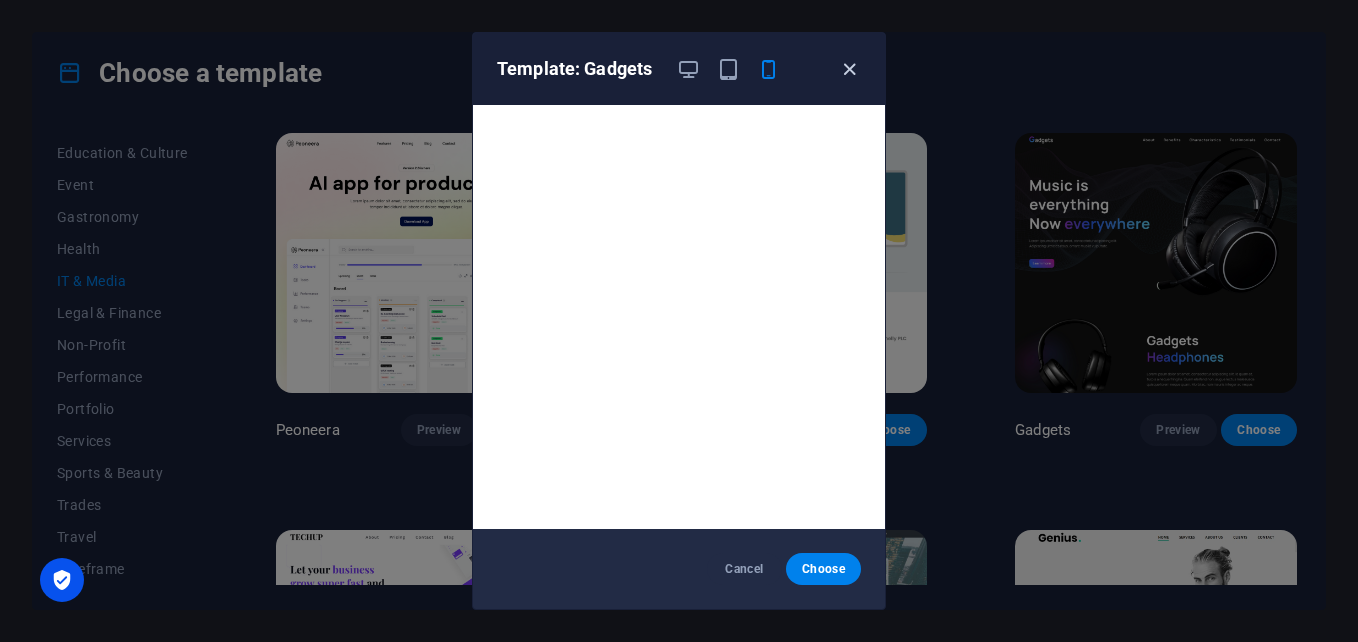 click at bounding box center (849, 69) 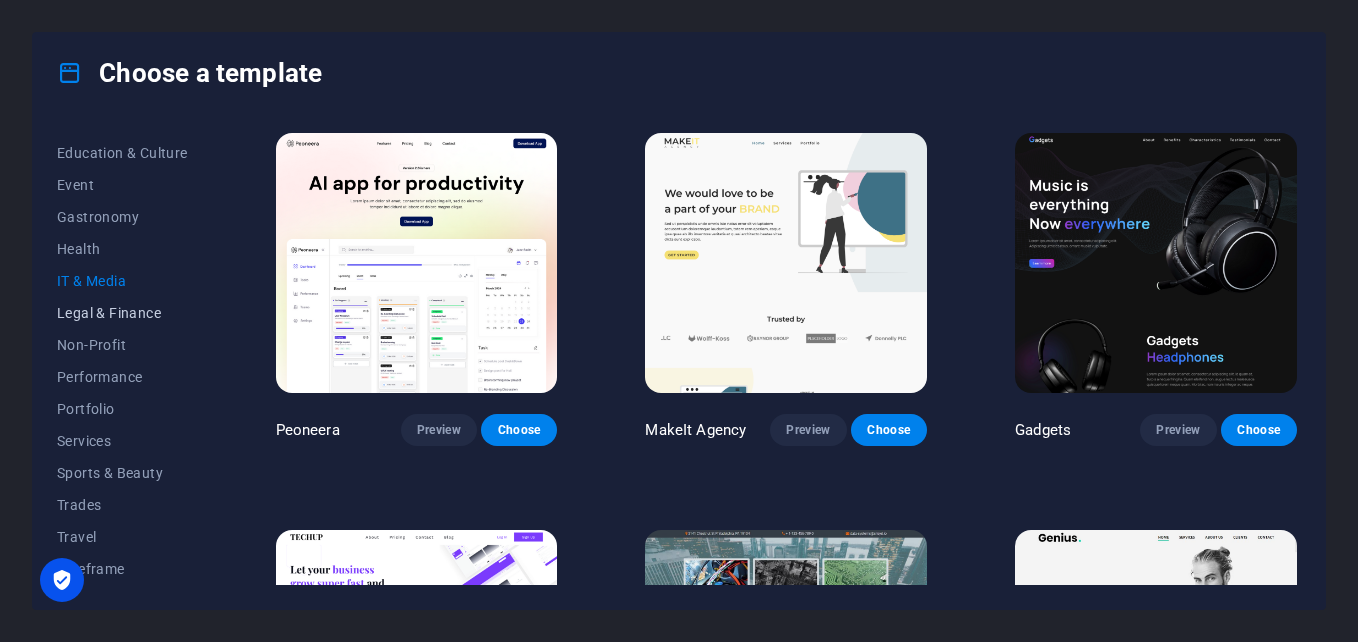 click on "Legal & Finance" at bounding box center (122, 313) 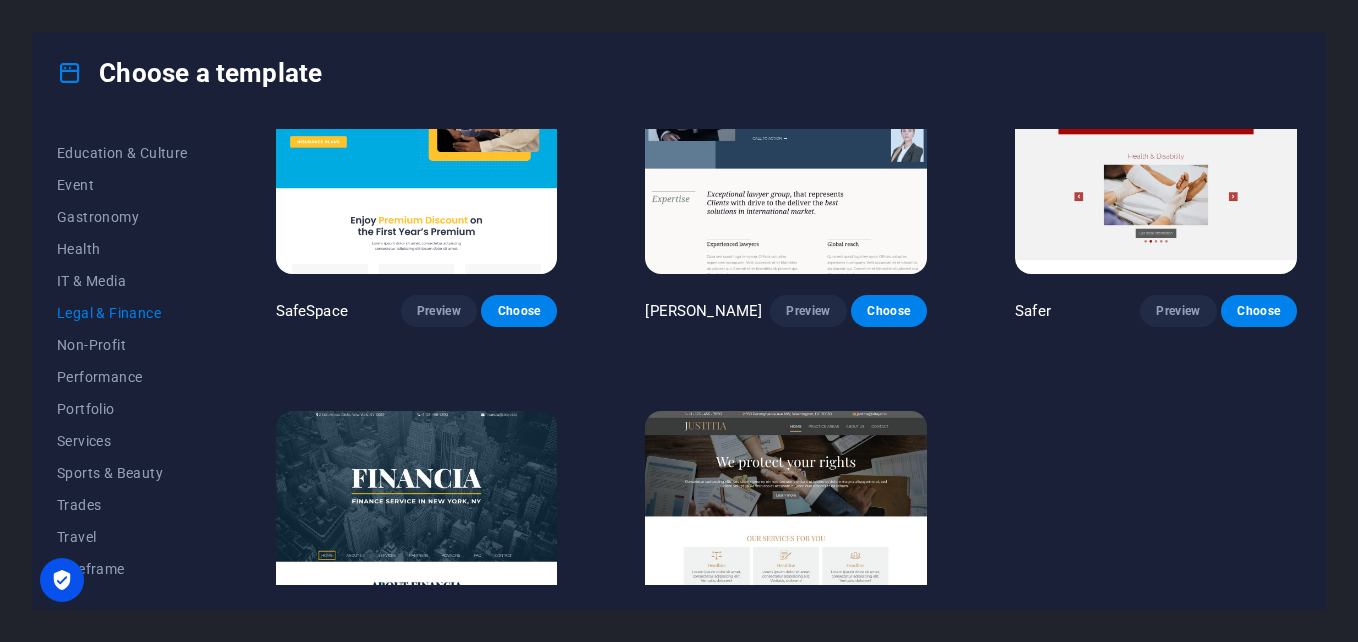 scroll, scrollTop: 0, scrollLeft: 0, axis: both 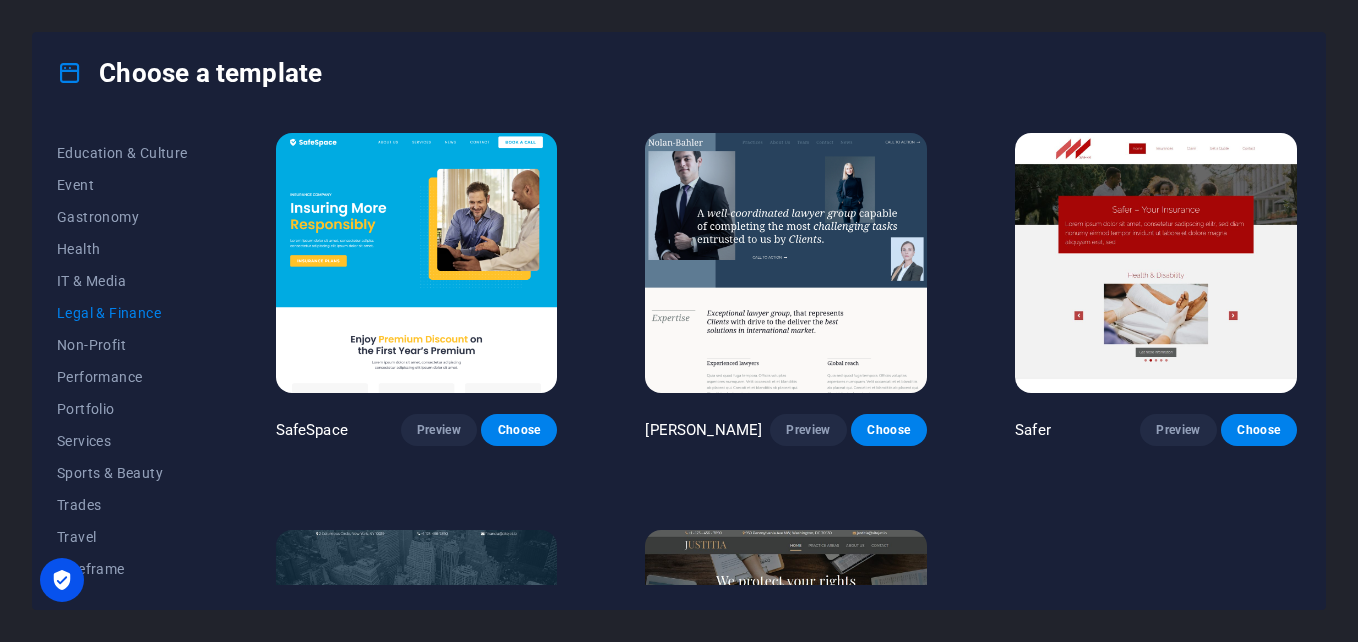 click at bounding box center [1156, 263] 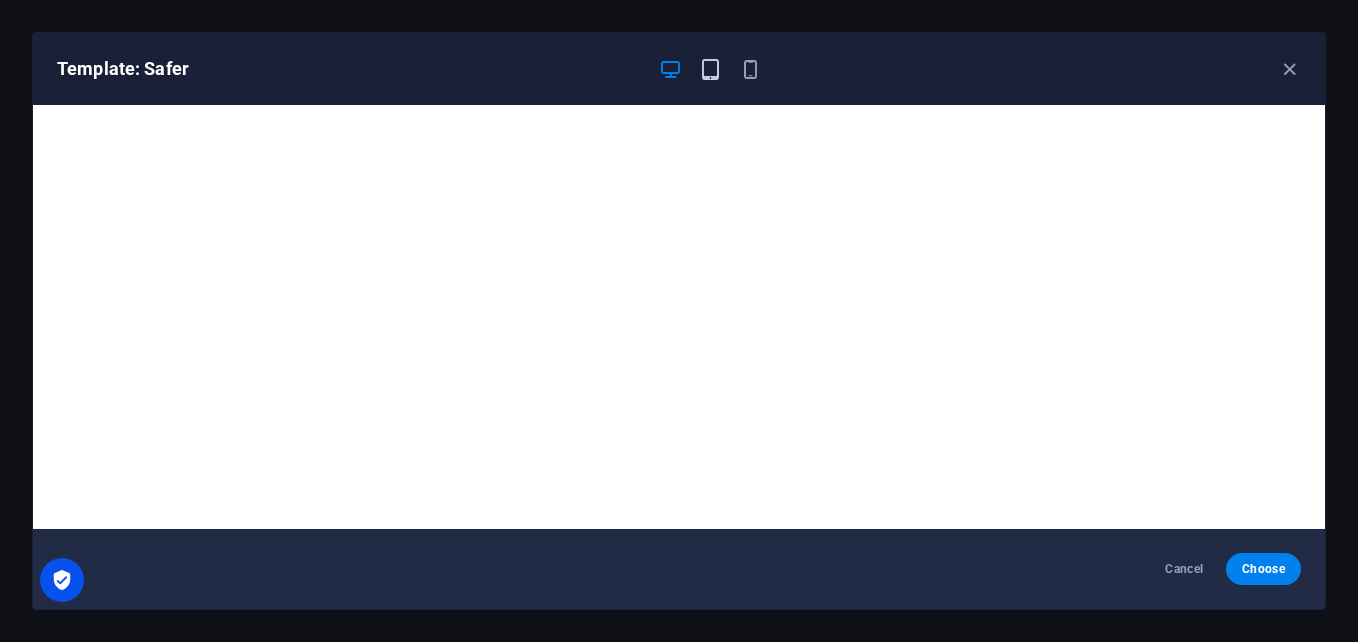 click at bounding box center (710, 69) 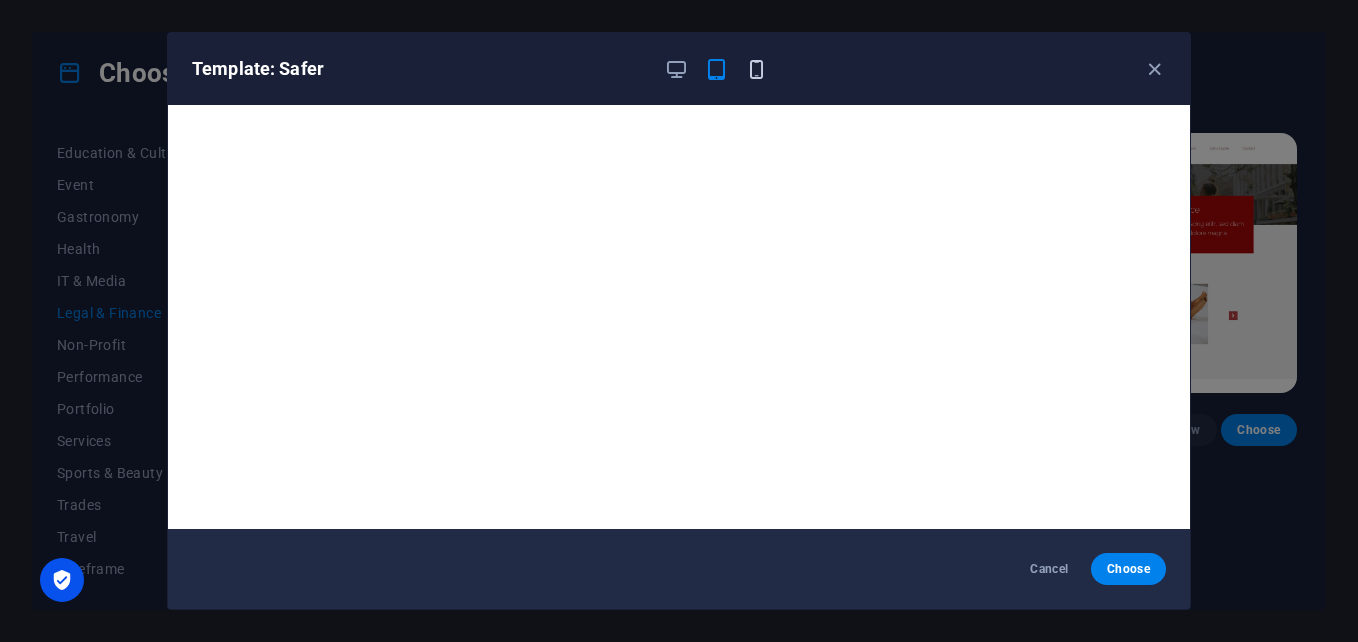 click at bounding box center [756, 69] 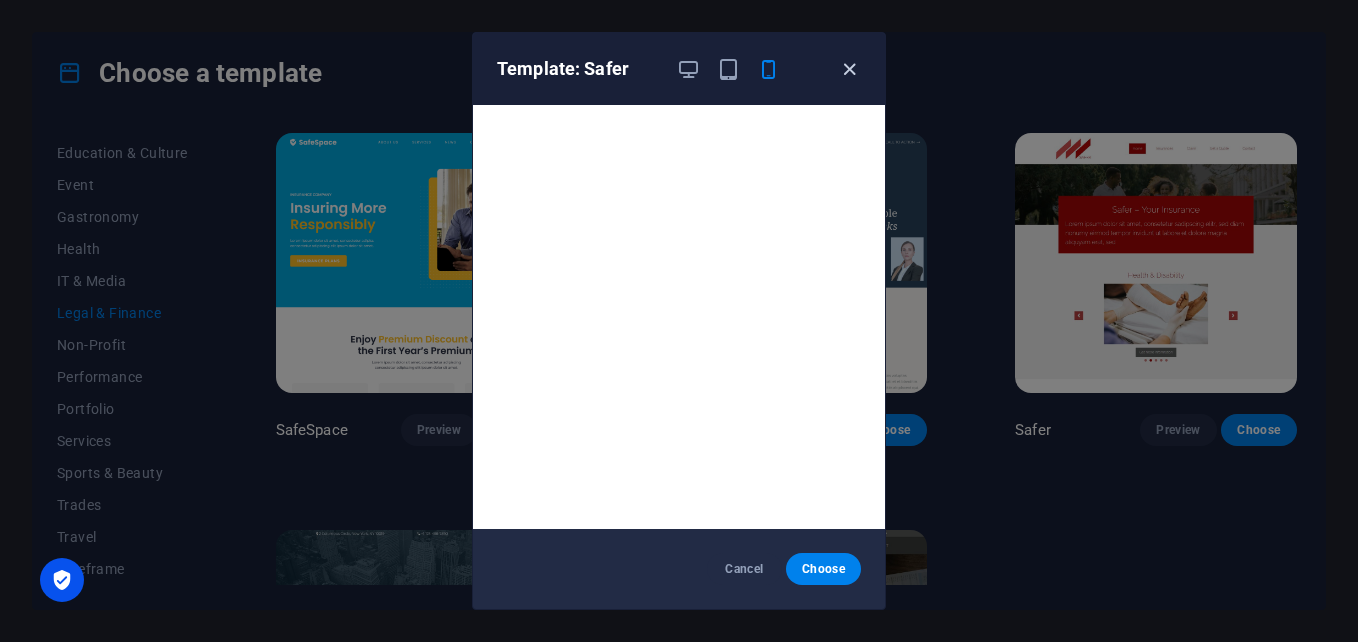 click at bounding box center (849, 69) 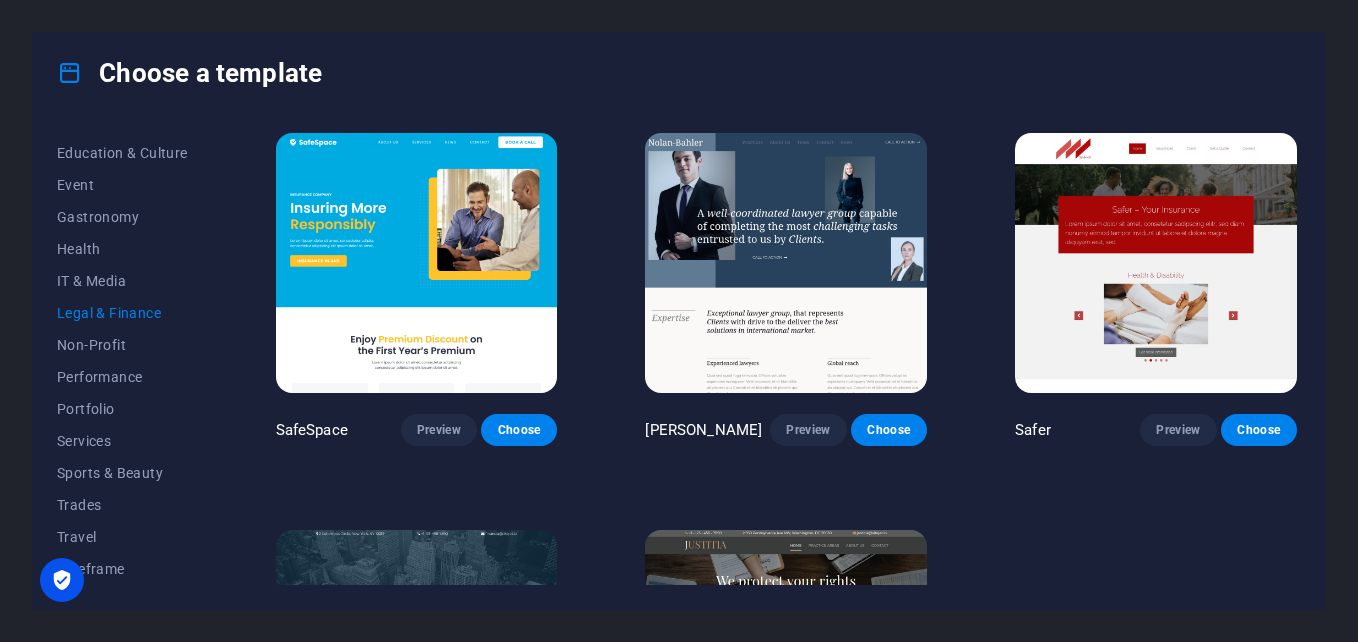 click at bounding box center (786, 263) 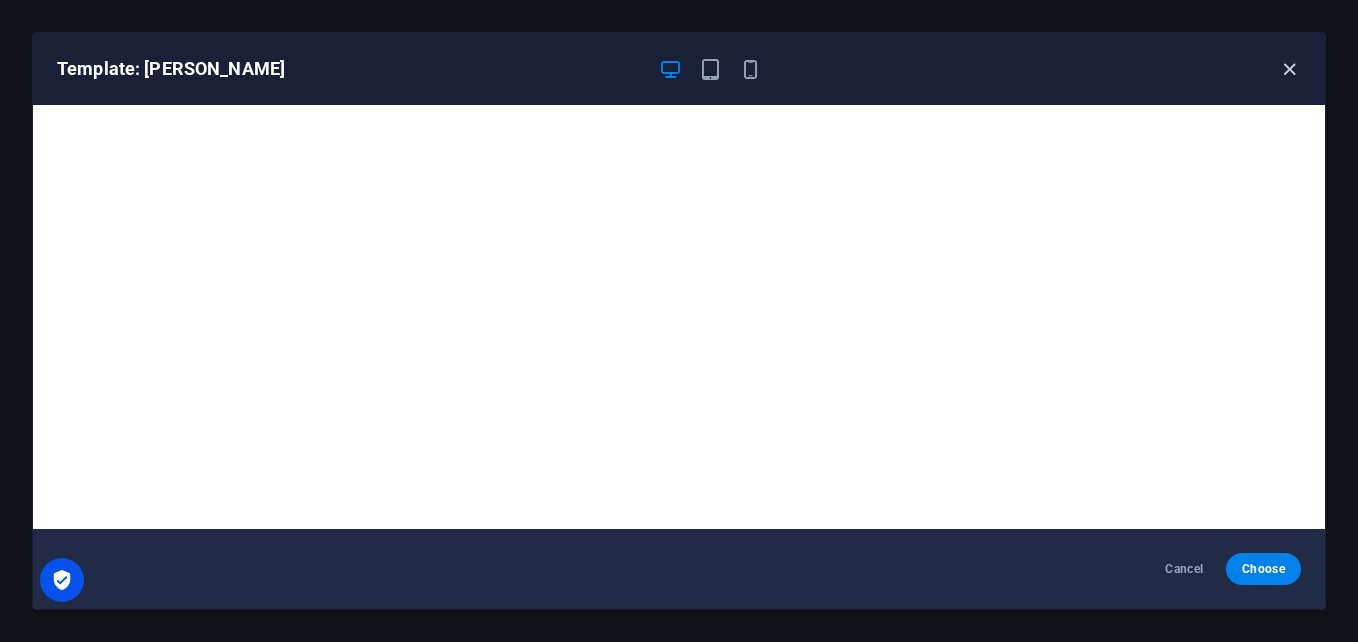click at bounding box center (1289, 69) 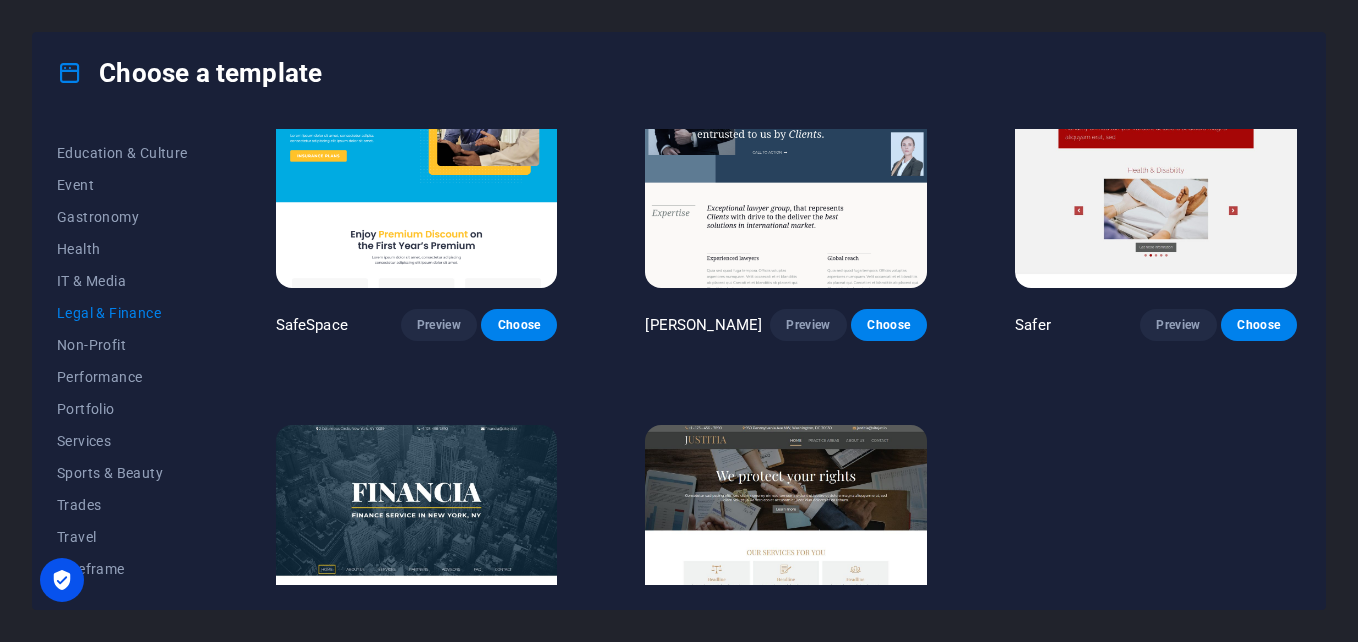 scroll, scrollTop: 253, scrollLeft: 0, axis: vertical 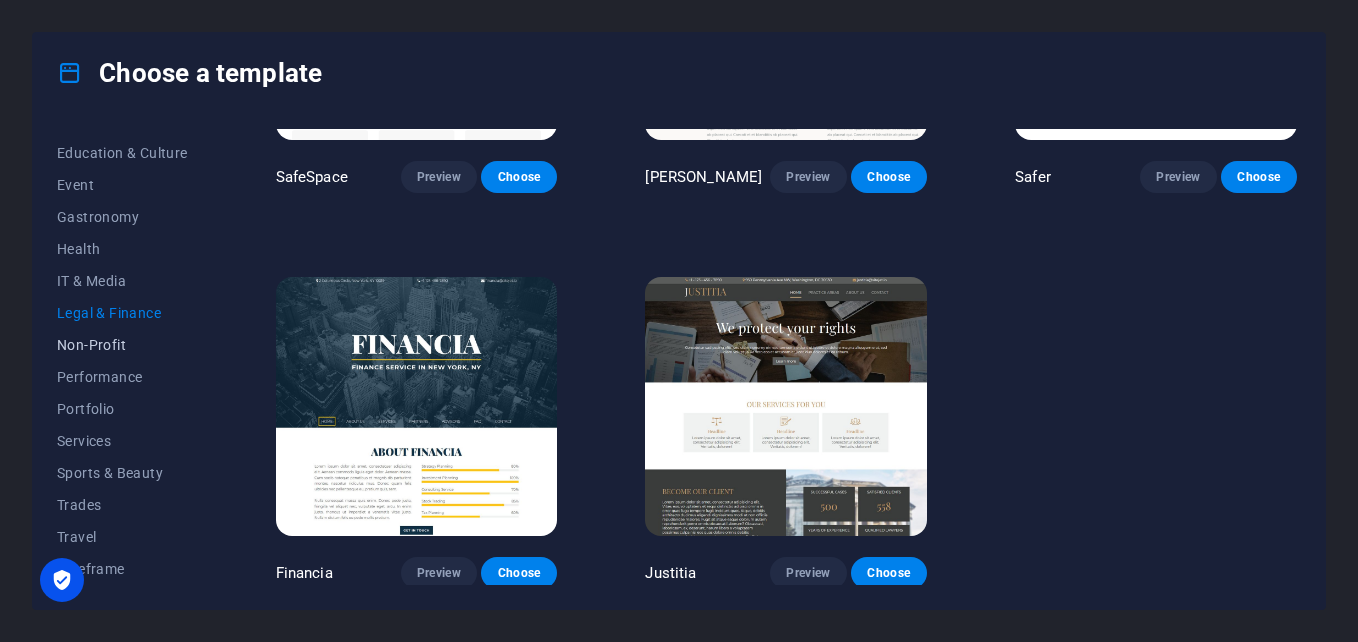 click on "Non-Profit" at bounding box center [122, 345] 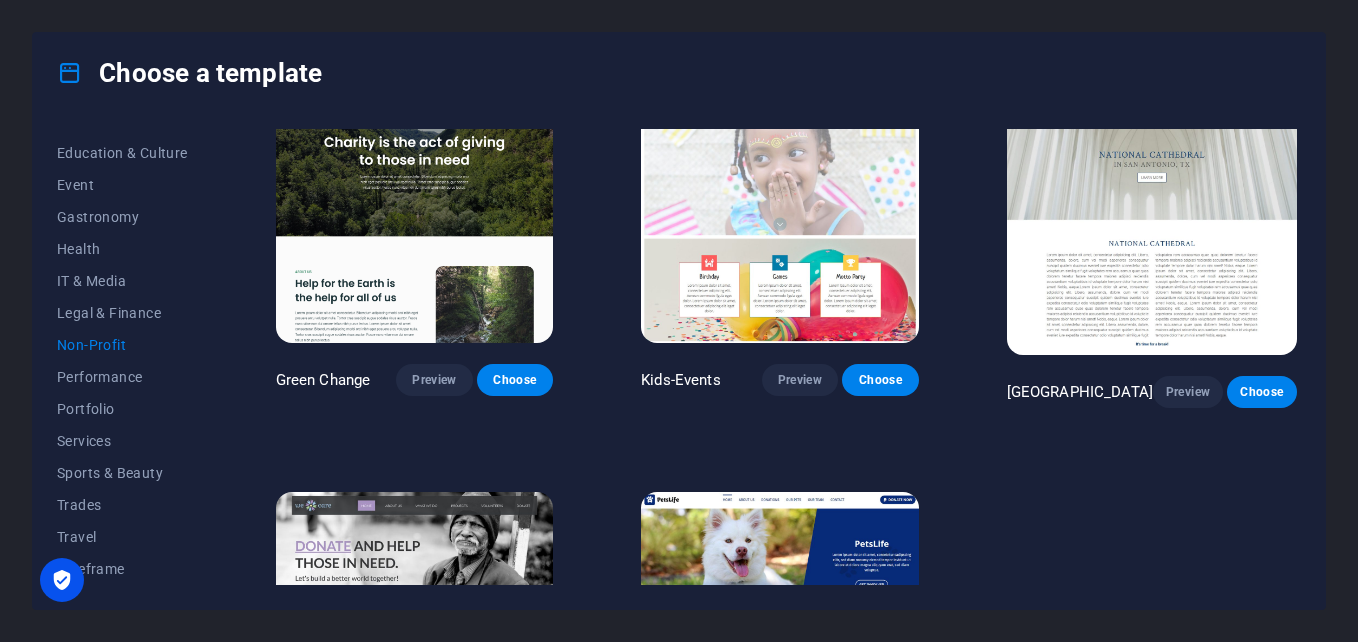 scroll, scrollTop: 0, scrollLeft: 0, axis: both 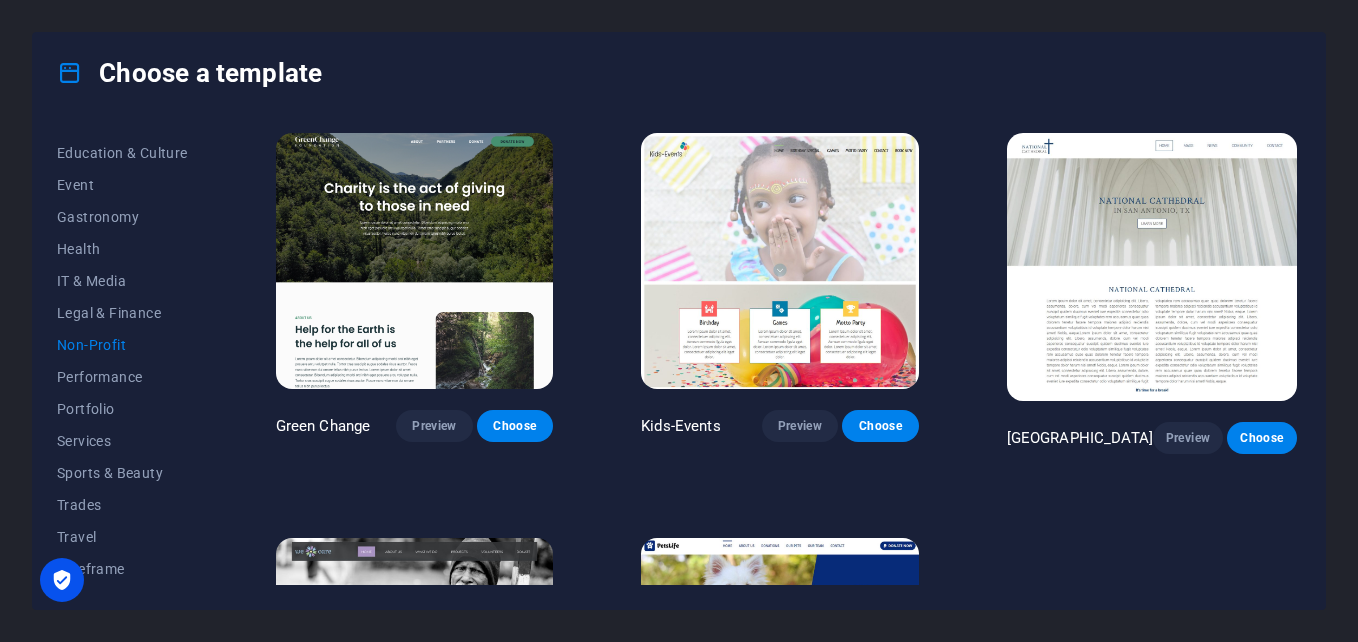 click at bounding box center [414, 261] 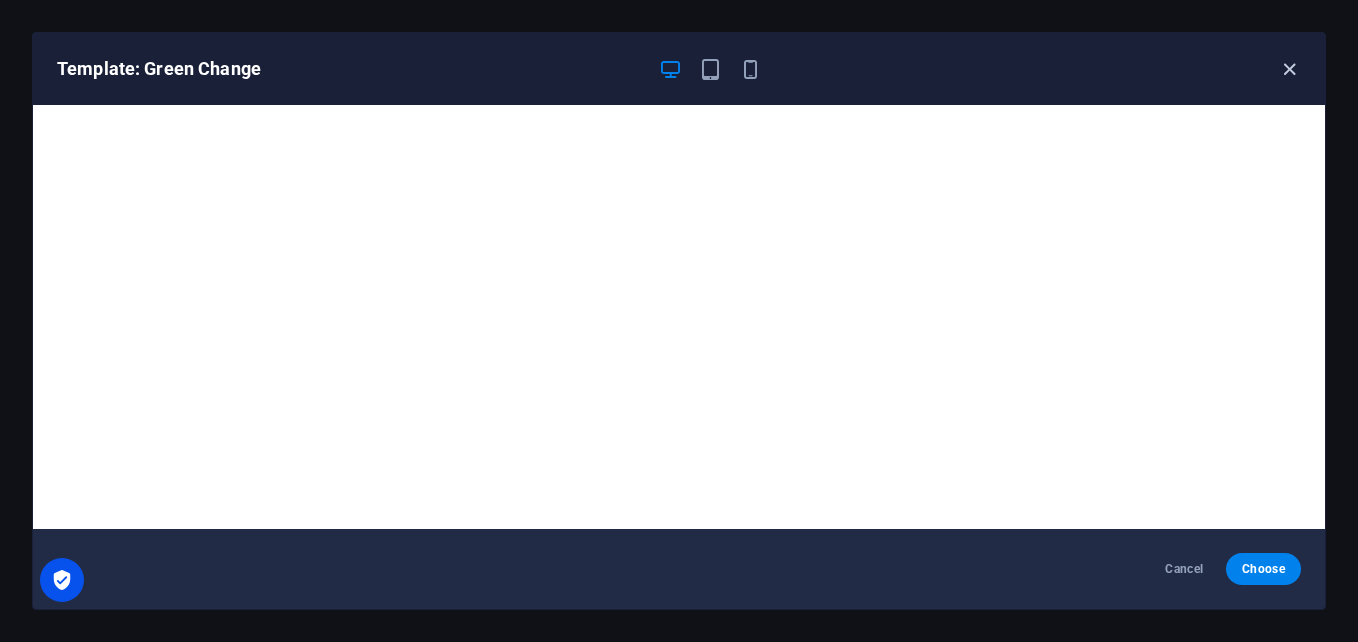 click at bounding box center [1289, 69] 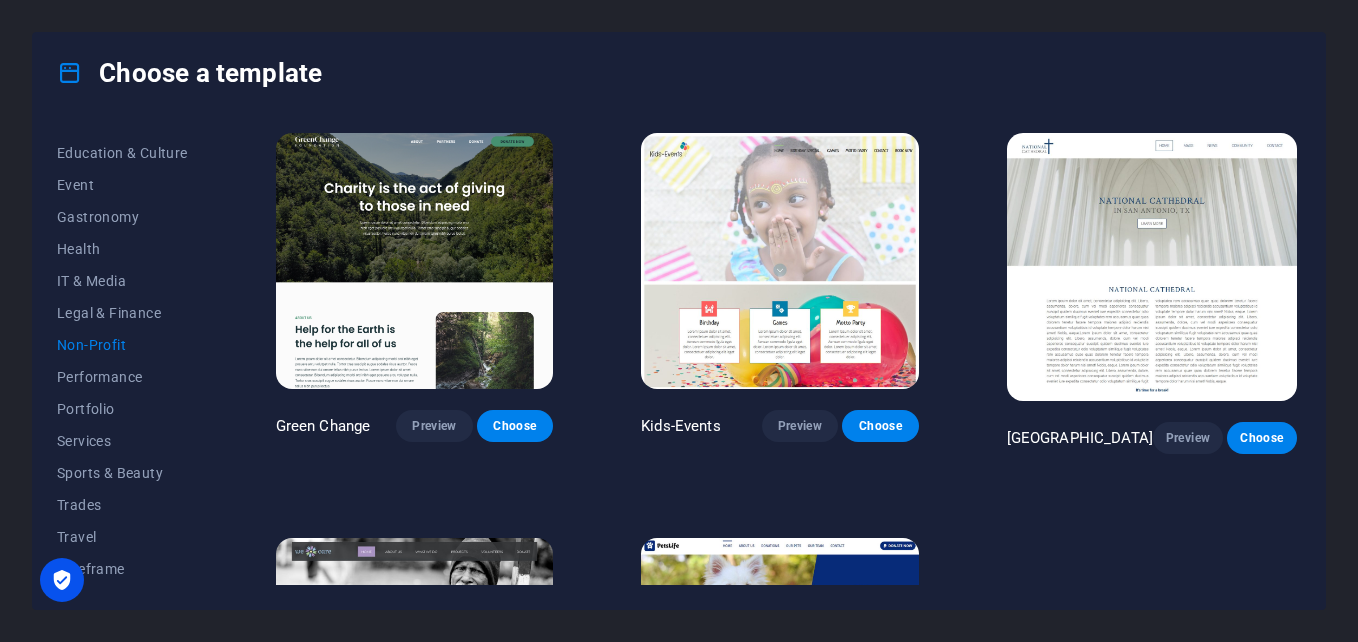 click at bounding box center [1152, 267] 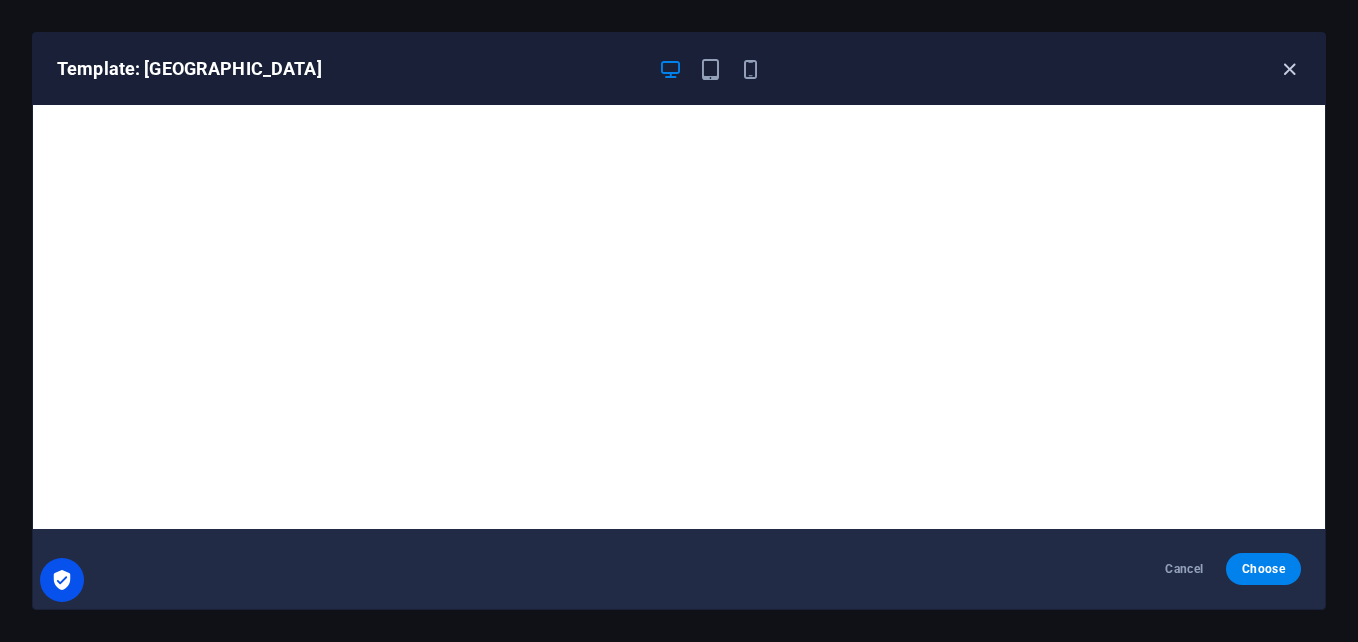 click at bounding box center (1289, 69) 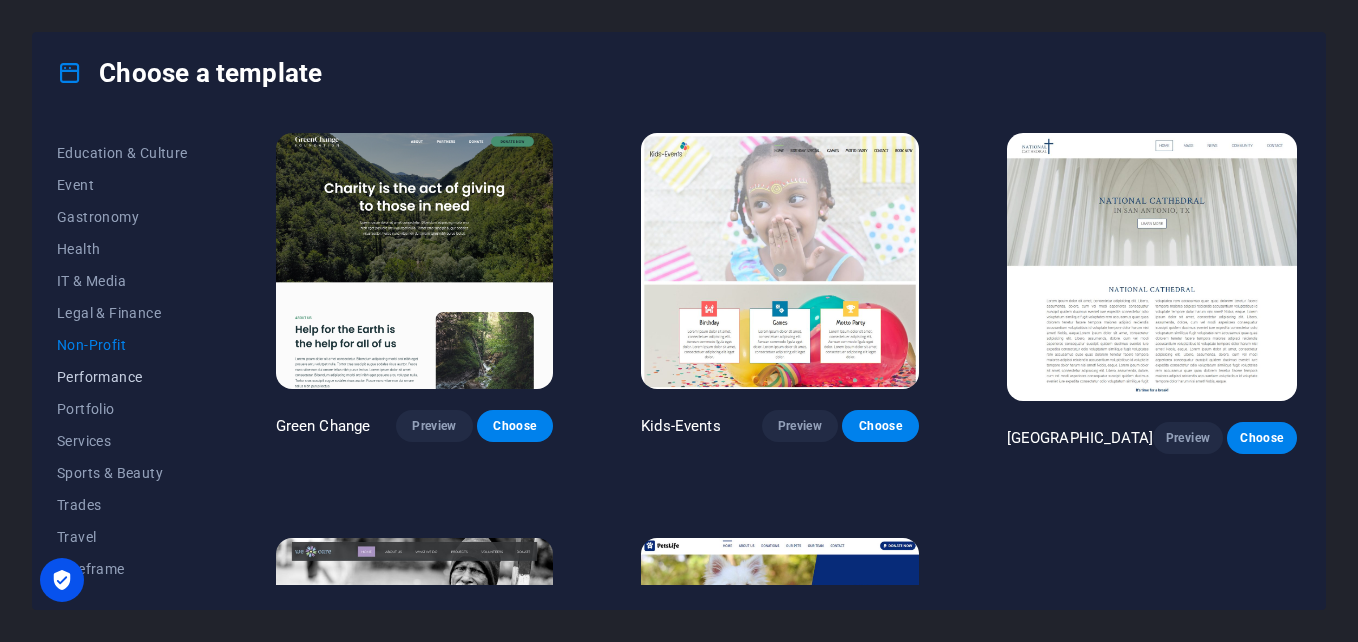 click on "Performance" at bounding box center (122, 377) 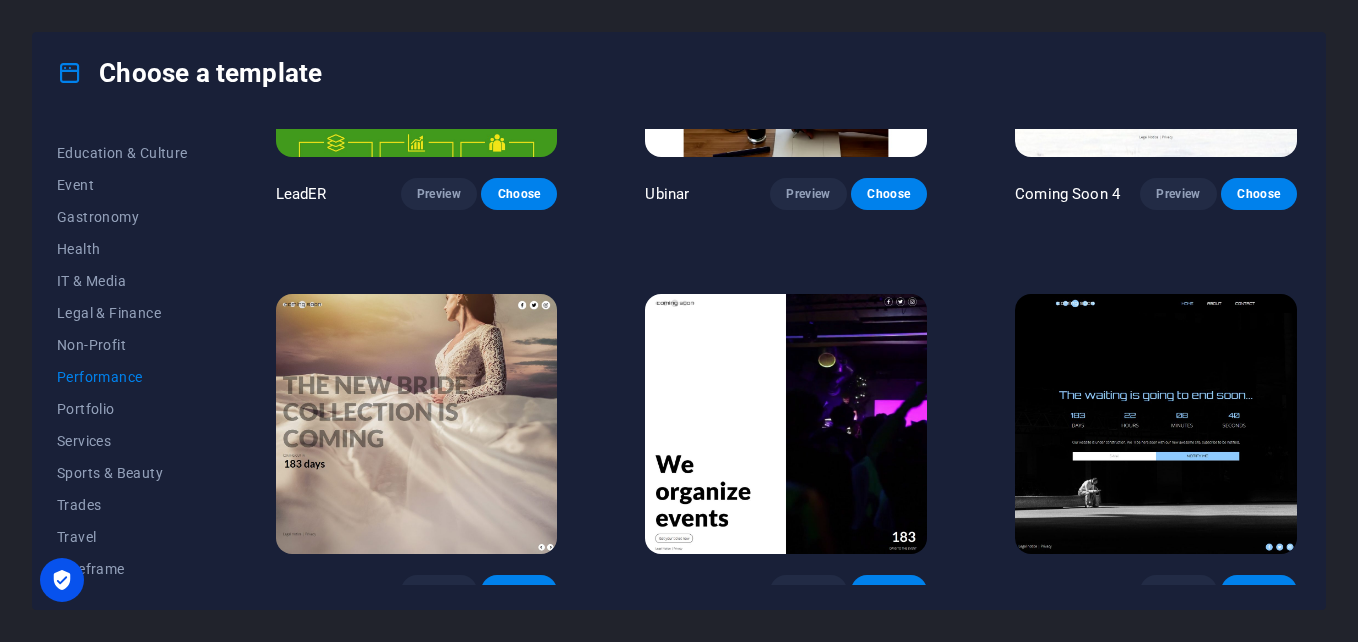 scroll, scrollTop: 1830, scrollLeft: 0, axis: vertical 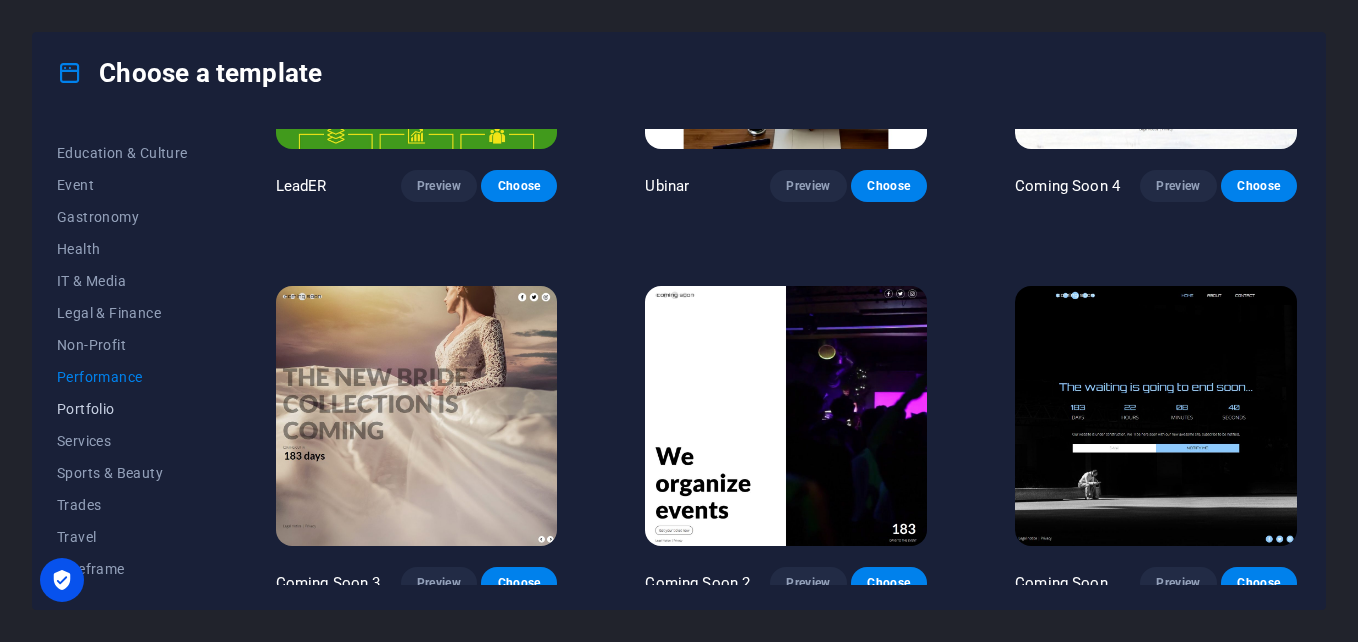 click on "Portfolio" at bounding box center [122, 409] 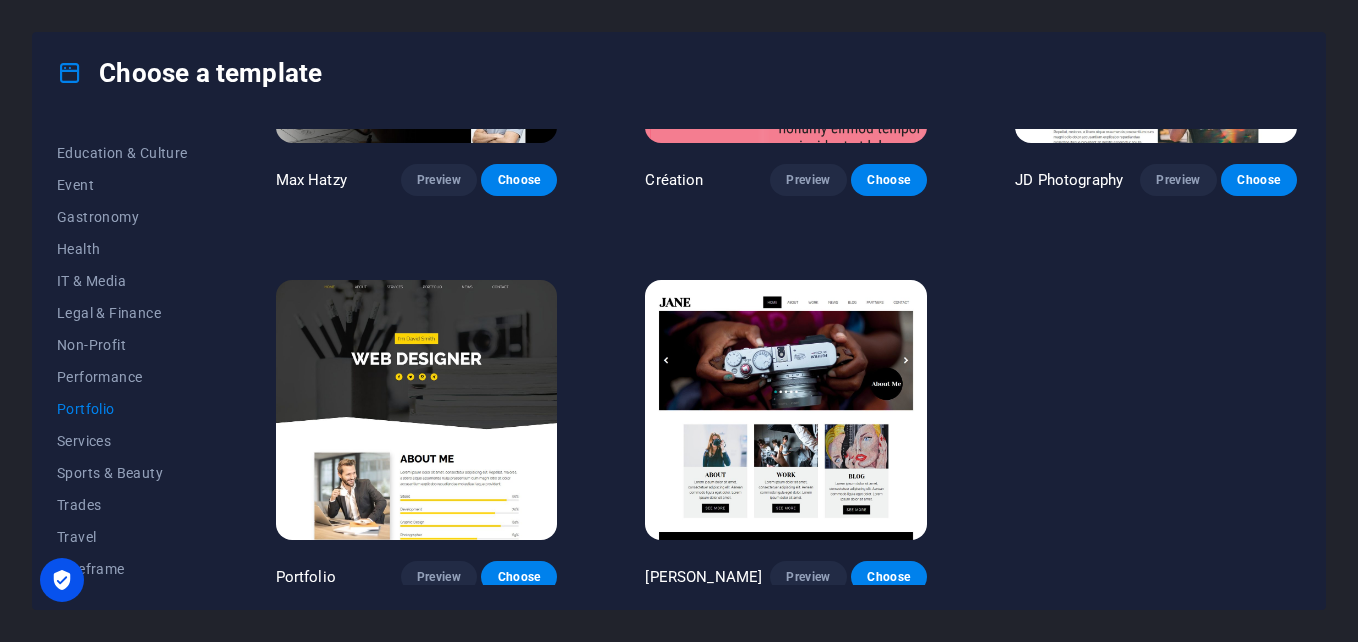 scroll, scrollTop: 655, scrollLeft: 0, axis: vertical 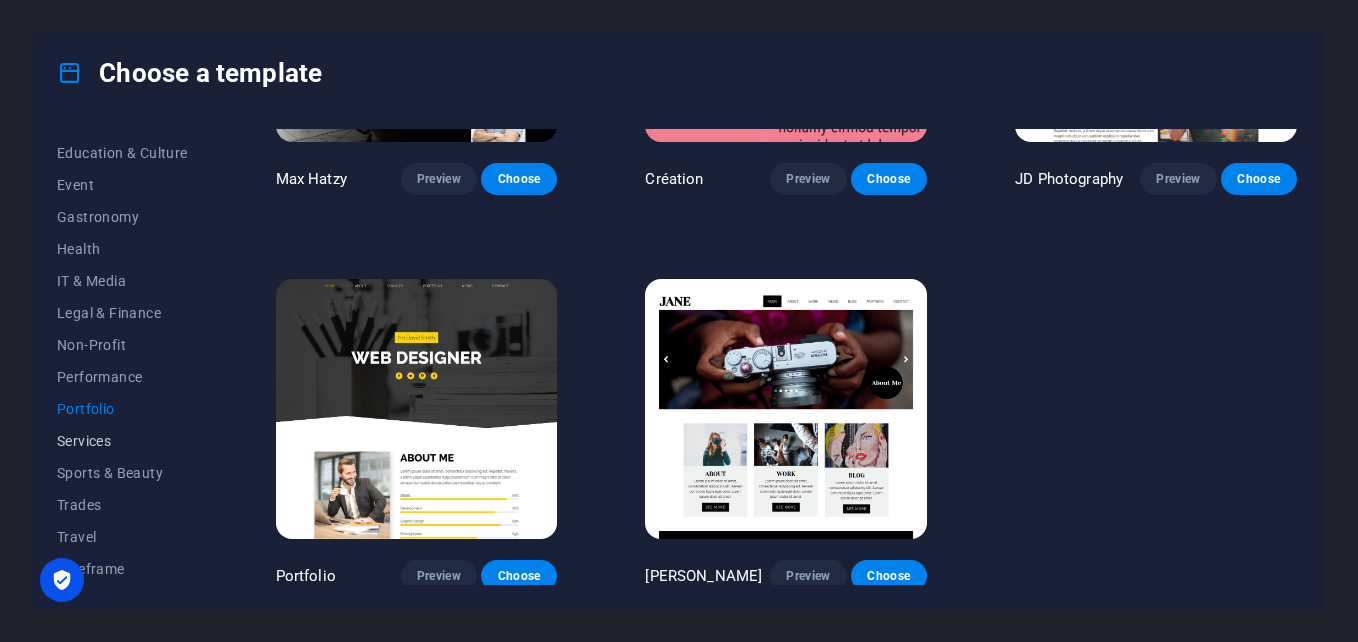 click on "Services" at bounding box center [122, 441] 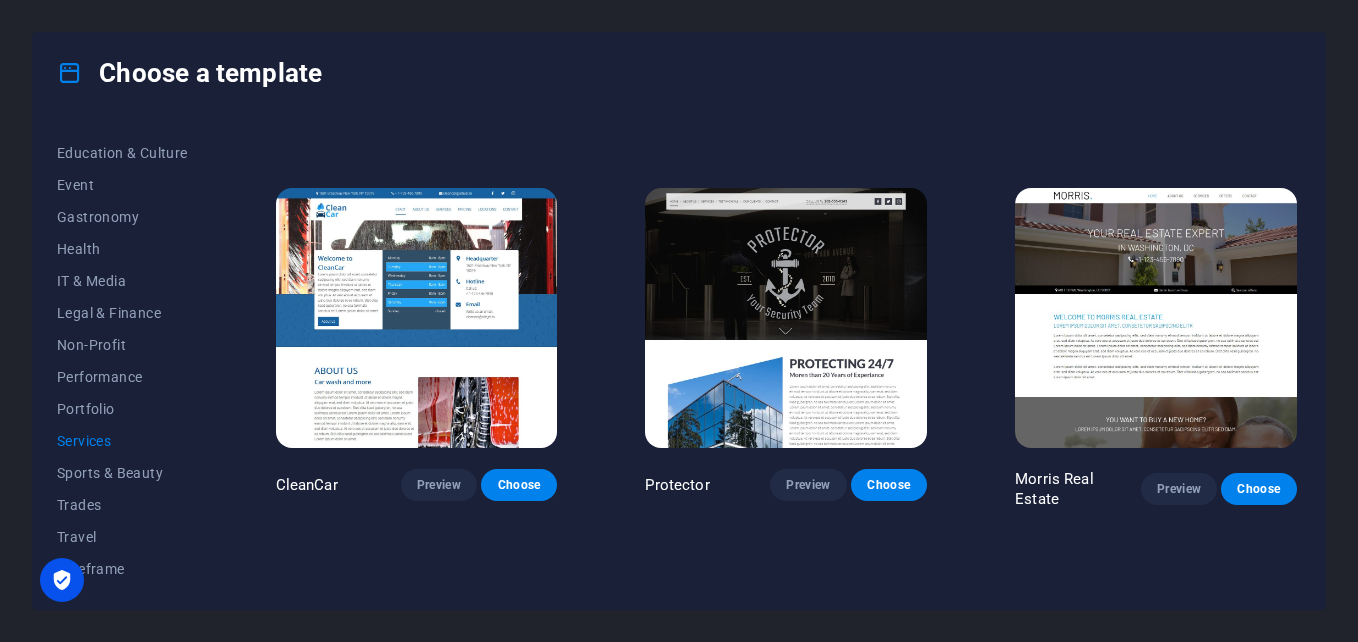 scroll, scrollTop: 1155, scrollLeft: 0, axis: vertical 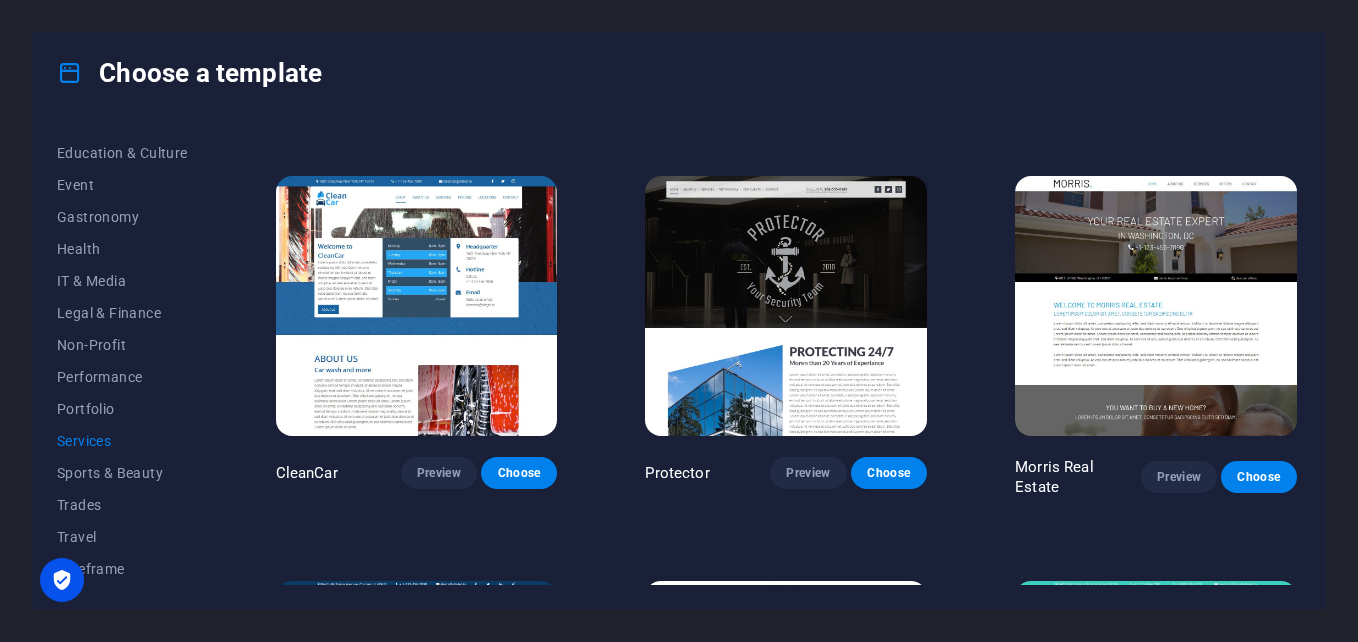 click at bounding box center (1156, 306) 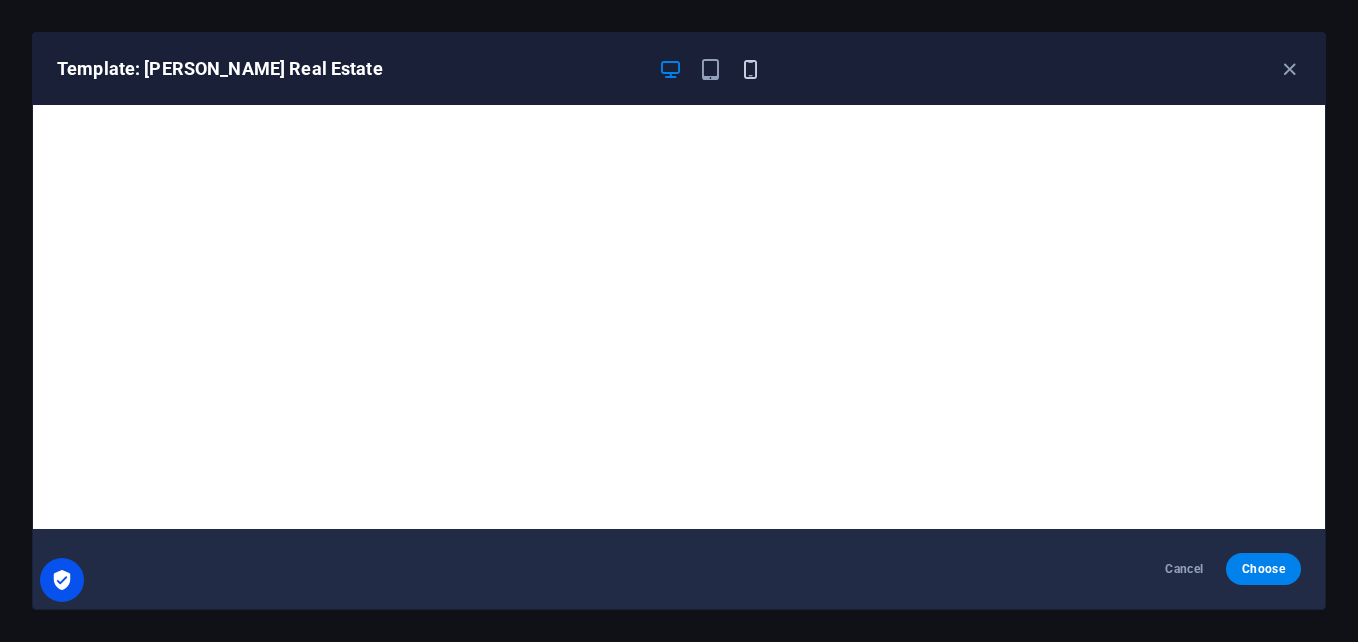click at bounding box center (750, 69) 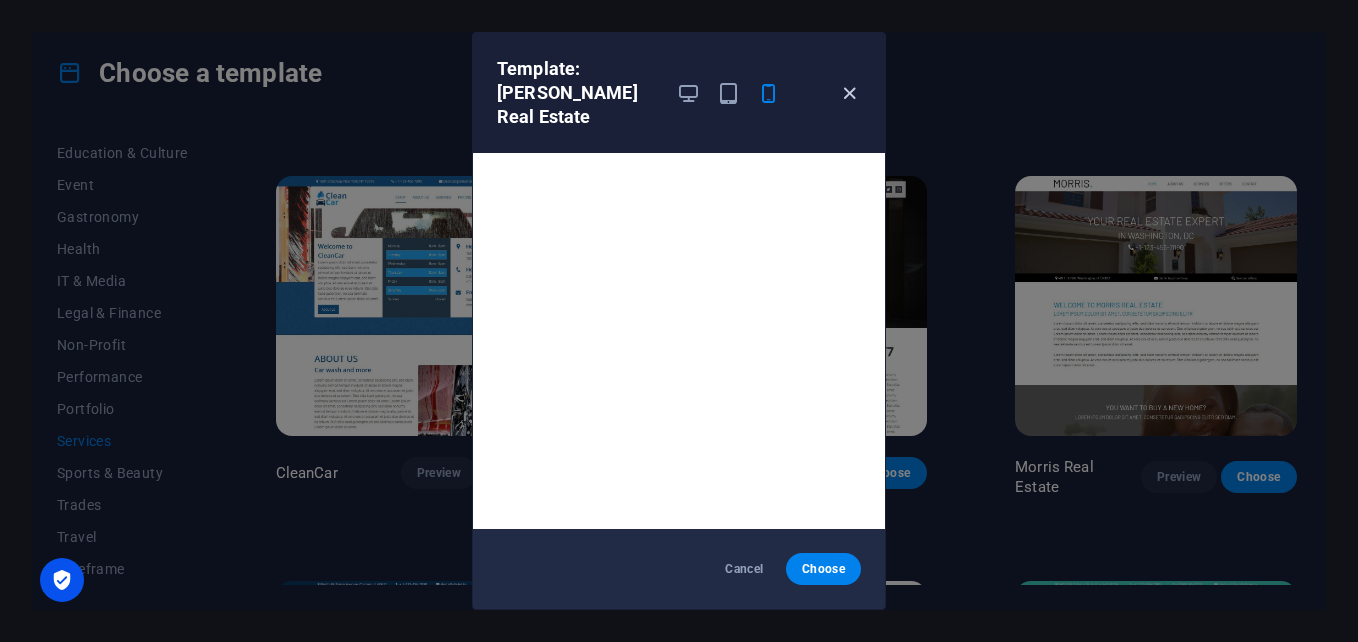 click at bounding box center (849, 93) 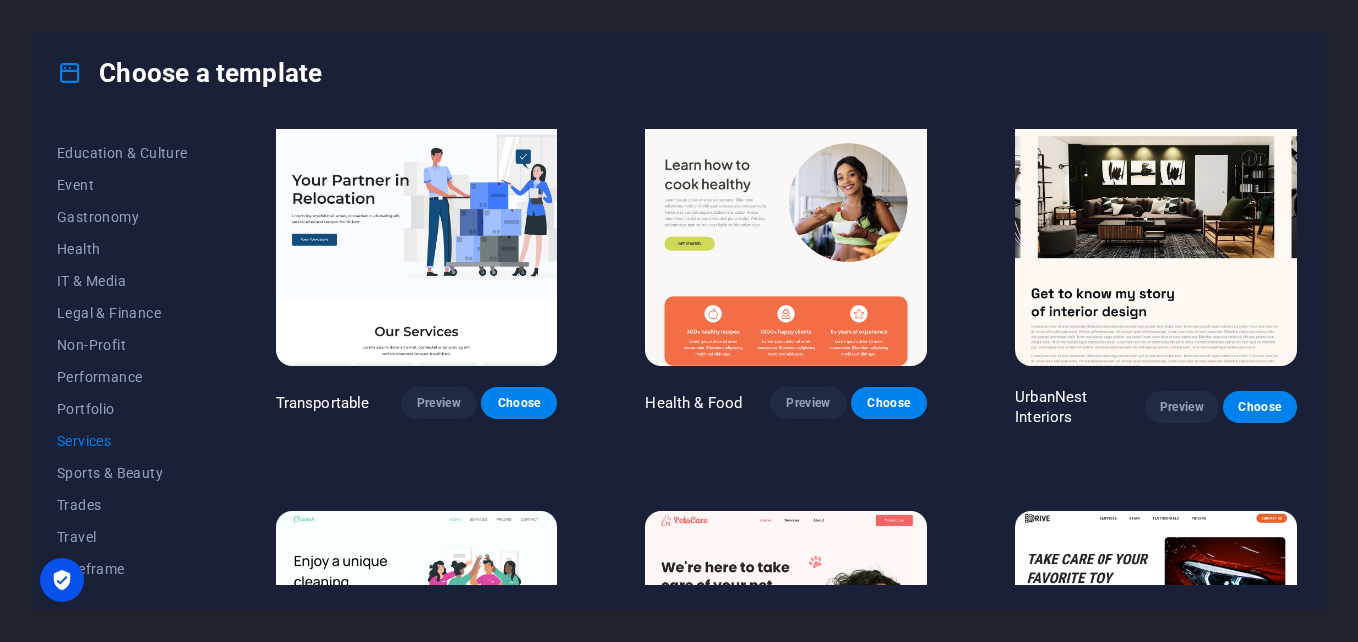 scroll, scrollTop: 0, scrollLeft: 0, axis: both 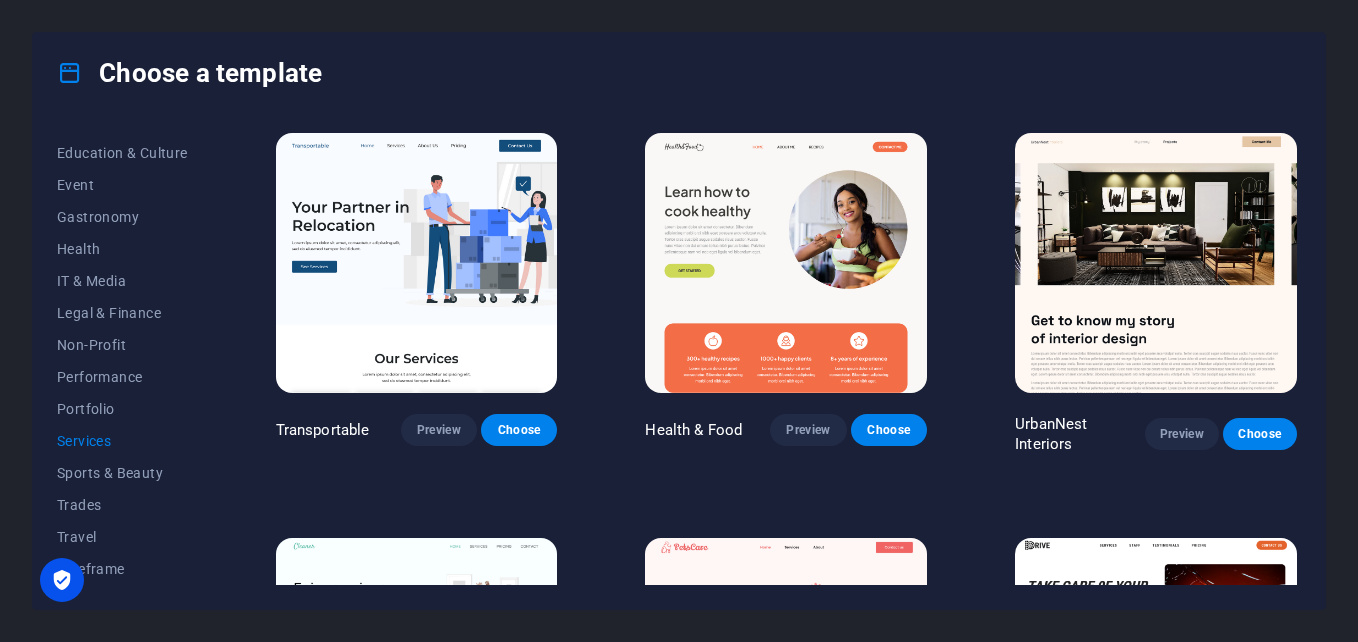click at bounding box center (1156, 263) 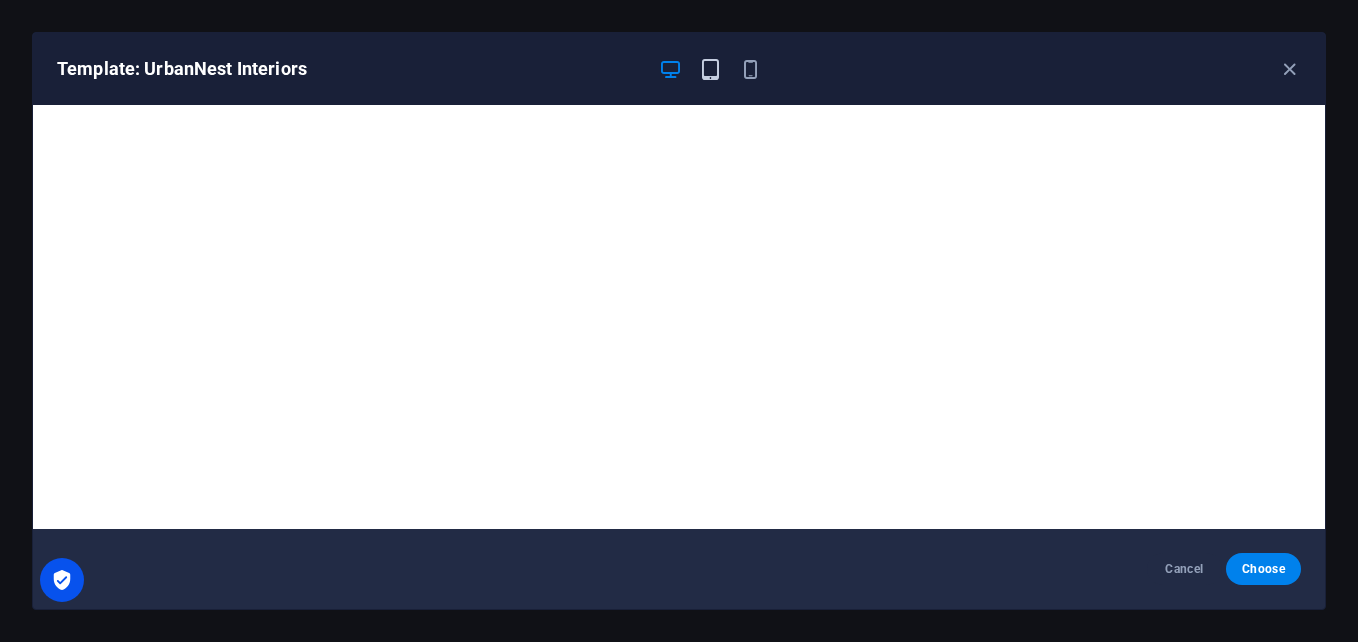 click at bounding box center (710, 69) 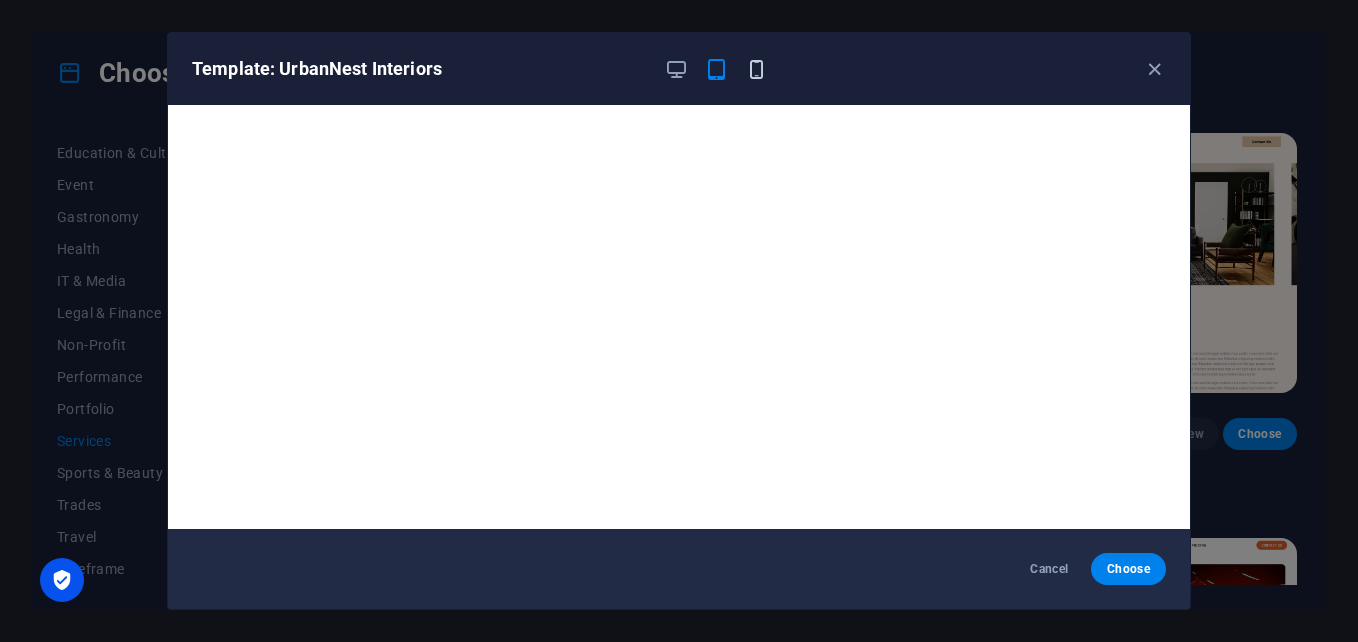 click at bounding box center (756, 69) 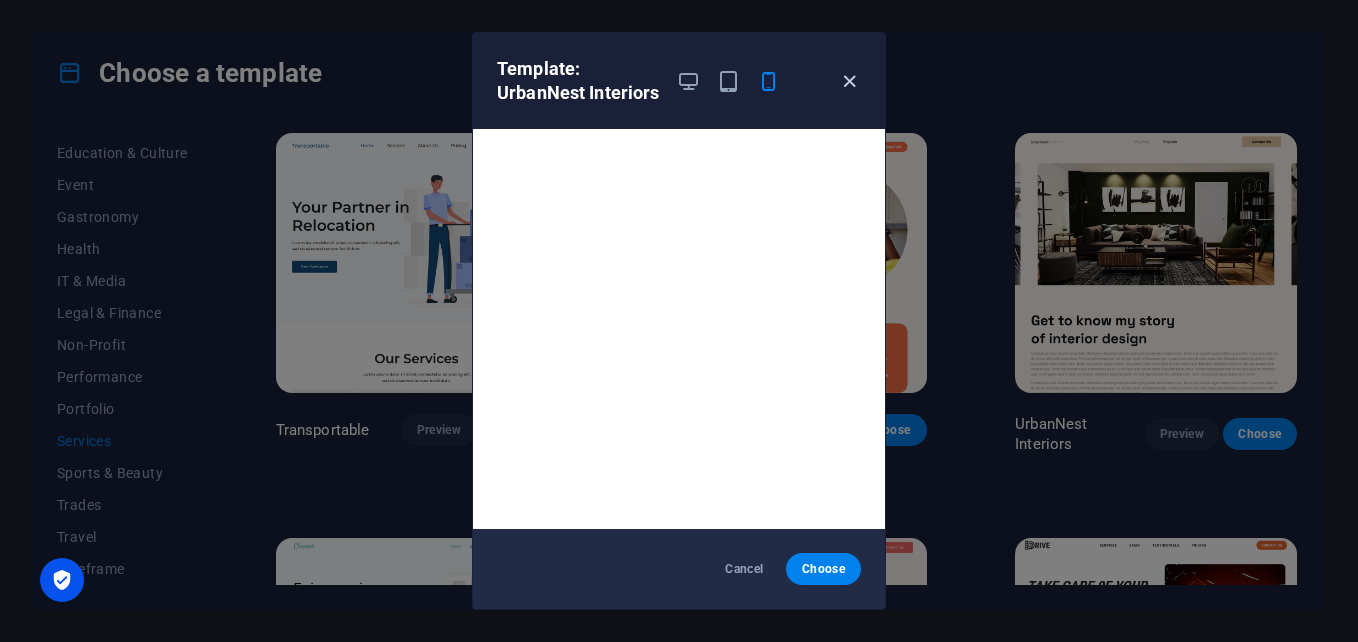 click at bounding box center [849, 81] 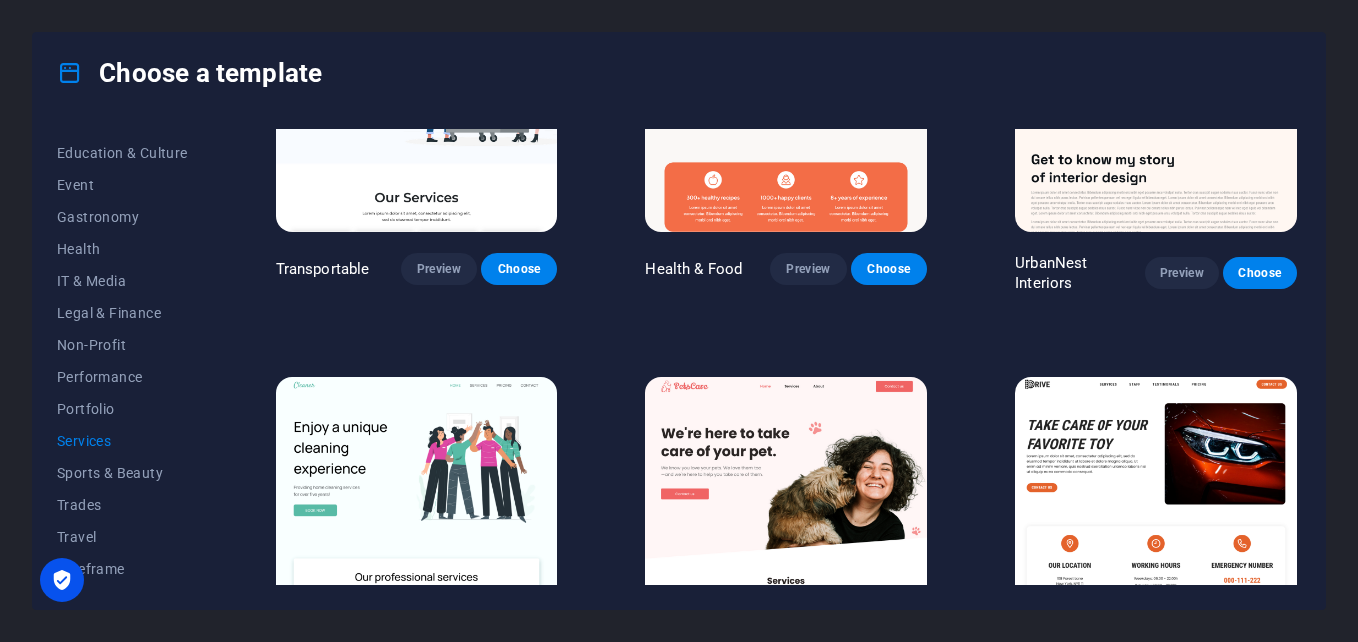 scroll, scrollTop: 200, scrollLeft: 0, axis: vertical 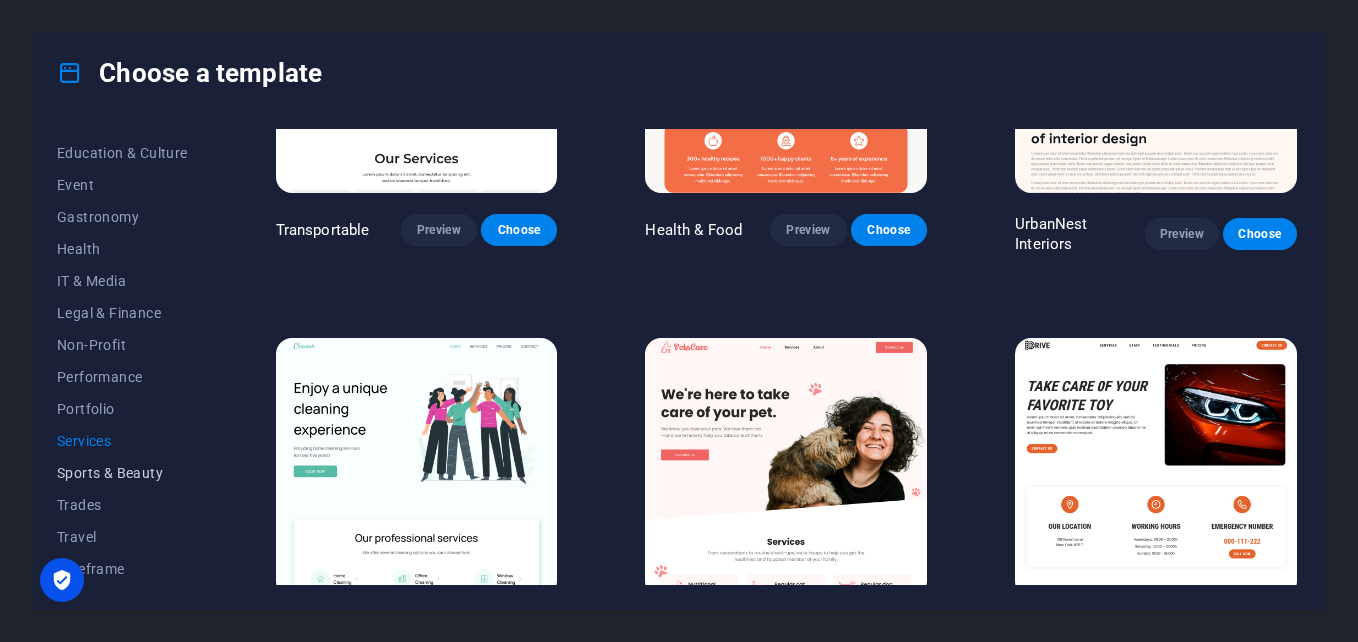 click on "Sports & Beauty" at bounding box center [122, 473] 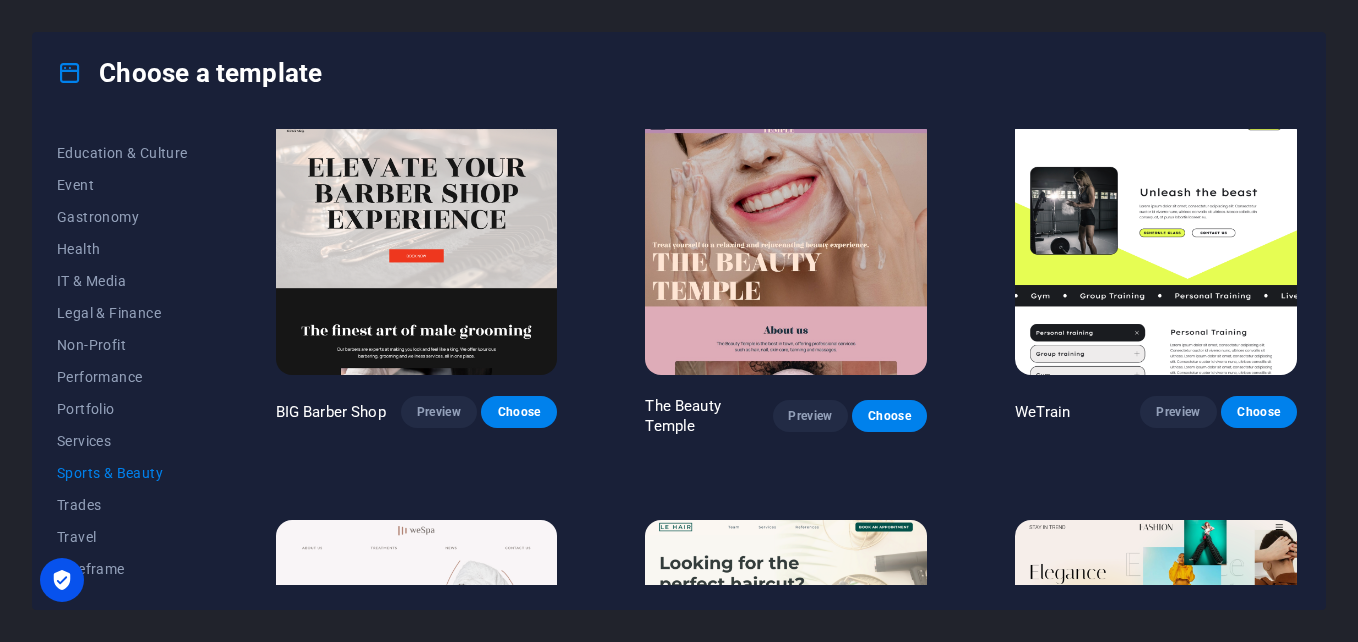 scroll, scrollTop: 0, scrollLeft: 0, axis: both 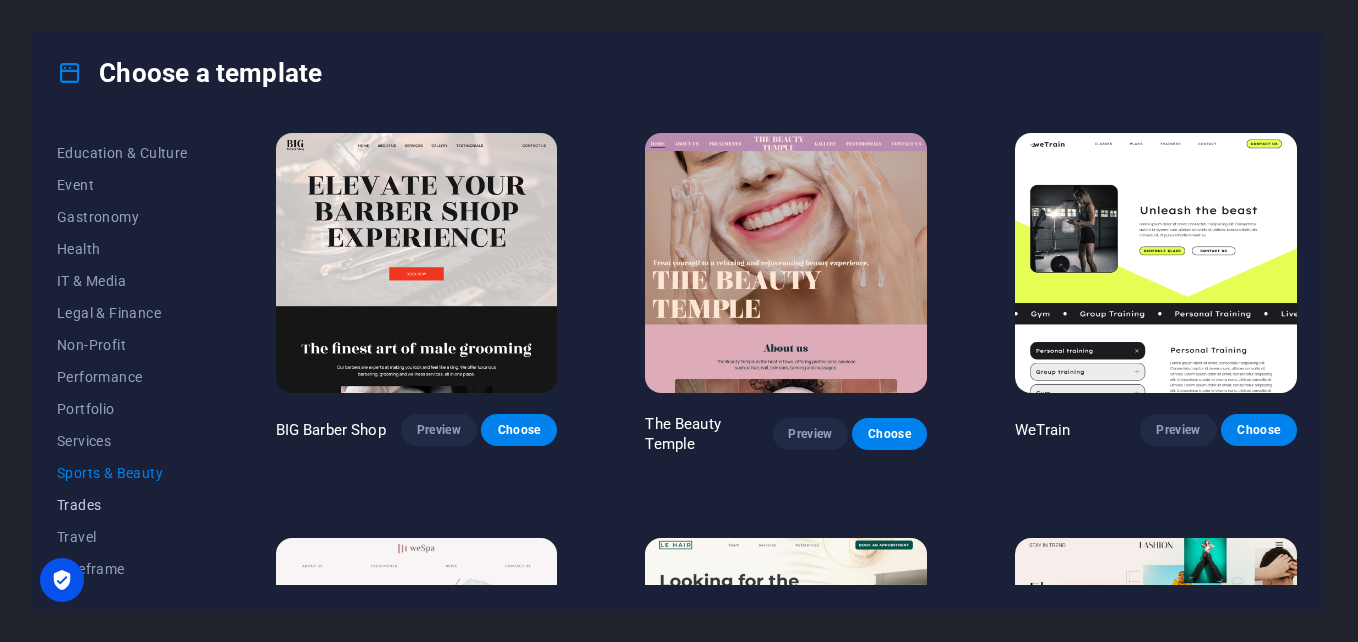 click on "Trades" at bounding box center [122, 505] 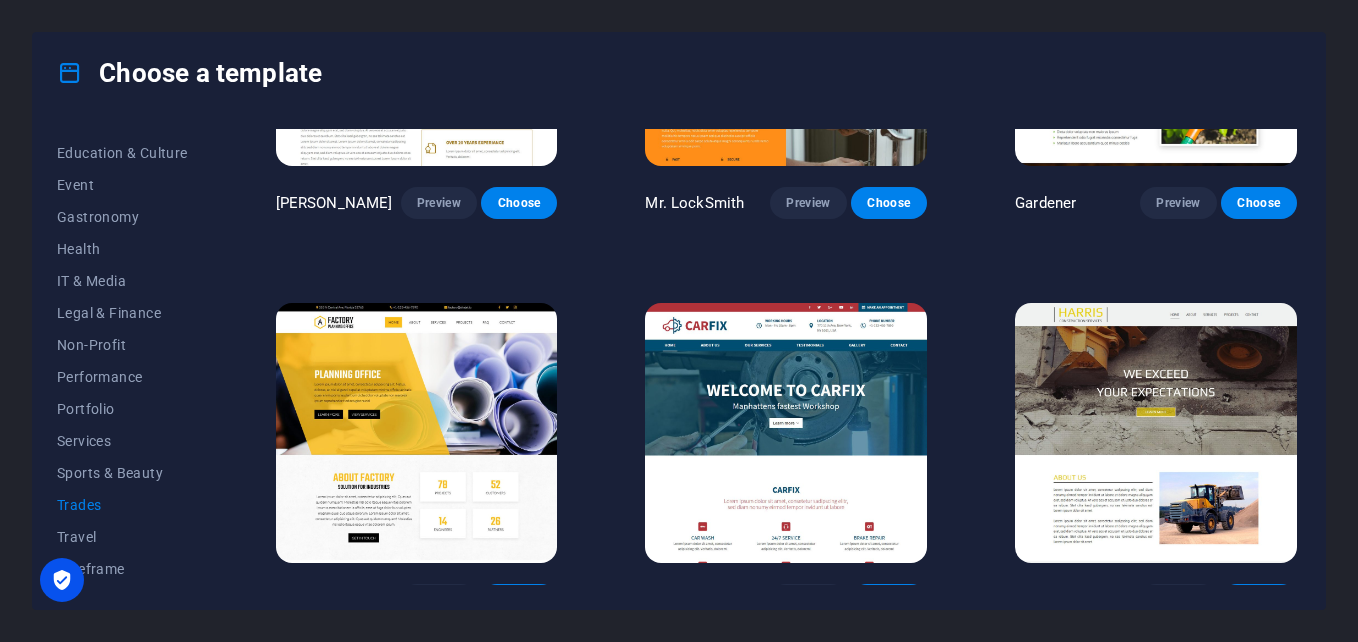 scroll, scrollTop: 647, scrollLeft: 0, axis: vertical 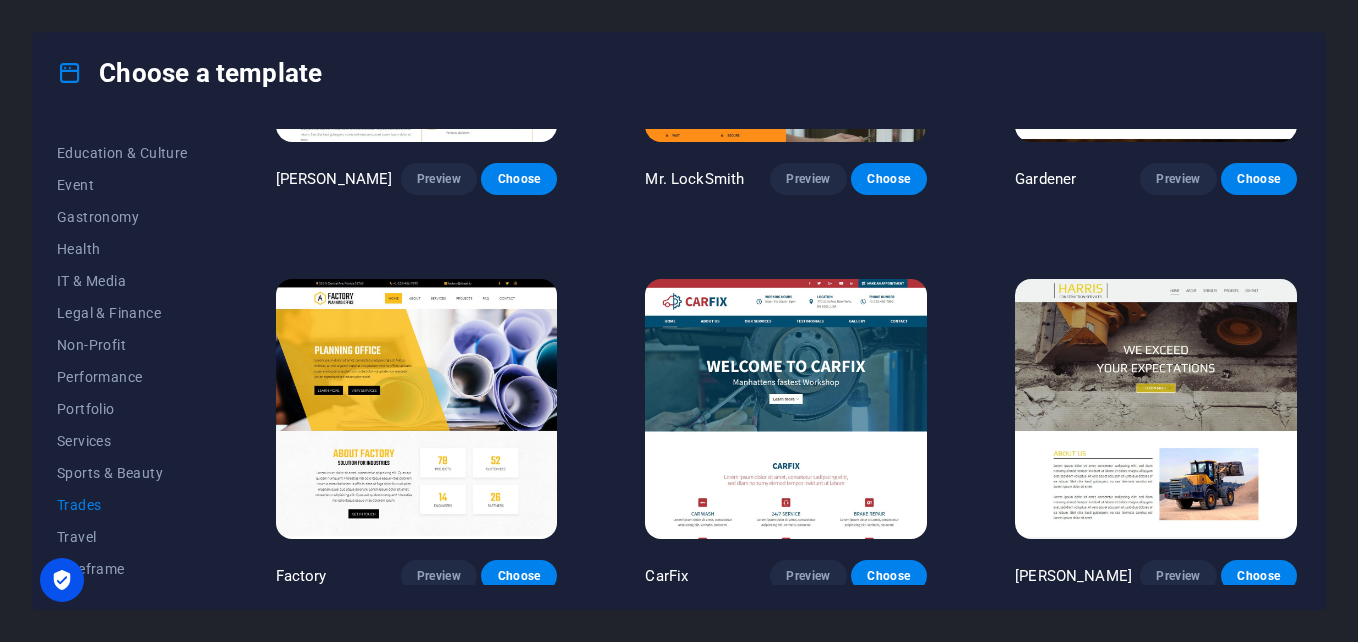 click at bounding box center [1156, 409] 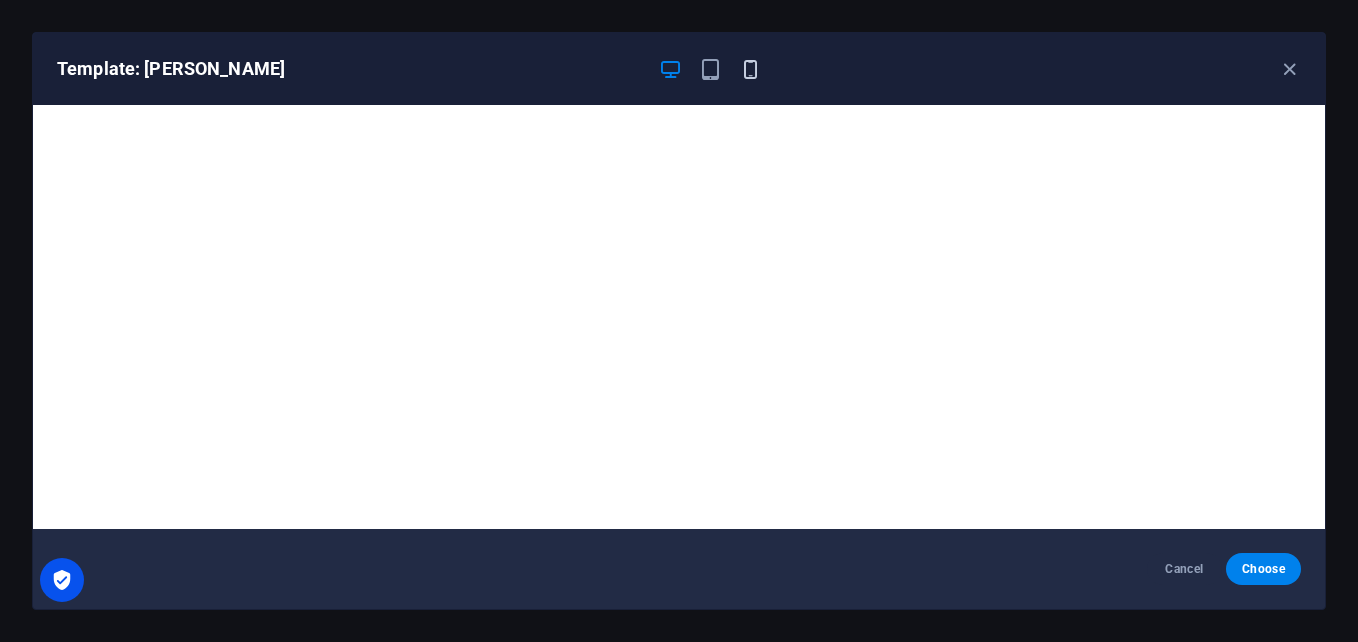 click at bounding box center (750, 69) 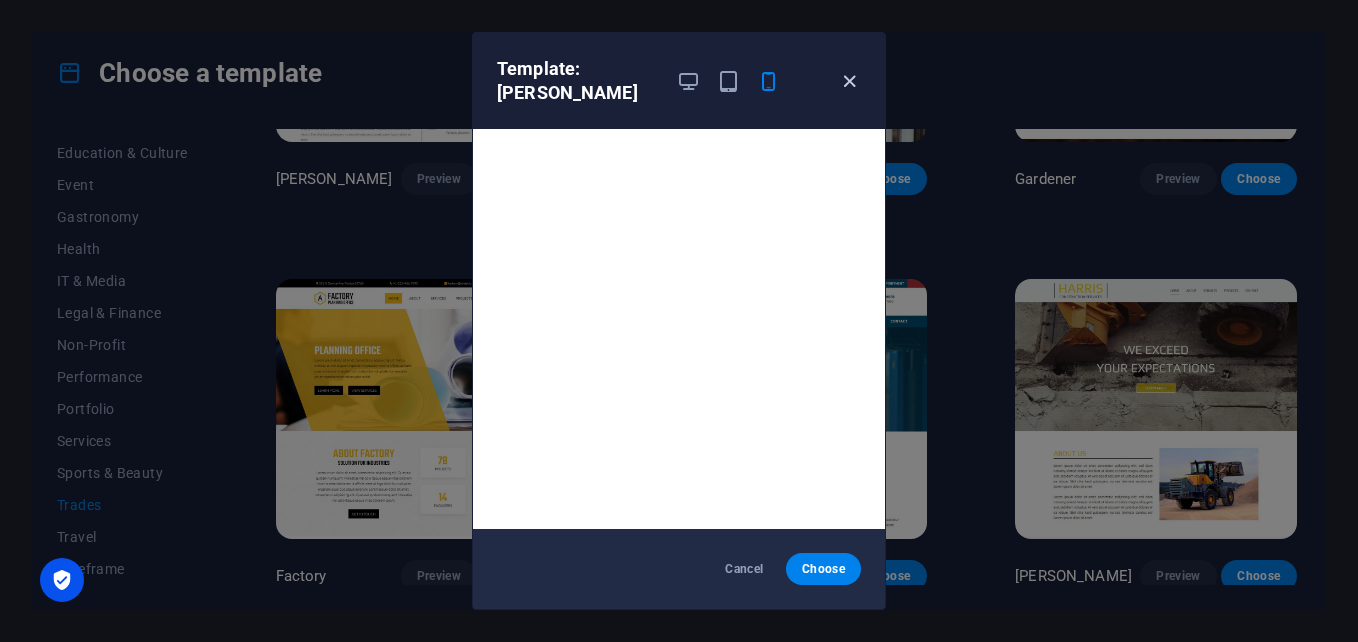 click at bounding box center (849, 81) 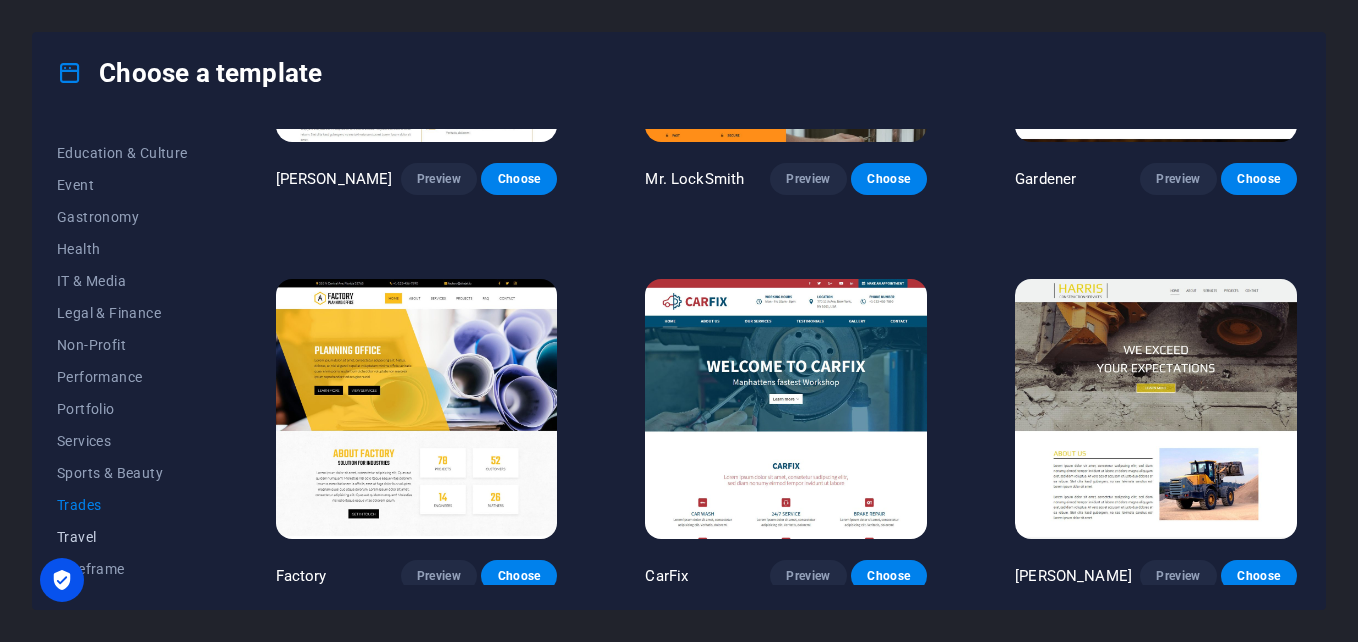 click on "Travel" at bounding box center (122, 537) 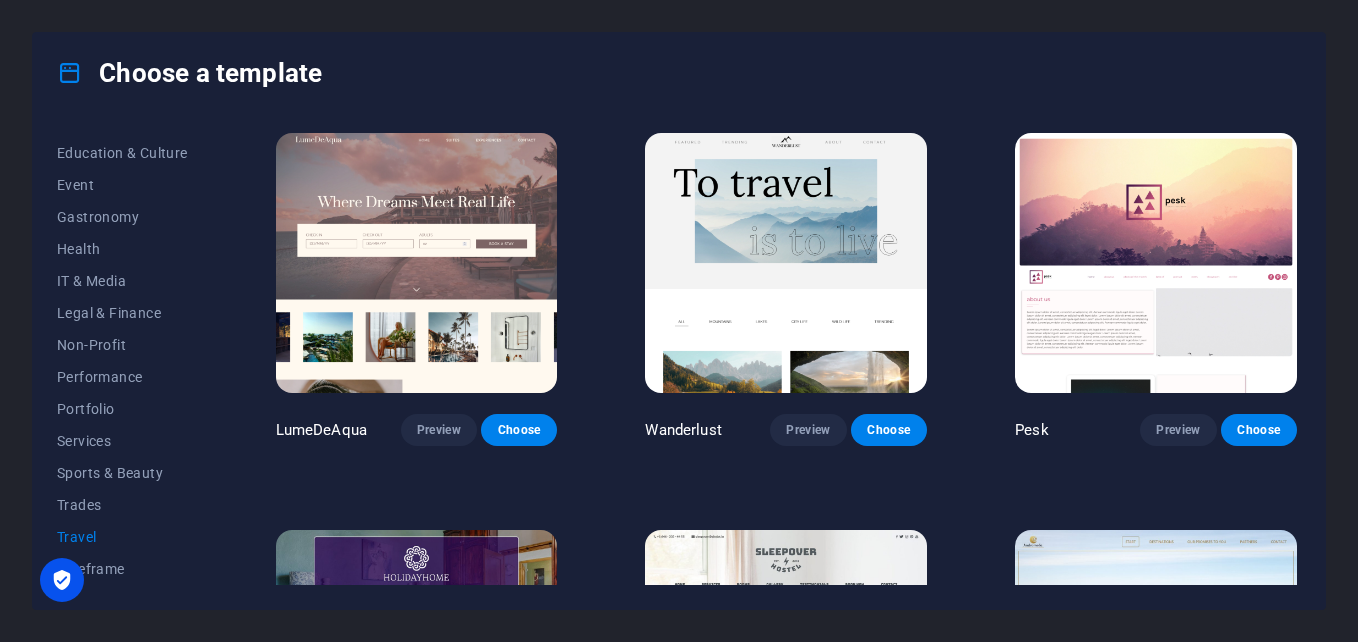 click at bounding box center (1156, 263) 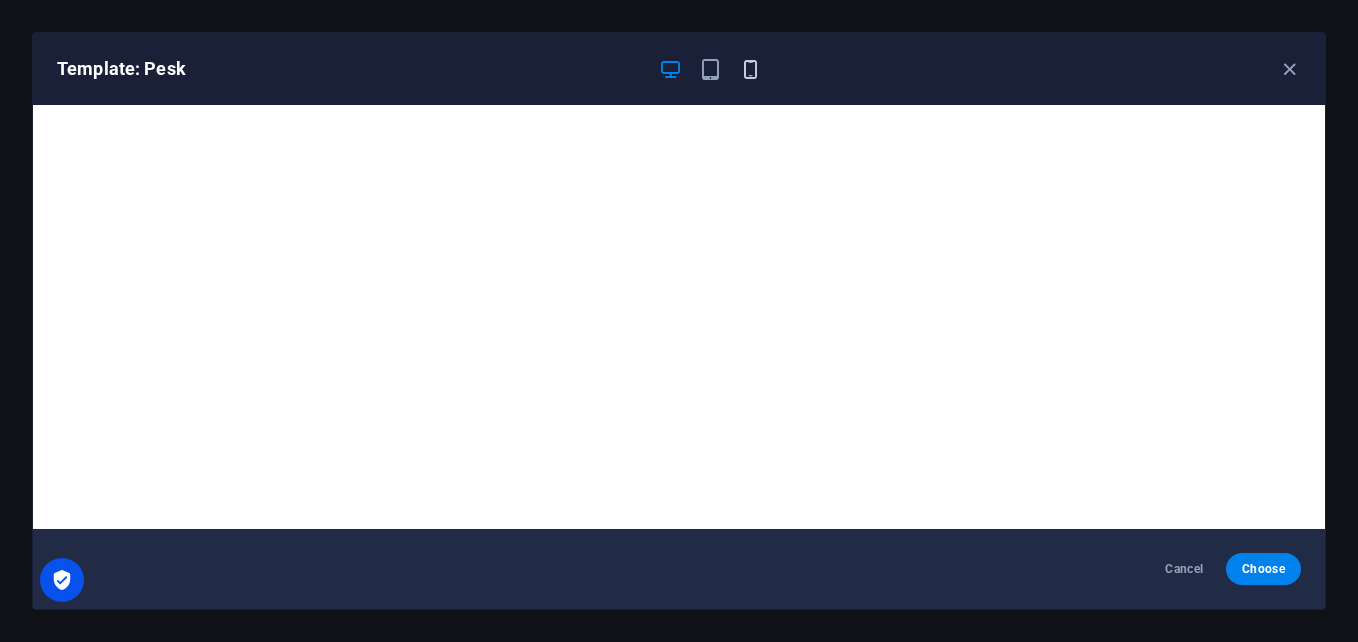 click at bounding box center (750, 69) 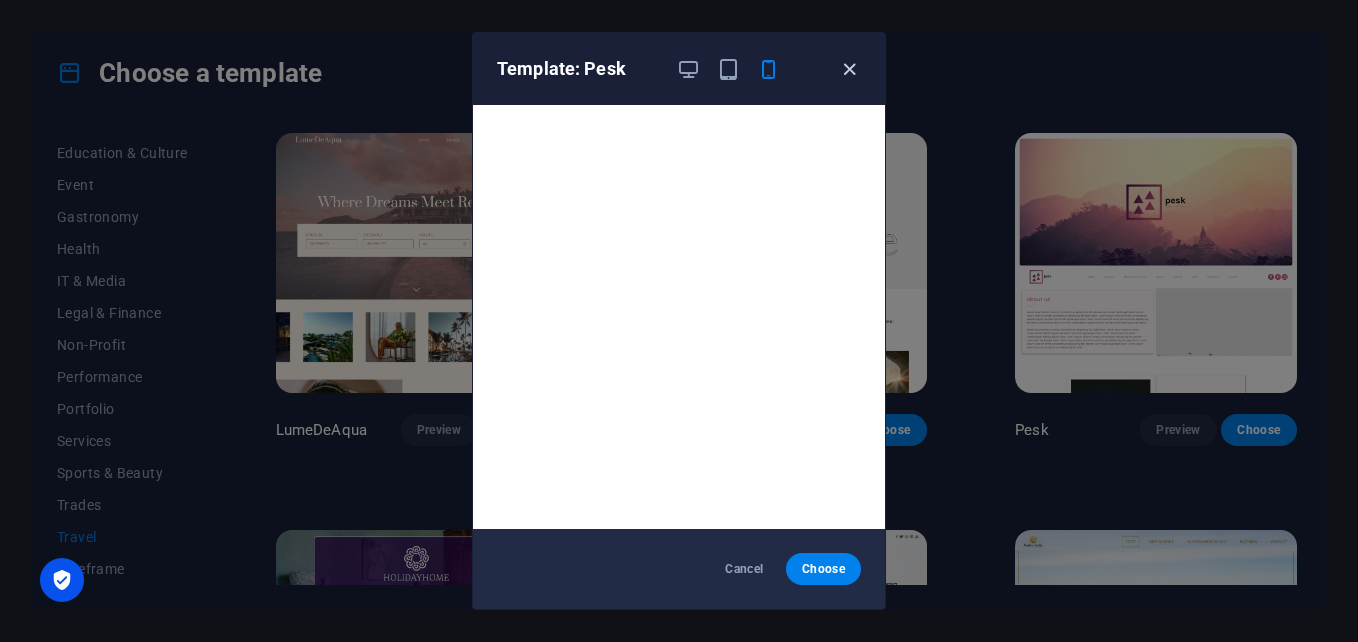 click at bounding box center (849, 69) 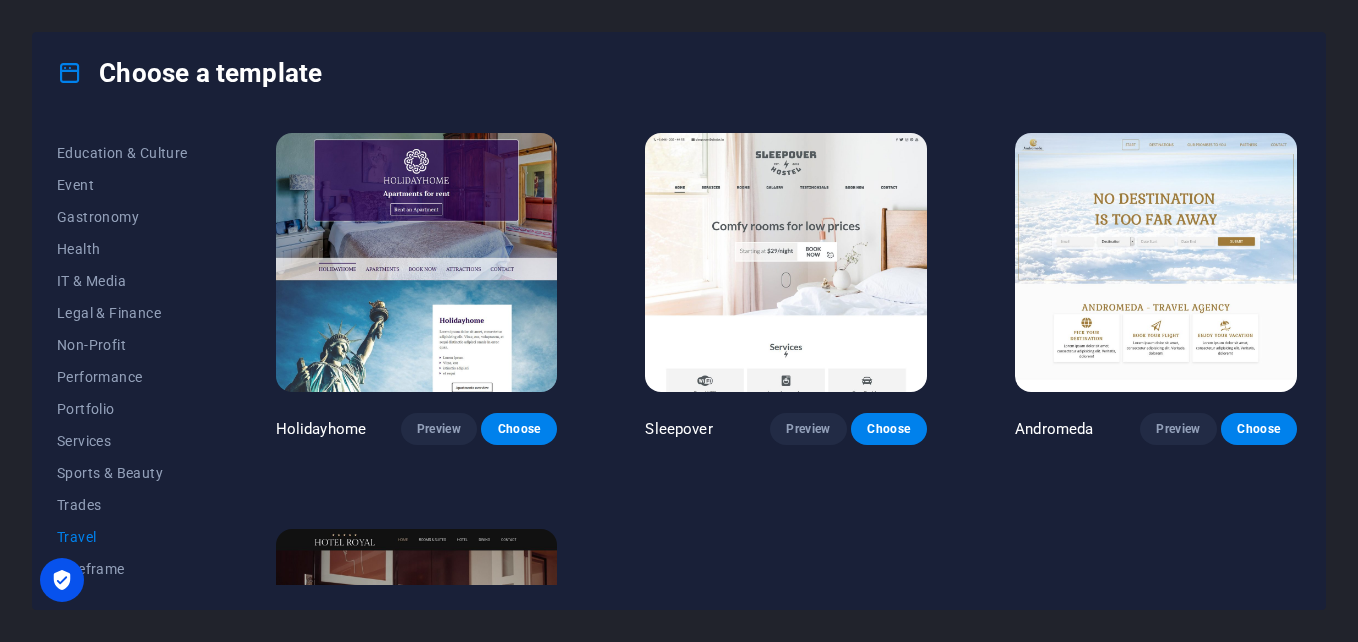 scroll, scrollTop: 400, scrollLeft: 0, axis: vertical 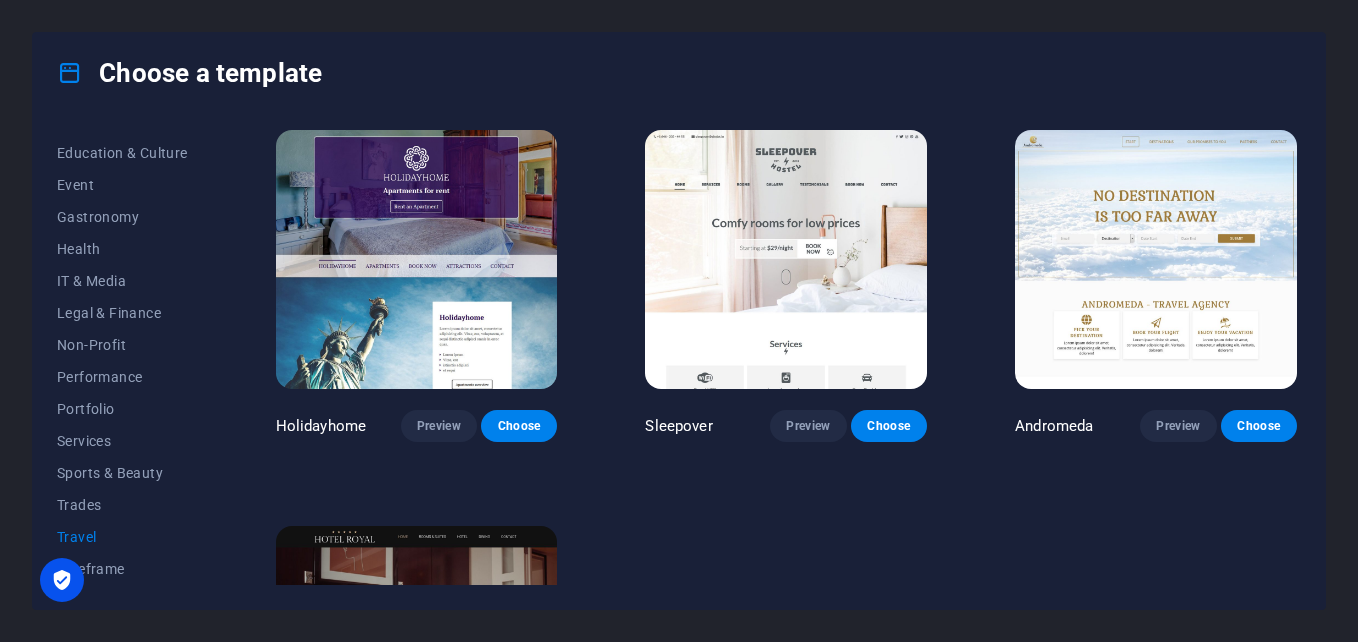 click at bounding box center (786, 260) 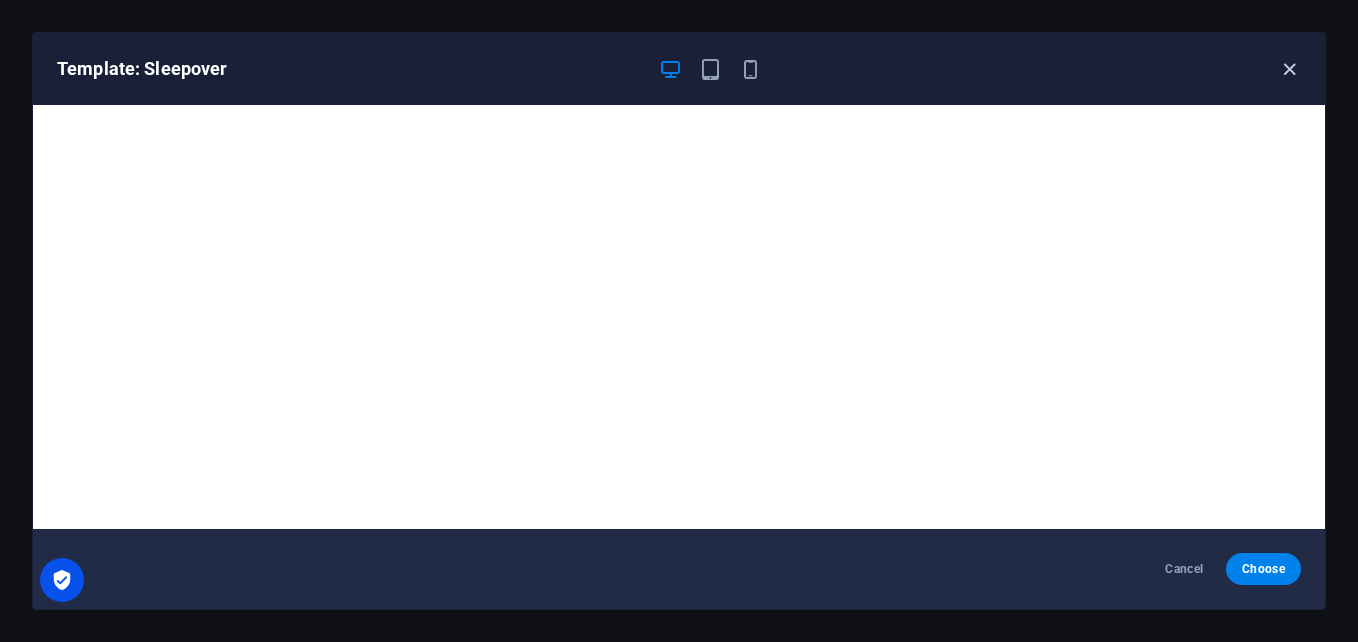 click at bounding box center [1289, 69] 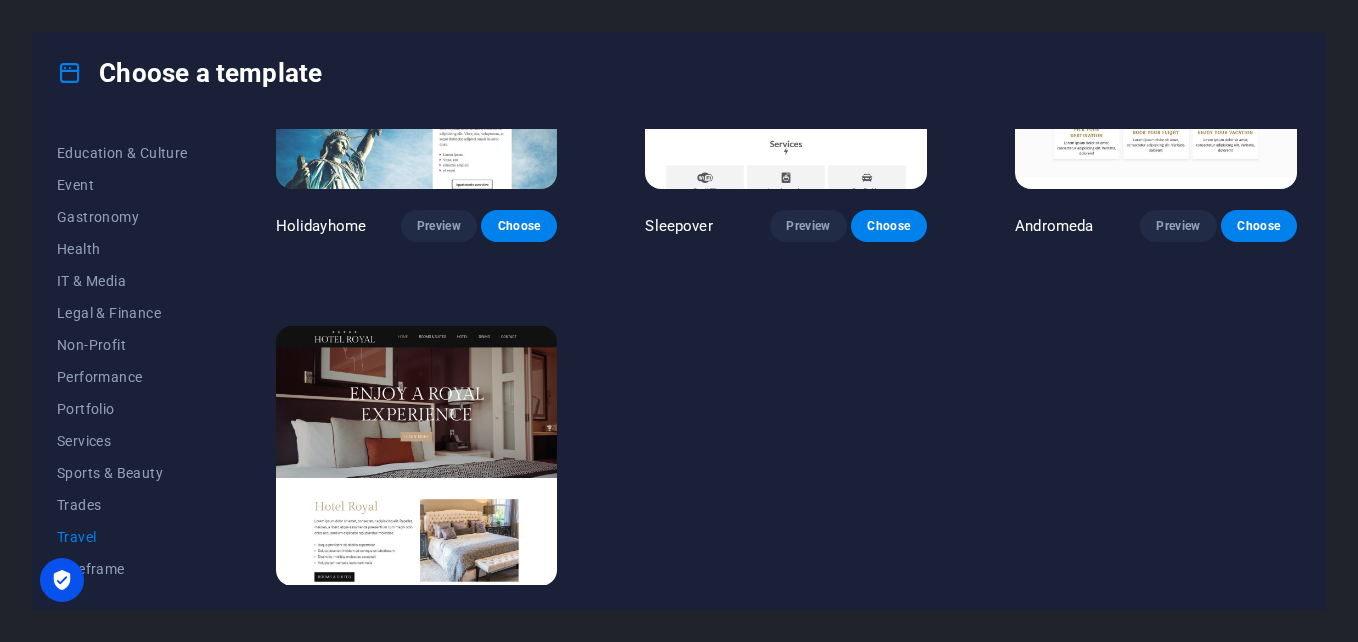 scroll, scrollTop: 647, scrollLeft: 0, axis: vertical 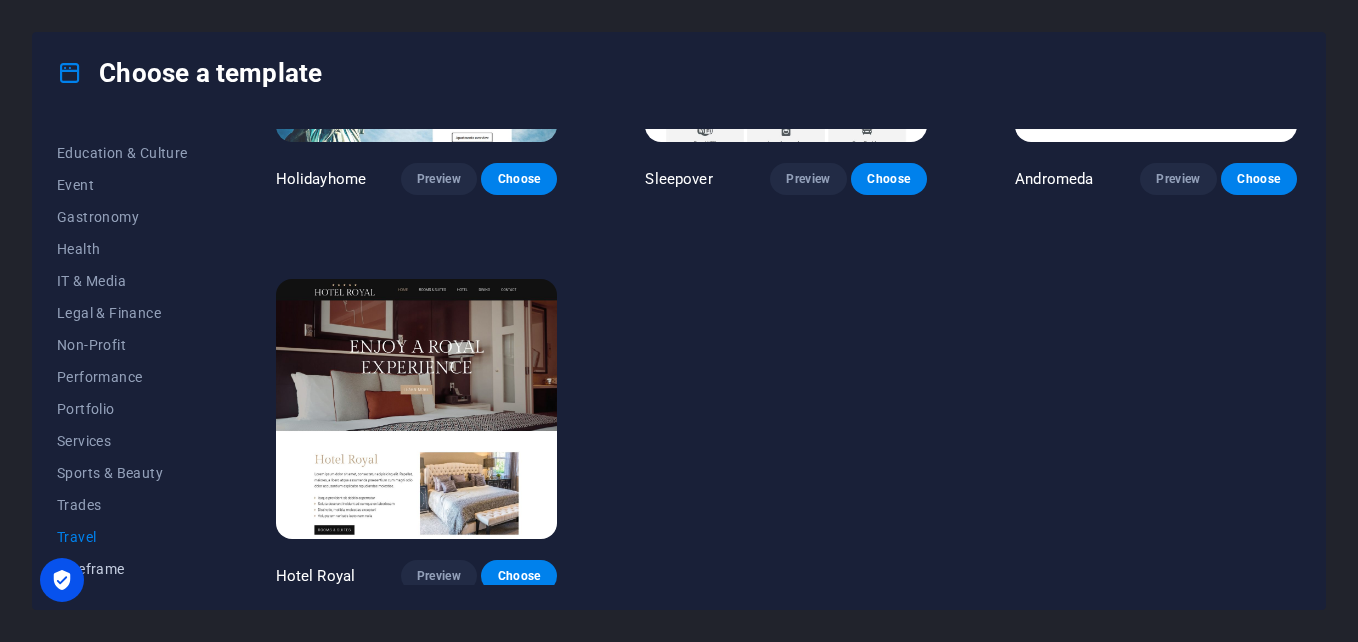 click on "Wireframe" at bounding box center (122, 569) 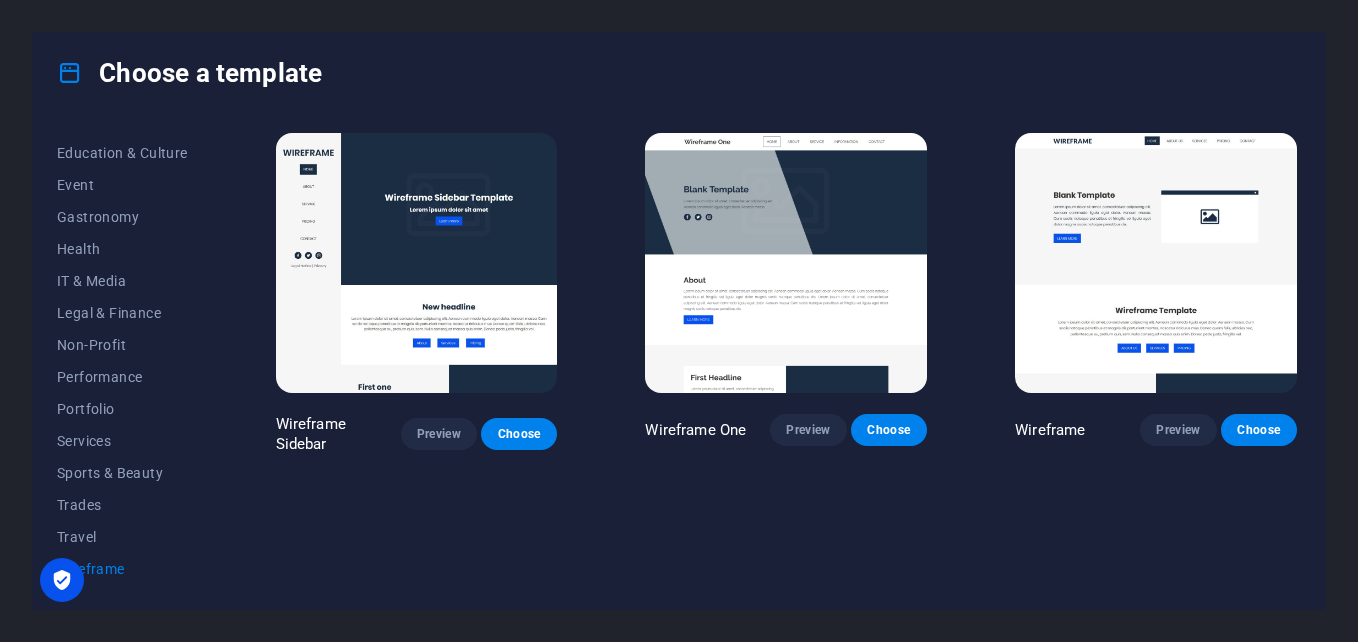 click at bounding box center [786, 263] 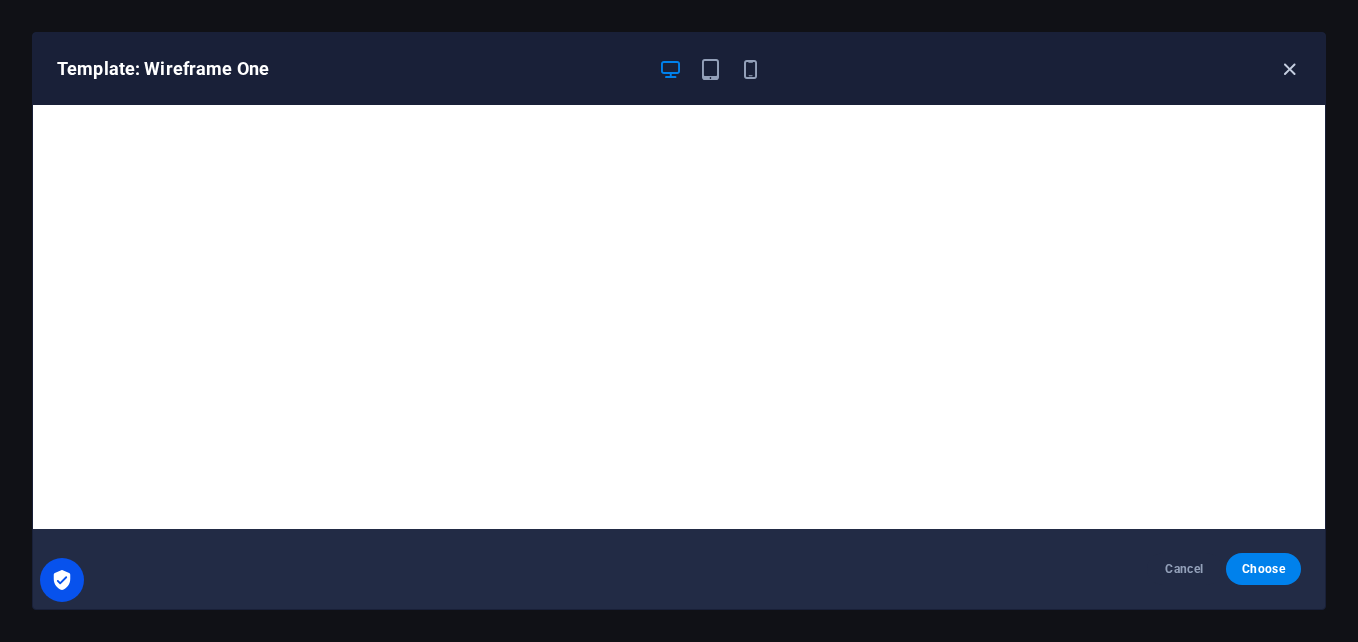 click at bounding box center [1289, 69] 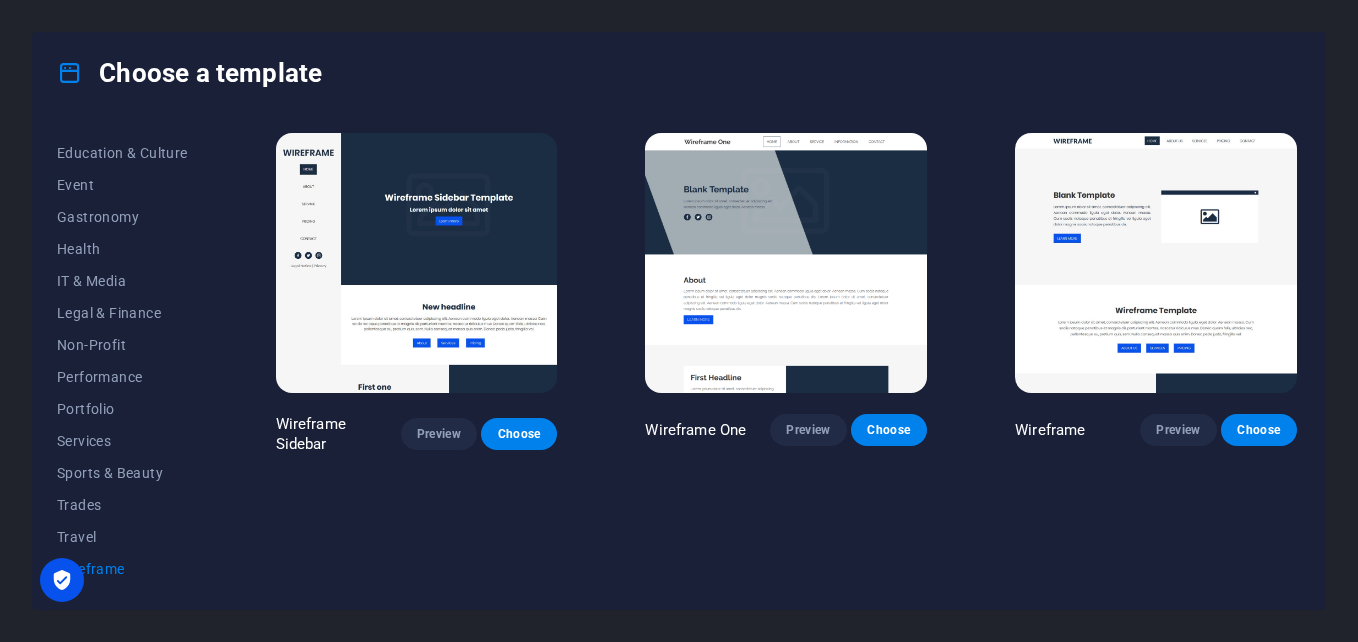 click at bounding box center (417, 263) 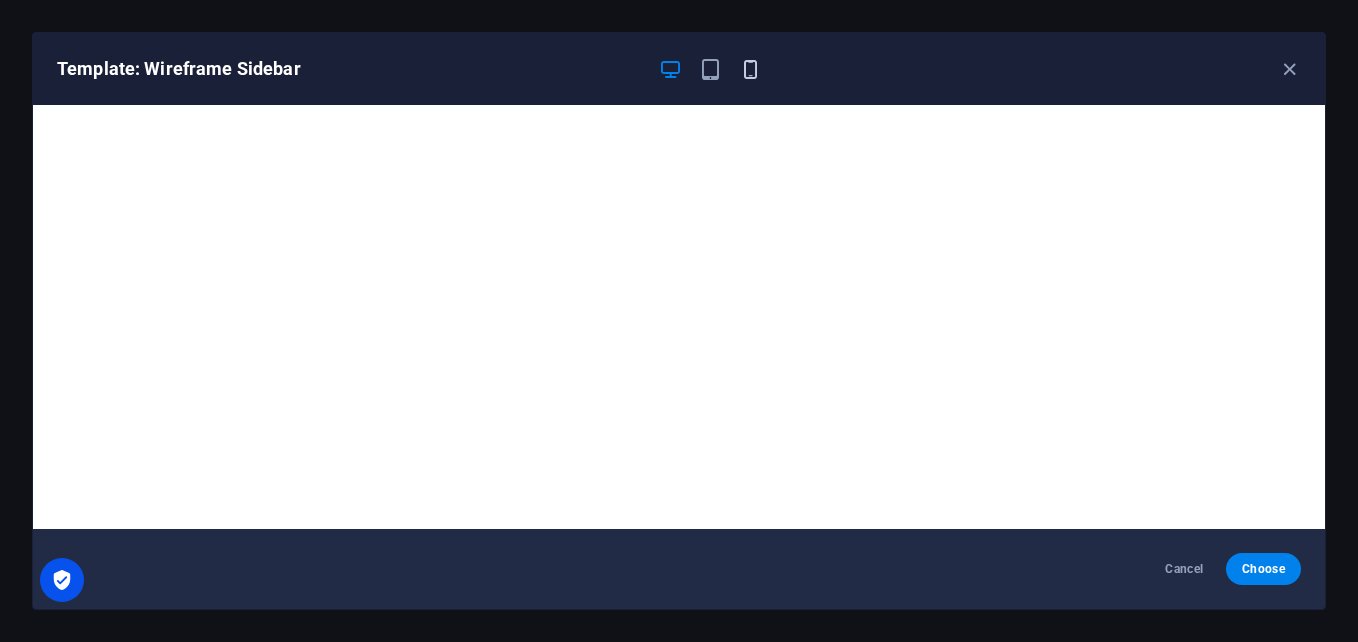 click at bounding box center [750, 69] 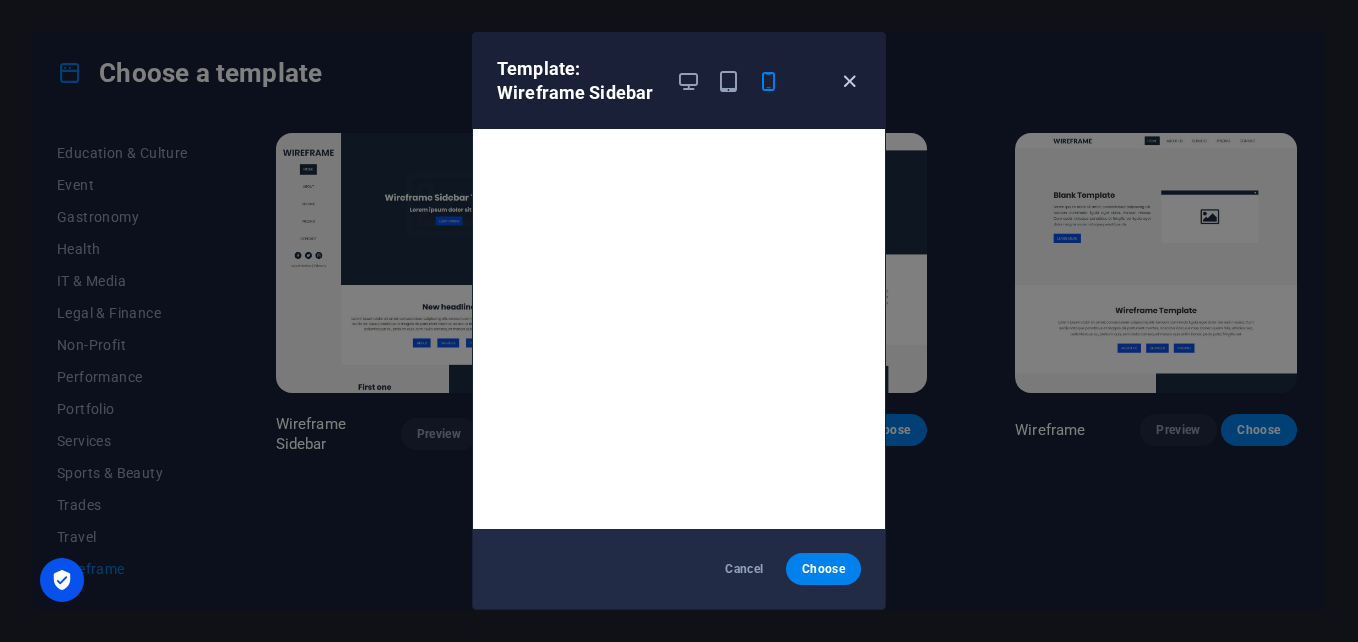 click at bounding box center [849, 81] 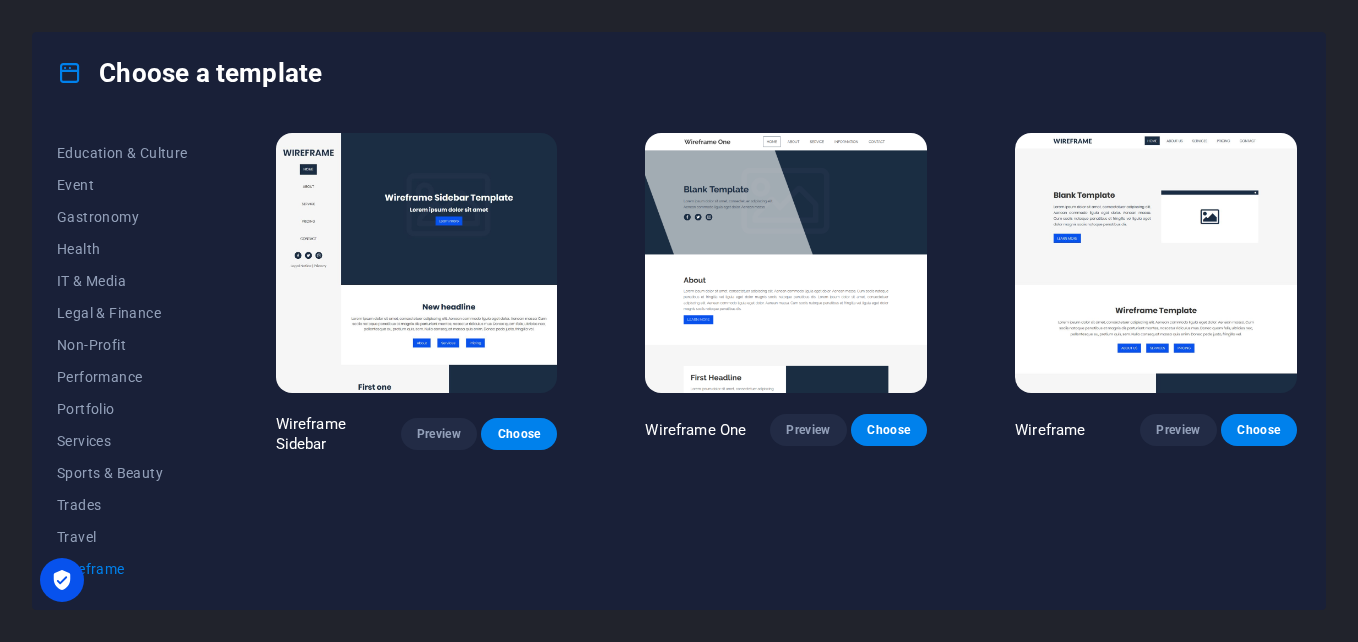 click at bounding box center [70, 73] 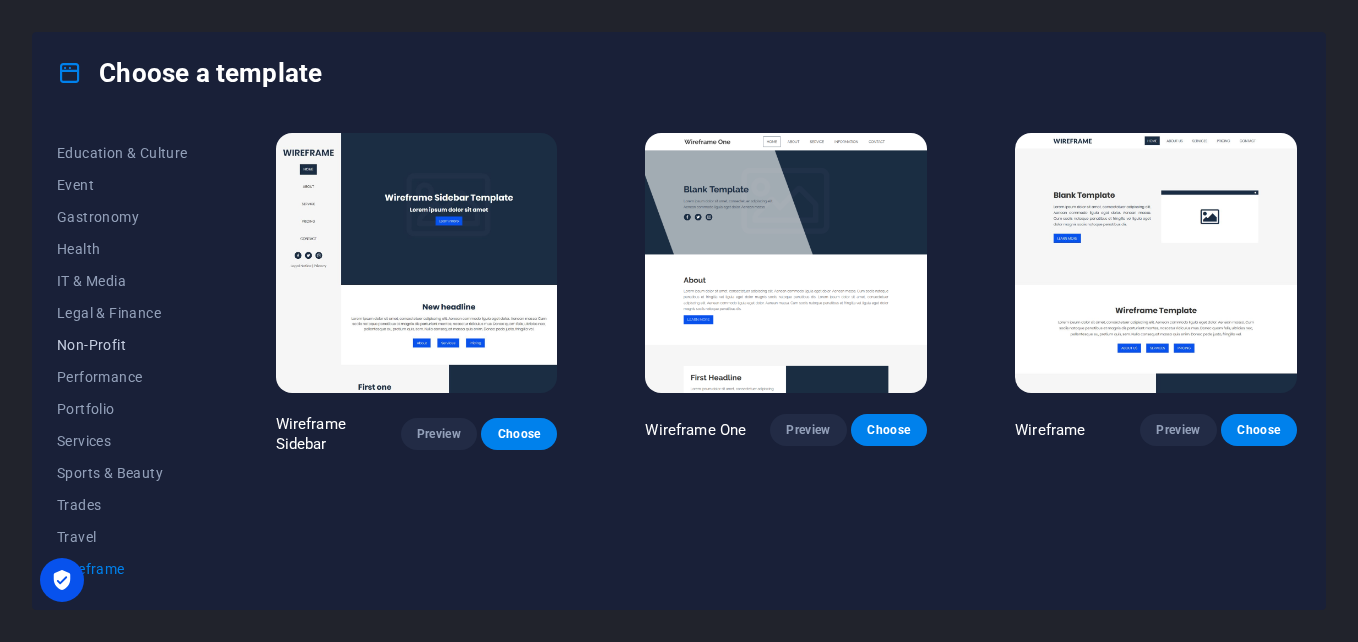 click on "Non-Profit" at bounding box center (122, 345) 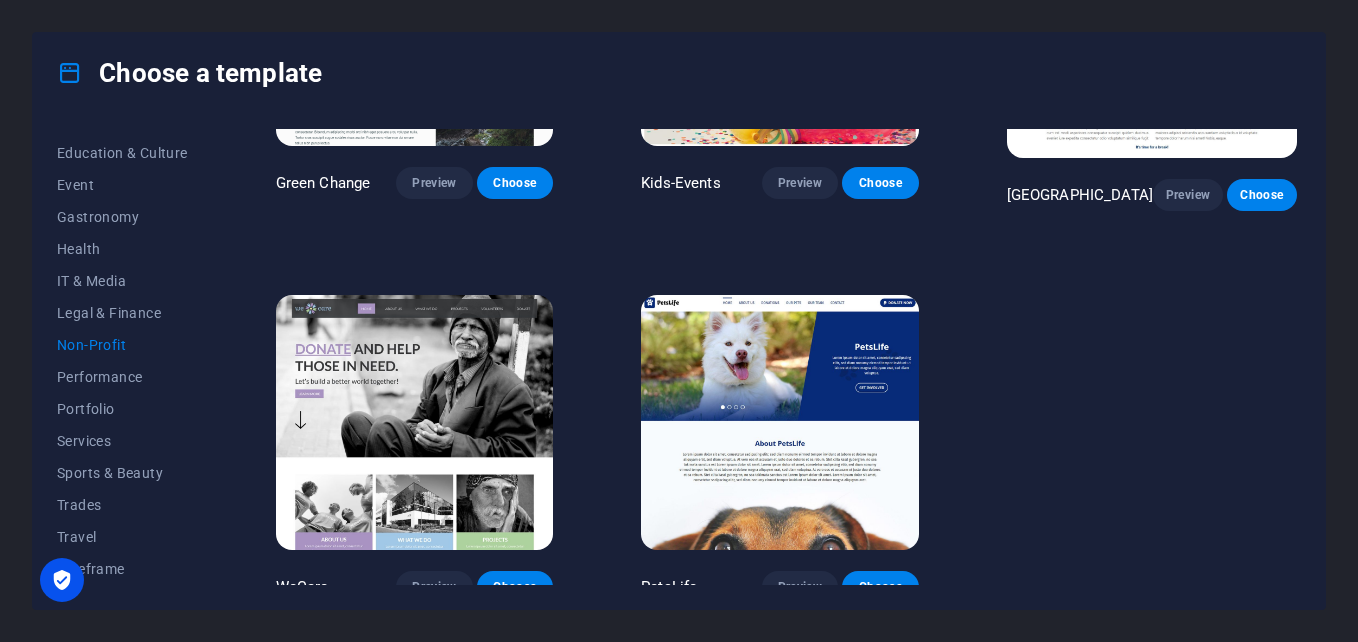 scroll, scrollTop: 261, scrollLeft: 0, axis: vertical 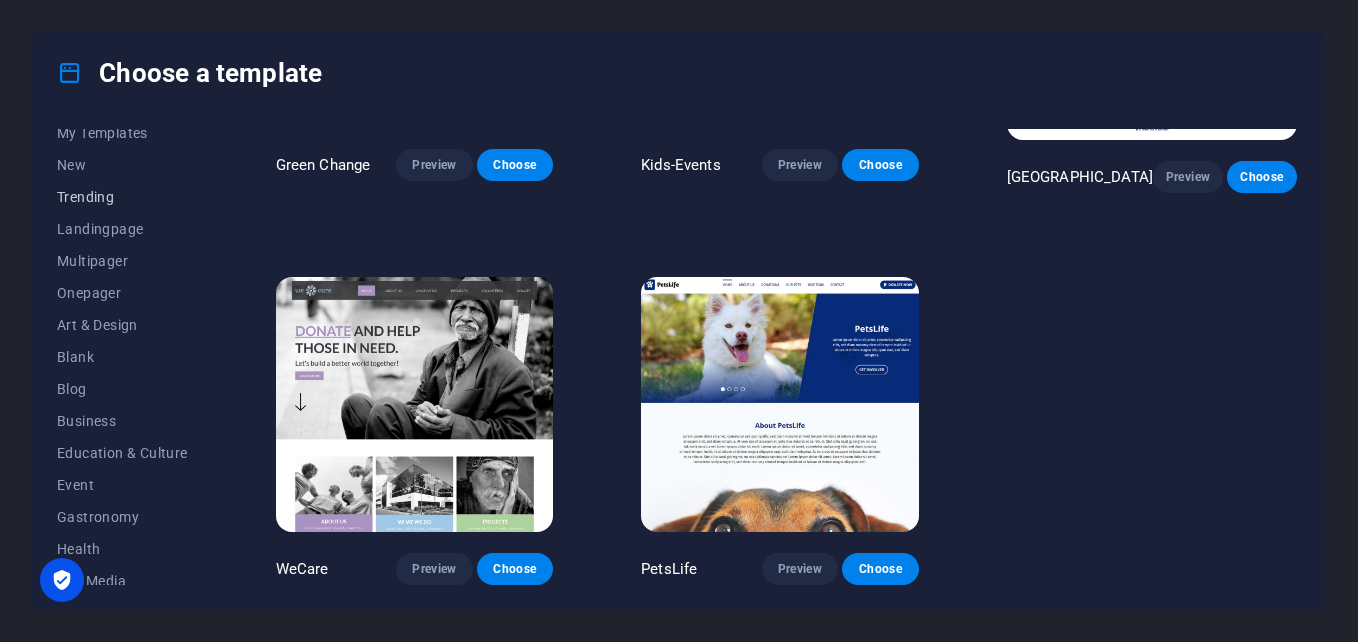 click on "Trending" at bounding box center (122, 197) 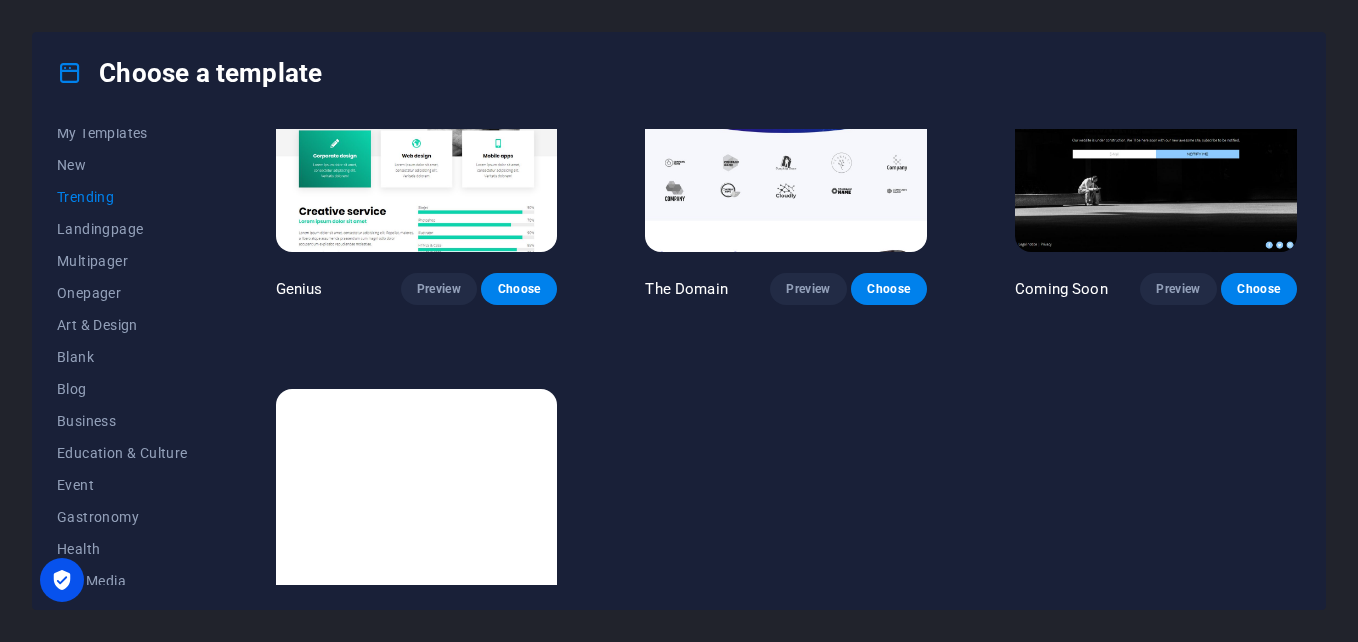 scroll, scrollTop: 1530, scrollLeft: 0, axis: vertical 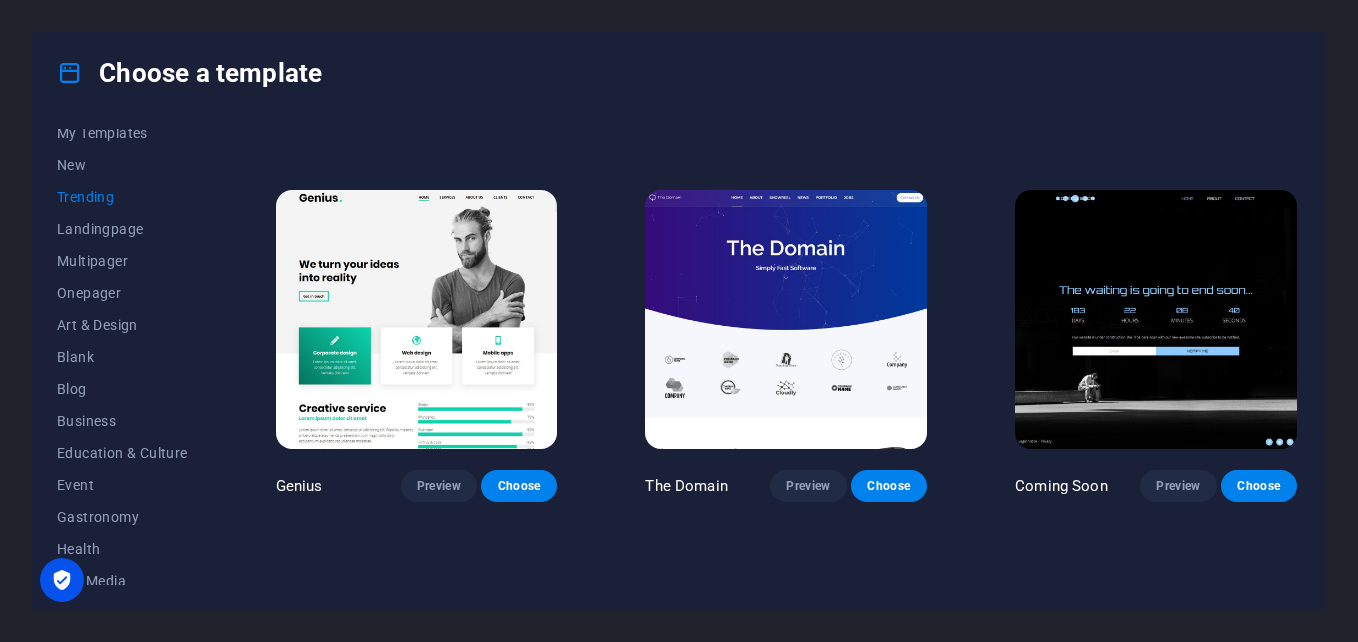 click at bounding box center [786, 320] 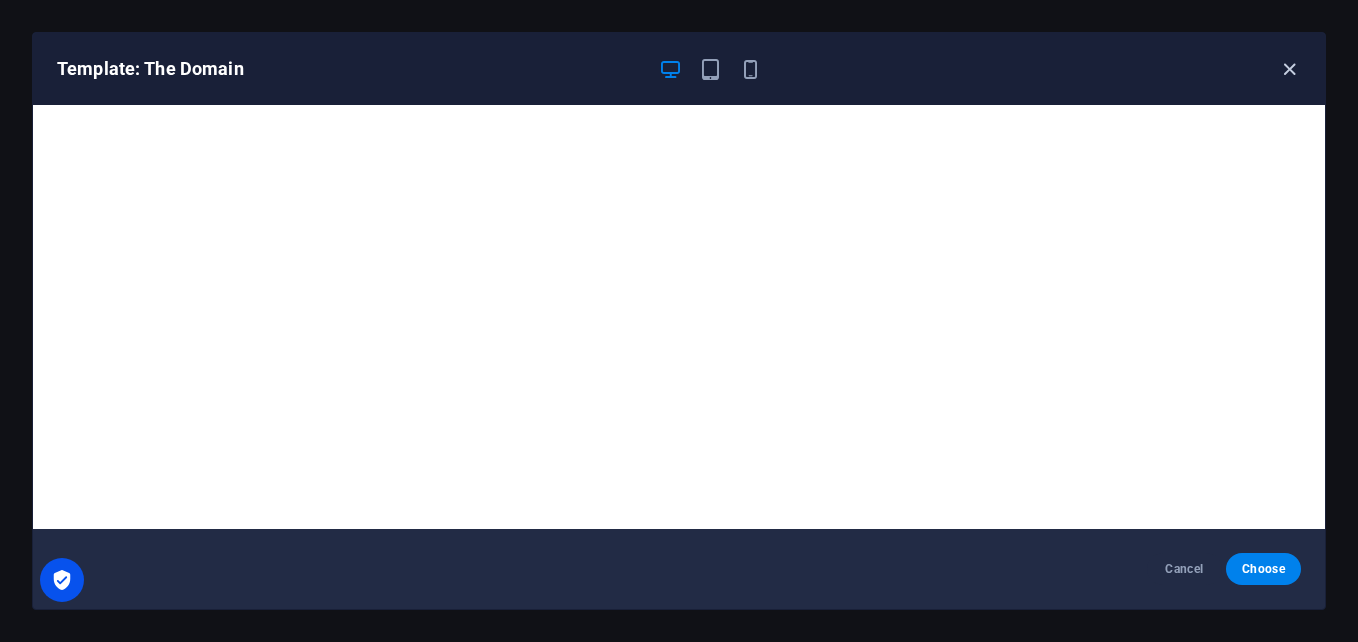 click at bounding box center (1289, 69) 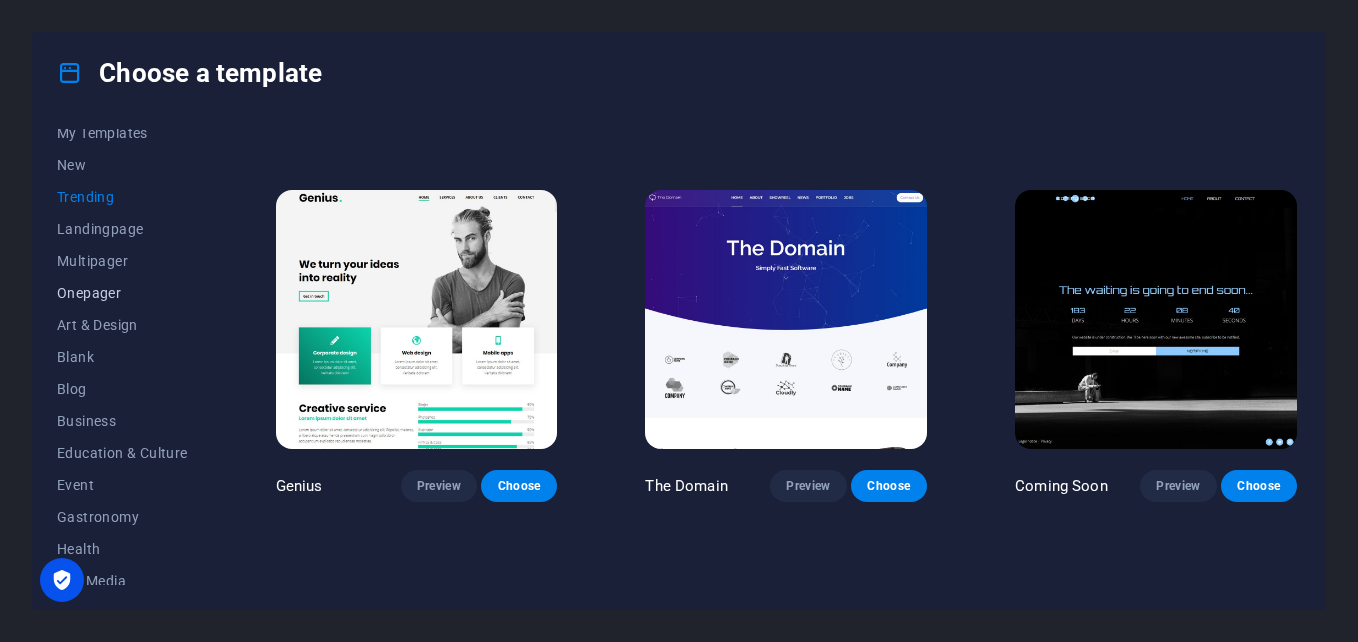 click on "Onepager" at bounding box center [122, 293] 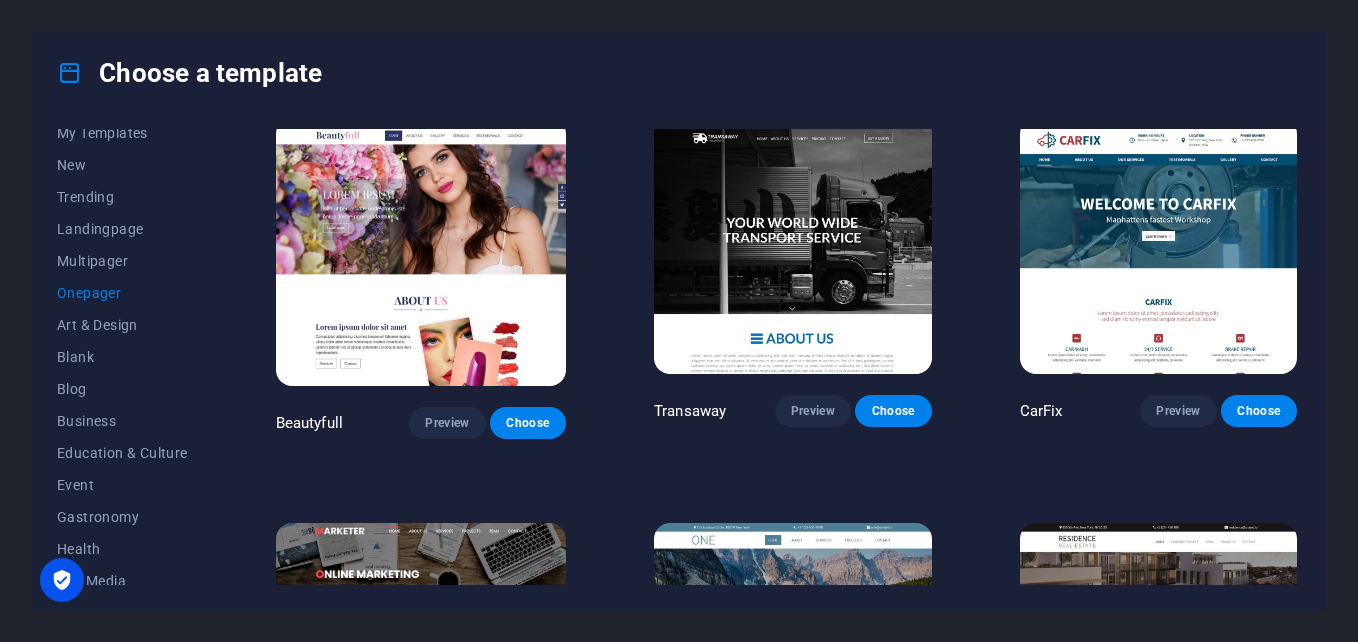 scroll, scrollTop: 7704, scrollLeft: 0, axis: vertical 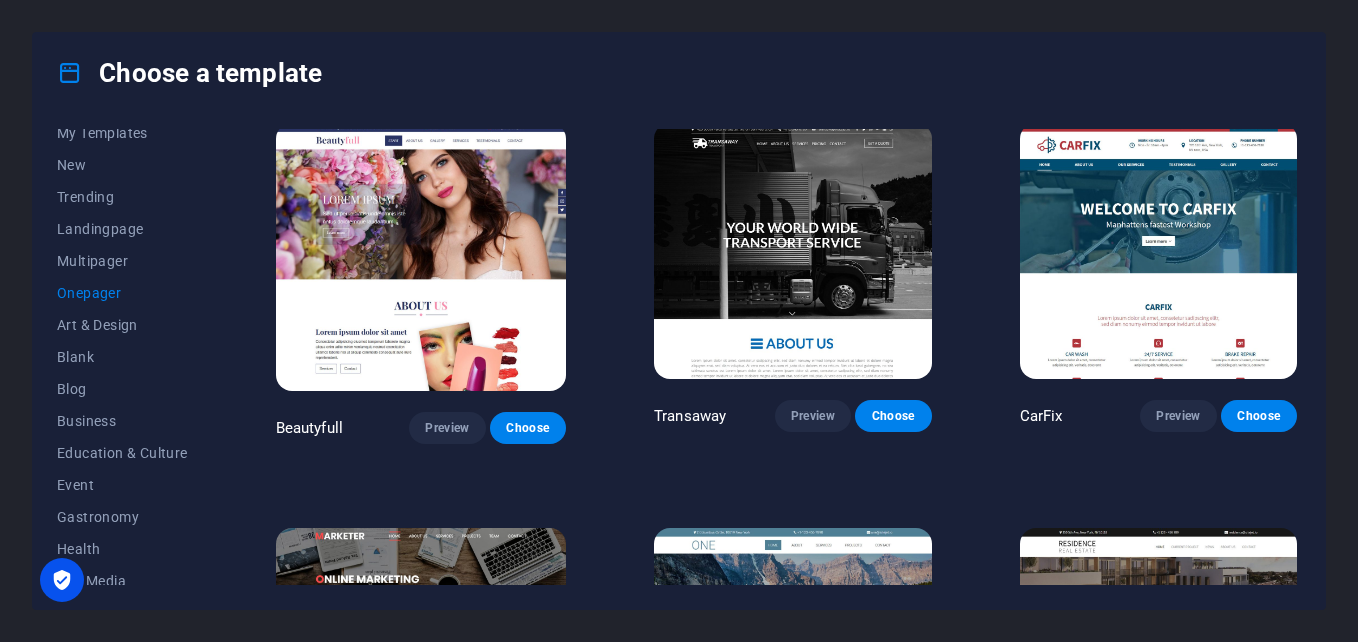click at bounding box center (421, 662) 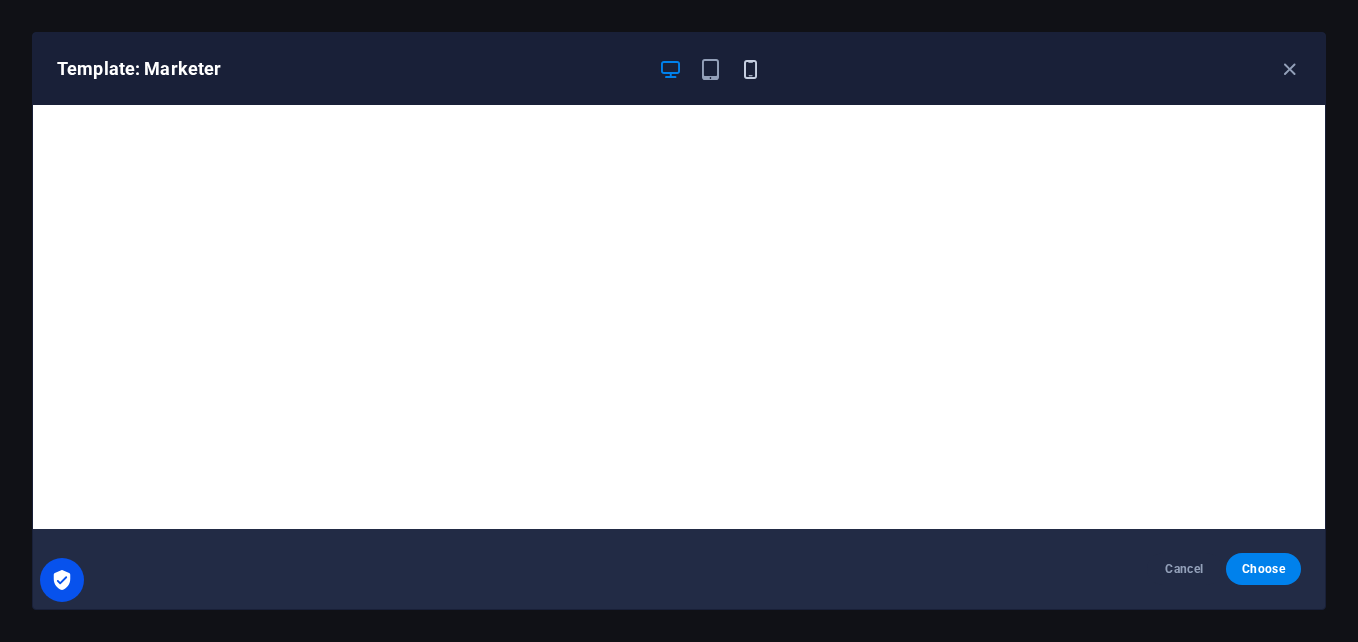click at bounding box center (750, 69) 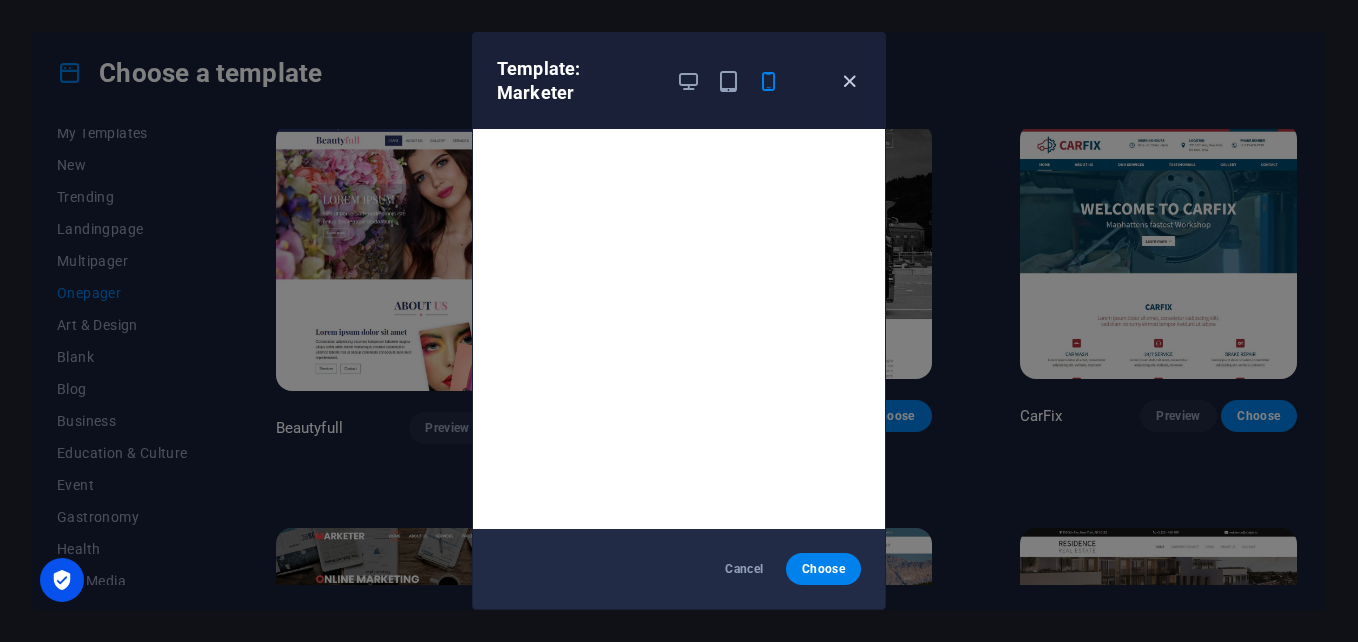 click at bounding box center [849, 81] 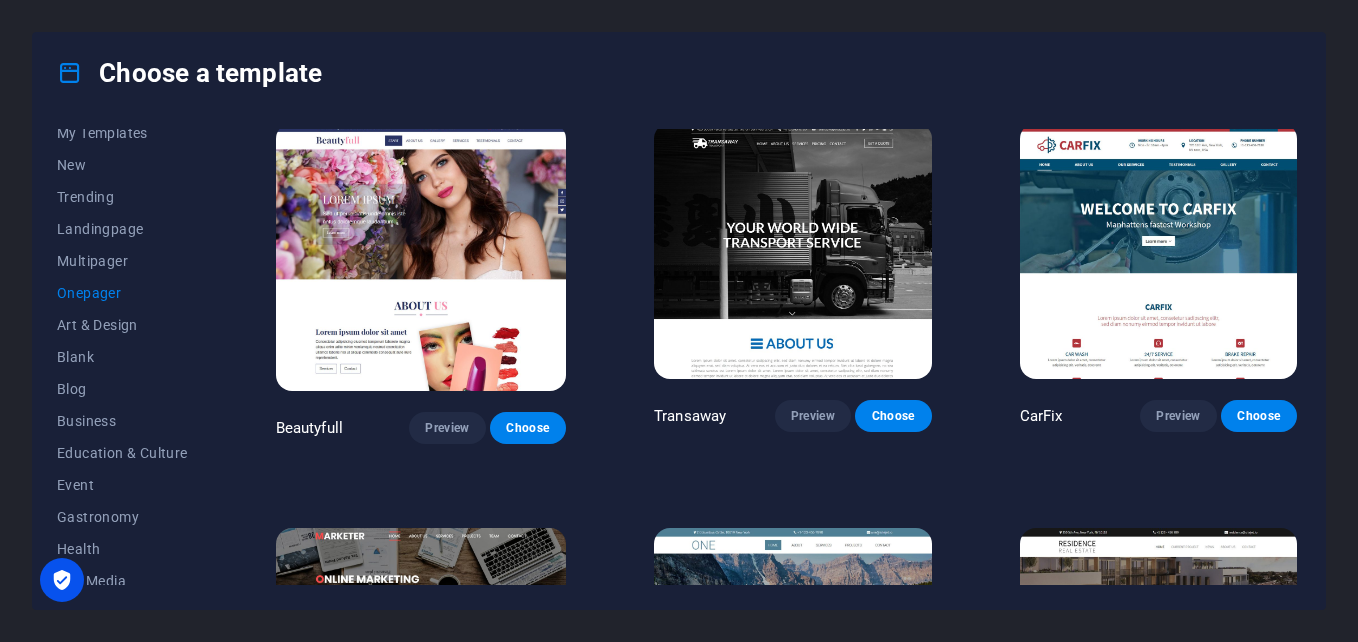 scroll, scrollTop: 7804, scrollLeft: 0, axis: vertical 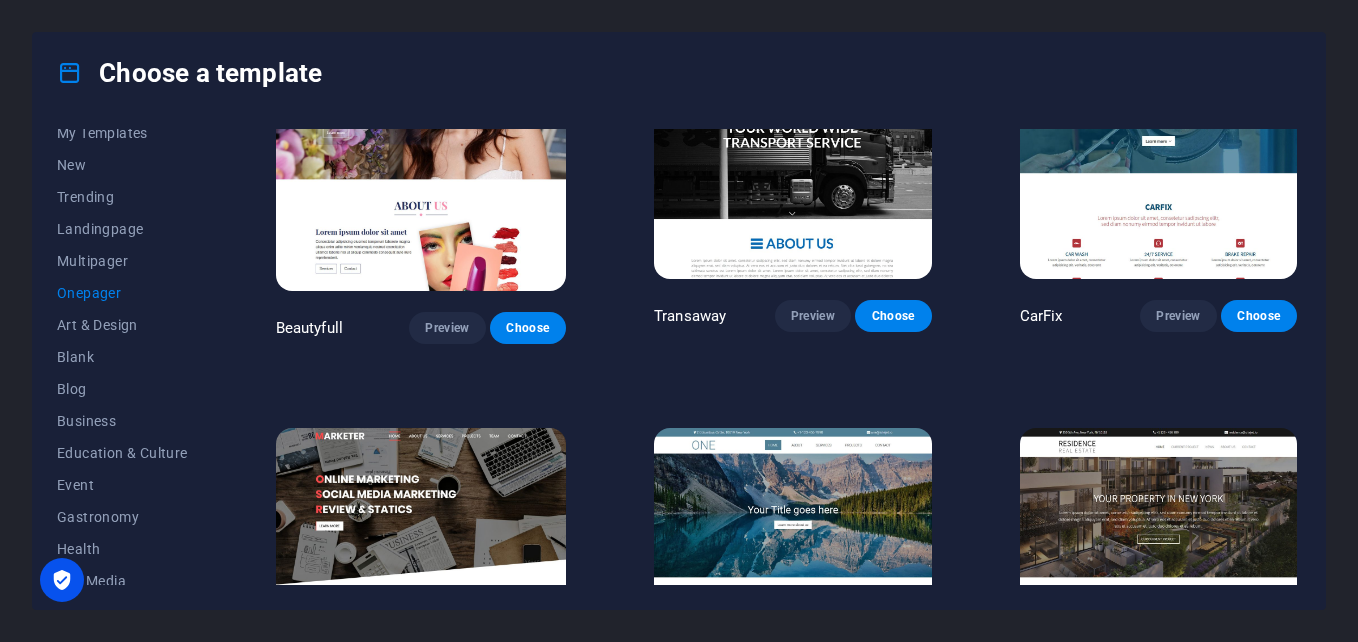 click at bounding box center (792, 556) 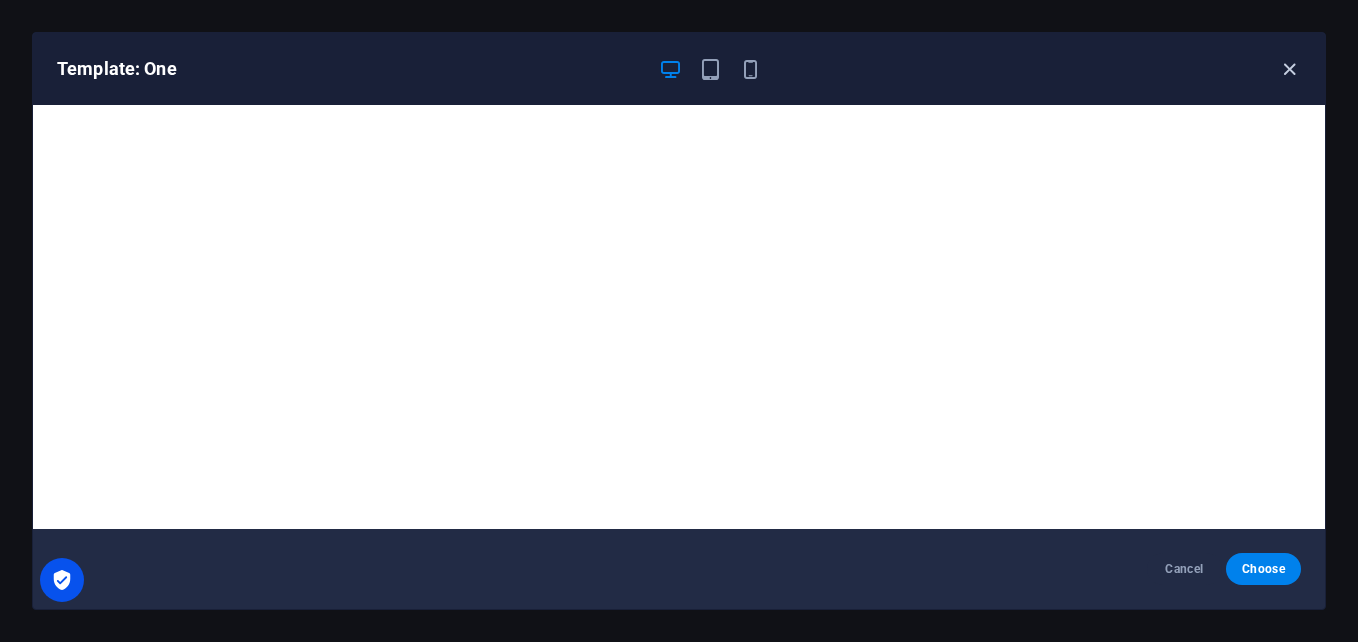 click at bounding box center (1289, 69) 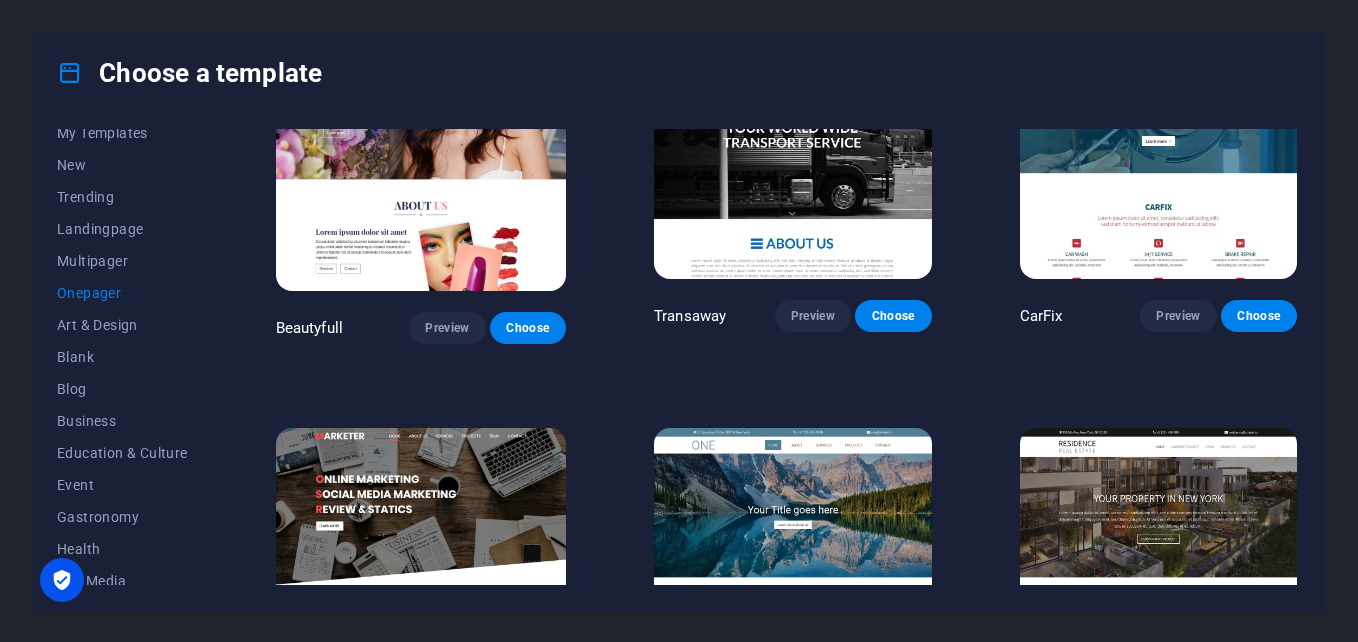 scroll, scrollTop: 7904, scrollLeft: 0, axis: vertical 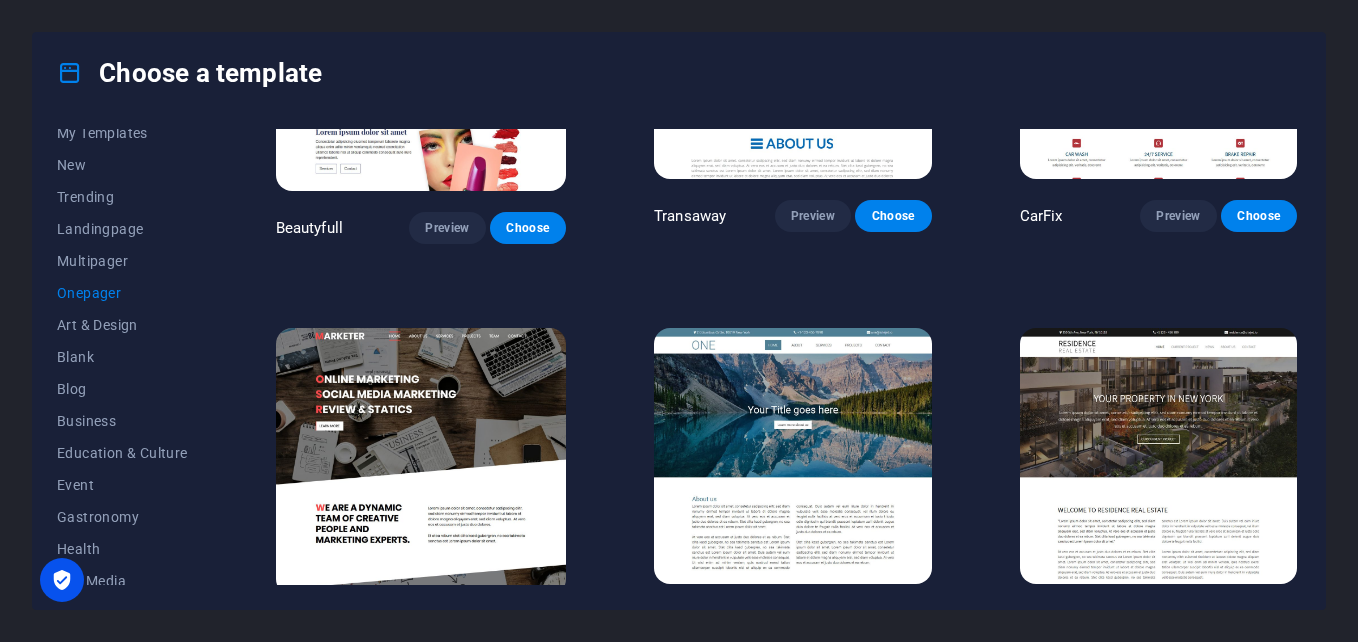 click at bounding box center (1159, 456) 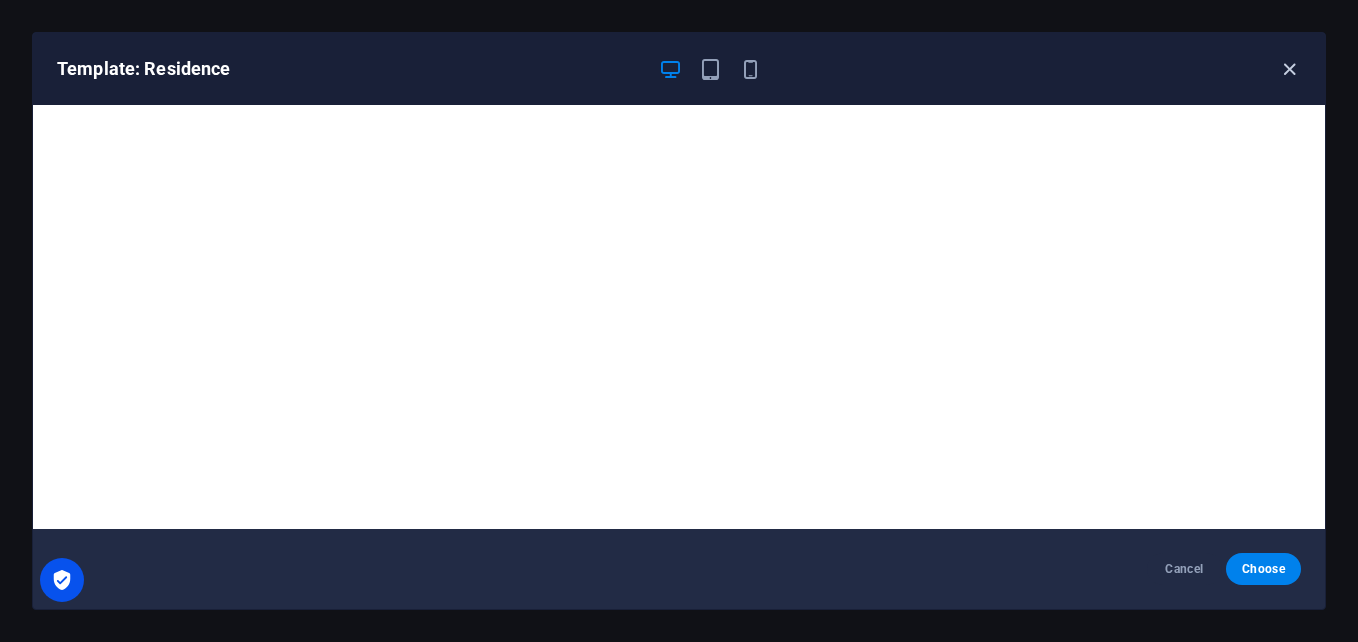 click at bounding box center (1289, 69) 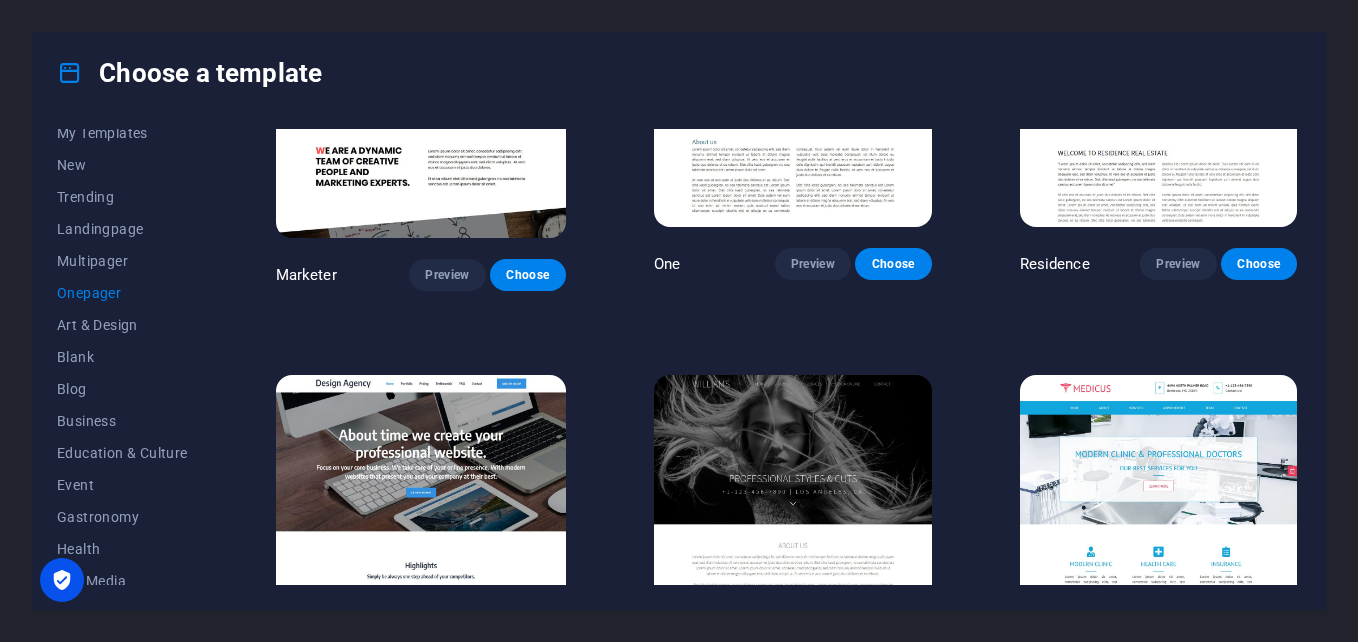 scroll, scrollTop: 8304, scrollLeft: 0, axis: vertical 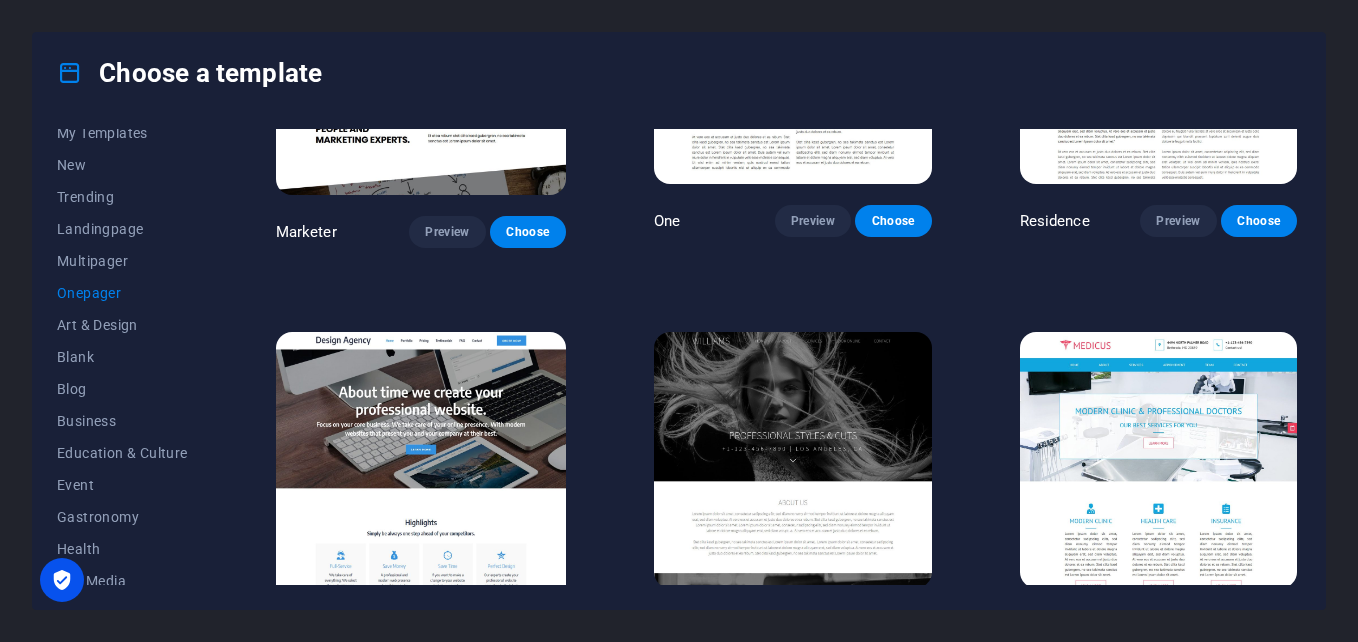 click at bounding box center [421, 466] 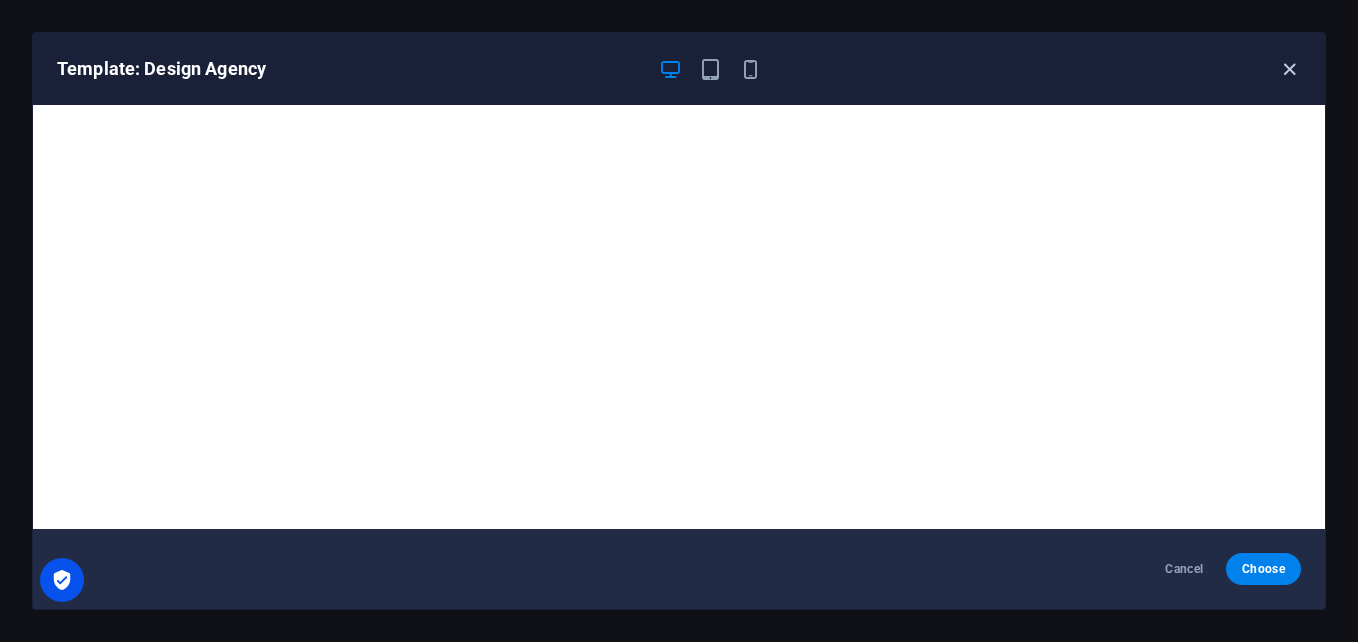 click at bounding box center [1289, 69] 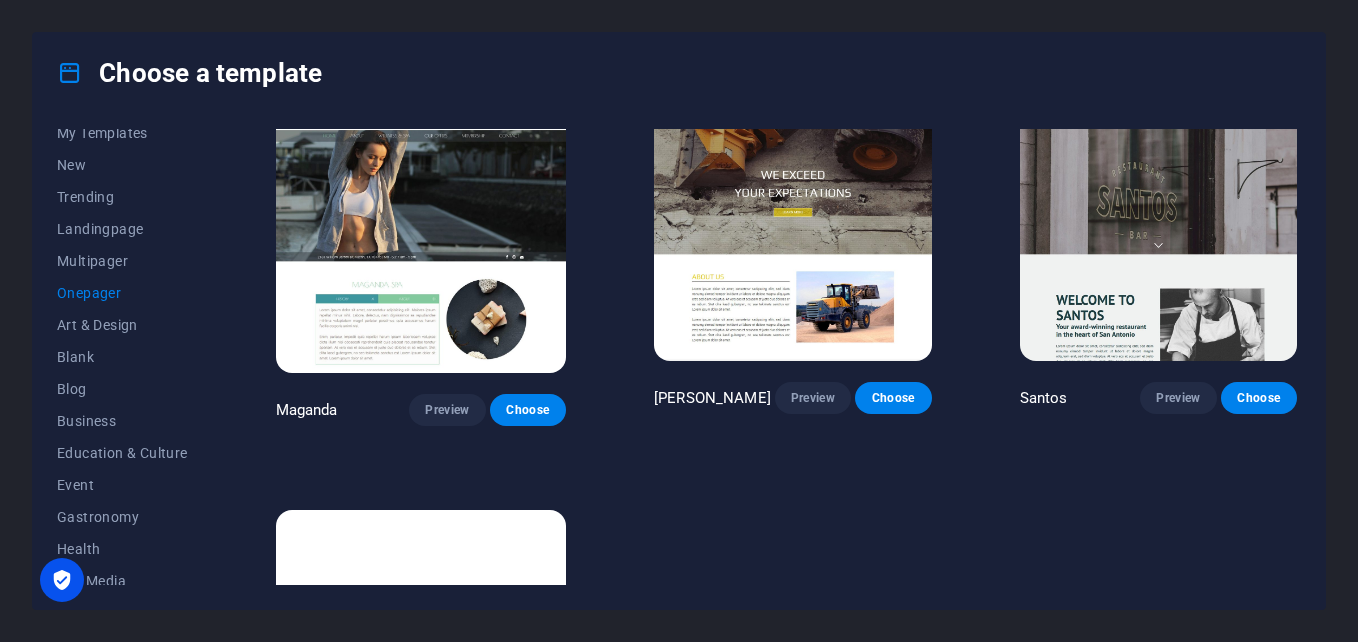 scroll, scrollTop: 8937, scrollLeft: 0, axis: vertical 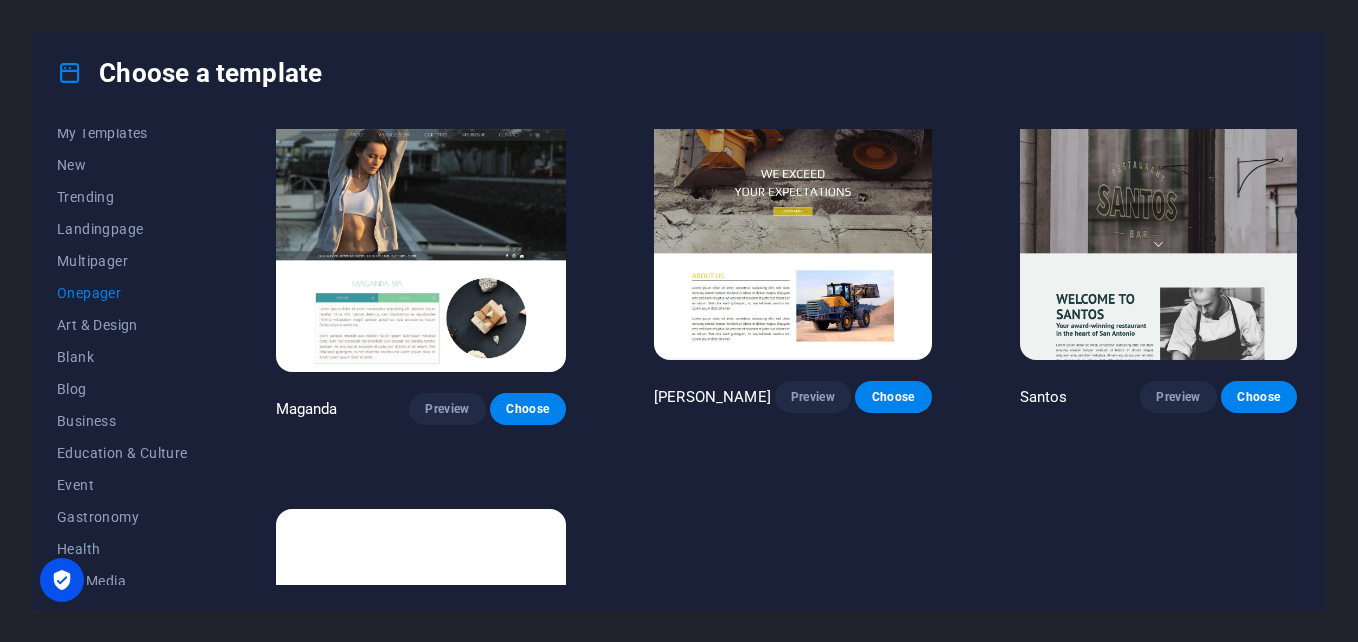 click at bounding box center (421, 643) 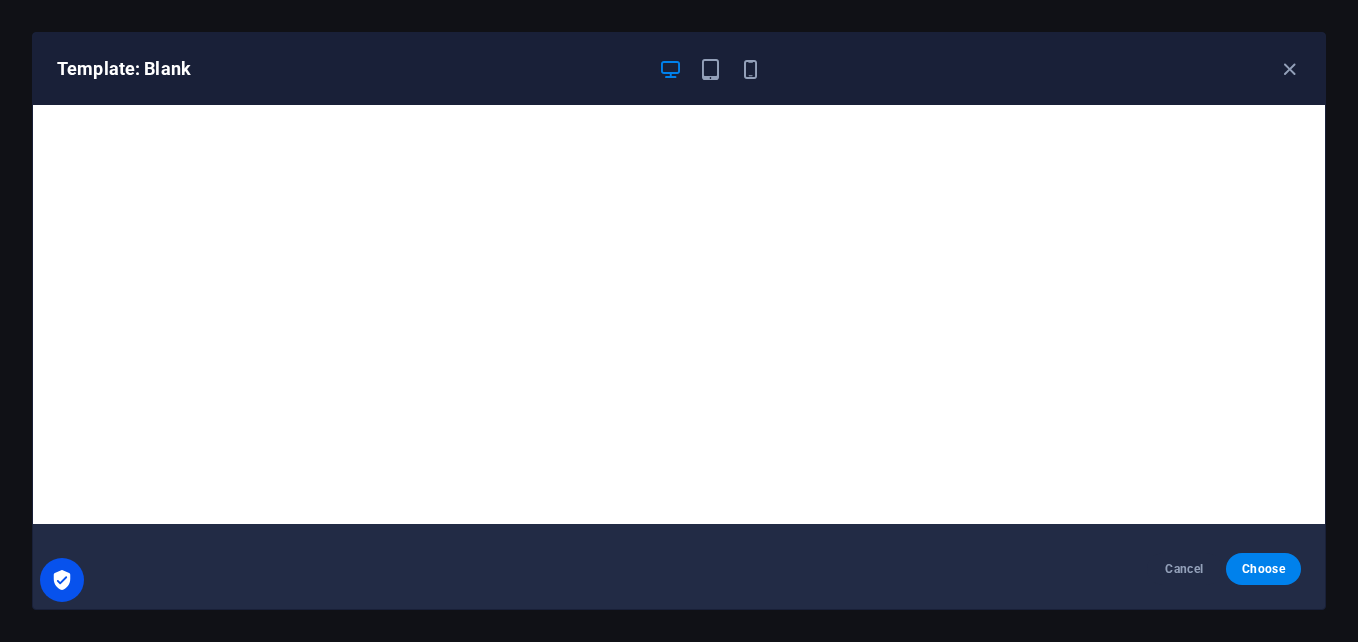 scroll, scrollTop: 0, scrollLeft: 0, axis: both 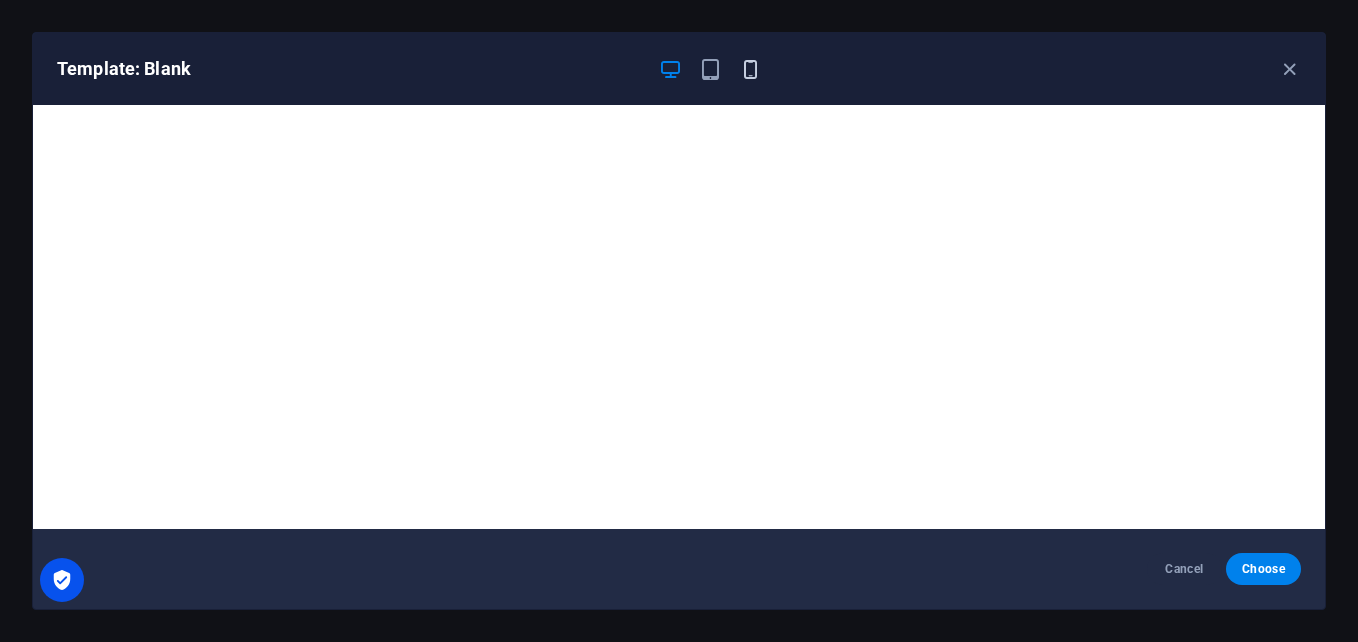click on "Template: Blank" at bounding box center (679, 69) 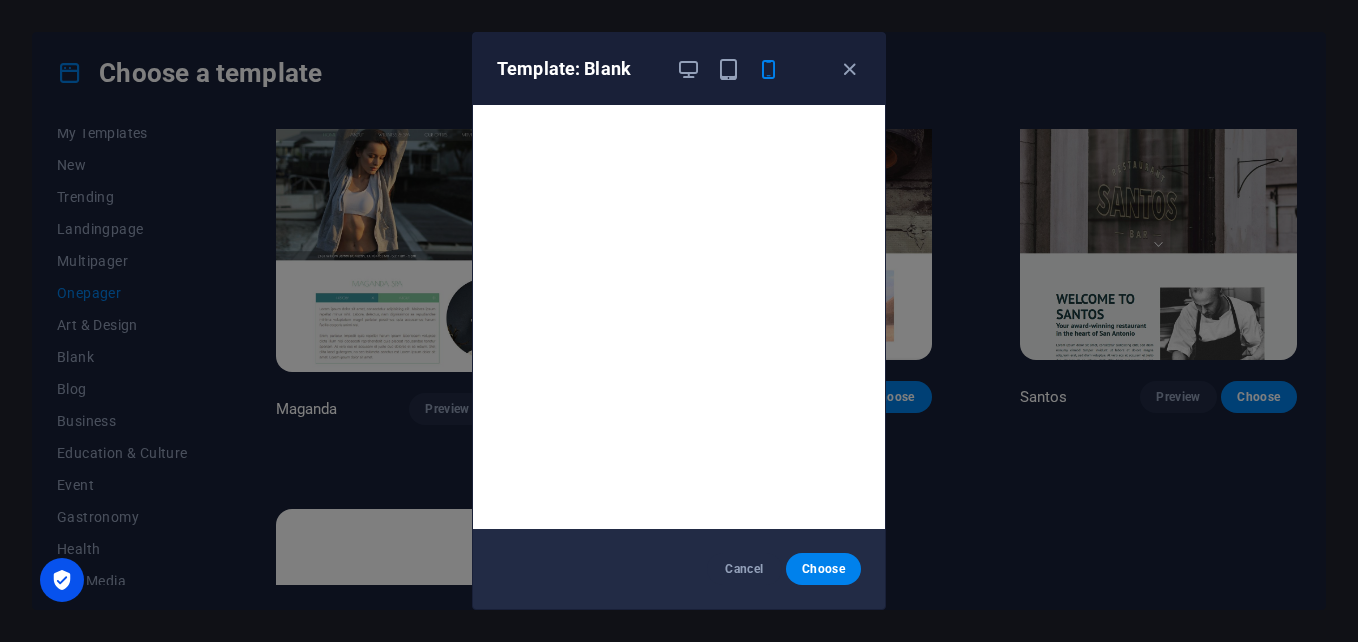 click on "Template: Blank" at bounding box center [679, 69] 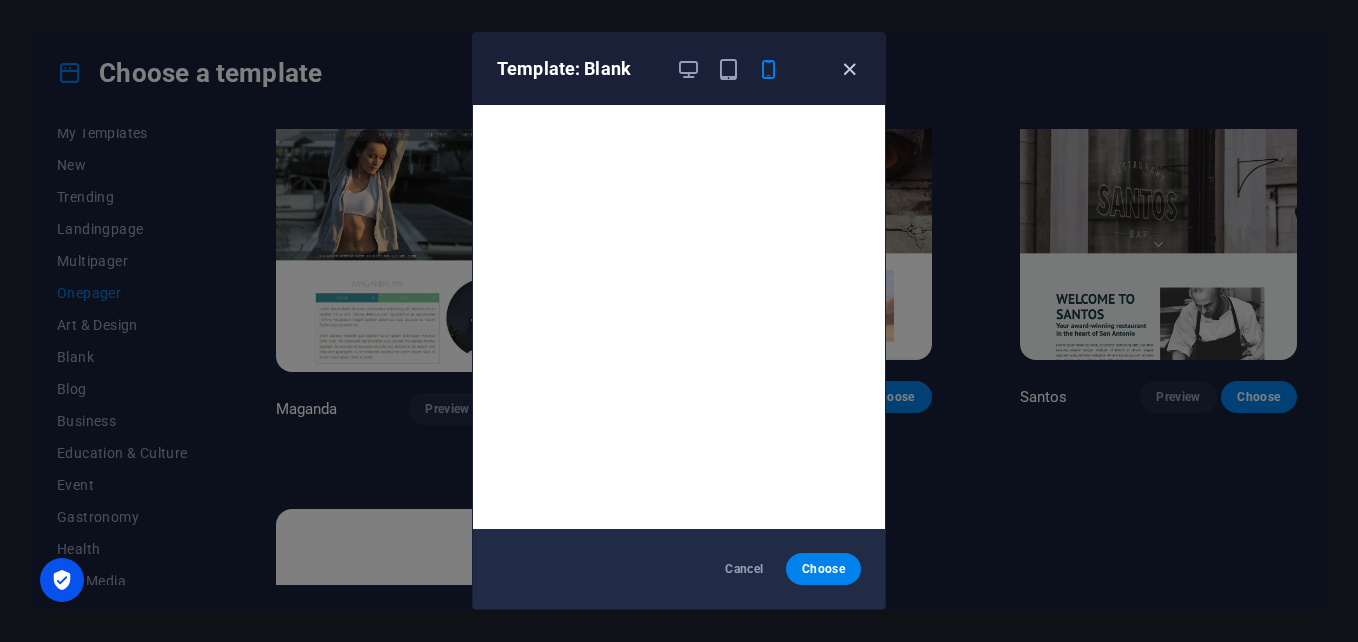 click at bounding box center (849, 69) 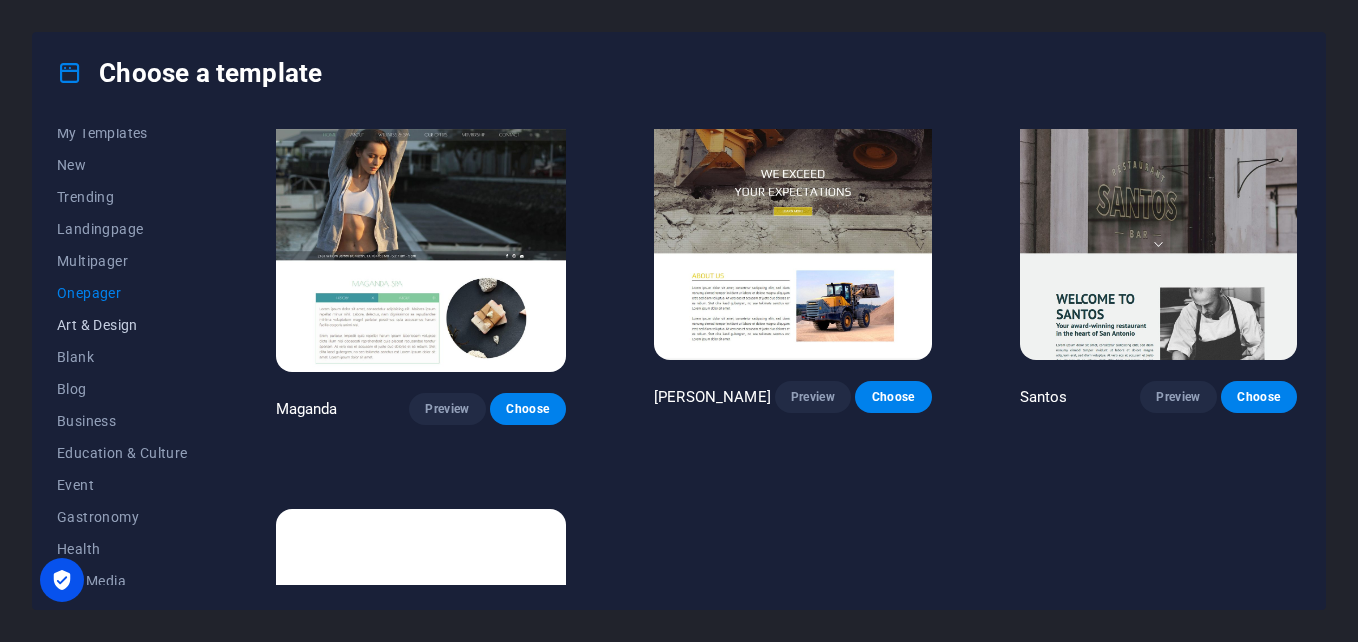 click on "Art & Design" at bounding box center [122, 325] 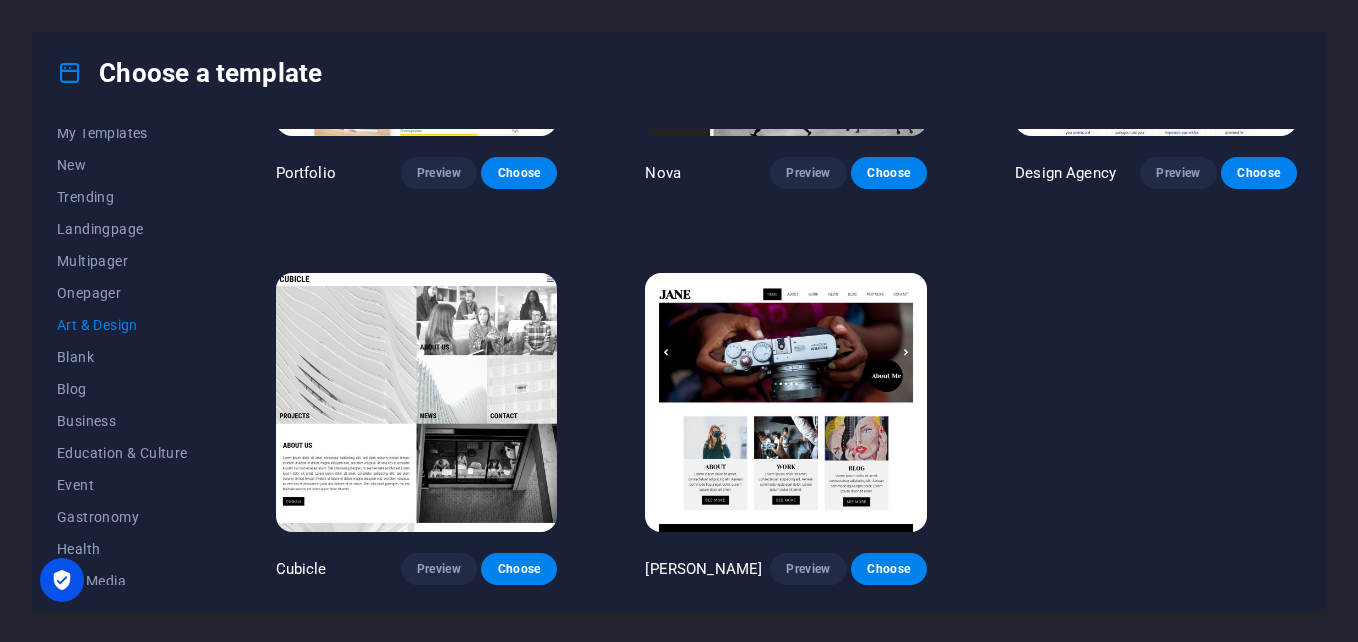 scroll, scrollTop: 1436, scrollLeft: 0, axis: vertical 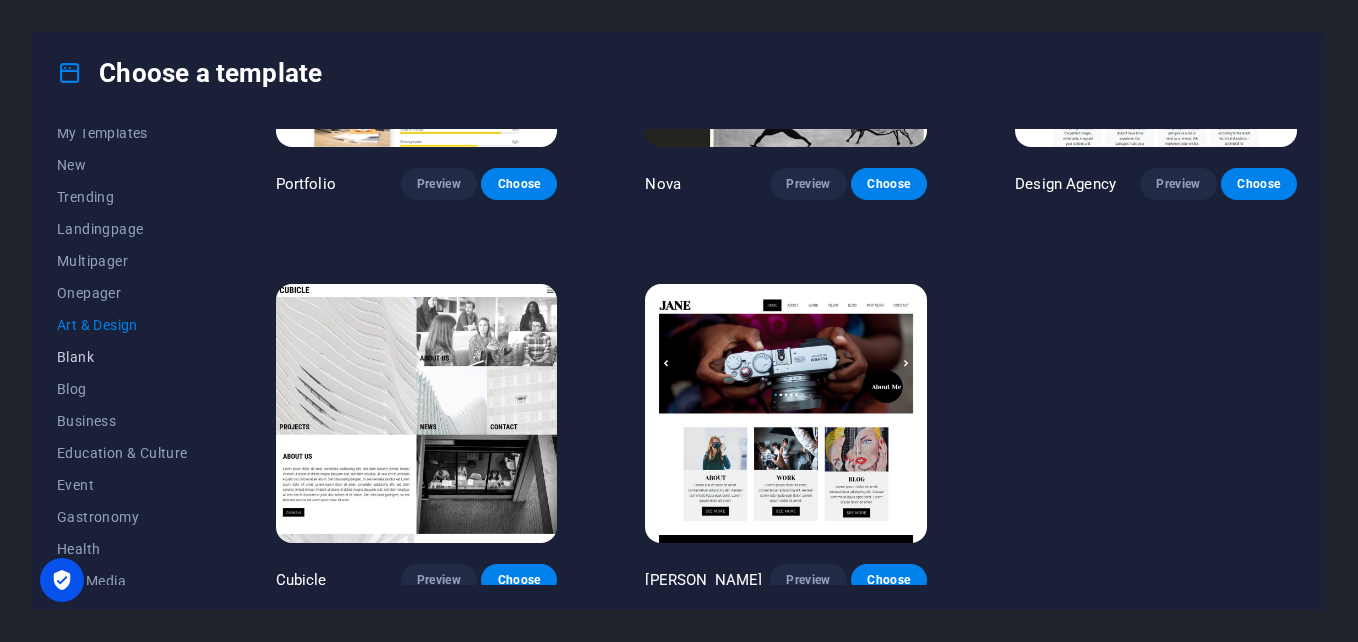 click on "Blank" at bounding box center (122, 357) 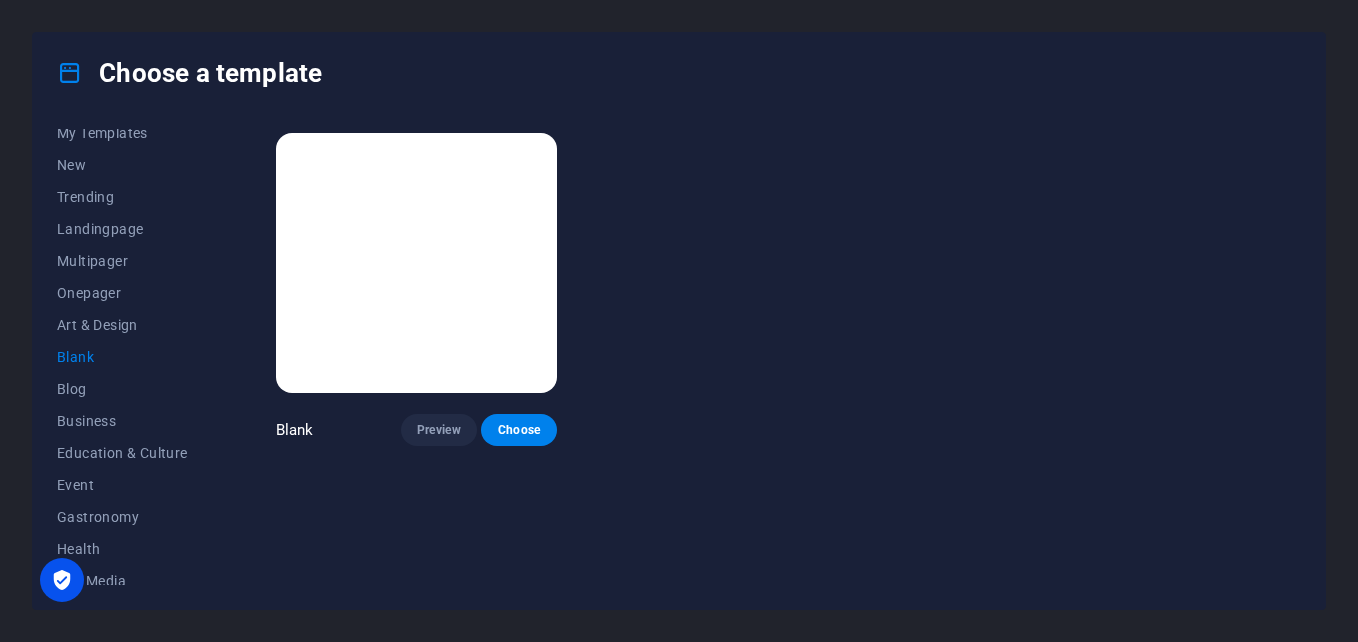 scroll, scrollTop: 0, scrollLeft: 0, axis: both 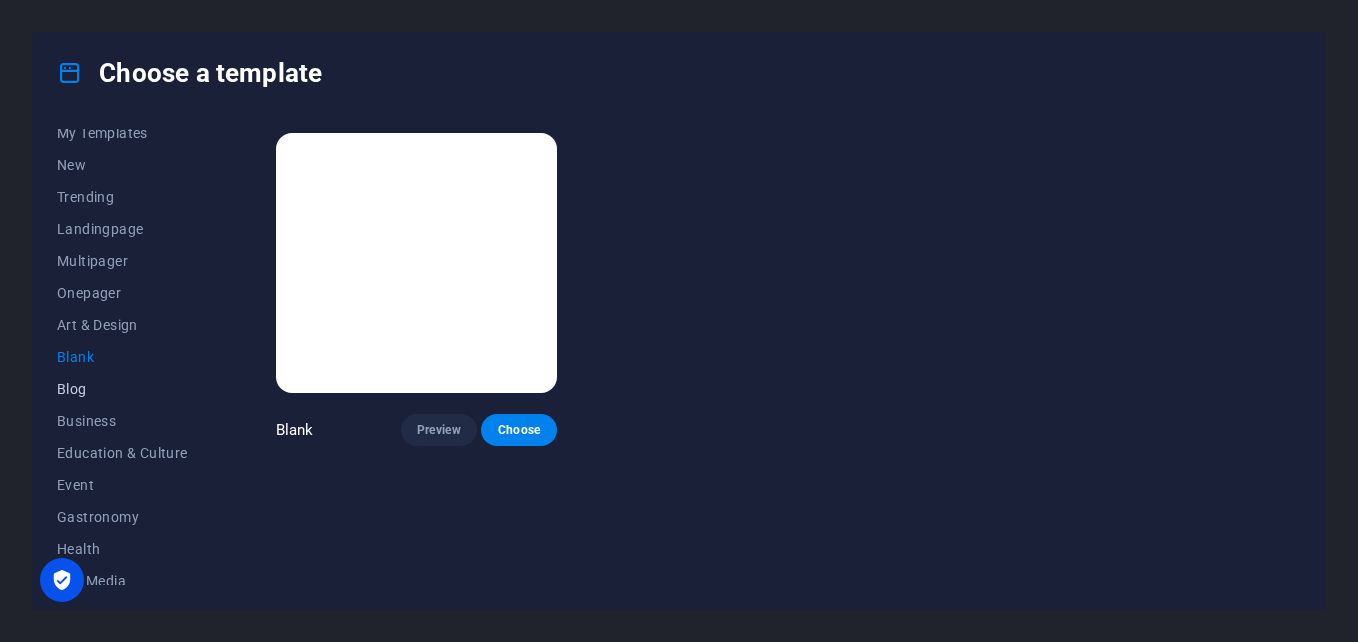click on "Blog" at bounding box center [122, 389] 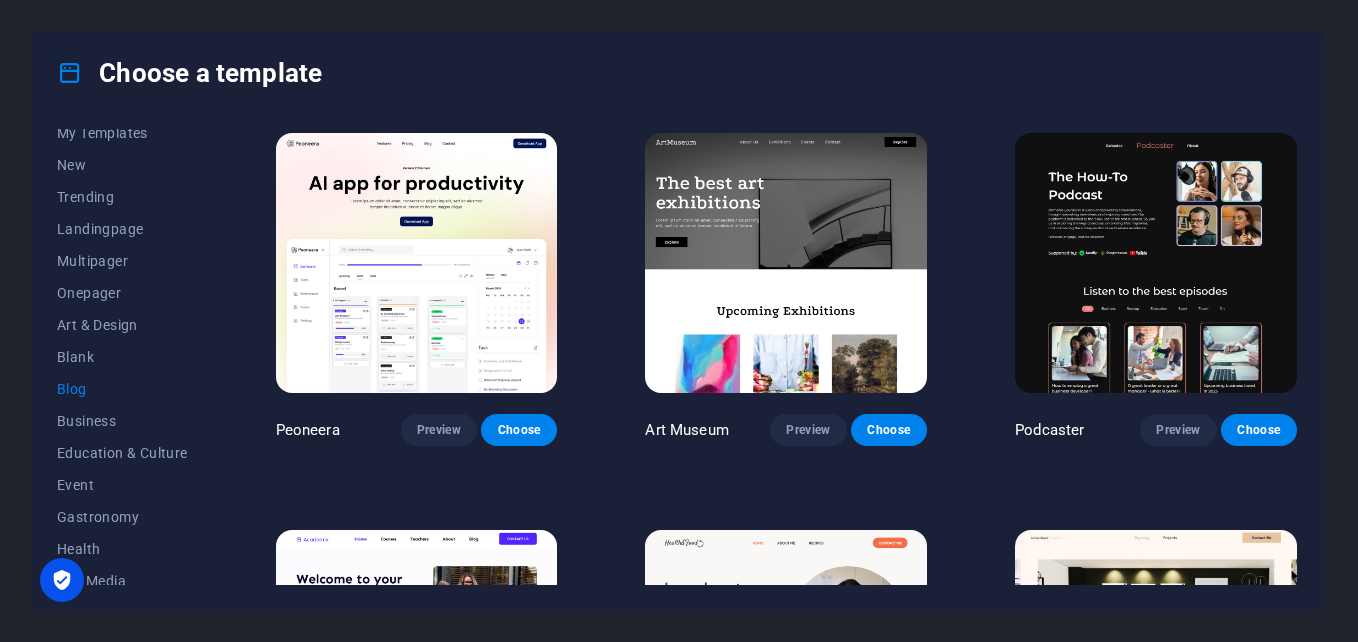 click at bounding box center [417, 263] 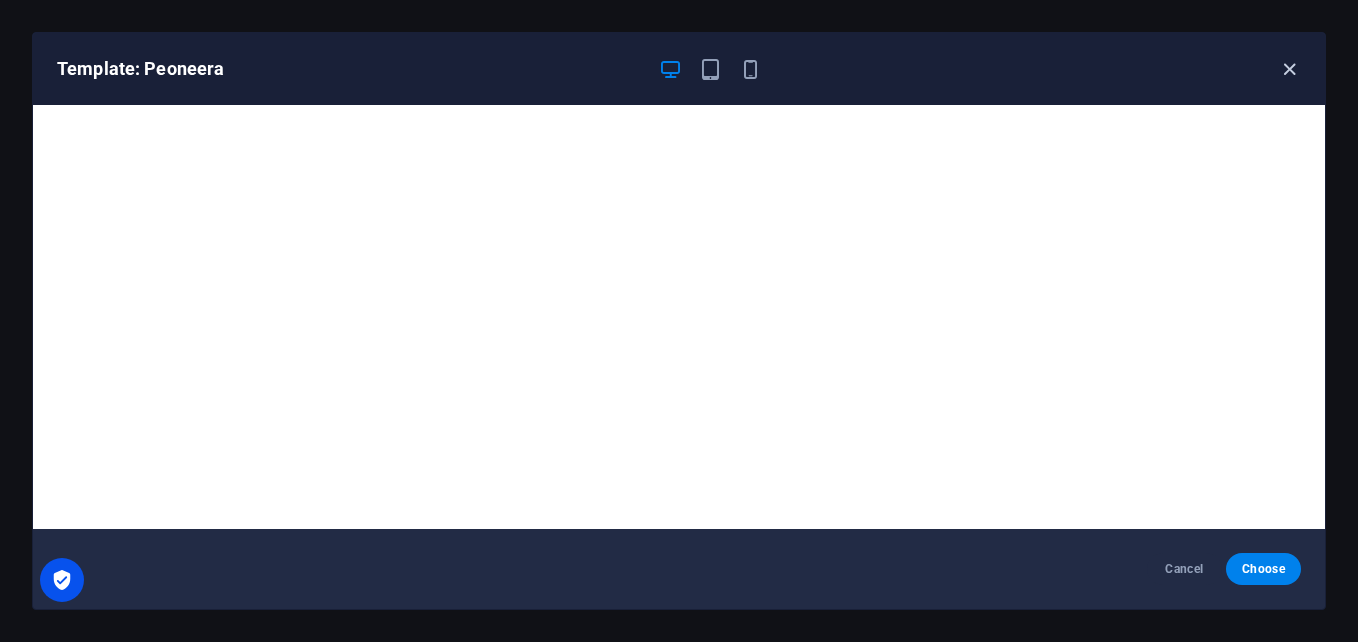 click at bounding box center (1289, 69) 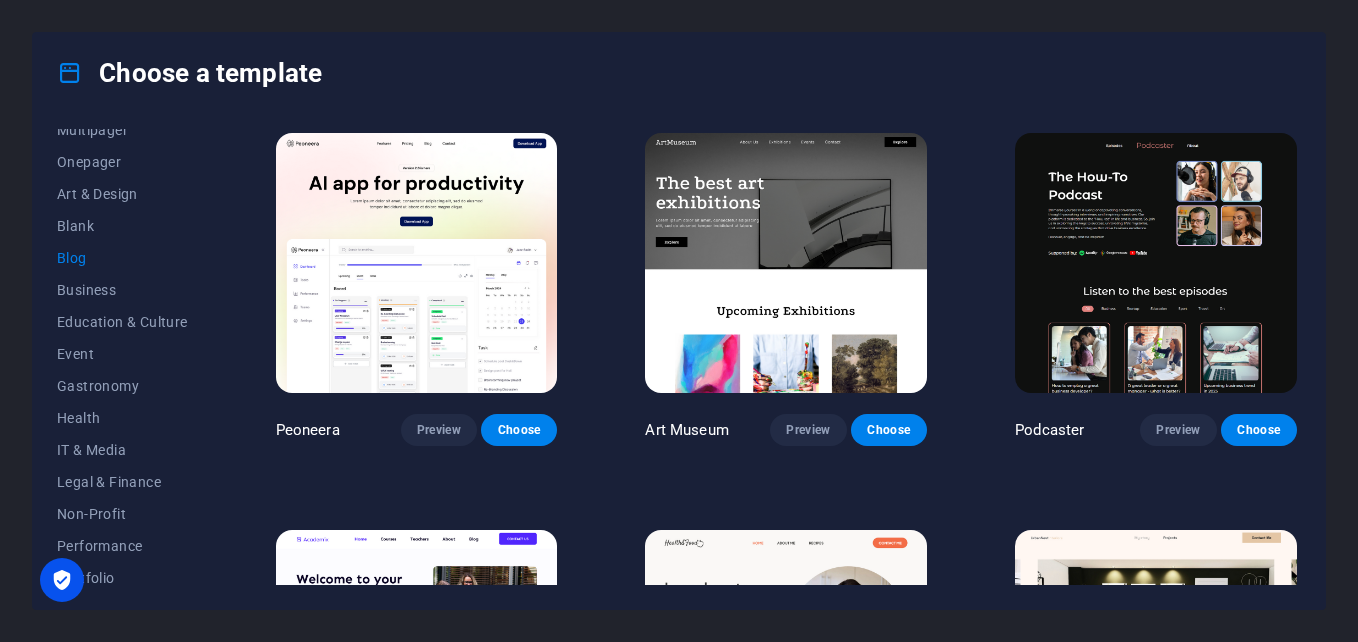 scroll, scrollTop: 344, scrollLeft: 0, axis: vertical 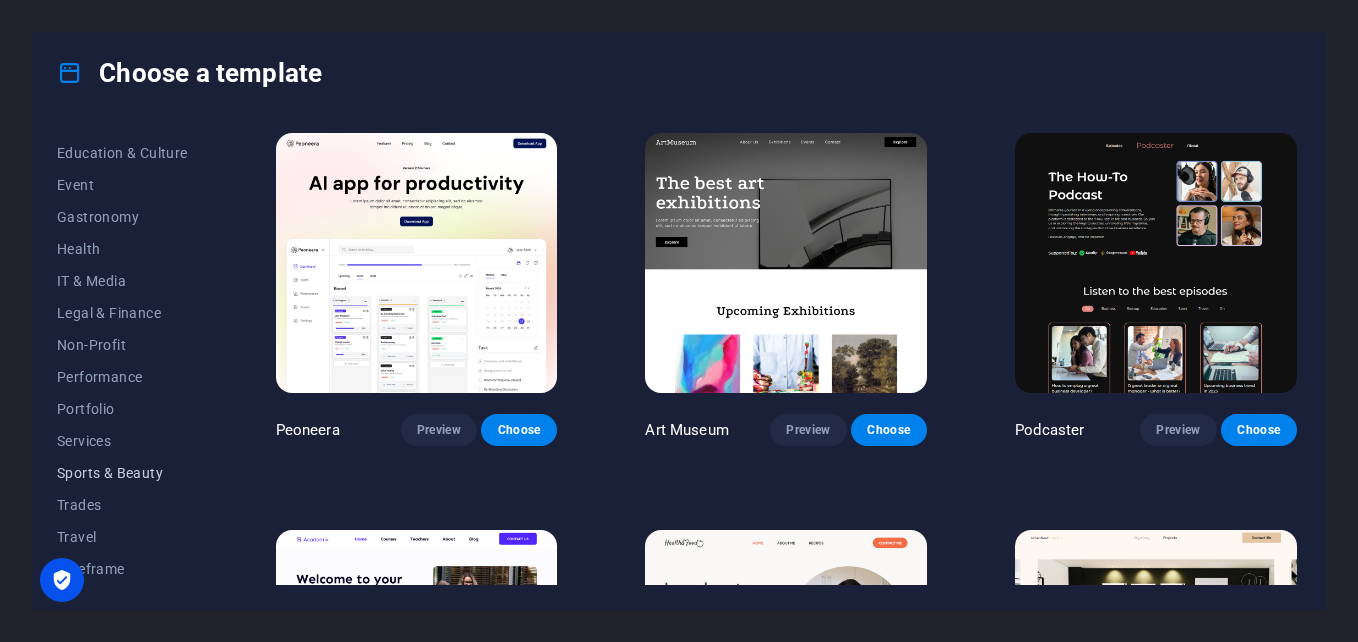 click on "Sports & Beauty" at bounding box center (122, 473) 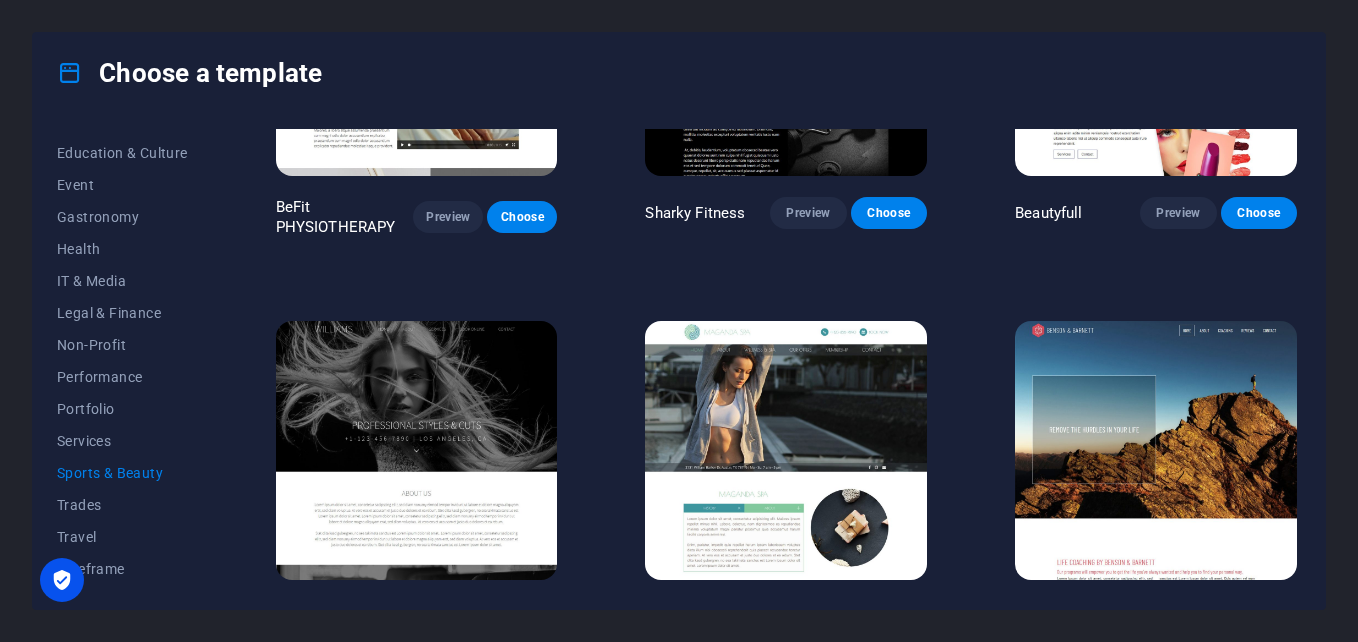 scroll, scrollTop: 1452, scrollLeft: 0, axis: vertical 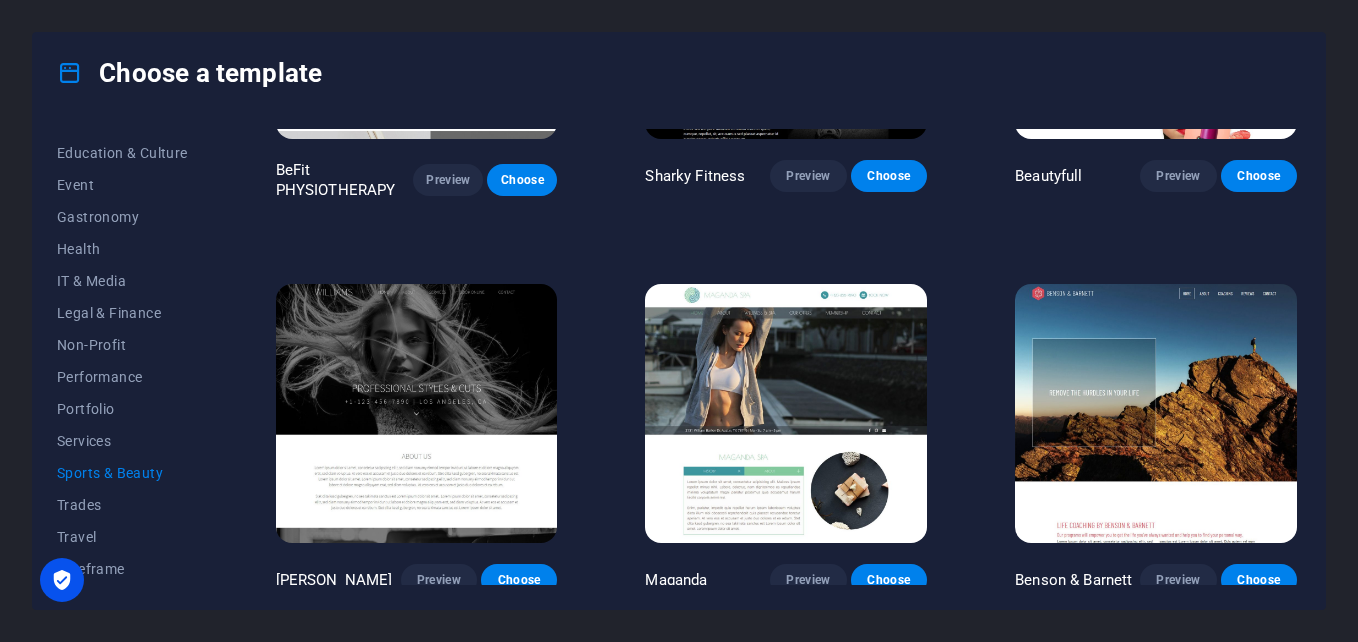 click at bounding box center [786, 414] 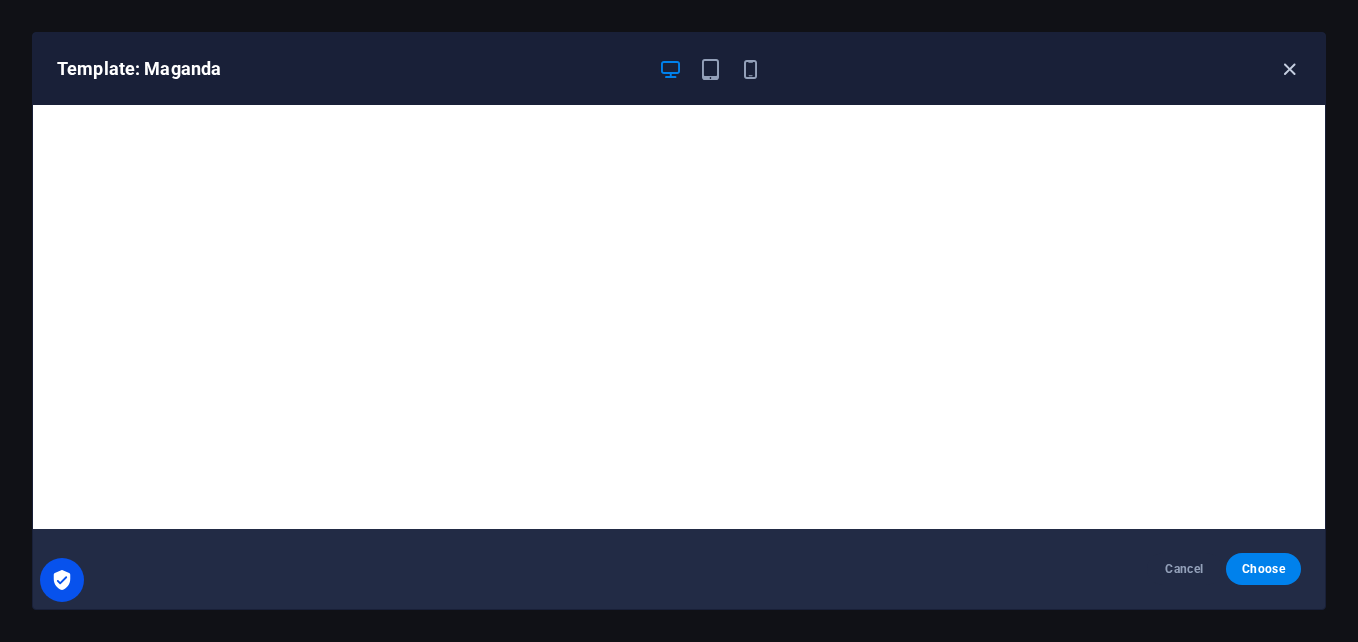 click at bounding box center (1289, 69) 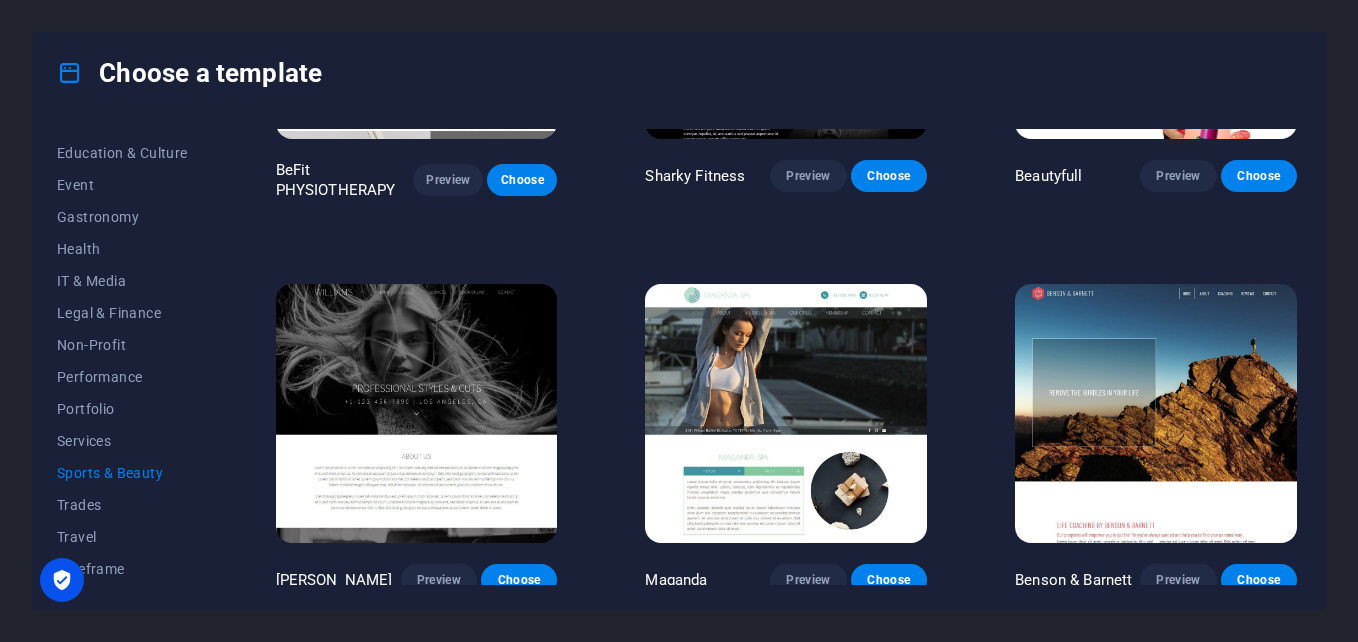 drag, startPoint x: 208, startPoint y: 422, endPoint x: 202, endPoint y: 508, distance: 86.209045 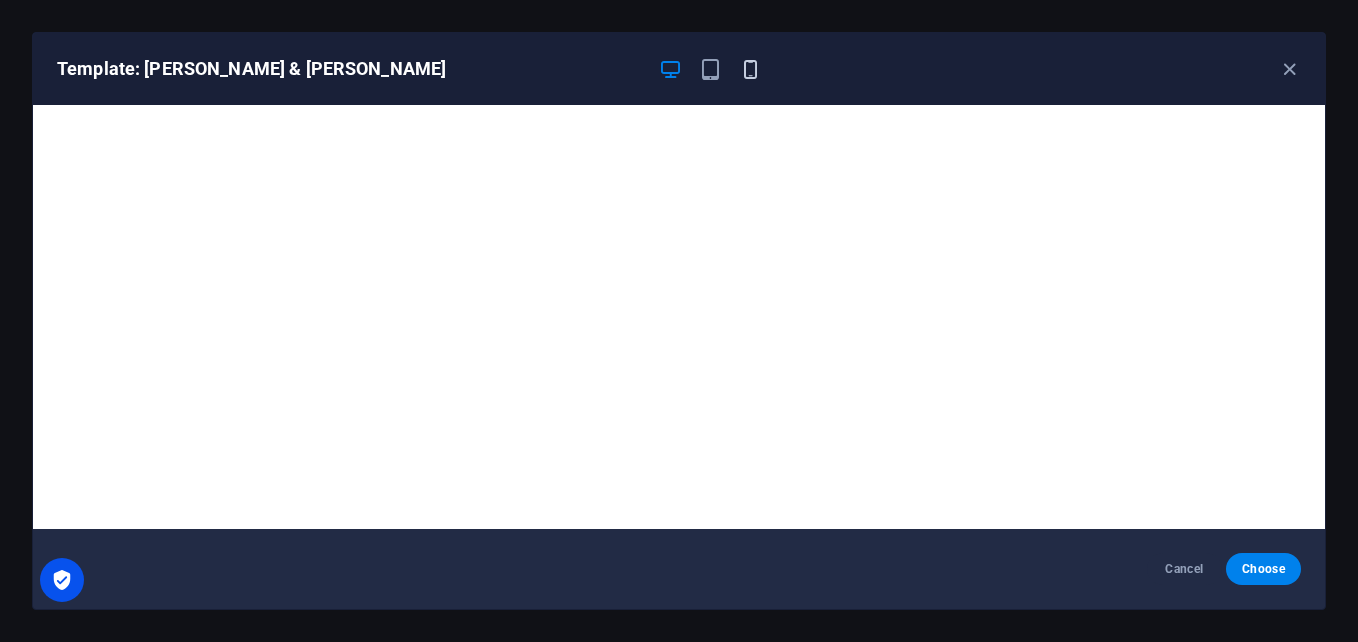 click at bounding box center [750, 69] 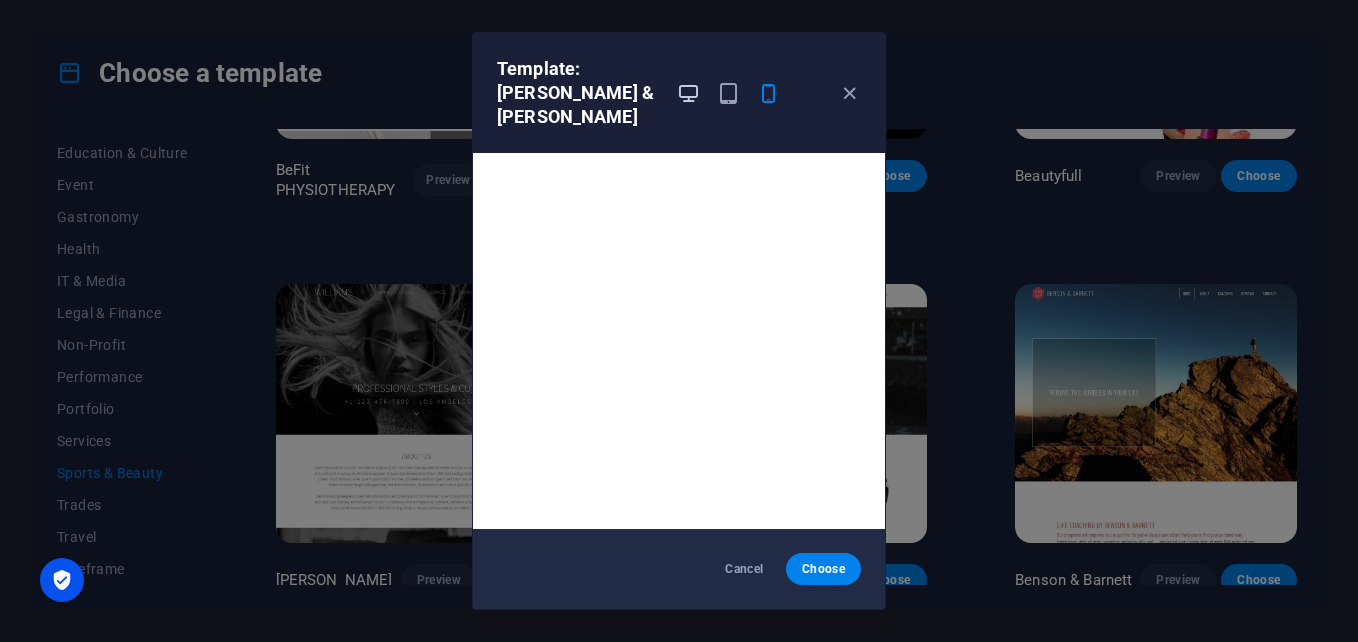 click at bounding box center [688, 93] 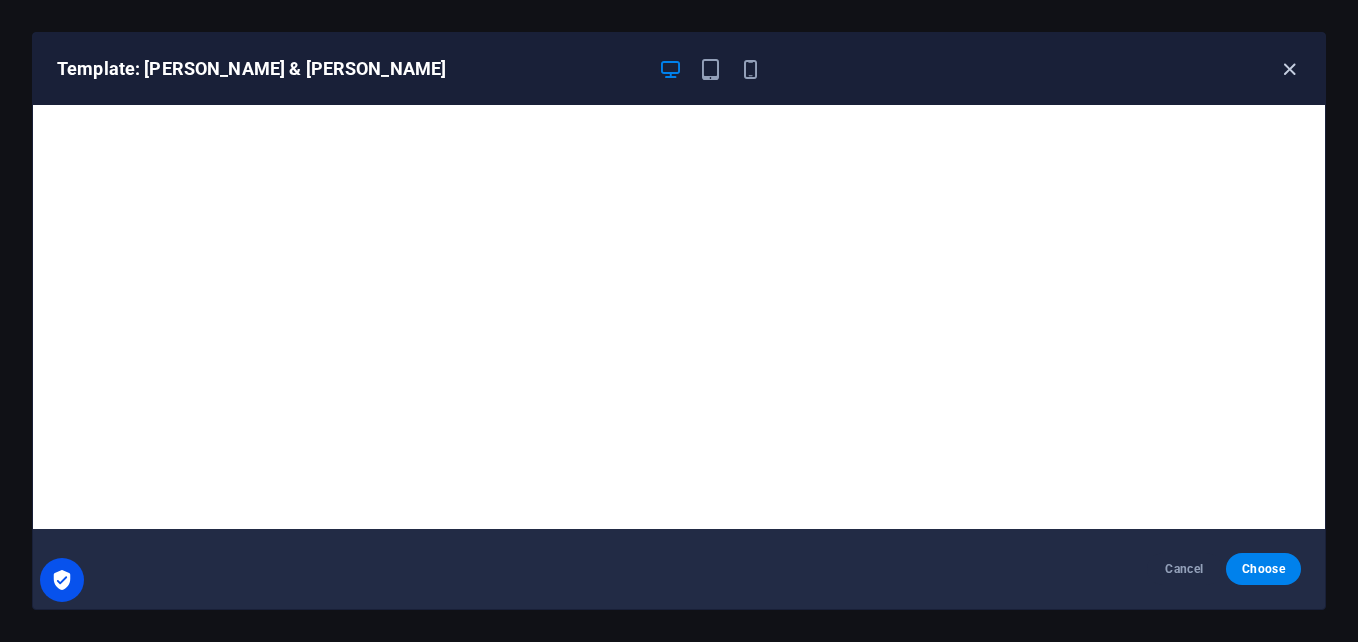 click at bounding box center [1289, 69] 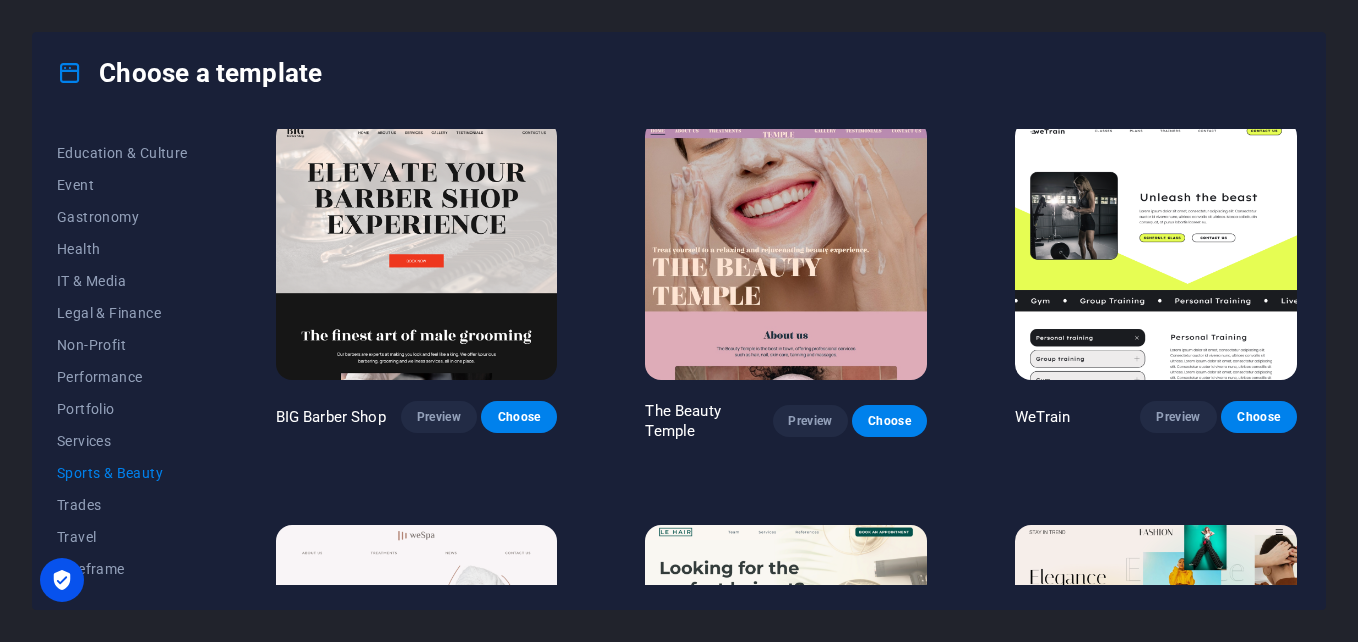 scroll, scrollTop: 0, scrollLeft: 0, axis: both 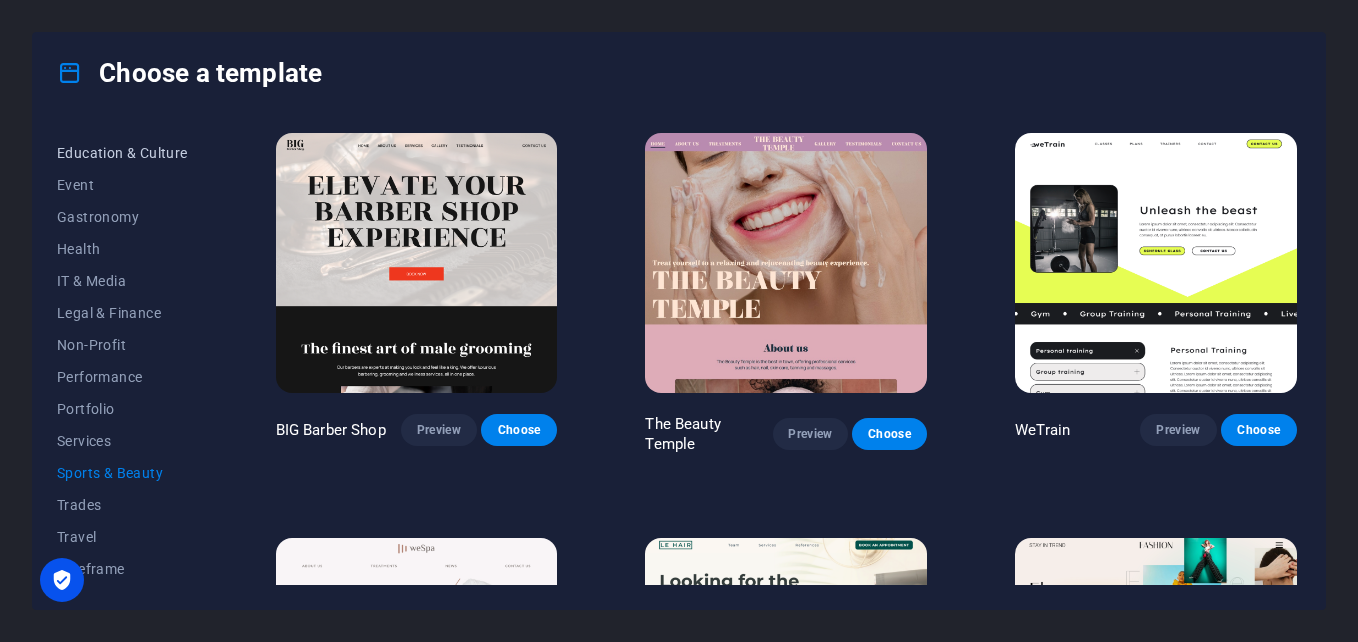 click on "Education & Culture" at bounding box center [122, 153] 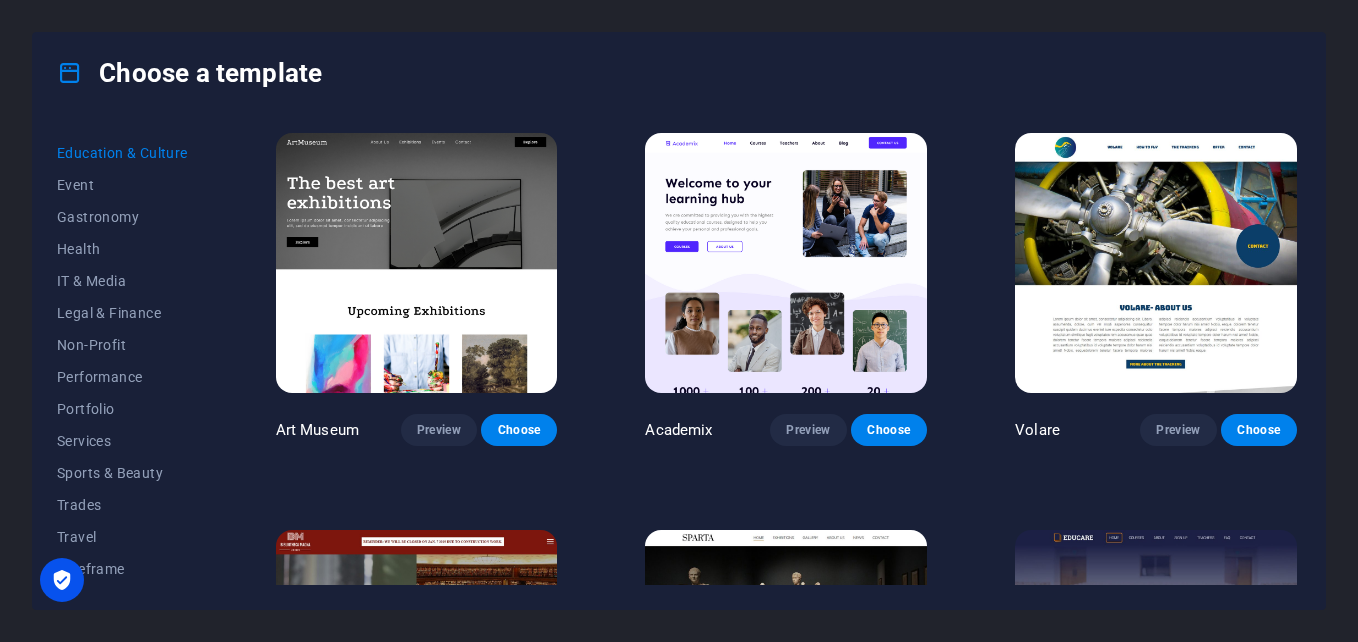 click at bounding box center (417, 263) 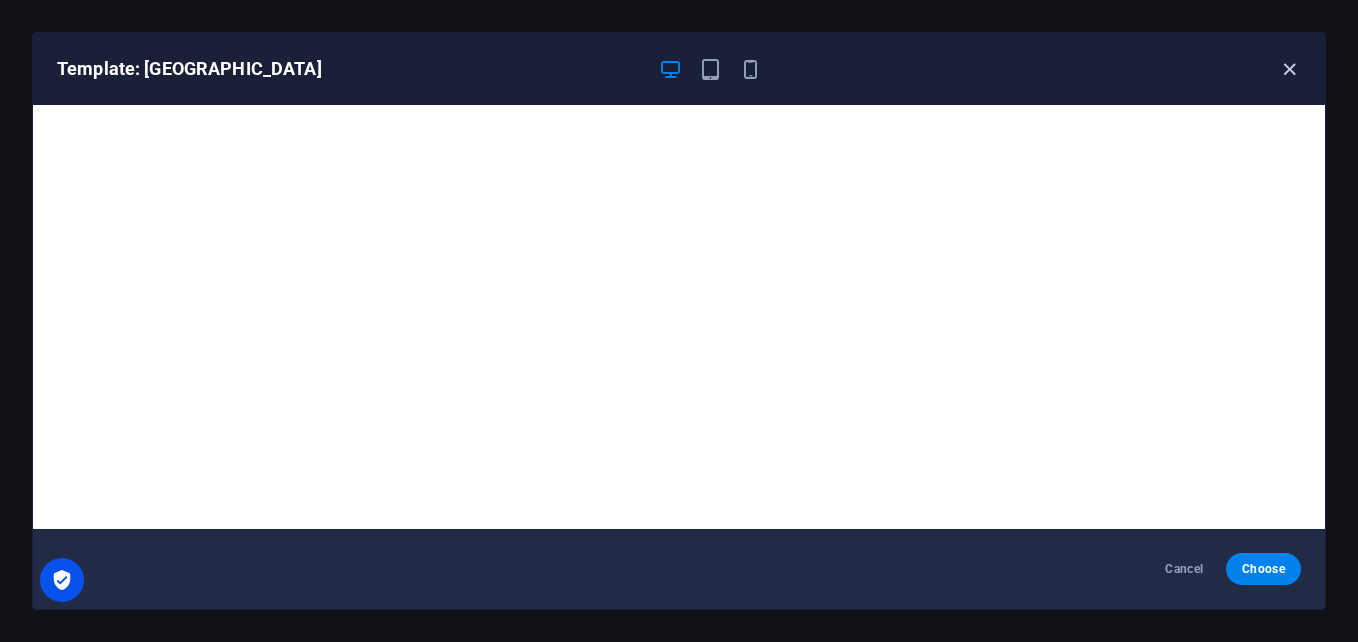 click at bounding box center [1289, 69] 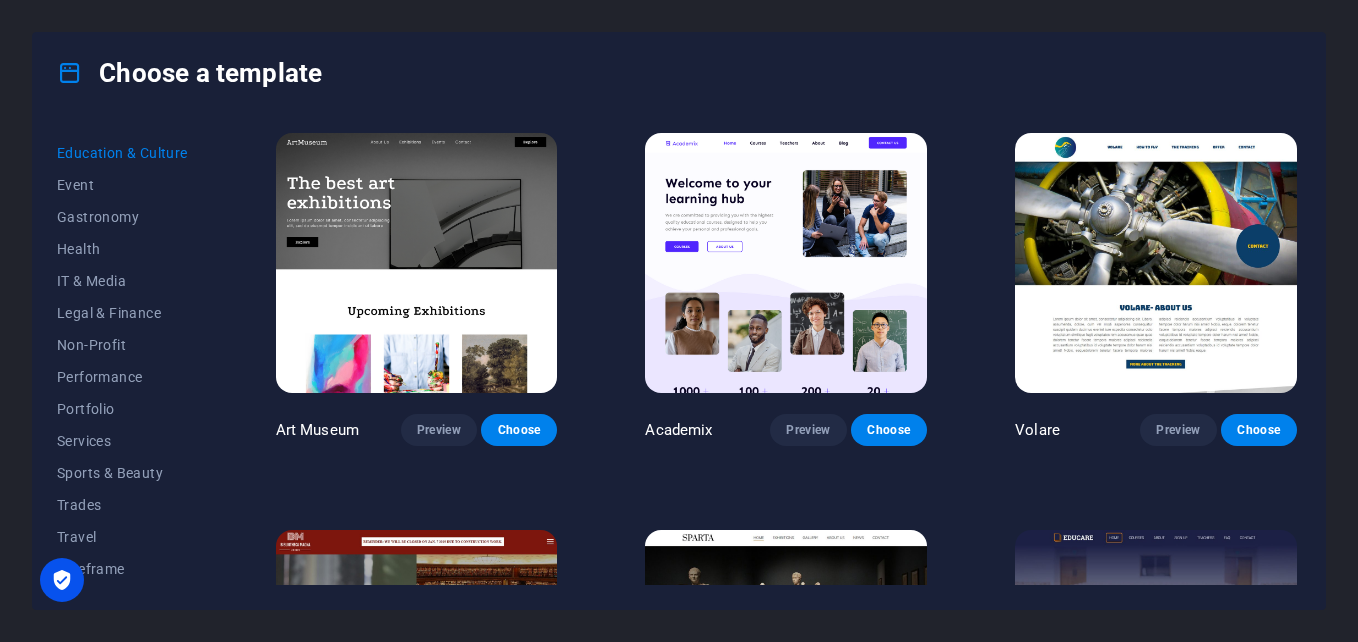 click at bounding box center [1156, 263] 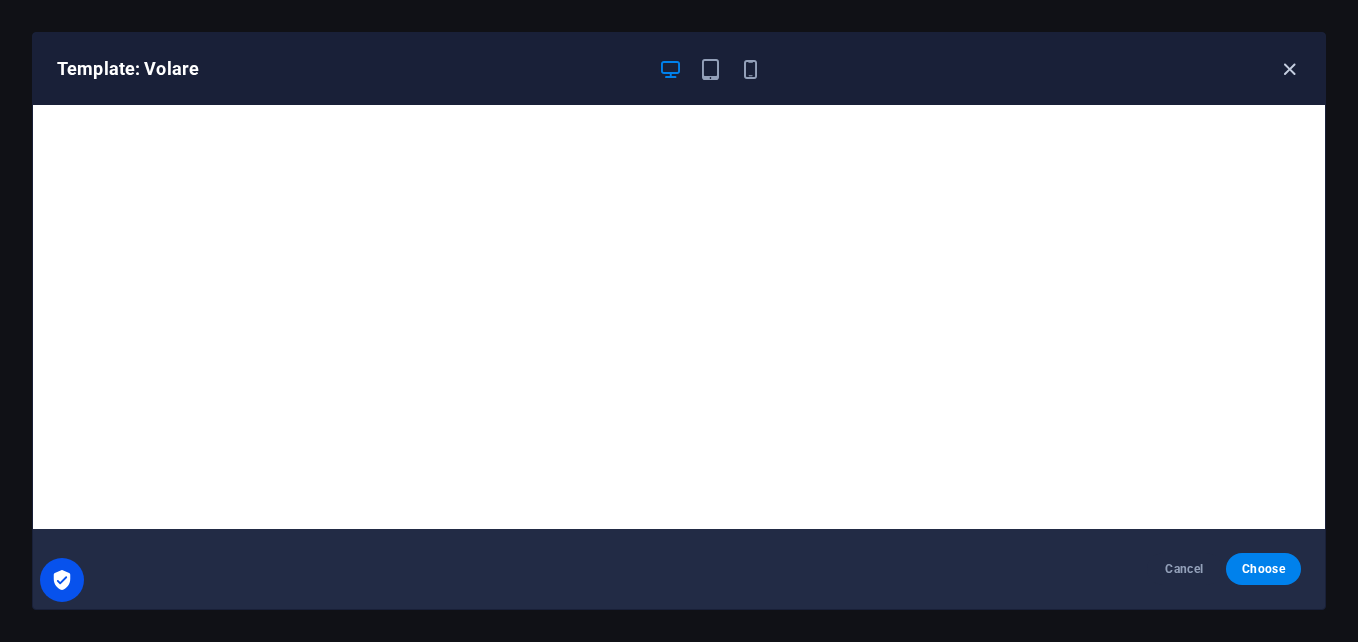 click at bounding box center (1289, 69) 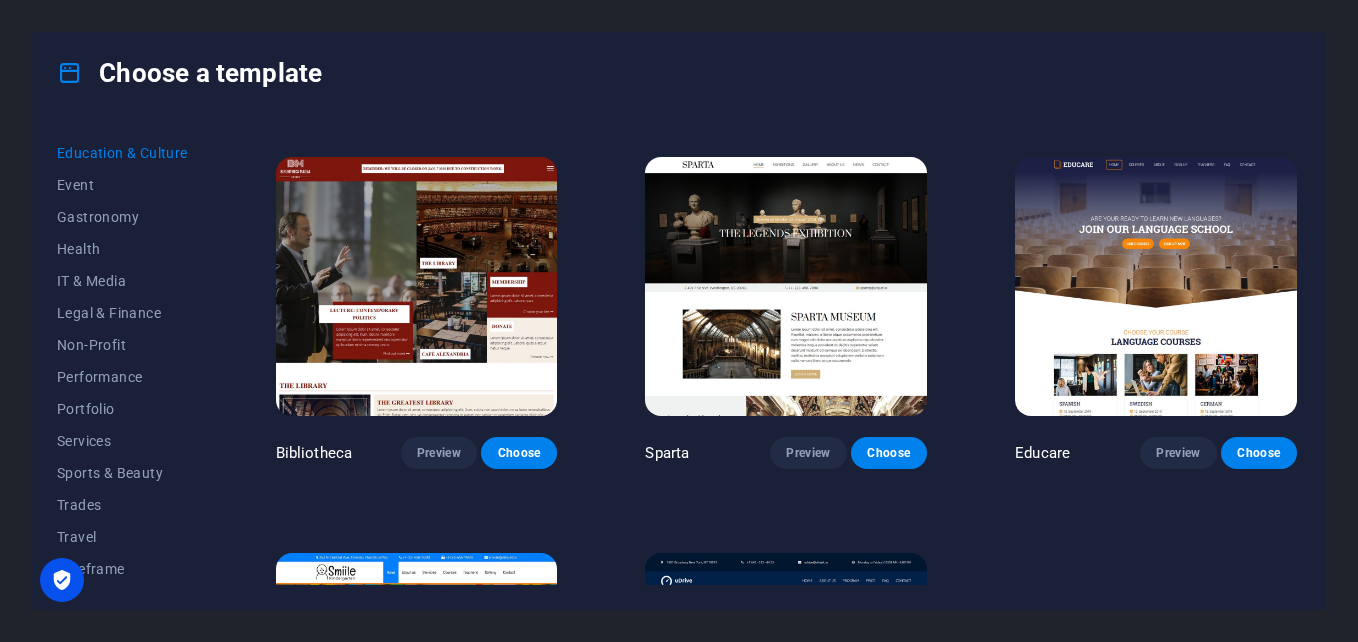 scroll, scrollTop: 400, scrollLeft: 0, axis: vertical 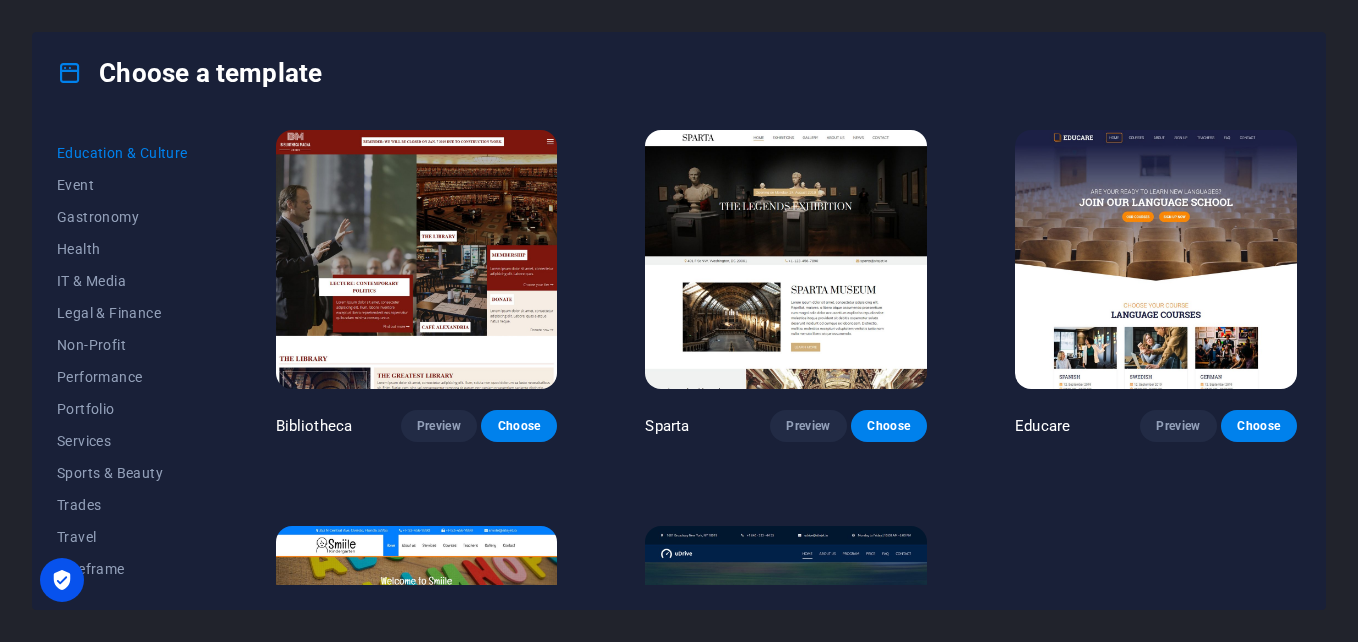click at bounding box center (786, 260) 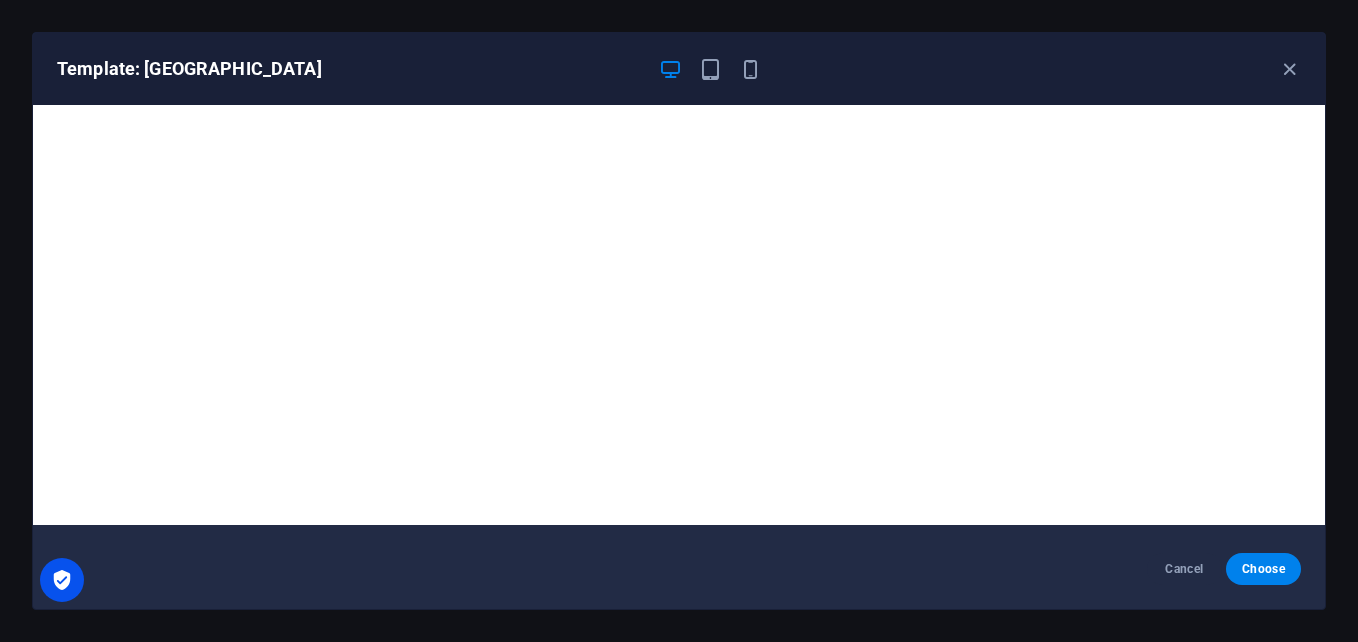 scroll, scrollTop: 5, scrollLeft: 0, axis: vertical 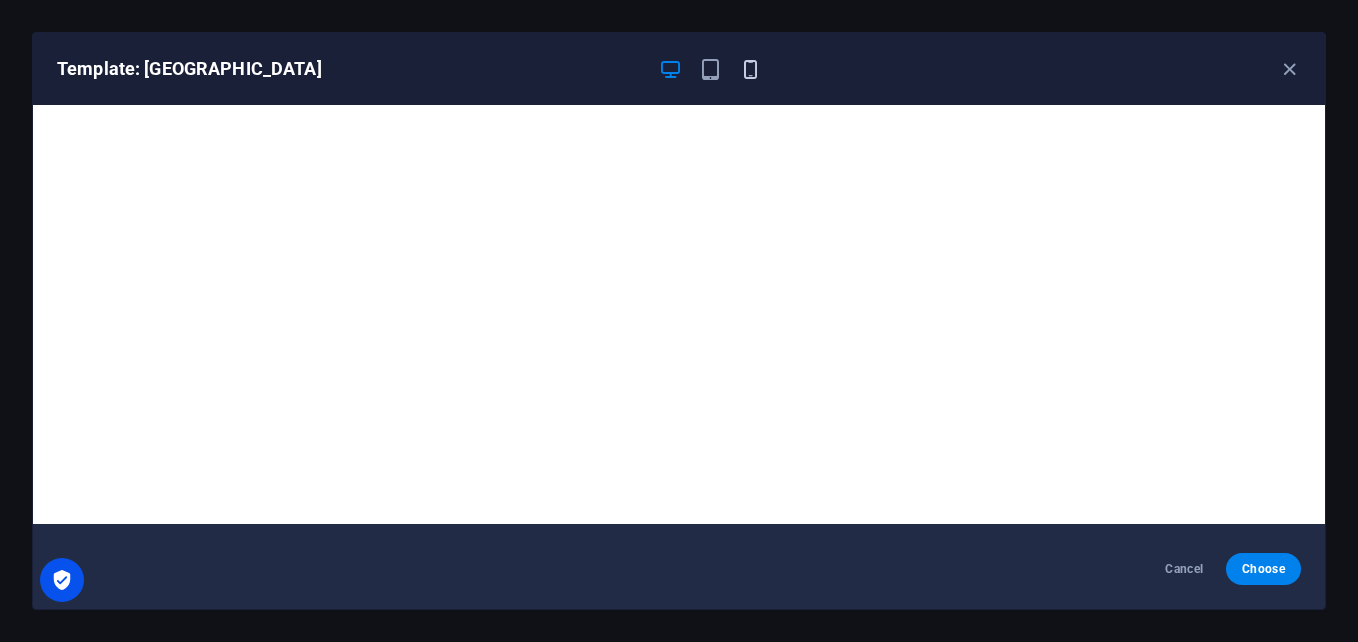 click at bounding box center (750, 69) 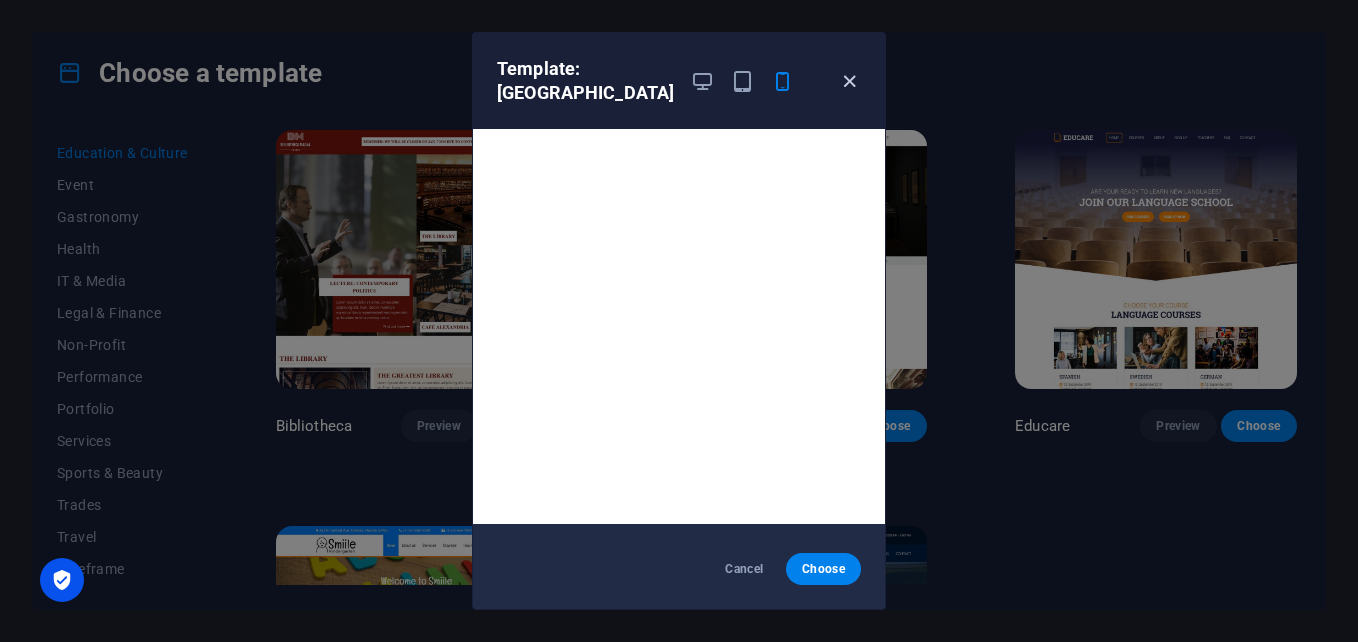 click at bounding box center (849, 81) 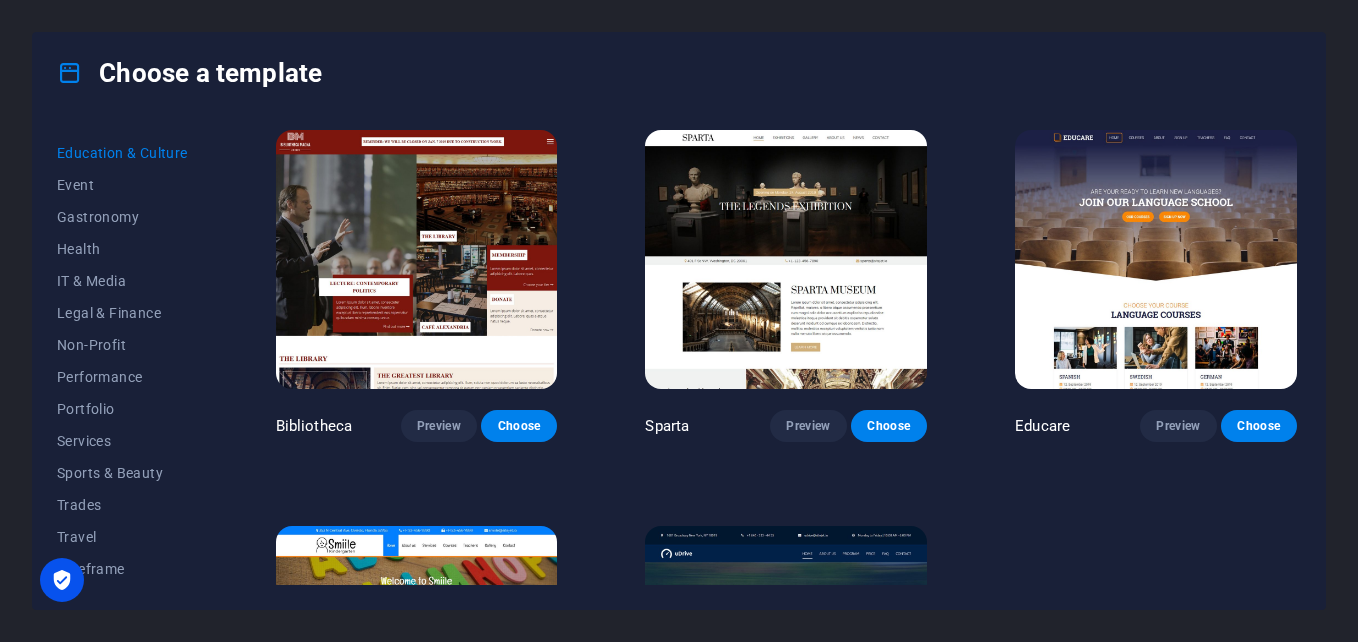 click at bounding box center (1156, 260) 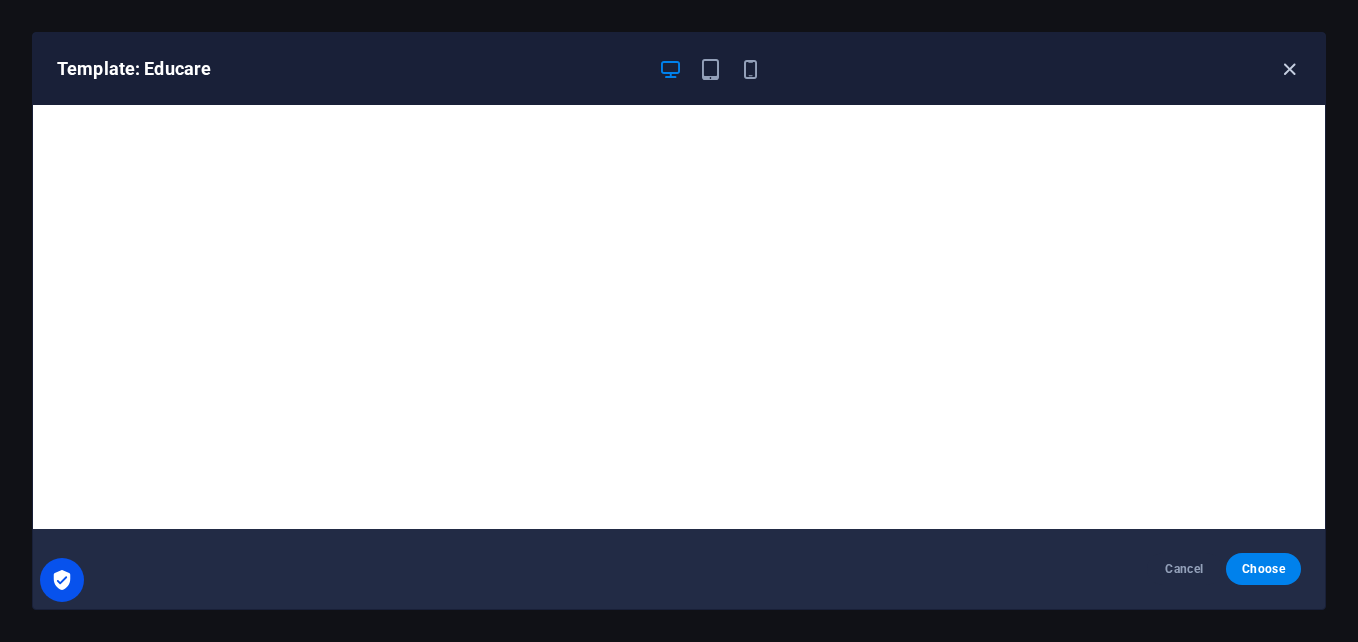click at bounding box center (1289, 69) 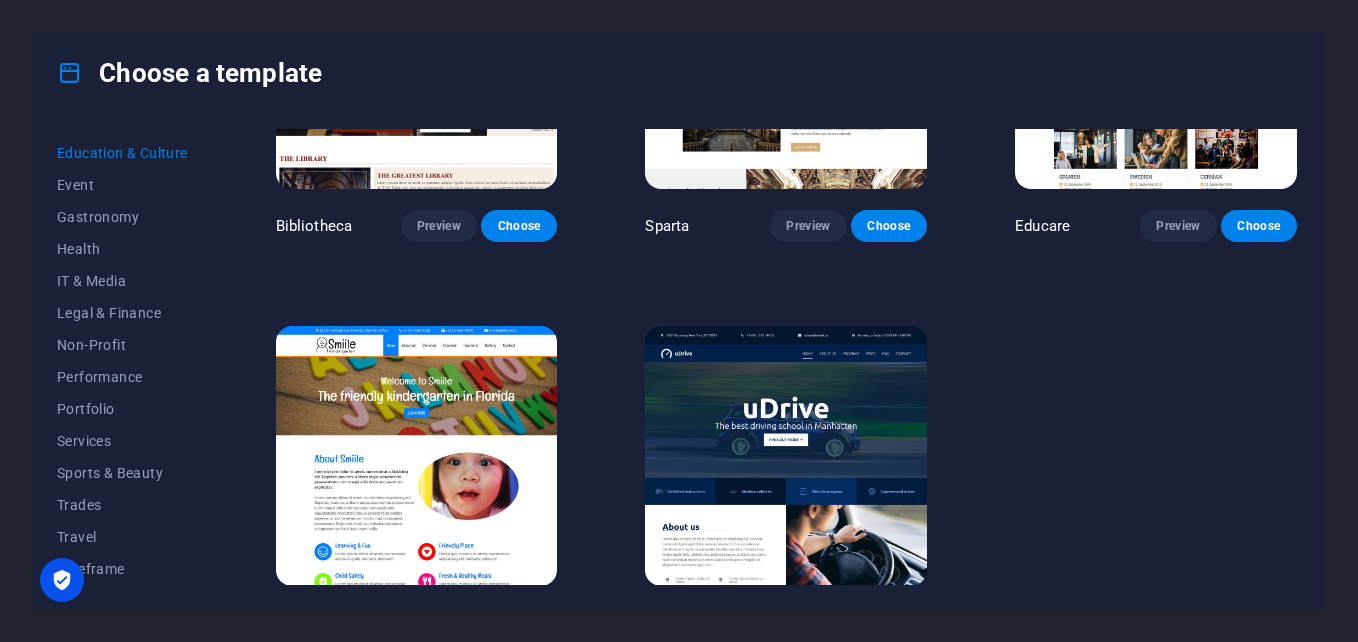 scroll, scrollTop: 647, scrollLeft: 0, axis: vertical 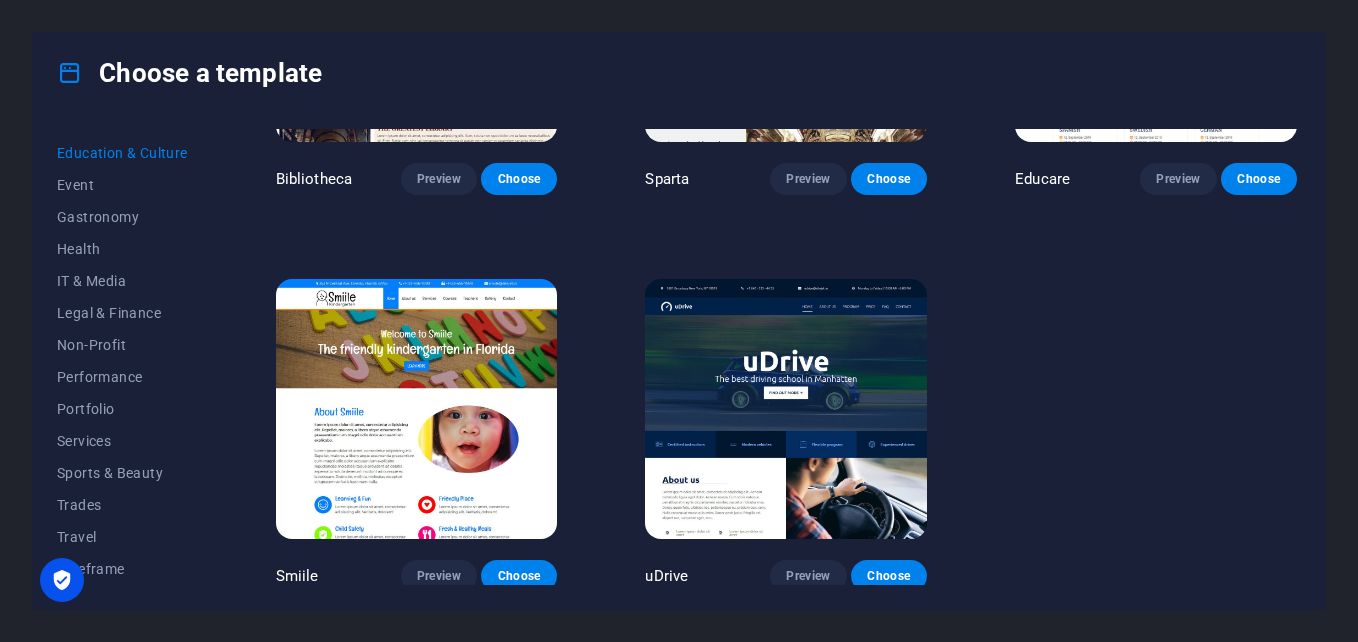 click at bounding box center [786, 409] 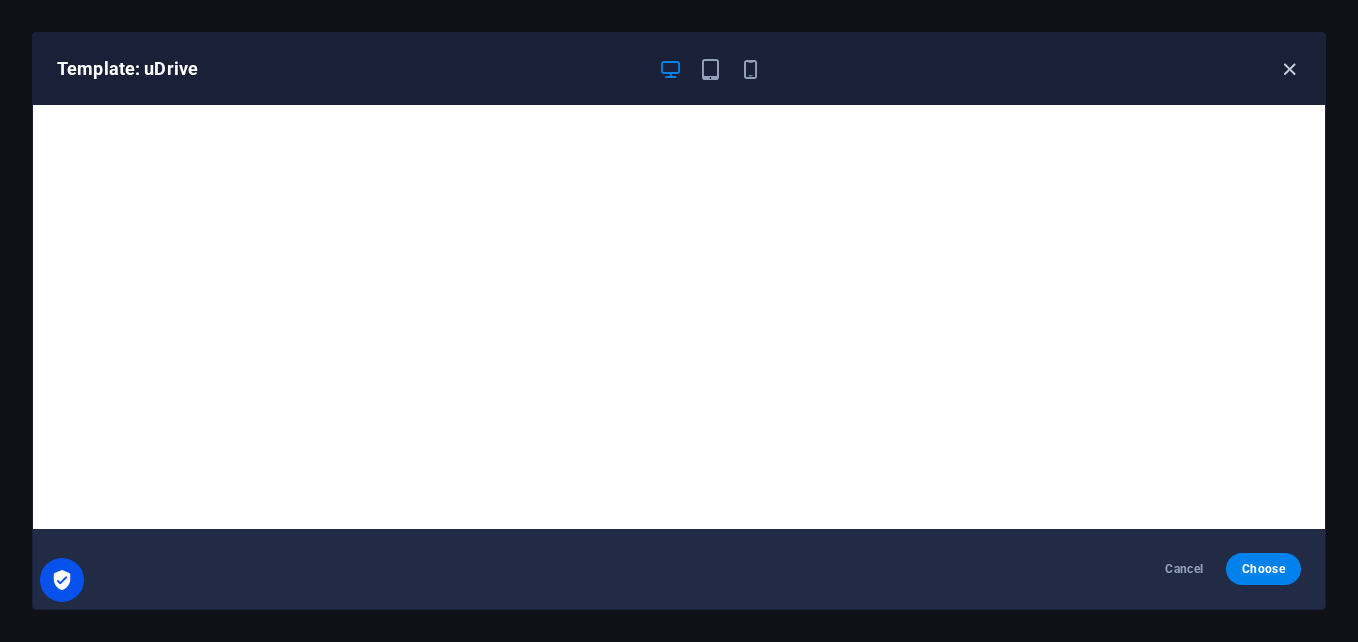 click at bounding box center (1289, 69) 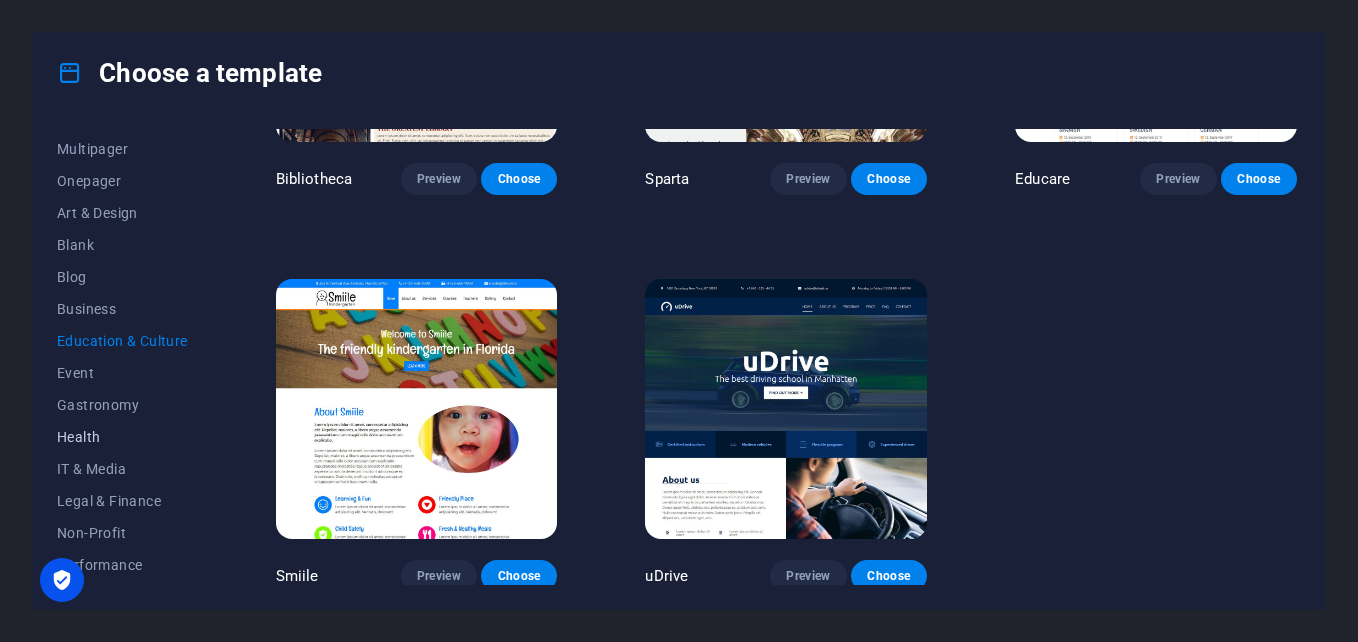 scroll, scrollTop: 344, scrollLeft: 0, axis: vertical 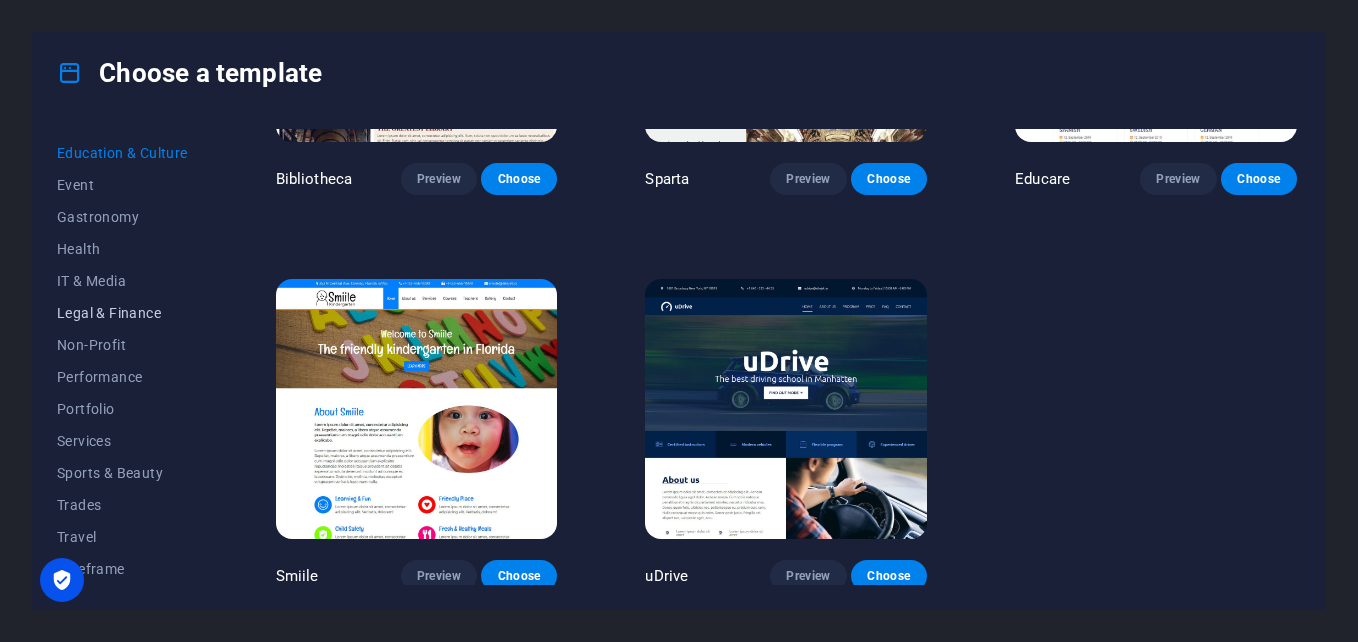 click on "Legal & Finance" at bounding box center [122, 313] 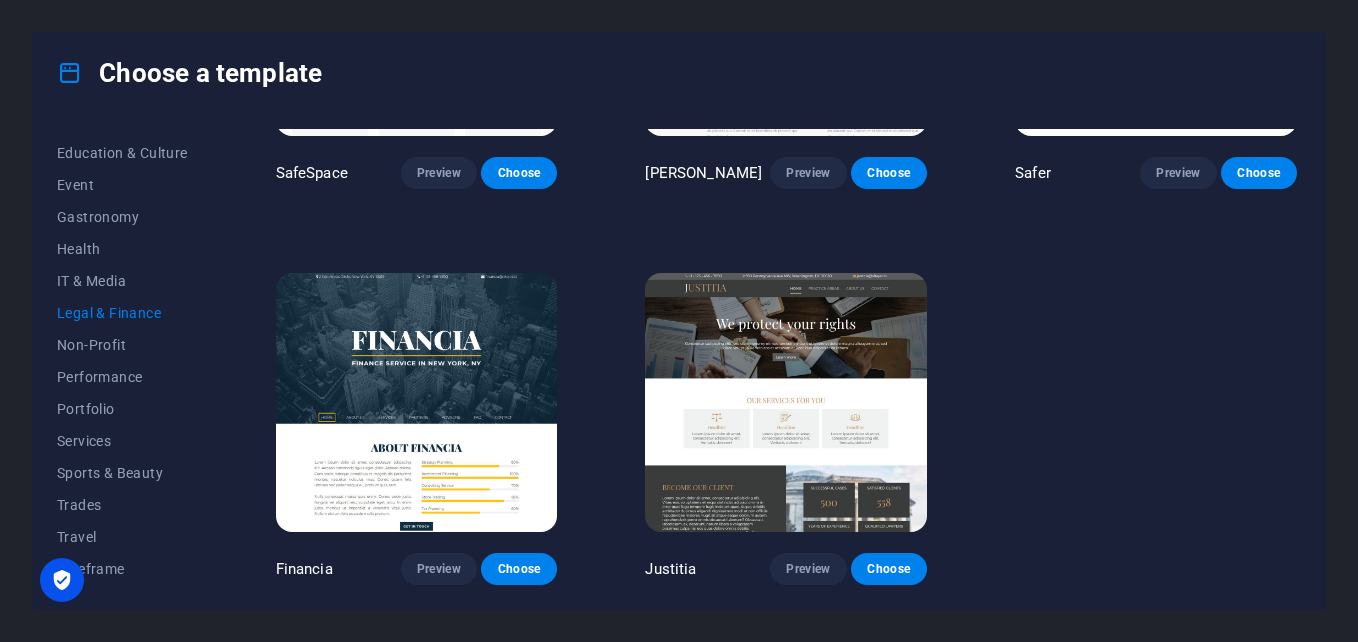 scroll, scrollTop: 253, scrollLeft: 0, axis: vertical 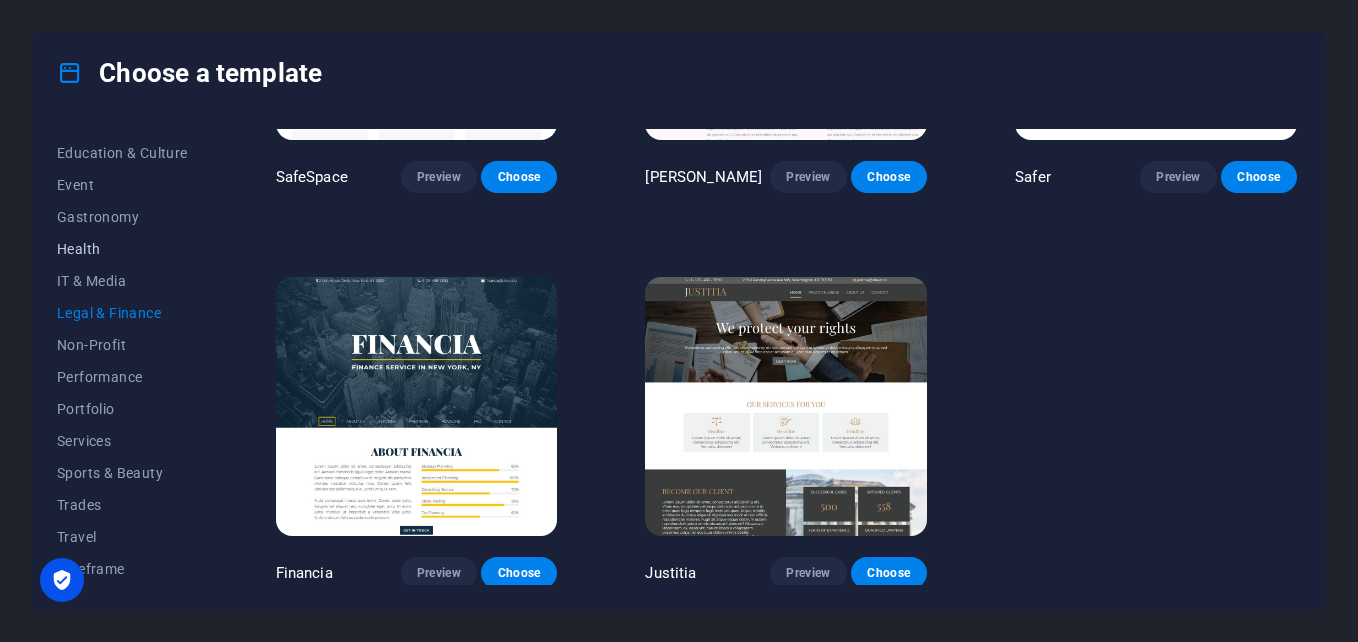 type 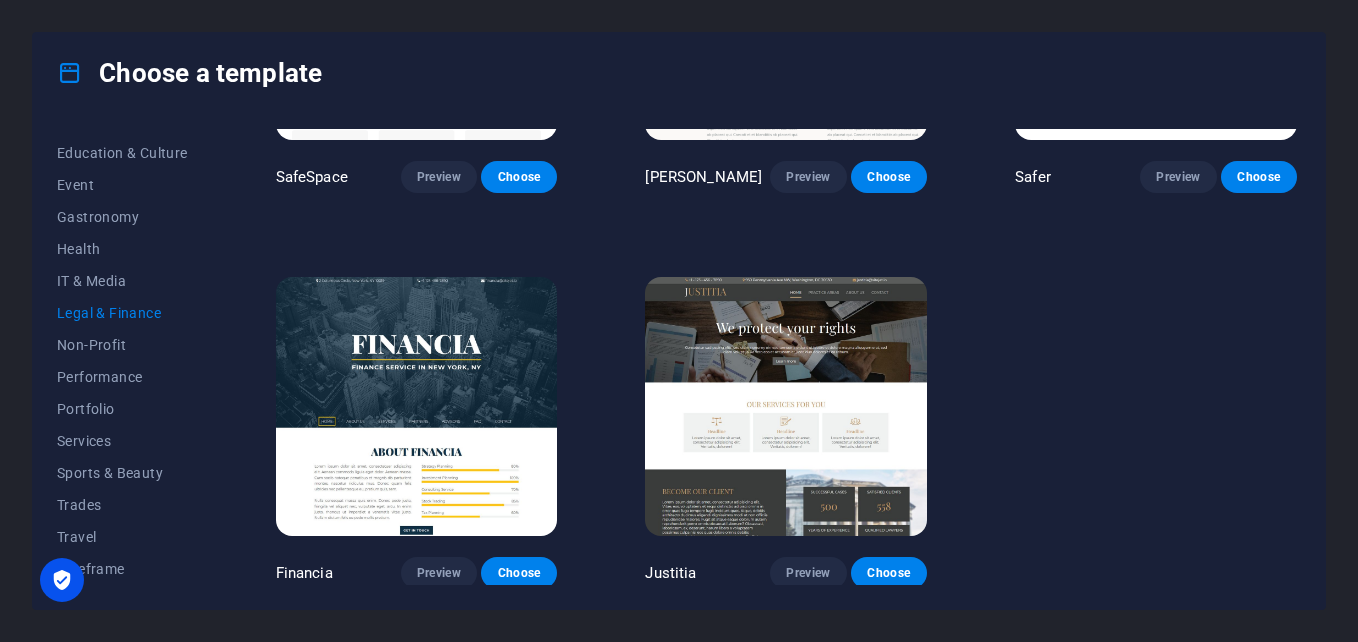 click at bounding box center [62, 580] 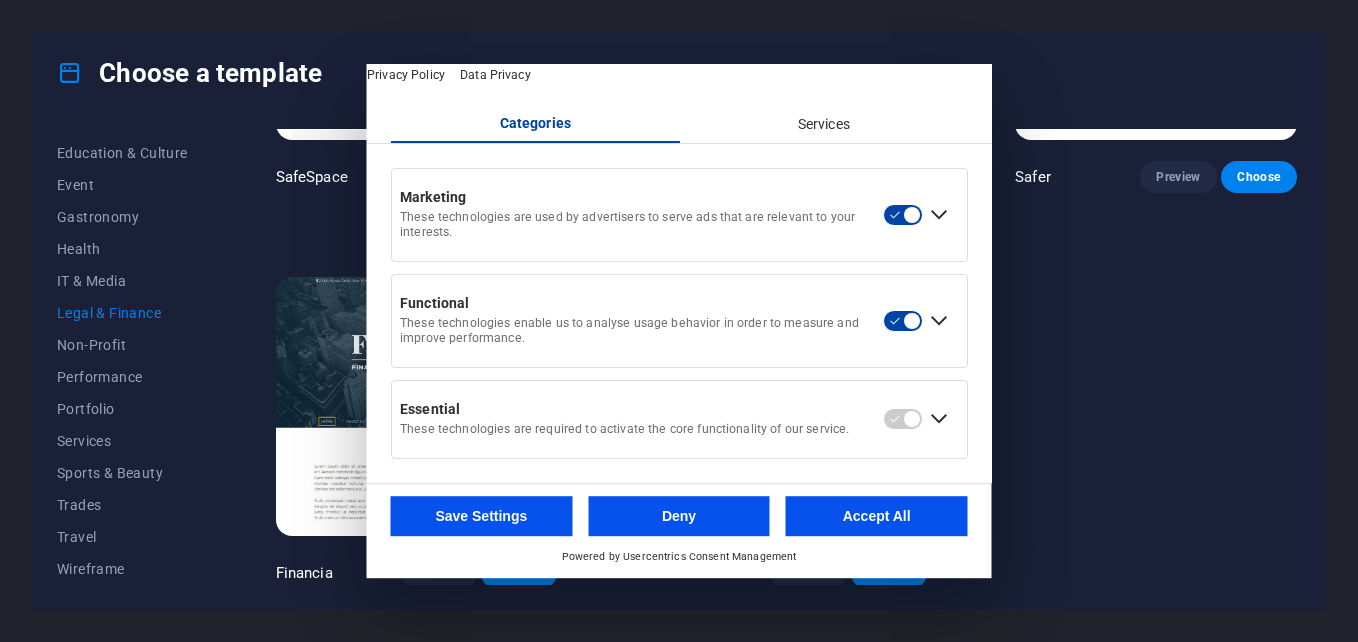 scroll, scrollTop: 103, scrollLeft: 0, axis: vertical 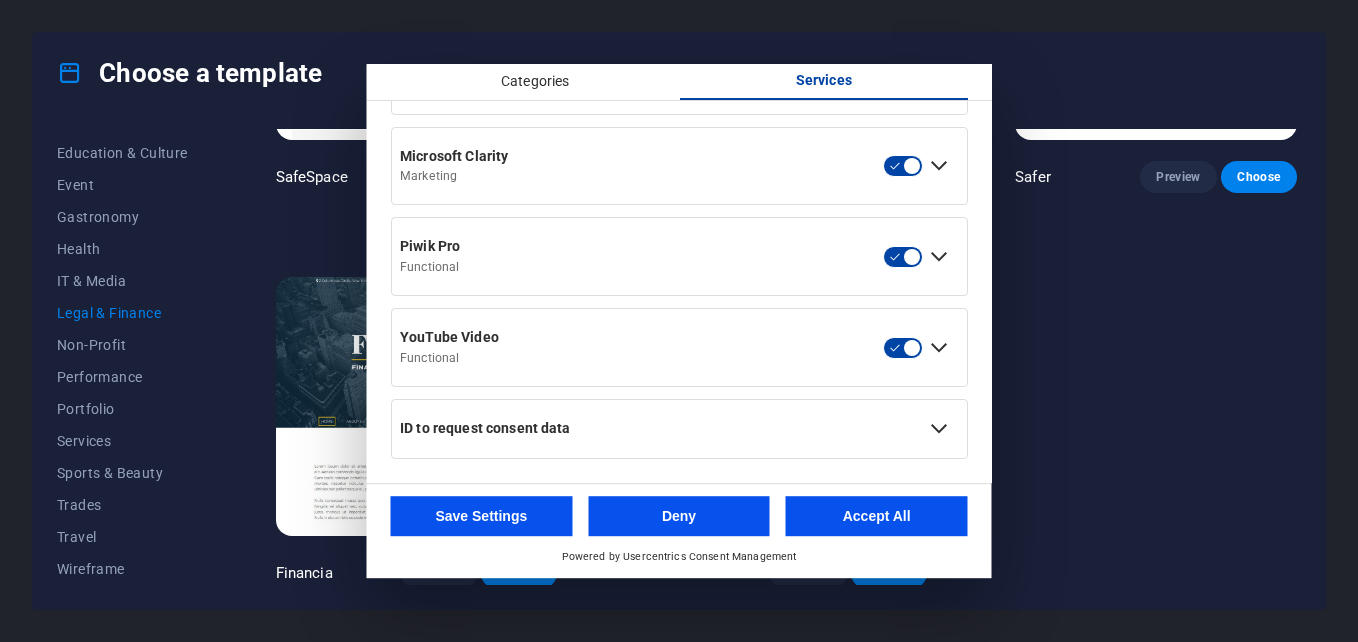 click on "Accept All" at bounding box center [877, 516] 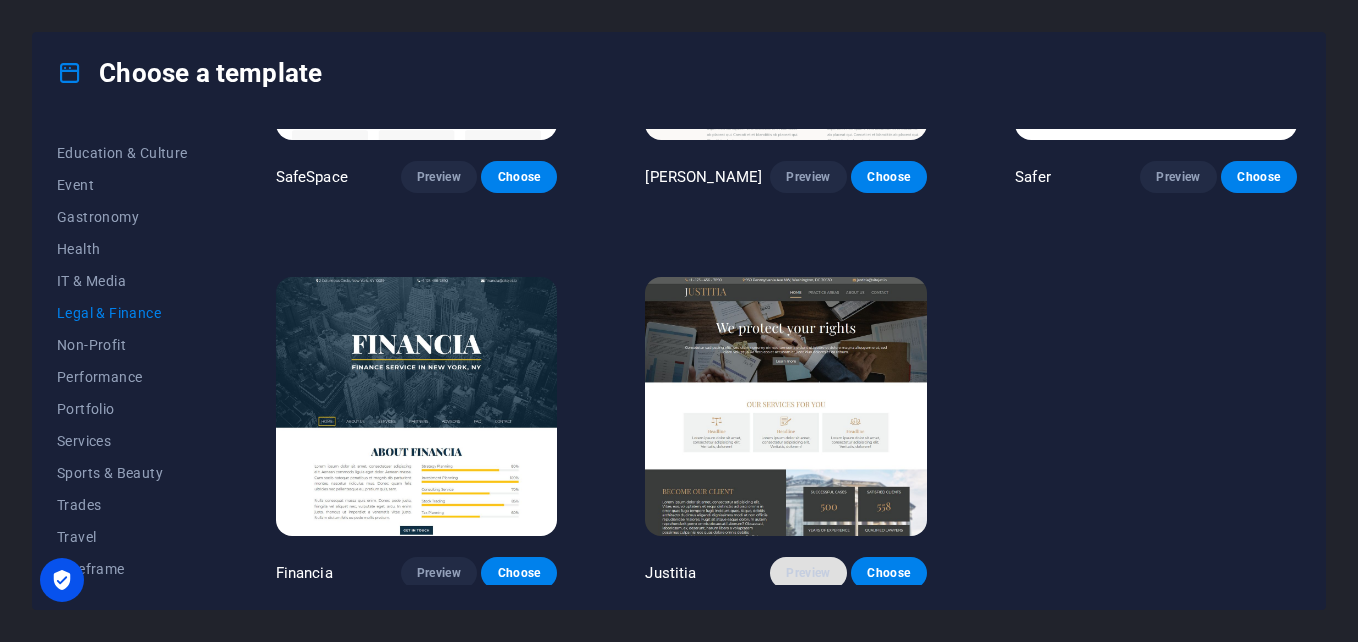 click on "Preview" at bounding box center [808, 573] 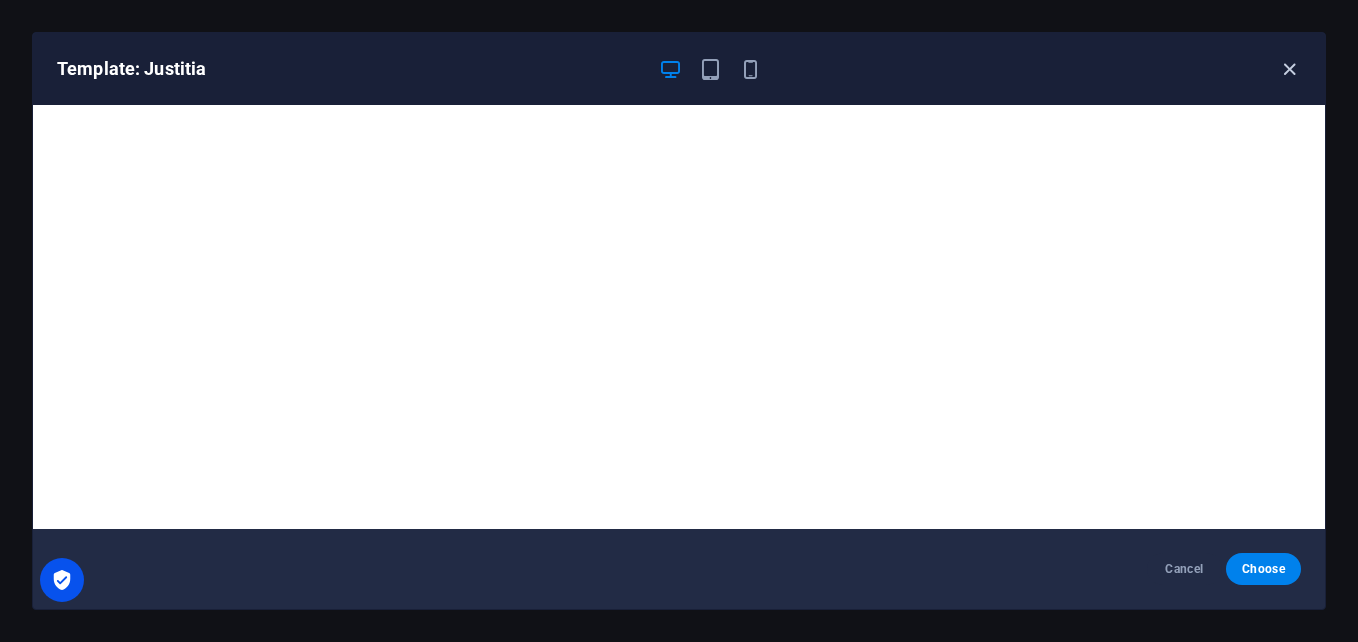 click at bounding box center (1289, 69) 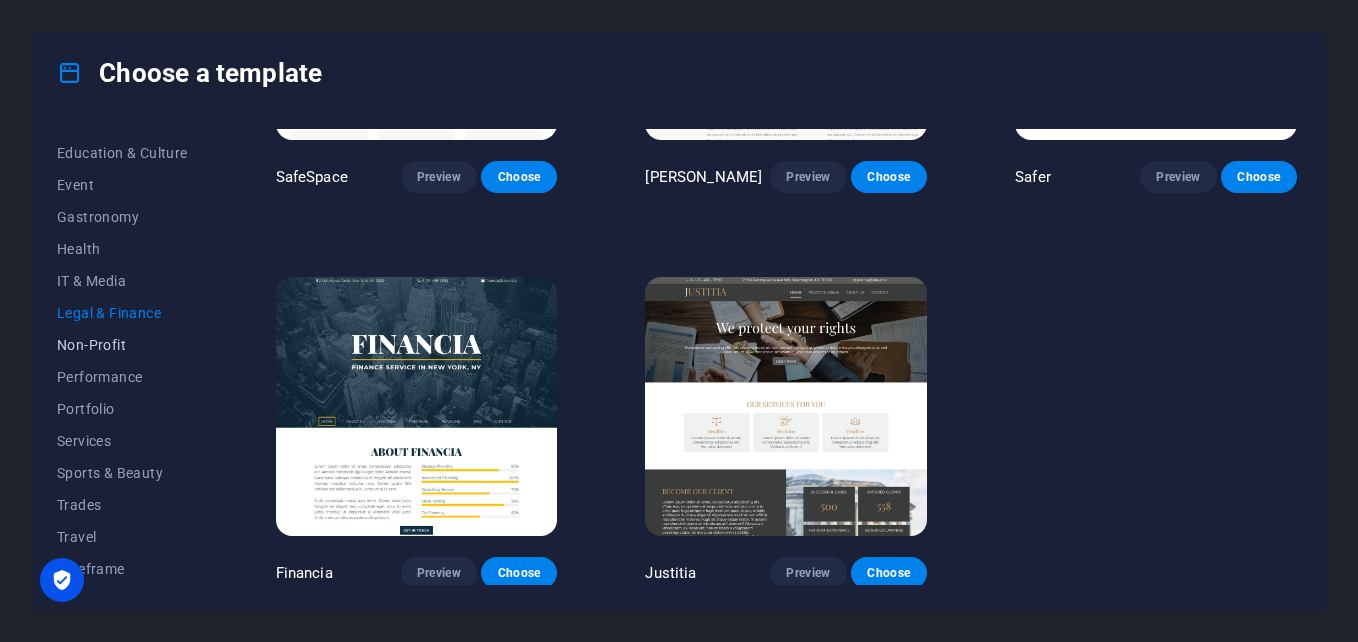 click on "Non-Profit" at bounding box center (122, 345) 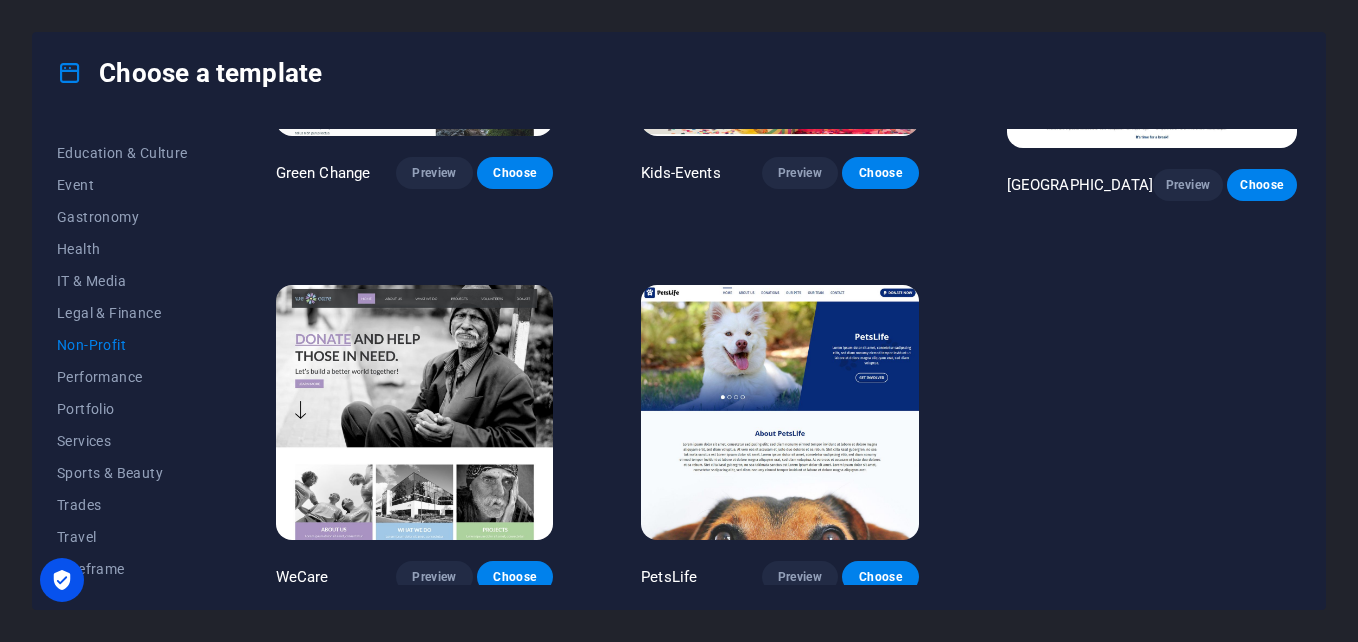 scroll, scrollTop: 253, scrollLeft: 0, axis: vertical 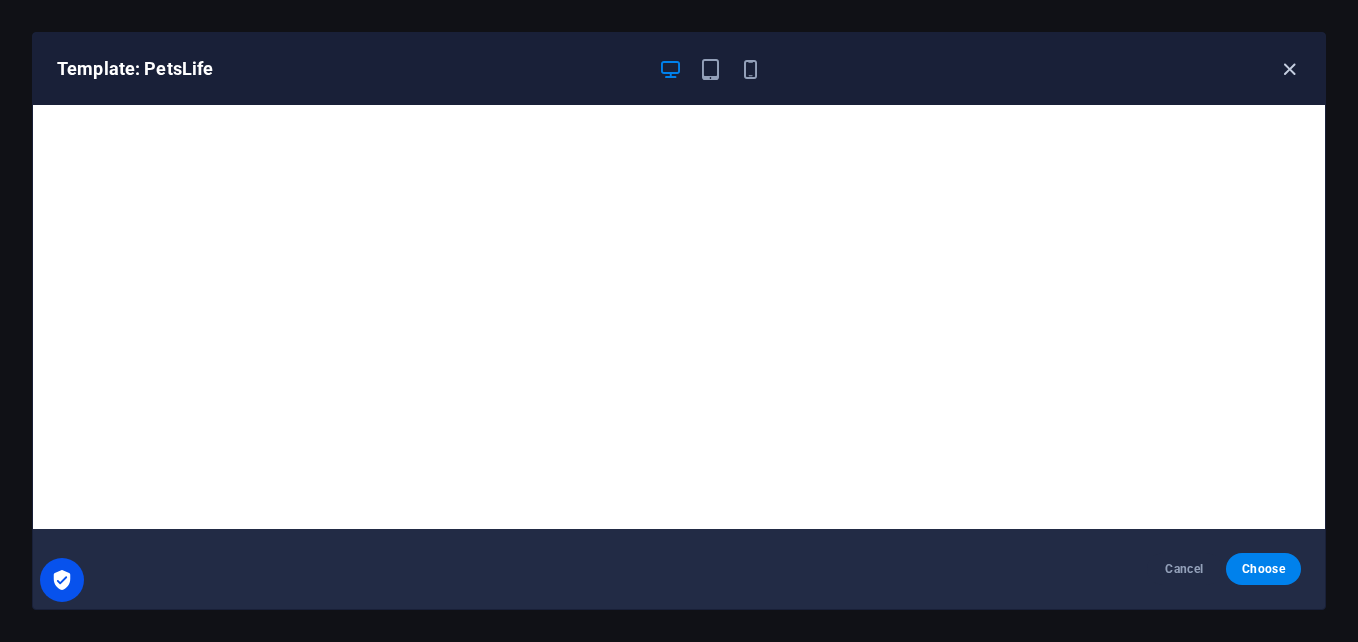 click at bounding box center [1289, 69] 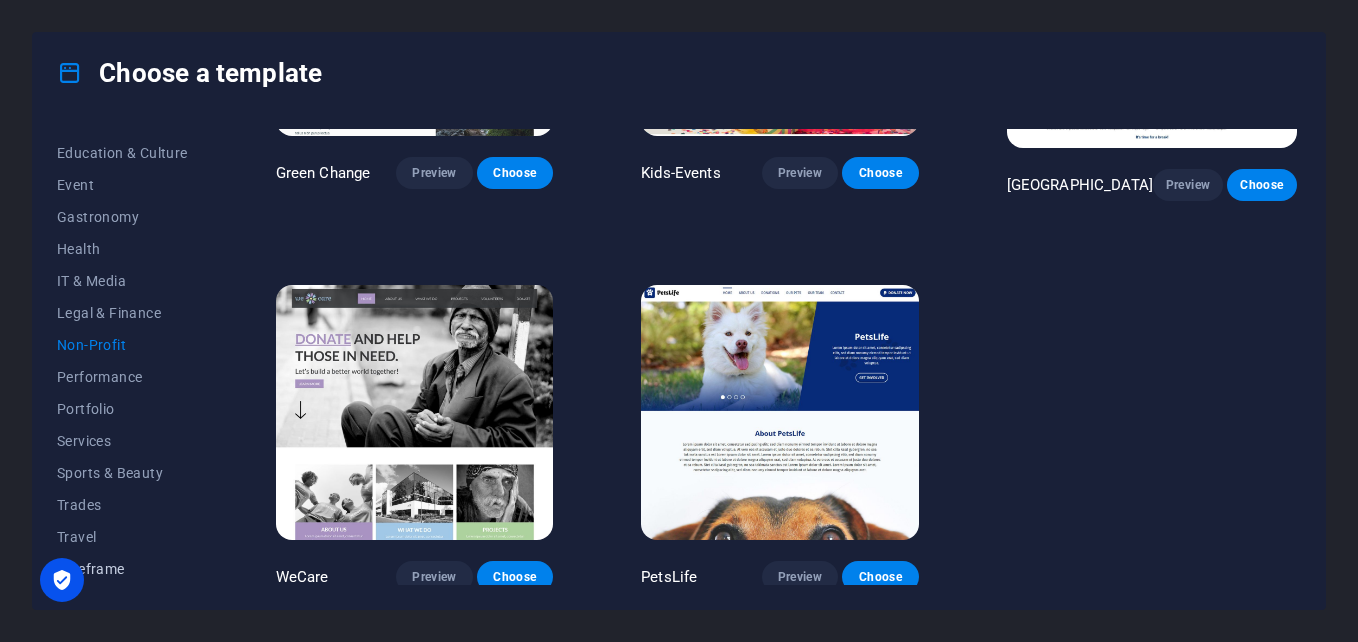 click on "Wireframe" at bounding box center (122, 569) 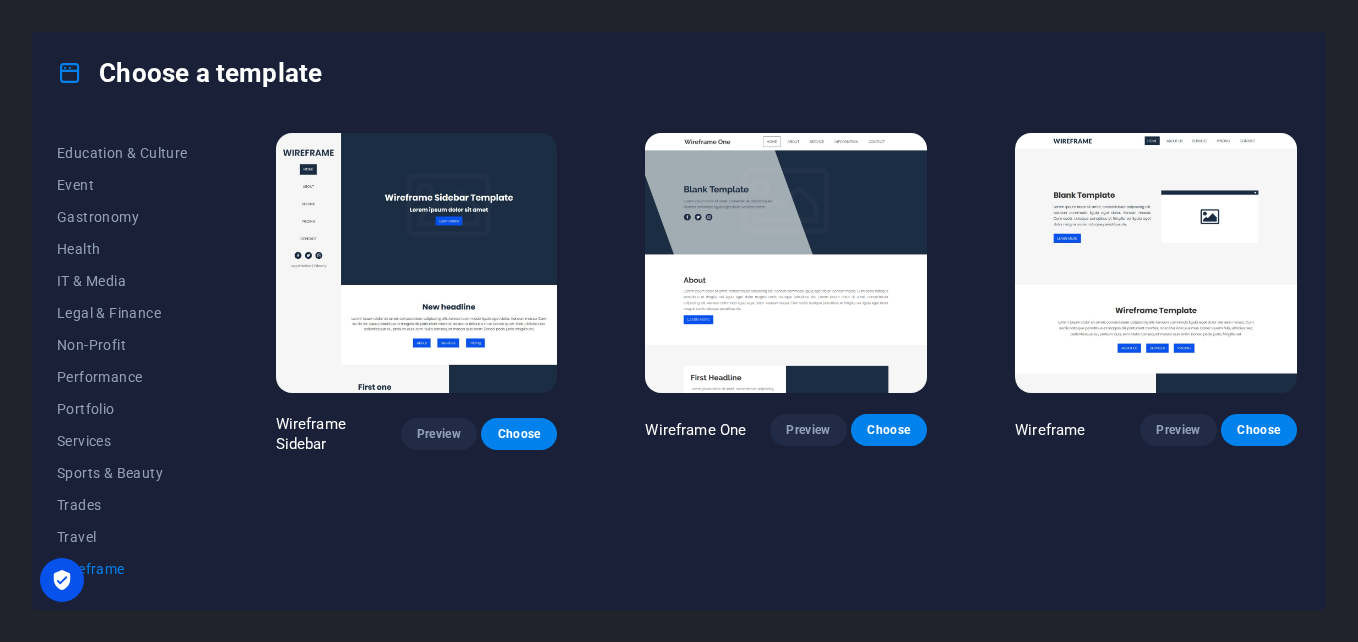 scroll, scrollTop: 0, scrollLeft: 0, axis: both 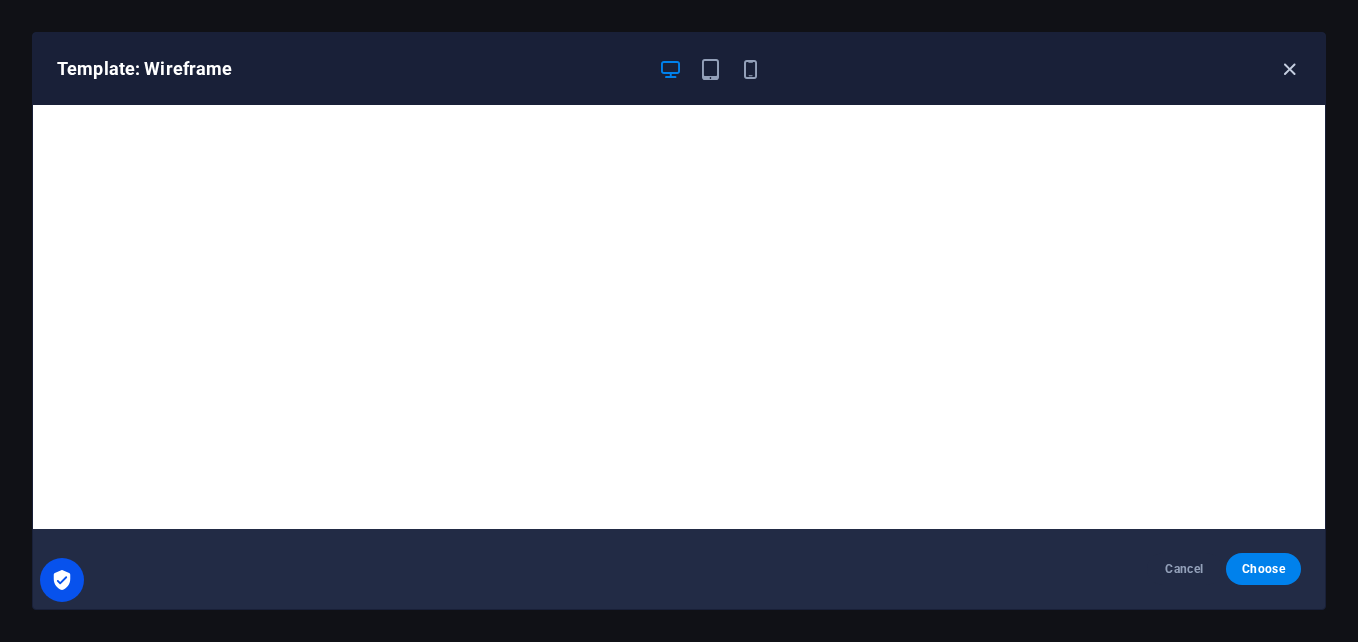 type 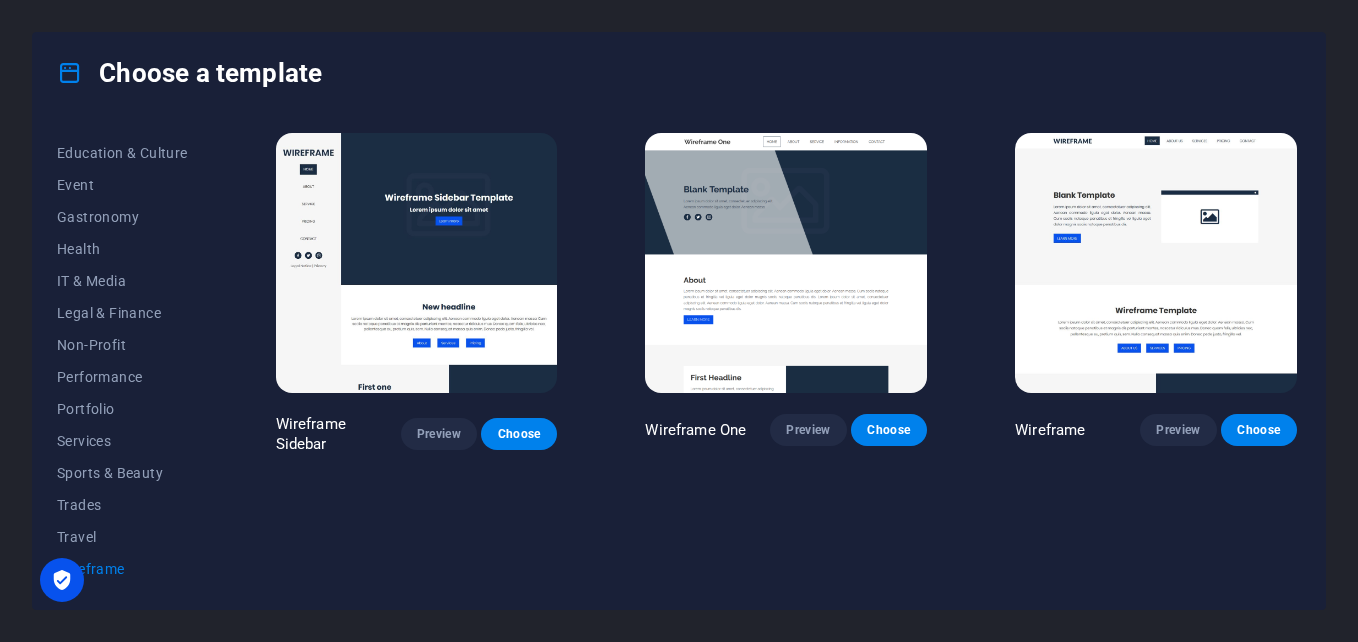 click at bounding box center [786, 263] 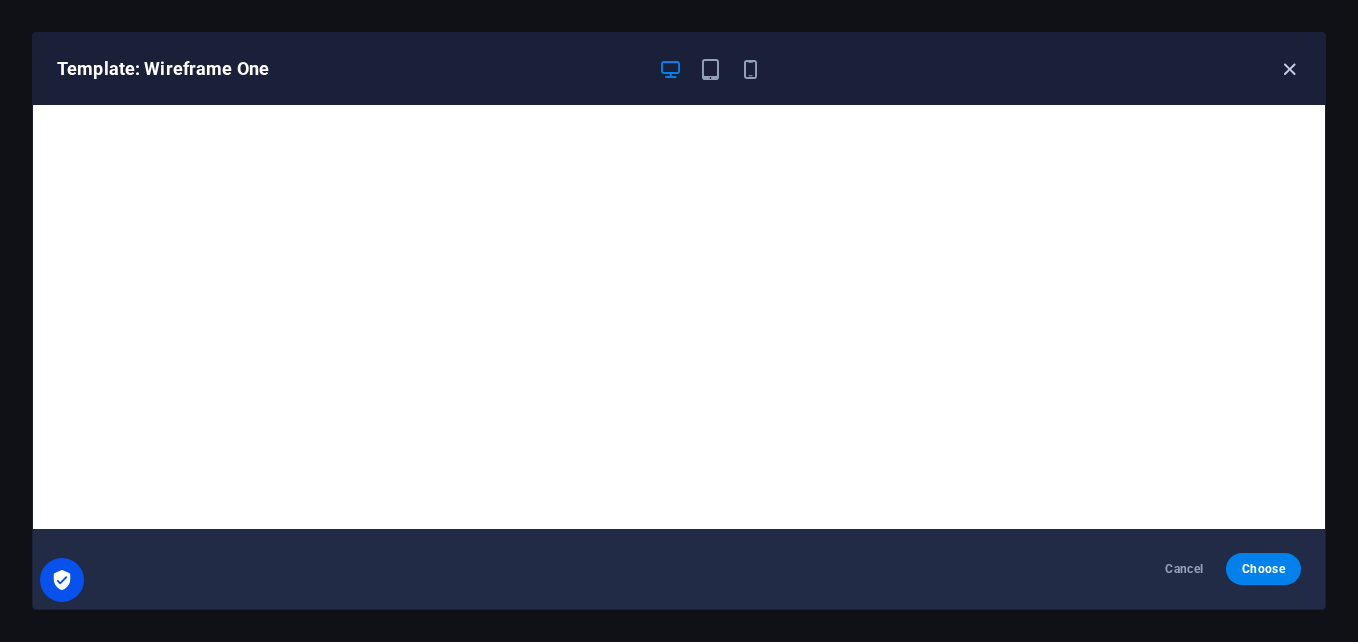 click at bounding box center (1289, 69) 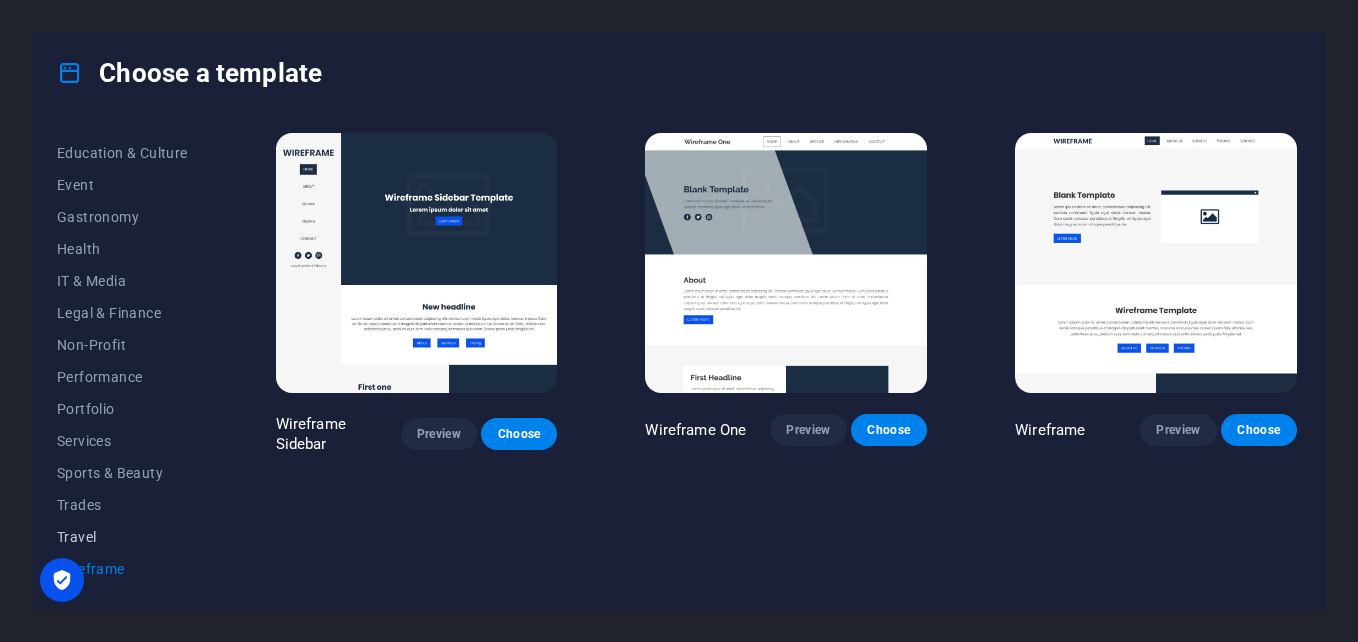 click on "Travel" at bounding box center [122, 537] 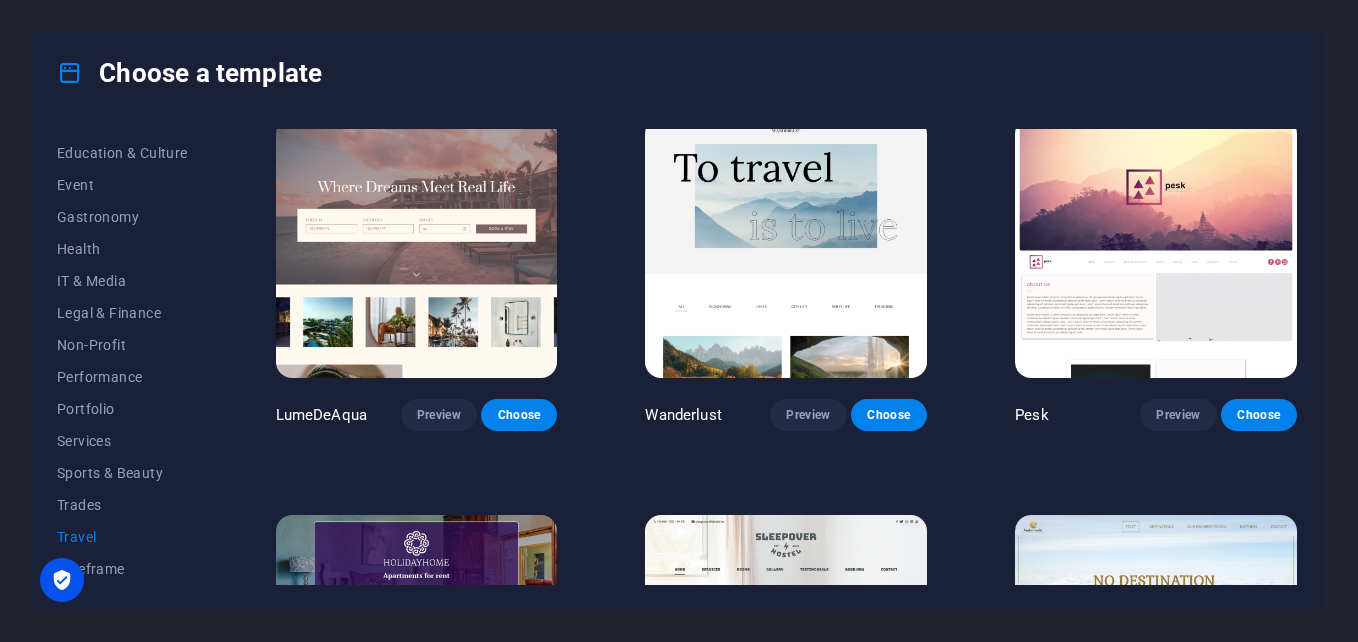 scroll, scrollTop: 0, scrollLeft: 0, axis: both 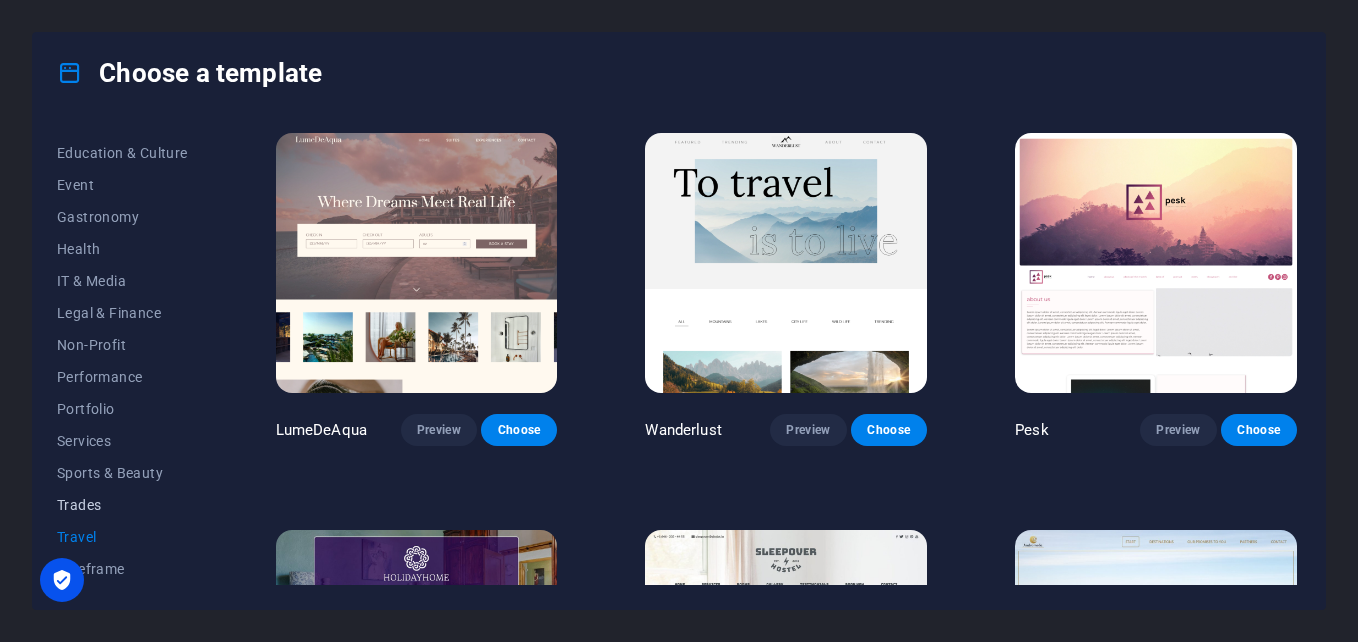 click on "Trades" at bounding box center (122, 505) 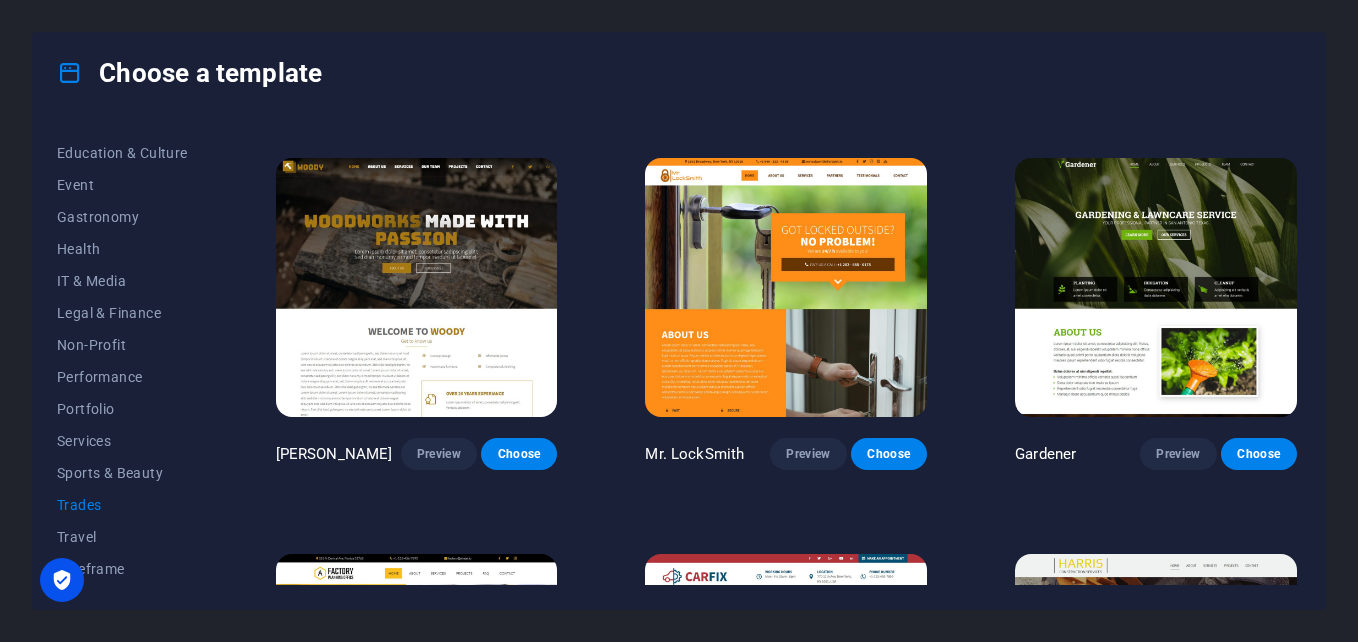 scroll, scrollTop: 400, scrollLeft: 0, axis: vertical 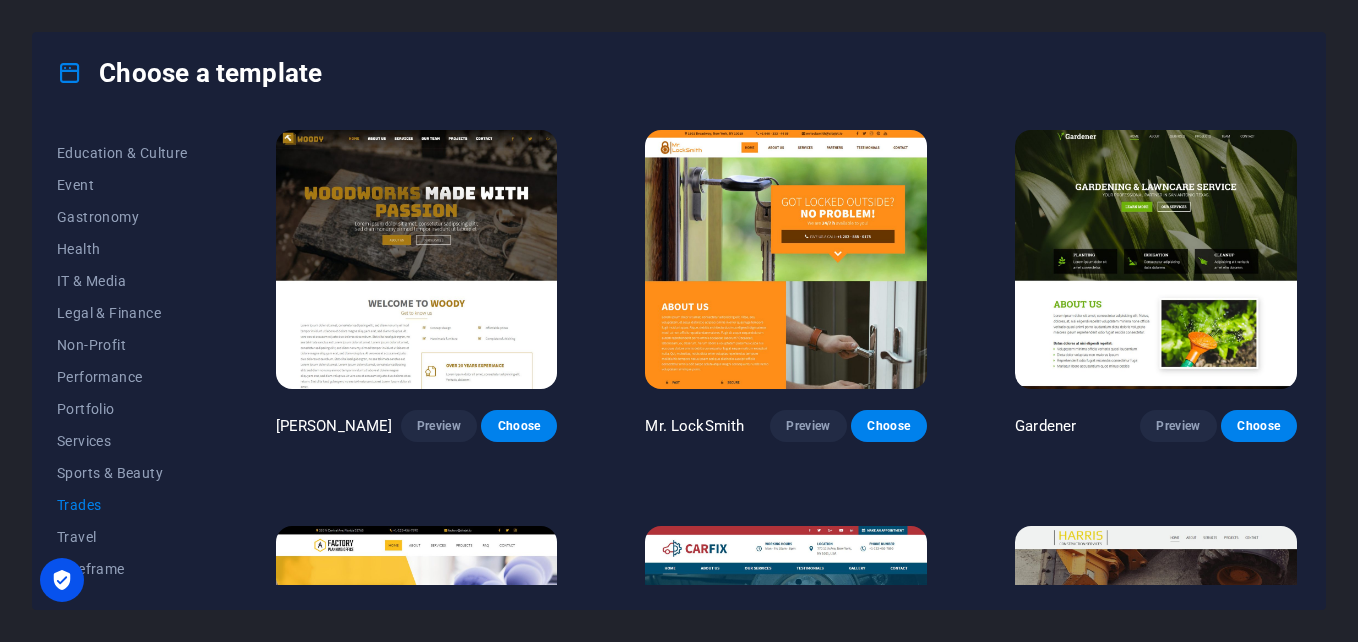 click at bounding box center (1156, 260) 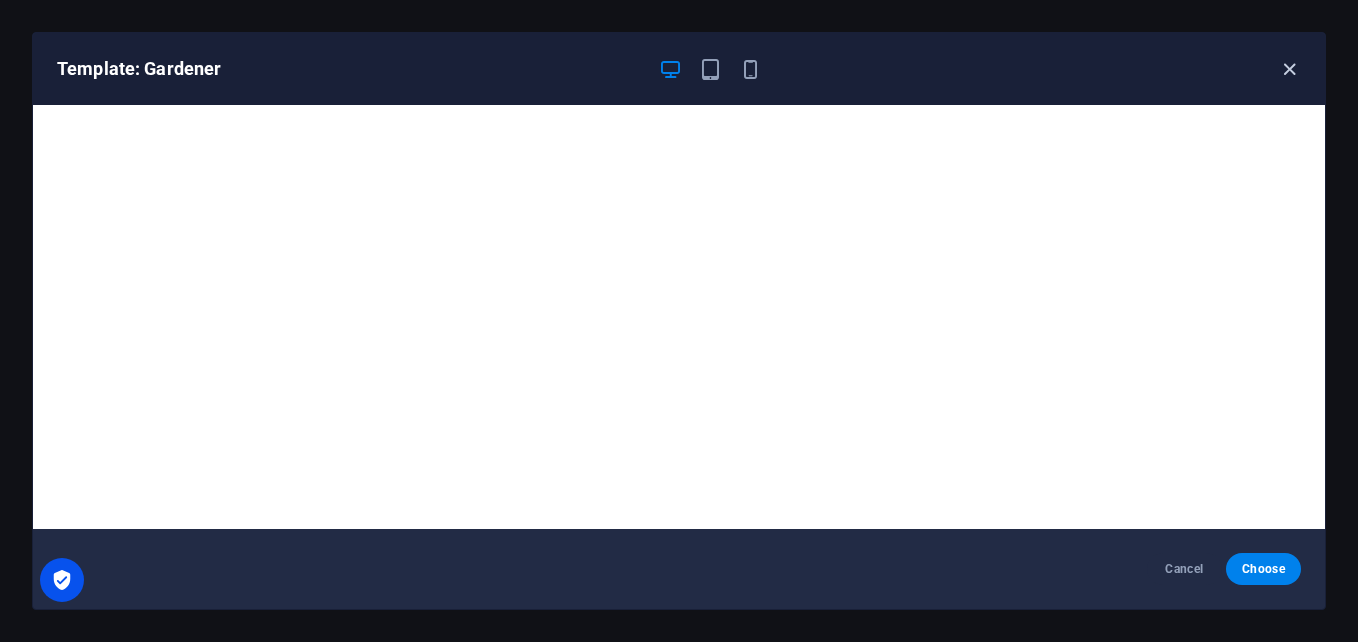 click at bounding box center (1289, 69) 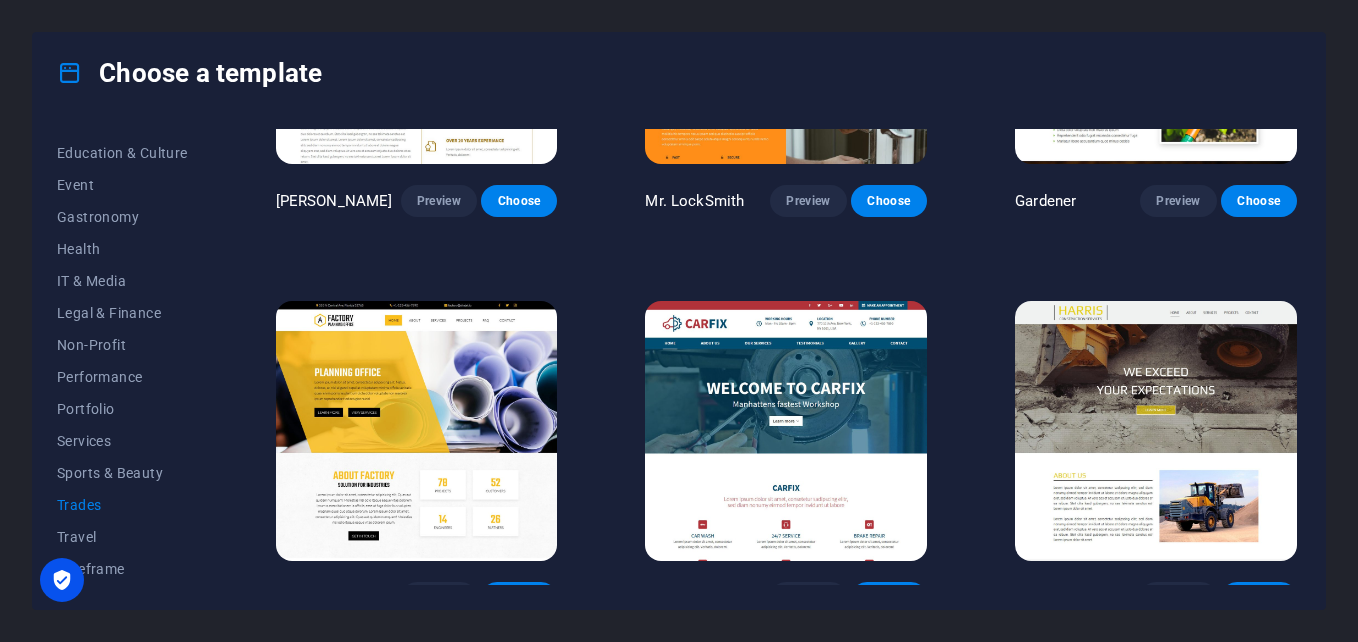 scroll, scrollTop: 647, scrollLeft: 0, axis: vertical 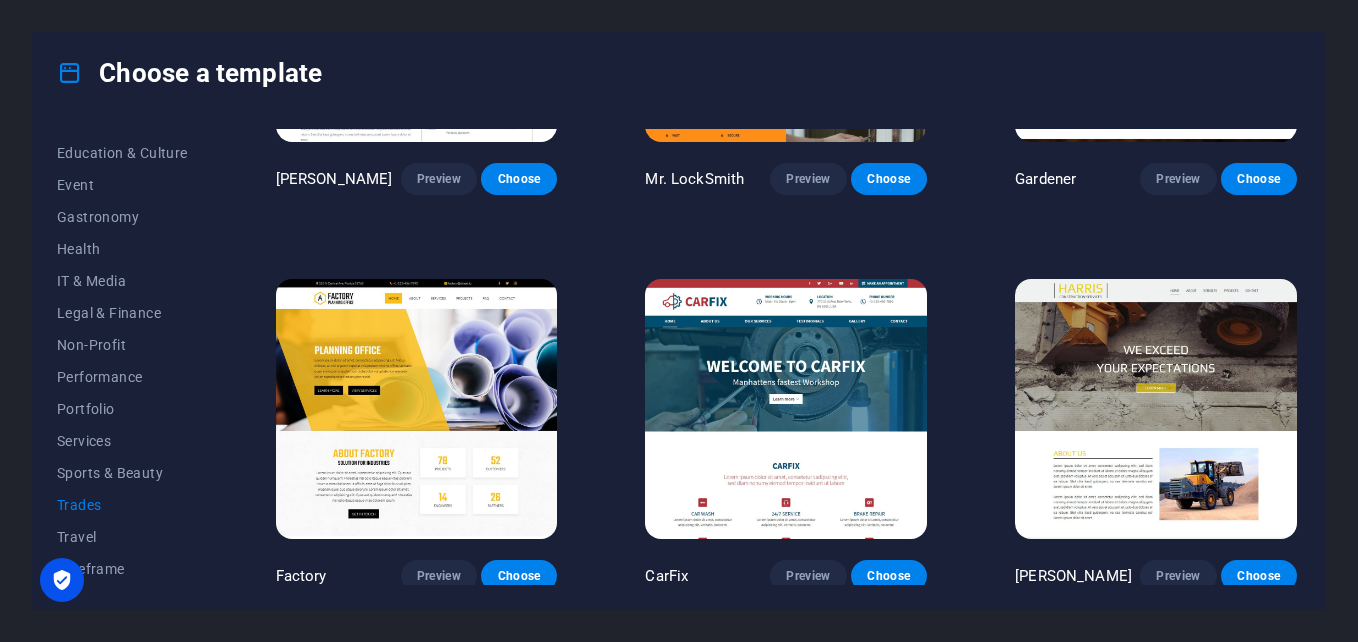 click at bounding box center (786, 409) 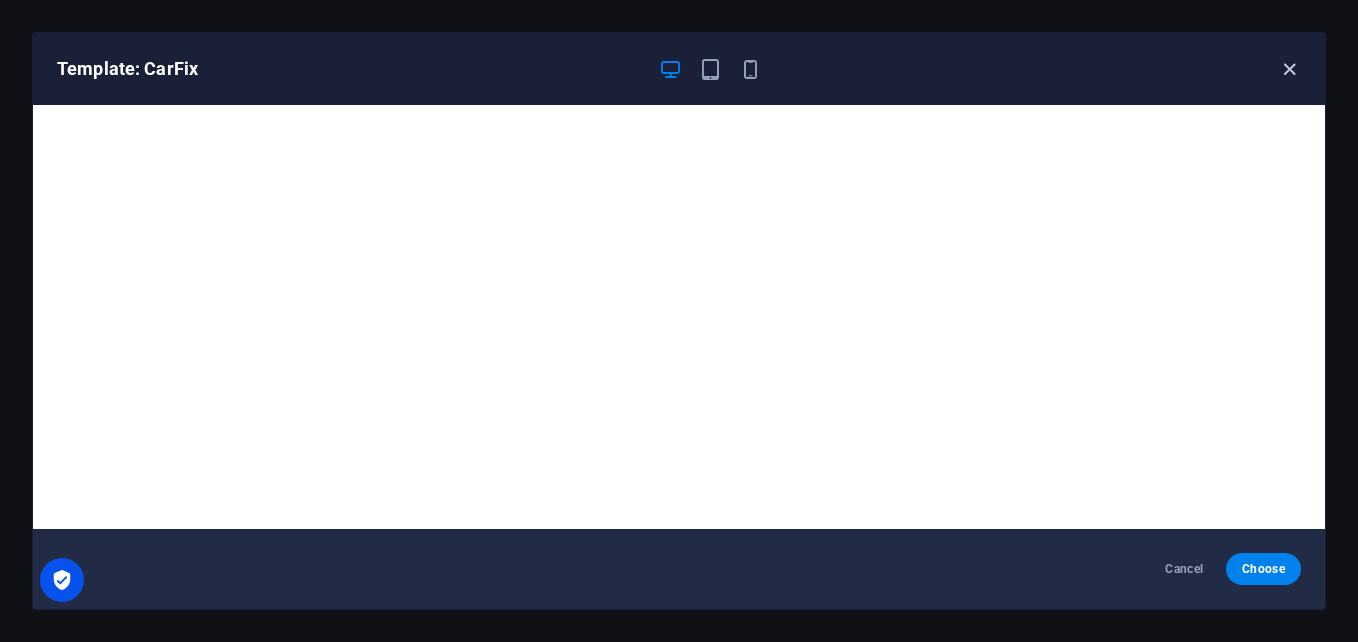 click at bounding box center (1289, 69) 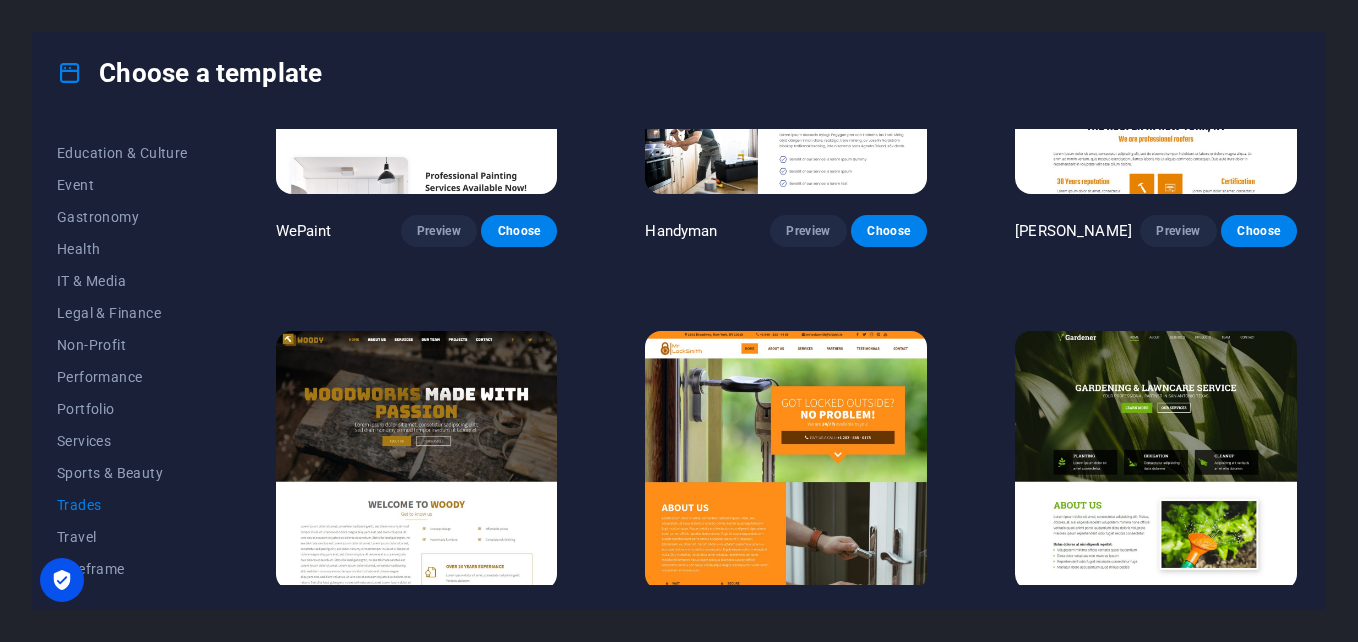 scroll, scrollTop: 147, scrollLeft: 0, axis: vertical 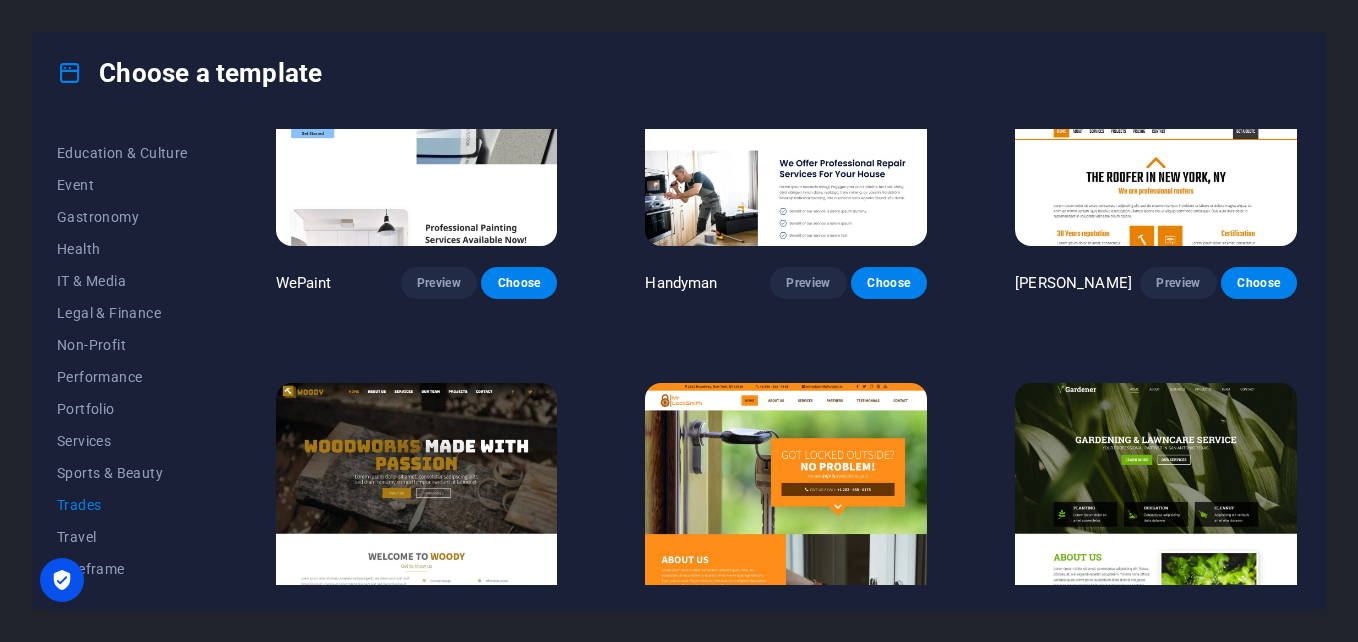 click at bounding box center [417, 513] 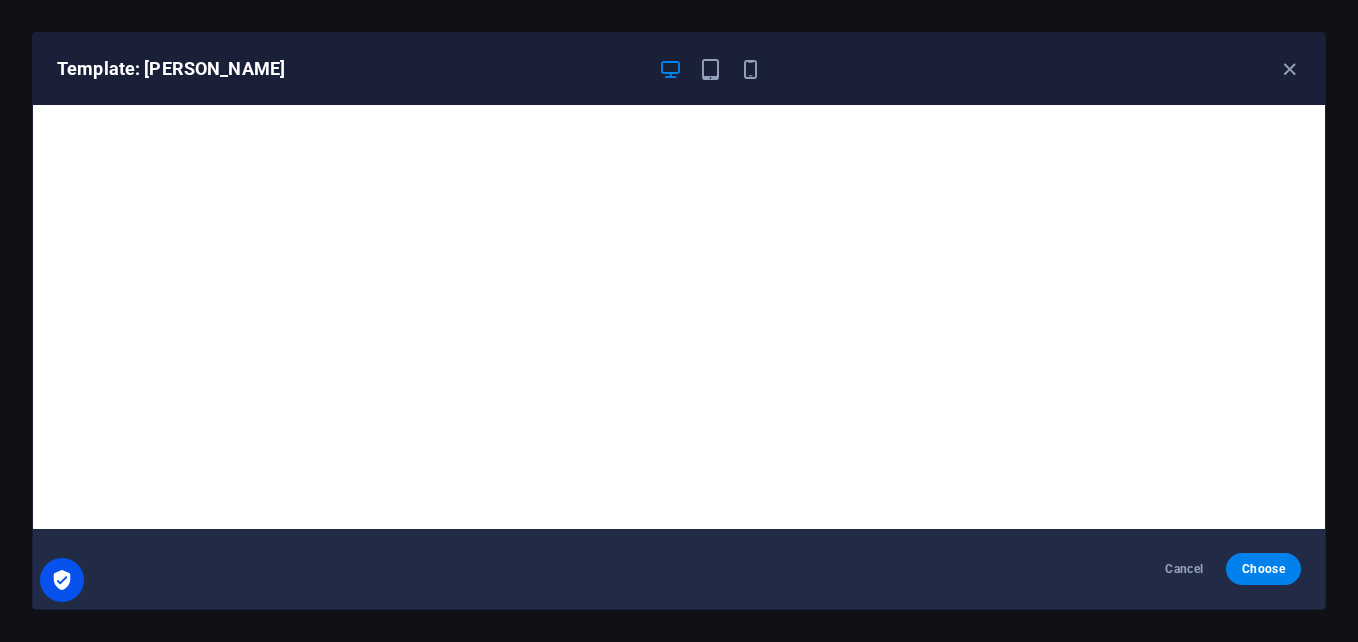 scroll, scrollTop: 5, scrollLeft: 0, axis: vertical 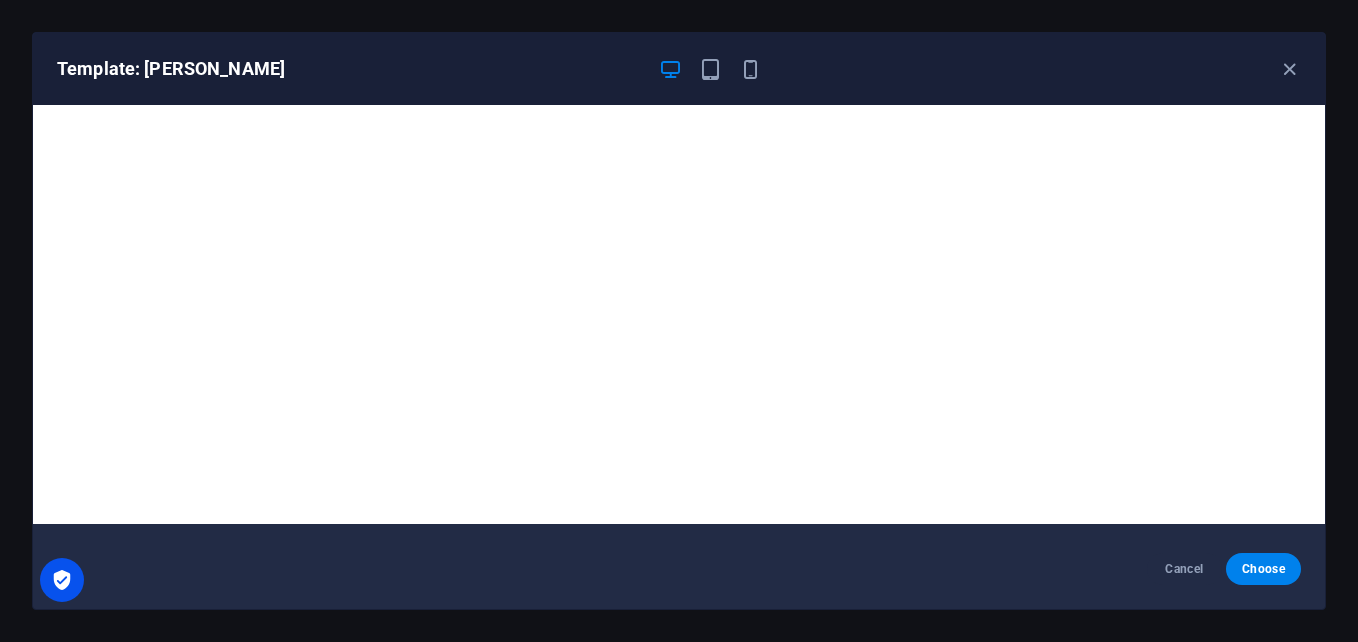 click on "Template: Woody" at bounding box center (679, 69) 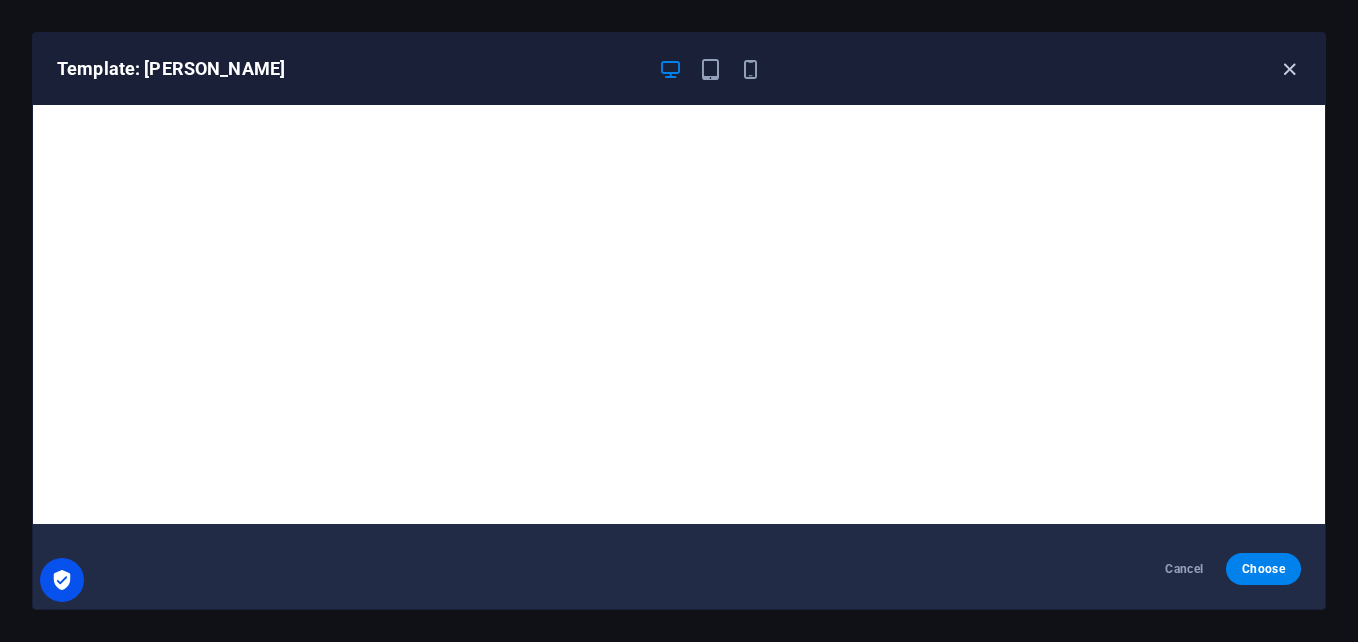 click at bounding box center [1289, 69] 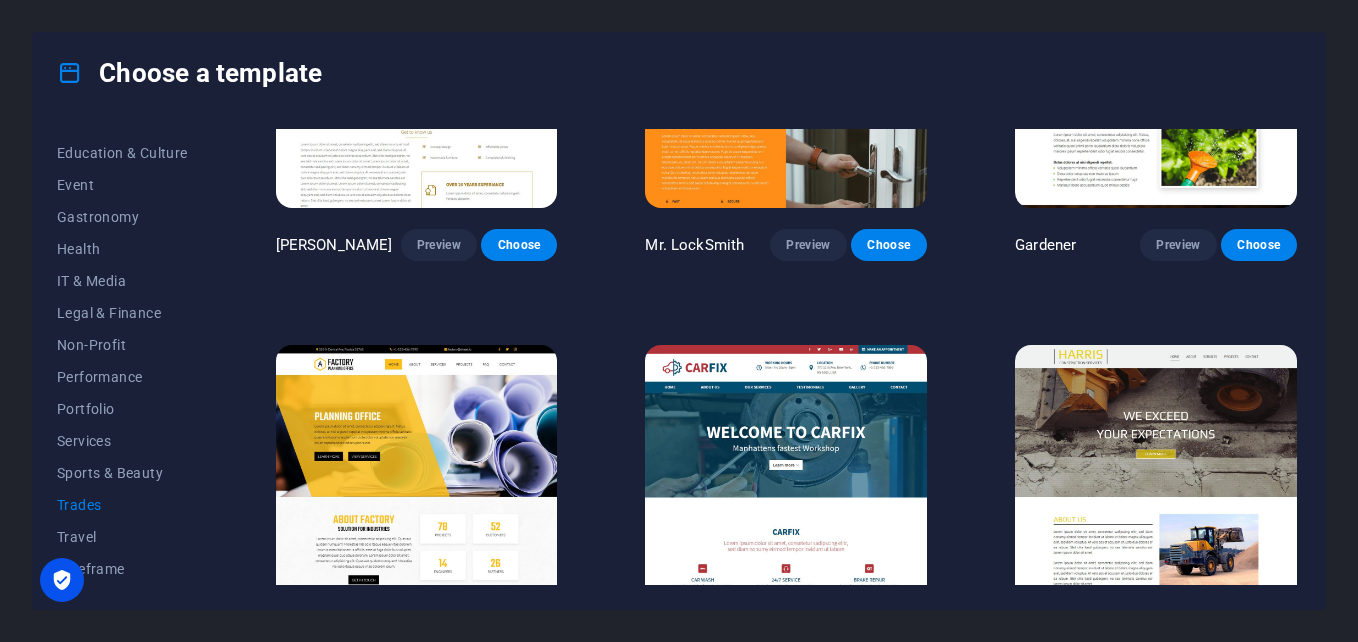 scroll, scrollTop: 647, scrollLeft: 0, axis: vertical 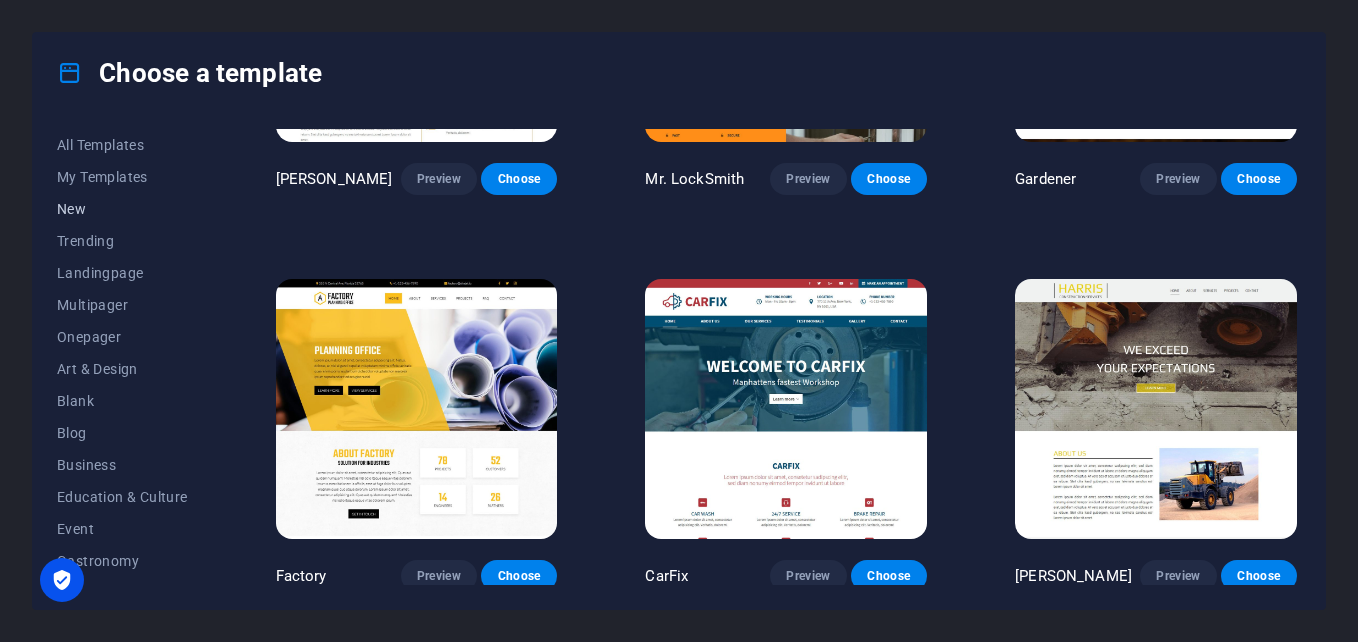 click on "New" at bounding box center (122, 209) 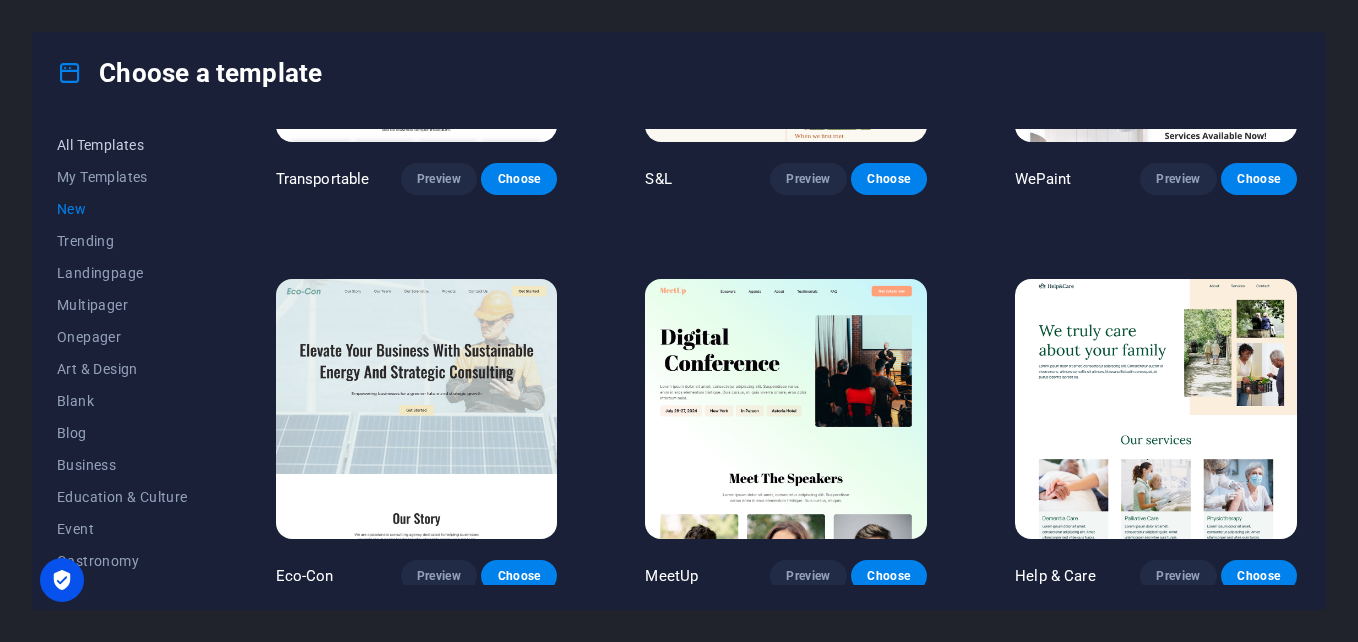 click on "All Templates" at bounding box center [122, 145] 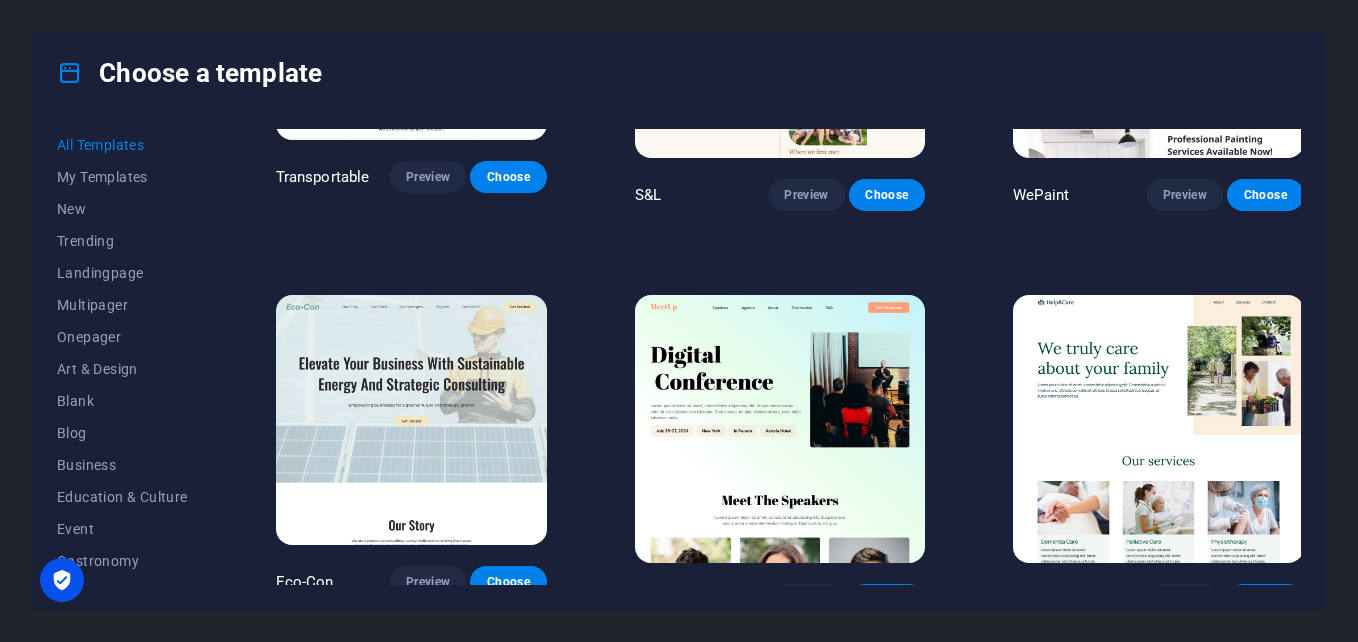 click on "All Templates" at bounding box center [122, 145] 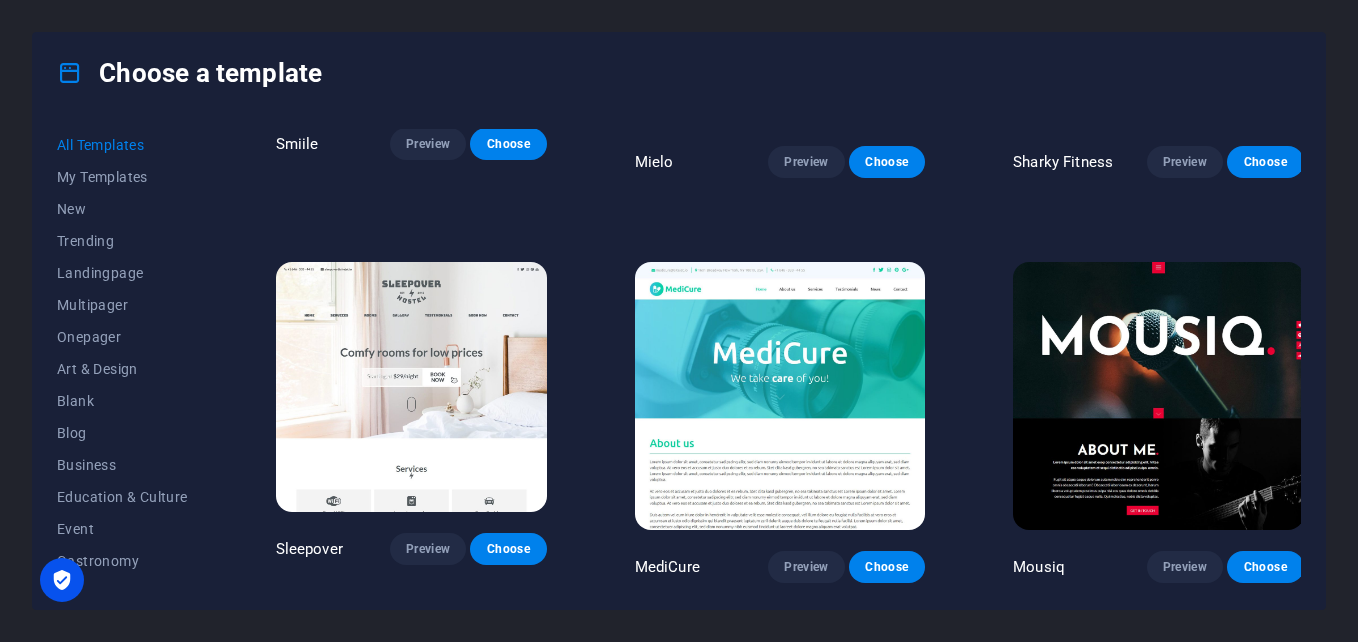 scroll, scrollTop: 12747, scrollLeft: 0, axis: vertical 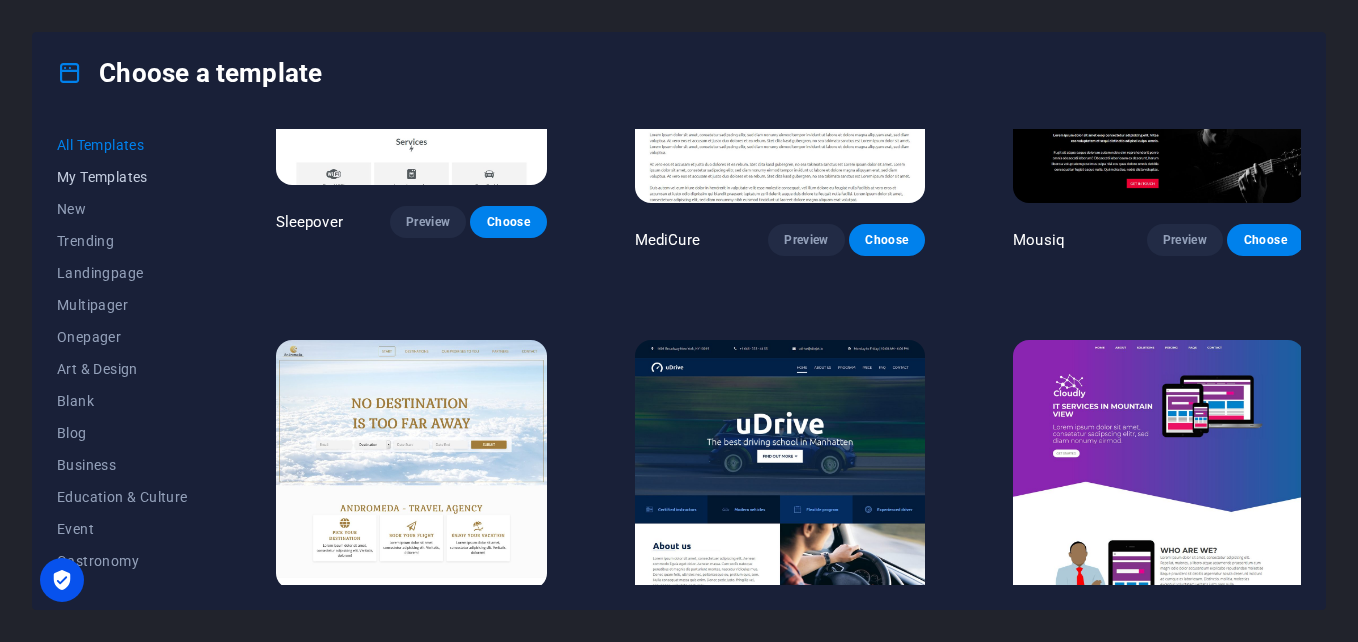 click on "My Templates" at bounding box center [122, 177] 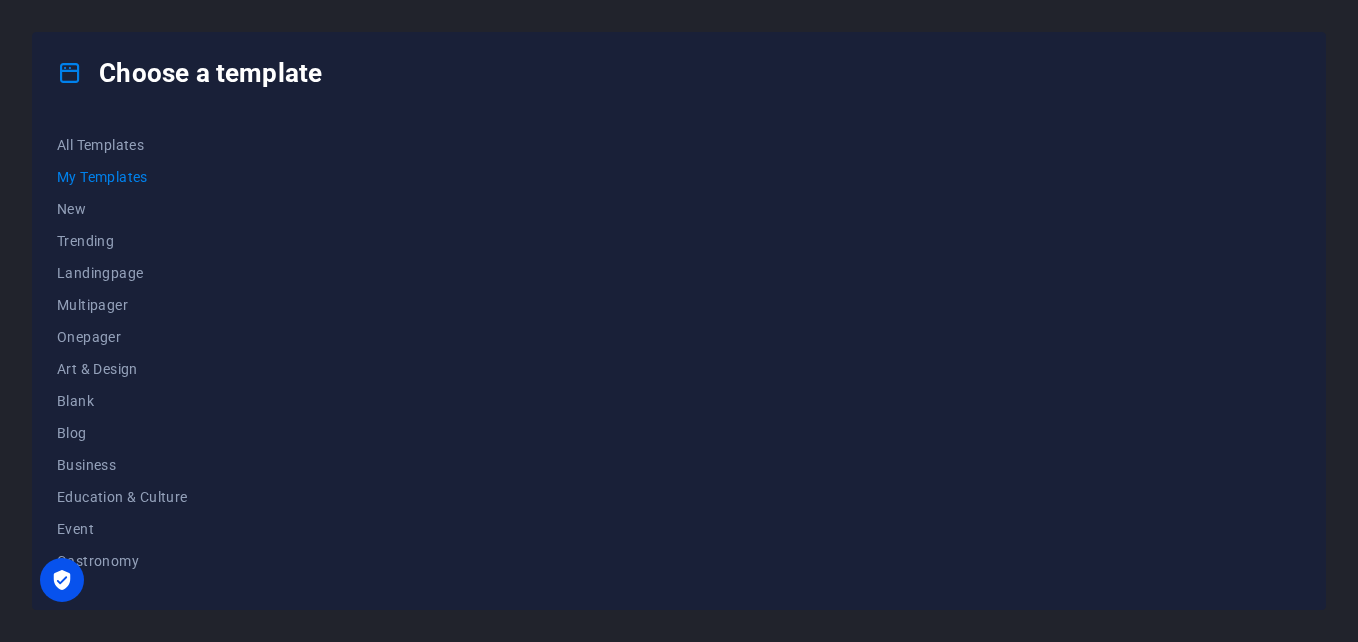 click on "All Templates My Templates New Trending Landingpage Multipager Onepager Art & Design Blank Blog Business Education & Culture Event Gastronomy Health IT & Media Legal & Finance Non-Profit Performance Portfolio Services Sports & Beauty Trades Travel Wireframe" at bounding box center (679, 361) 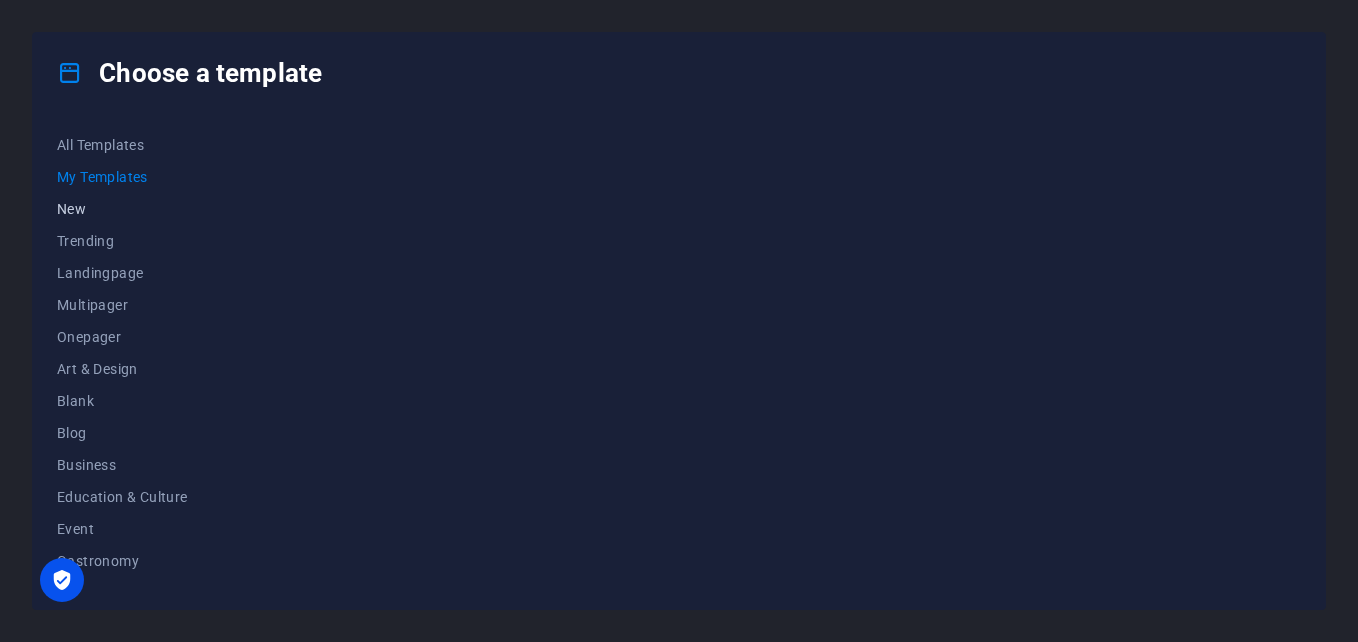 click on "All Templates My Templates New Trending Landingpage Multipager Onepager Art & Design Blank Blog Business Education & Culture Event Gastronomy Health IT & Media Legal & Finance Non-Profit Performance Portfolio Services Sports & Beauty Trades Travel Wireframe" at bounding box center [679, 361] 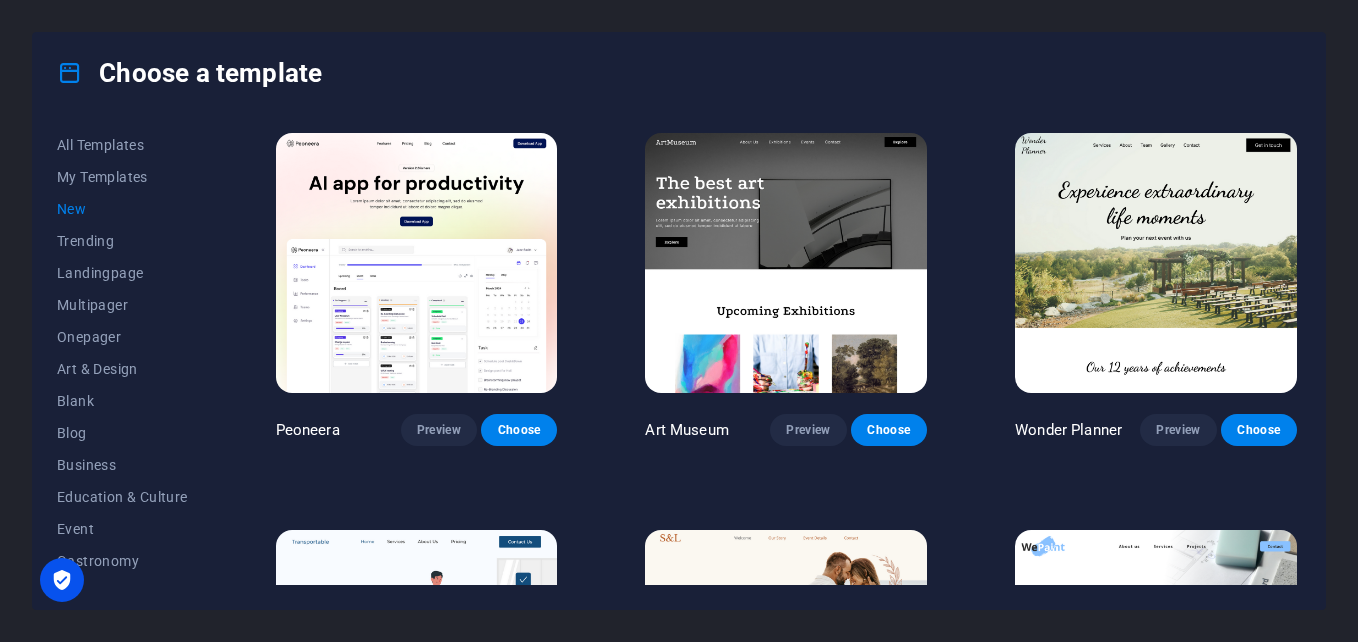 click at bounding box center [786, 263] 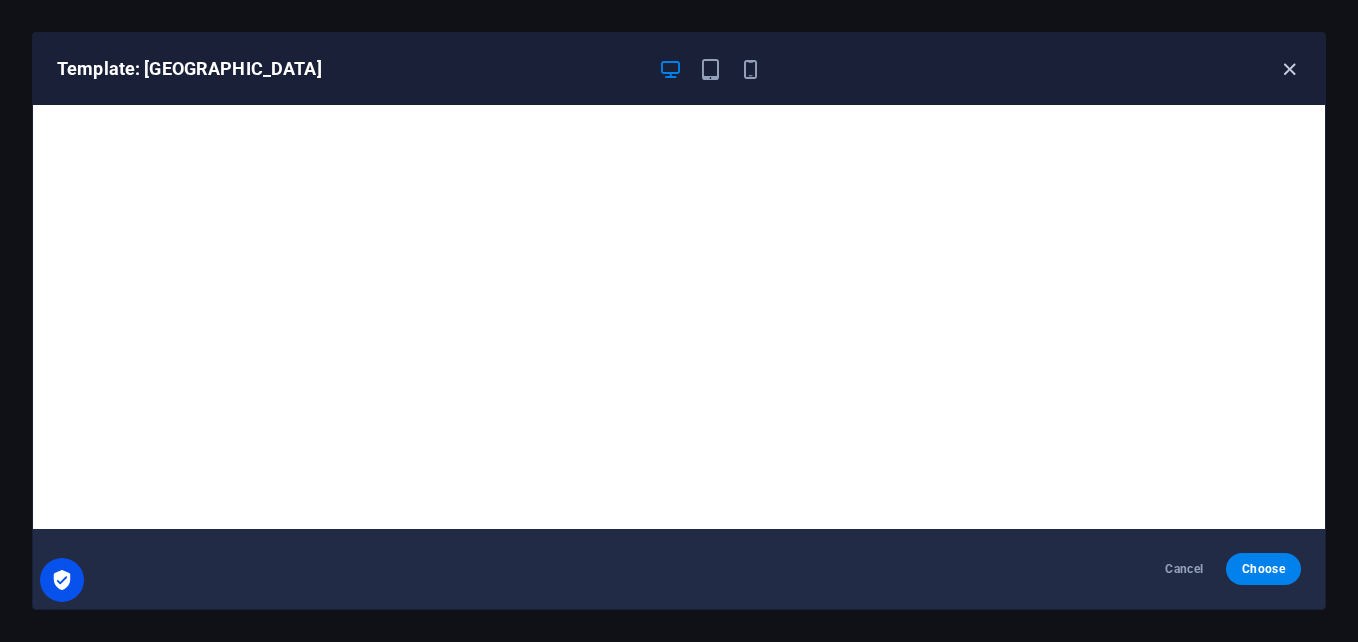 click at bounding box center [1289, 69] 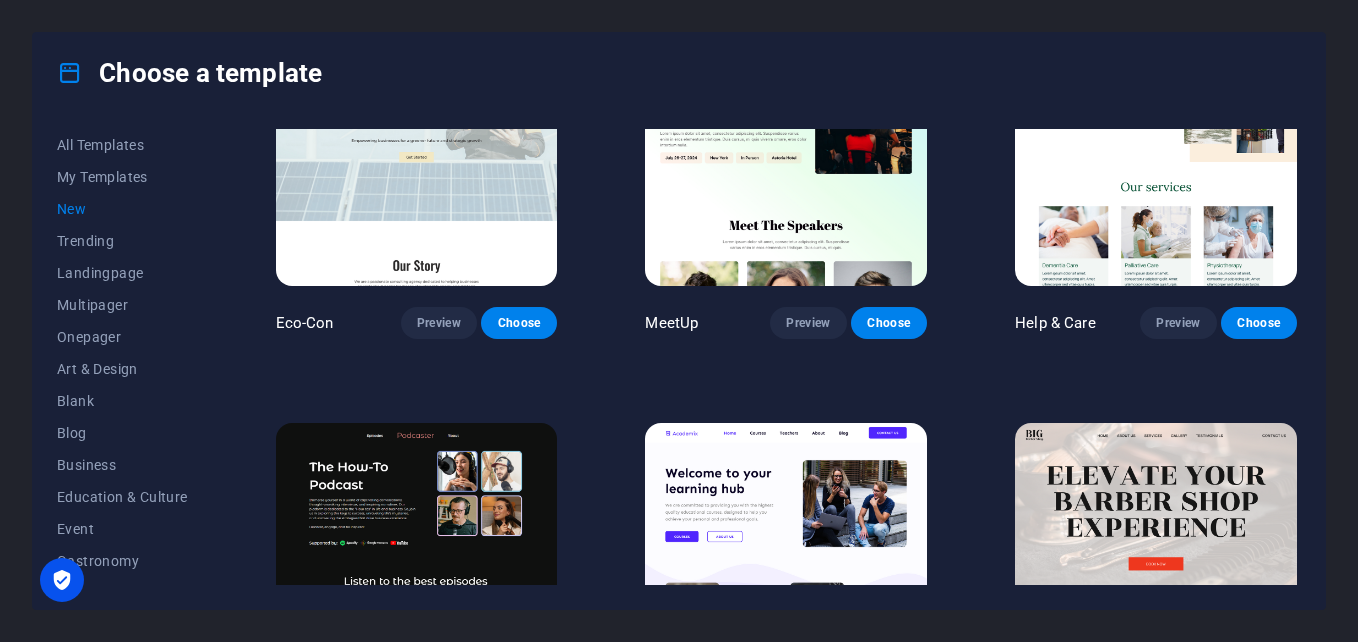 scroll, scrollTop: 1100, scrollLeft: 0, axis: vertical 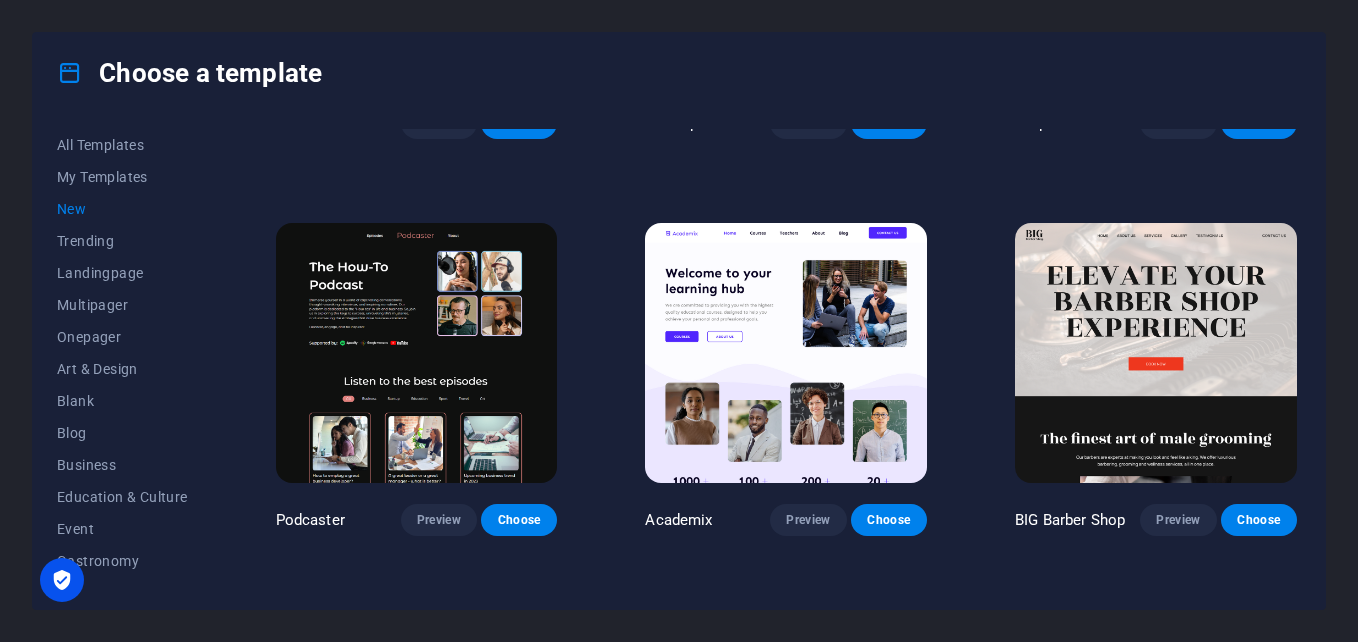 click at bounding box center [417, 353] 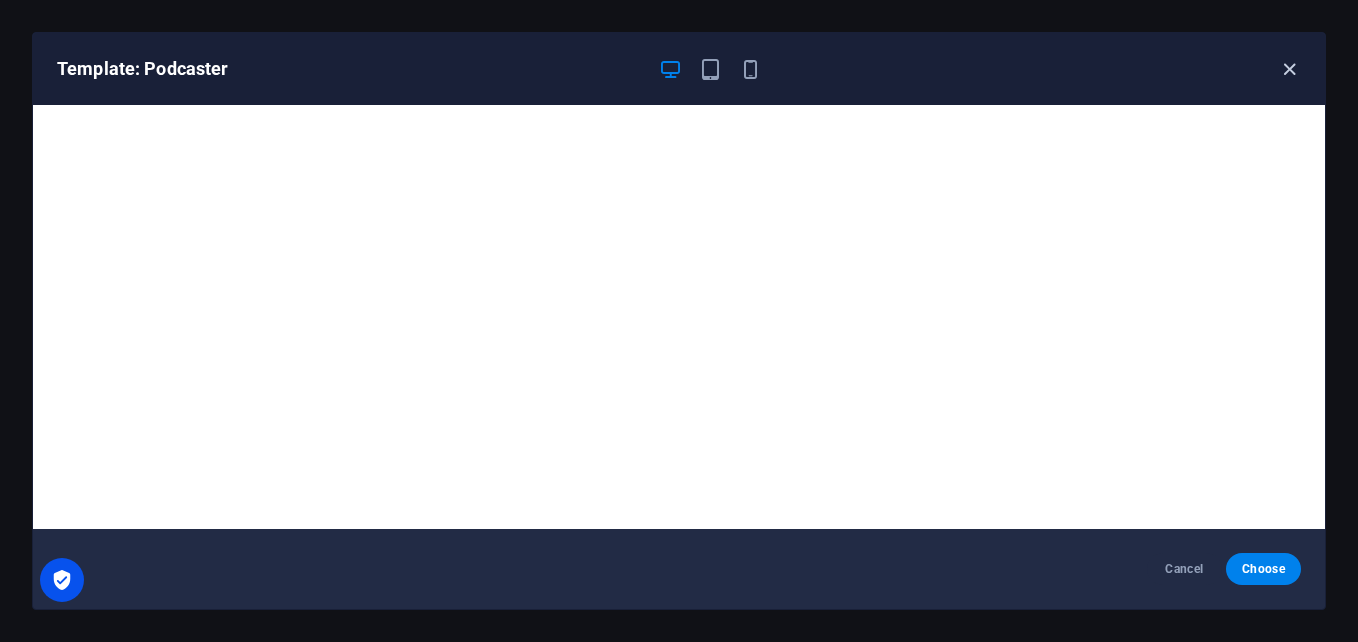 click at bounding box center [1289, 69] 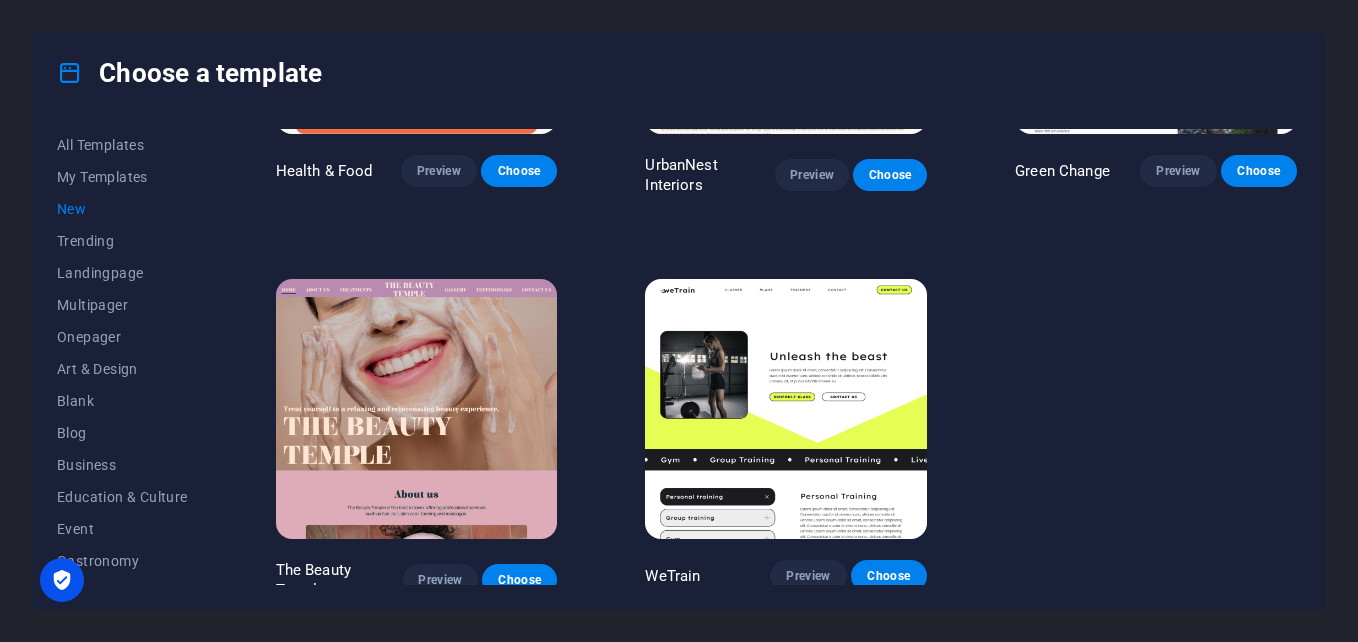 scroll, scrollTop: 1846, scrollLeft: 0, axis: vertical 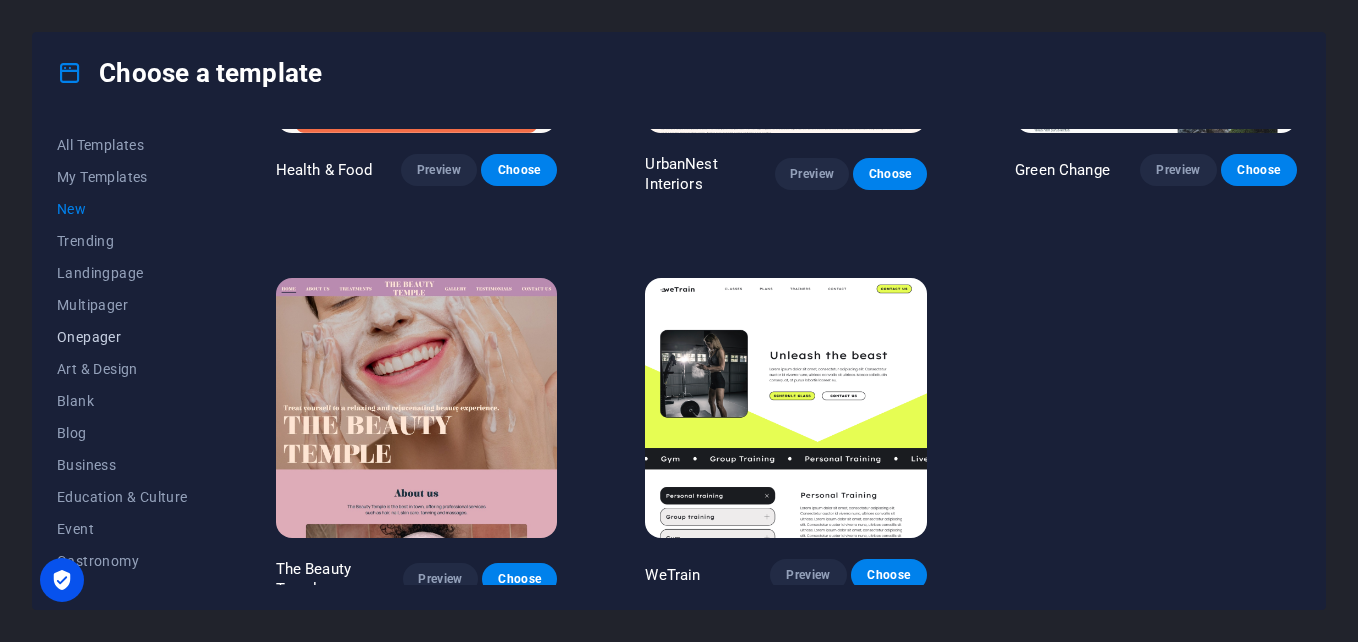 click on "Onepager" at bounding box center (122, 337) 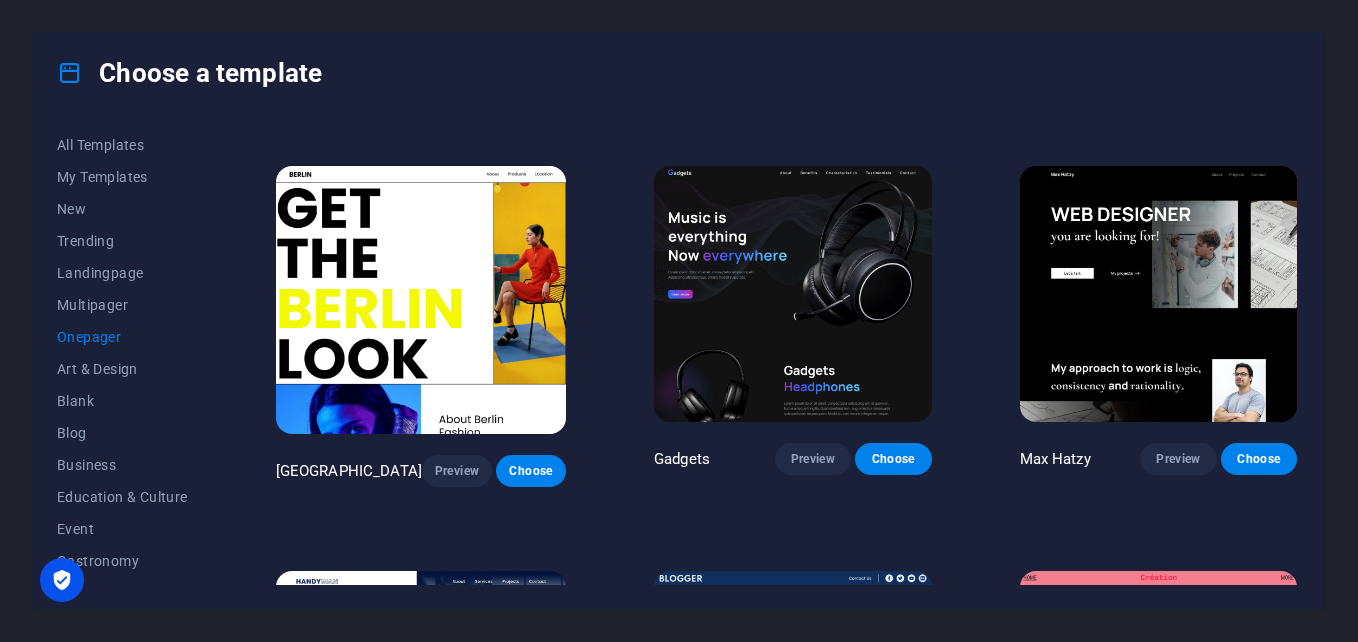 scroll, scrollTop: 1557, scrollLeft: 0, axis: vertical 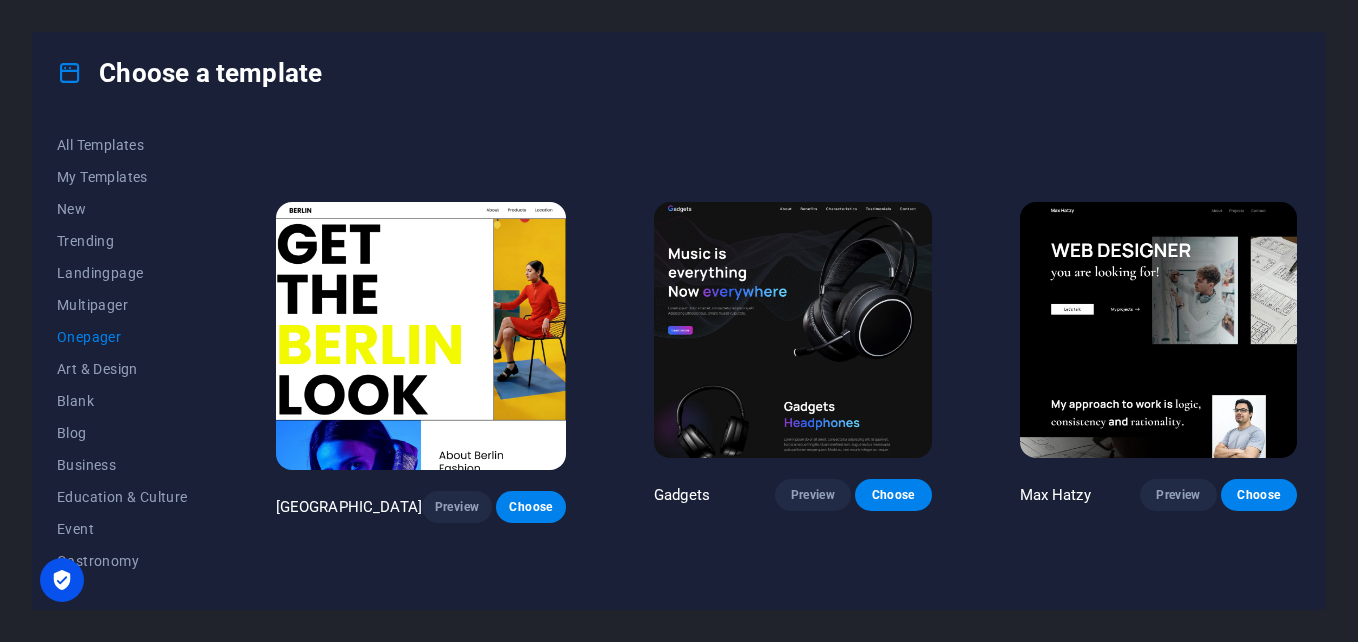 click at bounding box center (421, 336) 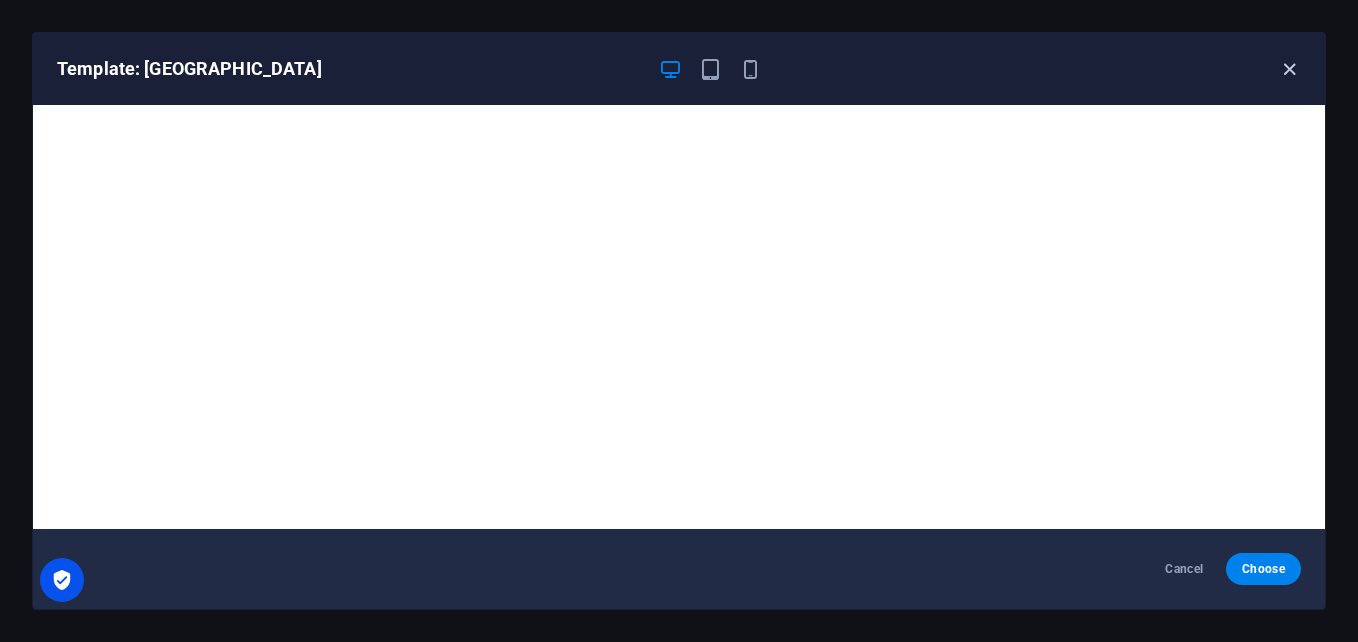 click at bounding box center [1289, 69] 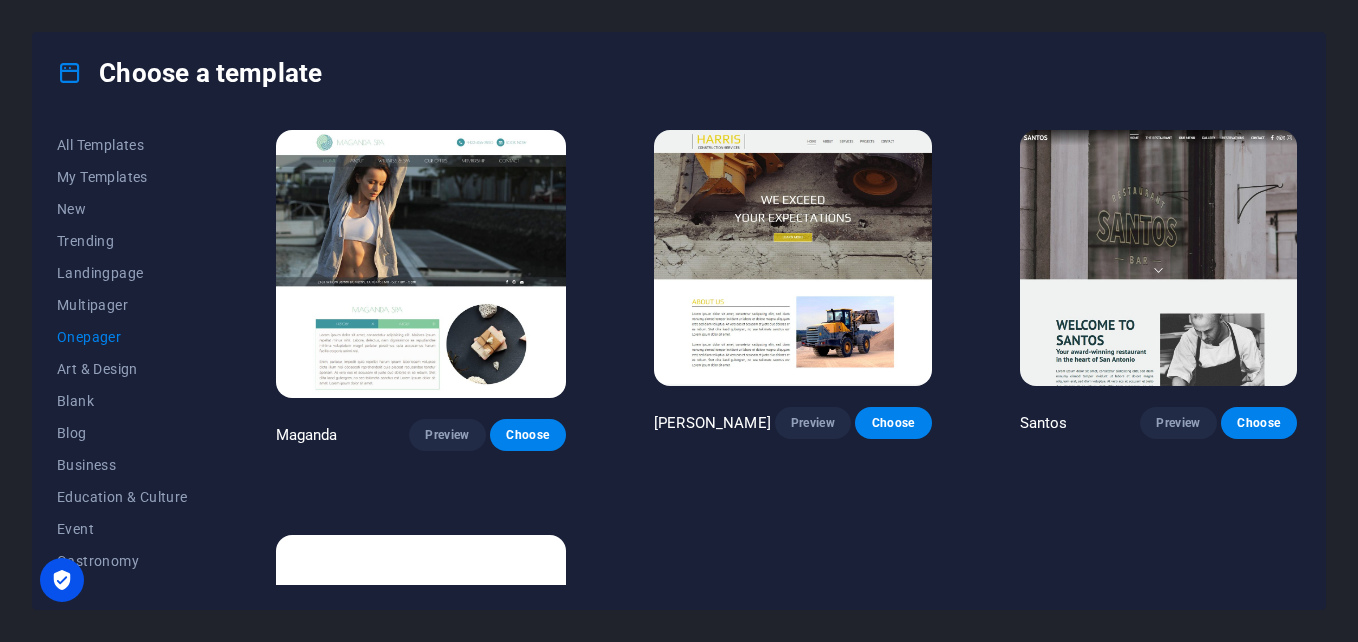 scroll, scrollTop: 8937, scrollLeft: 0, axis: vertical 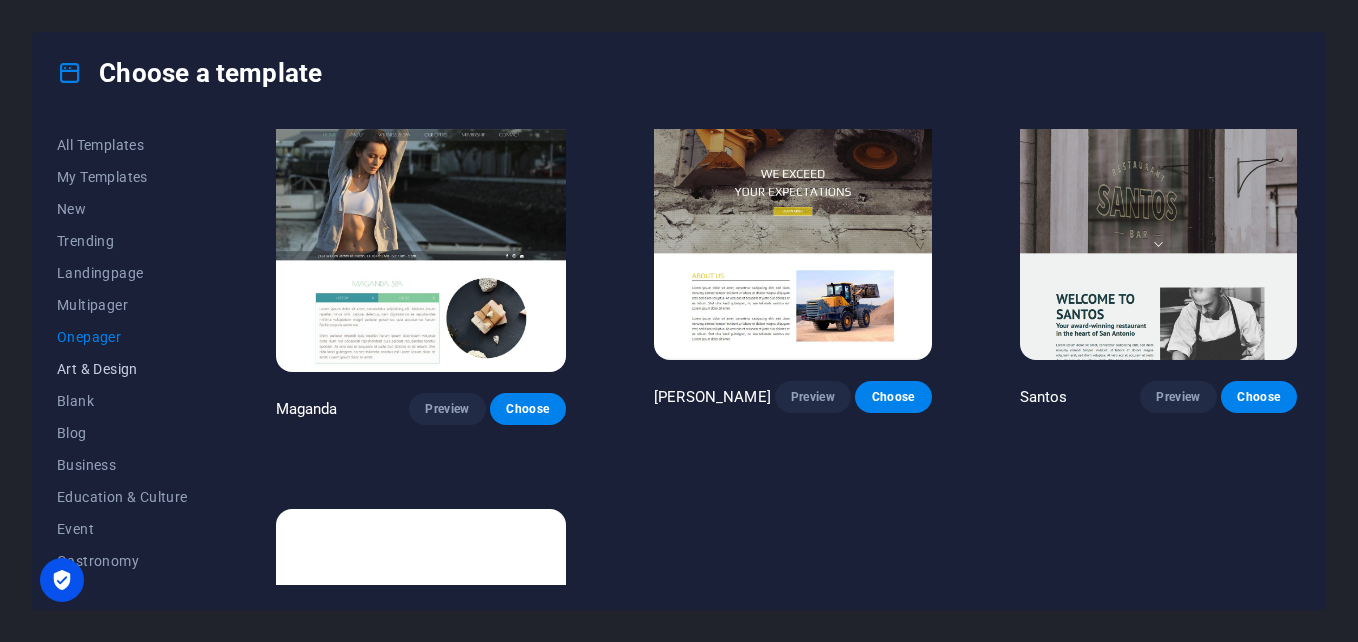 click on "Art & Design" at bounding box center (122, 369) 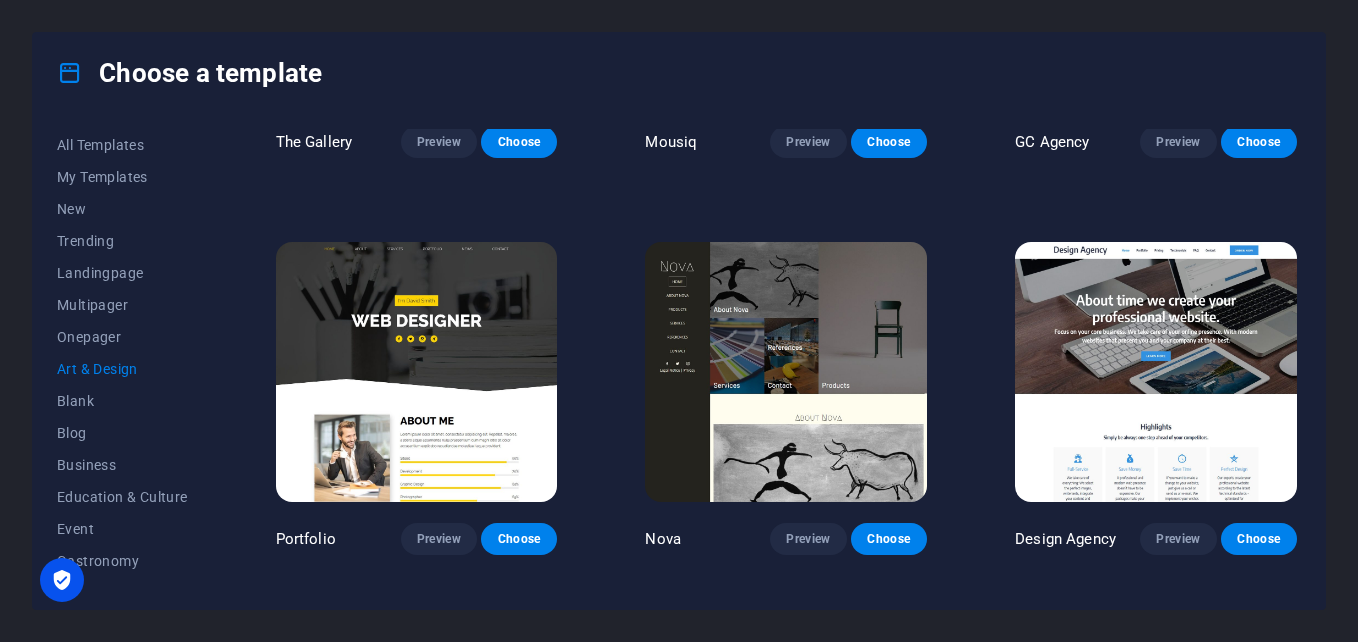 scroll, scrollTop: 1100, scrollLeft: 0, axis: vertical 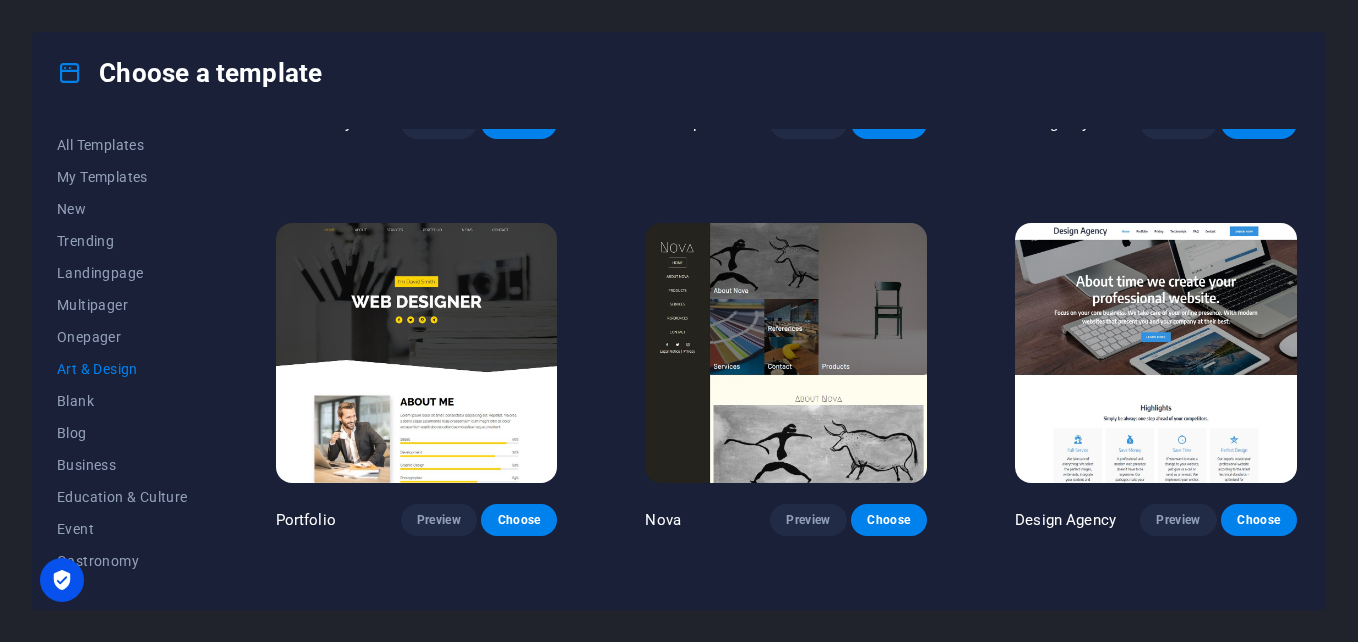 click at bounding box center (417, 353) 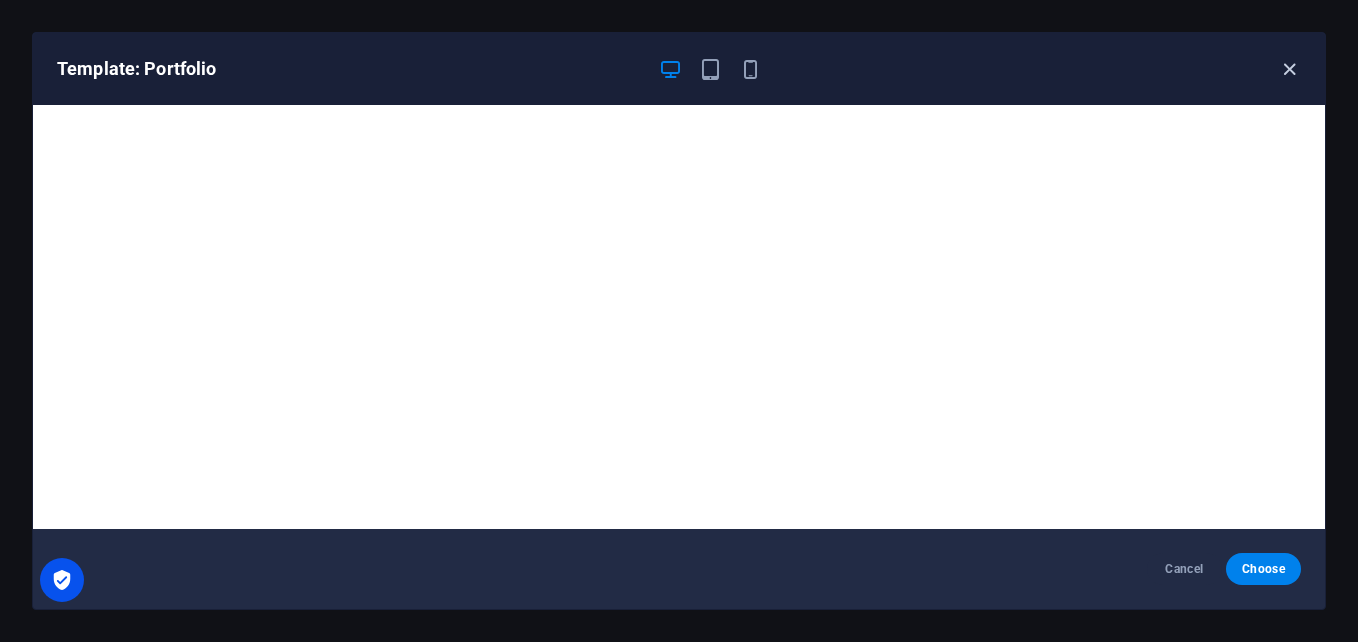 click at bounding box center [1289, 69] 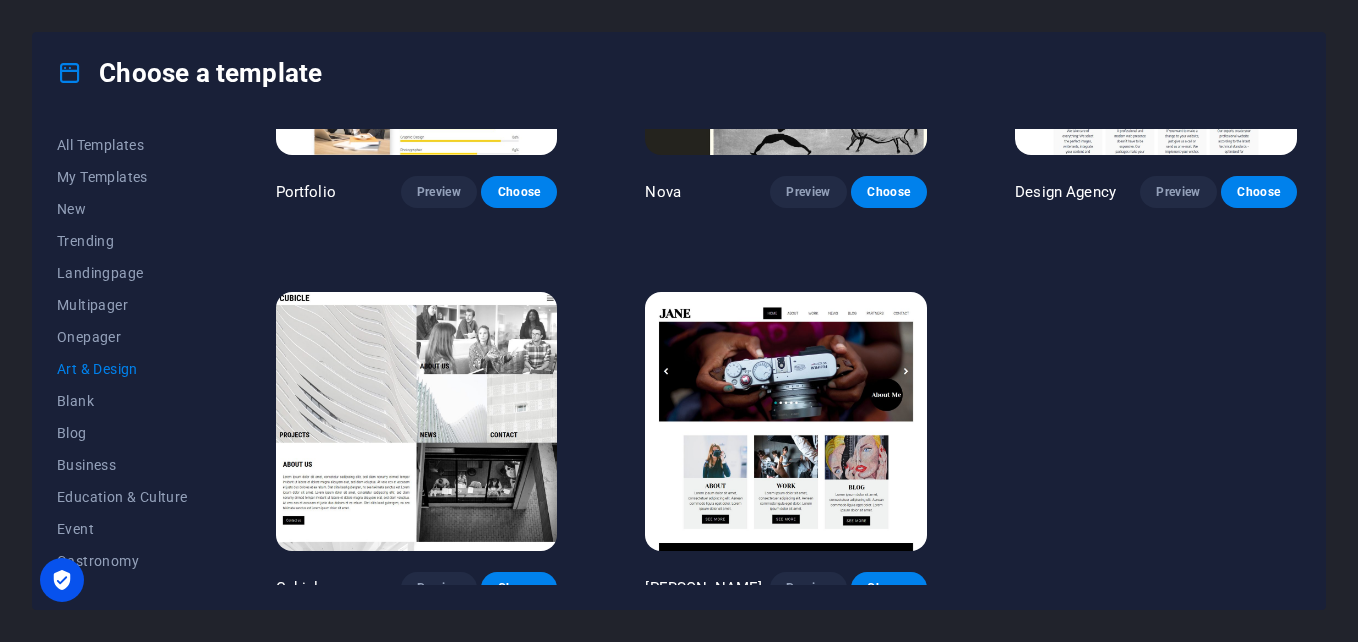 scroll, scrollTop: 1436, scrollLeft: 0, axis: vertical 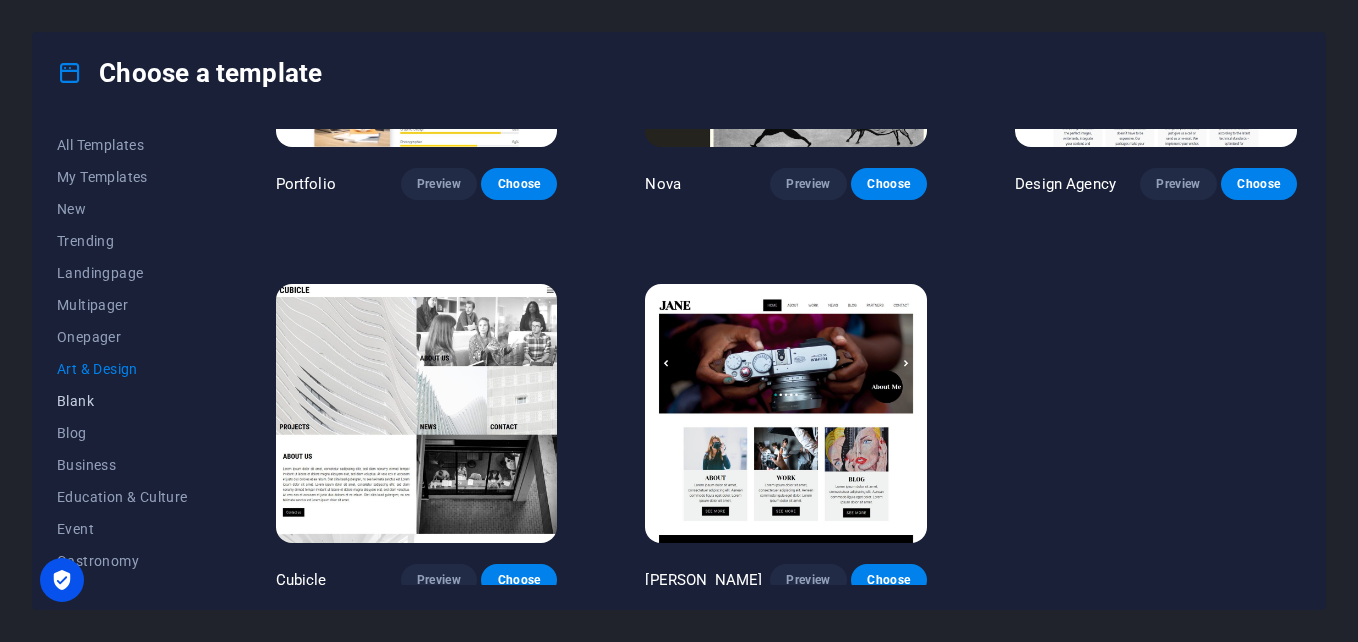 click on "Blank" at bounding box center (122, 401) 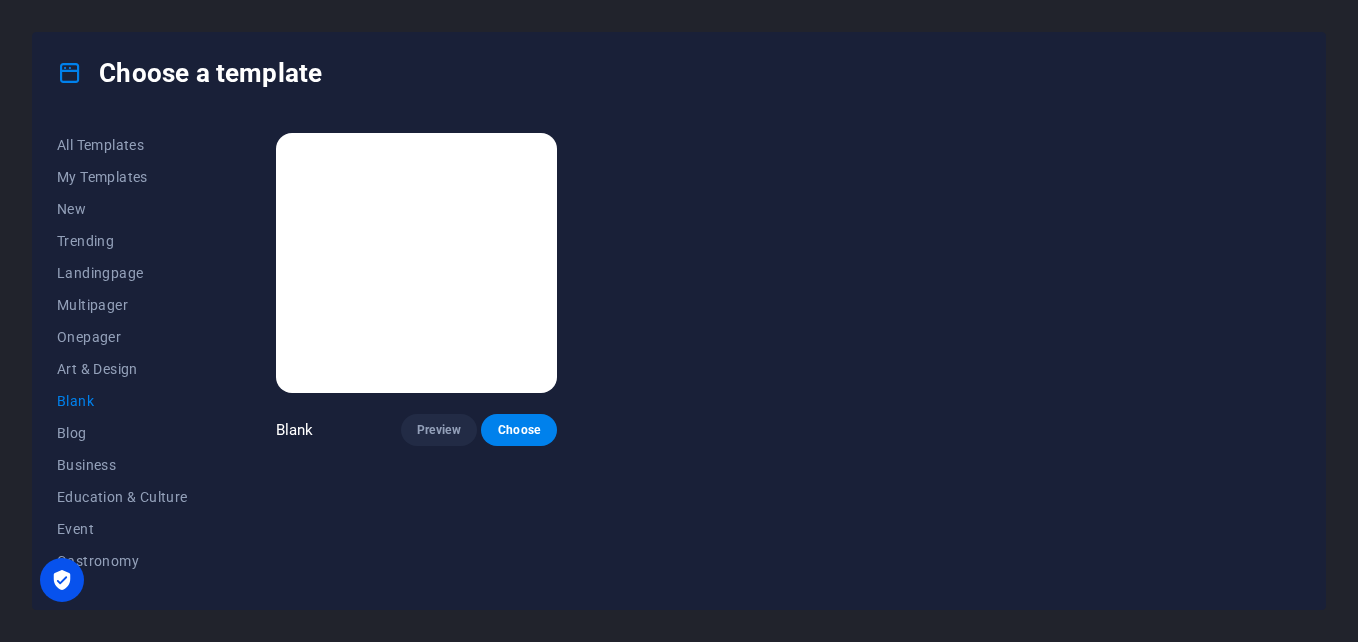 scroll, scrollTop: 0, scrollLeft: 0, axis: both 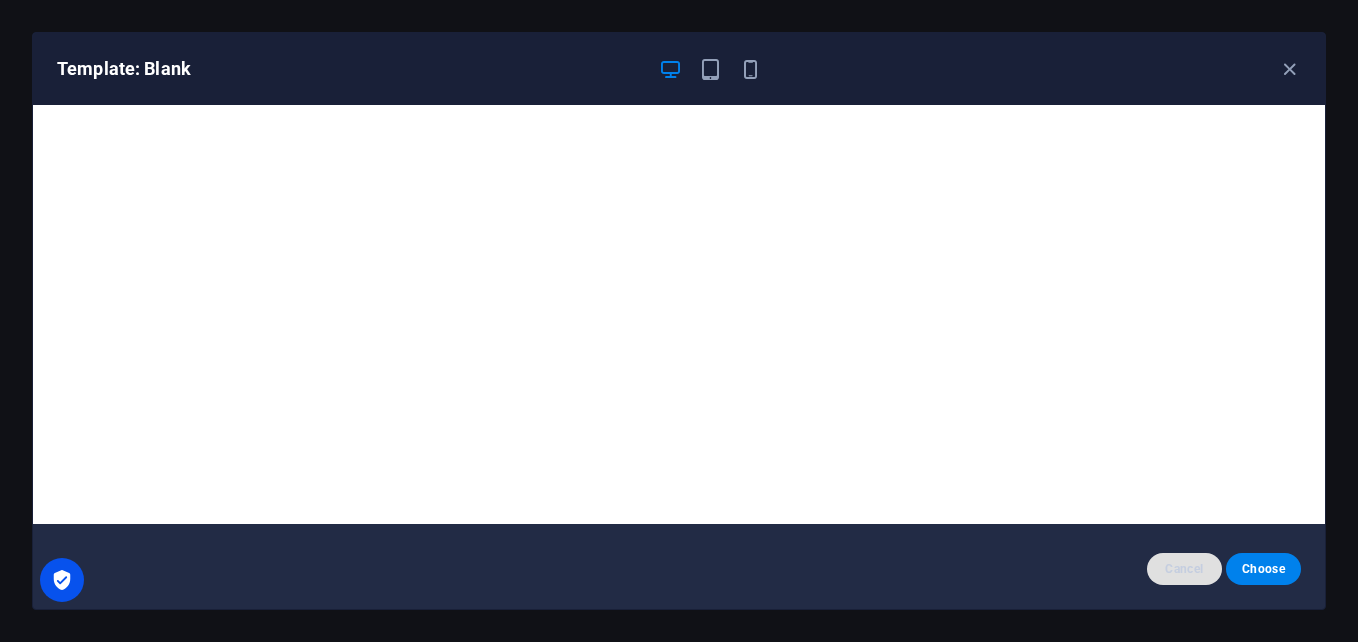 click on "Cancel" at bounding box center [1184, 569] 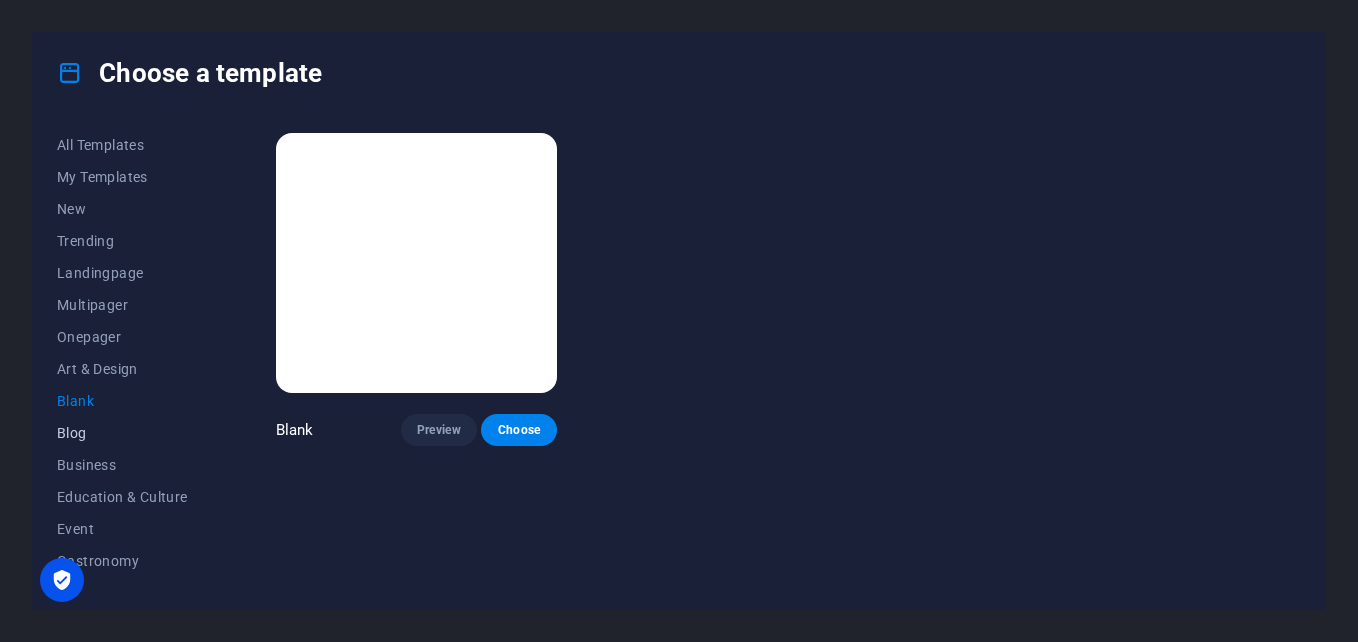 click on "All Templates My Templates New Trending Landingpage Multipager Onepager Art & Design Blank Blog Business Education & Culture Event Gastronomy Health IT & Media Legal & Finance Non-Profit Performance Portfolio Services Sports & Beauty Trades Travel Wireframe Blank Preview Choose" at bounding box center [679, 361] 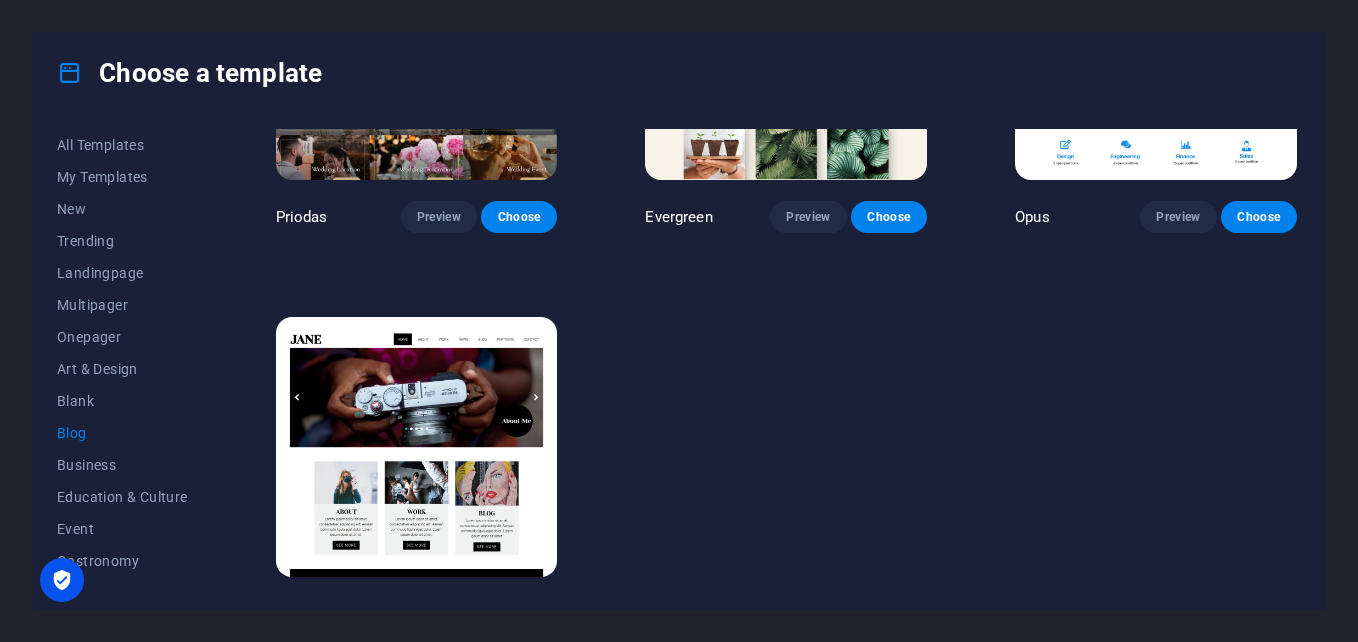 scroll, scrollTop: 2627, scrollLeft: 0, axis: vertical 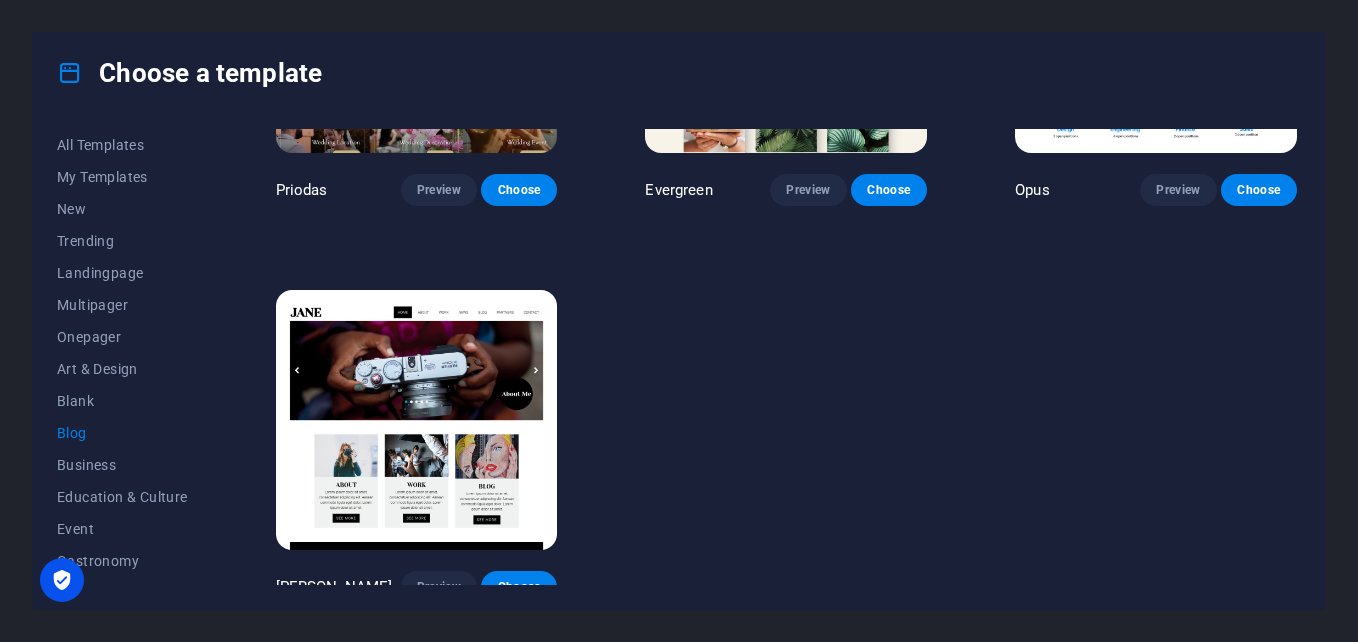 click at bounding box center (417, 420) 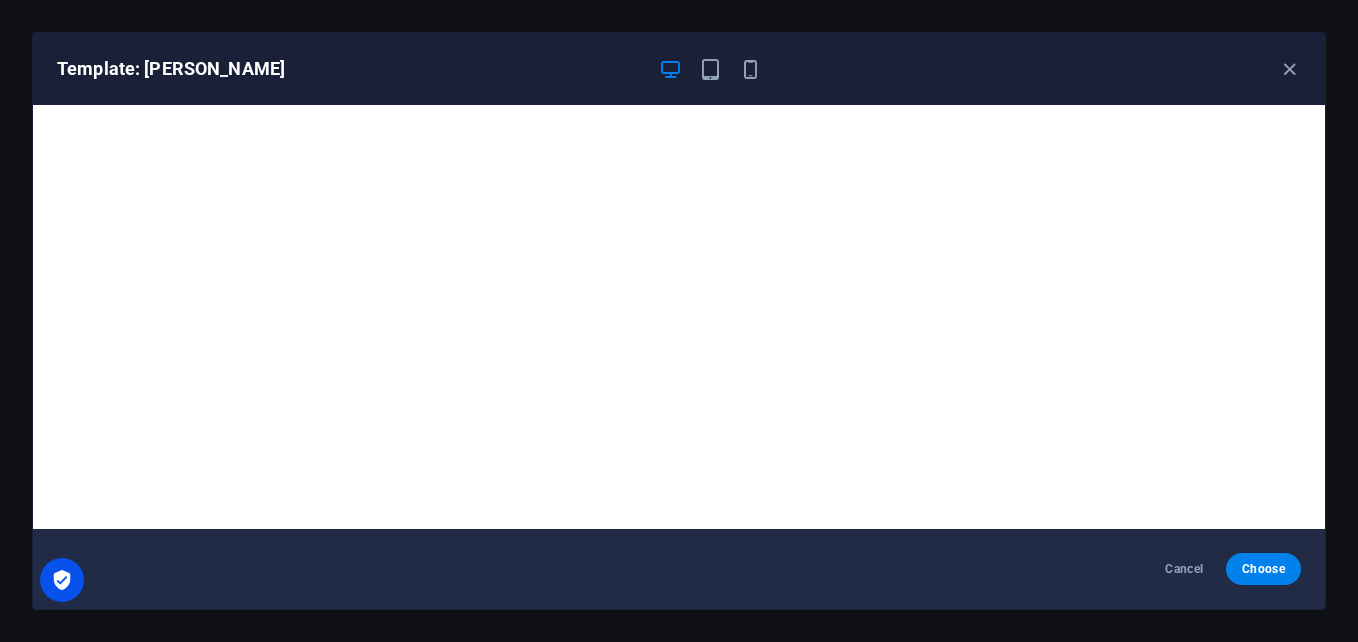 scroll, scrollTop: 5, scrollLeft: 0, axis: vertical 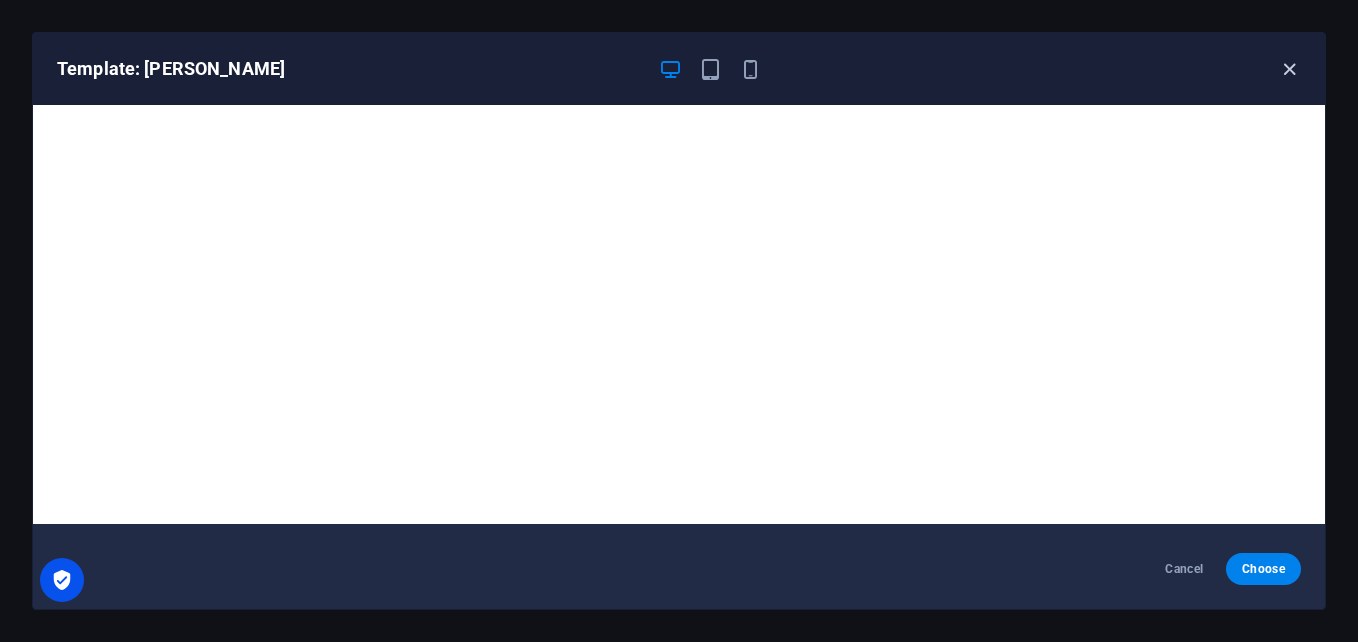 click at bounding box center (1289, 69) 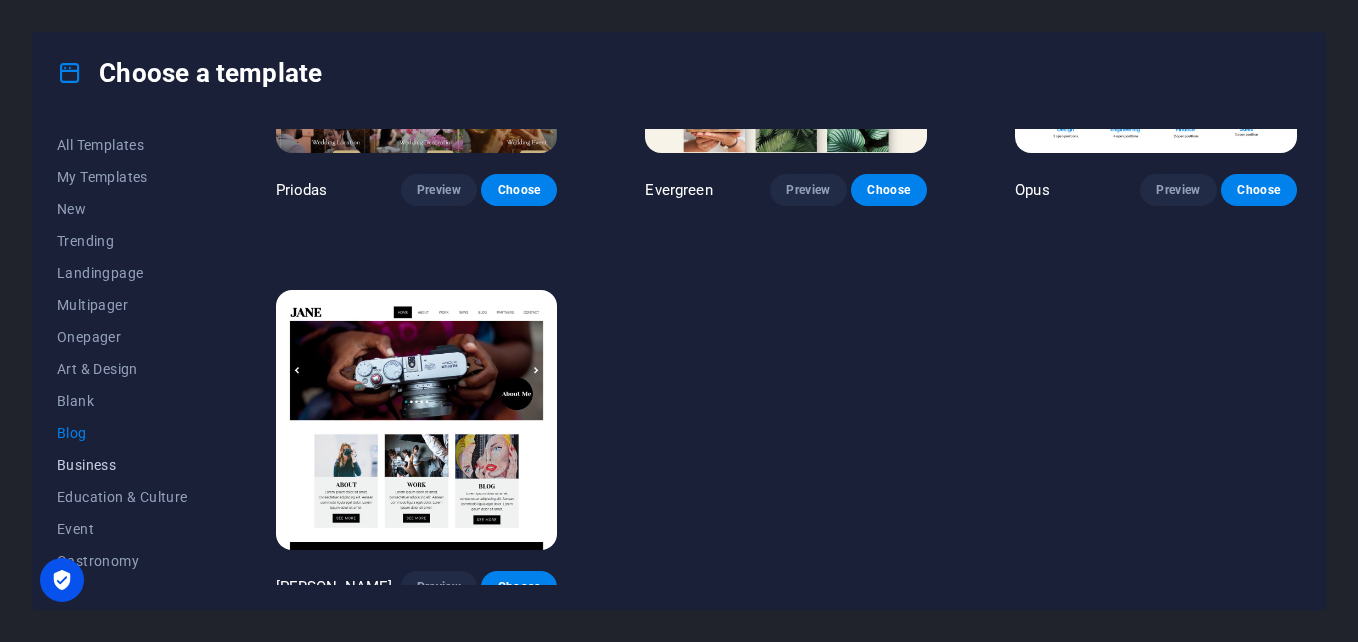 click on "Business" at bounding box center [122, 465] 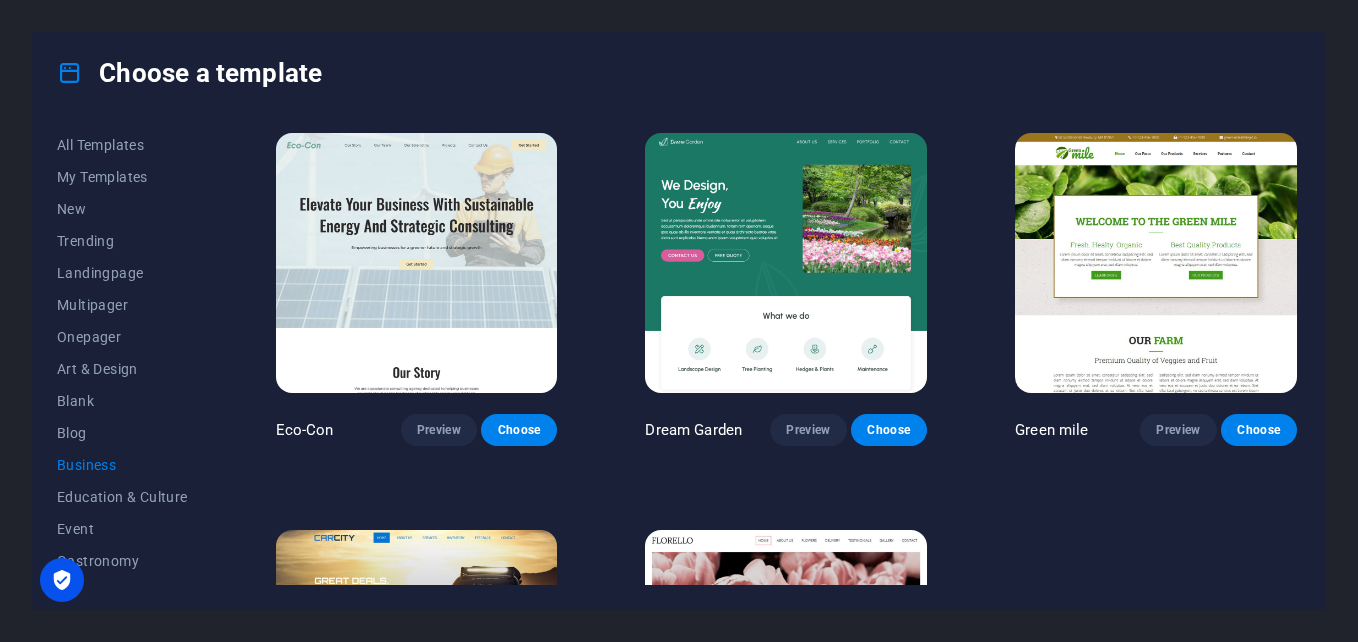scroll, scrollTop: 253, scrollLeft: 0, axis: vertical 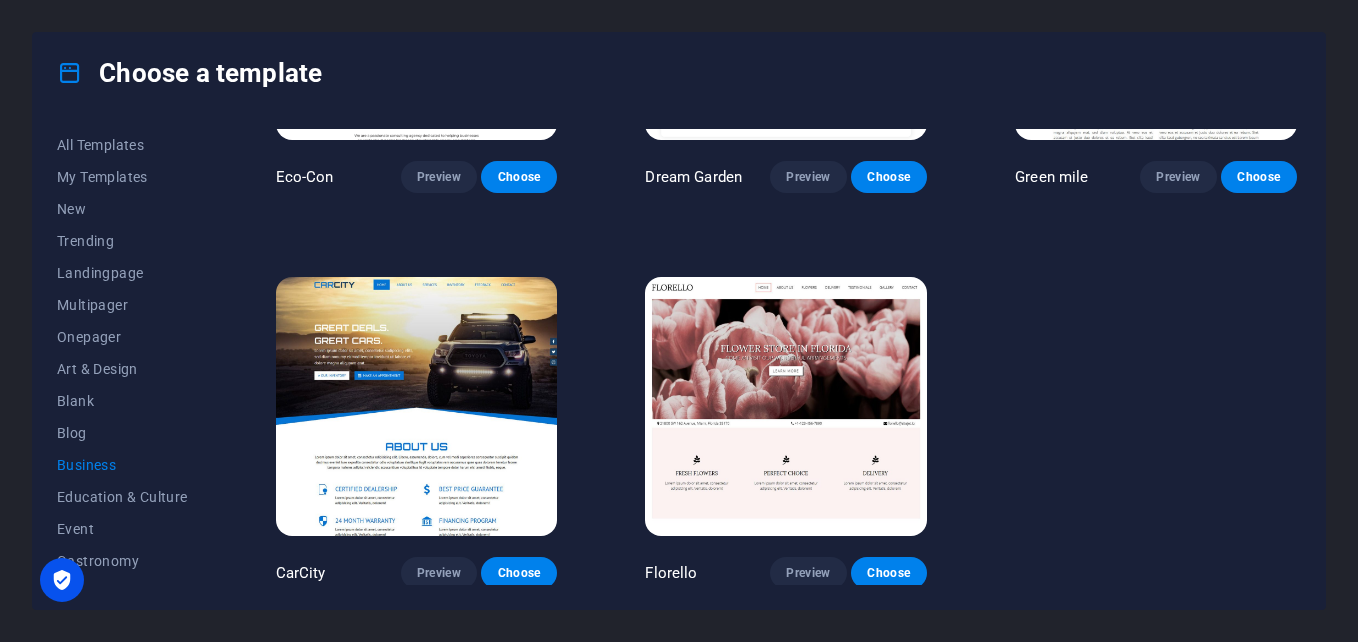 click at bounding box center [417, 407] 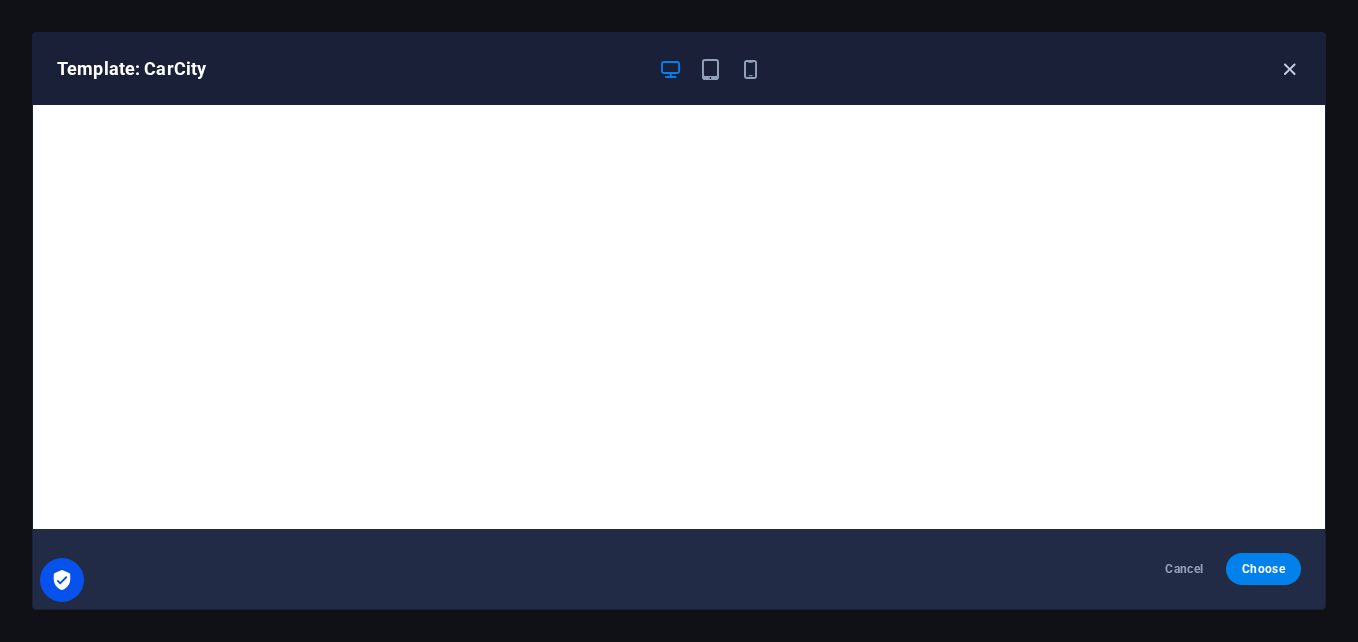 click at bounding box center (1289, 69) 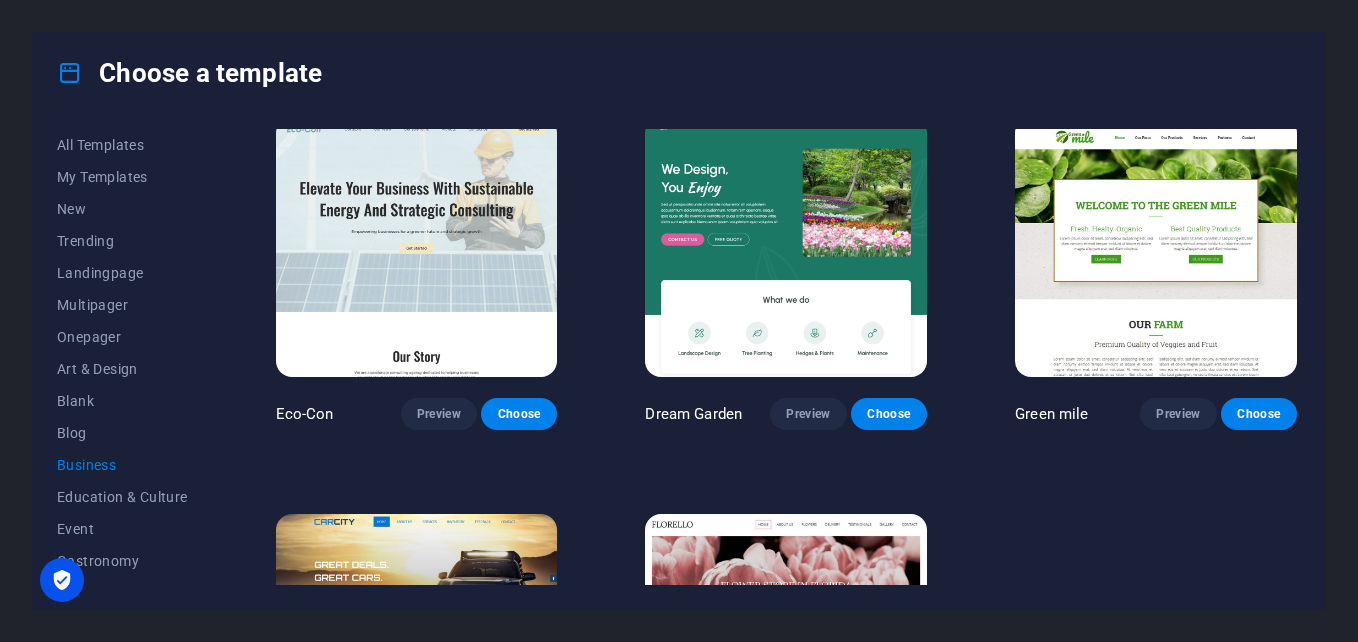 scroll, scrollTop: 0, scrollLeft: 0, axis: both 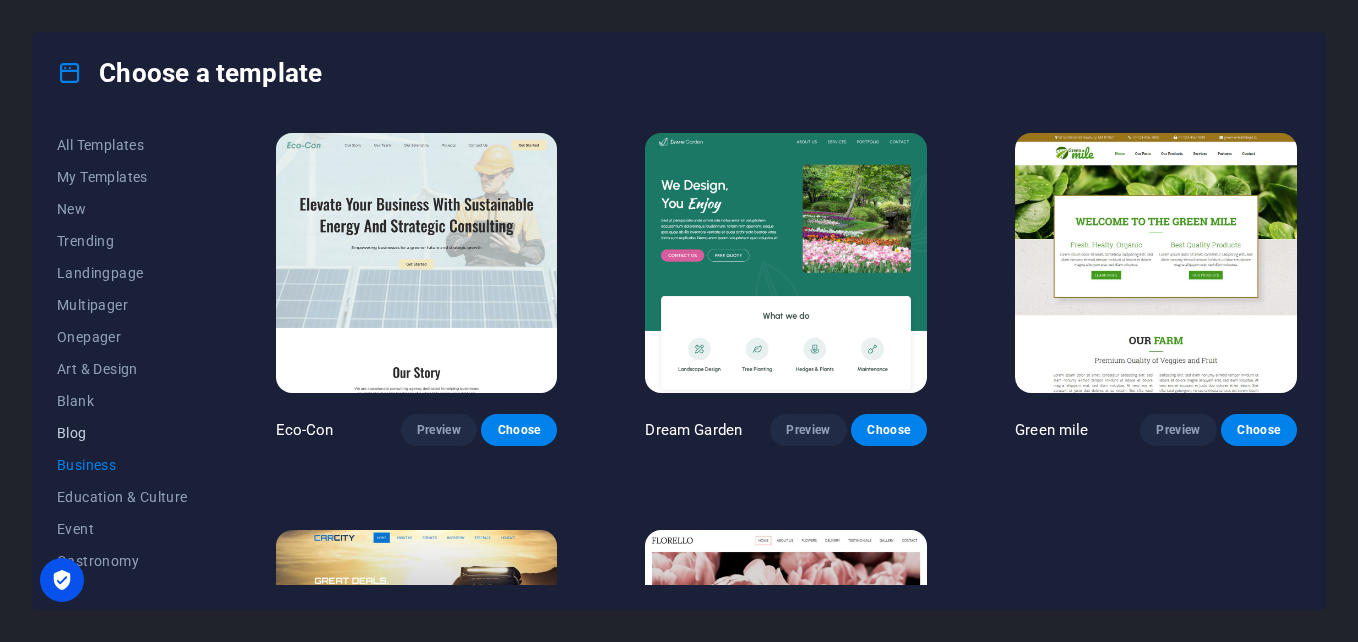 click on "Blog" at bounding box center (122, 433) 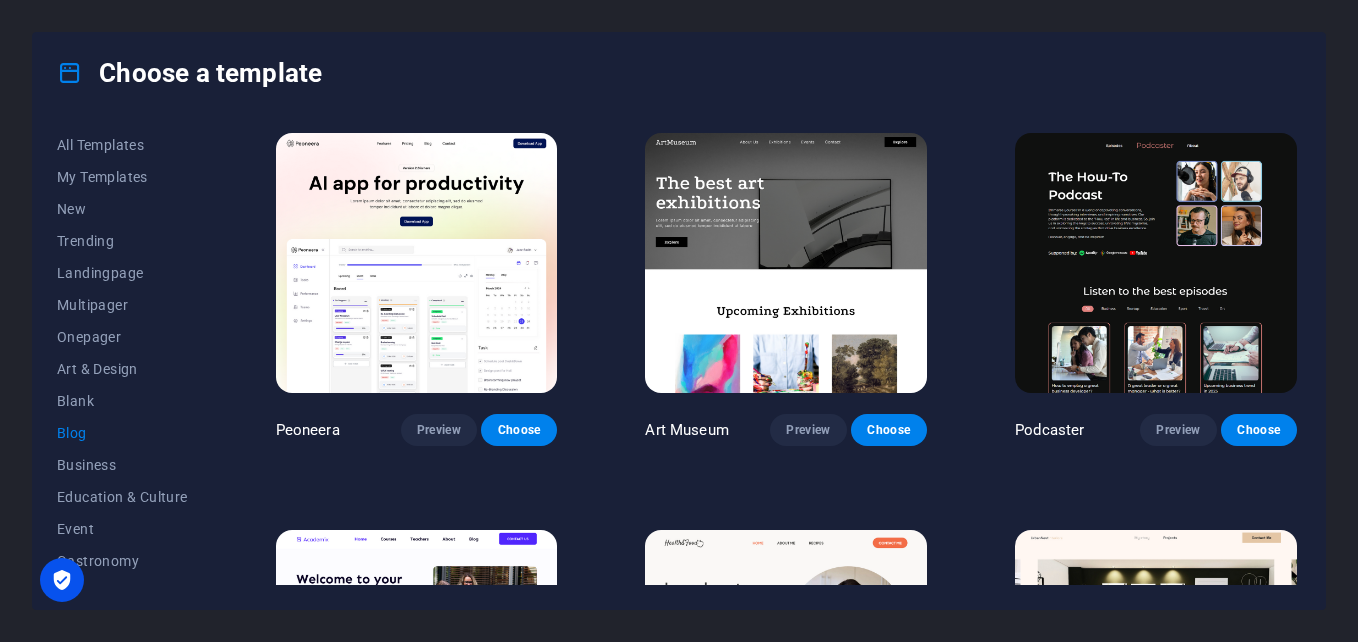click at bounding box center (786, 263) 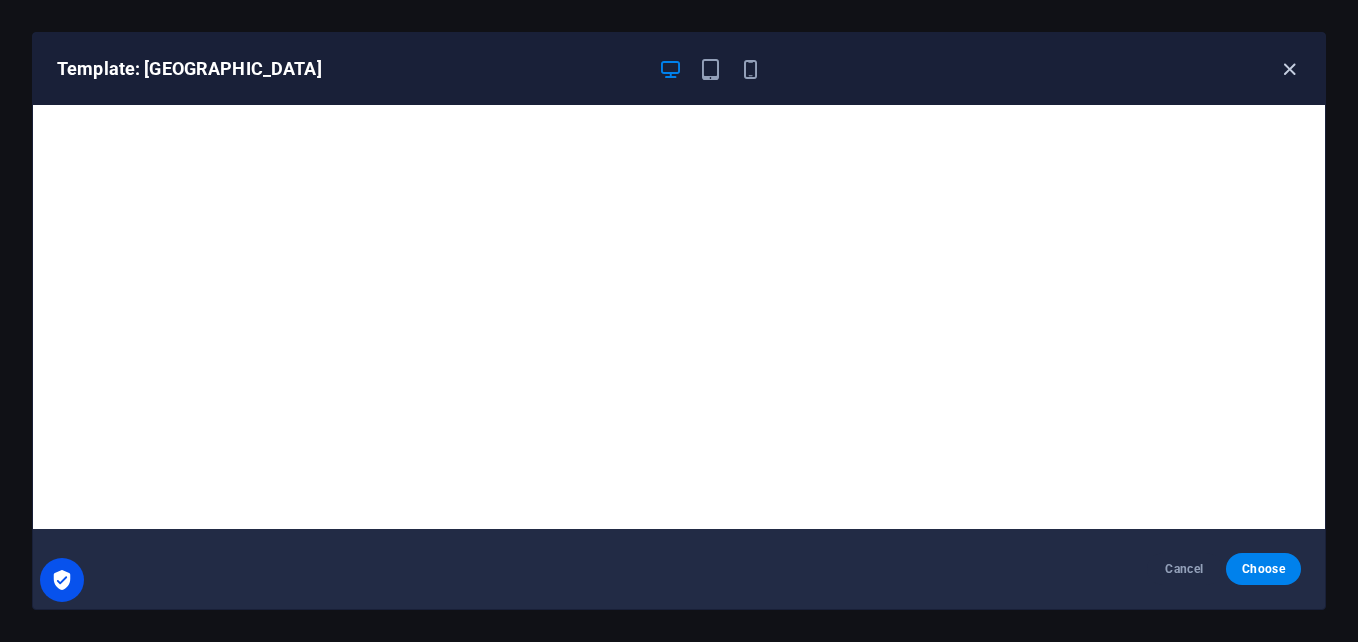 click at bounding box center (1289, 69) 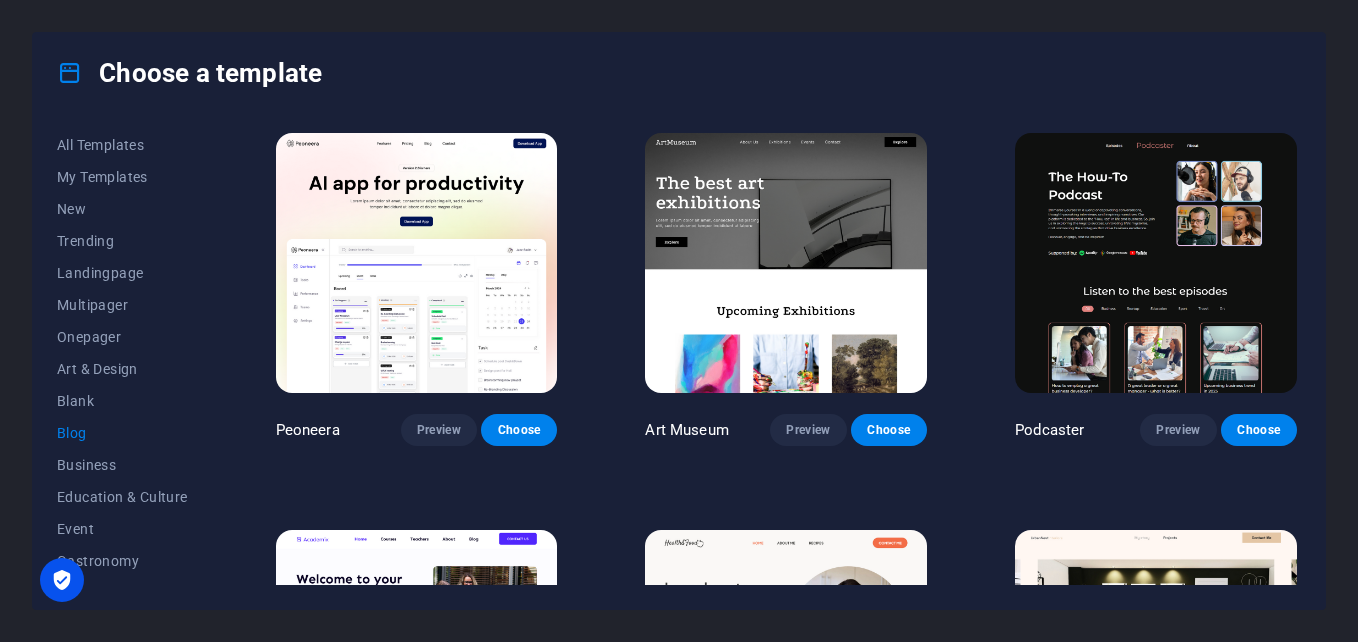 click at bounding box center (1156, 263) 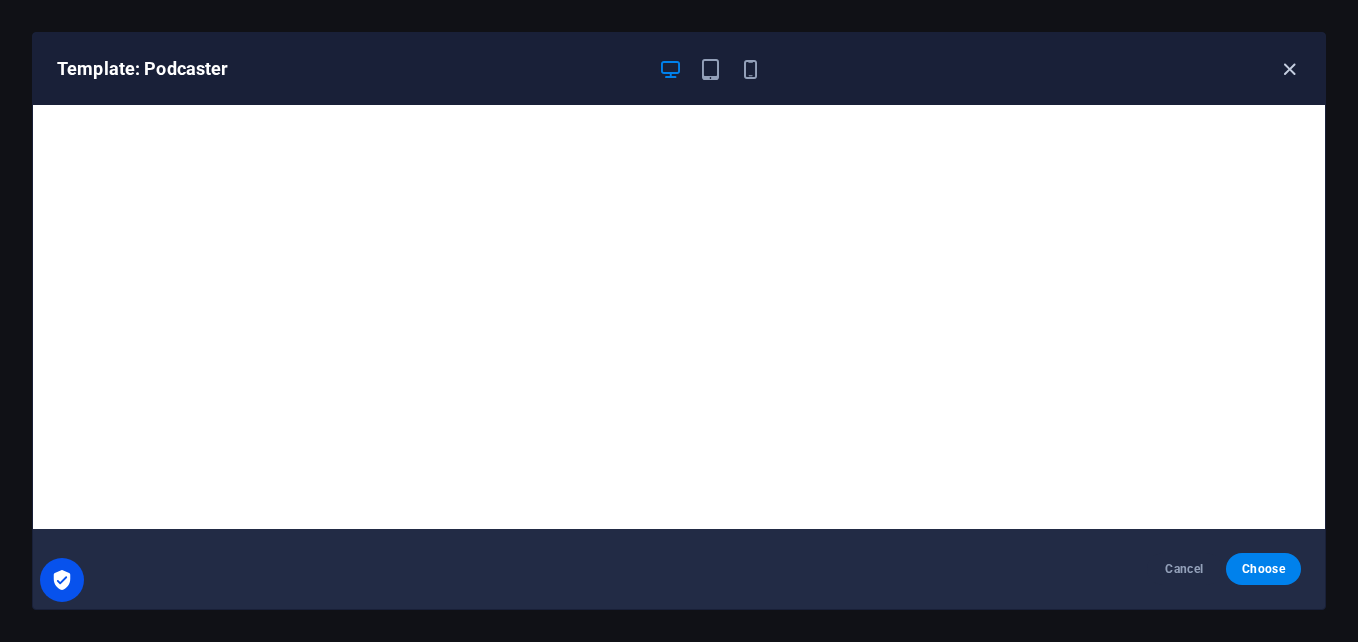 click at bounding box center (1289, 69) 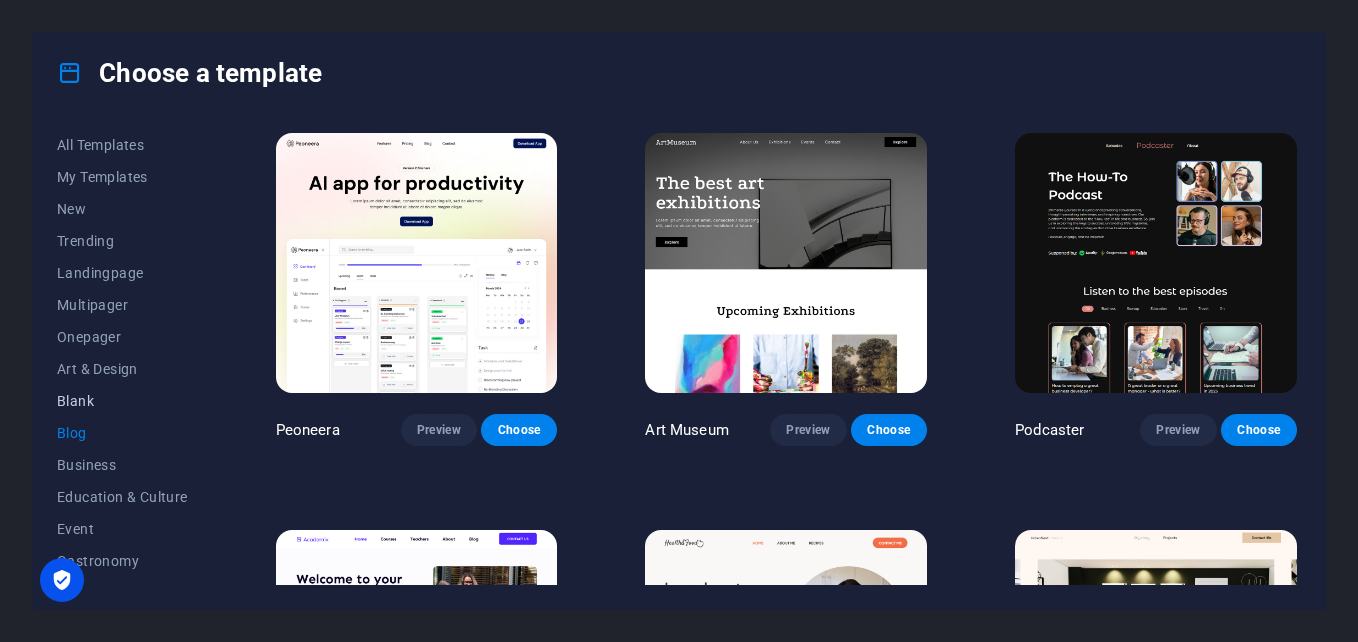 click on "Blank" at bounding box center (122, 401) 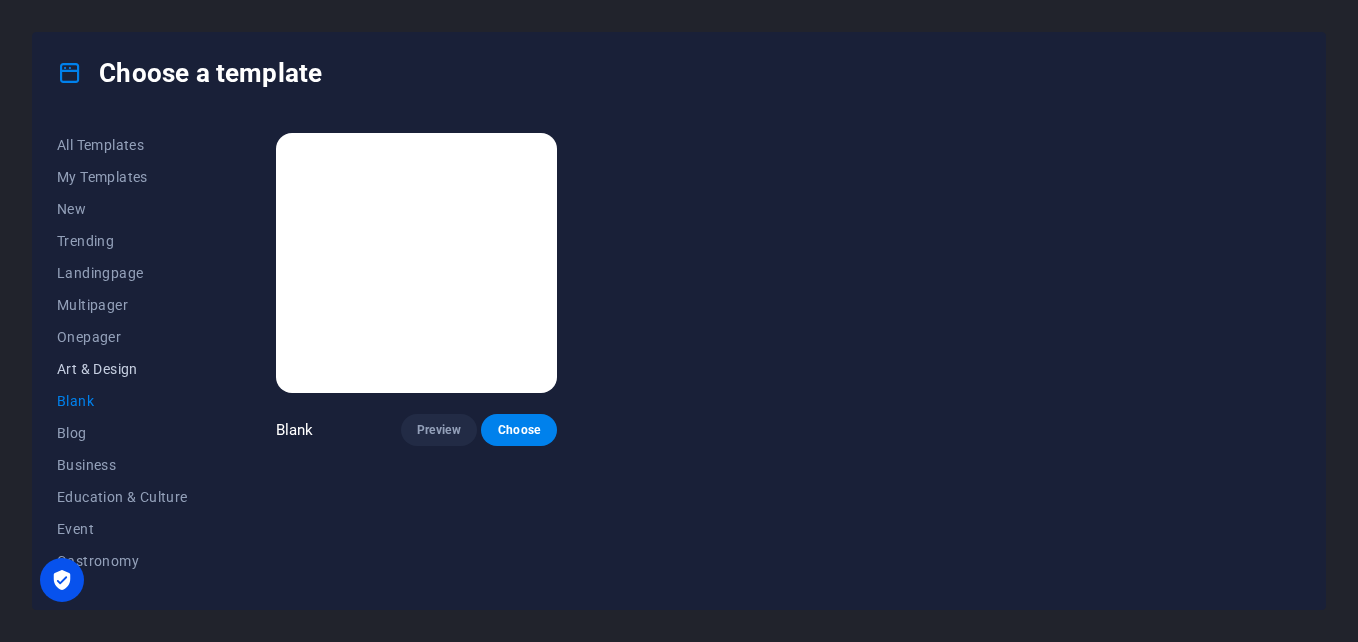 click on "Art & Design" at bounding box center (122, 369) 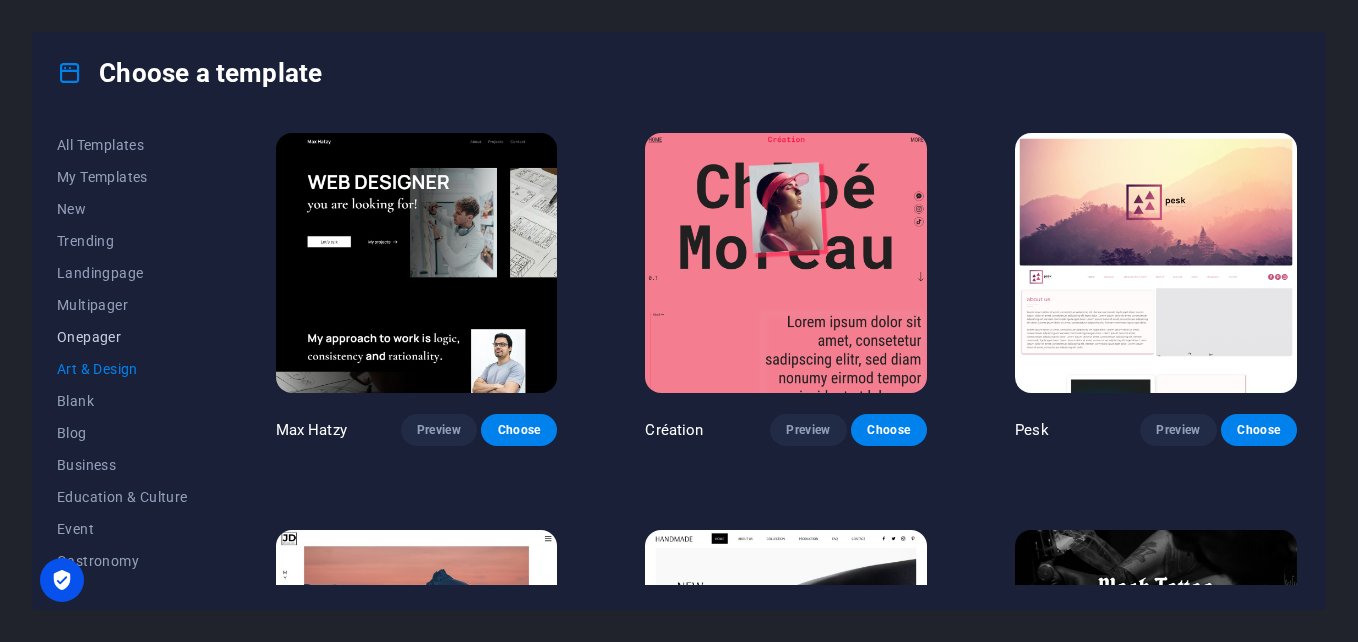 click on "Onepager" at bounding box center [122, 337] 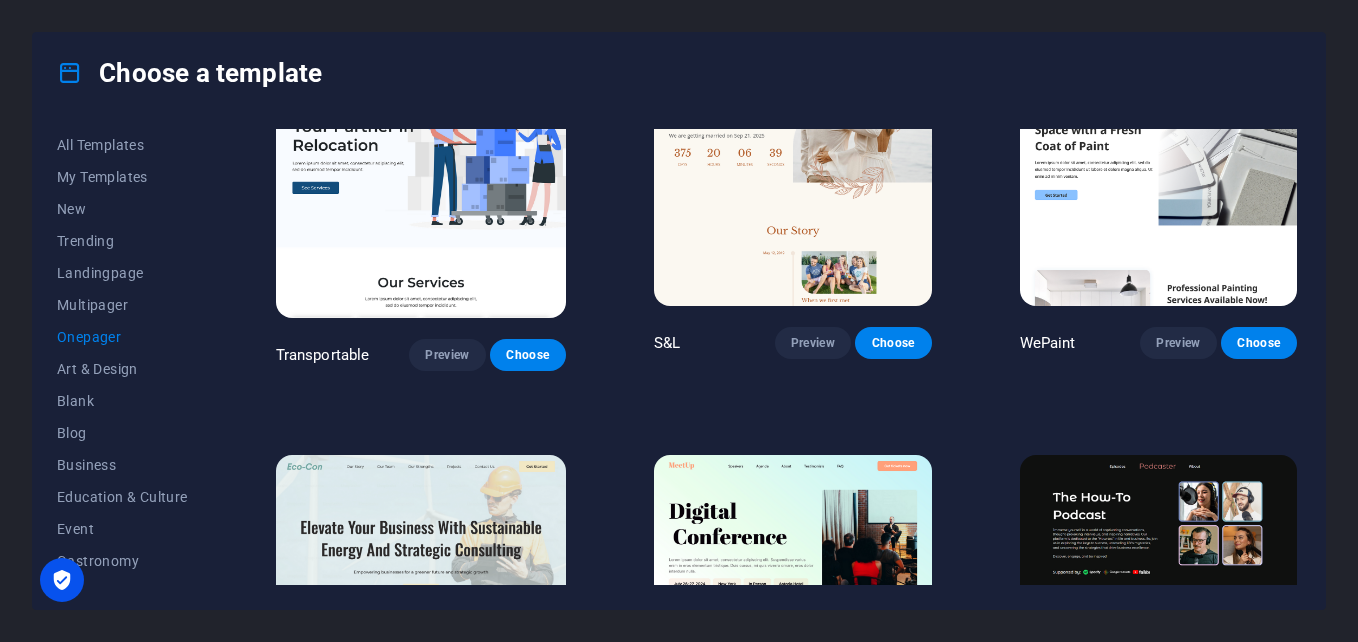 scroll, scrollTop: 0, scrollLeft: 0, axis: both 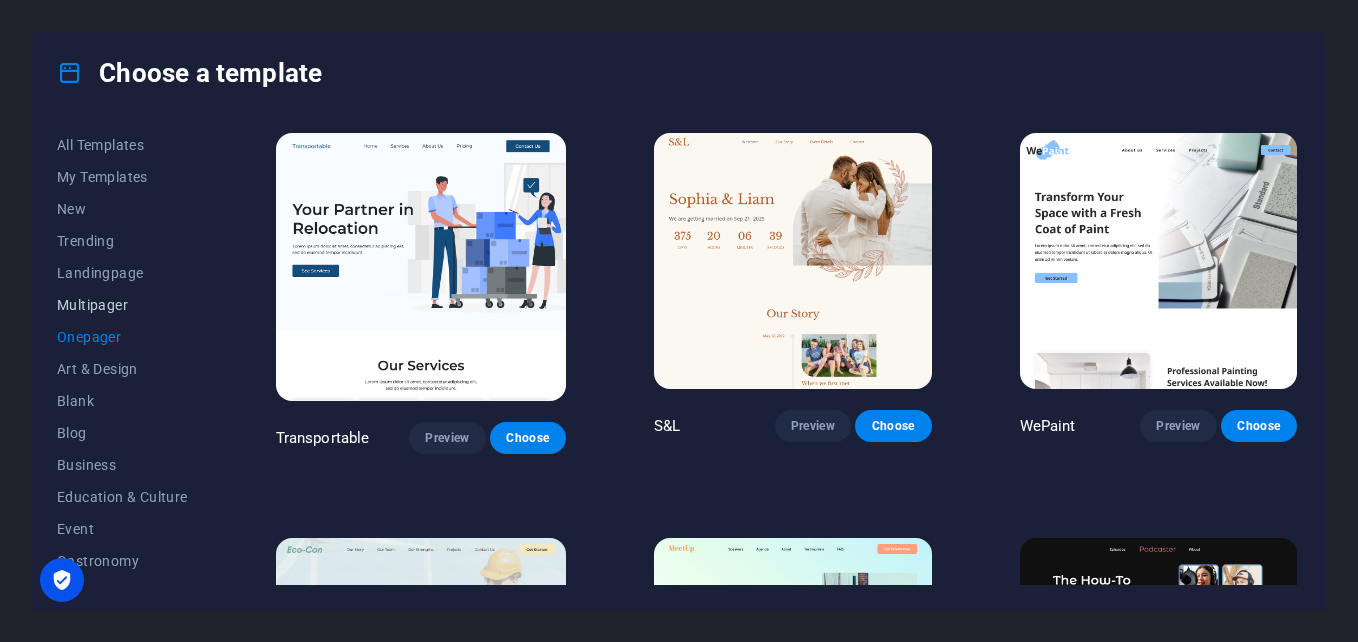 click on "Multipager" at bounding box center (122, 305) 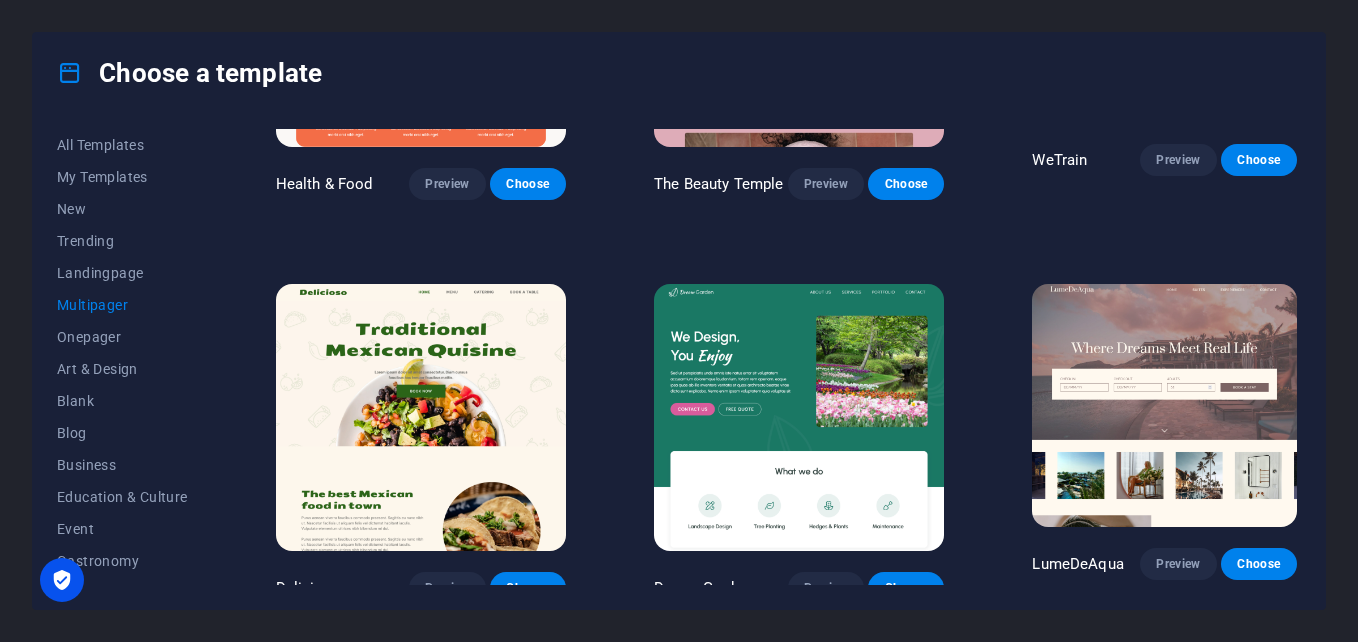 scroll, scrollTop: 1100, scrollLeft: 0, axis: vertical 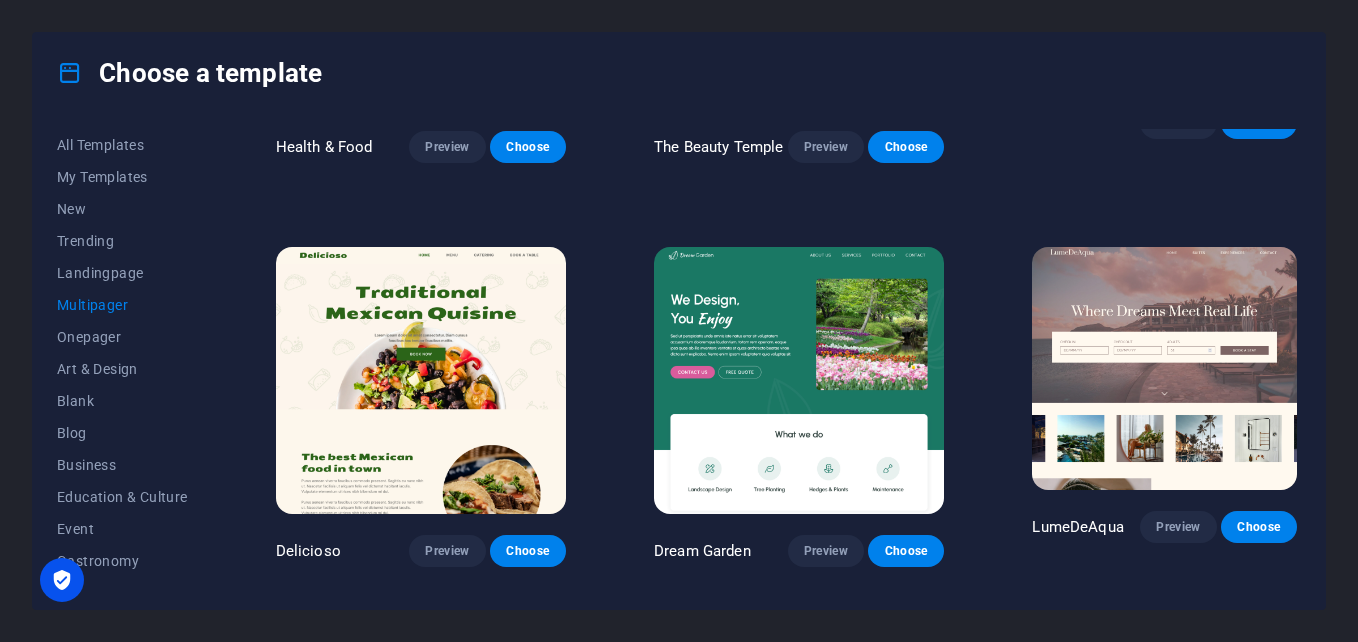 click on "Choose a template" at bounding box center [679, 73] 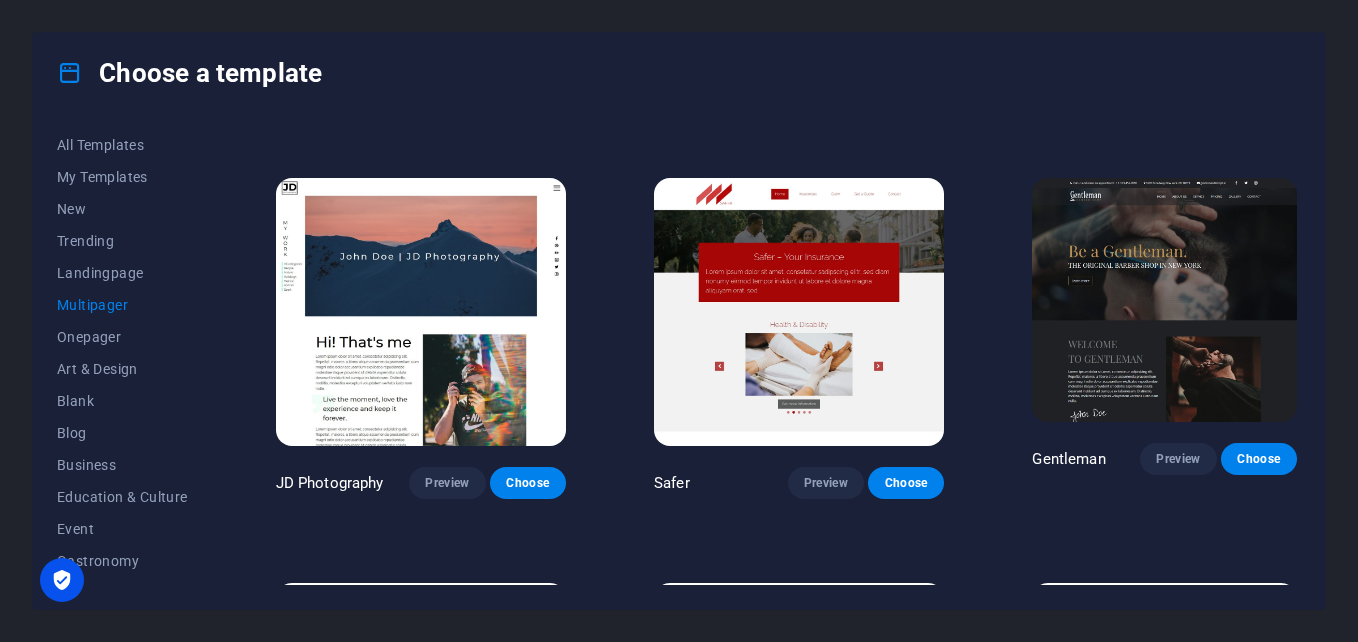 scroll, scrollTop: 3900, scrollLeft: 0, axis: vertical 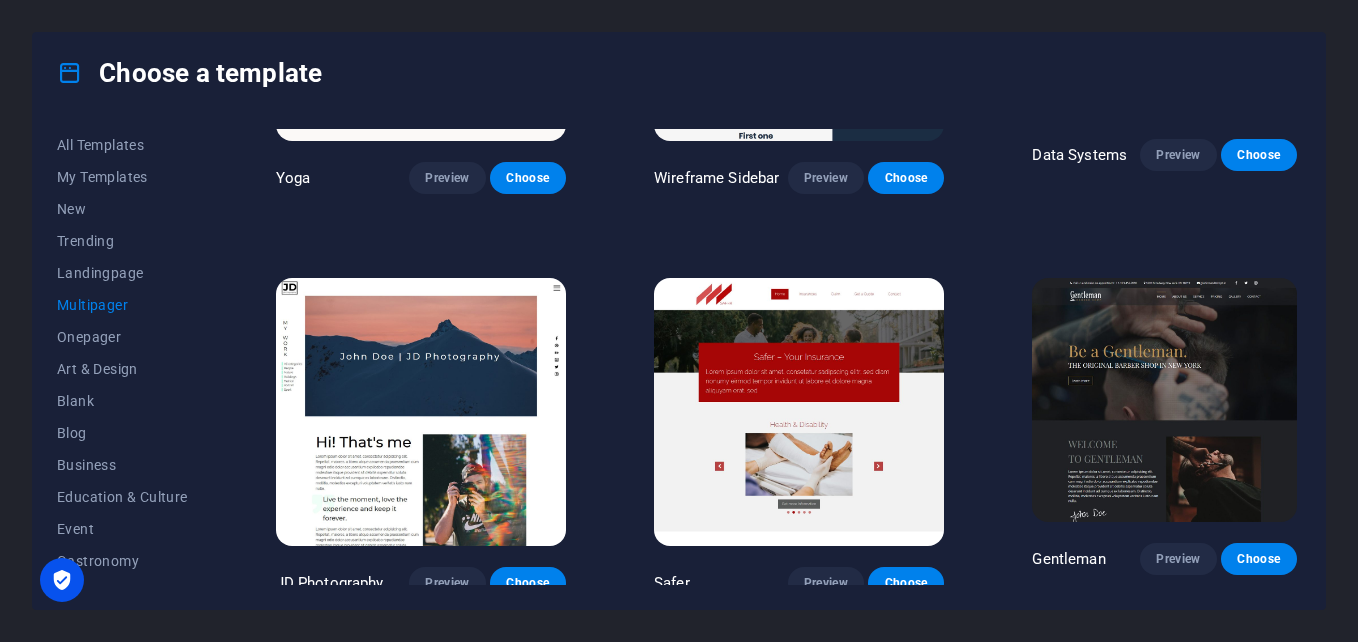click at bounding box center [799, 412] 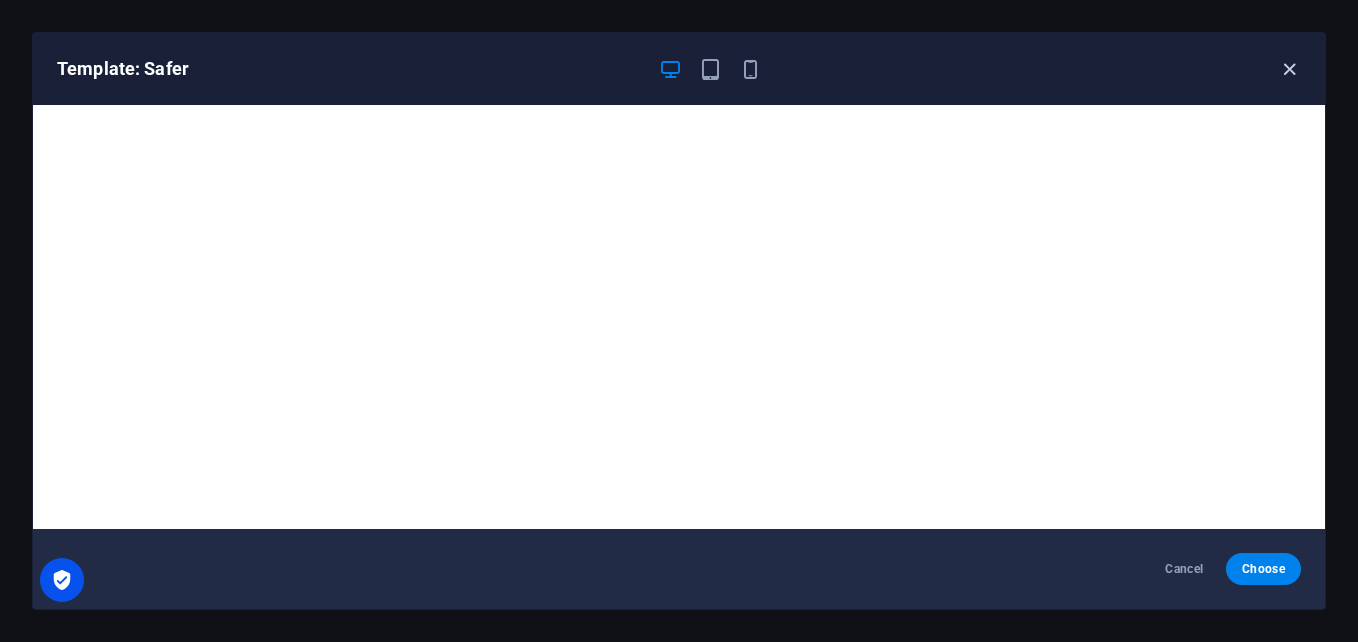 click at bounding box center [1289, 69] 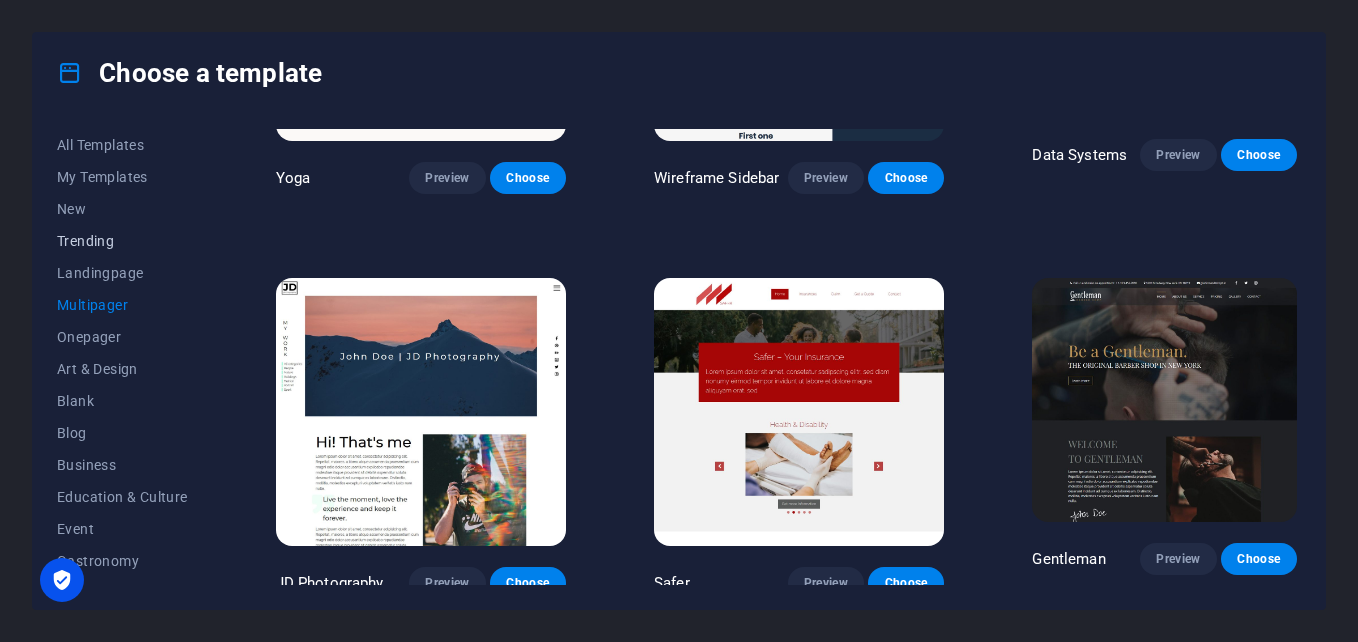 click on "Trending" at bounding box center (122, 241) 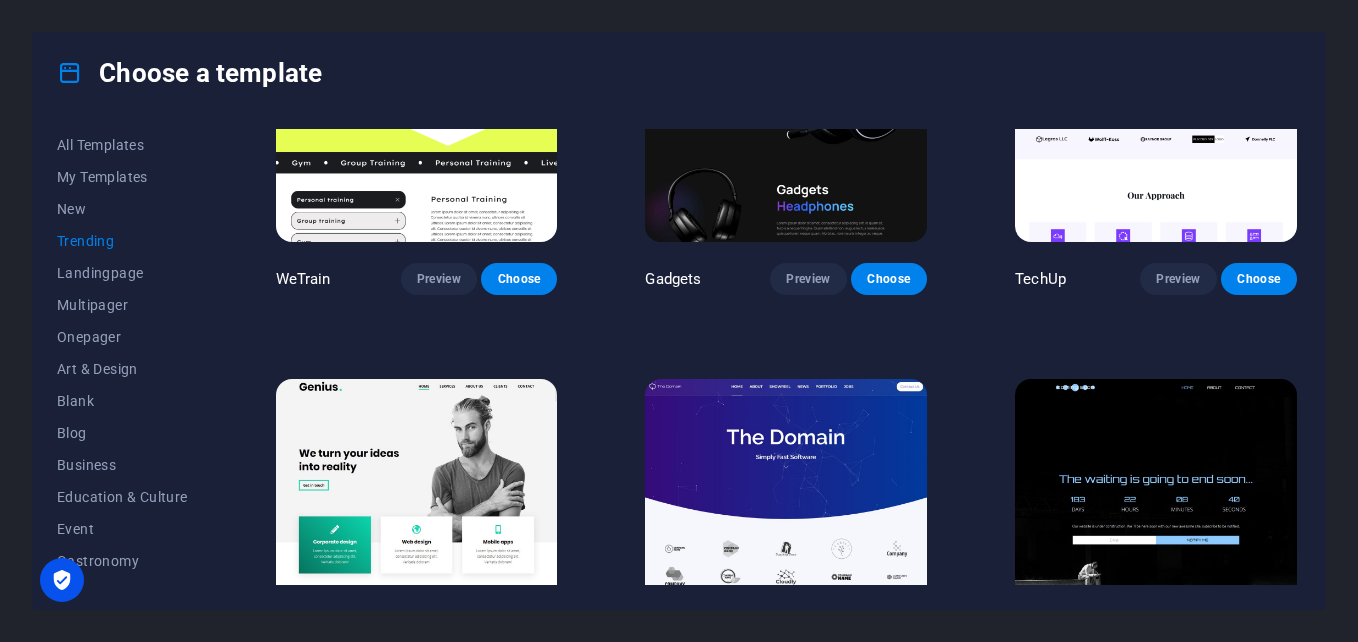 scroll, scrollTop: 1430, scrollLeft: 0, axis: vertical 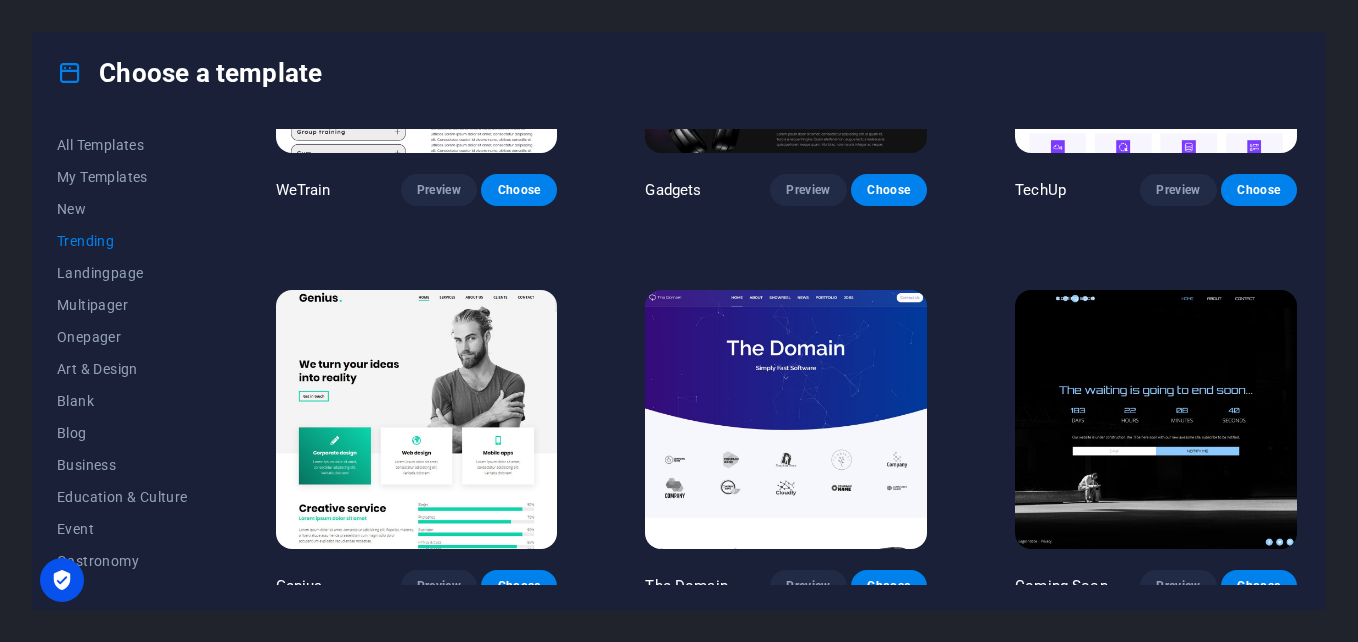 click at bounding box center [786, 420] 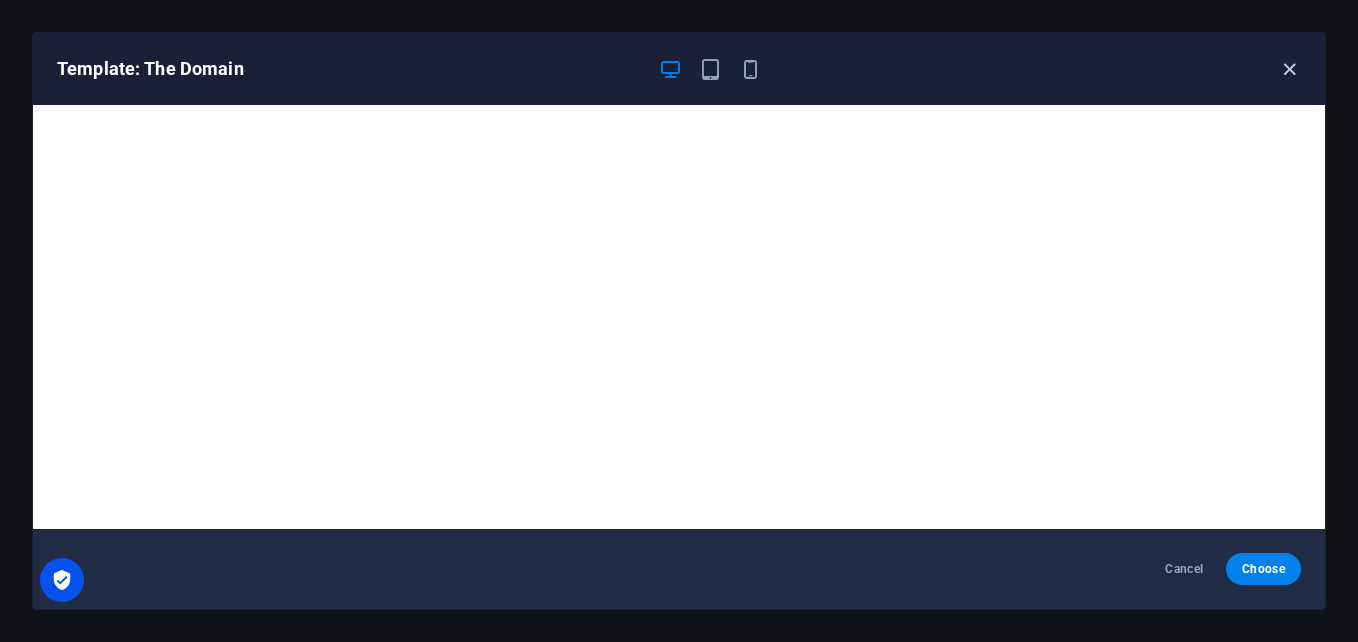 click at bounding box center [1289, 69] 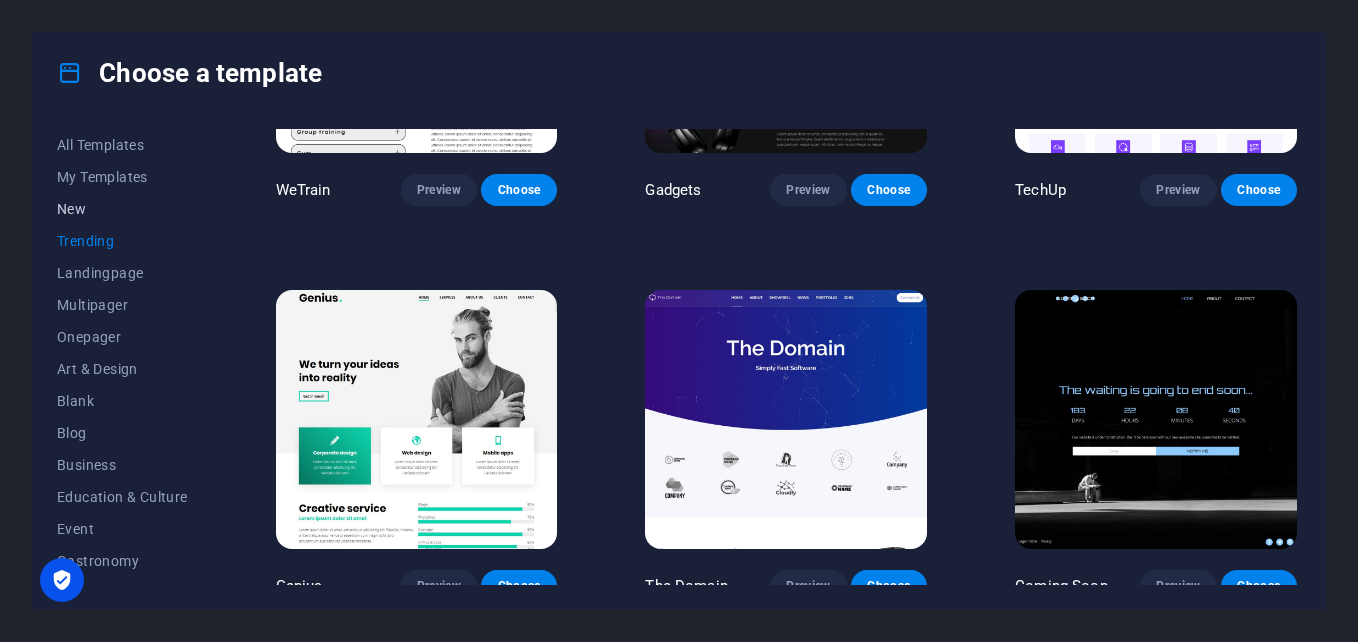 click on "New" at bounding box center (122, 209) 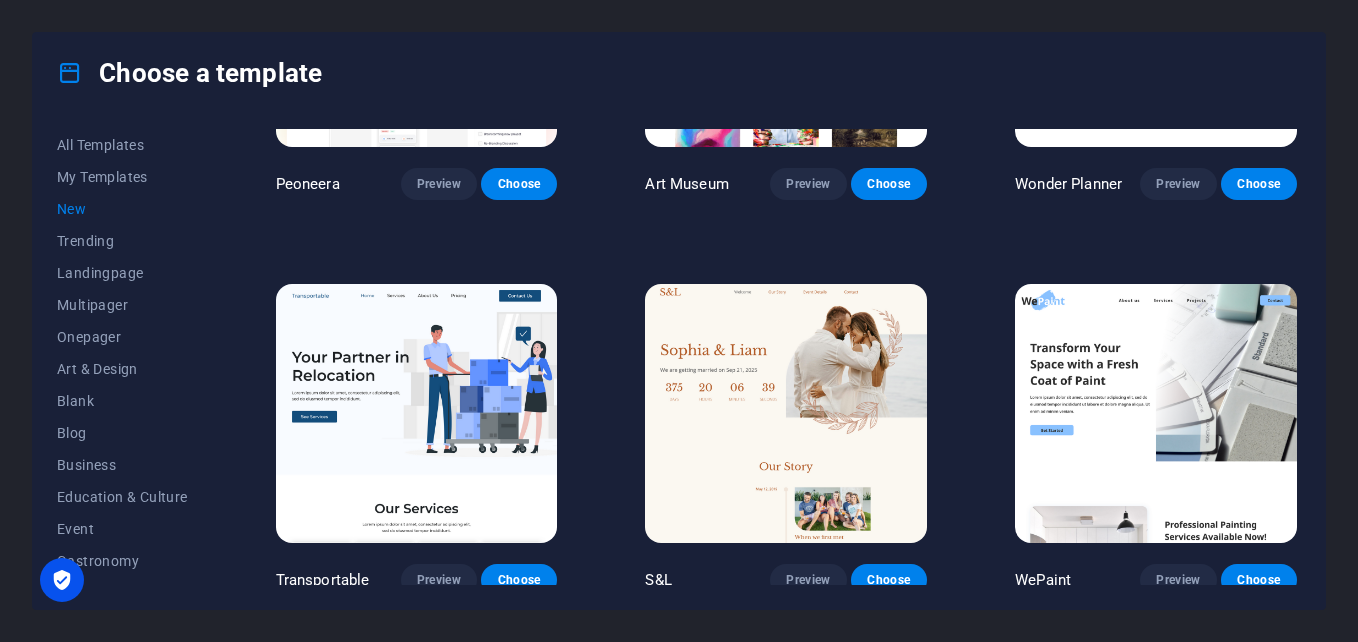 scroll, scrollTop: 0, scrollLeft: 0, axis: both 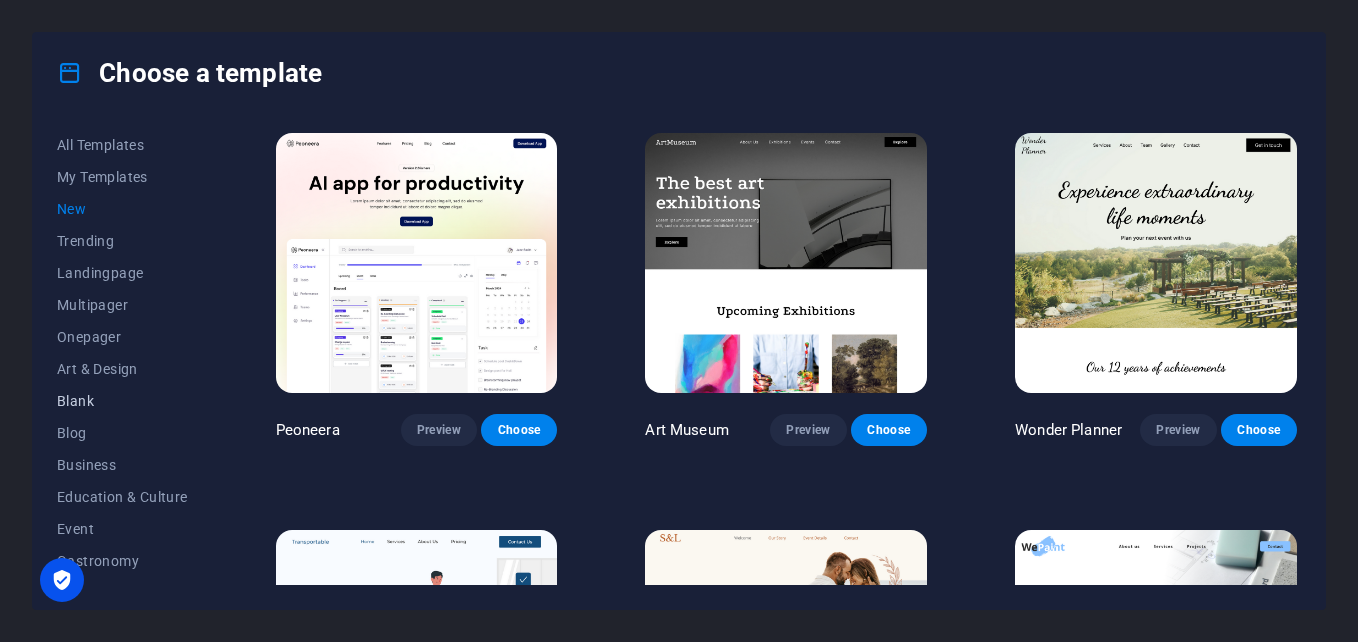 click on "Blank" at bounding box center (122, 401) 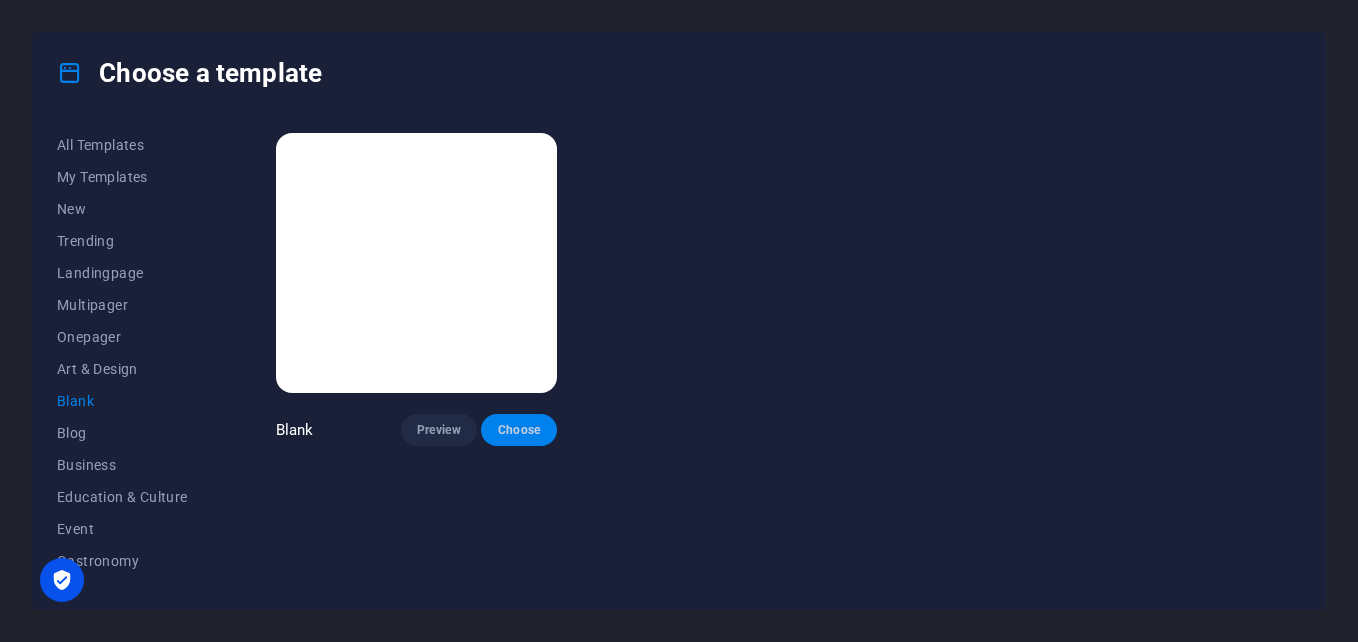click on "Choose" at bounding box center [519, 430] 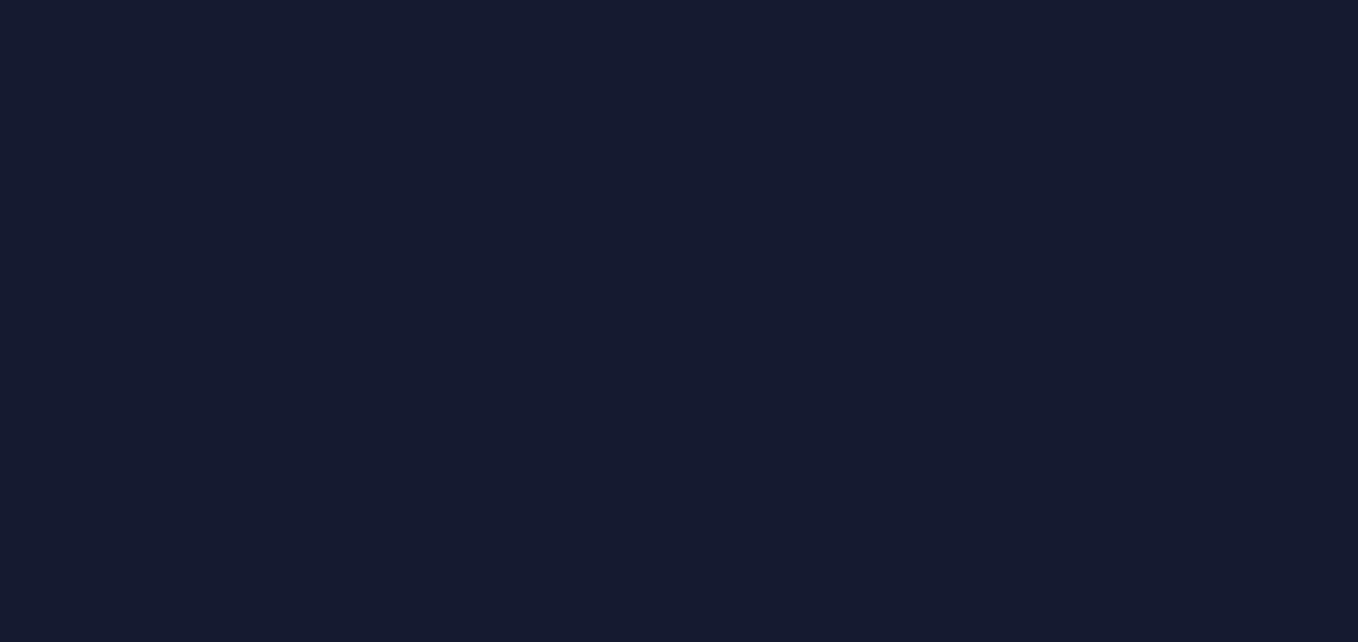 scroll, scrollTop: 0, scrollLeft: 0, axis: both 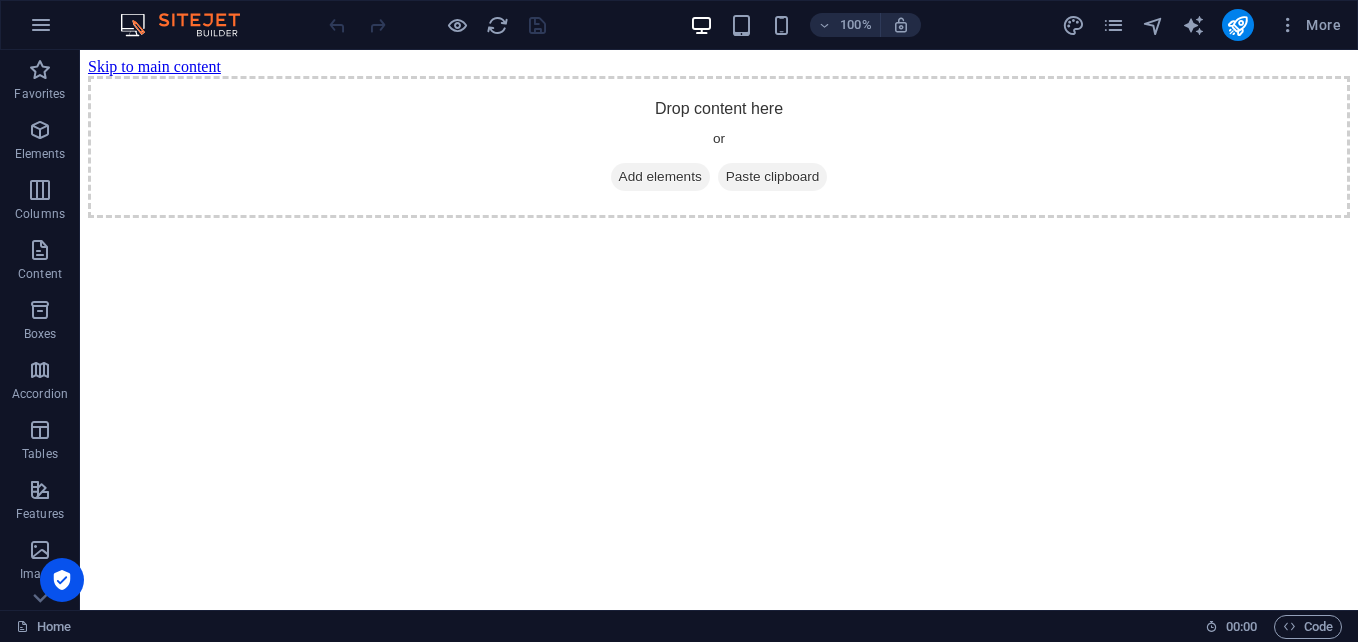 click on "Skip to main content
Drop content here or  Add elements  Paste clipboard" at bounding box center [719, 138] 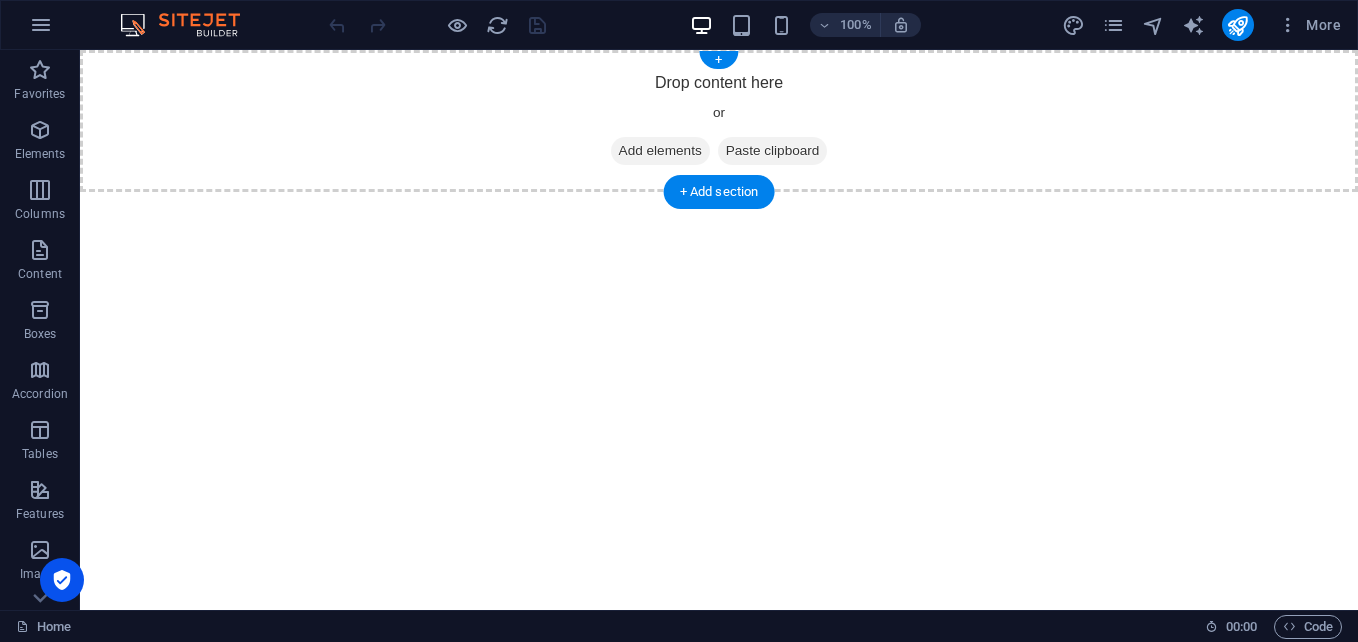 click on "Drop content here or  Add elements  Paste clipboard" at bounding box center [719, 121] 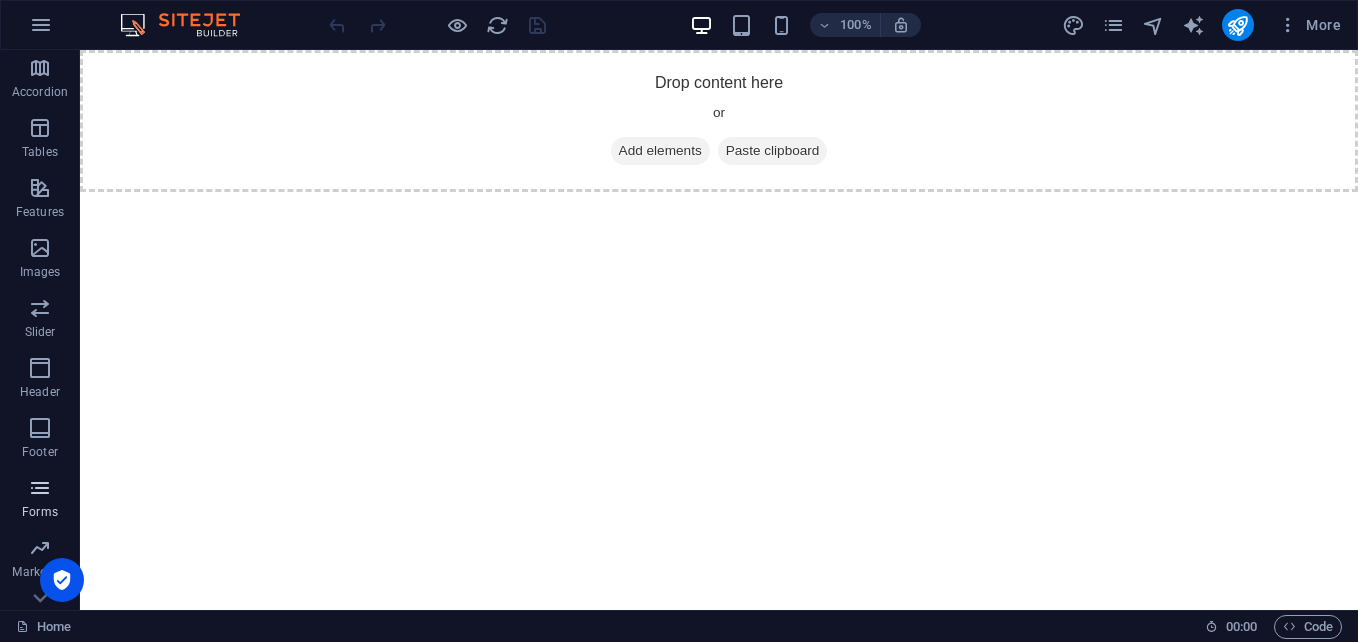 scroll, scrollTop: 340, scrollLeft: 0, axis: vertical 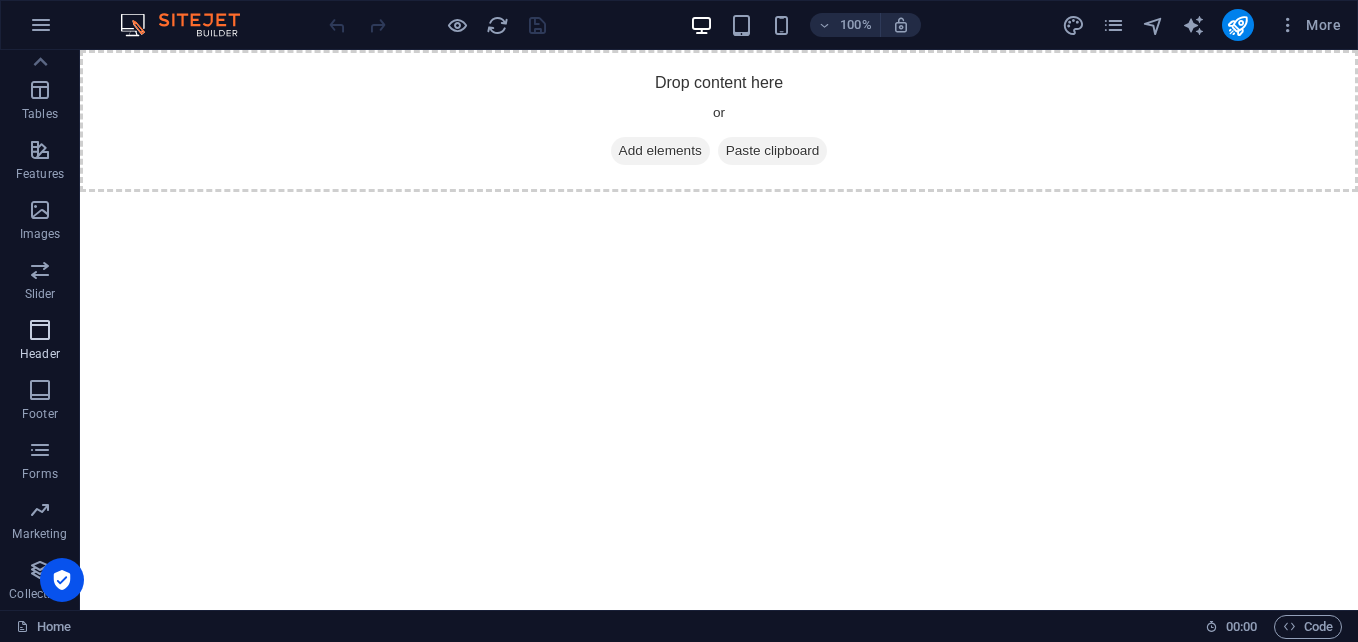 click on "Header" at bounding box center [40, 342] 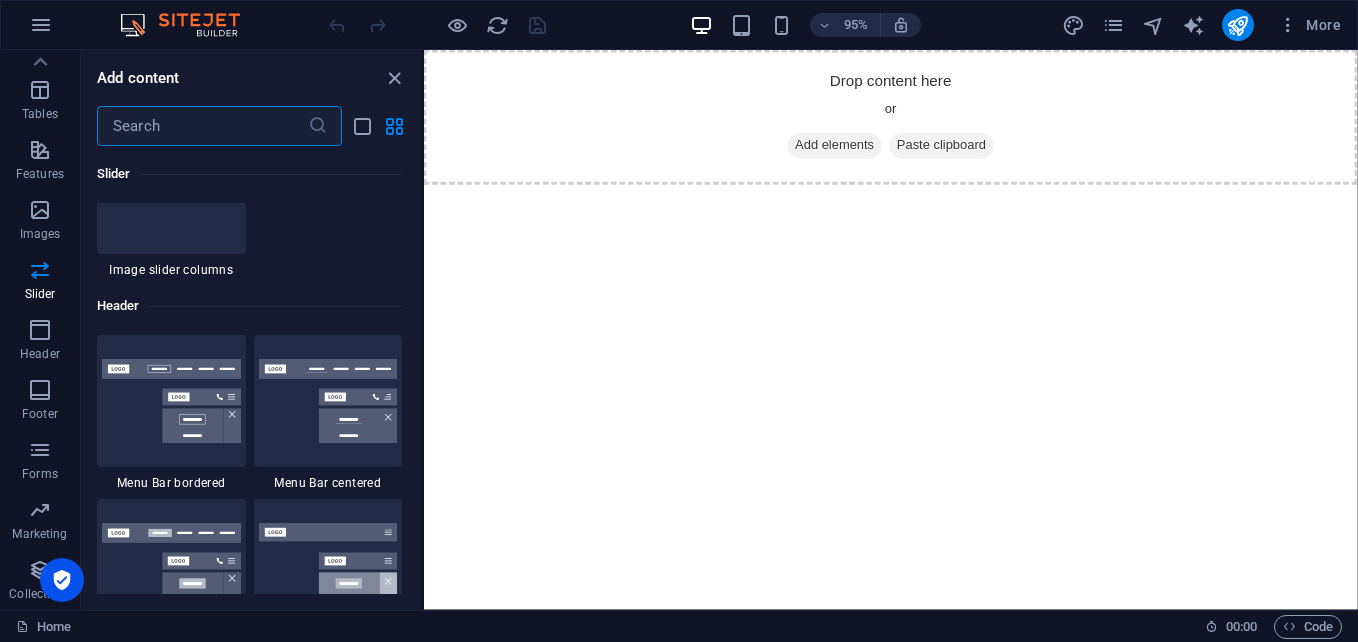 scroll, scrollTop: 11778, scrollLeft: 0, axis: vertical 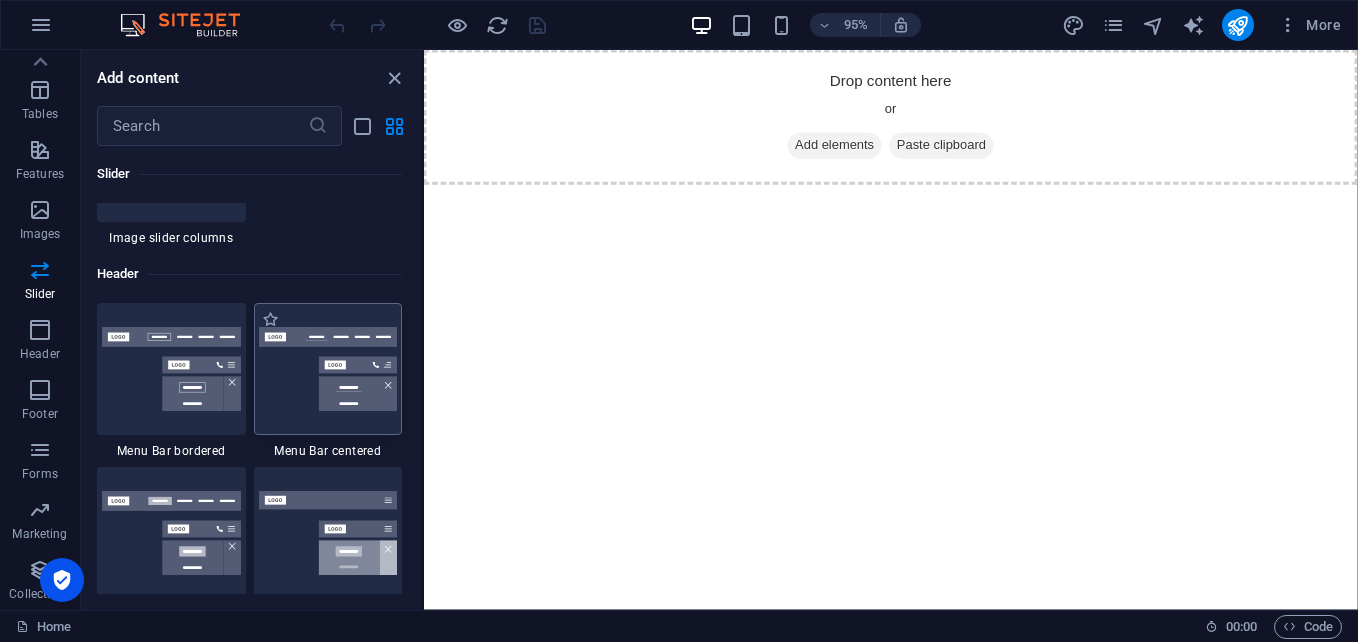 click at bounding box center [328, 369] 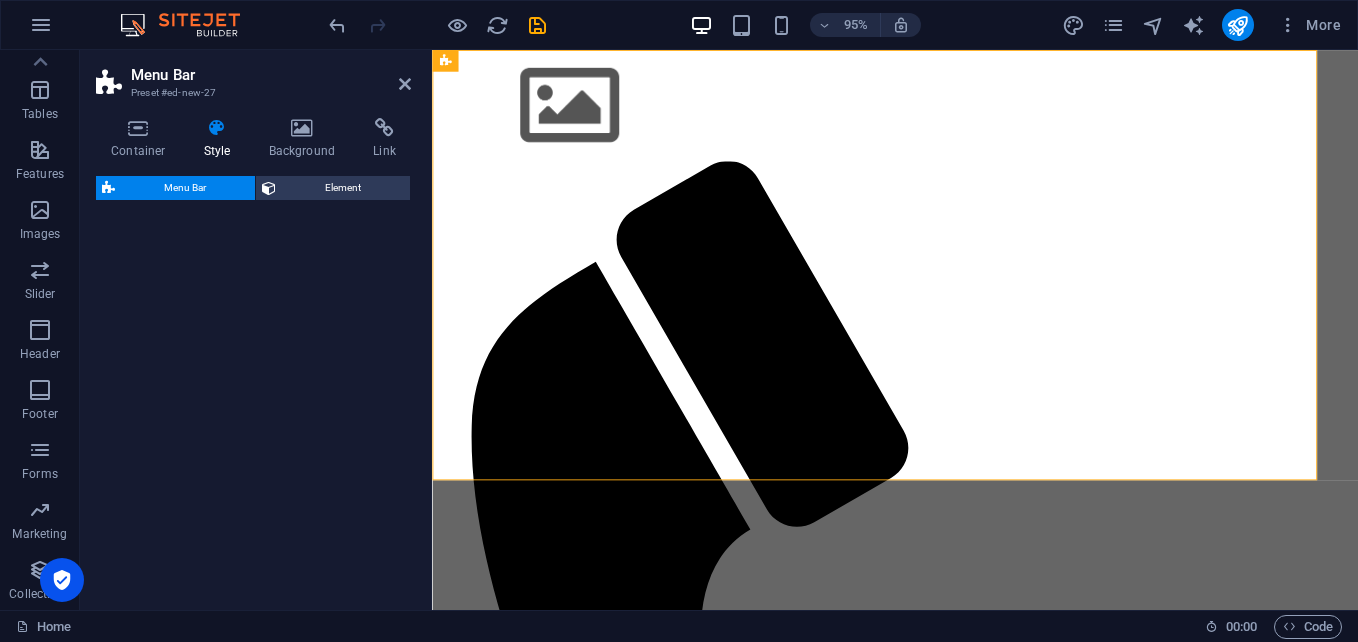 select on "rem" 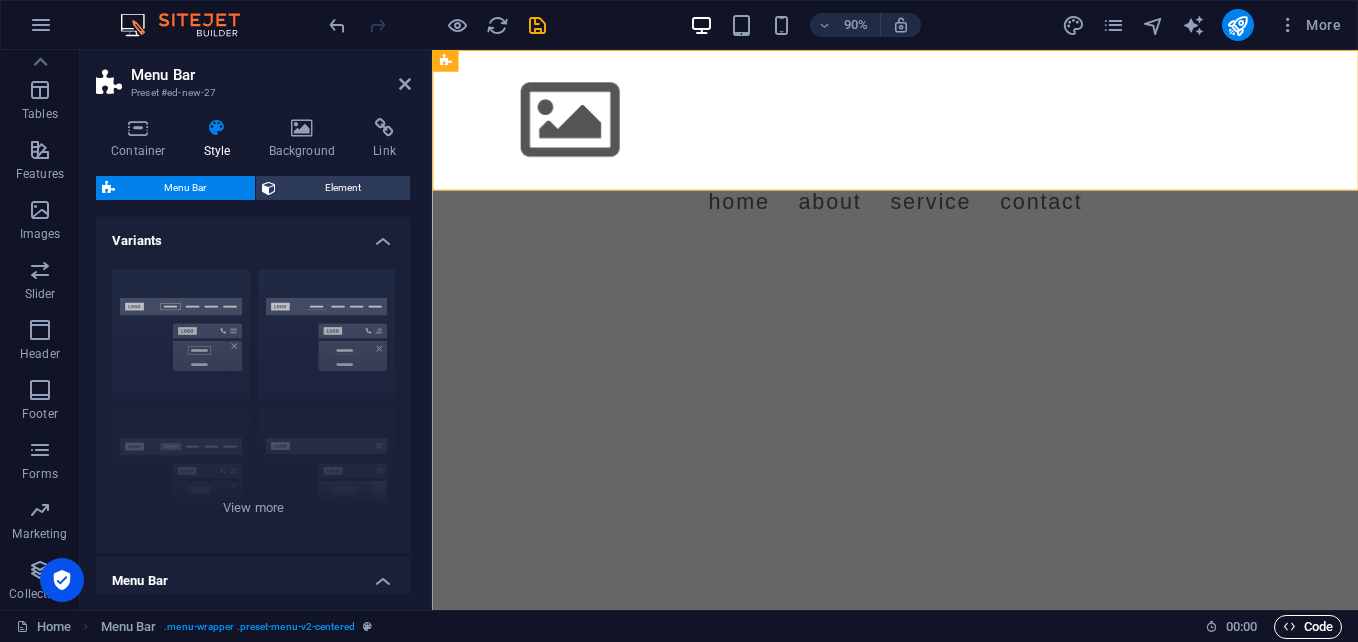 click on "Code" at bounding box center (1308, 627) 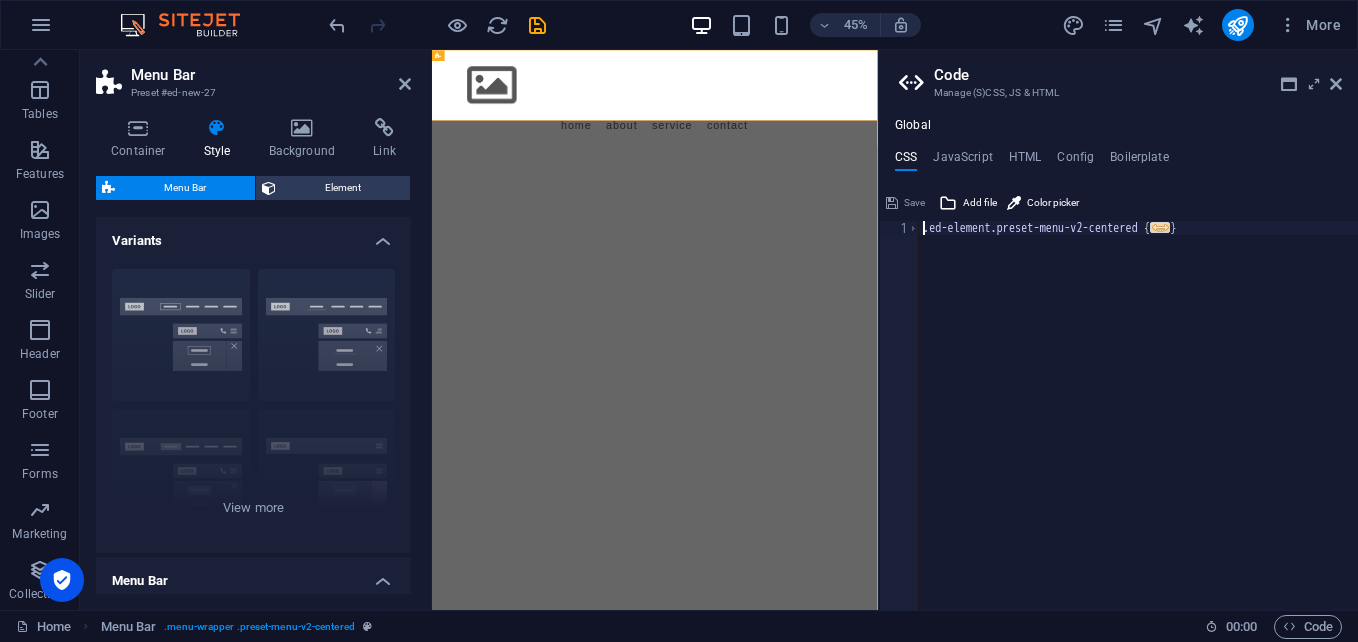 click on "Skip to main content
Menu Home About Service Contact" at bounding box center (927, 156) 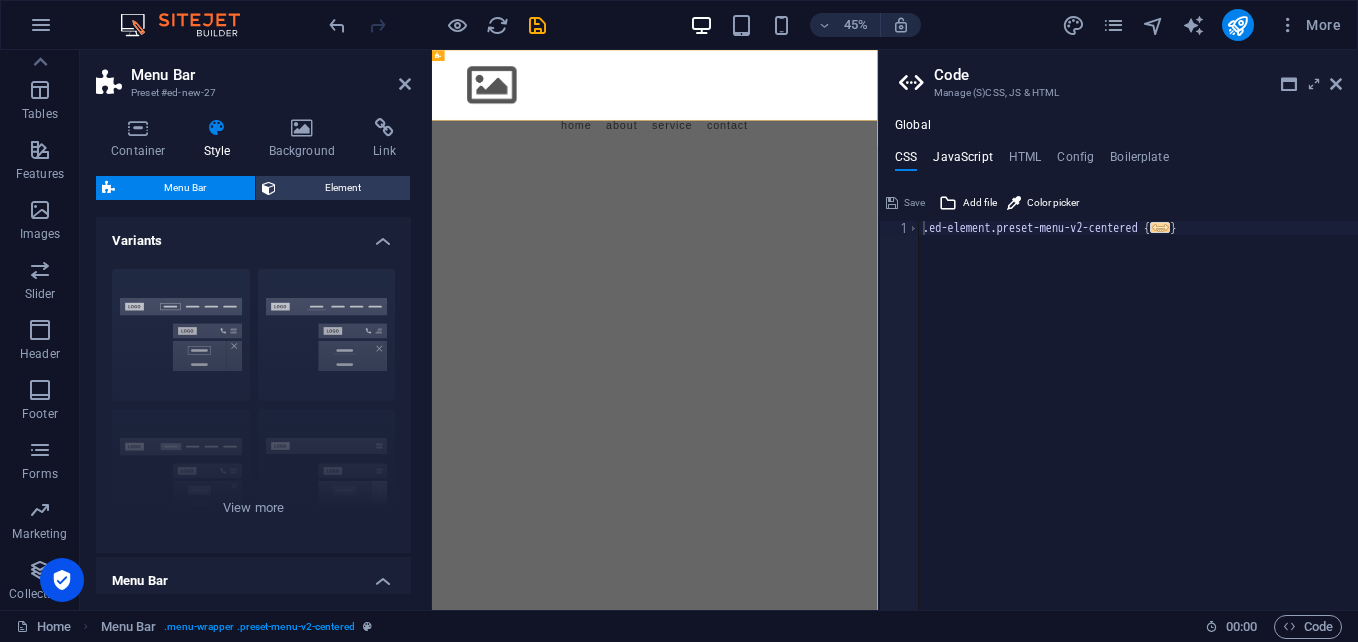 click on "JavaScript" at bounding box center (962, 161) 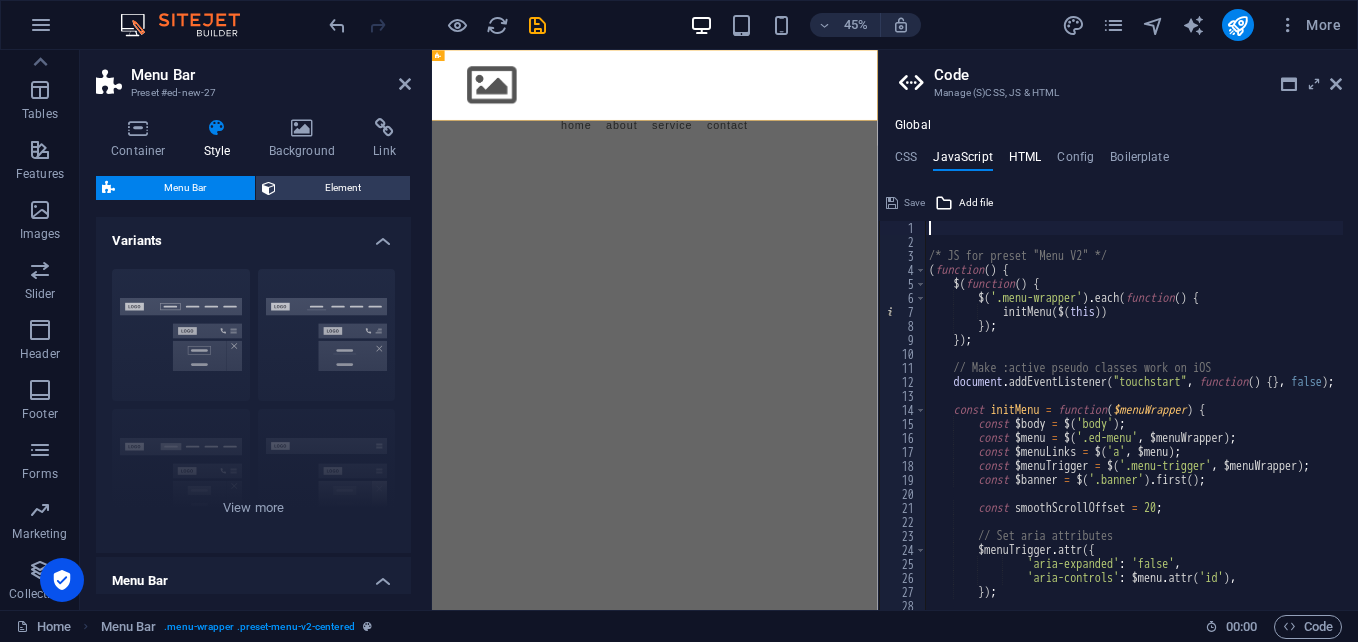click on "HTML" at bounding box center (1025, 161) 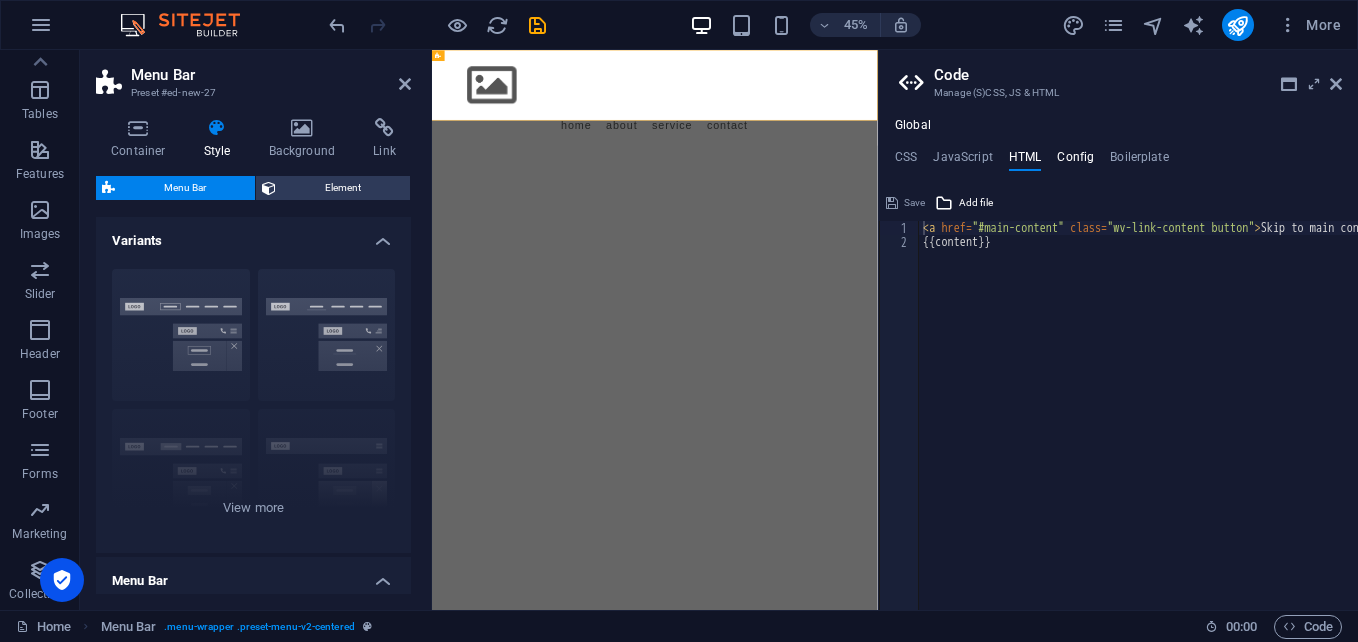 click on "Config" at bounding box center (1075, 161) 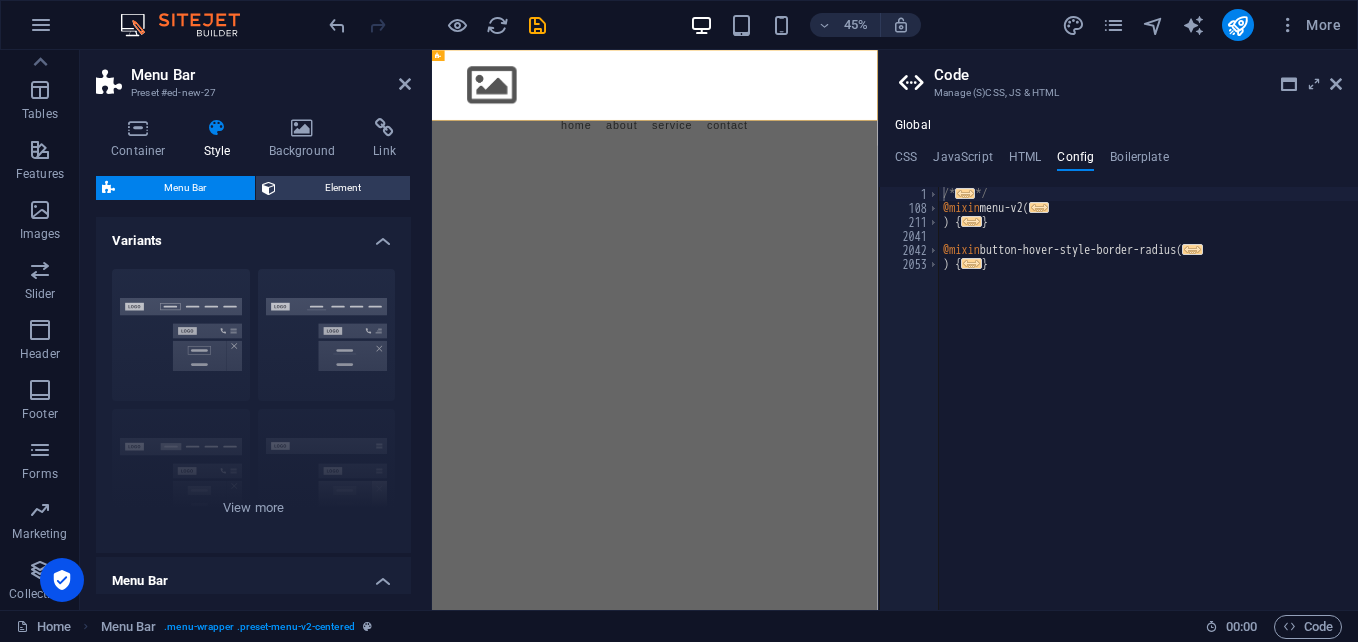 click on "CSS JavaScript HTML Config Boilerplate" at bounding box center (1118, 161) 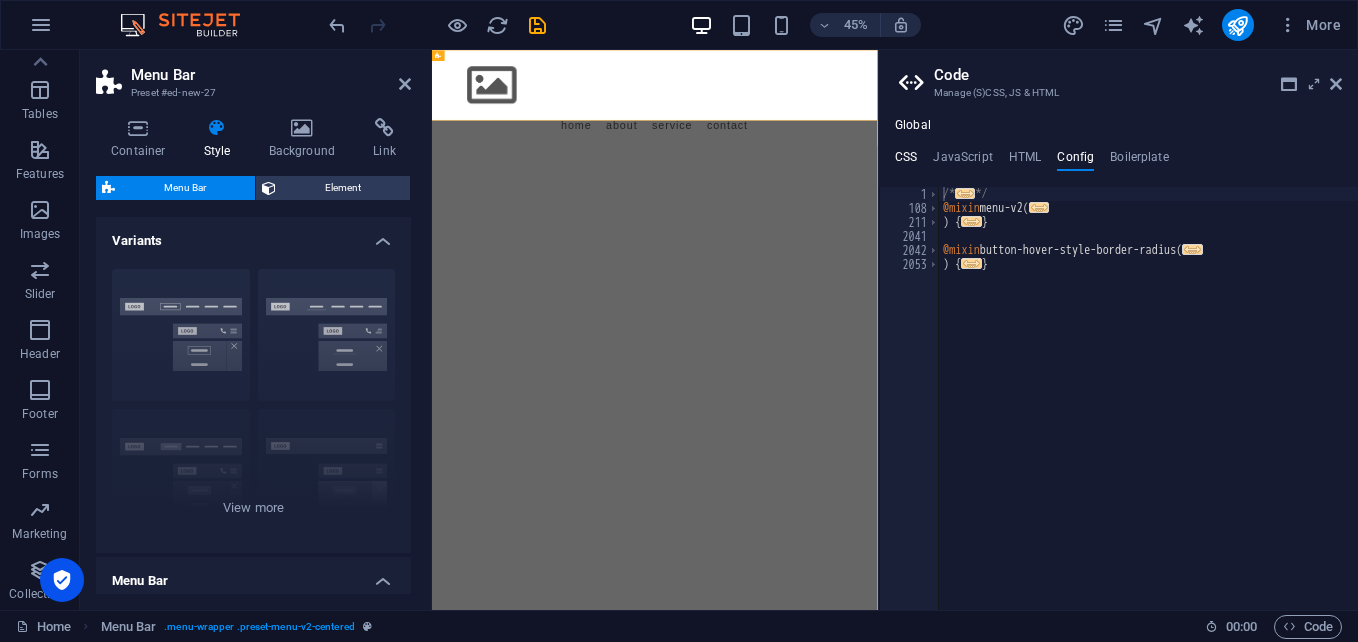 click on "CSS" at bounding box center [906, 161] 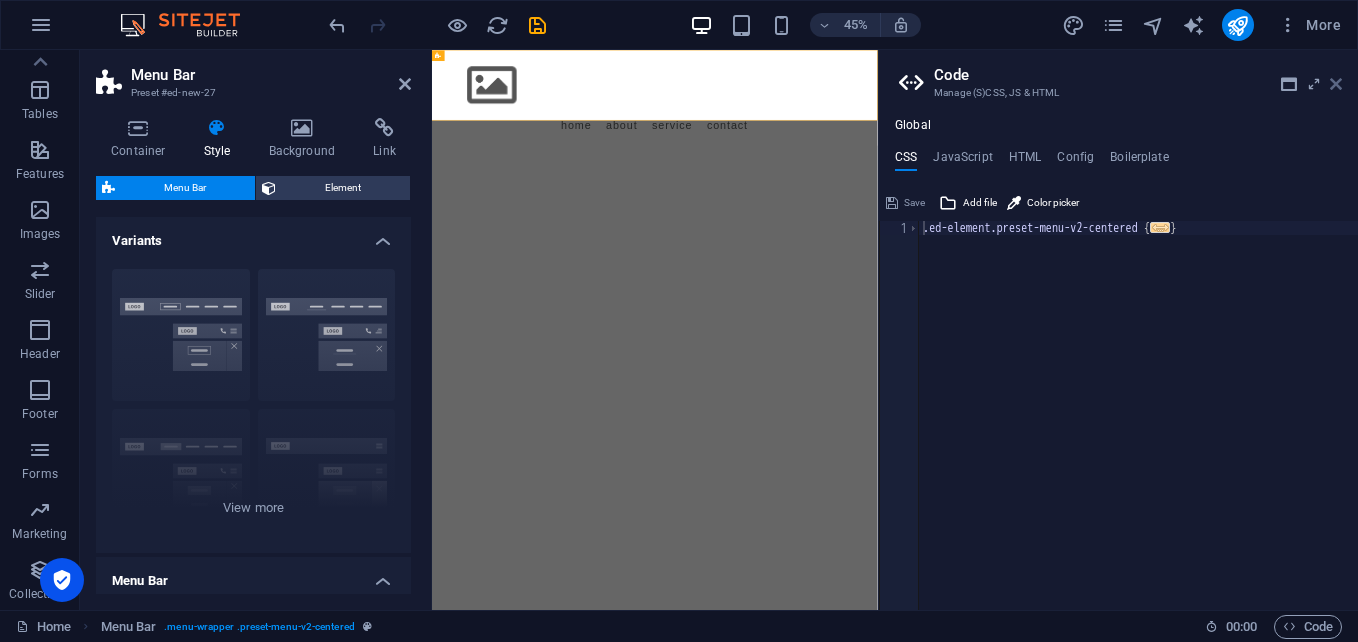 click at bounding box center (1336, 84) 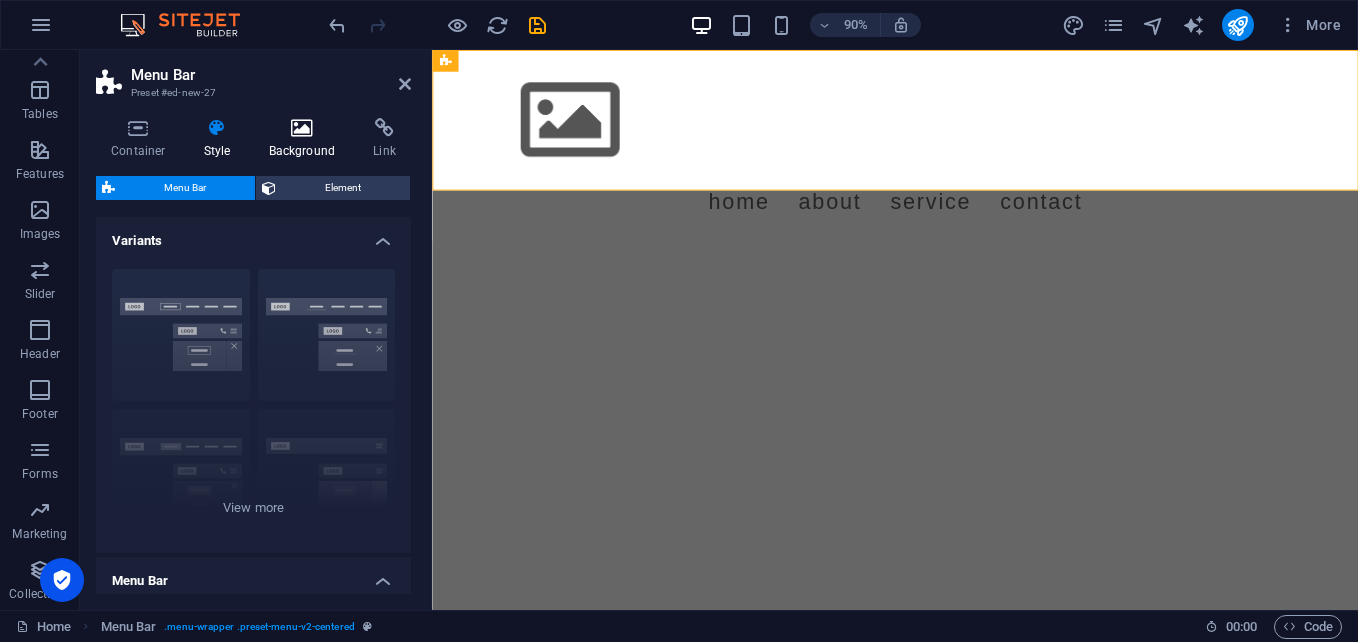 click at bounding box center [302, 128] 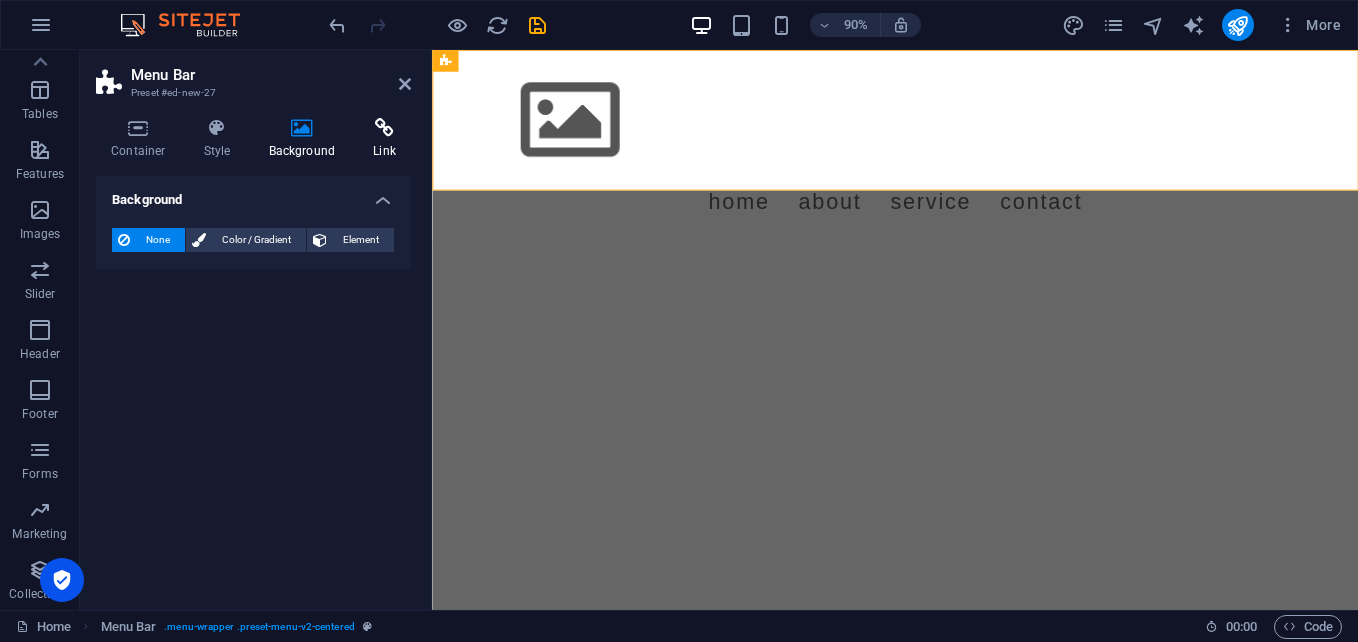 click at bounding box center [384, 128] 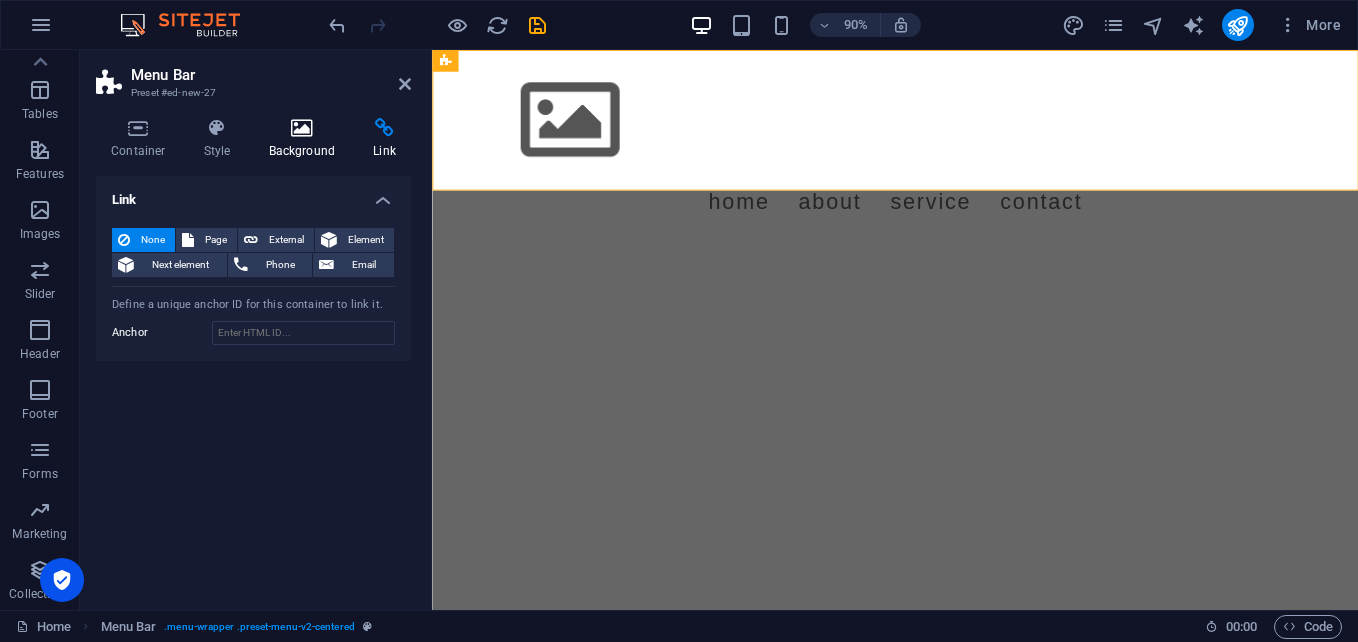 click on "Background" at bounding box center (306, 139) 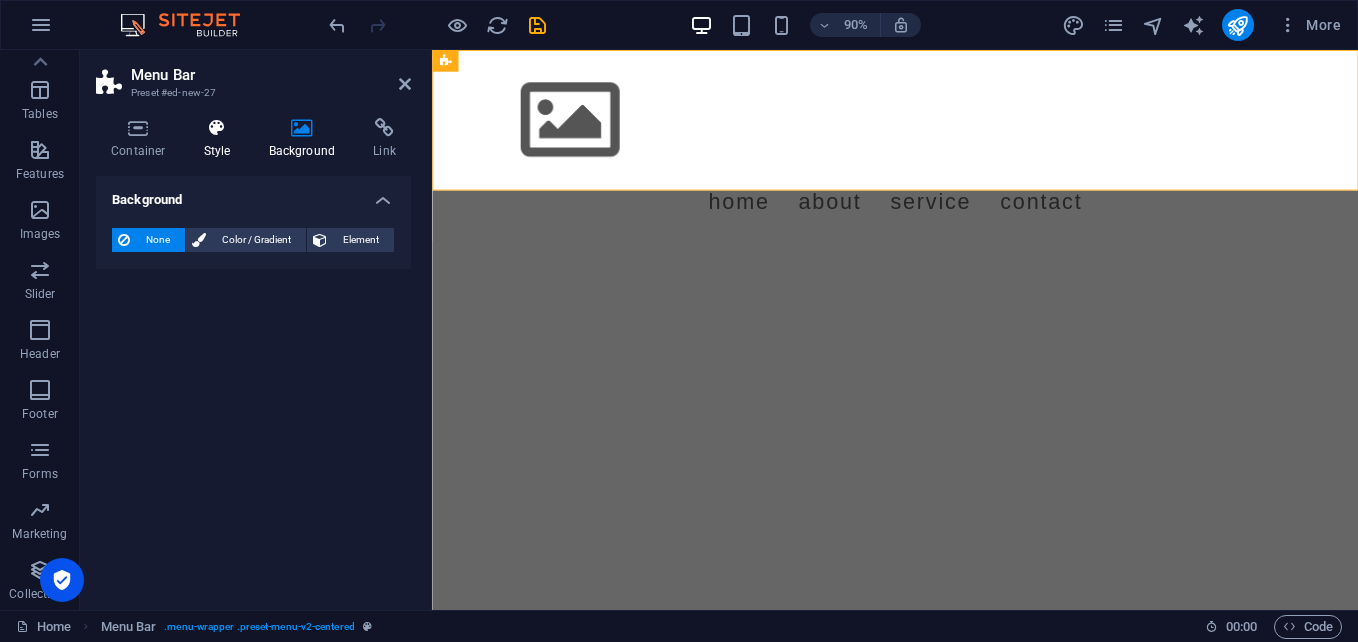 click at bounding box center (217, 128) 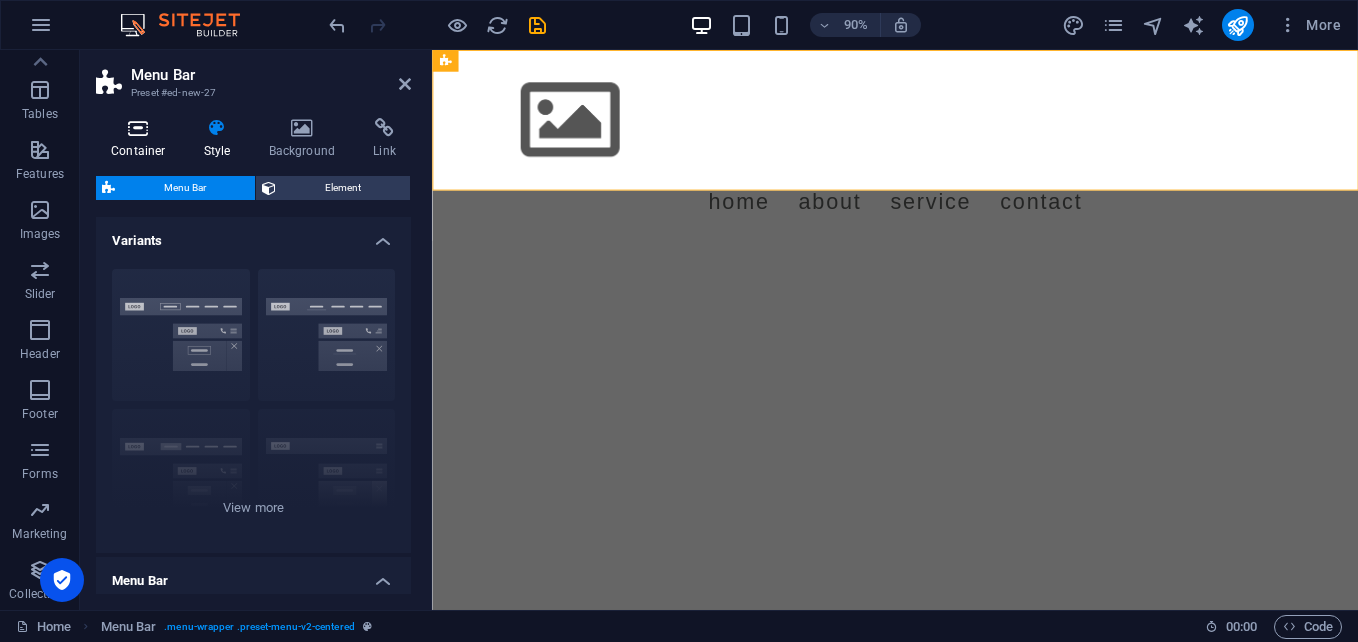 drag, startPoint x: 156, startPoint y: 132, endPoint x: 329, endPoint y: 86, distance: 179.01117 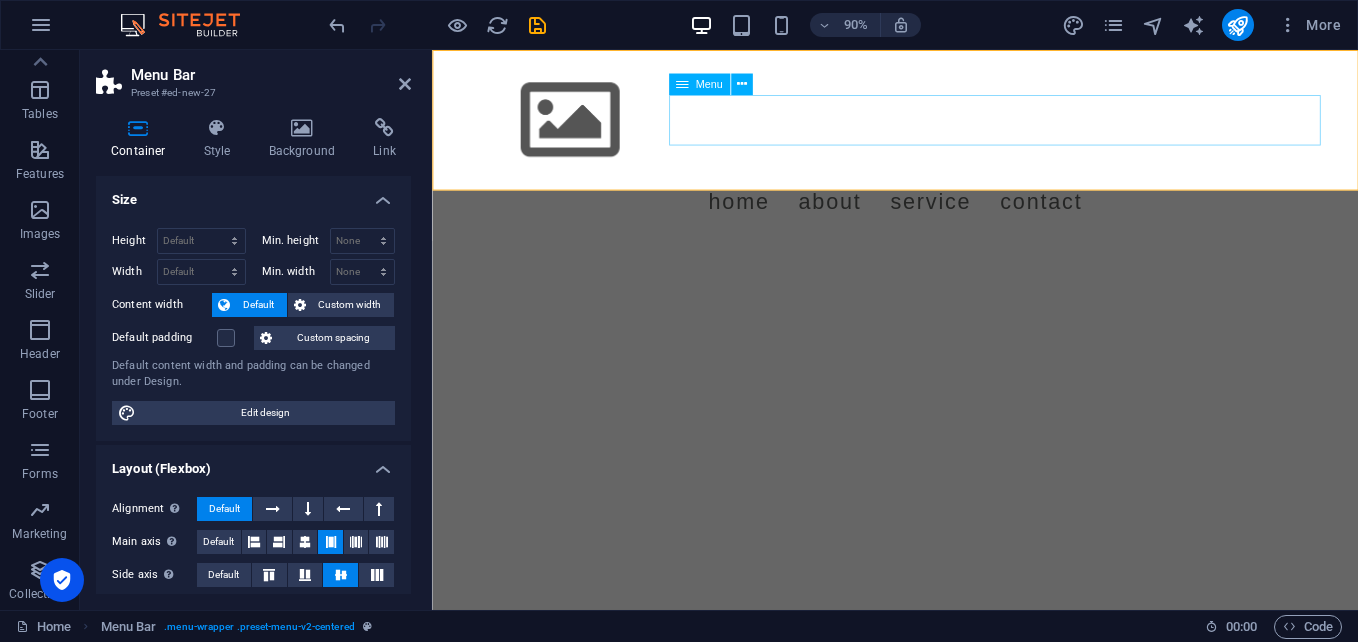 click on "Home About Service Contact" at bounding box center (947, 218) 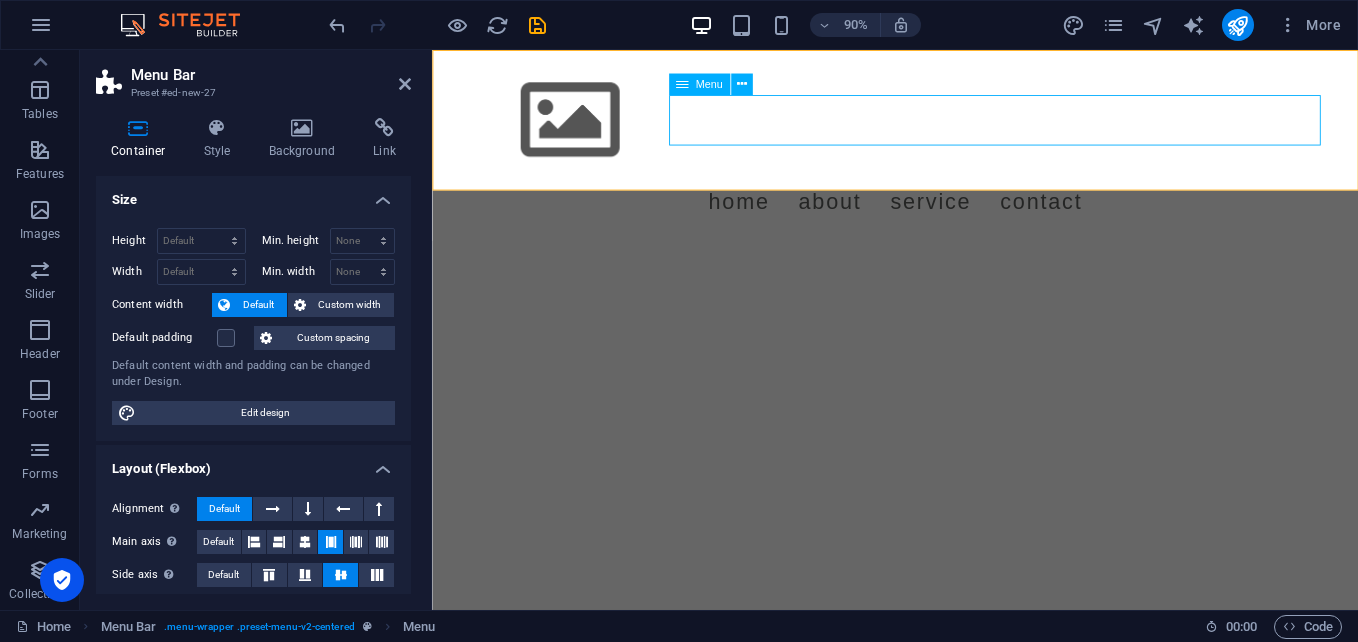 click on "Home About Service Contact" at bounding box center [947, 218] 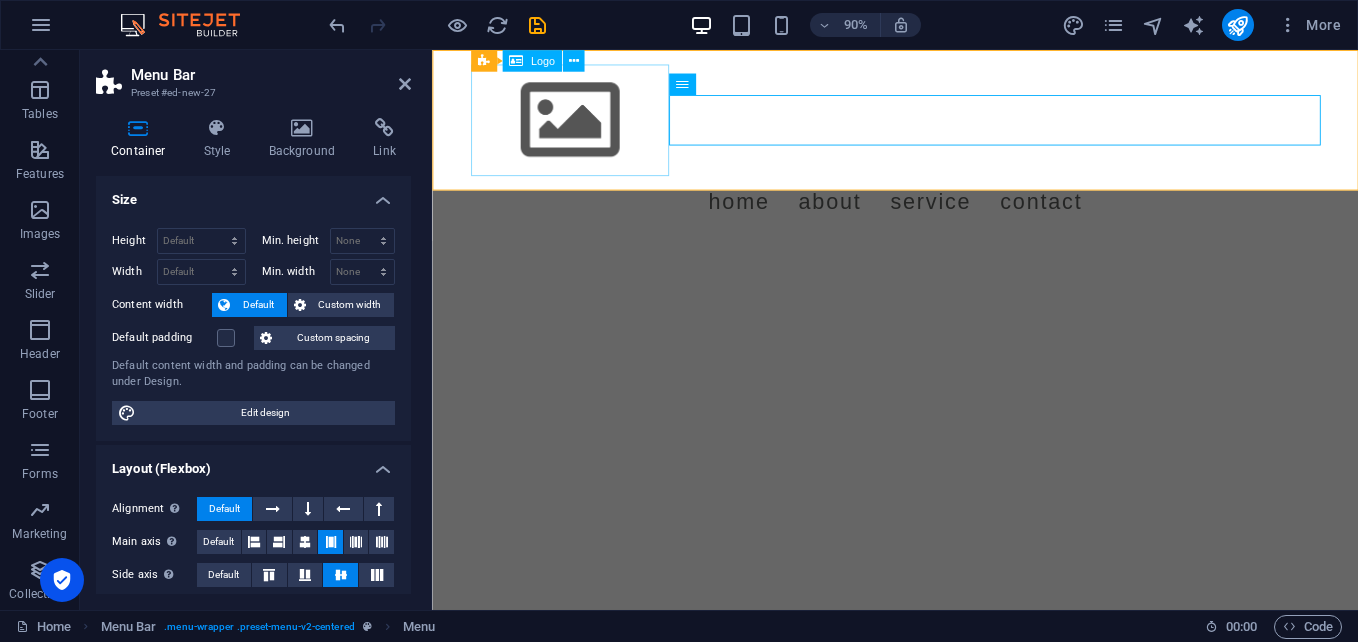 click at bounding box center [947, 128] 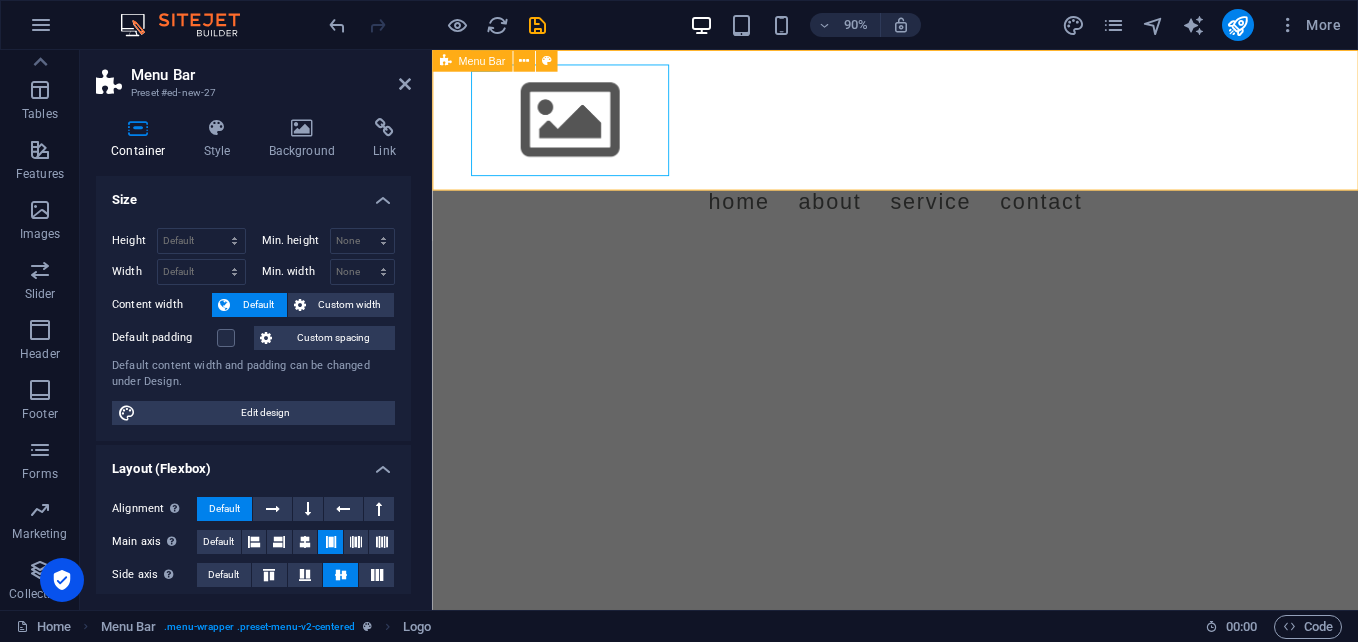 click on "Menu Home About Service Contact" at bounding box center [946, 156] 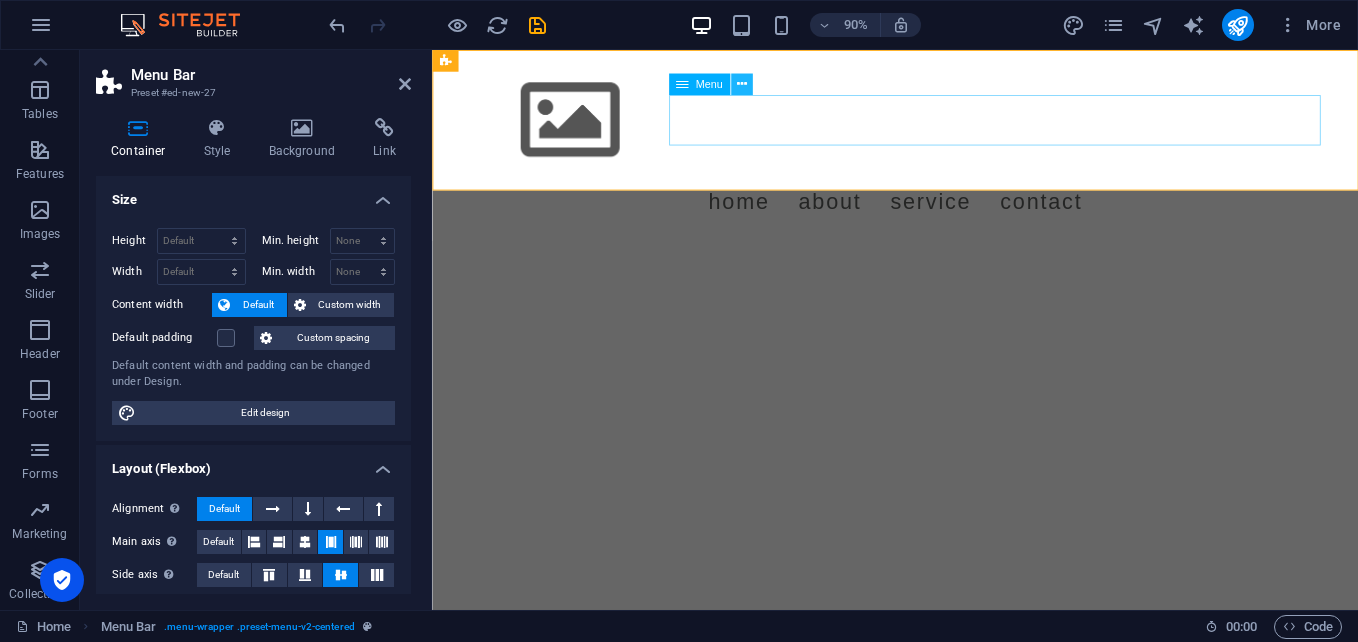 click at bounding box center (741, 84) 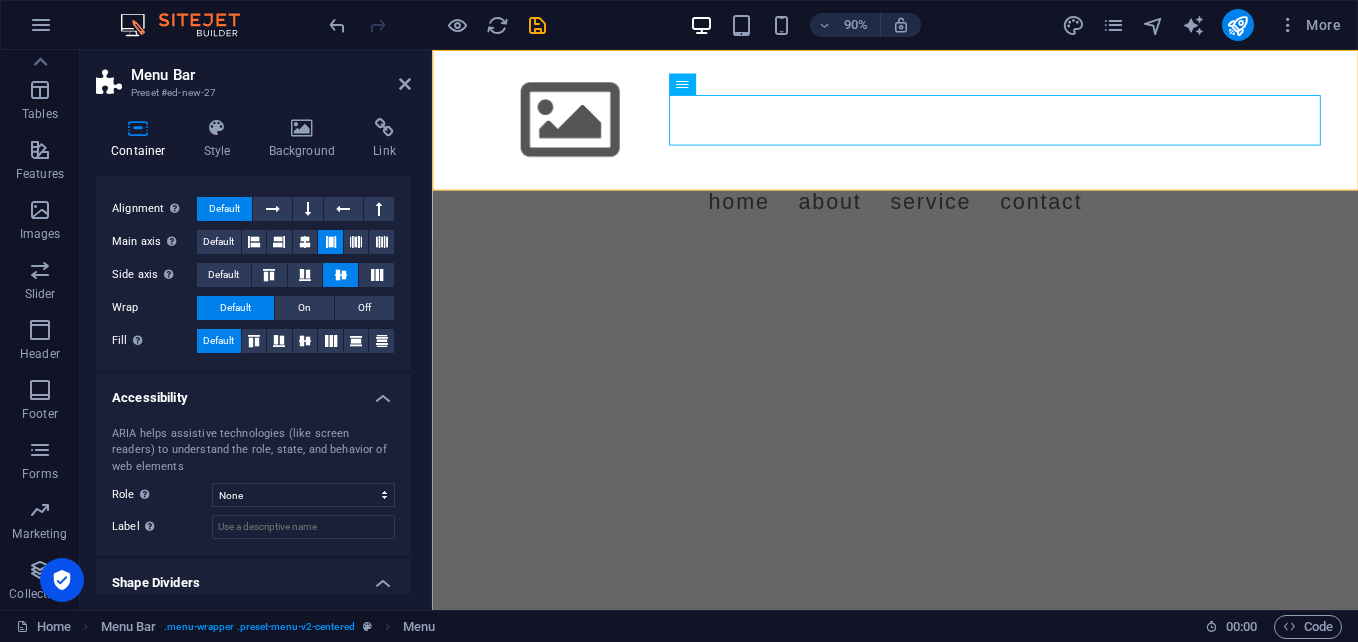 scroll, scrollTop: 357, scrollLeft: 0, axis: vertical 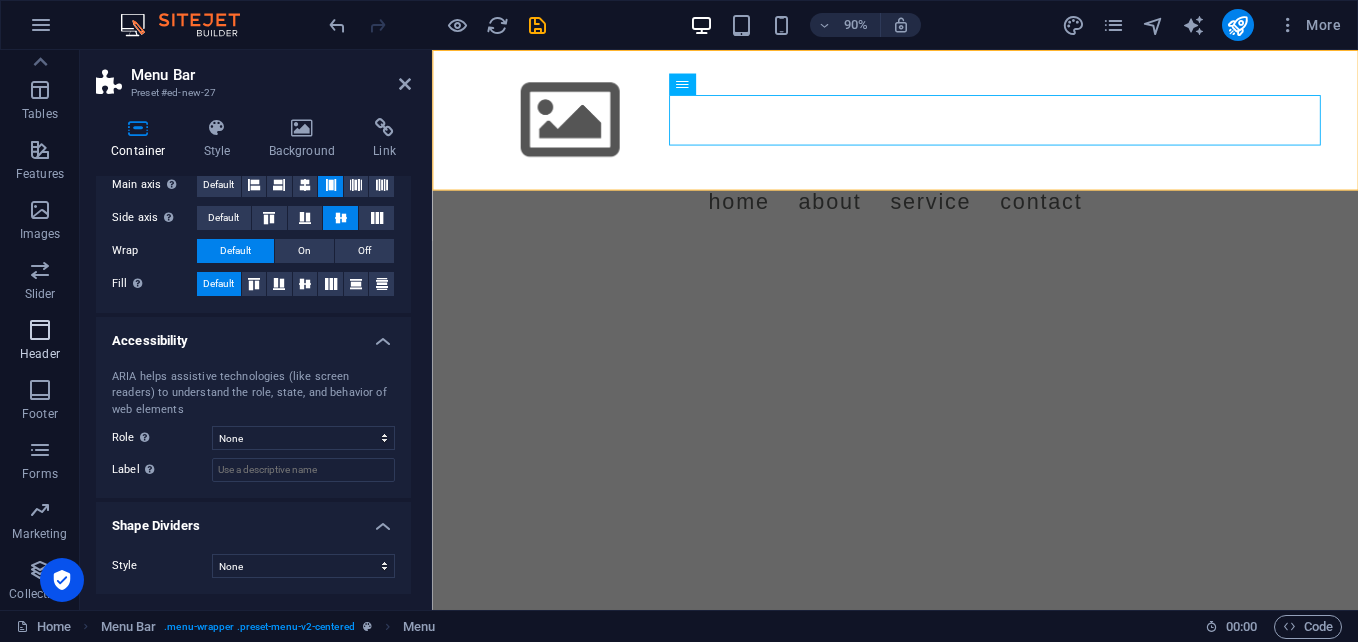 click on "Header" at bounding box center [40, 342] 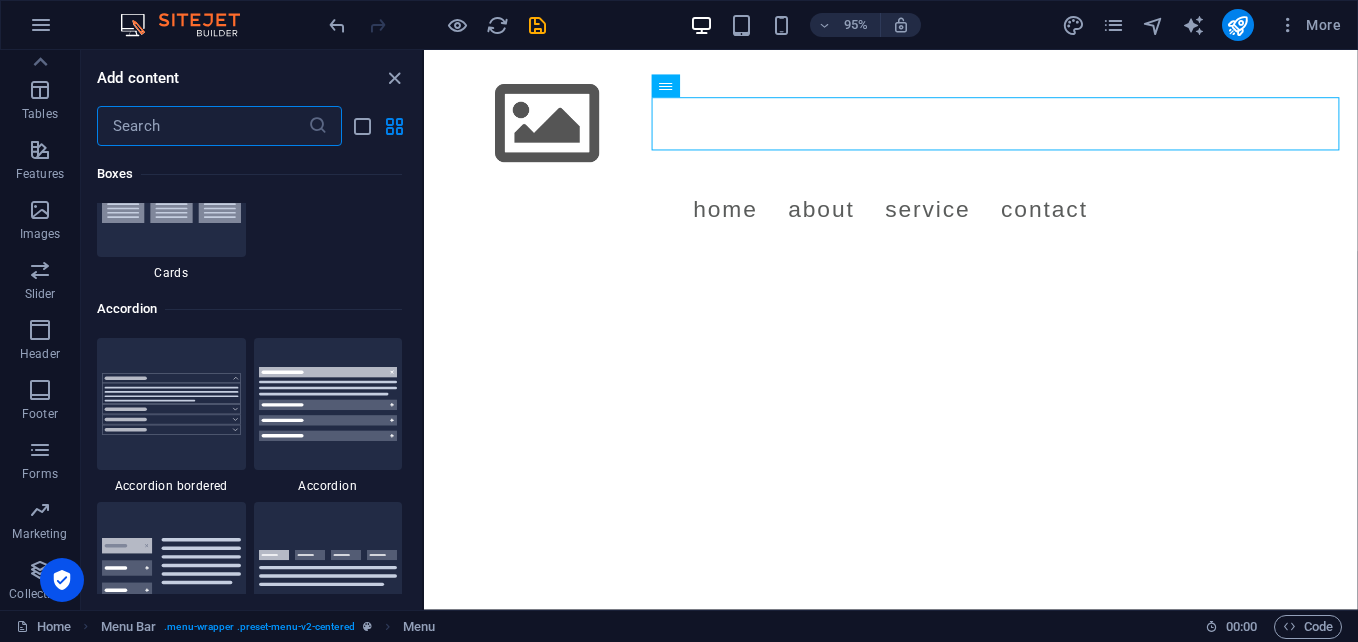 scroll, scrollTop: 6078, scrollLeft: 0, axis: vertical 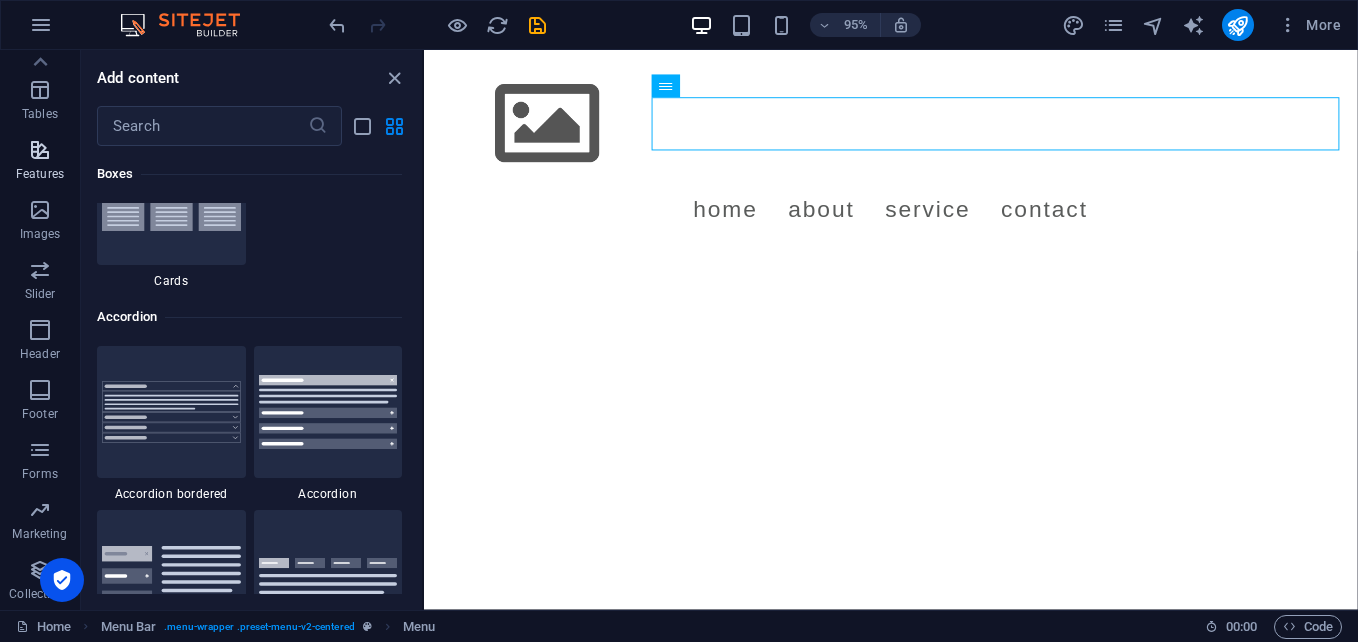 click on "Features" at bounding box center [40, 162] 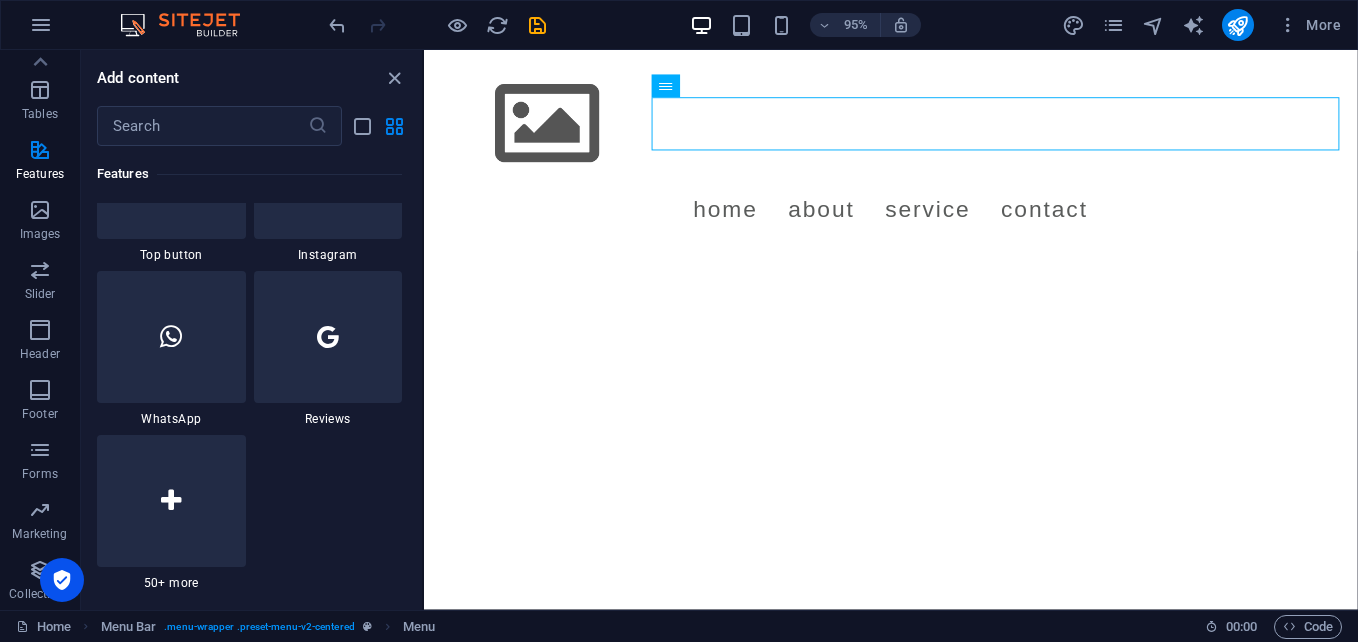 scroll, scrollTop: 9731, scrollLeft: 0, axis: vertical 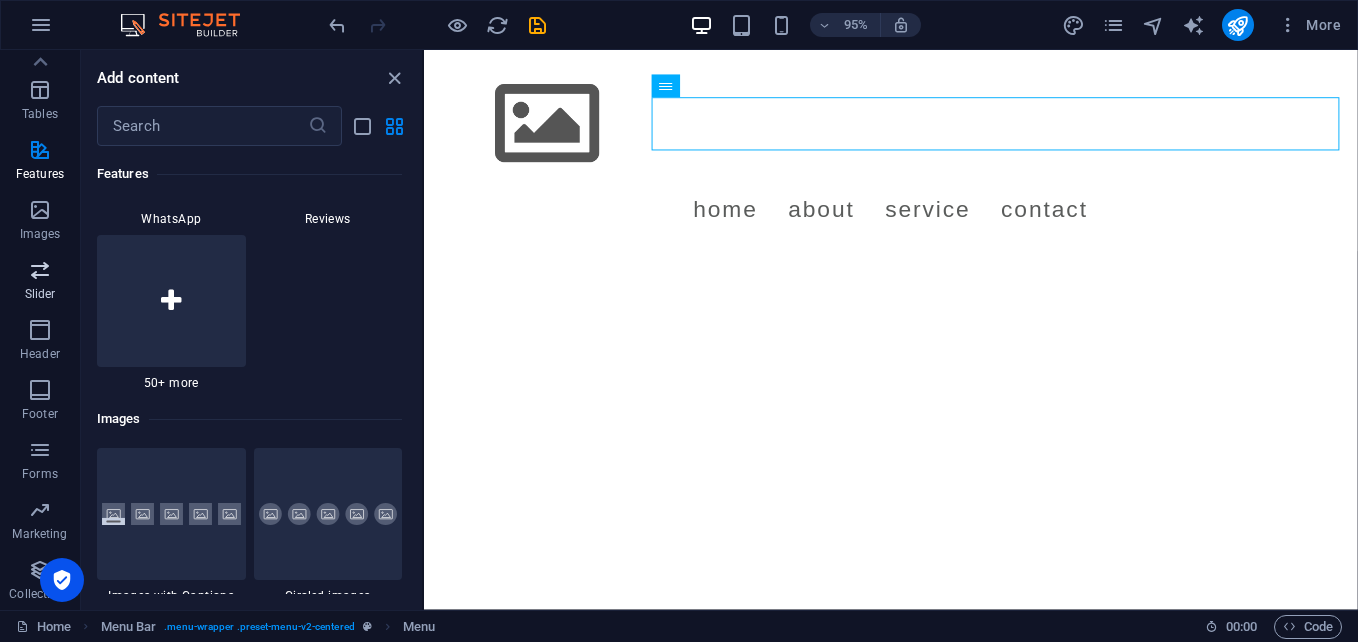 click on "Slider" at bounding box center [40, 282] 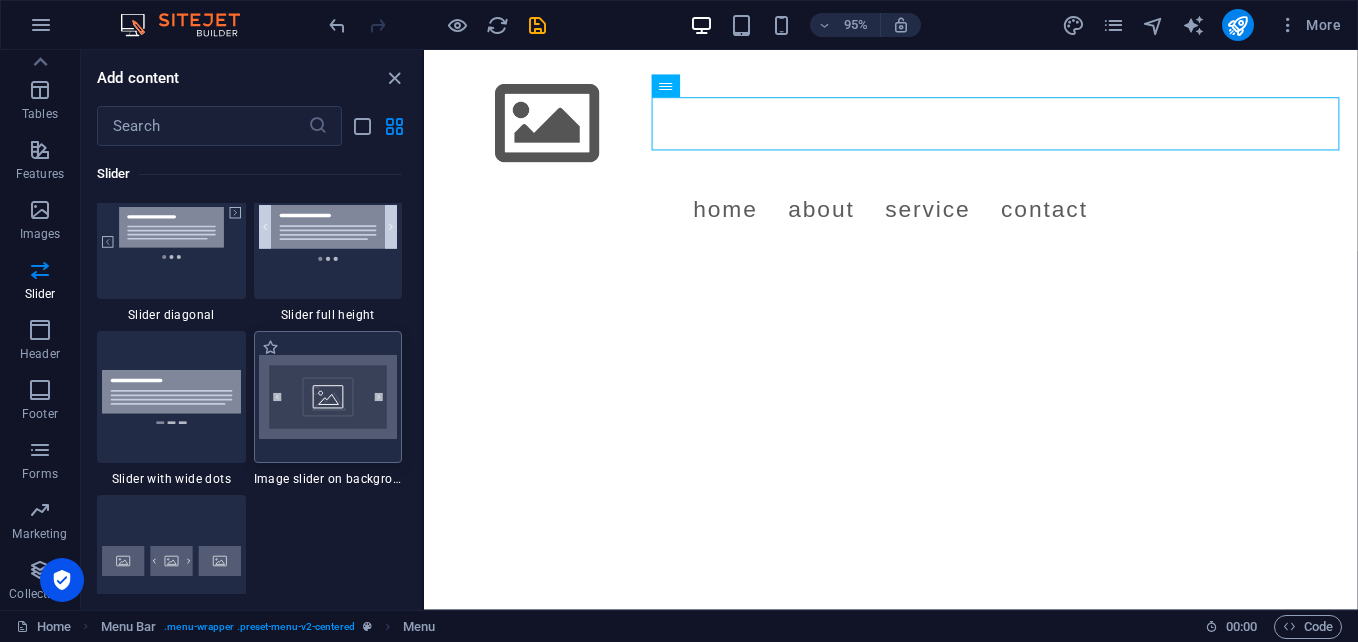 scroll, scrollTop: 11473, scrollLeft: 0, axis: vertical 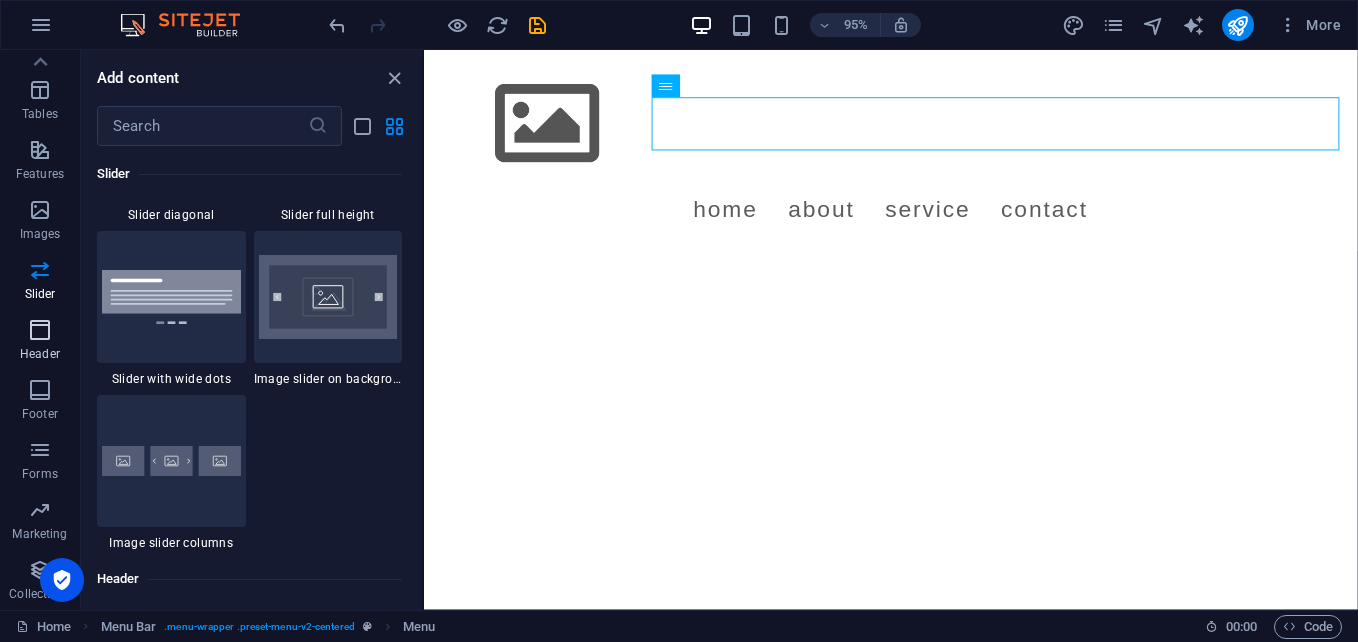 click at bounding box center (40, 330) 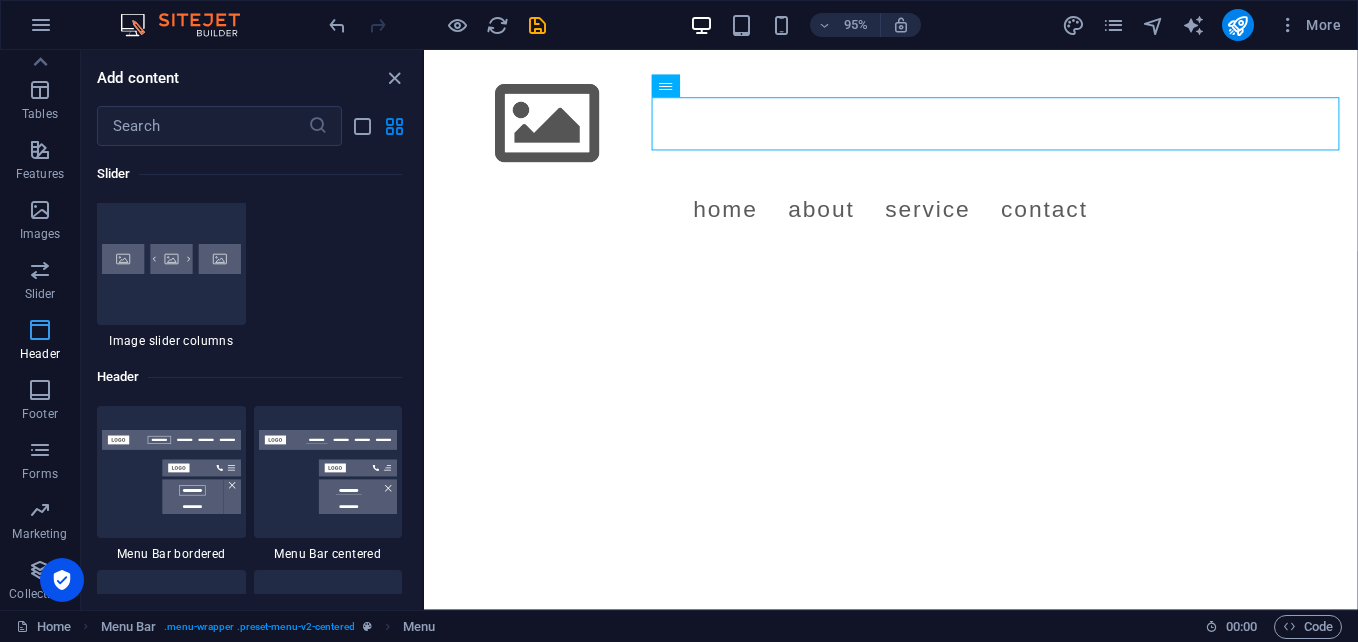 scroll, scrollTop: 11878, scrollLeft: 0, axis: vertical 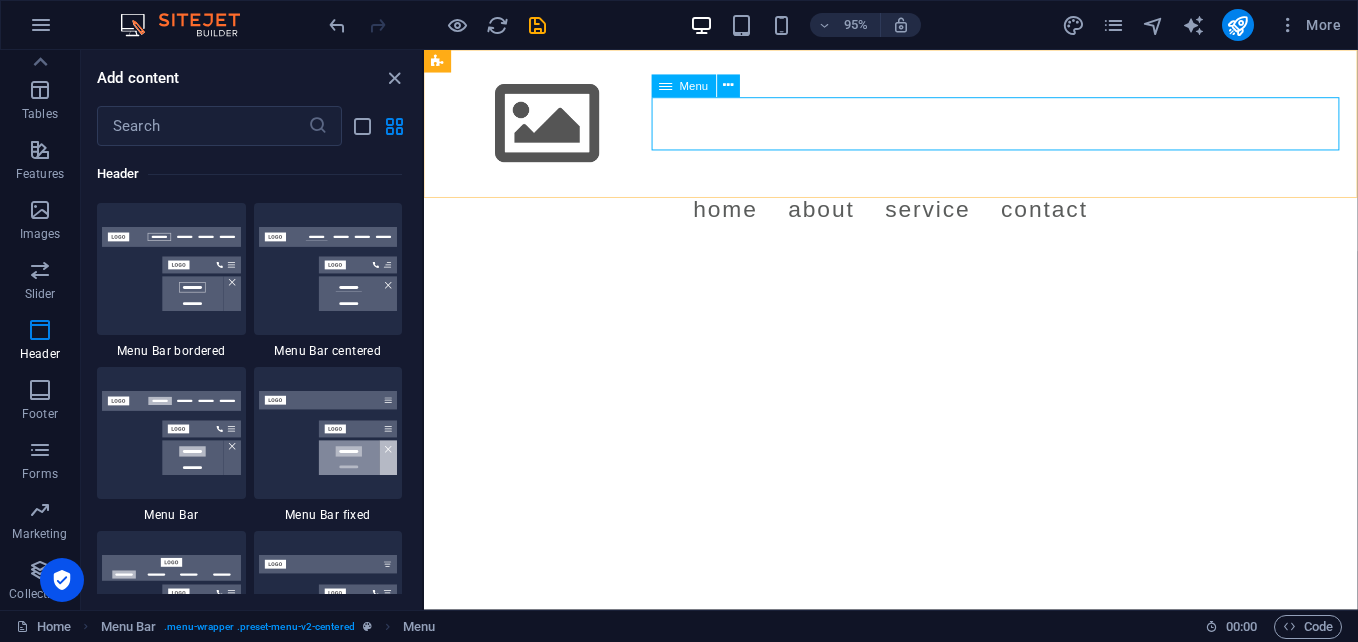click at bounding box center [665, 86] 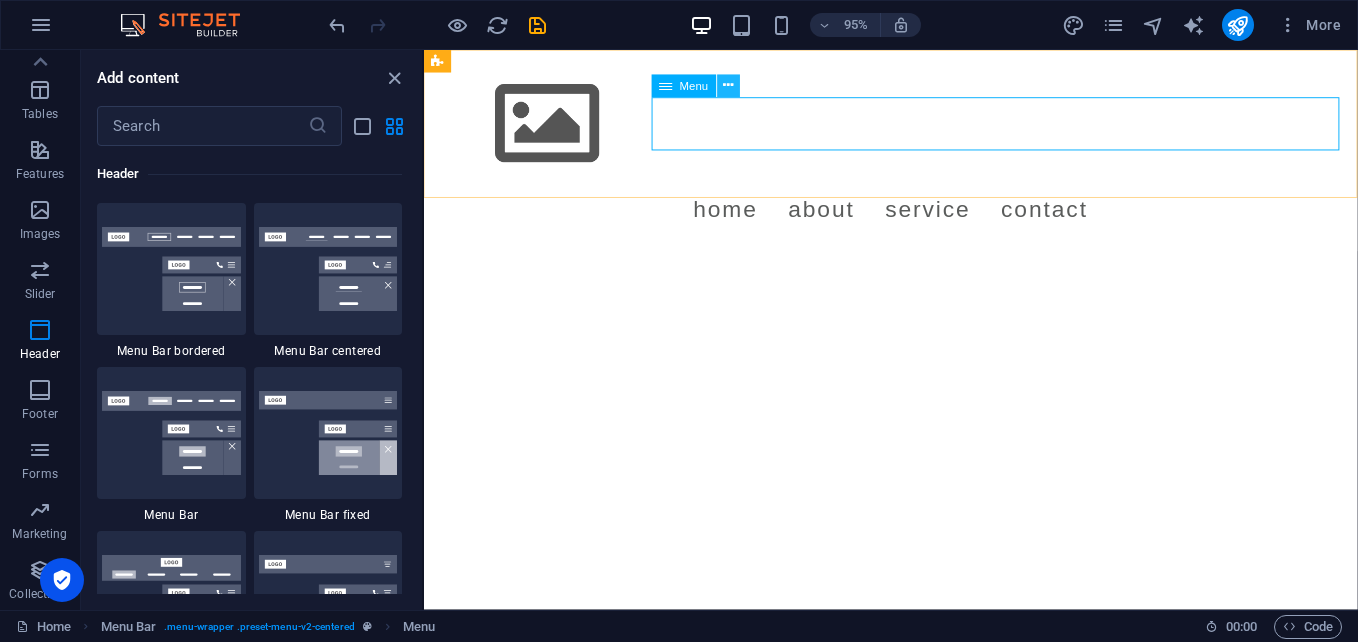 click at bounding box center [728, 86] 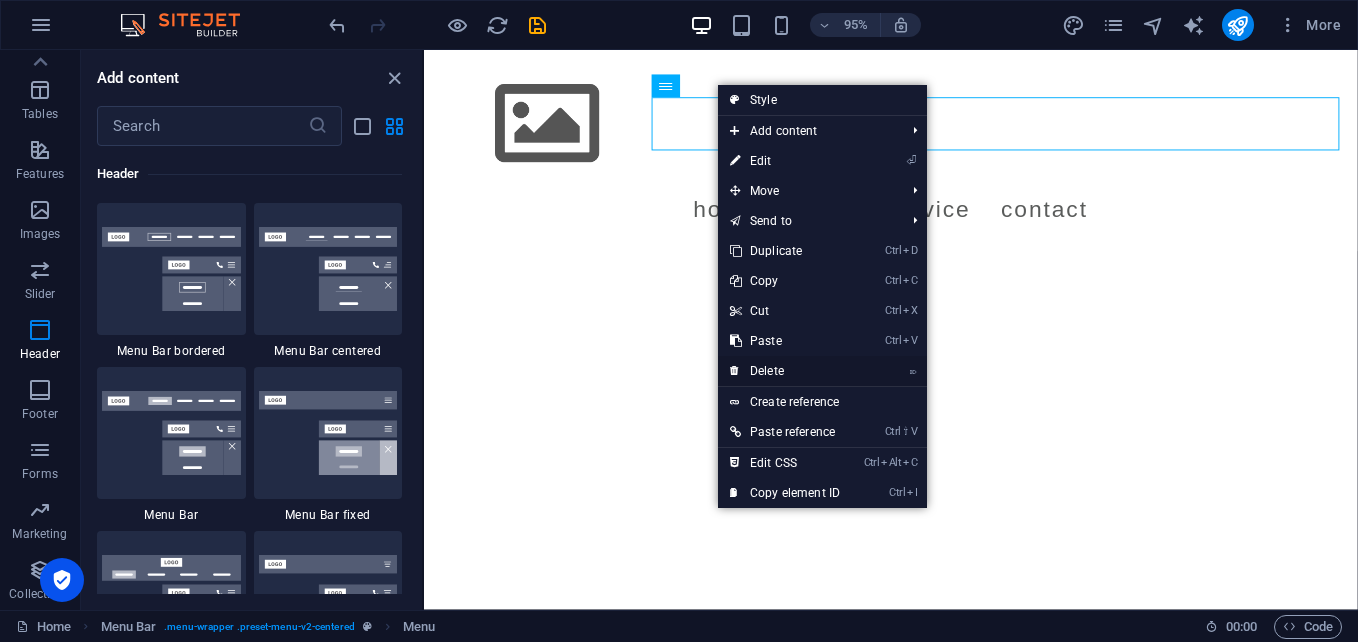 click on "⌦  Delete" at bounding box center (785, 371) 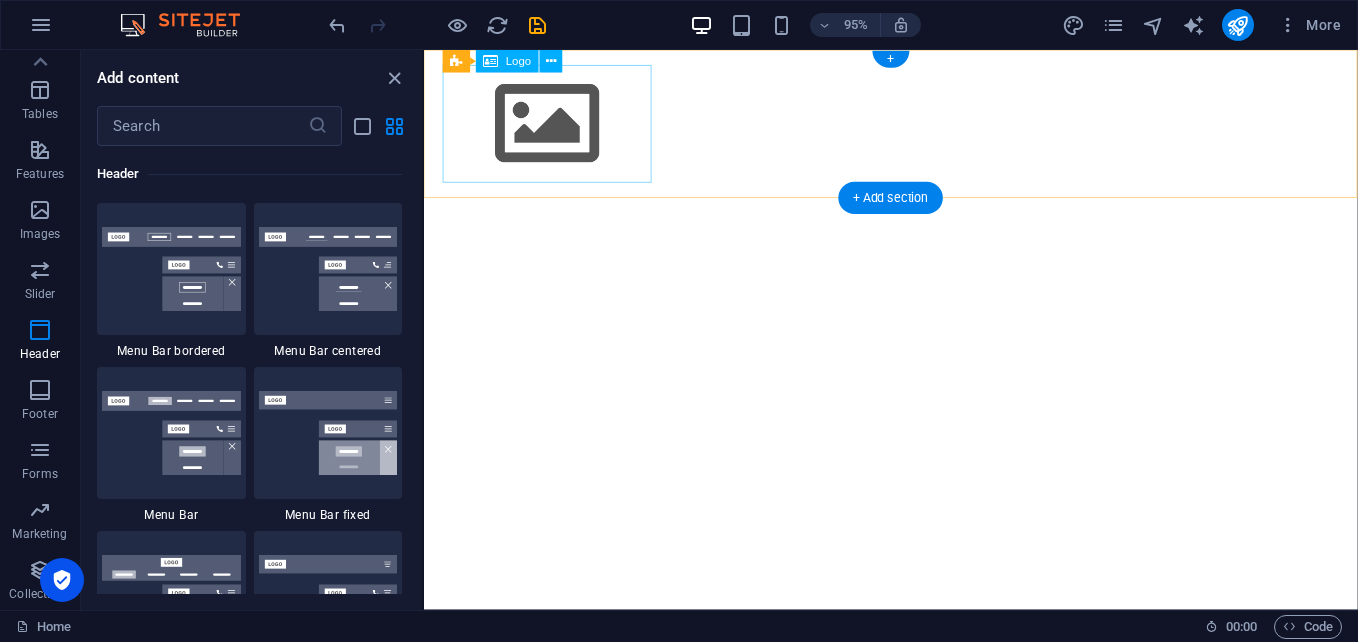 click at bounding box center (916, 128) 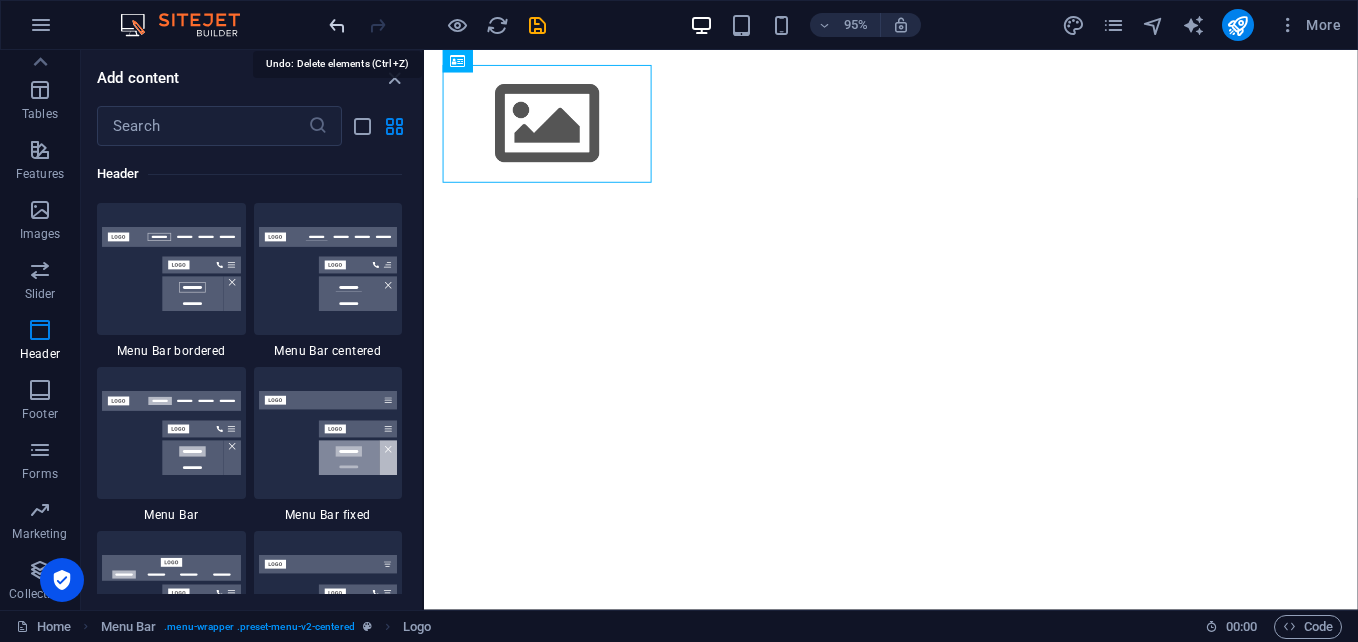 click at bounding box center [337, 25] 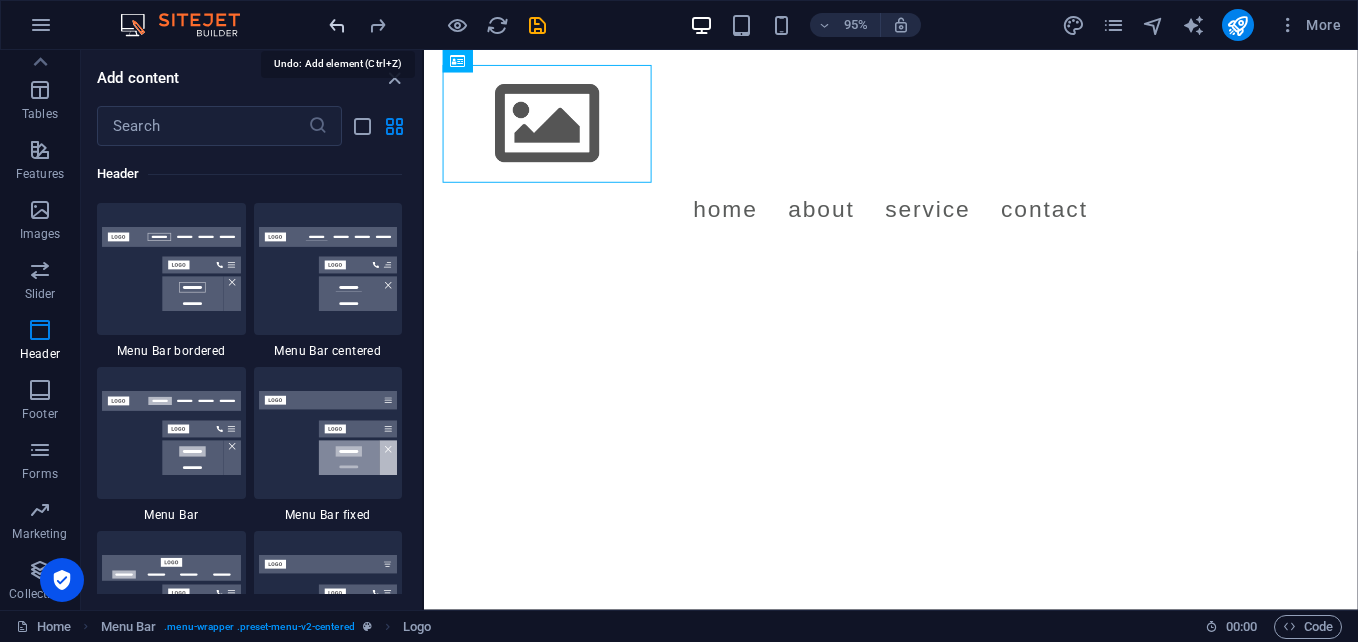 click at bounding box center [337, 25] 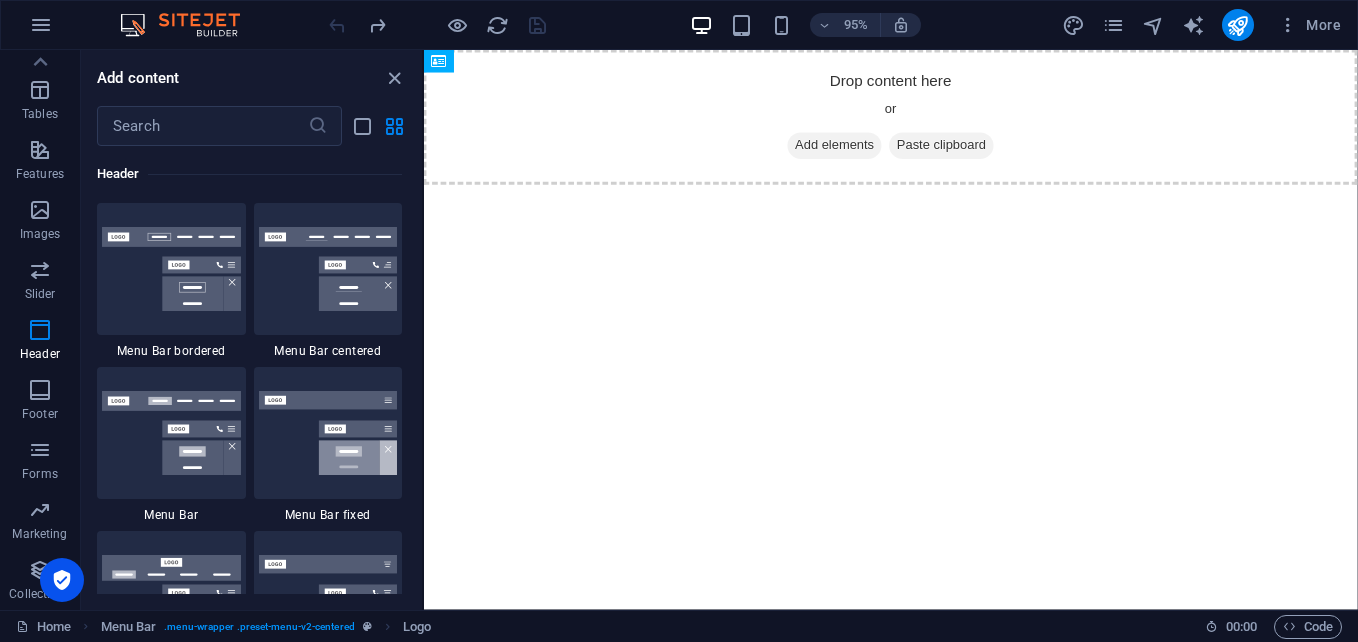 click at bounding box center (437, 25) 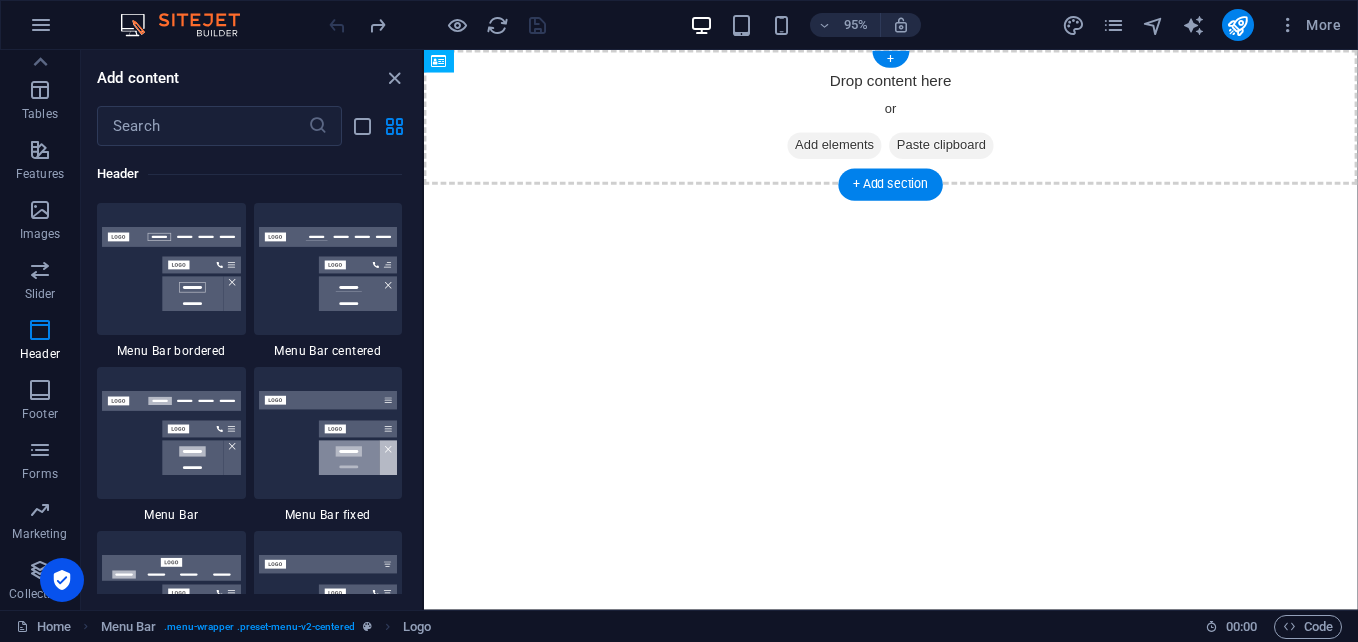 click on "Add elements" at bounding box center (856, 151) 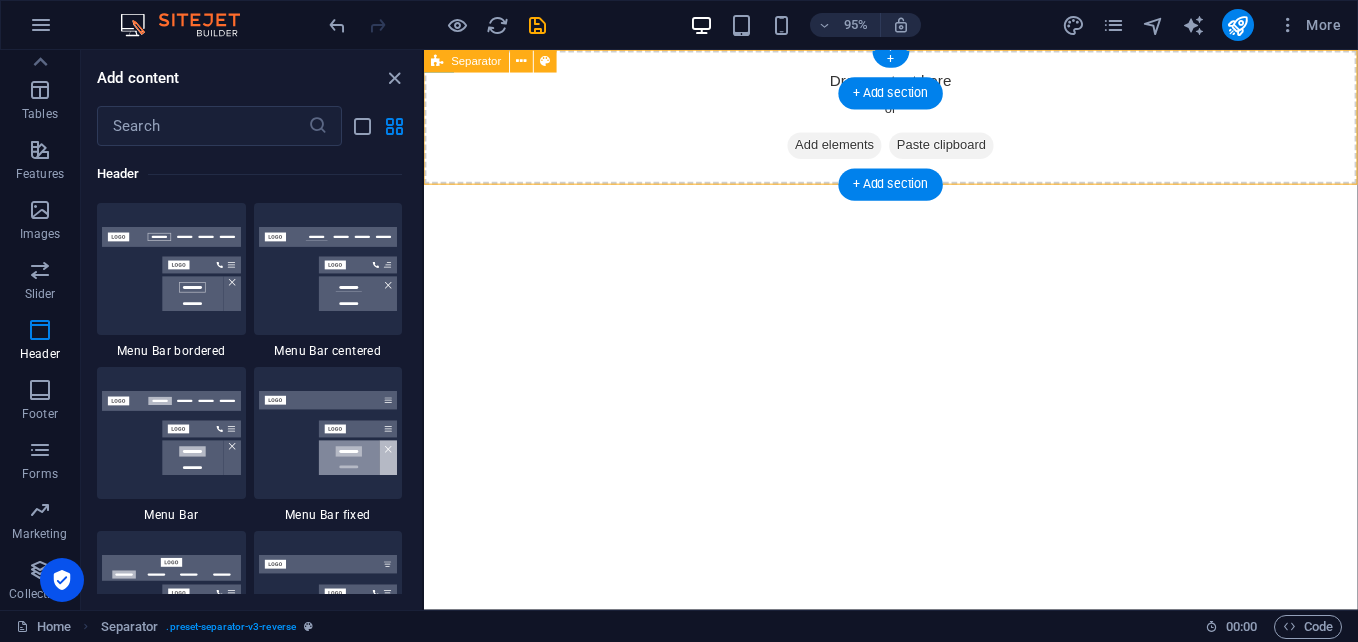click on "Add elements" at bounding box center [856, 151] 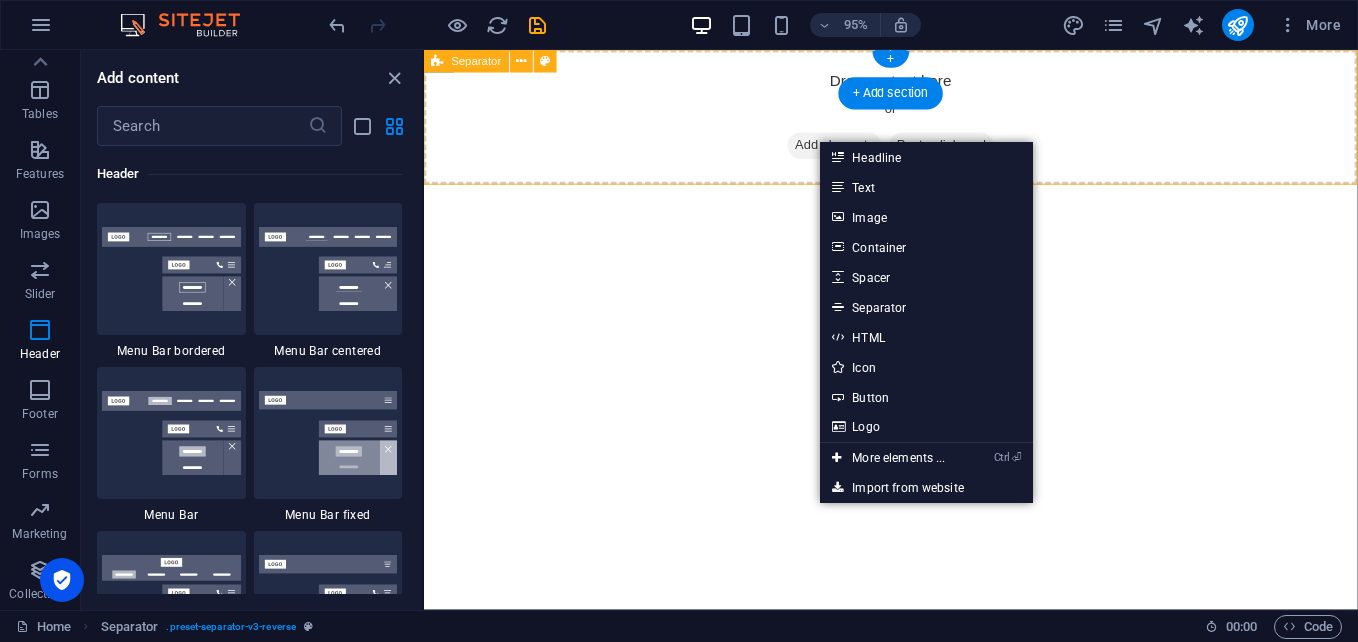 click on "Drop content here or  Add elements  Paste clipboard" at bounding box center (915, 121) 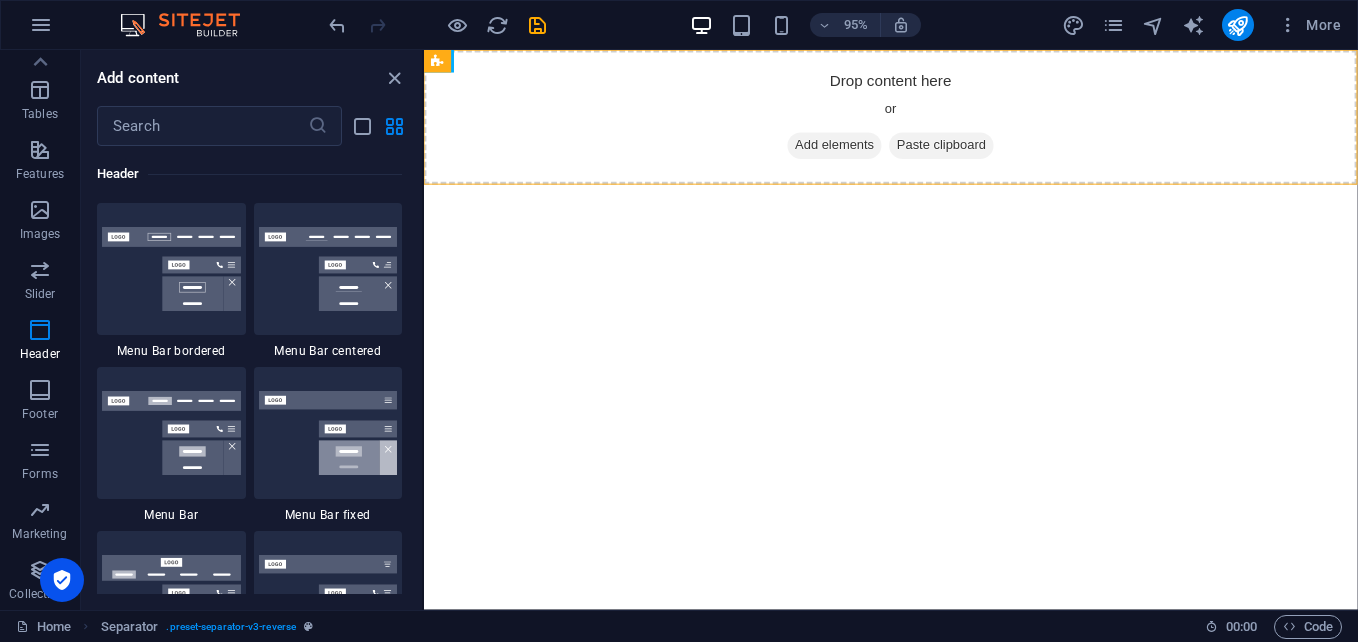 click on "95% More" at bounding box center [679, 25] 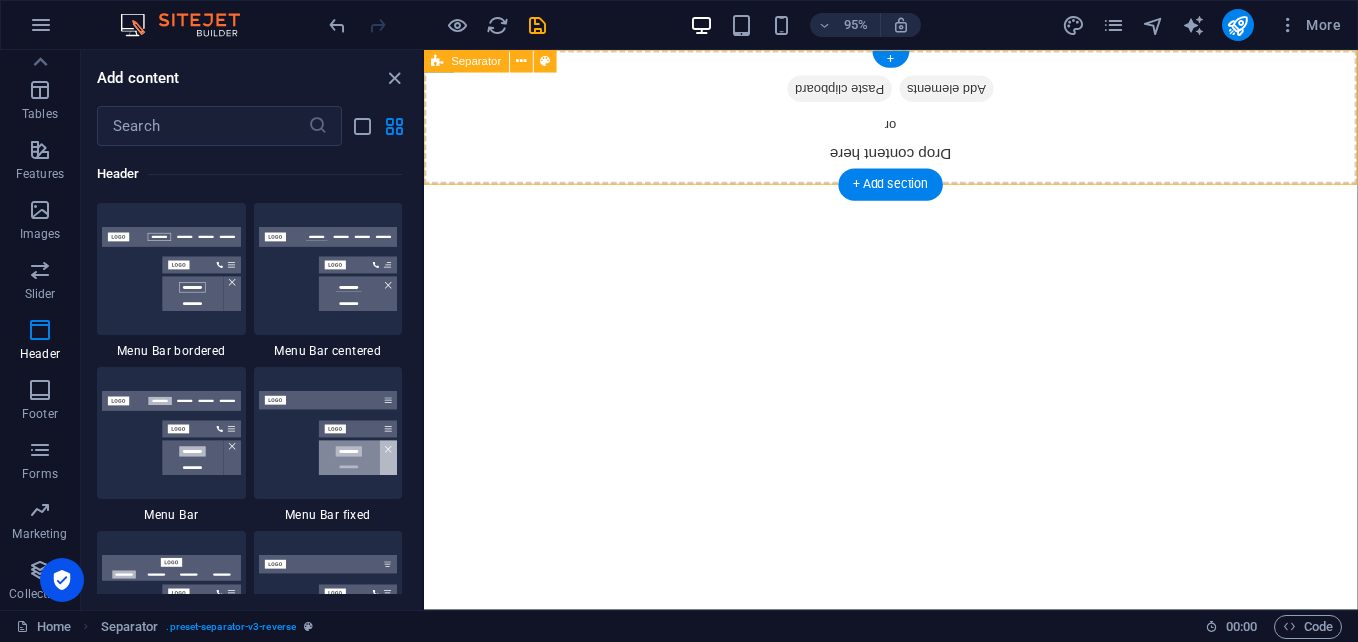 click on "Drop content here or  Add elements  Paste clipboard" at bounding box center (915, 121) 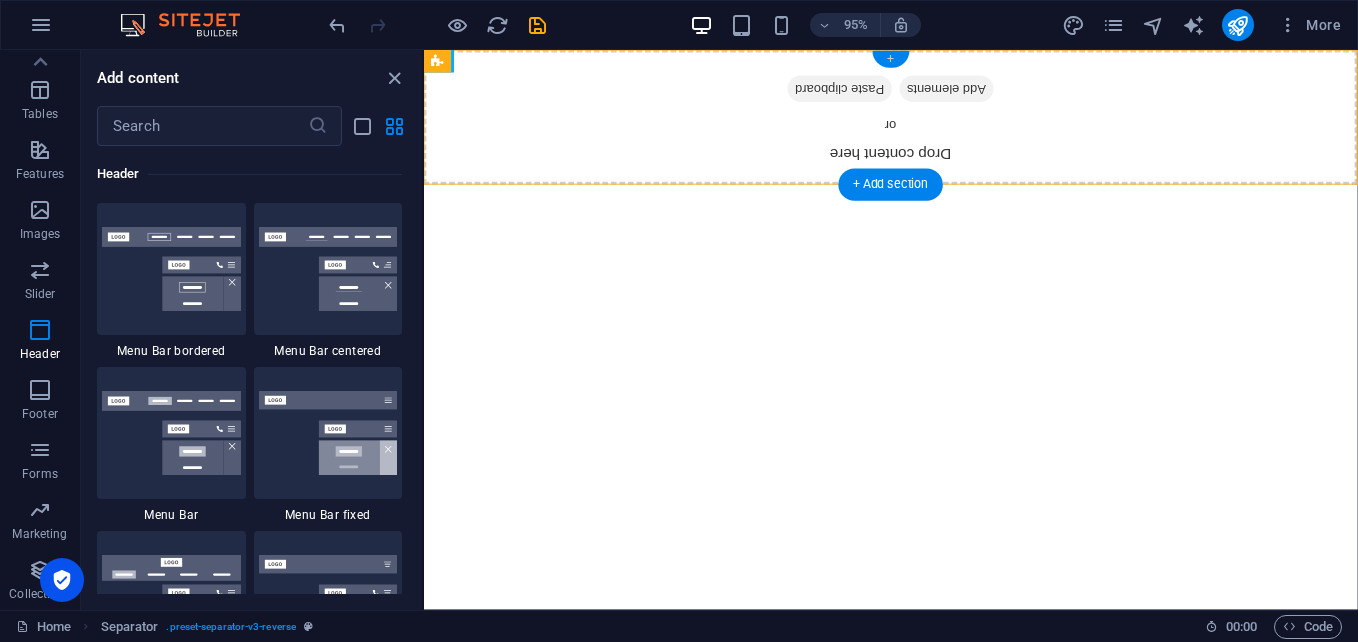 click on "+" at bounding box center (890, 59) 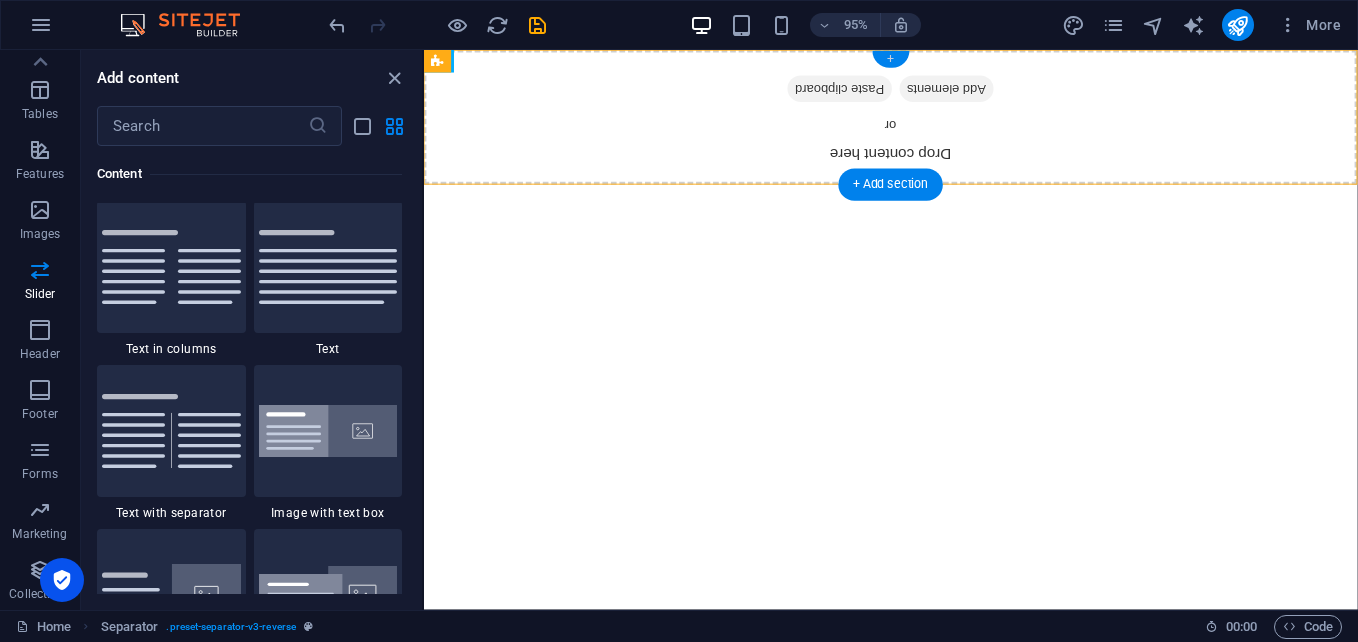 scroll, scrollTop: 3499, scrollLeft: 0, axis: vertical 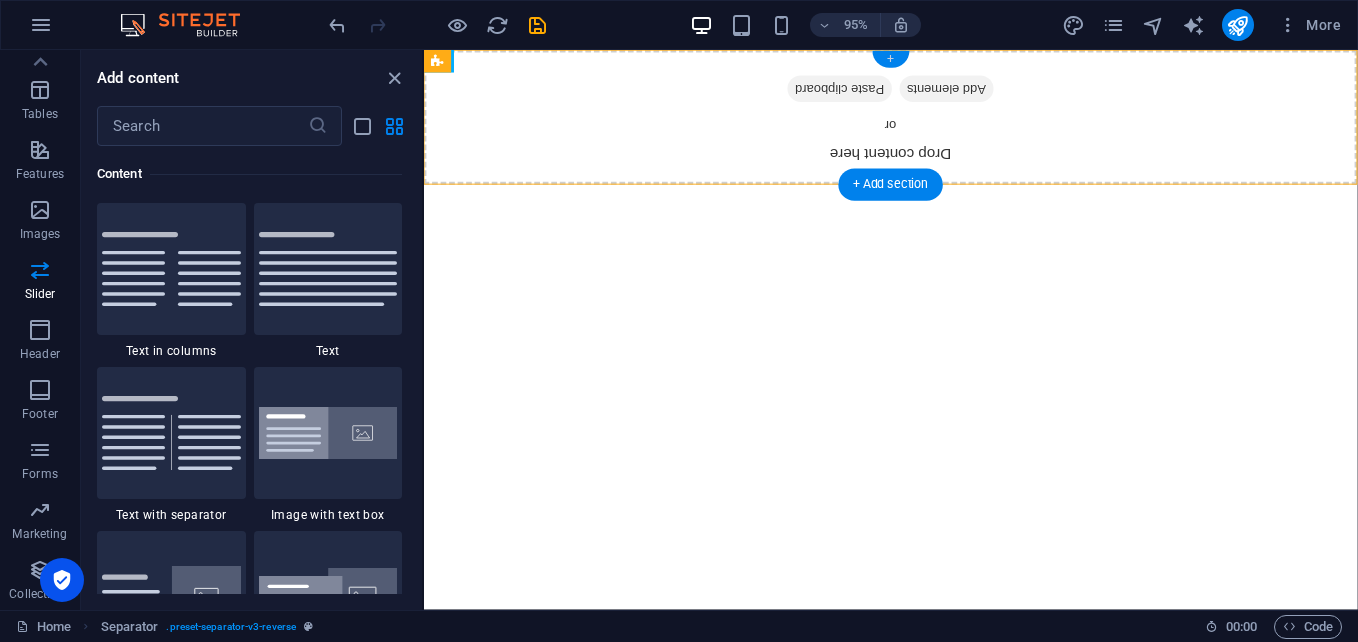 click on "+" at bounding box center [890, 59] 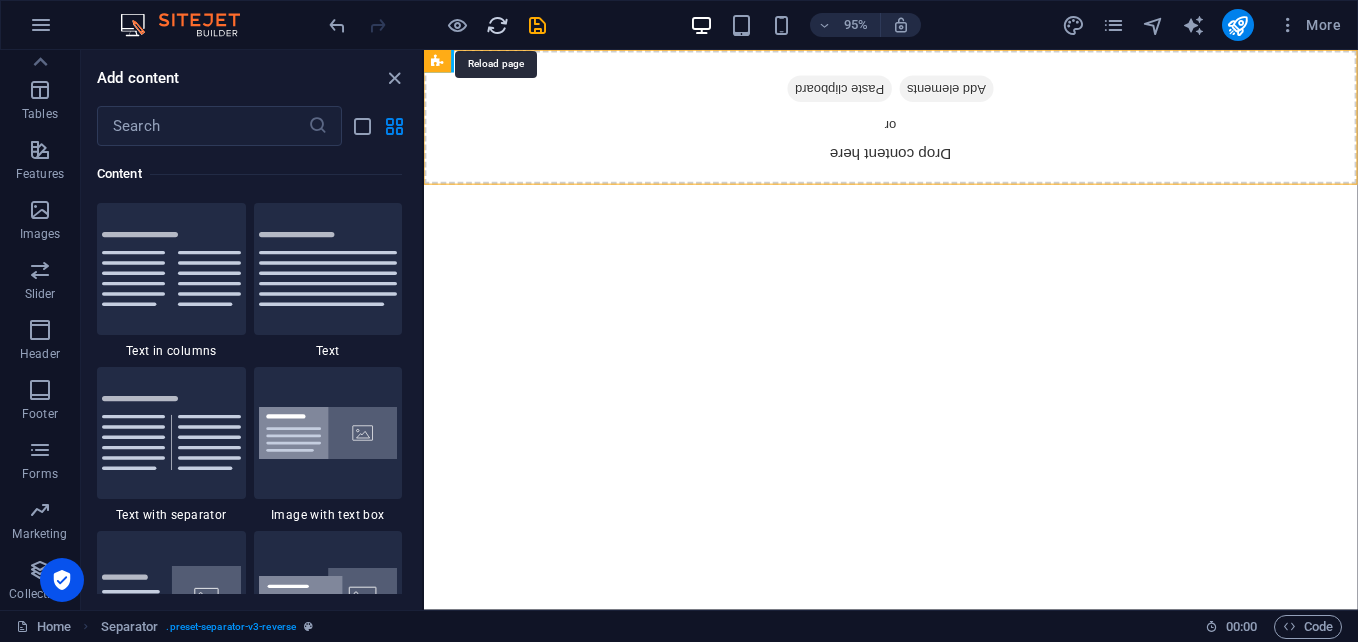 click at bounding box center [497, 25] 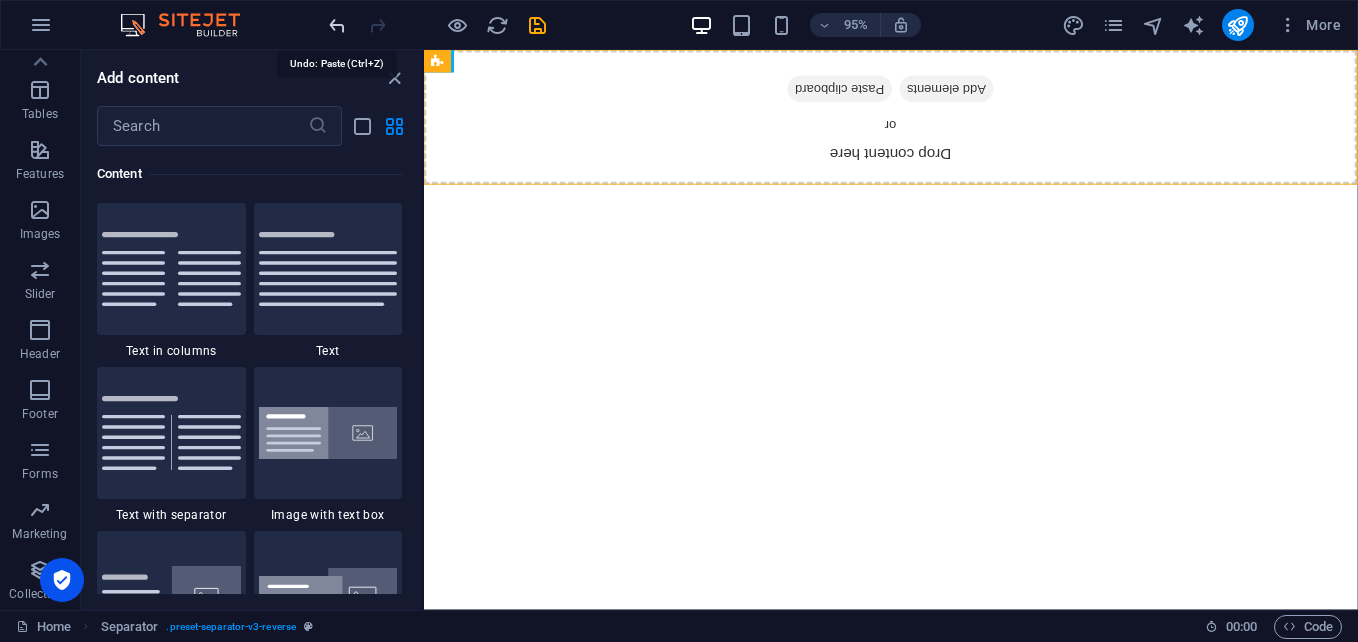 click at bounding box center [337, 25] 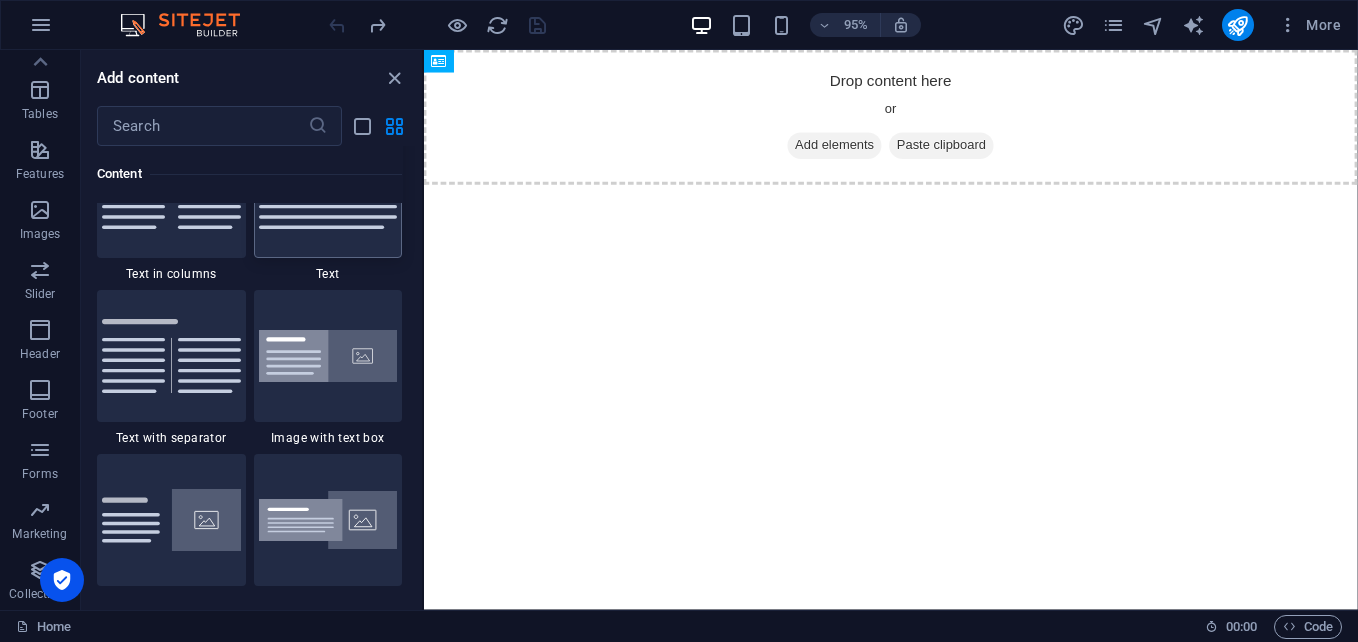scroll, scrollTop: 3699, scrollLeft: 0, axis: vertical 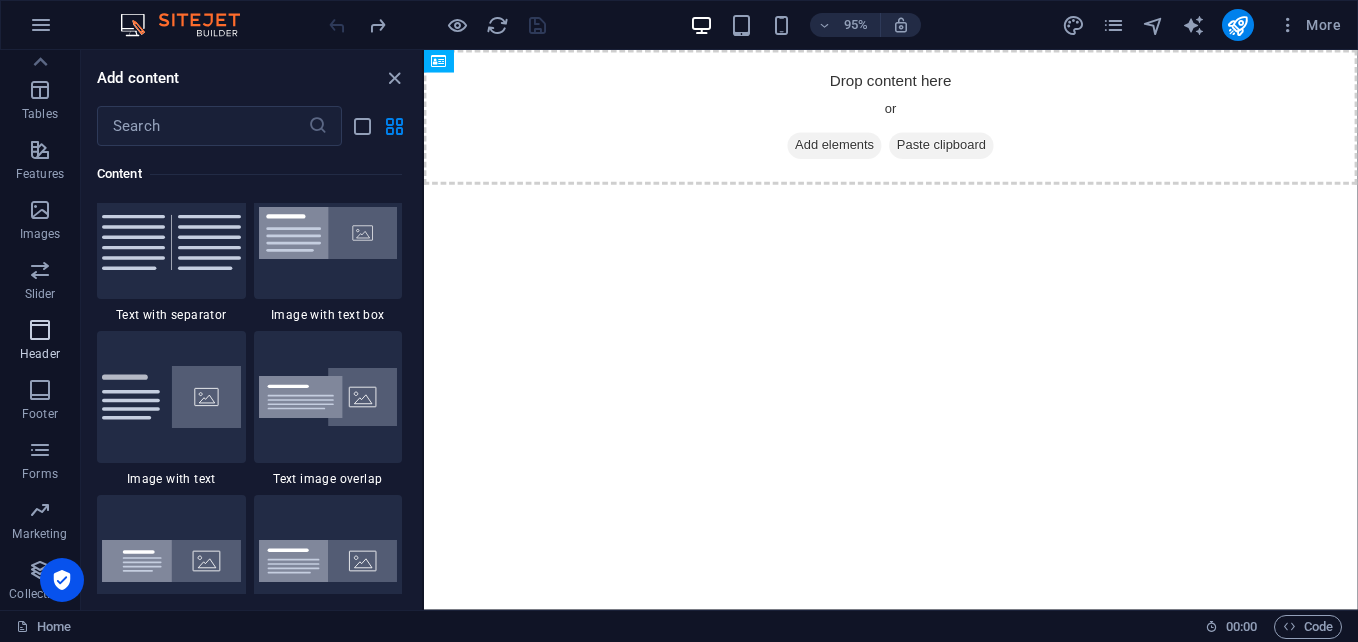 click on "Header" at bounding box center [40, 342] 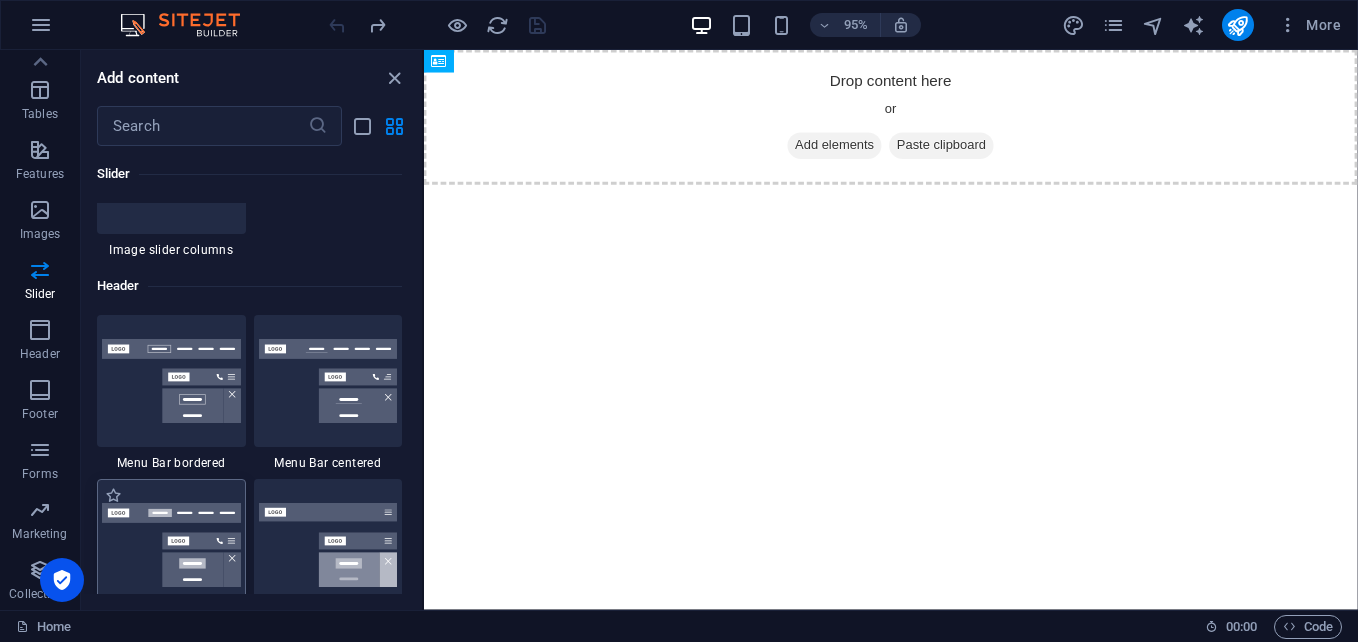 scroll, scrollTop: 11778, scrollLeft: 0, axis: vertical 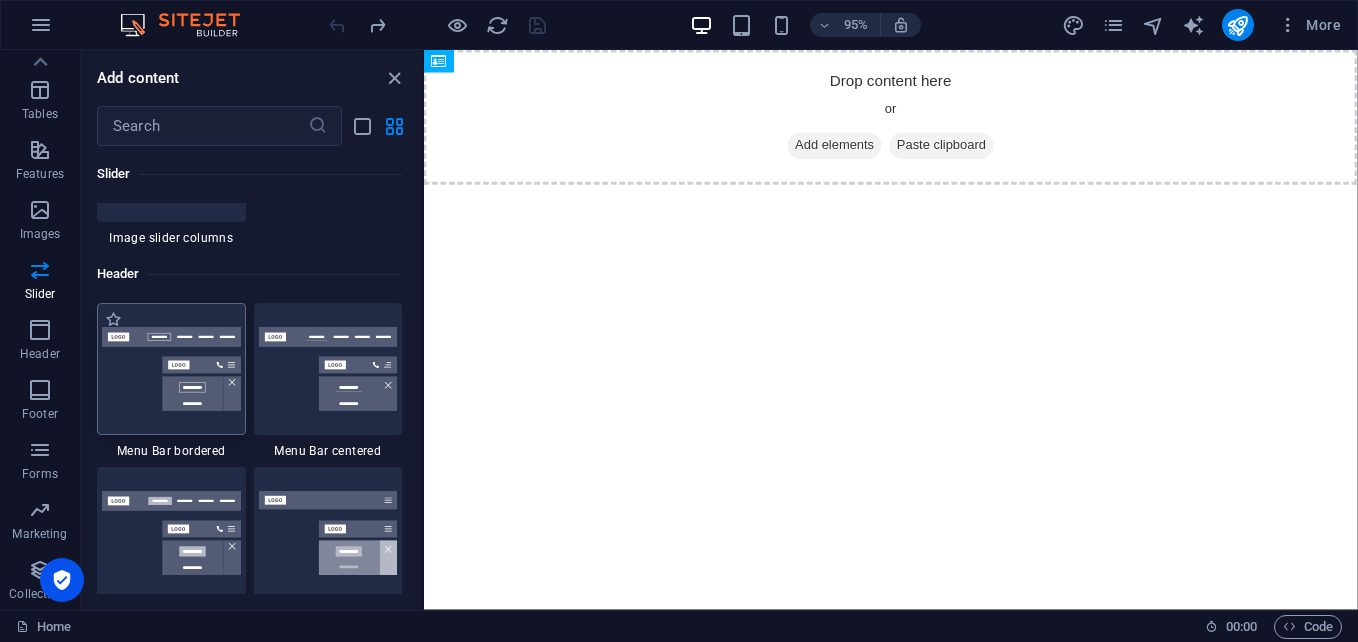 click at bounding box center (171, 369) 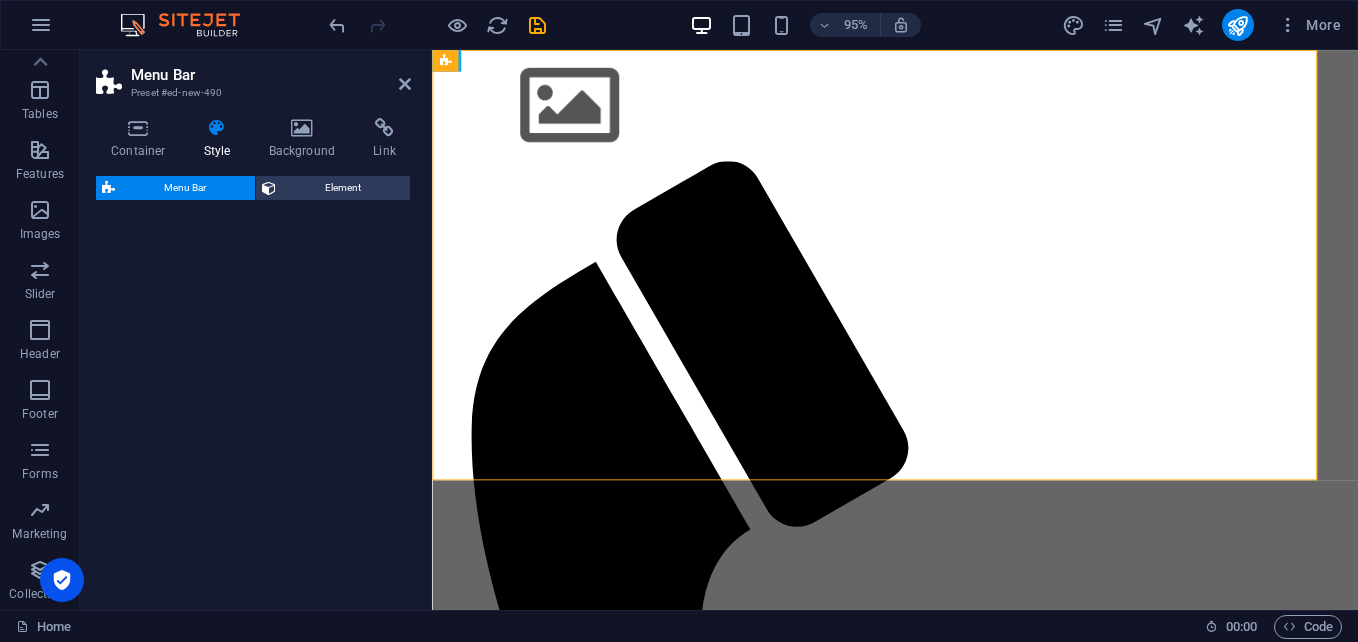 select on "rem" 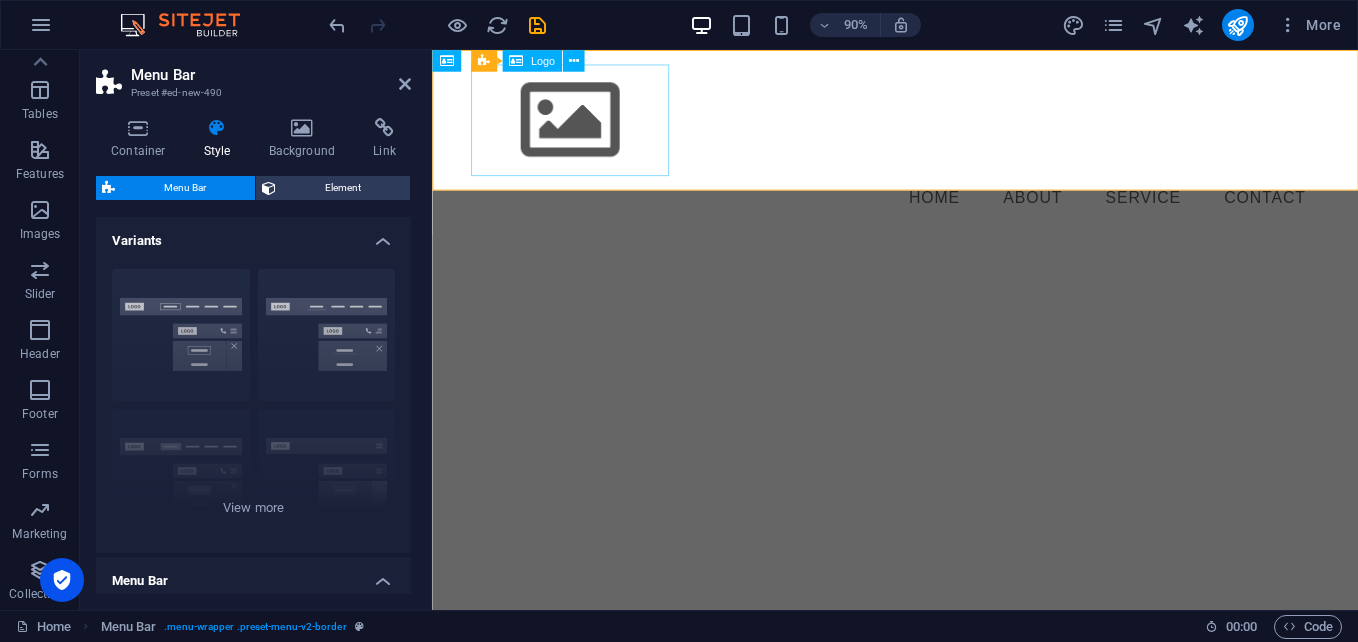 click at bounding box center [947, 128] 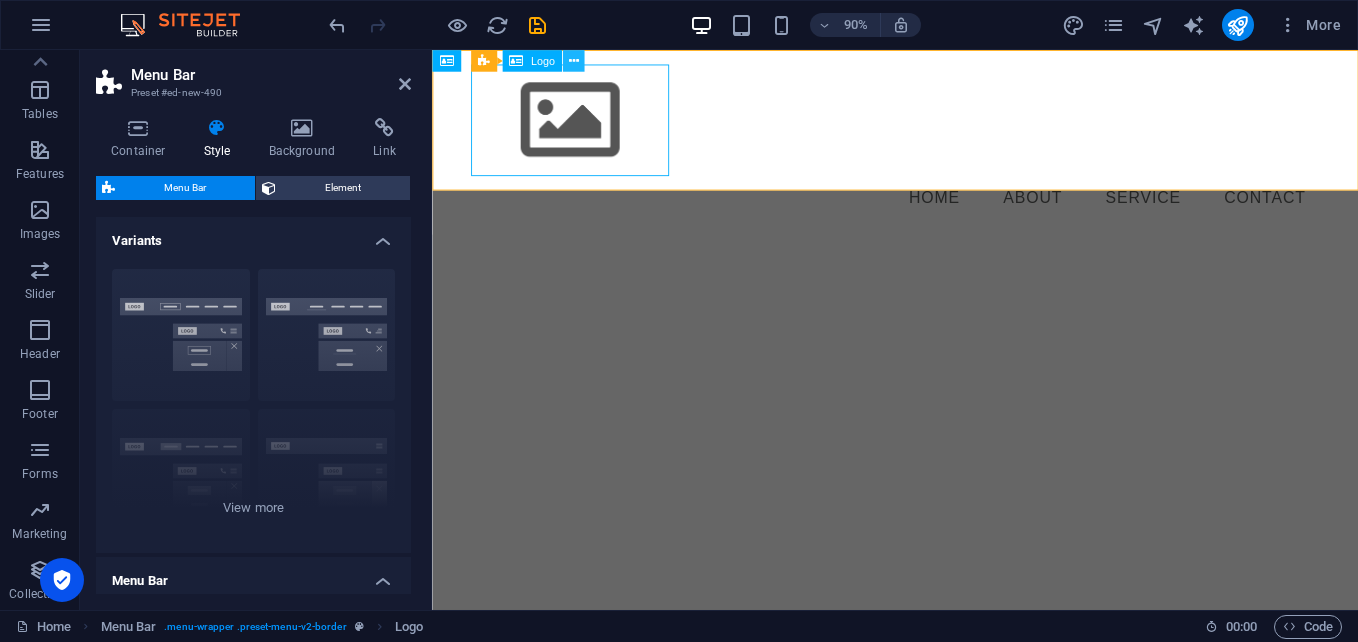click at bounding box center (574, 60) 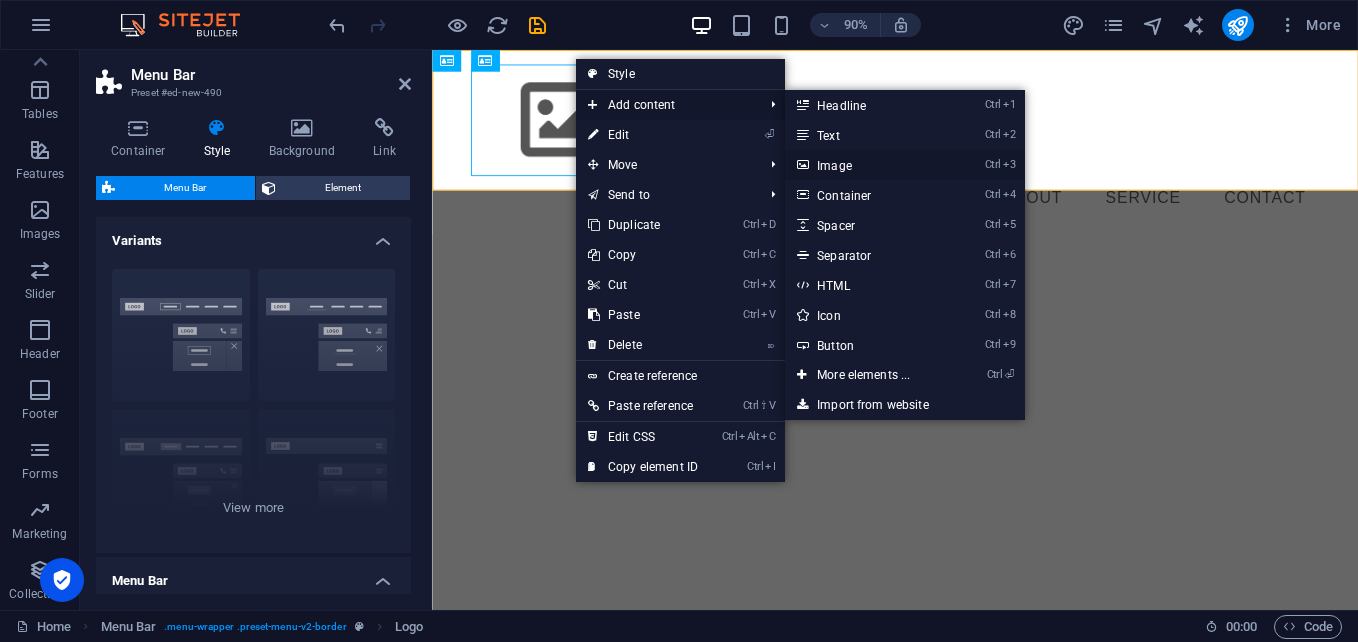 click on "Ctrl 3  Image" at bounding box center [867, 165] 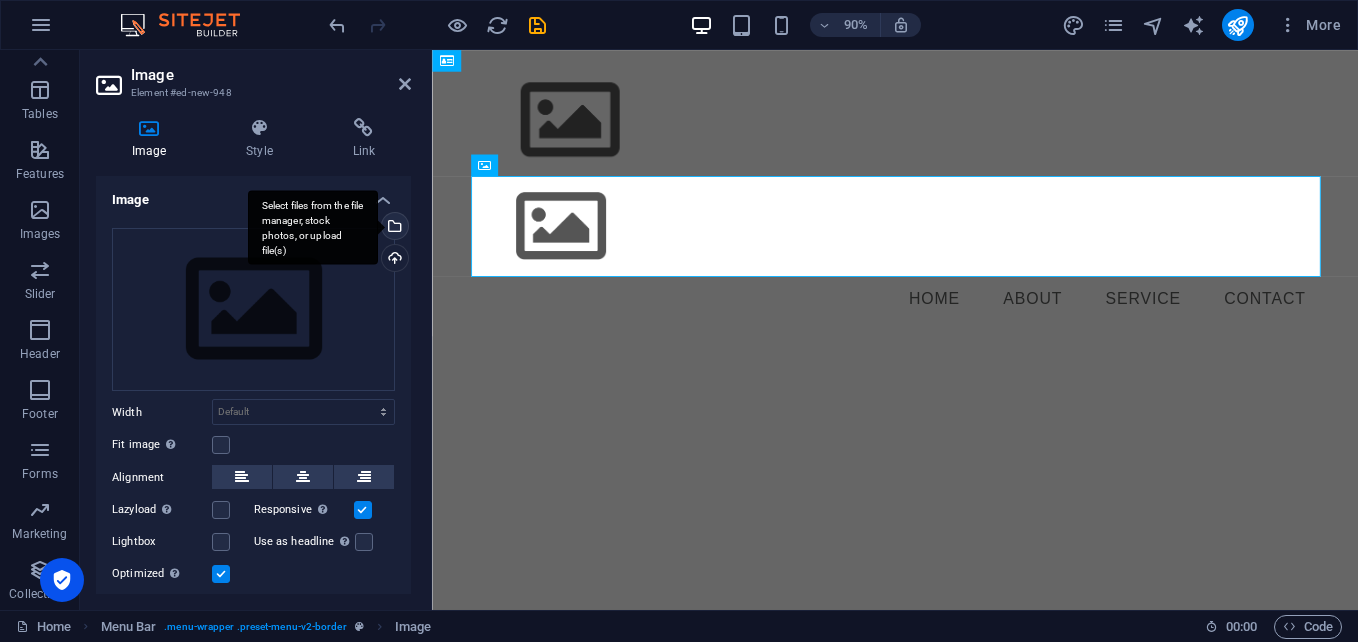 click on "Select files from the file manager, stock photos, or upload file(s)" at bounding box center (313, 227) 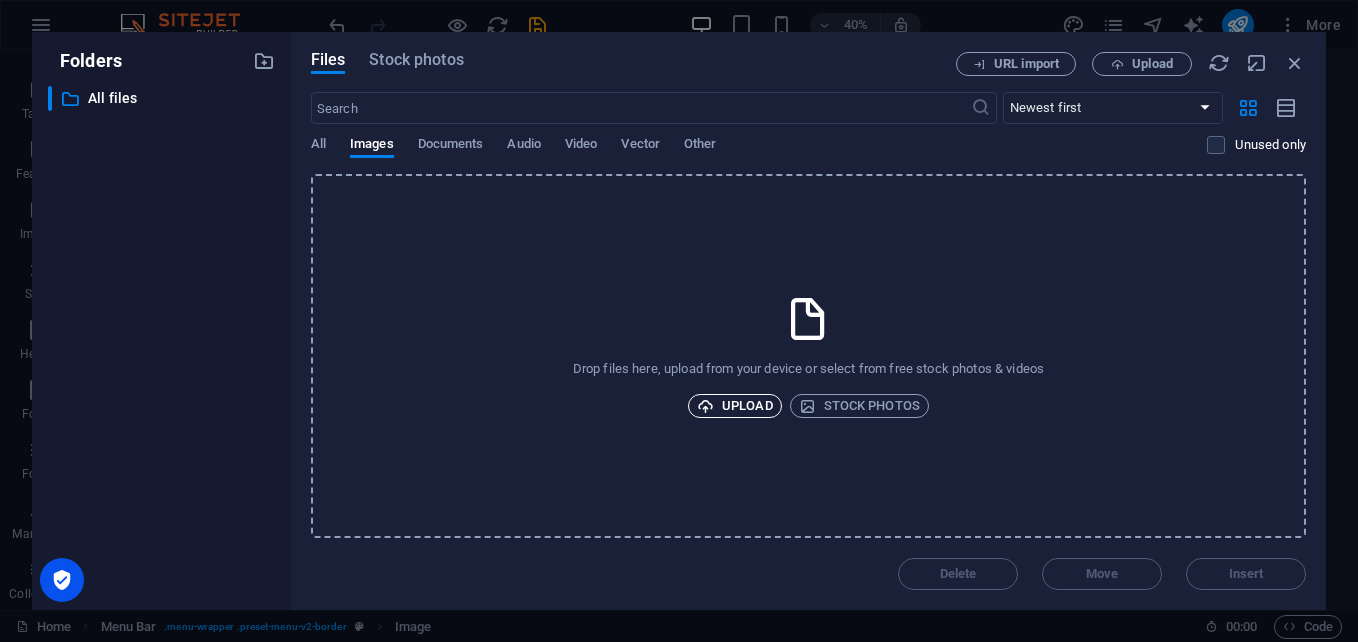 click on "Upload" at bounding box center [735, 406] 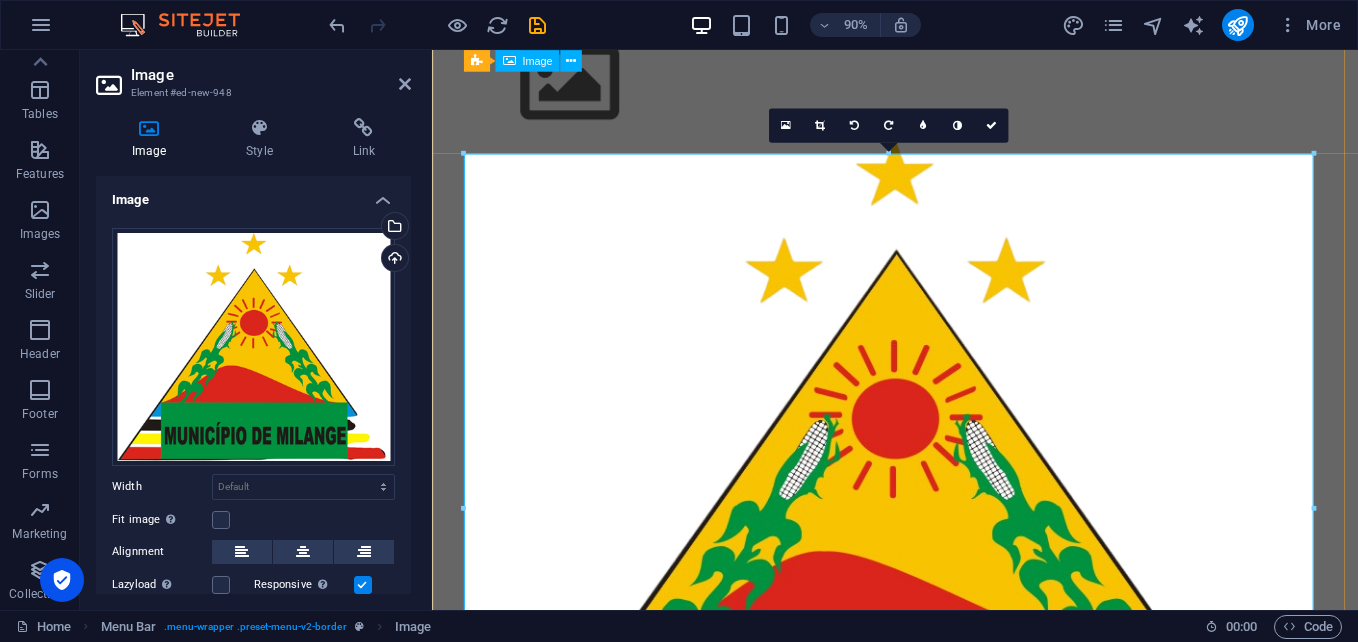 scroll, scrollTop: 0, scrollLeft: 0, axis: both 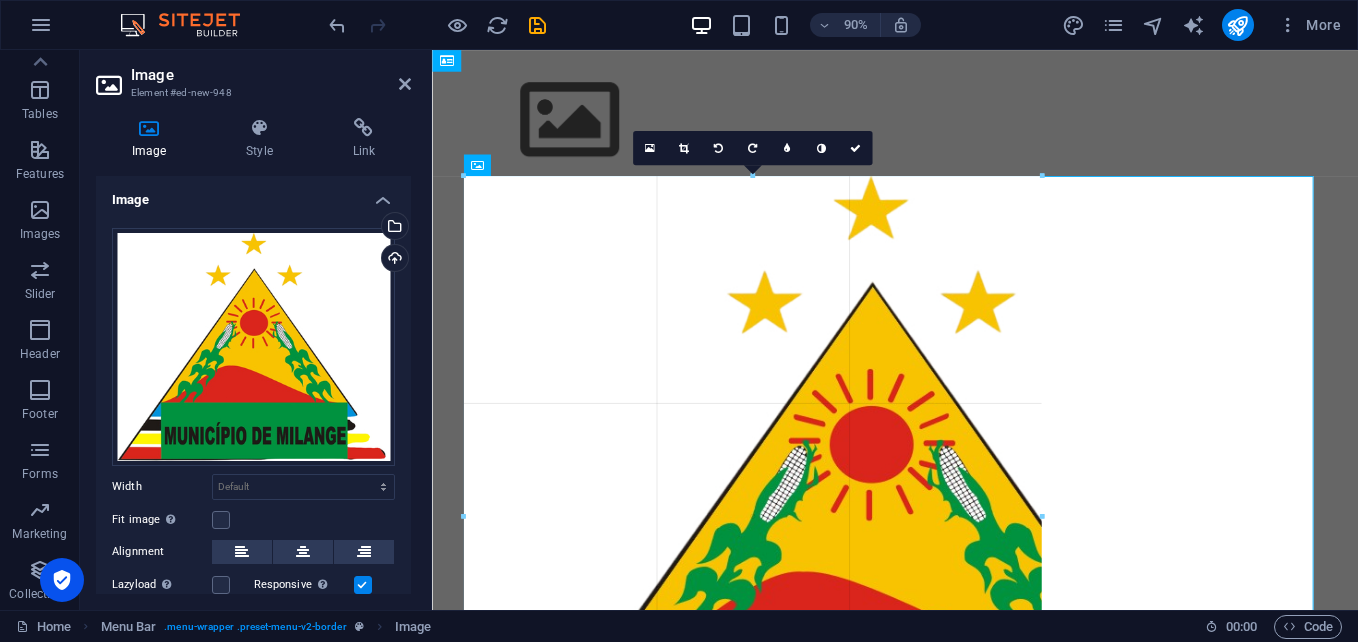 drag, startPoint x: 1312, startPoint y: 179, endPoint x: 682, endPoint y: 434, distance: 679.65063 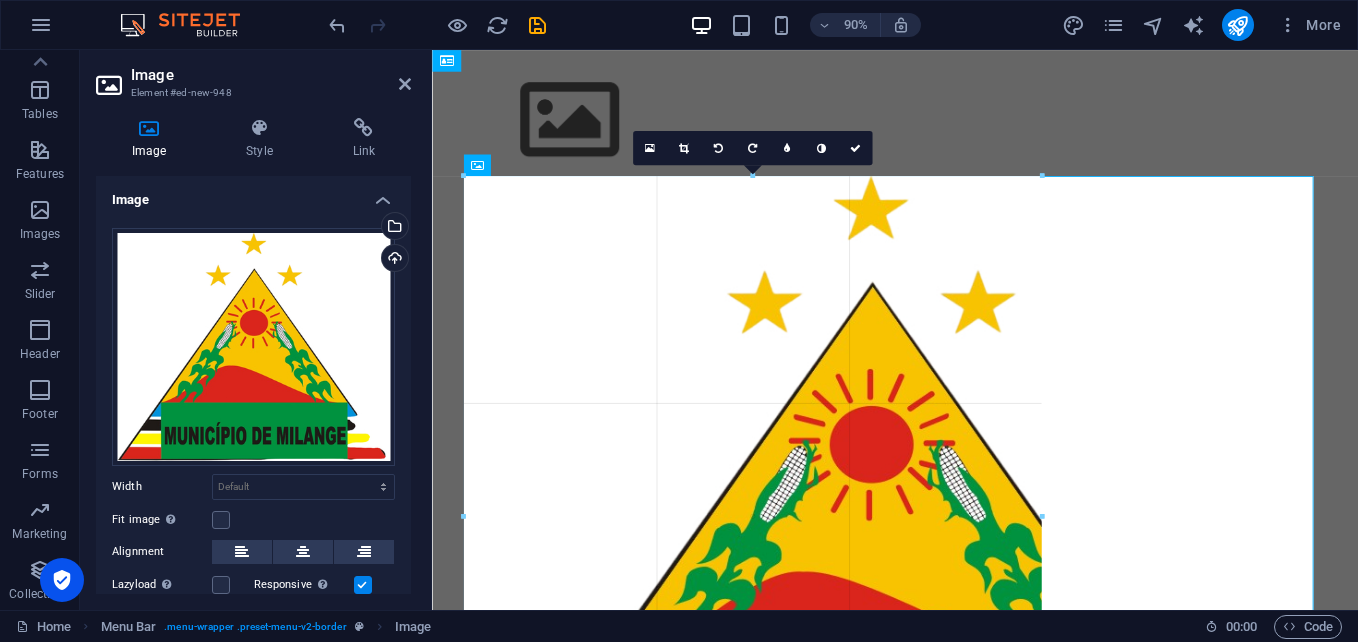 type on "898" 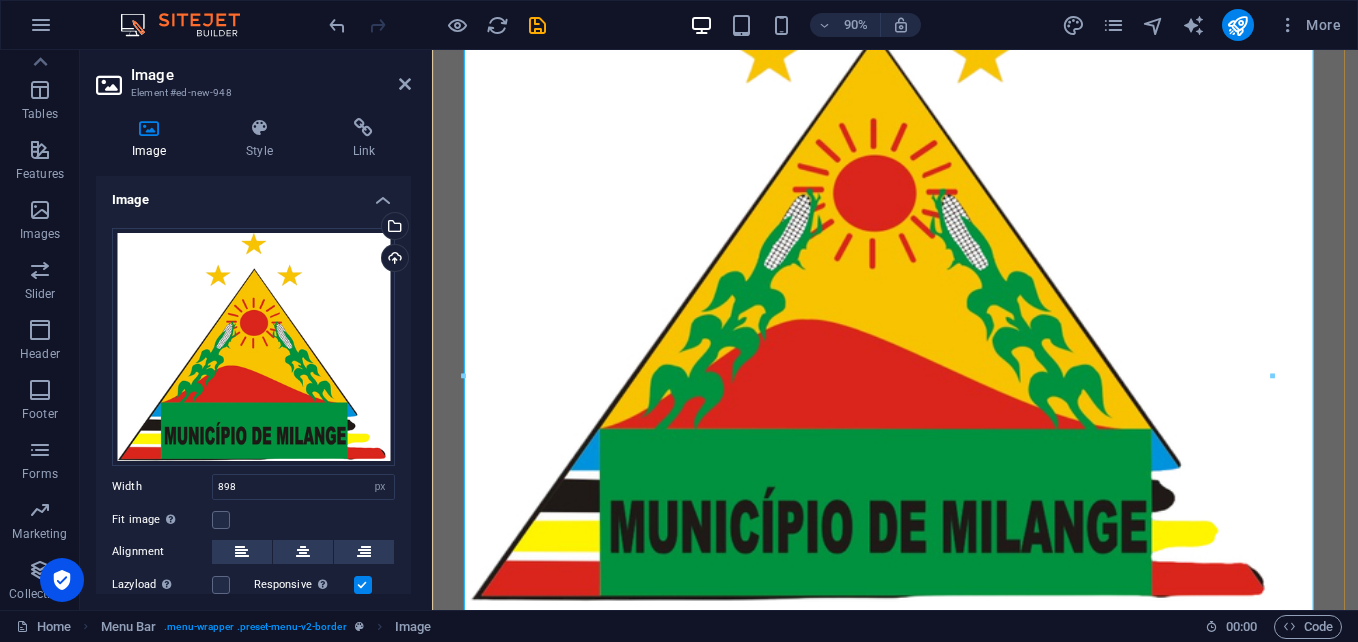scroll, scrollTop: 333, scrollLeft: 0, axis: vertical 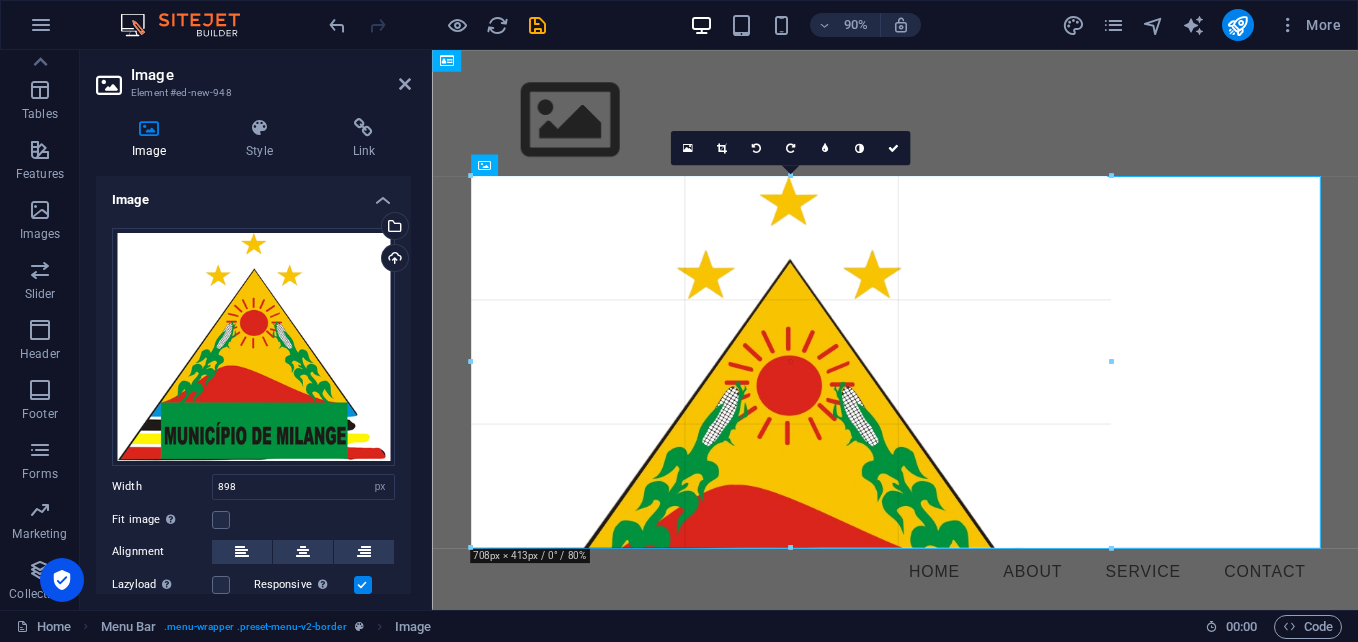 drag, startPoint x: 462, startPoint y: 550, endPoint x: 850, endPoint y: 215, distance: 512.61 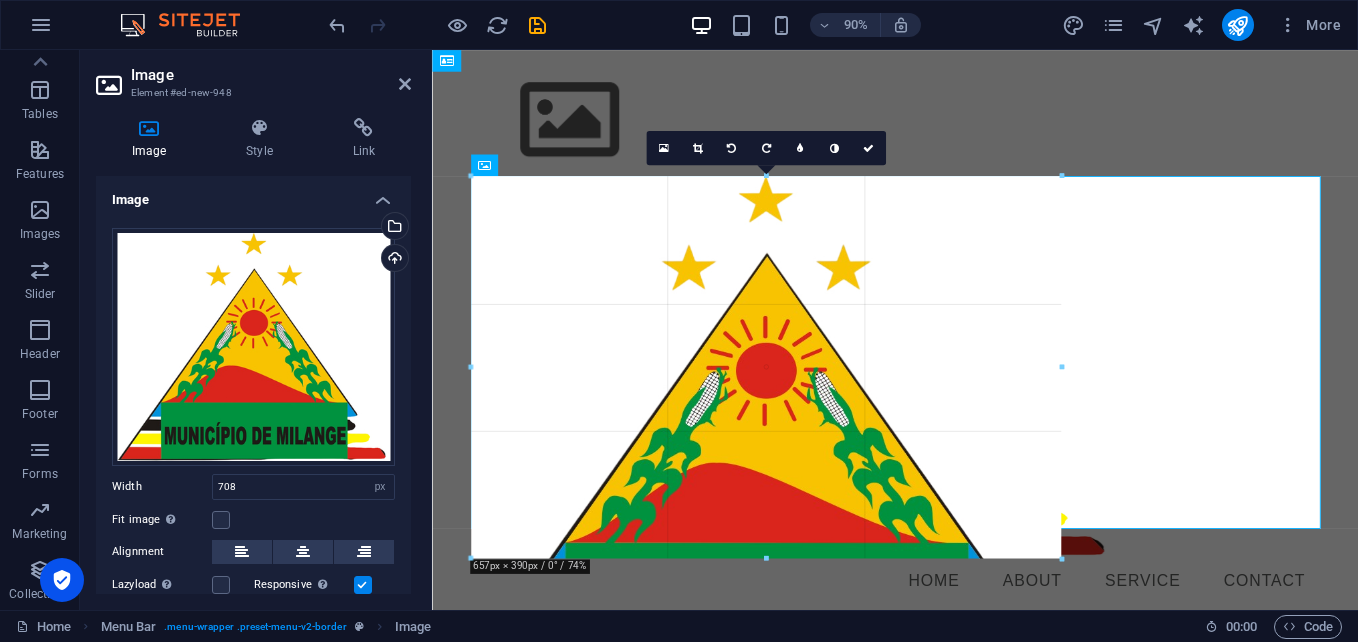 drag, startPoint x: 1100, startPoint y: 175, endPoint x: 1101, endPoint y: 407, distance: 232.00215 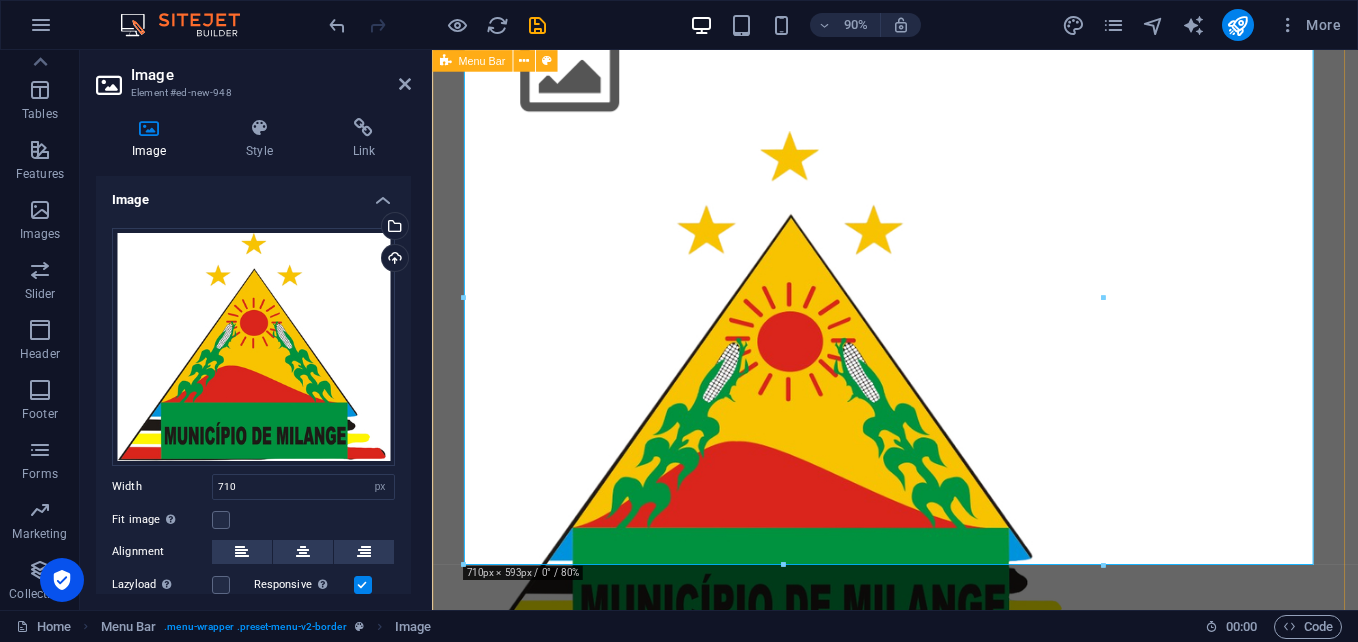 scroll, scrollTop: 0, scrollLeft: 0, axis: both 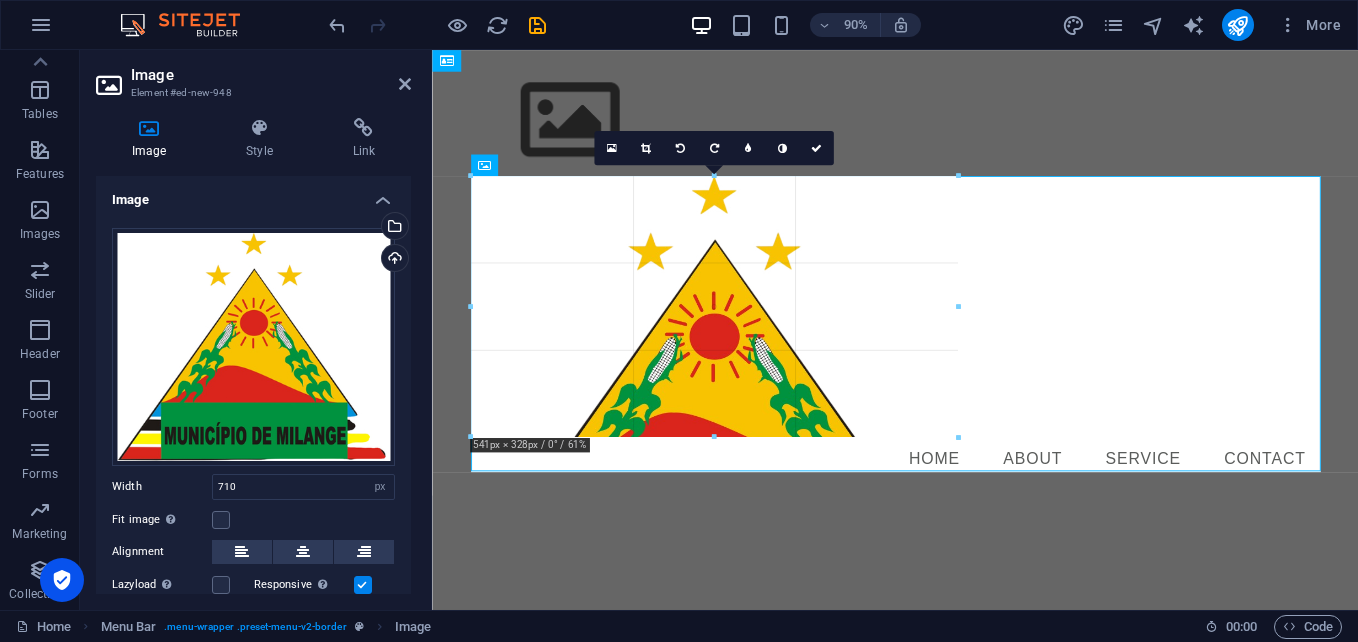 drag, startPoint x: 468, startPoint y: 174, endPoint x: 291, endPoint y: 486, distance: 358.71017 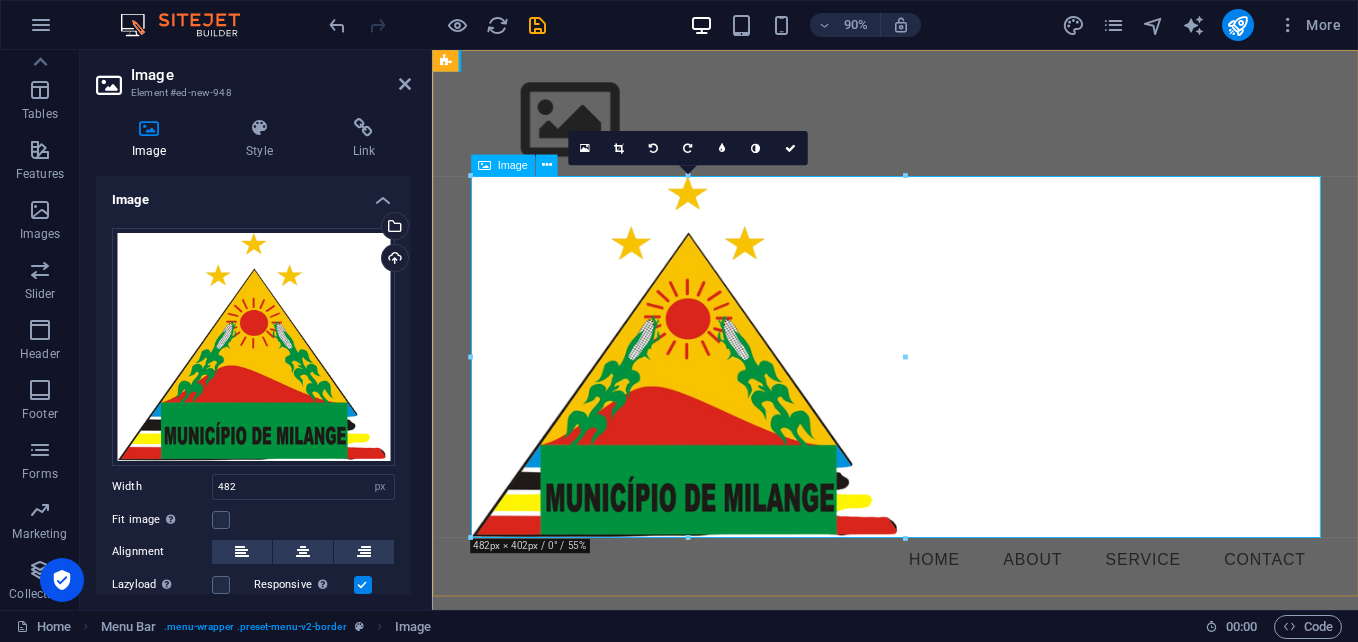 click at bounding box center (947, 391) 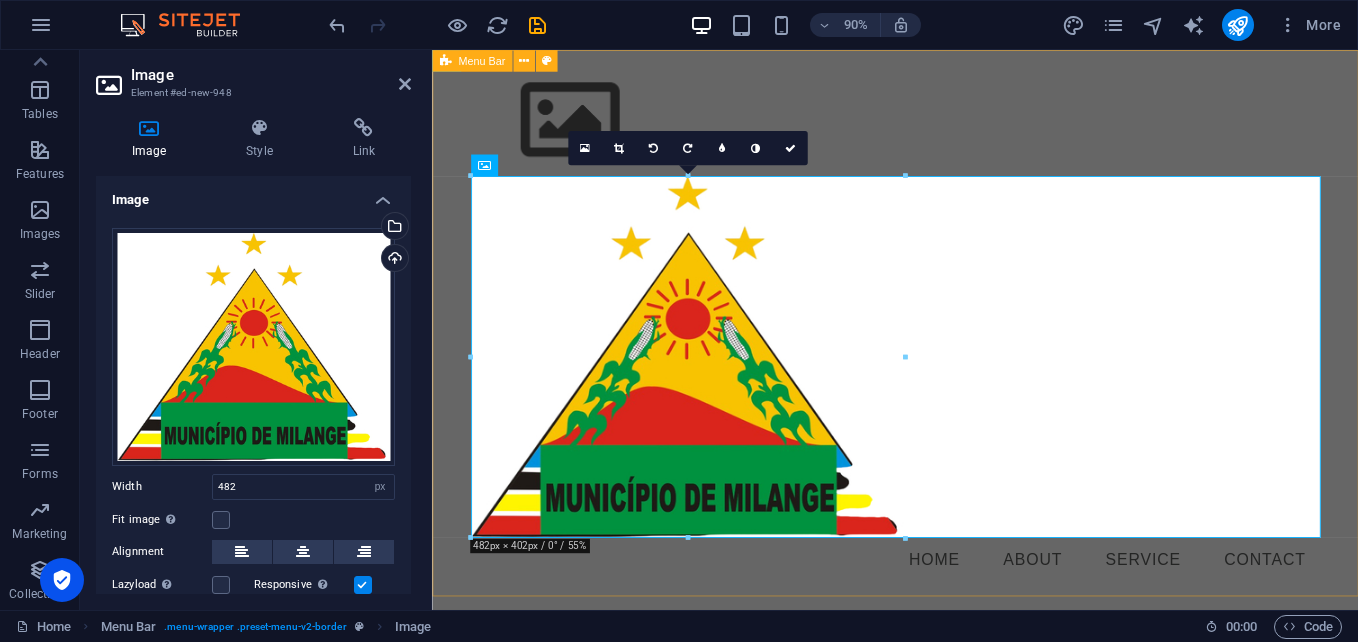 click on "Menu Home About Service Contact" at bounding box center (946, 353) 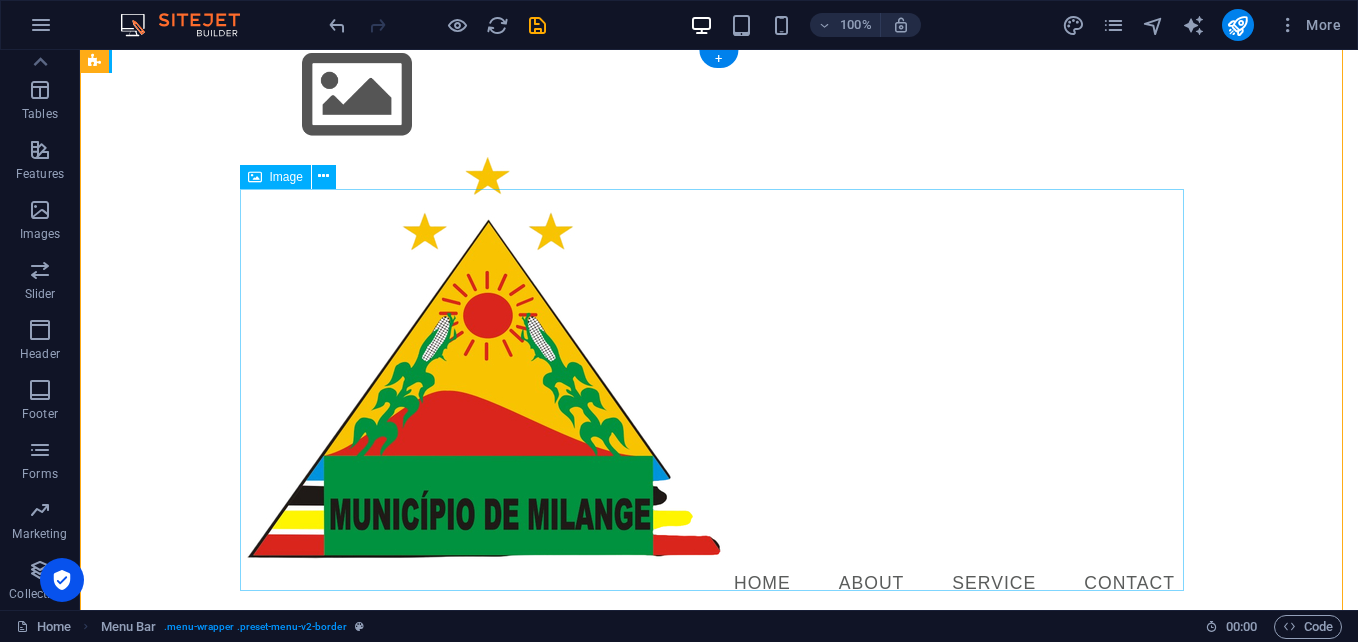 scroll, scrollTop: 47, scrollLeft: 0, axis: vertical 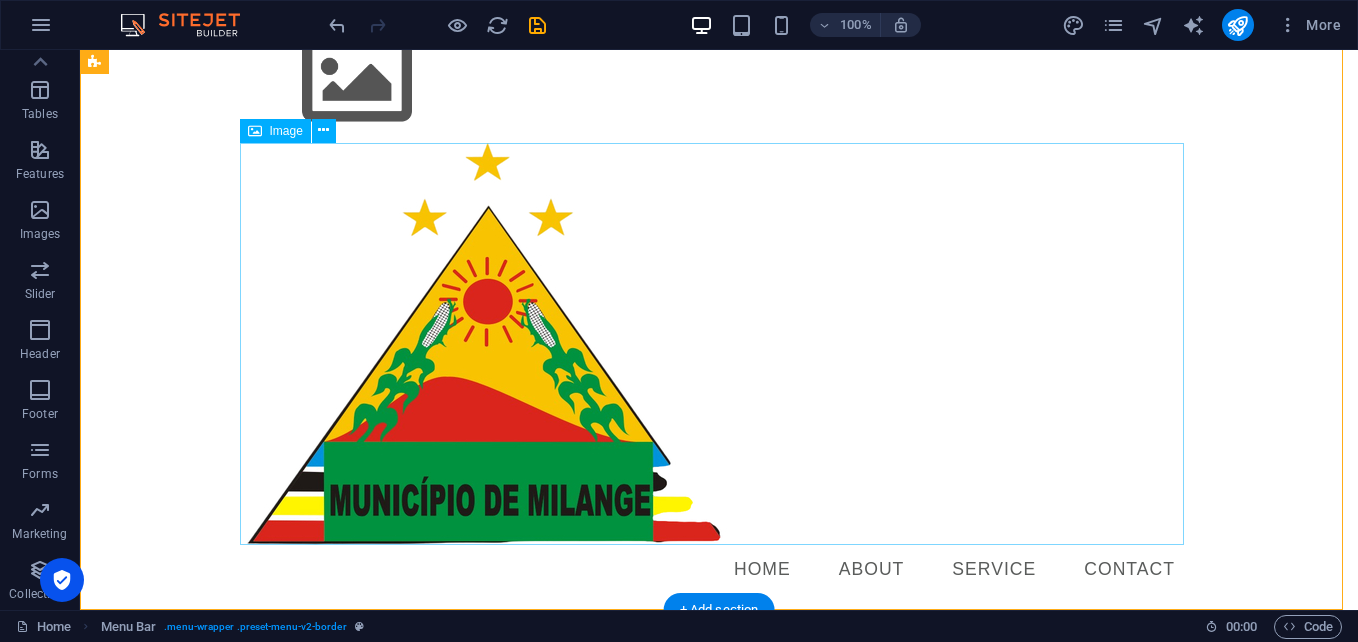 click at bounding box center [719, 344] 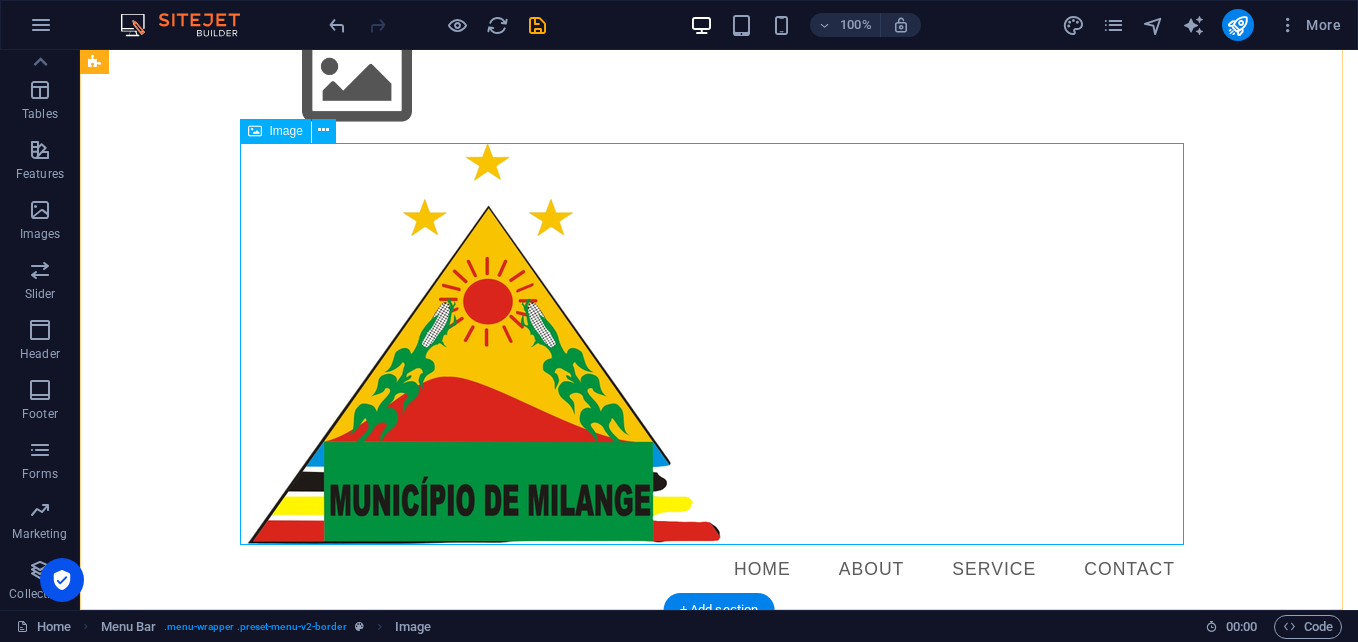 click at bounding box center [719, 344] 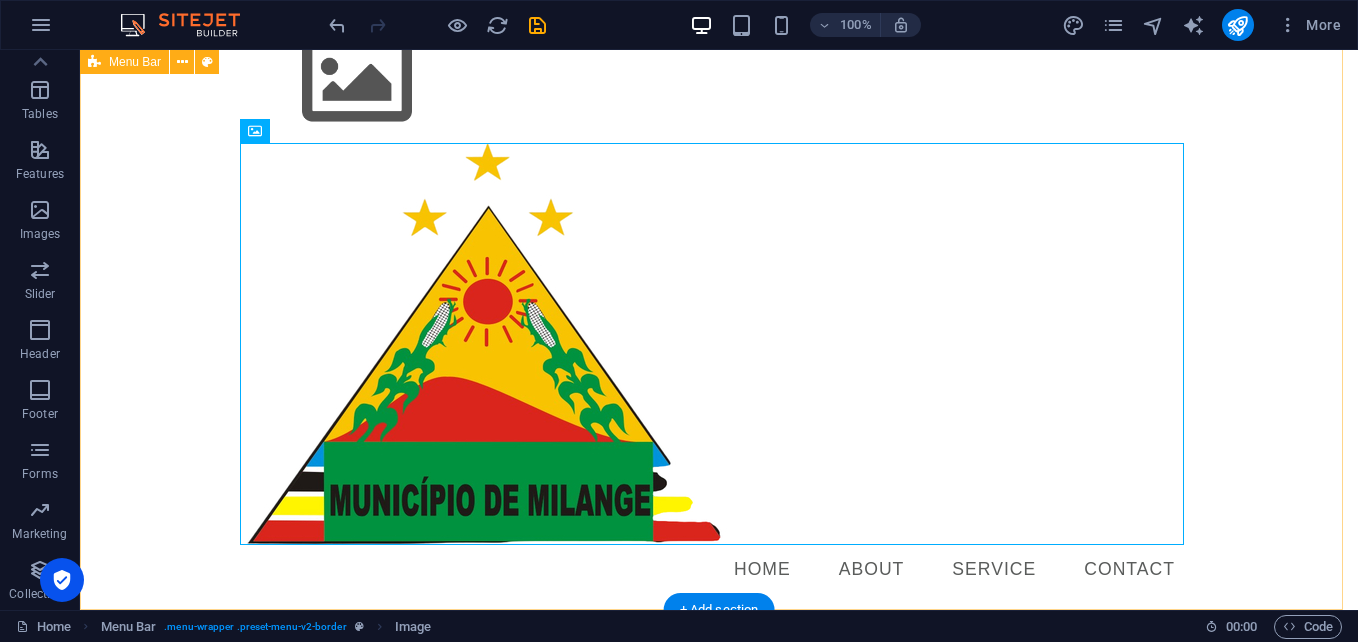 drag, startPoint x: 1188, startPoint y: 261, endPoint x: 821, endPoint y: 187, distance: 374.38617 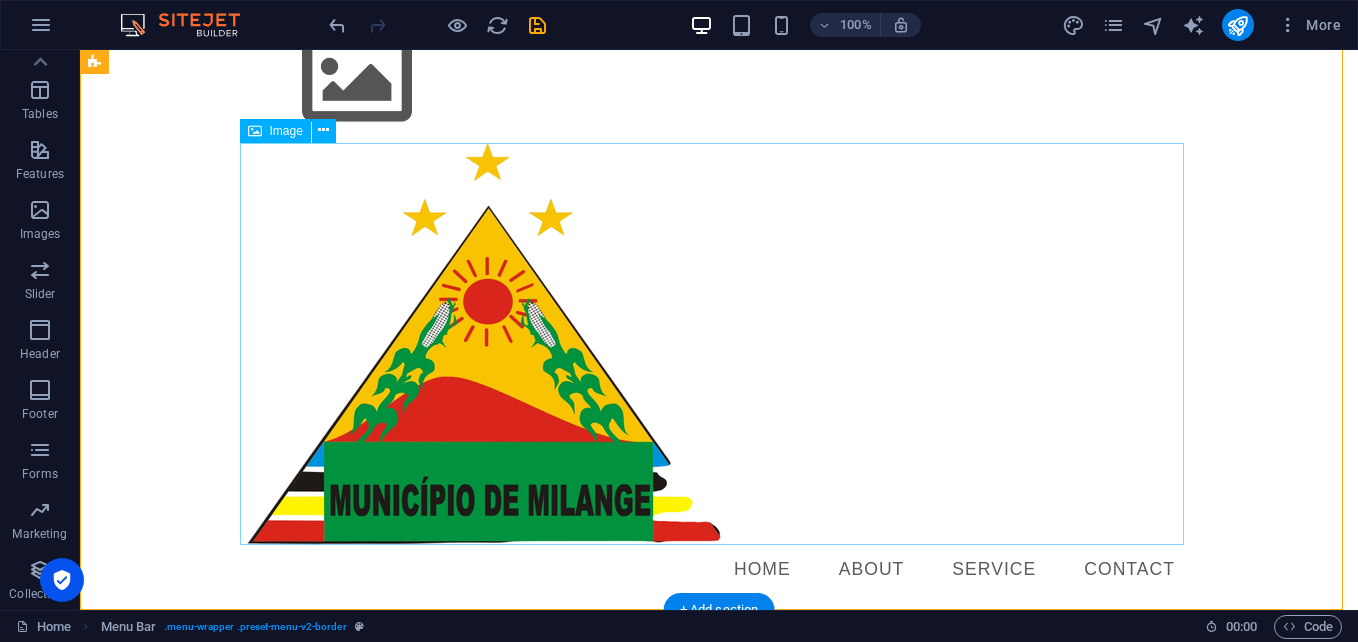 click at bounding box center [719, 344] 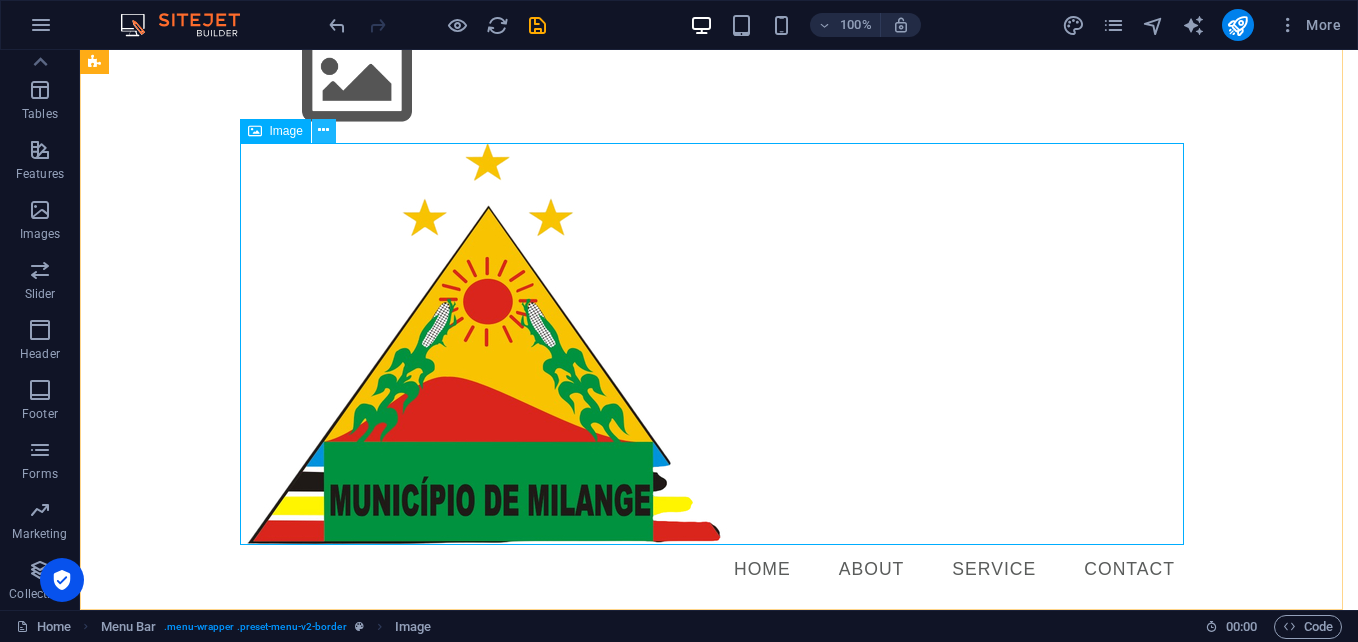 click at bounding box center (323, 130) 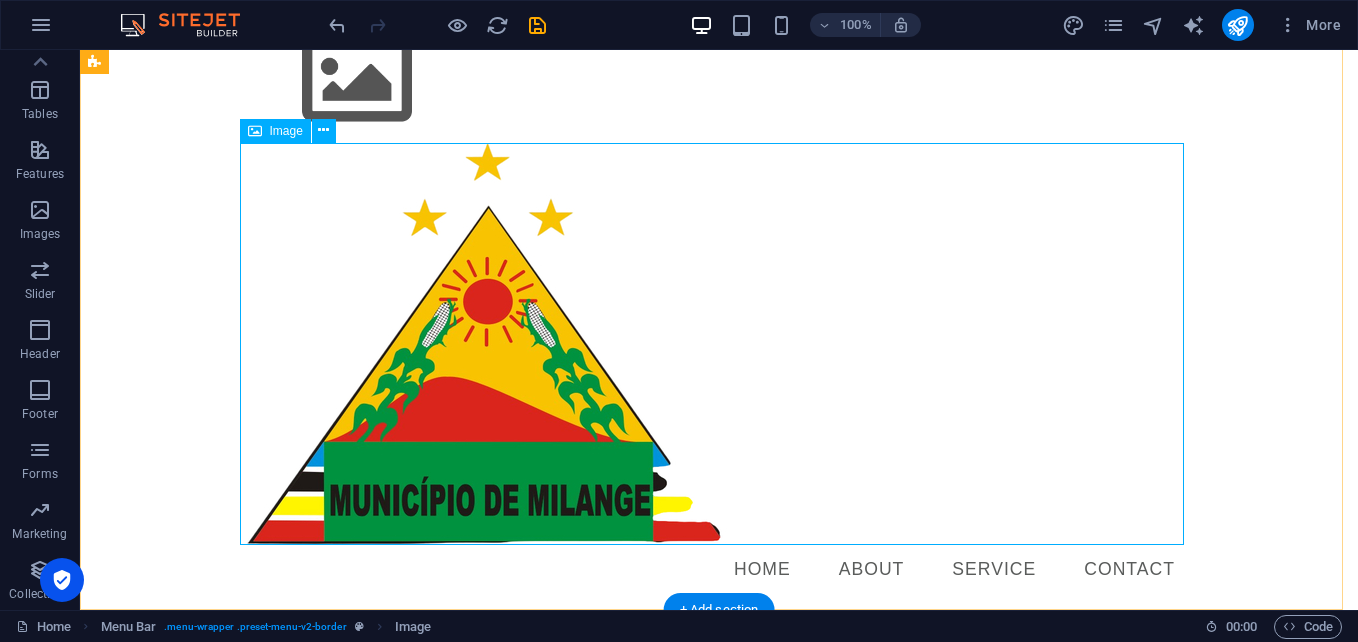 click at bounding box center [719, 344] 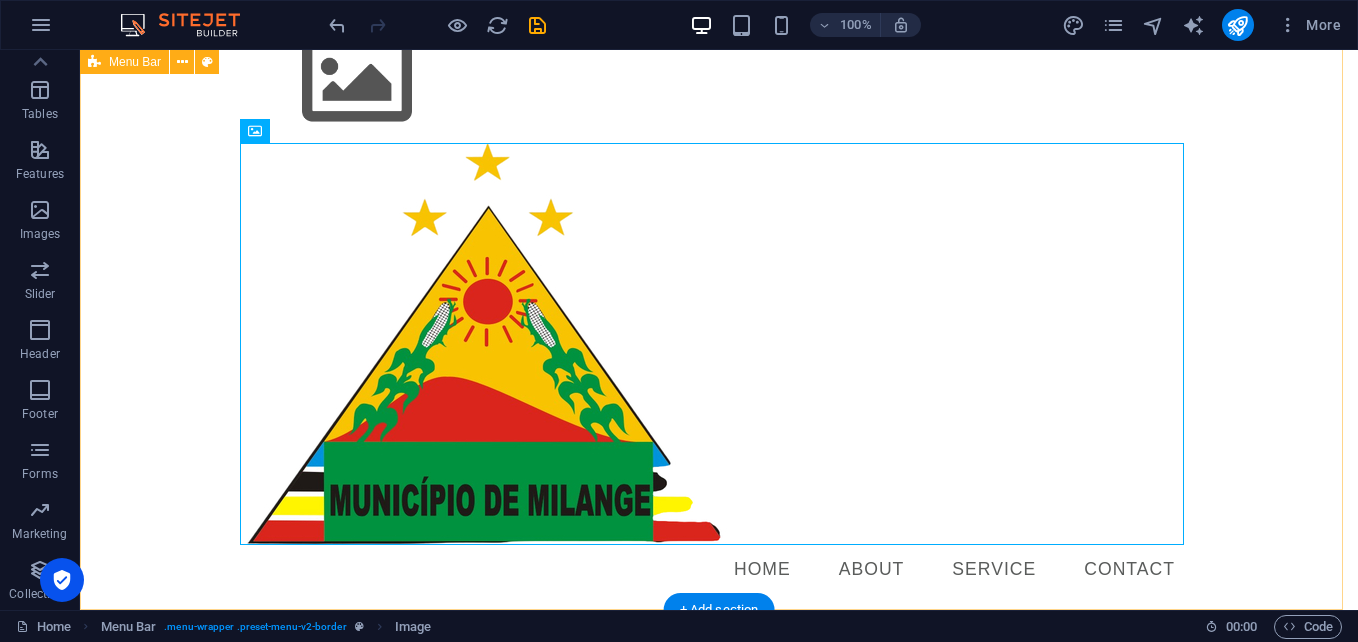 click on "Menu Home About Service Contact" at bounding box center [719, 306] 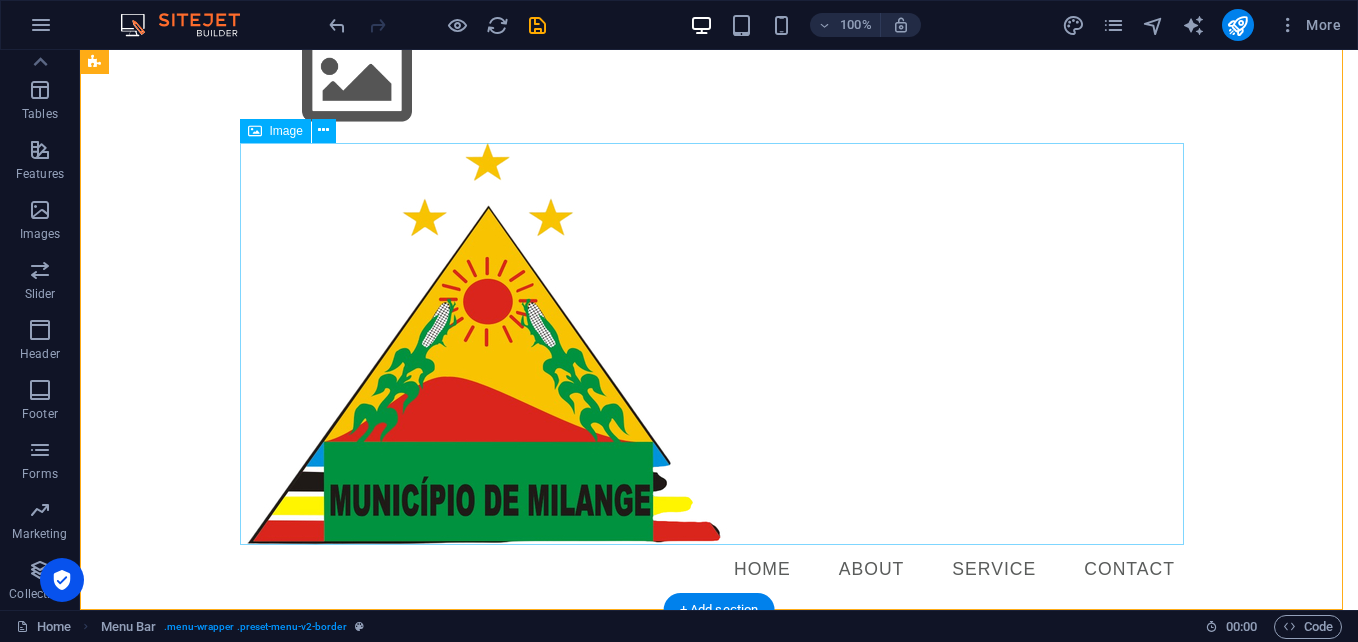 click at bounding box center (719, 344) 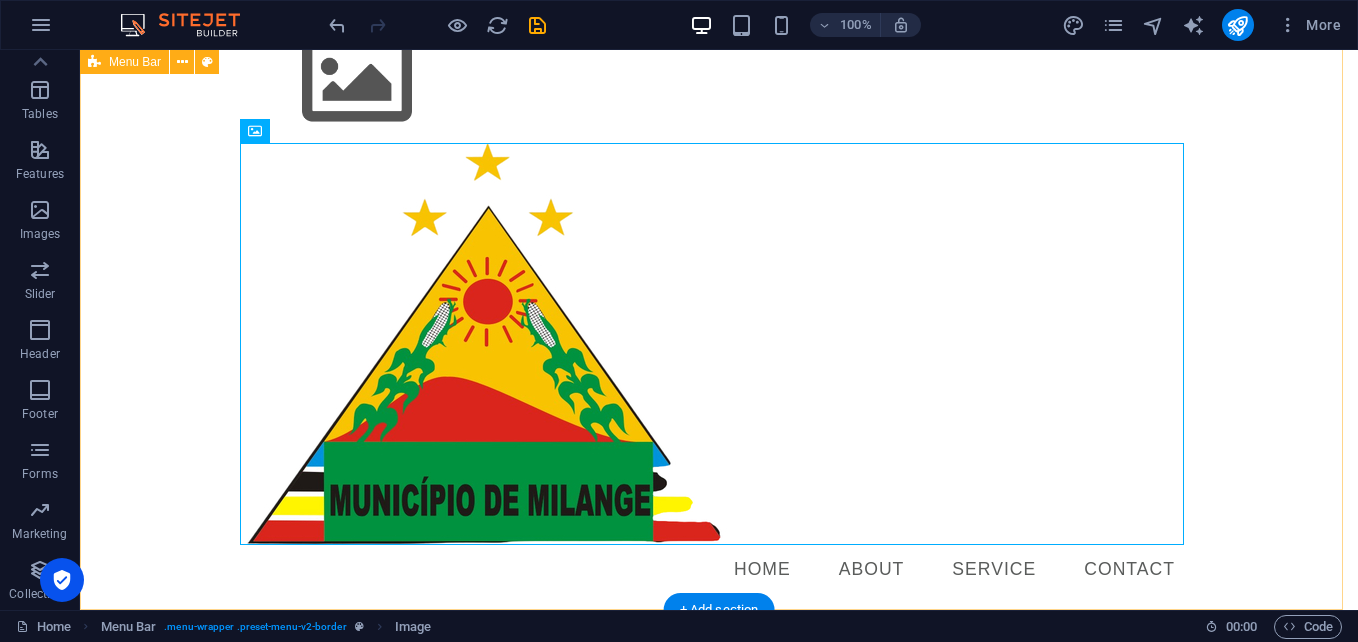 click on "Menu Home About Service Contact" at bounding box center [719, 306] 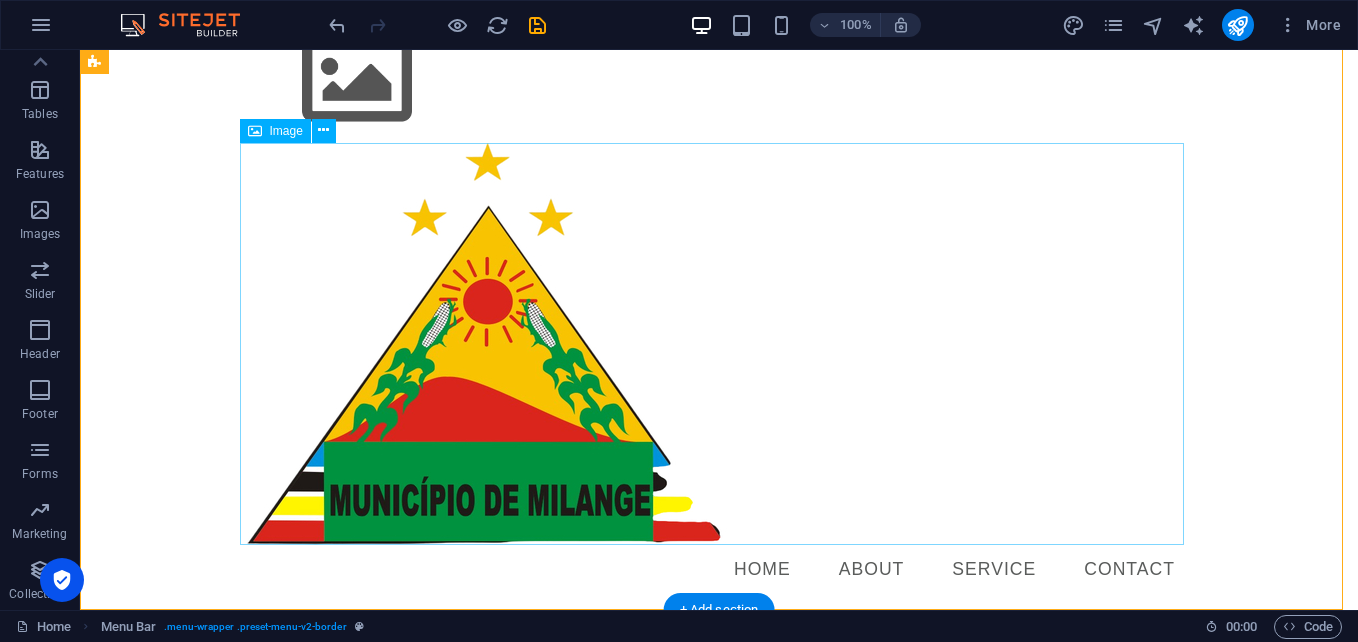 click at bounding box center (719, 344) 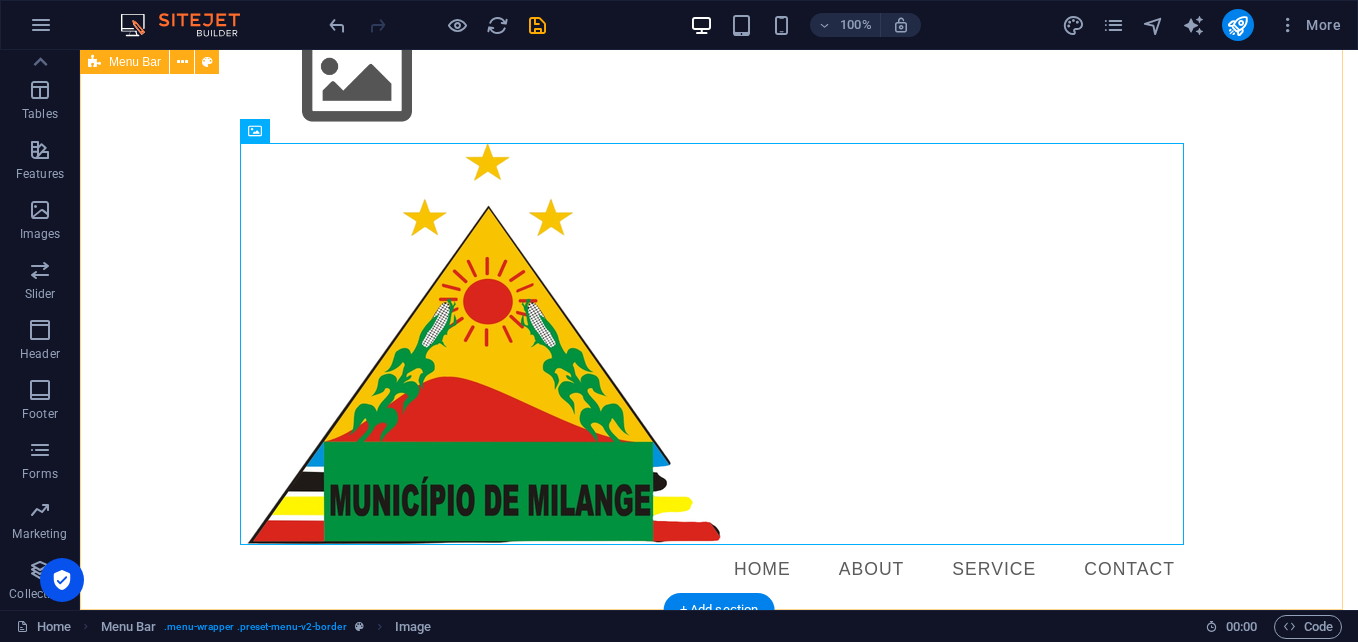 click on "Menu Home About Service Contact" at bounding box center (719, 306) 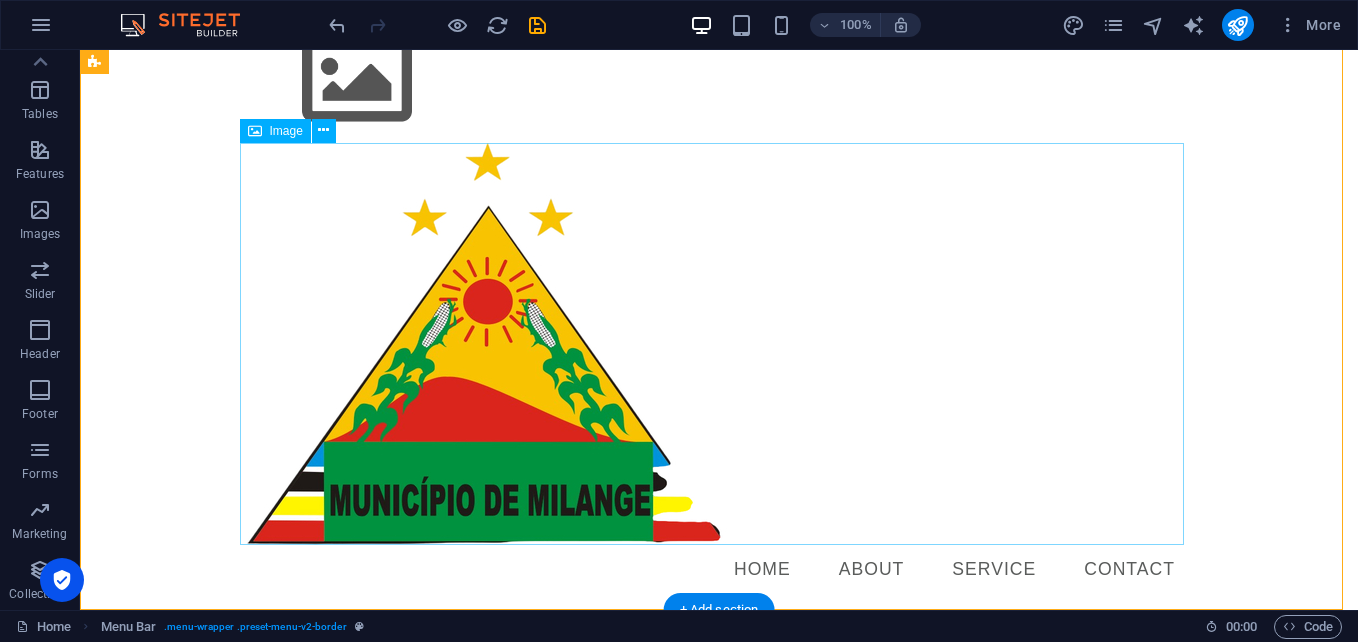 click at bounding box center [719, 344] 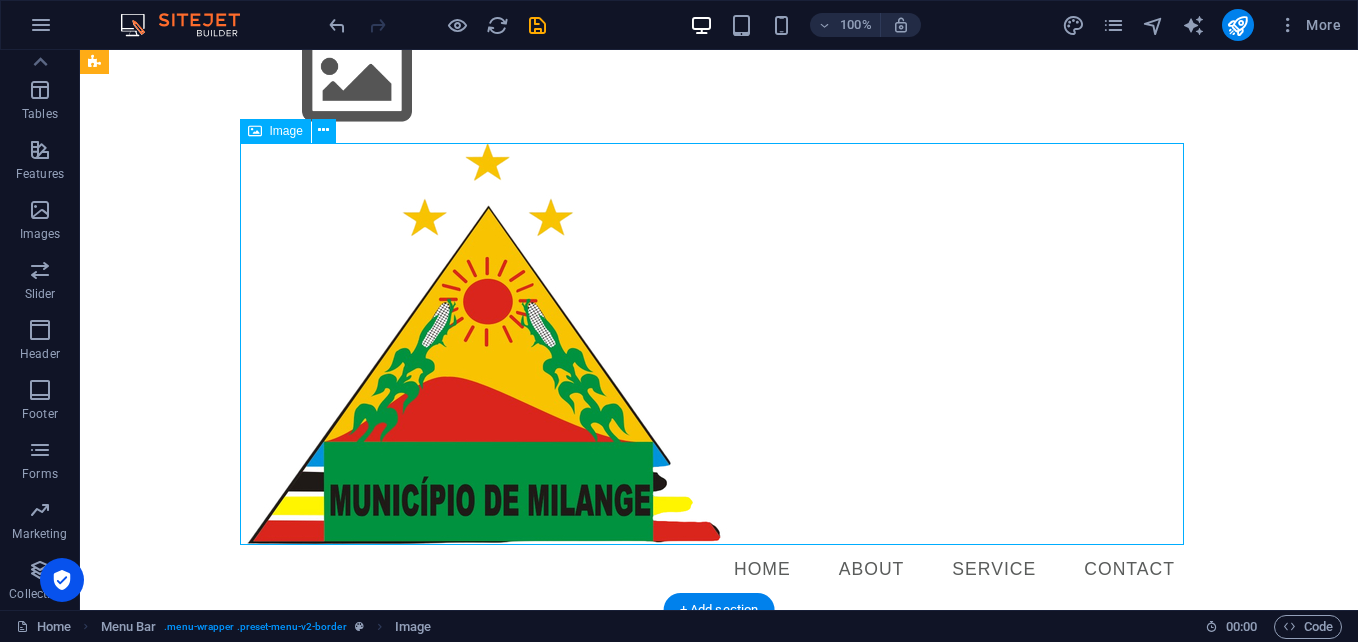 click at bounding box center [719, 344] 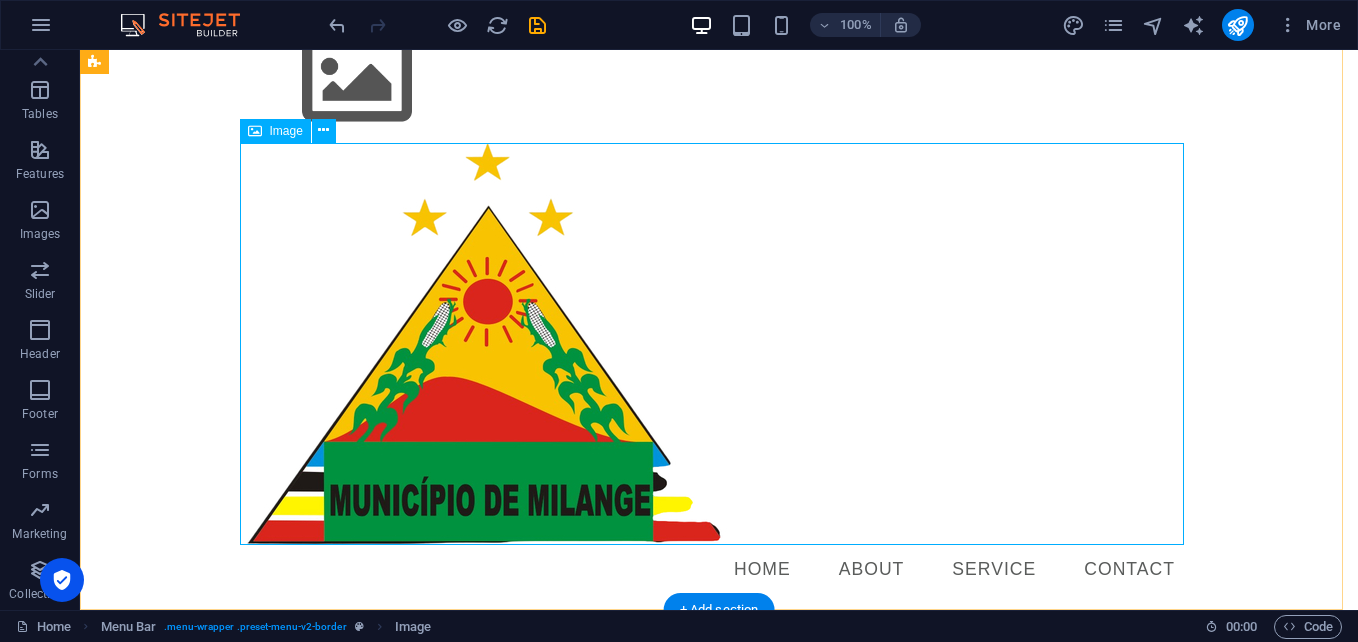 click at bounding box center [719, 344] 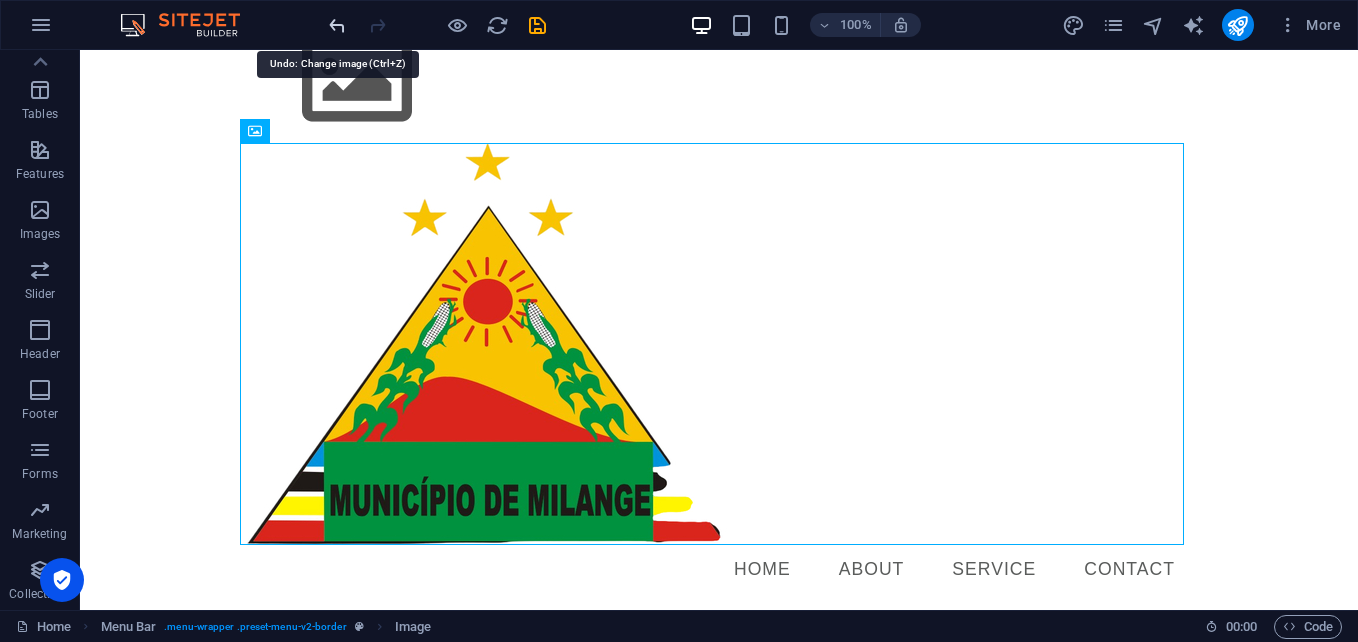 click at bounding box center [337, 25] 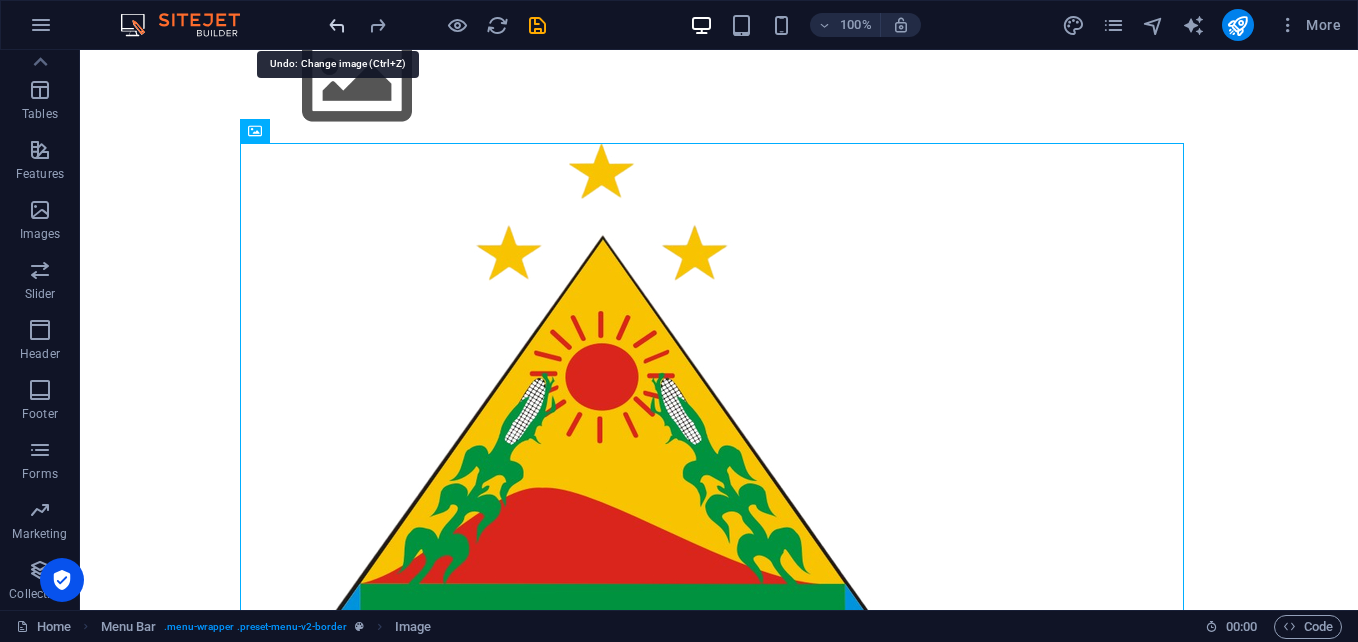 click at bounding box center [337, 25] 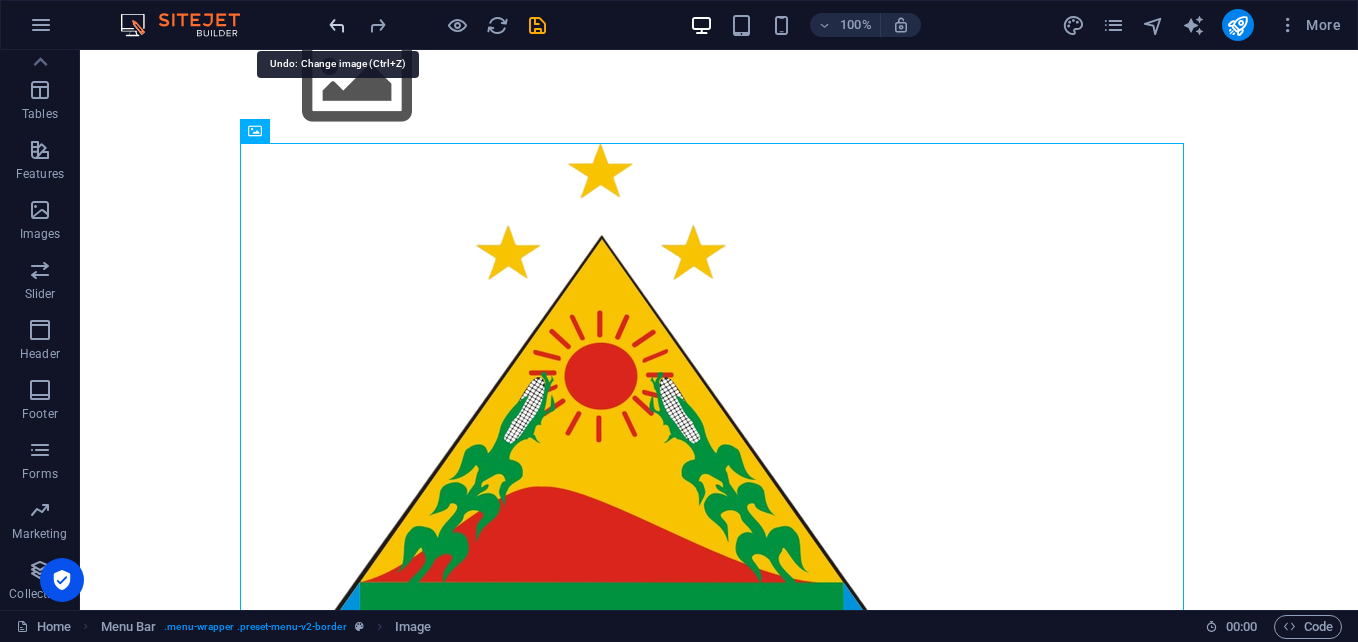 click at bounding box center (337, 25) 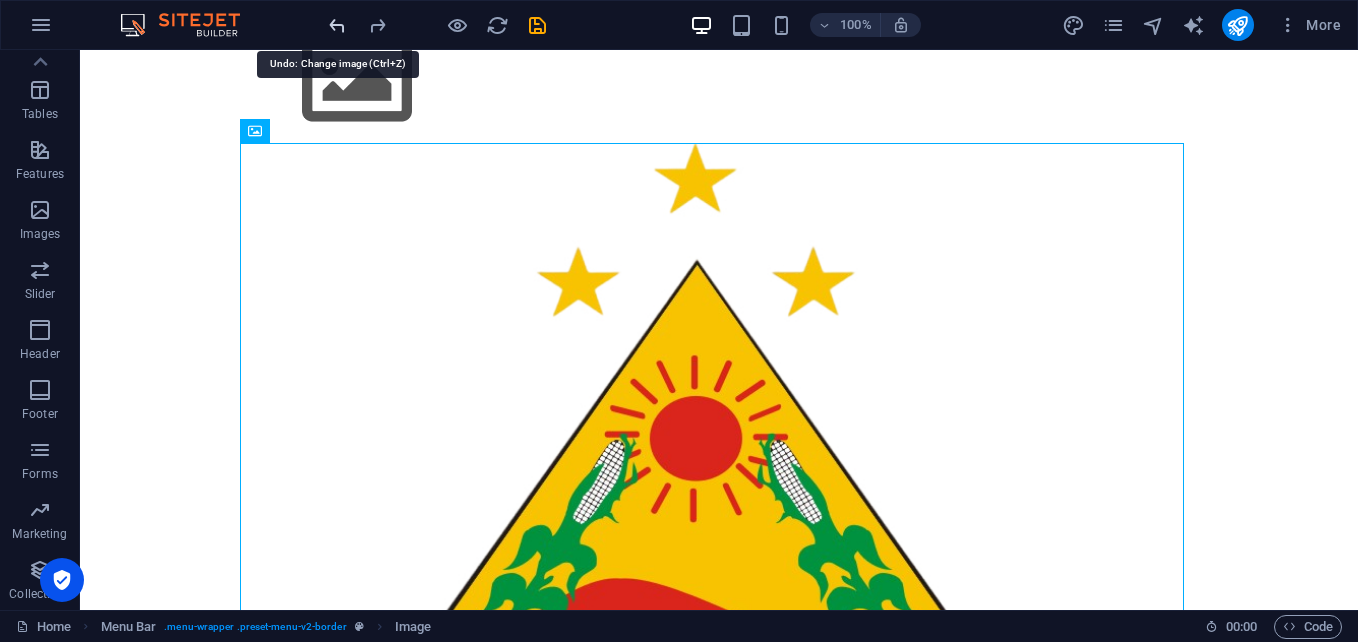 click at bounding box center (337, 25) 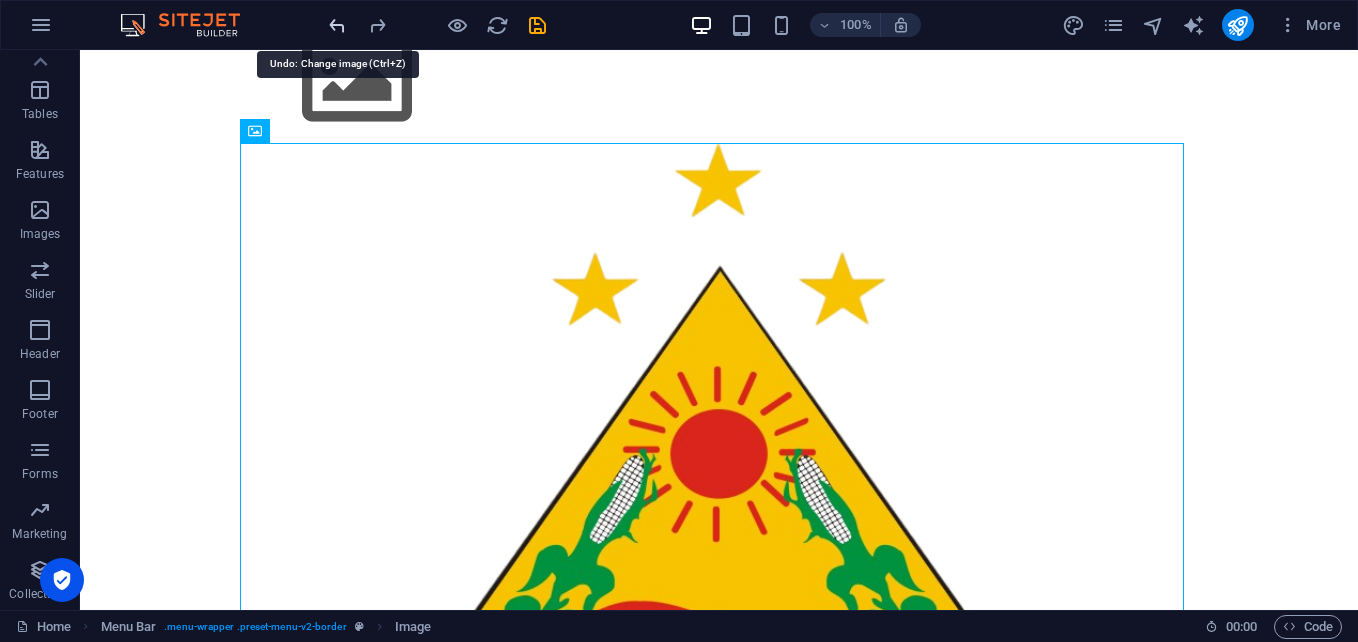 click at bounding box center (337, 25) 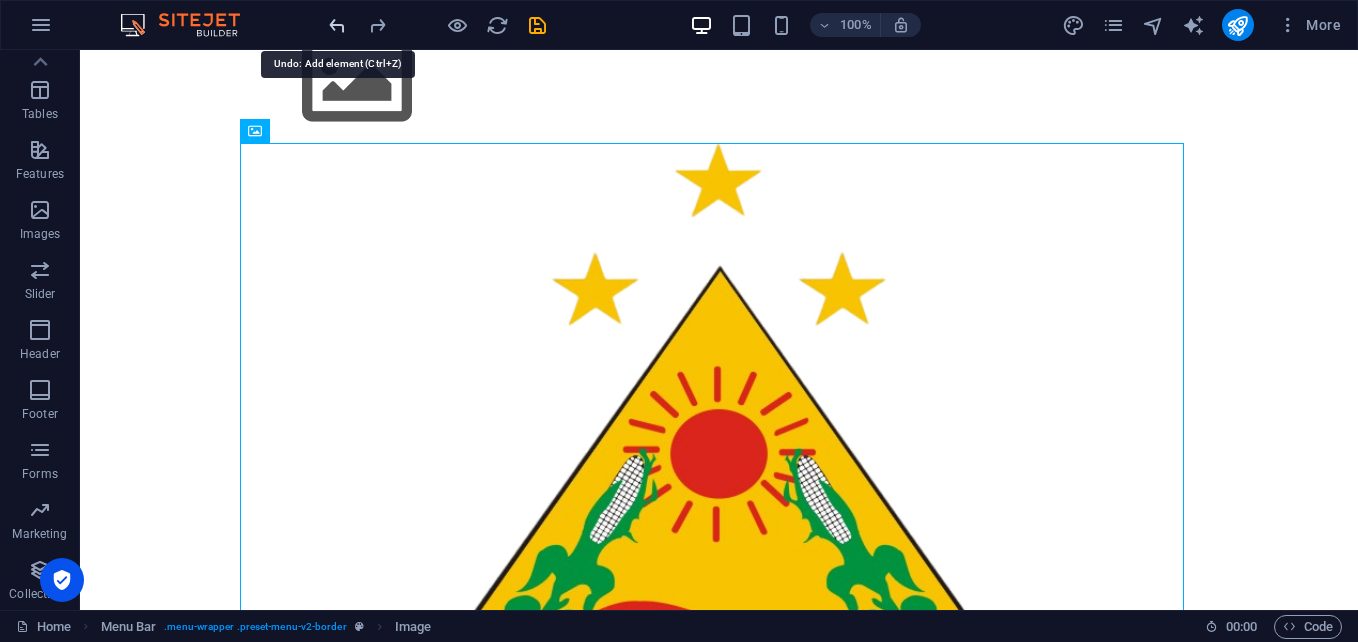click at bounding box center [337, 25] 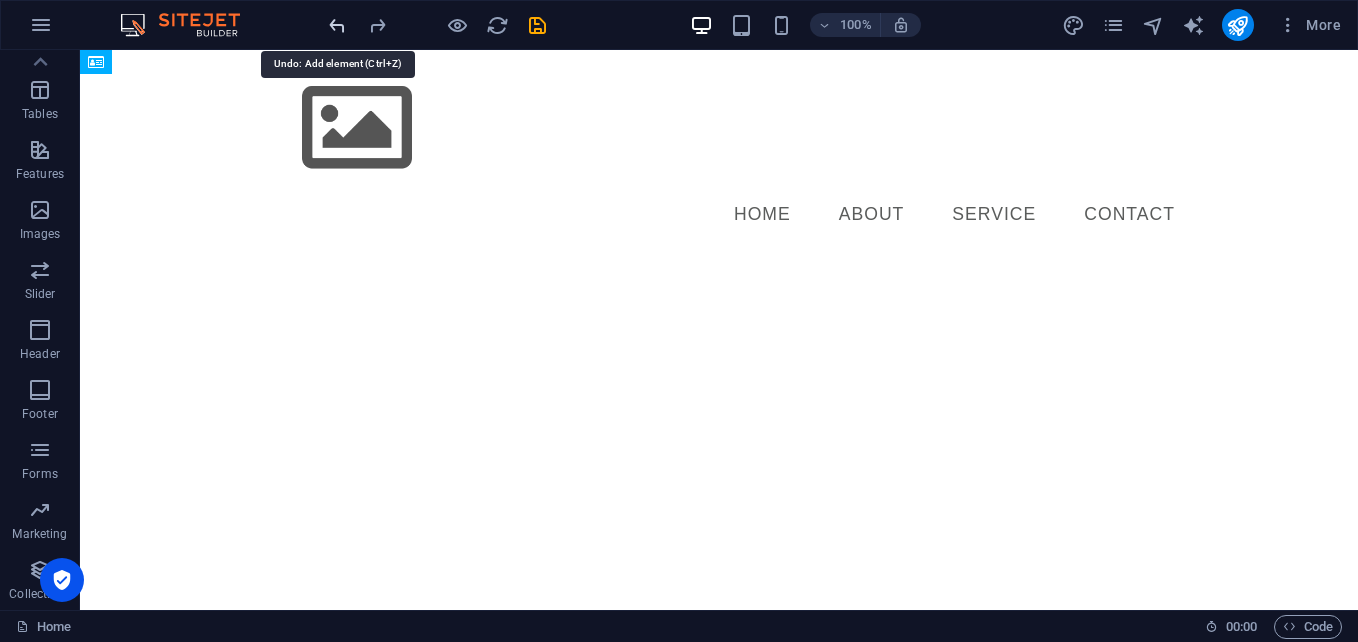 click at bounding box center [337, 25] 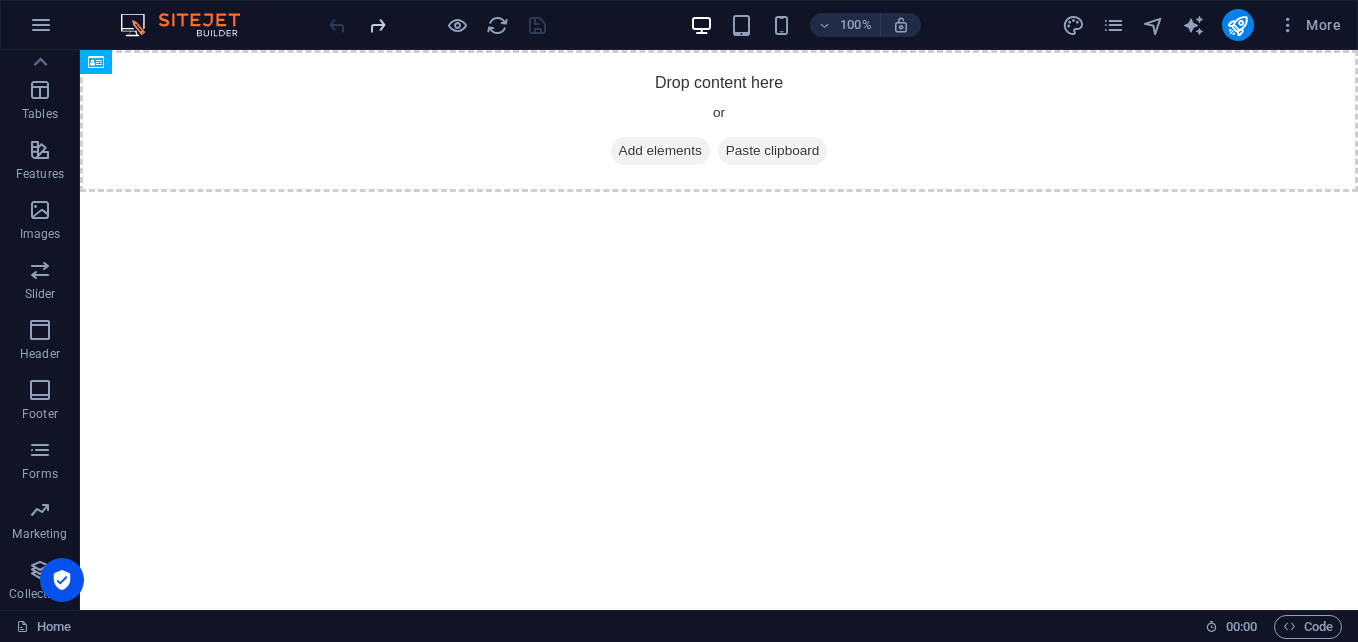 click at bounding box center (377, 25) 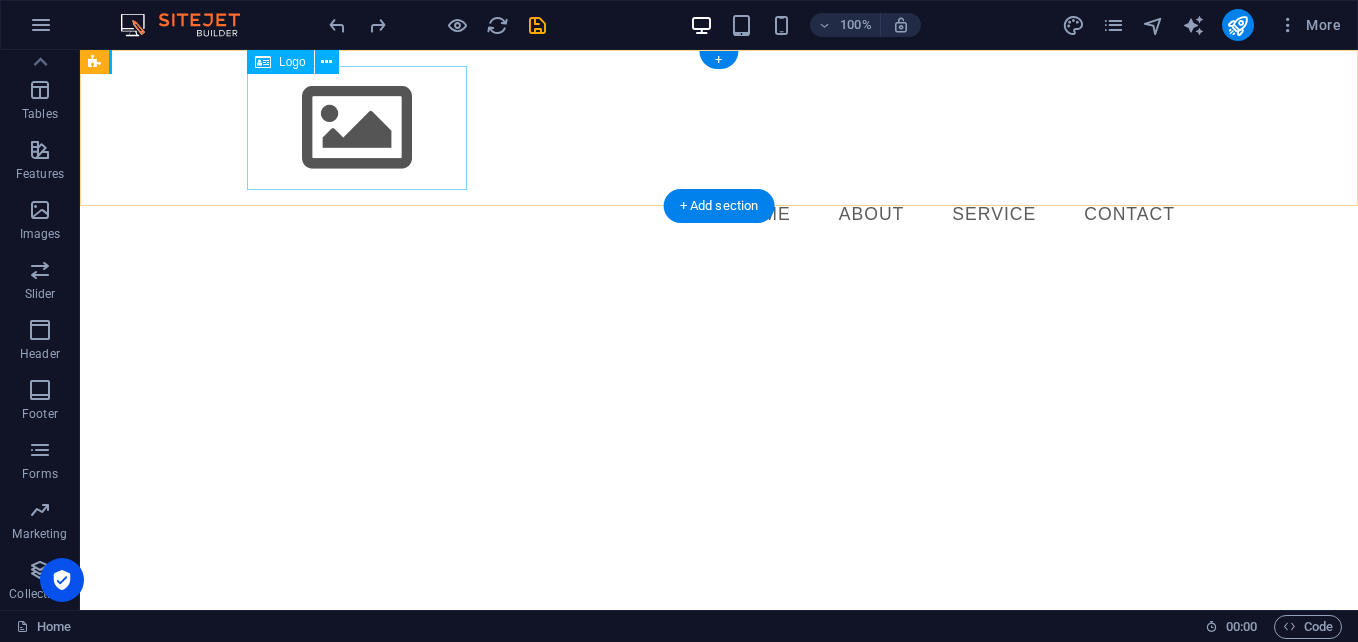 click at bounding box center (719, 128) 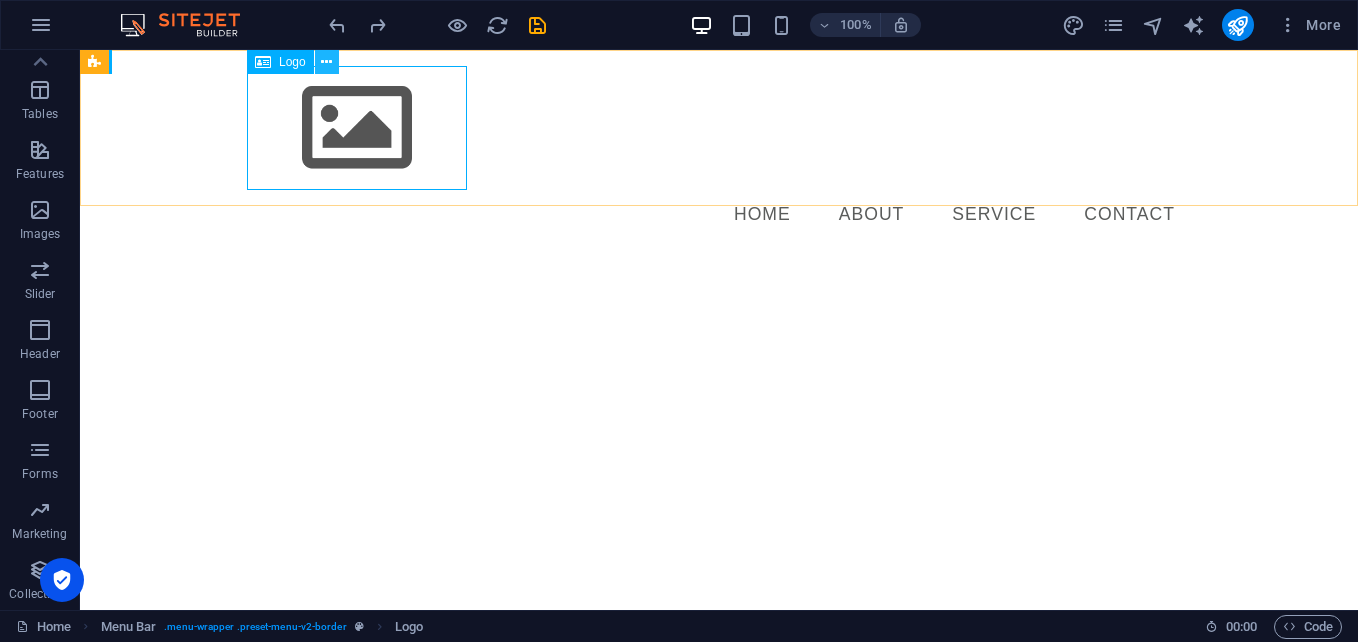 click at bounding box center [326, 62] 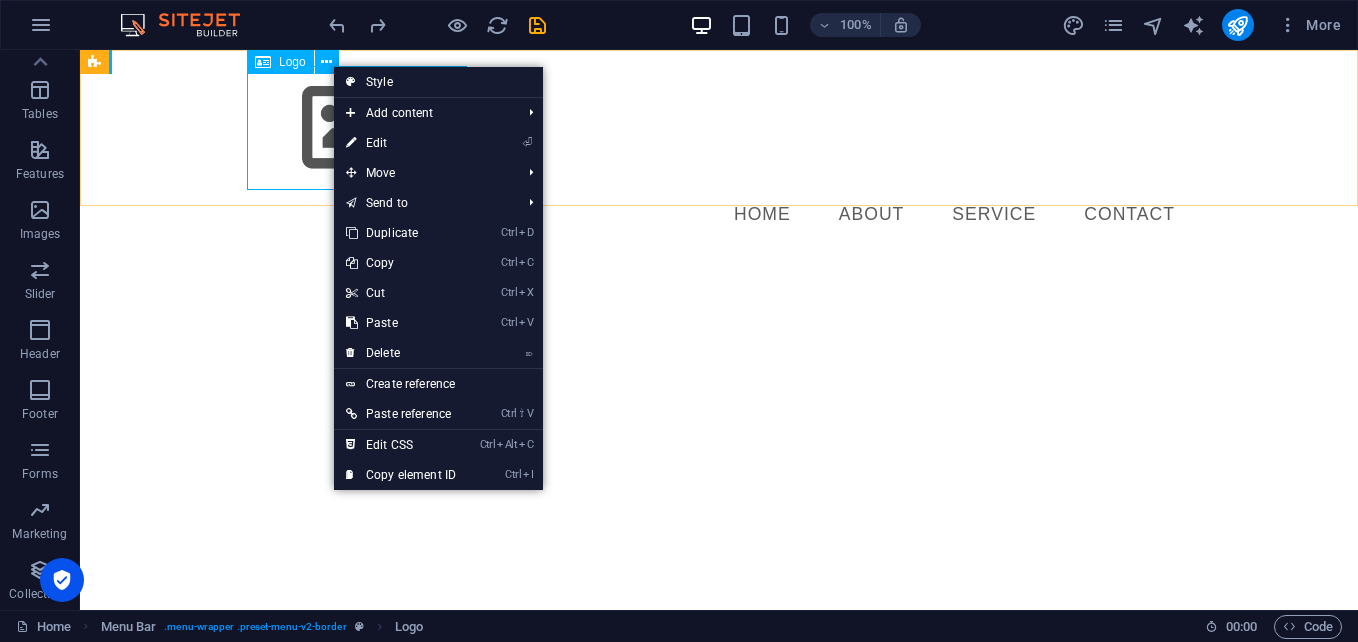click on "Logo" at bounding box center [292, 62] 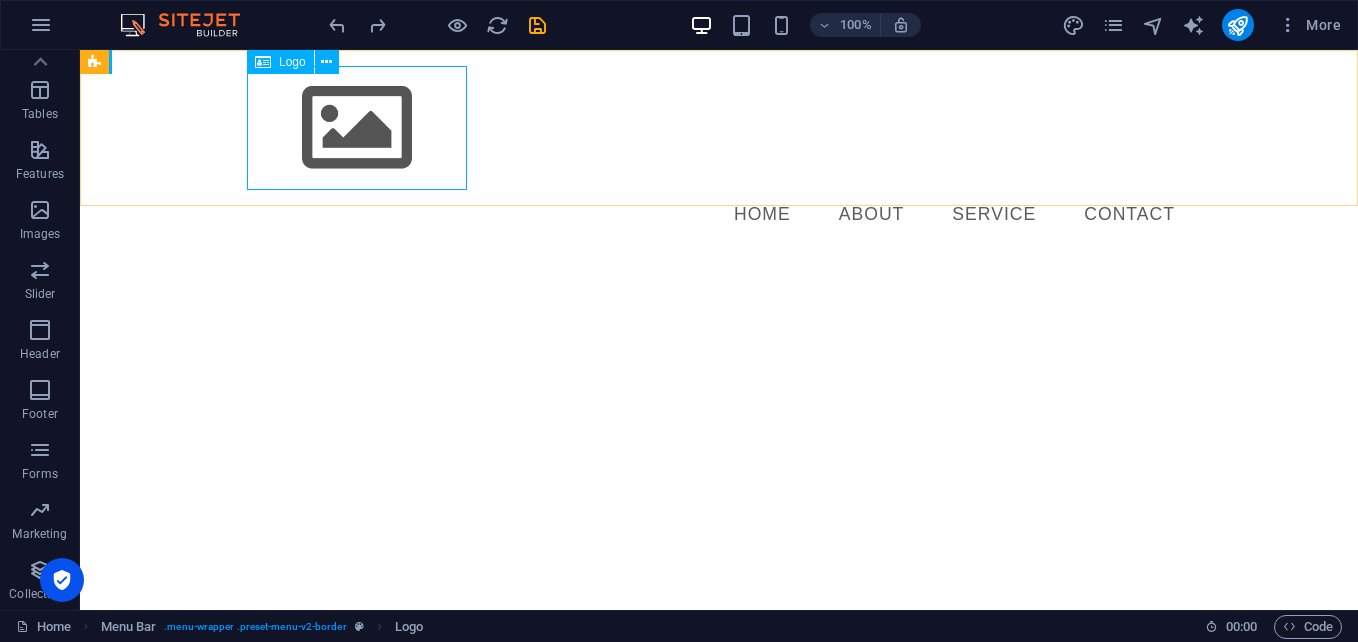 click on "Logo" at bounding box center (292, 62) 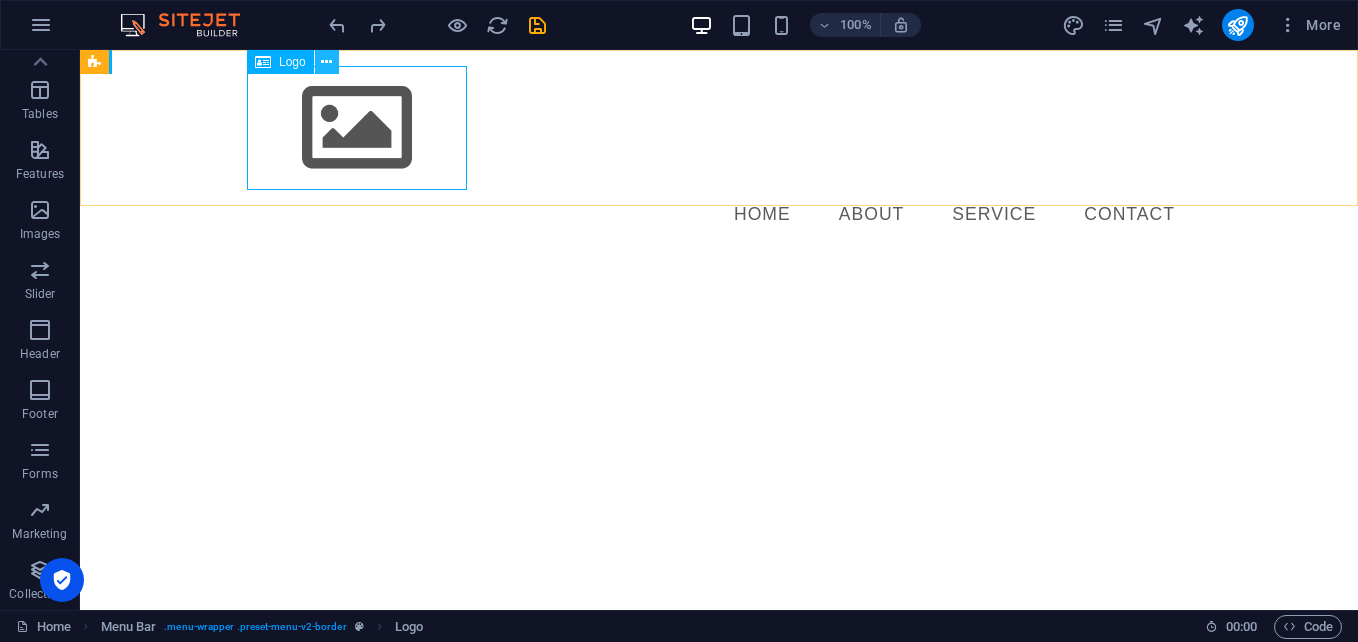 click at bounding box center [326, 62] 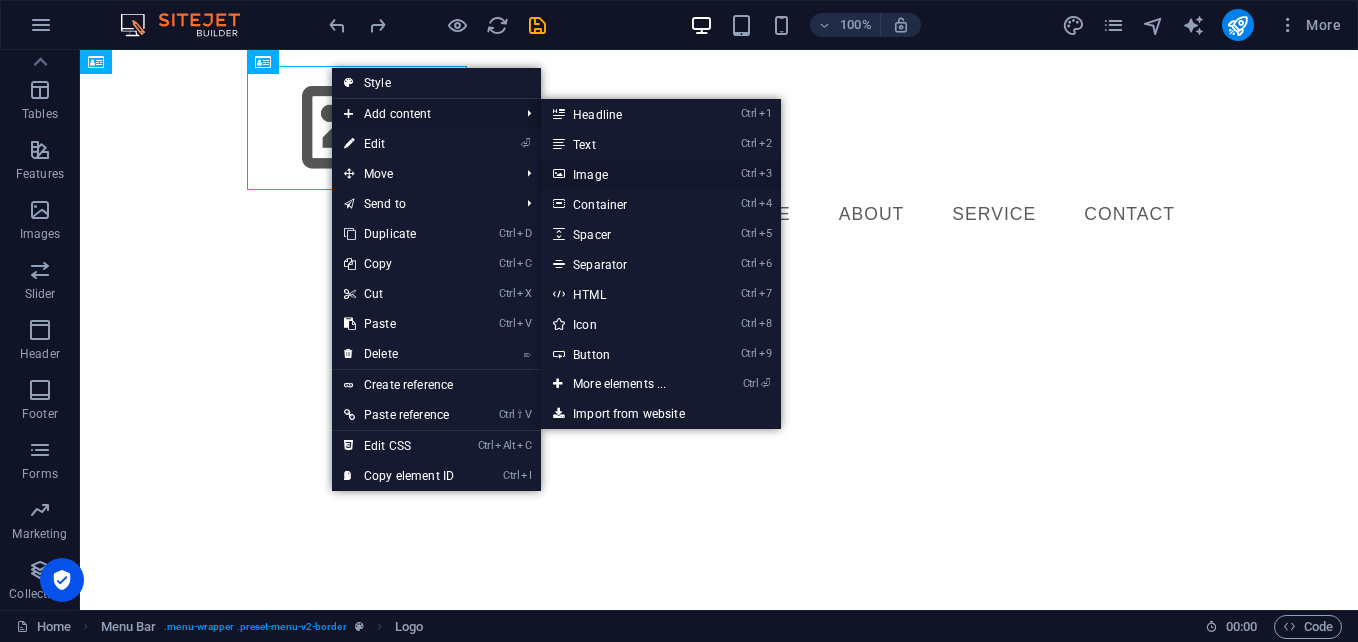 click on "Ctrl 3  Image" at bounding box center (623, 174) 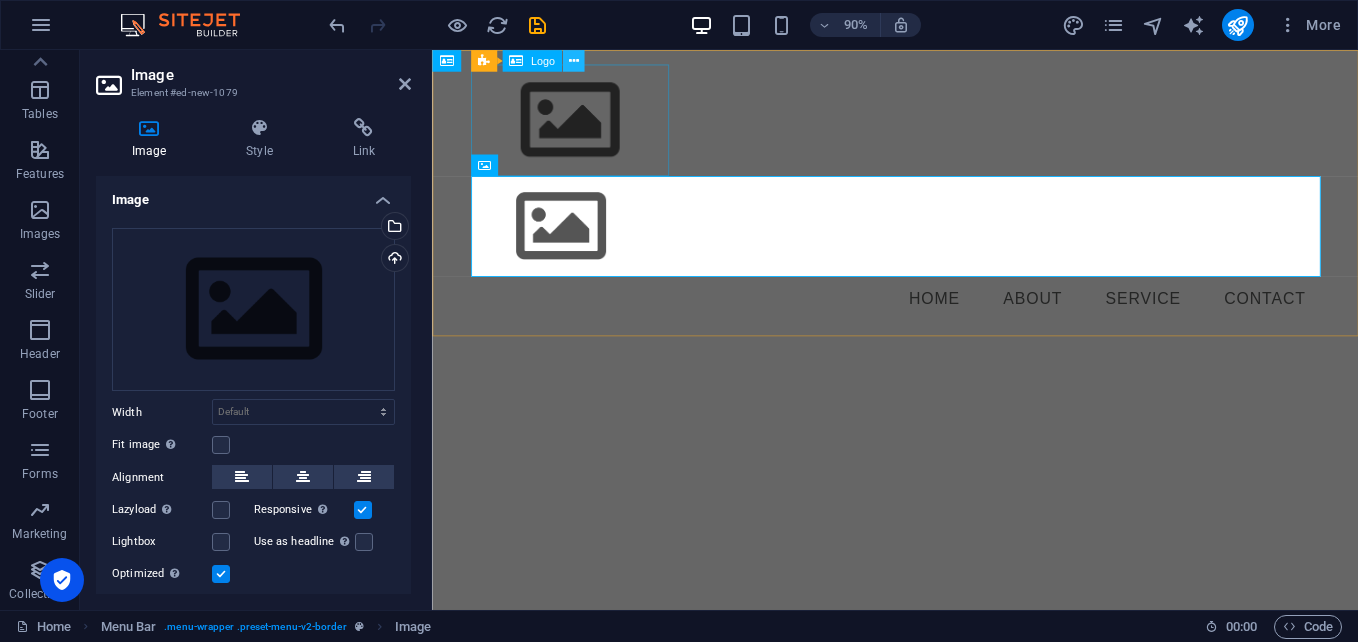 click at bounding box center [574, 60] 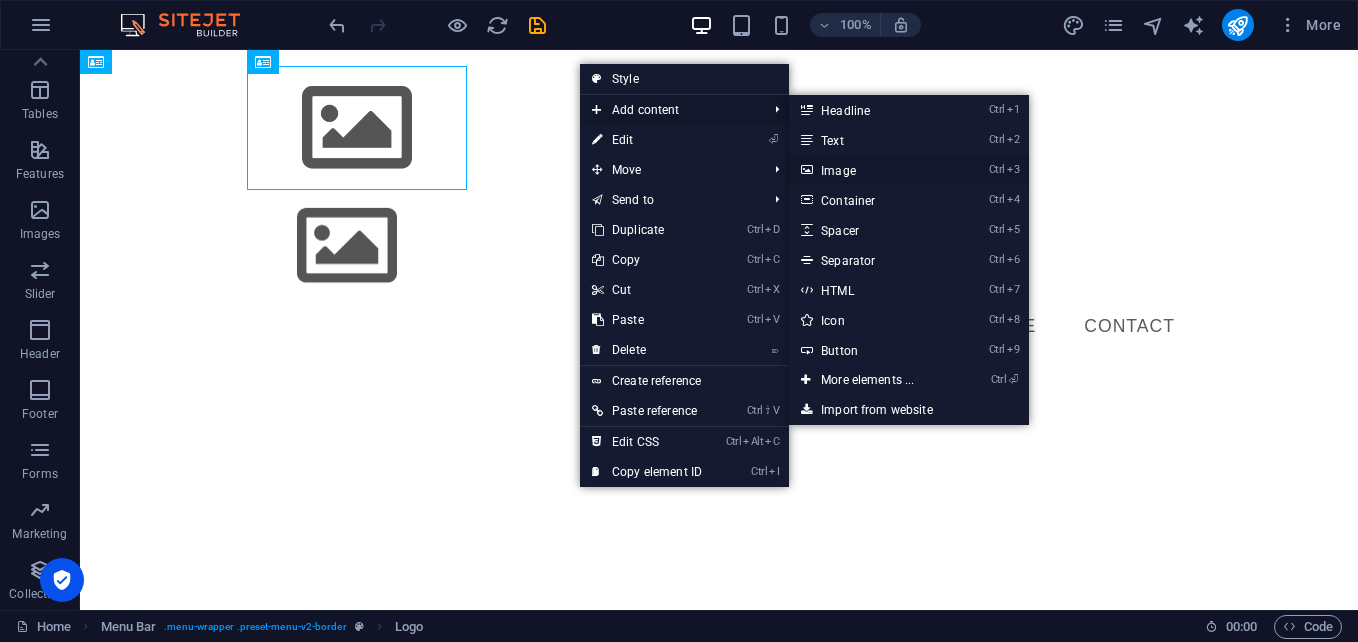 click on "Ctrl 3  Image" at bounding box center [871, 170] 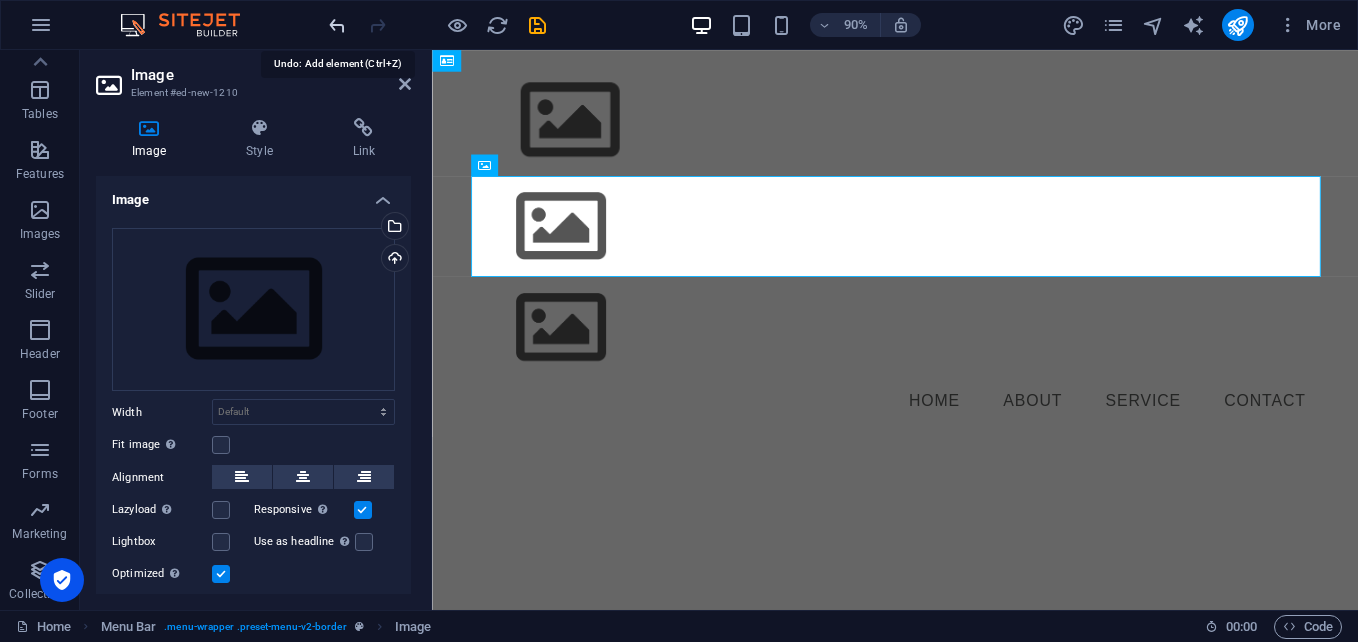 click at bounding box center [337, 25] 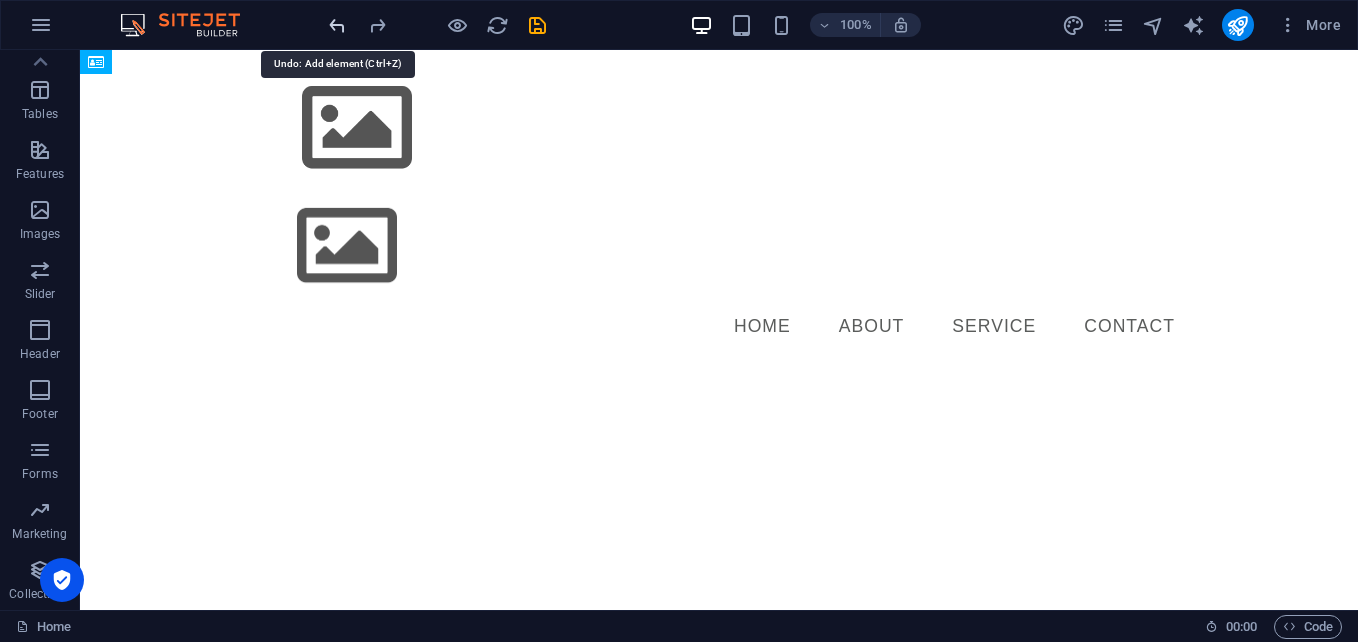 click at bounding box center (337, 25) 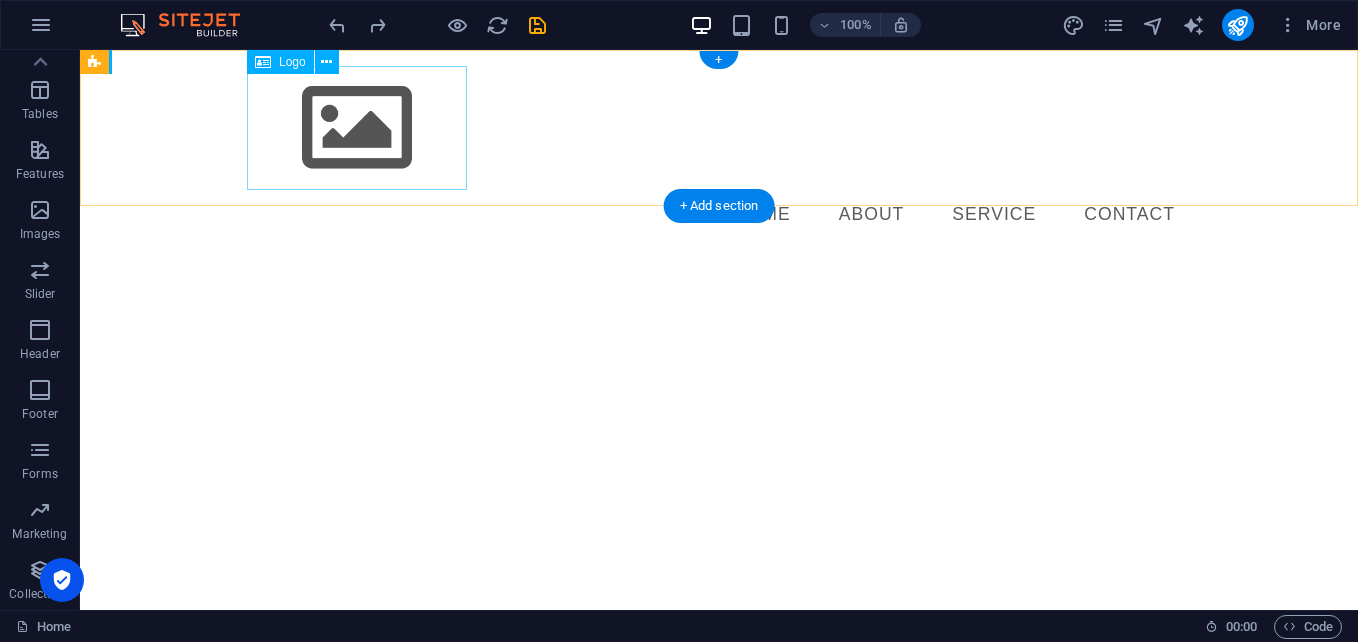 click at bounding box center (719, 128) 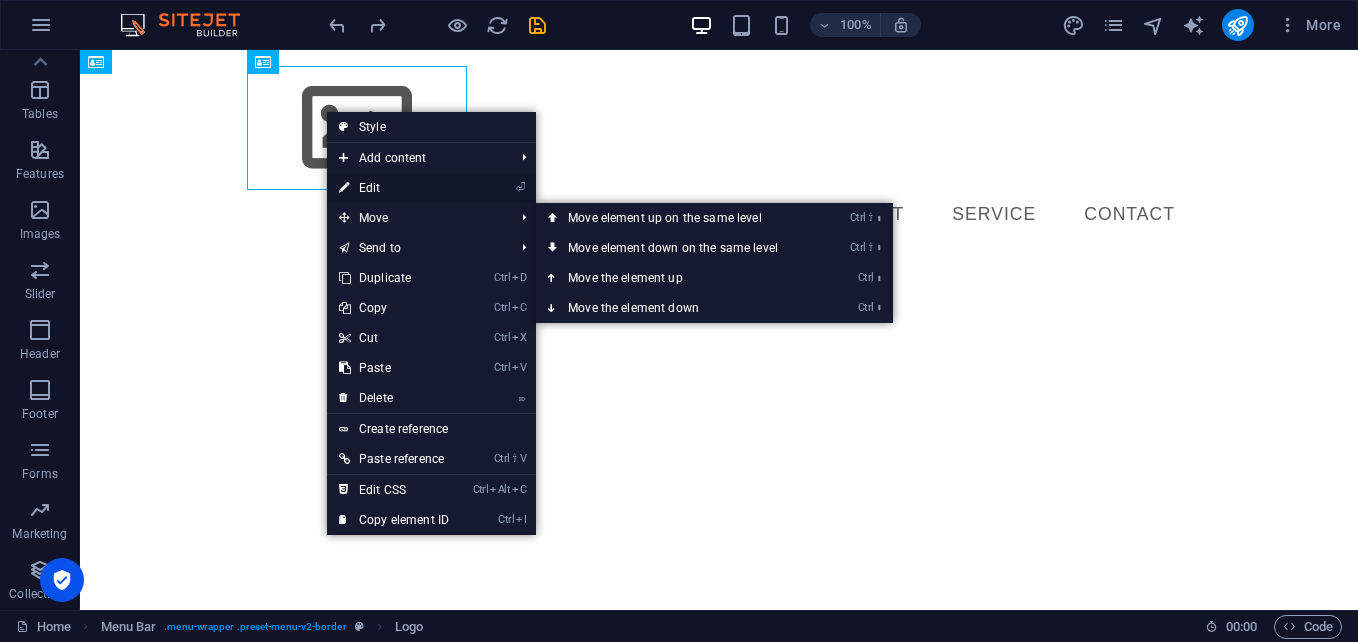 click on "⏎  Edit" at bounding box center (394, 188) 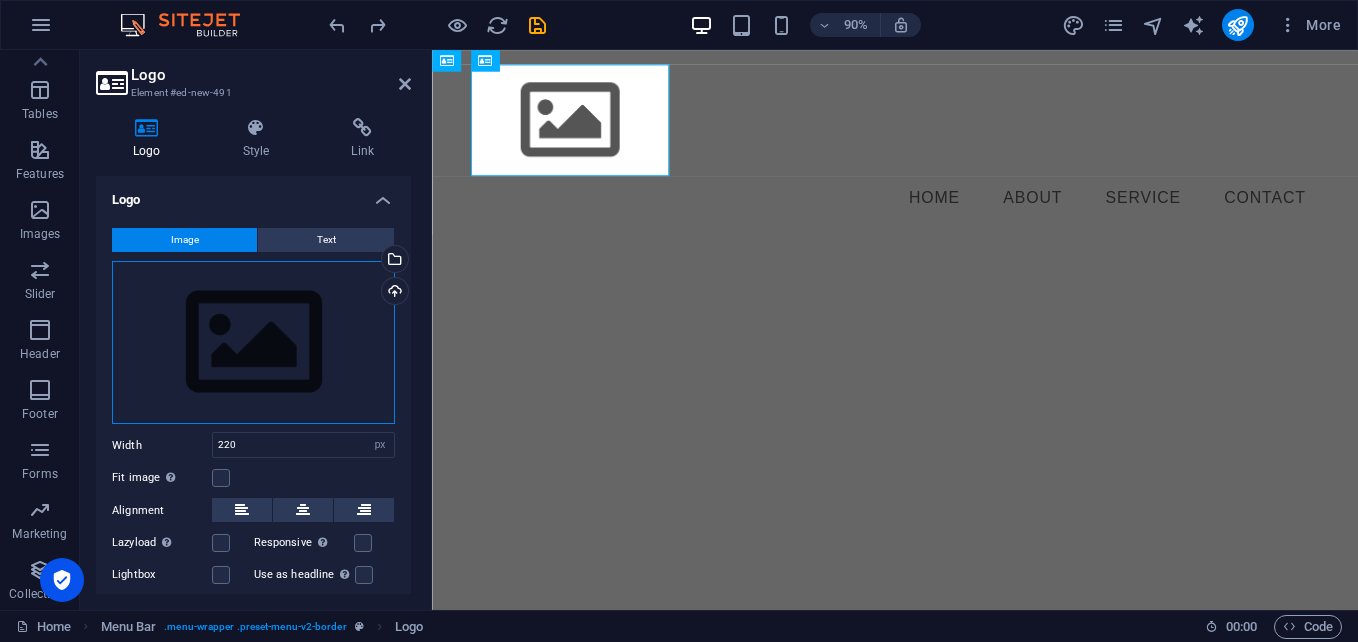 click on "Drag files here, click to choose files or select files from Files or our free stock photos & videos" at bounding box center [253, 343] 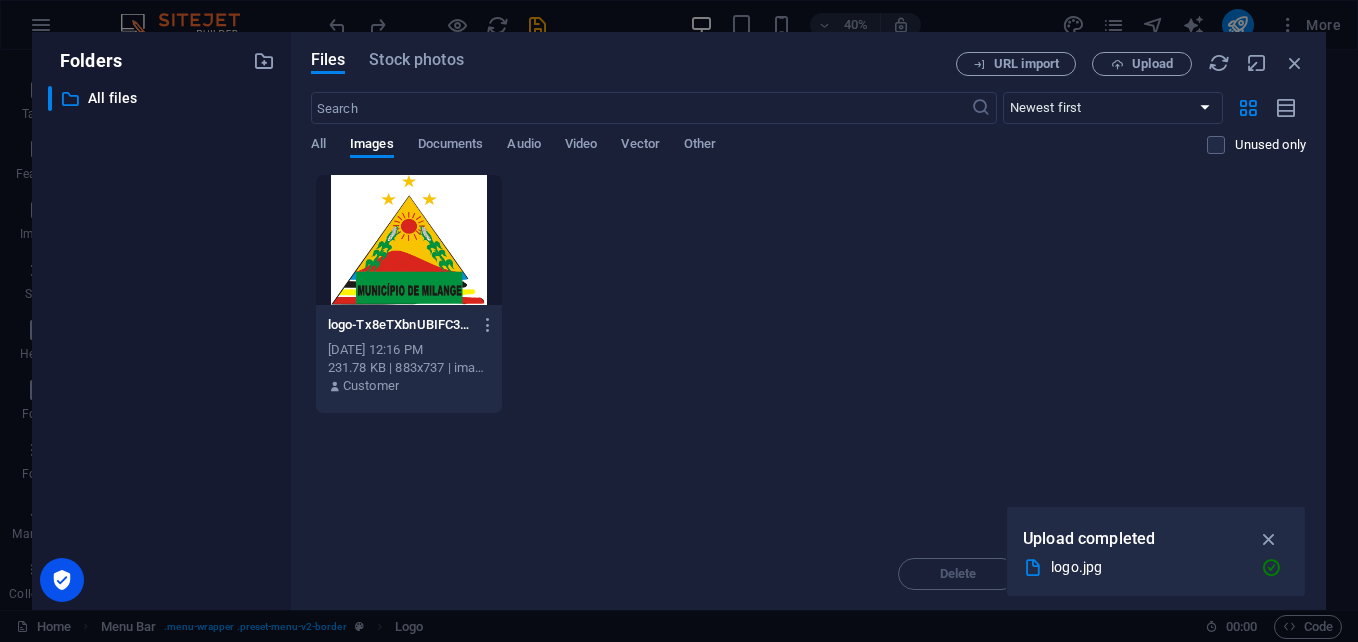 click at bounding box center [409, 240] 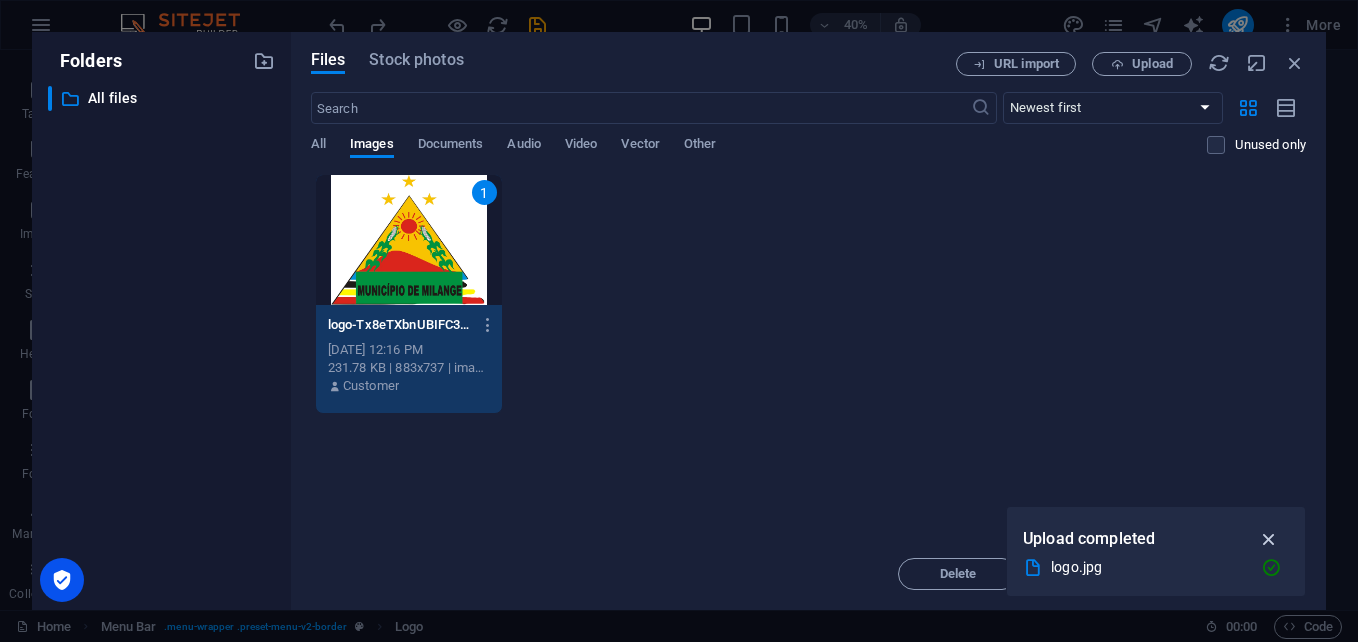 click at bounding box center (1269, 539) 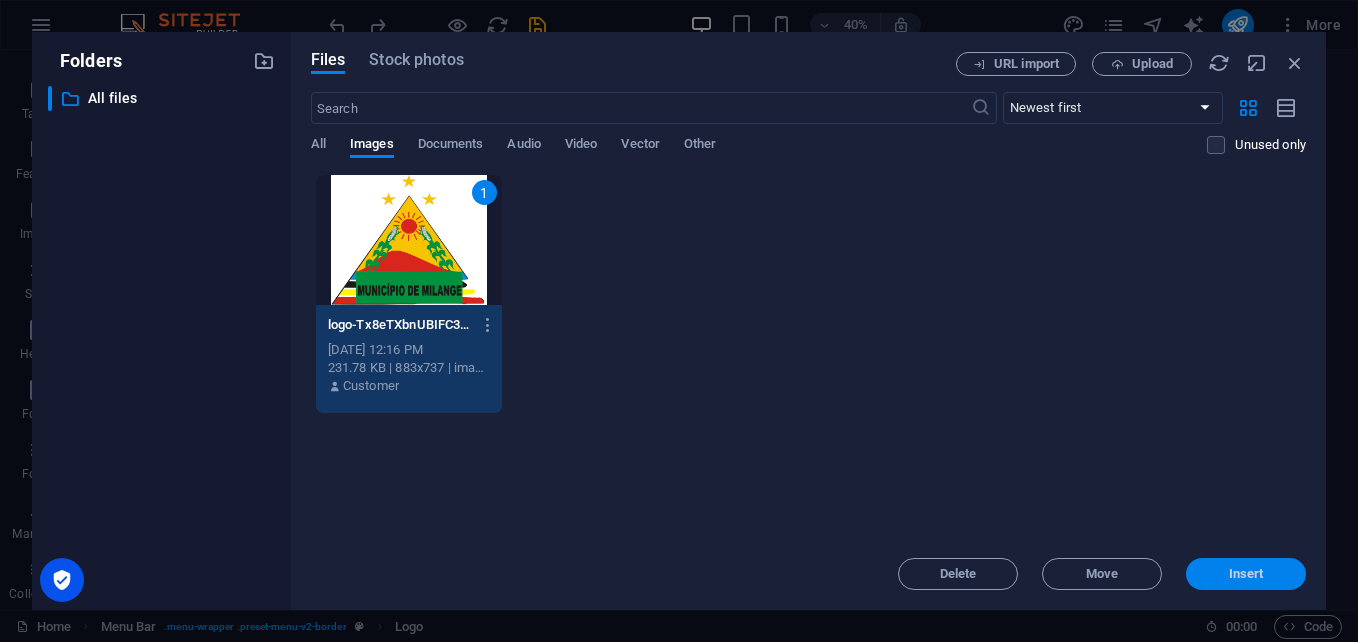 drag, startPoint x: 1214, startPoint y: 576, endPoint x: 868, endPoint y: 583, distance: 346.0708 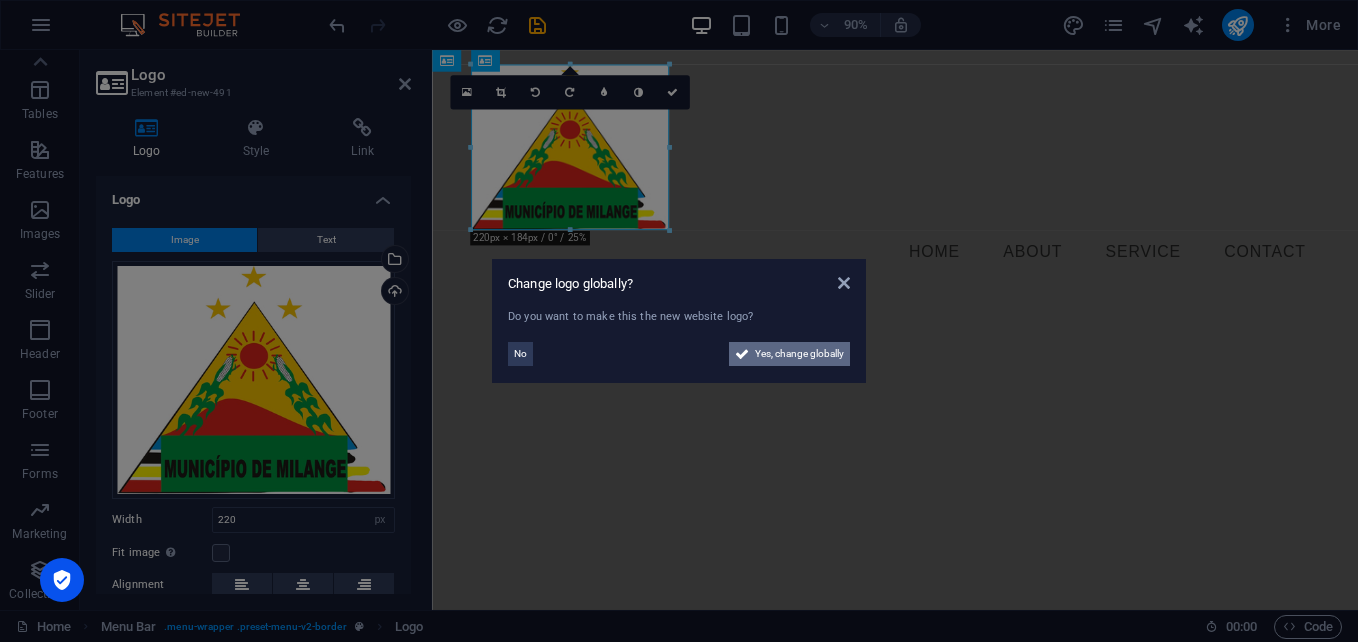 click on "Yes, change globally" at bounding box center (799, 354) 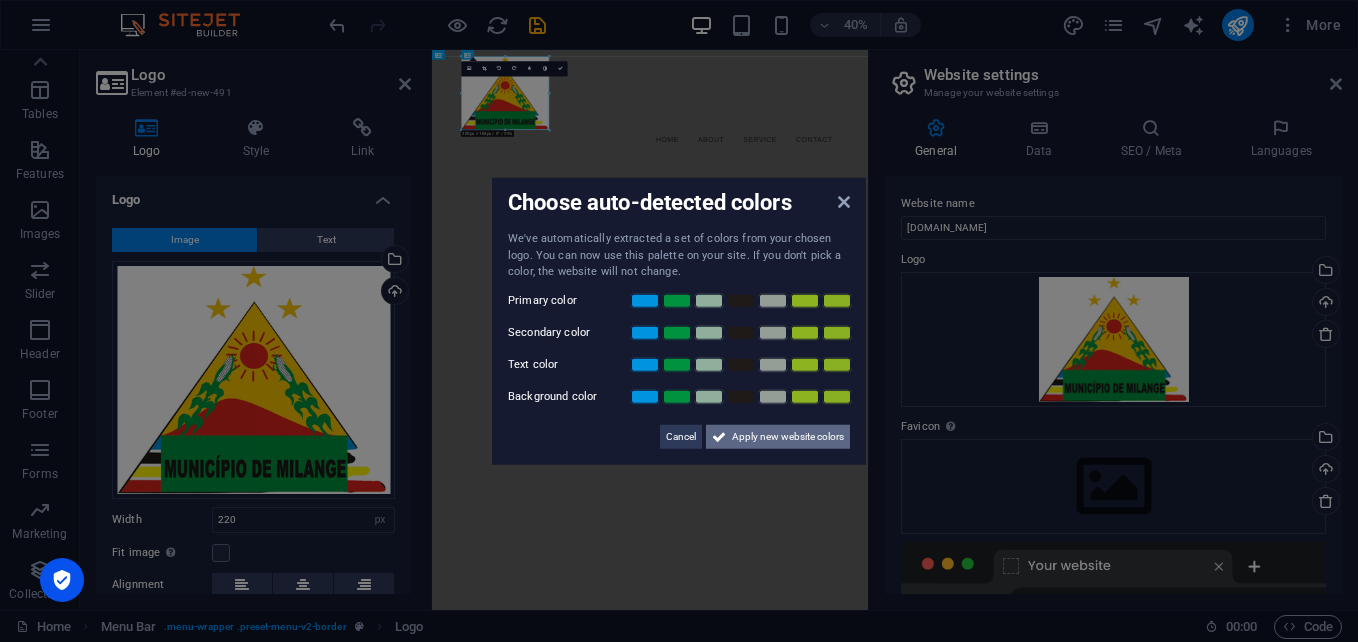 click on "Apply new website colors" at bounding box center (788, 436) 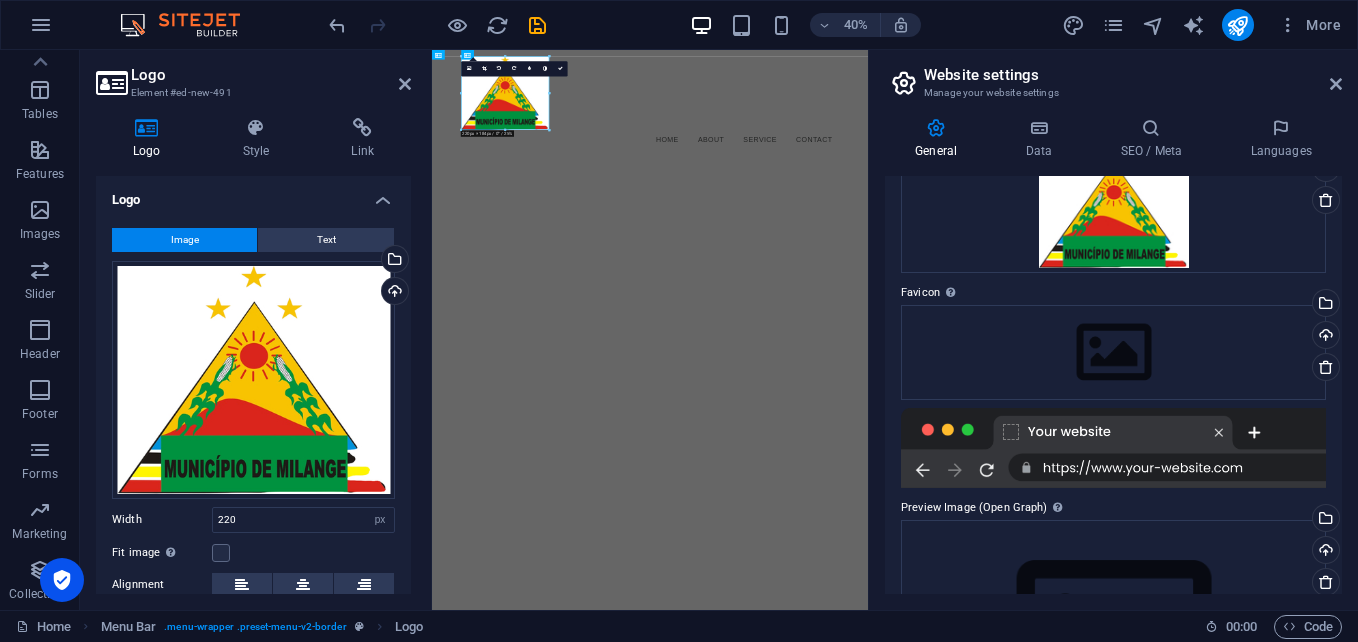 scroll, scrollTop: 105, scrollLeft: 0, axis: vertical 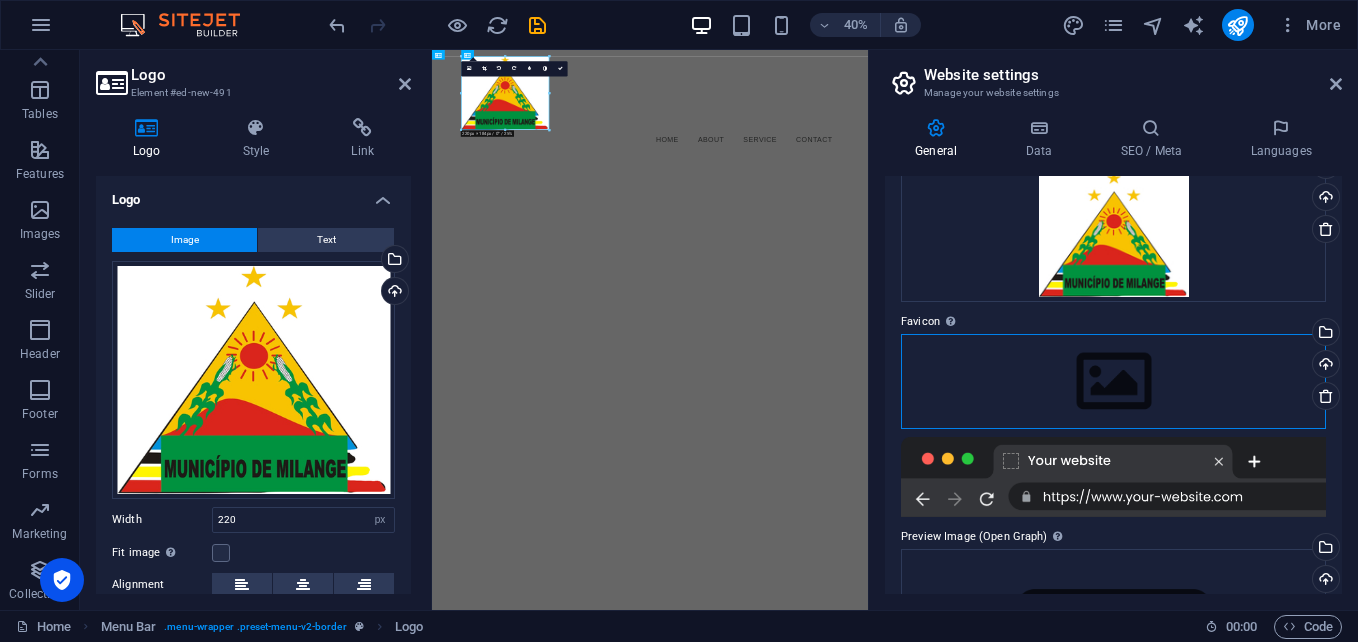 click on "Drag files here, click to choose files or select files from Files or our free stock photos & videos" at bounding box center [1113, 381] 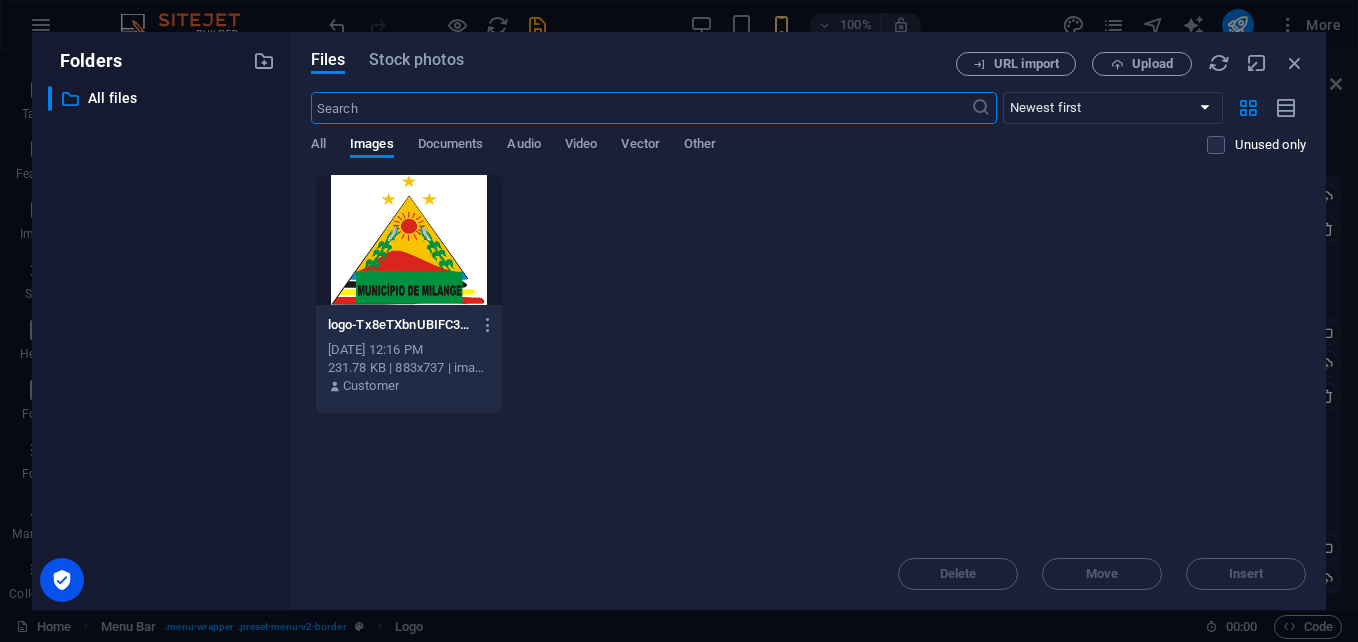 click at bounding box center [409, 240] 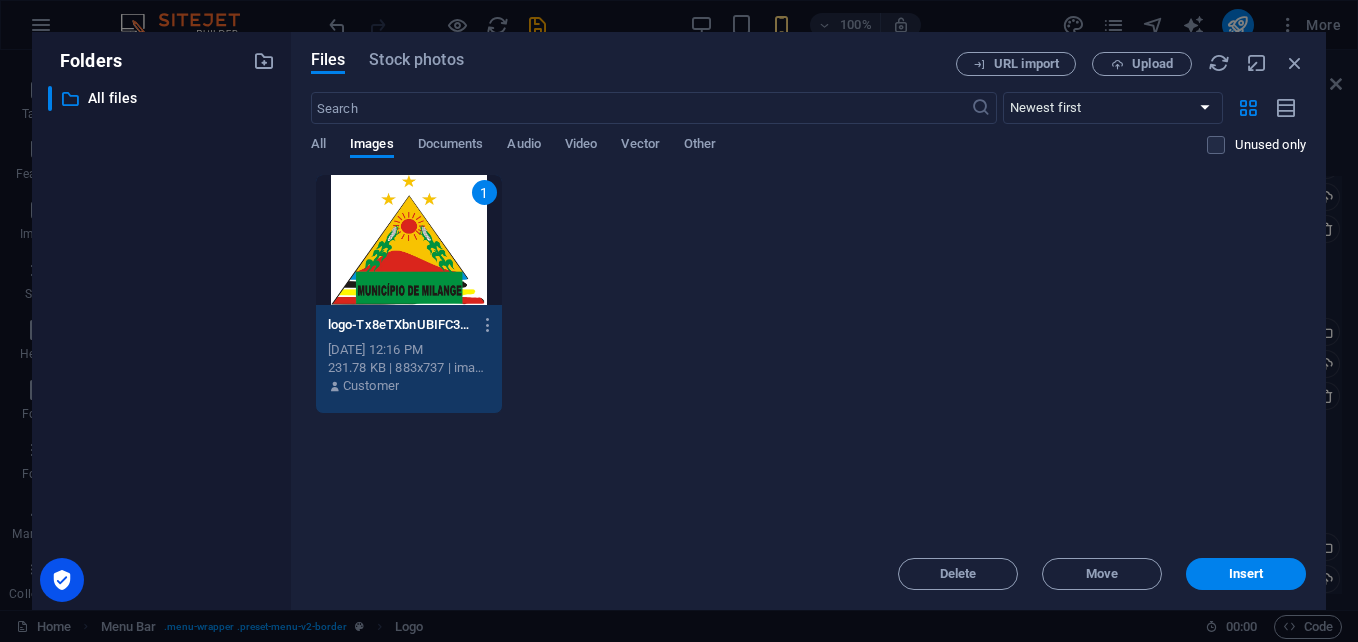click on "Insert" at bounding box center (1246, 574) 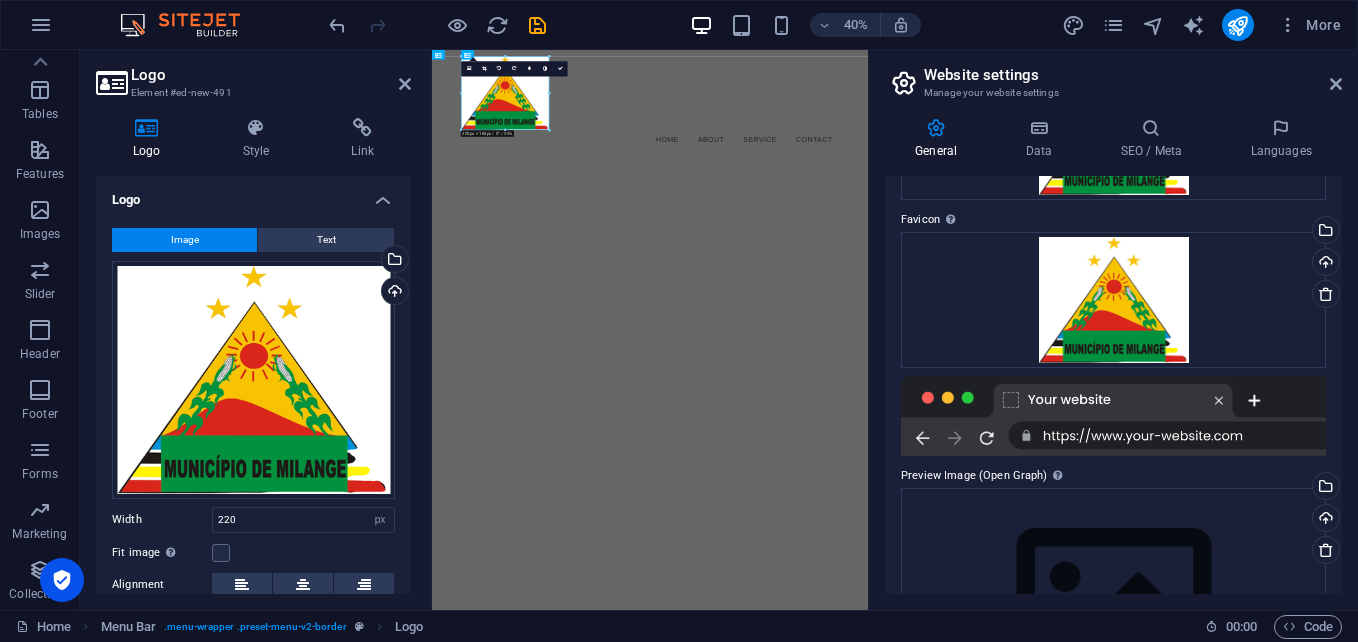 scroll, scrollTop: 346, scrollLeft: 0, axis: vertical 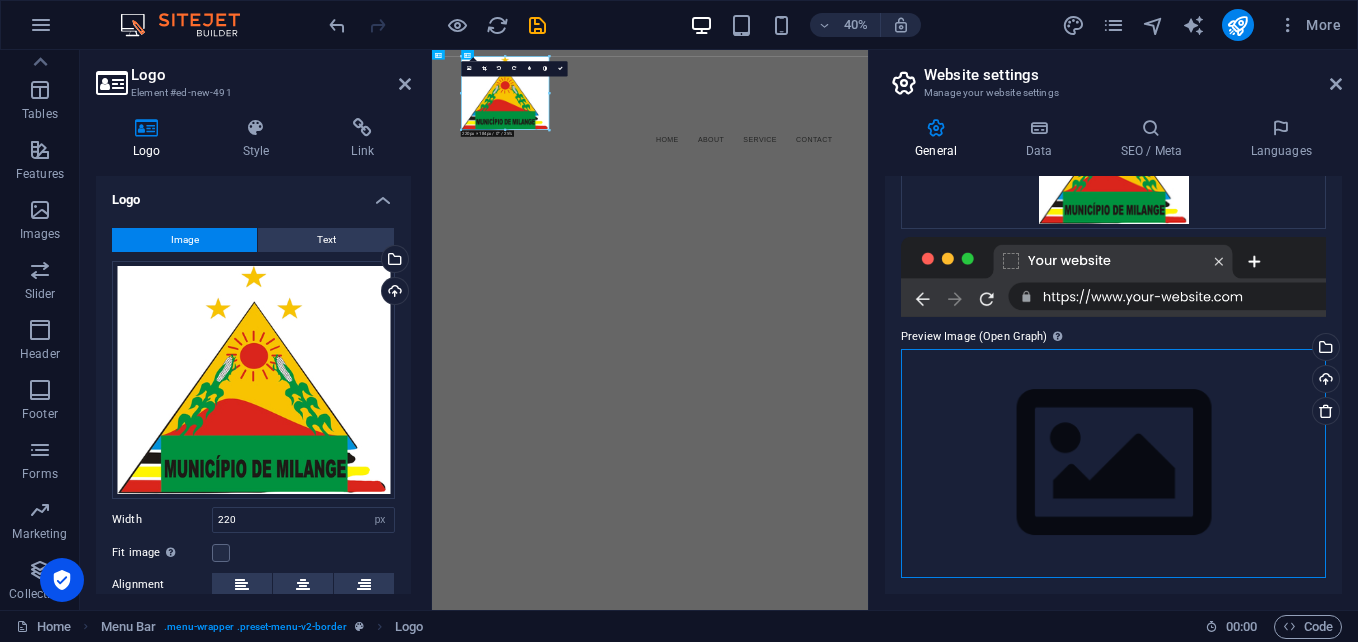 click on "Drag files here, click to choose files or select files from Files or our free stock photos & videos" at bounding box center (1113, 463) 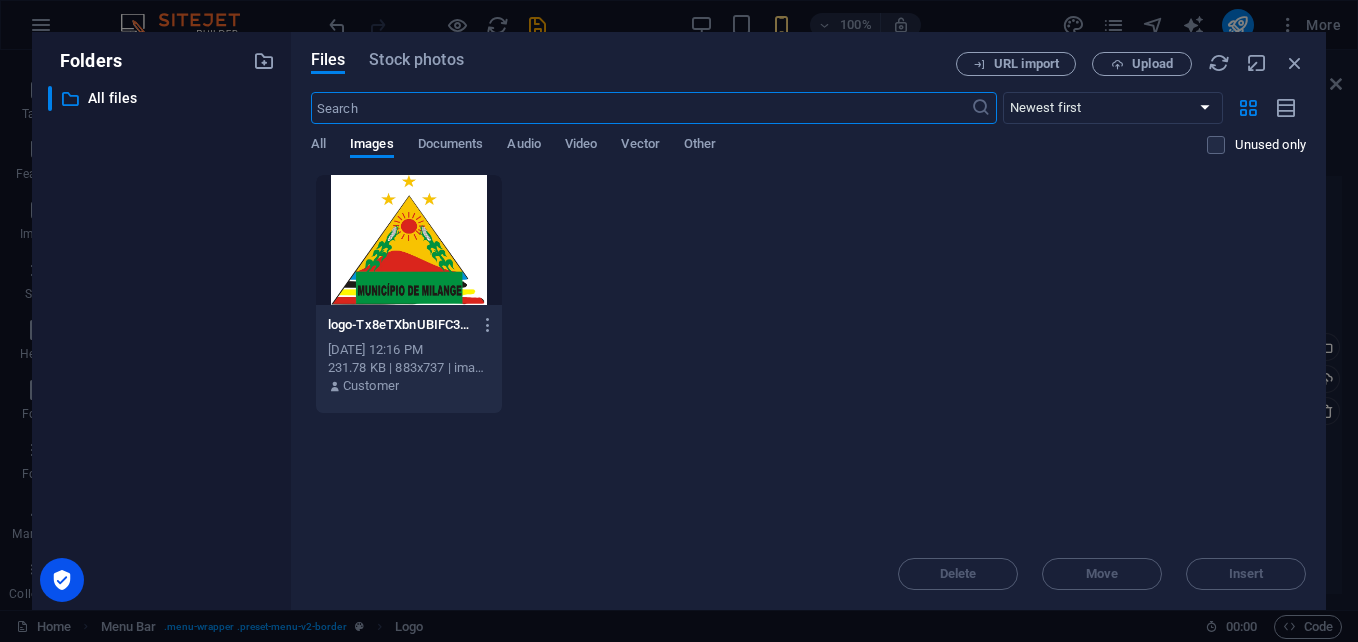 click at bounding box center [409, 240] 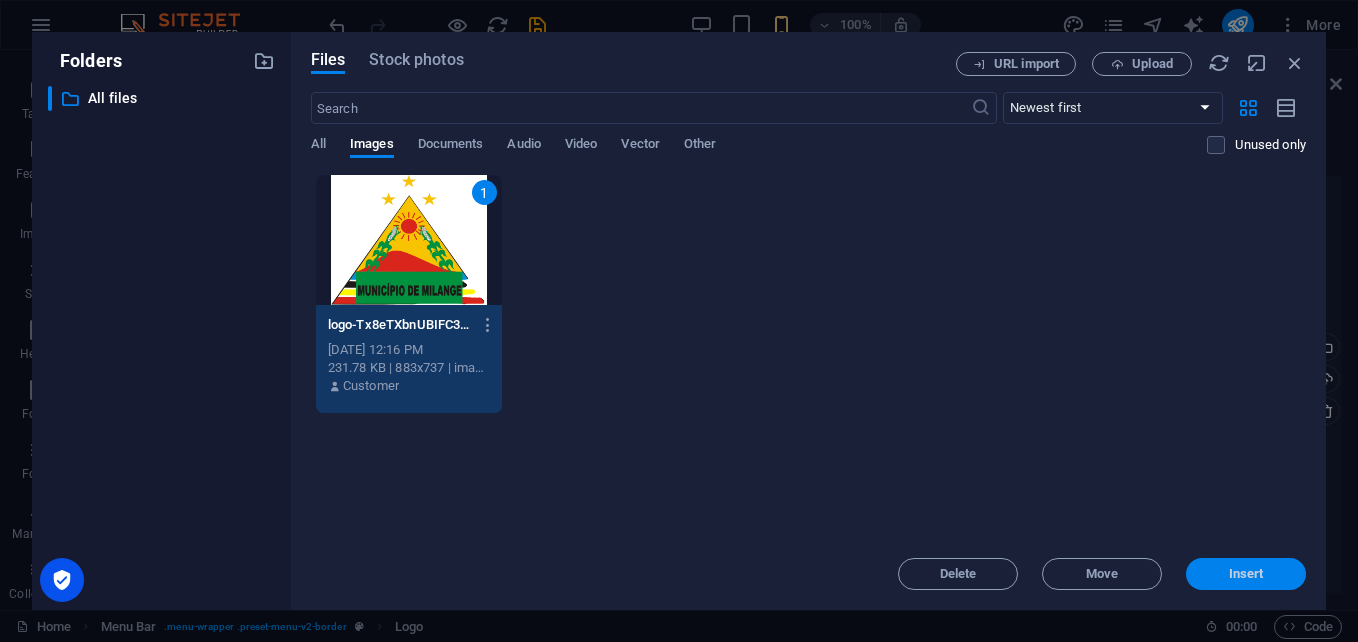 click on "Insert" at bounding box center [1246, 574] 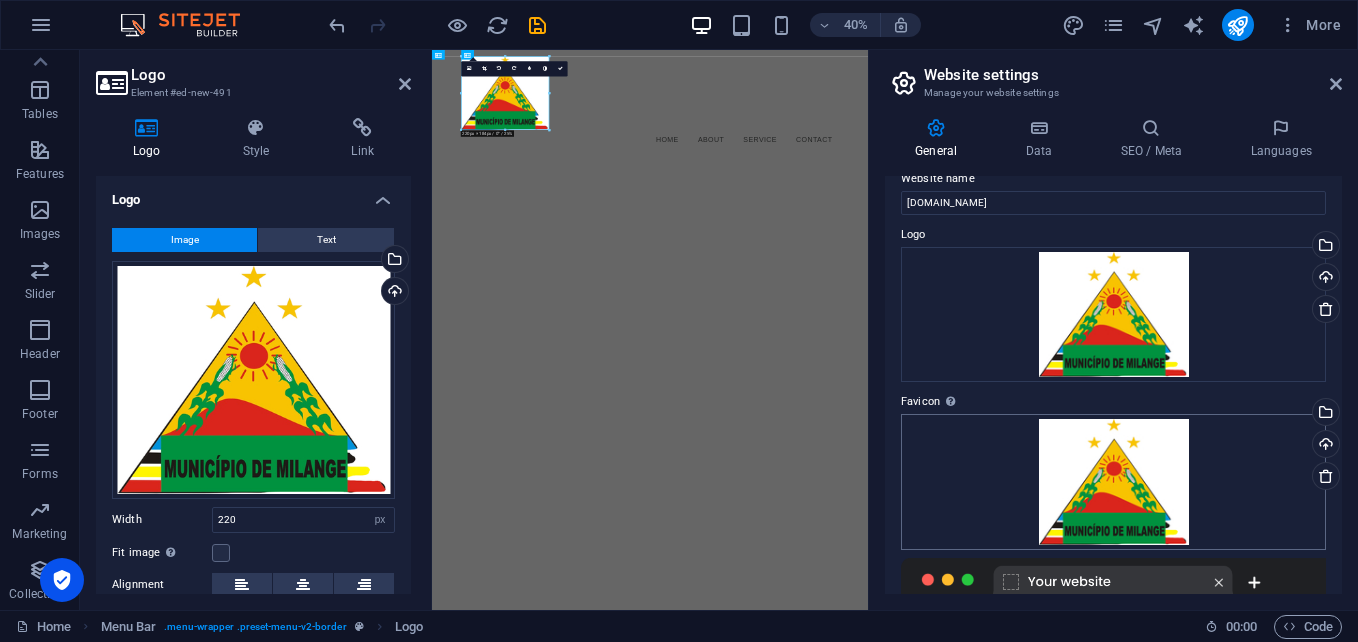 scroll, scrollTop: 0, scrollLeft: 0, axis: both 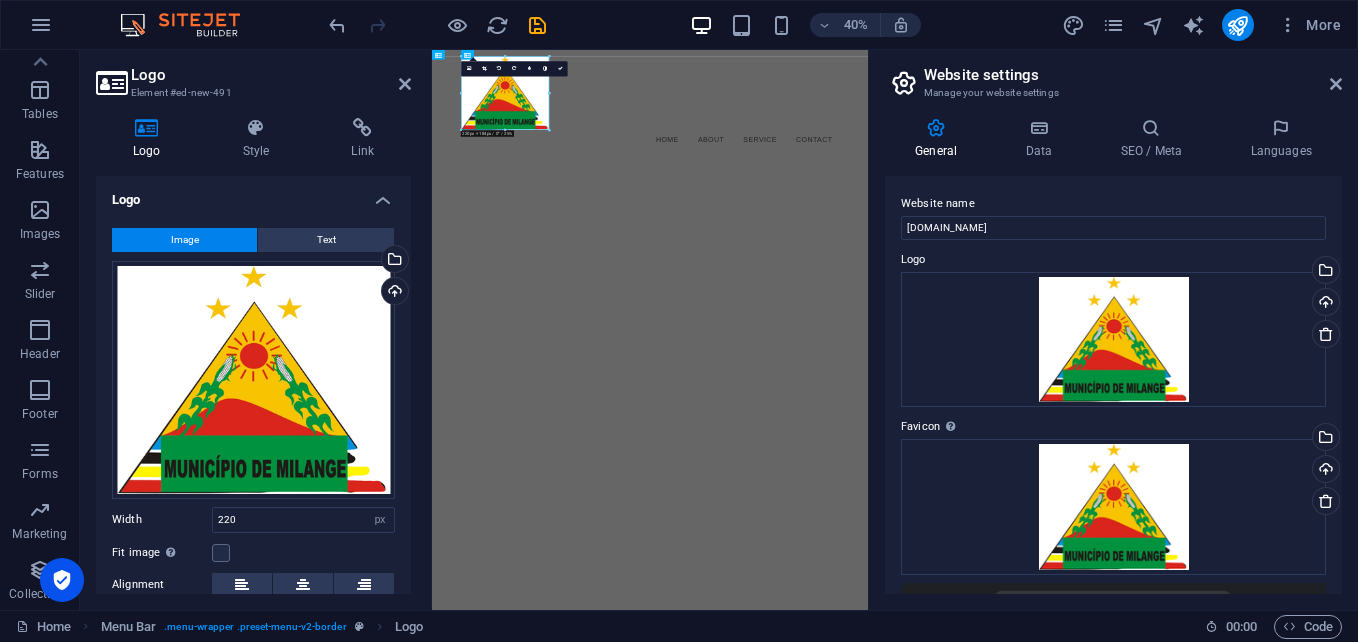 click on "Skip to main content
Menu Home About Service Contact" at bounding box center (977, 183) 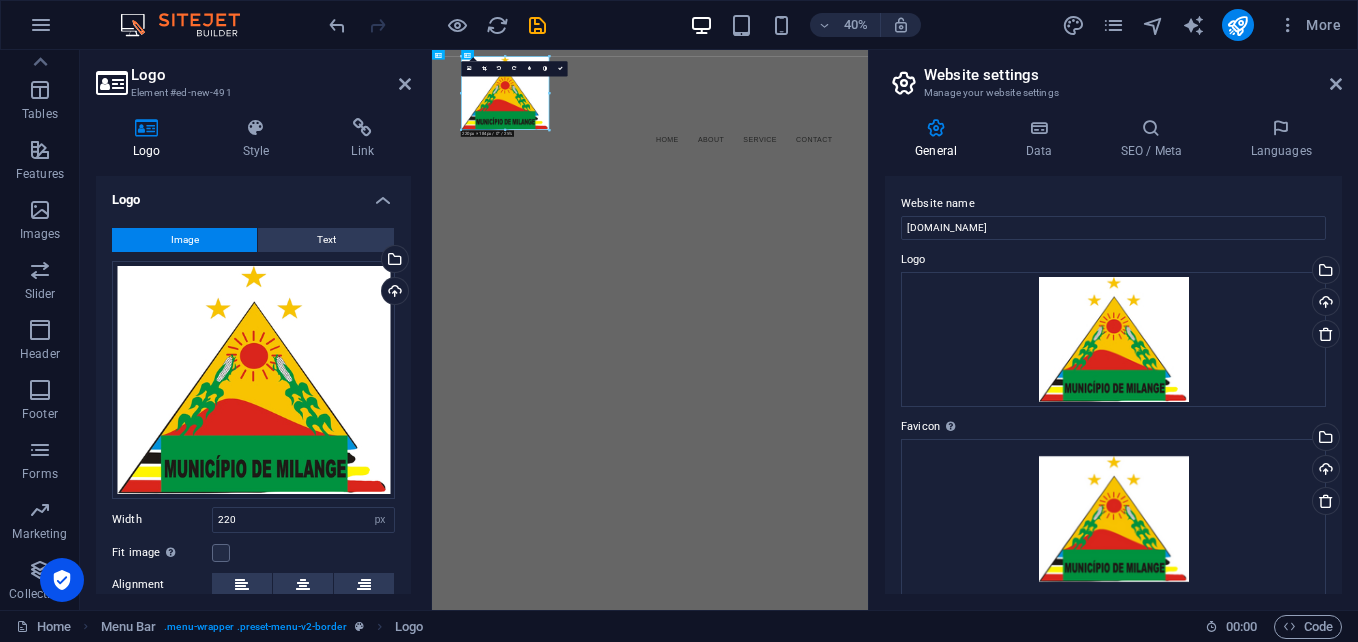 click on "Skip to main content
Menu Home About Service Contact" at bounding box center (977, 183) 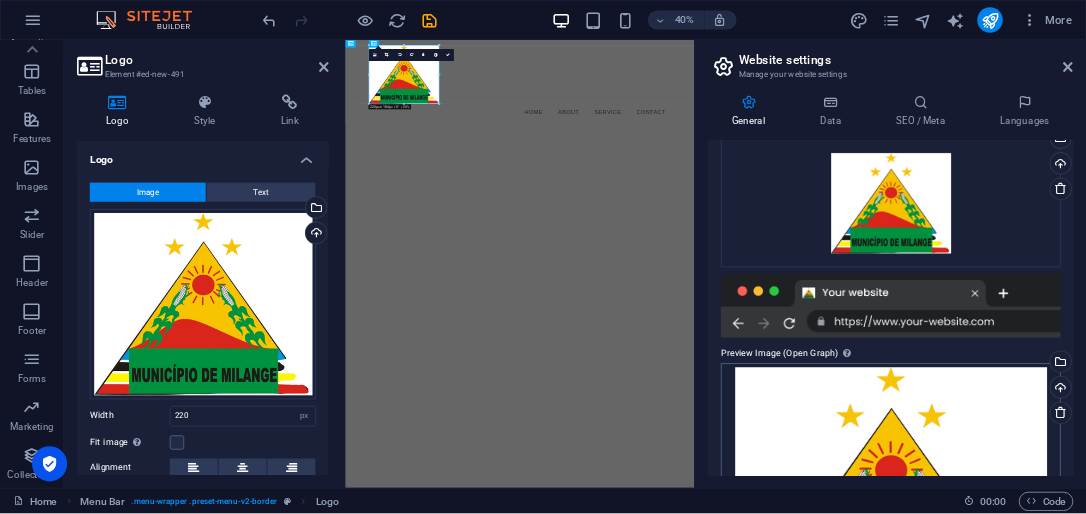 scroll, scrollTop: 397, scrollLeft: 0, axis: vertical 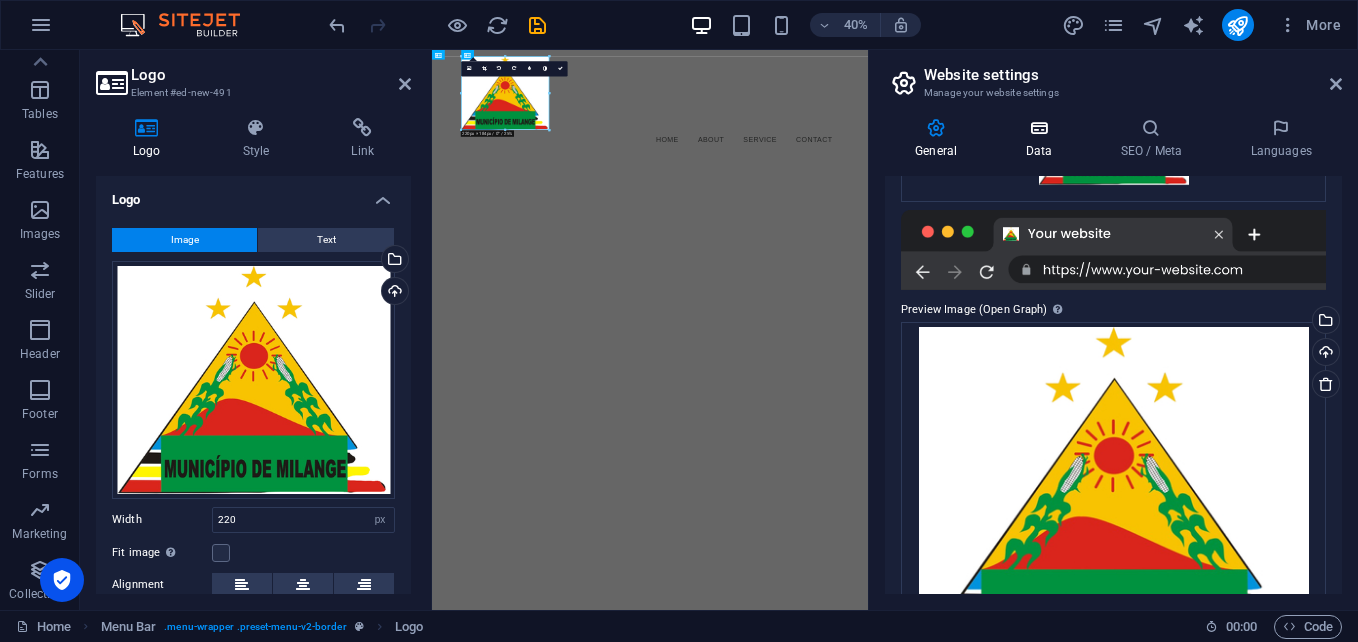 click at bounding box center [1038, 128] 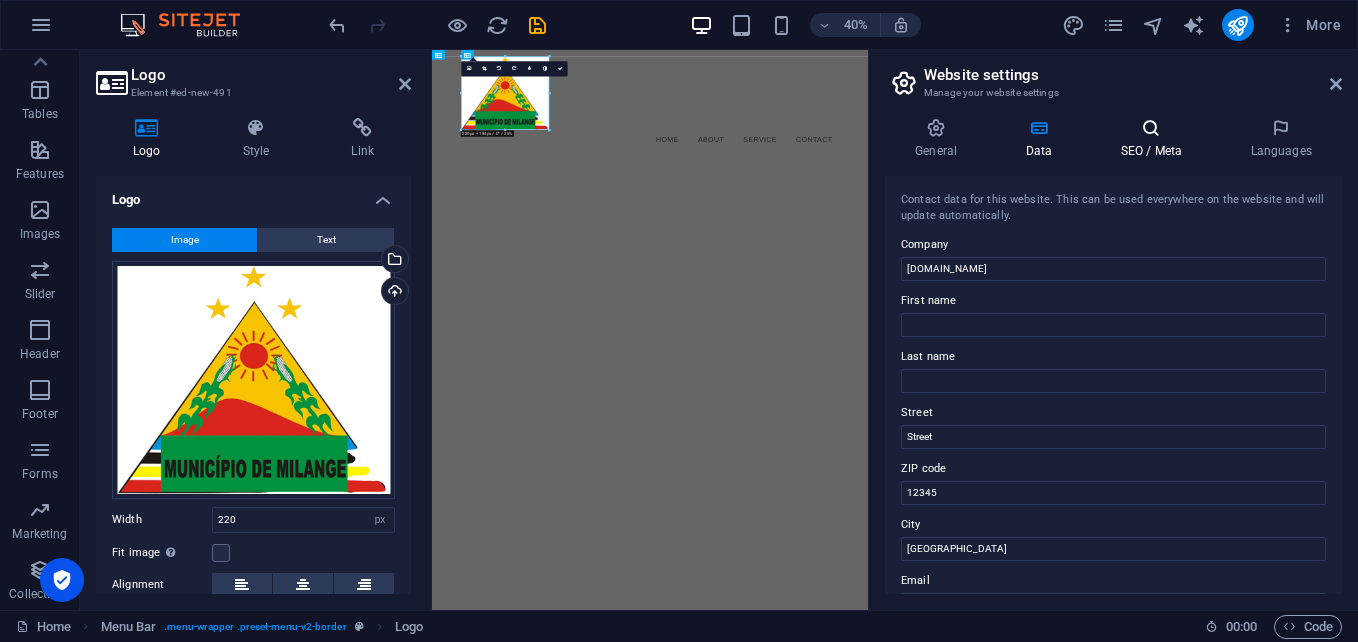 click at bounding box center [1151, 128] 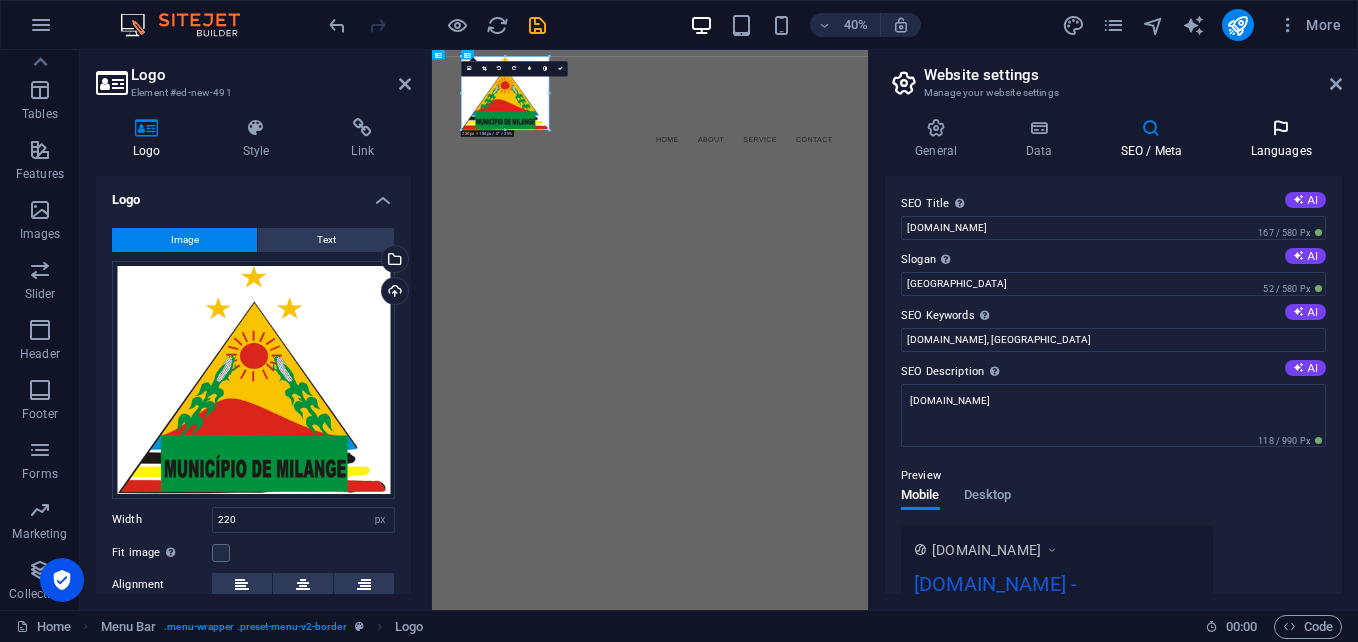 click on "Languages" at bounding box center (1281, 139) 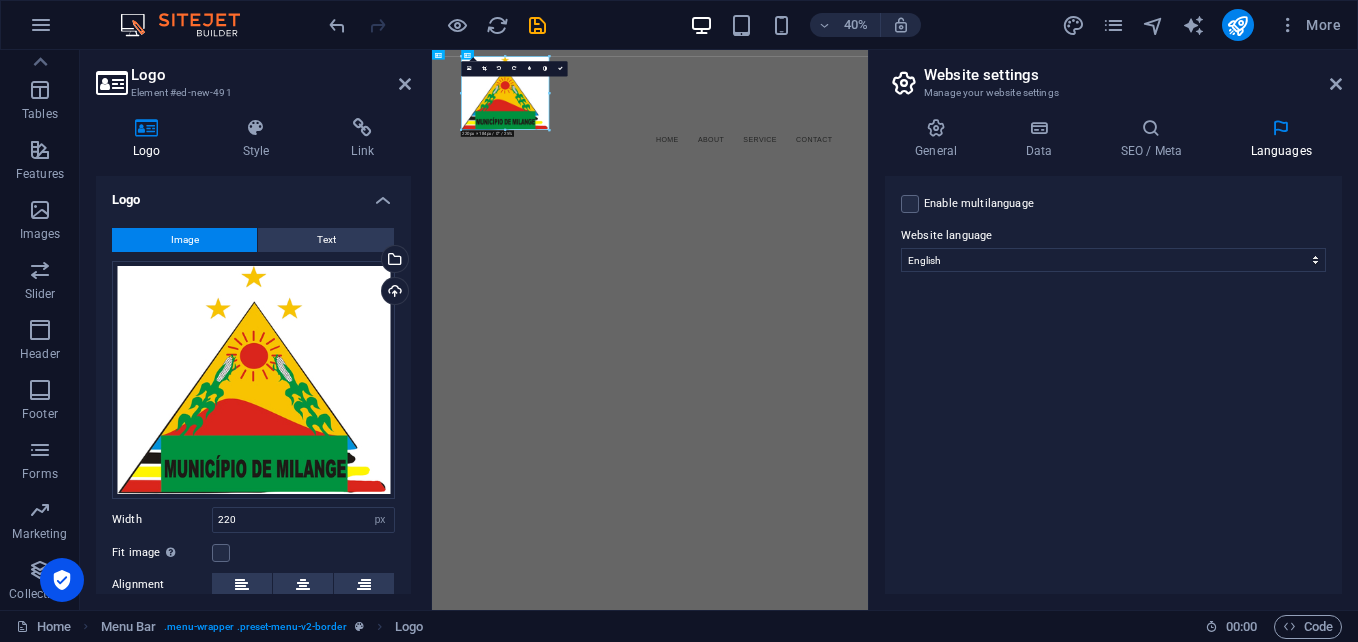 click on "Skip to main content
Menu Home About Service Contact" at bounding box center [977, 183] 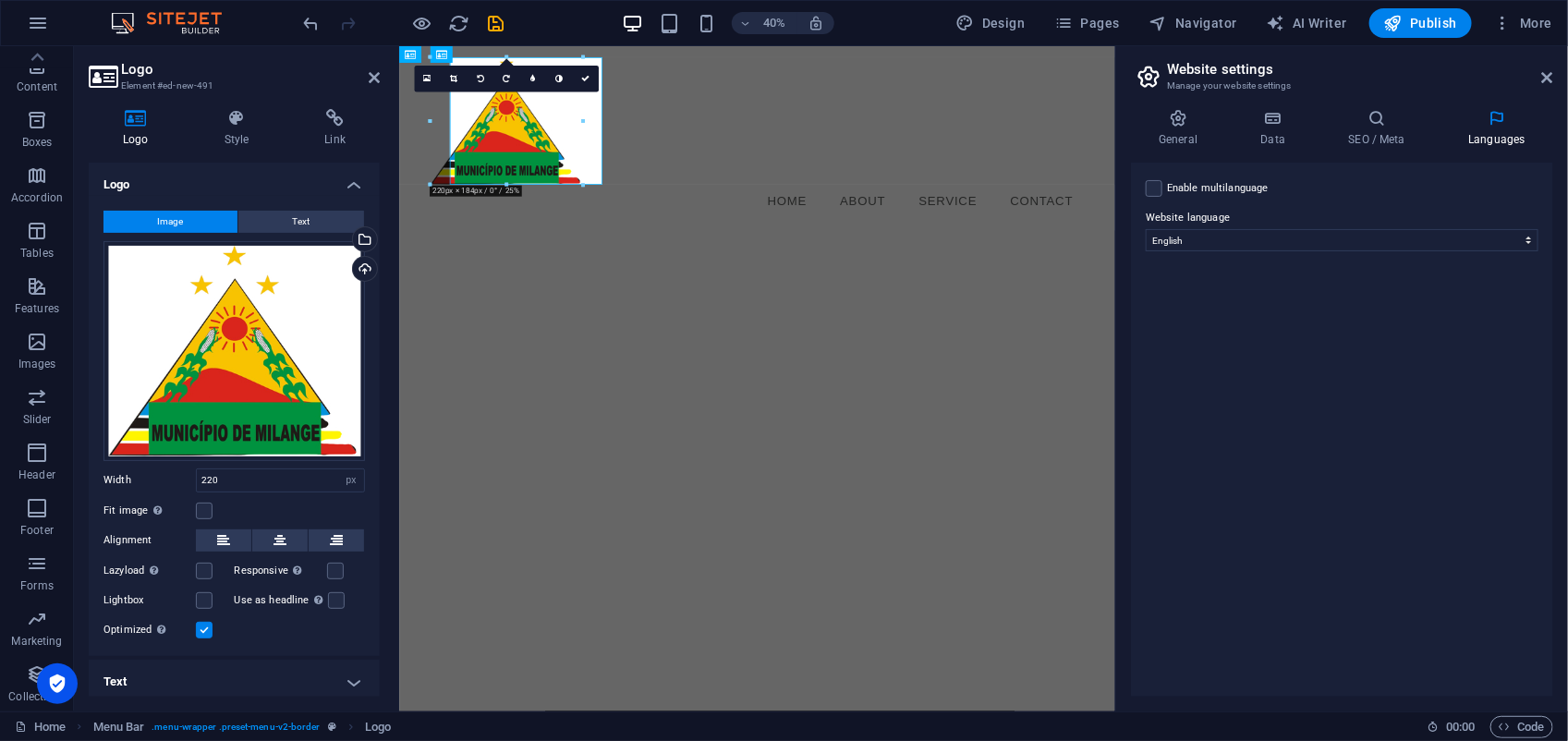 scroll, scrollTop: 166, scrollLeft: 0, axis: vertical 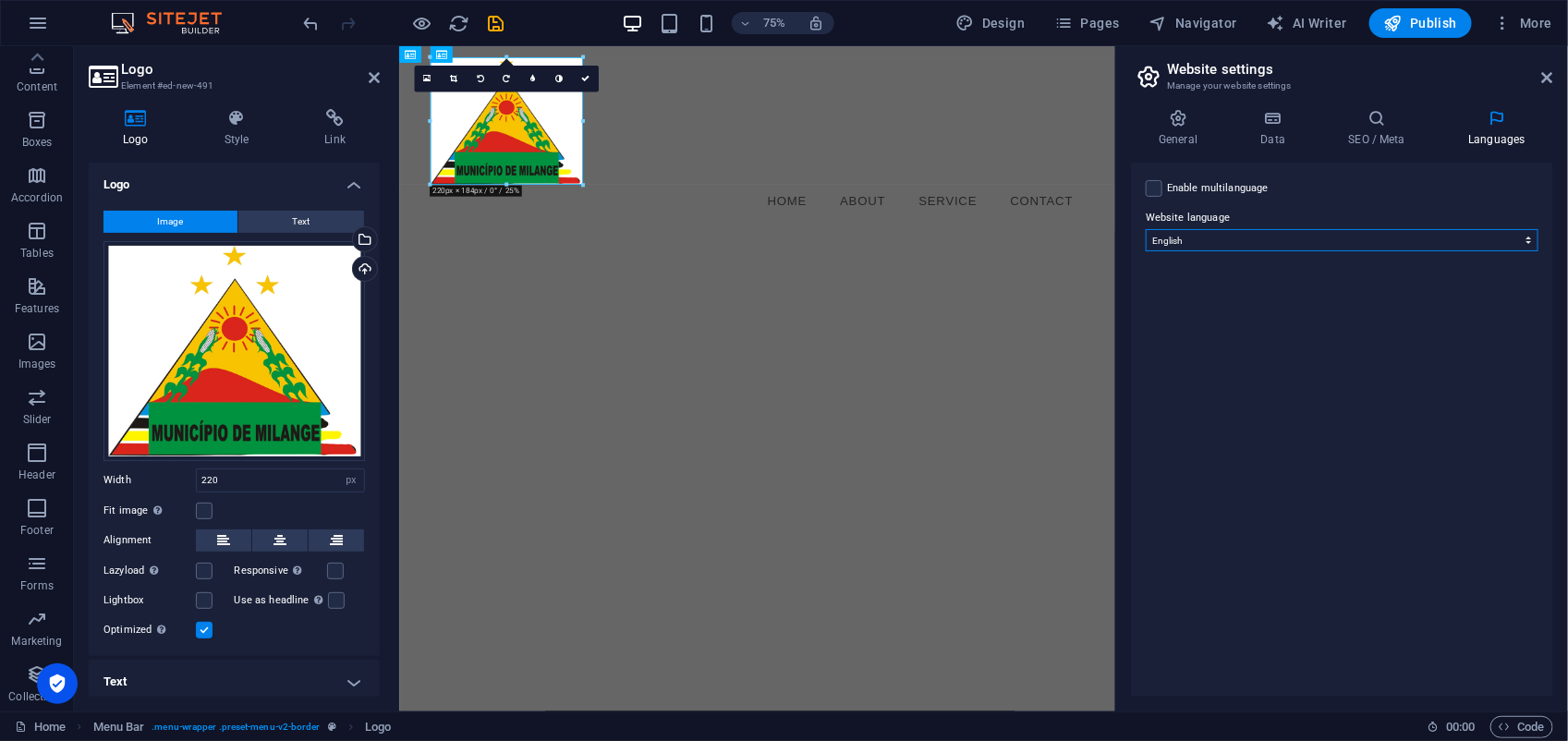 click on "Abkhazian Afar Afrikaans Akan Albanian Amharic Arabic Aragonese Armenian Assamese Avaric Avestan Aymara Azerbaijani Bambara Bashkir Basque Belarusian Bengali Bihari languages Bislama Bokmål Bosnian Breton Bulgarian Burmese Catalan Central Khmer Chamorro Chechen Chinese Church Slavic Chuvash Cornish Corsican Cree Croatian Czech Danish Dutch Dzongkha English Esperanto Estonian Ewe Faroese Farsi (Persian) Fijian Finnish French Fulah Gaelic Galician Ganda Georgian German Greek Greenlandic Guaraní Gujarati Haitian Creole Hausa Hebrew Herero Hindi Hiri Motu Hungarian Icelandic Ido Igbo Indonesian Interlingua Interlingue Inuktitut Inupiaq Irish Italian Japanese Javanese Kannada Kanuri Kashmiri Kazakh Kikuyu Kinyarwanda Komi Kongo Korean Kurdish Kwanyama Kyrgyz Lao Latin Latvian Limburgish Lingala Lithuanian Luba-Katanga Luxembourgish Macedonian Malagasy Malay Malayalam Maldivian Maltese Manx Maori Marathi Marshallese Mongolian Nauru Navajo Ndonga Nepali North Ndebele Northern Sami Norwegian Norwegian Nynorsk Nuosu" at bounding box center [1342, 240] 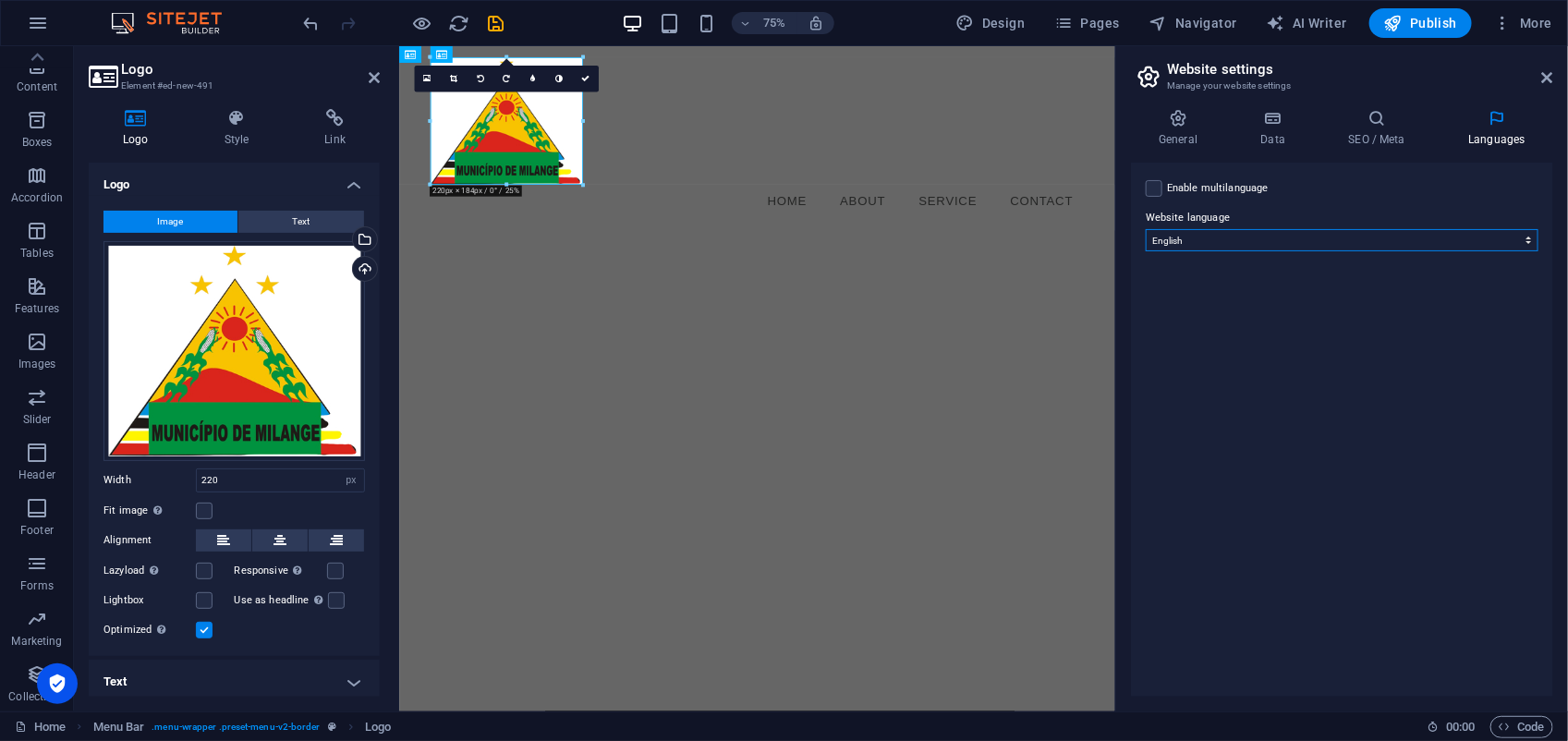 select on "128" 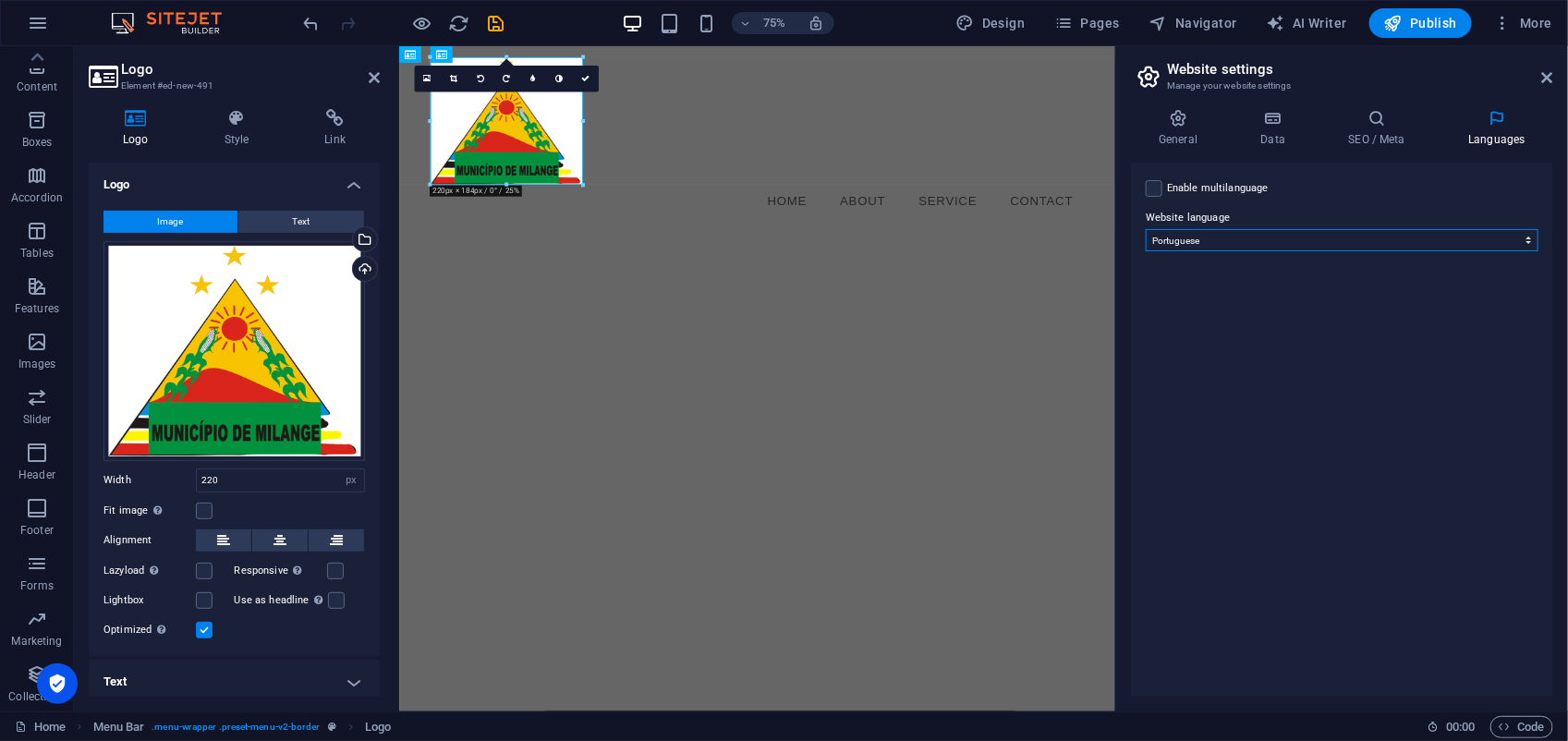 click on "Abkhazian Afar Afrikaans Akan Albanian Amharic Arabic Aragonese Armenian Assamese Avaric Avestan Aymara Azerbaijani Bambara Bashkir Basque Belarusian Bengali Bihari languages Bislama Bokmål Bosnian Breton Bulgarian Burmese Catalan Central Khmer Chamorro Chechen Chinese Church Slavic Chuvash Cornish Corsican Cree Croatian Czech Danish Dutch Dzongkha English Esperanto Estonian Ewe Faroese Farsi (Persian) Fijian Finnish French Fulah Gaelic Galician Ganda Georgian German Greek Greenlandic Guaraní Gujarati Haitian Creole Hausa Hebrew Herero Hindi Hiri Motu Hungarian Icelandic Ido Igbo Indonesian Interlingua Interlingue Inuktitut Inupiaq Irish Italian Japanese Javanese Kannada Kanuri Kashmiri Kazakh Kikuyu Kinyarwanda Komi Kongo Korean Kurdish Kwanyama Kyrgyz Lao Latin Latvian Limburgish Lingala Lithuanian Luba-Katanga Luxembourgish Macedonian Malagasy Malay Malayalam Maldivian Maltese Manx Maori Marathi Marshallese Mongolian Nauru Navajo Ndonga Nepali North Ndebele Northern Sami Norwegian Norwegian Nynorsk Nuosu" at bounding box center (1342, 240) 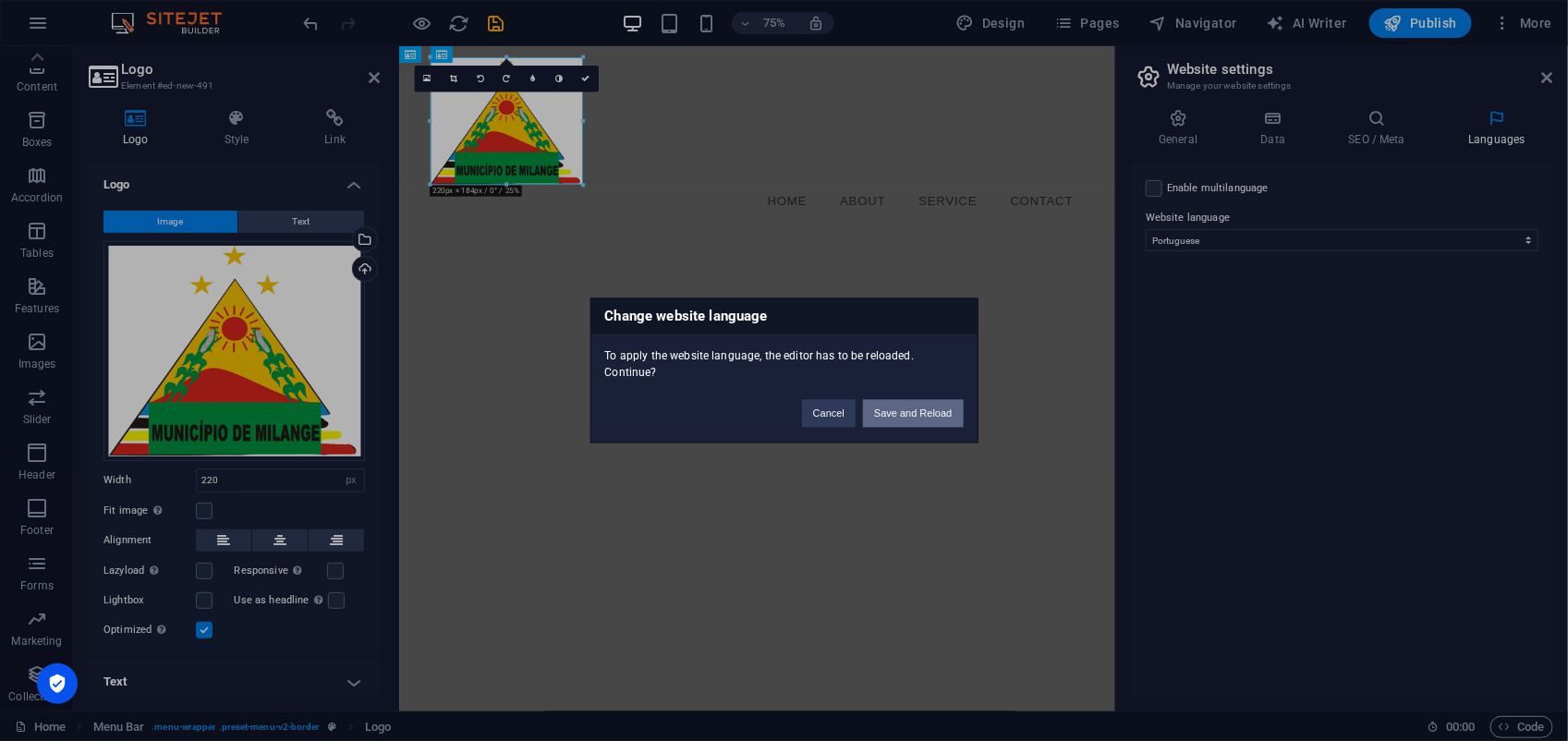 click on "Save and Reload" at bounding box center (913, 414) 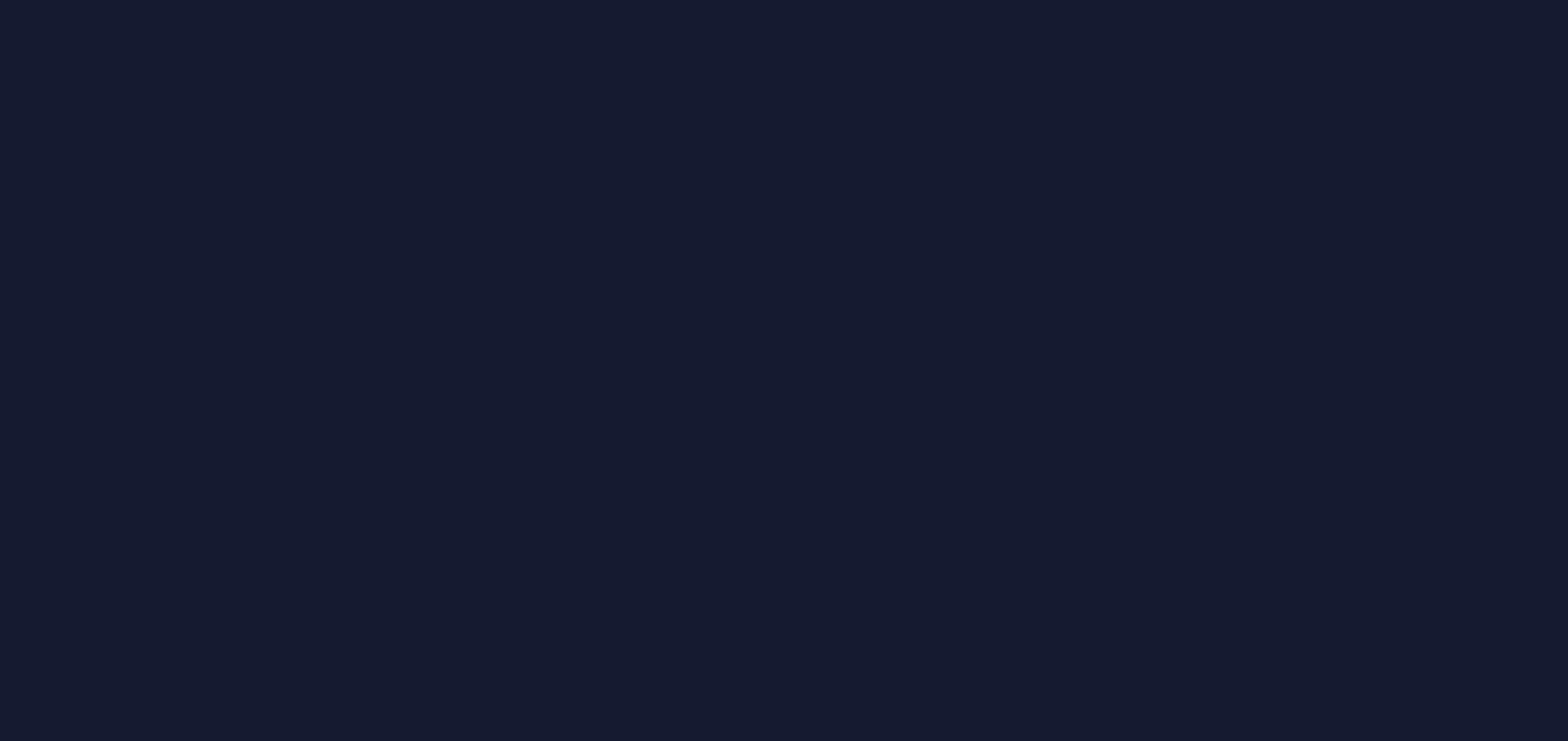scroll, scrollTop: 0, scrollLeft: 0, axis: both 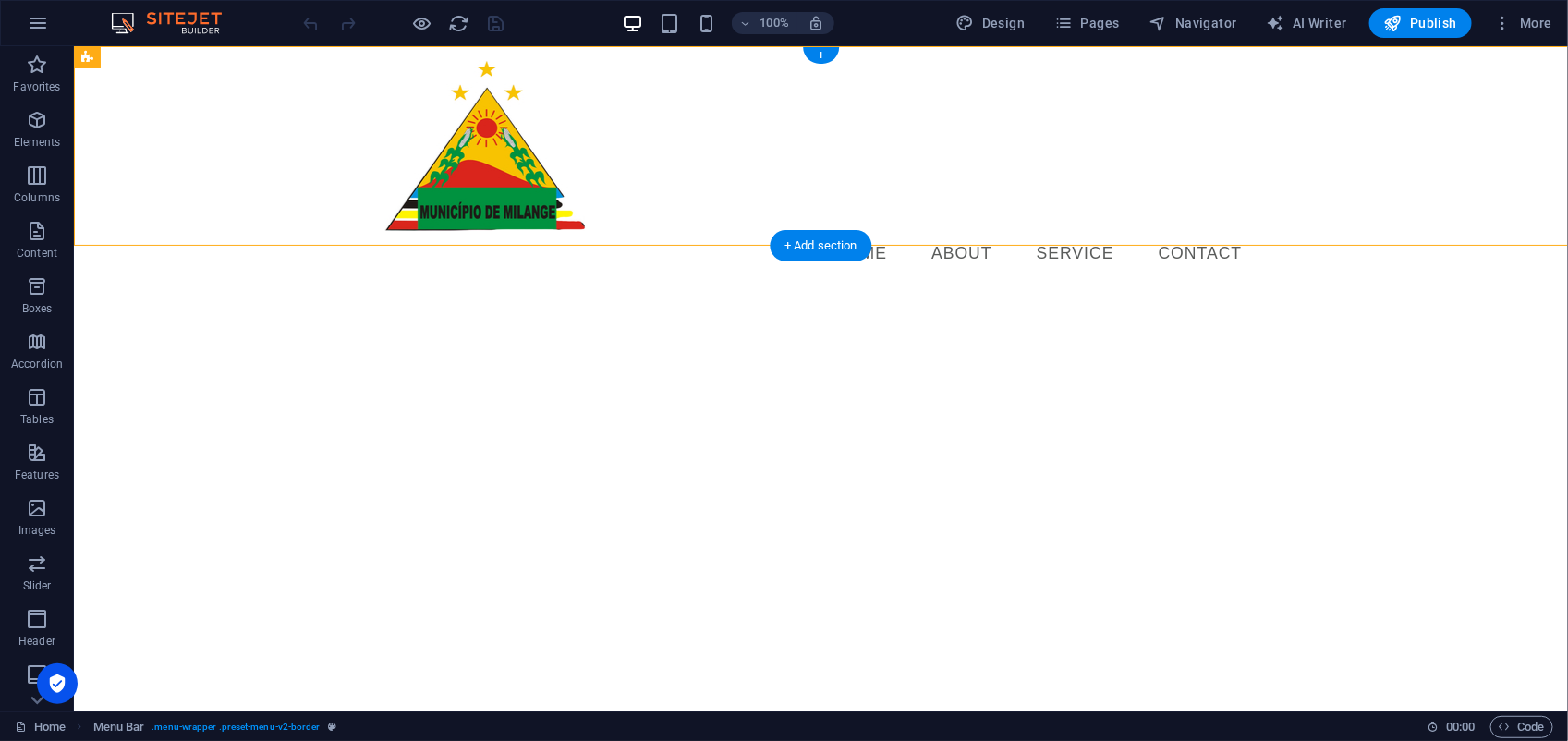 drag, startPoint x: 494, startPoint y: 163, endPoint x: 150, endPoint y: 171, distance: 344.09301 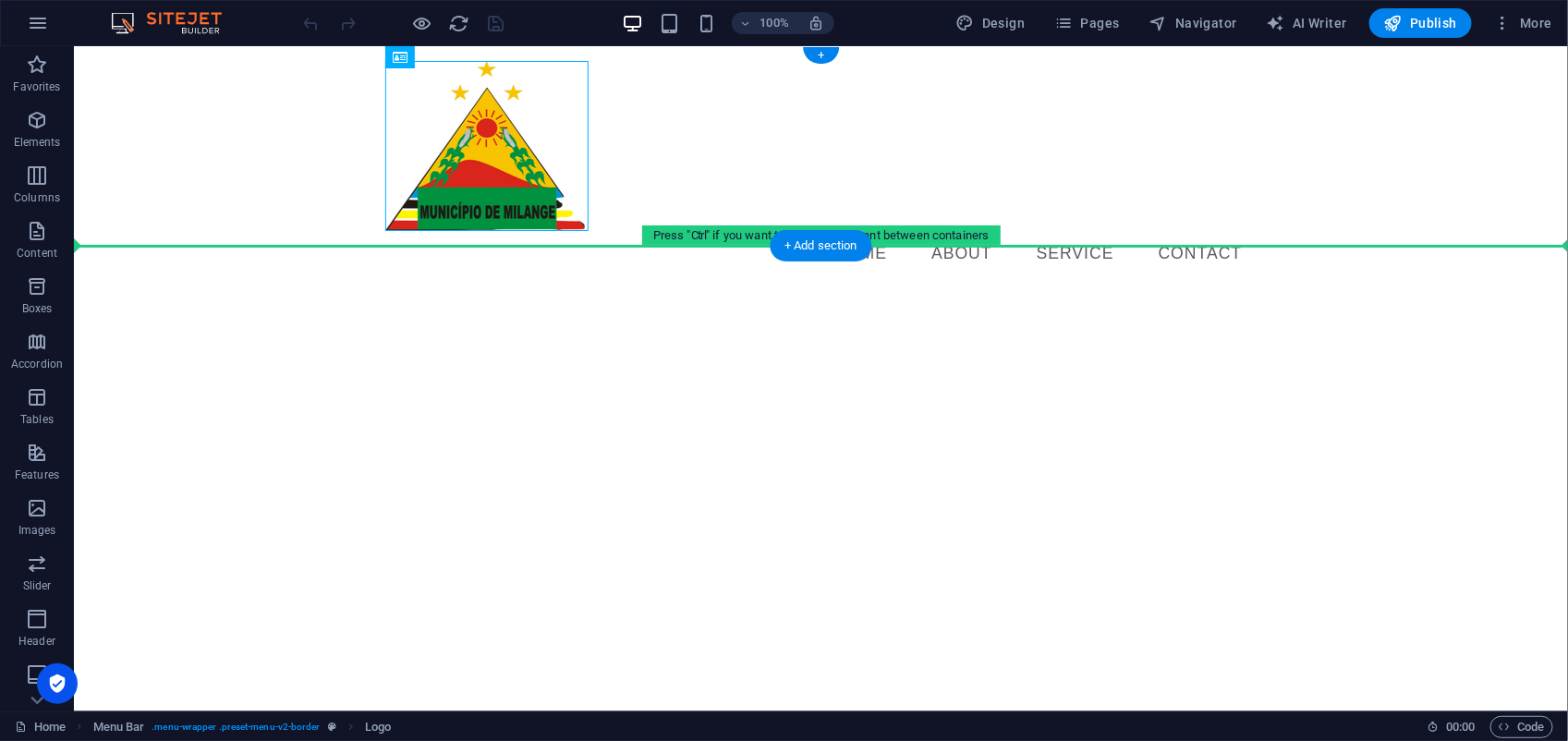 drag, startPoint x: 498, startPoint y: 129, endPoint x: 87, endPoint y: 179, distance: 414.03019 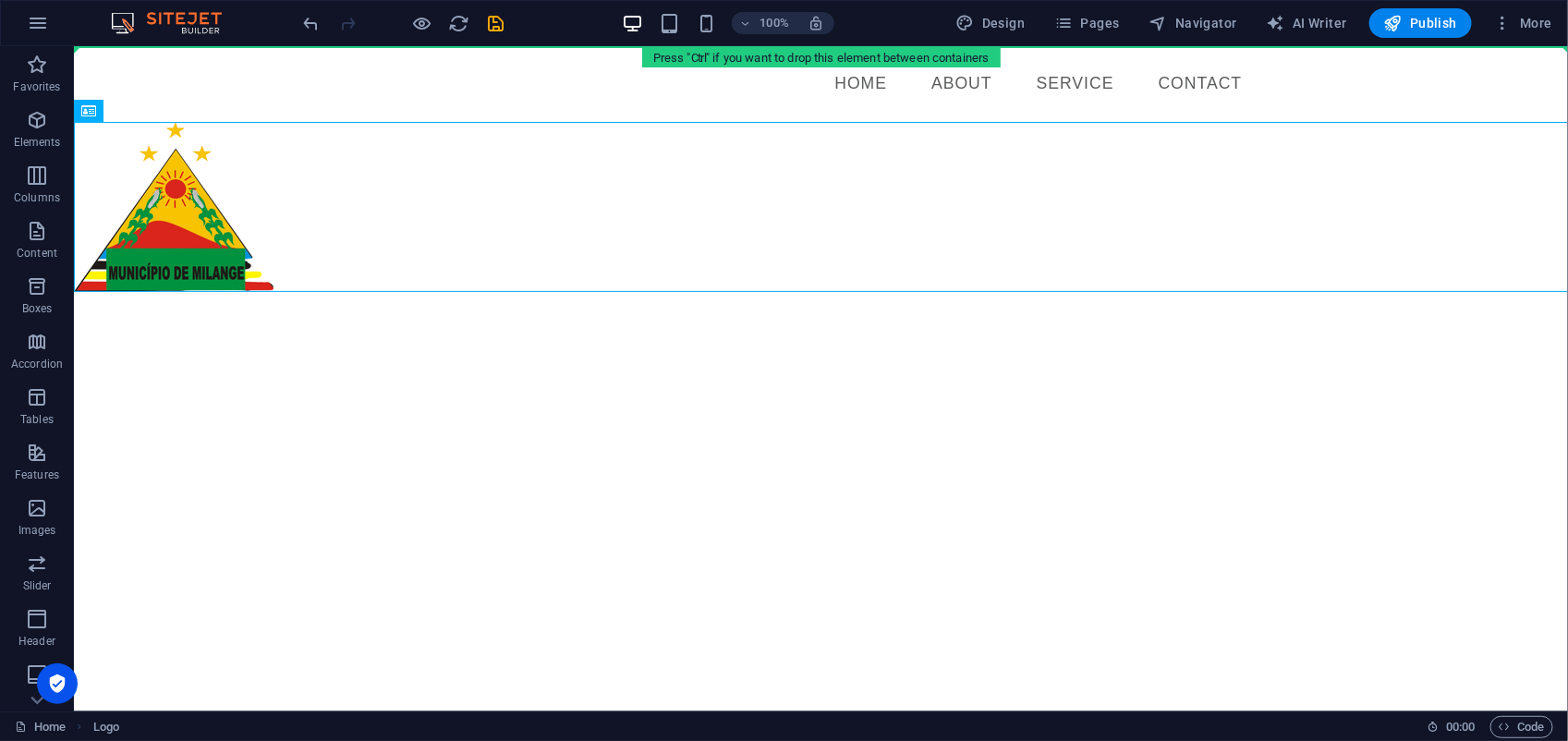 drag, startPoint x: 185, startPoint y: 227, endPoint x: 201, endPoint y: 41, distance: 186.6869 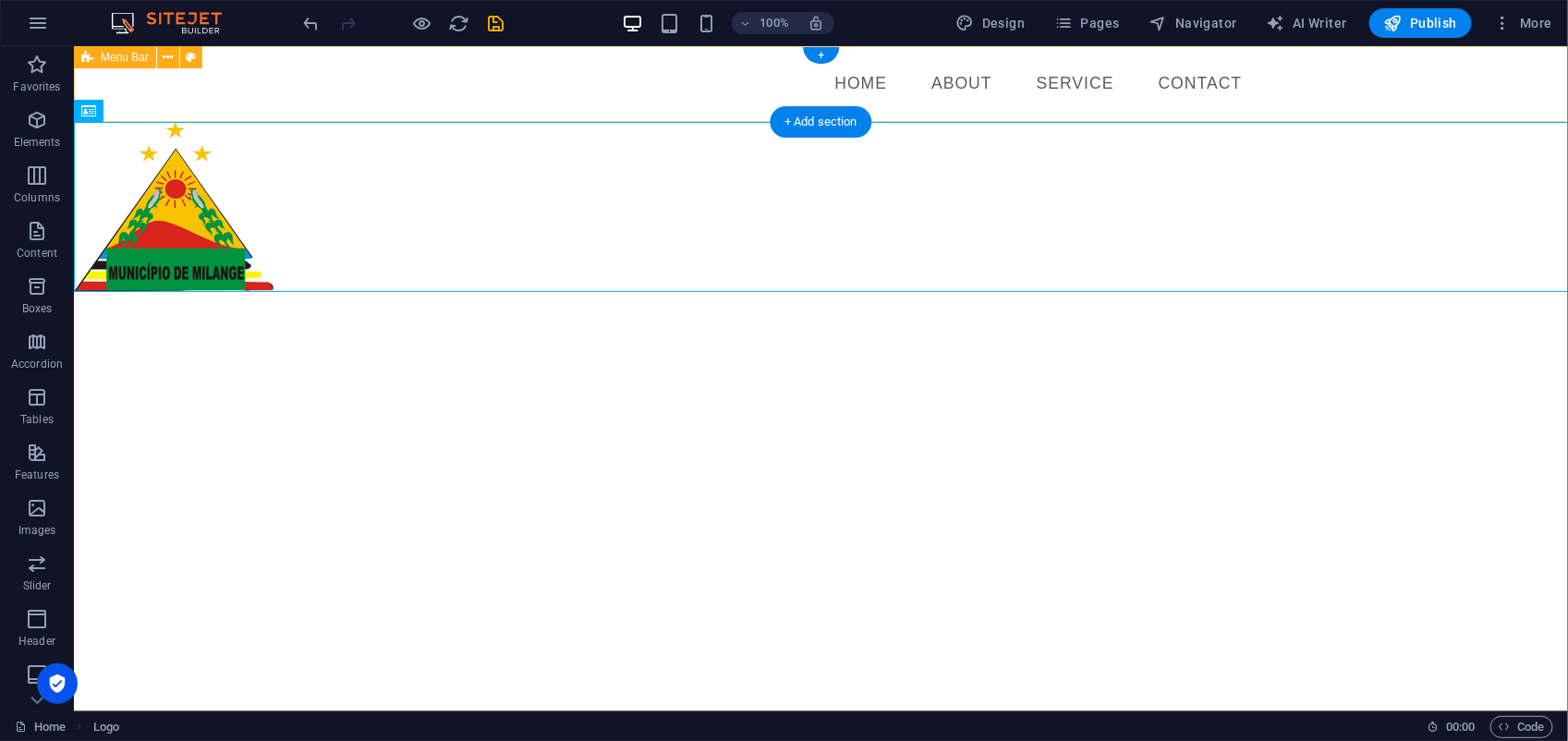 drag, startPoint x: 191, startPoint y: 245, endPoint x: 207, endPoint y: 88, distance: 157.81318 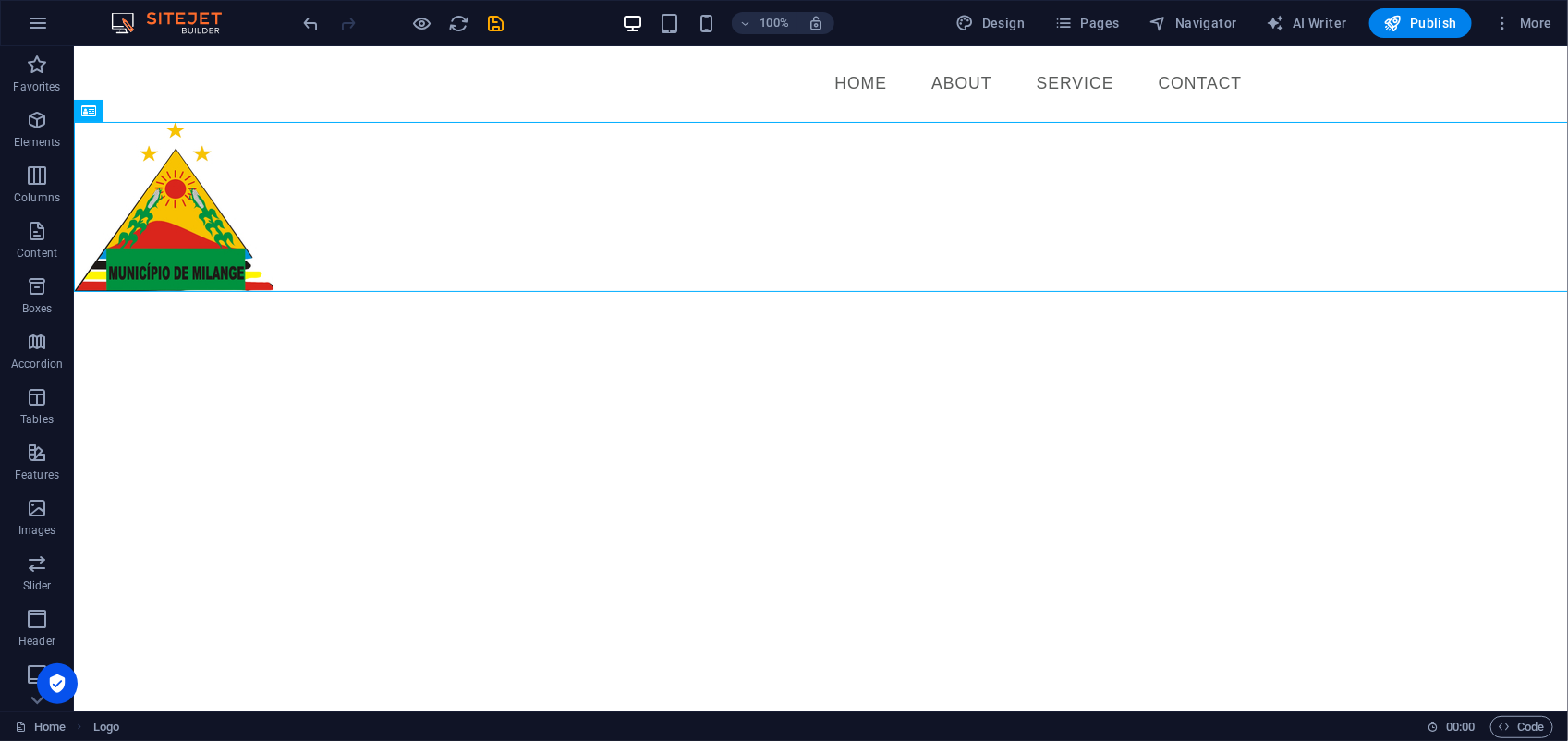 drag, startPoint x: 179, startPoint y: 212, endPoint x: 187, endPoint y: 540, distance: 328.09755 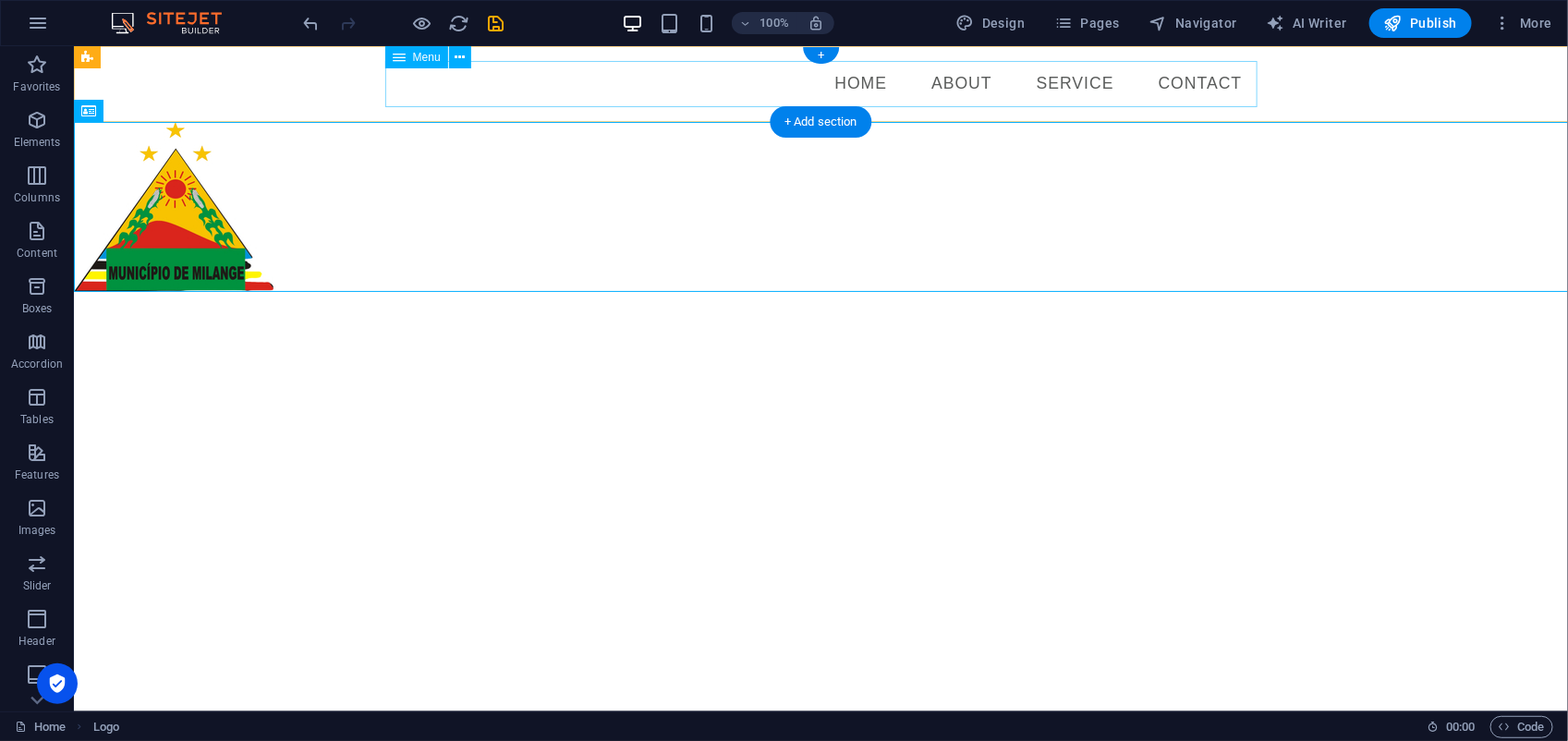 drag, startPoint x: 202, startPoint y: 224, endPoint x: 444, endPoint y: 90, distance: 276.6225 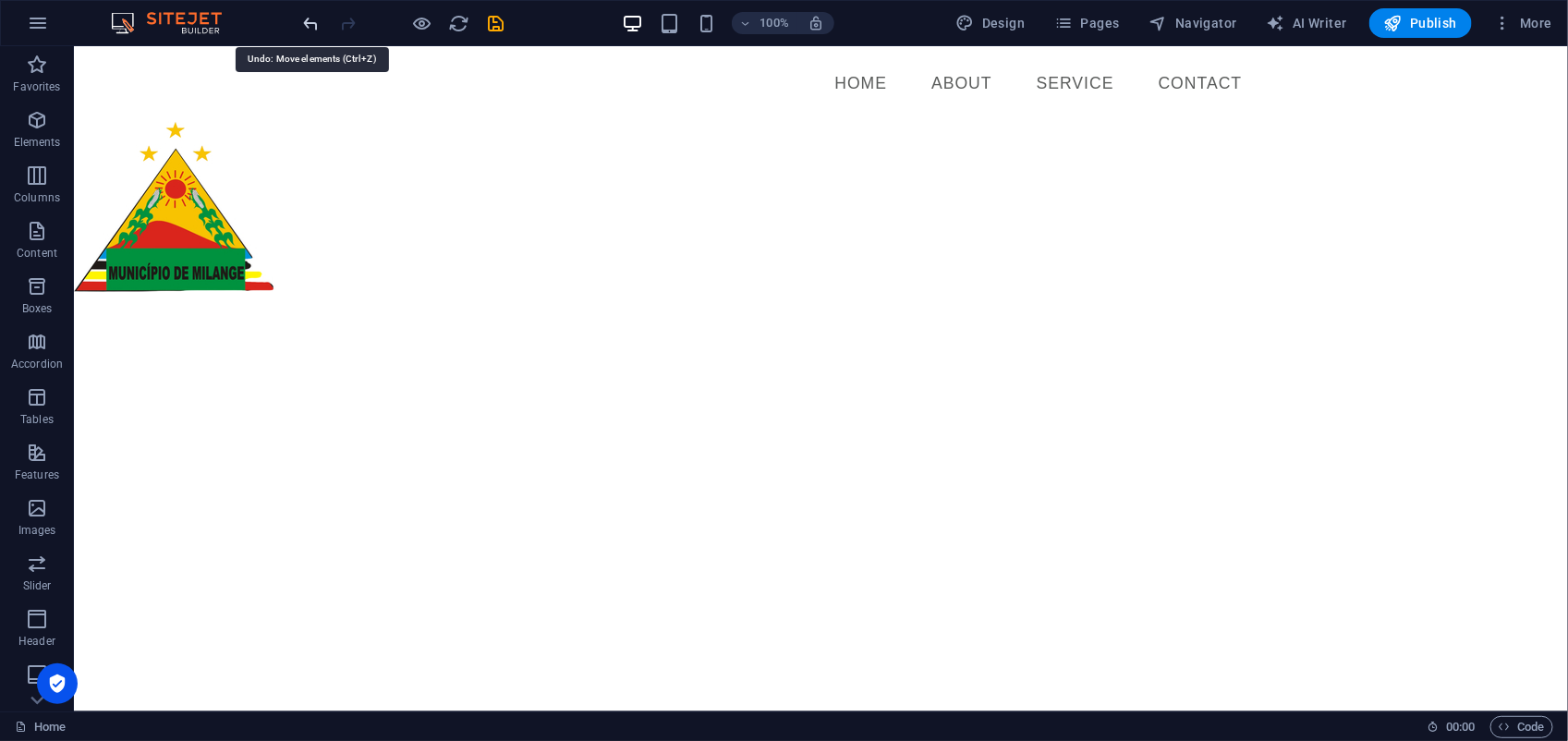 click at bounding box center [311, 23] 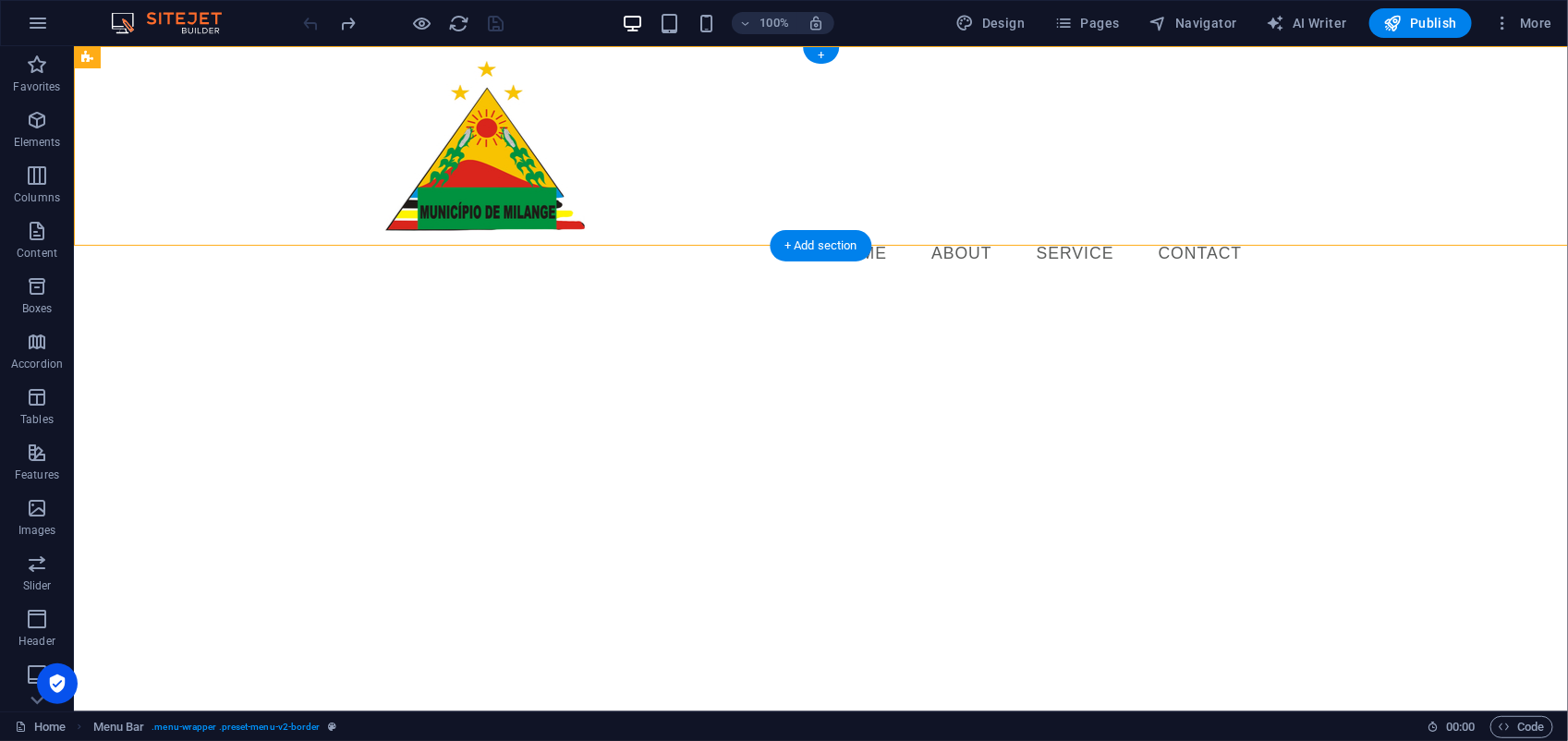 drag, startPoint x: 475, startPoint y: 168, endPoint x: 108, endPoint y: 142, distance: 367.91983 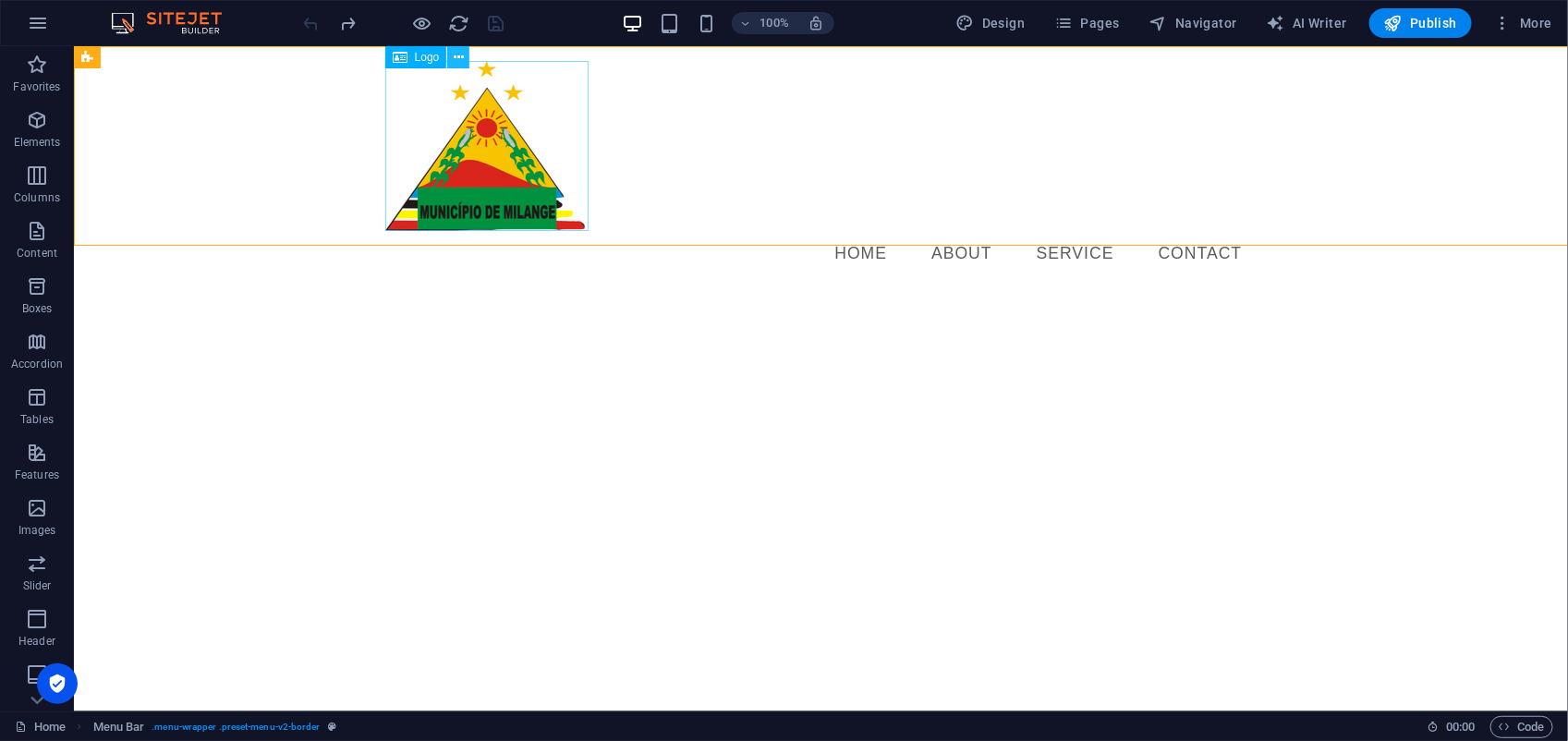 click at bounding box center [458, 57] 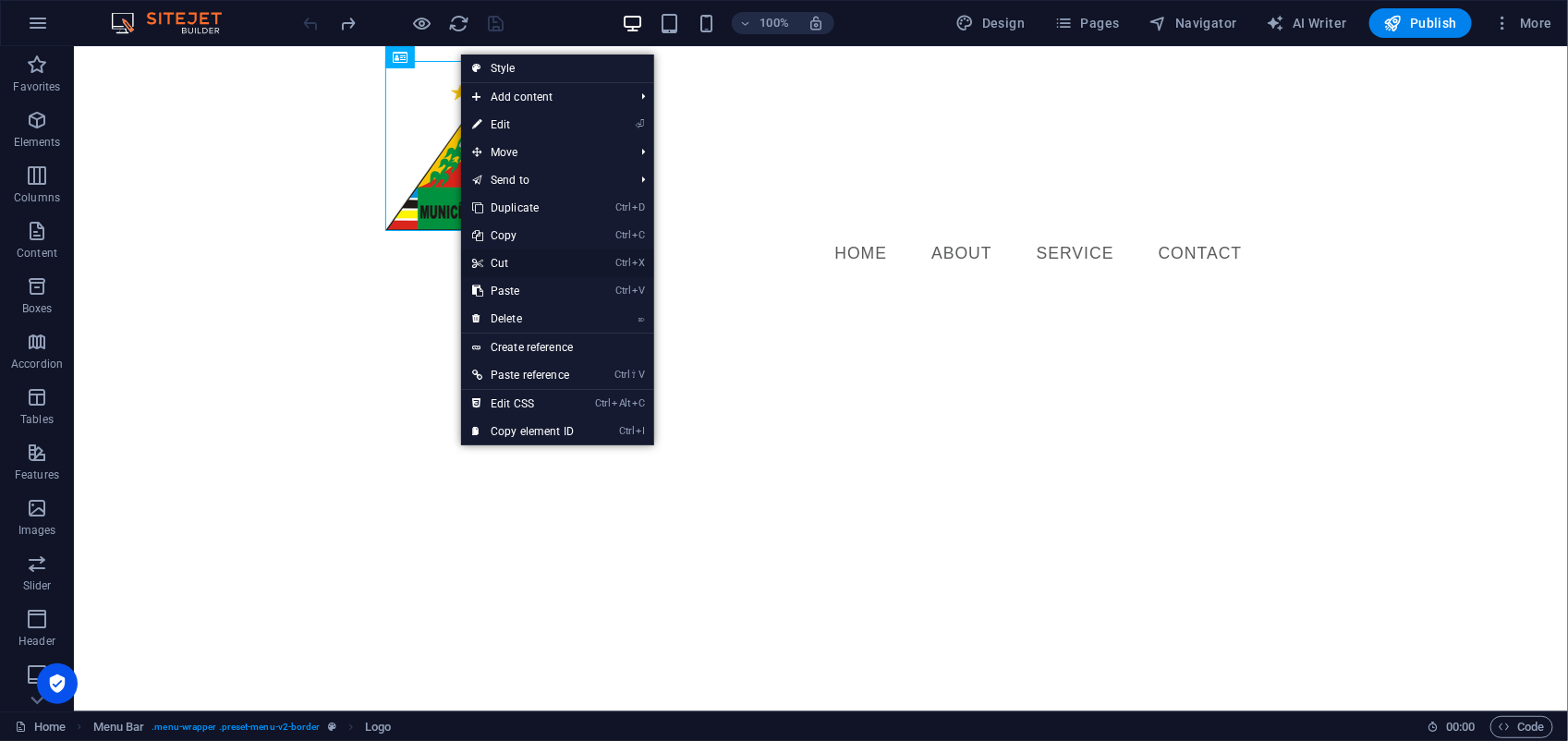 click on "Ctrl X  Cut" at bounding box center (523, 263) 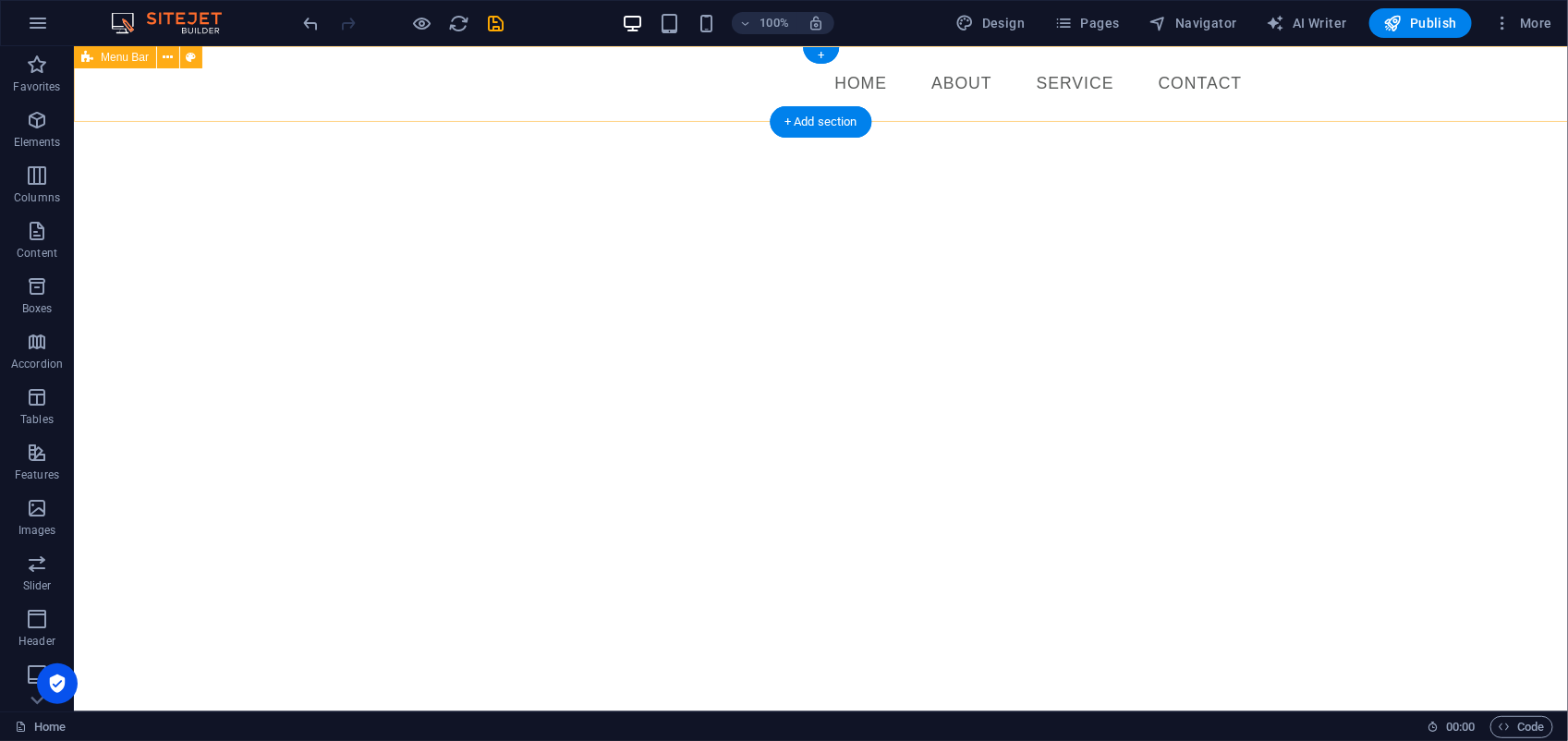 click on "Menu Home About Service Contact" at bounding box center [820, 83] 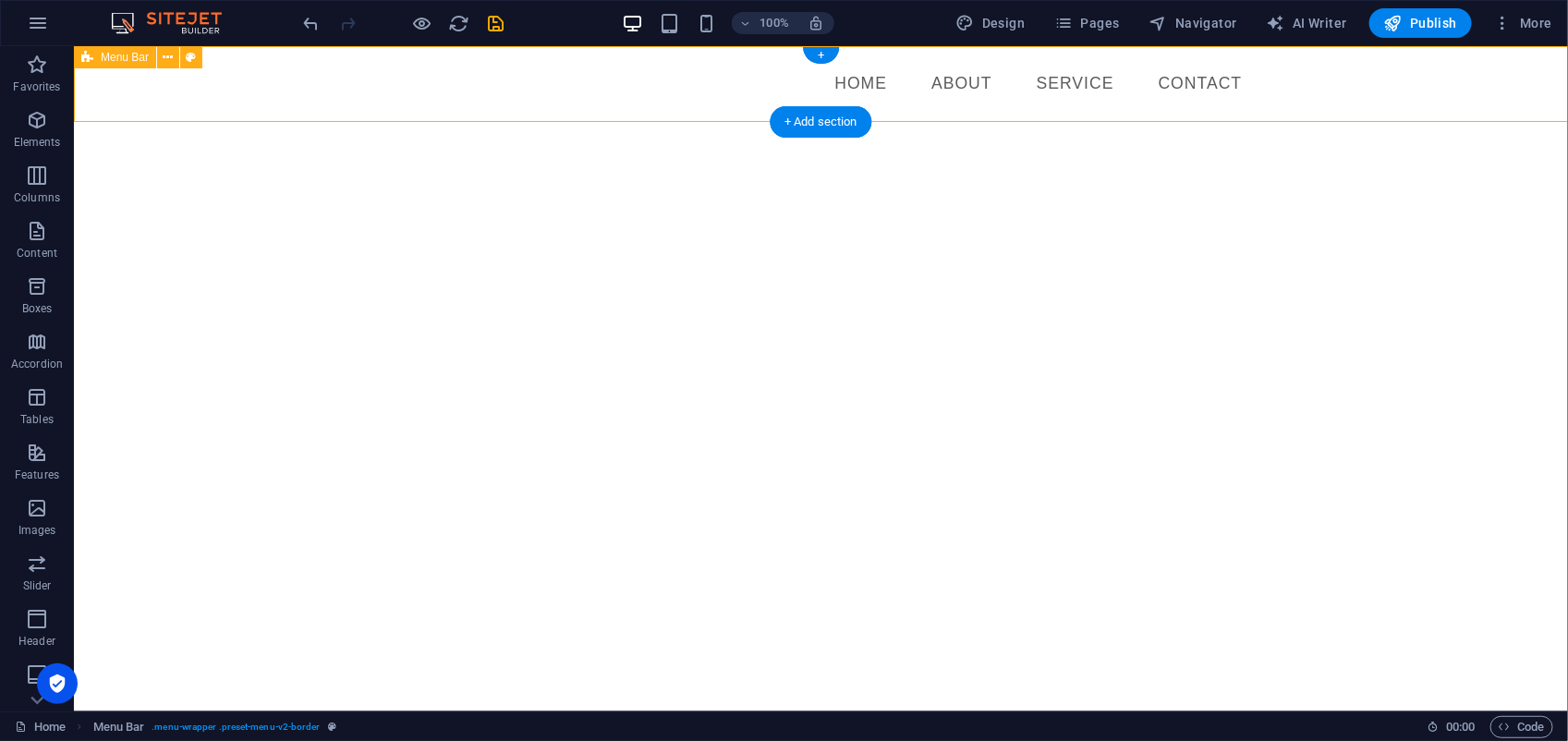 click on "Menu Home About Service Contact" at bounding box center [820, 83] 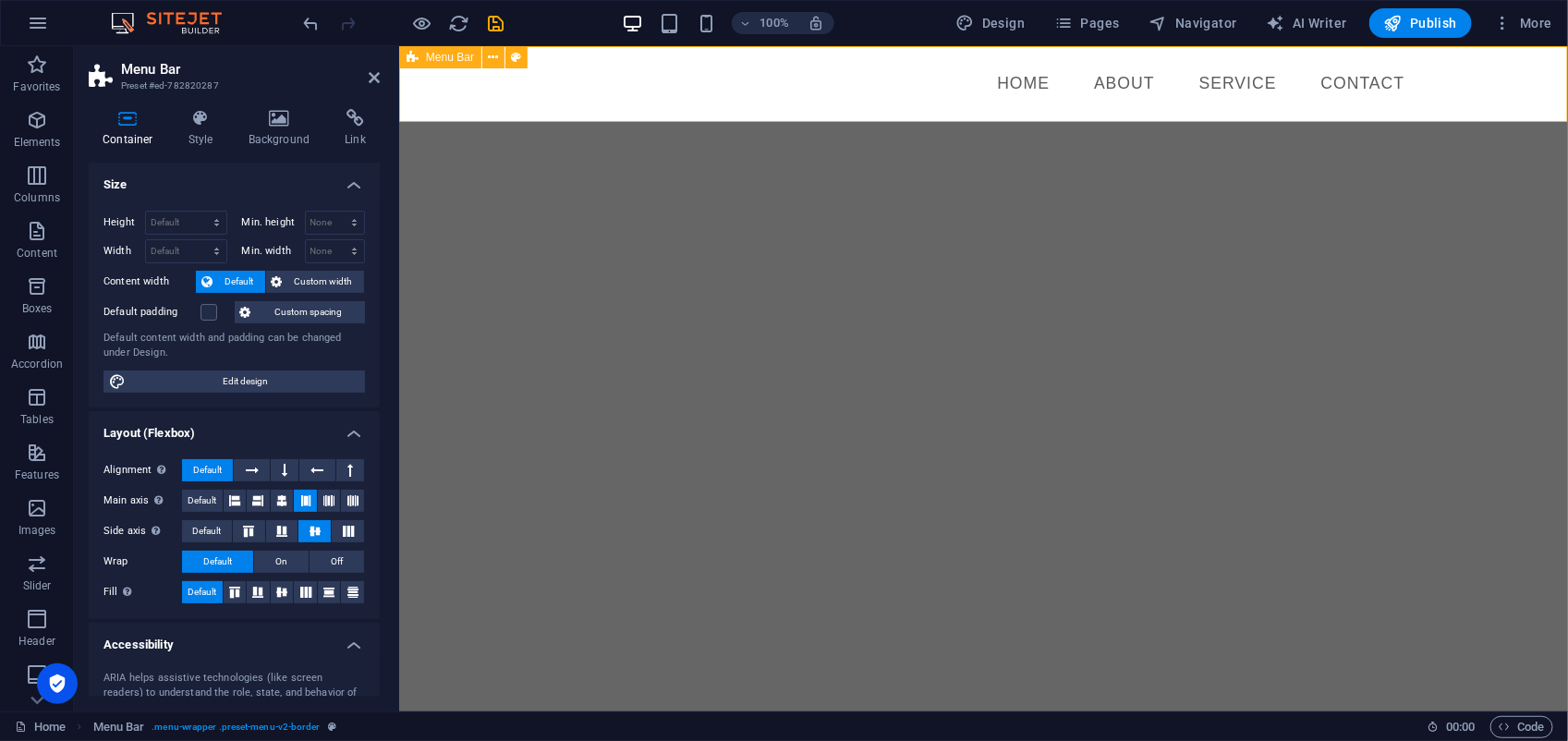 click on "Menu Home About Service Contact" at bounding box center [982, 83] 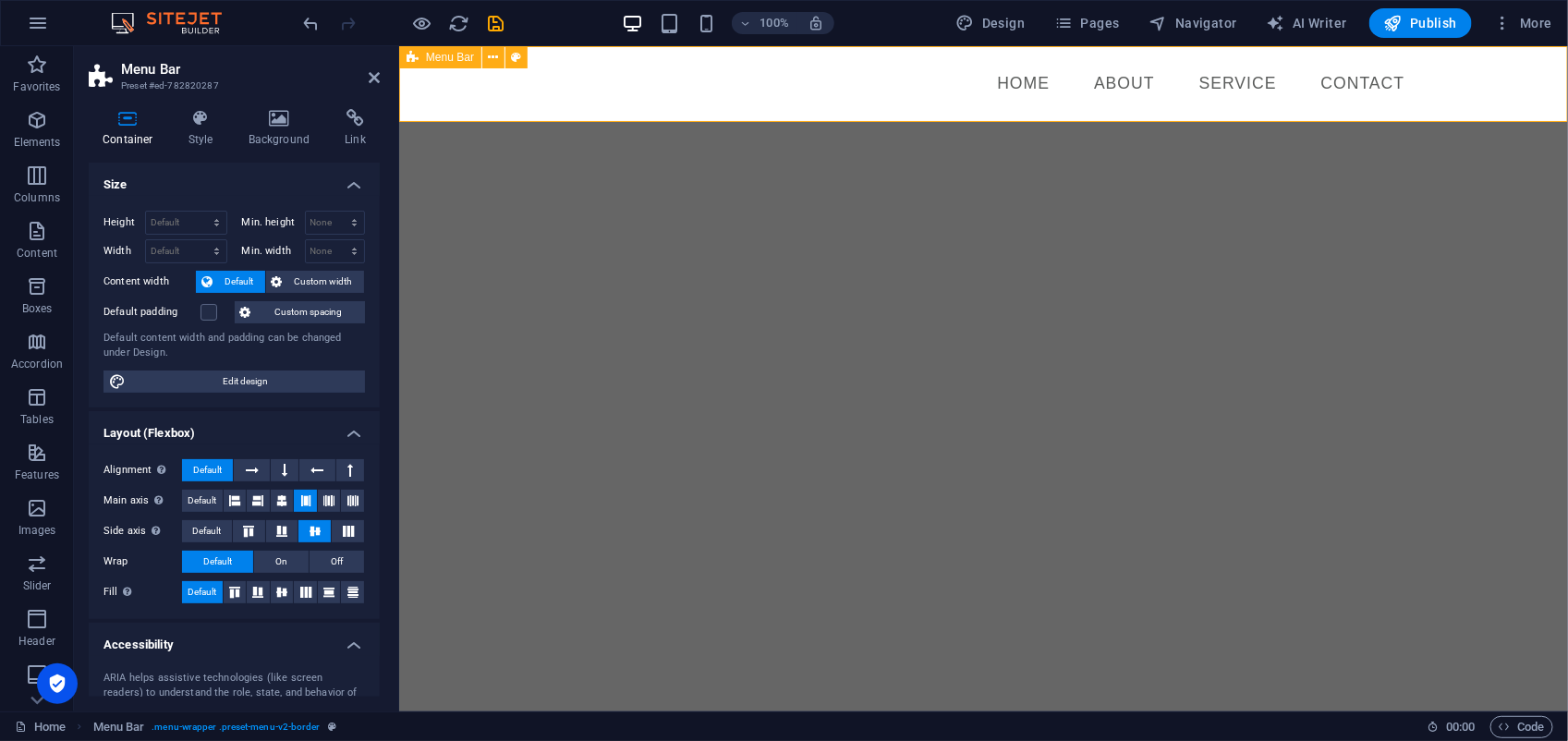 click on "Menu Home About Service Contact" at bounding box center [982, 83] 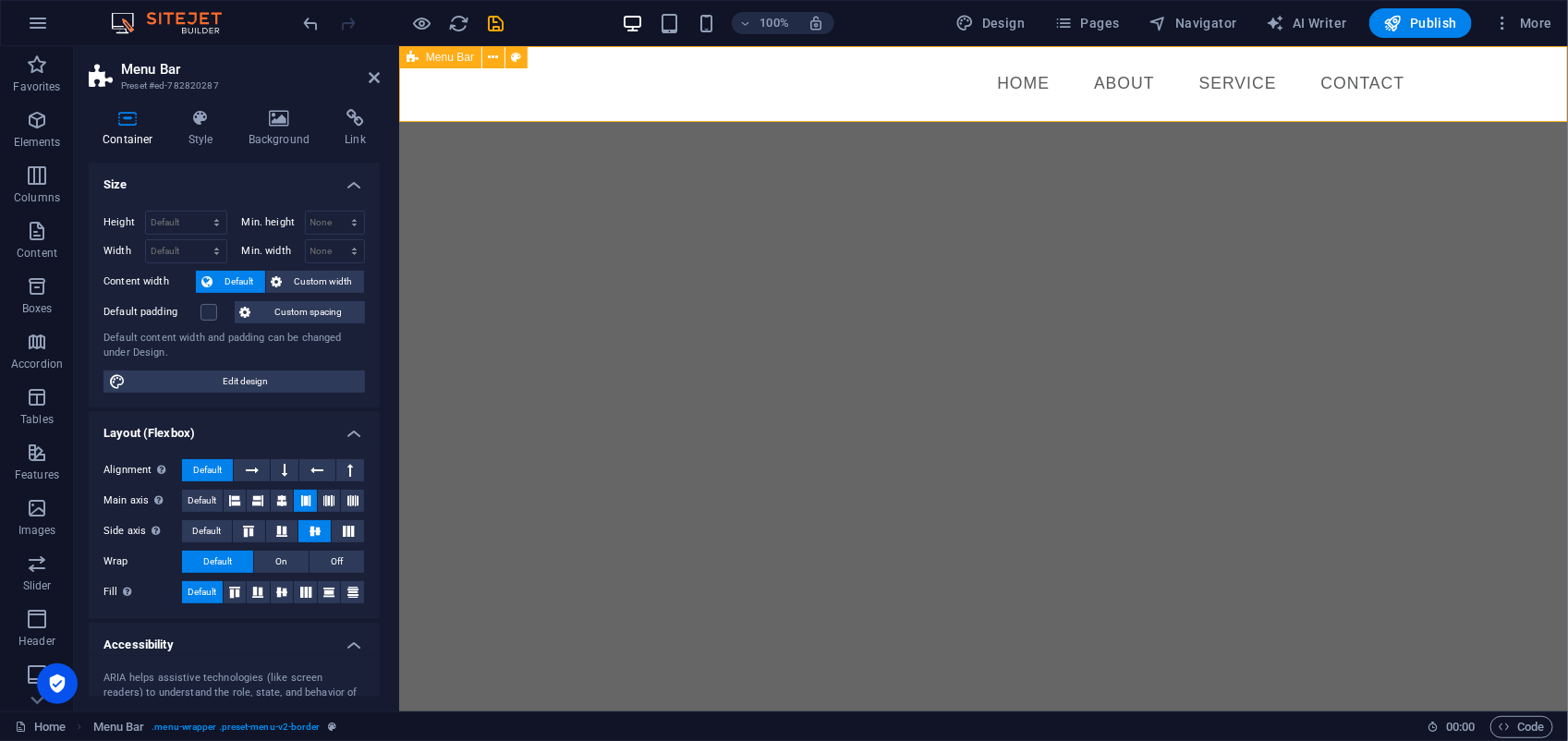 click on "Menu Home About Service Contact" at bounding box center [982, 83] 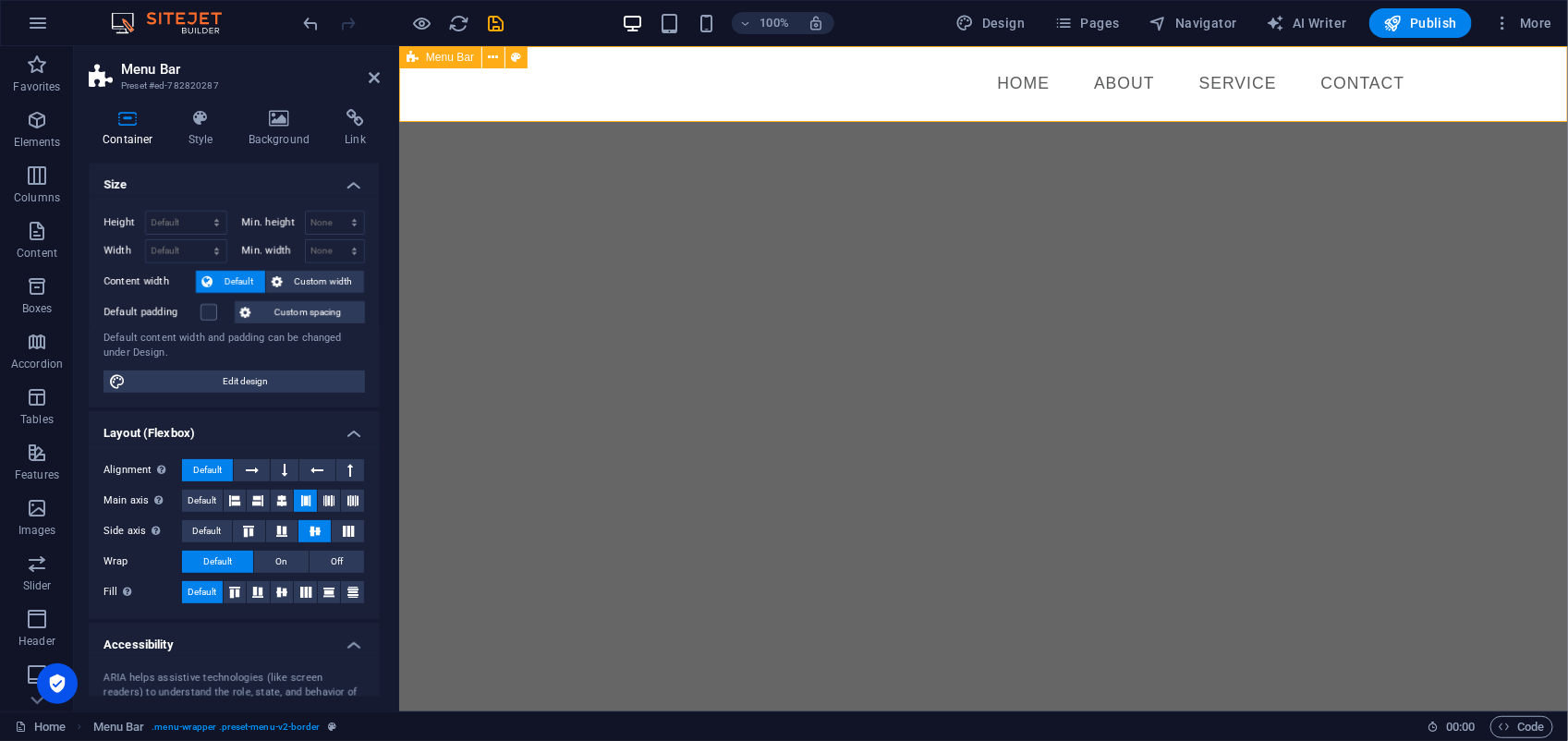 click on "Menu Home About Service Contact" at bounding box center [982, 83] 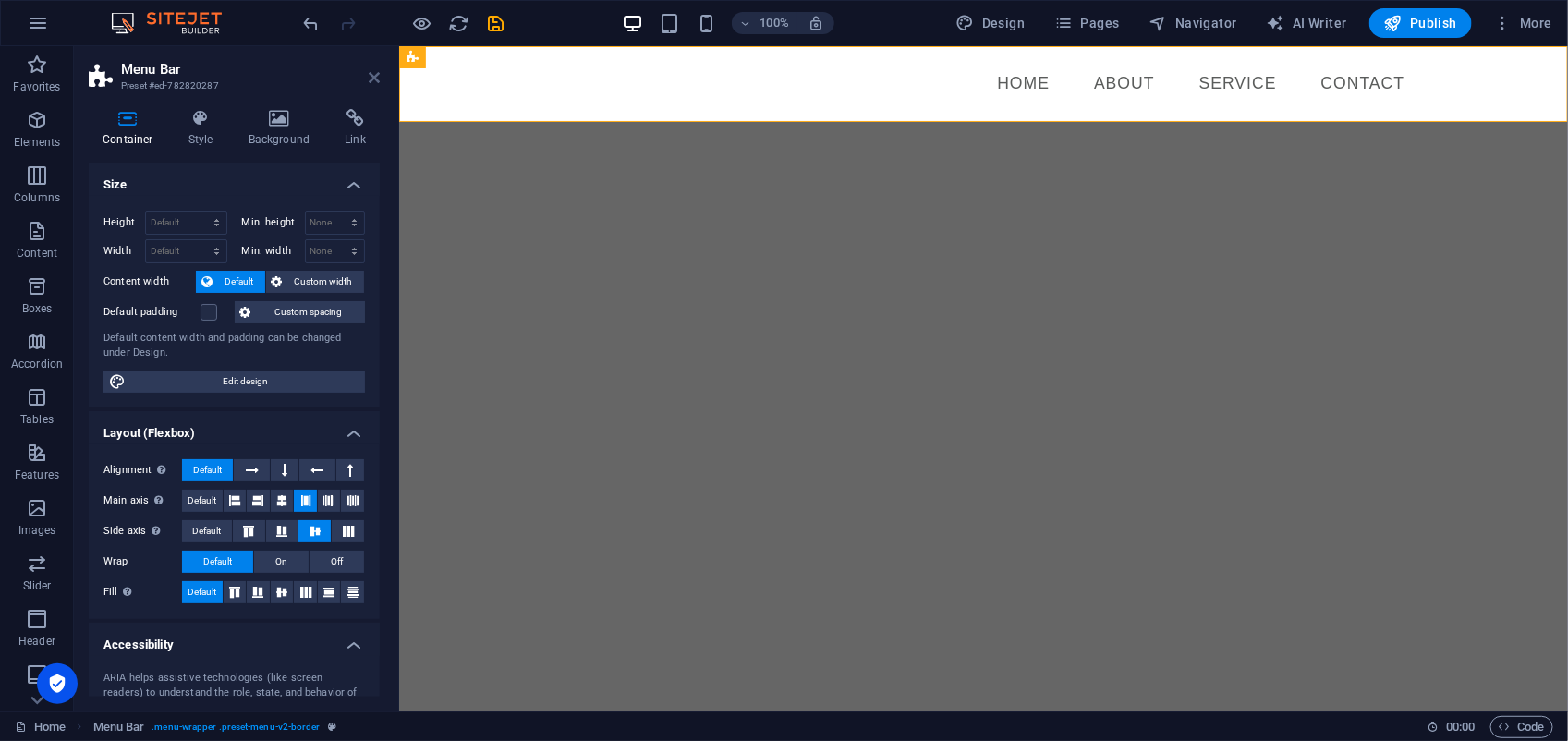 click at bounding box center (374, 78) 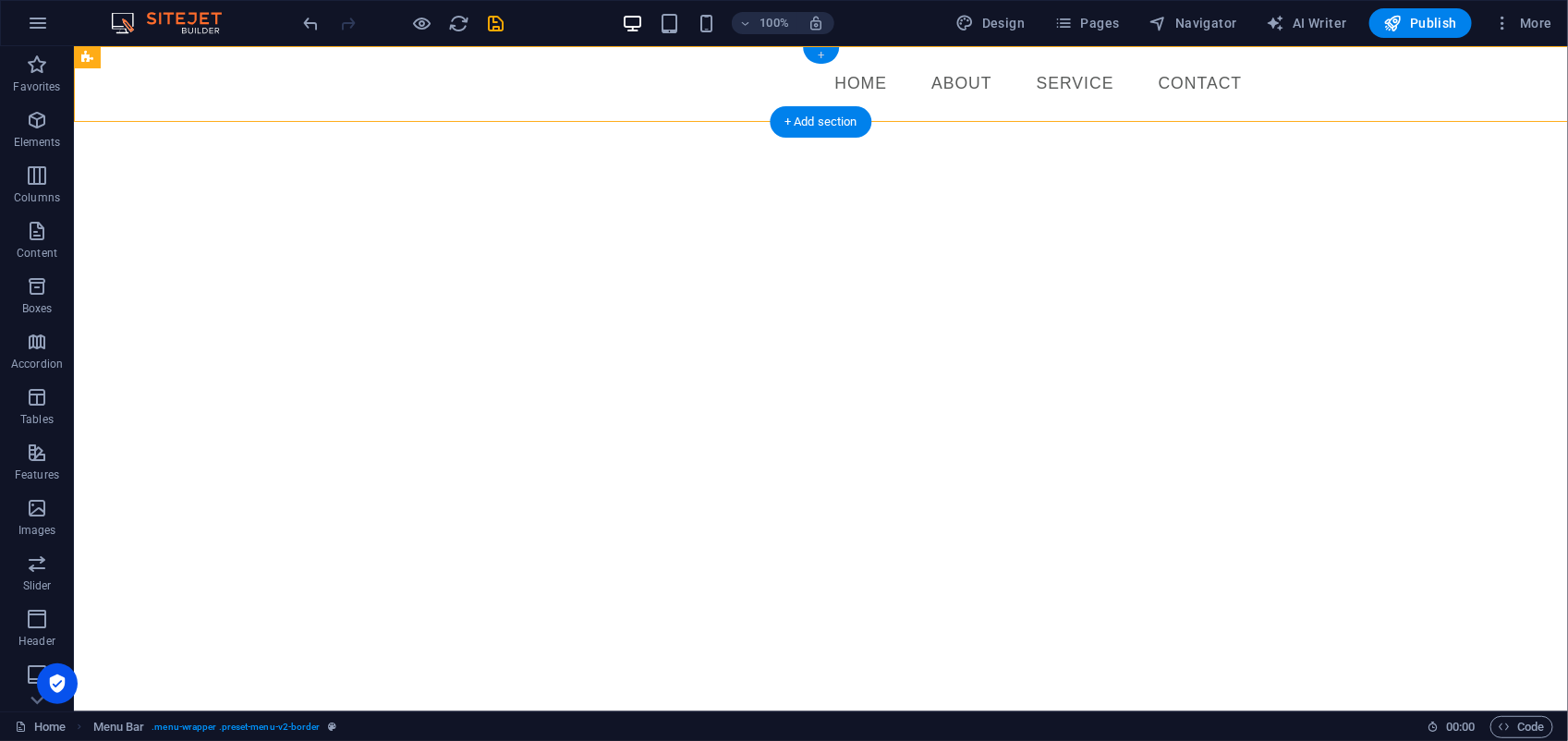 click on "+" at bounding box center (820, 55) 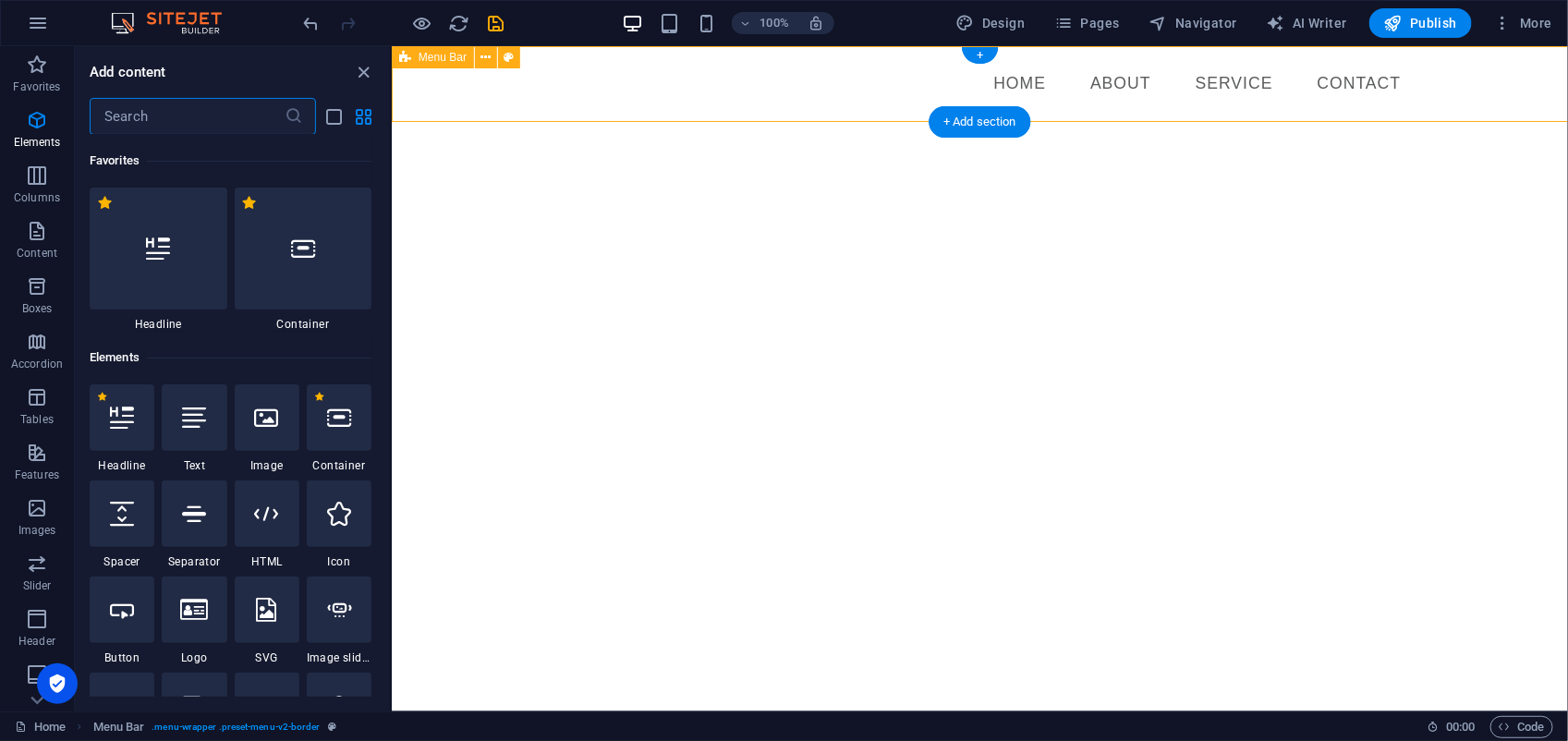 scroll, scrollTop: 3231, scrollLeft: 0, axis: vertical 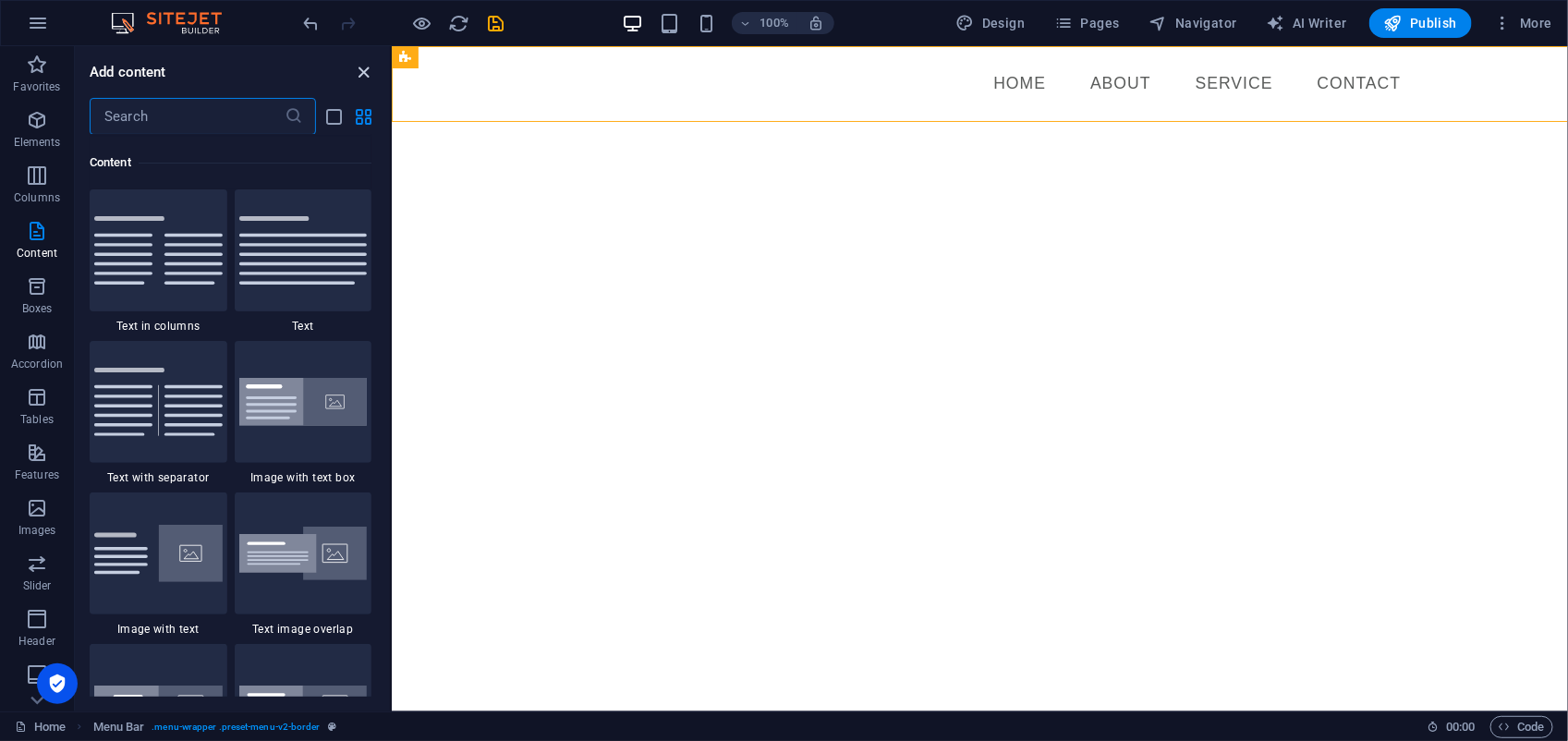 click at bounding box center [364, 72] 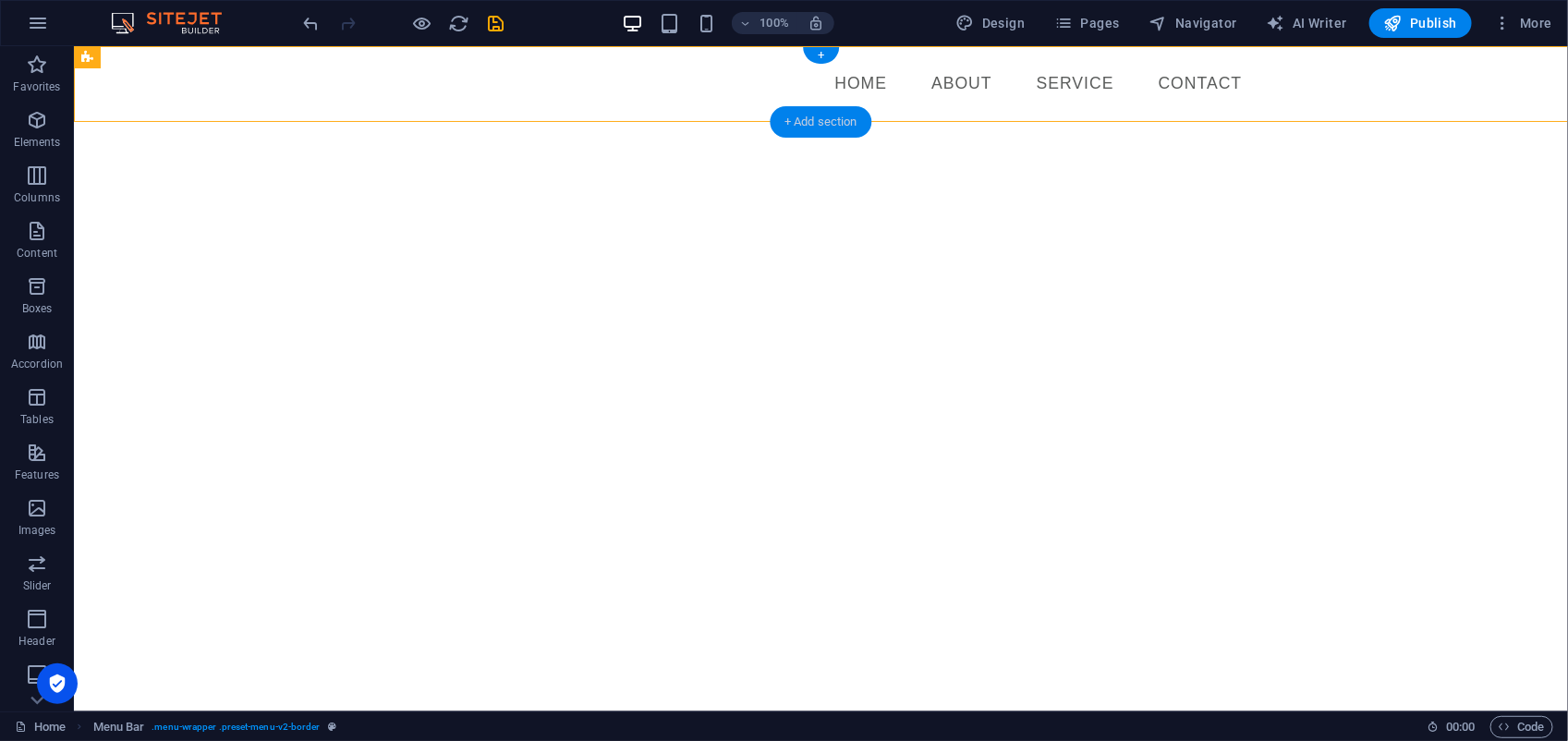 click on "+ Add section" at bounding box center [820, 122] 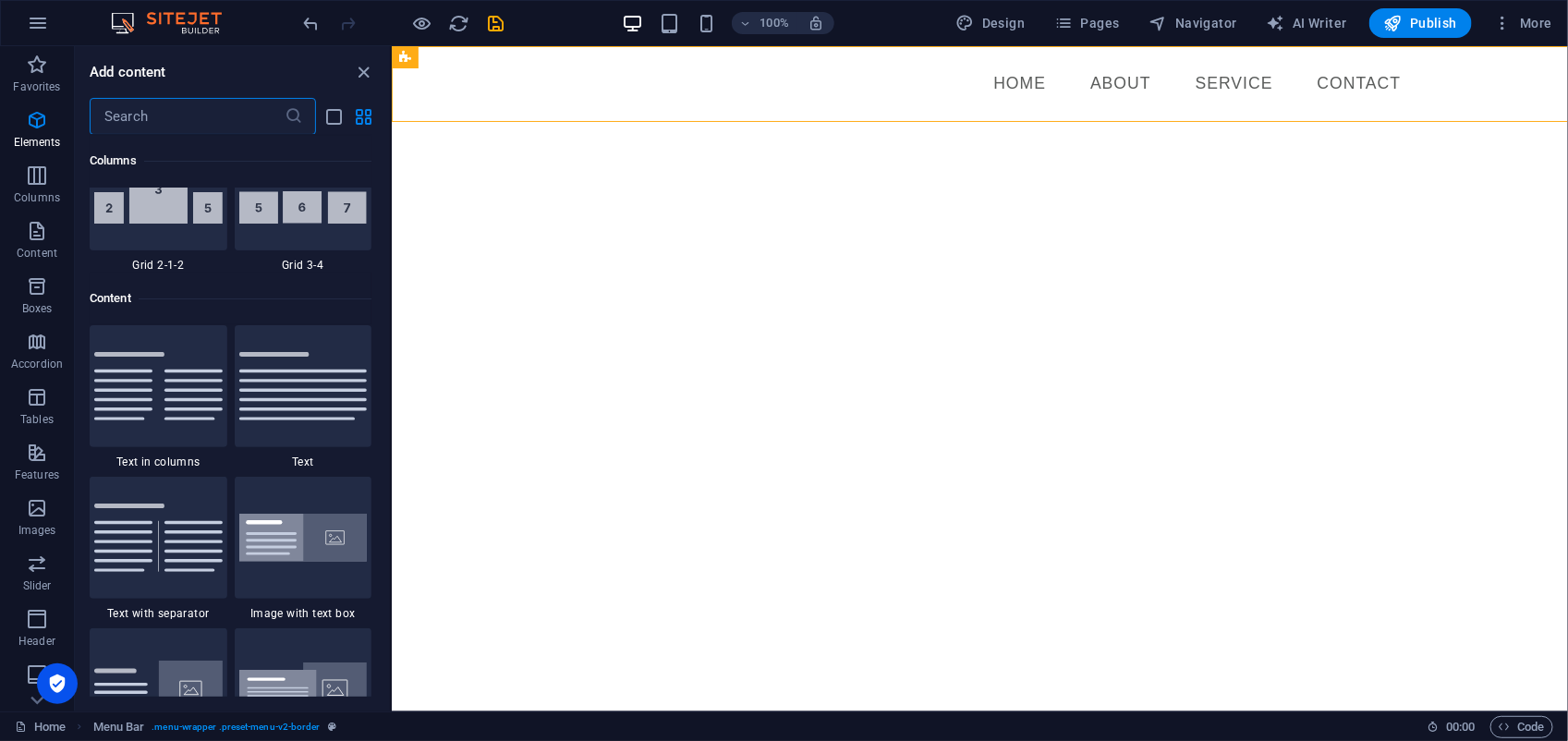 scroll, scrollTop: 3231, scrollLeft: 0, axis: vertical 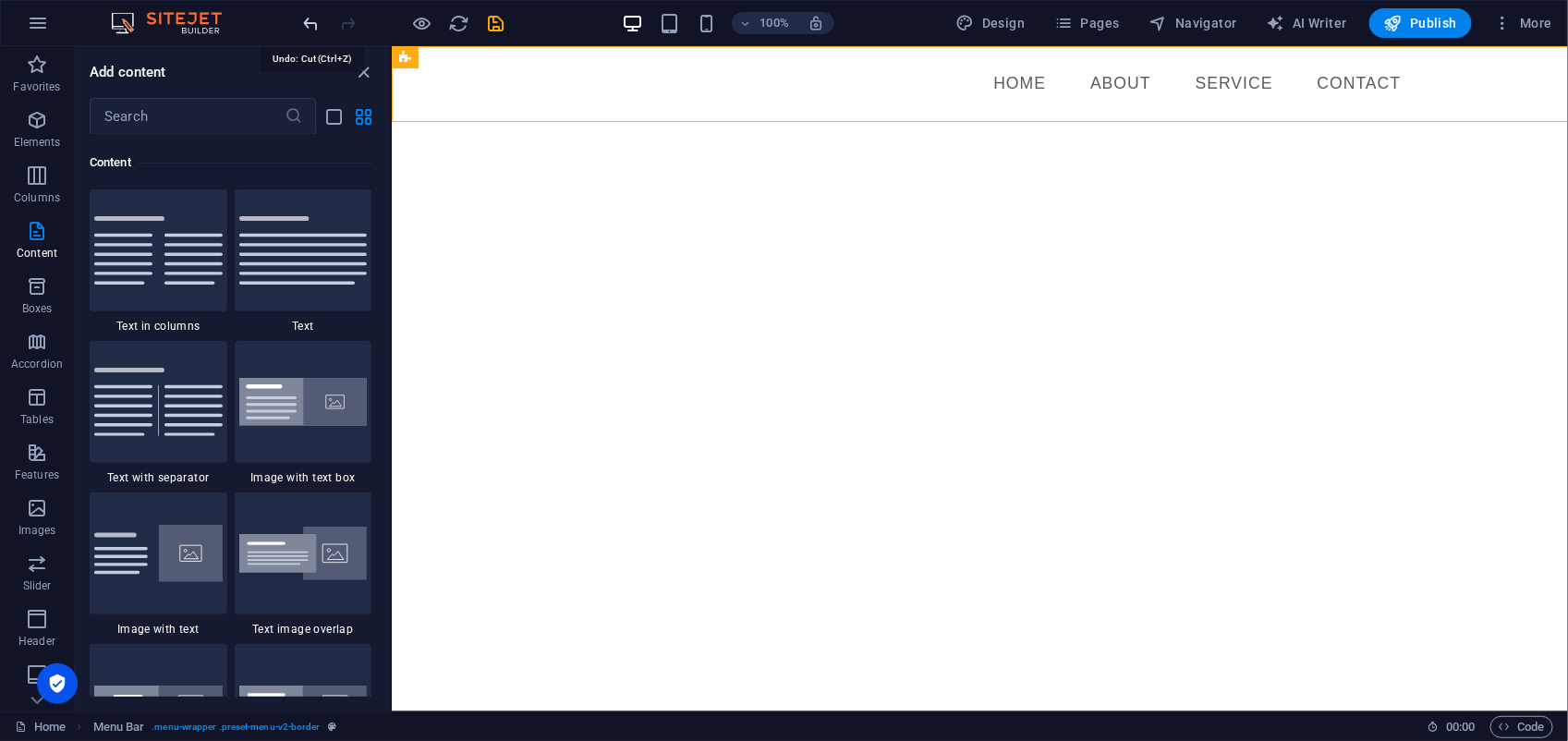click at bounding box center [311, 23] 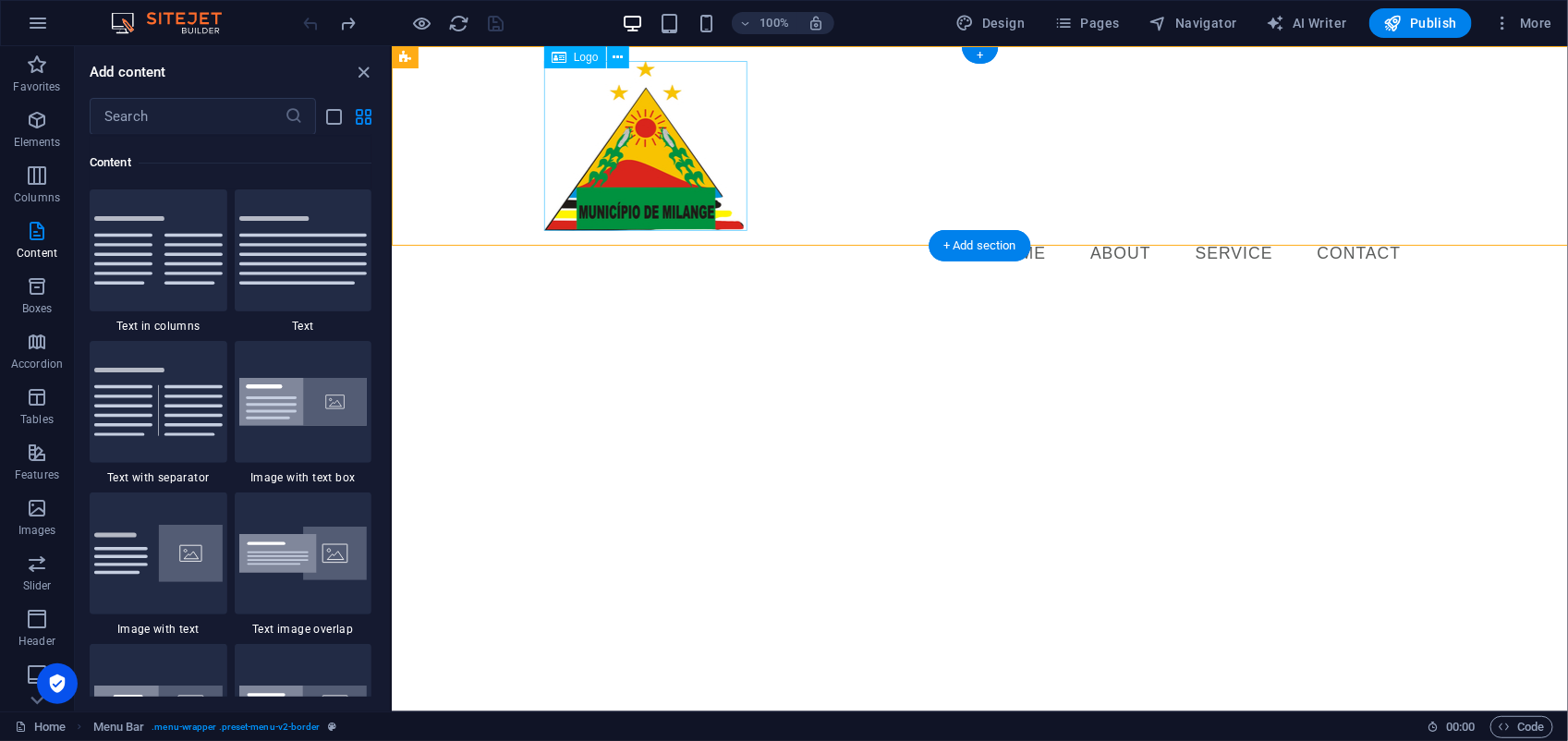 click at bounding box center (979, 145) 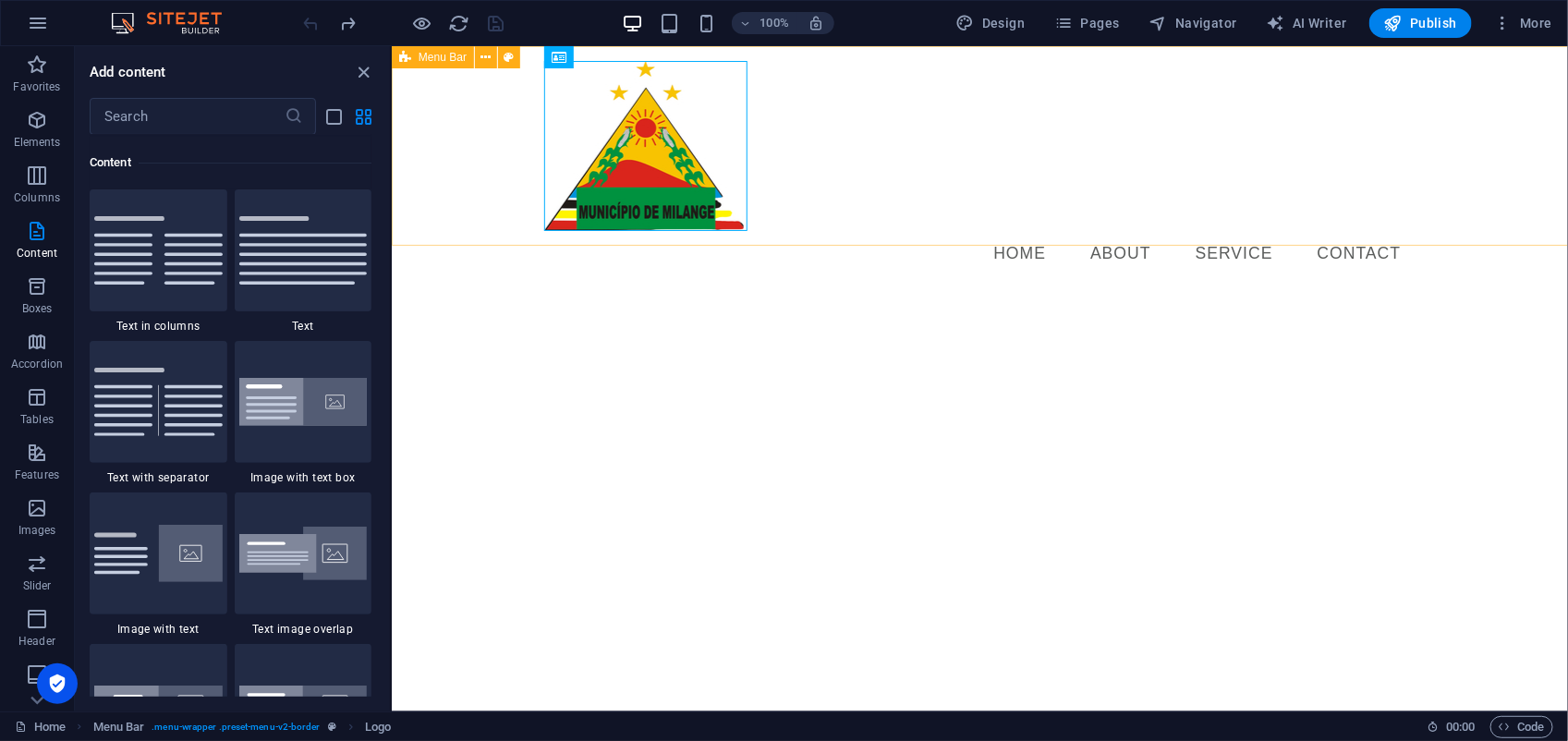 click on "Menu Bar" at bounding box center [443, 57] 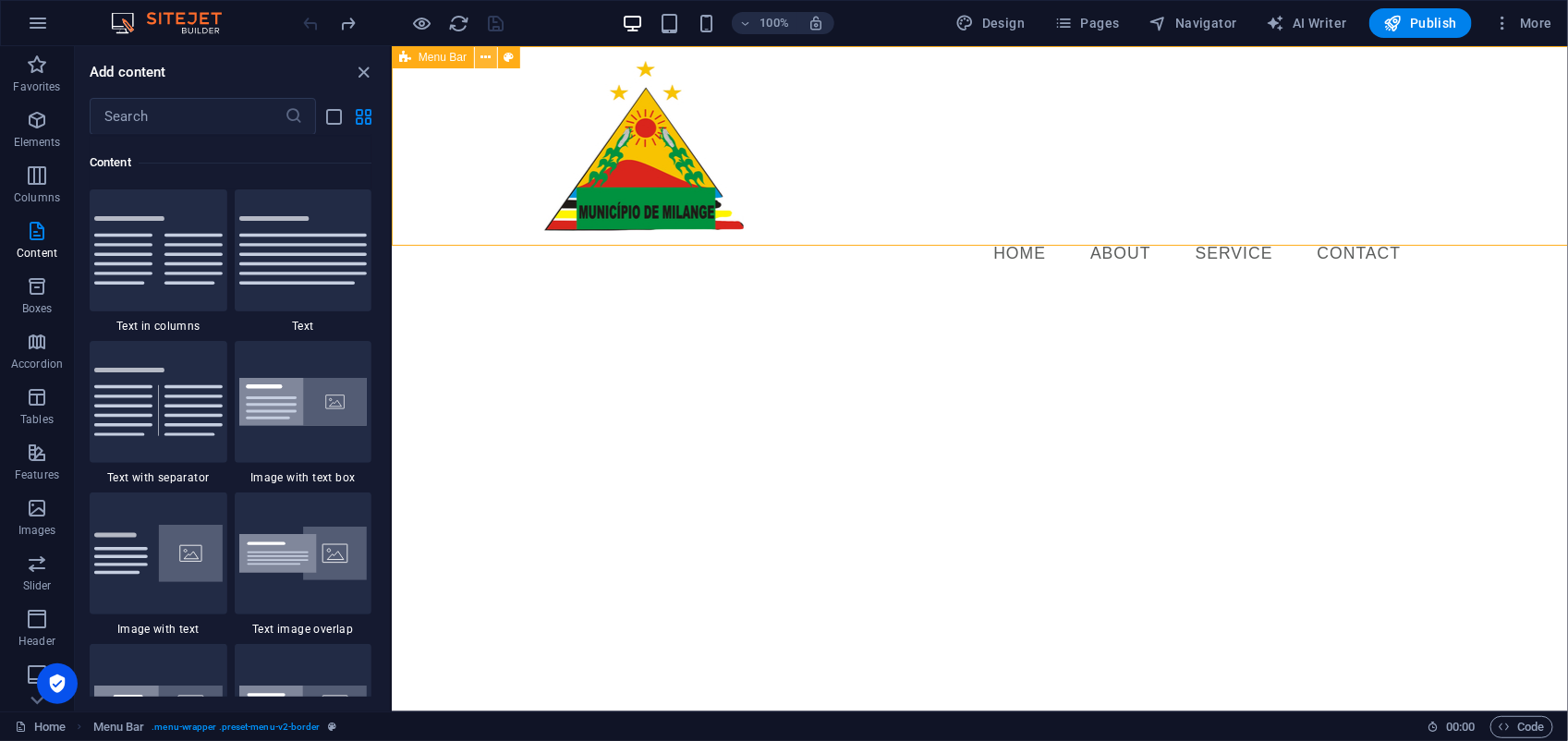 click at bounding box center [486, 57] 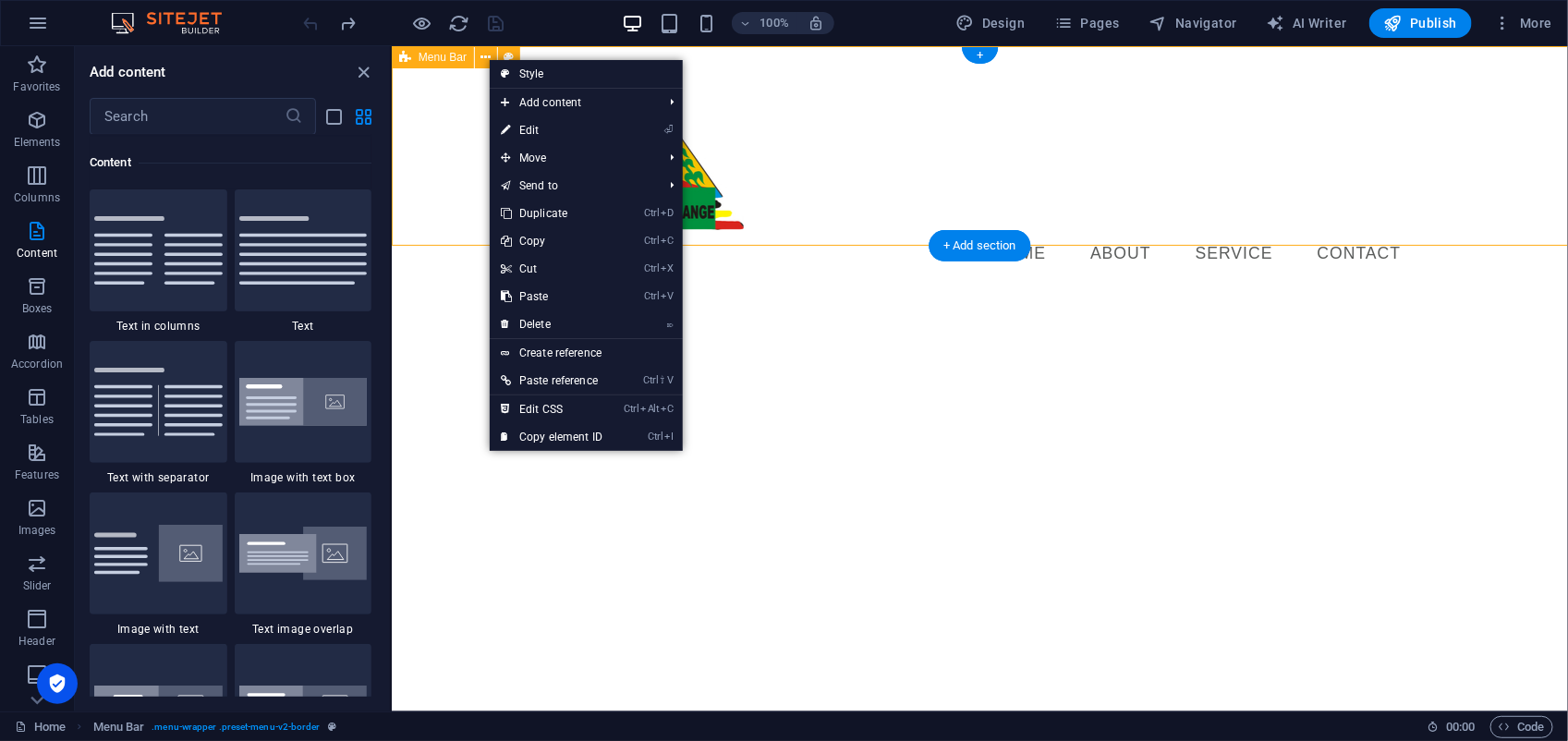 drag, startPoint x: 854, startPoint y: 113, endPoint x: 449, endPoint y: 75, distance: 406.77881 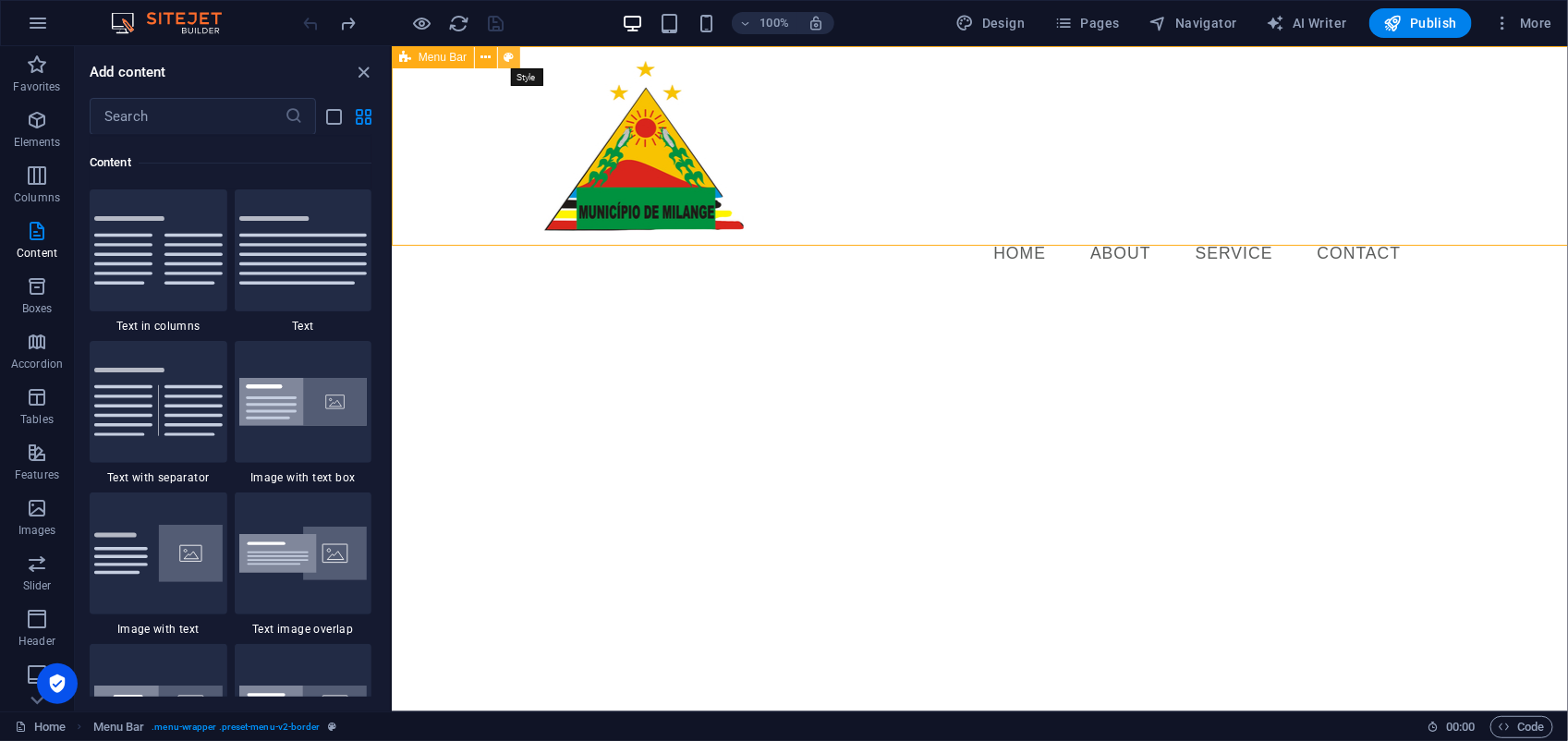 click at bounding box center [509, 57] 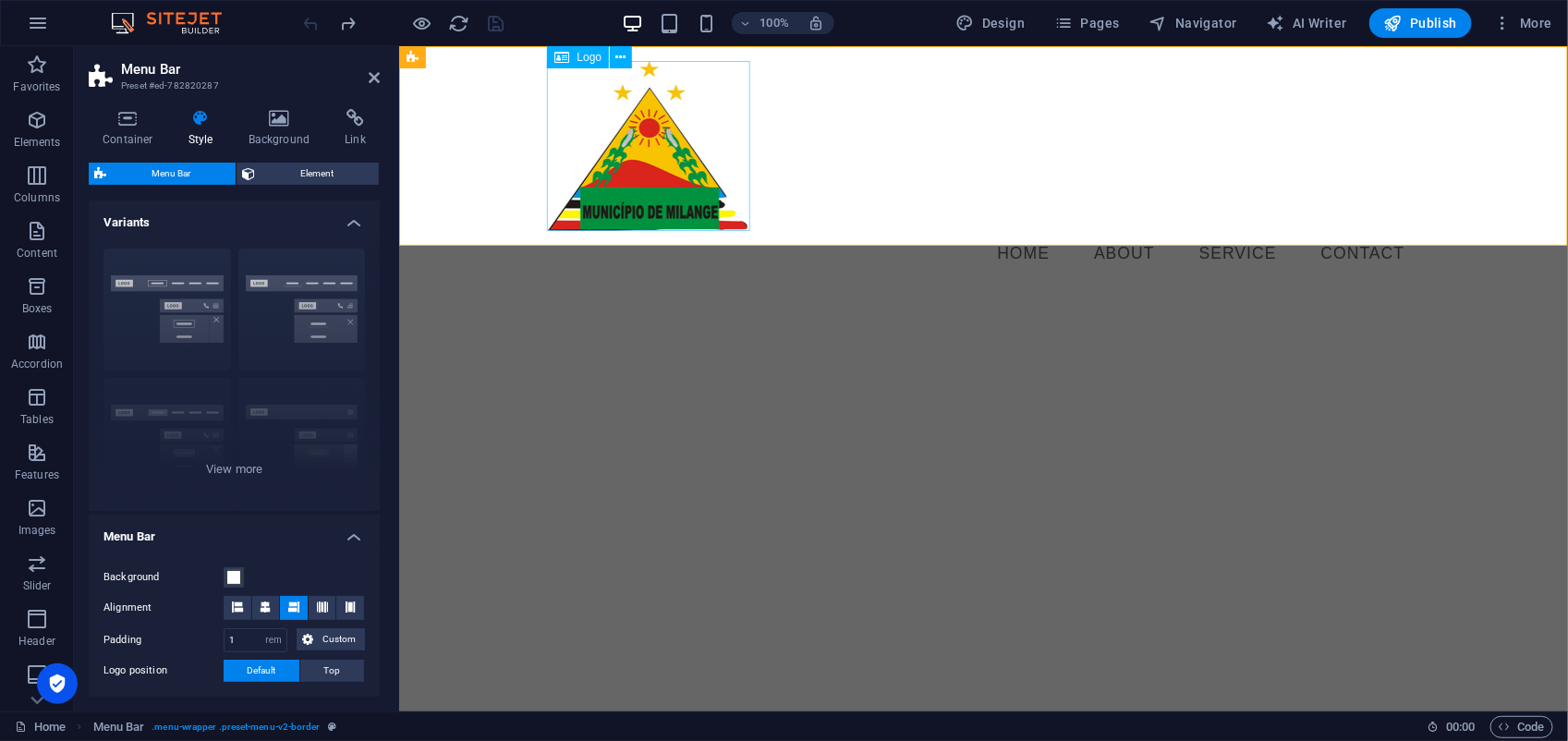 click at bounding box center (983, 145) 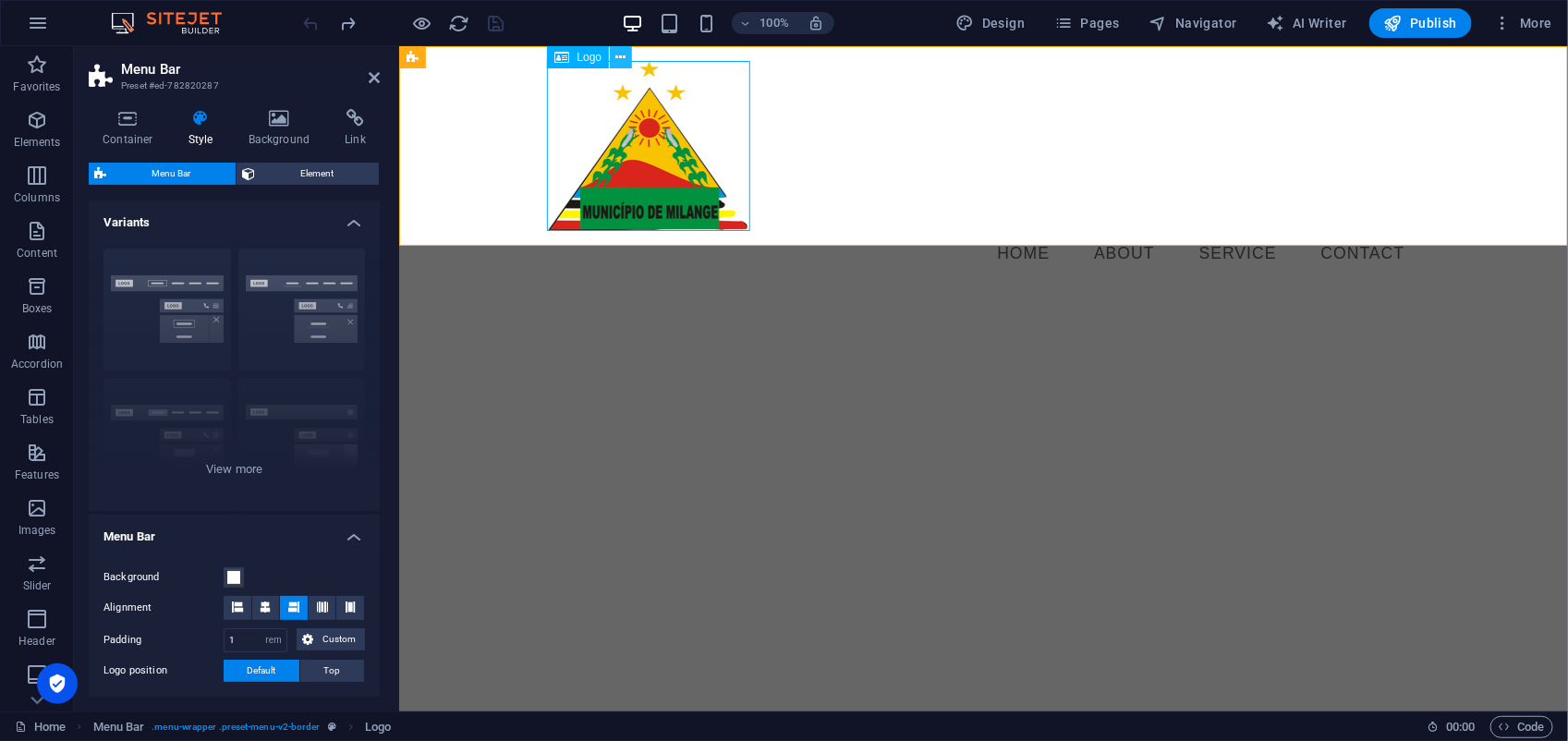 click at bounding box center [621, 57] 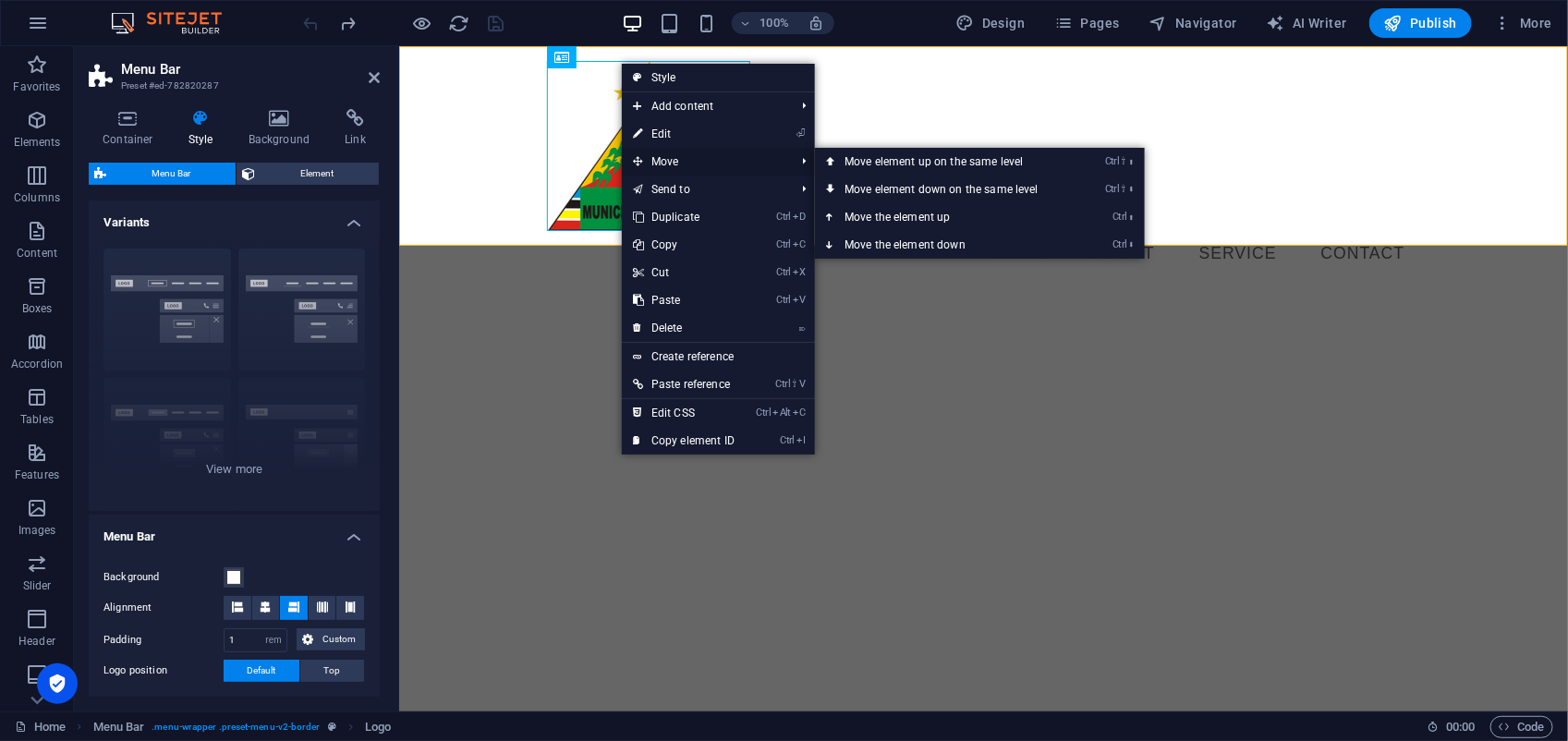 click on "Move" at bounding box center [704, 162] 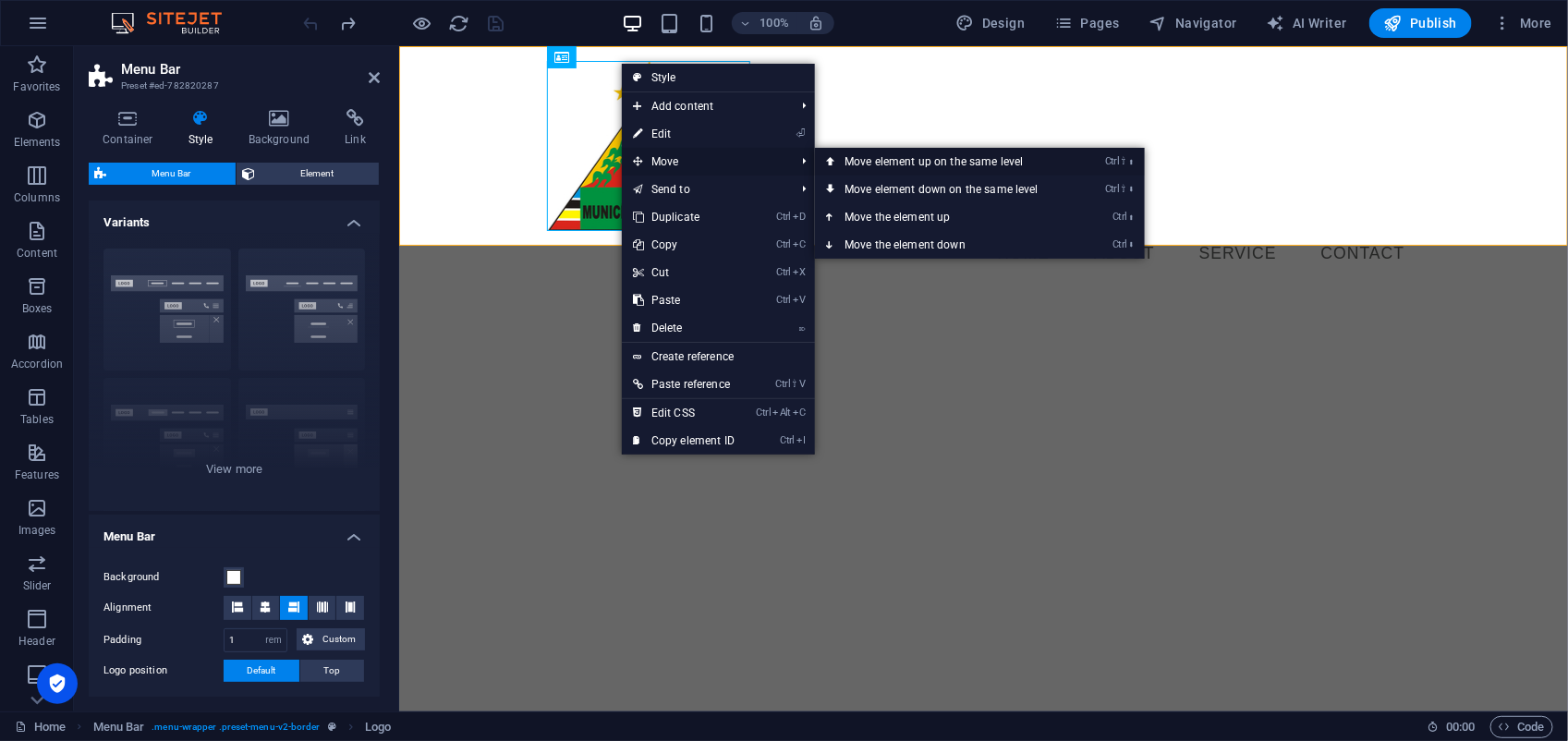 click on "Ctrl ⇧ ⬆  Move element up on the same level" at bounding box center [945, 162] 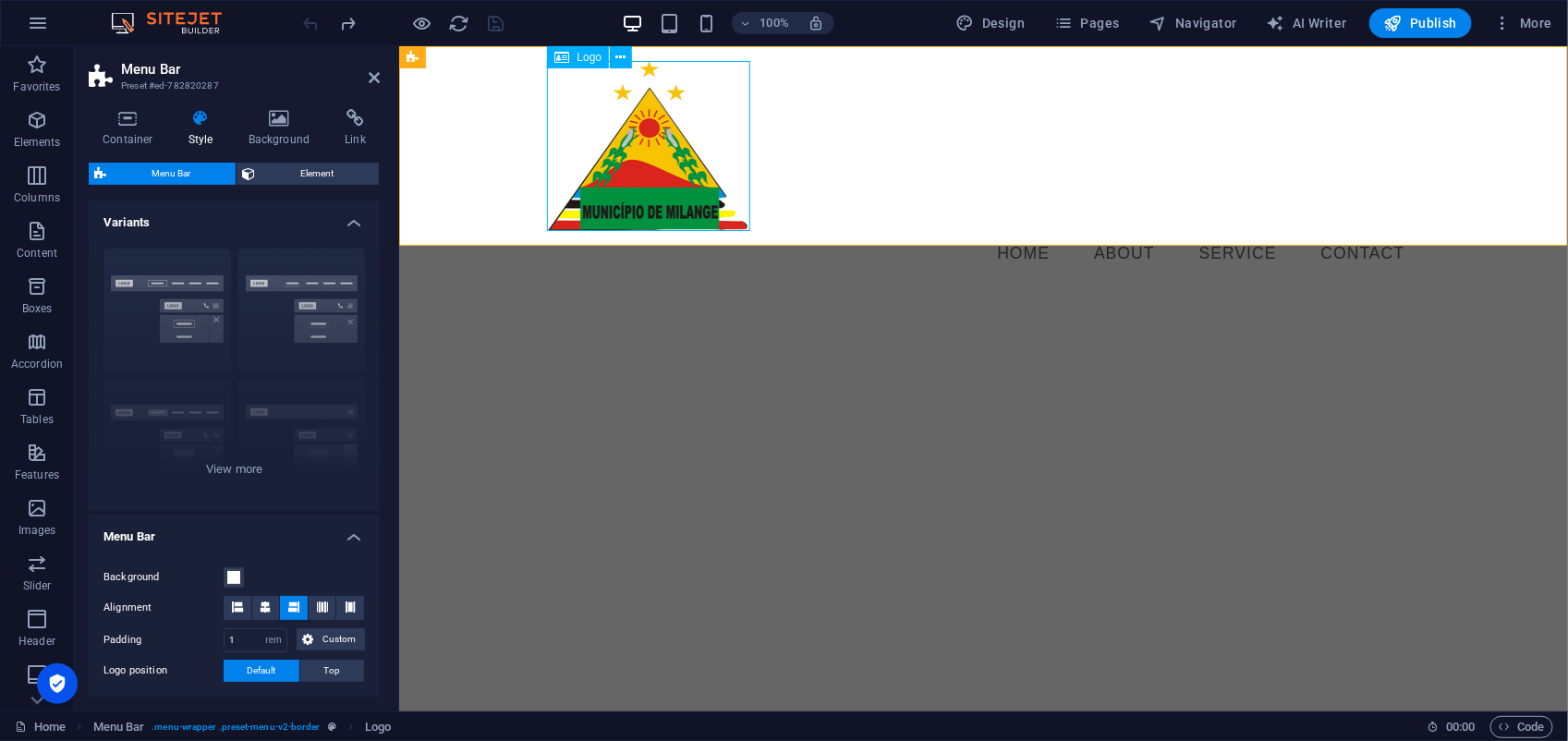 click at bounding box center (983, 145) 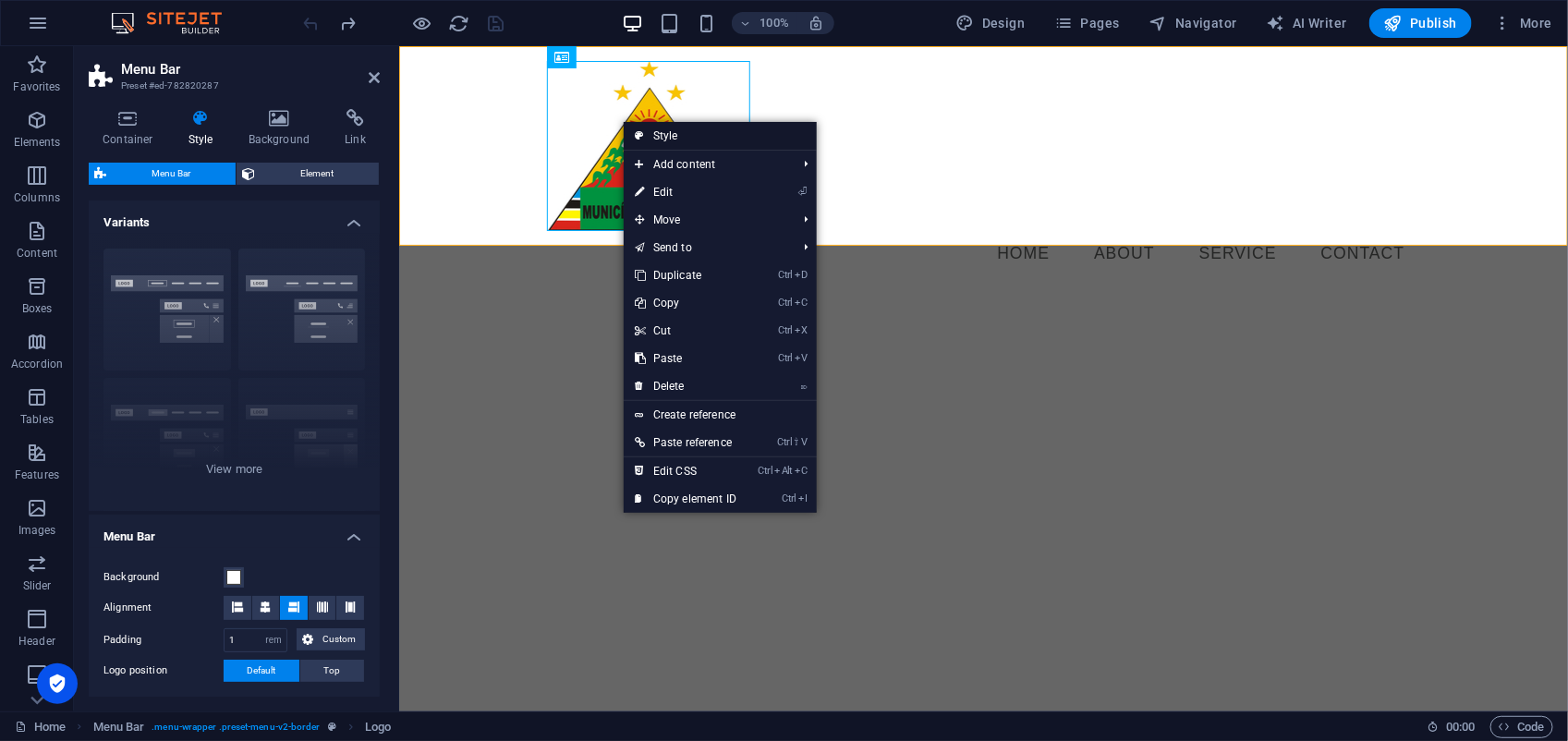 click on "Style" at bounding box center [720, 136] 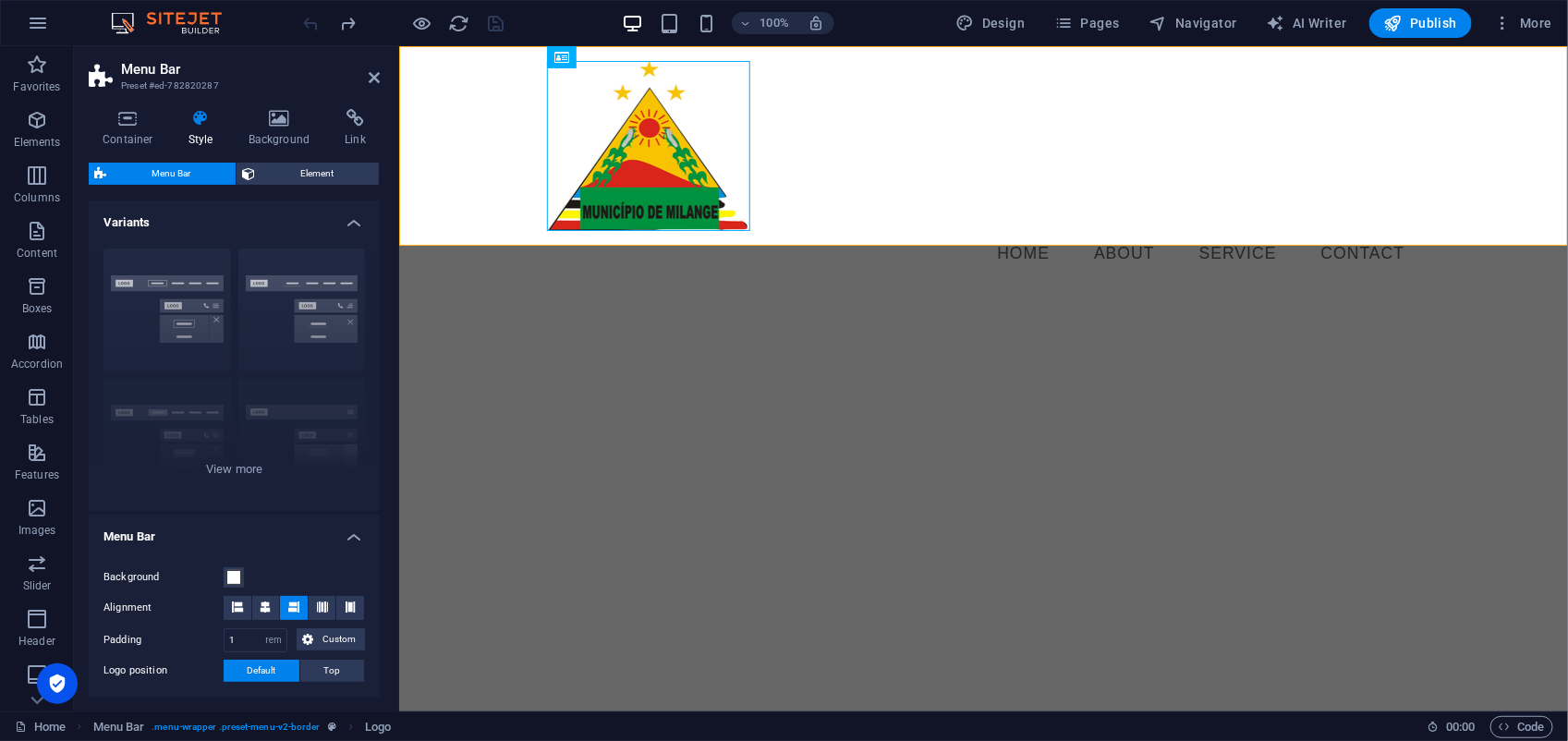 click on "Menu Bar" at bounding box center (250, 69) 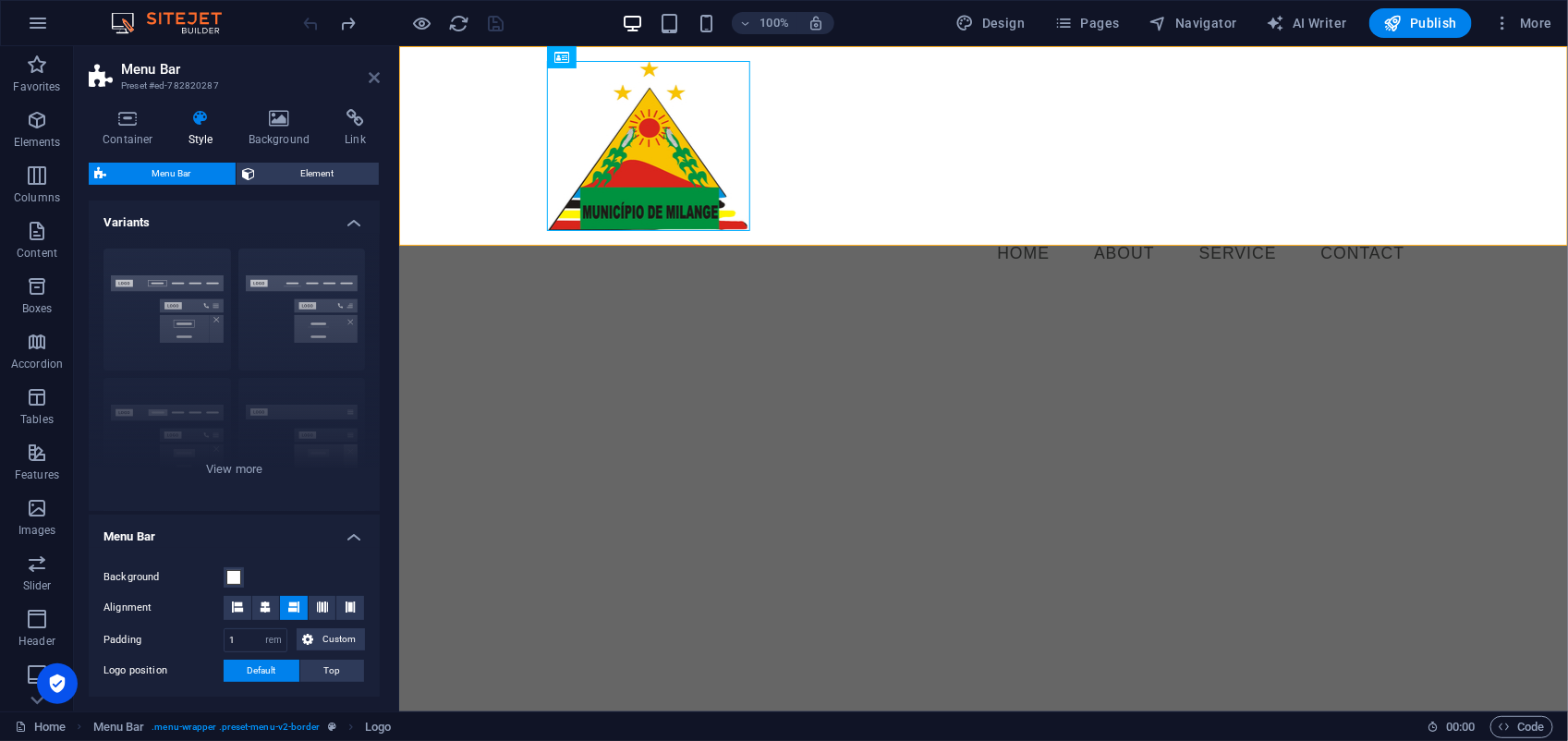 click at bounding box center (374, 78) 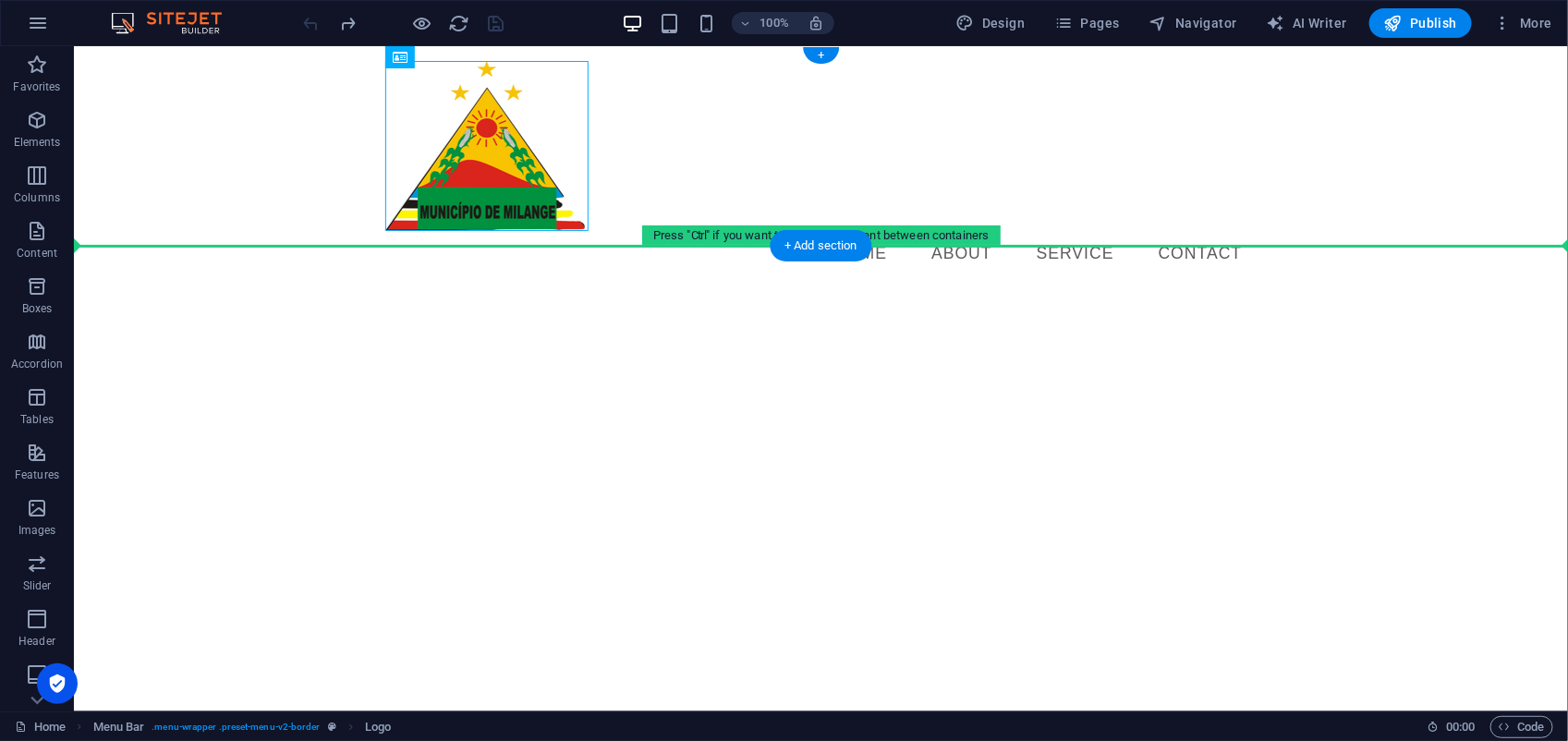 drag, startPoint x: 484, startPoint y: 182, endPoint x: 152, endPoint y: 166, distance: 332.38532 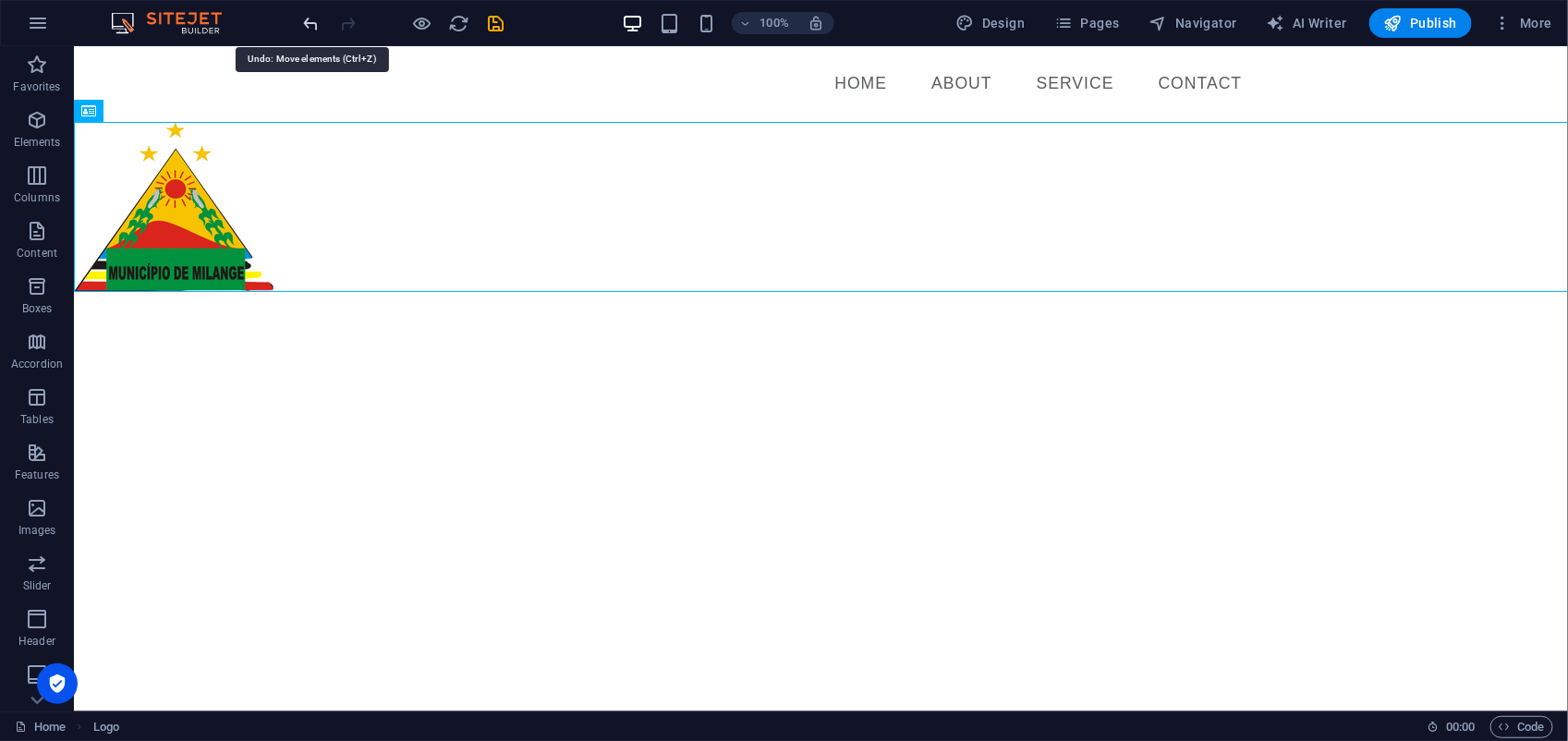 click at bounding box center (311, 23) 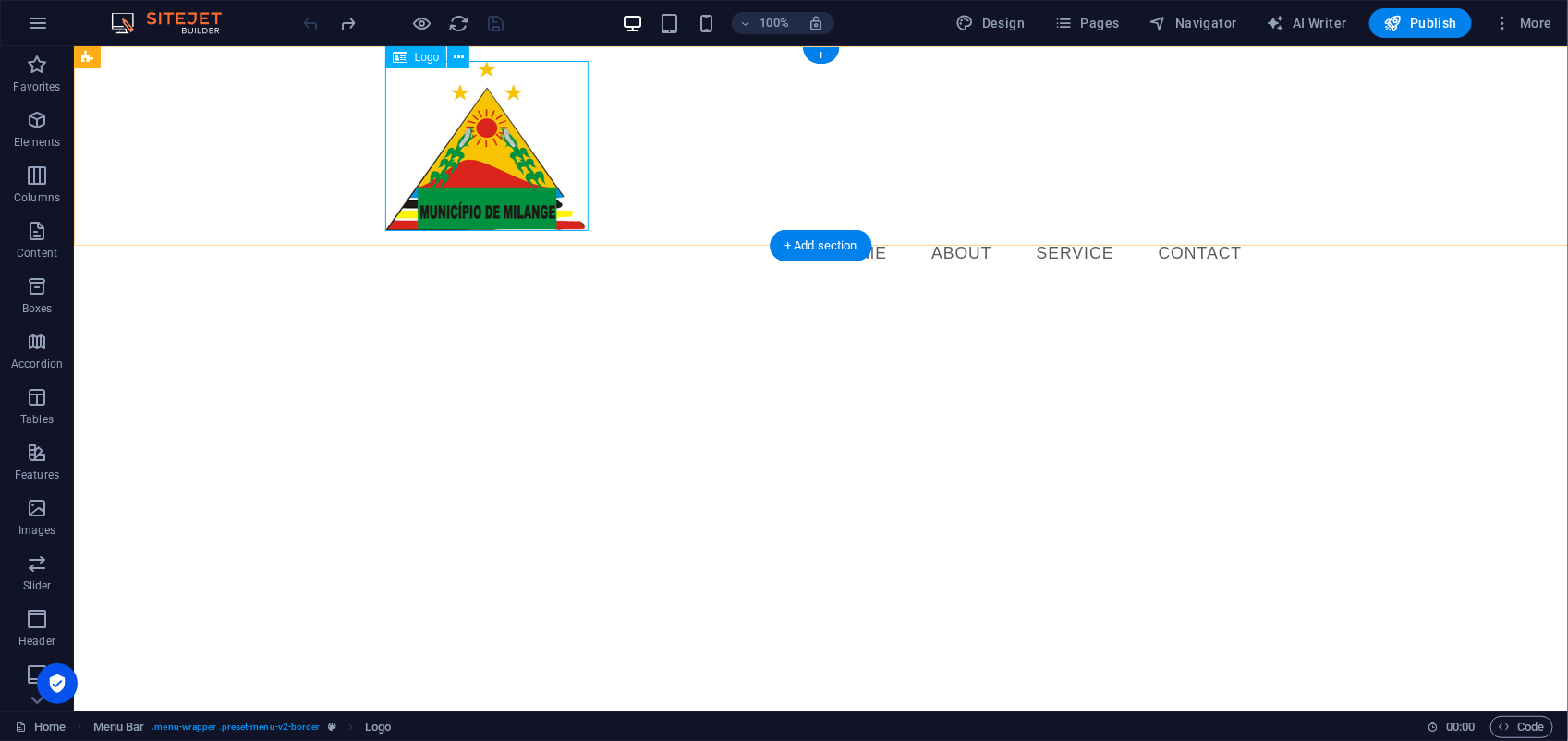 click at bounding box center (820, 145) 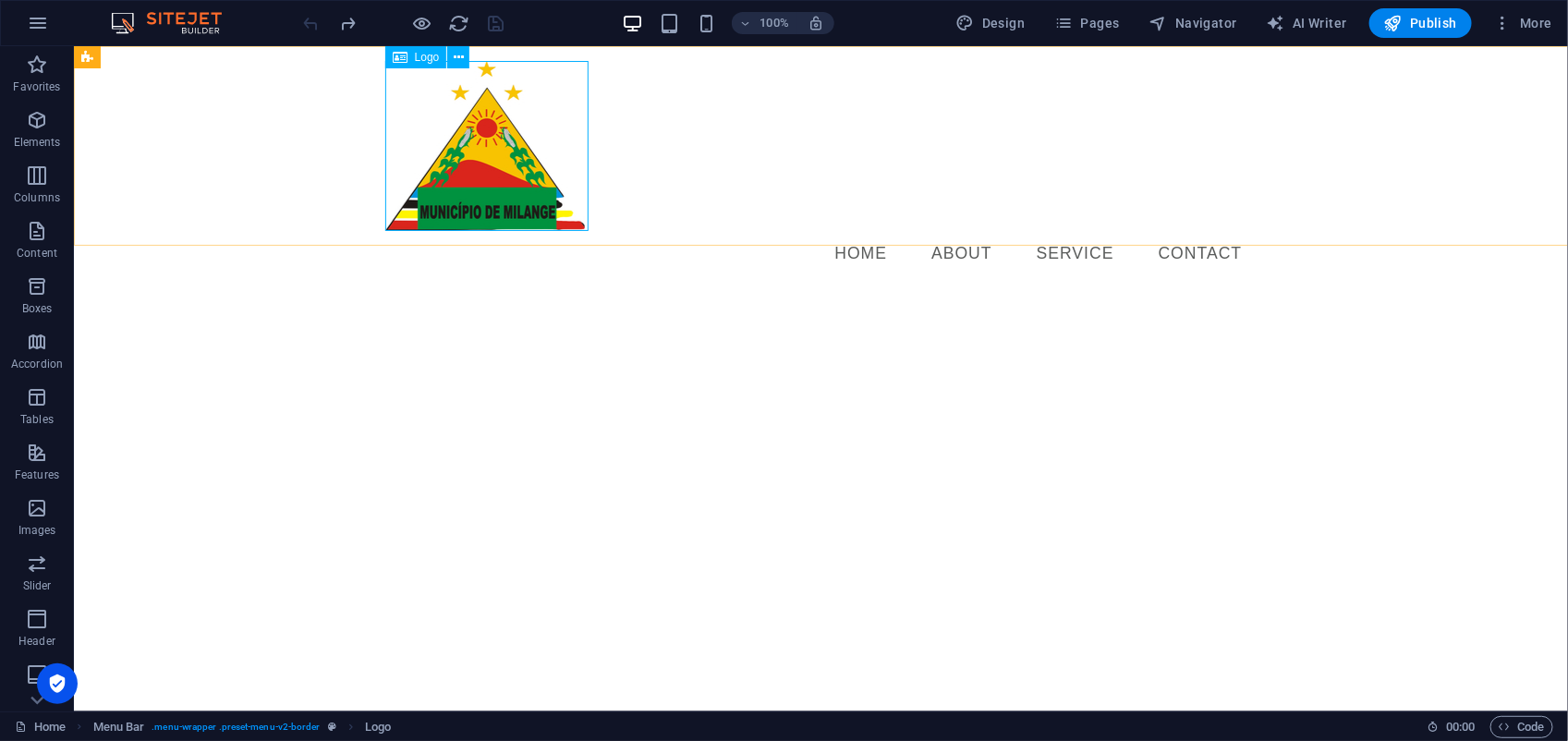 click on "Logo" at bounding box center (427, 57) 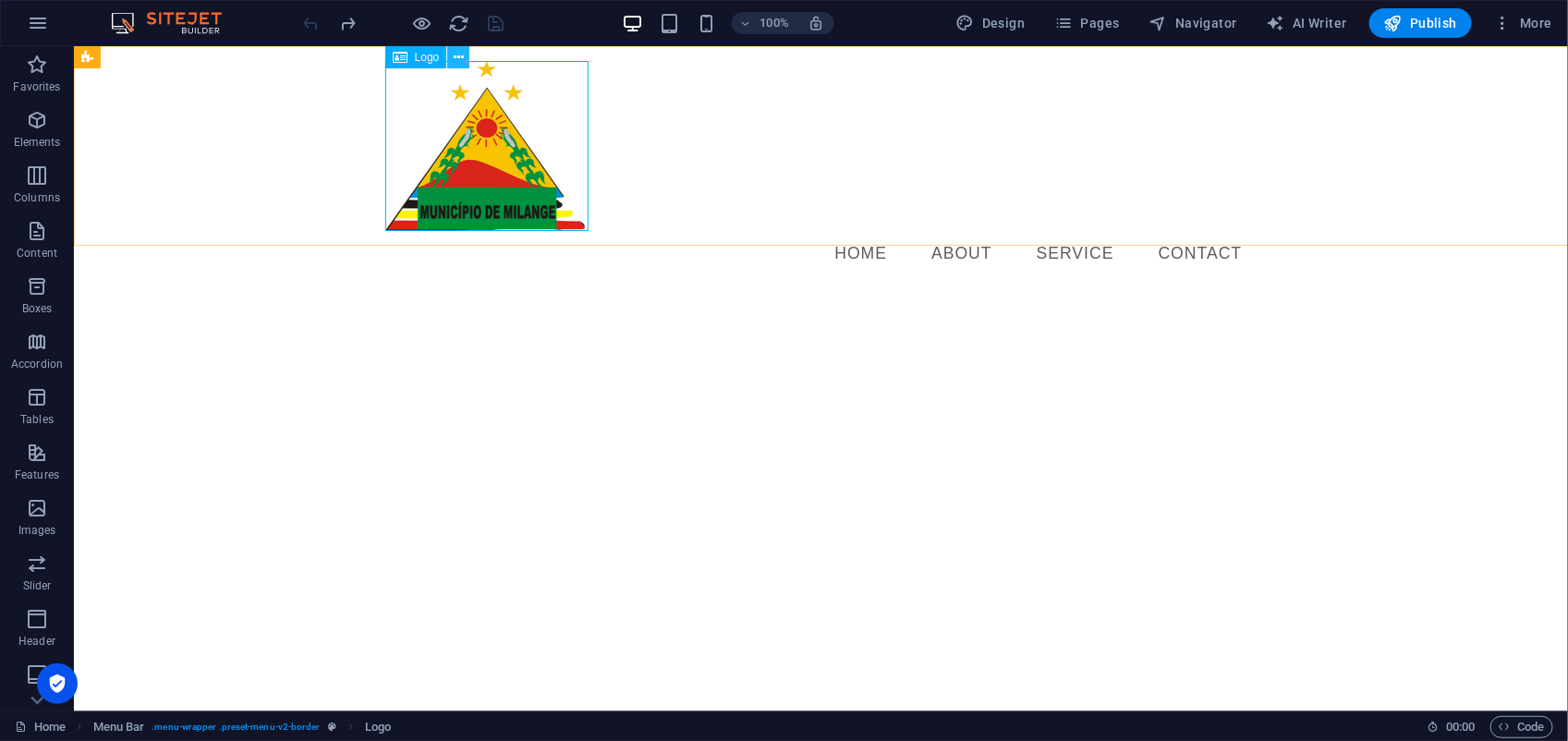 click at bounding box center (458, 57) 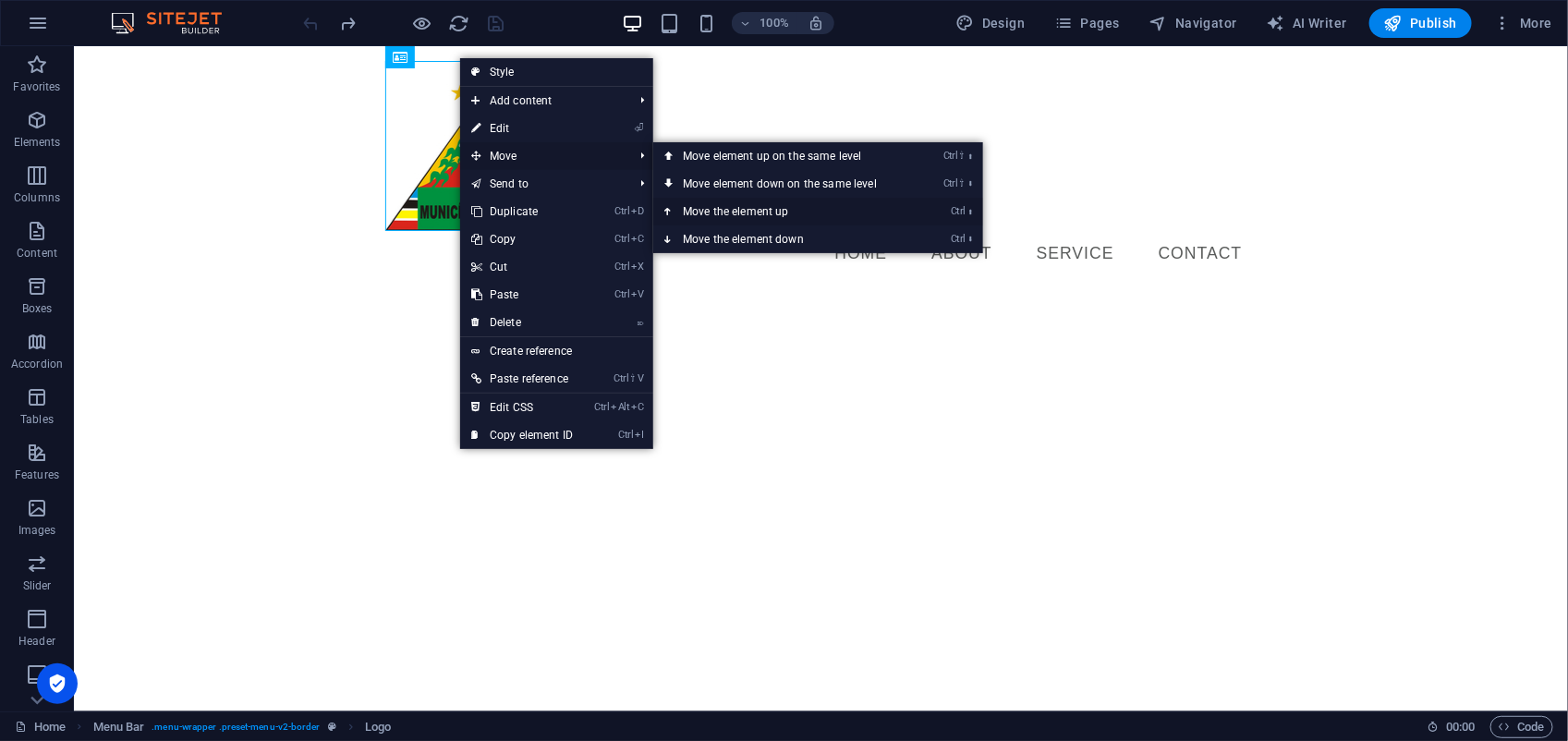 click on "Ctrl ⬆  Move the element up" at bounding box center [784, 212] 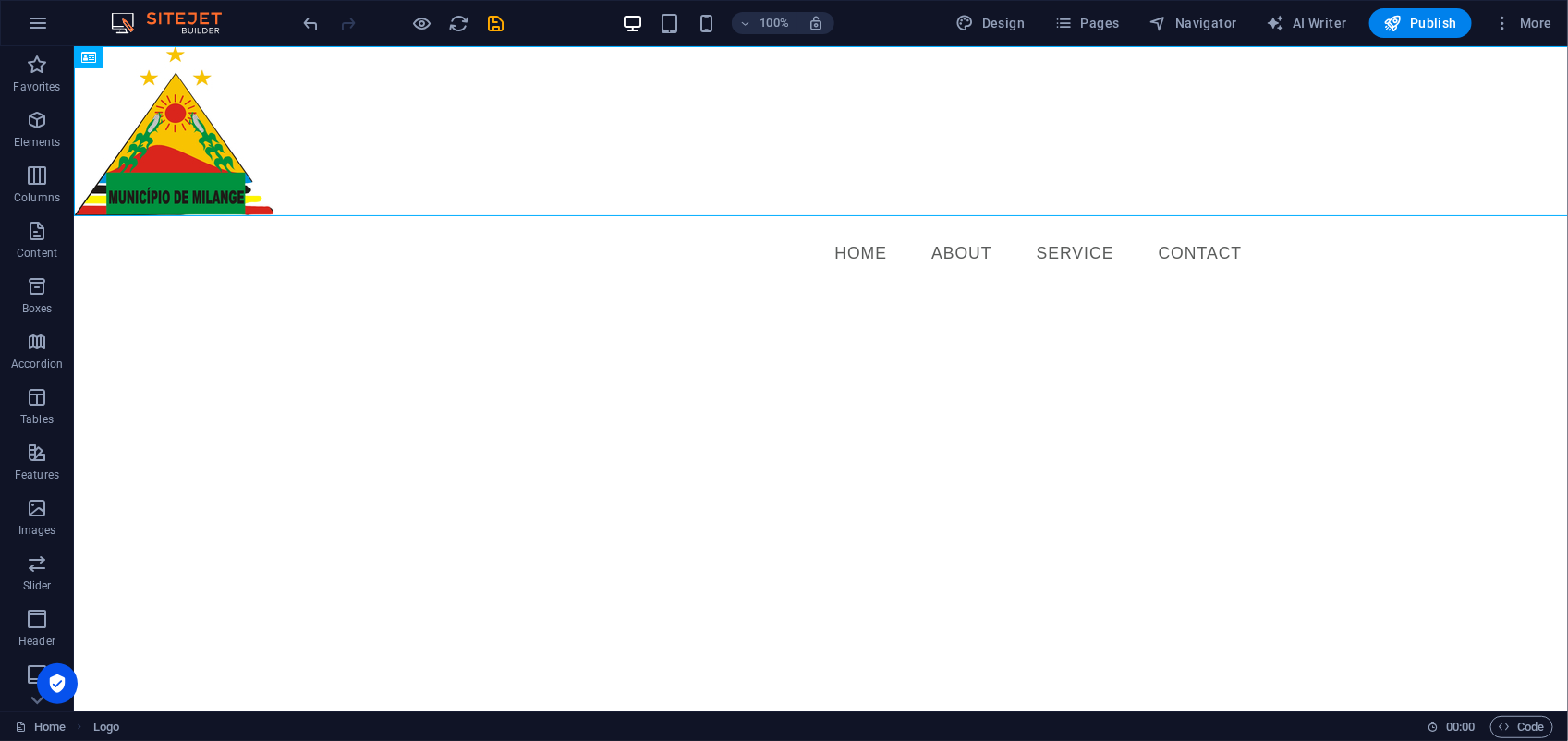 click on "Skip to main content
Menu Home About Service Contact" at bounding box center (820, 168) 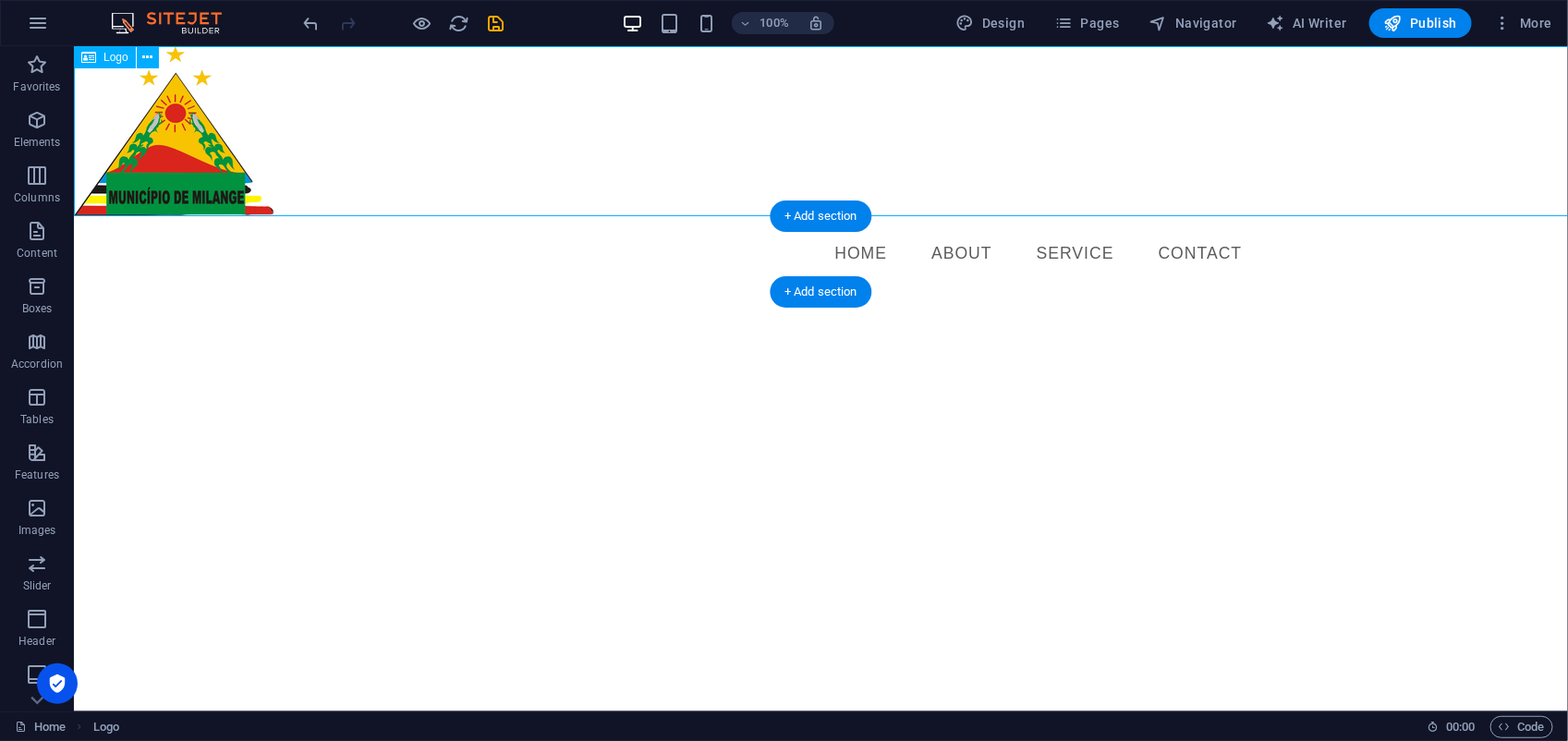 click at bounding box center (820, 130) 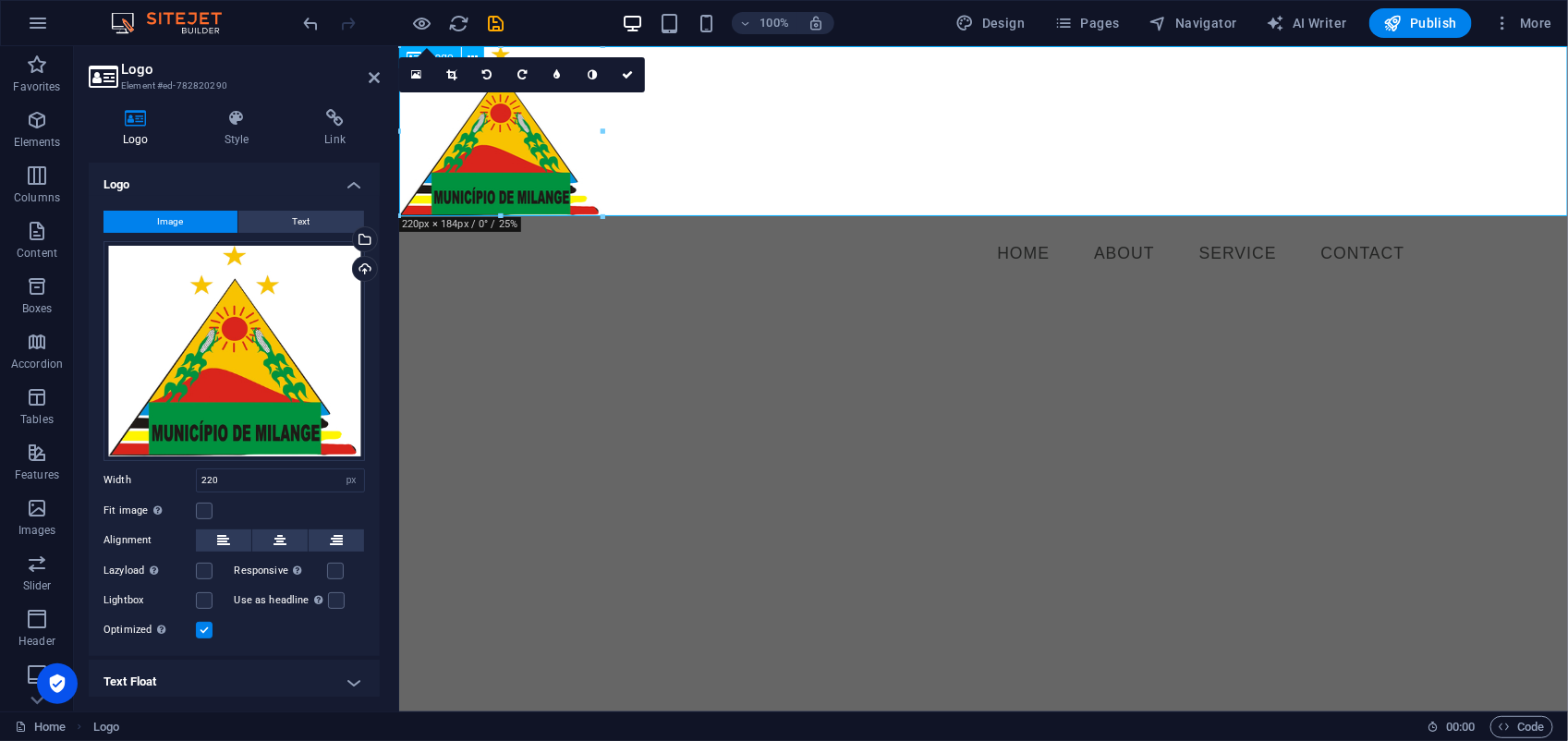 click at bounding box center (982, 130) 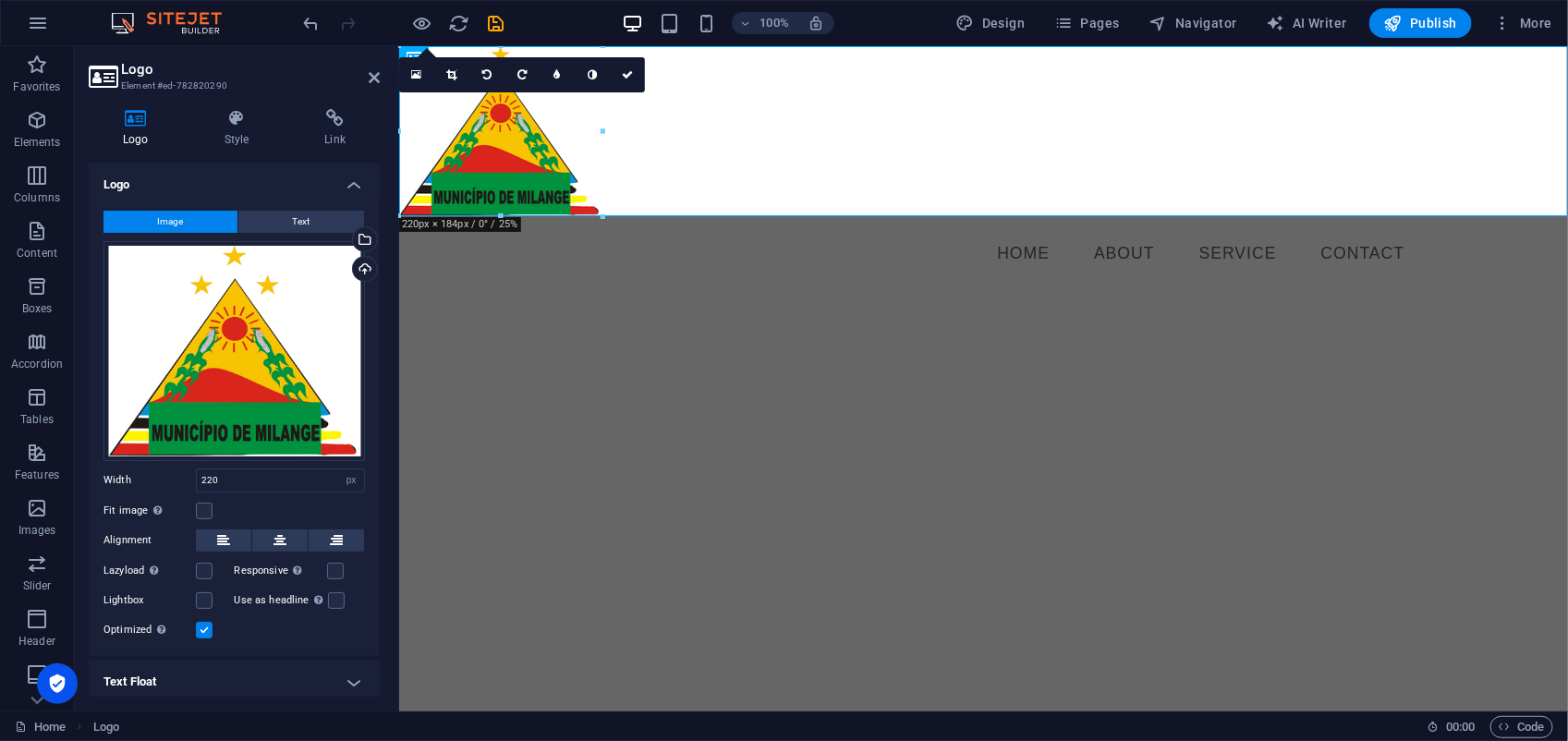 click on "Skip to main content
Menu Home About Service Contact" at bounding box center [982, 168] 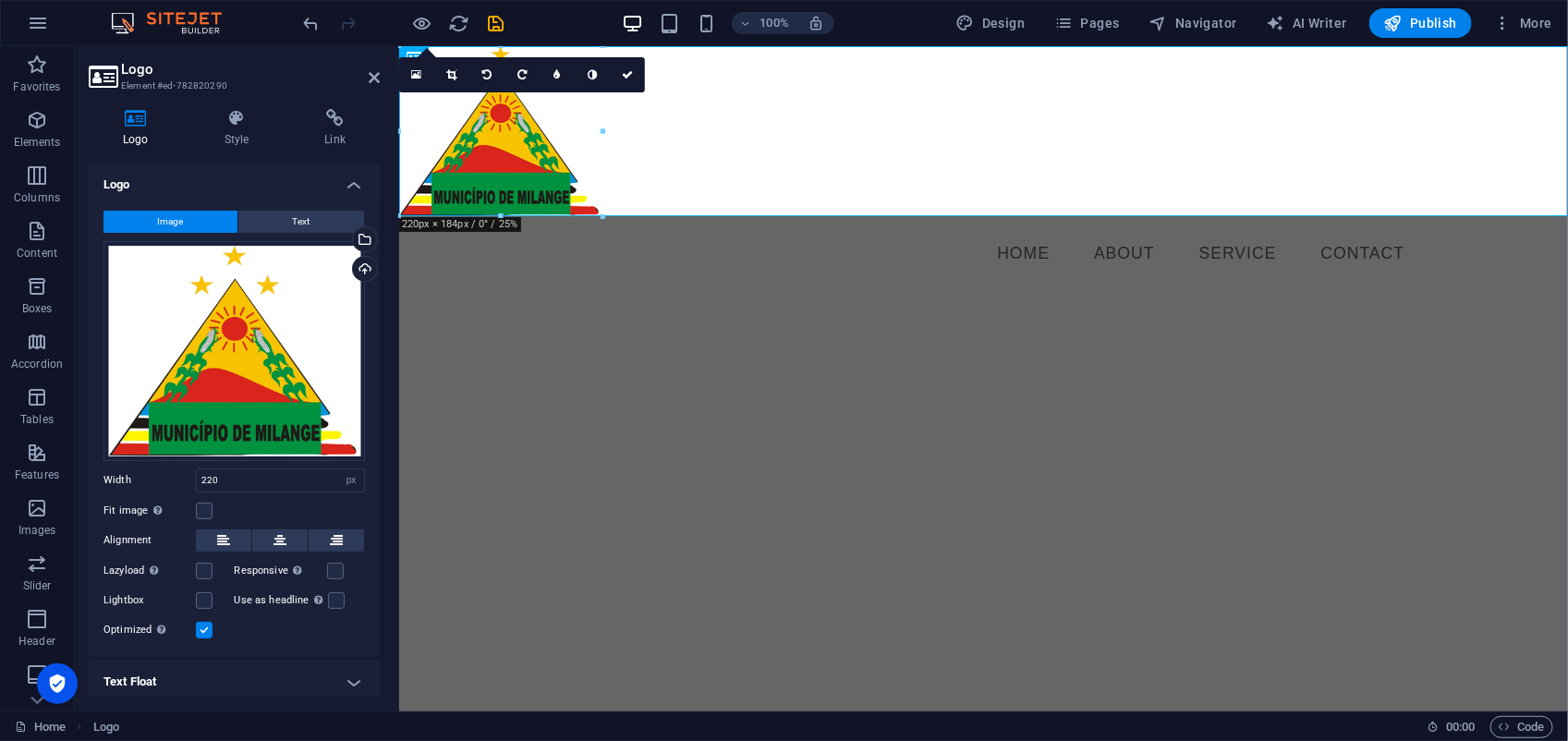 click on "Skip to main content
Menu Home About Service Contact" at bounding box center [982, 168] 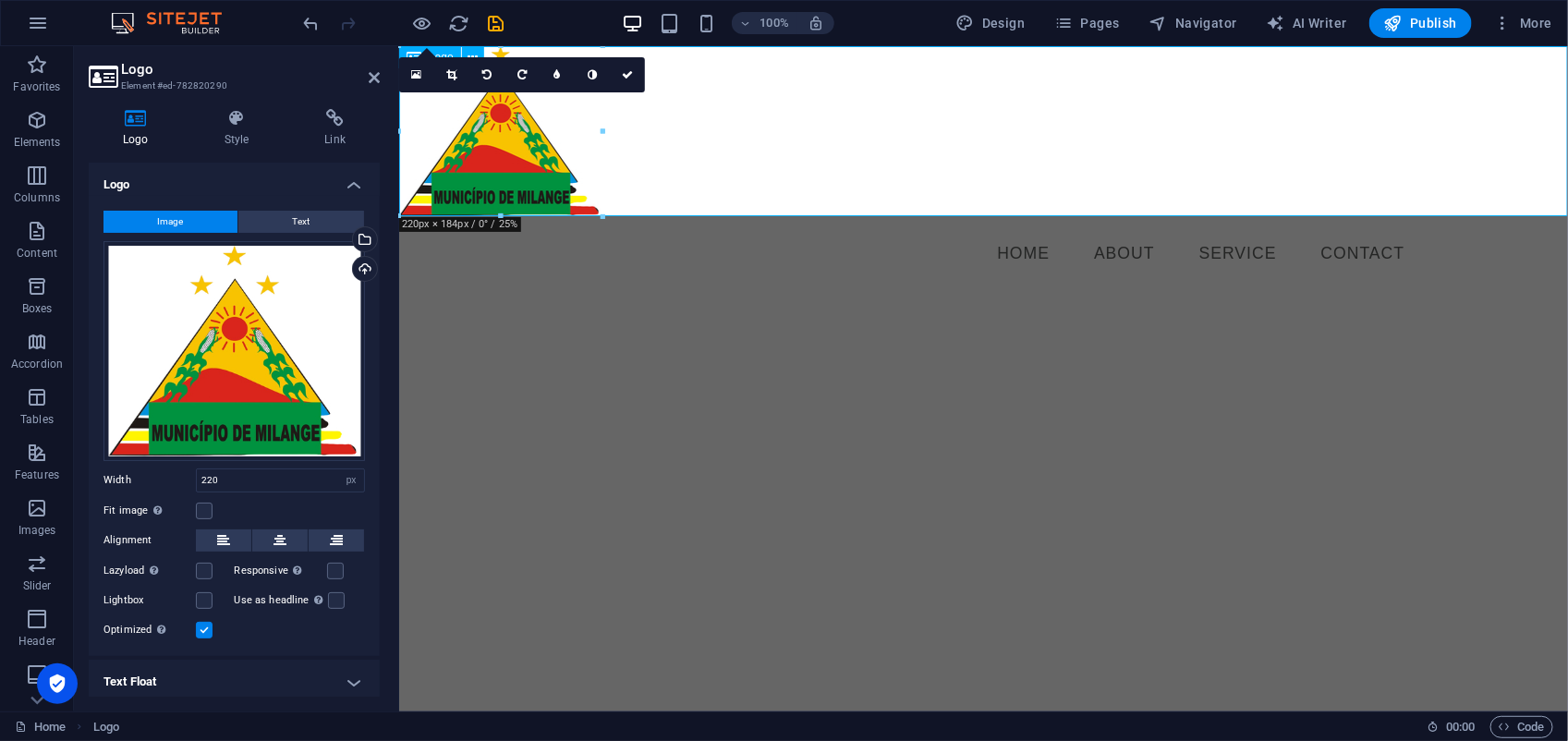 click at bounding box center [982, 130] 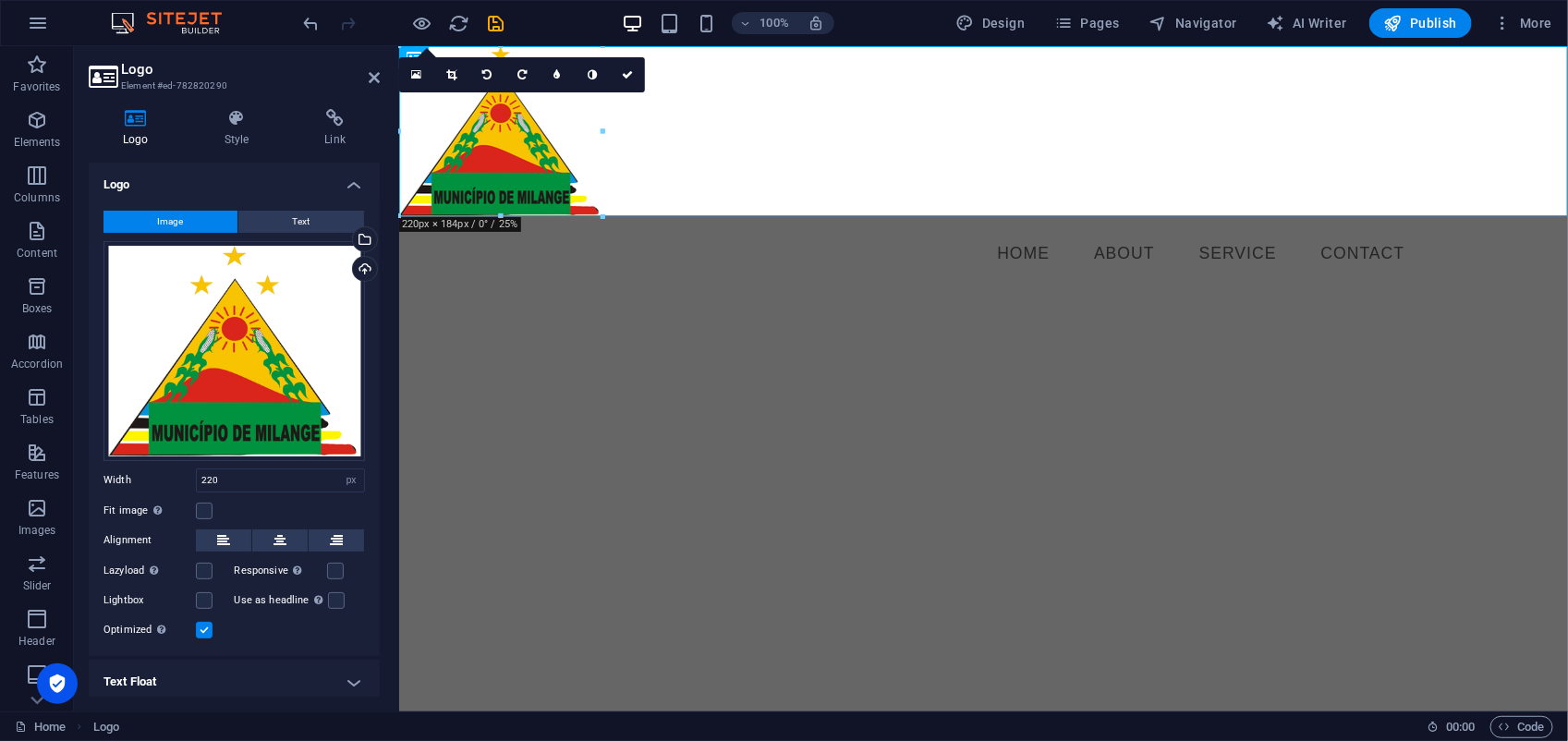 click on "Skip to main content
Menu Home About Service Contact" at bounding box center (982, 168) 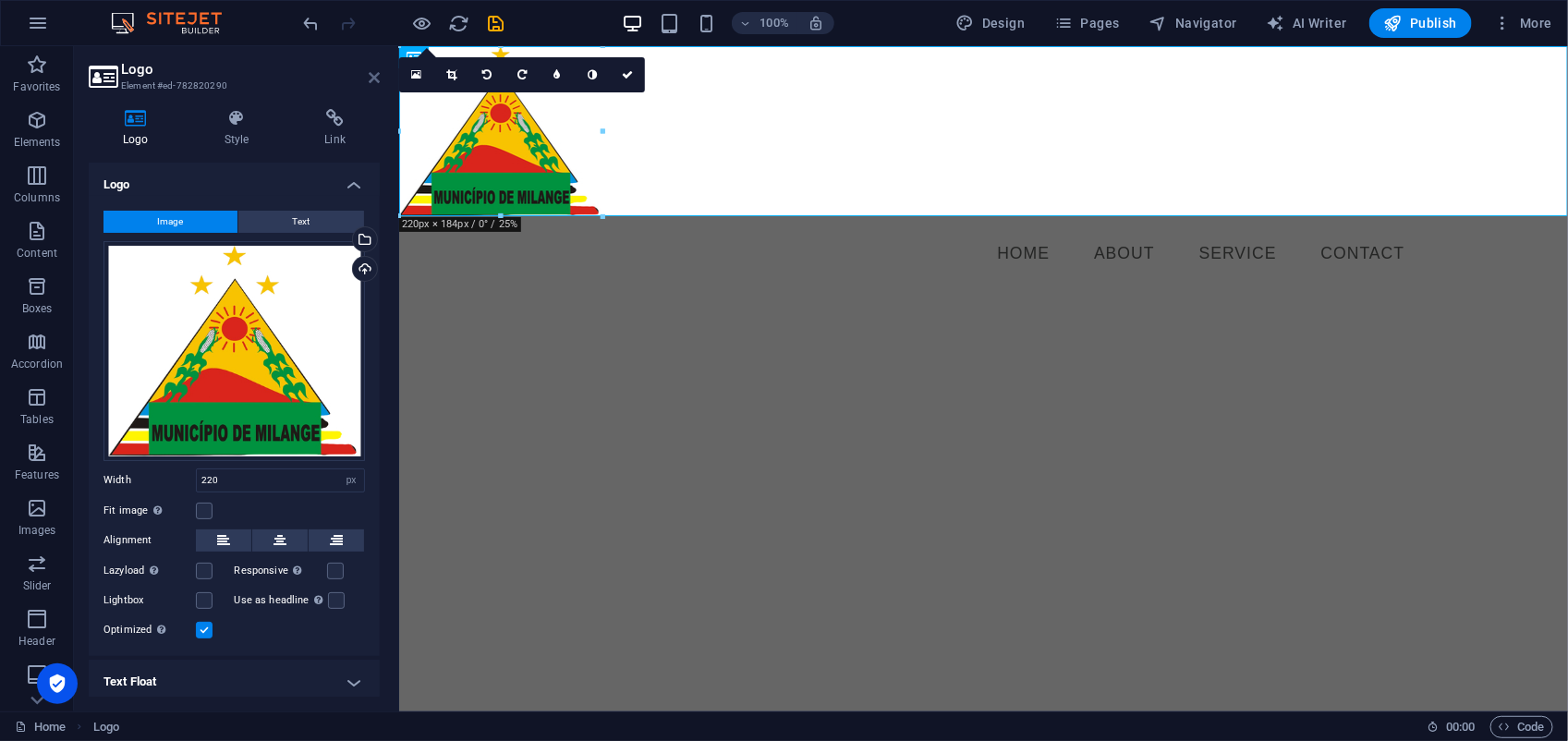 click at bounding box center (374, 78) 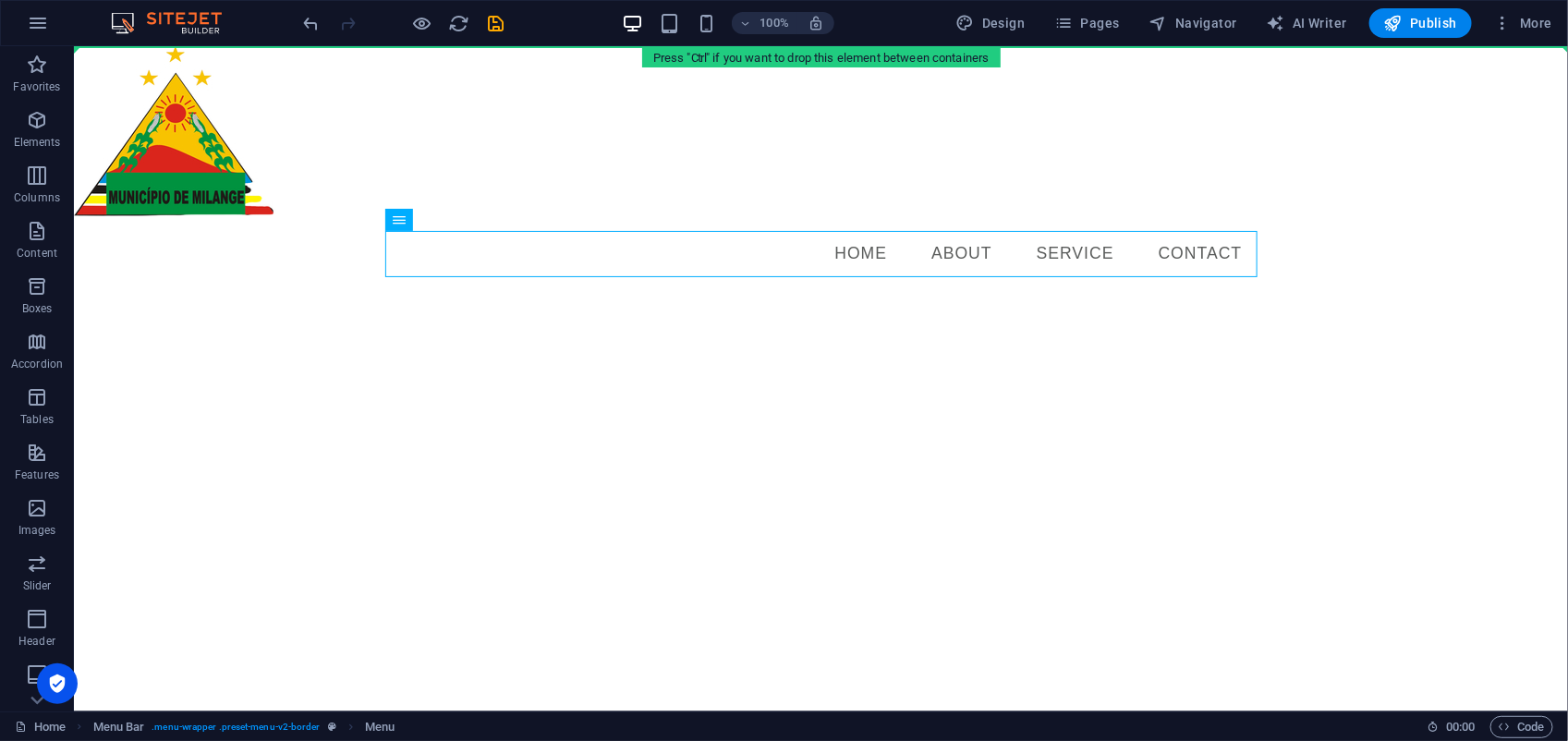 drag, startPoint x: 940, startPoint y: 241, endPoint x: 930, endPoint y: 124, distance: 117.42657 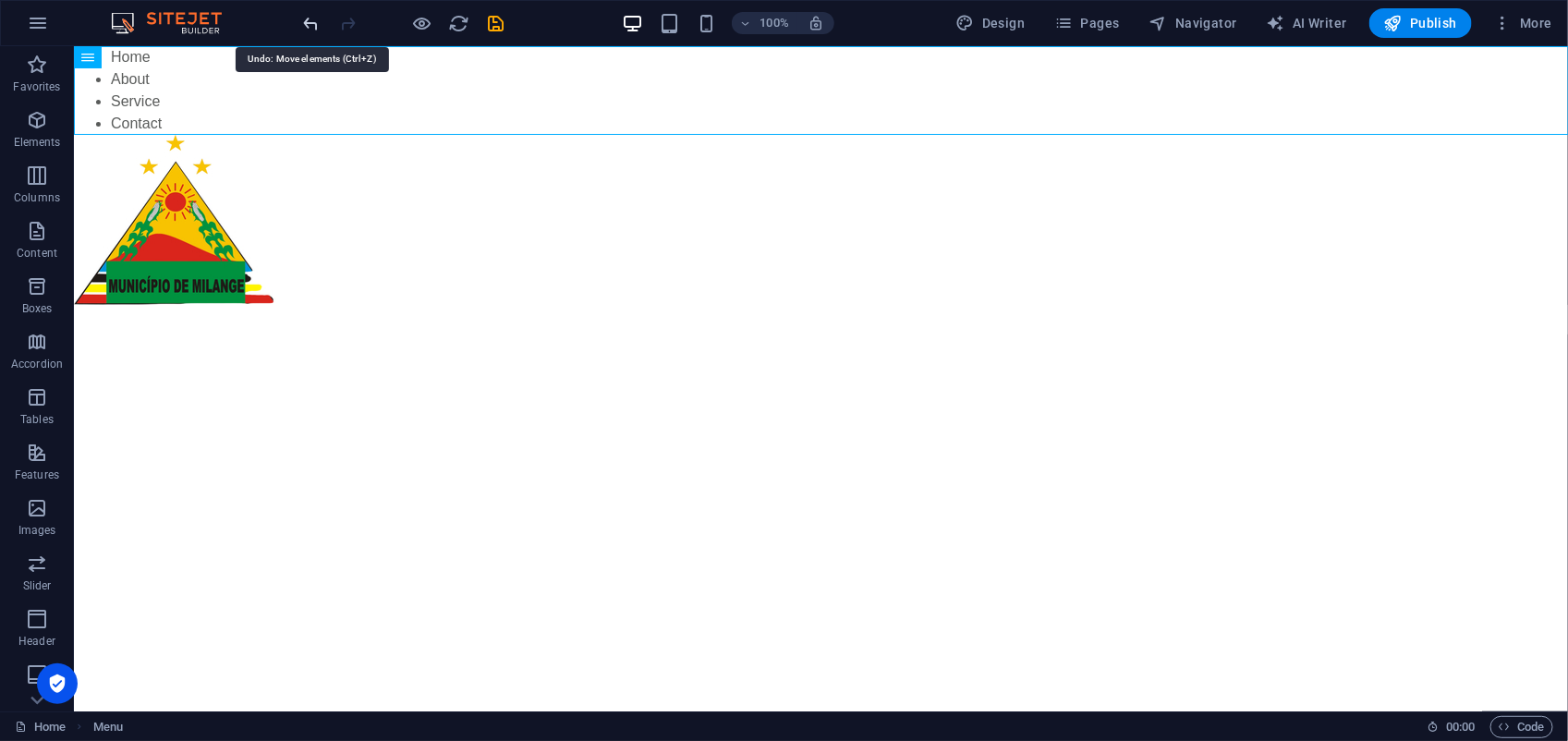 click at bounding box center [311, 23] 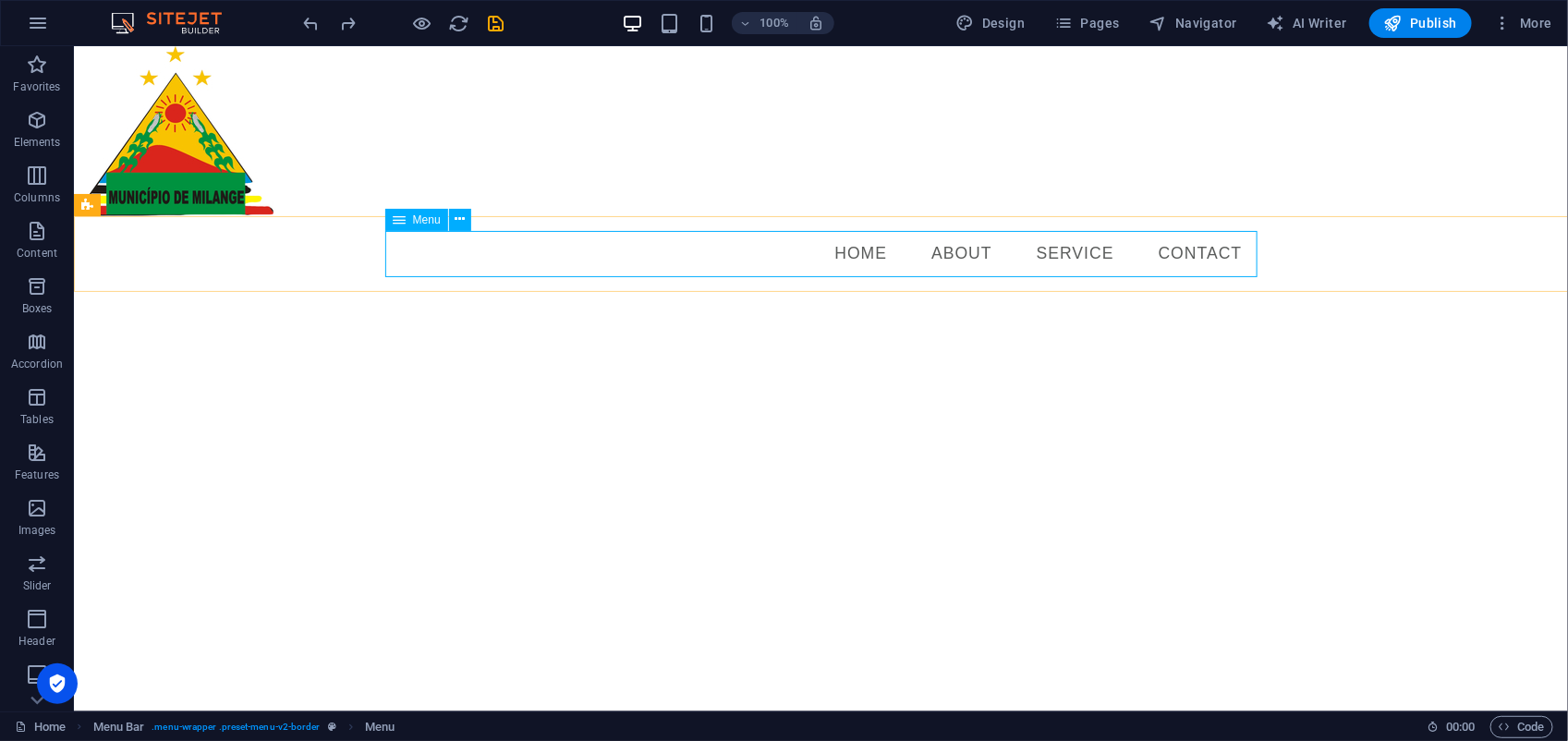 click on "Menu" at bounding box center (417, 220) 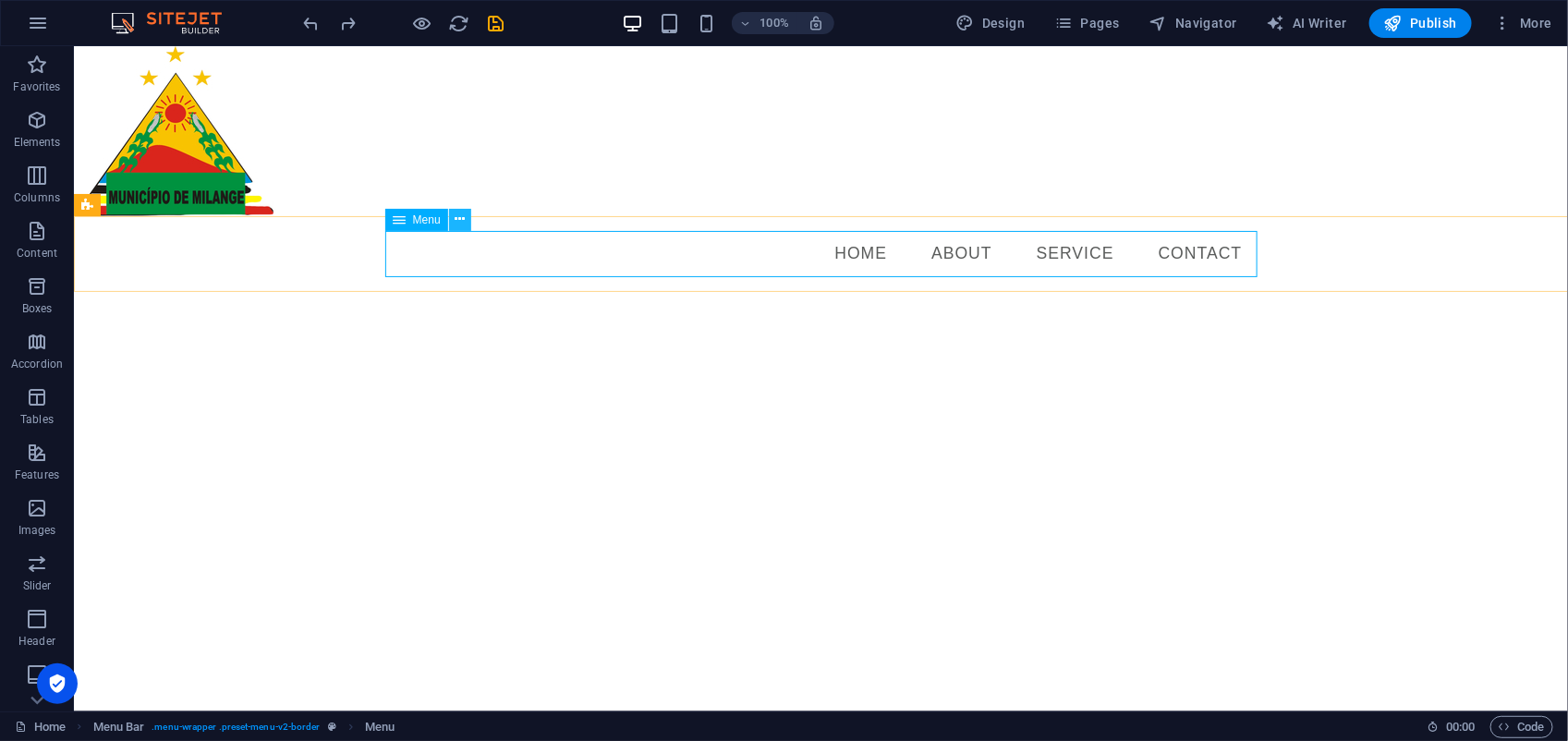 click at bounding box center [459, 219] 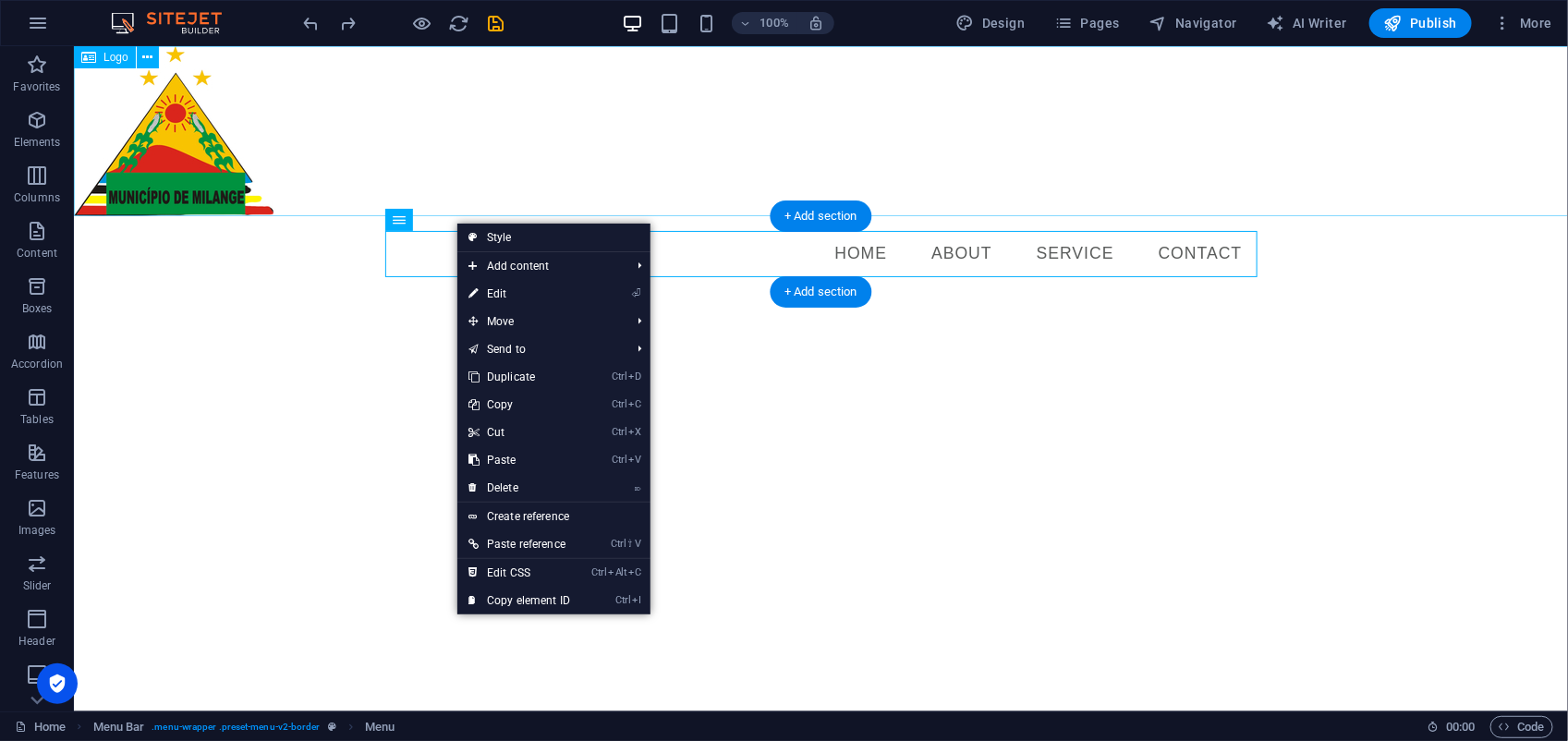 click at bounding box center [820, 130] 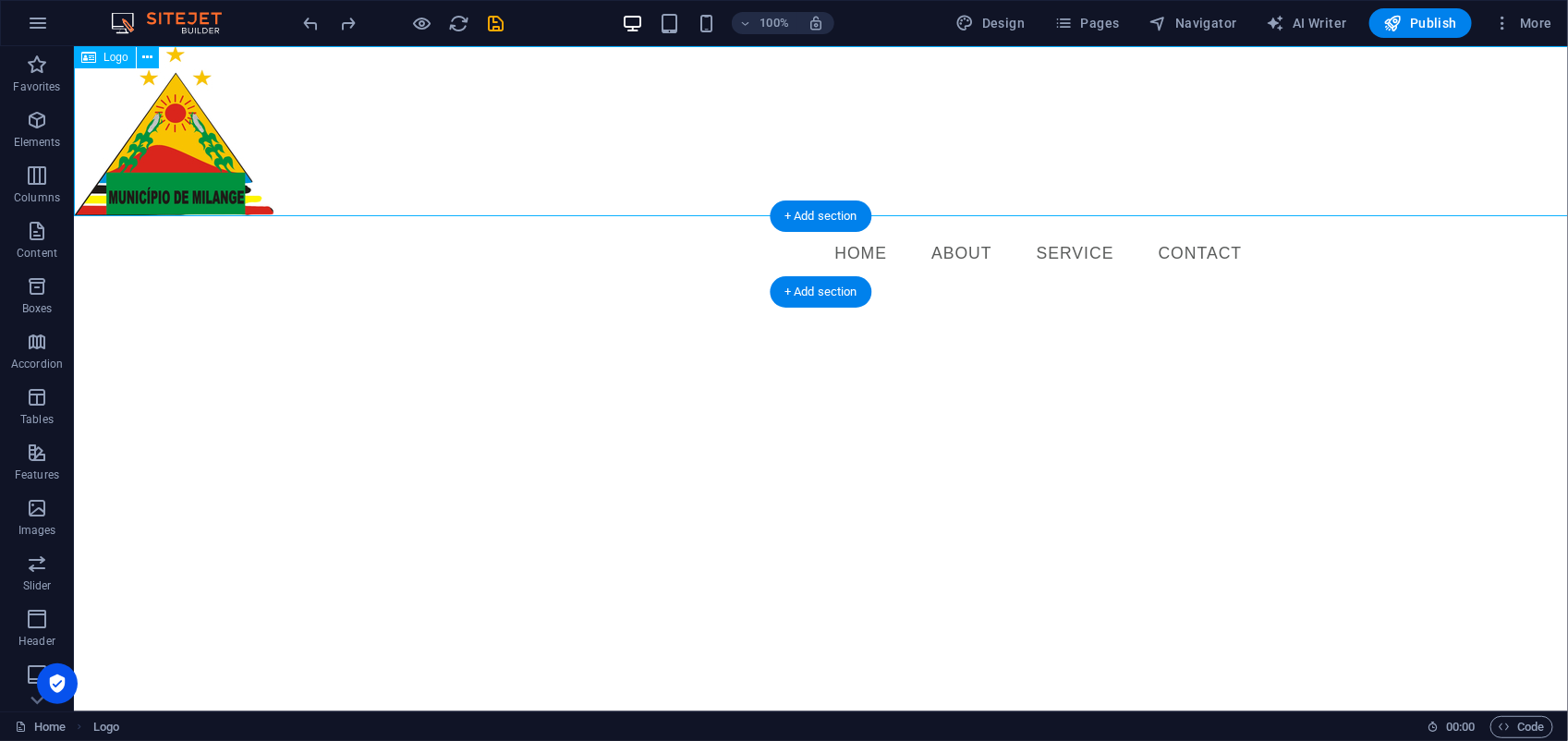 click at bounding box center [820, 130] 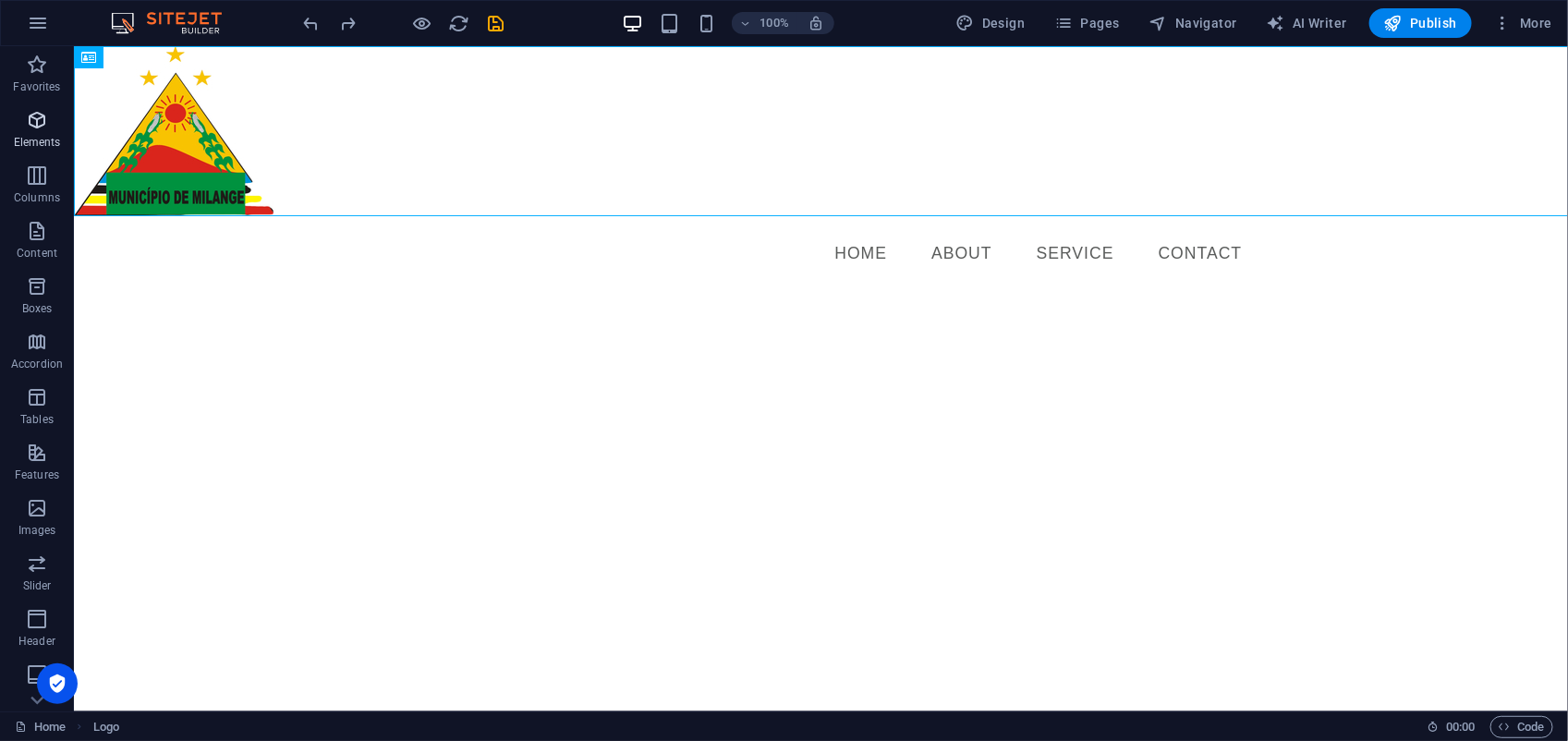 click at bounding box center (37, 120) 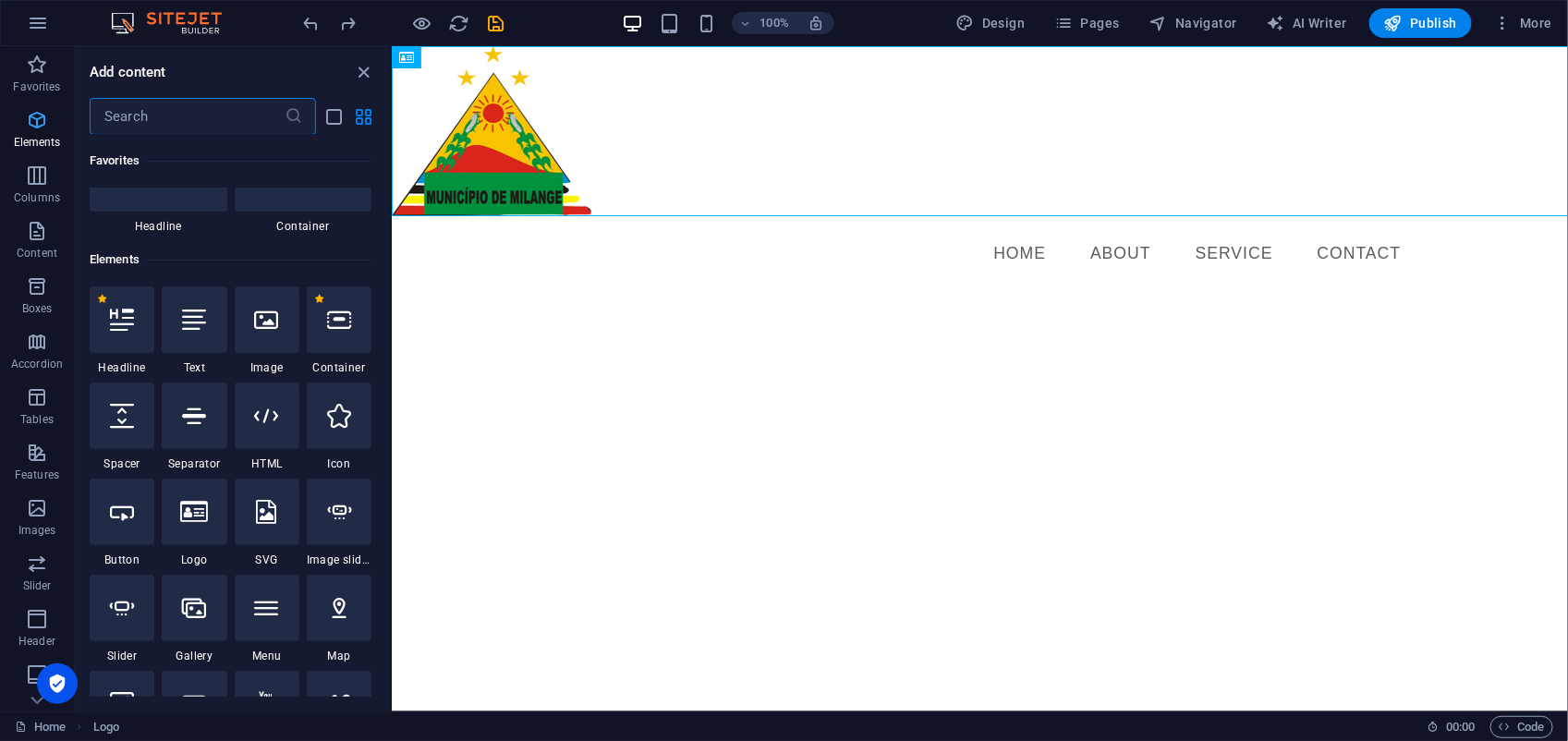 scroll, scrollTop: 196, scrollLeft: 0, axis: vertical 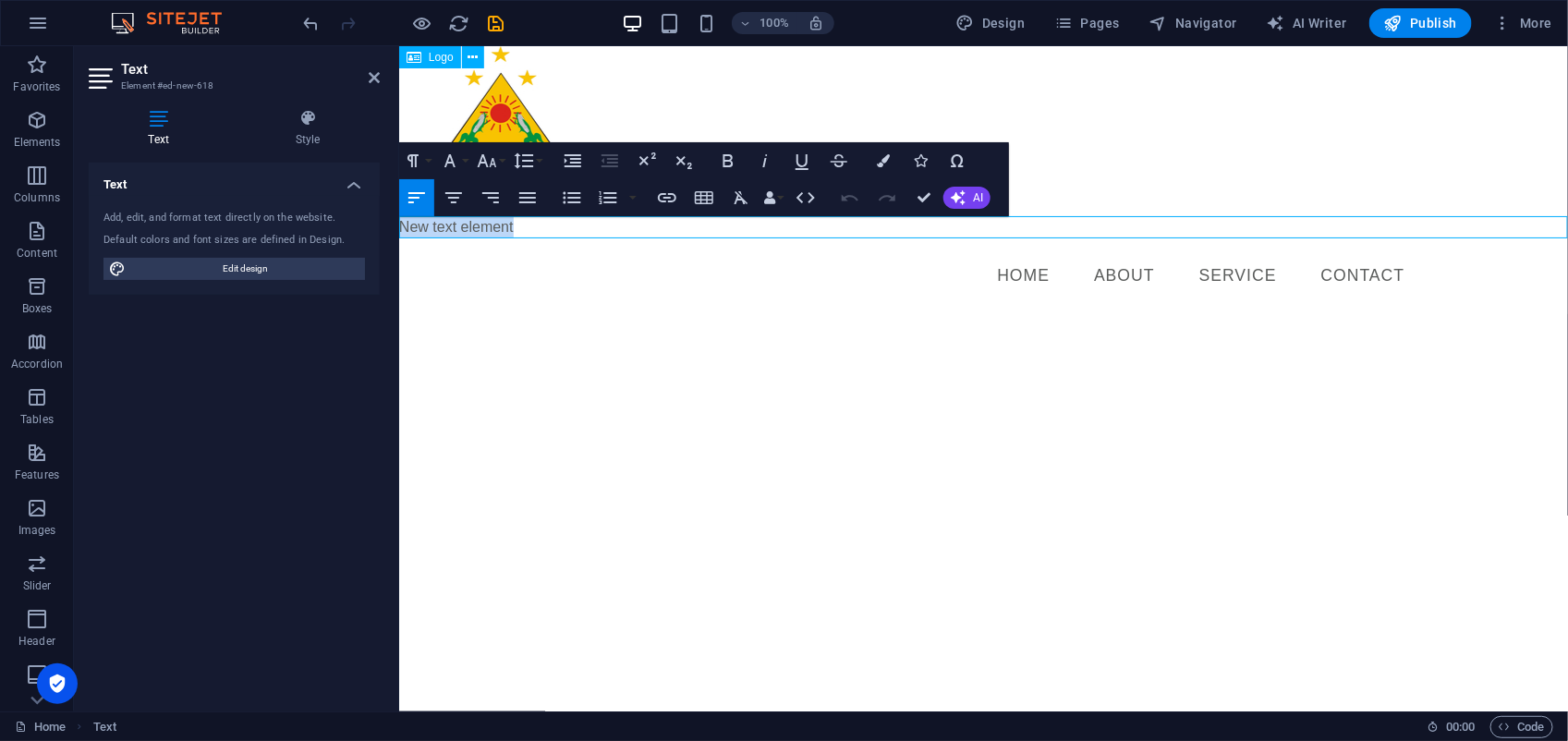 type 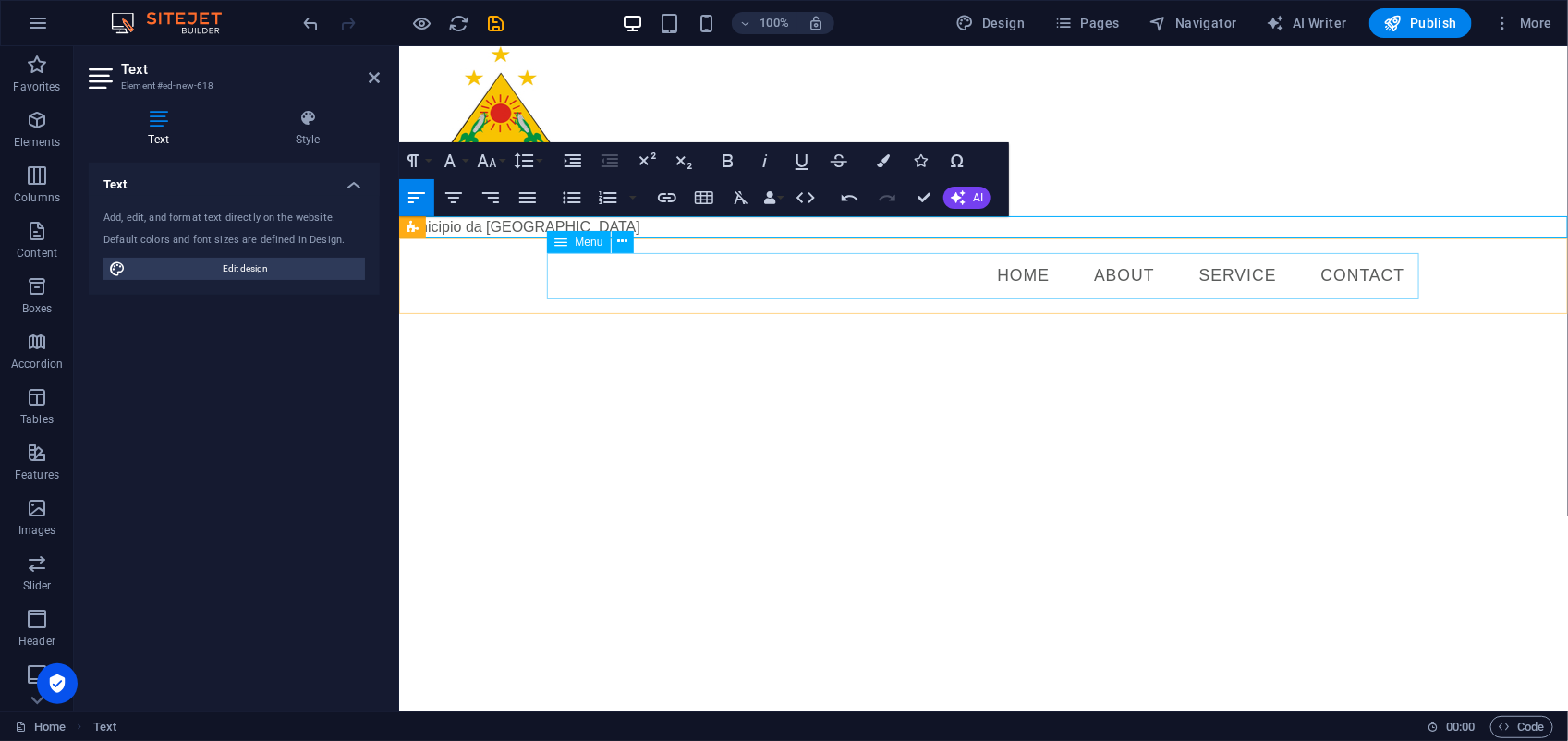drag, startPoint x: 688, startPoint y: 307, endPoint x: 671, endPoint y: 297, distance: 19.723083 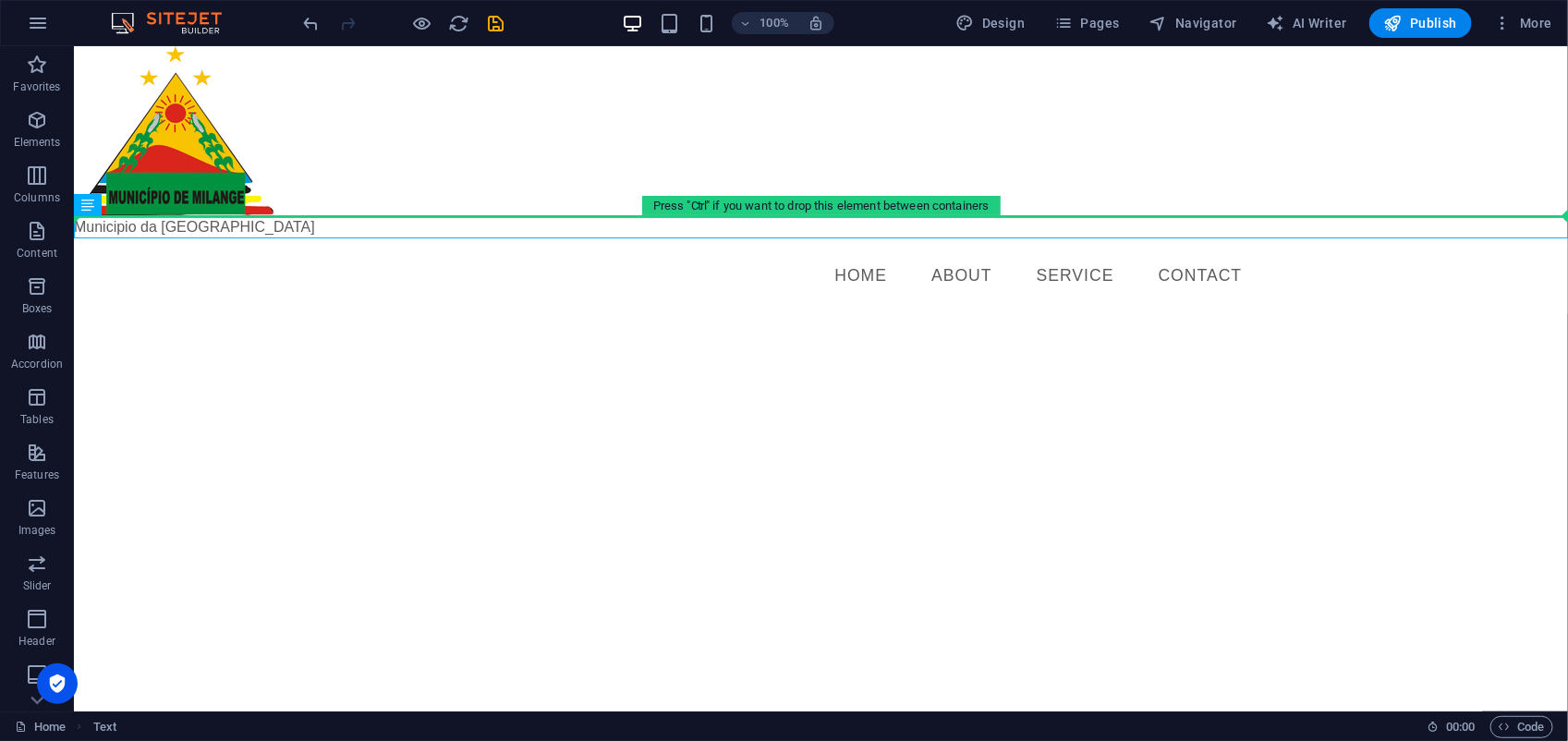 drag, startPoint x: 204, startPoint y: 231, endPoint x: 389, endPoint y: 162, distance: 197.4487 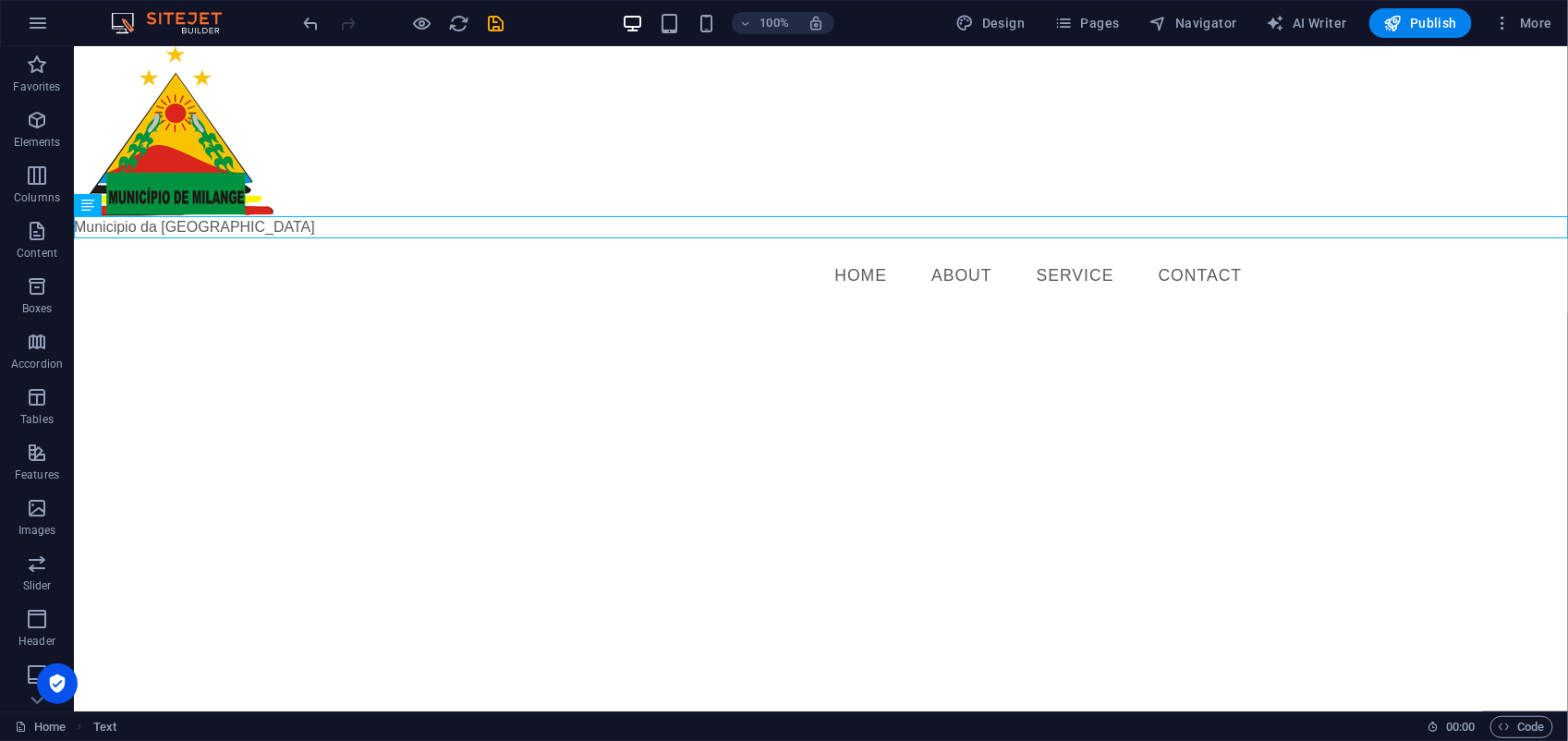 click on "Skip to main content
Municipio da [GEOGRAPHIC_DATA] Menu Home About Service Contact" at bounding box center (820, 179) 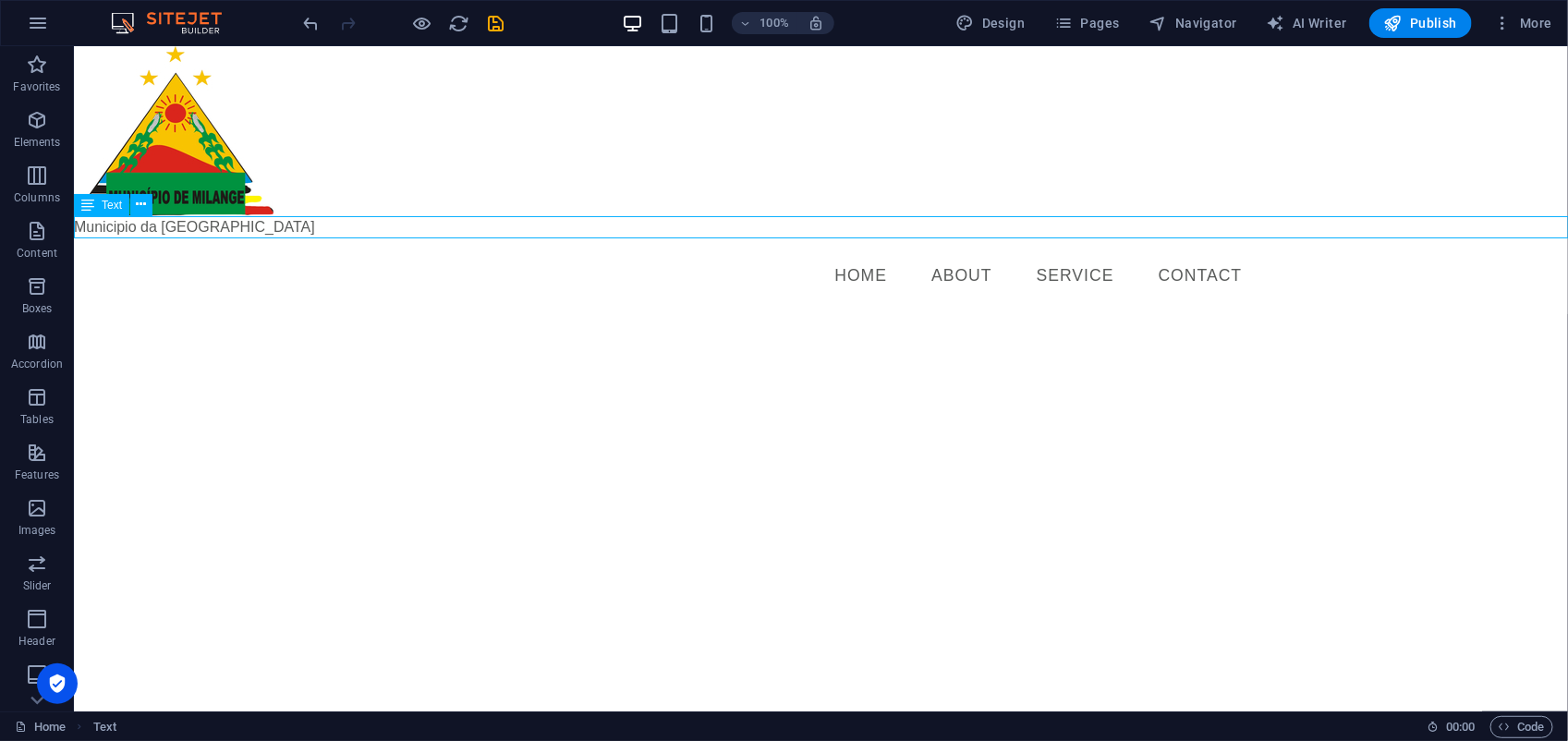 click on "Municipio da [GEOGRAPHIC_DATA]" at bounding box center [820, 226] 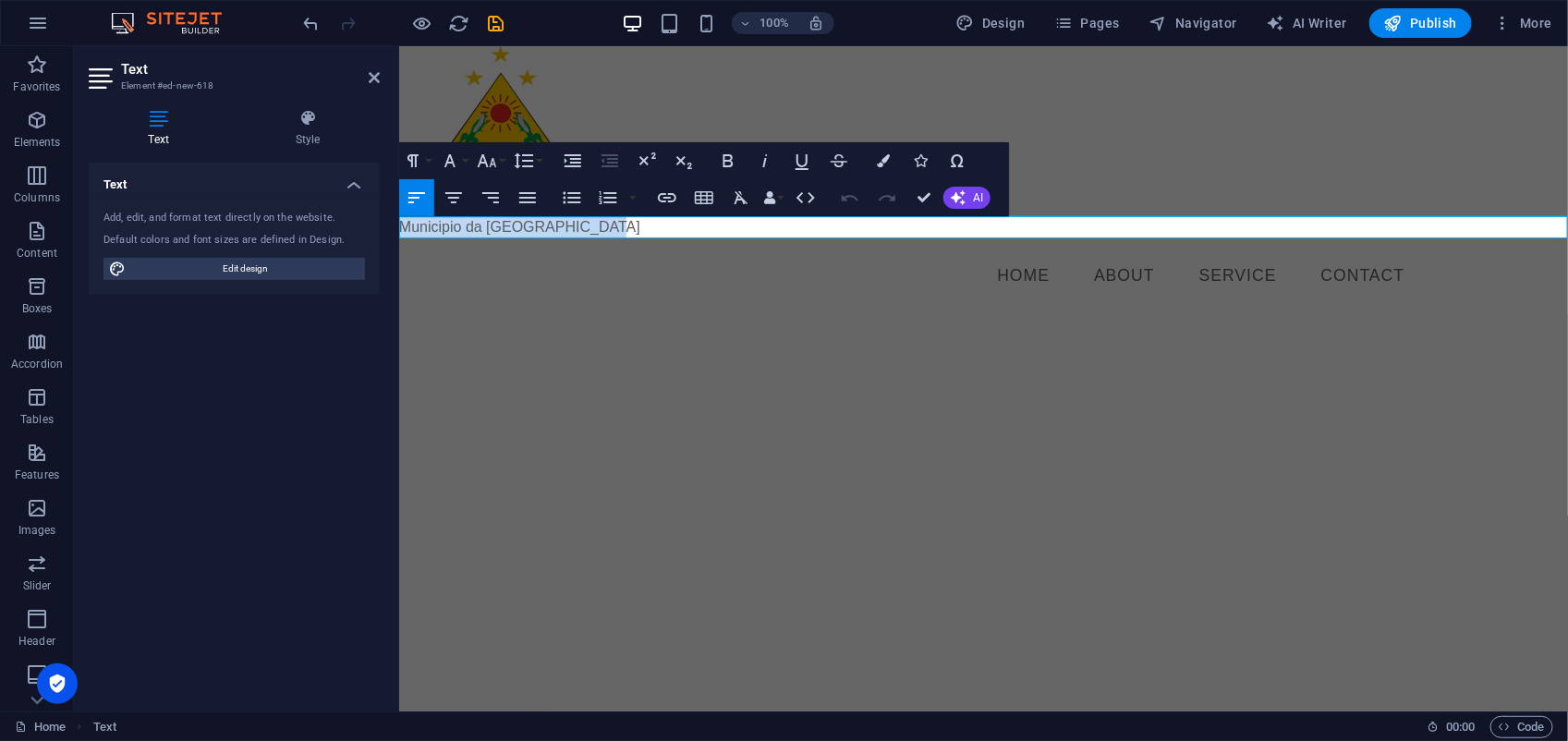 drag, startPoint x: 623, startPoint y: 235, endPoint x: 388, endPoint y: 224, distance: 235.25731 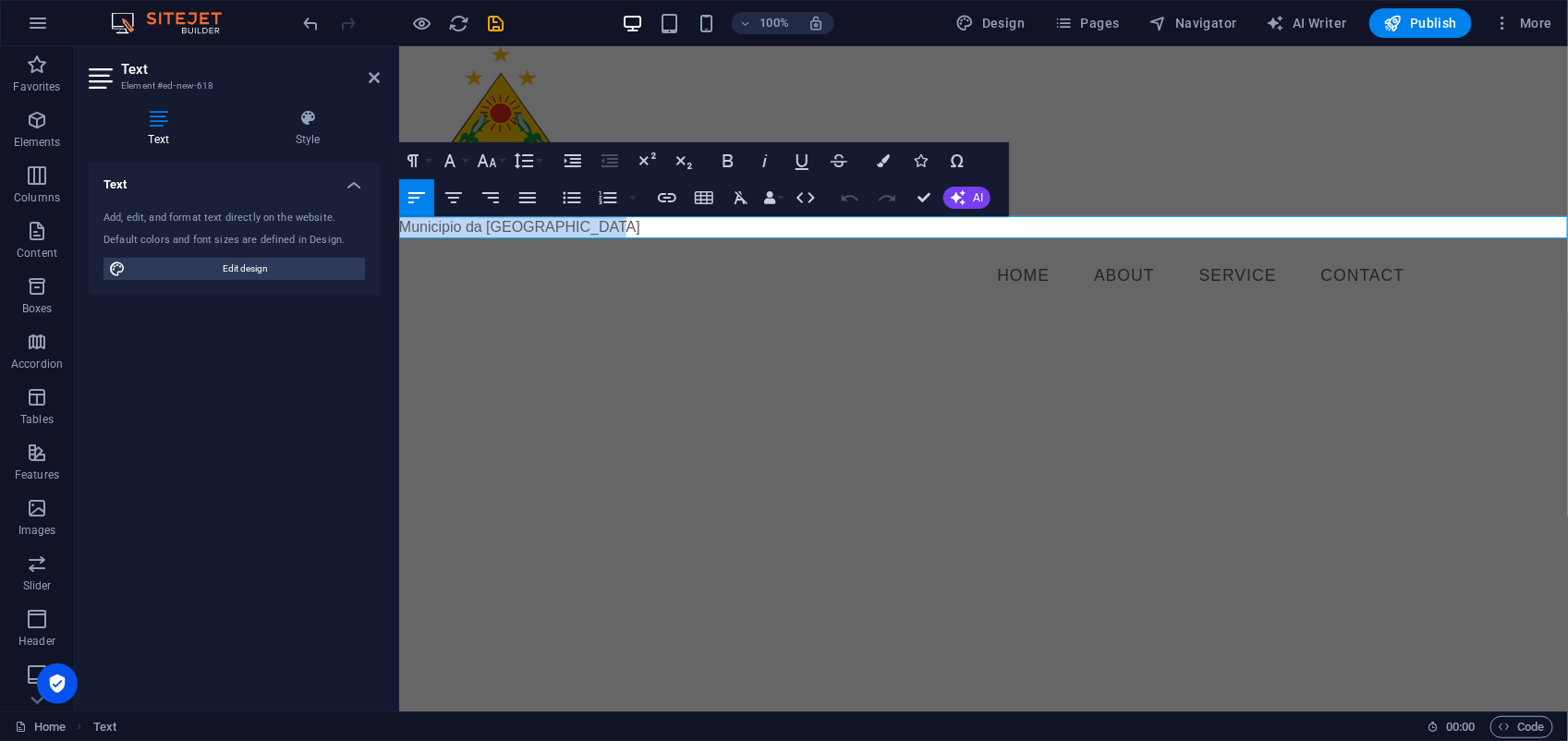click on "Skip to main content
Municipio da [GEOGRAPHIC_DATA] Menu Home About Service Contact" at bounding box center (982, 179) 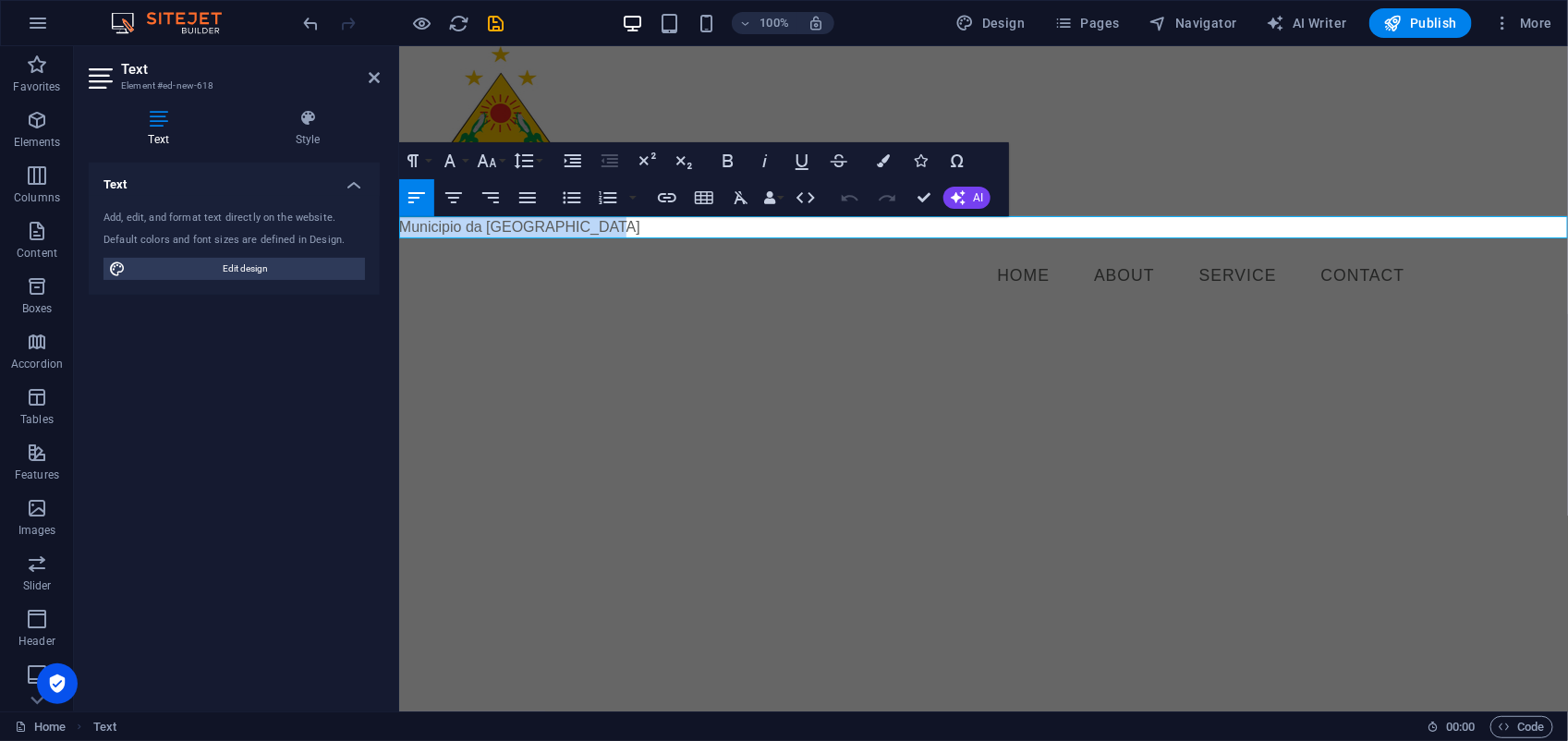 copy on "Municipio da [GEOGRAPHIC_DATA]" 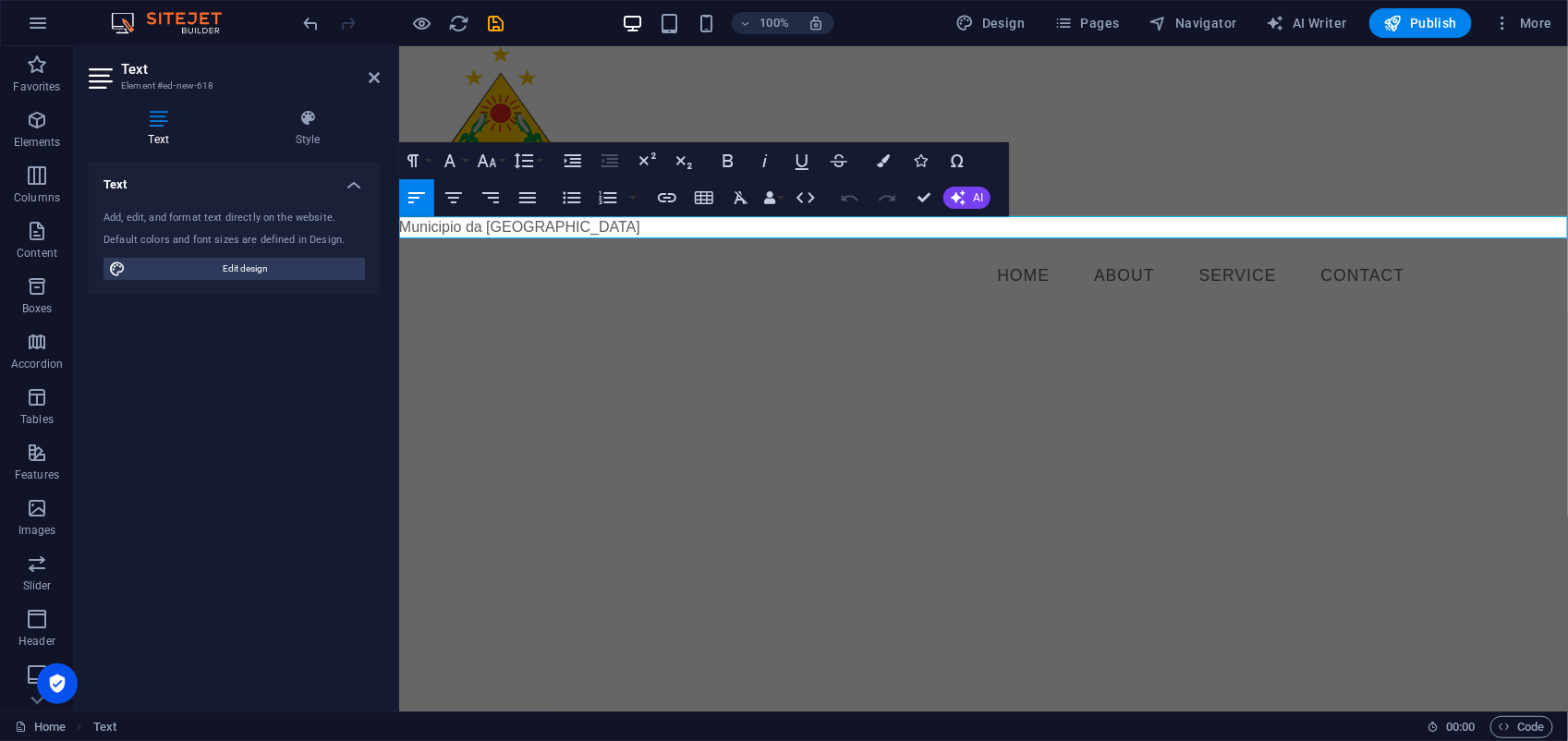 click on "Skip to main content
Municipio da [GEOGRAPHIC_DATA] Menu Home About Service Contact" at bounding box center (982, 179) 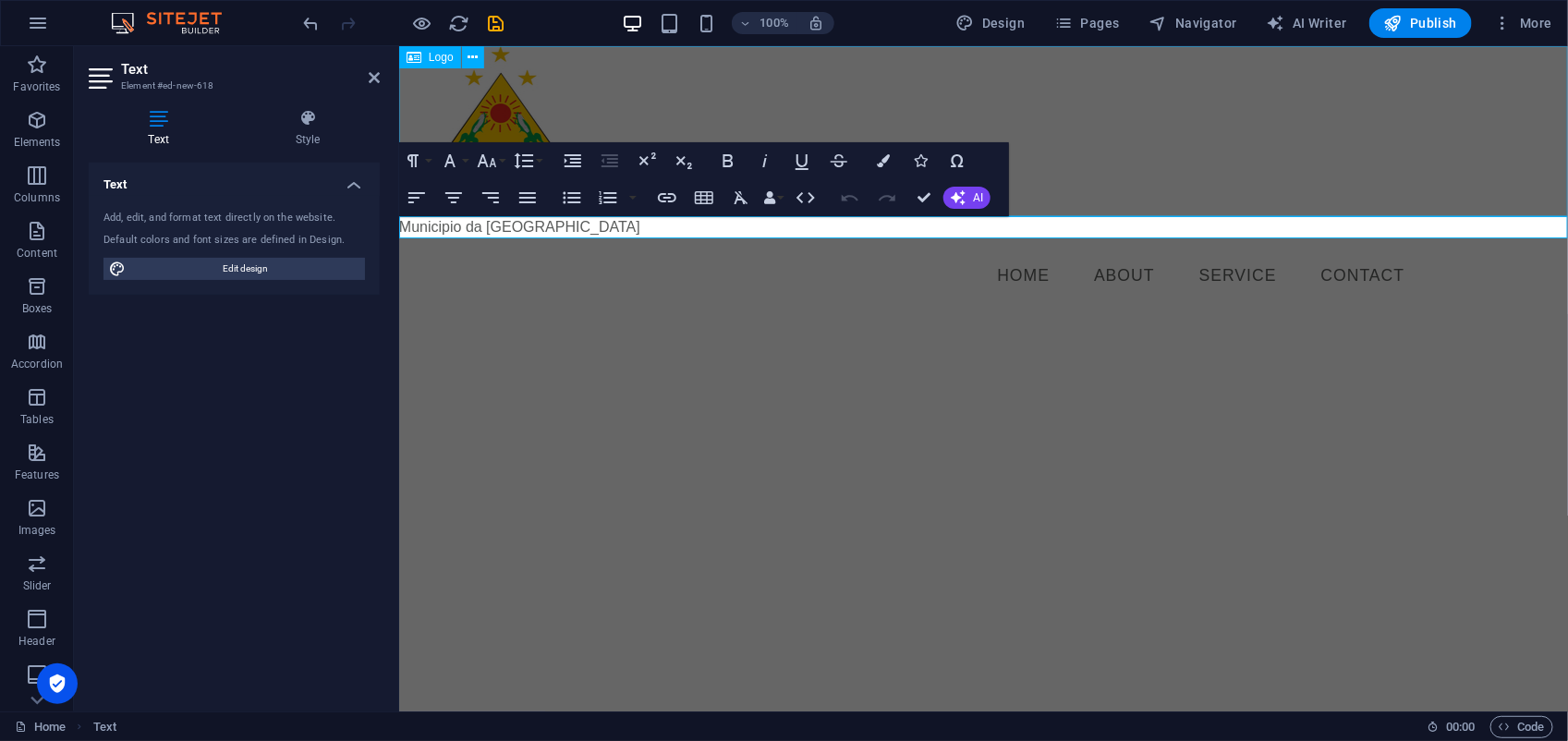 click at bounding box center [982, 130] 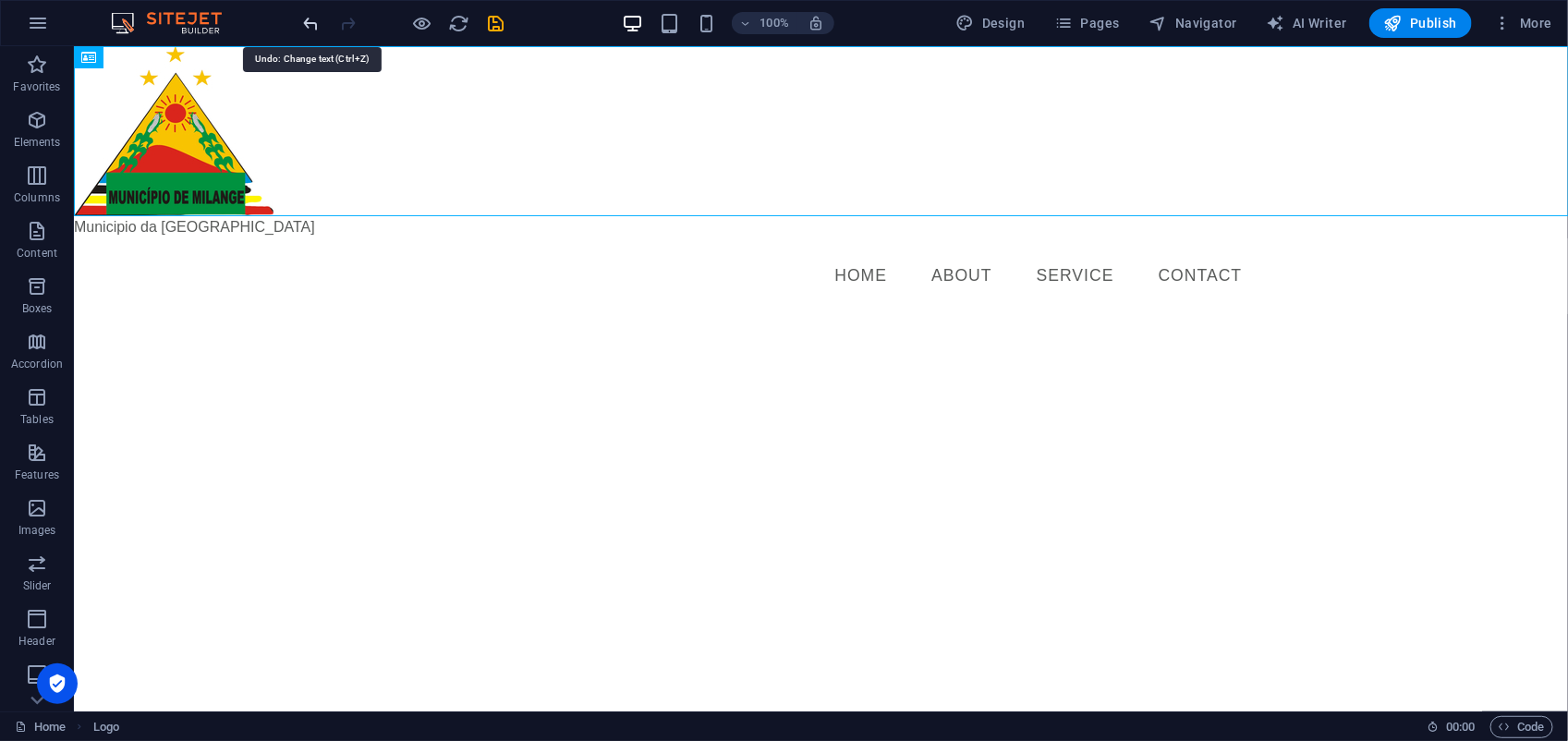click at bounding box center [311, 23] 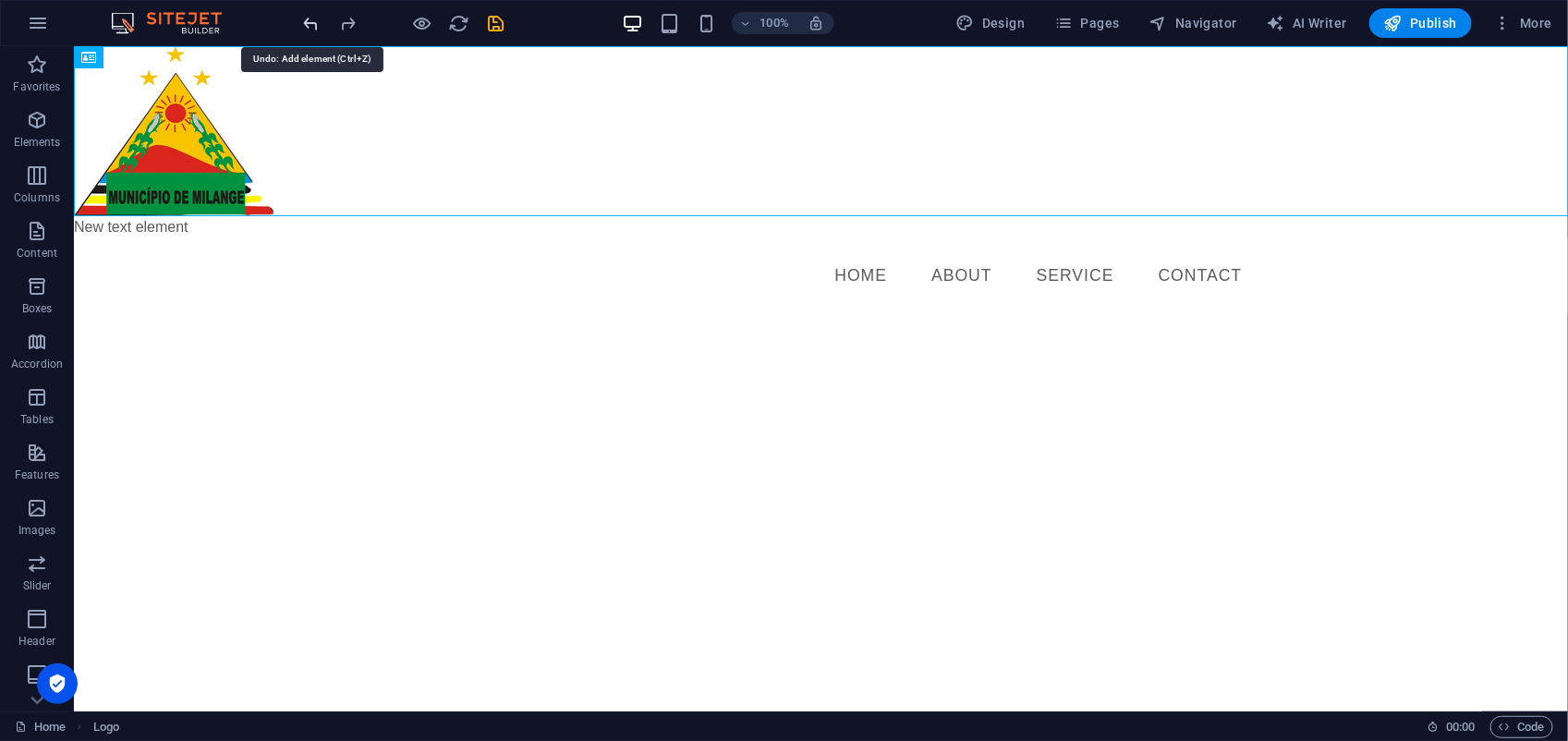 click at bounding box center (311, 23) 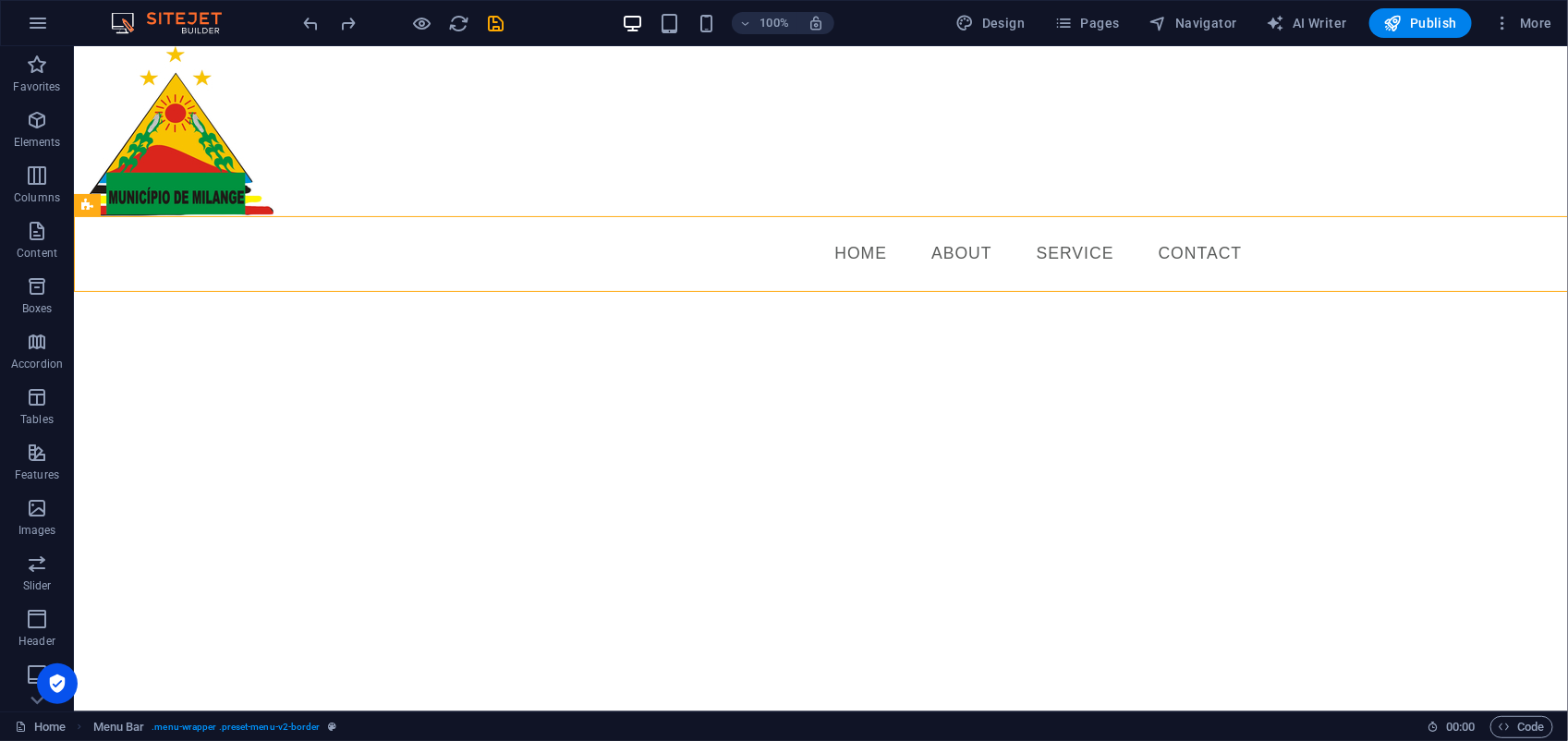 drag, startPoint x: 1039, startPoint y: 227, endPoint x: 565, endPoint y: 293, distance: 478.57288 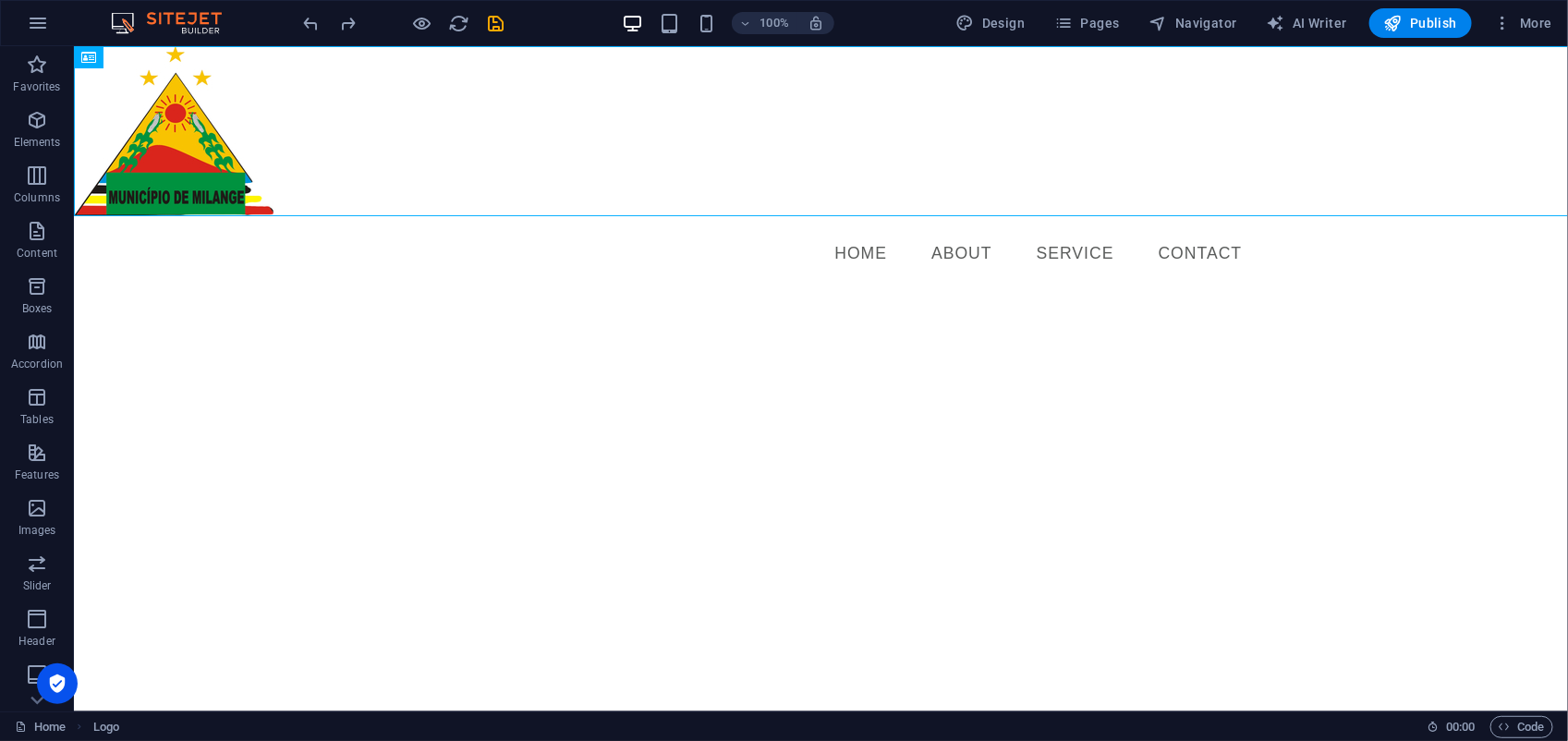 click at bounding box center [820, 130] 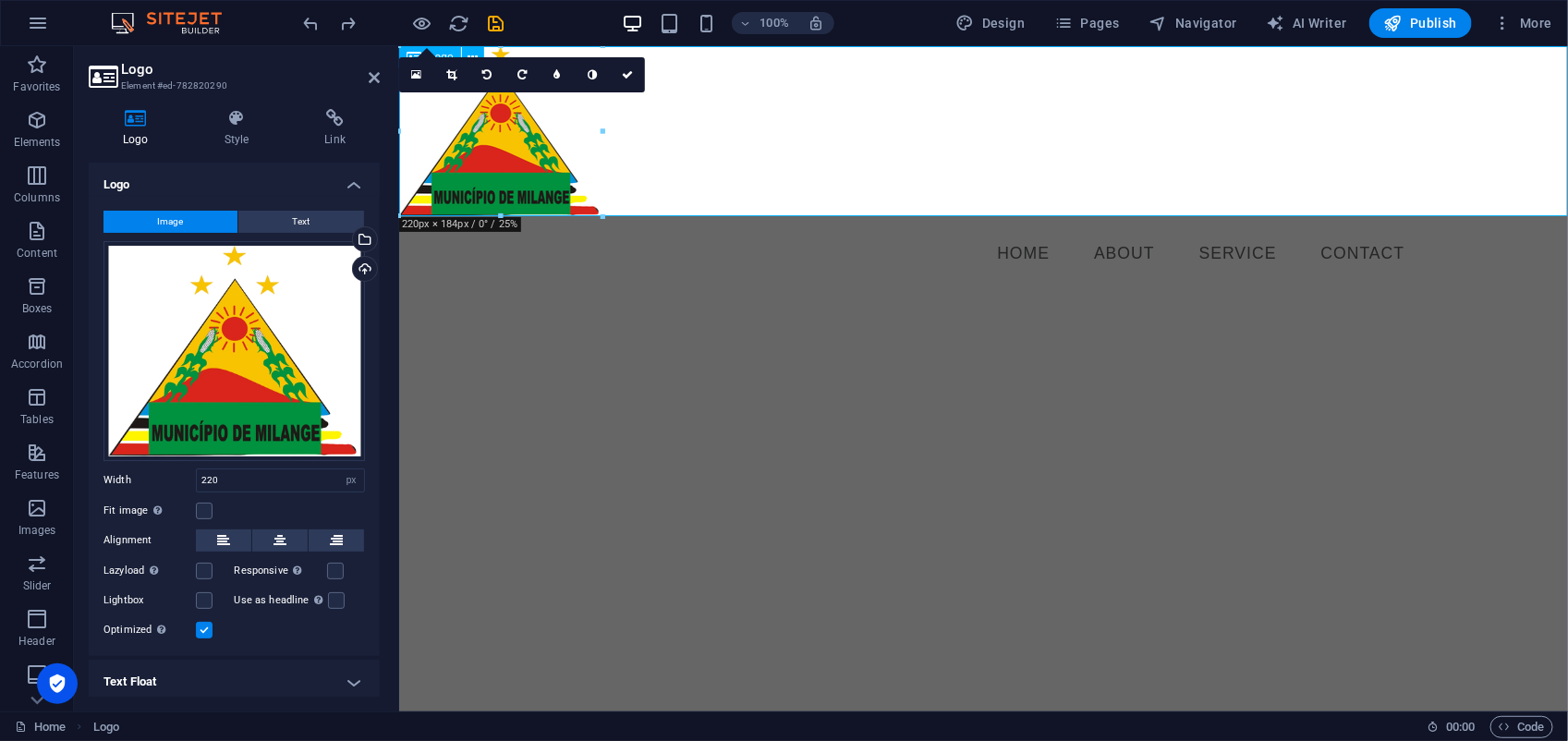 click at bounding box center [982, 130] 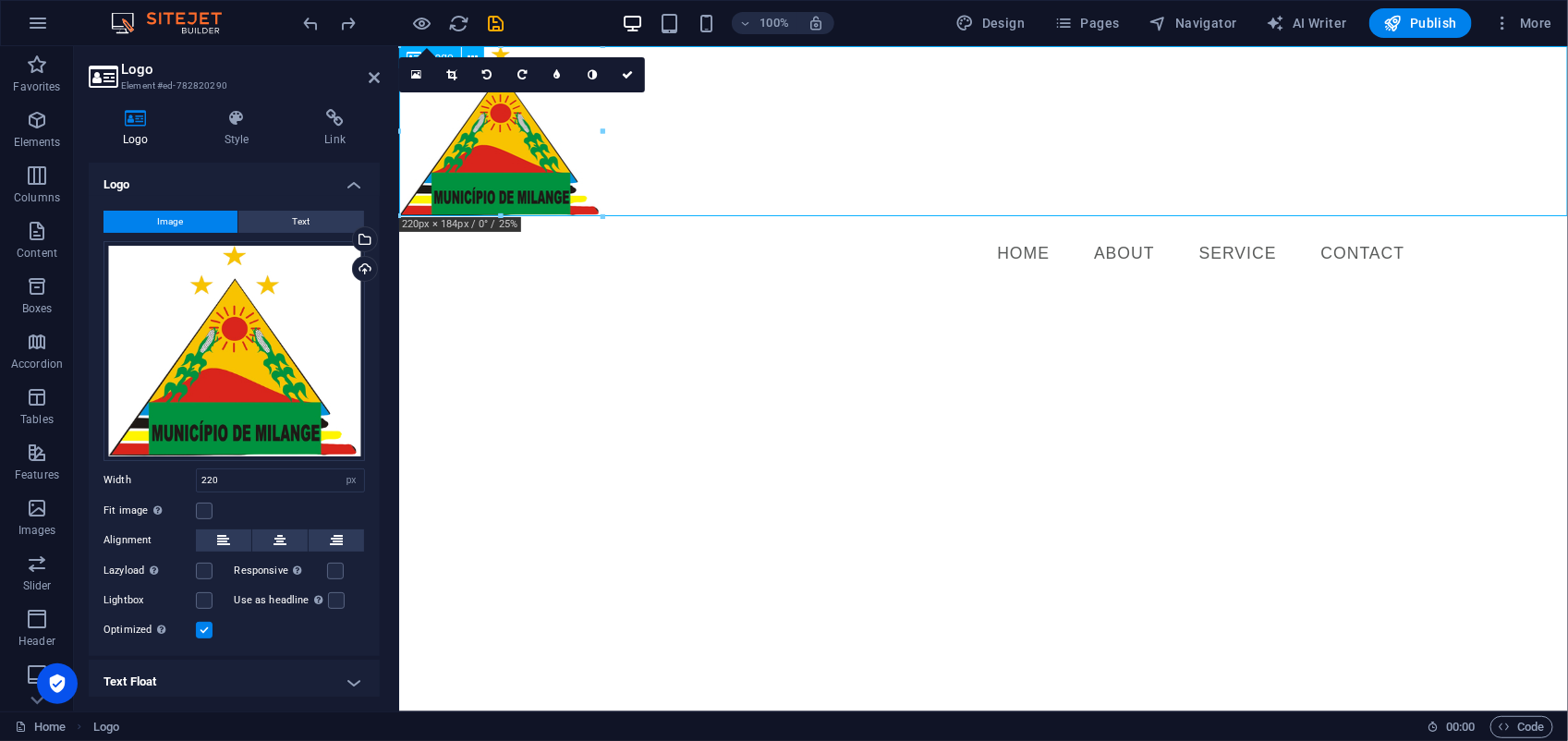 click at bounding box center (982, 130) 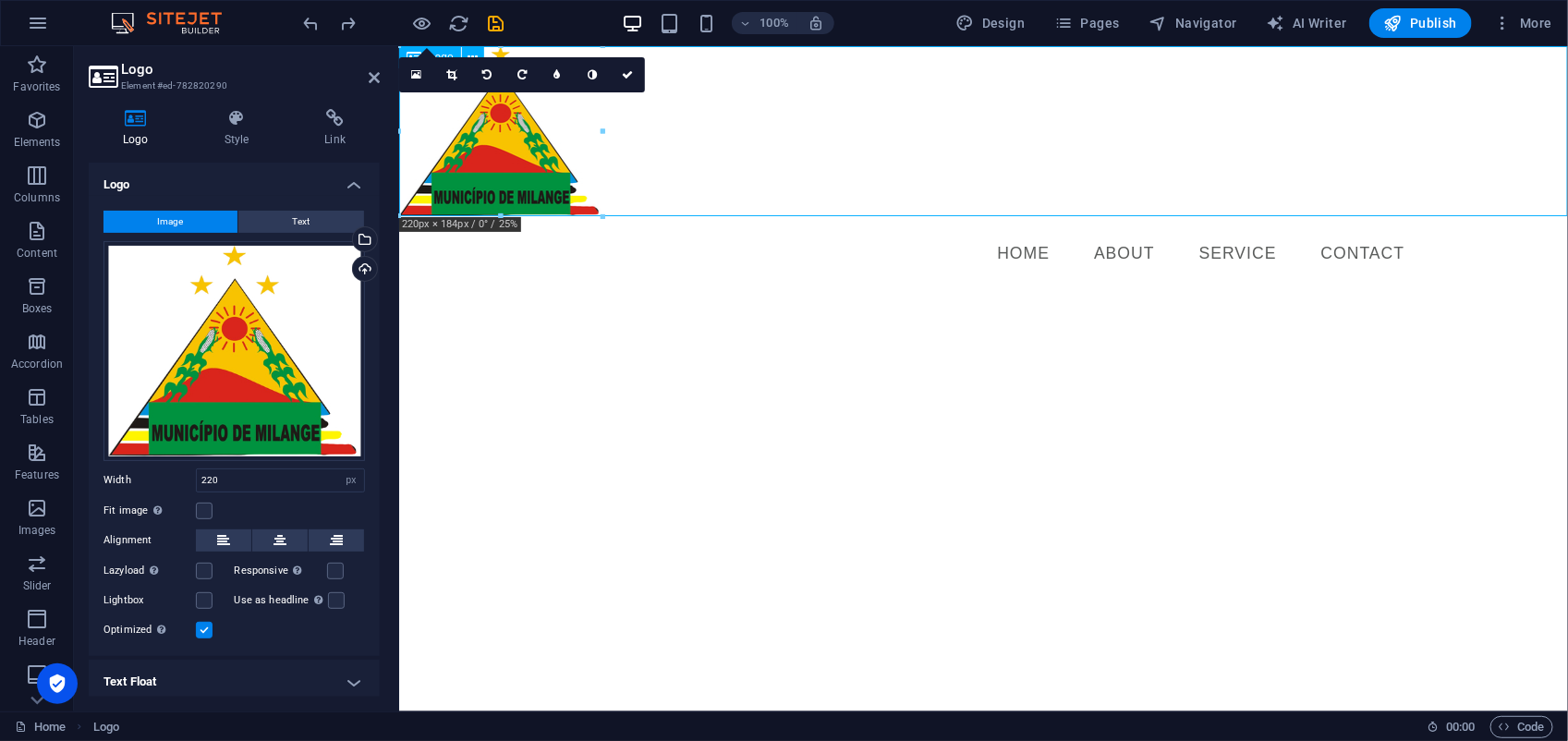 click at bounding box center (982, 130) 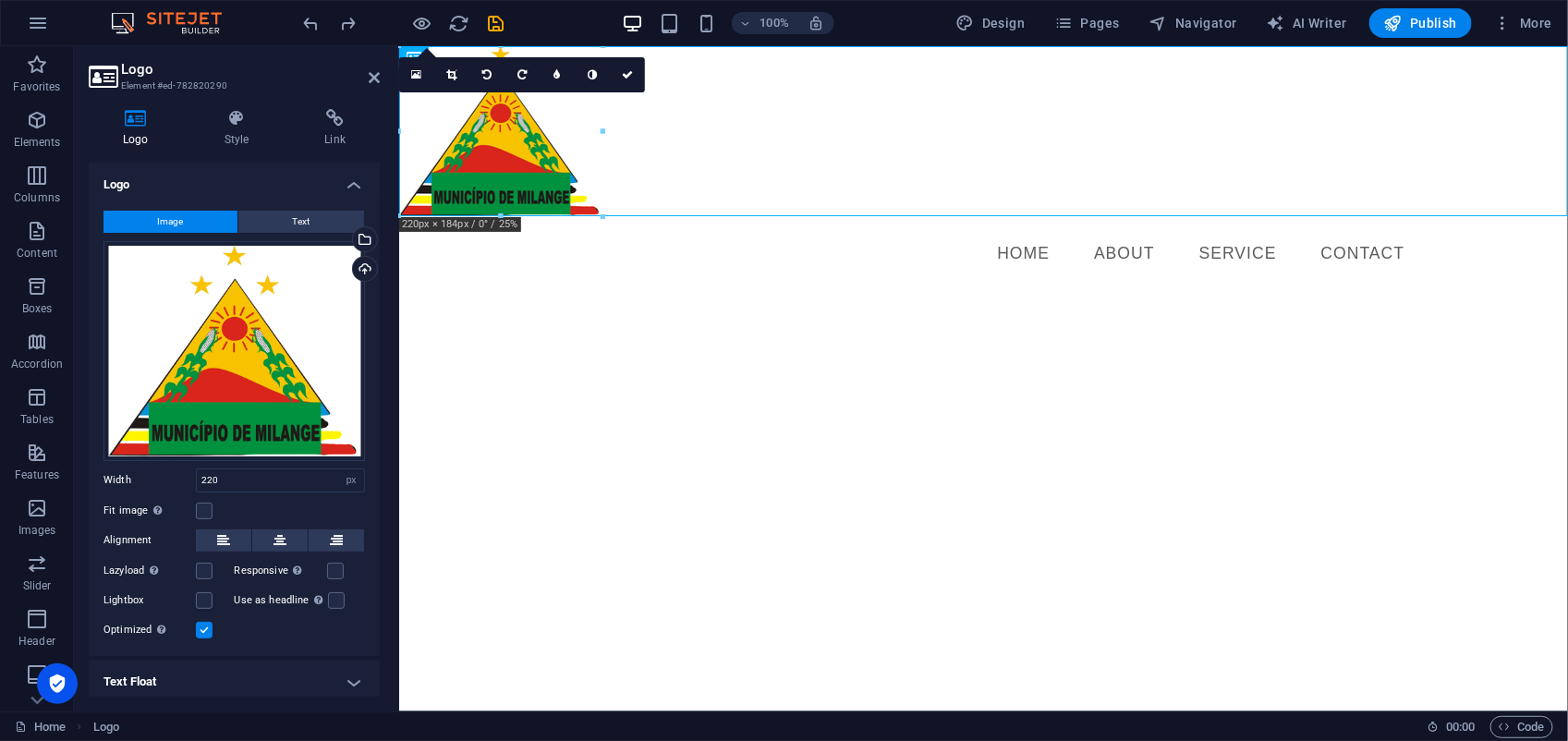 click on "Logo Element #ed-782820290 Logo Style Link Logo Image Text Drag files here, click to choose files or select files from Files or our free stock photos & videos Select files from the file manager, stock photos, or upload file(s) Upload Width 220 Default auto px rem % em vh vw Fit image Automatically fit image to a fixed width and height Height Default auto px Alignment Lazyload Loading images after the page loads improves page speed. Responsive Automatically load retina image and smartphone optimized sizes. Lightbox Use as headline The image will be wrapped in an H1 headline tag. Useful for giving alternative text the weight of an H1 headline, e.g. for the logo. Leave unchecked if uncertain. Optimized Images are compressed to improve page speed. Position Direction Custom X offset 50 px rem % vh vw Y offset 50 px rem % vh vw Edit design Text Float No float Image left Image right Determine how text should behave around the image. Text Alternative text [DOMAIN_NAME] Image caption Paragraph Format Normal Code 8" at bounding box center [237, 379] 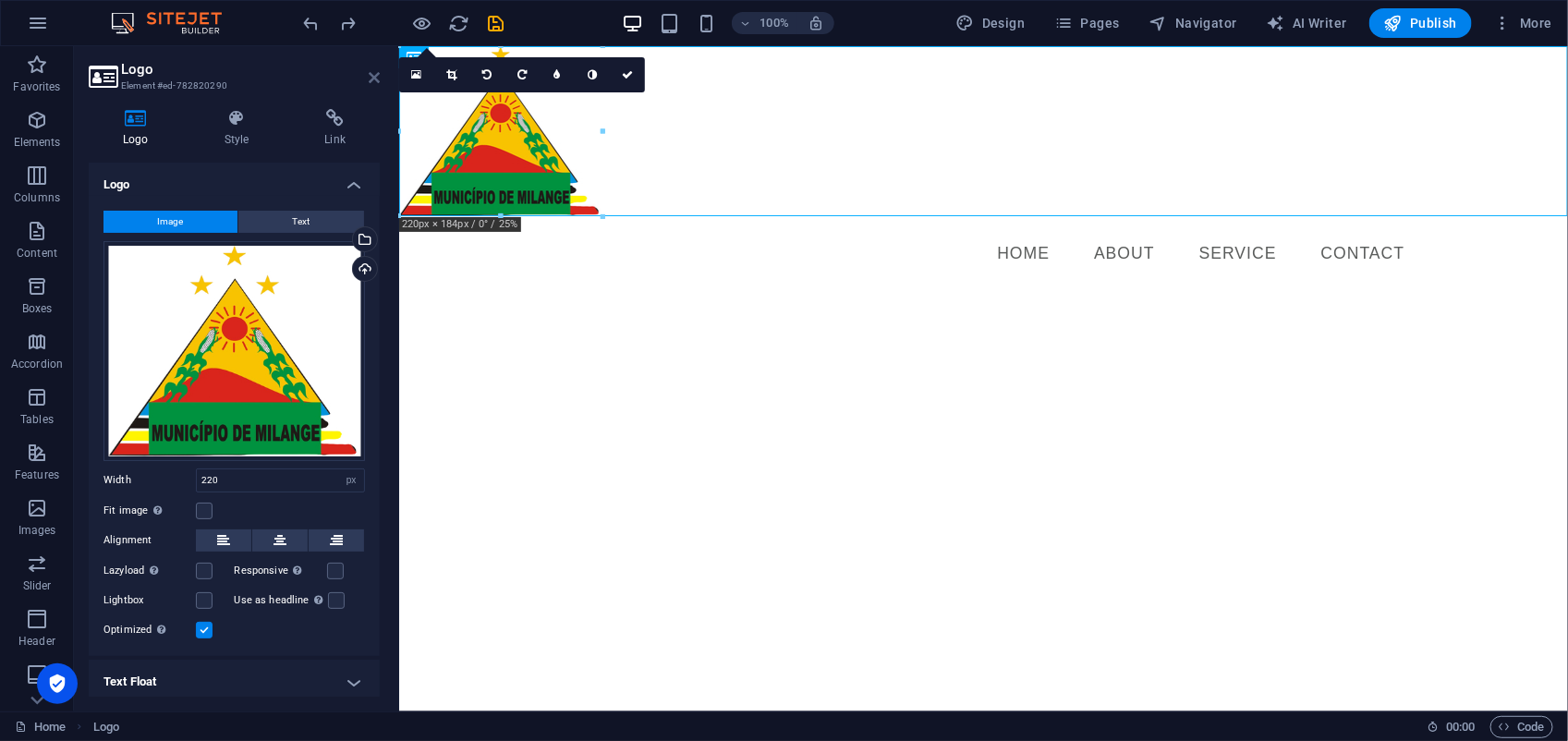 click at bounding box center [374, 78] 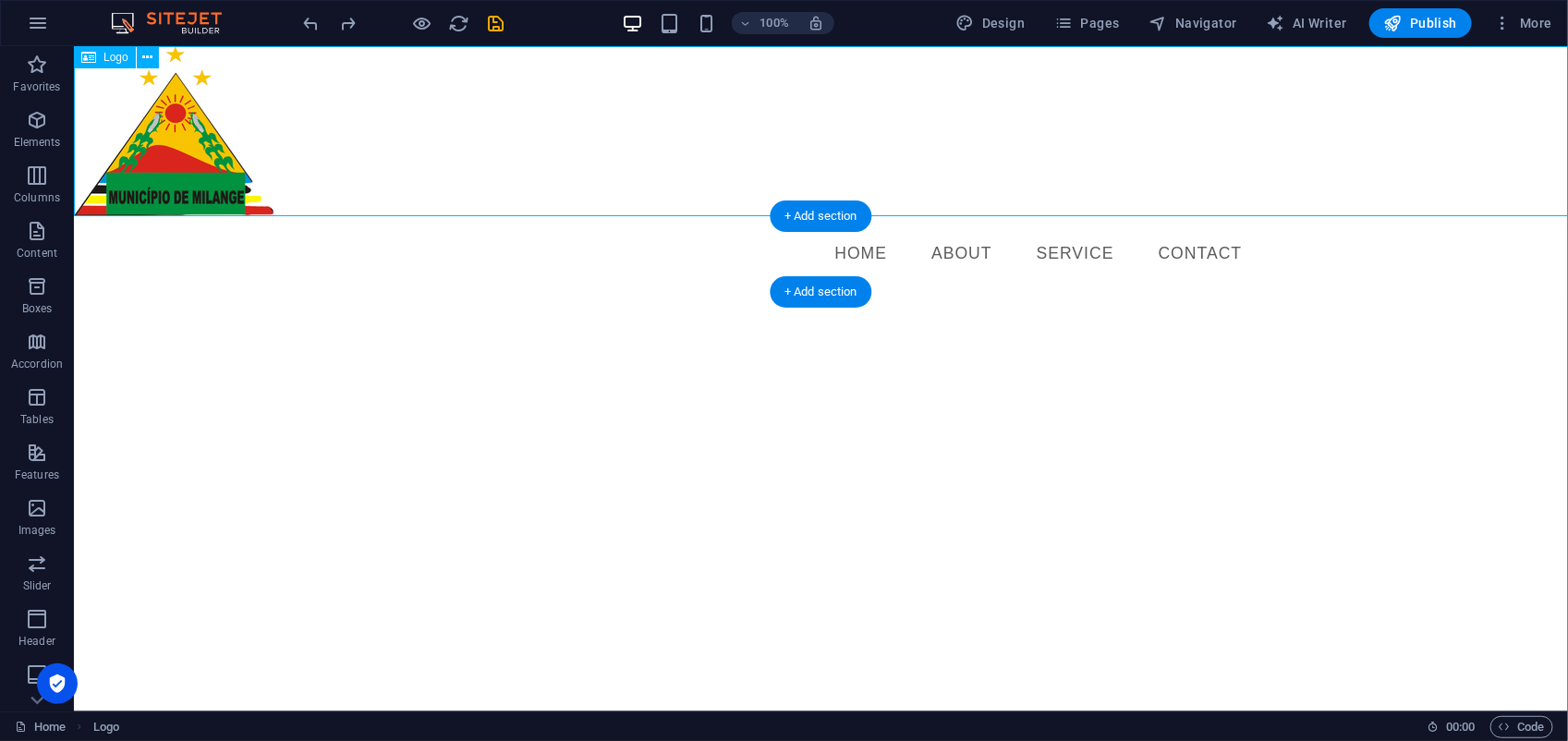 click at bounding box center [820, 130] 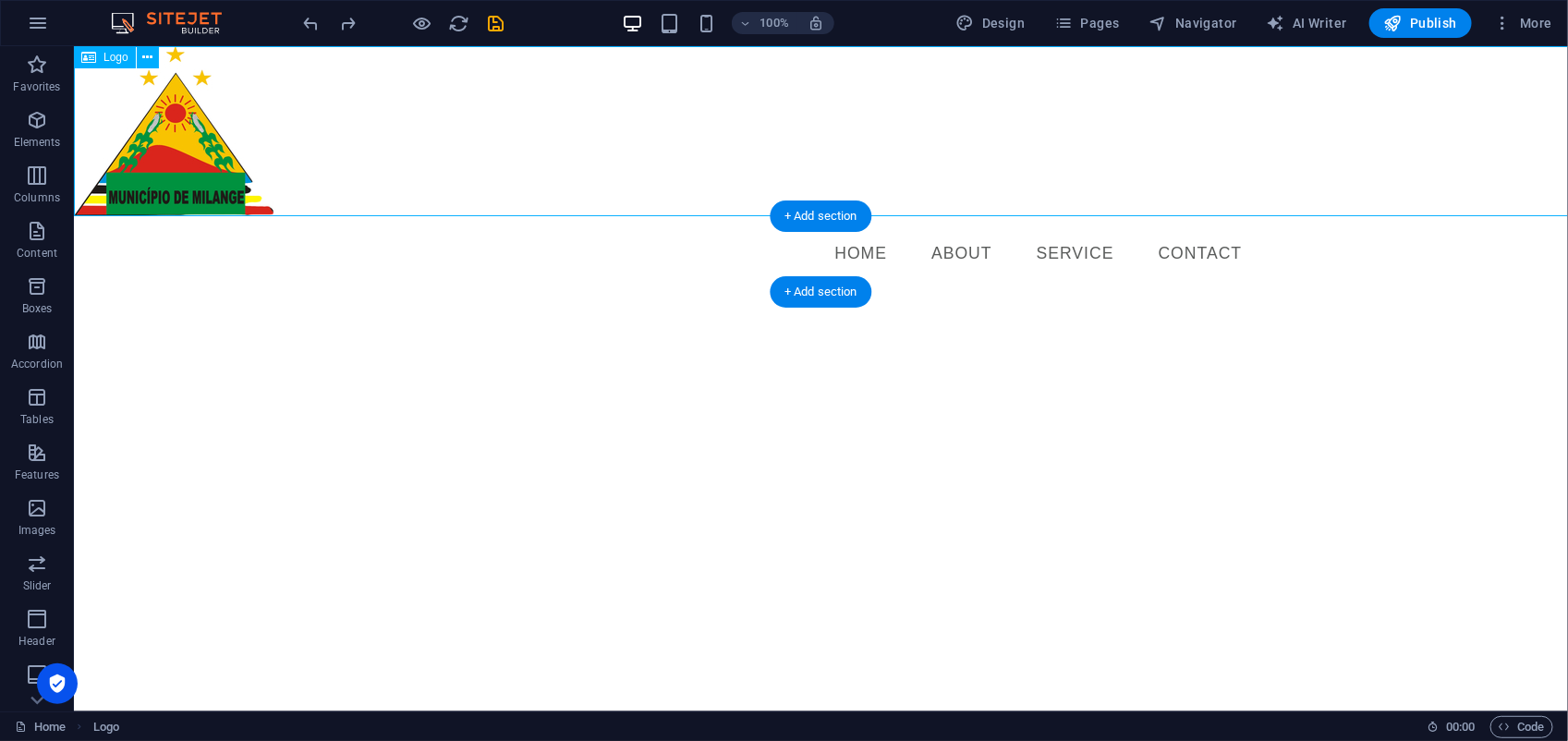 click at bounding box center (820, 130) 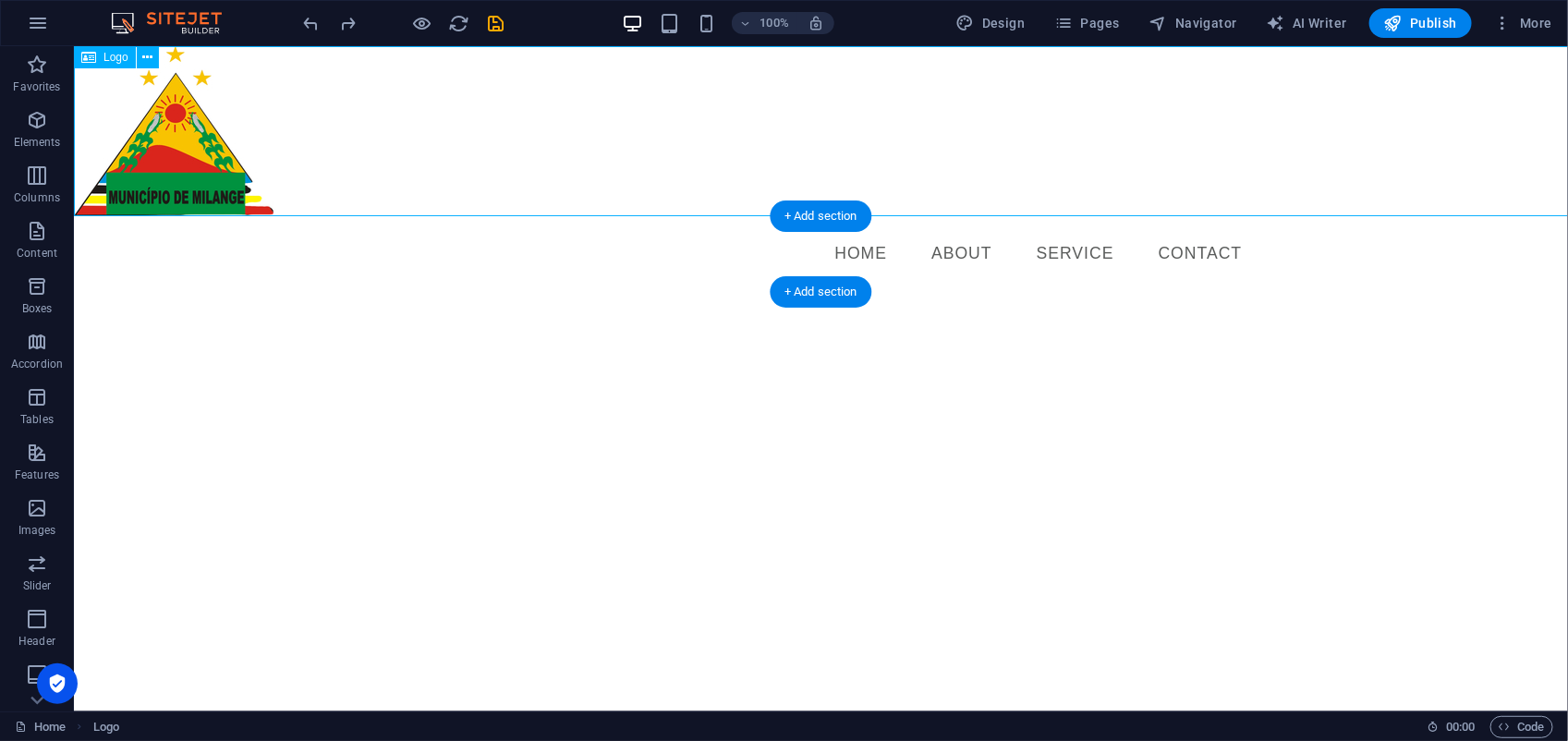 select on "px" 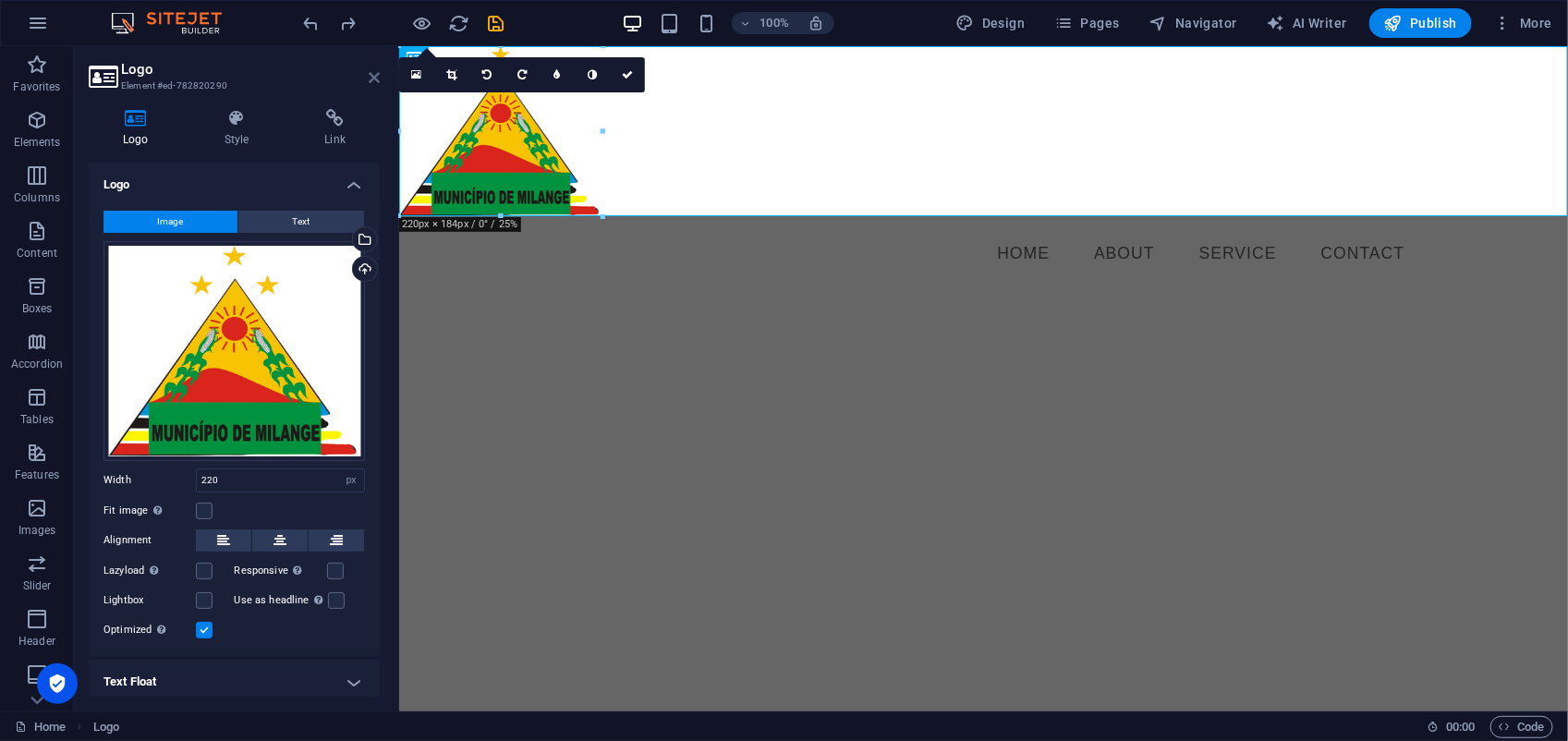 click at bounding box center [374, 78] 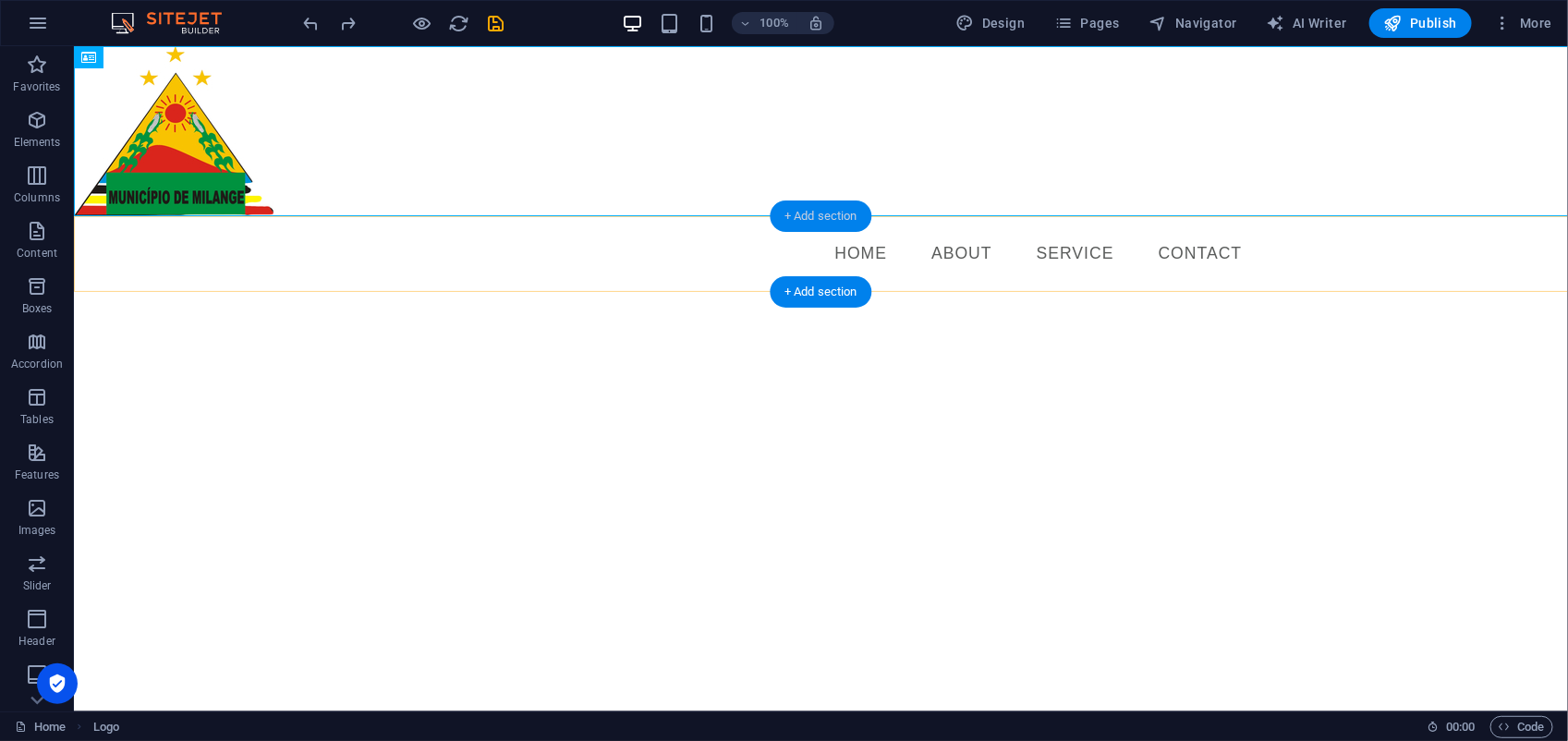 click on "+ Add section" at bounding box center [820, 216] 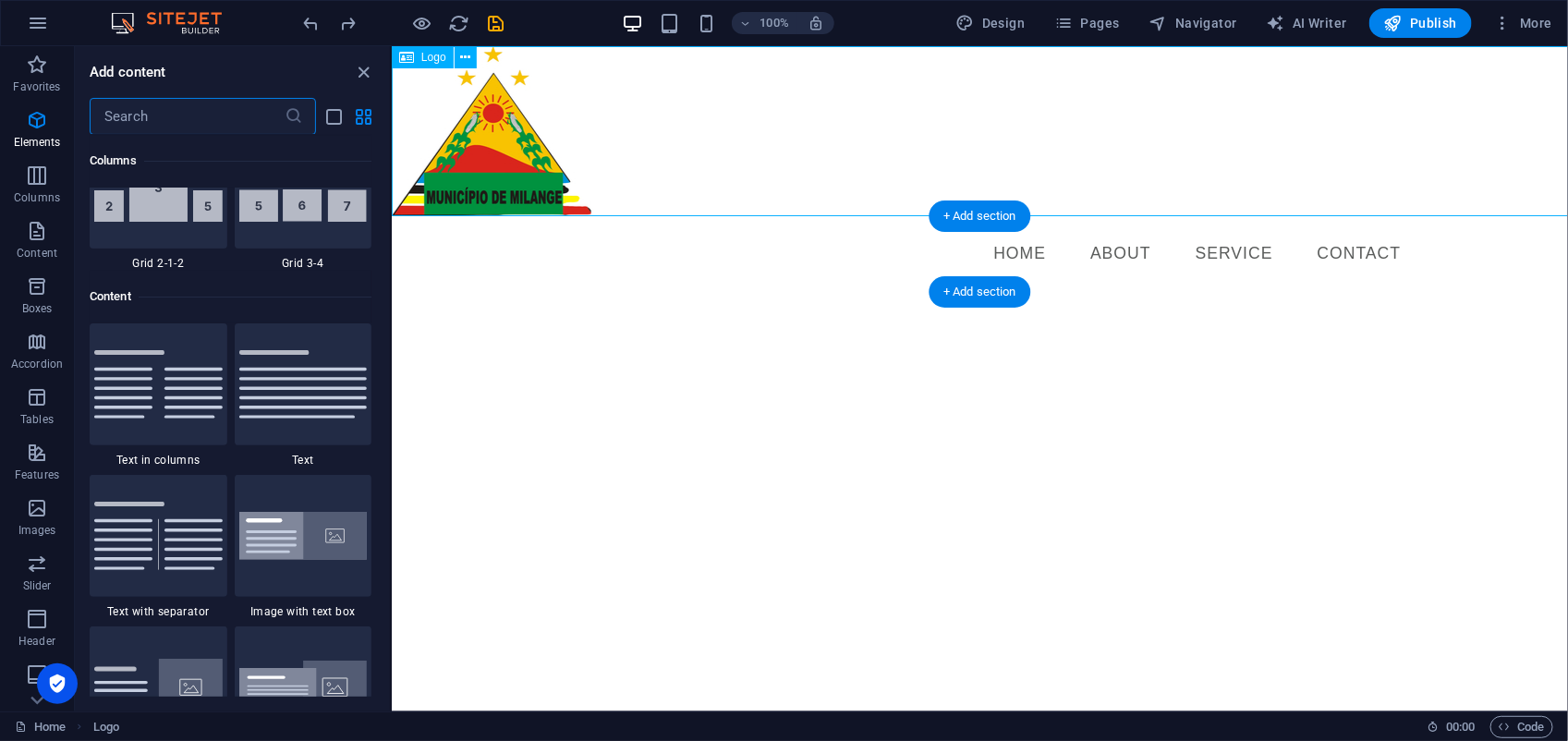 scroll, scrollTop: 3231, scrollLeft: 0, axis: vertical 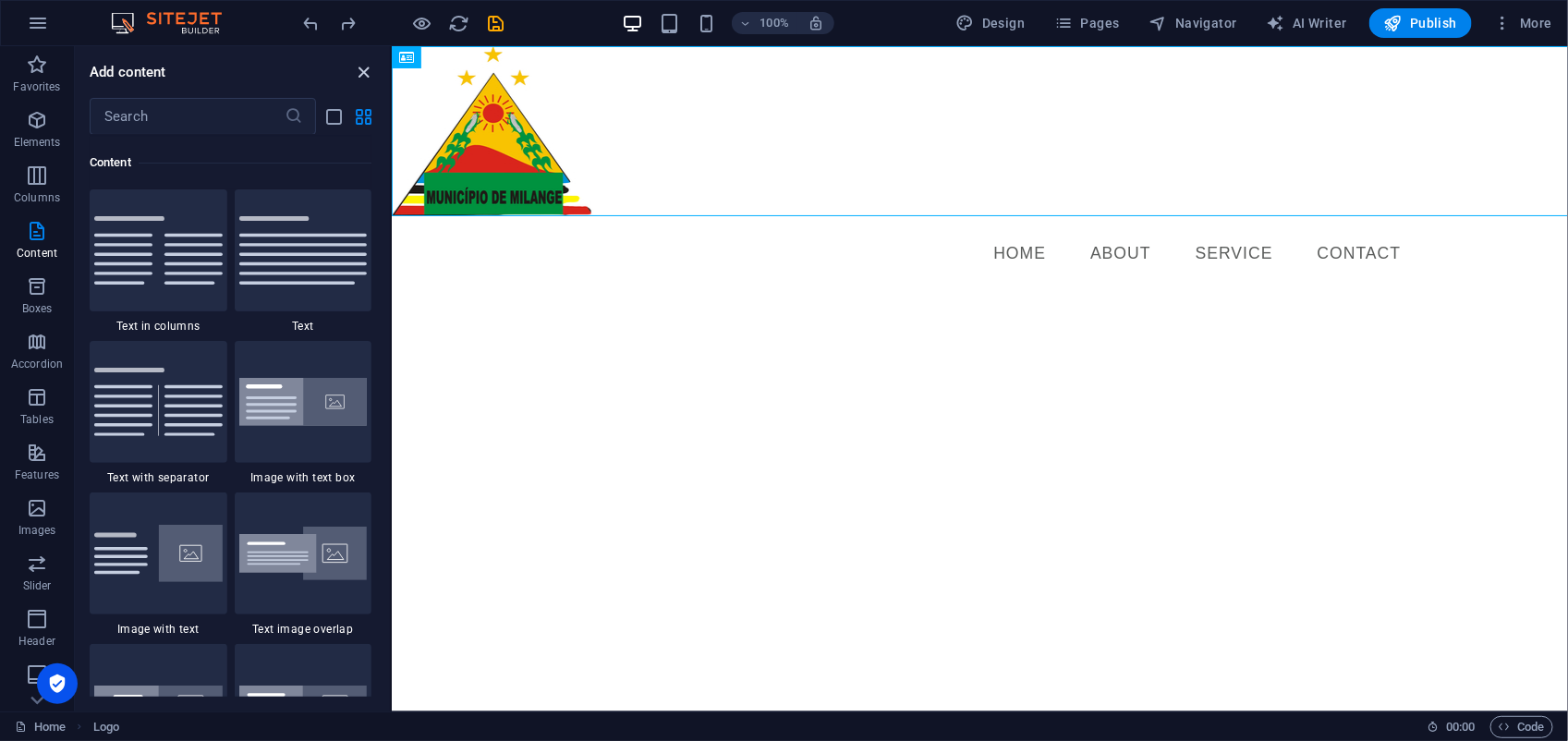 click at bounding box center (364, 72) 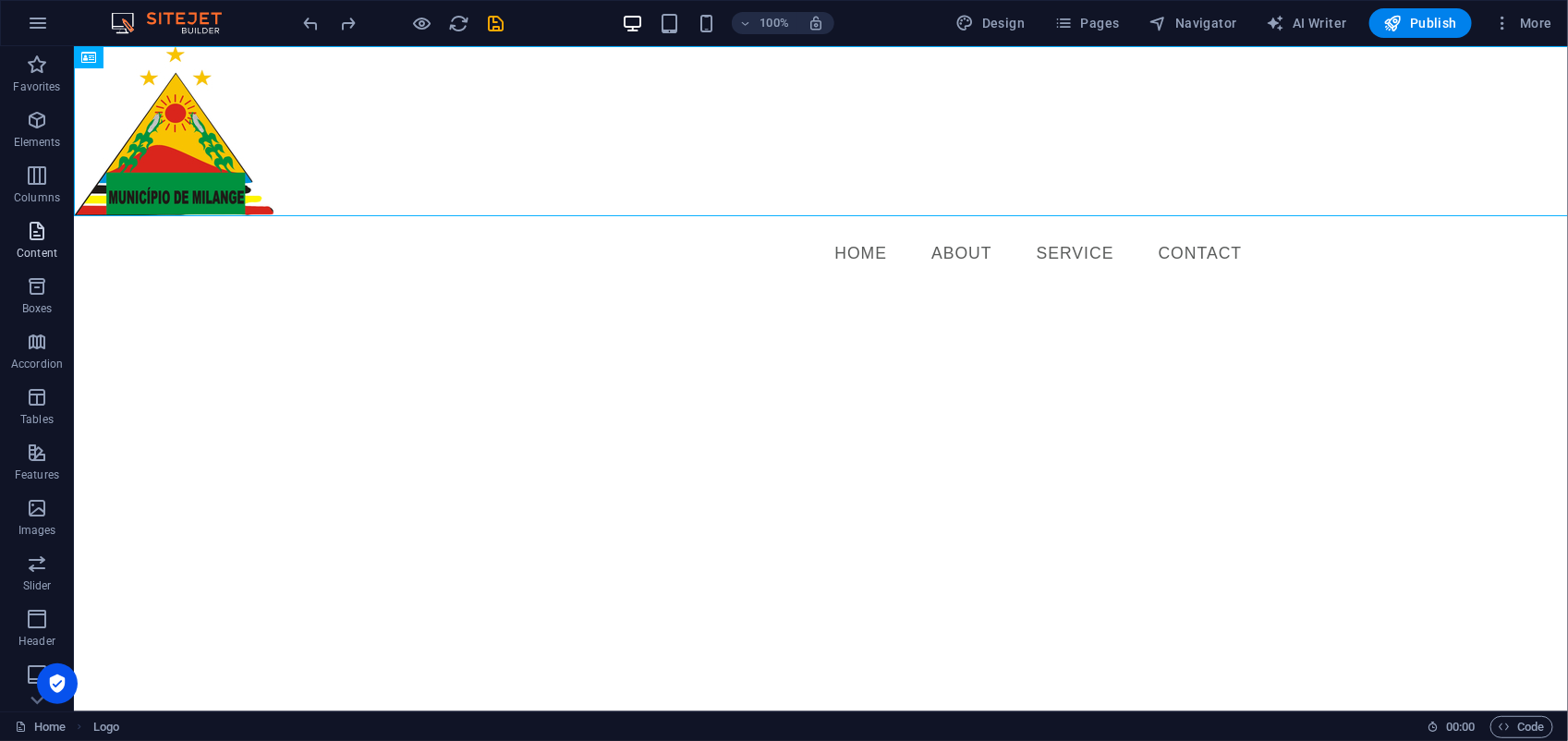 click at bounding box center [37, 231] 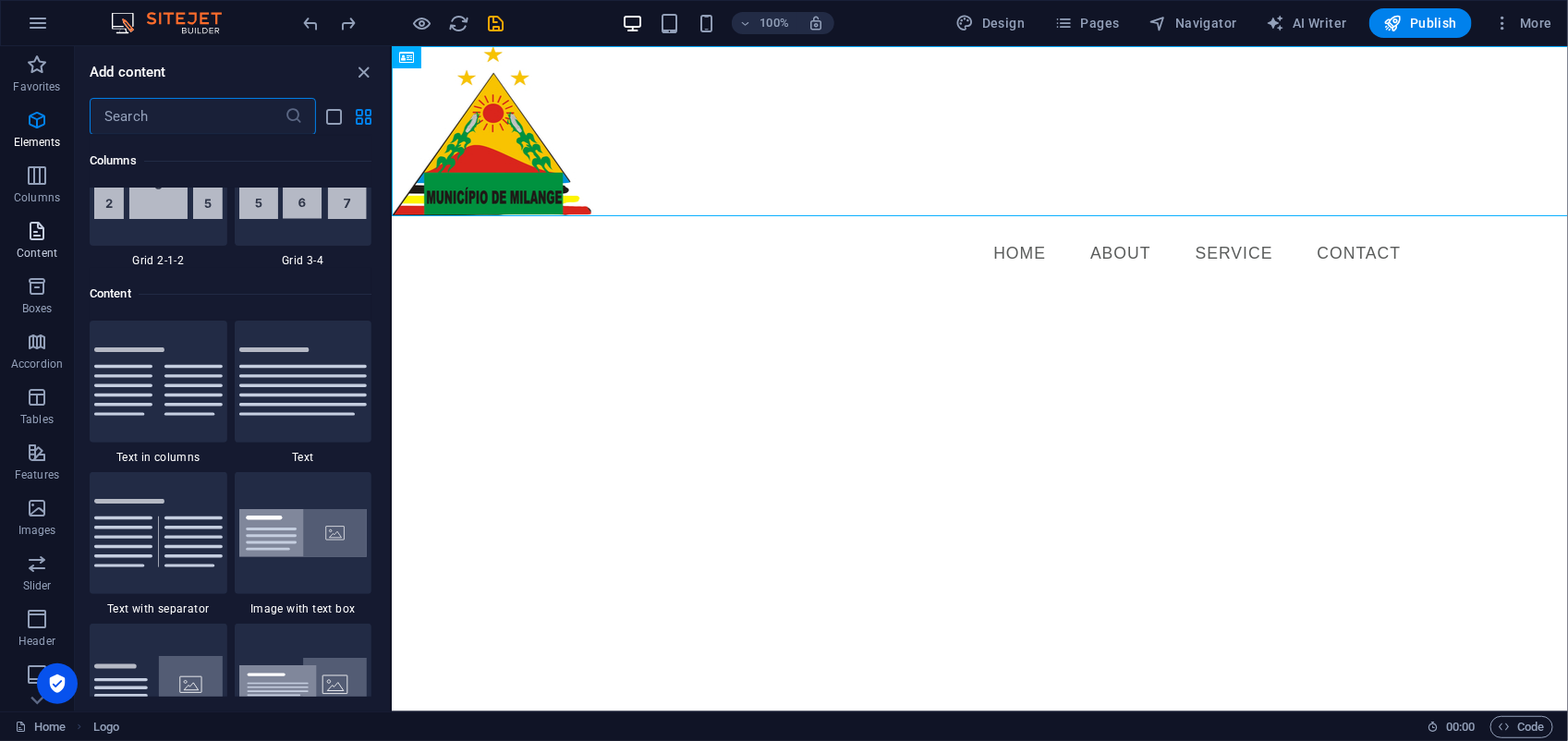 scroll, scrollTop: 3231, scrollLeft: 0, axis: vertical 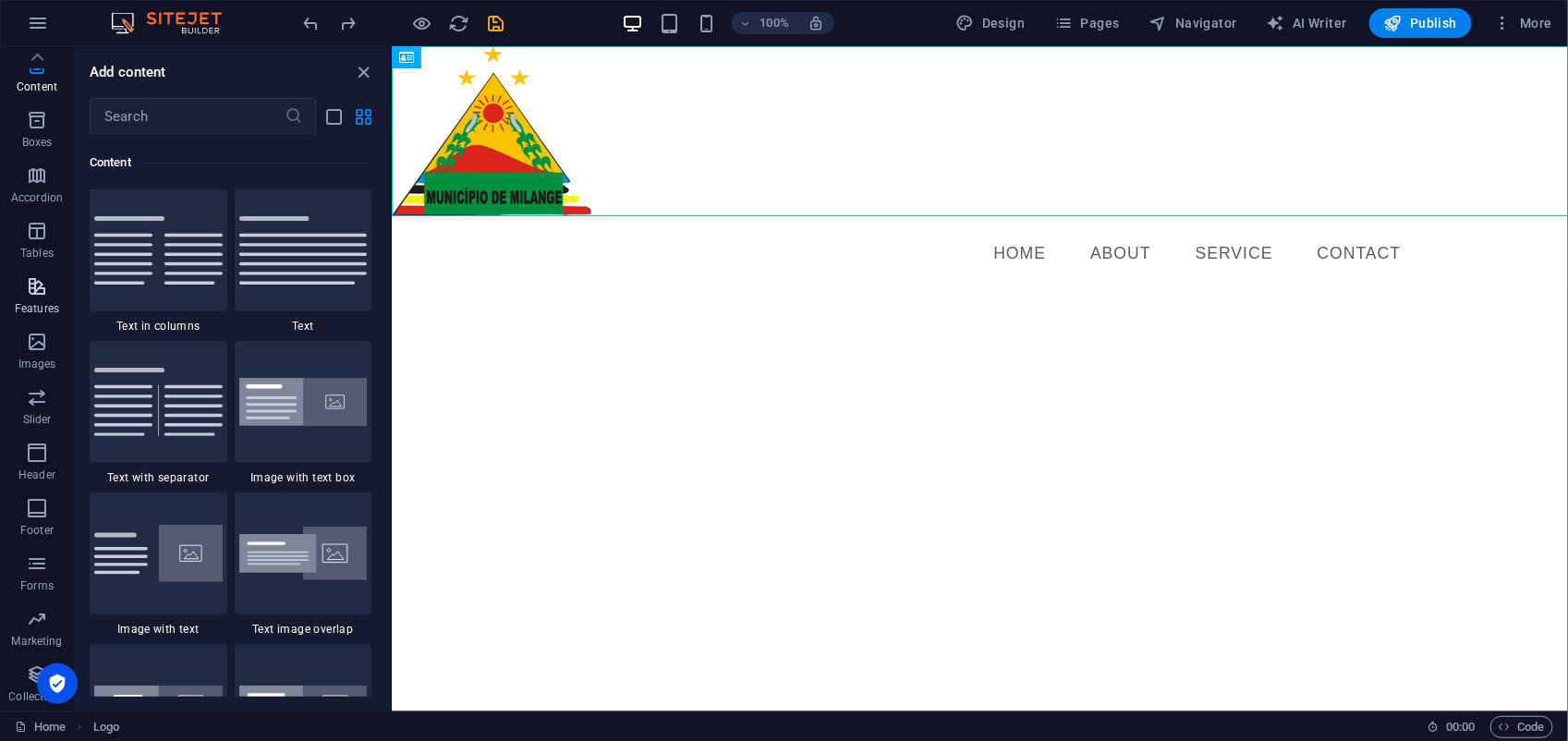 click at bounding box center [37, 286] 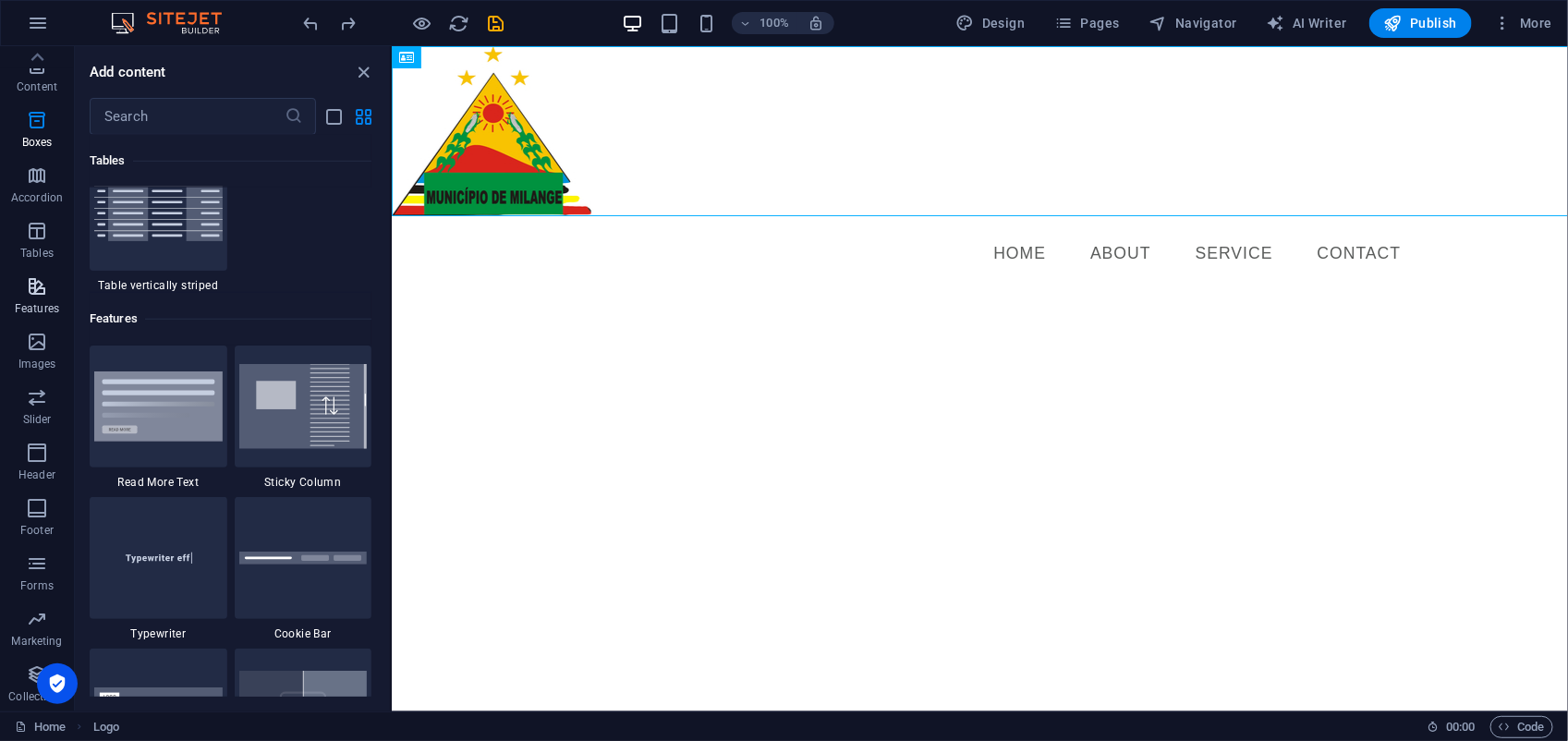 scroll, scrollTop: 7050, scrollLeft: 0, axis: vertical 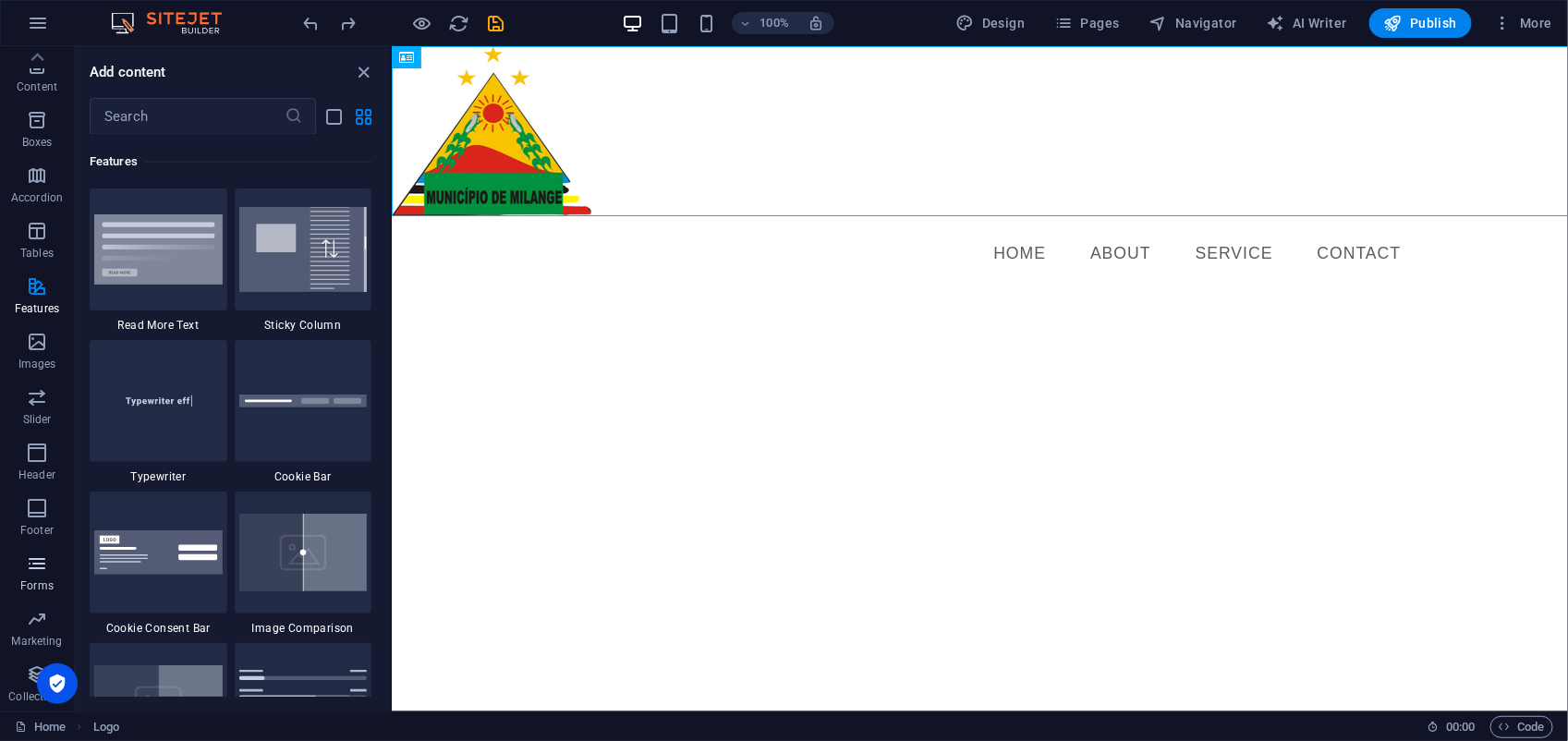 click on "Forms" at bounding box center (37, 575) 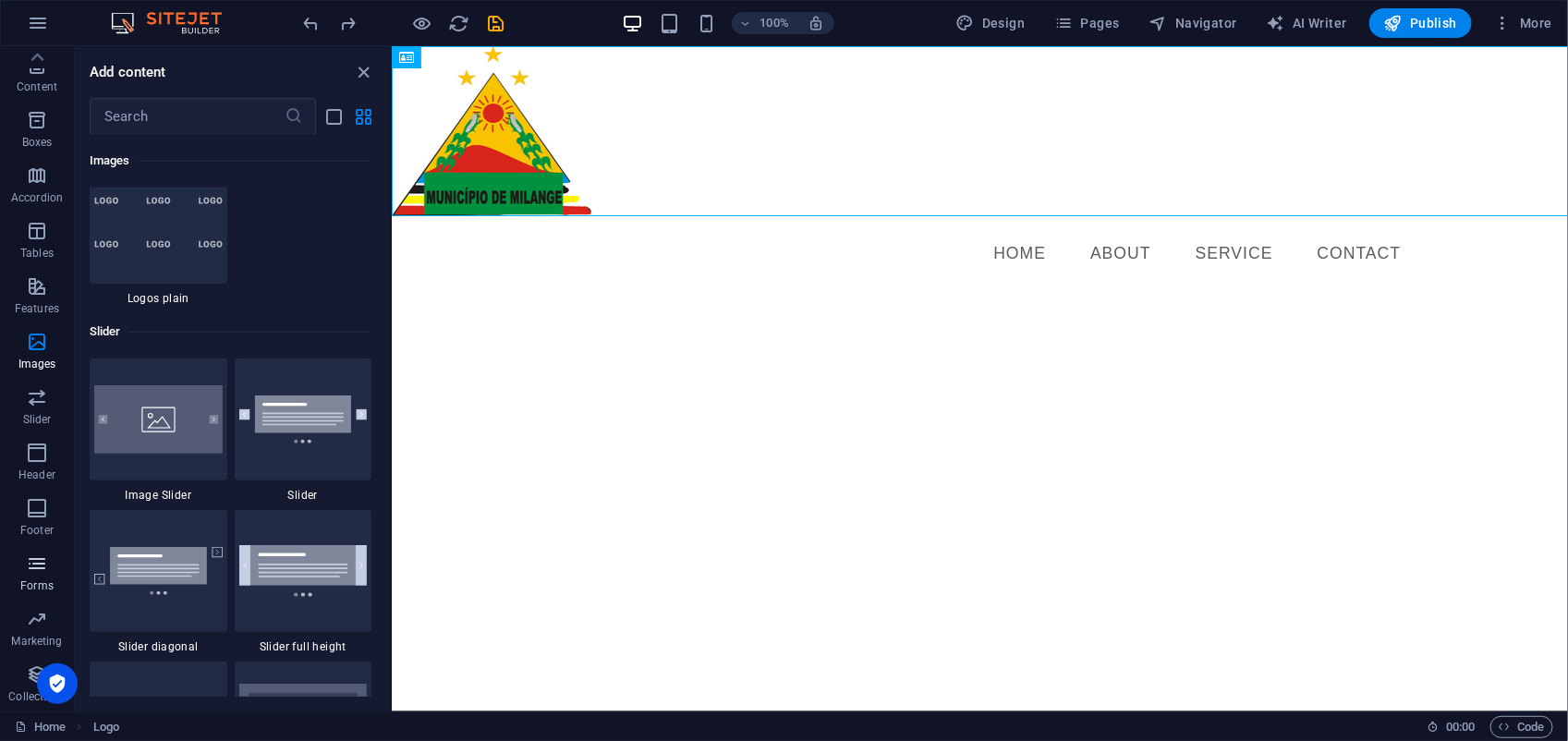 scroll, scrollTop: 13334, scrollLeft: 0, axis: vertical 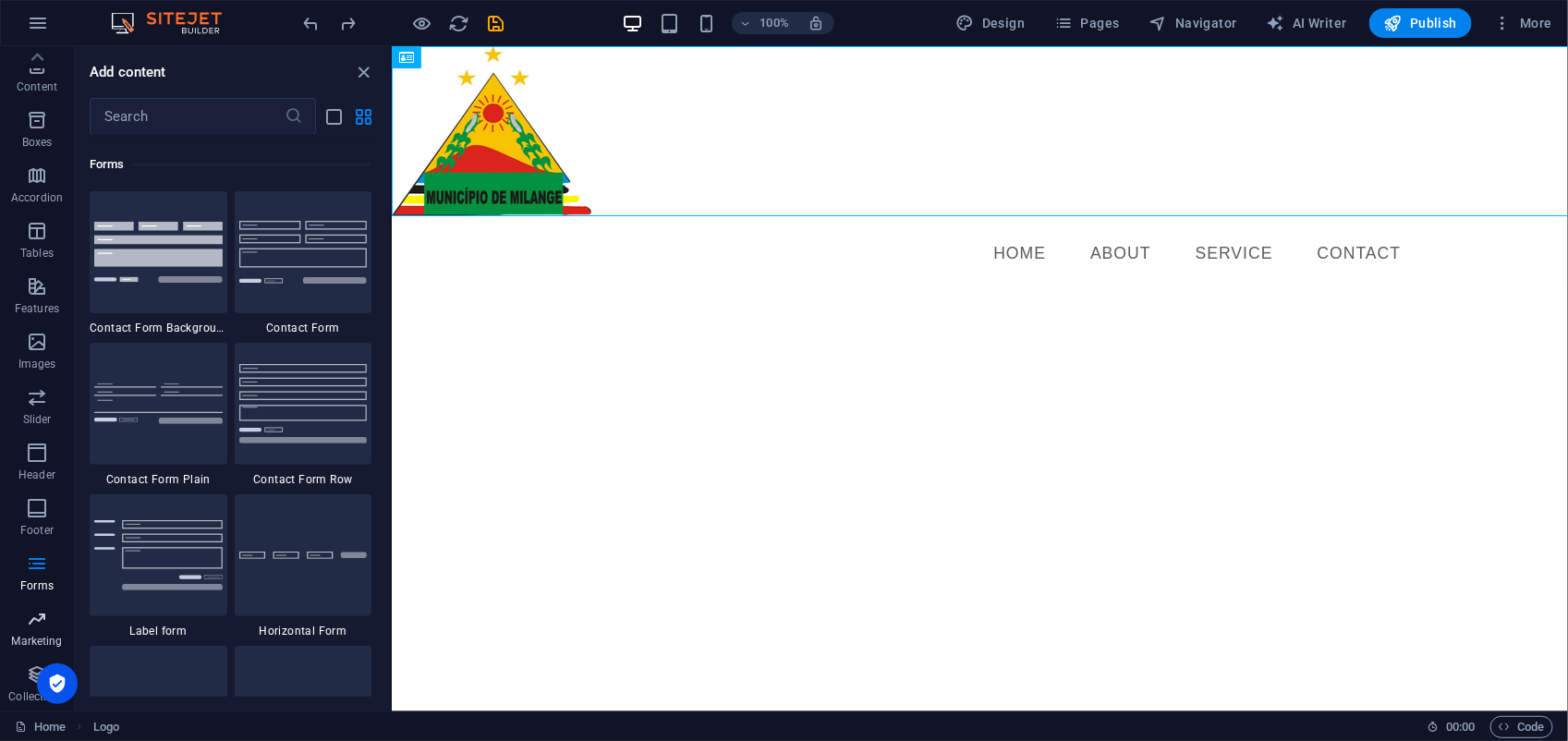 click on "Marketing" at bounding box center (37, 630) 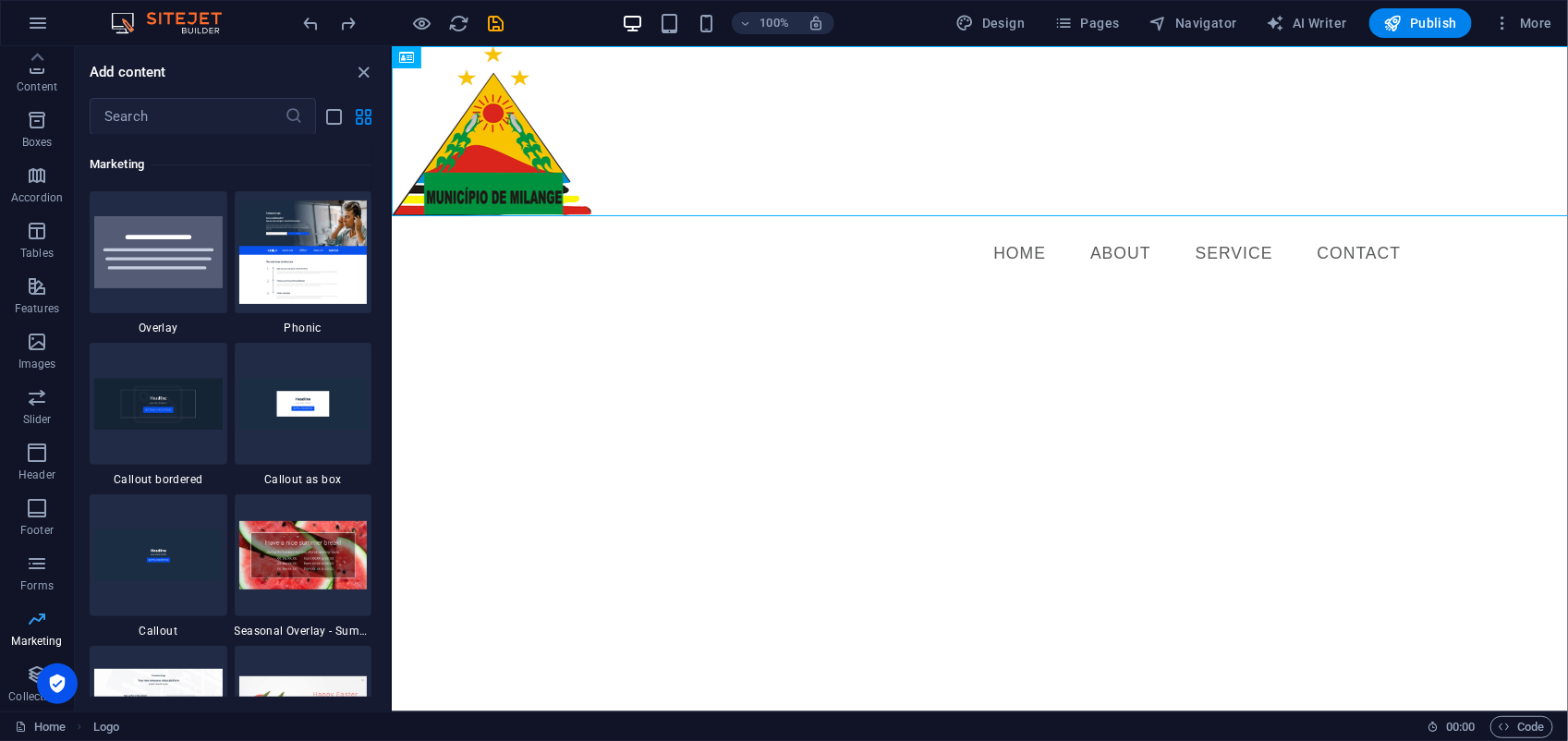 scroll, scrollTop: 14896, scrollLeft: 0, axis: vertical 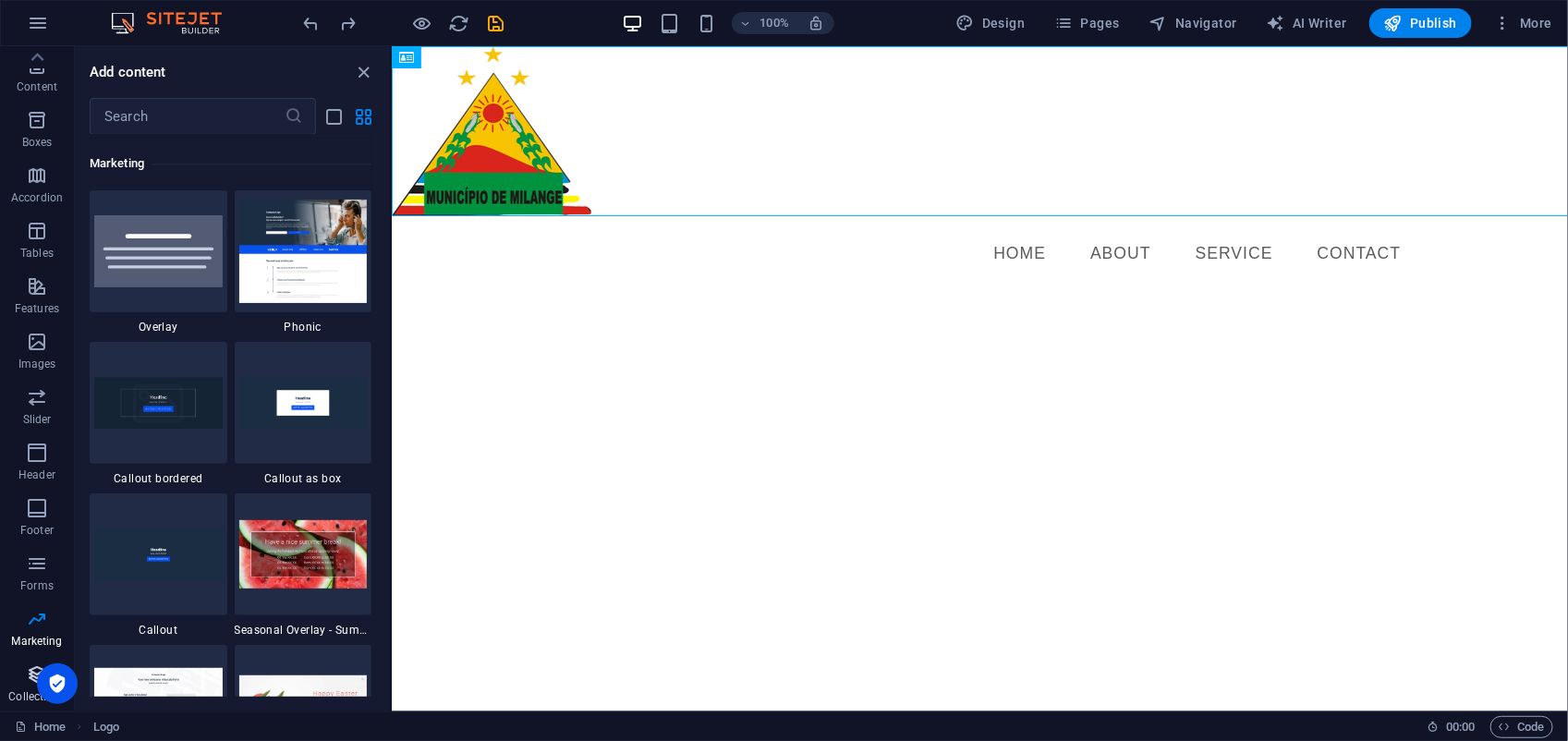click on "Collections" at bounding box center (37, 686) 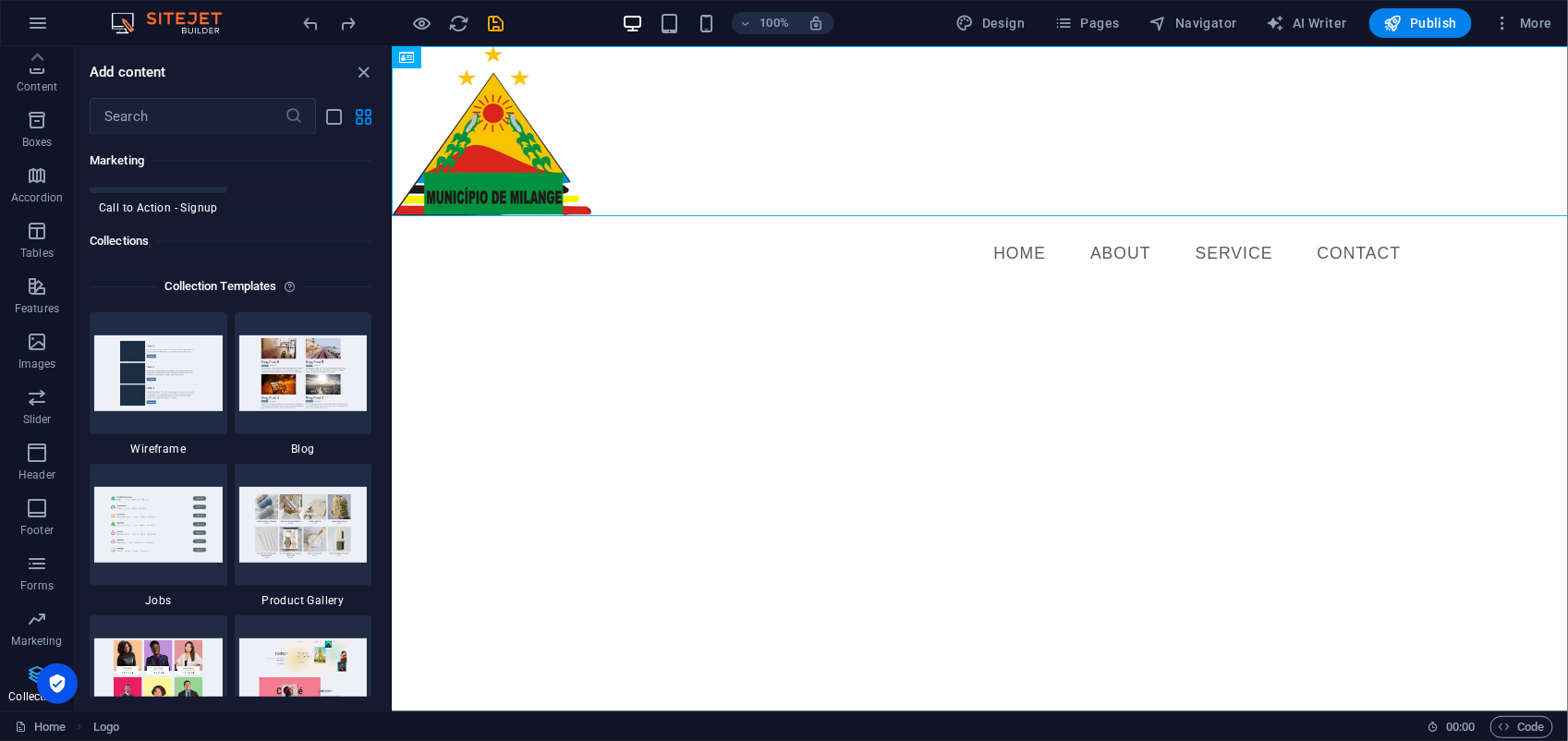 scroll, scrollTop: 16758, scrollLeft: 0, axis: vertical 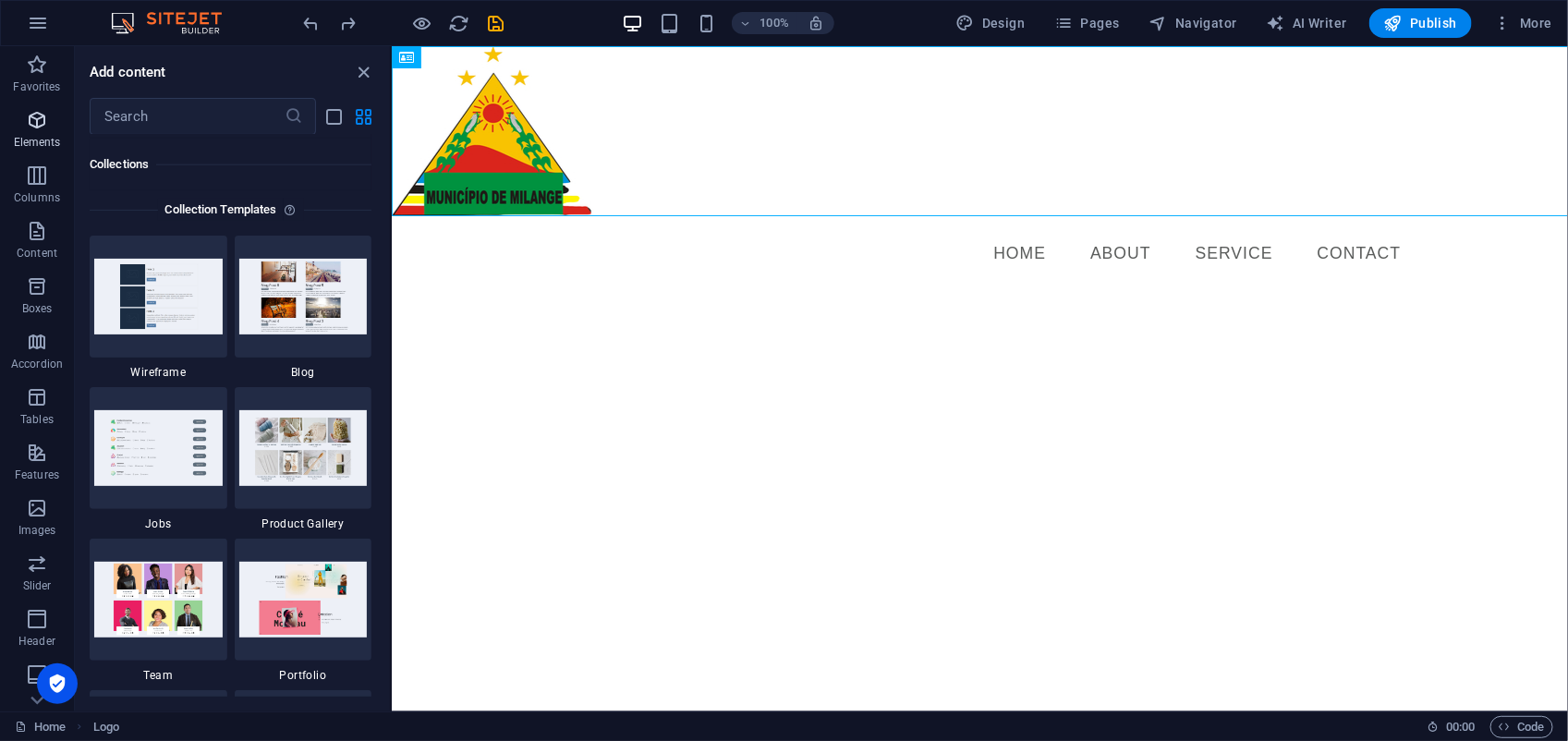 click at bounding box center (37, 120) 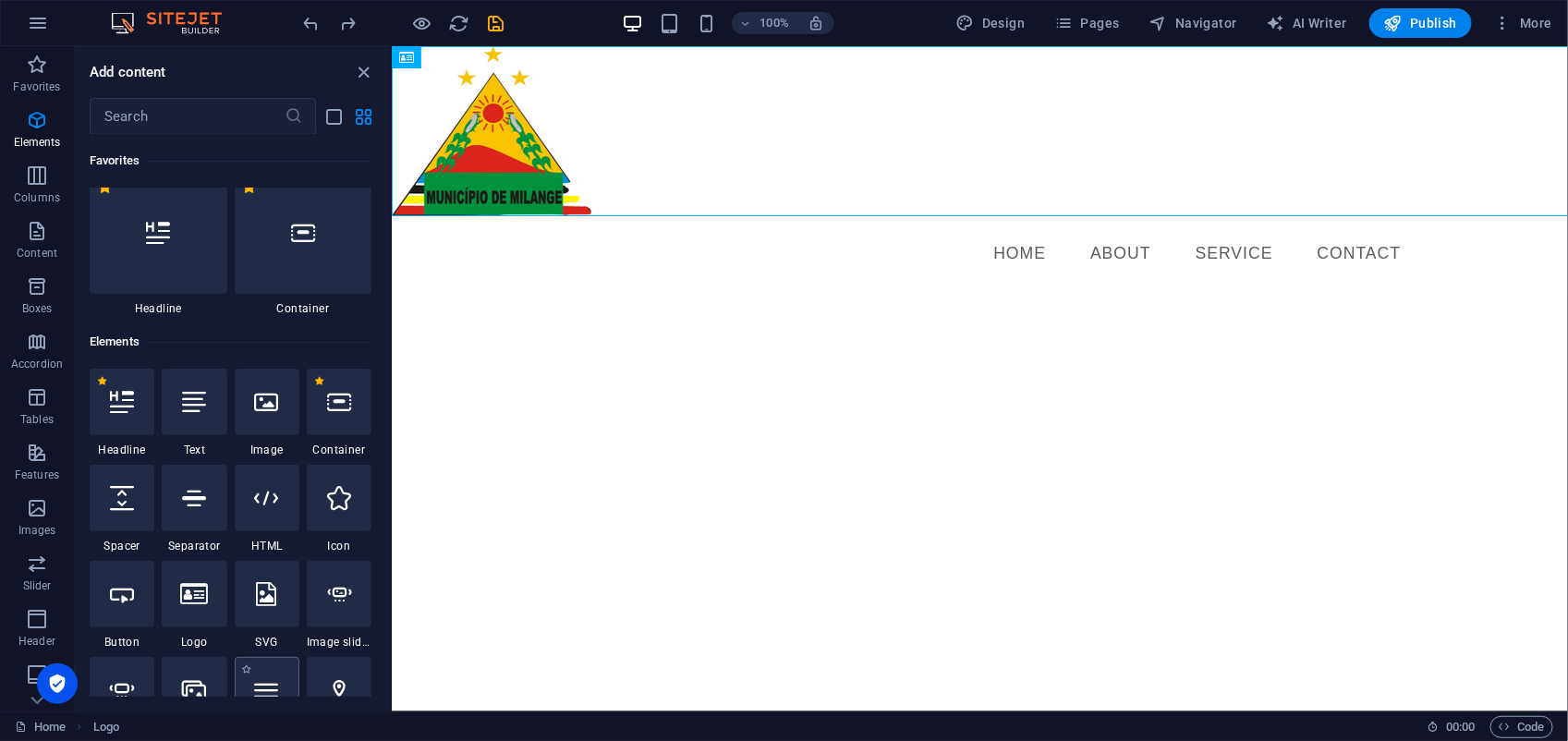 scroll, scrollTop: 0, scrollLeft: 0, axis: both 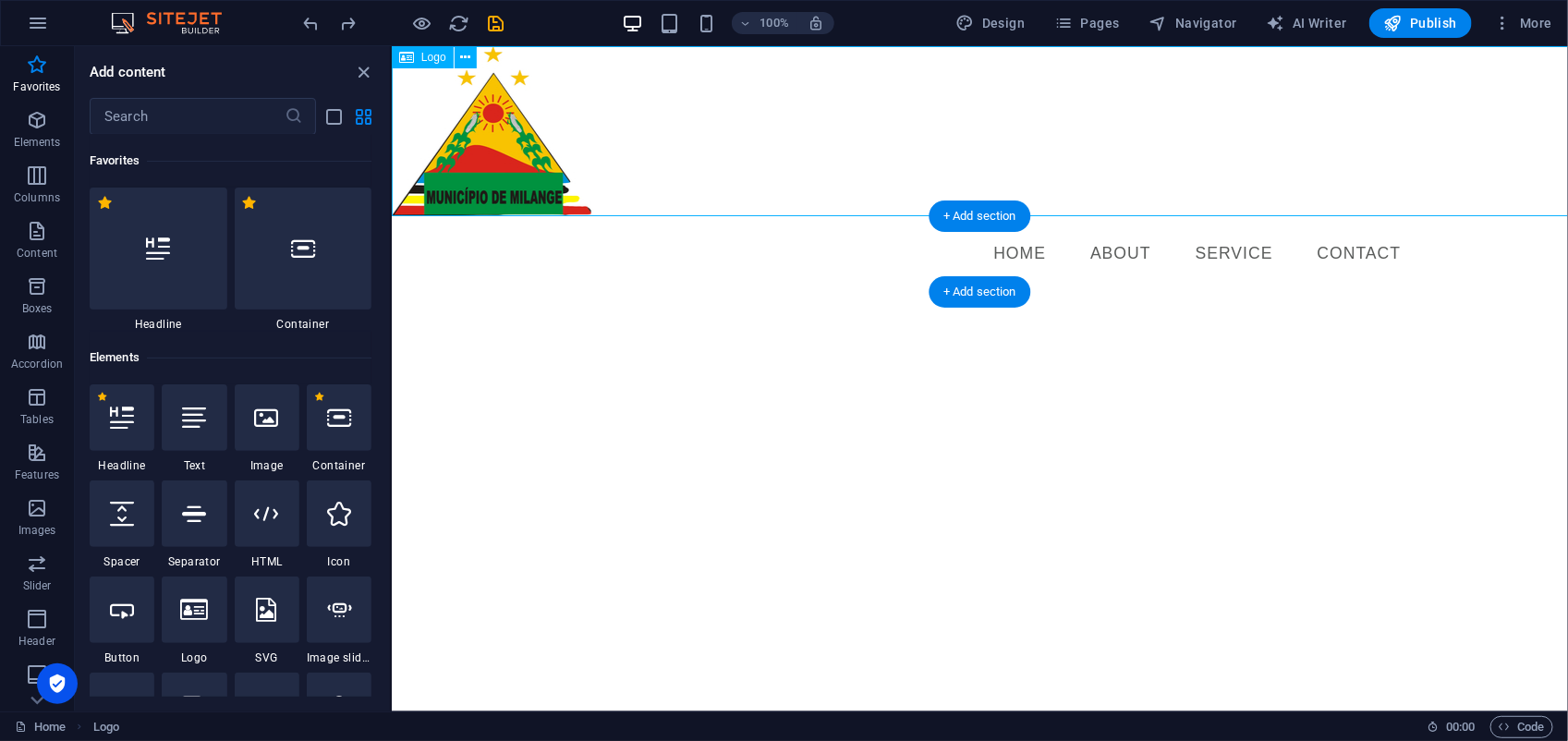click at bounding box center (978, 130) 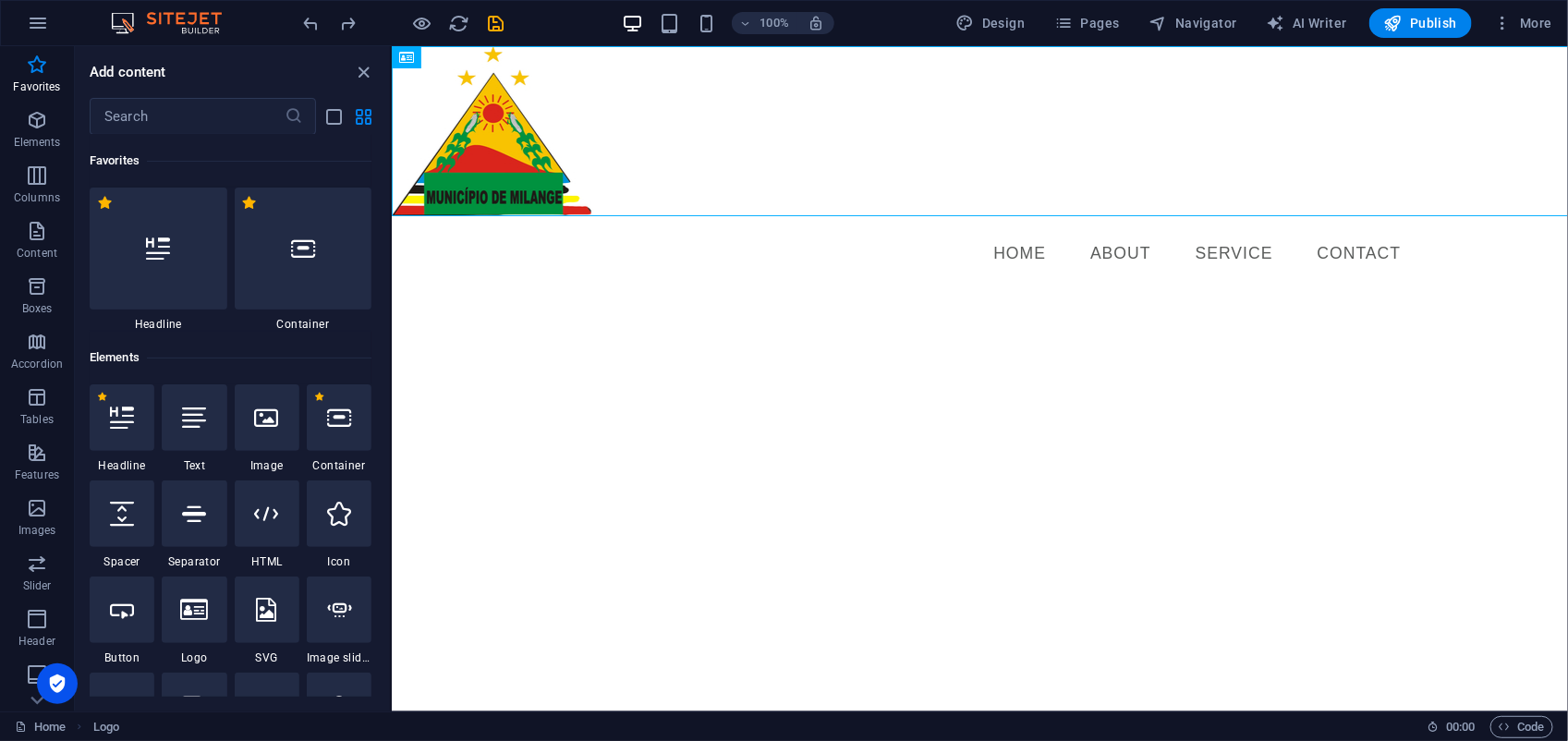 click at bounding box center [979, 379] 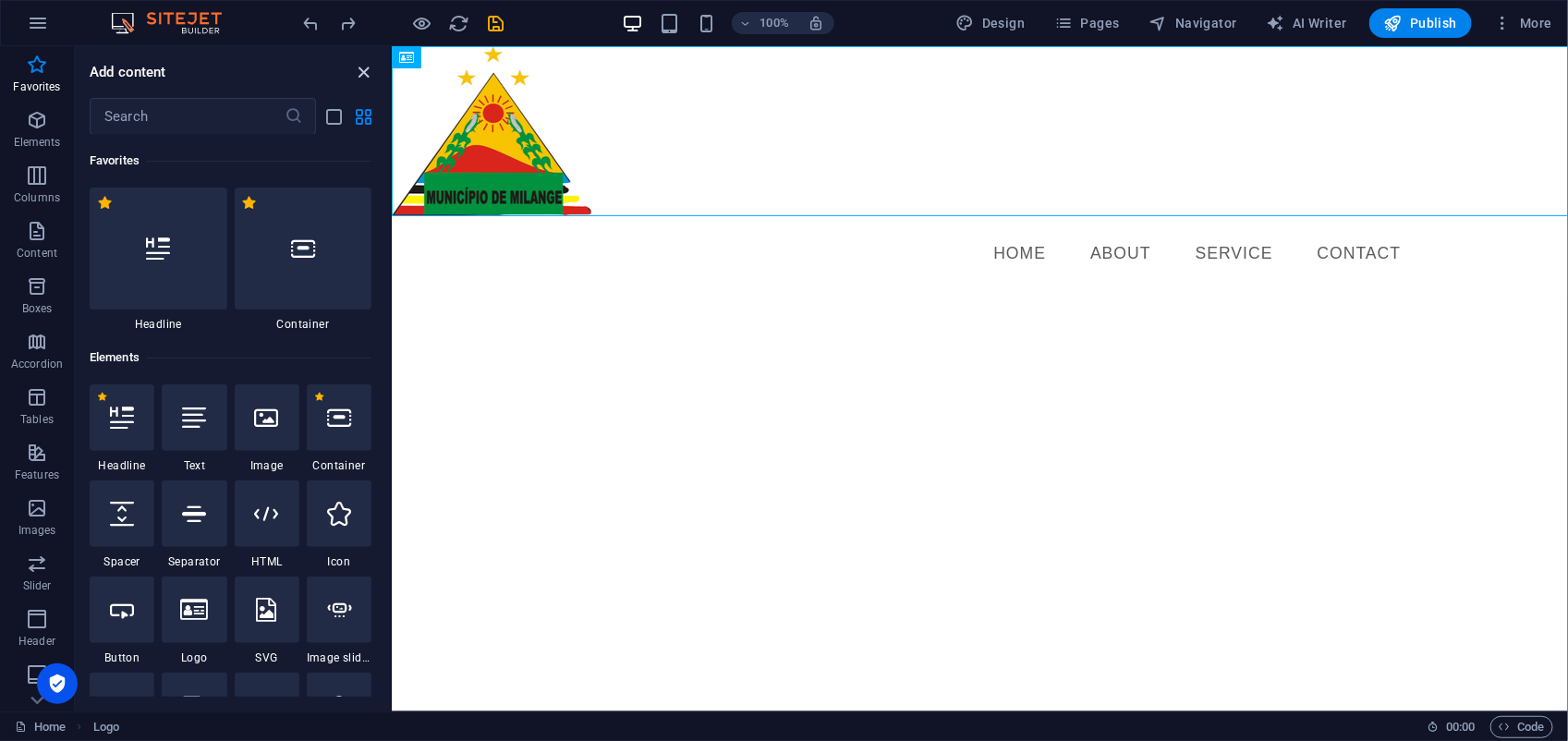 click at bounding box center (364, 72) 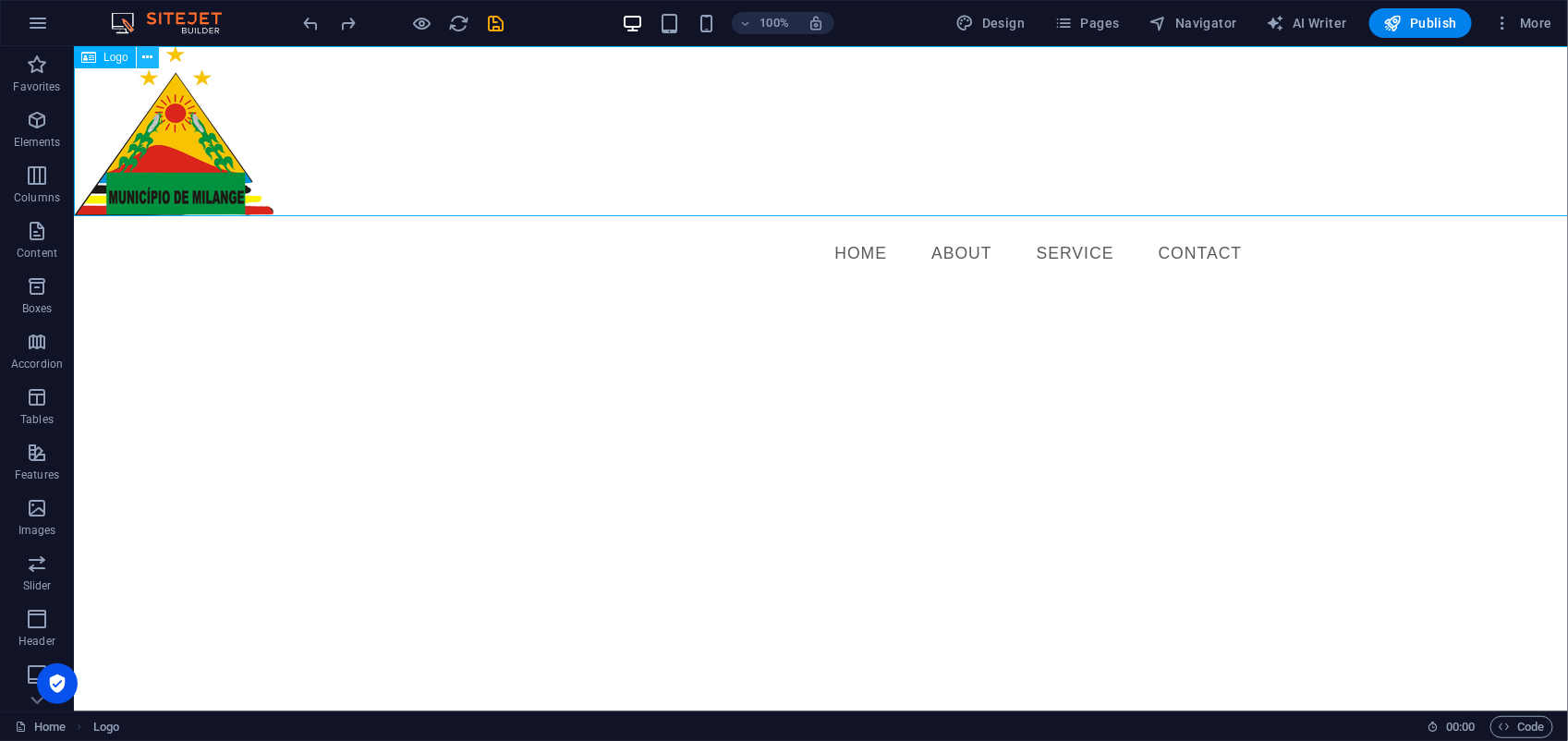 click at bounding box center [147, 57] 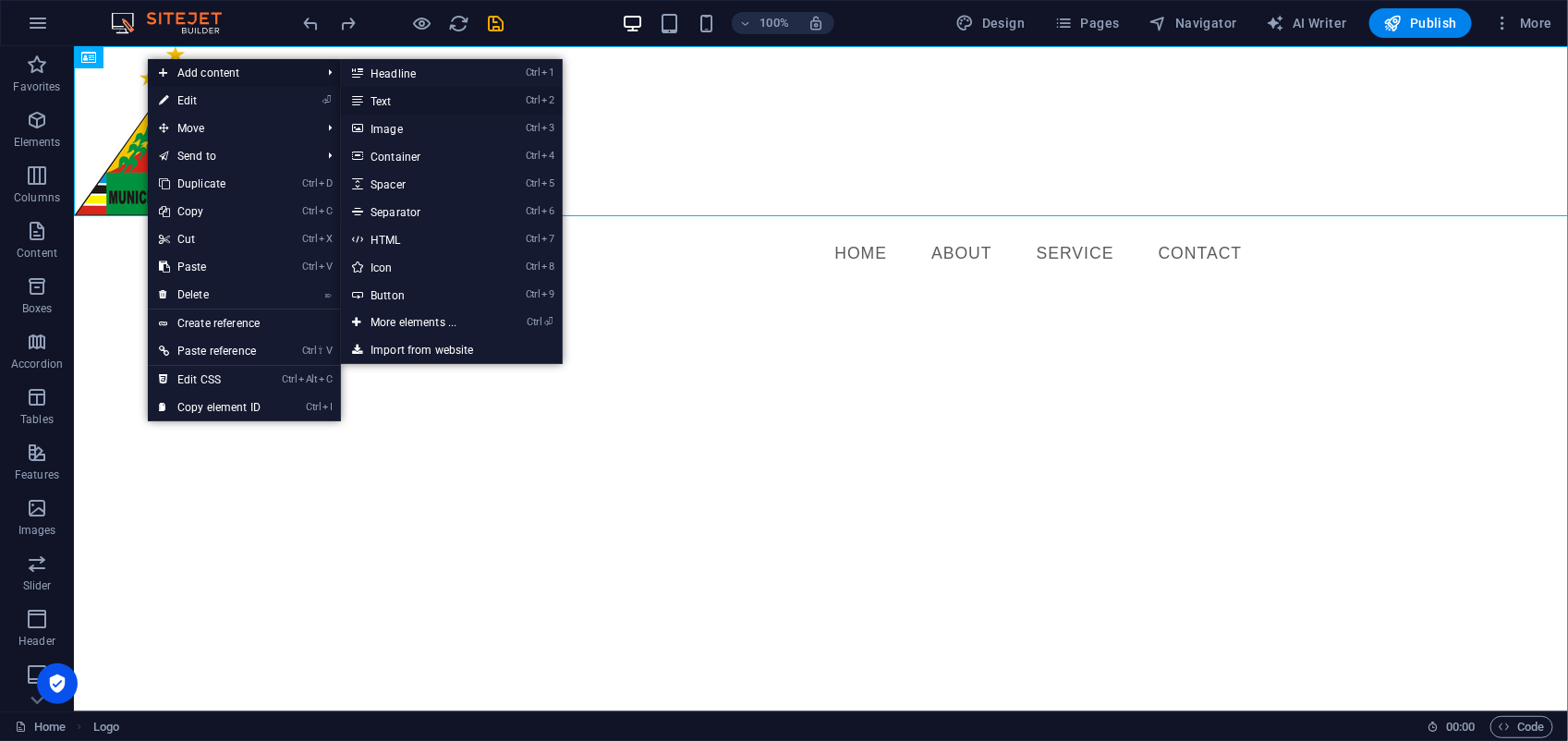 click on "Ctrl 2  Text" at bounding box center (417, 101) 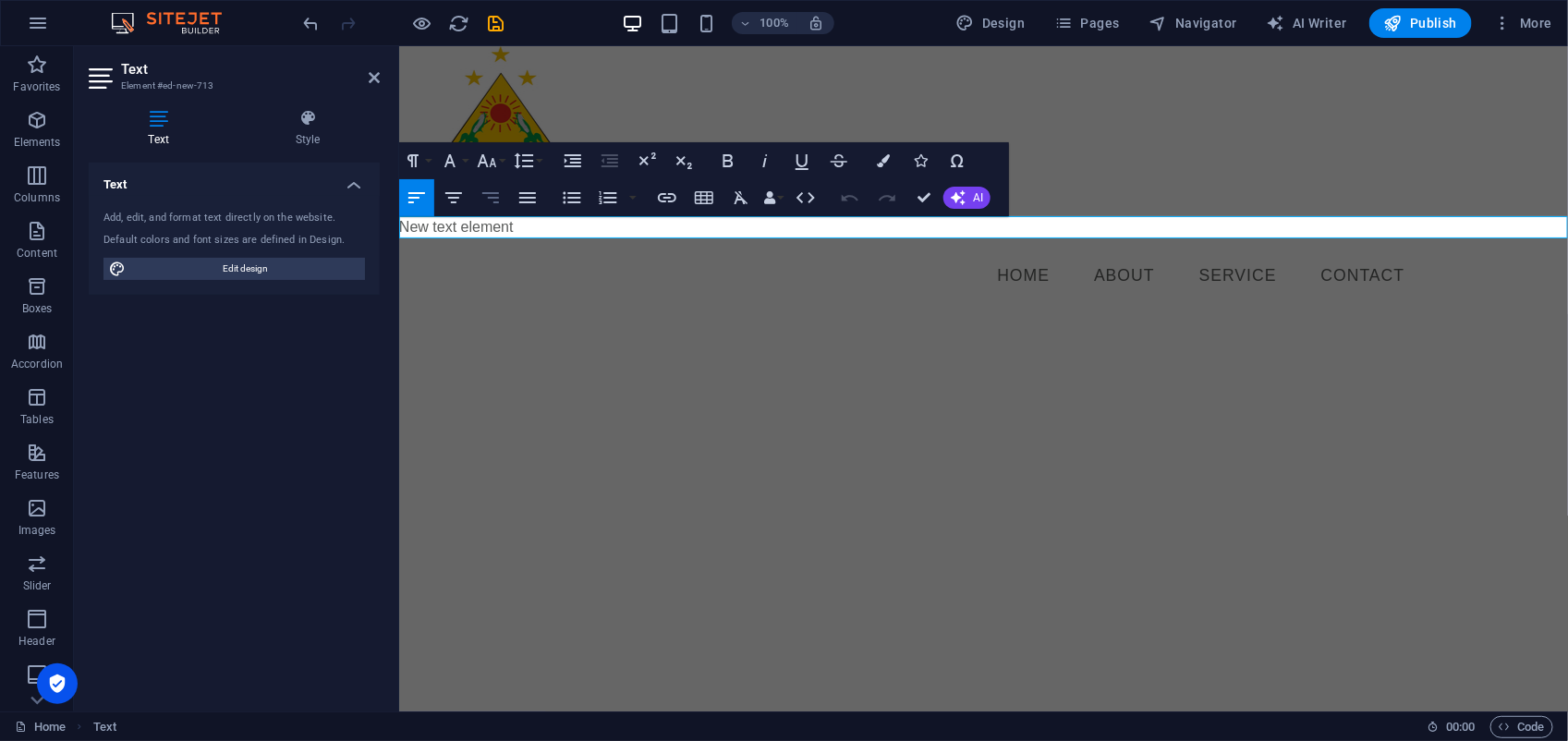 click on "Align Right" at bounding box center (491, 198) 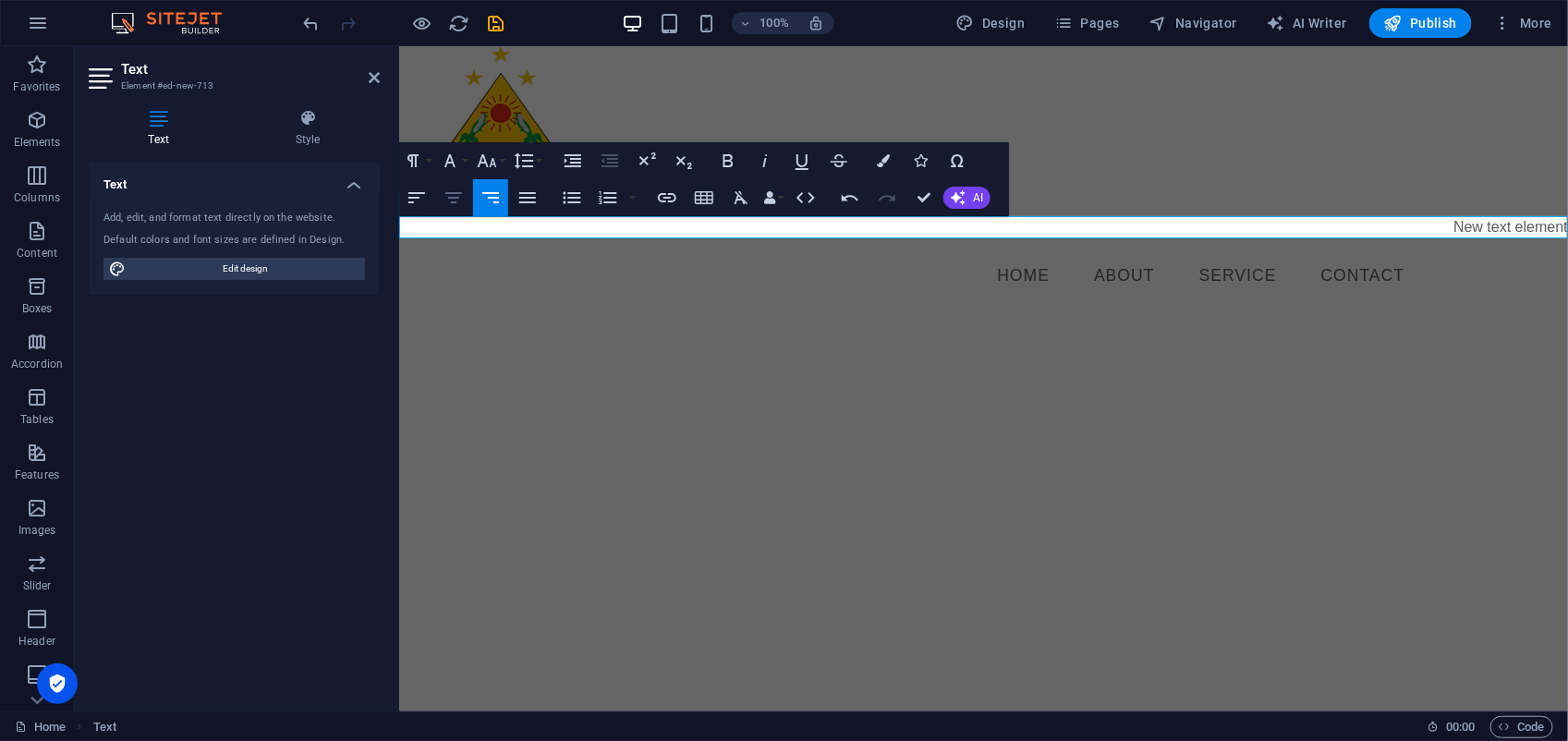click 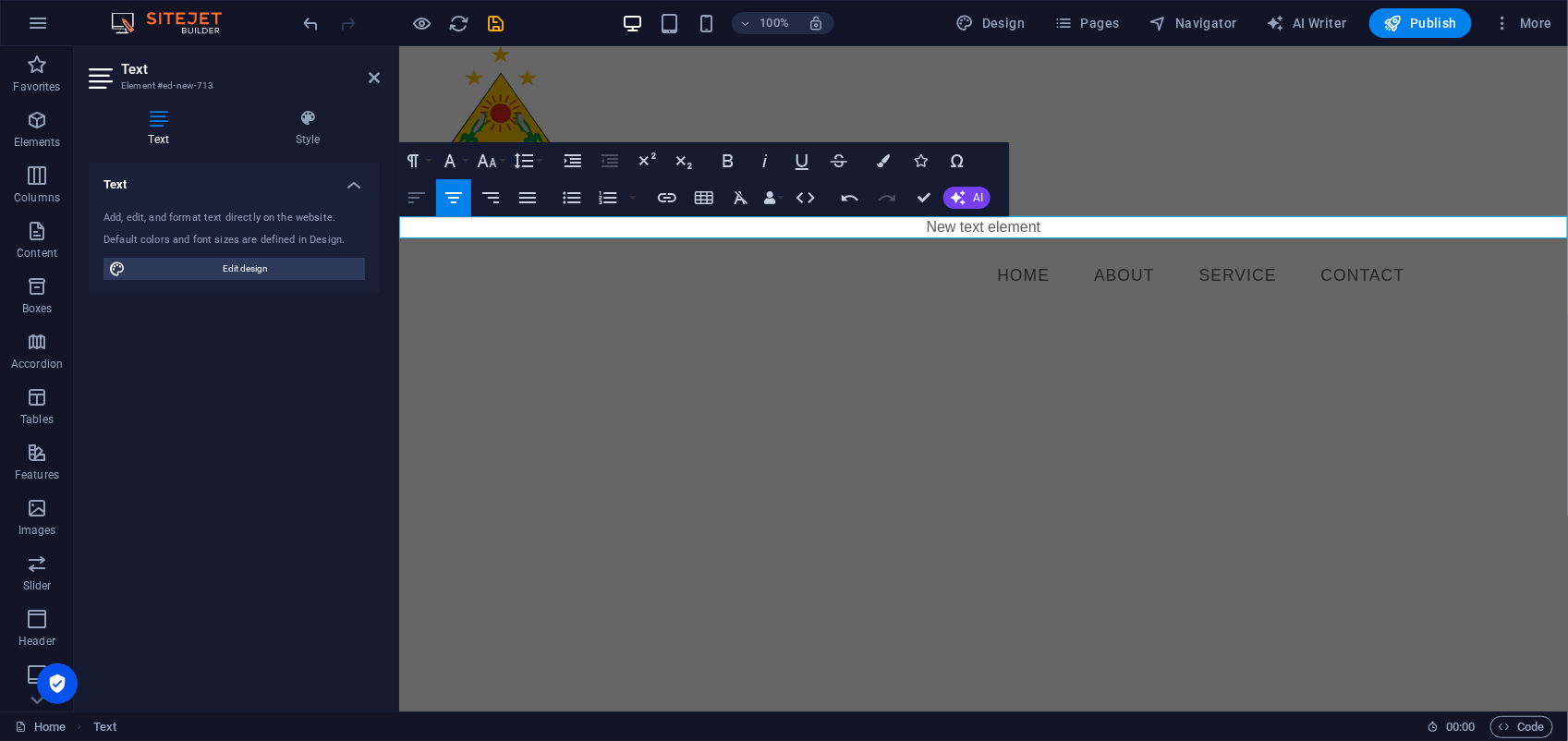 click 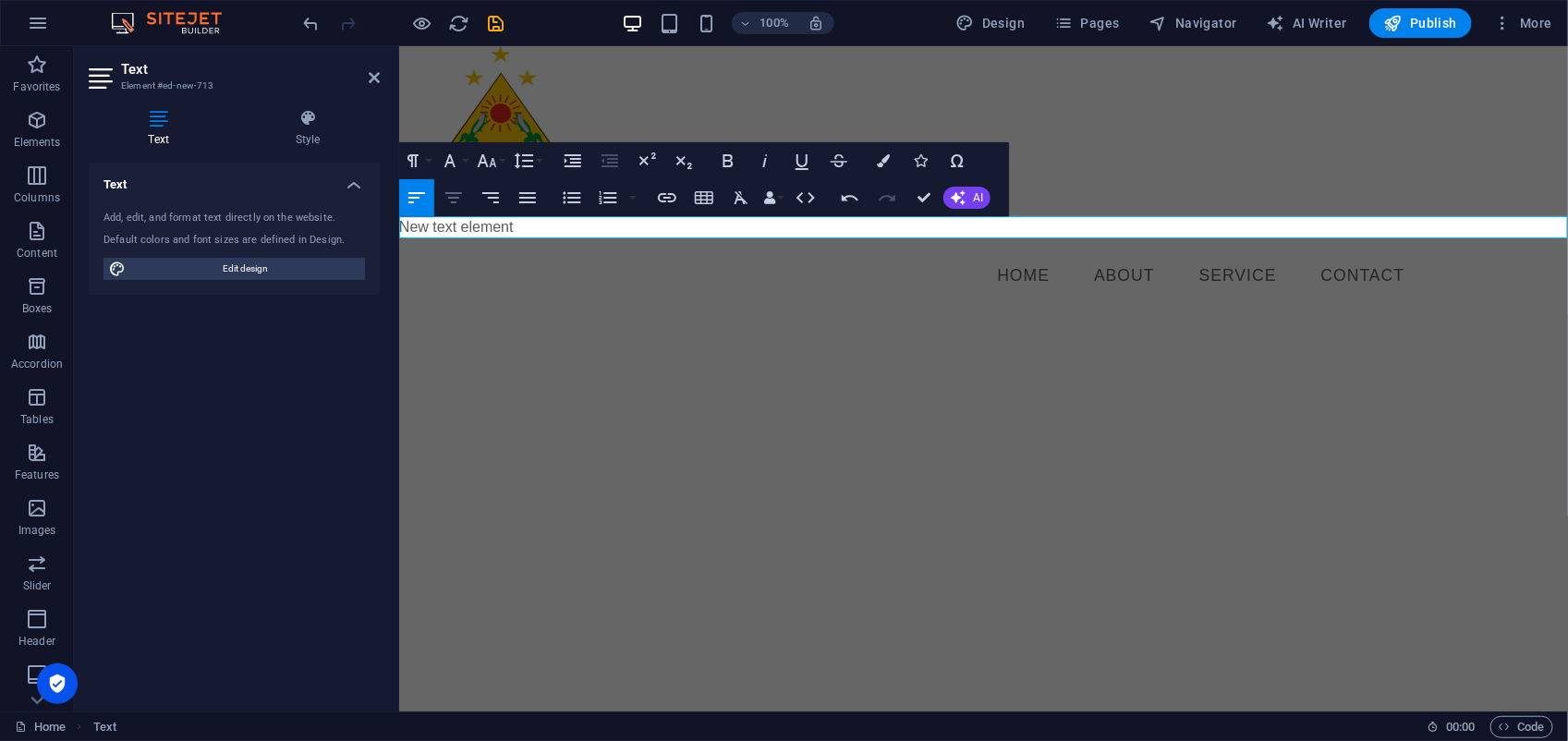 click 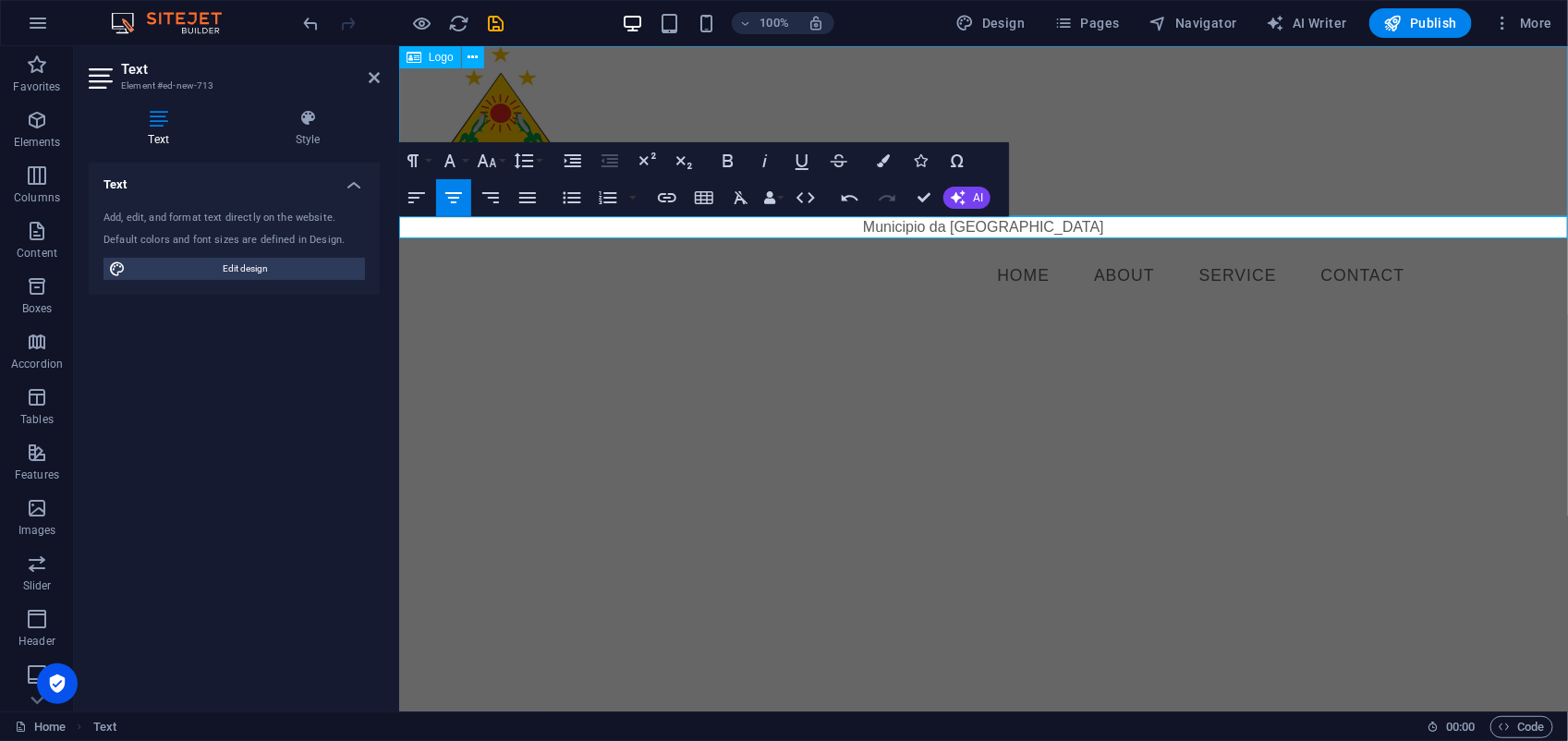 click at bounding box center (982, 130) 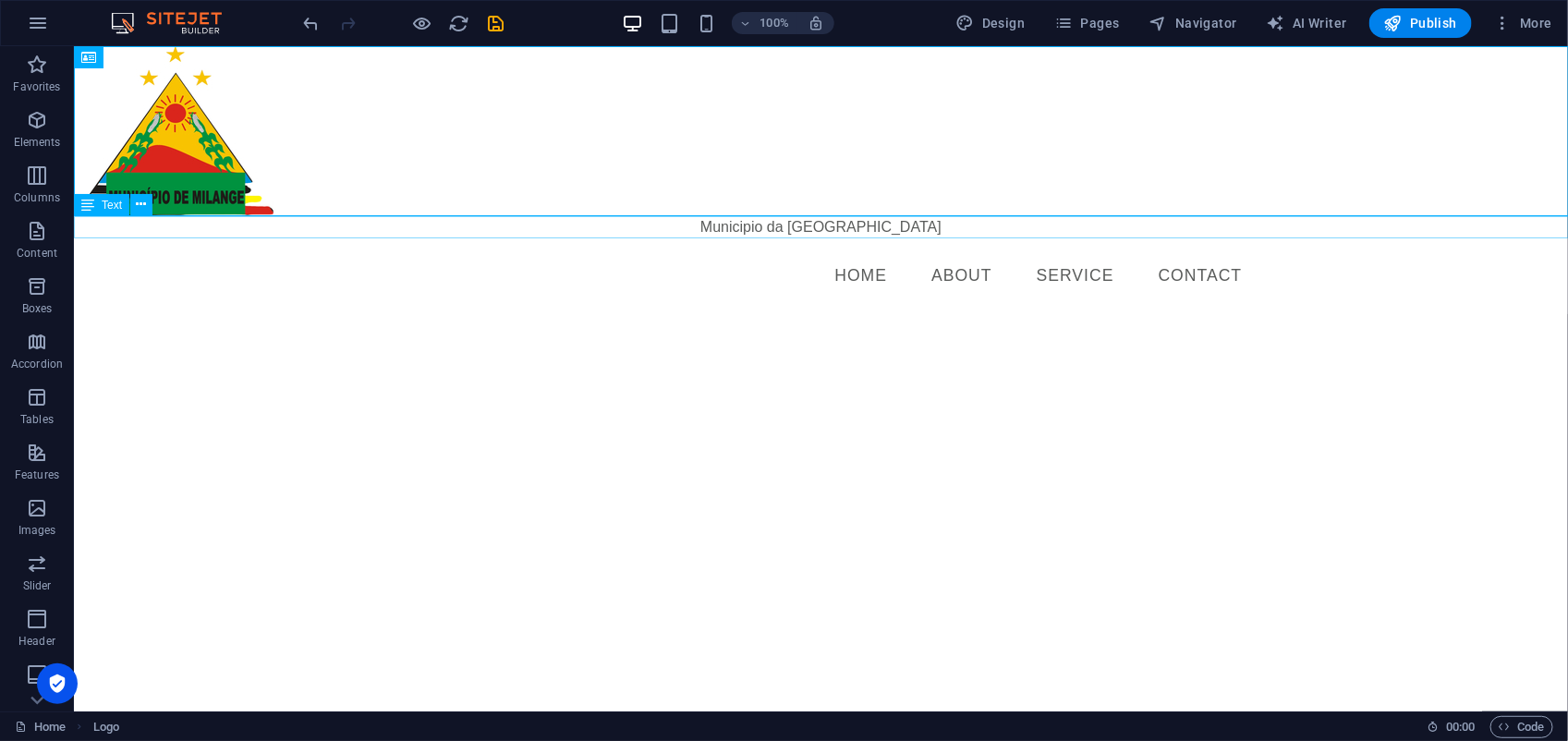 click on "Municipio da [GEOGRAPHIC_DATA]" at bounding box center (820, 226) 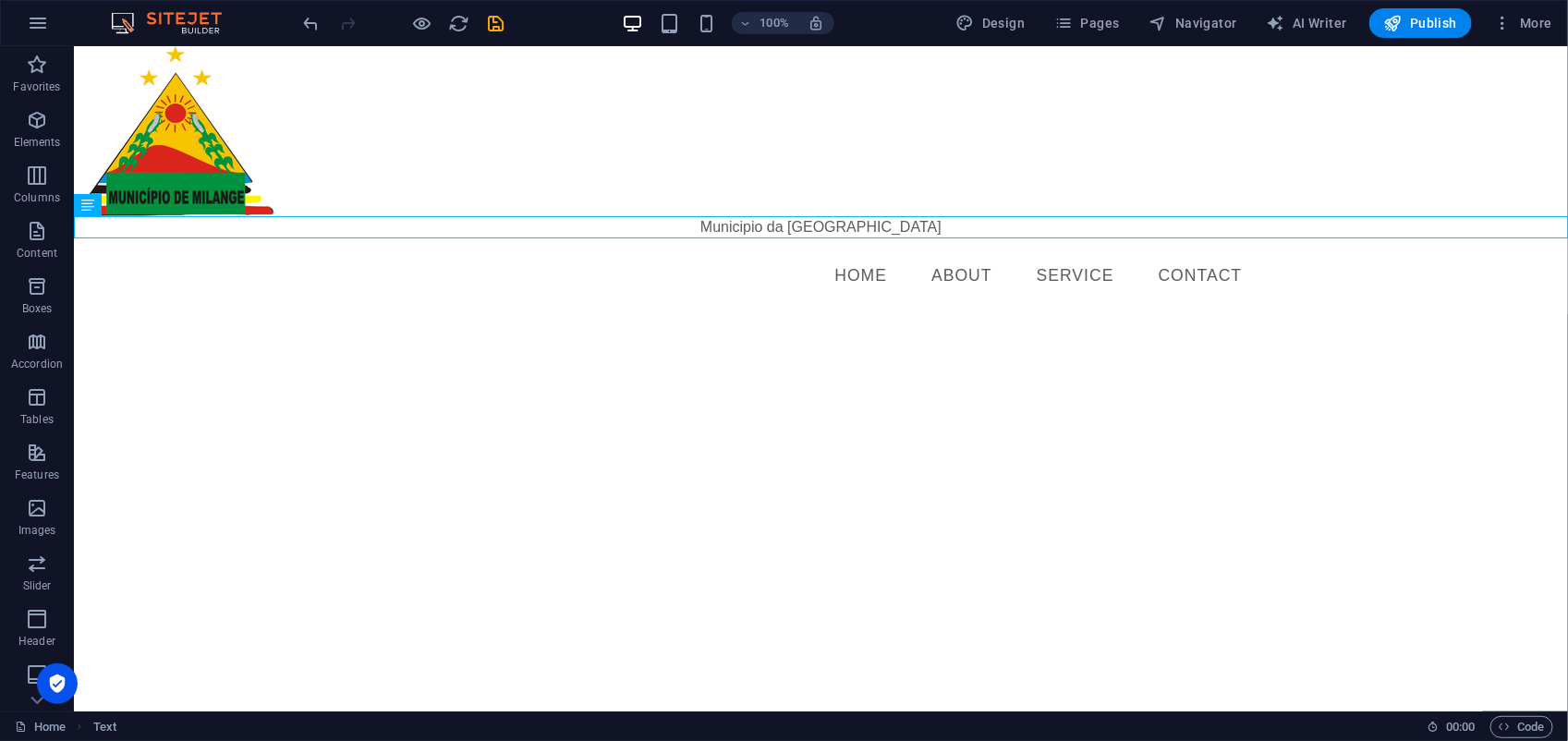 click on "Skip to main content
Municipio da [GEOGRAPHIC_DATA] Menu Home About Service Contact" at bounding box center (820, 179) 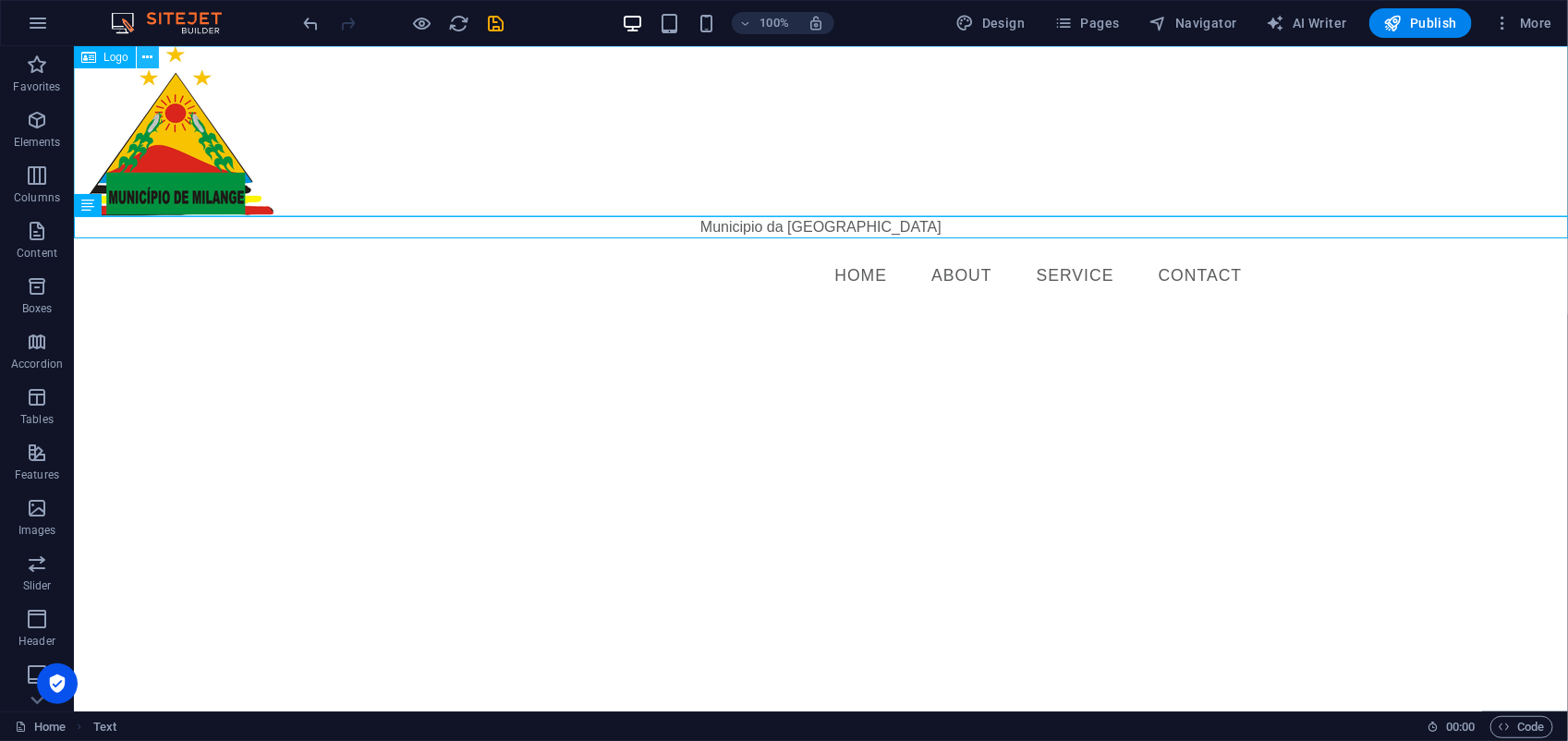 click at bounding box center [147, 57] 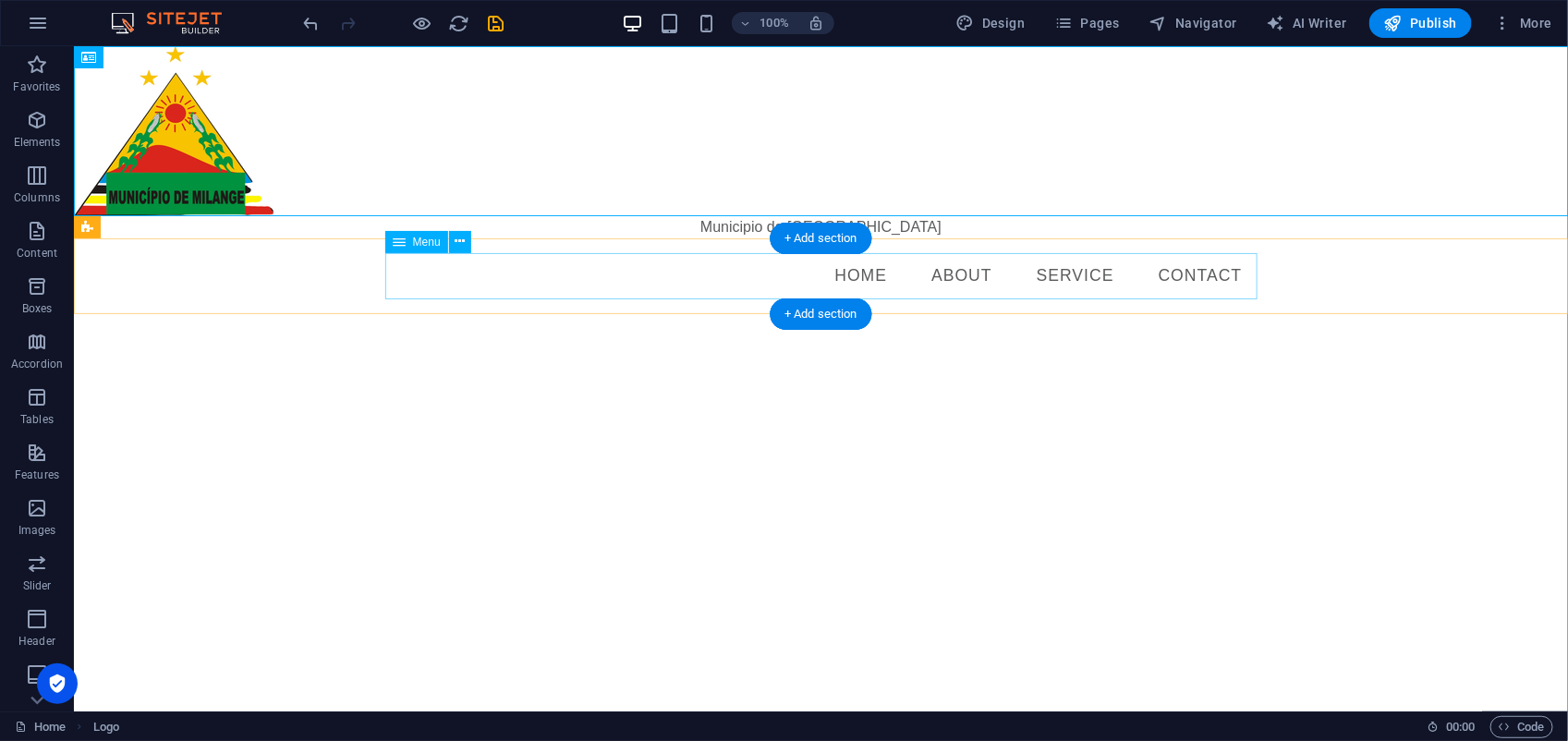 click on "Home About Service Contact" at bounding box center [820, 275] 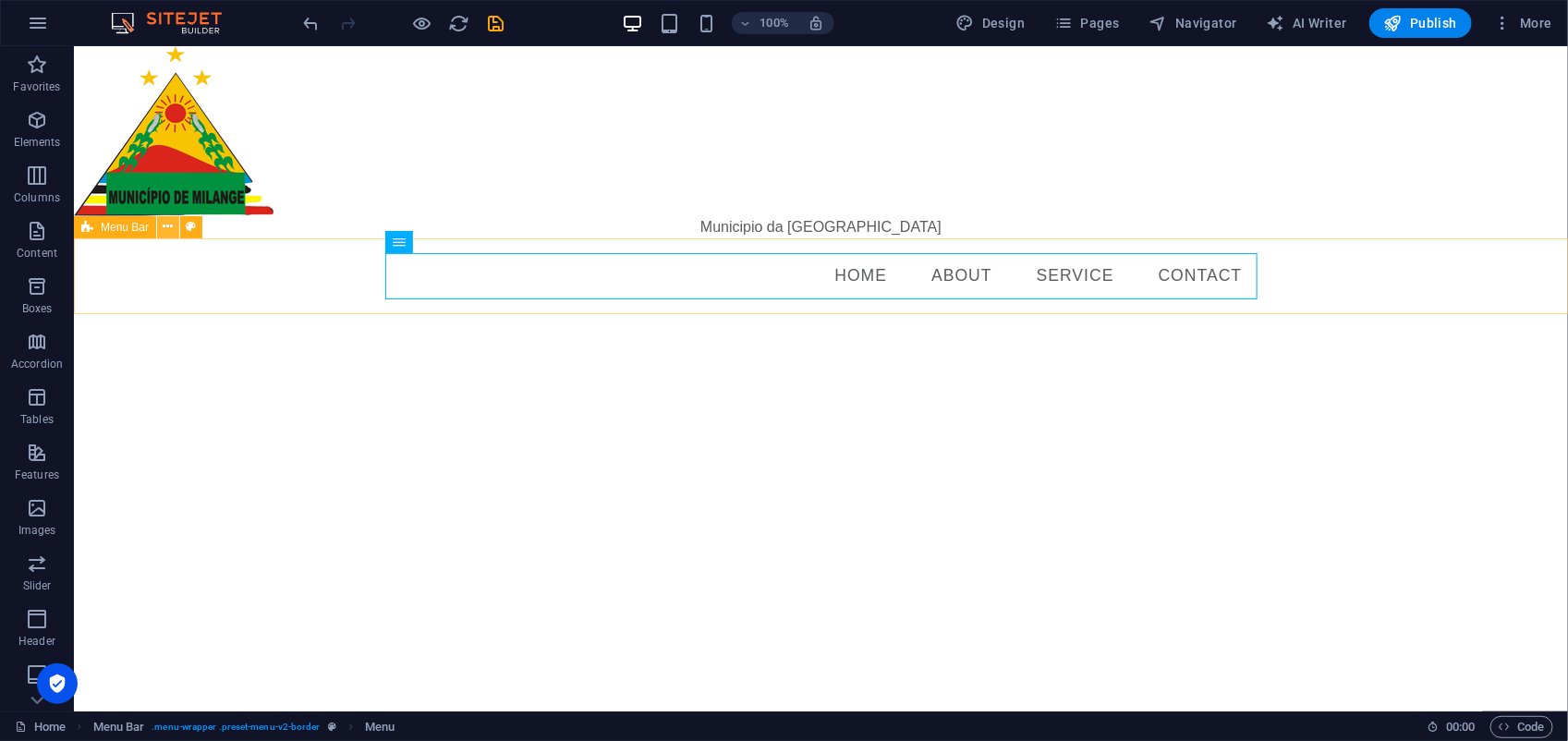 click at bounding box center (168, 226) 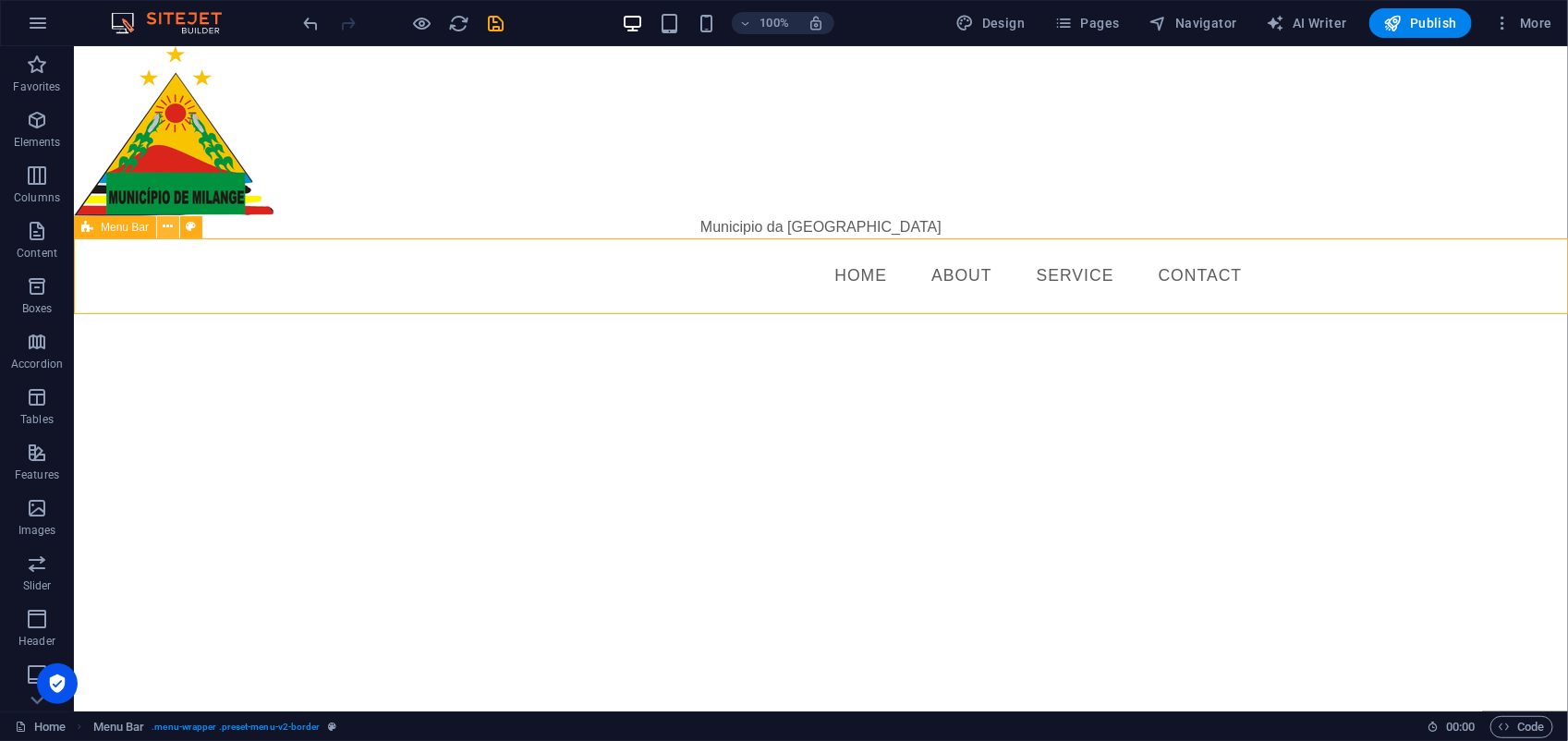click at bounding box center [168, 226] 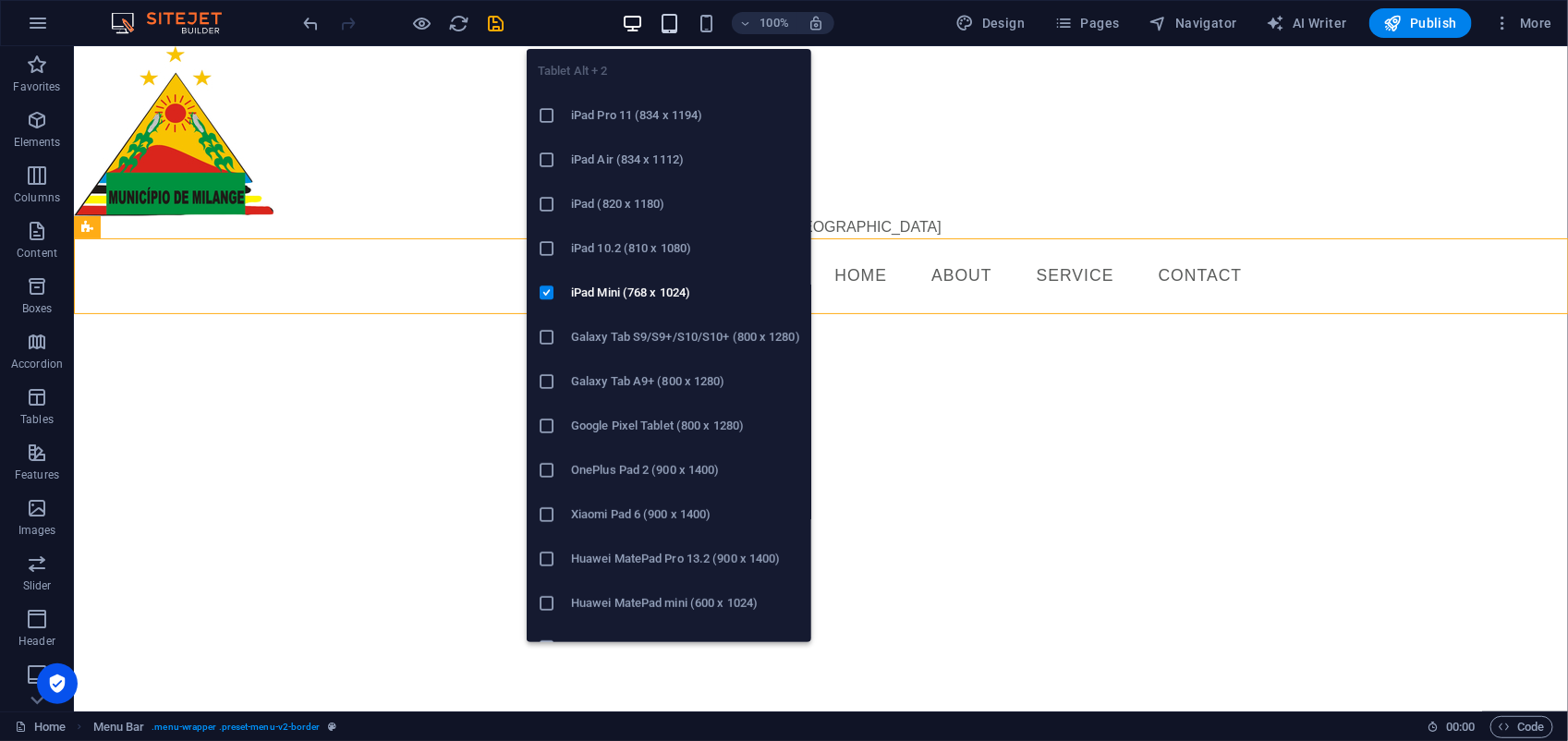 click at bounding box center [669, 23] 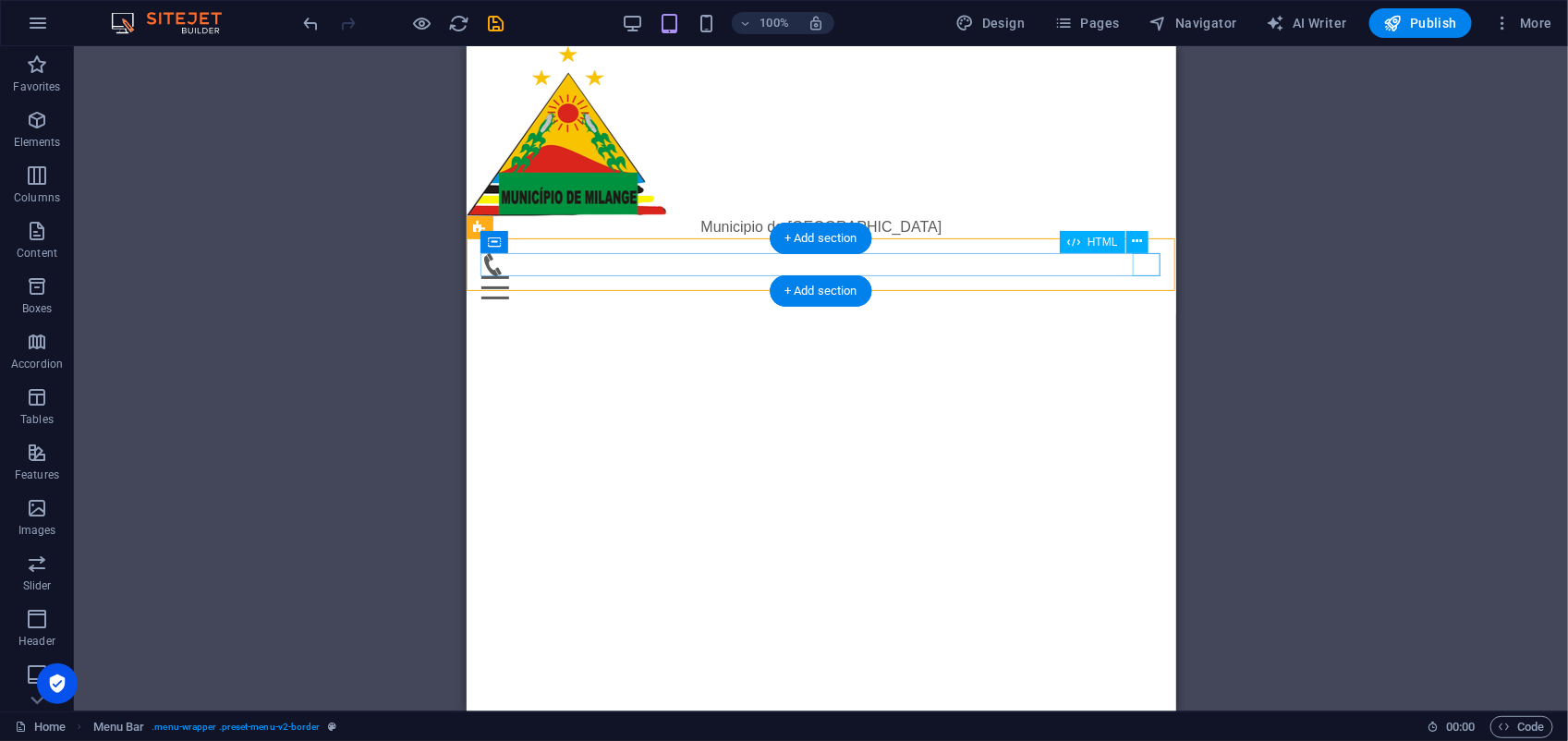 click on "Menu" at bounding box center (820, 286) 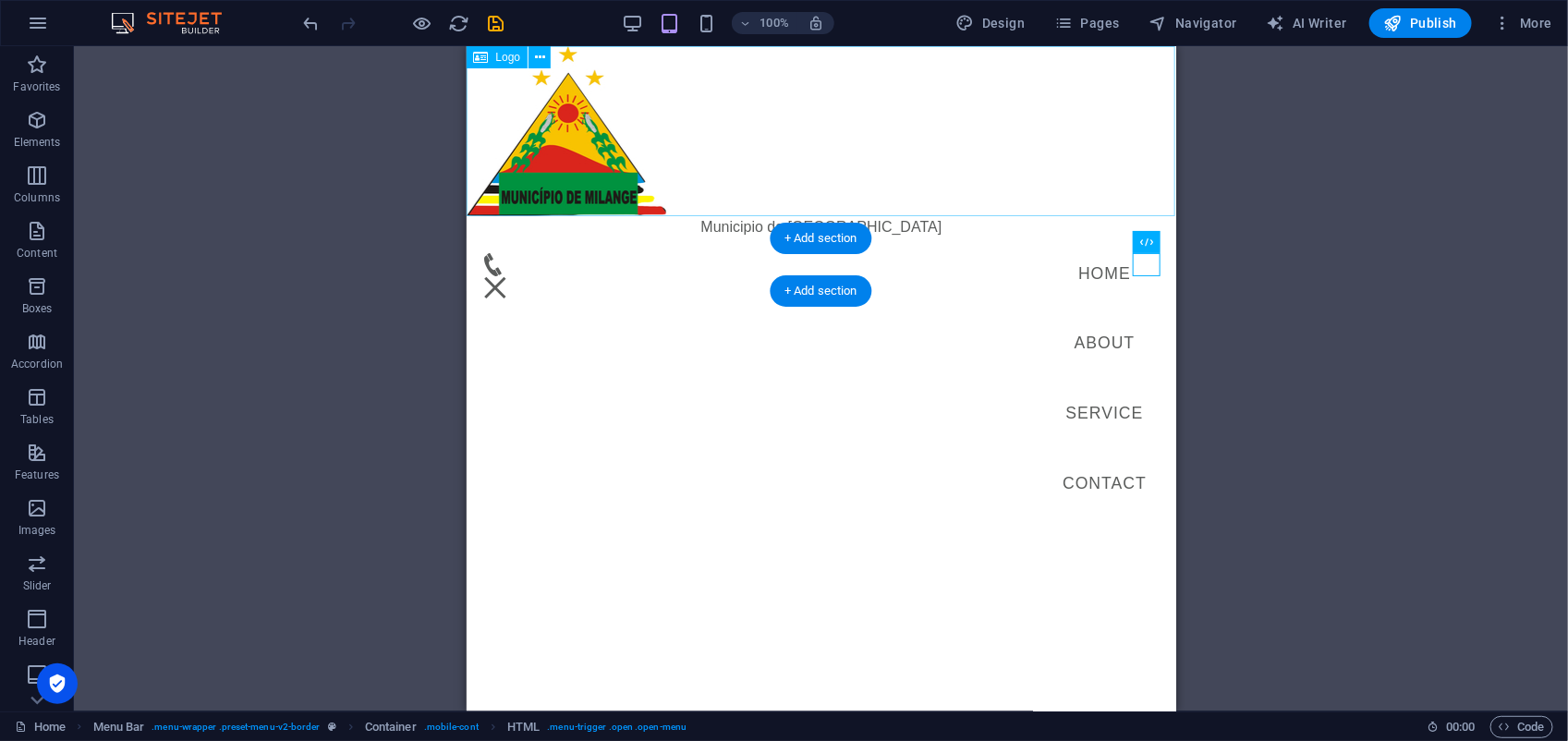 click at bounding box center (820, 130) 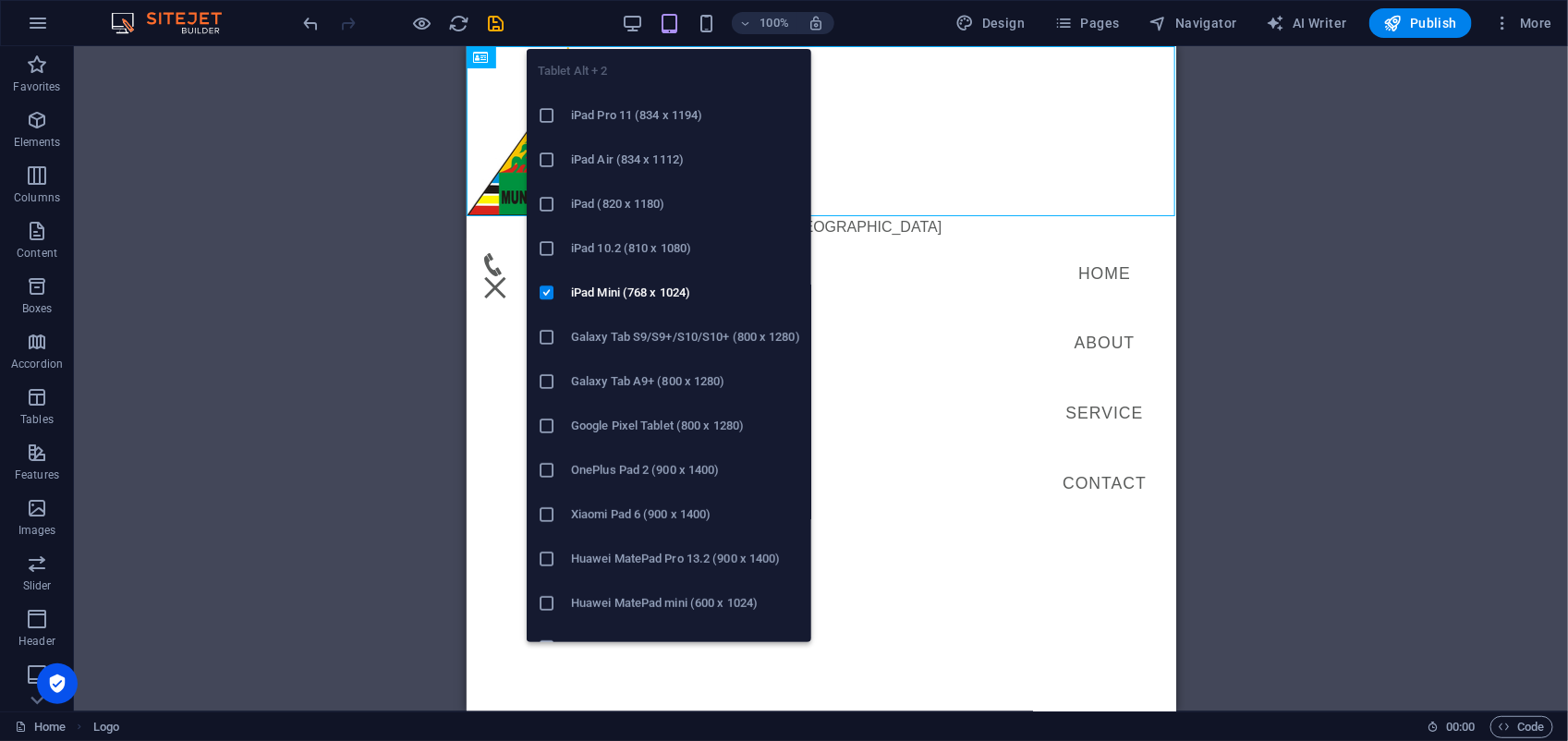 click at bounding box center (669, 23) 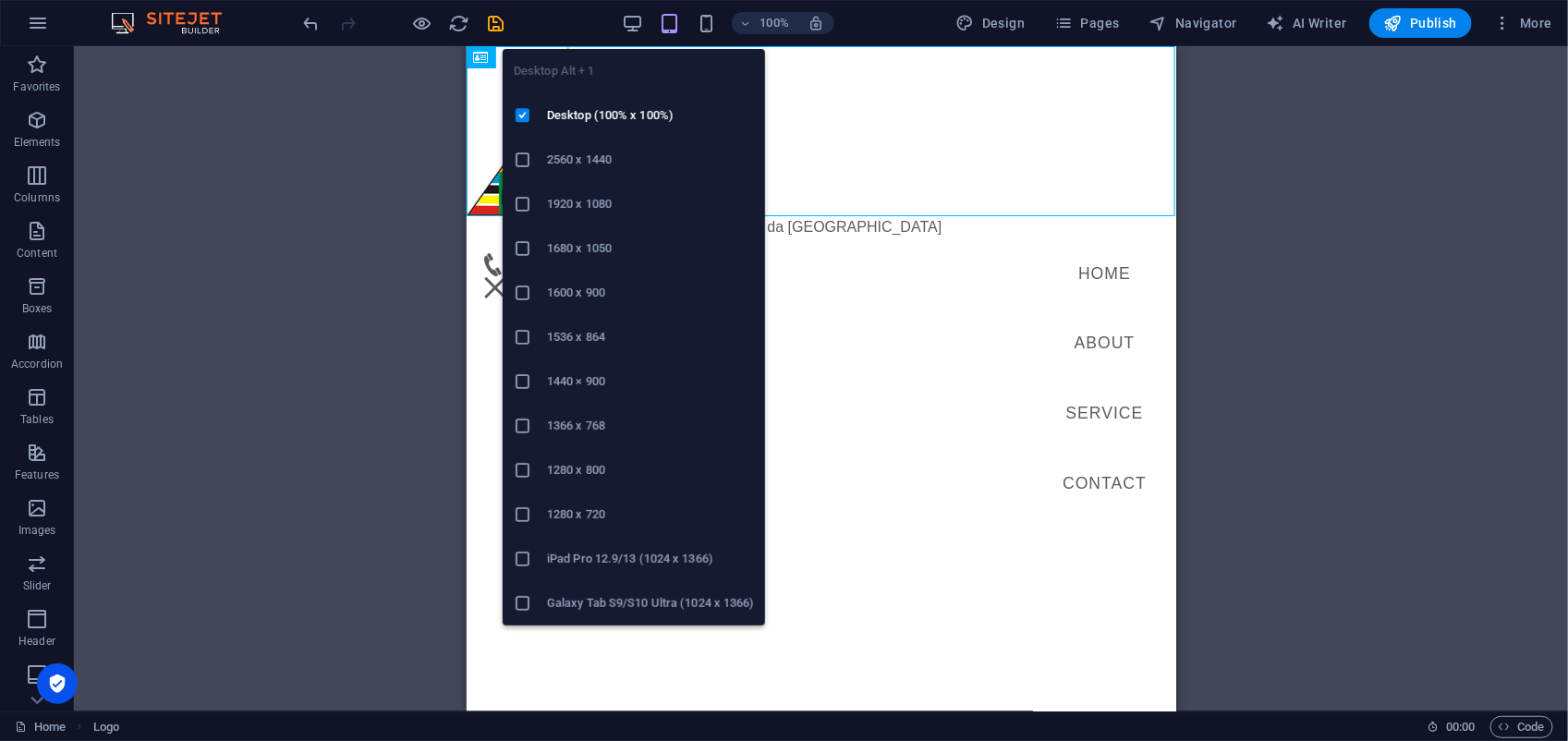 click on "Desktop Alt + 1 Desktop (100% x 100%) 2560 x 1440 1920 x 1080 1680 x [PHONE_NUMBER] 1536 x 864 1440 × [PHONE_NUMBER] 1280 x [PHONE_NUMBER] iPad Pro 12.9/13 (1024 x 1366) Galaxy Tab S9/S10 Ultra (1024 x 1366)" at bounding box center [634, 330] 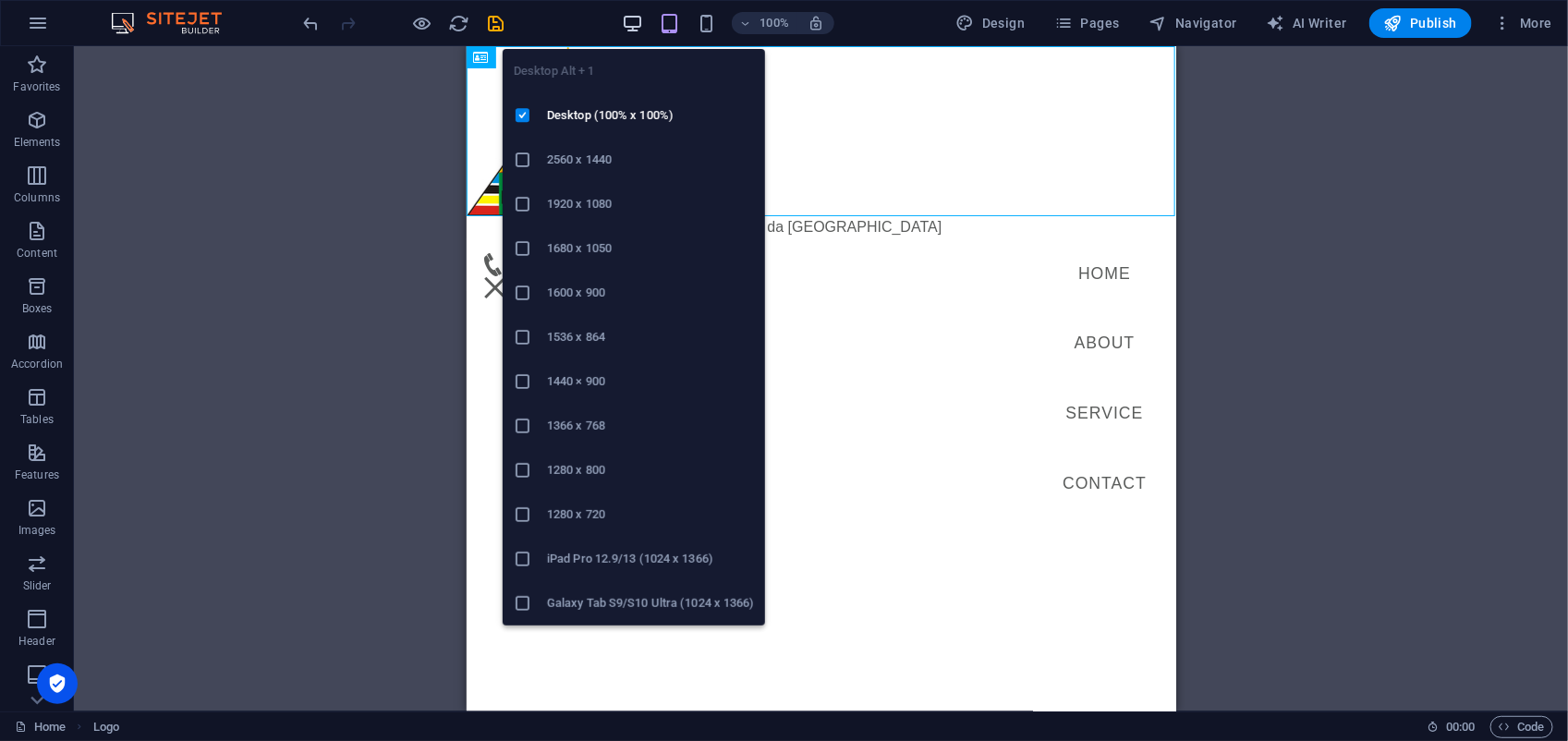 click at bounding box center [632, 23] 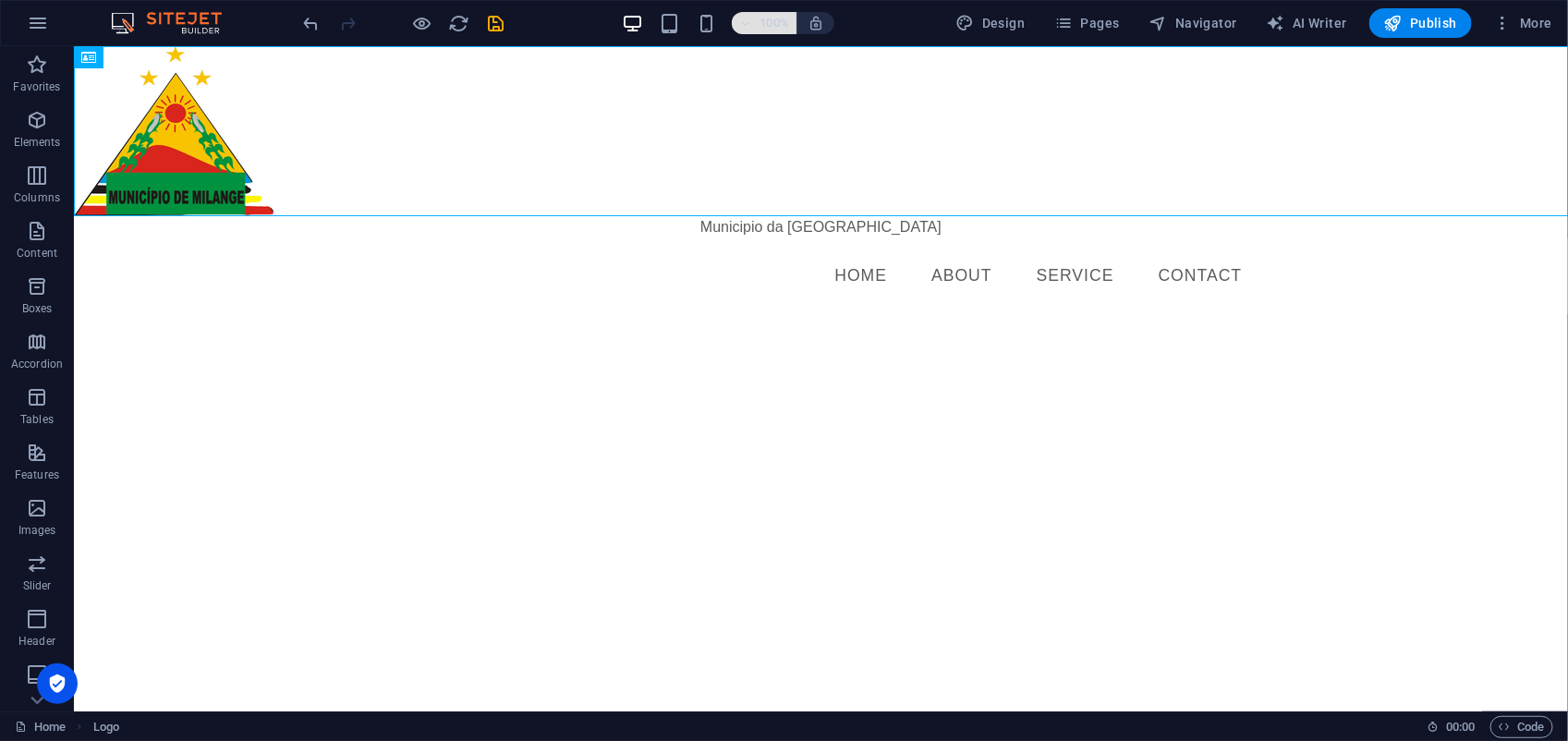 click at bounding box center [746, 23] 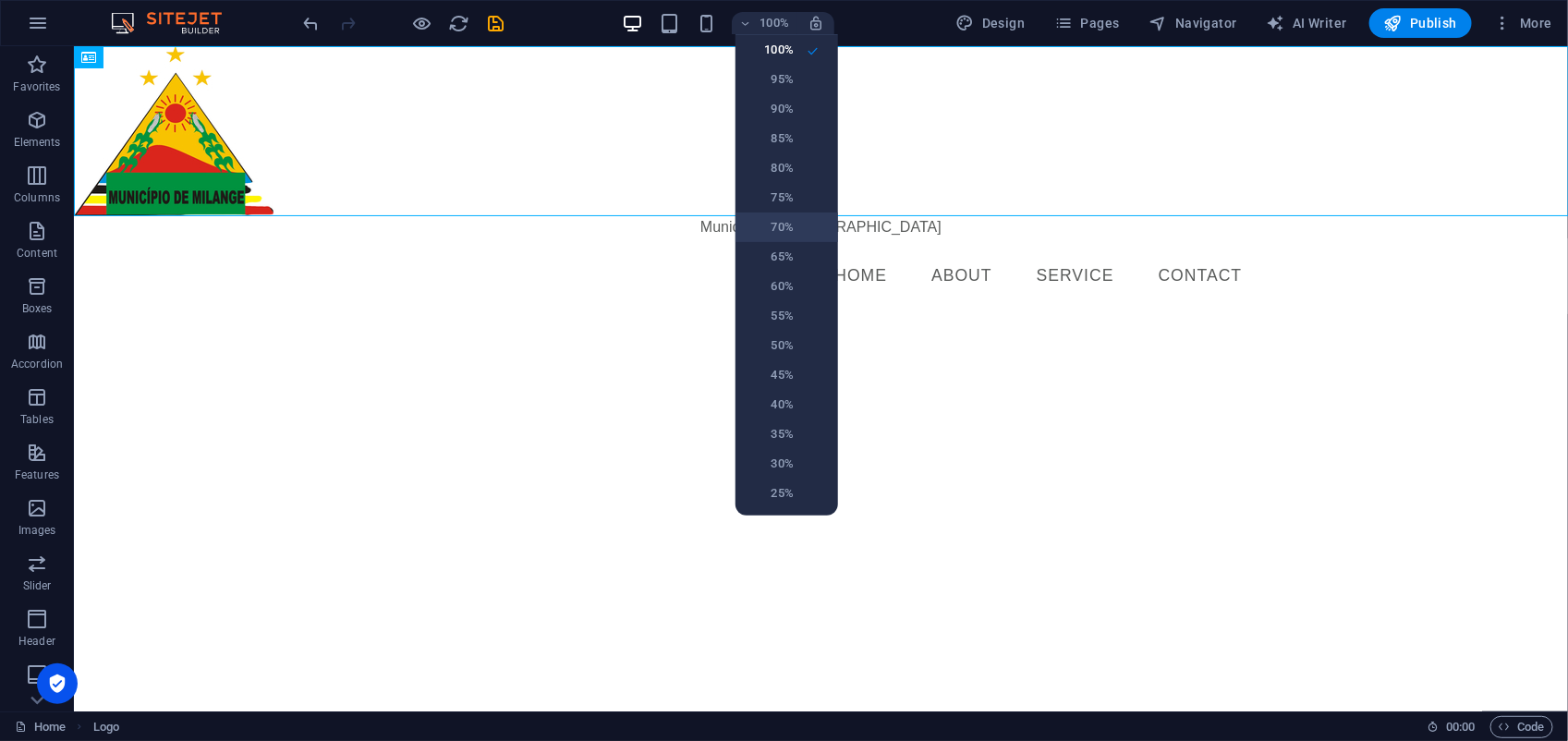 click on "70%" at bounding box center [770, 227] 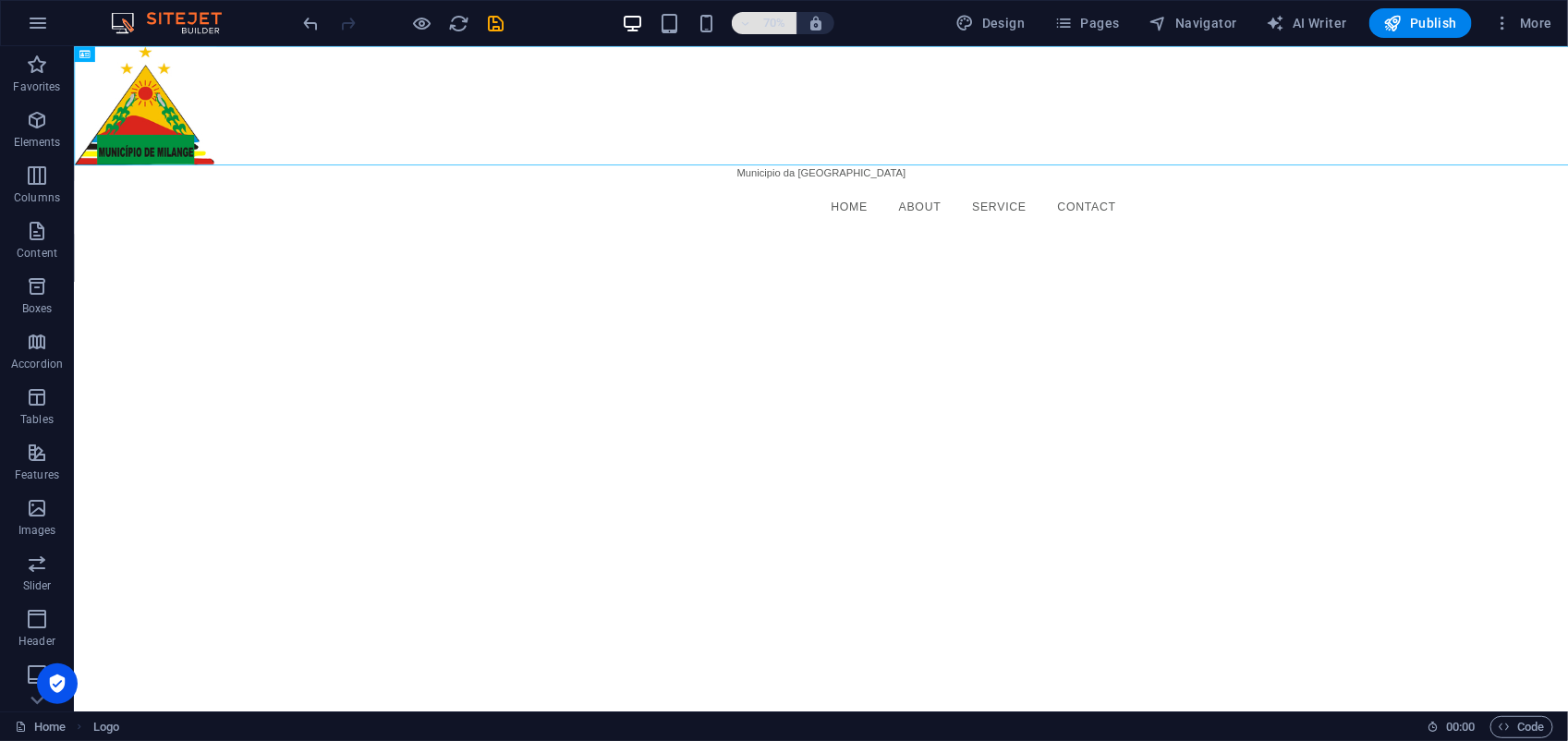 click on "70%" at bounding box center [774, 23] 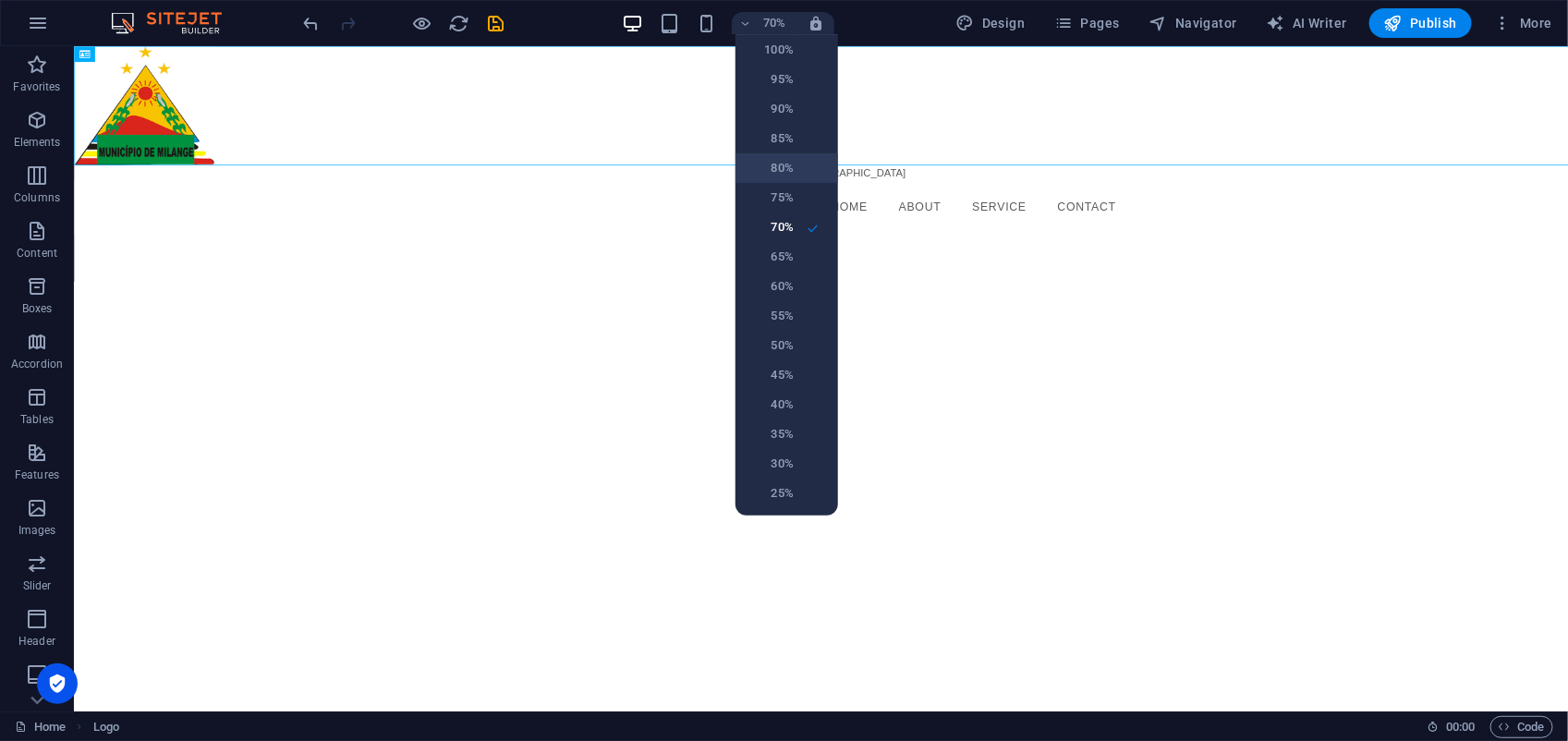 click on "80%" at bounding box center [770, 168] 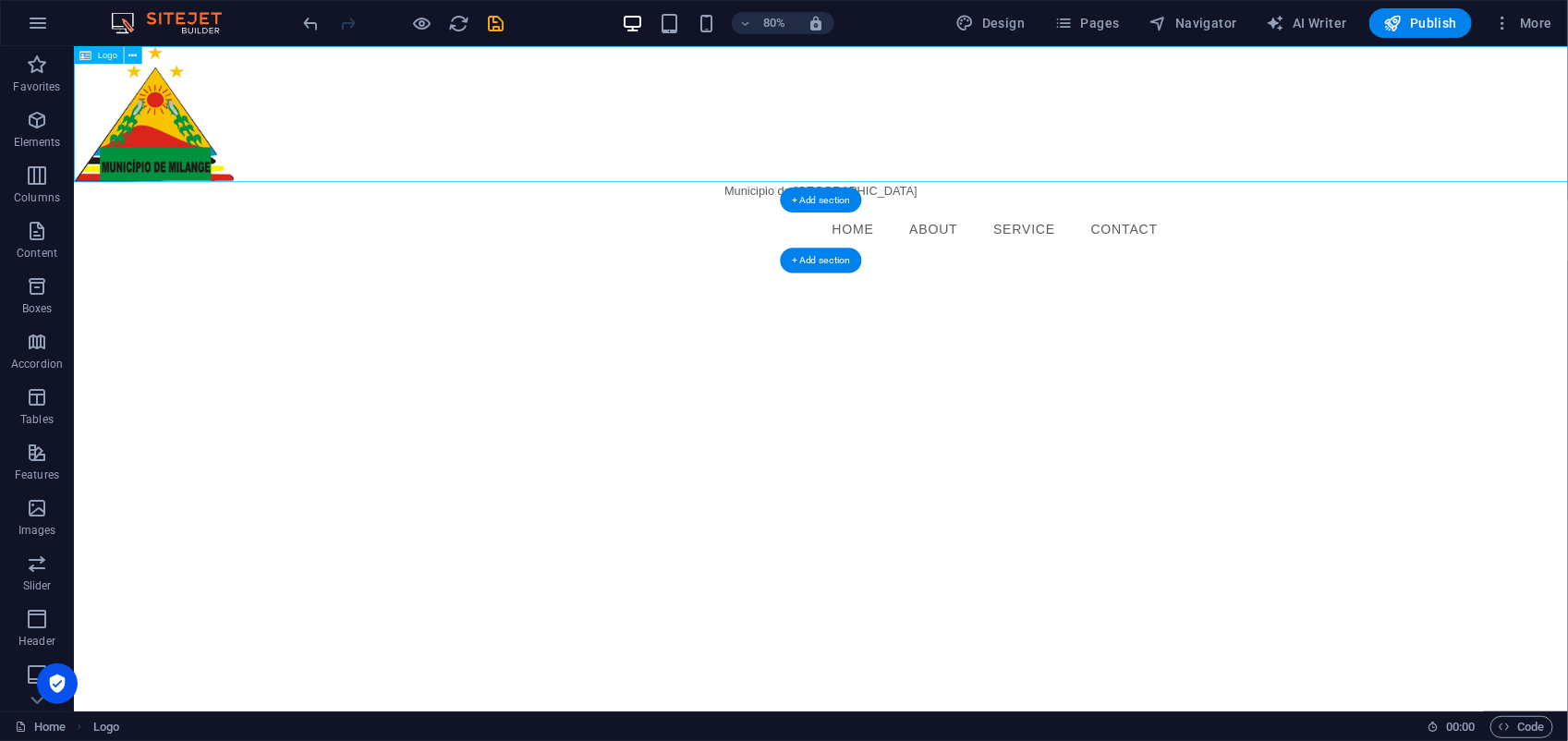 click at bounding box center [1006, 130] 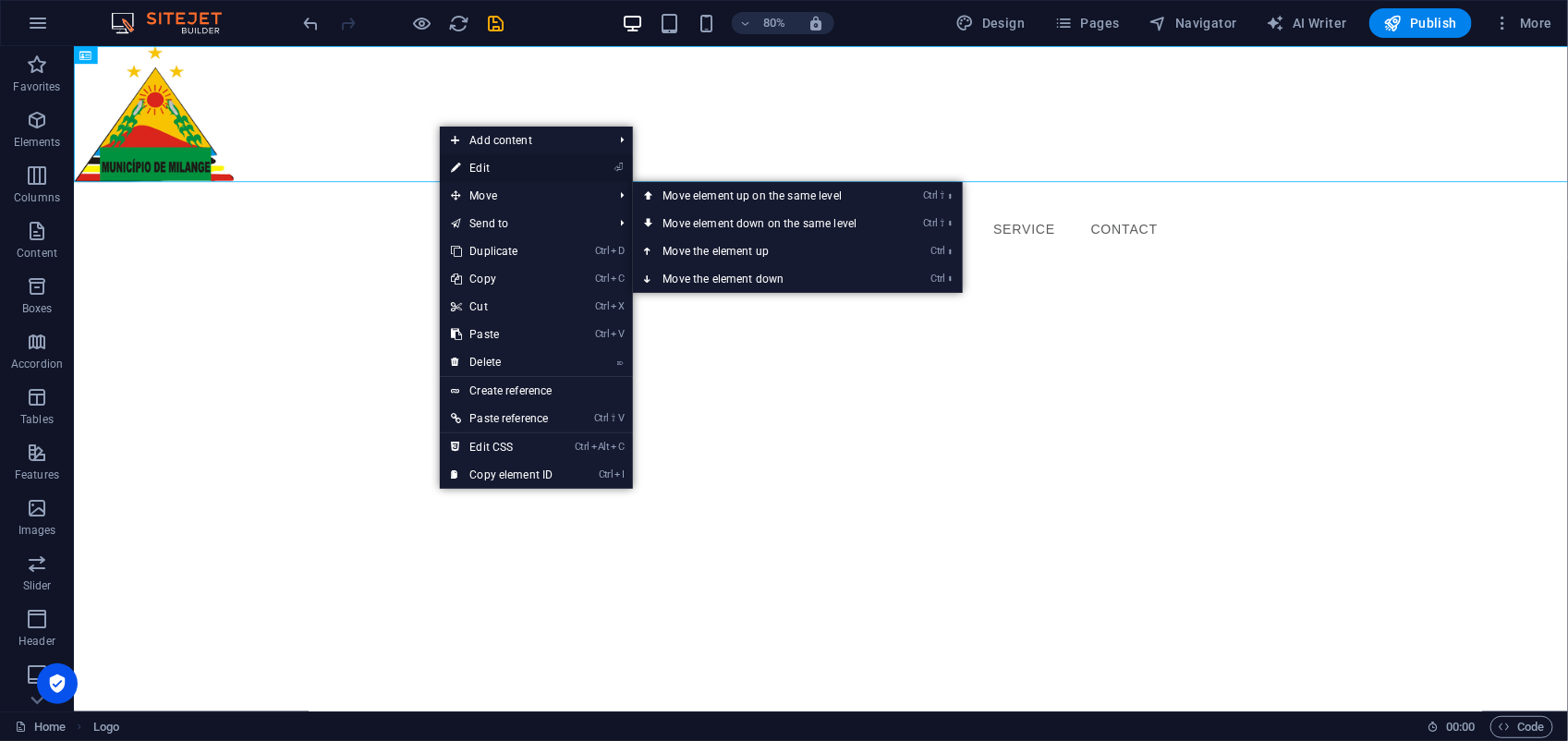 click on "⏎  Edit" at bounding box center [502, 168] 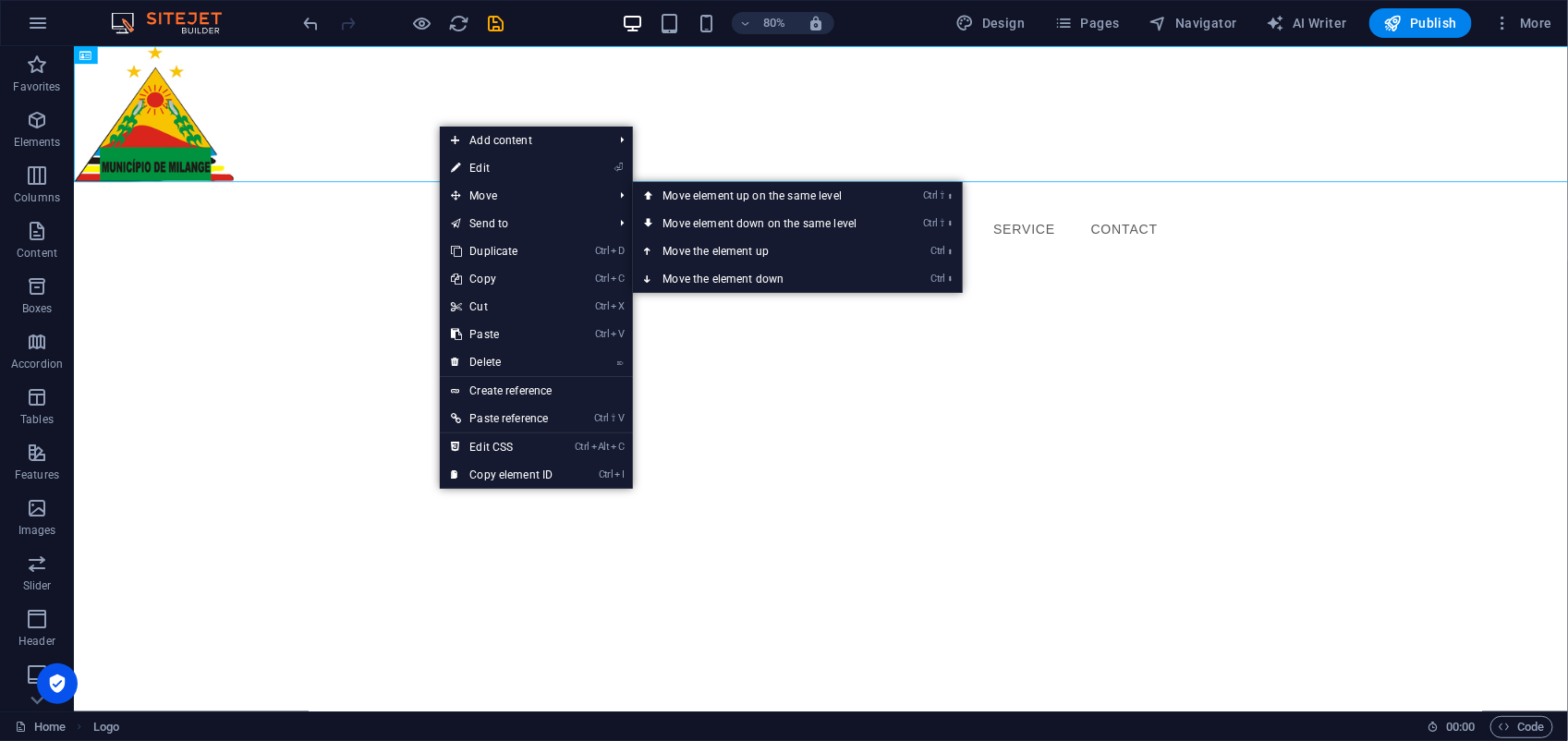 select on "px" 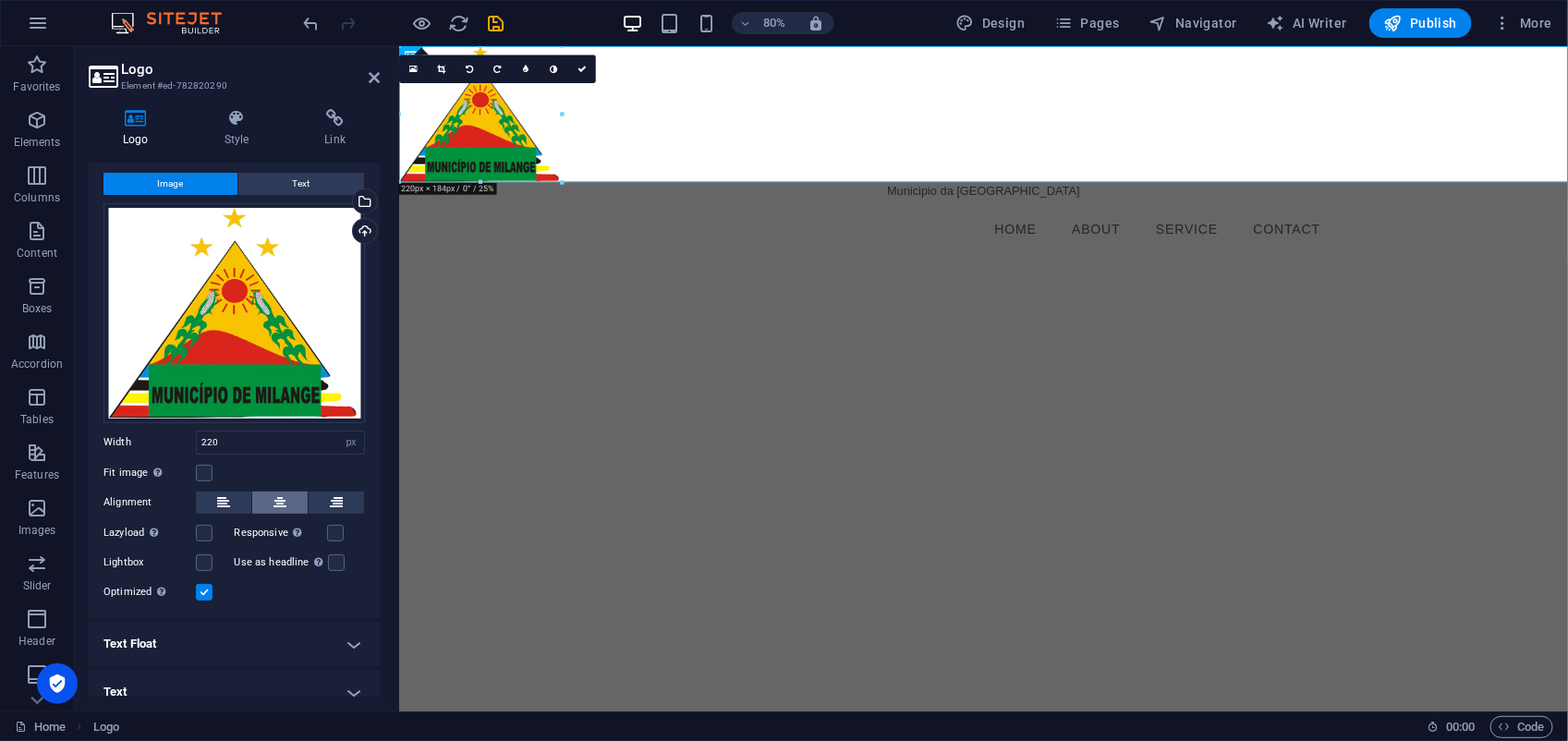 scroll, scrollTop: 51, scrollLeft: 0, axis: vertical 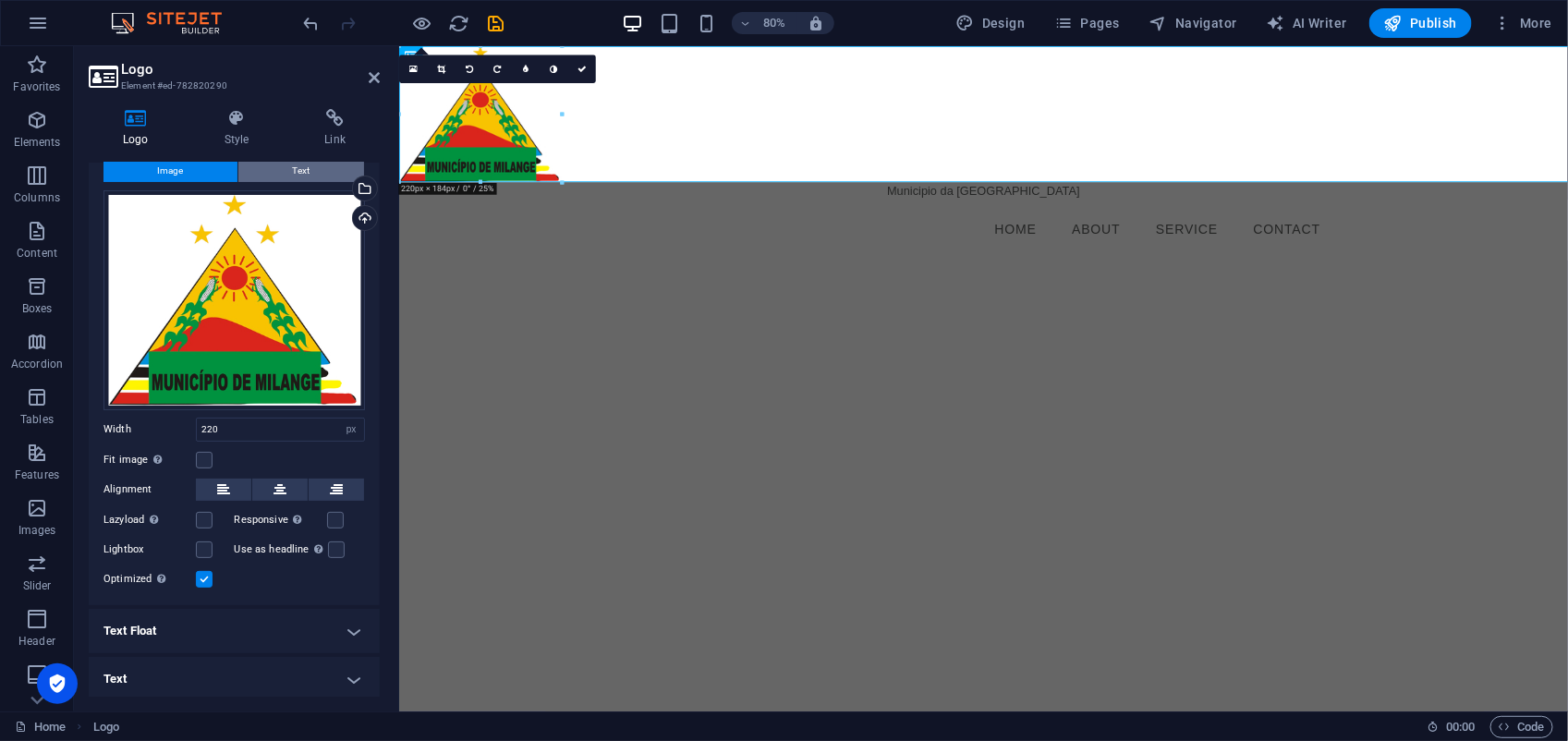 click on "Text" at bounding box center (301, 171) 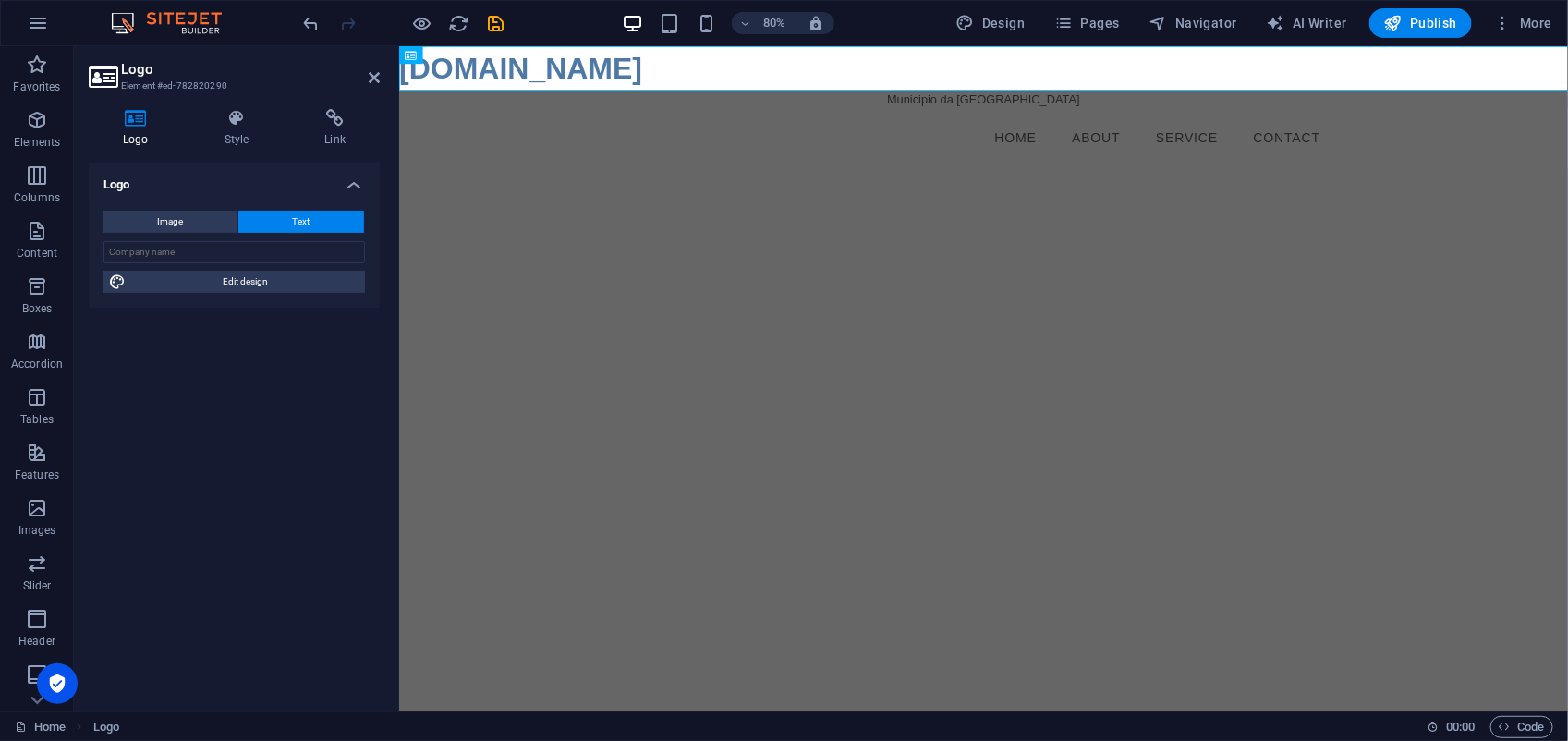 scroll, scrollTop: 0, scrollLeft: 0, axis: both 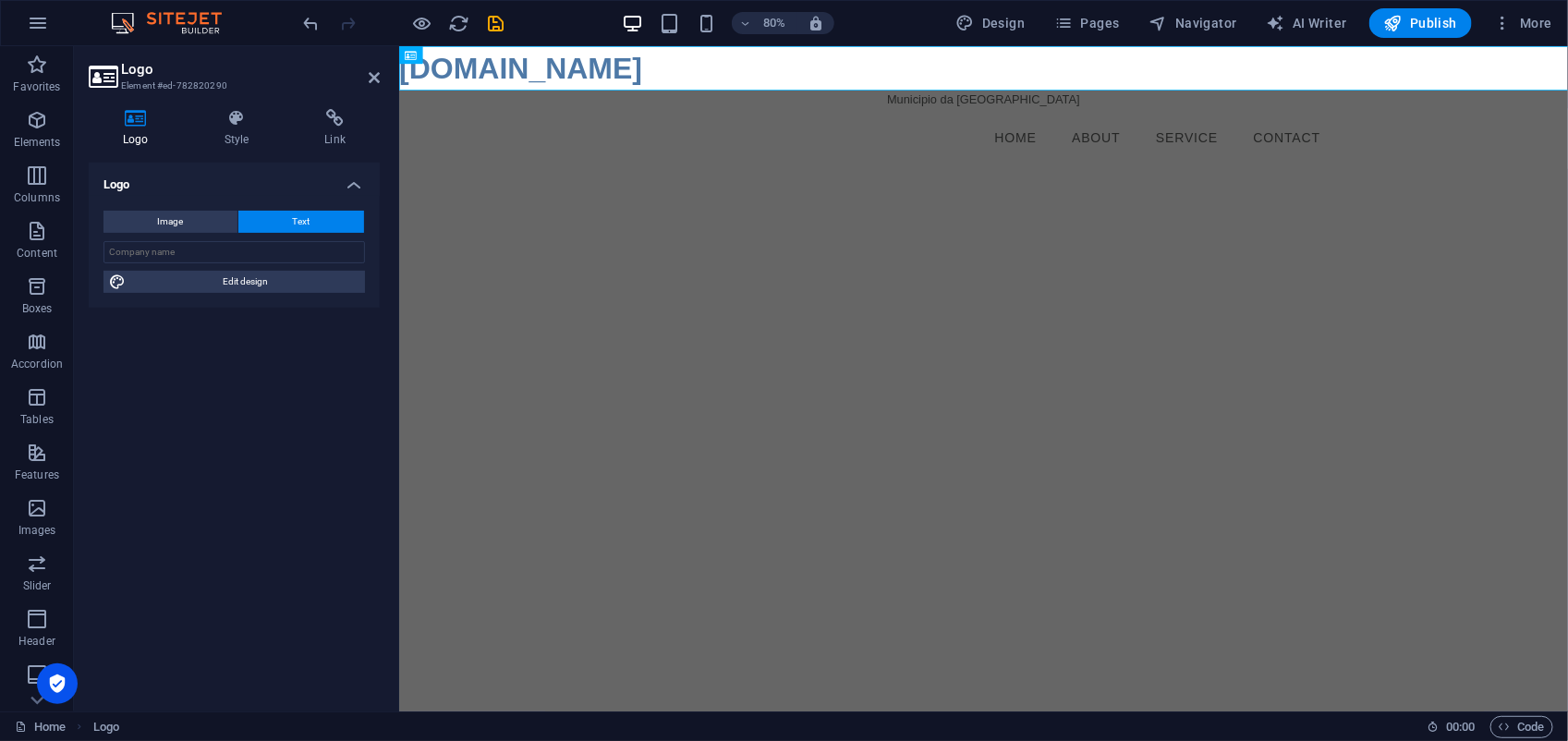 click on "Skip to main content
[DOMAIN_NAME] Municipio da [GEOGRAPHIC_DATA] Menu Home About Service Contact" at bounding box center [1128, 122] 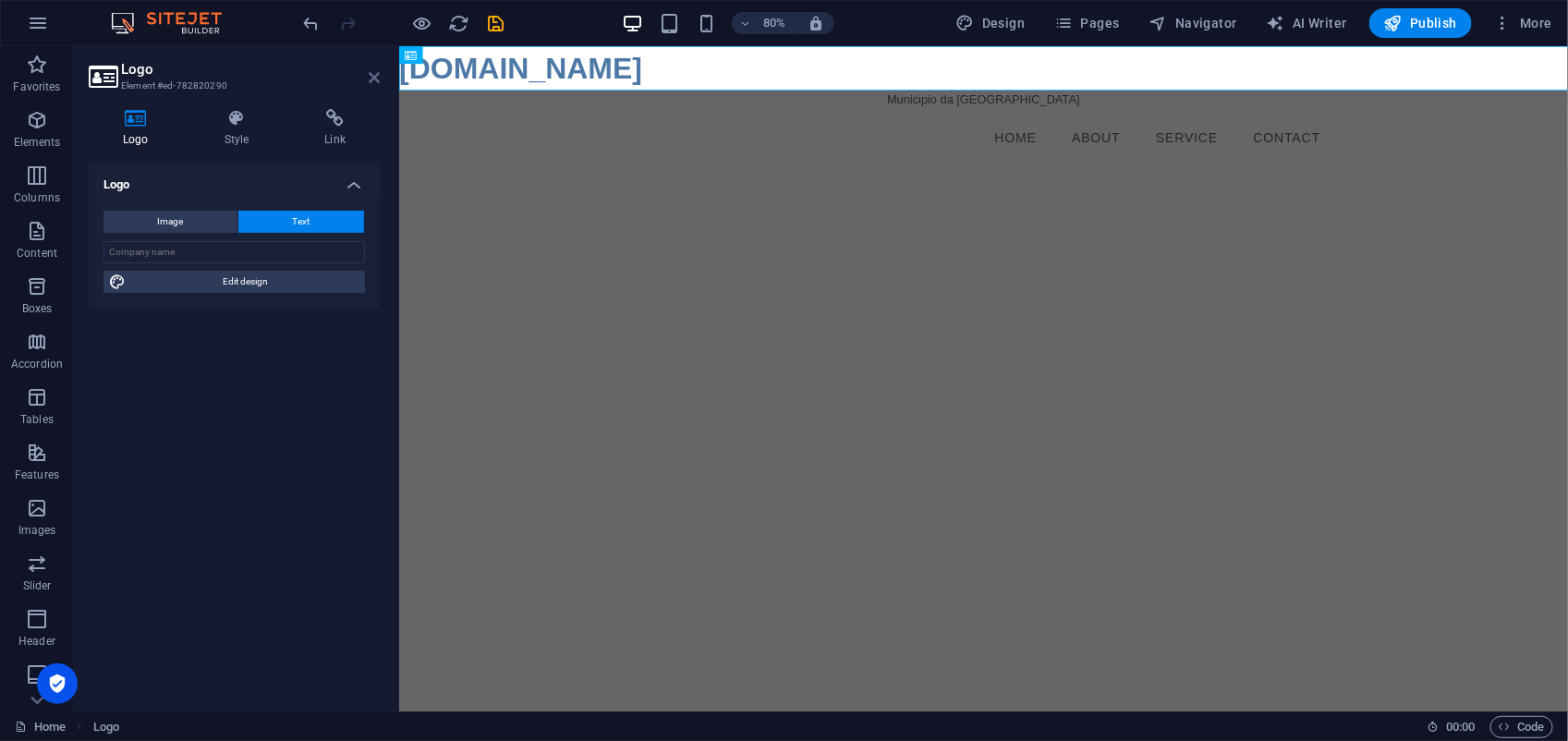 click at bounding box center (374, 78) 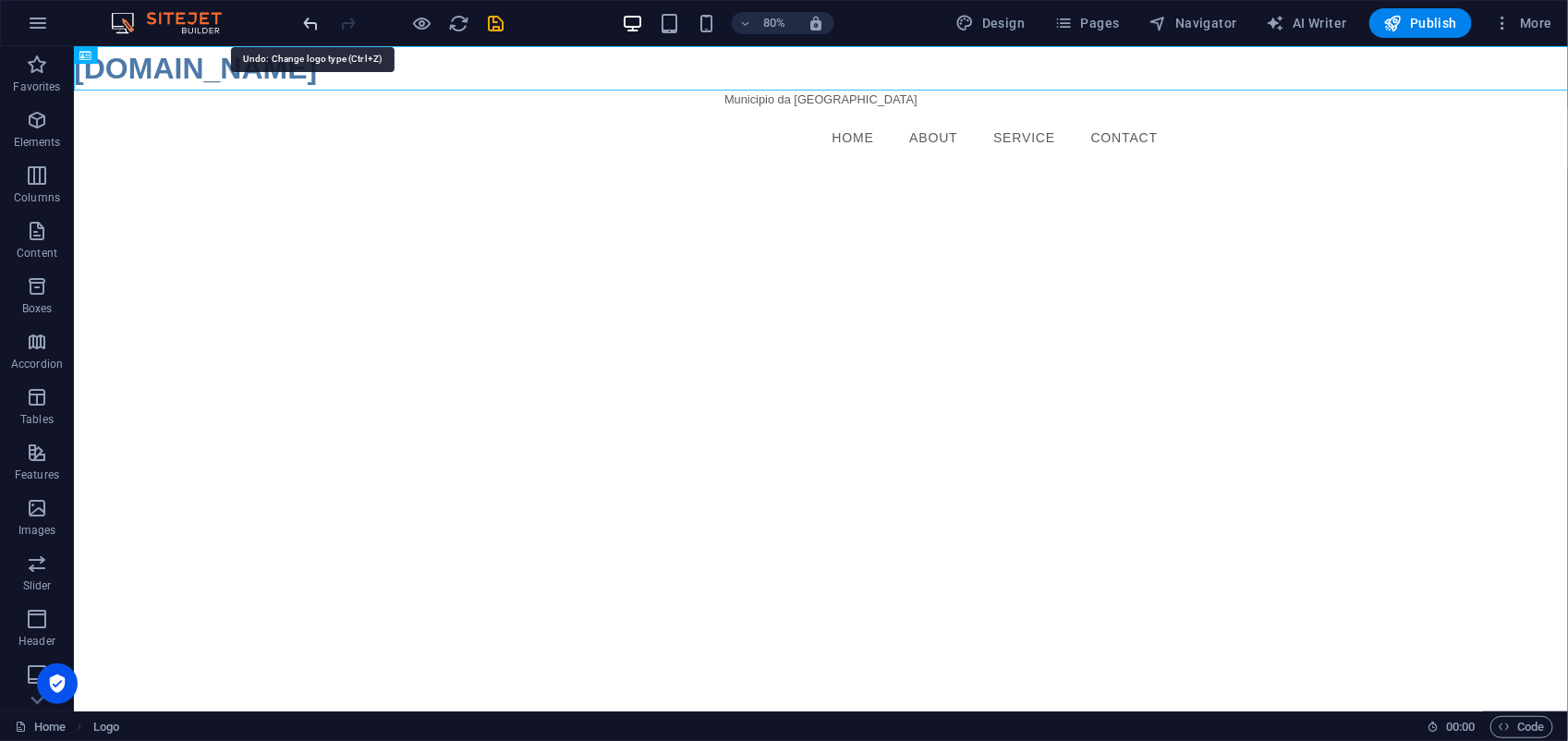 click at bounding box center (311, 23) 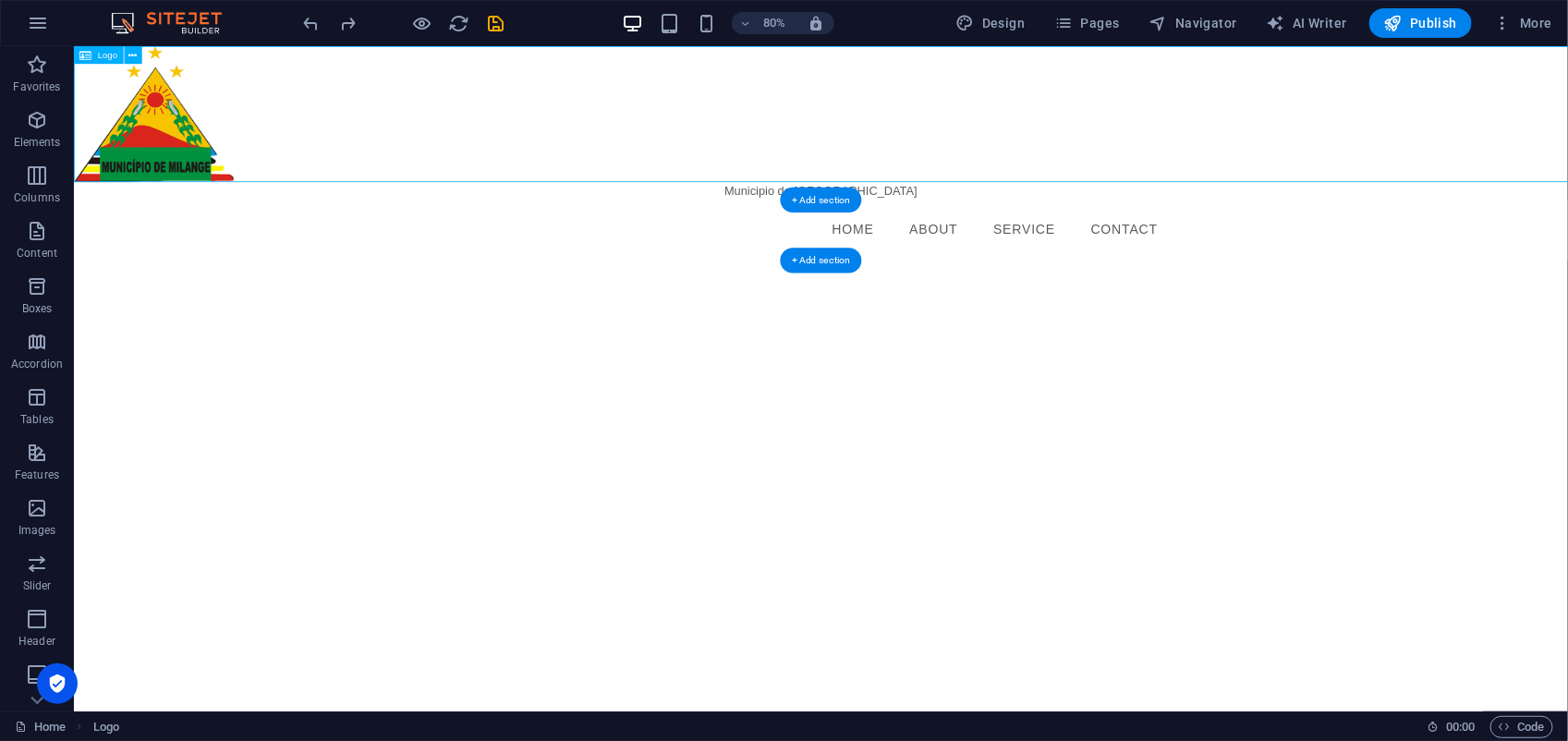 click at bounding box center (1006, 130) 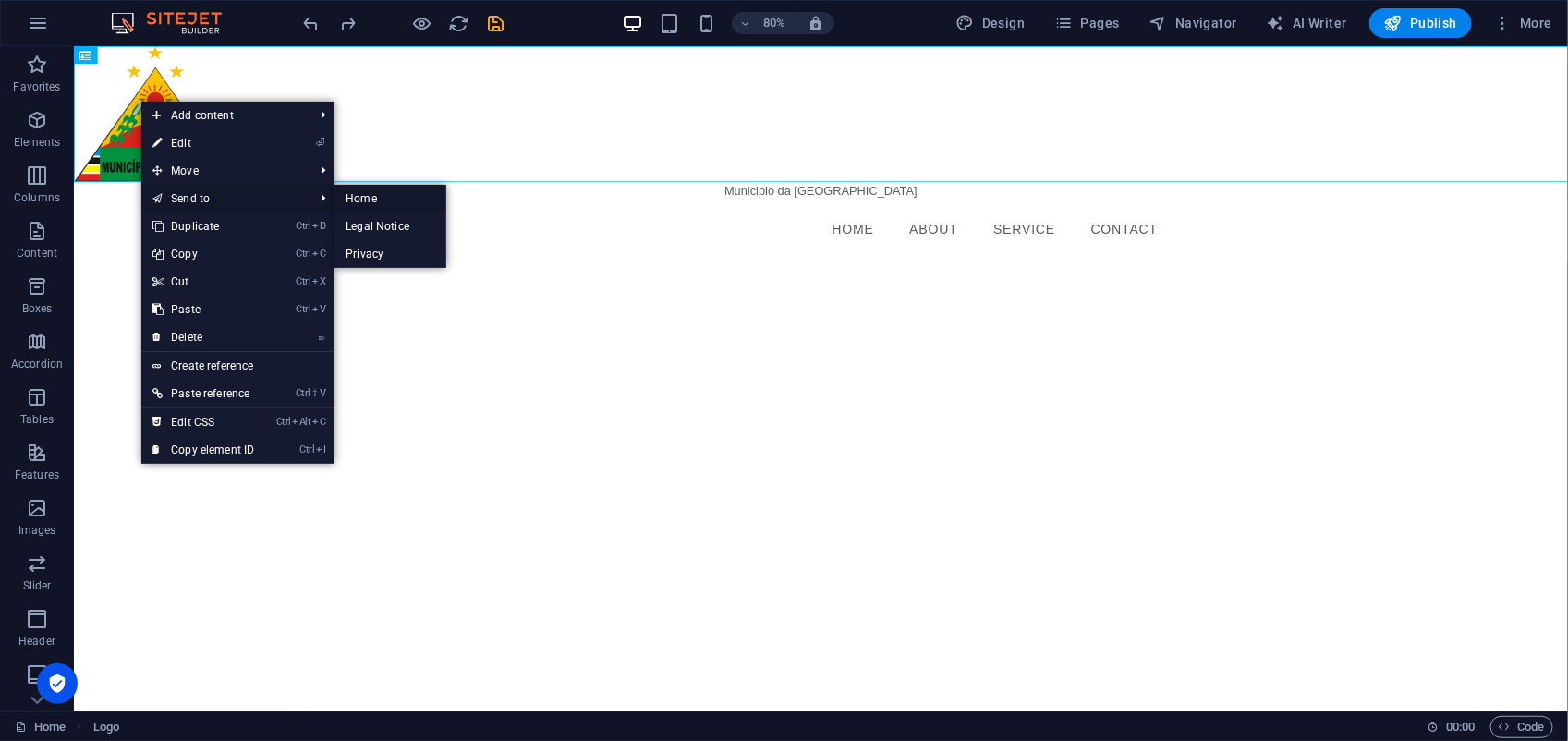 click on "Home" at bounding box center (390, 199) 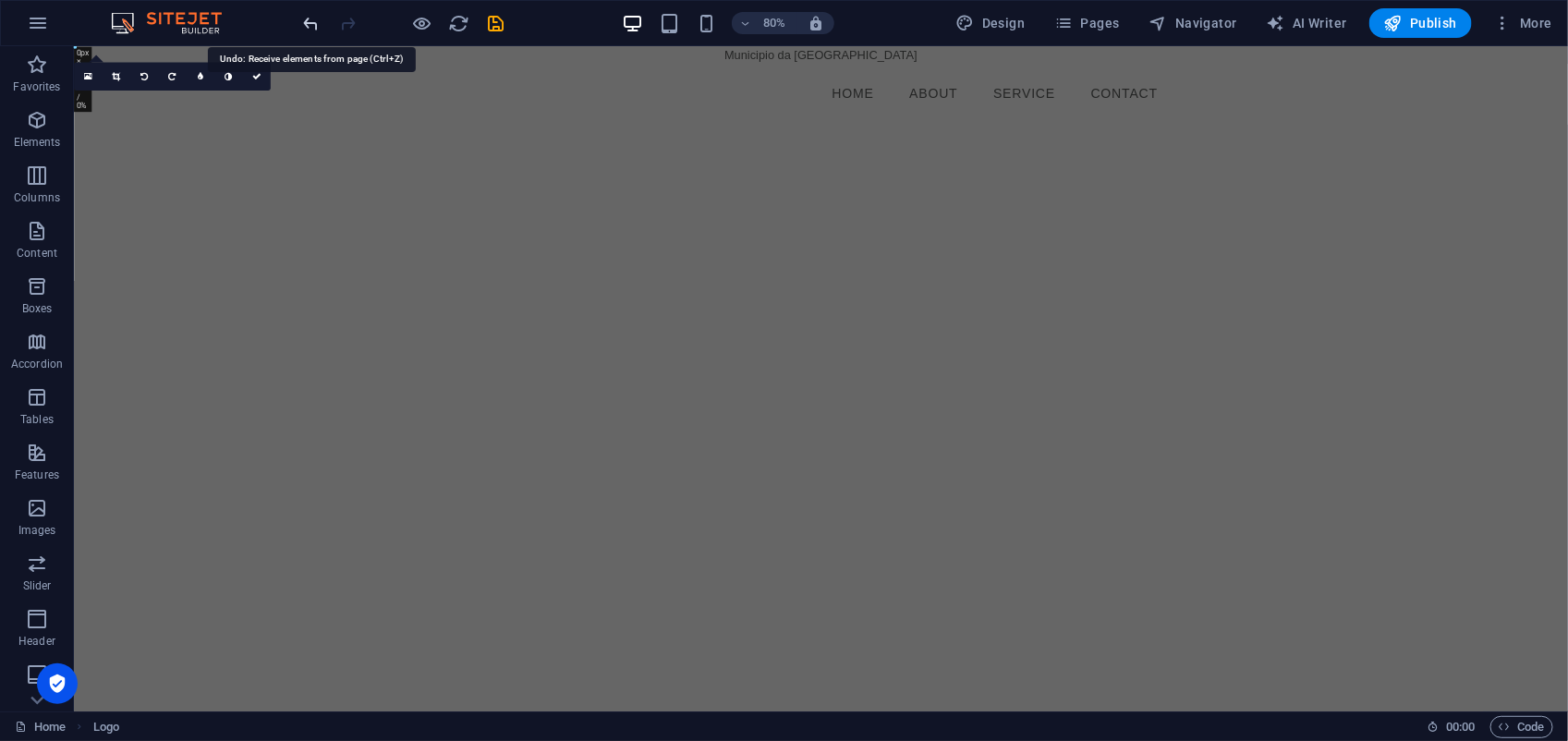 click at bounding box center (311, 23) 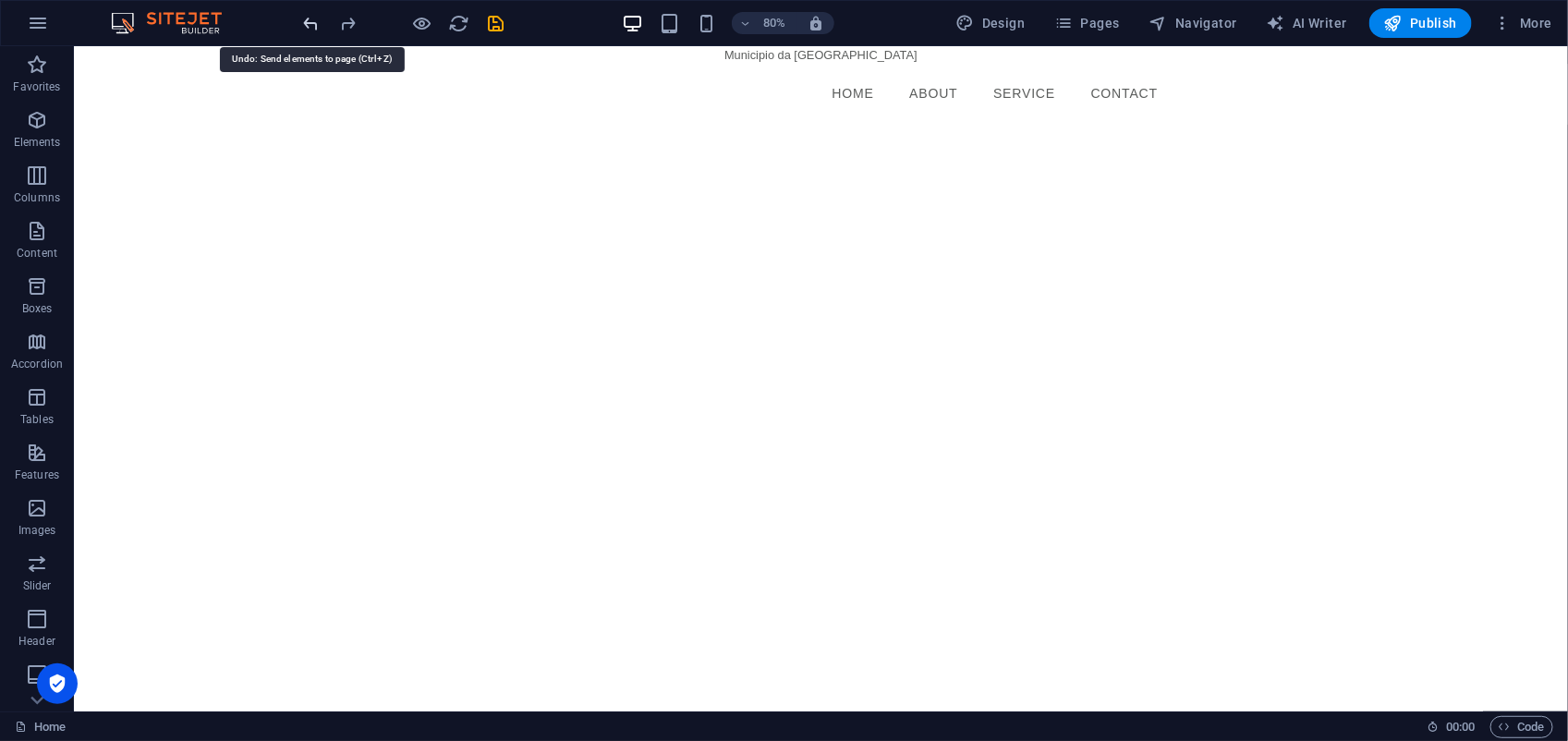 click at bounding box center [311, 23] 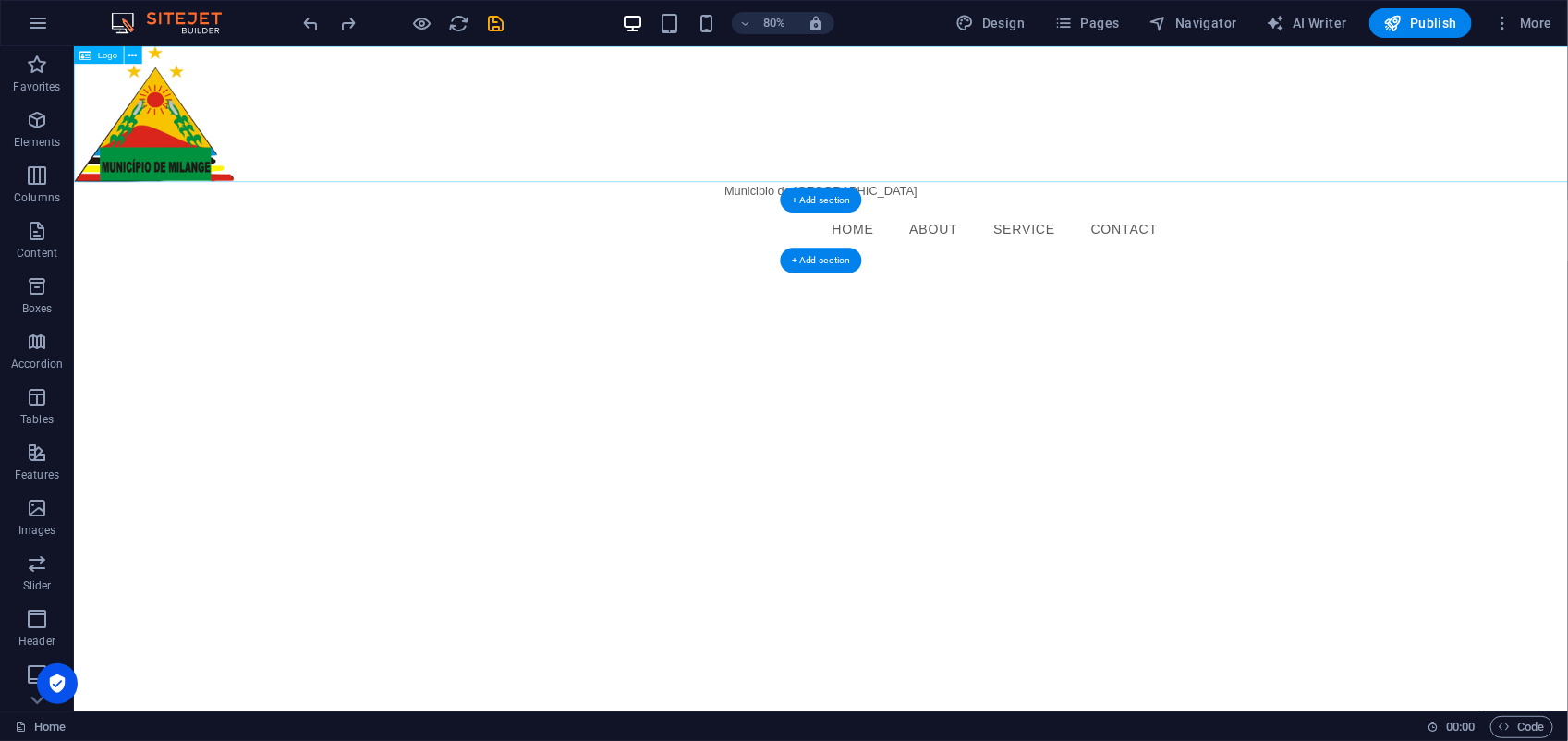 click at bounding box center (1006, 130) 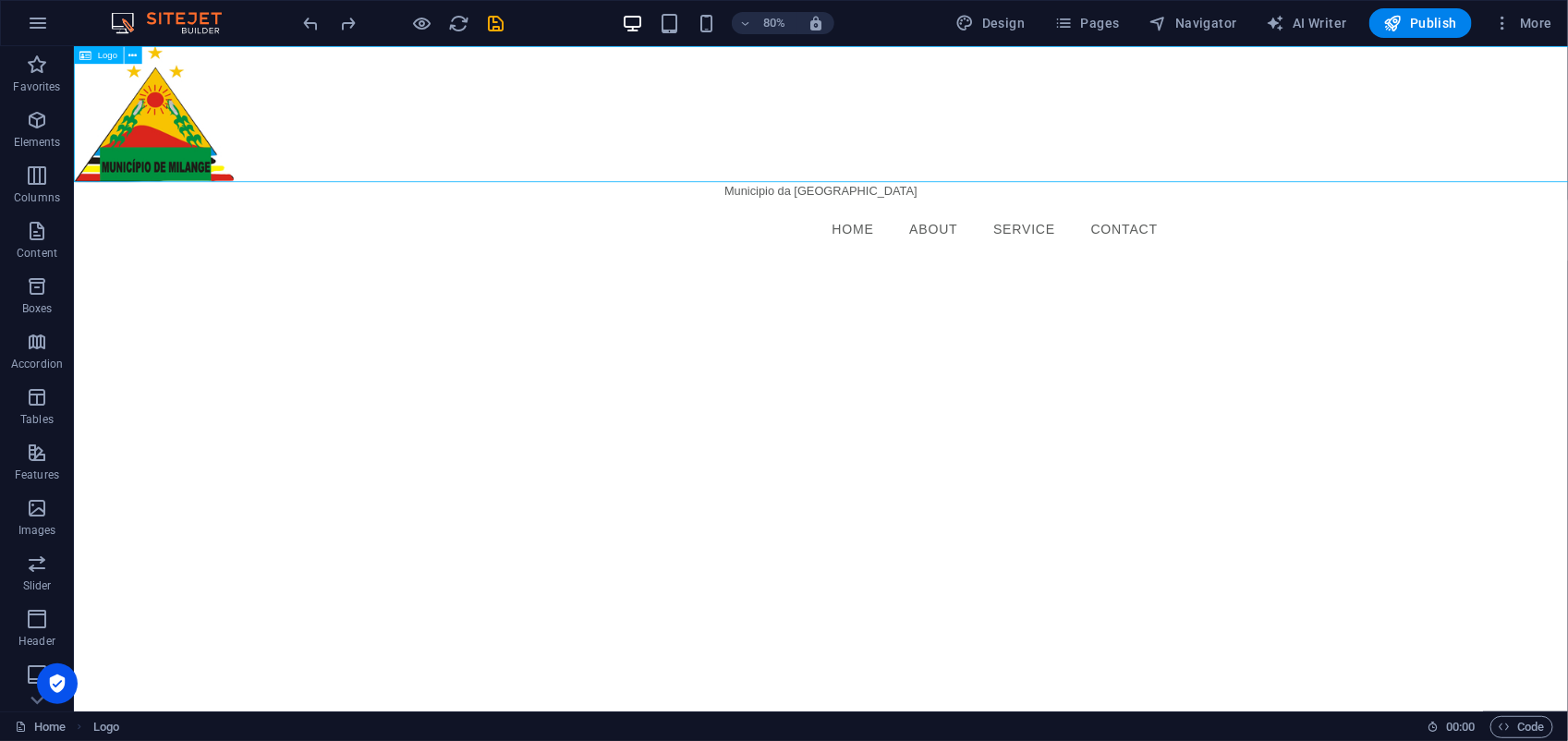 click on "Logo" at bounding box center [107, 55] 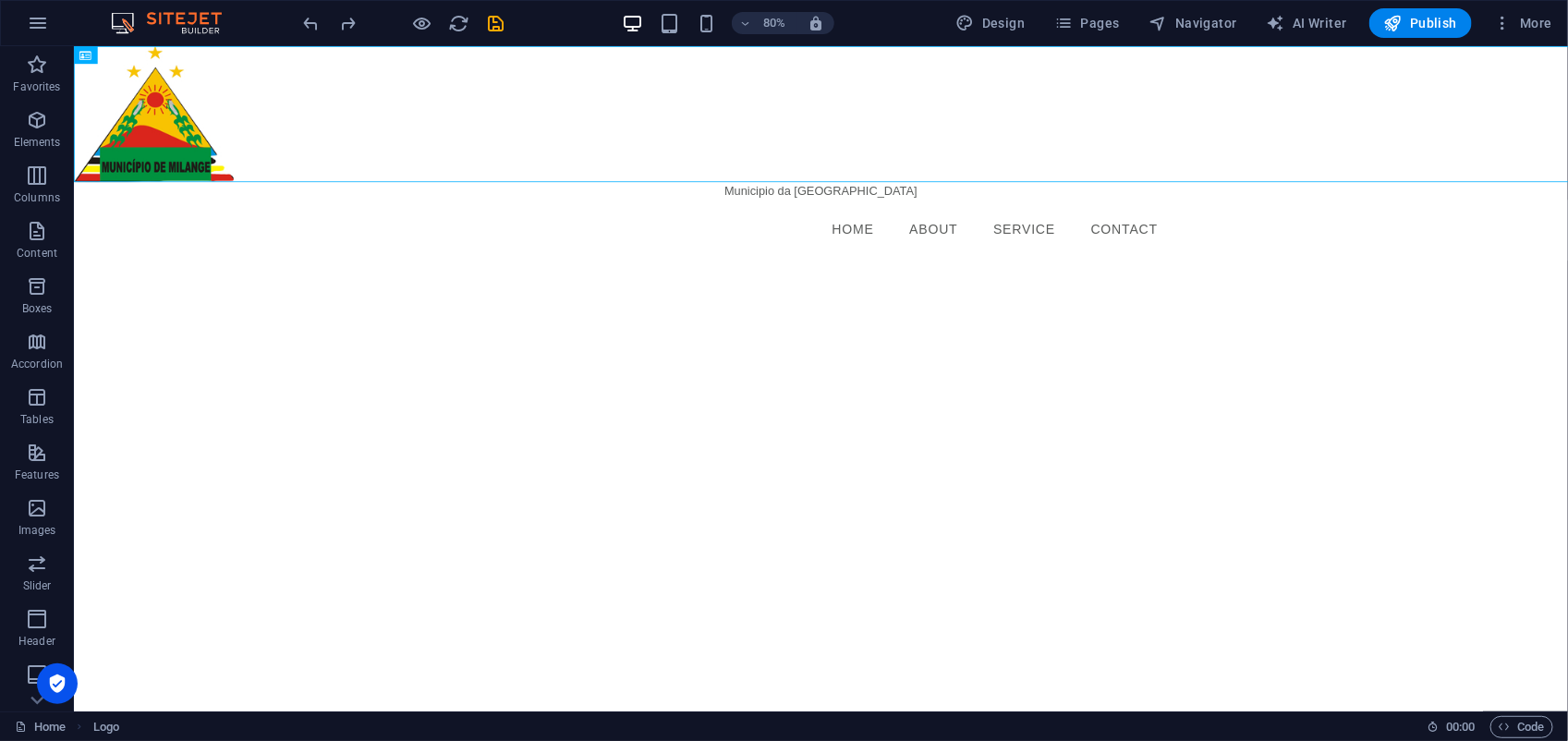 drag, startPoint x: 140, startPoint y: 69, endPoint x: 406, endPoint y: 94, distance: 267.17223 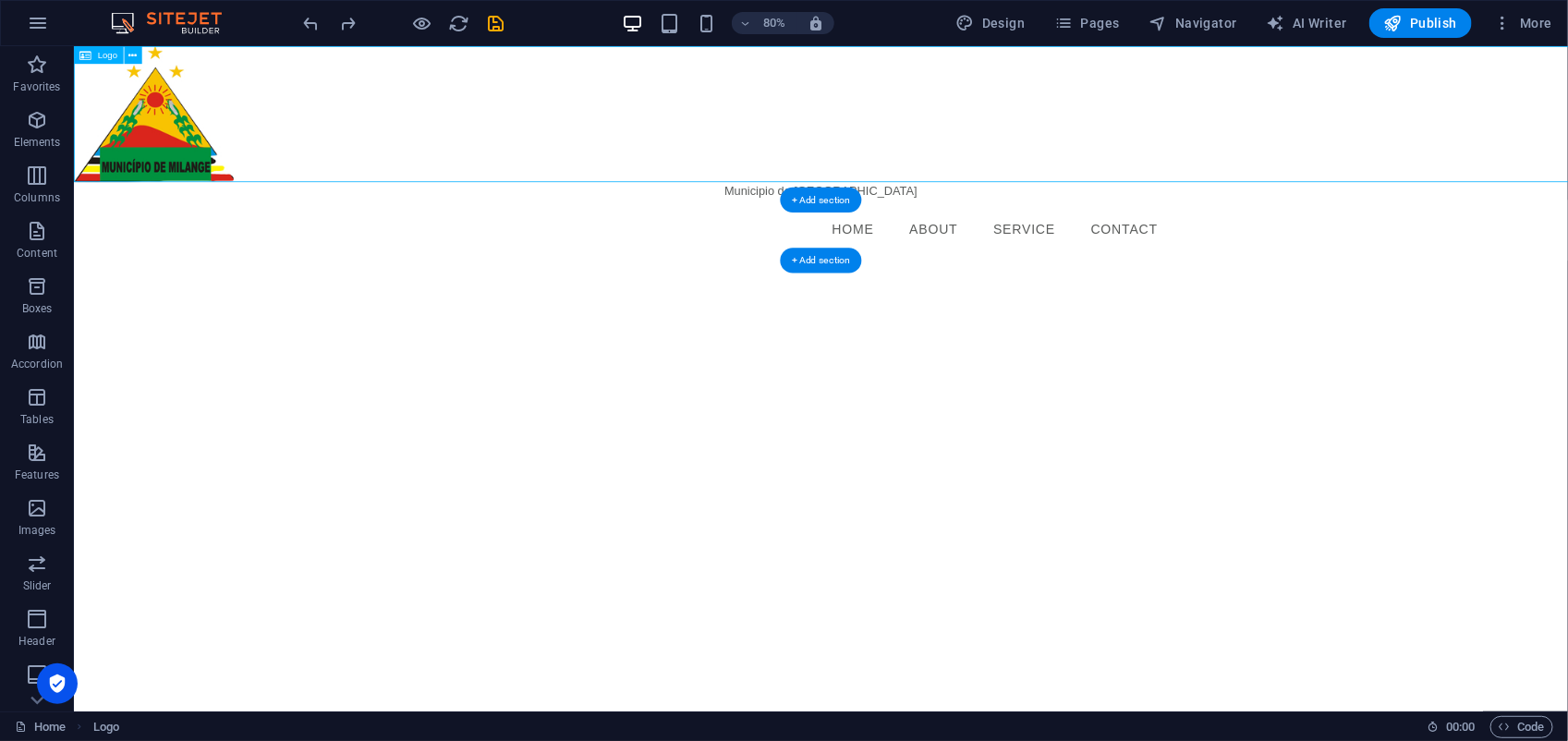 click at bounding box center (1006, 130) 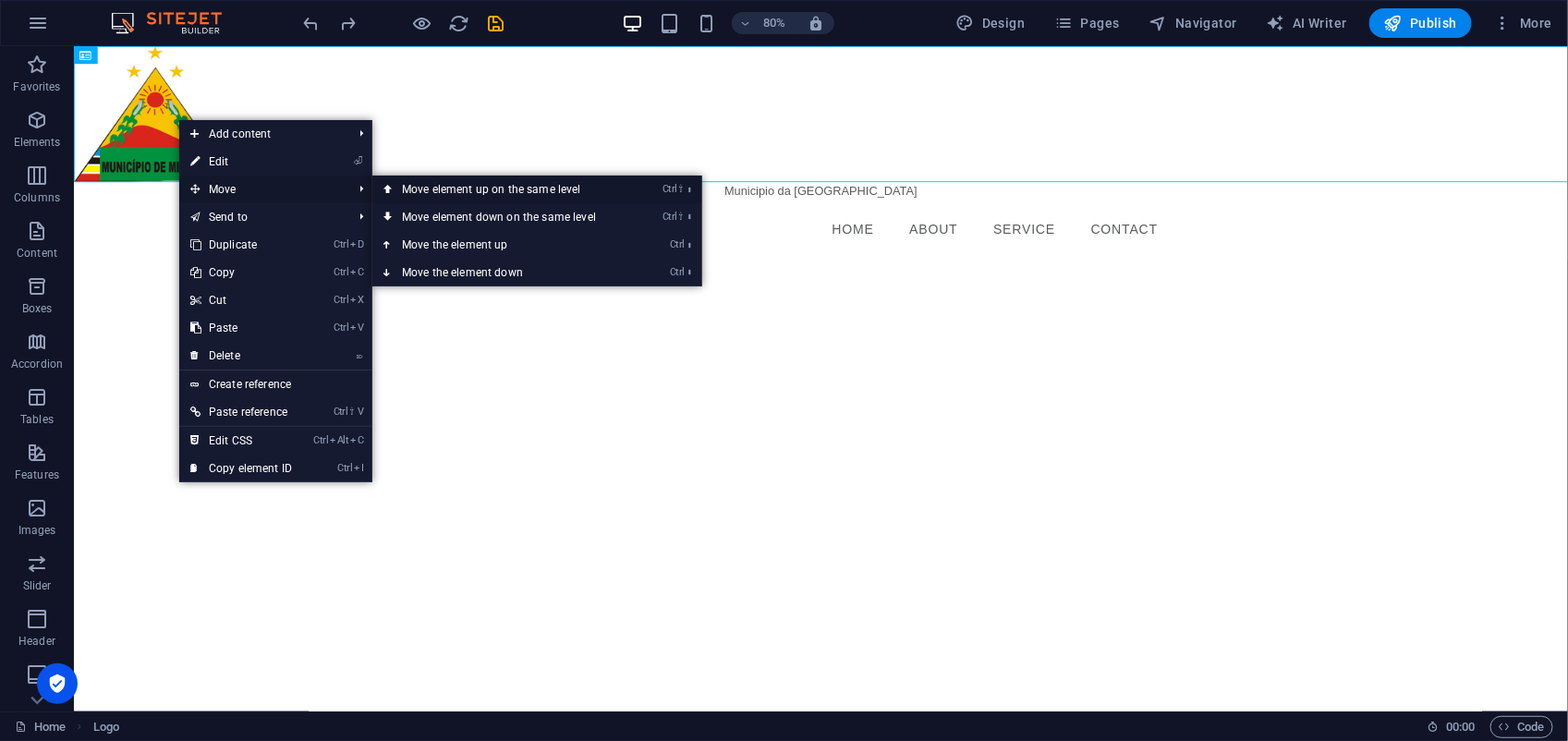click on "Ctrl ⇧ ⬆  Move element up on the same level" at bounding box center [503, 189] 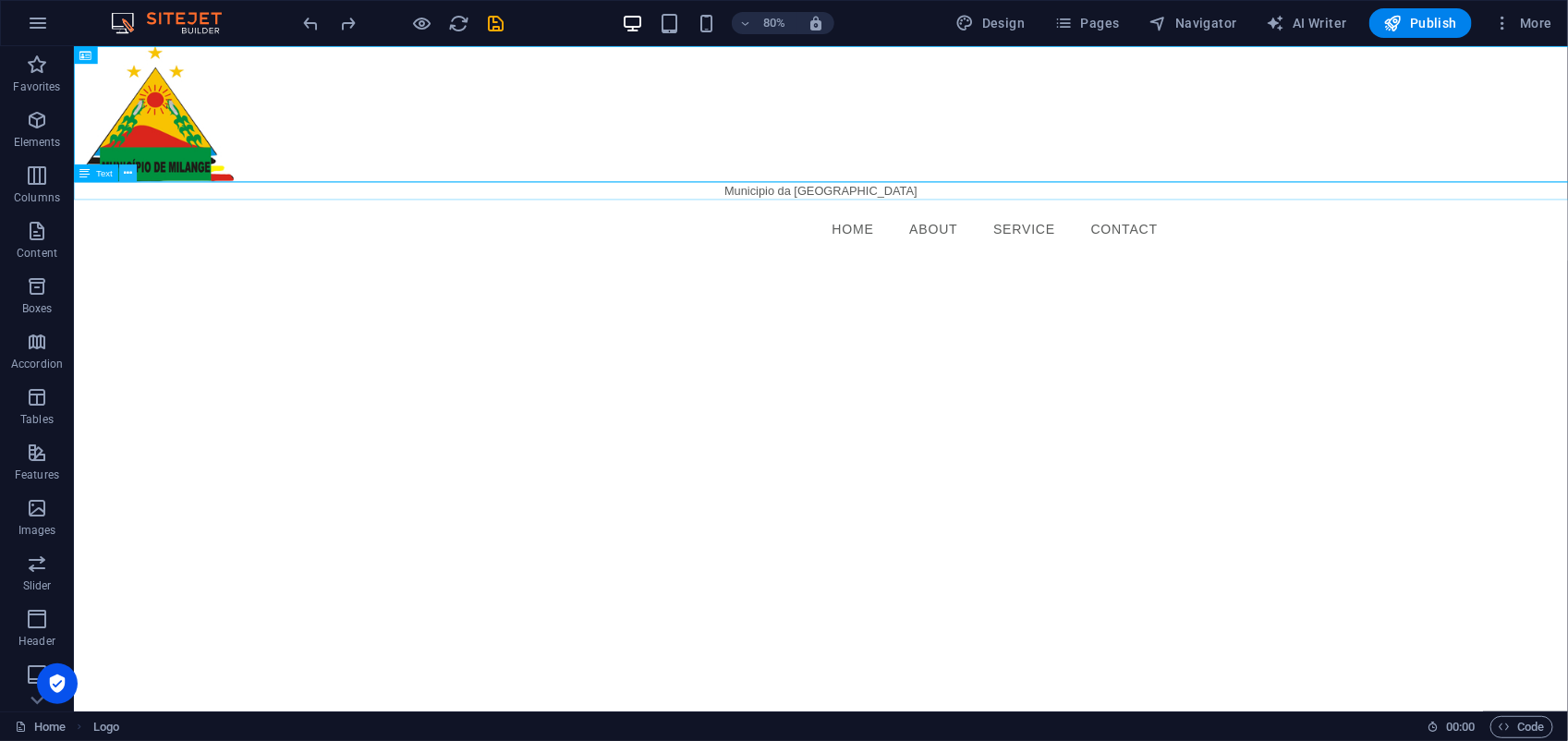 click at bounding box center [128, 173] 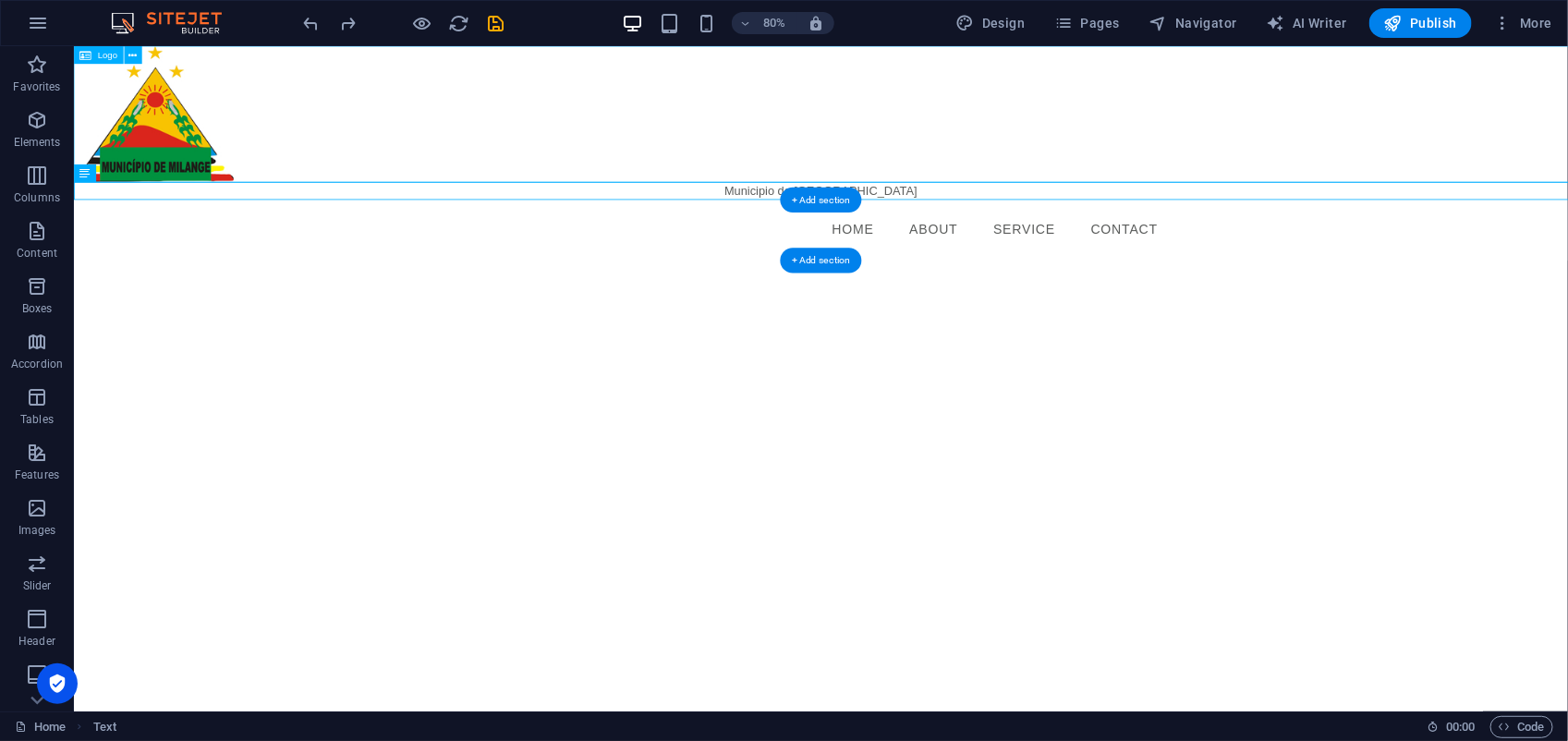 click at bounding box center (1006, 130) 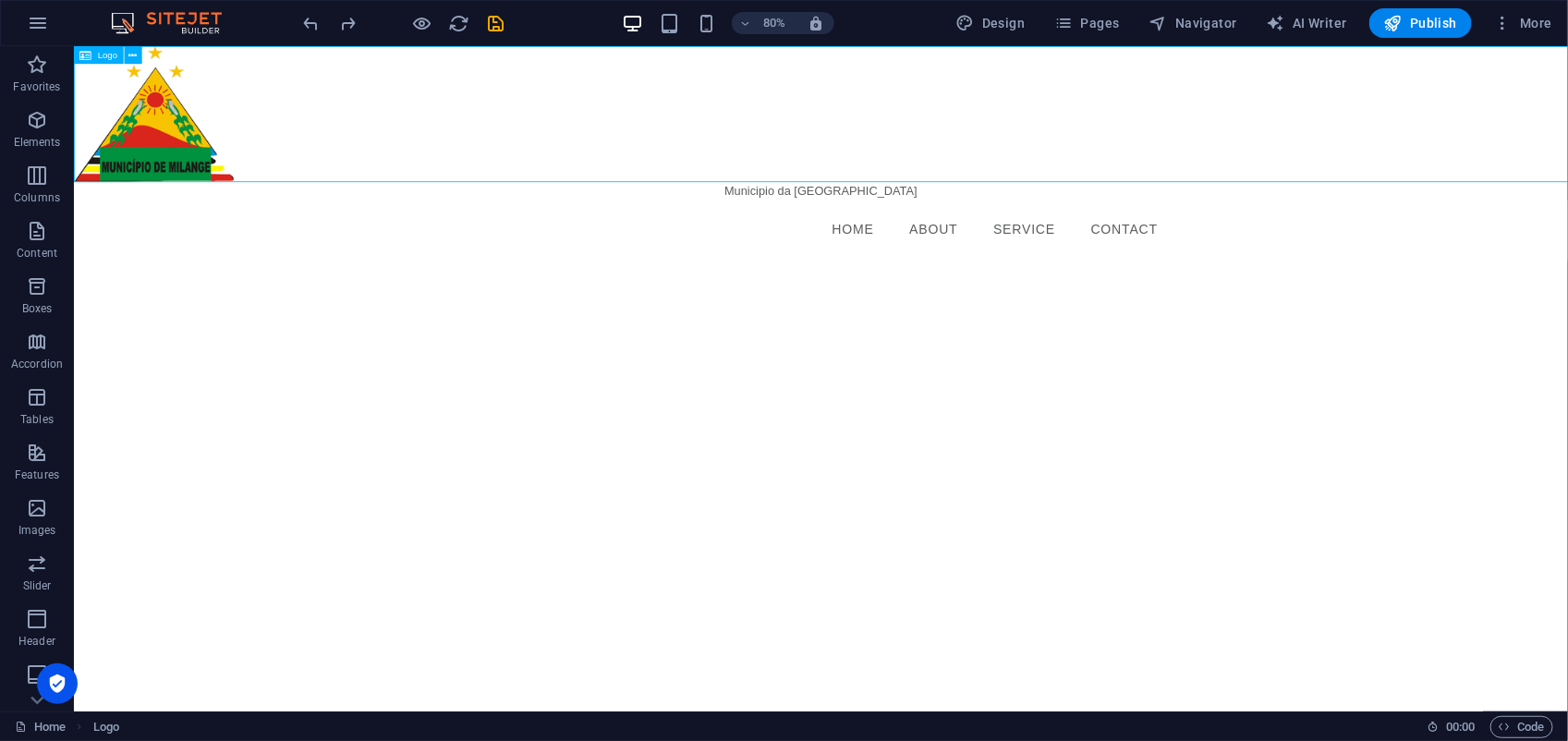 click on "Logo" at bounding box center (98, 55) 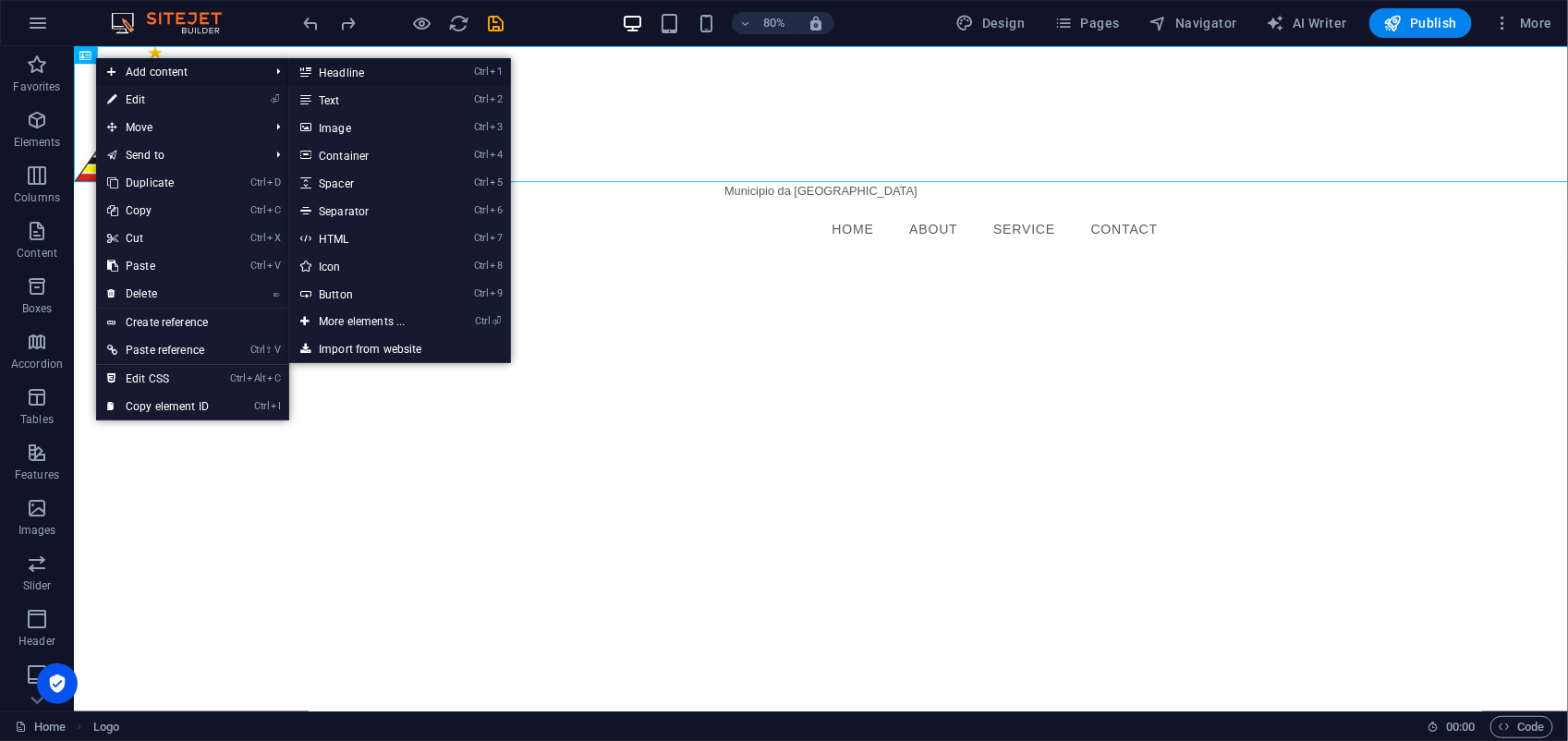 click on "Ctrl 1  Headline" at bounding box center [365, 72] 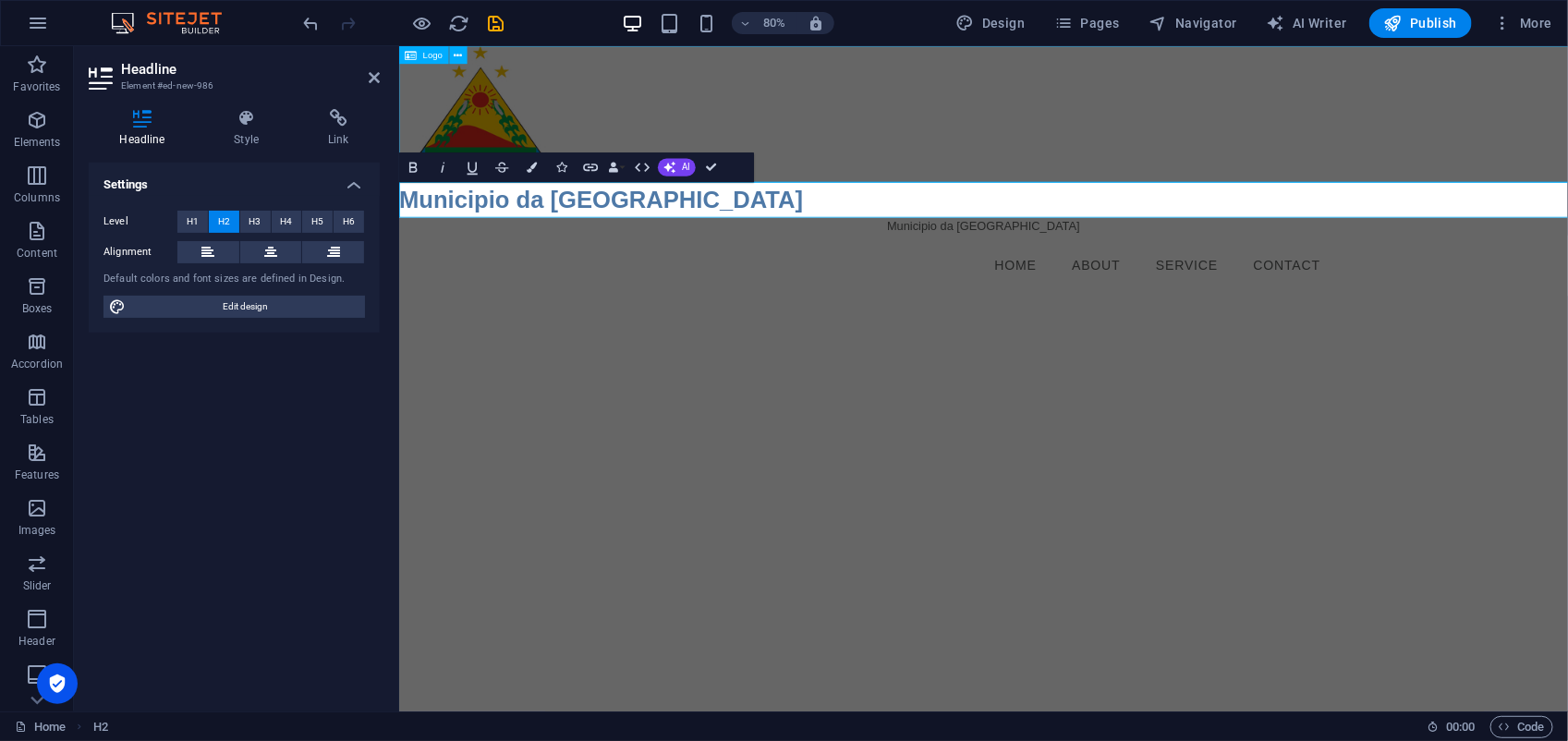 click at bounding box center (1128, 130) 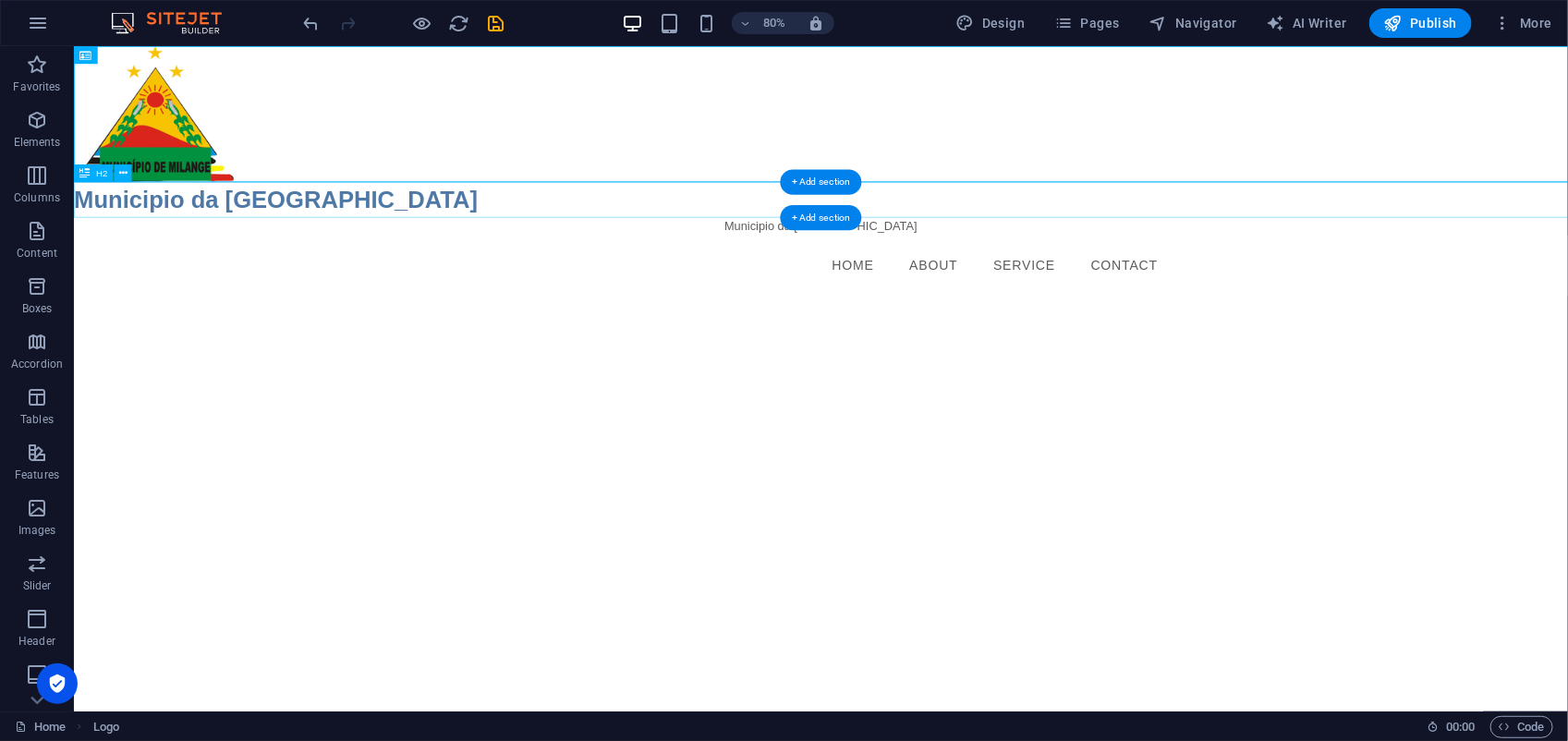 click on "Municipio da [GEOGRAPHIC_DATA]" at bounding box center [1006, 237] 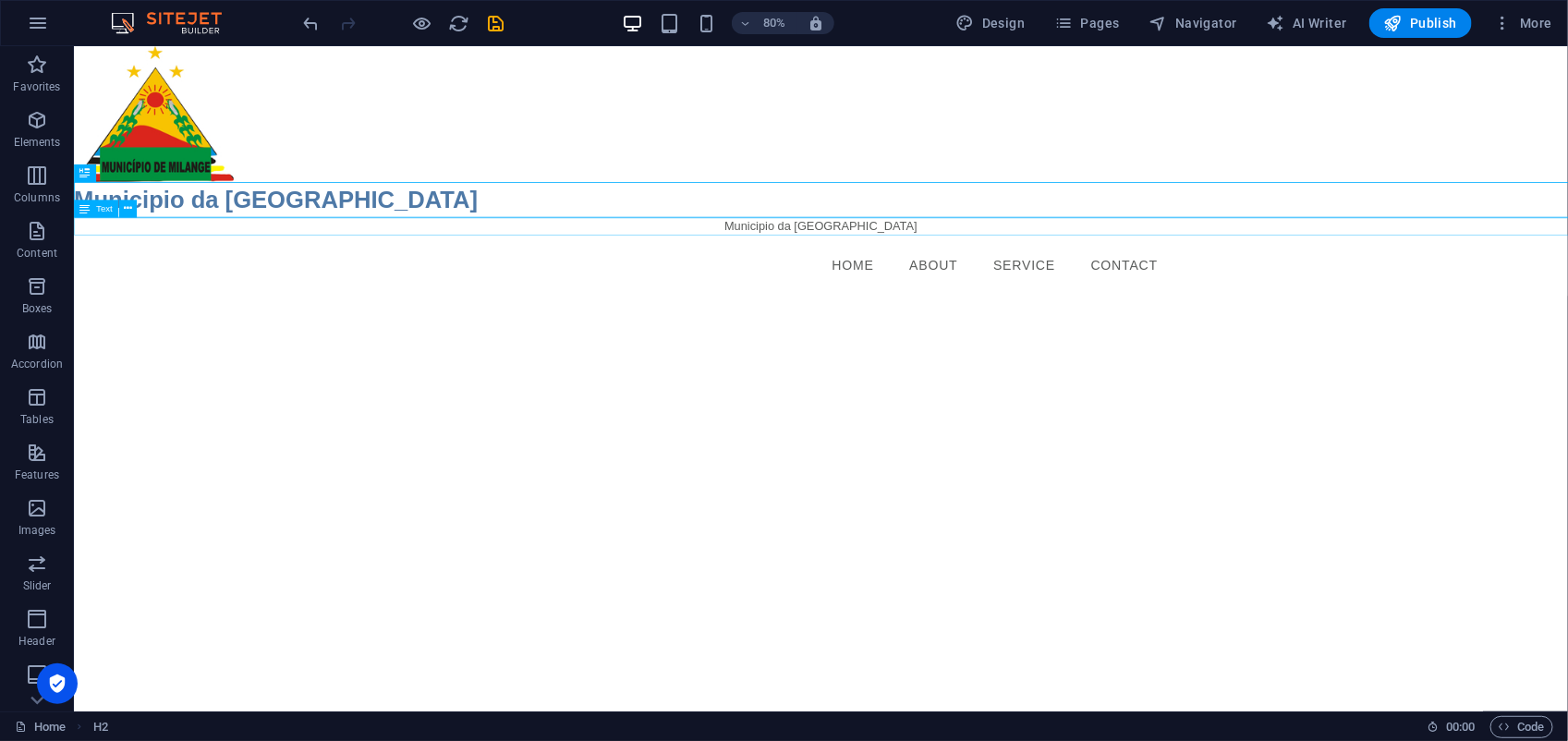 click on "Municipio da [GEOGRAPHIC_DATA]" at bounding box center [1006, 271] 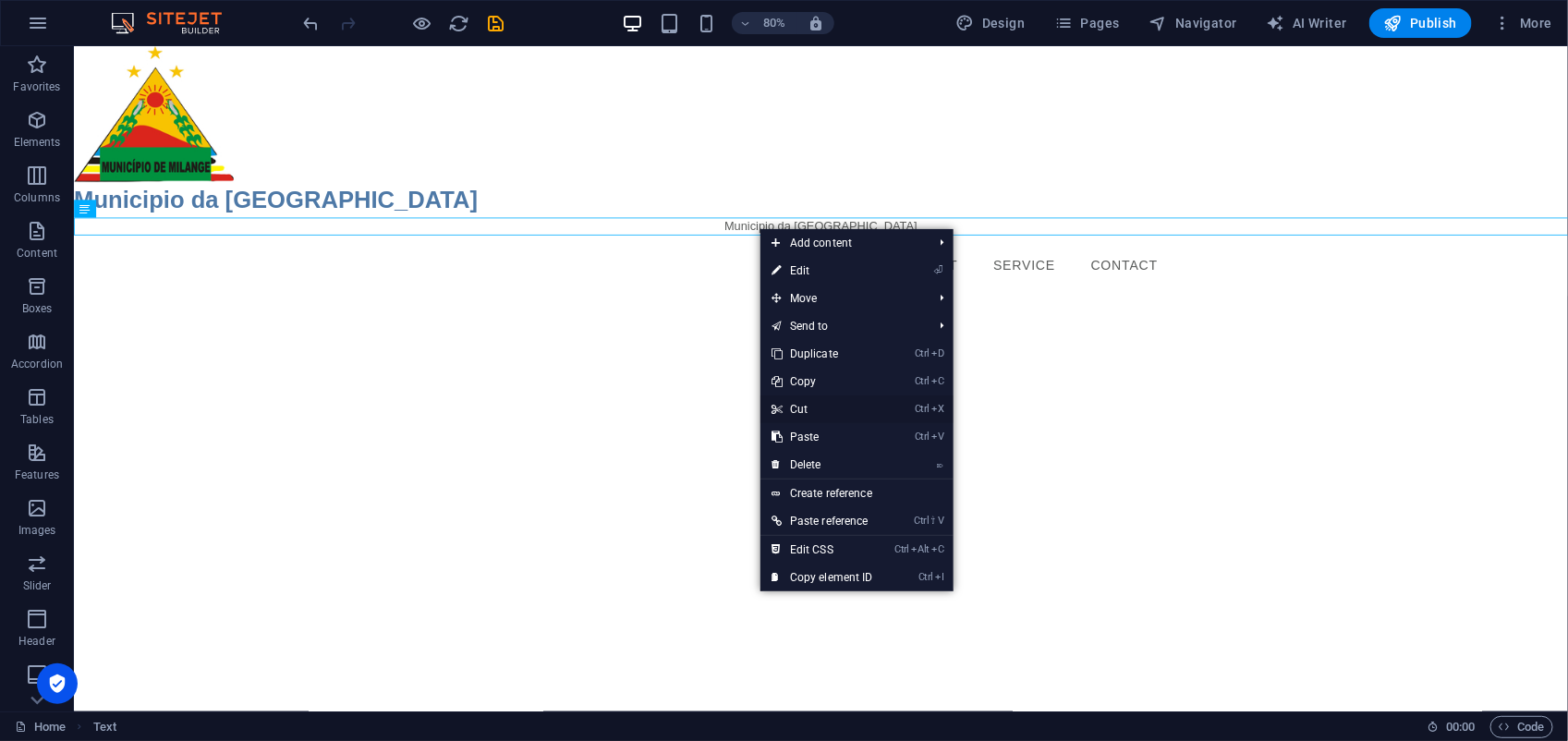 click on "Ctrl X  Cut" at bounding box center [822, 409] 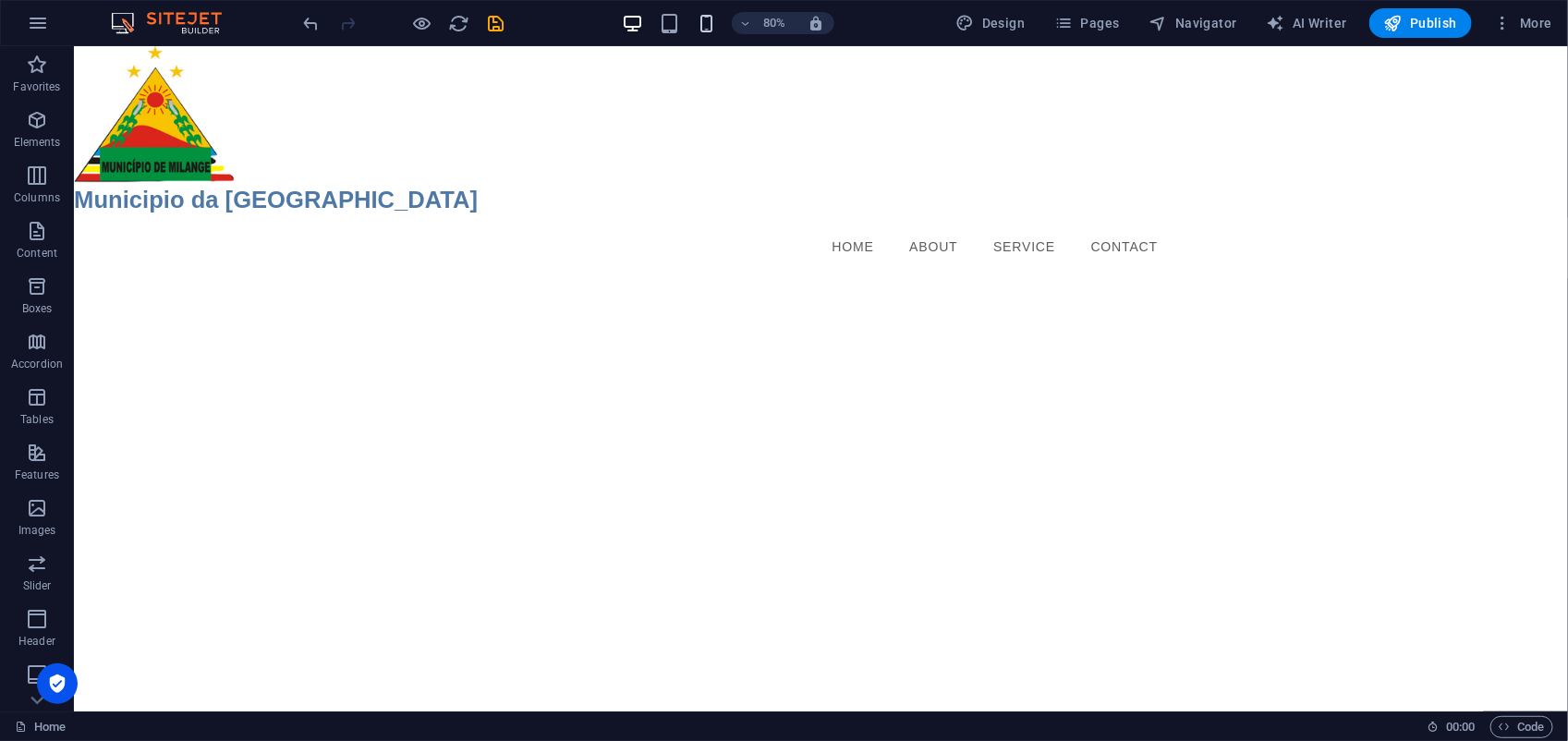 click at bounding box center (706, 23) 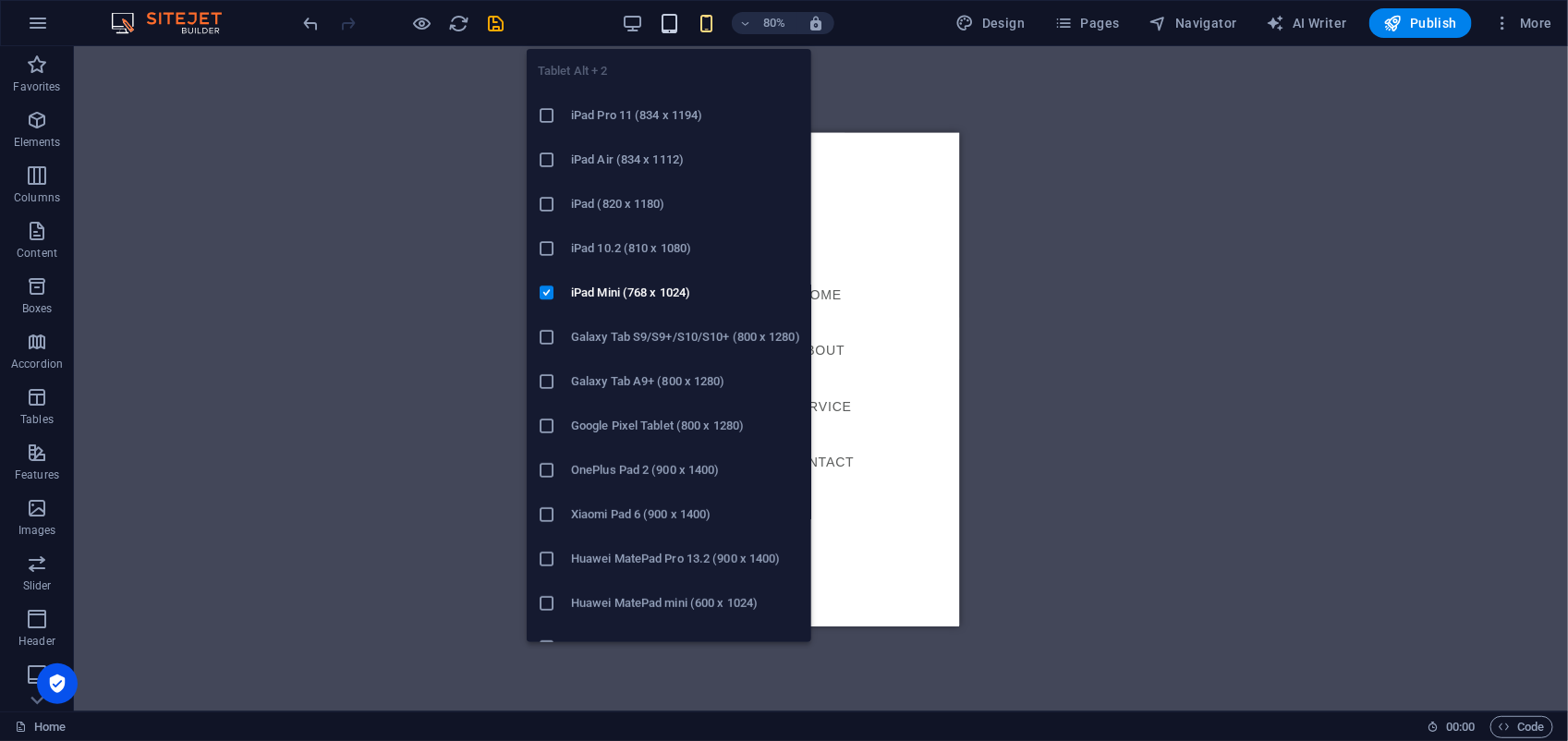 click at bounding box center (669, 23) 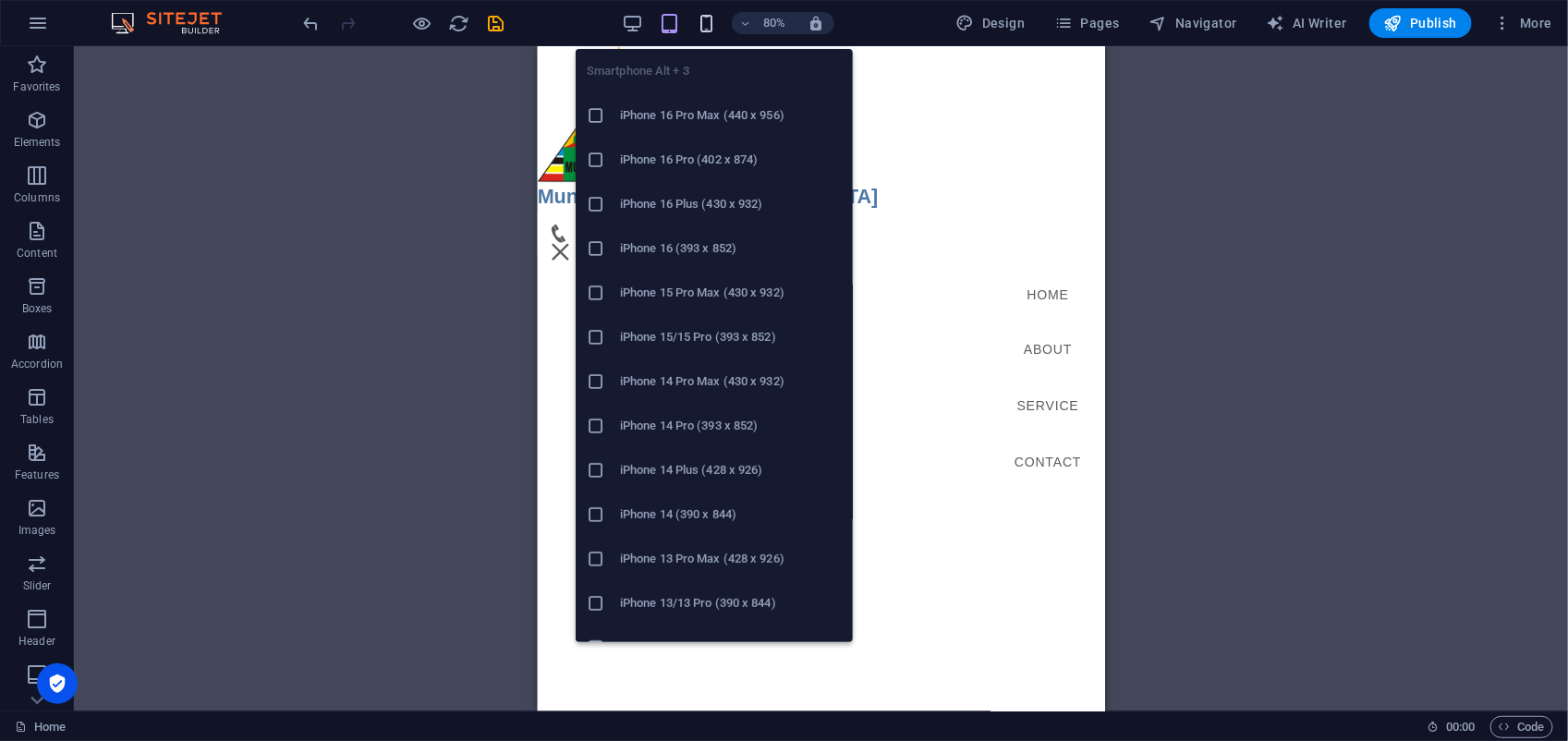 click at bounding box center [706, 23] 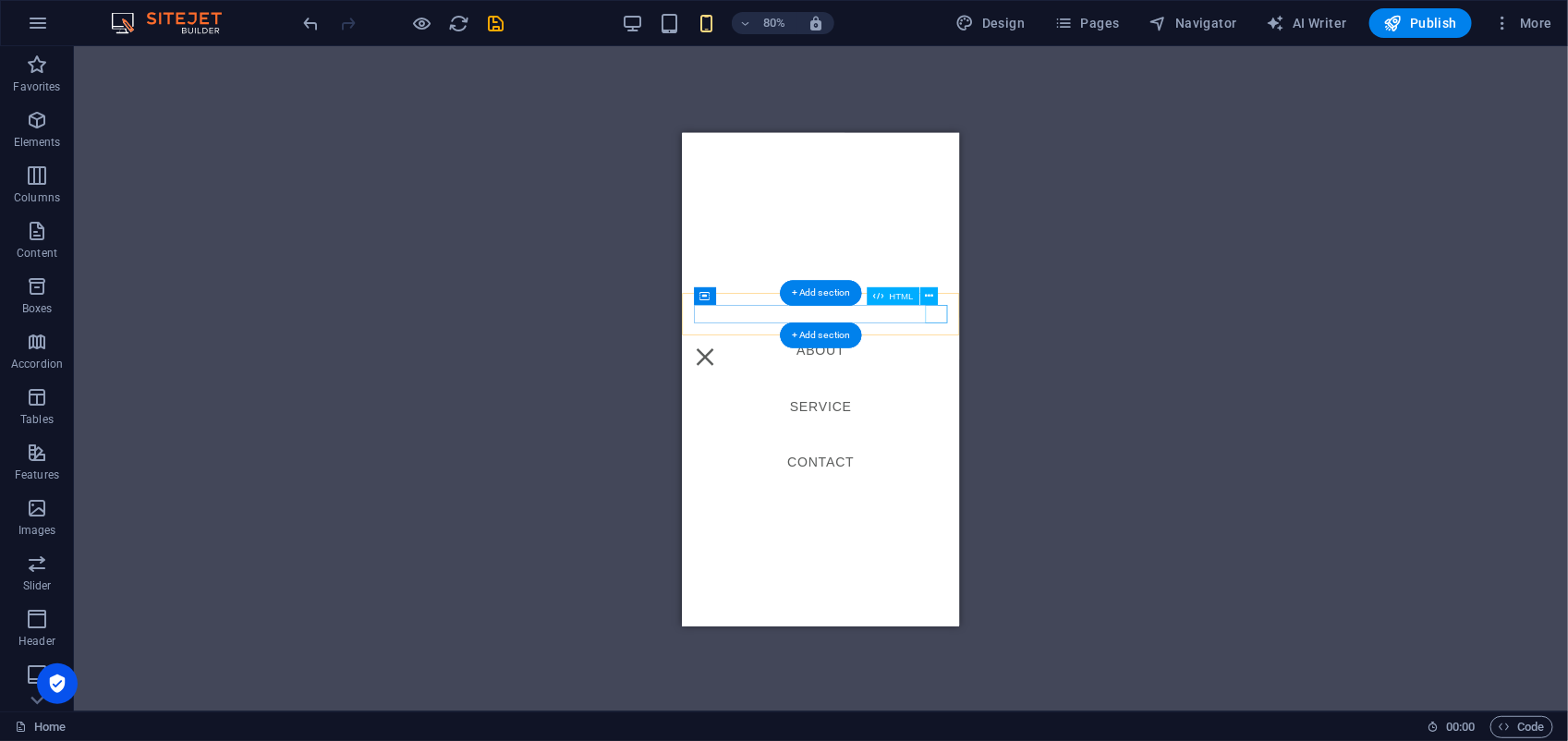 click on "Menu" at bounding box center [711, 412] 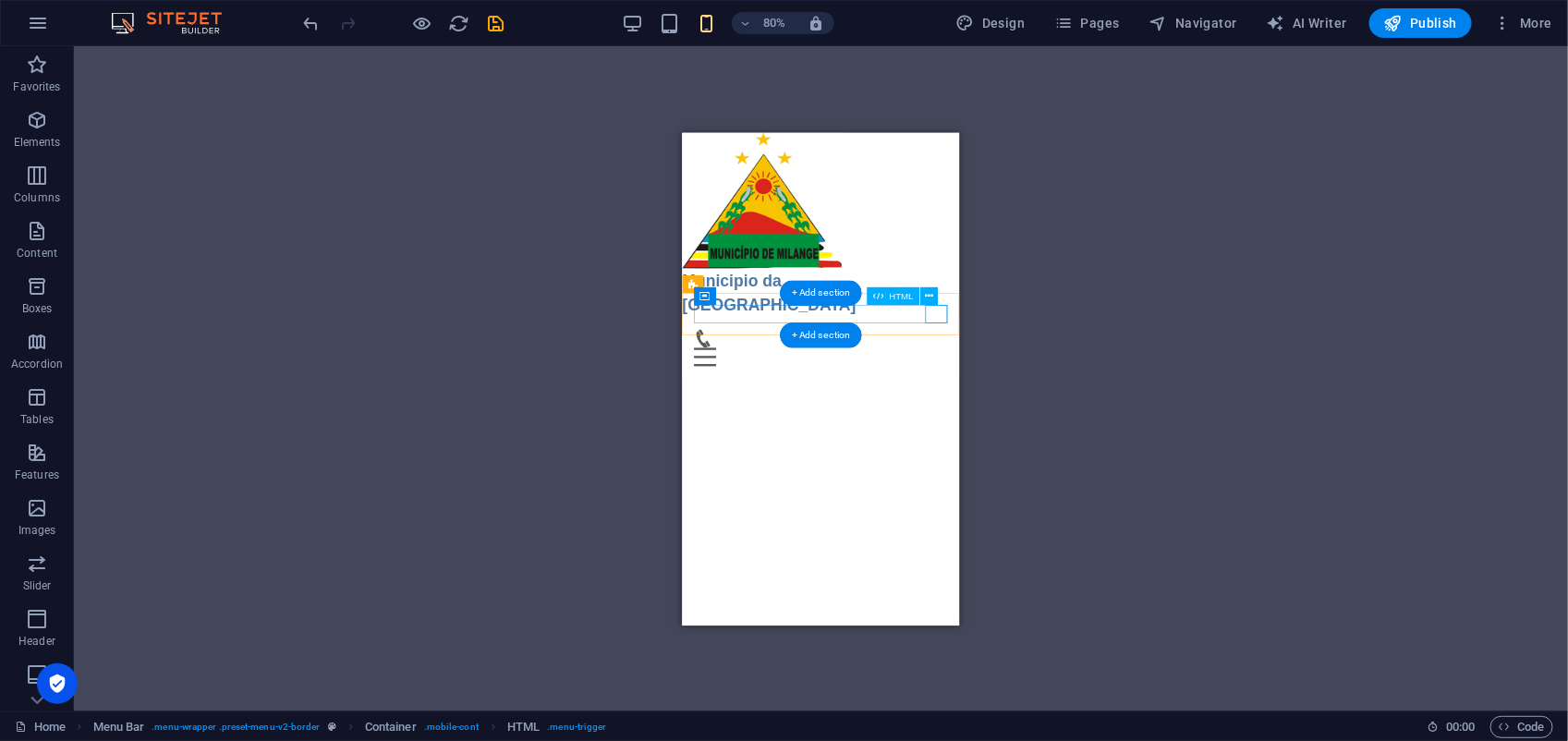 click on "Menu" at bounding box center (855, 412) 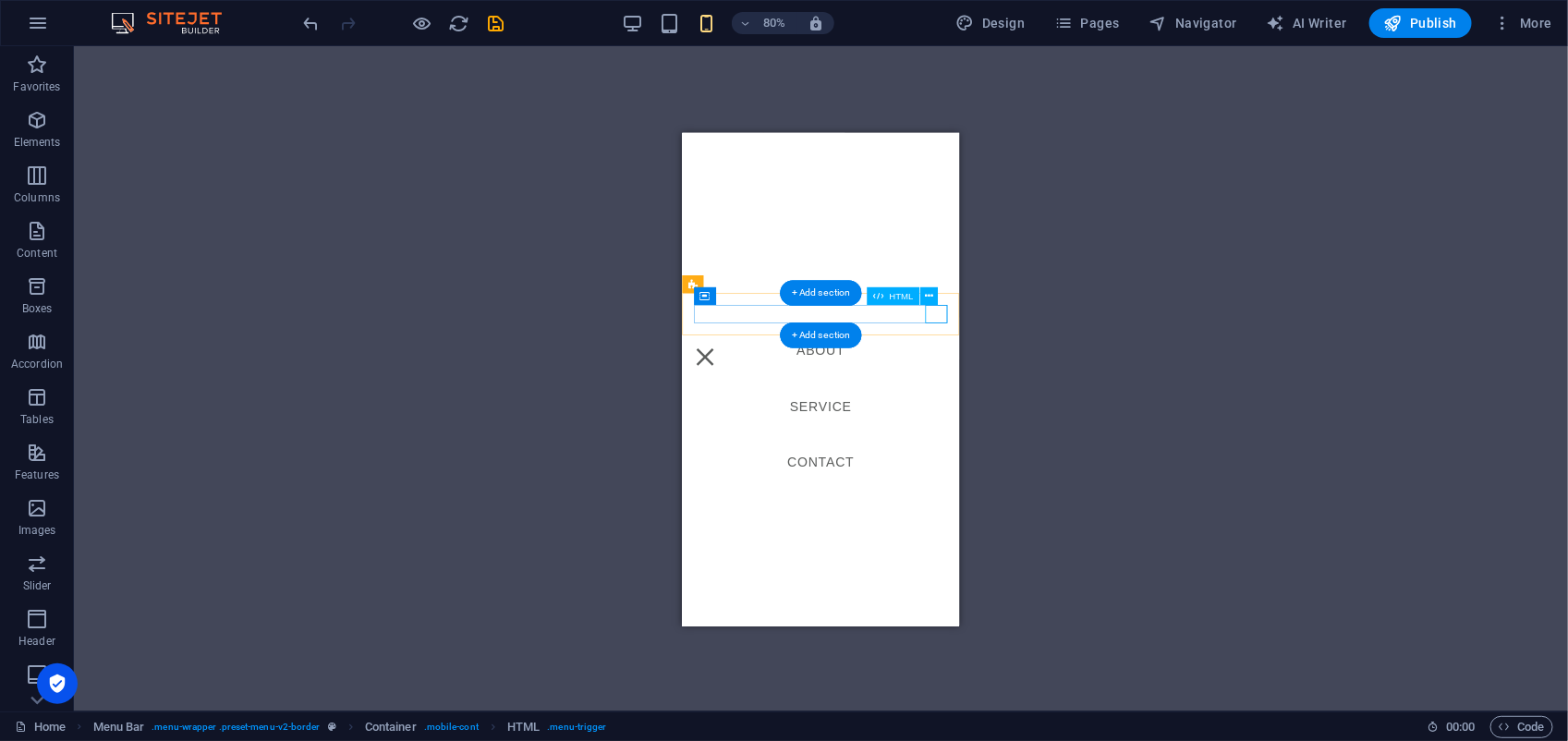 click on "Menu" at bounding box center (711, 412) 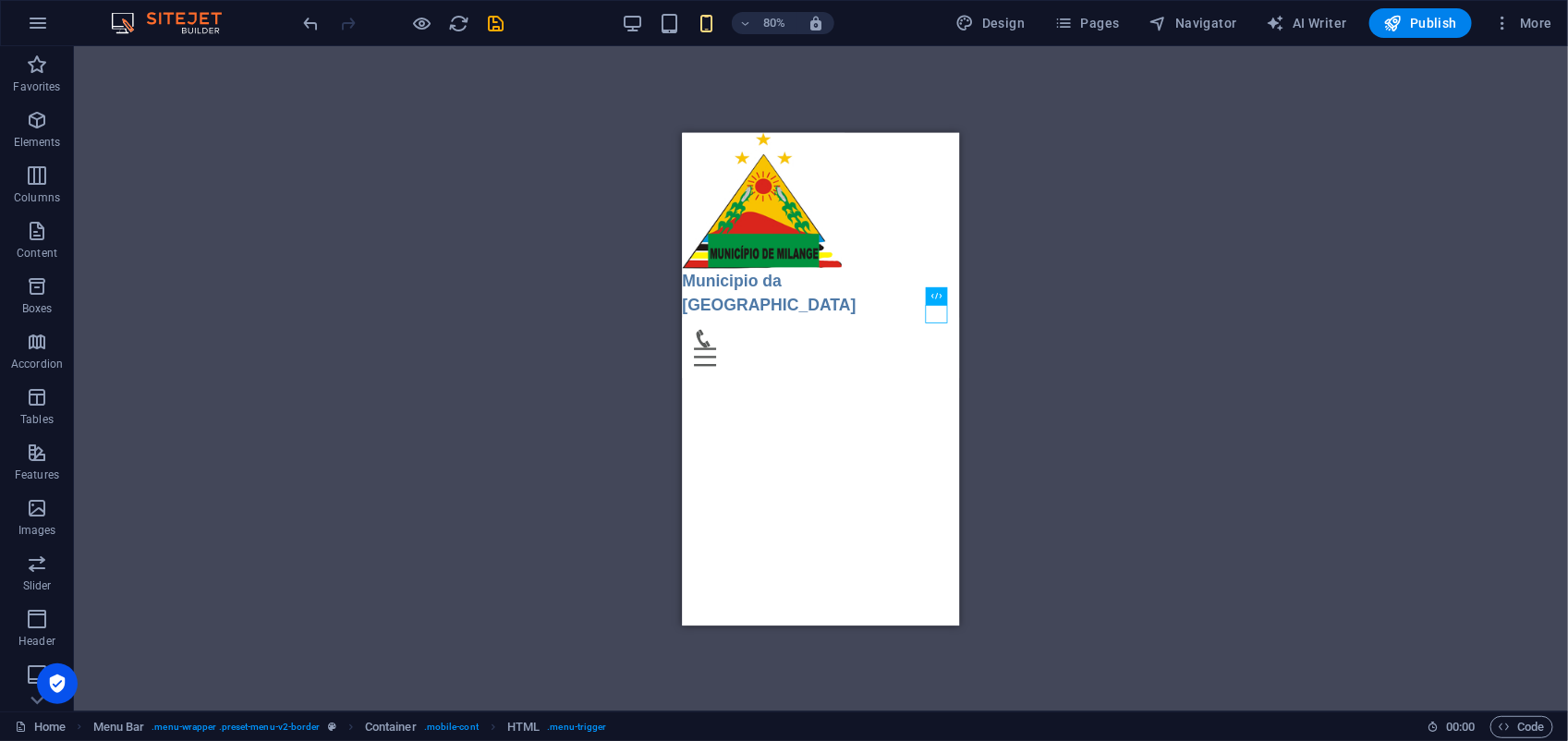 click on "80% Design Pages Navigator AI Writer Publish More" at bounding box center (930, 23) 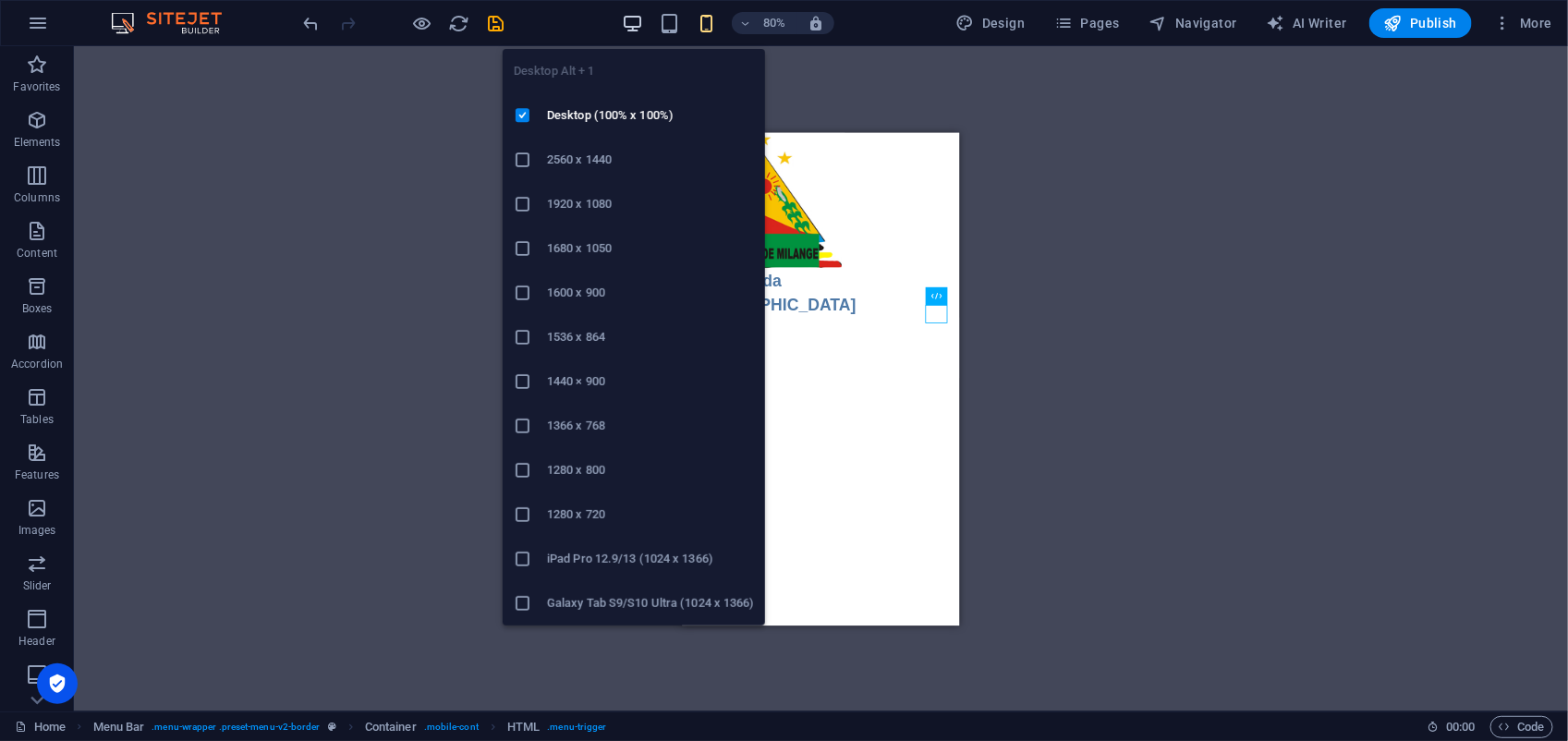 click at bounding box center [632, 23] 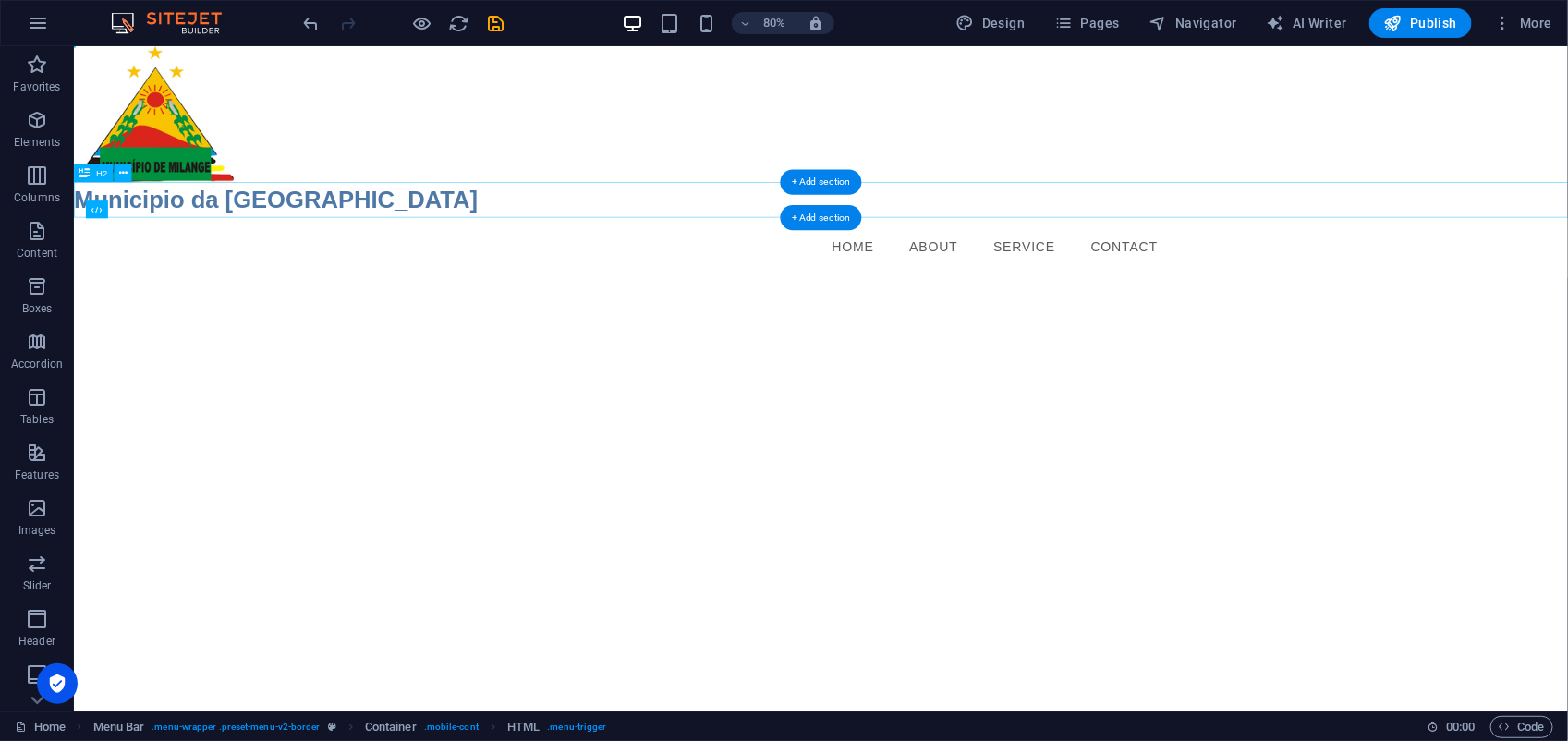 click on "Municipio da [GEOGRAPHIC_DATA]" at bounding box center [1006, 237] 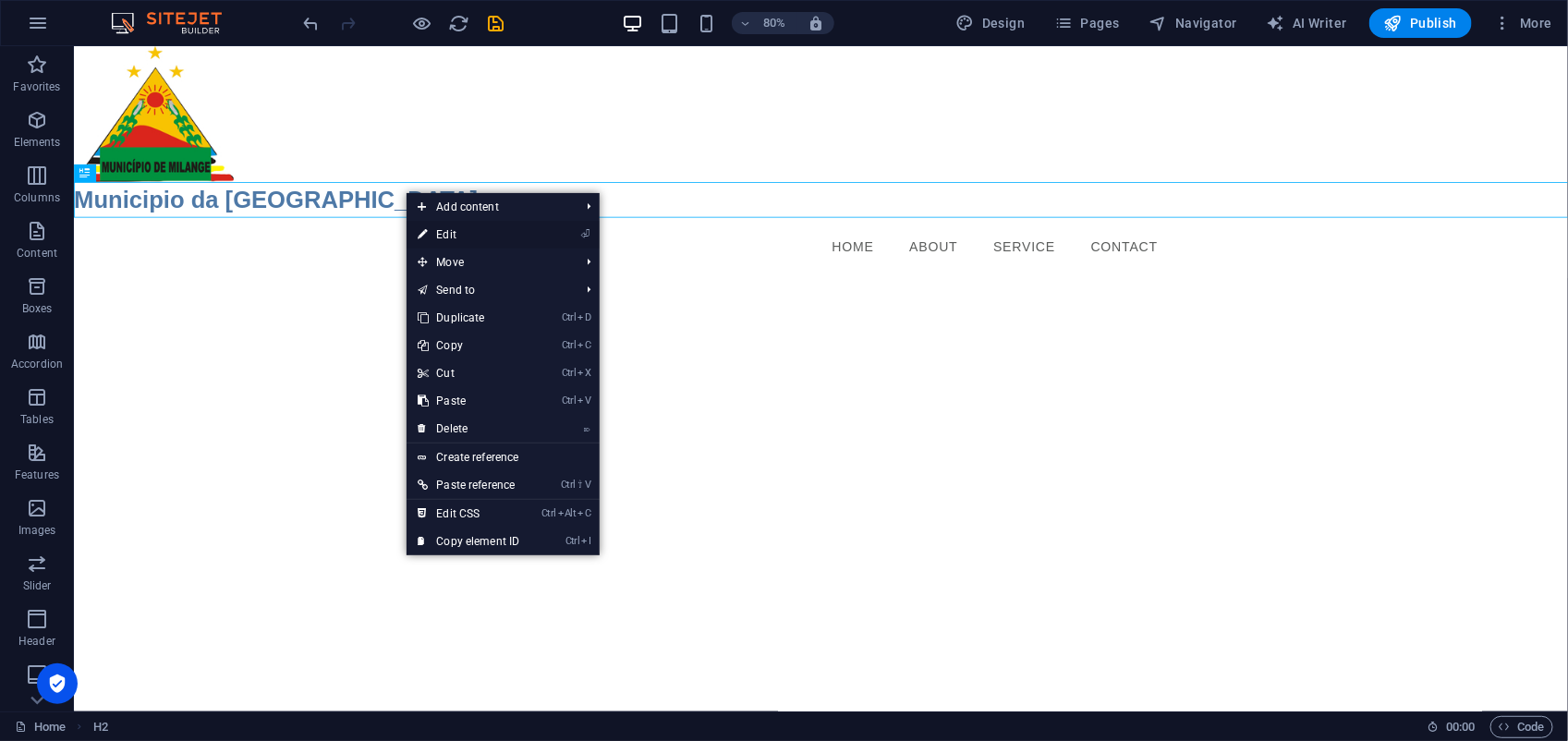 click on "⏎  Edit" at bounding box center (468, 235) 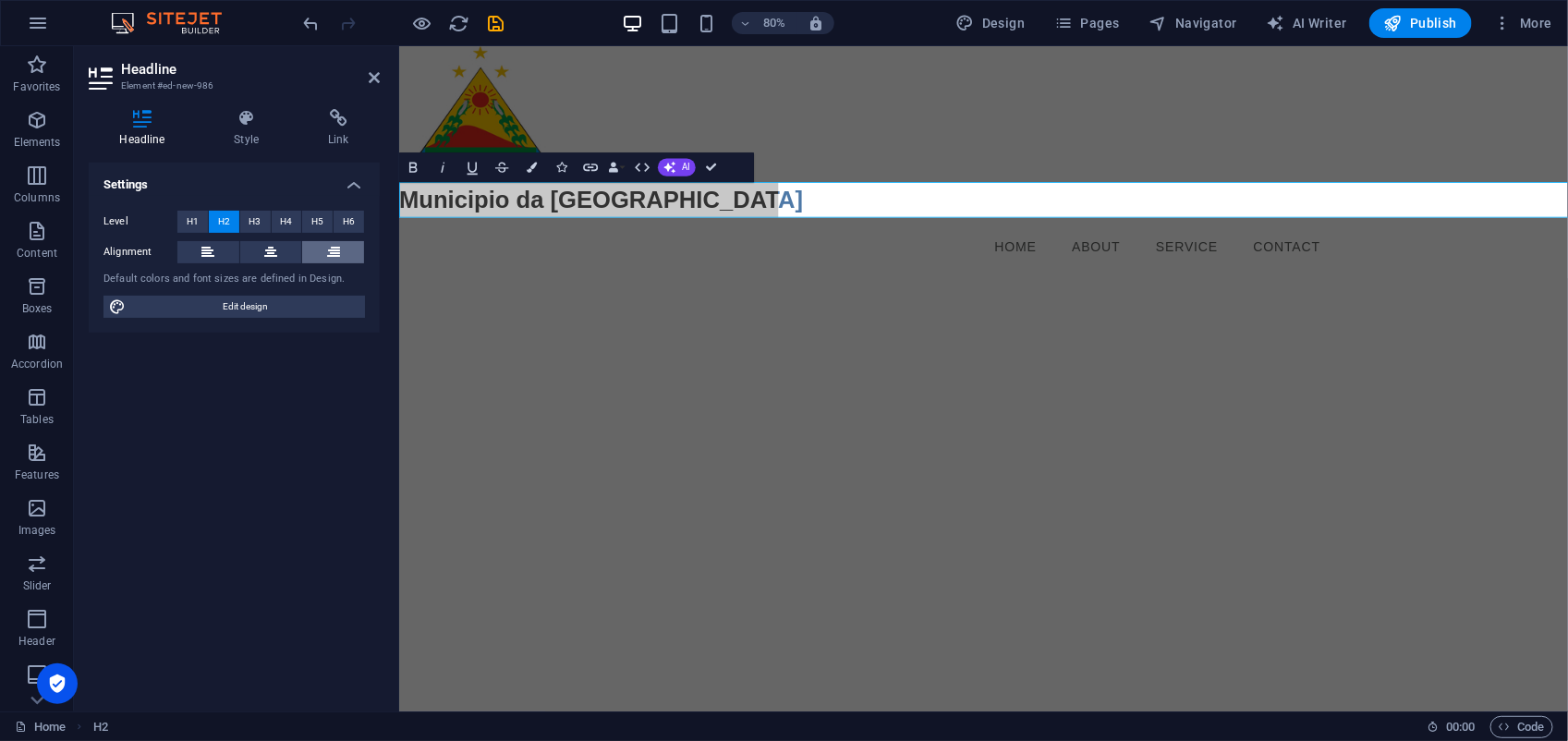 click at bounding box center (333, 252) 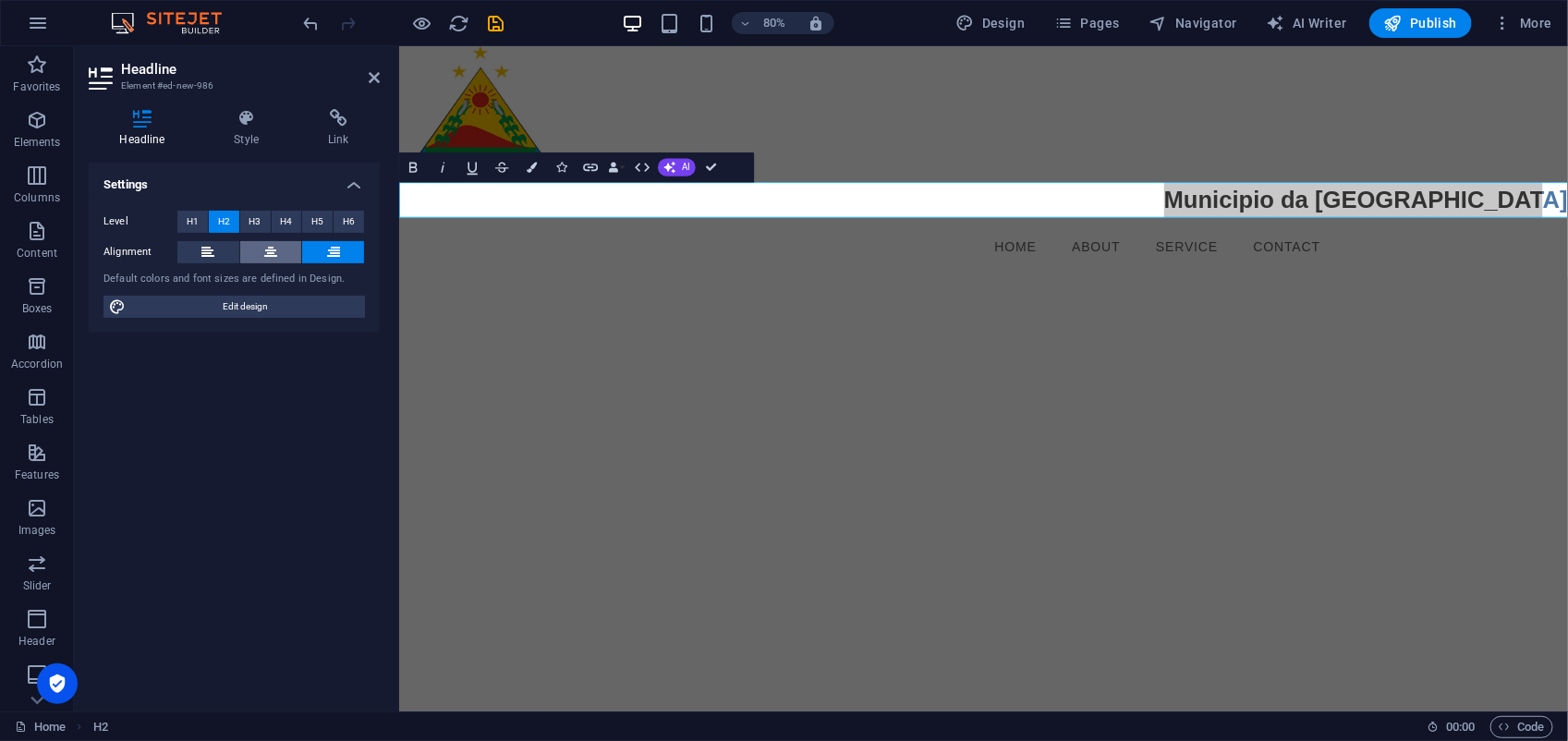 click at bounding box center [271, 252] 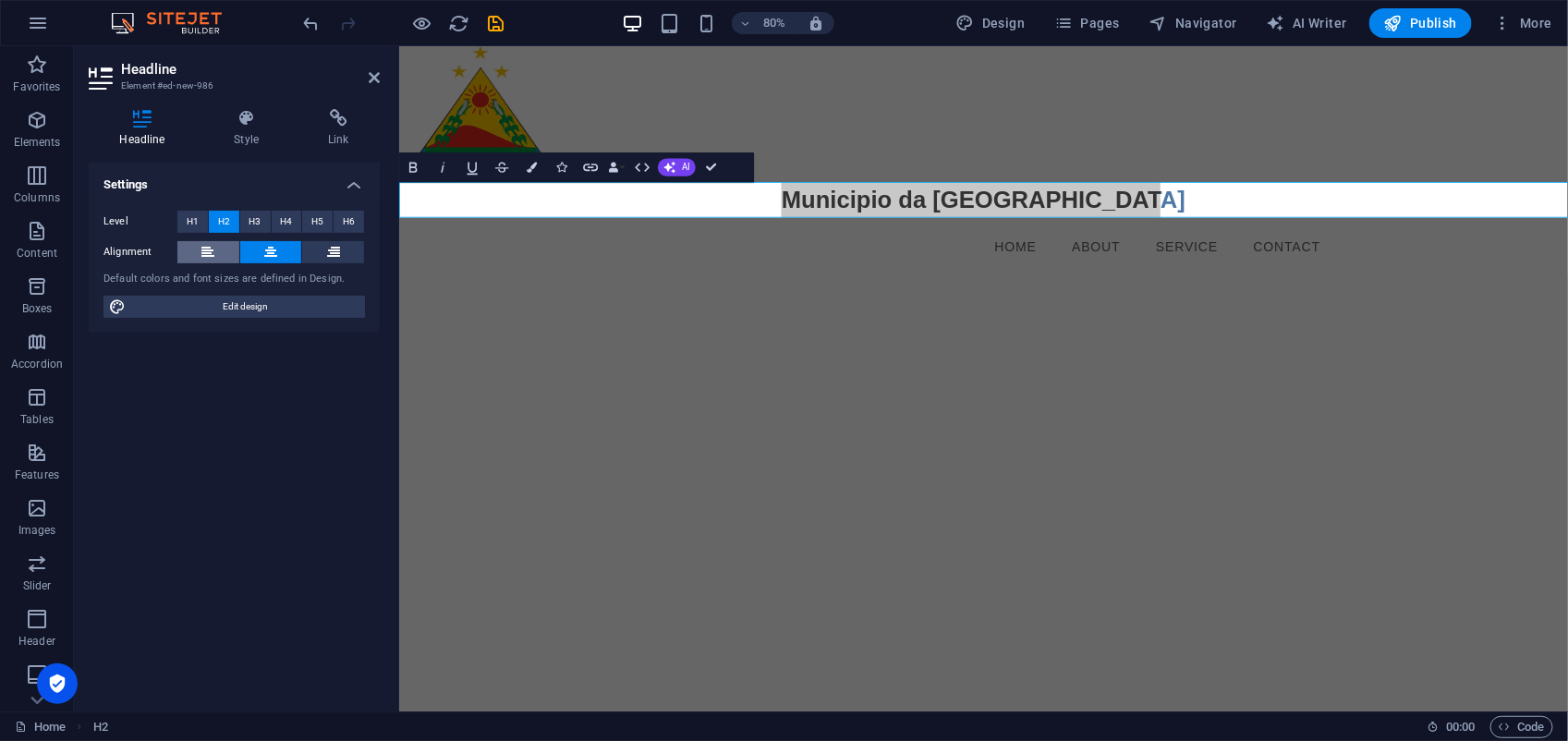 click at bounding box center (208, 252) 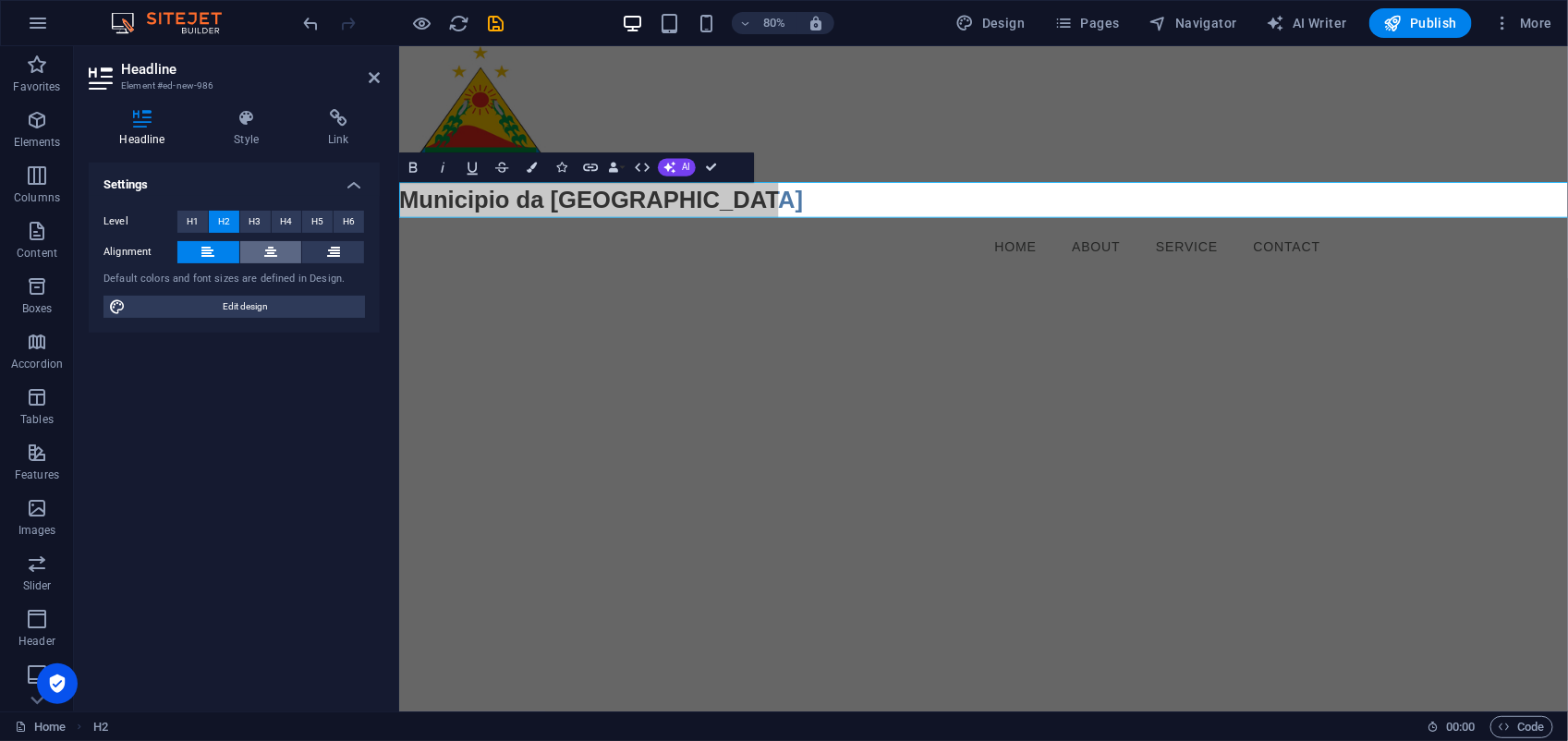 click at bounding box center (271, 252) 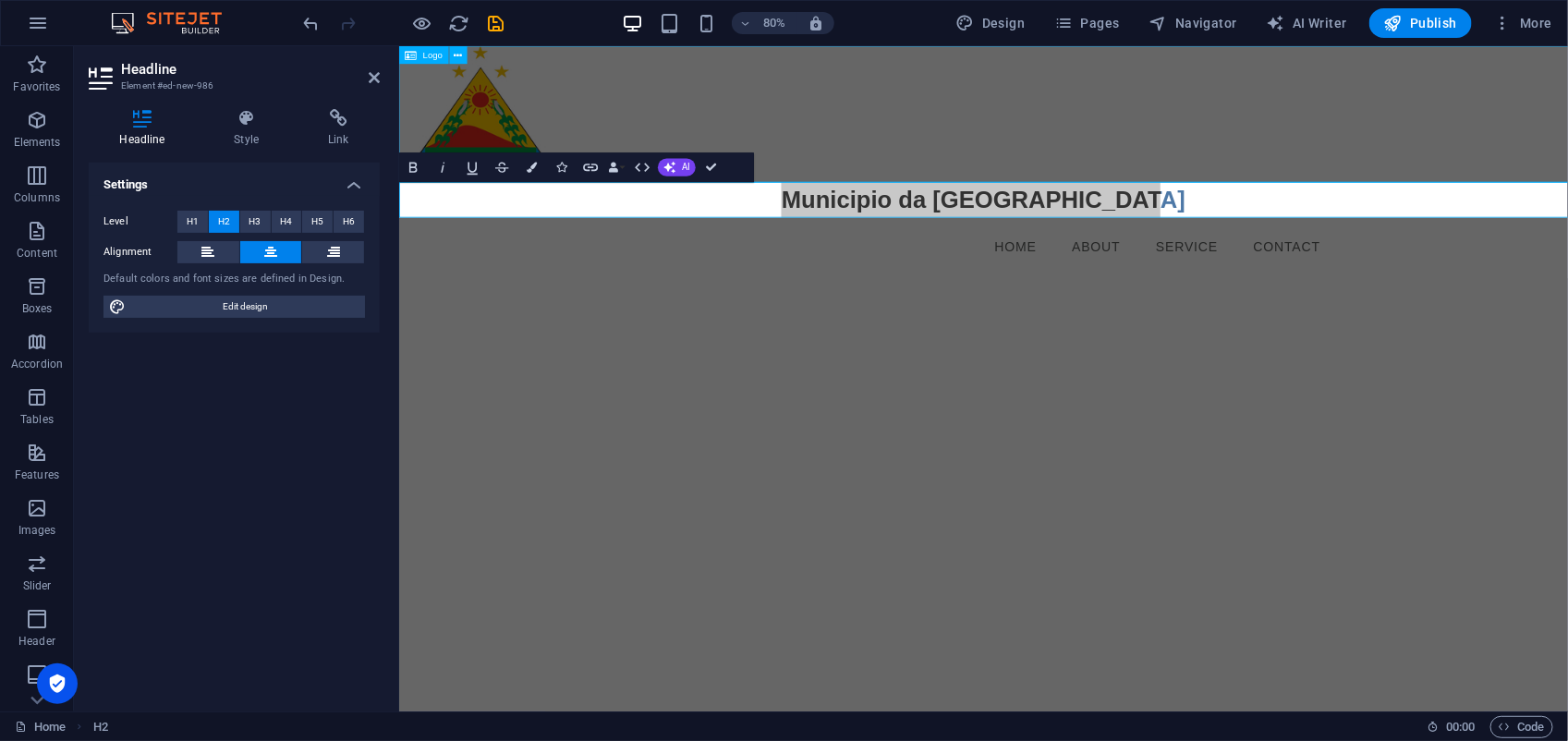 click at bounding box center [1128, 130] 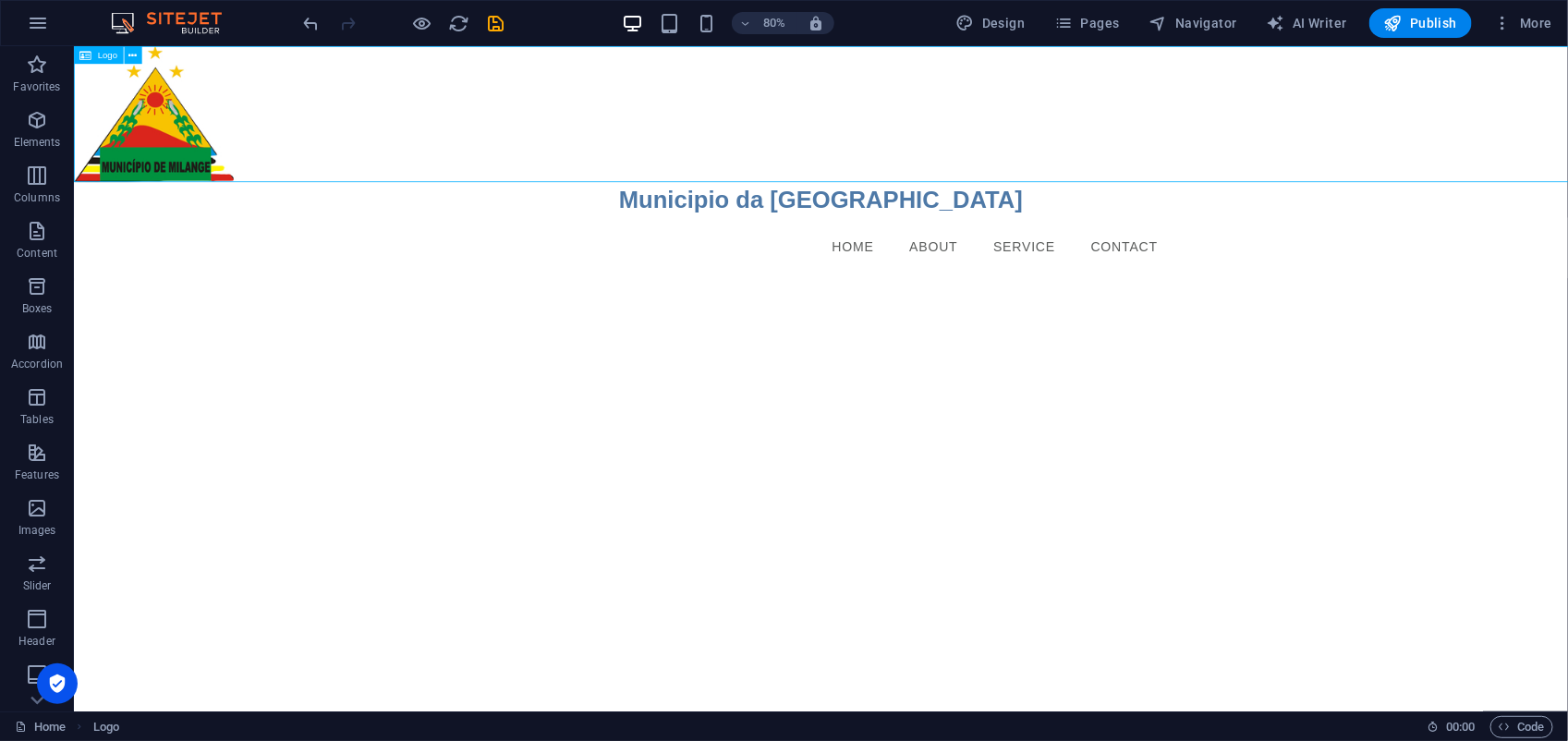 click at bounding box center (1006, 130) 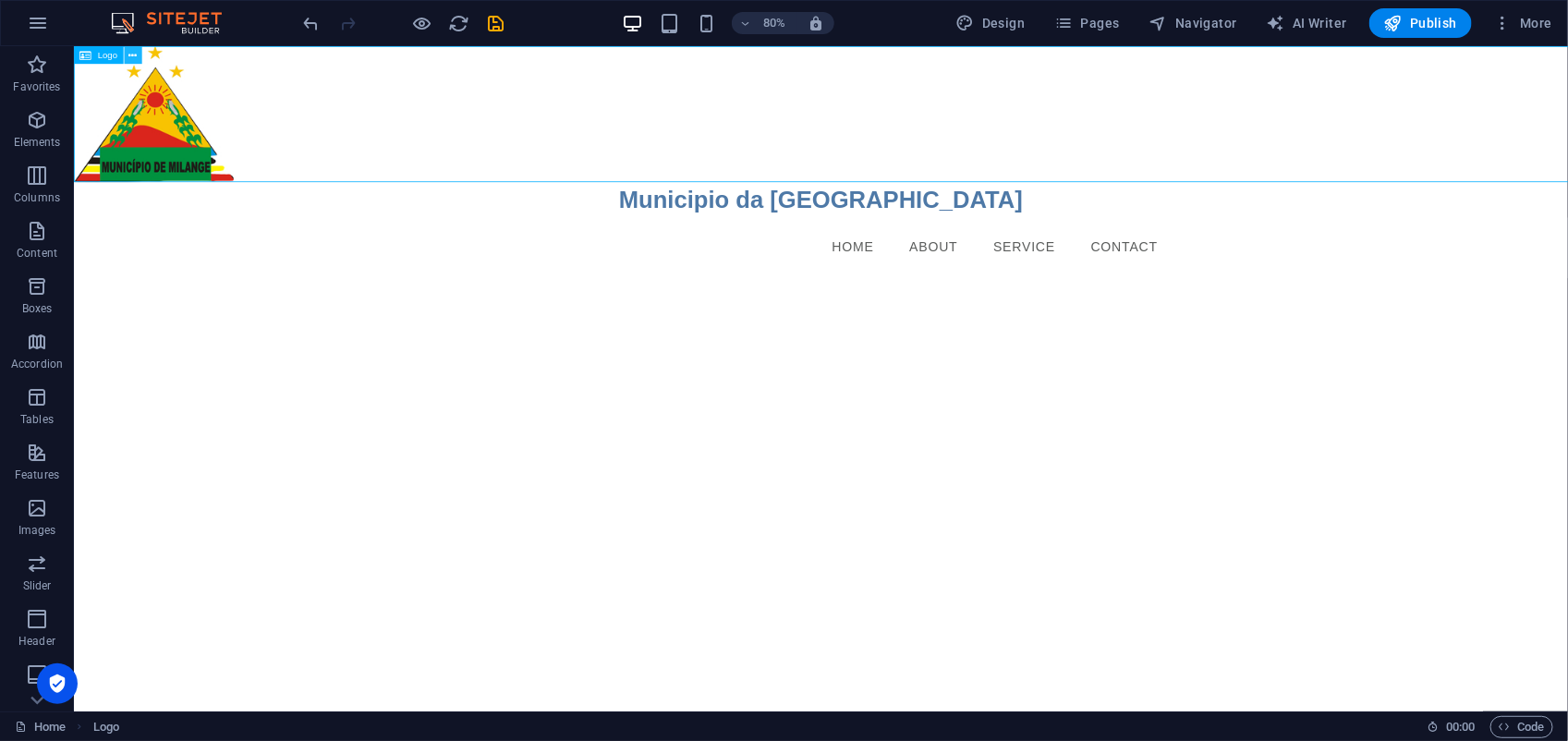 click at bounding box center [132, 55] 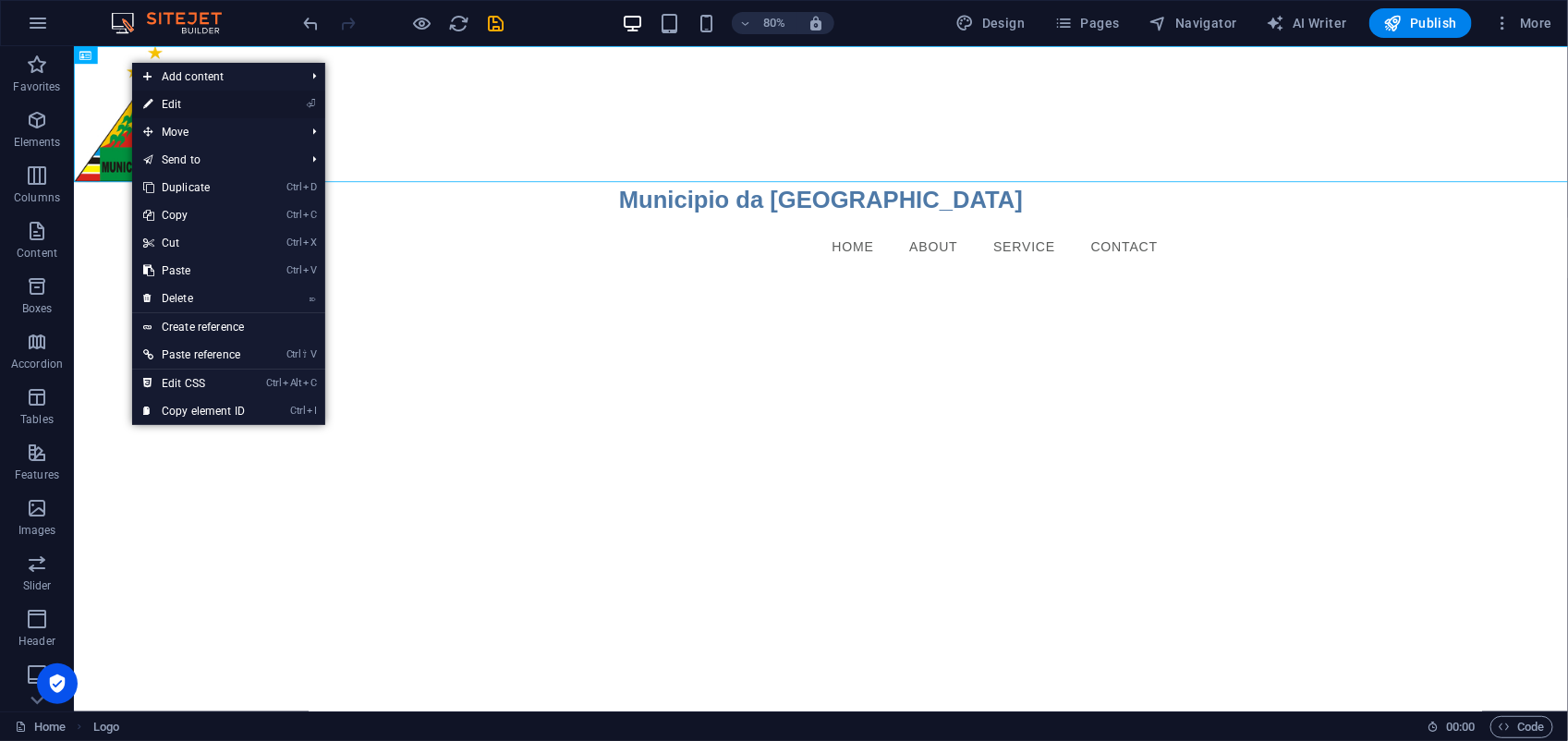 click on "⏎  Edit" at bounding box center [194, 104] 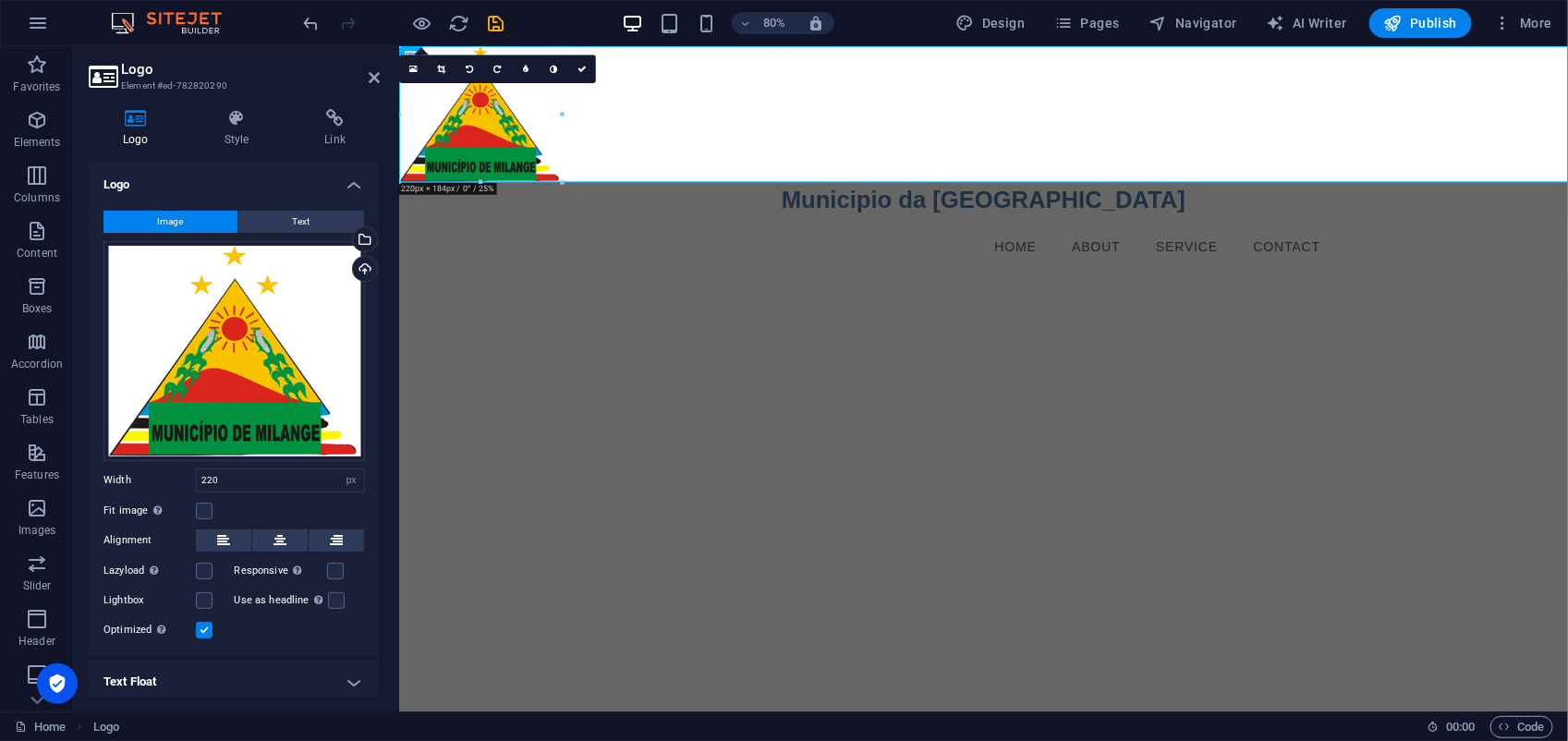 click on "Image Text Drag files here, click to choose files or select files from Files or our free stock photos & videos Select files from the file manager, stock photos, or upload file(s) Upload Width 220 Default auto px rem % em vh vw Fit image Automatically fit image to a fixed width and height Height Default auto px Alignment Lazyload Loading images after the page loads improves page speed. Responsive Automatically load retina image and smartphone optimized sizes. Lightbox Use as headline The image will be wrapped in an H1 headline tag. Useful for giving alternative text the weight of an H1 headline, e.g. for the logo. Leave unchecked if uncertain. Optimized Images are compressed to improve page speed. Position Direction Custom X offset 50 px rem % vh vw Y offset 50 px rem % vh vw Edit design" at bounding box center (234, 426) 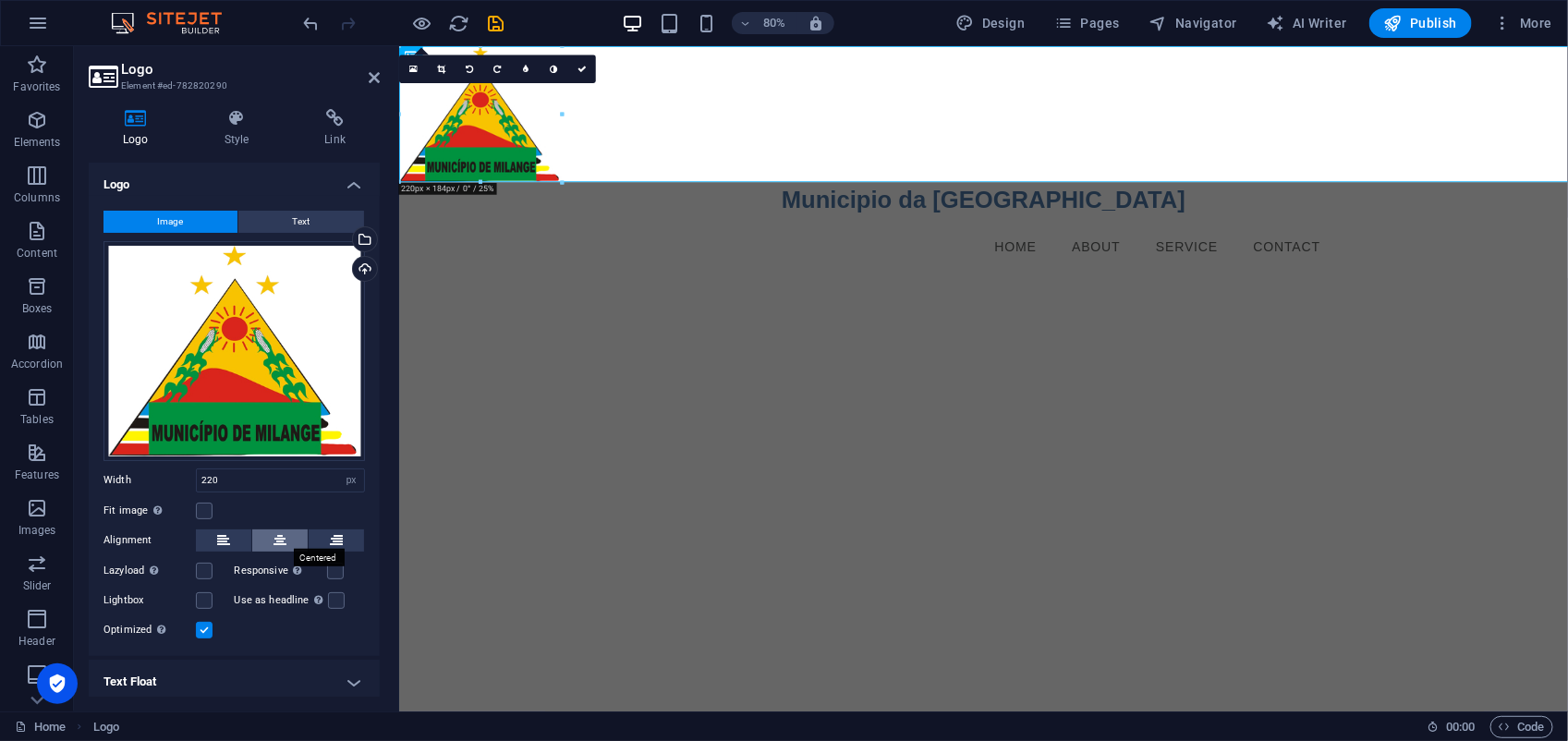 click at bounding box center [280, 541] 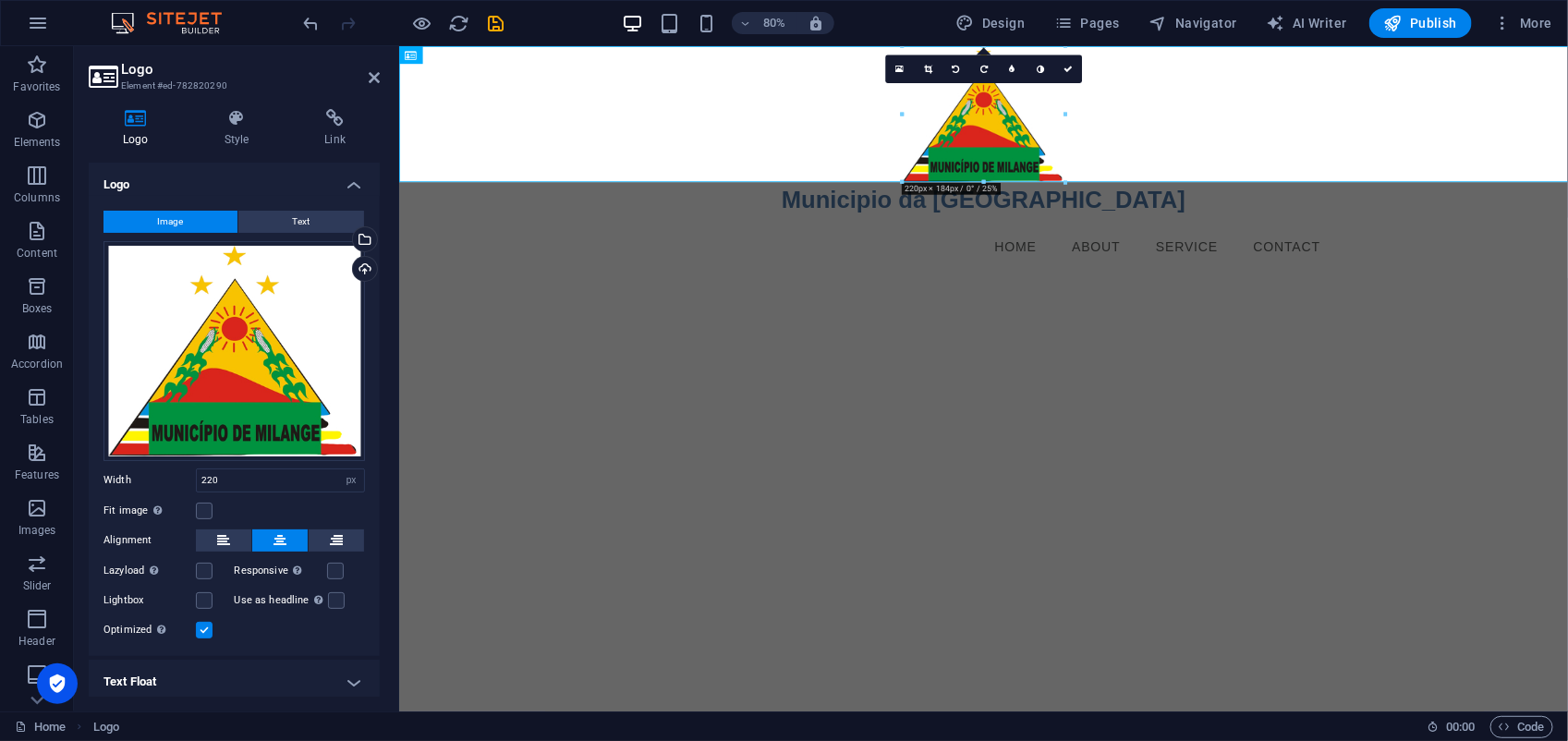 drag, startPoint x: 1012, startPoint y: 524, endPoint x: 1015, endPoint y: 510, distance: 14.317821 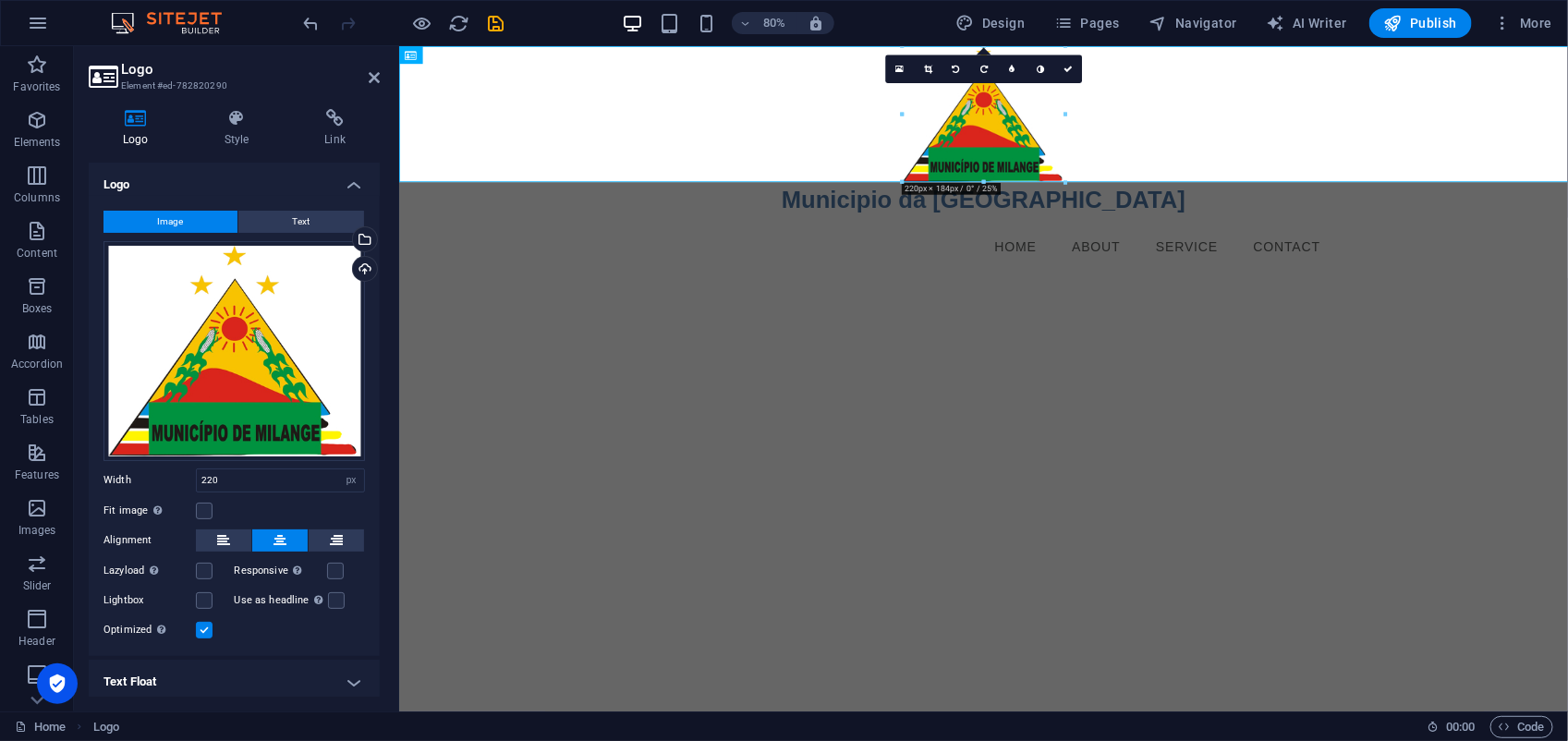 click on "Skip to main content
Municipio da [GEOGRAPHIC_DATA] Menu Home About Service Contact" at bounding box center (1128, 190) 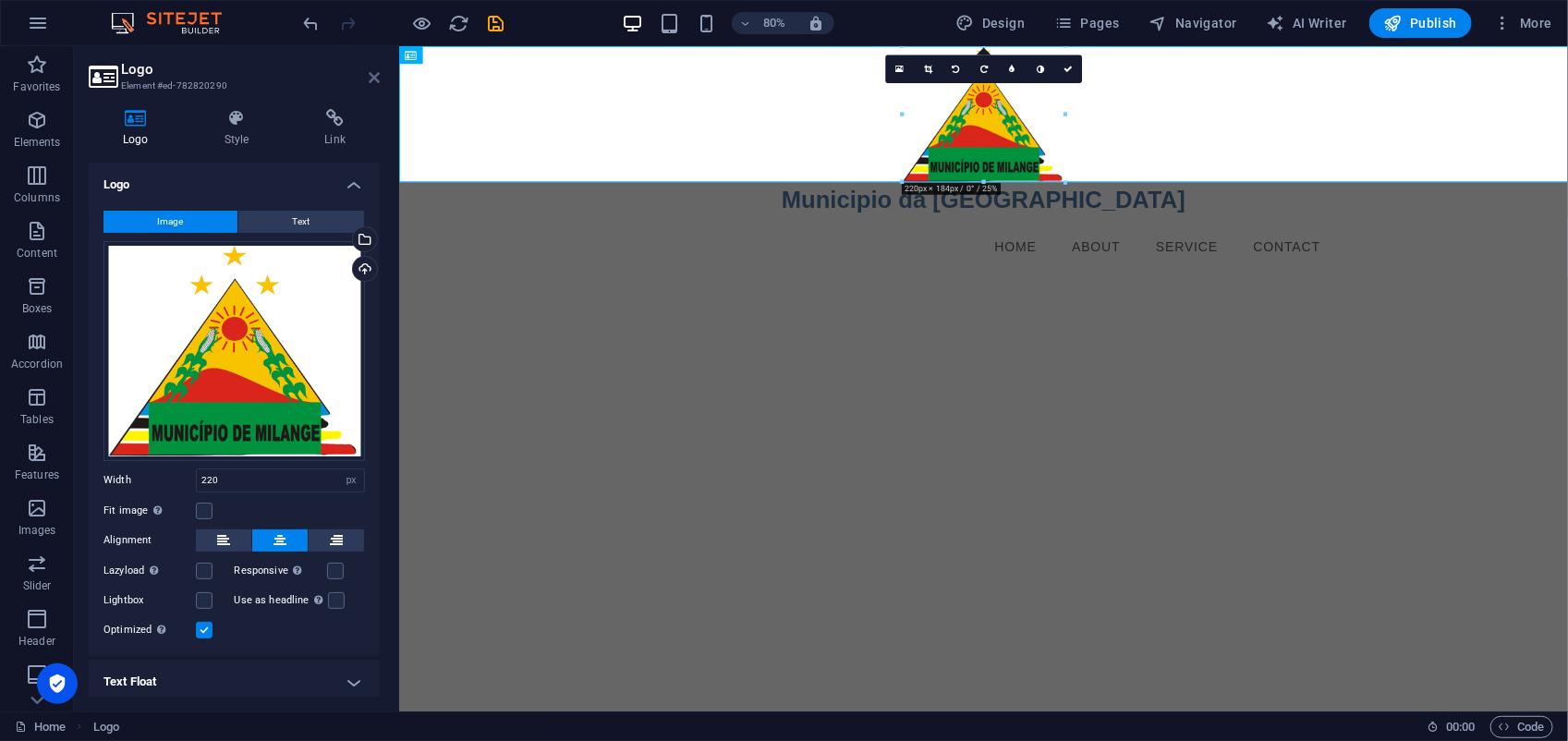 click at bounding box center (374, 78) 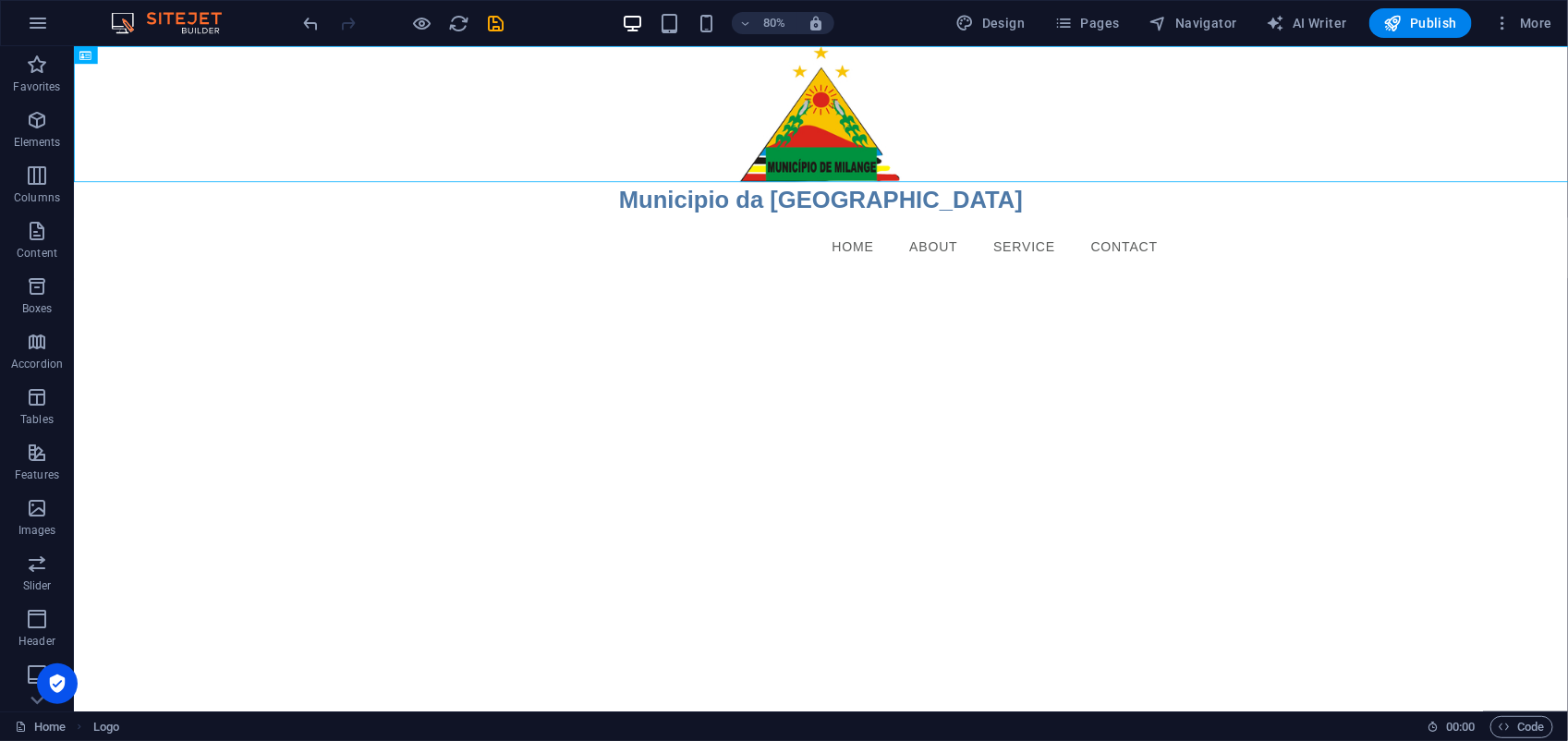 click on "Skip to main content
Municipio da [GEOGRAPHIC_DATA] Menu Home About Service Contact" at bounding box center (1006, 190) 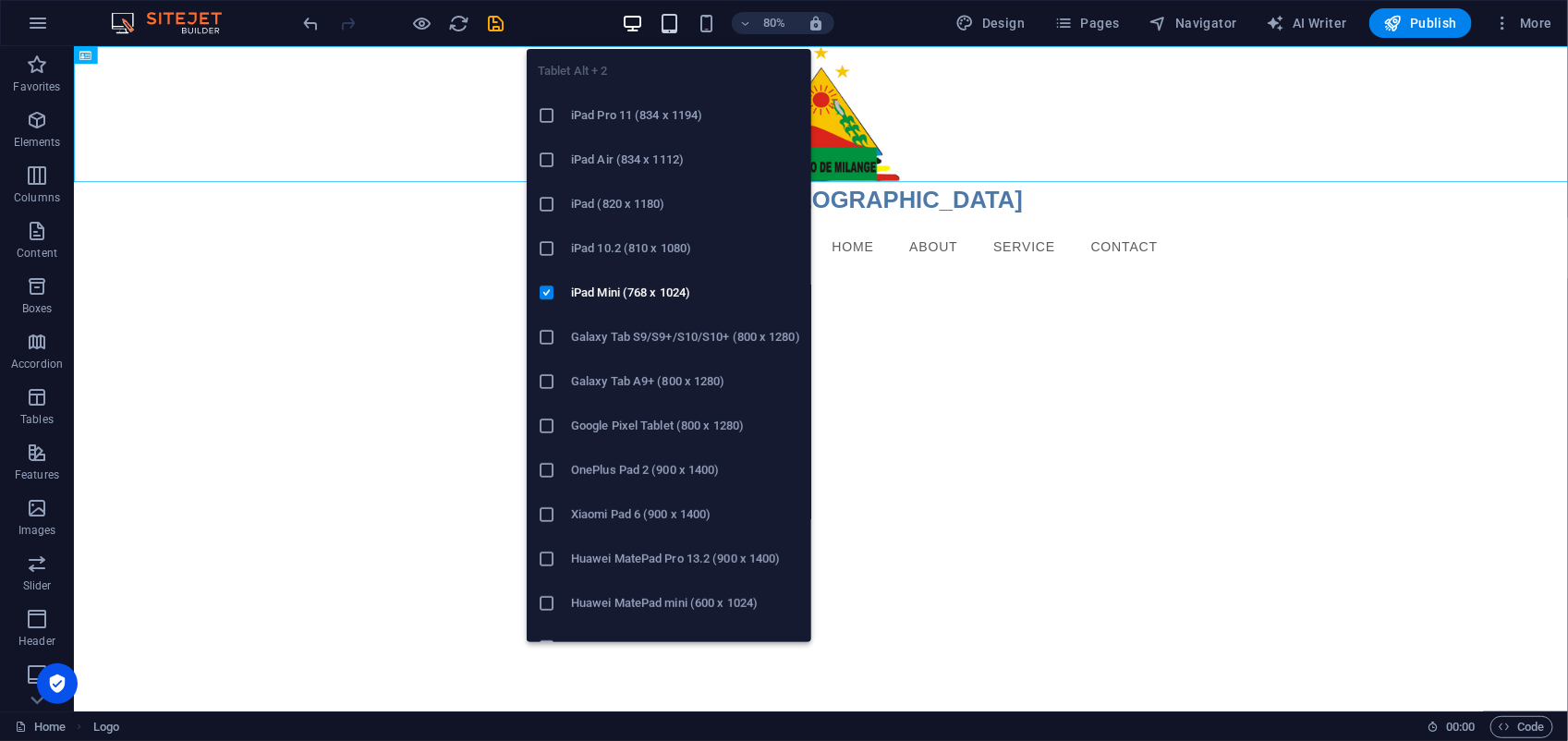 click at bounding box center (669, 23) 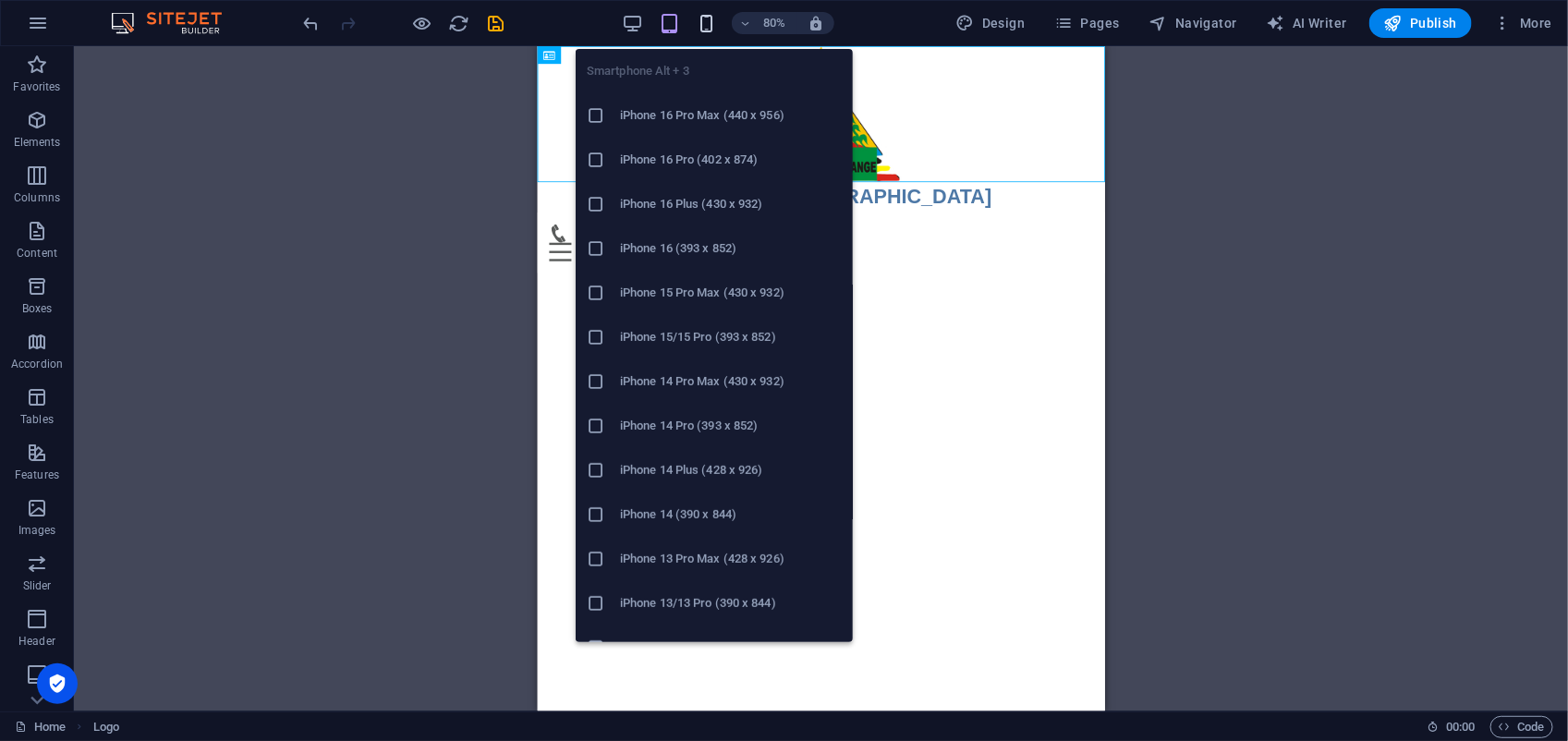 click at bounding box center [706, 23] 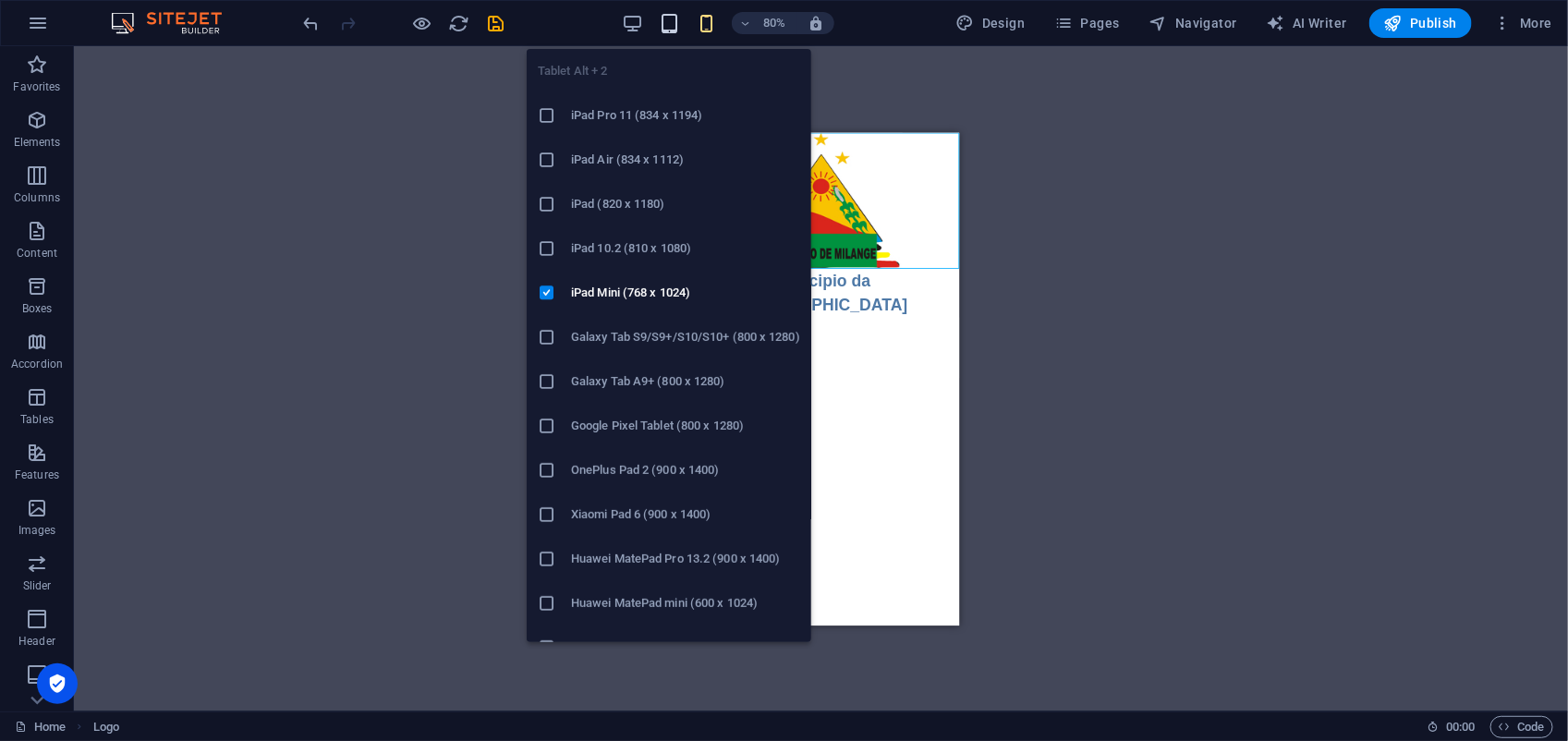click at bounding box center [669, 23] 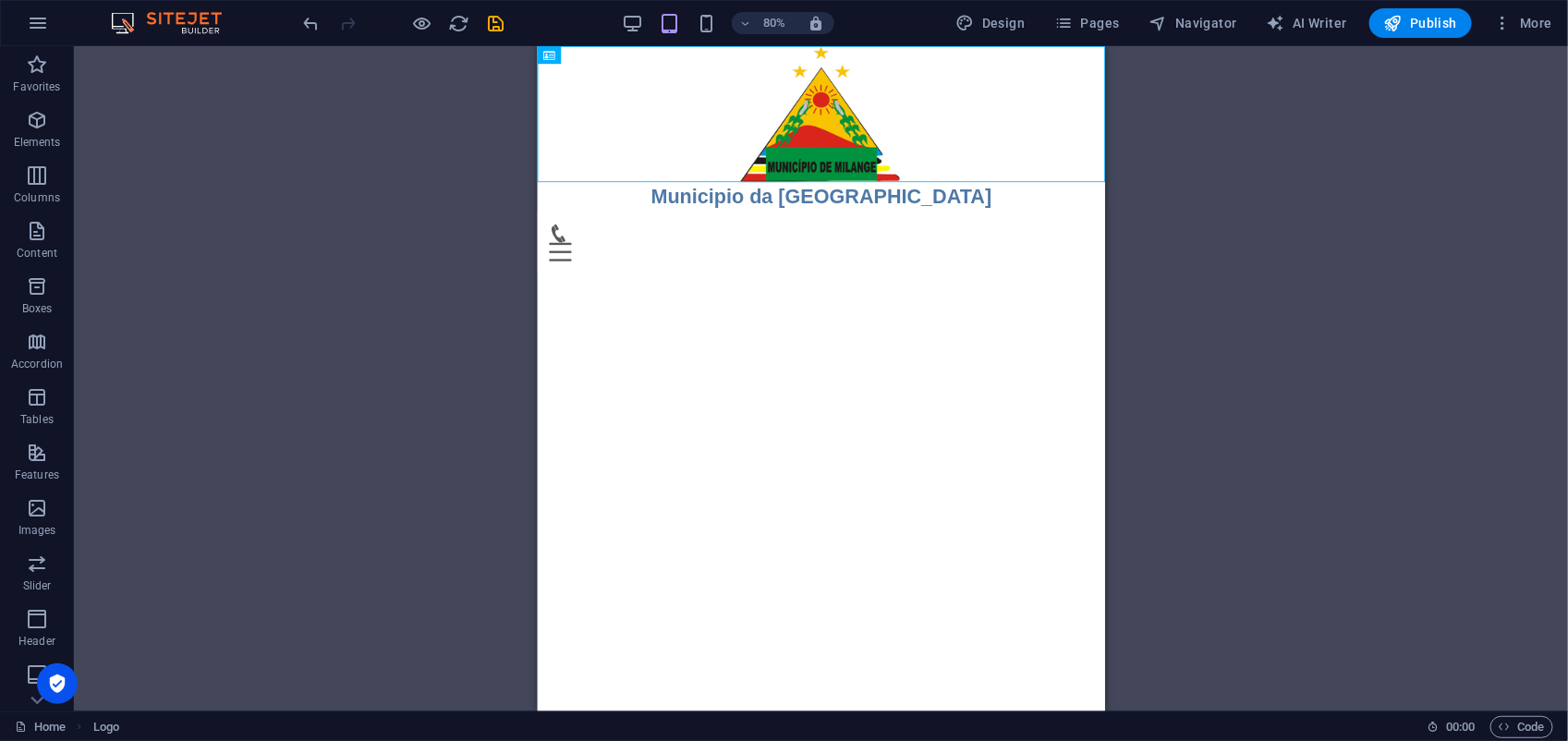 click on "Skip to main content
Municipio da [GEOGRAPHIC_DATA] Menu Home About Service Contact" at bounding box center (892, 187) 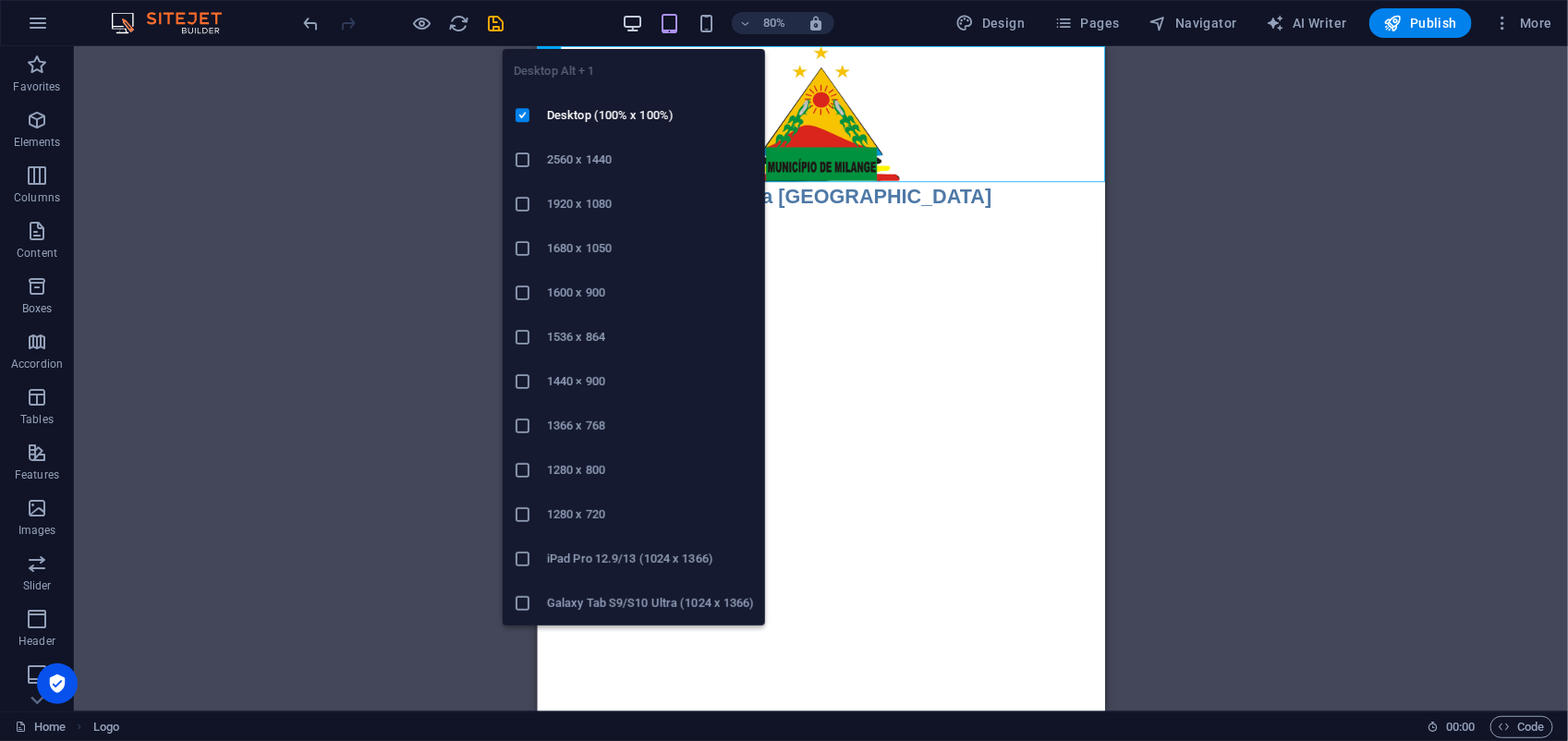 click at bounding box center [632, 23] 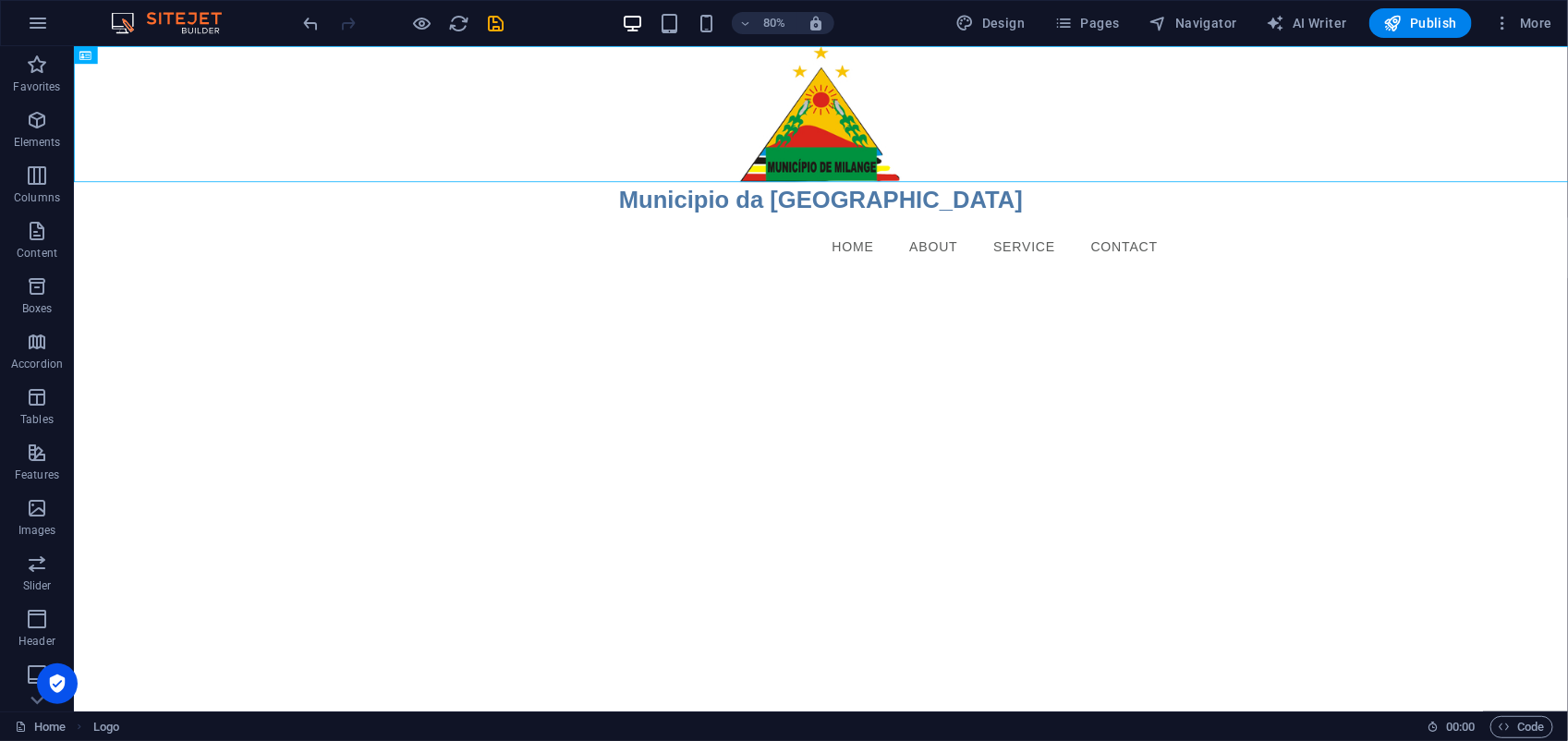 click on "Skip to main content
Municipio da [GEOGRAPHIC_DATA] Menu Home About Service Contact" at bounding box center [1006, 190] 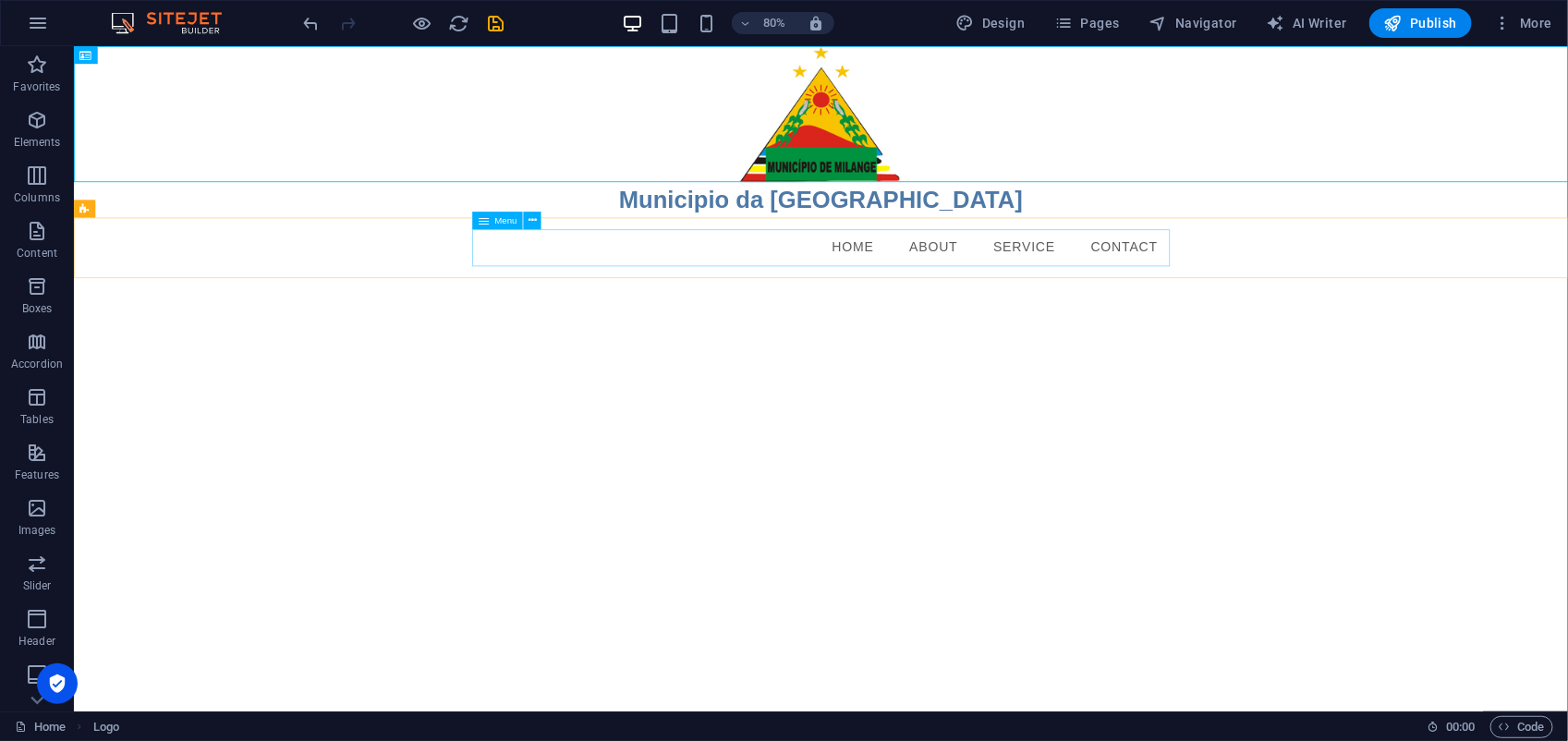click on "Menu" at bounding box center [505, 221] 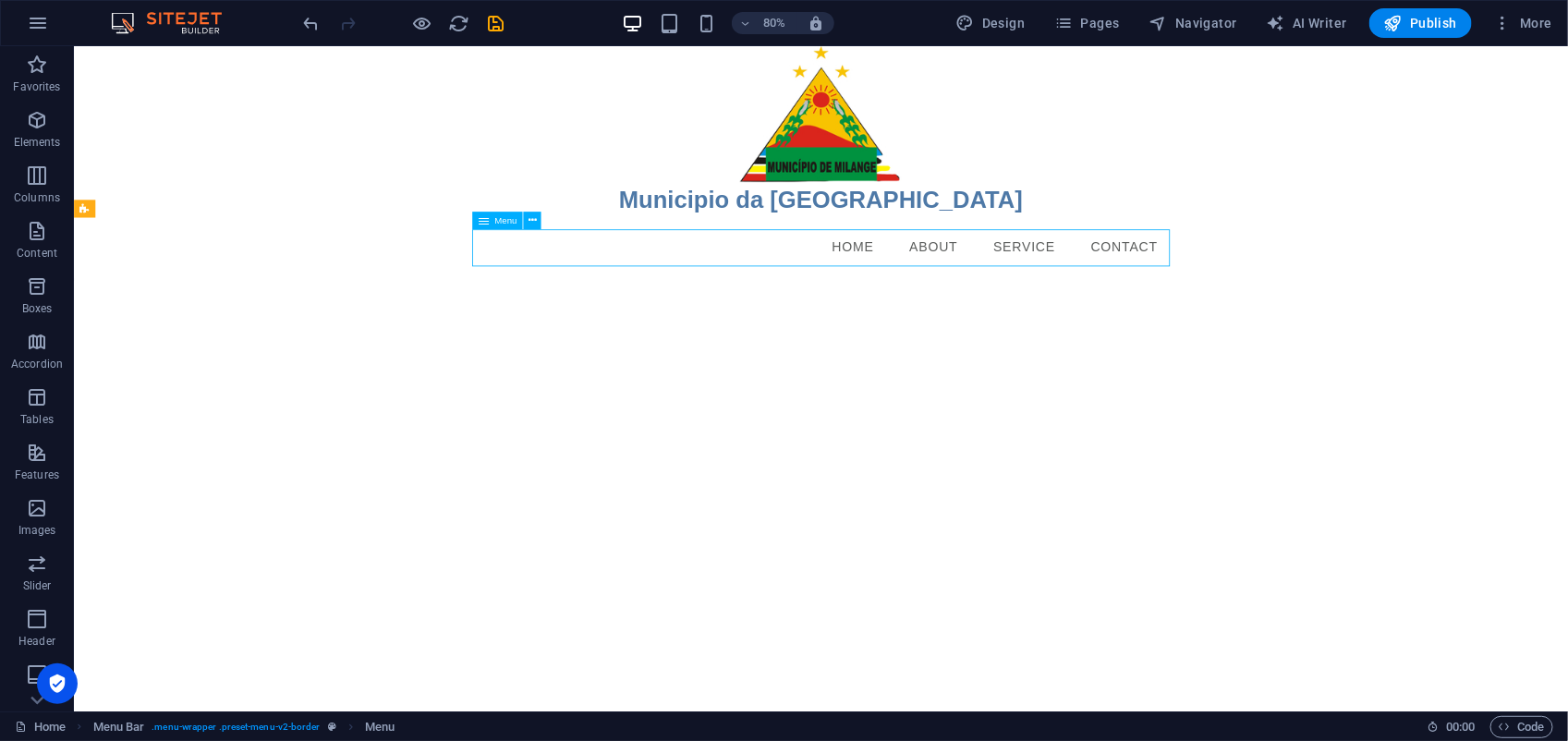 click on "Menu" at bounding box center (505, 221) 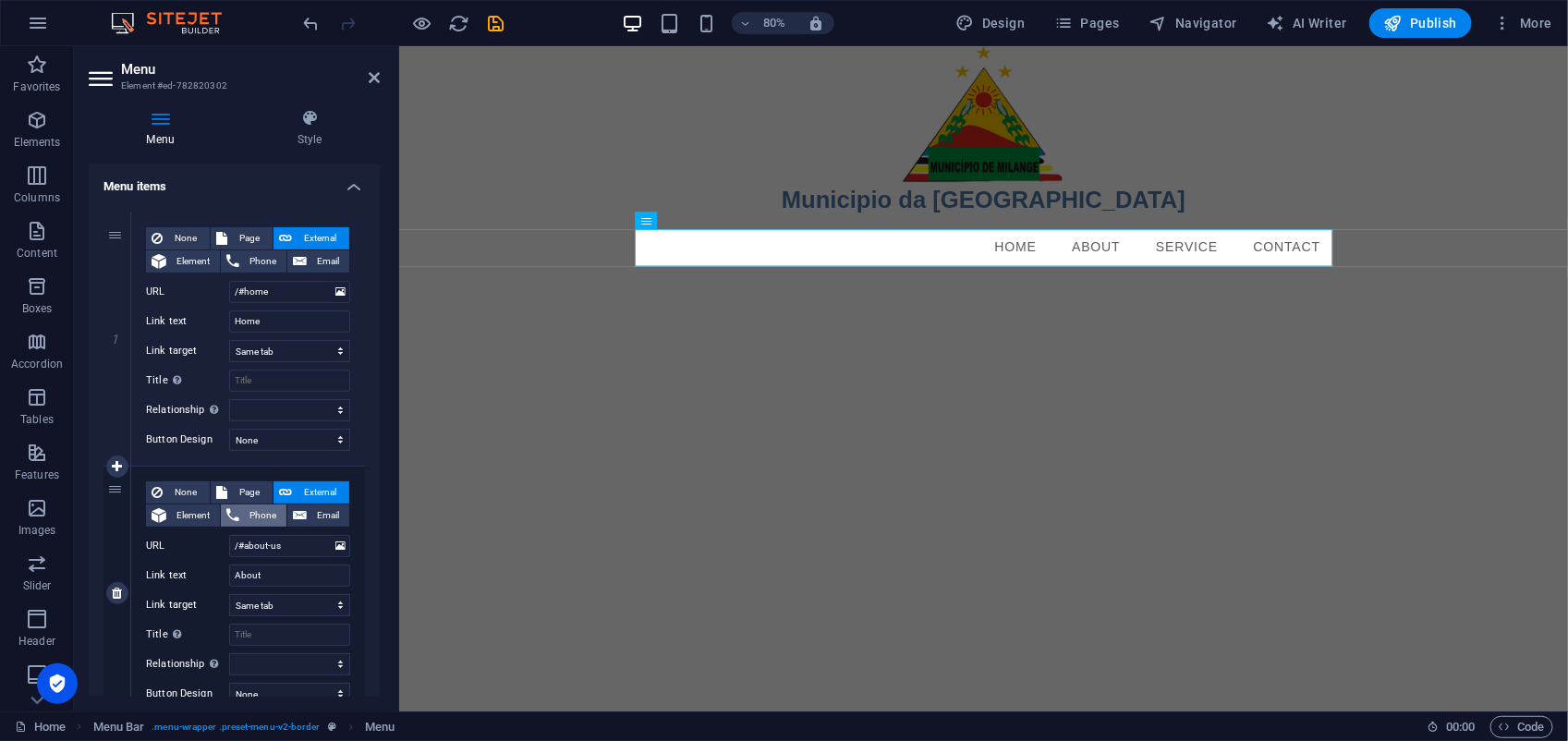scroll, scrollTop: 0, scrollLeft: 0, axis: both 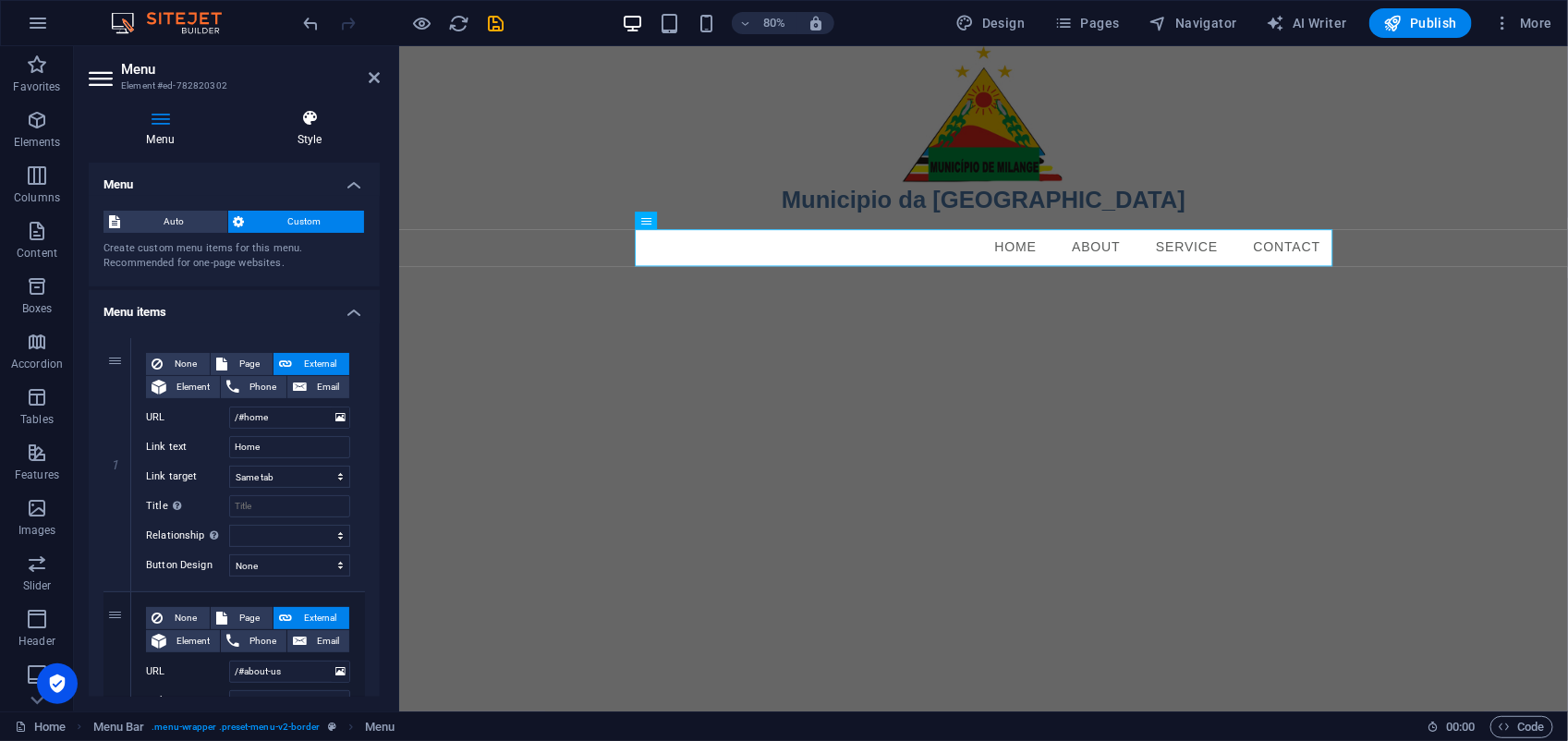 click on "Style" at bounding box center (310, 128) 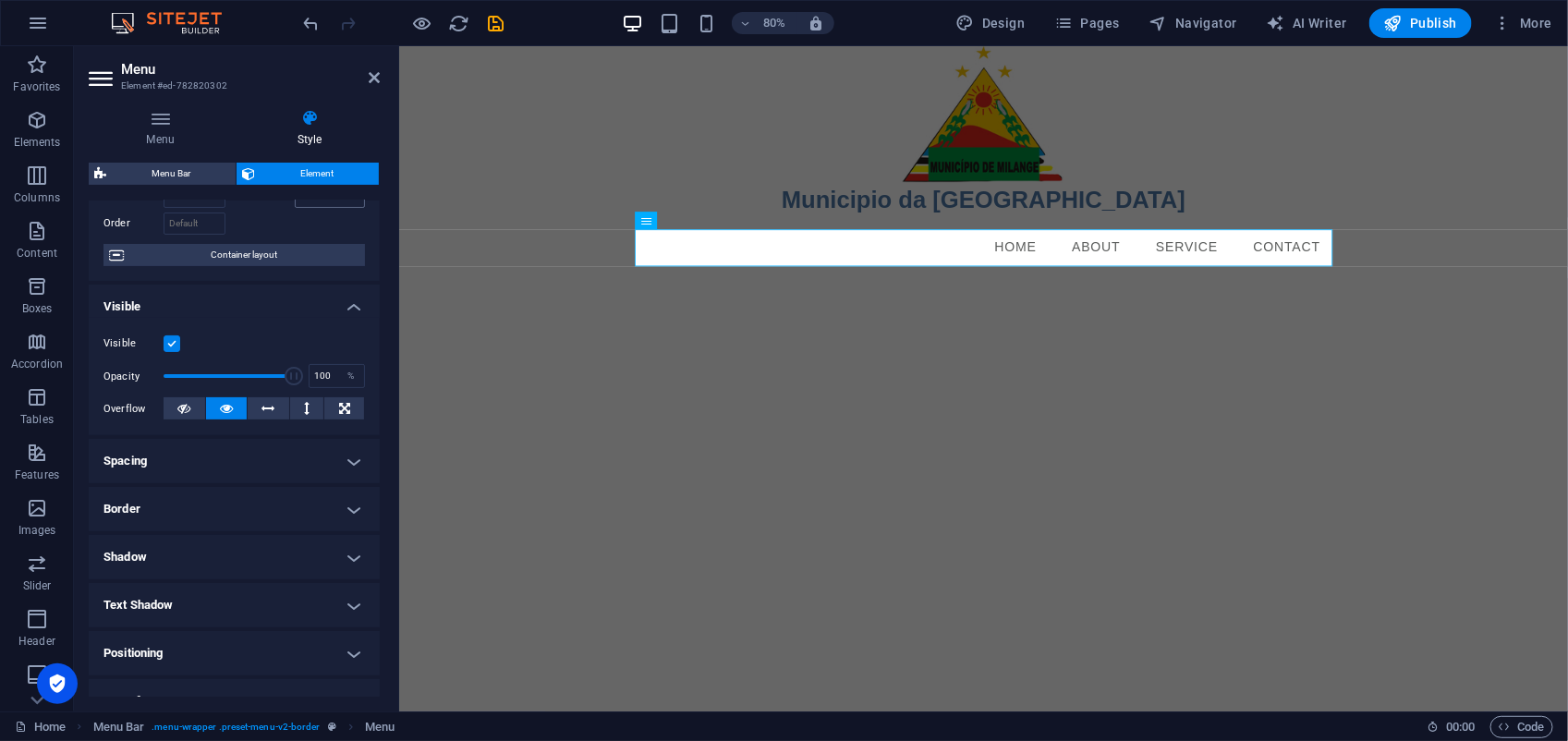 scroll, scrollTop: 231, scrollLeft: 0, axis: vertical 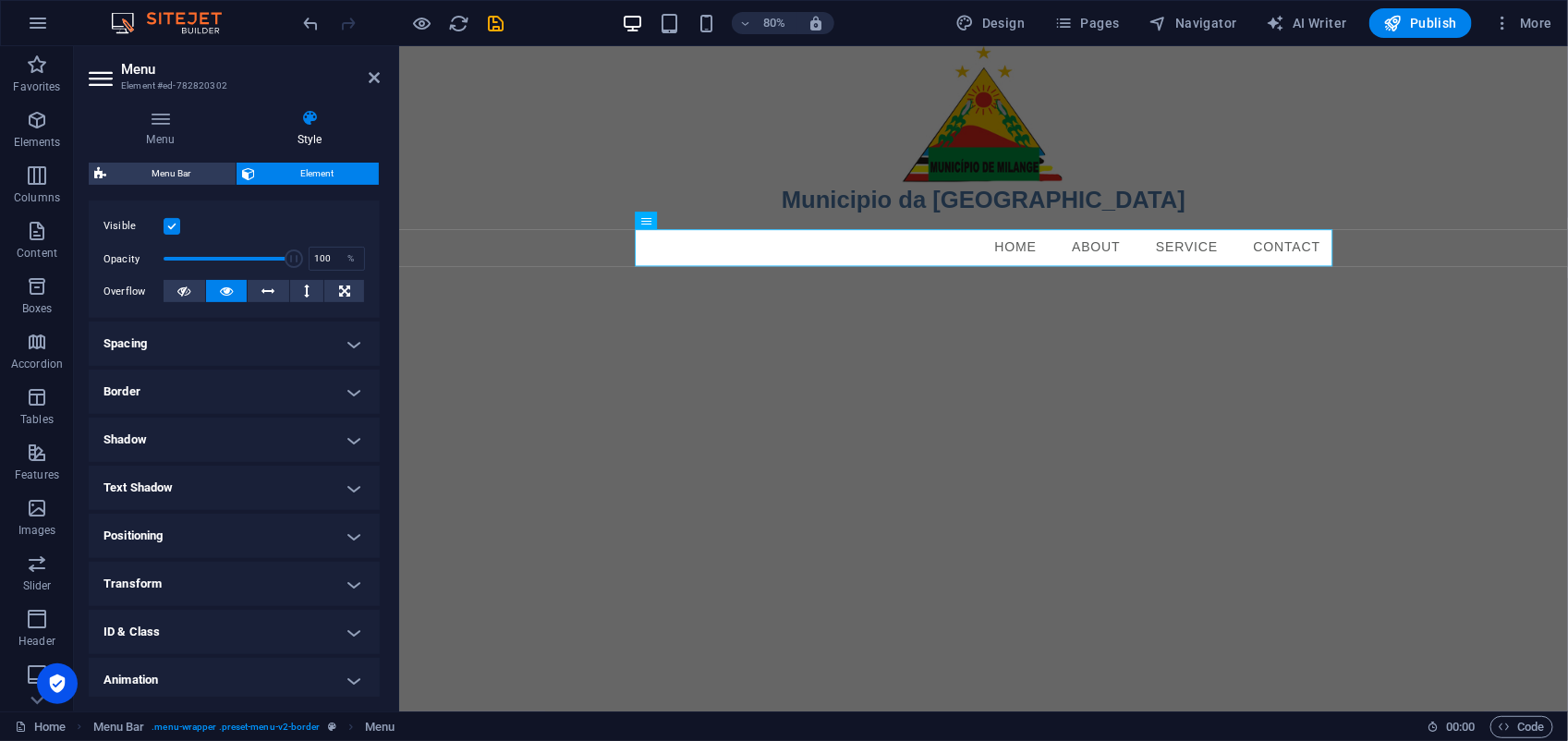 click on "Spacing" at bounding box center [234, 344] 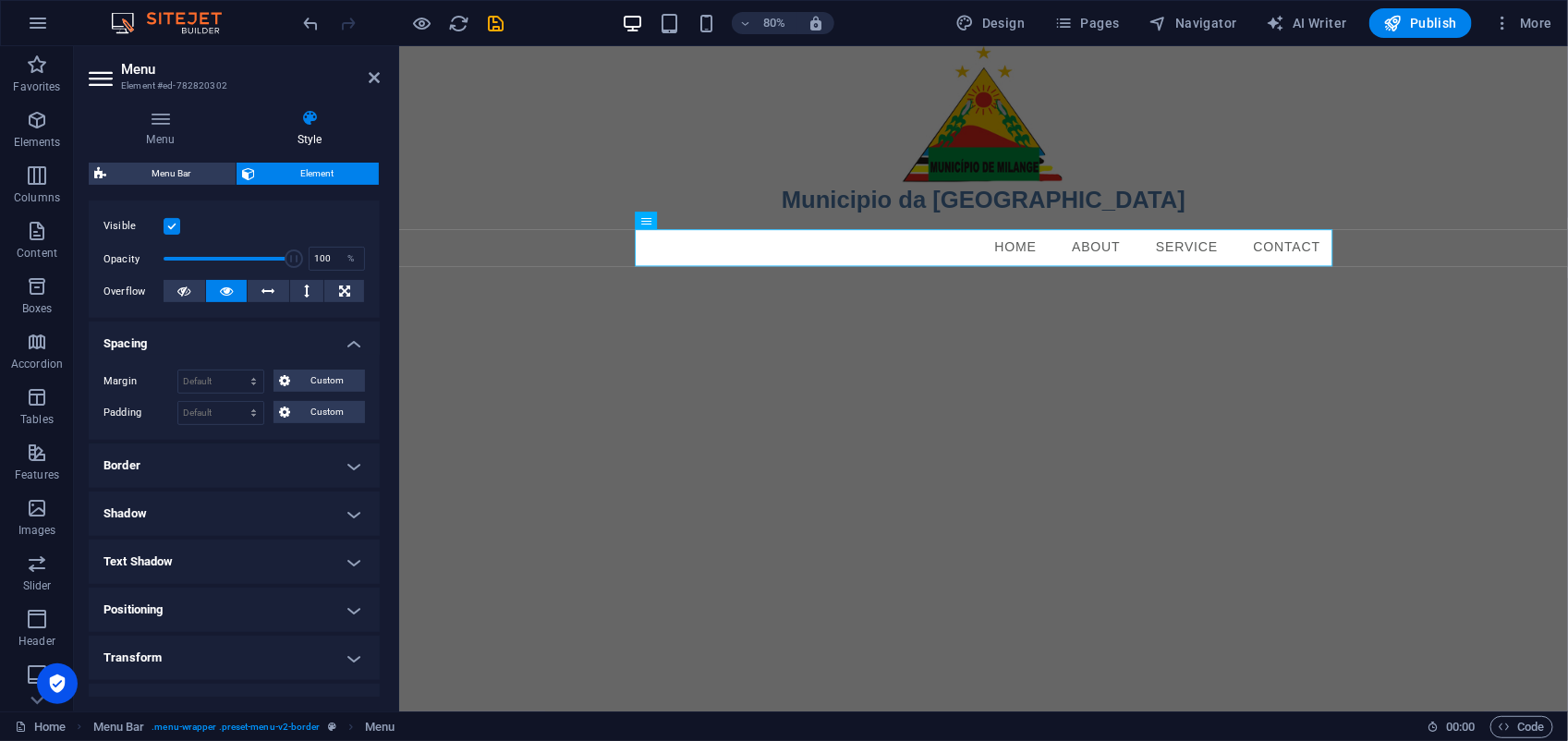 click on "Spacing" at bounding box center [234, 338] 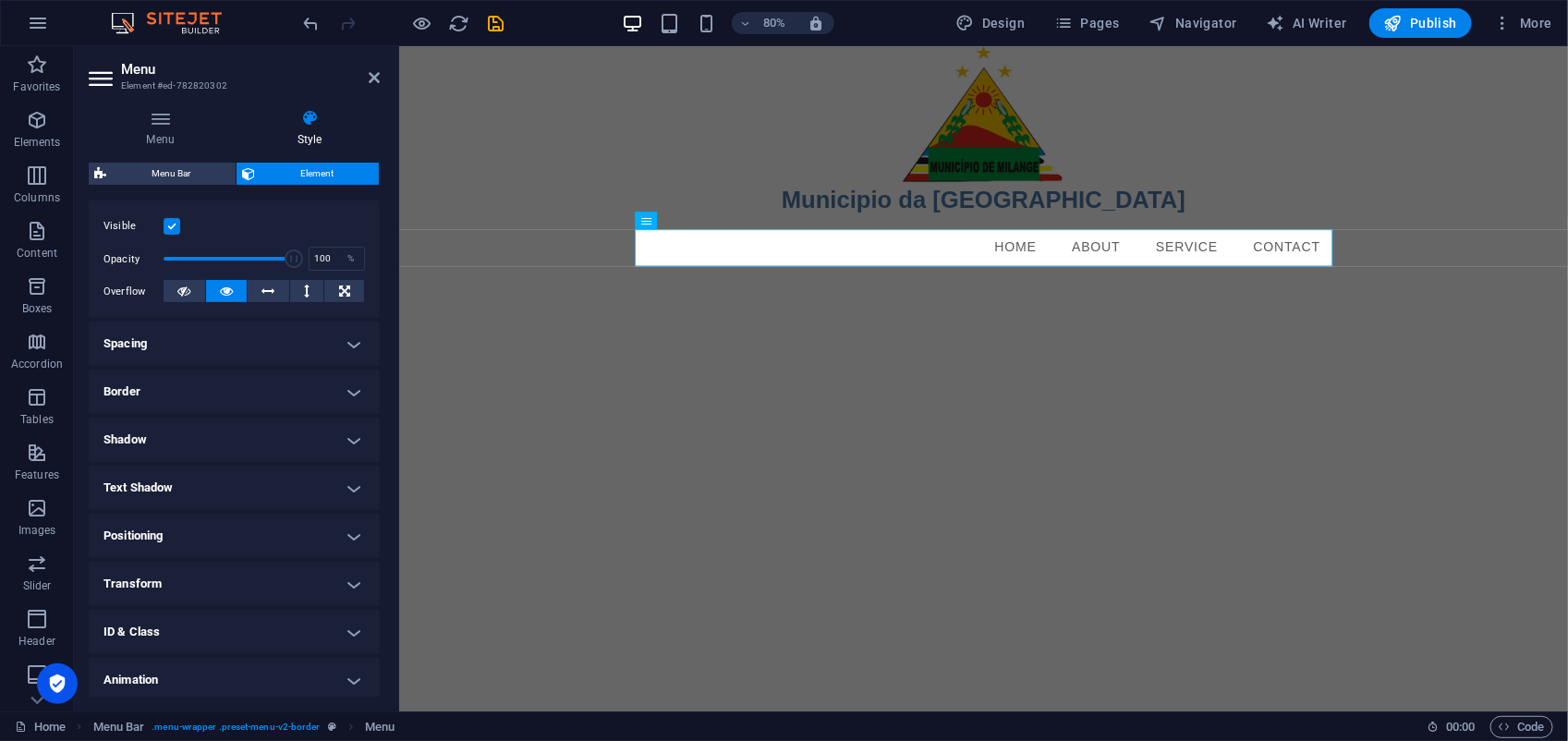 click on "Animation" at bounding box center [234, 680] 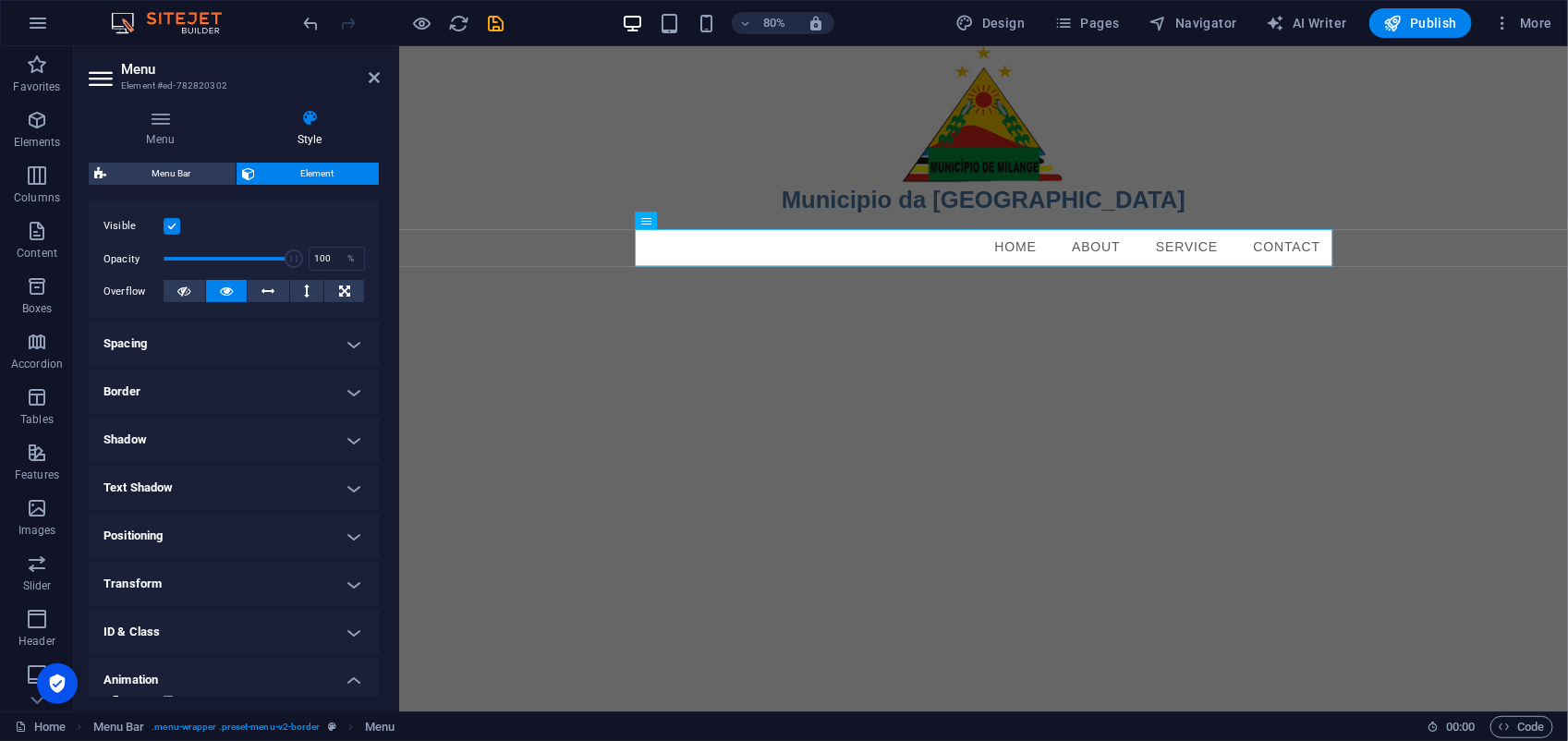 scroll, scrollTop: 344, scrollLeft: 0, axis: vertical 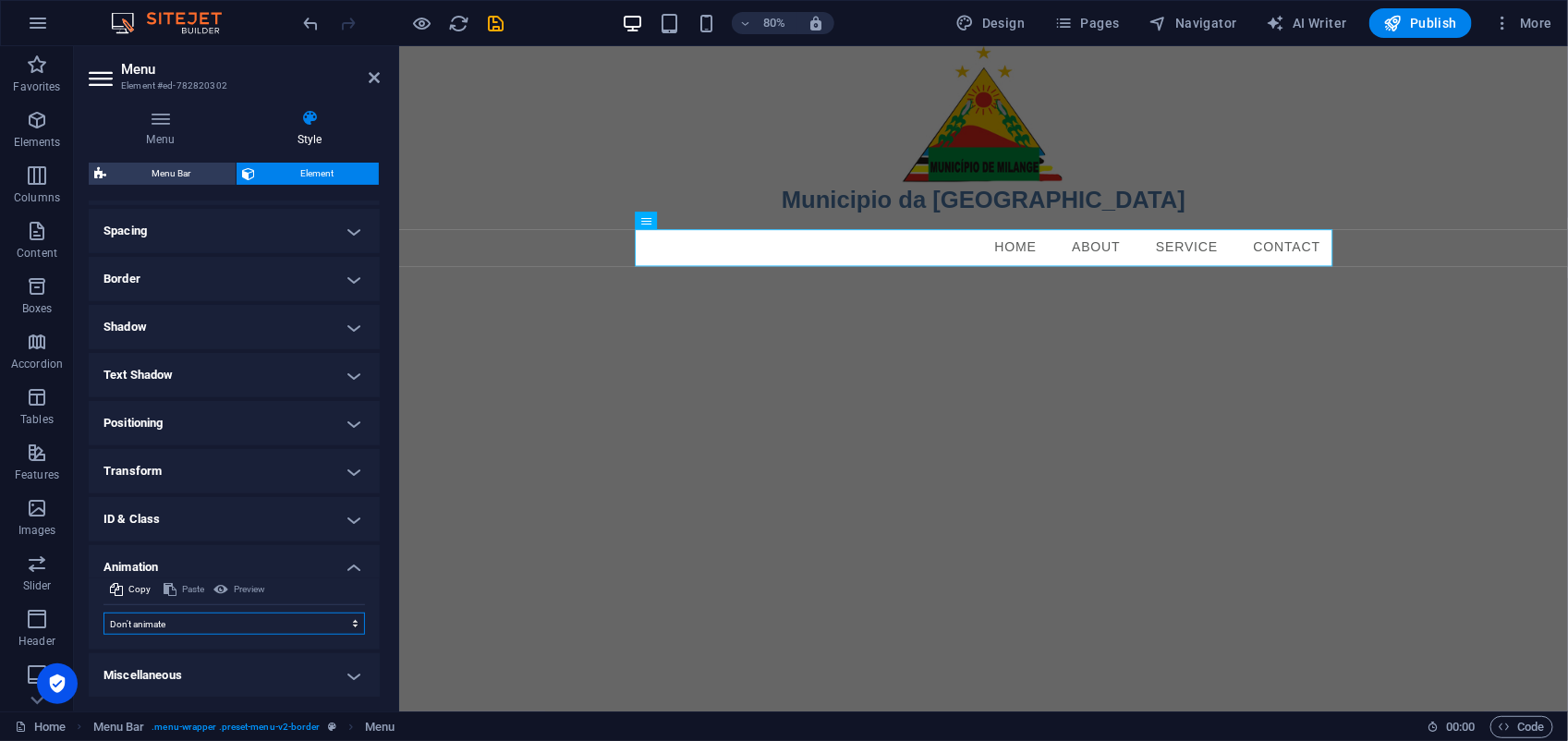 click on "Don't animate Show / Hide Slide up/down Zoom in/out Slide left to right Slide right to left Slide top to bottom Slide bottom to top Pulse Blink Open as overlay" at bounding box center (234, 624) 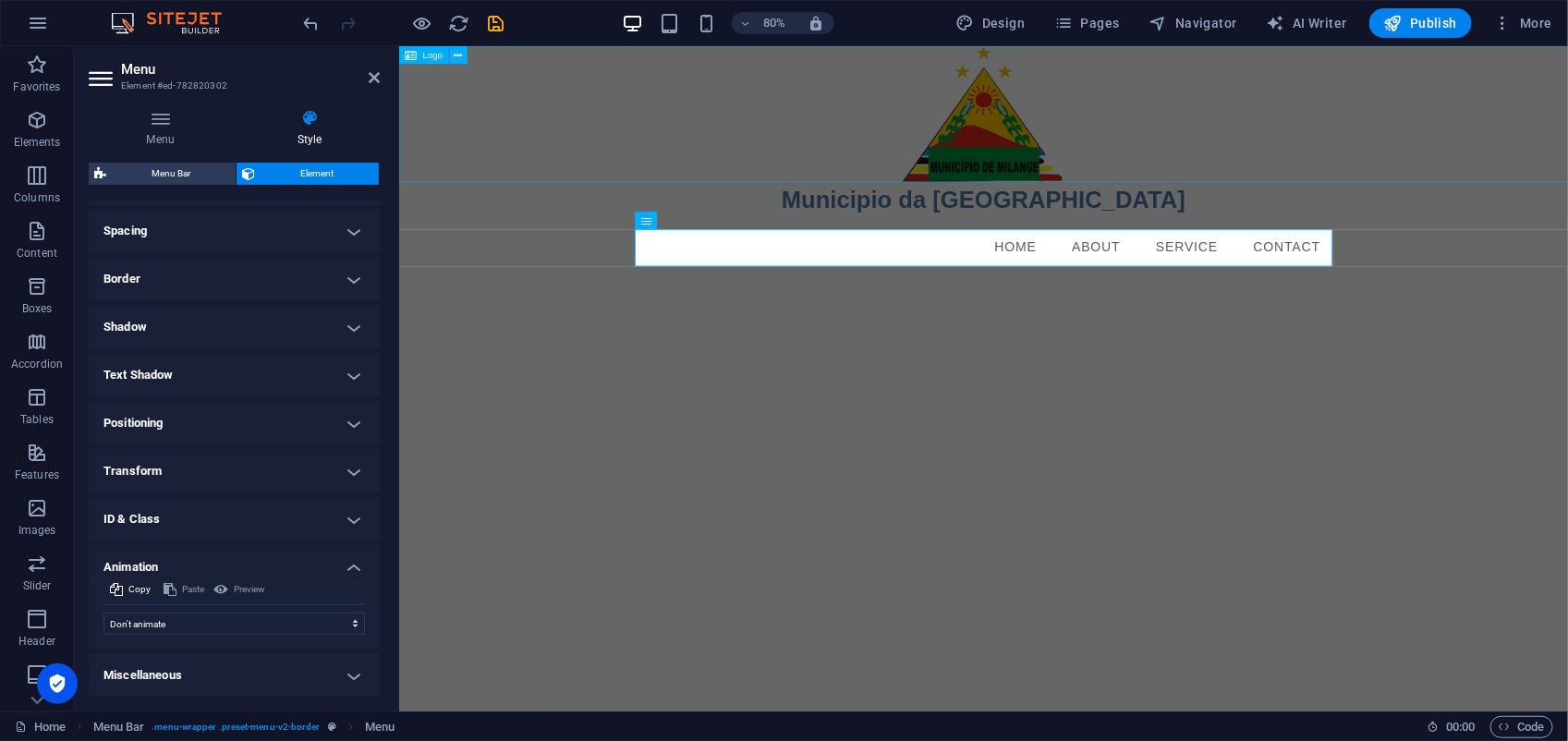 drag, startPoint x: 644, startPoint y: 152, endPoint x: 1053, endPoint y: 152, distance: 409 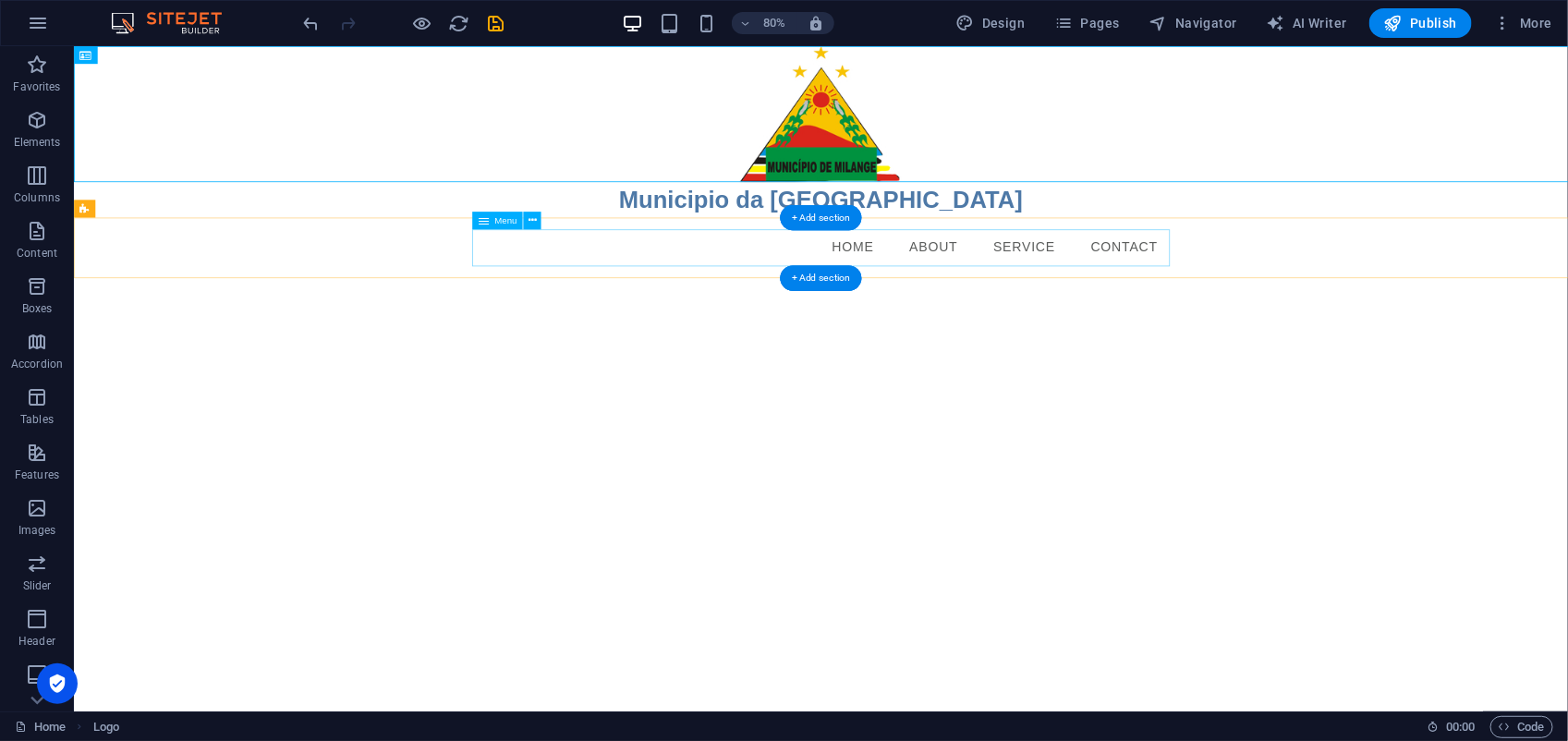 click on "Home About Service Contact" at bounding box center [1007, 298] 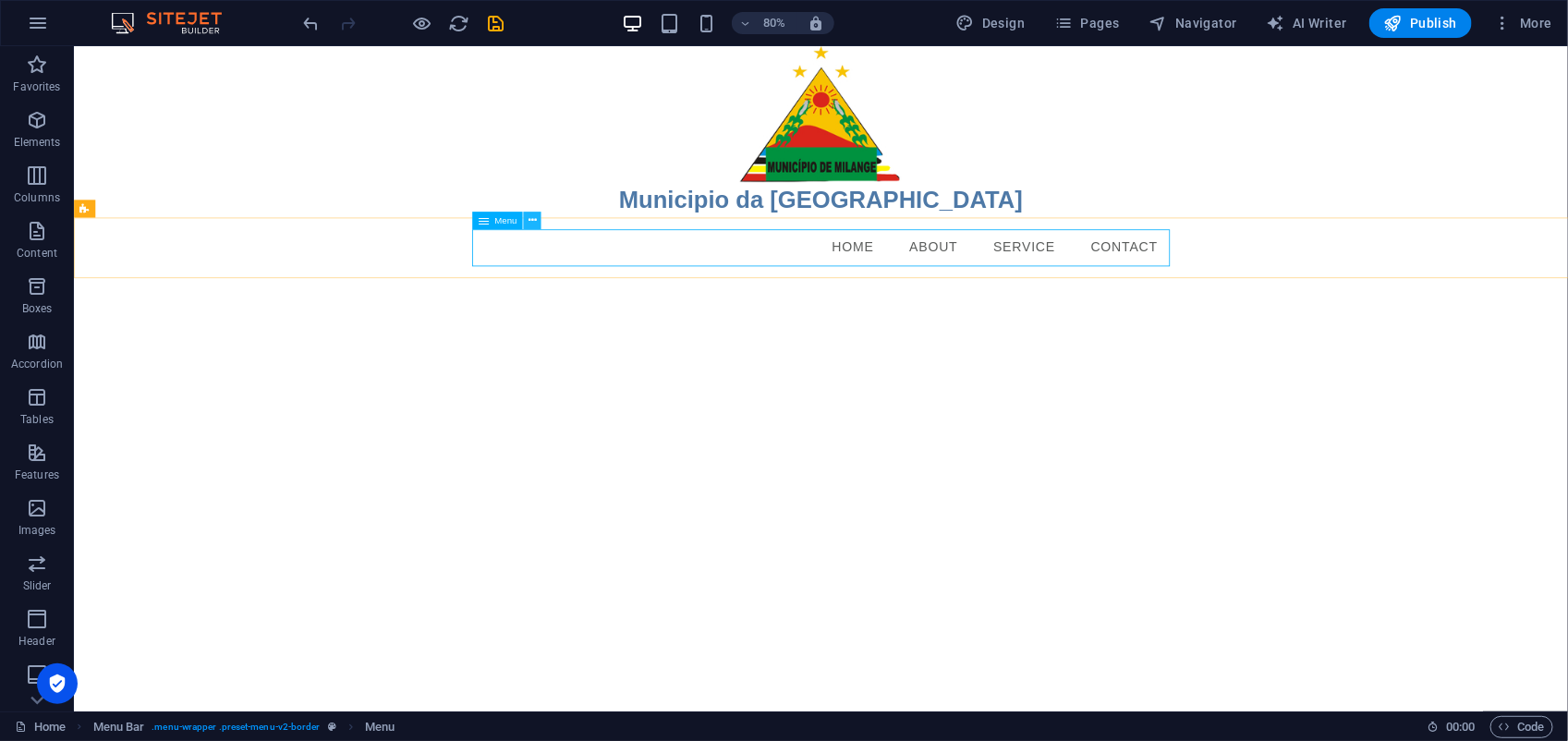 click at bounding box center (532, 220) 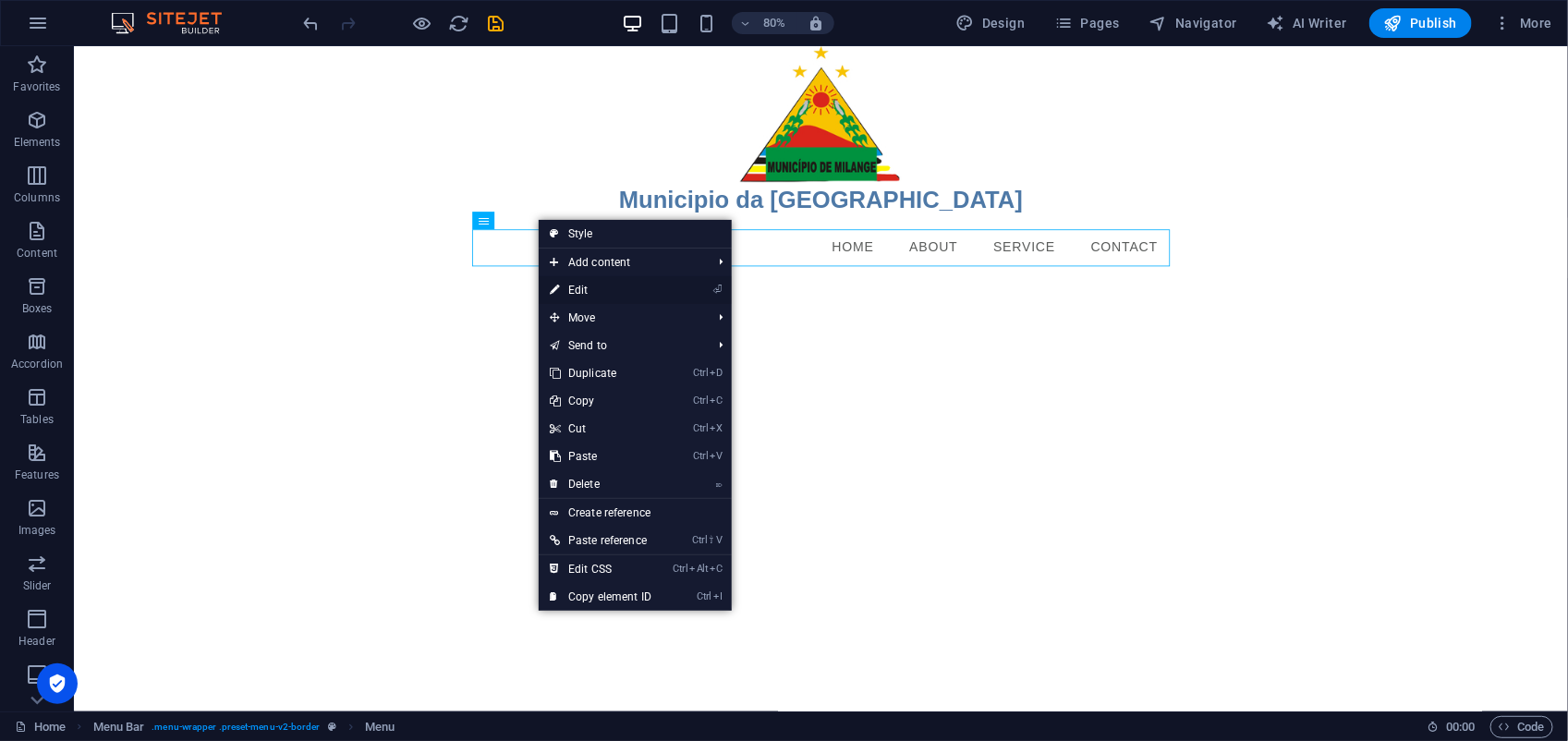 click on "⏎  Edit" at bounding box center [601, 290] 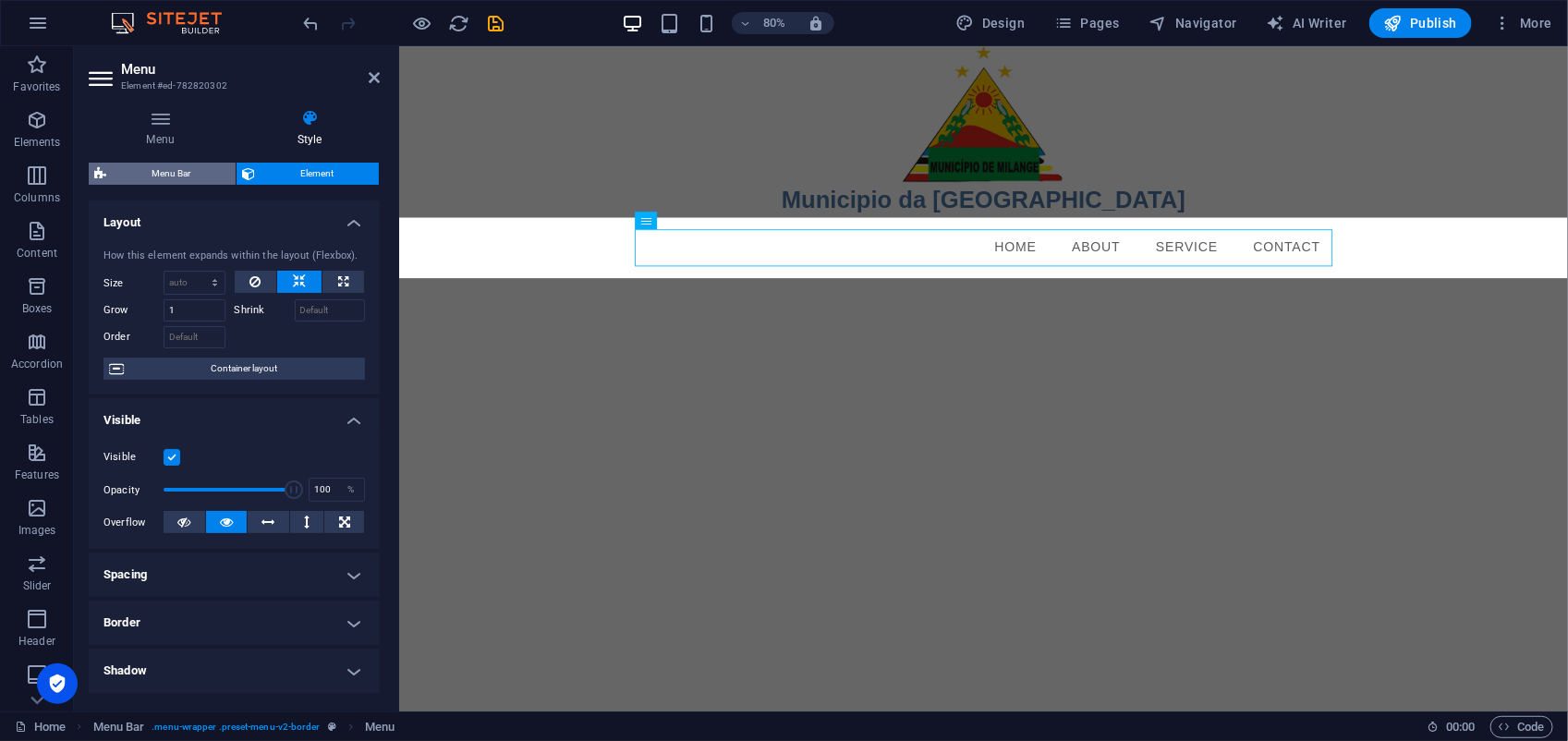 click on "Menu Bar" at bounding box center [171, 174] 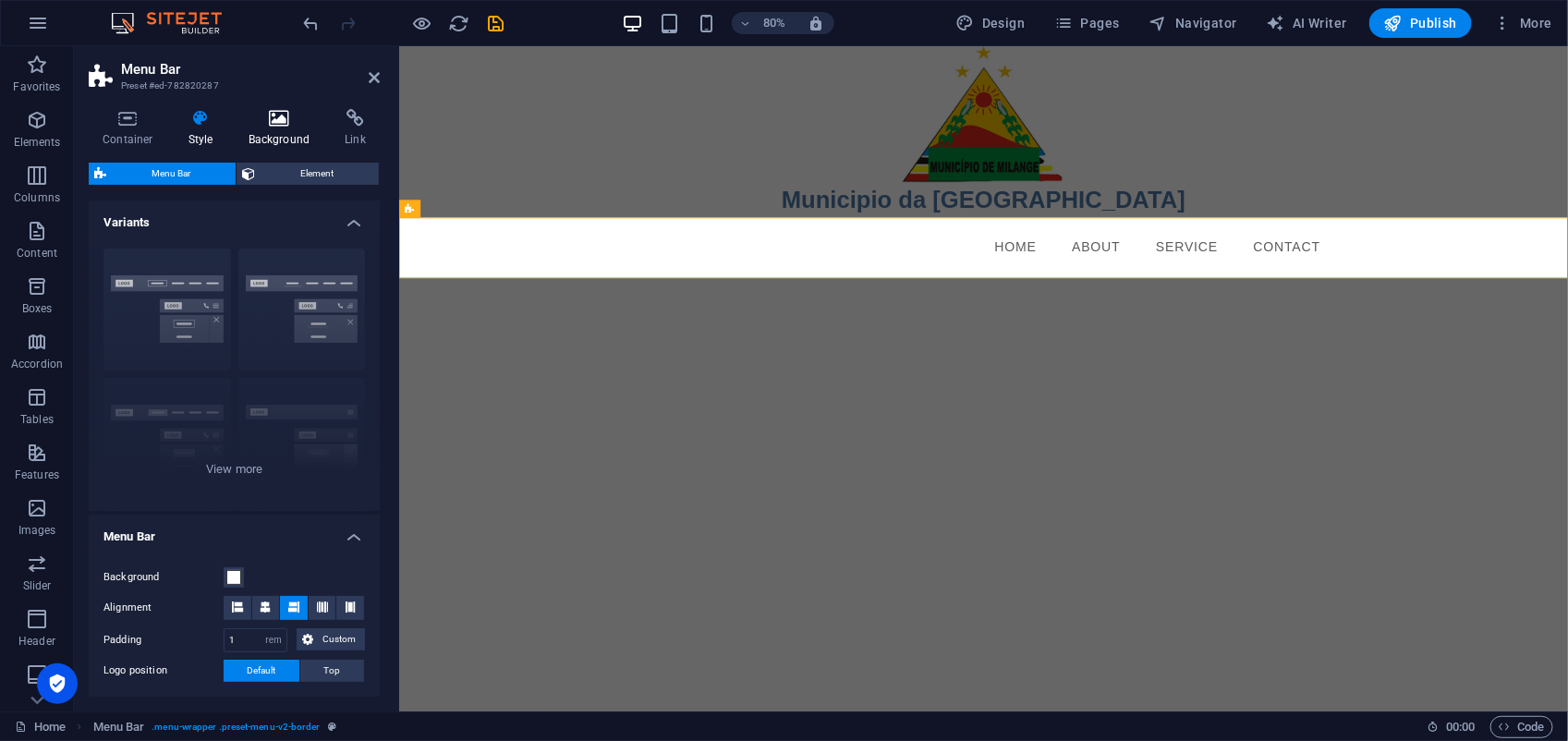 click at bounding box center (279, 118) 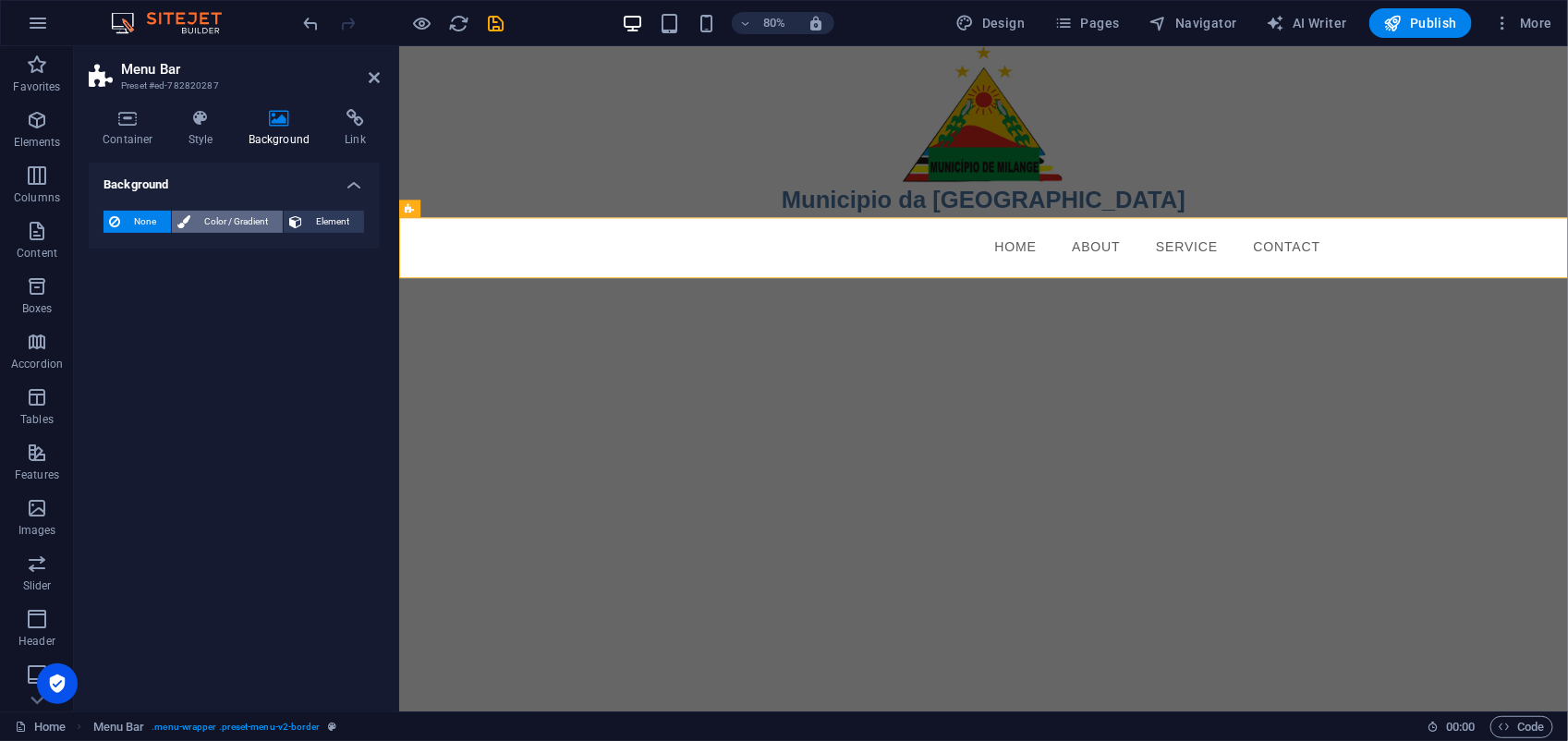 click on "Color / Gradient" at bounding box center [237, 222] 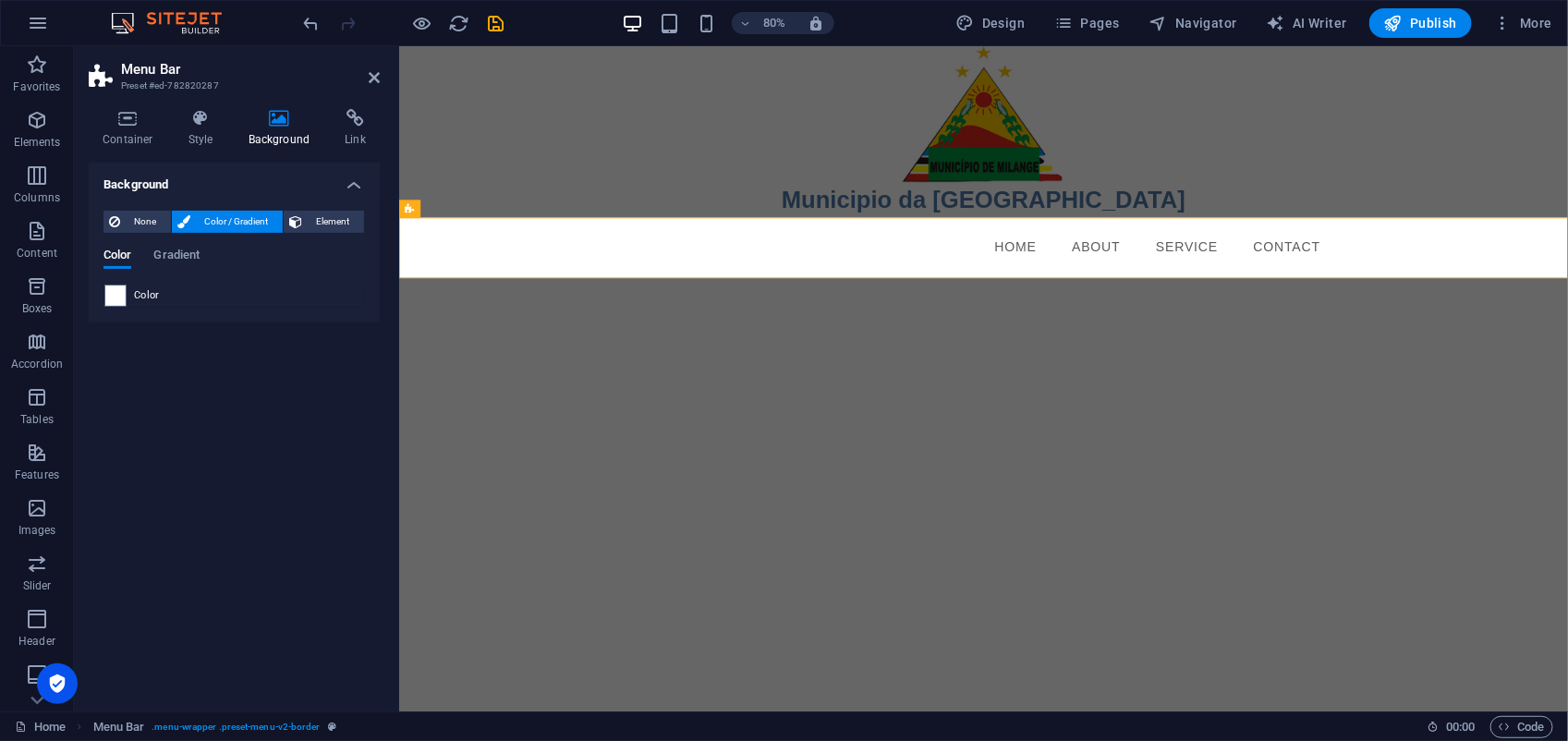 click on "Color" at bounding box center [147, 296] 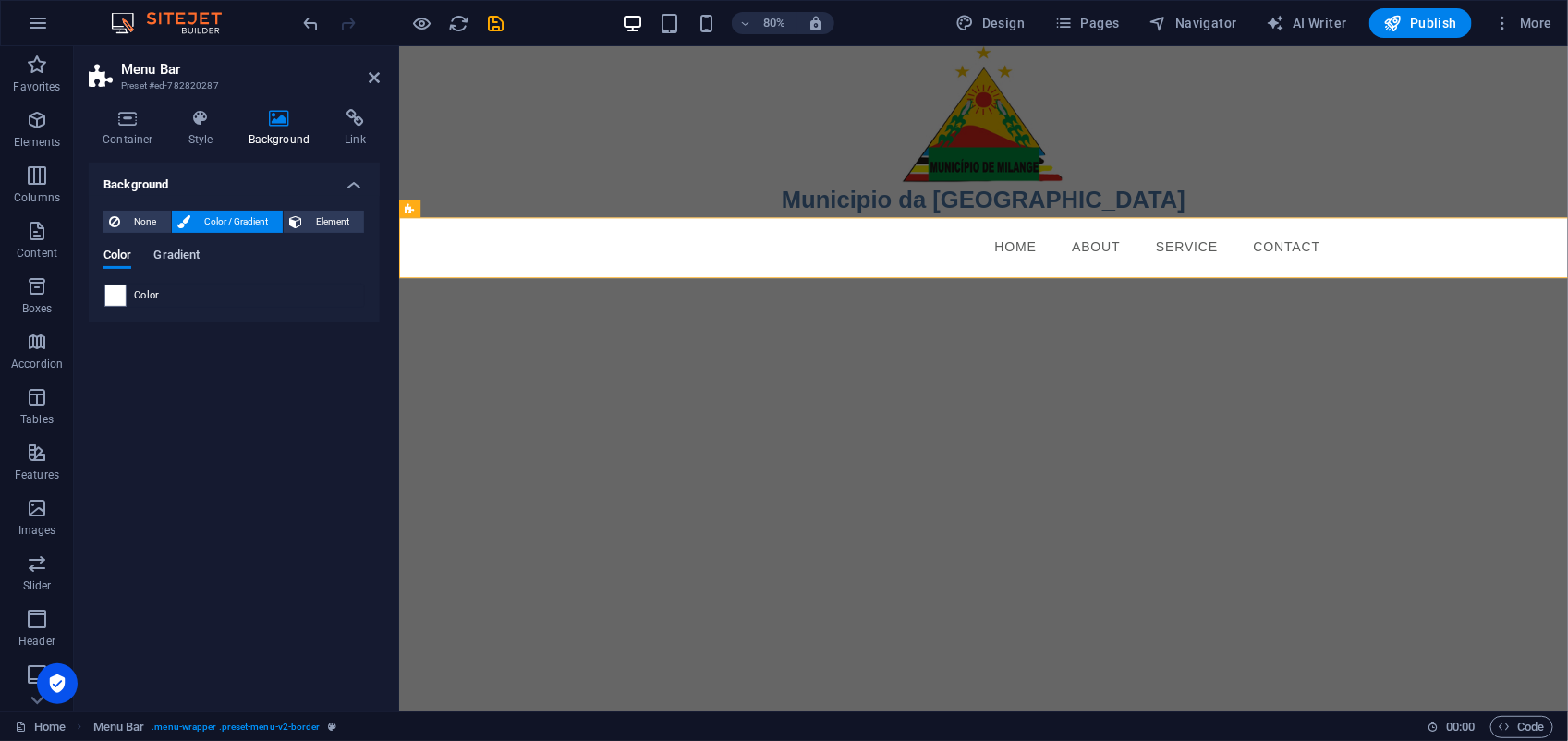 click on "Gradient" at bounding box center [176, 257] 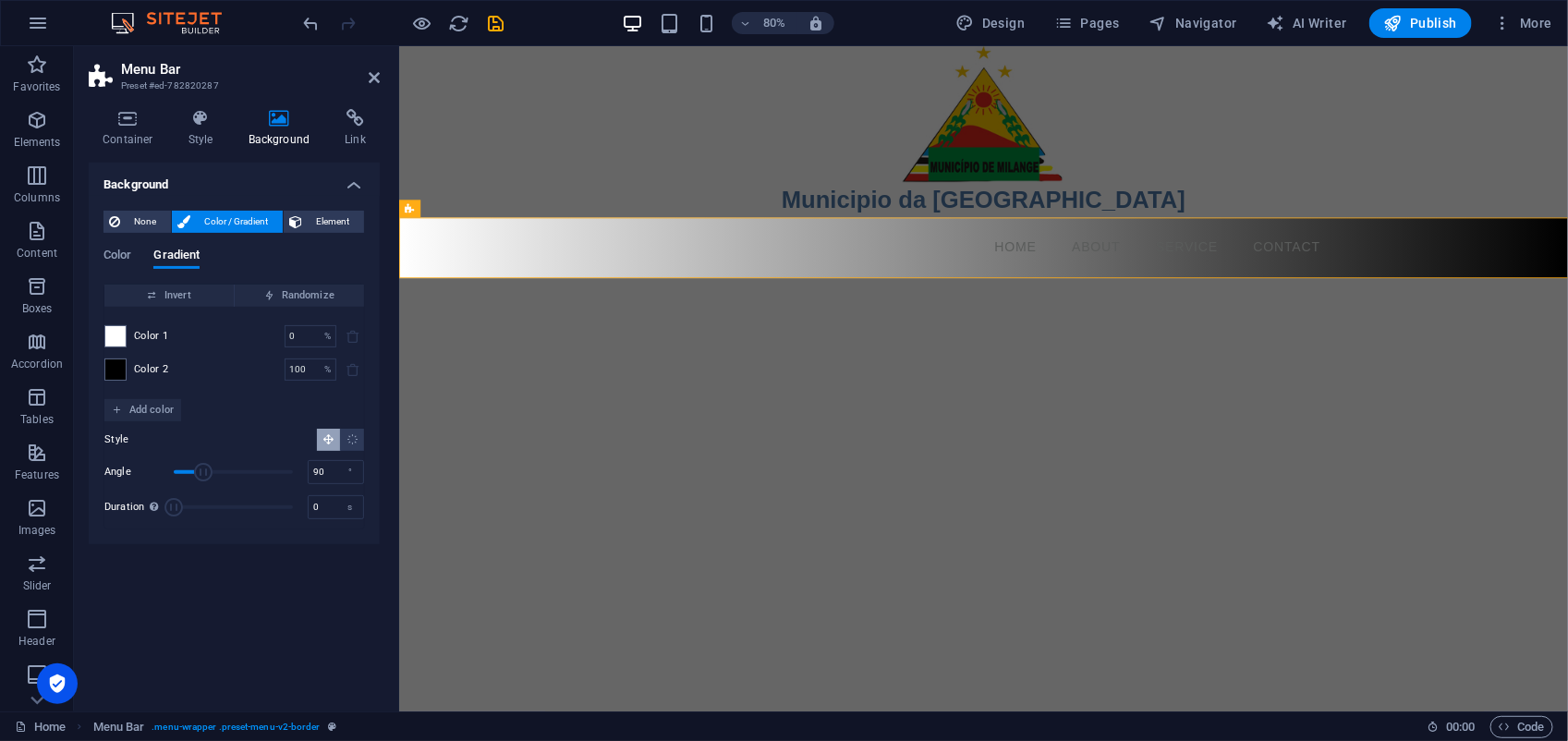 click on "Color 1 0 % ​ Color 2 100 % ​" at bounding box center [234, 353] 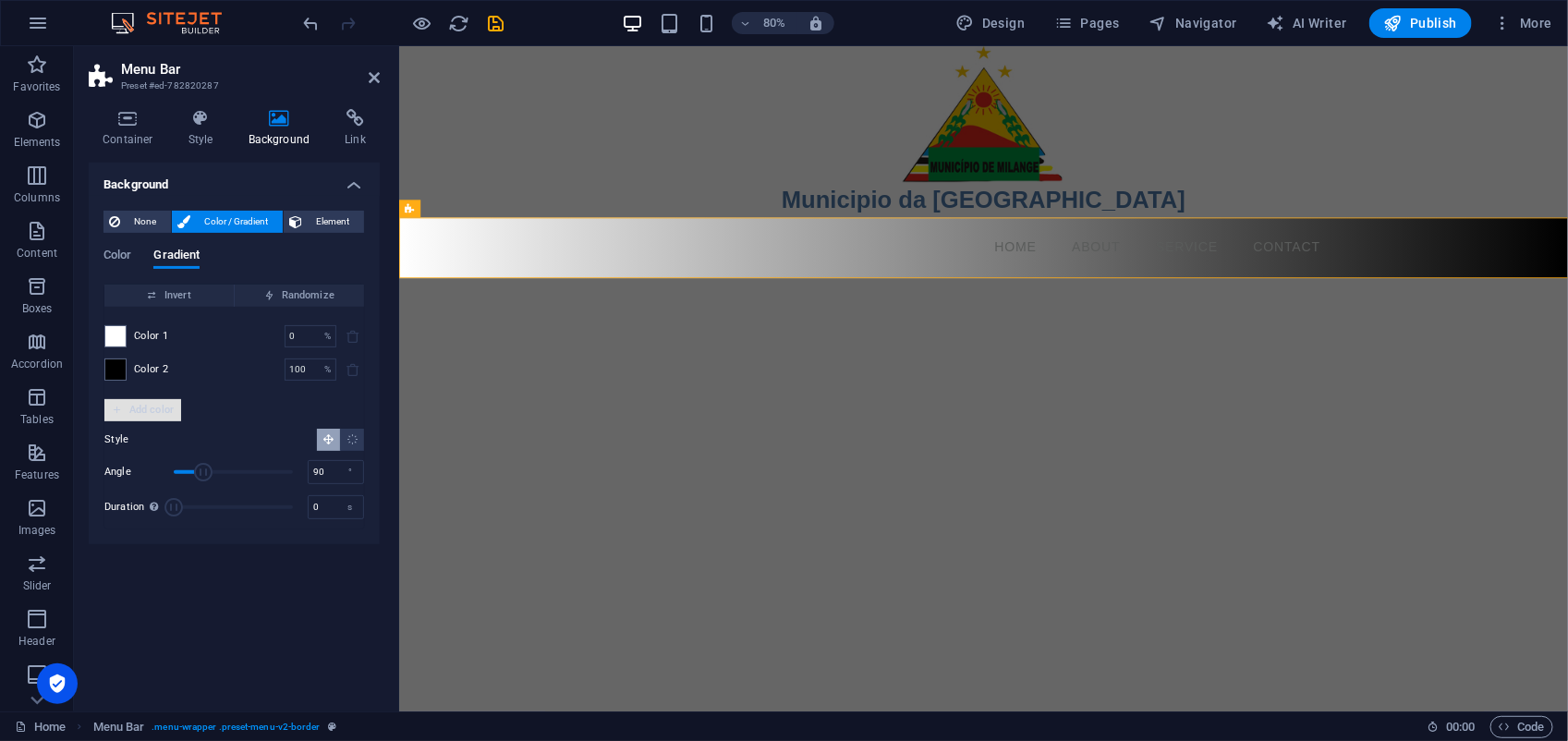 click on "Add color" at bounding box center (142, 410) 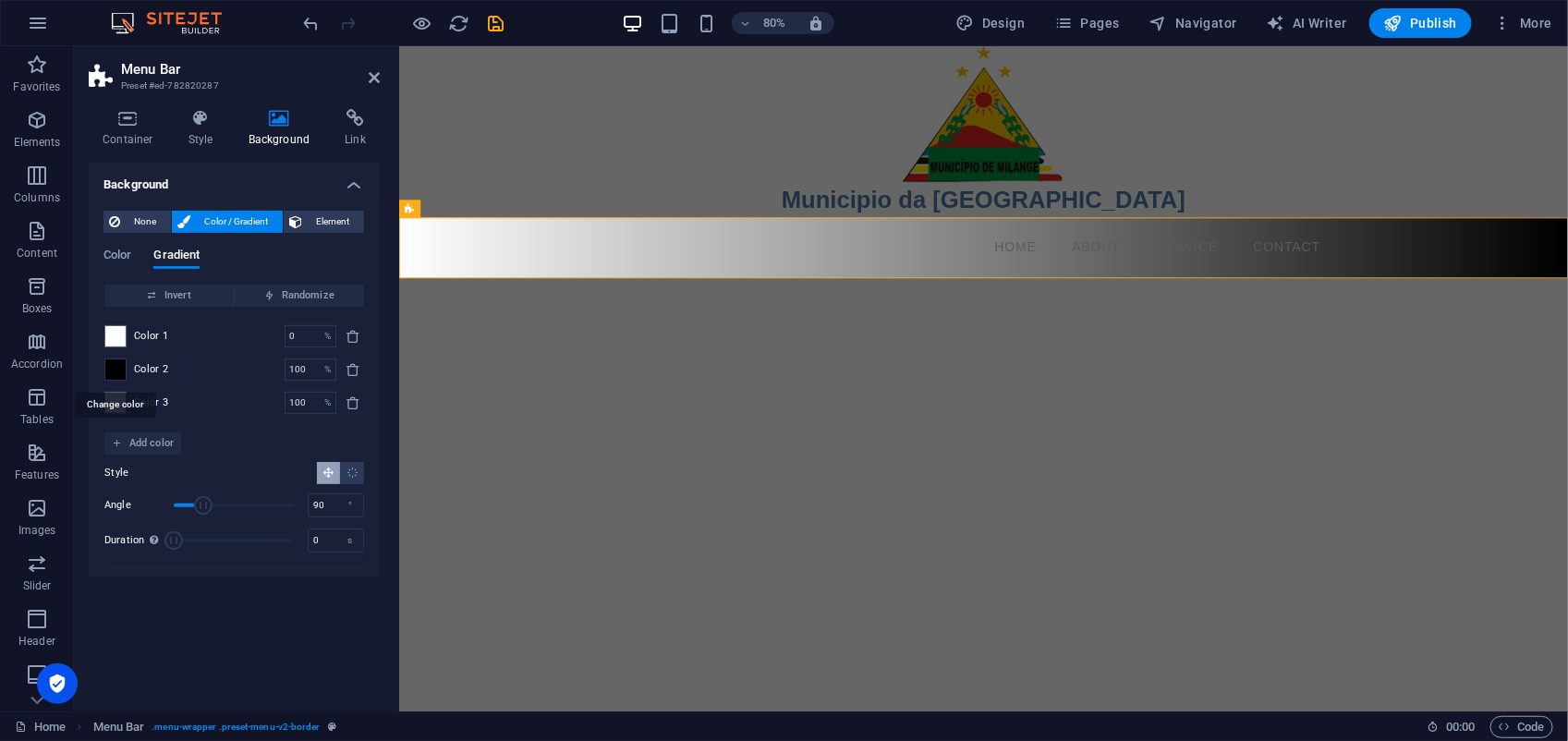 click at bounding box center [115, 370] 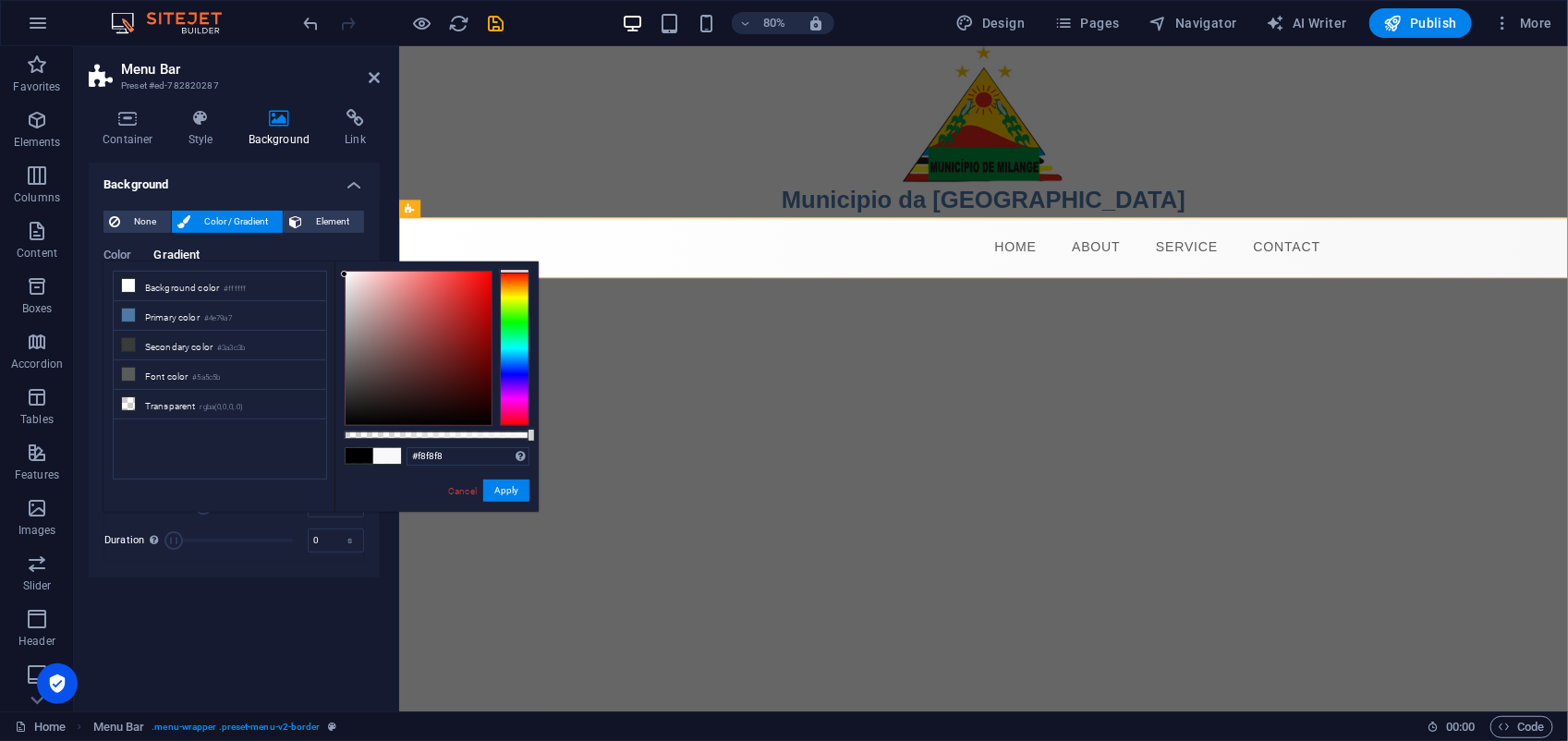 drag, startPoint x: 457, startPoint y: 293, endPoint x: 339, endPoint y: 274, distance: 119.51987 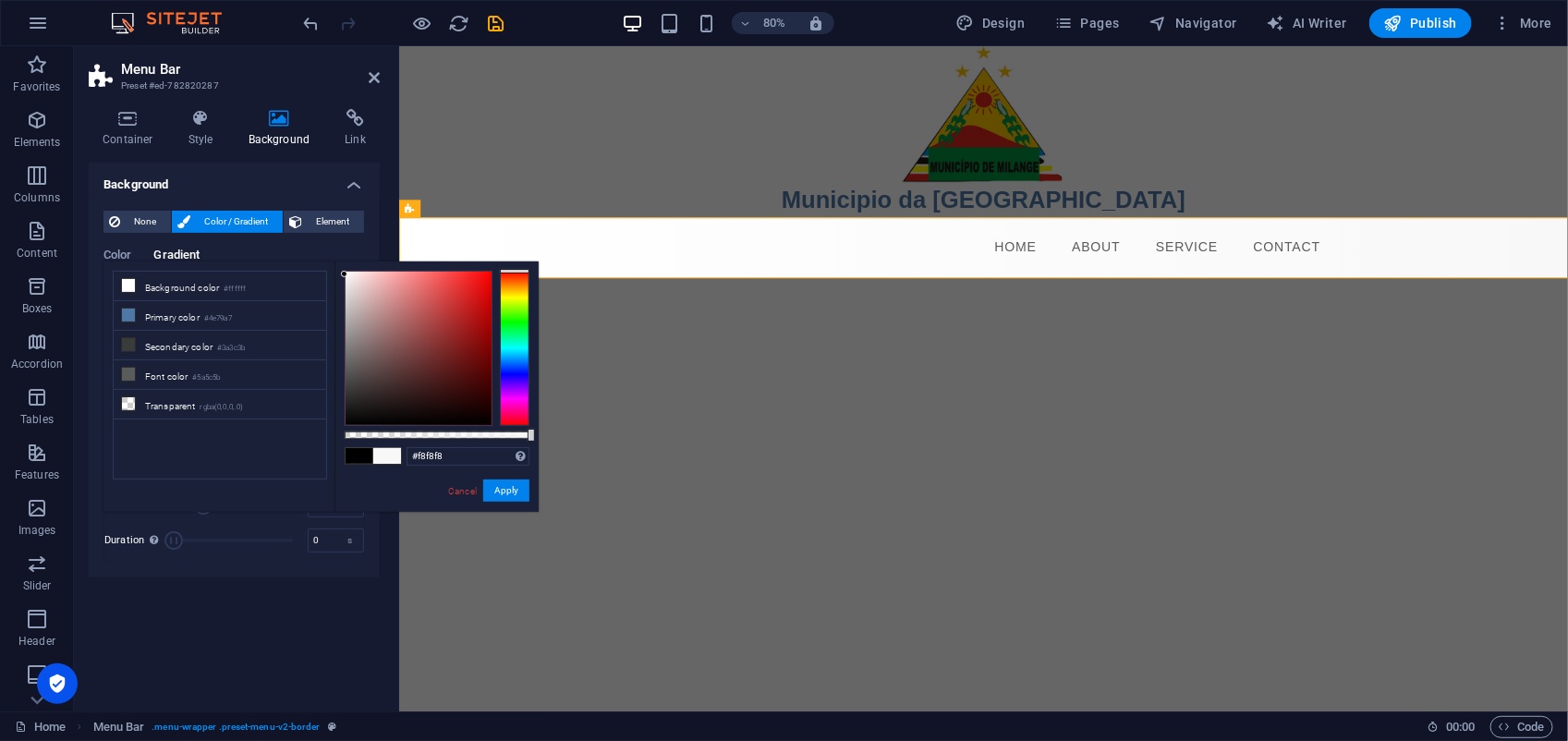 click on "#f8f8f8 Supported formats #0852ed rgb(8, 82, 237) rgba(8, 82, 237, 90%) hsv(221,97,93) hsl(221, 93%, 48%) Cancel Apply" at bounding box center (436, 520) 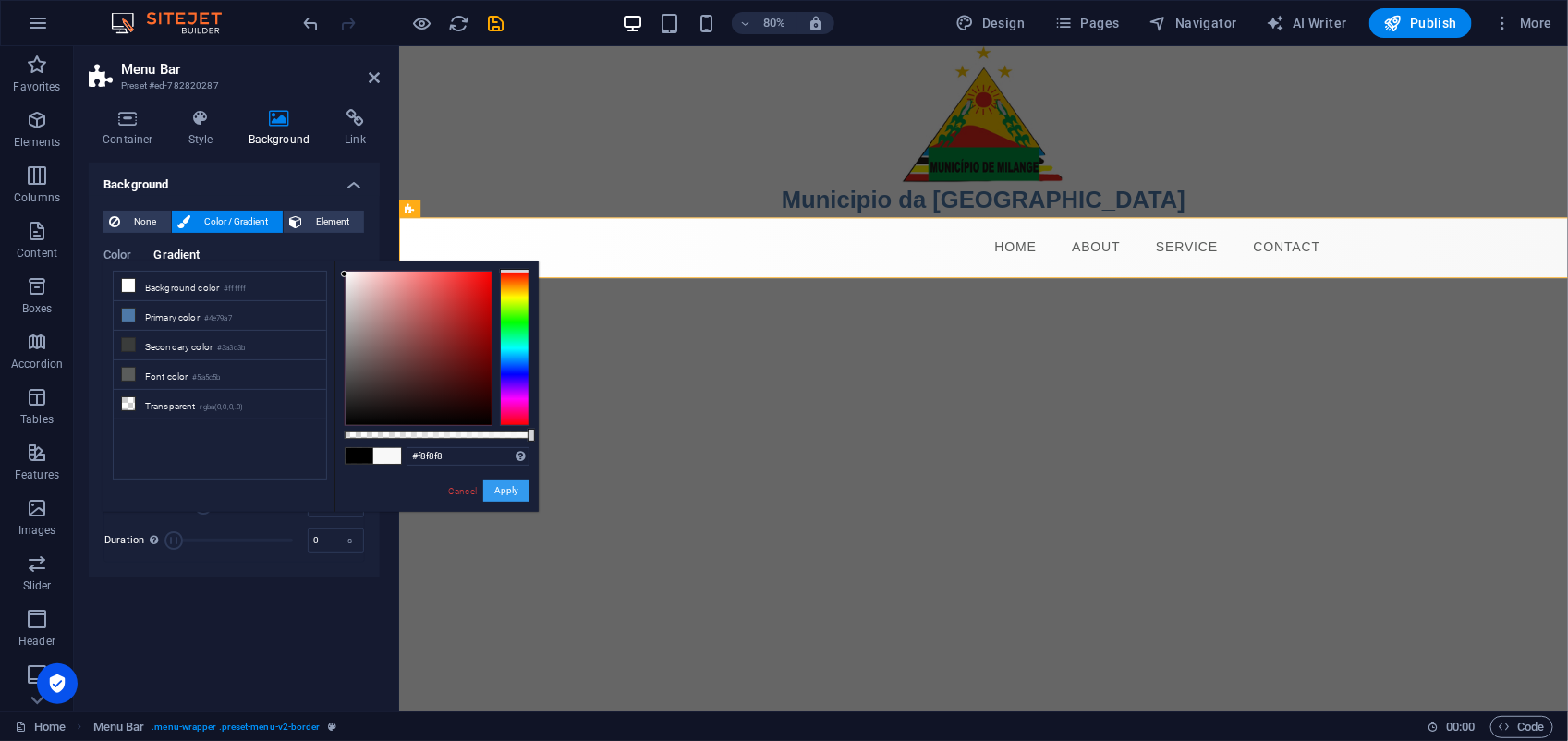 drag, startPoint x: 136, startPoint y: 550, endPoint x: 513, endPoint y: 491, distance: 381.5888 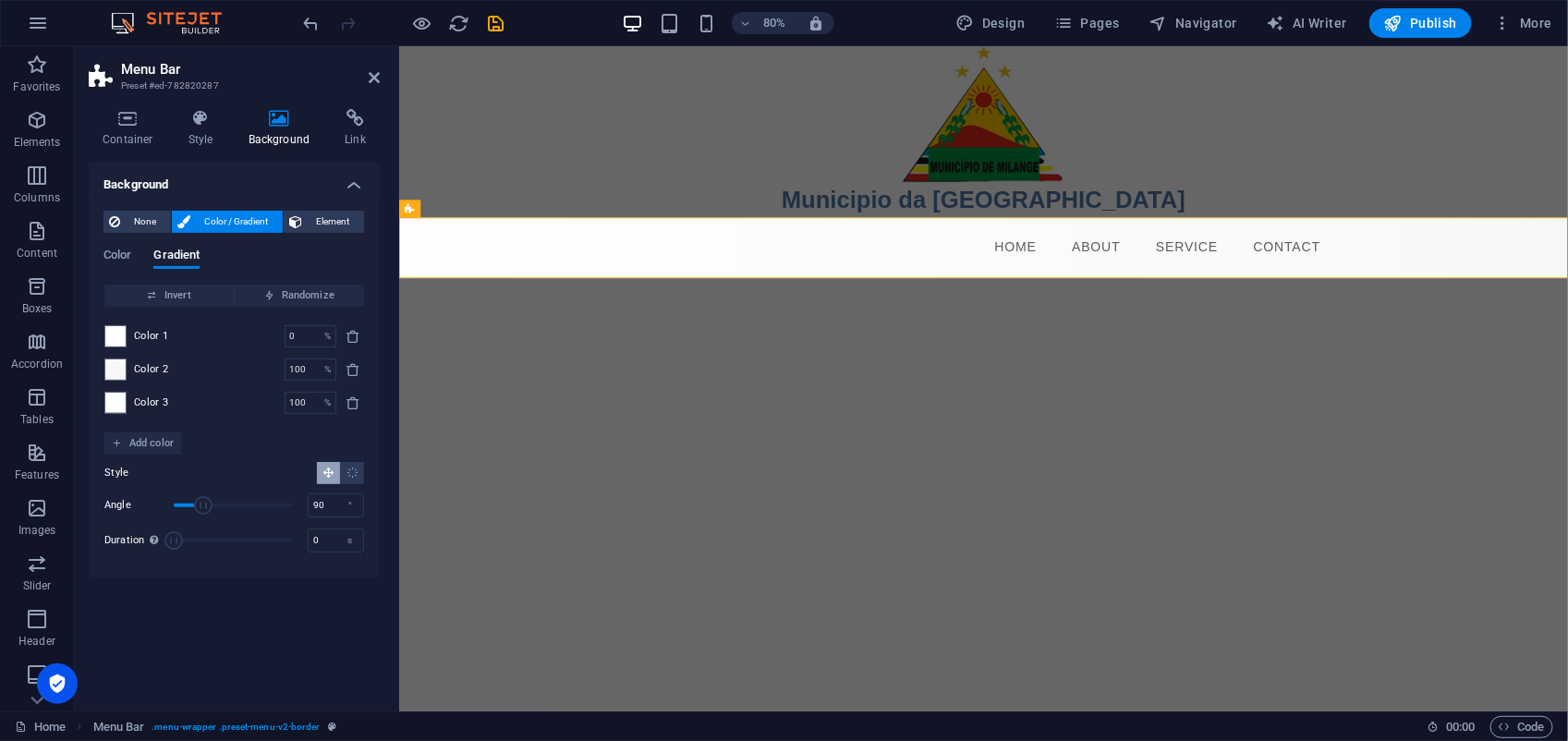click on "Color 2" at bounding box center [152, 370] 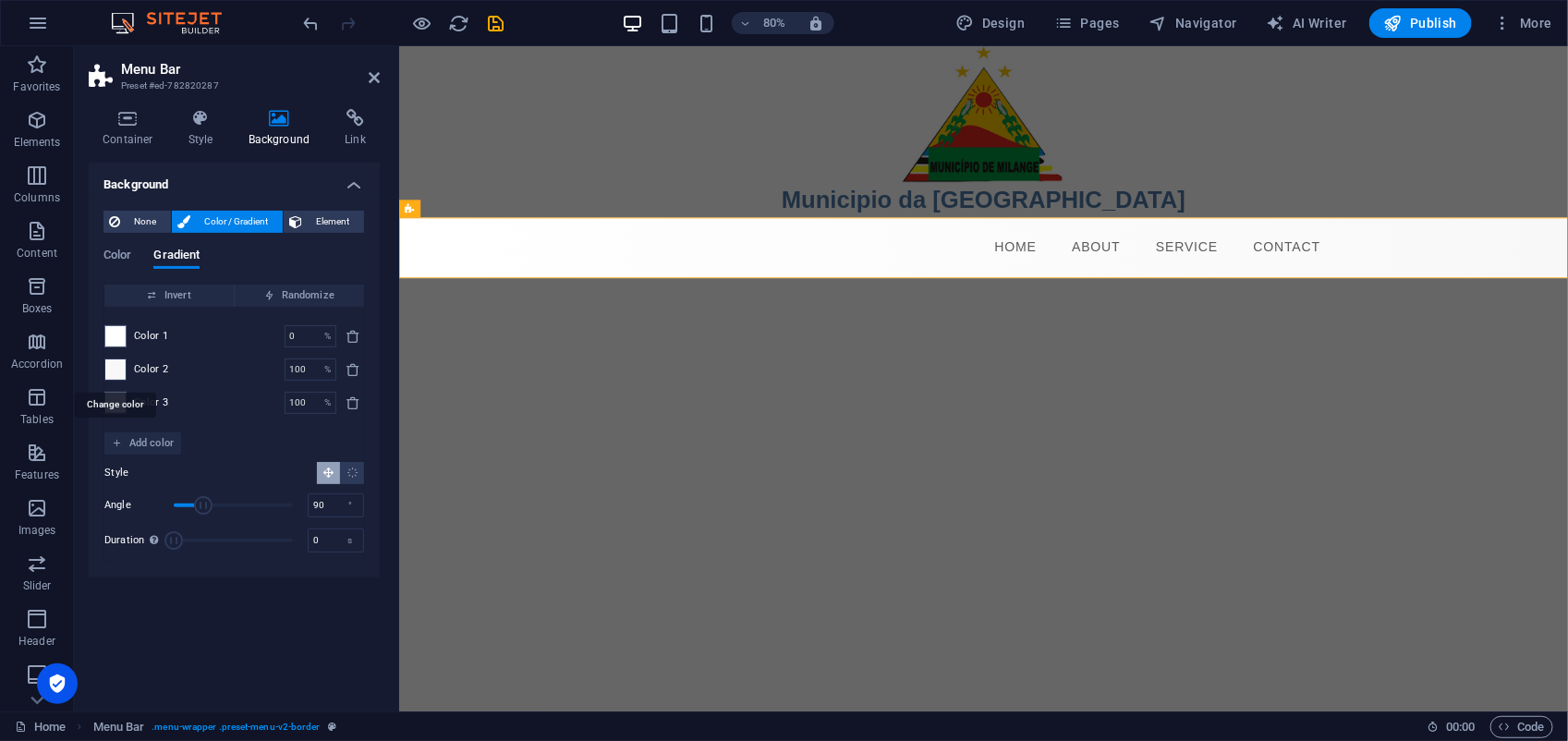 click at bounding box center [115, 370] 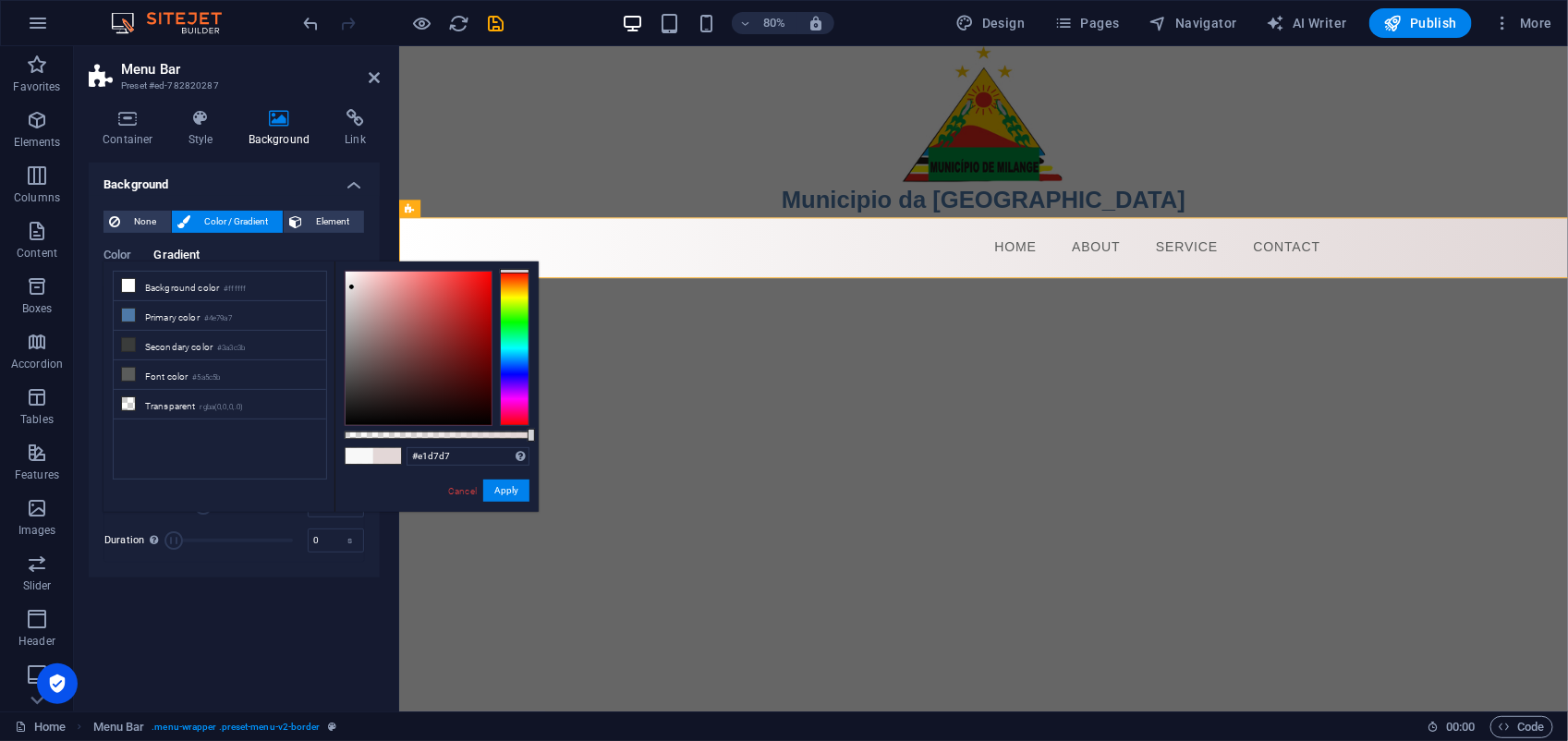 type on "#e1e1e1" 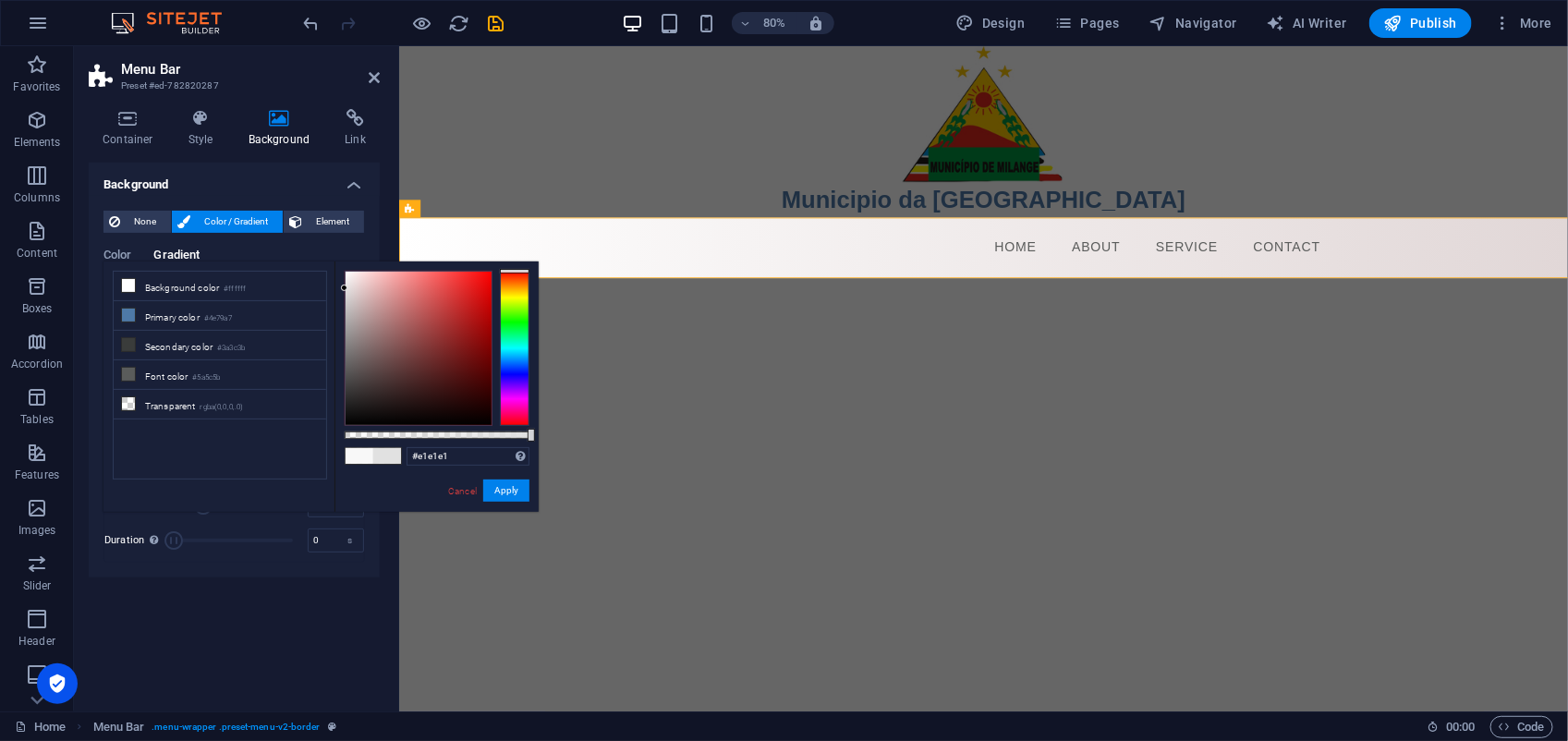 drag, startPoint x: 439, startPoint y: 314, endPoint x: 340, endPoint y: 288, distance: 102.35722 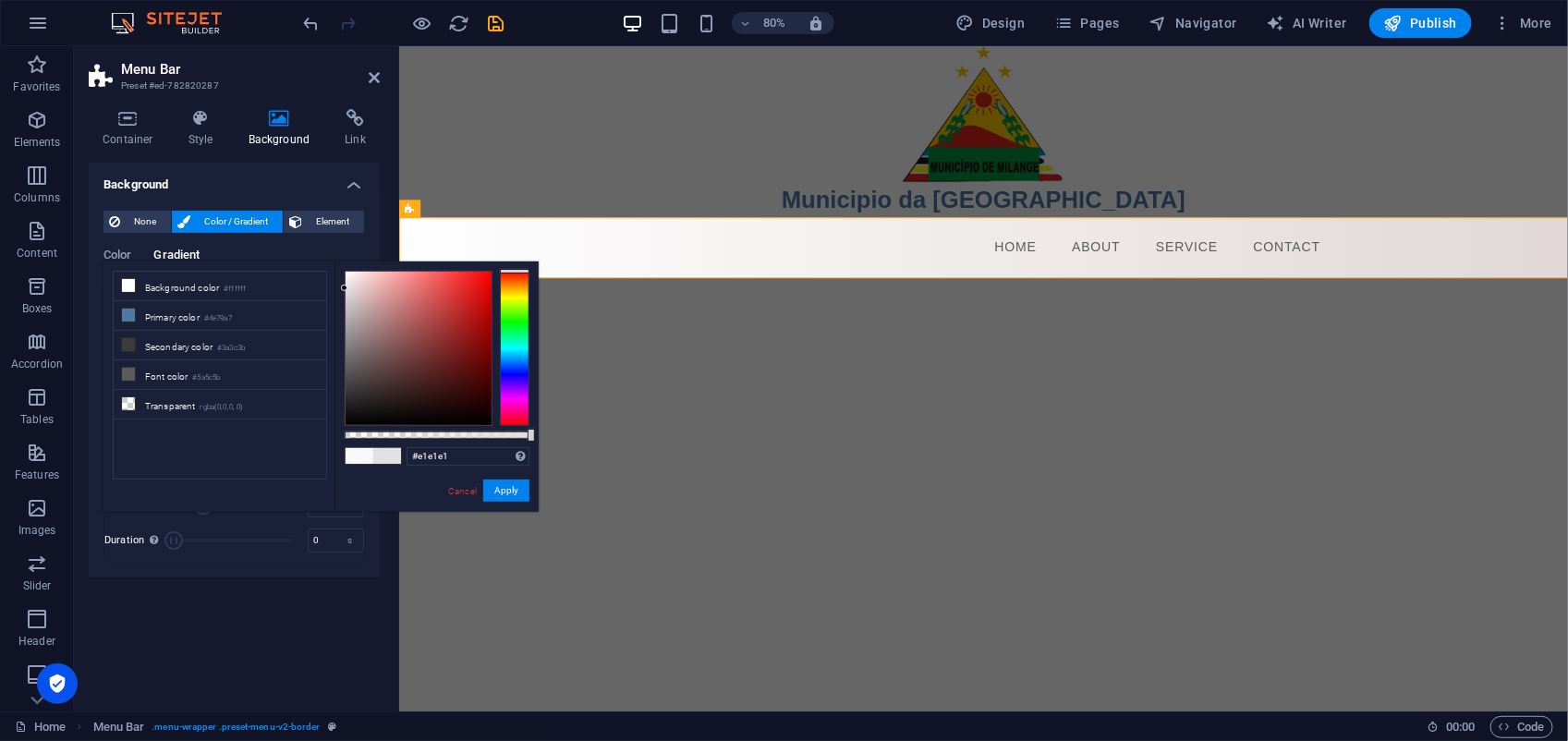 click at bounding box center [419, 348] 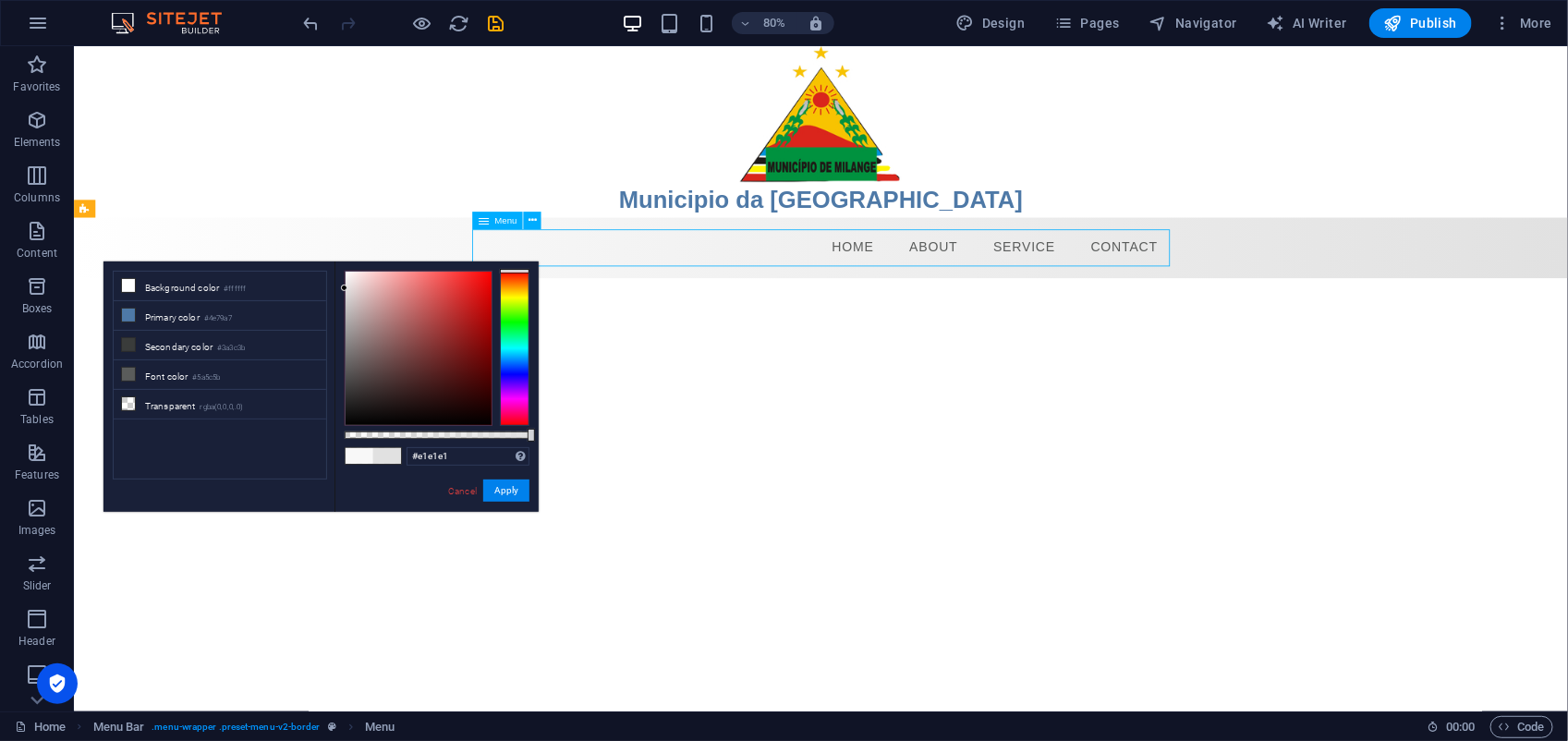 drag, startPoint x: 1155, startPoint y: 309, endPoint x: 1187, endPoint y: 318, distance: 33.24154 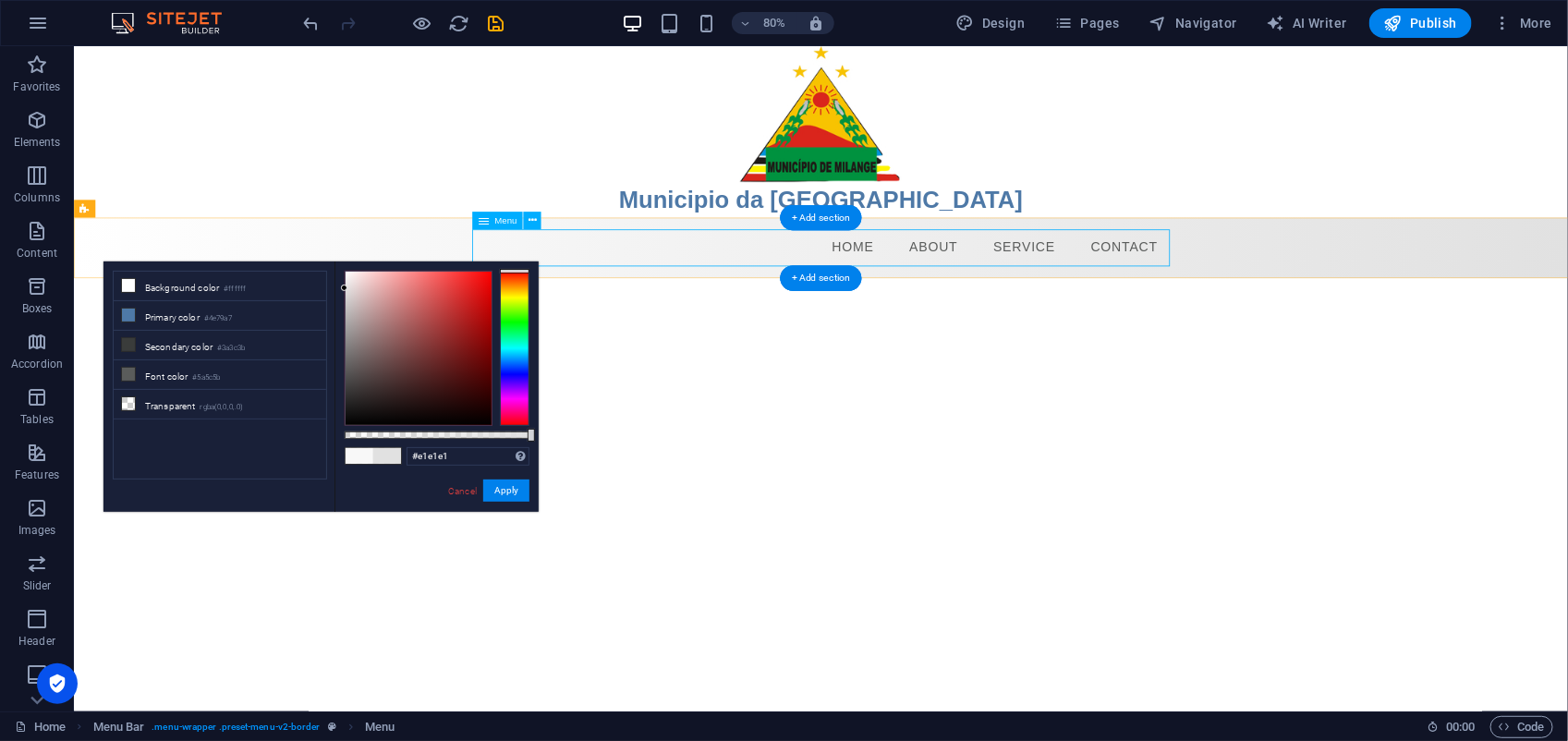 click on "Home About Service Contact" at bounding box center (1007, 298) 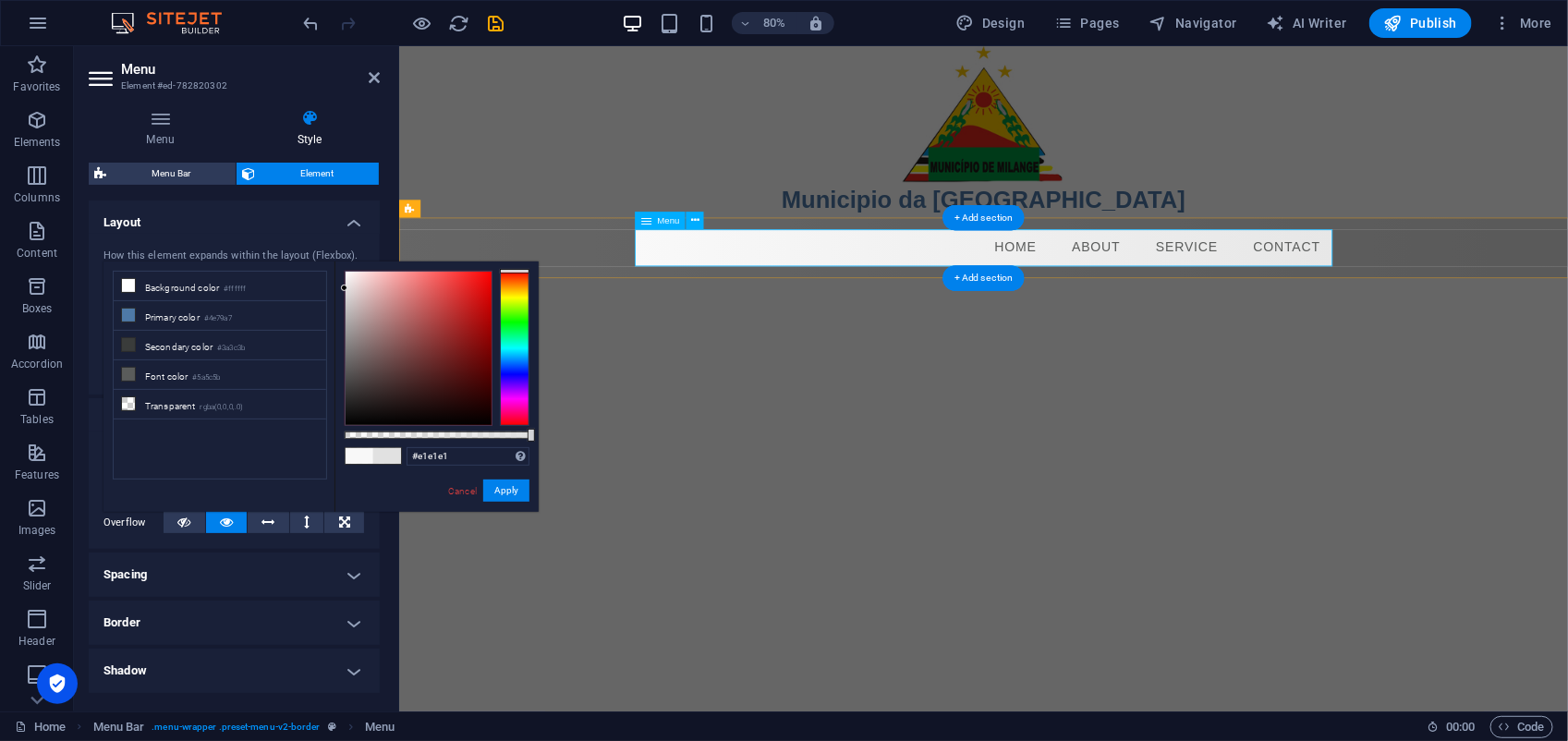 click on "Home About Service Contact" at bounding box center [1129, 298] 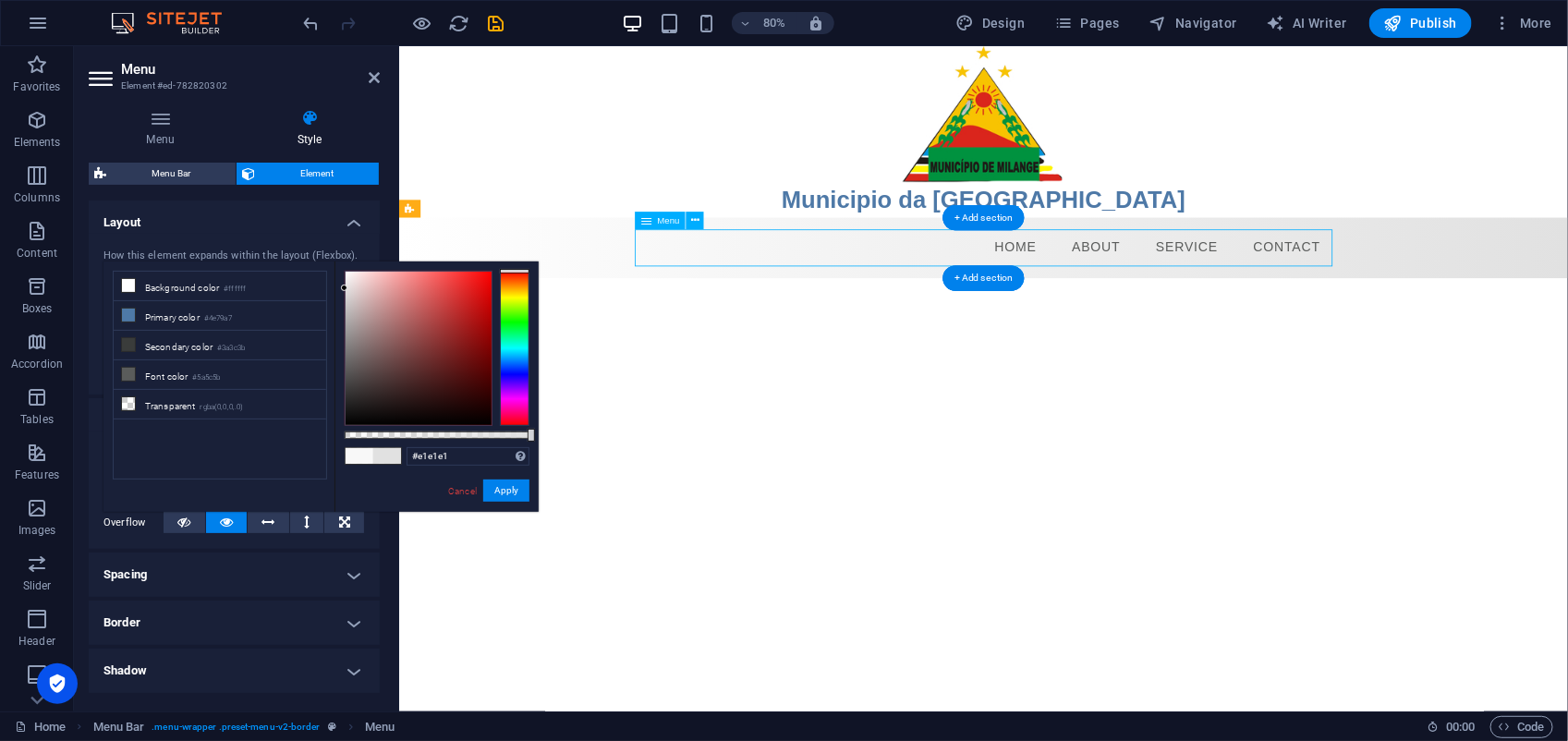 click on "Home About Service Contact" at bounding box center (1129, 298) 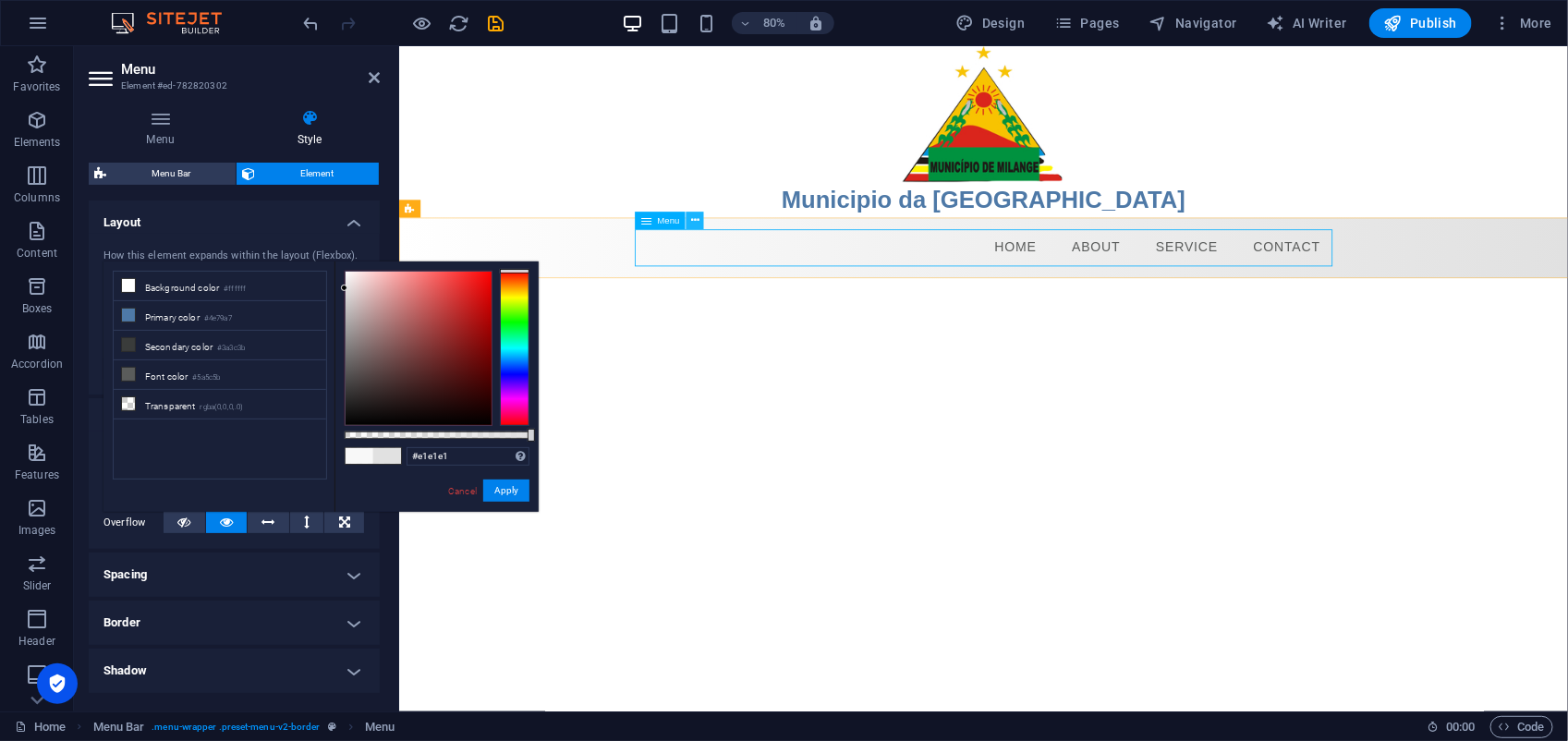 click at bounding box center [695, 220] 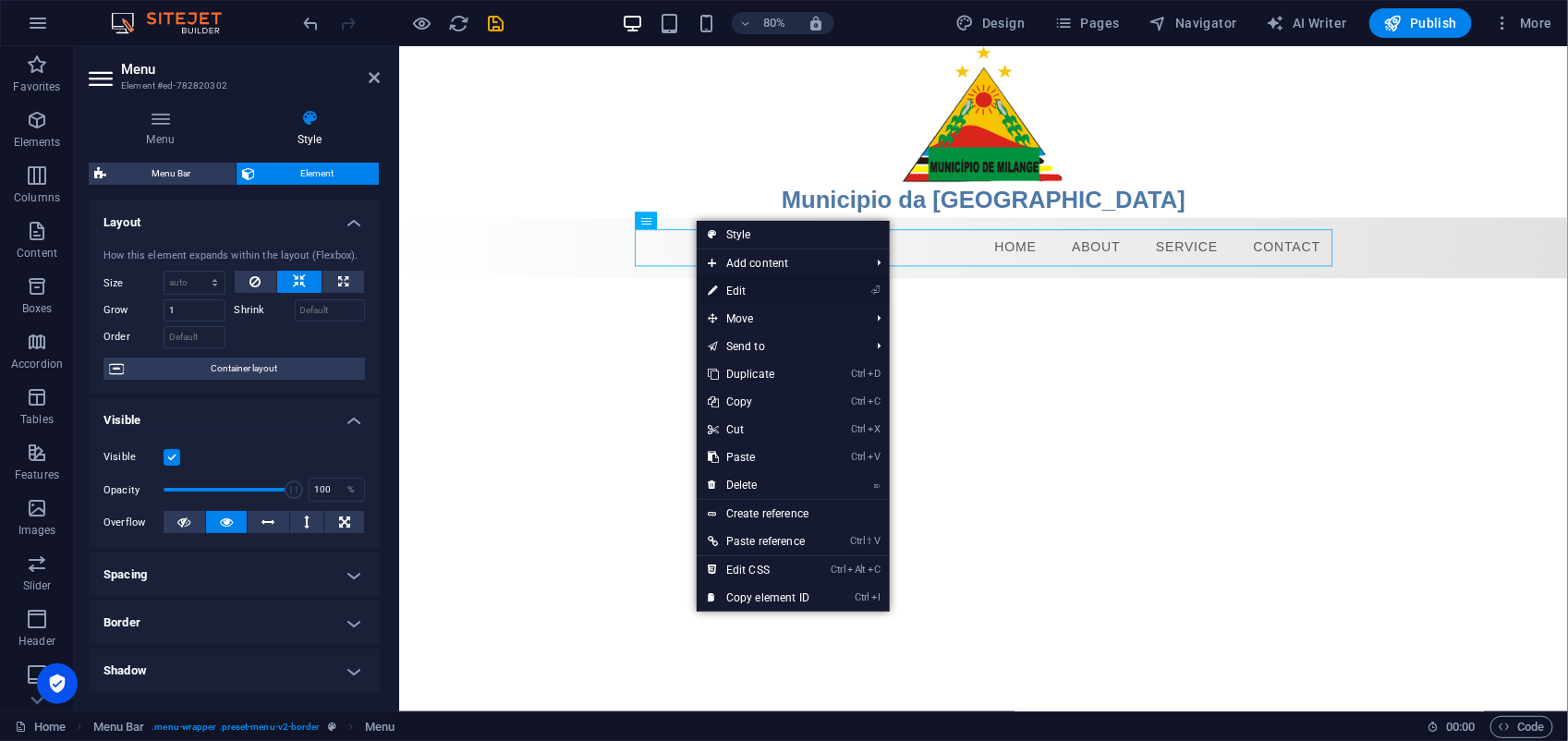 click on "⏎  Edit" at bounding box center [759, 291] 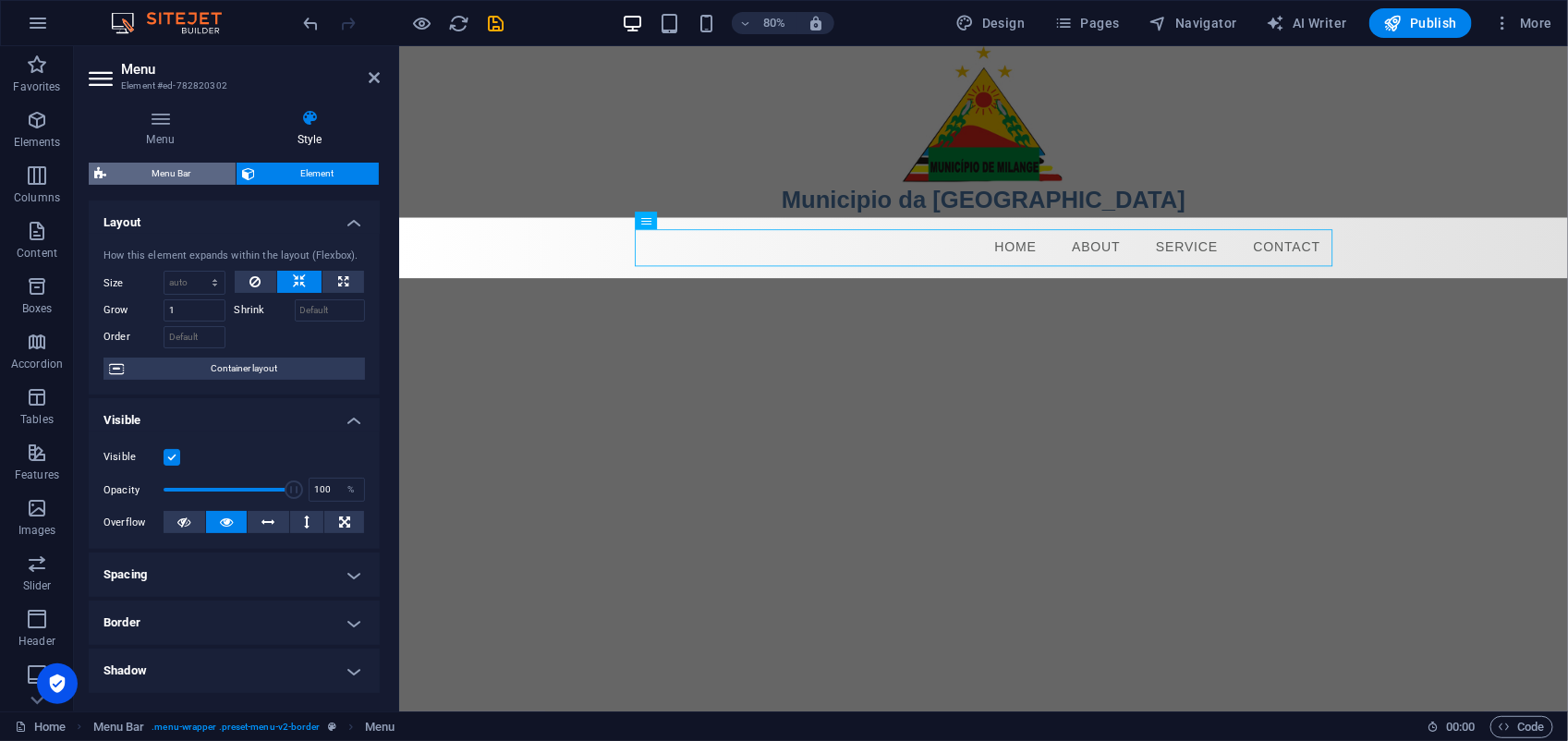 click on "Menu Bar" at bounding box center (171, 174) 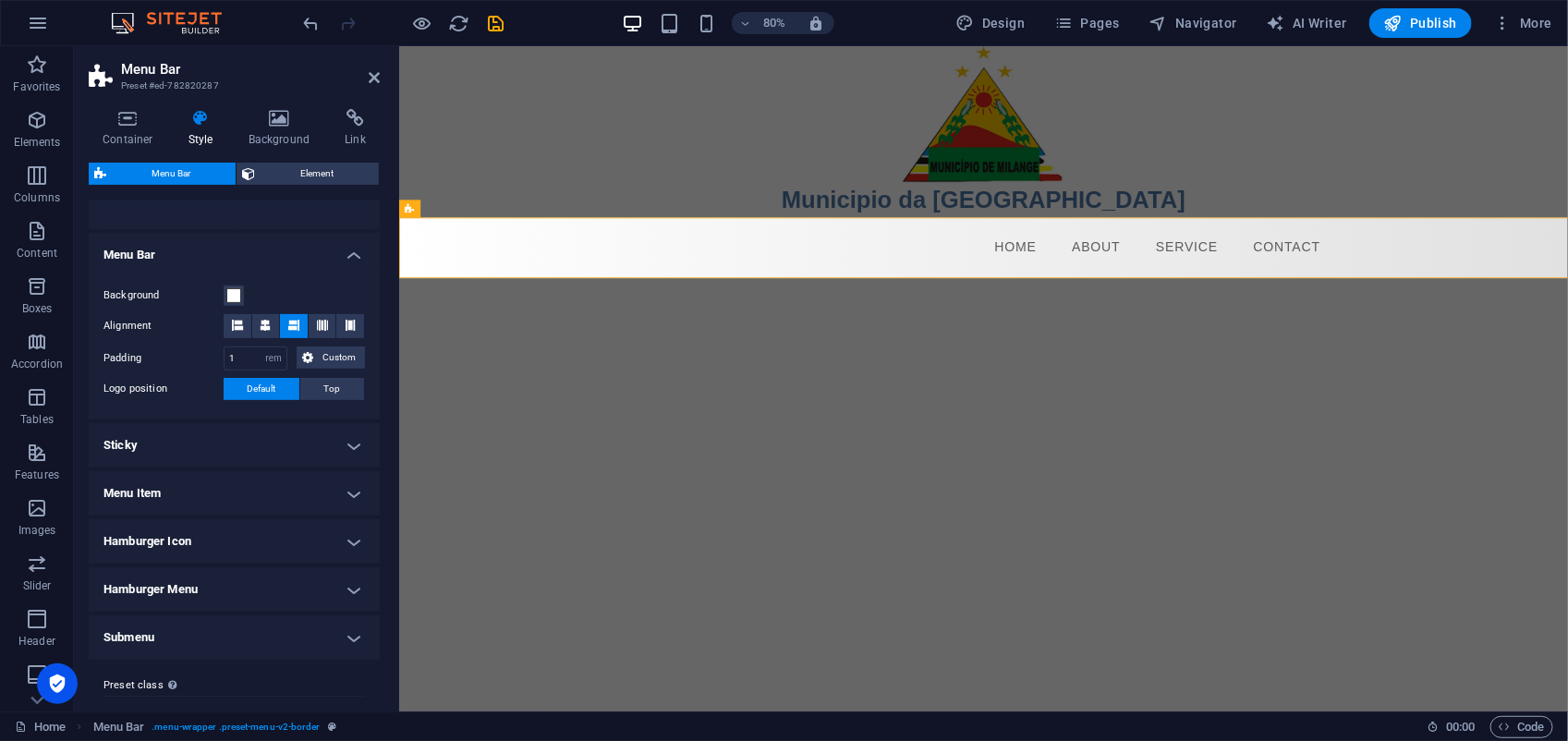 scroll, scrollTop: 316, scrollLeft: 0, axis: vertical 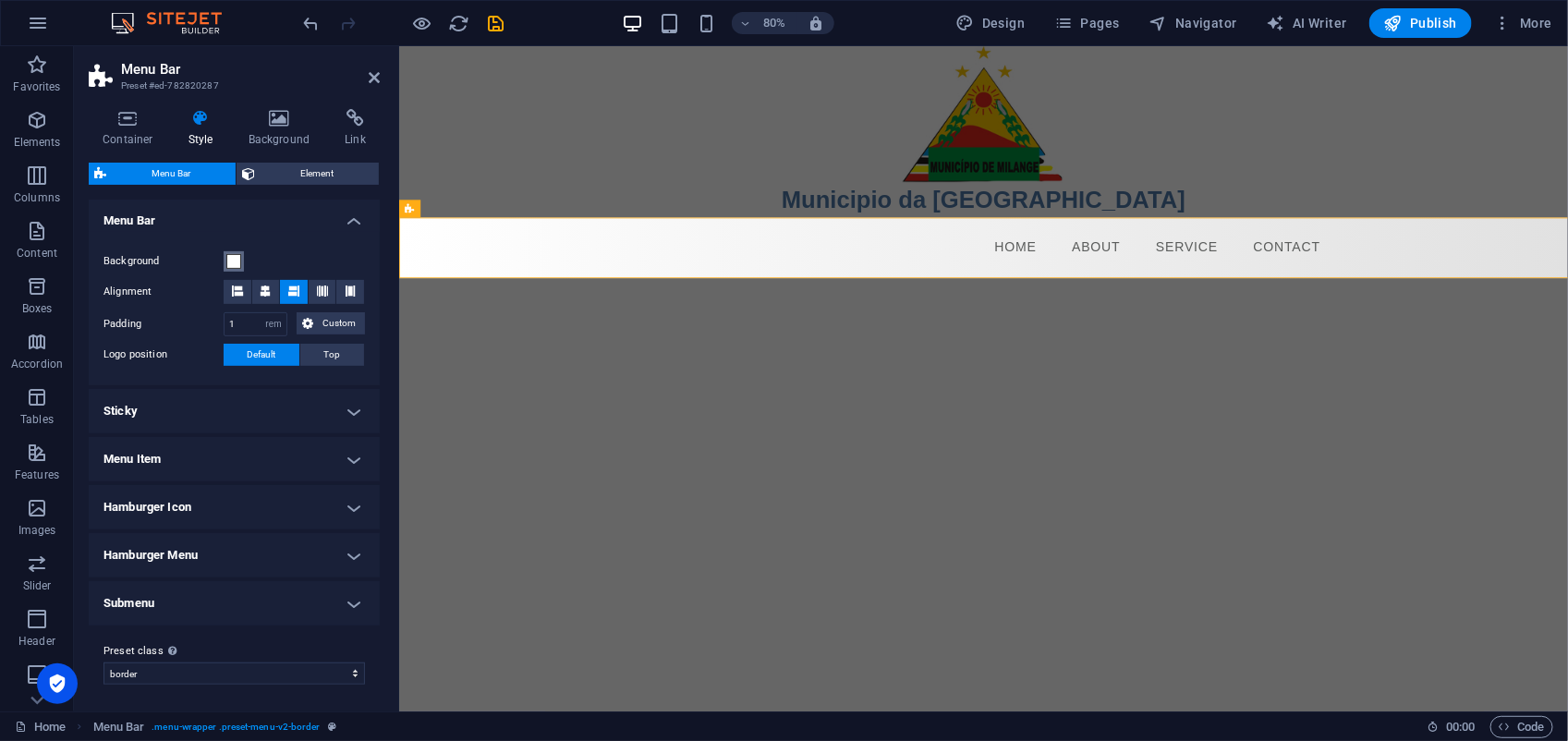 click at bounding box center [234, 261] 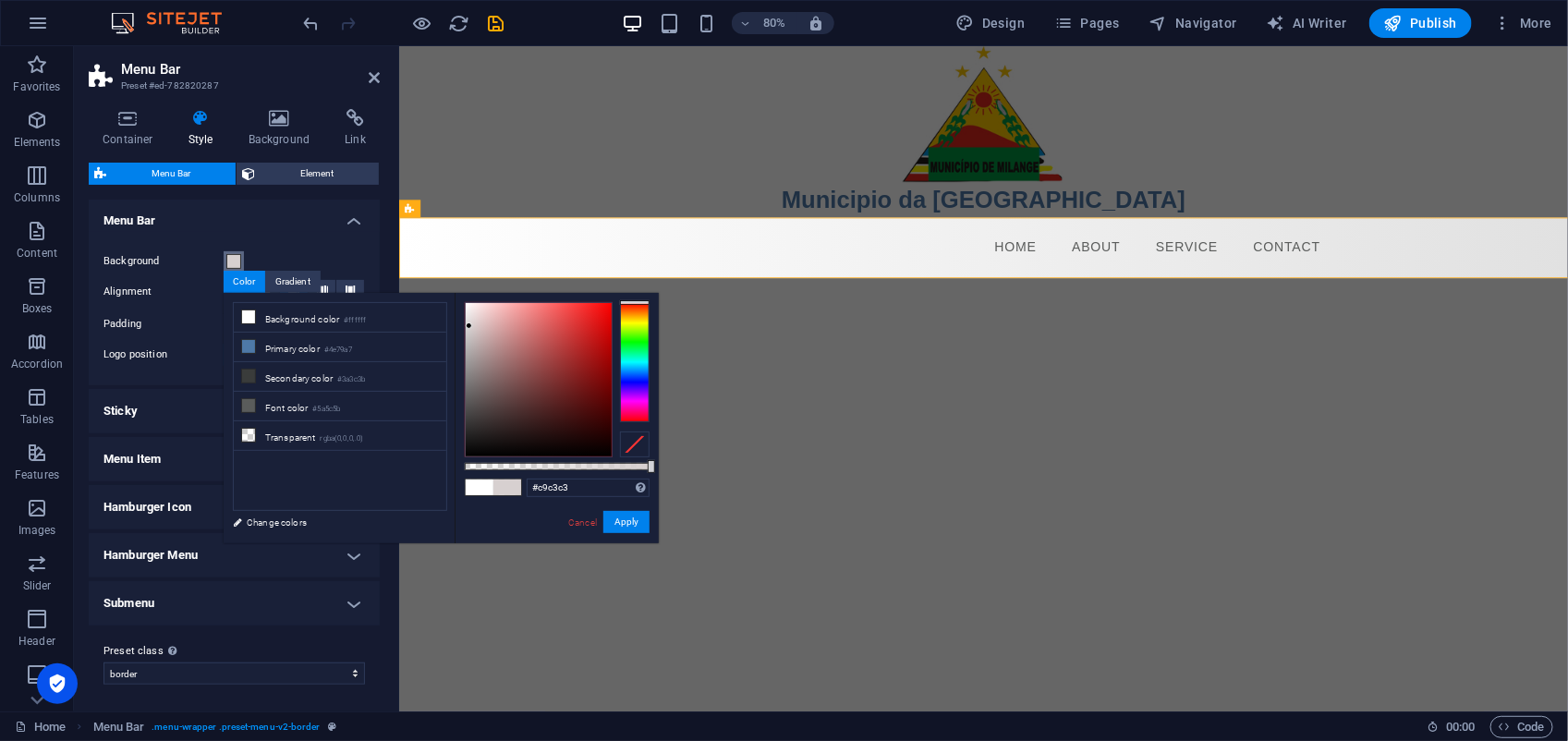 drag, startPoint x: 529, startPoint y: 325, endPoint x: 471, endPoint y: 337, distance: 59.228372 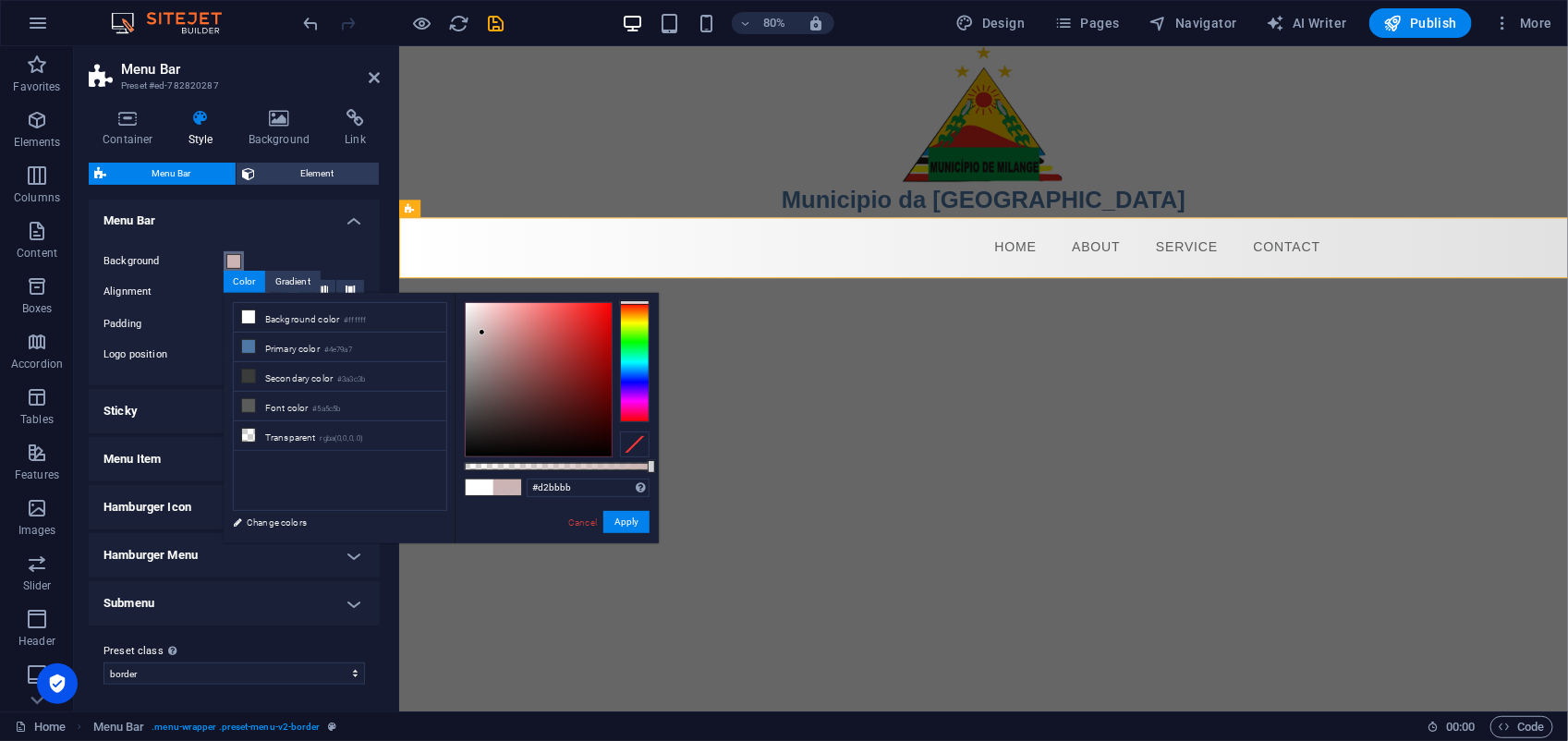drag, startPoint x: 518, startPoint y: 368, endPoint x: 477, endPoint y: 322, distance: 61.6198 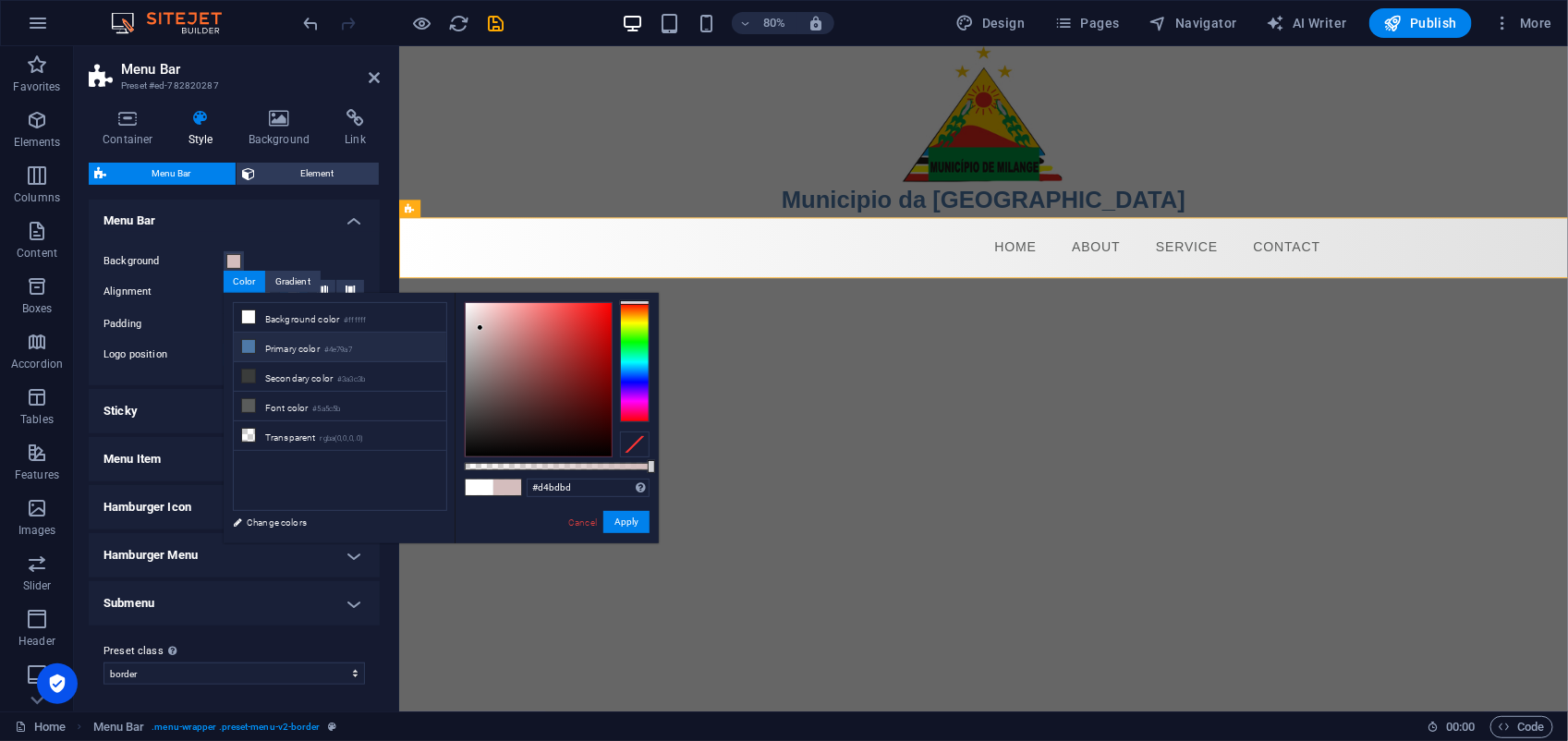 click on "Primary color
#4e79a7" at bounding box center (340, 347) 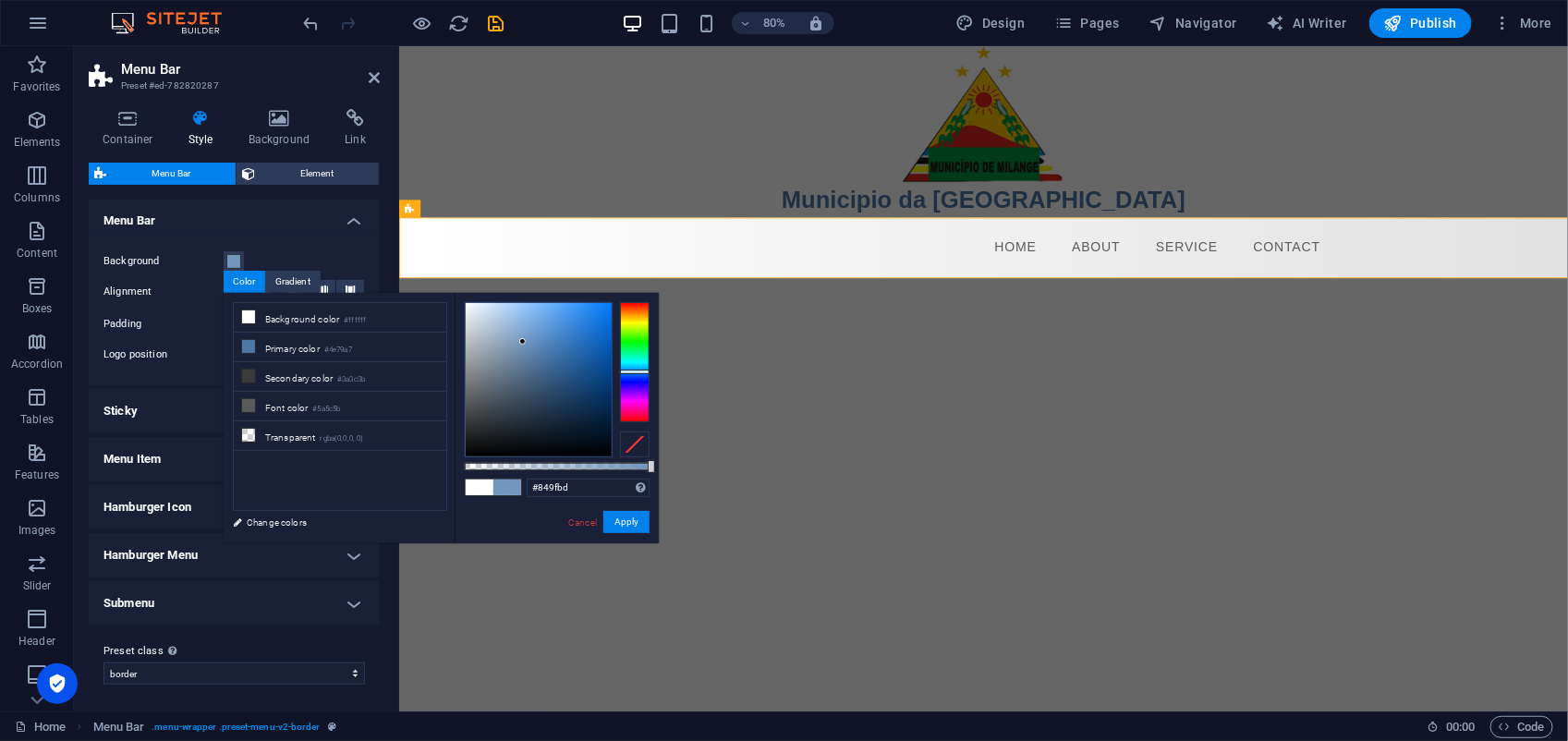 type on "#87a1bd" 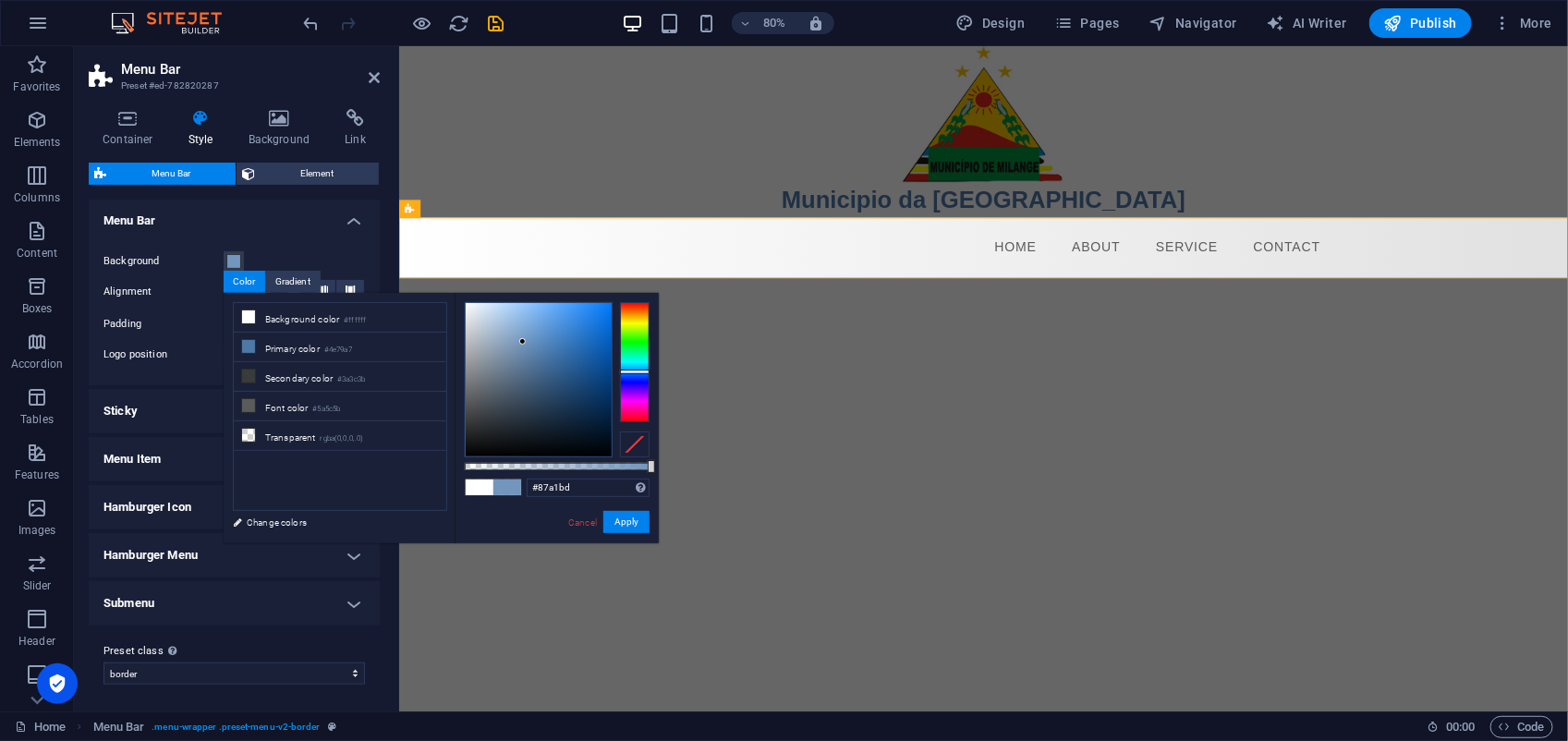 drag, startPoint x: 529, startPoint y: 357, endPoint x: 506, endPoint y: 342, distance: 27.45906 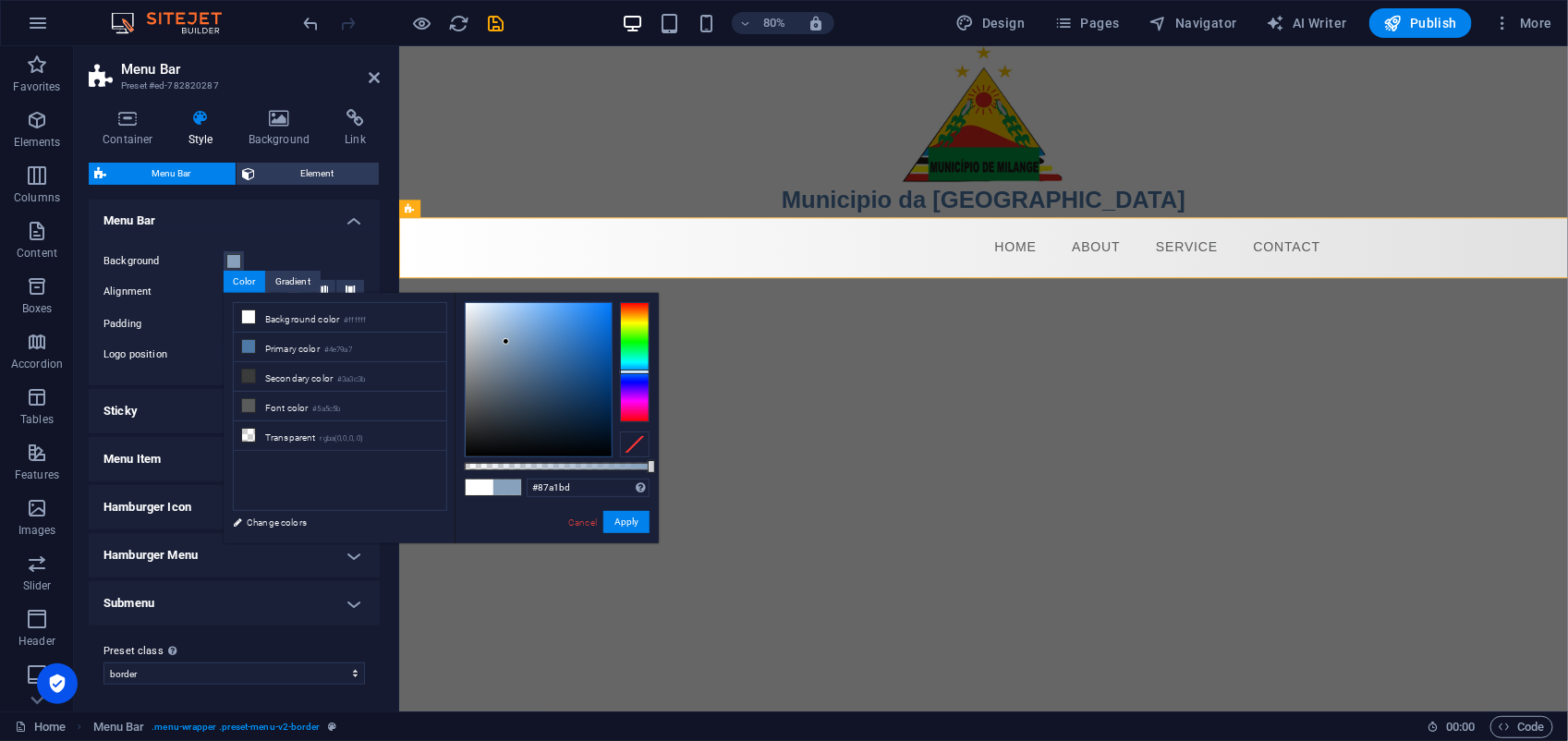 click on "#87a1bd Supported formats #0852ed rgb(8, 82, 237) rgba(8, 82, 237, 90%) hsv(221,97,93) hsl(221, 93%, 48%) Cancel Apply" at bounding box center (556, 552) 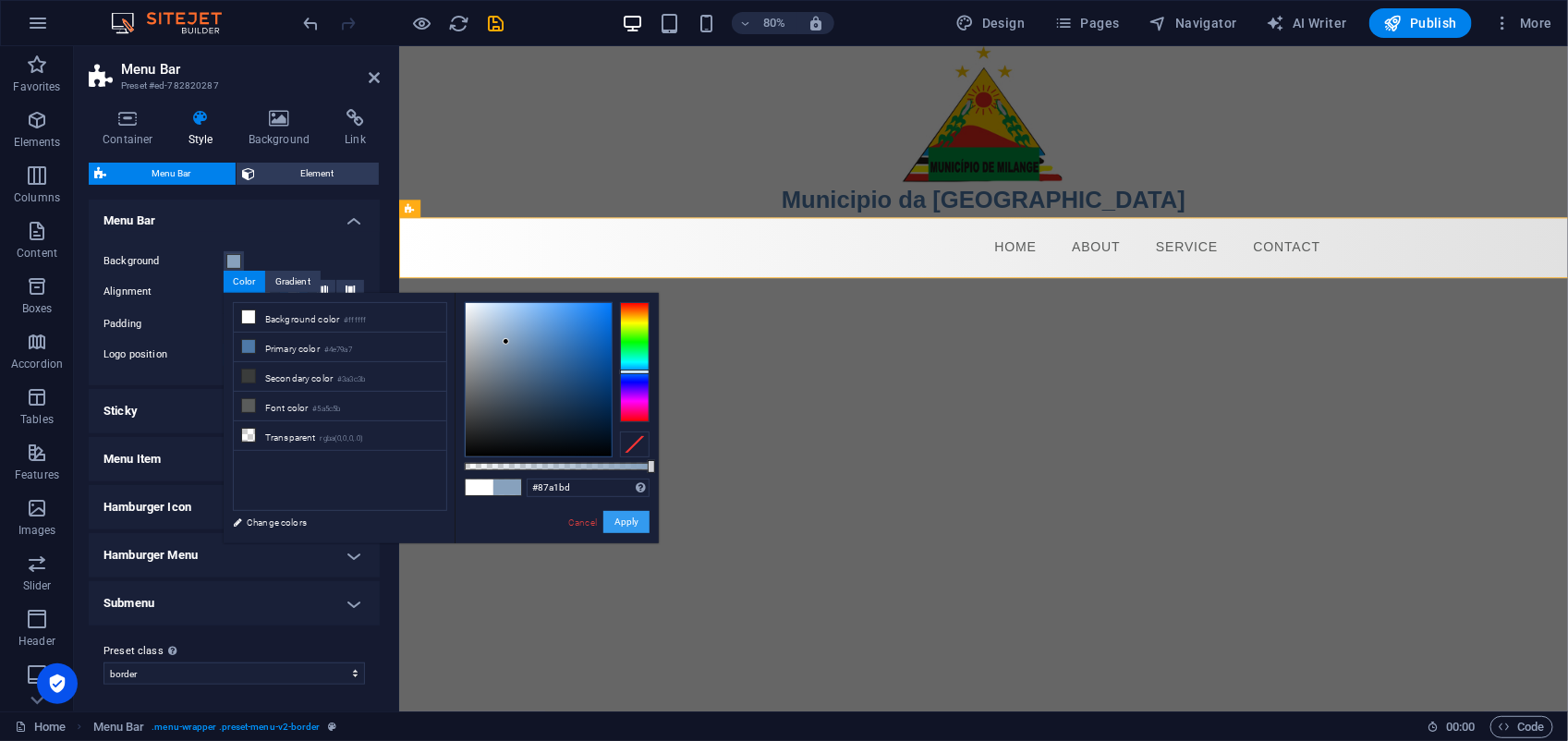 click on "Apply" at bounding box center (626, 522) 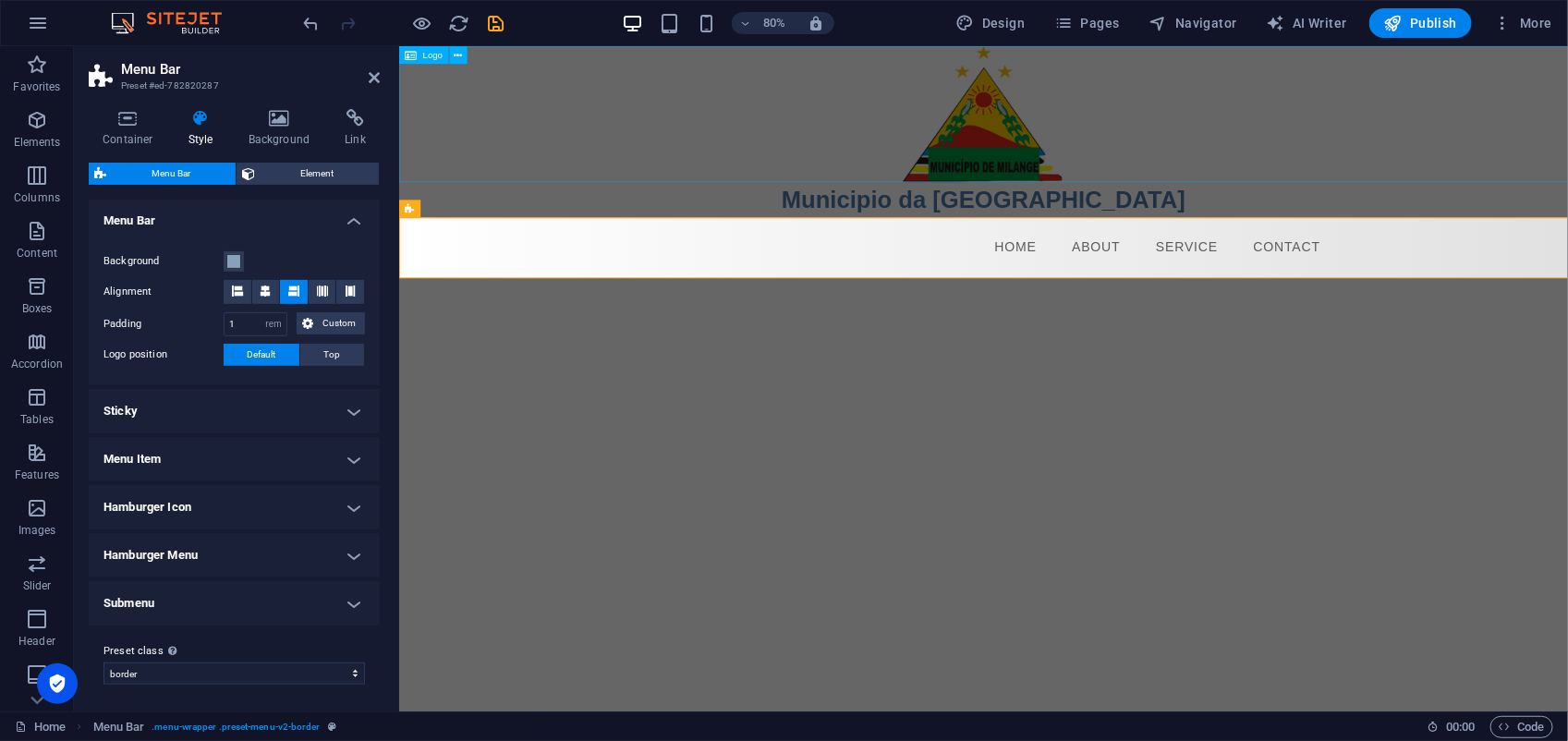 click at bounding box center [1128, 130] 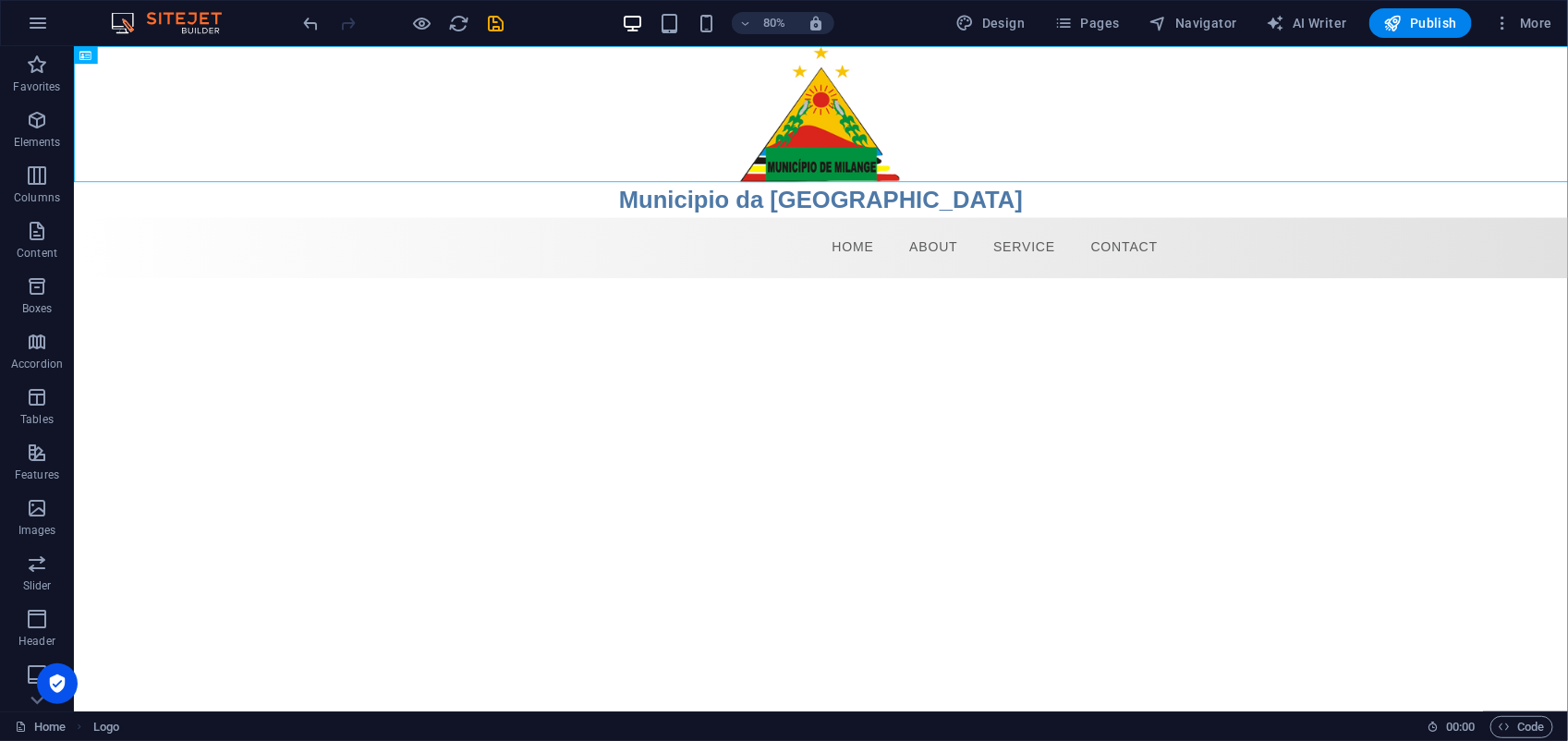 click on "Skip to main content
Municipio da [GEOGRAPHIC_DATA] Menu Home About Service Contact" at bounding box center [1006, 190] 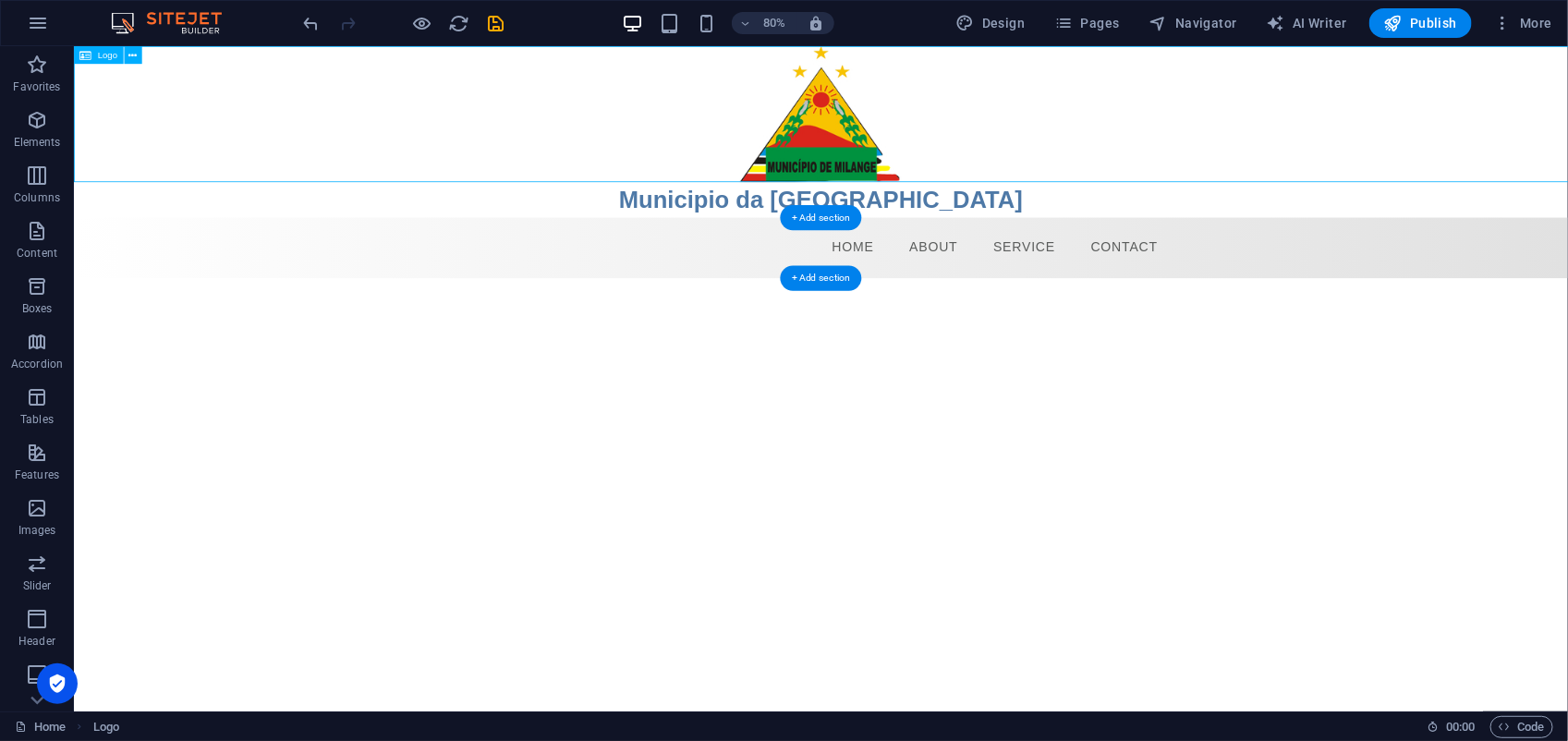 click at bounding box center (1006, 130) 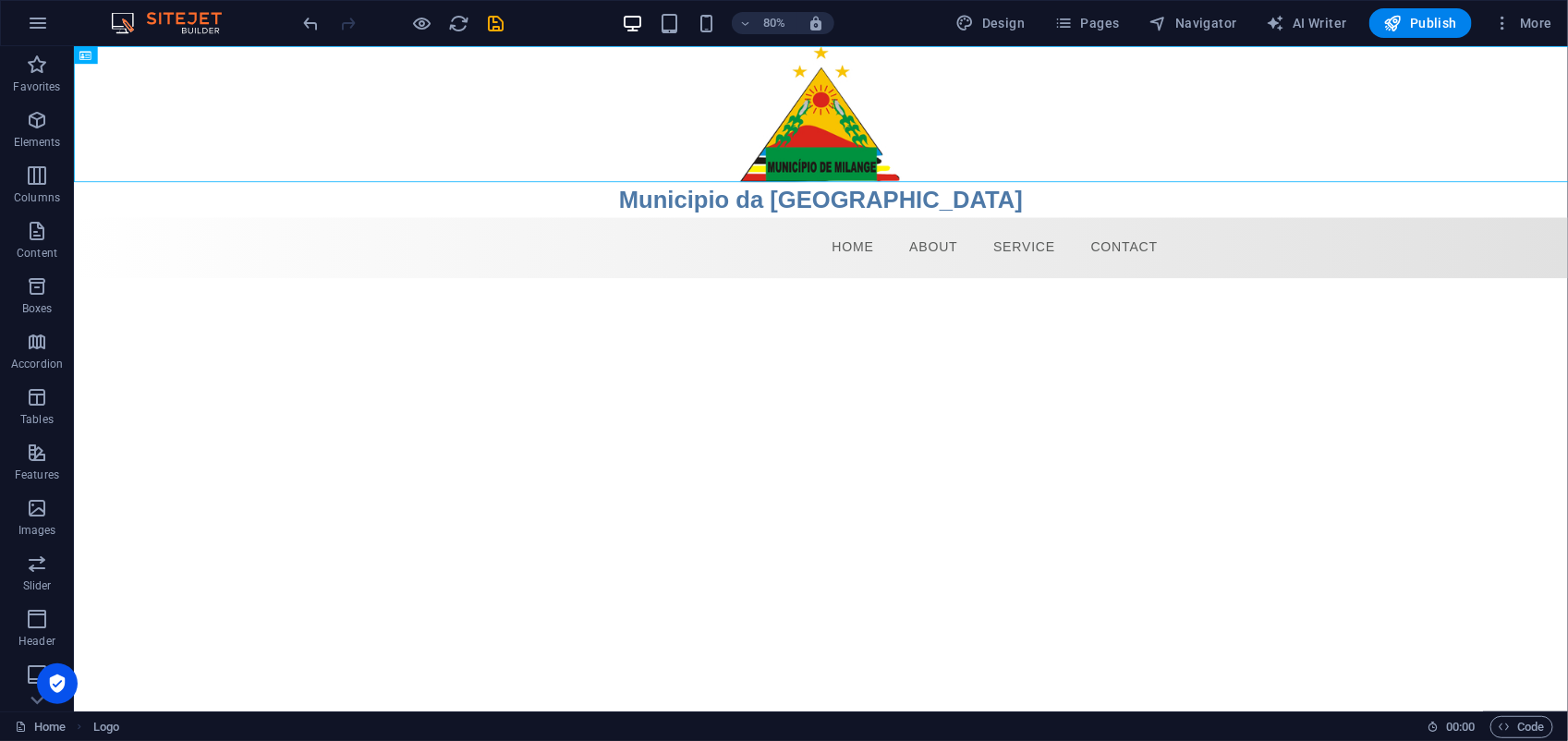 click on "Skip to main content
Municipio da [GEOGRAPHIC_DATA] Menu Home About Service Contact" at bounding box center [1006, 190] 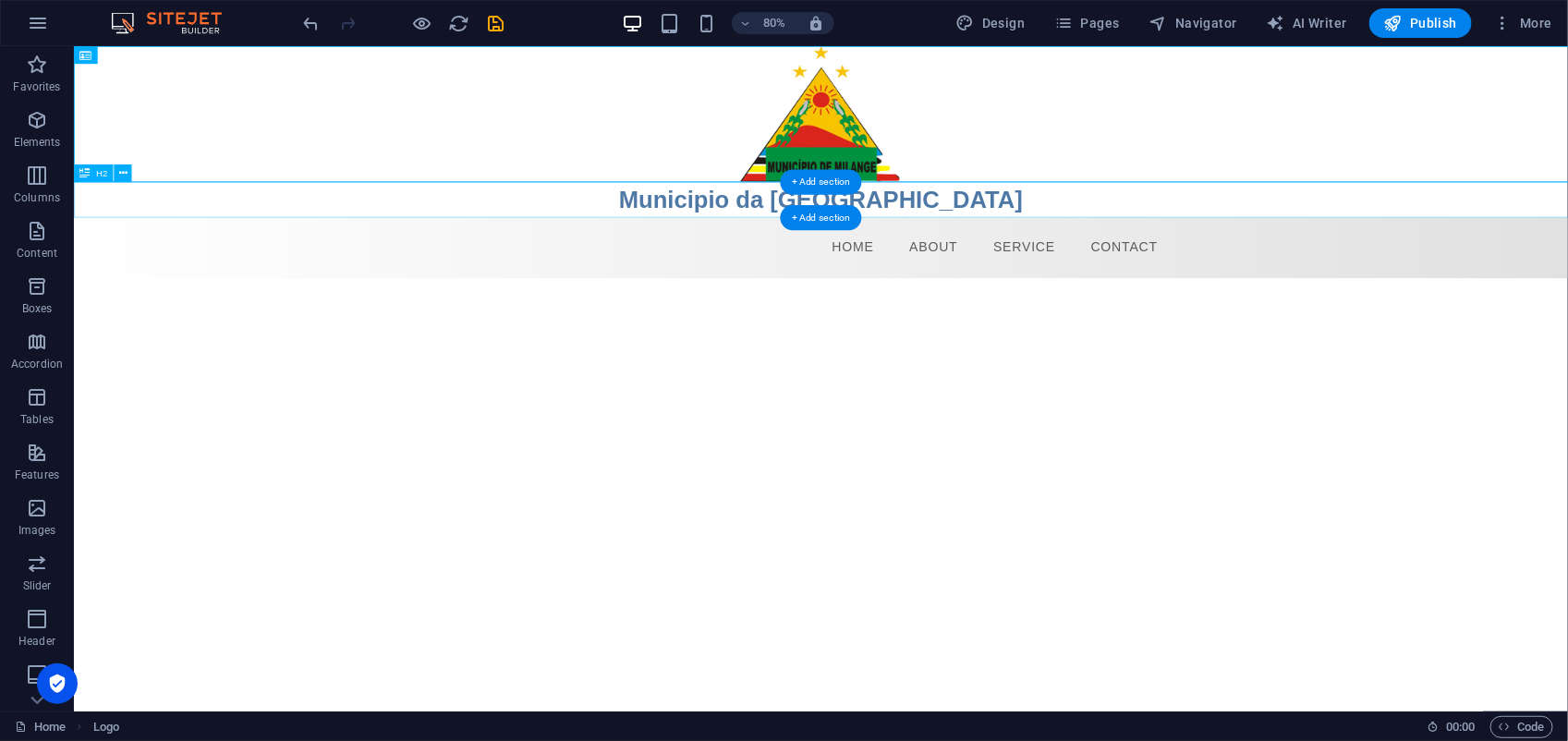 click on "Municipio da [GEOGRAPHIC_DATA]" at bounding box center [1006, 237] 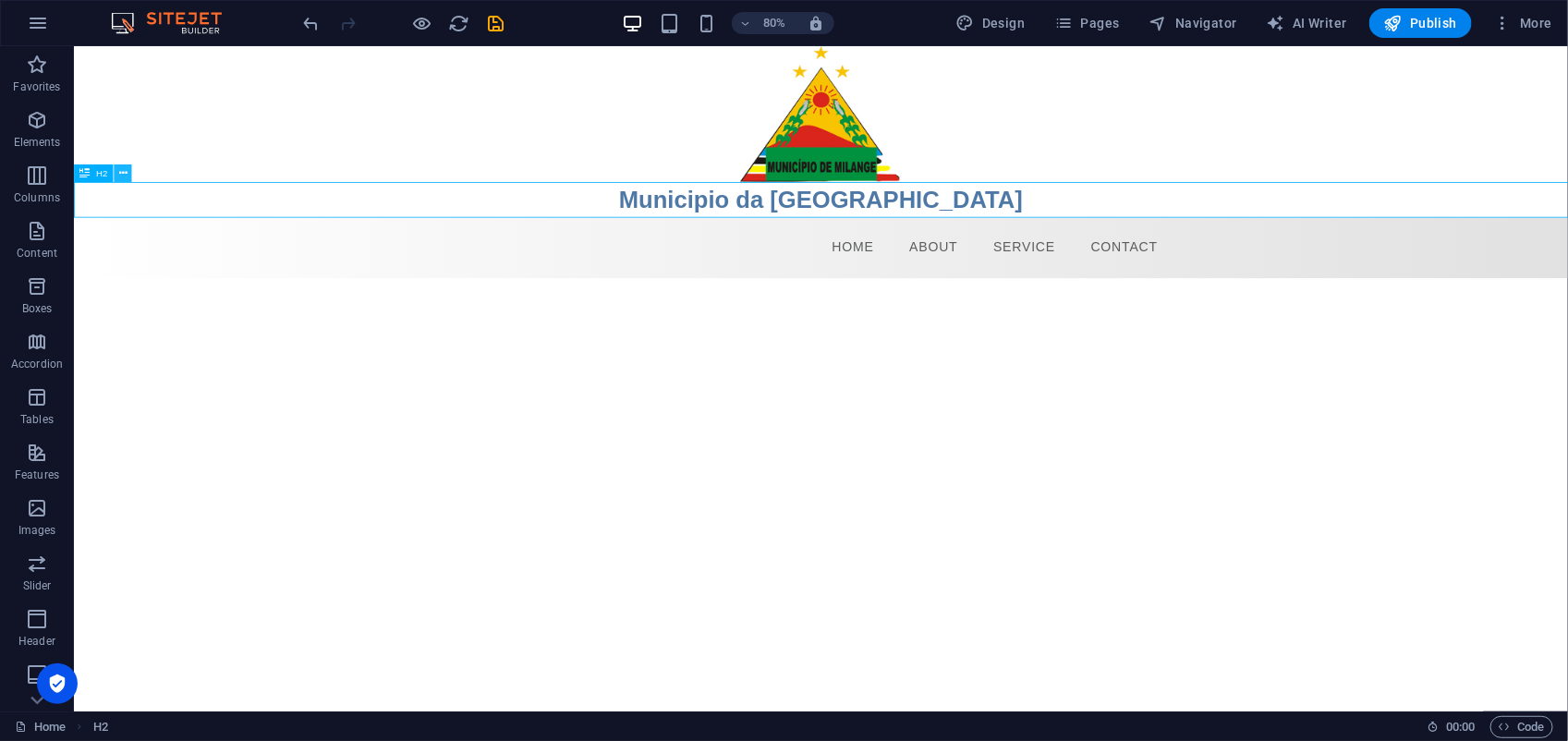 click at bounding box center [123, 173] 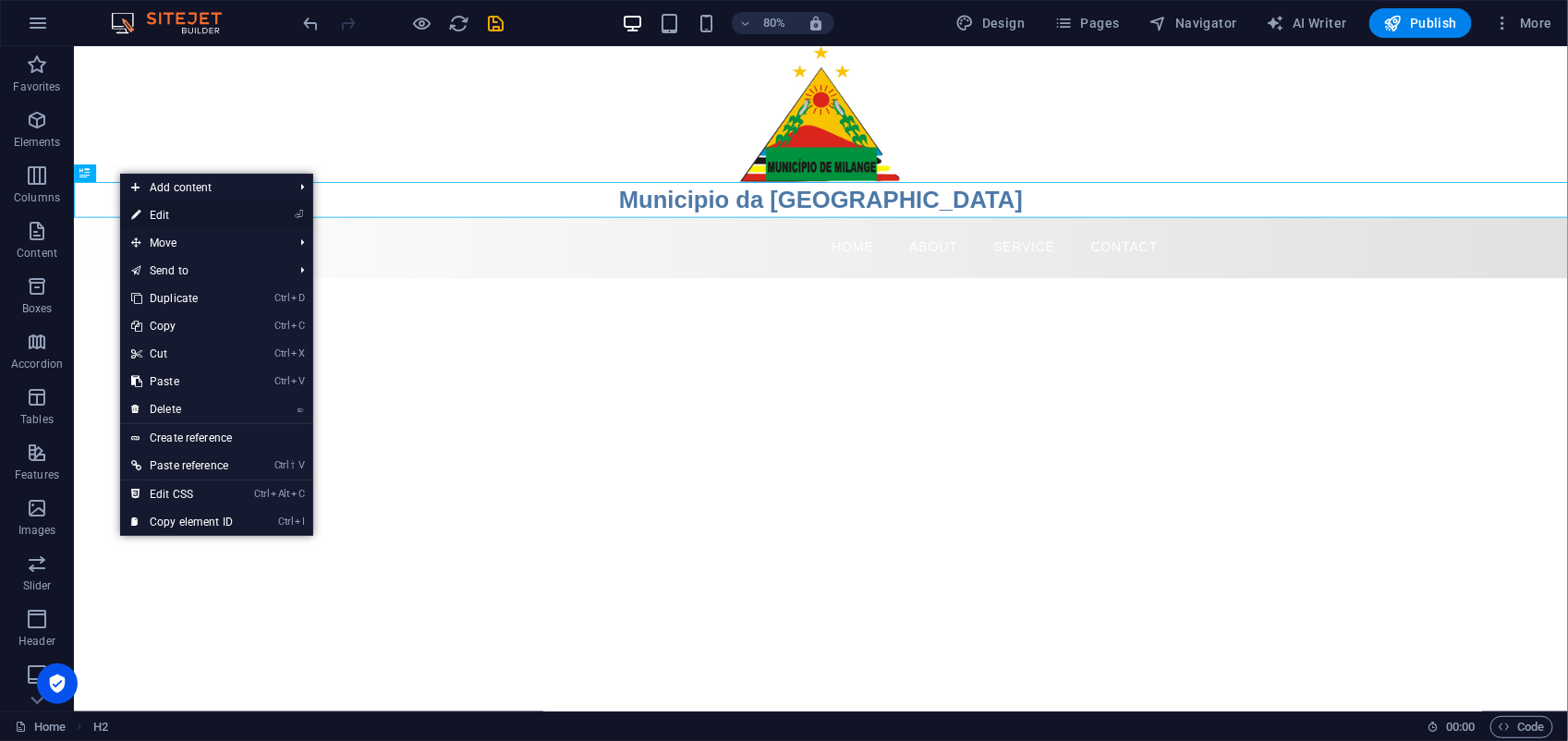 click on "⏎  Edit" at bounding box center (182, 215) 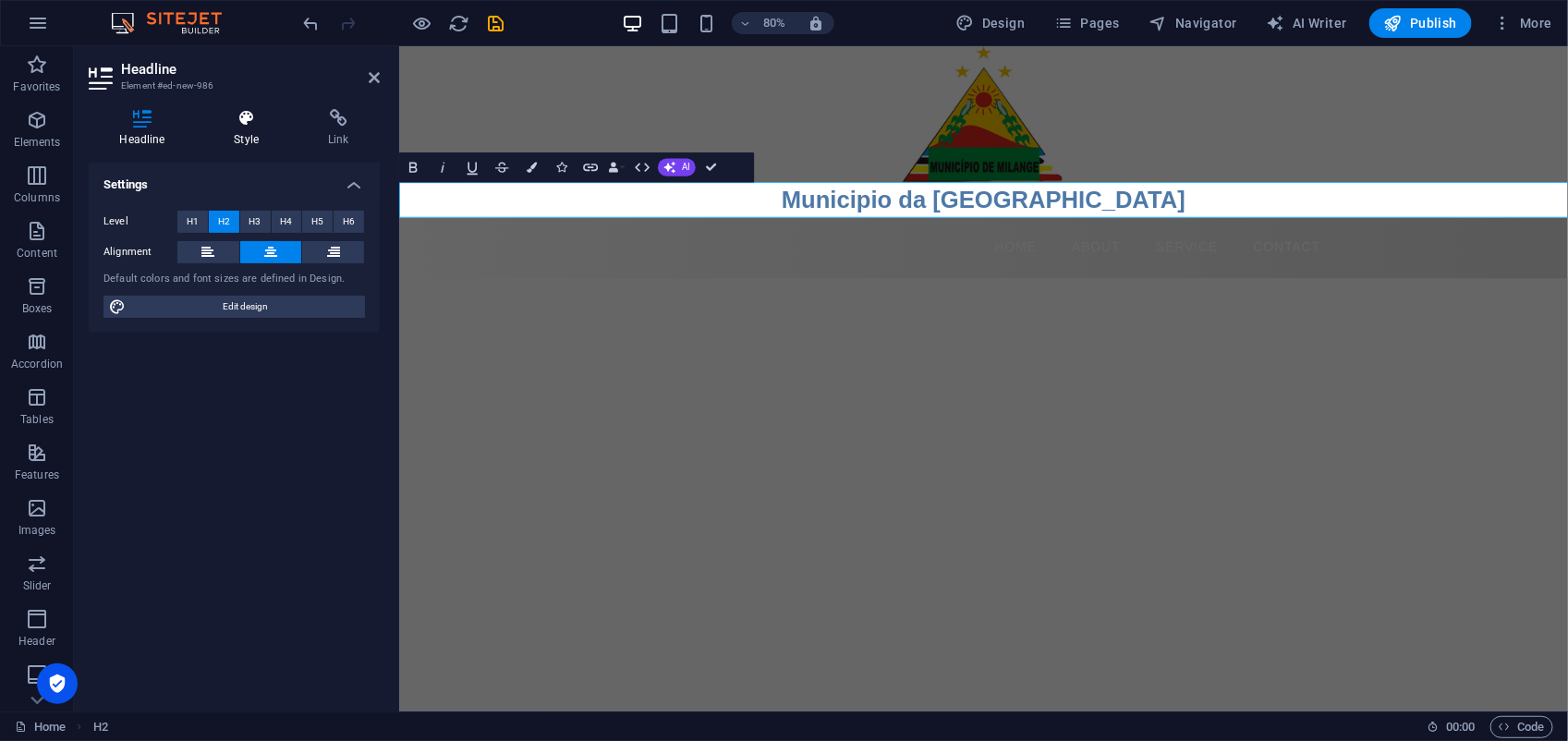 click on "Style" at bounding box center [250, 128] 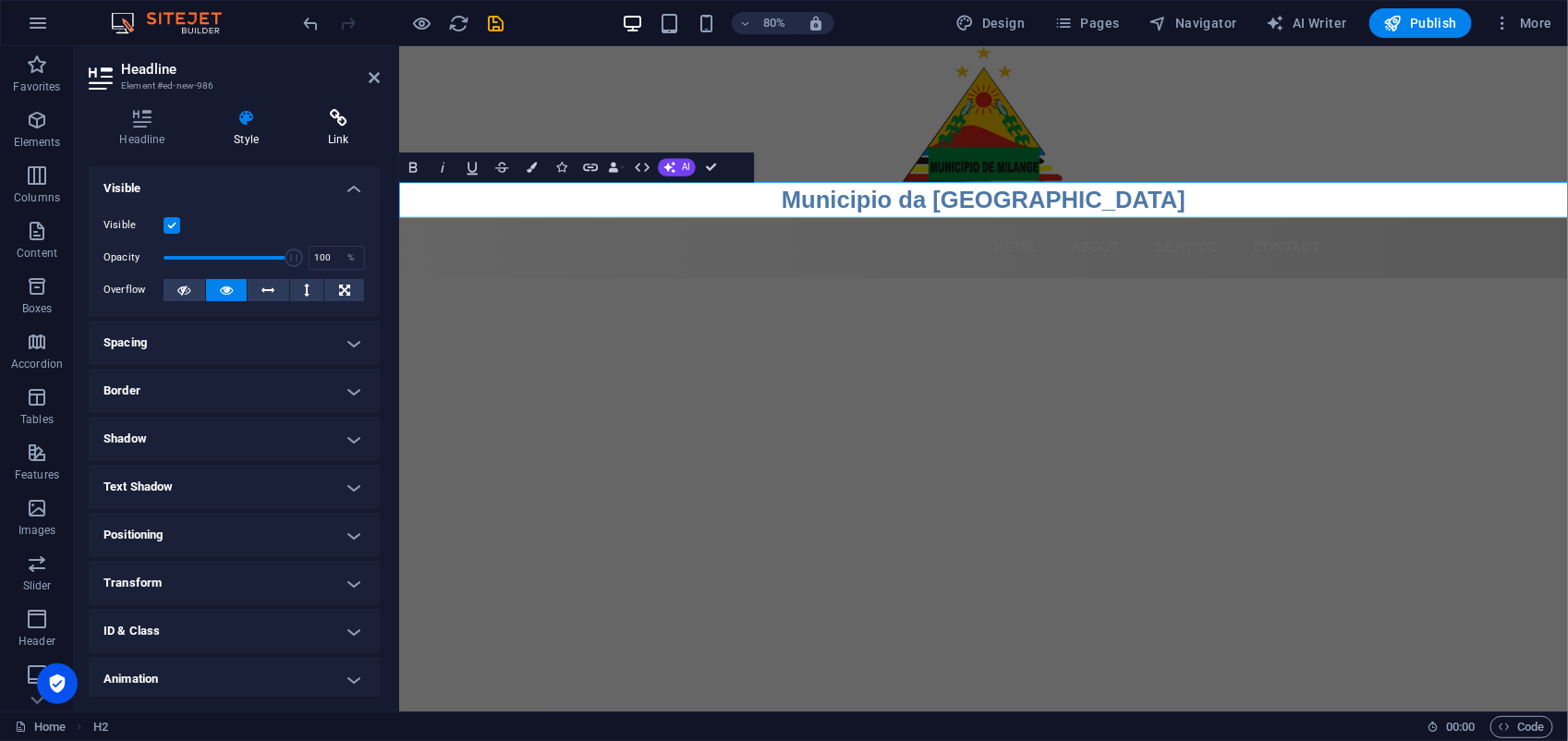click at bounding box center [338, 118] 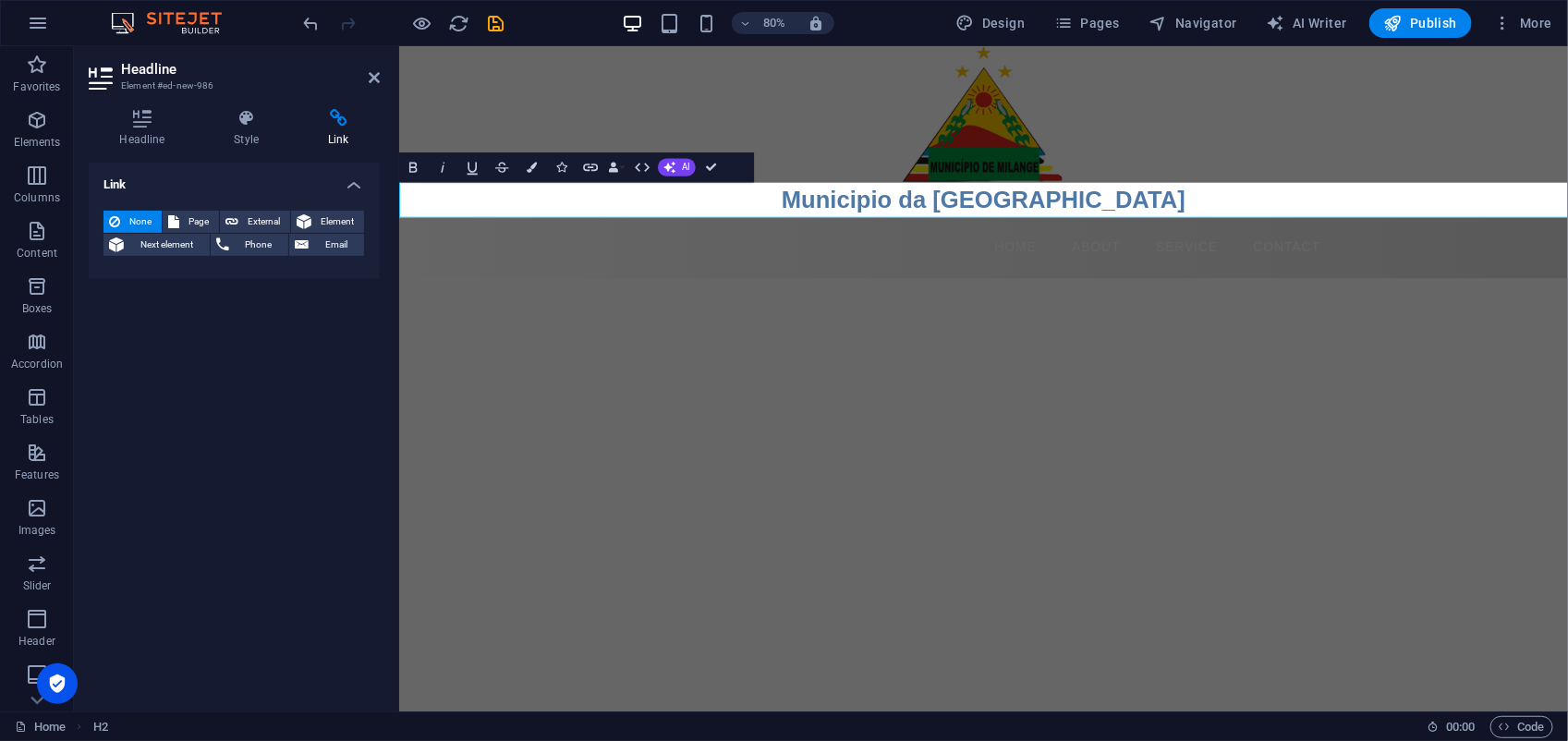 click on "Skip to main content
Municipio da [GEOGRAPHIC_DATA] Menu Home About Service Contact" at bounding box center [1128, 190] 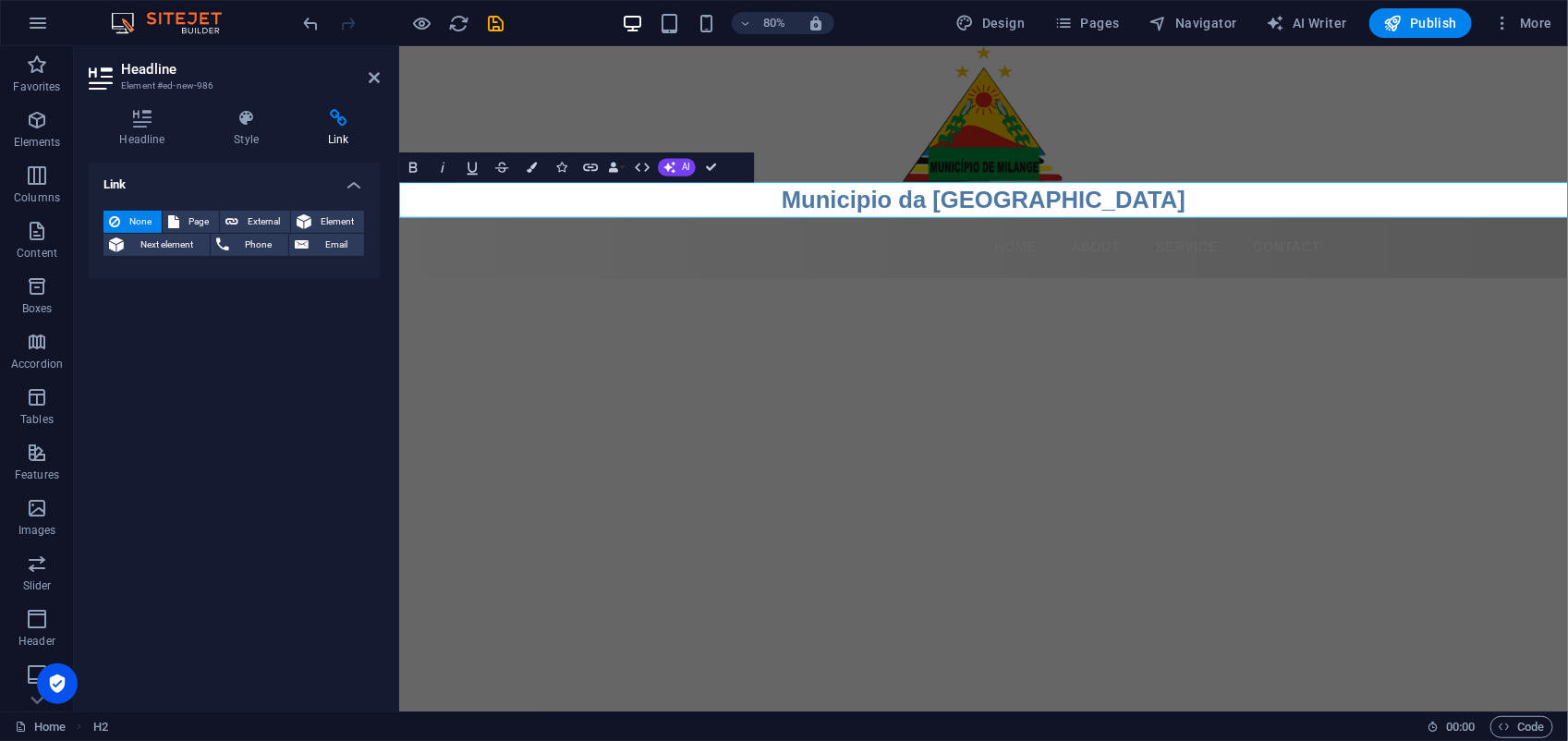 type 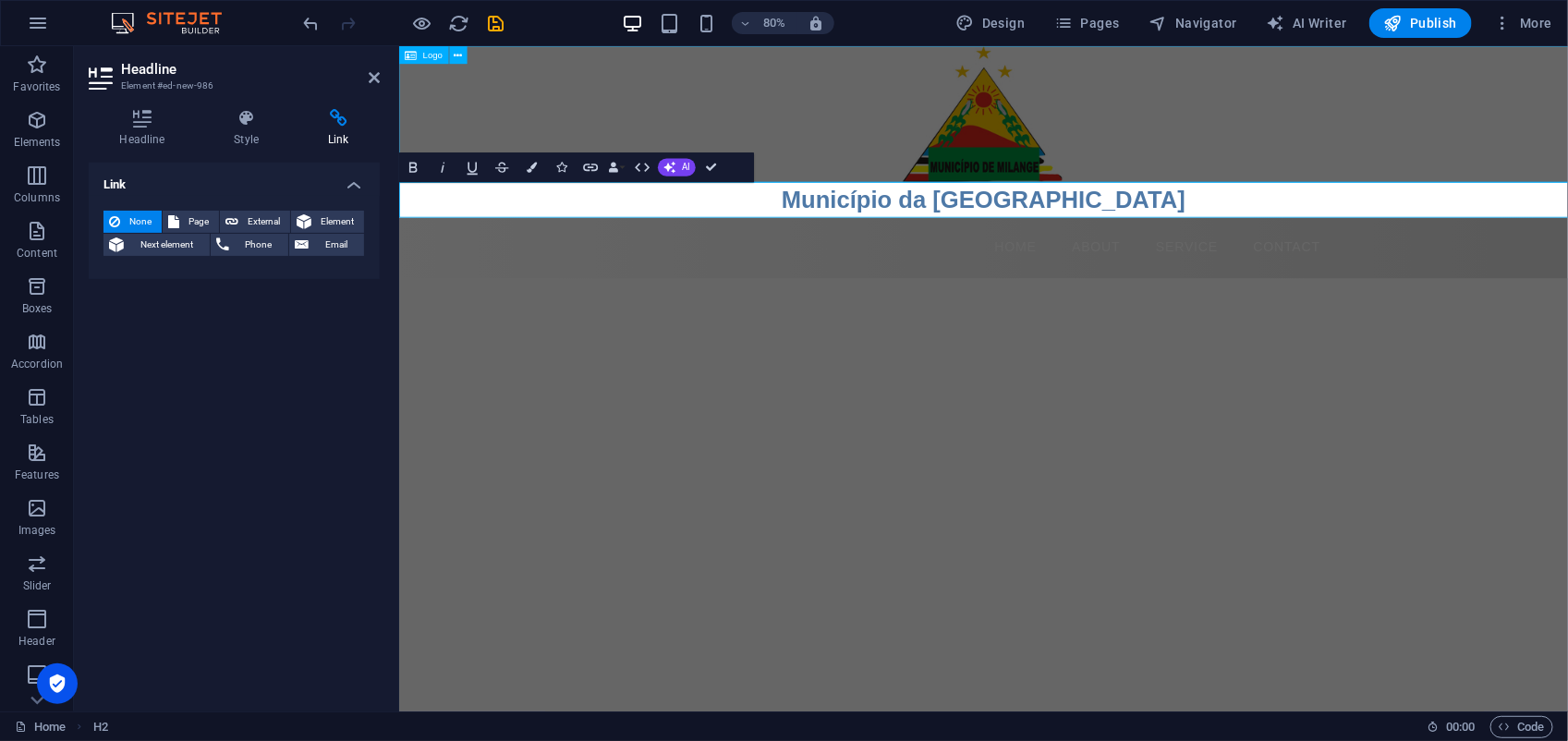 drag, startPoint x: 1289, startPoint y: 224, endPoint x: 1343, endPoint y: 174, distance: 73.59348 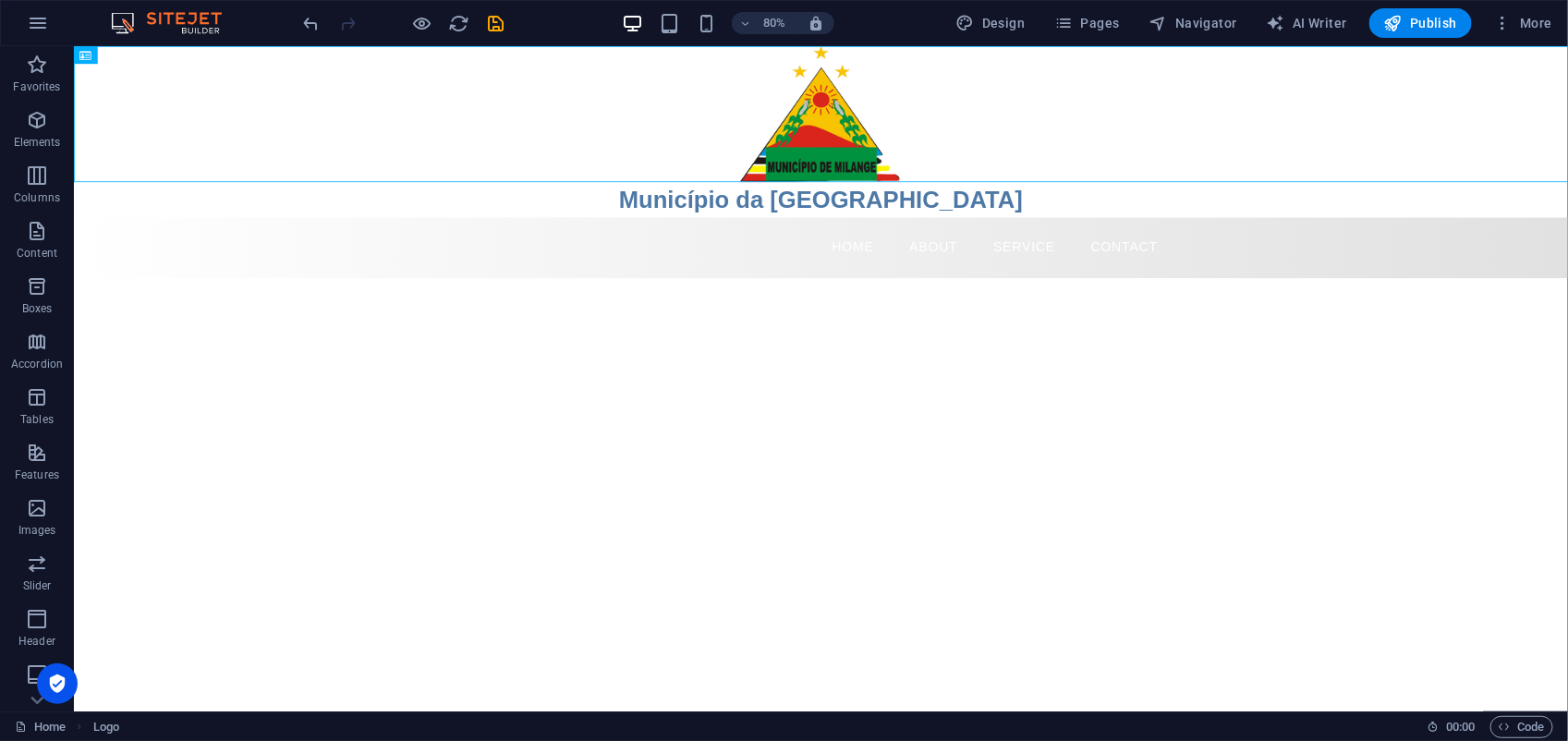 click on "Skip to main content
Município da [GEOGRAPHIC_DATA] Menu Home About Service Contact" at bounding box center (1006, 190) 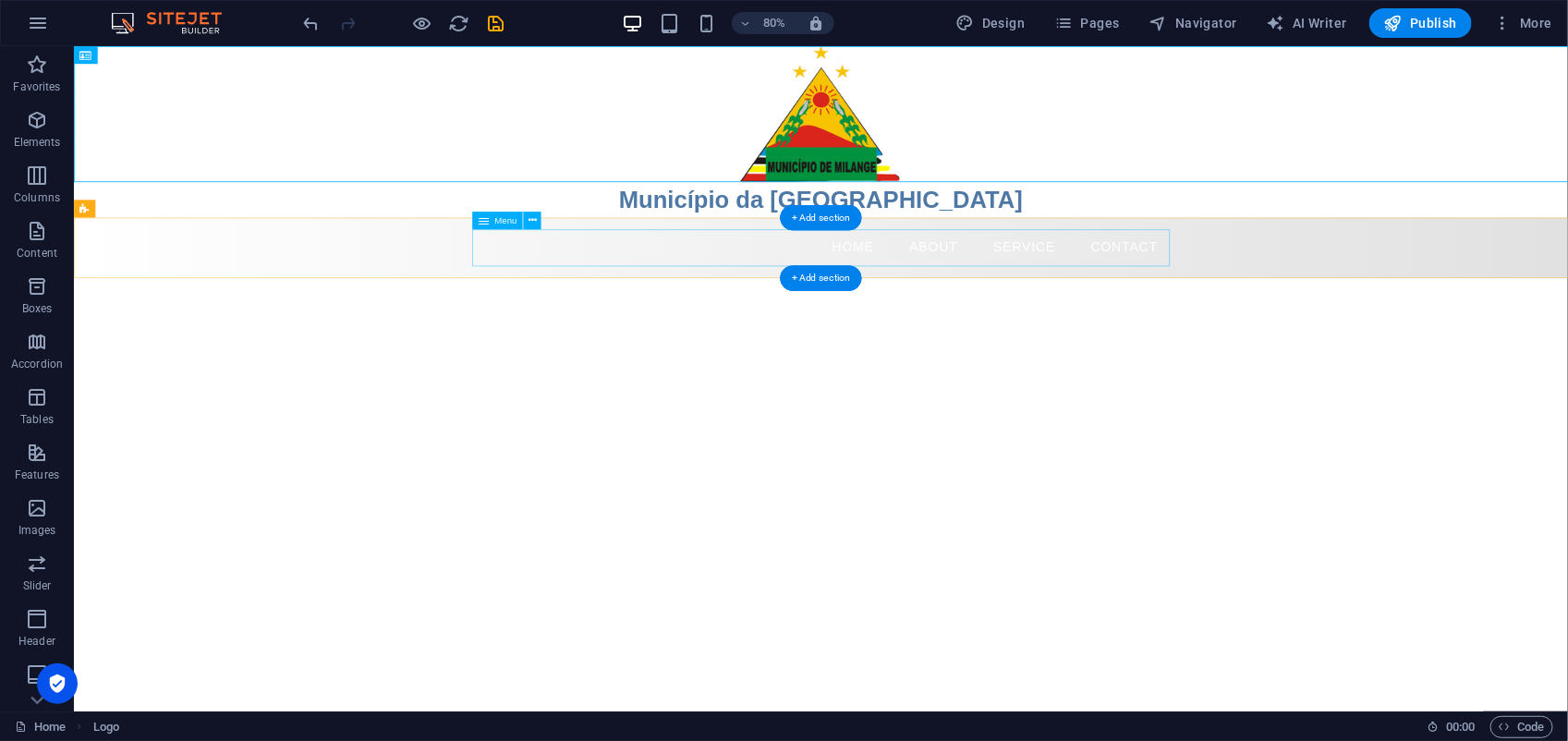 click on "Home About Service Contact" at bounding box center (1007, 298) 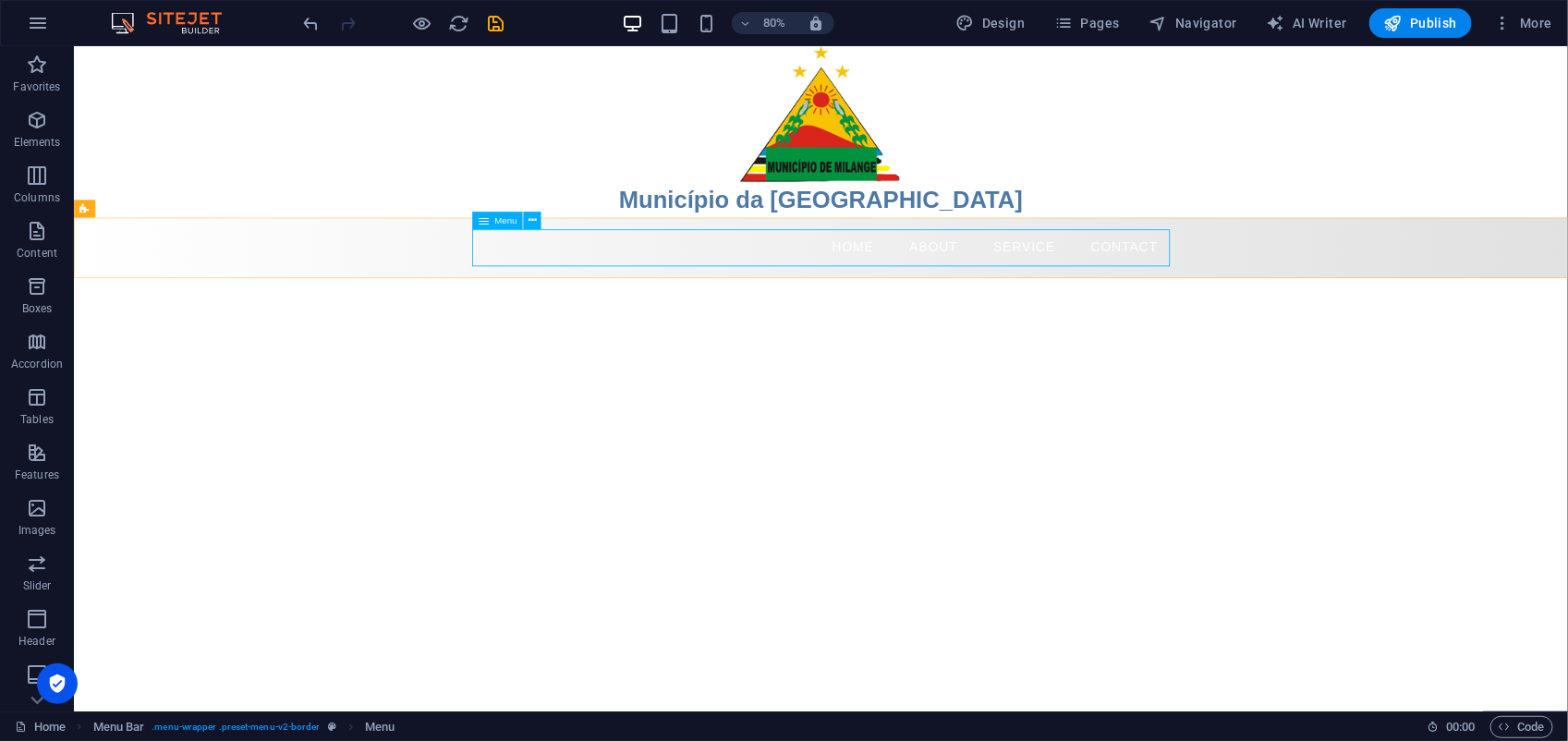 click on "Menu" at bounding box center (497, 220) 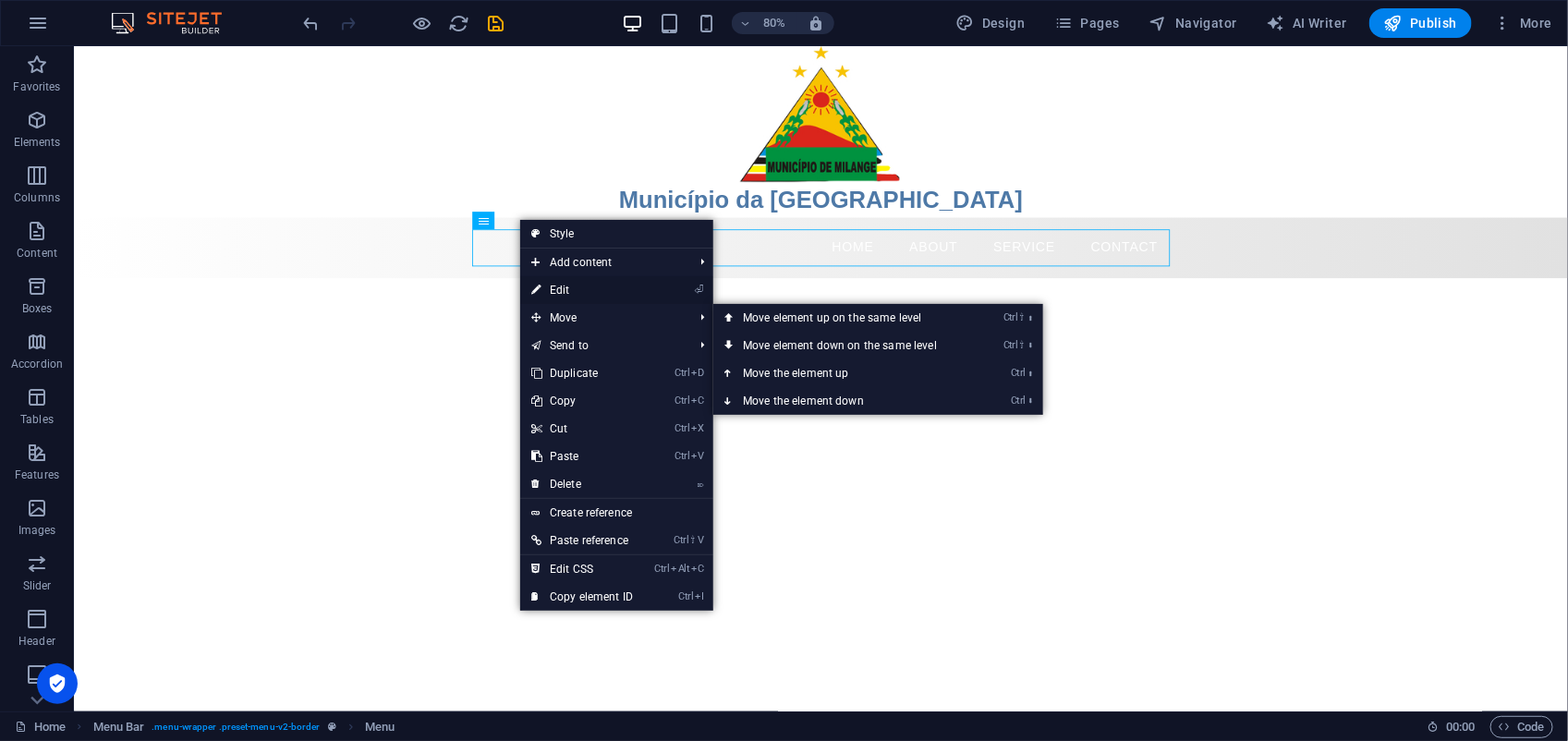 click on "⏎  Edit" at bounding box center (582, 290) 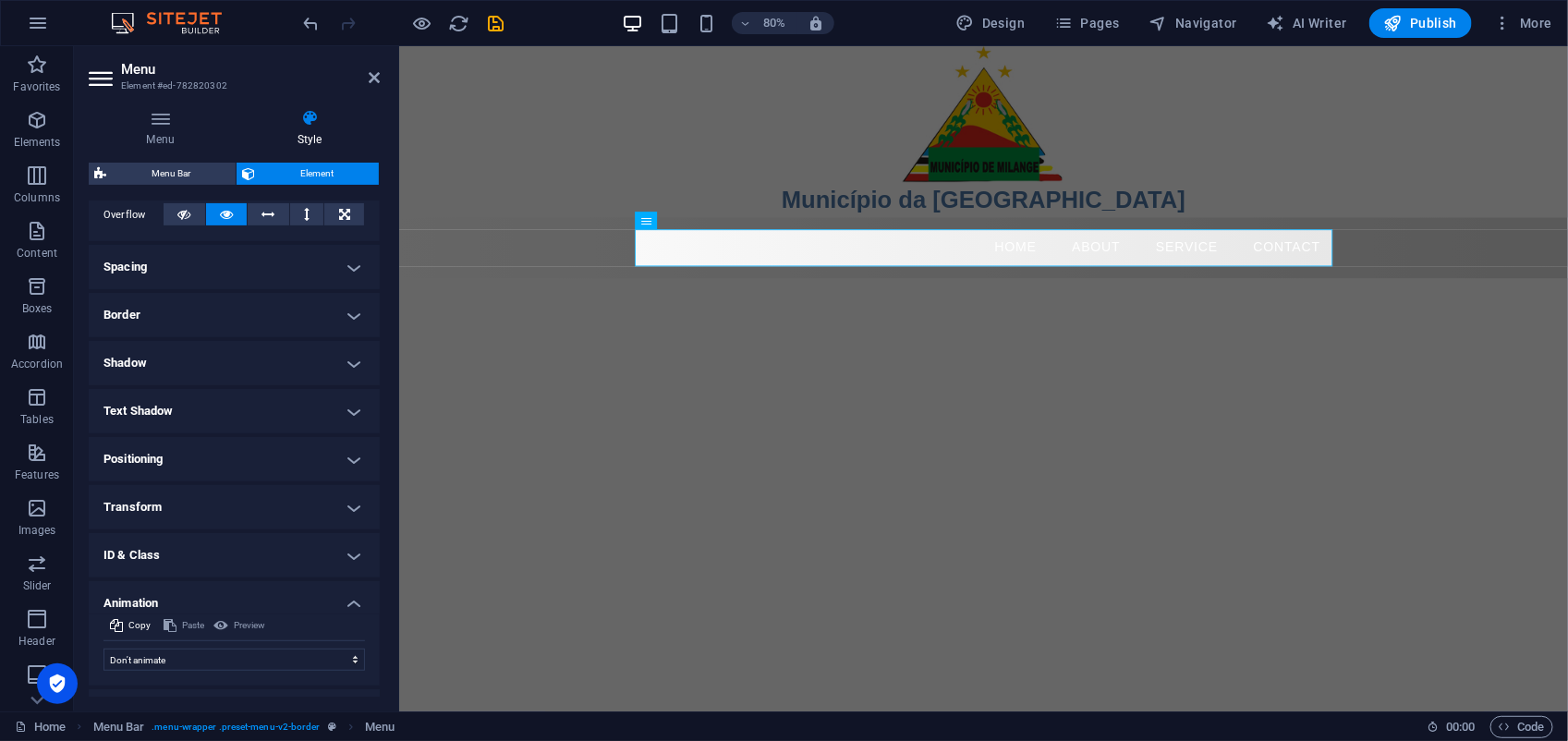 scroll, scrollTop: 344, scrollLeft: 0, axis: vertical 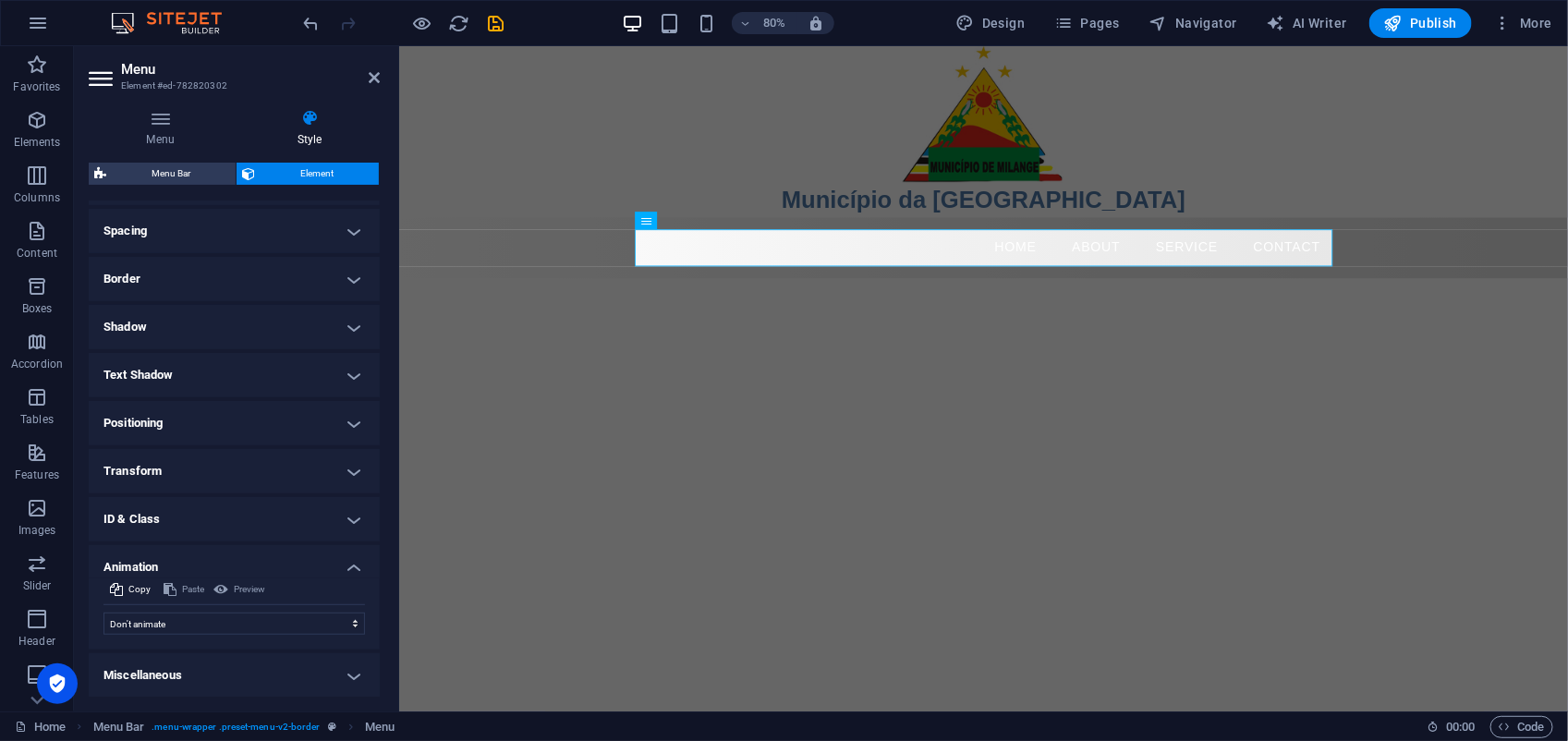 click on "Positioning" at bounding box center (234, 423) 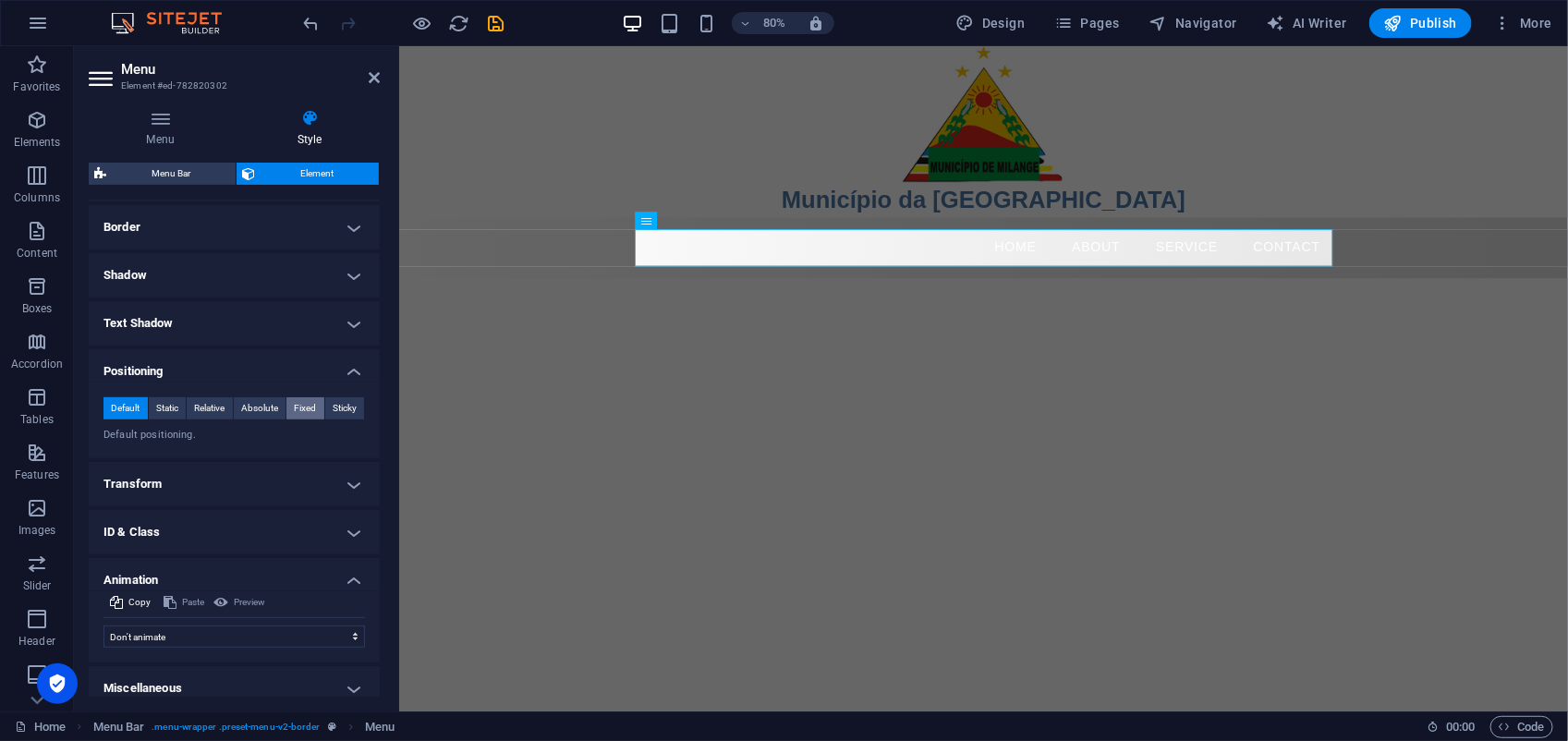 scroll, scrollTop: 407, scrollLeft: 0, axis: vertical 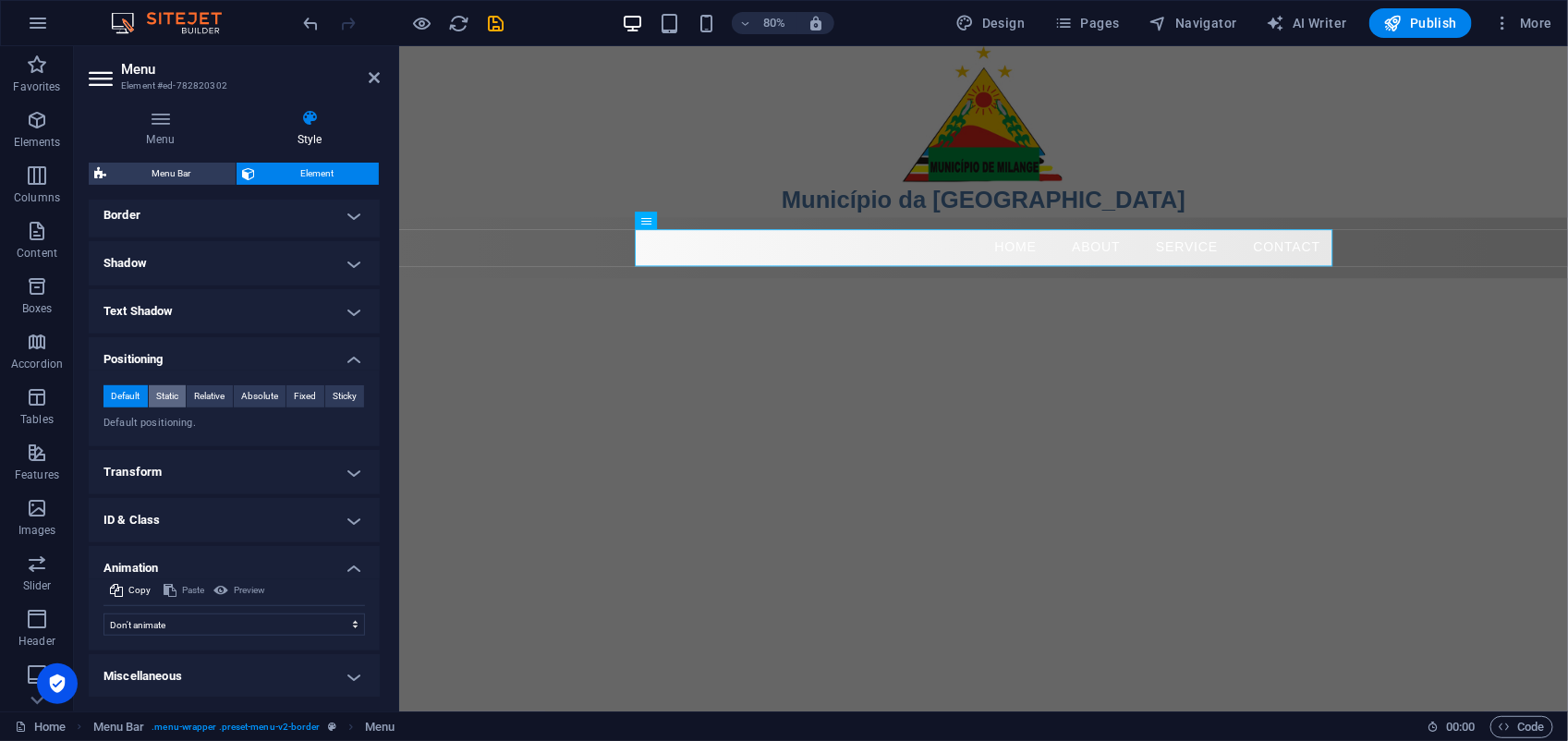 click on "Static" at bounding box center (167, 396) 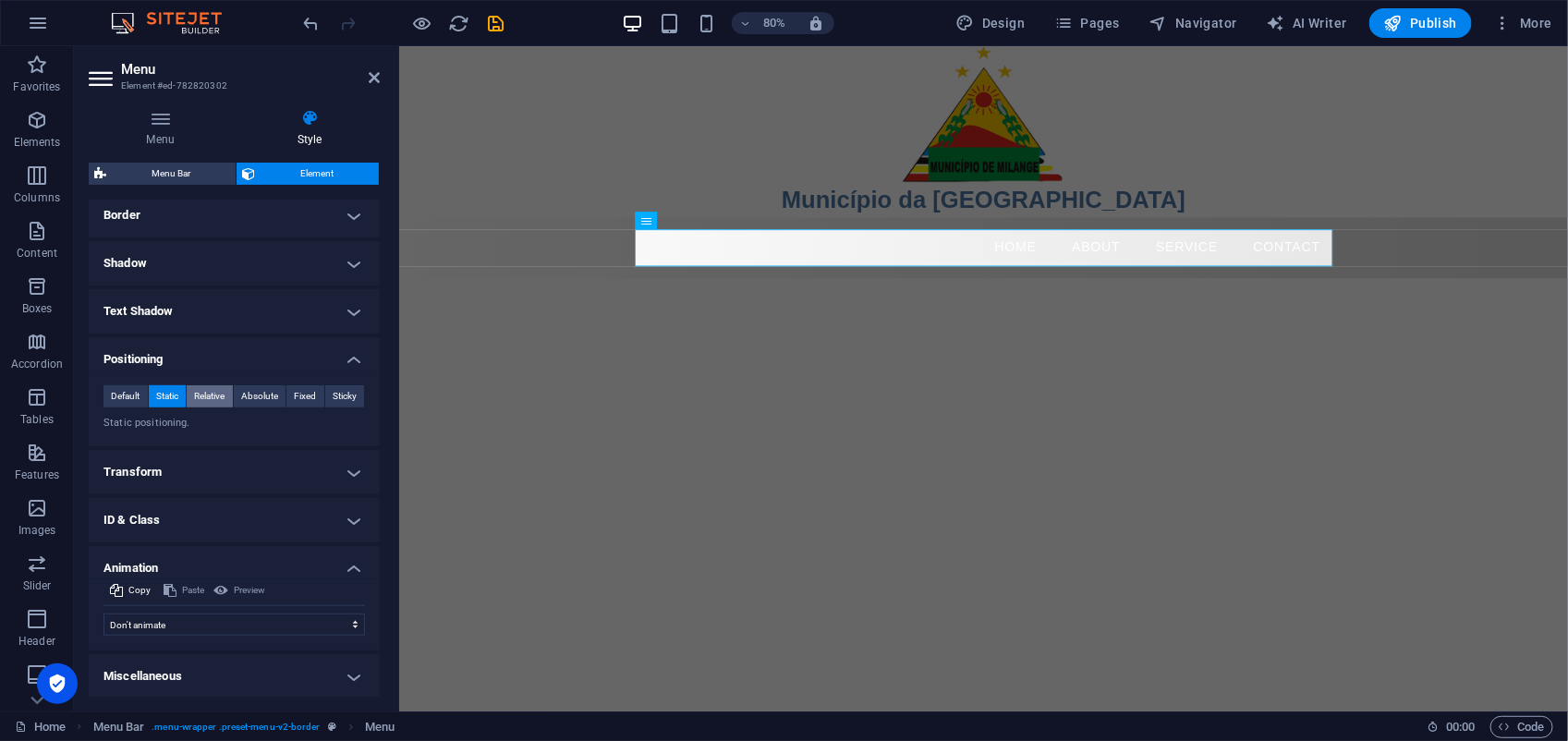 click on "Relative" at bounding box center (210, 396) 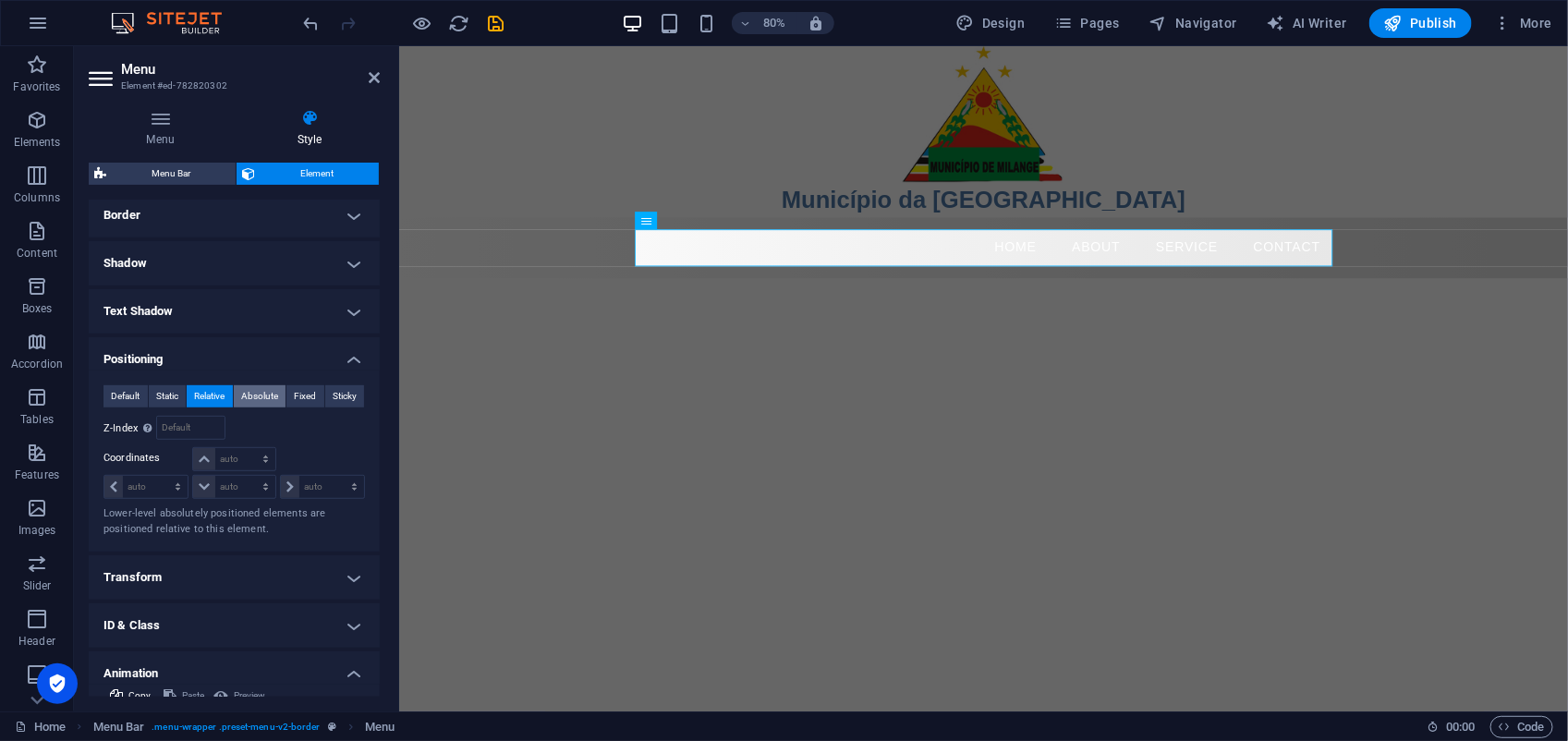 click on "Absolute" at bounding box center (260, 396) 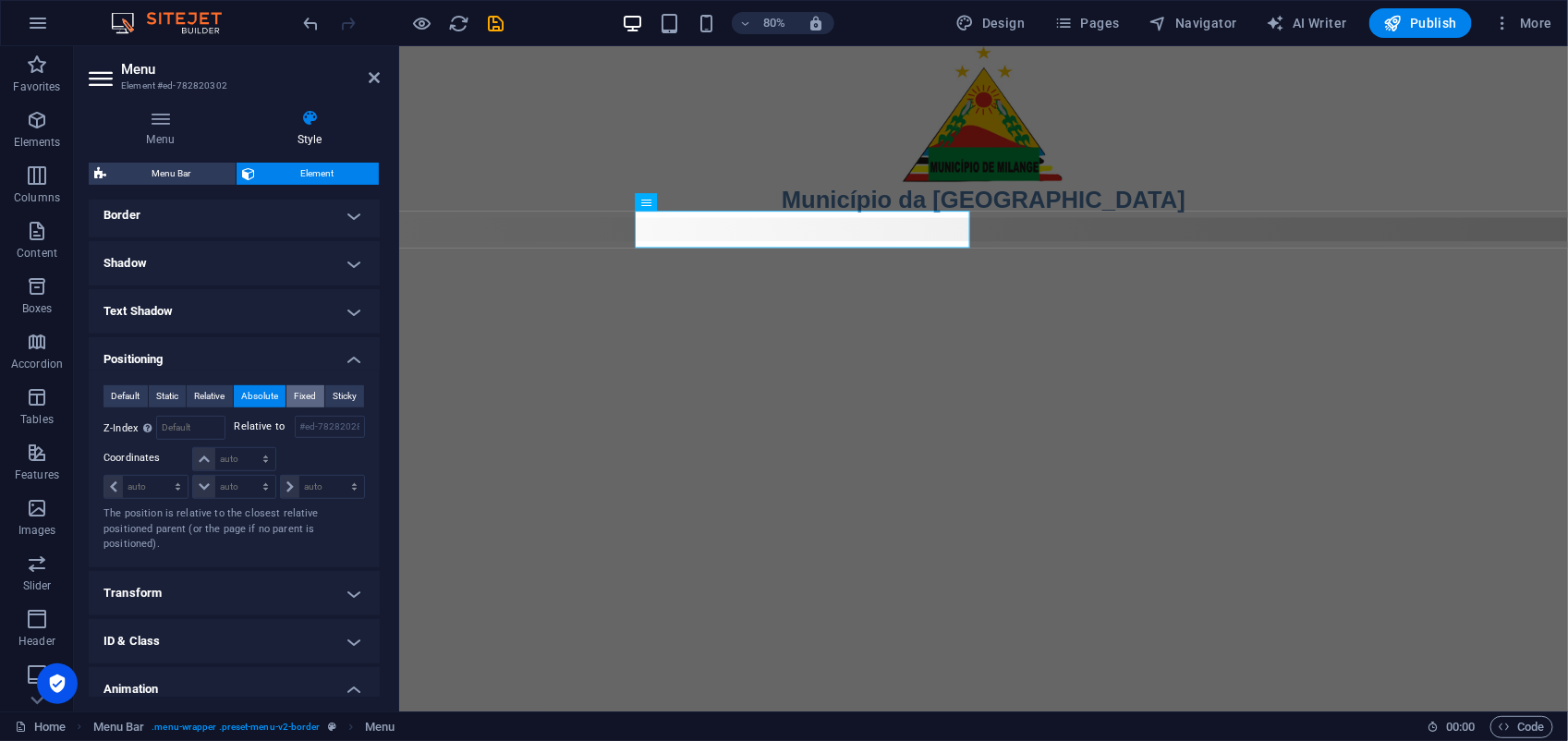 click on "Fixed" at bounding box center [305, 396] 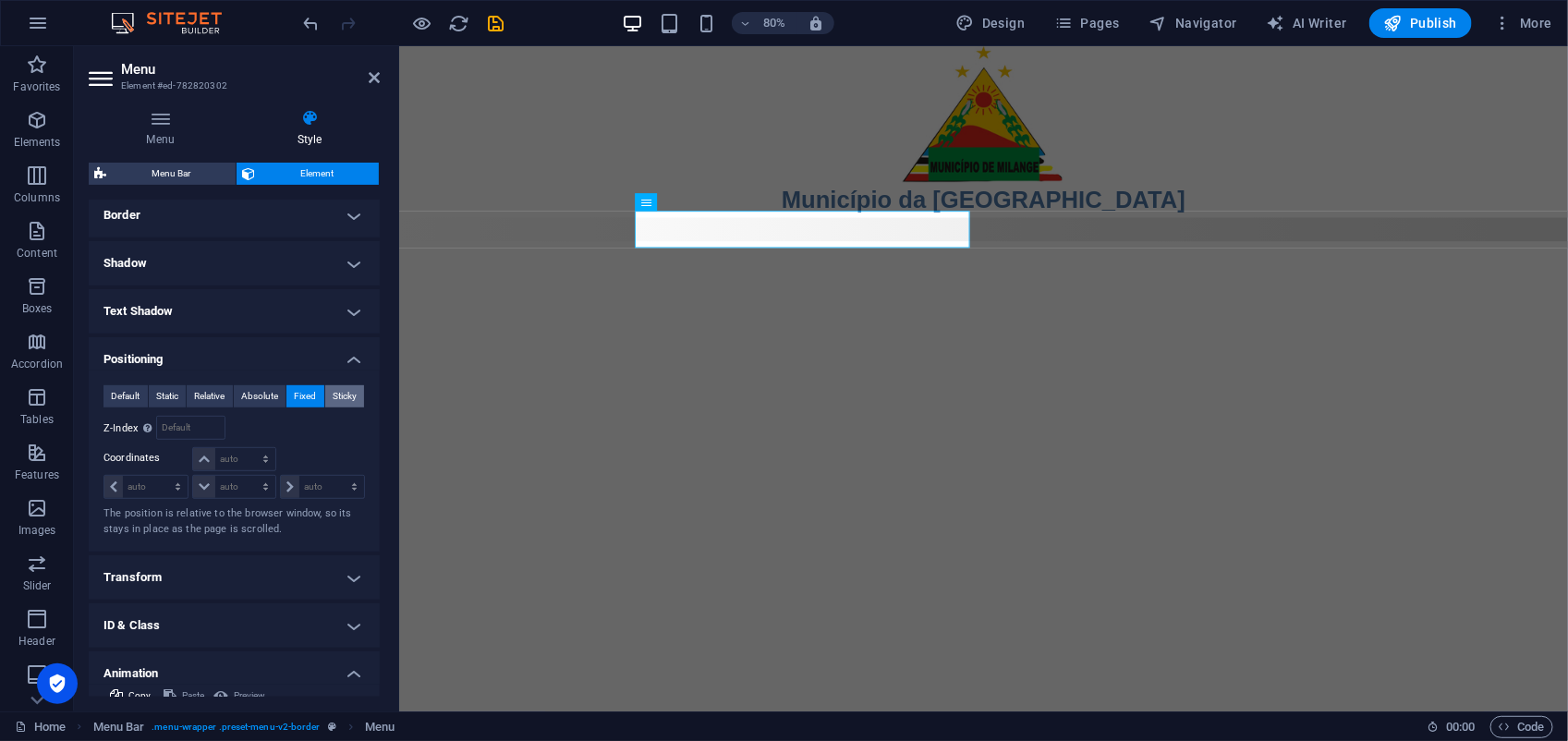 click on "Sticky" at bounding box center [345, 396] 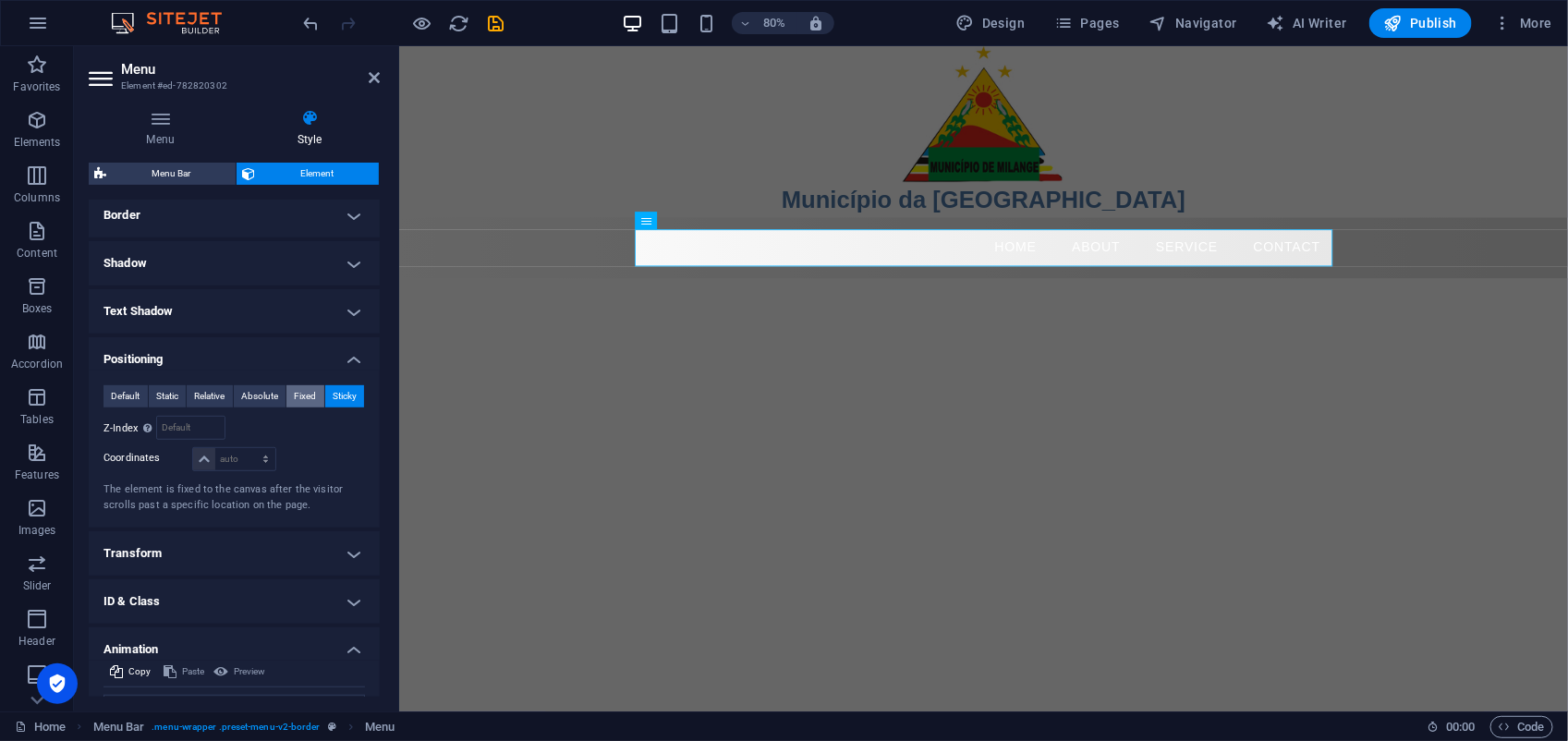 click on "Fixed" at bounding box center [305, 396] 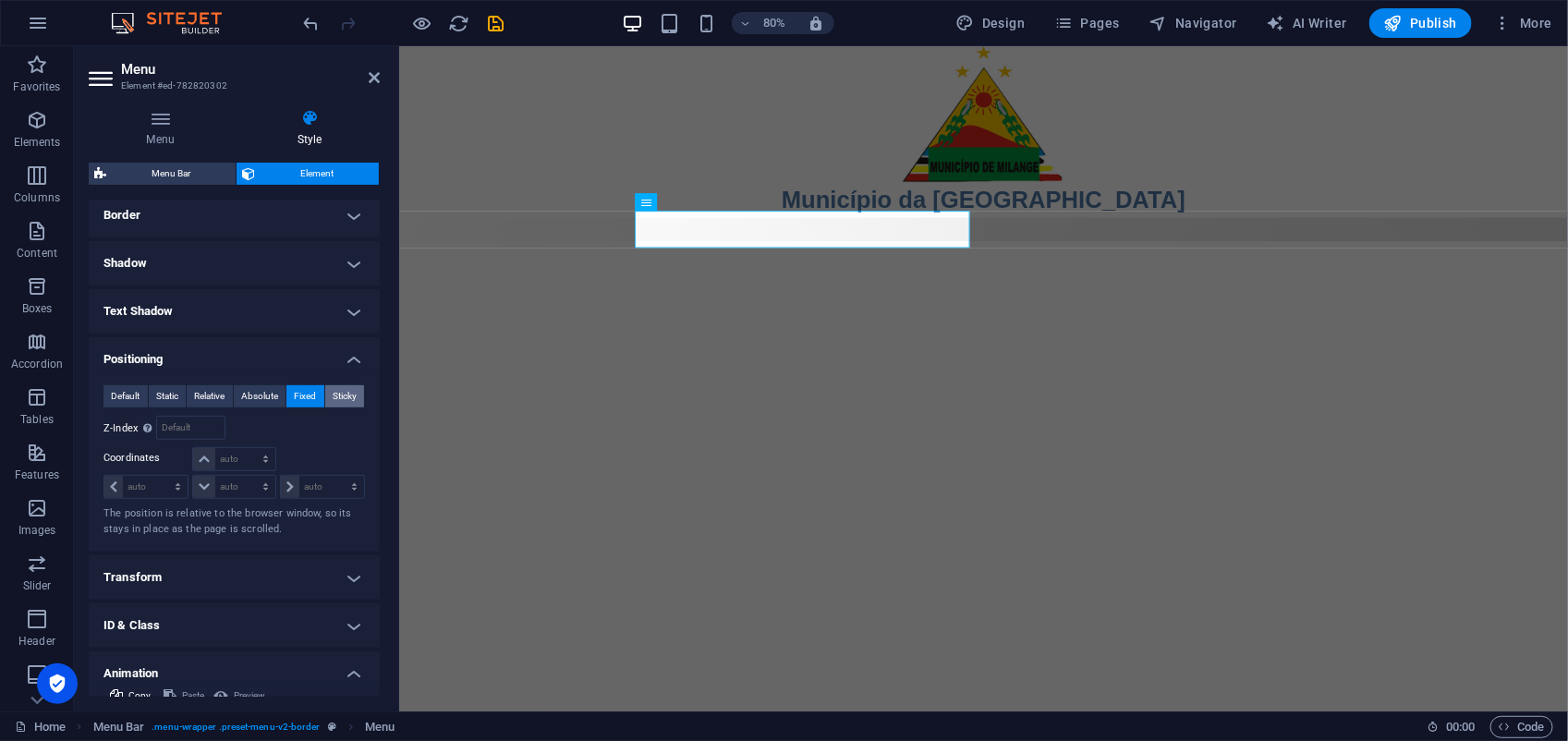 click on "Sticky" at bounding box center (345, 396) 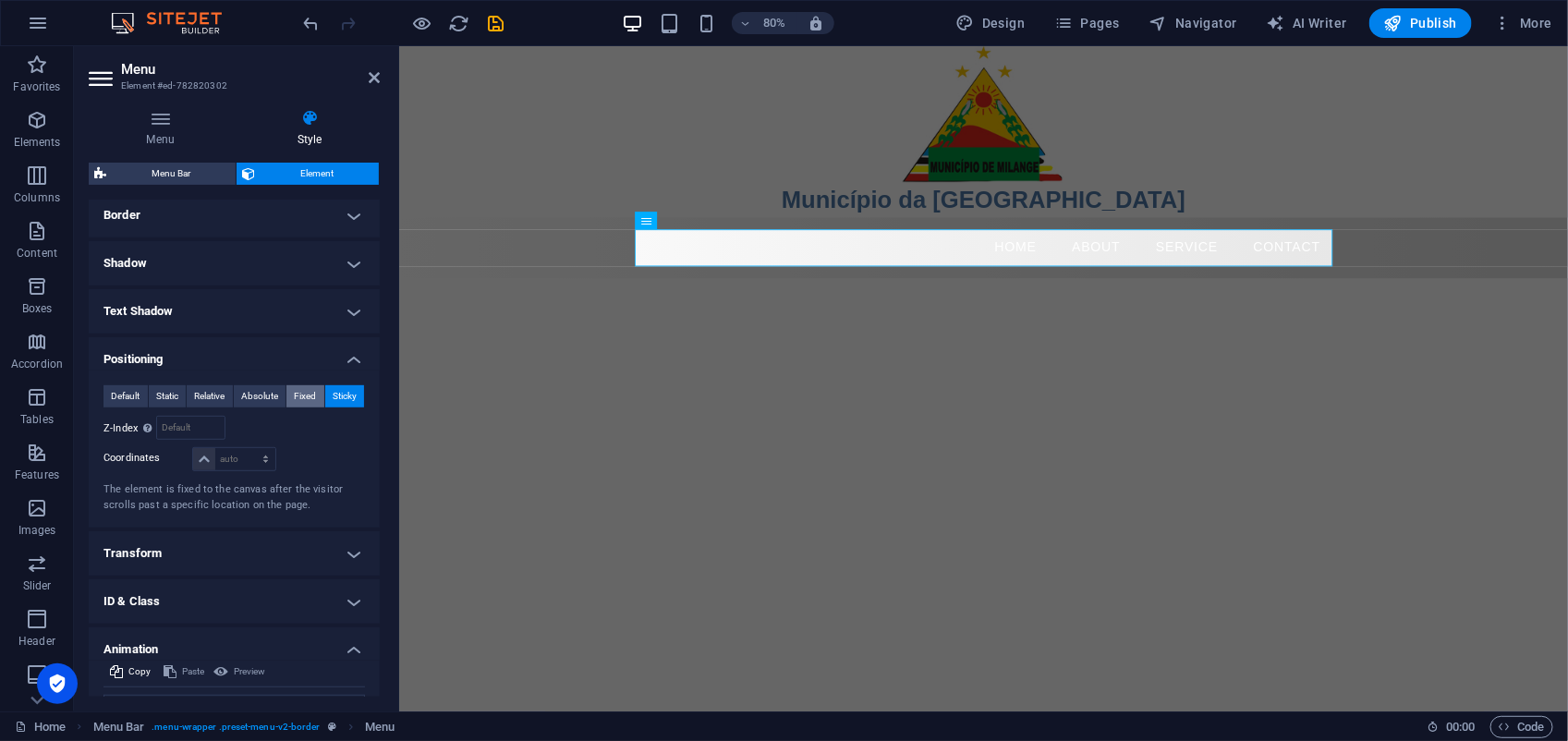 click on "Fixed" at bounding box center (305, 396) 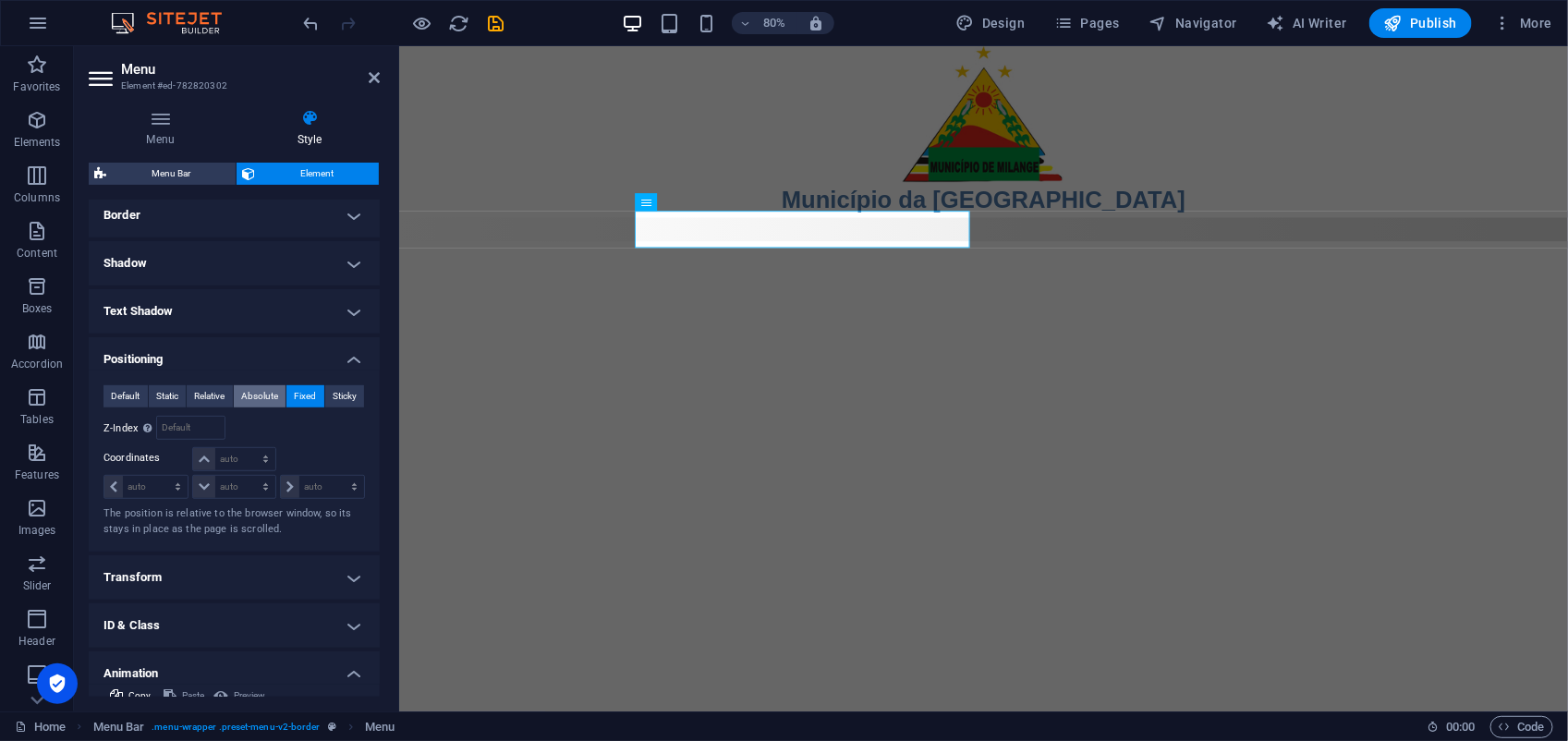 click on "Absolute" at bounding box center [260, 396] 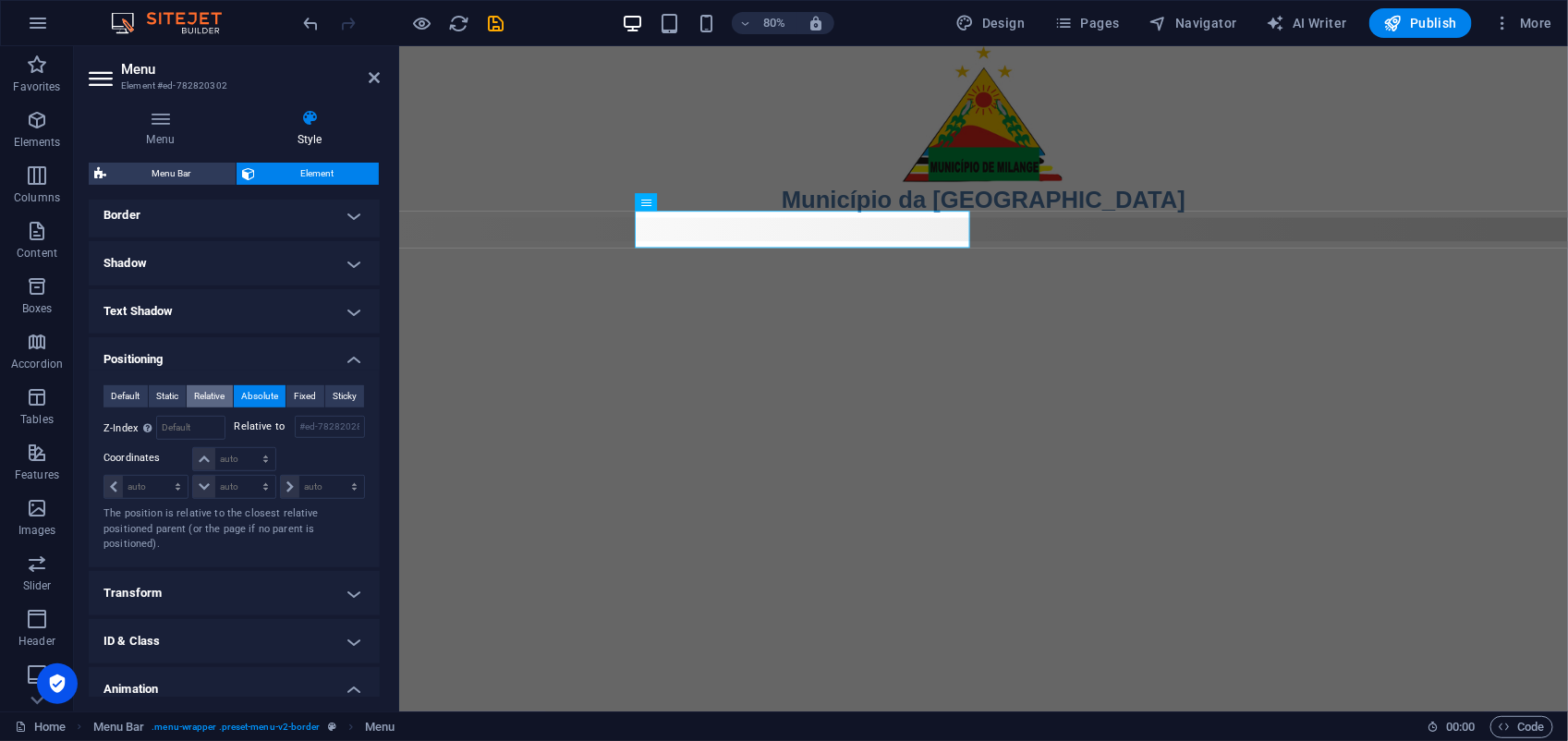 click on "Relative" at bounding box center (209, 396) 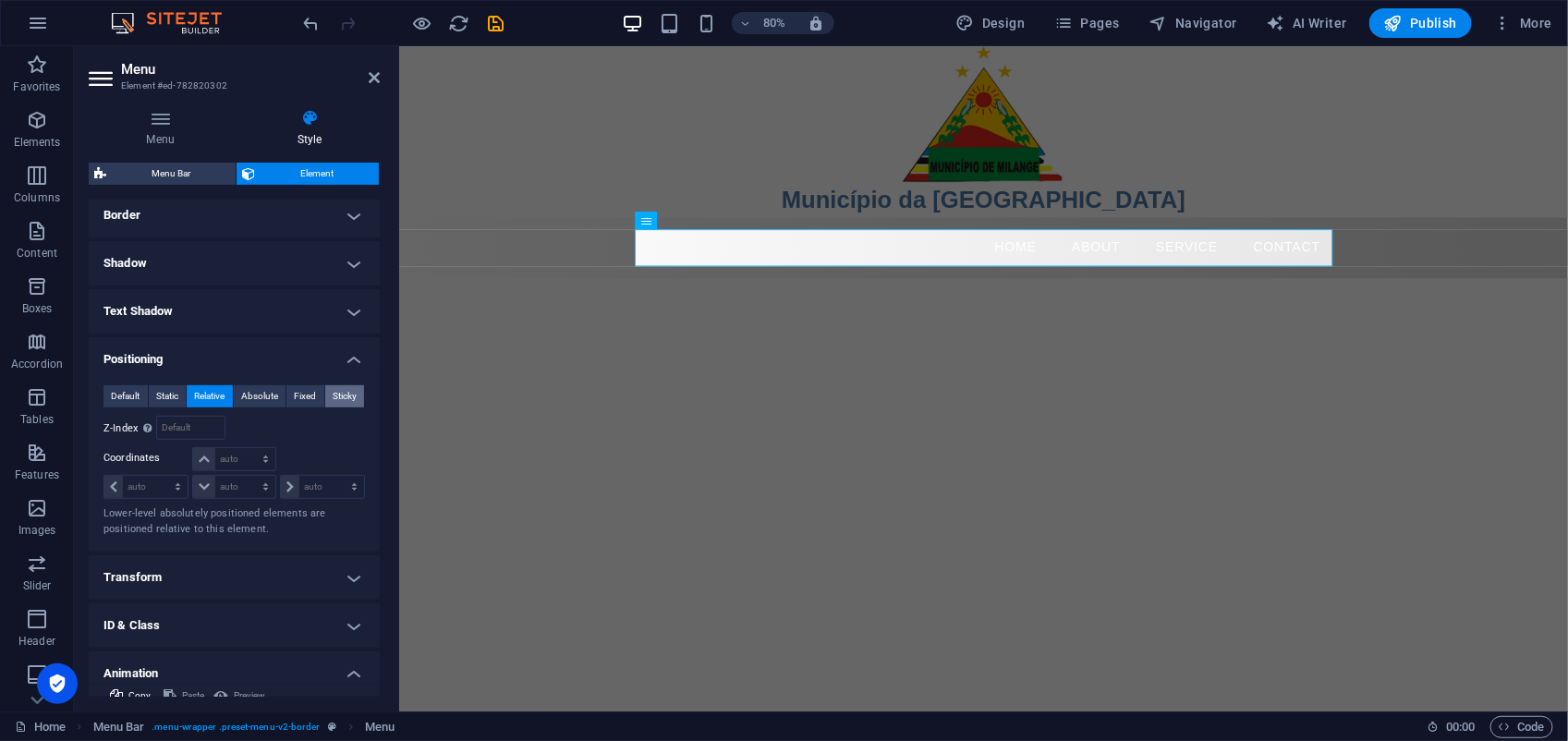 click on "Sticky" at bounding box center (345, 396) 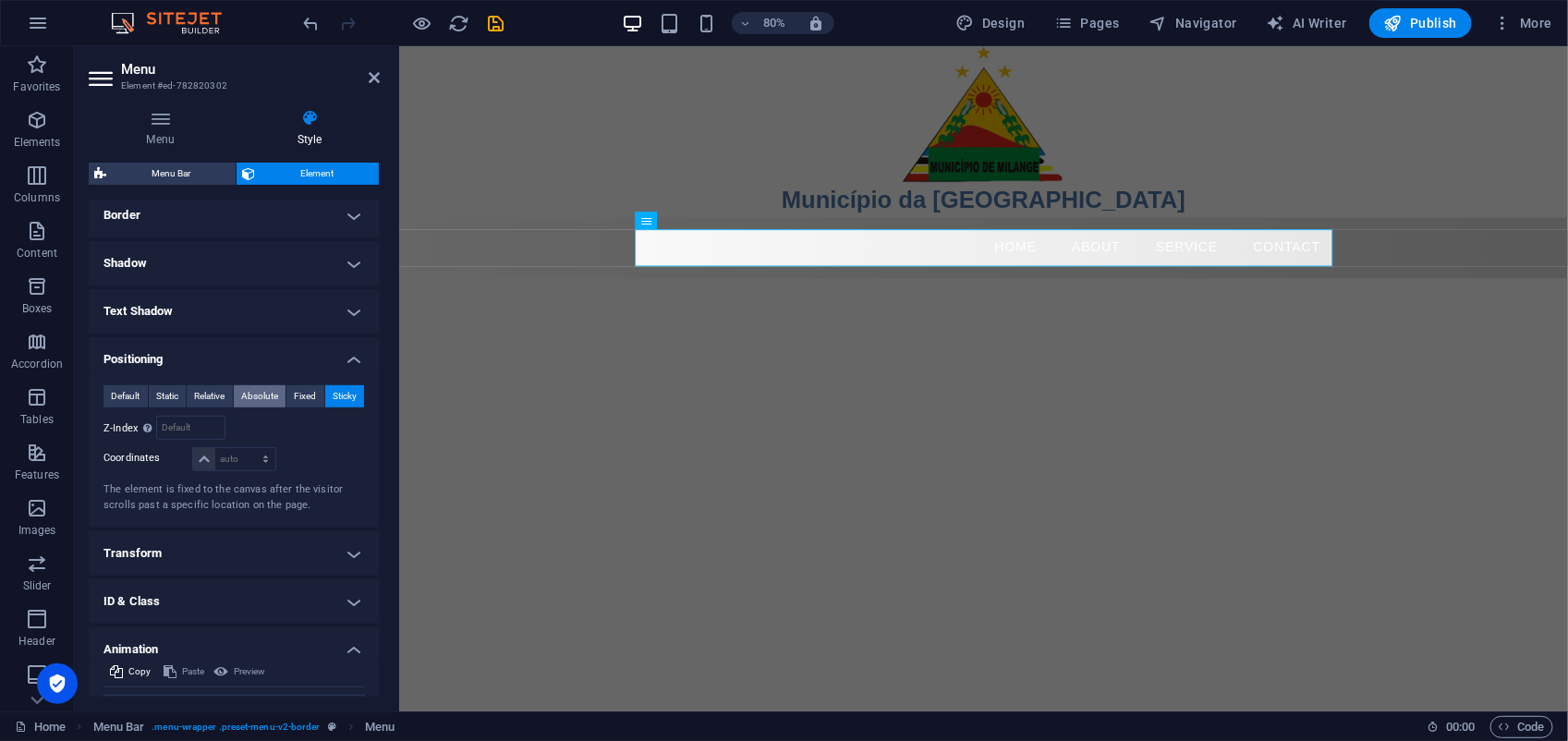 click on "Absolute" at bounding box center (260, 396) 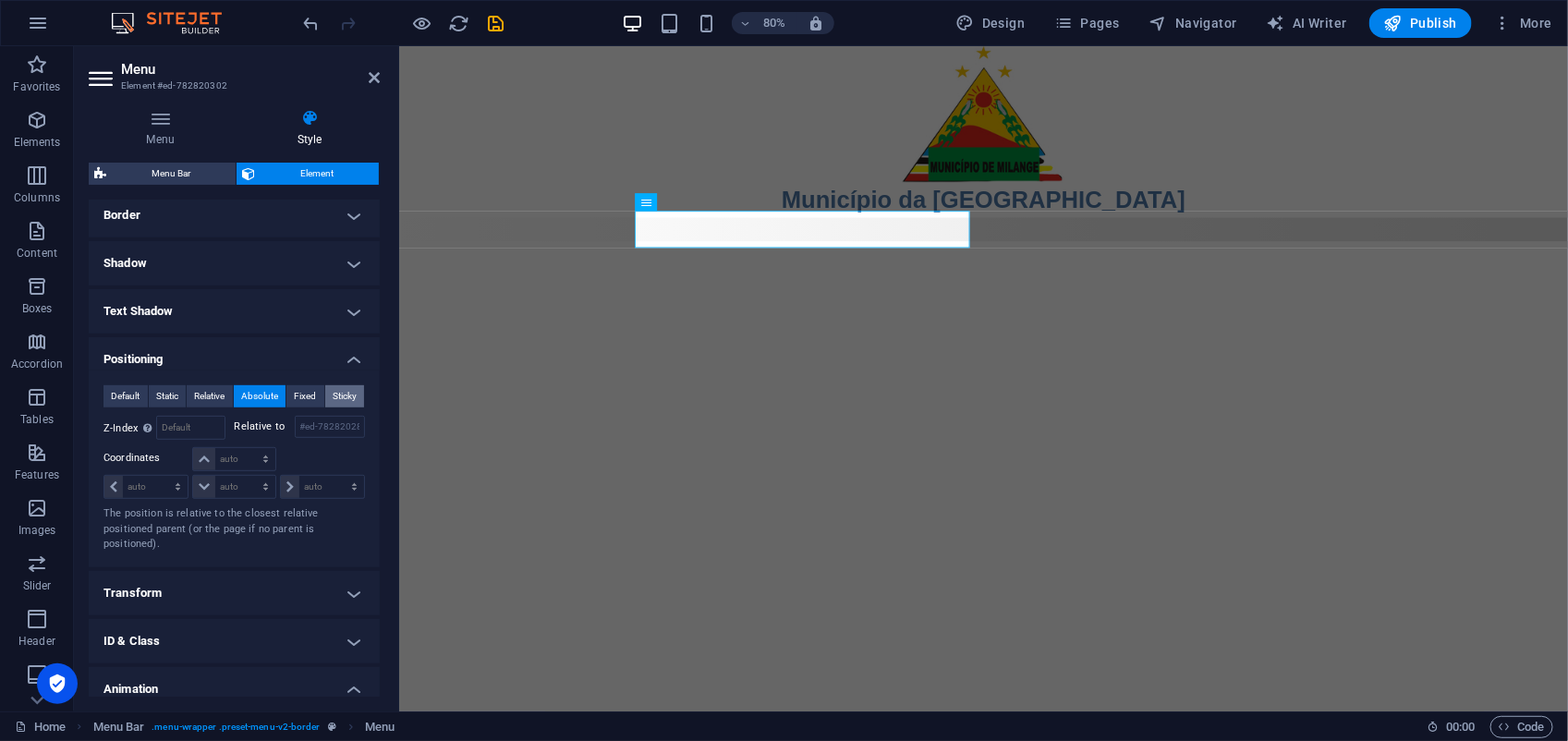 click on "Sticky" at bounding box center [345, 396] 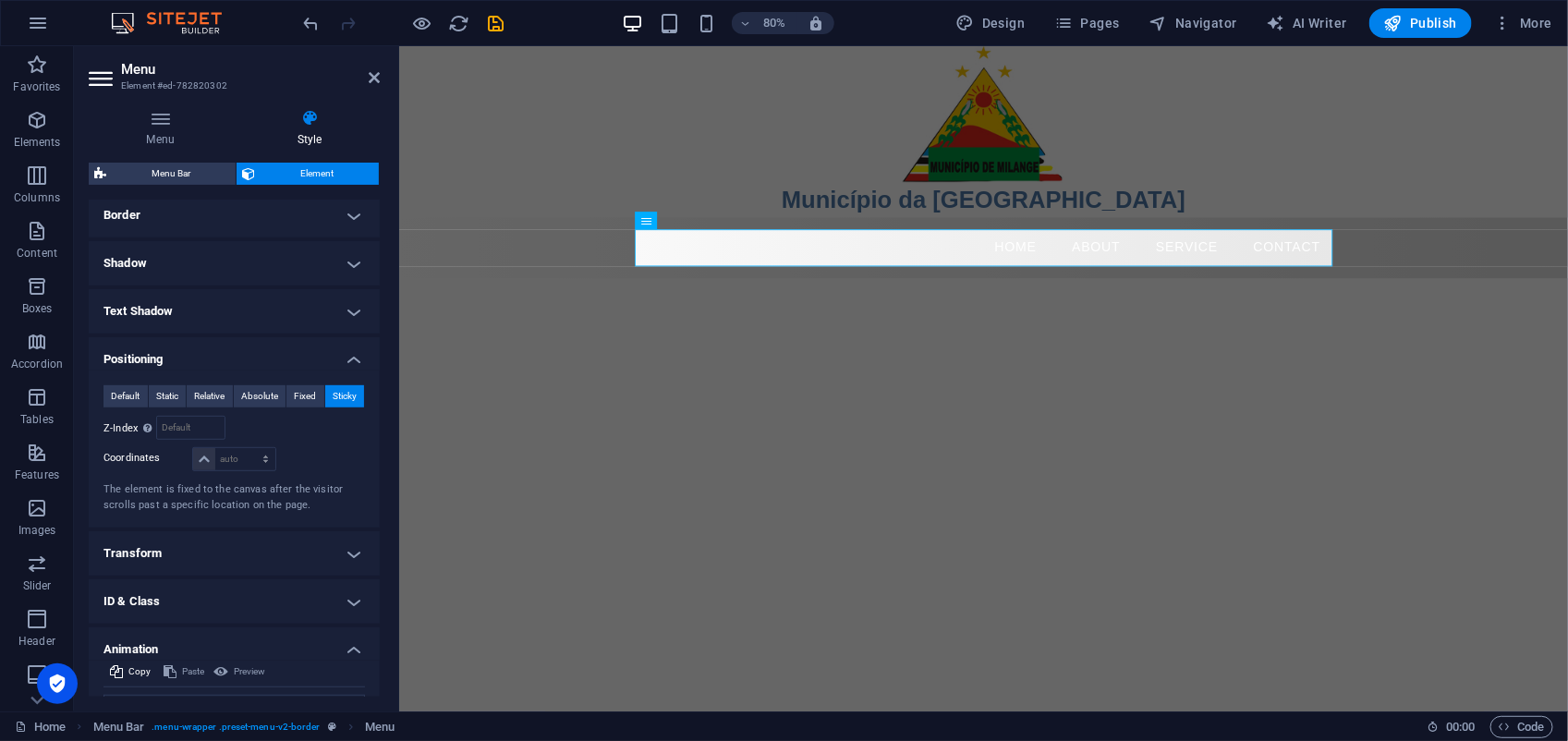 click on "Skip to main content
Município da [GEOGRAPHIC_DATA] Menu Home About Service Contact" at bounding box center (1128, 190) 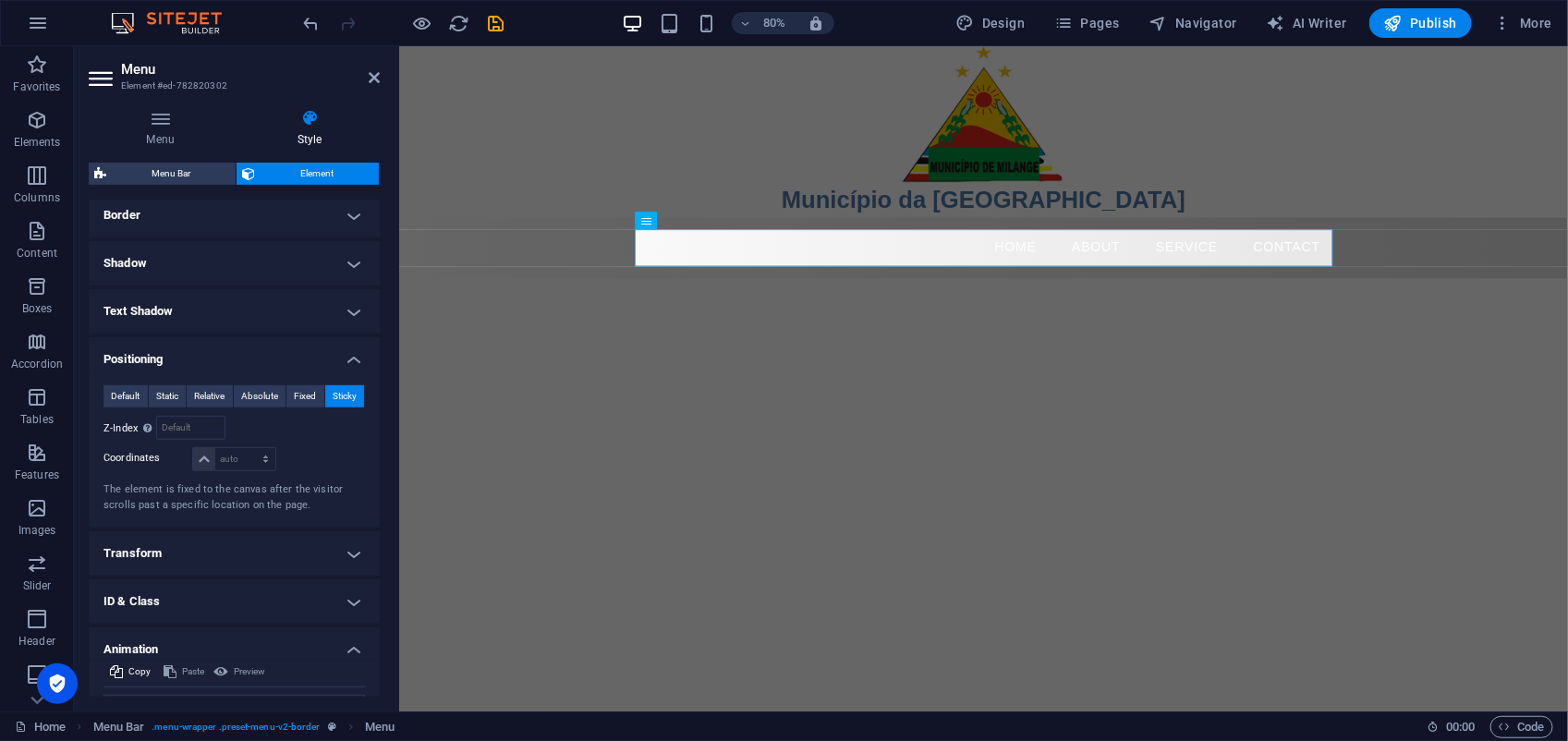 click on "Skip to main content
Município da [GEOGRAPHIC_DATA] Menu Home About Service Contact" at bounding box center (1128, 190) 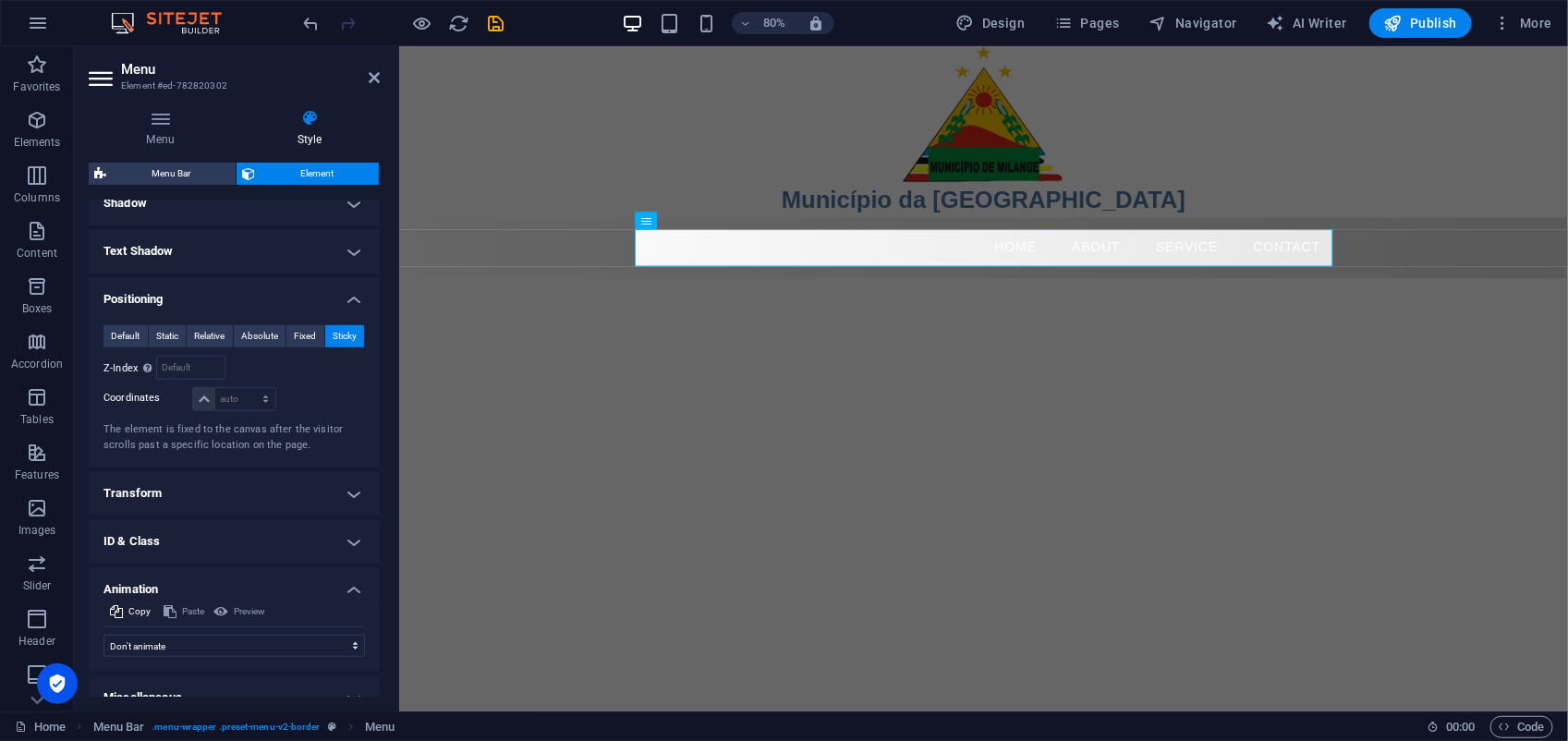 scroll, scrollTop: 491, scrollLeft: 0, axis: vertical 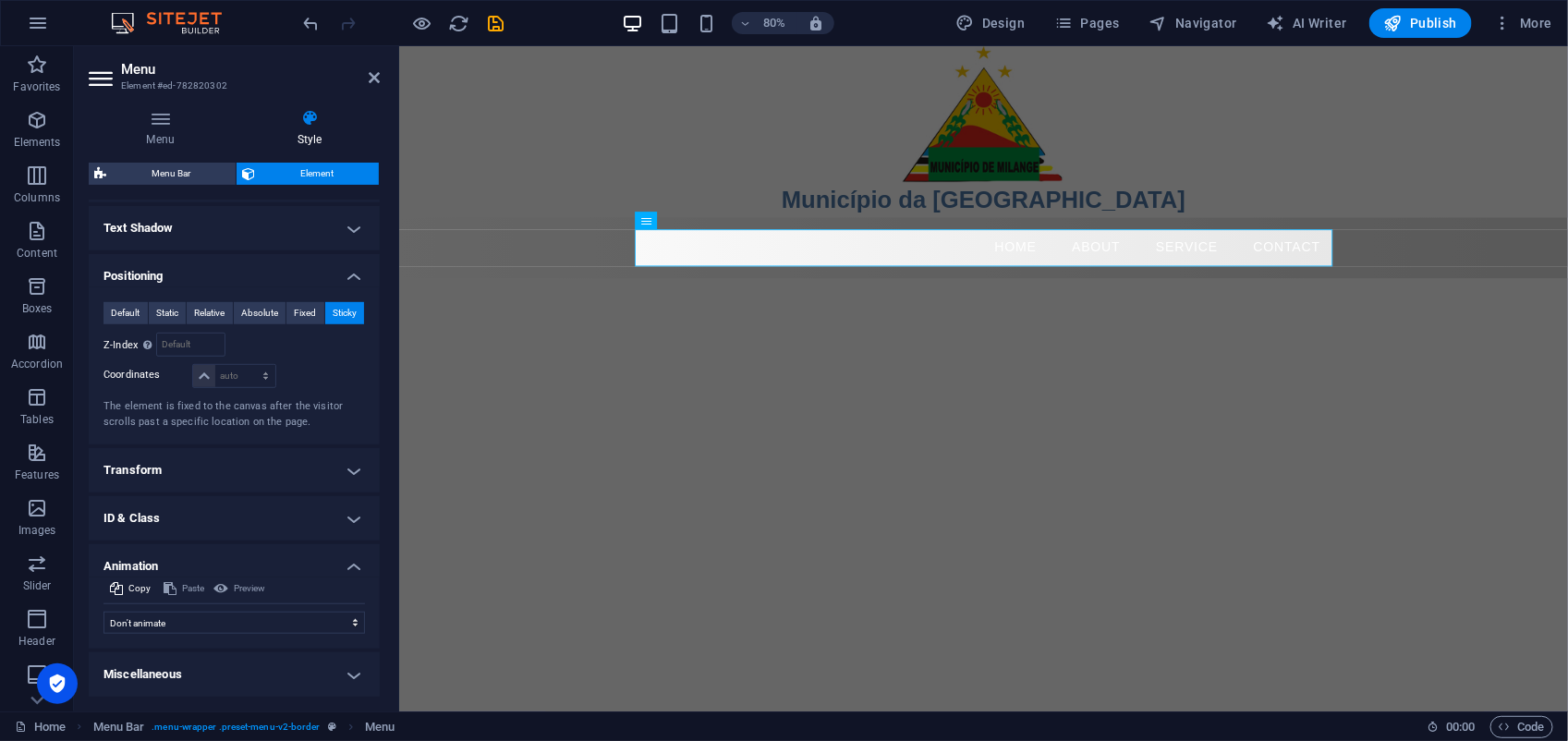 click on "Animation" at bounding box center (234, 561) 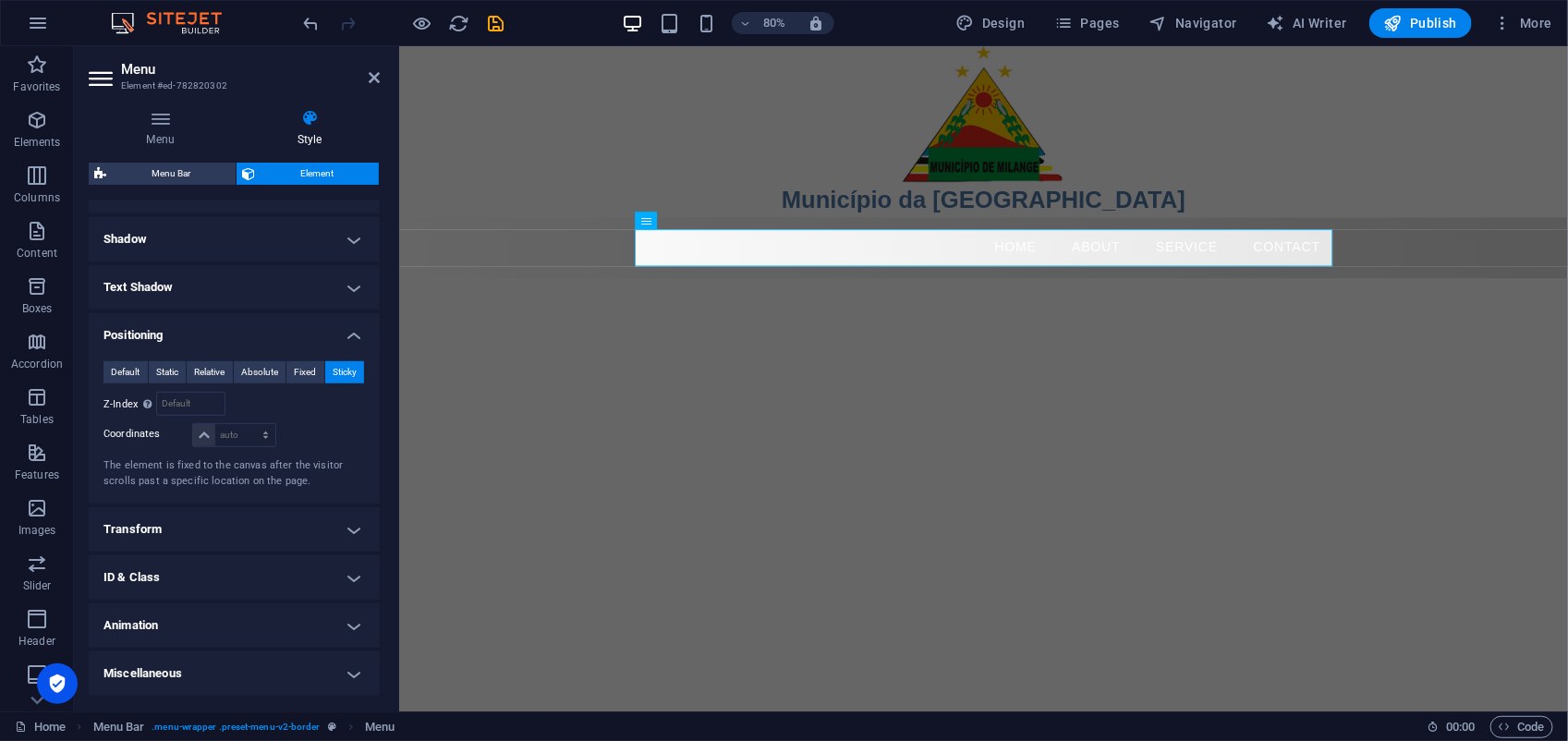 scroll, scrollTop: 431, scrollLeft: 0, axis: vertical 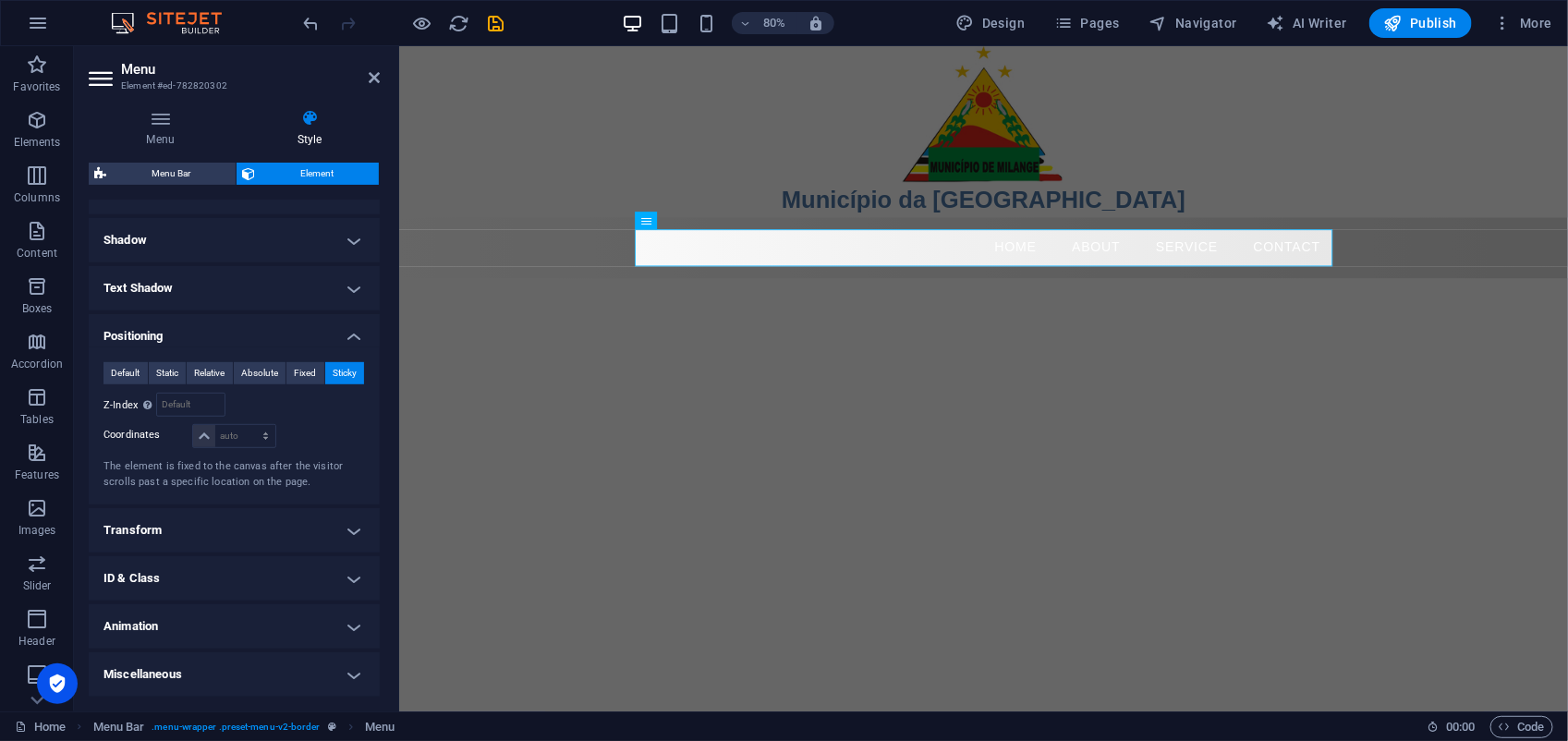 click on "Animation" at bounding box center [234, 626] 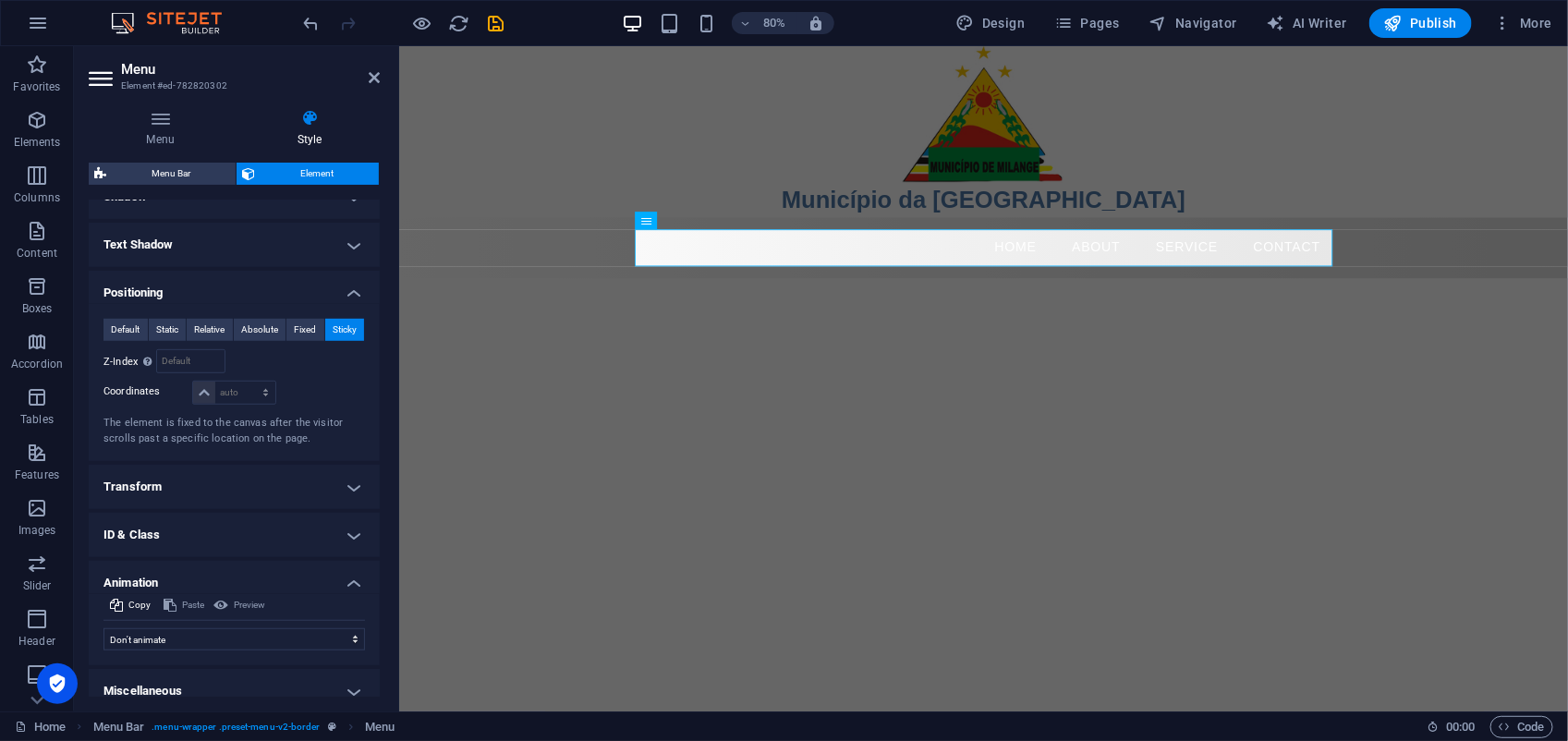 scroll, scrollTop: 491, scrollLeft: 0, axis: vertical 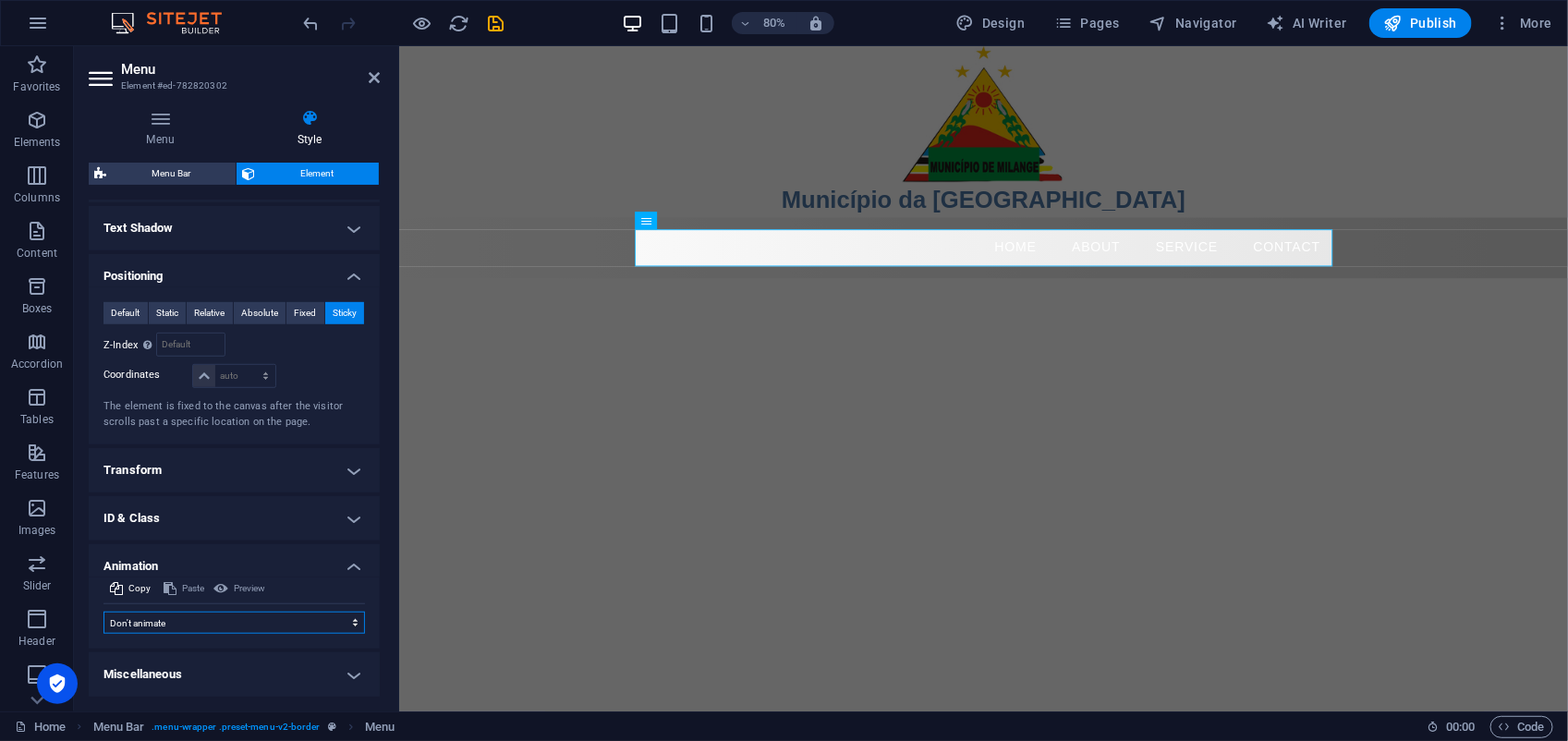 click on "Don't animate Show / Hide Slide up/down Zoom in/out Slide left to right Slide right to left Slide top to bottom Slide bottom to top Pulse Blink Open as overlay" at bounding box center [234, 623] 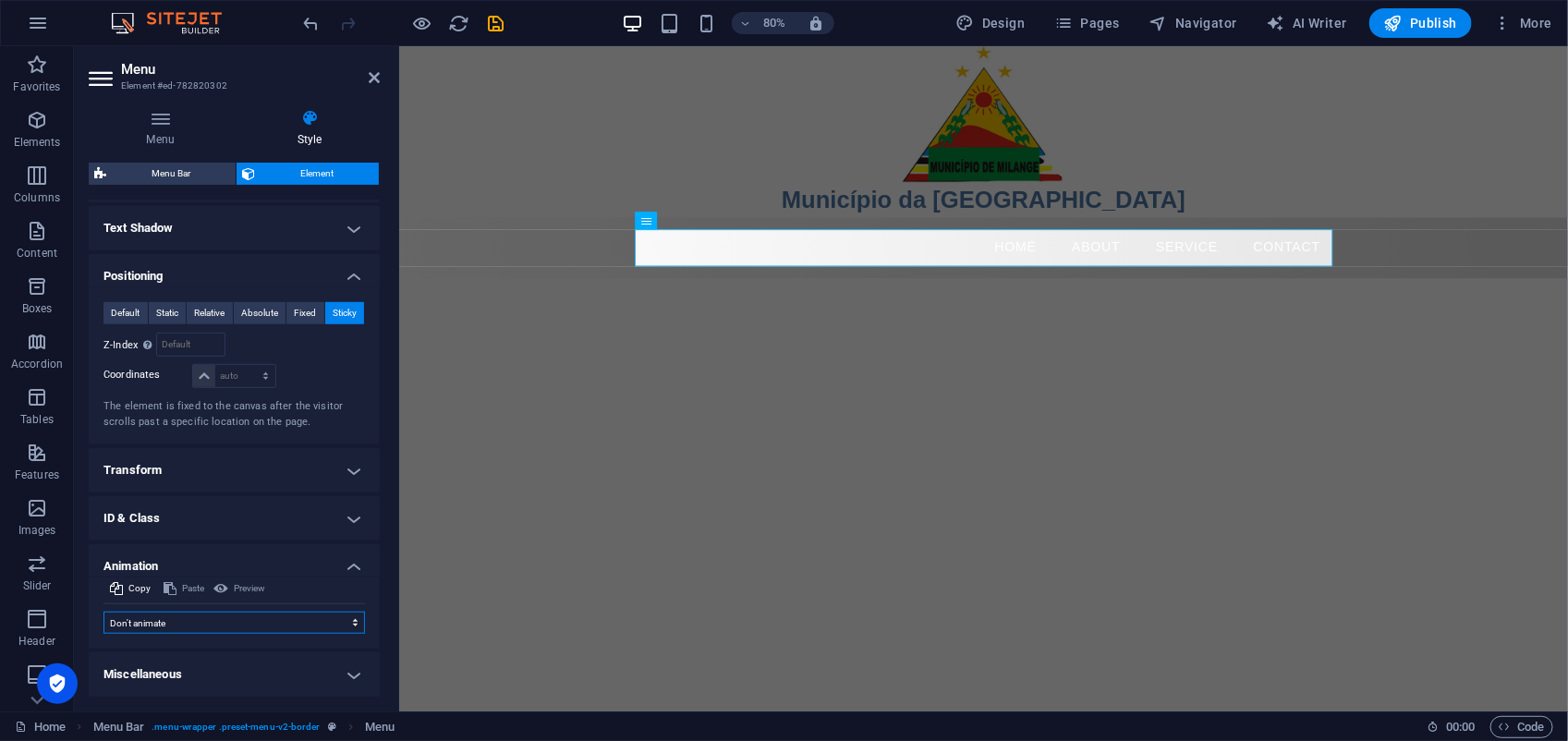 select on "move-left-to-right" 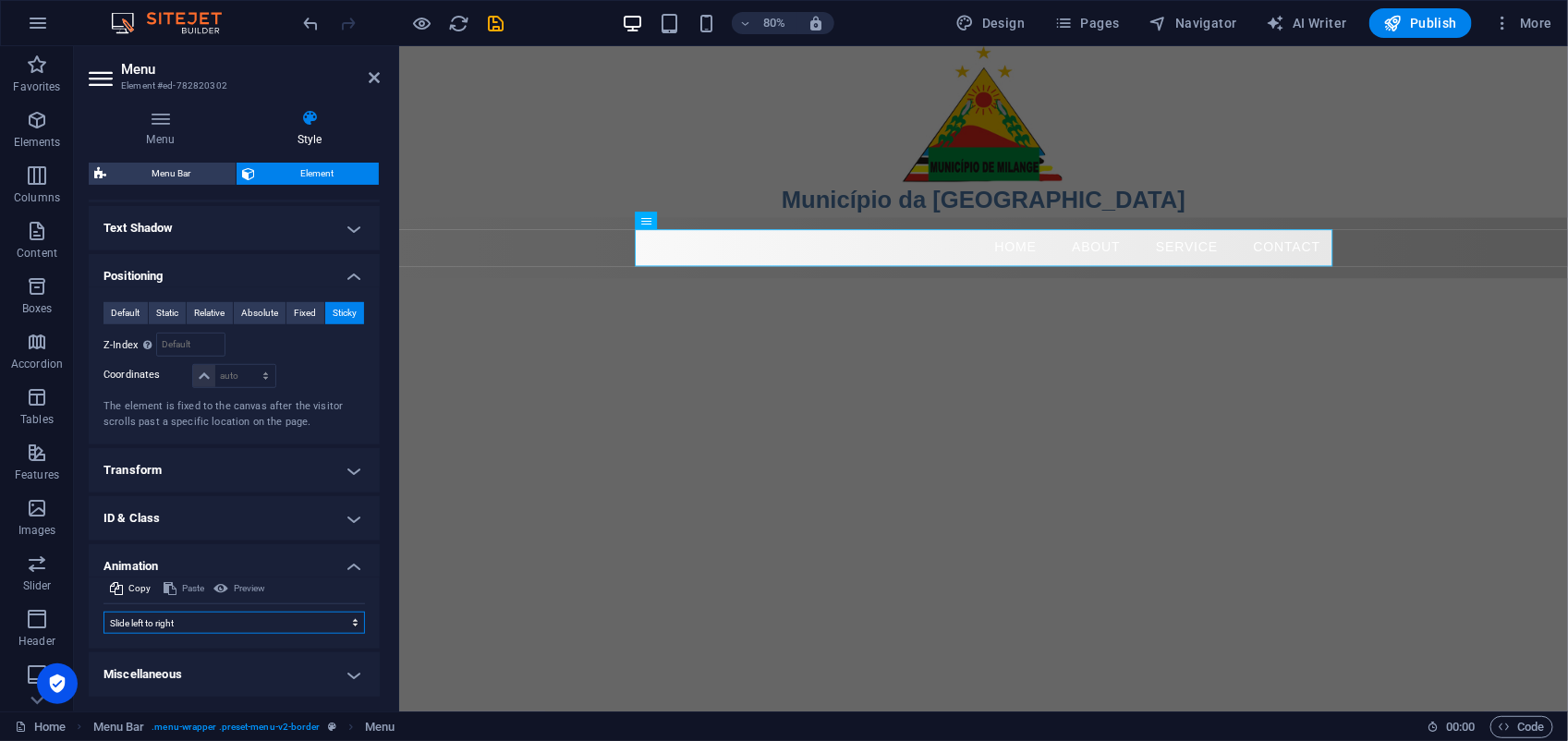 click on "Don't animate Show / Hide Slide up/down Zoom in/out Slide left to right Slide right to left Slide top to bottom Slide bottom to top Pulse Blink Open as overlay" at bounding box center [234, 623] 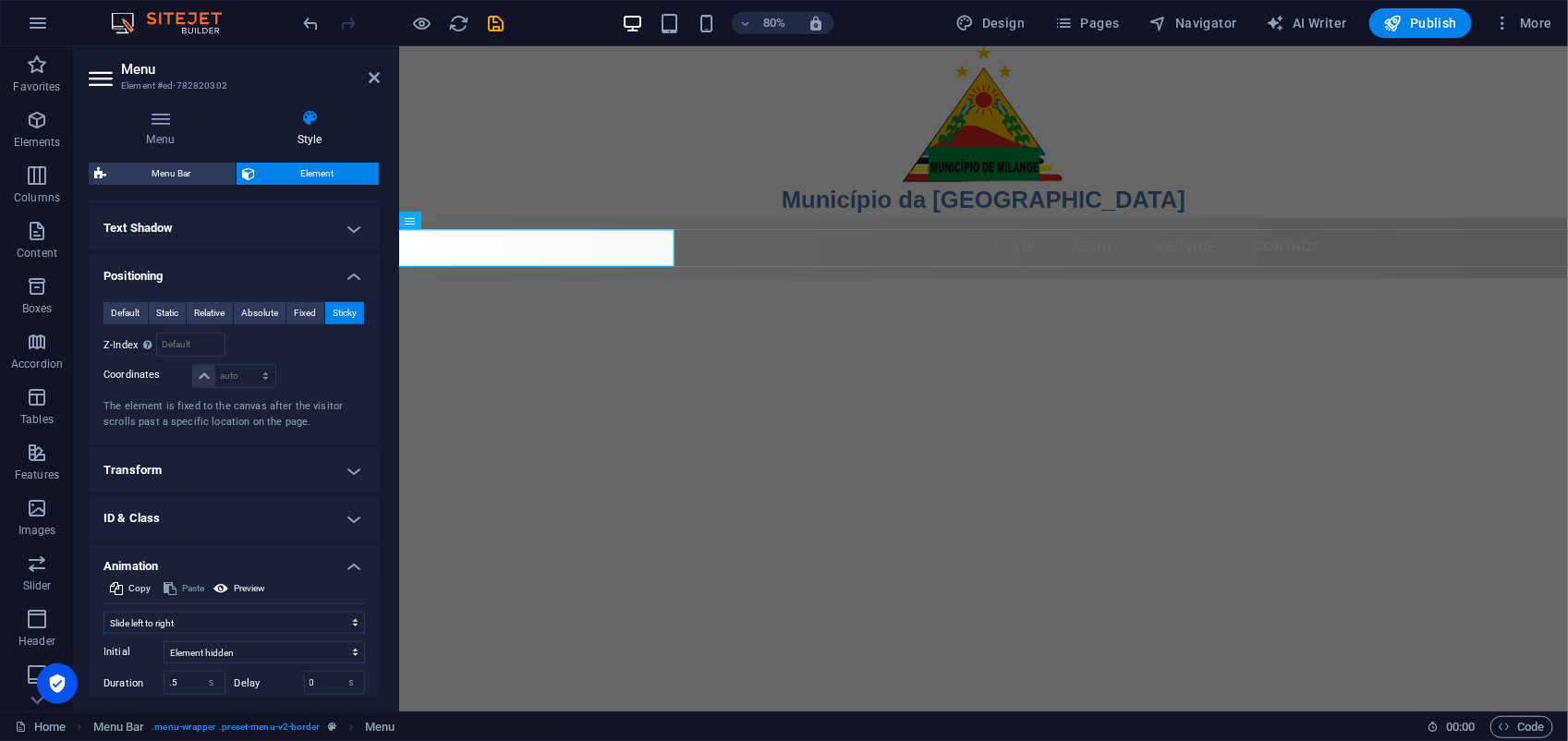 click on "Skip to main content
Município da [GEOGRAPHIC_DATA] Menu Home About Service Contact" at bounding box center [1128, 190] 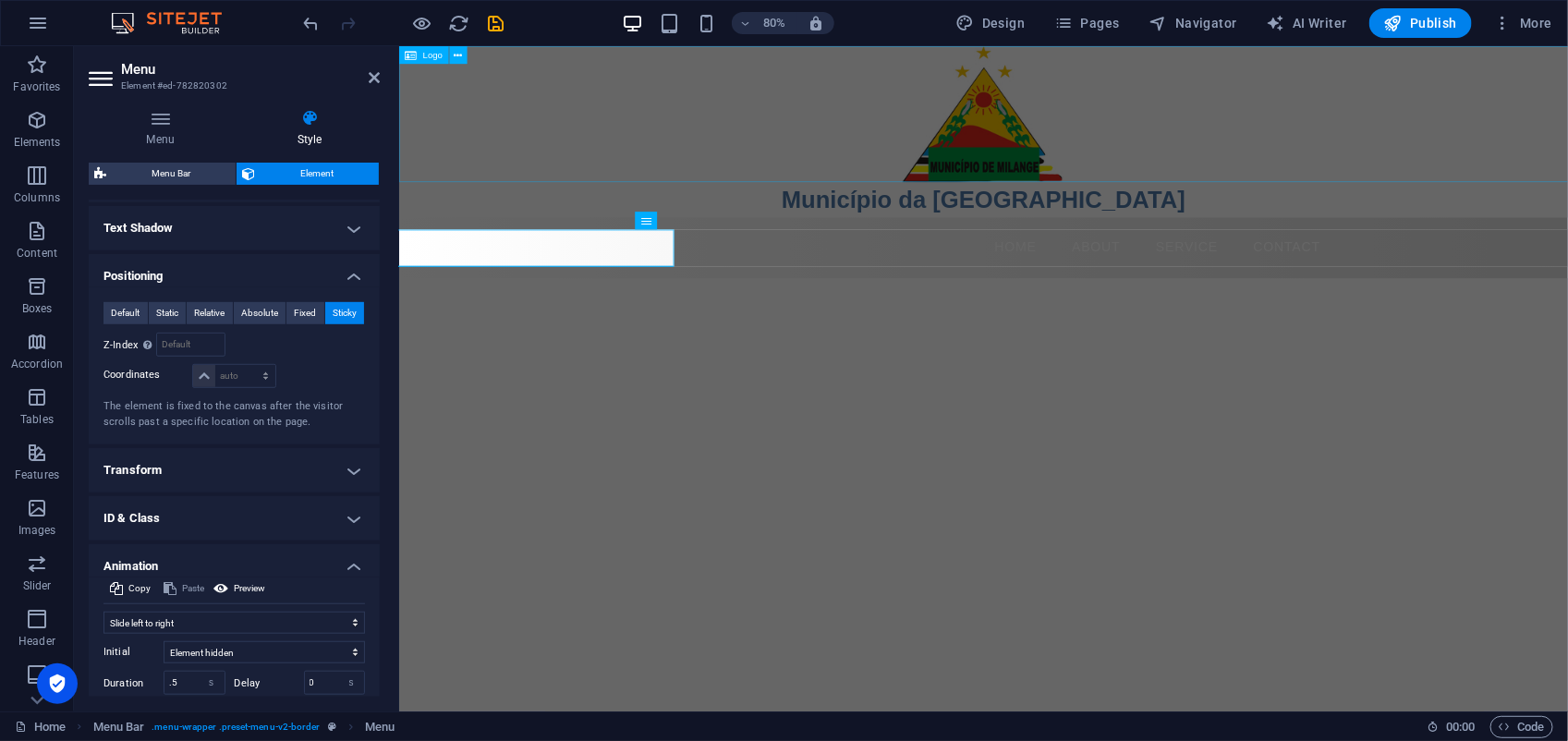 click at bounding box center [1128, 130] 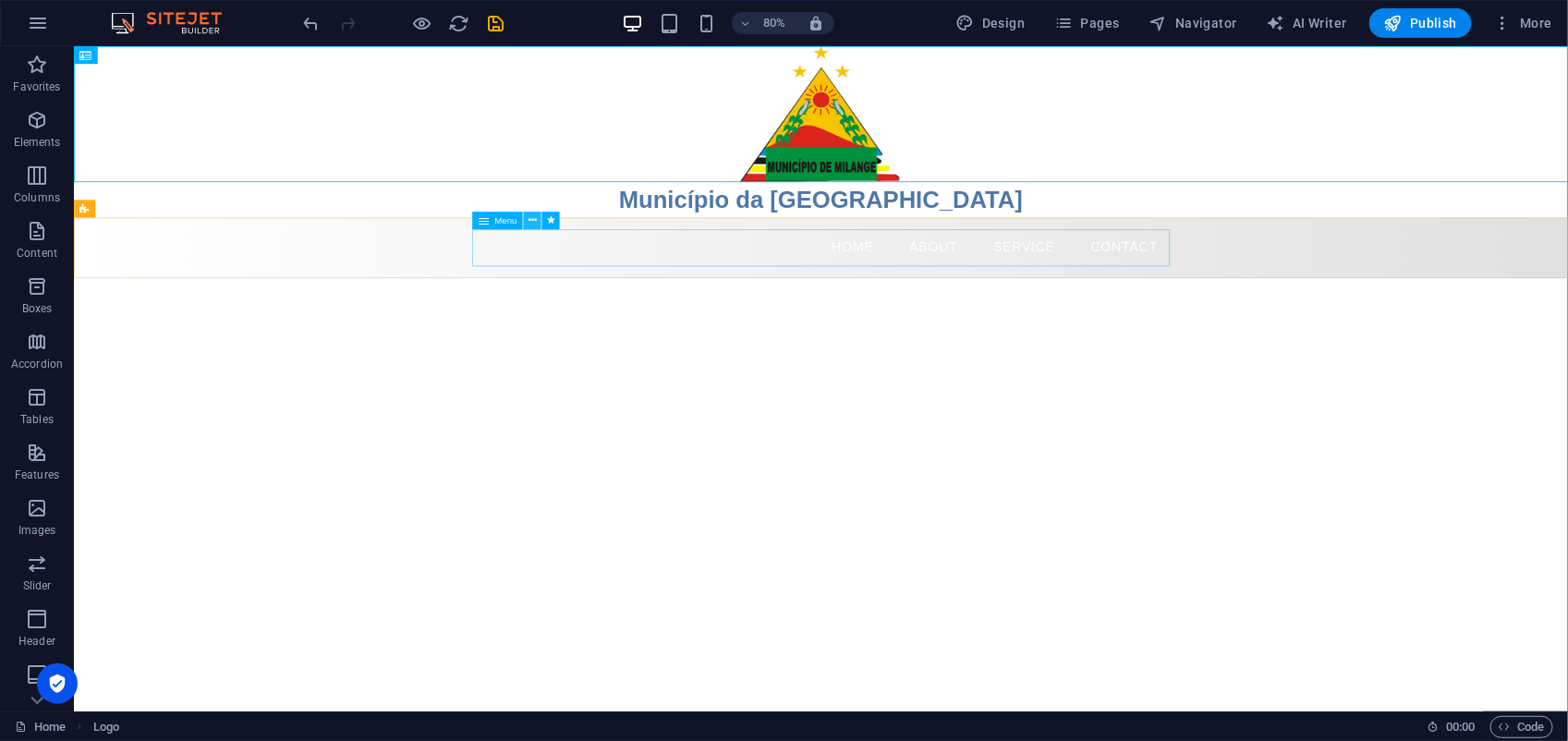 click at bounding box center [532, 220] 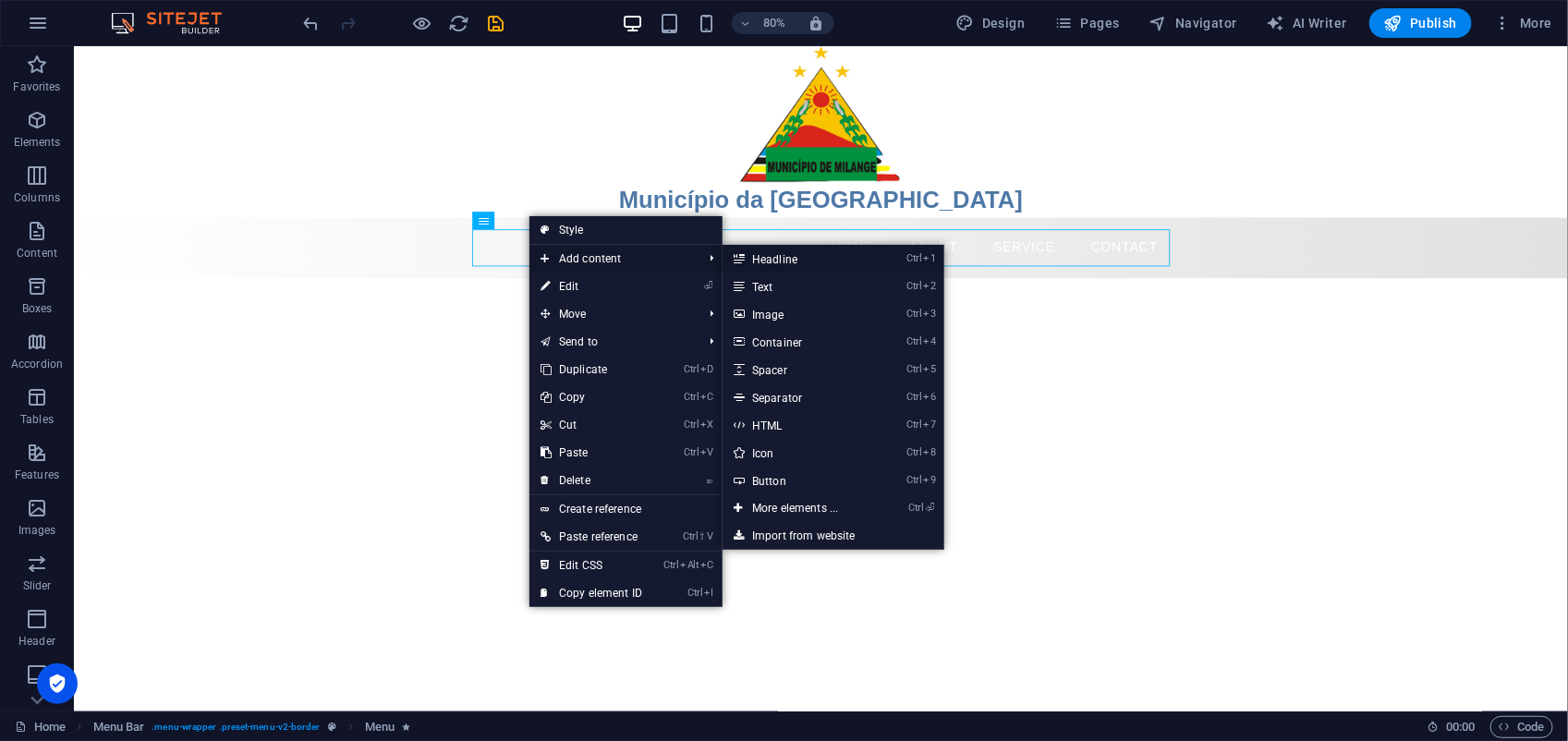 click on "Ctrl 1  Headline" at bounding box center (798, 259) 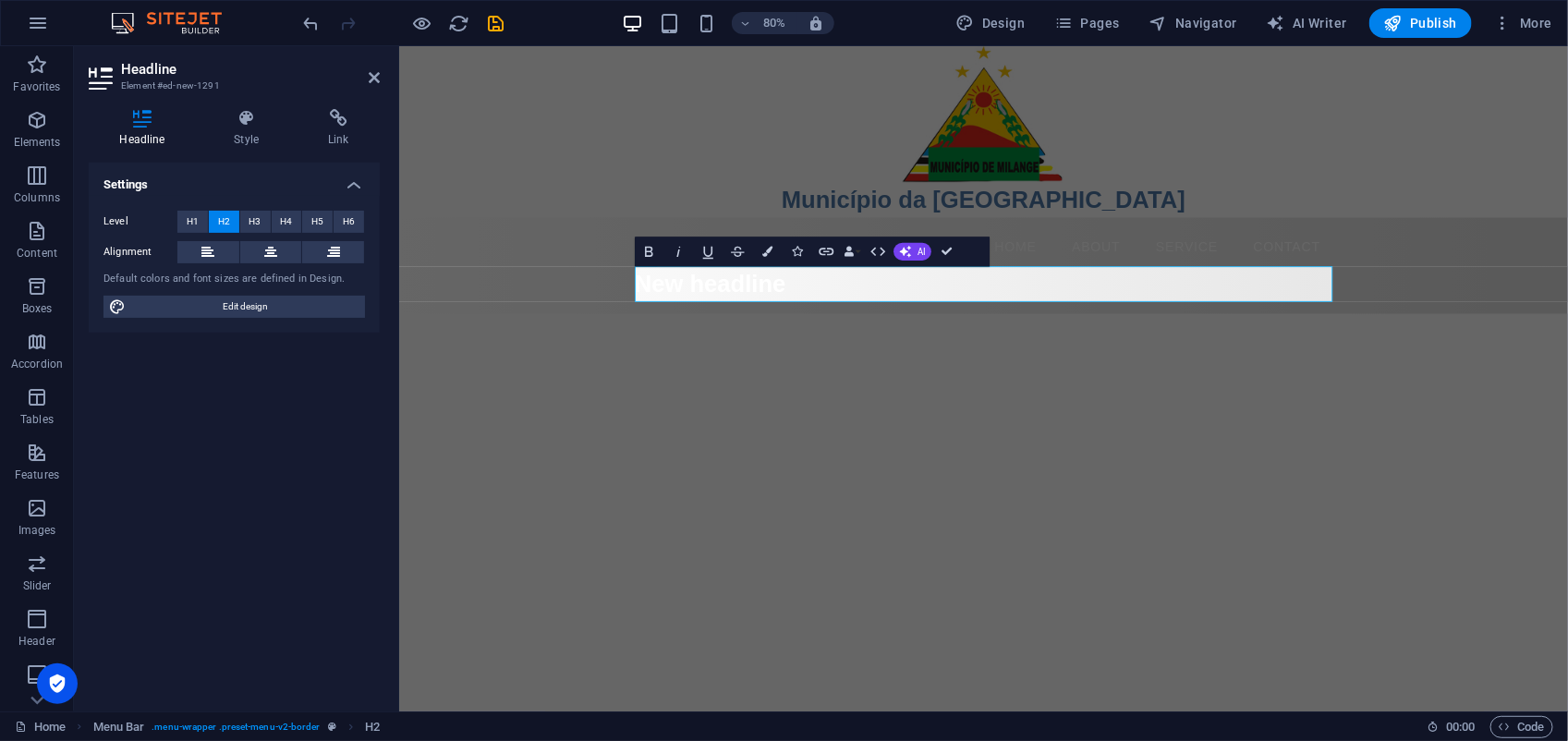 click on "Skip to main content
Município da [GEOGRAPHIC_DATA] Menu Home About Service Contact New headline" at bounding box center [1128, 213] 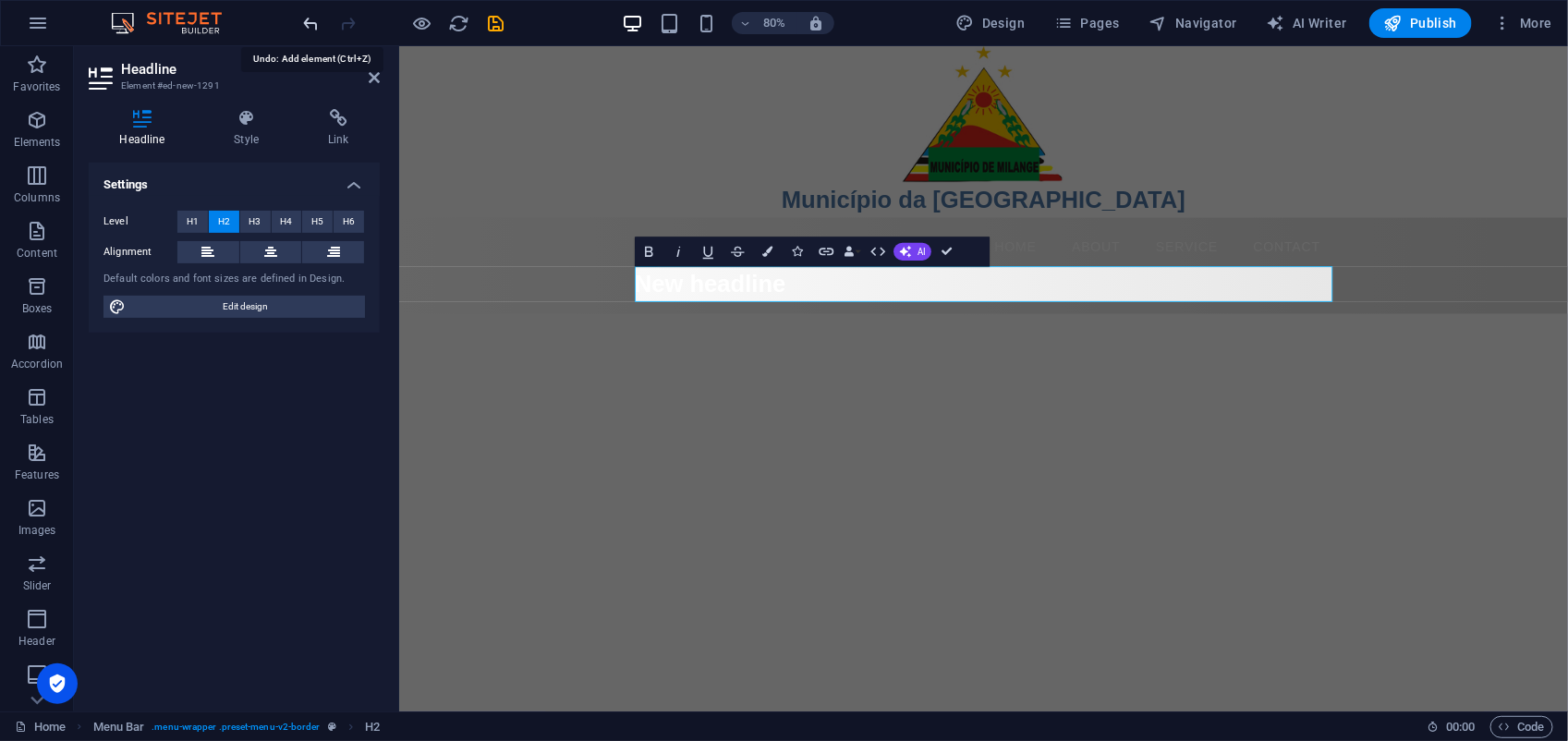 click at bounding box center [311, 23] 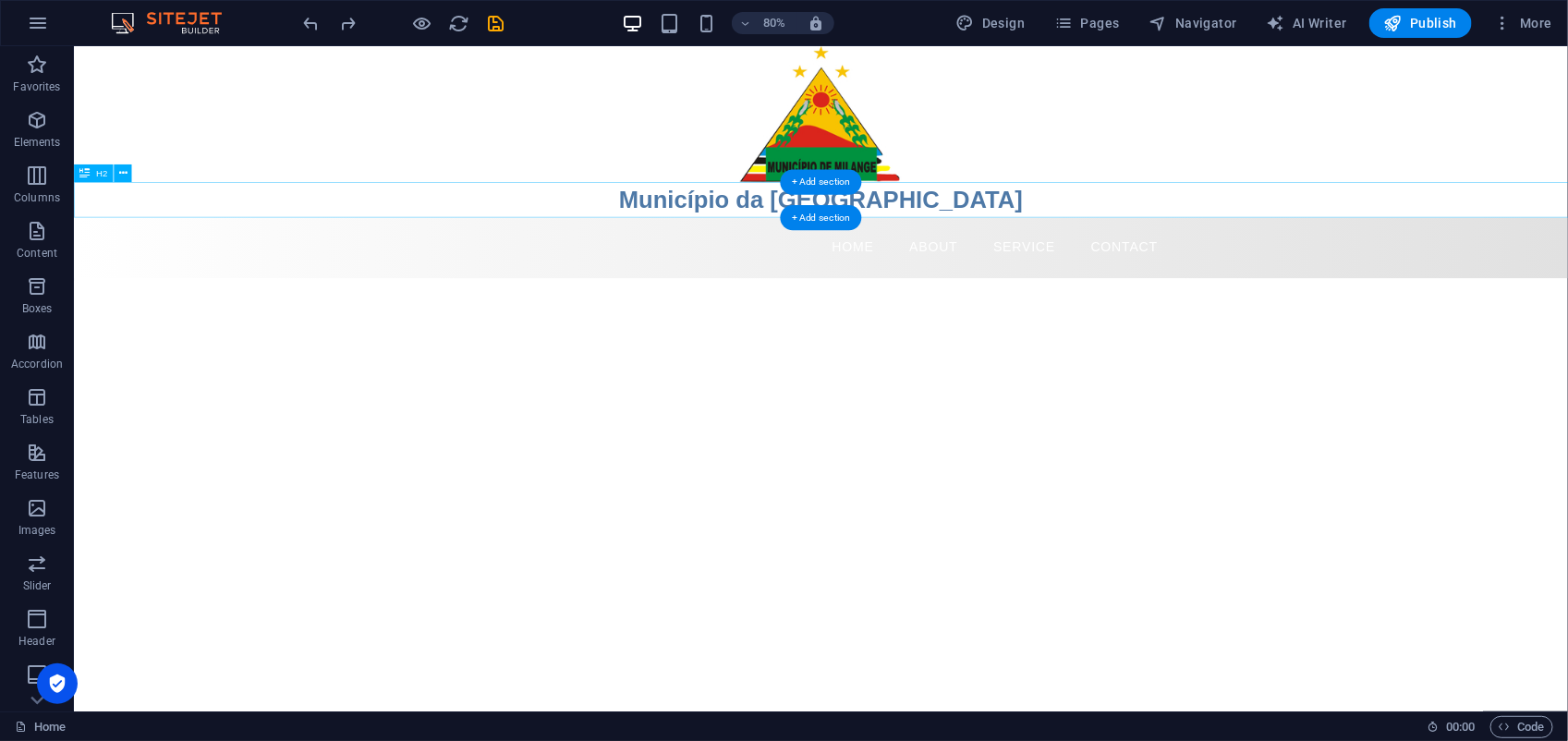 click on "Município da [GEOGRAPHIC_DATA]" at bounding box center [1006, 237] 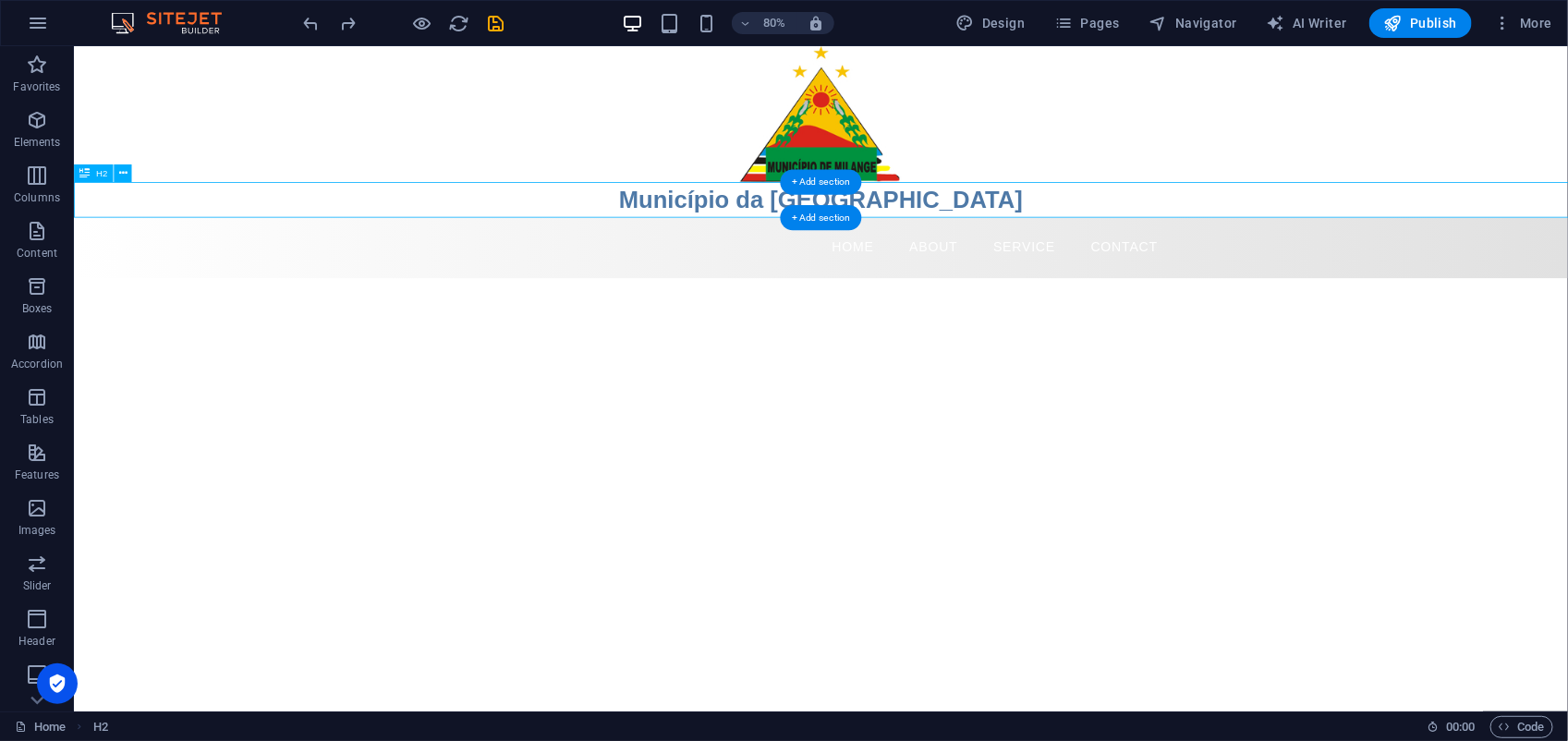 click on "Município da [GEOGRAPHIC_DATA]" at bounding box center (1006, 237) 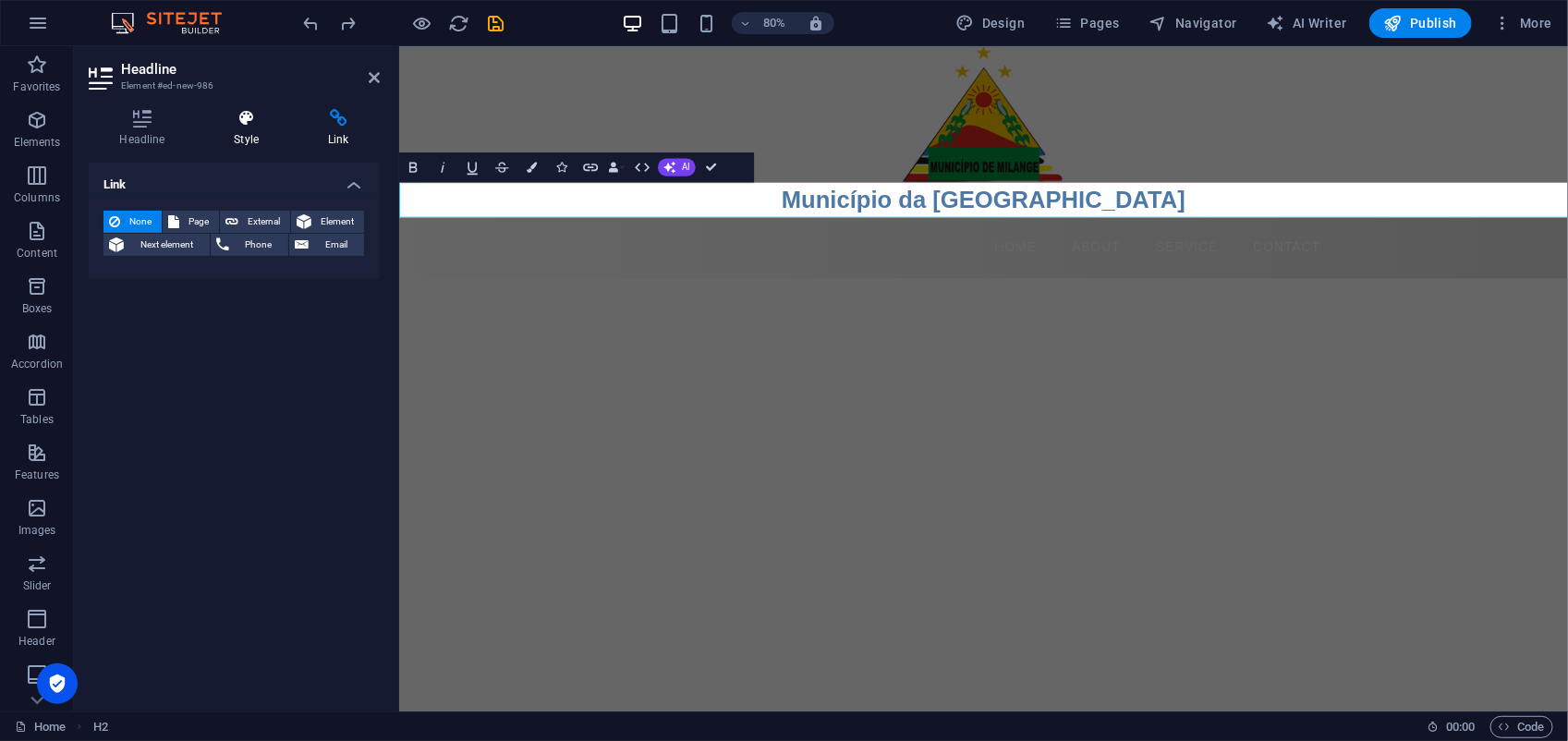 click on "Style" at bounding box center [250, 128] 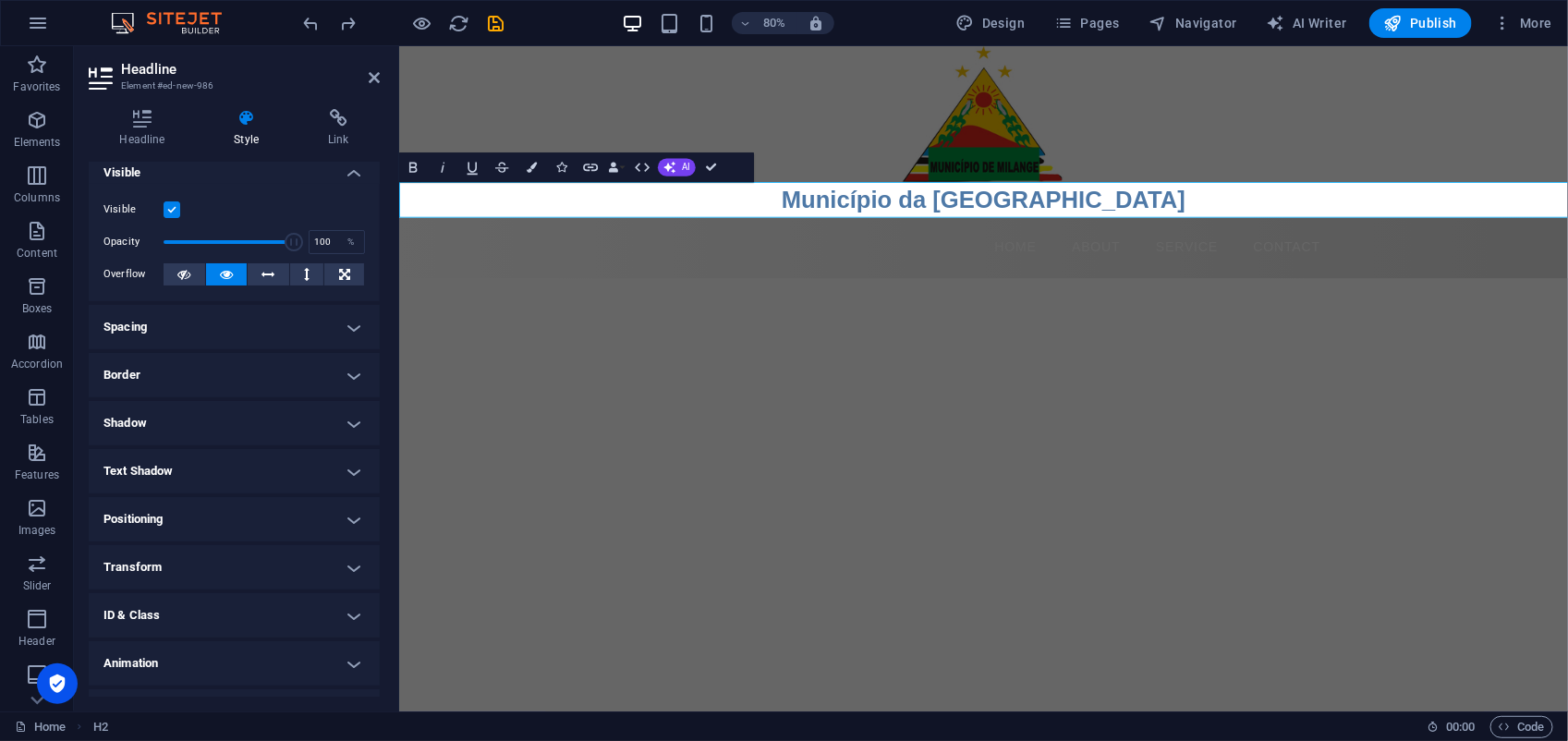 scroll, scrollTop: 0, scrollLeft: 0, axis: both 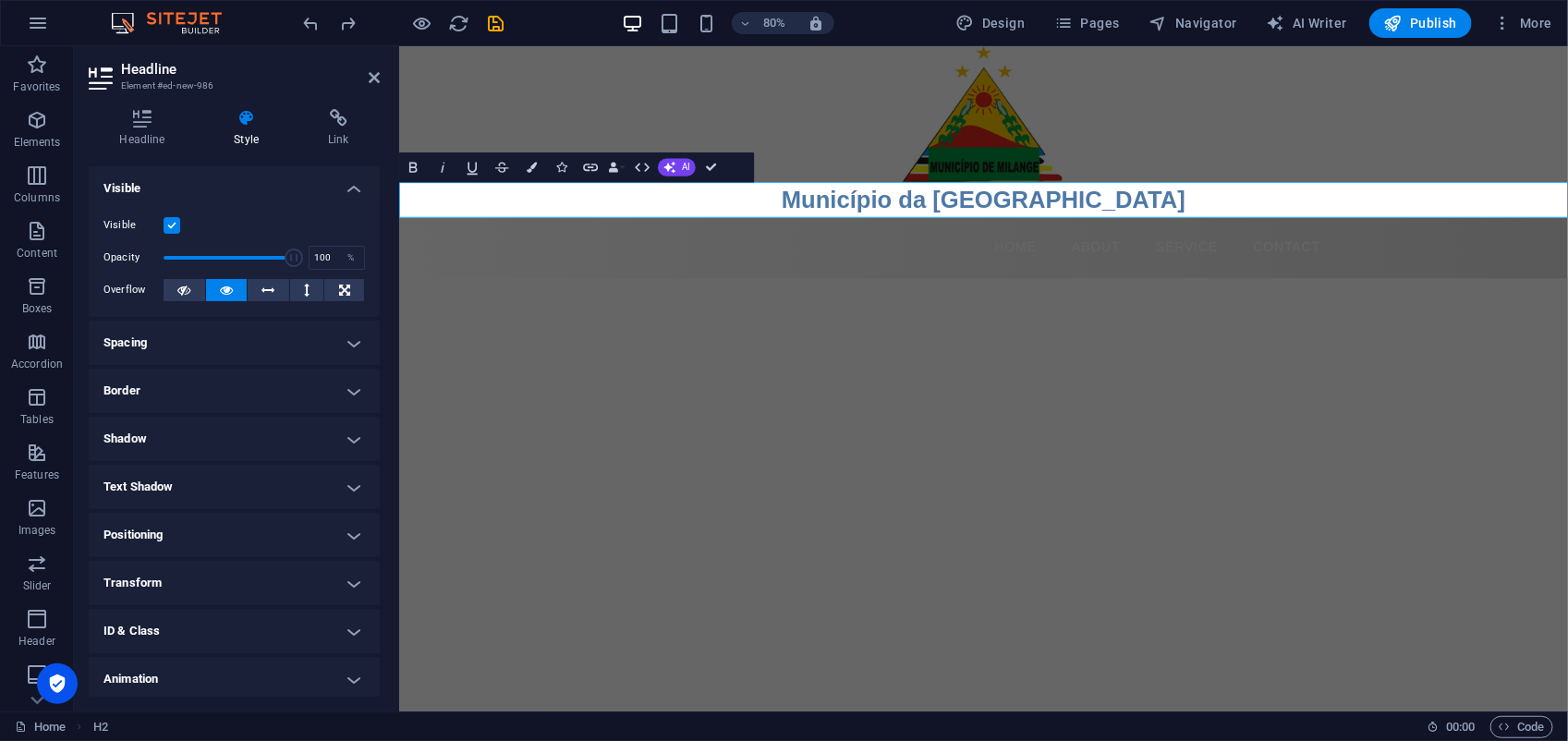 click on "Spacing" at bounding box center (234, 343) 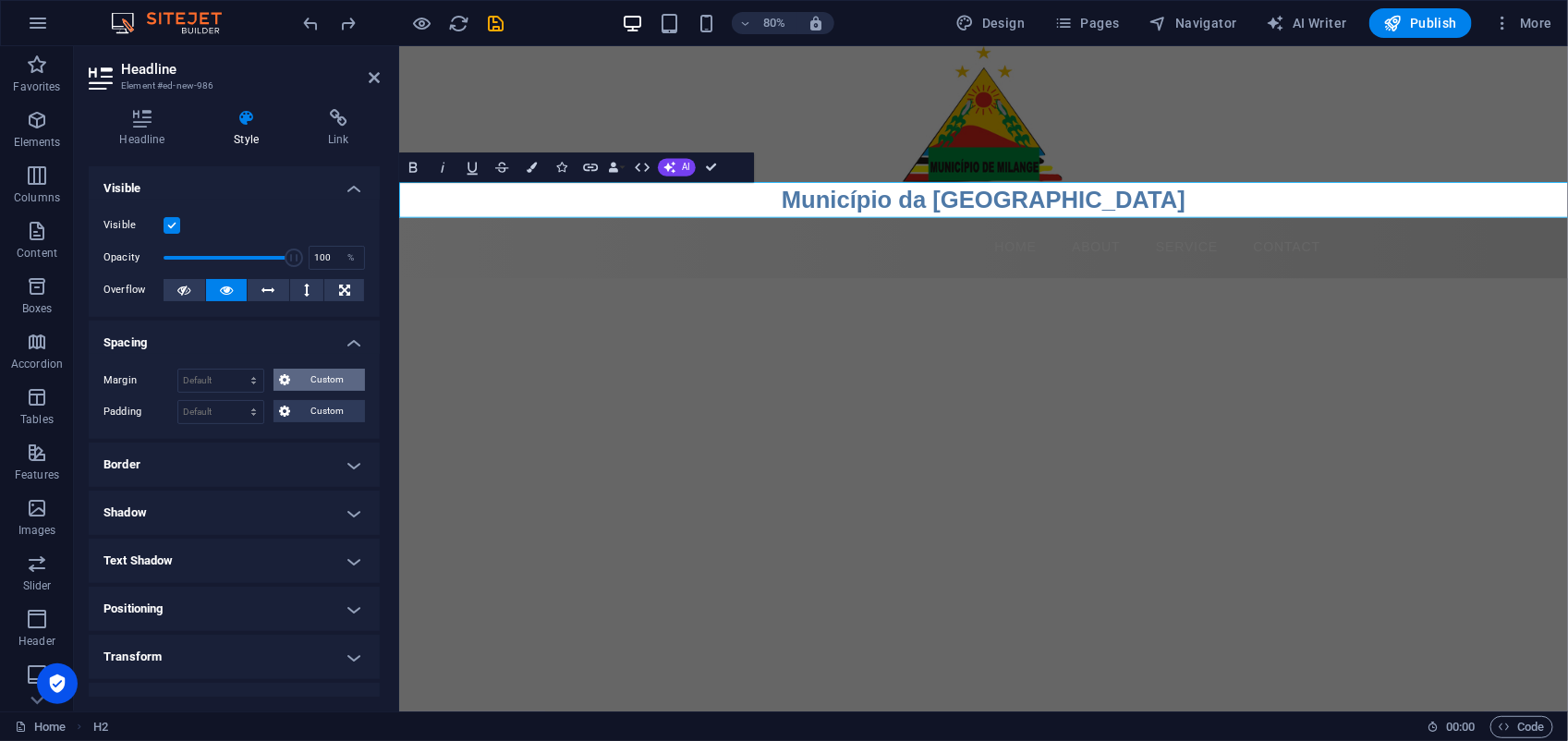 click on "Custom" at bounding box center [327, 380] 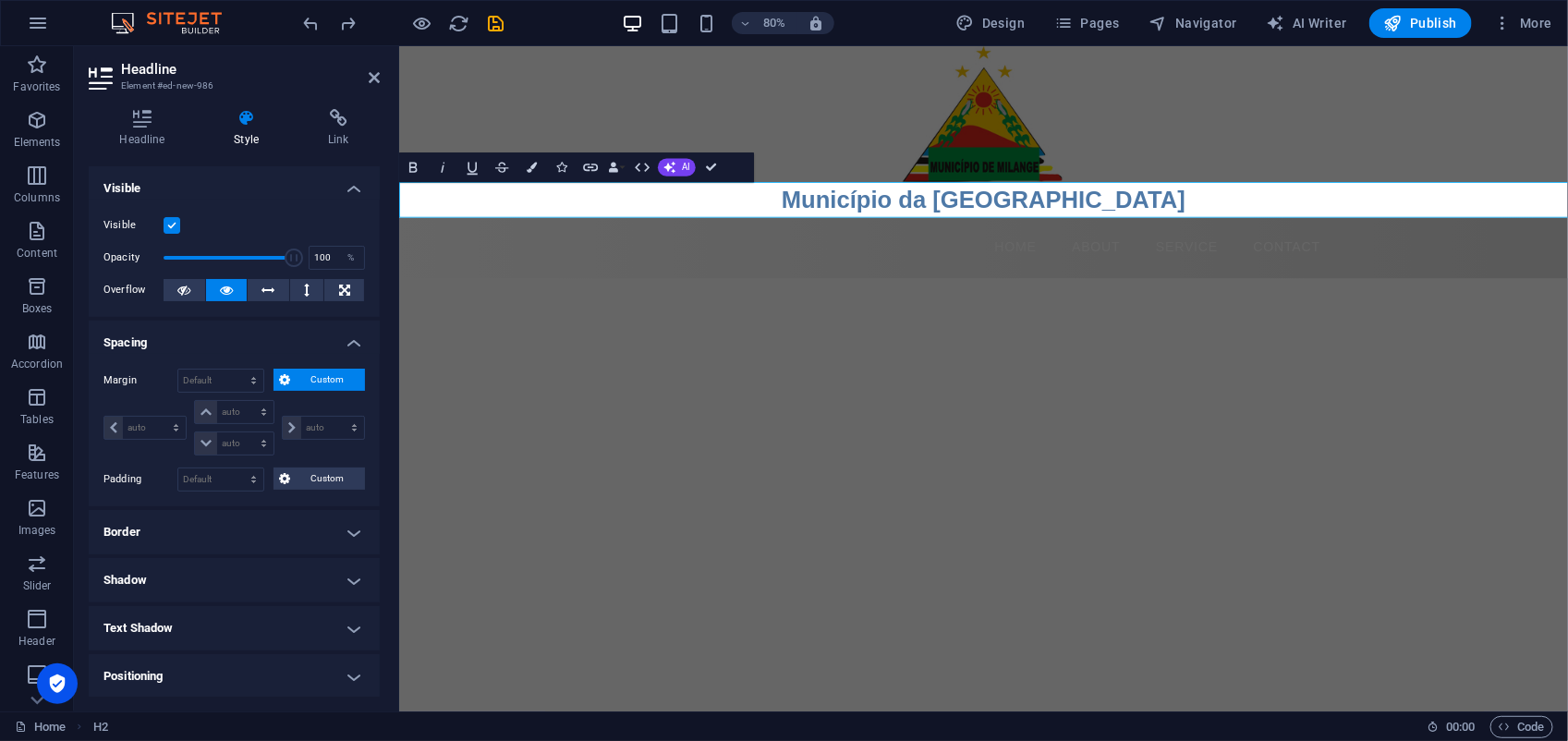 click on "Custom" at bounding box center [327, 380] 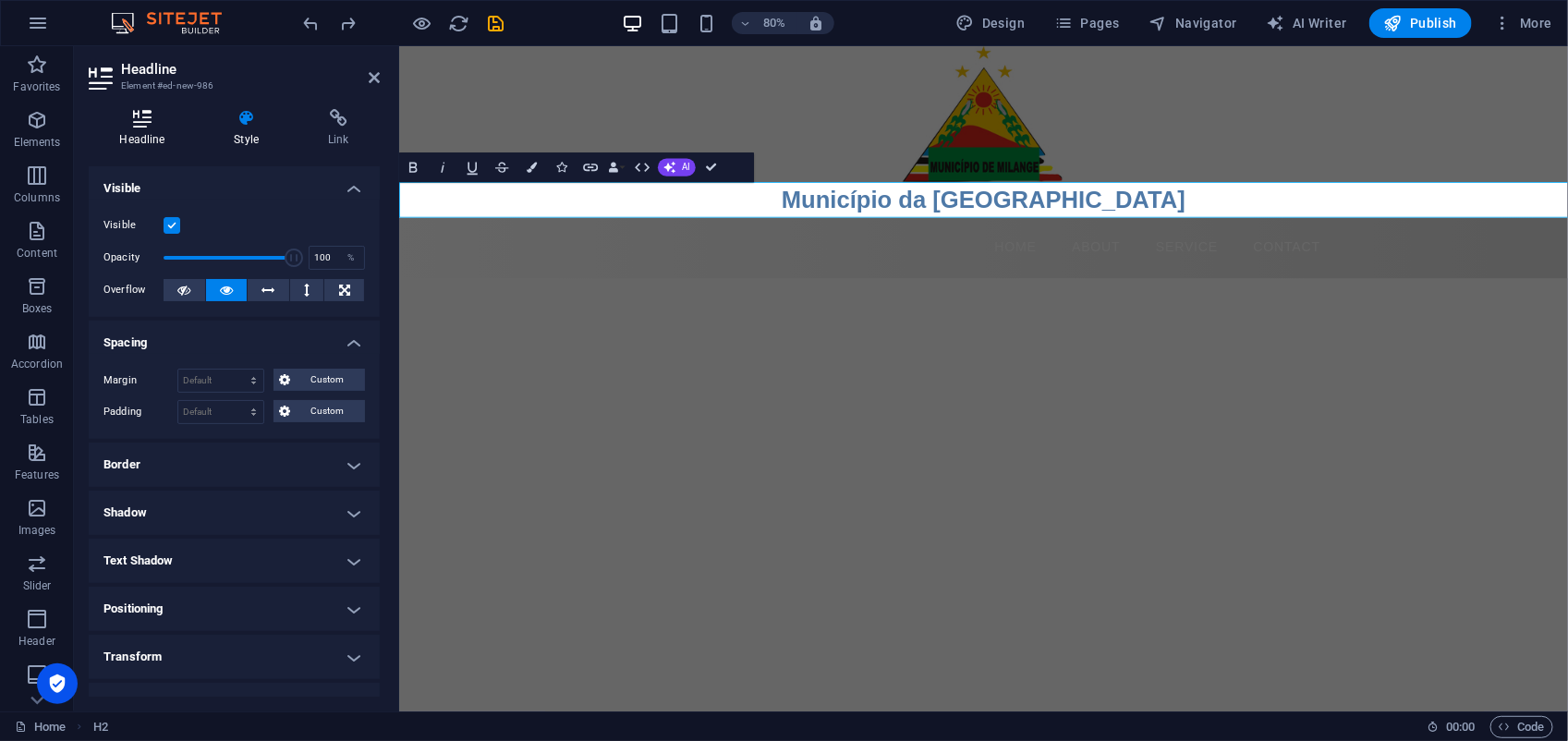 click on "Headline" at bounding box center [146, 128] 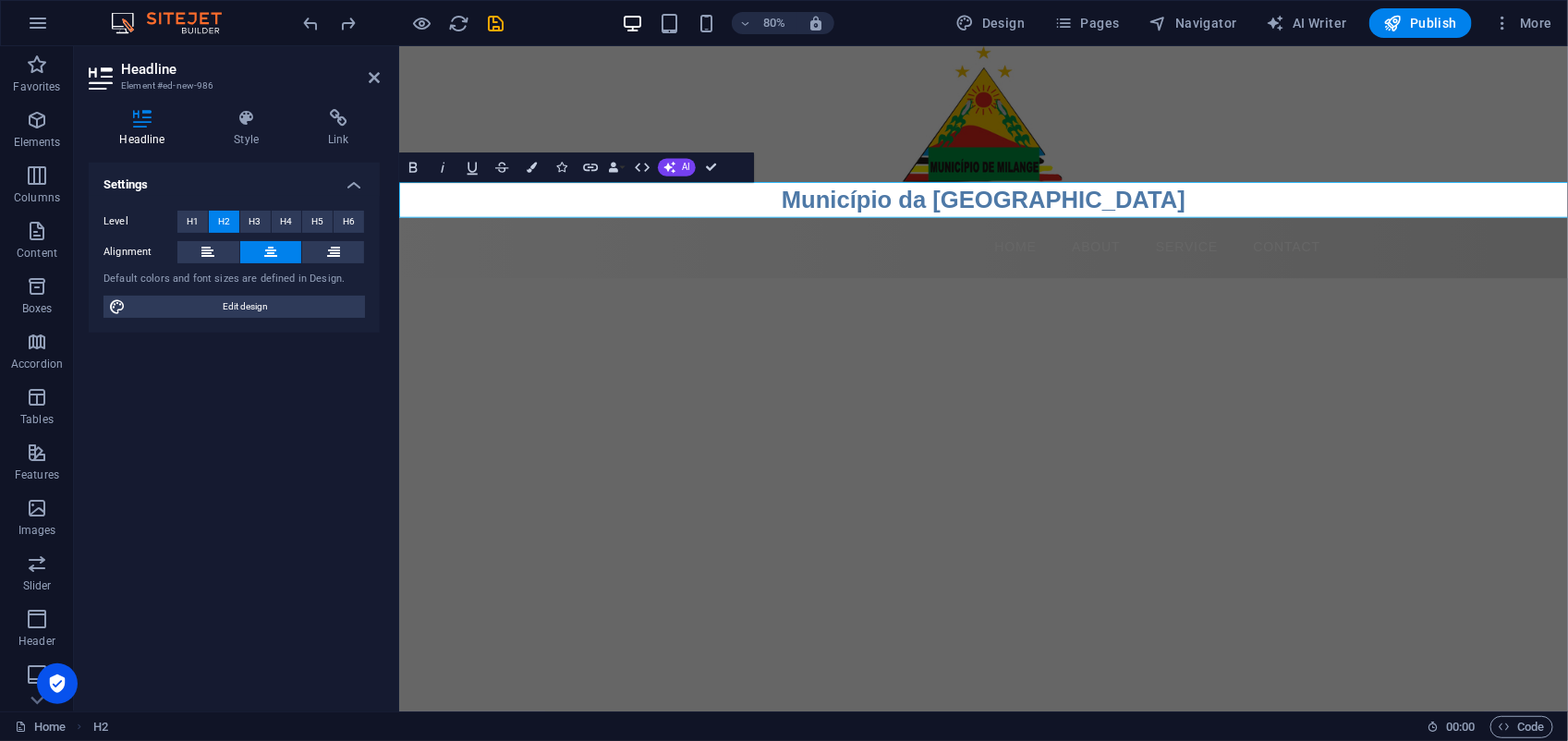 click on "Settings" at bounding box center [234, 179] 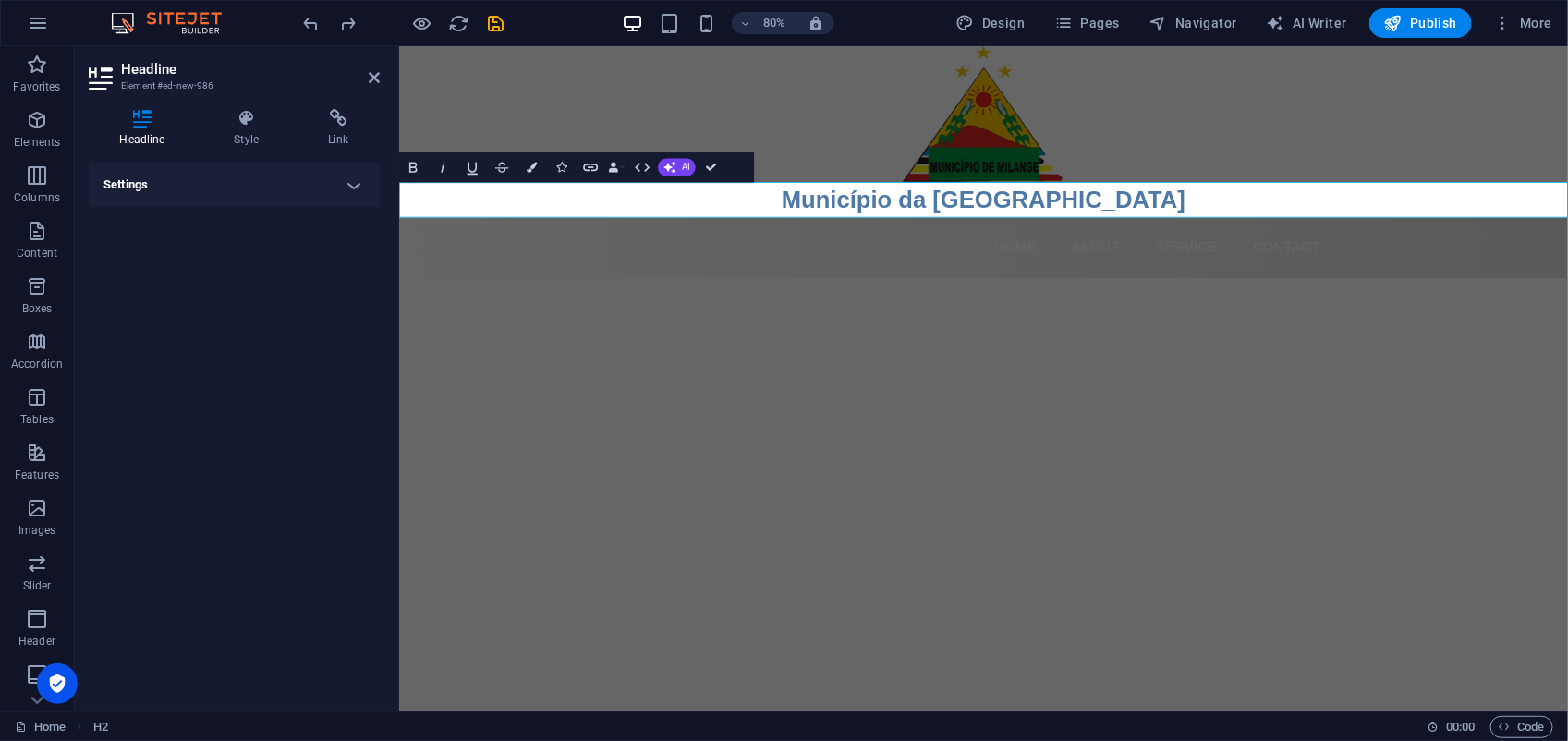 click on "Settings" at bounding box center (234, 185) 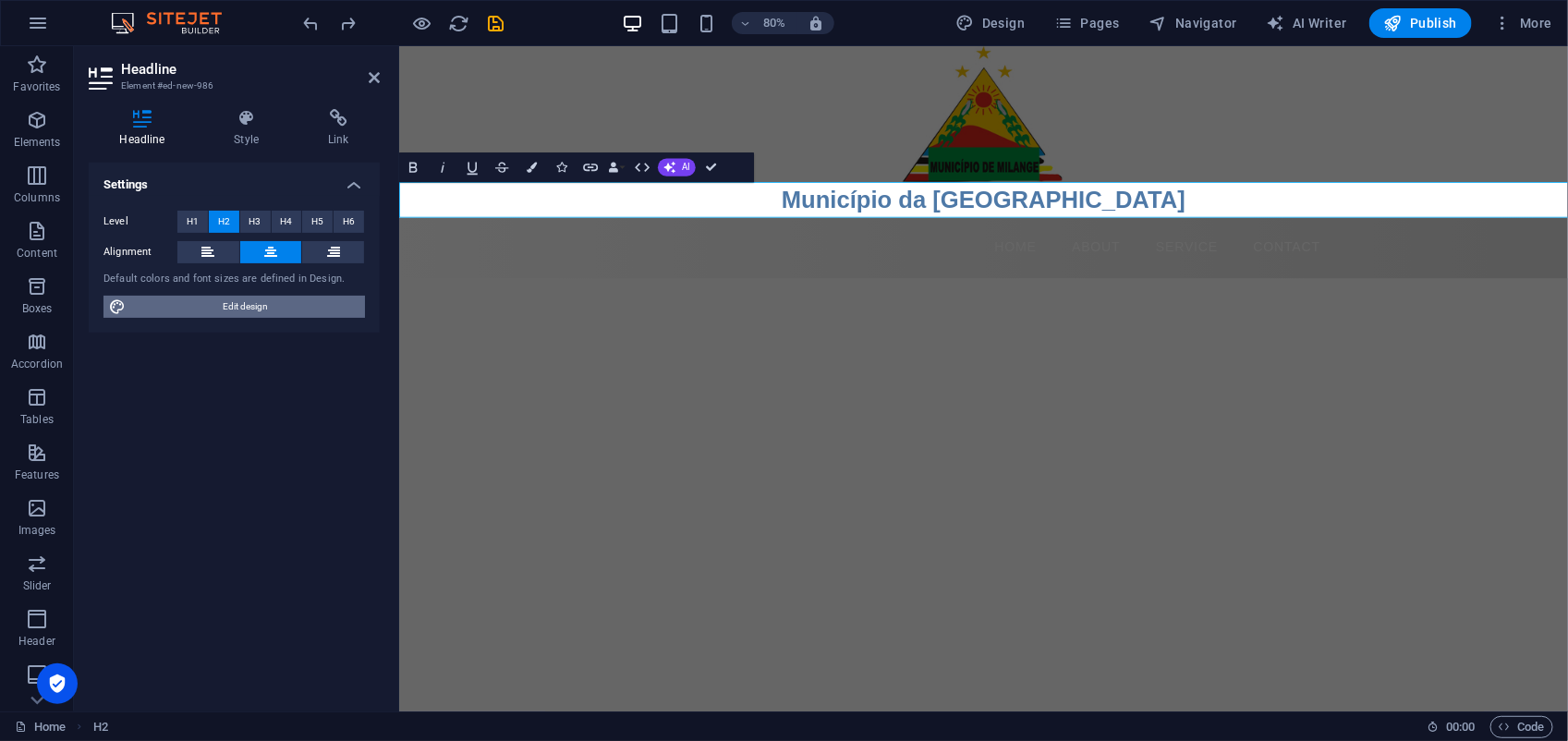 click on "Edit design" at bounding box center (245, 307) 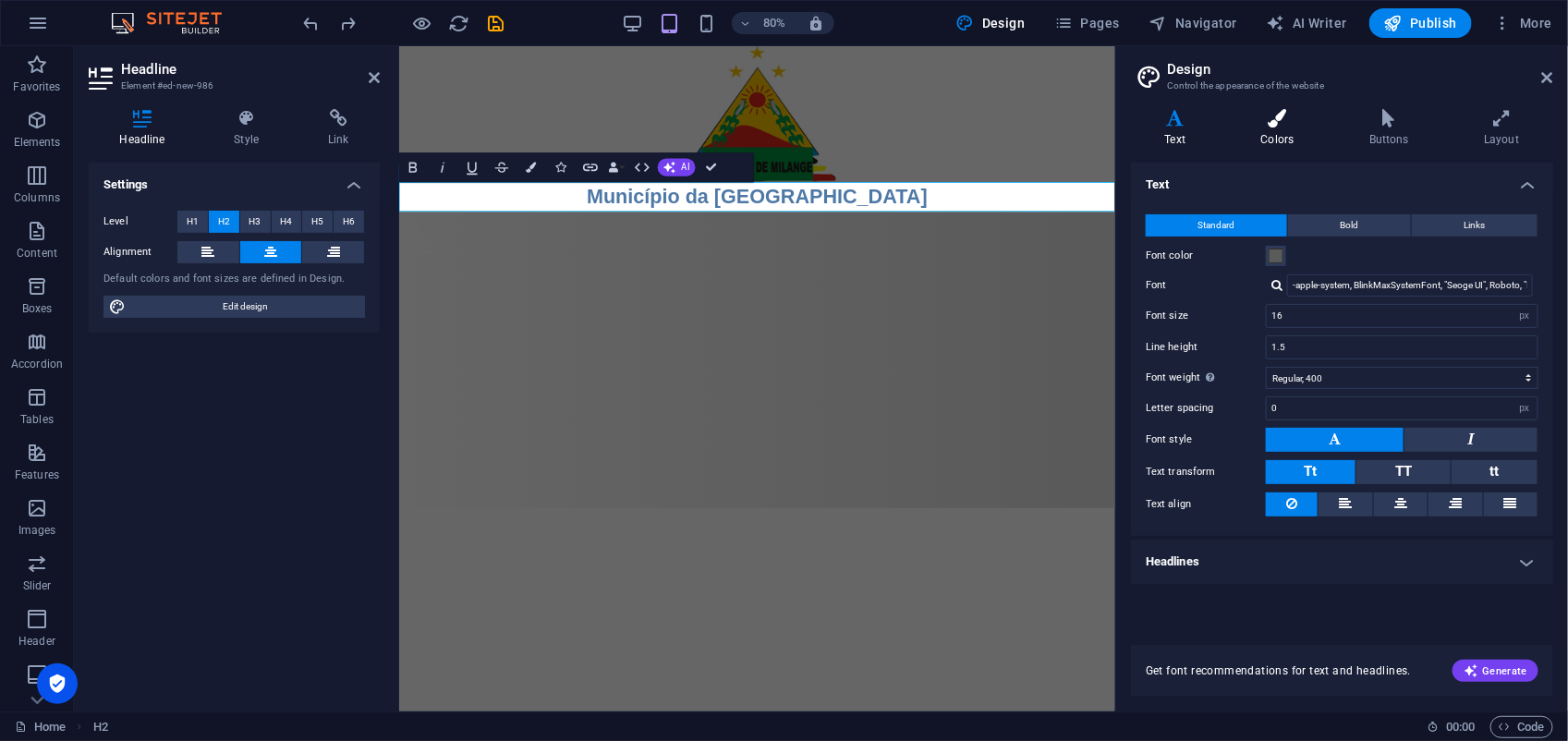 click on "Colors" at bounding box center [1281, 128] 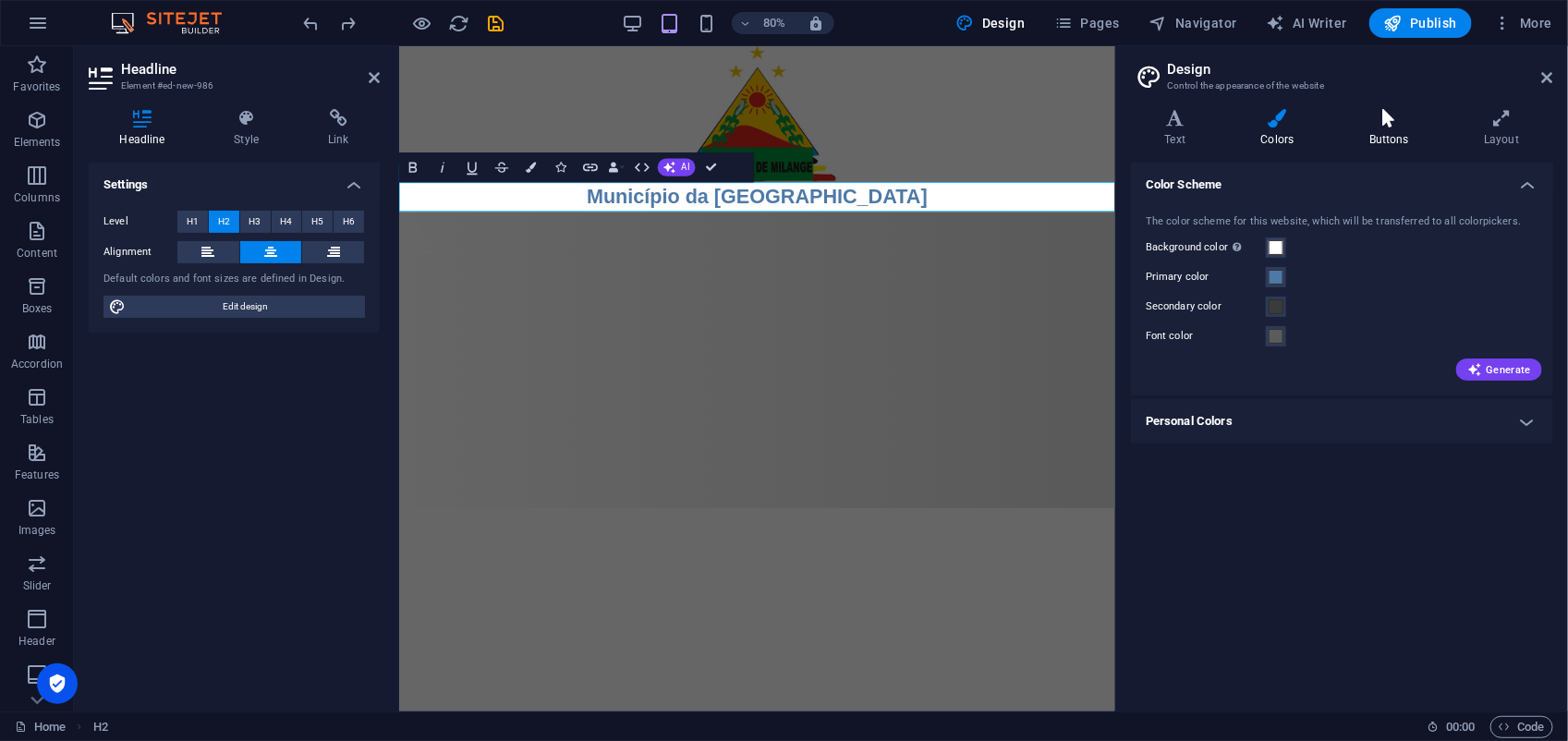 click on "Buttons" at bounding box center (1392, 128) 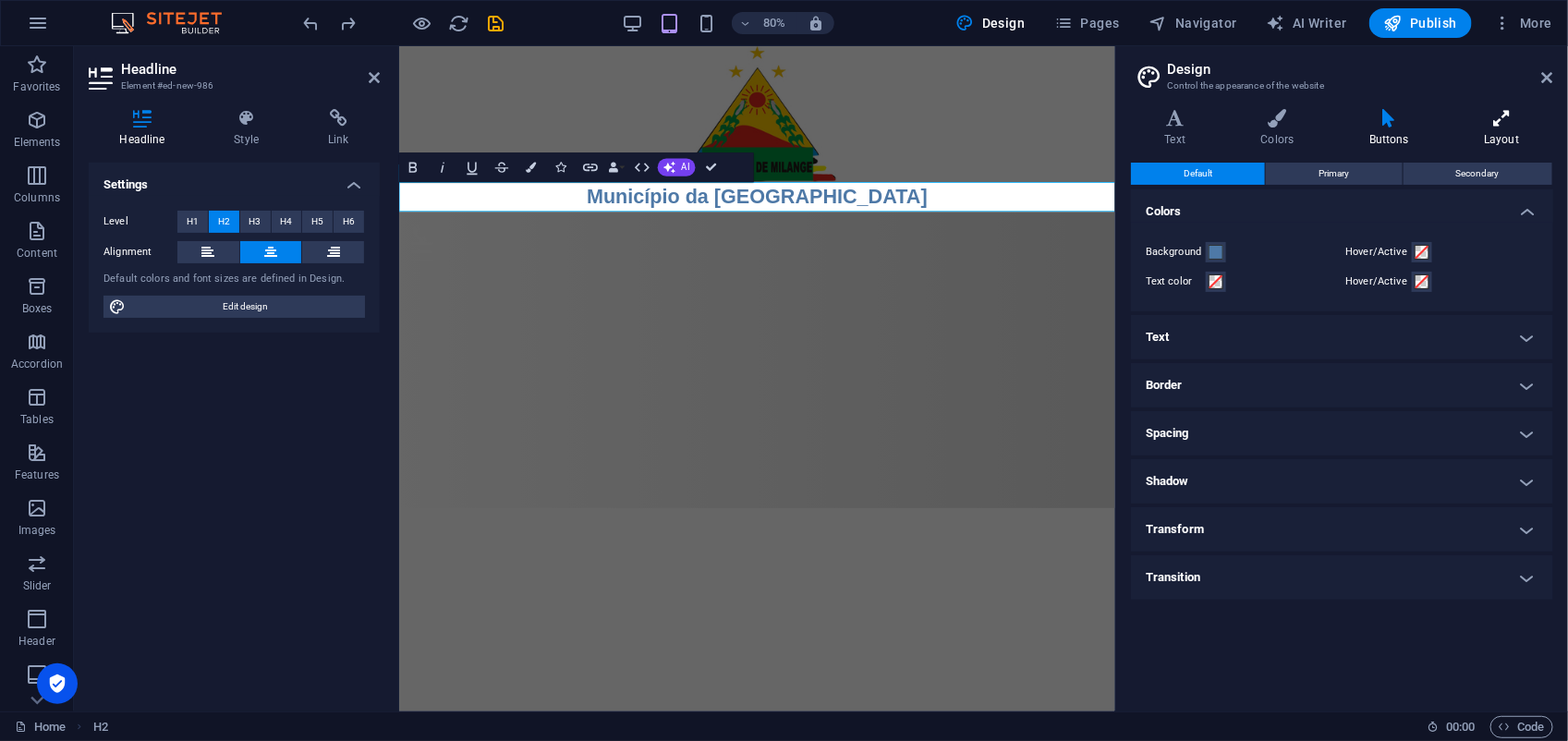click on "Layout" at bounding box center [1501, 128] 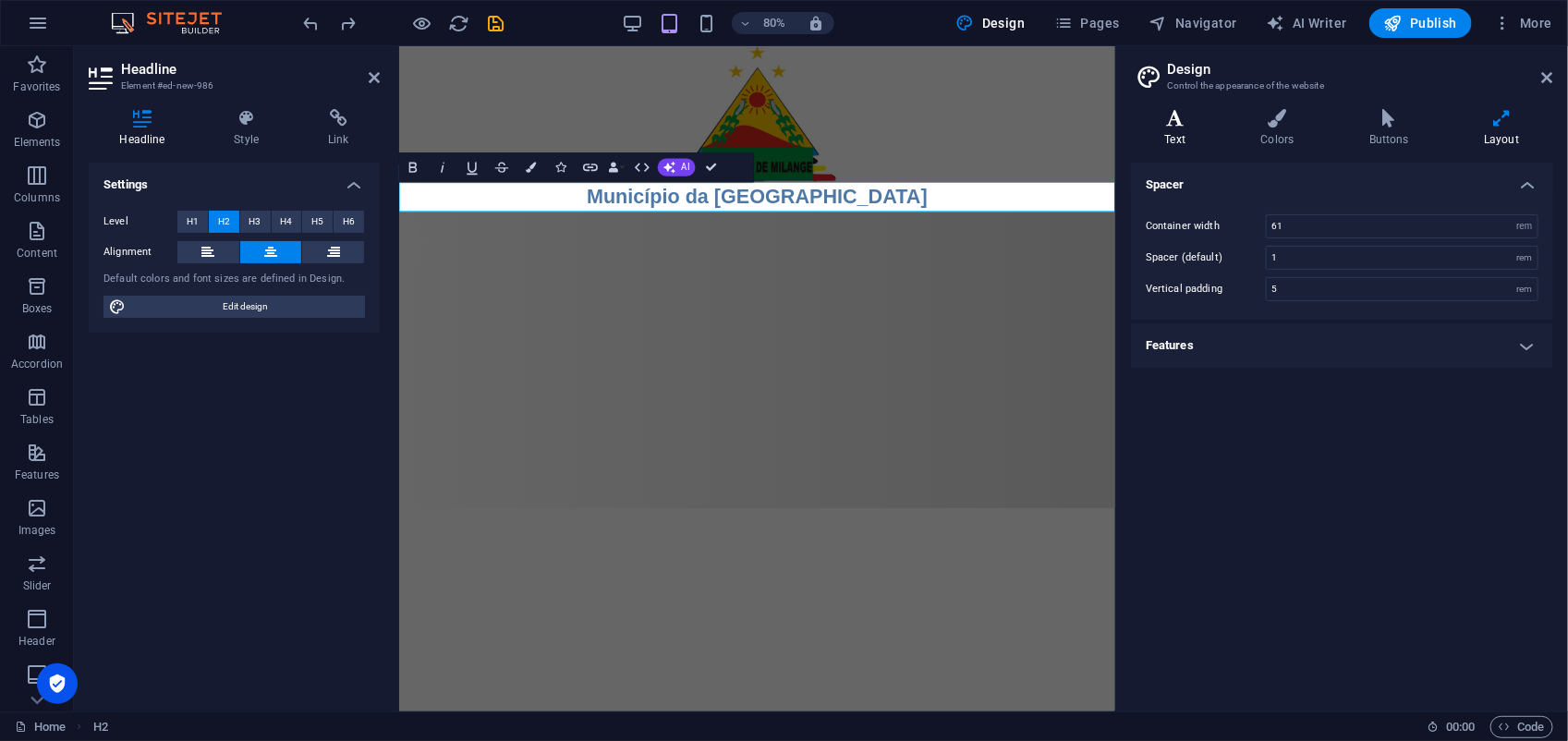 click on "Text" at bounding box center [1179, 128] 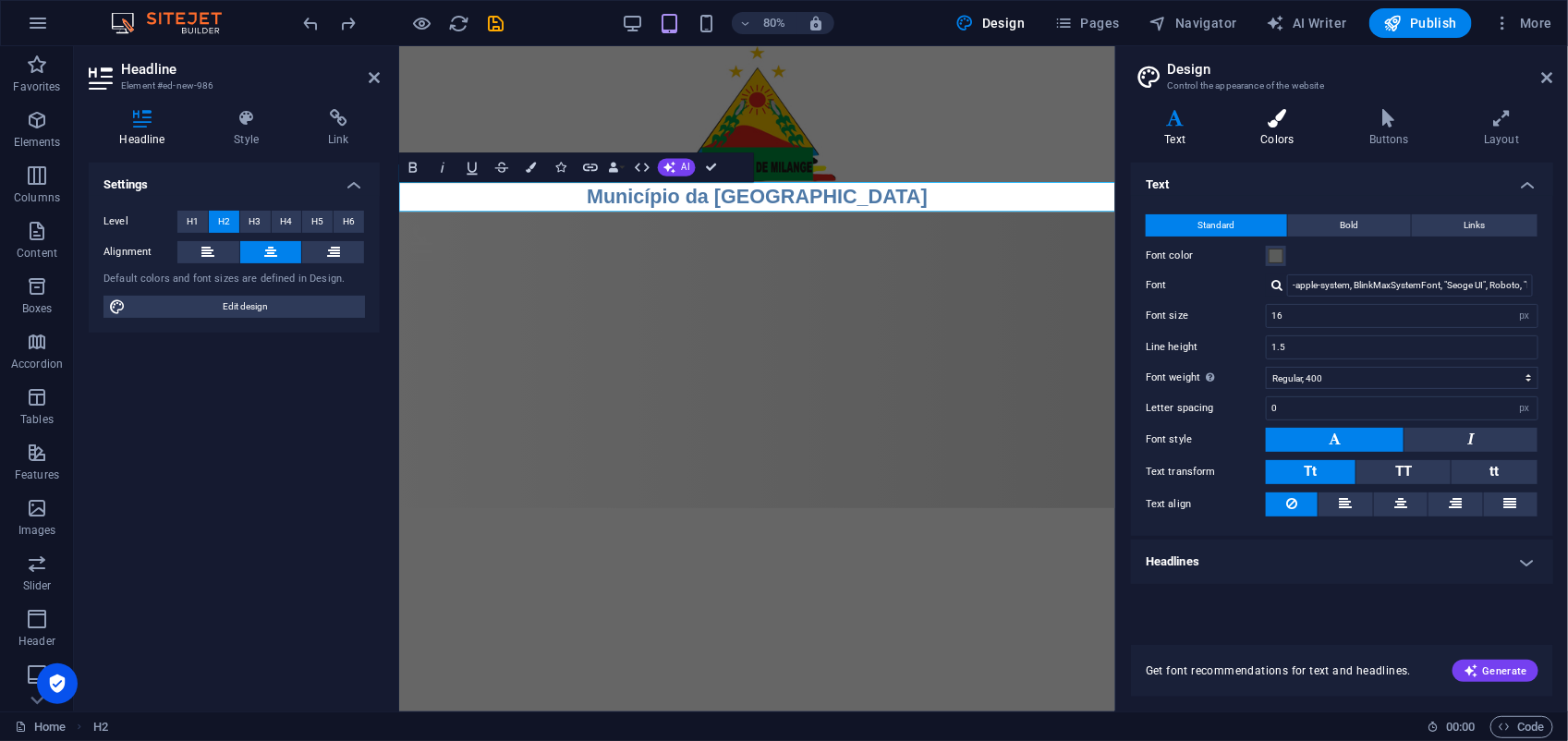 click at bounding box center [1277, 118] 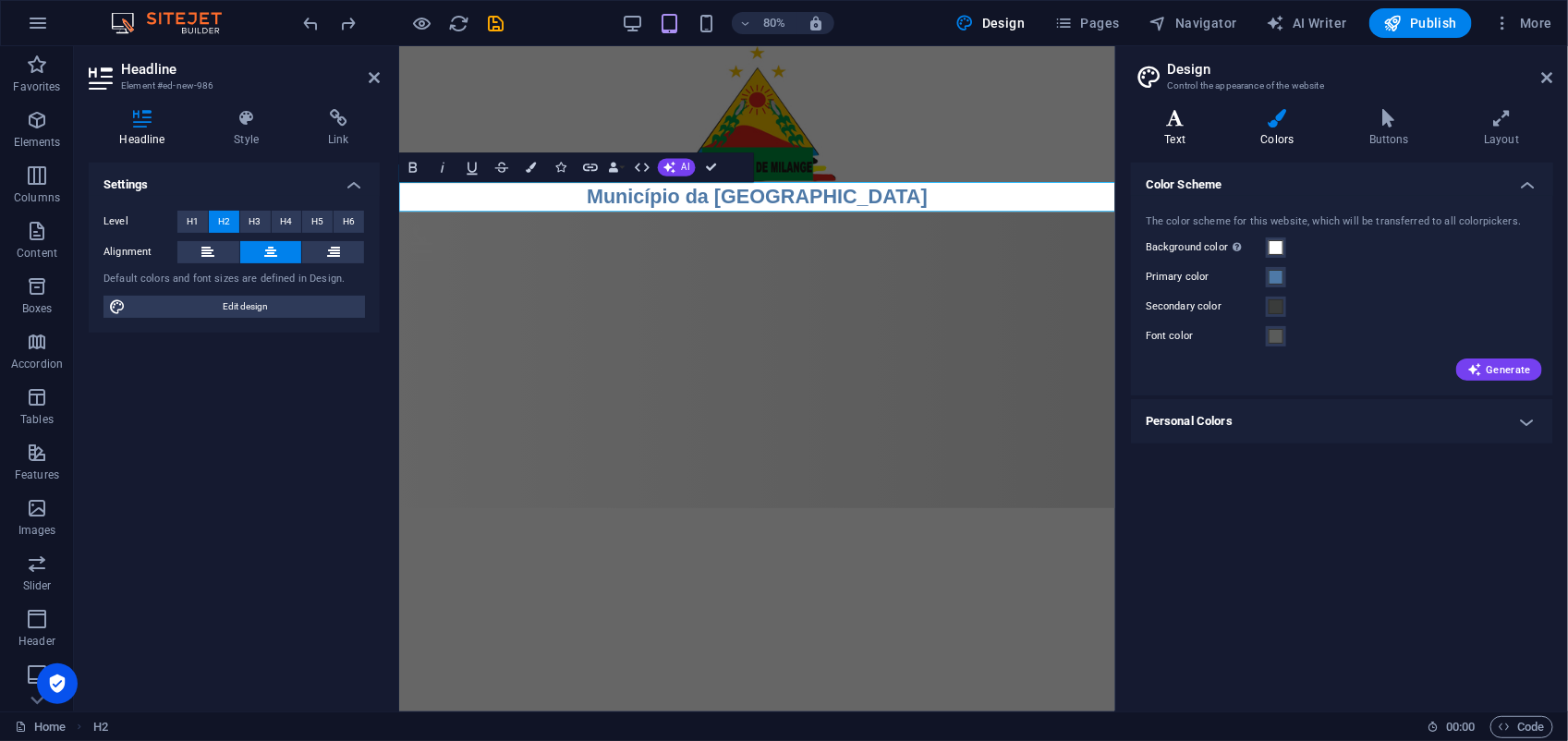 click on "Text" at bounding box center [1179, 128] 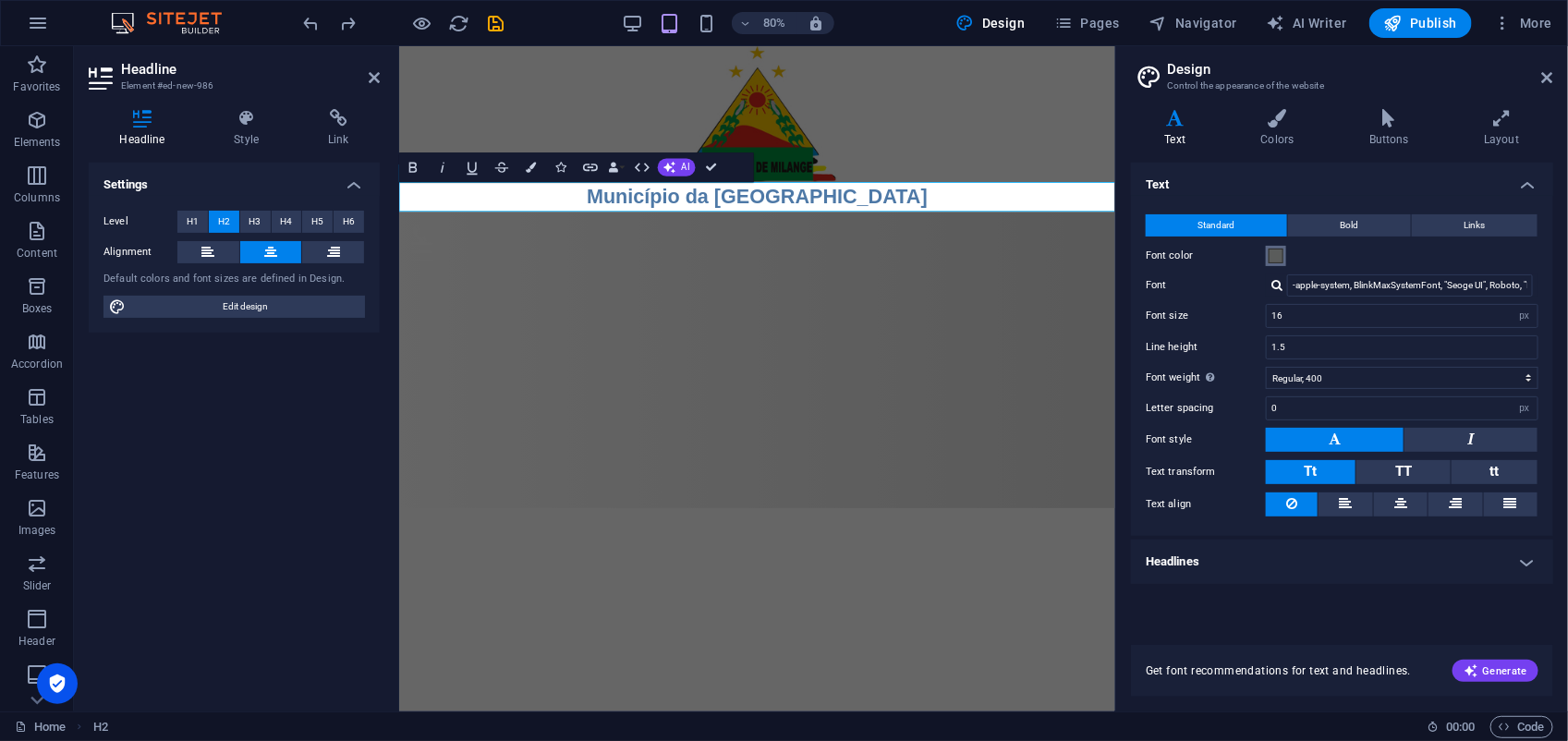 click at bounding box center [1276, 256] 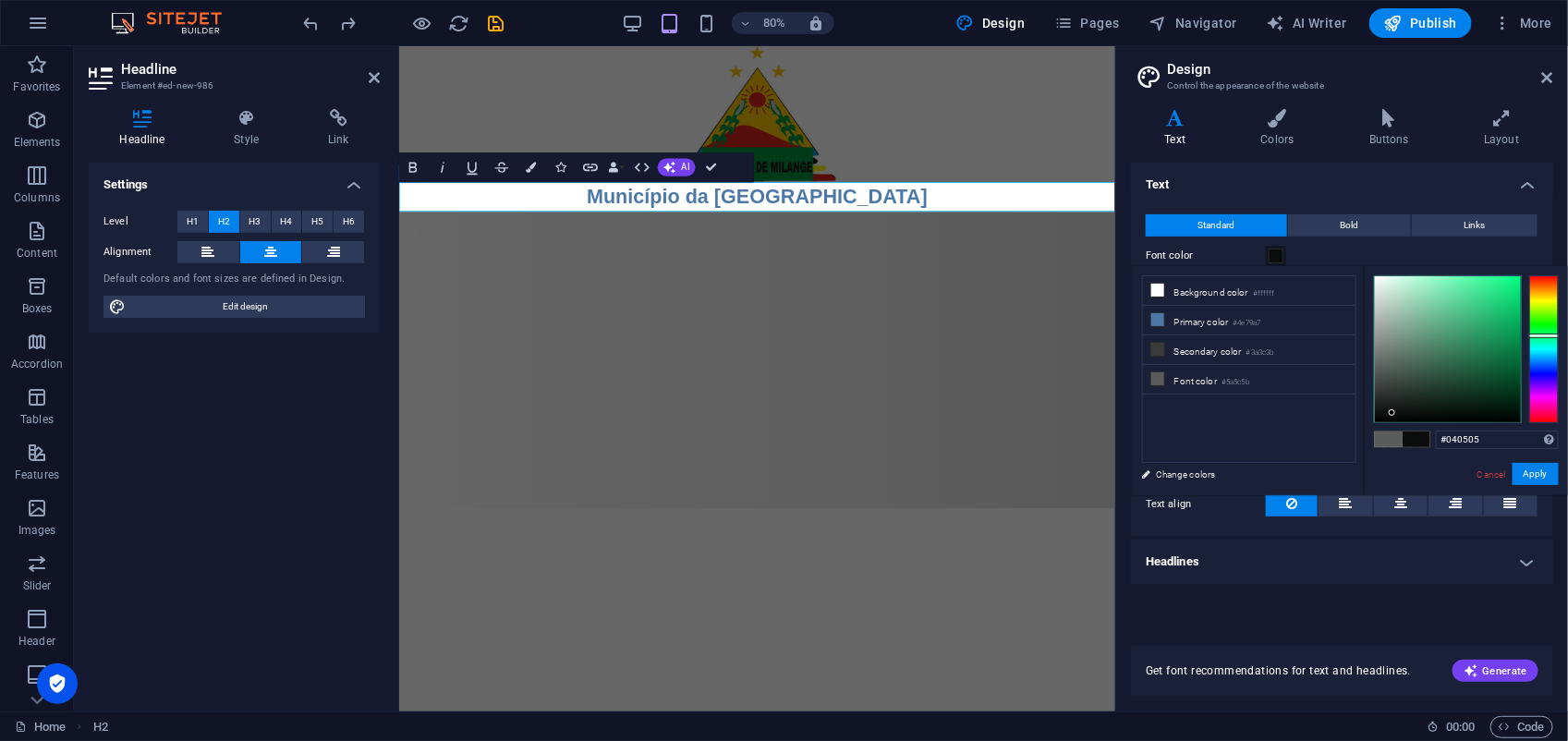 type on "#000000" 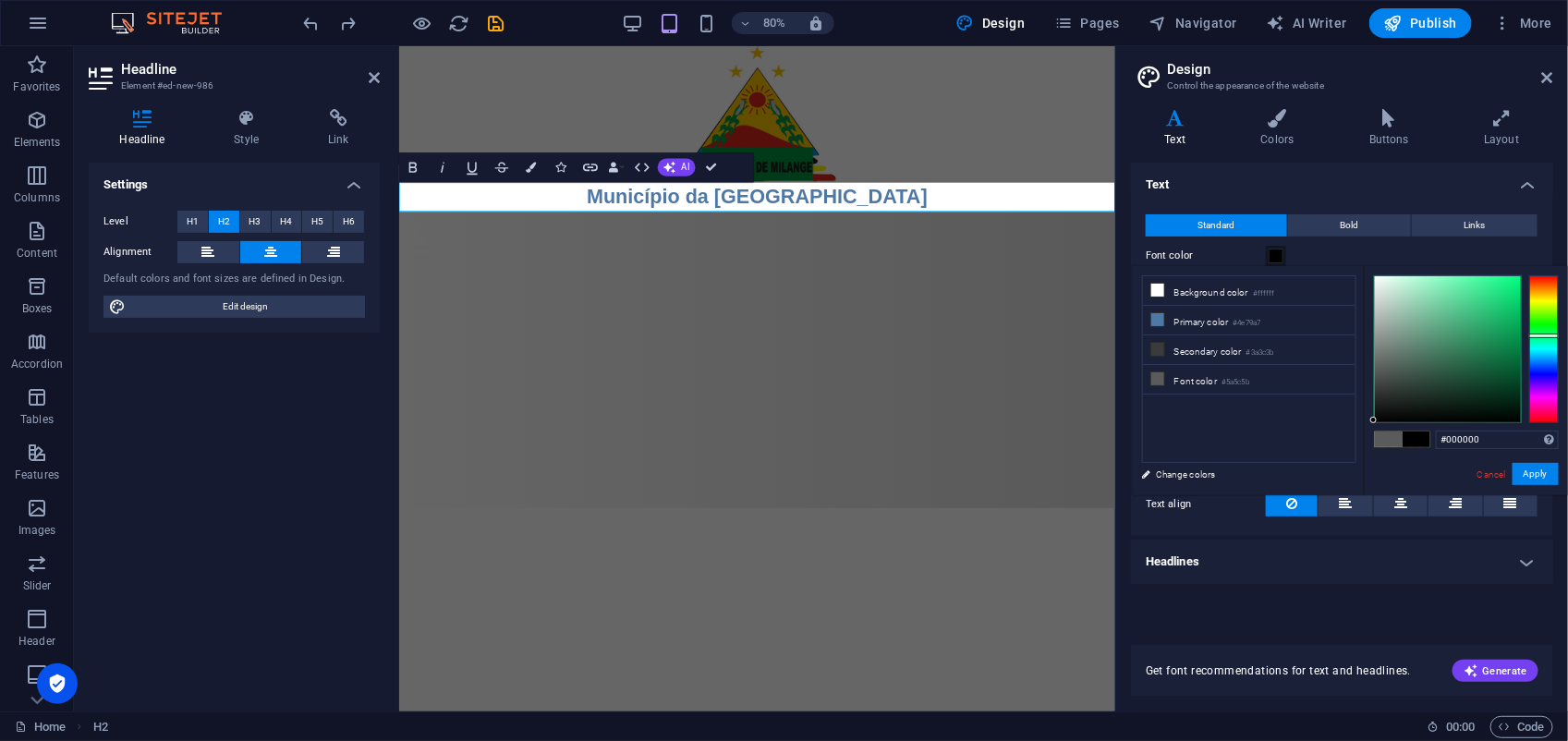 drag, startPoint x: 1423, startPoint y: 385, endPoint x: 1355, endPoint y: 468, distance: 107.29865 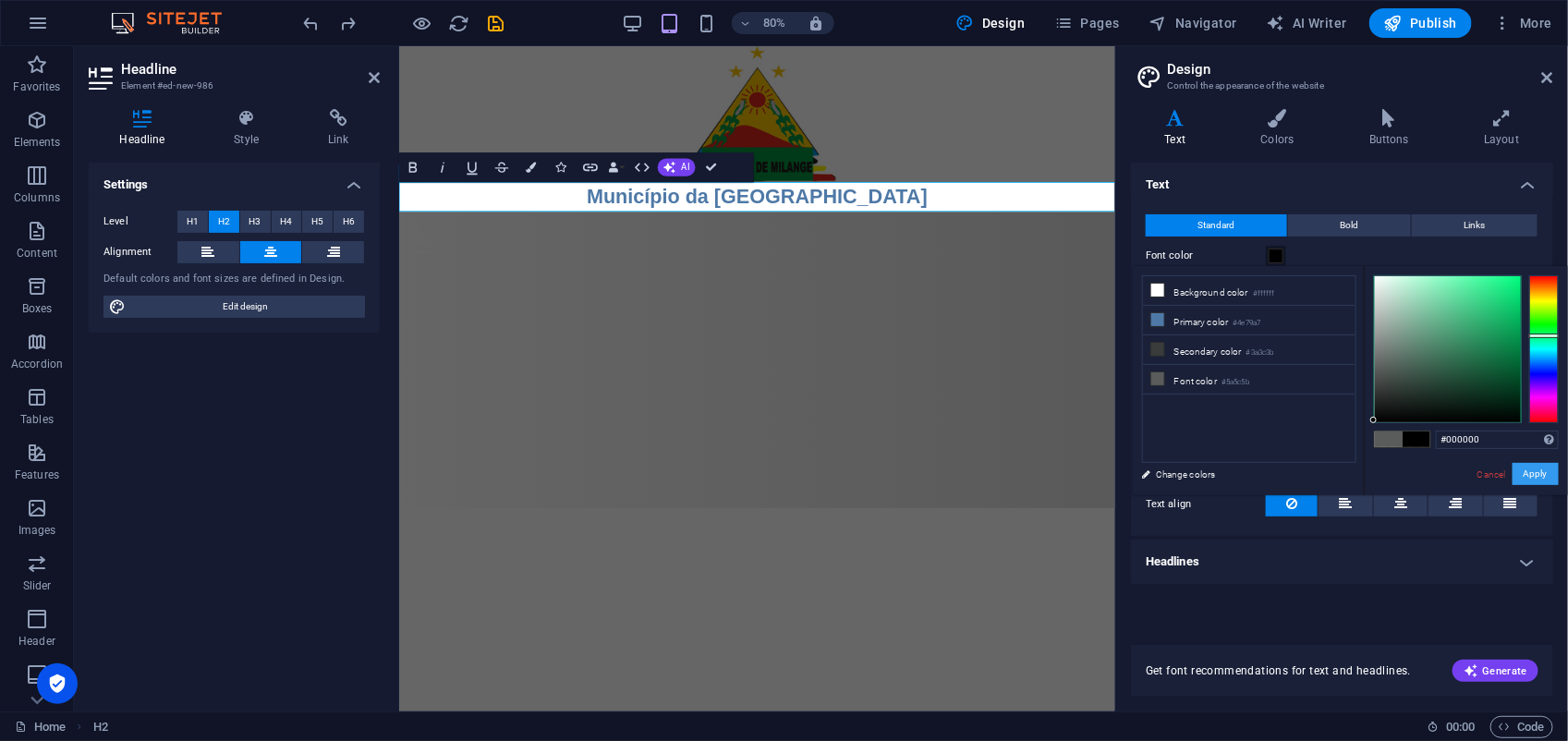 click on "Apply" at bounding box center [1536, 474] 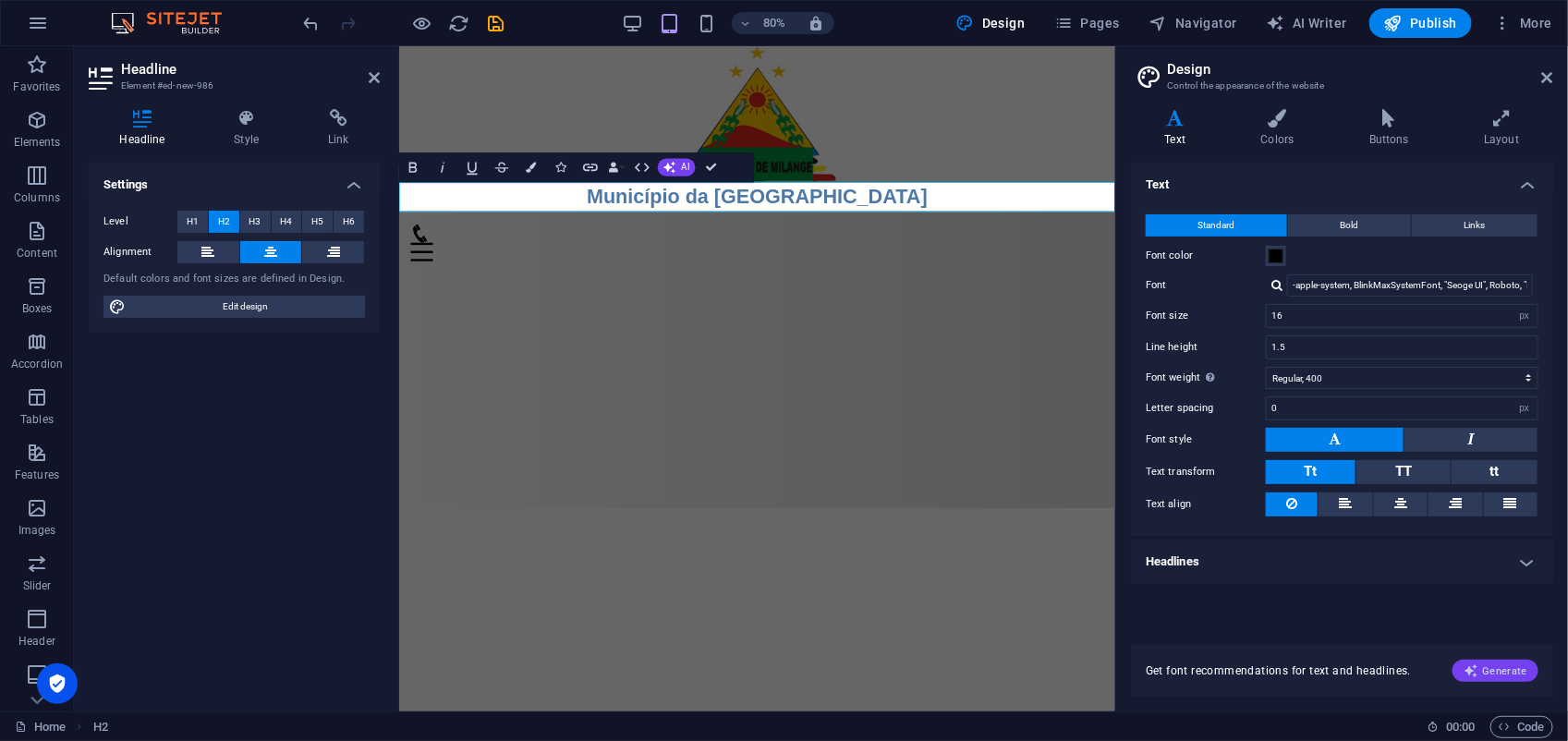 click on "Generate" at bounding box center [1495, 671] 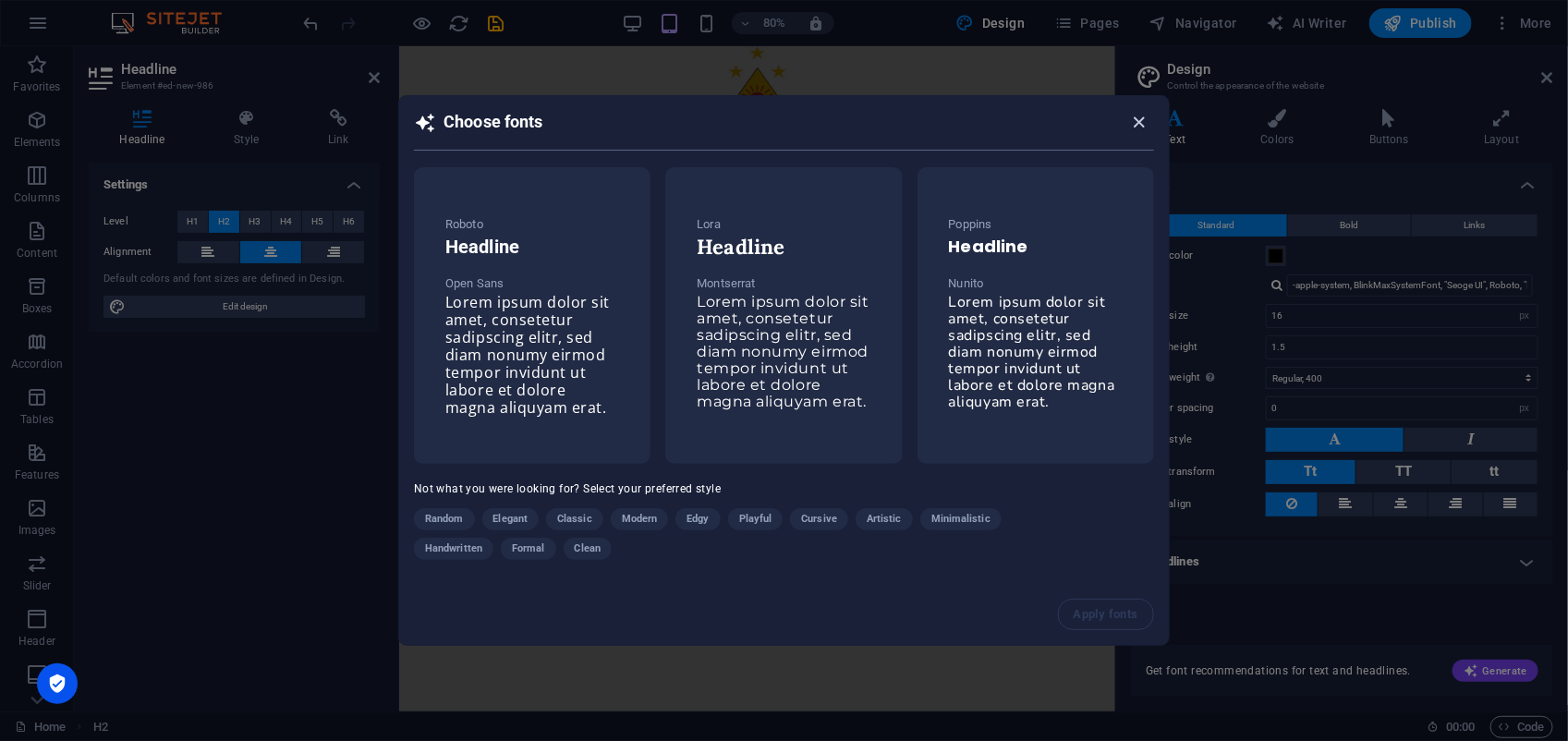 click at bounding box center [1139, 122] 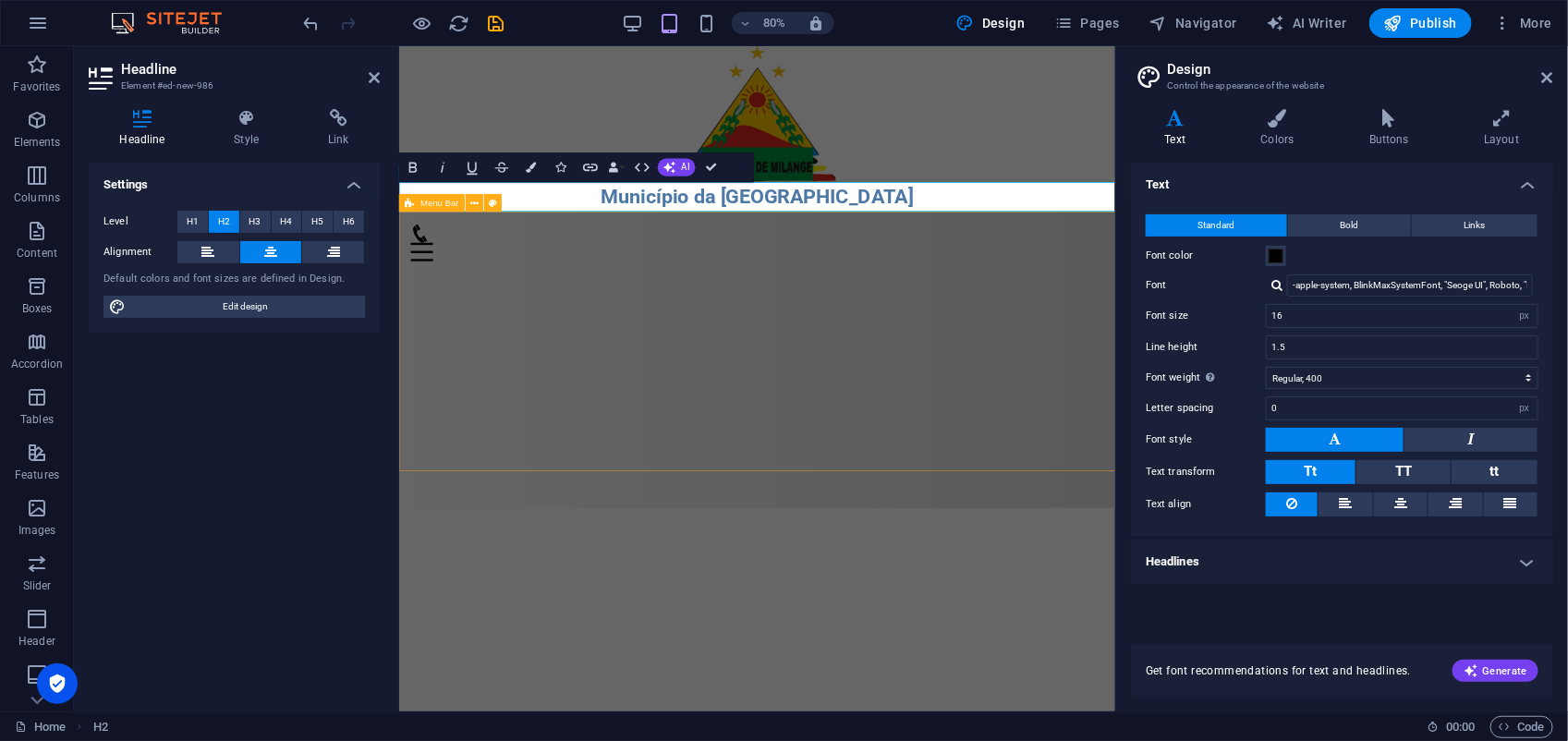 click on "Menu Home About Service Contact" at bounding box center [845, 438] 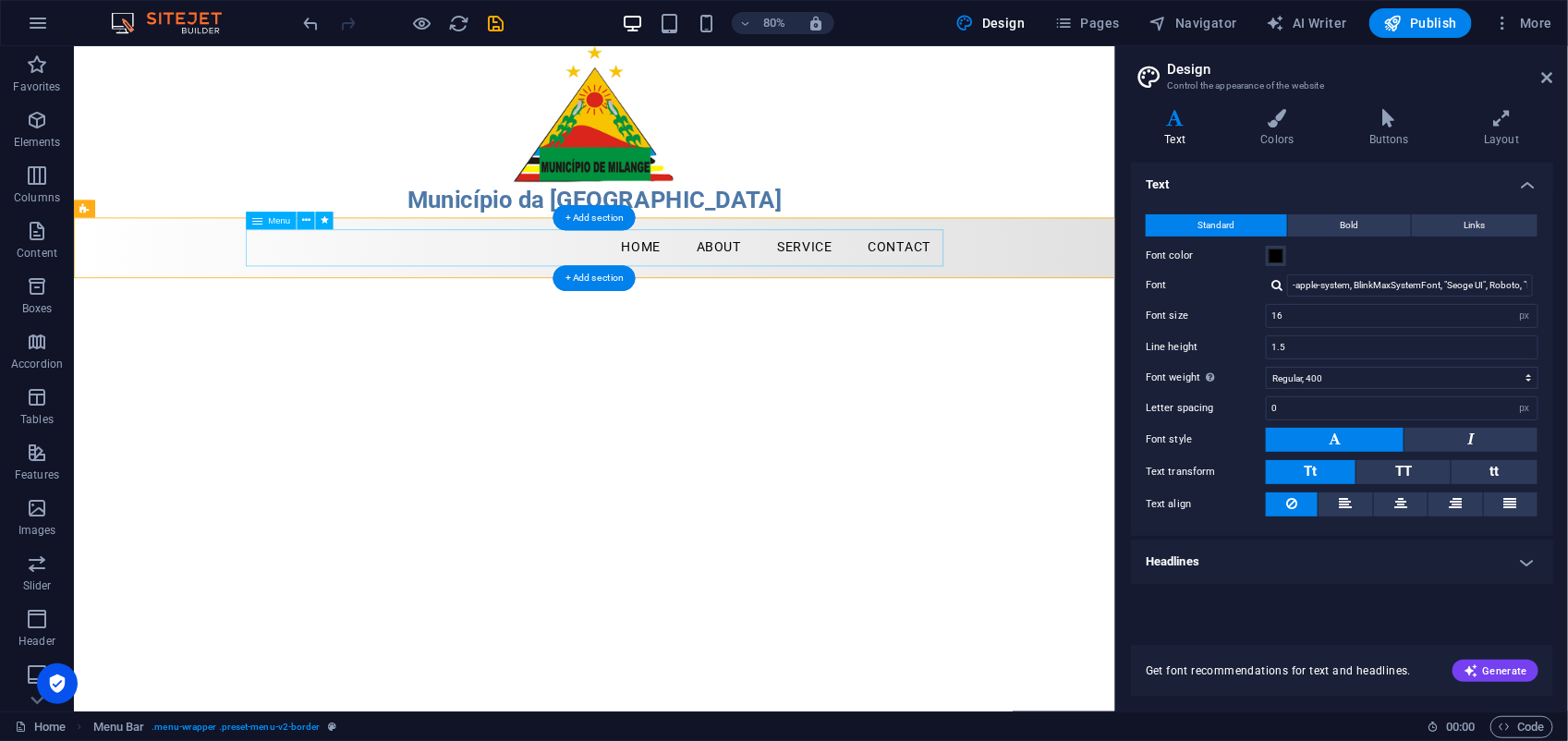 click on "Home About Service Contact" at bounding box center [724, 298] 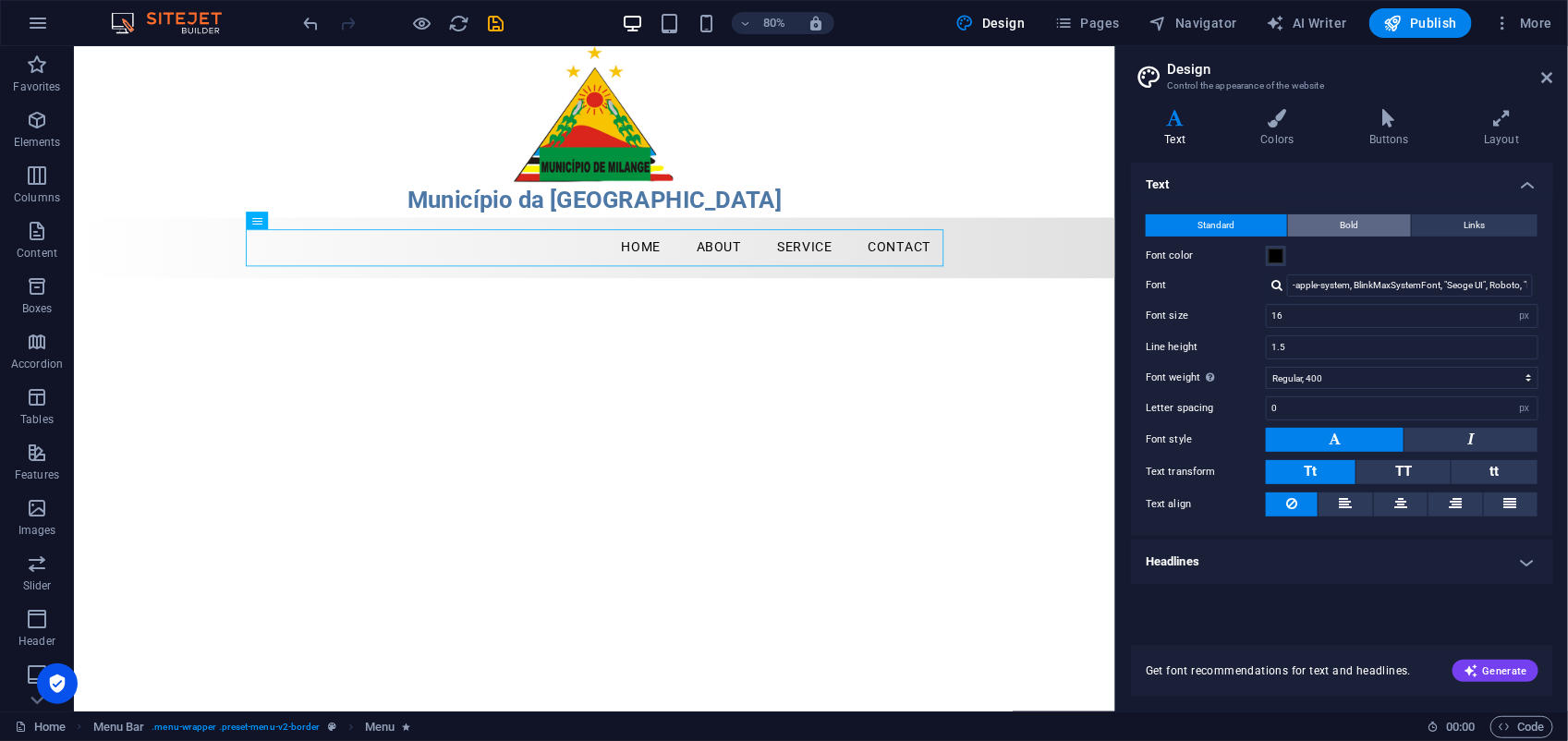 click on "Bold" at bounding box center (1349, 225) 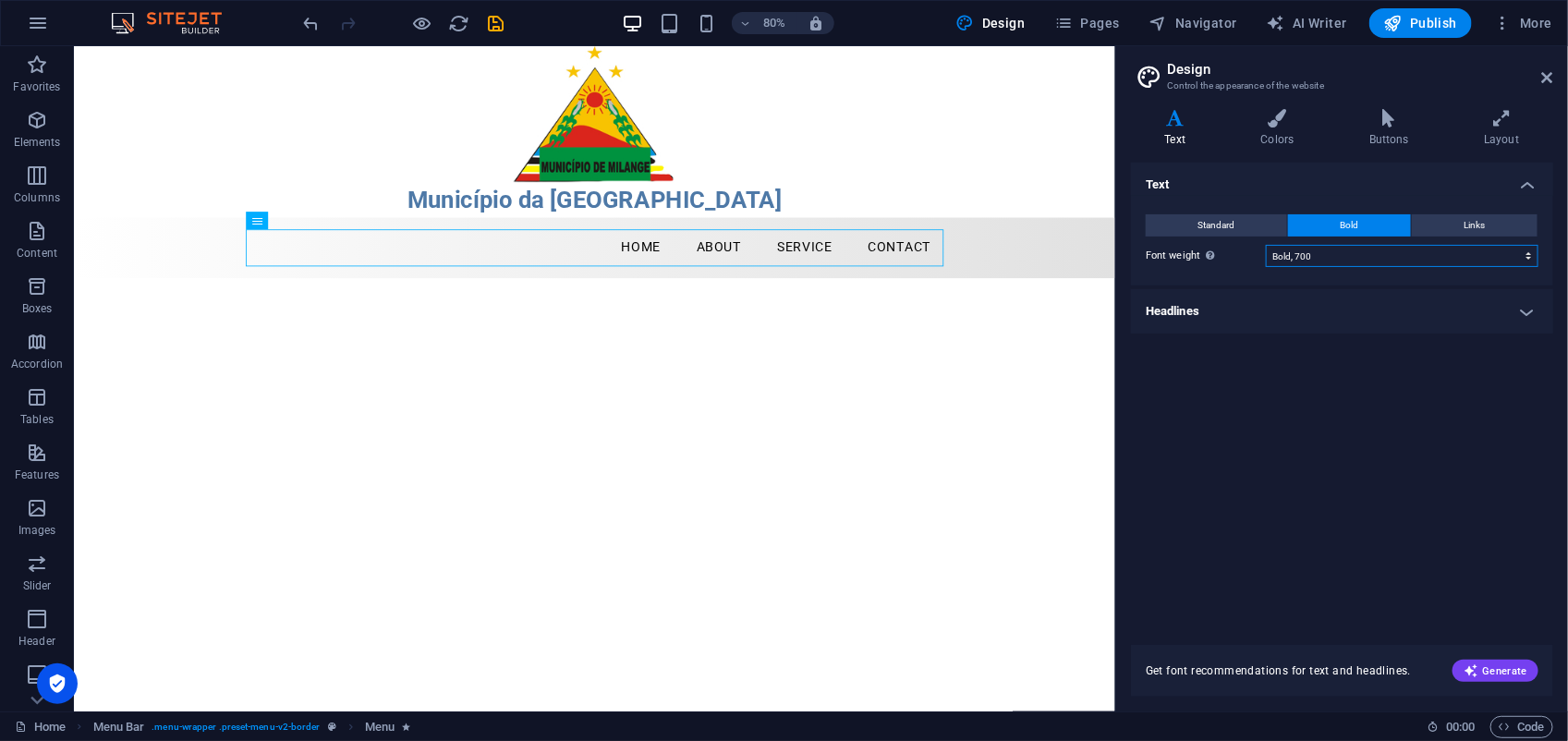 click on "Thin, 100 Extra-light, 200 Light, 300 Regular, 400 Medium, 500 Semi-bold, 600 Bold, 700 Extra-bold, 800 Black, 900" at bounding box center [1402, 256] 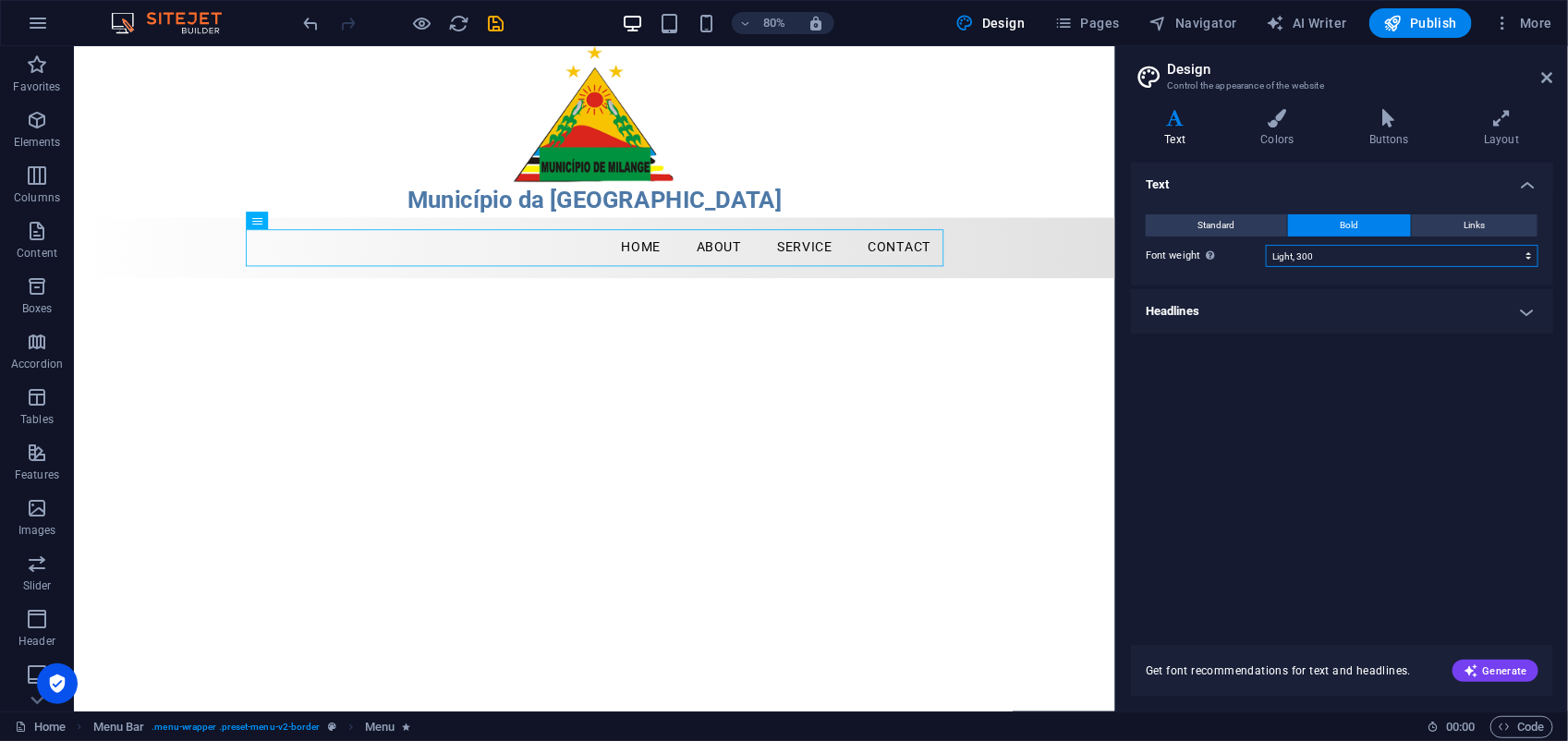 click on "Thin, 100 Extra-light, 200 Light, 300 Regular, 400 Medium, 500 Semi-bold, 600 Bold, 700 Extra-bold, 800 Black, 900" at bounding box center [1402, 256] 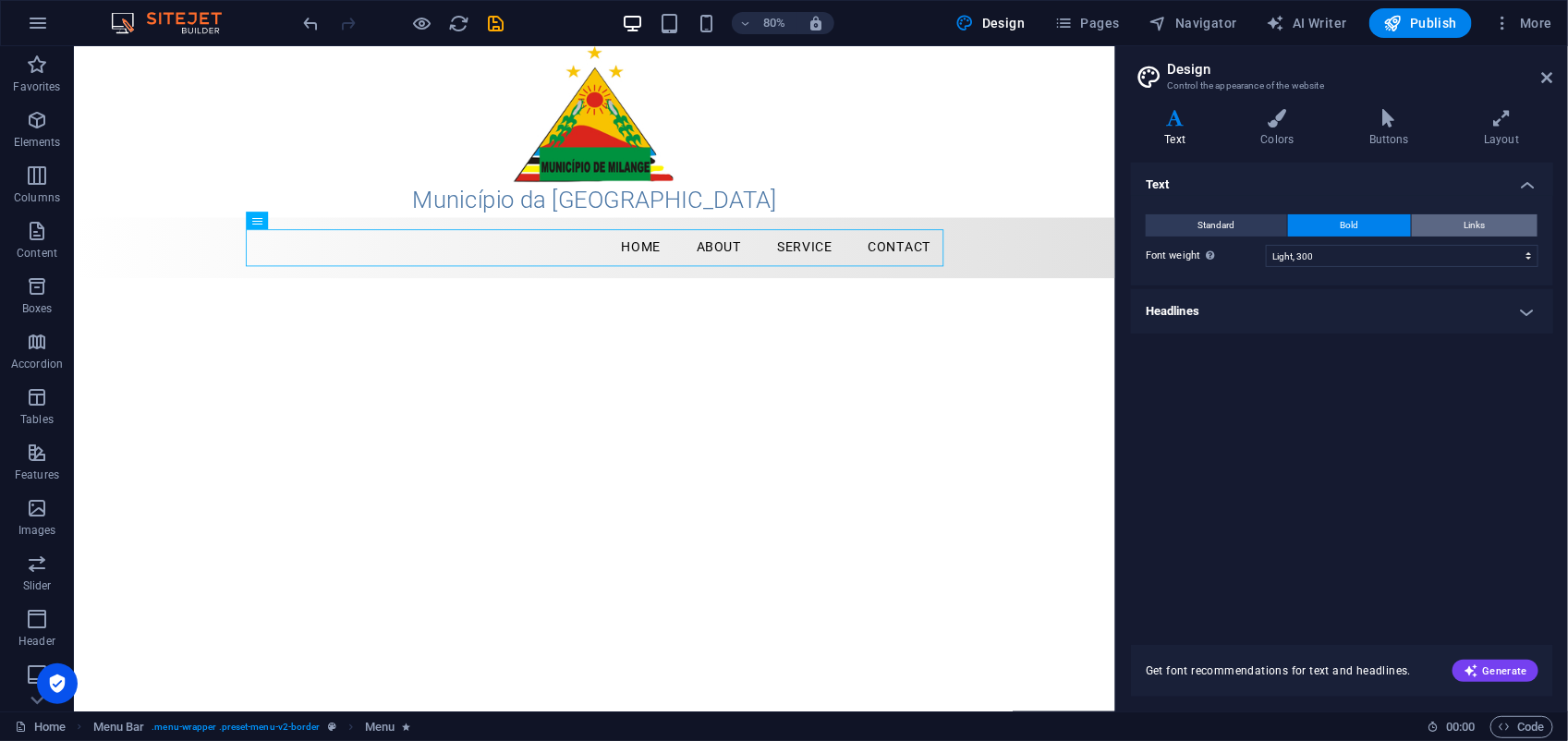 click on "Links" at bounding box center [1475, 225] 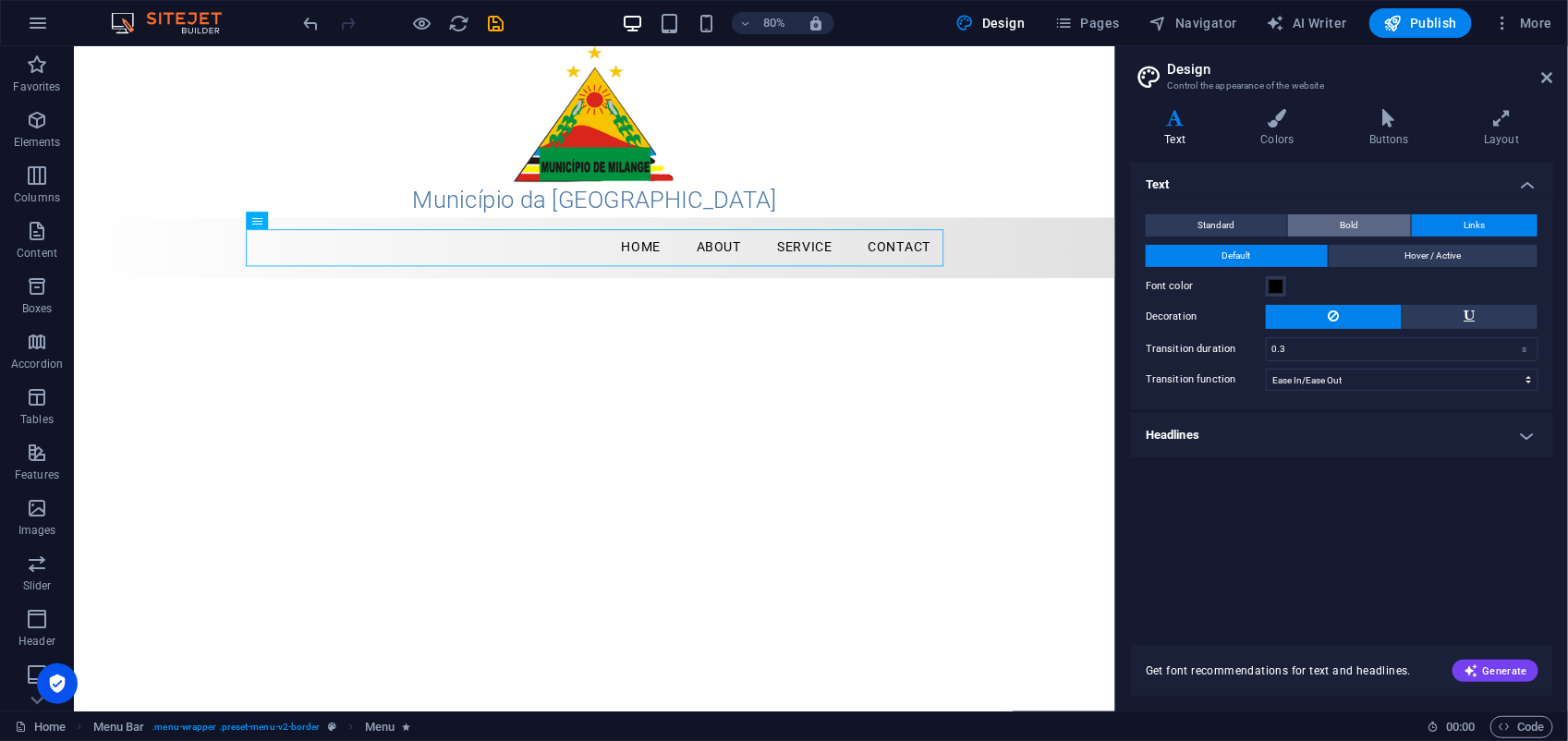 click on "Bold" at bounding box center [1349, 225] 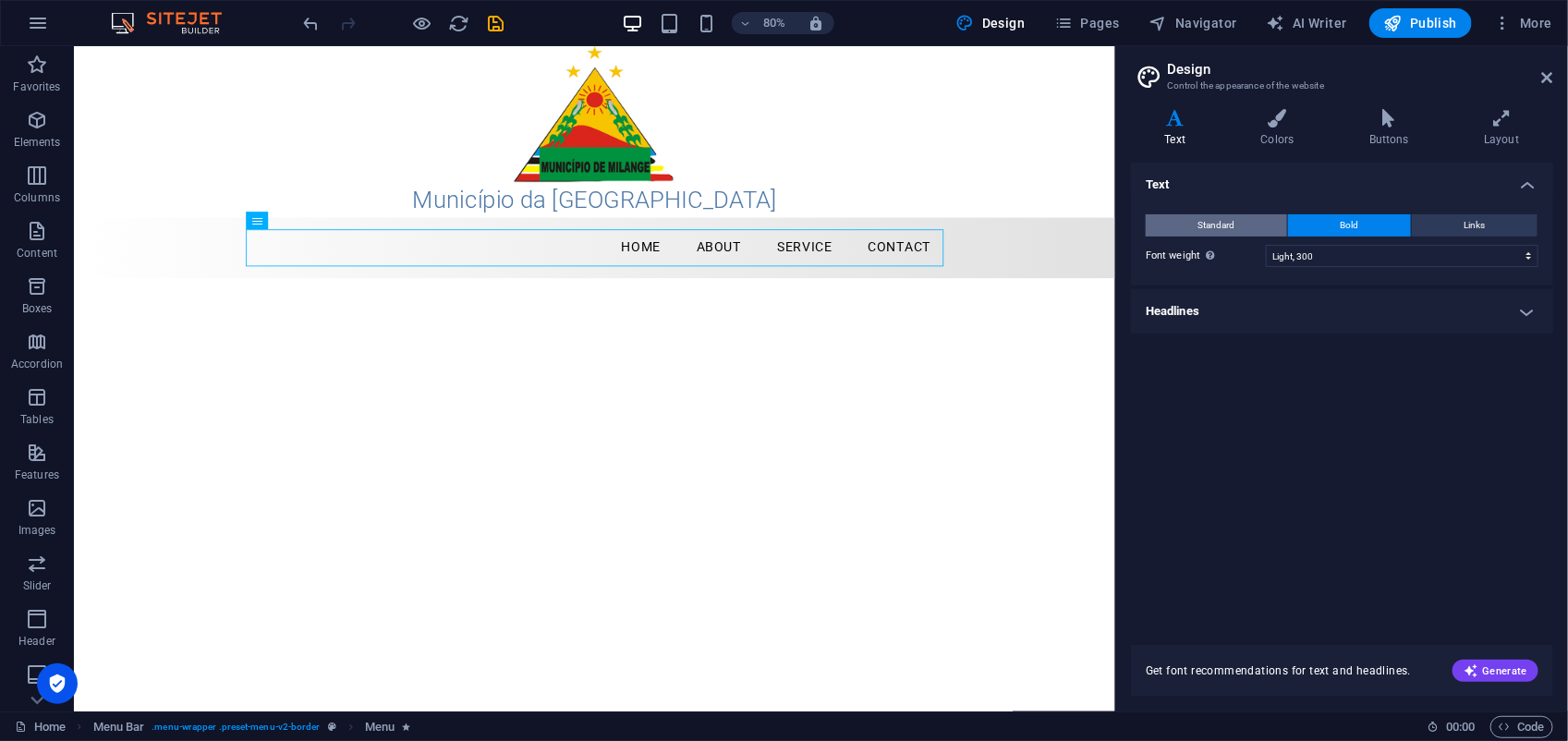 click on "Standard" at bounding box center [1217, 225] 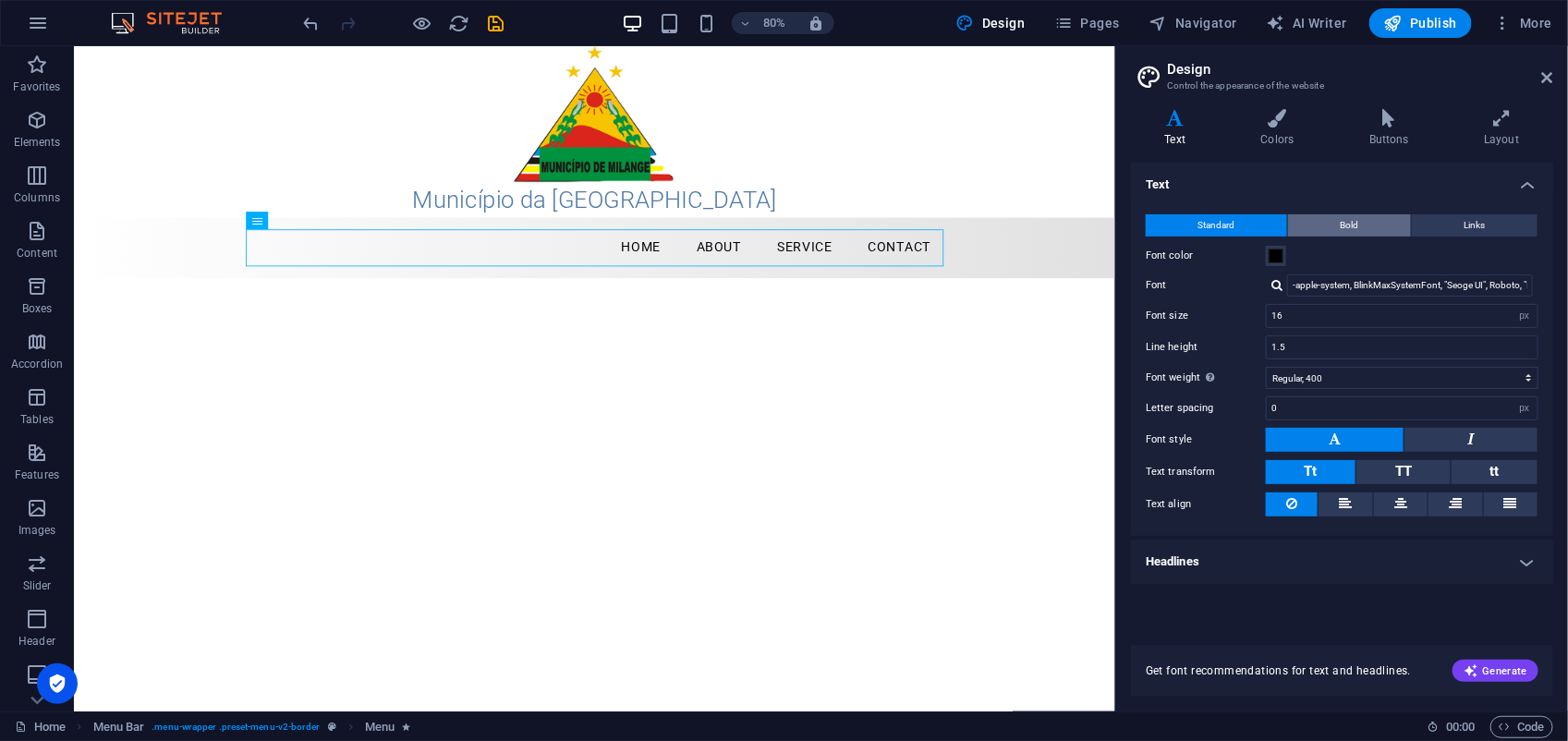 click on "Bold" at bounding box center [1350, 225] 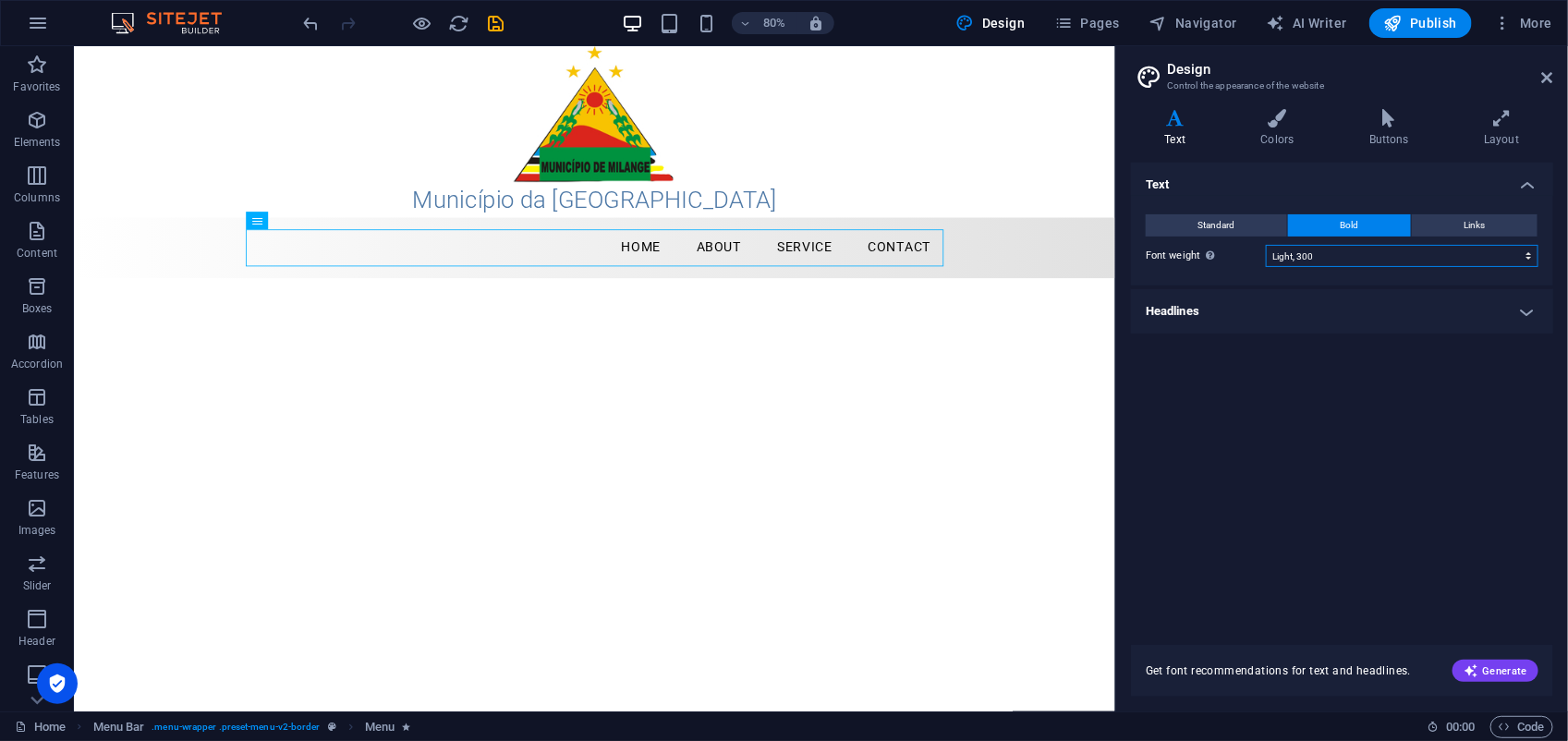 click on "Thin, 100 Extra-light, 200 Light, 300 Regular, 400 Medium, 500 Semi-bold, 600 Bold, 700 Extra-bold, 800 Black, 900" at bounding box center [1402, 256] 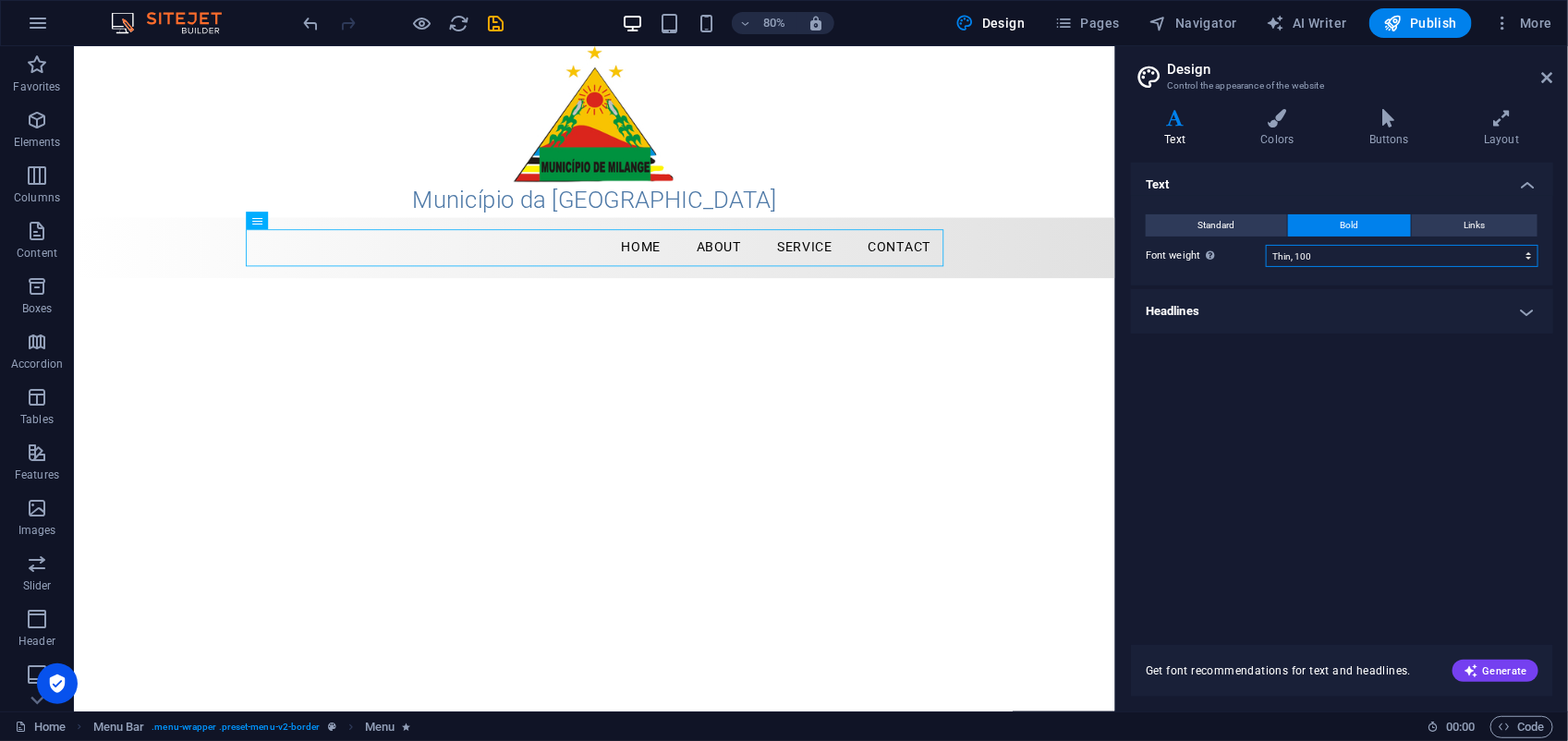 click on "Thin, 100 Extra-light, 200 Light, 300 Regular, 400 Medium, 500 Semi-bold, 600 Bold, 700 Extra-bold, 800 Black, 900" at bounding box center (1402, 256) 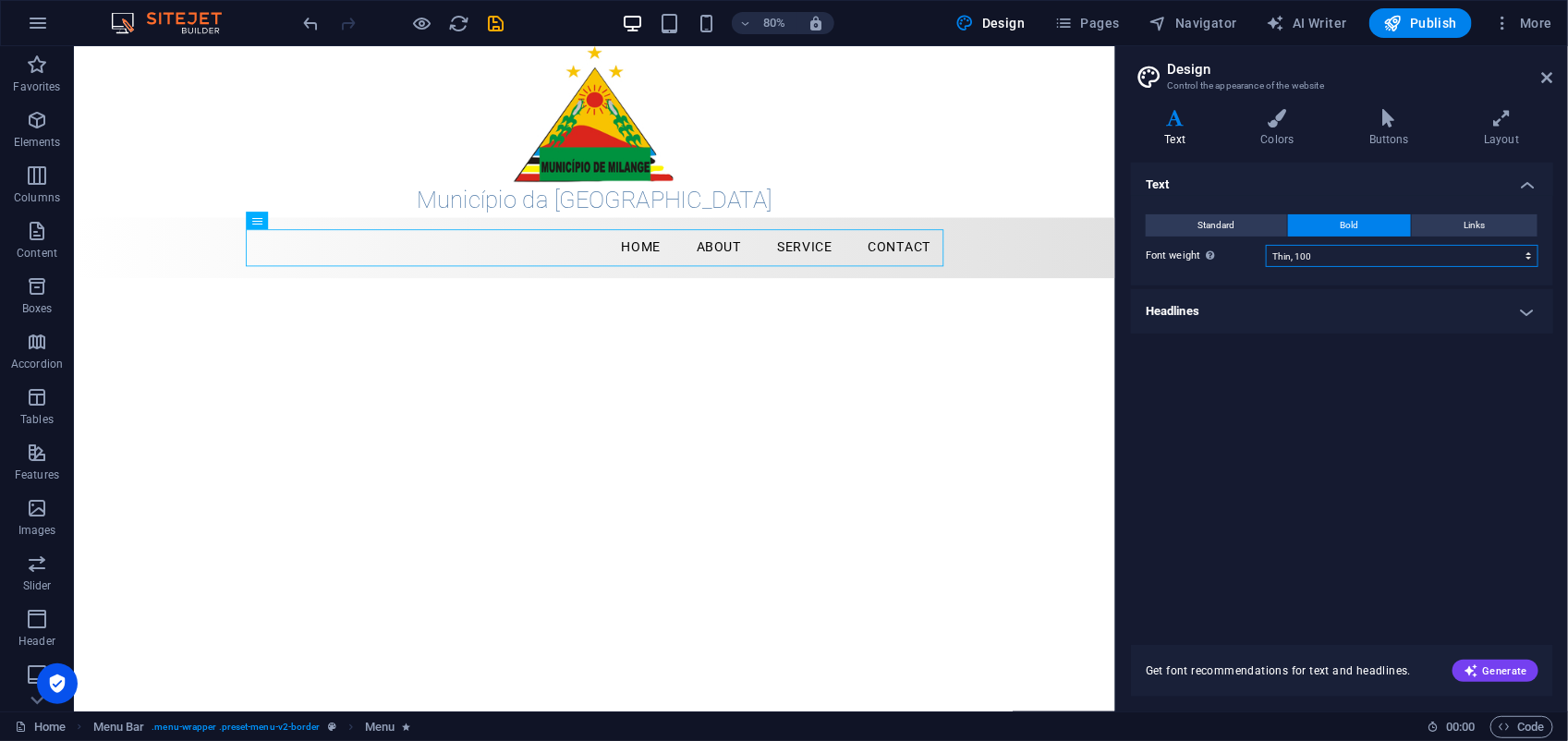 click on "Thin, 100 Extra-light, 200 Light, 300 Regular, 400 Medium, 500 Semi-bold, 600 Bold, 700 Extra-bold, 800 Black, 900" at bounding box center (1402, 256) 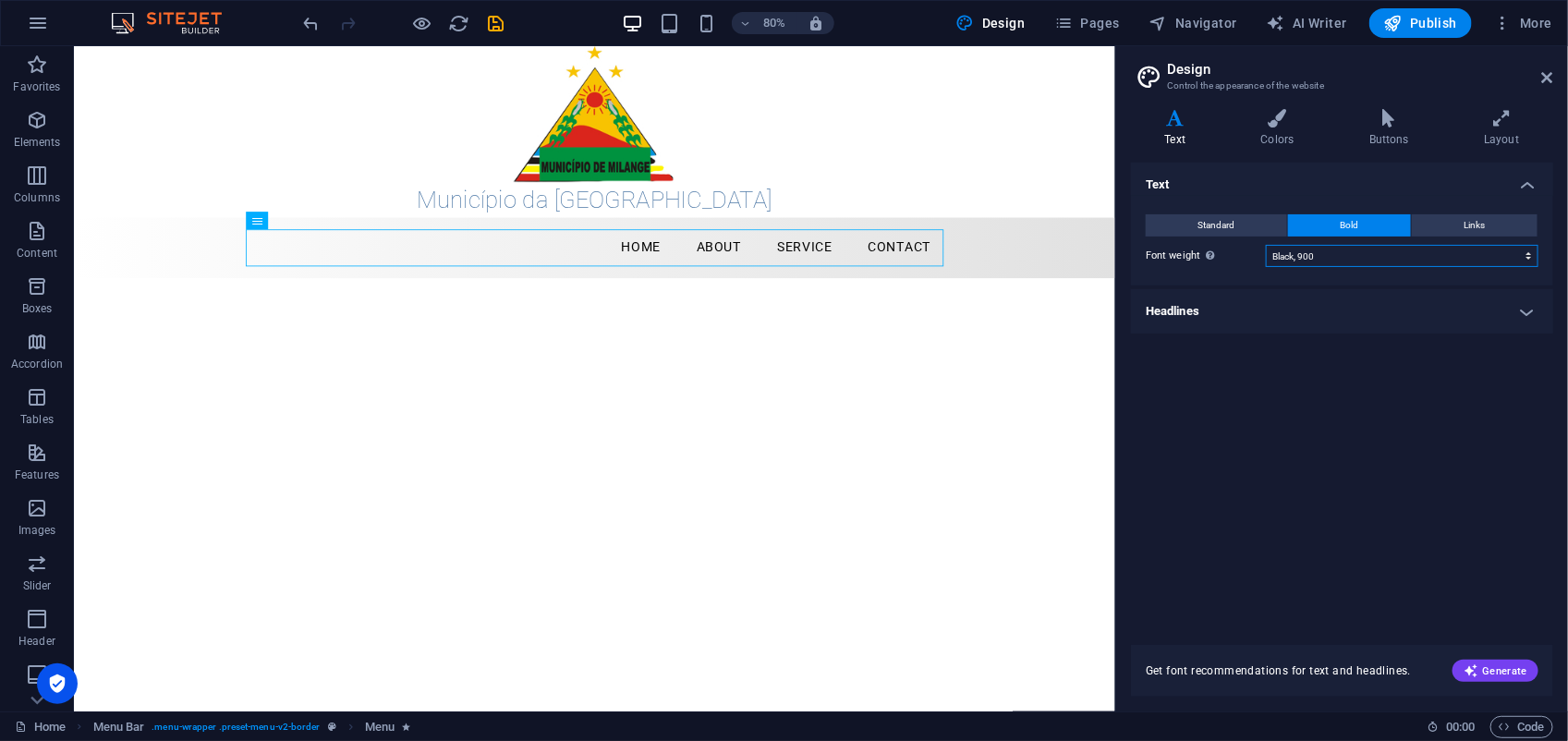 click on "Thin, 100 Extra-light, 200 Light, 300 Regular, 400 Medium, 500 Semi-bold, 600 Bold, 700 Extra-bold, 800 Black, 900" at bounding box center [1402, 256] 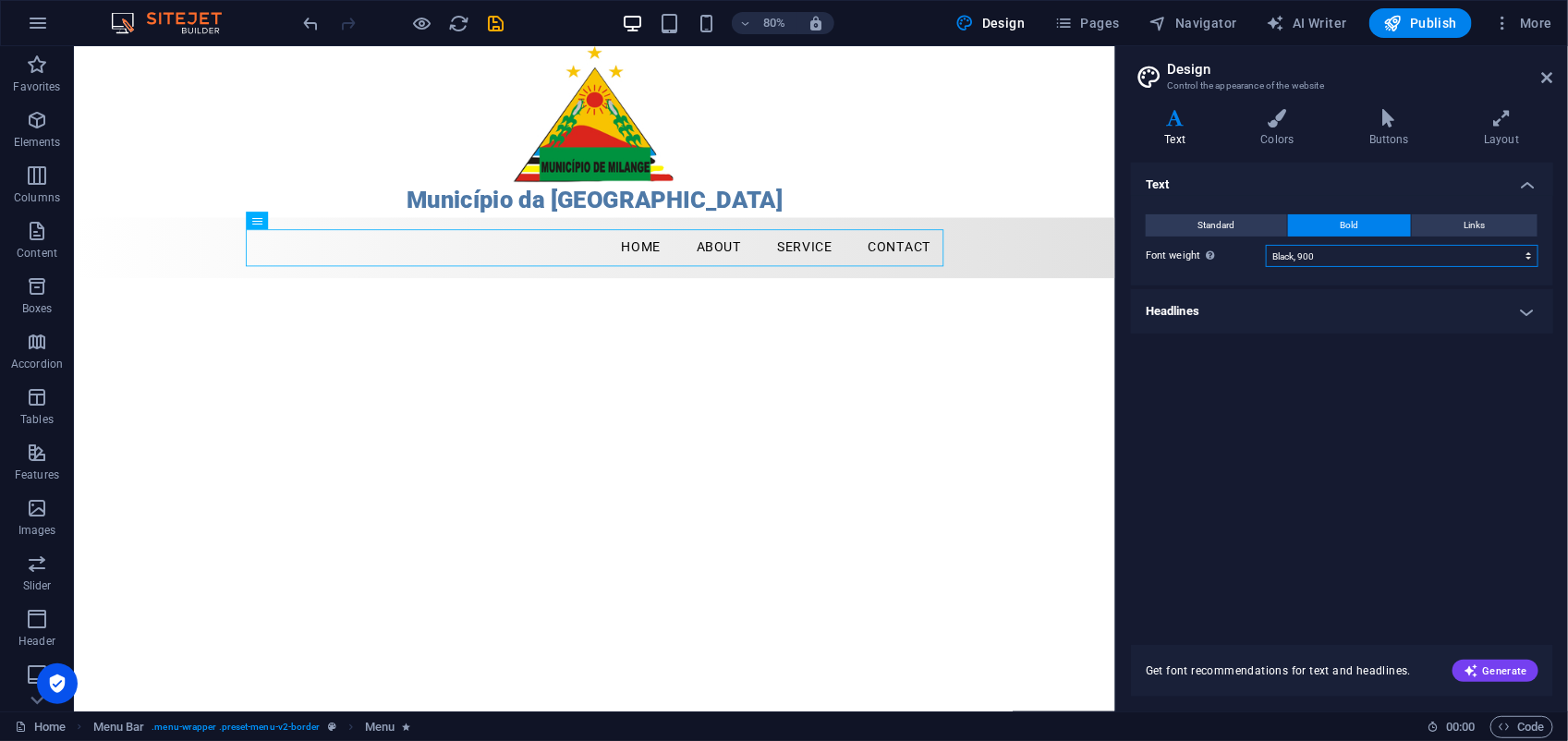 click on "Thin, 100 Extra-light, 200 Light, 300 Regular, 400 Medium, 500 Semi-bold, 600 Bold, 700 Extra-bold, 800 Black, 900" at bounding box center (1402, 256) 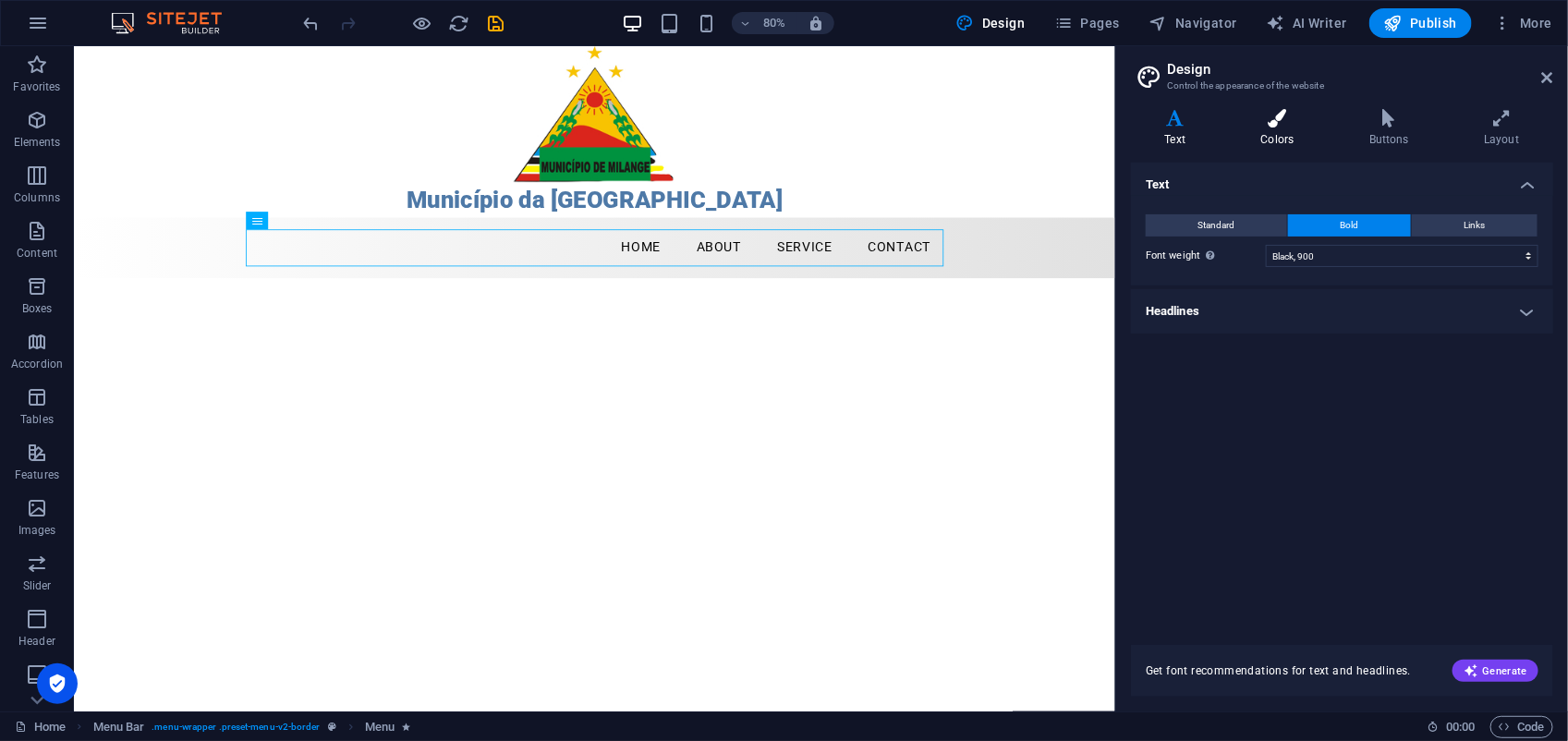 click at bounding box center [1277, 118] 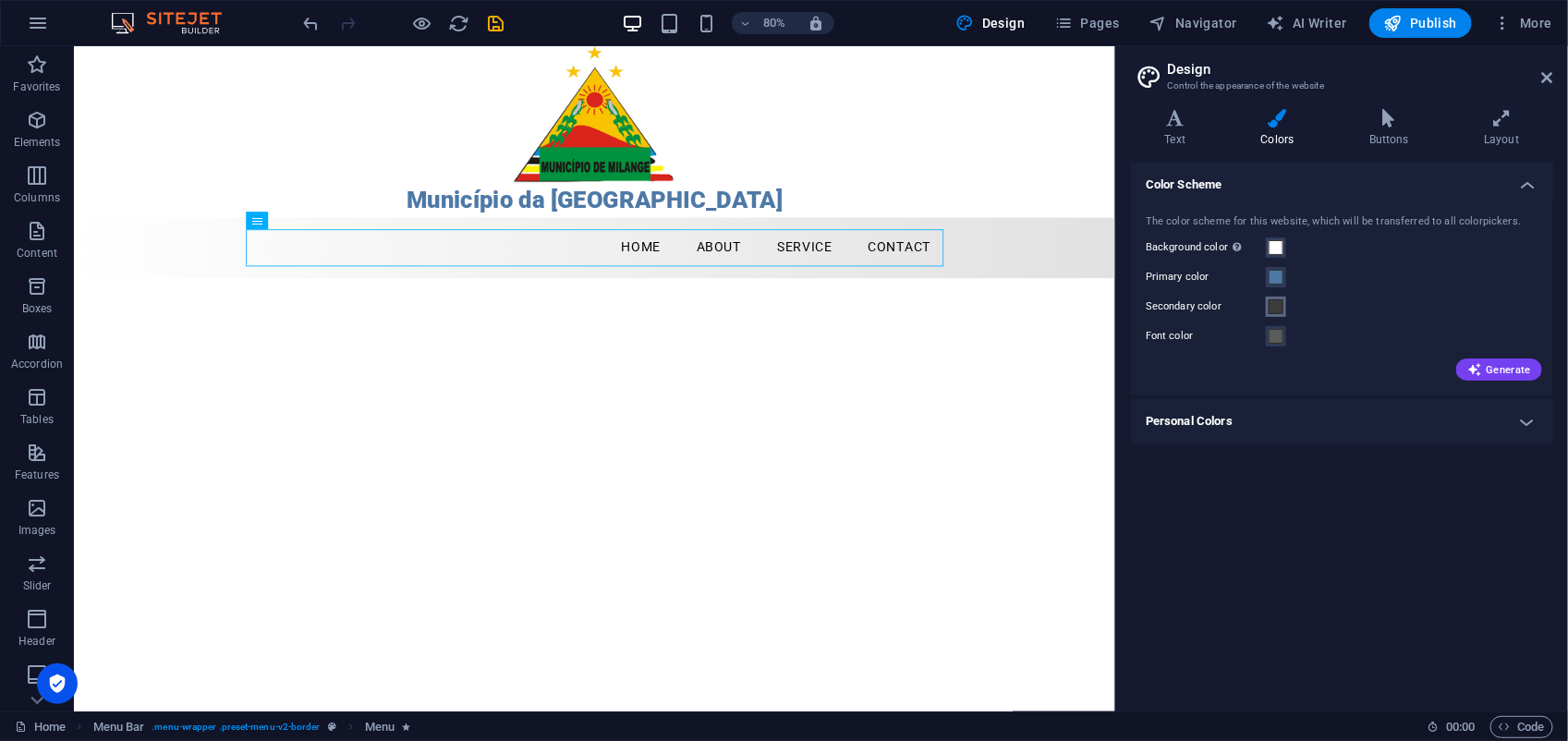 click at bounding box center (1276, 307) 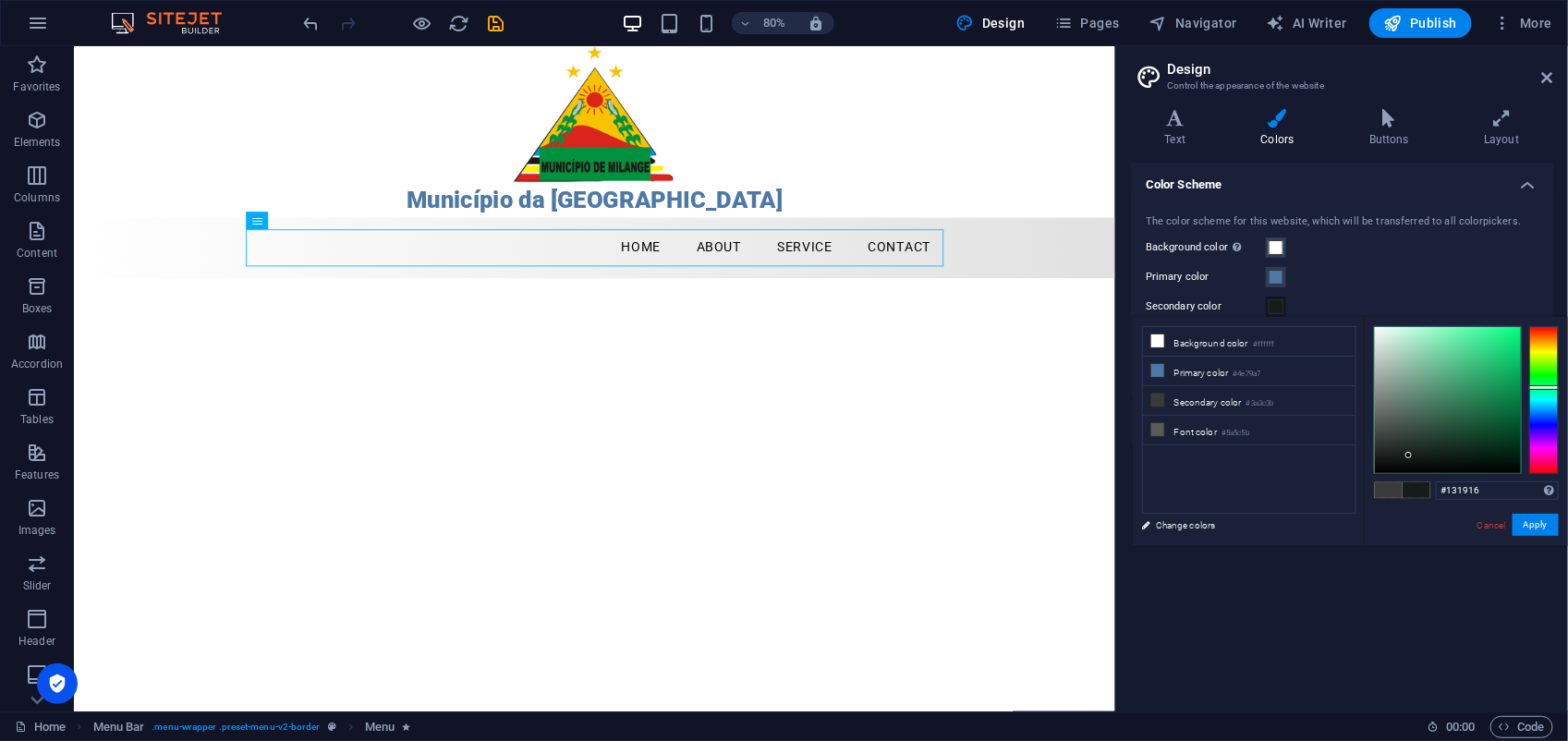 drag, startPoint x: 1414, startPoint y: 446, endPoint x: 1407, endPoint y: 457, distance: 13.038405 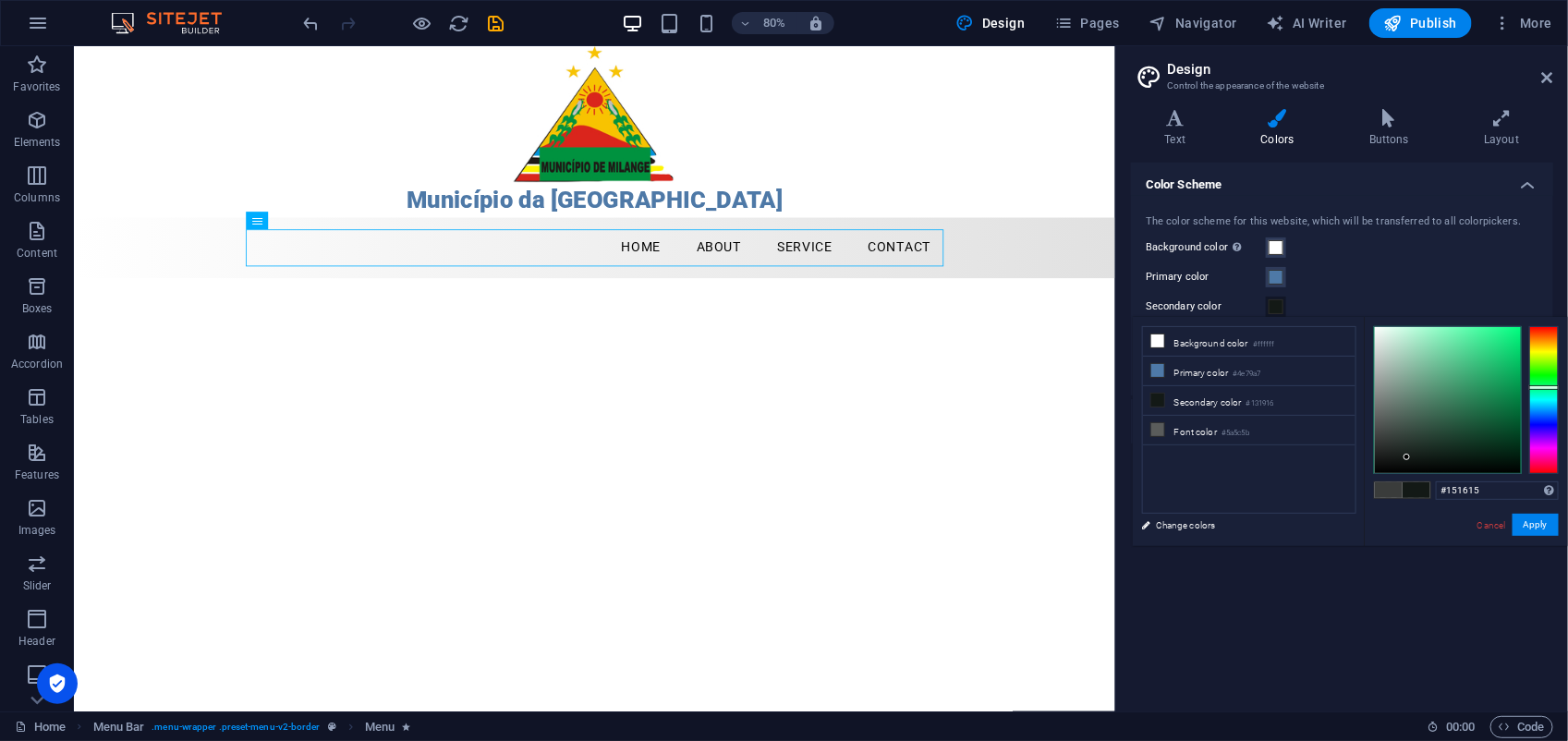 type on "#141615" 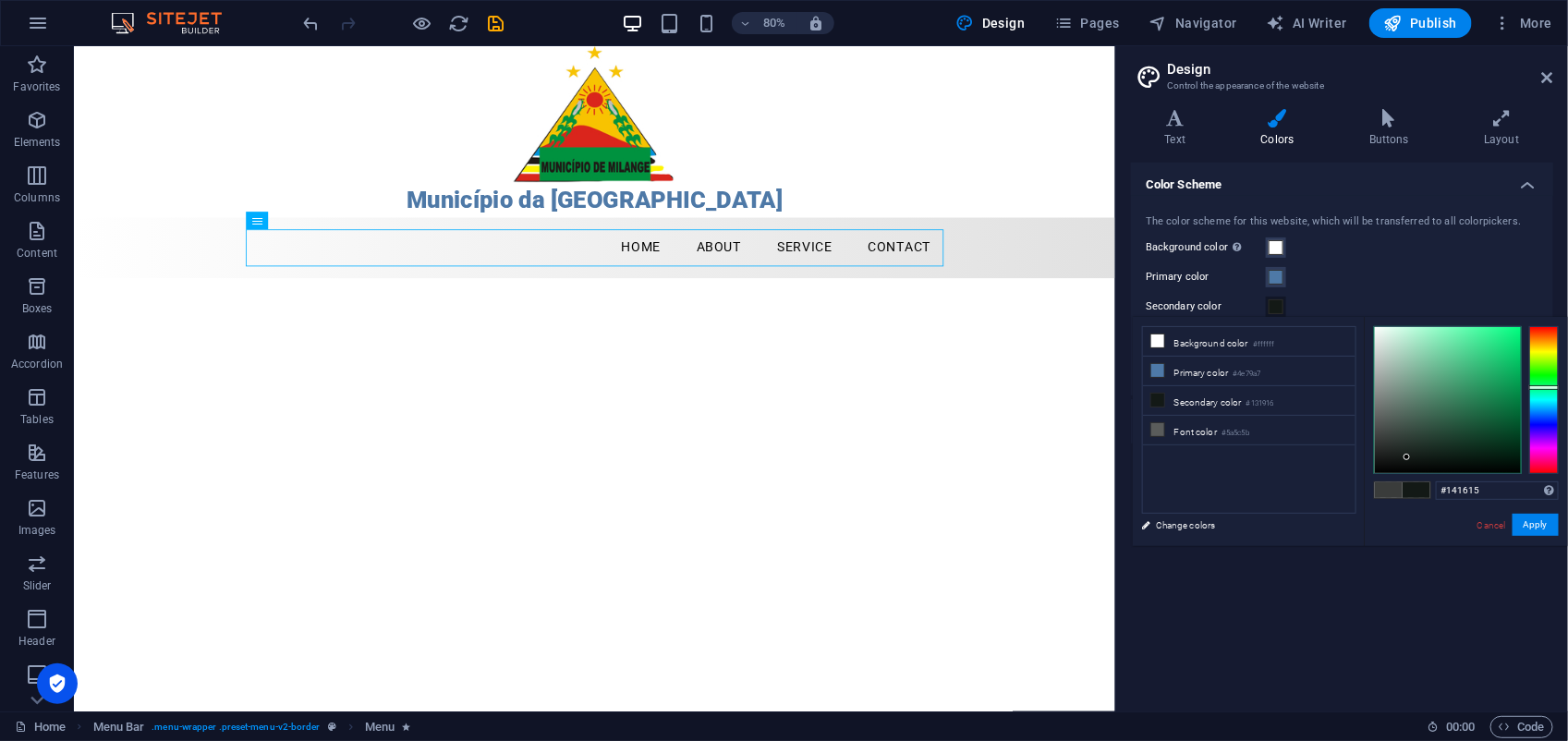click at bounding box center [1448, 400] 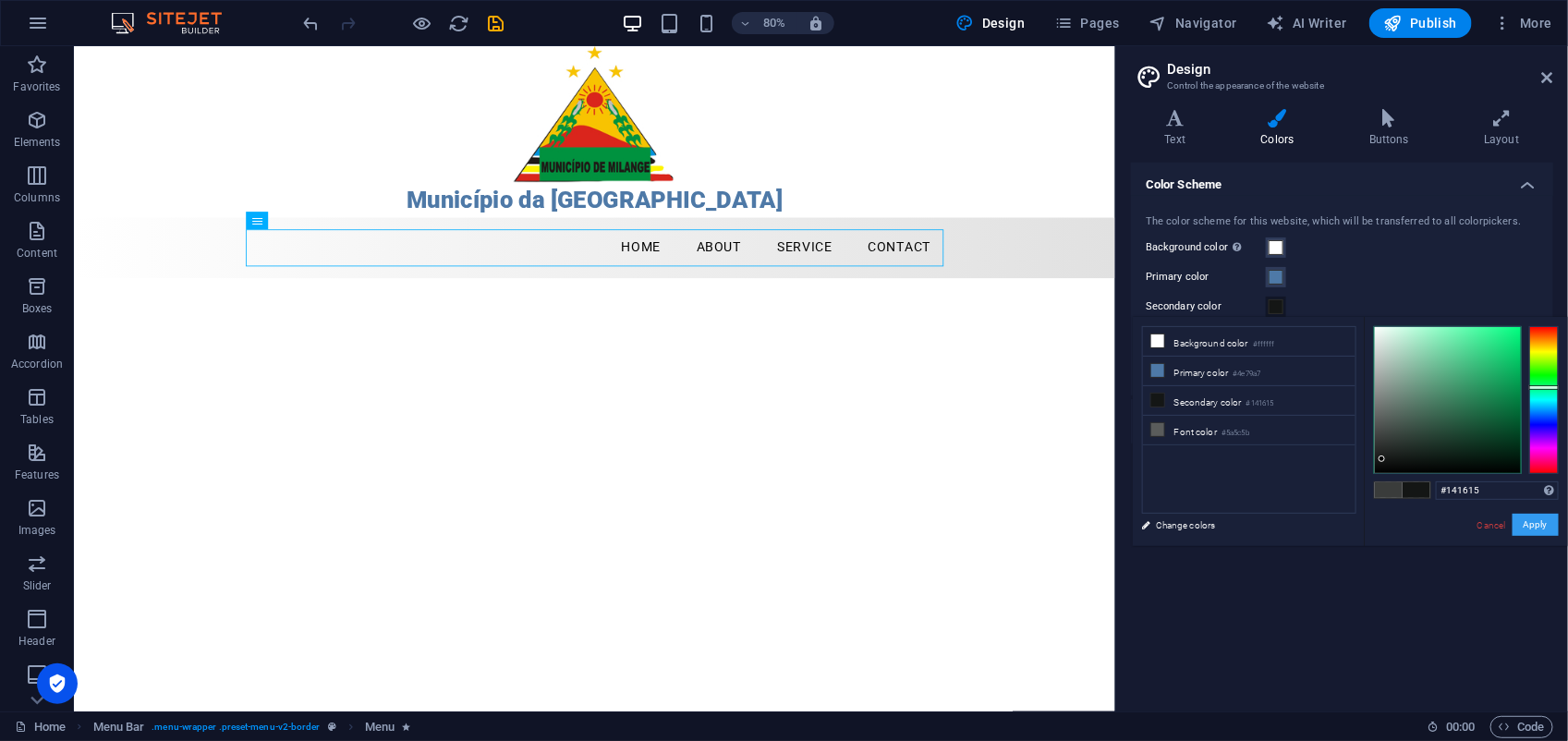 click on "Apply" at bounding box center [1536, 525] 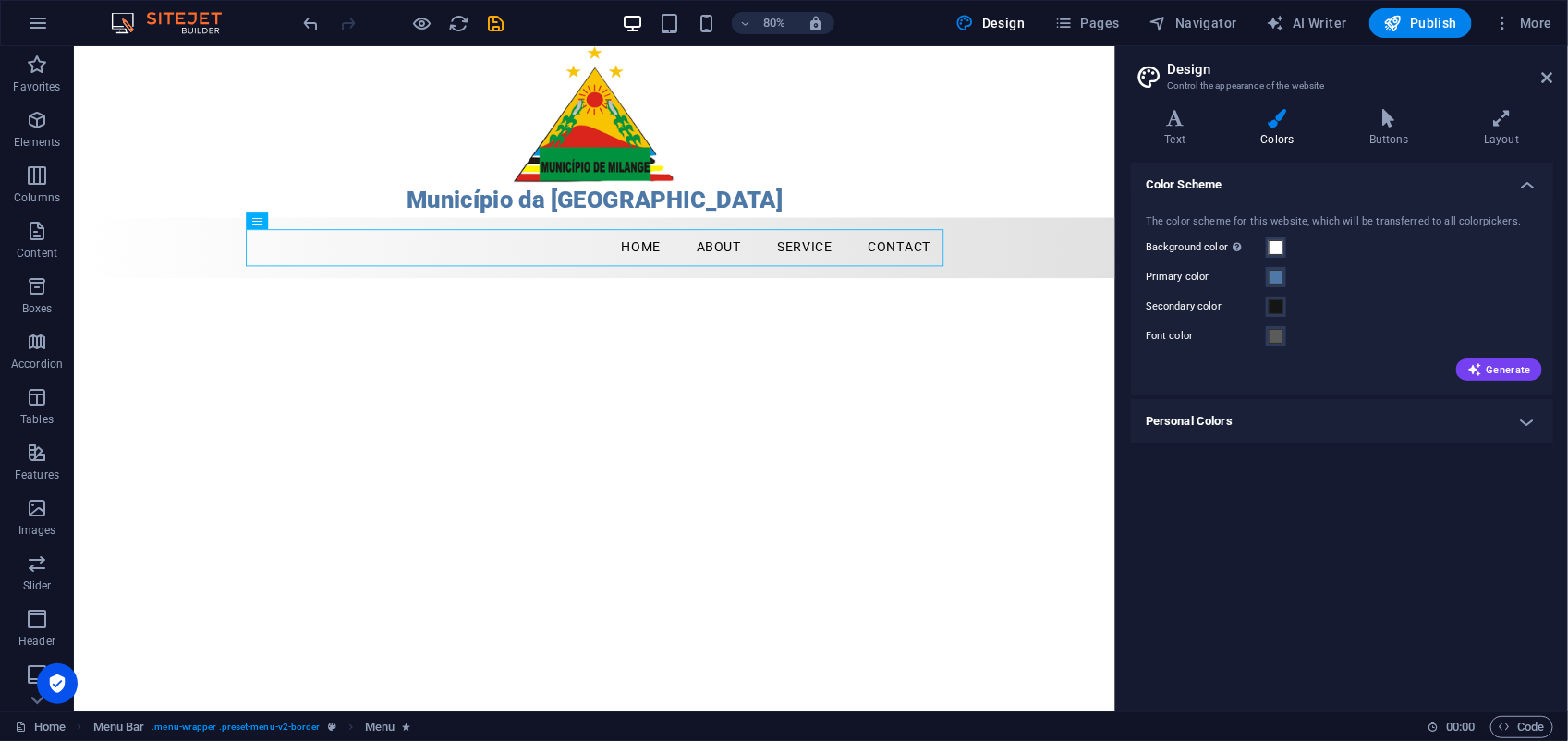 click on "Skip to main content
Município da [GEOGRAPHIC_DATA] Menu Home About Service Contact" at bounding box center [723, 190] 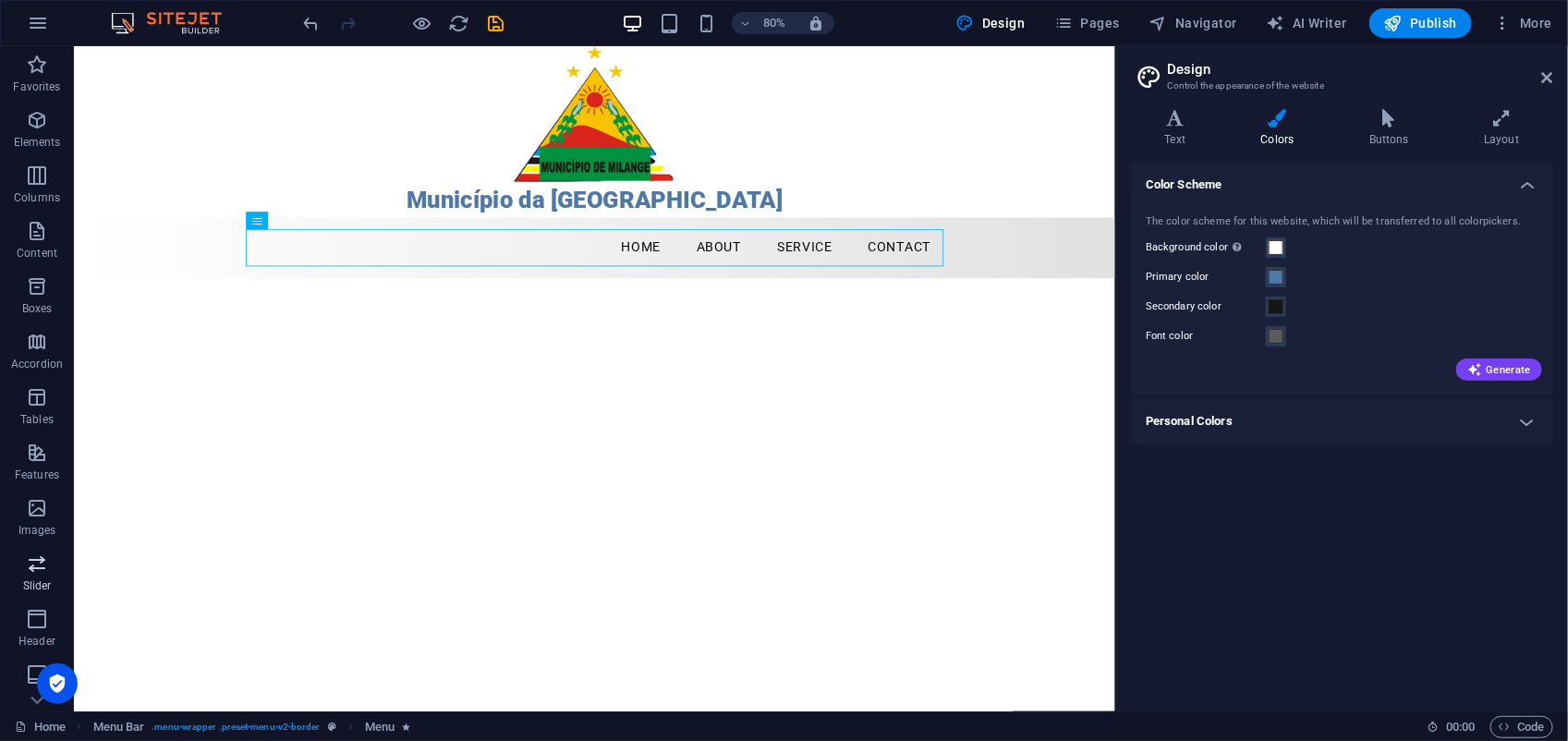 click on "Slider" at bounding box center (37, 586) 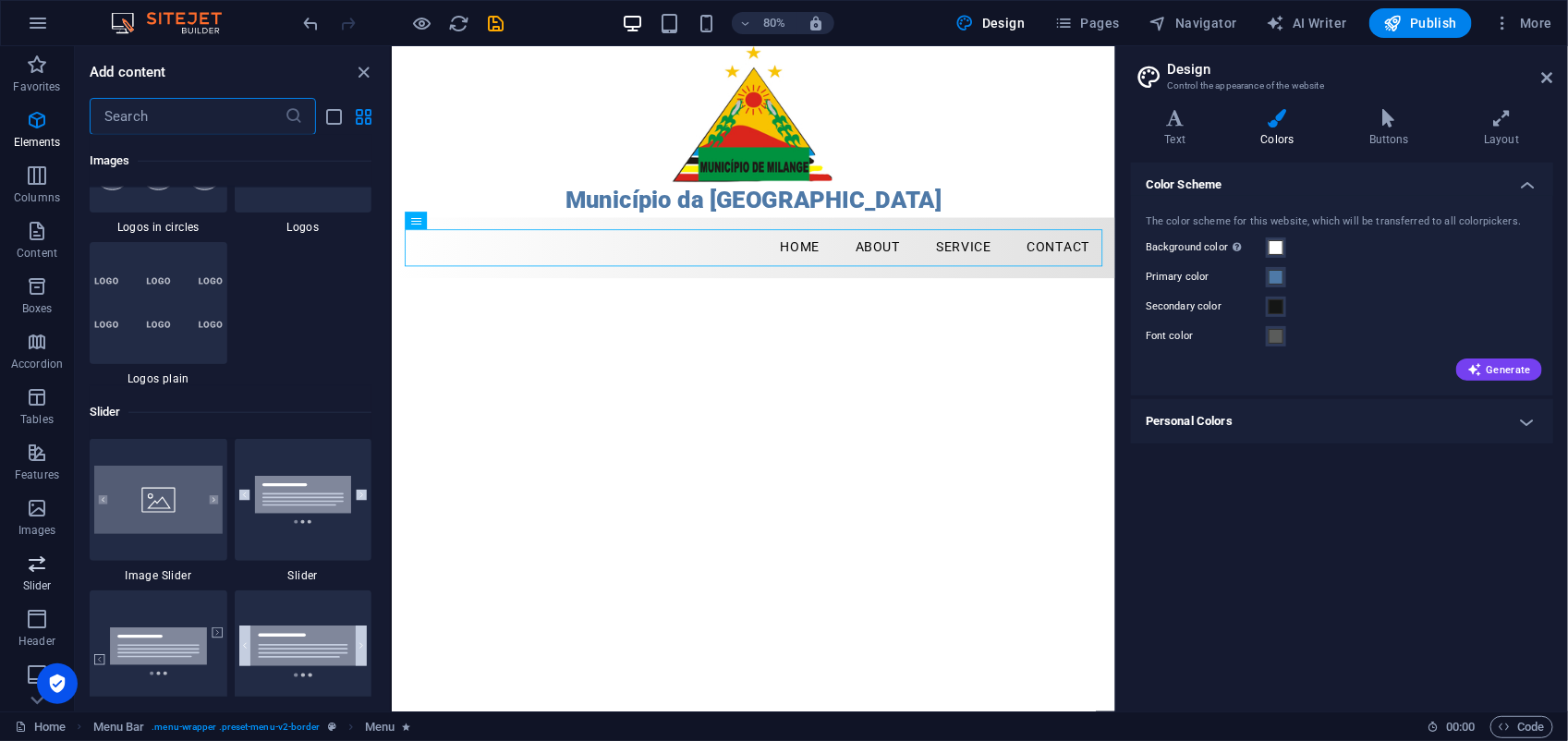 scroll, scrollTop: 10321, scrollLeft: 0, axis: vertical 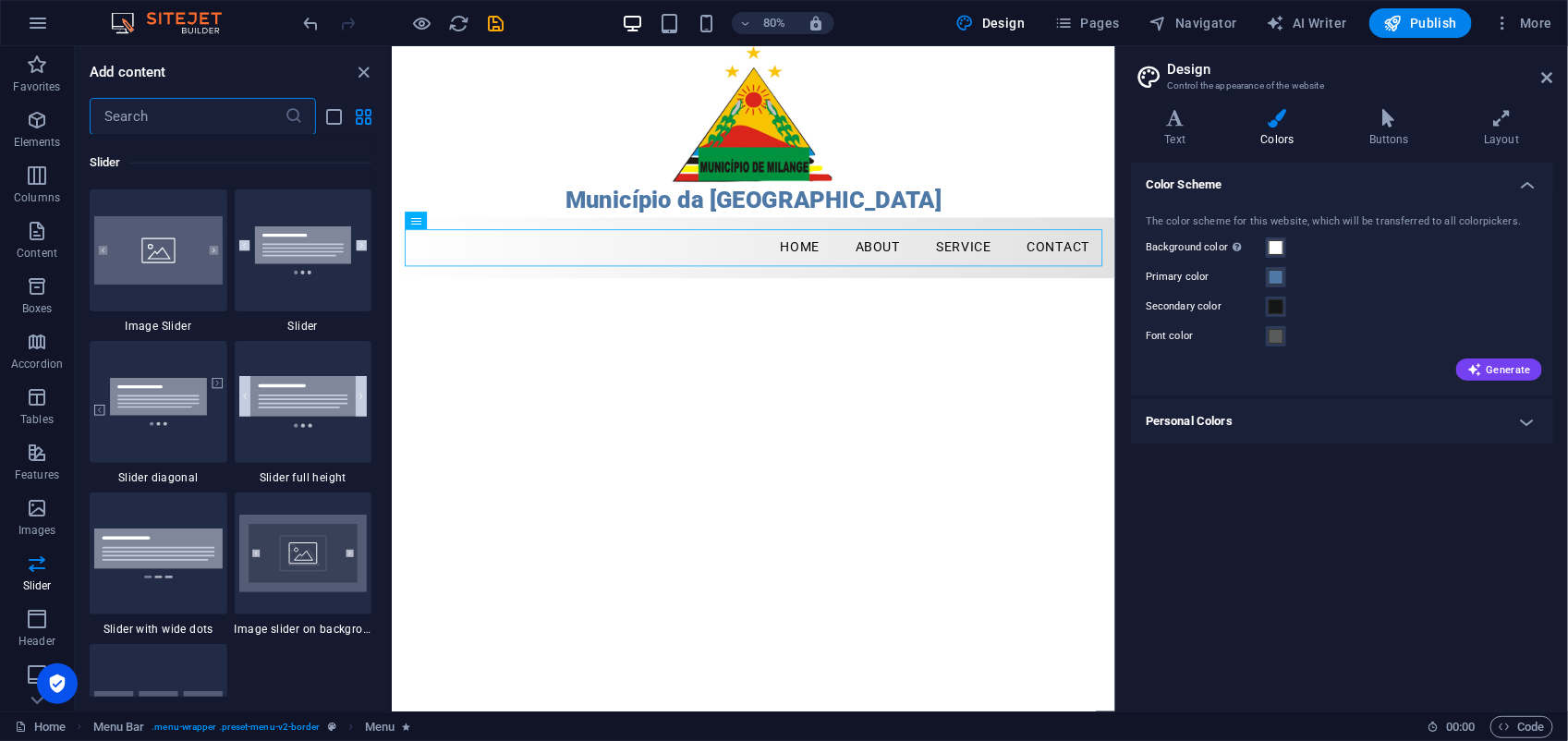 click on "Skip to main content
Município da [GEOGRAPHIC_DATA] Menu Home About Service Contact" at bounding box center (843, 190) 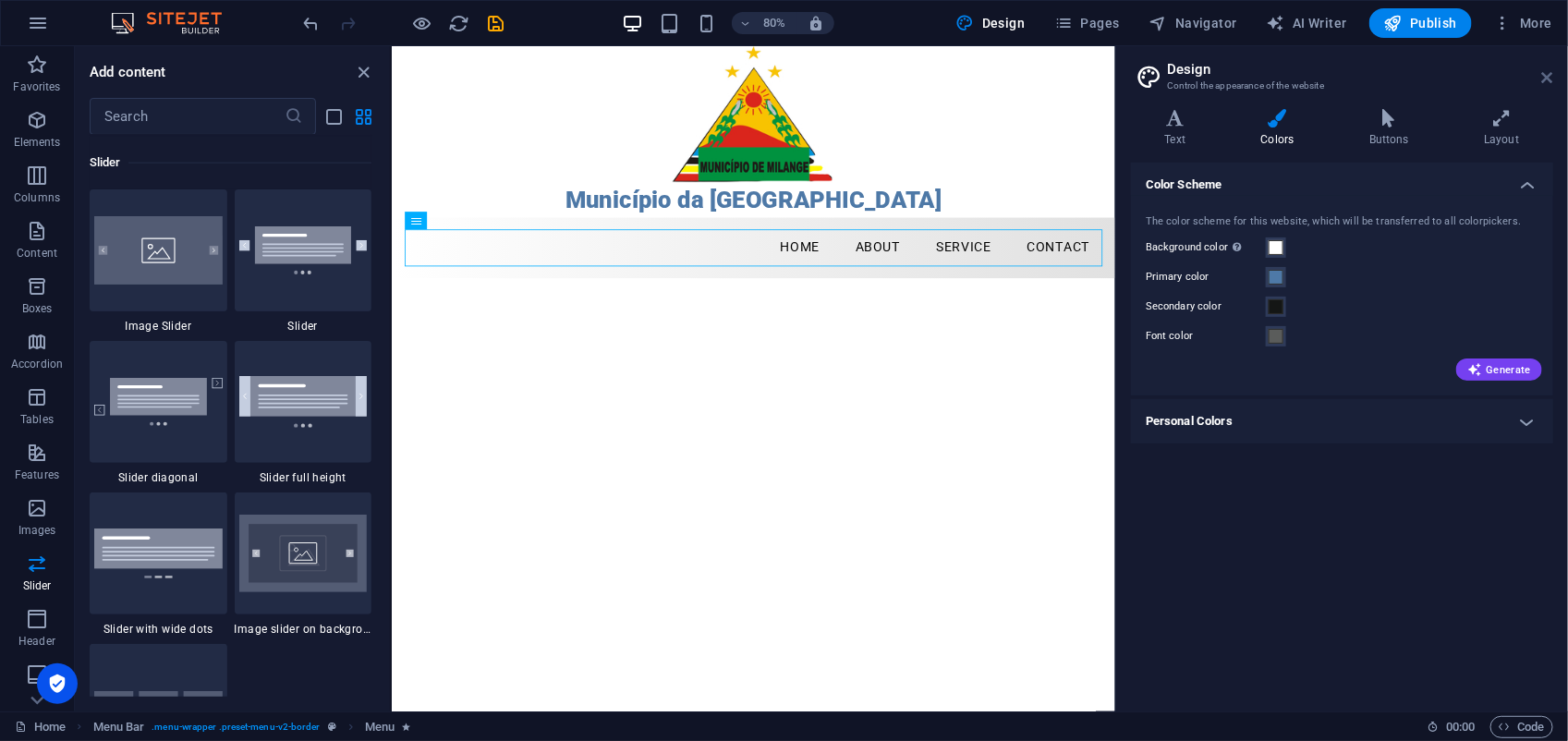 click at bounding box center [1548, 78] 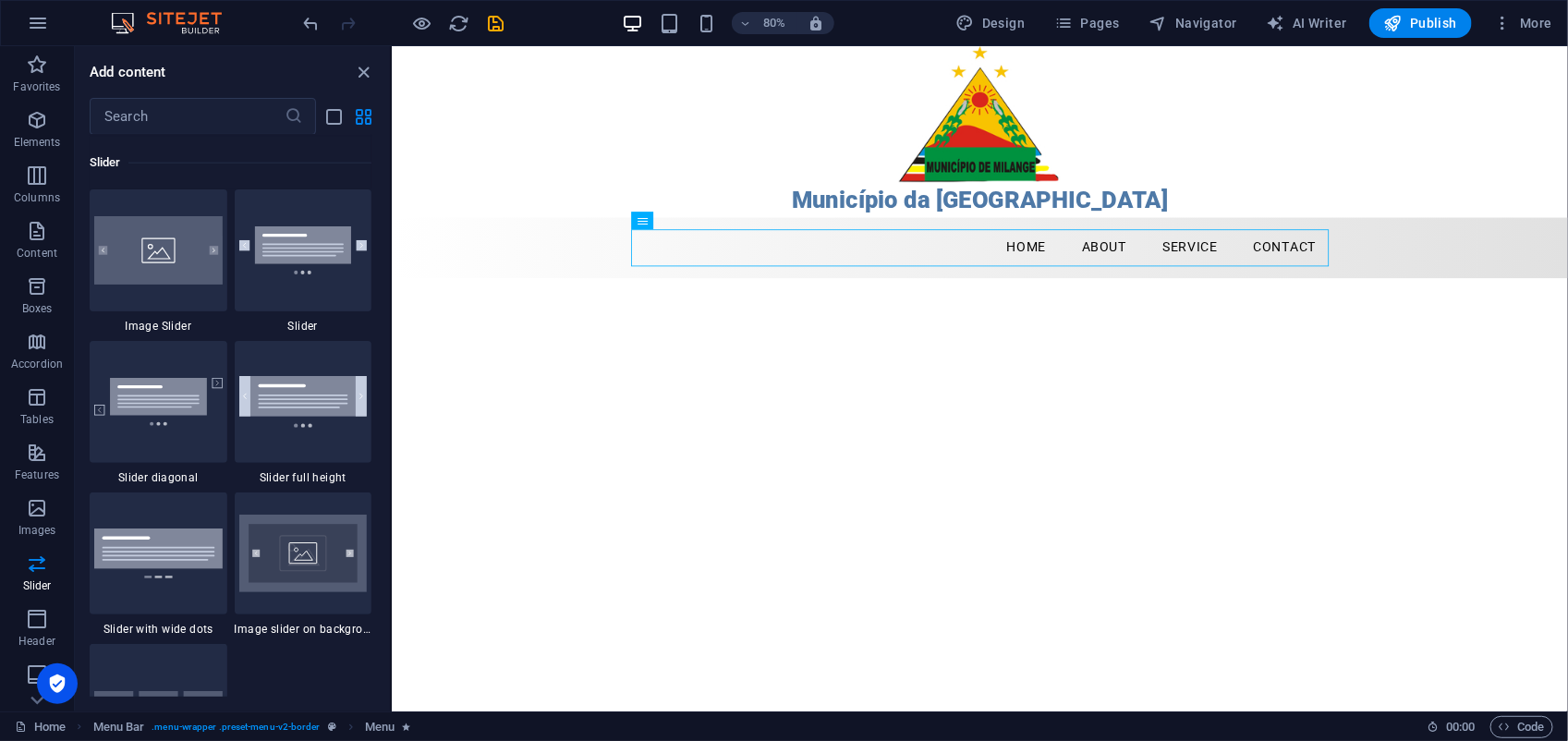 click on "Skip to main content
Município da [GEOGRAPHIC_DATA] Menu Home About Service Contact" at bounding box center [1125, 190] 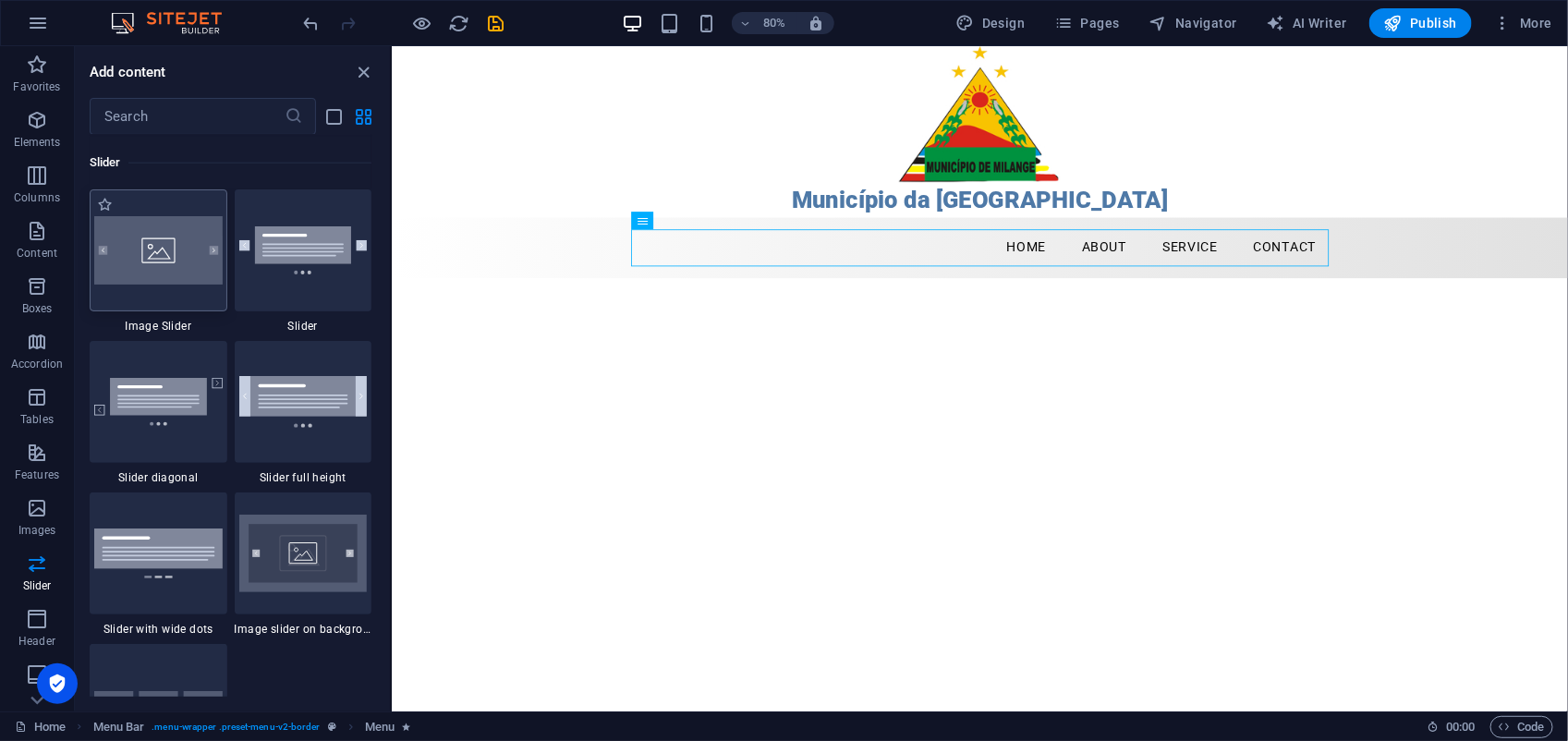 click at bounding box center [158, 250] 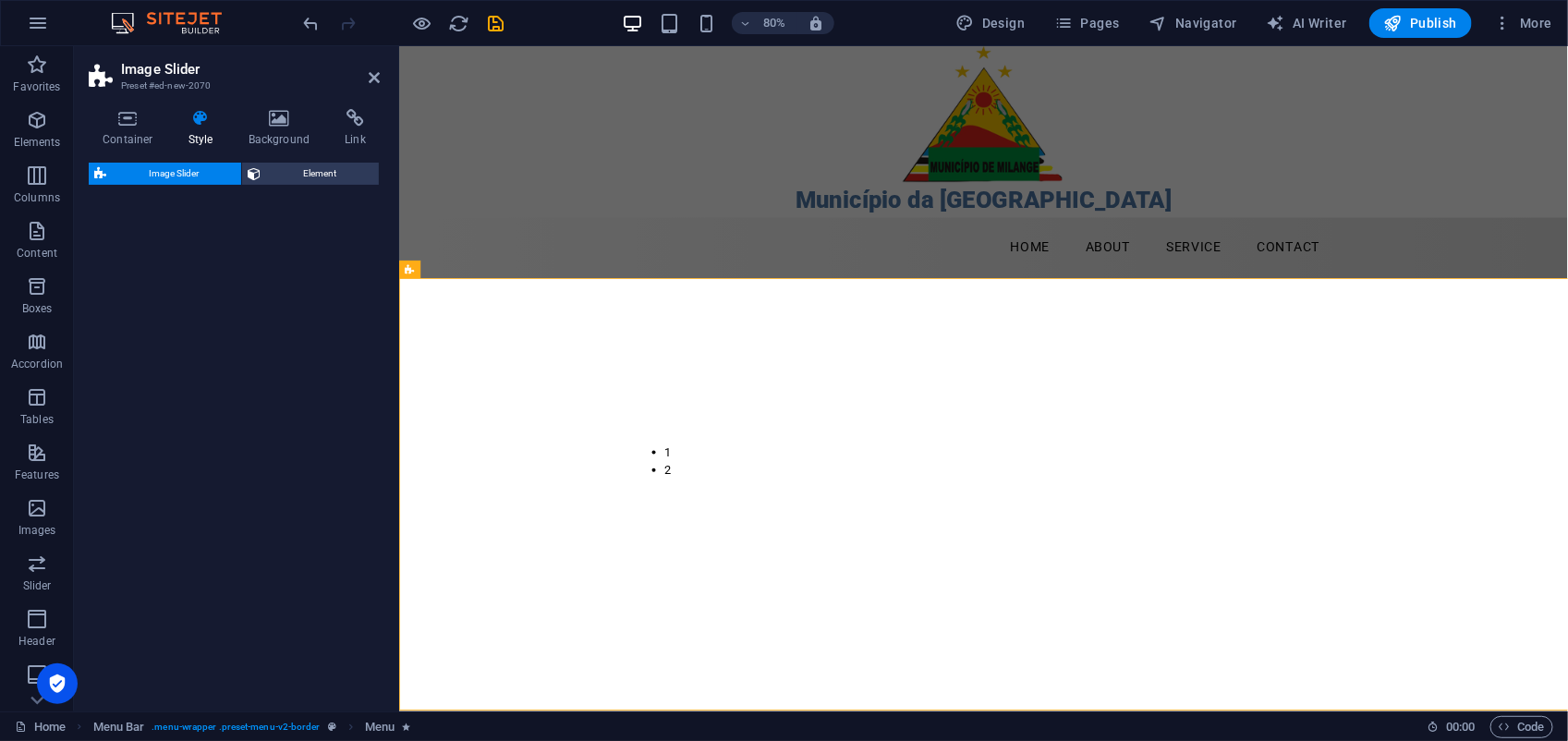 select on "rem" 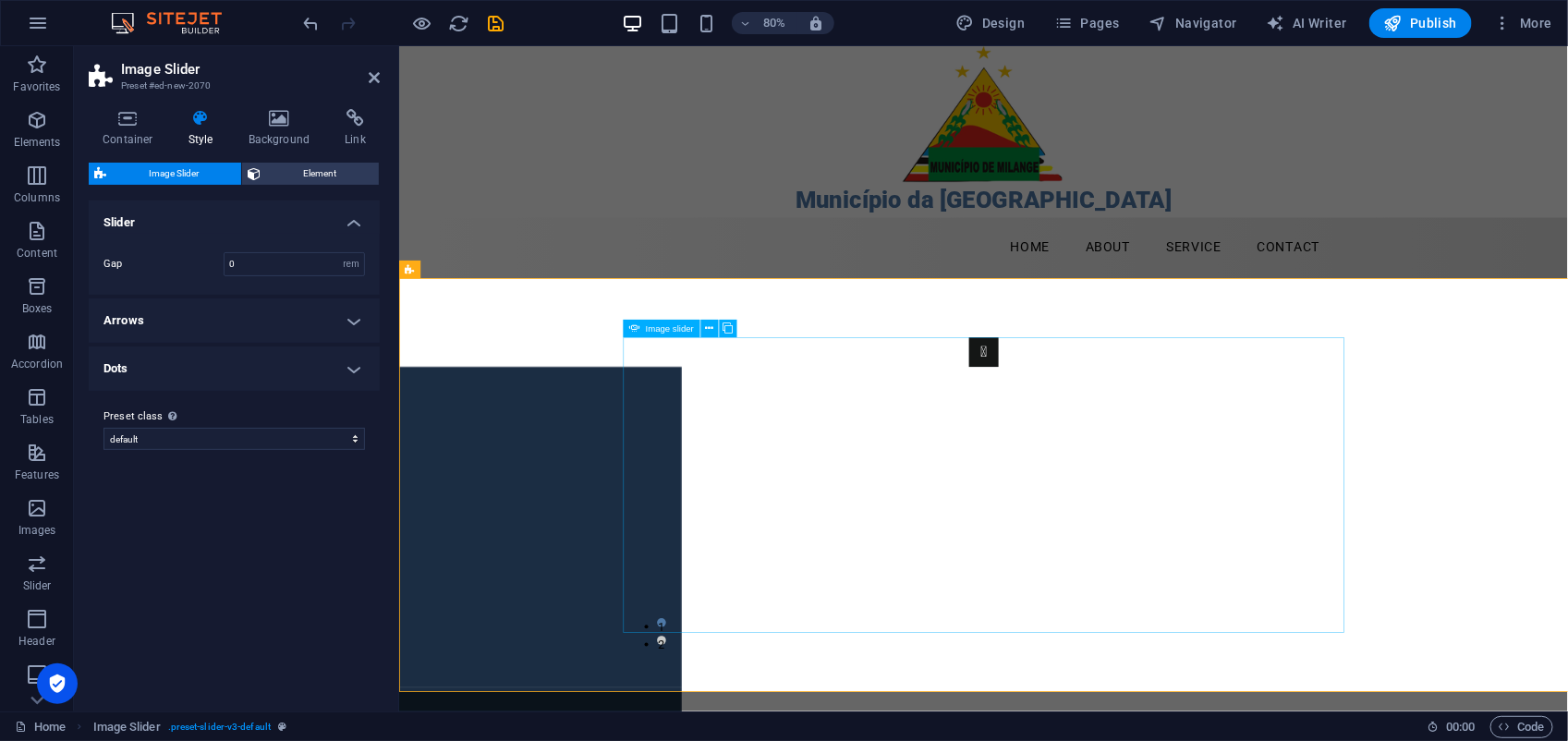 click at bounding box center (278, 1046) 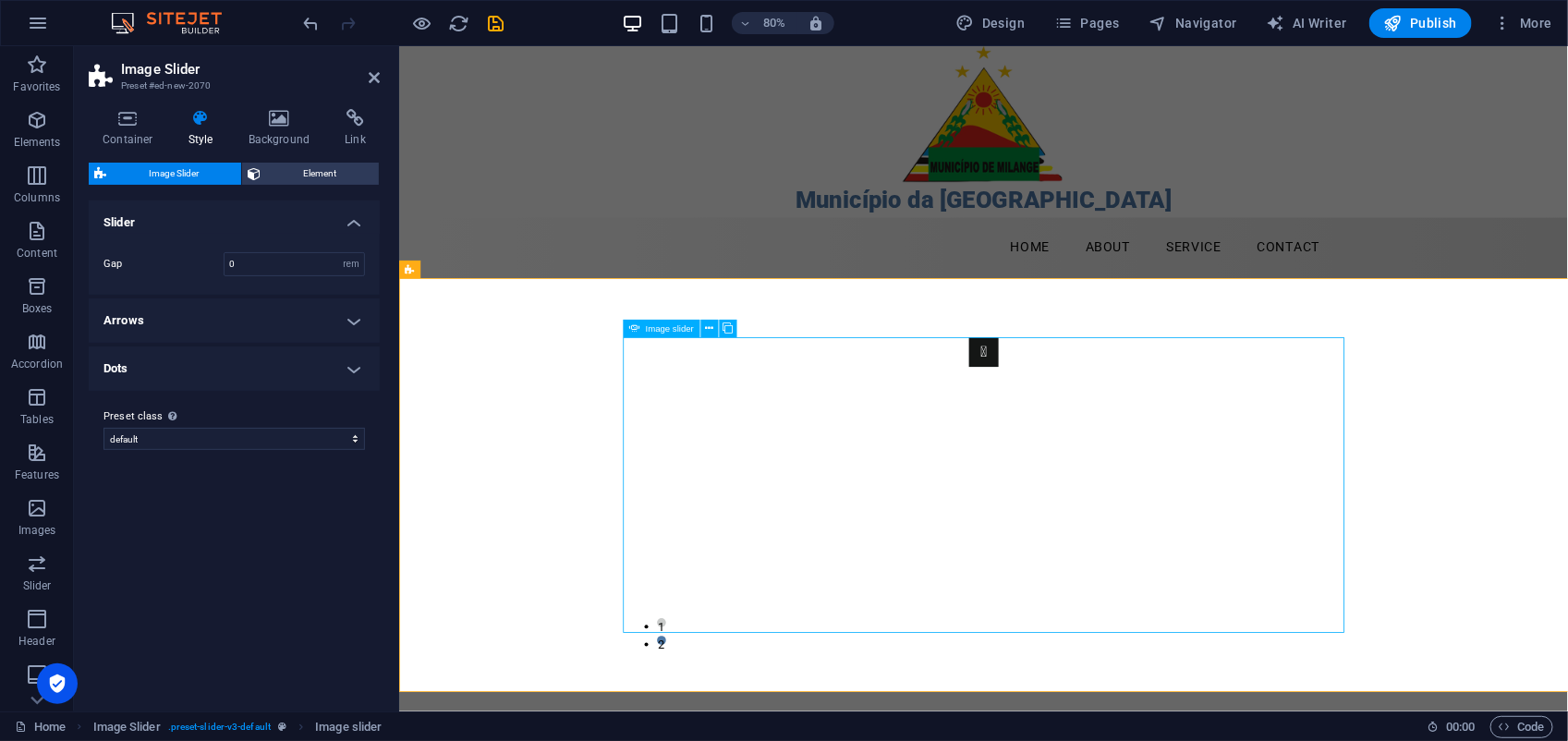click at bounding box center (-652, 1446) 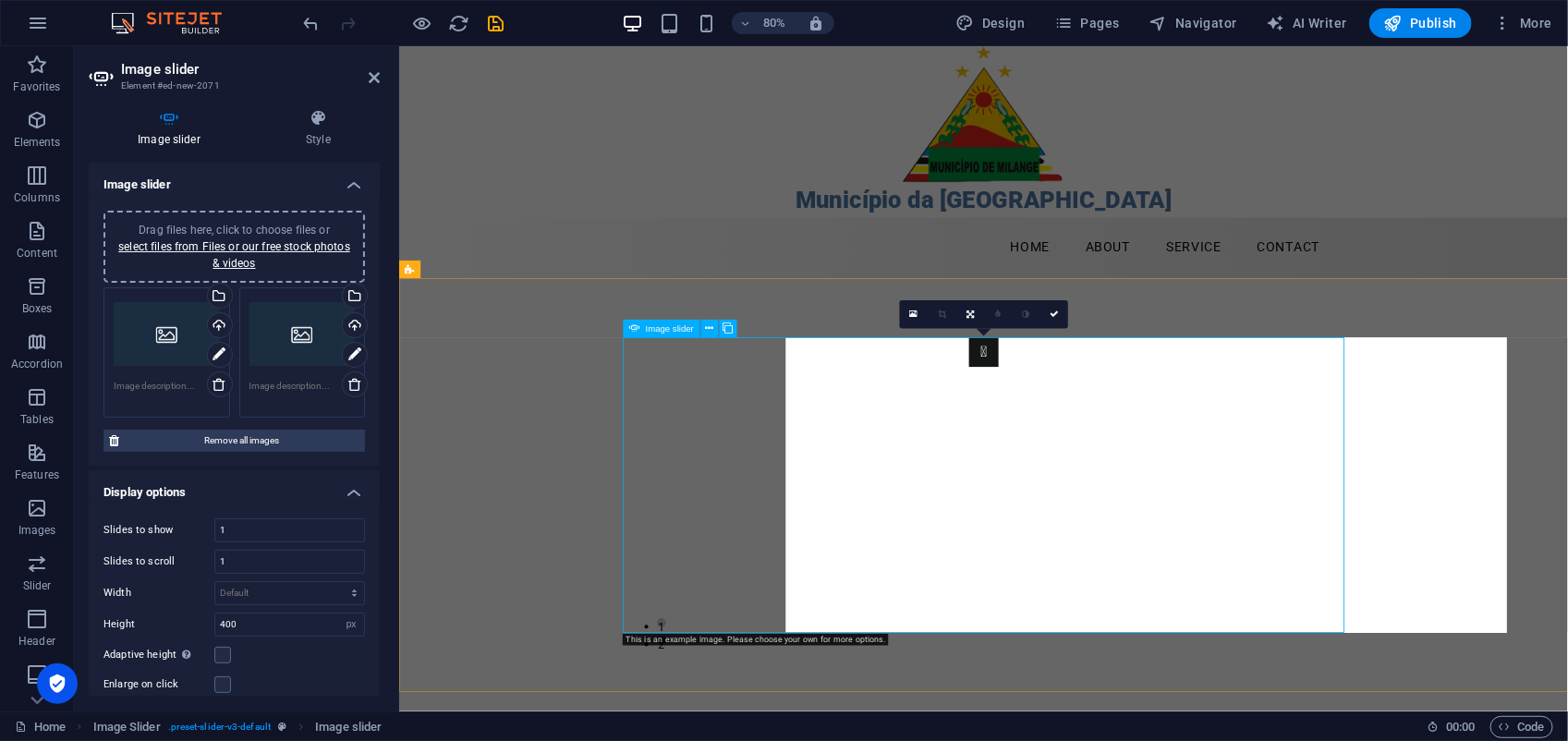 click at bounding box center (-652, 1446) 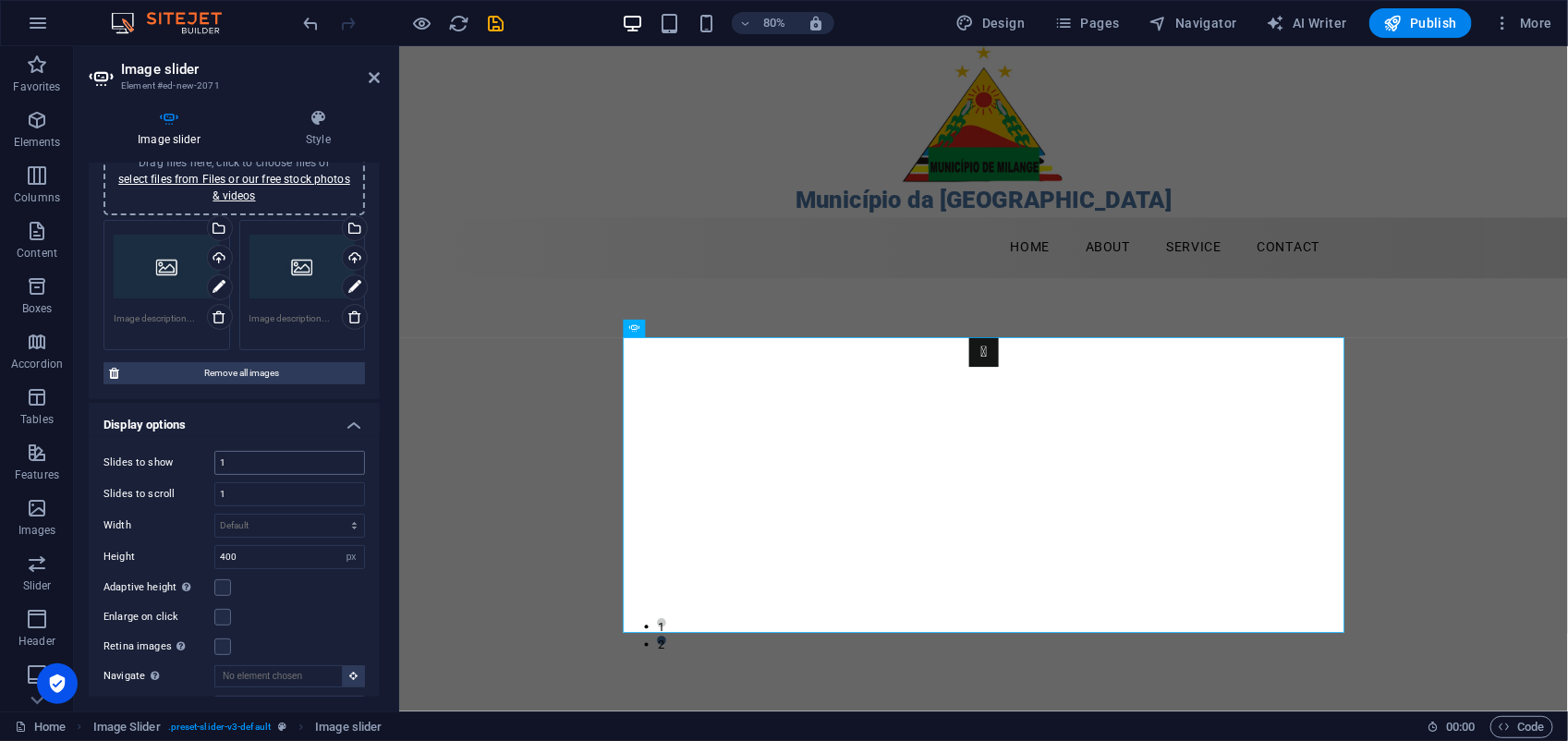 scroll, scrollTop: 0, scrollLeft: 0, axis: both 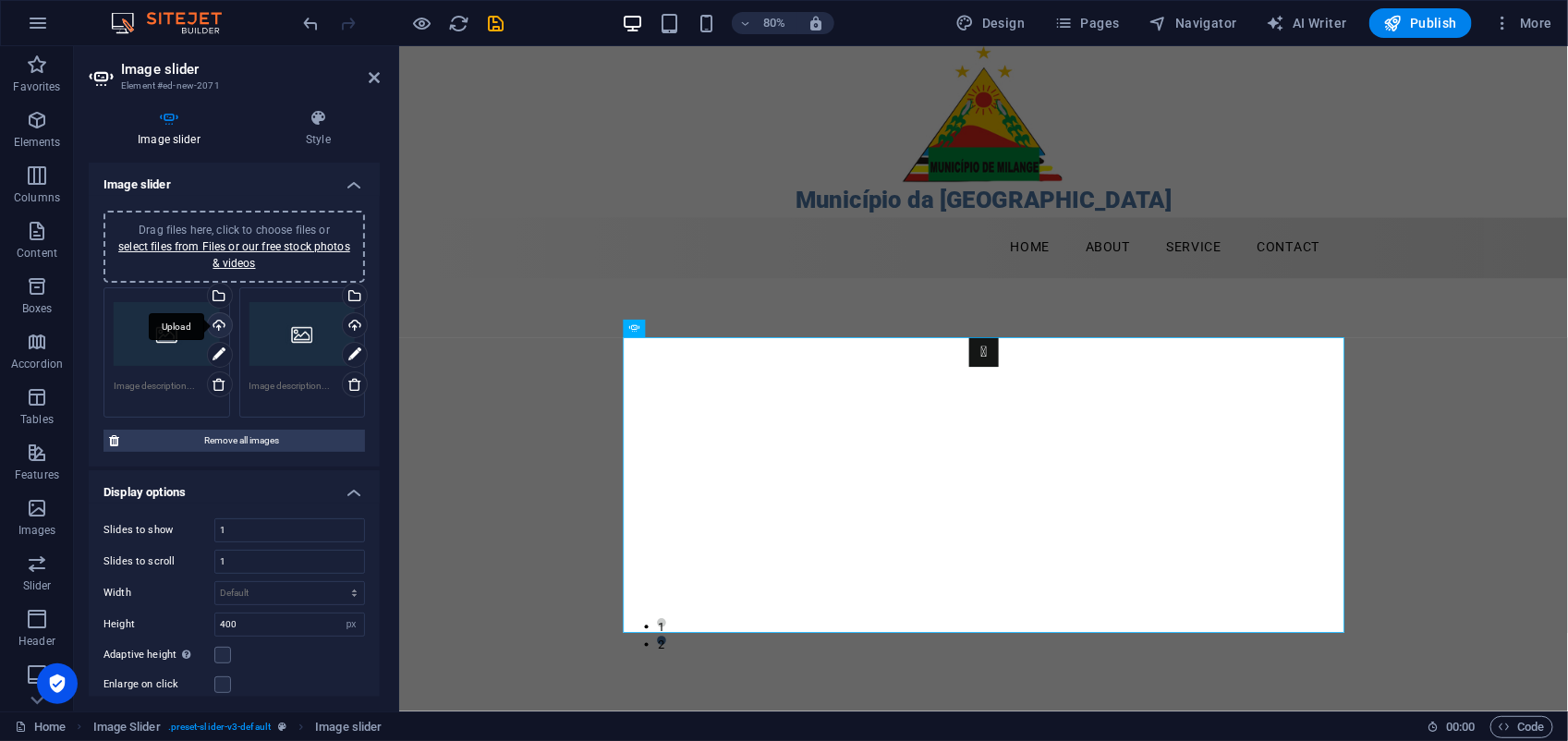 click on "Upload" at bounding box center [218, 327] 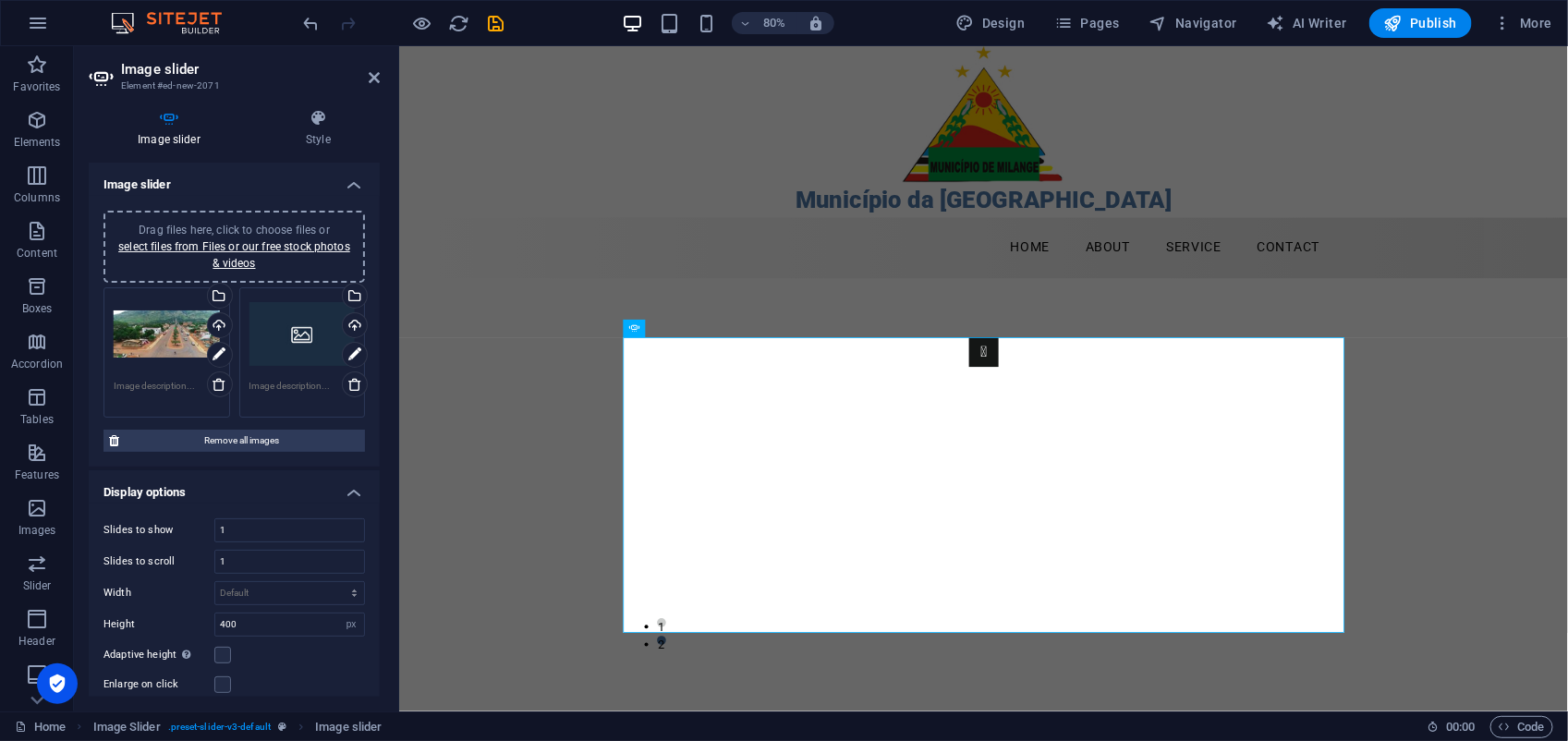 click on "Drag files here, click to choose files or select files from Files or our free stock photos & videos" at bounding box center (302, 334) 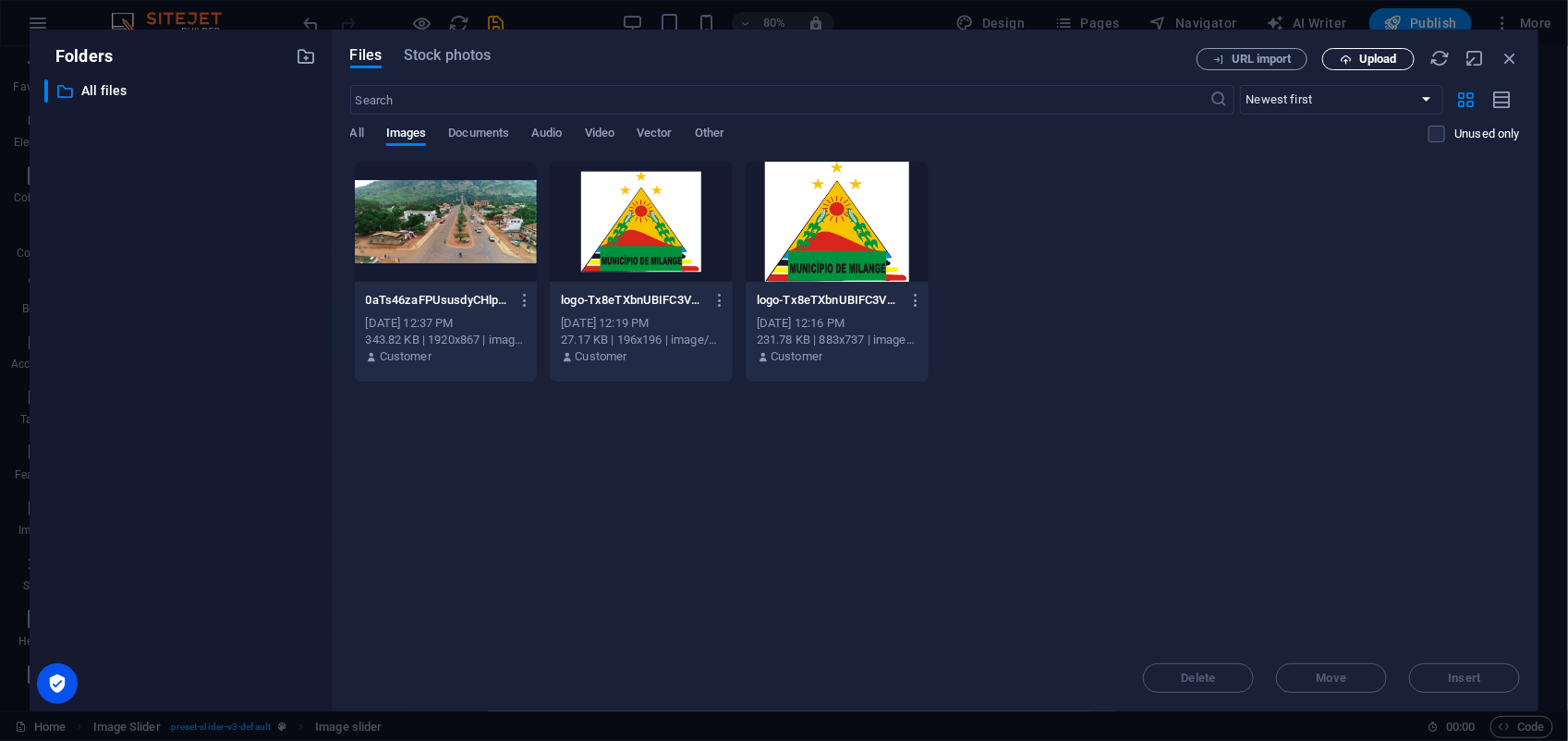 click at bounding box center (1345, 59) 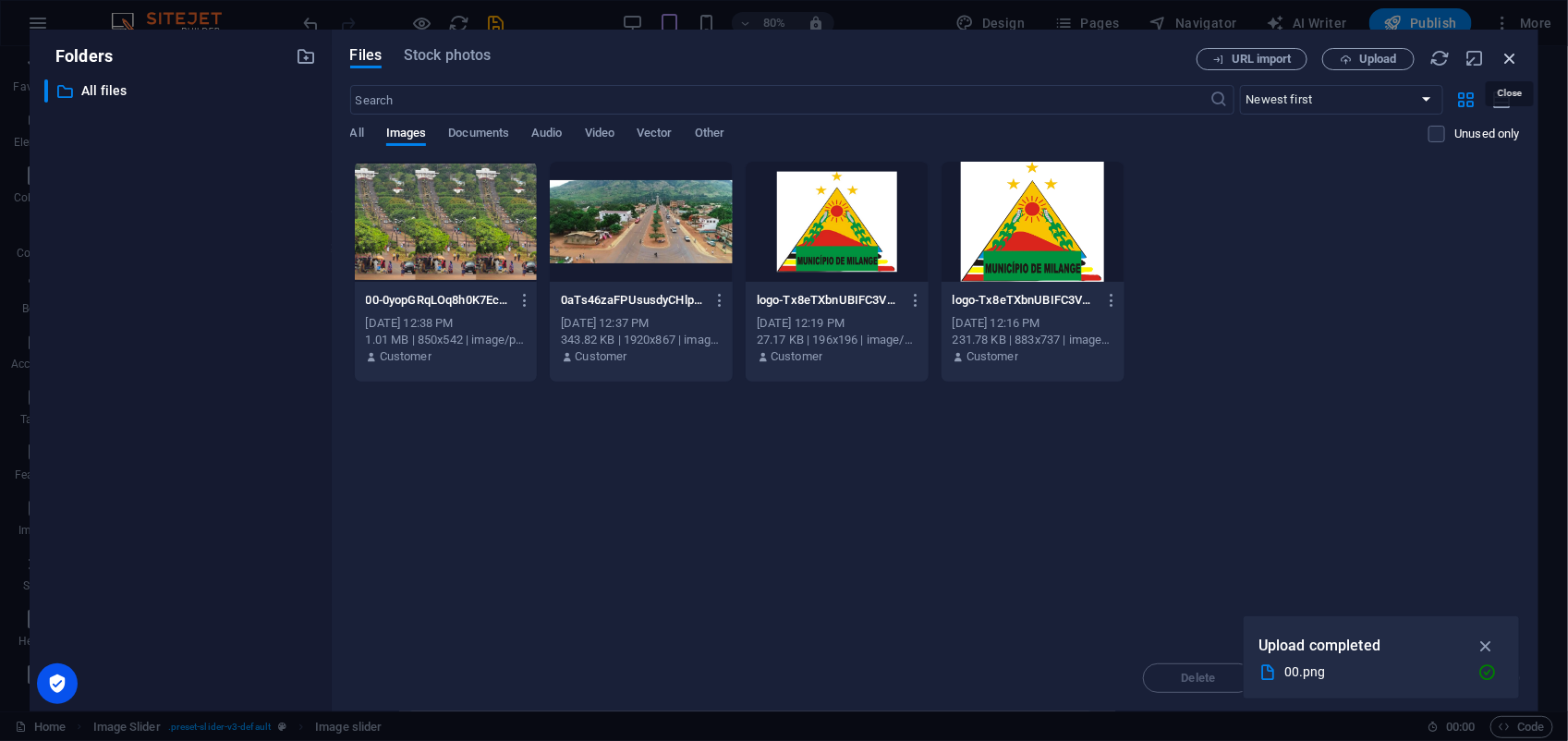 click at bounding box center (1510, 58) 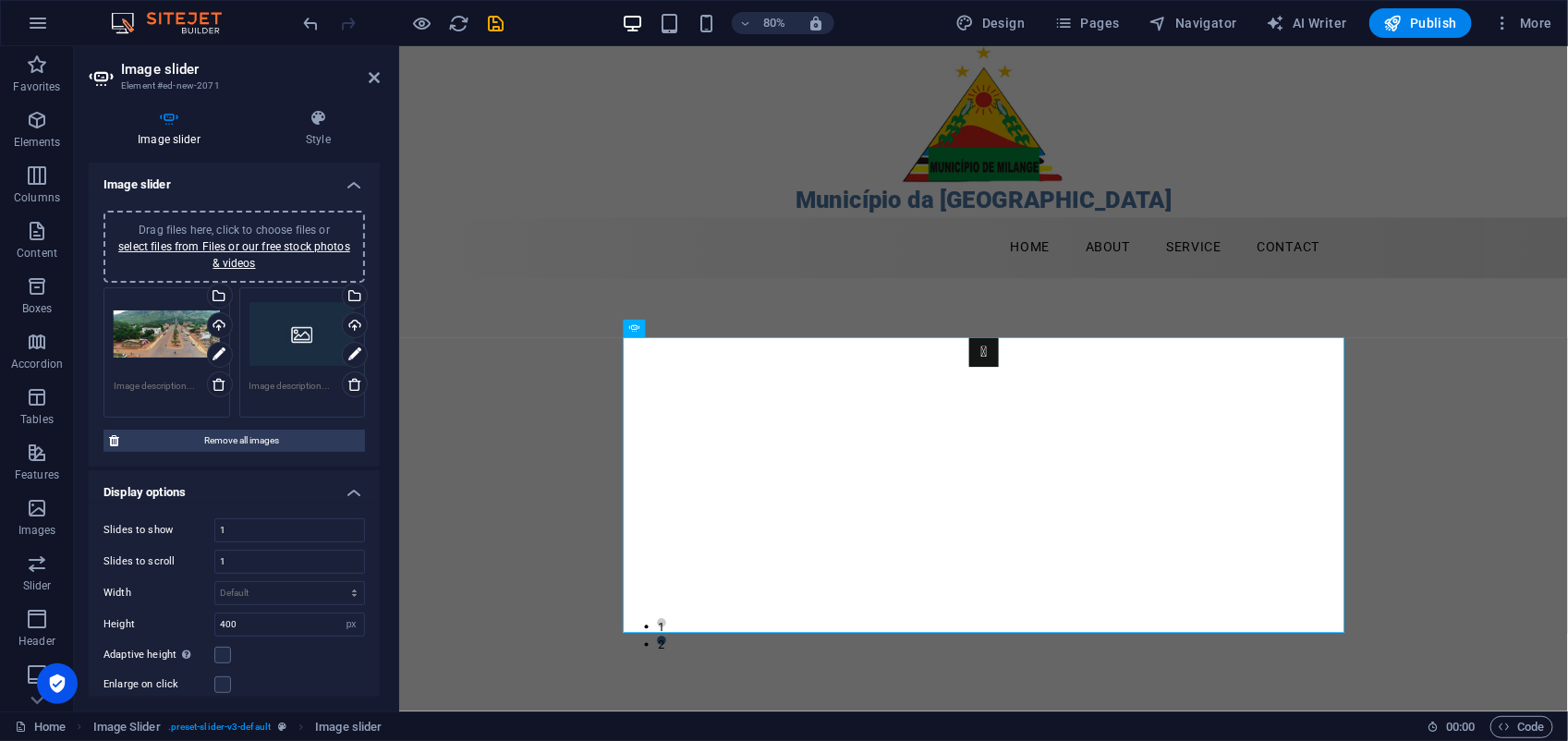 click on "Drag files here, click to choose files or select files from Files or our free stock photos & videos" at bounding box center (302, 334) 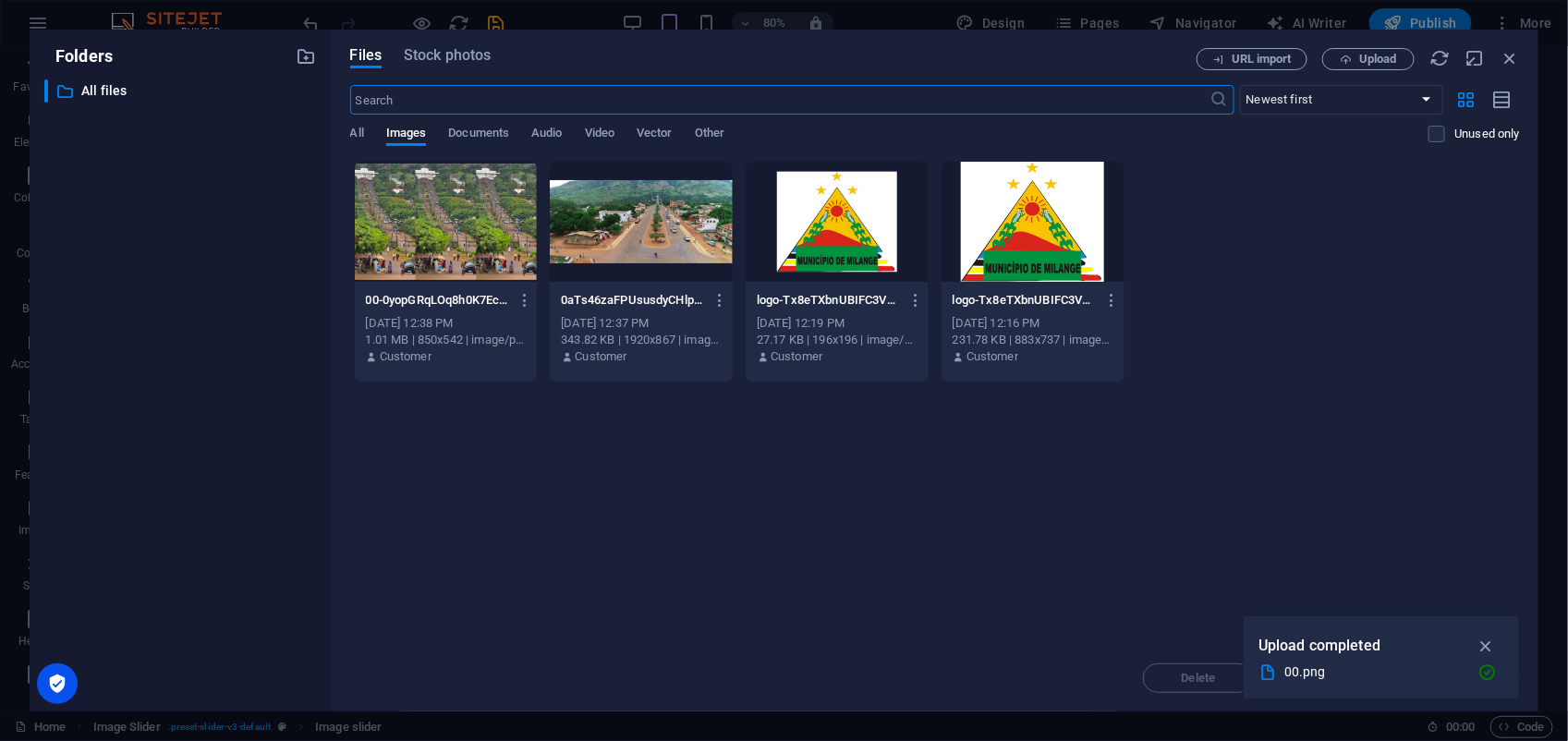 click at bounding box center [446, 222] 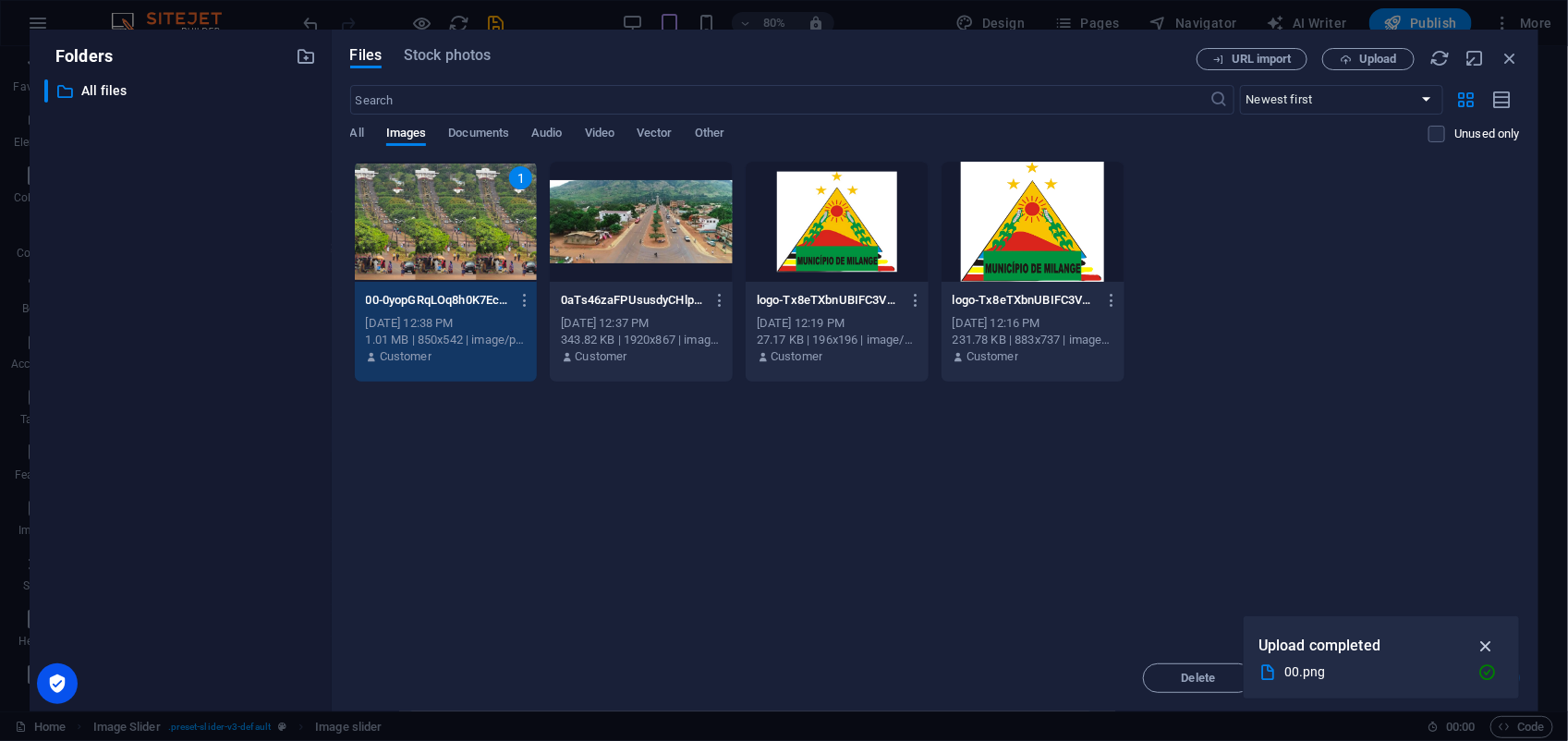 click at bounding box center (1486, 646) 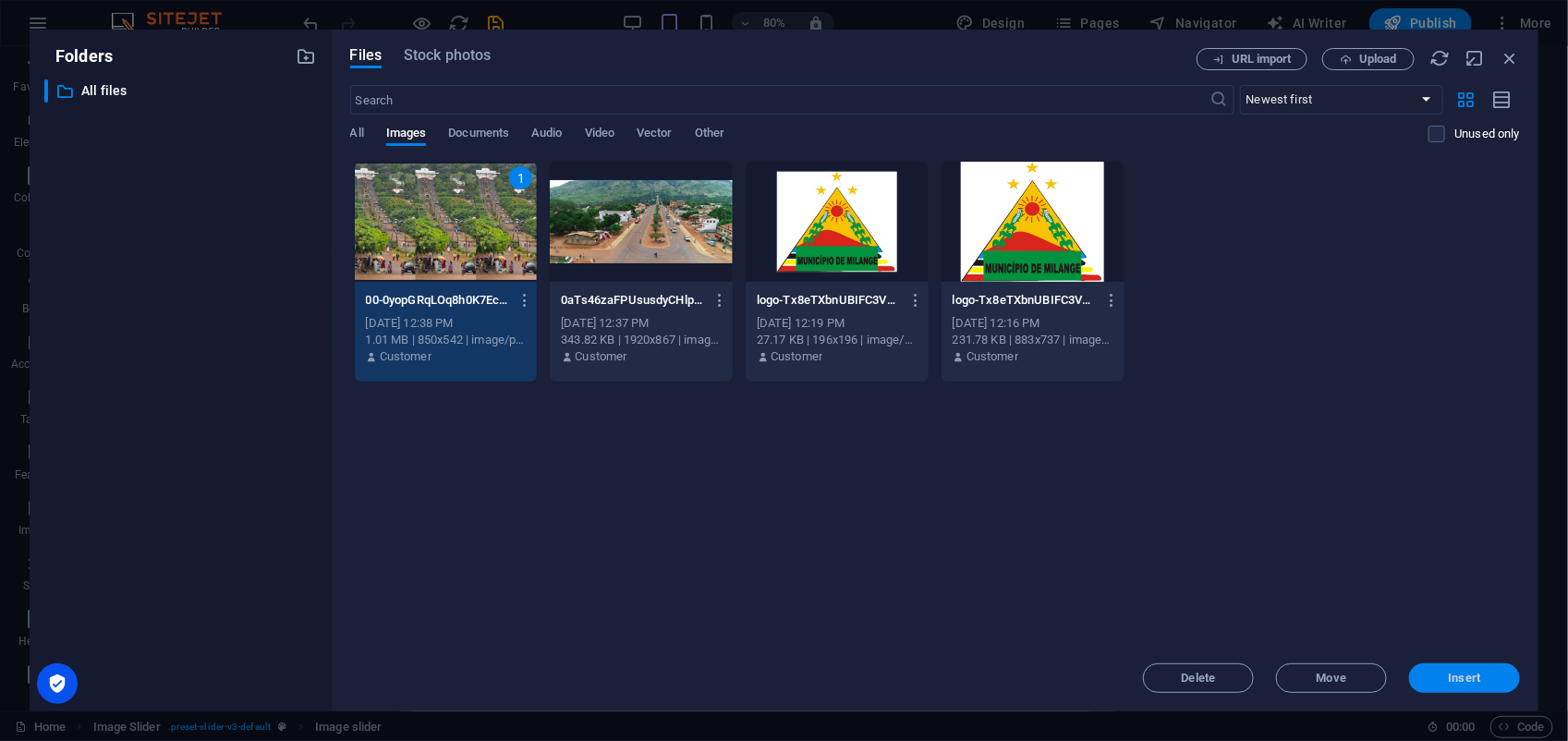 click on "Insert" at bounding box center [1465, 678] 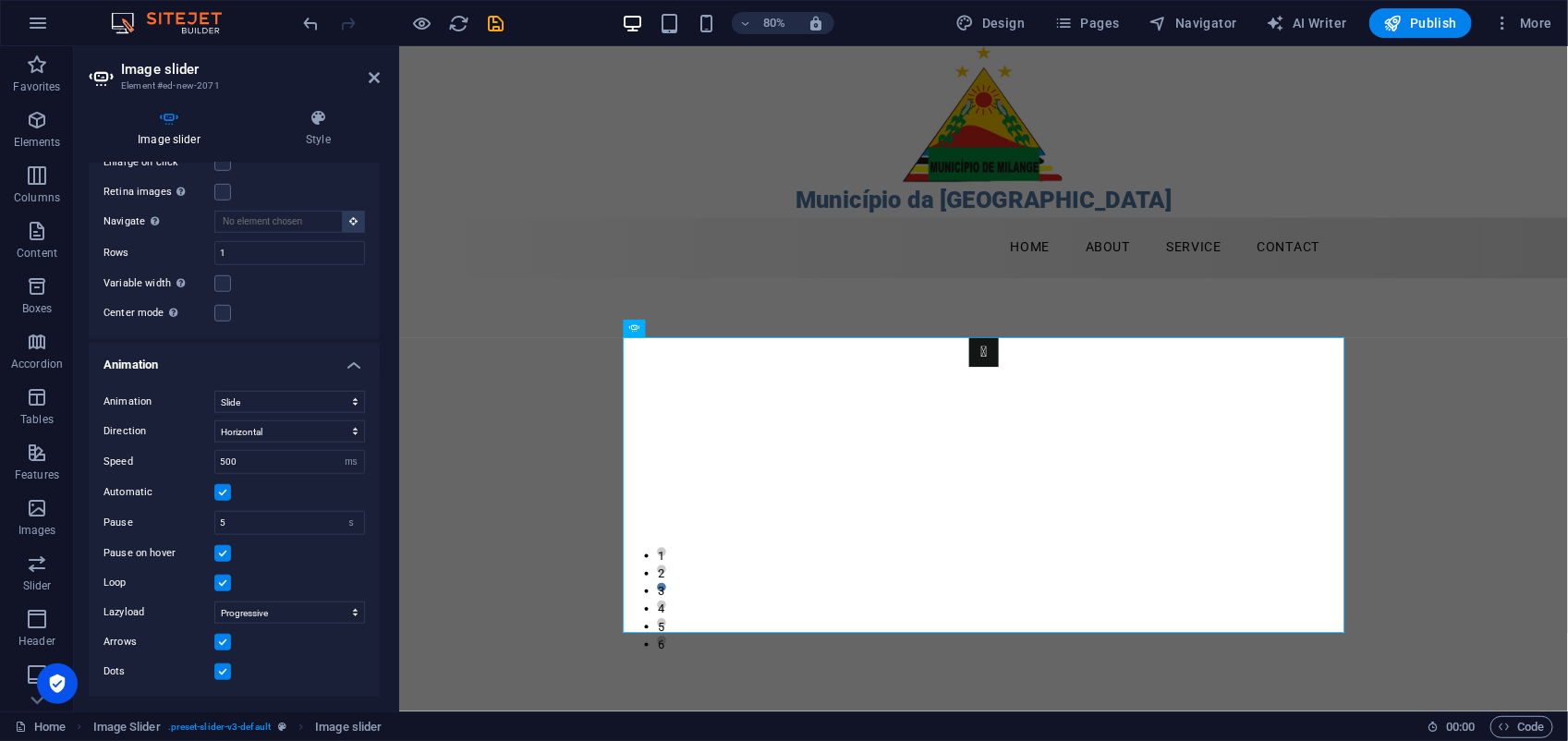 scroll, scrollTop: 523, scrollLeft: 0, axis: vertical 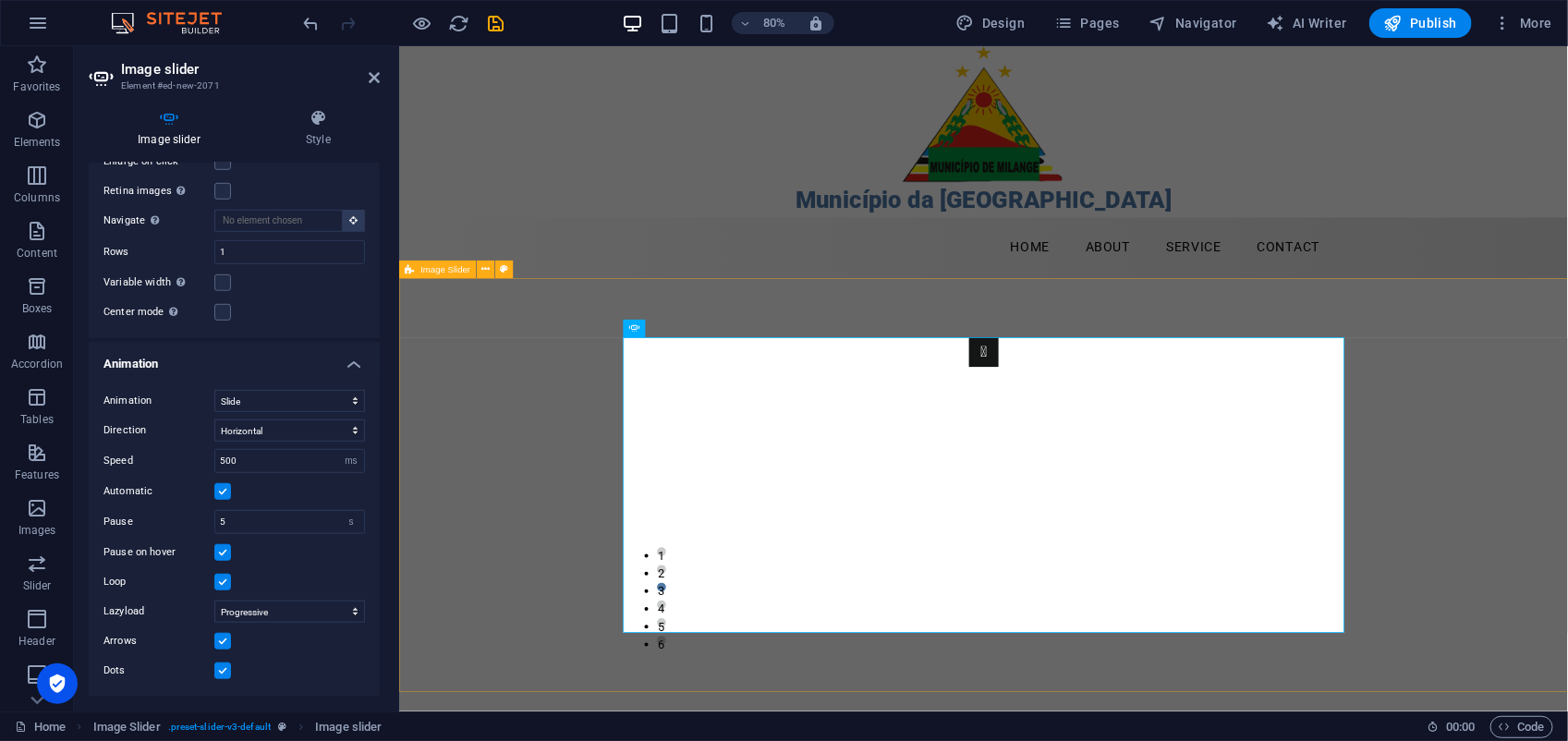 click on "1 2 1 2 3 4 5 6" at bounding box center (1128, 594) 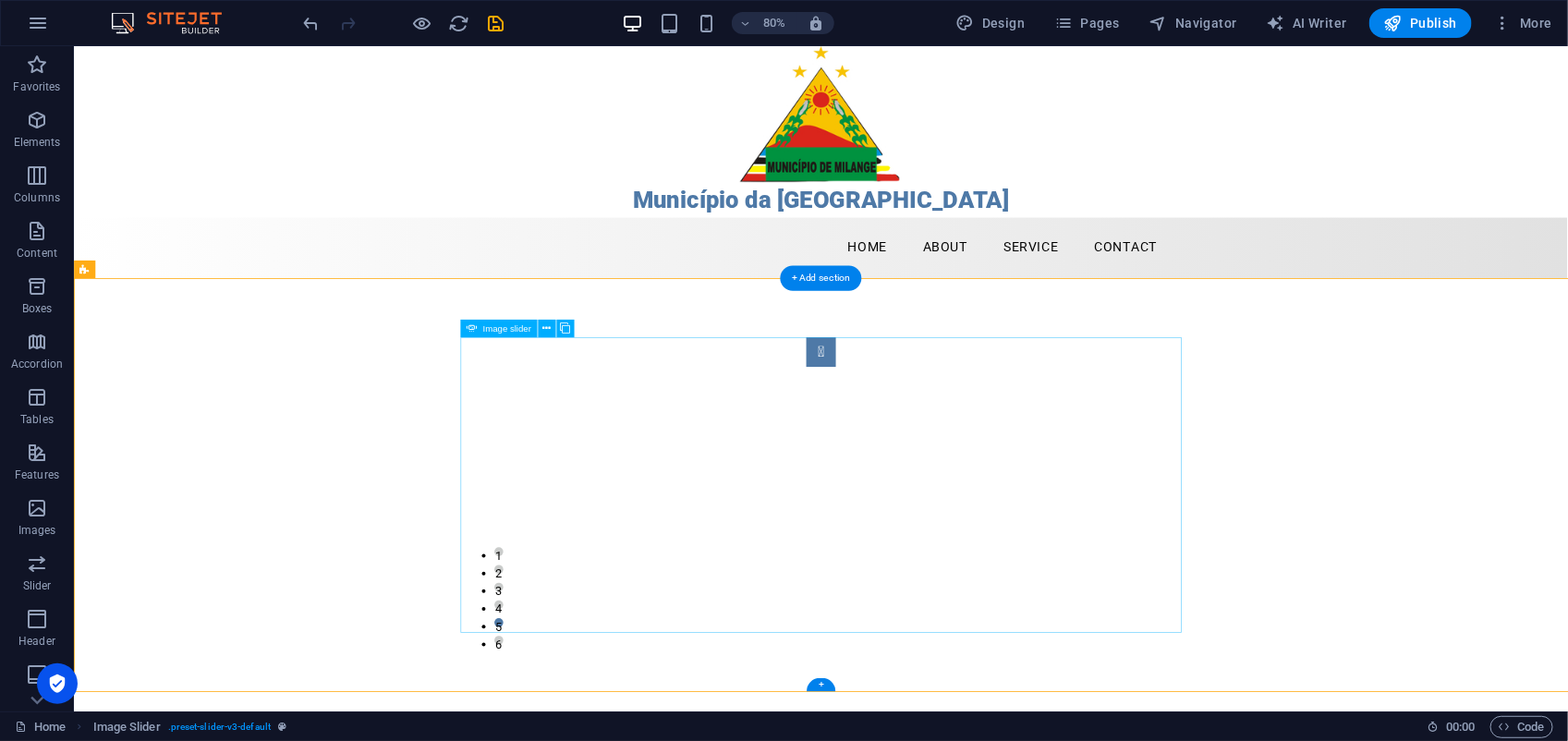 click at bounding box center [1007, 428] 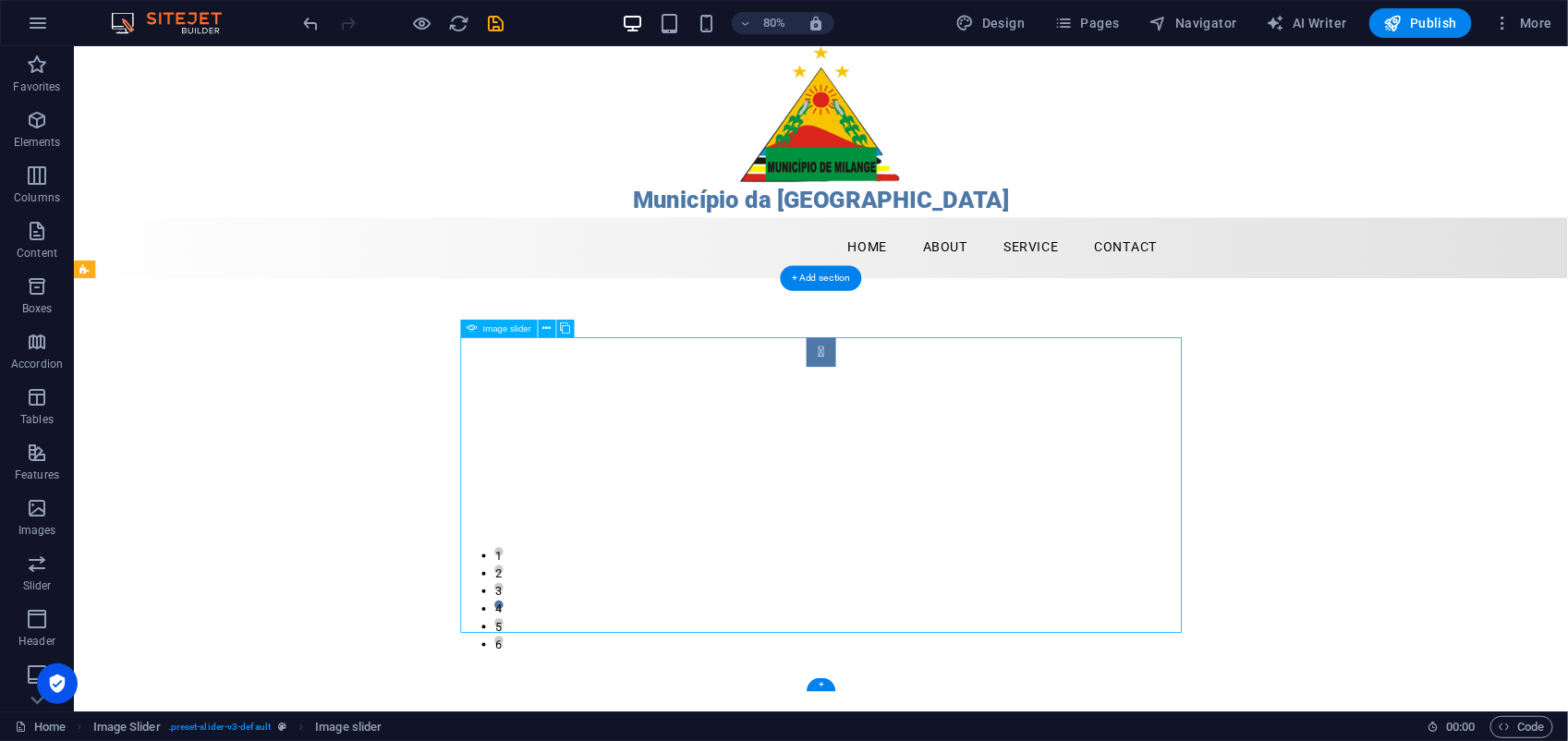 click at bounding box center [1007, 428] 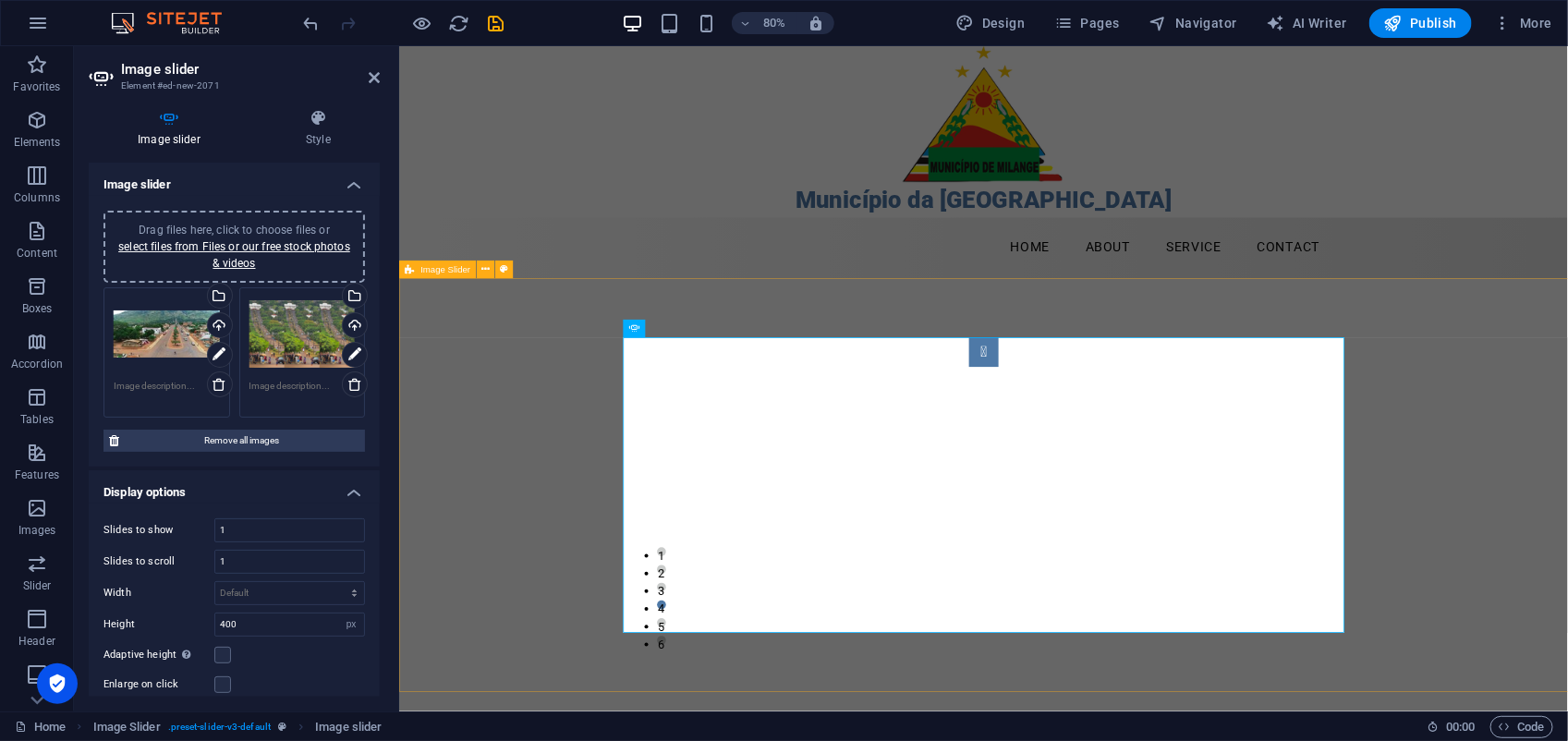 click on "1 2 1 2 3 4 5 6" at bounding box center [1128, 594] 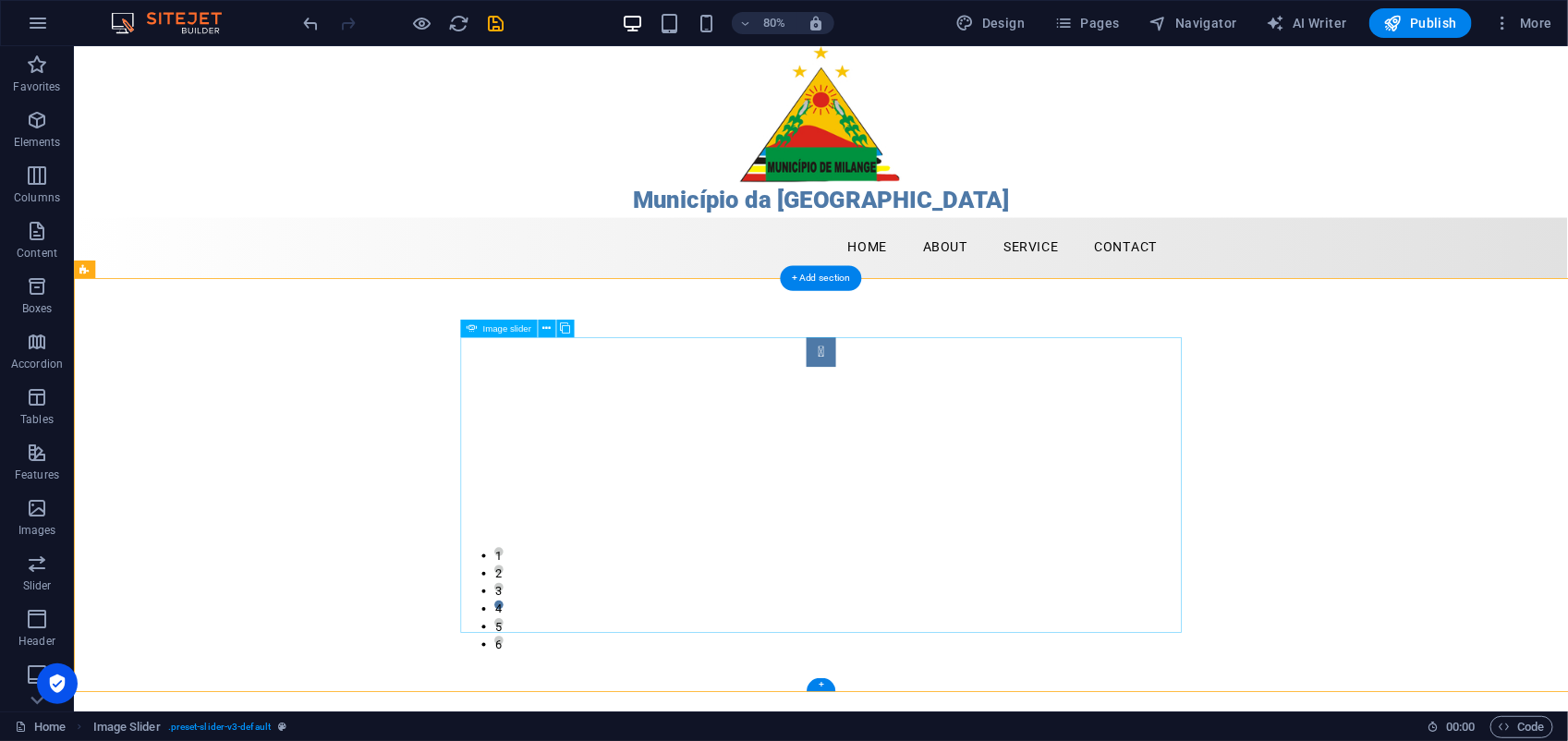 click at bounding box center (1007, 428) 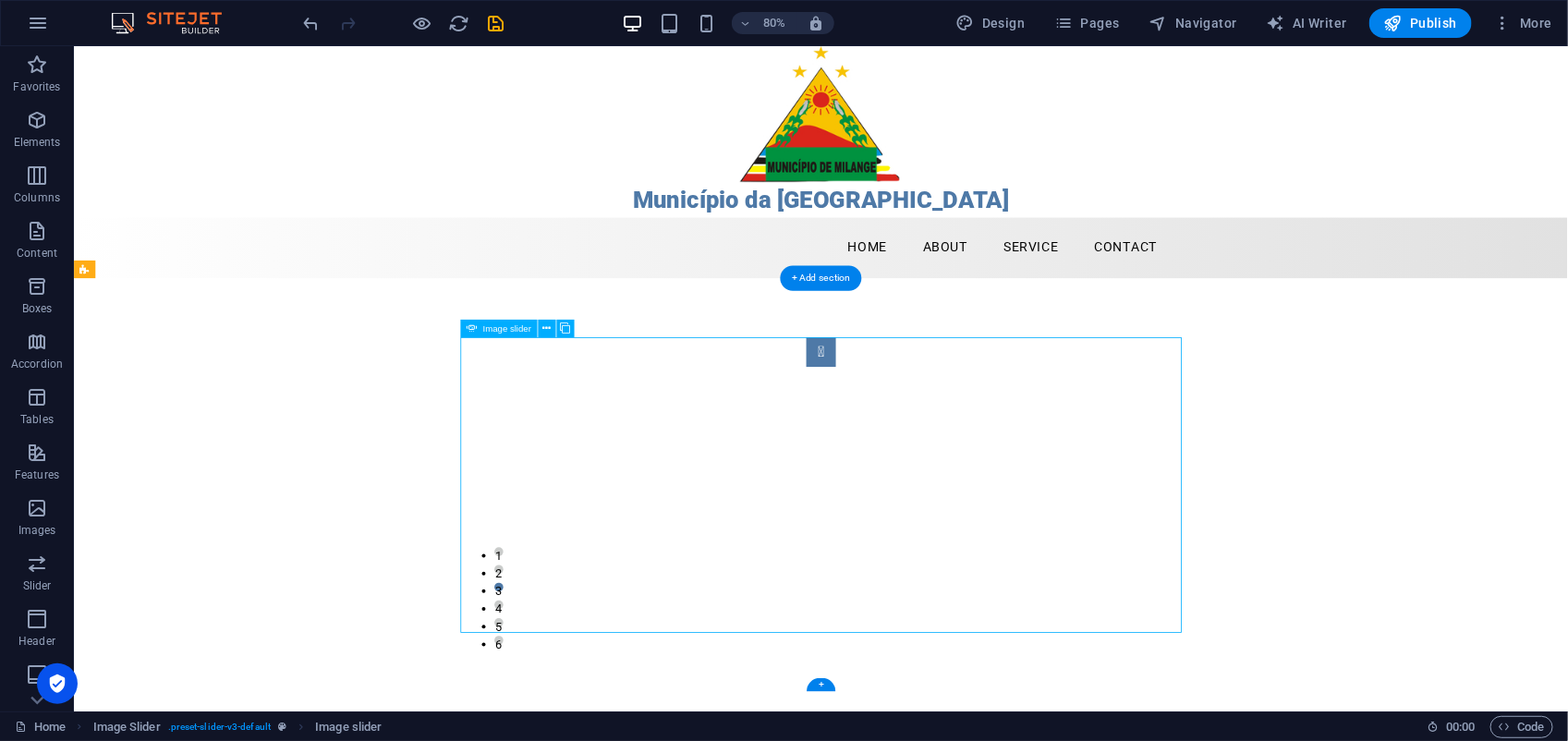click at bounding box center (1007, 428) 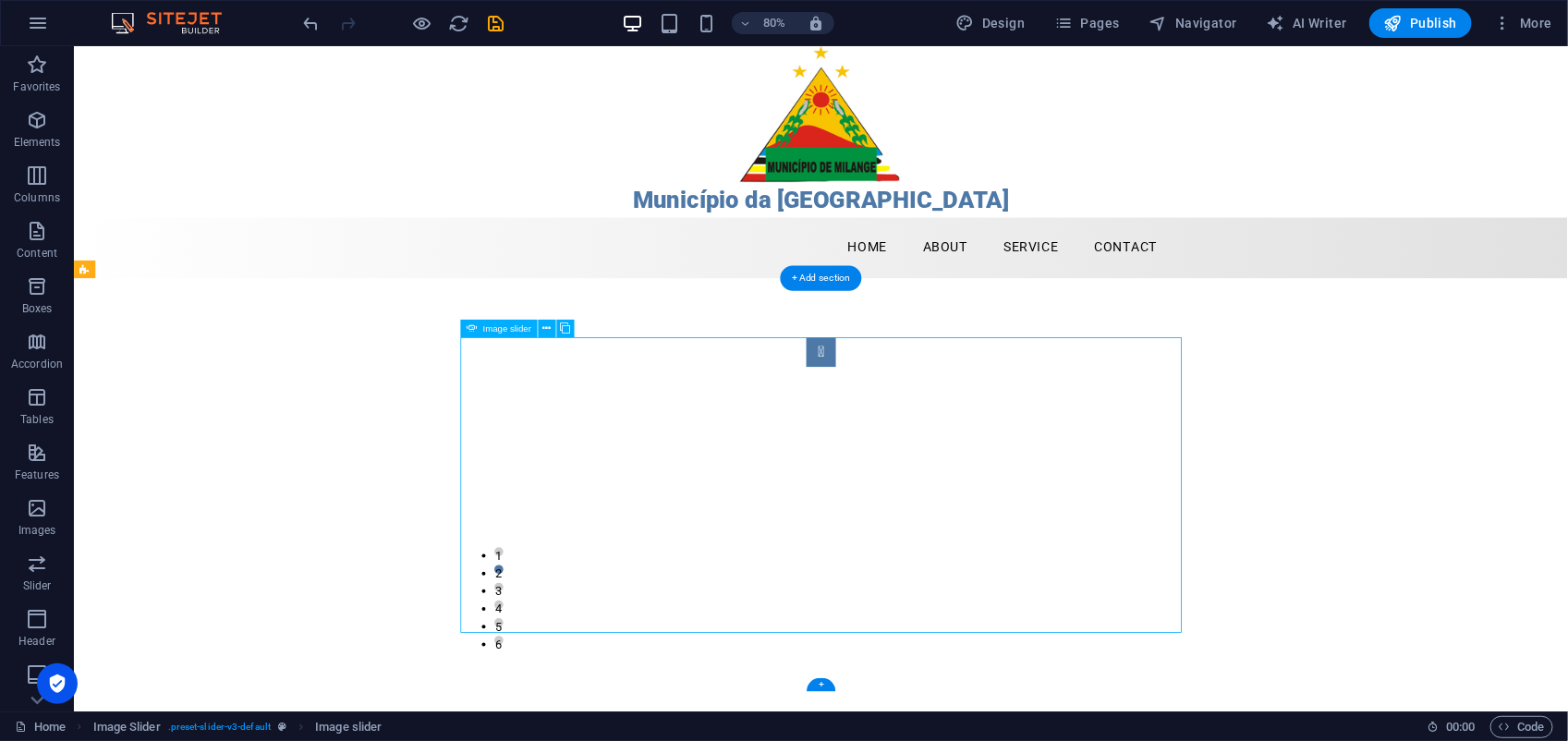 click at bounding box center (1007, 428) 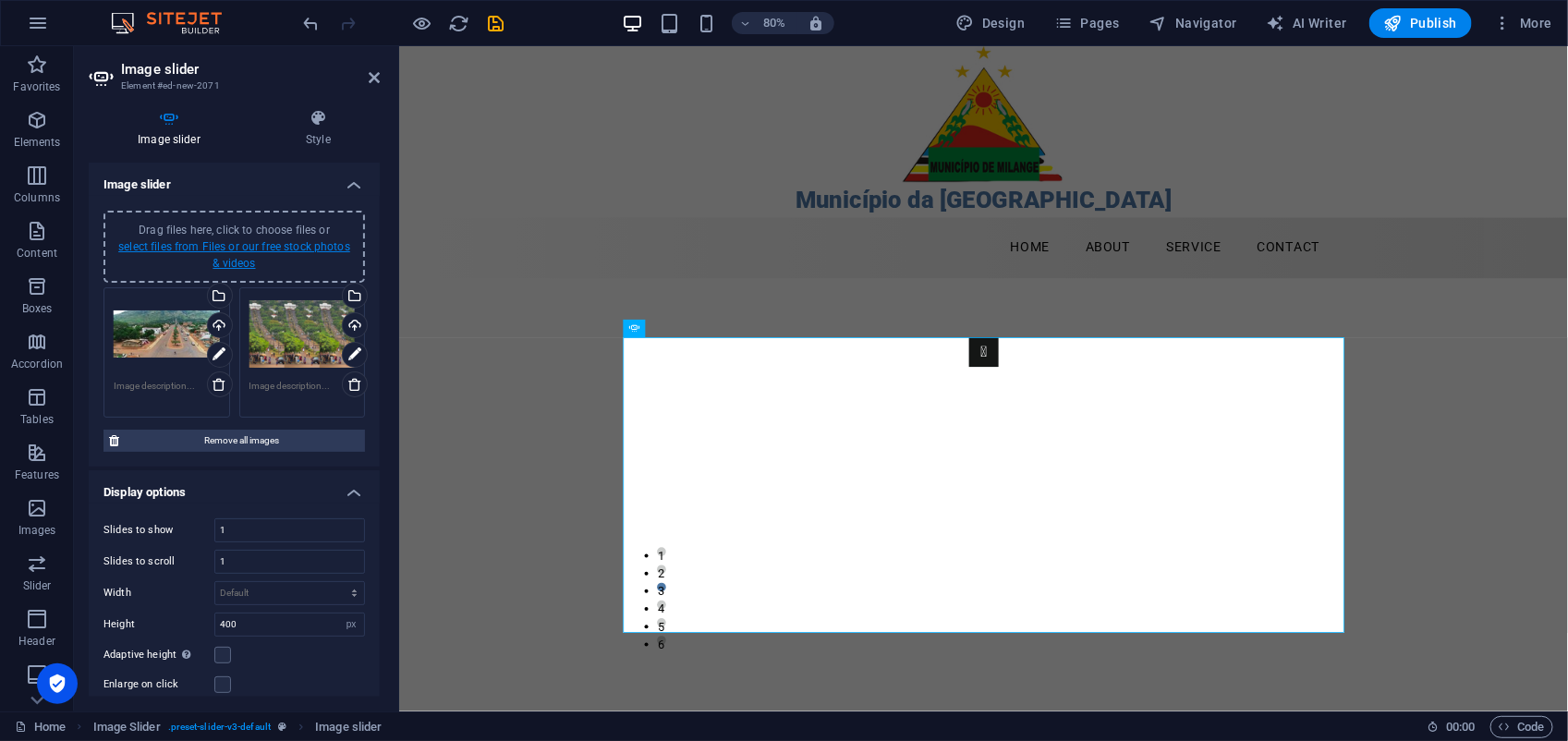 click on "select files from Files or our free stock photos & videos" at bounding box center [234, 255] 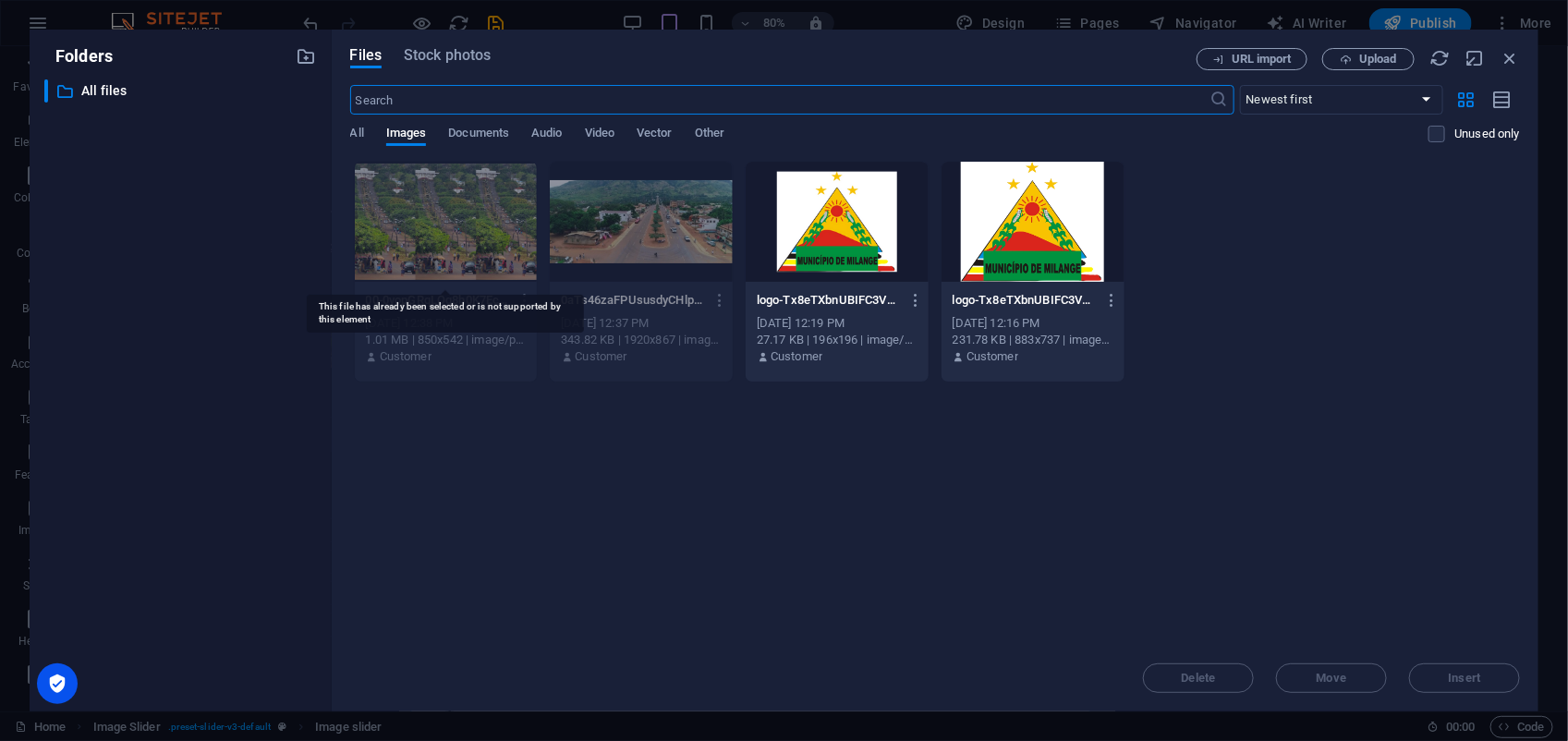 click at bounding box center (446, 222) 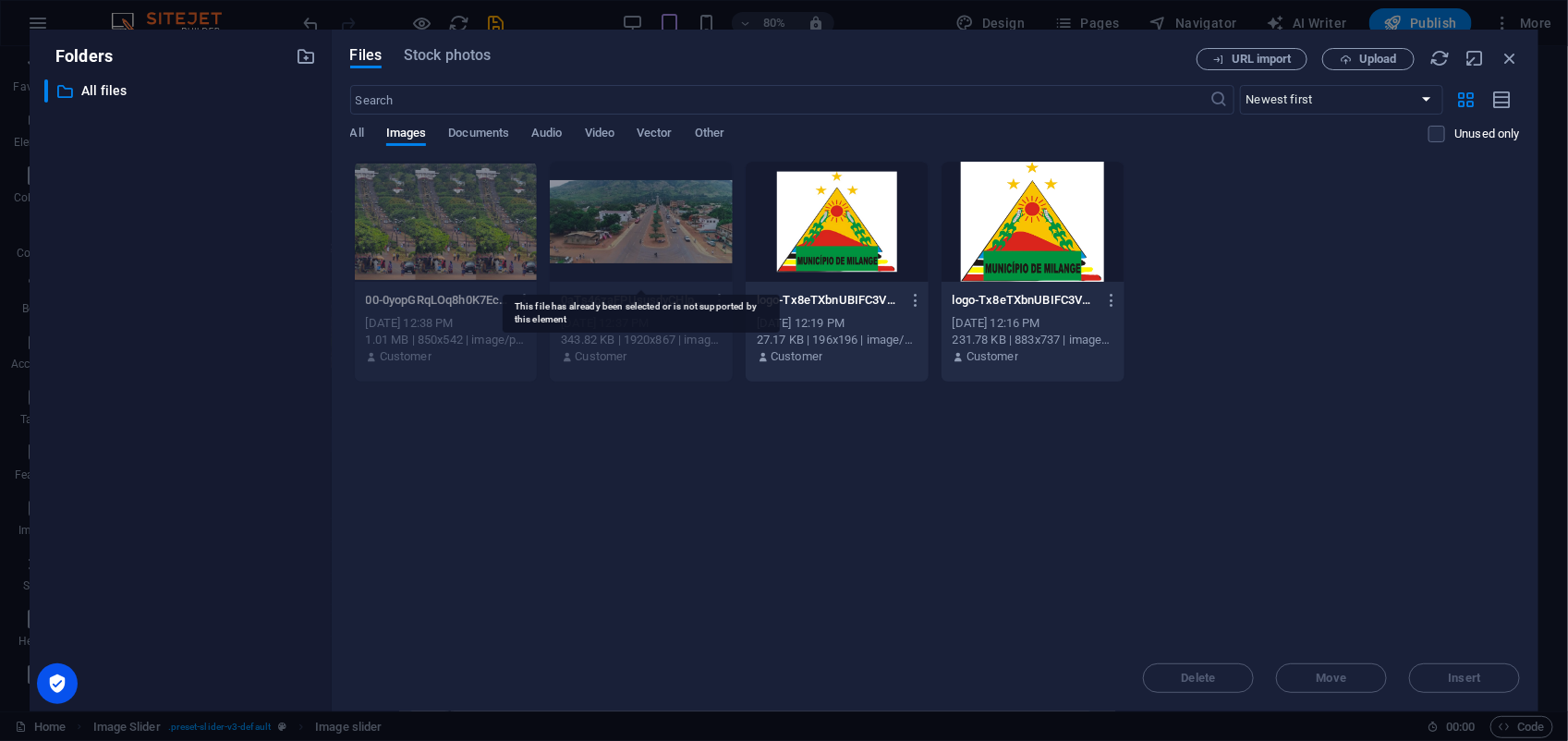 click at bounding box center (641, 222) 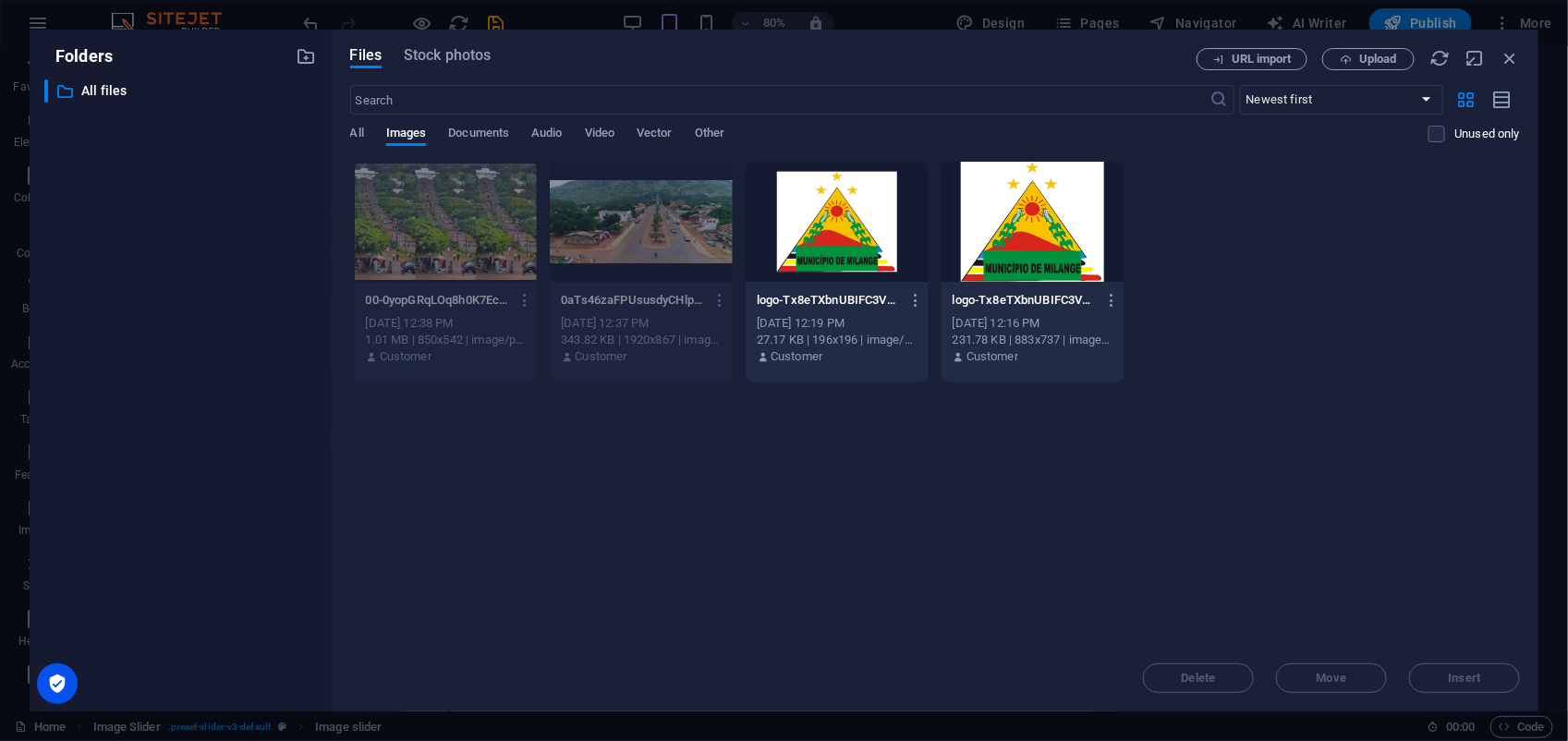 click at bounding box center (1510, 58) 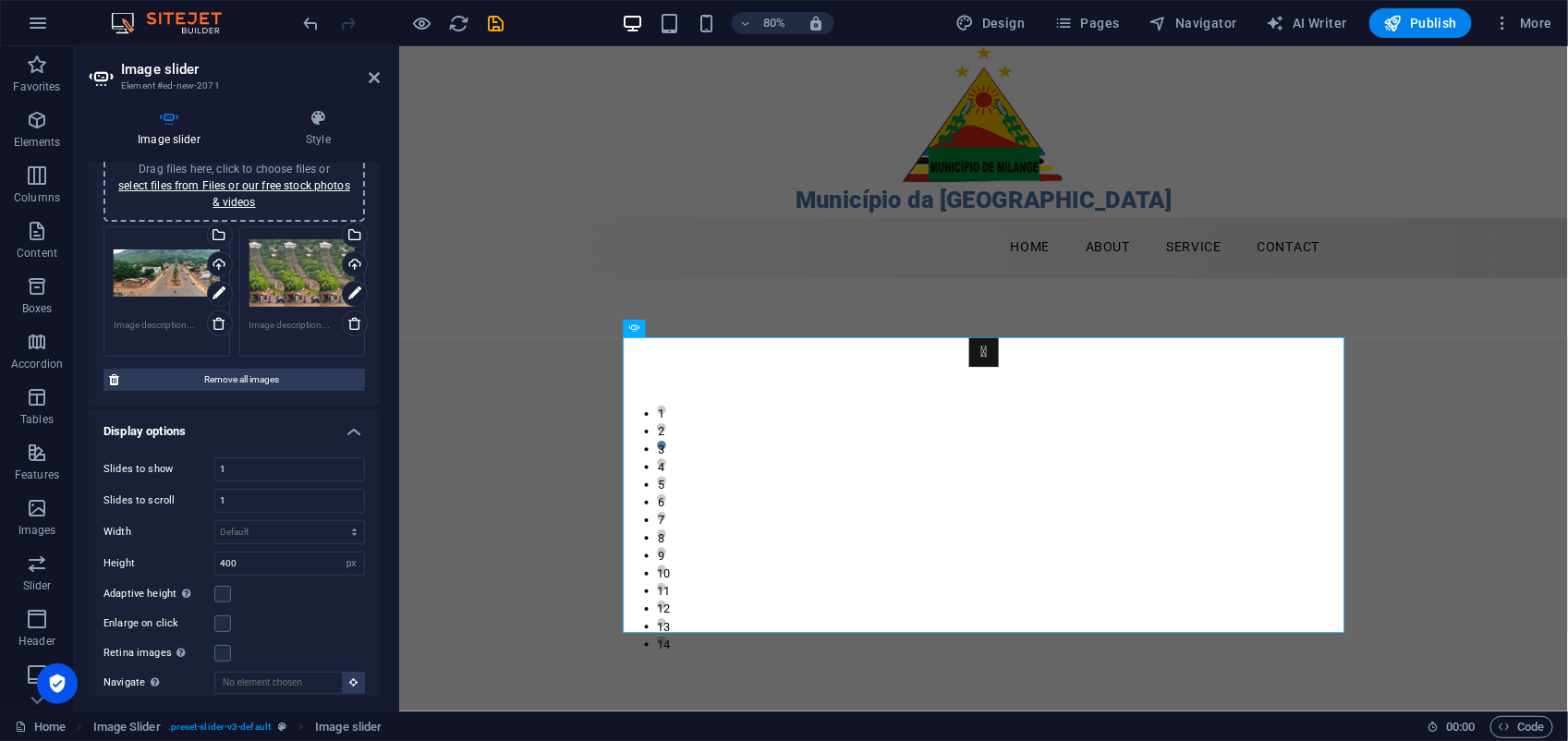 scroll, scrollTop: 176, scrollLeft: 0, axis: vertical 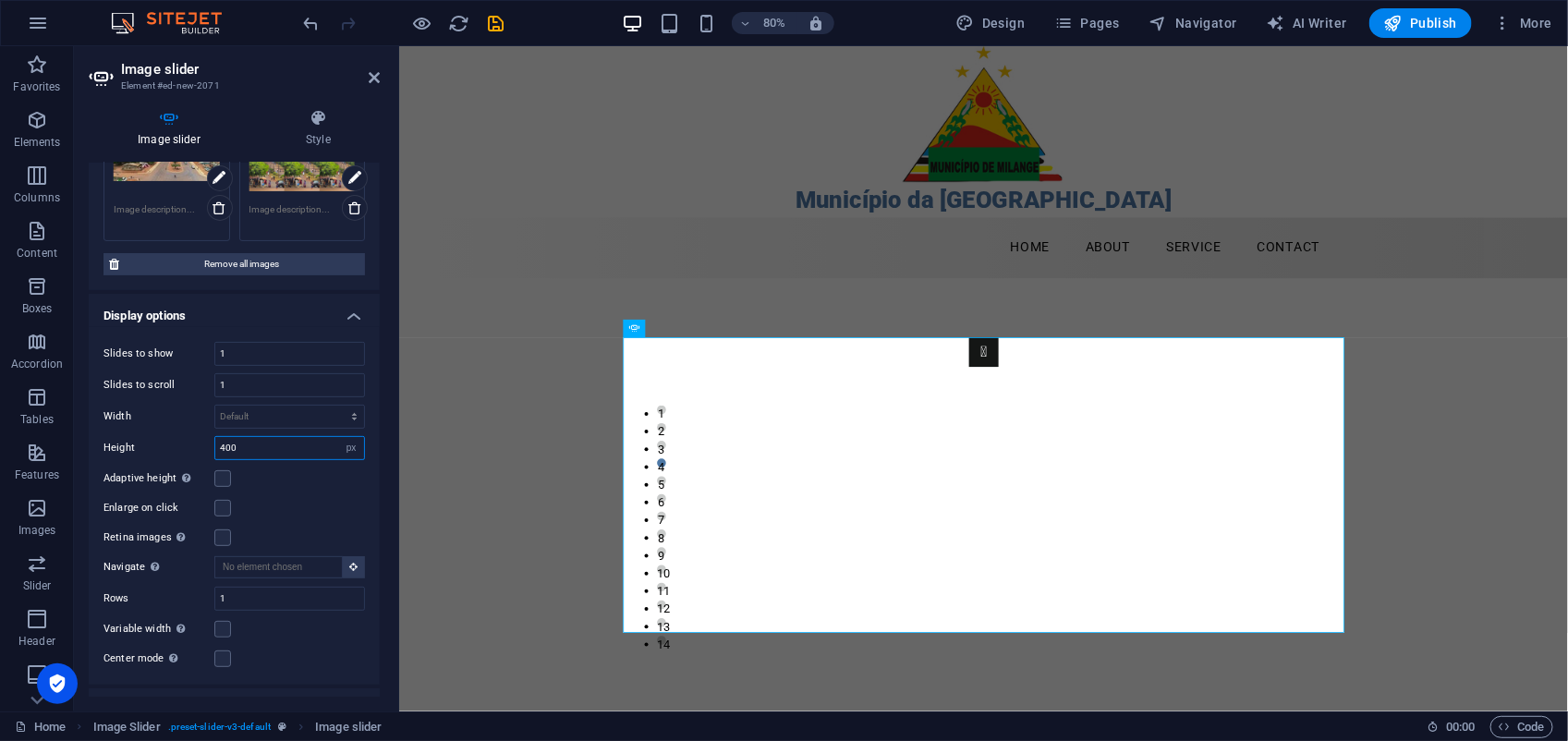 click on "400" at bounding box center (289, 448) 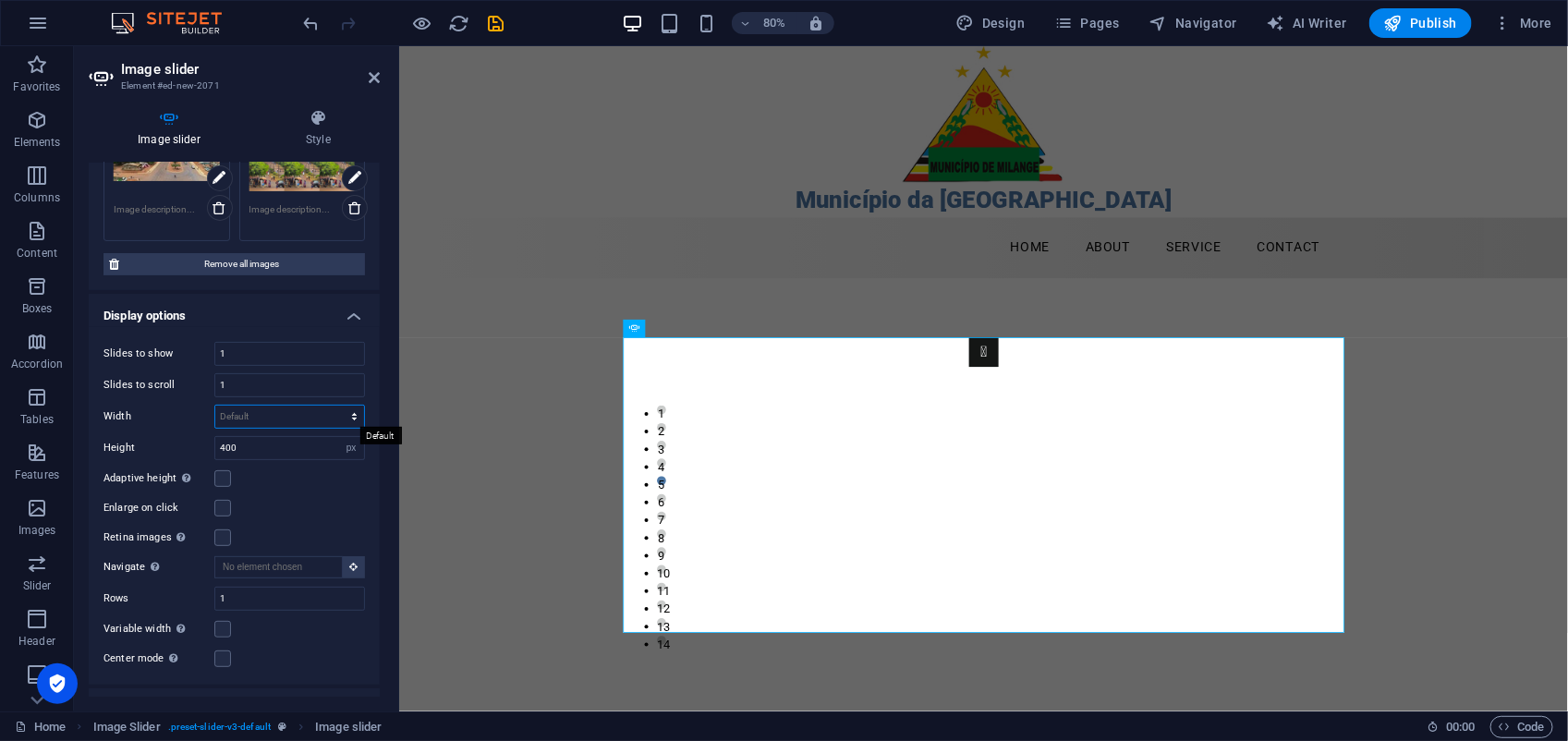 click on "Default px % rem em vw vh" at bounding box center (289, 417) 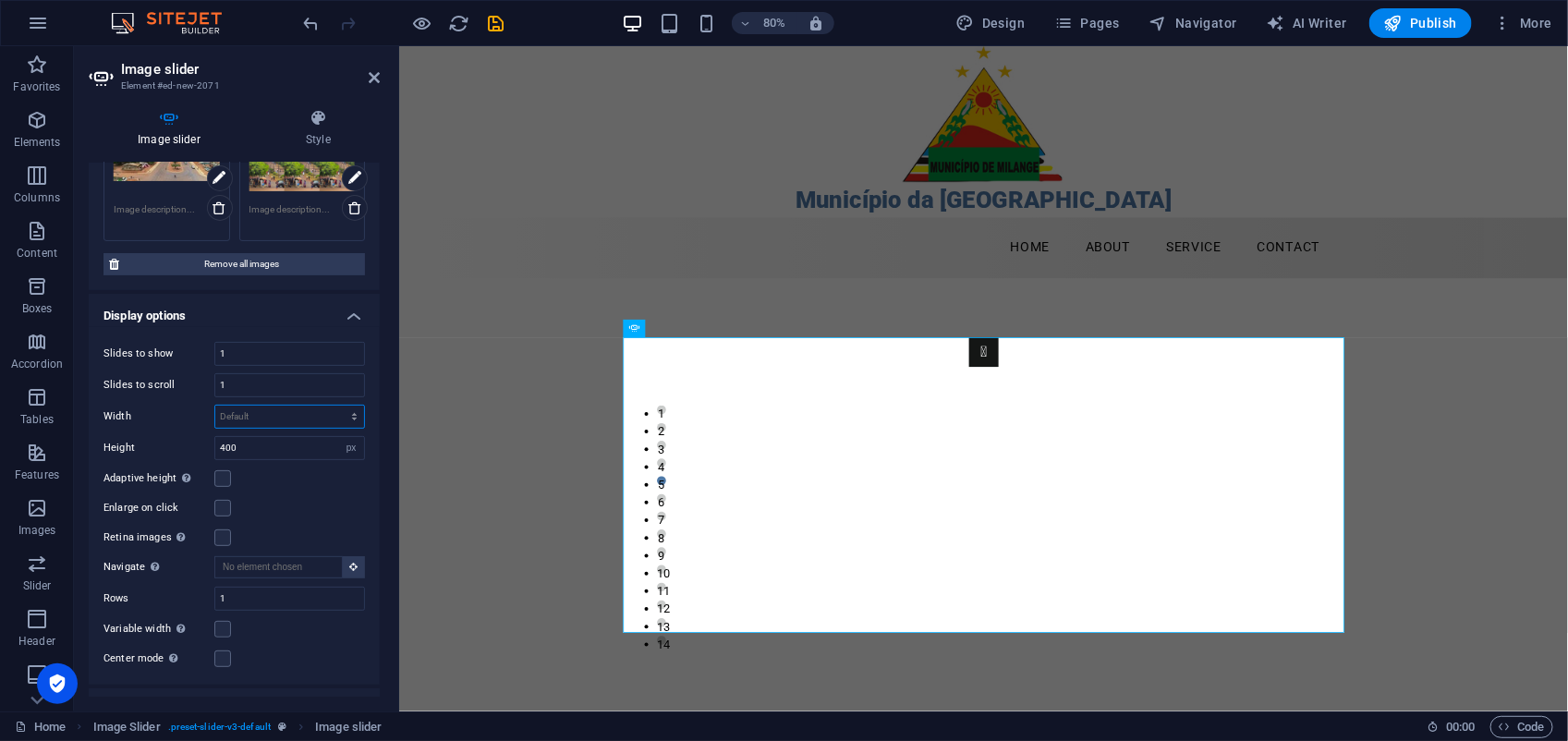 select on "%" 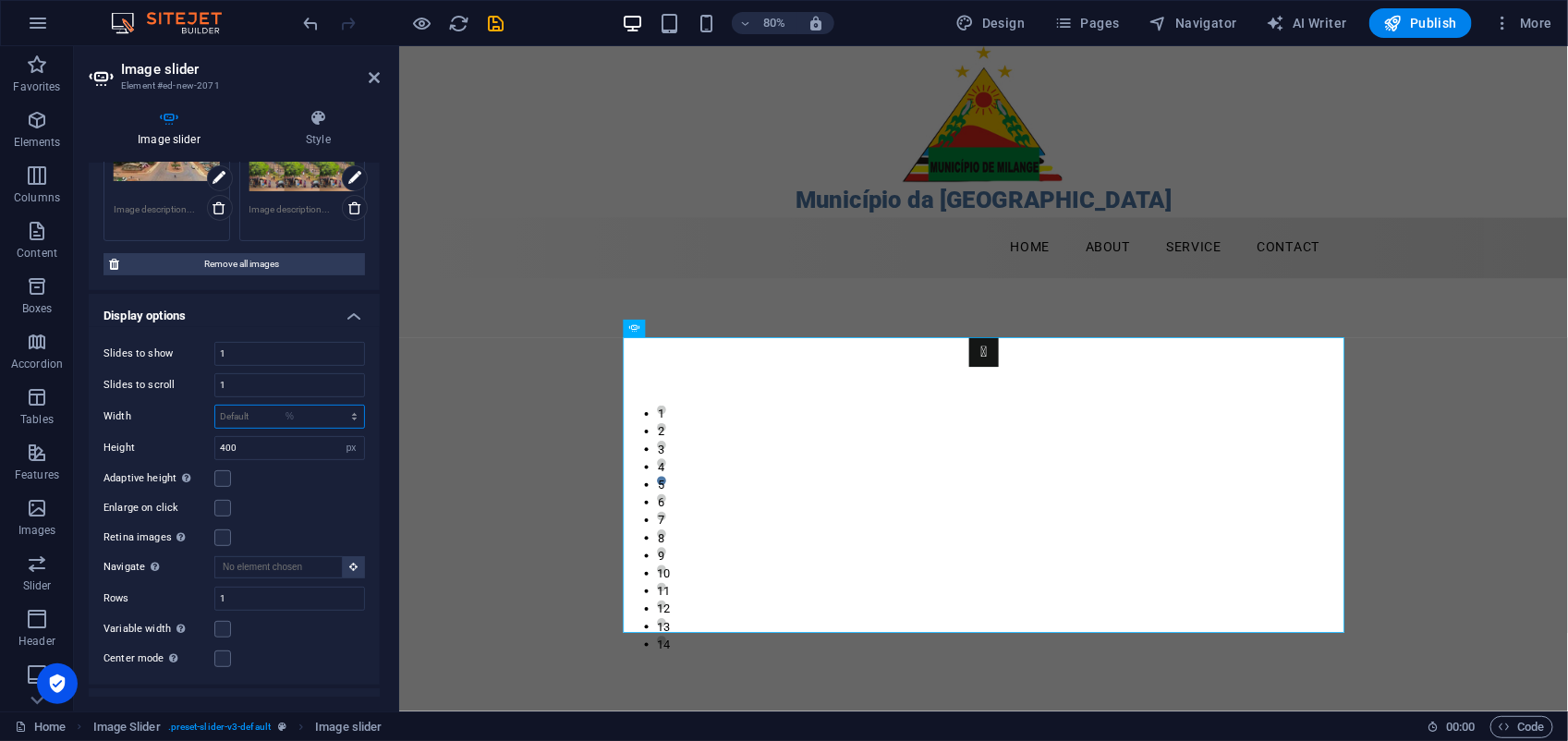 click on "Default px % rem em vw vh" at bounding box center (289, 417) 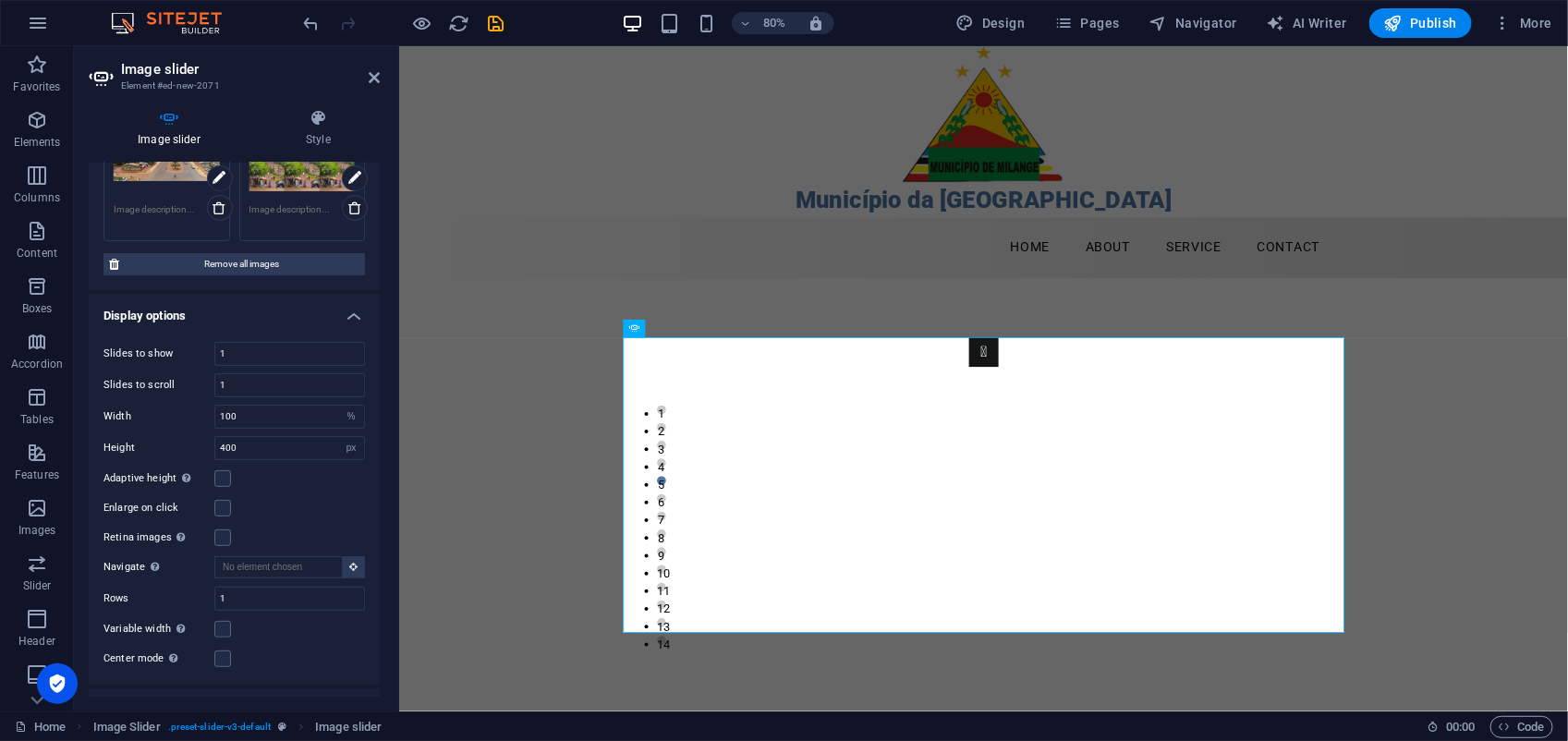 click on "Enlarge on click" at bounding box center (234, 508) 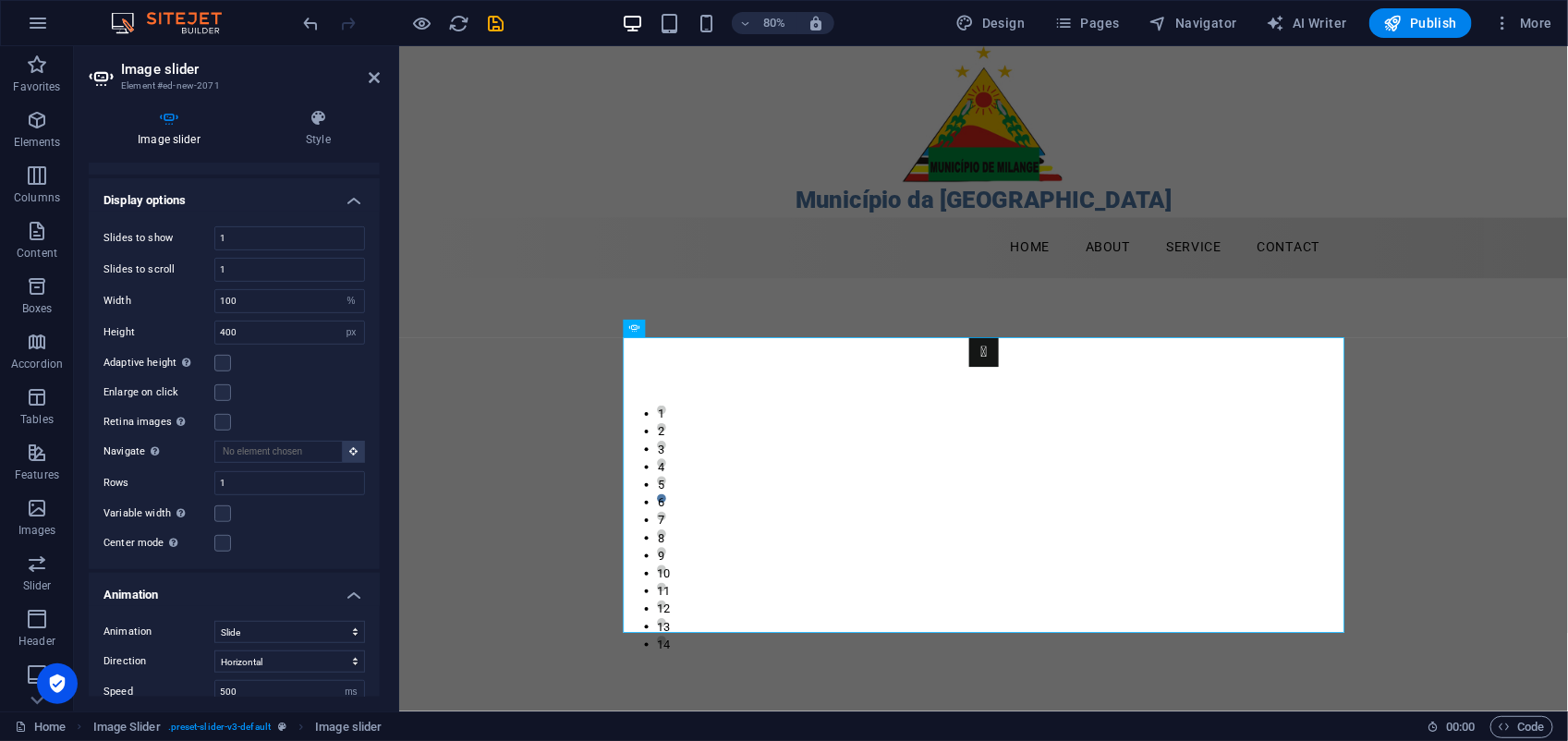scroll, scrollTop: 176, scrollLeft: 0, axis: vertical 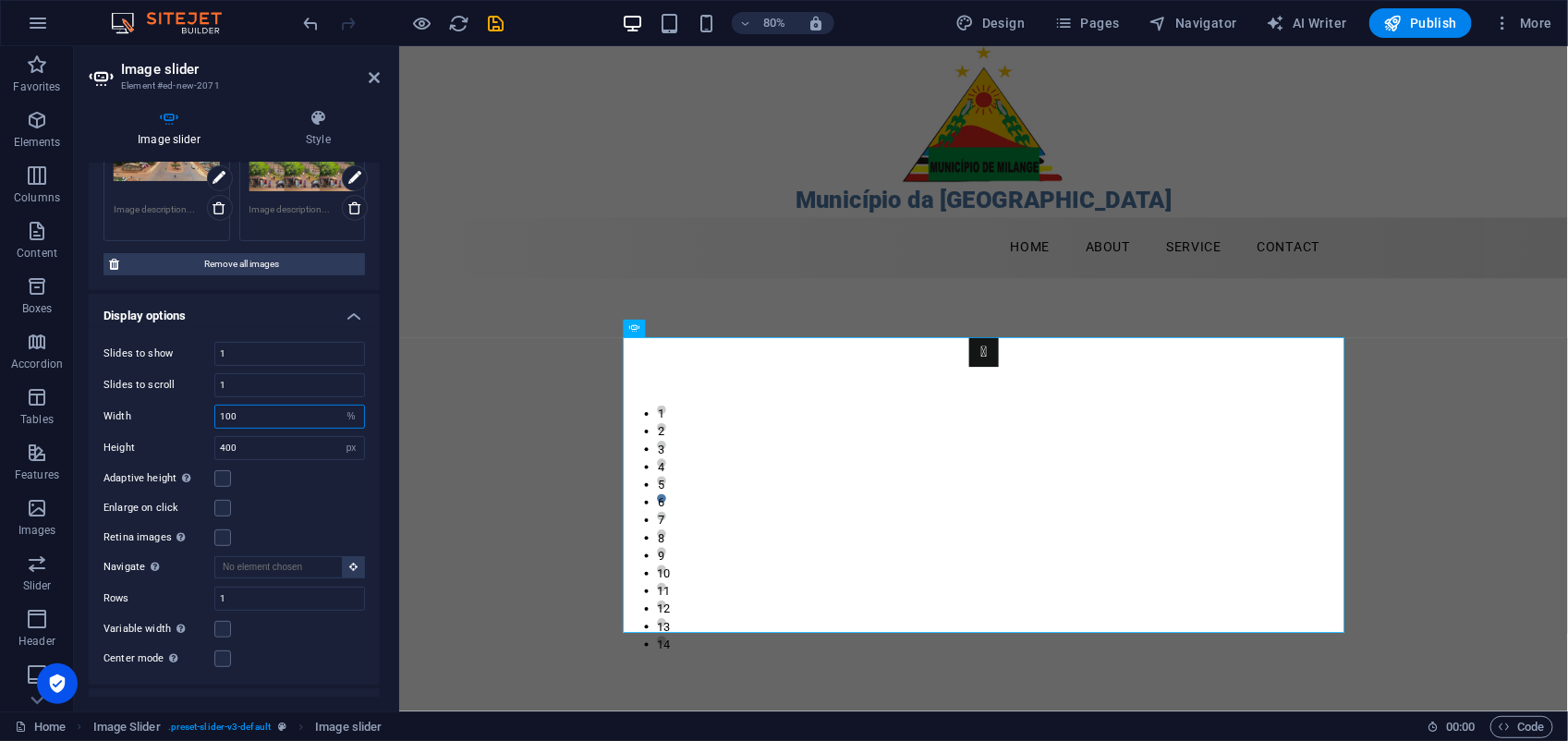 click on "100" at bounding box center (289, 417) 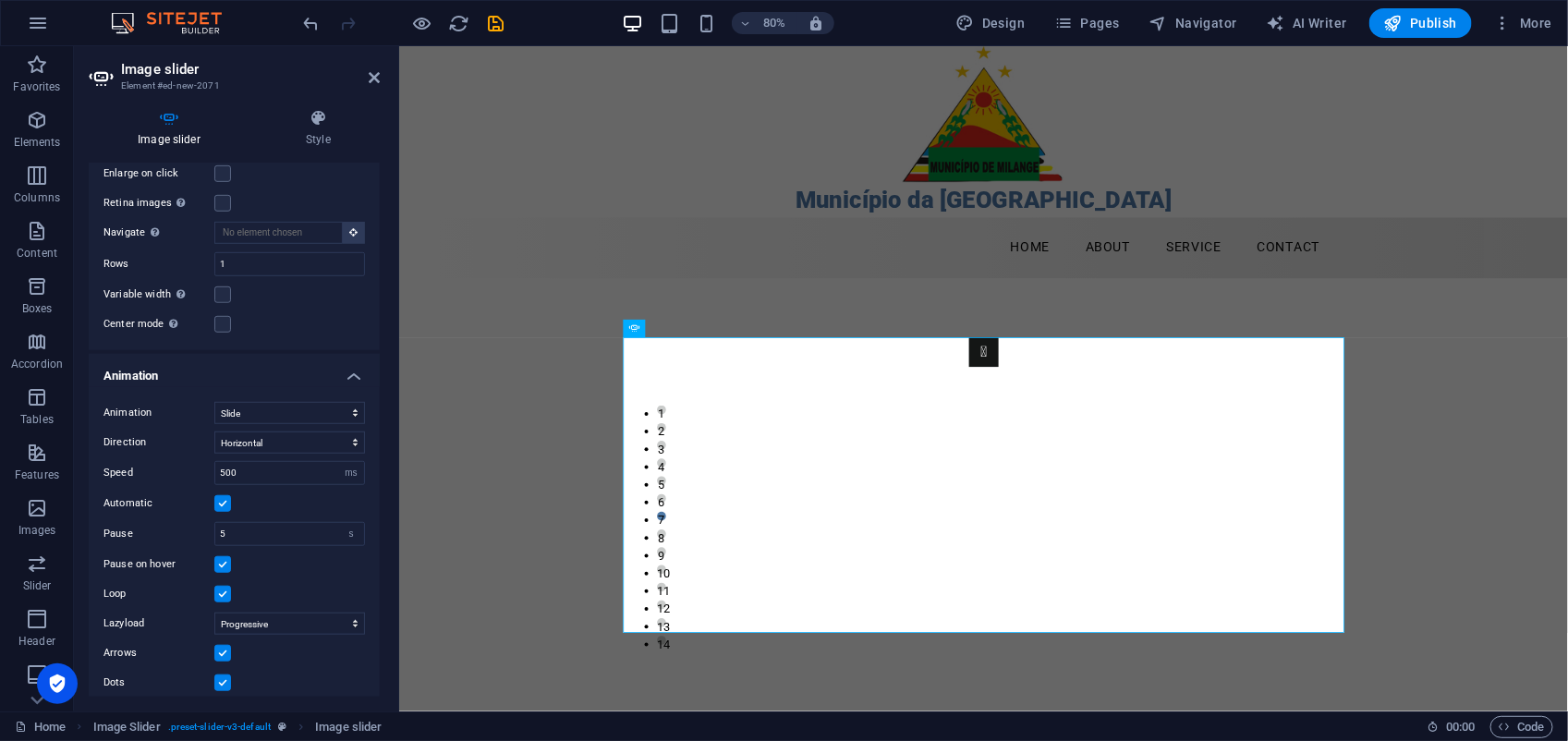 scroll, scrollTop: 523, scrollLeft: 0, axis: vertical 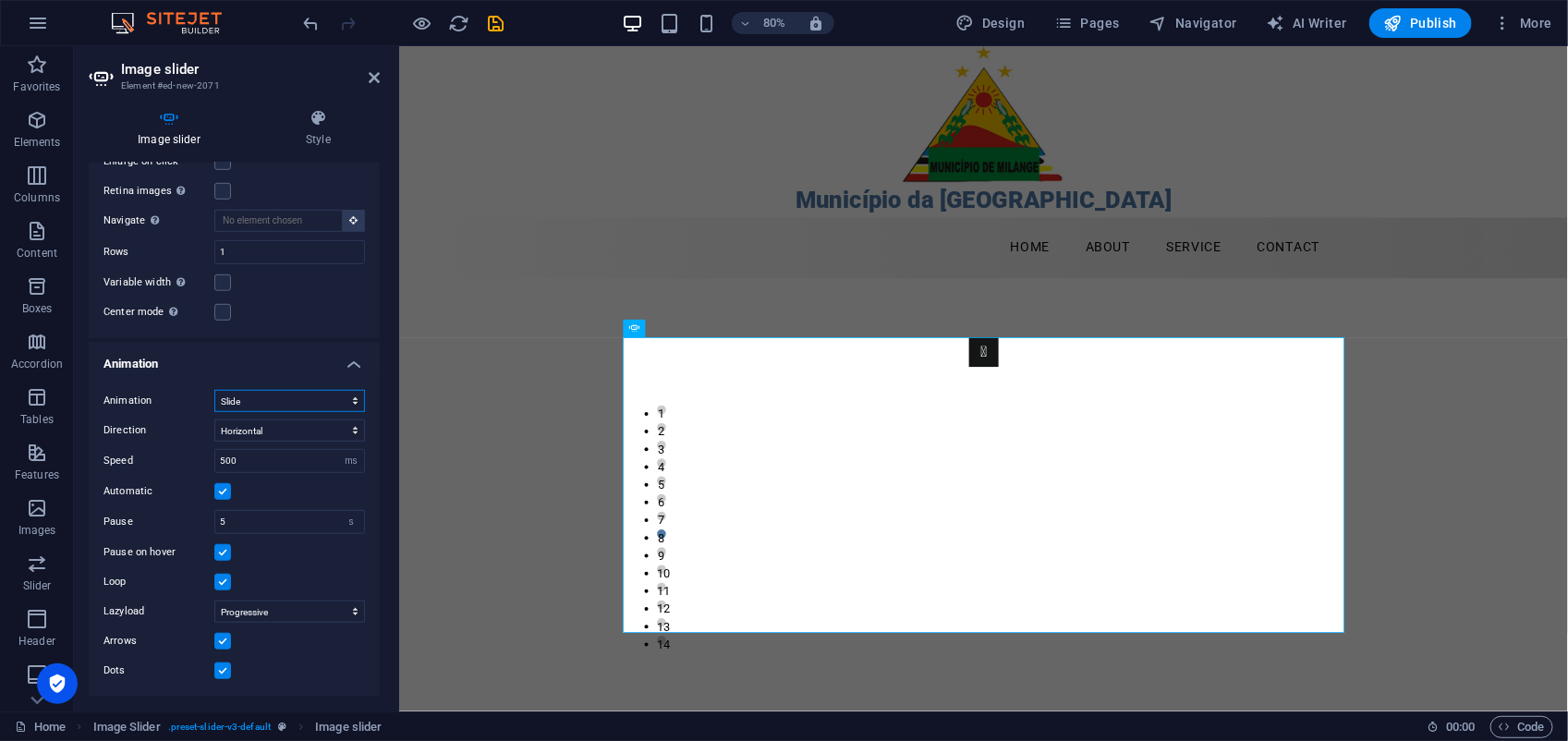 click on "Slide Fade" at bounding box center [289, 401] 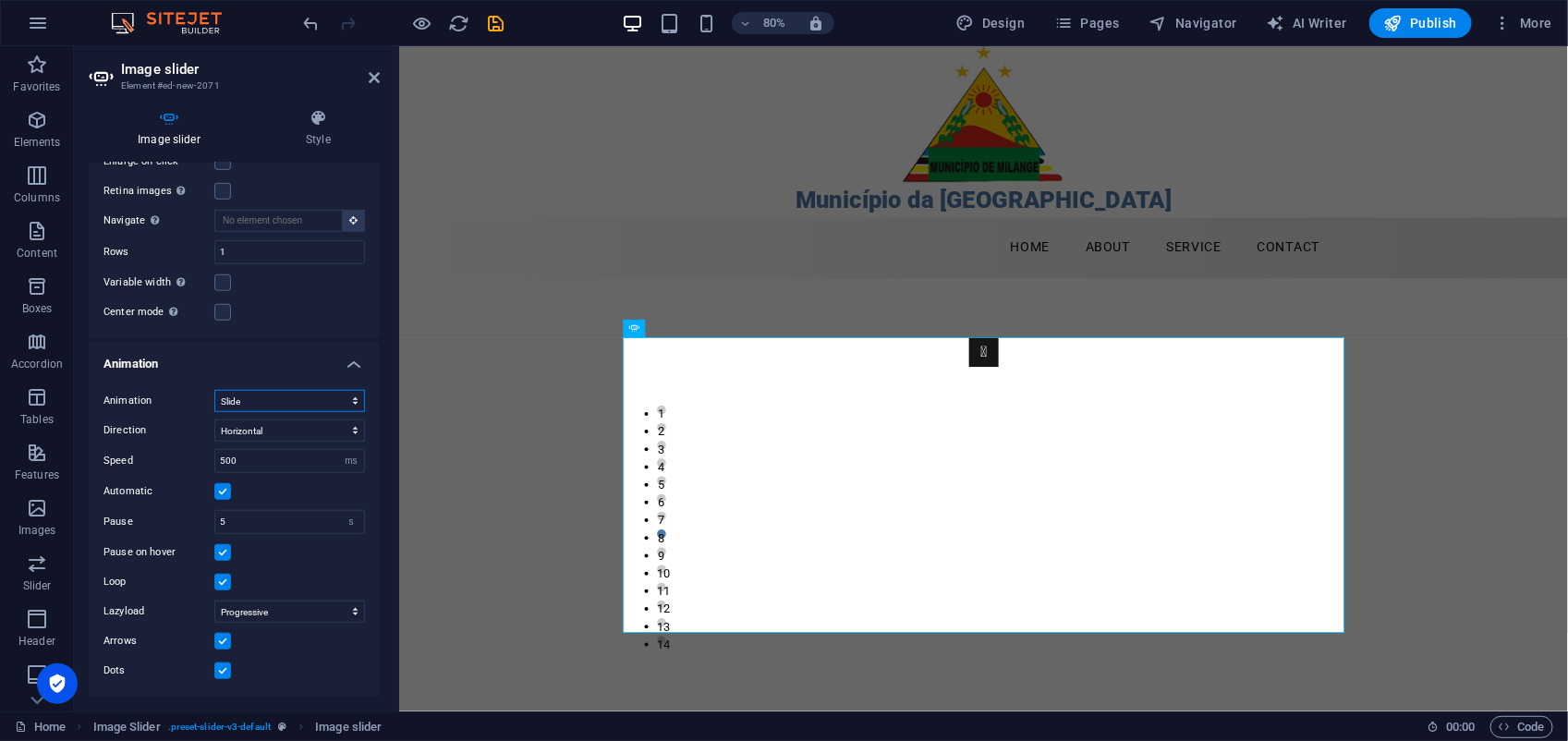 click on "Slide Fade" at bounding box center [289, 401] 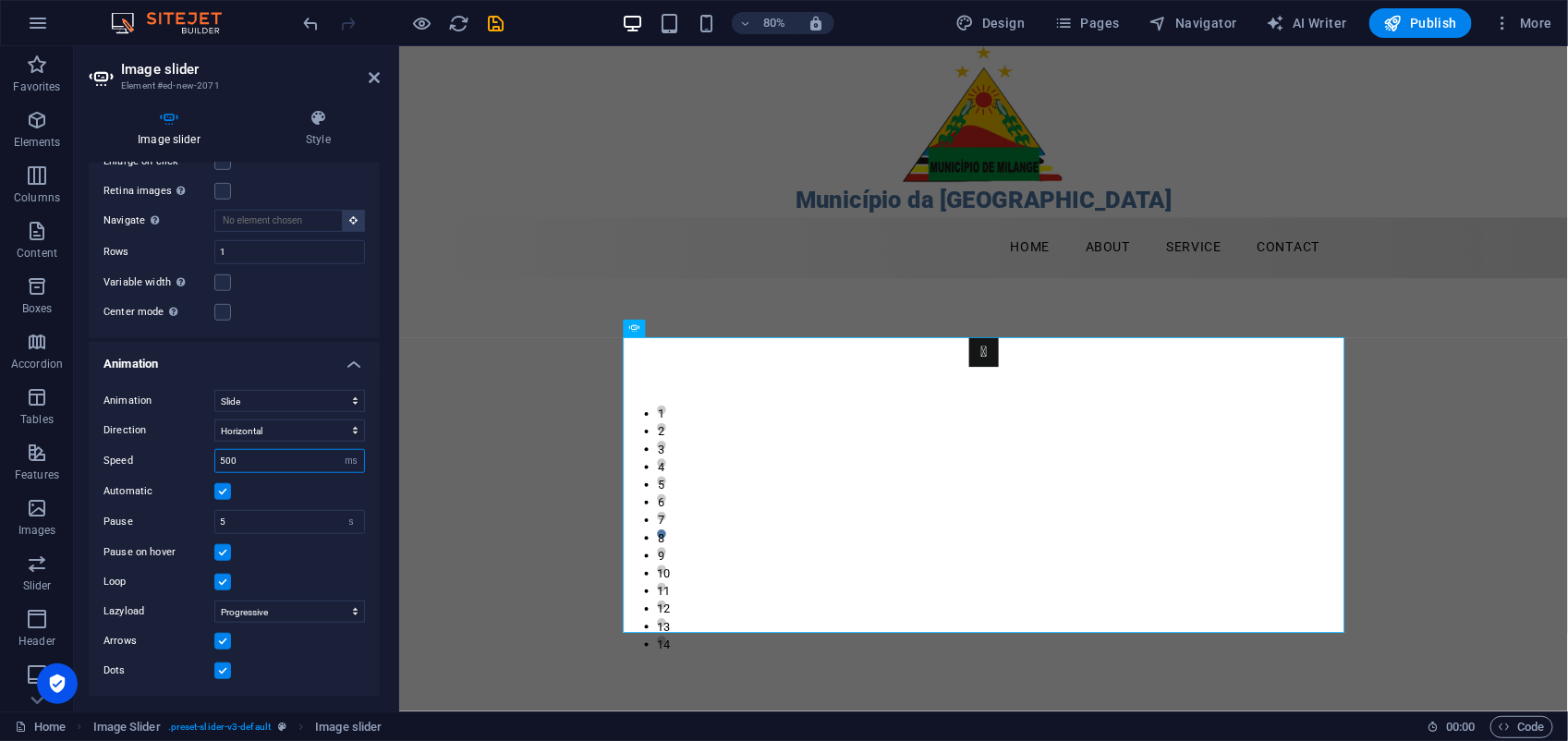 click on "500" at bounding box center (289, 461) 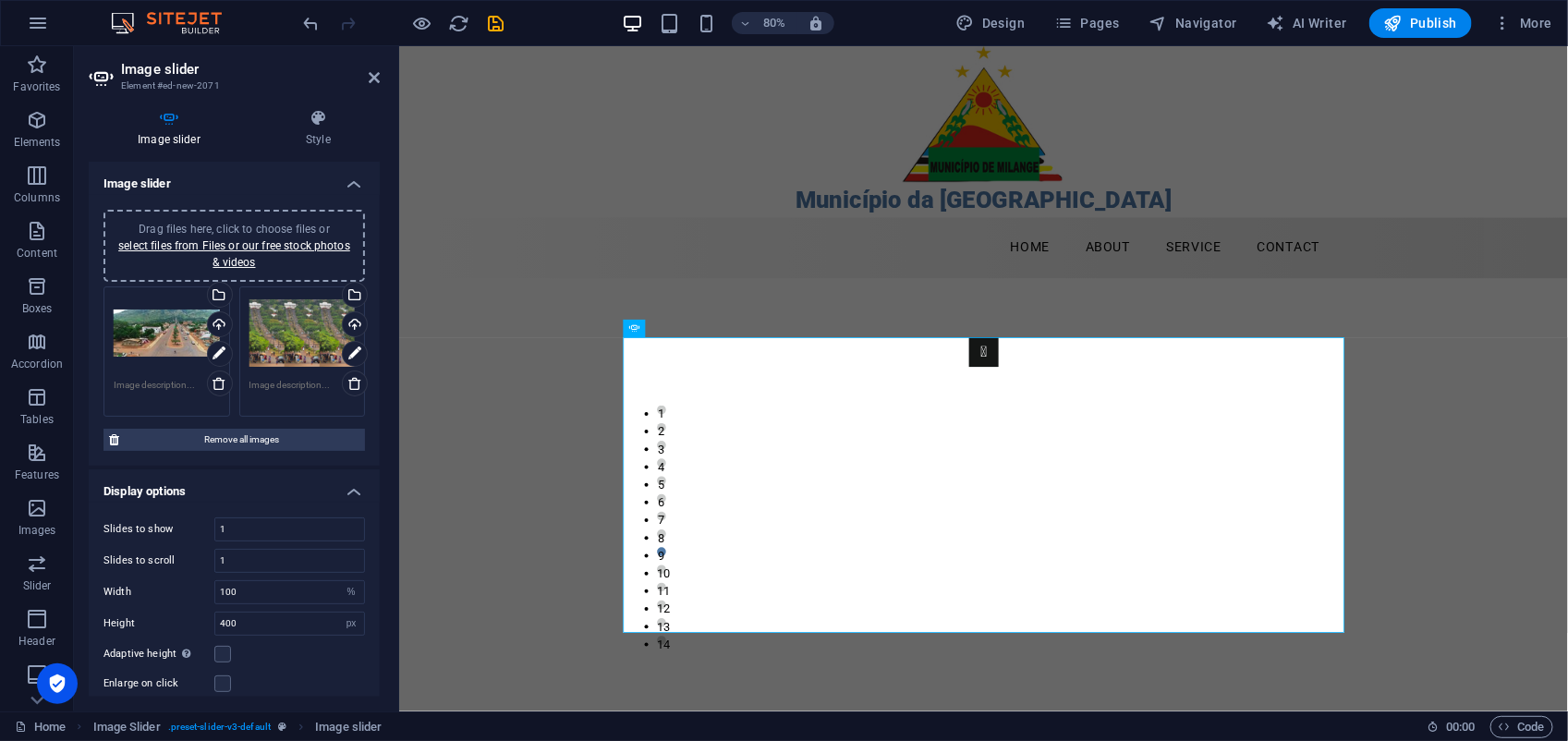 scroll, scrollTop: 0, scrollLeft: 0, axis: both 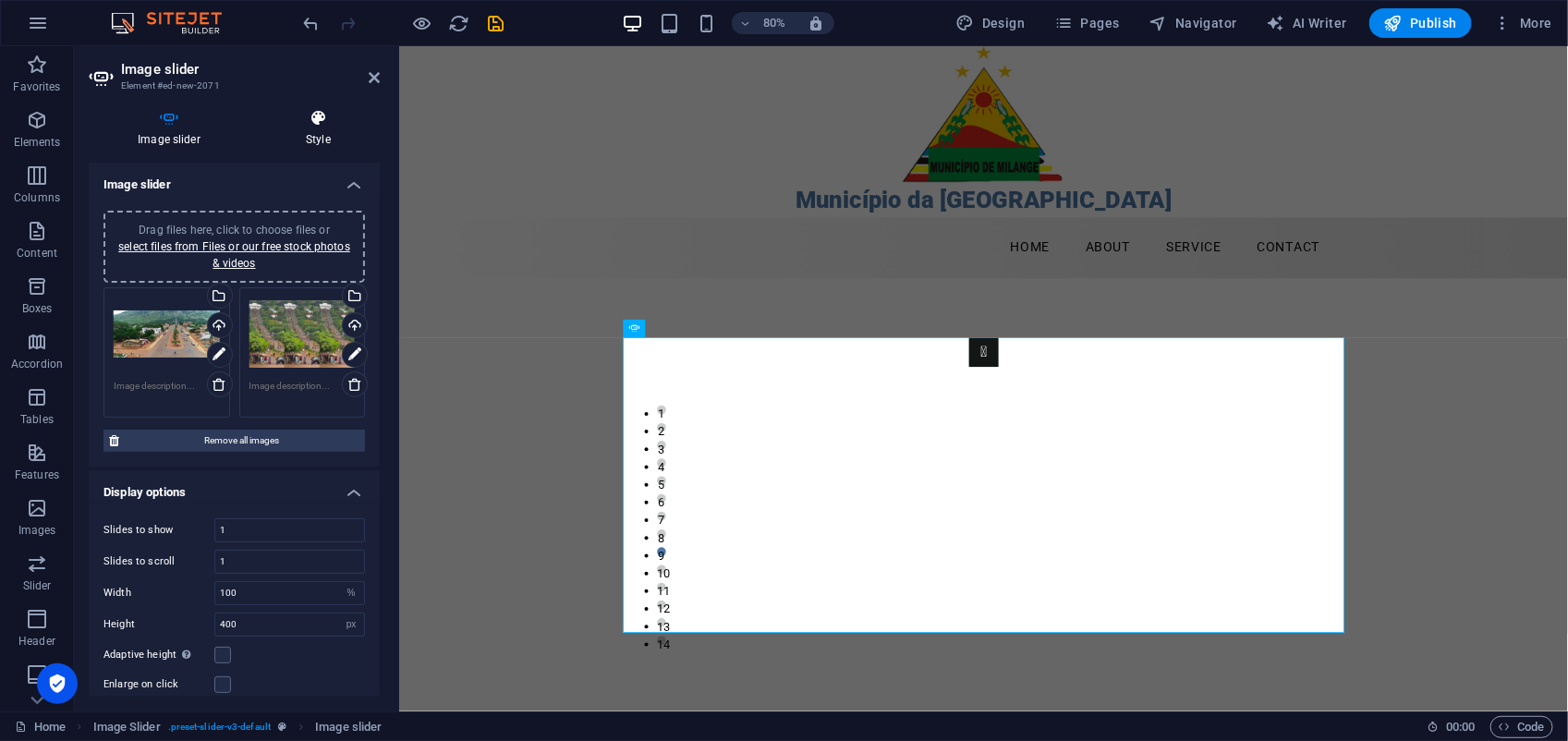 click at bounding box center [318, 118] 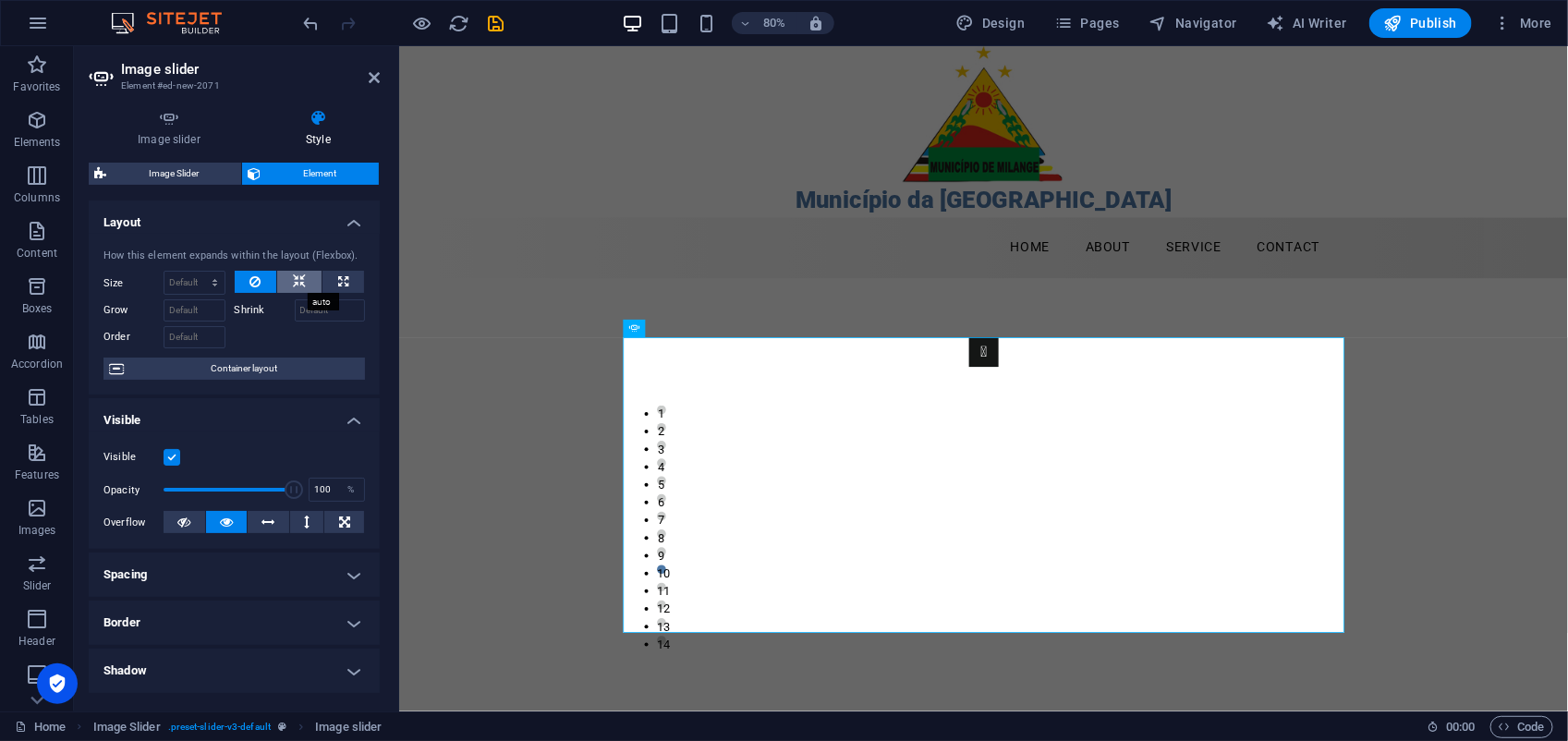 click at bounding box center [299, 282] 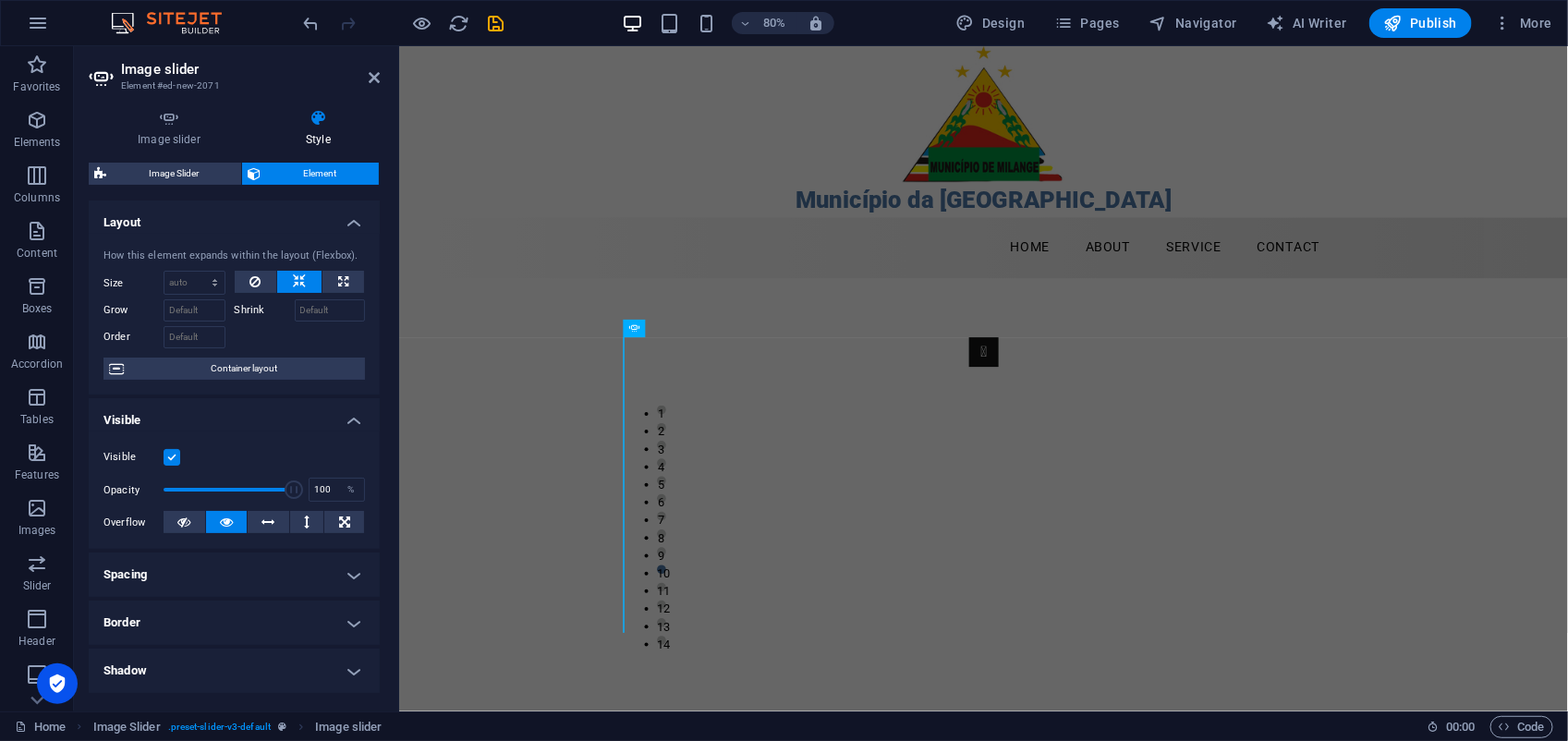 click at bounding box center (299, 282) 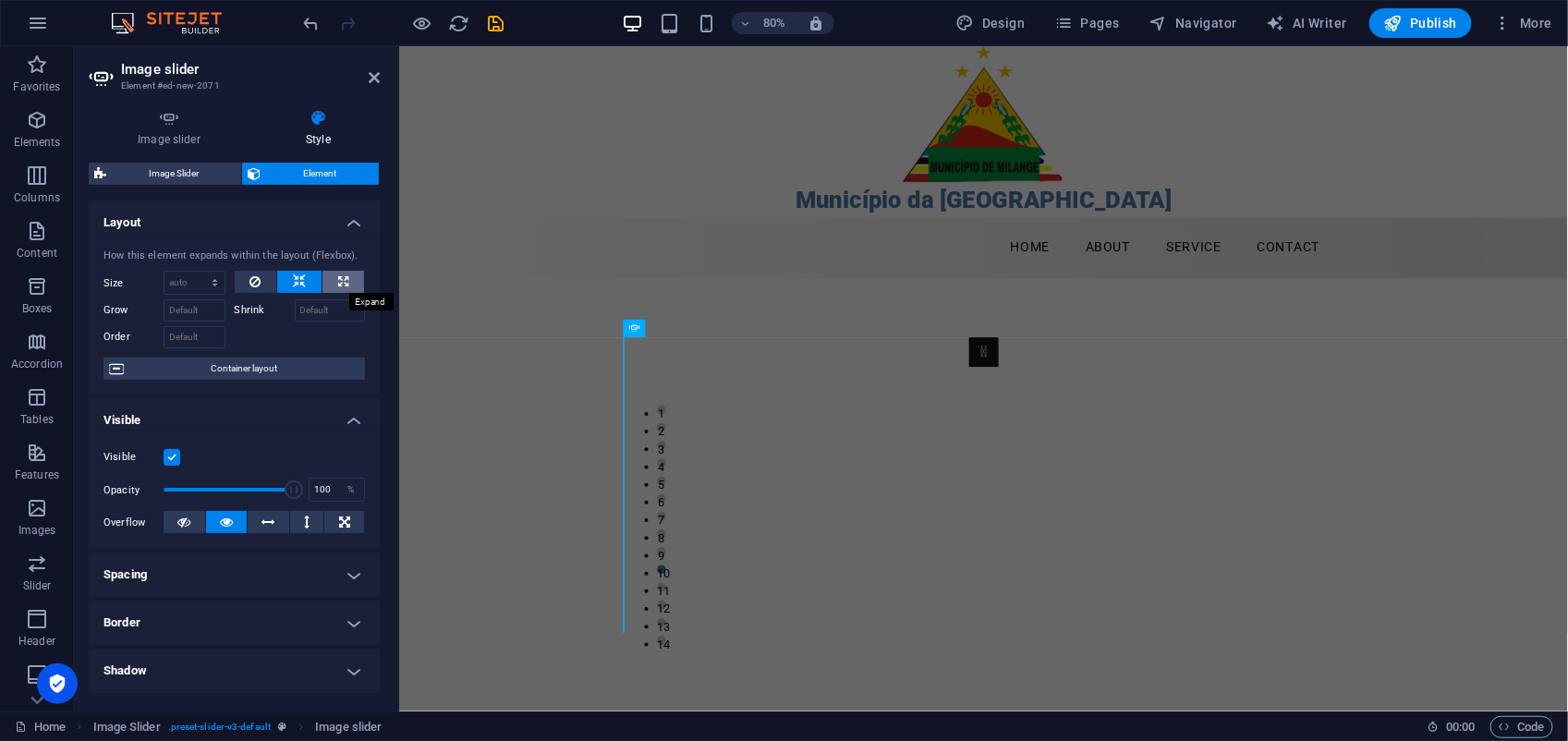 click at bounding box center (343, 282) 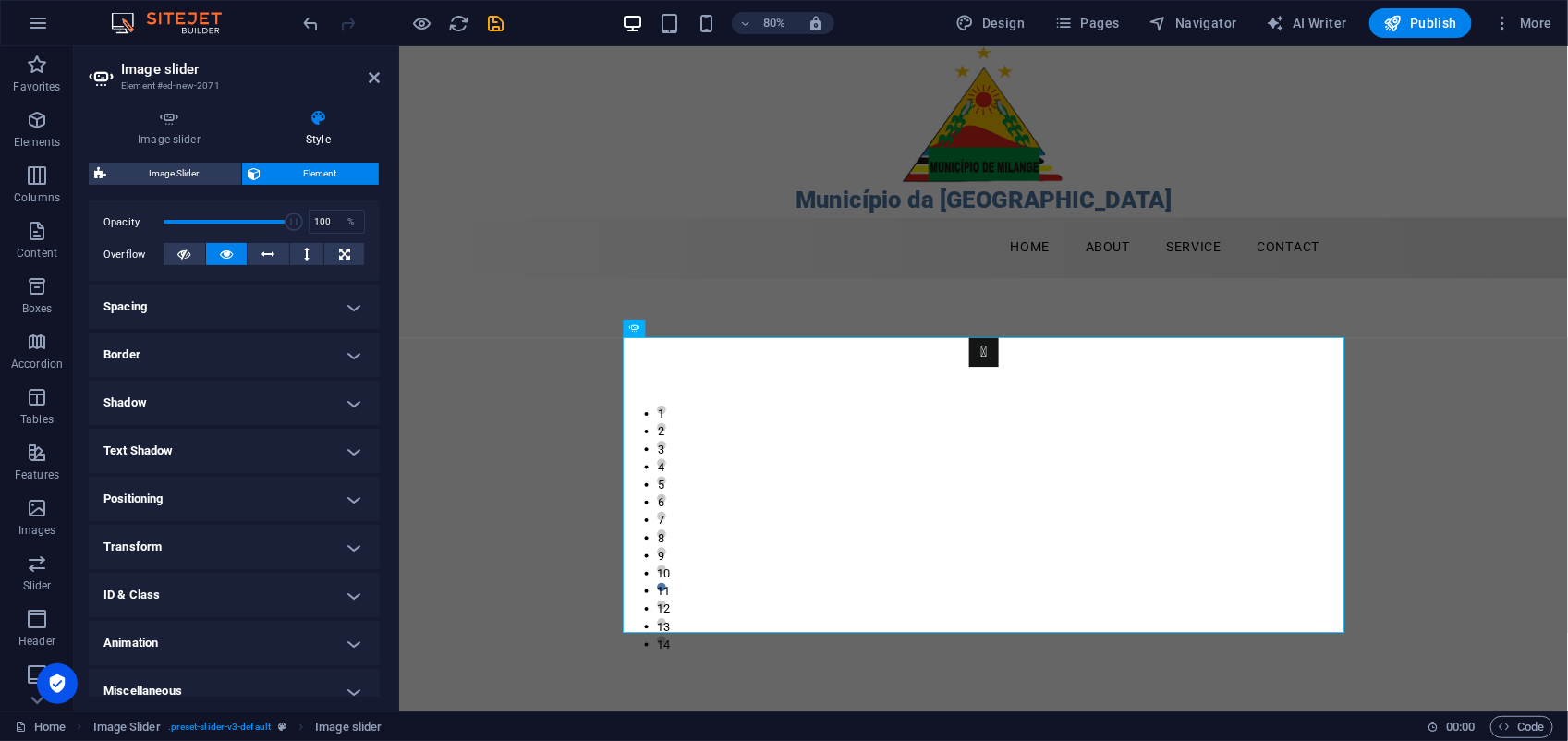 scroll, scrollTop: 284, scrollLeft: 0, axis: vertical 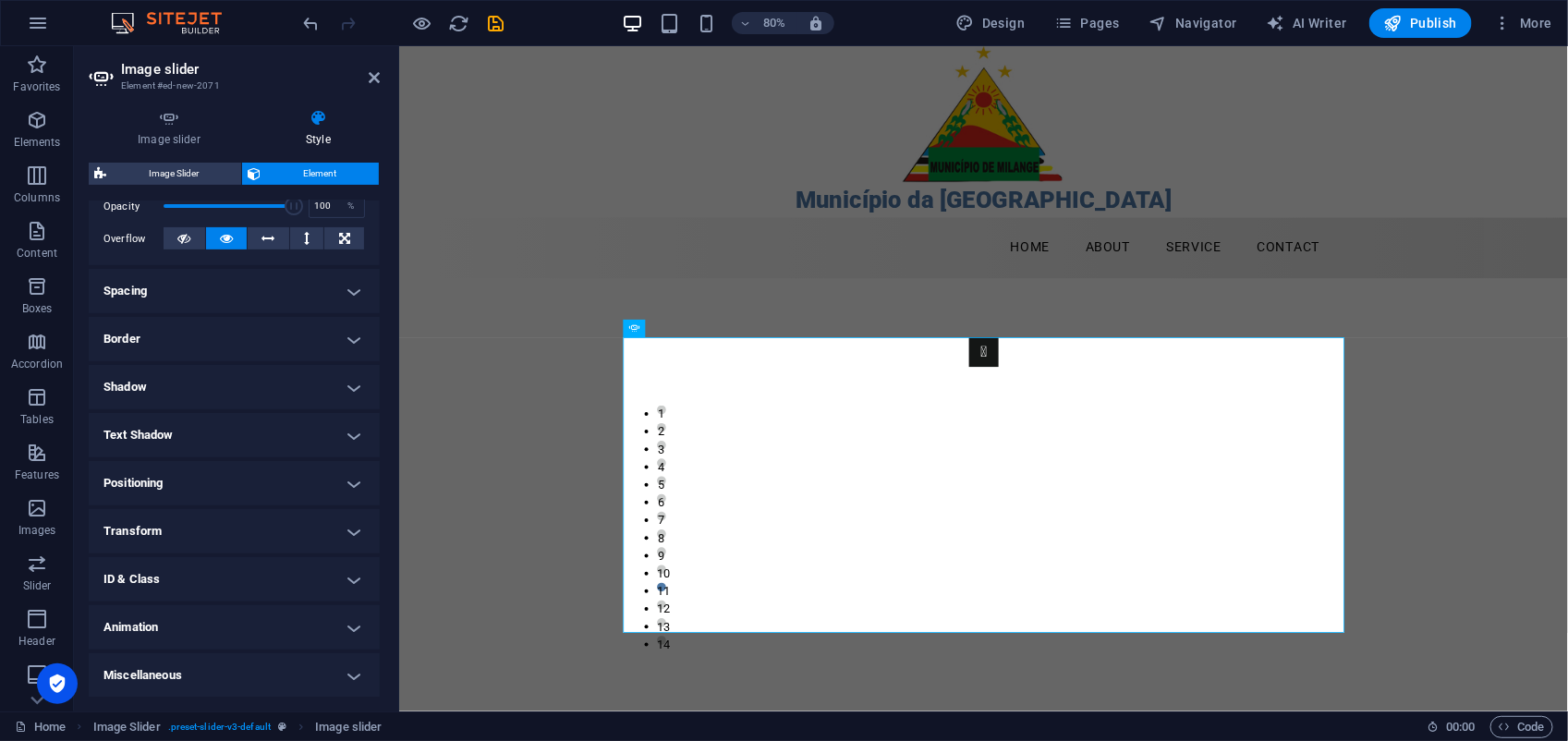 click on "Border" at bounding box center (234, 339) 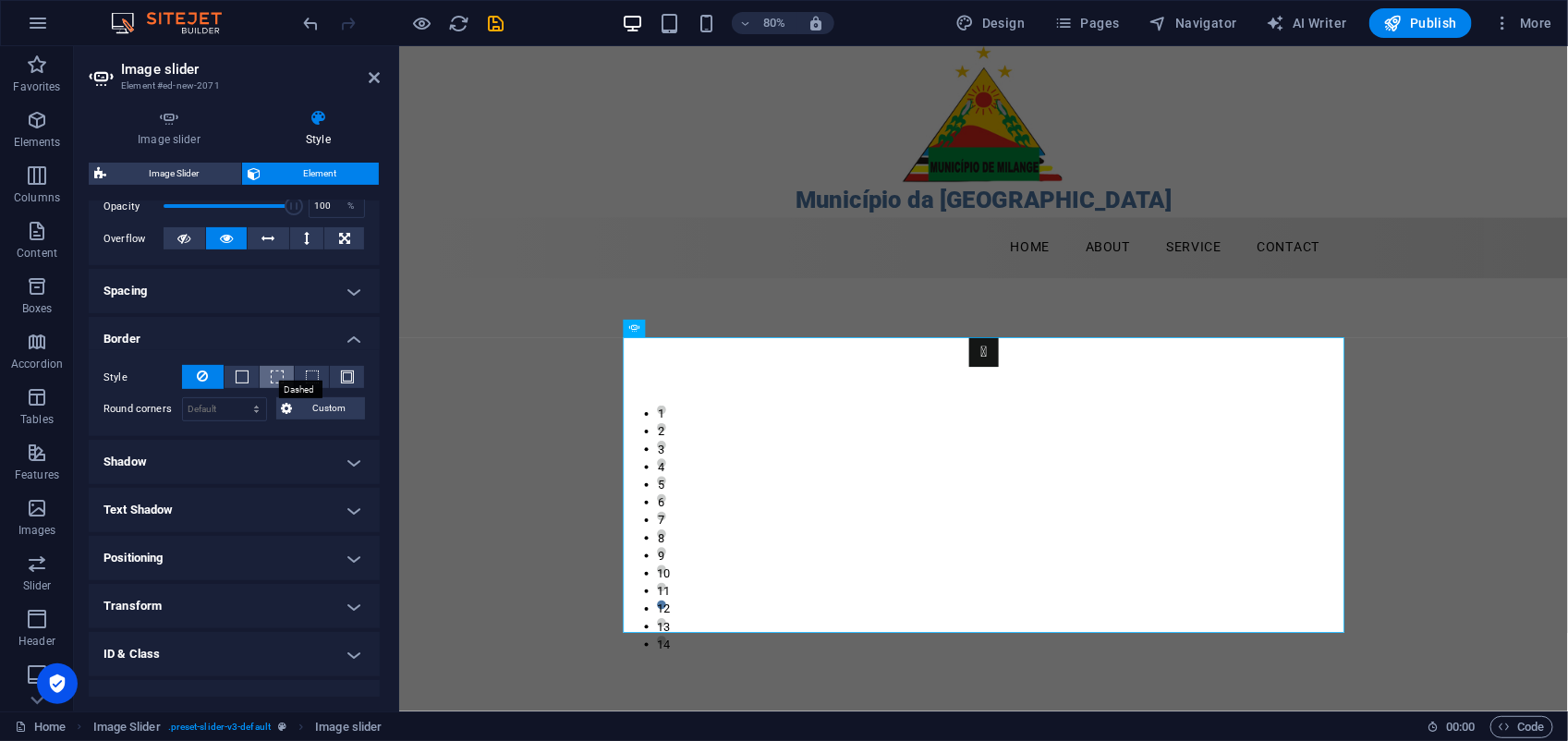 click at bounding box center (277, 377) 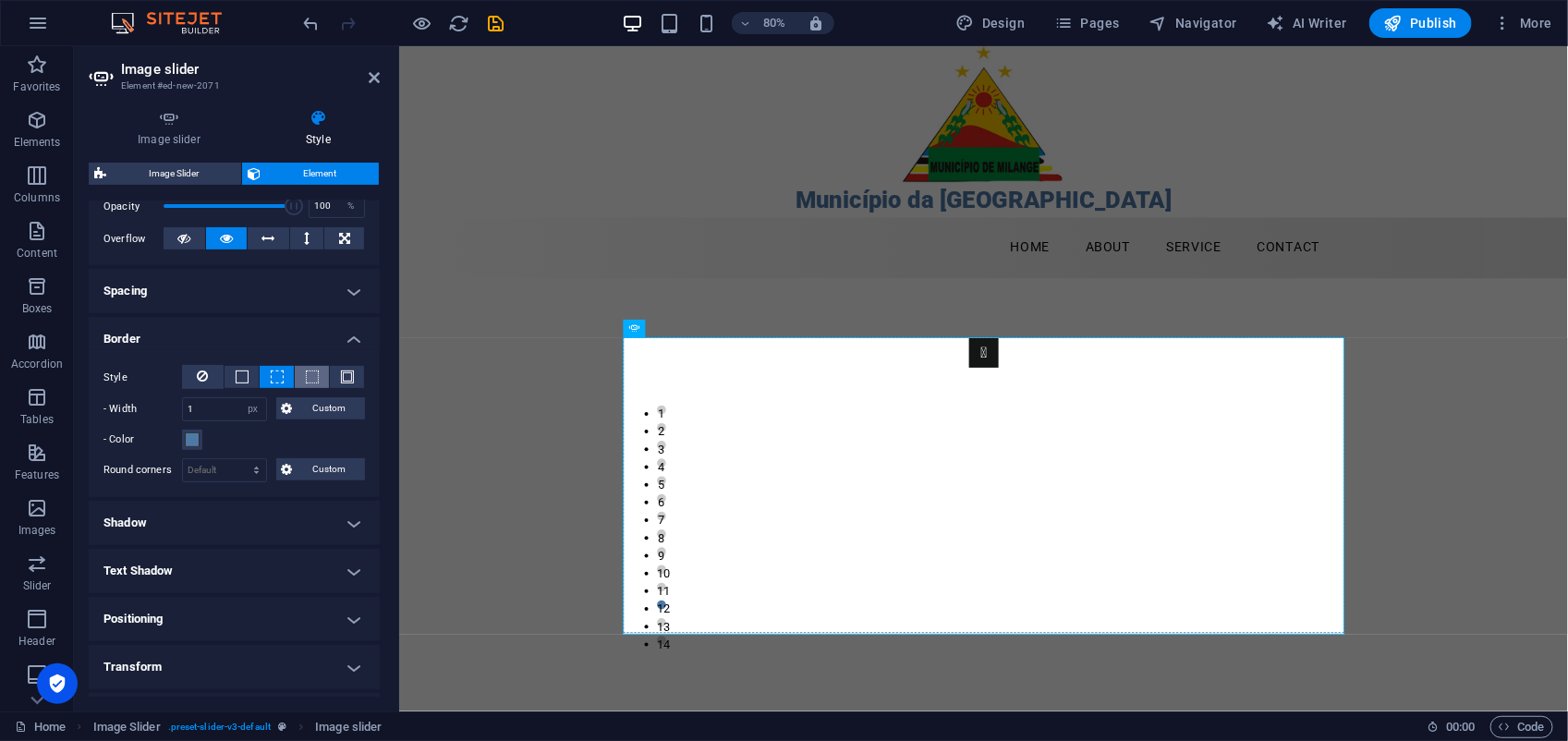 click at bounding box center (312, 377) 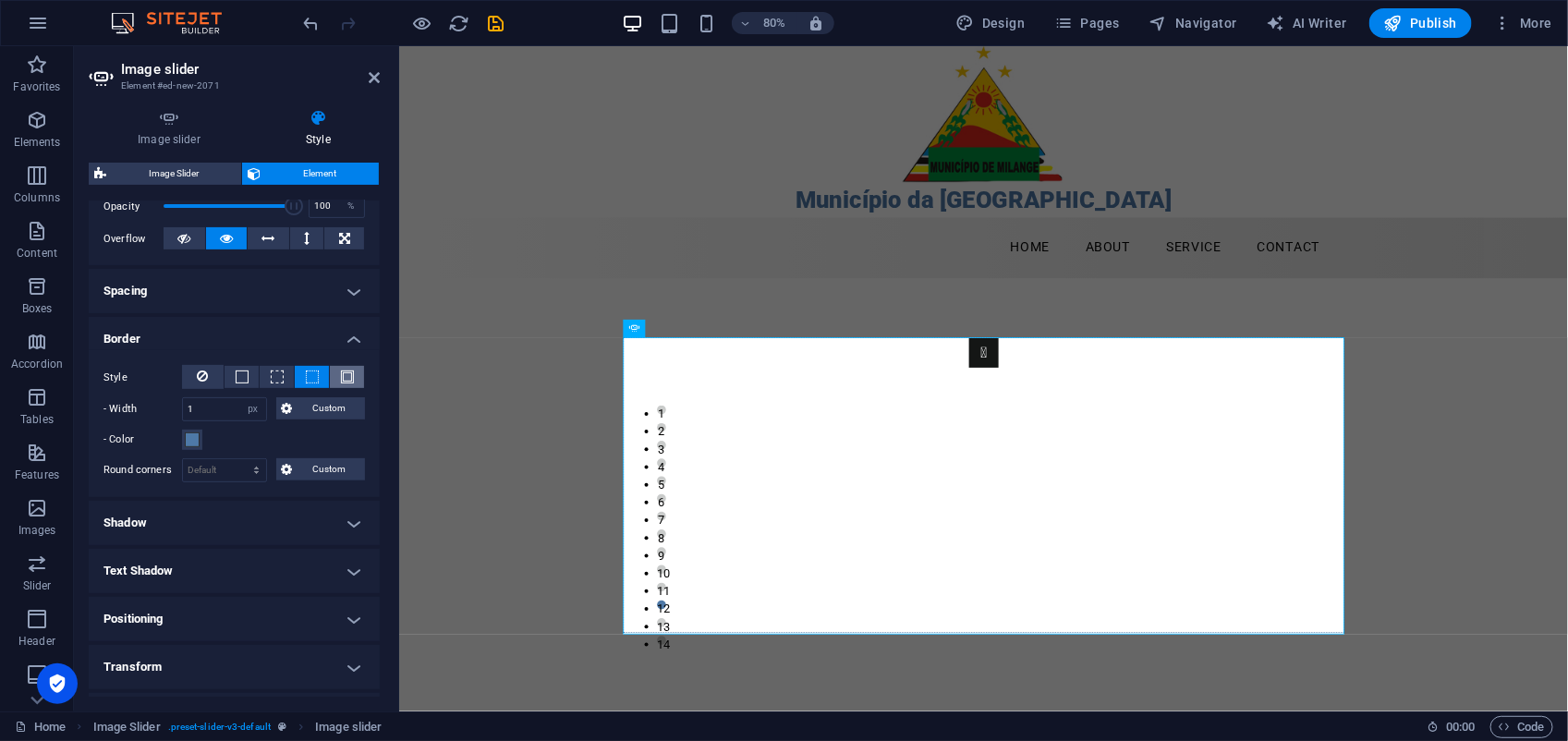 click at bounding box center [346, 377] 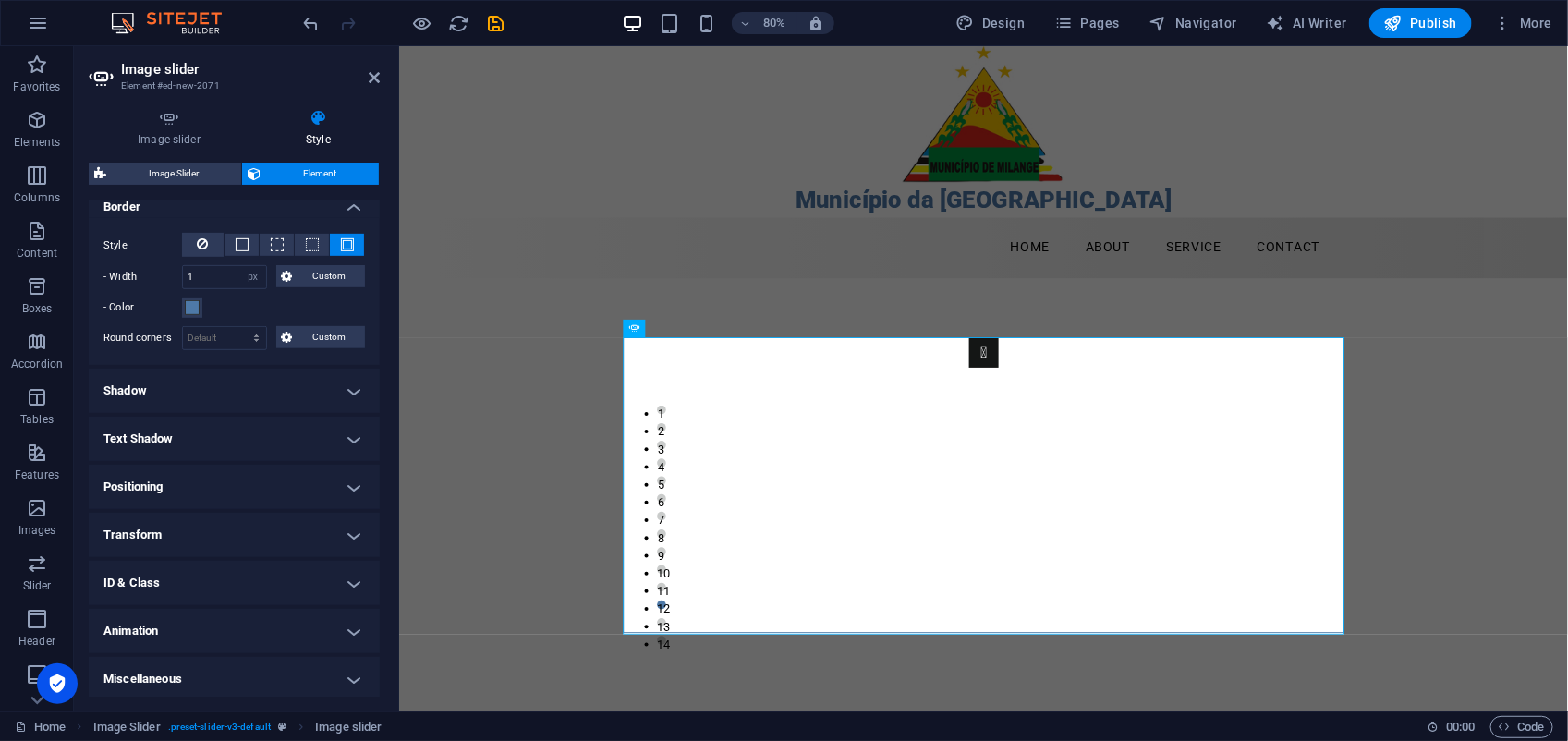 scroll, scrollTop: 419, scrollLeft: 0, axis: vertical 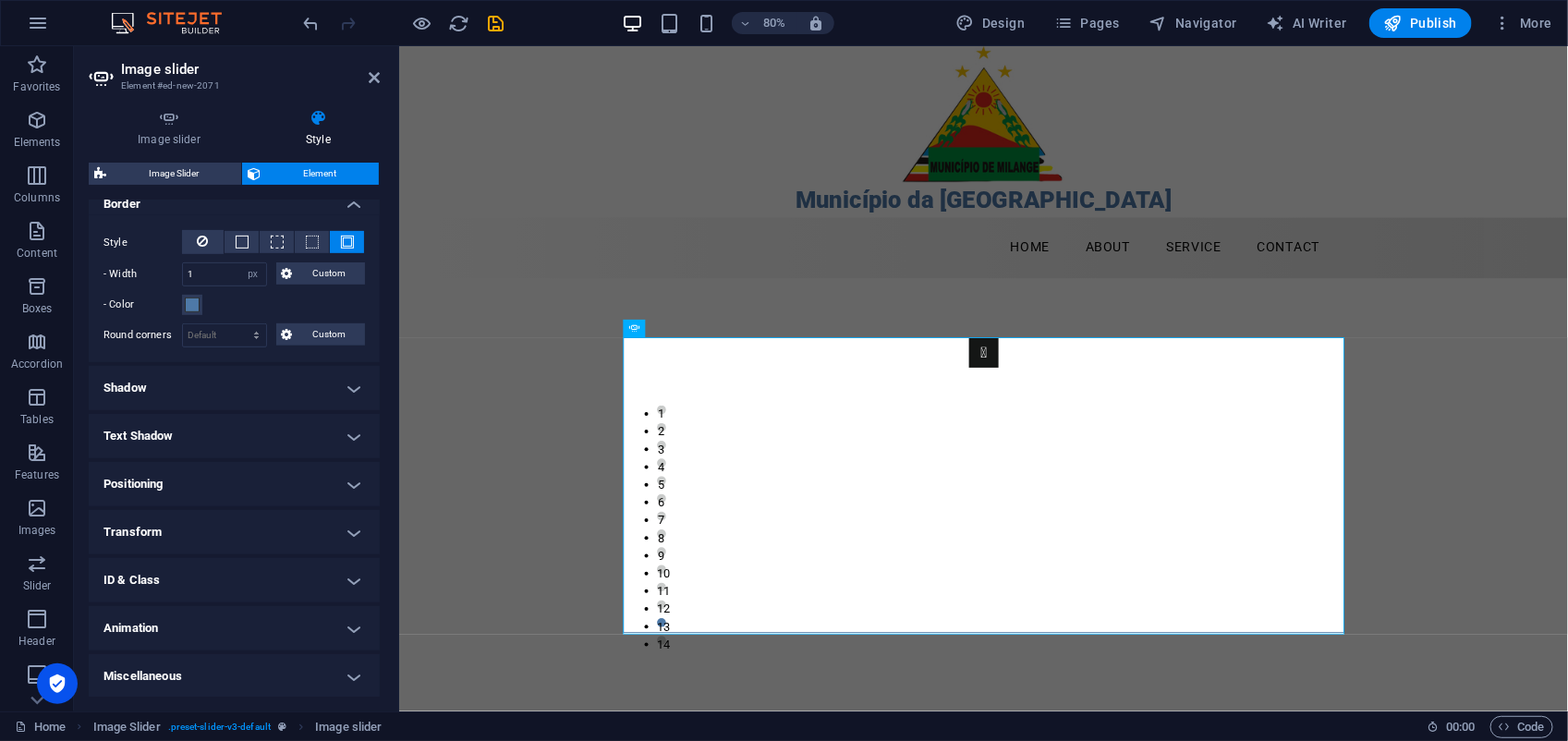 click on "Positioning" at bounding box center [234, 484] 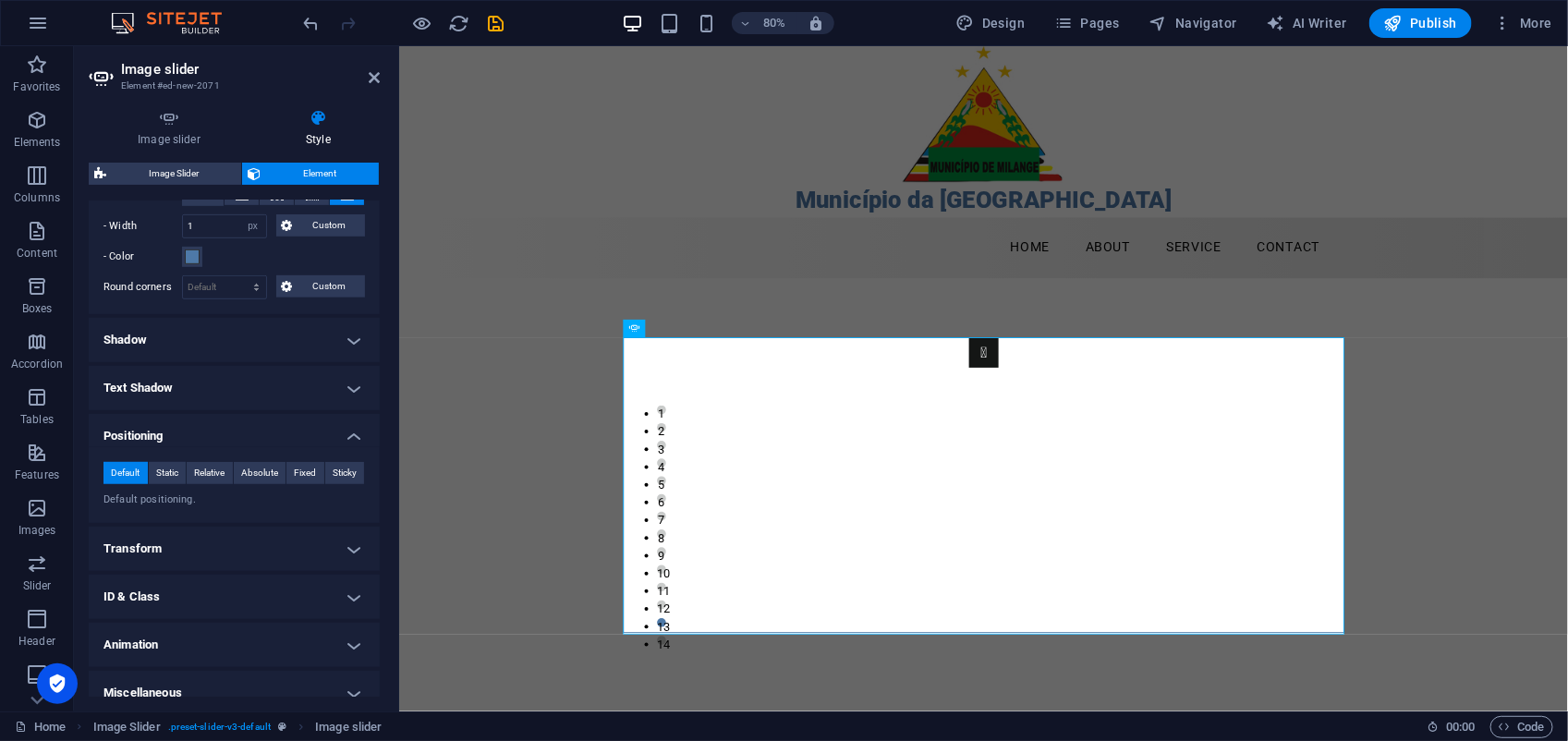 scroll, scrollTop: 483, scrollLeft: 0, axis: vertical 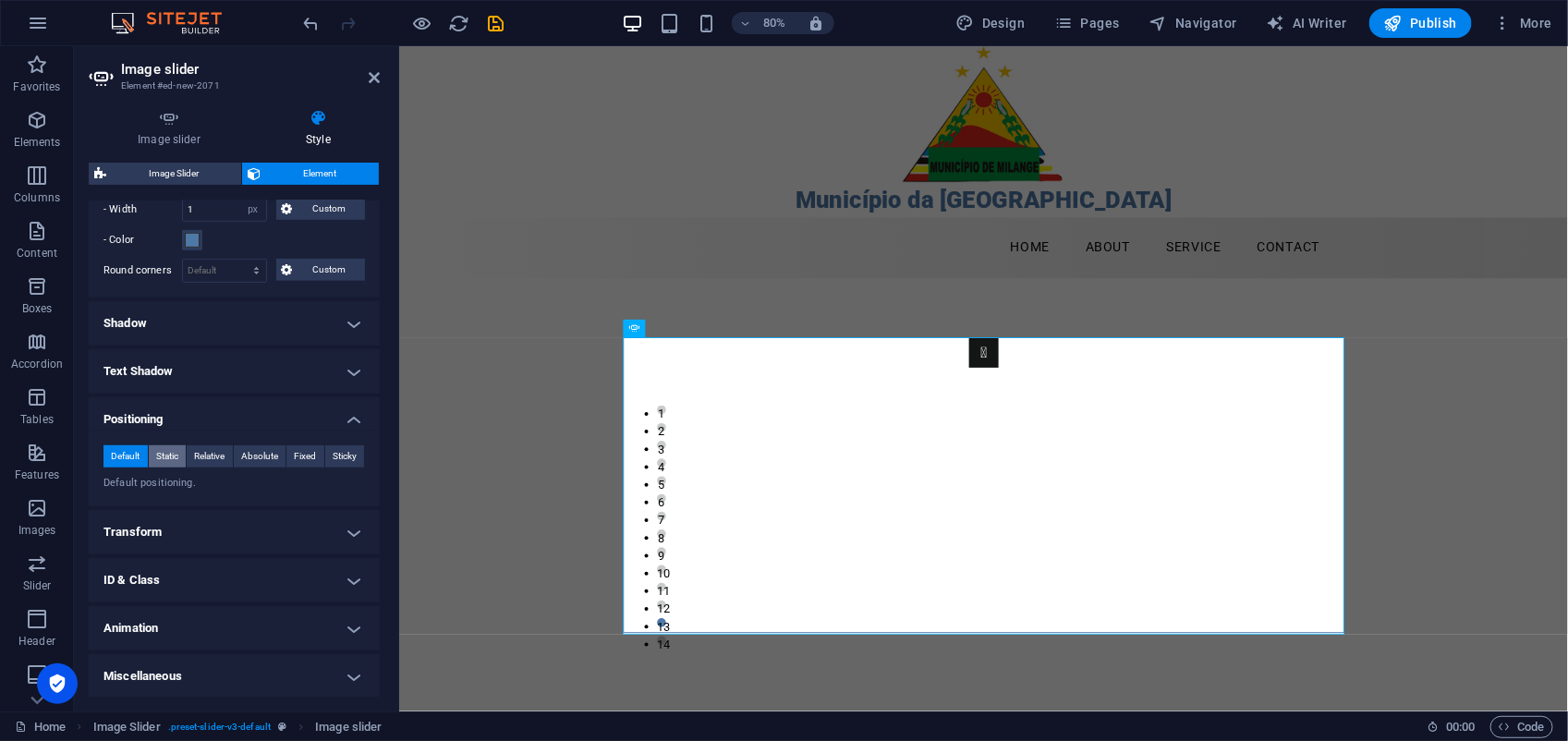 click on "Static" at bounding box center [167, 456] 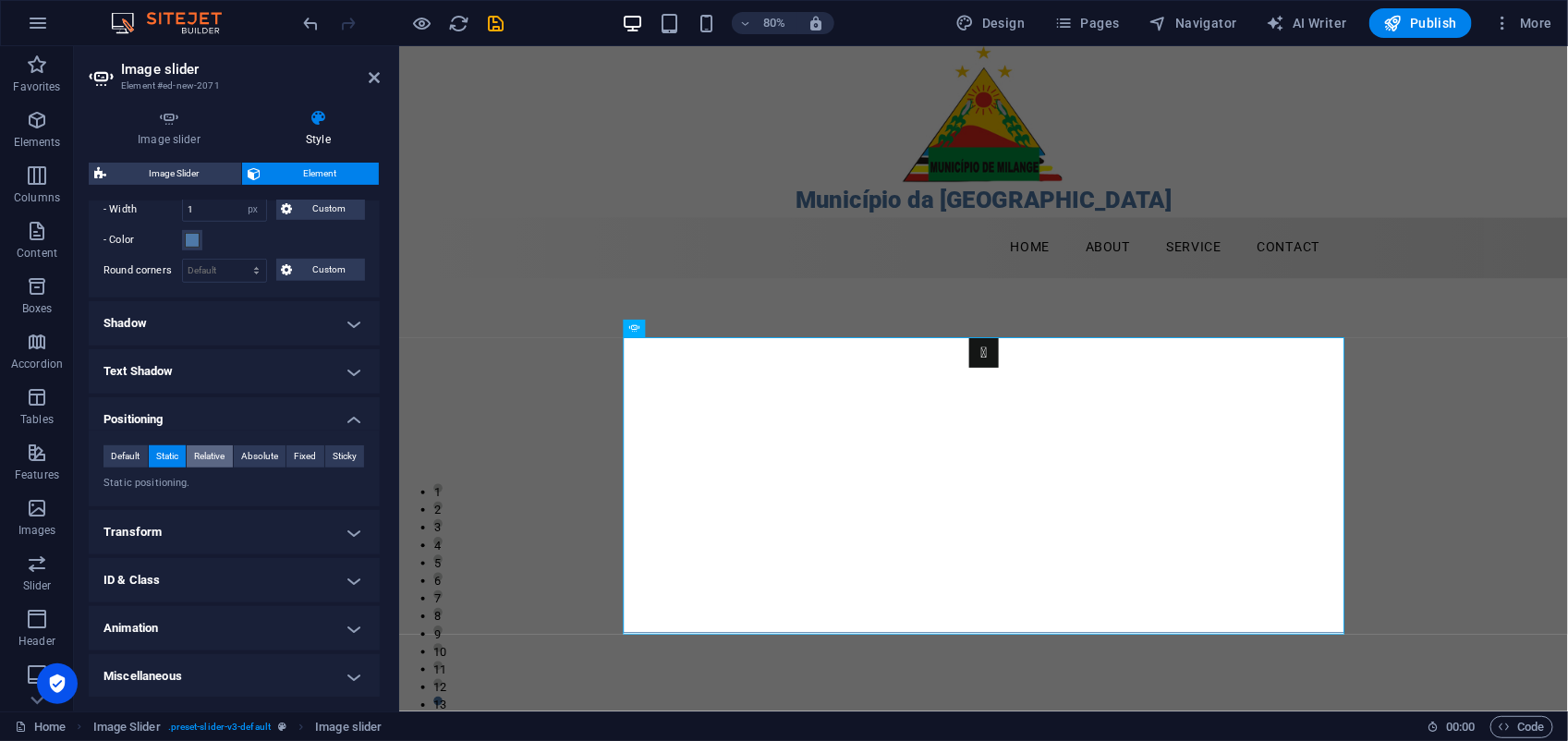 click on "Relative" at bounding box center [209, 456] 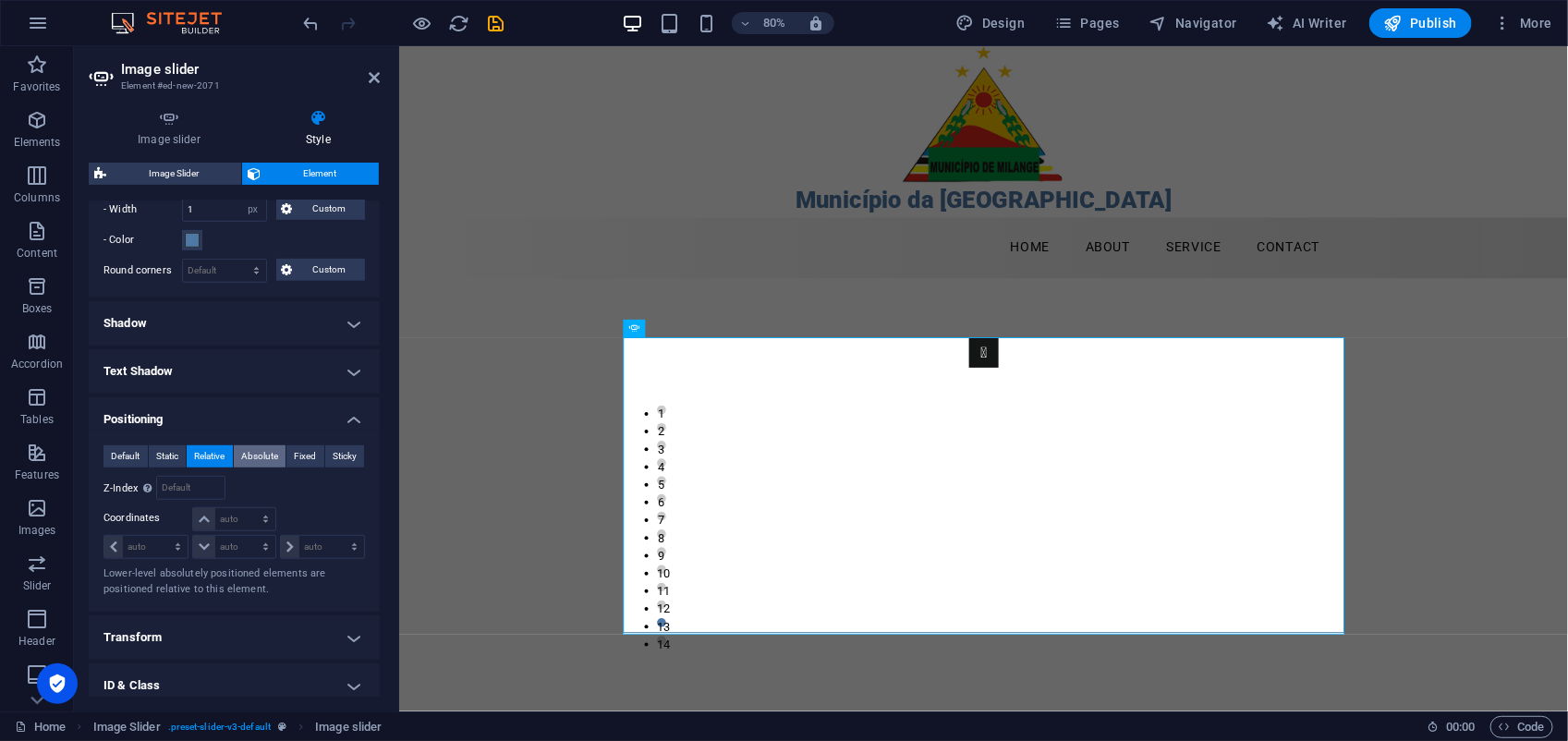 click on "Absolute" at bounding box center [260, 456] 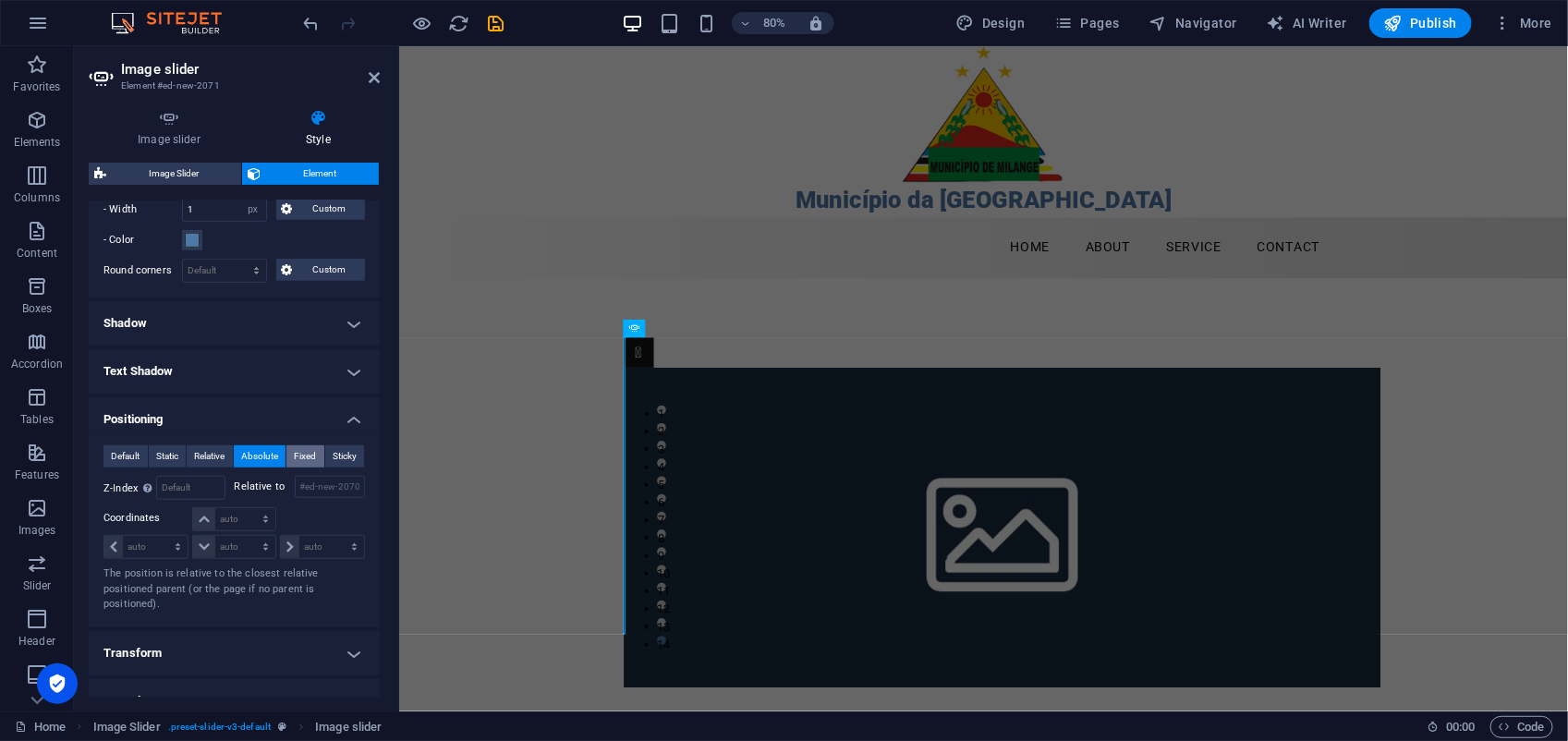 click on "Fixed" at bounding box center [305, 456] 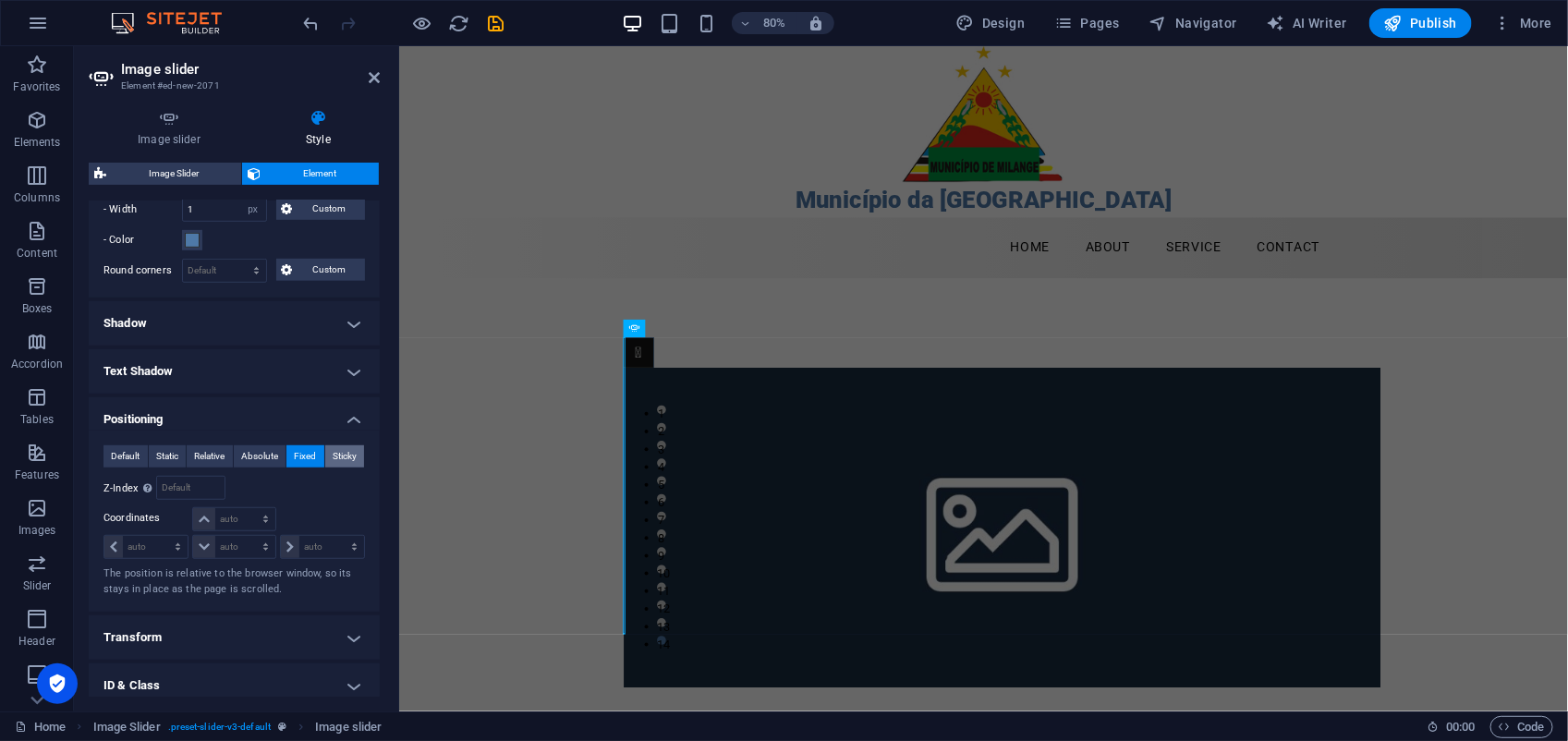 click on "Sticky" at bounding box center [345, 456] 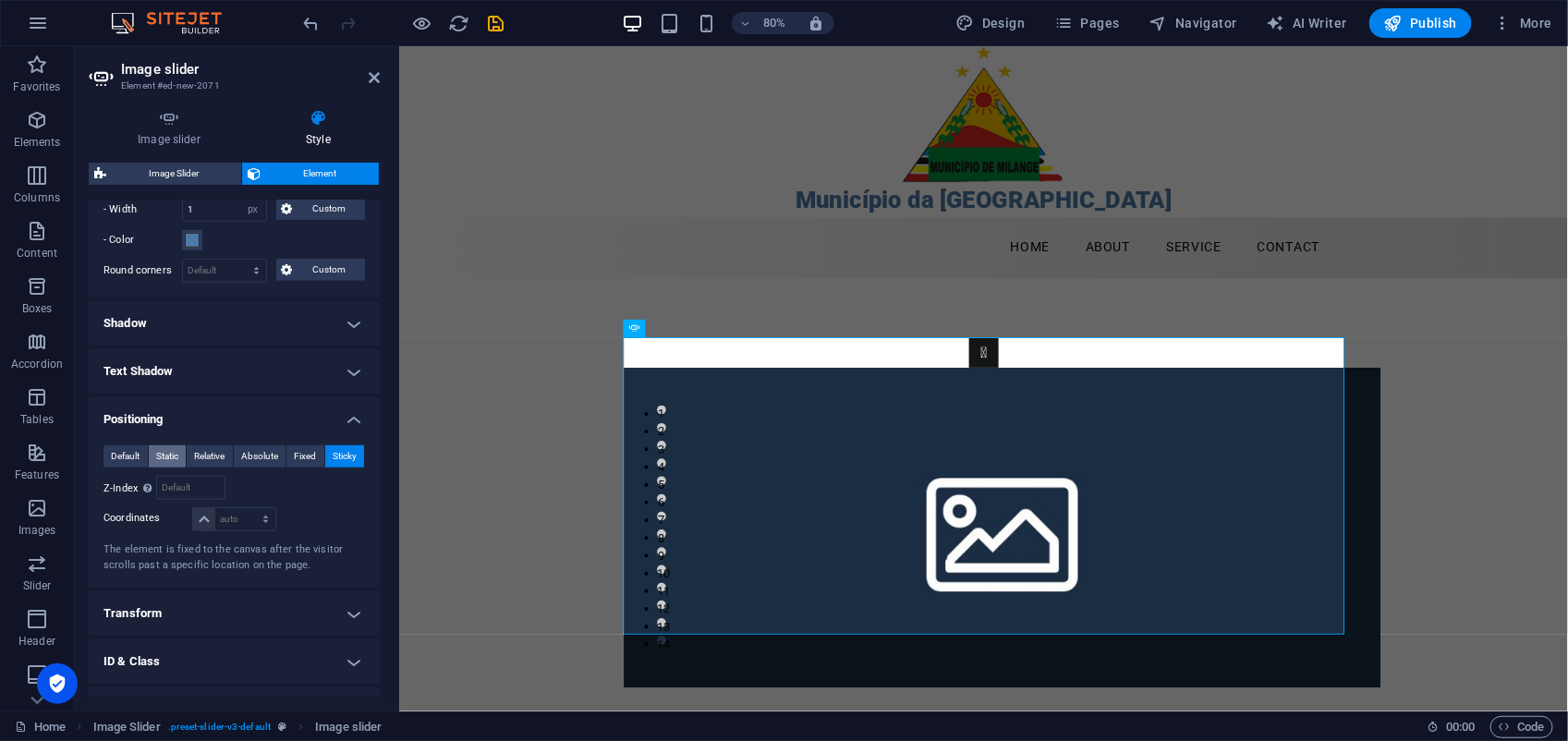click on "Static" at bounding box center [167, 456] 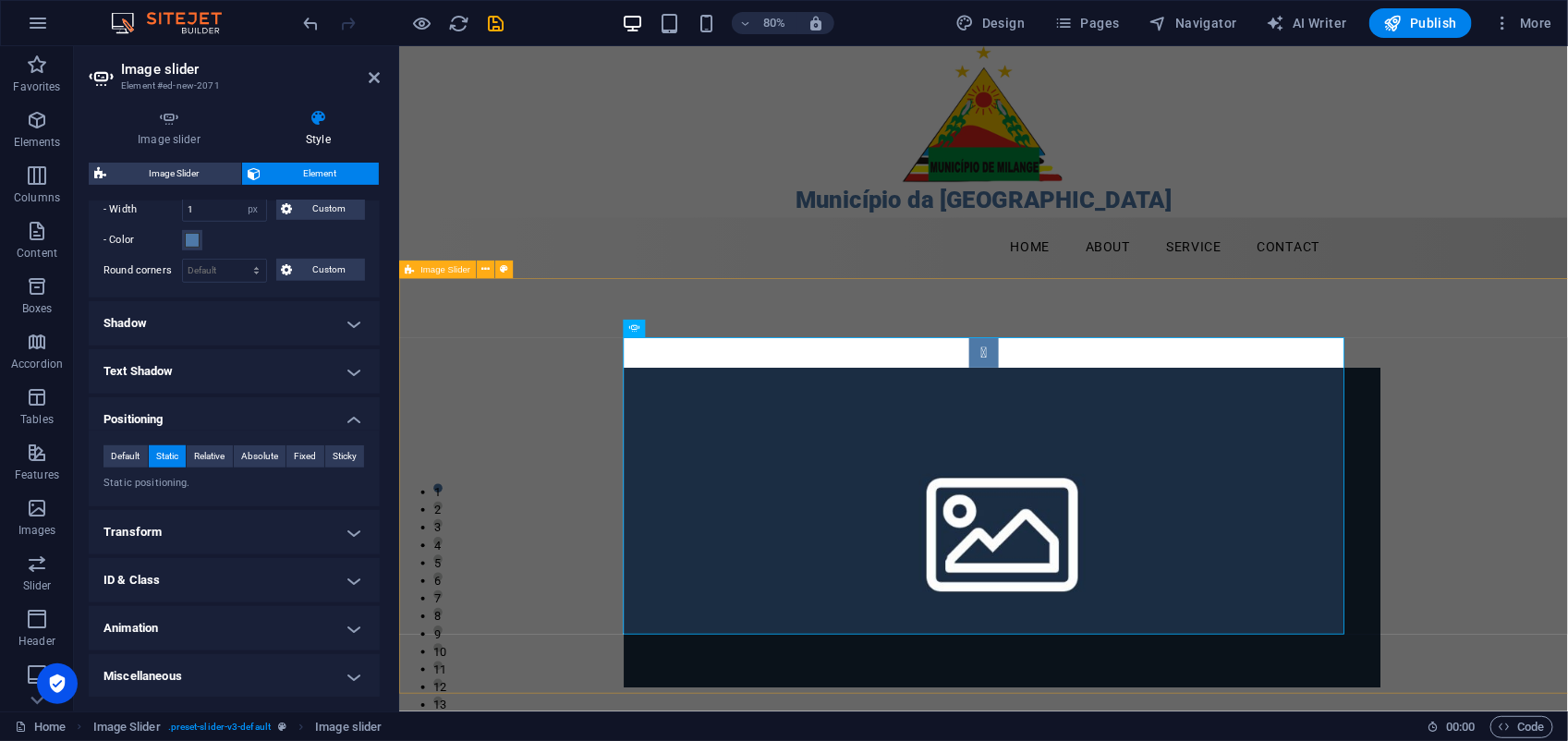 drag, startPoint x: 498, startPoint y: 585, endPoint x: 905, endPoint y: 577, distance: 407.07862 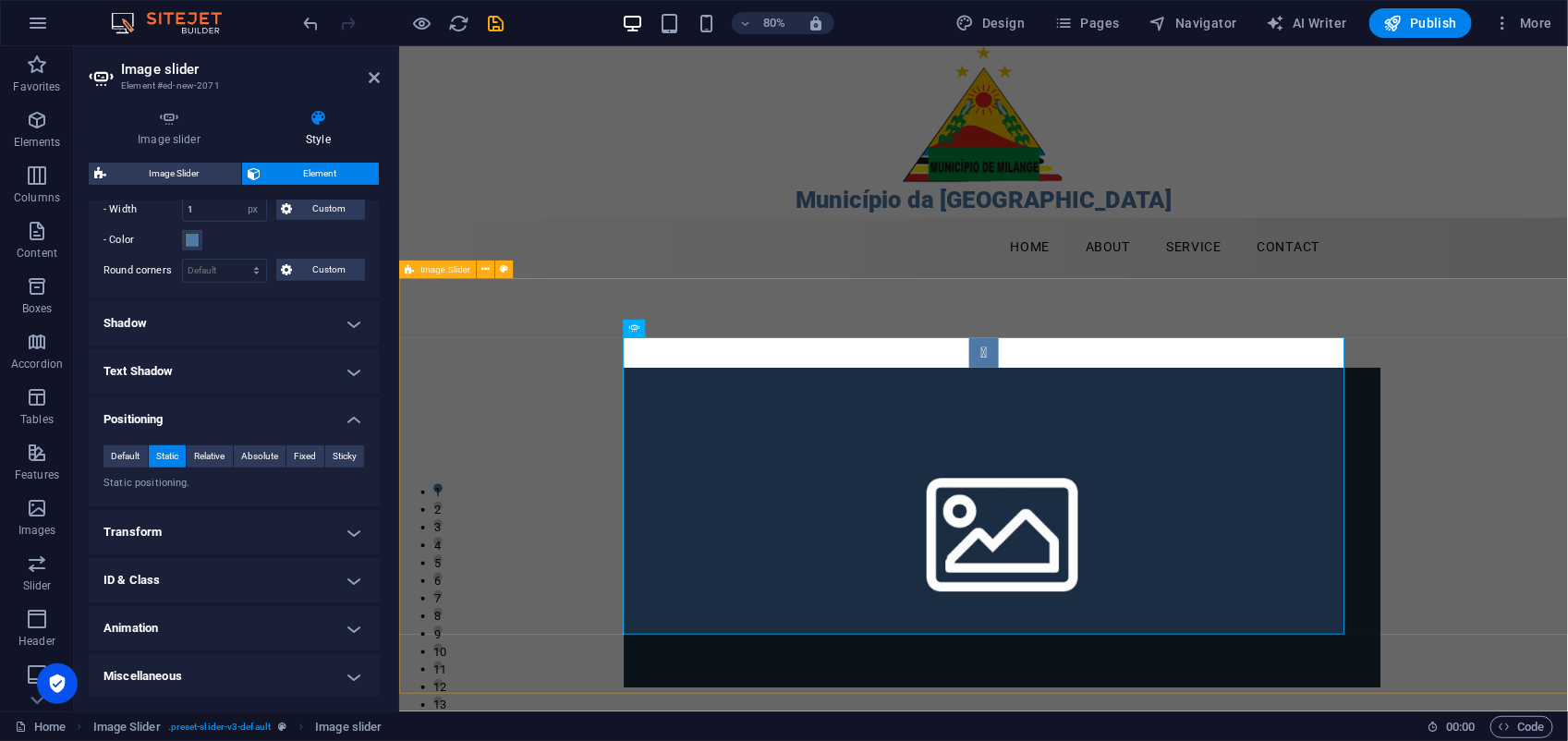 click on "1 2 3 4 5 6 1 2 3 4 5 6 7 8 9 10 1 2 3 4 5 6 1 2 1 2 3 4 5 6 7 8 9 10 11 12 13 14" at bounding box center [1128, 594] 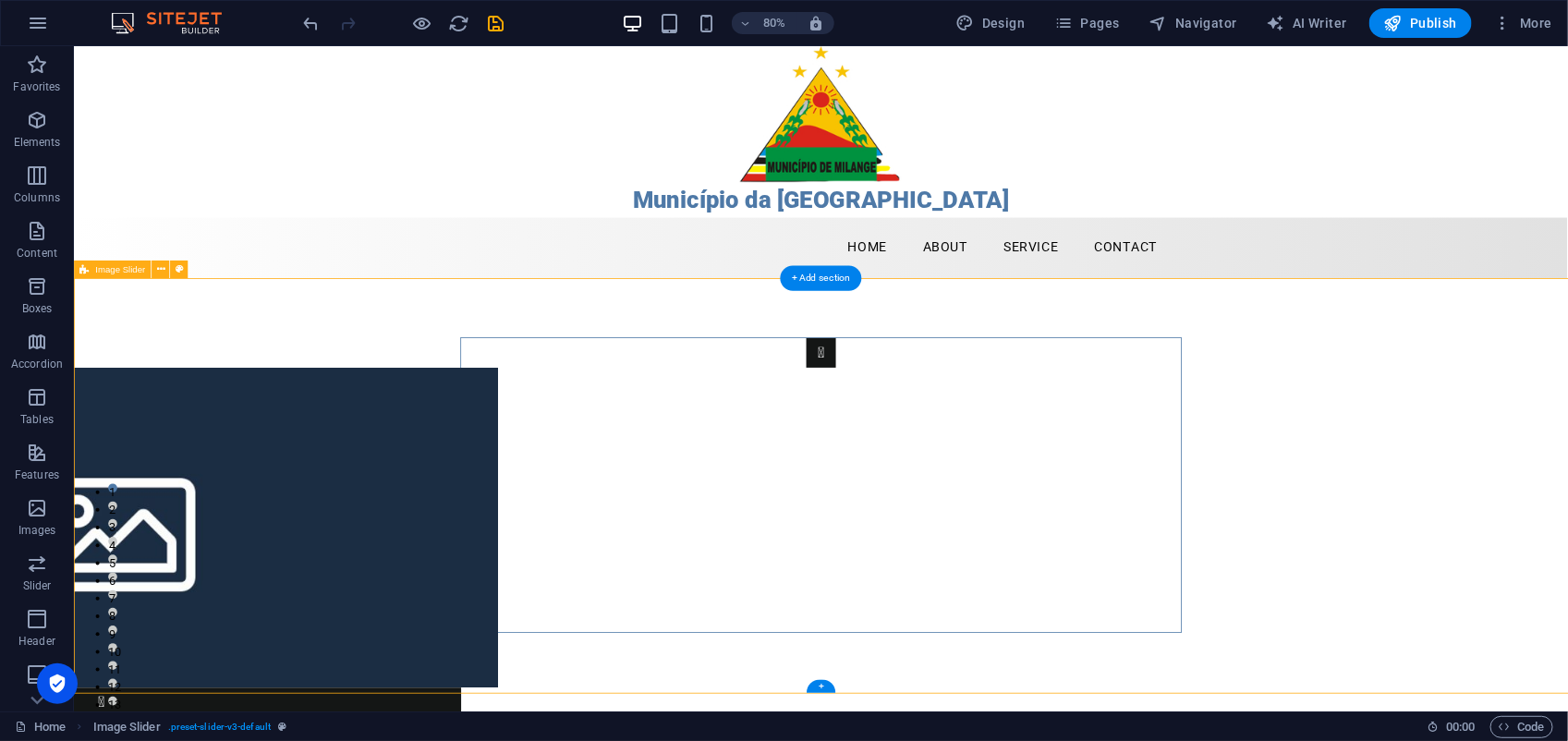 click on "1 2 3 4 5 6 1 2 3 4 5 6 7 8 9 10 1 2 3 4 5 6 1 2 1 2 3 4 5 6 7 8 9 10 11 12 13 14" at bounding box center [1006, 594] 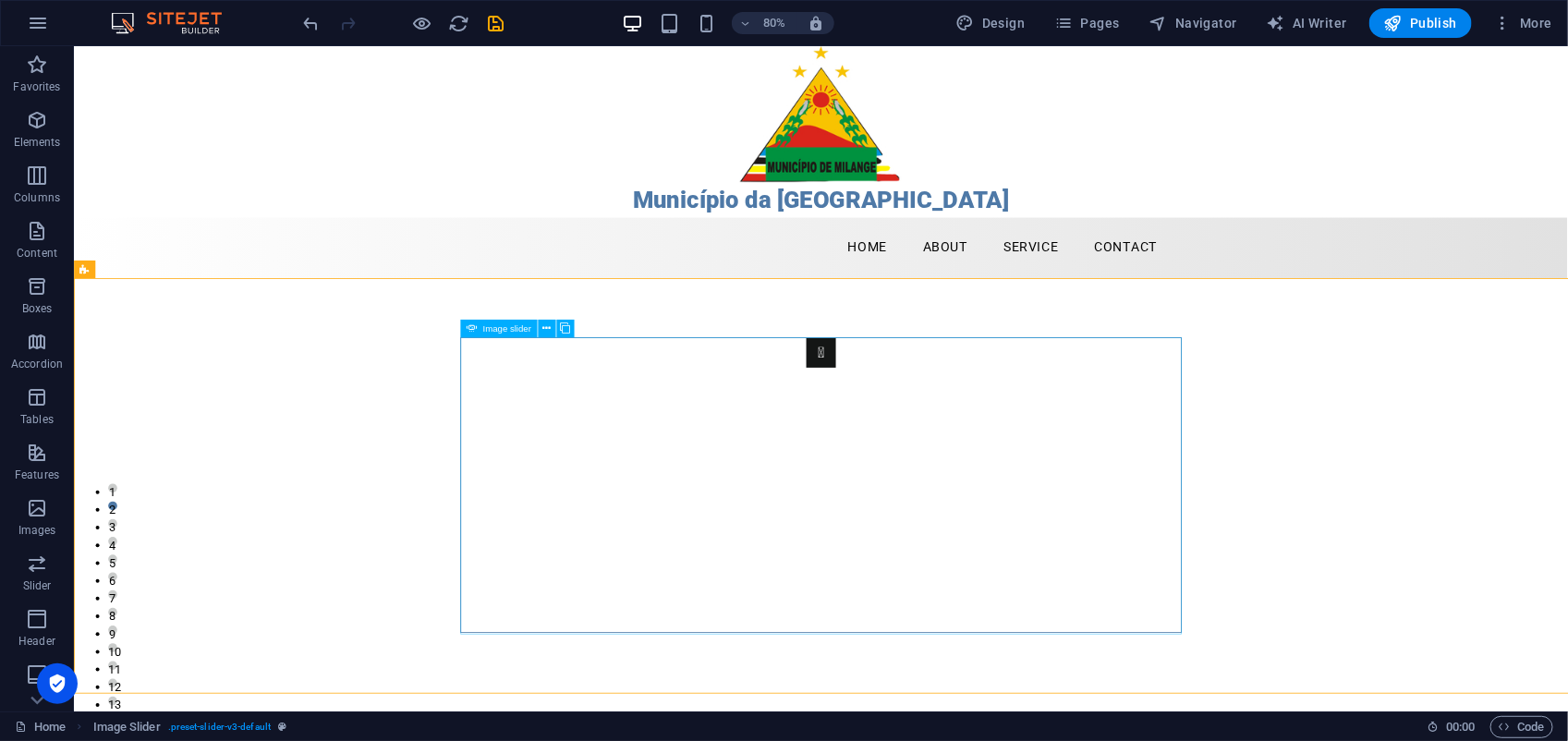 click on "Image slider" at bounding box center [507, 328] 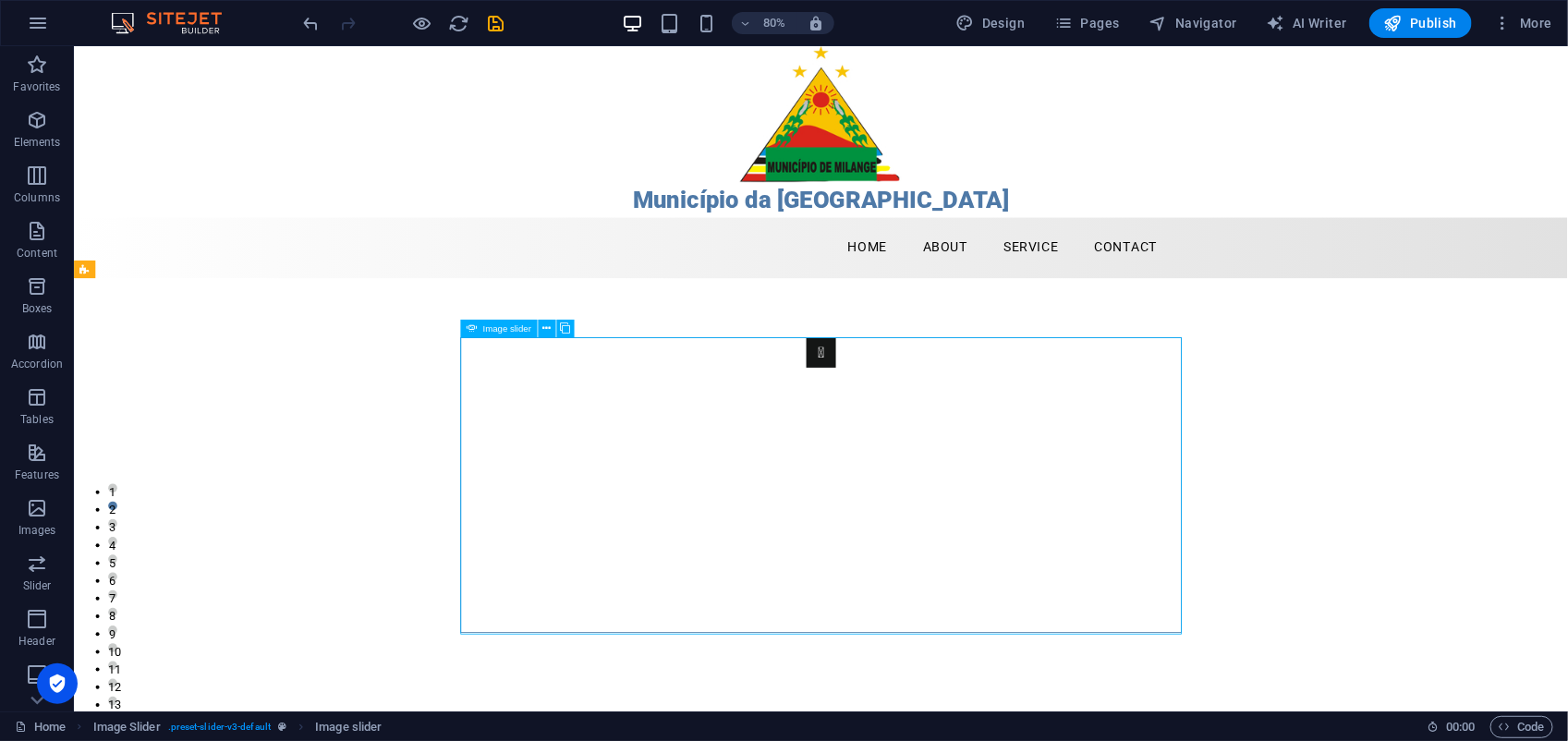 click on "Image slider" at bounding box center (507, 328) 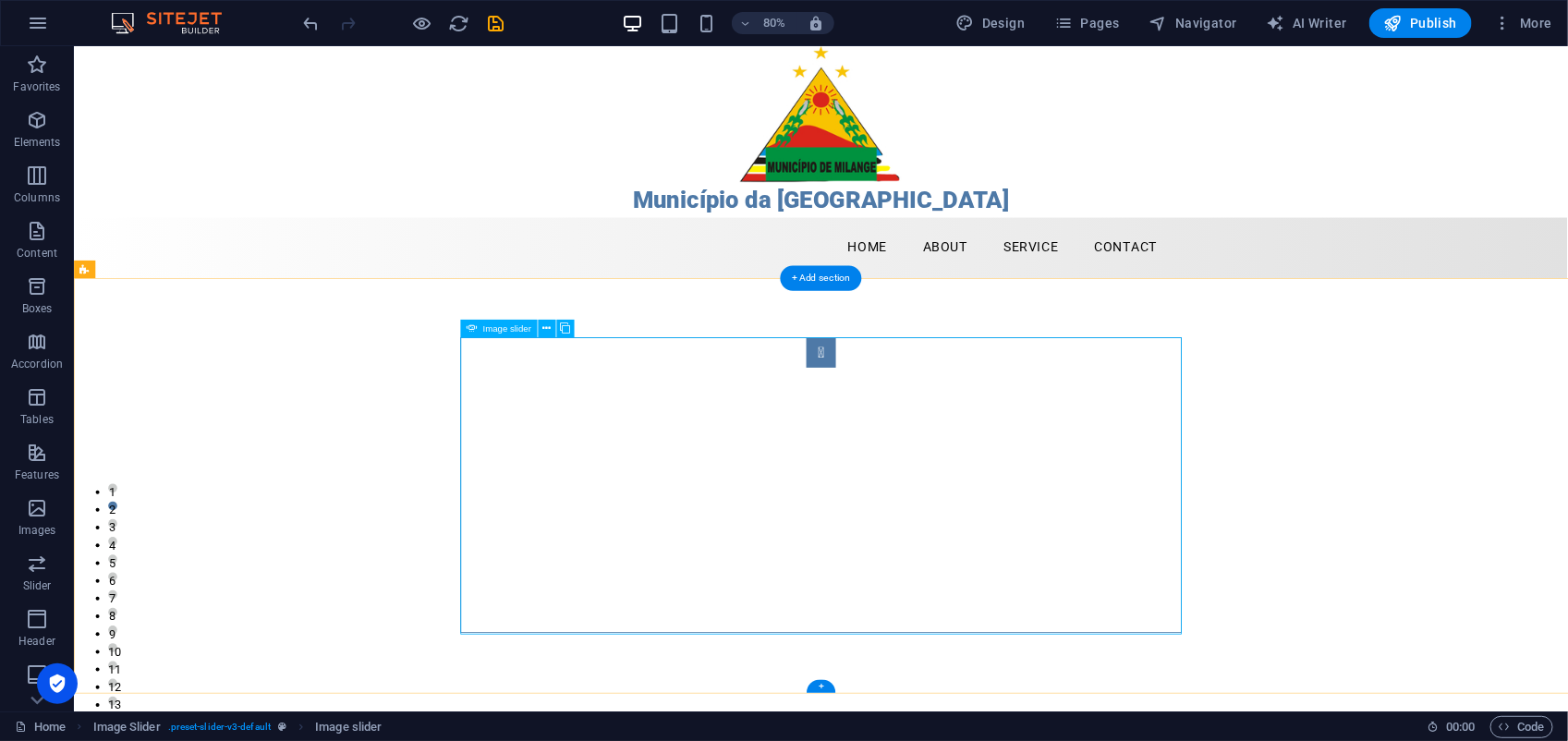 click at bounding box center [1007, 429] 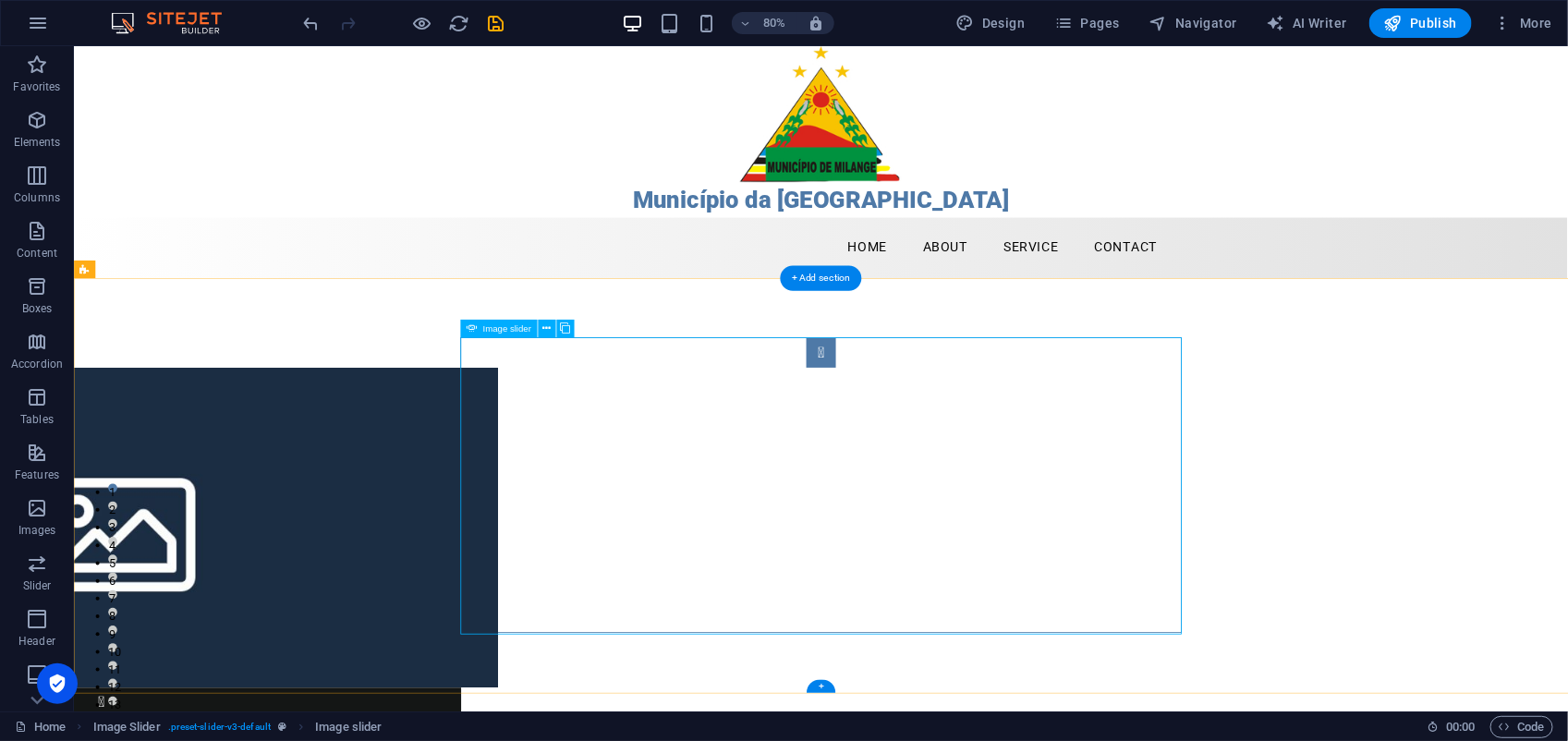 click at bounding box center [1007, 429] 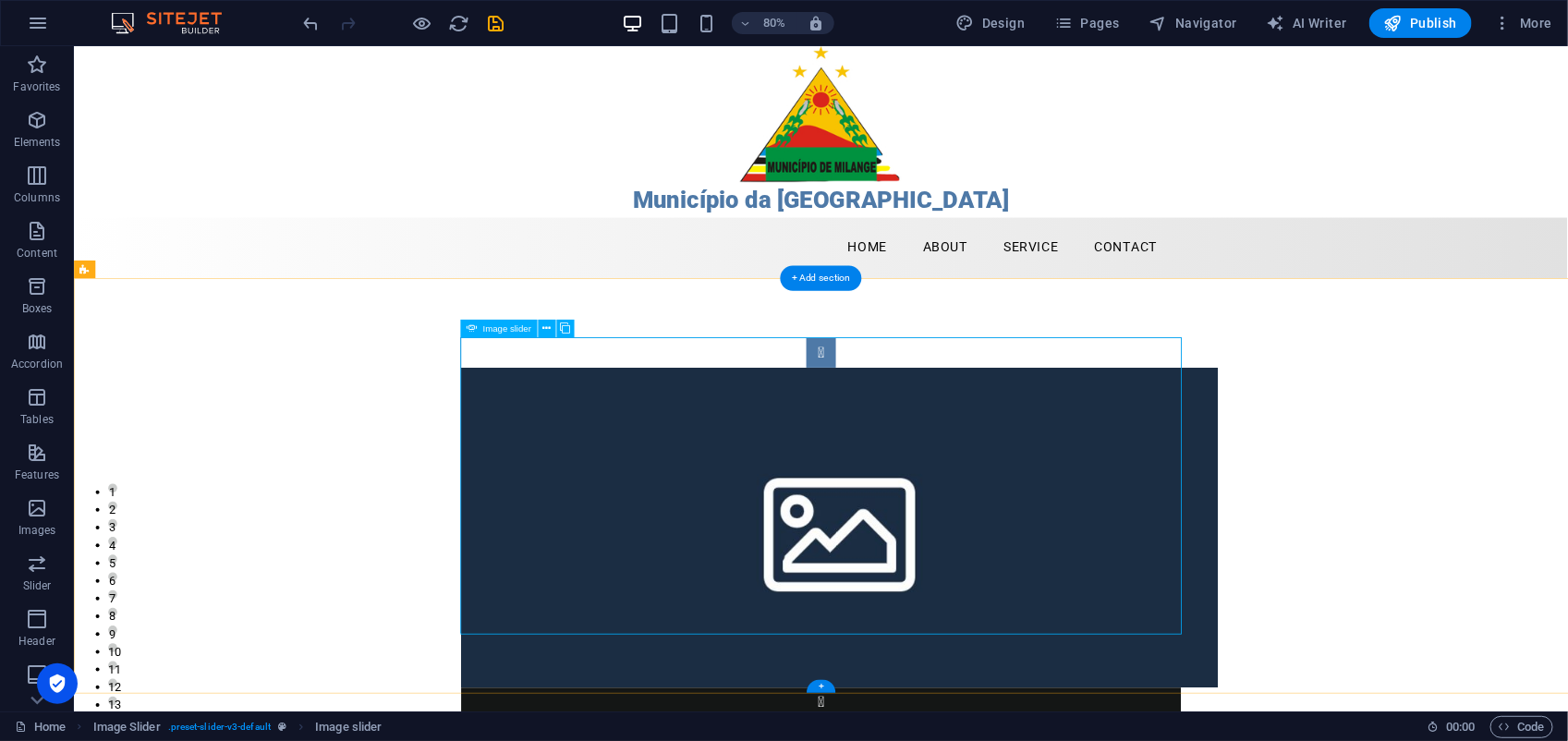 click at bounding box center (1007, 429) 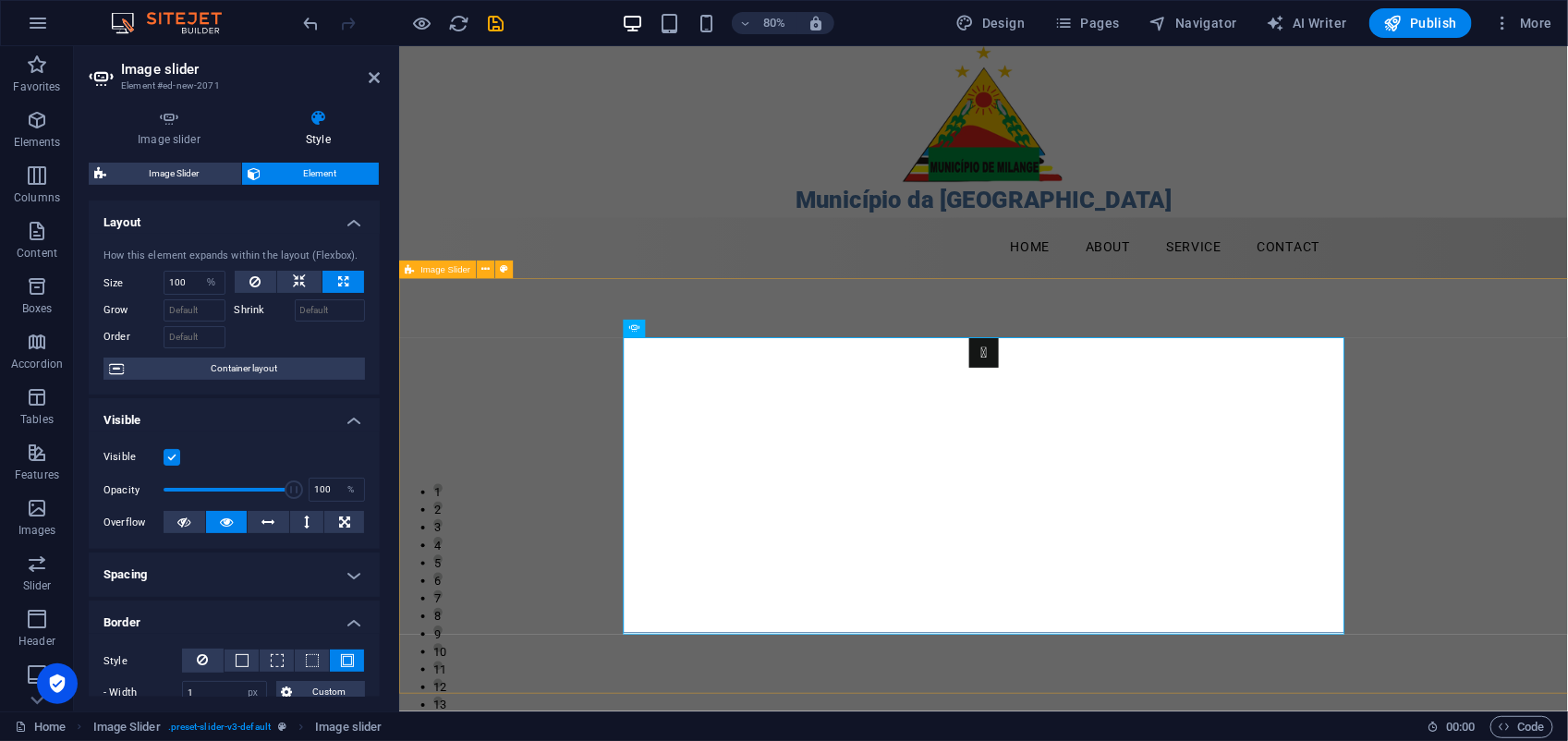 click on "1 2 3 4 5 6 1 2 3 4 5 6 7 8 9 10 1 2 3 4 5 6 1 2 1 2 3 4 5 6 7 8 9 10 11 12 13 14" at bounding box center [1128, 594] 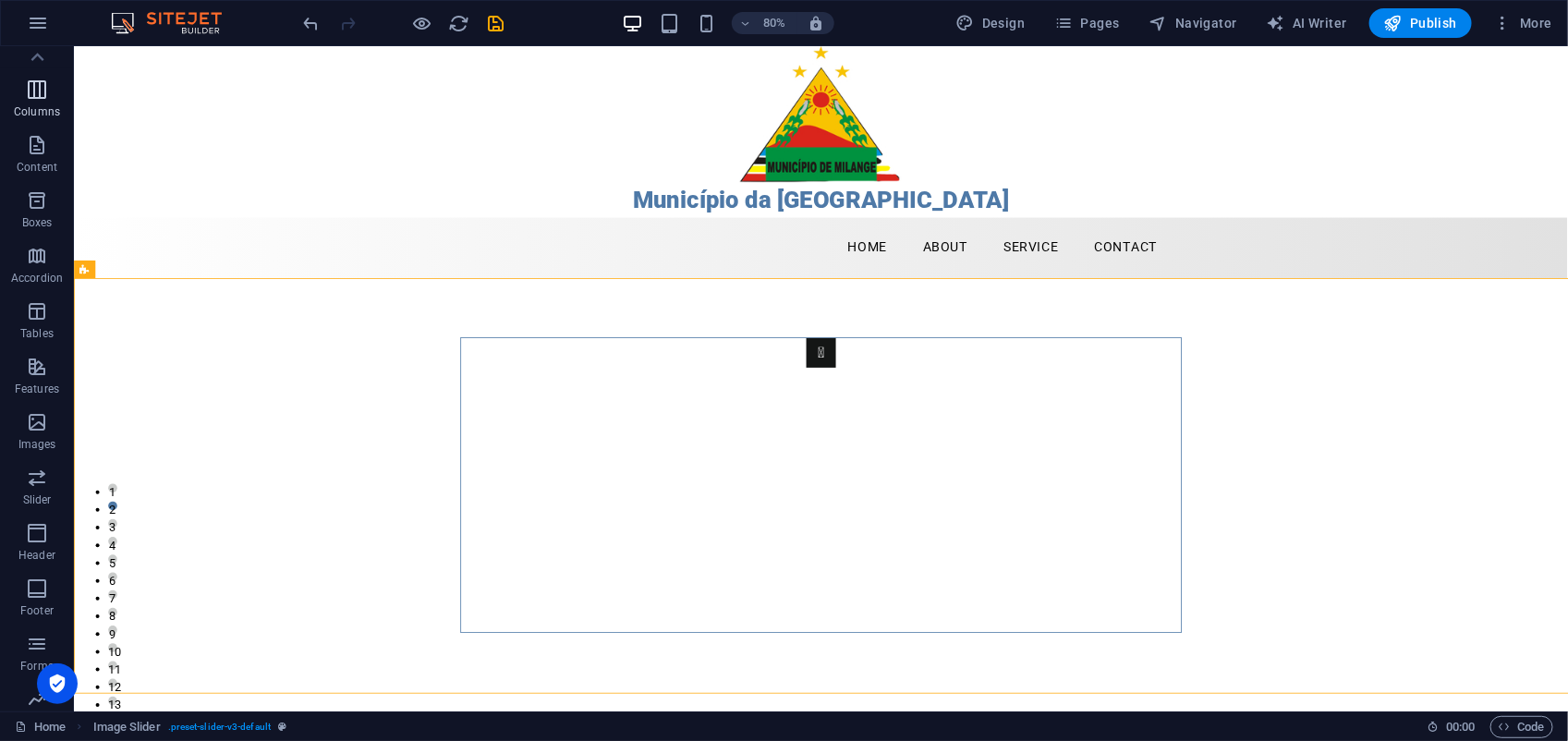 scroll, scrollTop: 0, scrollLeft: 0, axis: both 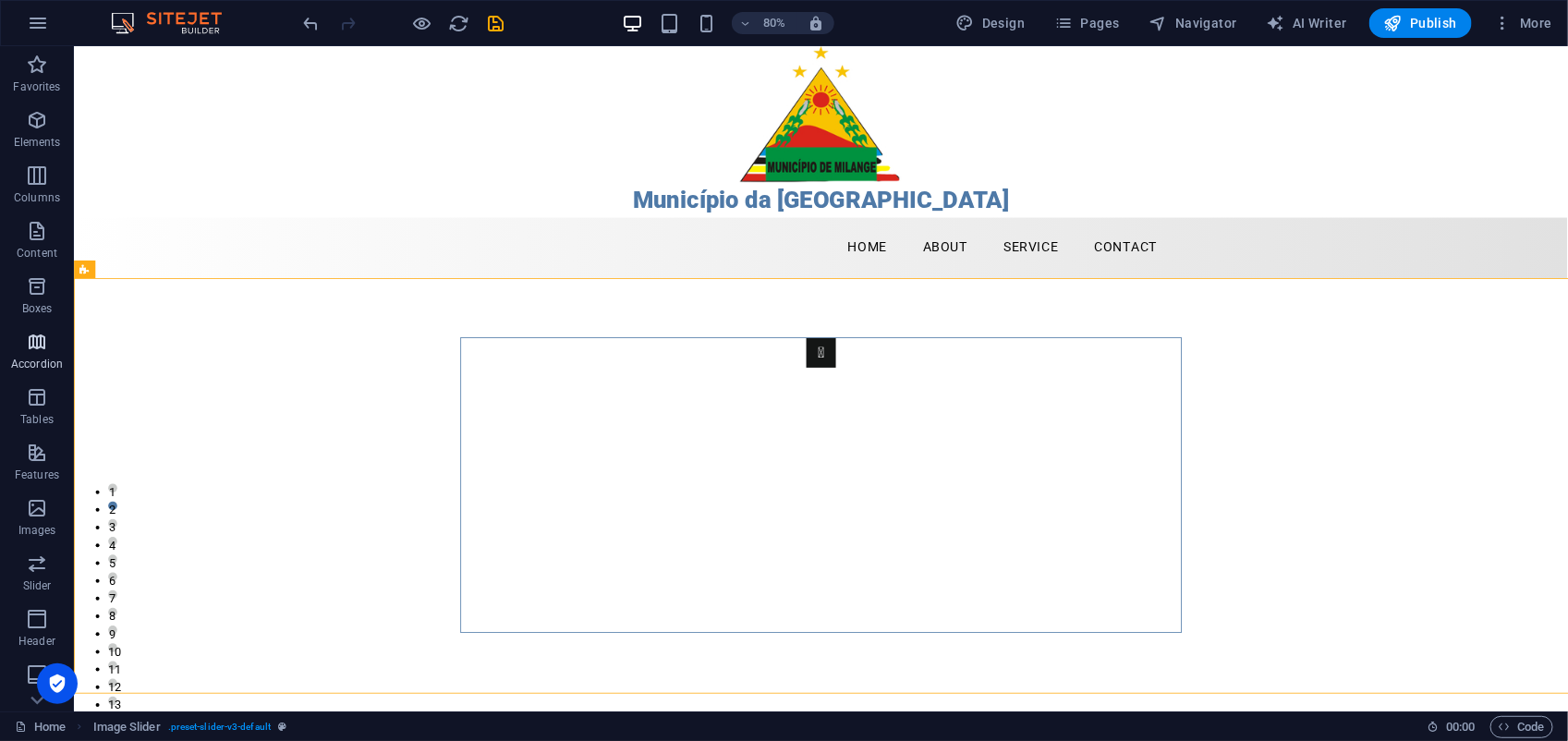 click on "Accordion" at bounding box center [37, 364] 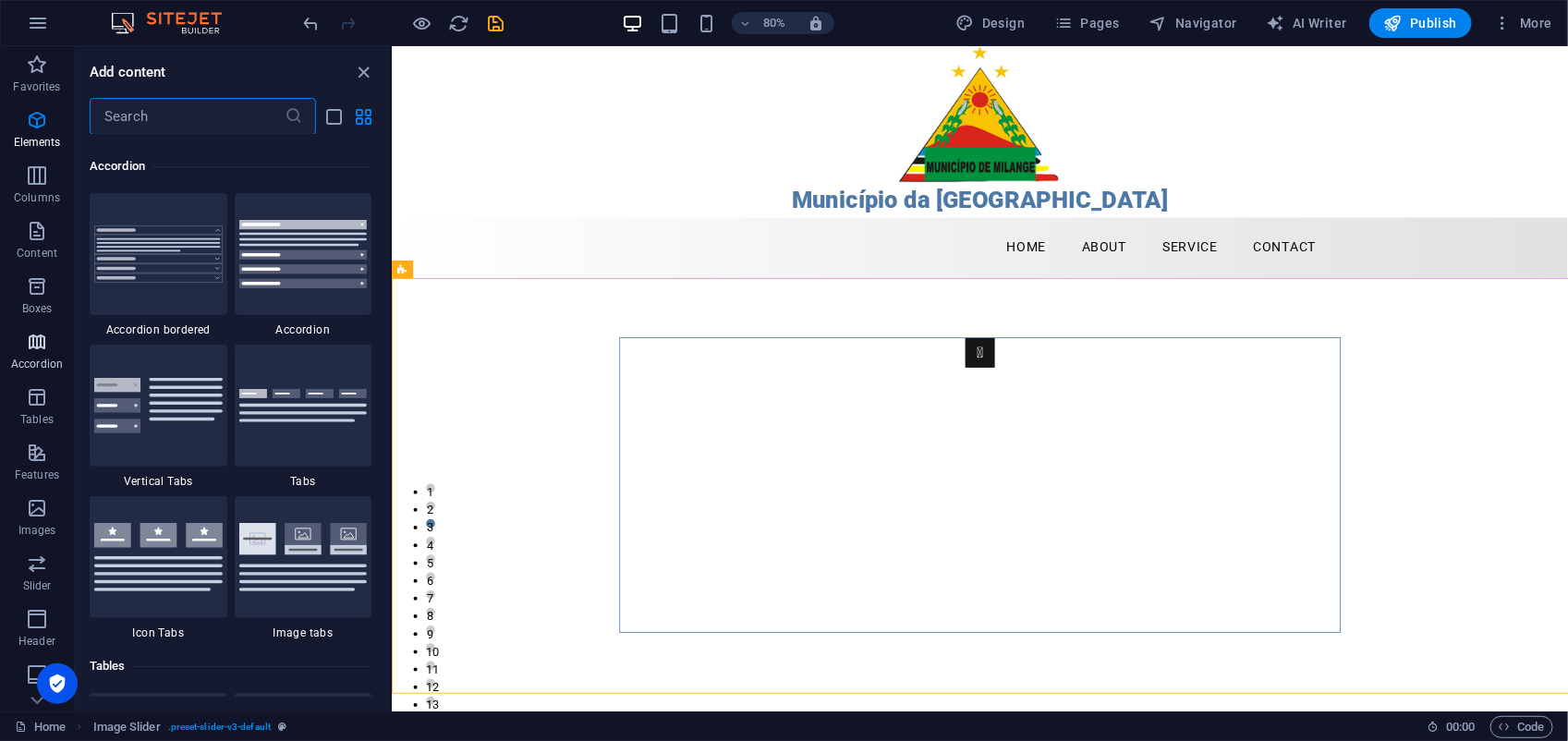 scroll, scrollTop: 5747, scrollLeft: 0, axis: vertical 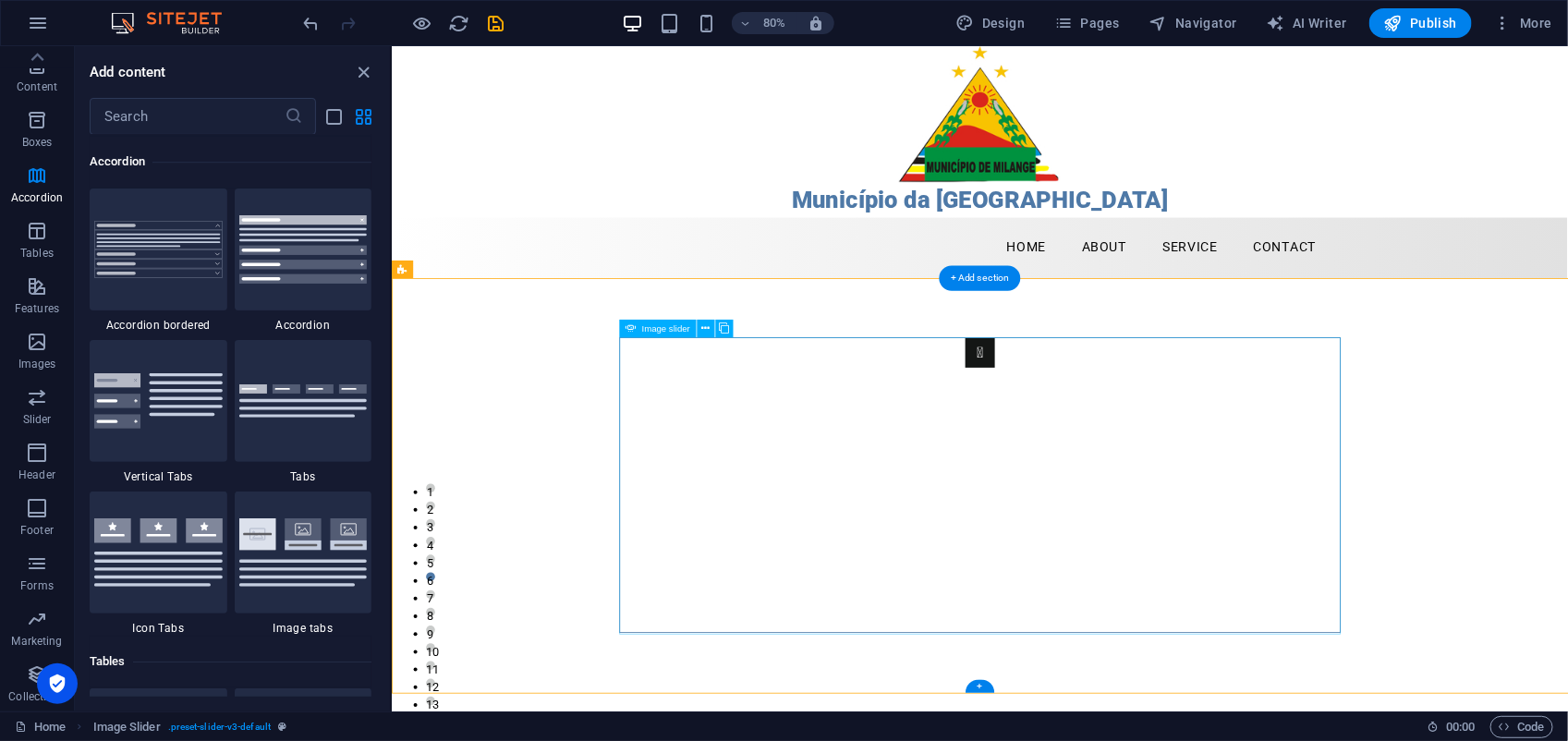 click at bounding box center (1126, 2842) 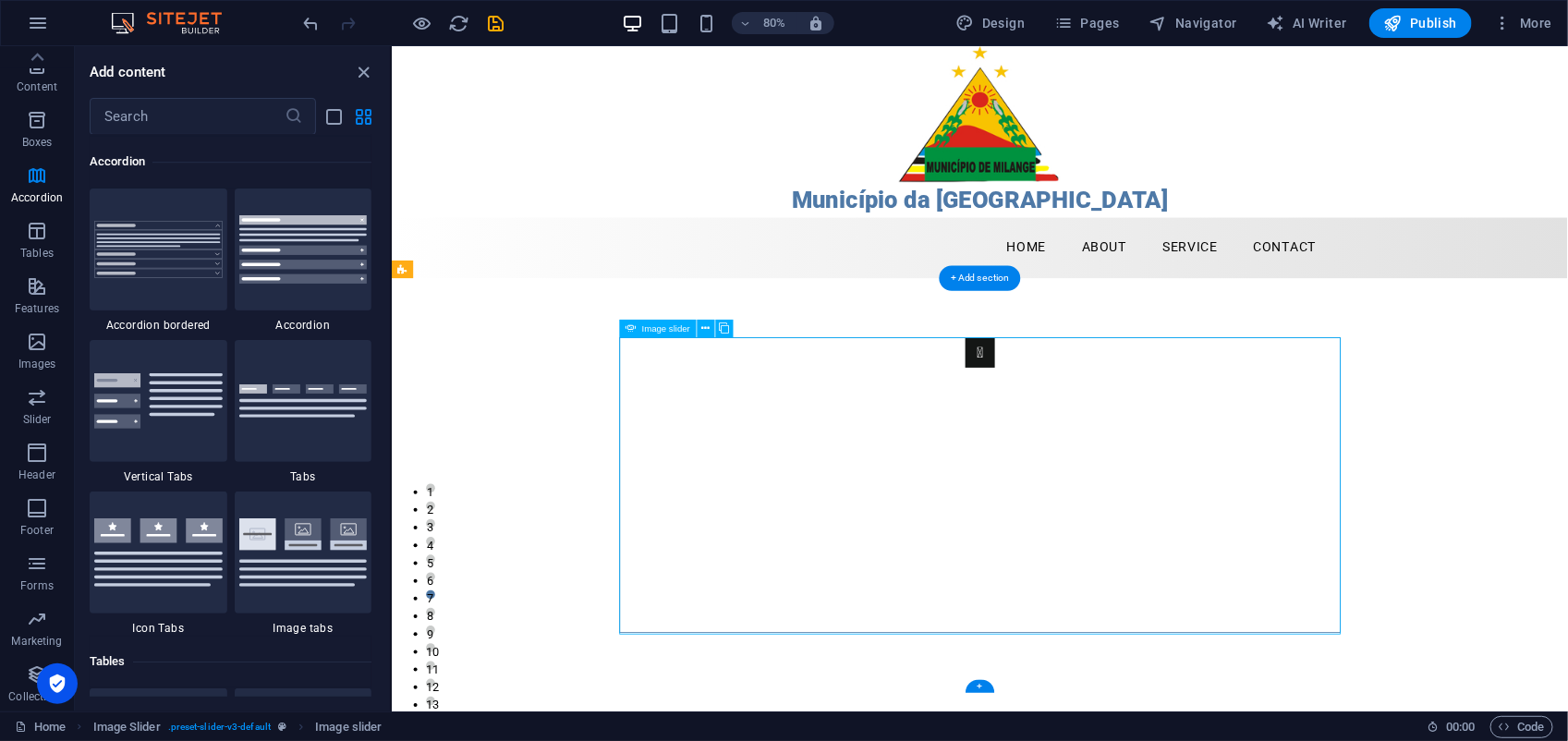 click at bounding box center [1126, 2842] 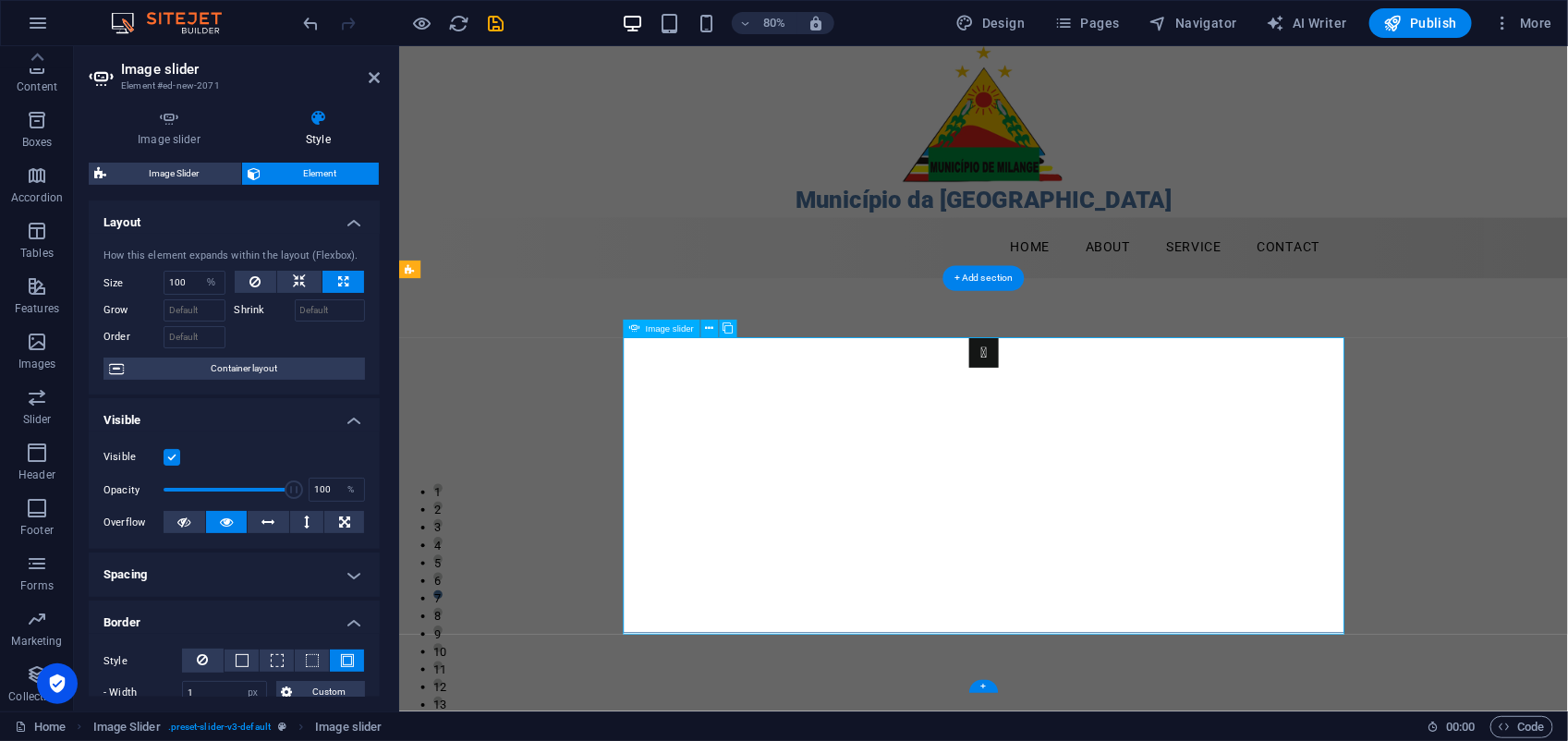 click on "1 2 3 4 5 6 1 2 3 4 5 6 7 8 9 10 1 2 3 4 5 6 1 2 1 2 3 4 5 6 7 8 9 10 11 12 13 14" at bounding box center (1129, 594) 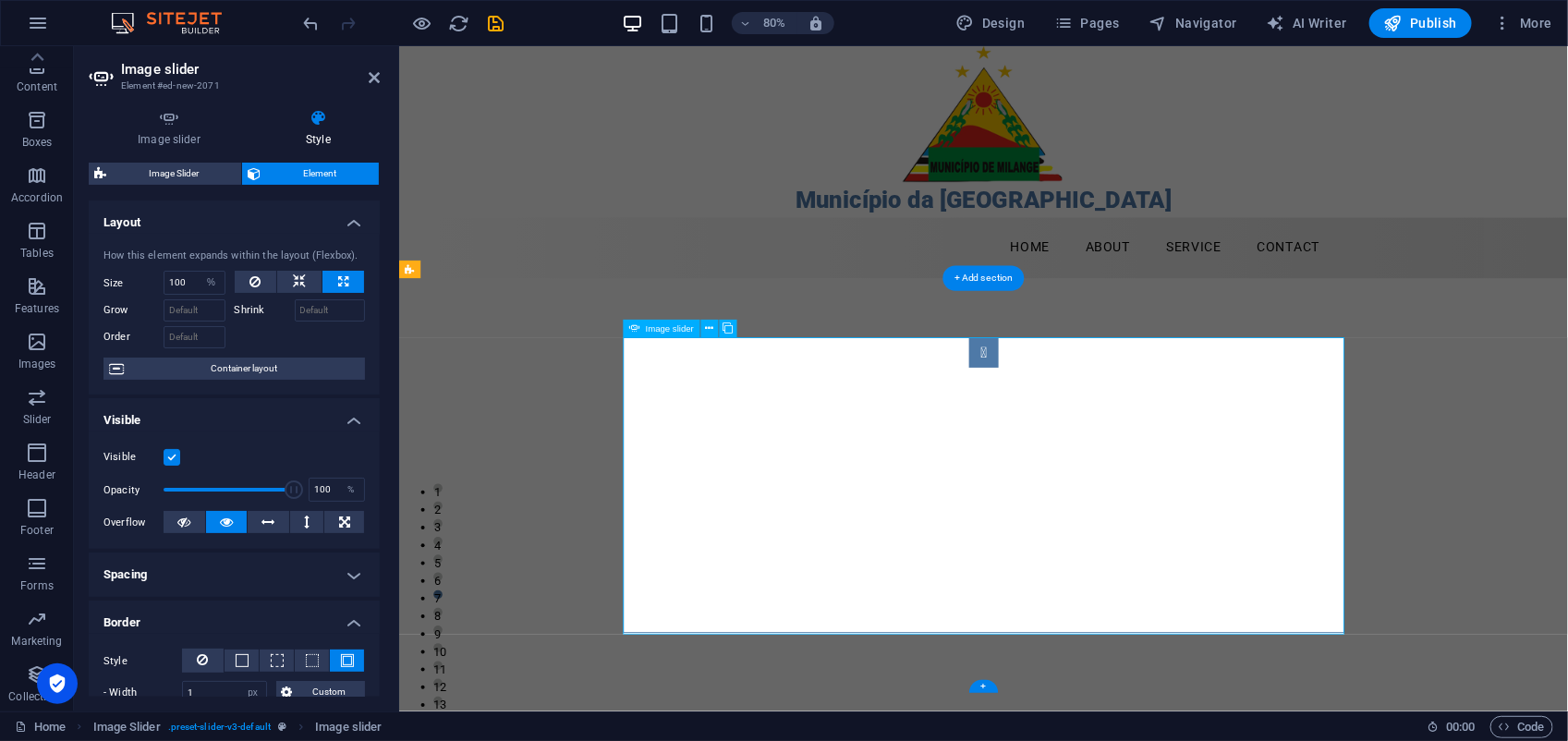 click at bounding box center [1129, 429] 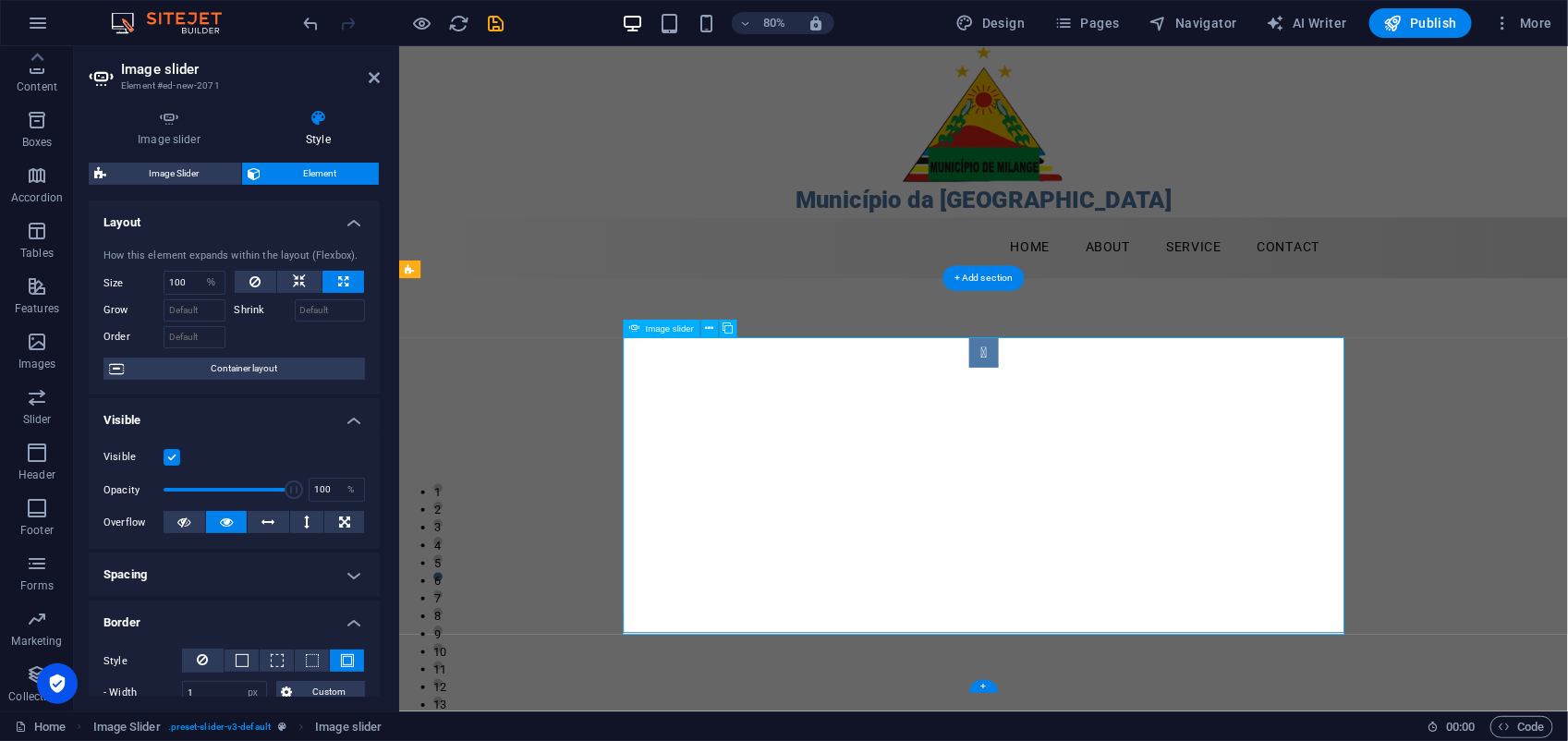 click at bounding box center (1129, 429) 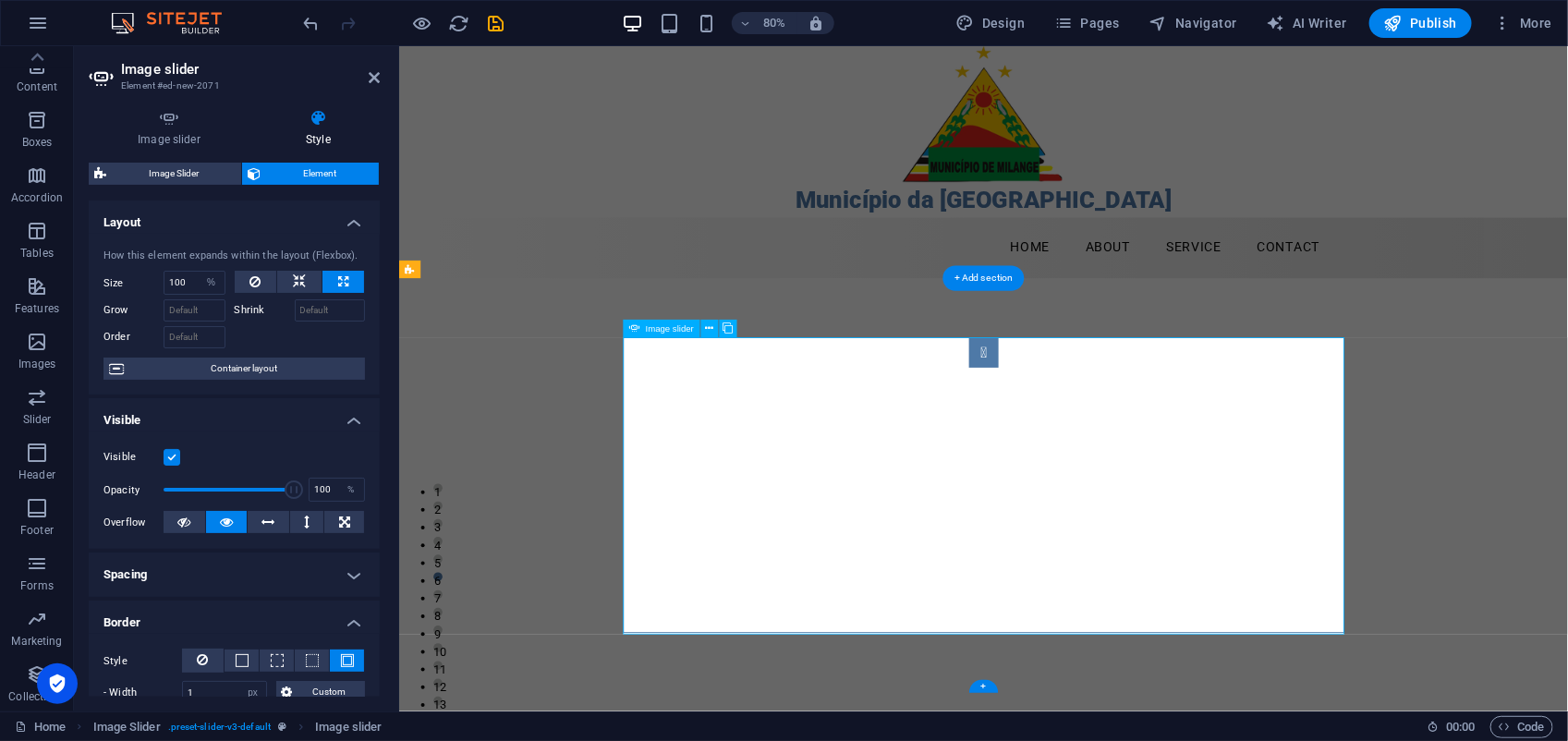 click at bounding box center (1129, 429) 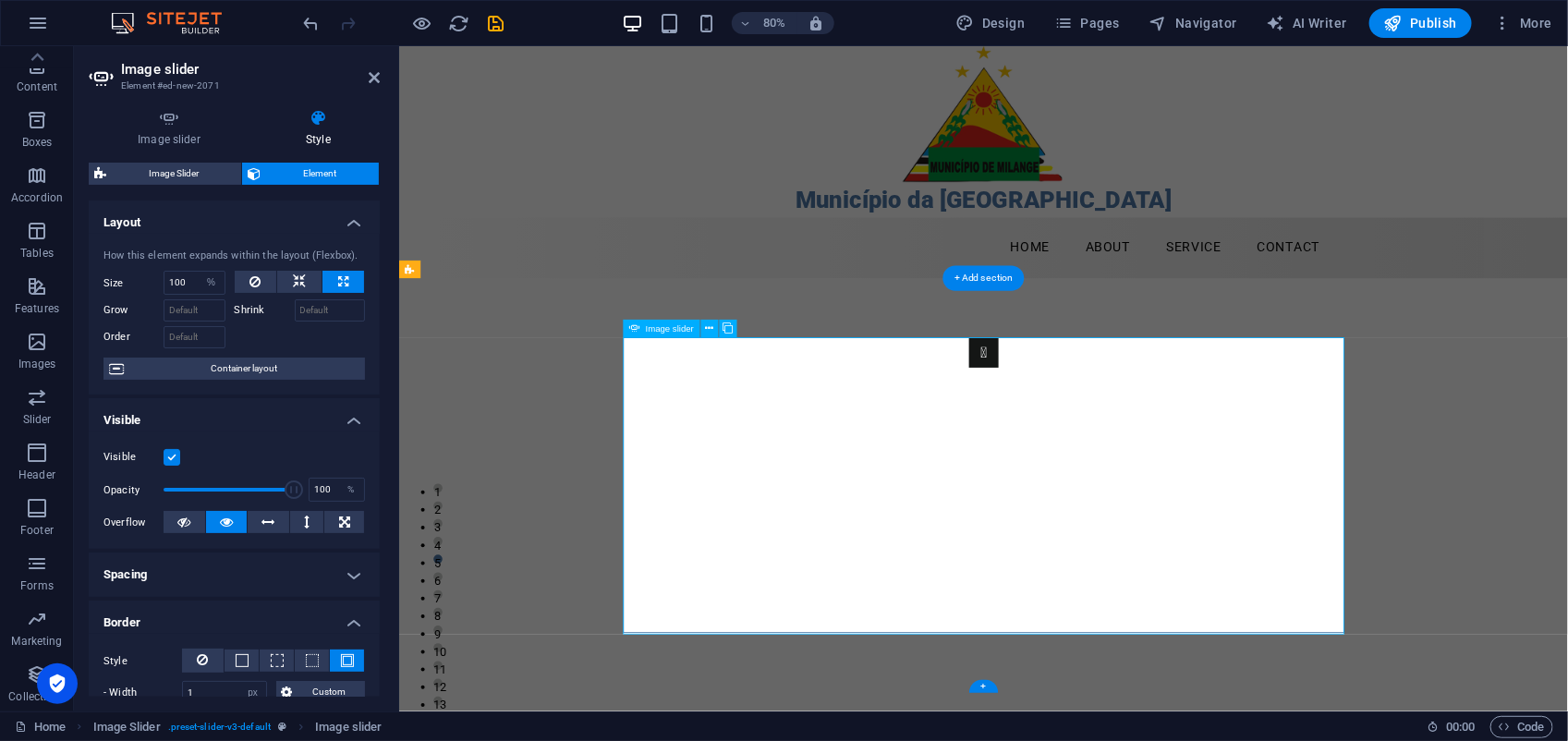 click at bounding box center (-3348, 2173) 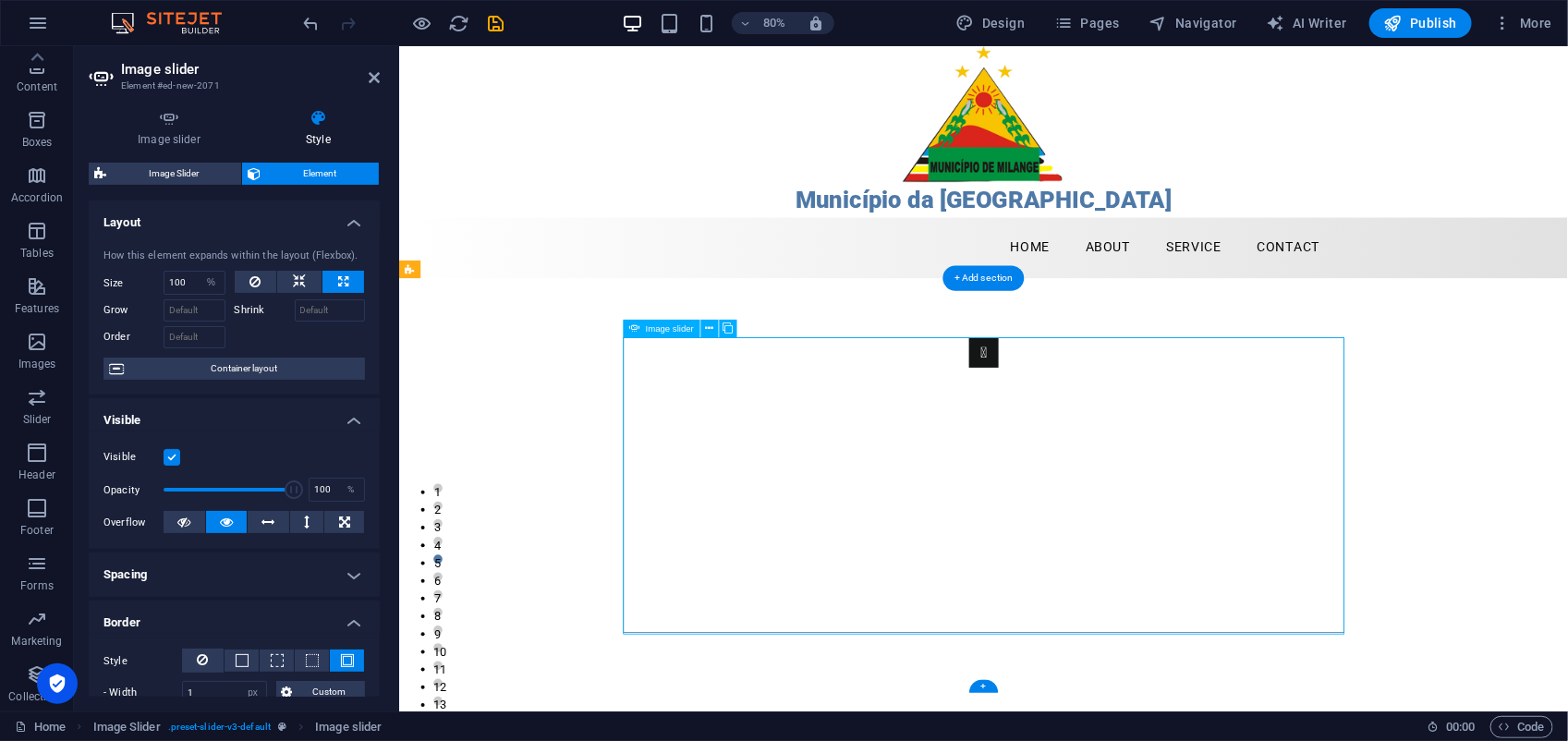 click at bounding box center [-3348, 2173] 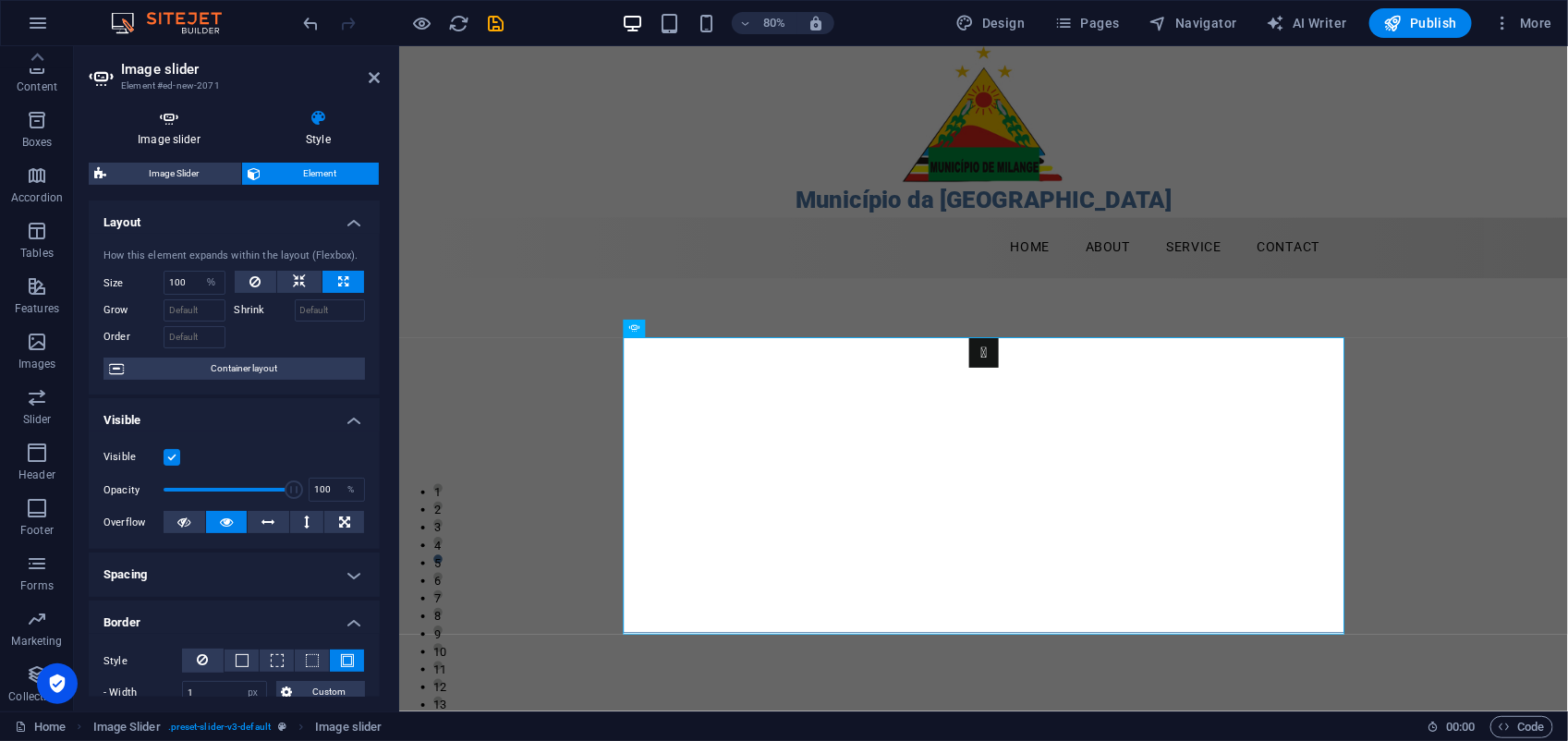 click on "Image slider" at bounding box center [173, 128] 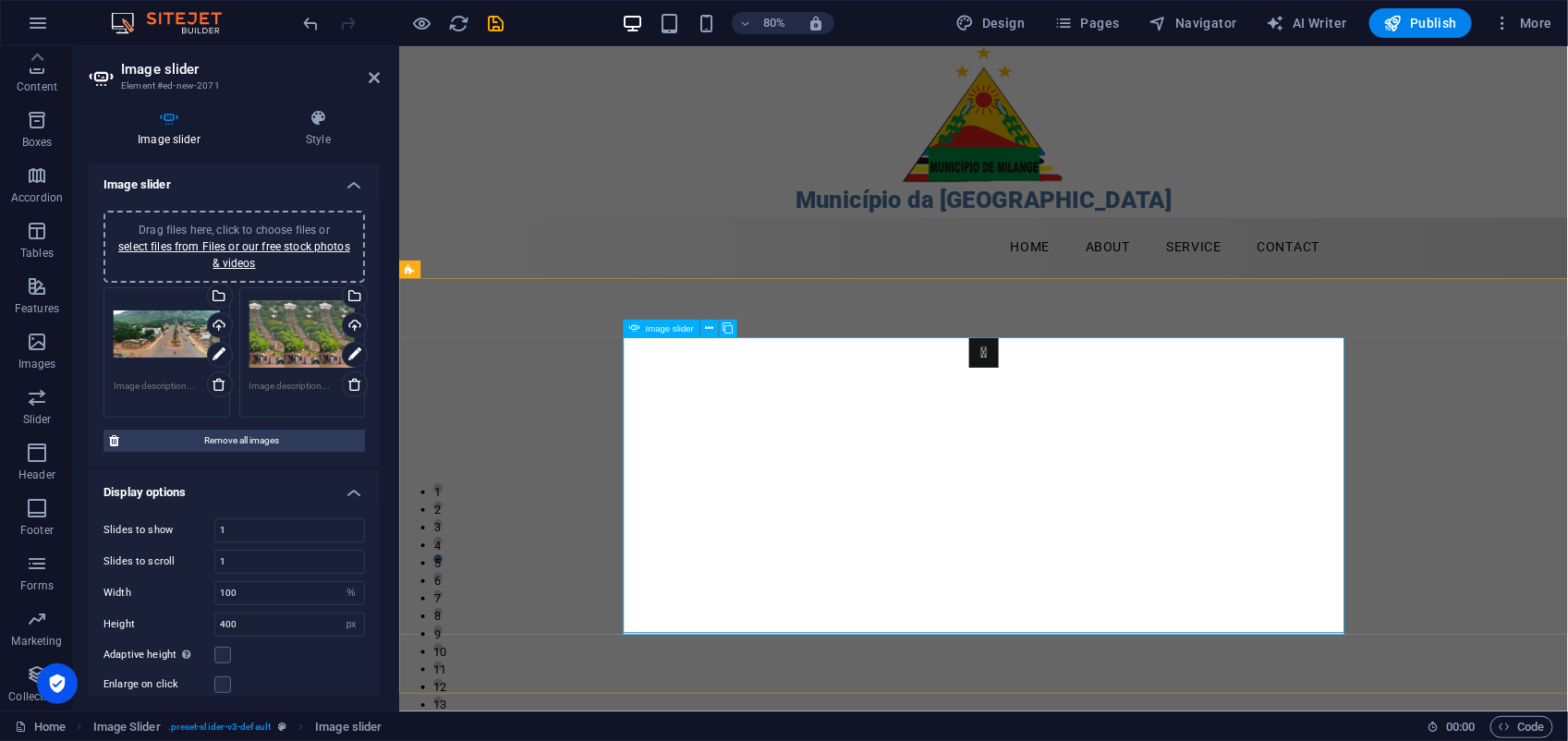 click at bounding box center [1129, 2842] 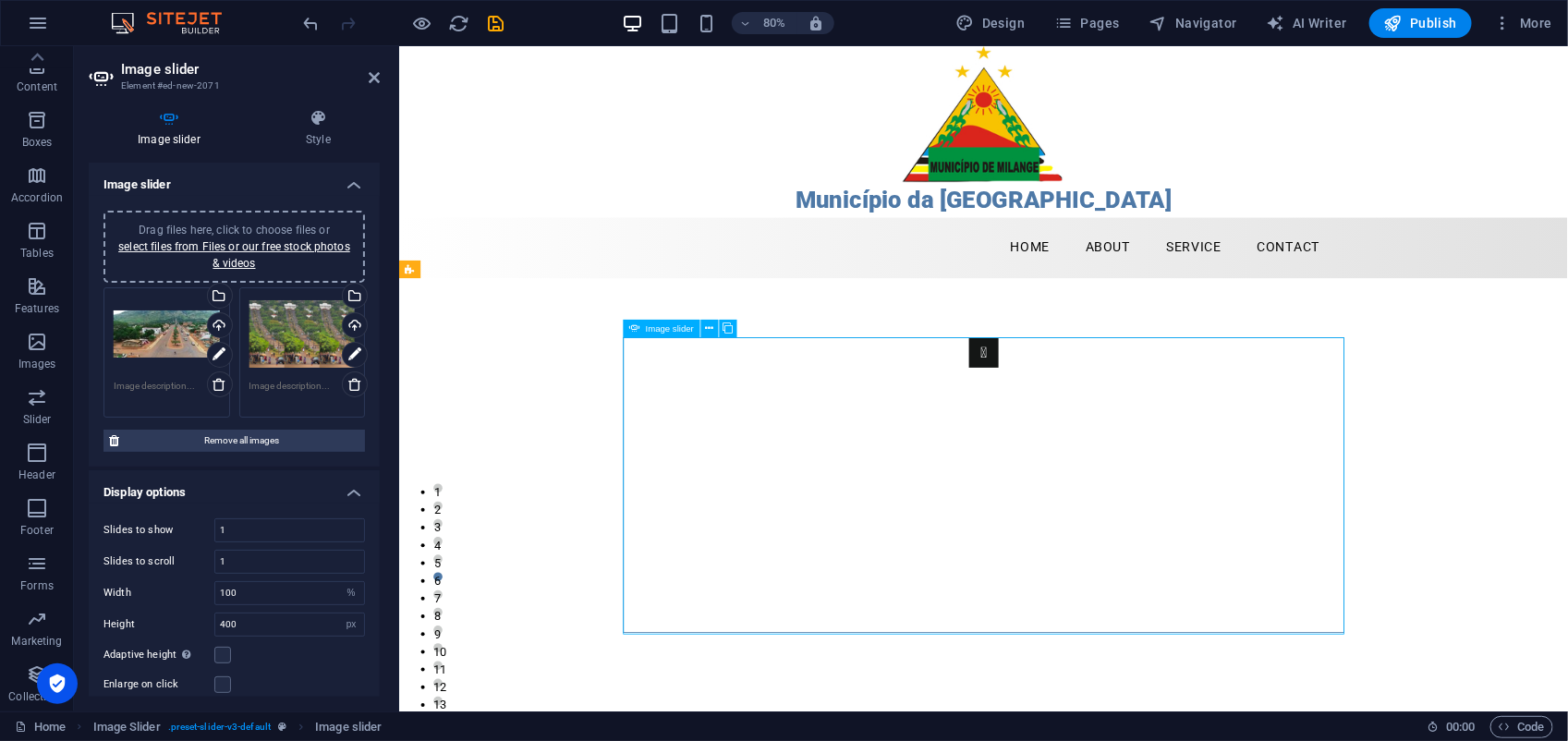 click at bounding box center [-4248, 2586] 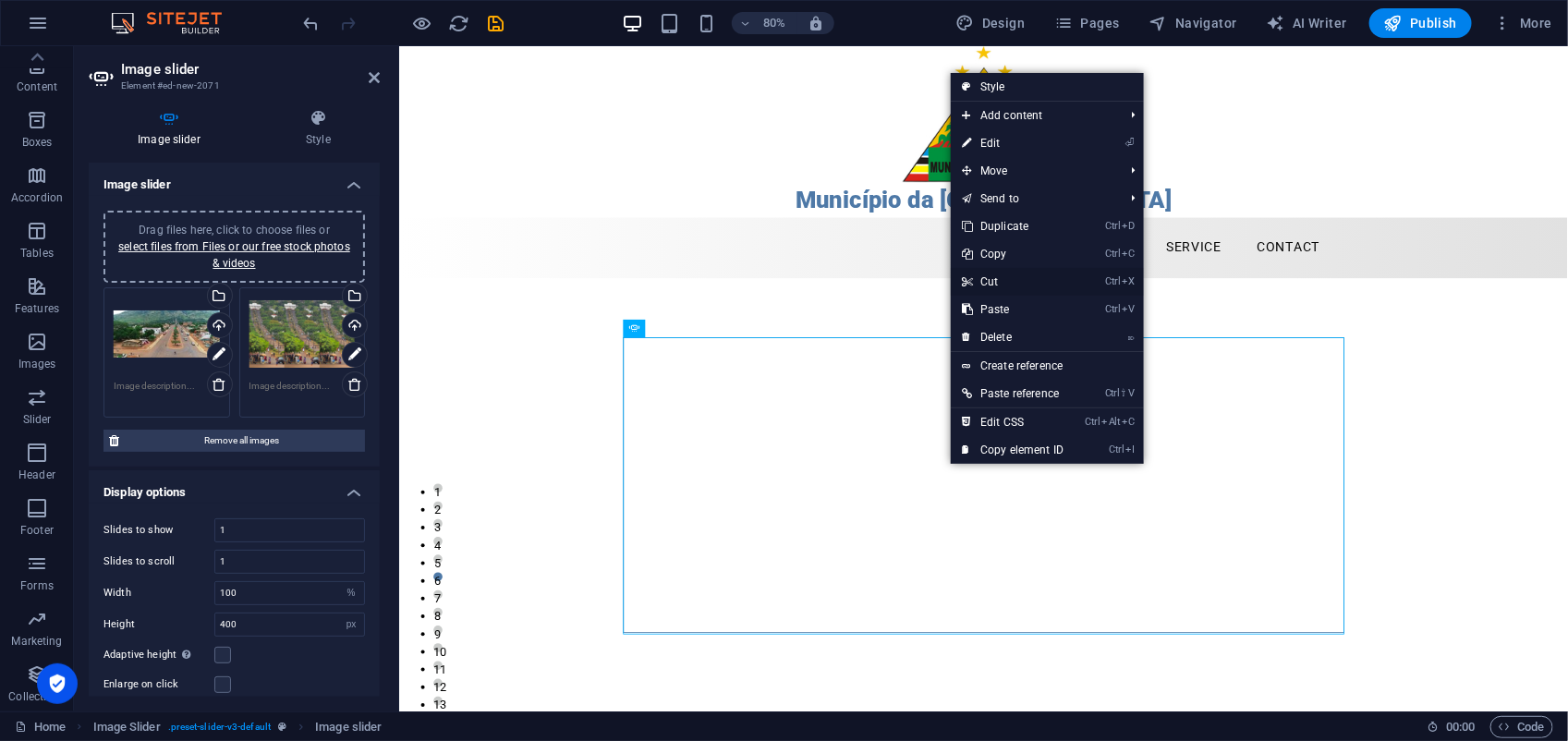 click on "Ctrl X  Cut" at bounding box center (1013, 282) 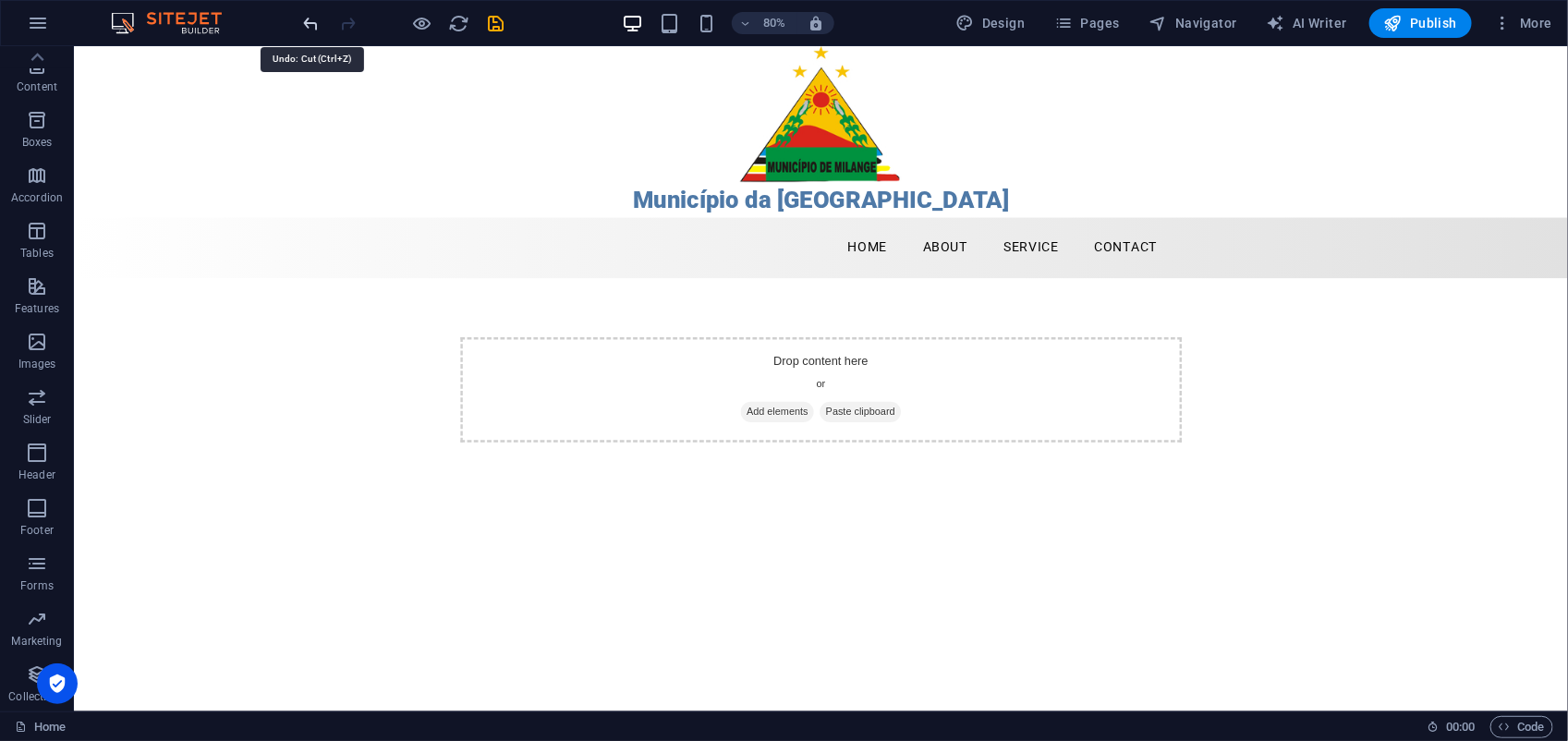 click at bounding box center (311, 23) 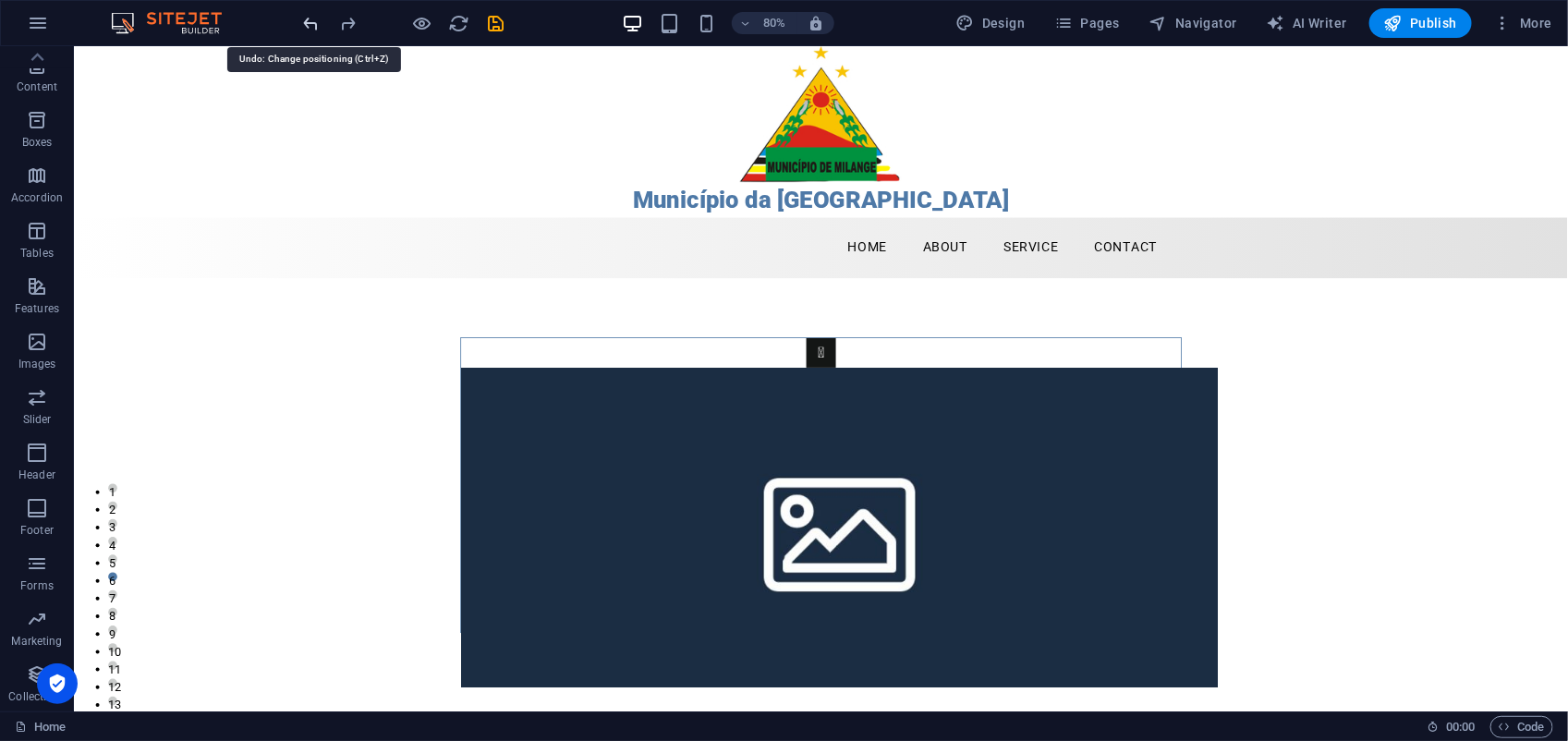 click at bounding box center (311, 23) 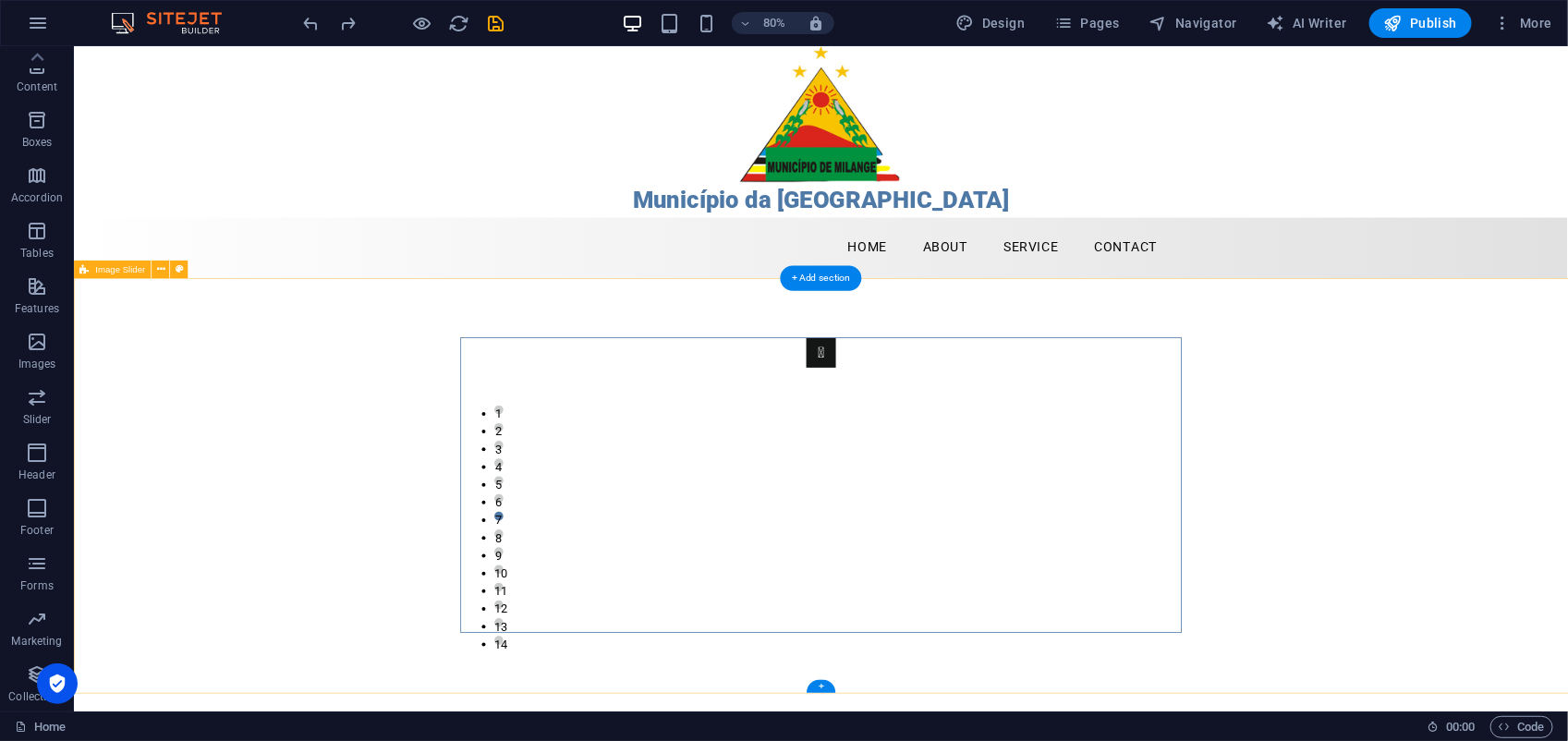 click on "Skip to main content
Município da [GEOGRAPHIC_DATA] Menu Home About Service Contact [PHONE_NUMBER] 10 [PHONE_NUMBER] [PHONE_NUMBER]" at bounding box center [1006, 449] 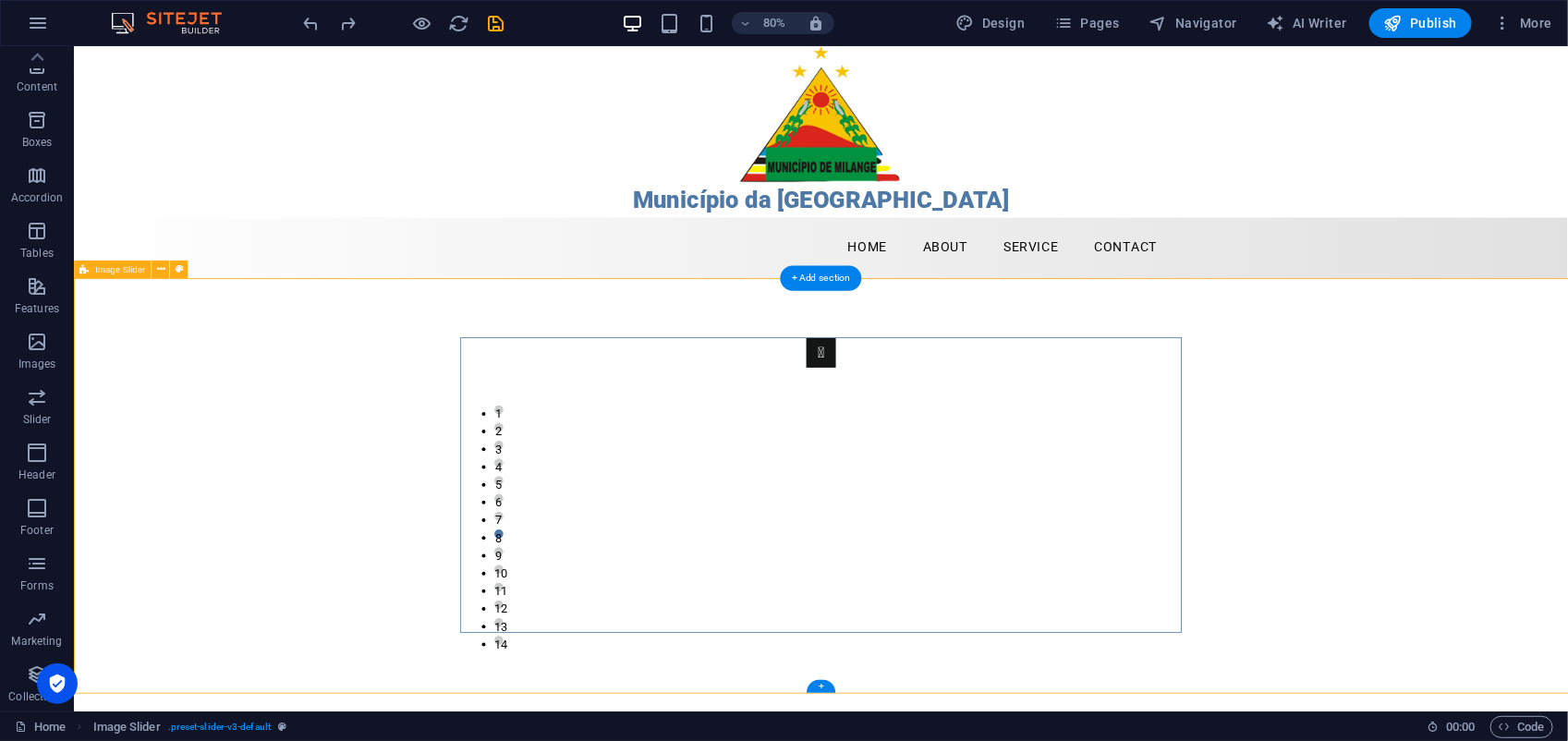 click on "1 2 3 4 5 6 1 2 3 4 5 6 7 8 9 10 1 2 3 4 5 6 1 2 1 2 3 4 5 6 7 8 9 10 11 12 13 14" at bounding box center (1006, 594) 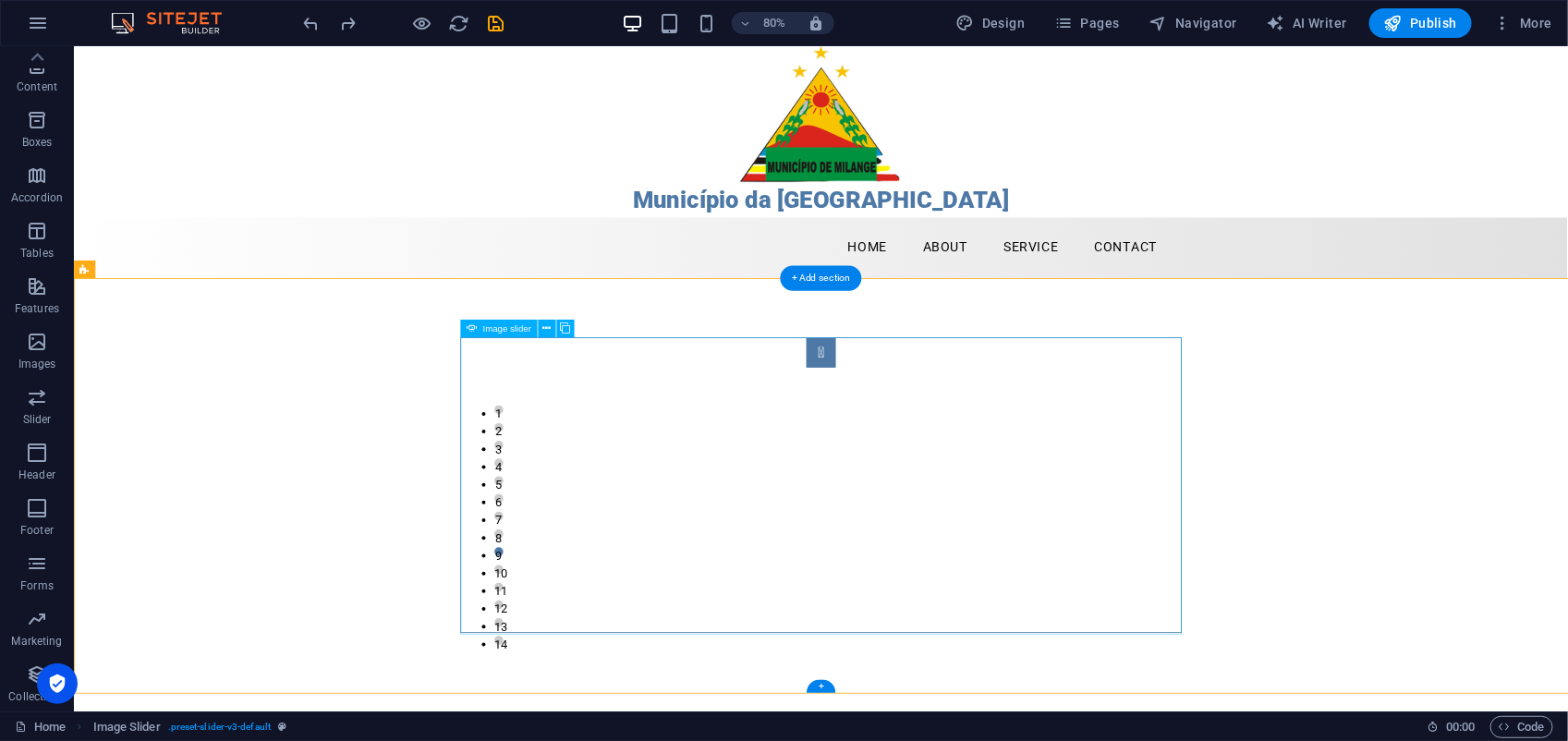 click at bounding box center [1007, 429] 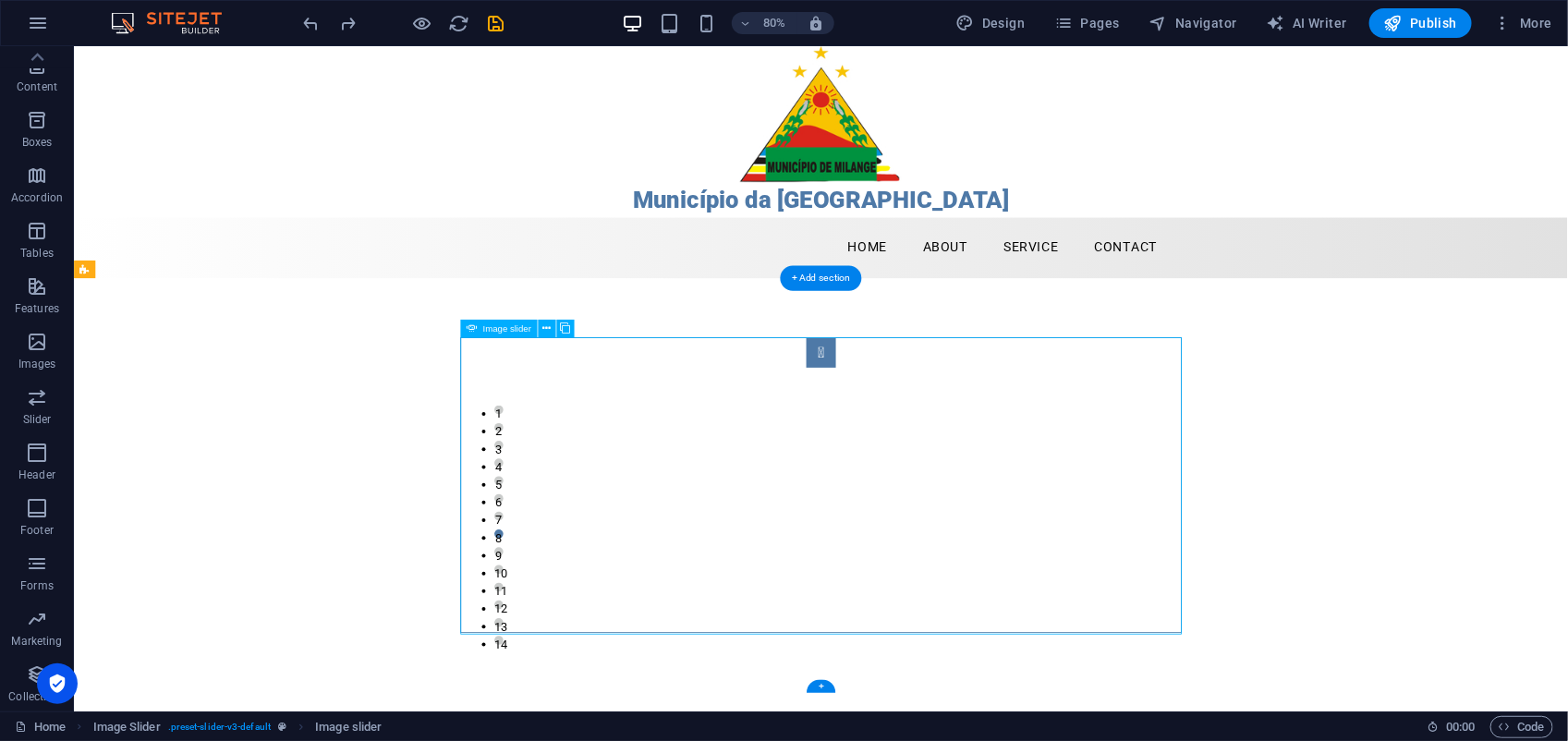 click at bounding box center [1007, 429] 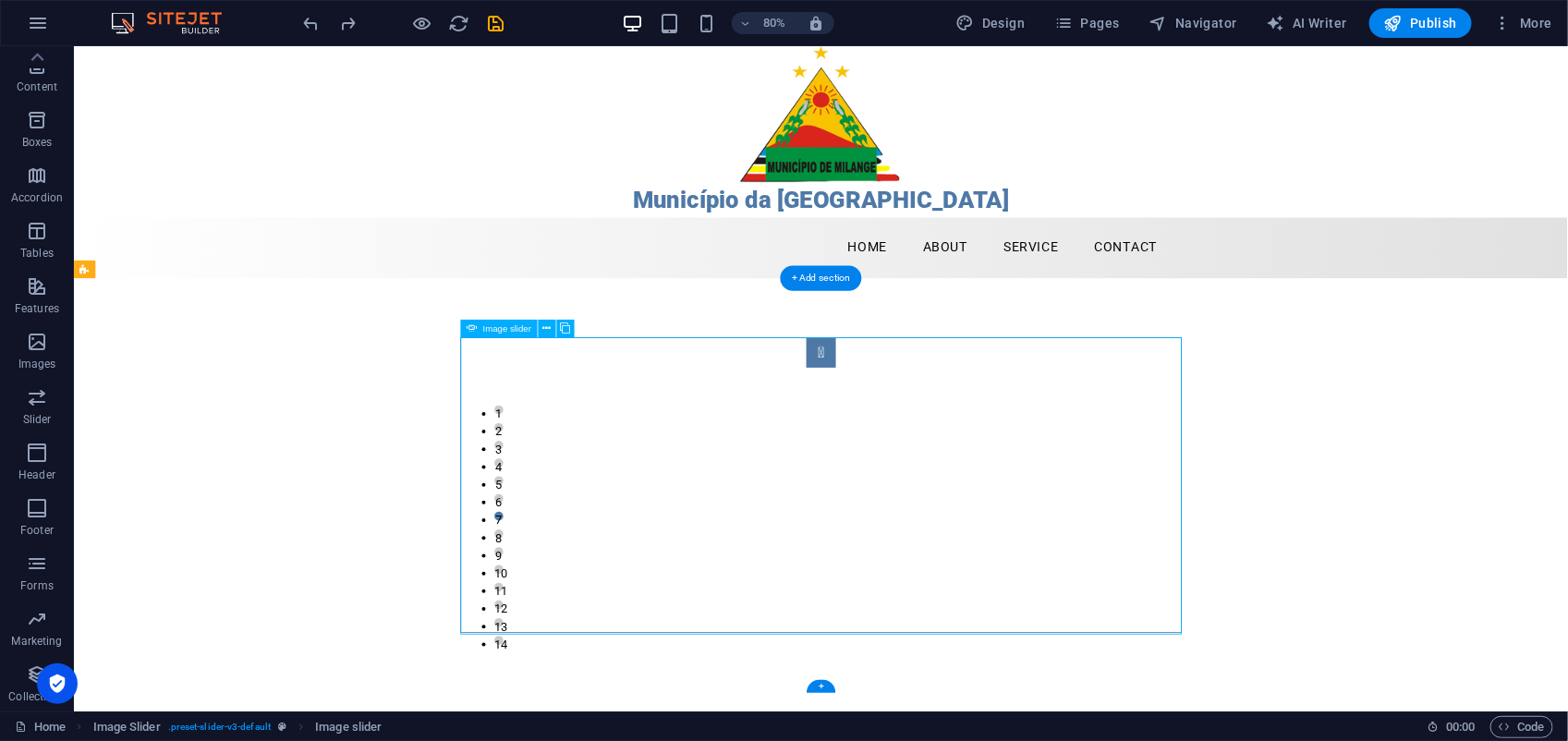 click at bounding box center (1007, 429) 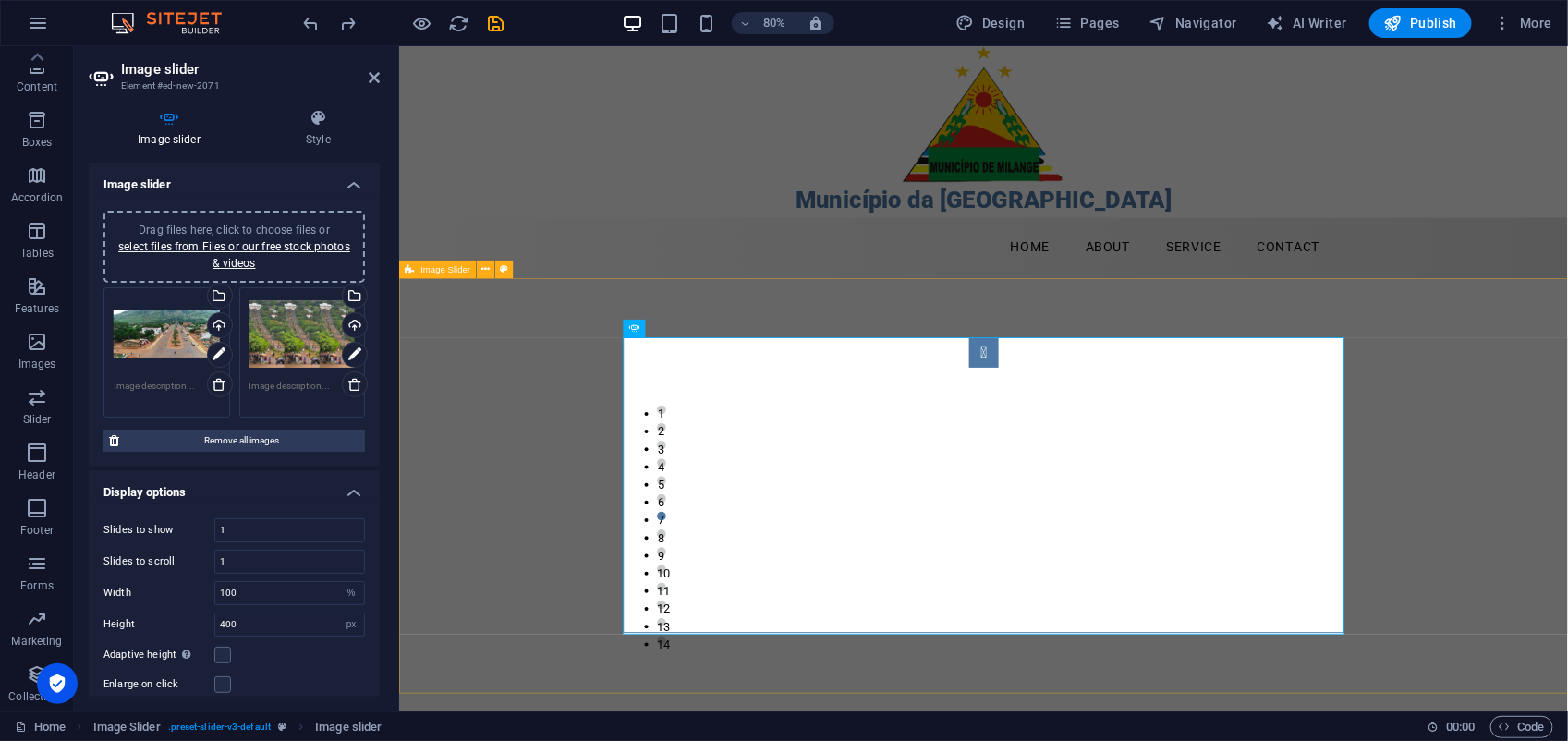 click on "1 2 3 4 5 6 1 2 3 4 5 6 7 8 9 10 1 2 3 4 5 6 1 2 1 2 3 4 5 6 7 8 9 10 11 12 13 14" at bounding box center [1128, 594] 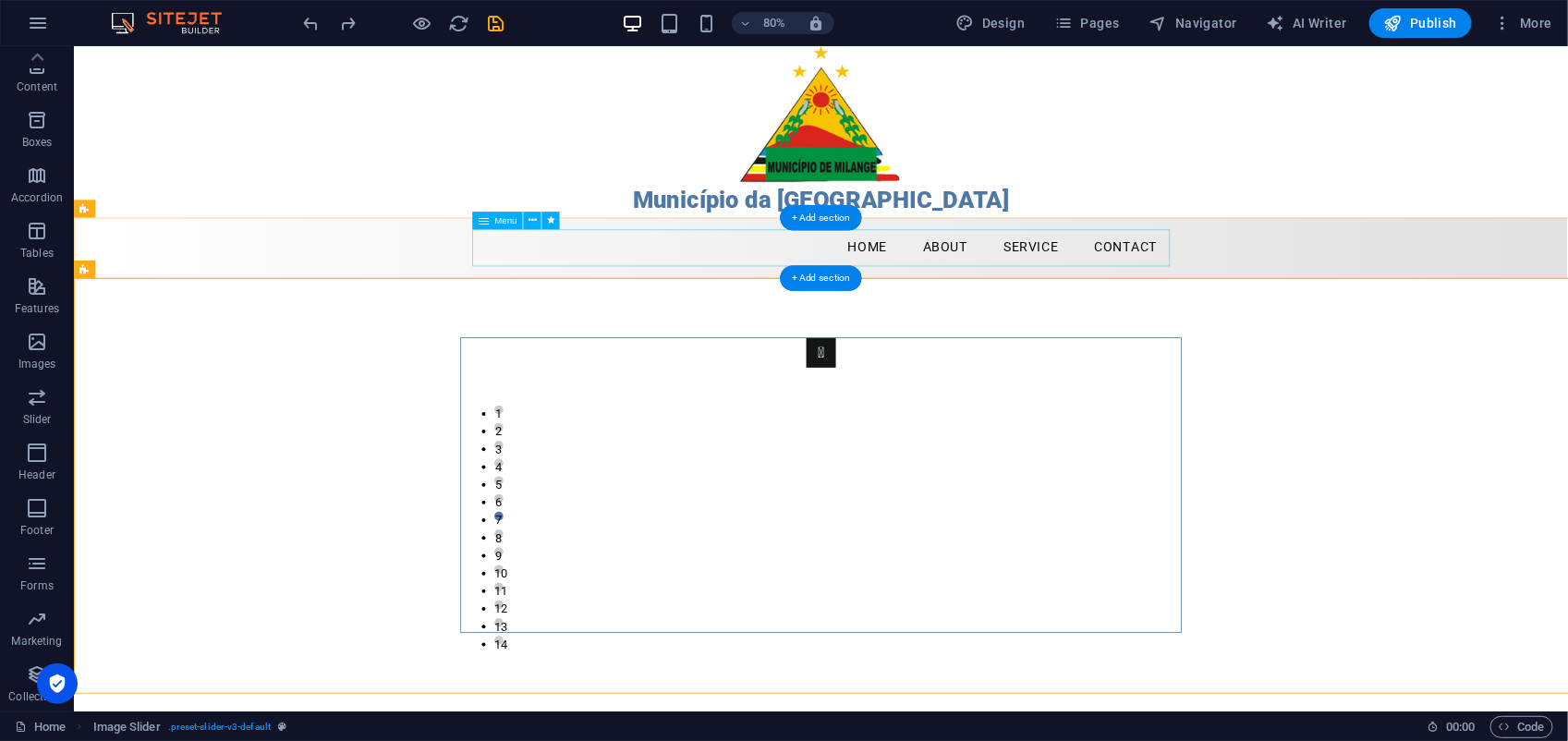 click on "Home About Service Contact" at bounding box center [1007, 298] 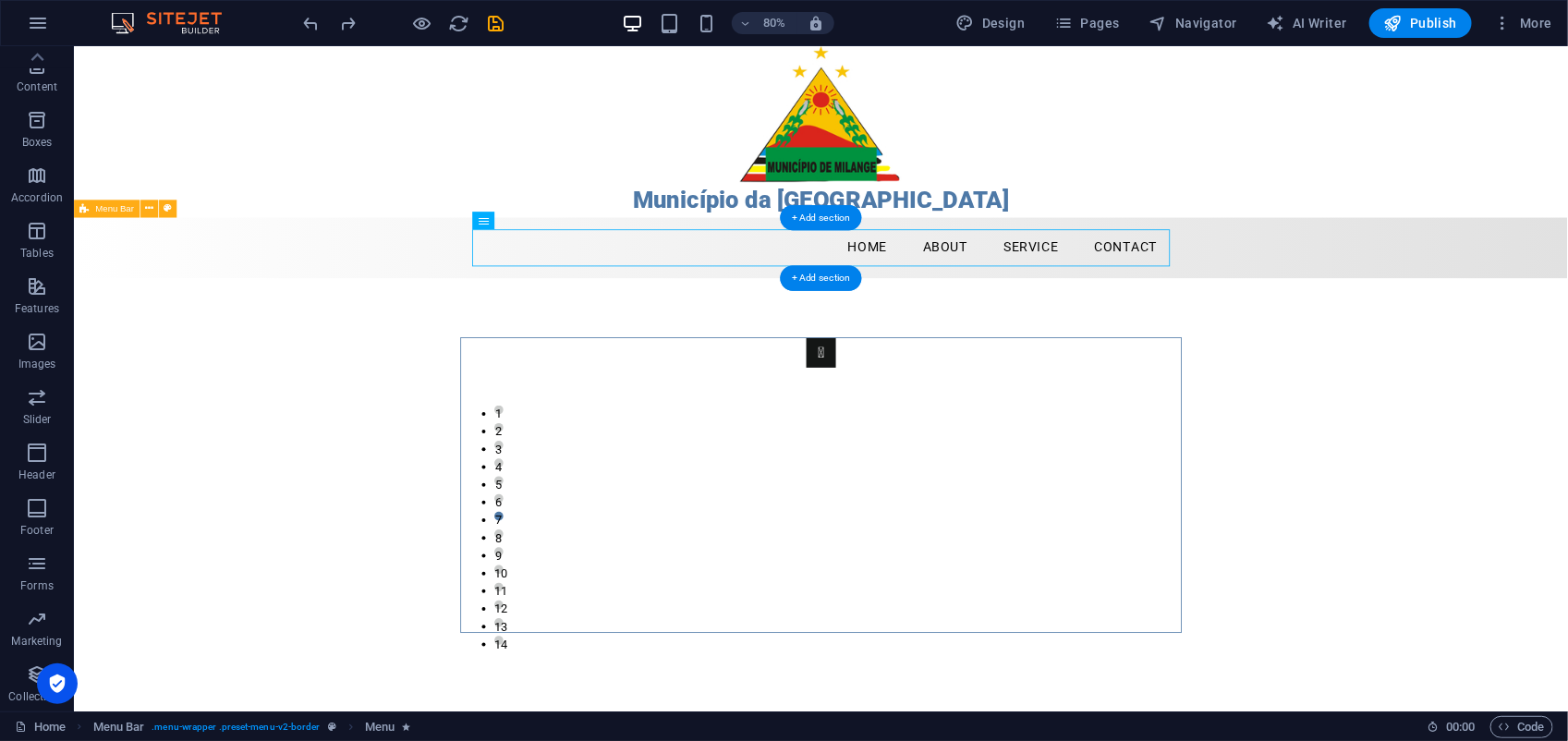 click on "Menu Home About Service Contact" at bounding box center (1006, 298) 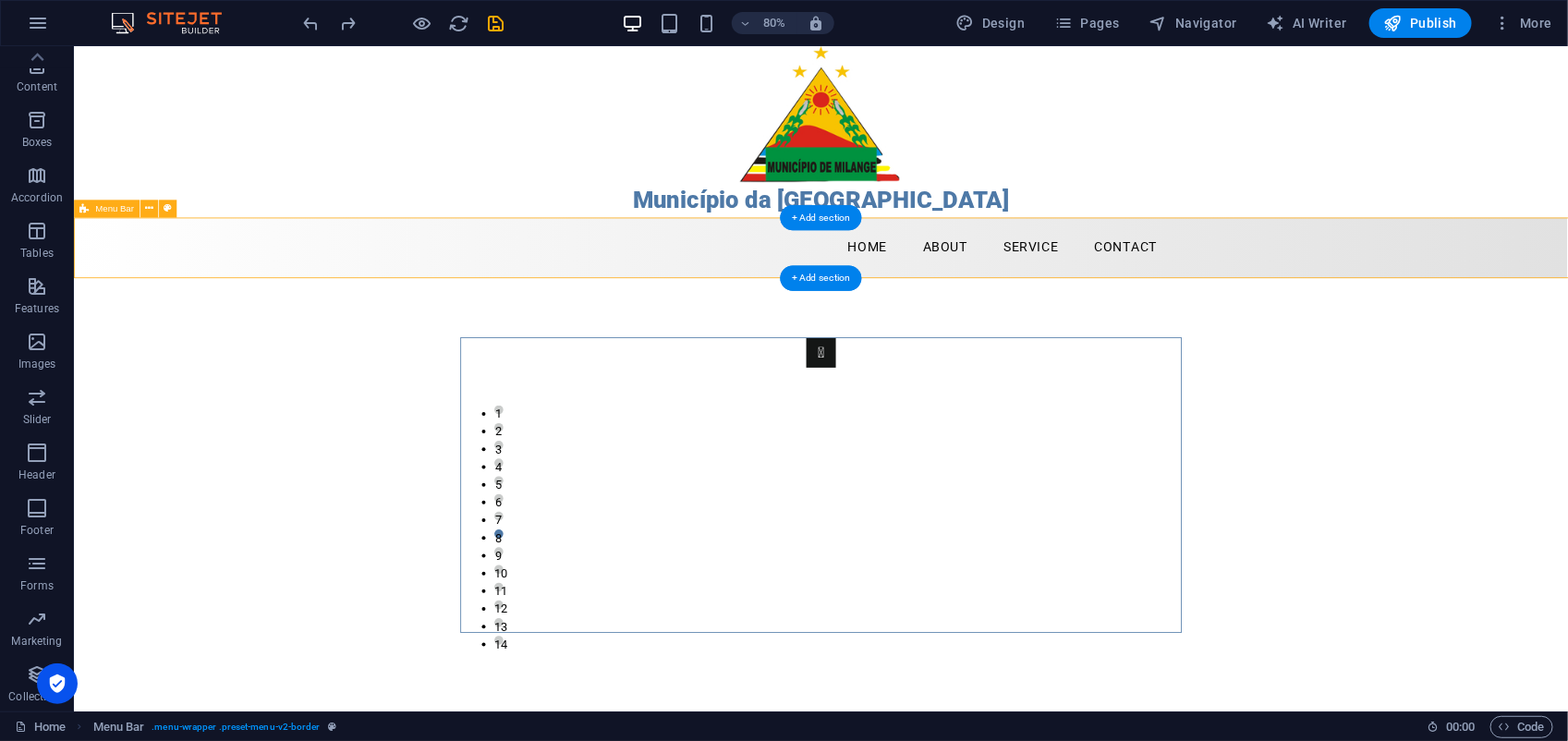 click on "Menu Home About Service Contact" at bounding box center (1006, 298) 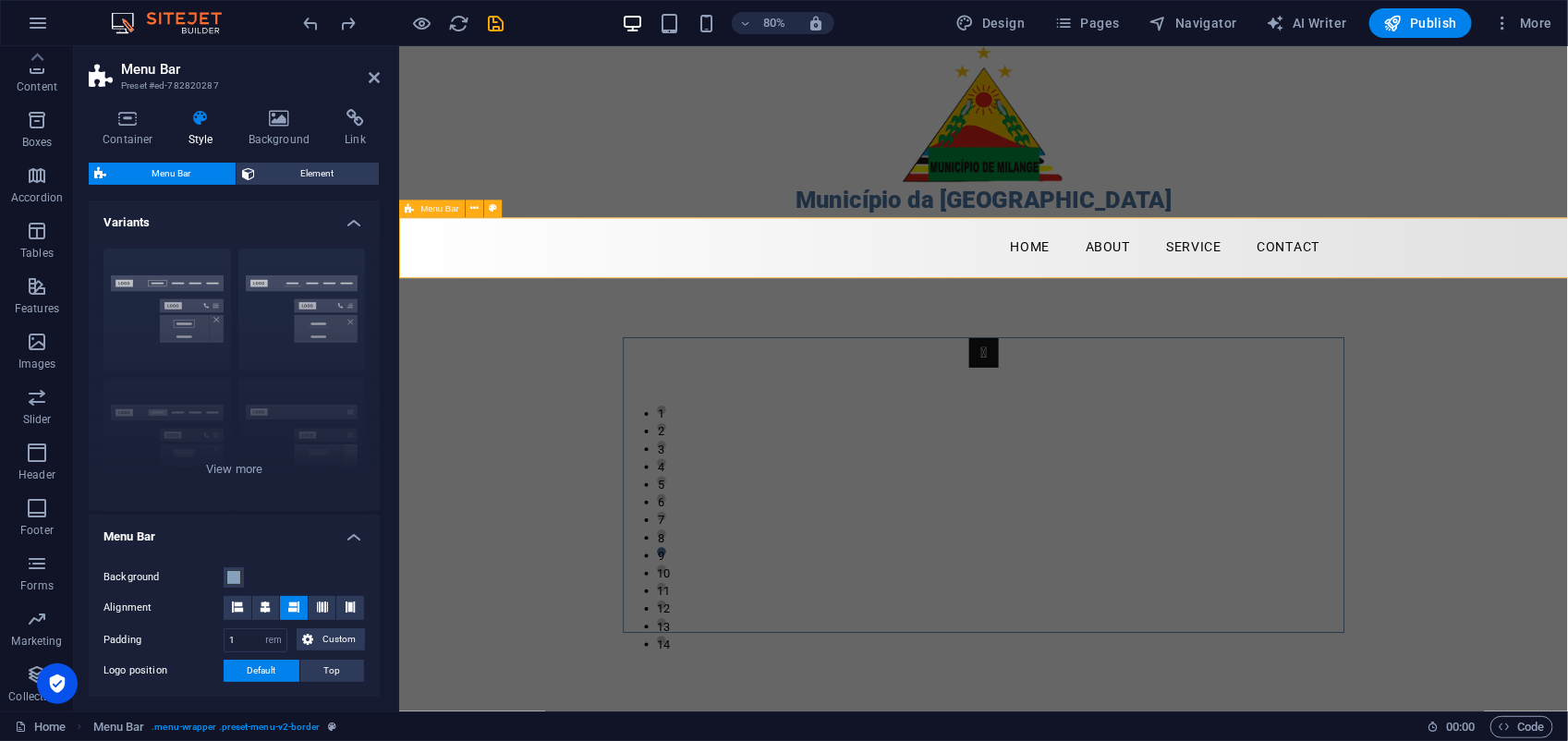 click on "Menu Home About Service Contact" at bounding box center (1128, 298) 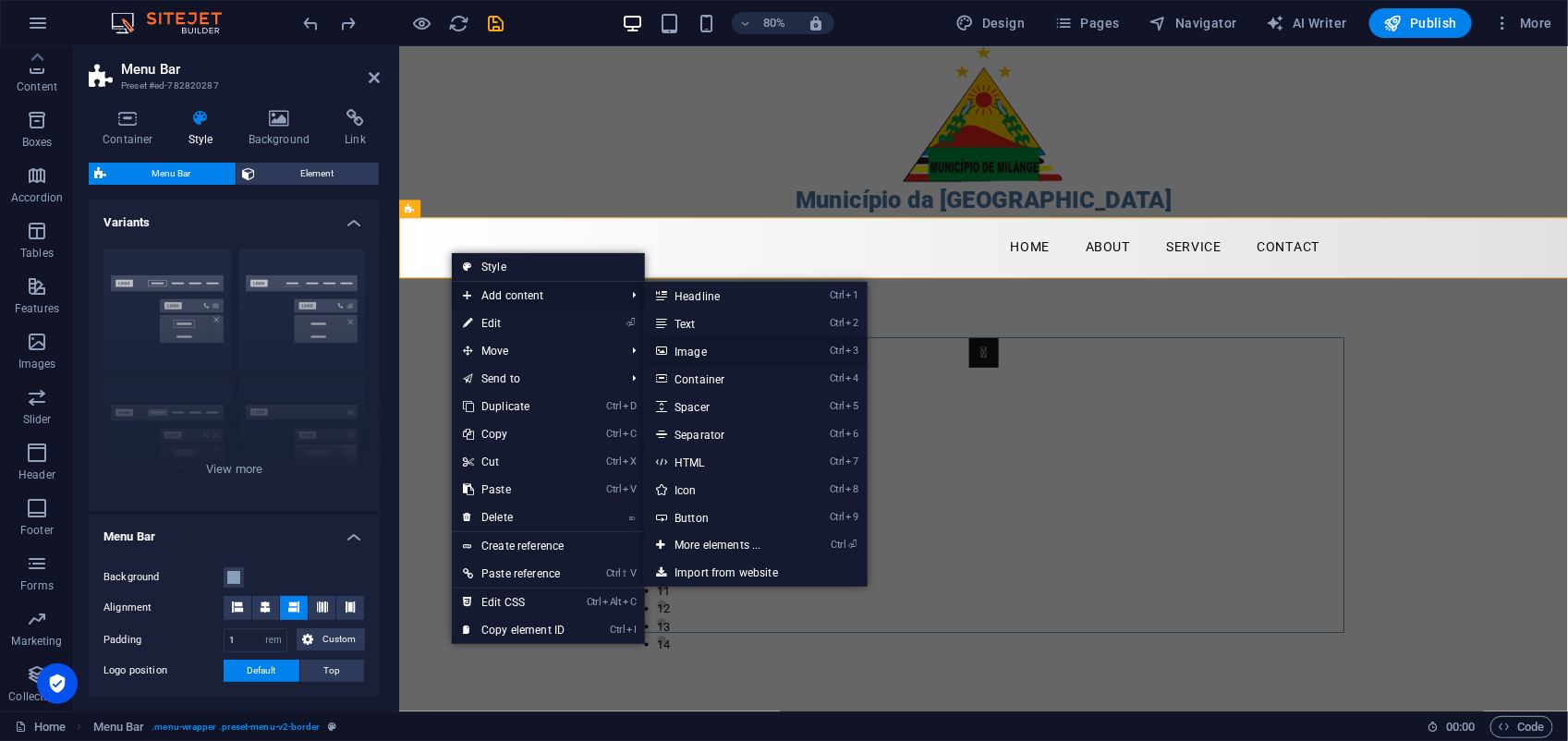 click on "Ctrl 3  Image" at bounding box center (721, 351) 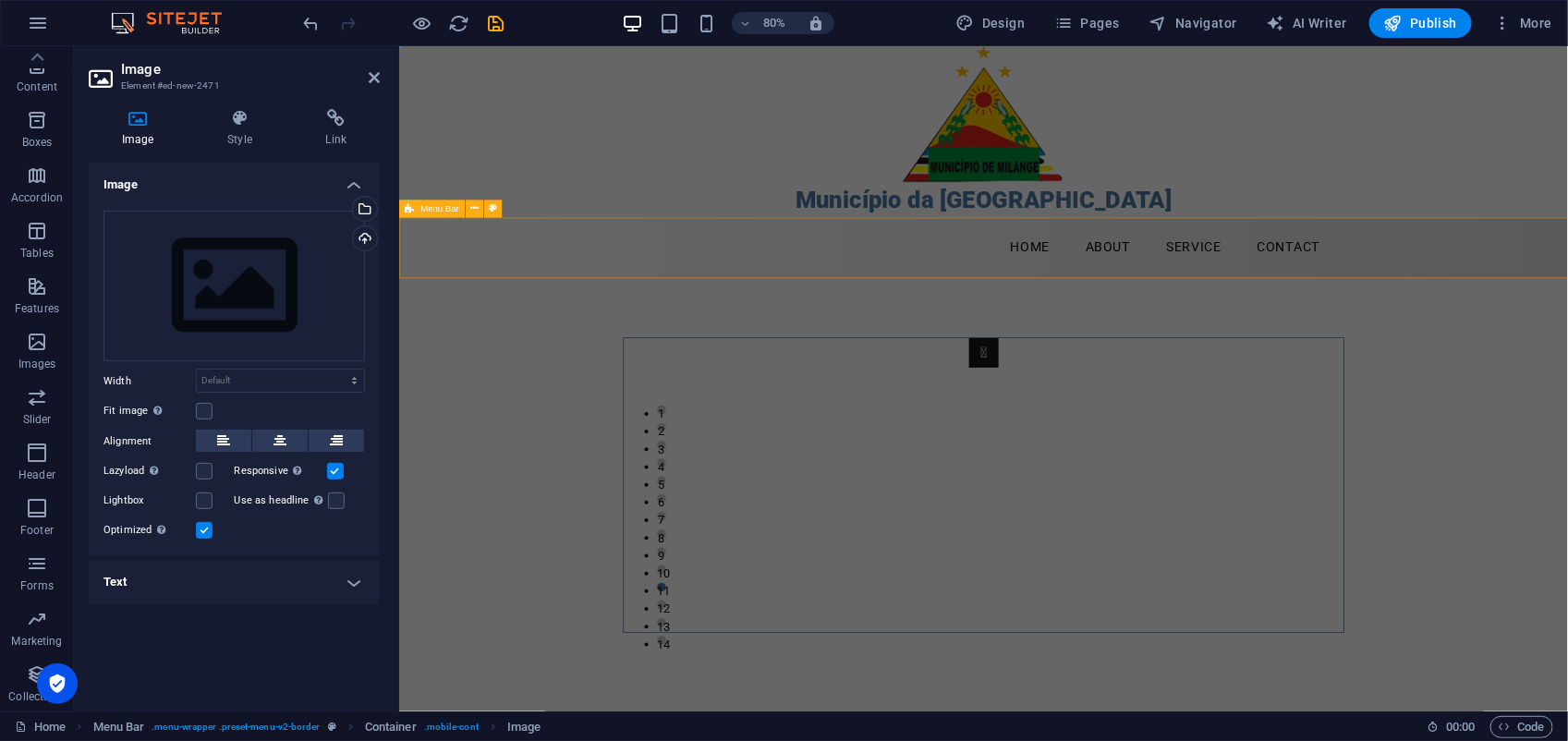 click on "Menu Home About Service Contact" at bounding box center [1128, 298] 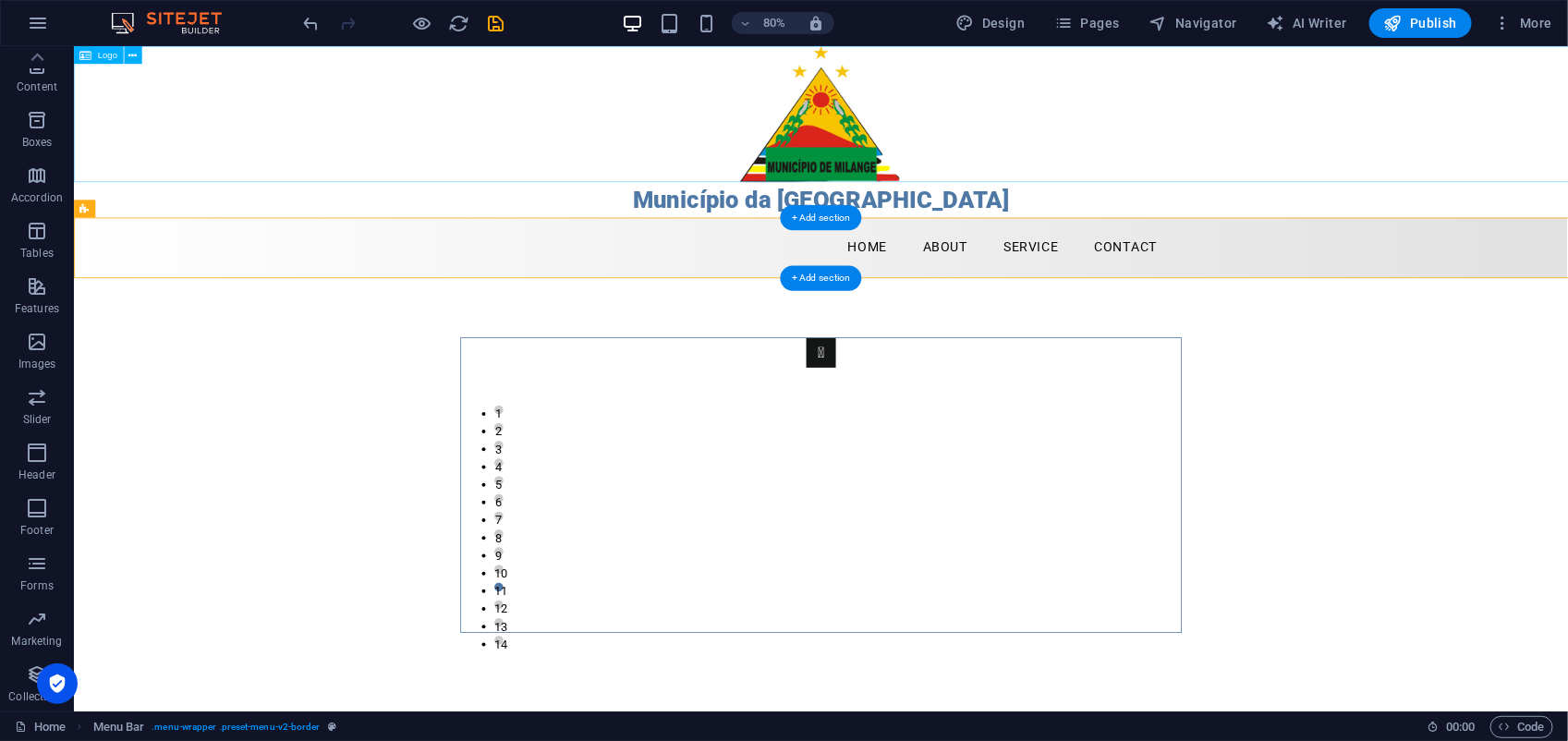 click at bounding box center [1006, 130] 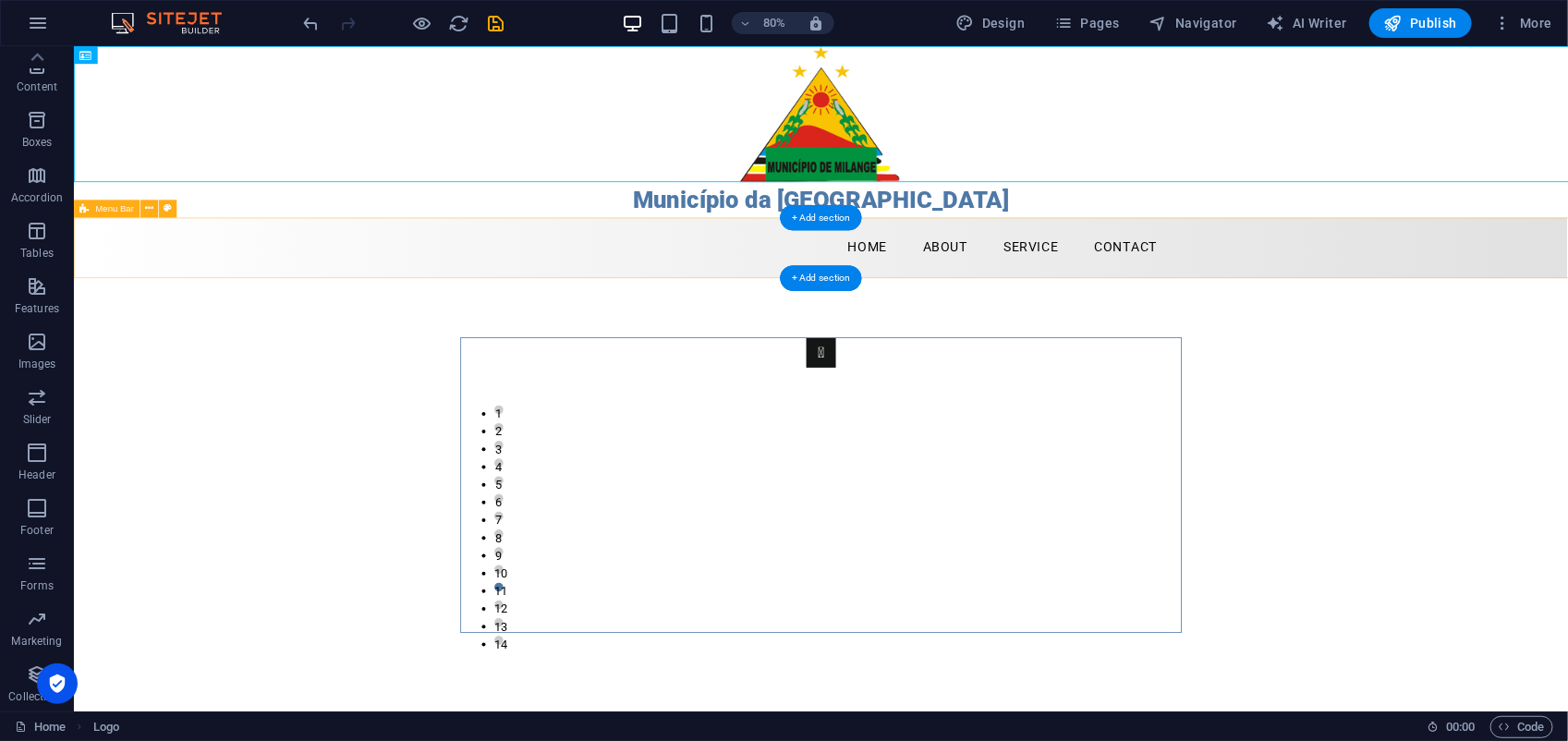 click on "Menu Home About Service Contact" at bounding box center [1006, 298] 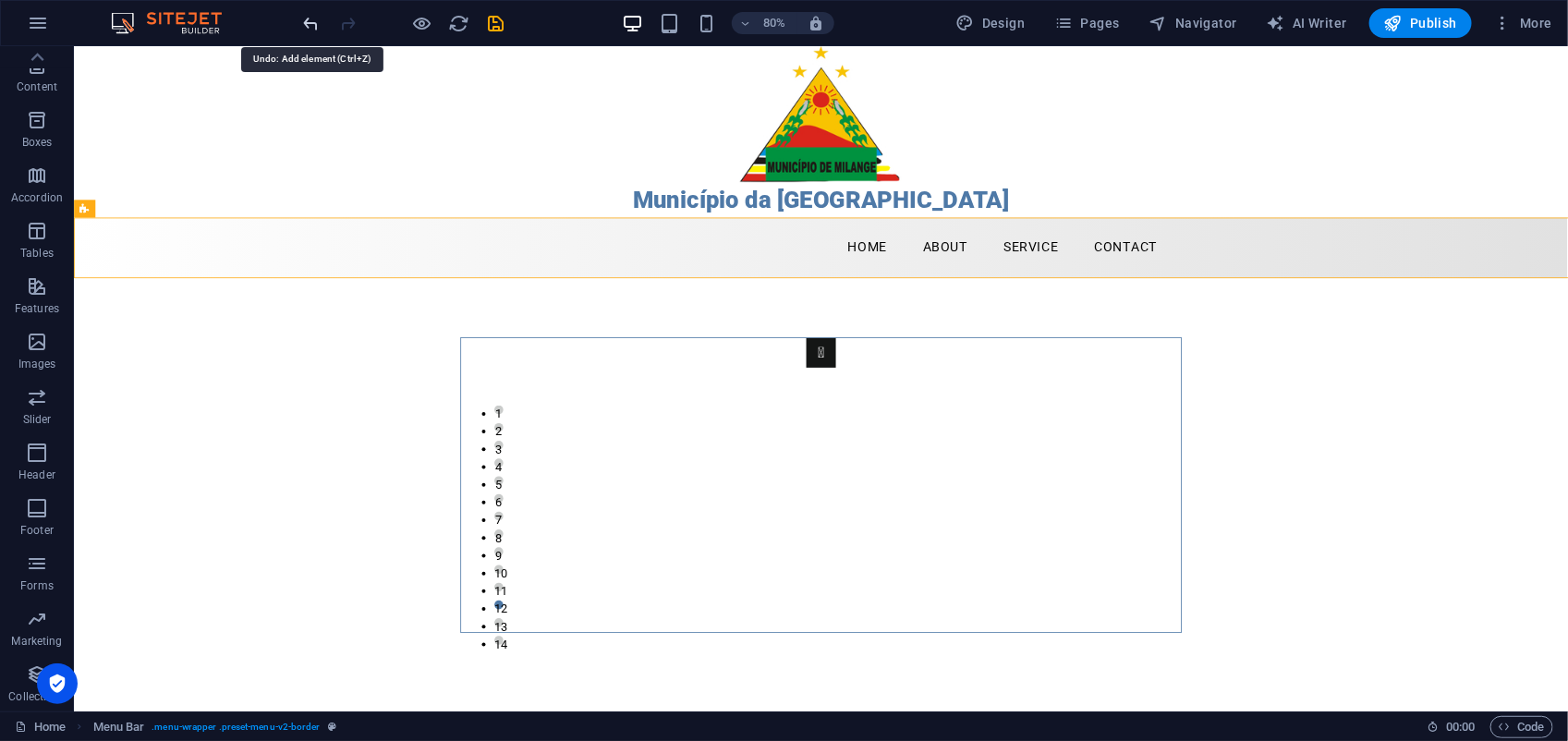click at bounding box center (311, 23) 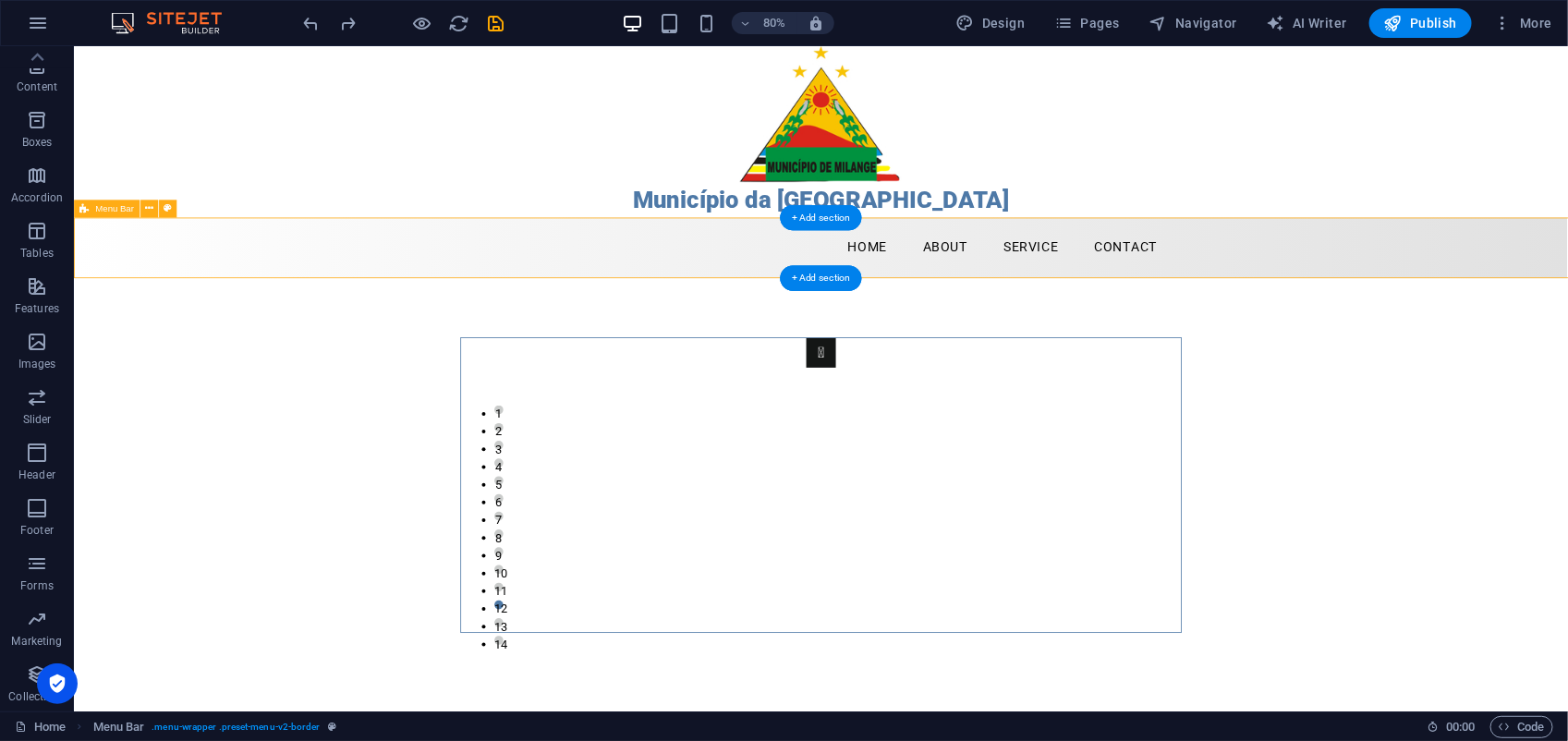 click on "Menu Home About Service Contact" at bounding box center (1006, 298) 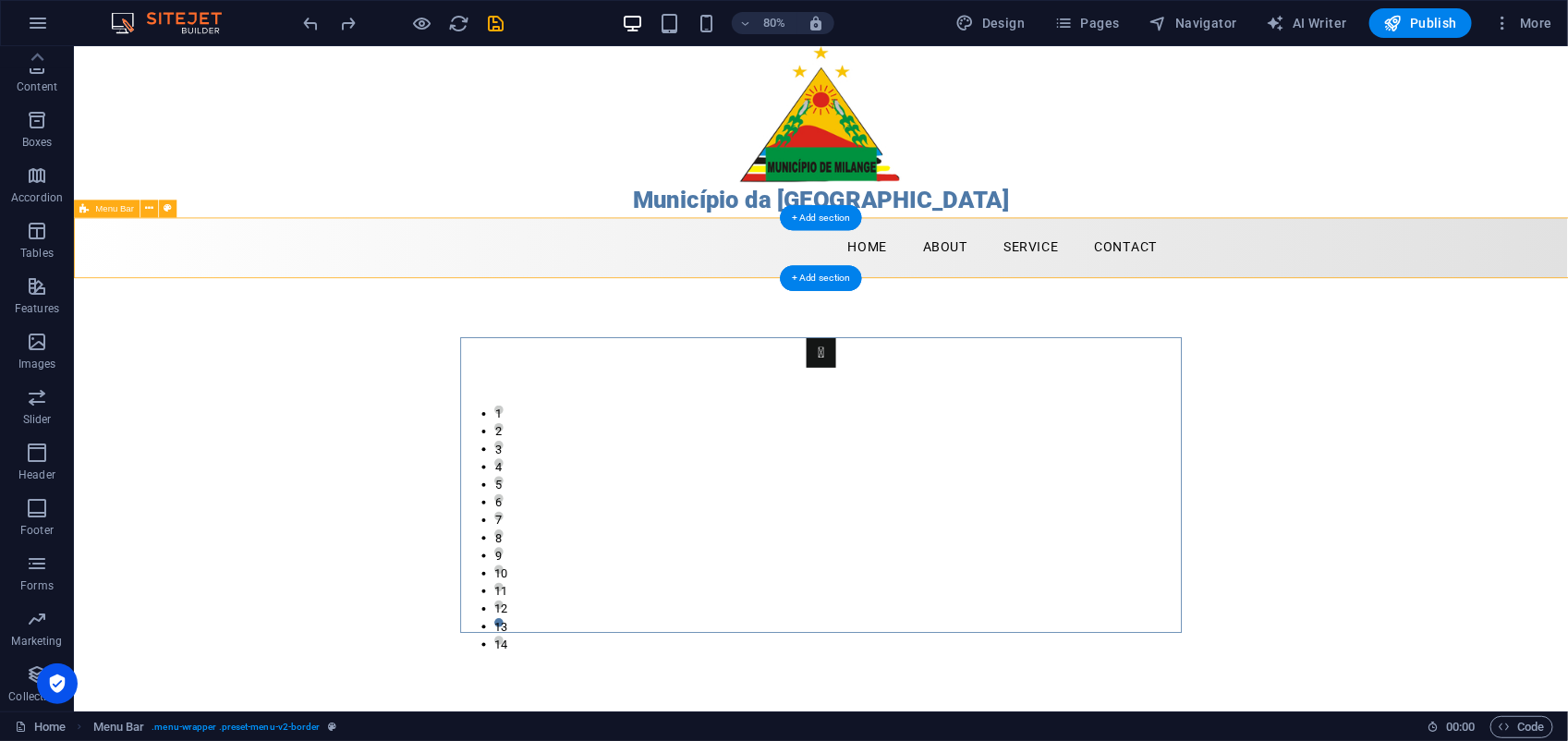 click on "Menu Home About Service Contact" at bounding box center [1006, 298] 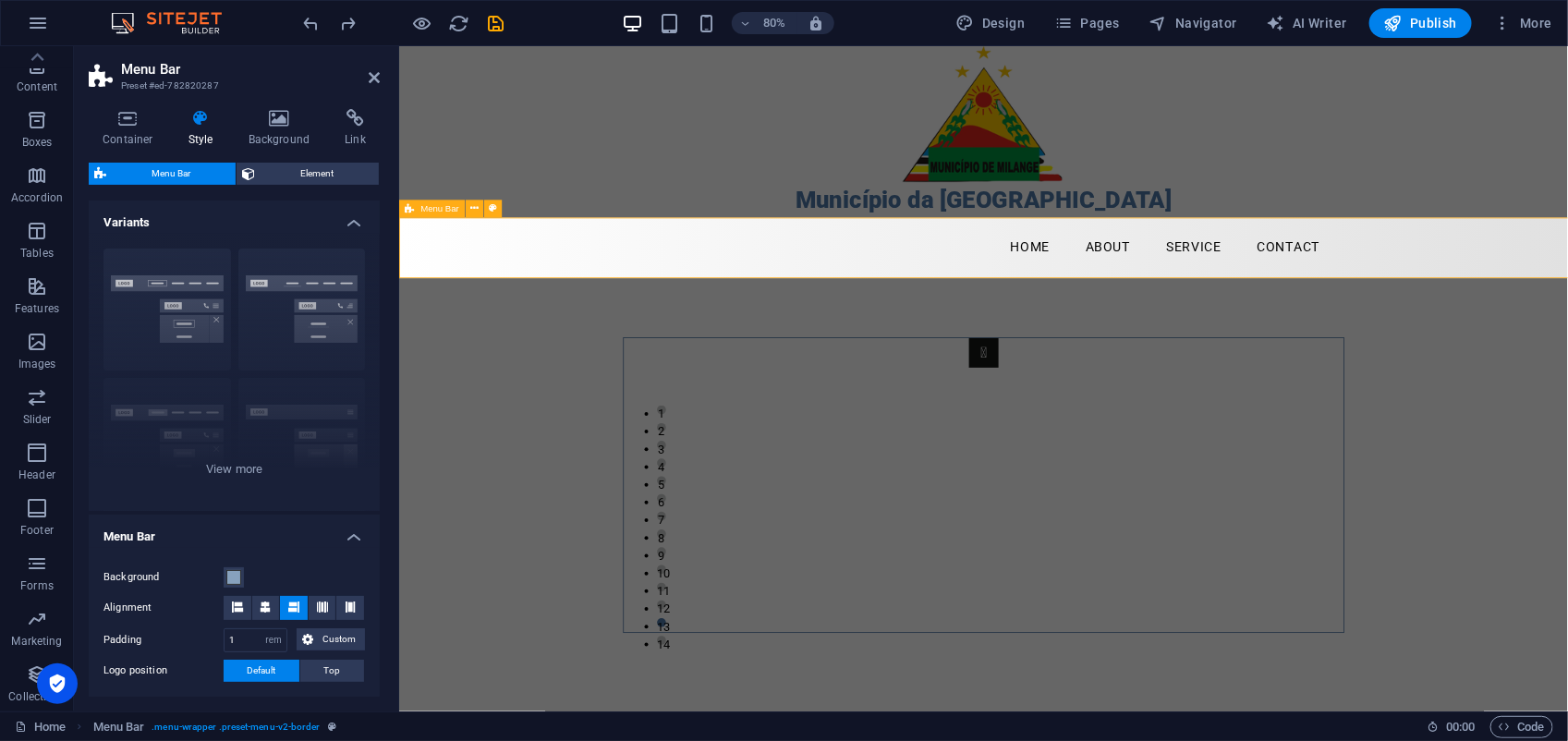 click on "Menu Home About Service Contact" at bounding box center (1128, 298) 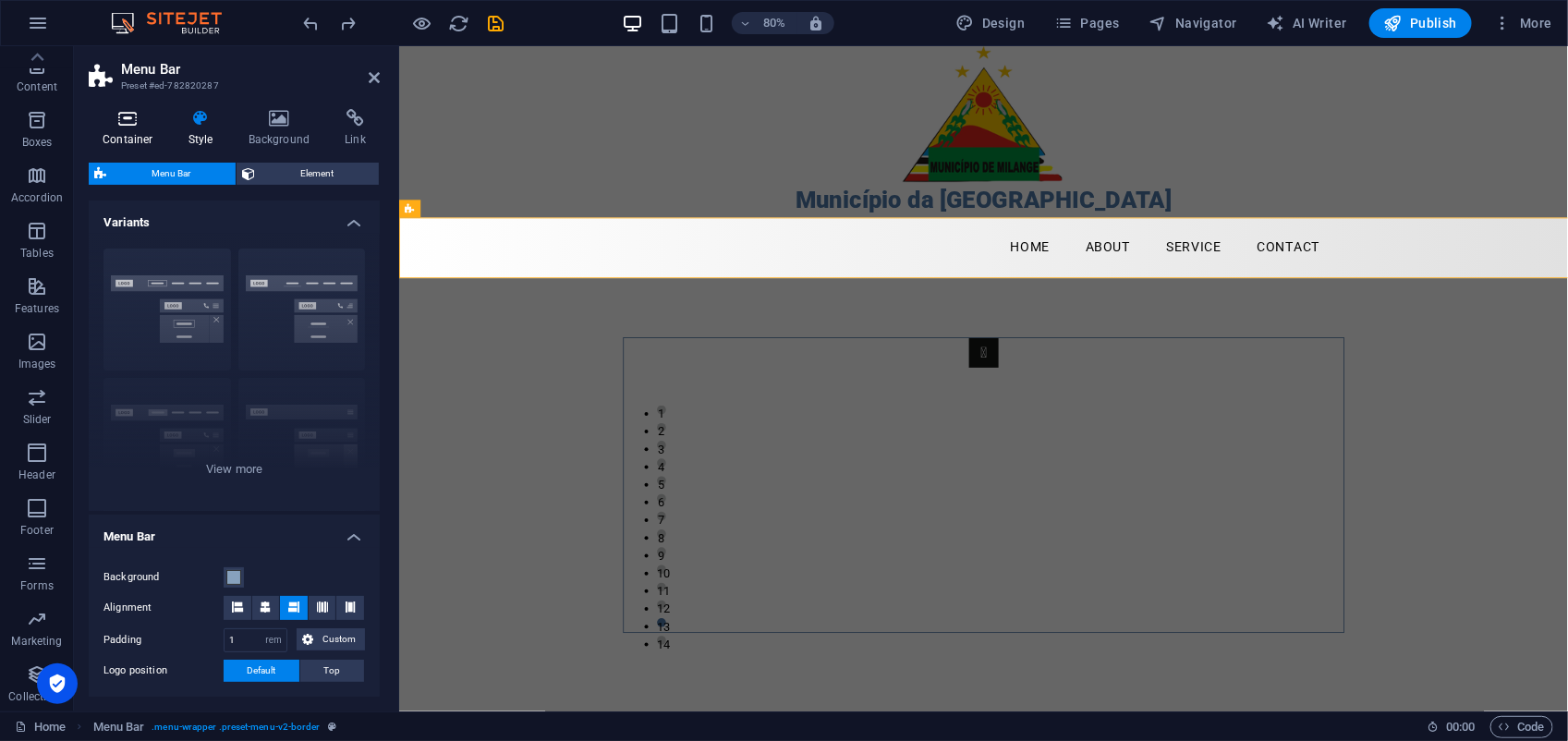 click on "Container" at bounding box center (131, 128) 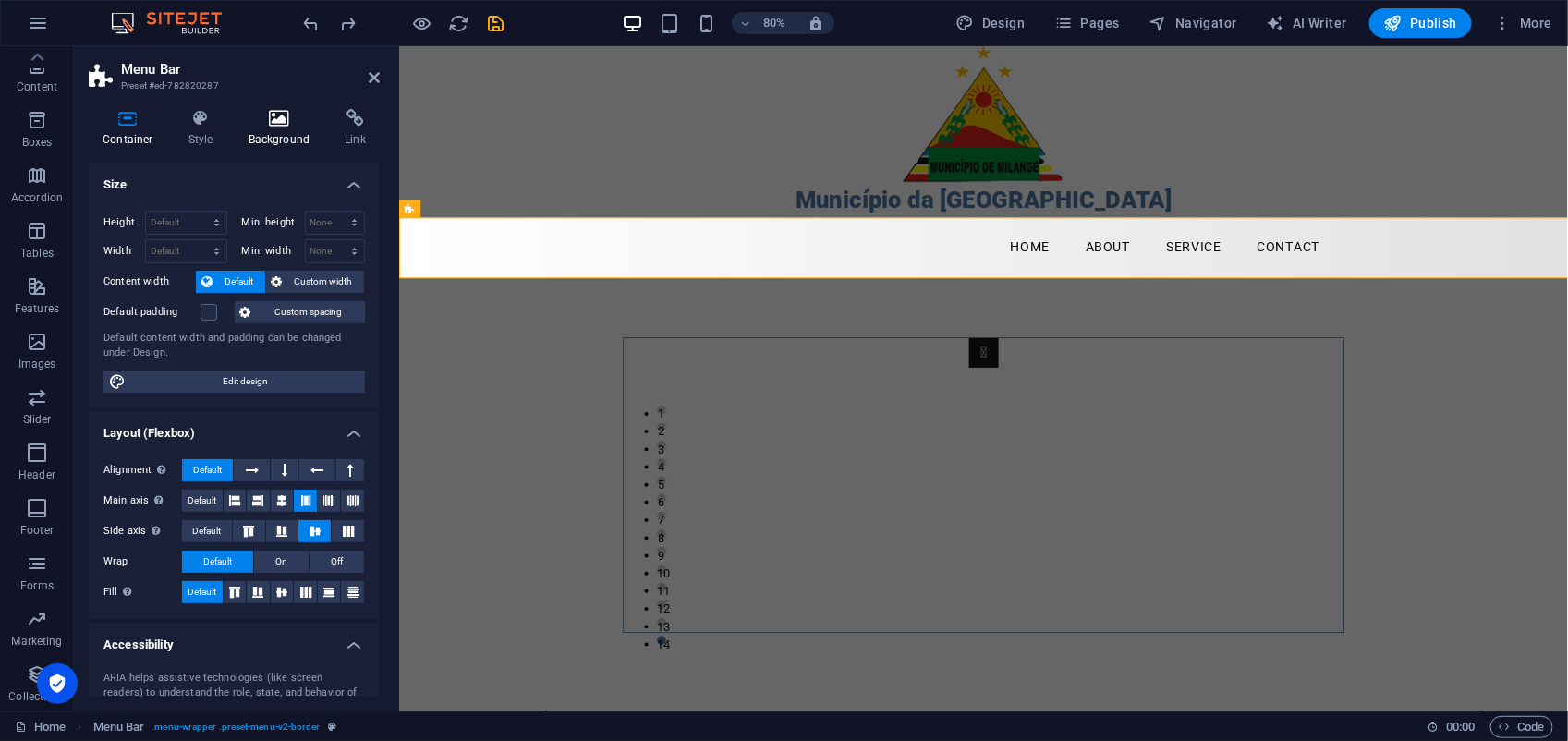 click on "Background" at bounding box center (283, 128) 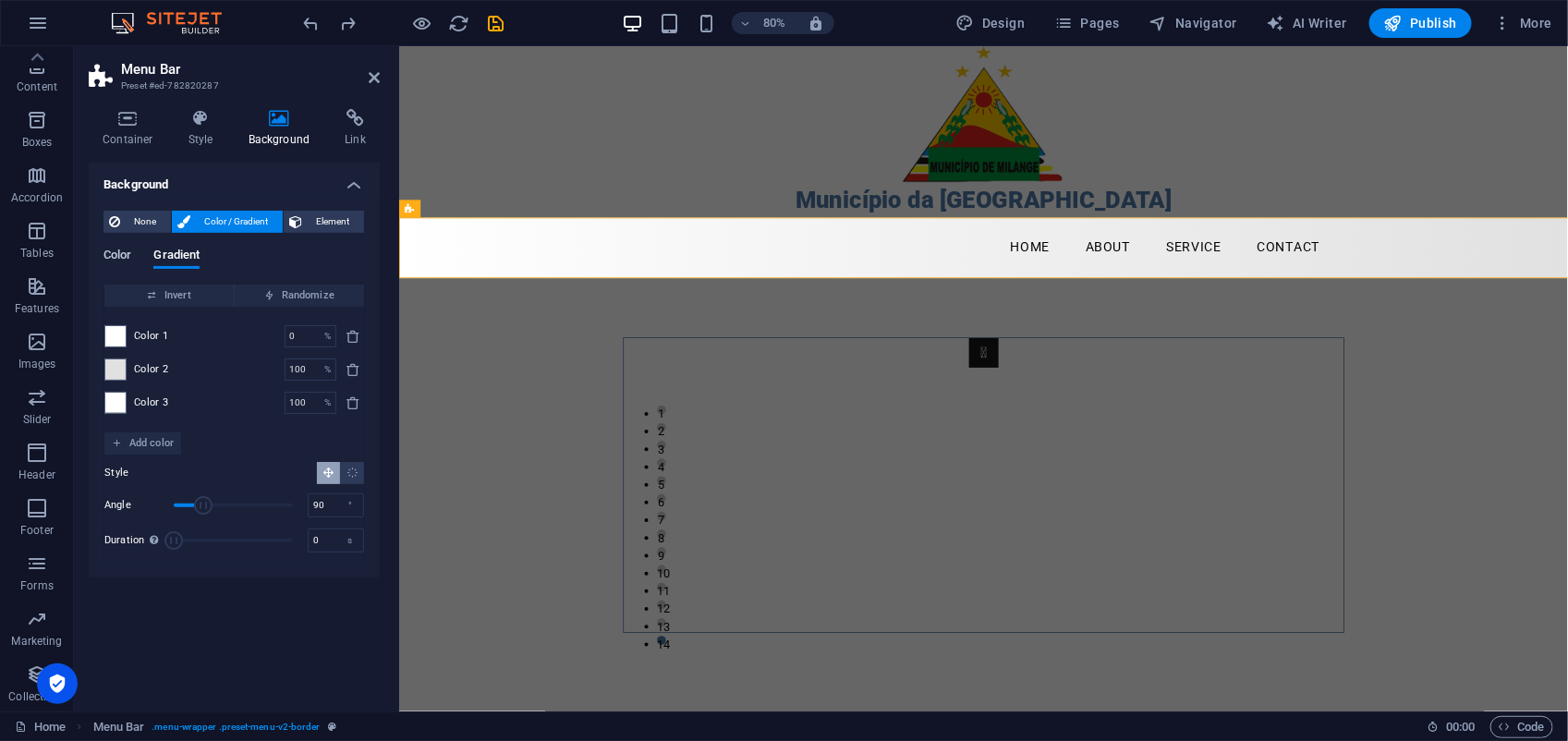 click on "Color" at bounding box center [117, 257] 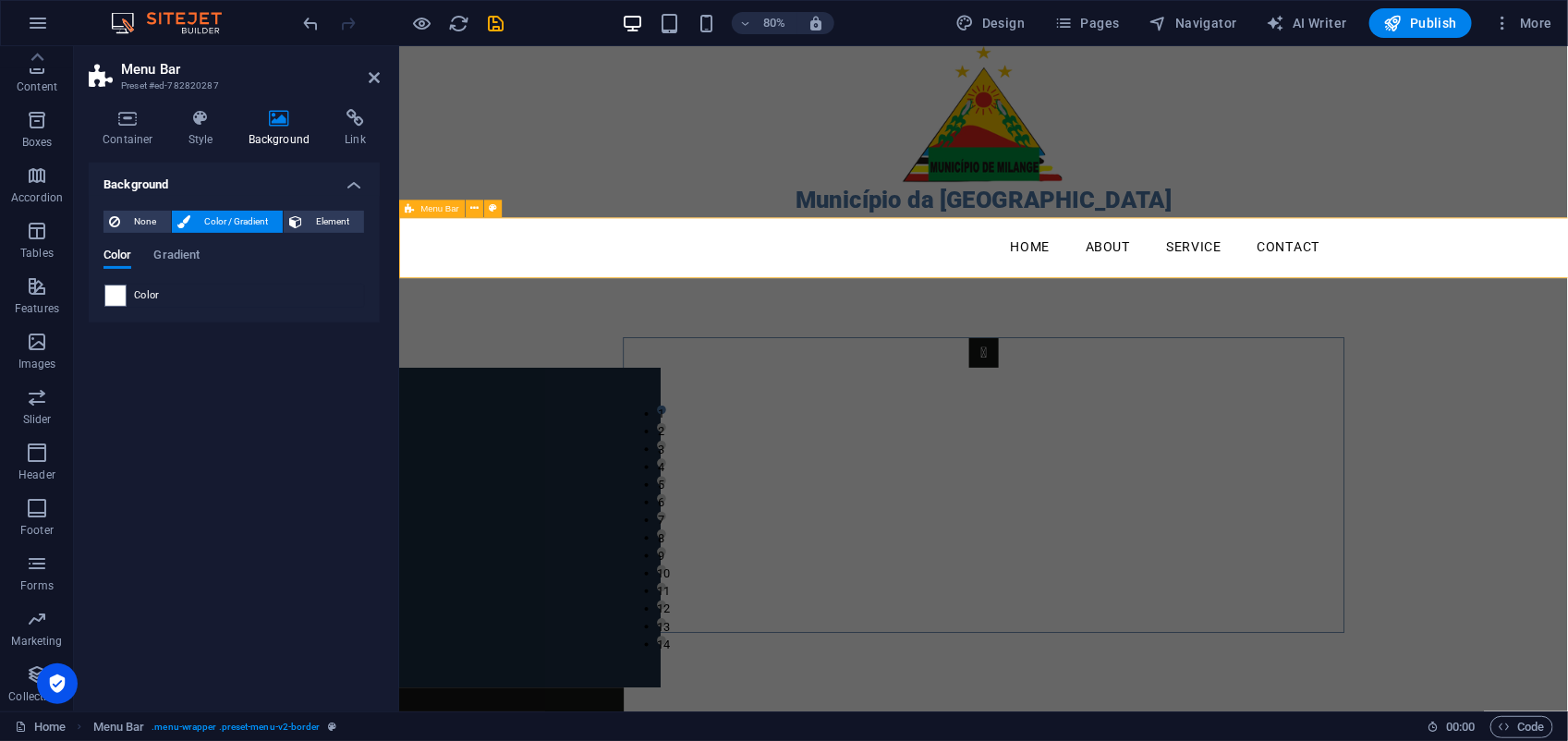 click on "Menu Home About Service Contact" at bounding box center [1128, 298] 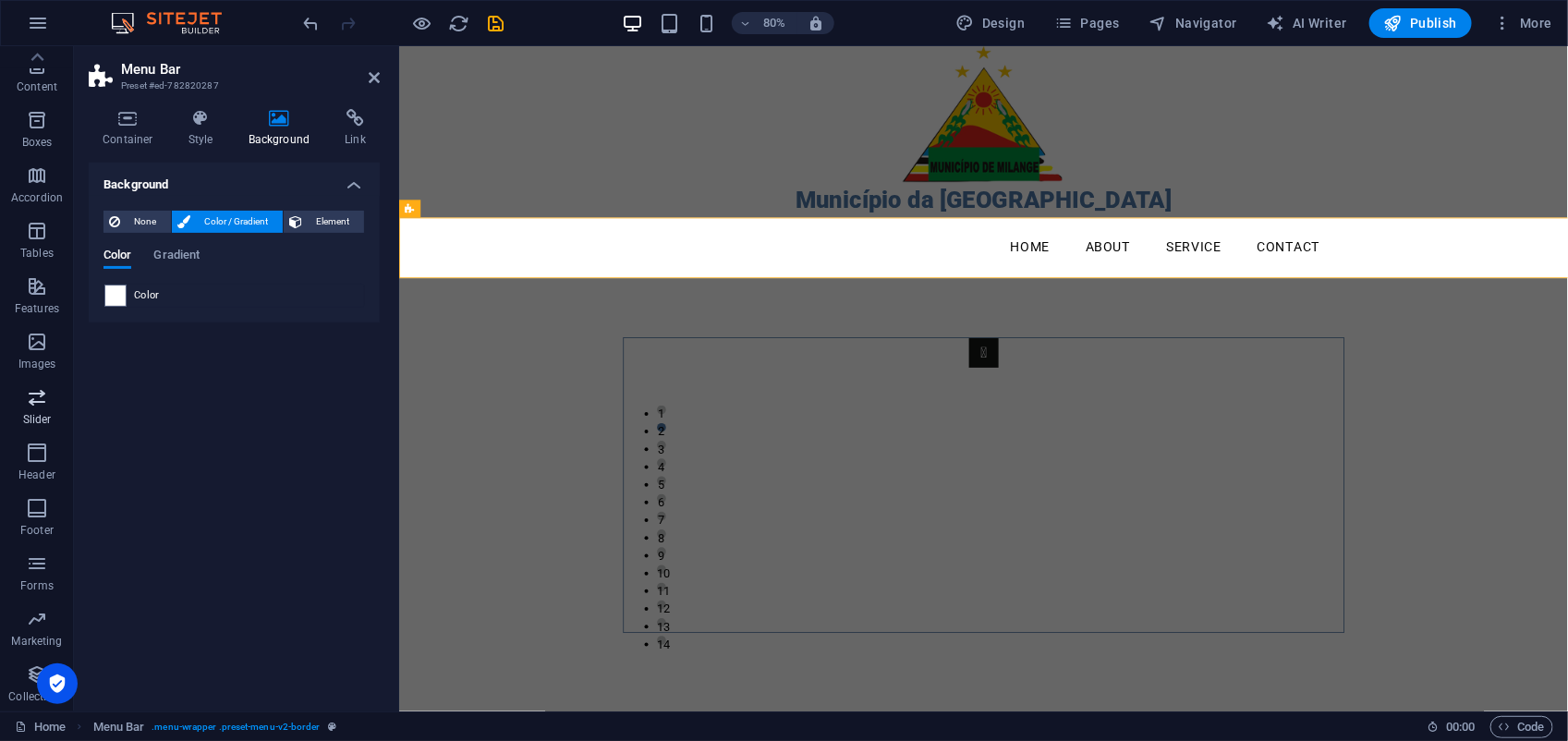 click on "Slider" at bounding box center (37, 408) 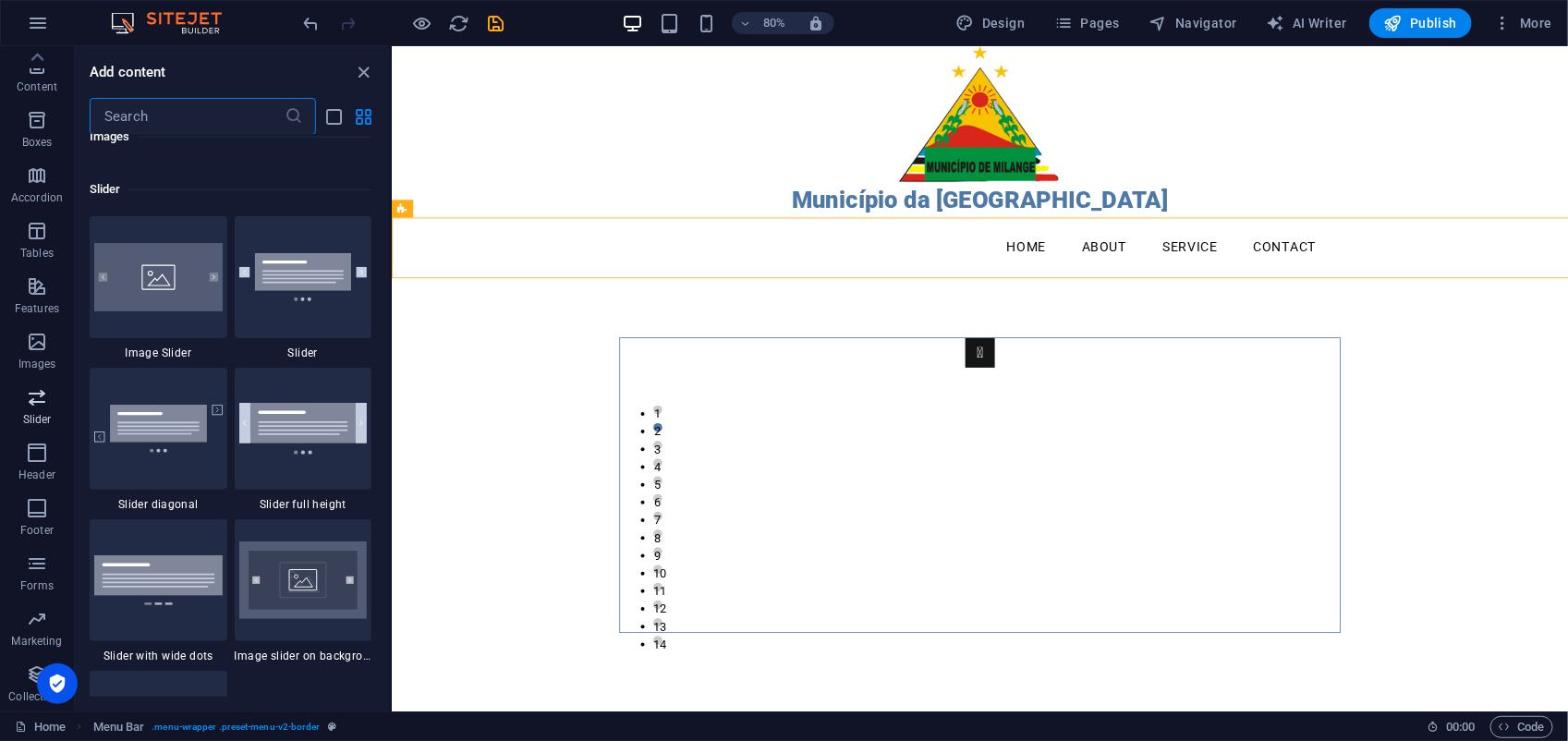 scroll, scrollTop: 10321, scrollLeft: 0, axis: vertical 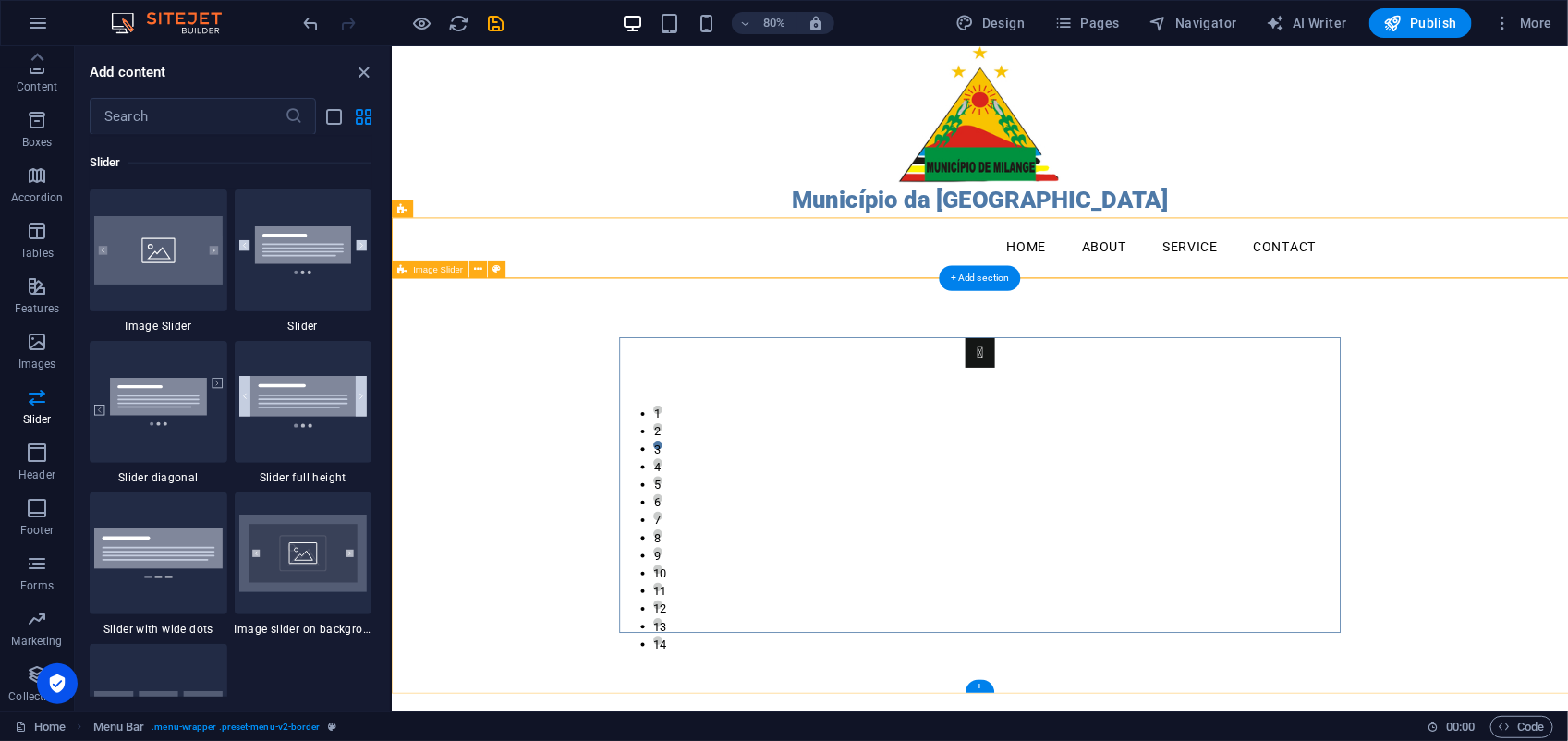 drag, startPoint x: 1614, startPoint y: 546, endPoint x: 1606, endPoint y: 527, distance: 20.615528 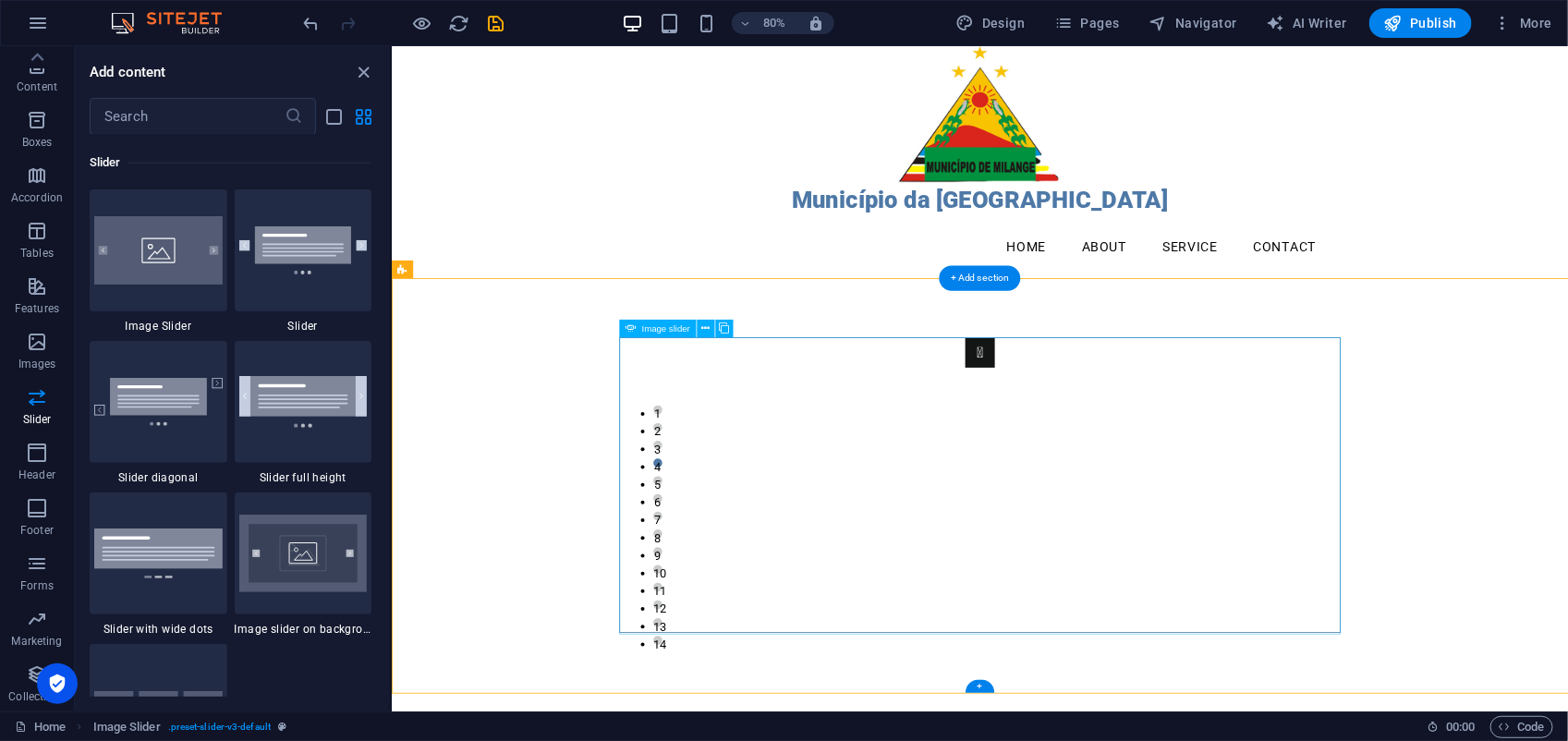 click on "1 2 3 4 5 6 1 2 3 4 5 6 7 8 9 10 1 2 3 4 5 6 1 2 1 2 3 4 5 6 7 8 9 10 11 12 13 14" at bounding box center (1126, 594) 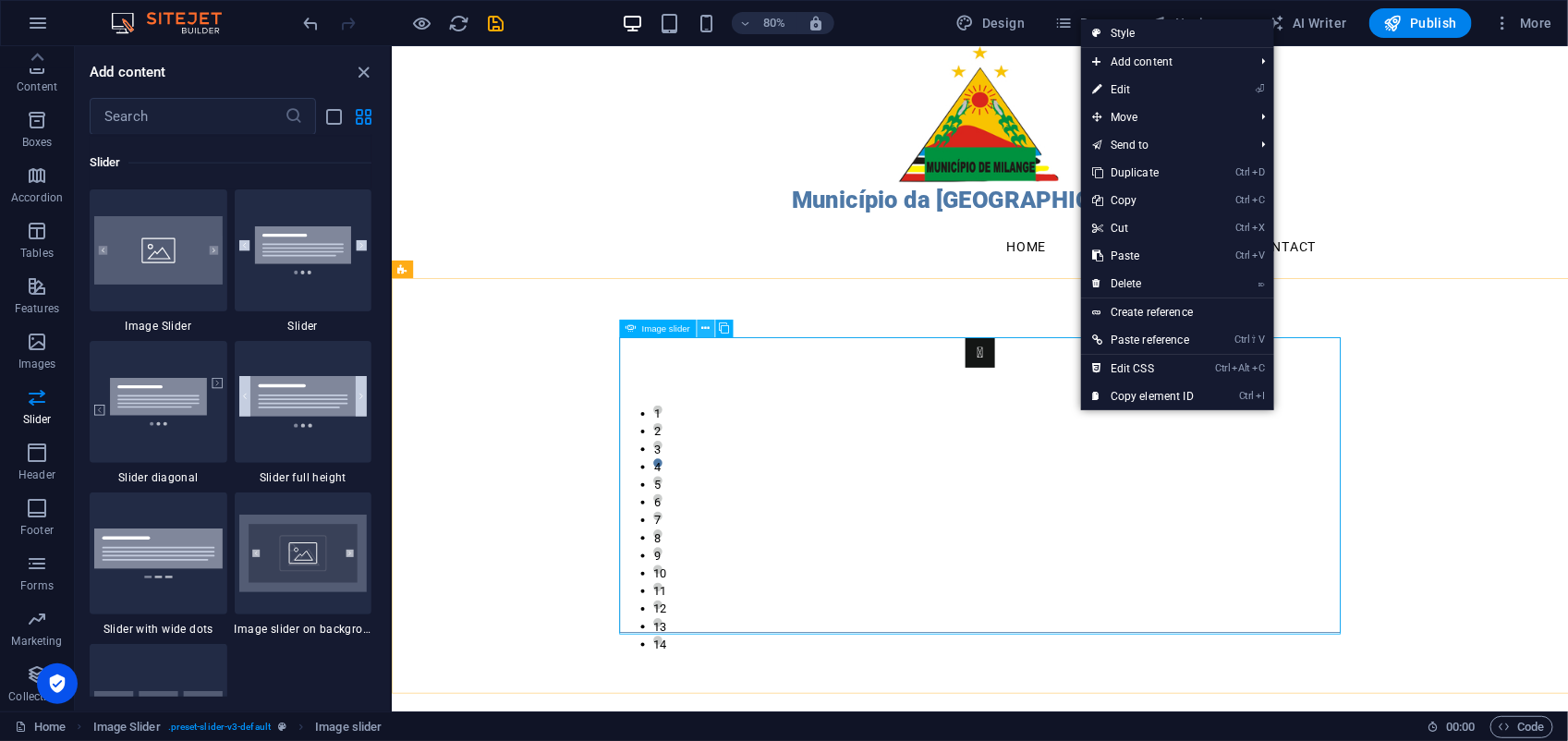 click at bounding box center [705, 328] 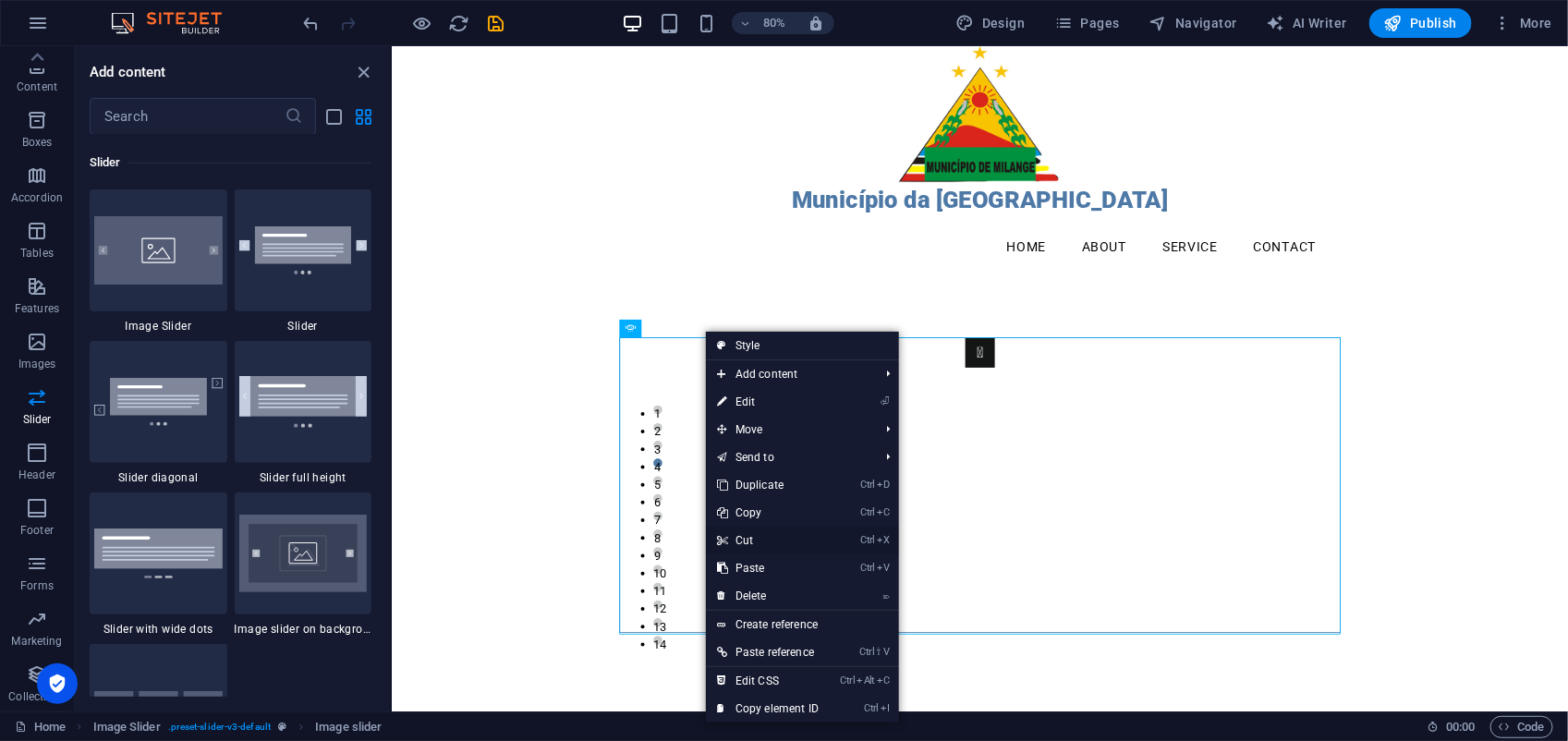 drag, startPoint x: 760, startPoint y: 543, endPoint x: 461, endPoint y: 620, distance: 308.75557 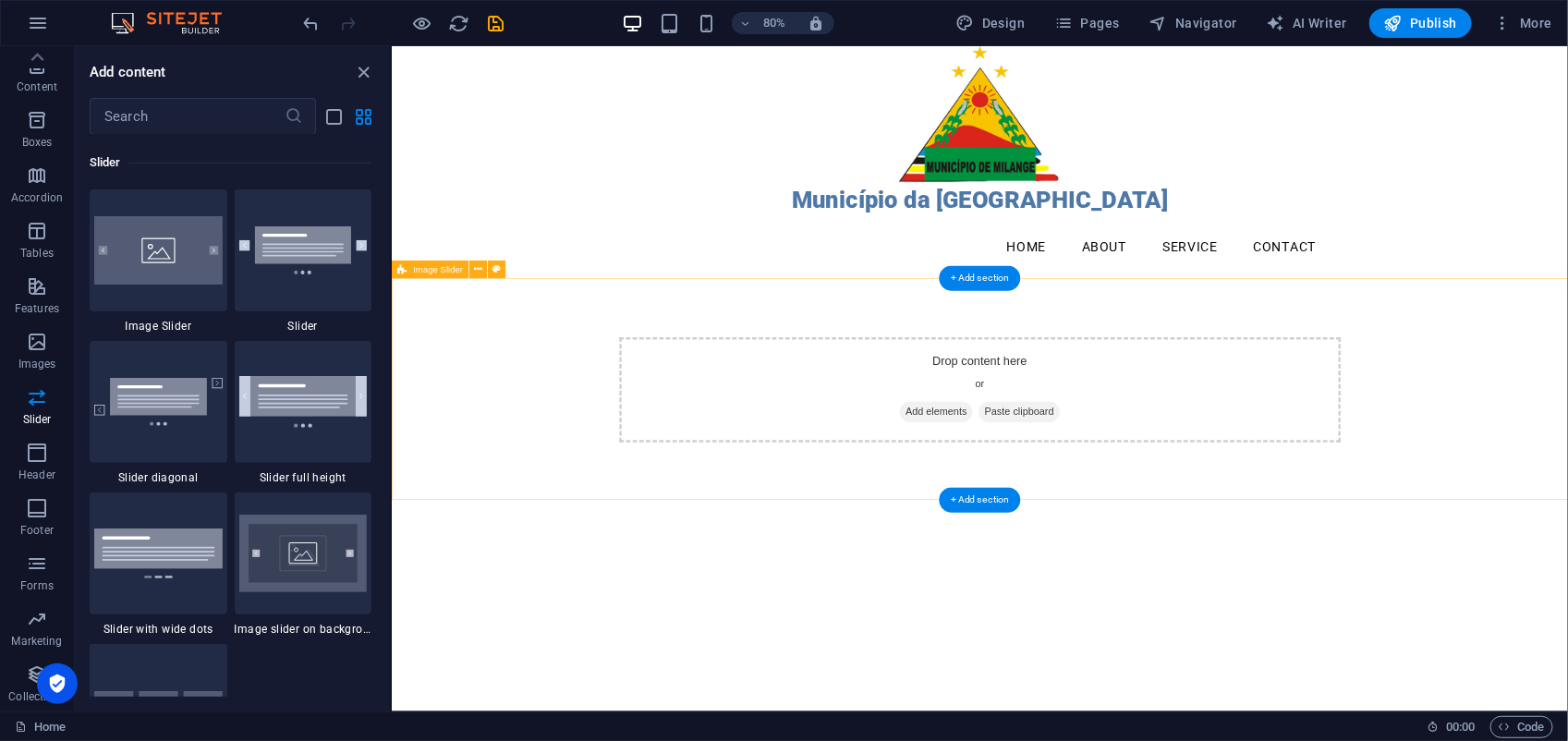 click on "Drop content here or  Add elements  Paste clipboard" at bounding box center [1126, 475] 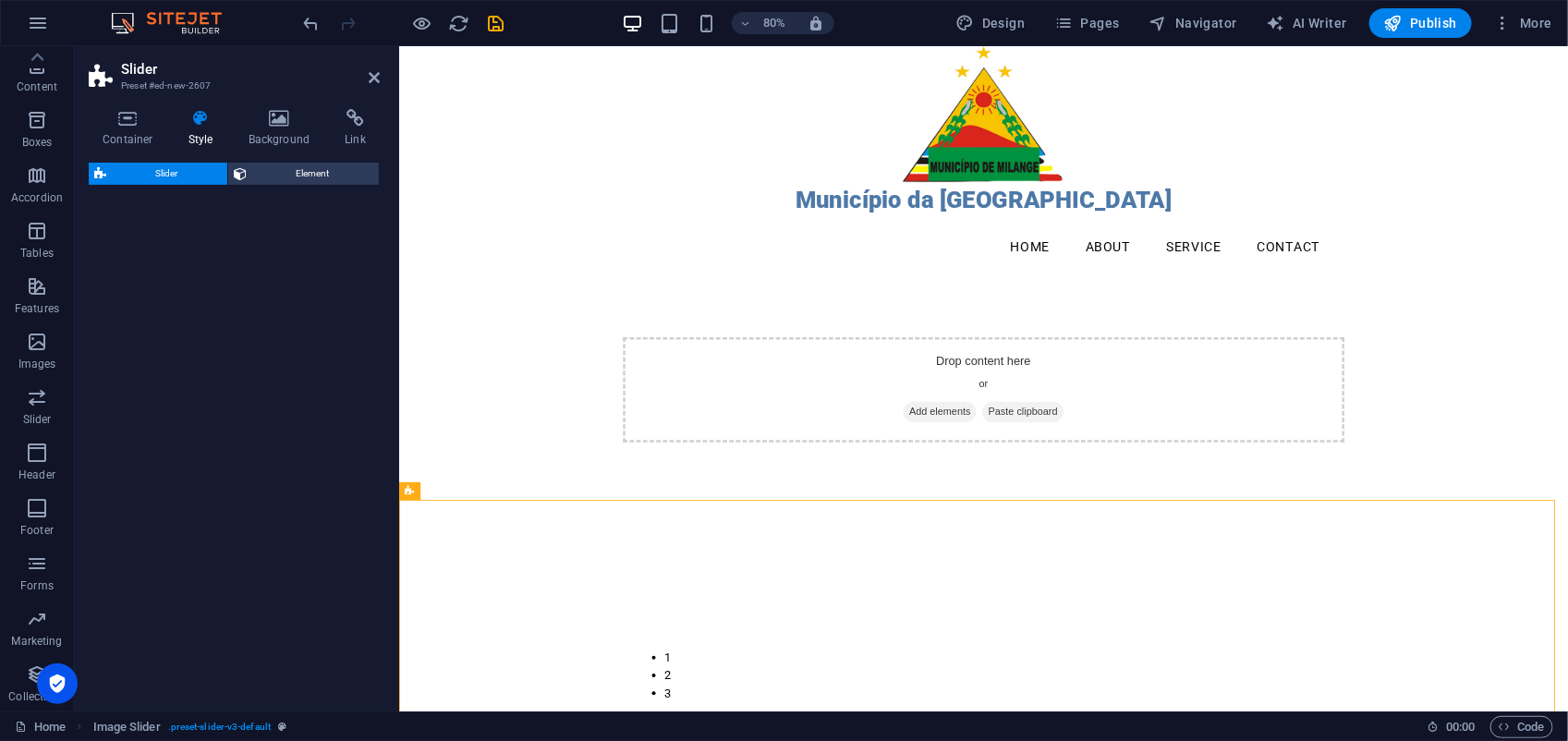 select on "rem" 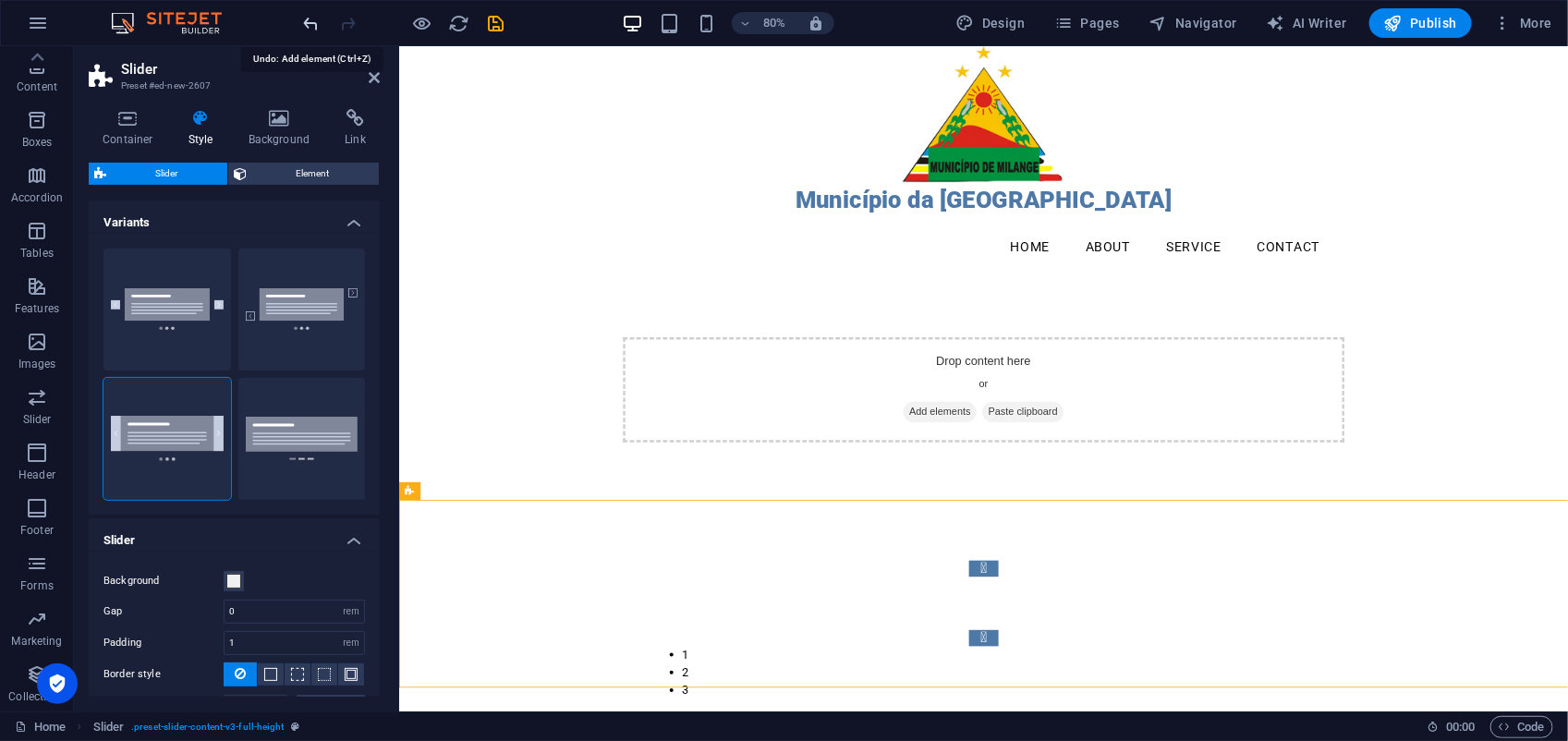 click at bounding box center (311, 23) 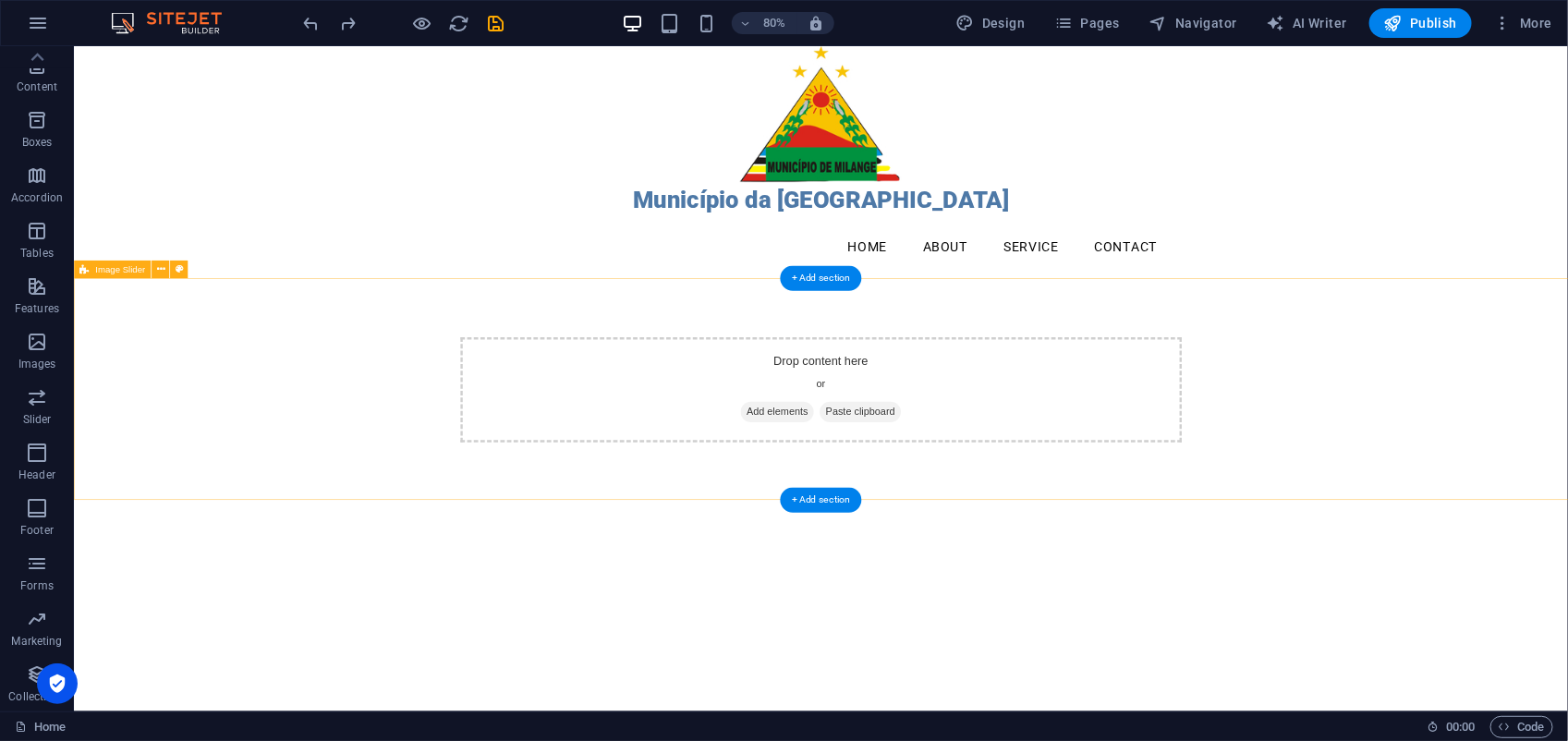 click on "Drop content here or  Add elements  Paste clipboard" at bounding box center (1007, 475) 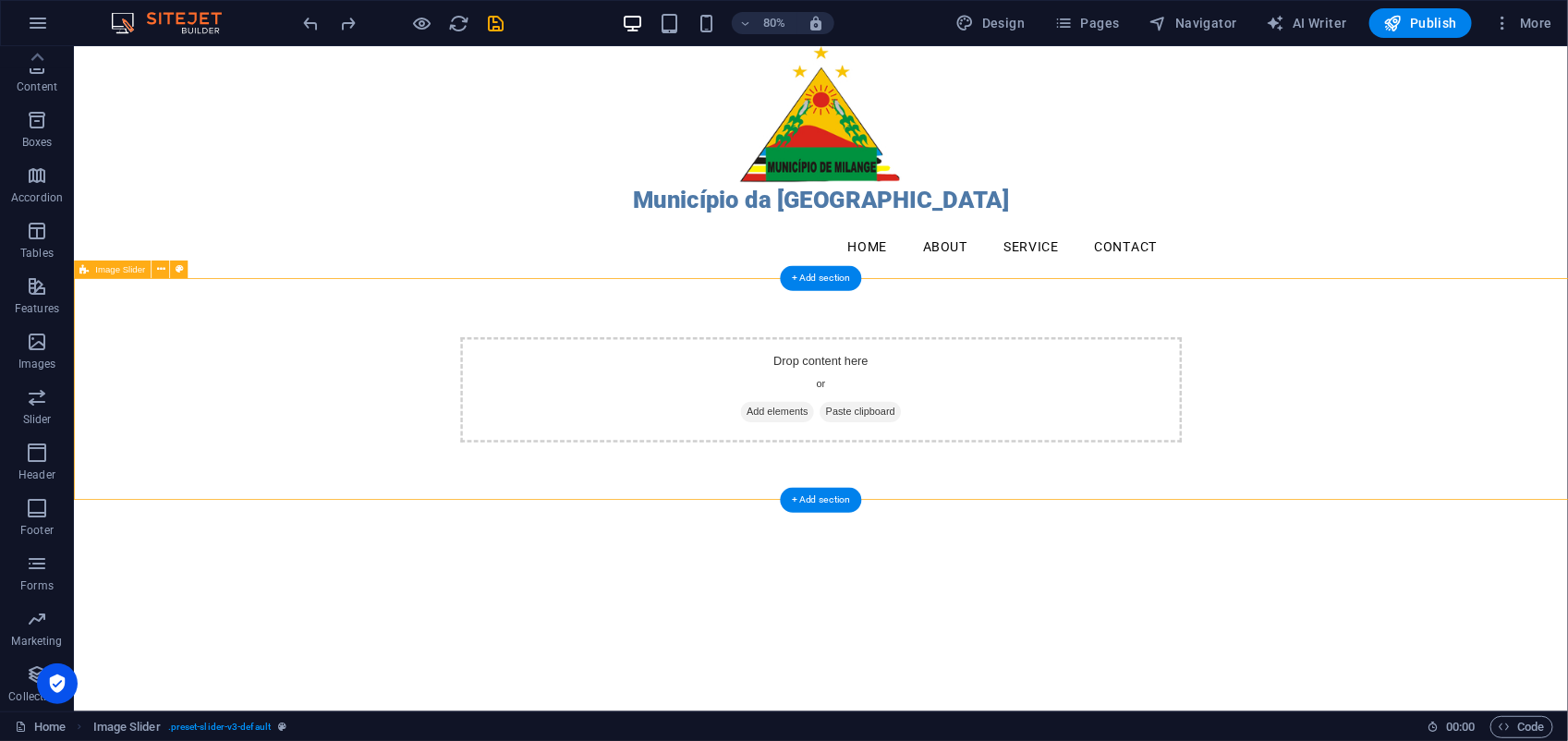 click on "Add elements" at bounding box center (952, 503) 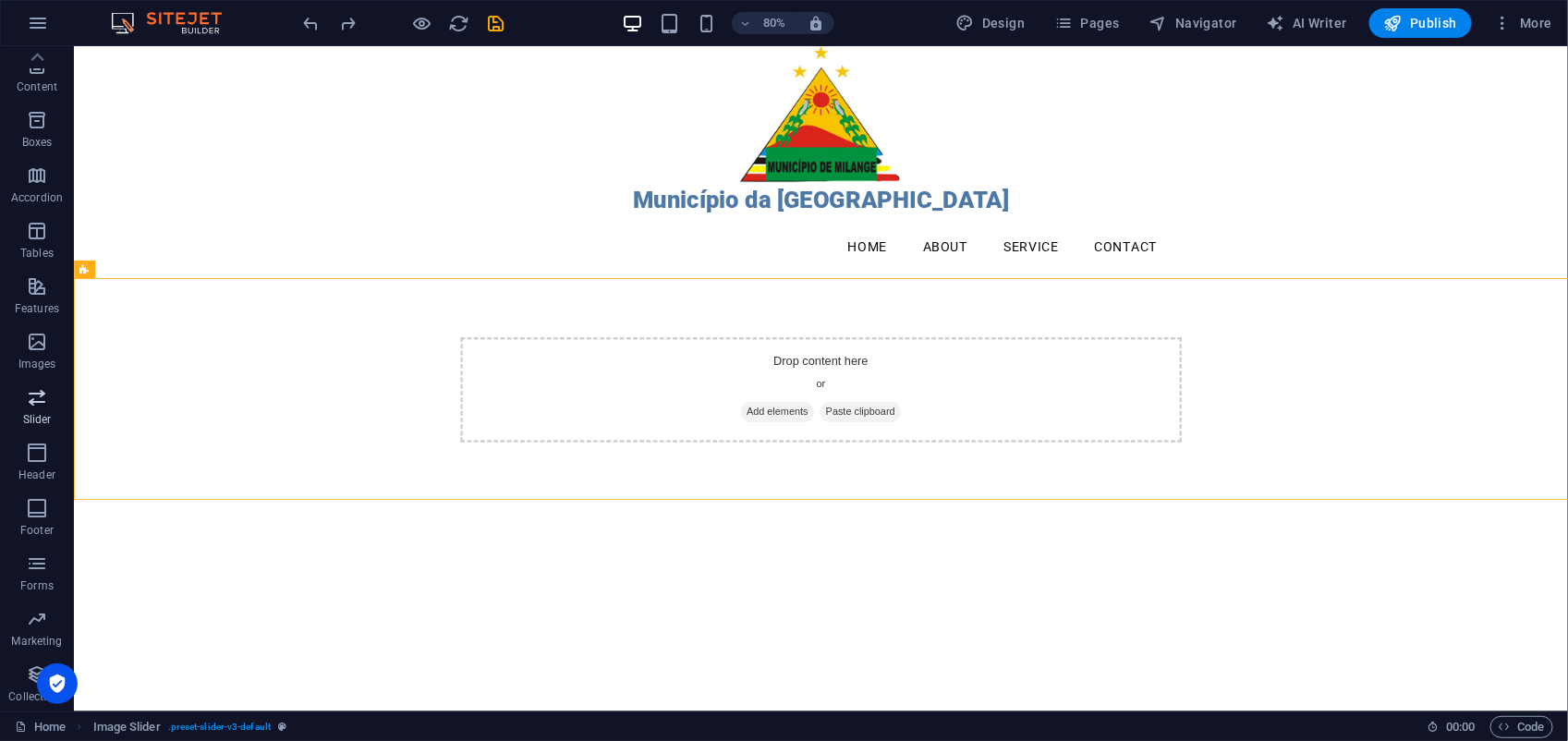 click on "Slider" at bounding box center [37, 408] 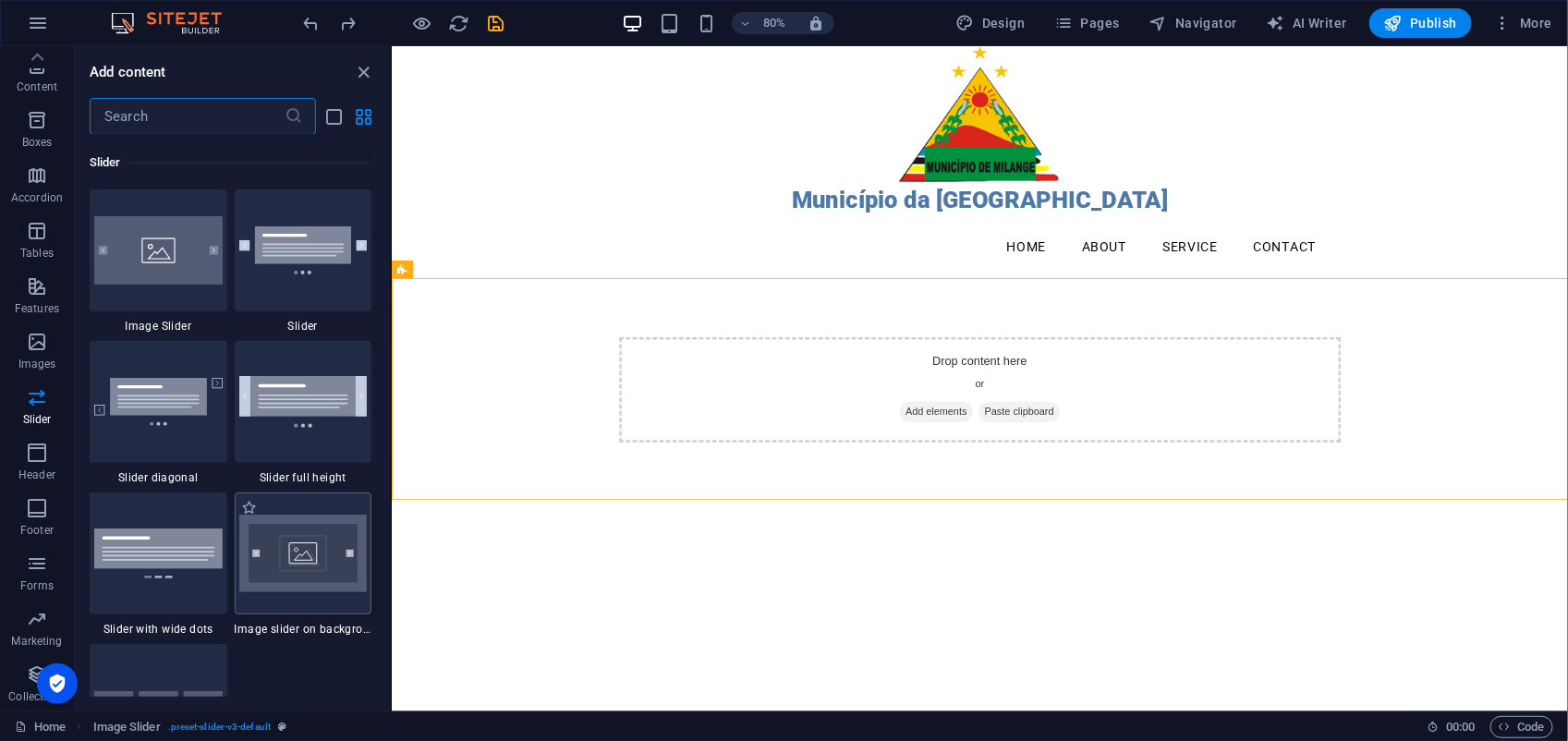 scroll, scrollTop: 10437, scrollLeft: 0, axis: vertical 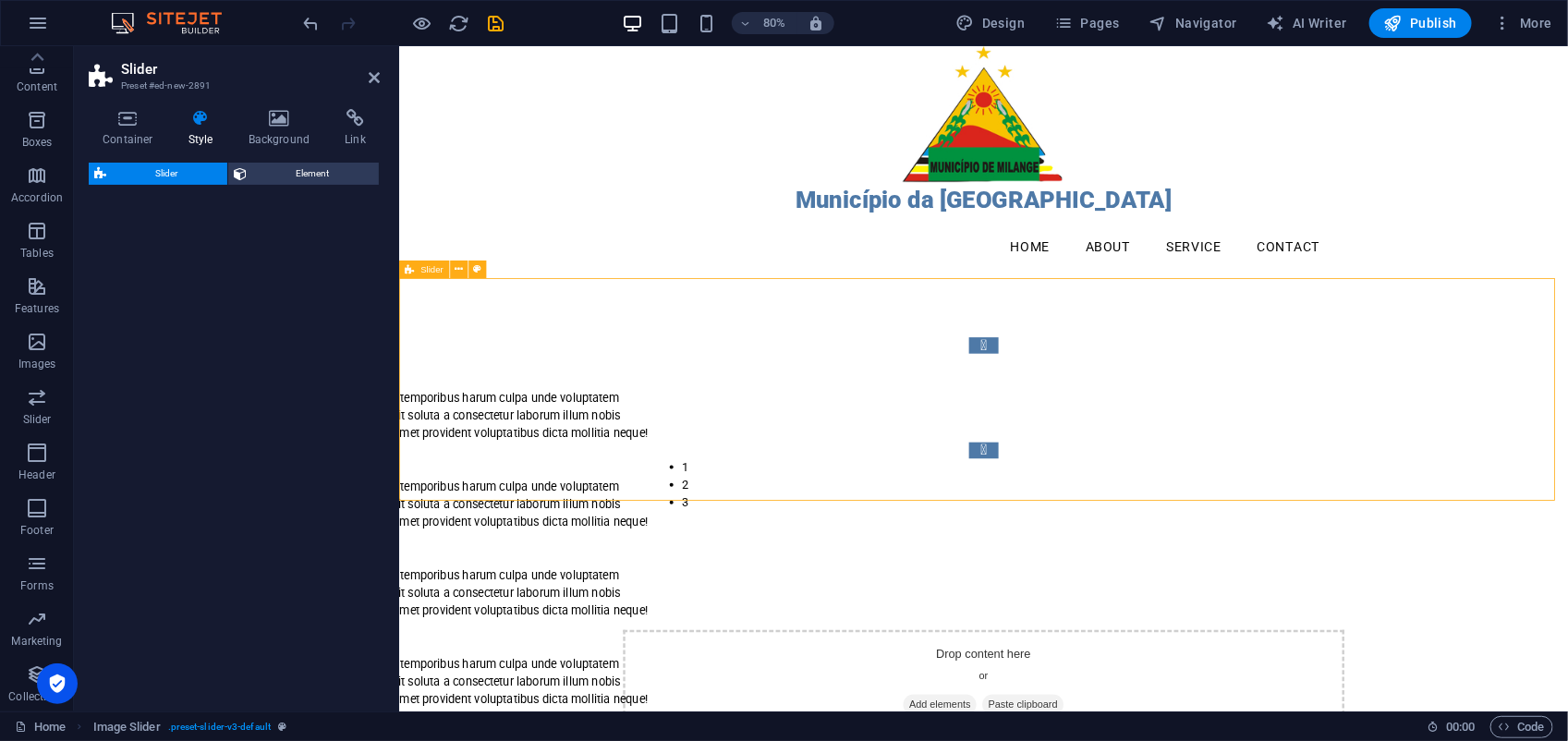 select on "rem" 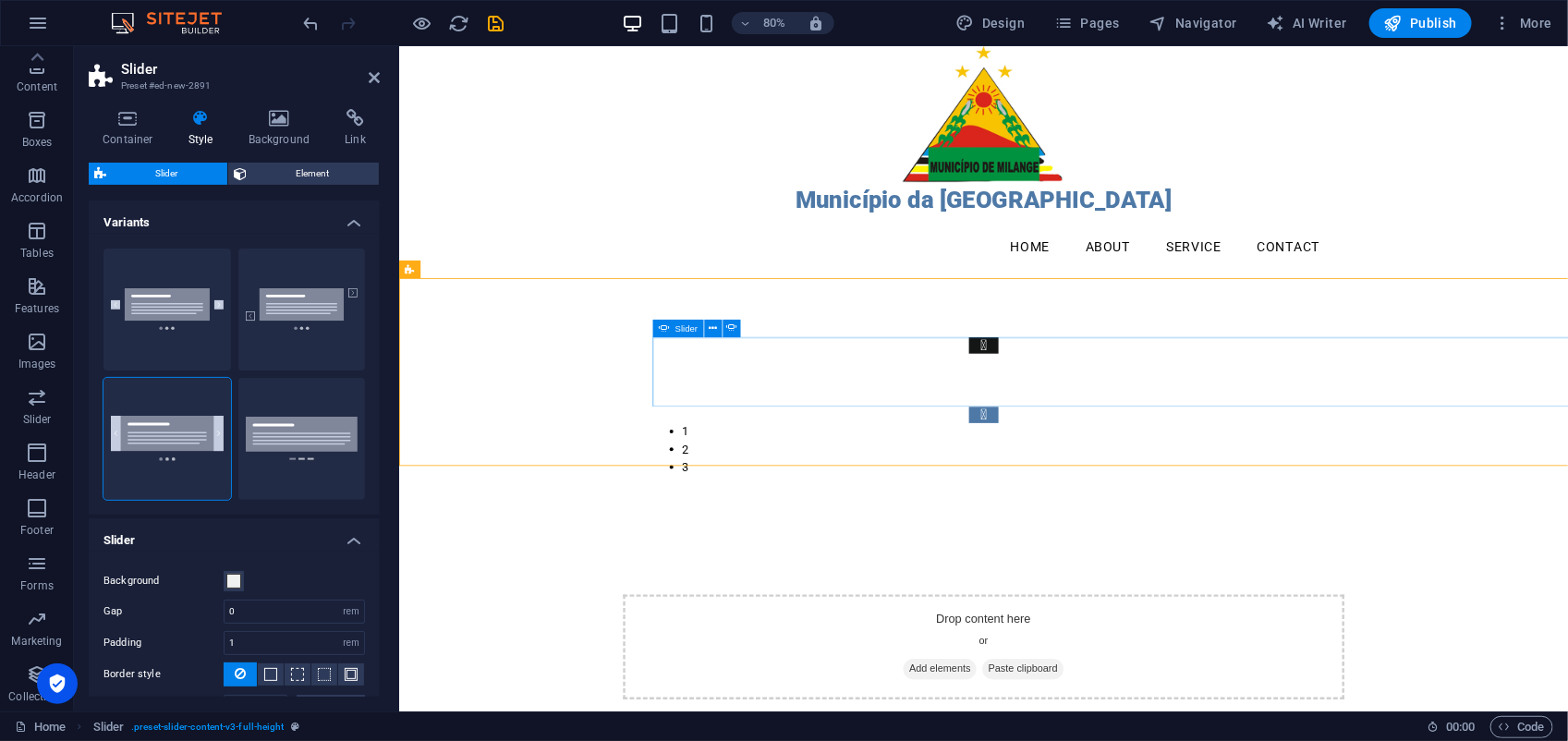 click at bounding box center (1129, 419) 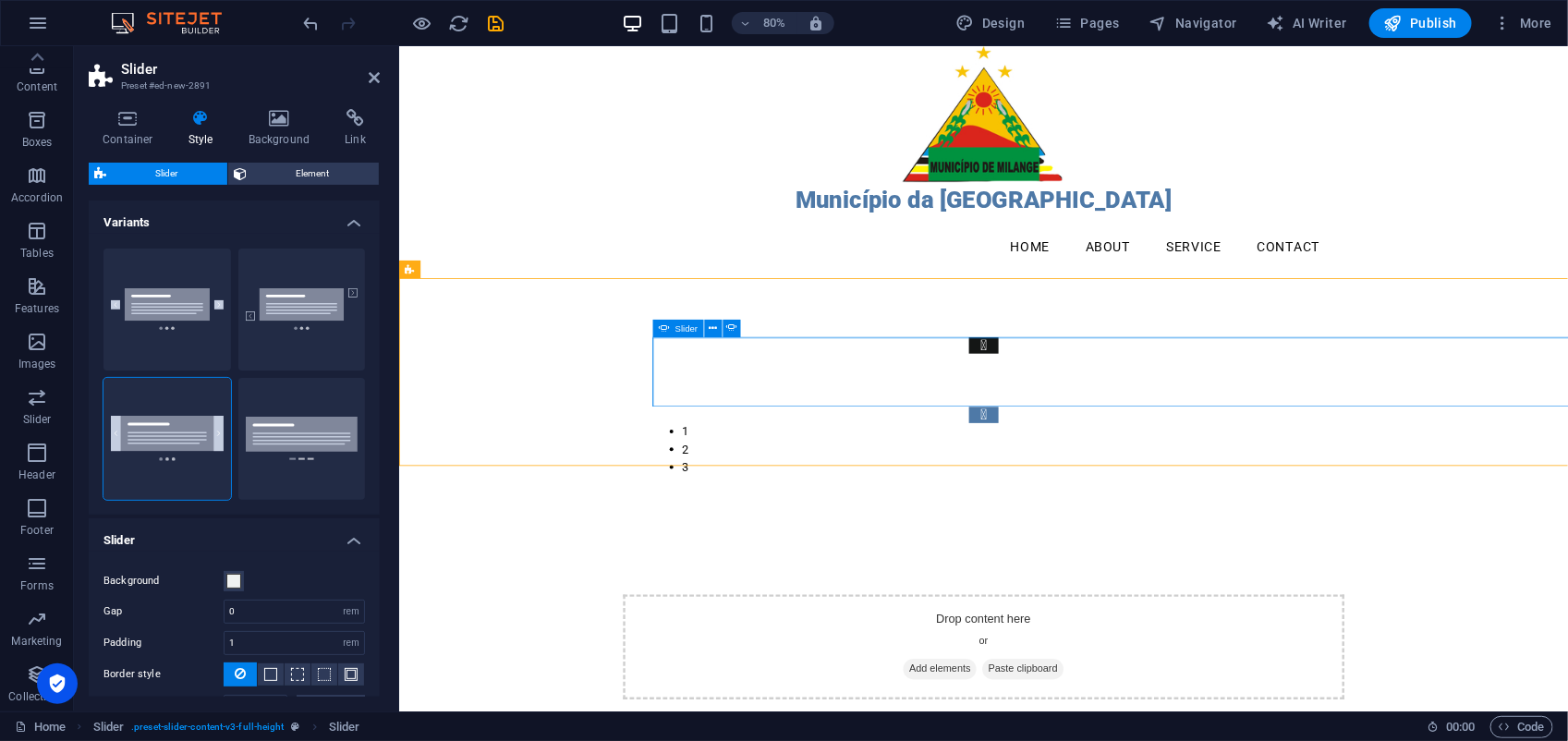 click at bounding box center [1129, 419] 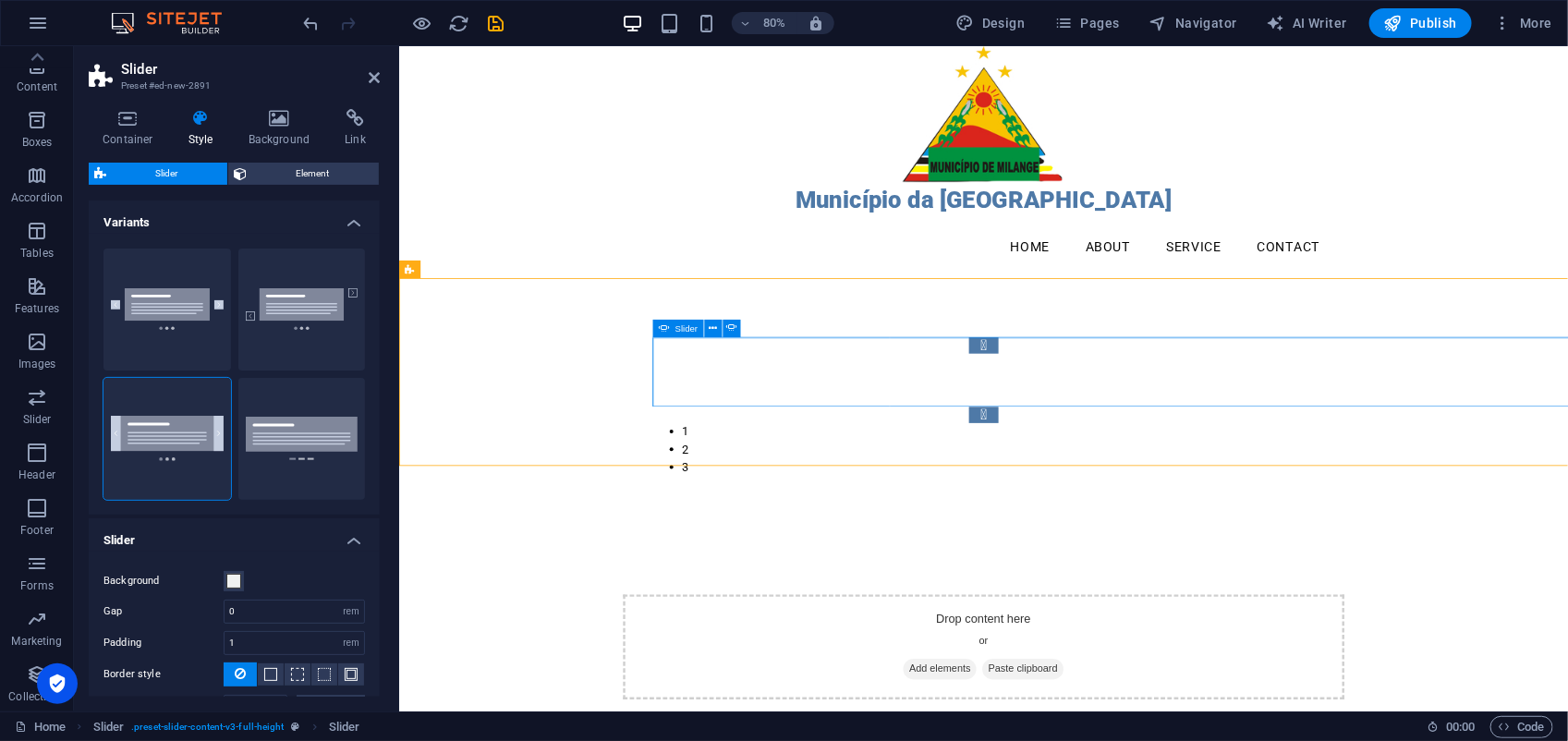 drag, startPoint x: 680, startPoint y: 441, endPoint x: 1085, endPoint y: 441, distance: 405 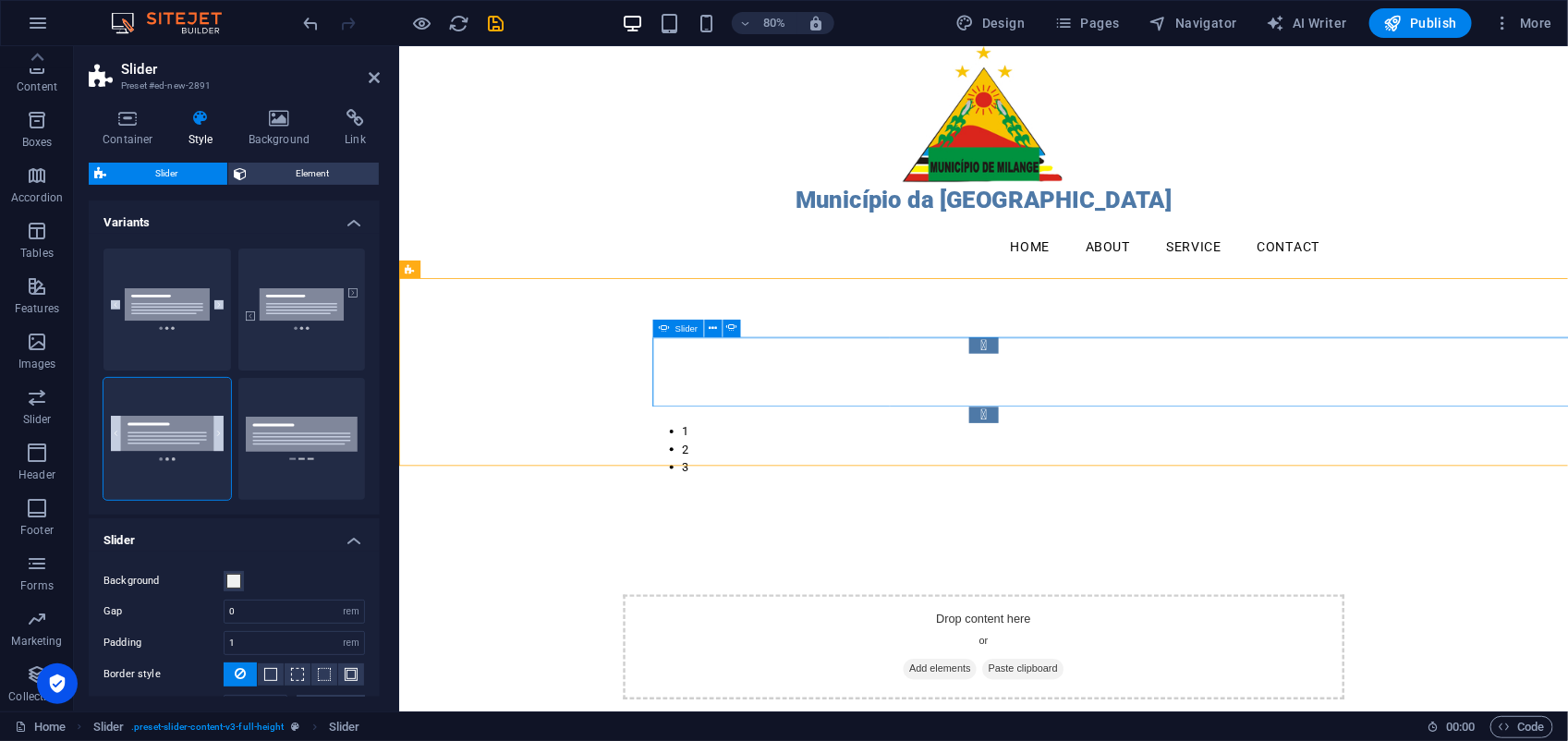 click on "Slide 3 Lorem ipsum dolor sit amet, consectetur adipisicing elit. Id, ipsum, quibusdam, temporibus harum culpa unde voluptatem possimus qui molestiae expedita ad aut necessitatibus vel incidunt placeat velit soluta a consectetur laborum illum nobis distinctio nisi facilis! Officiis, illum, aut, quasi dolorem laudantium fuga porro amet provident voluptatibus dicta mollitia neque! Slide 1 Lorem ipsum dolor sit amet, consectetur adipisicing elit. Id, ipsum, quibusdam, temporibus harum culpa unde voluptatem possimus qui molestiae expedita ad aut necessitatibus vel incidunt placeat velit soluta a consectetur laborum illum nobis distinctio nisi facilis! Officiis, illum, aut, quasi dolorem laudantium fuga porro amet provident voluptatibus dicta mollitia neque! Slide 2 Slide 3 Slide 1 1 2 3" at bounding box center (1129, 496) 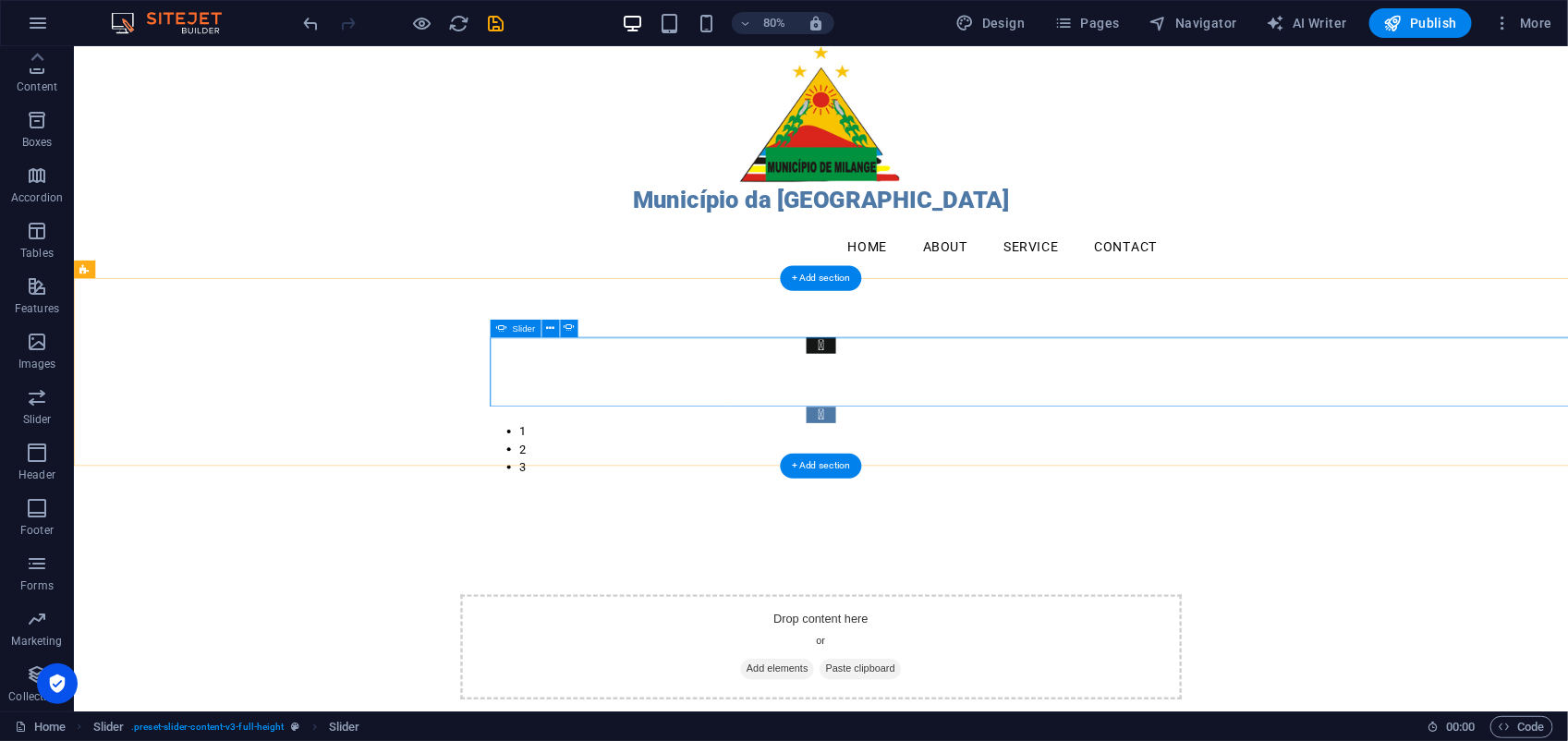click at bounding box center [1007, 419] 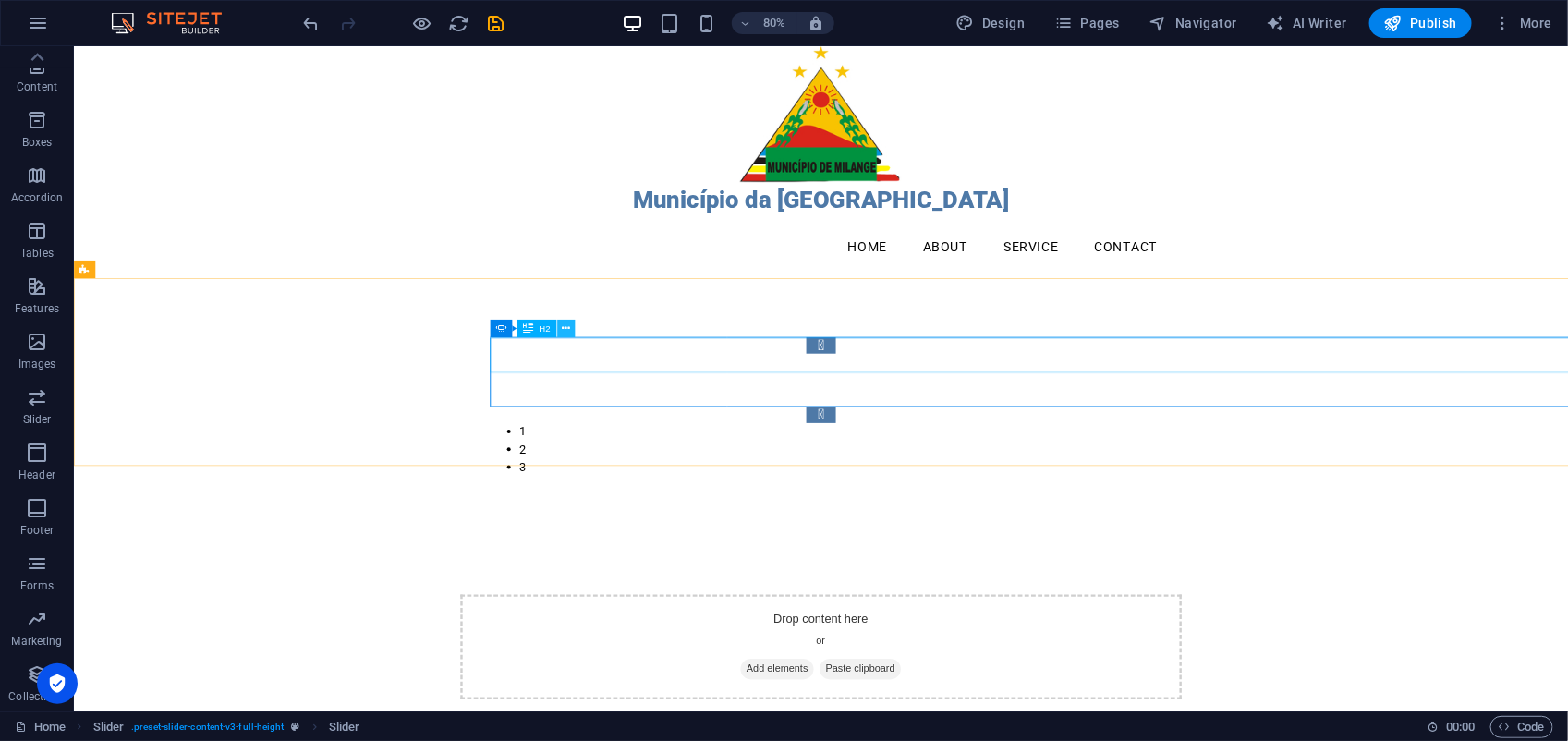 click at bounding box center (565, 328) 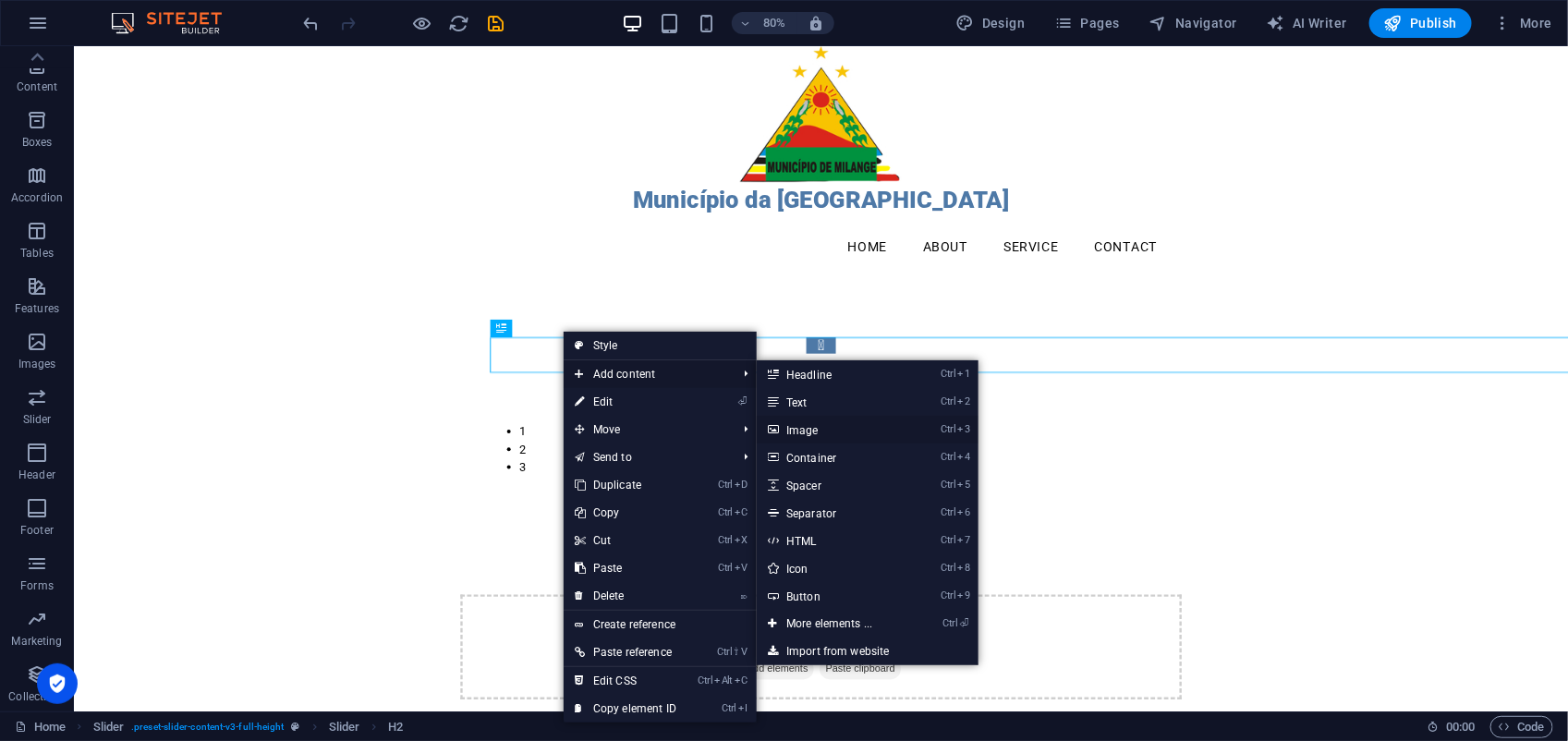 click on "Ctrl 3  Image" at bounding box center (833, 430) 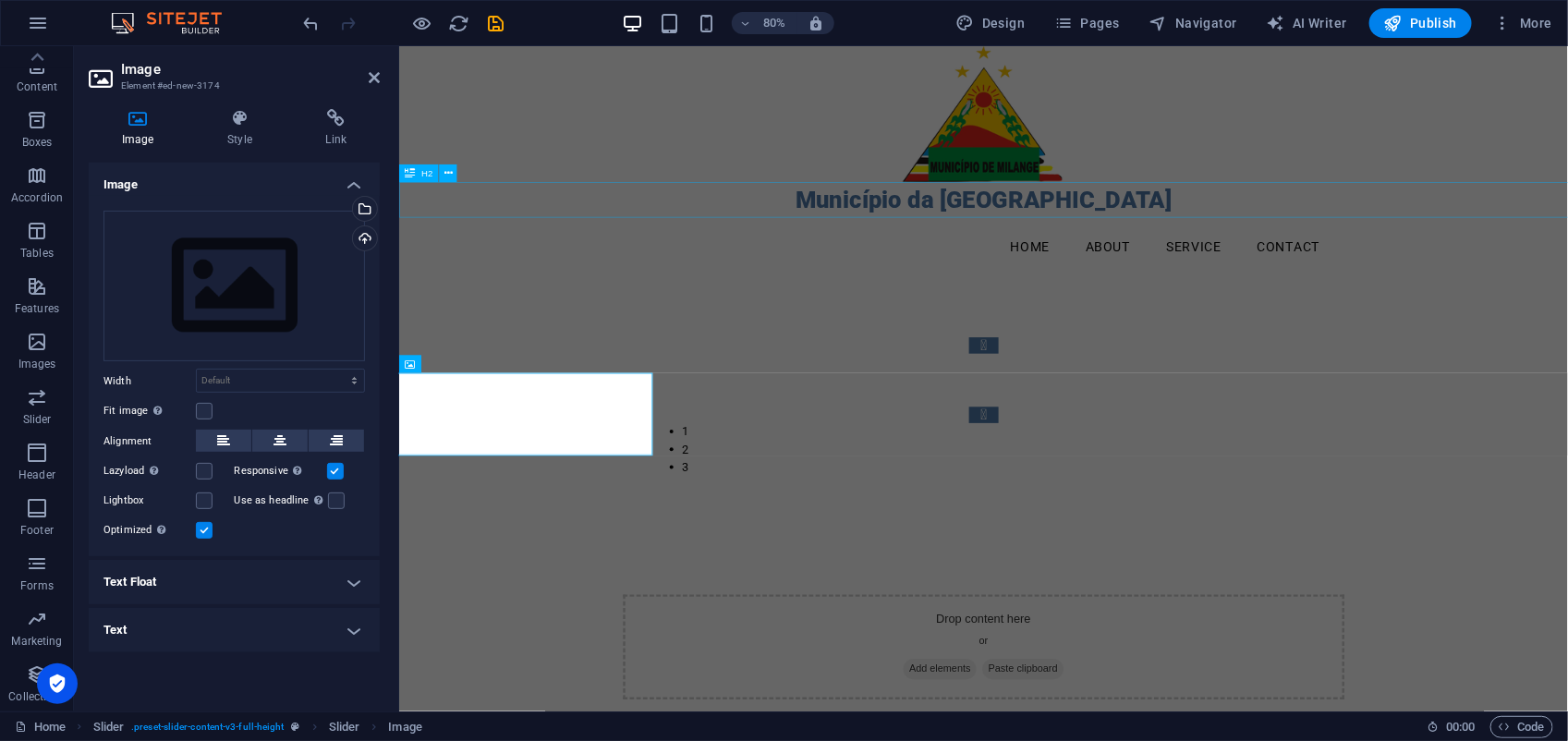 click on "Município da [GEOGRAPHIC_DATA]" at bounding box center (1128, 237) 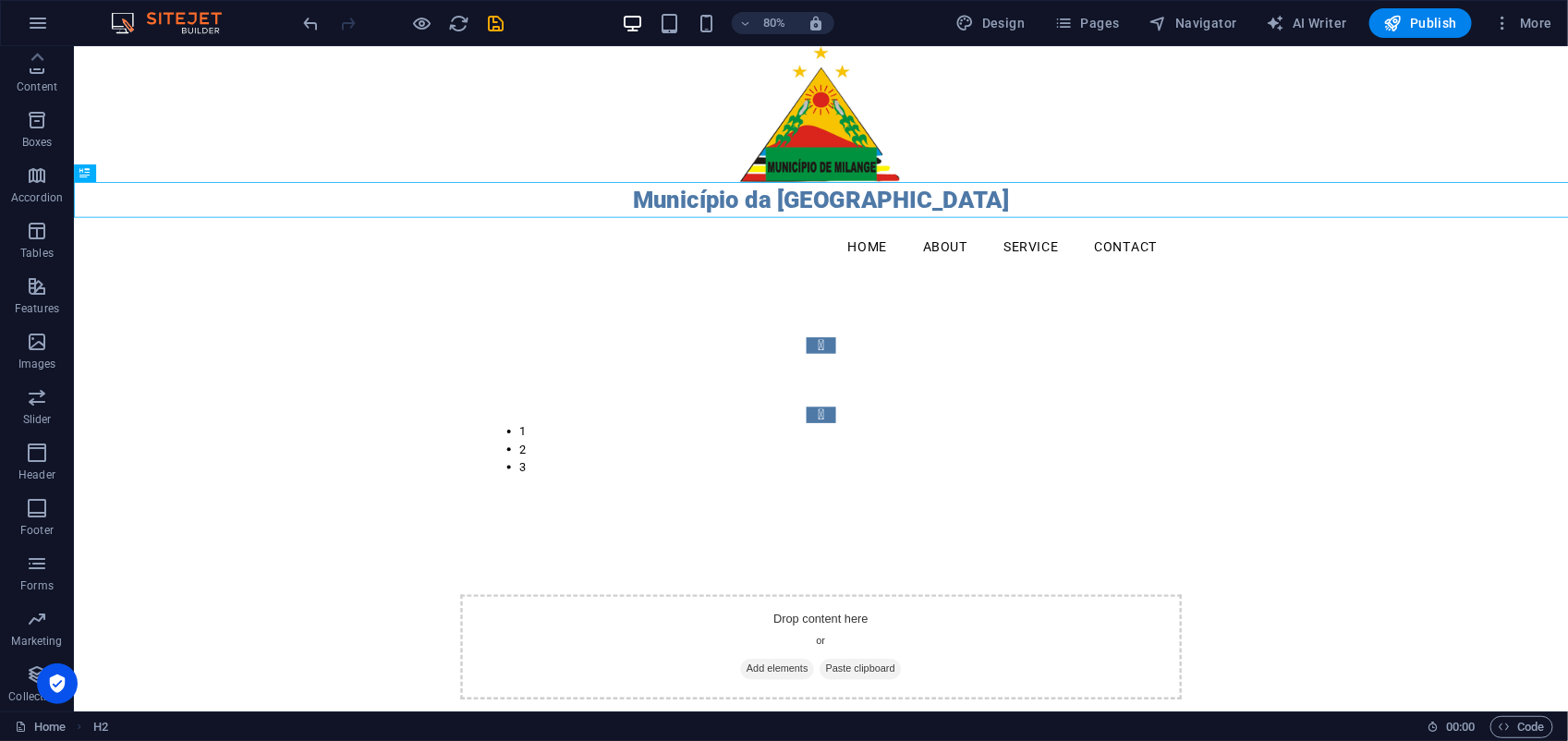 click at bounding box center (404, 23) 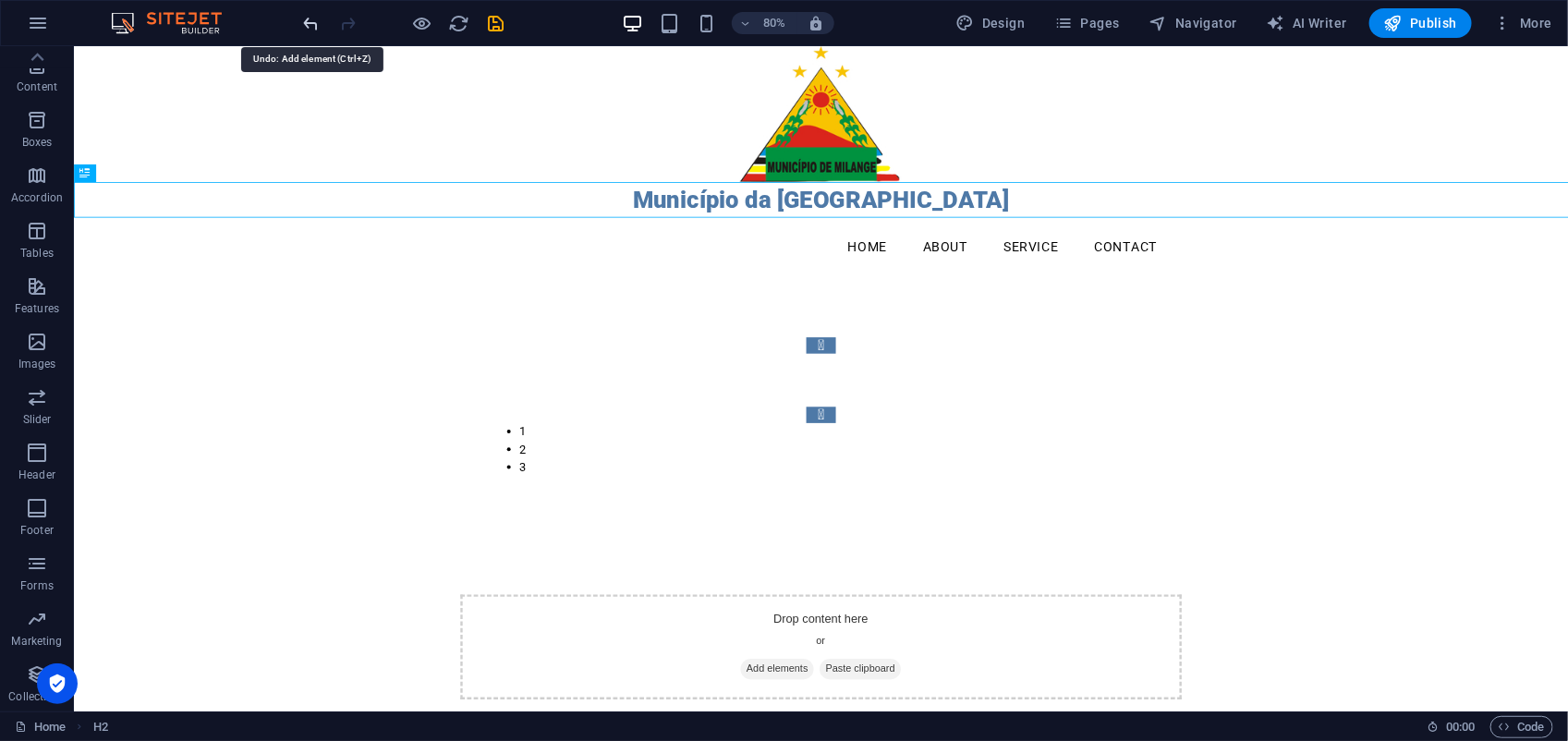 click at bounding box center [311, 23] 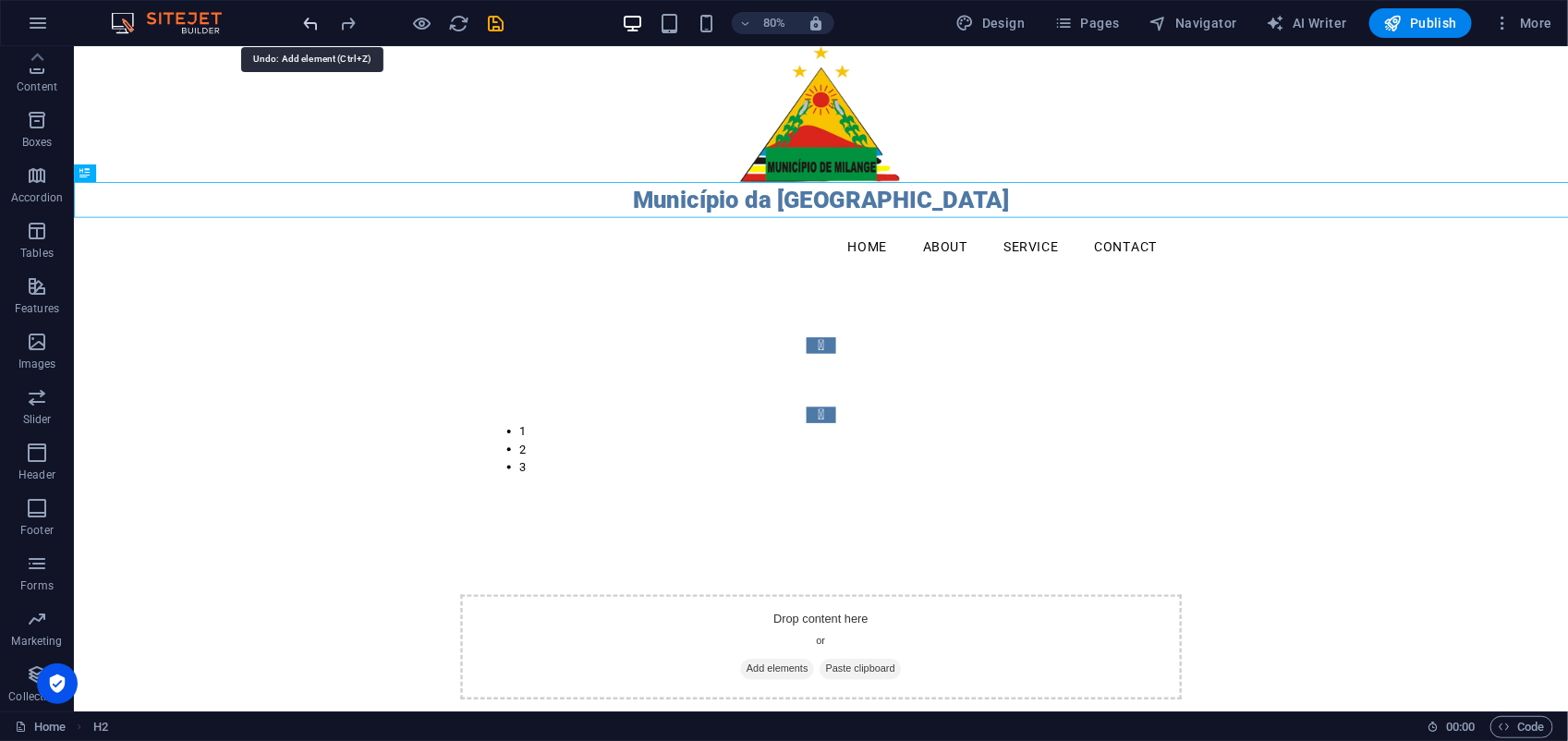 click at bounding box center (311, 23) 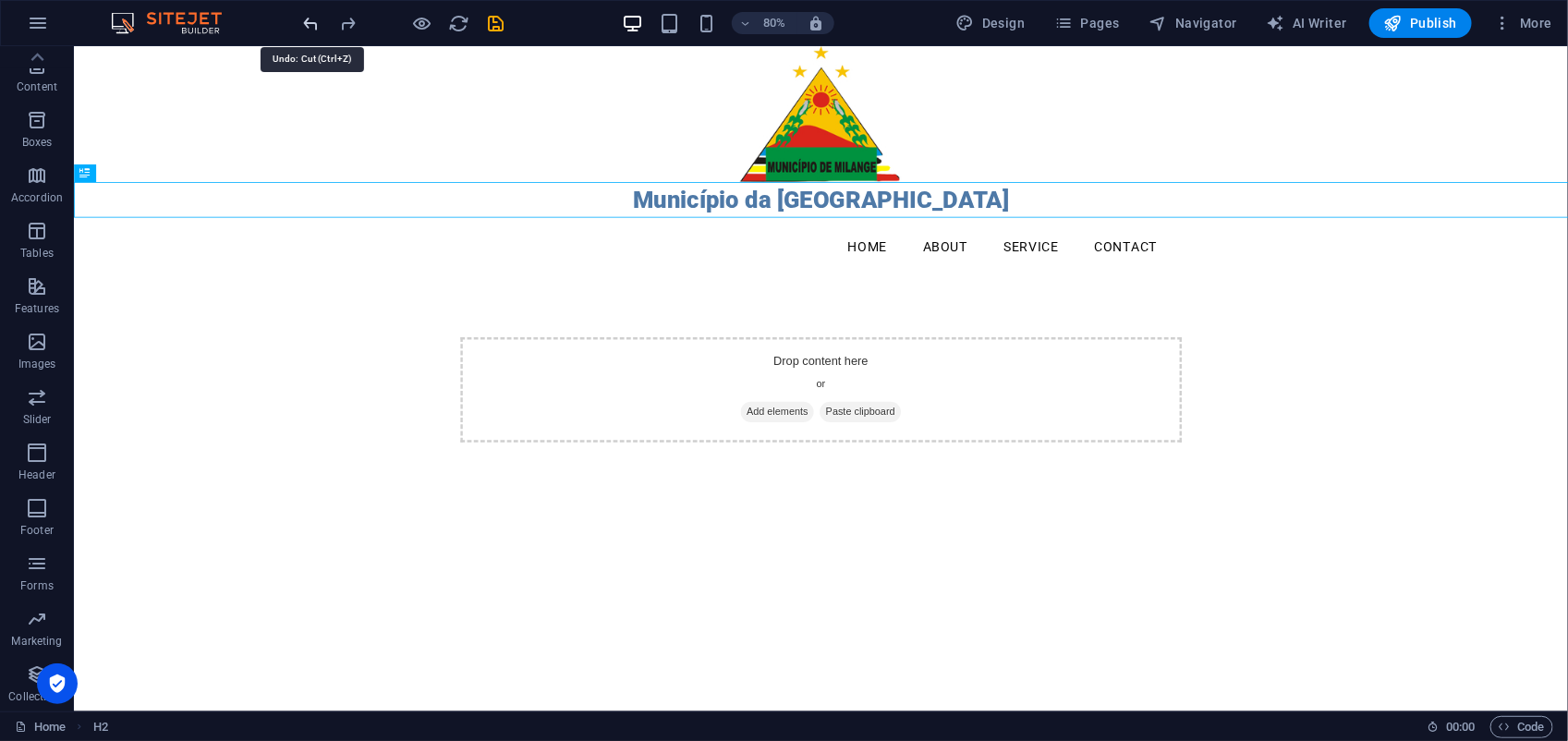 click at bounding box center [311, 23] 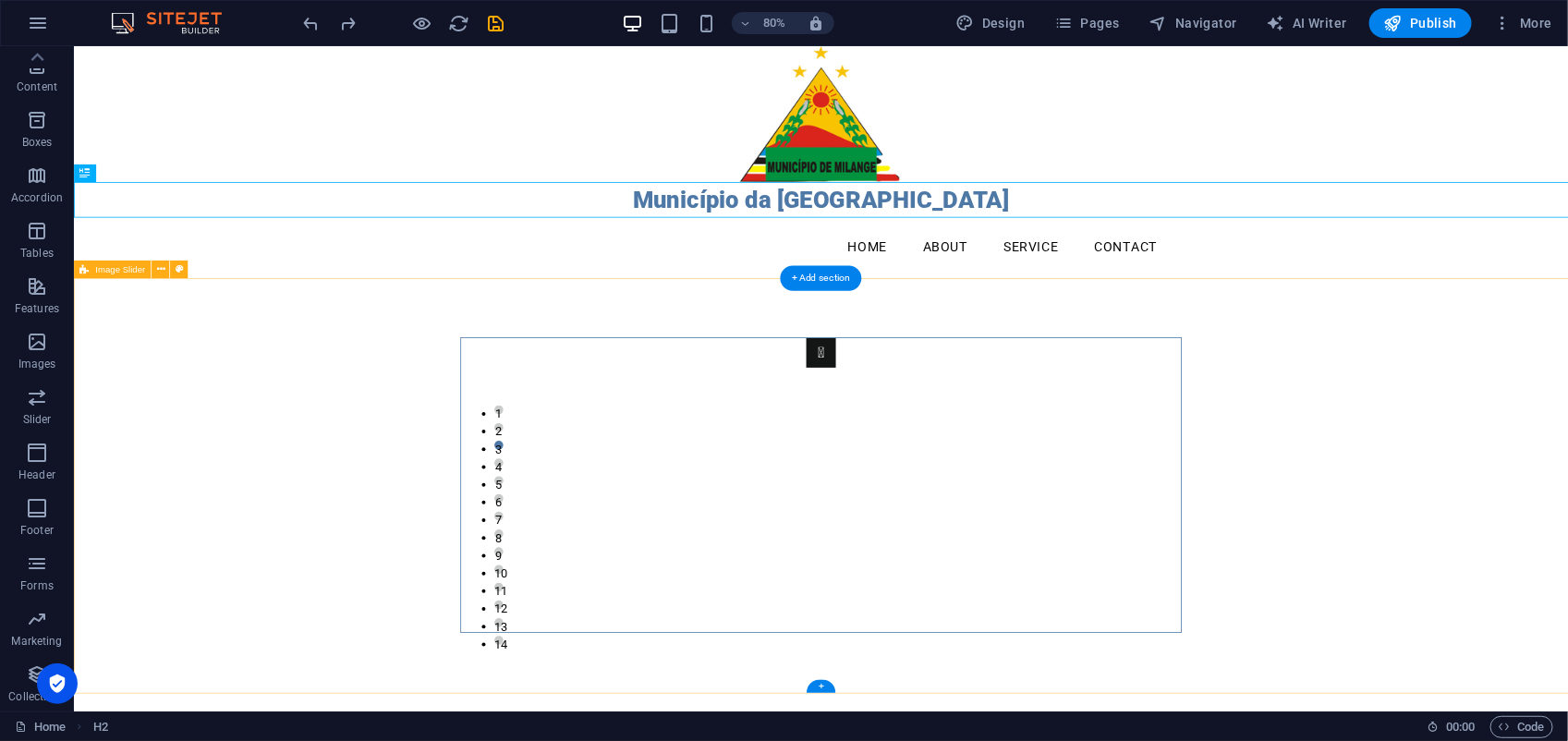 click on "1 2 3 4 5 6 1 2 3 4 5 6 7 8 9 10 1 2 3 4 5 6 1 2 1 2 3 4 5 6 7 8 9 10 11 12 13 14" at bounding box center [1006, 594] 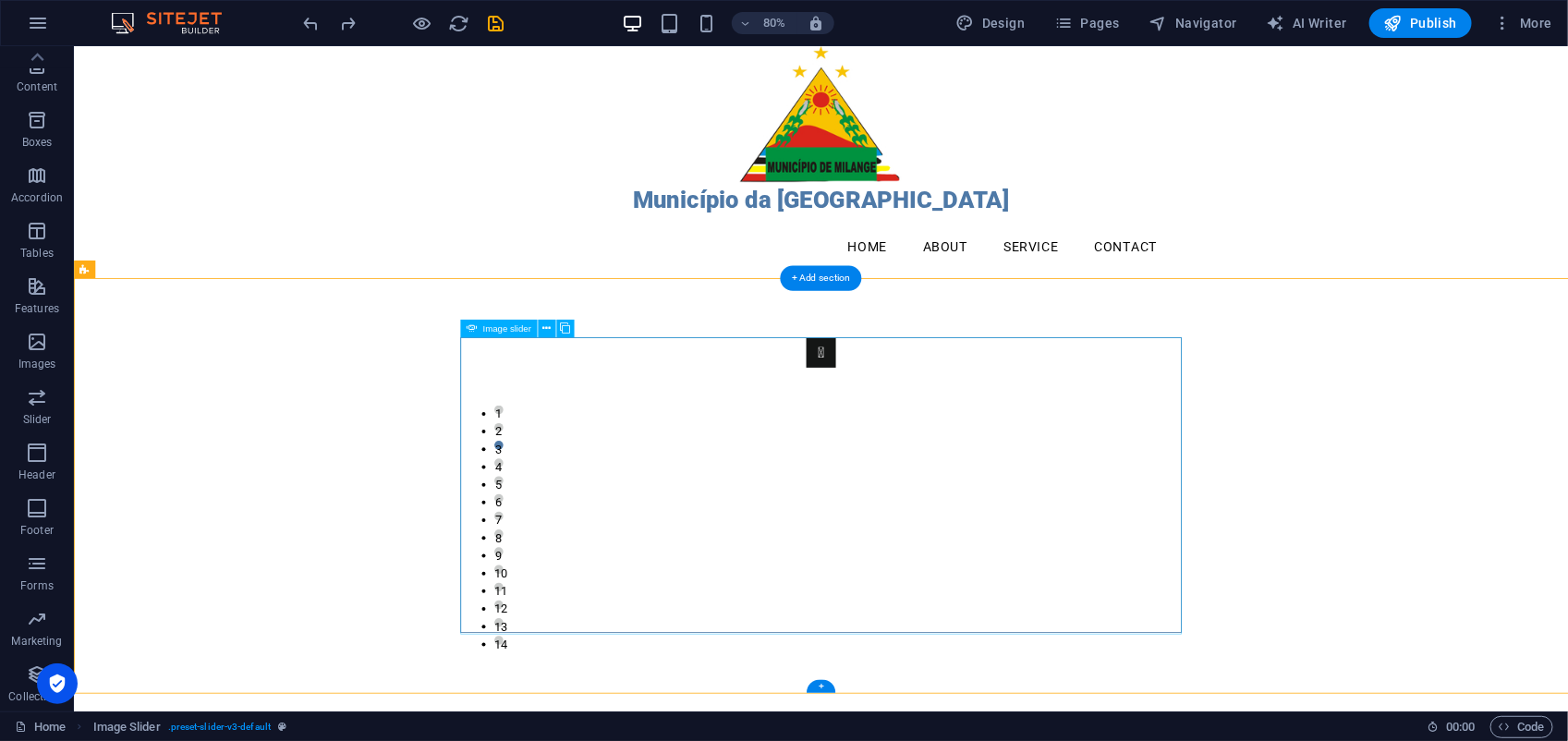 click on "1 2 3 4 5 6 1 2 3 4 5 6 7 8 9 10 1 2 3 4 5 6 1 2 1 2 3 4 5 6 7 8 9 10 11 12 13 14" at bounding box center (1007, 594) 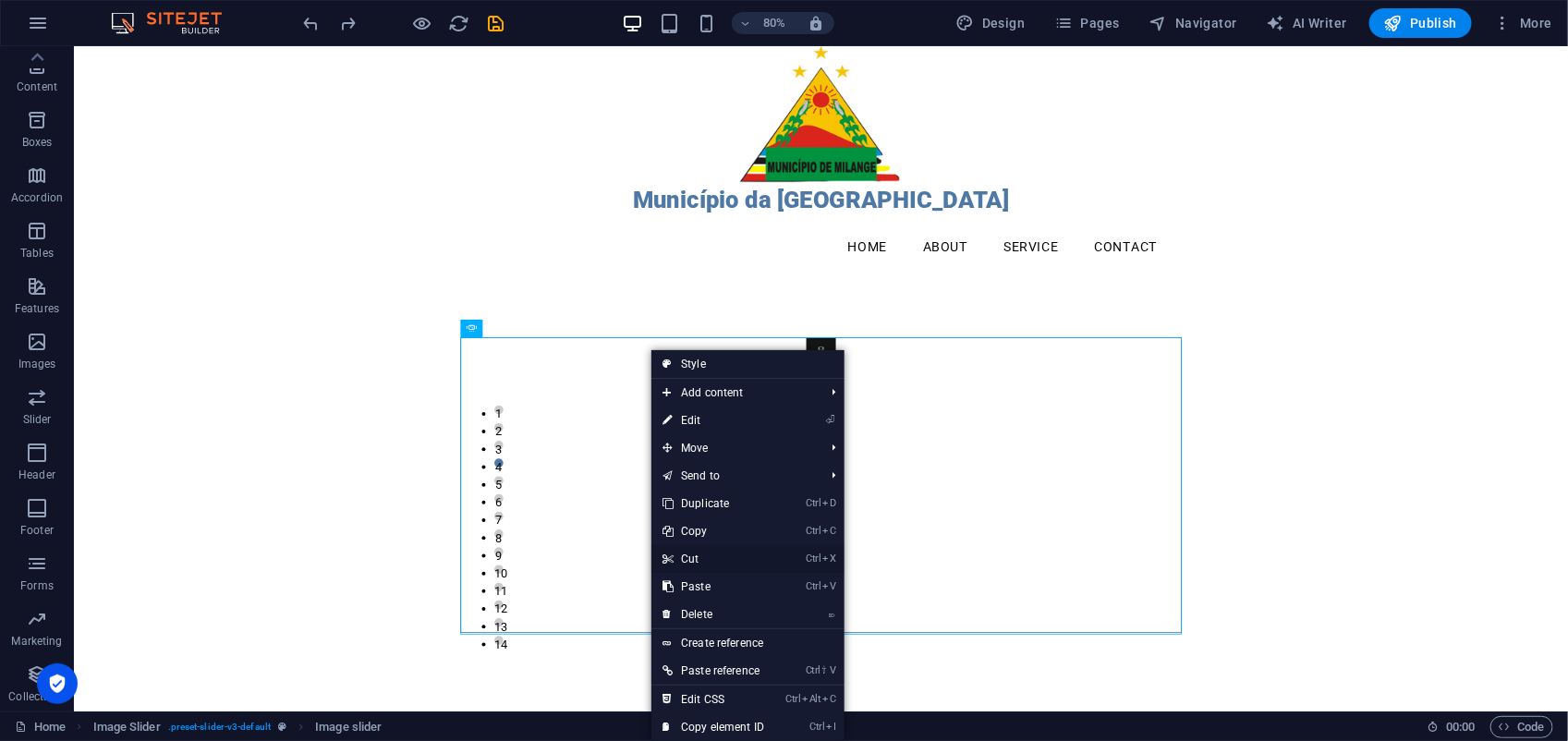 click on "Ctrl X  Cut" at bounding box center (713, 559) 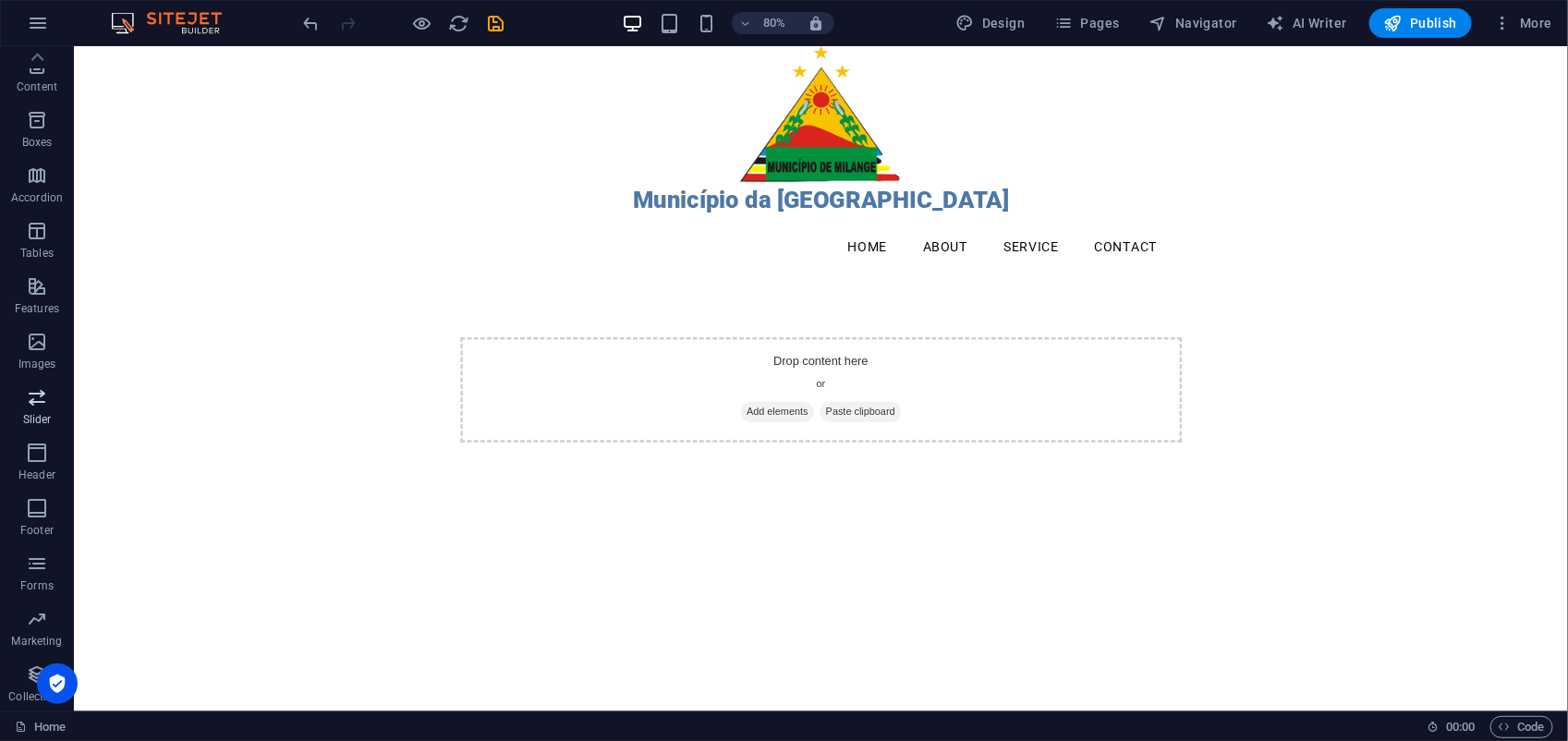 click at bounding box center (37, 397) 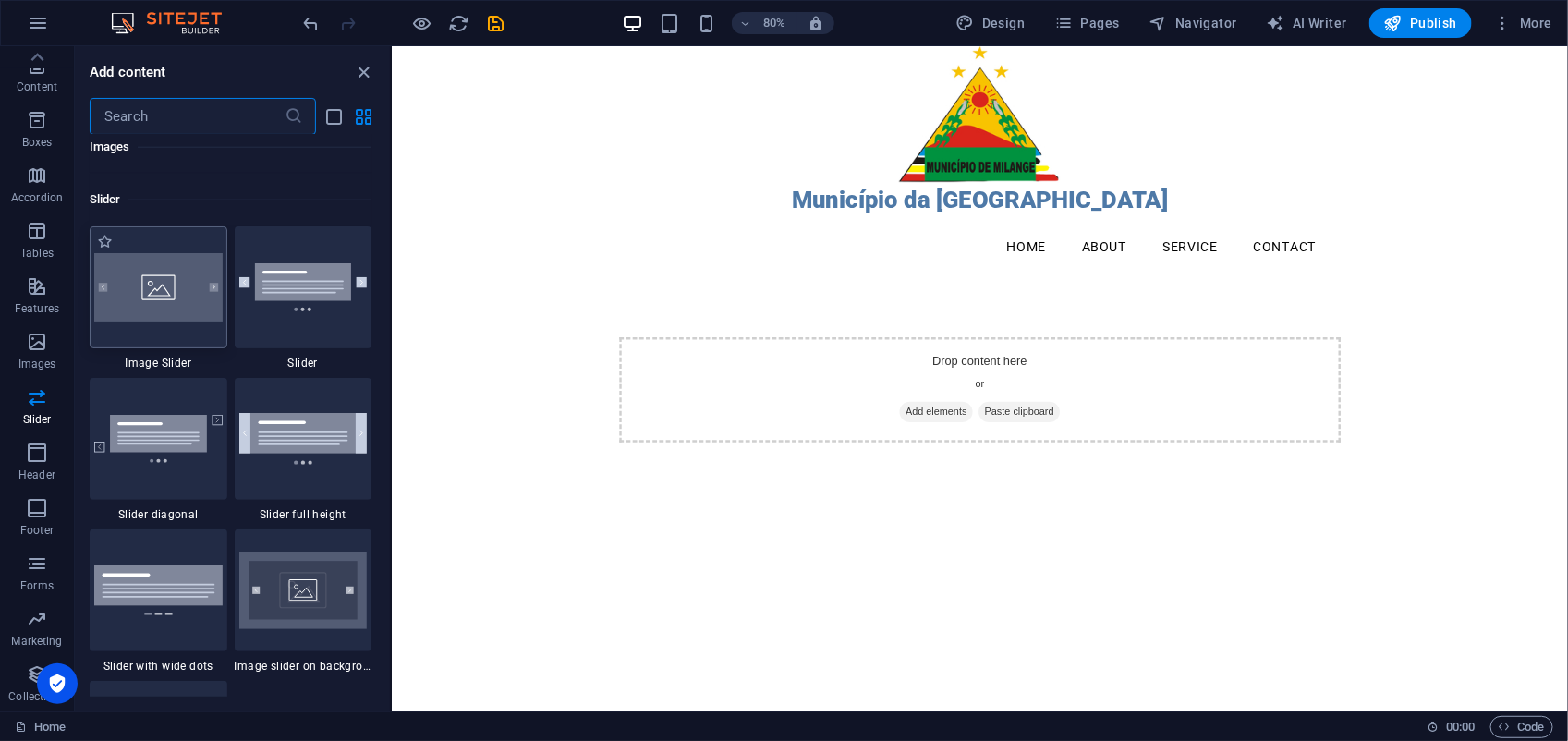 scroll, scrollTop: 10321, scrollLeft: 0, axis: vertical 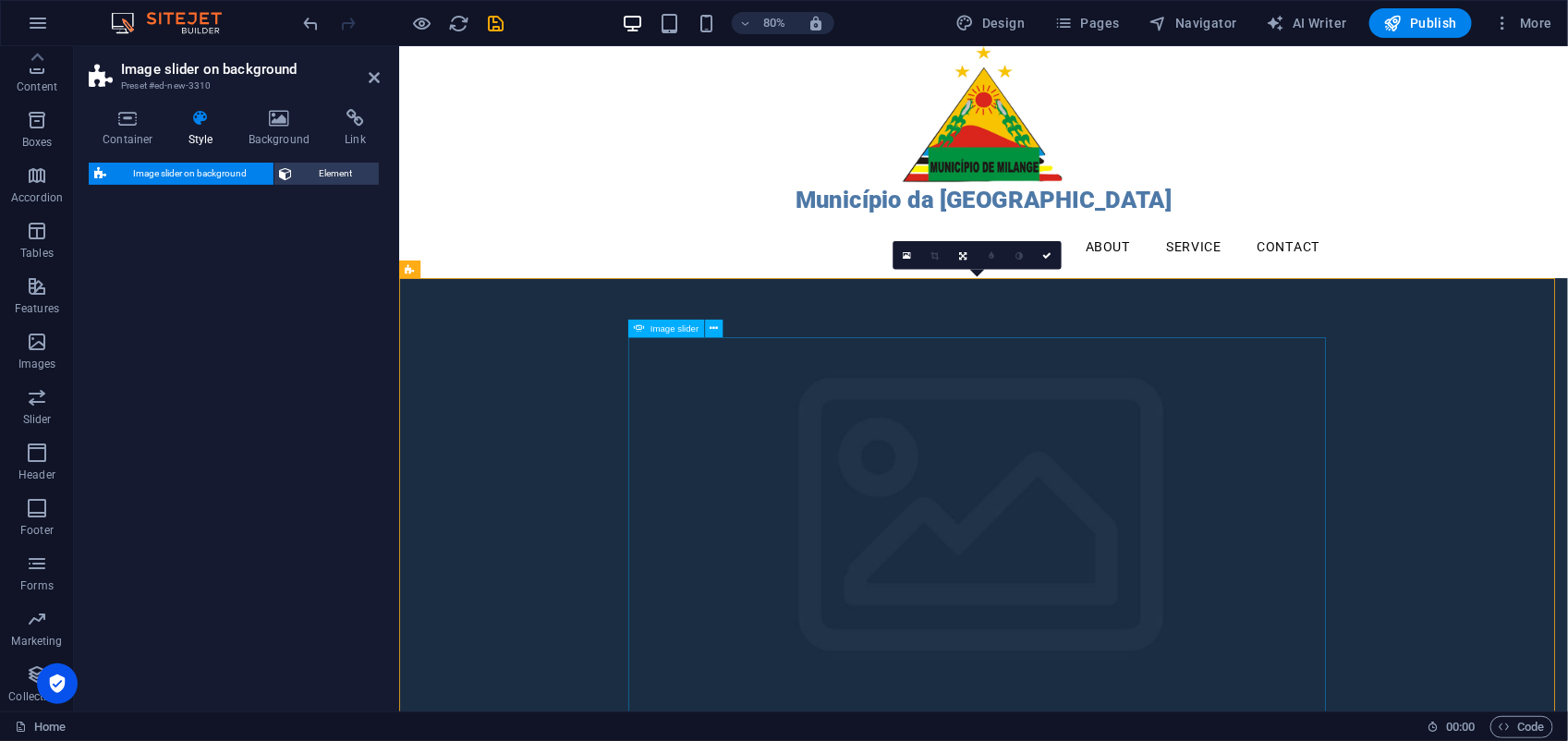 select on "rem" 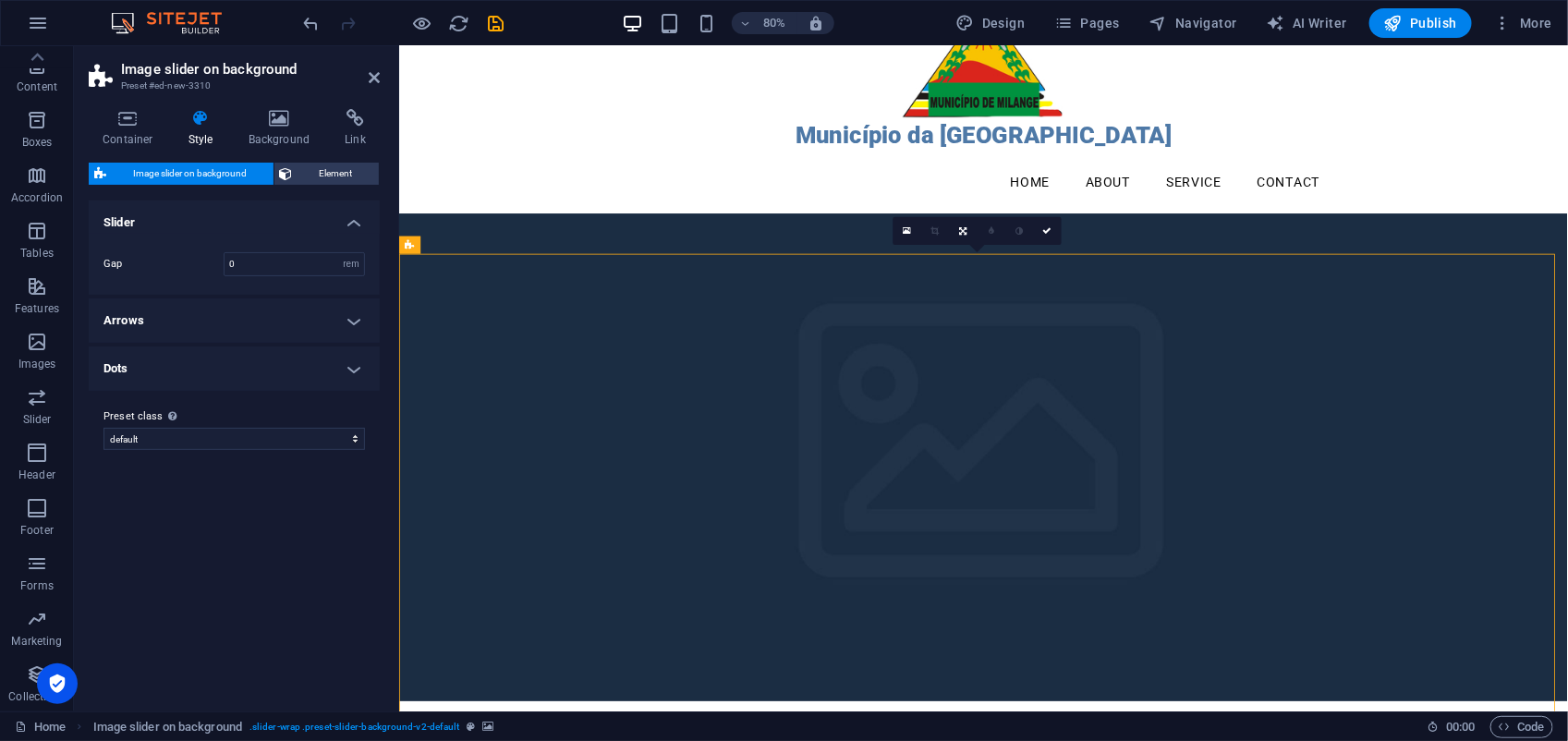 scroll, scrollTop: 115, scrollLeft: 0, axis: vertical 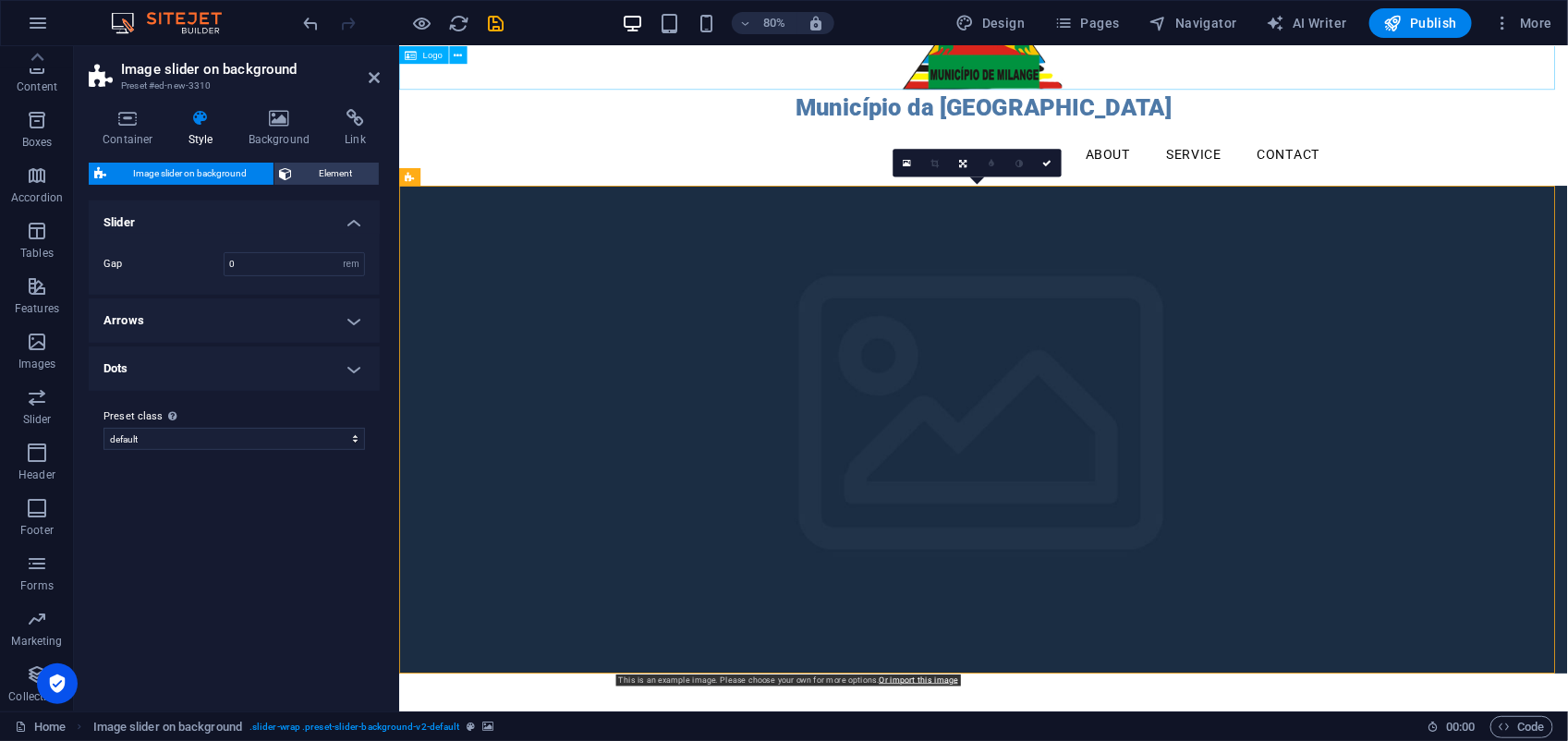 click at bounding box center [1128, 15] 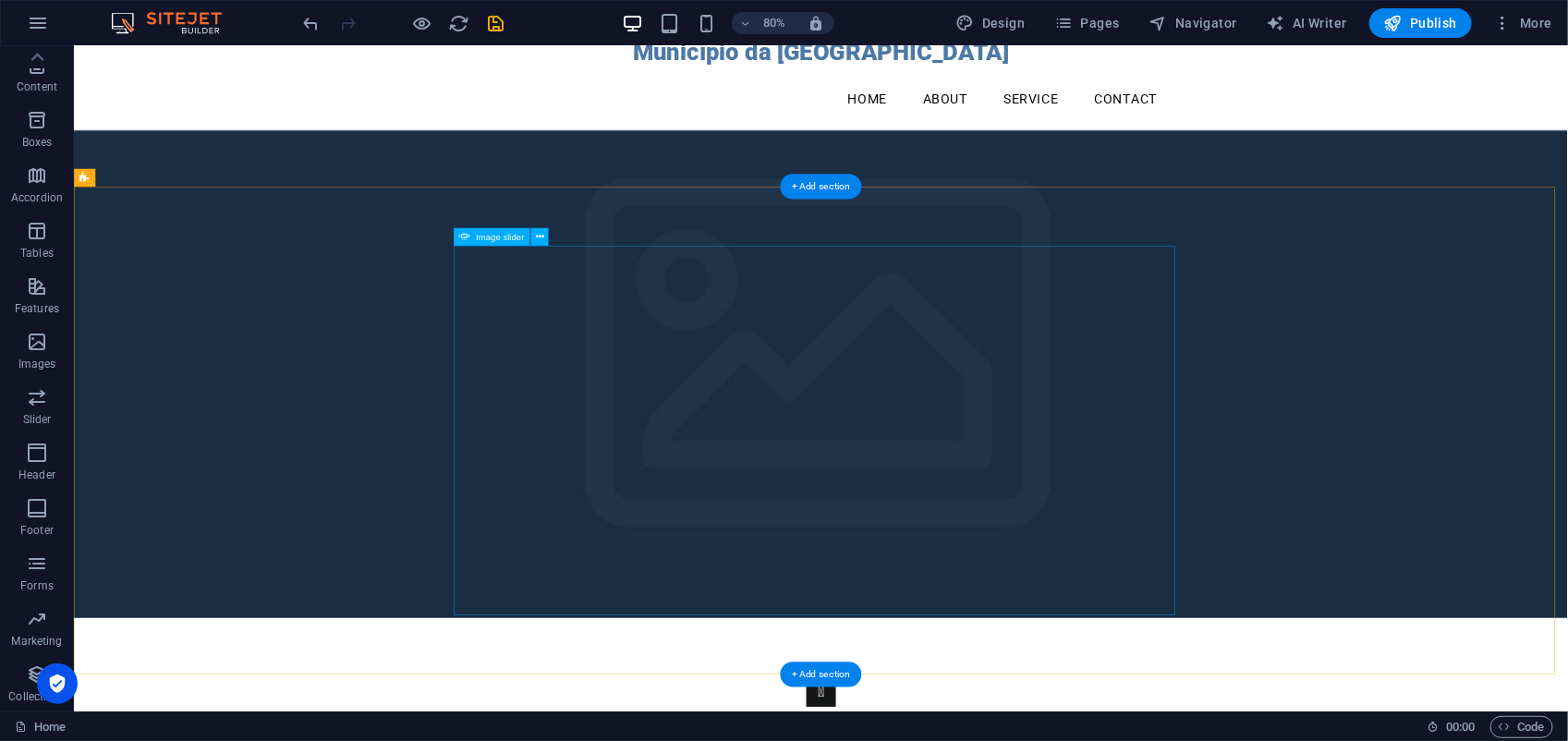 scroll, scrollTop: 229, scrollLeft: 0, axis: vertical 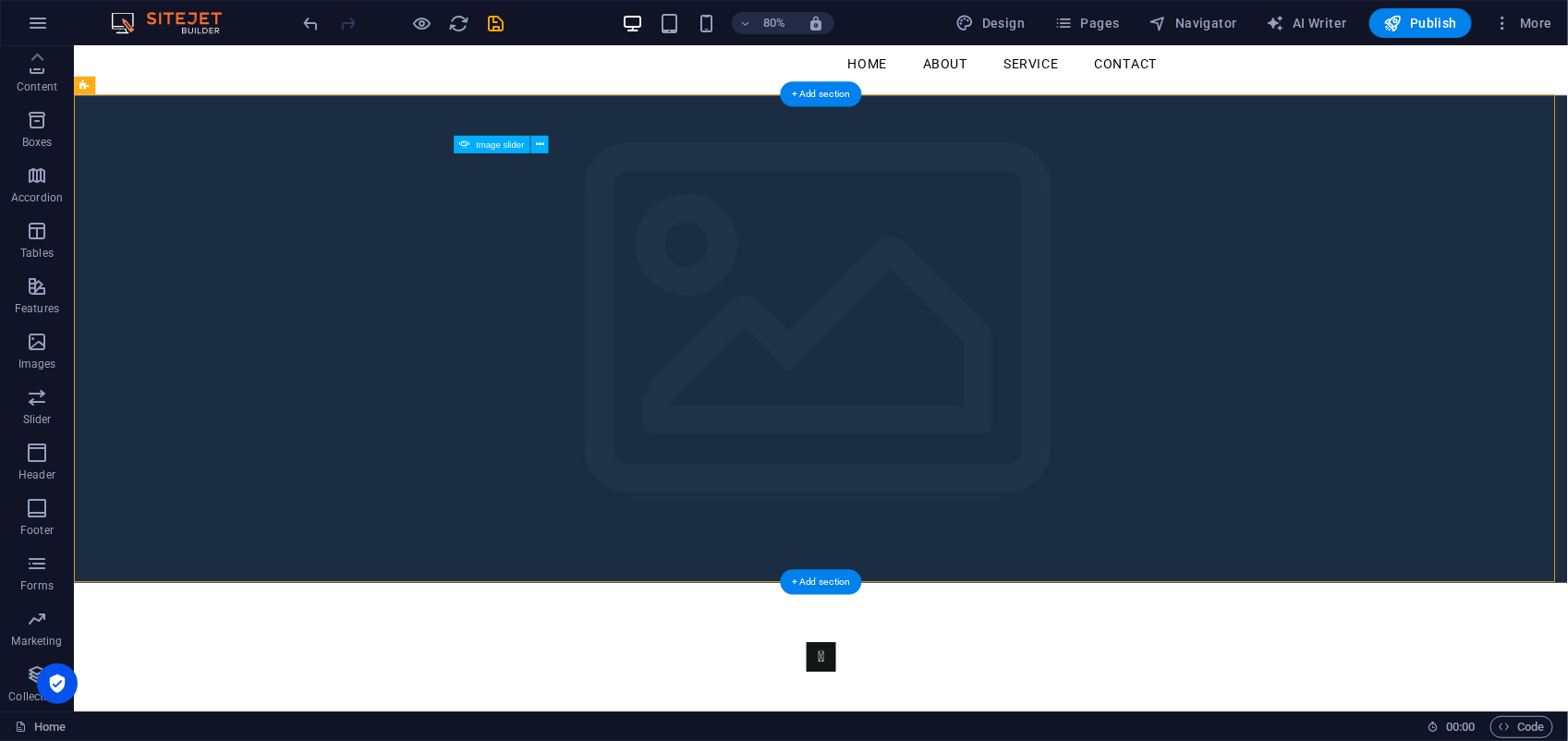 drag, startPoint x: 844, startPoint y: 315, endPoint x: 842, endPoint y: 302, distance: 13.152946 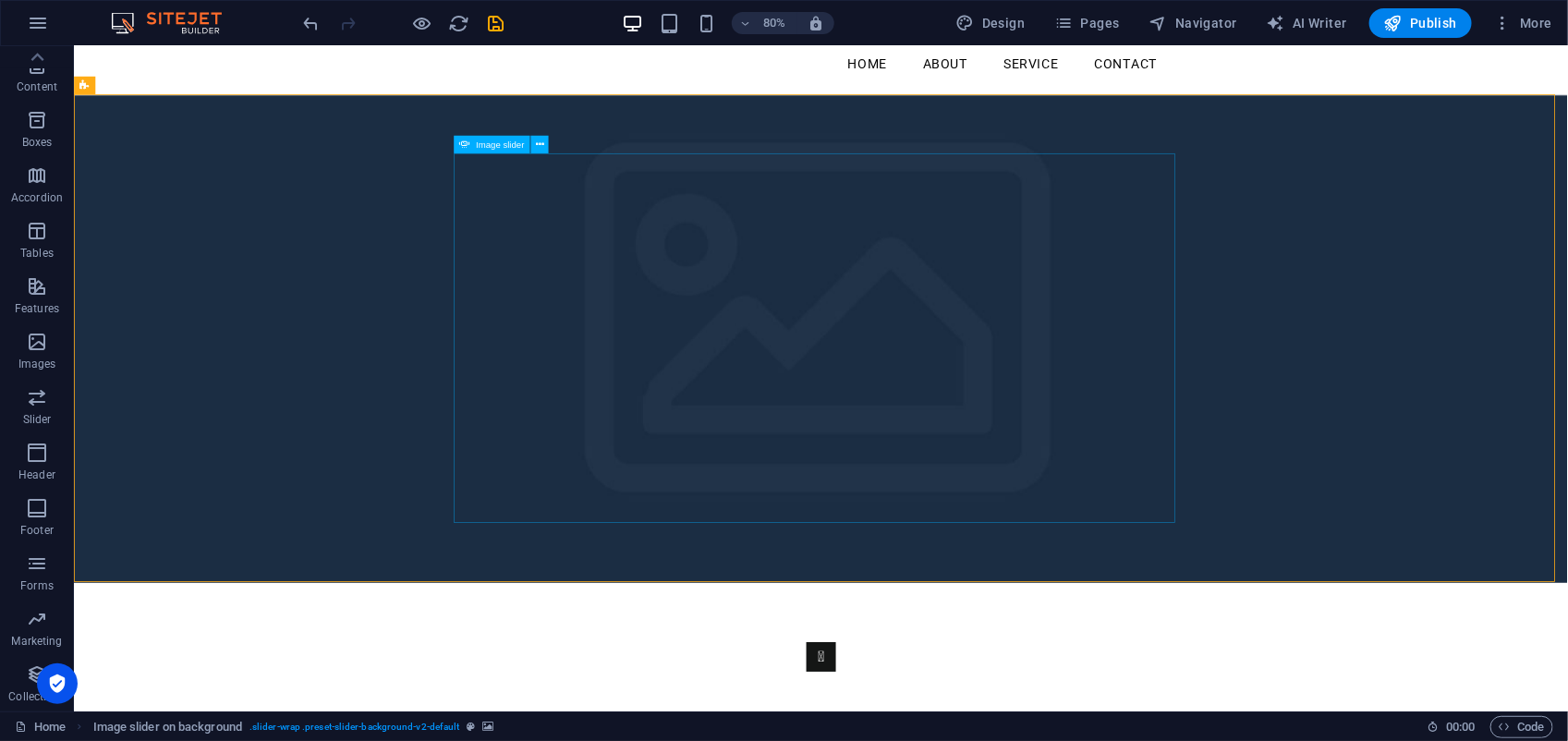 click on "Image slider" at bounding box center [500, 144] 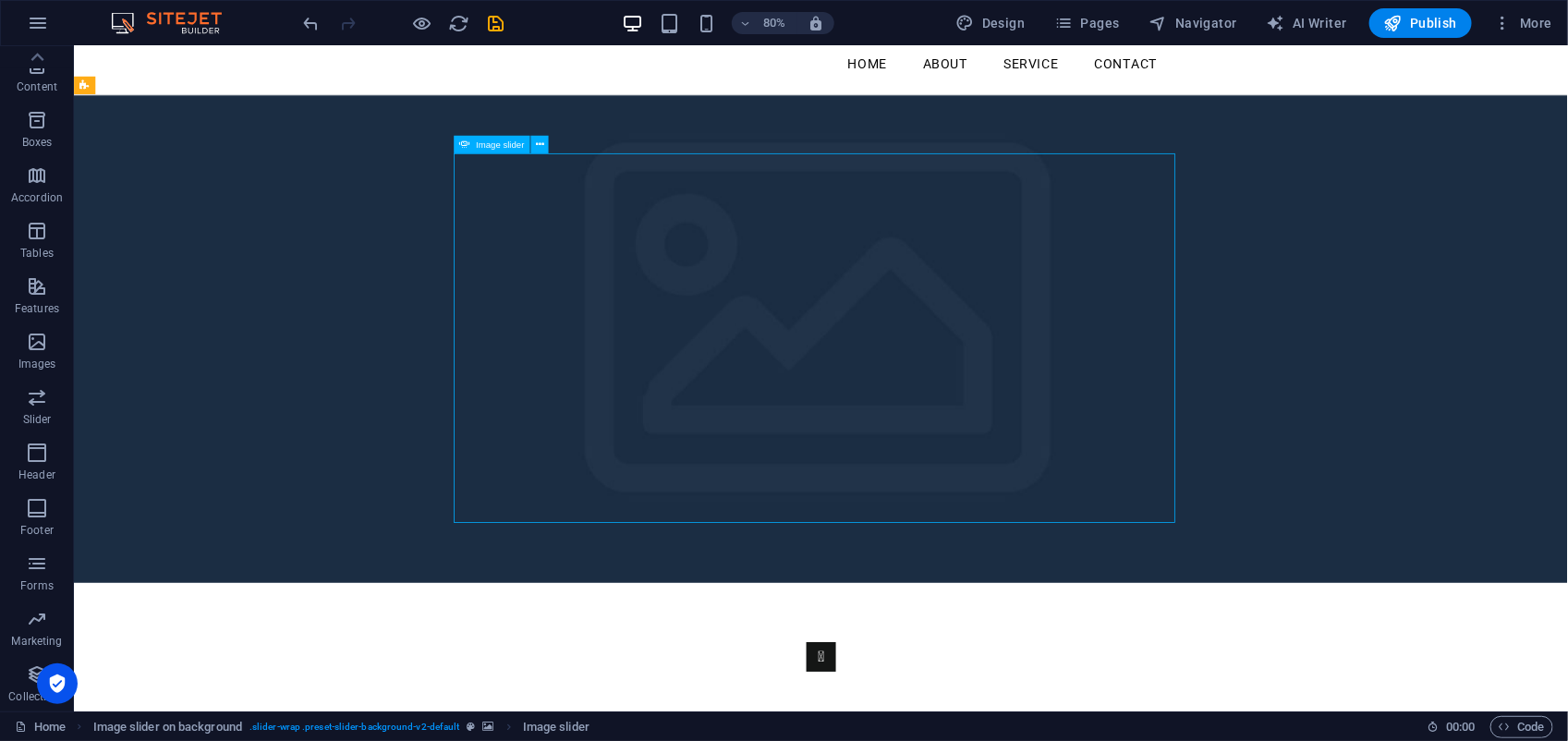 click on "Image slider" at bounding box center (500, 144) 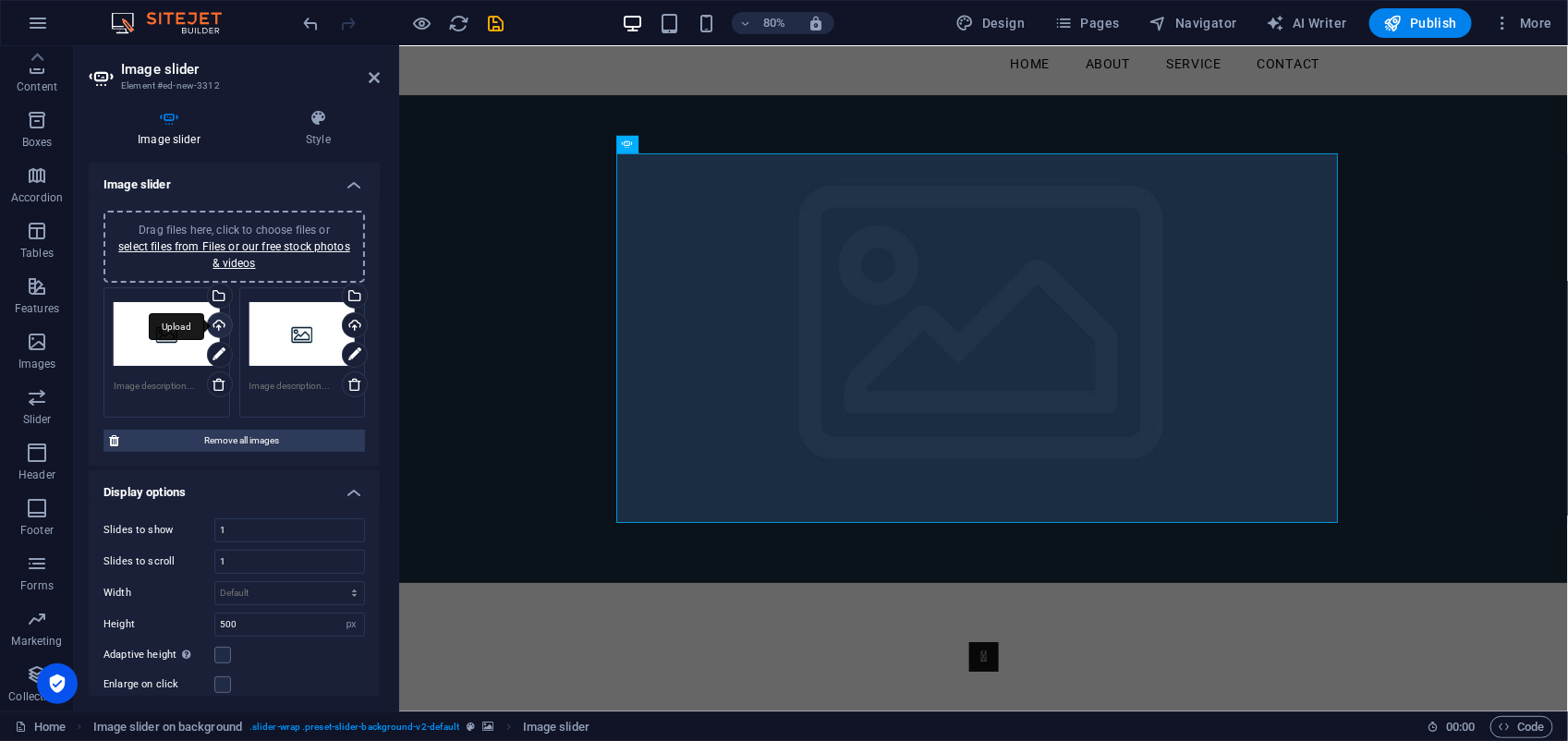 click on "Upload" at bounding box center [218, 327] 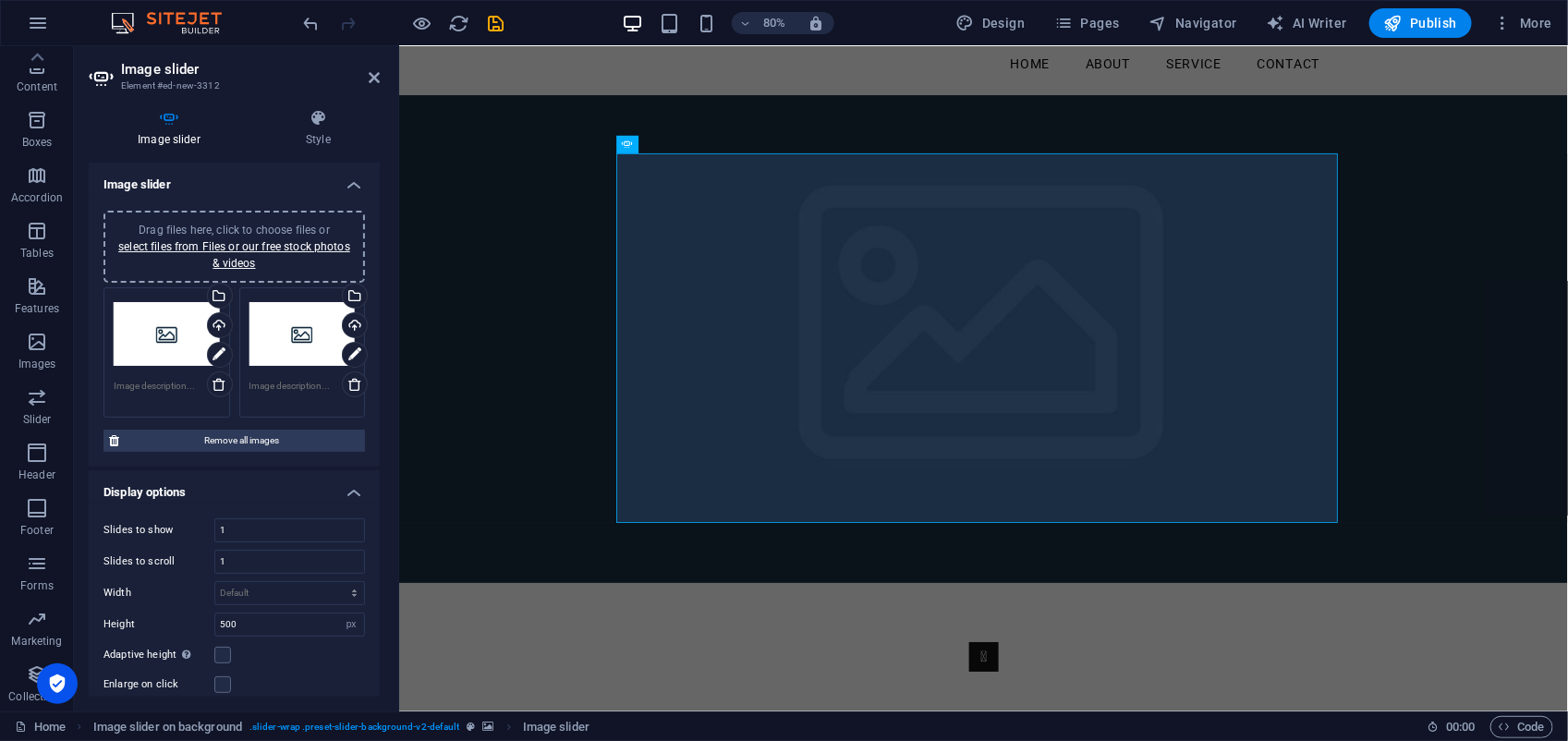 click on "Drag files here, click to choose files or select files from Files or our free stock photos & videos" at bounding box center (166, 334) 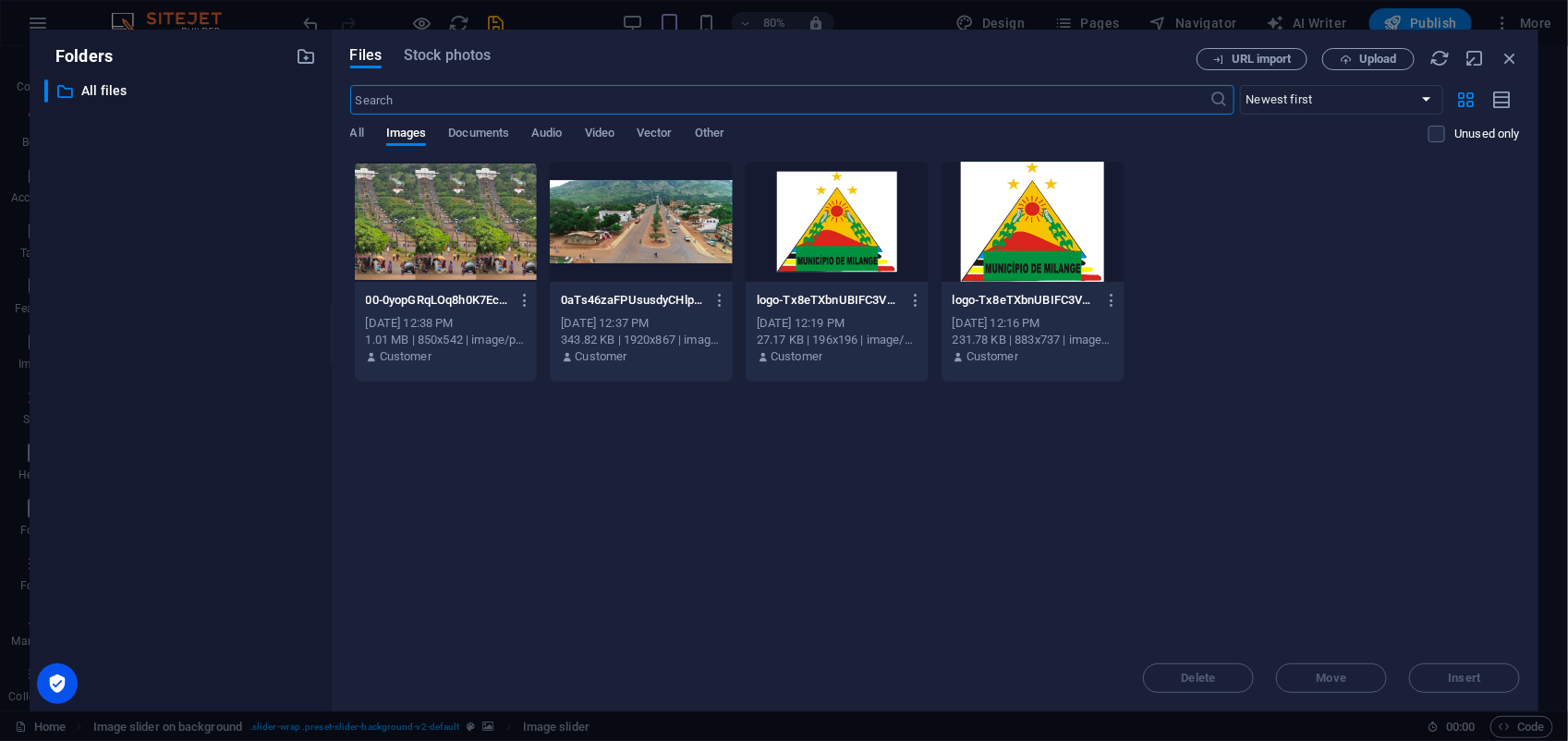 scroll, scrollTop: 223, scrollLeft: 0, axis: vertical 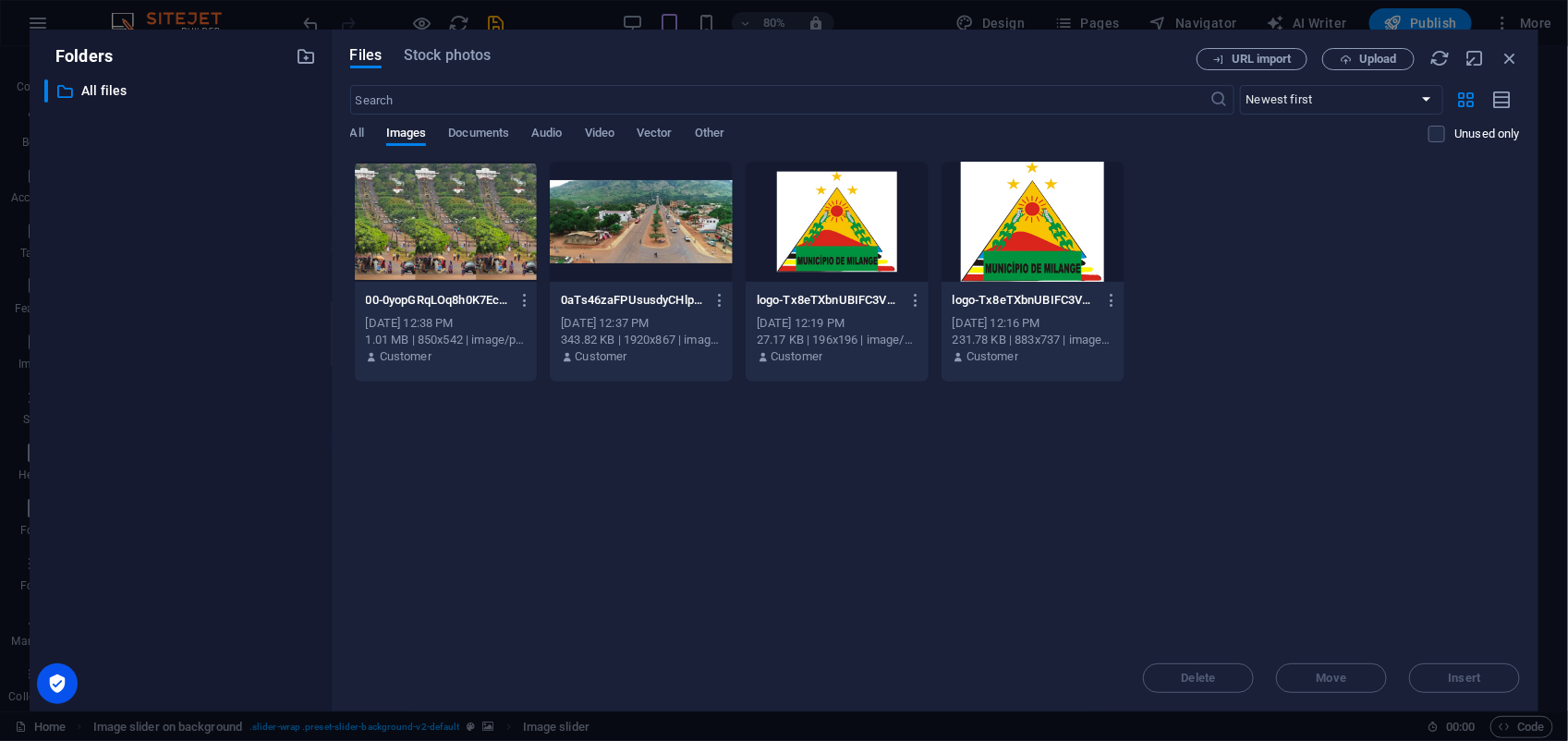 click at bounding box center (641, 222) 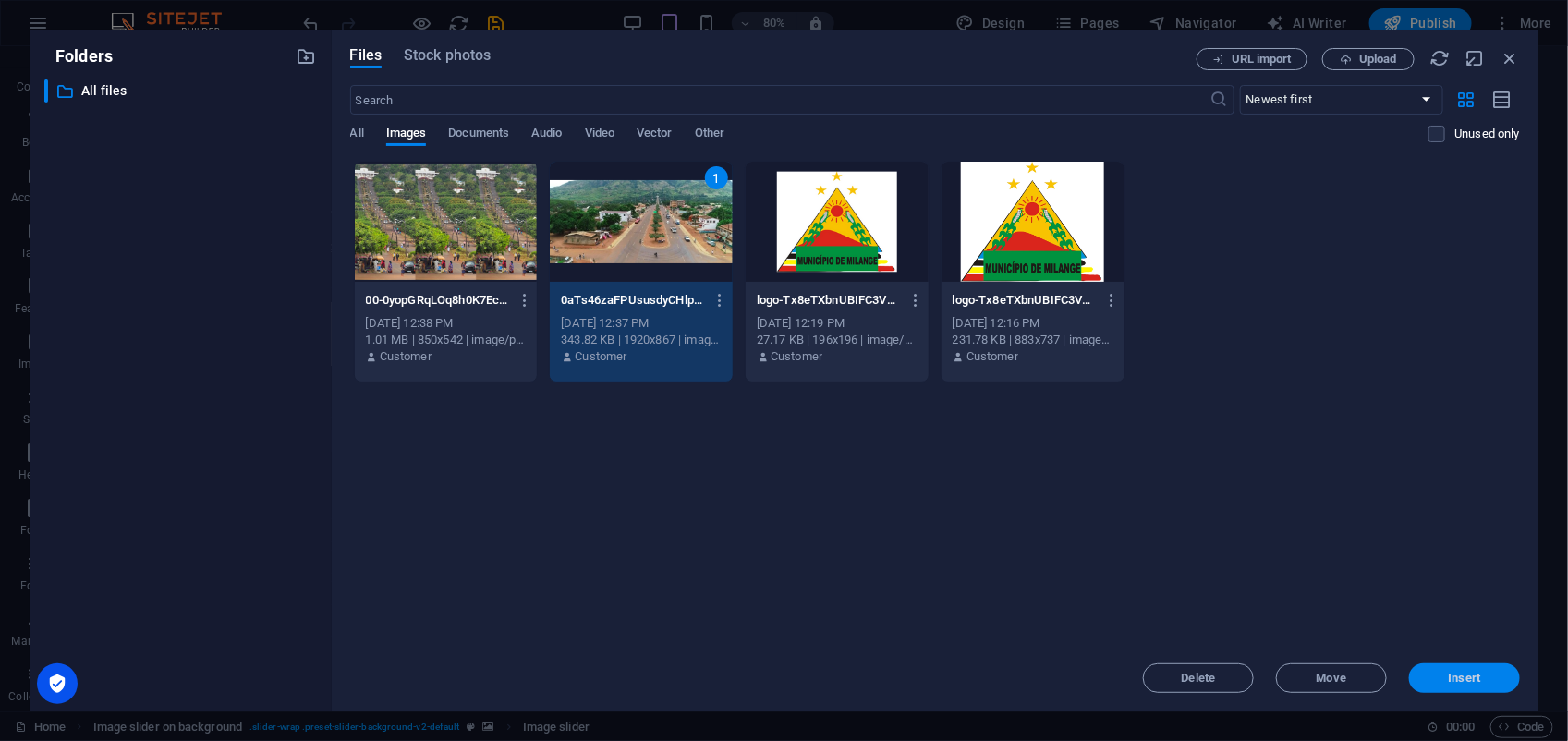 click on "Insert" at bounding box center [1465, 678] 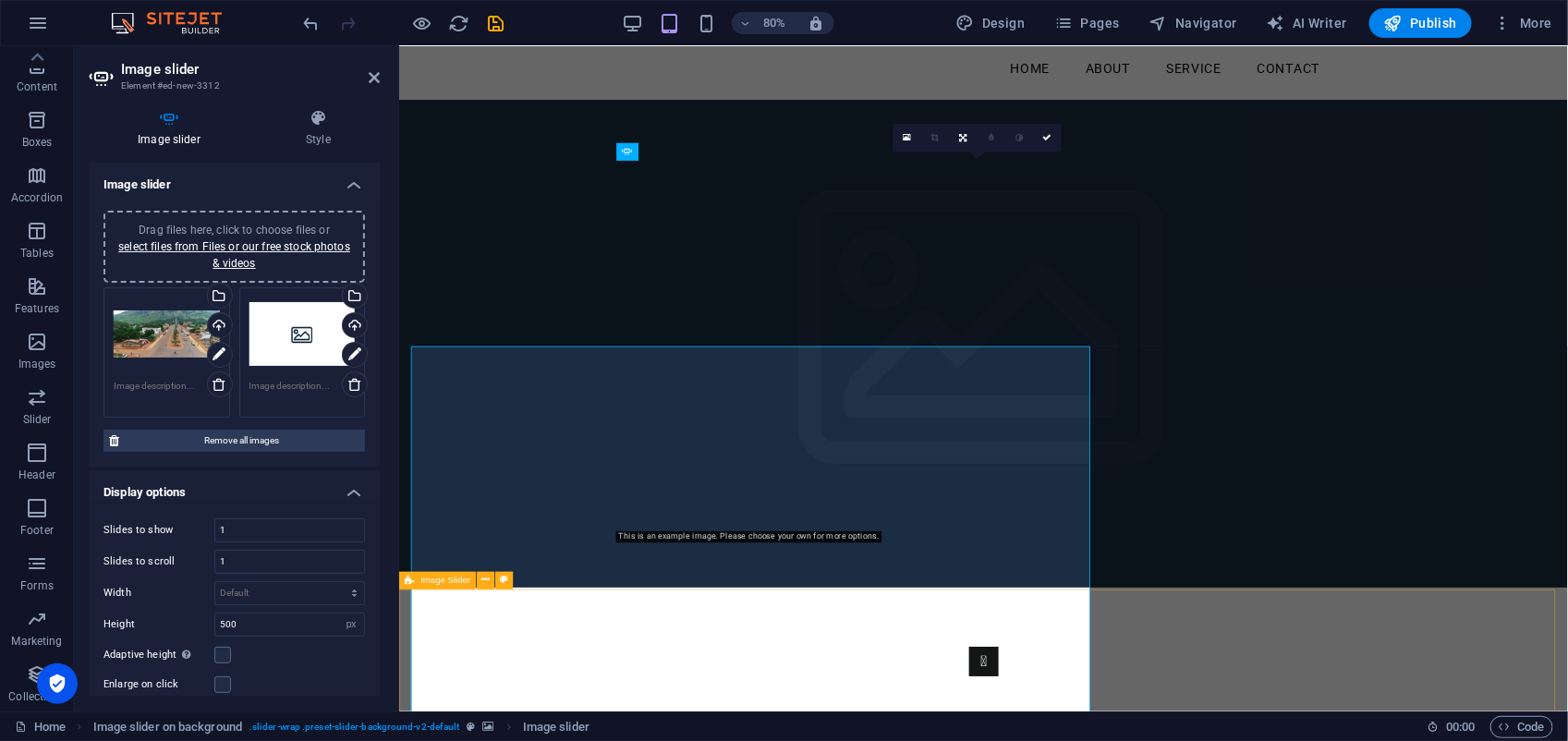 scroll, scrollTop: 229, scrollLeft: 0, axis: vertical 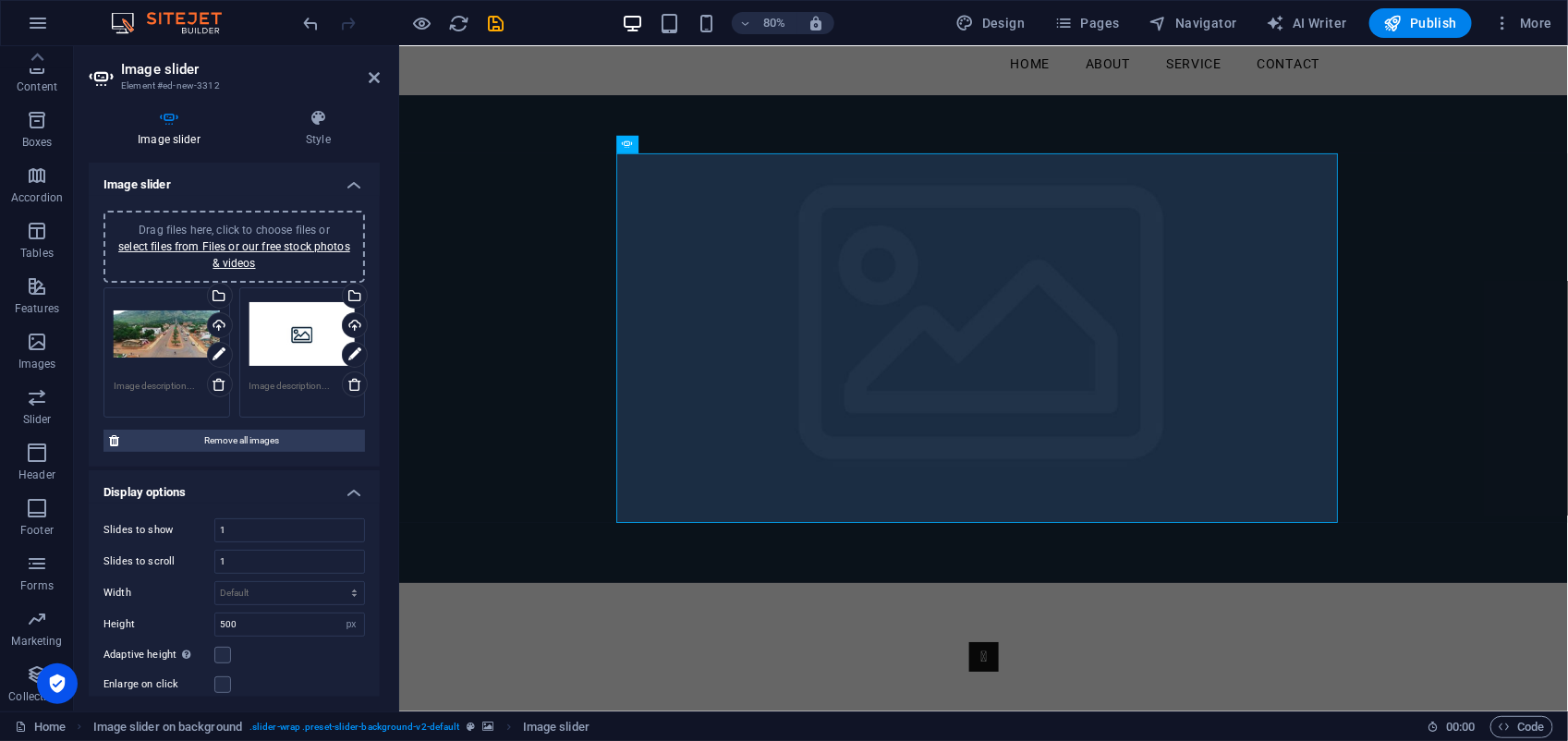 click on "Drag files here, click to choose files or select files from Files or our free stock photos & videos" at bounding box center (302, 334) 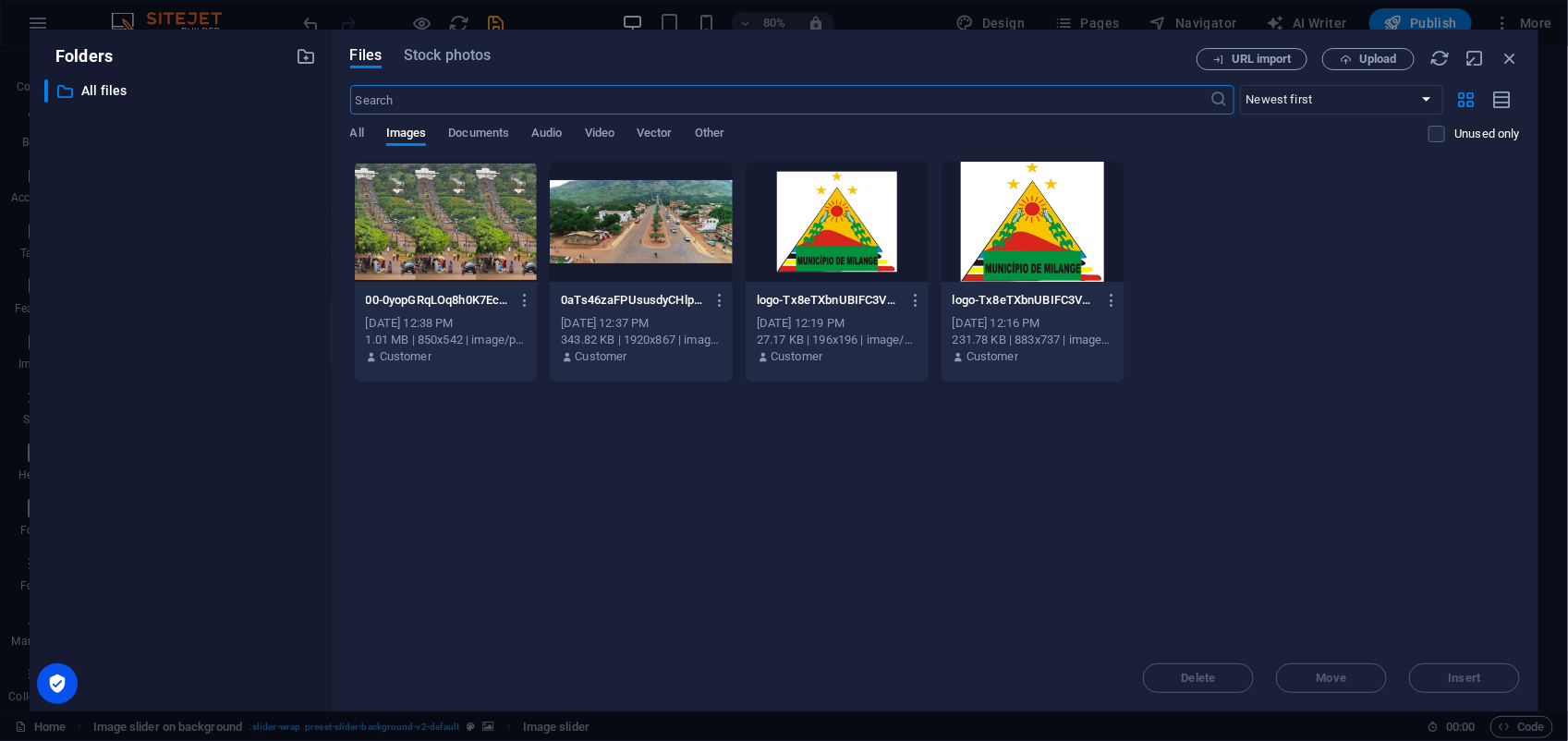 scroll, scrollTop: 223, scrollLeft: 0, axis: vertical 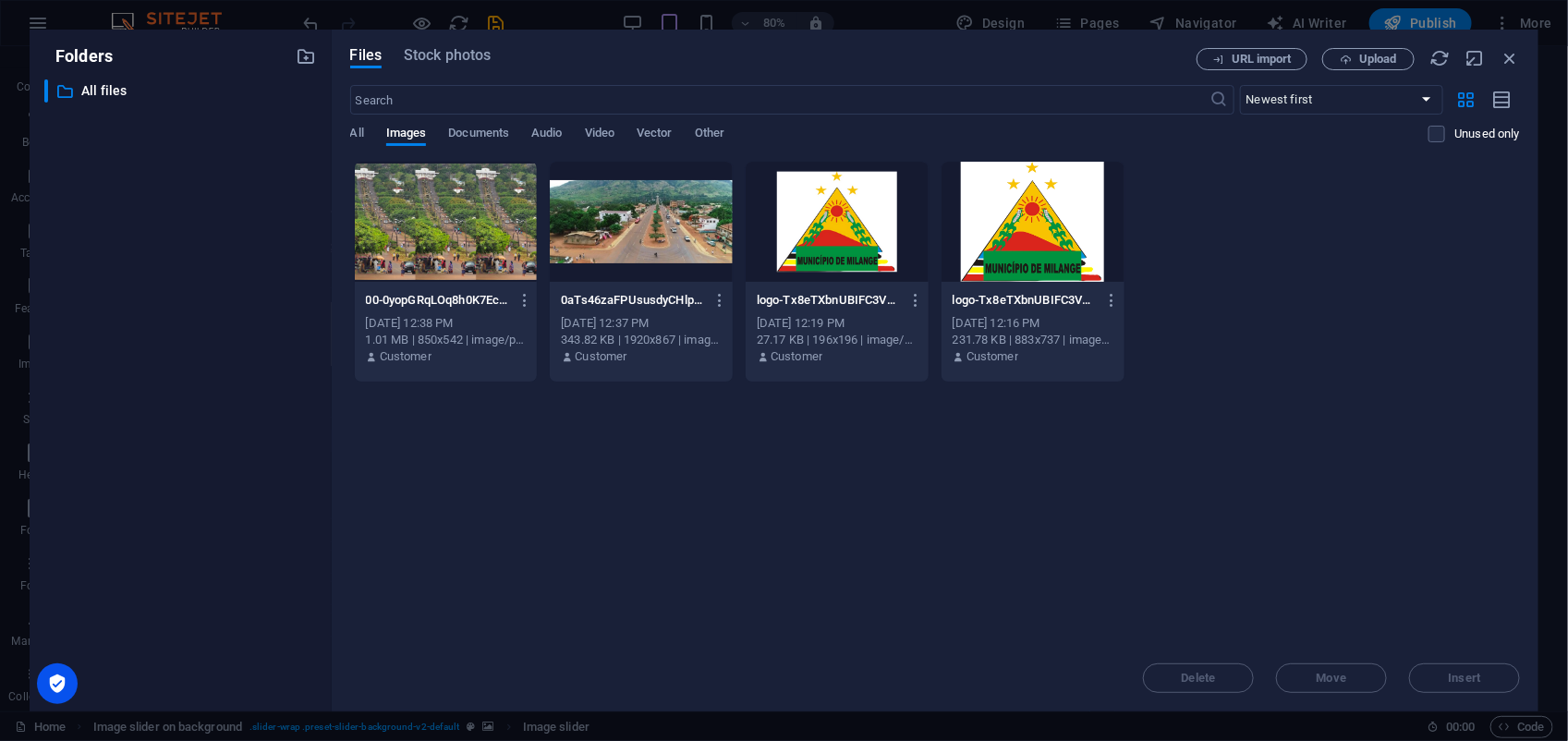 click at bounding box center [446, 222] 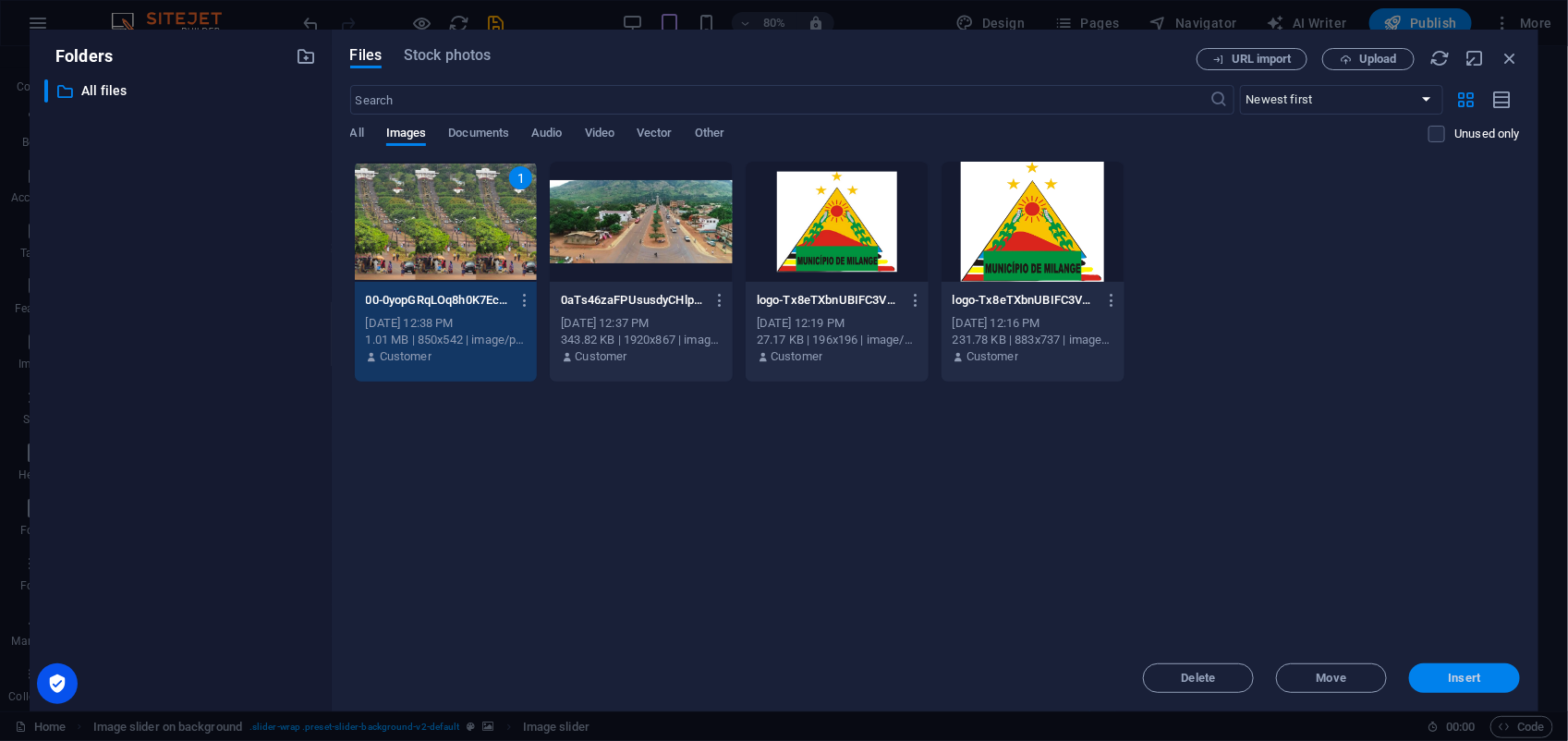 drag, startPoint x: 1471, startPoint y: 681, endPoint x: 1340, endPoint y: 791, distance: 171.05847 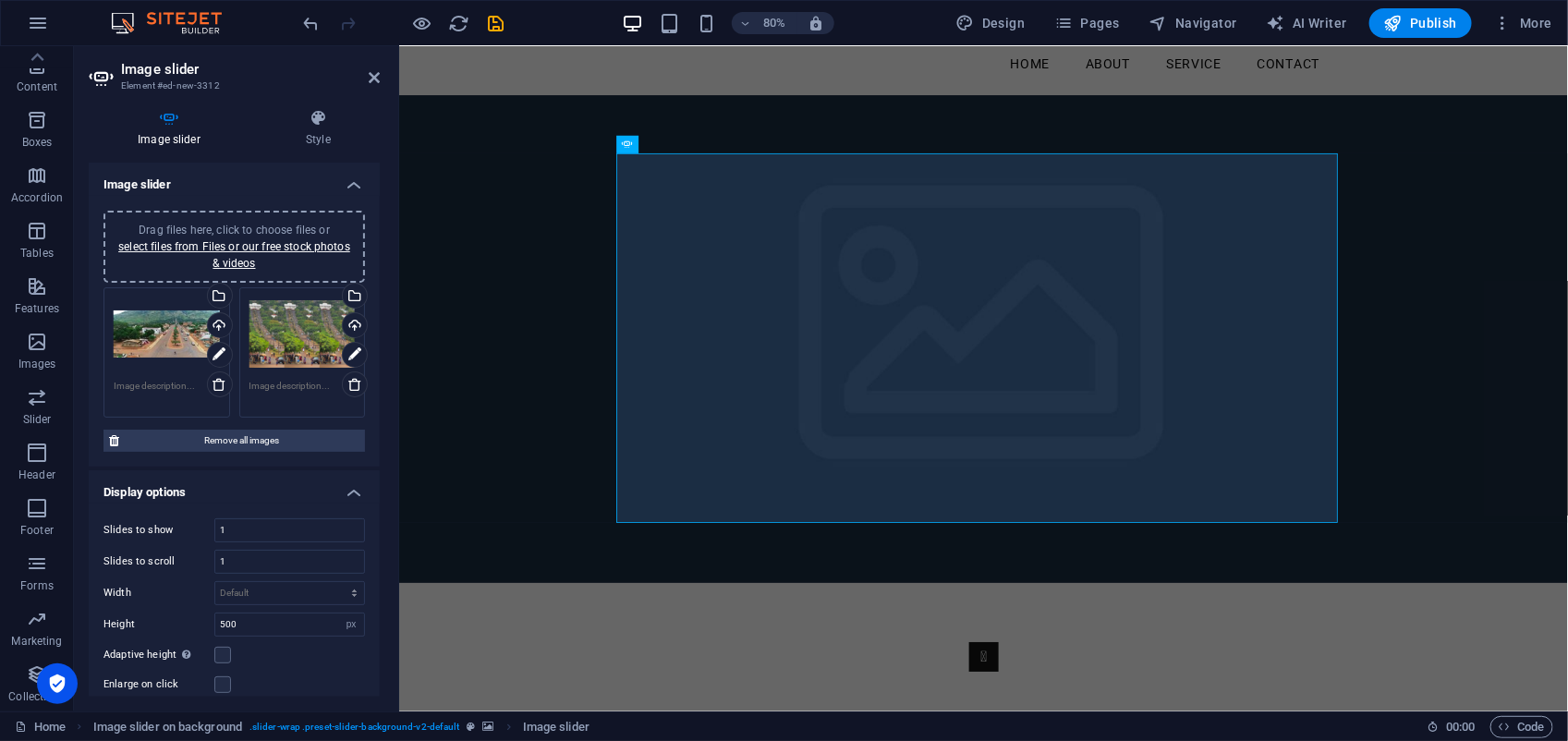 scroll, scrollTop: 0, scrollLeft: 0, axis: both 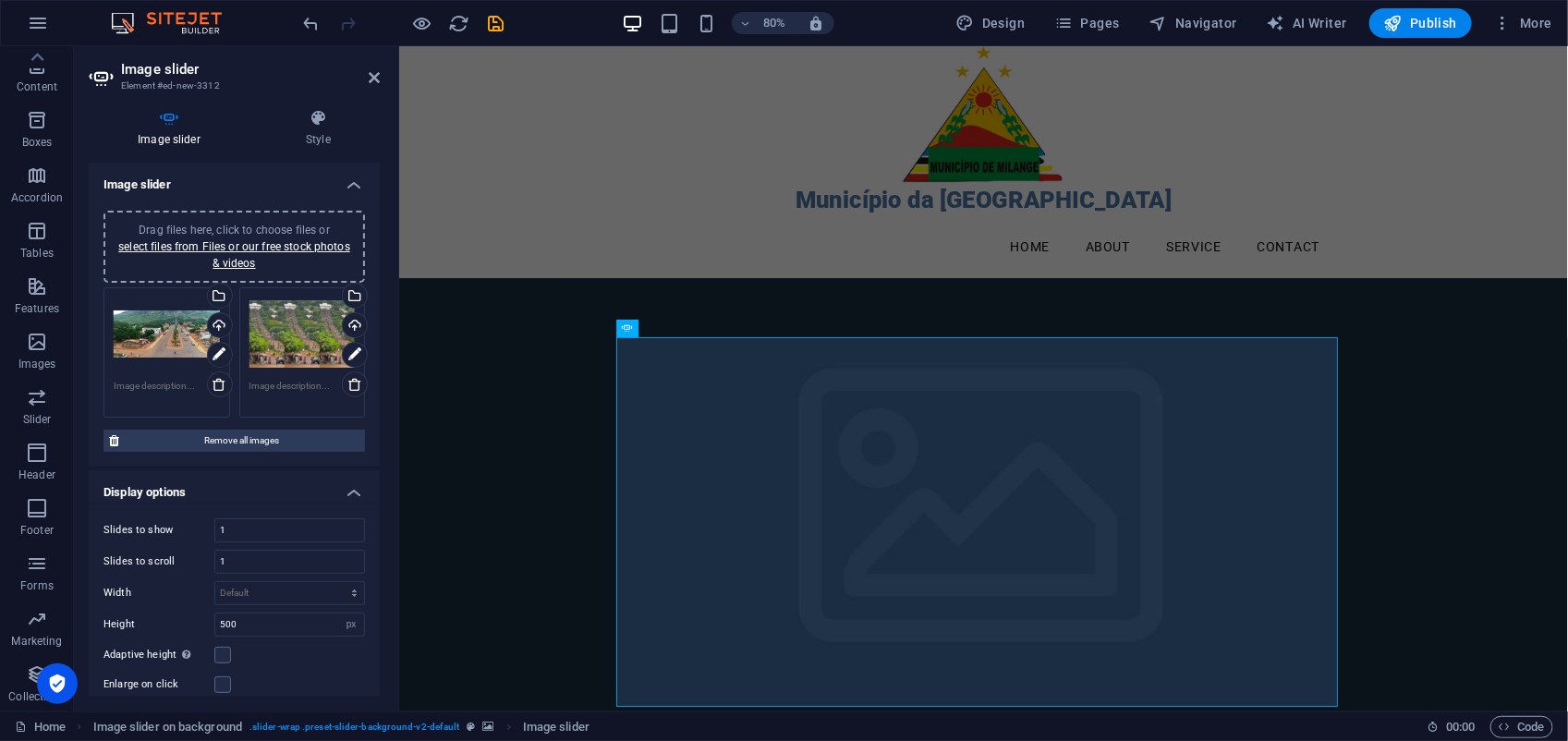click at bounding box center [1128, 640] 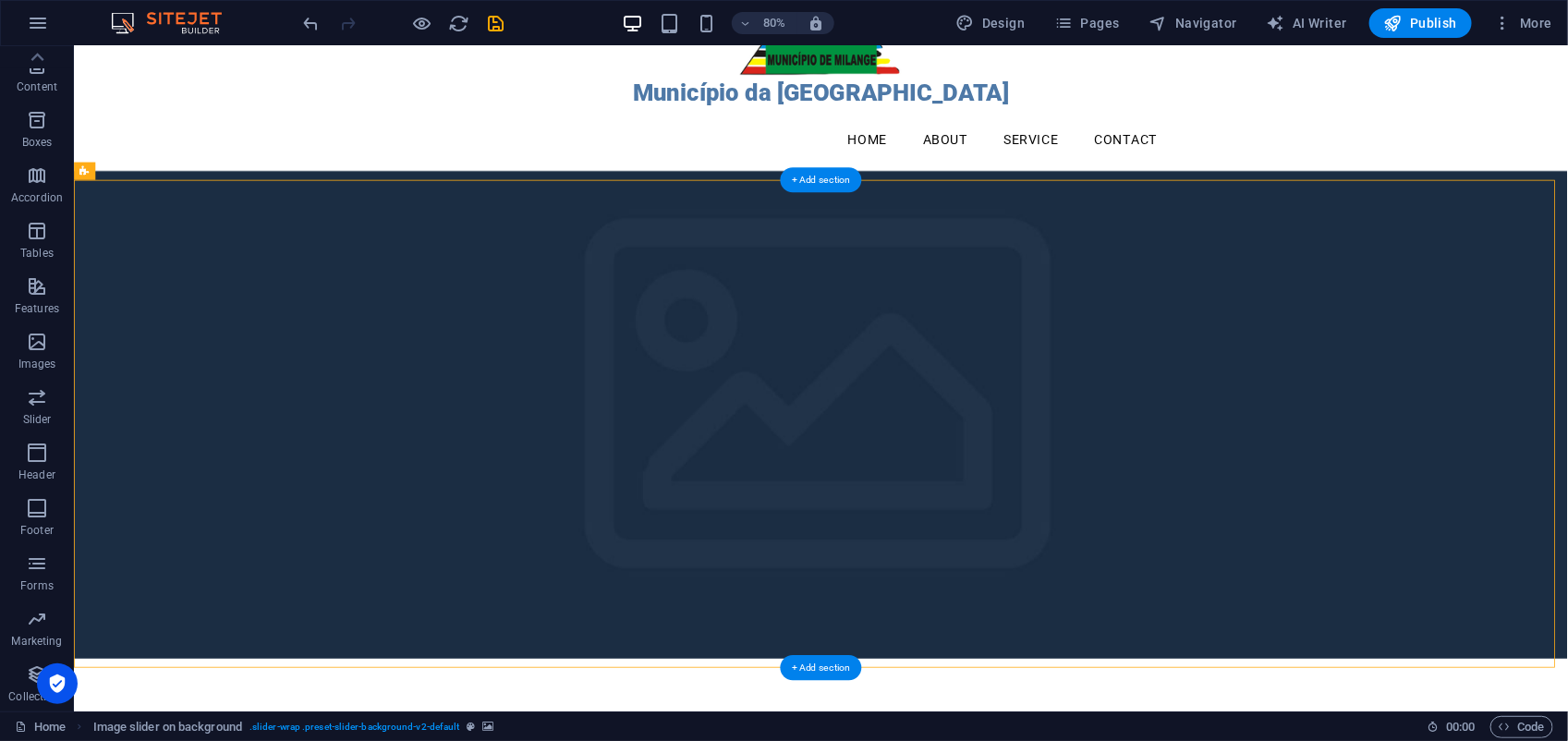 scroll, scrollTop: 114, scrollLeft: 0, axis: vertical 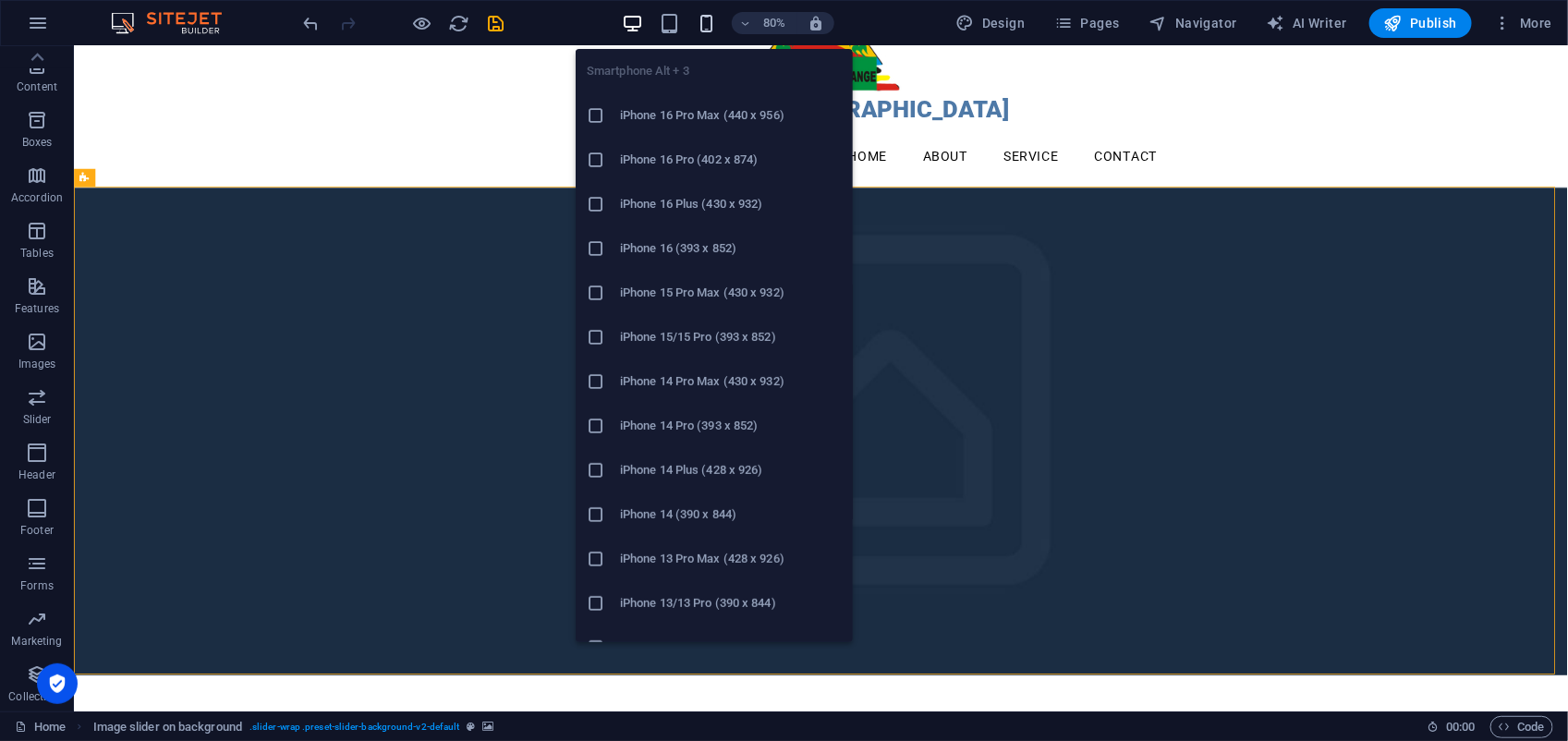 click at bounding box center (706, 23) 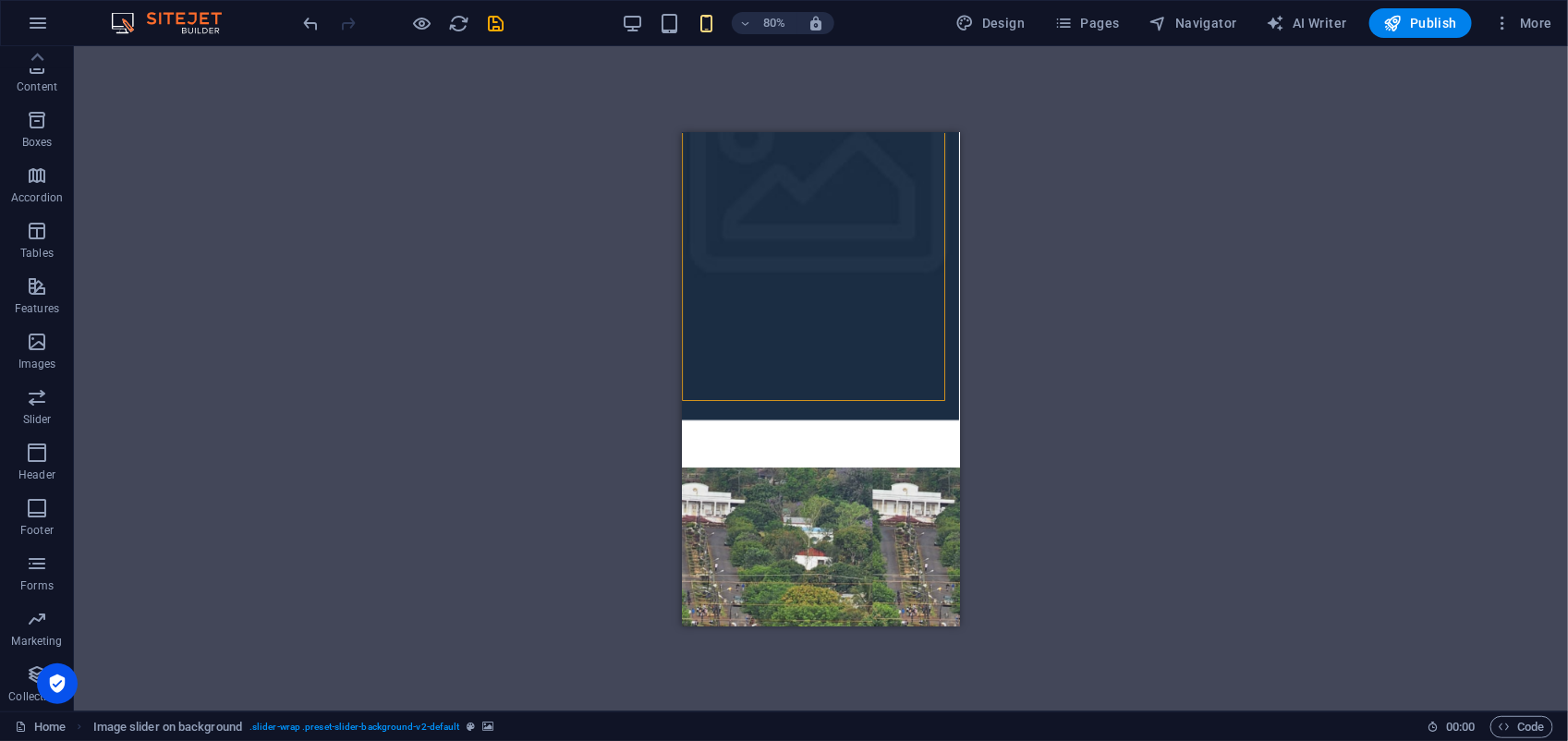 scroll, scrollTop: 792, scrollLeft: 0, axis: vertical 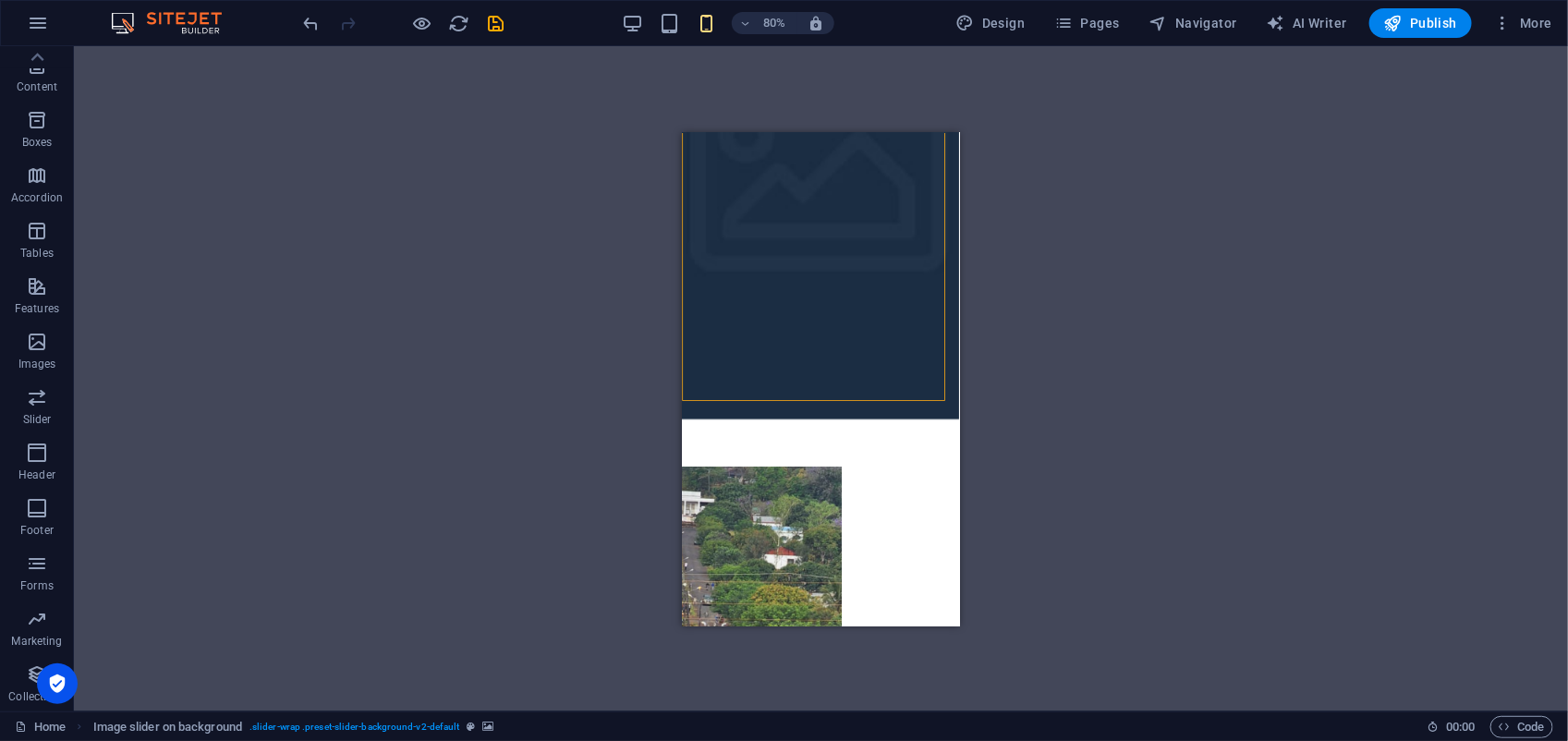 click on "Drag and drop a file to add it
Menu Bar   Menu   Logo   Text   Text   HTML   Container   H2   H2   Image Slider   Image slider   Container   Image   Placeholder   Slider   Slider   Slider   Text   H2   Slider   H2   Text   Image   Image slider on background   Image slider" at bounding box center (820, 379) 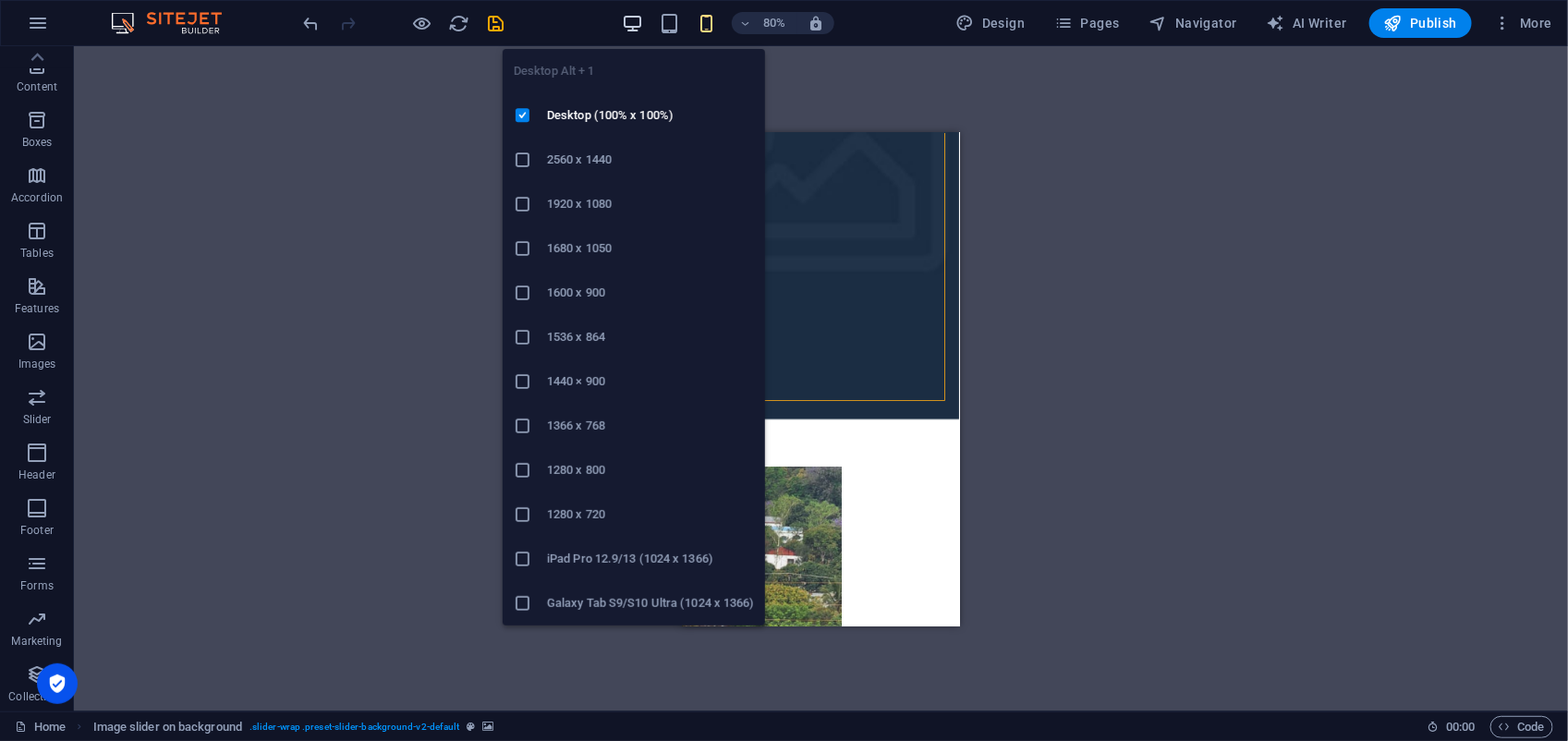 click at bounding box center (632, 23) 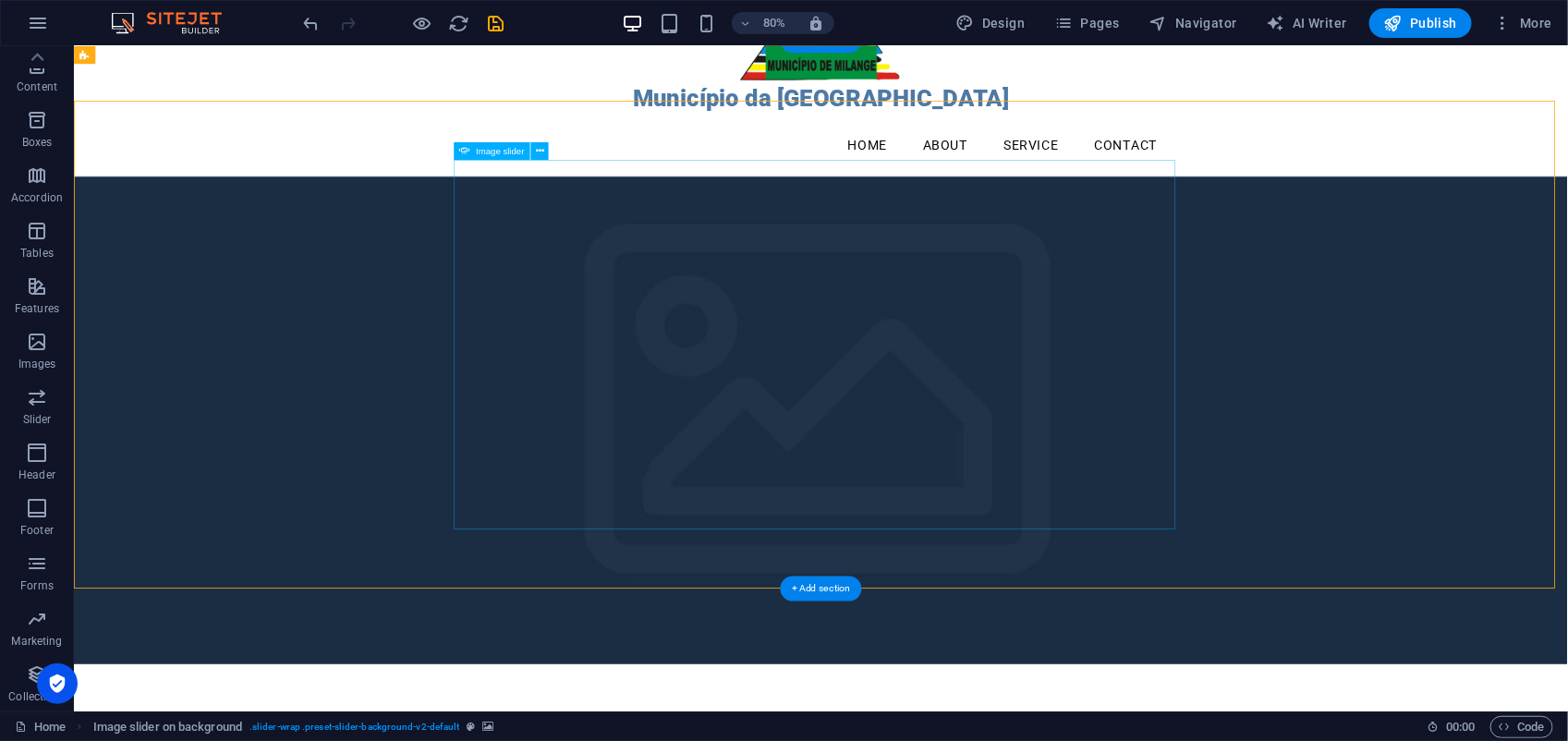 scroll, scrollTop: 114, scrollLeft: 0, axis: vertical 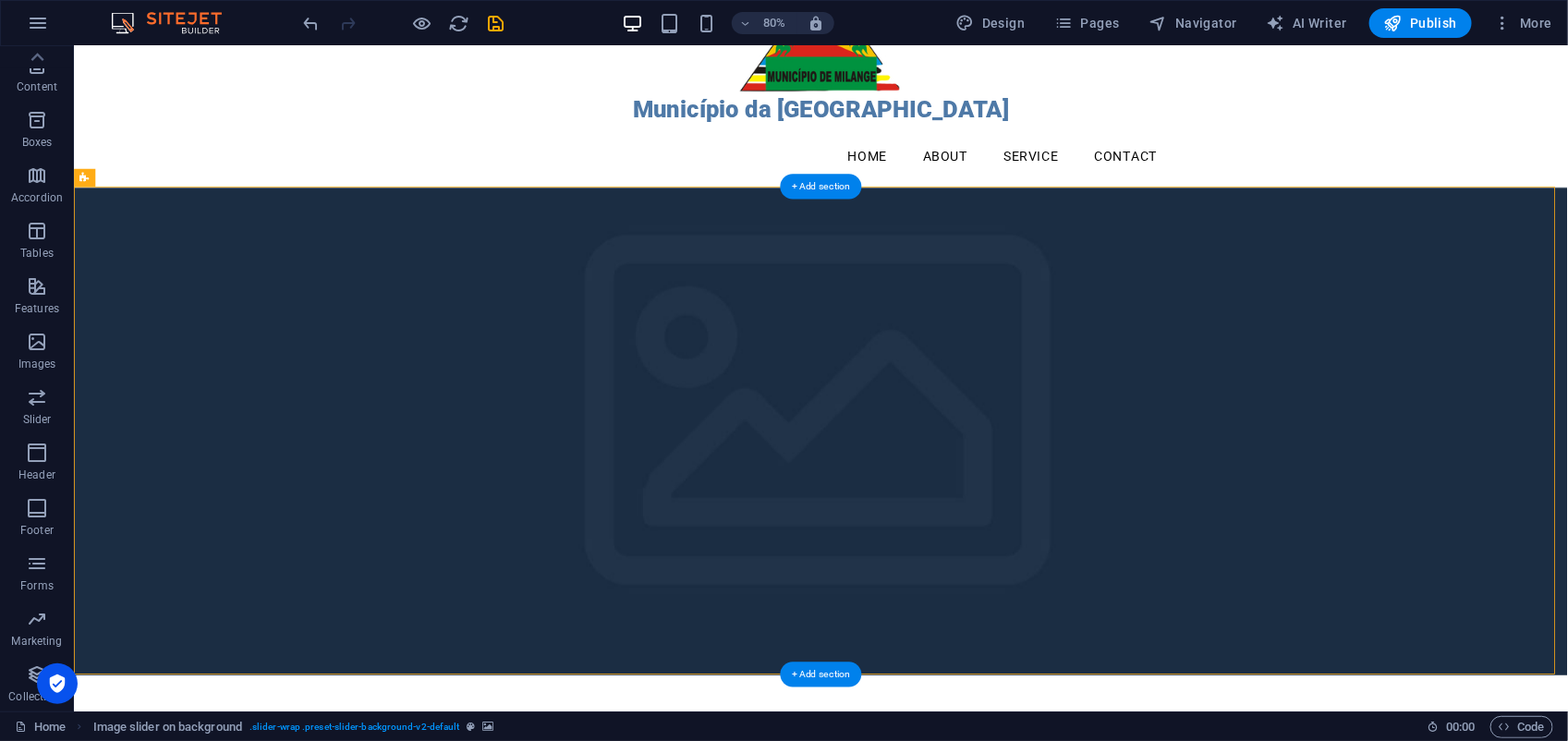 click at bounding box center [1006, 527] 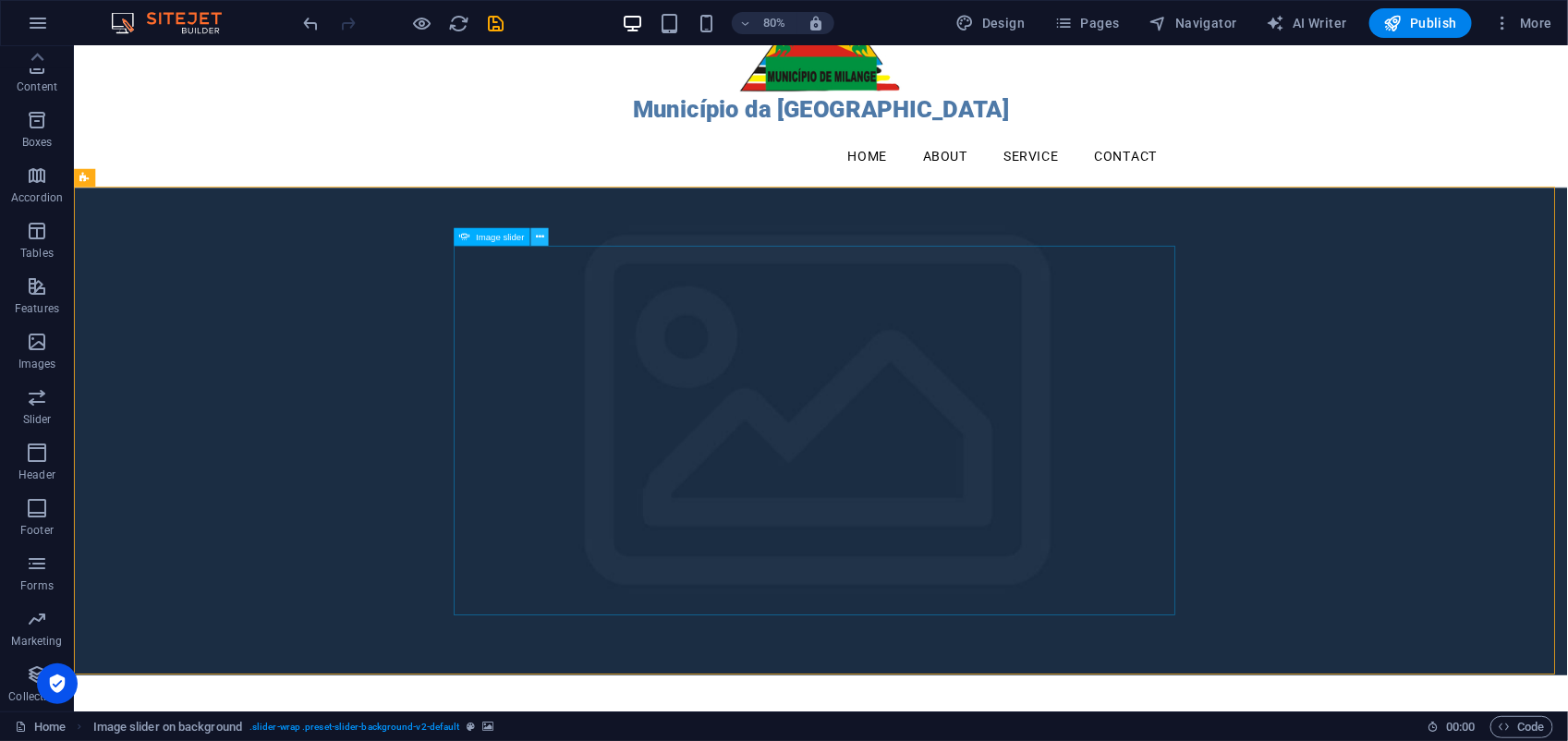 click at bounding box center (540, 237) 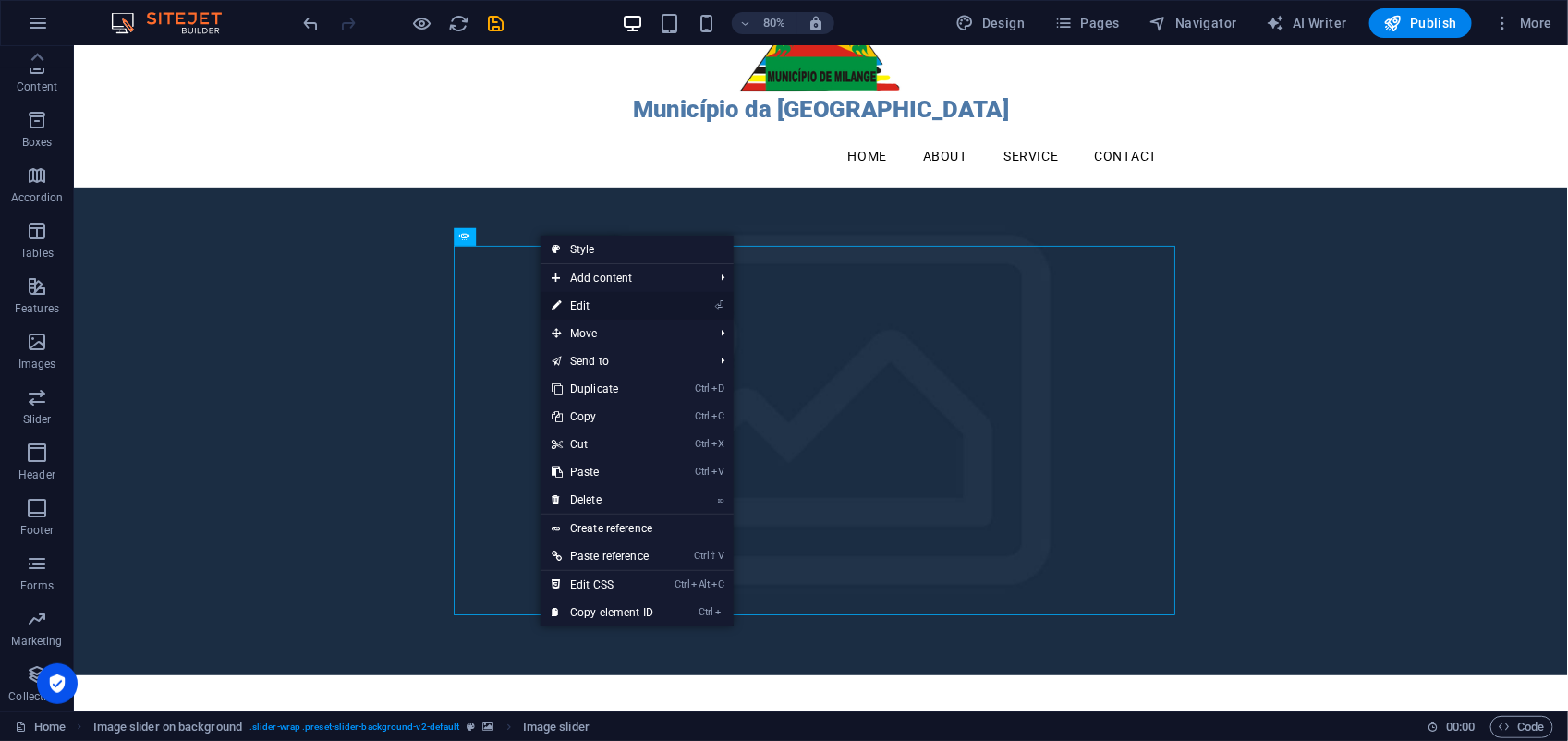 drag, startPoint x: 626, startPoint y: 315, endPoint x: 283, endPoint y: 336, distance: 343.64226 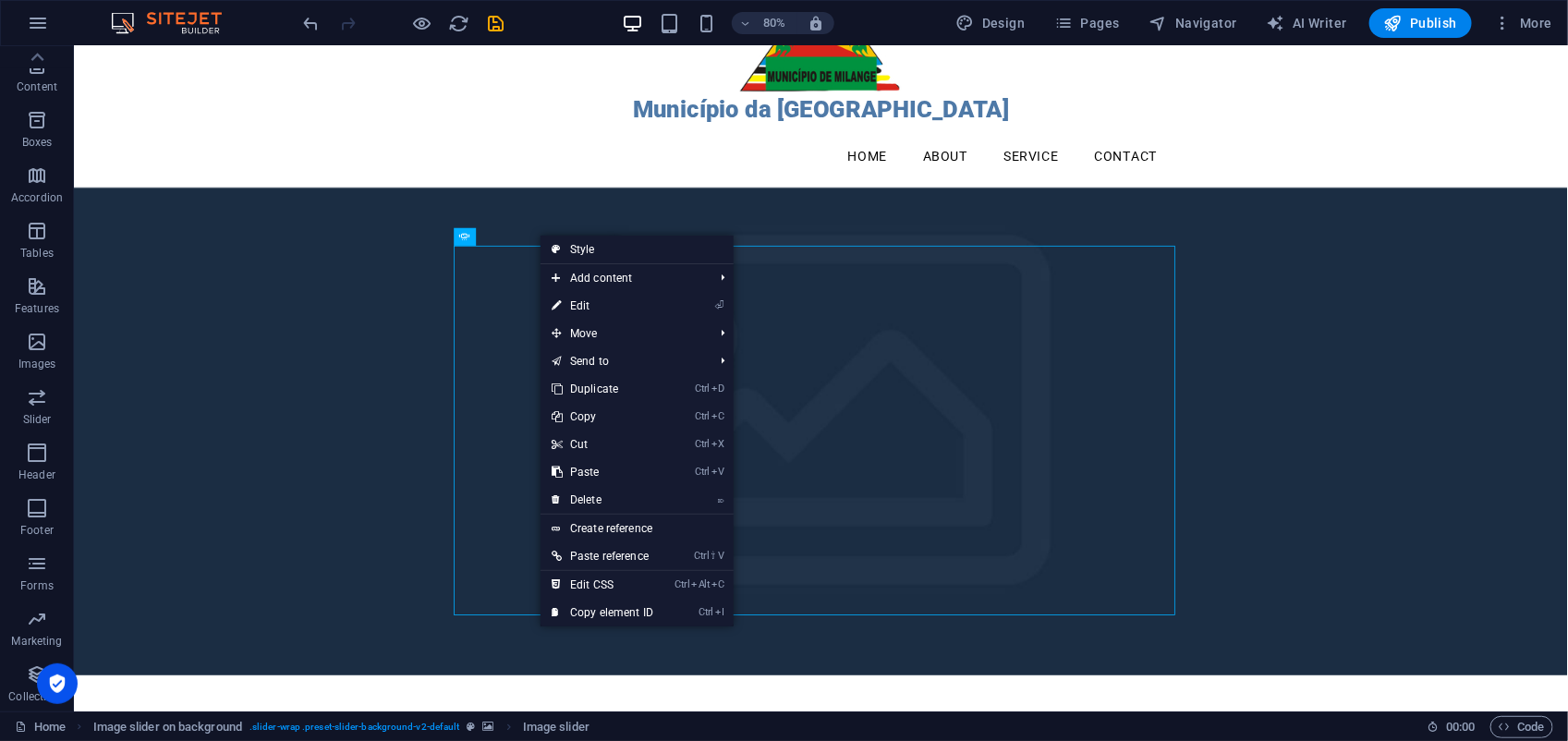 select on "px" 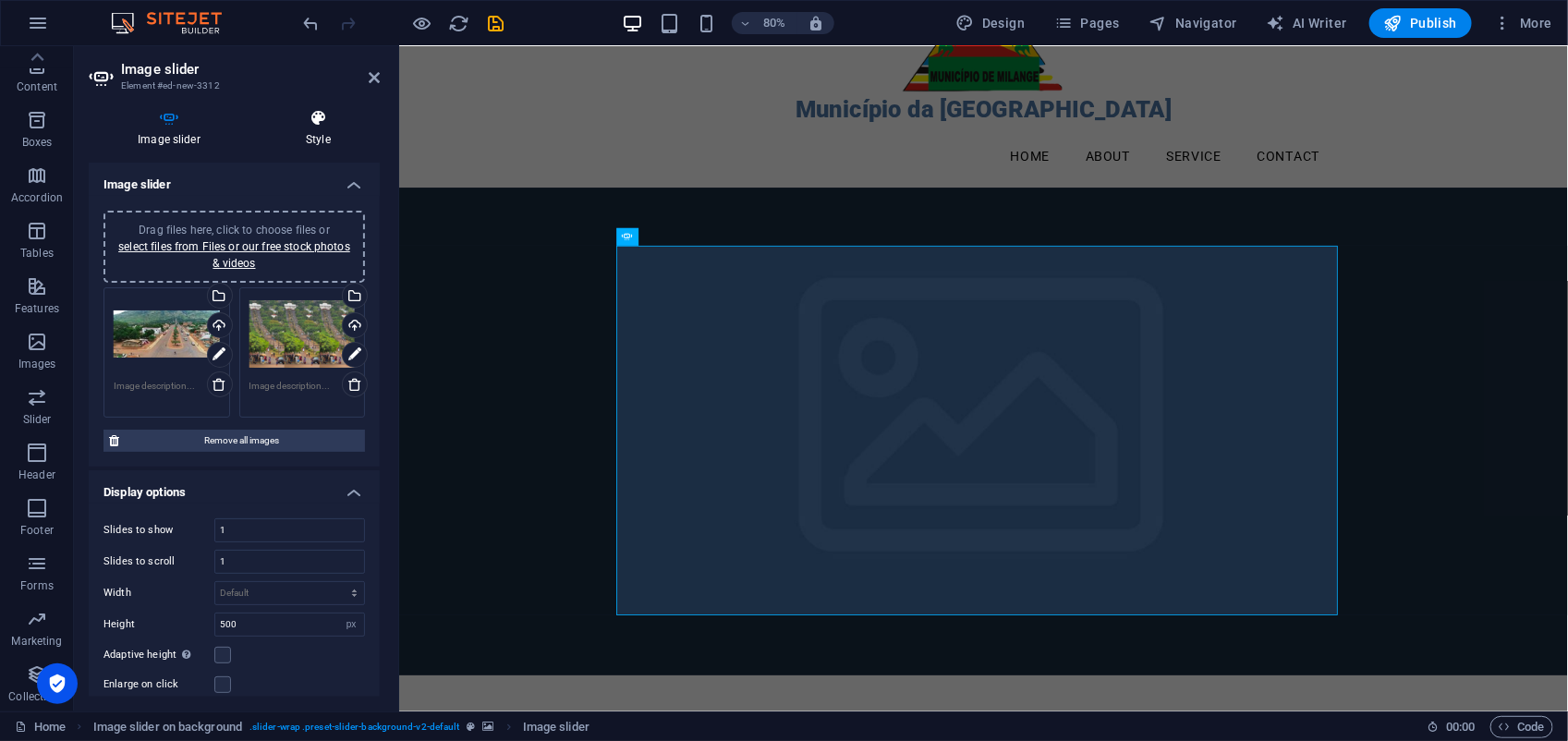 click on "Style" at bounding box center [318, 128] 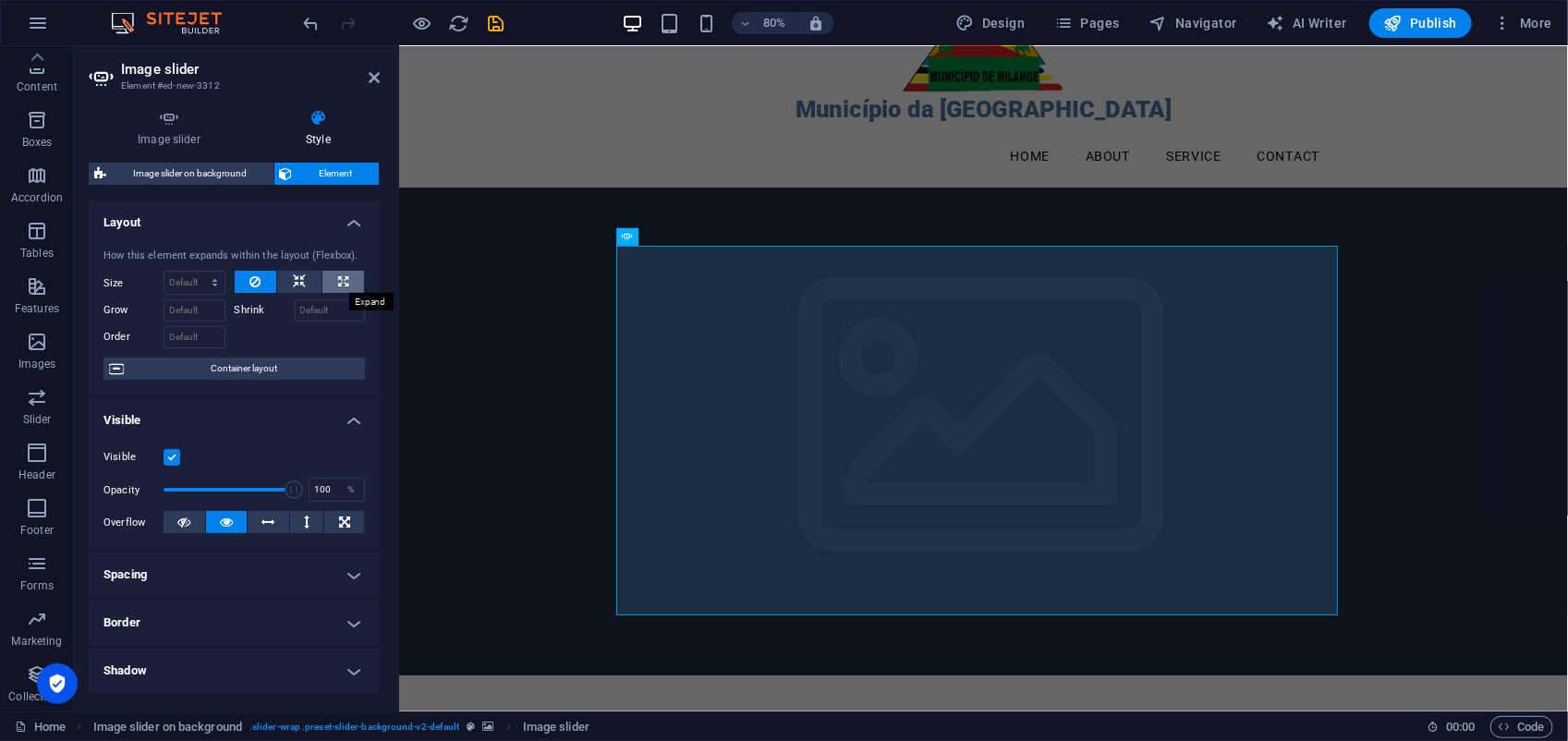 click at bounding box center (343, 282) 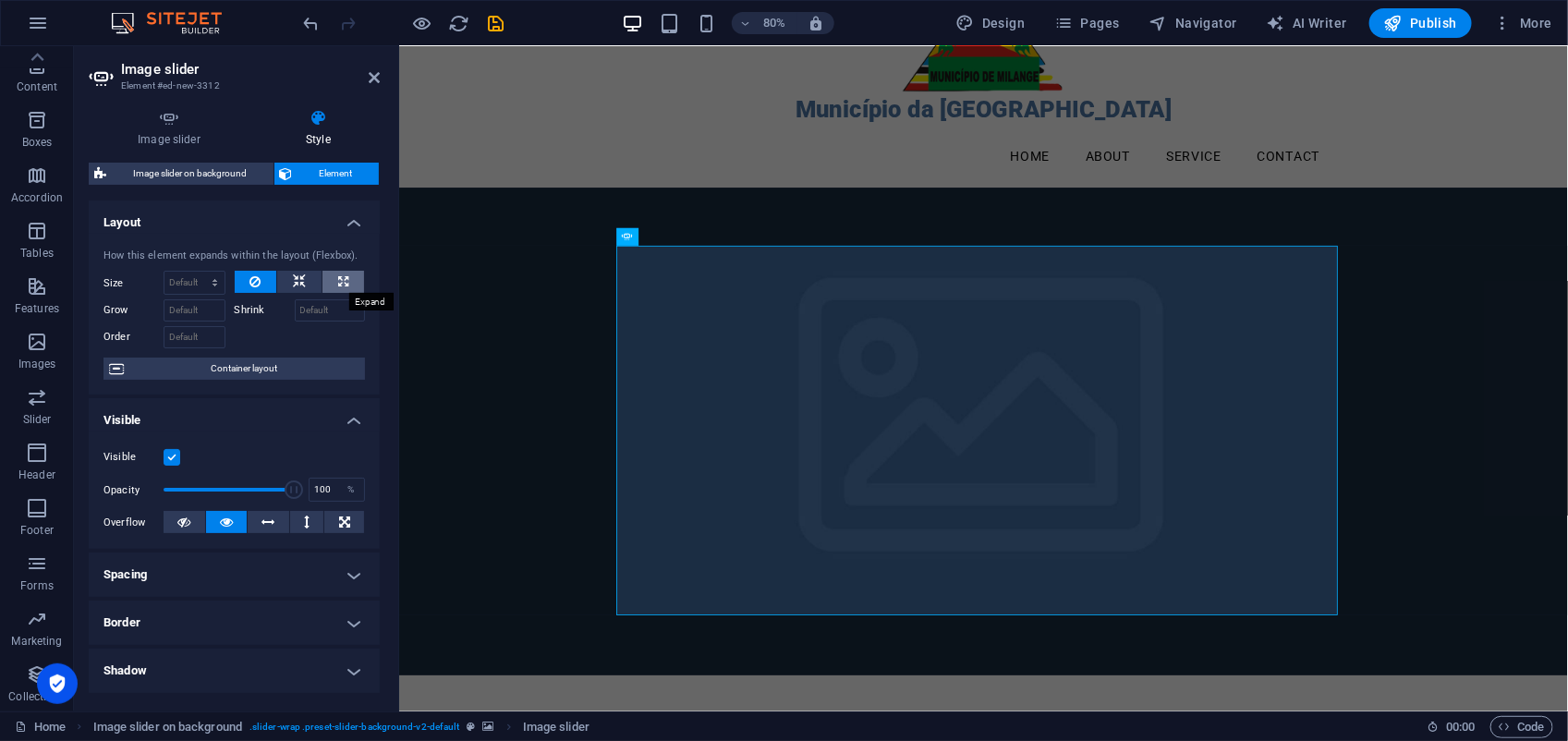 type on "100" 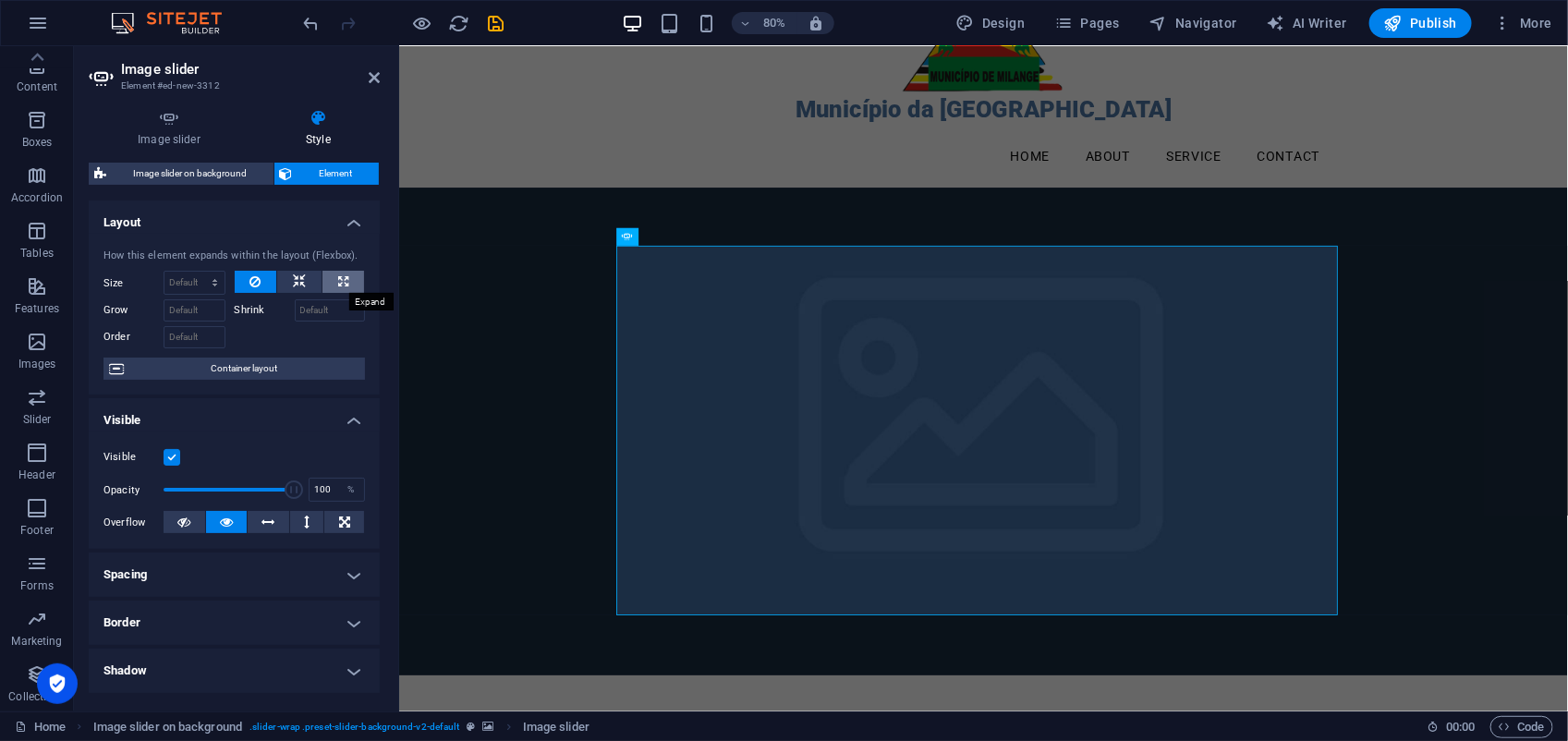 select on "%" 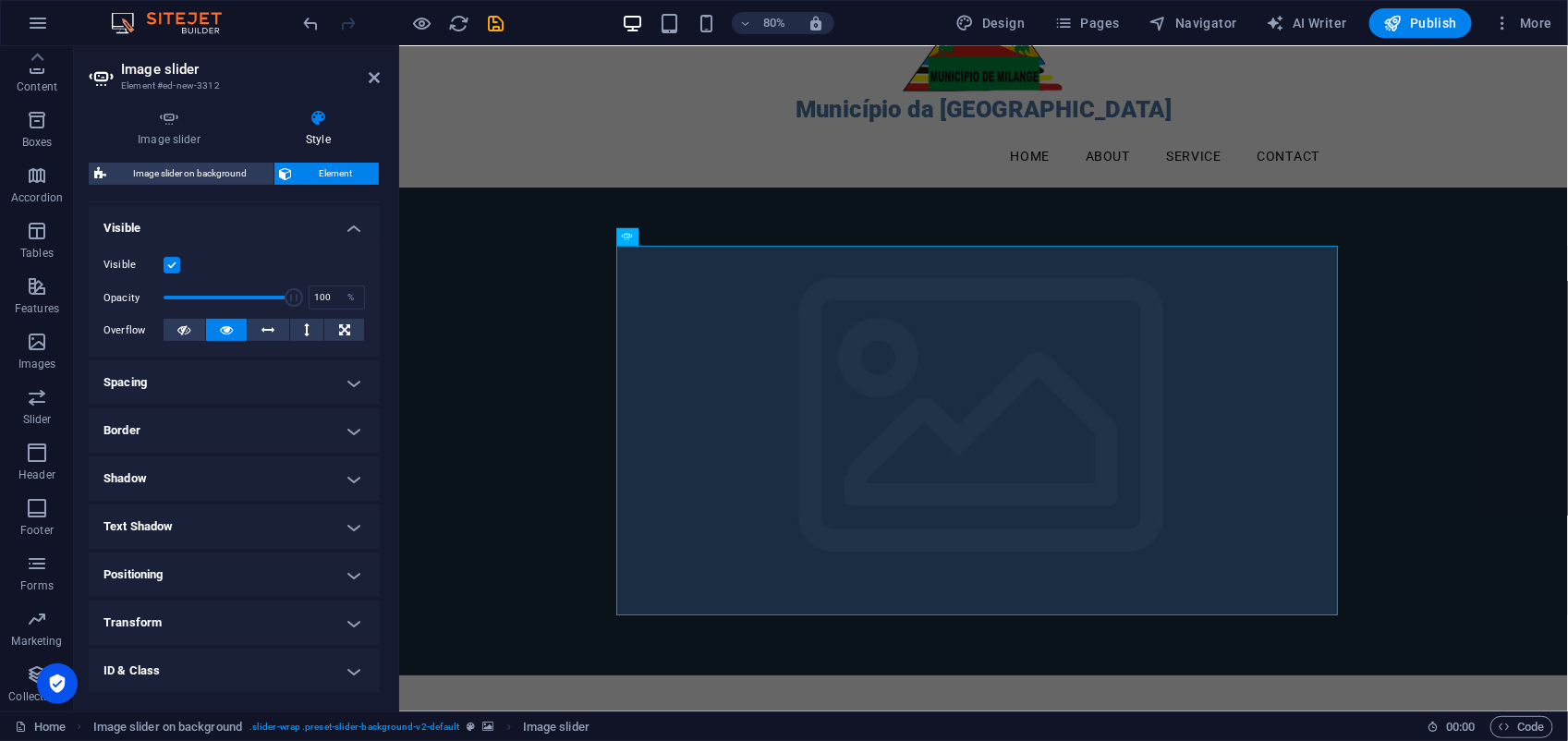 scroll, scrollTop: 231, scrollLeft: 0, axis: vertical 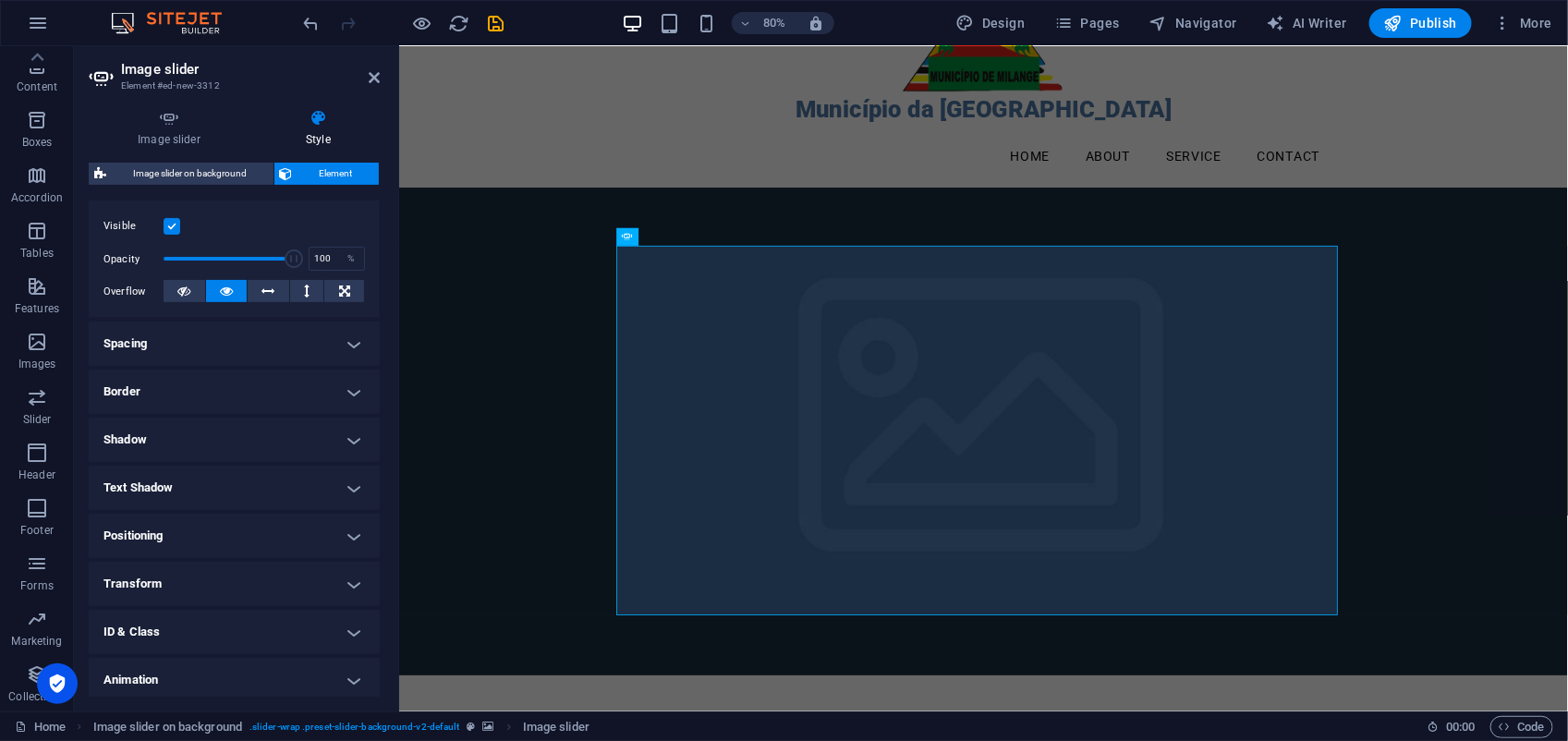 click on "Spacing" at bounding box center (234, 344) 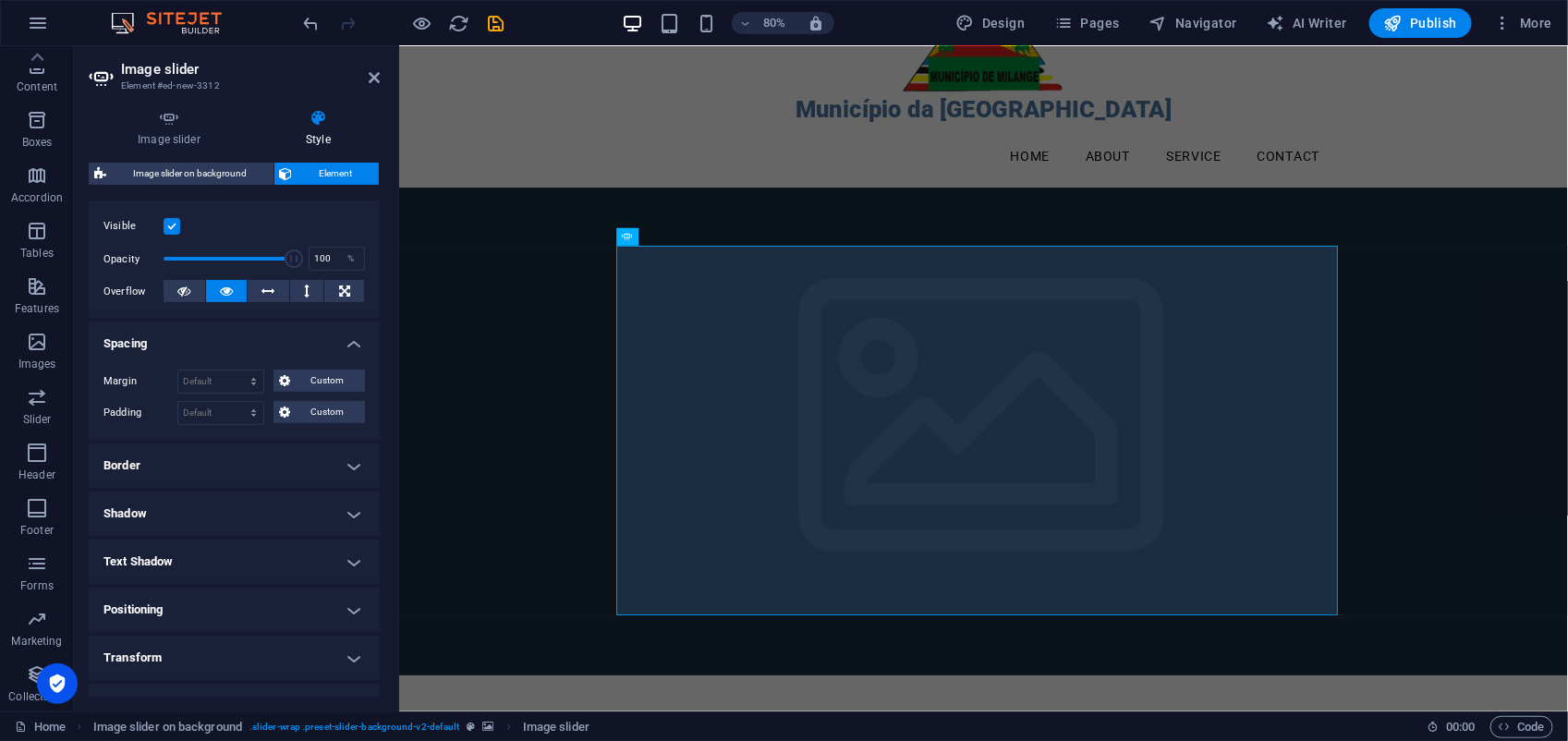 click on "Spacing" at bounding box center [234, 338] 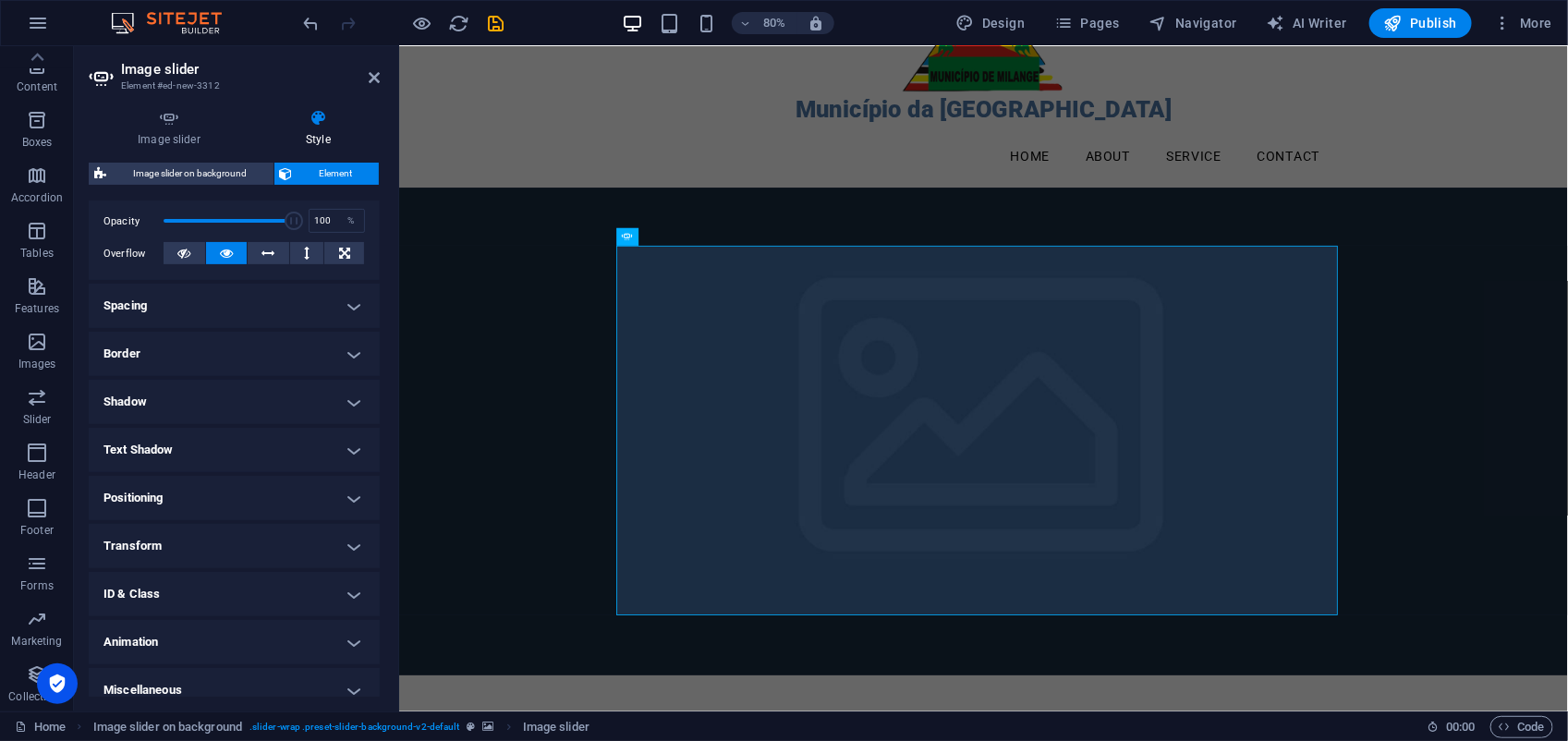 scroll, scrollTop: 284, scrollLeft: 0, axis: vertical 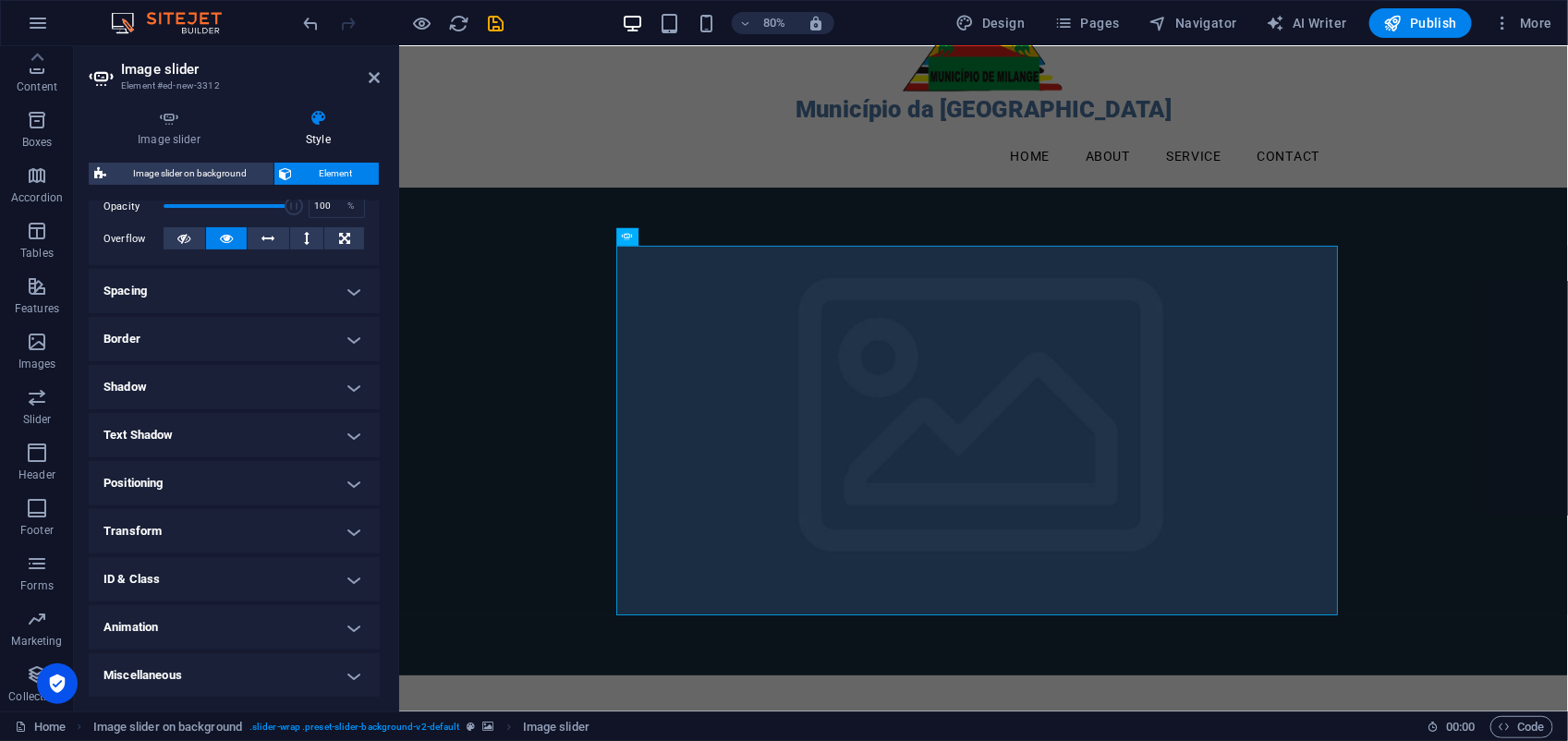 click at bounding box center (1128, 527) 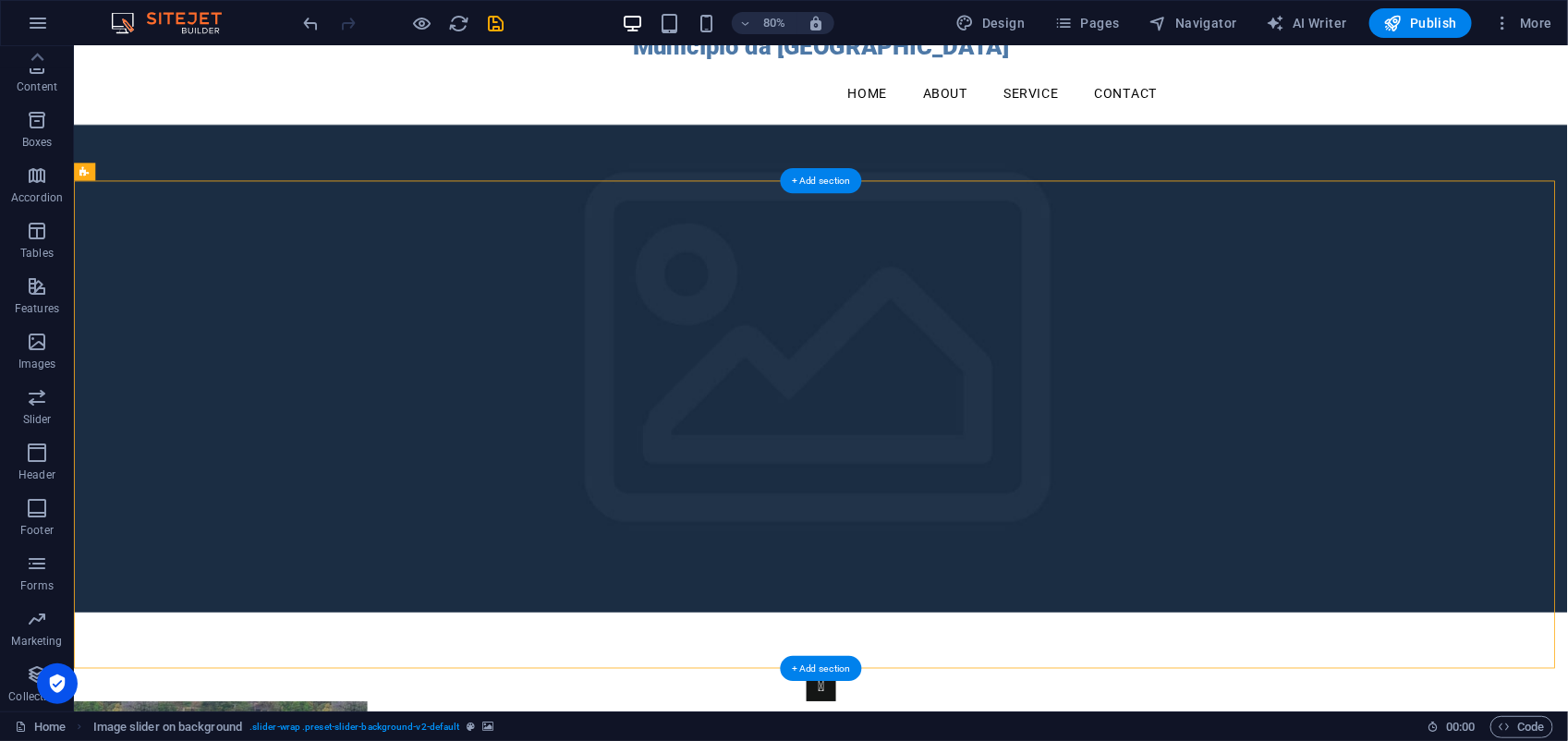 scroll, scrollTop: 345, scrollLeft: 0, axis: vertical 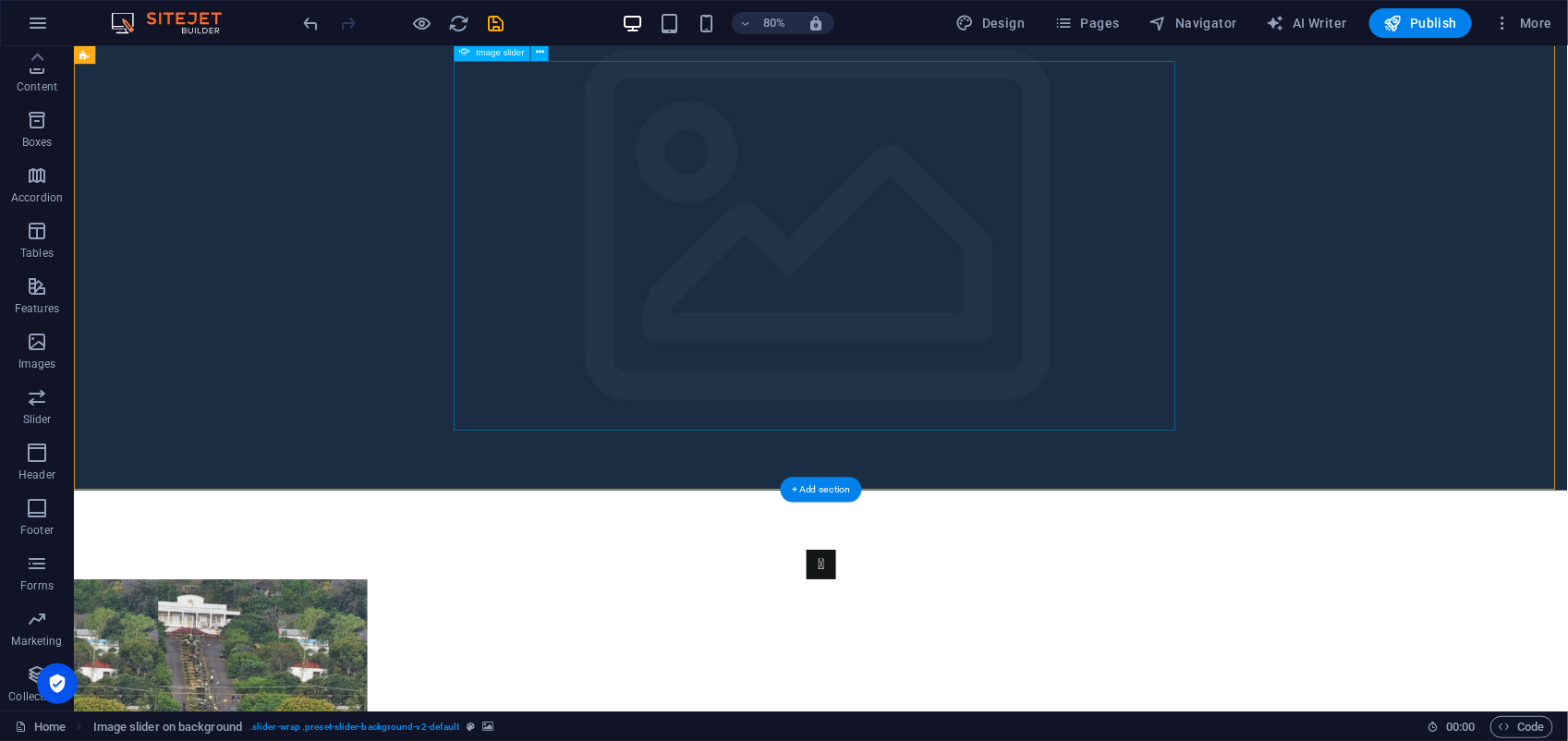 click at bounding box center [1007, 2585] 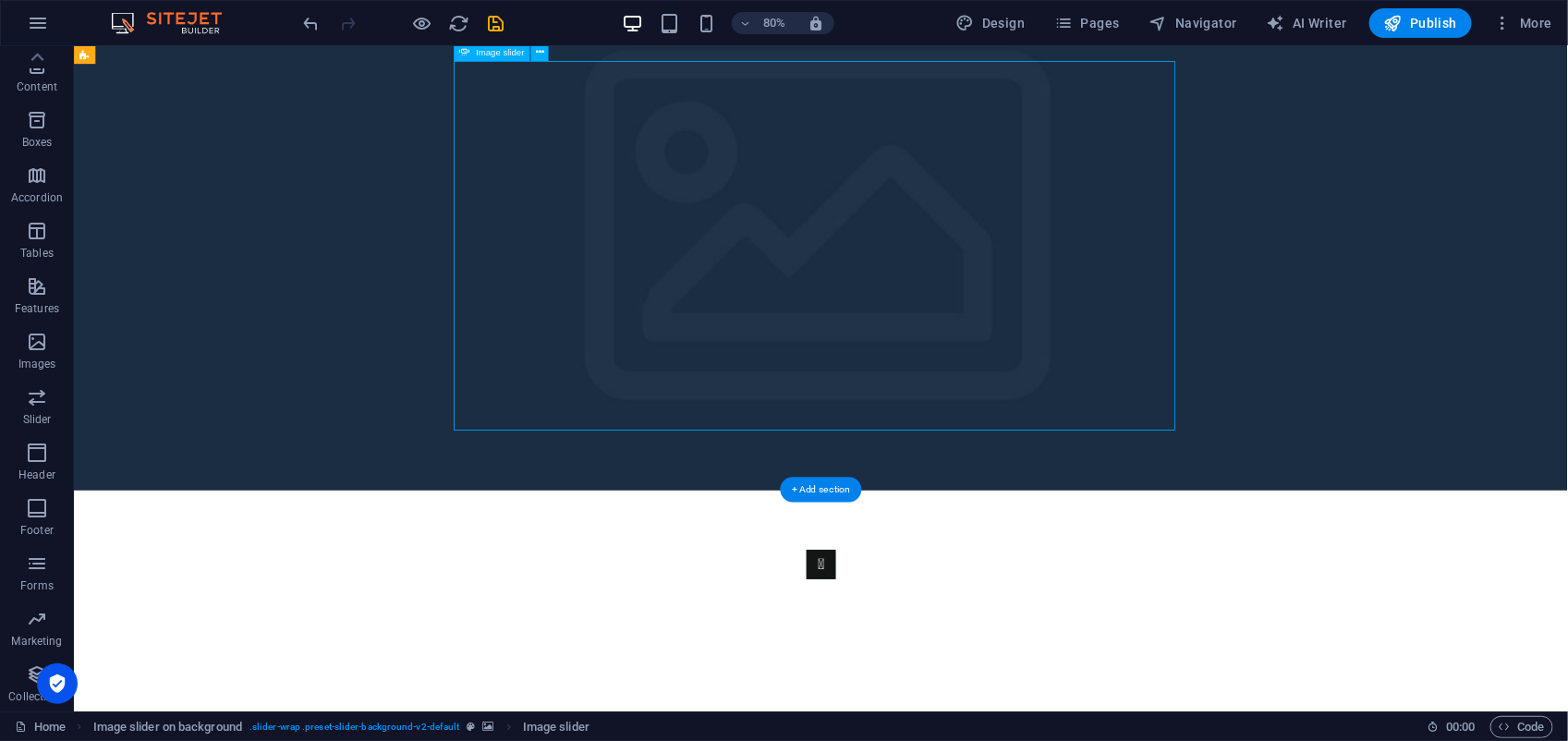 click at bounding box center [1007, 2585] 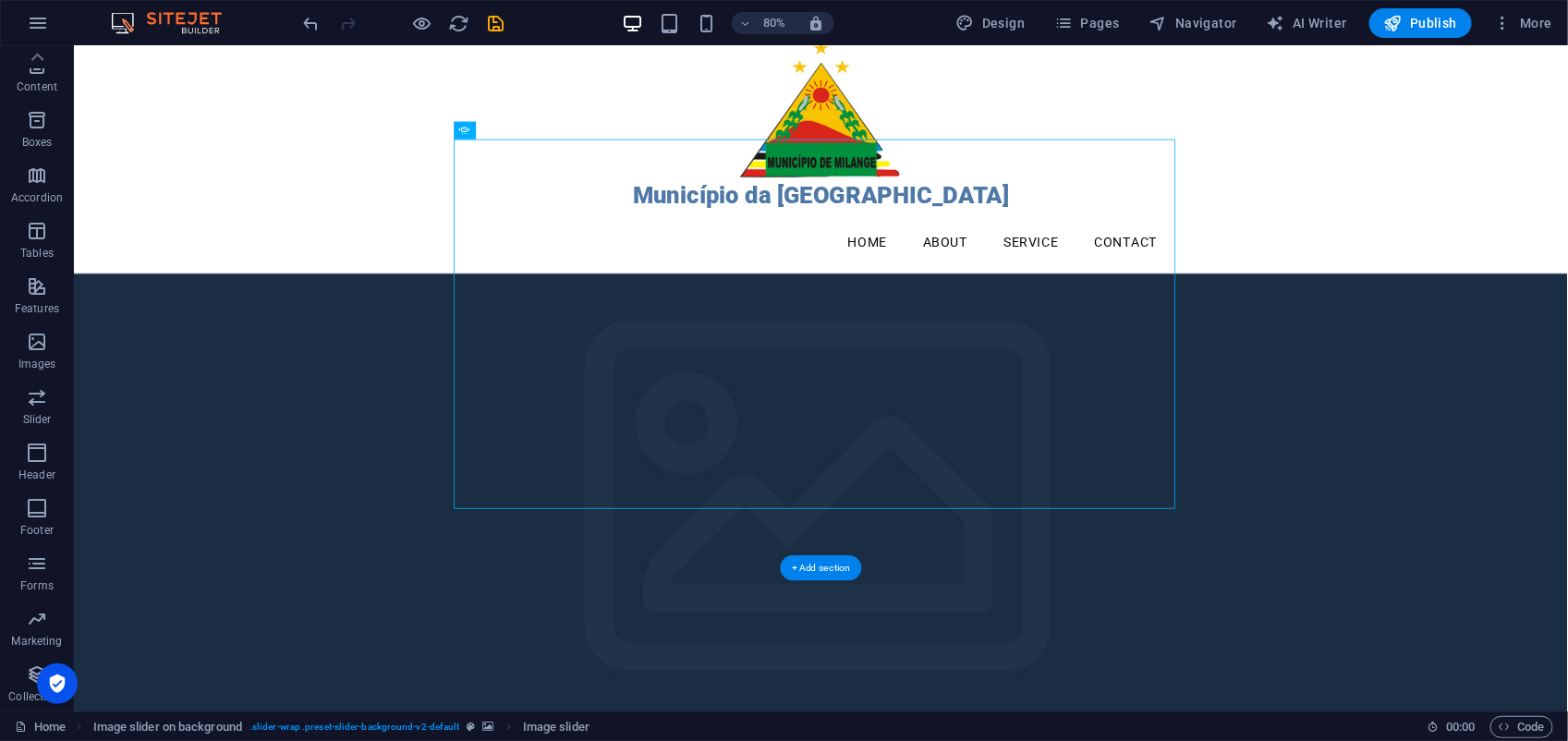 scroll, scrollTop: 0, scrollLeft: 0, axis: both 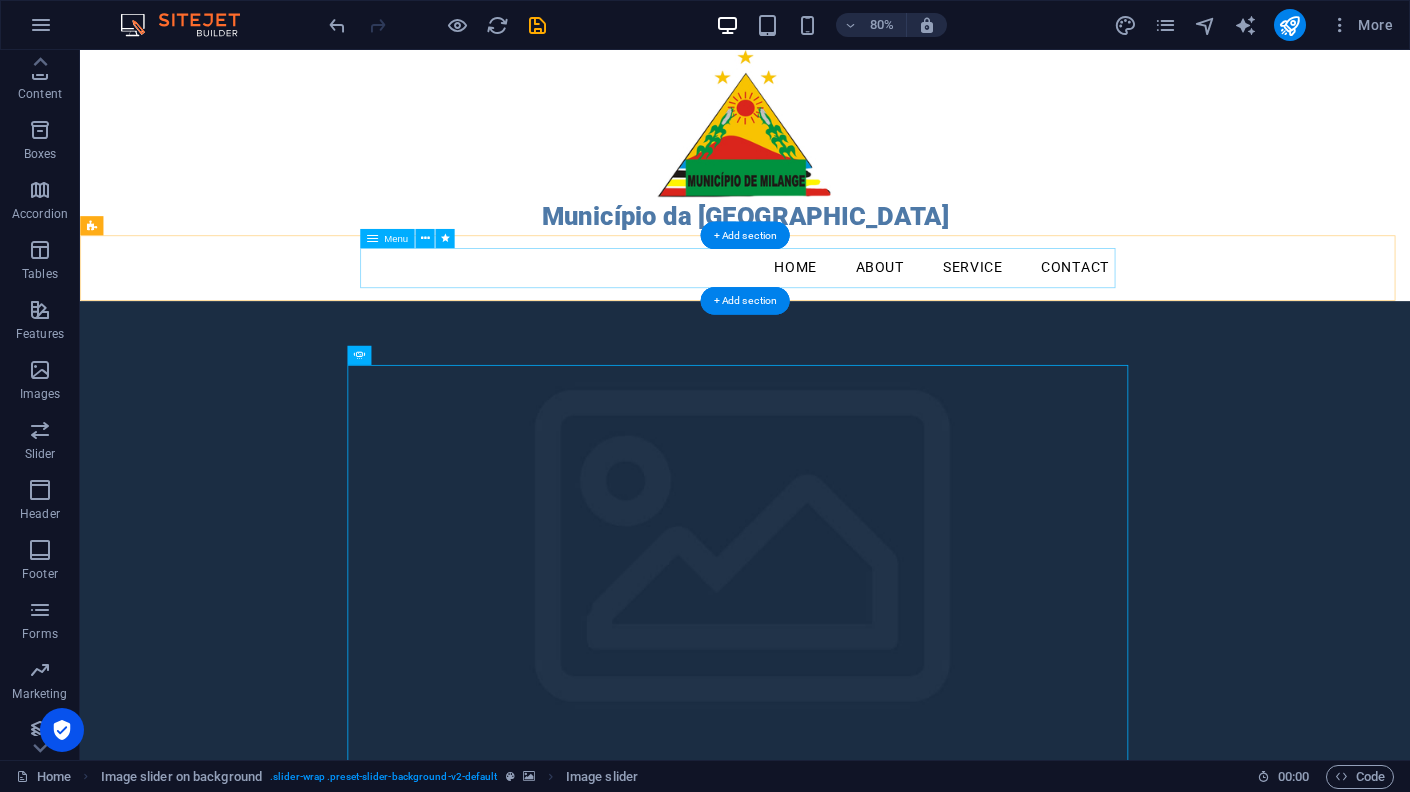 click on "Home About Service Contact" at bounding box center (912, 323) 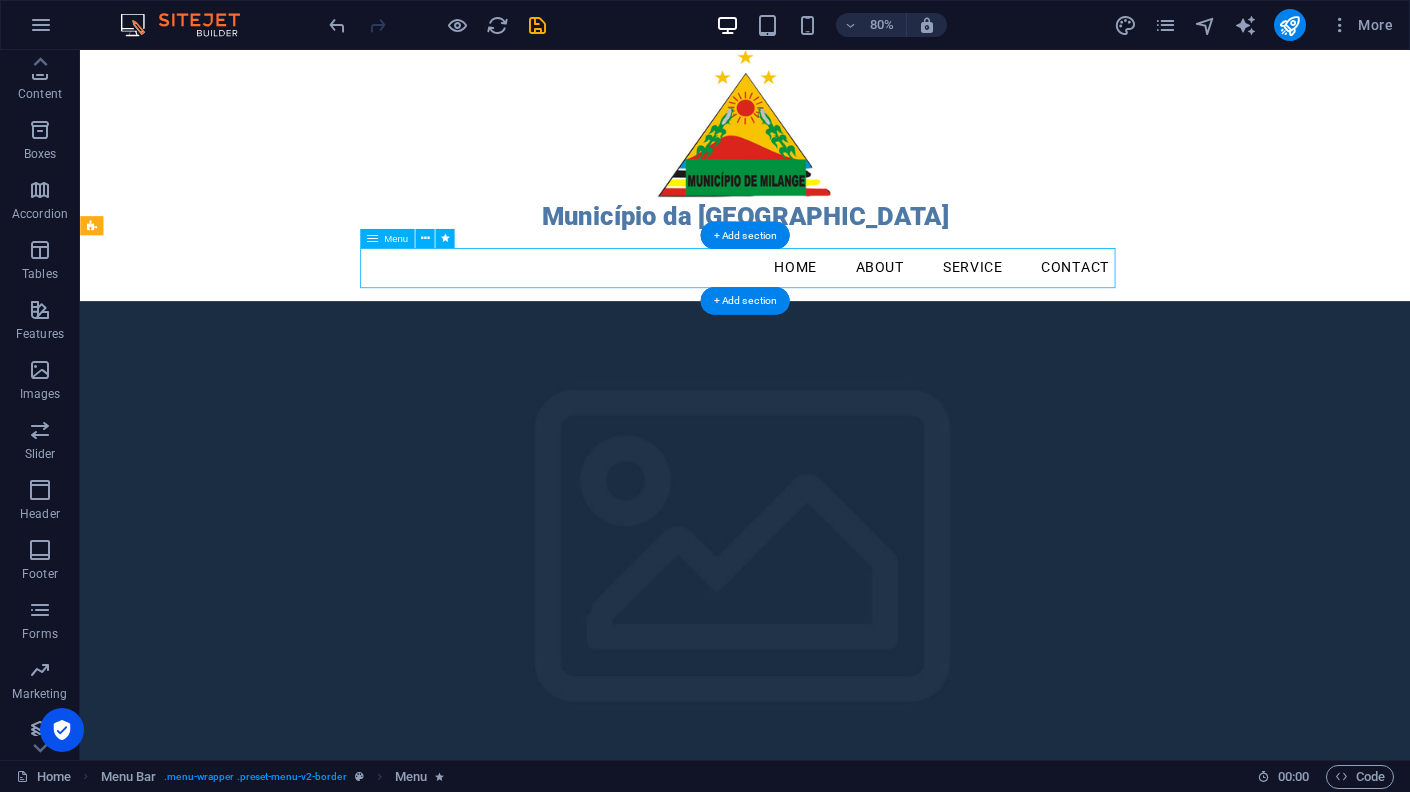 click on "Home About Service Contact" at bounding box center [912, 323] 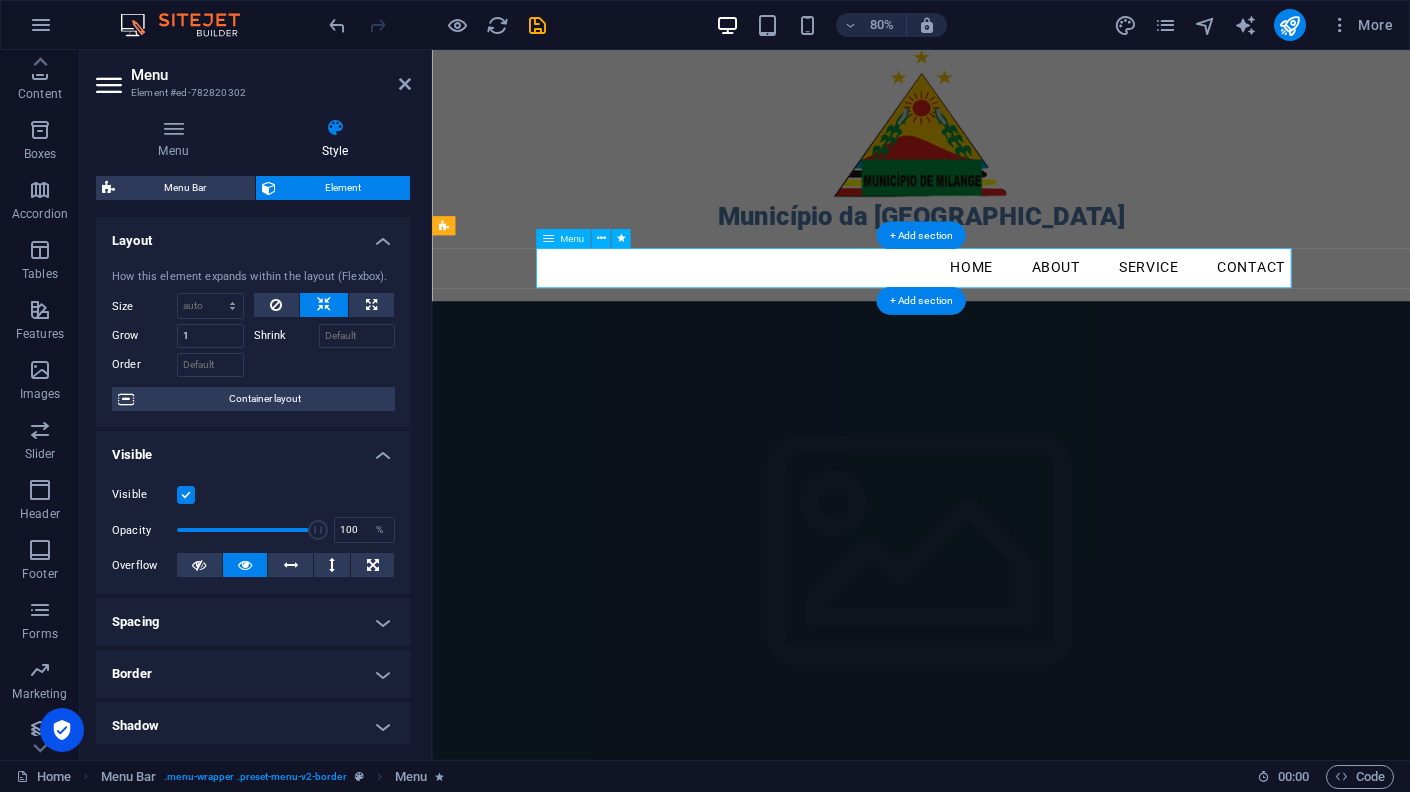 click on "Home About Service Contact" at bounding box center [1044, 323] 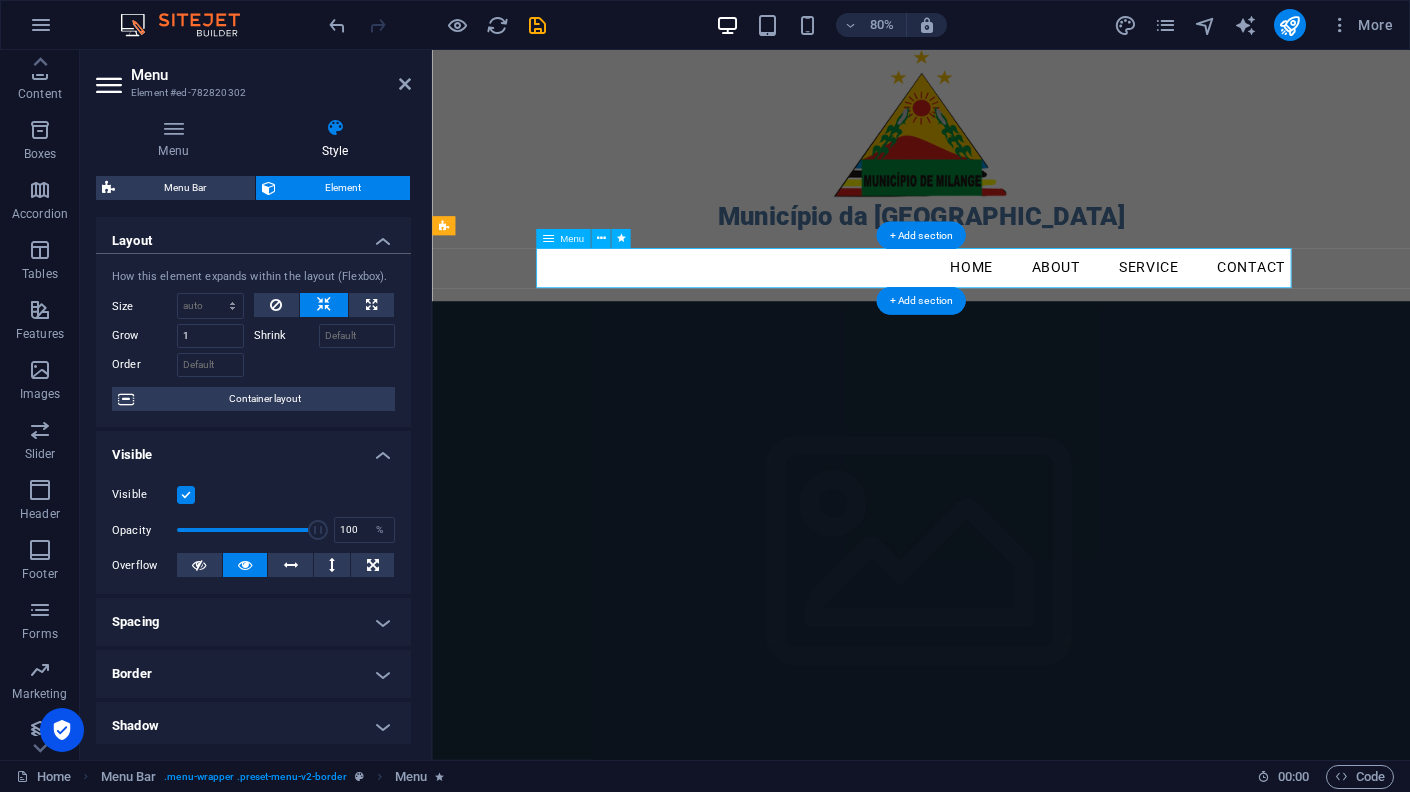 click on "Home About Service Contact" at bounding box center (1044, 323) 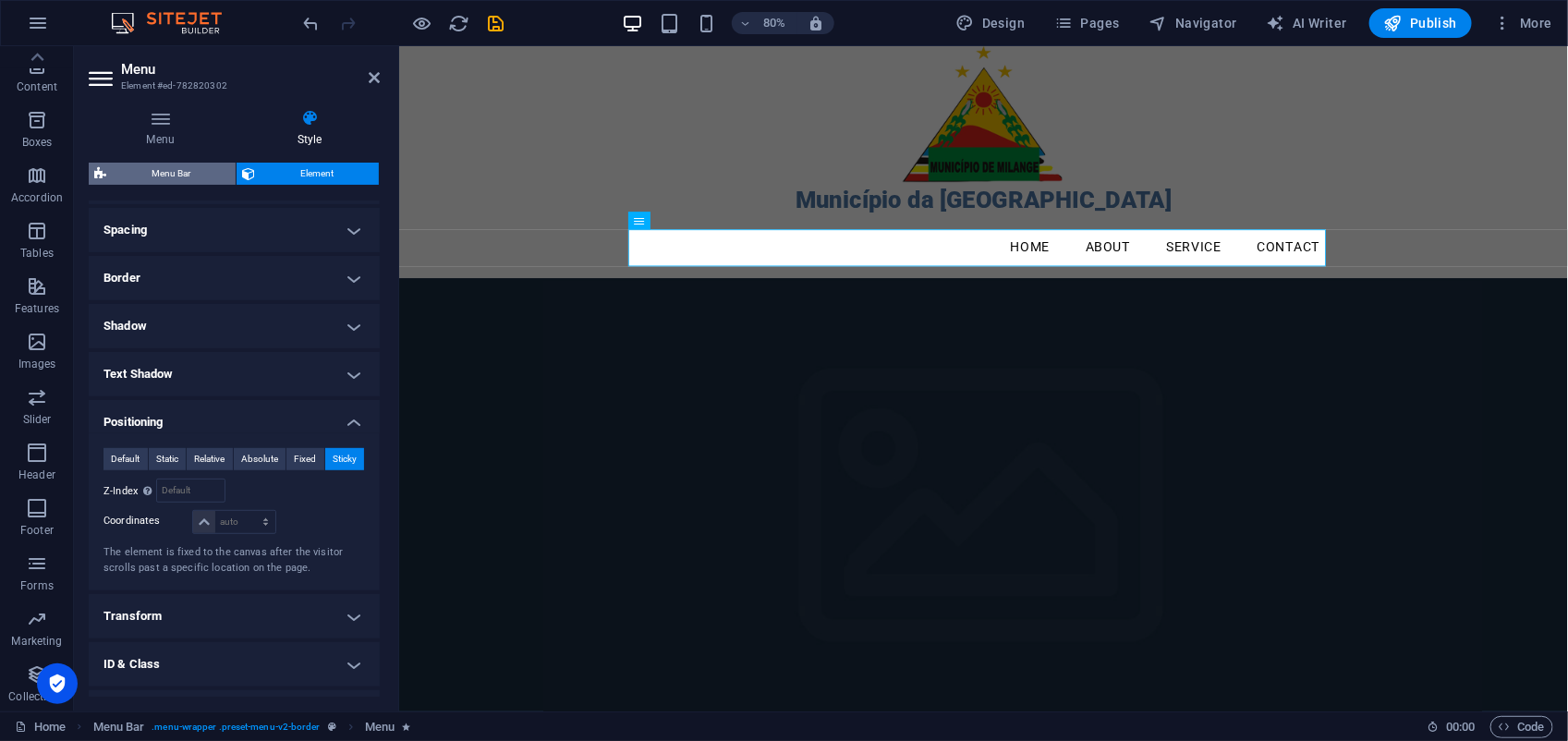 scroll, scrollTop: 346, scrollLeft: 0, axis: vertical 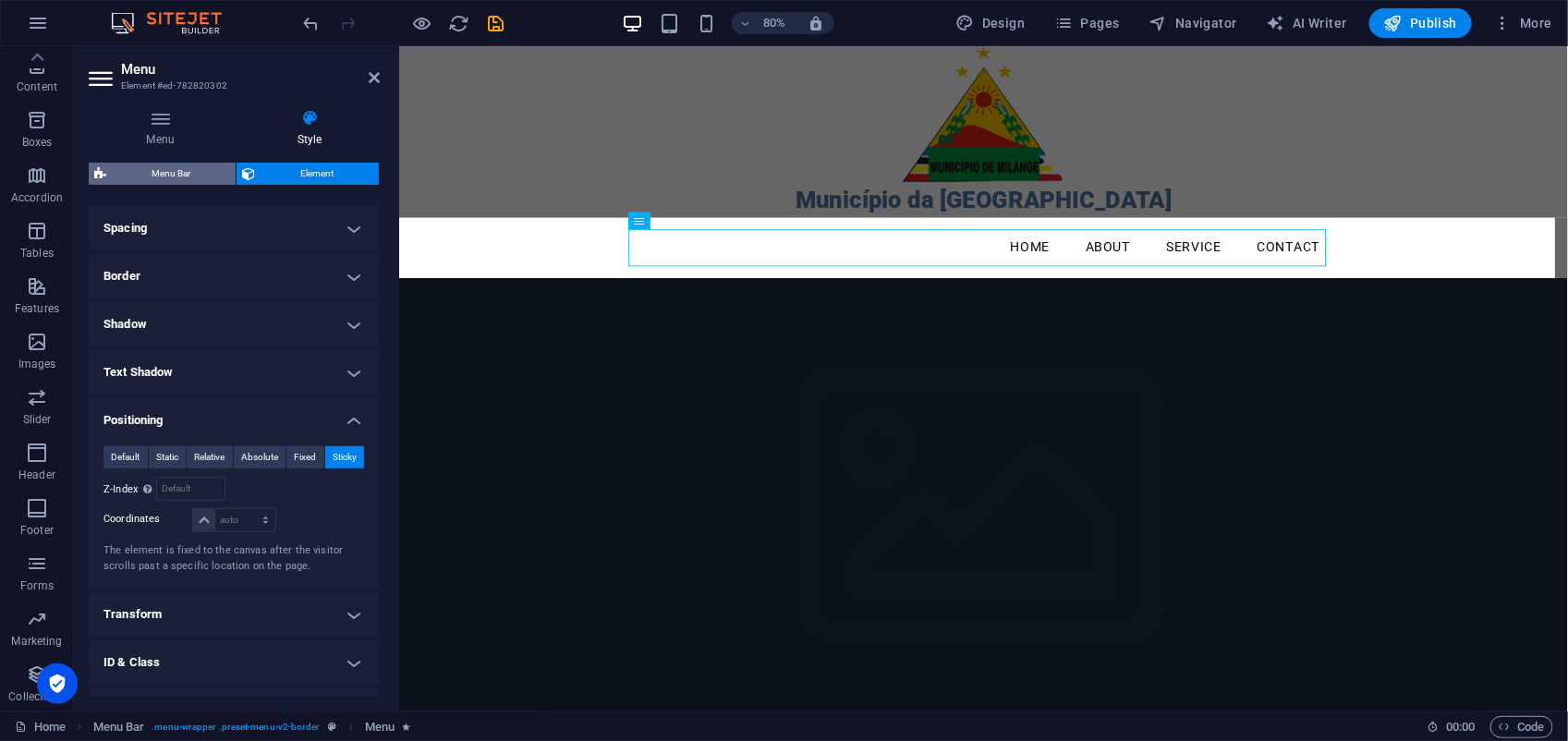 click on "Menu Bar" at bounding box center (171, 174) 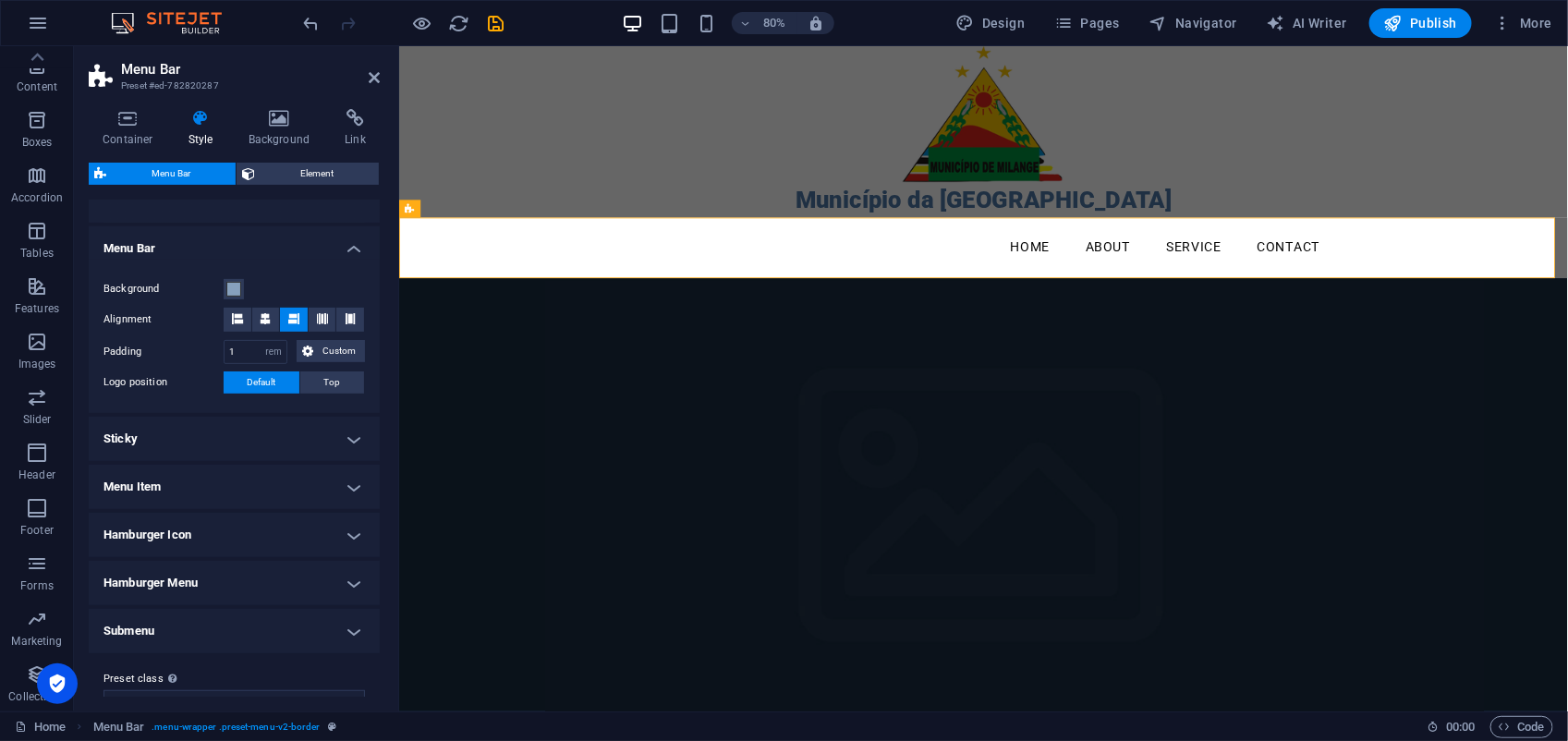 scroll, scrollTop: 316, scrollLeft: 0, axis: vertical 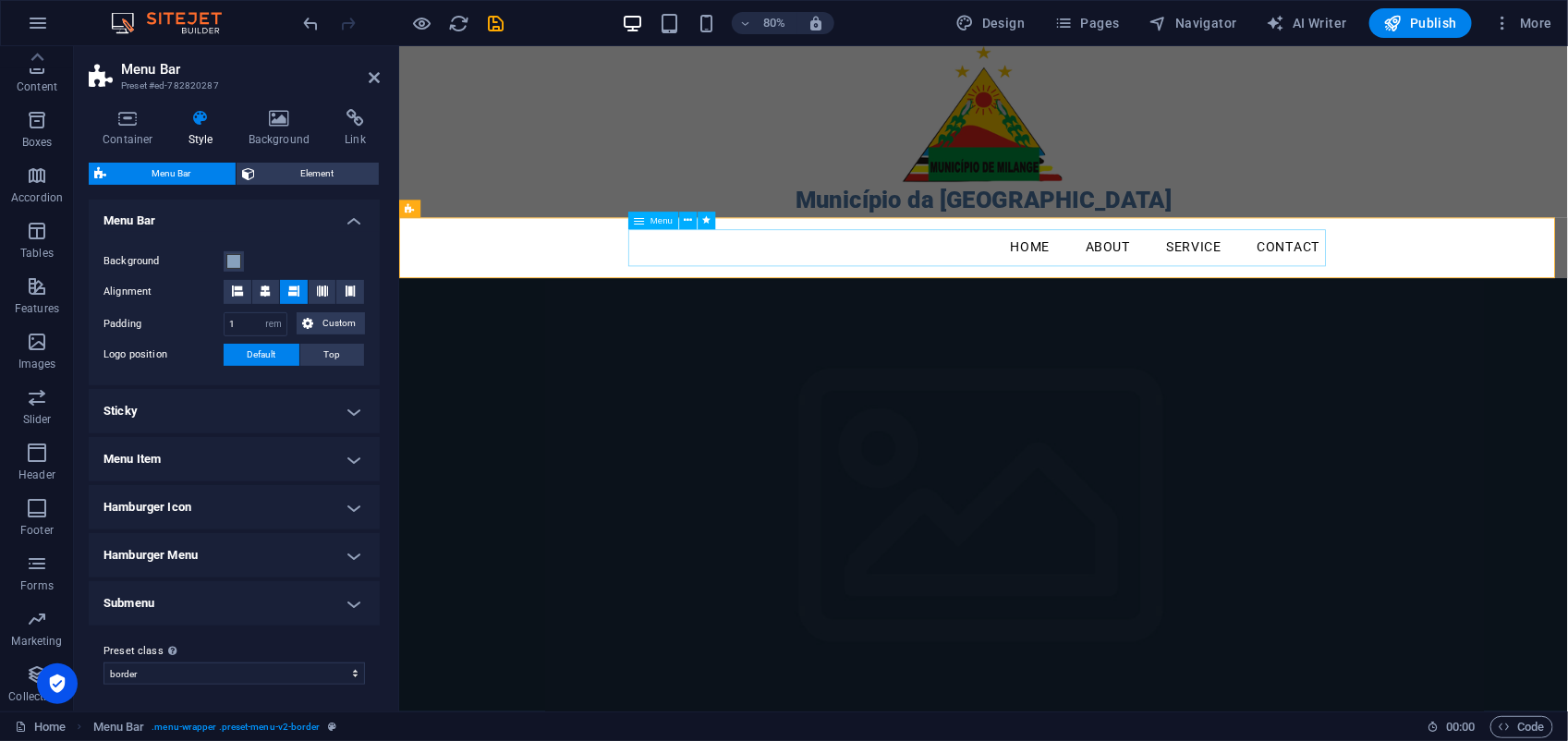 click on "Home About Service Contact" at bounding box center [1129, 298] 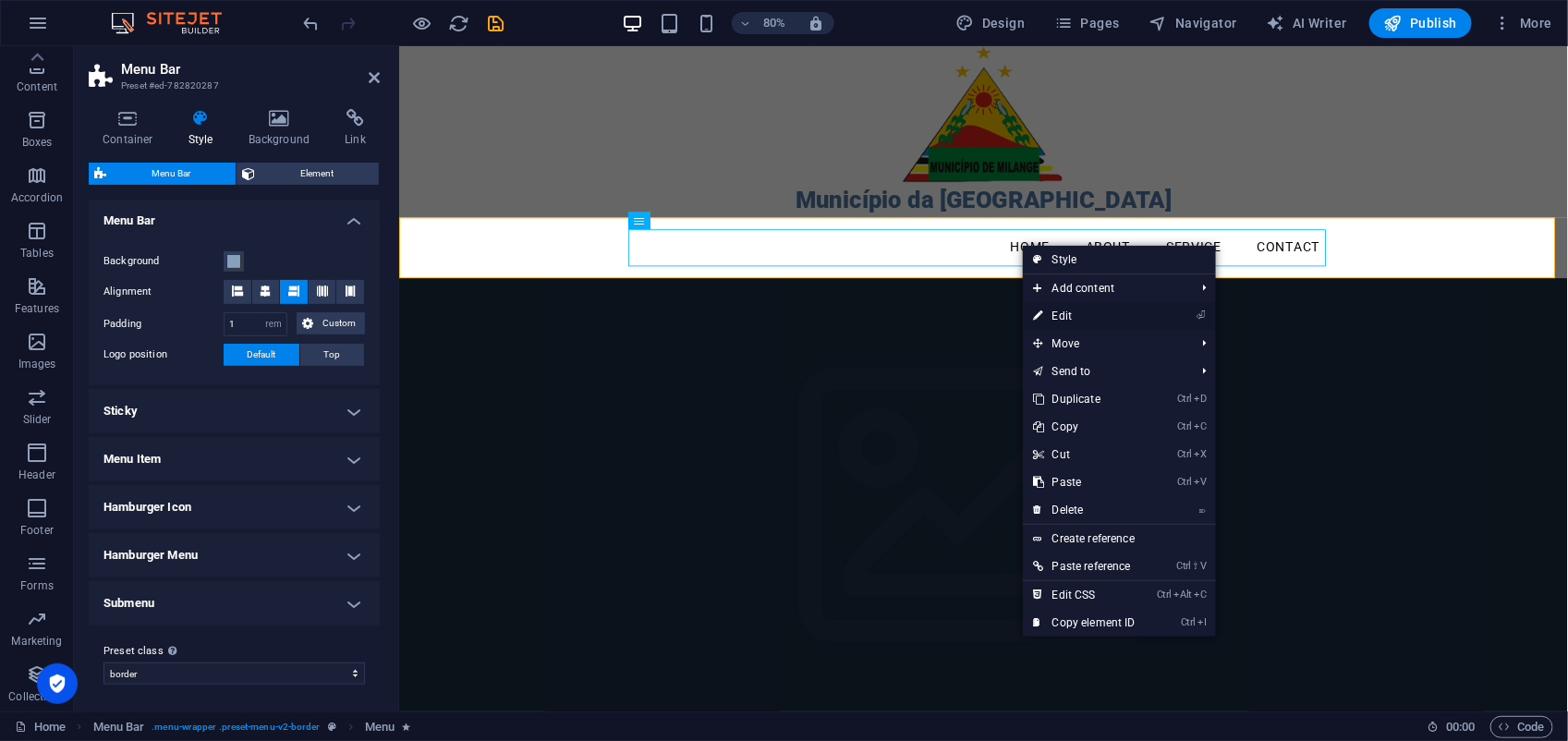 click on "⏎  Edit" at bounding box center [1085, 316] 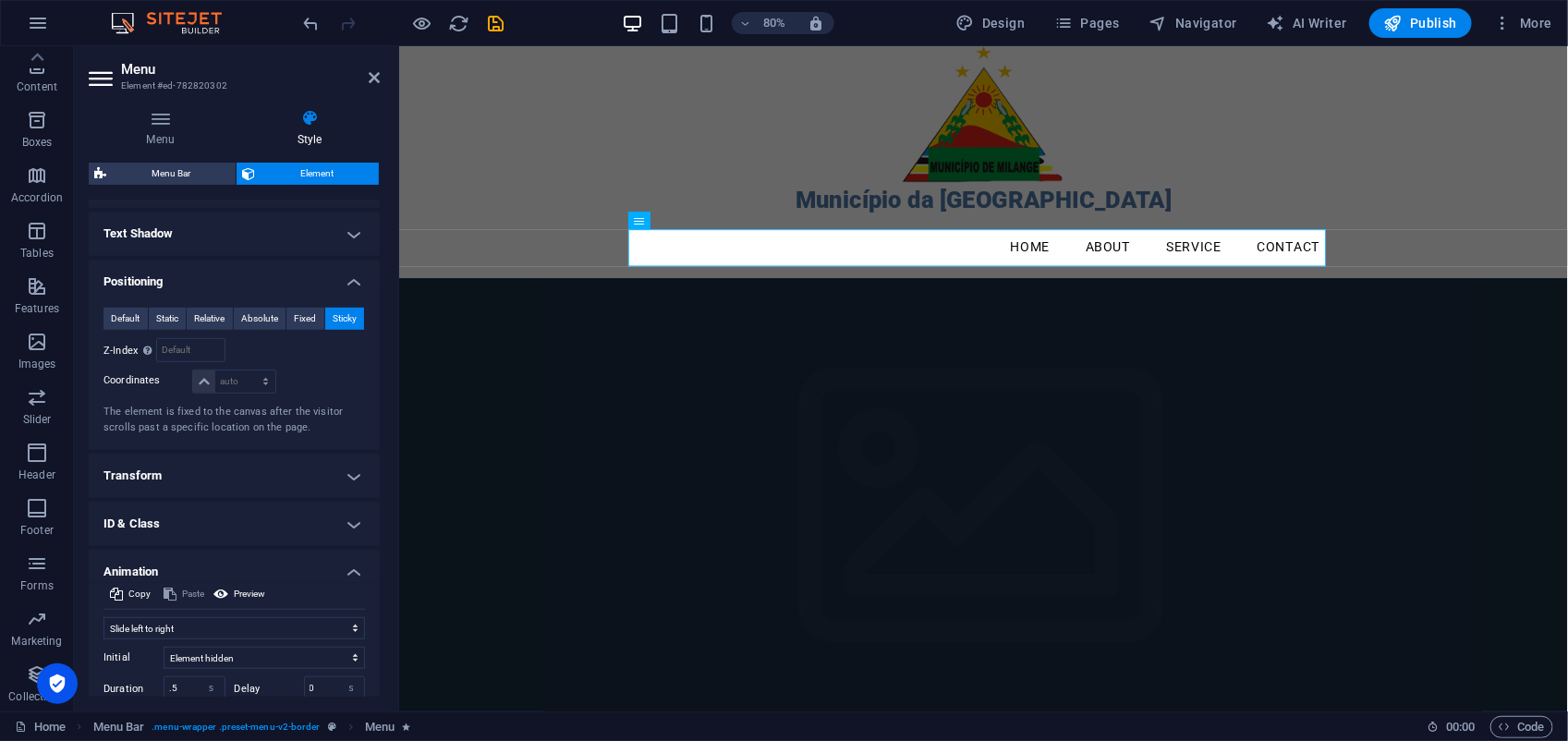 scroll, scrollTop: 621, scrollLeft: 0, axis: vertical 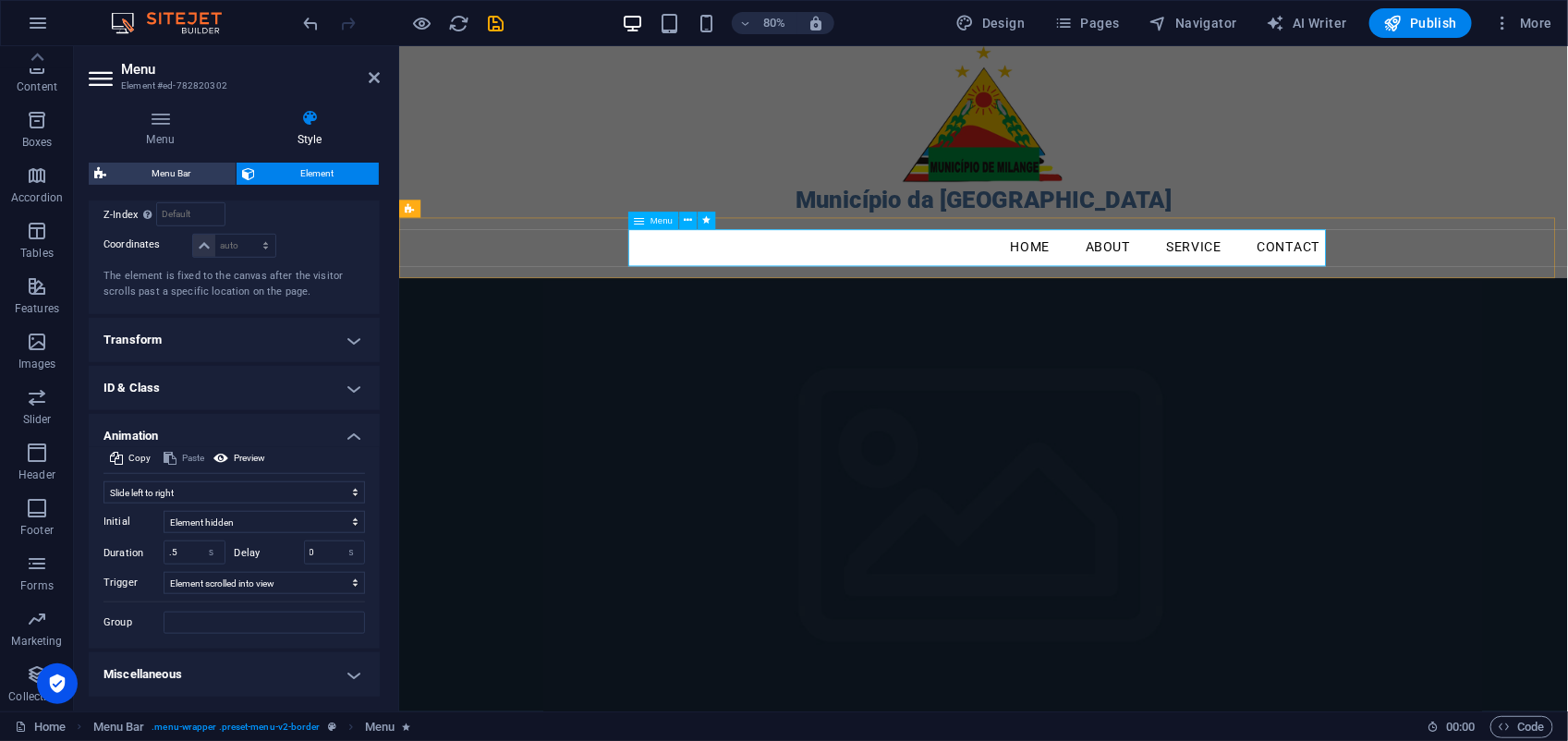 click at bounding box center [638, 220] 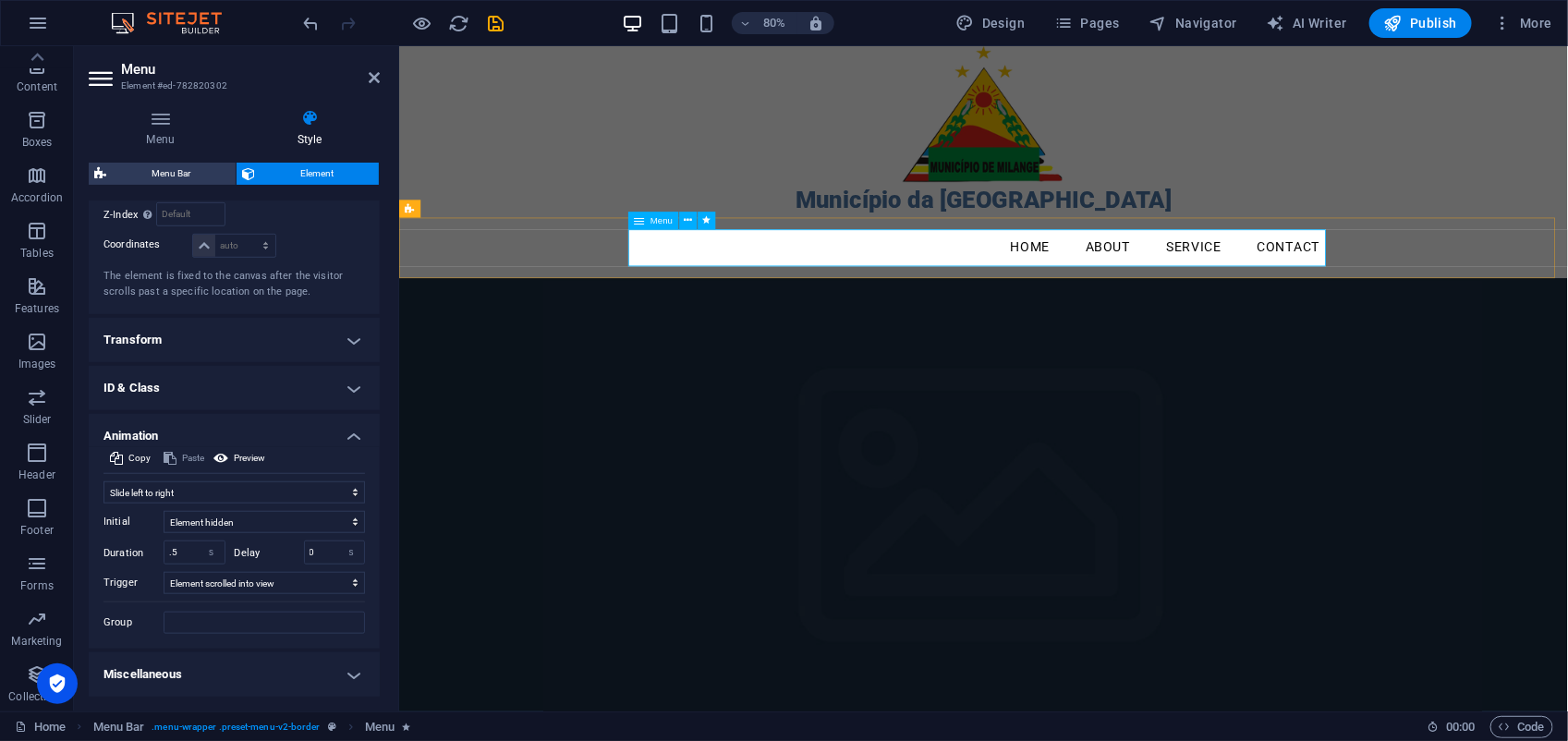click on "Home About Service Contact" at bounding box center [1129, 298] 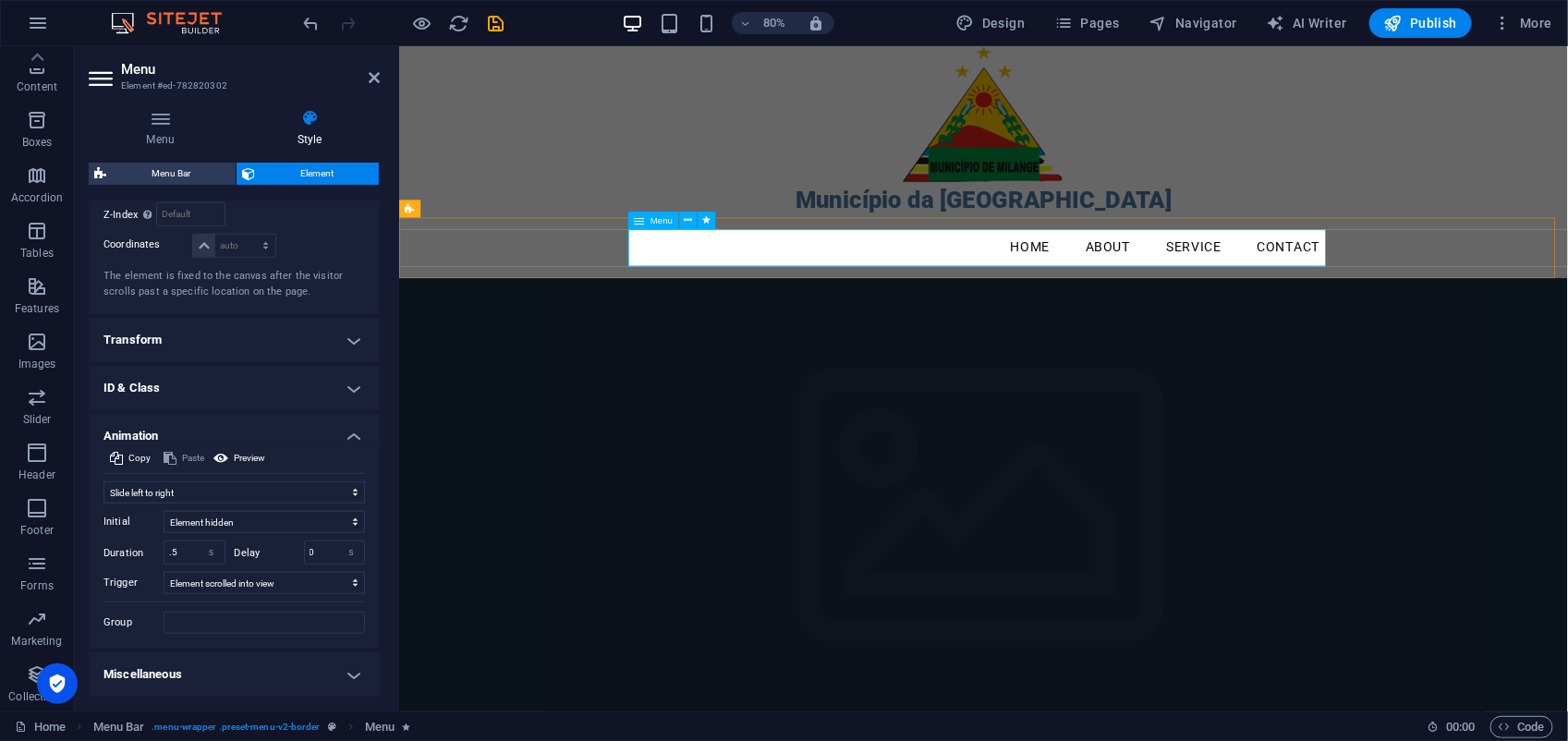 click on "Home About Service Contact" at bounding box center [1129, 298] 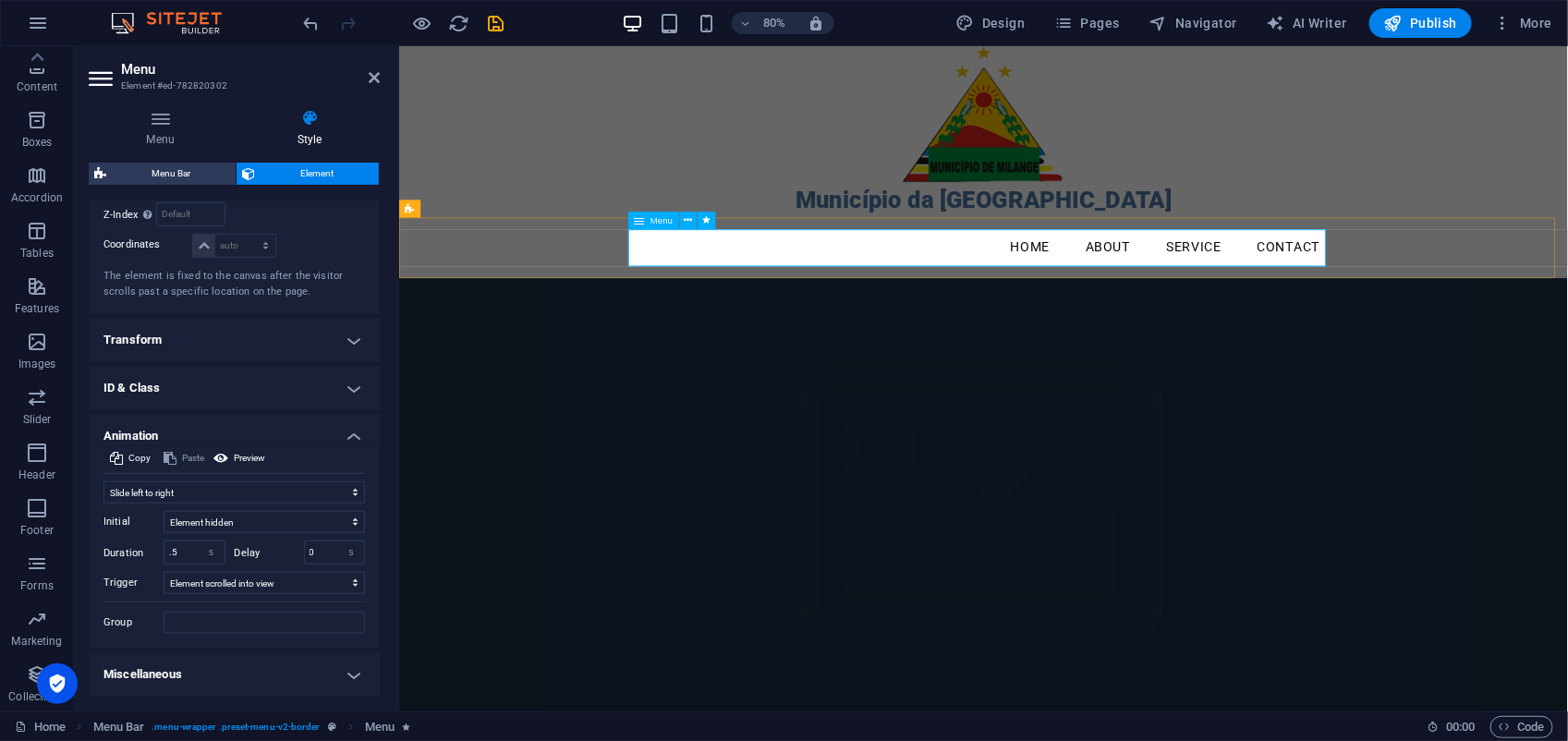 click on "Home About Service Contact" at bounding box center [1129, 298] 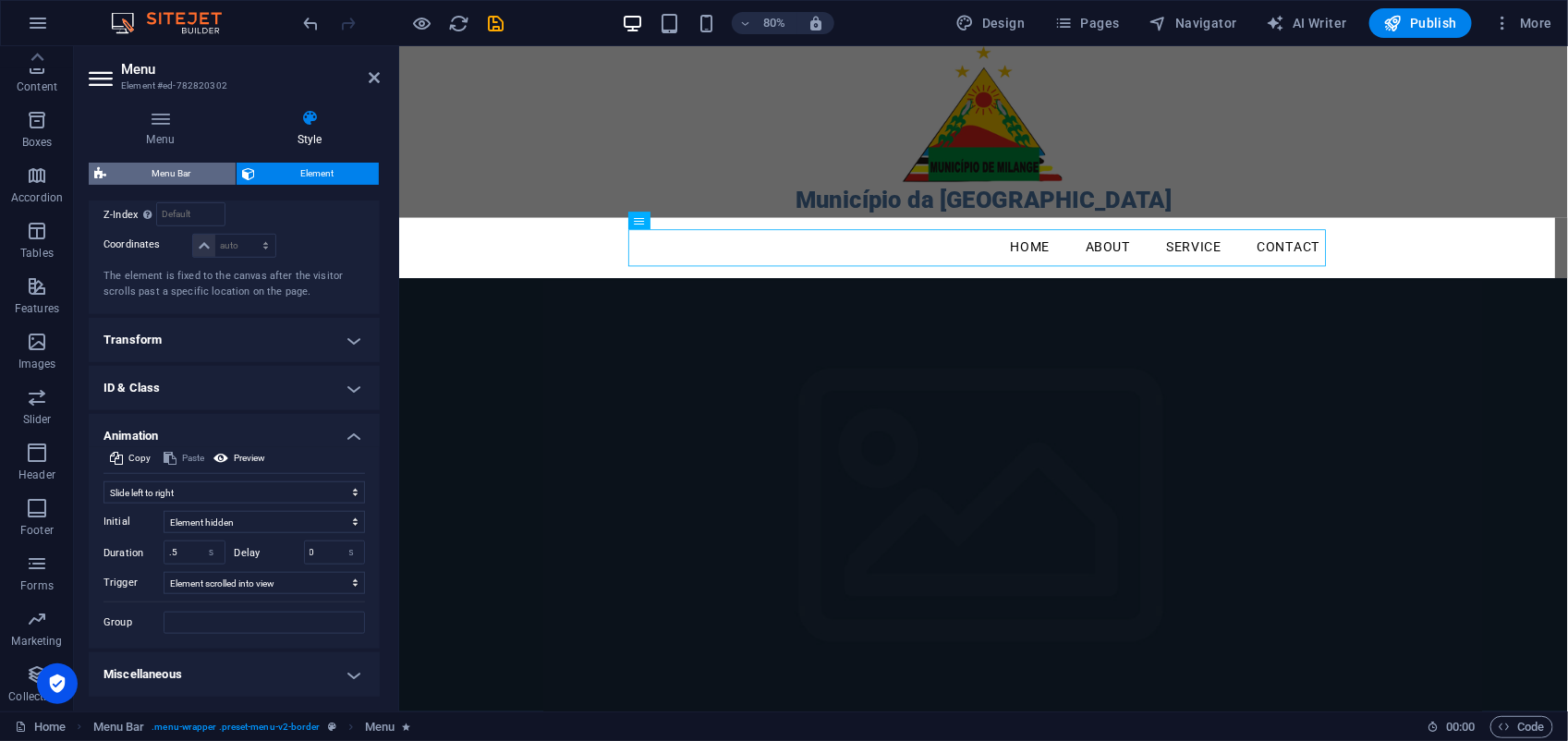 click on "Menu Bar" at bounding box center [171, 174] 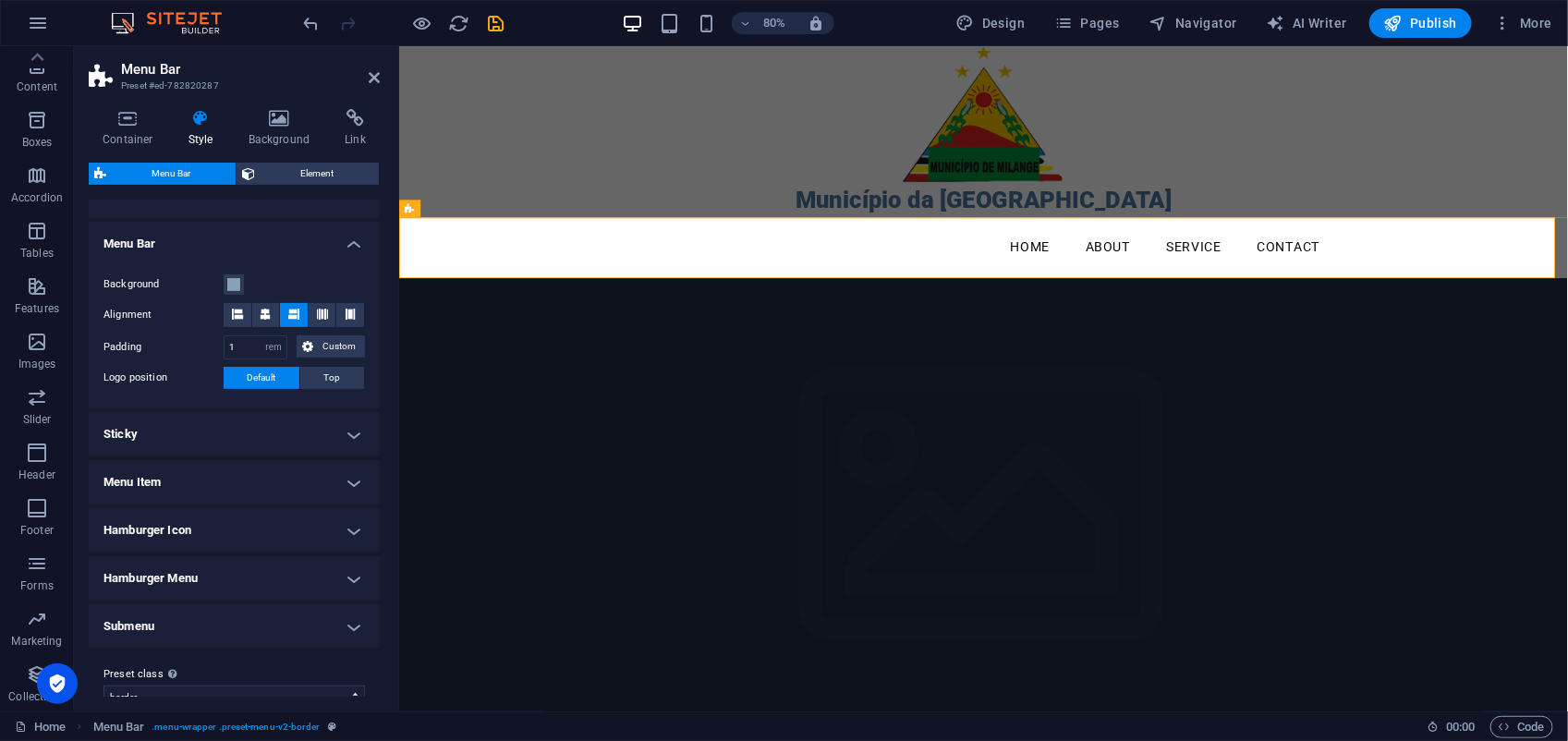 scroll, scrollTop: 316, scrollLeft: 0, axis: vertical 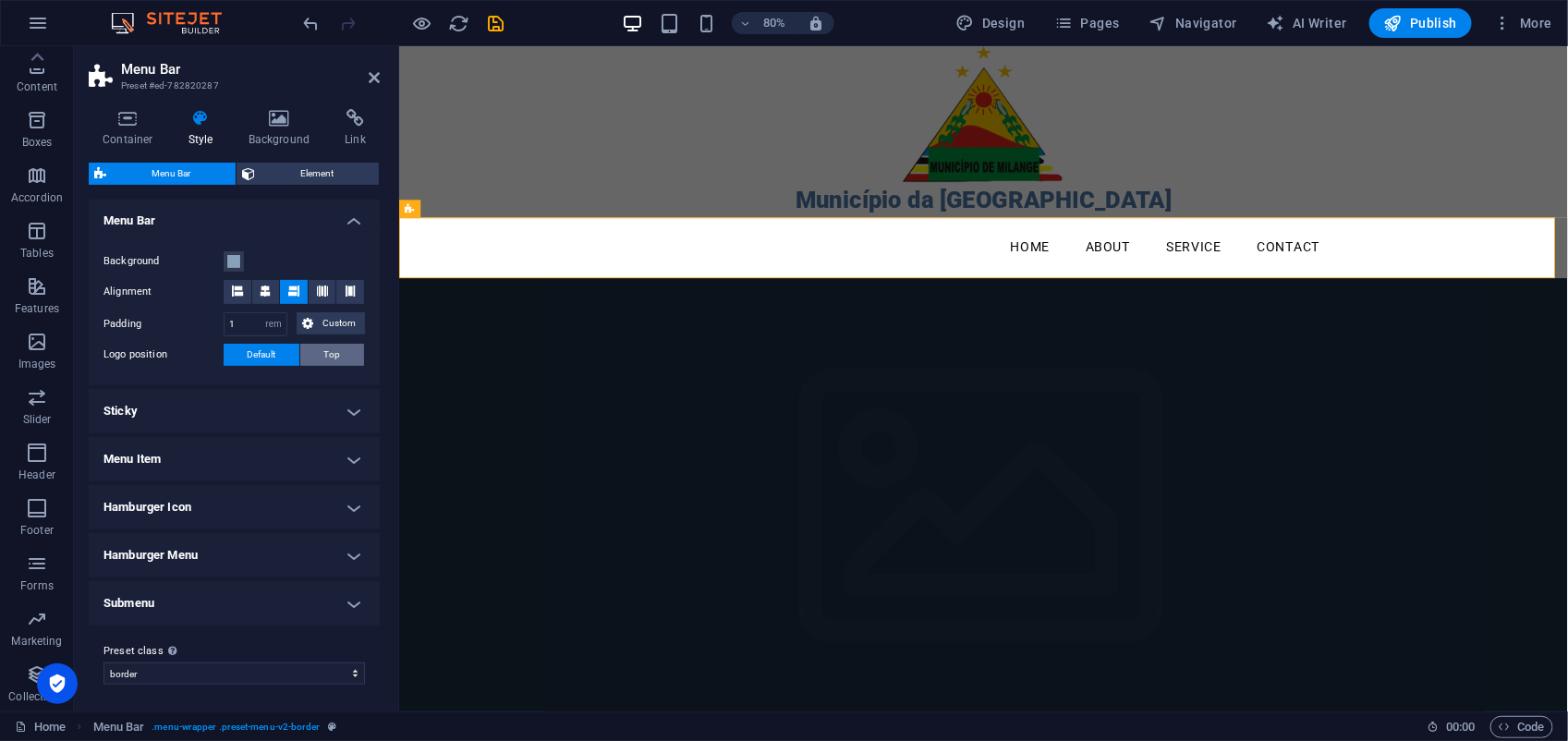 click on "Top" at bounding box center [332, 355] 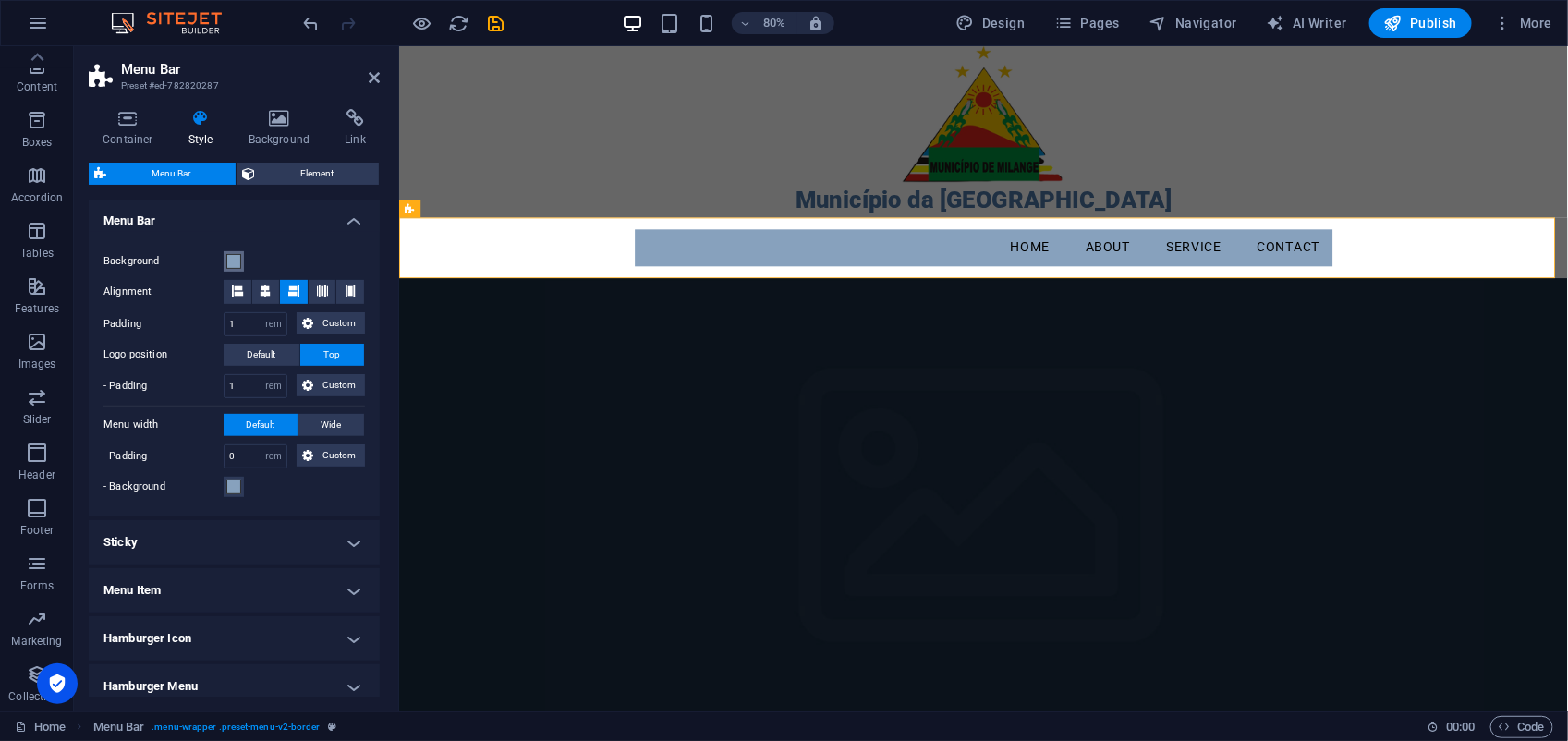 click at bounding box center [234, 261] 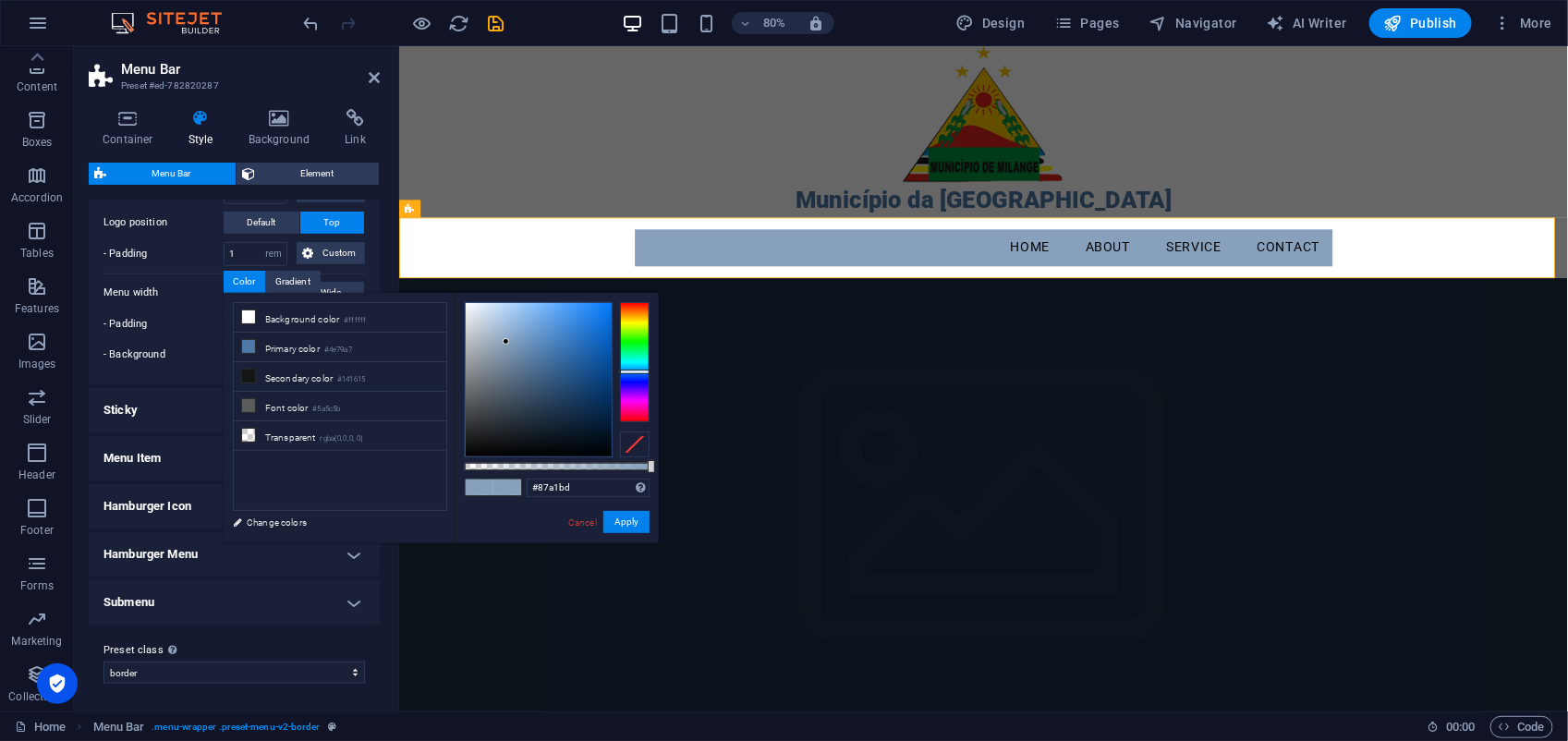 scroll, scrollTop: 449, scrollLeft: 0, axis: vertical 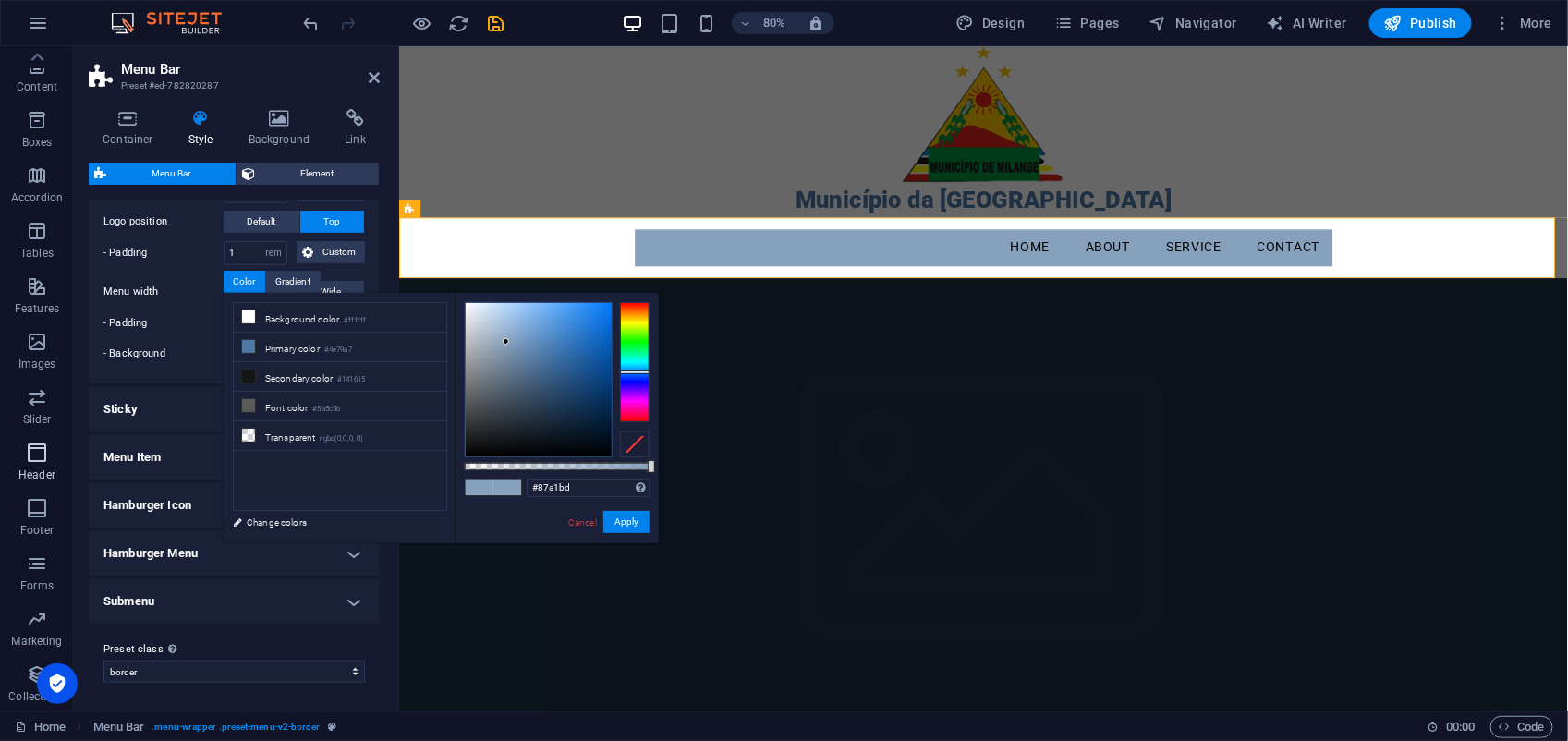 click at bounding box center [37, 453] 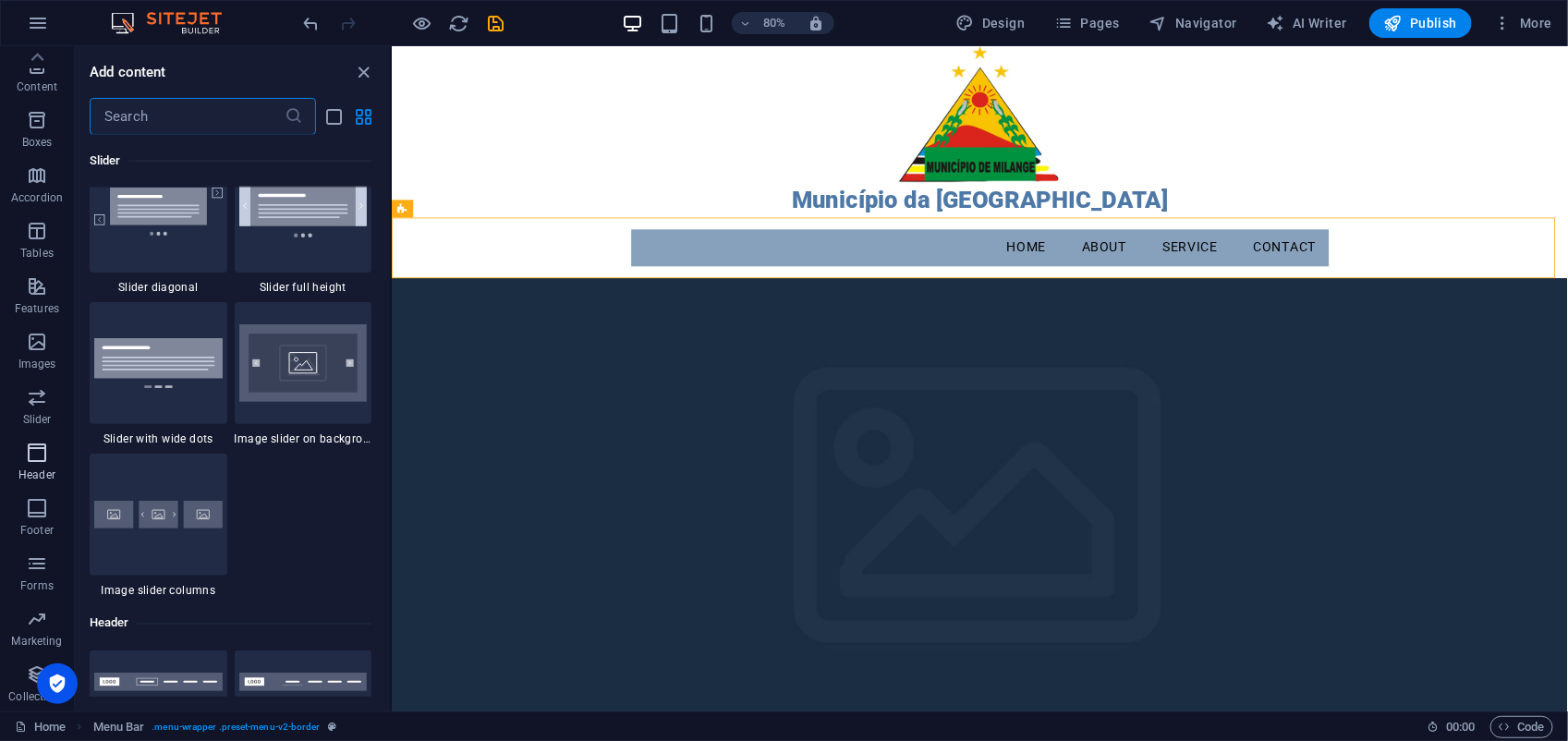 scroll, scrollTop: 10973, scrollLeft: 0, axis: vertical 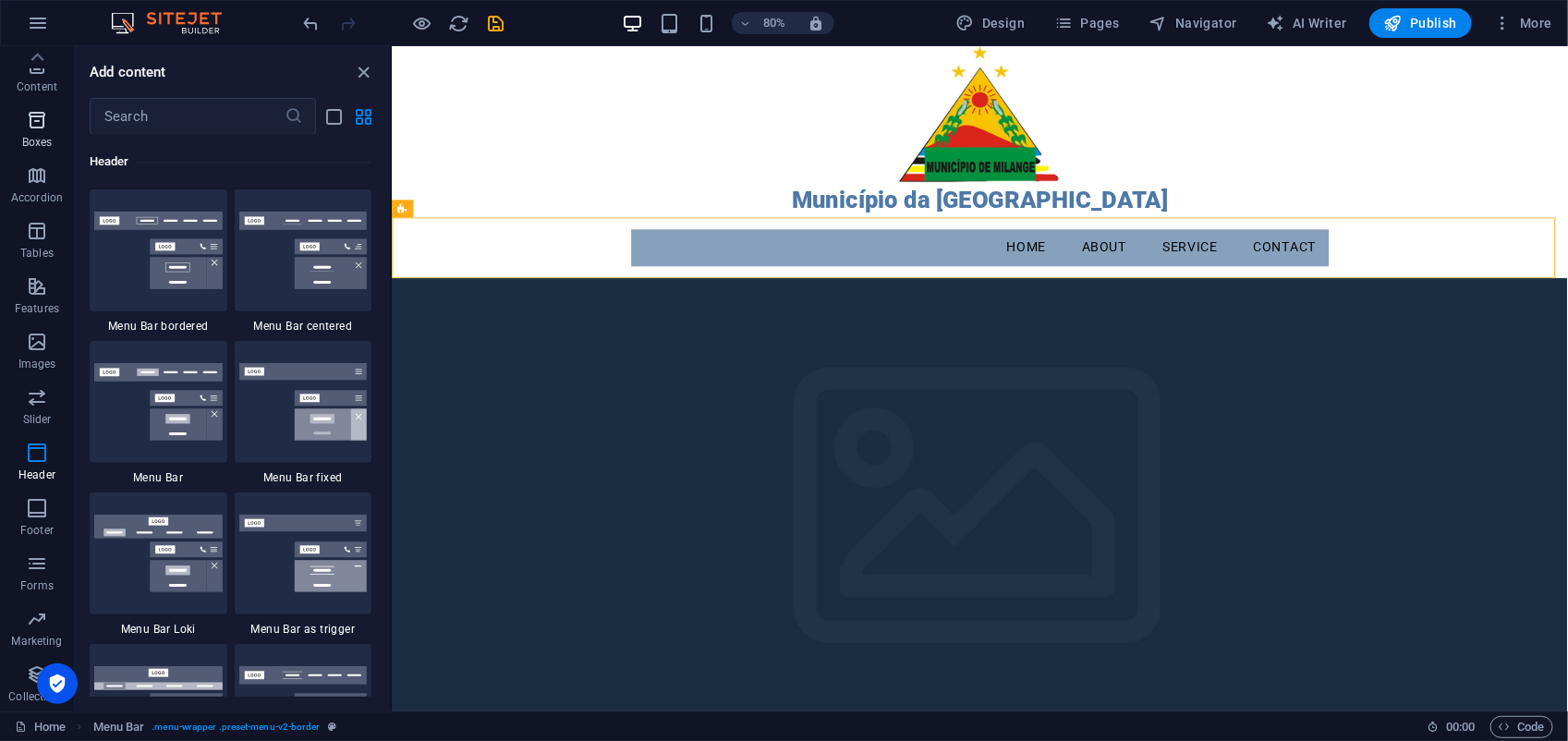 click at bounding box center (37, 120) 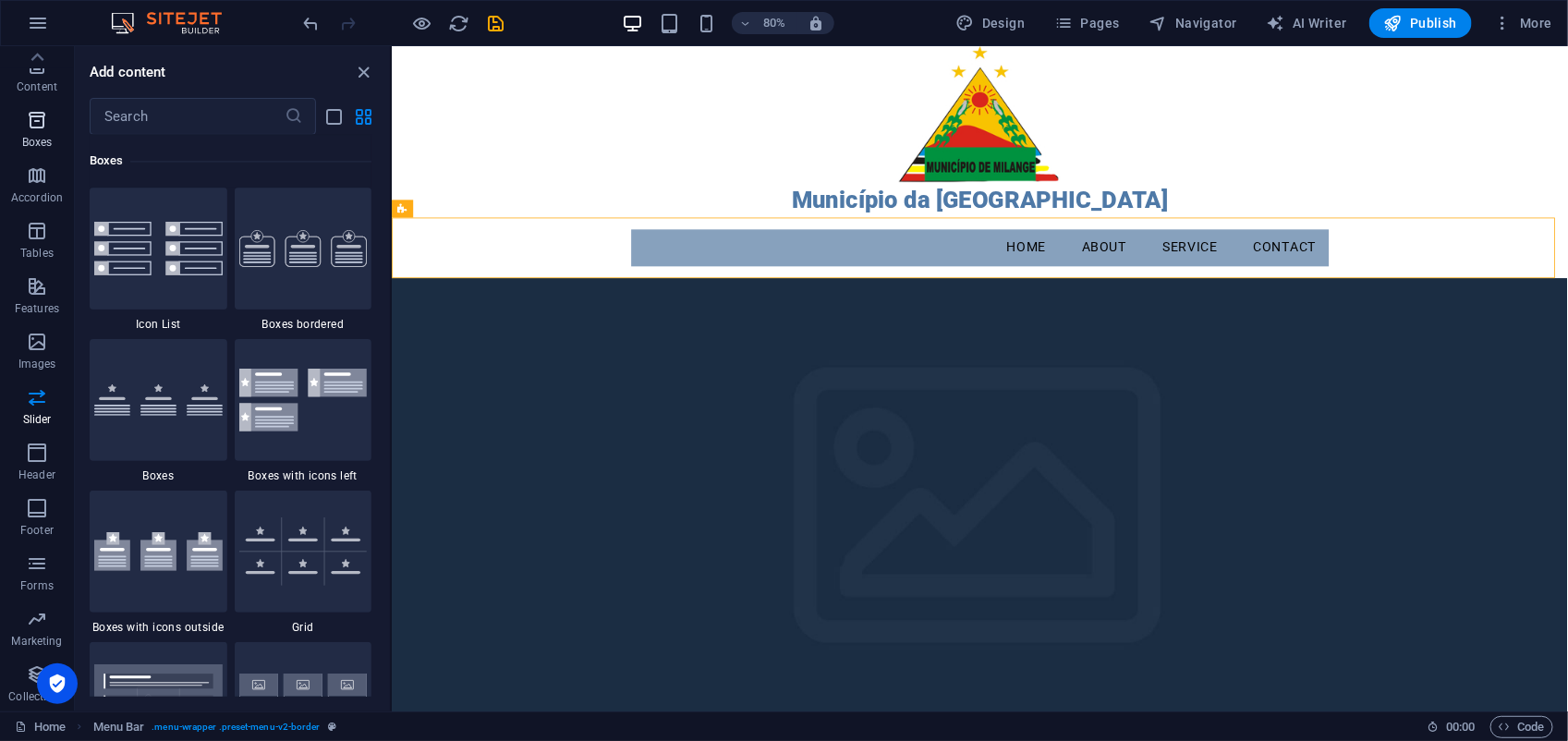 scroll, scrollTop: 4944, scrollLeft: 0, axis: vertical 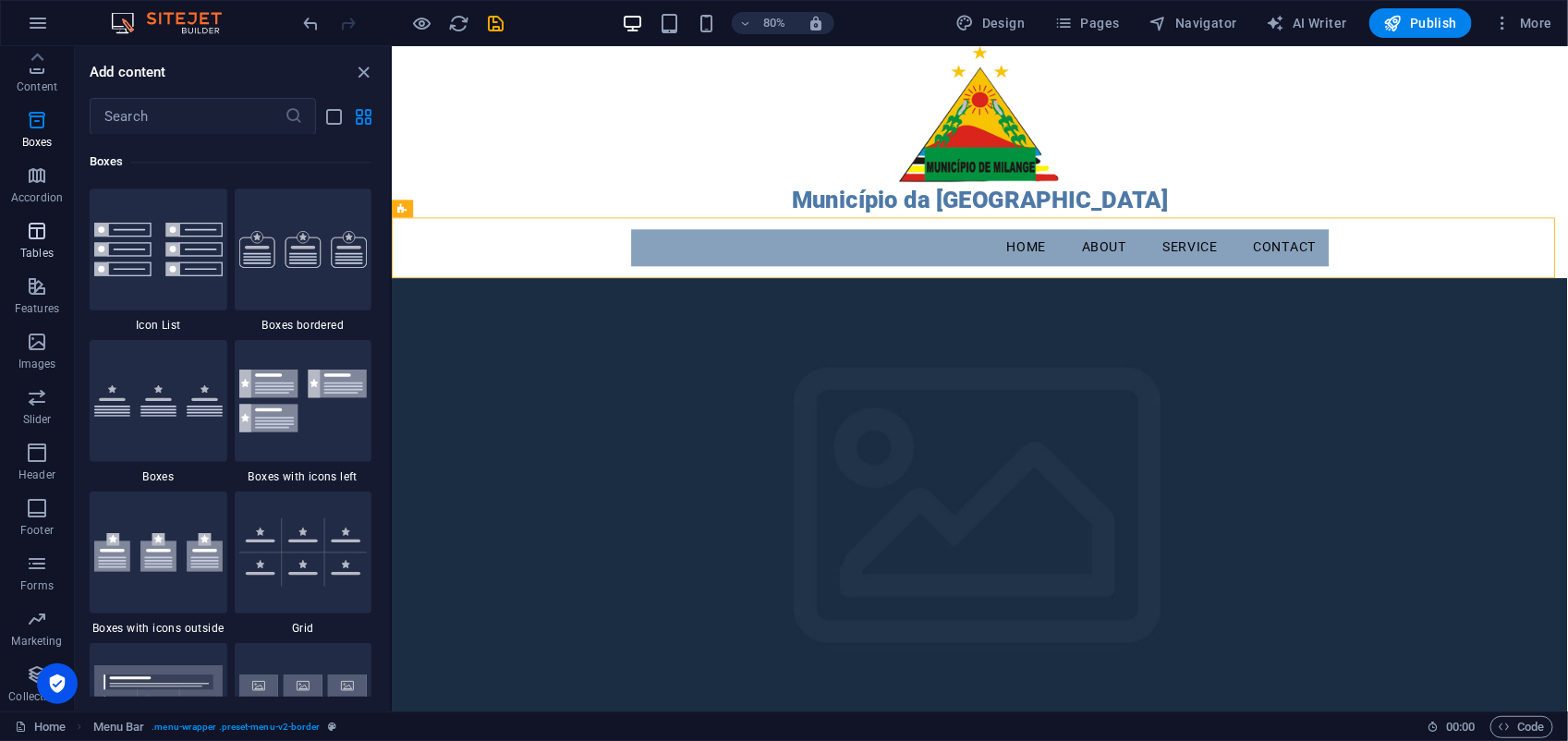 click on "Tables" at bounding box center [37, 253] 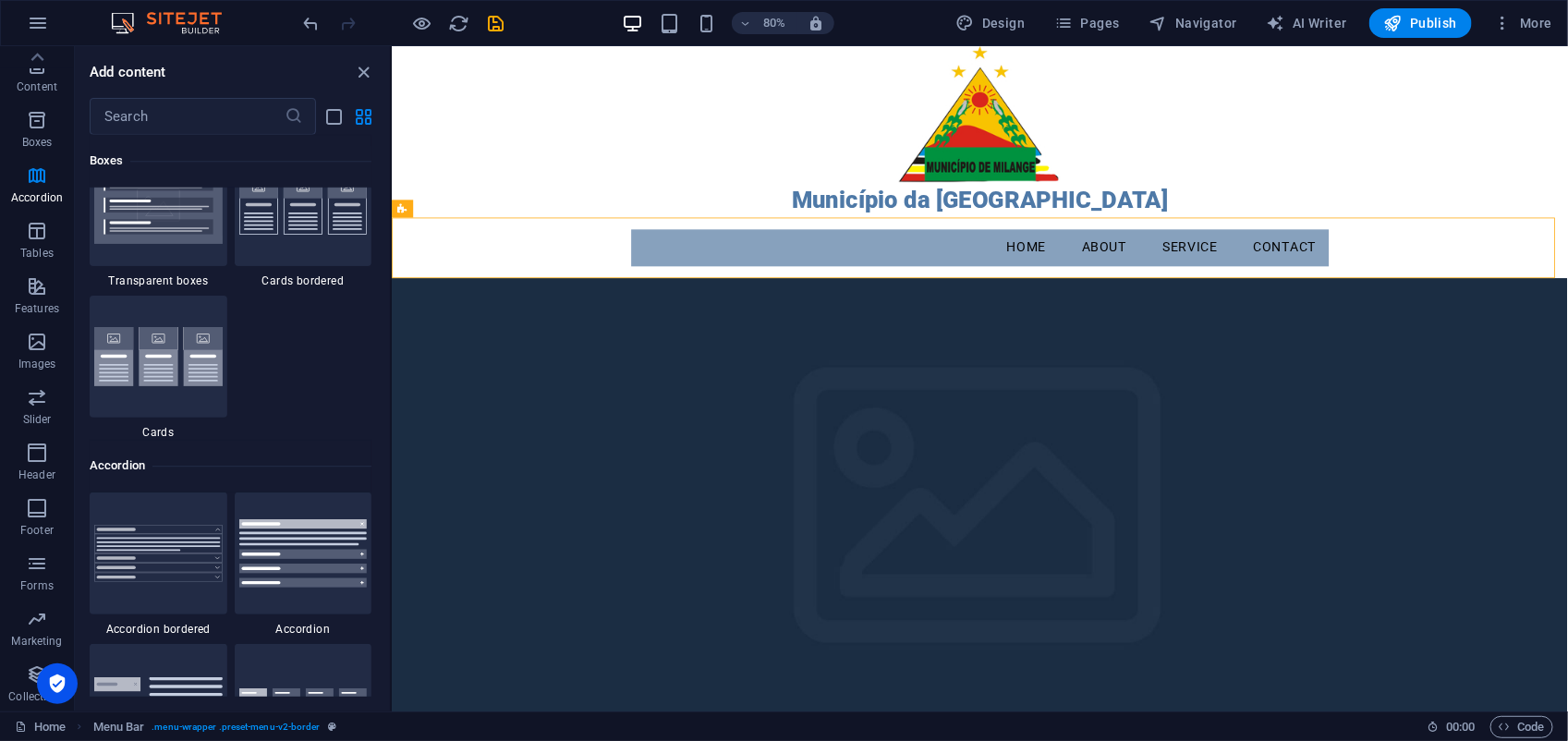 scroll, scrollTop: 5438, scrollLeft: 0, axis: vertical 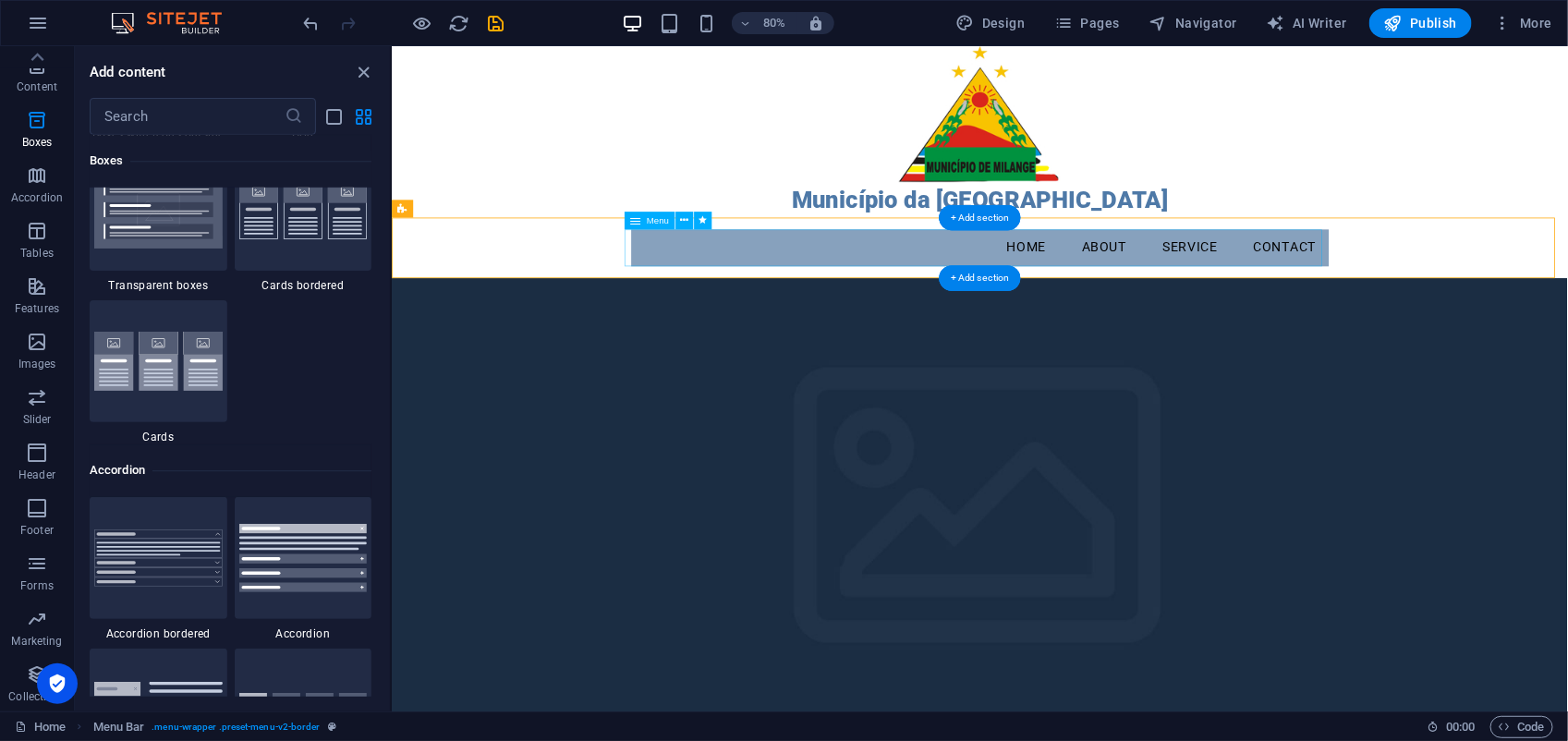 click on "Home About Service Contact" at bounding box center (1126, 298) 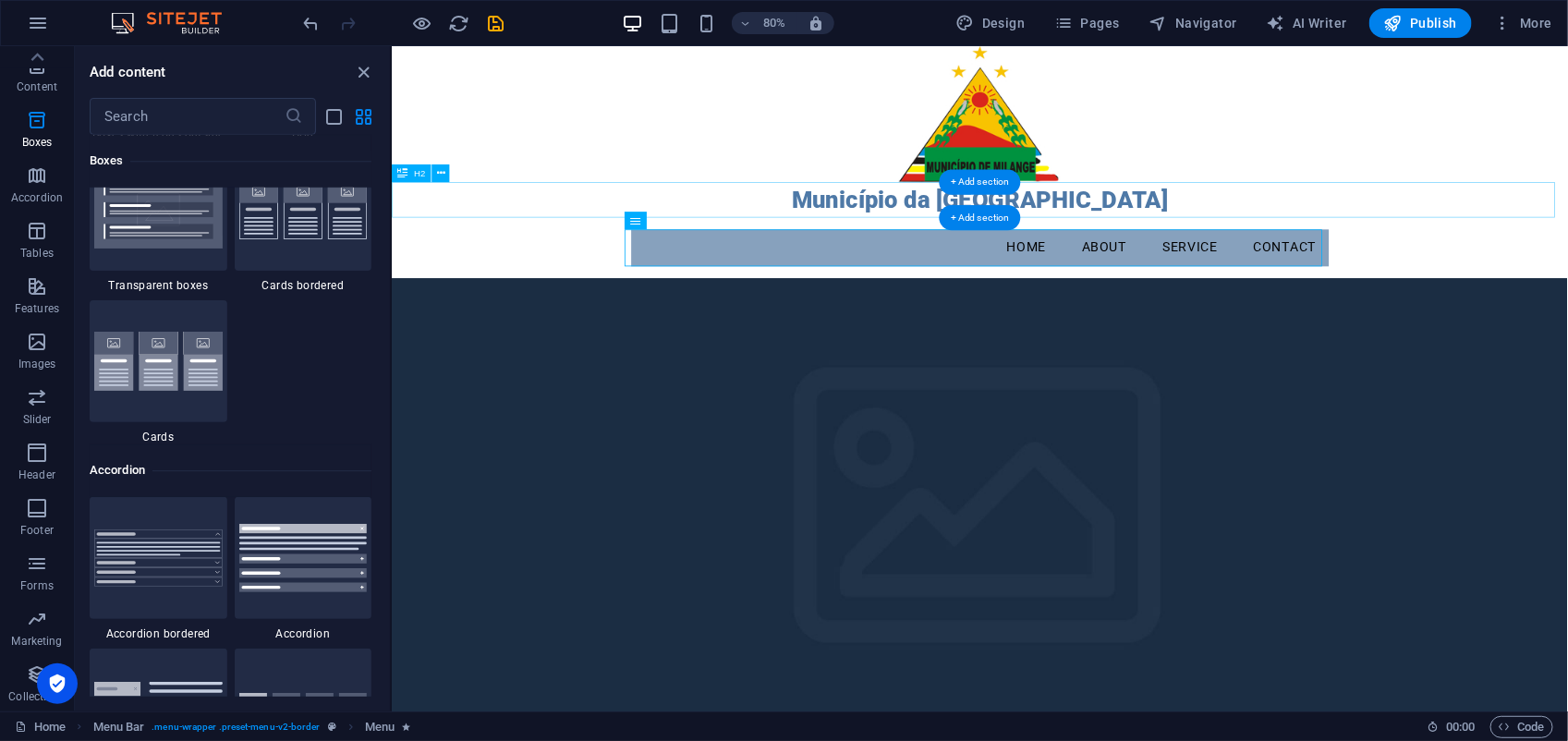 click on "Município da [GEOGRAPHIC_DATA]" at bounding box center (1125, 237) 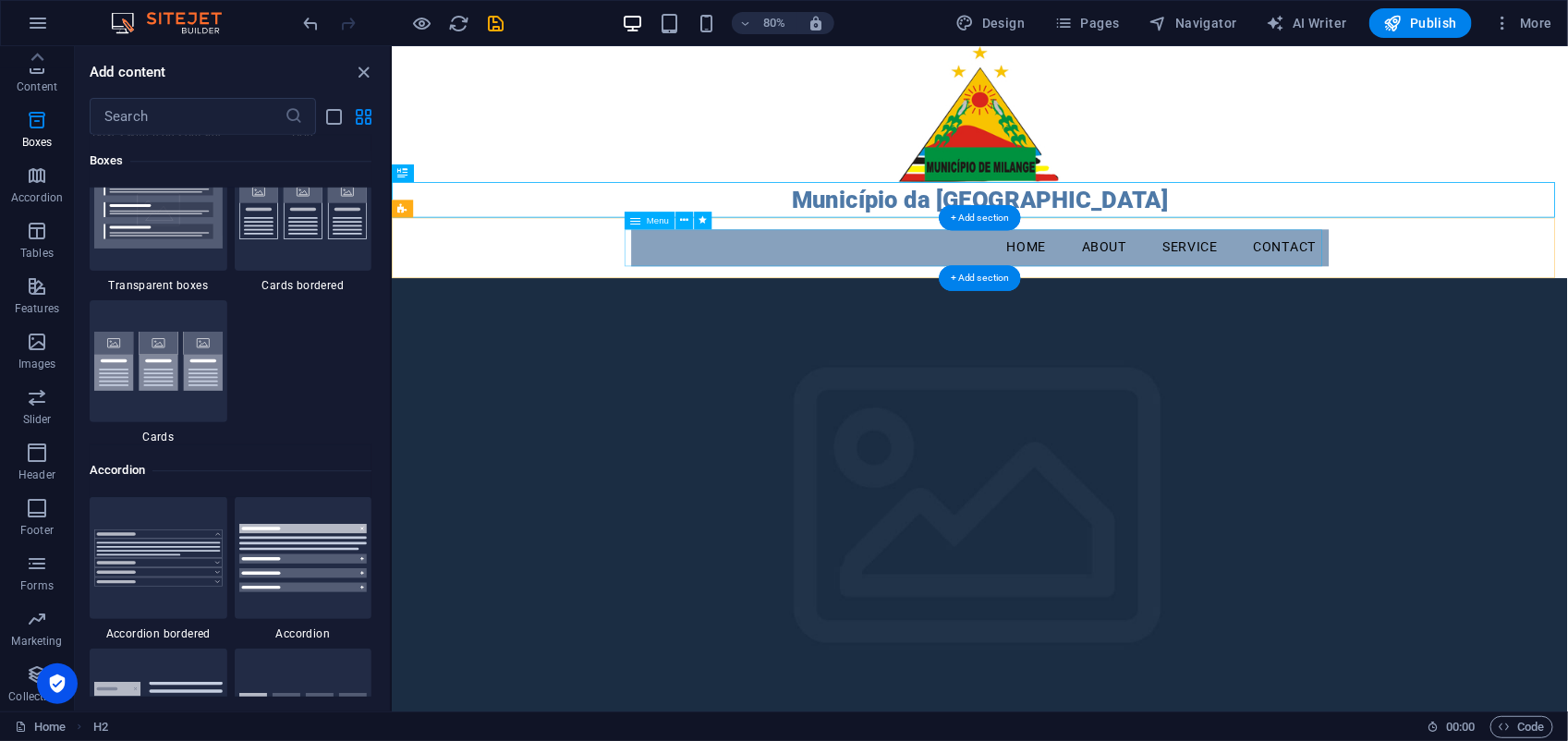 click on "Home About Service Contact" at bounding box center [1126, 298] 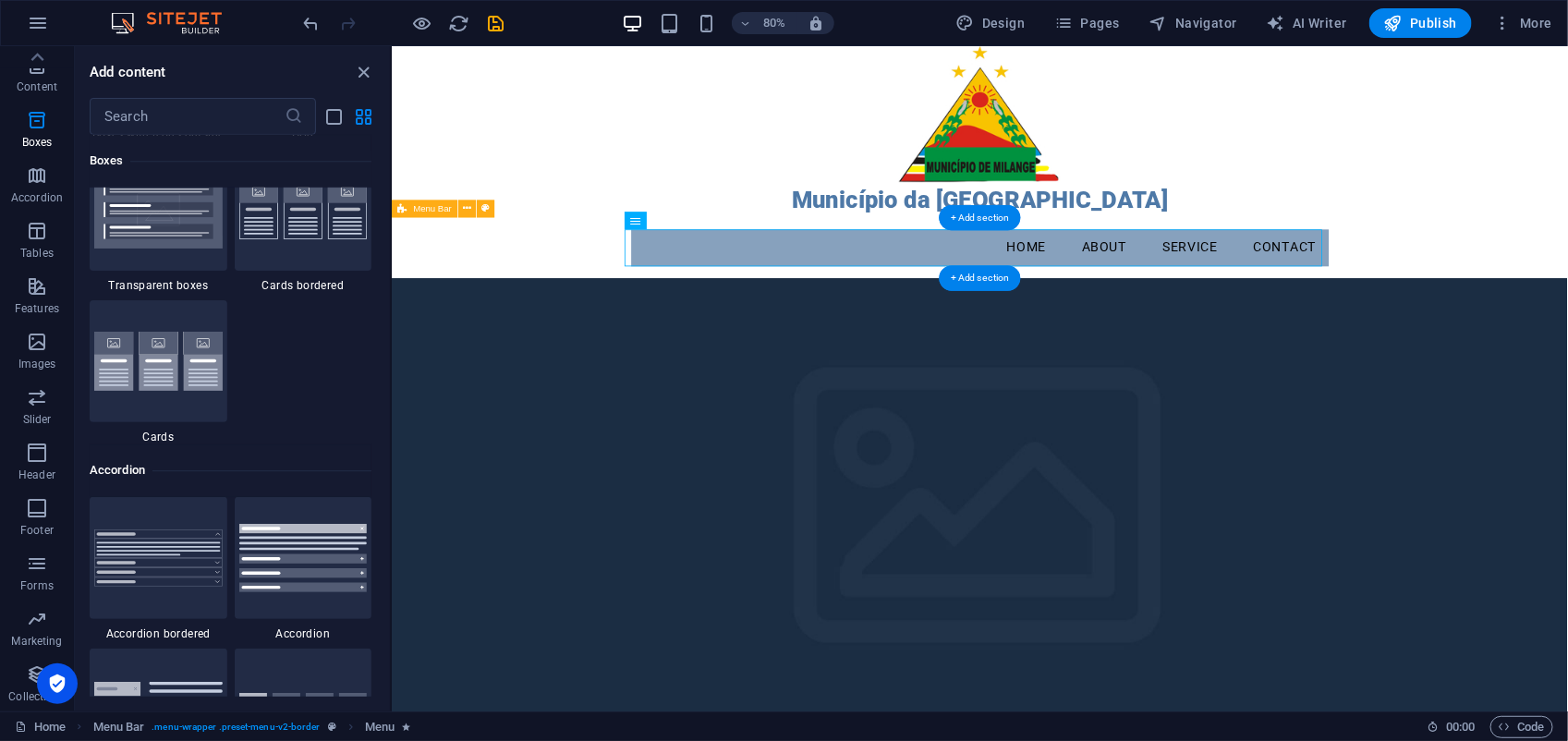 click on "Menu Home About Service Contact" at bounding box center [1125, 298] 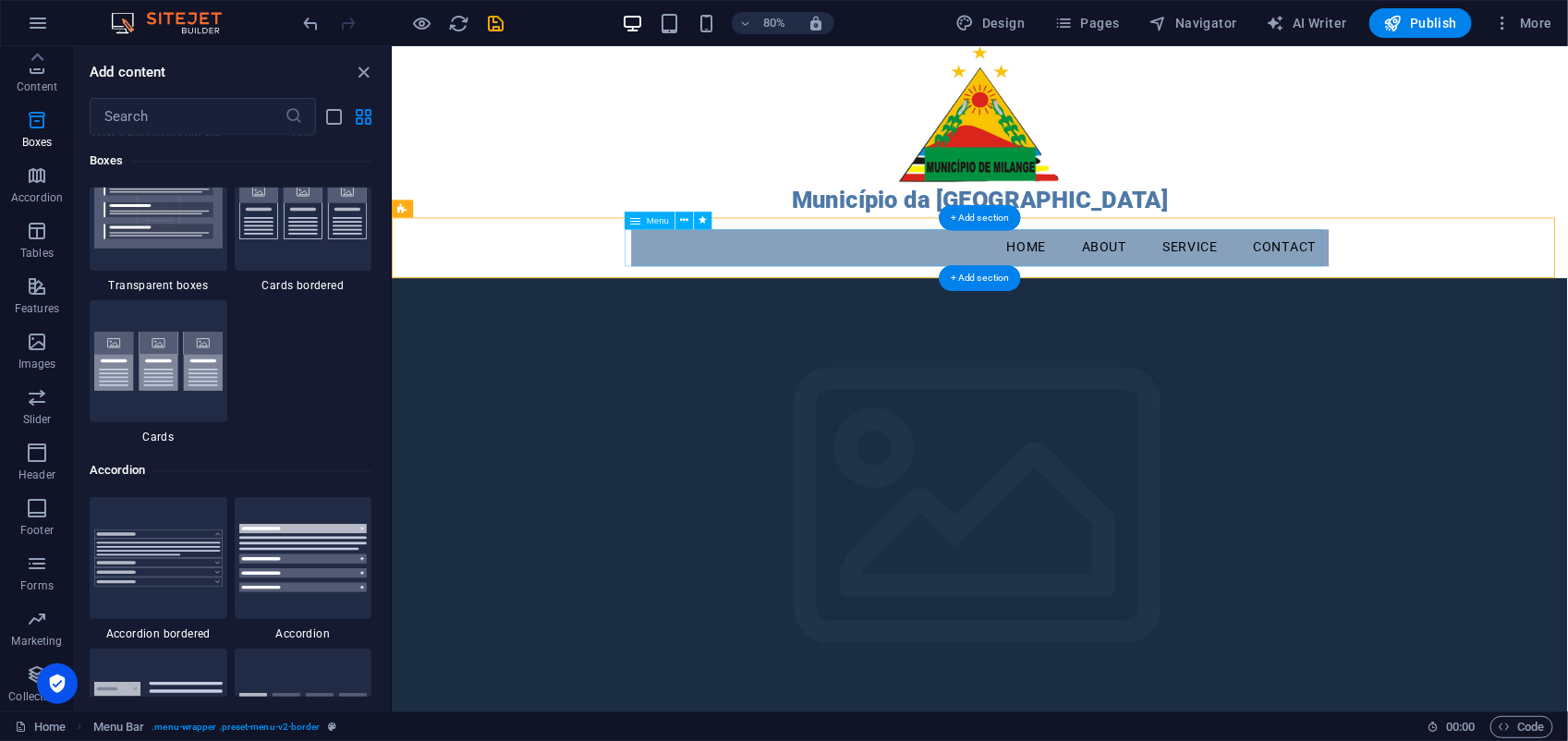 click on "Home About Service Contact" at bounding box center [1126, 298] 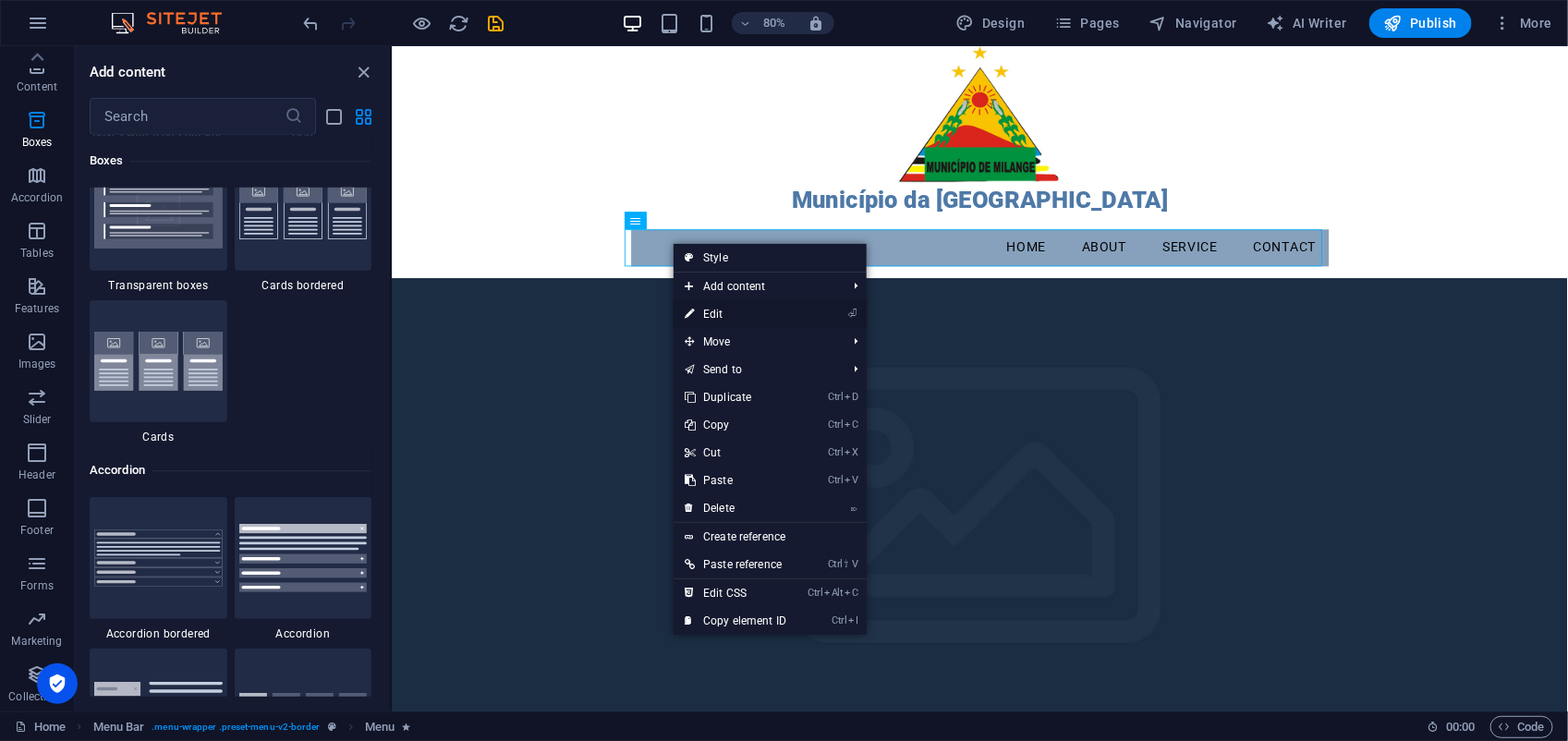 click on "⏎  Edit" at bounding box center [735, 314] 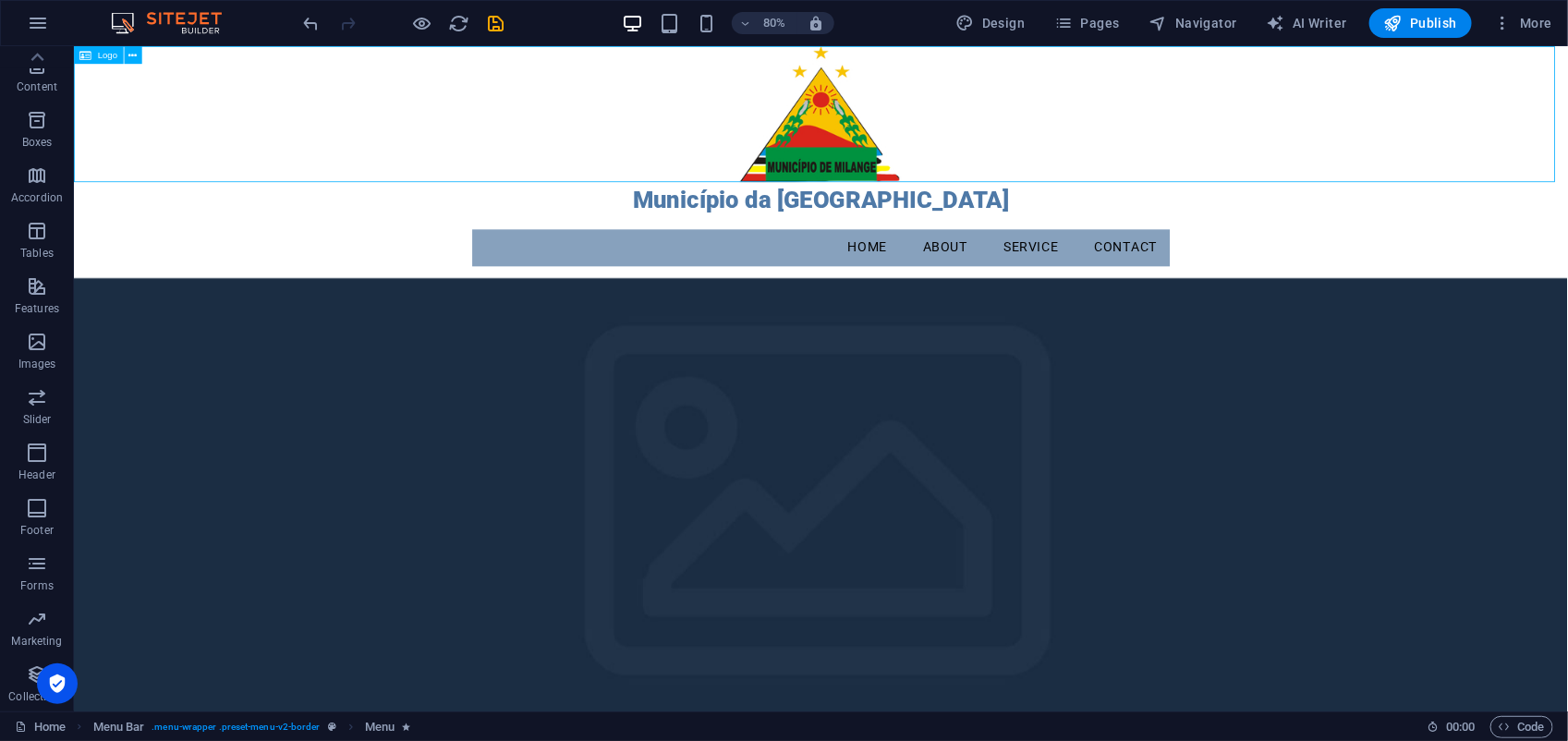 drag, startPoint x: 1233, startPoint y: 144, endPoint x: 1645, endPoint y: 126, distance: 412.393 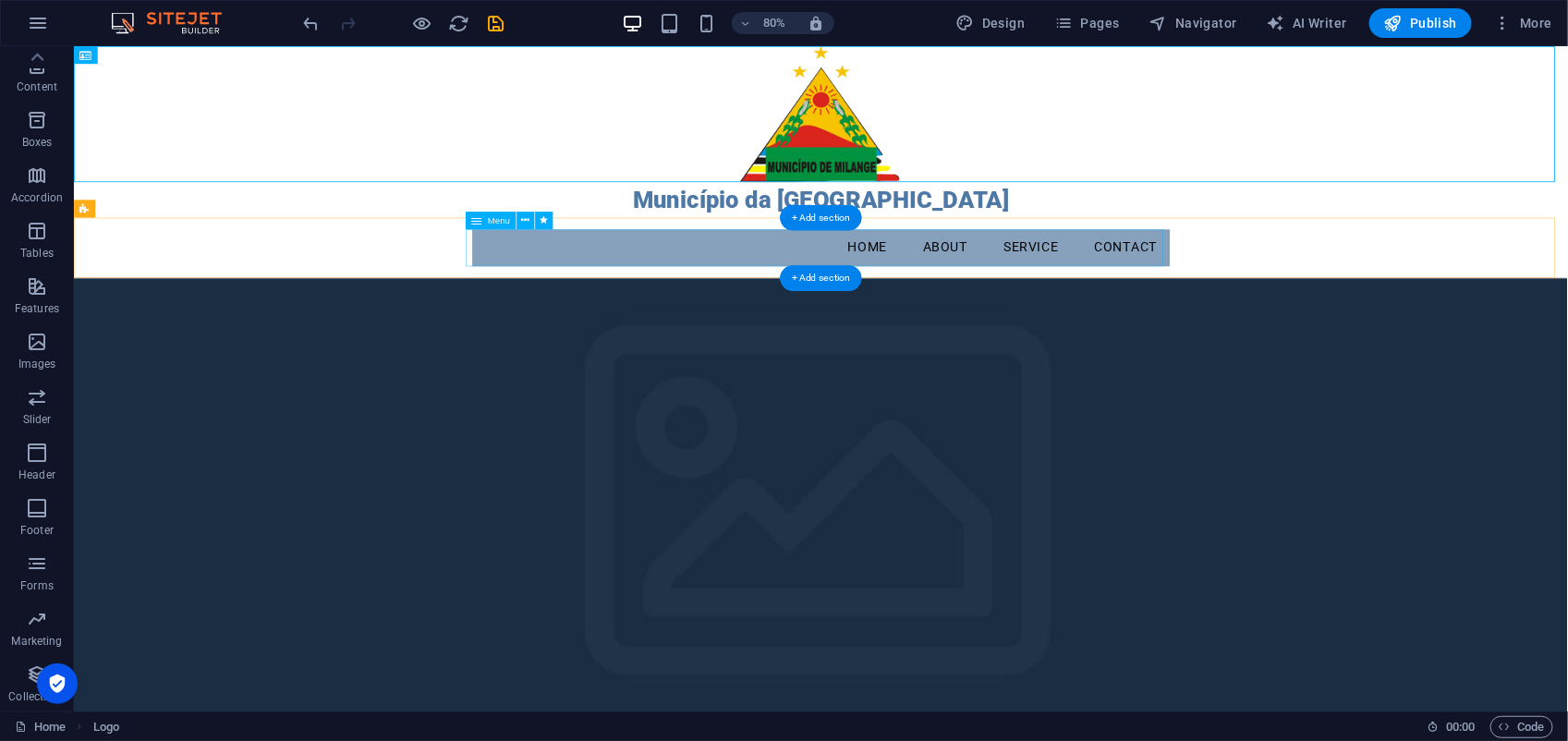 click on "Home About Service Contact" at bounding box center (1007, 298) 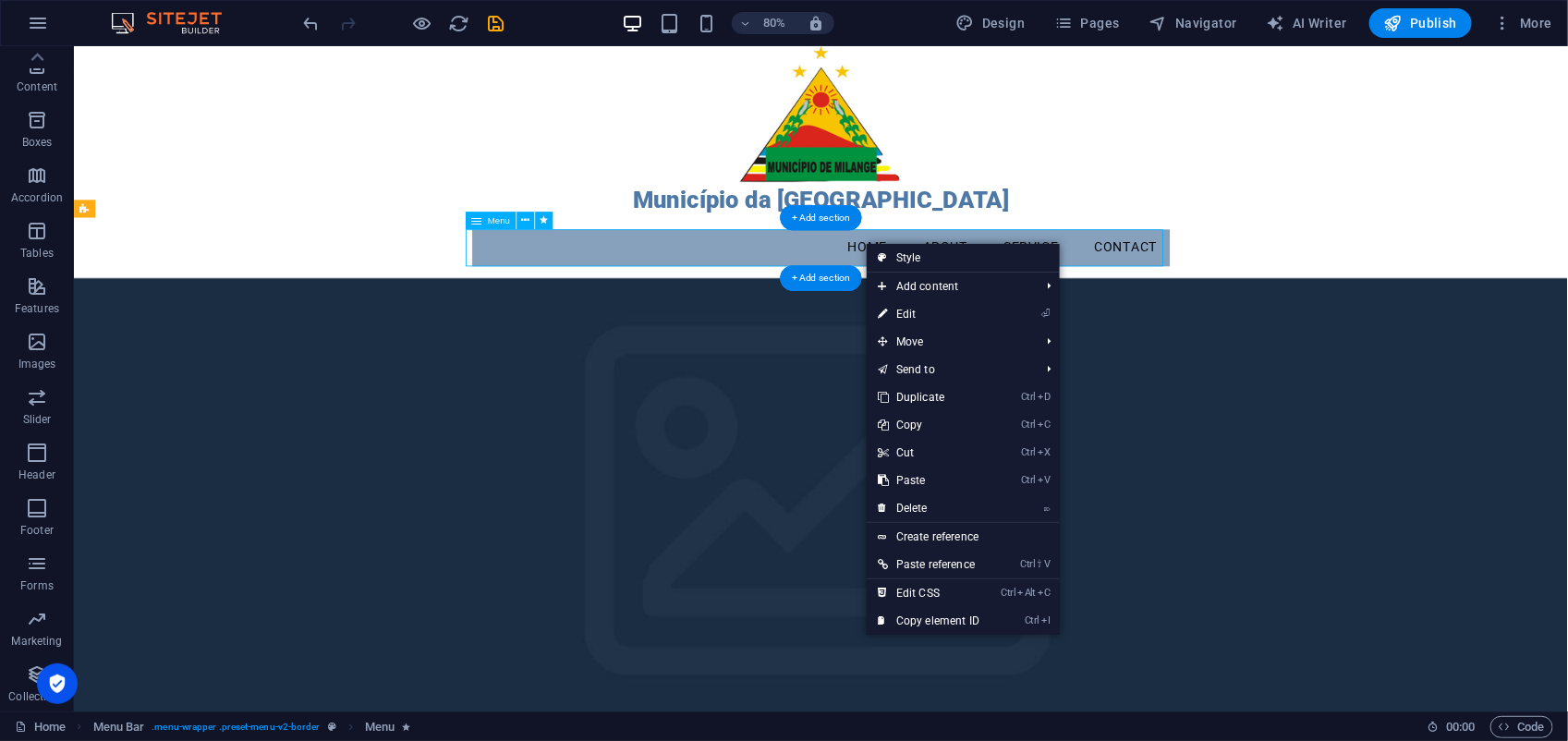 click on "Home About Service Contact" at bounding box center [1007, 298] 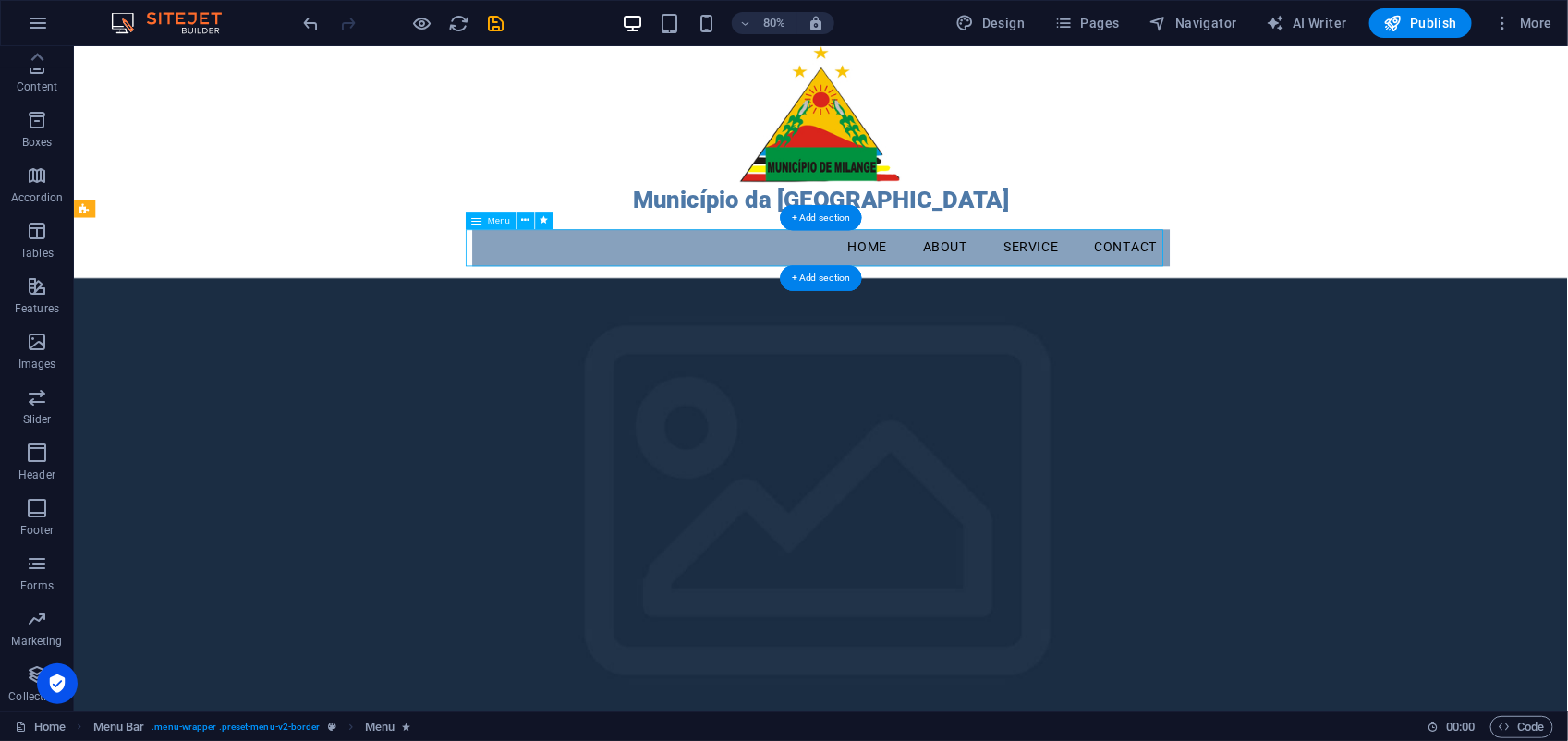 click on "Home About Service Contact" at bounding box center [1007, 298] 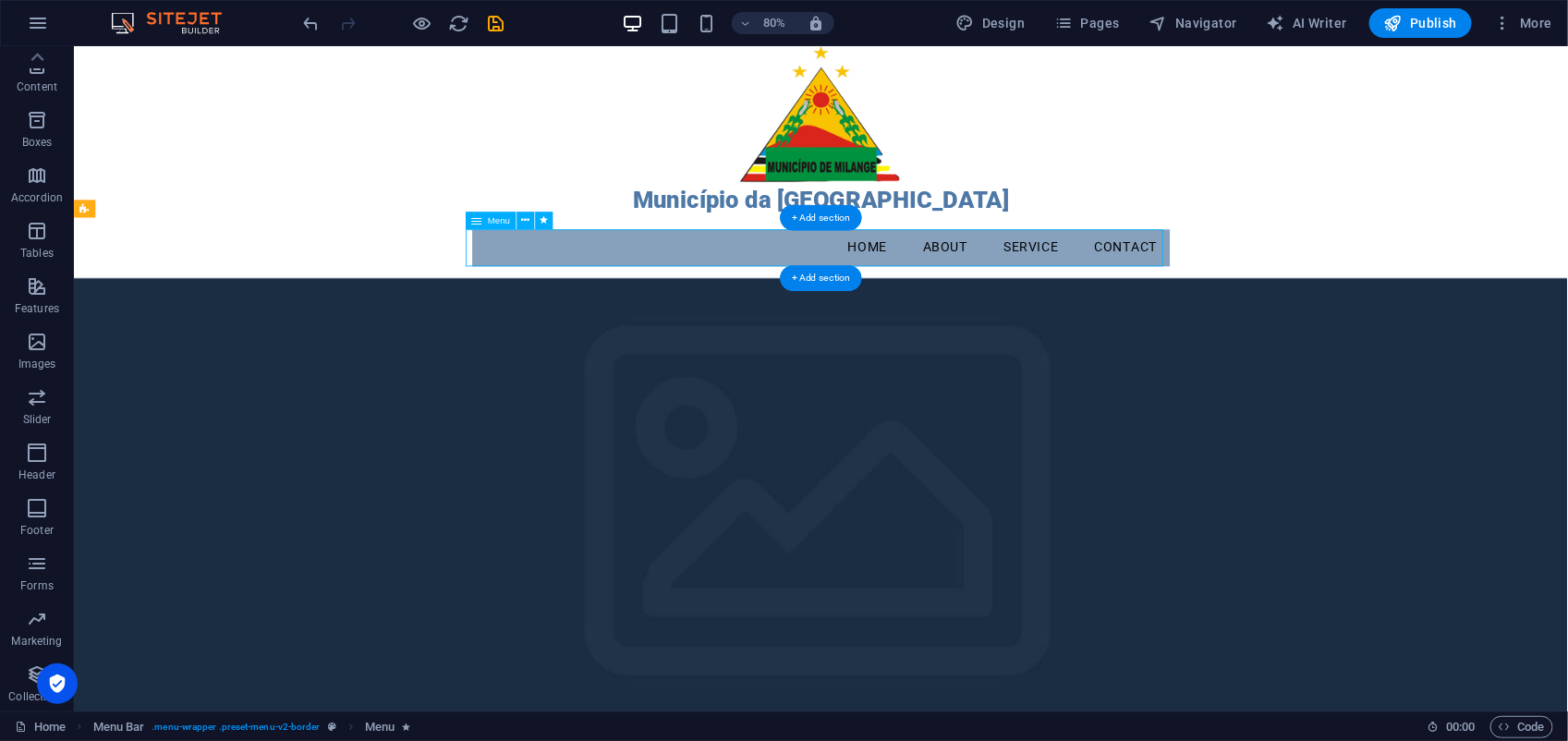 select on "move-left-to-right" 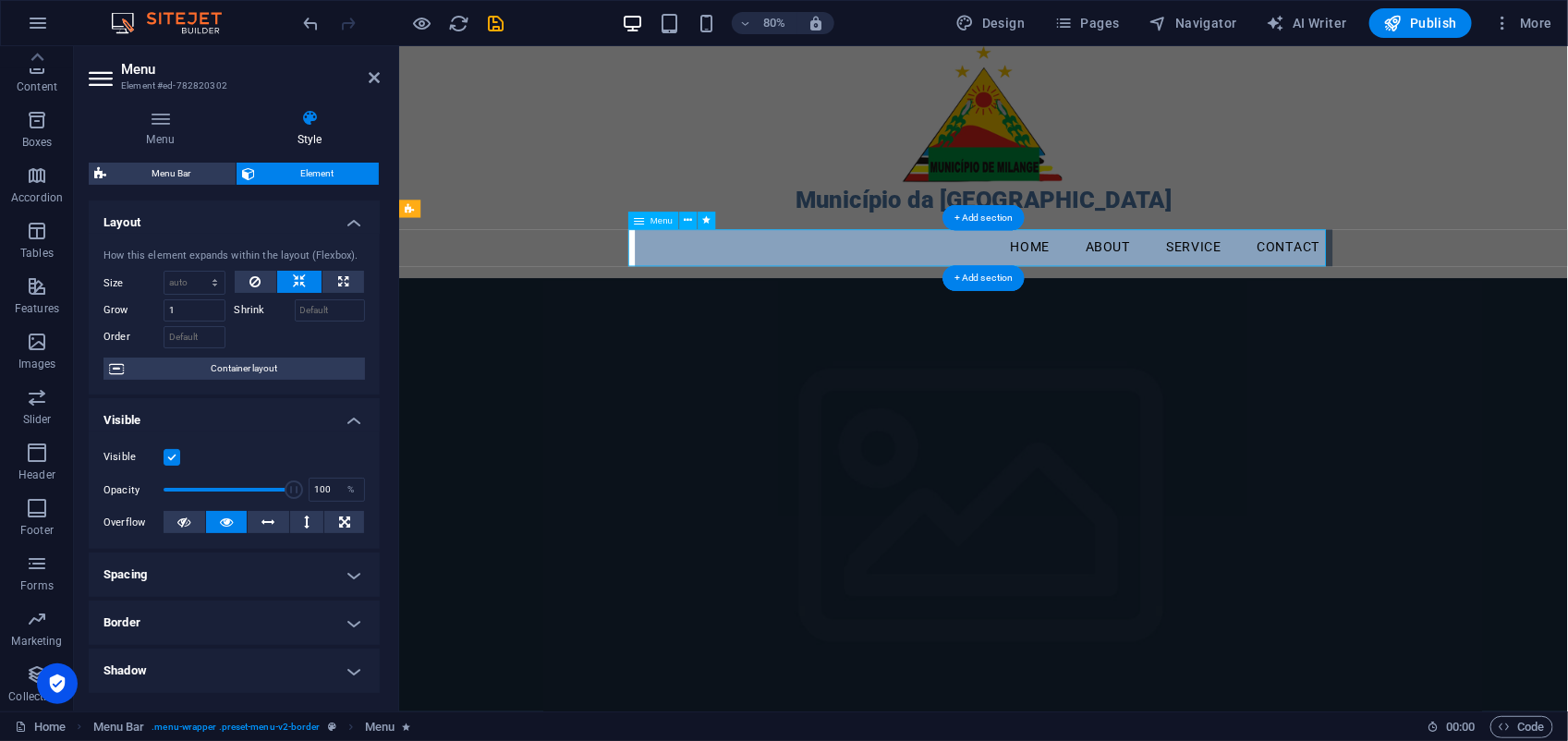 click on "Home About Service Contact" at bounding box center [1129, 298] 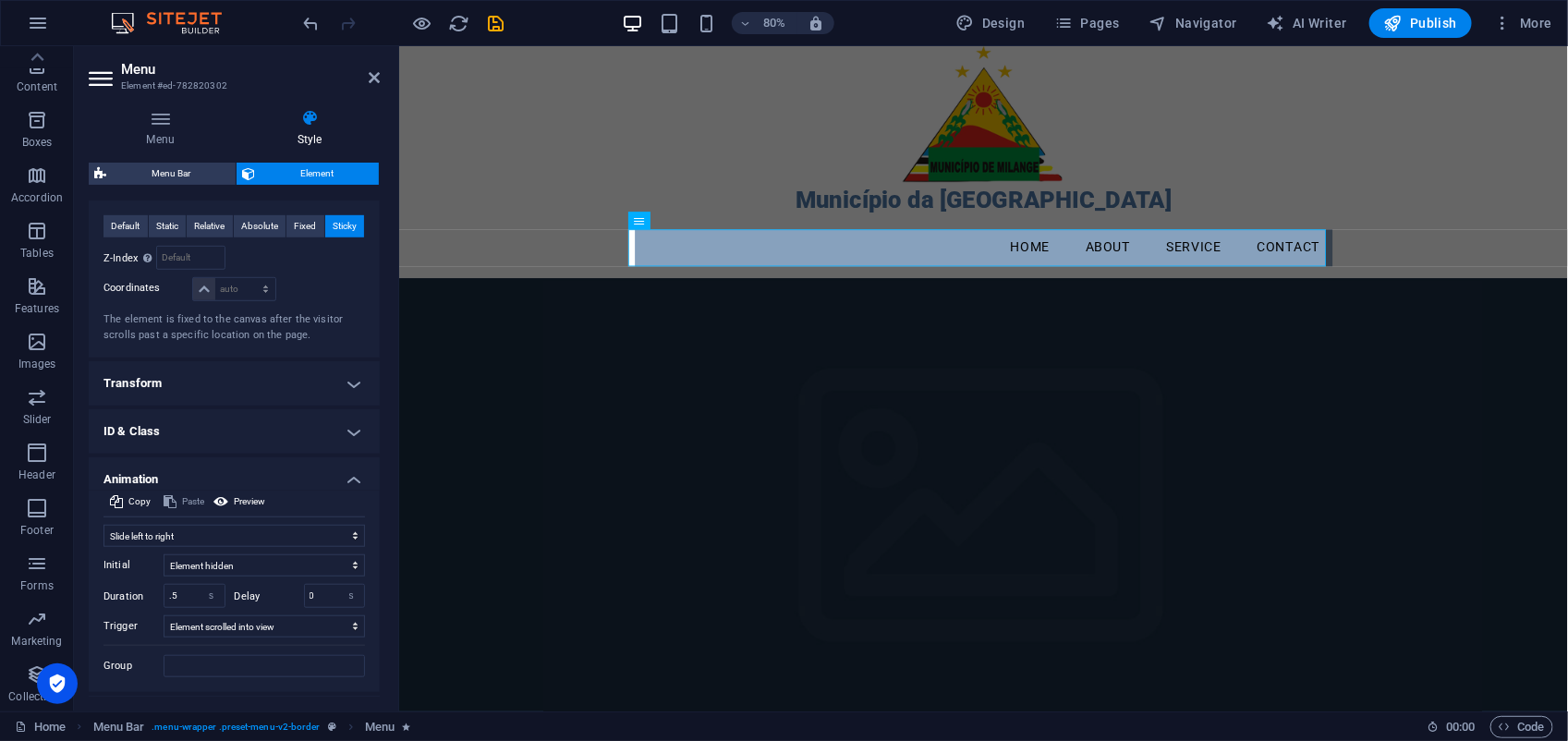 scroll, scrollTop: 621, scrollLeft: 0, axis: vertical 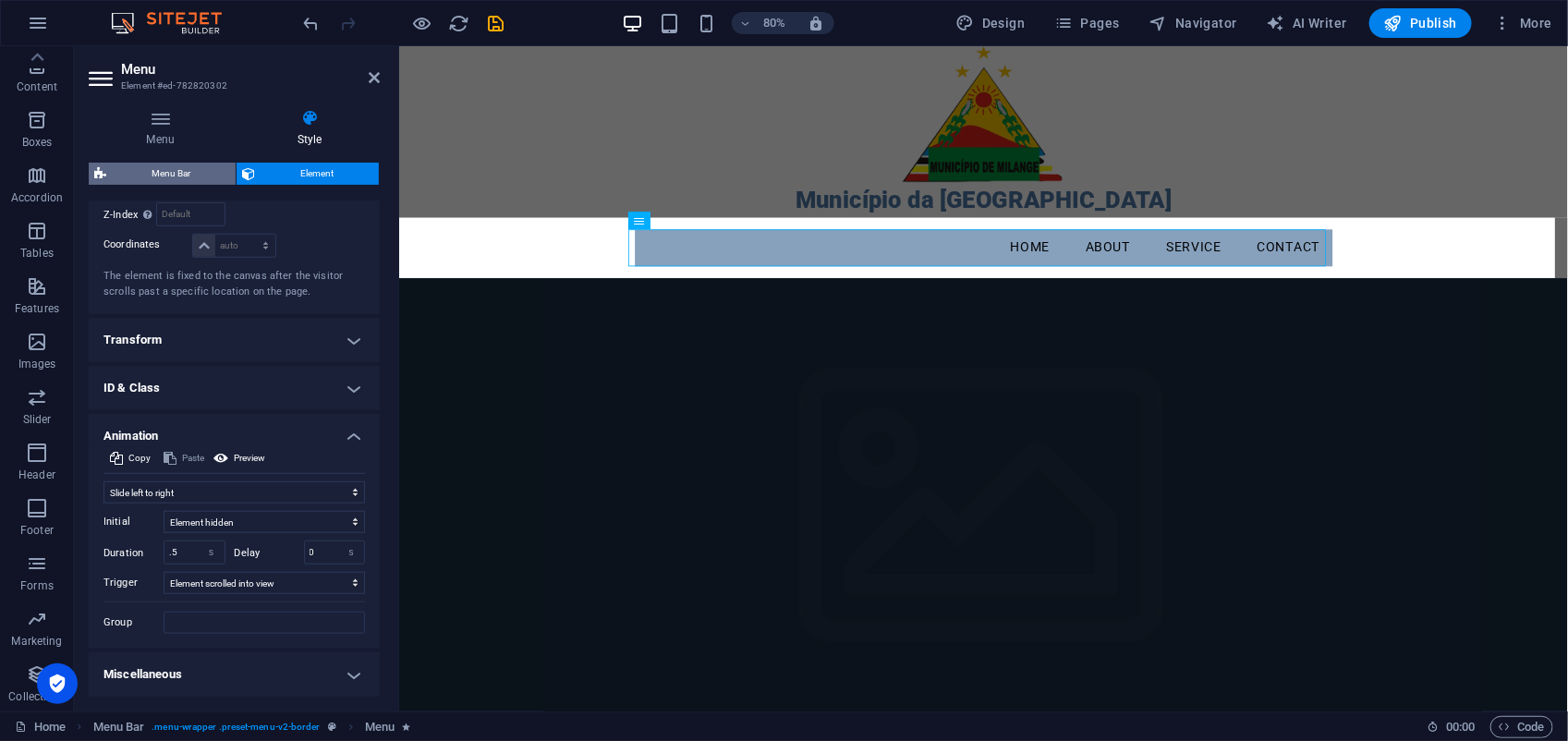 click on "Menu Bar" at bounding box center (171, 174) 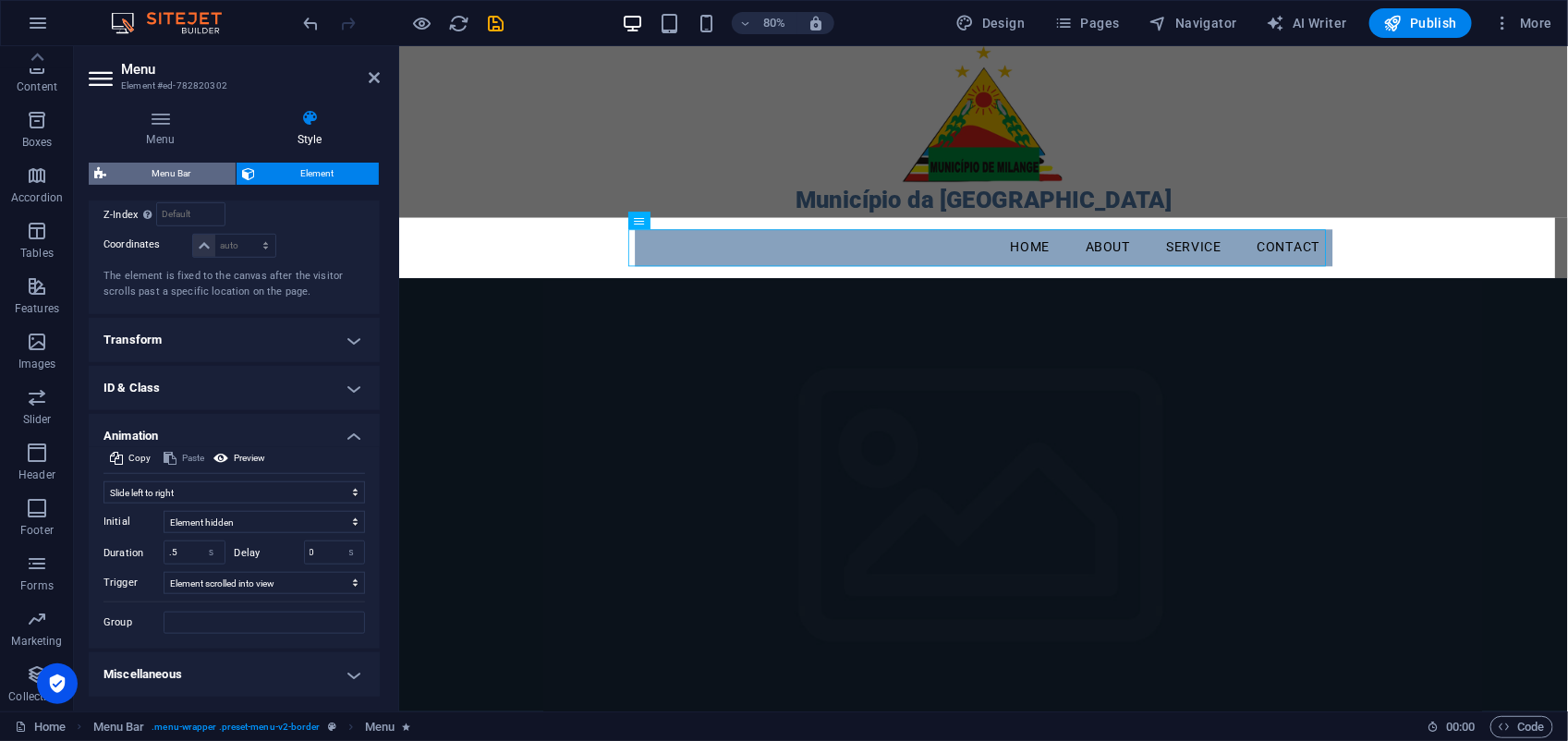select on "rem" 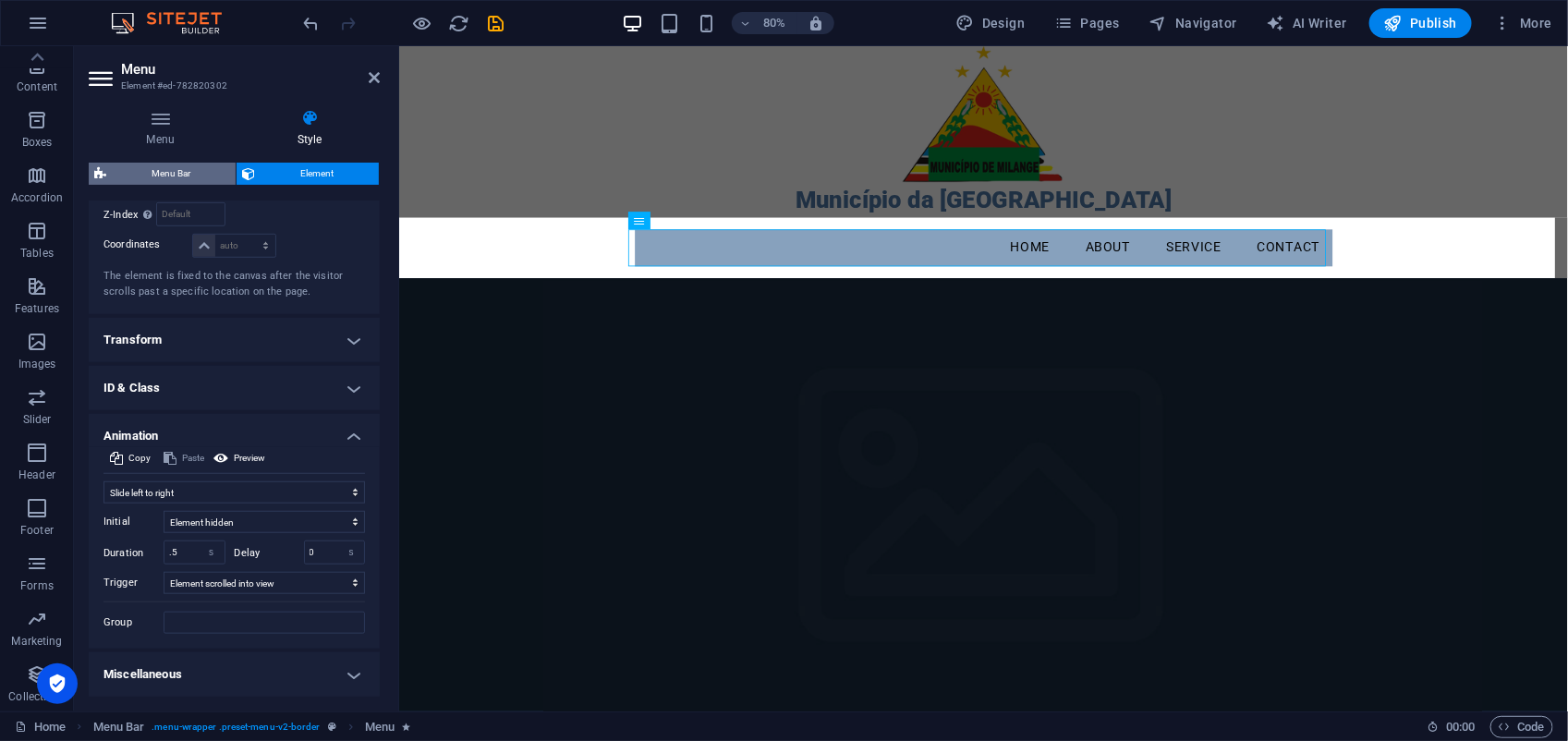 select on "rem" 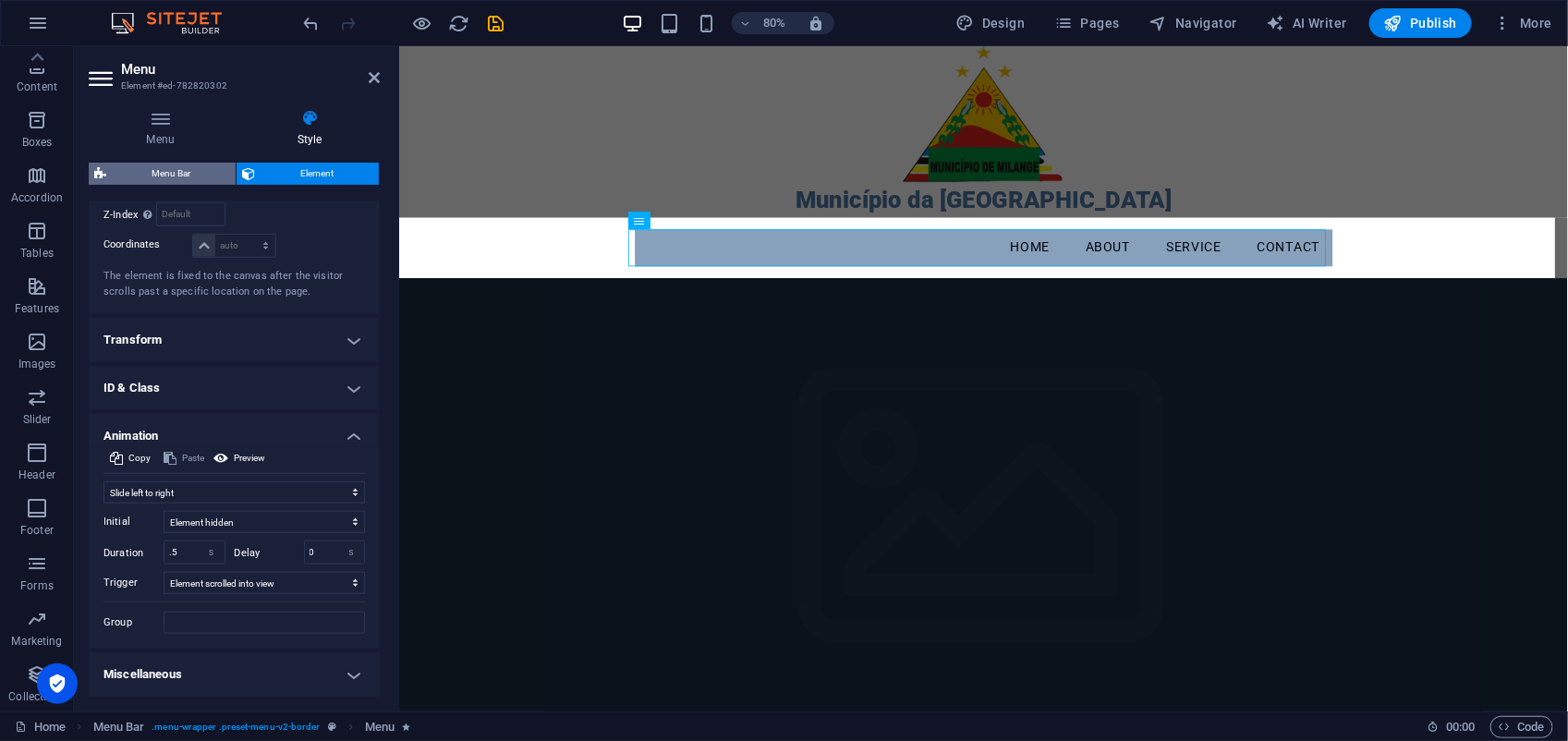 select on "rem" 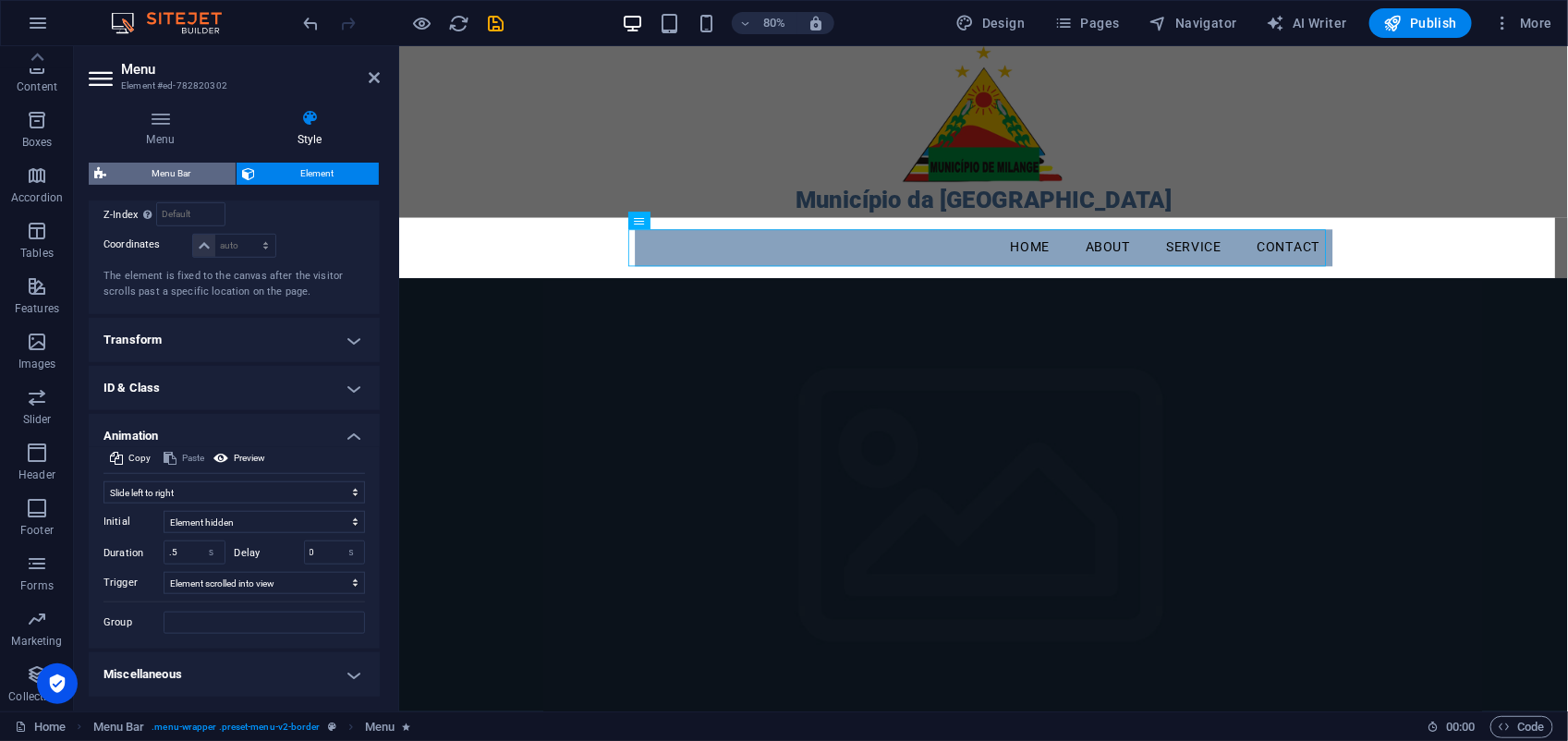 select on "preset-menu-v2-border" 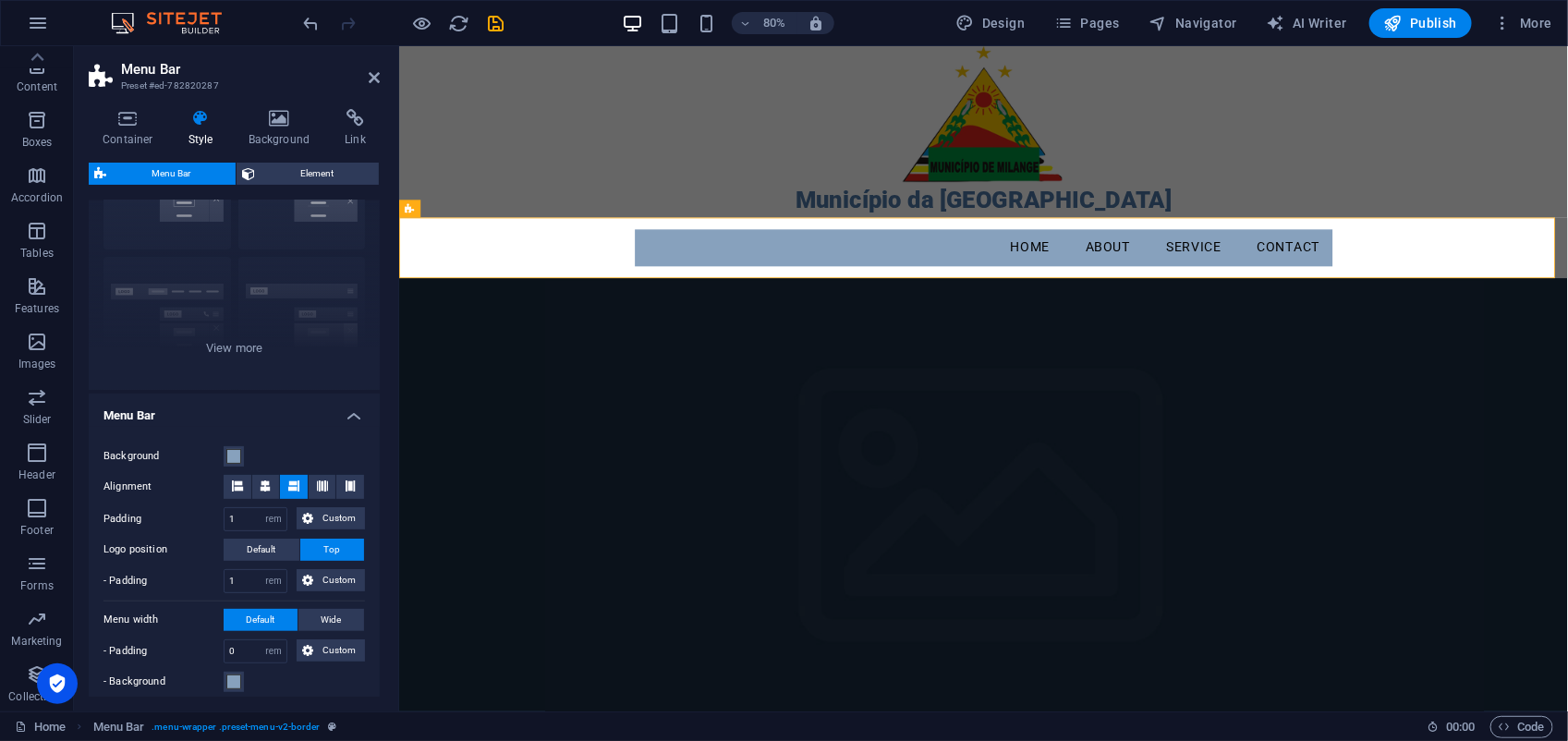 scroll, scrollTop: 0, scrollLeft: 0, axis: both 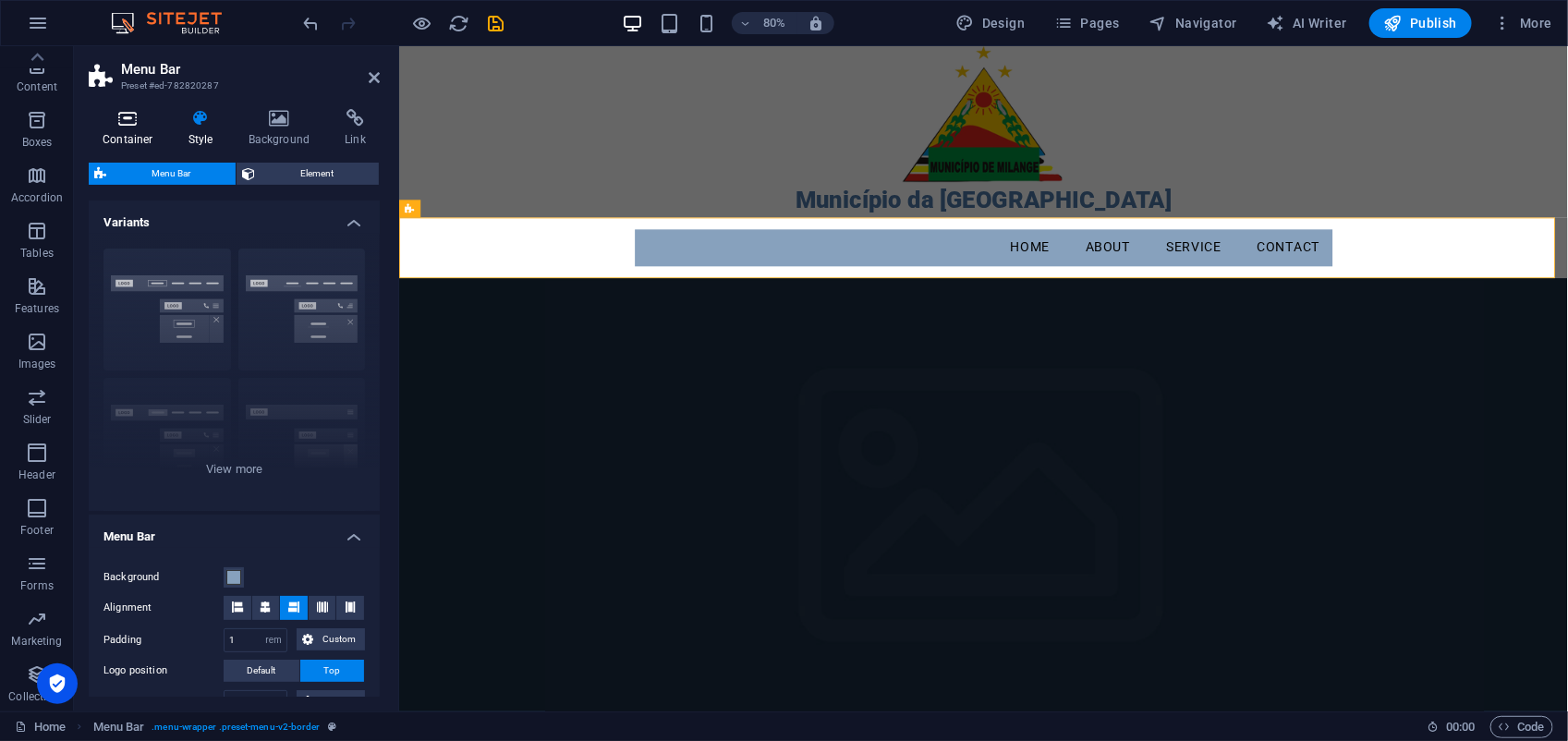 click at bounding box center [128, 118] 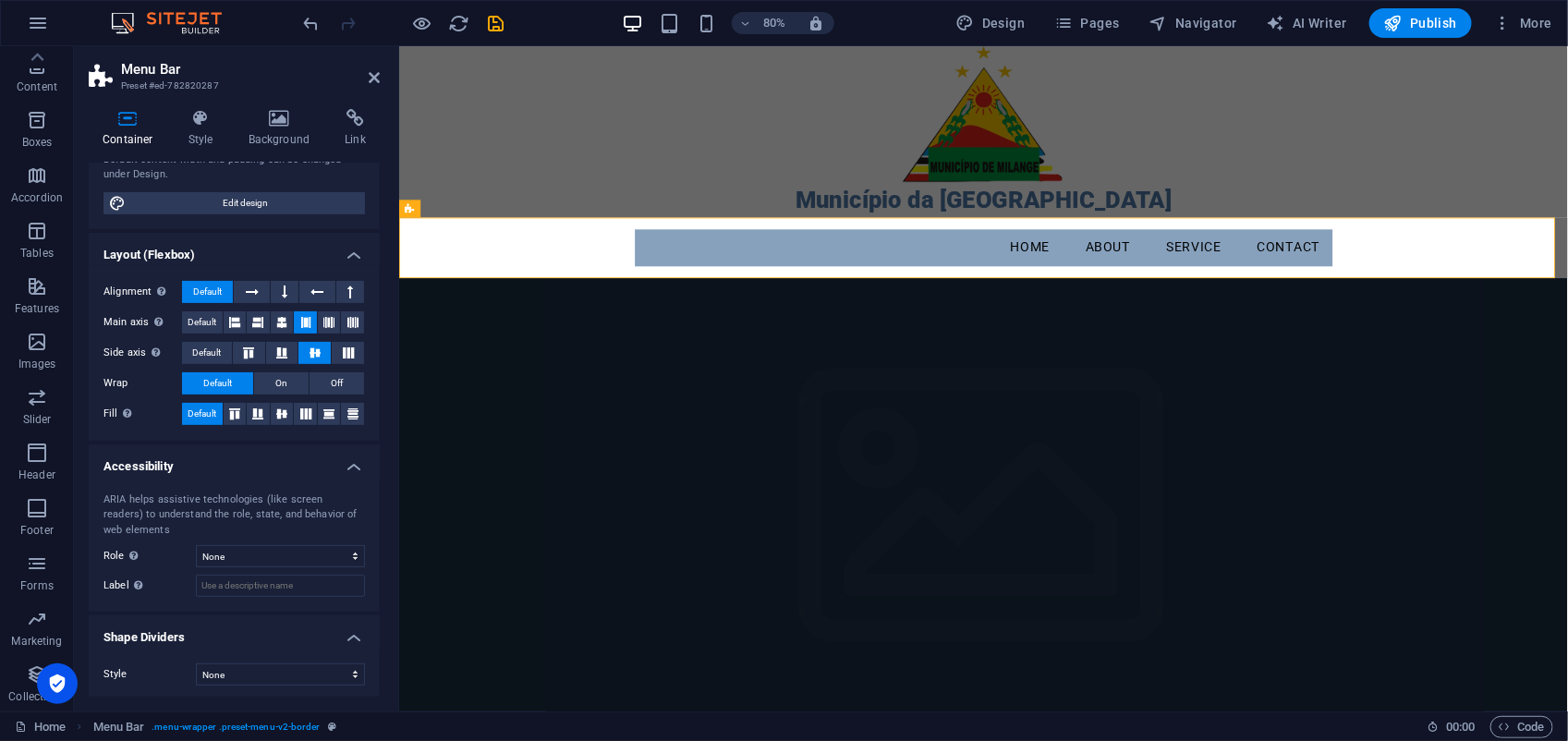 scroll, scrollTop: 181, scrollLeft: 0, axis: vertical 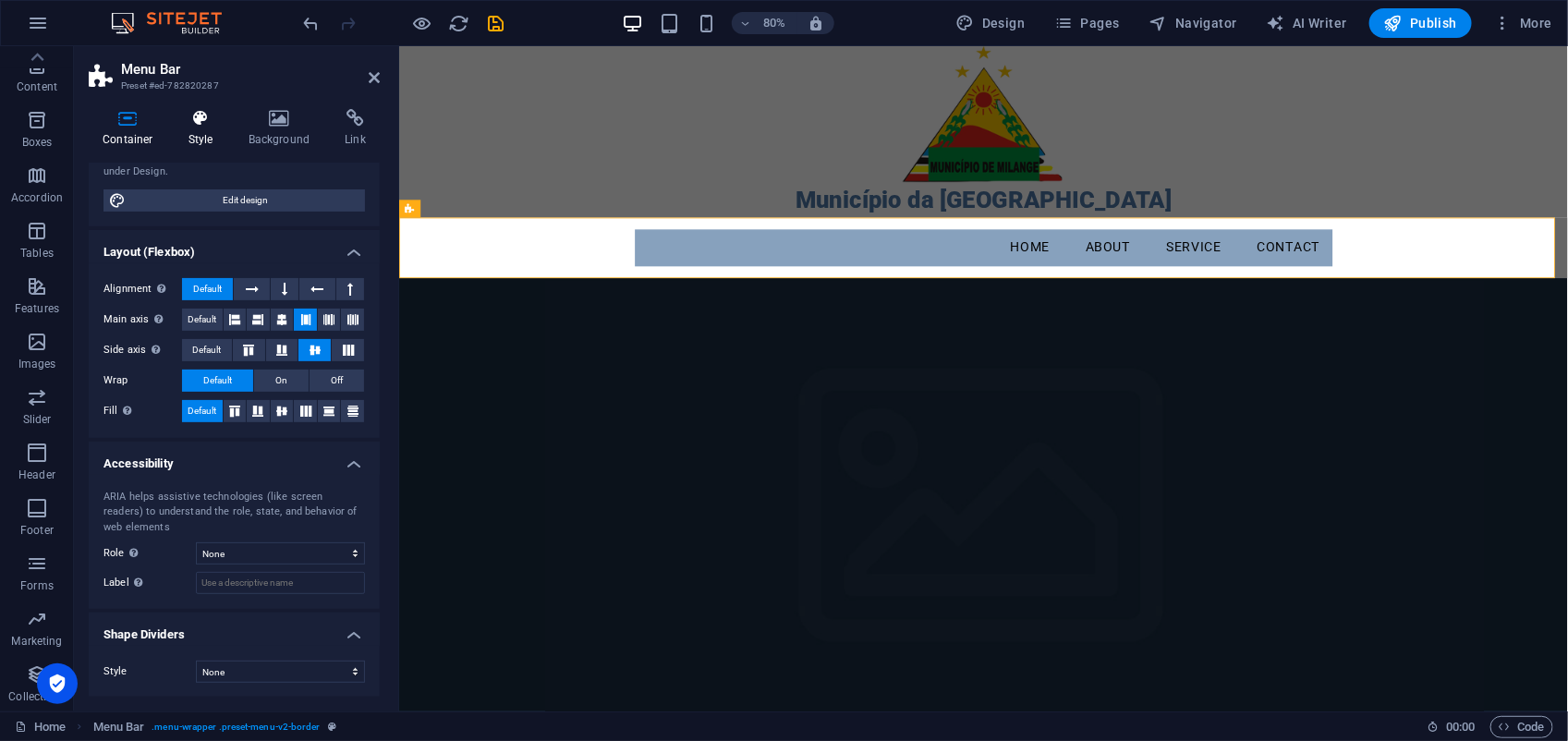 click on "Style" at bounding box center [204, 128] 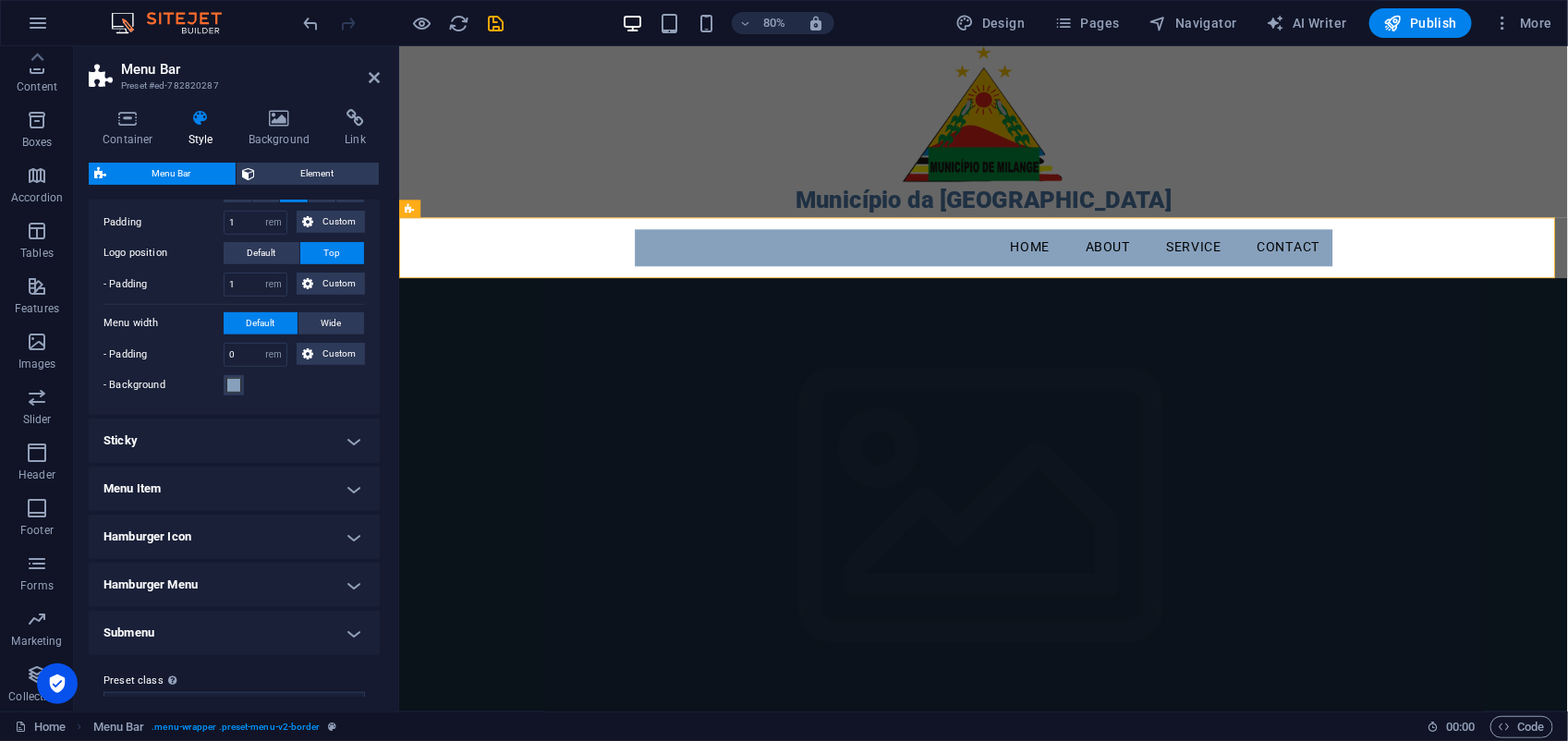 scroll, scrollTop: 449, scrollLeft: 0, axis: vertical 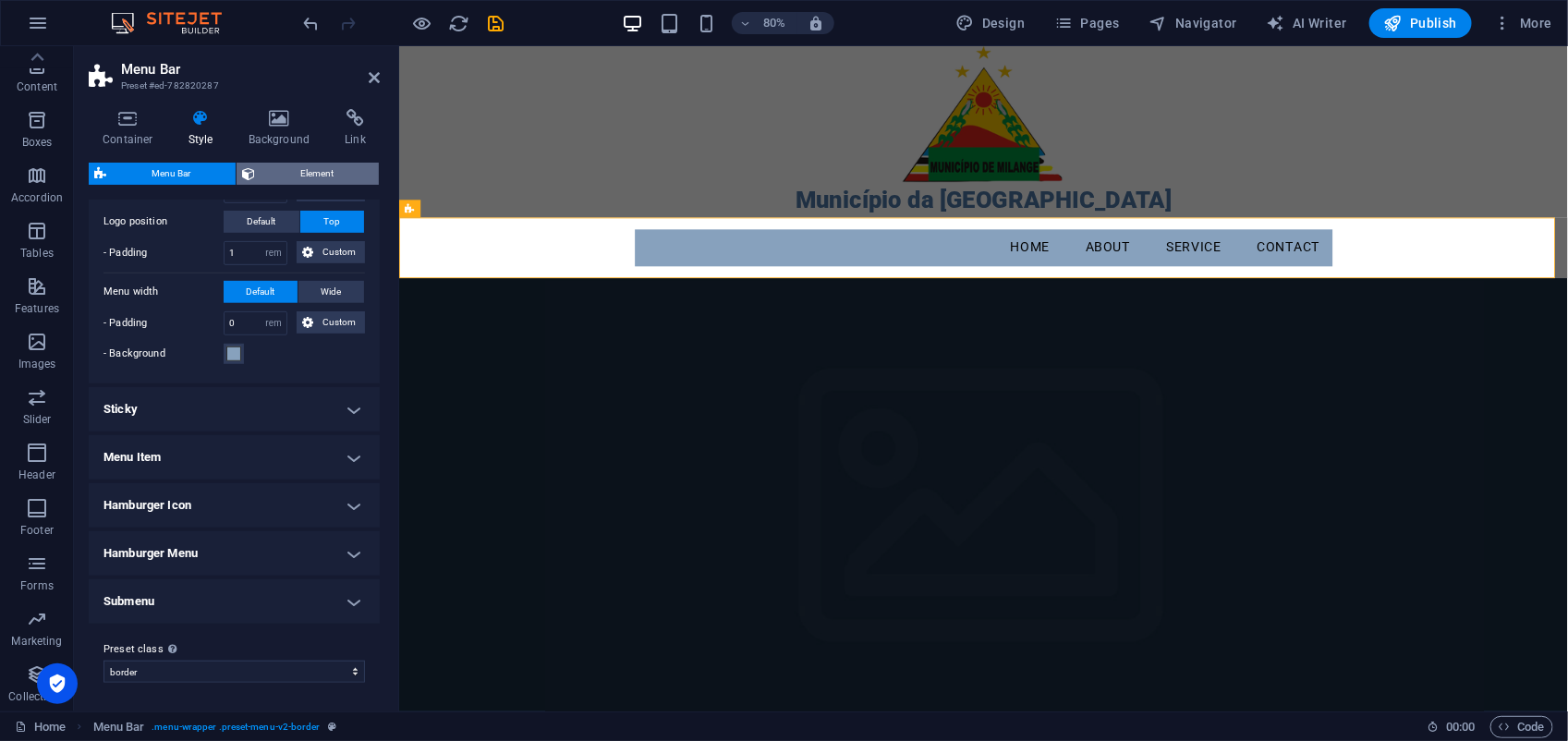 click on "Element" at bounding box center (317, 174) 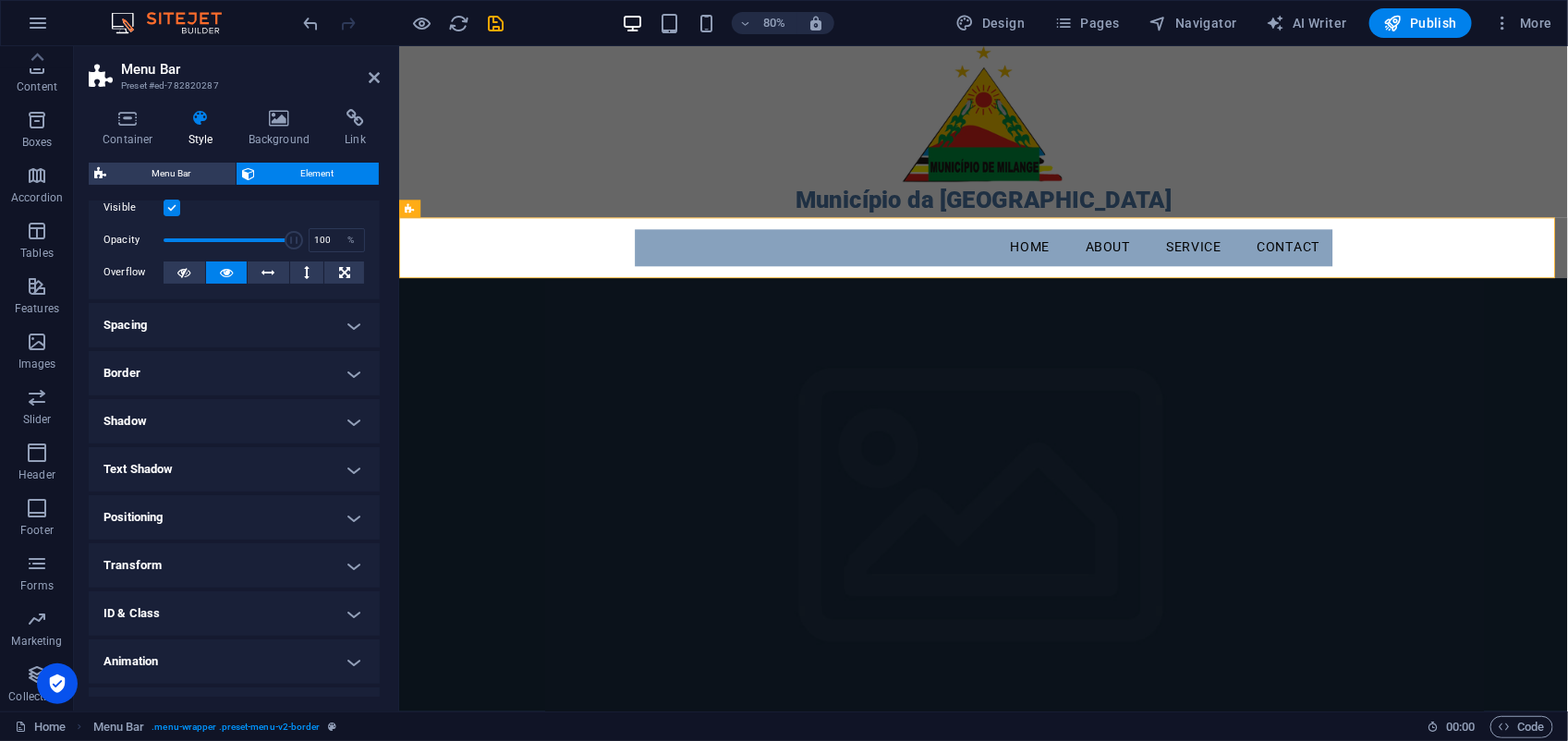 scroll, scrollTop: 89, scrollLeft: 0, axis: vertical 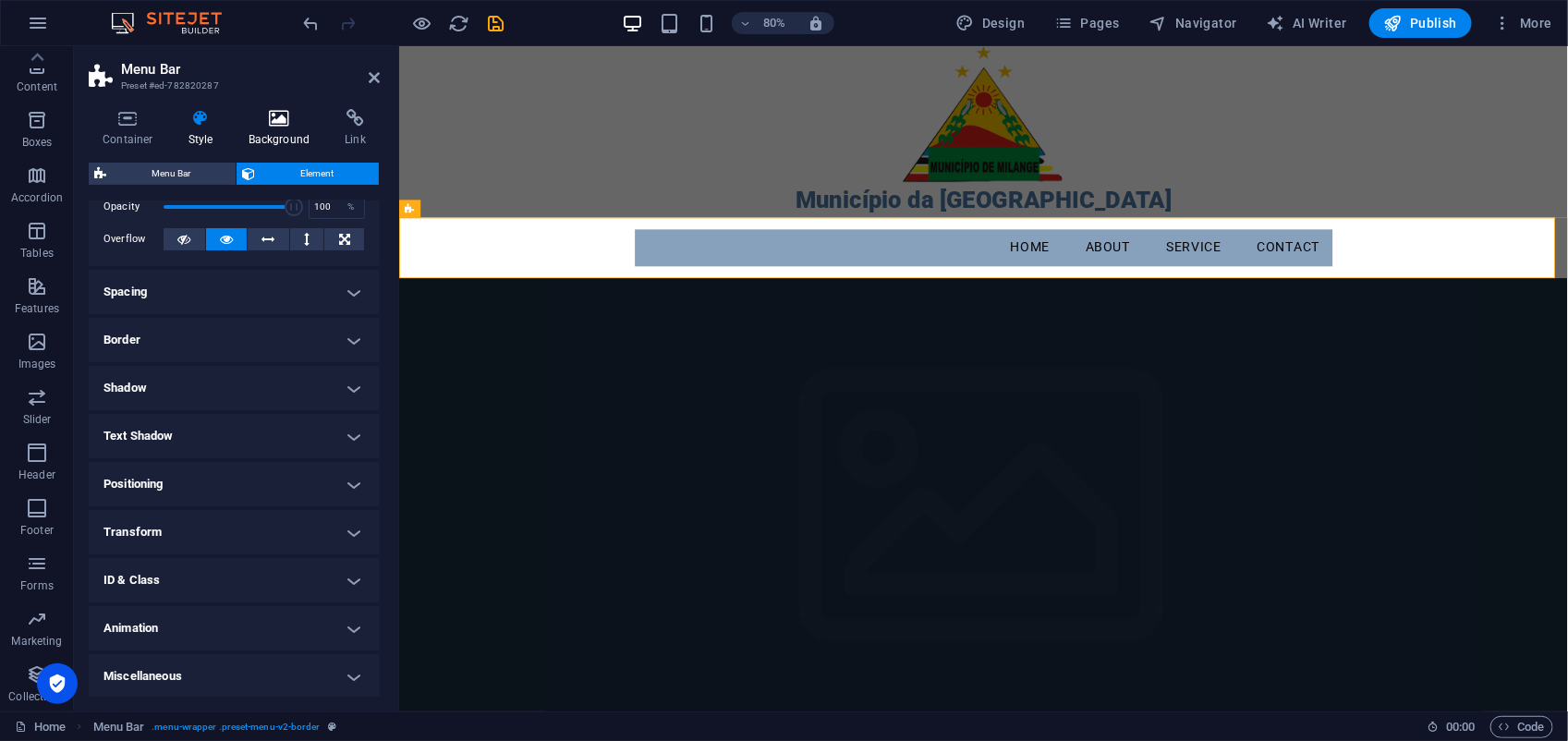 click at bounding box center (279, 118) 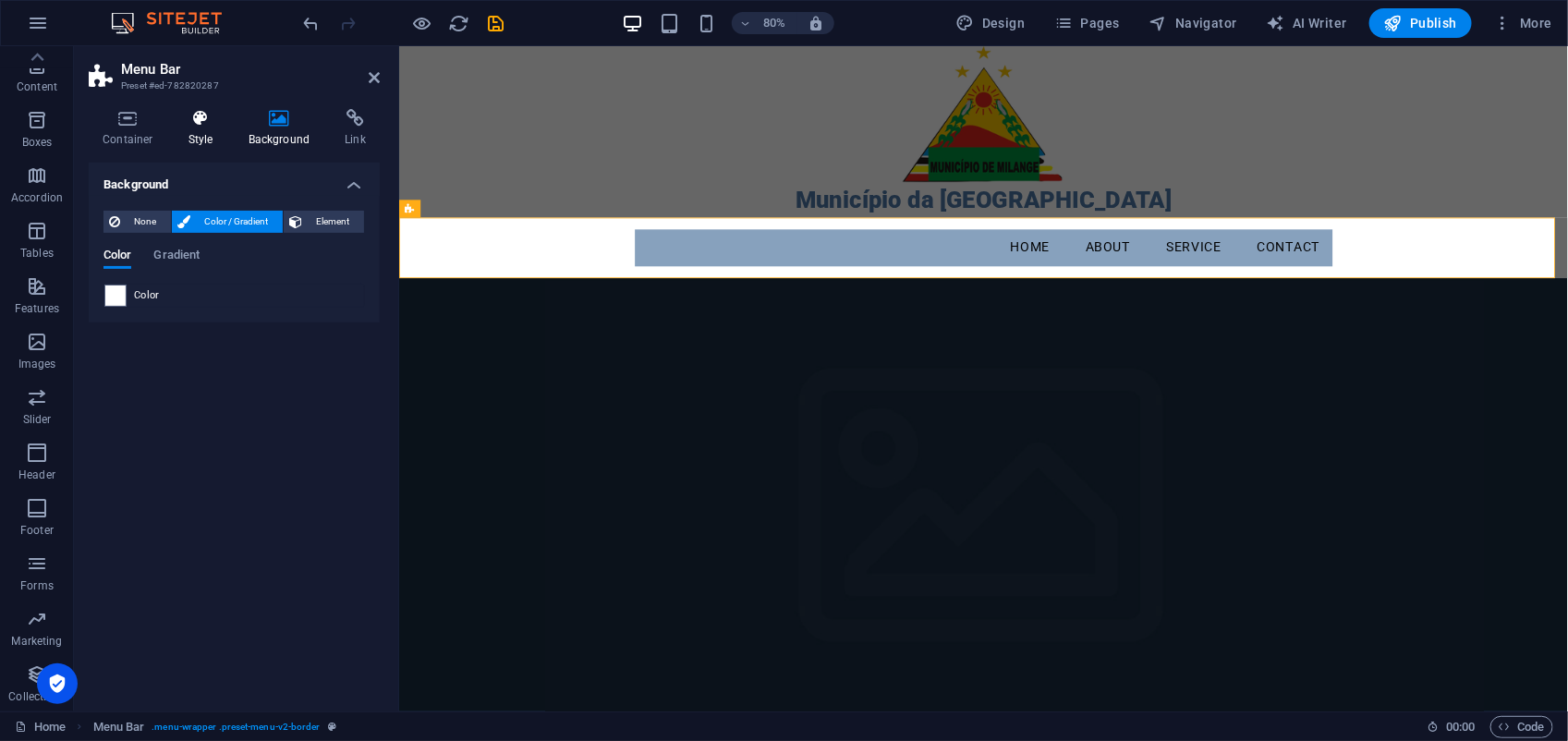 click on "Style" at bounding box center [204, 128] 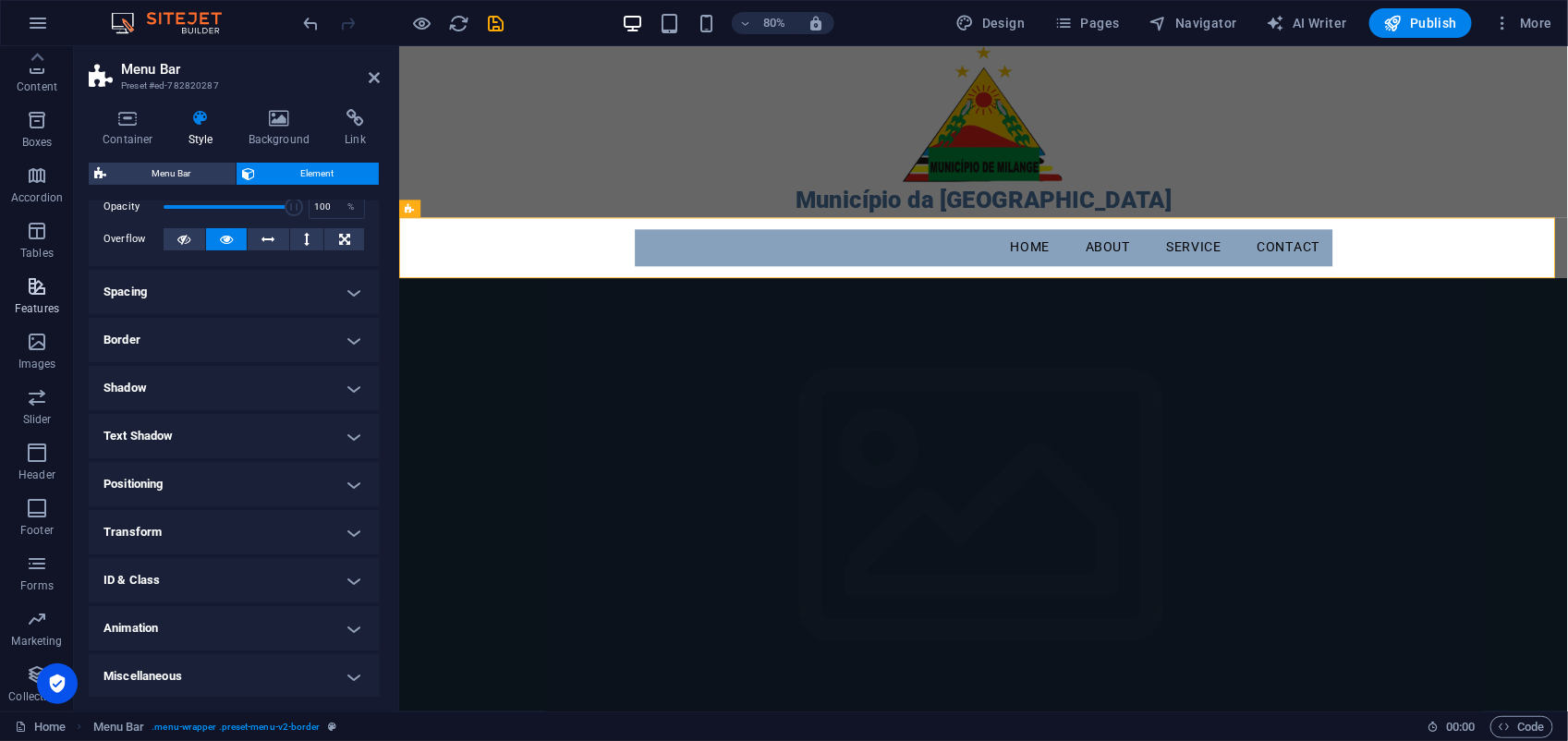 click on "Features" at bounding box center [37, 309] 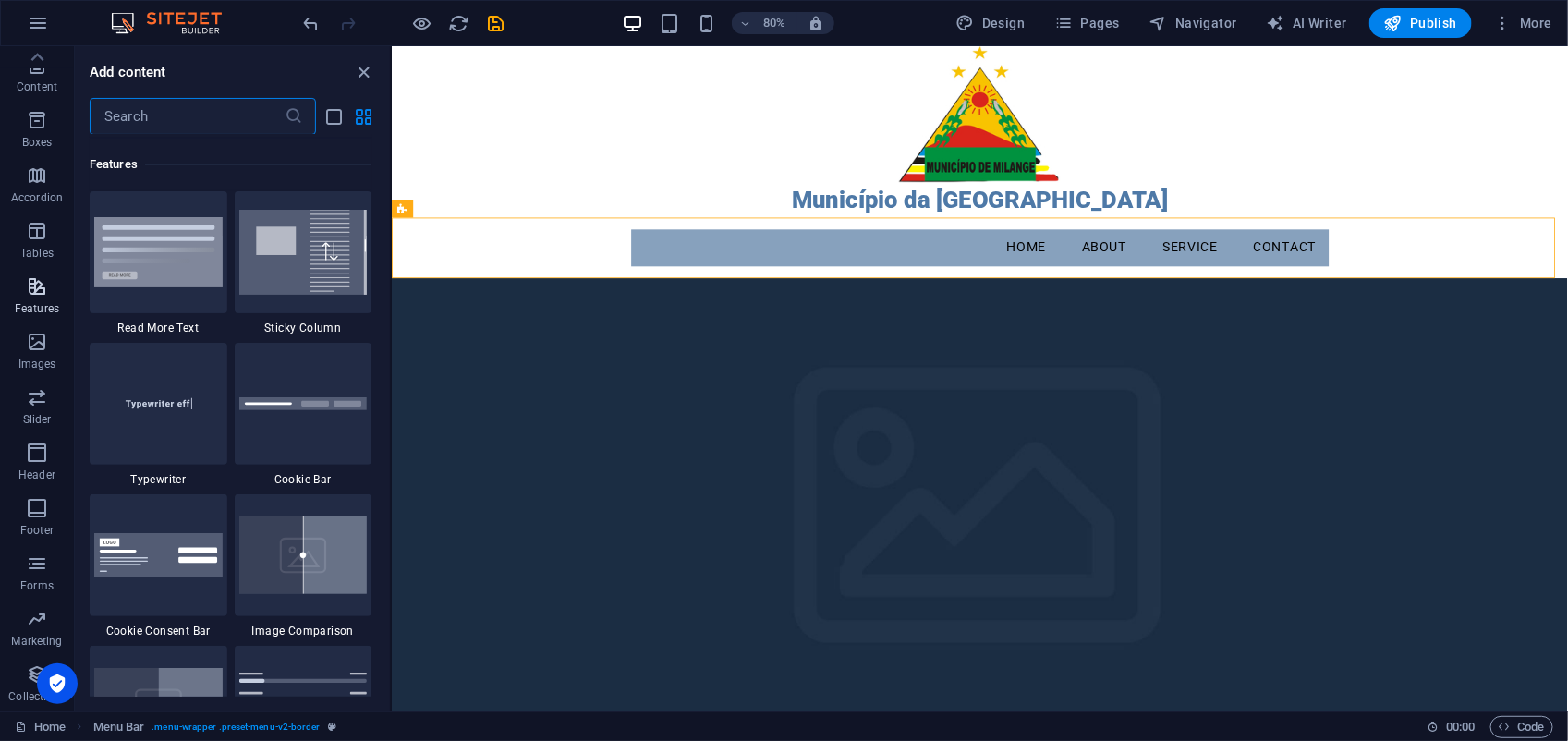 scroll, scrollTop: 7048, scrollLeft: 0, axis: vertical 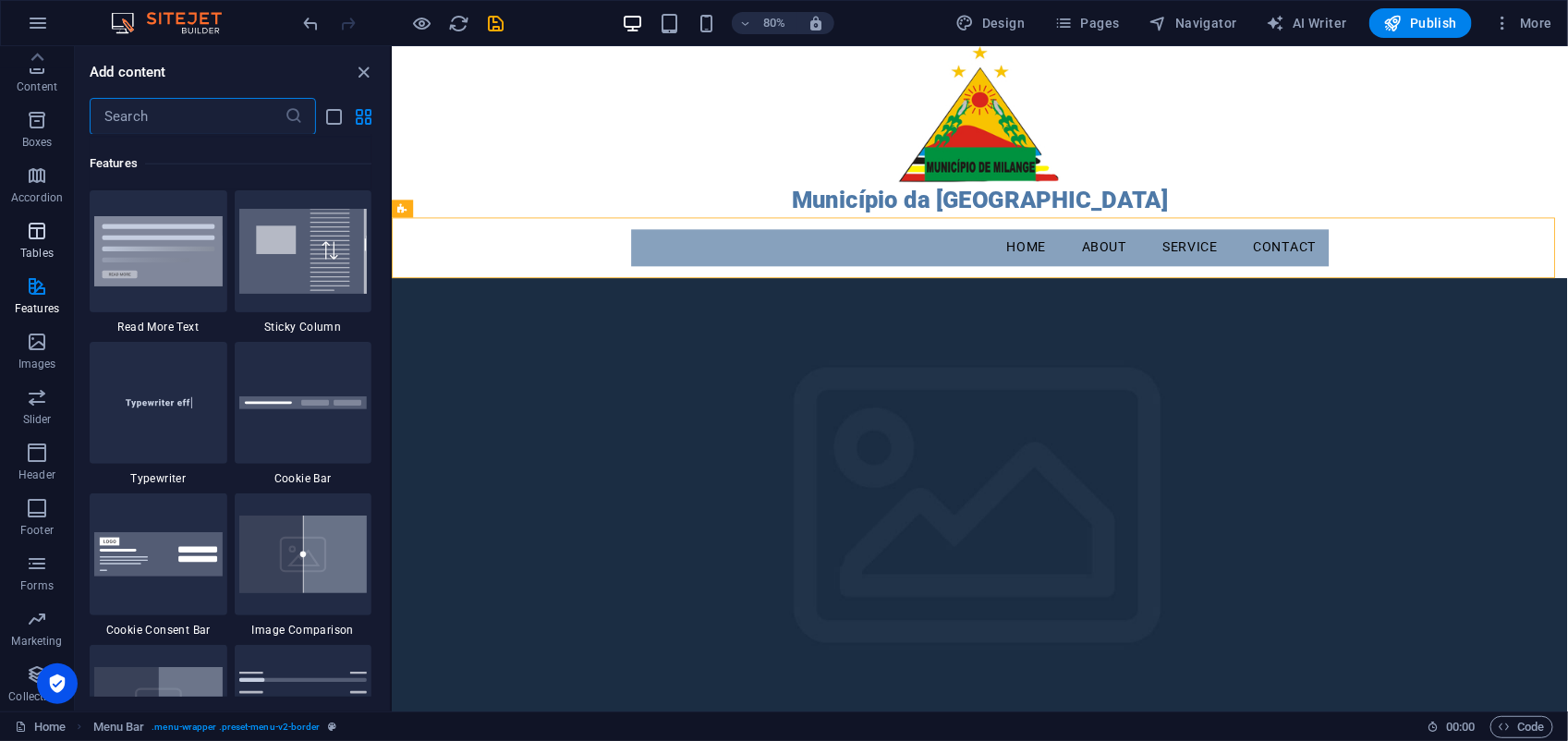 click on "Tables" at bounding box center [37, 253] 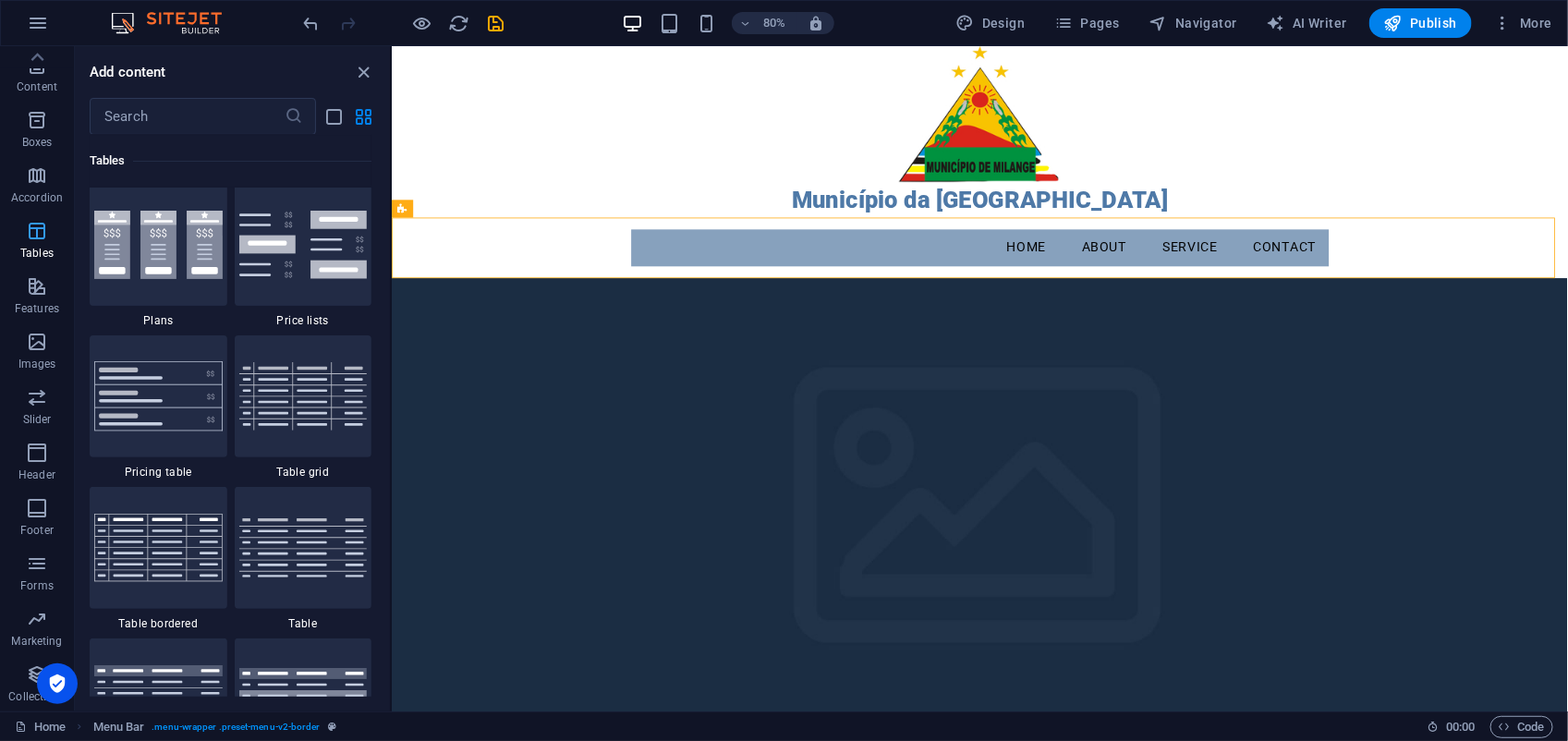 scroll, scrollTop: 6247, scrollLeft: 0, axis: vertical 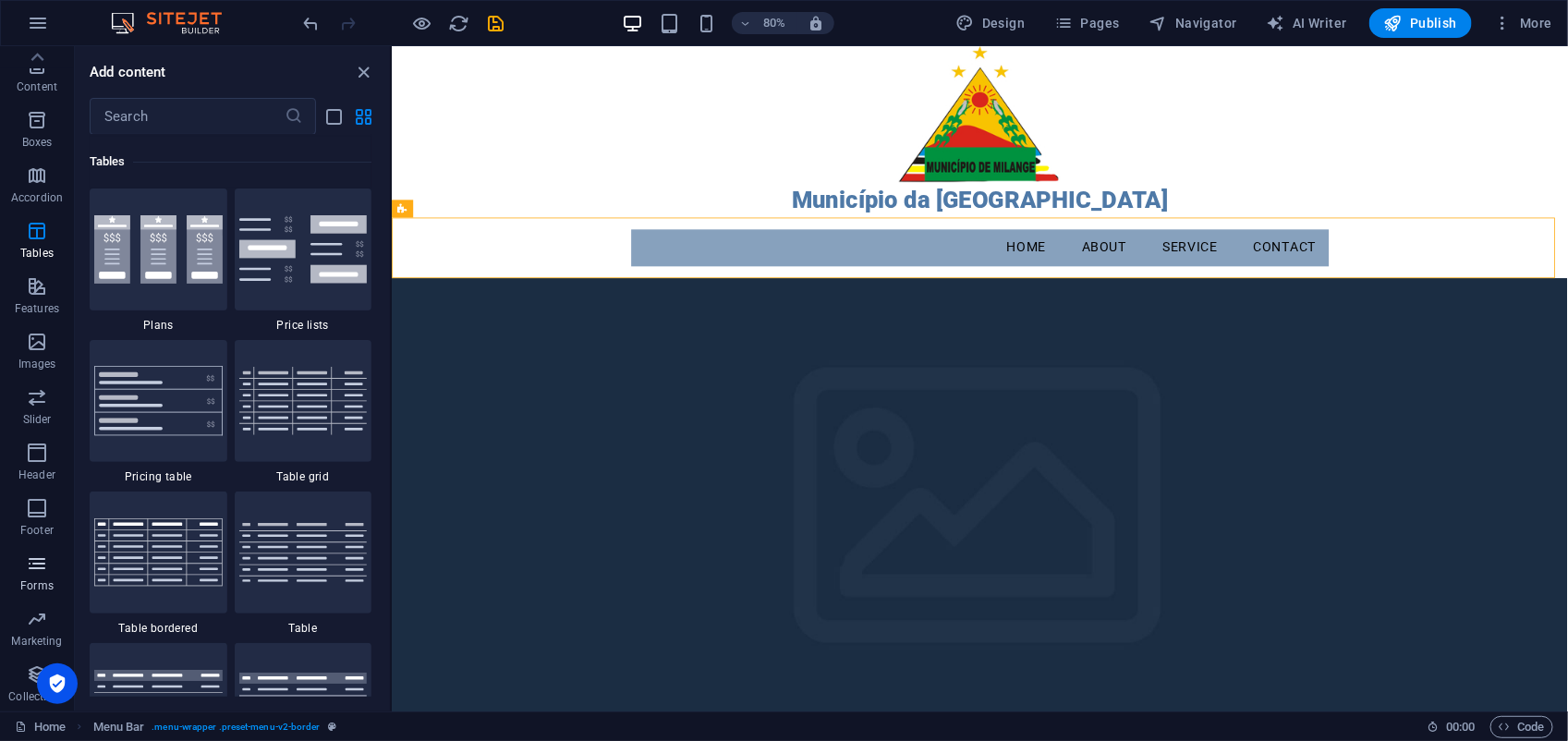 click at bounding box center [37, 564] 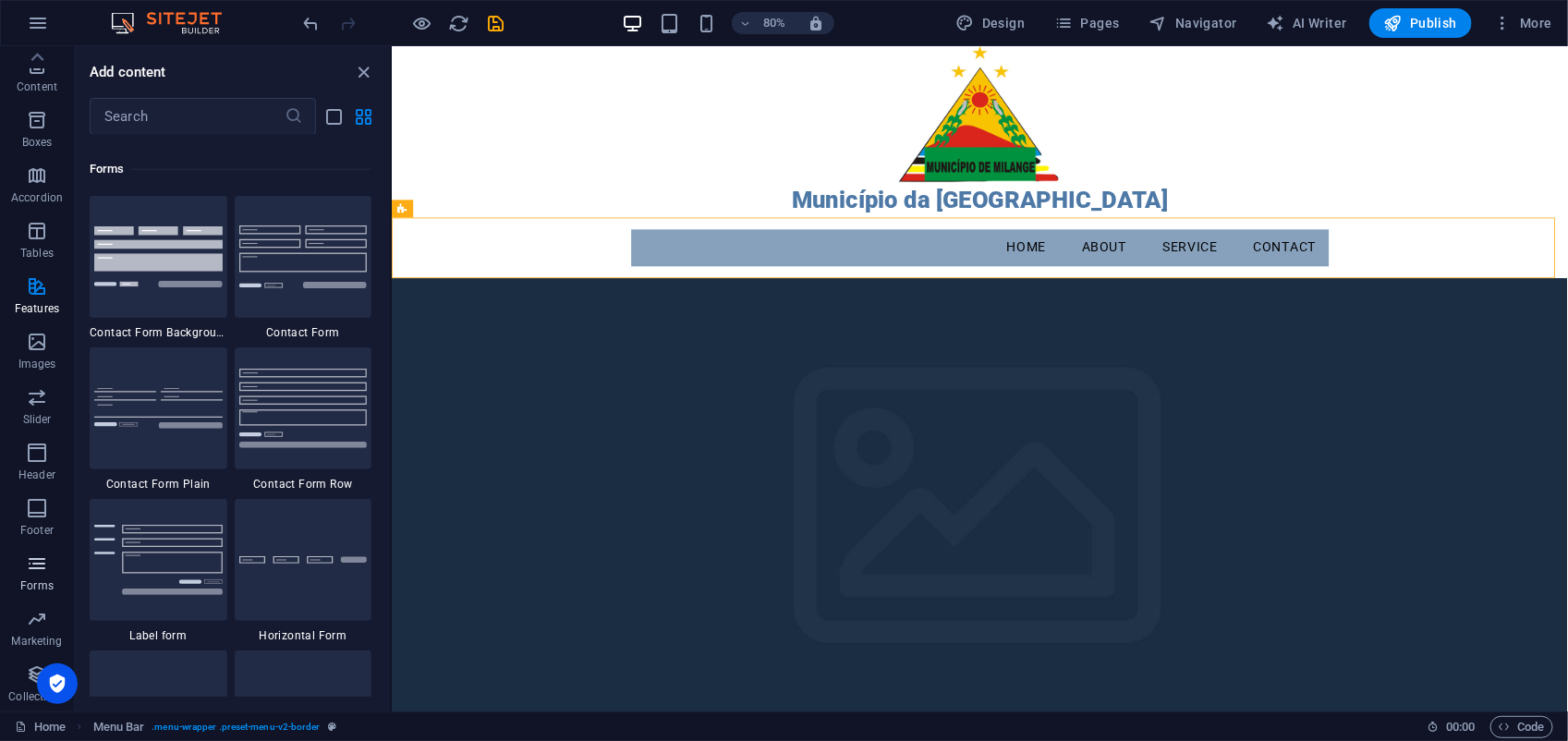 scroll, scrollTop: 13335, scrollLeft: 0, axis: vertical 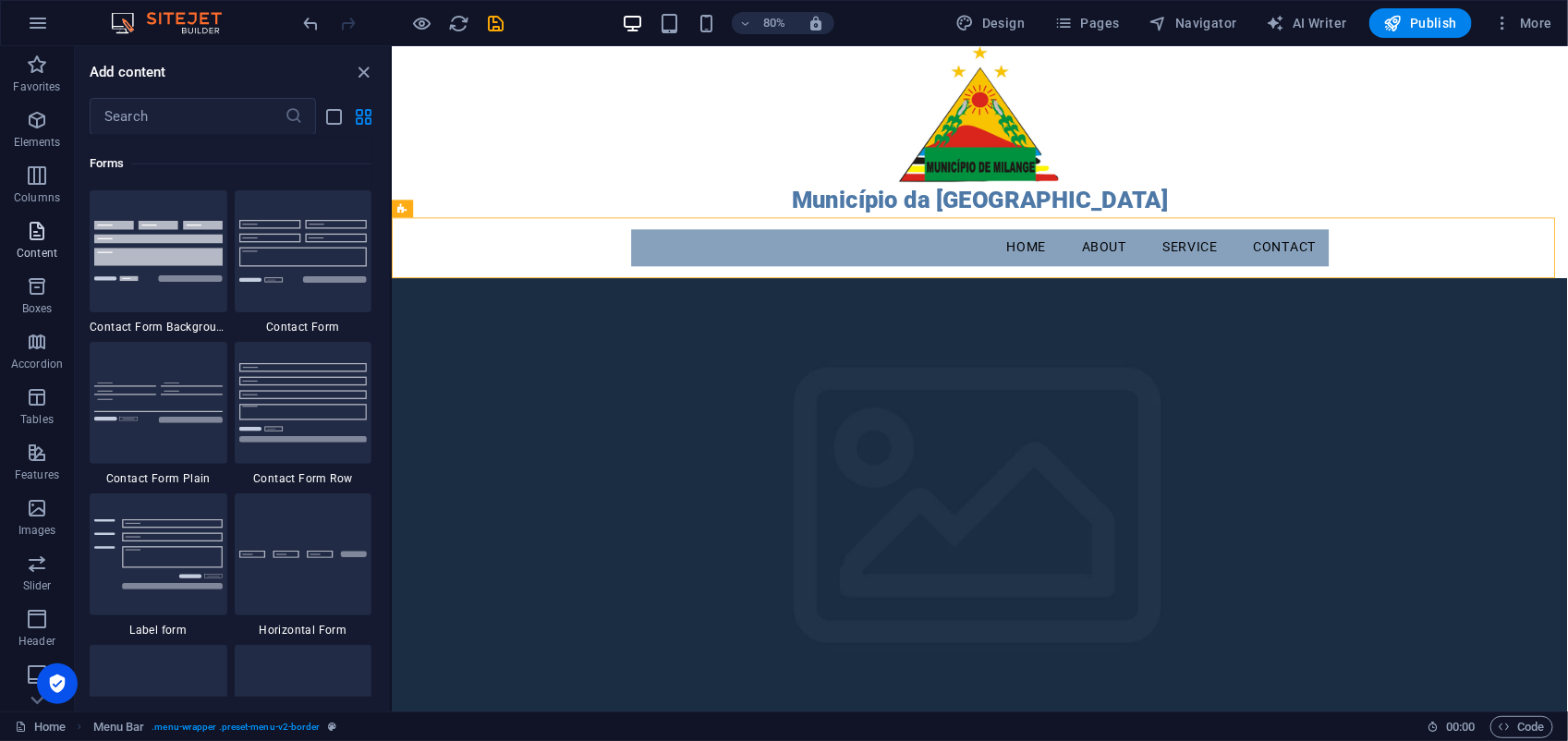 click at bounding box center (37, 231) 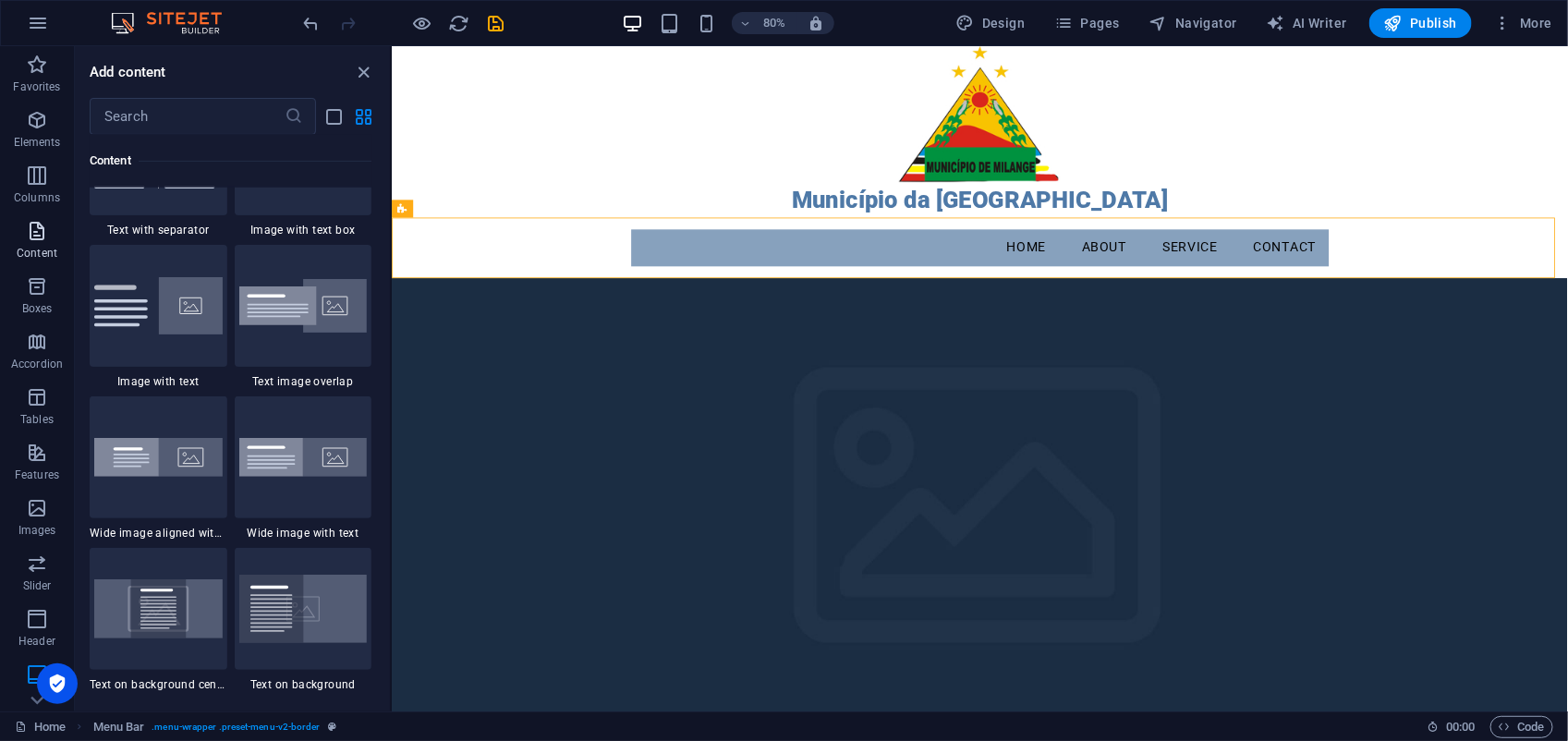 scroll, scrollTop: 3231, scrollLeft: 0, axis: vertical 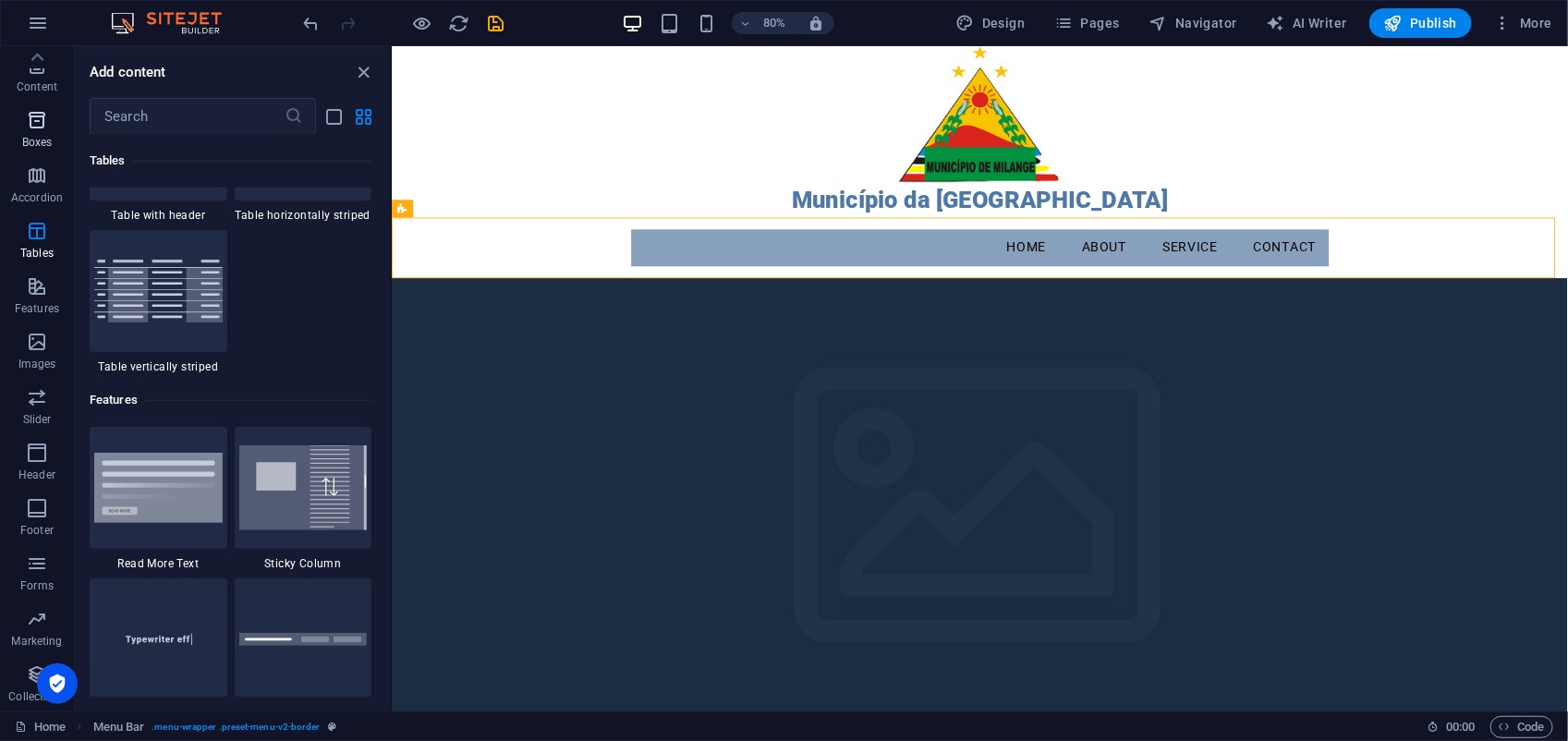click at bounding box center [37, 120] 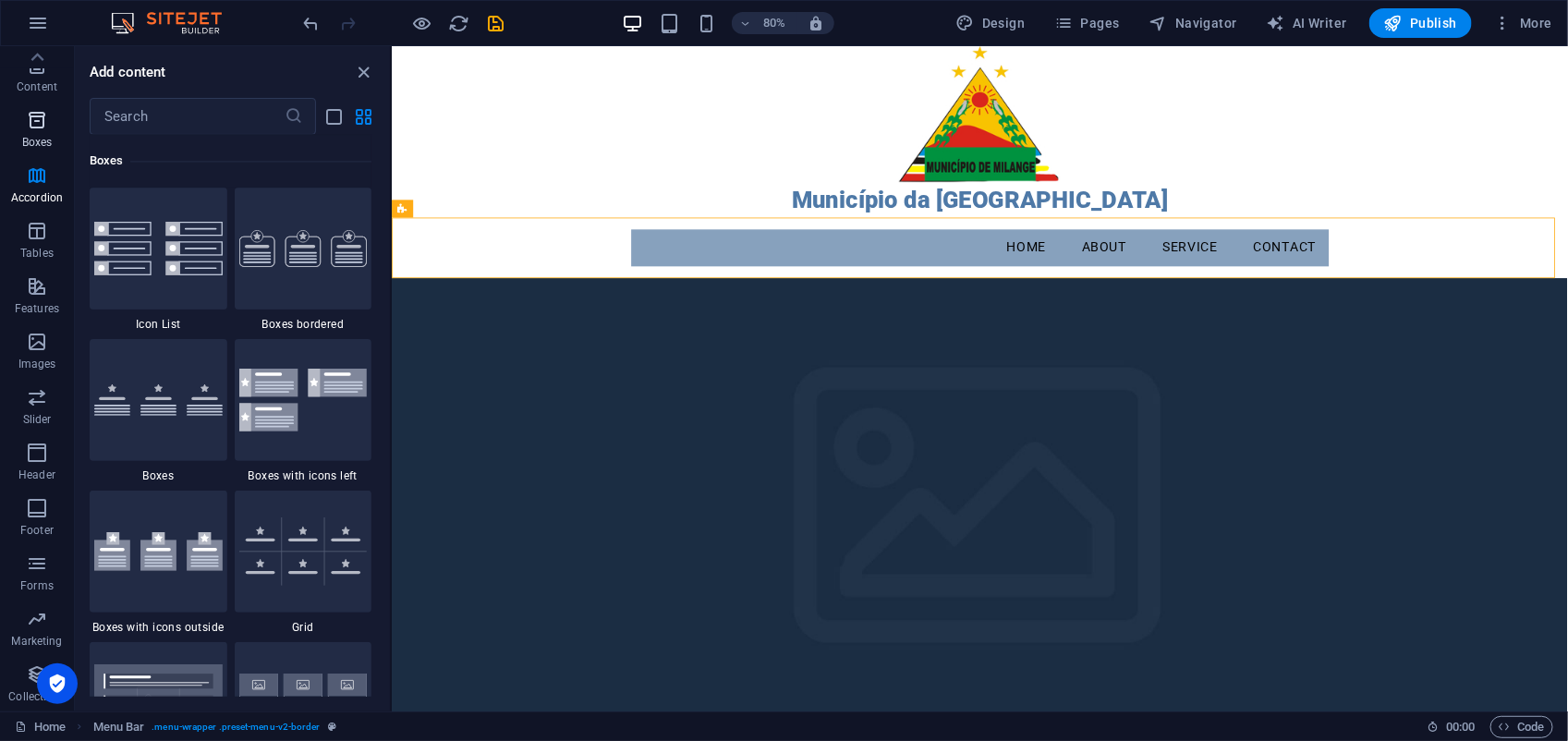scroll, scrollTop: 4944, scrollLeft: 0, axis: vertical 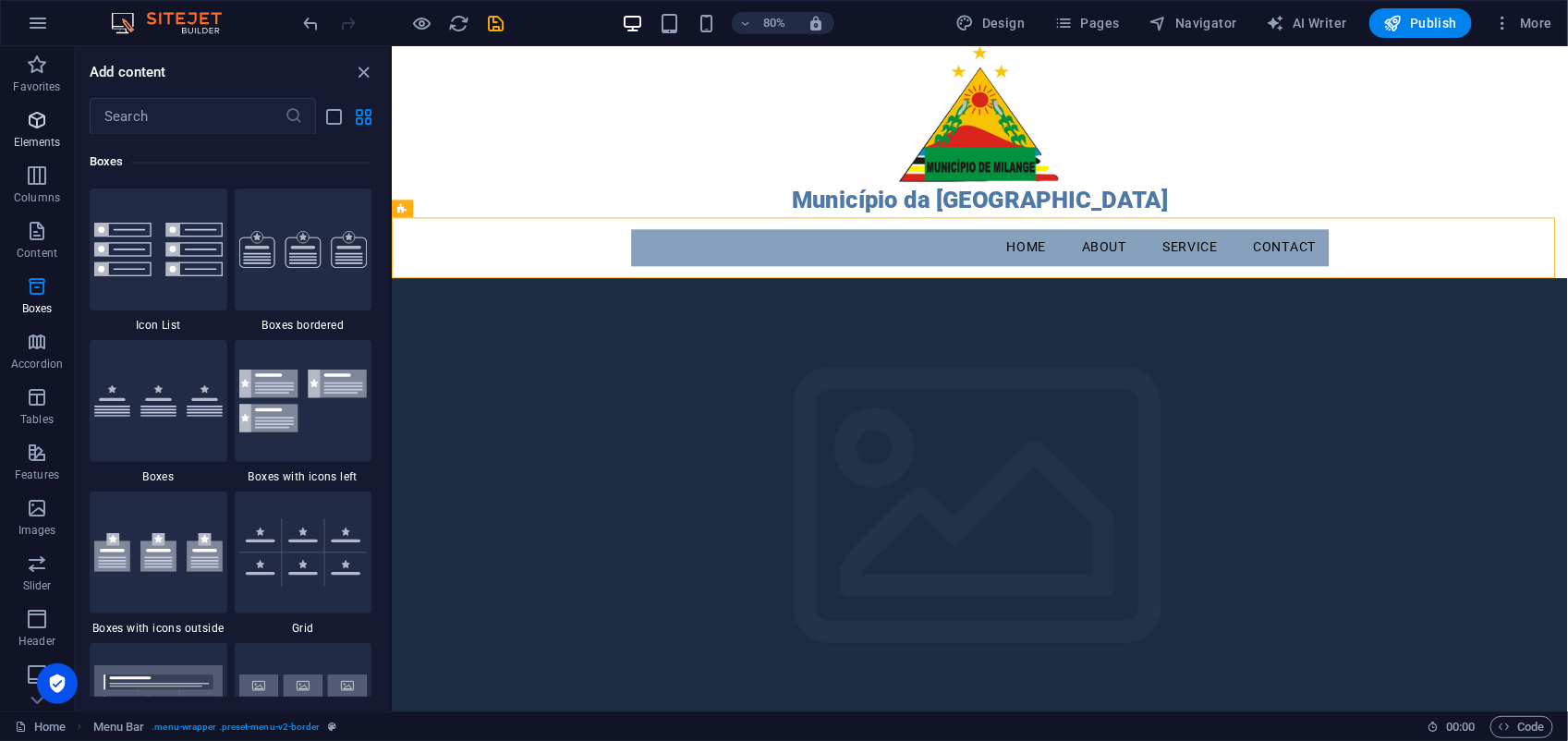 click on "Elements" at bounding box center [37, 142] 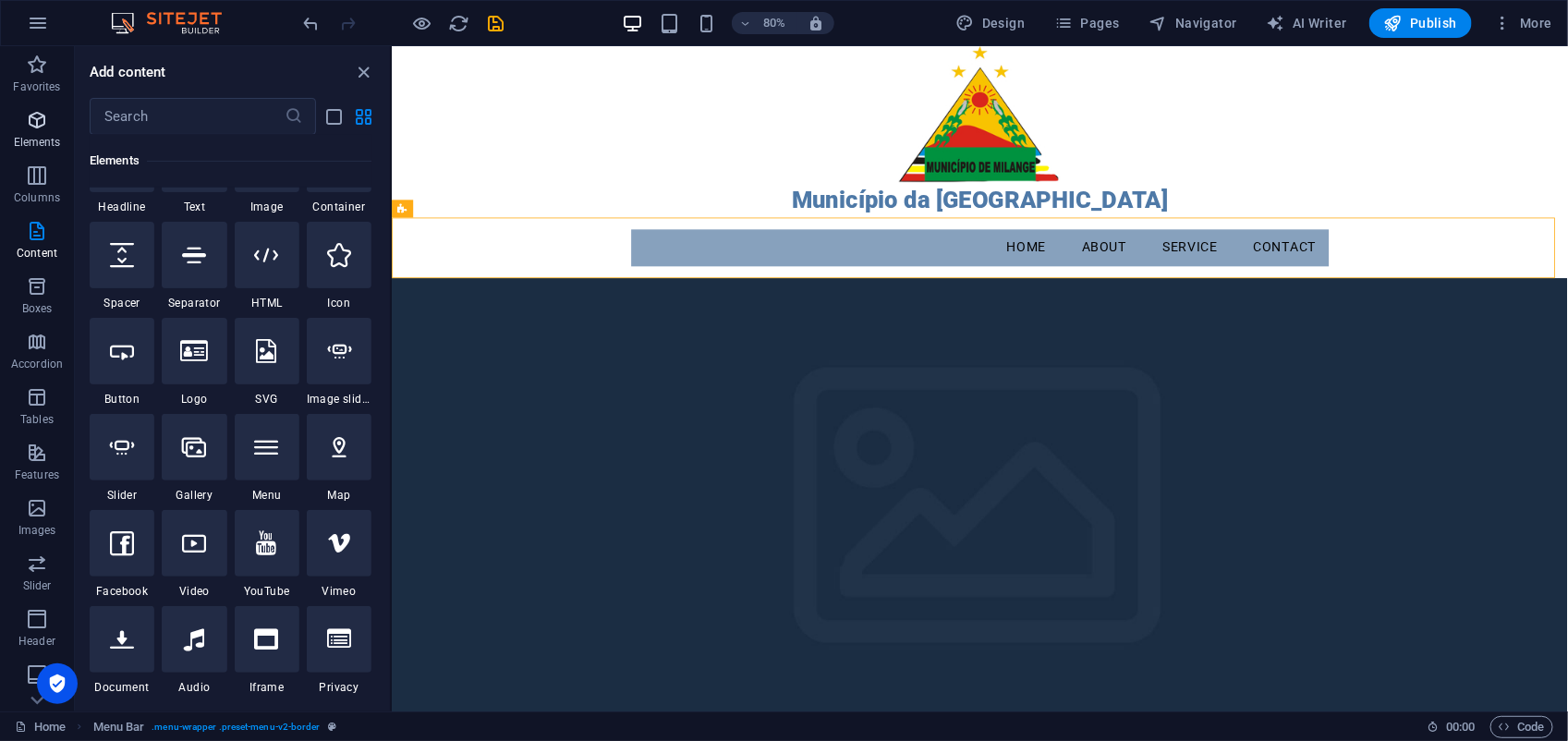 scroll, scrollTop: 197, scrollLeft: 0, axis: vertical 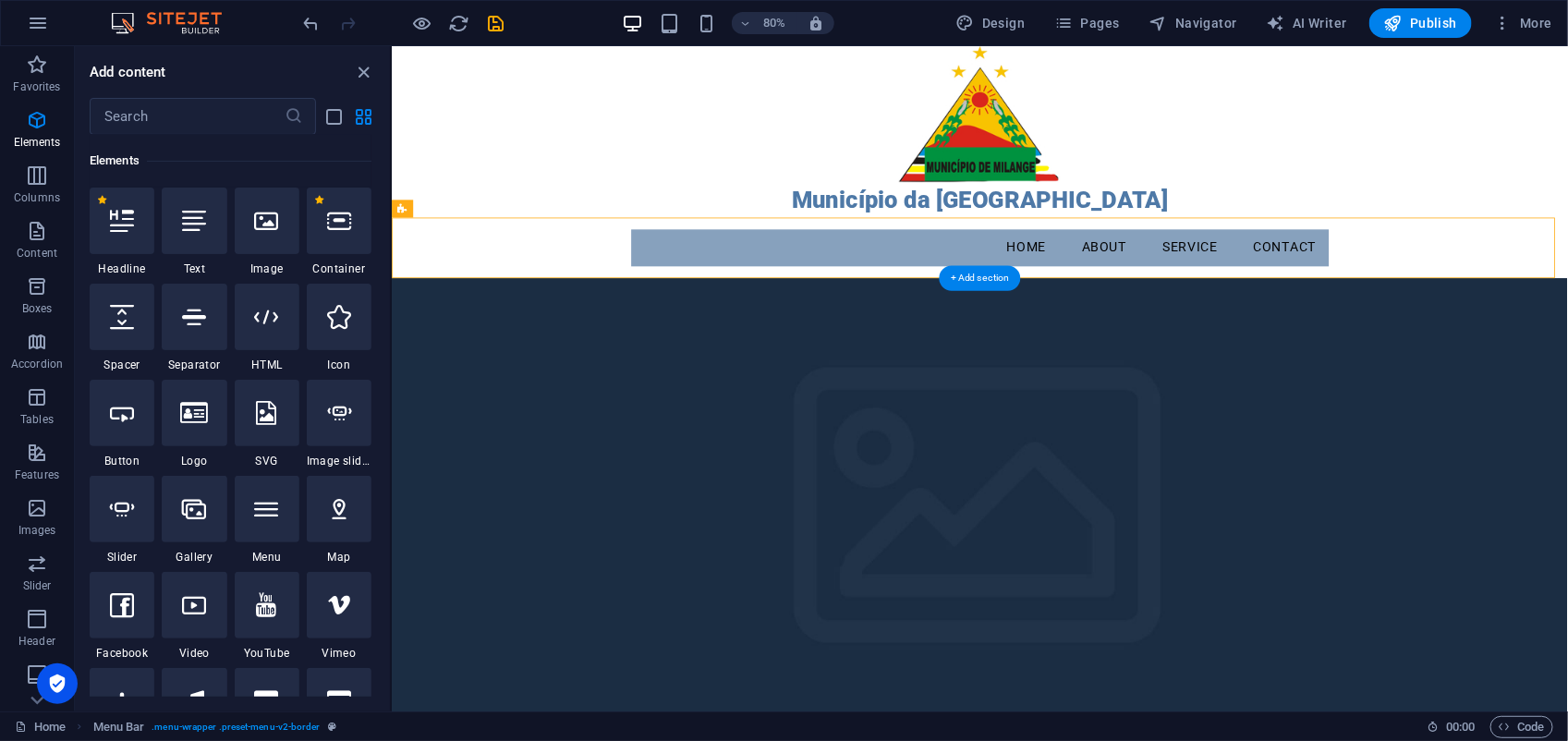 click at bounding box center (1125, 640) 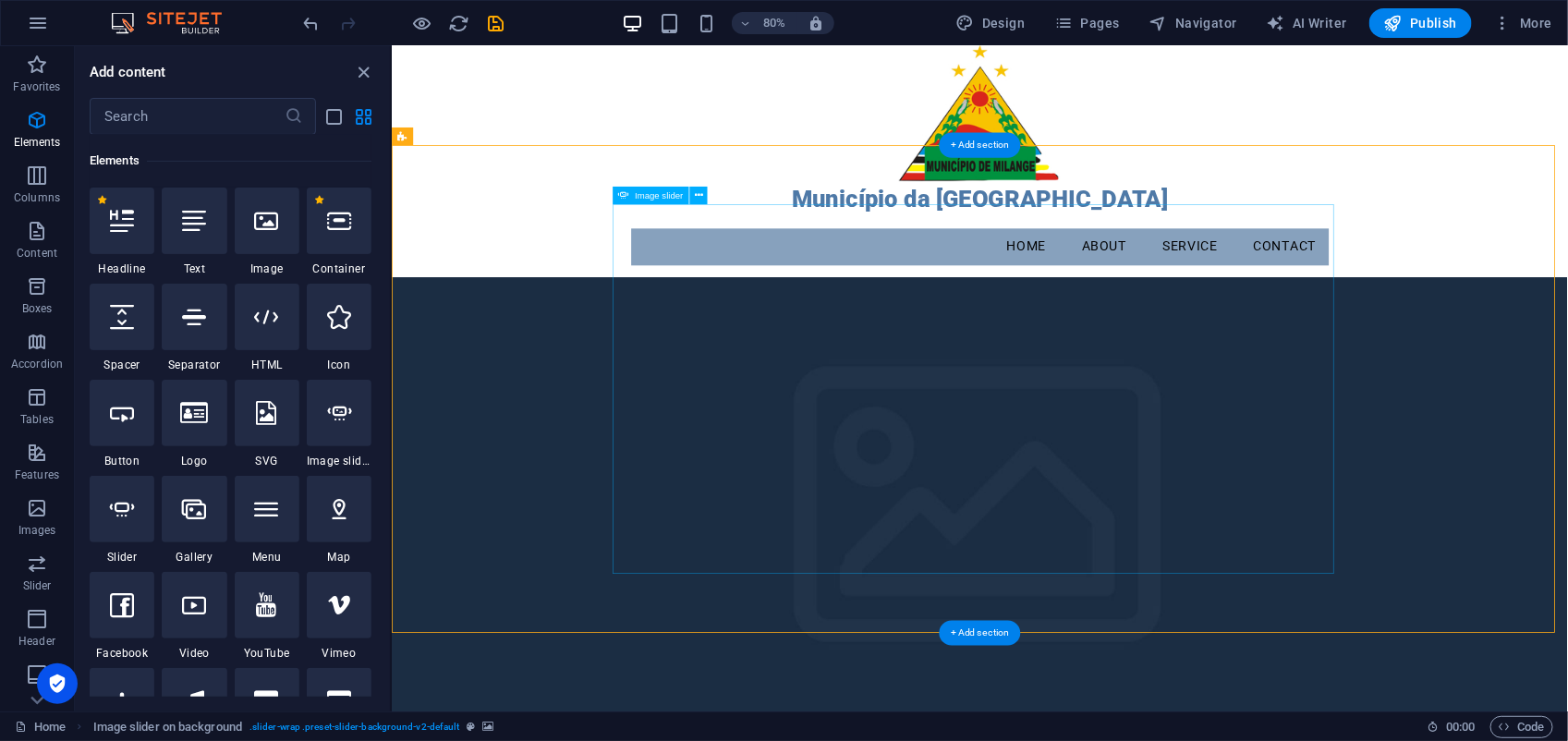 scroll, scrollTop: 0, scrollLeft: 0, axis: both 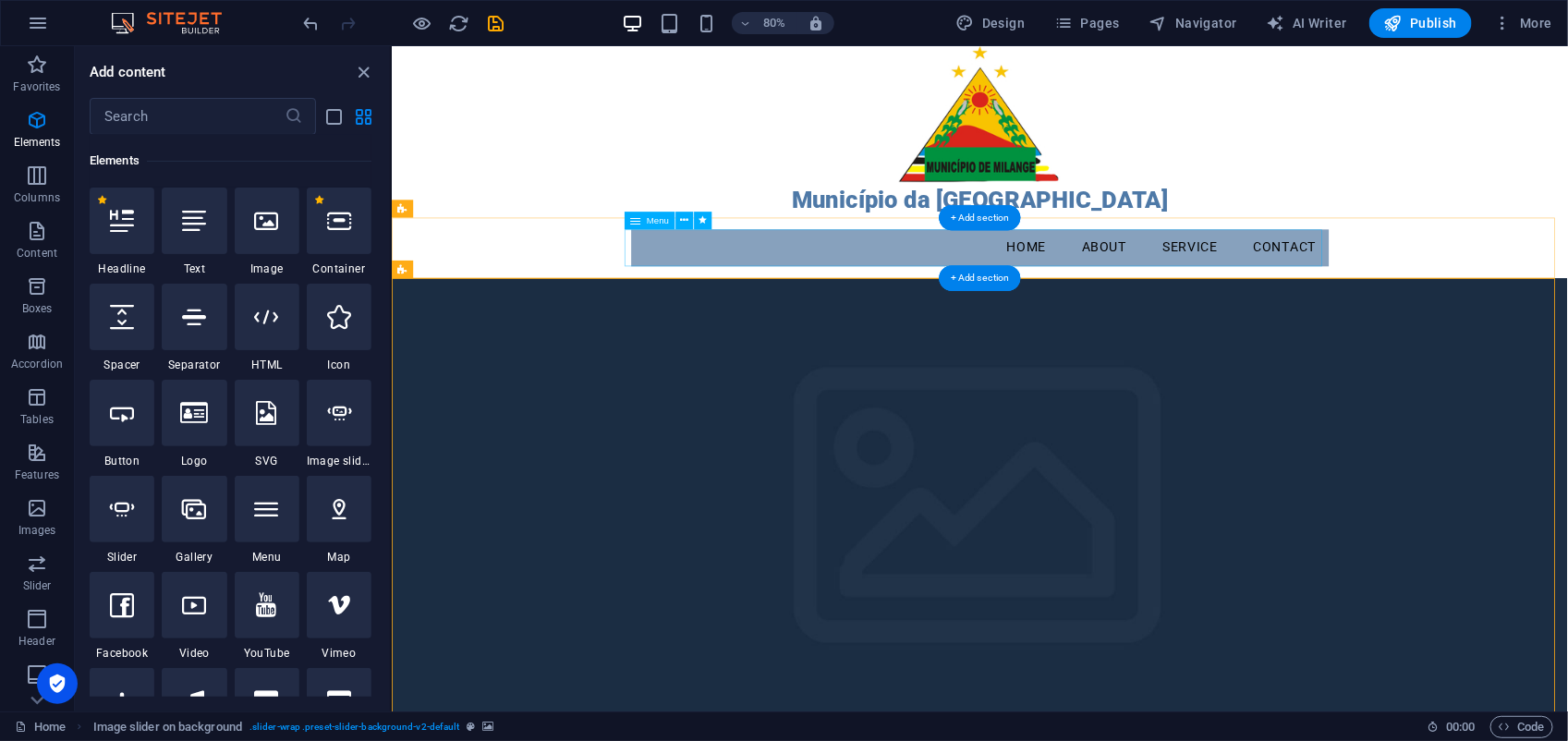 click on "Home About Service Contact" at bounding box center [1126, 298] 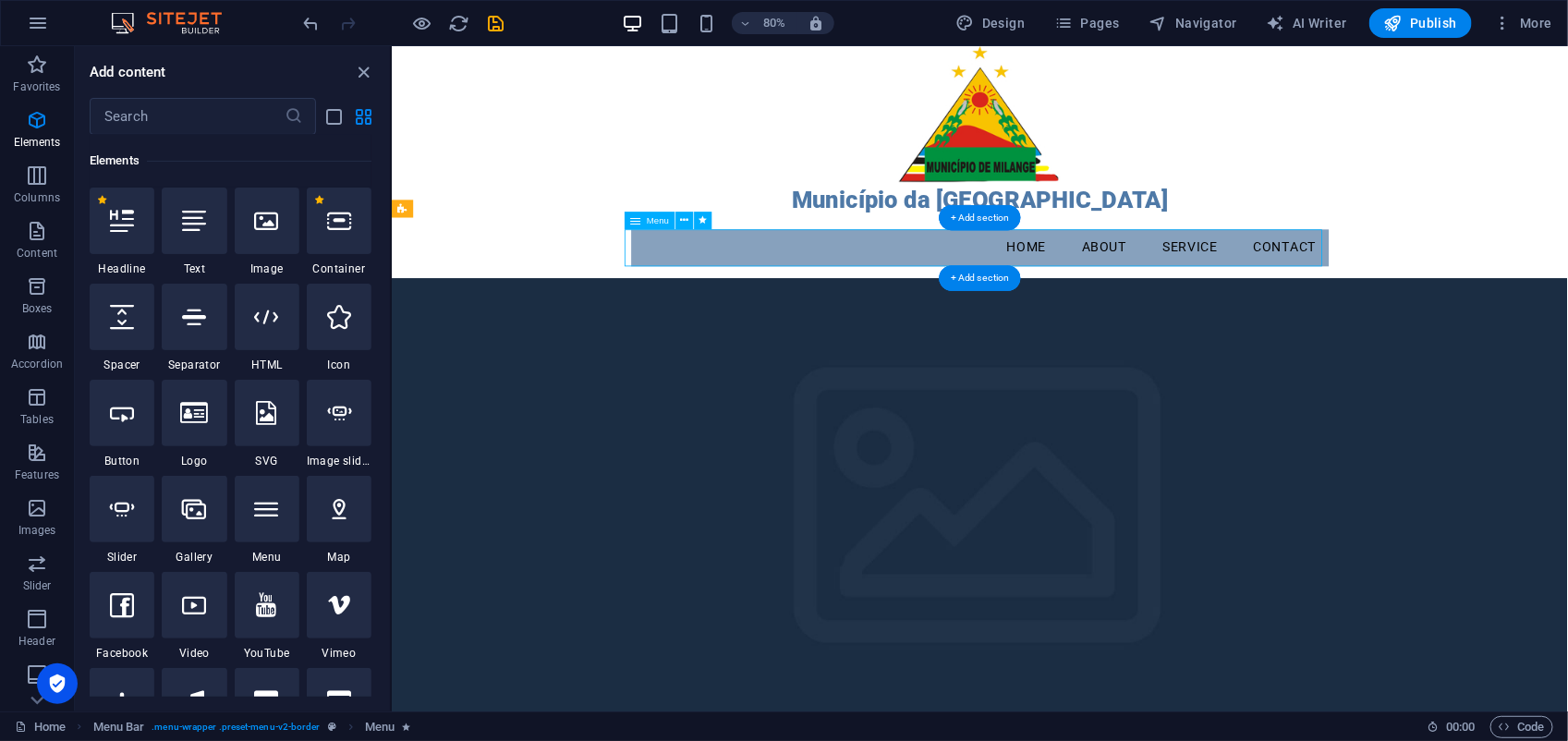 click on "Home About Service Contact" at bounding box center [1126, 298] 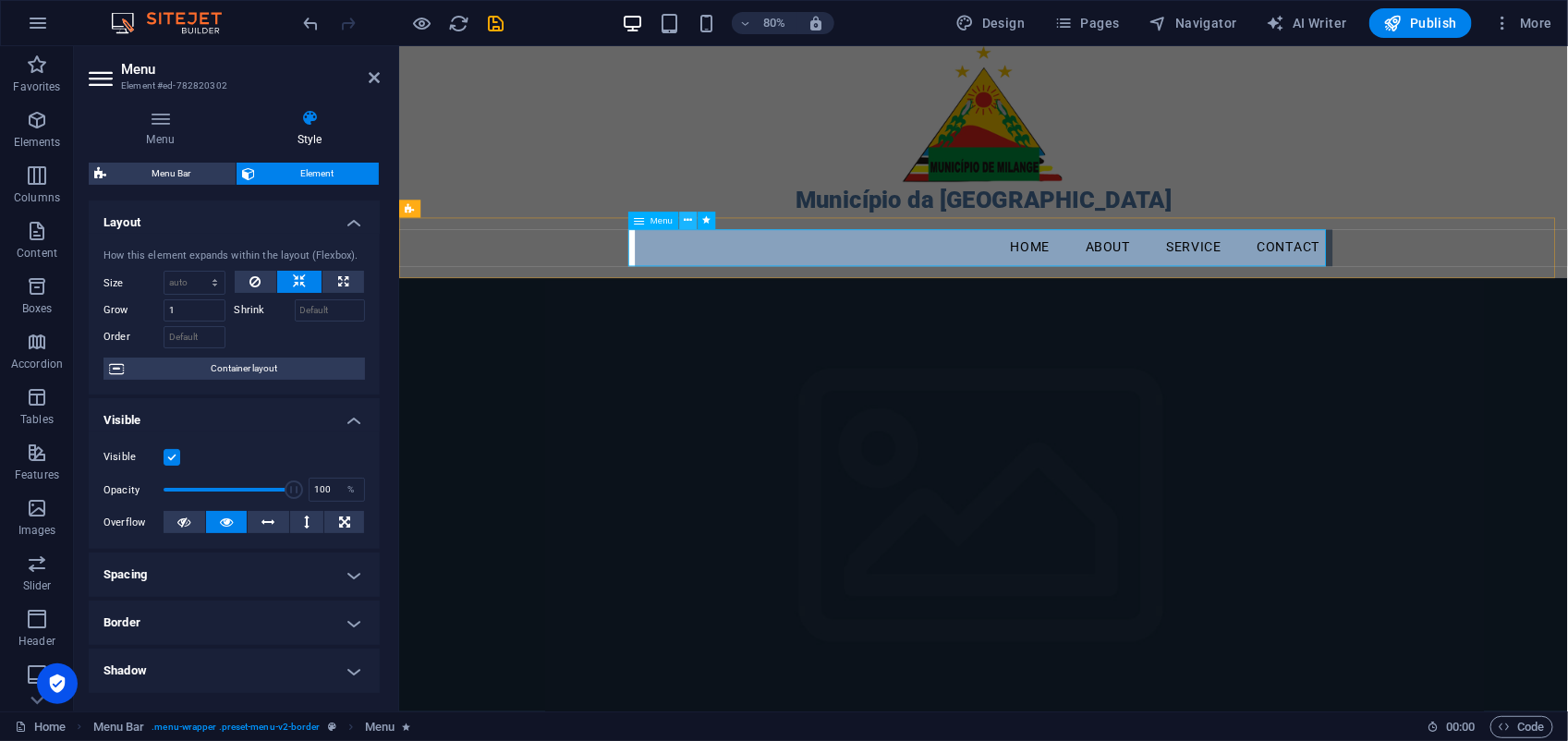 click at bounding box center (687, 220) 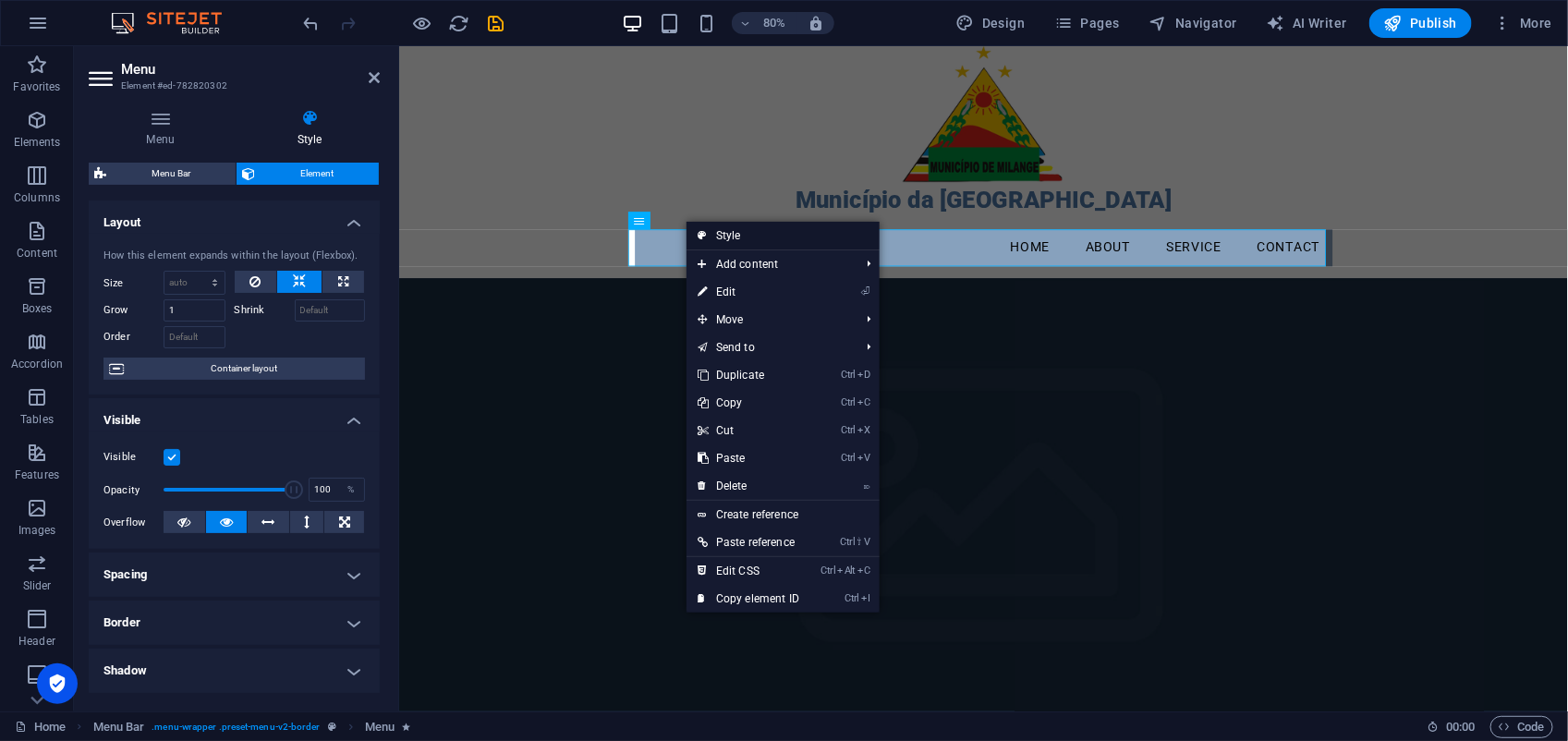 click on "Style" at bounding box center (783, 236) 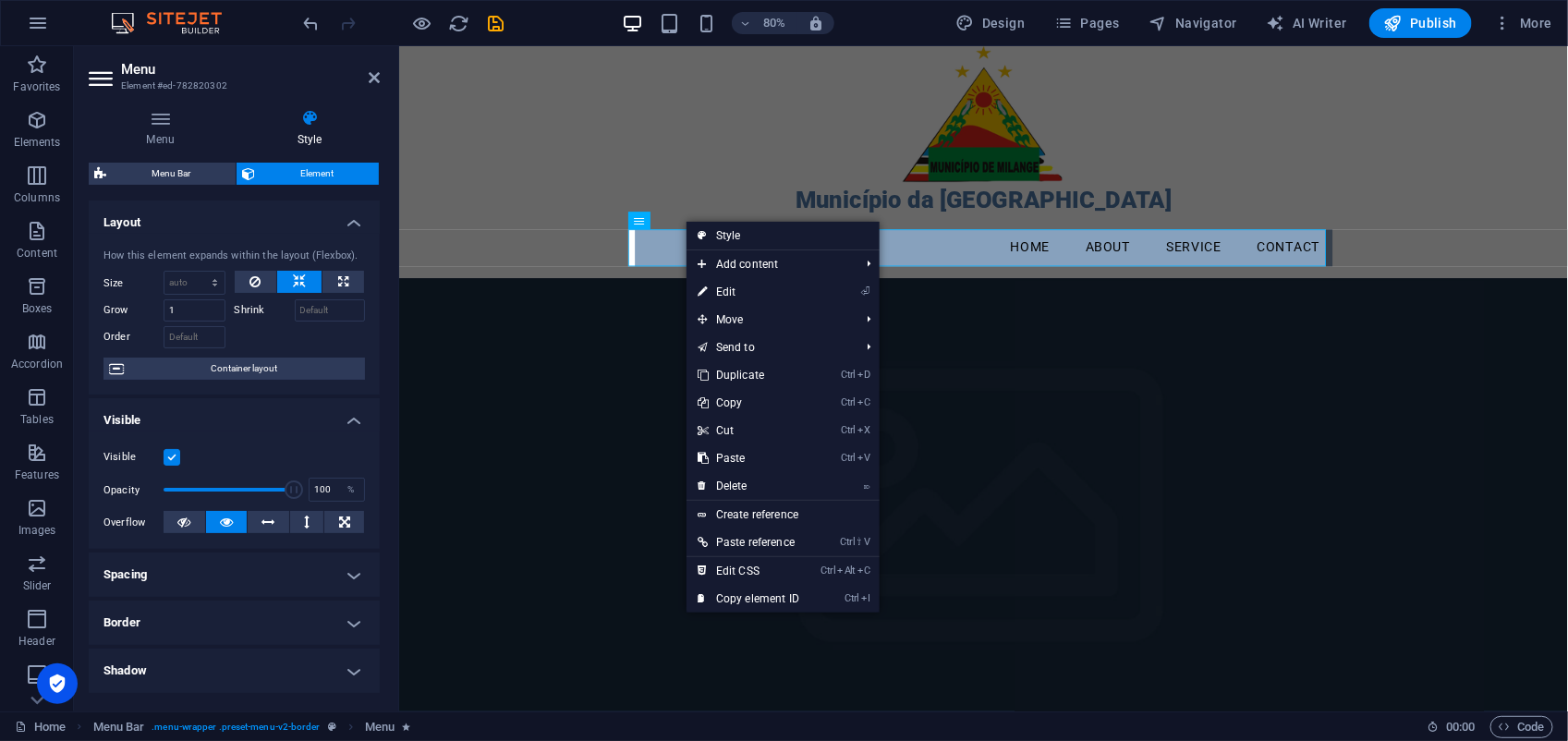 select on "rem" 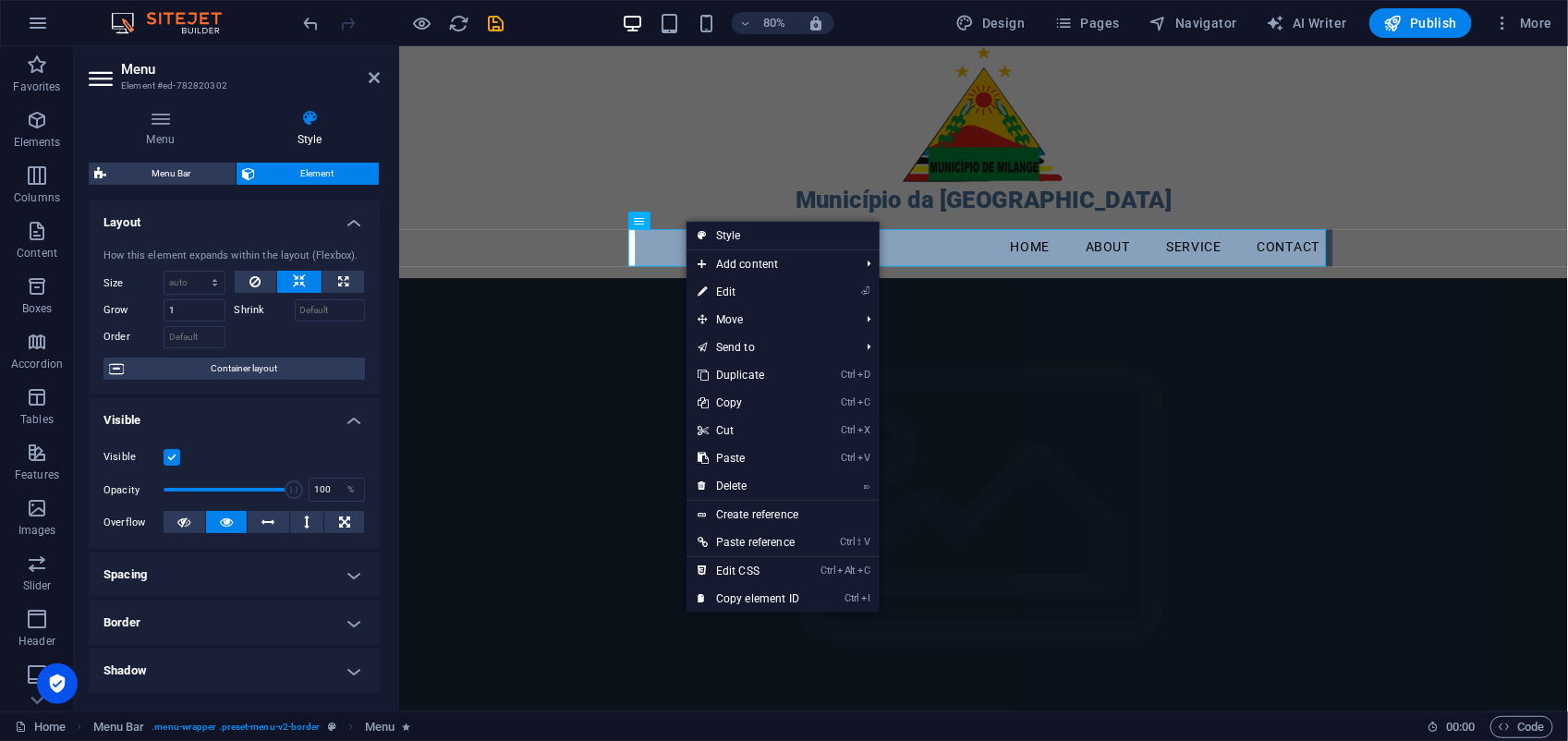 select on "rem" 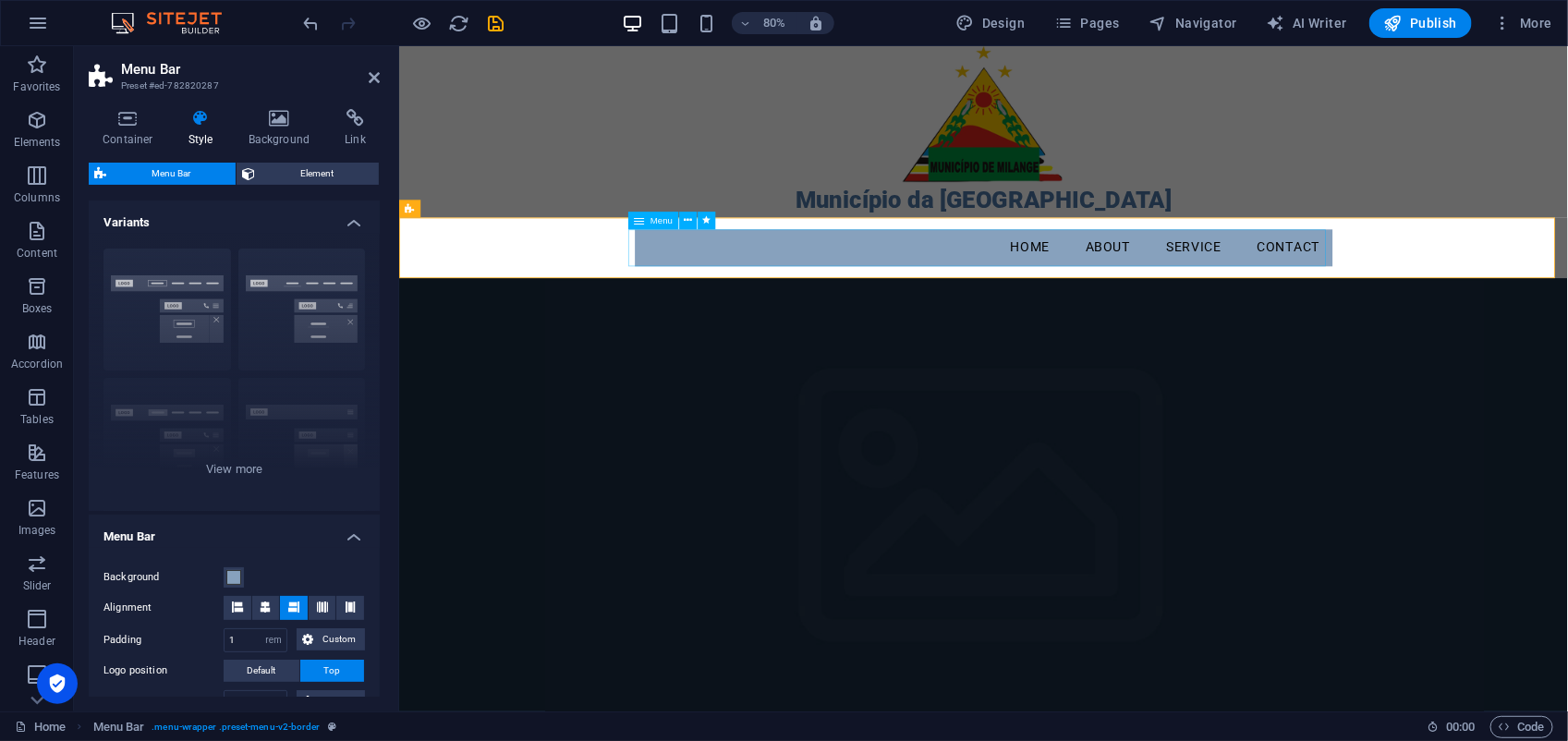 click on "Home About Service Contact" at bounding box center [1129, 298] 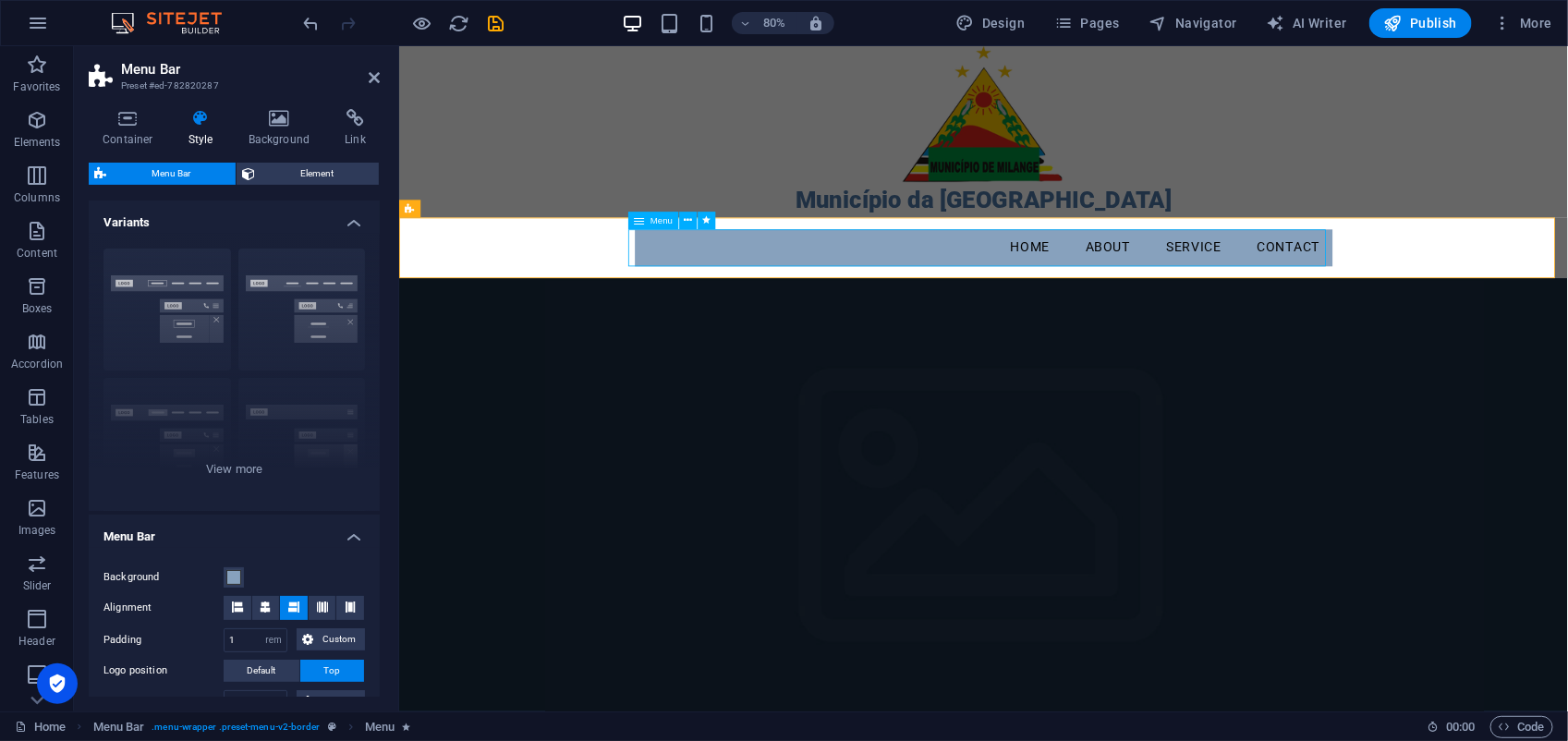click on "Home About Service Contact" at bounding box center (1129, 298) 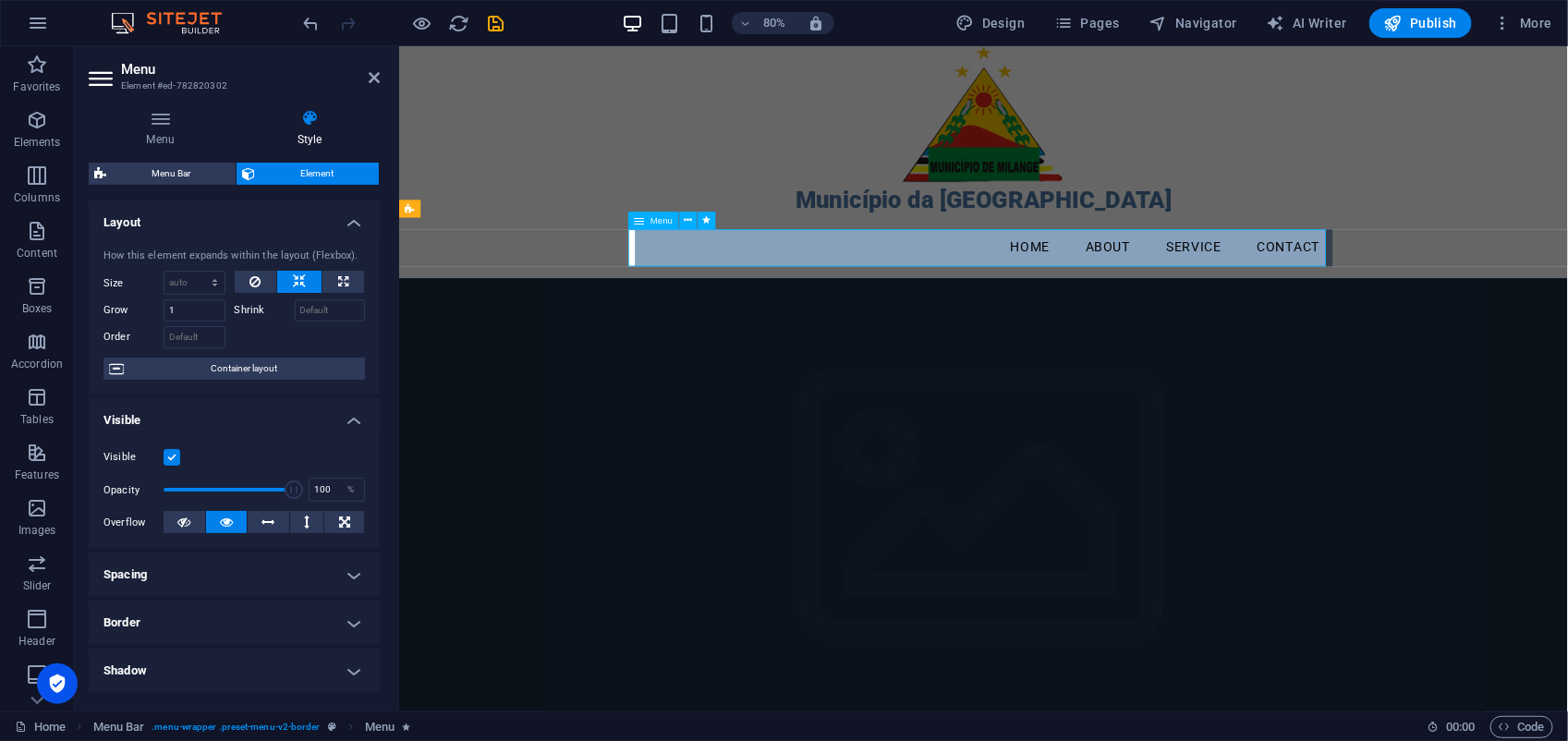 click on "Home About Service Contact" at bounding box center [1129, 298] 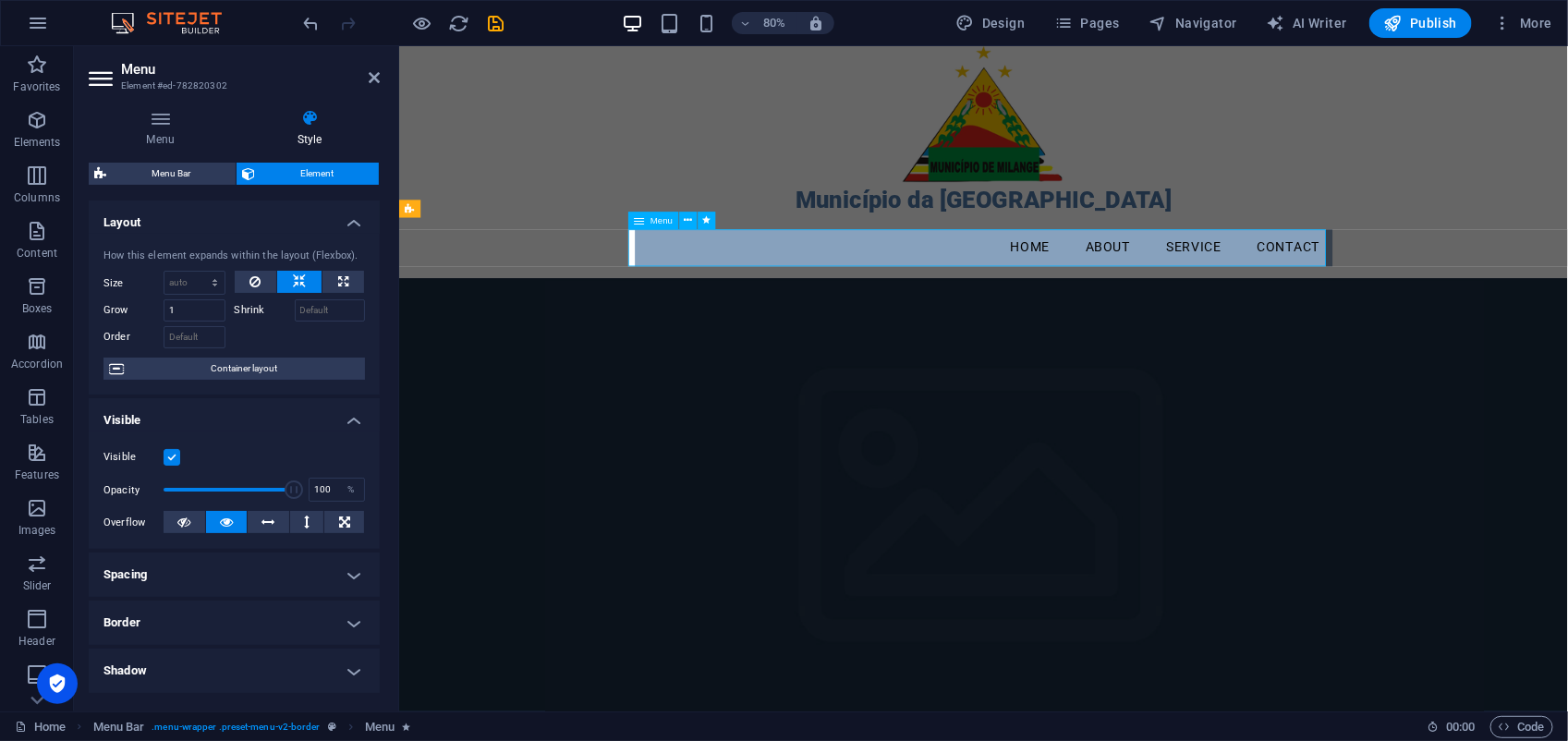 click on "Home About Service Contact" at bounding box center (1129, 298) 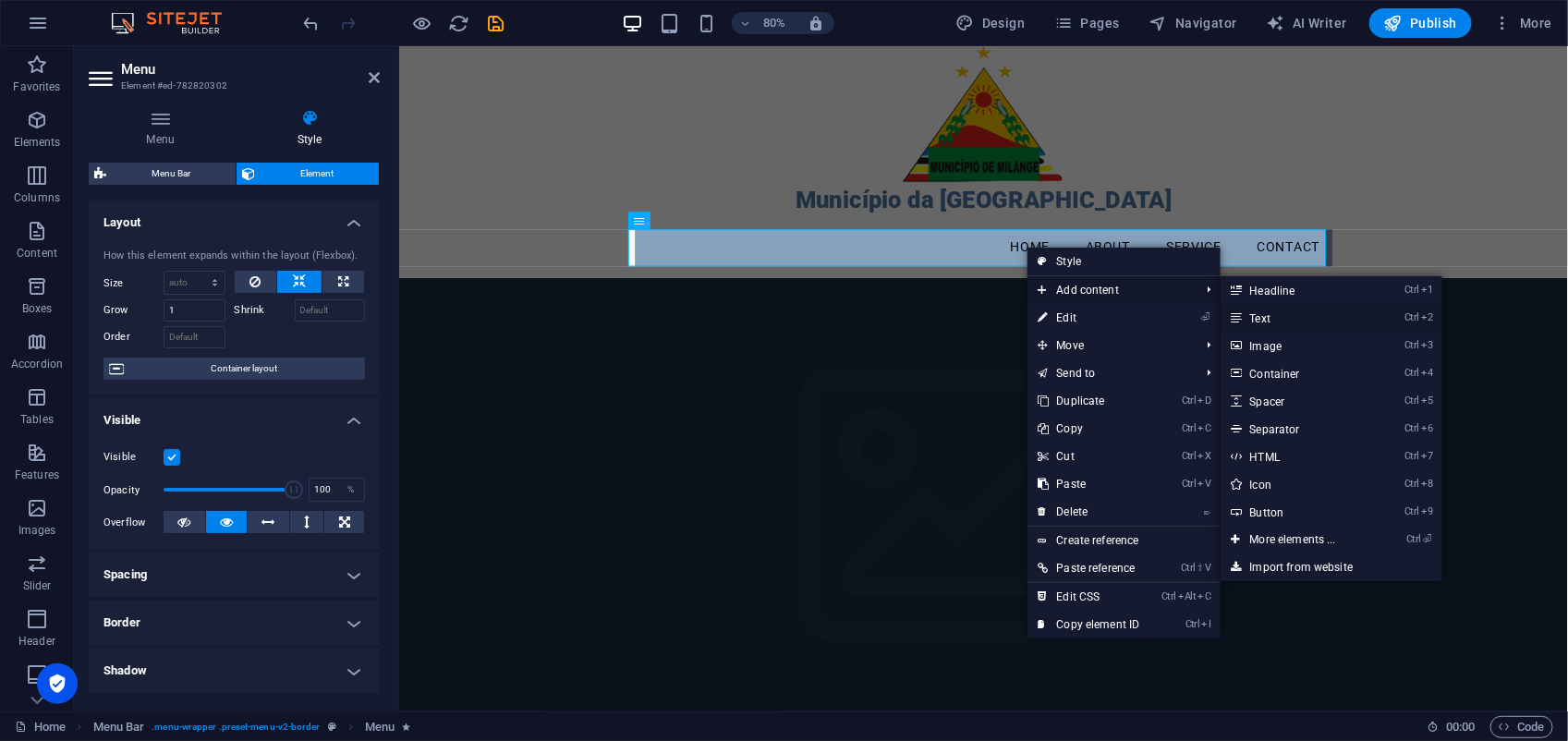 click on "Ctrl 2  Text" at bounding box center (1296, 318) 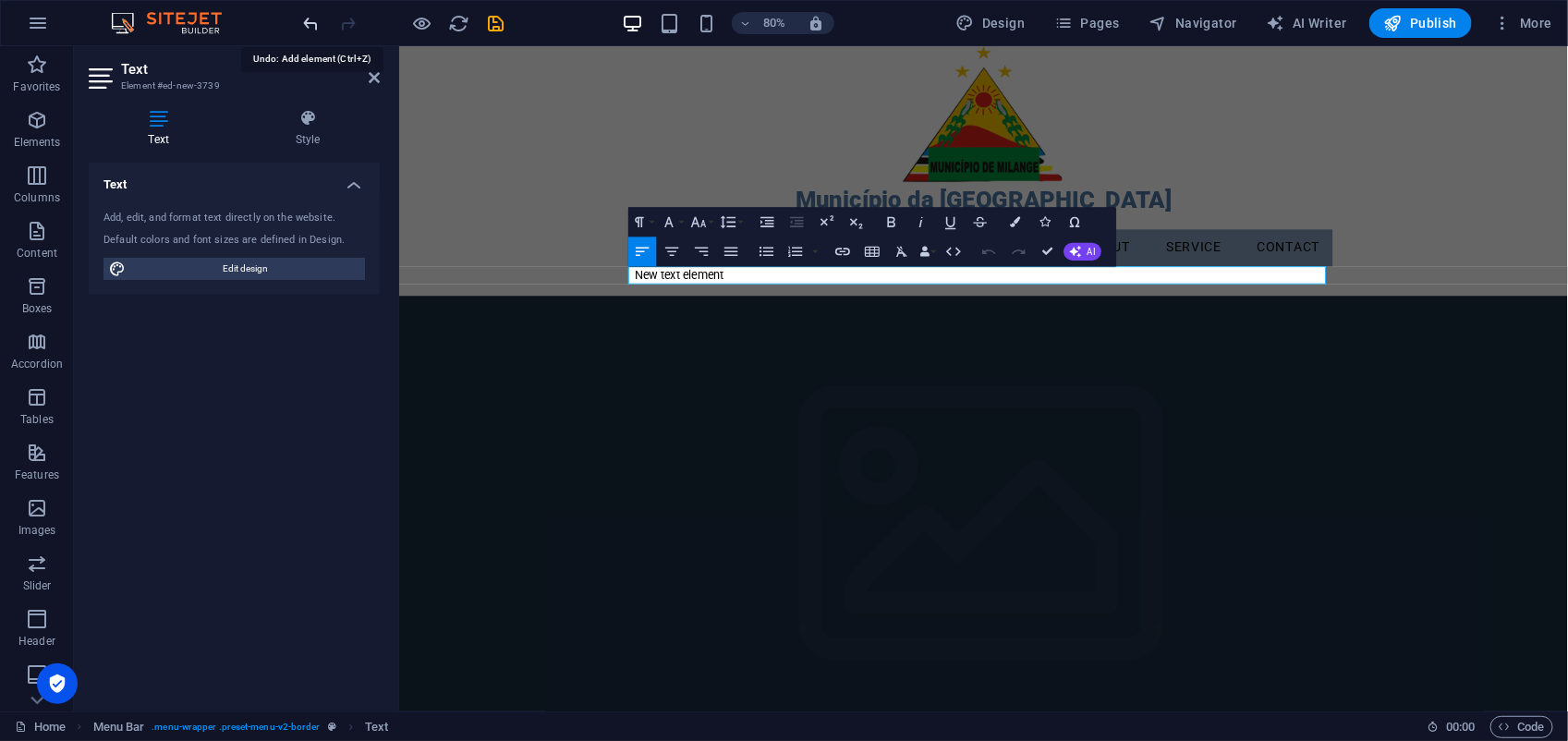 click at bounding box center [311, 23] 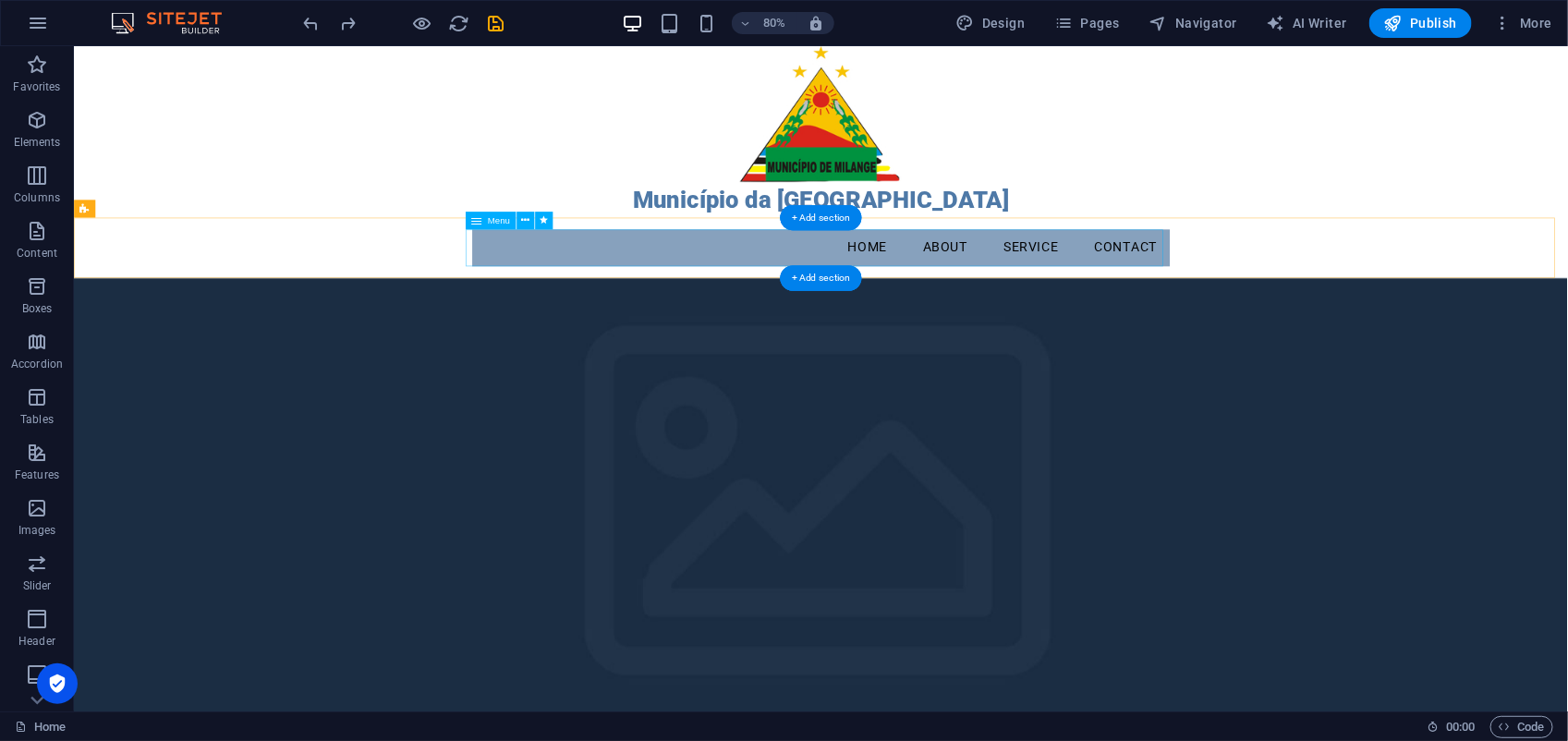 click on "Home About Service Contact" at bounding box center [1007, 298] 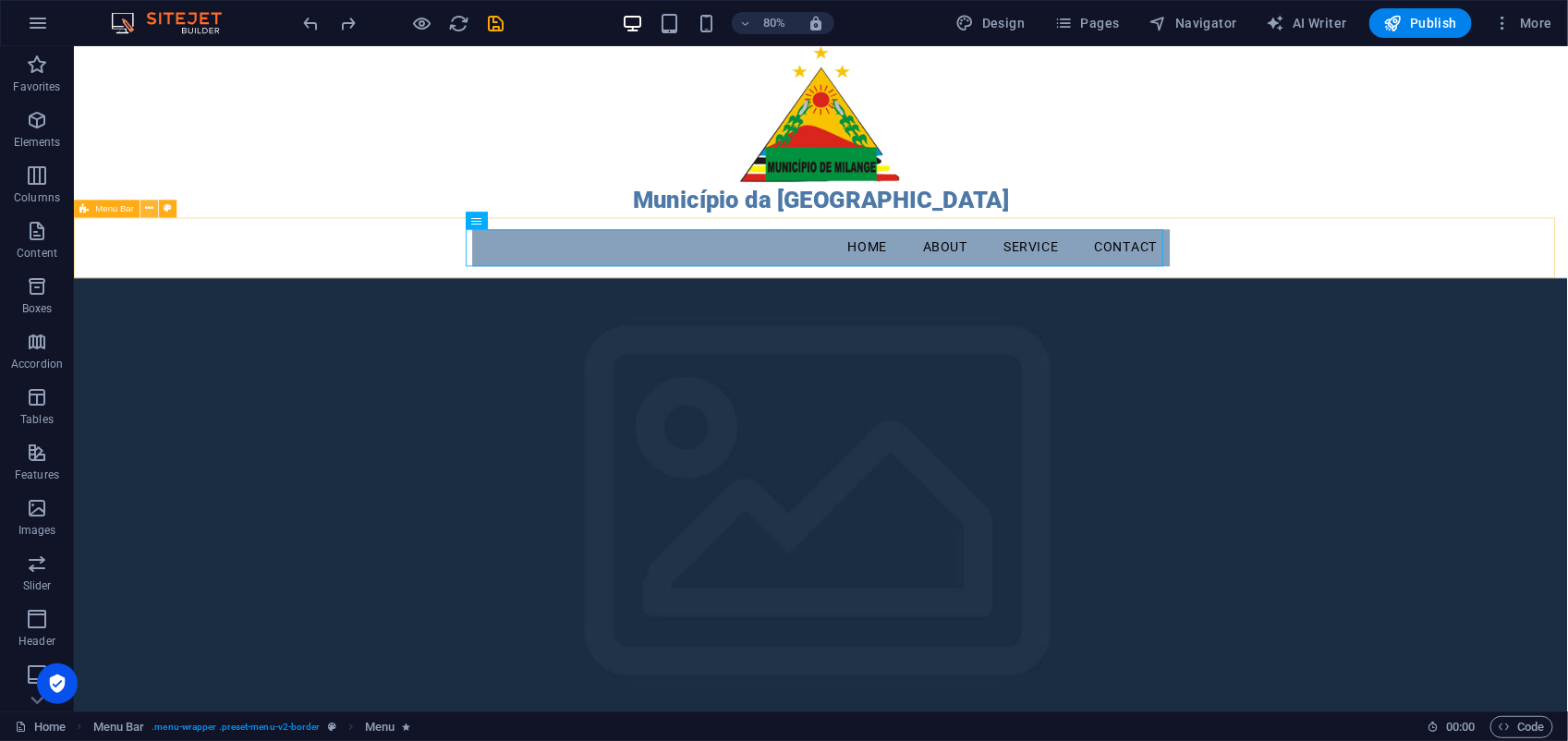 click at bounding box center (149, 209) 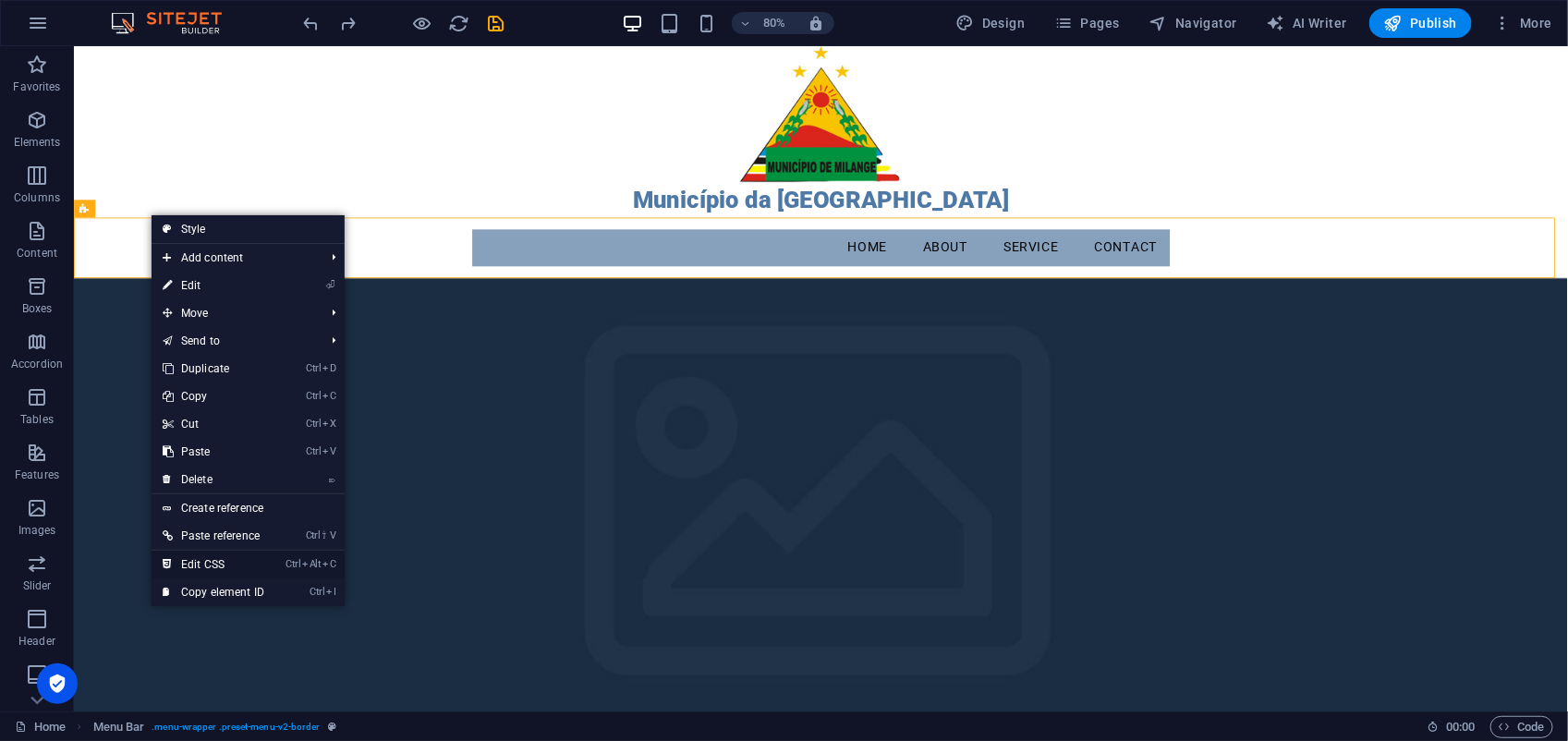 click on "Ctrl Alt C  Edit CSS" at bounding box center (213, 565) 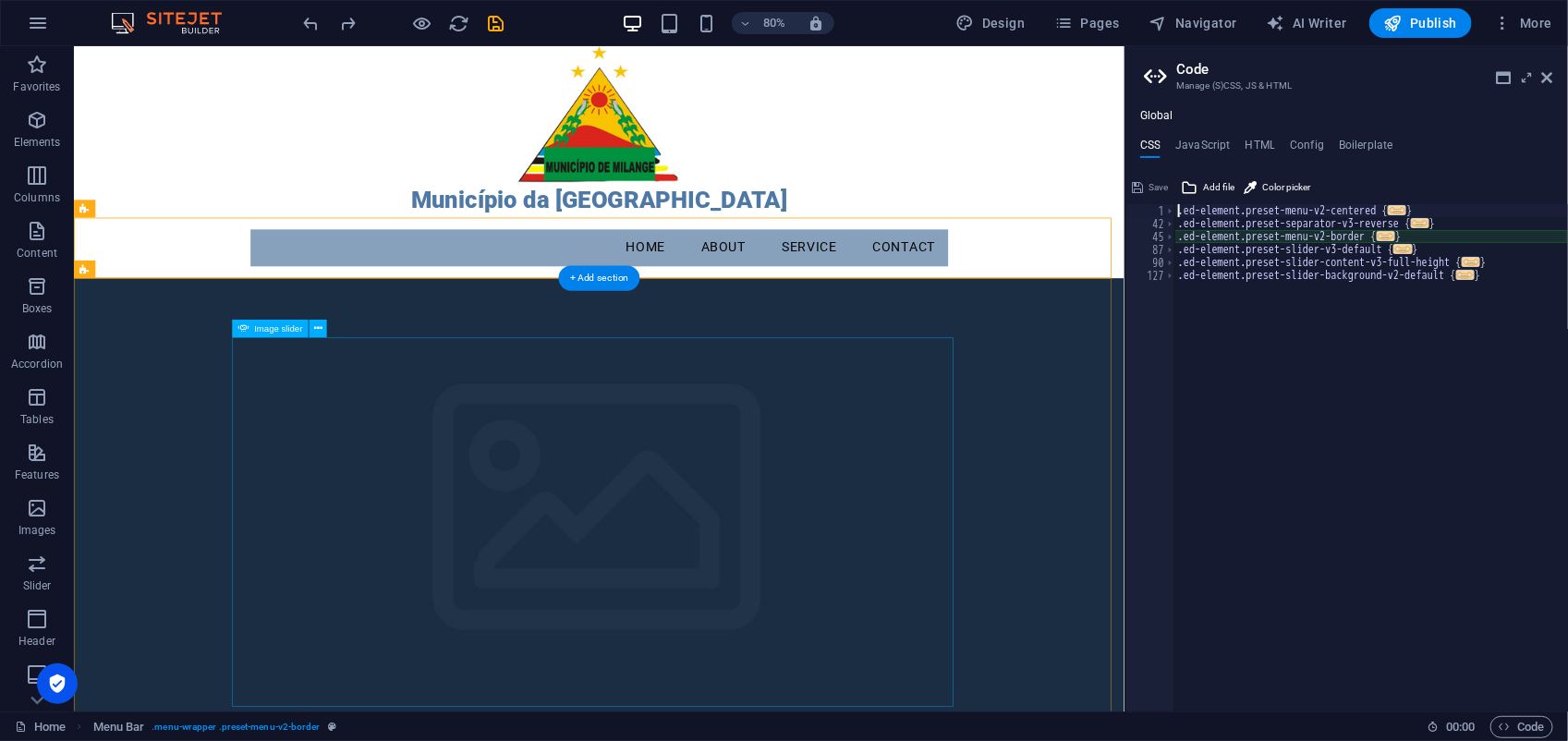 type on "@include menu-v2(" 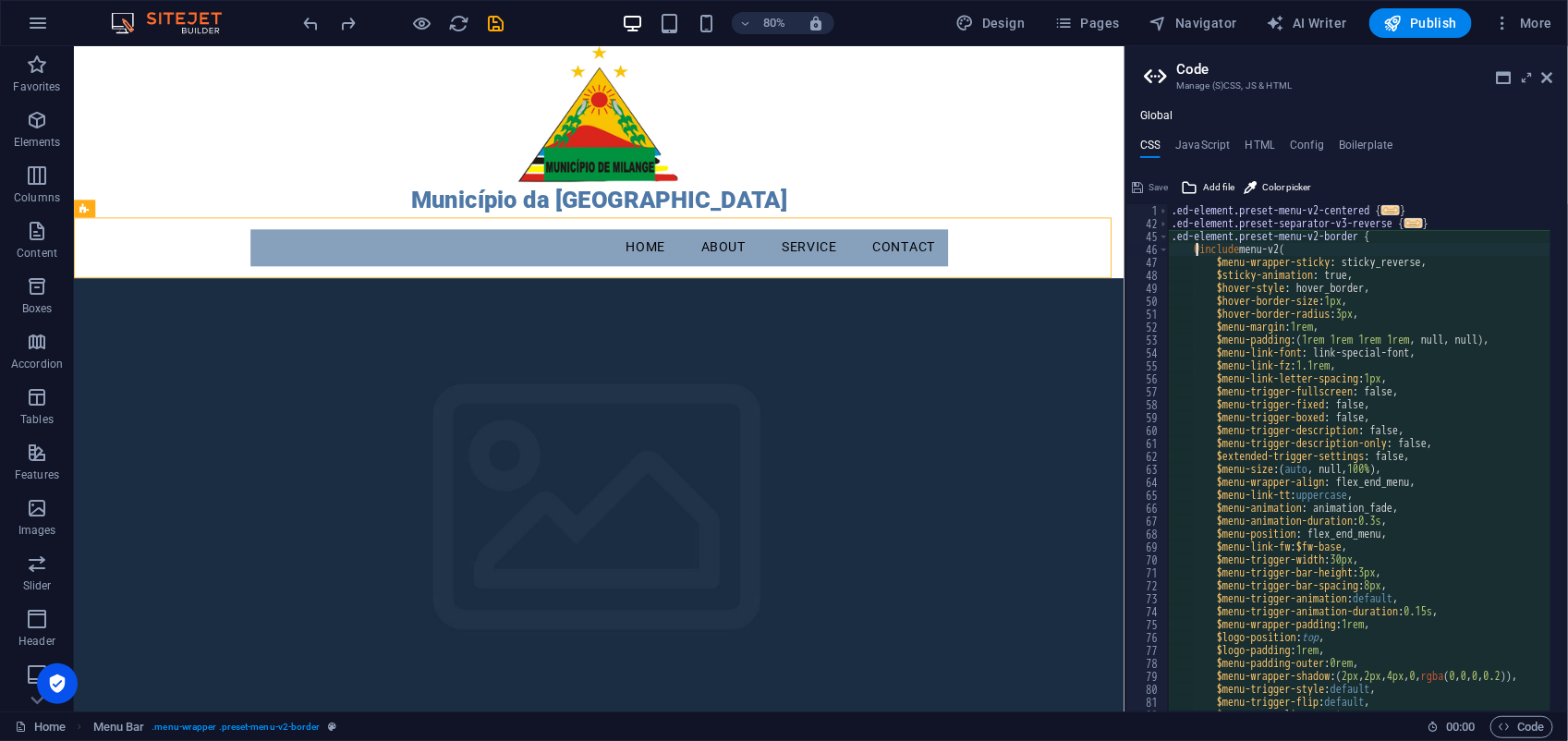 scroll, scrollTop: 116, scrollLeft: 0, axis: vertical 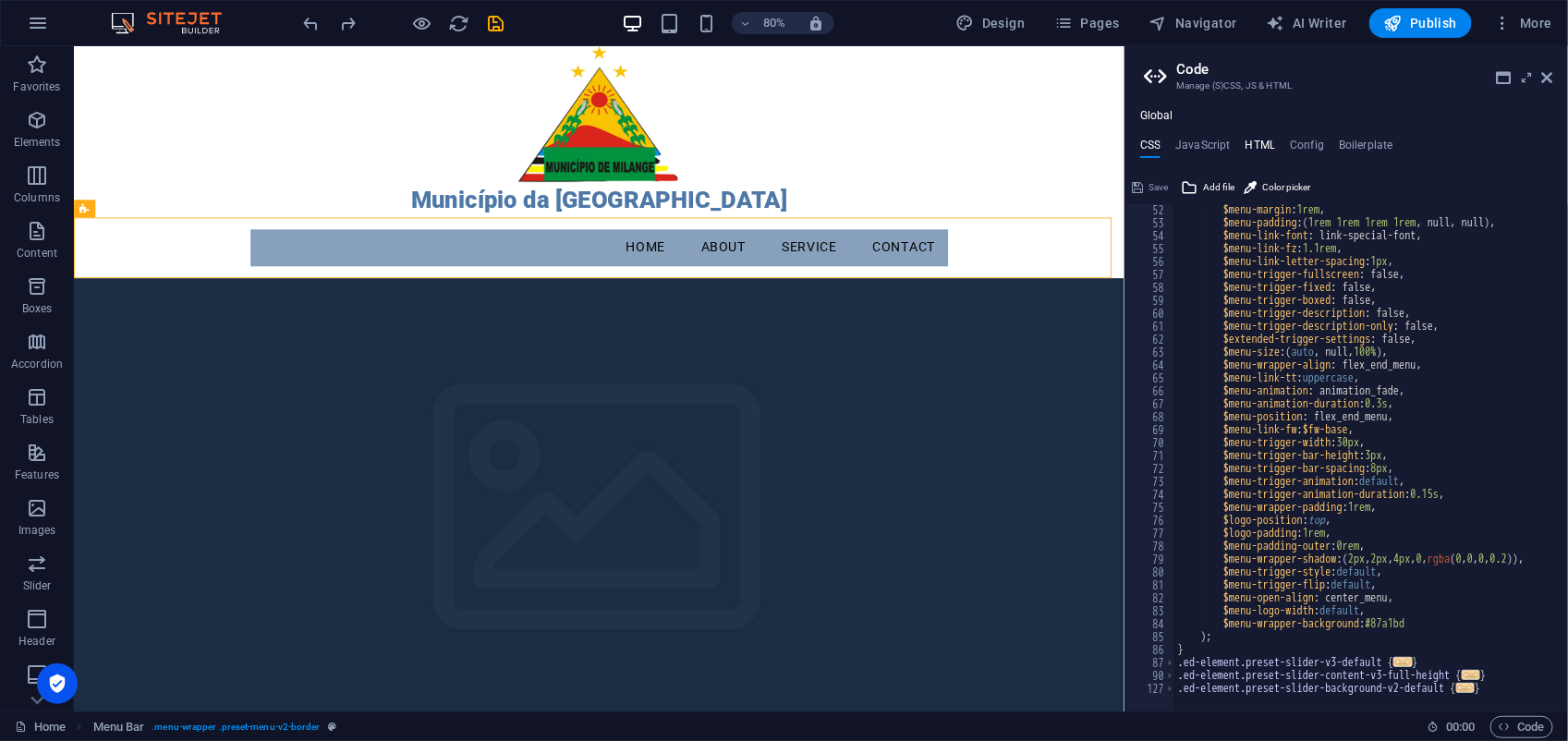 click on "HTML" at bounding box center (1260, 149) 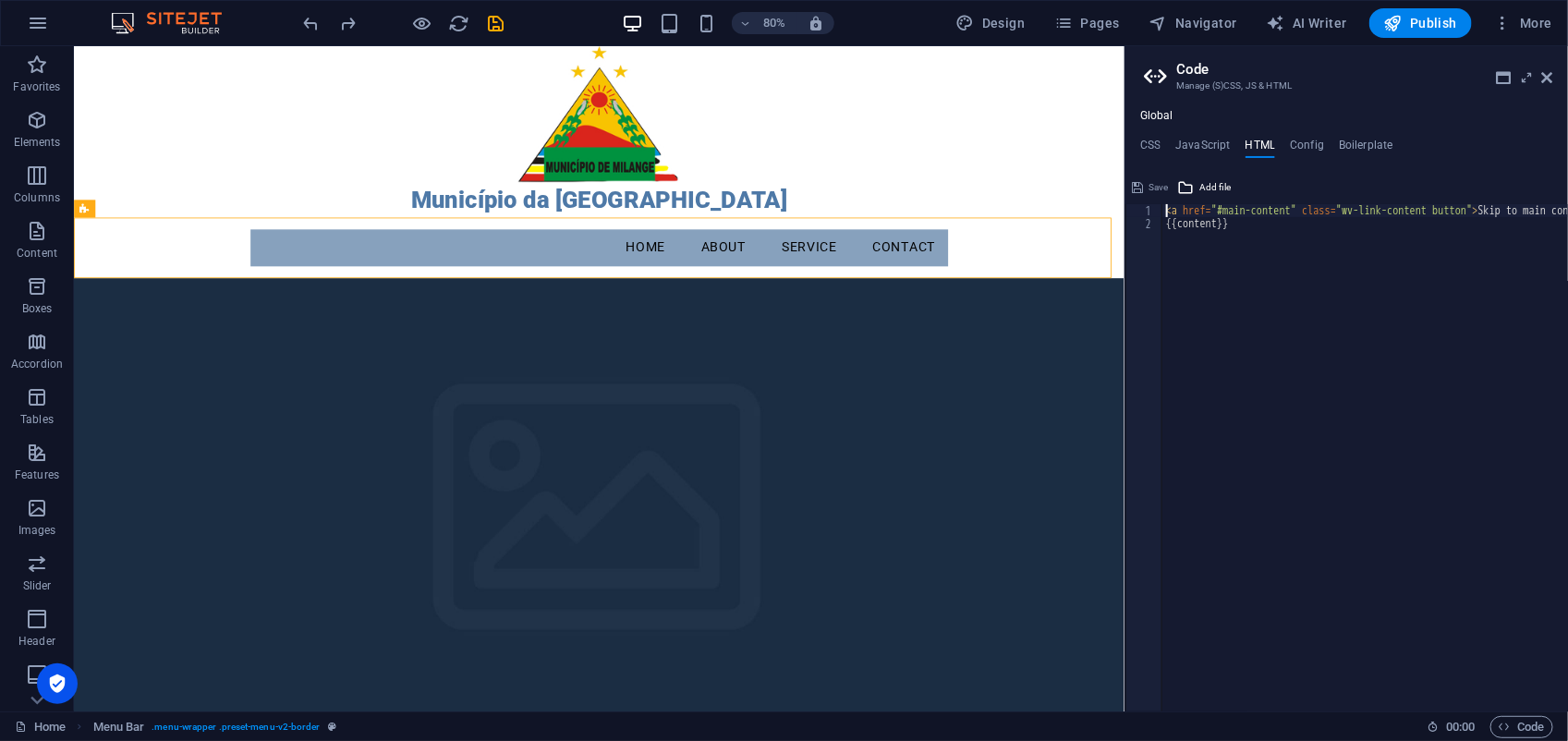 drag, startPoint x: 1315, startPoint y: 711, endPoint x: 1536, endPoint y: 682, distance: 222.89459 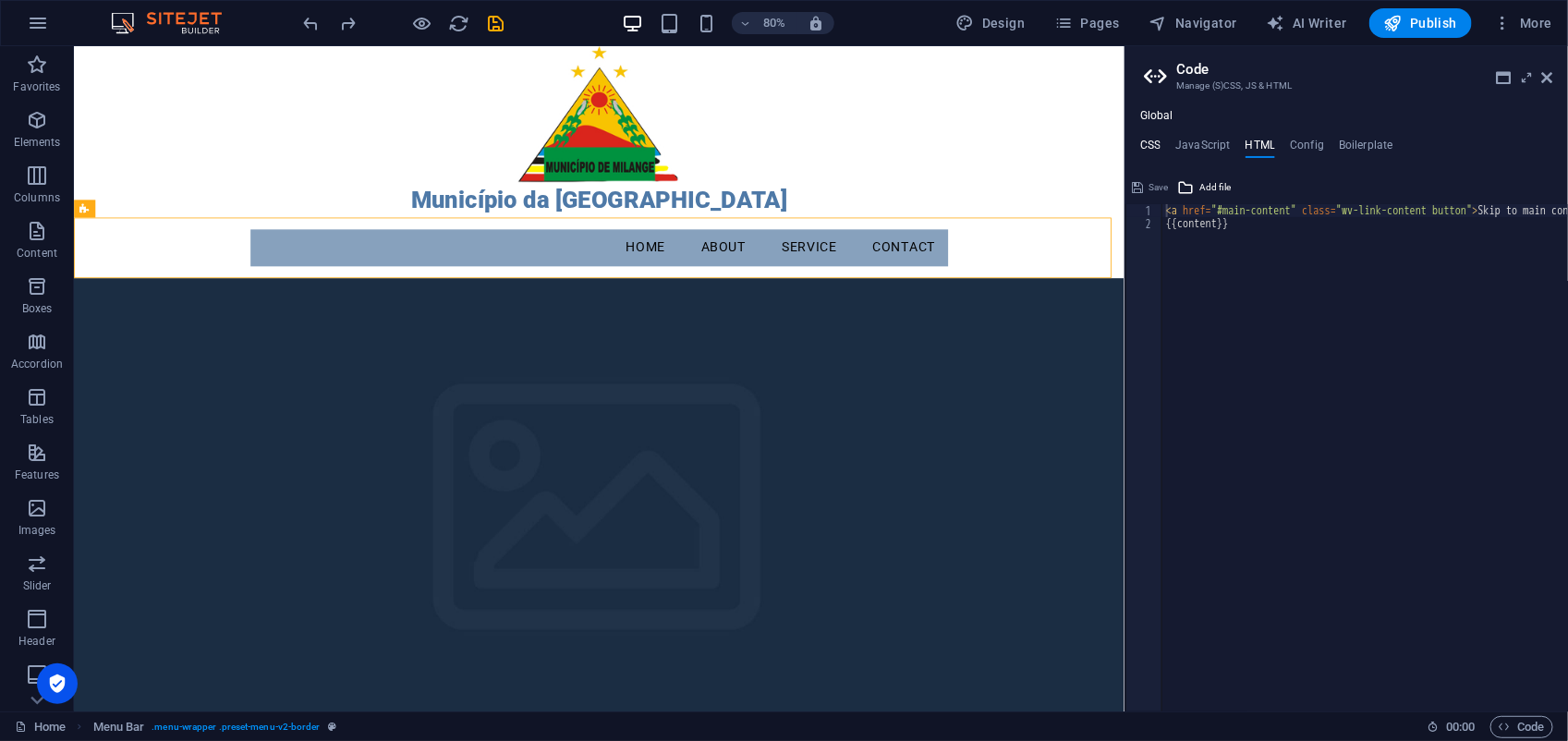 click on "CSS" at bounding box center [1150, 149] 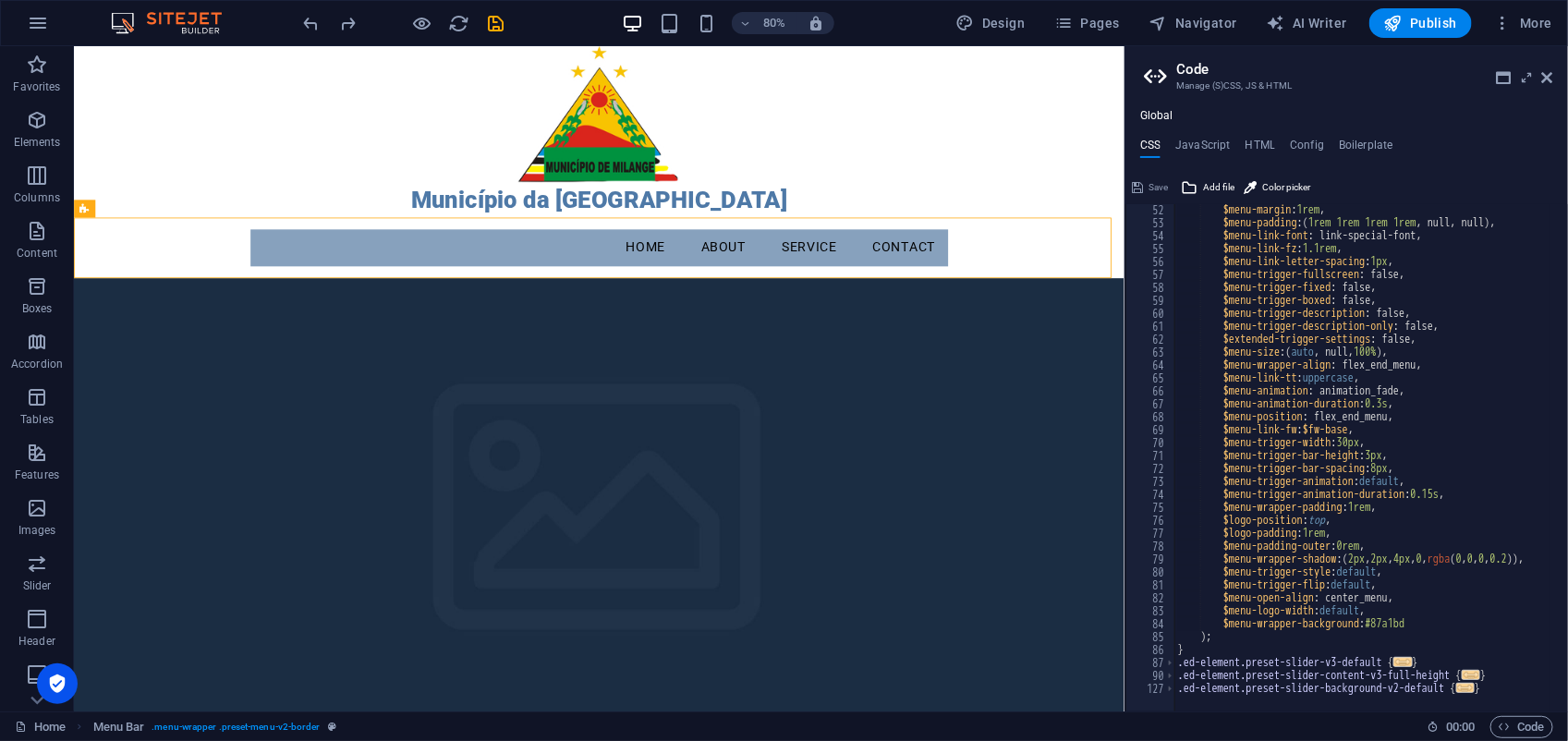 scroll, scrollTop: 0, scrollLeft: 0, axis: both 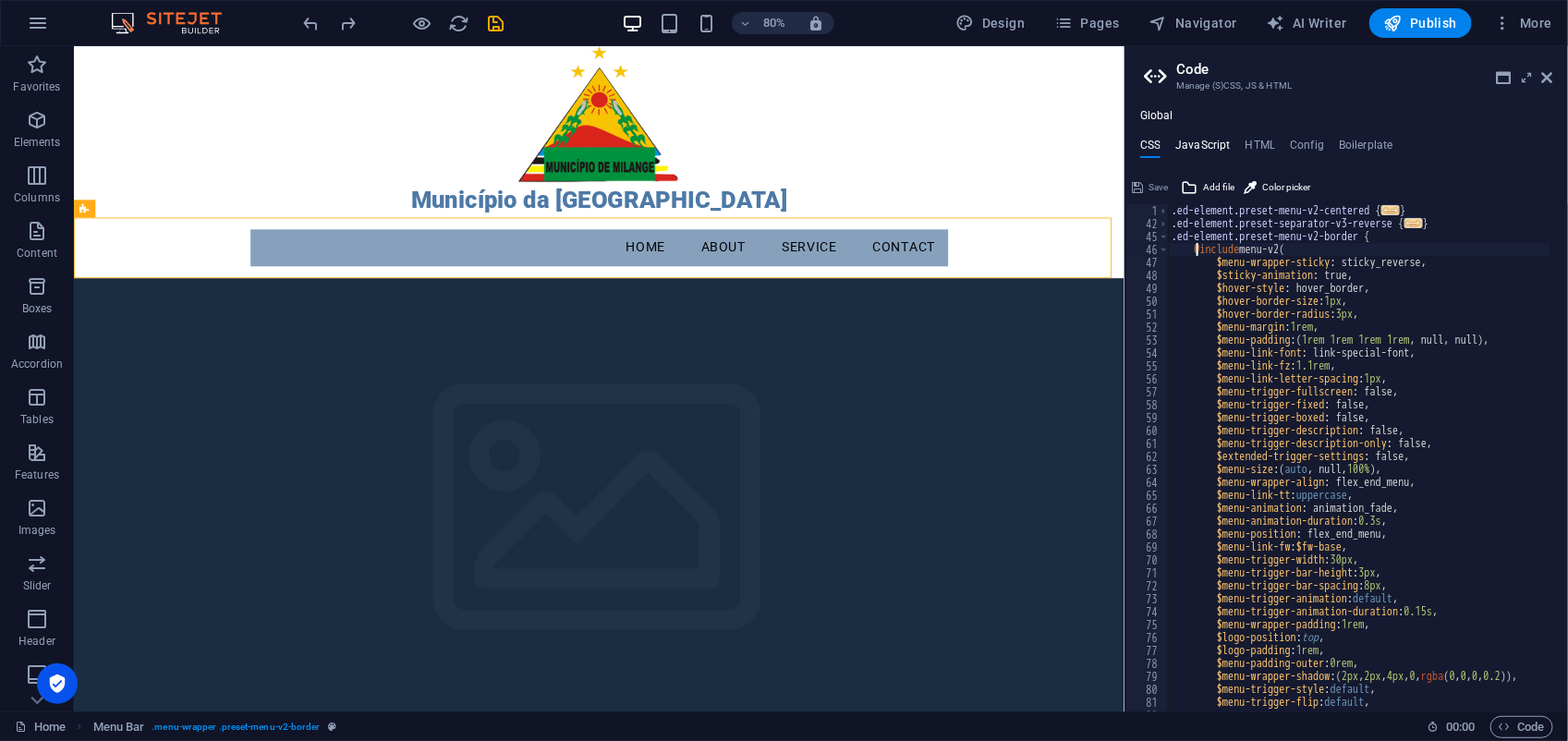 click on "JavaScript" at bounding box center (1202, 149) 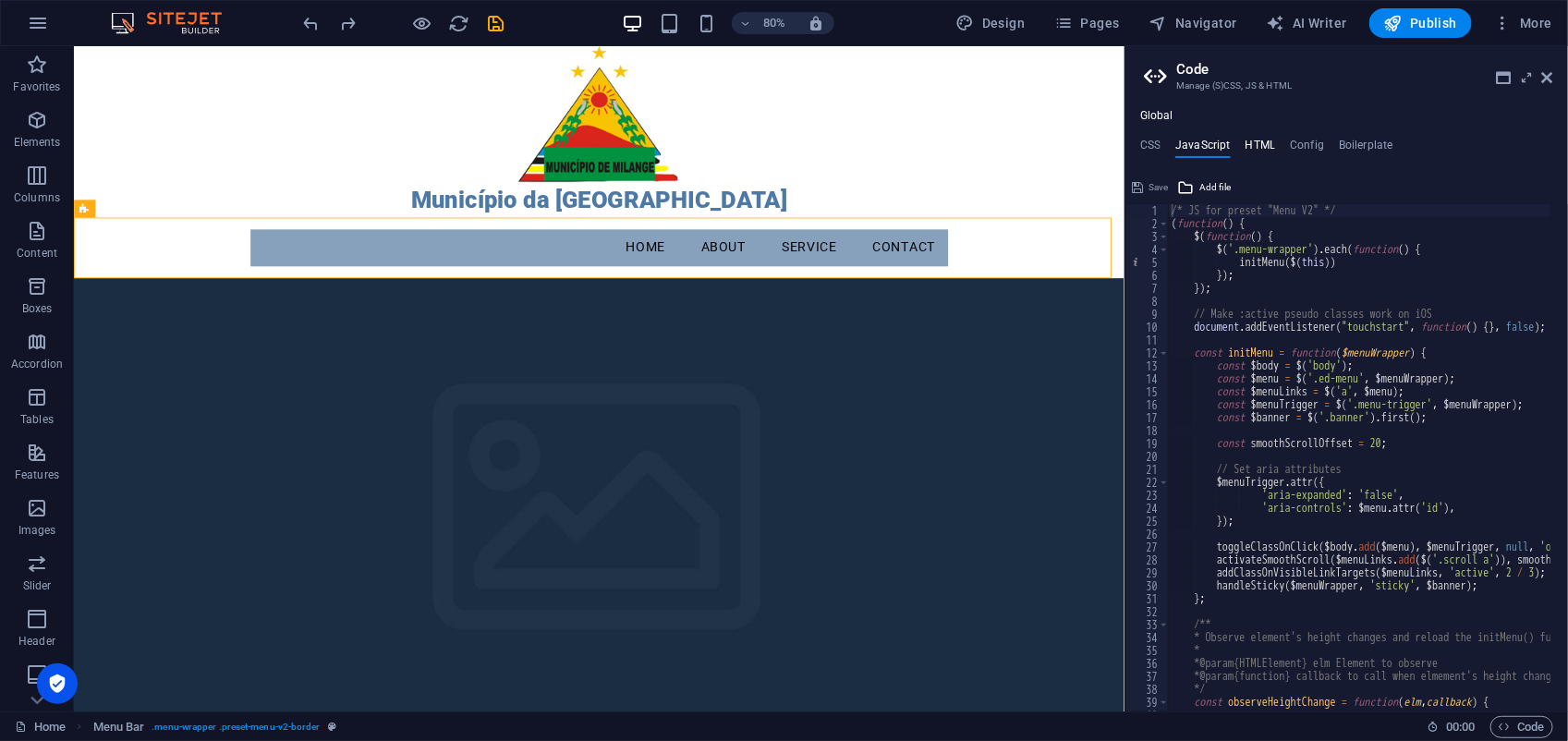click on "HTML" at bounding box center (1260, 149) 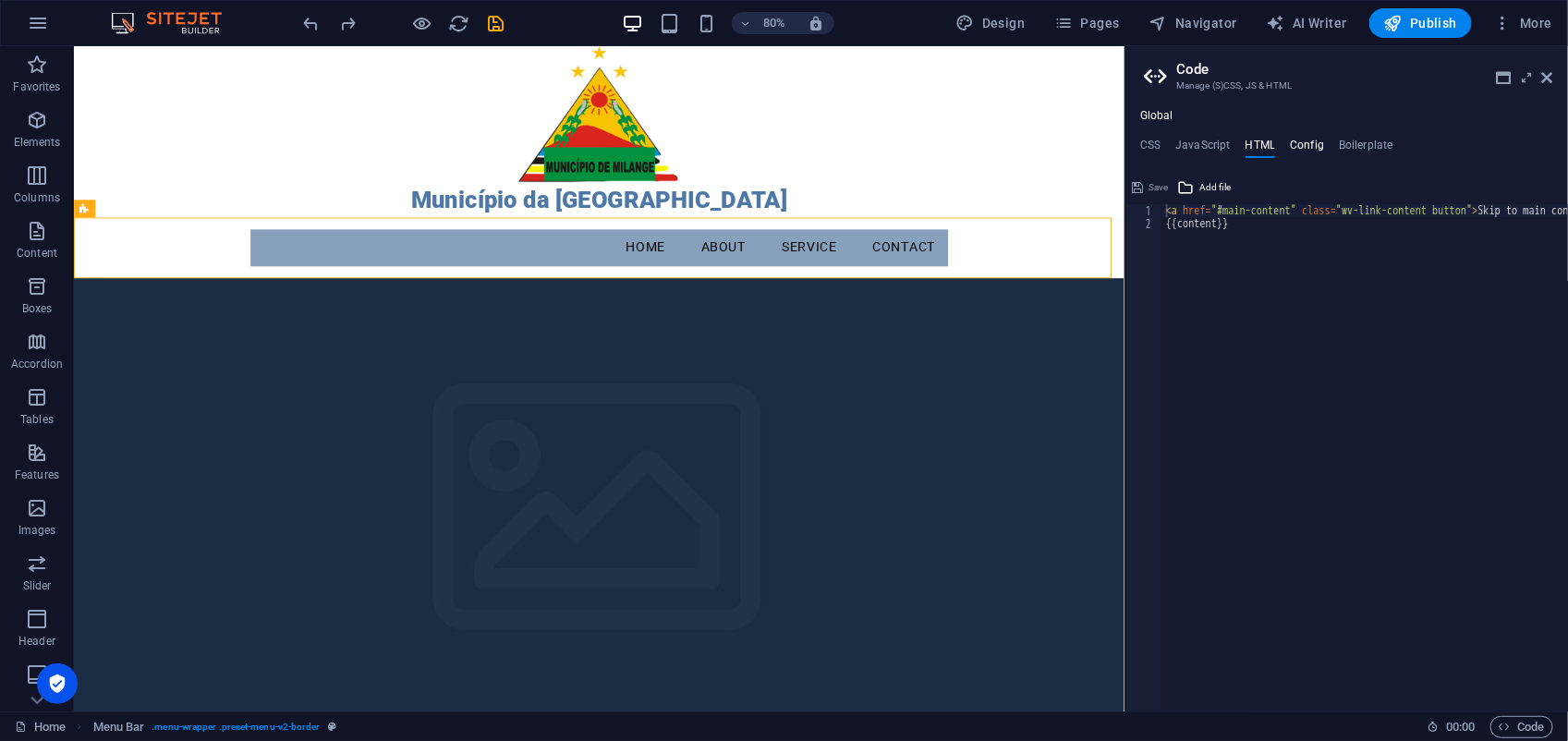 click on "Config" at bounding box center (1307, 149) 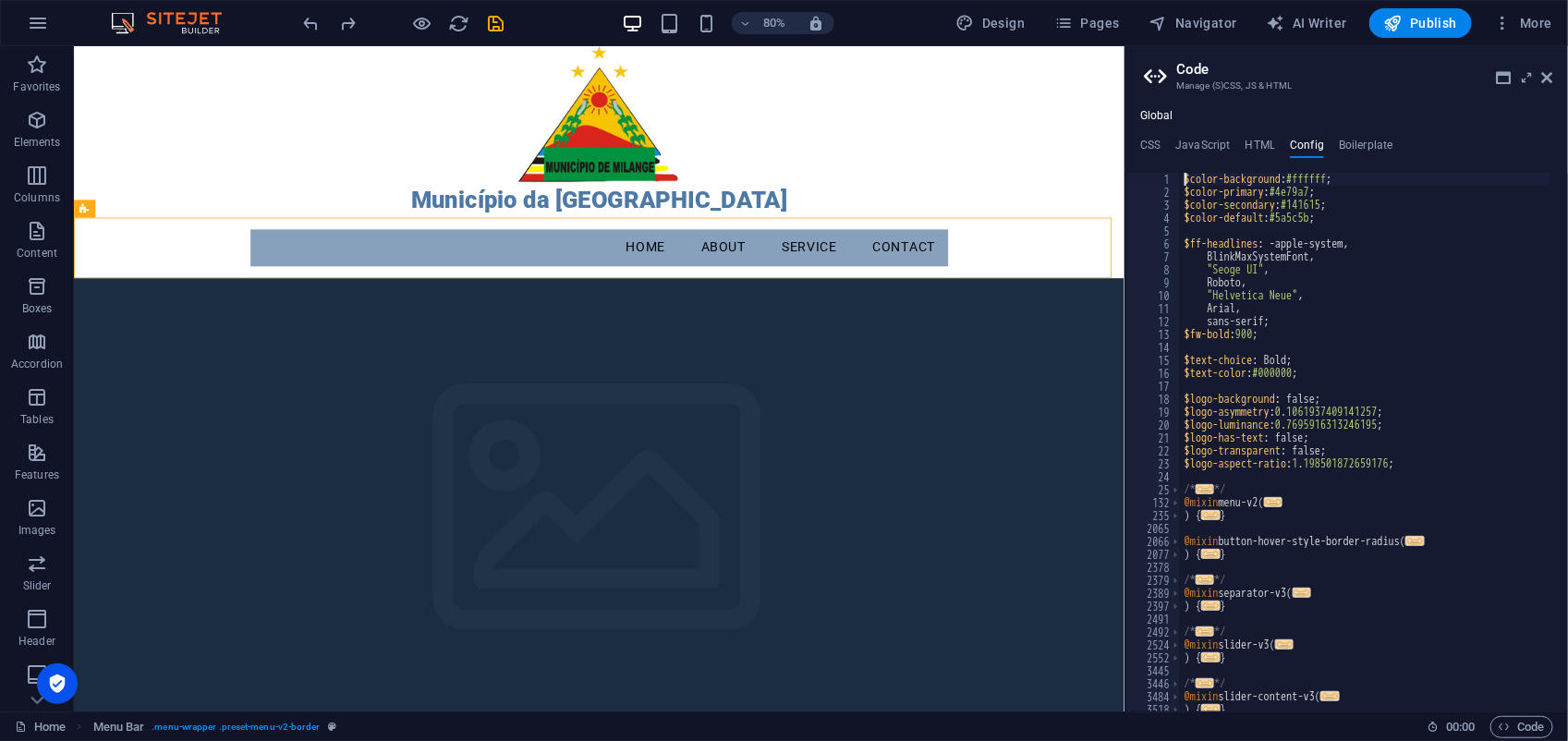scroll, scrollTop: 55, scrollLeft: 0, axis: vertical 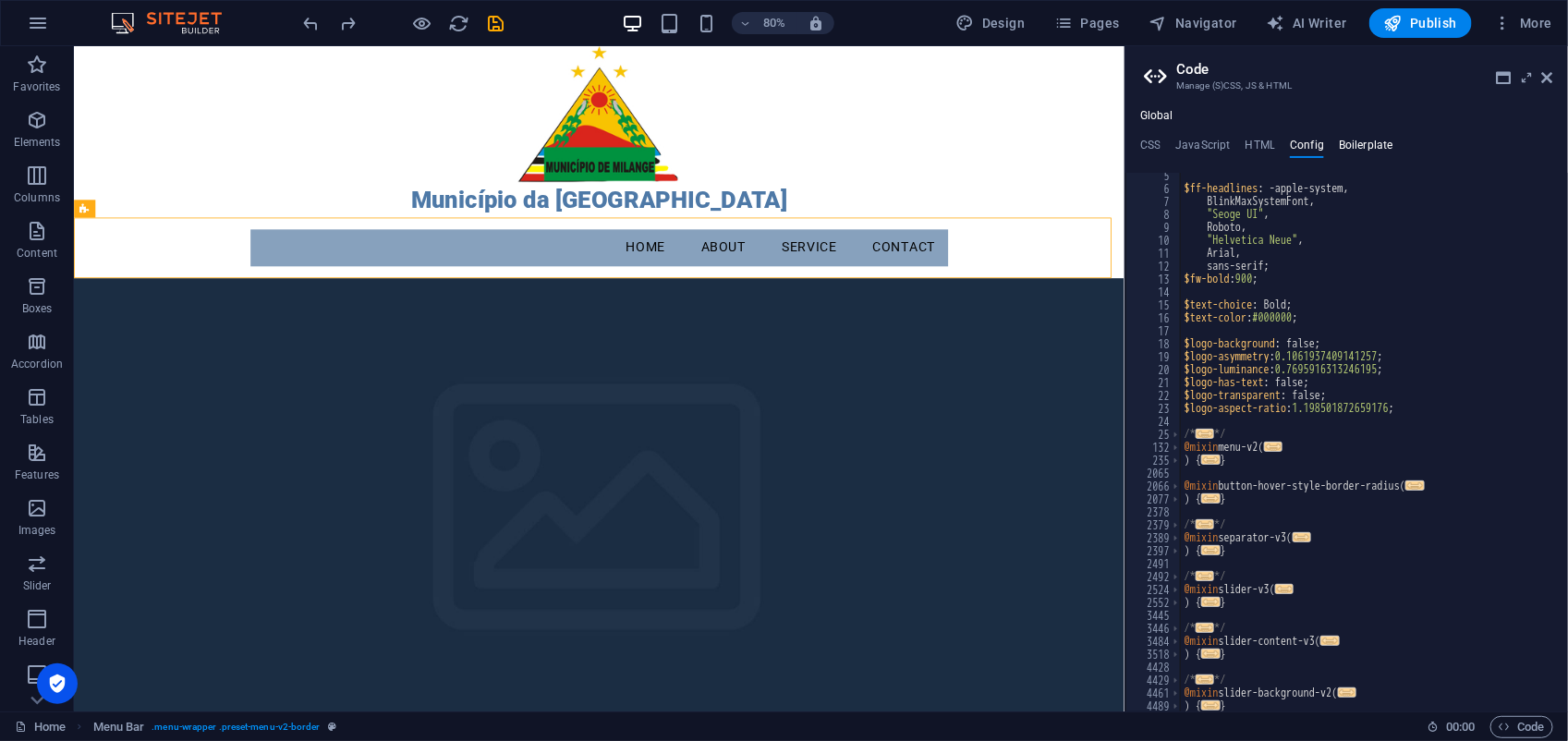 click on "Boilerplate" at bounding box center [1366, 149] 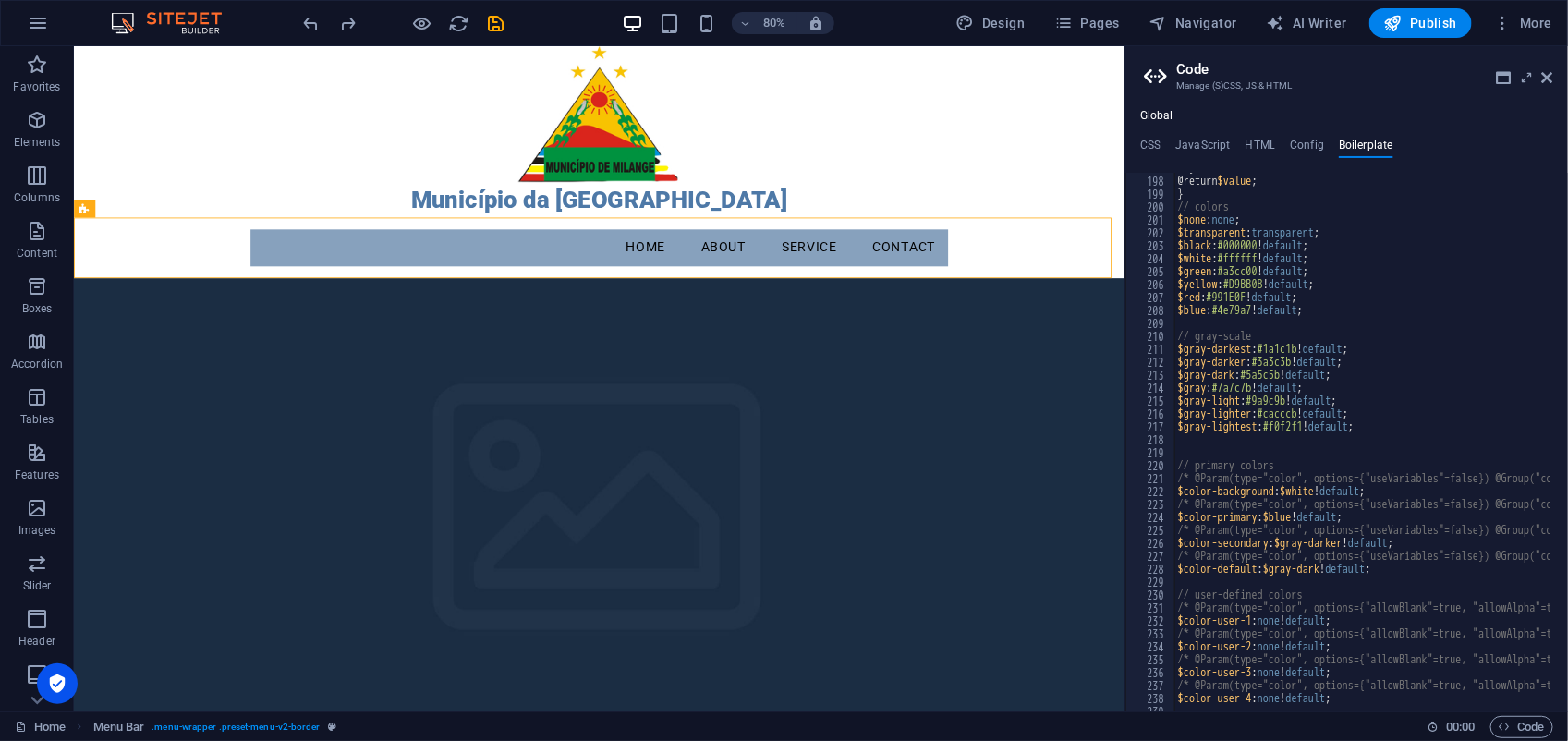 scroll, scrollTop: 1640, scrollLeft: 0, axis: vertical 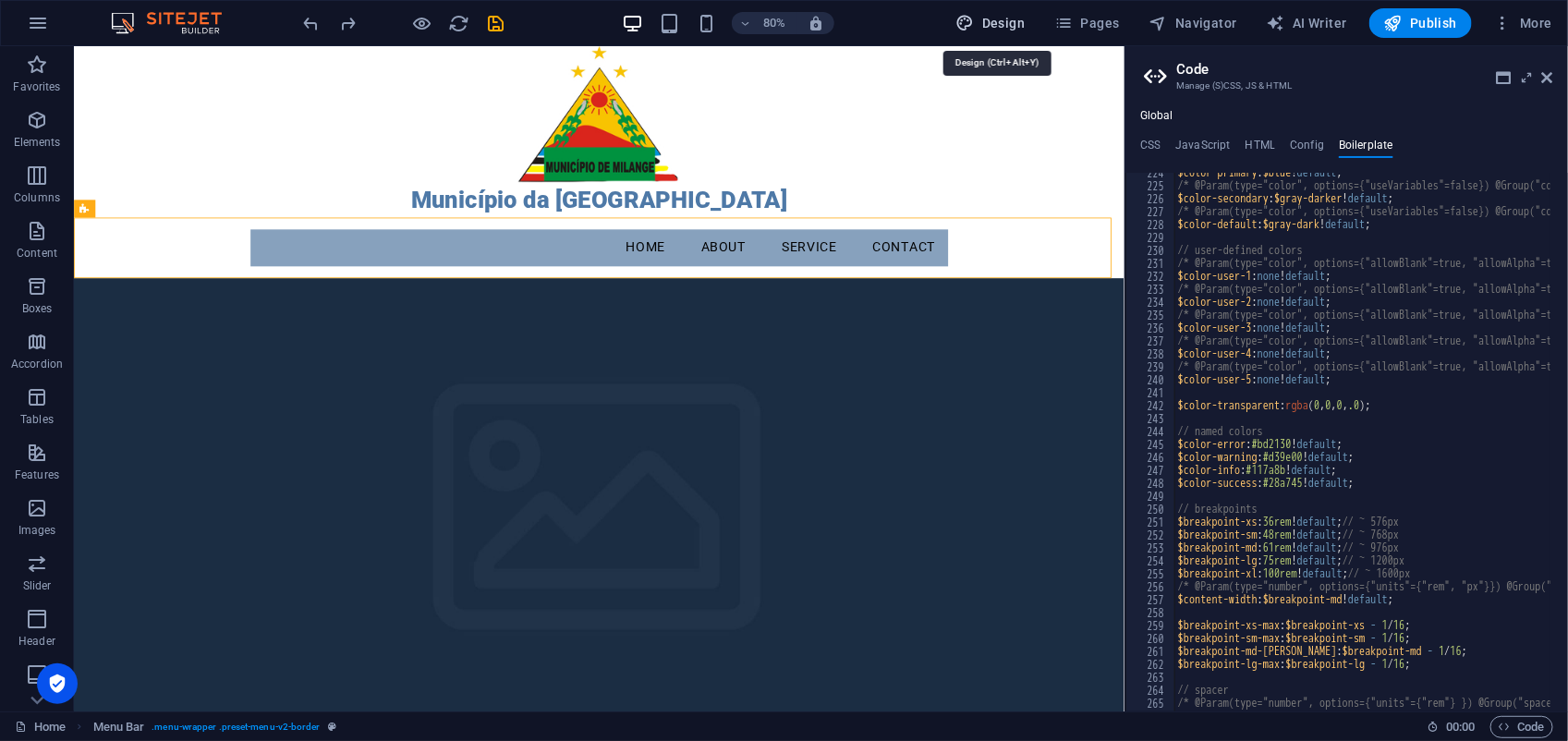 click on "Design" at bounding box center (991, 23) 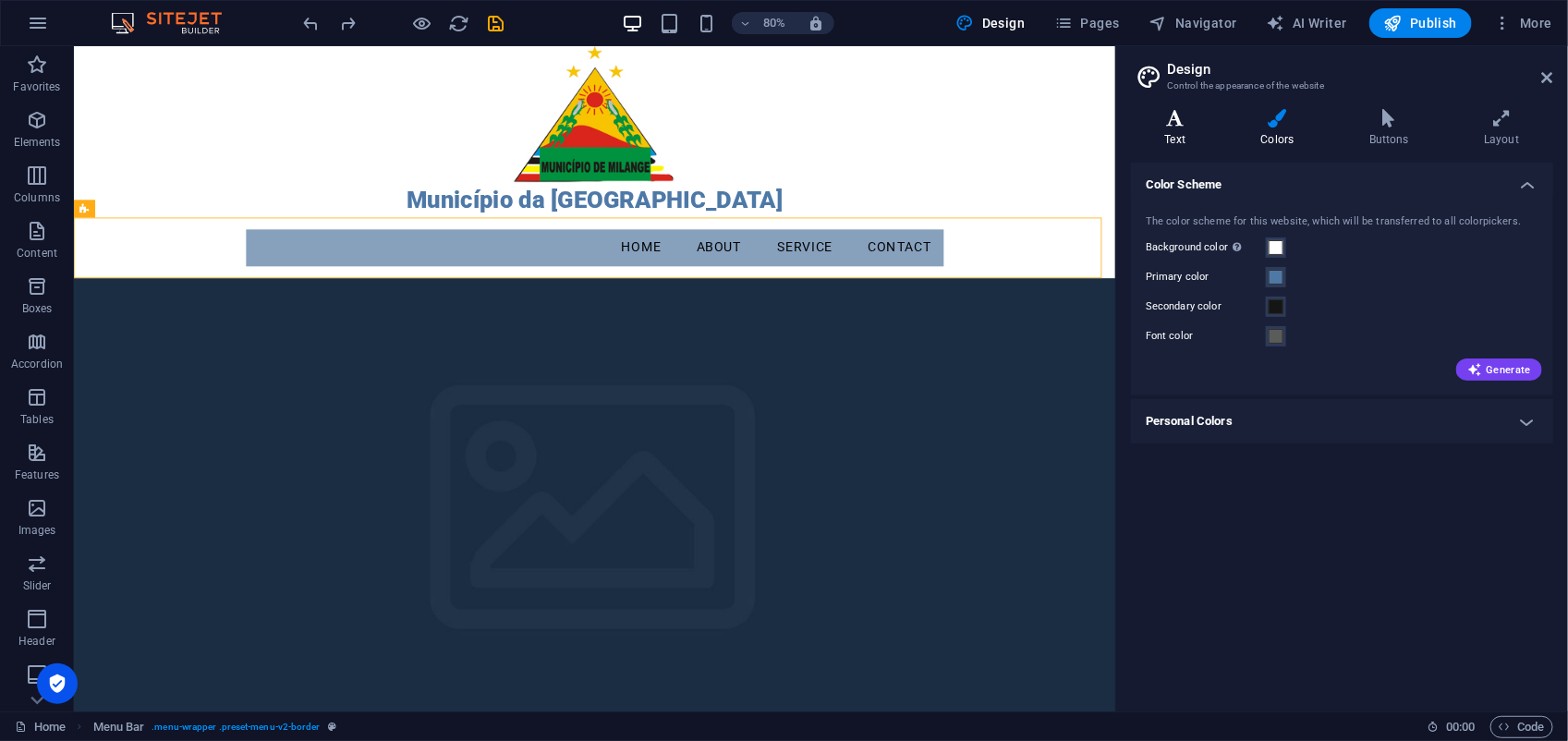 click at bounding box center [1175, 118] 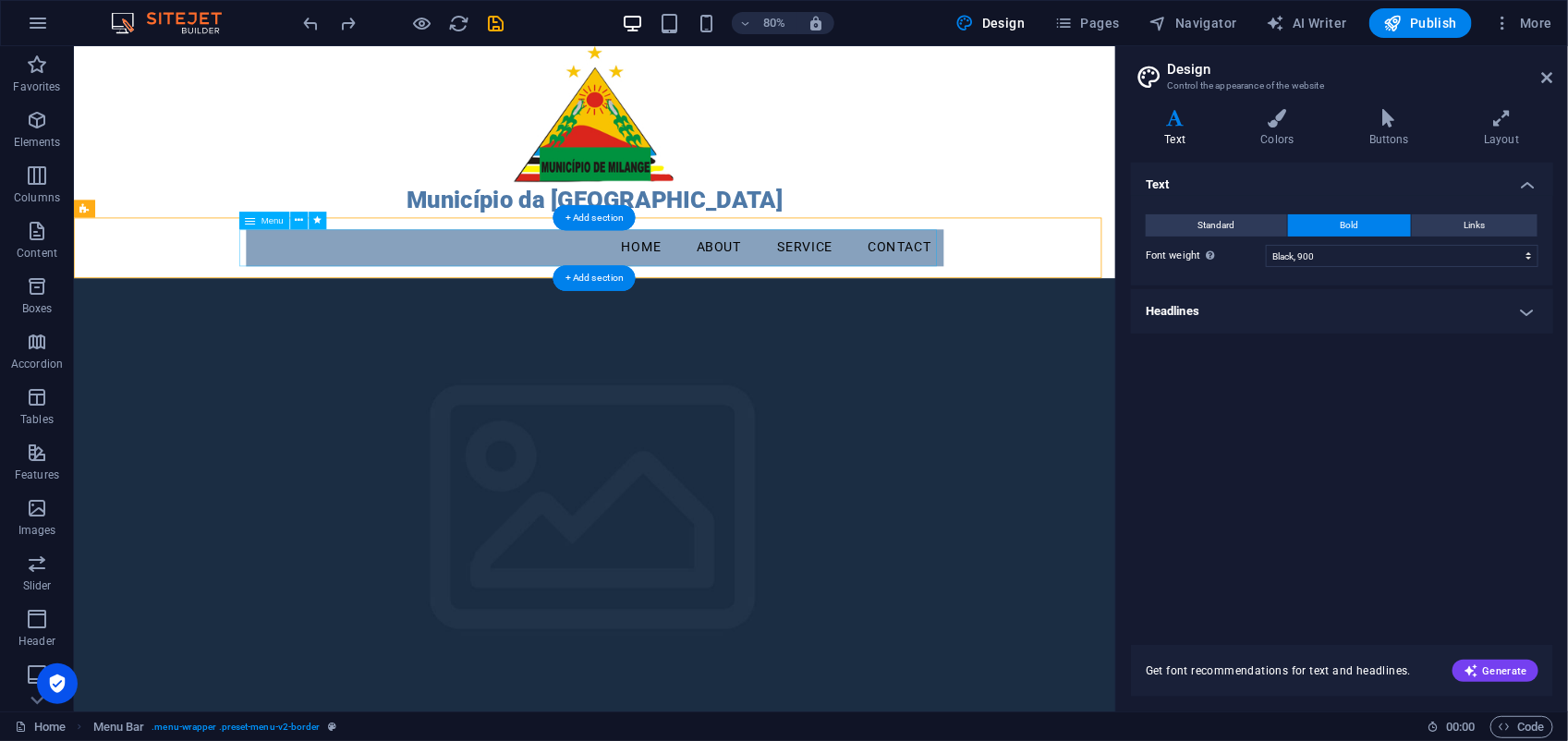 click on "Home About Service Contact" at bounding box center (724, 298) 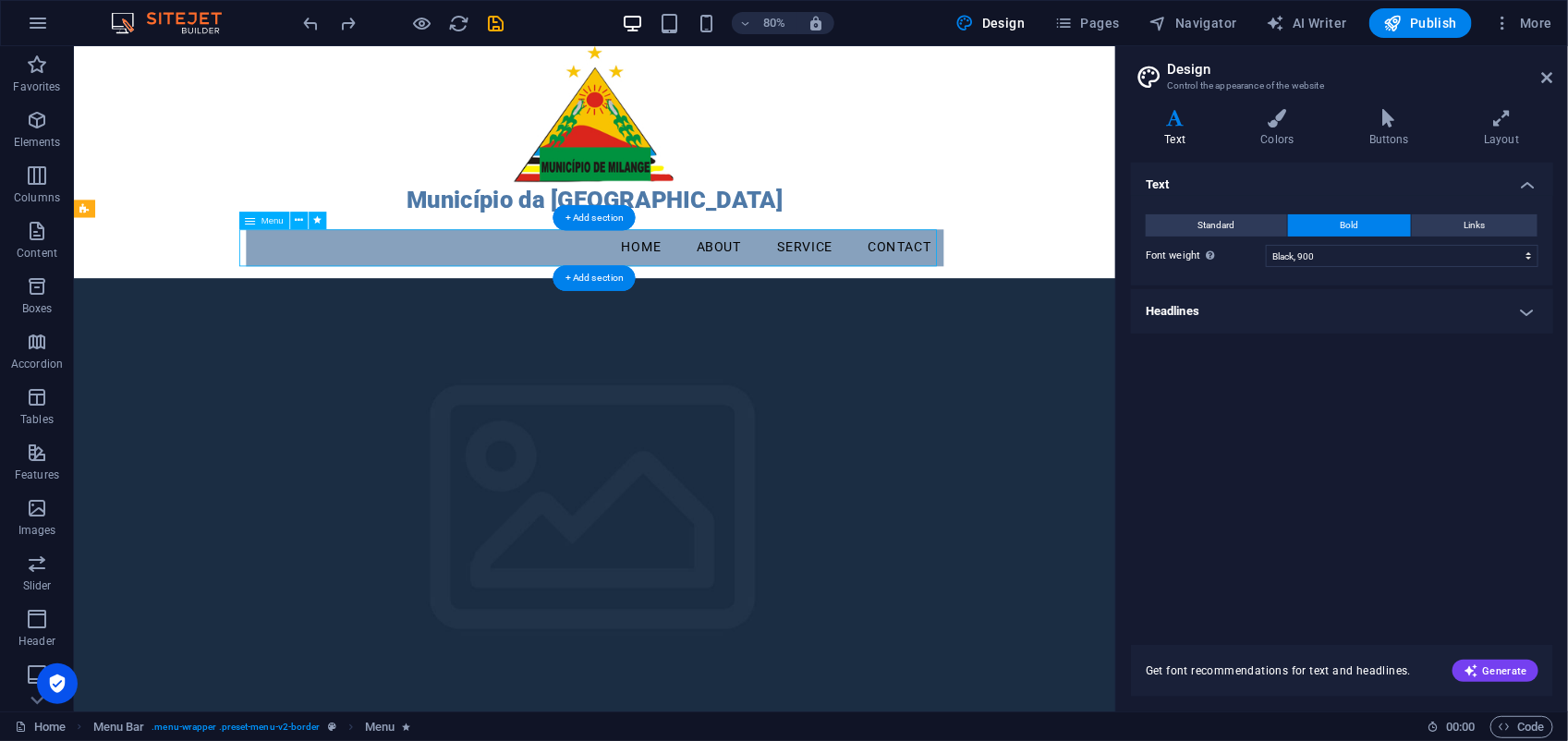 click on "Home About Service Contact" at bounding box center (724, 298) 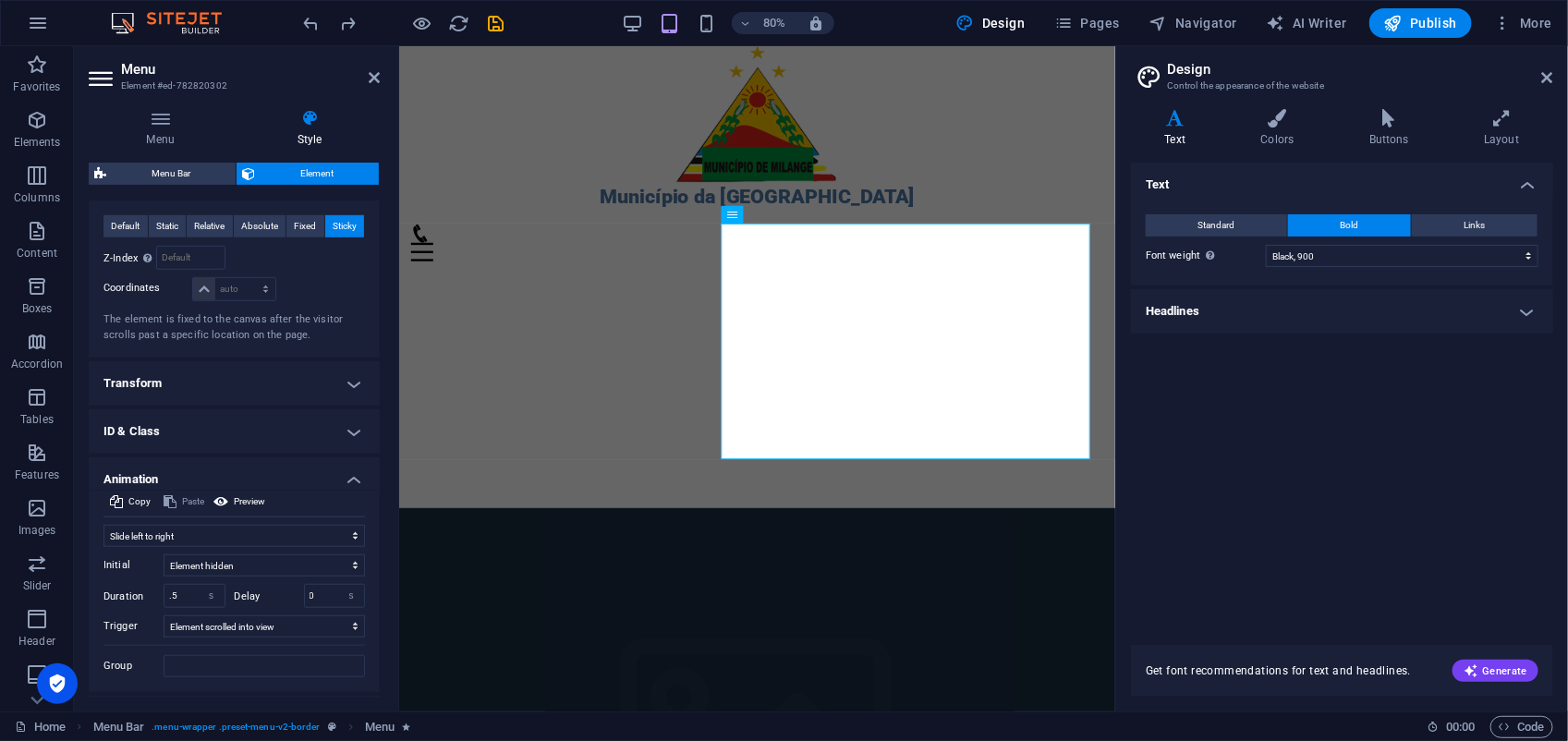 scroll, scrollTop: 621, scrollLeft: 0, axis: vertical 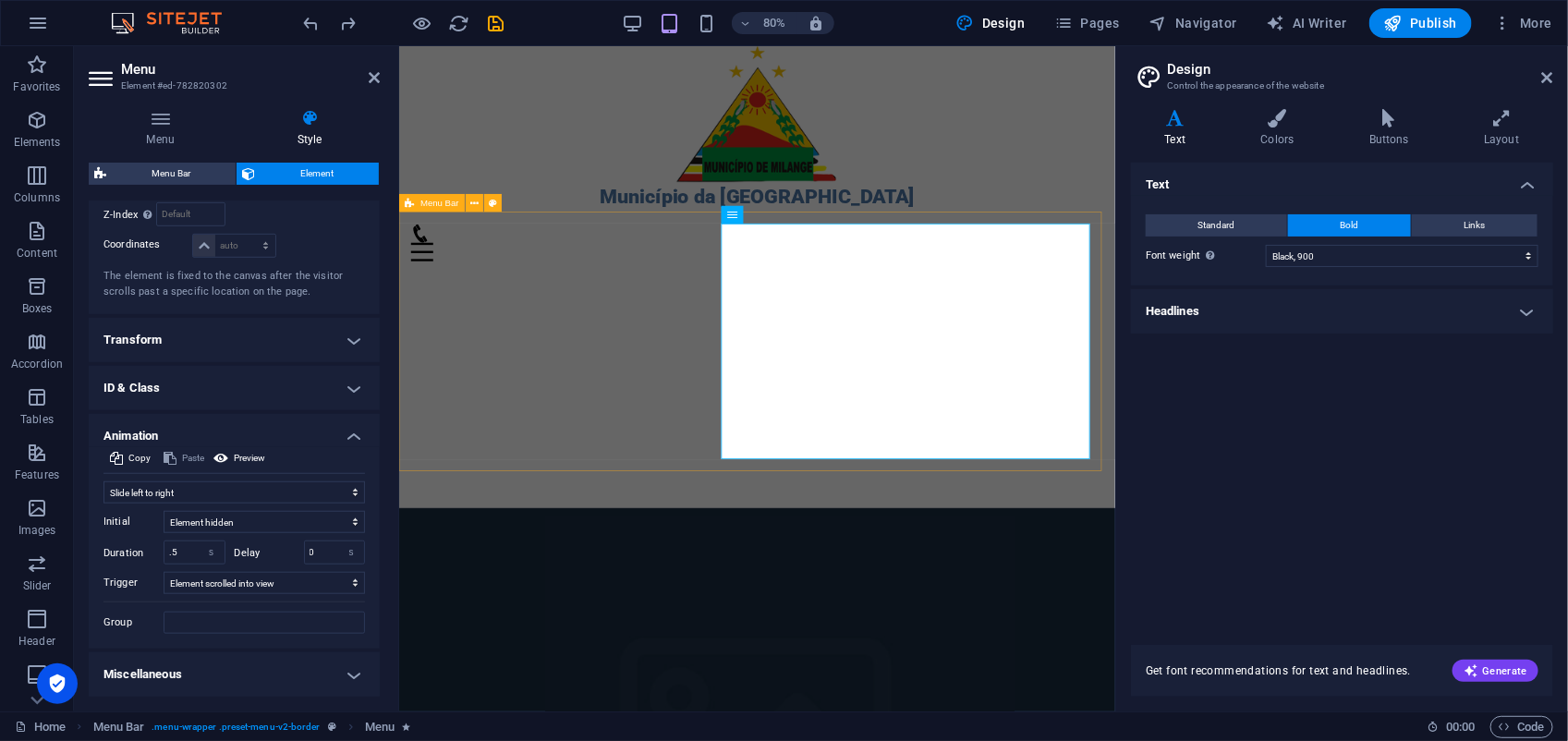 click on "Menu Home About Service Contact" at bounding box center (845, 438) 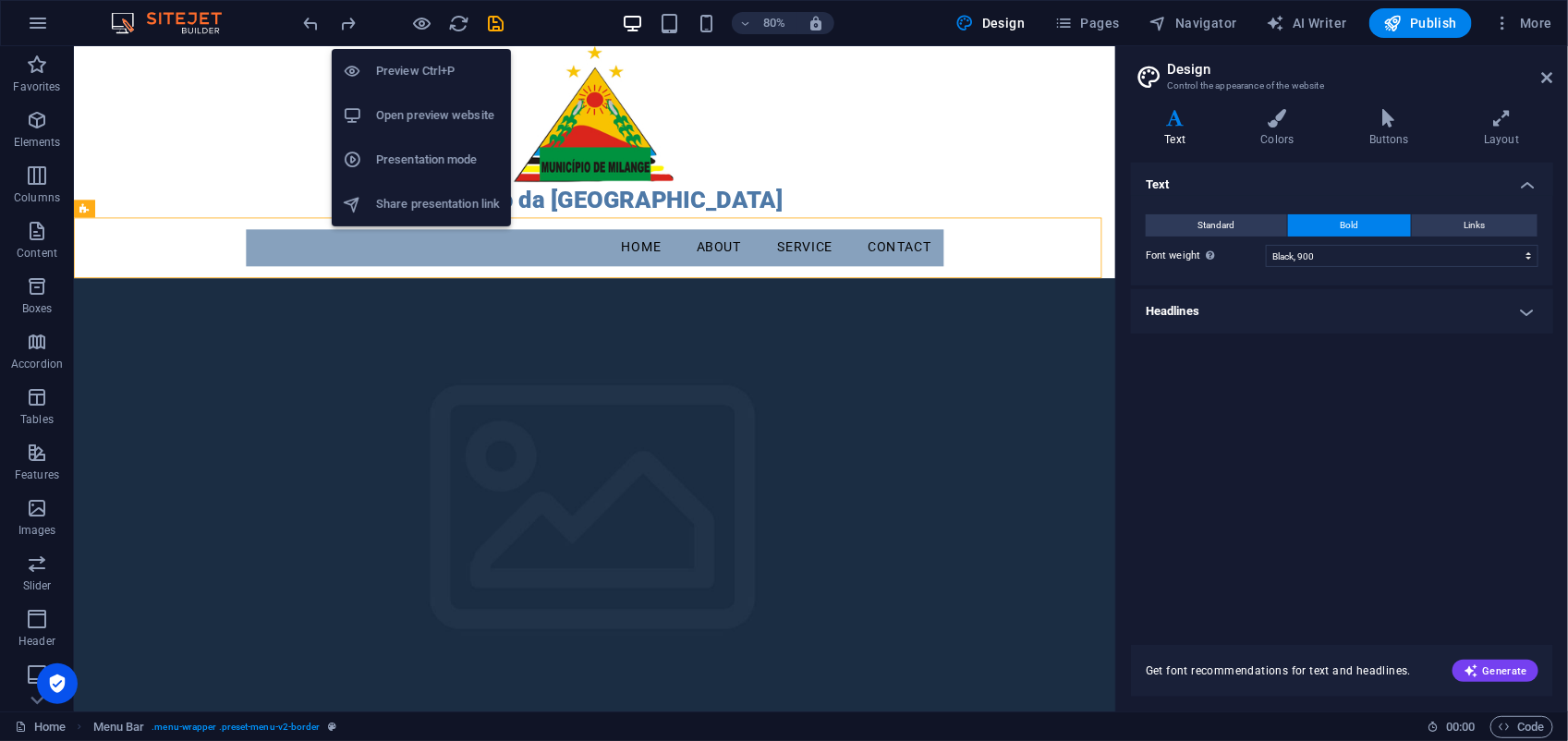 click on "Open preview website" at bounding box center (438, 115) 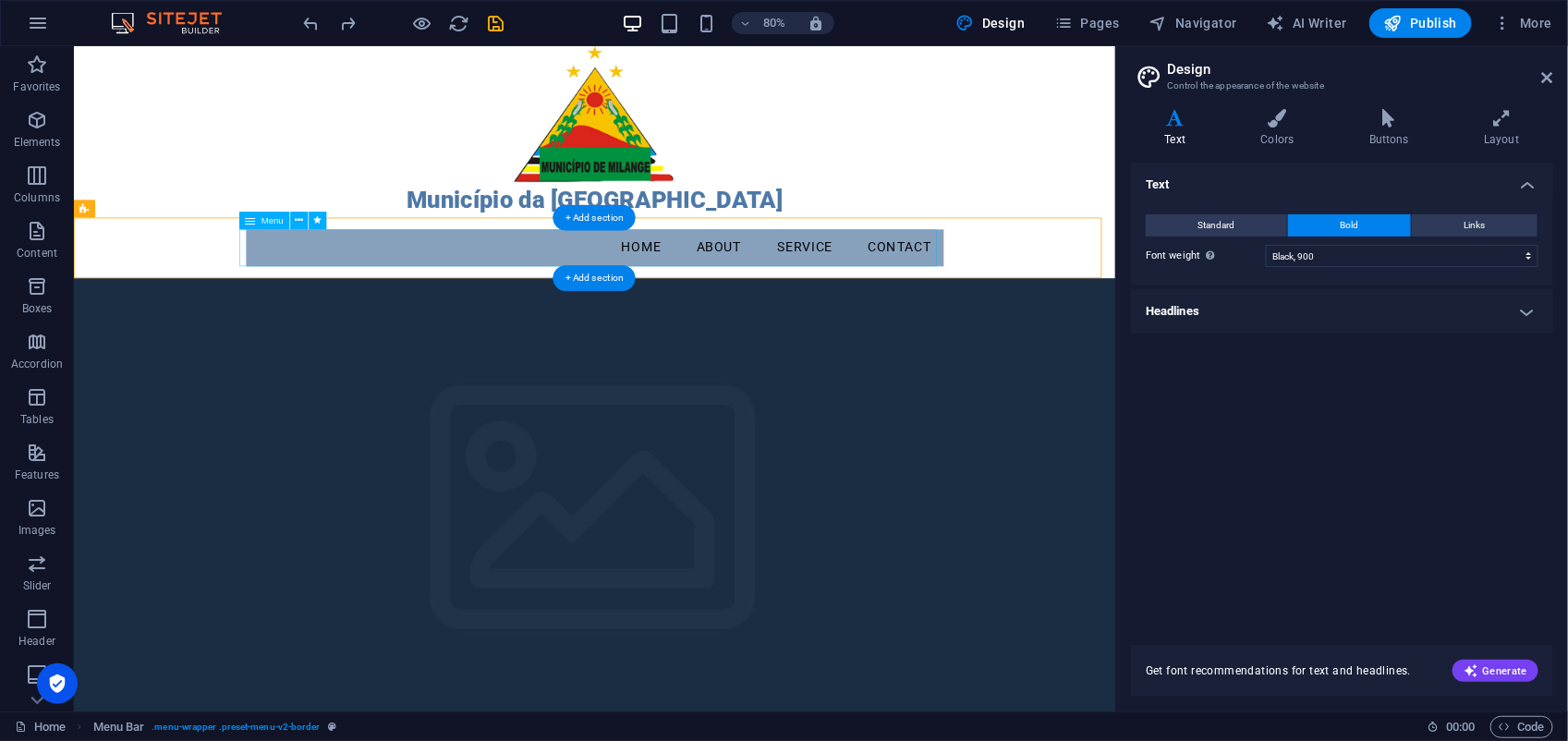 click on "Home About Service Contact" at bounding box center (724, 298) 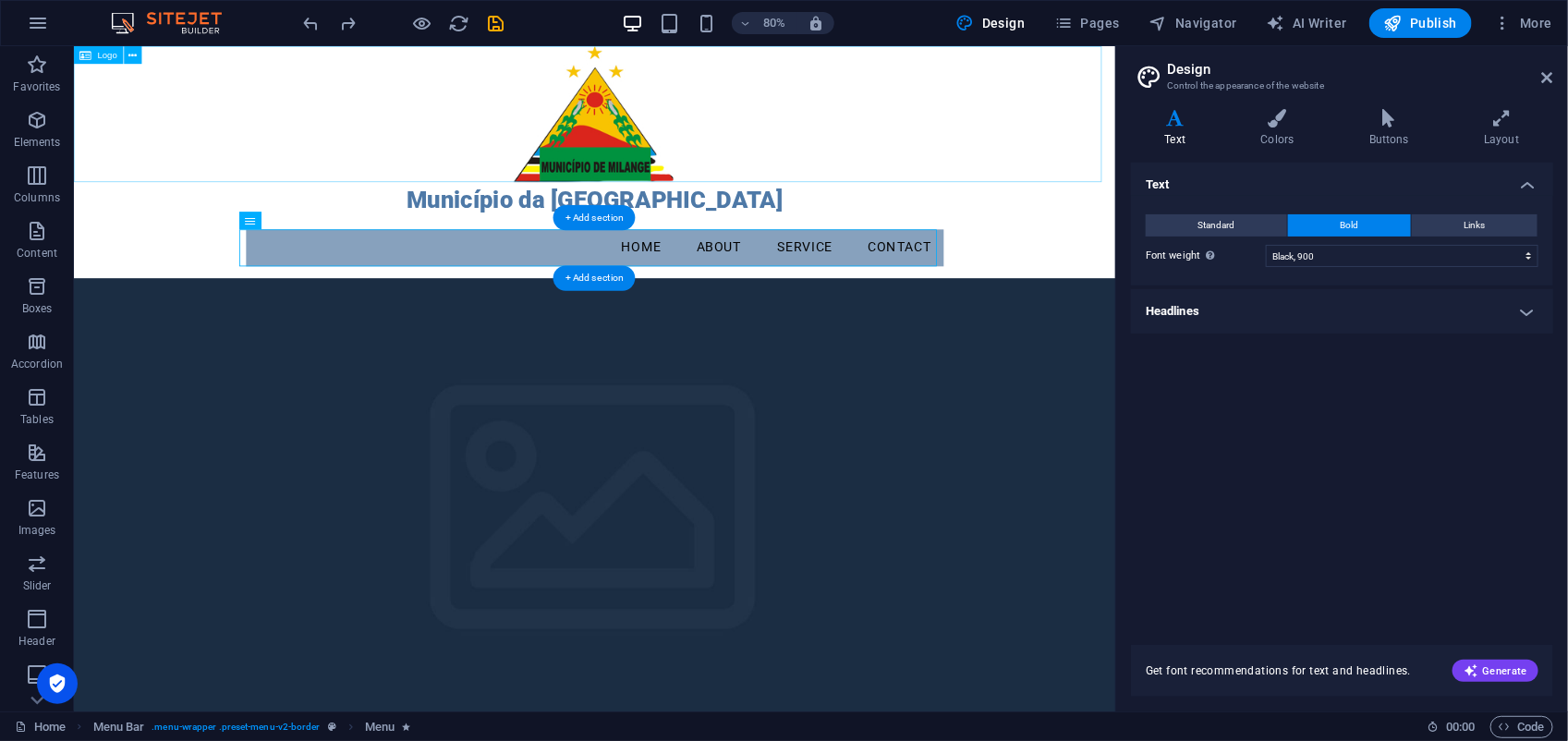 click at bounding box center [723, 130] 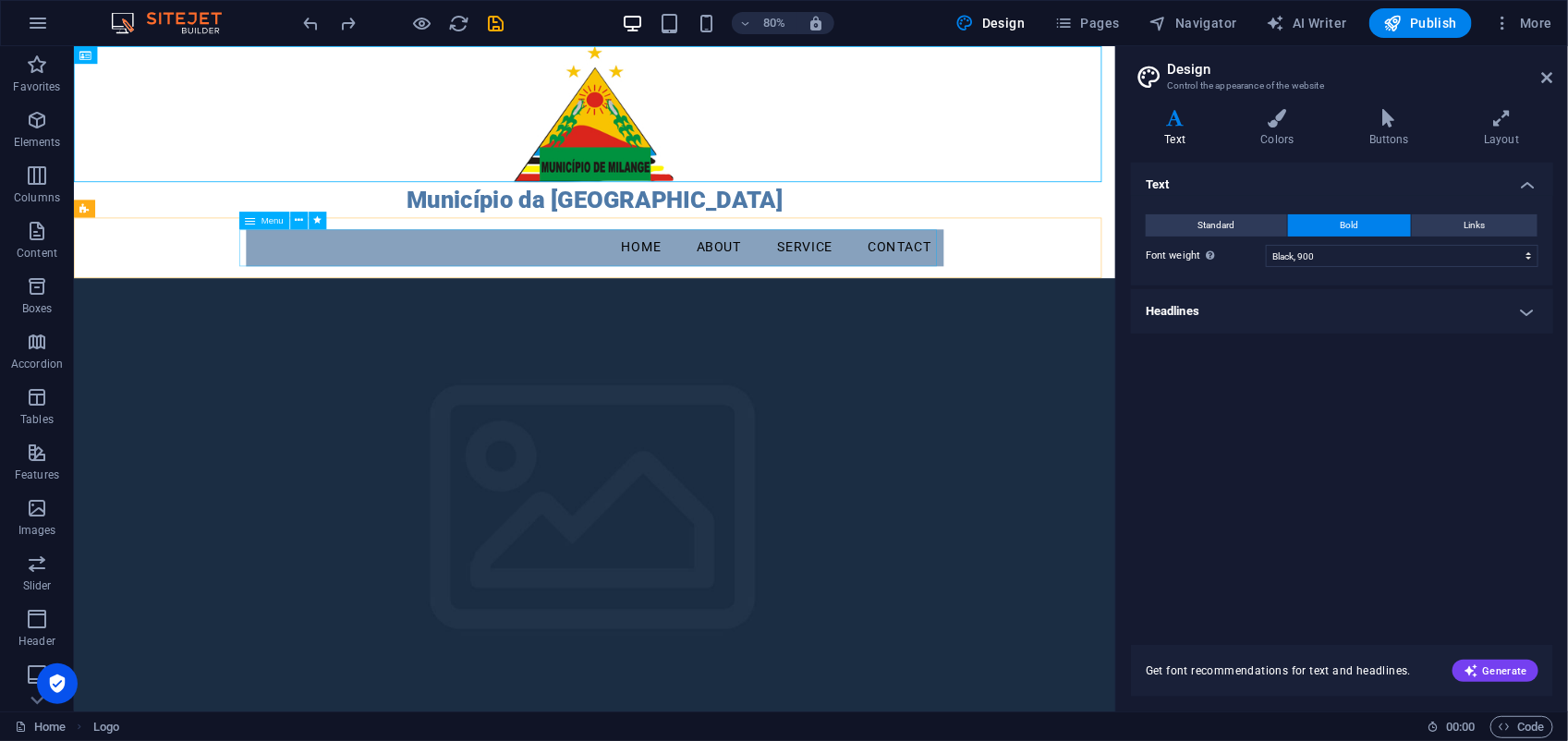 click on "Menu" at bounding box center [264, 220] 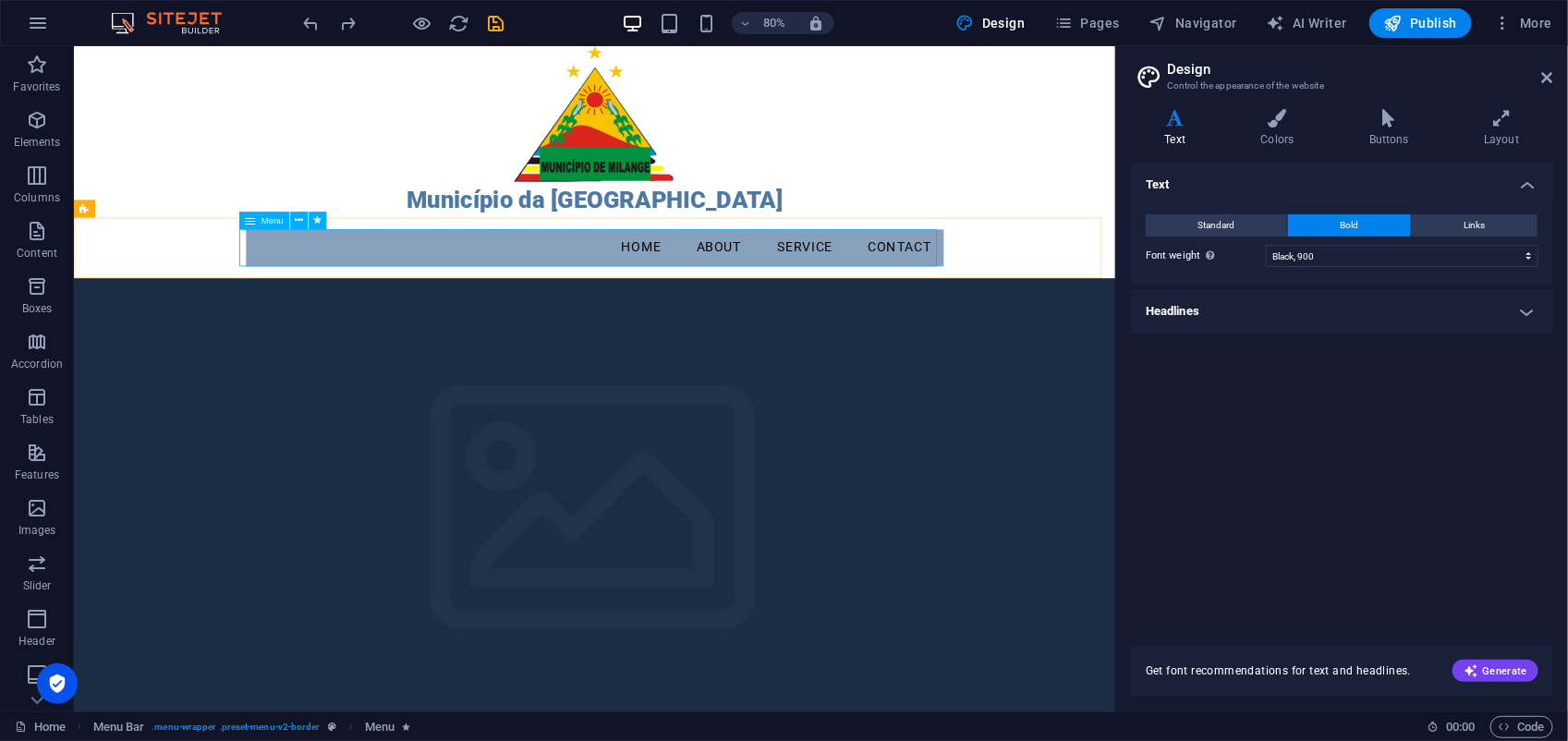 click on "Menu" at bounding box center (264, 220) 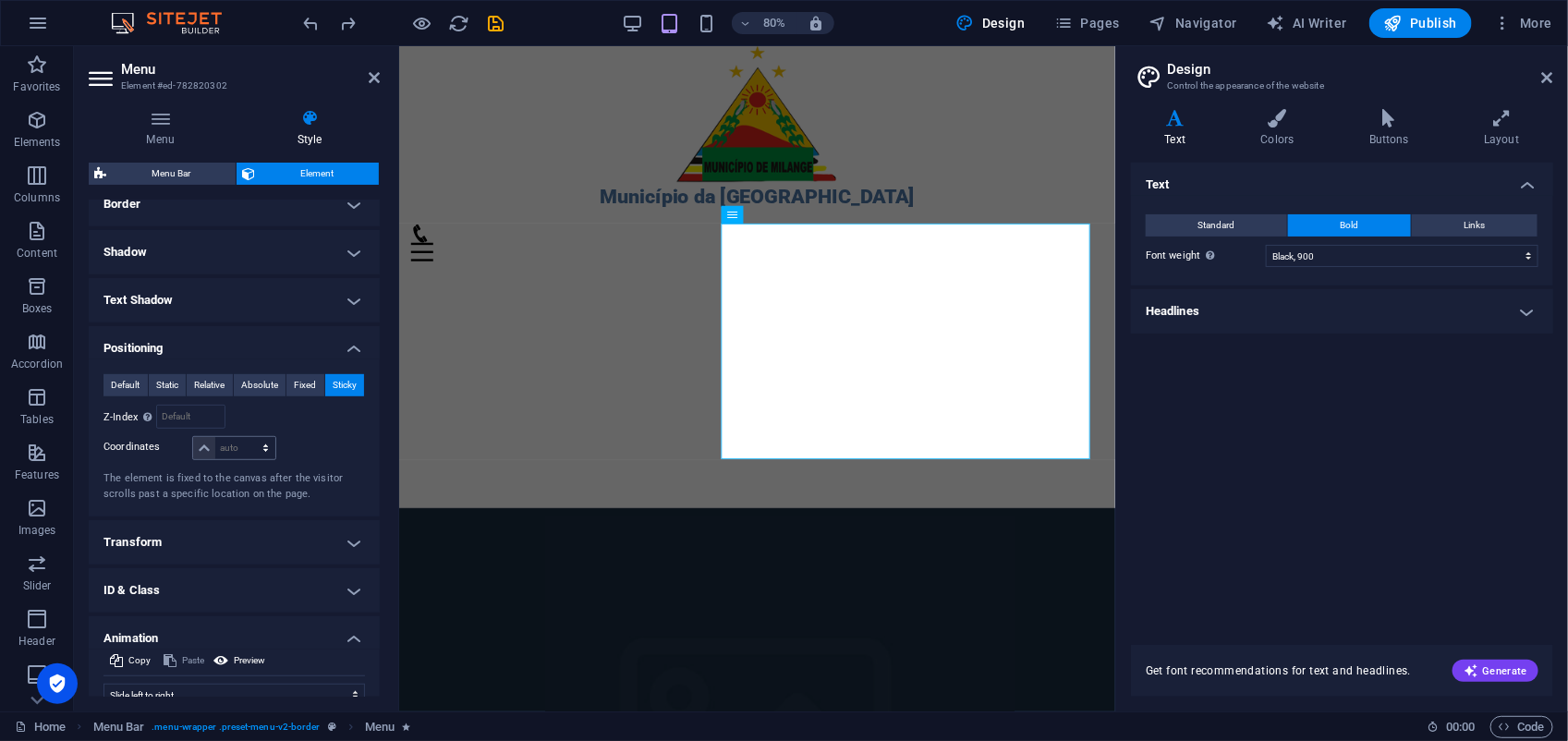 scroll, scrollTop: 0, scrollLeft: 0, axis: both 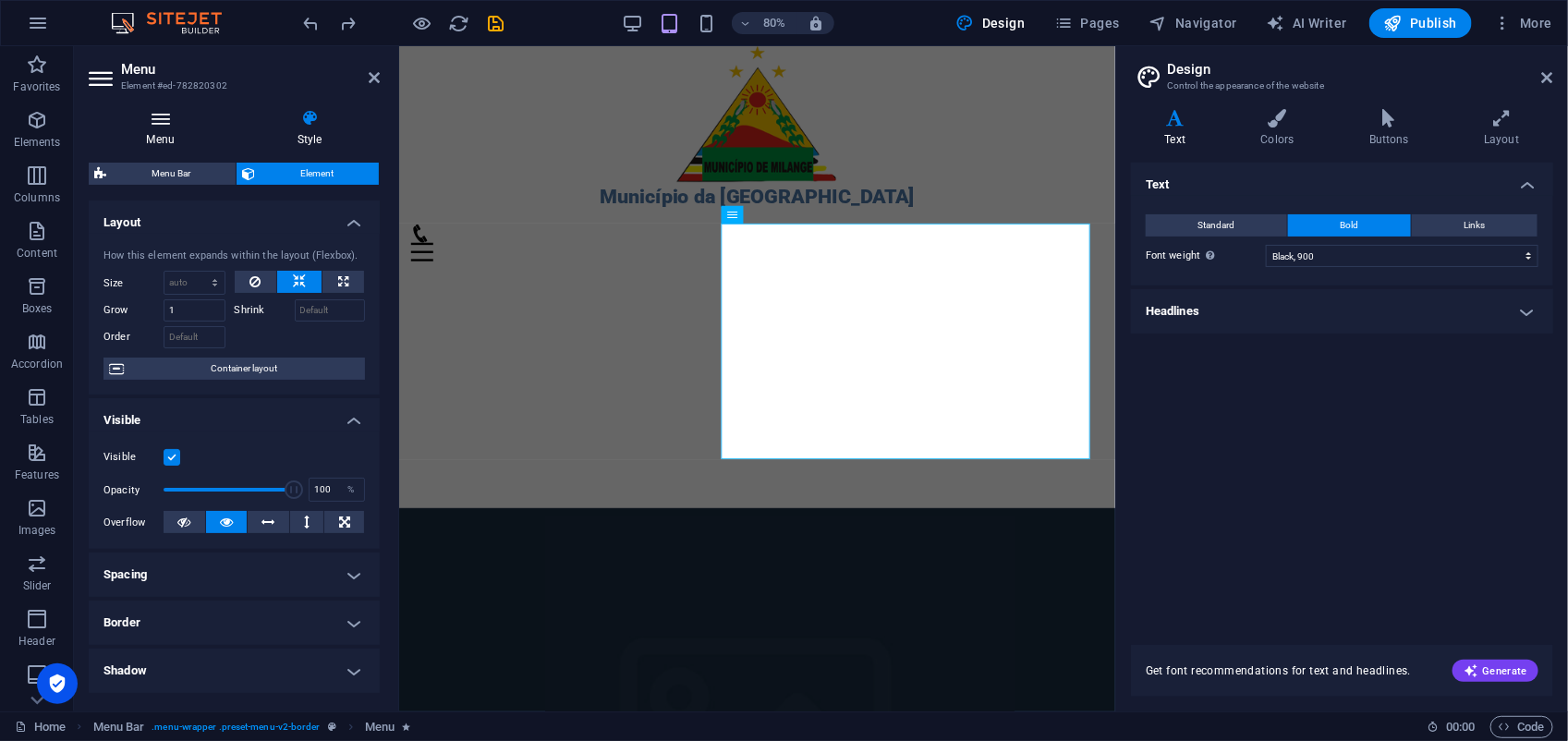 click at bounding box center (160, 118) 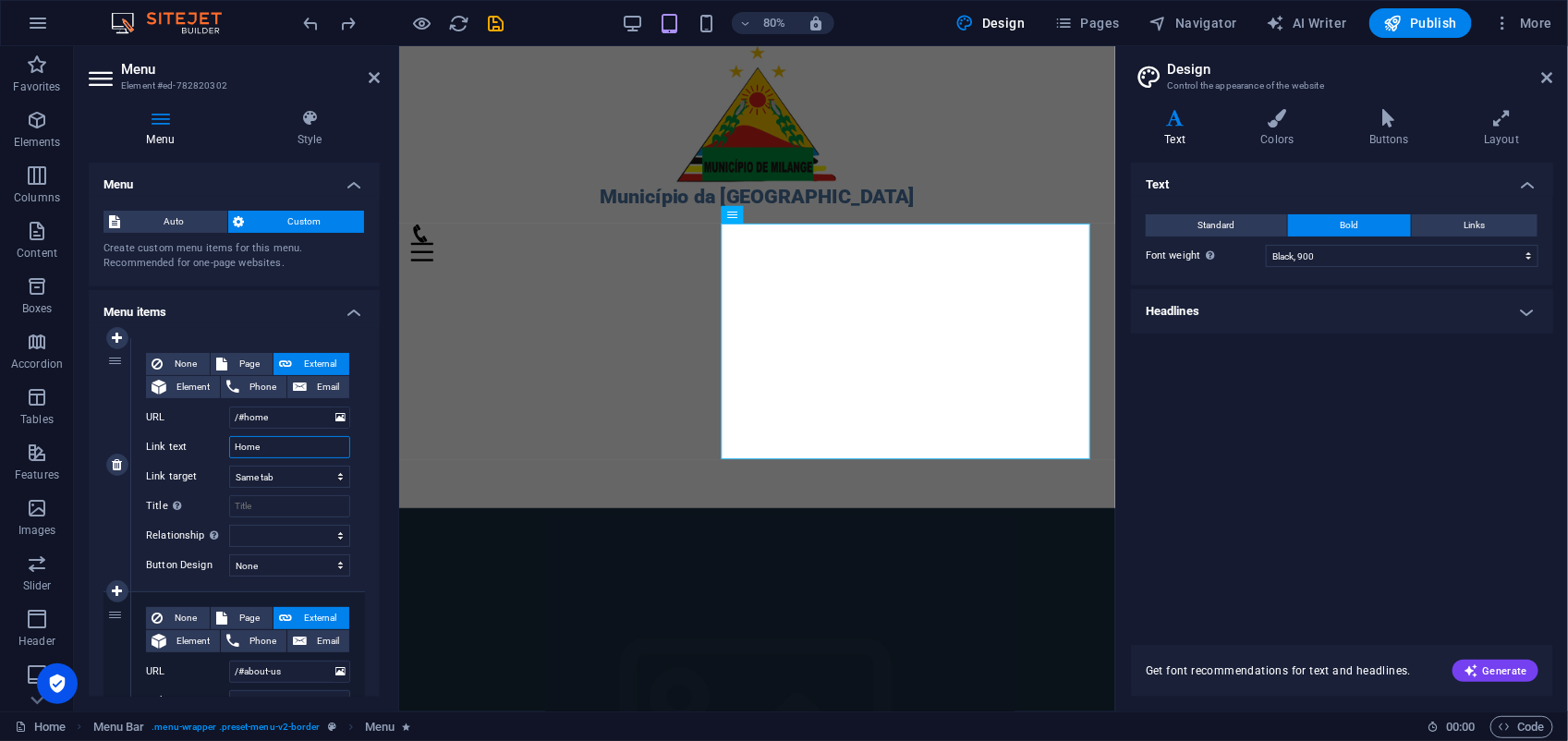 click on "Home" at bounding box center (289, 447) 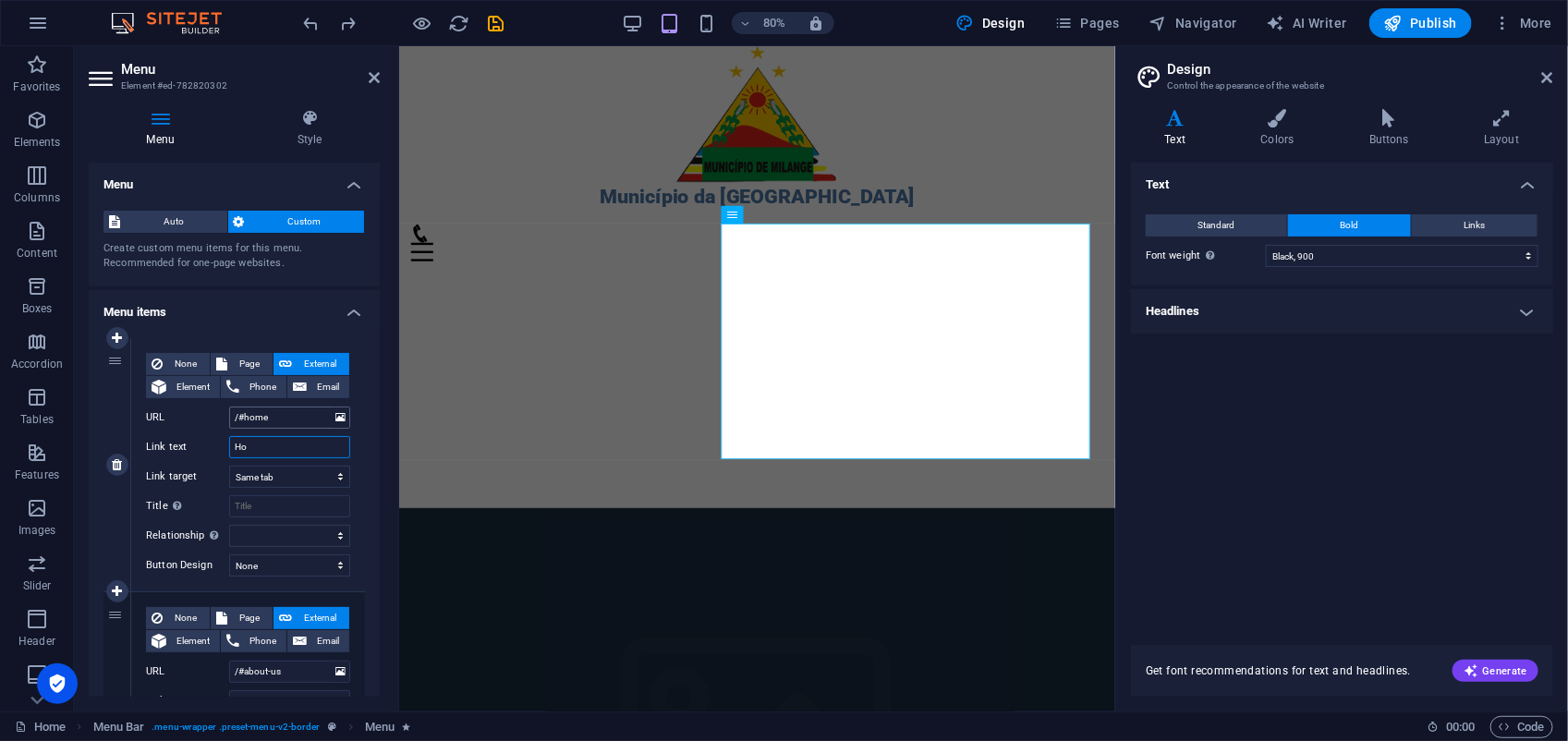 type on "H" 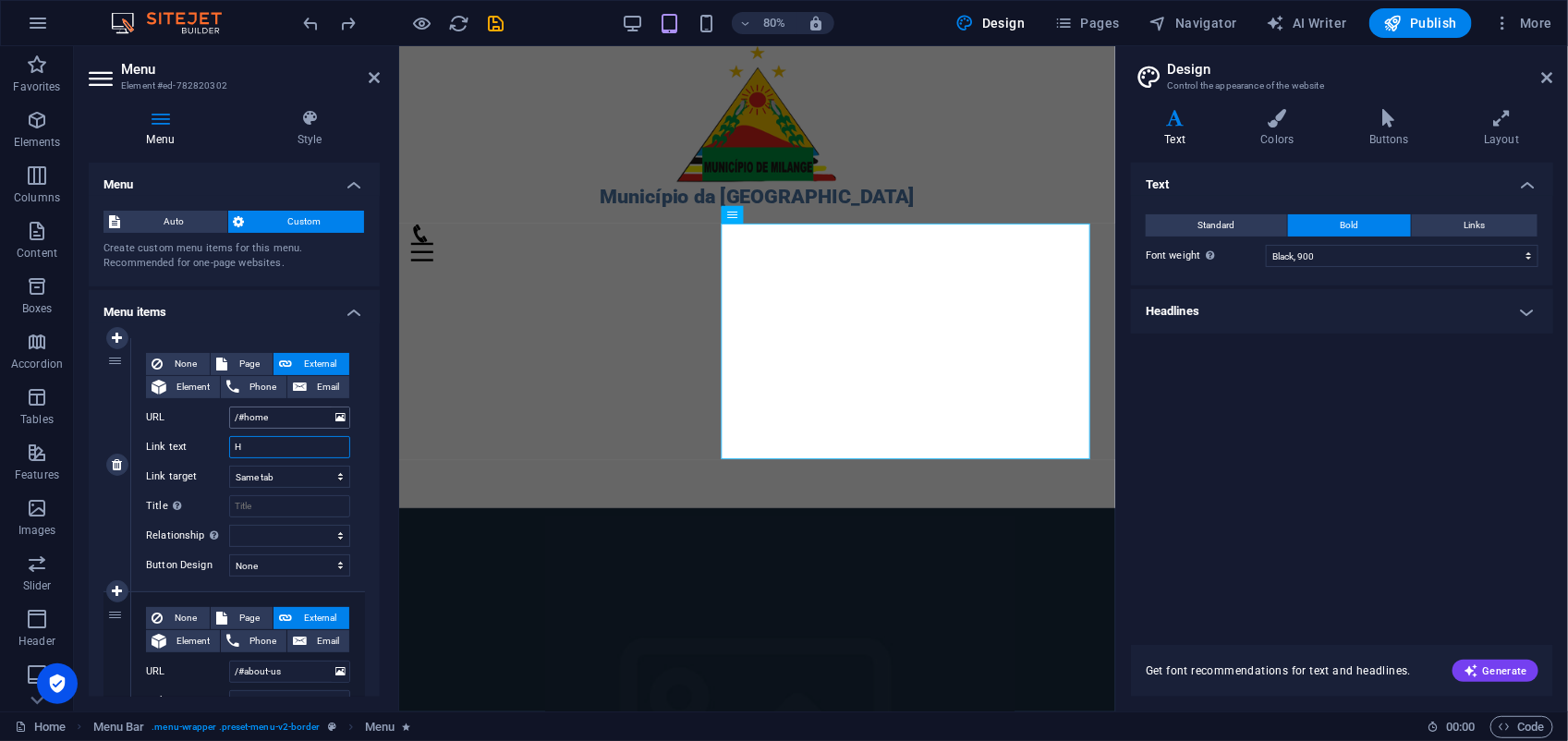 type 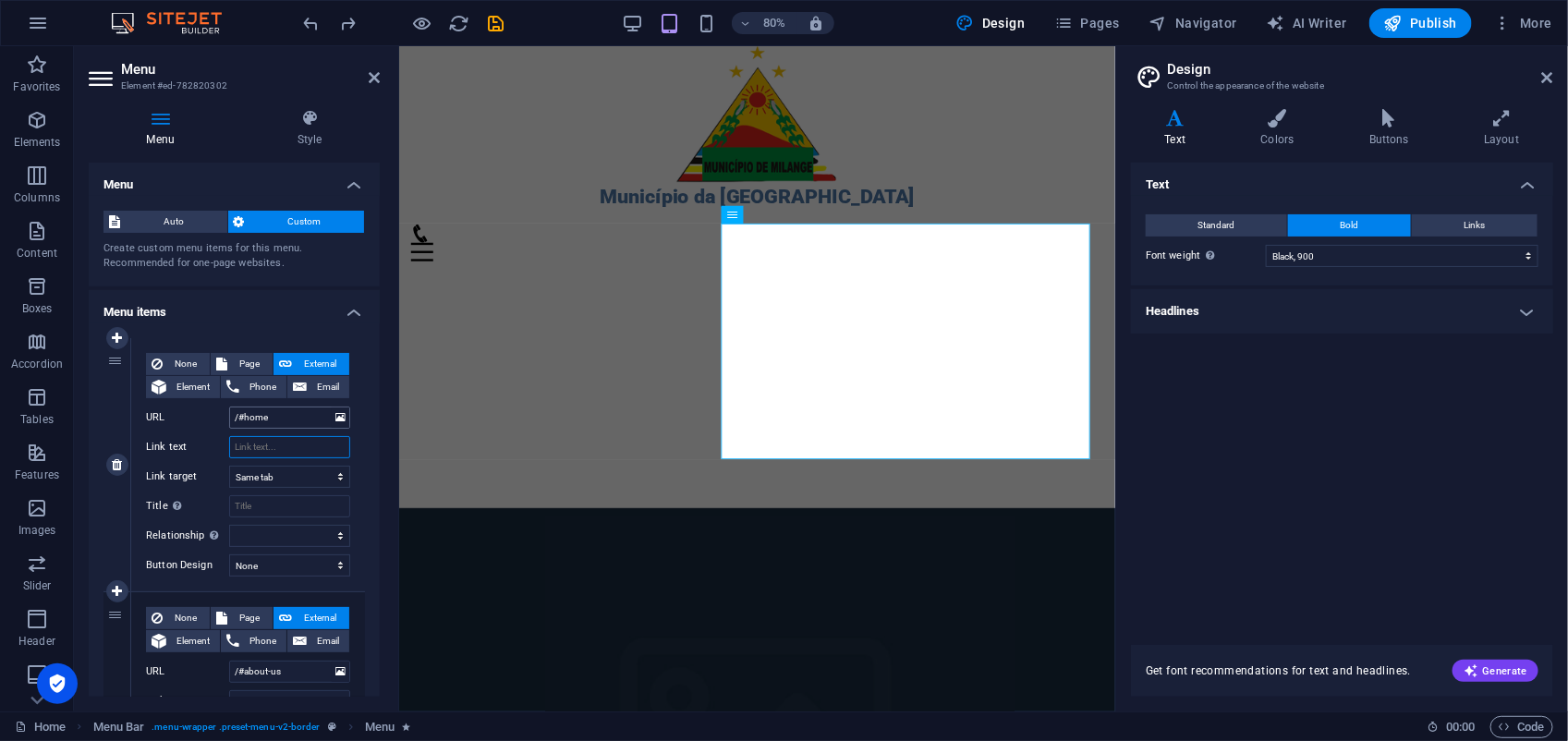 select 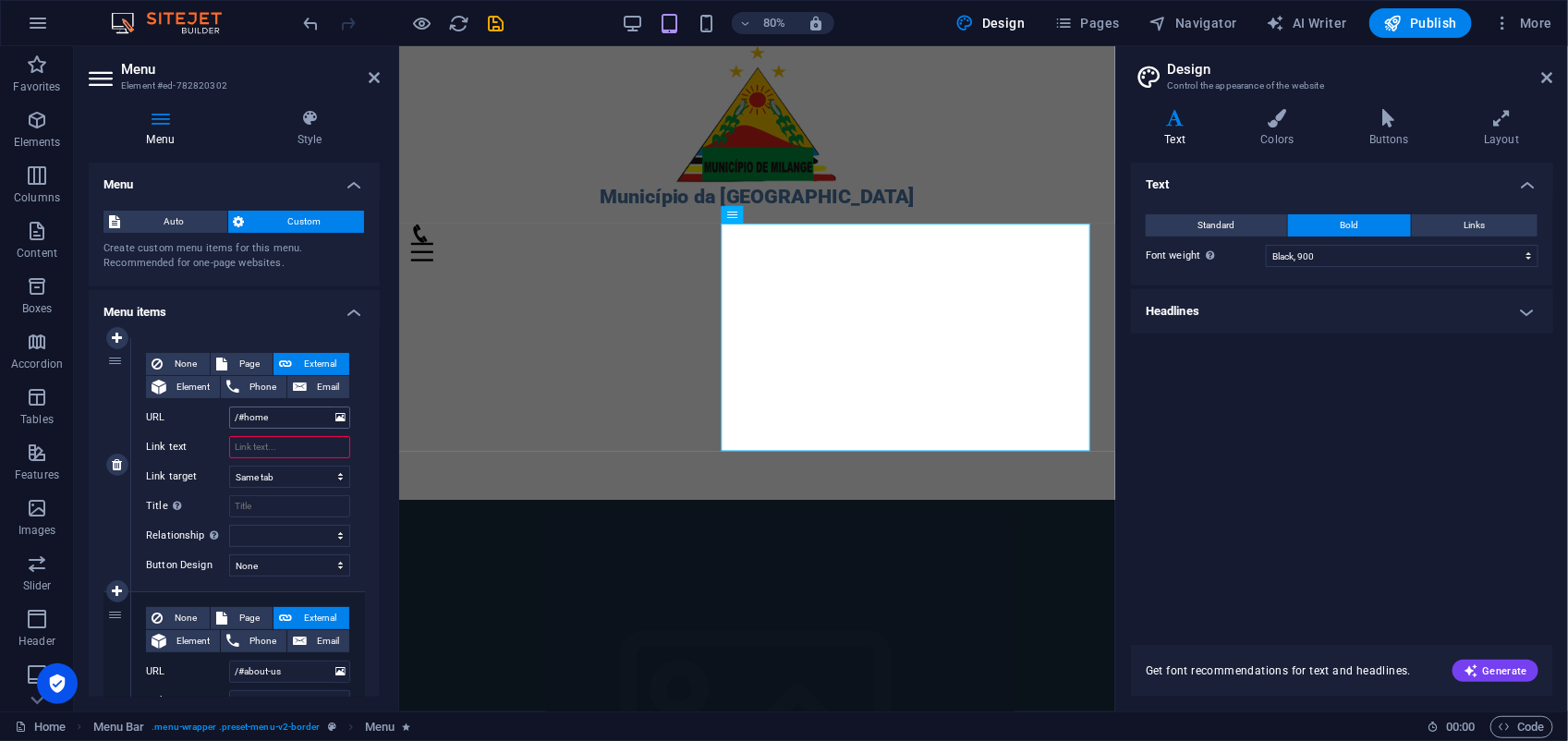 type on "i" 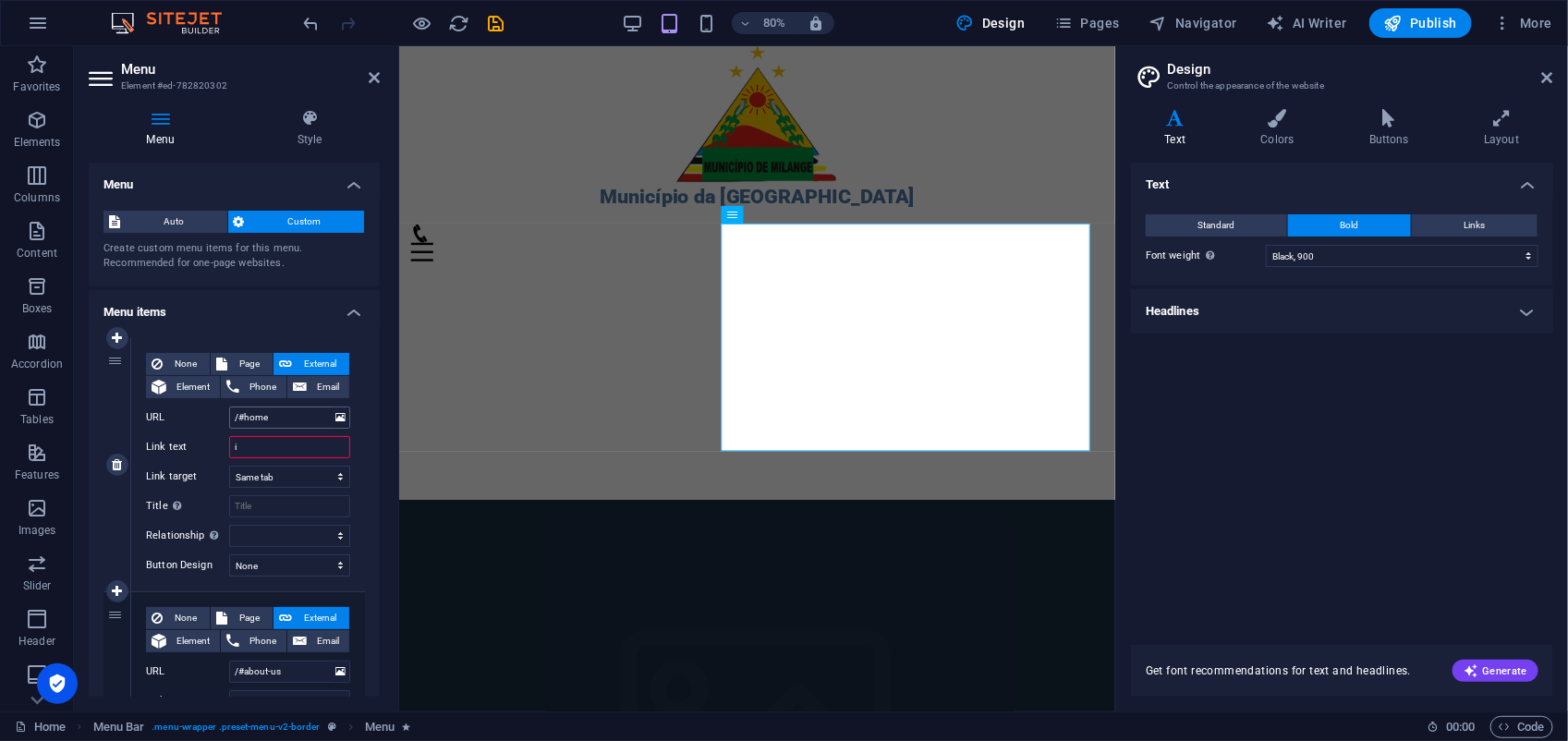 select 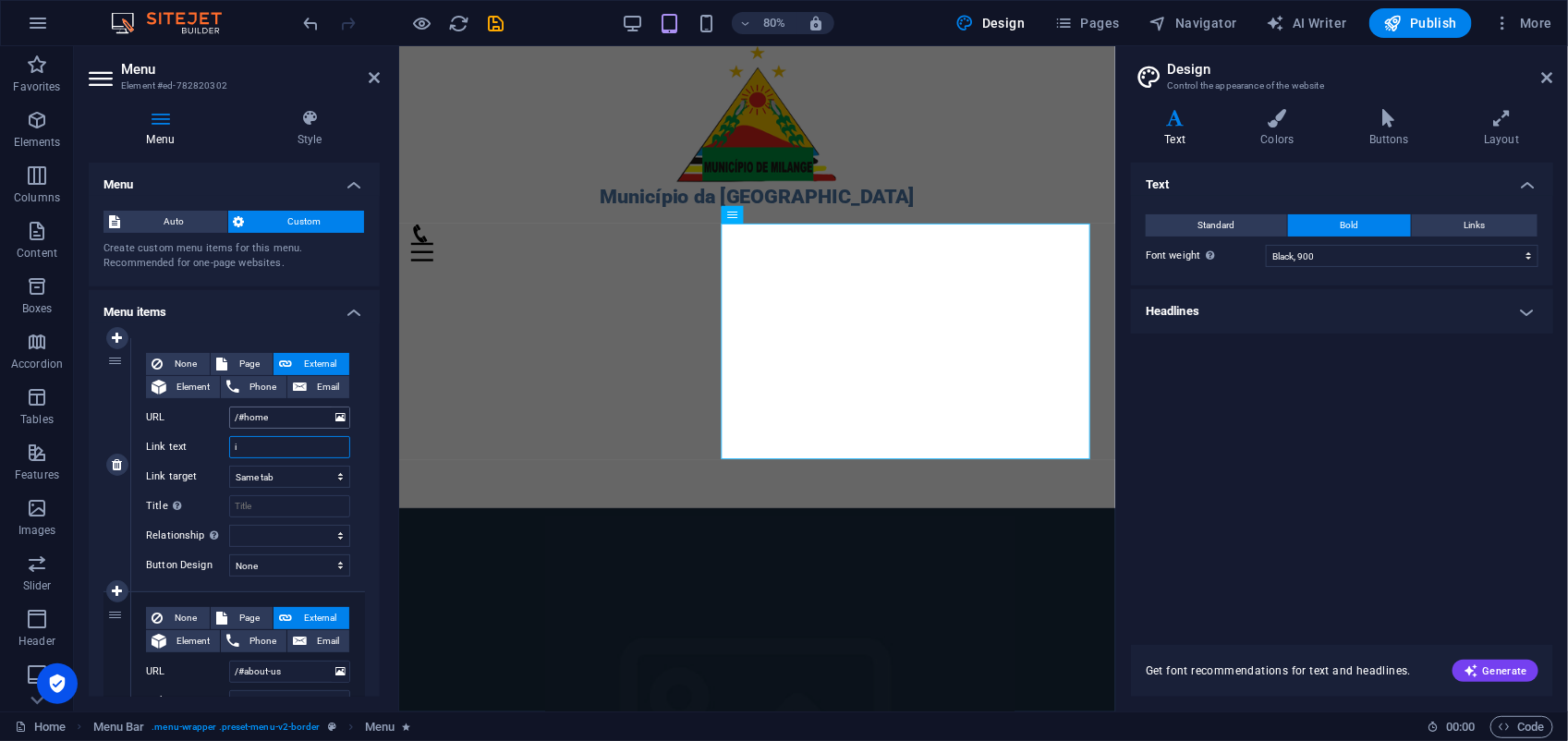 type on "iI" 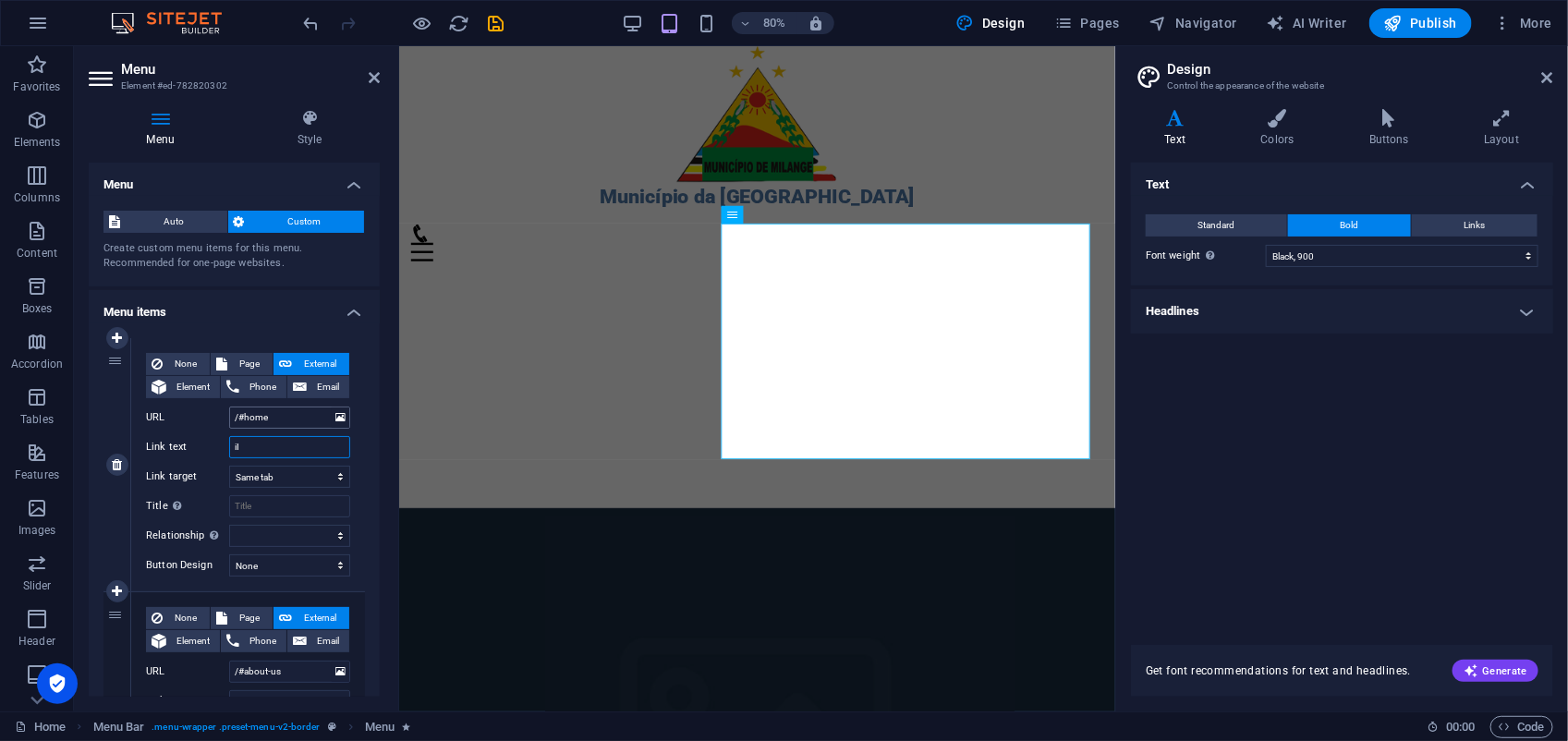 select 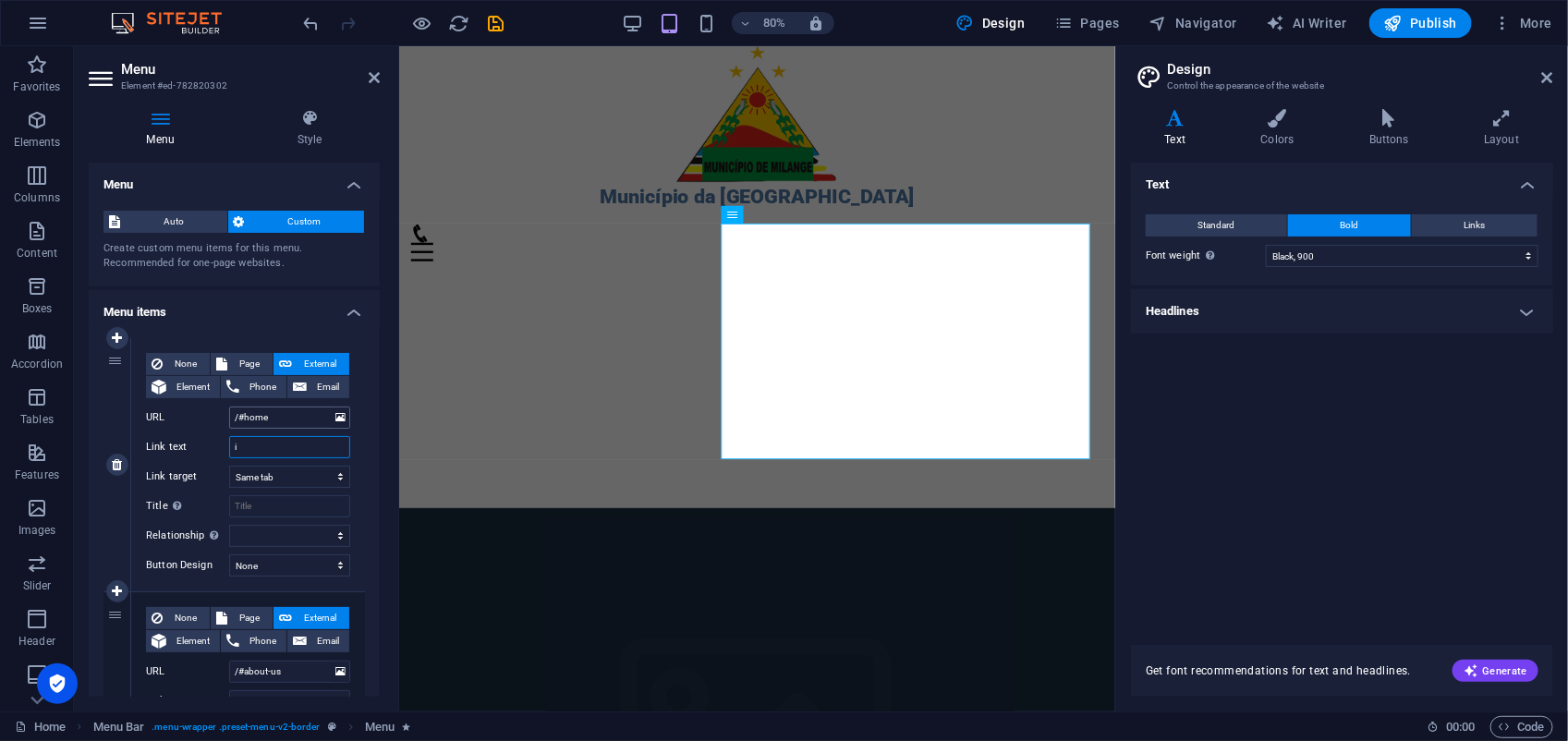type 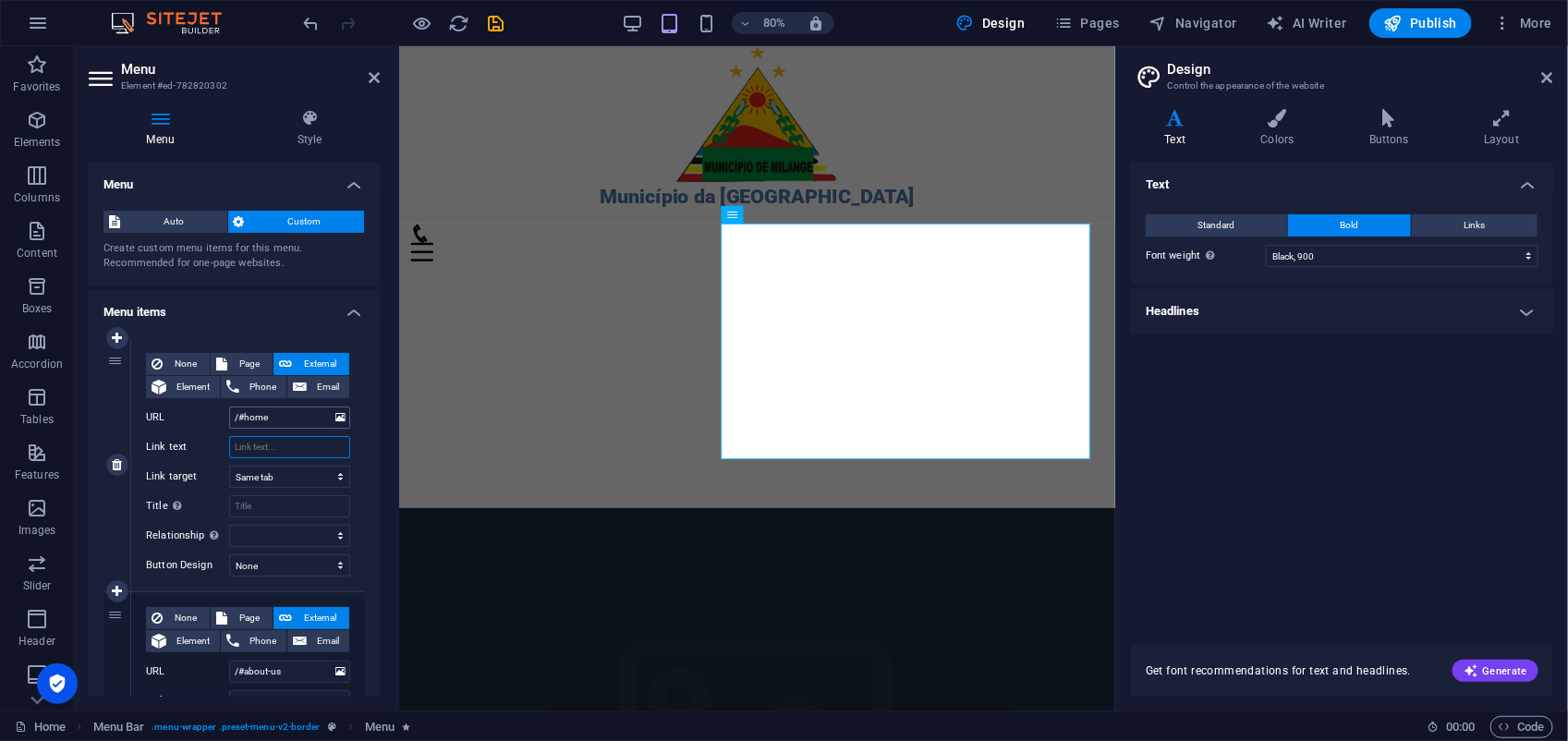 select 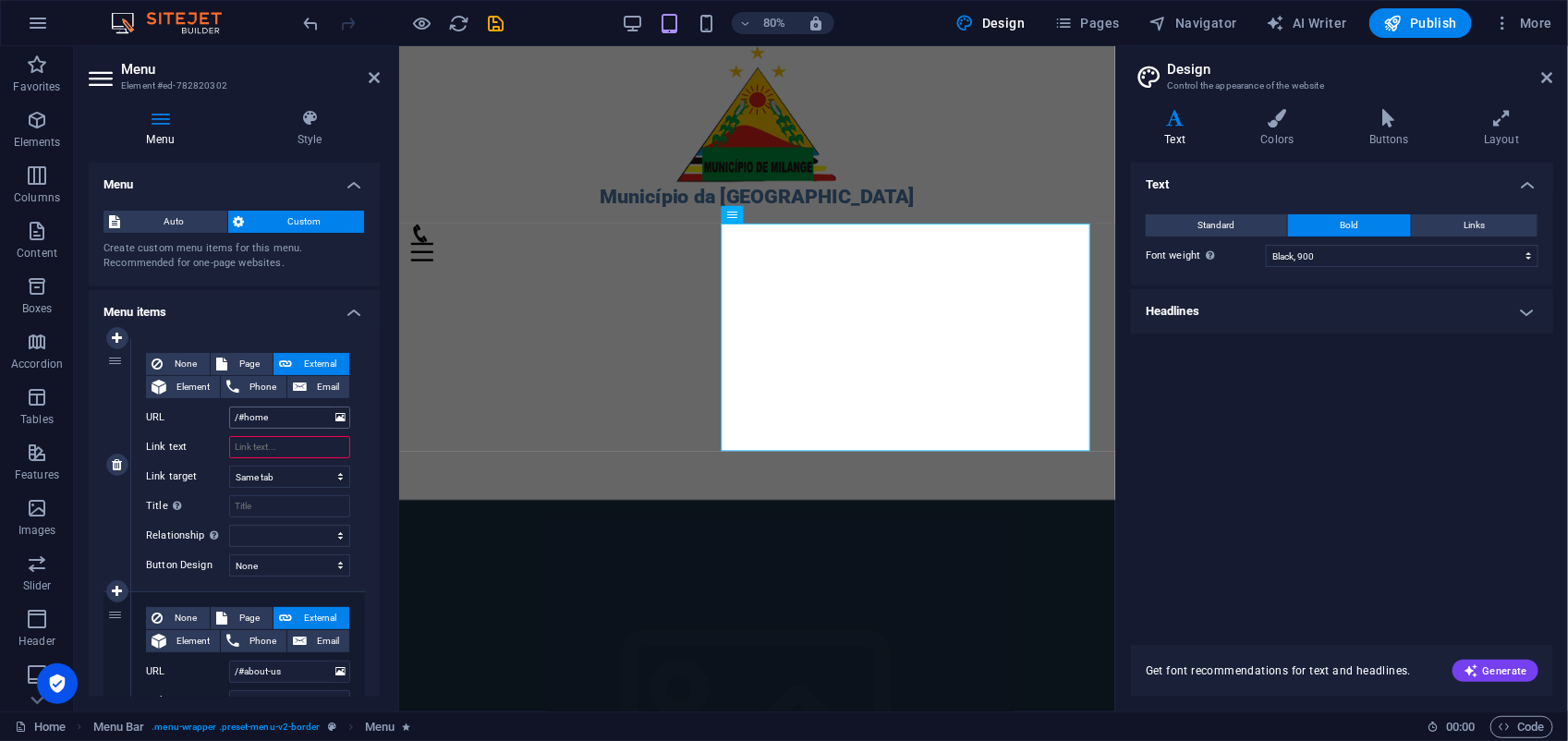 type on "I" 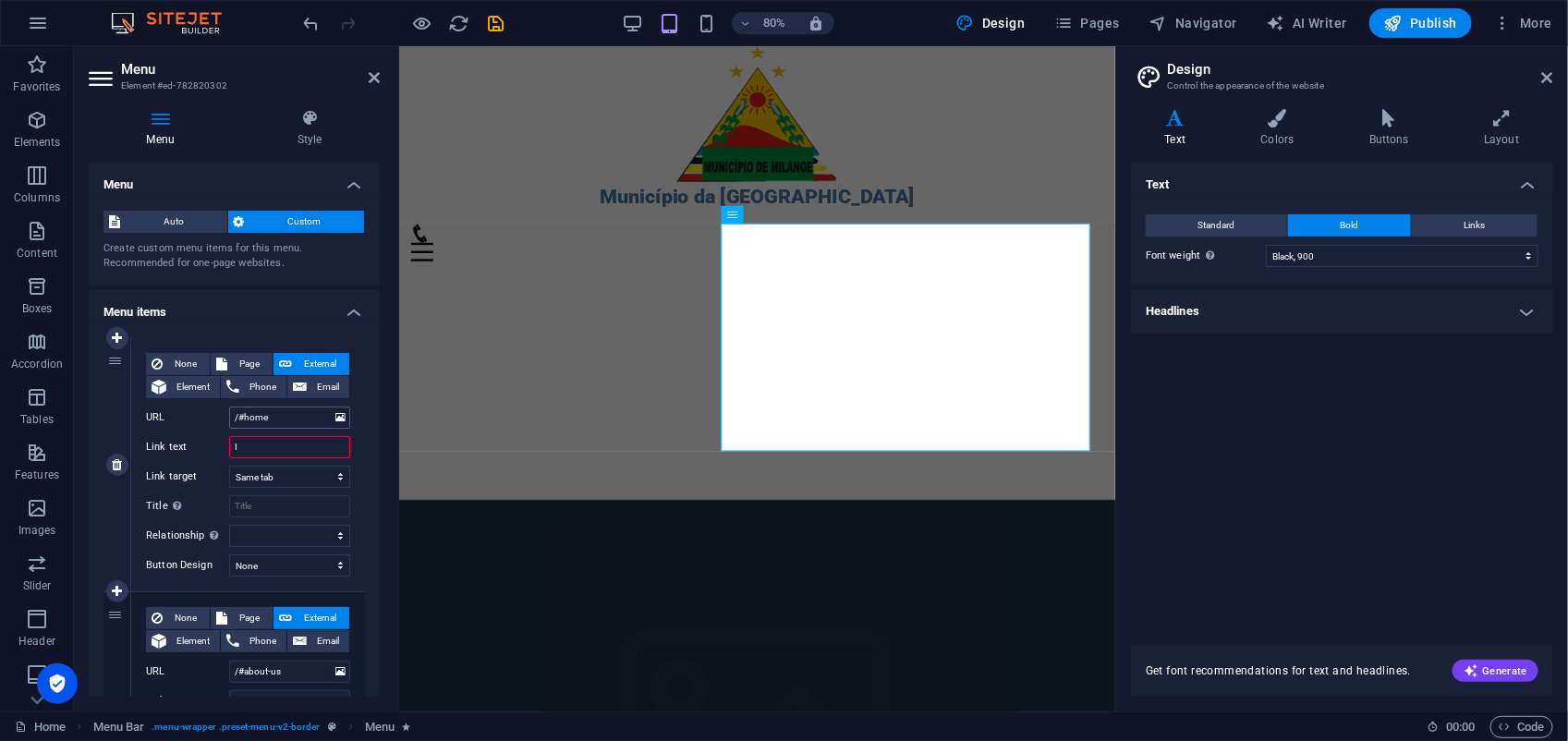select 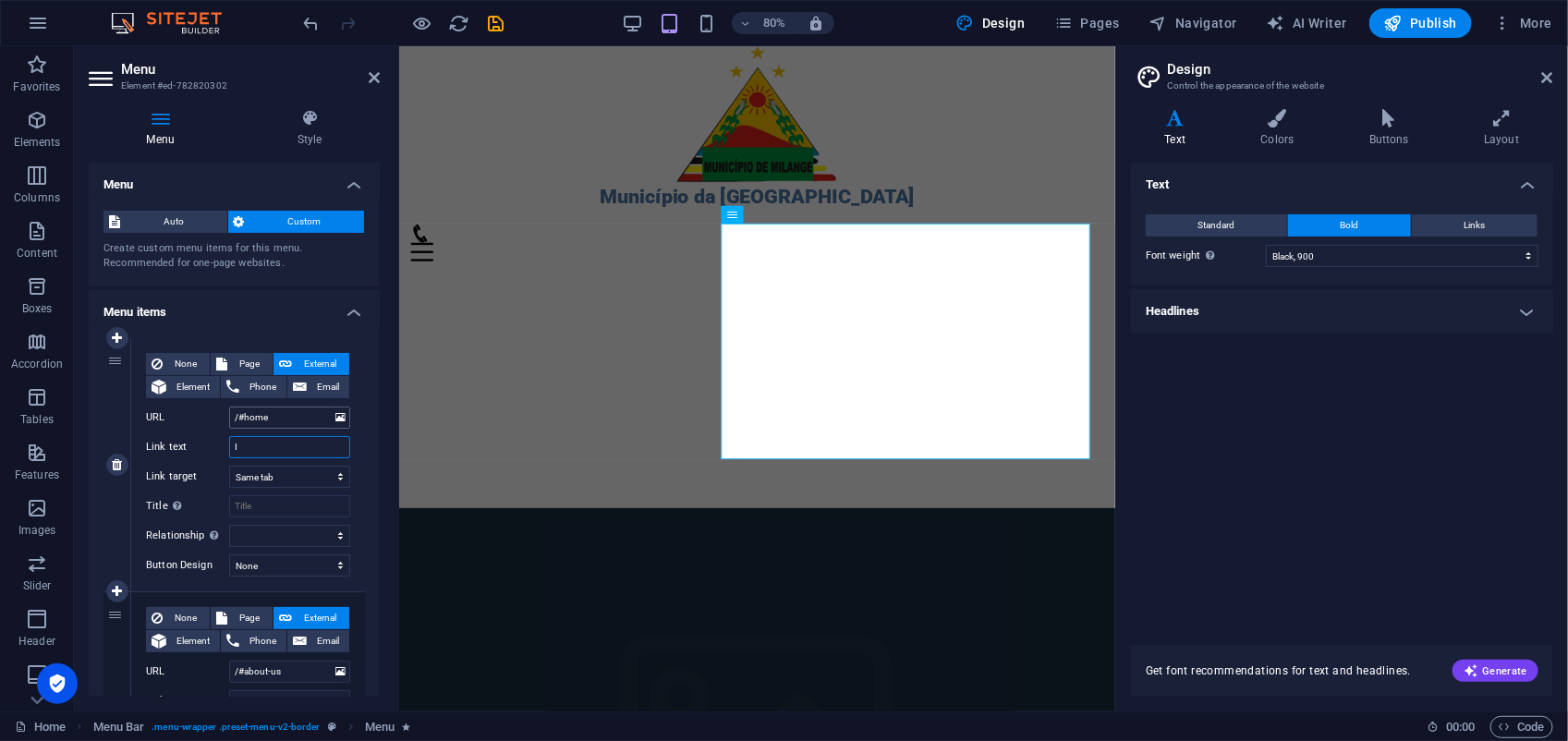 type on "IN" 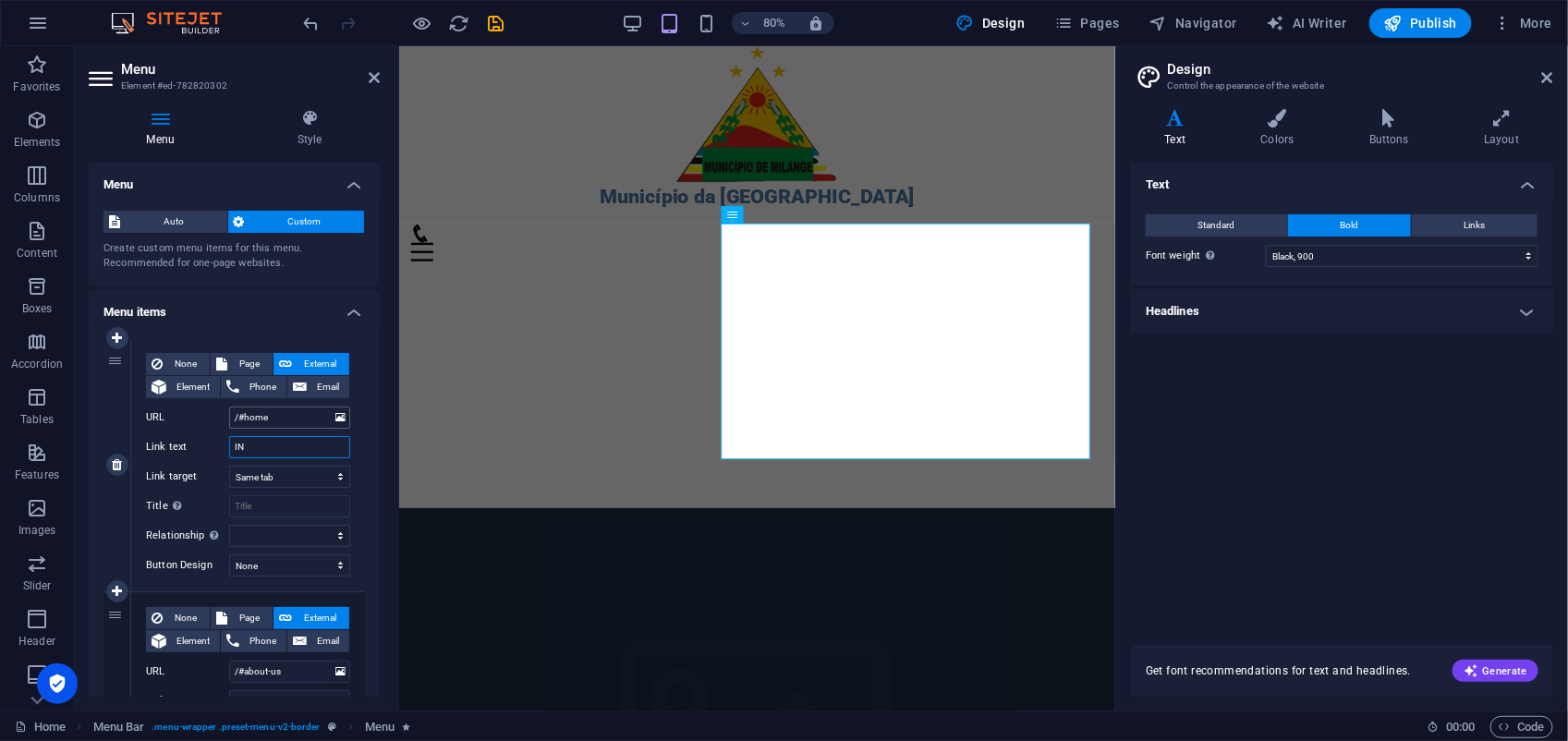 select 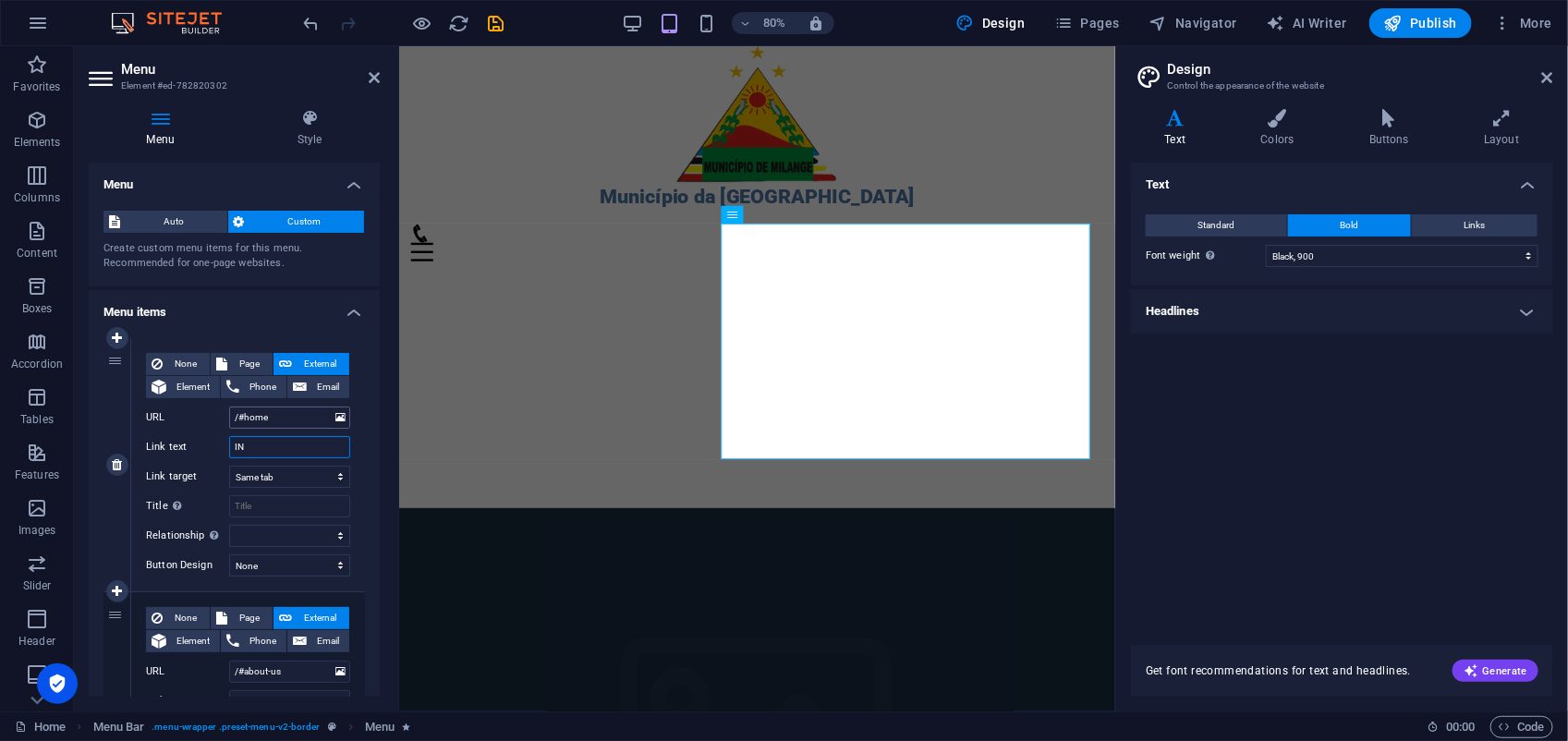 type on "I" 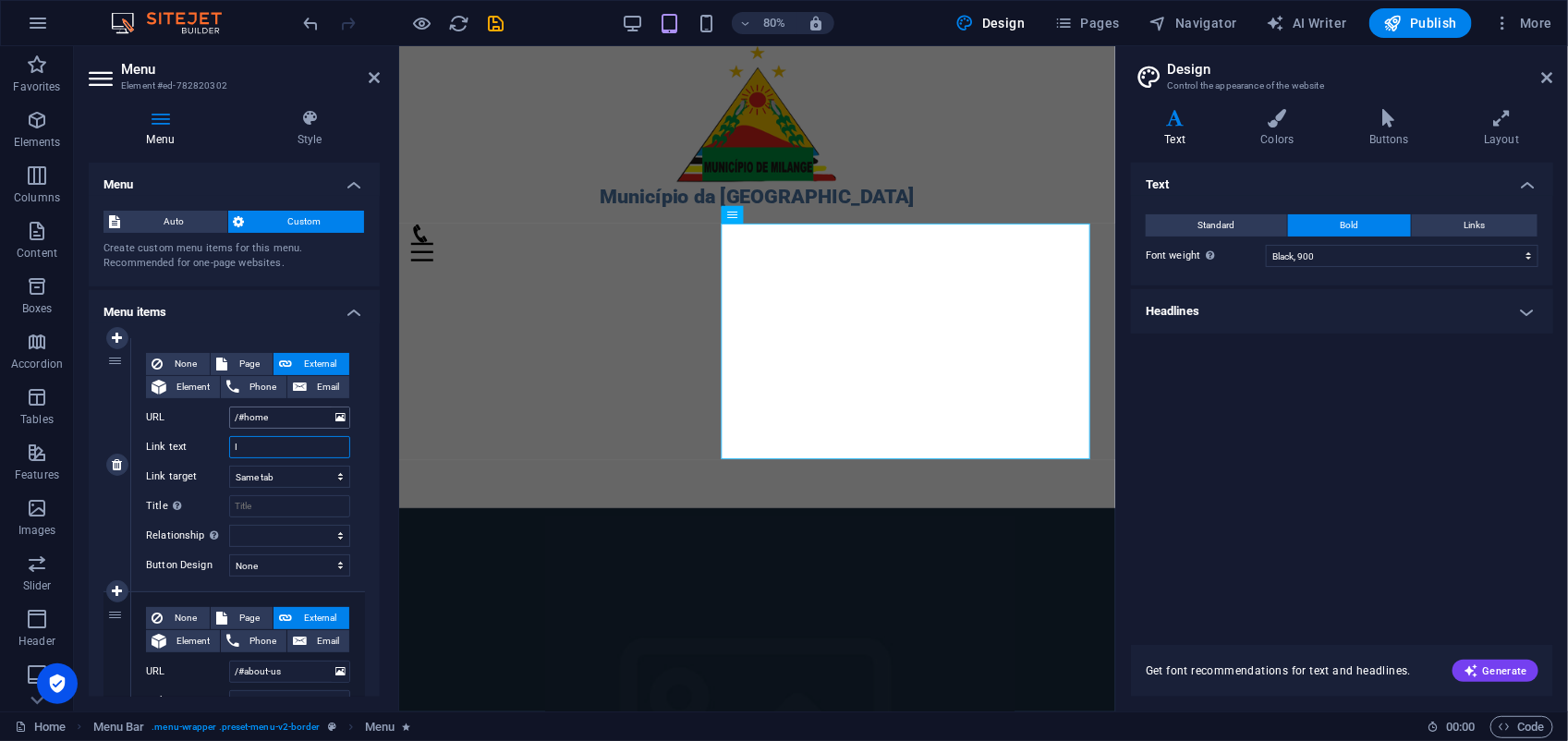 select 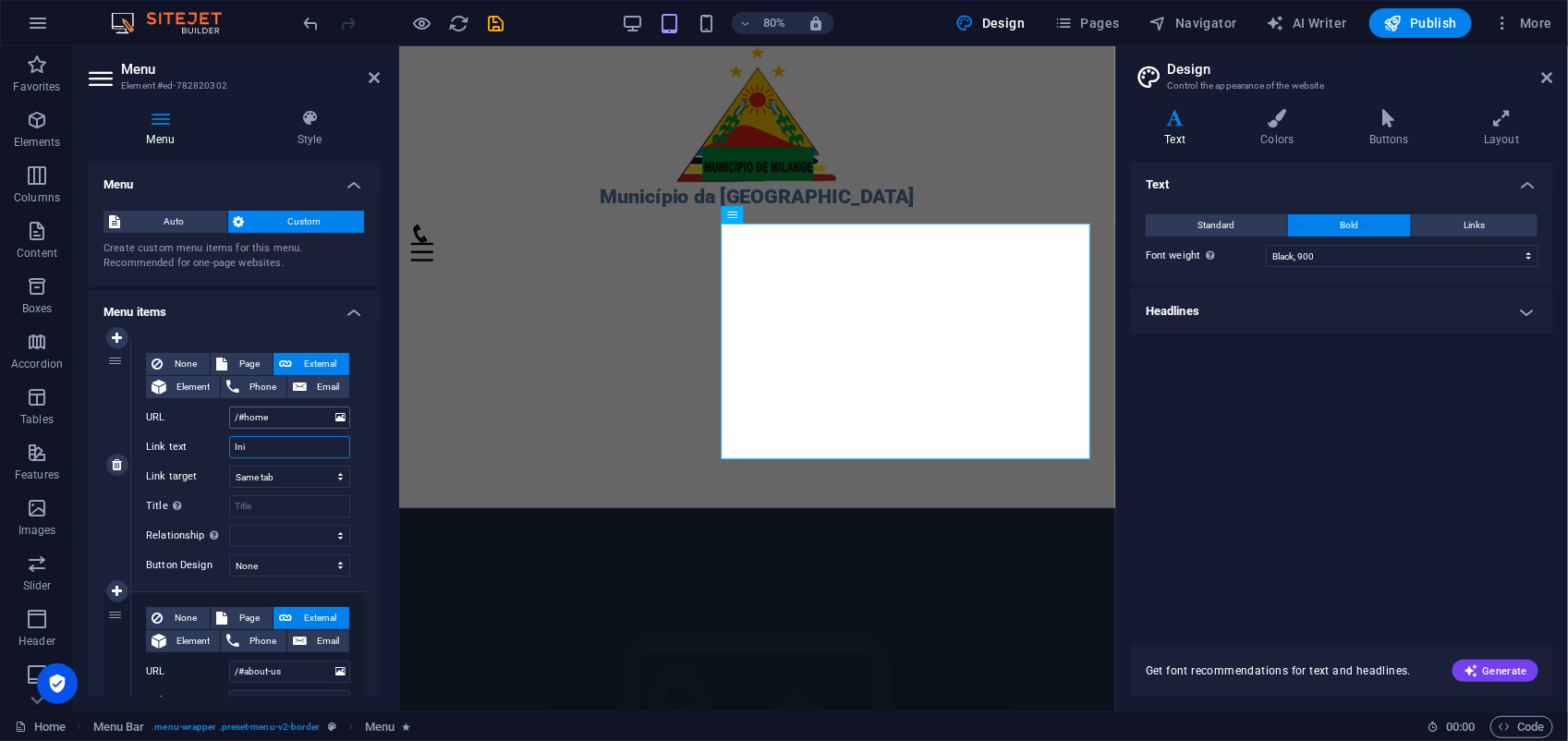 type on "Inic" 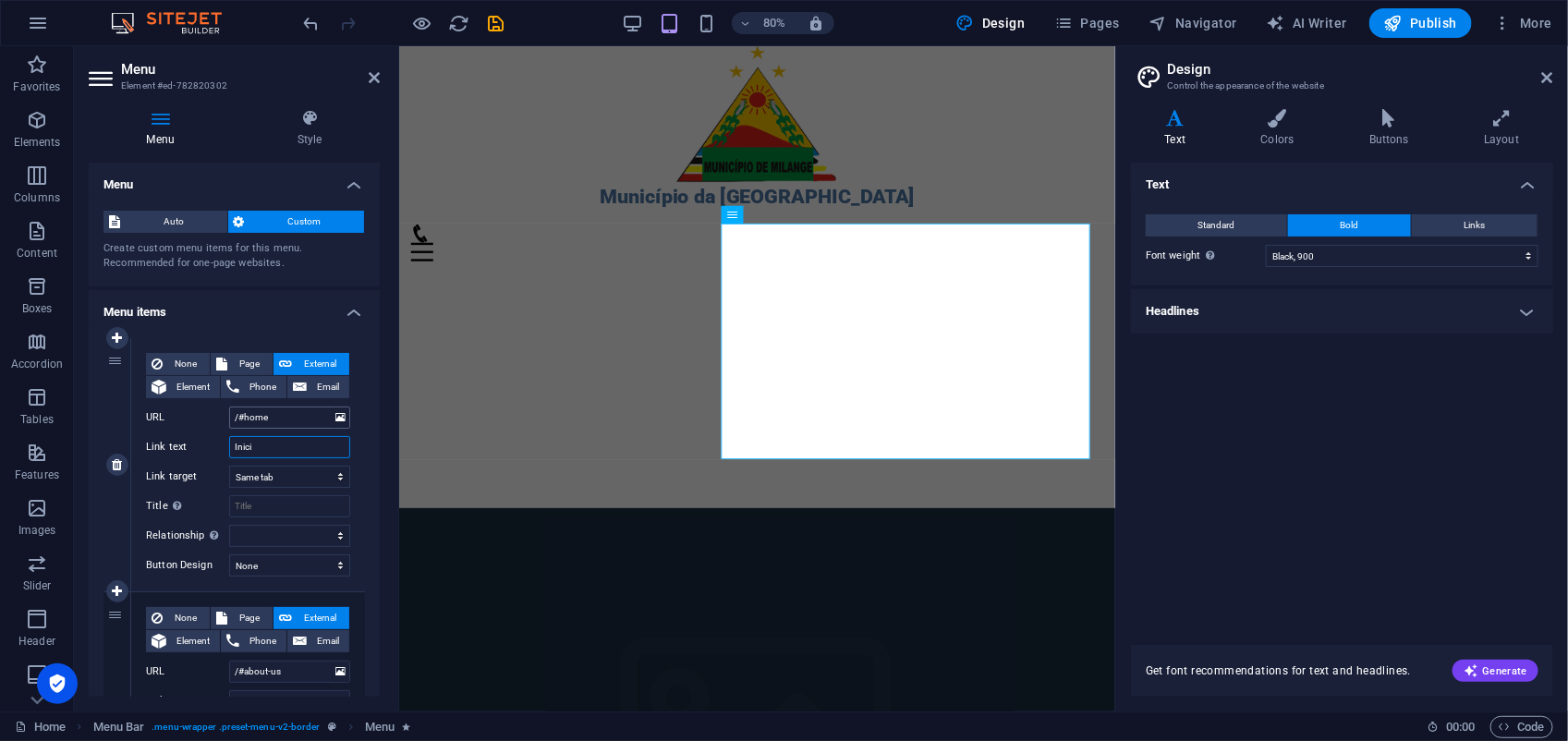 type on "Inicio" 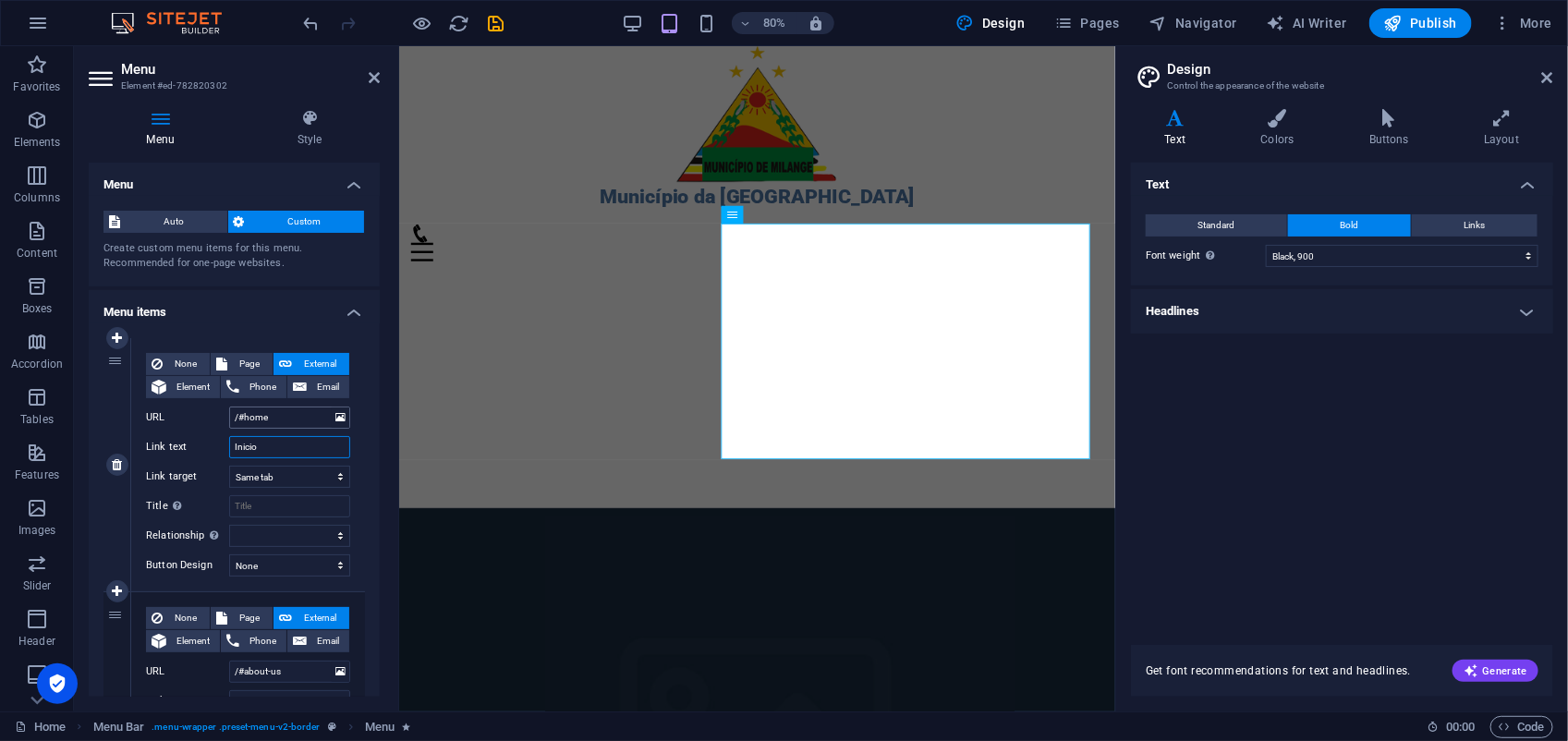 select 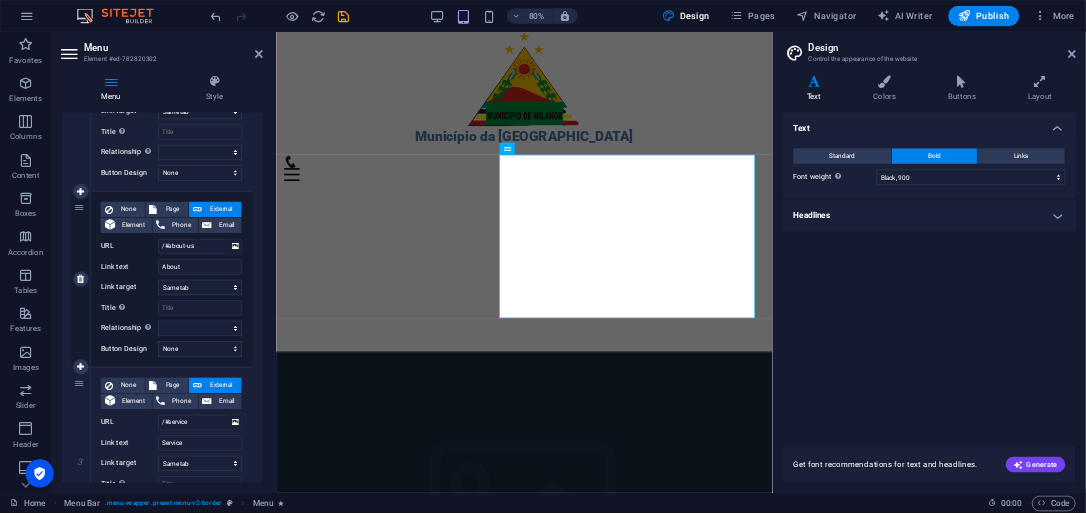 scroll, scrollTop: 375, scrollLeft: 0, axis: vertical 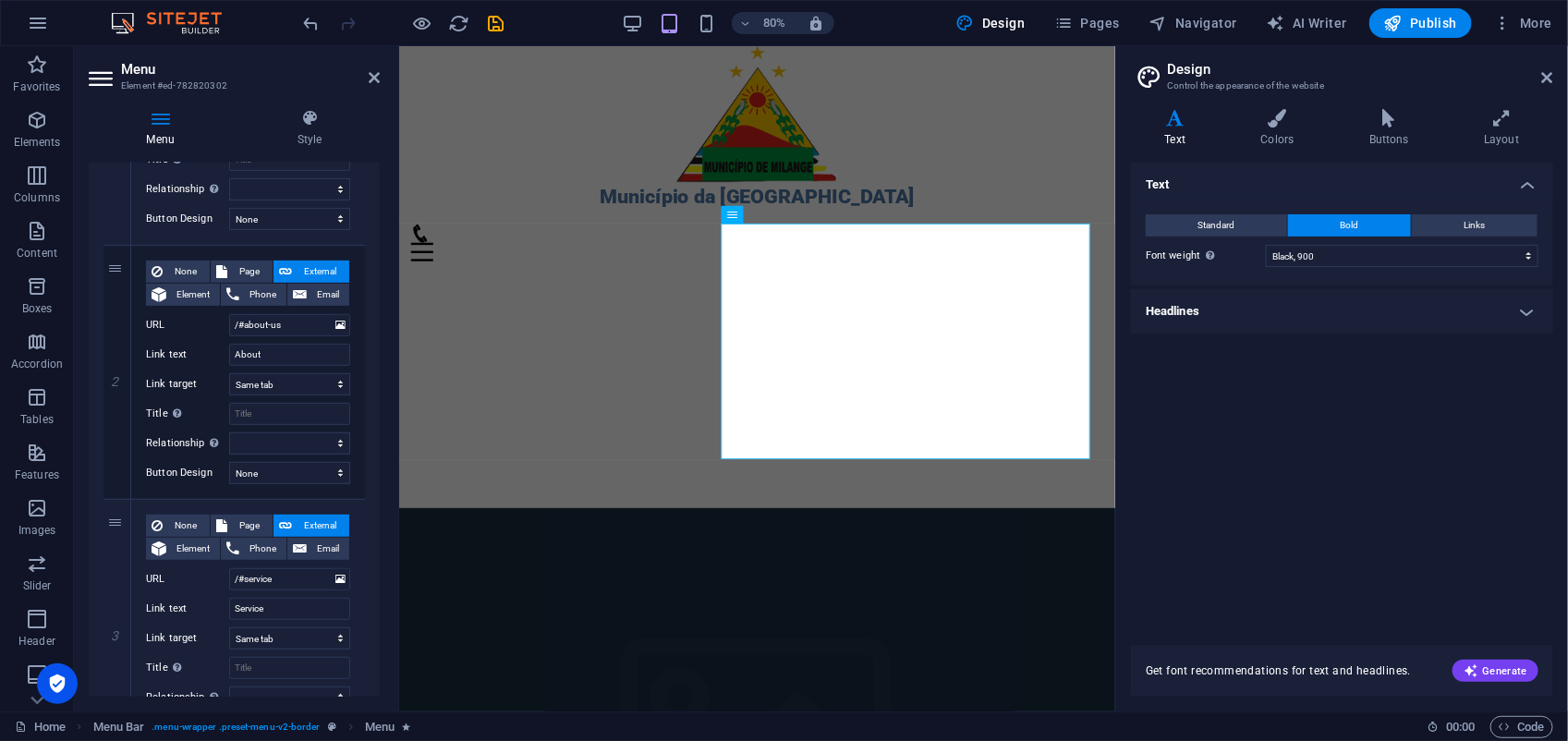 type on "Inicio" 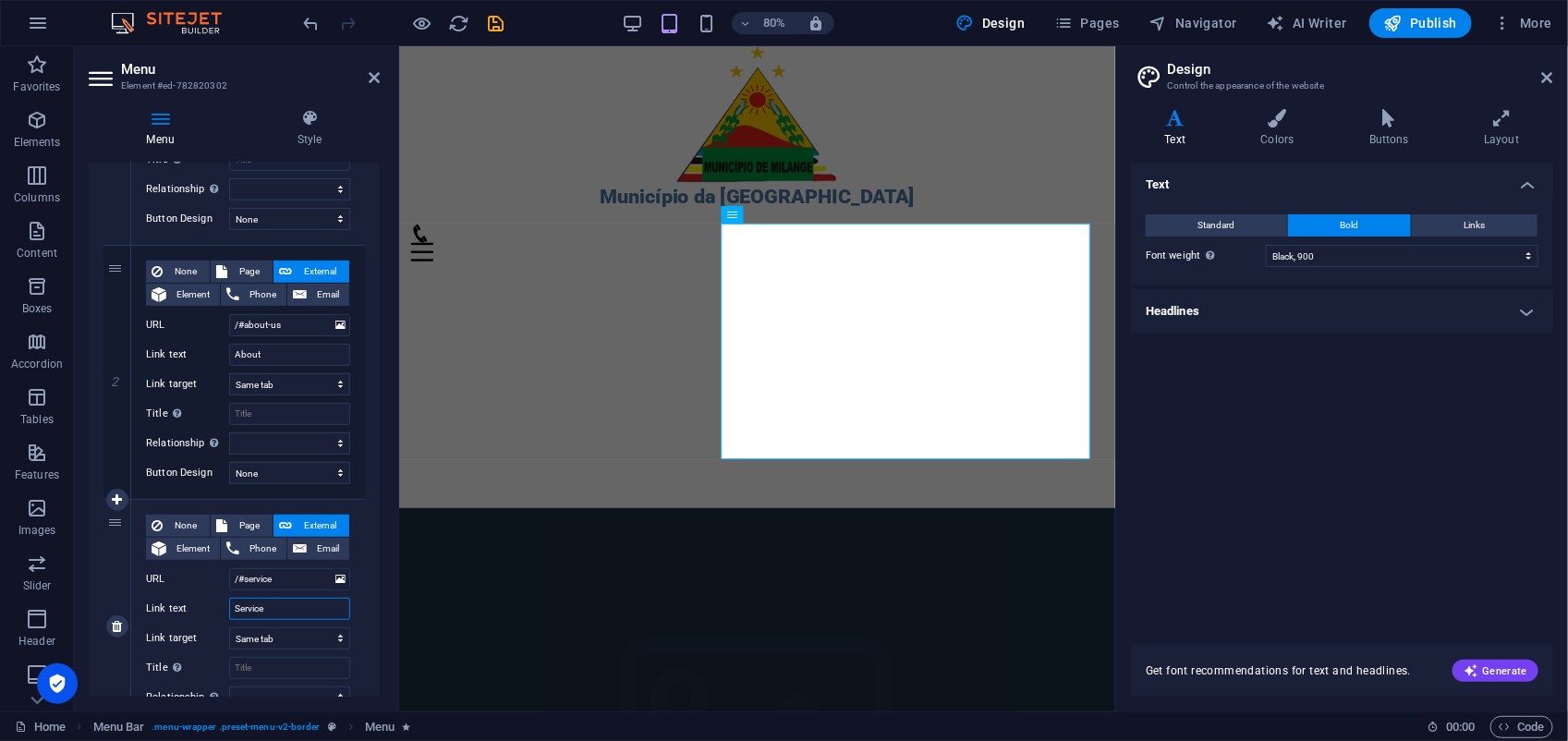 drag, startPoint x: 279, startPoint y: 606, endPoint x: 190, endPoint y: 606, distance: 89 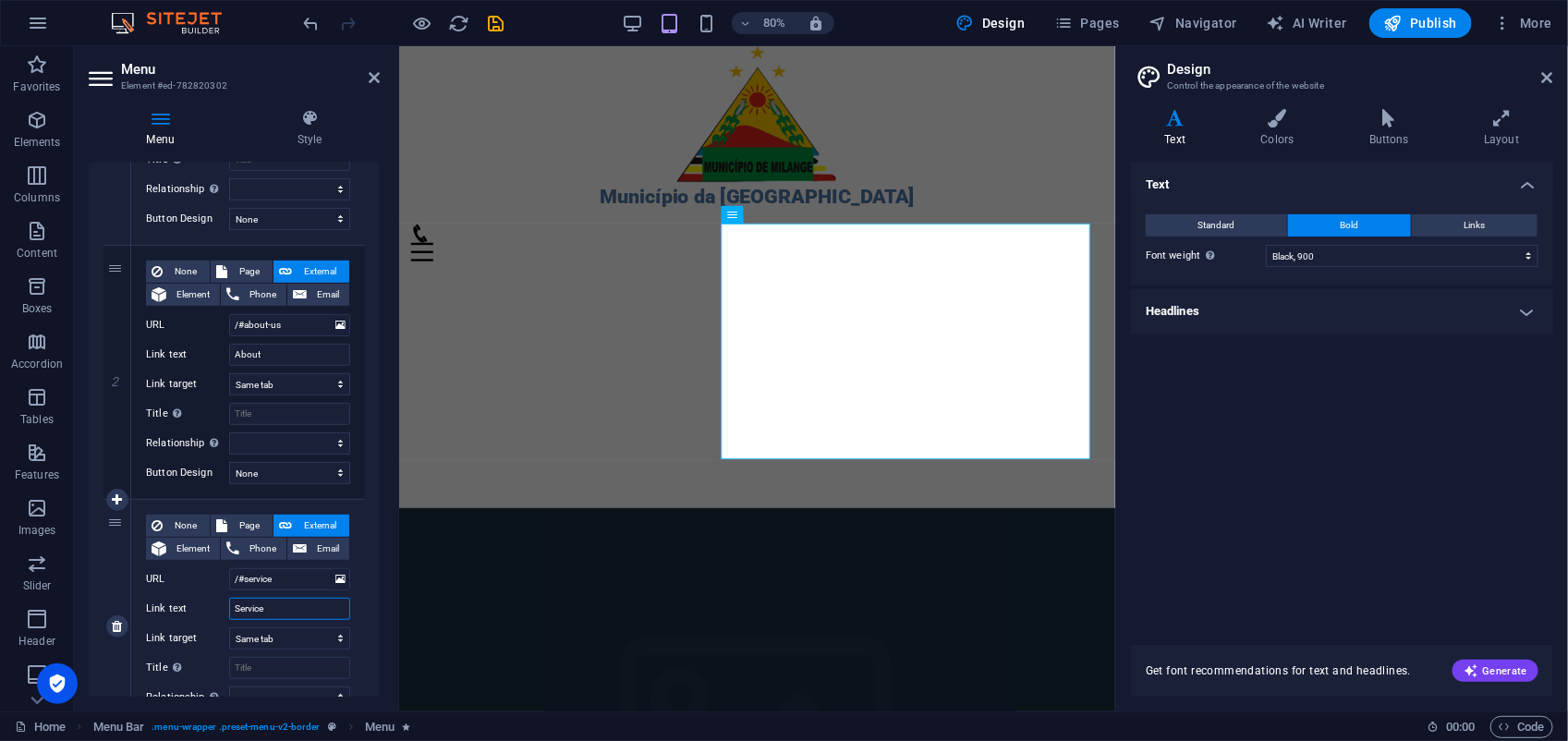type on "C" 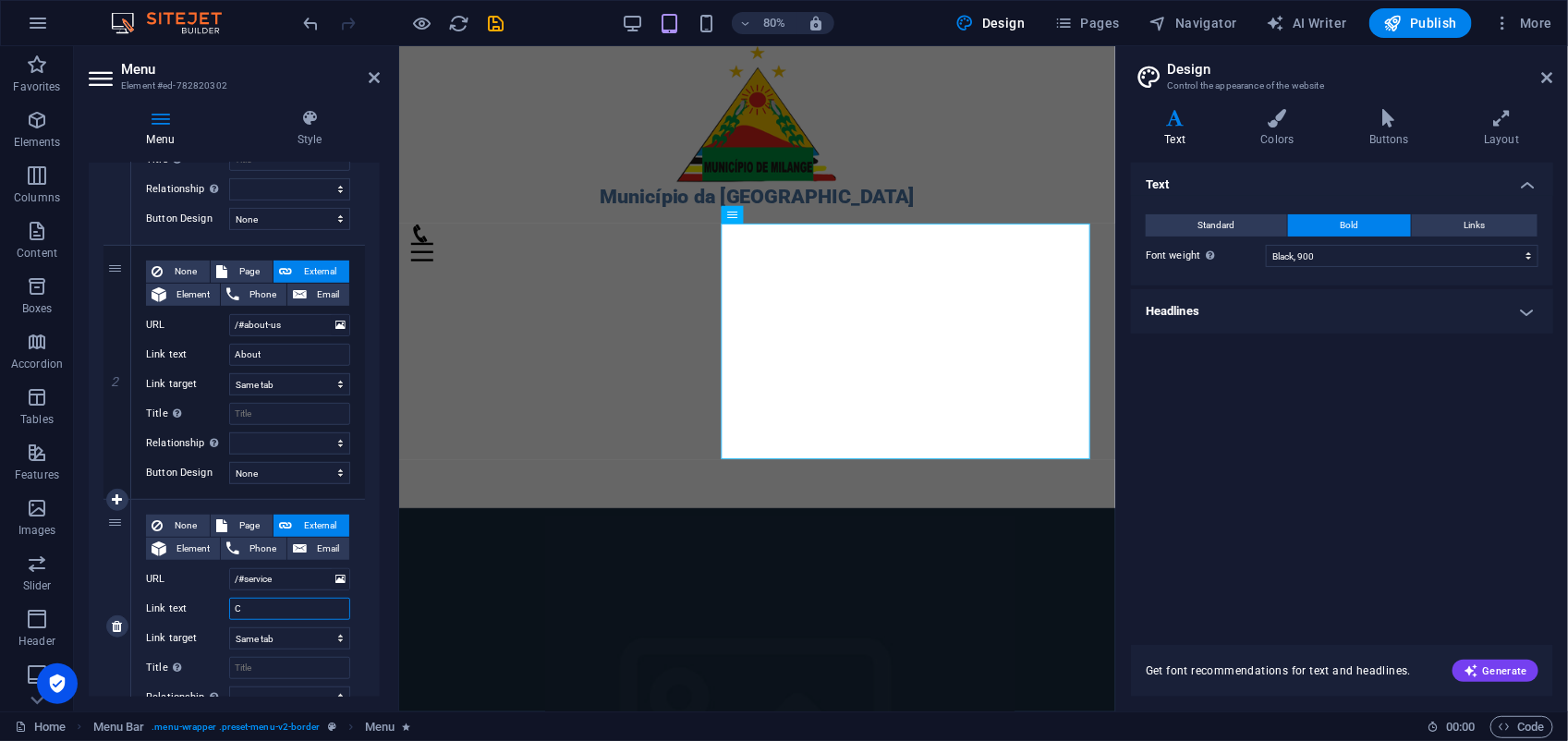 select 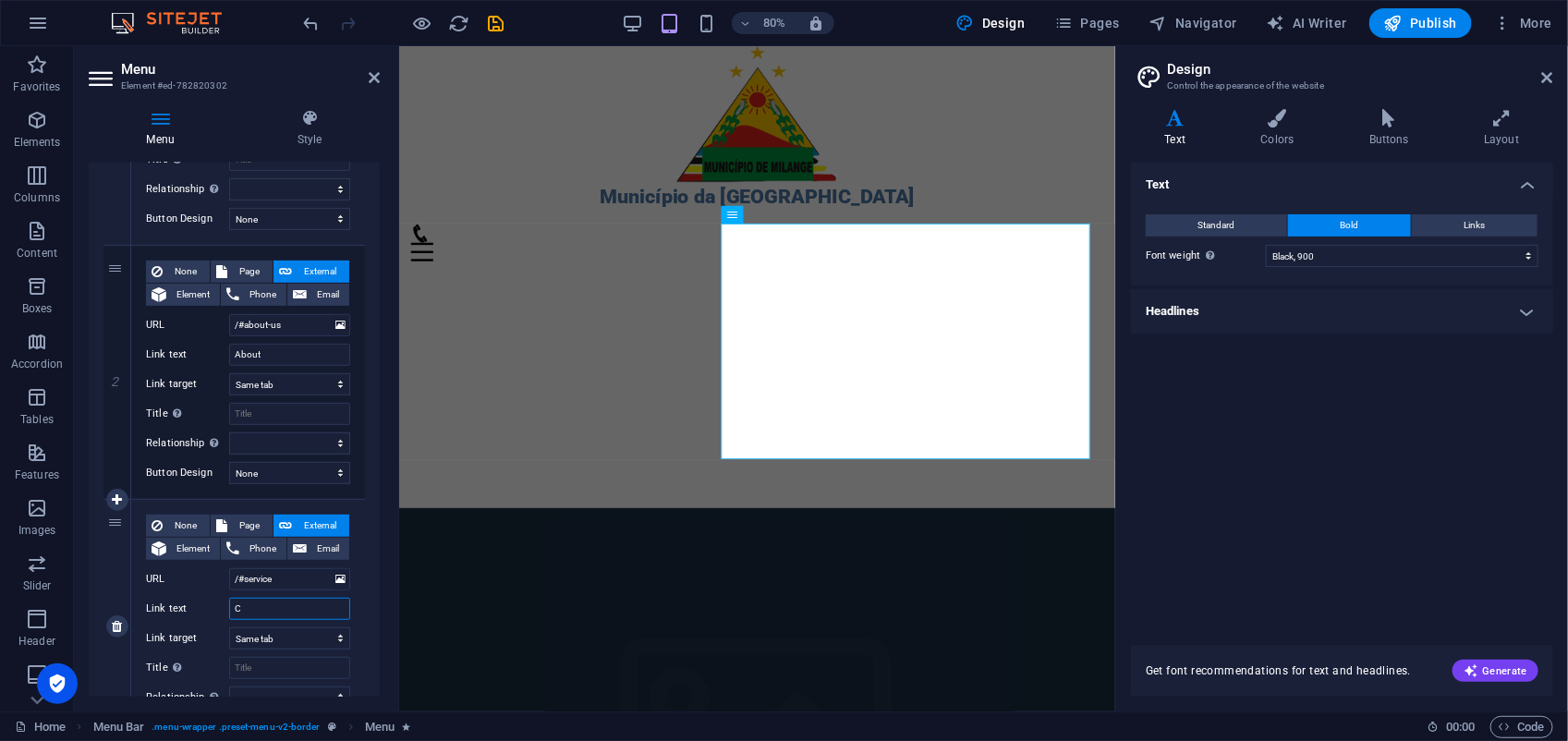 type on "Co" 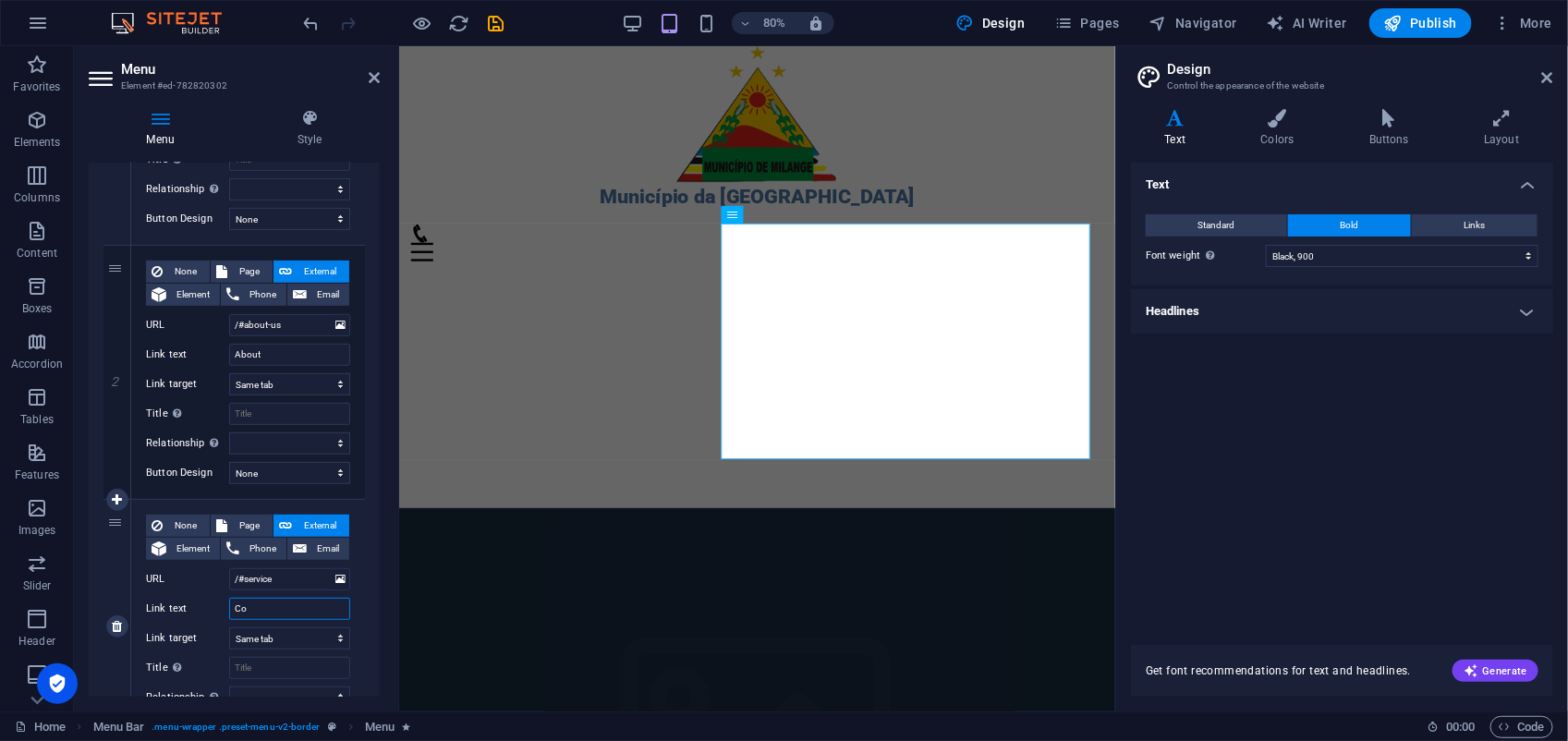 select 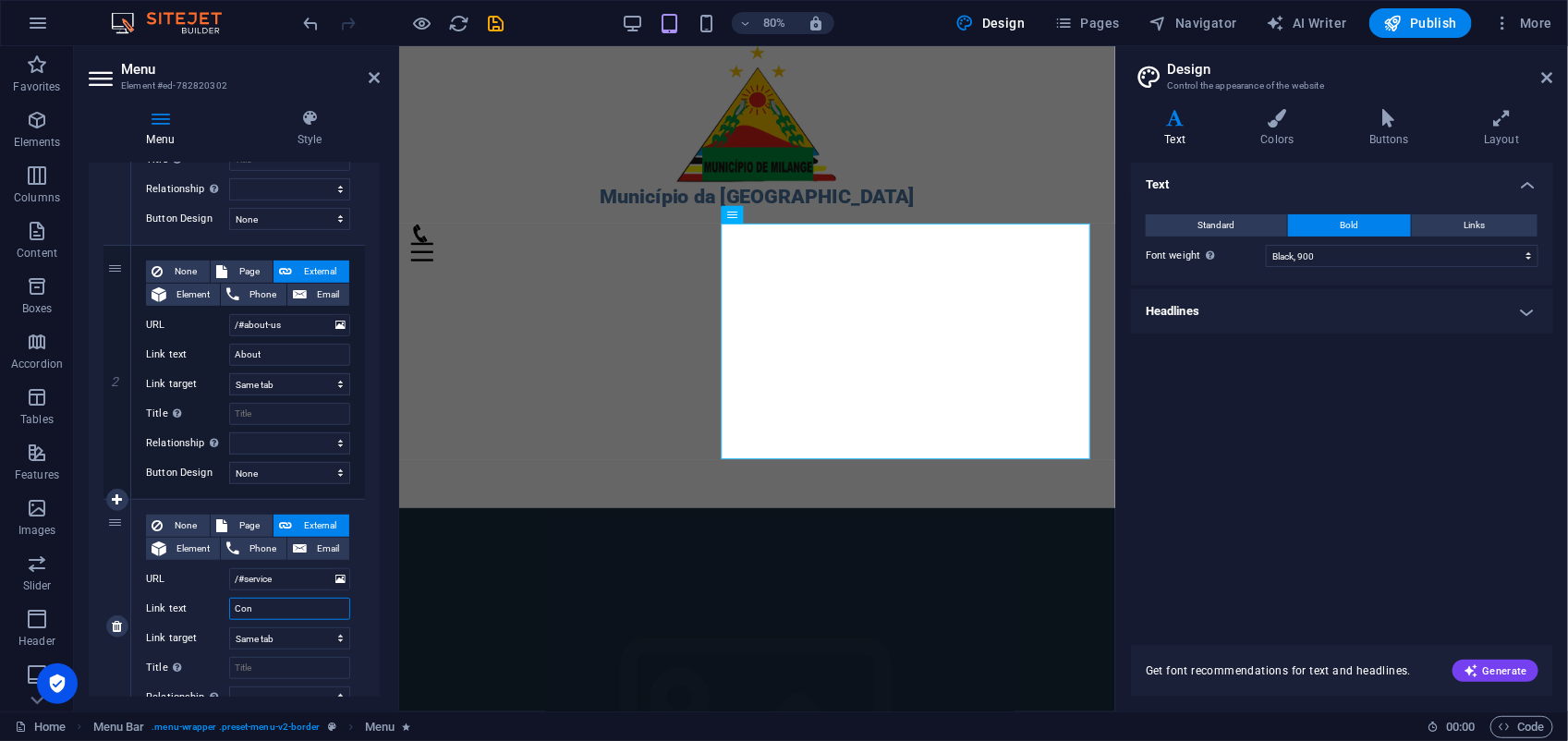 select 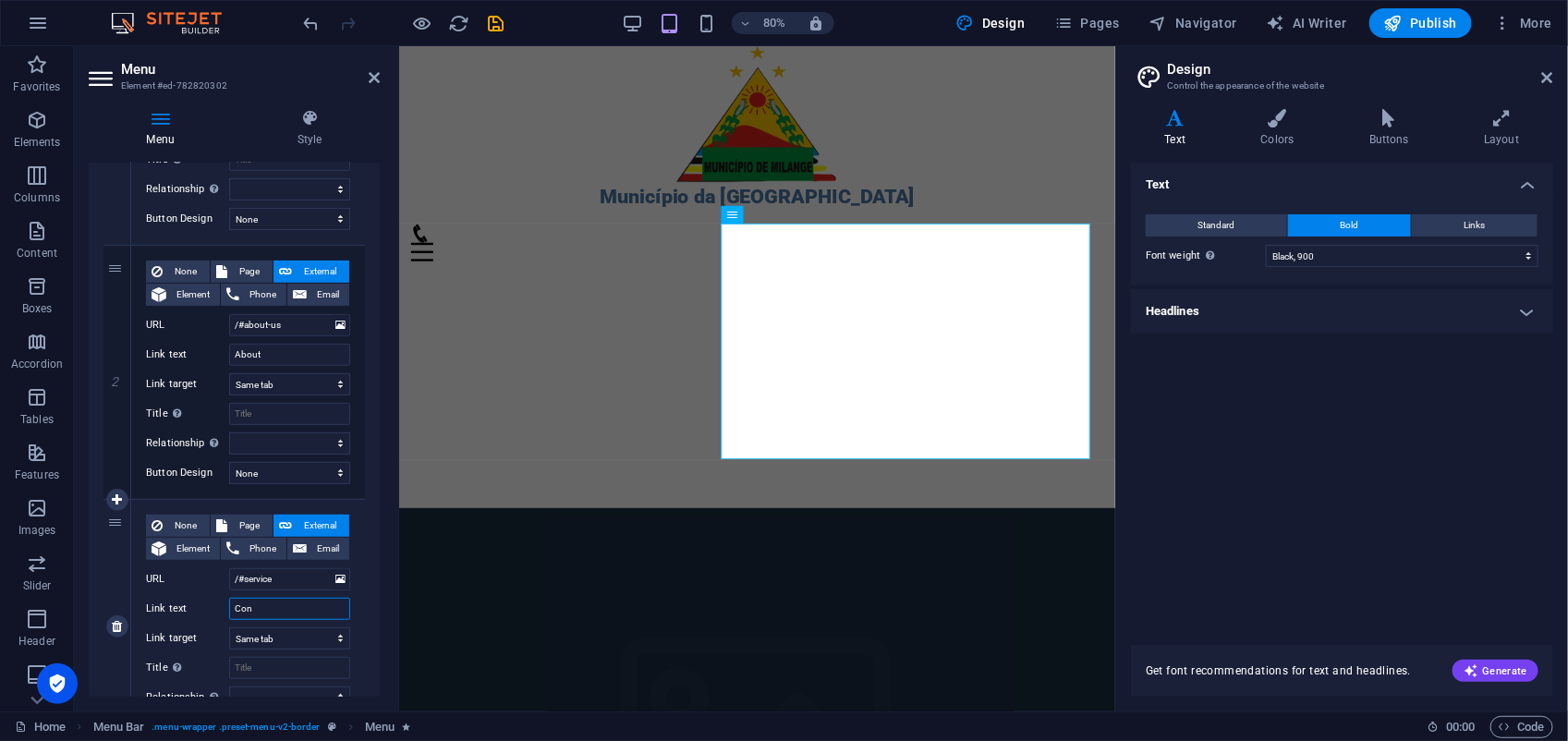 select 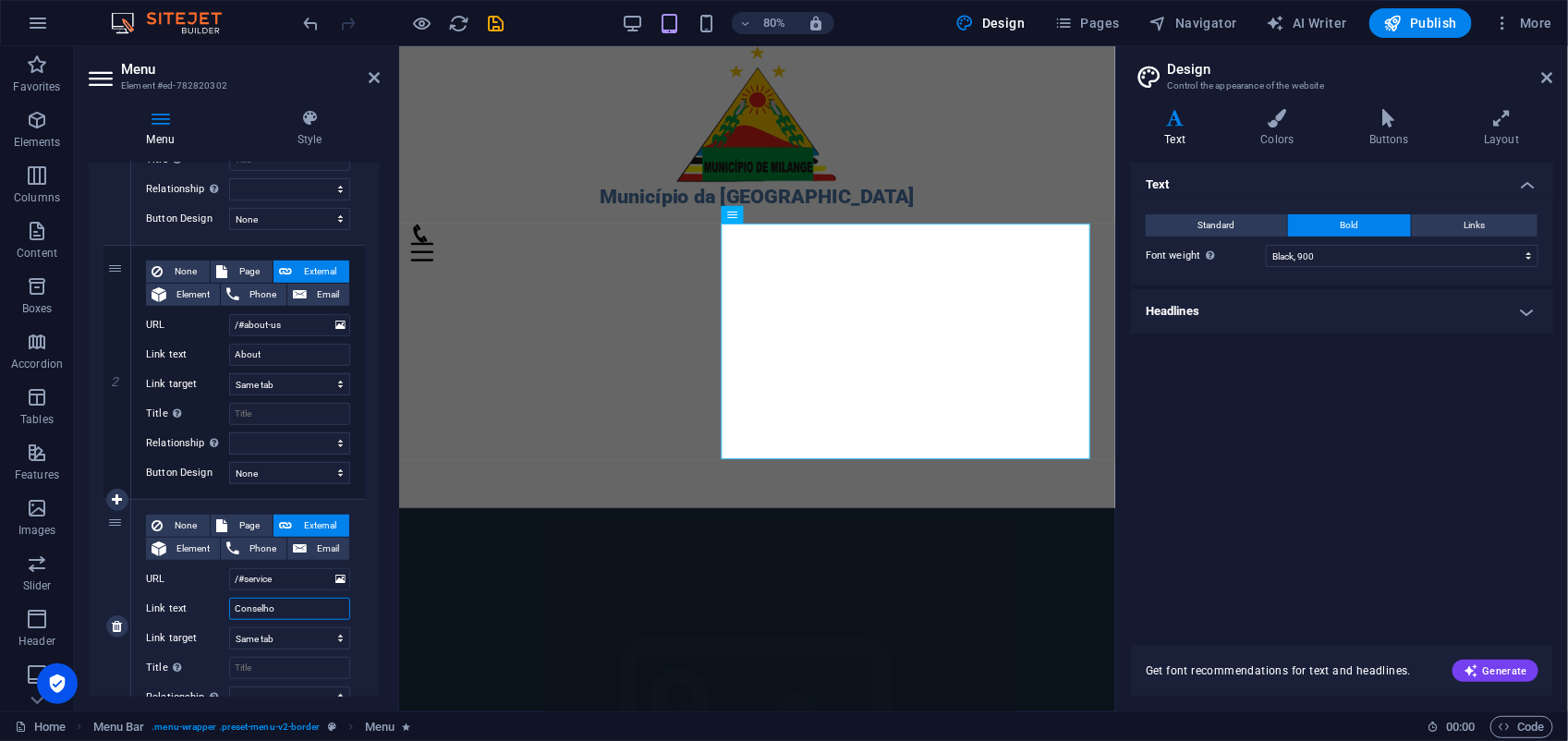 type on "Conselho" 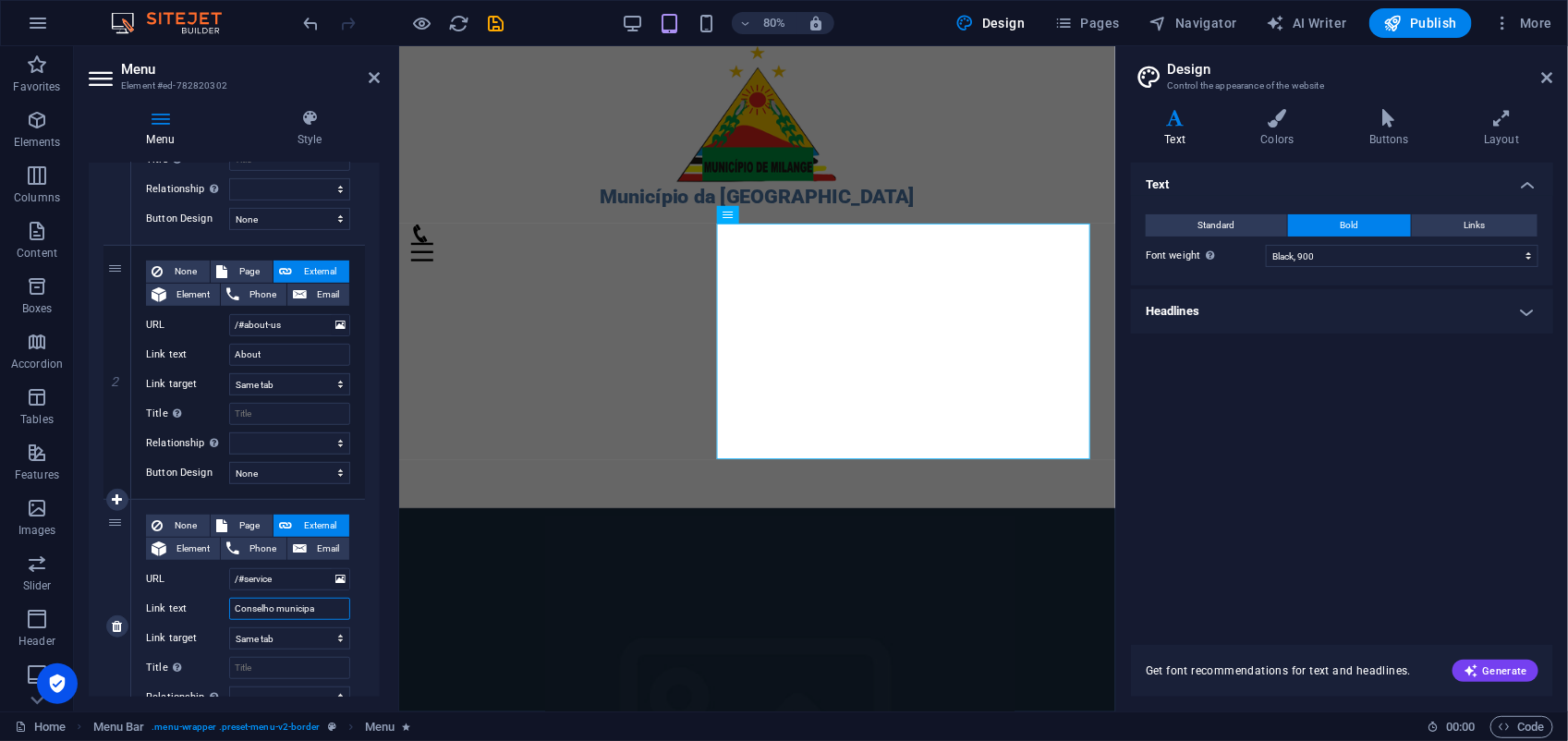 type on "Conselho municipal" 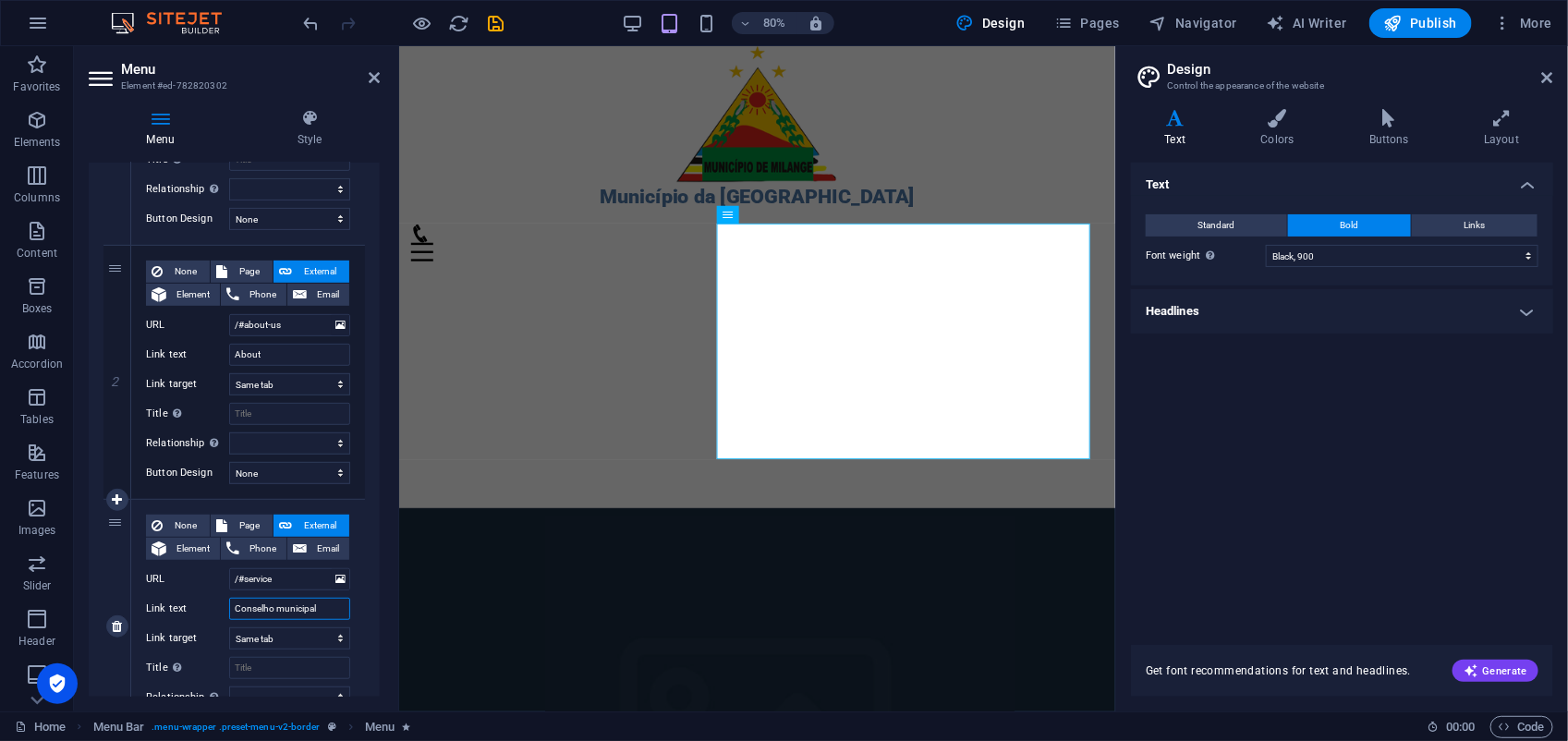select 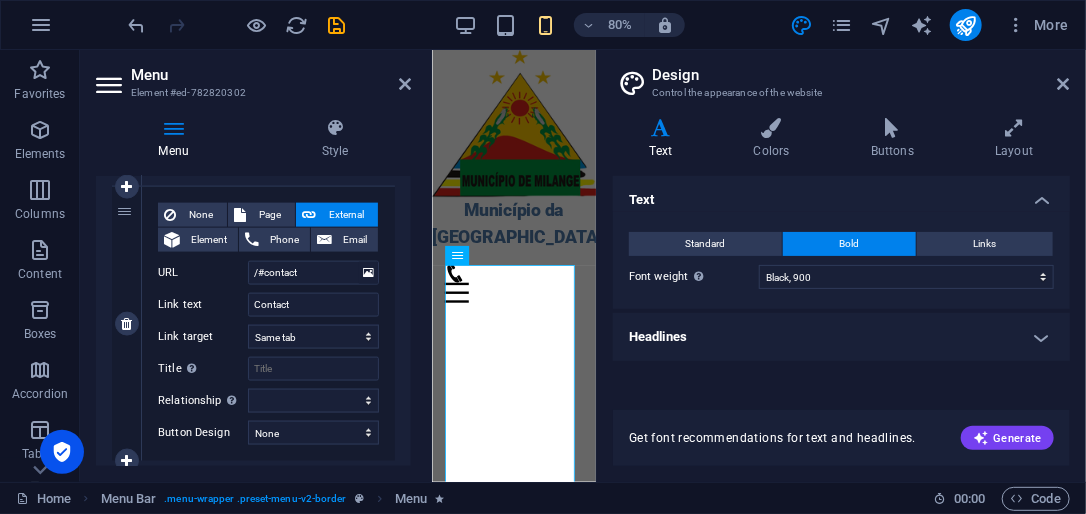 scroll, scrollTop: 1016, scrollLeft: 0, axis: vertical 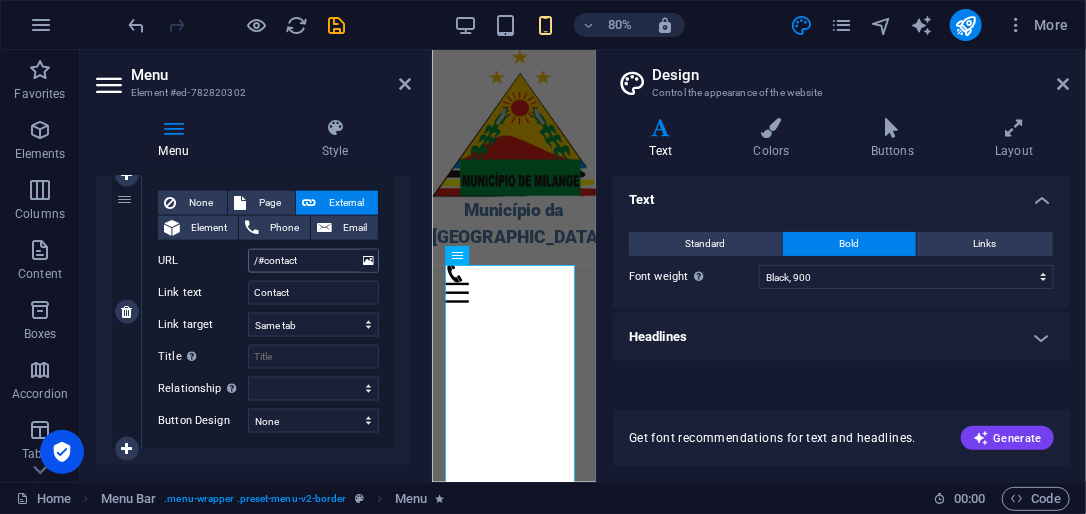 type on "Conselho municipal" 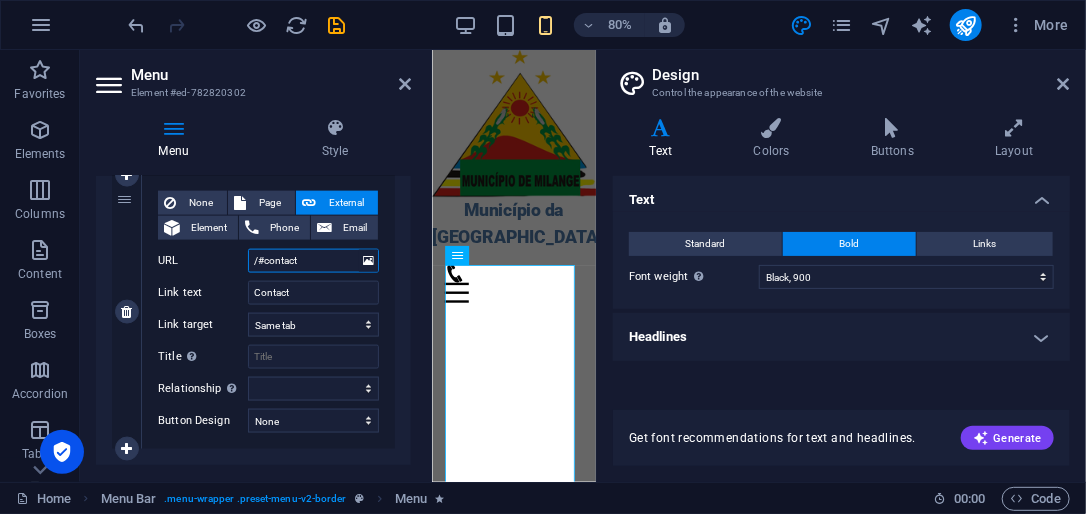 drag, startPoint x: 324, startPoint y: 263, endPoint x: 238, endPoint y: 257, distance: 86.209045 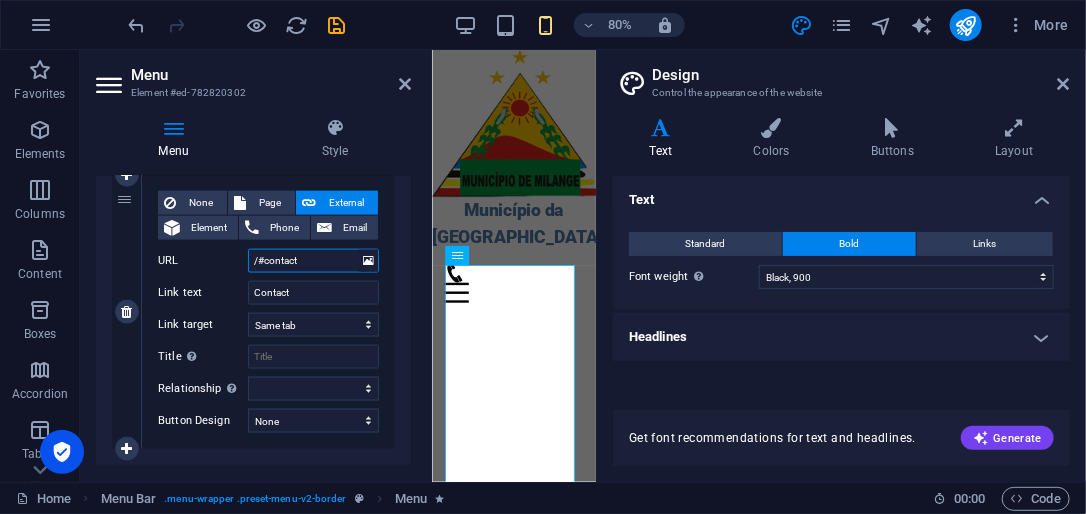 click on "URL /#contact" at bounding box center [268, 261] 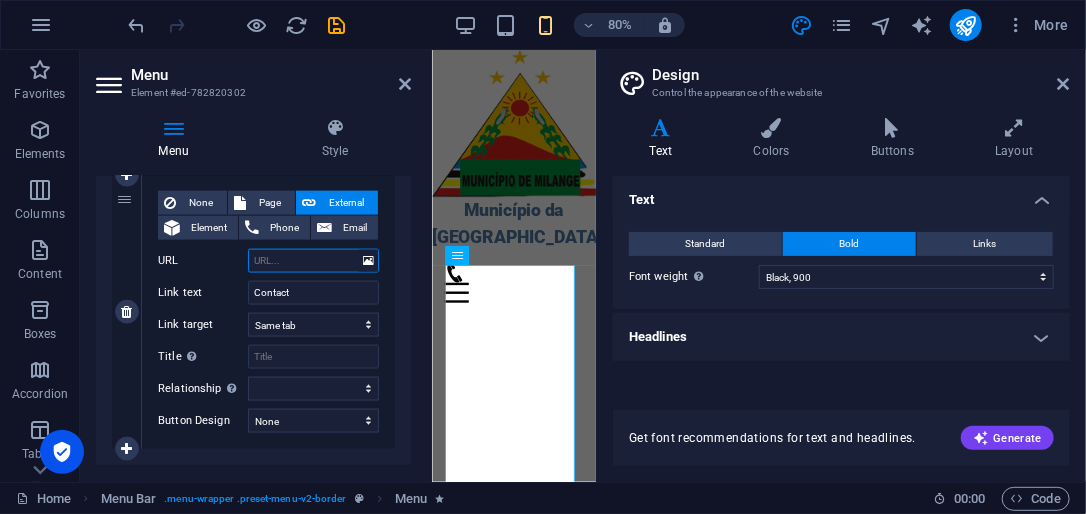 select 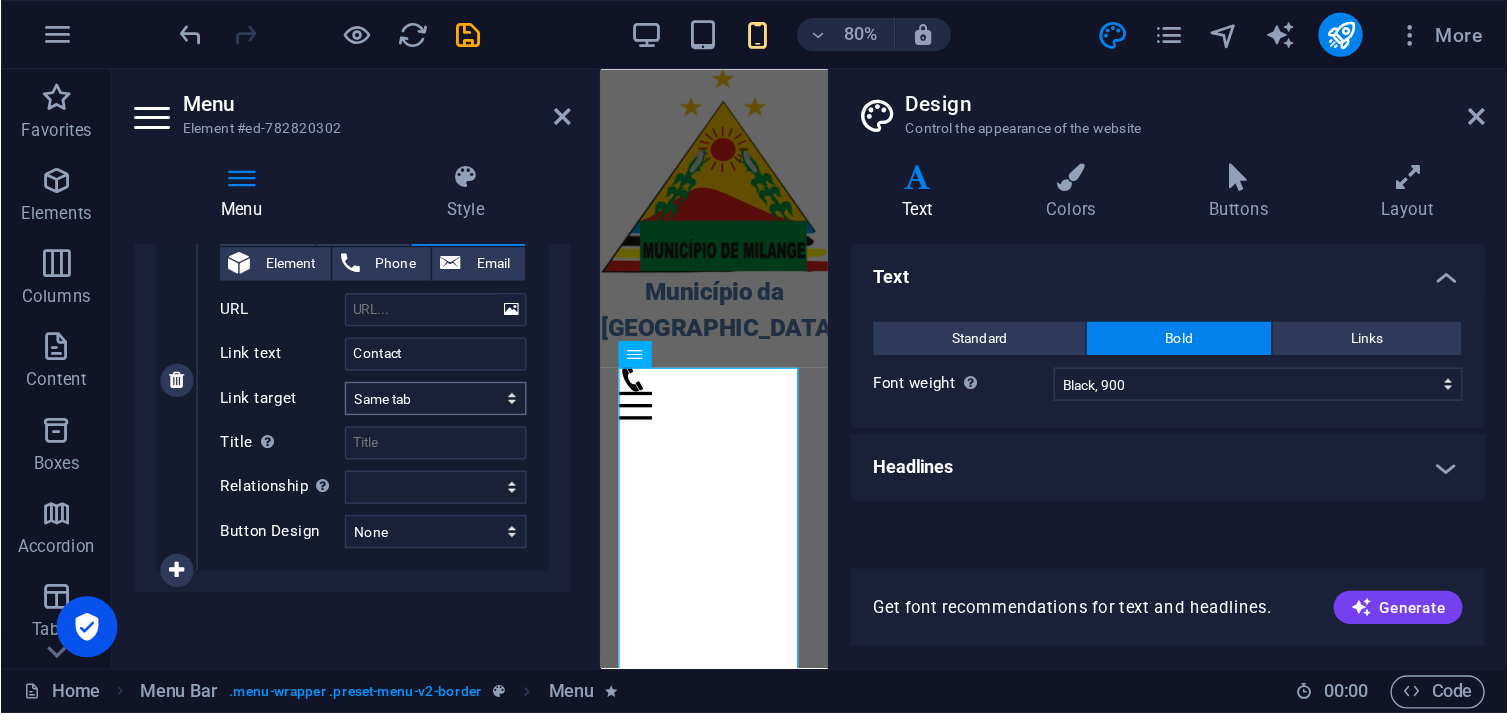 scroll, scrollTop: 975, scrollLeft: 0, axis: vertical 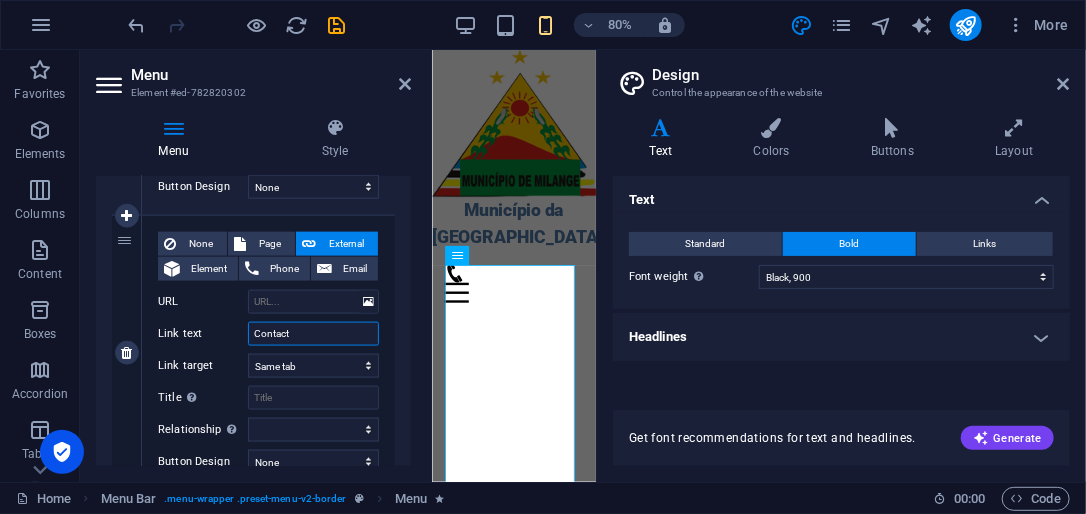 drag, startPoint x: 293, startPoint y: 330, endPoint x: 208, endPoint y: 322, distance: 85.37564 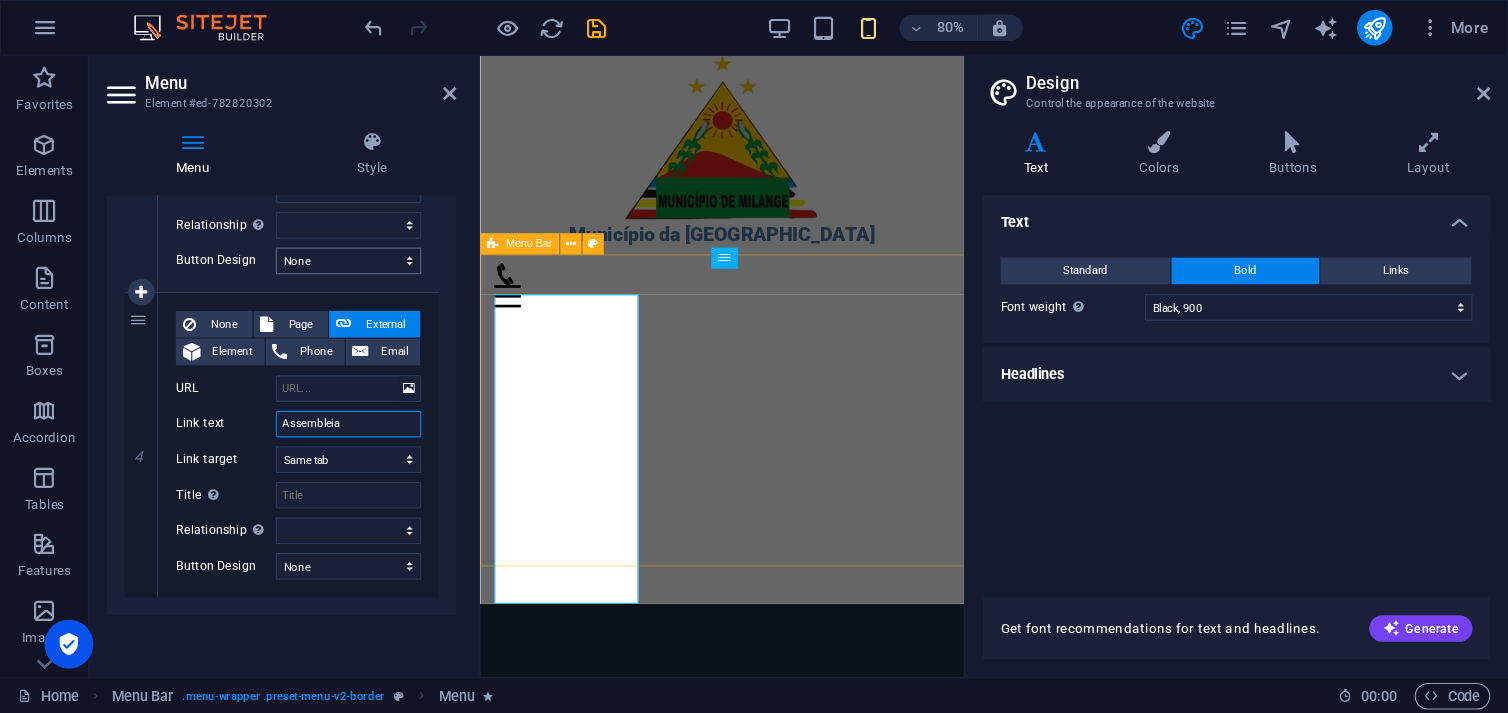 scroll, scrollTop: 854, scrollLeft: 0, axis: vertical 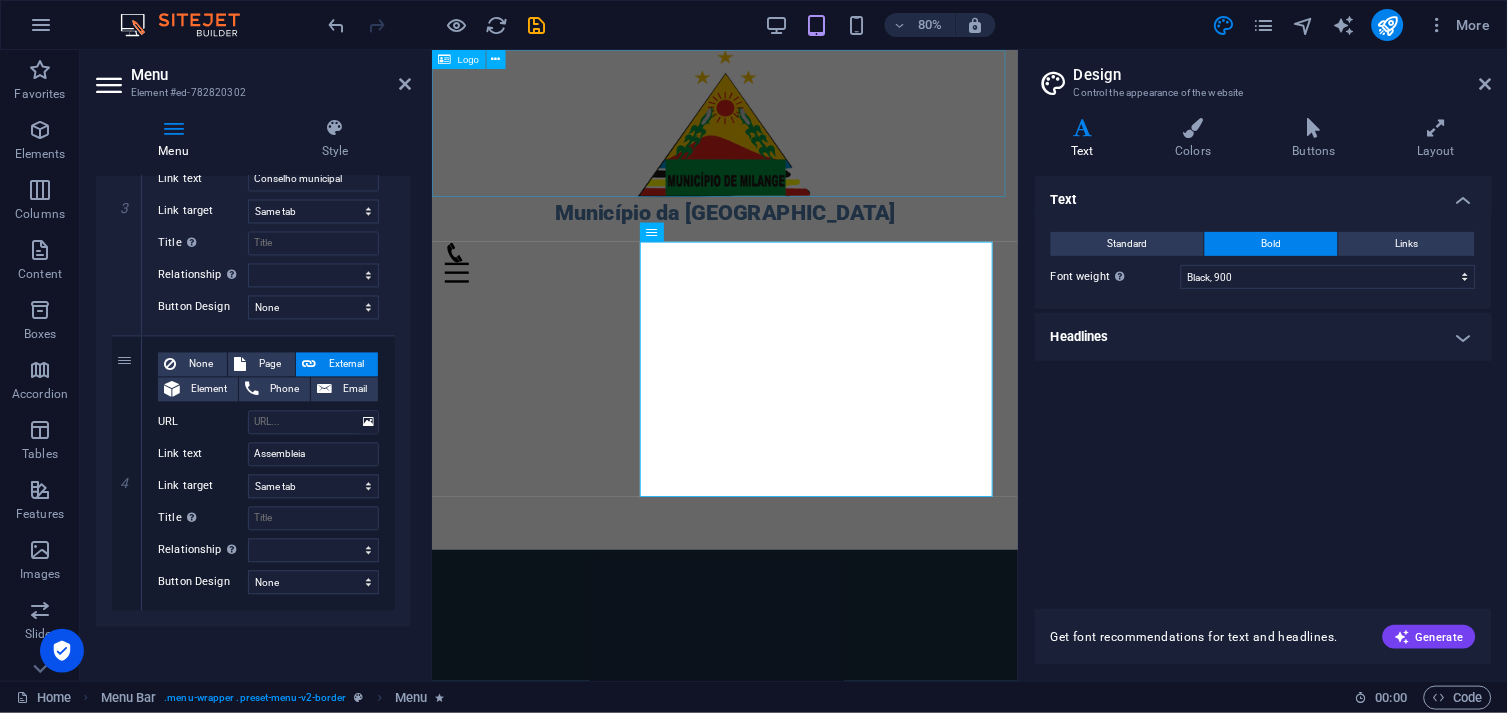 click at bounding box center [797, 141] 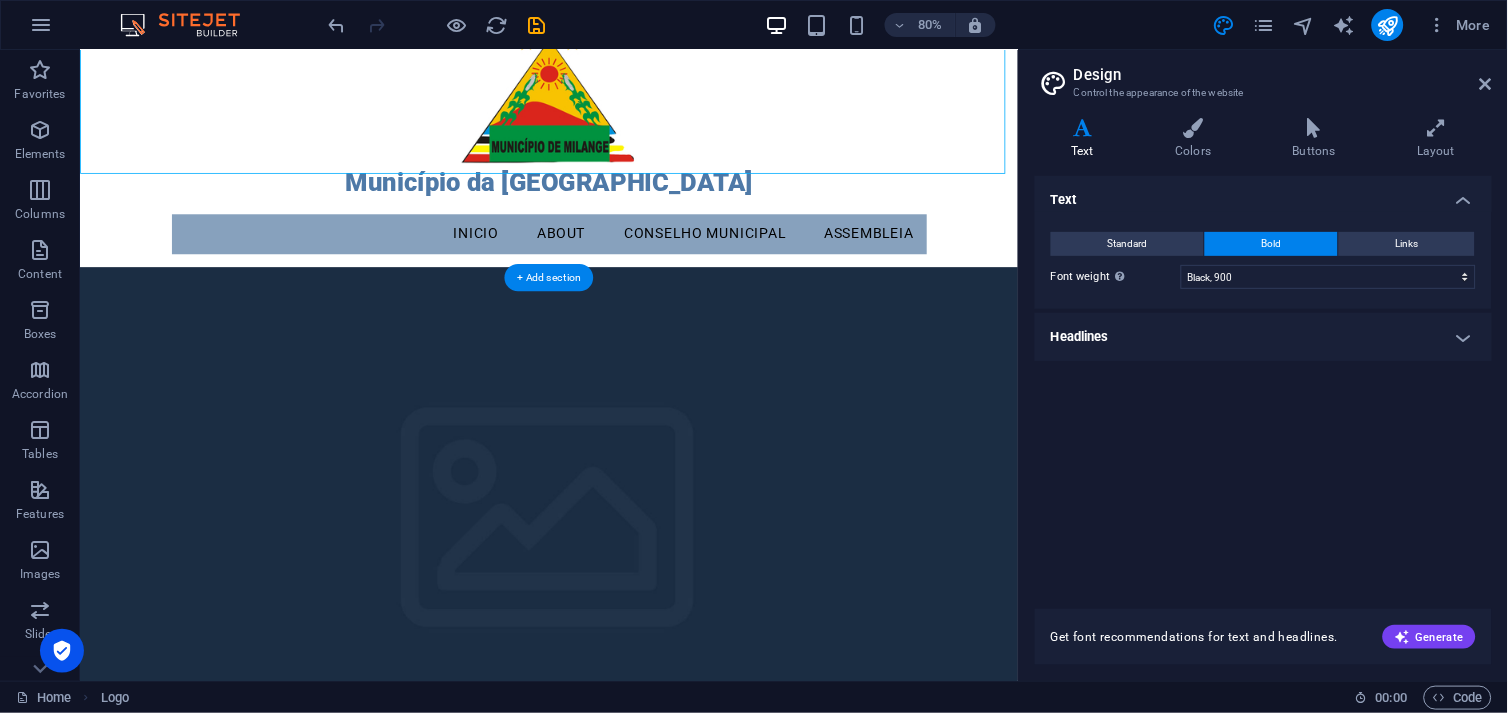 scroll, scrollTop: 0, scrollLeft: 0, axis: both 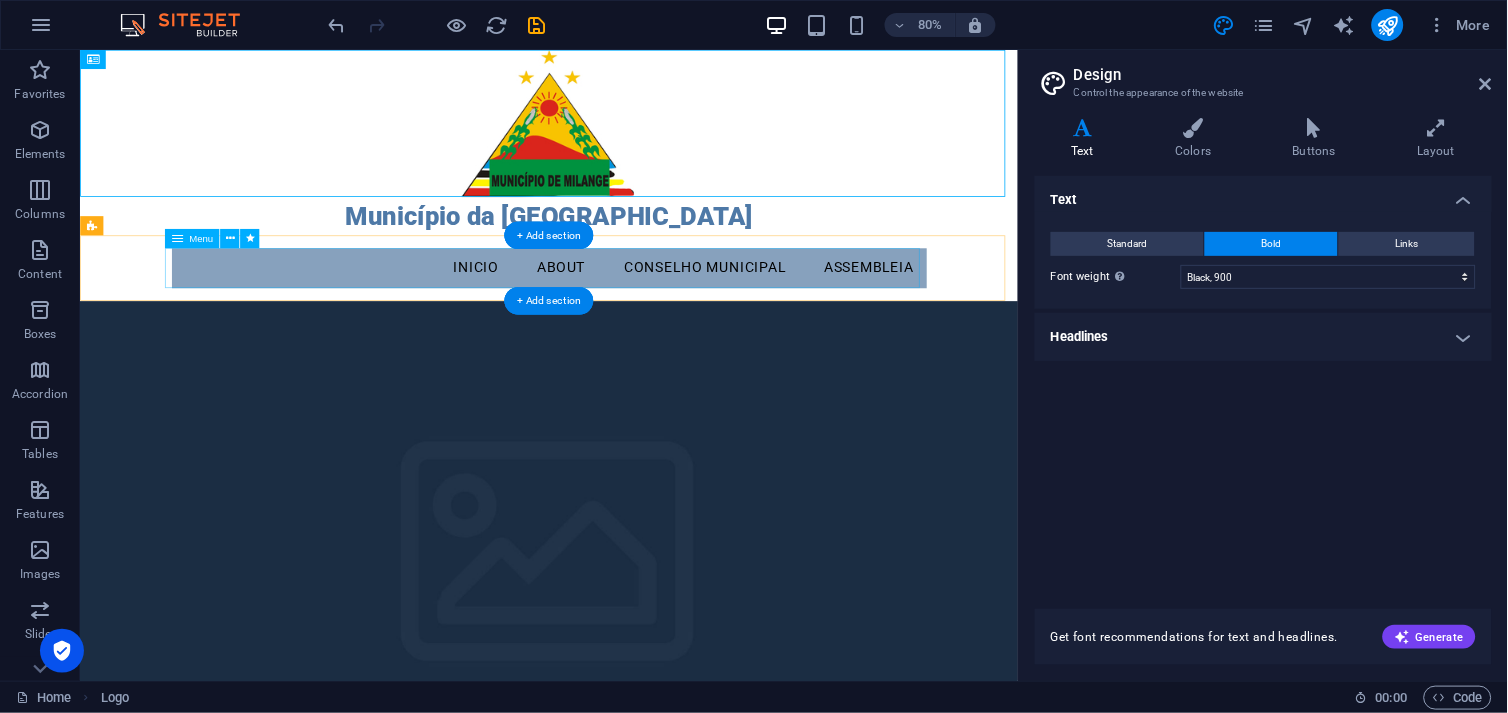 click on "Inicio About Conselho municipal Assembleia" at bounding box center (666, 322) 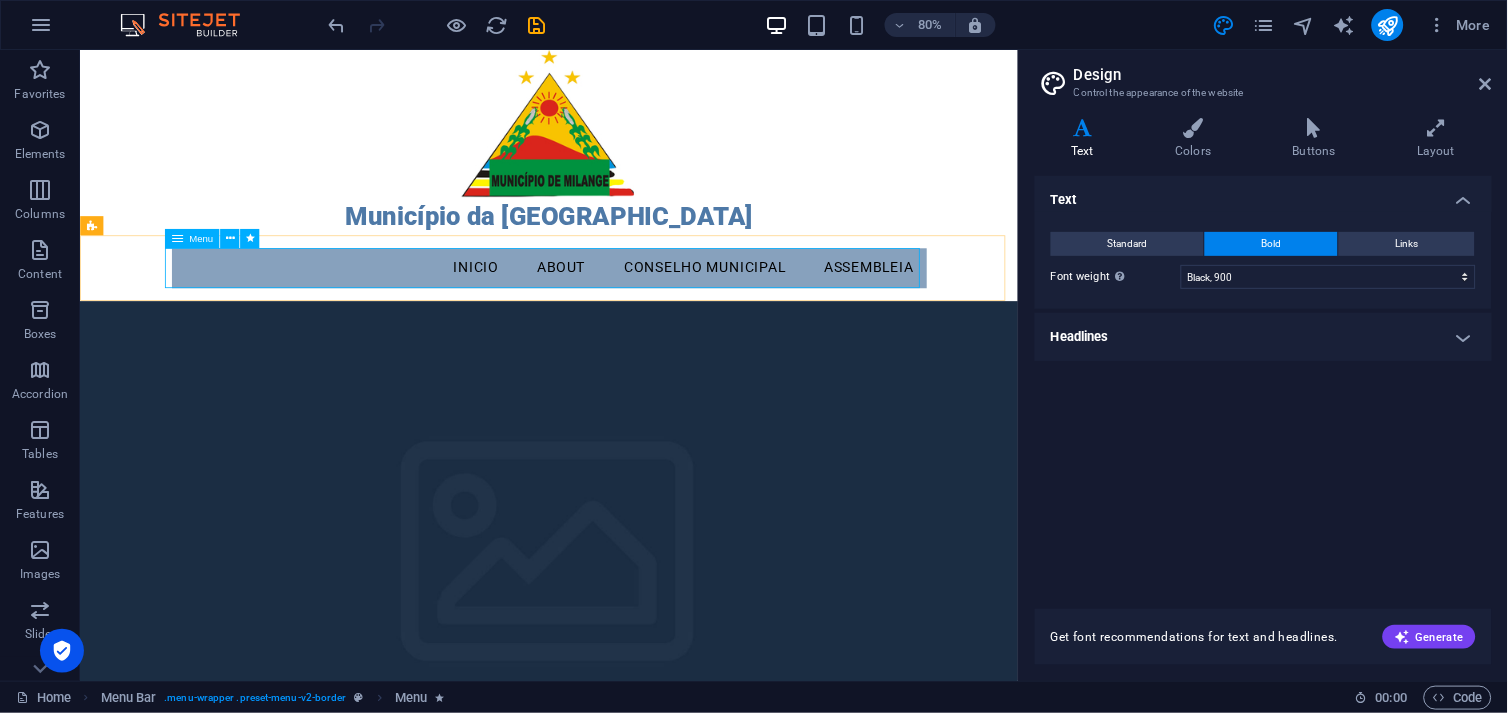 click on "Menu" at bounding box center [201, 239] 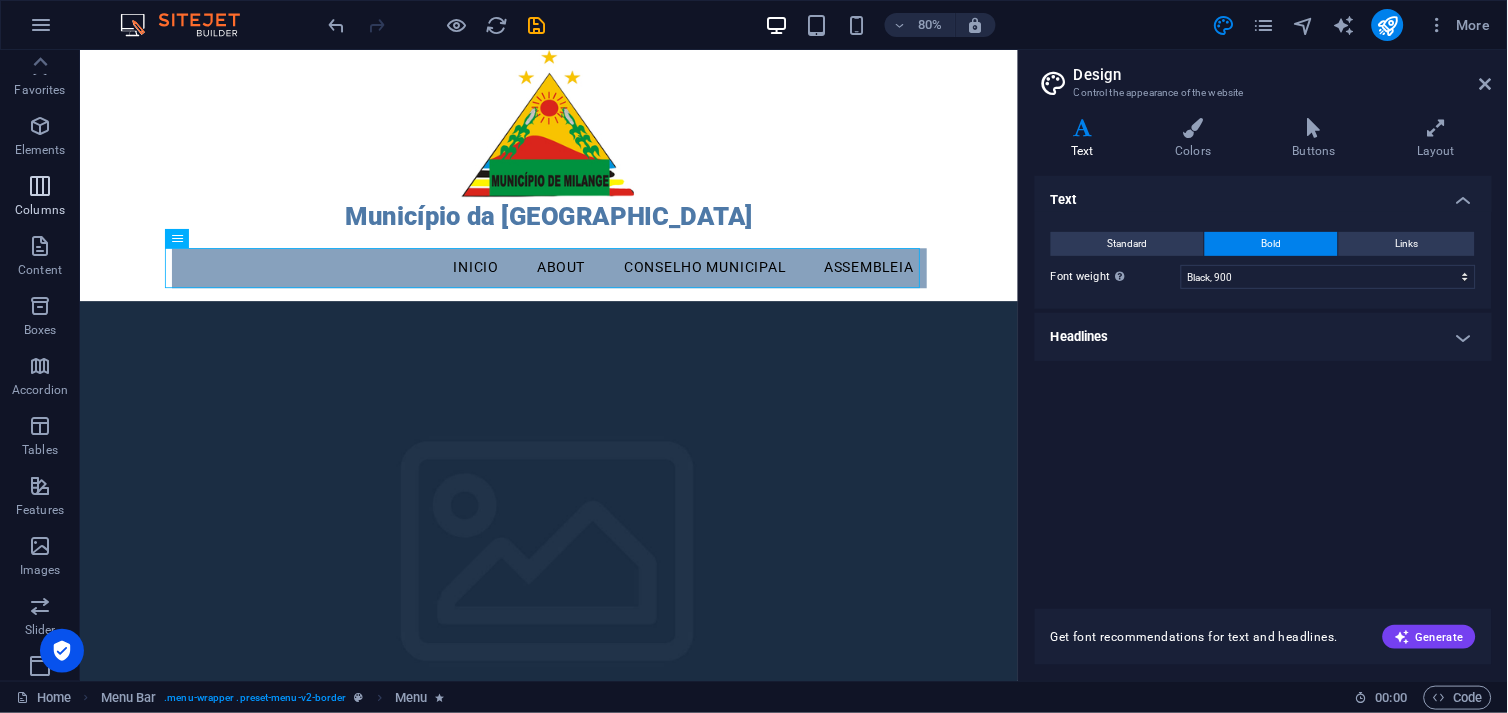 scroll, scrollTop: 0, scrollLeft: 0, axis: both 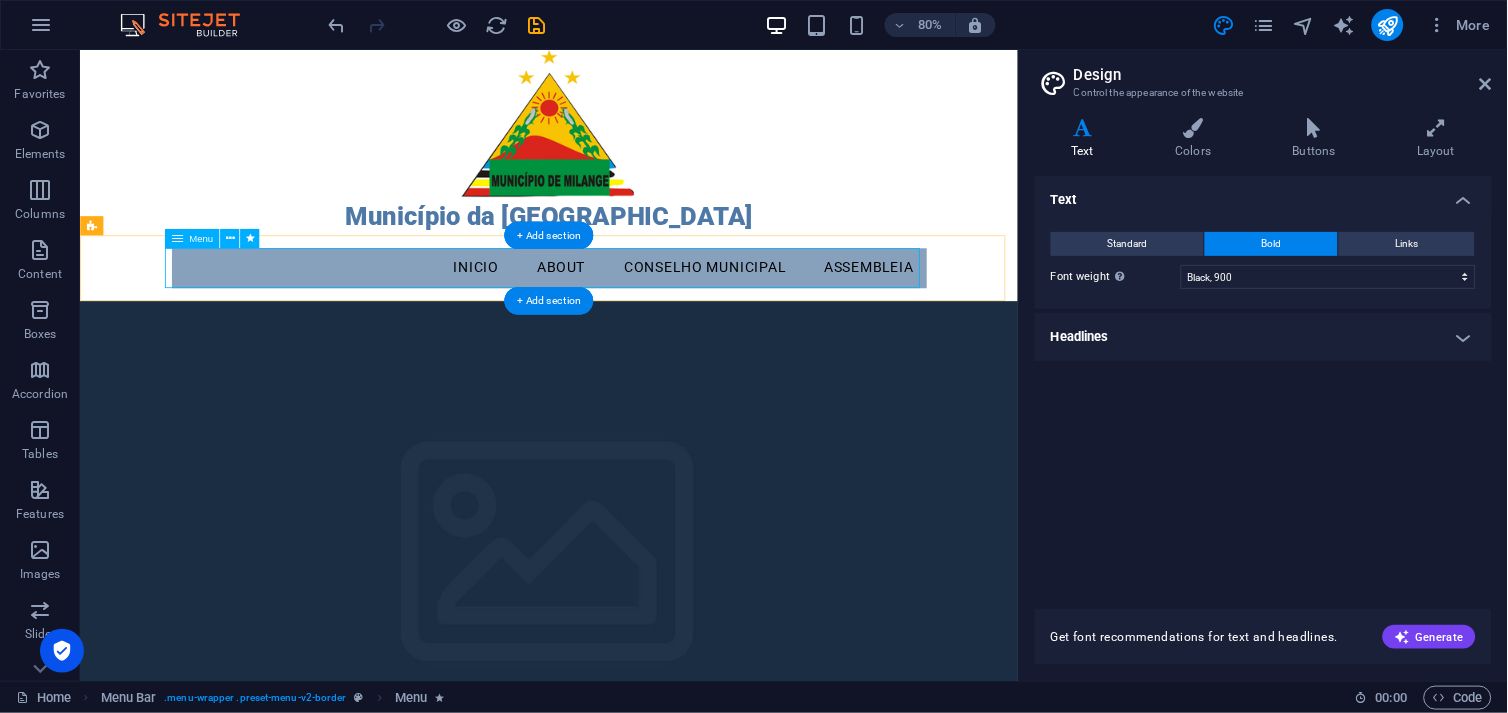 click on "Inicio About Conselho municipal Assembleia" at bounding box center (666, 322) 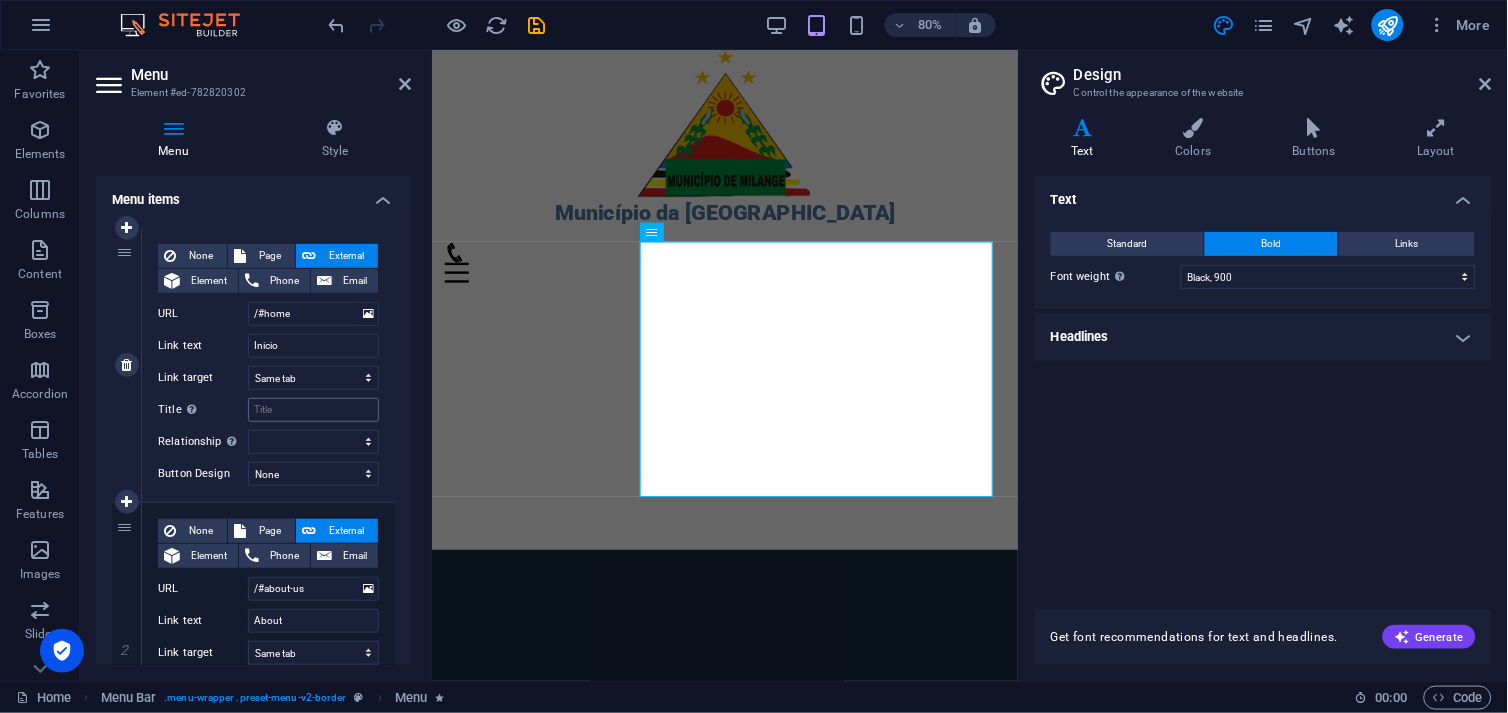 scroll, scrollTop: 333, scrollLeft: 0, axis: vertical 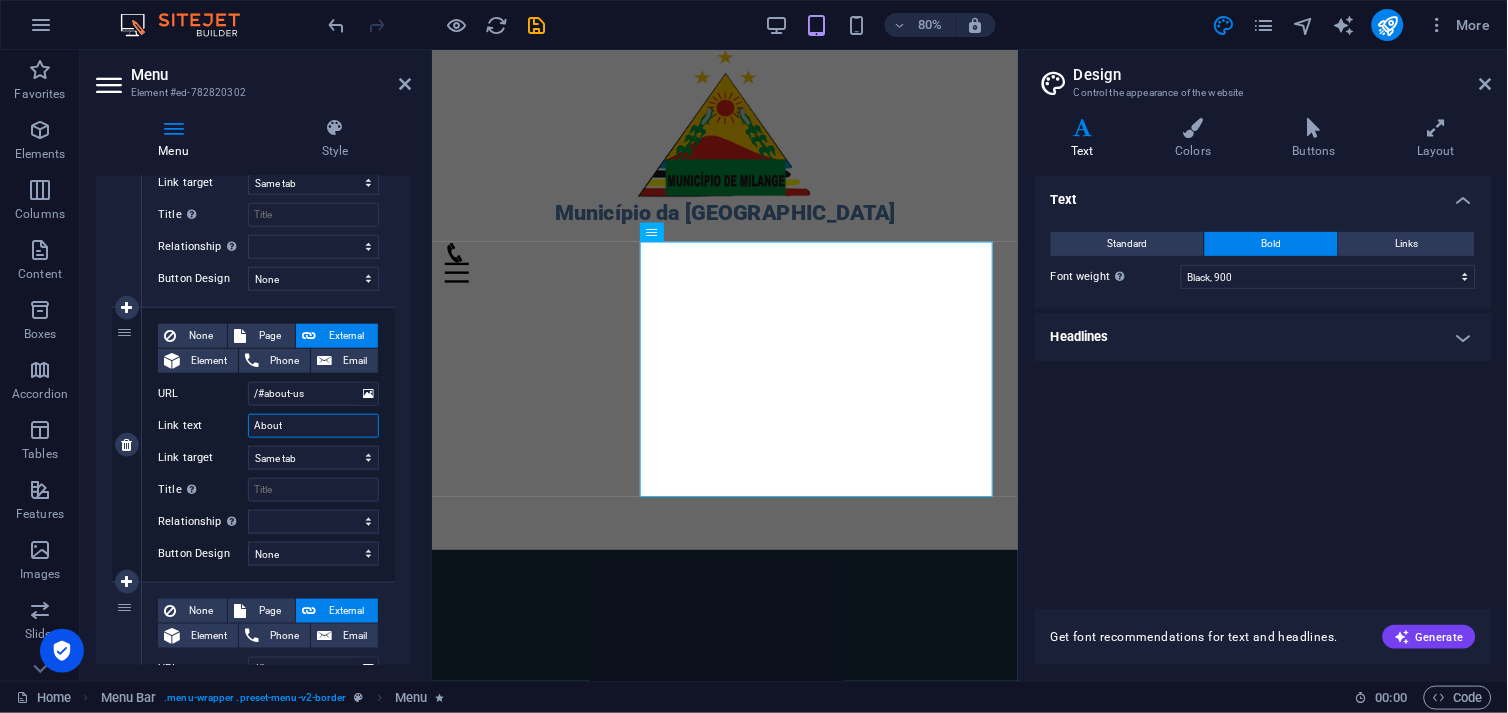 click on "About" at bounding box center (313, 426) 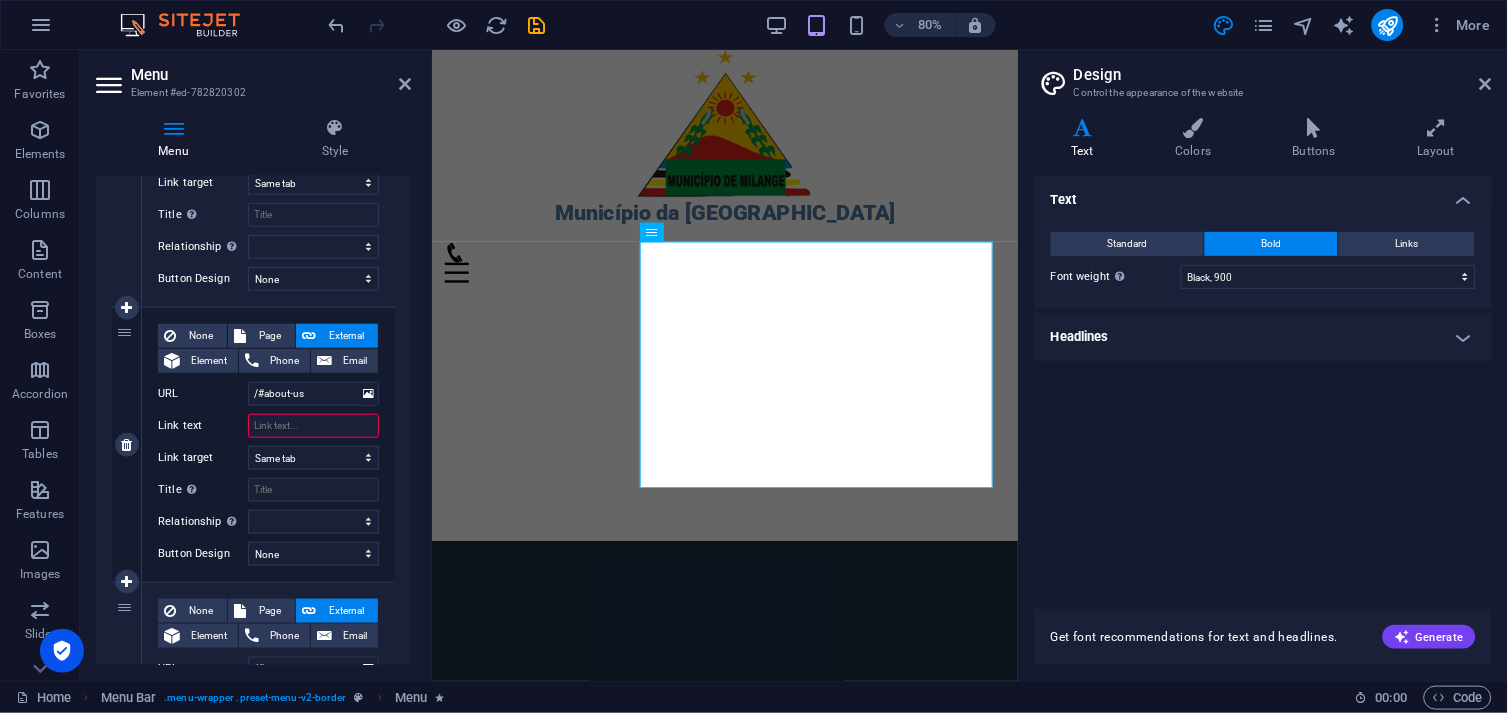 click on "Link text" at bounding box center [313, 426] 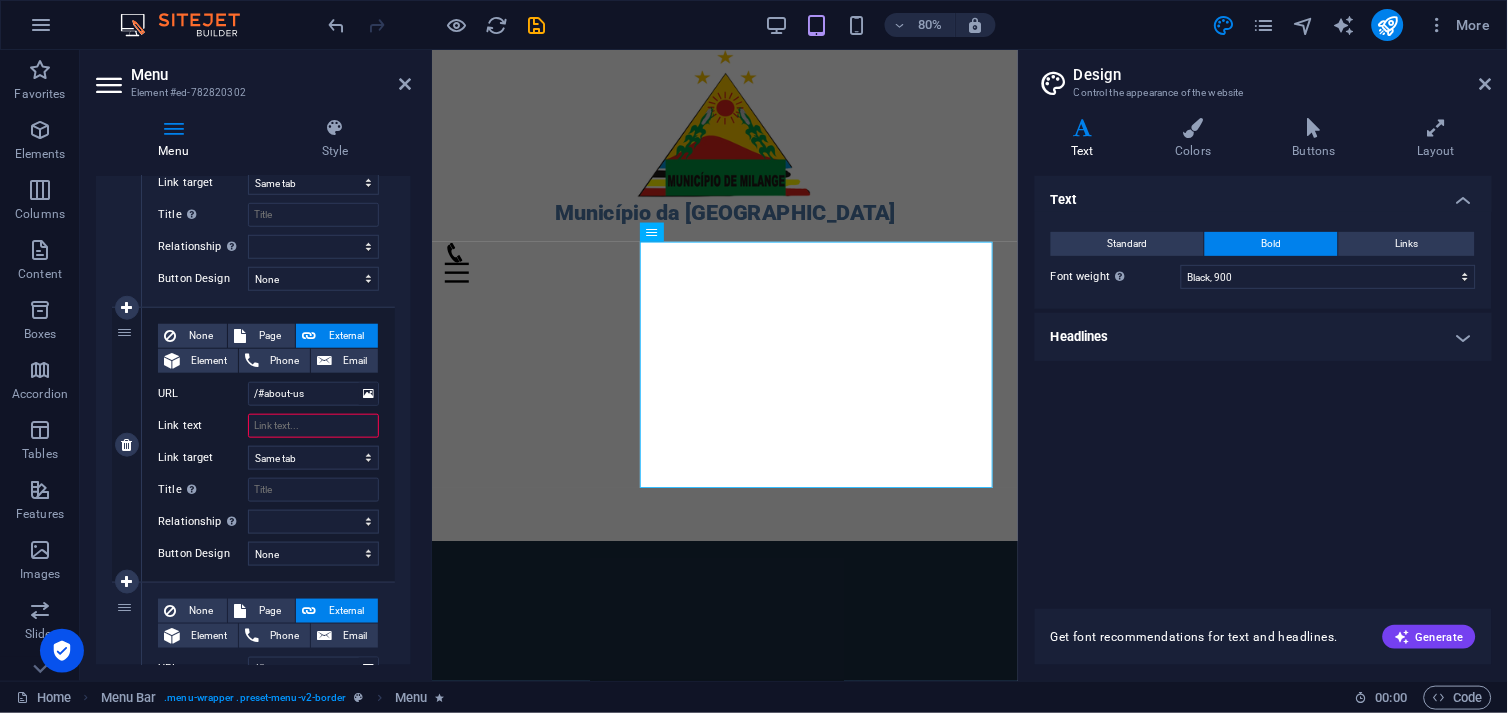 click on "Link text" at bounding box center [313, 426] 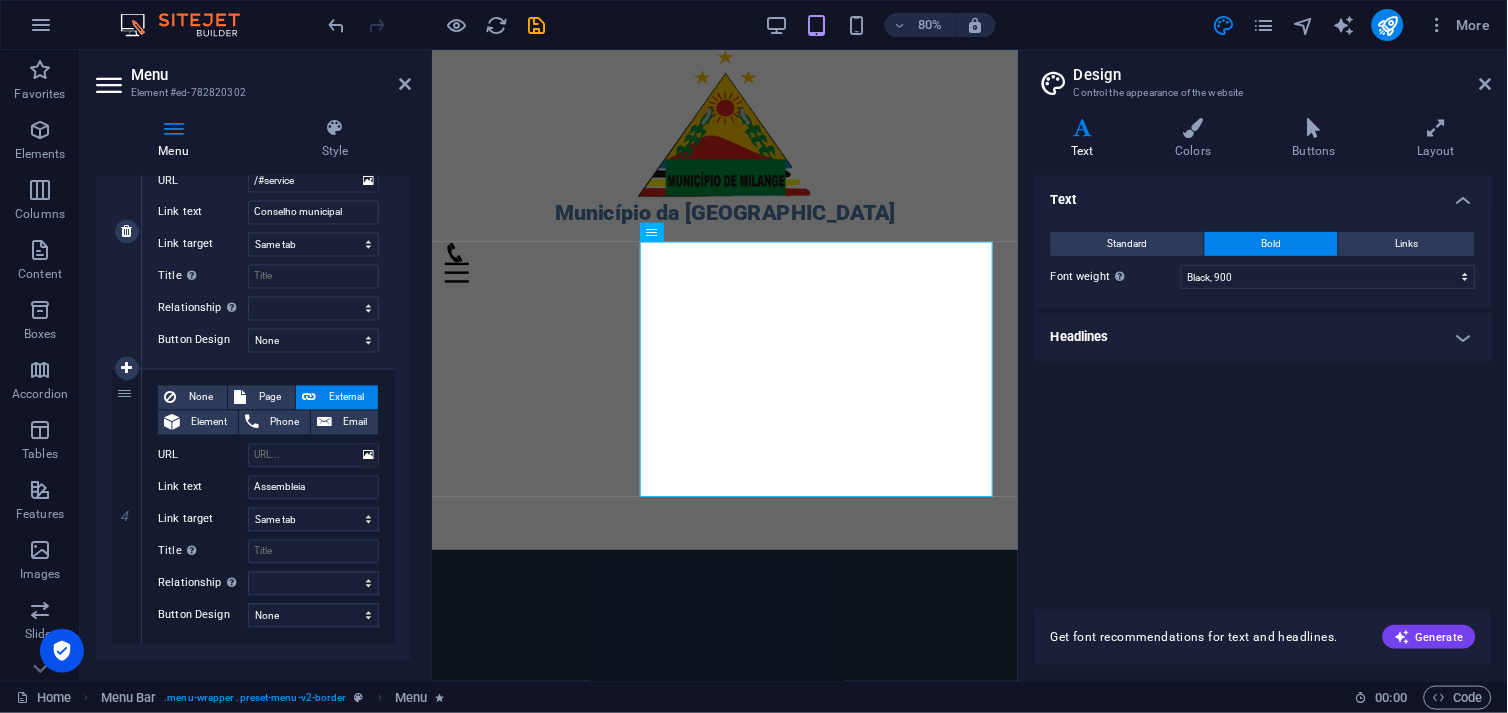 scroll, scrollTop: 854, scrollLeft: 0, axis: vertical 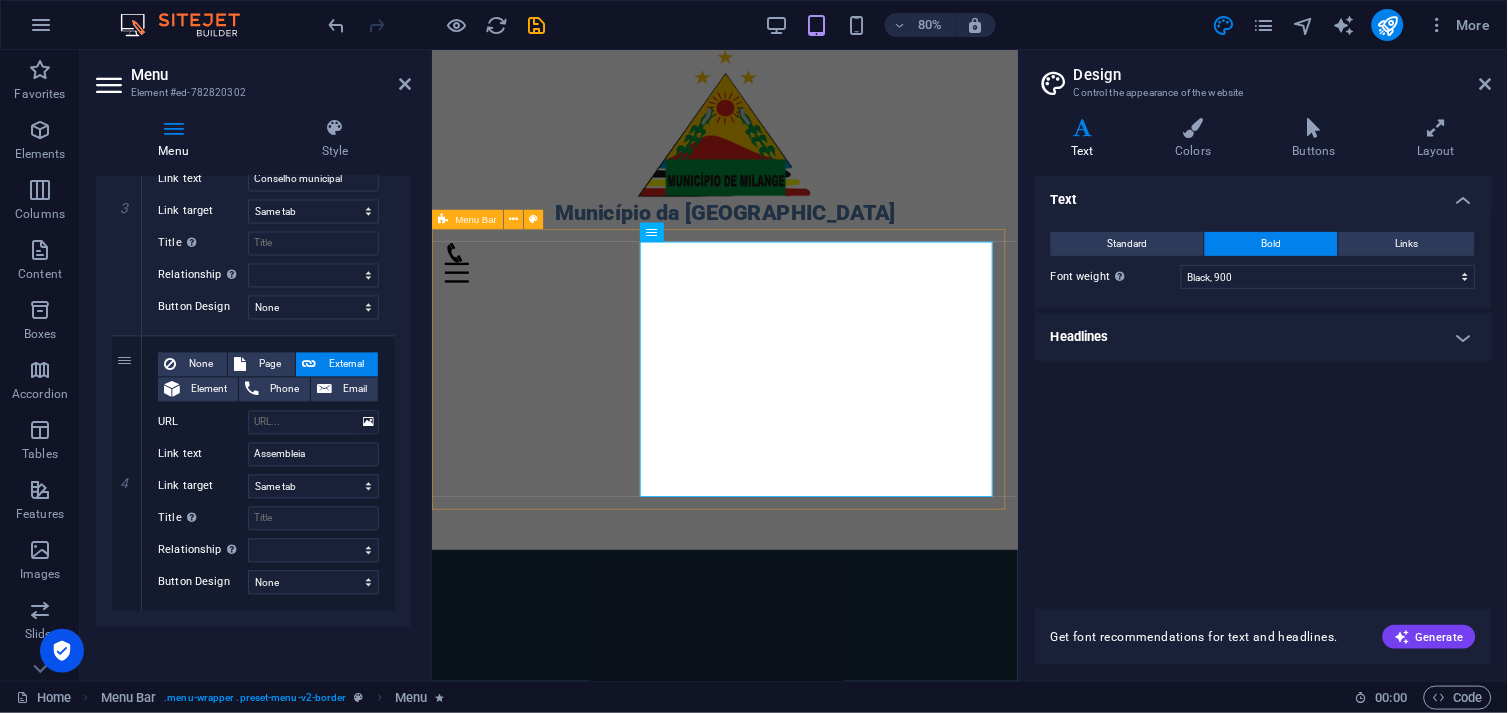 click on "Menu Inicio Noticias Conselho municipal Assembleia" at bounding box center [797, 474] 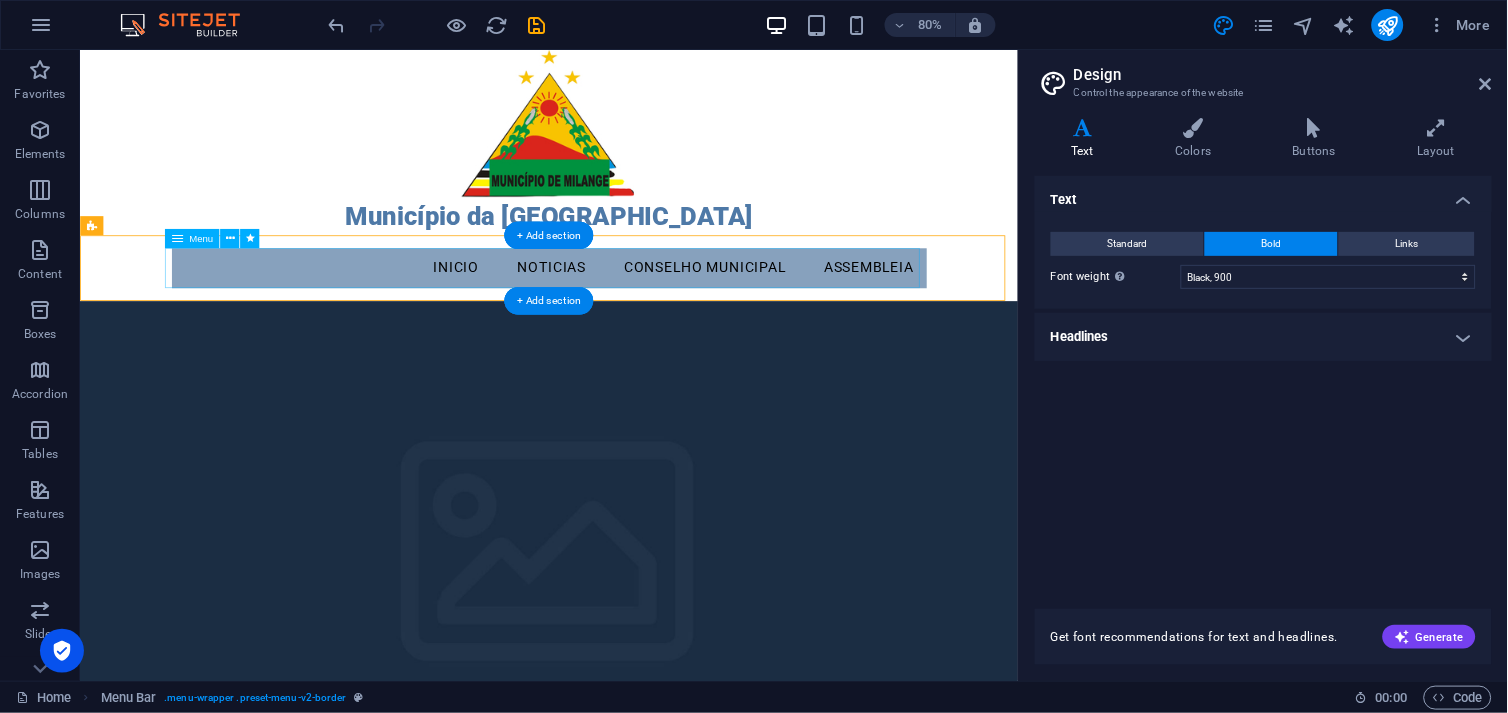 click on "Inicio Noticias Conselho municipal Assembleia" at bounding box center (666, 322) 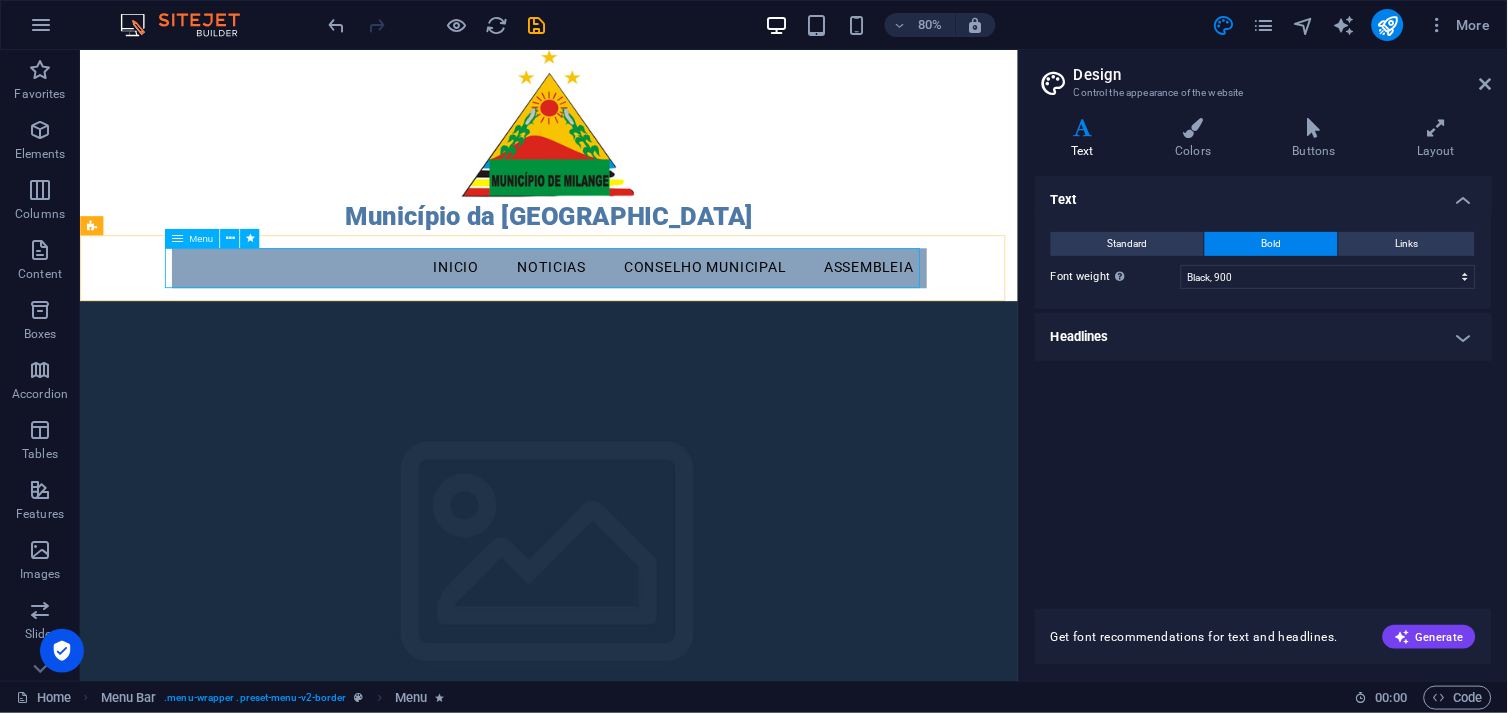 click on "Menu" at bounding box center [201, 239] 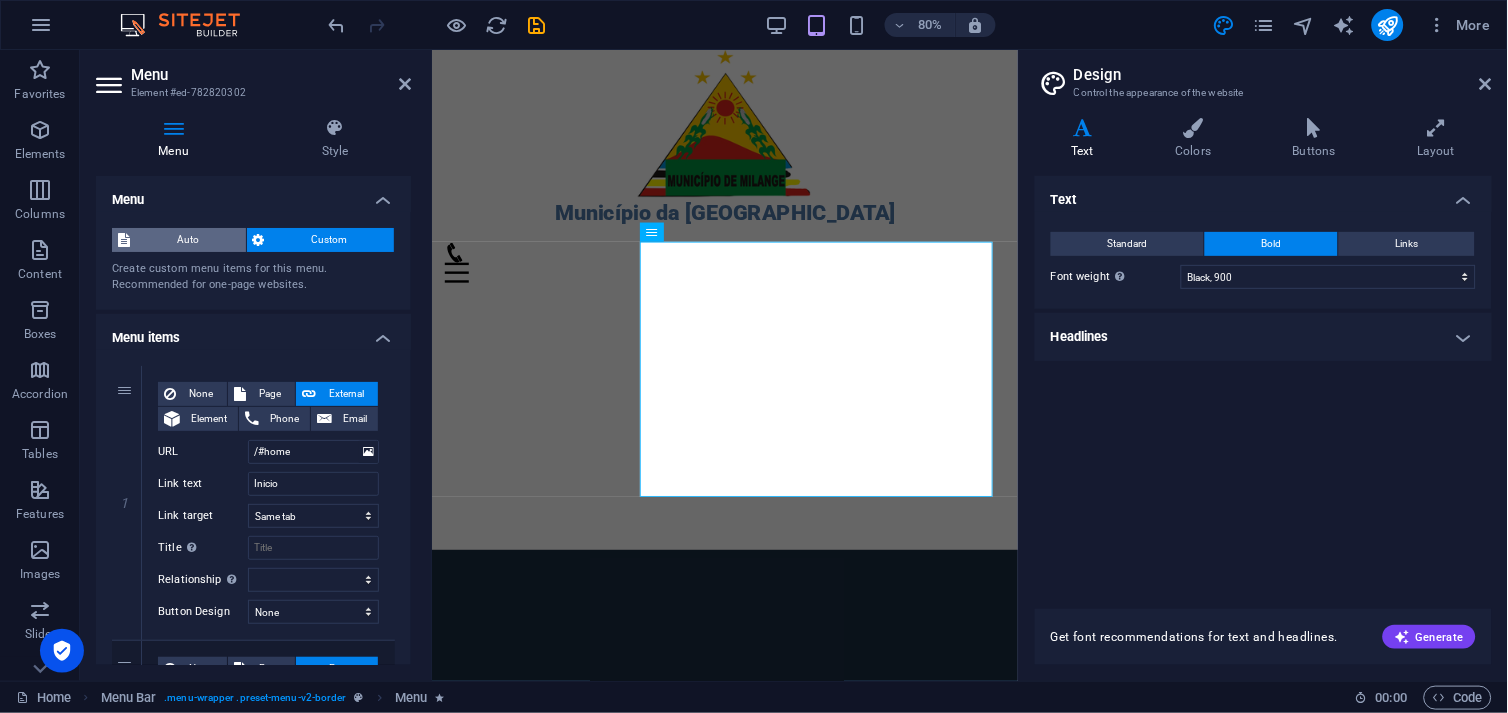 click on "Auto" at bounding box center [188, 240] 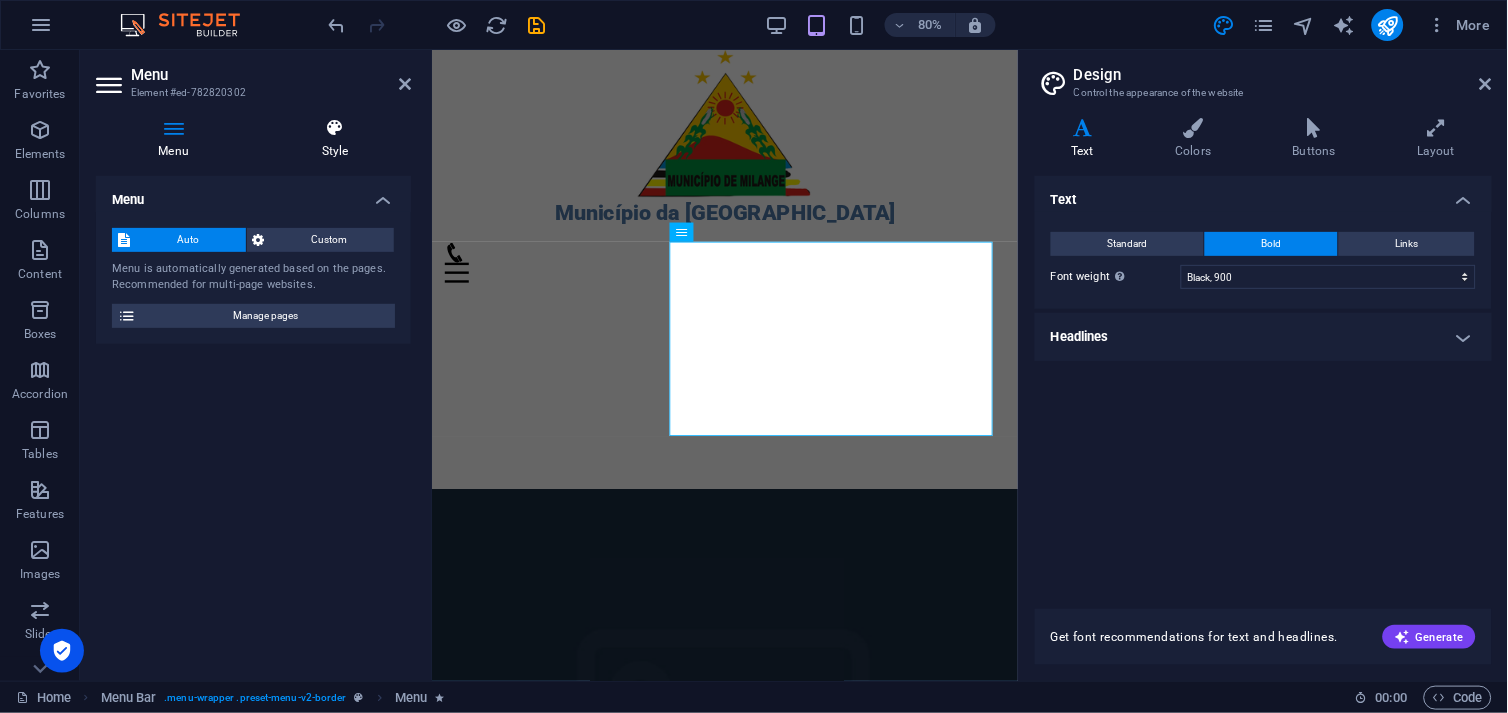 click on "Style" at bounding box center [335, 139] 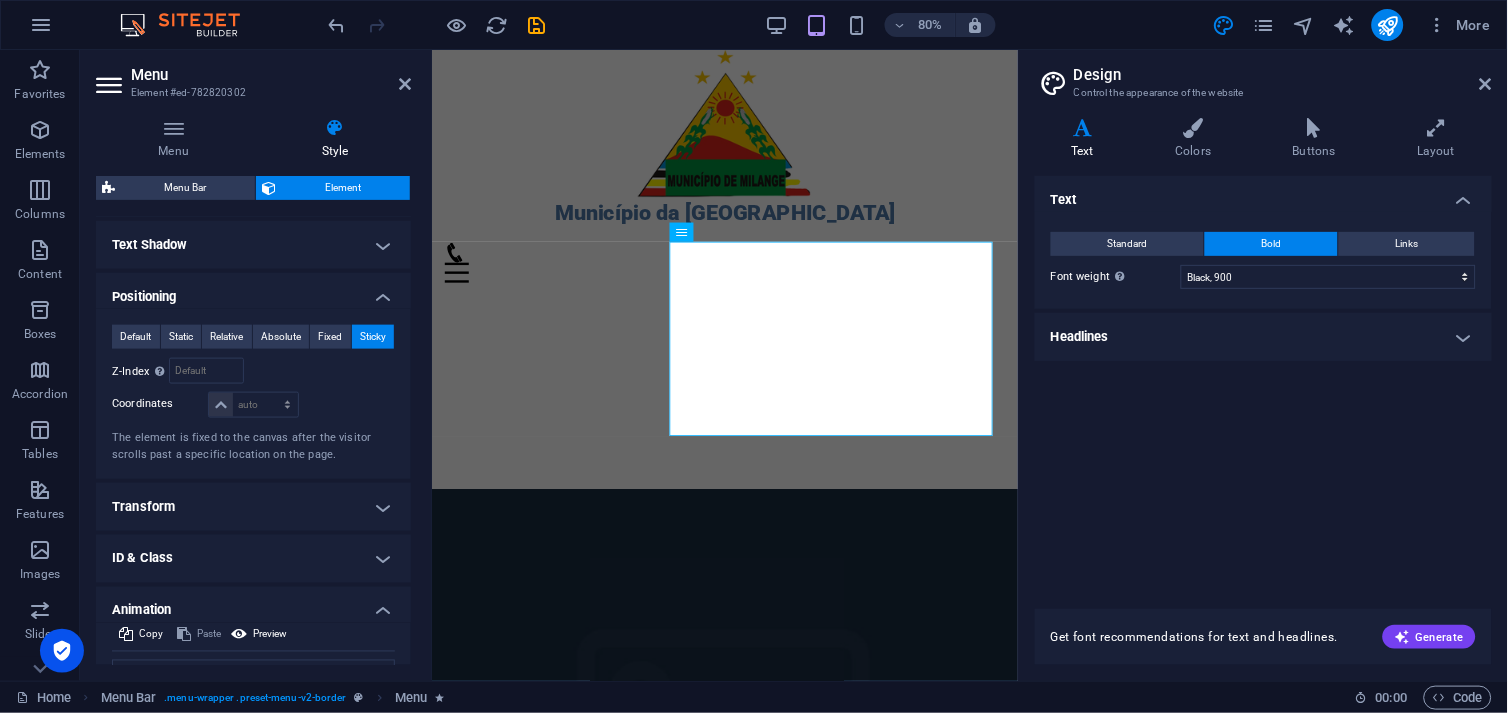 scroll, scrollTop: 761, scrollLeft: 0, axis: vertical 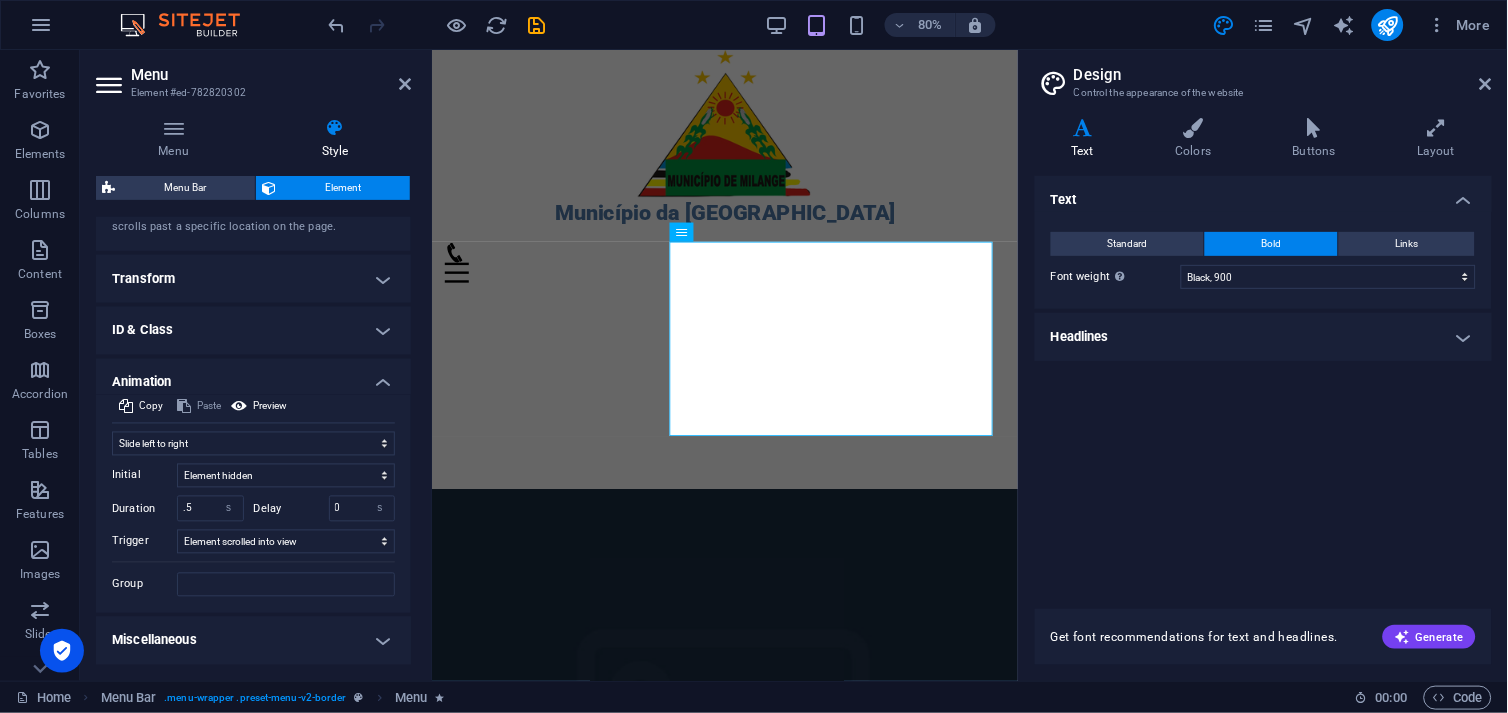 click on "ID & Class" at bounding box center (253, 331) 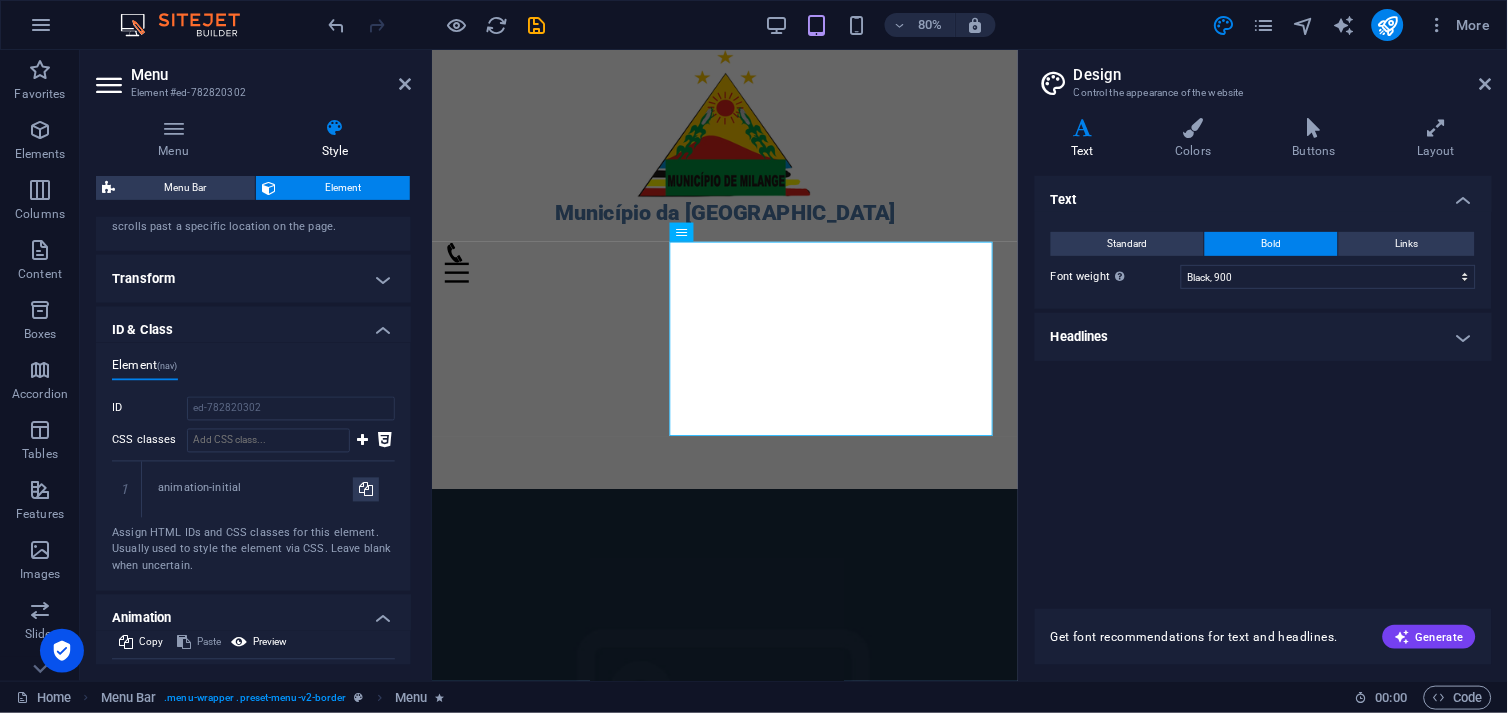 click on "ID & Class" at bounding box center [253, 325] 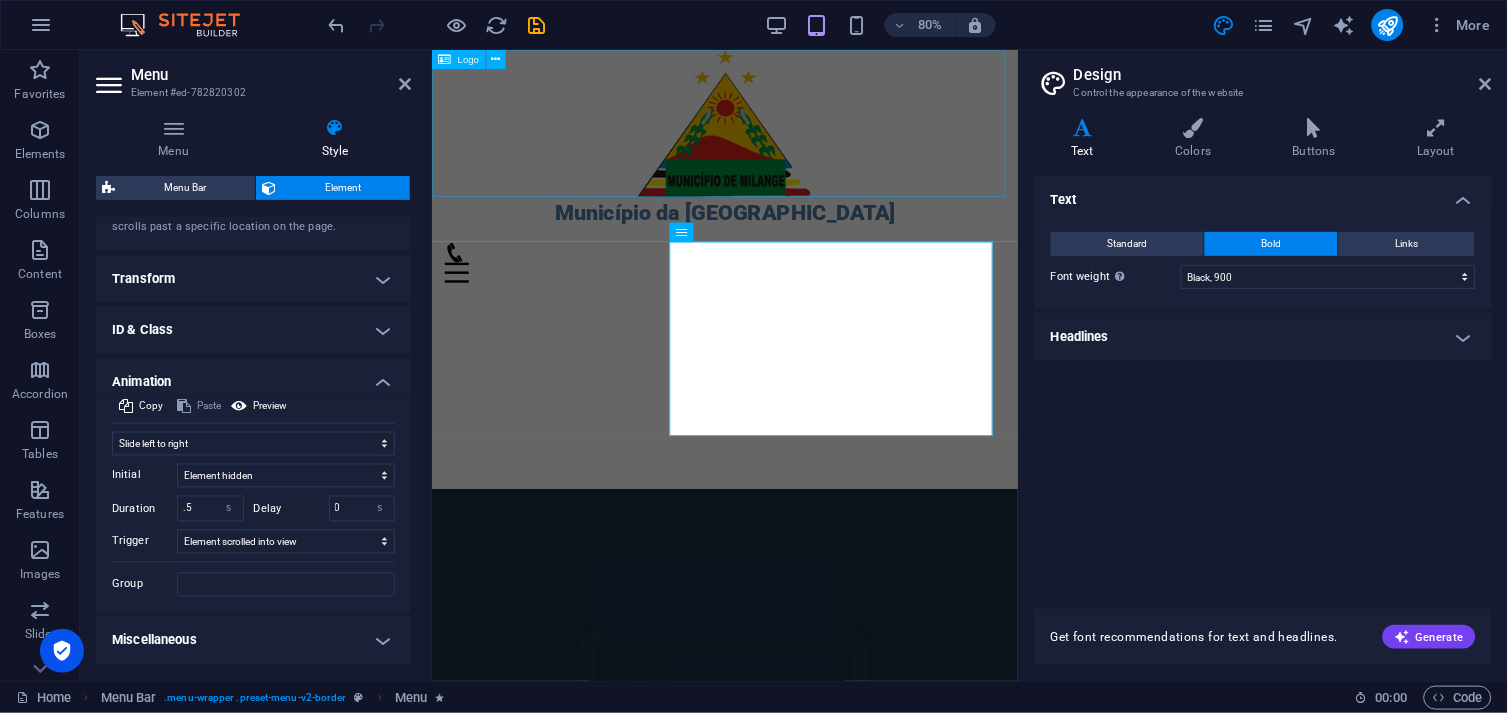 drag, startPoint x: 957, startPoint y: 126, endPoint x: 1418, endPoint y: 111, distance: 461.24396 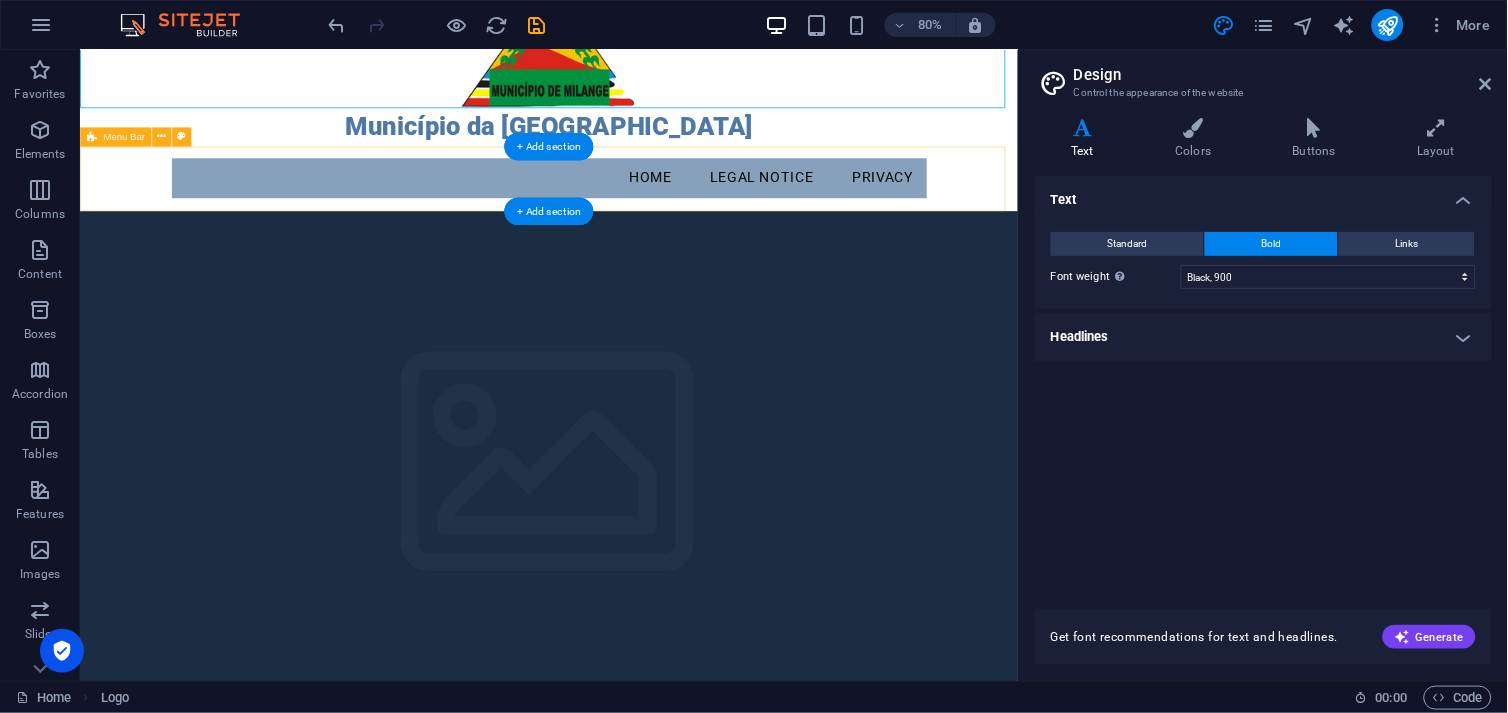 scroll, scrollTop: 111, scrollLeft: 0, axis: vertical 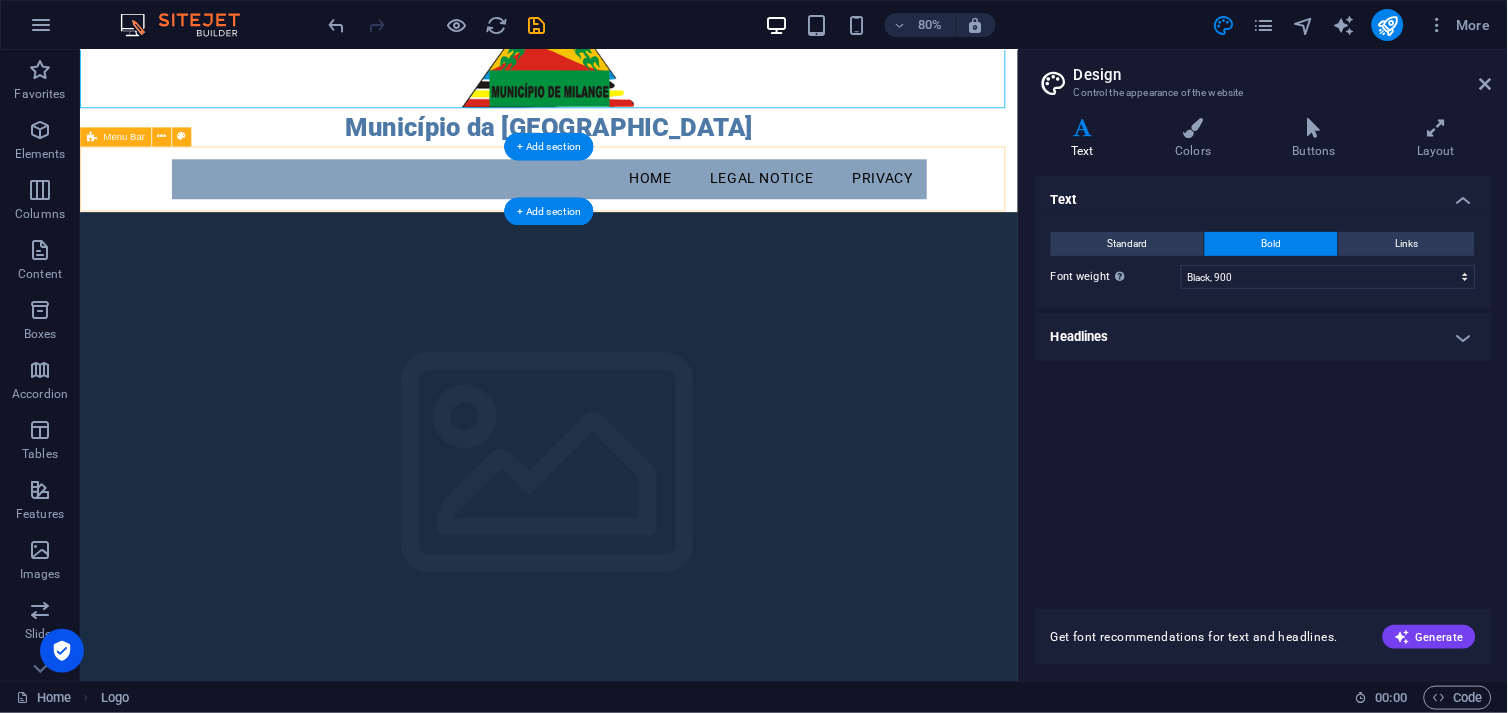 click on "Menu Home Legal Notice Privacy" at bounding box center (665, 211) 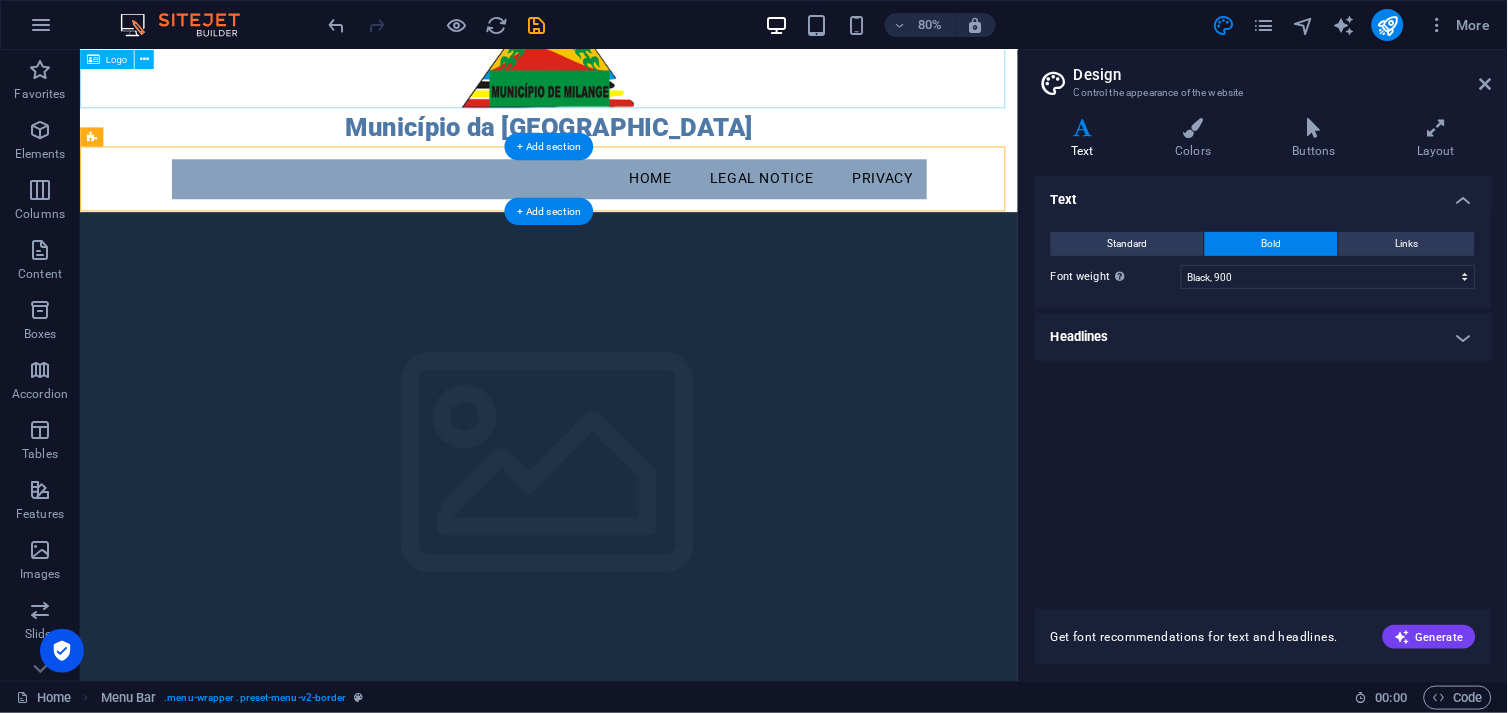 click at bounding box center (665, 30) 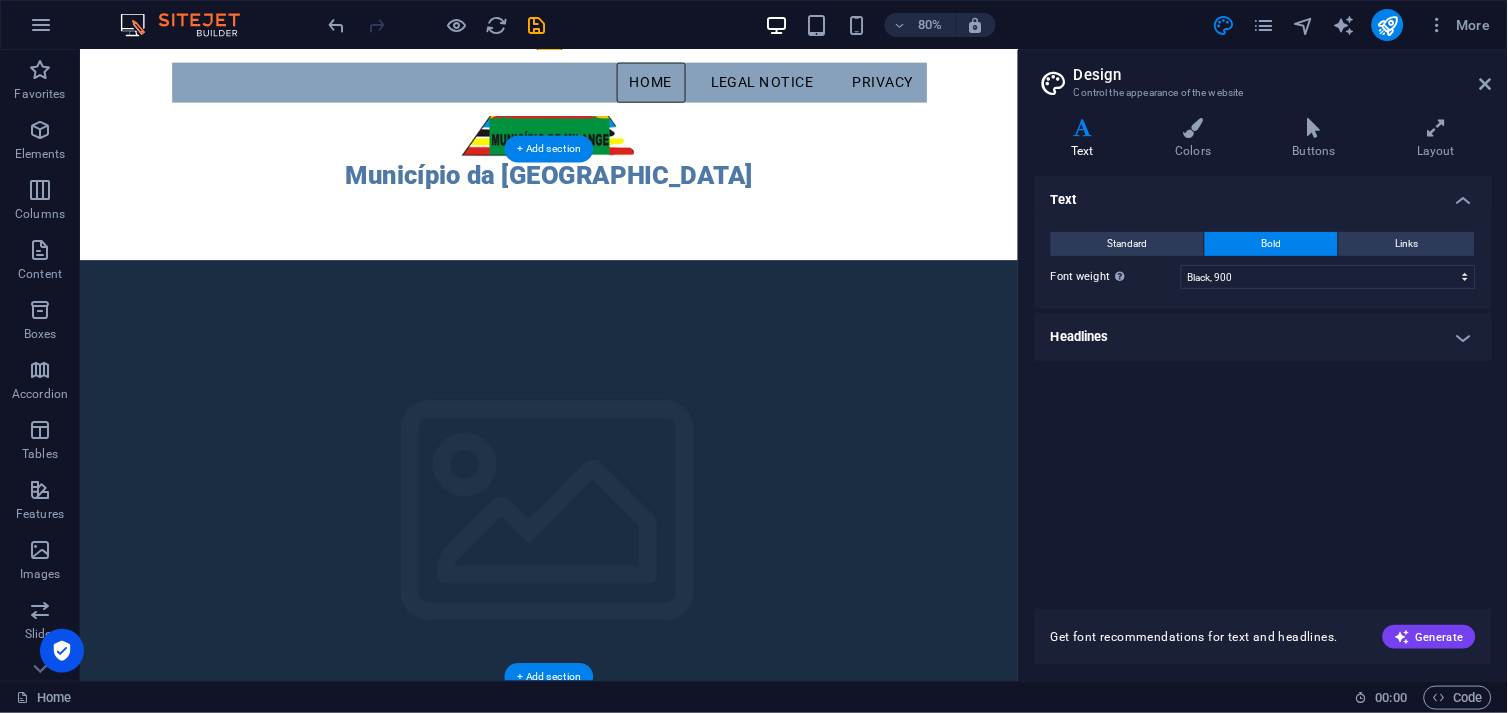 scroll, scrollTop: 41, scrollLeft: 0, axis: vertical 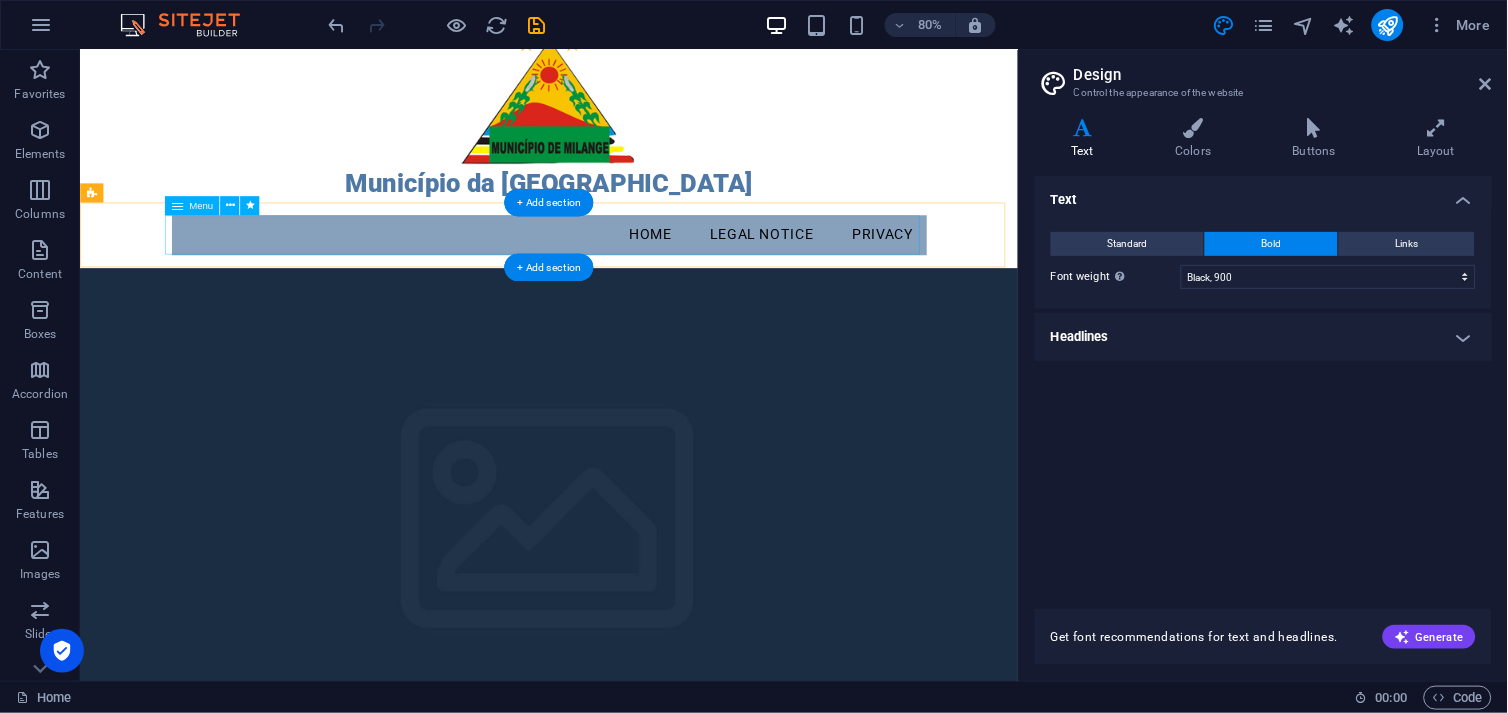 click on "Home Legal Notice Privacy" at bounding box center (666, 281) 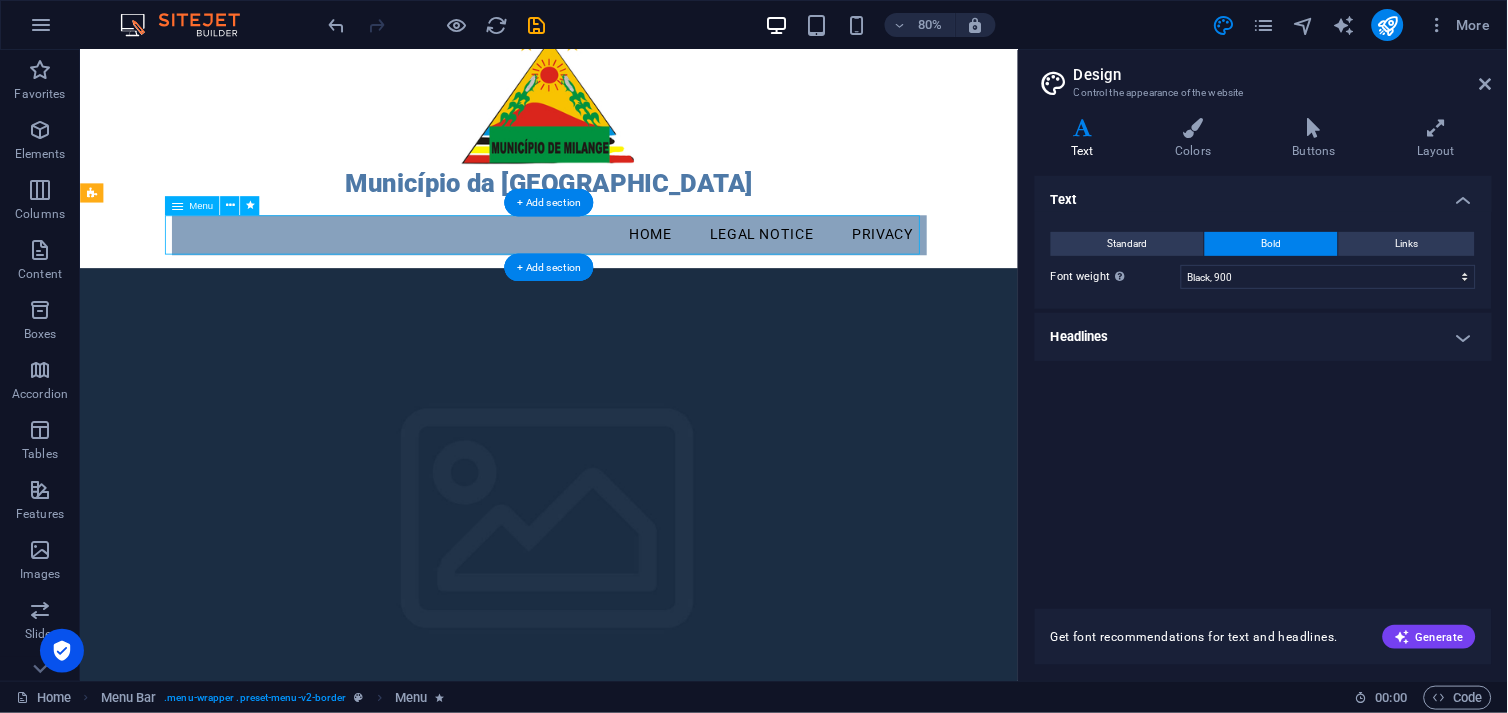 click on "Home Legal Notice Privacy" at bounding box center (666, 281) 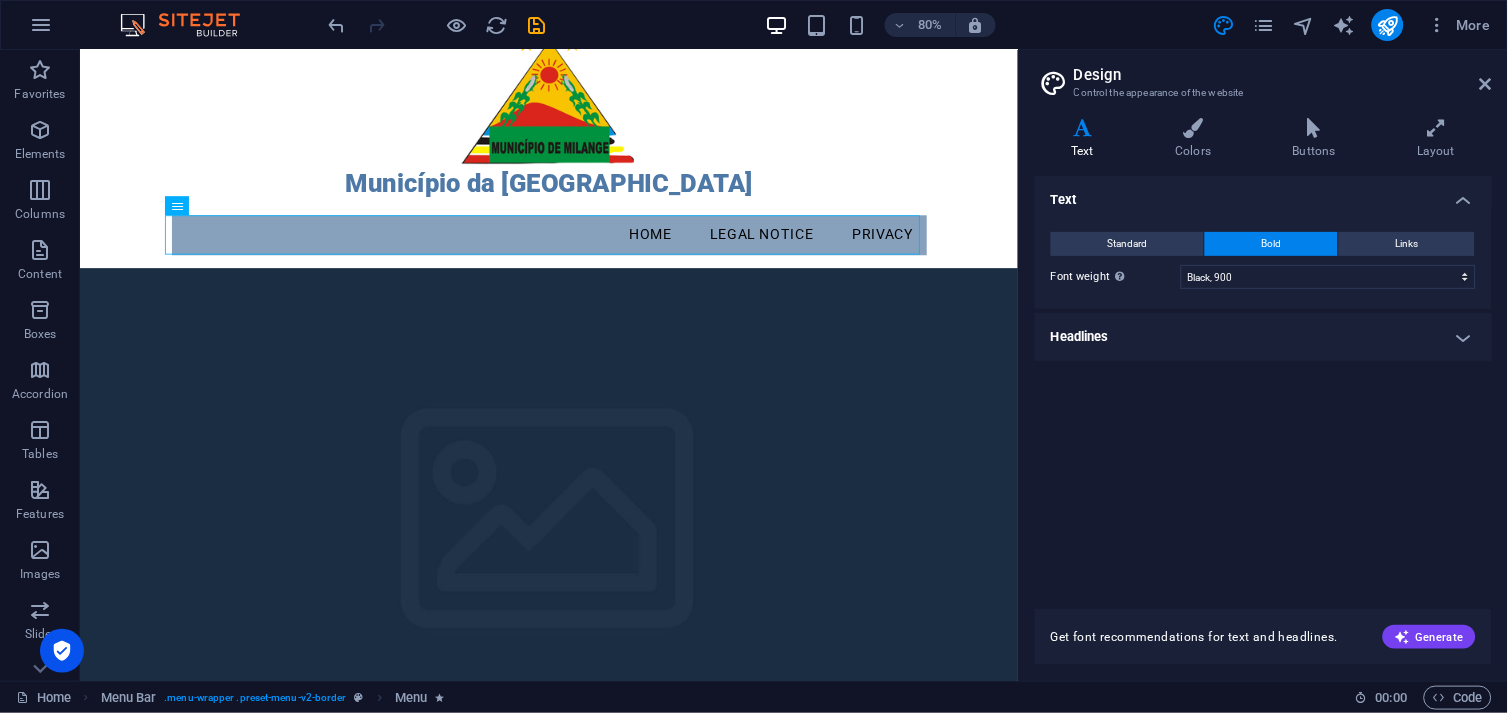 click at bounding box center [437, 25] 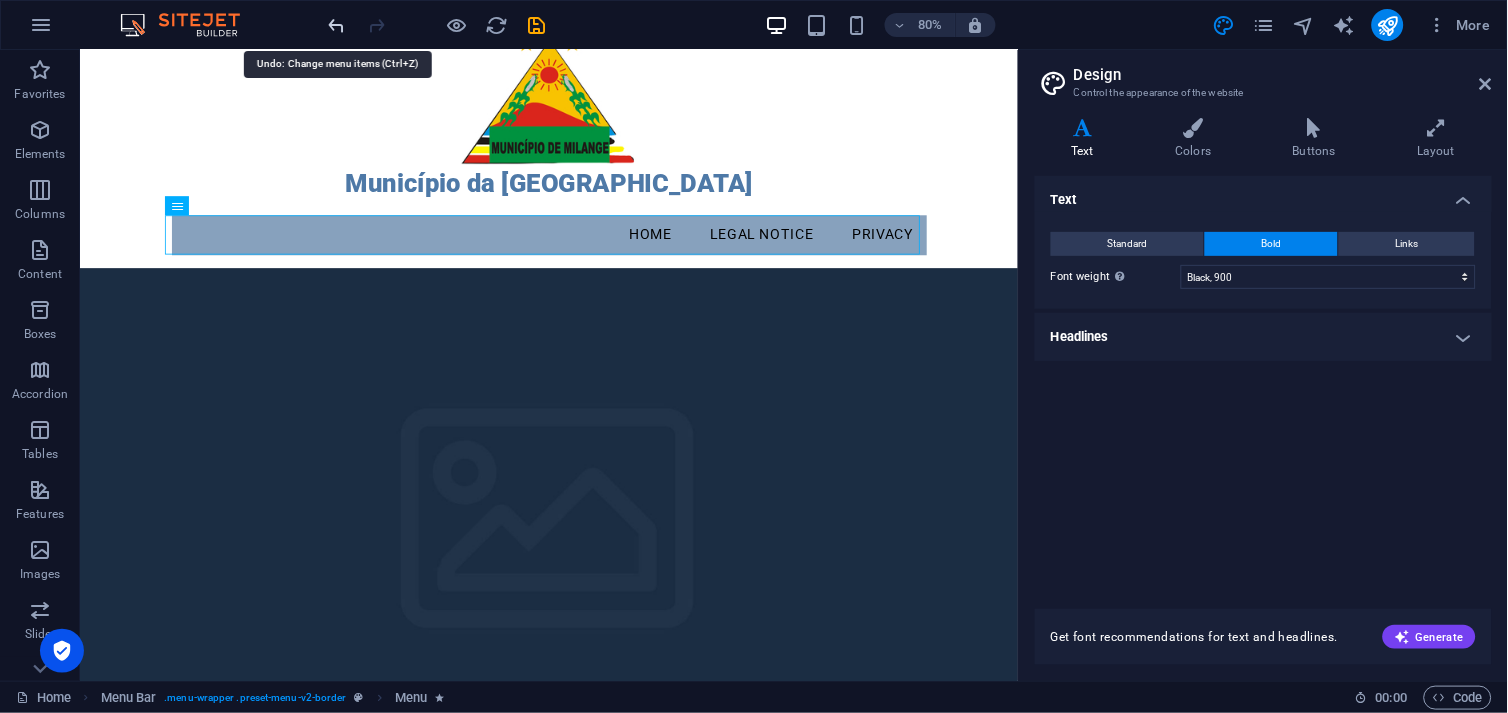 click at bounding box center (337, 25) 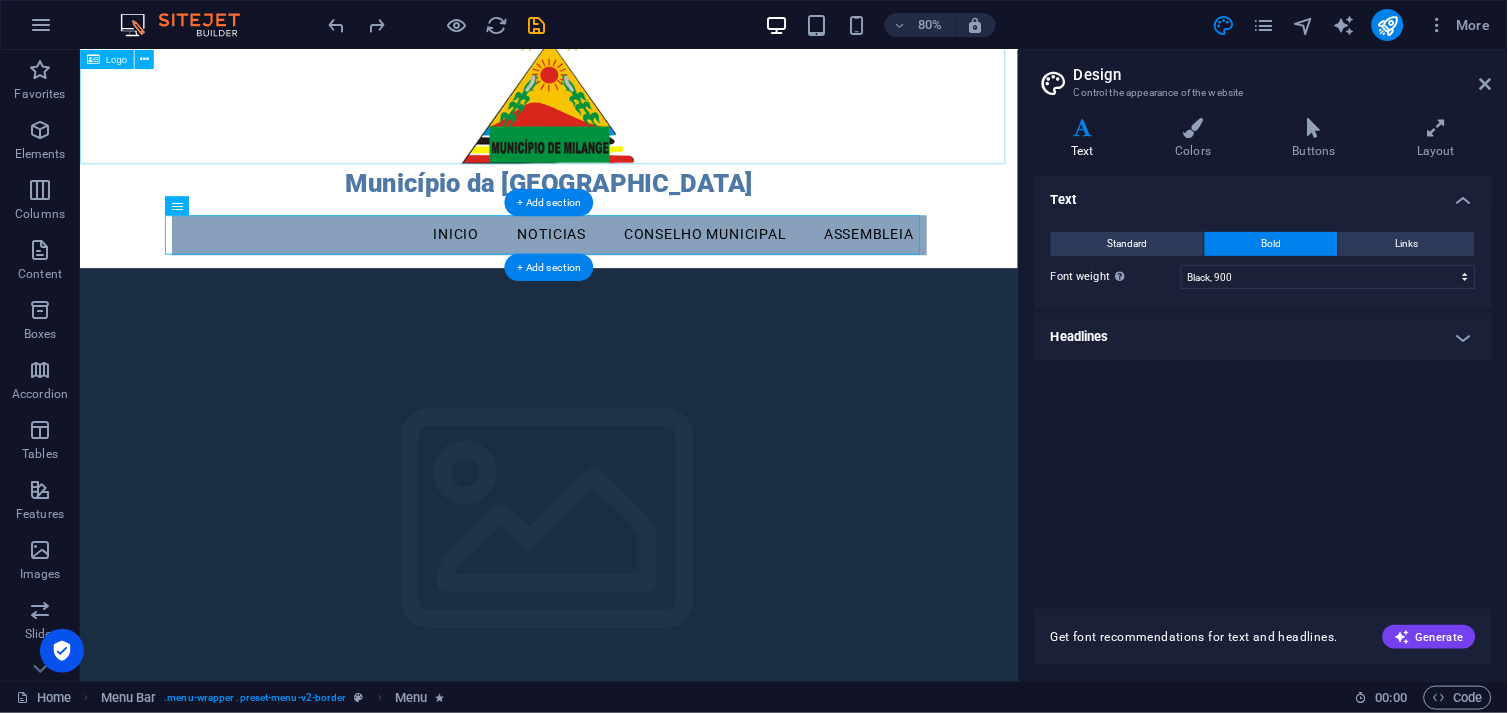 click at bounding box center [665, 100] 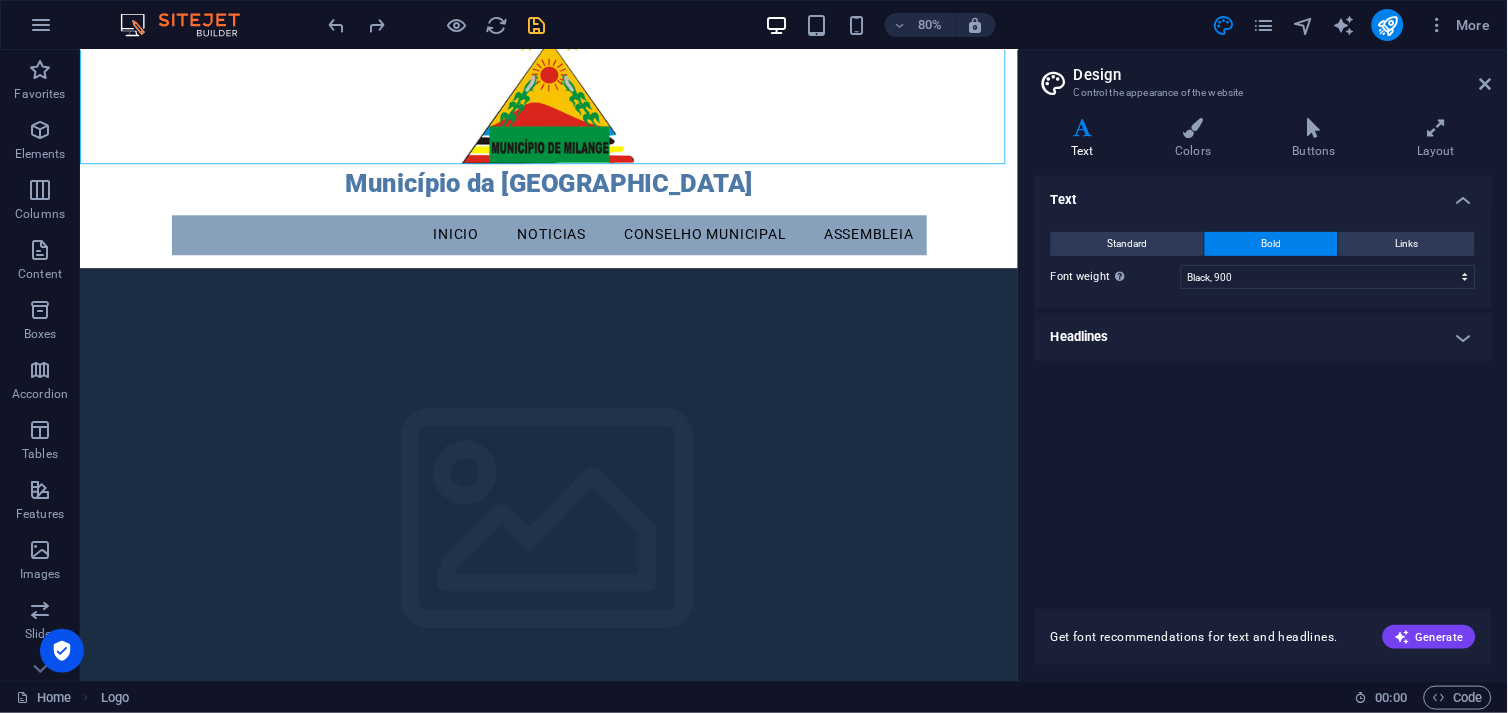 click at bounding box center [537, 25] 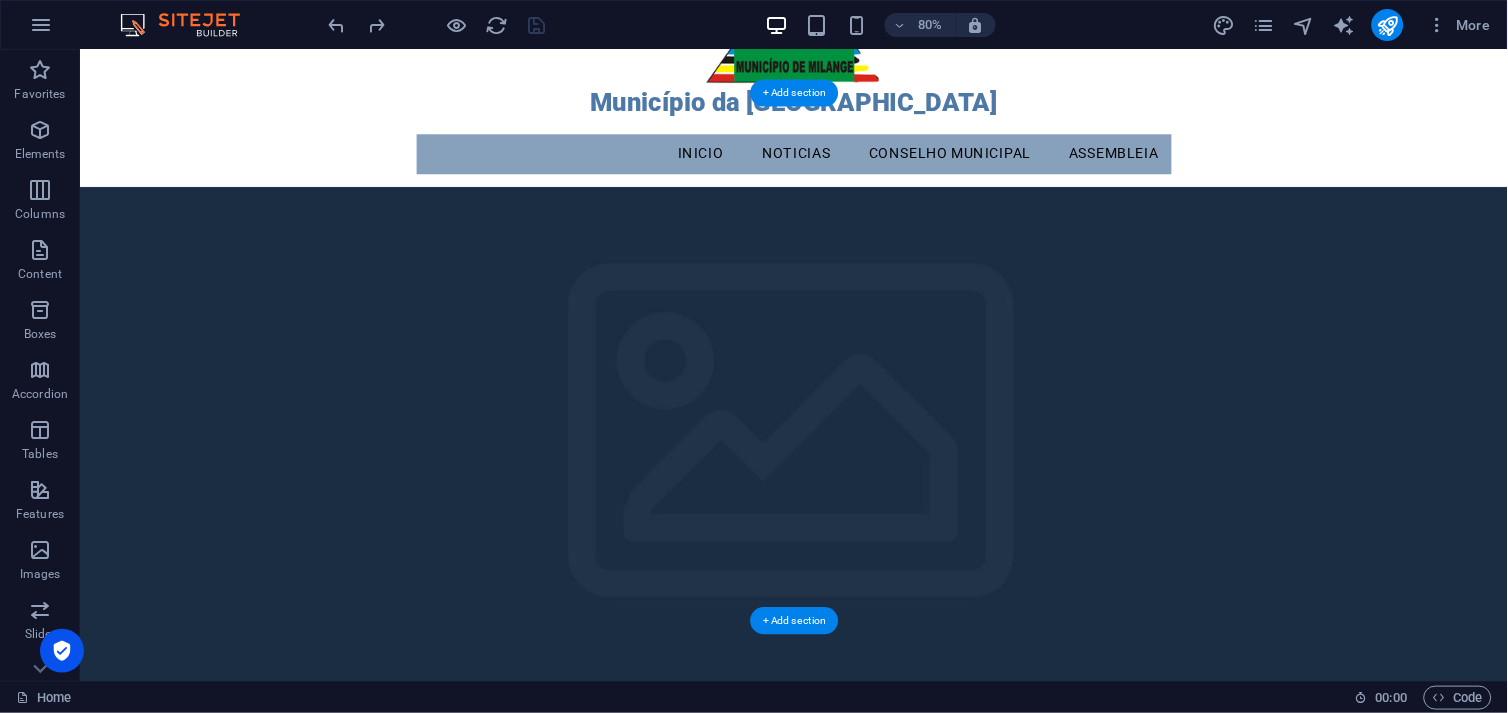 scroll, scrollTop: 0, scrollLeft: 0, axis: both 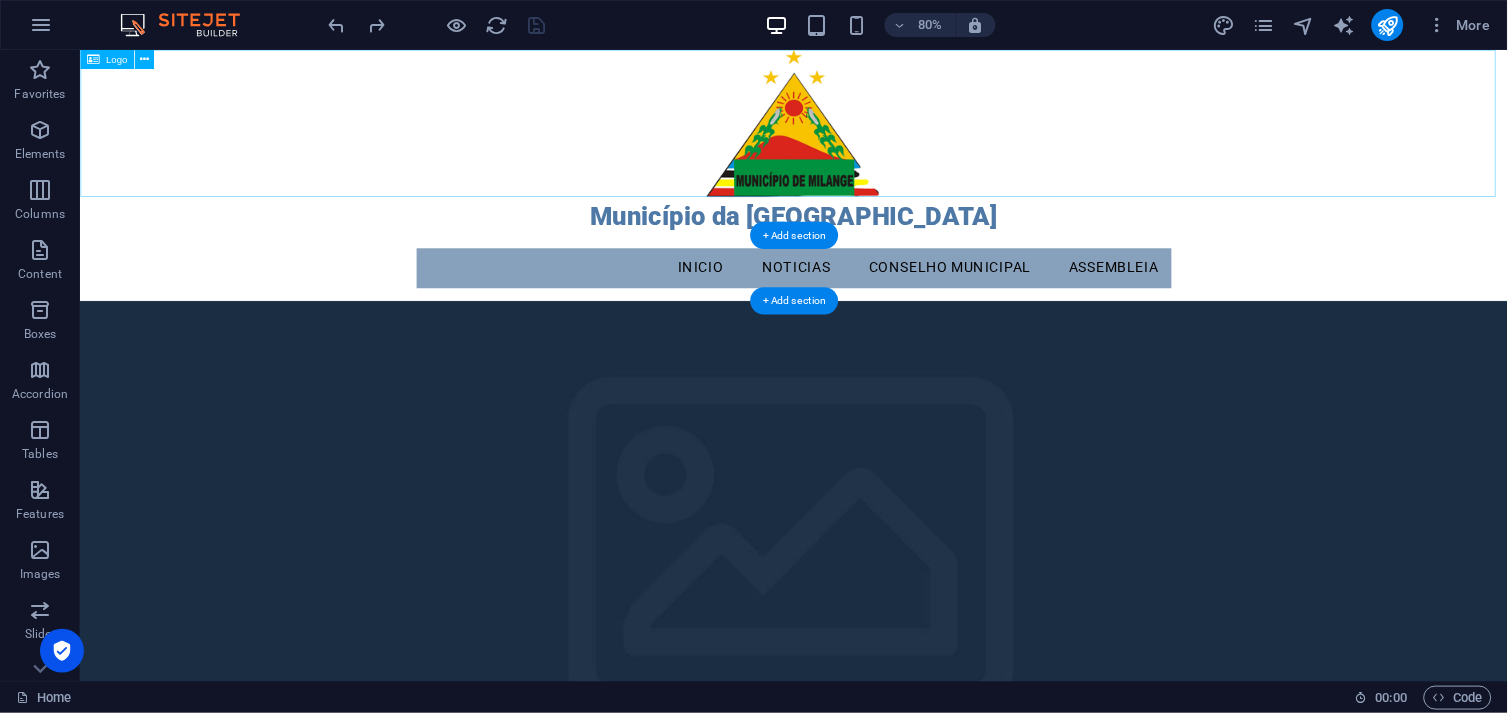 click at bounding box center [971, 141] 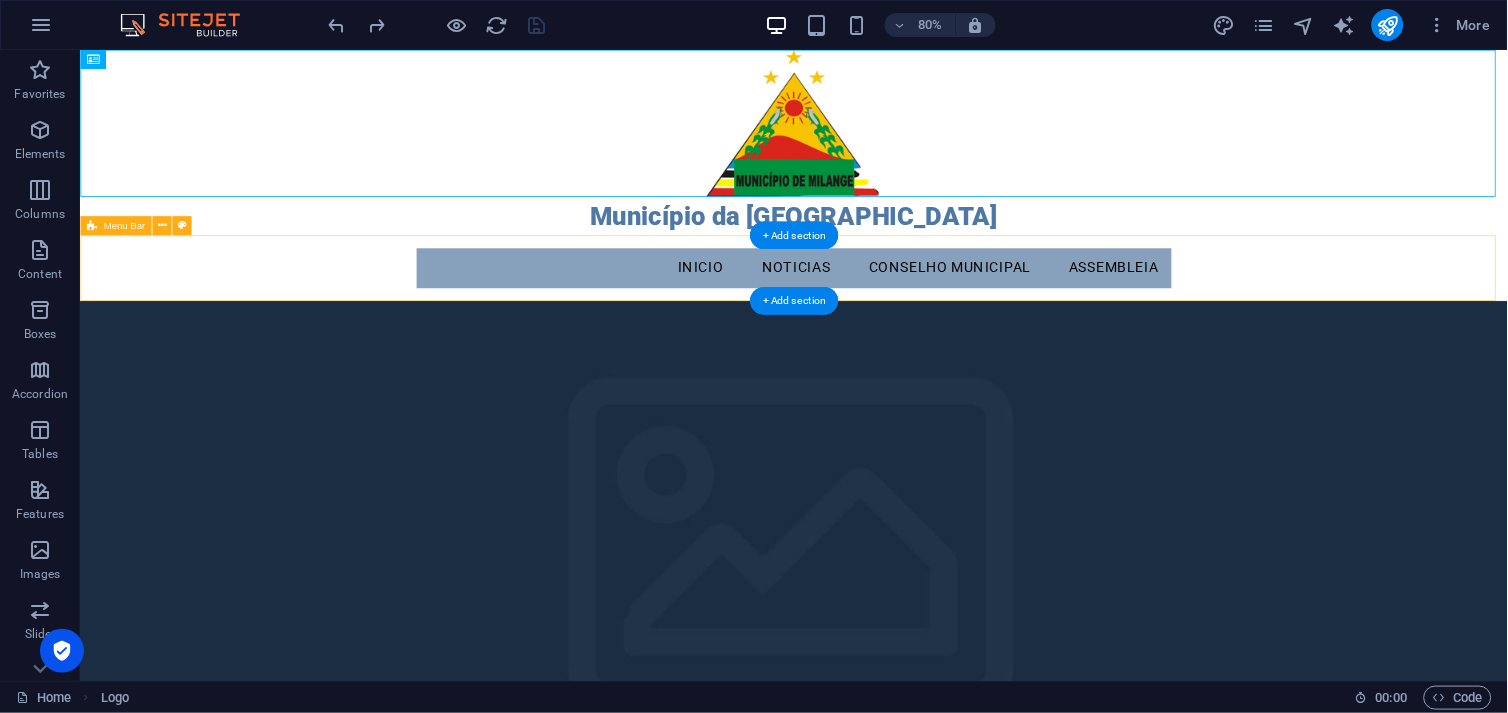 drag, startPoint x: 1570, startPoint y: 340, endPoint x: 1583, endPoint y: 324, distance: 20.615528 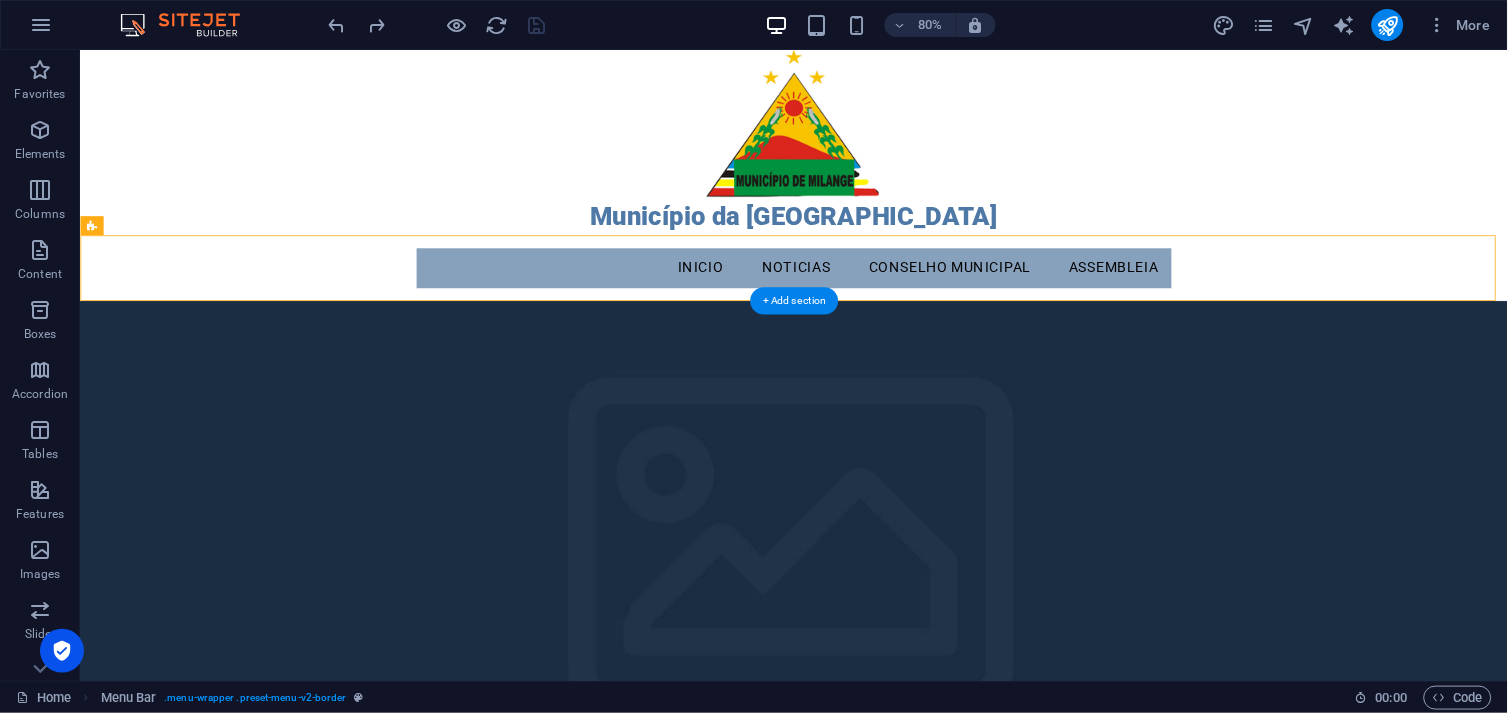 click at bounding box center [971, 693] 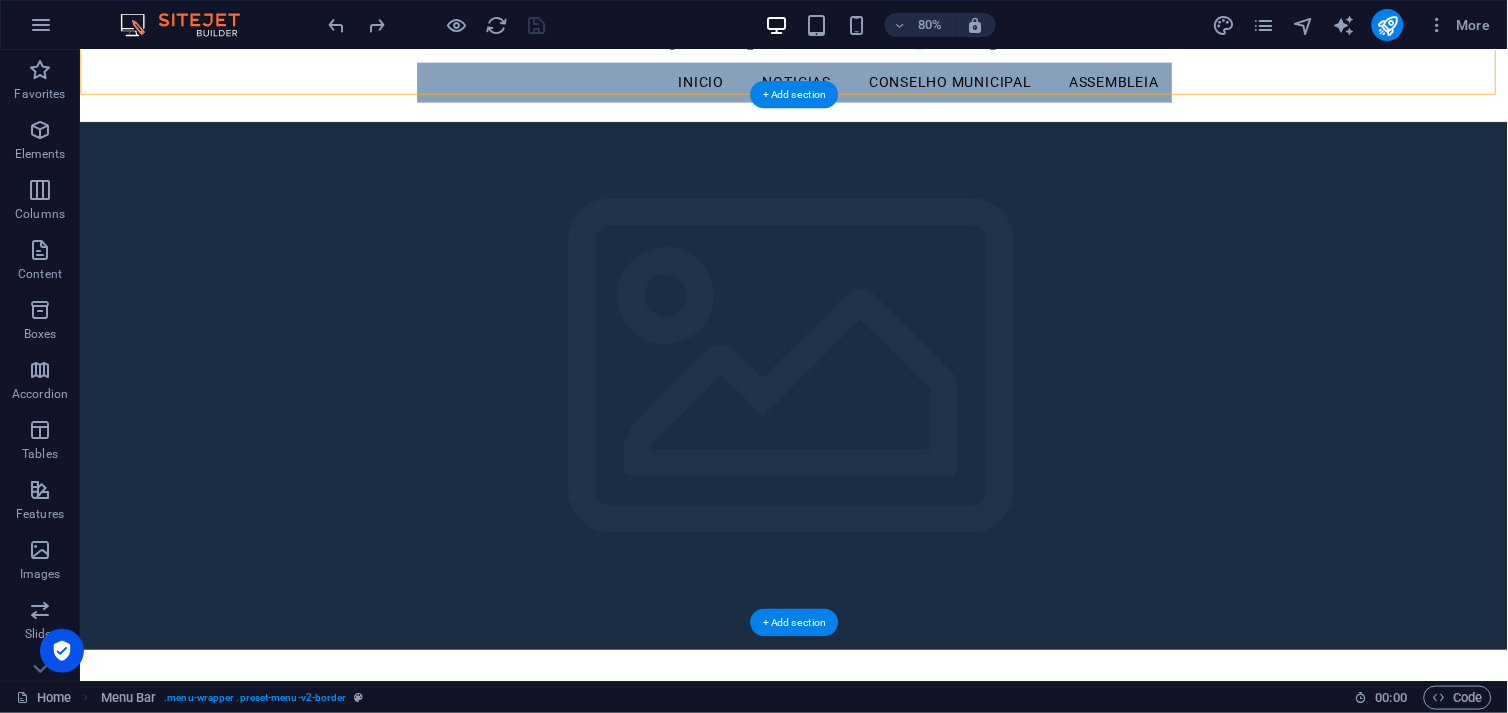 scroll, scrollTop: 222, scrollLeft: 0, axis: vertical 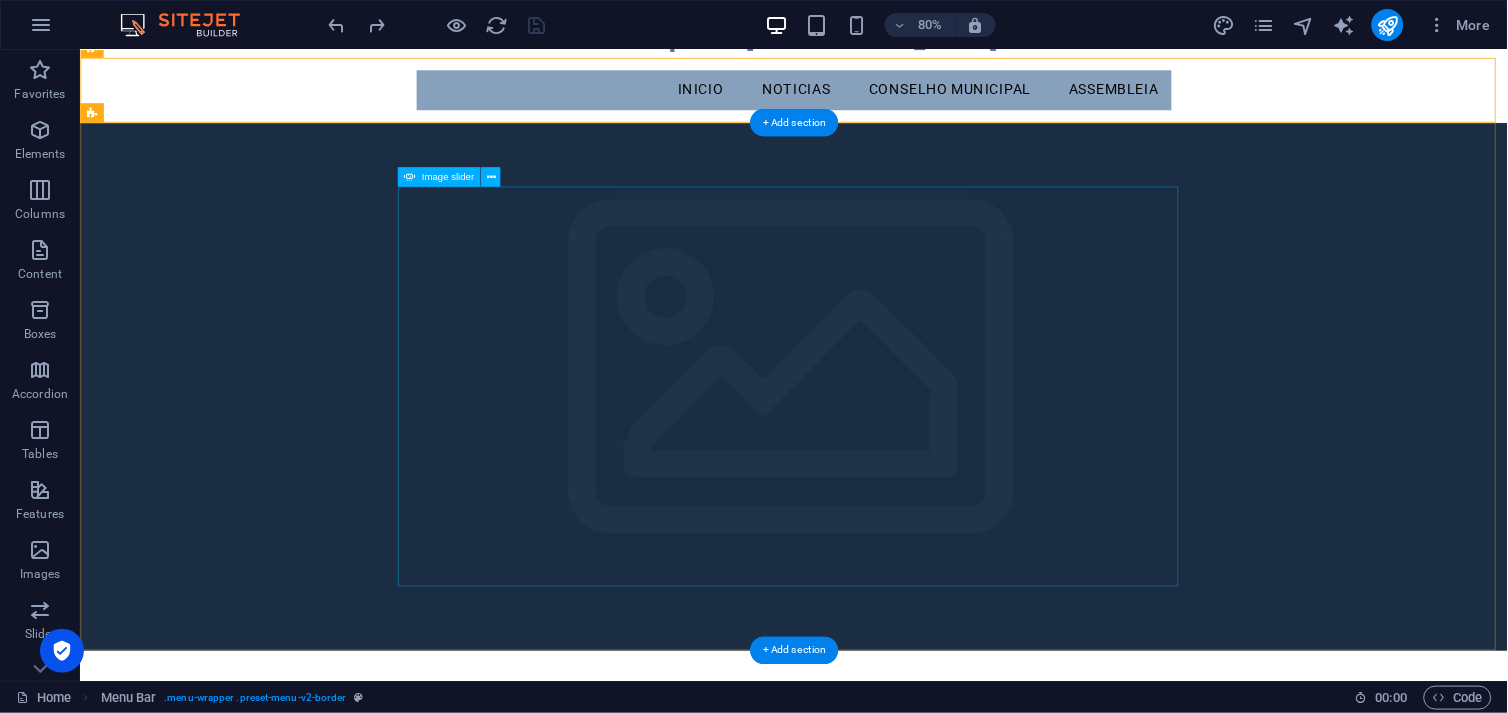 click at bounding box center (972, 2949) 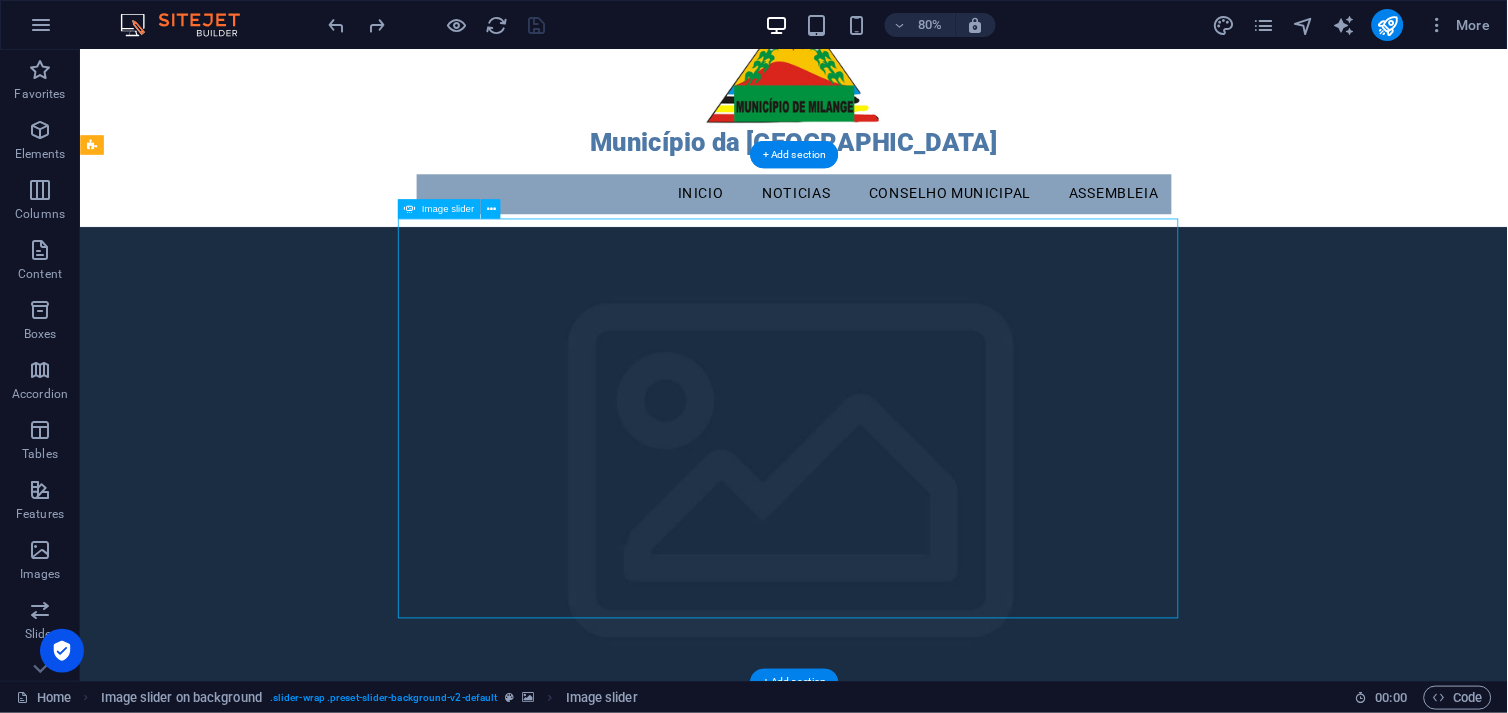 scroll, scrollTop: 0, scrollLeft: 0, axis: both 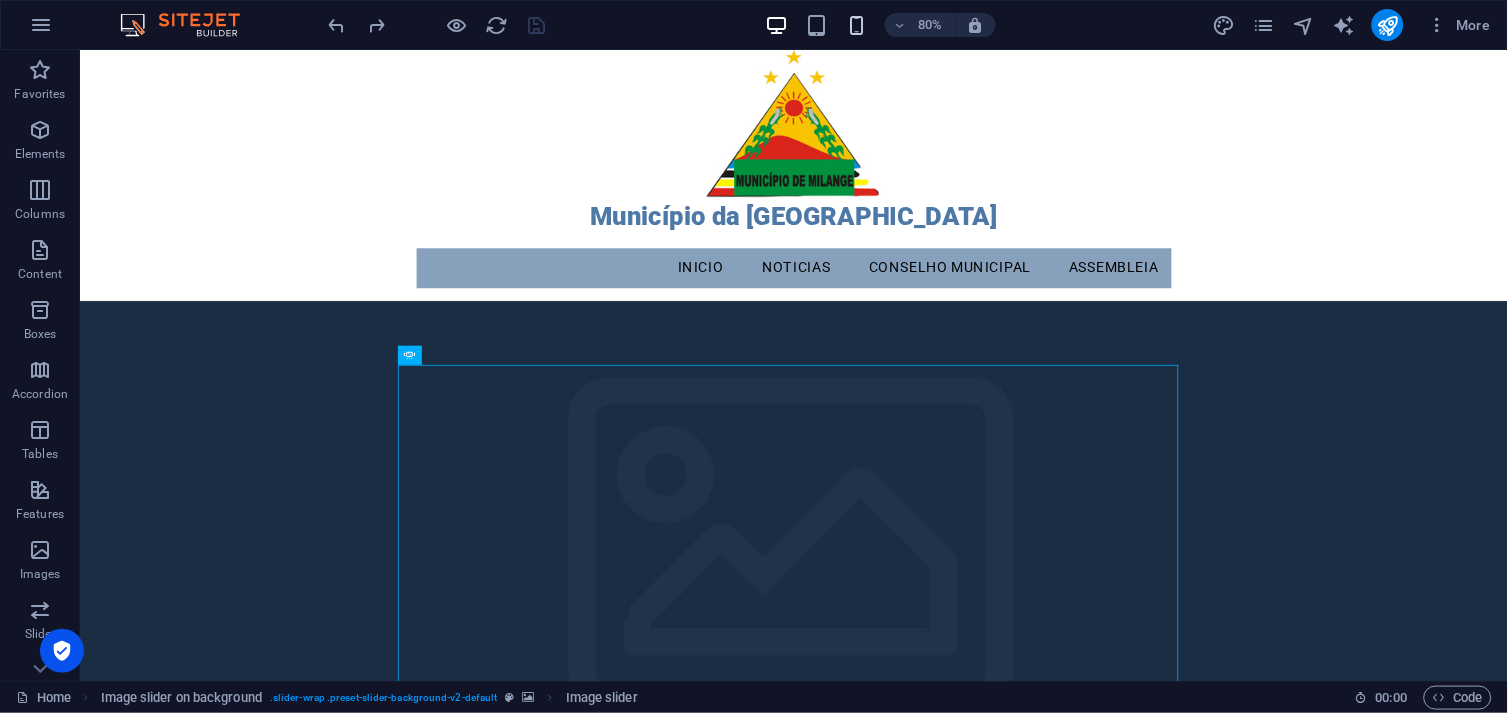 click at bounding box center [856, 25] 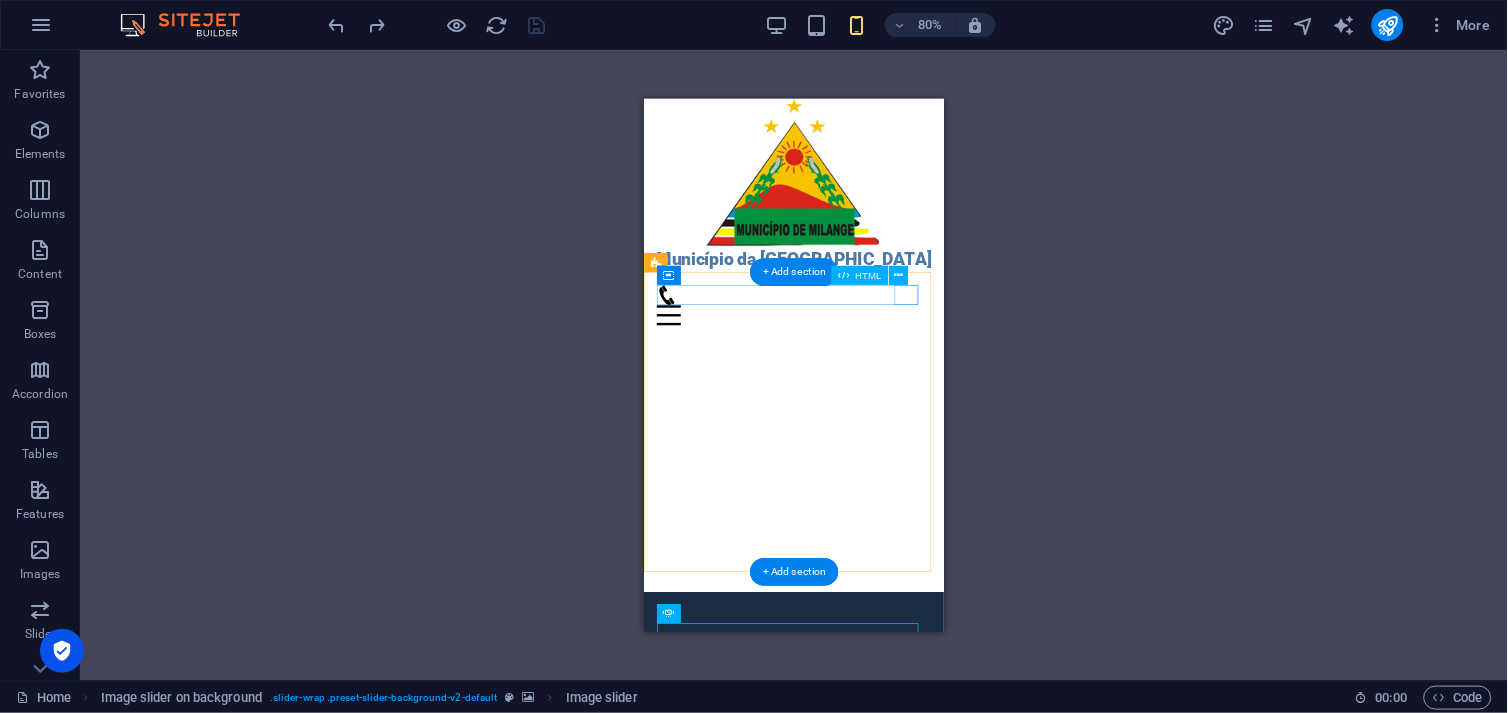 click on "Menu" at bounding box center (830, 368) 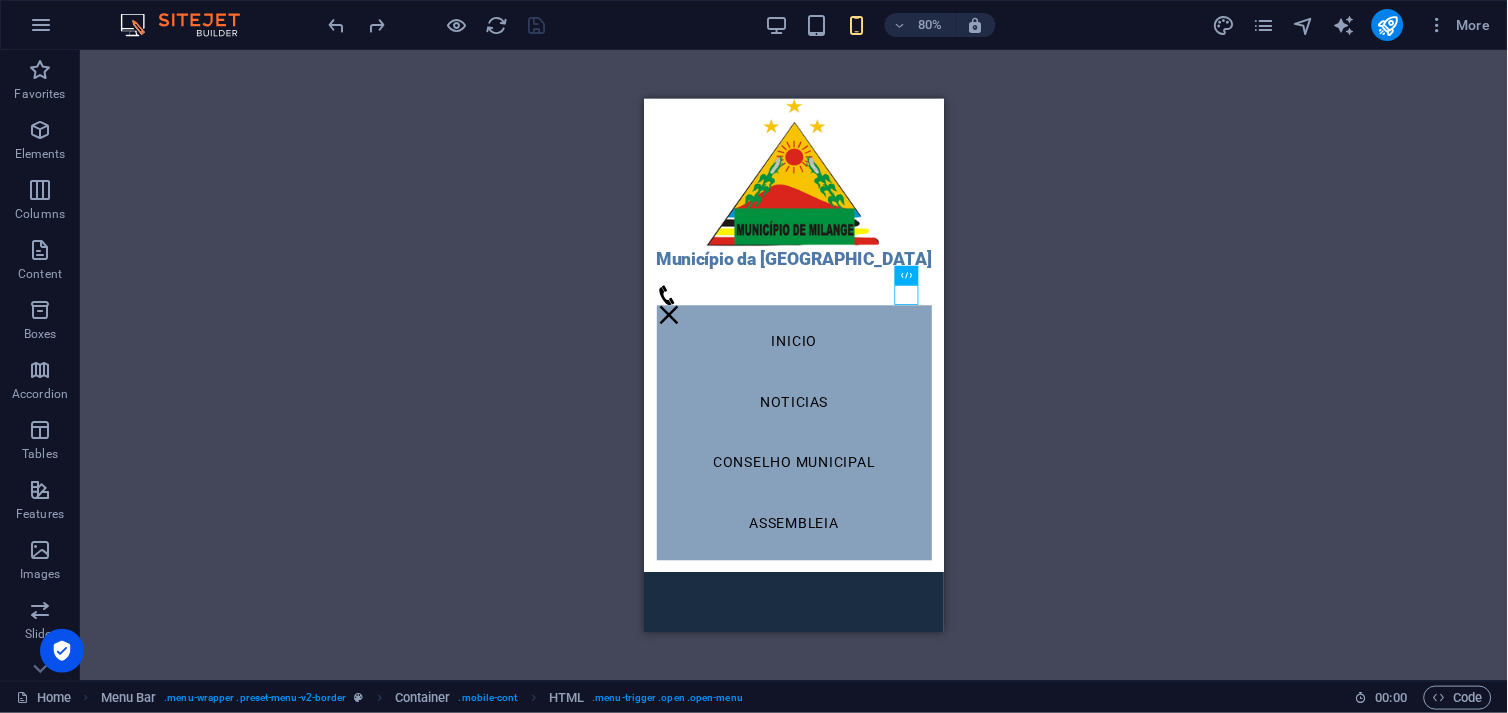 click on "Menu Bar   Menu   Logo   Text   Text   HTML   Container   H2   H2   Image Slider   Image slider   Image   Placeholder   Slider   Slider   Slider   Text   H2   Slider   H2   Text   Image   Image slider on background   Image slider   Text   H2   Image slider   Image slider on background" at bounding box center (794, 365) 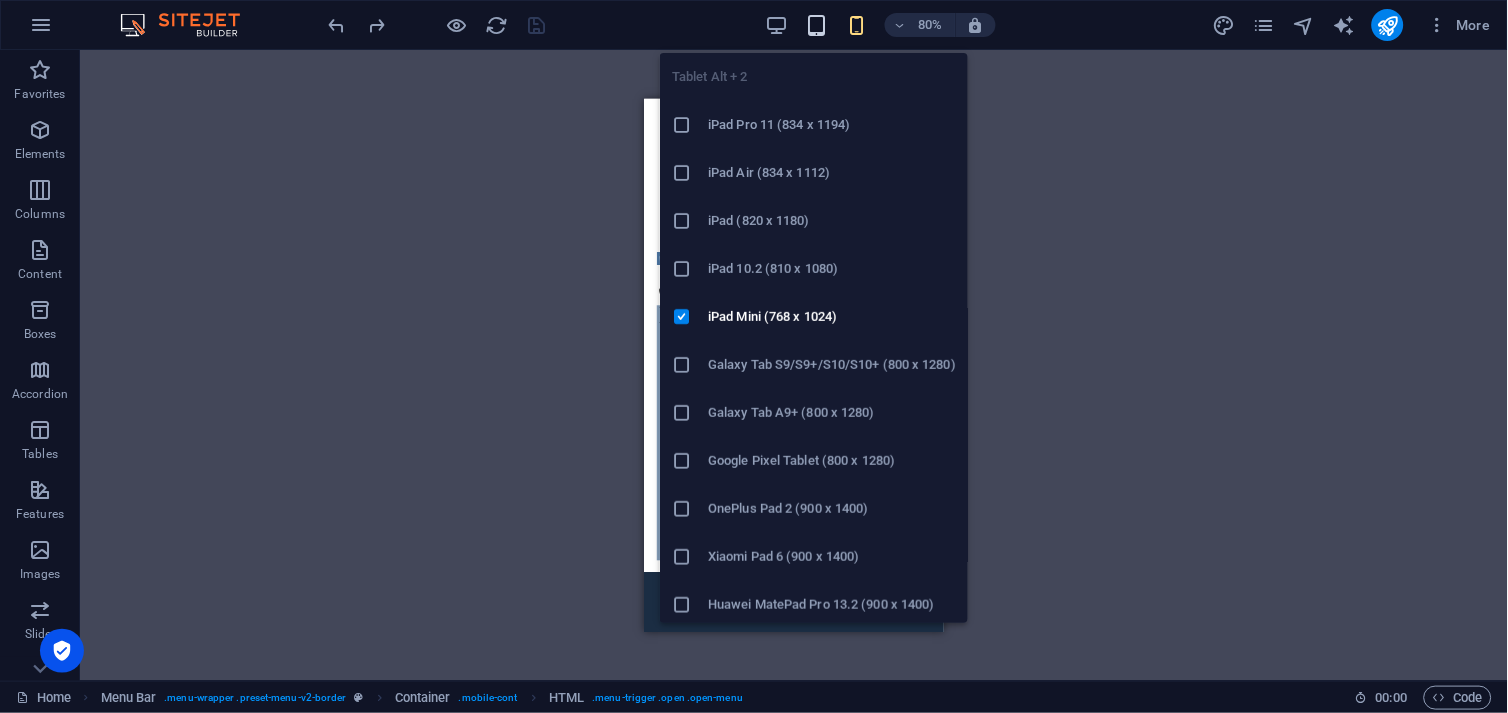 click at bounding box center (816, 25) 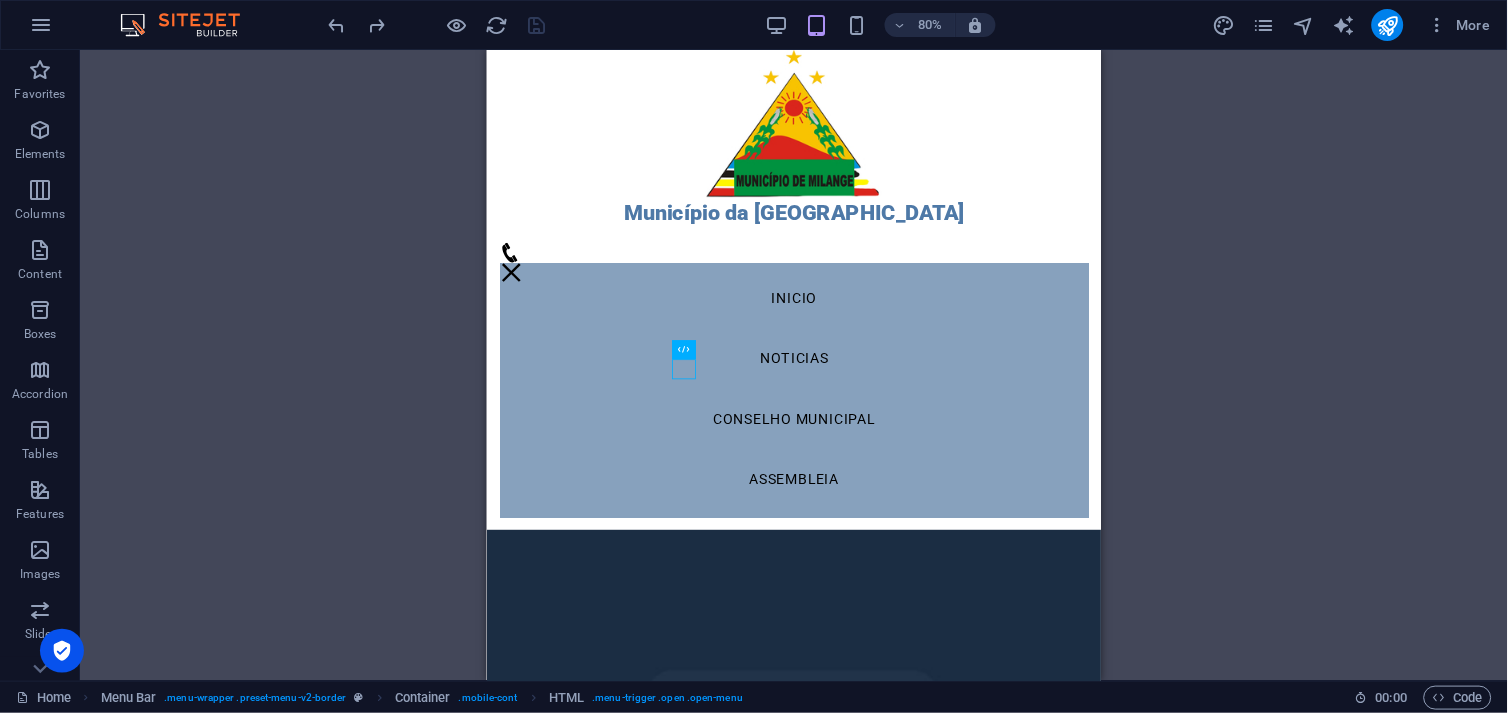 click on "Menu Bar   Menu   Logo   Text   Text   HTML   Container   H2   H2   Image Slider   Image slider   Image   Placeholder   Slider   Slider   Slider   Text   H2   Slider   H2   Text   Image   Image slider on background   Image slider   Text   H2   Image slider   Image slider on background" at bounding box center (794, 365) 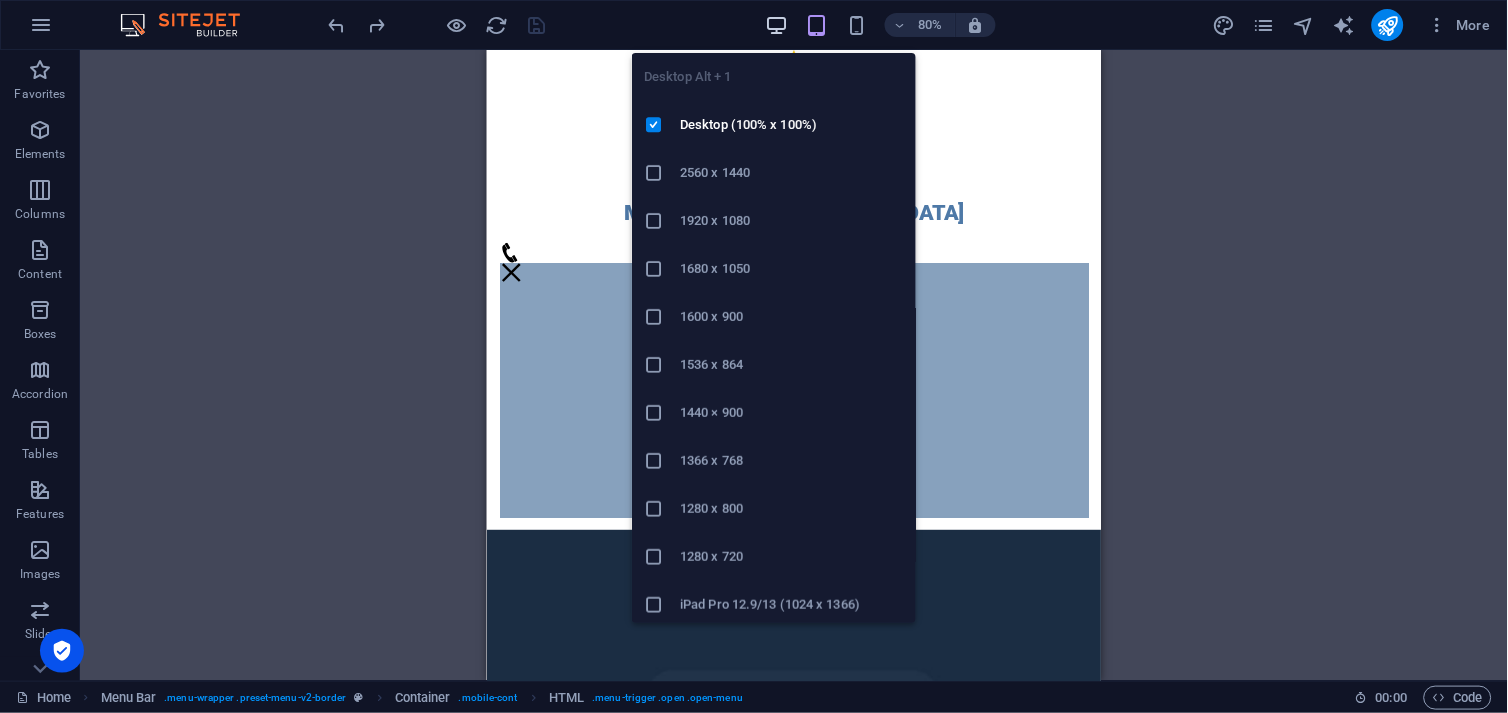 click at bounding box center (776, 25) 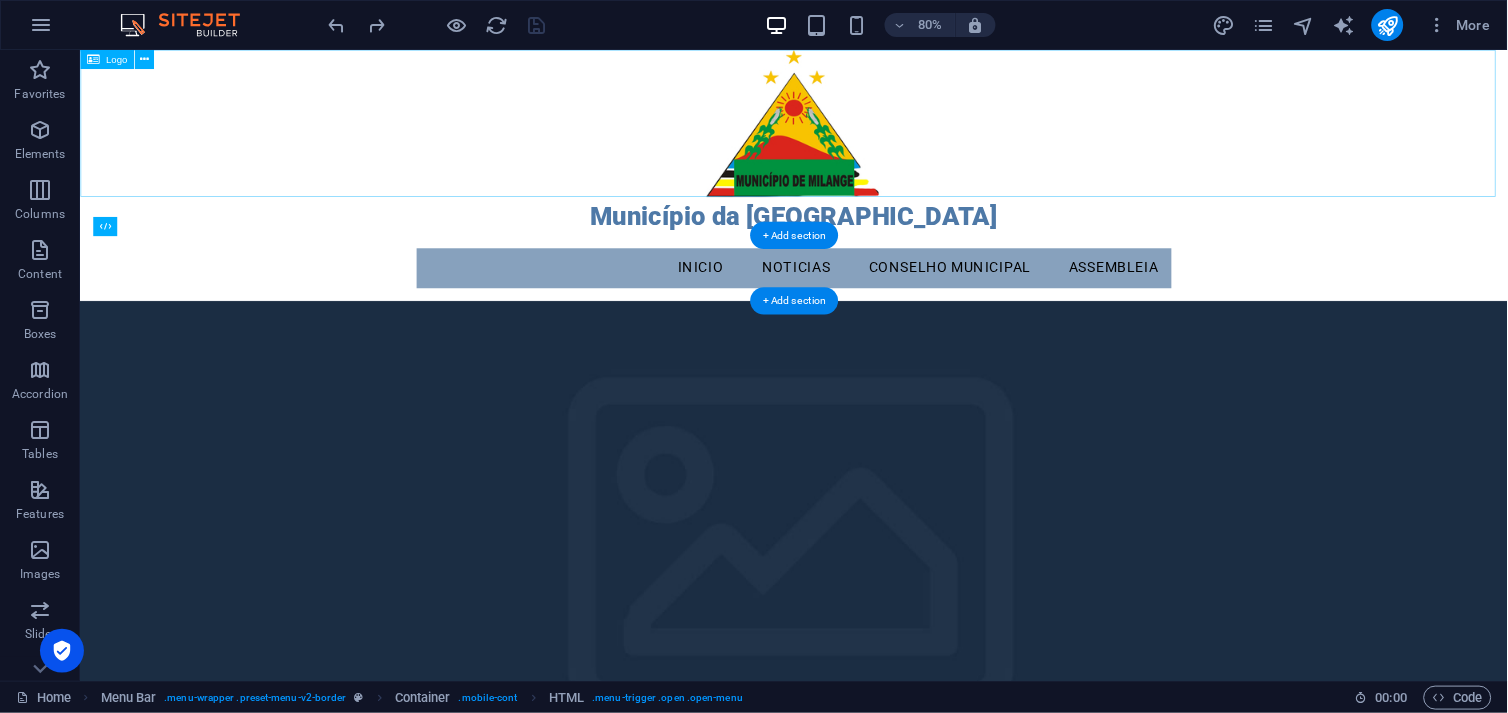 click at bounding box center [971, 141] 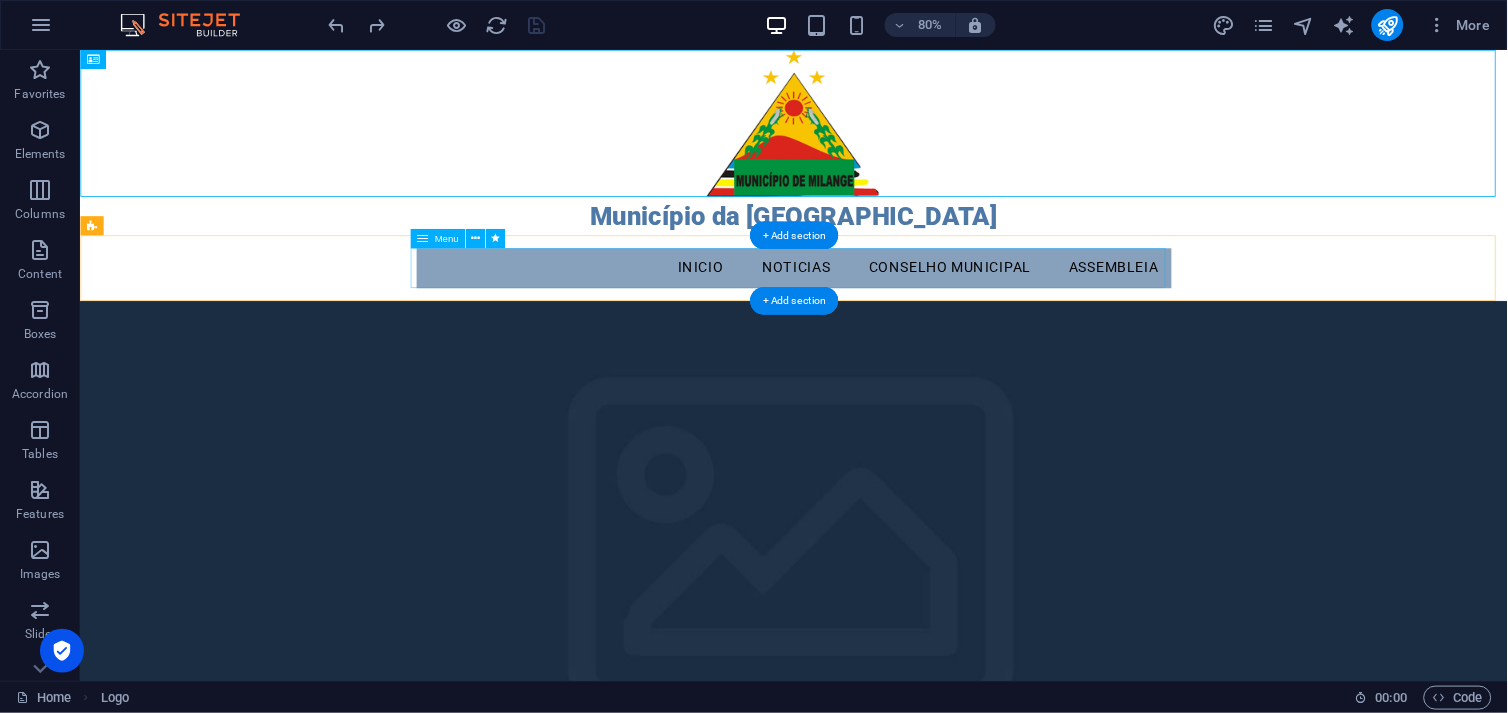 click on "Inicio Noticias Conselho municipal Assembleia" at bounding box center (972, 322) 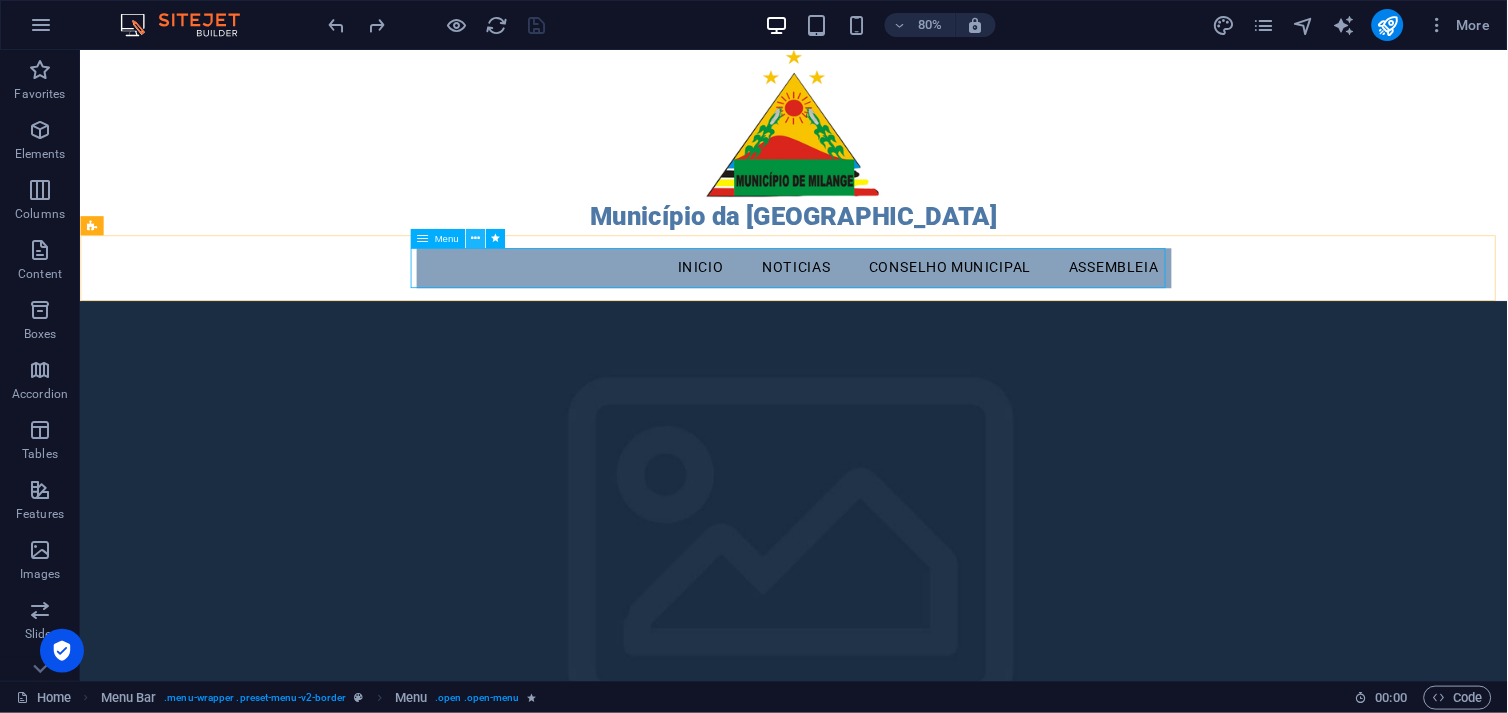 click at bounding box center (475, 238) 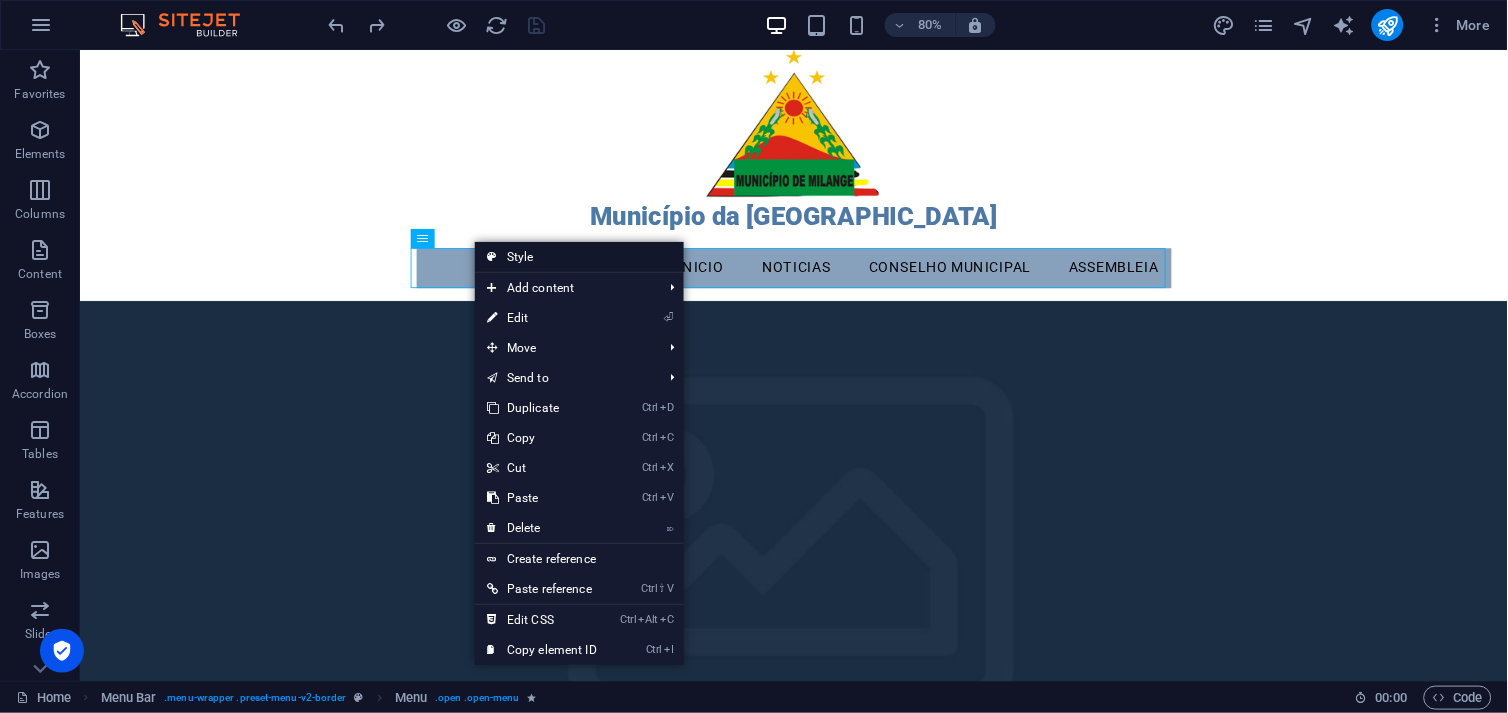 click on "Style" at bounding box center [579, 257] 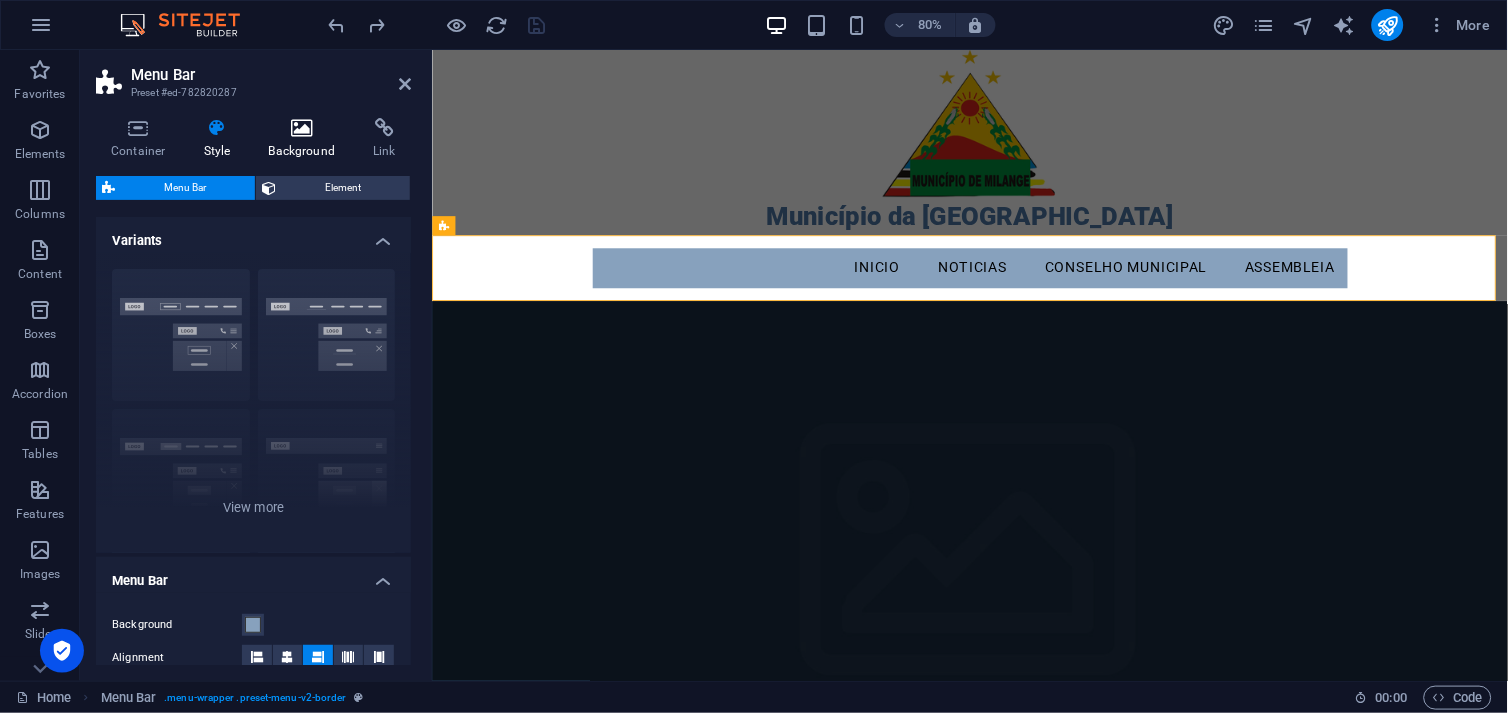 click at bounding box center (302, 128) 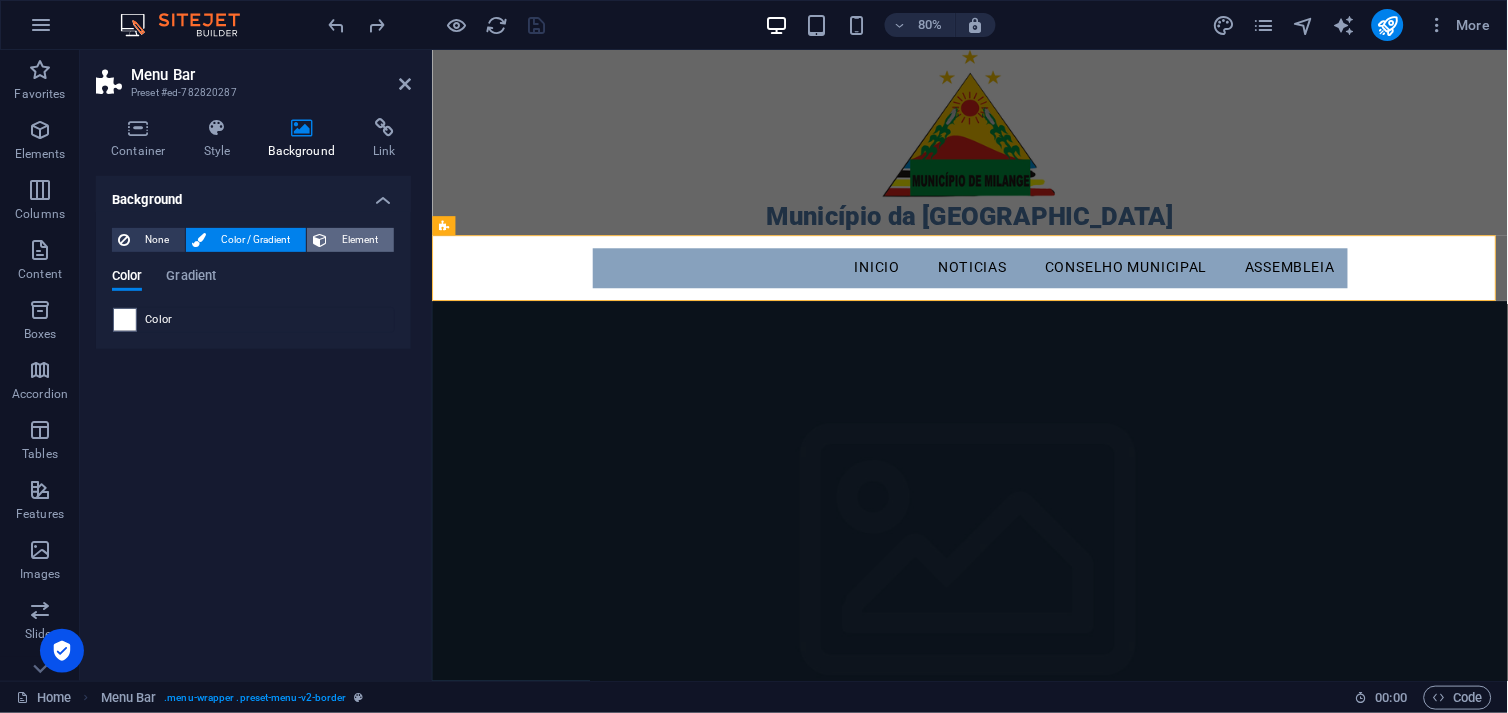 click on "Element" at bounding box center [360, 240] 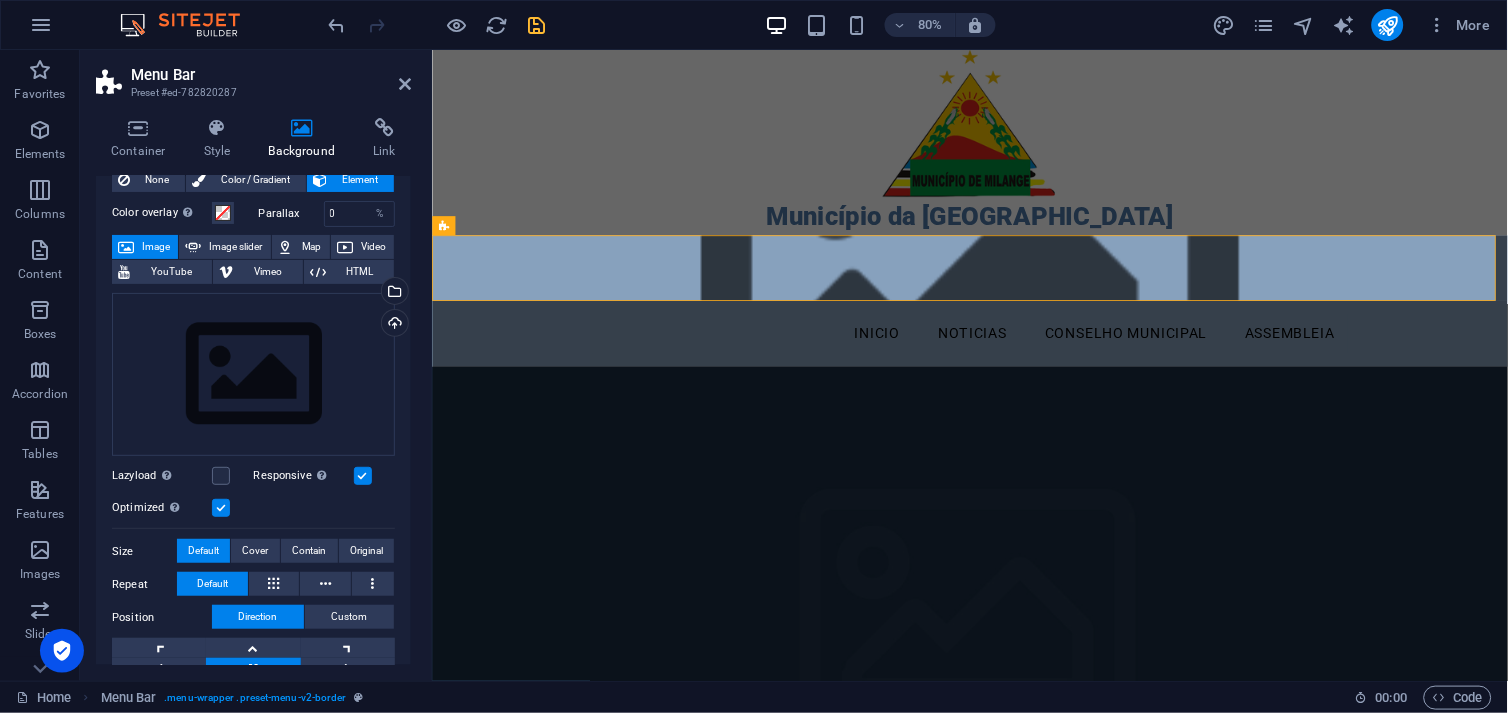 scroll, scrollTop: 0, scrollLeft: 0, axis: both 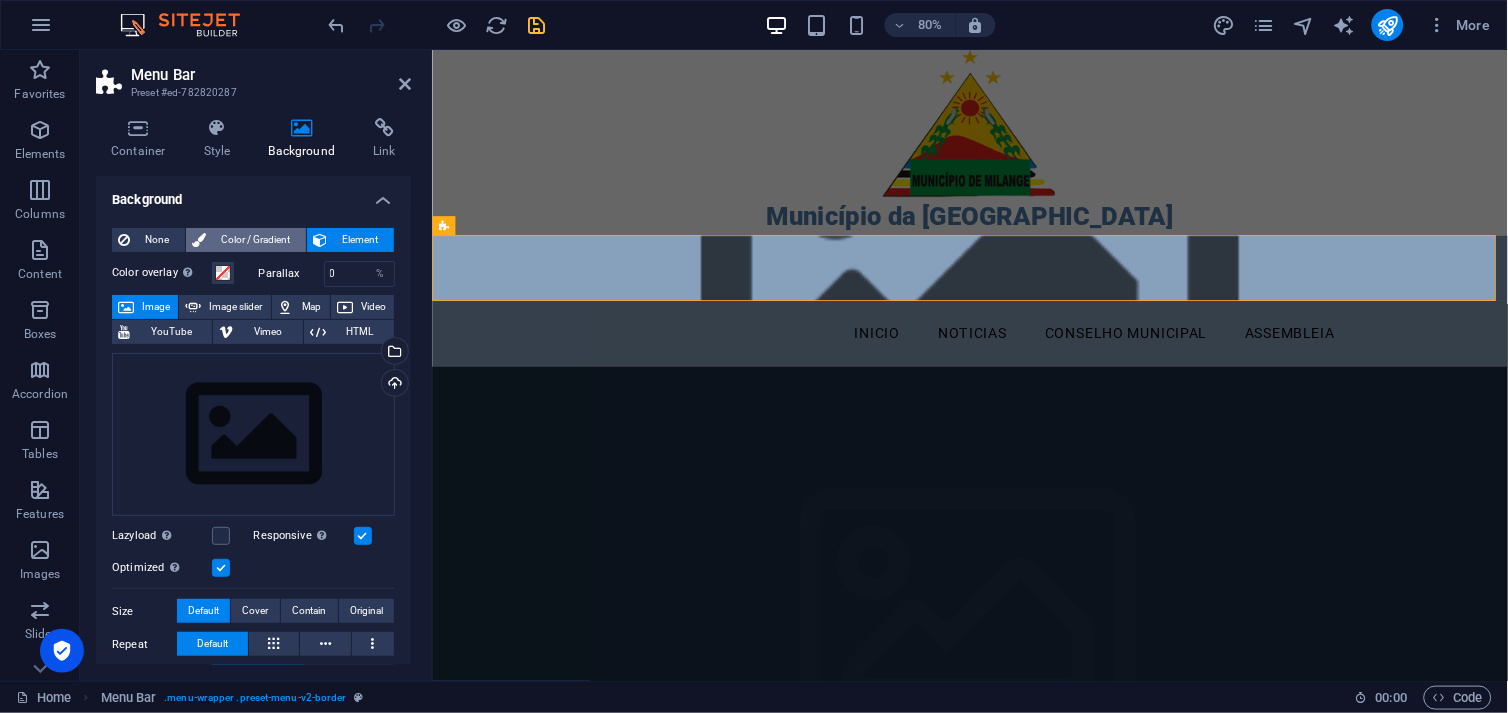 click on "Color / Gradient" at bounding box center (256, 240) 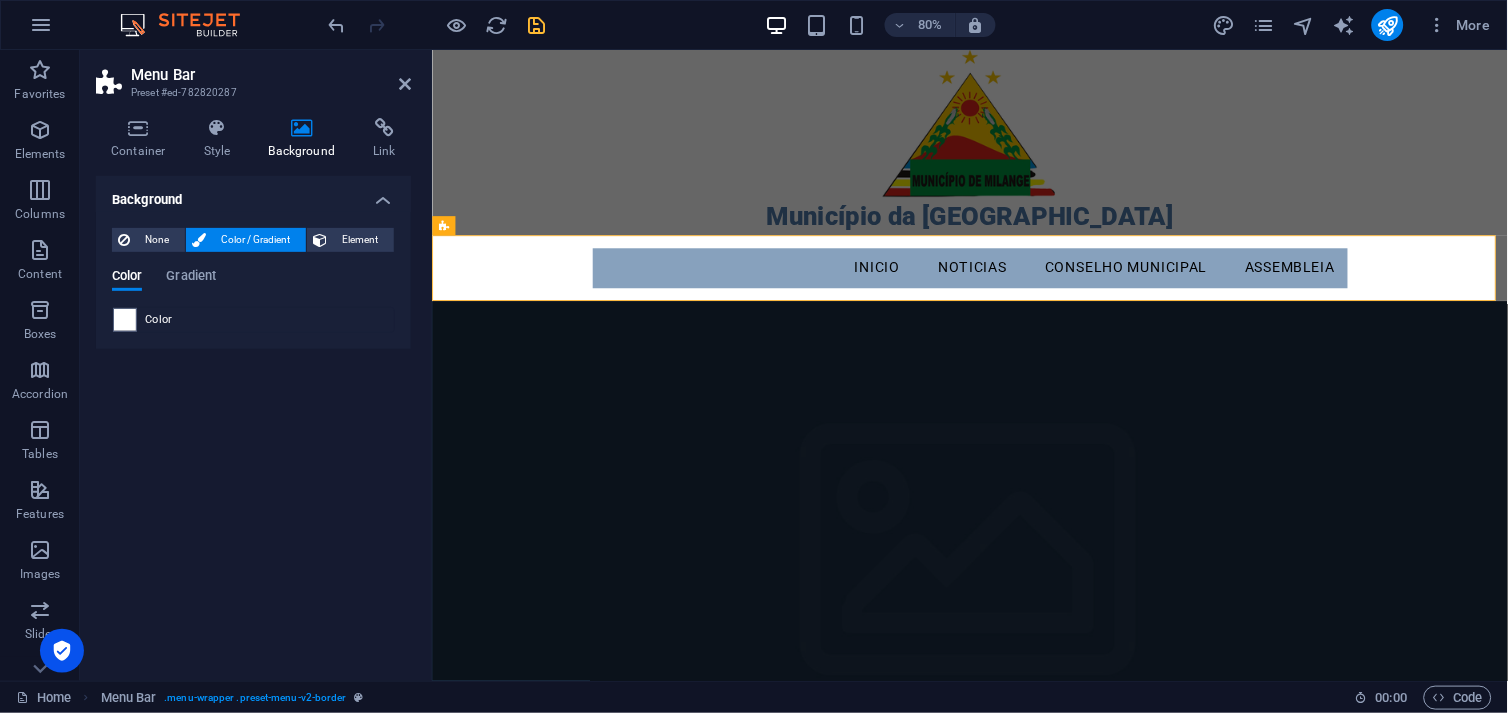 click on "Color" at bounding box center (159, 320) 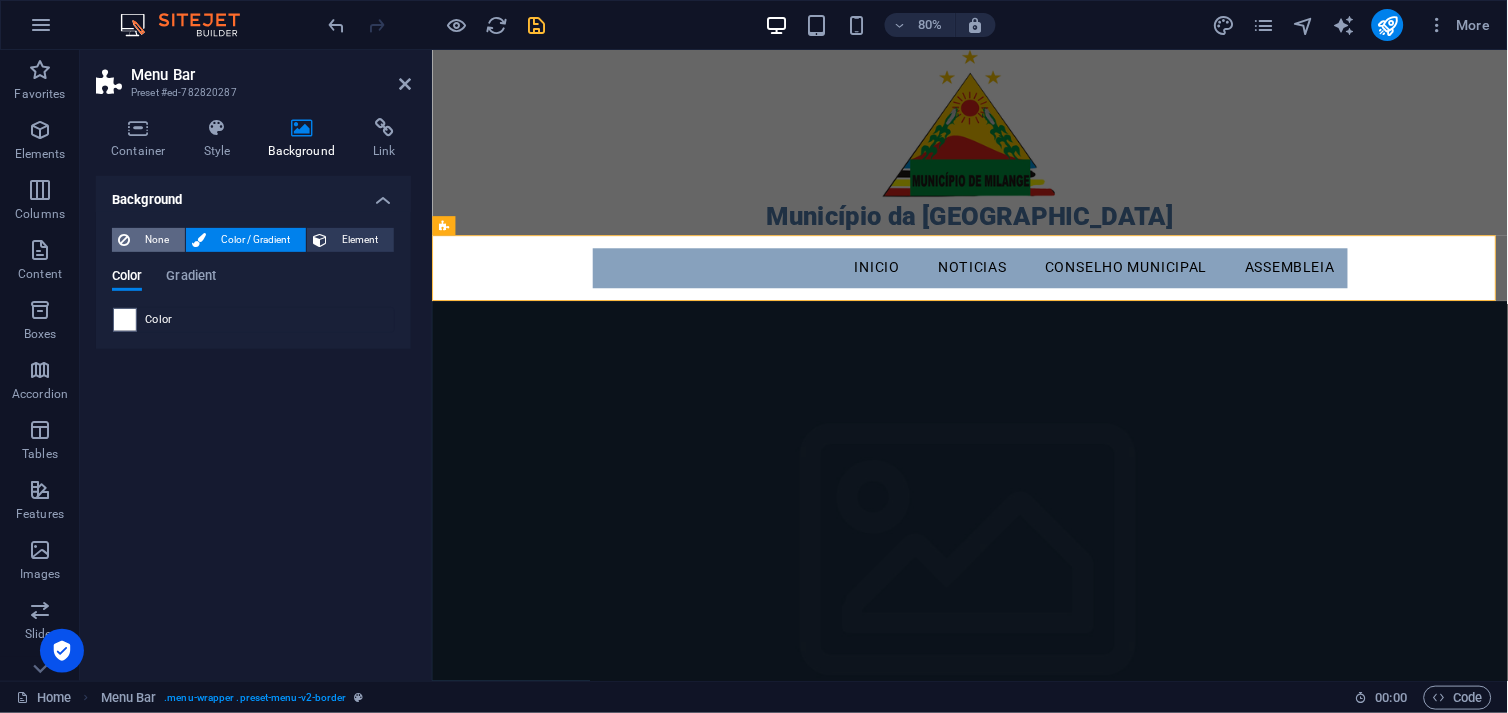 click on "None" at bounding box center [157, 240] 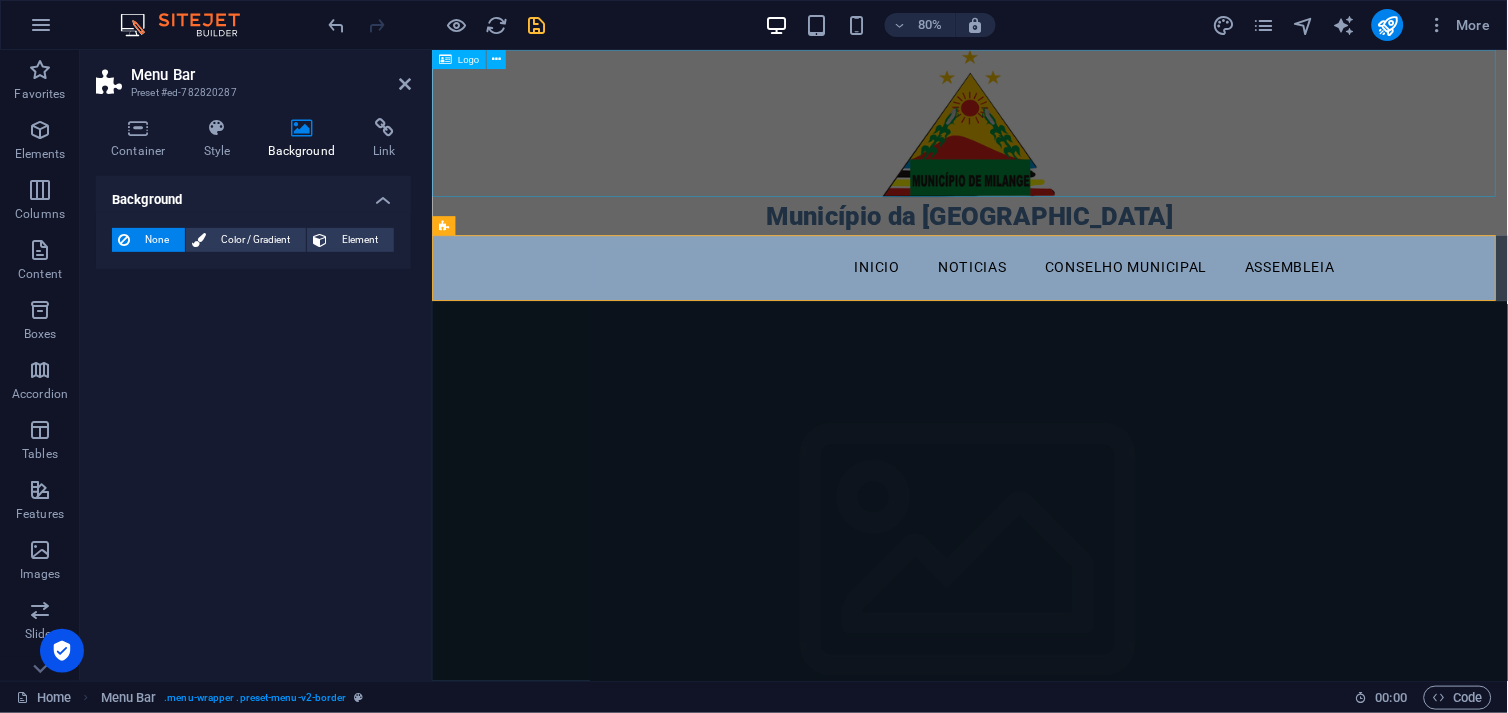 click at bounding box center (1103, 141) 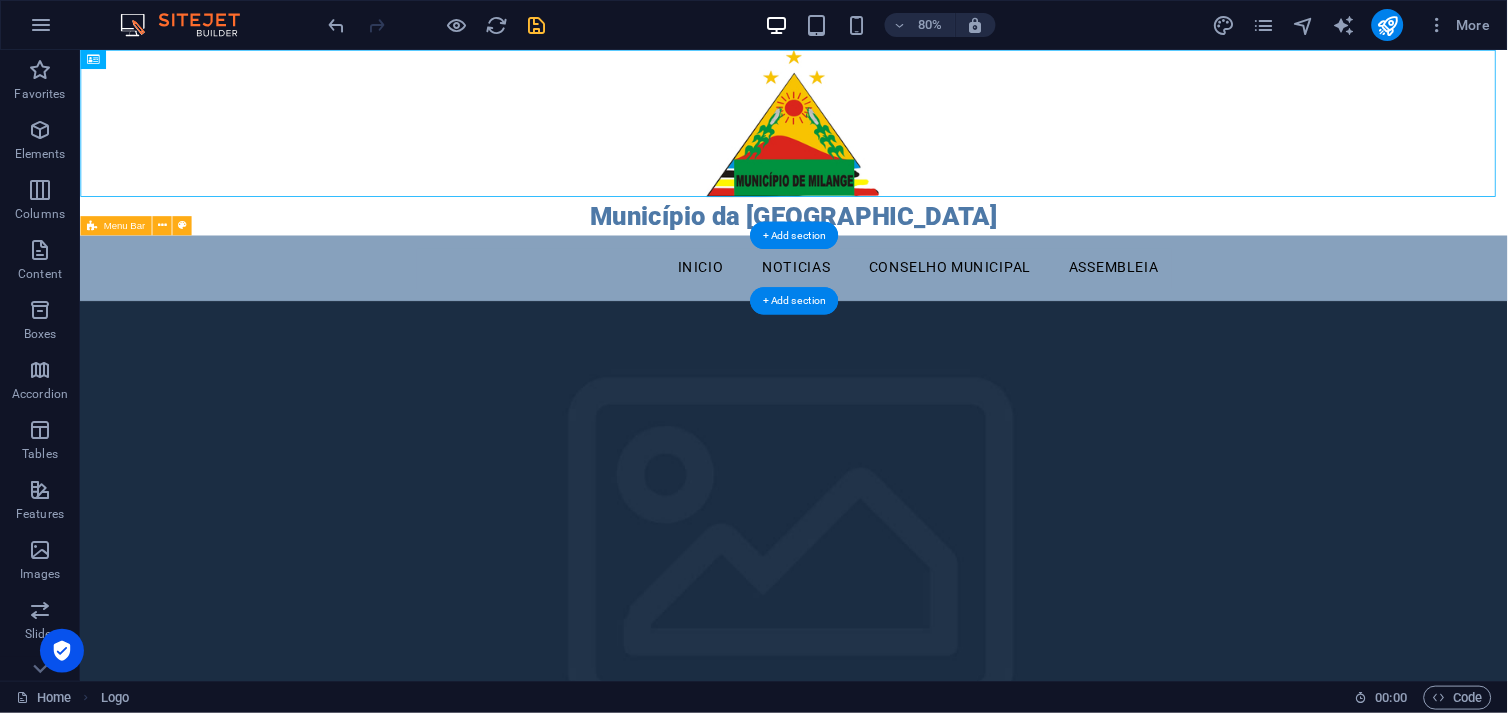 click on "Menu Inicio Noticias Conselho municipal Assembleia" at bounding box center (971, 322) 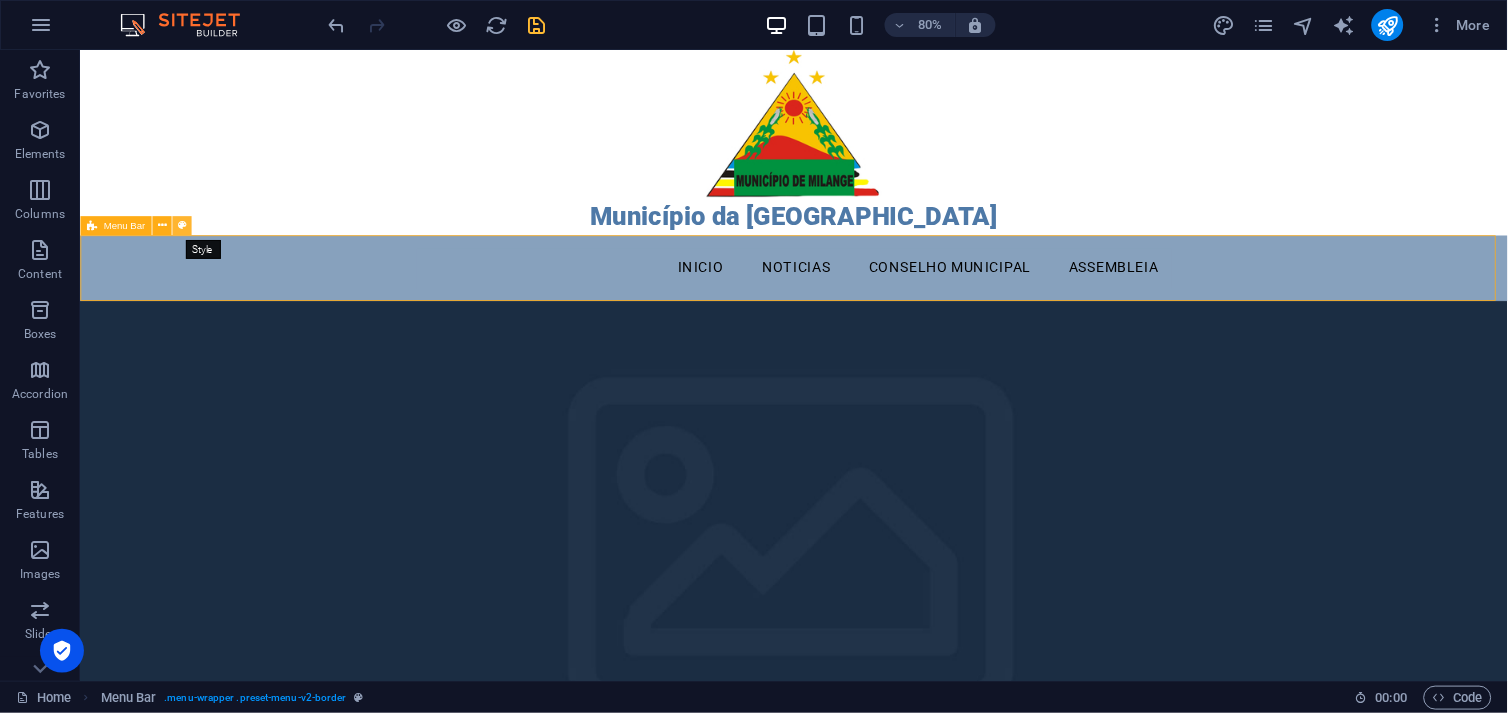 click at bounding box center [181, 226] 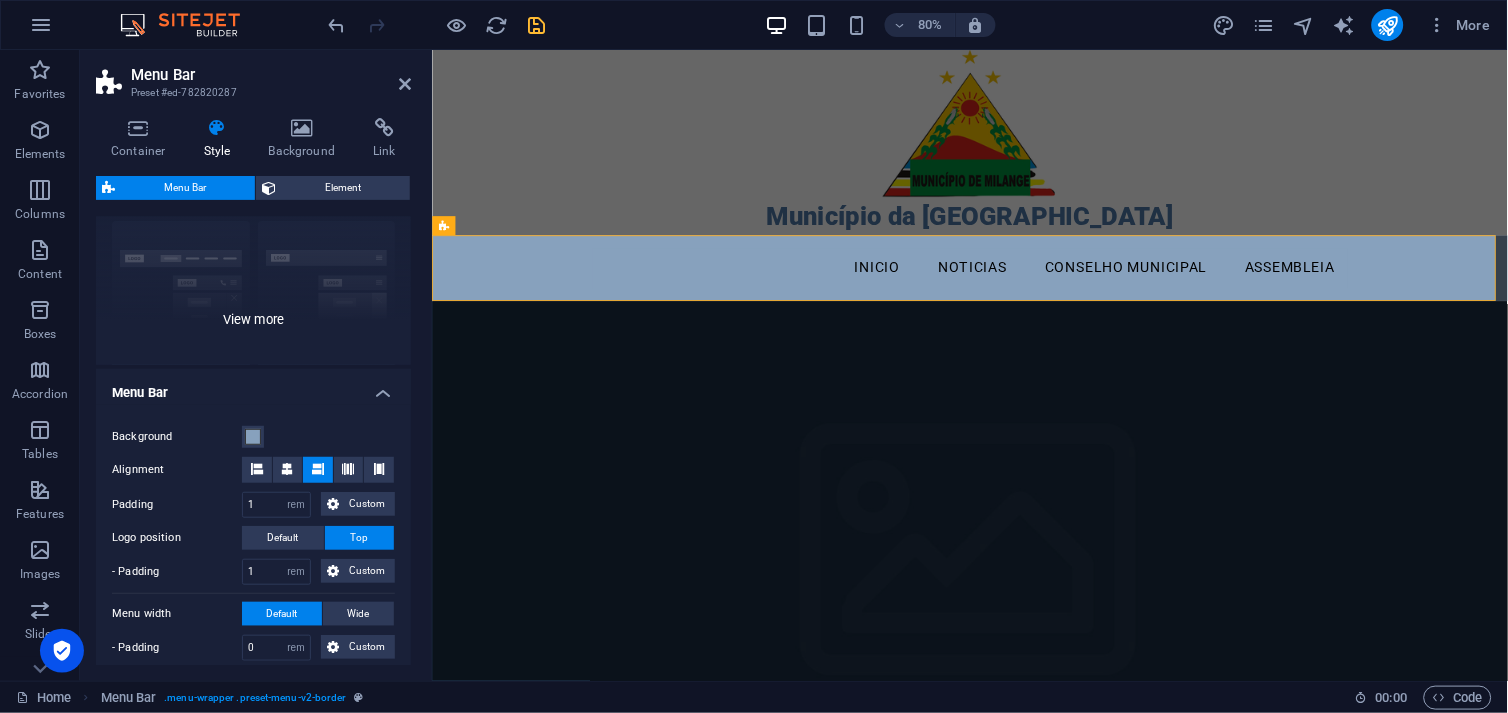 scroll, scrollTop: 222, scrollLeft: 0, axis: vertical 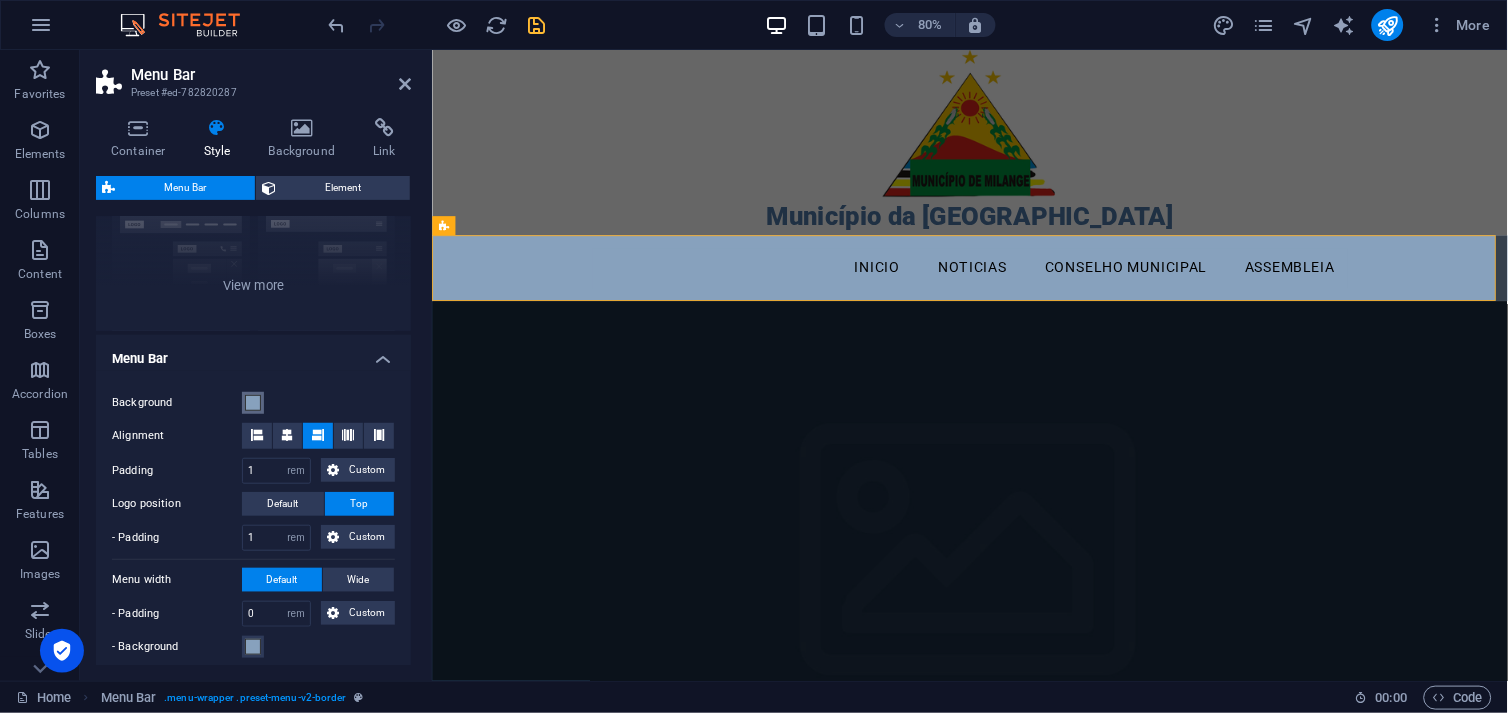 click at bounding box center (253, 403) 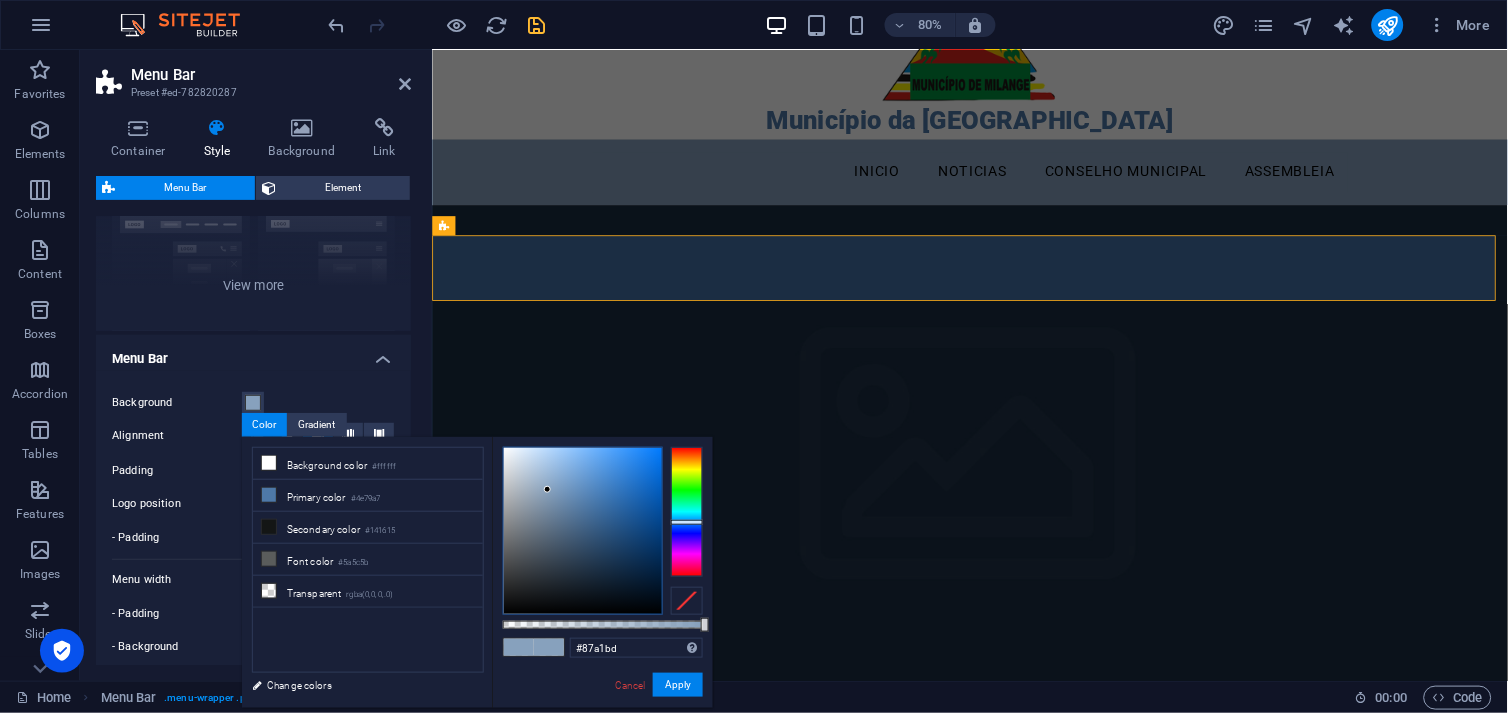 scroll, scrollTop: 222, scrollLeft: 0, axis: vertical 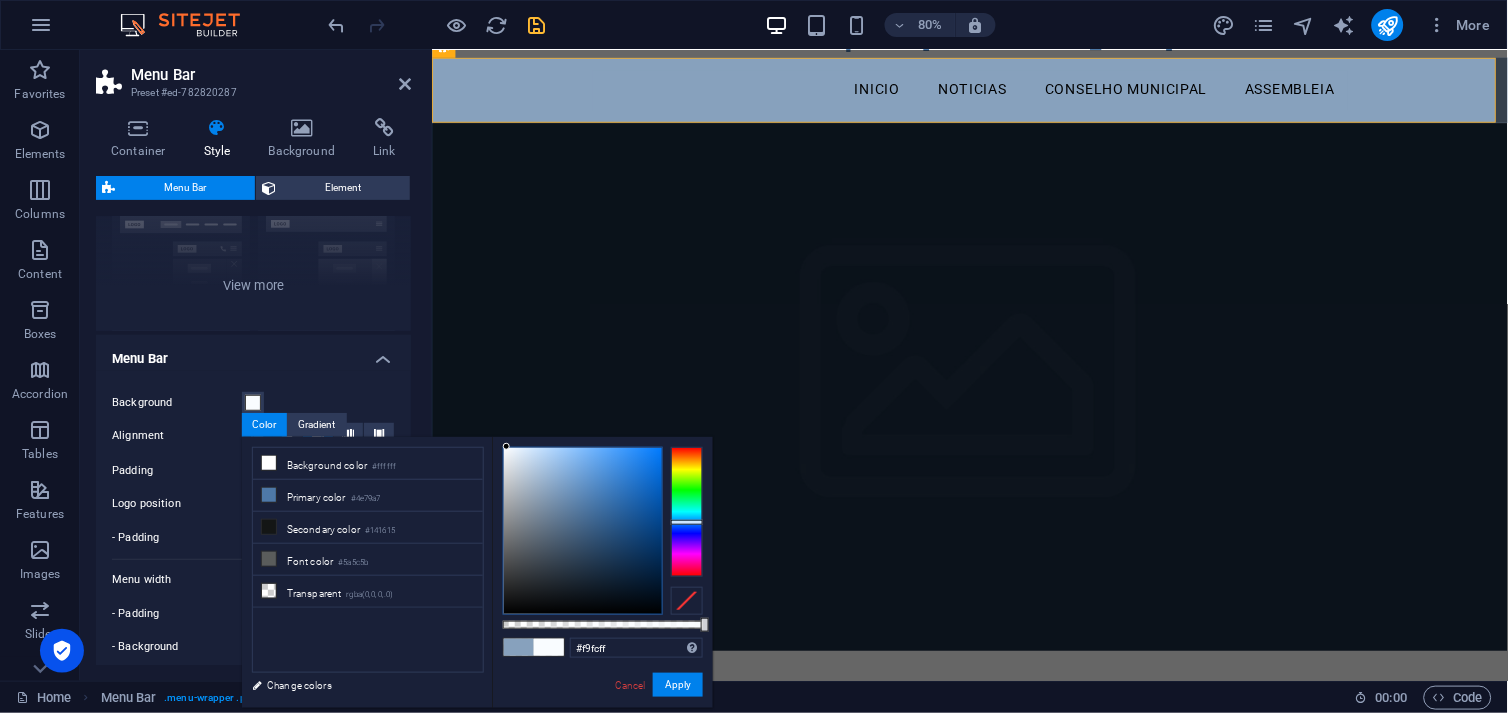 drag, startPoint x: 530, startPoint y: 476, endPoint x: 507, endPoint y: 441, distance: 41.880783 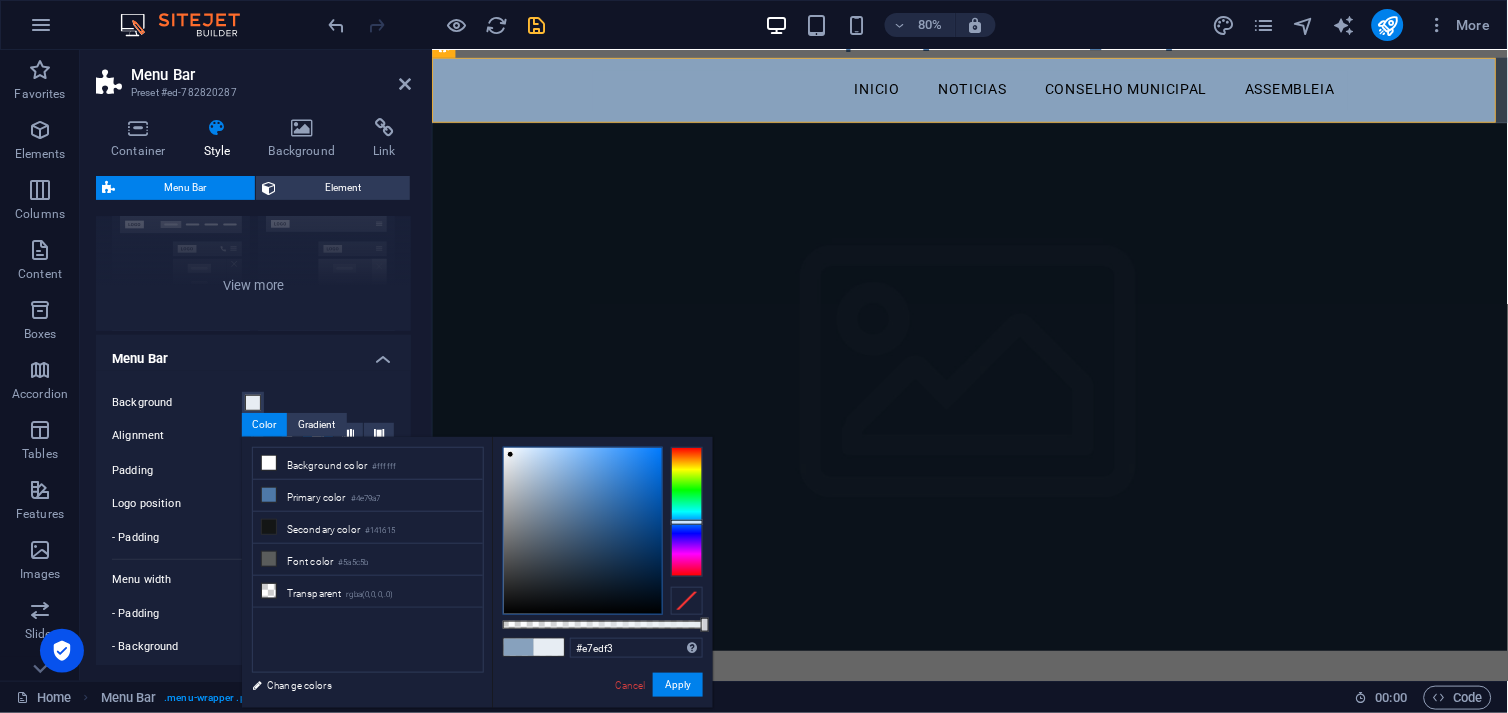 click at bounding box center [583, 531] 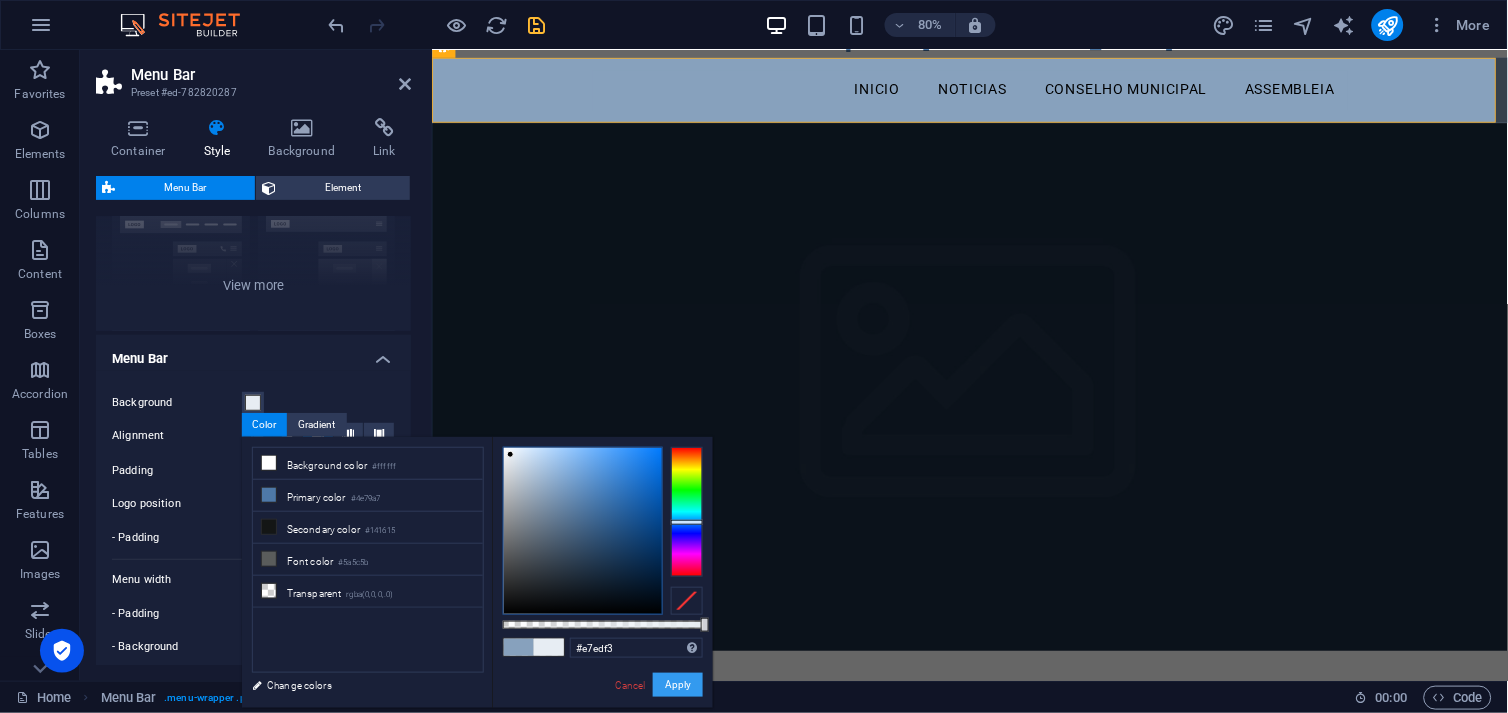click on "Apply" at bounding box center (678, 685) 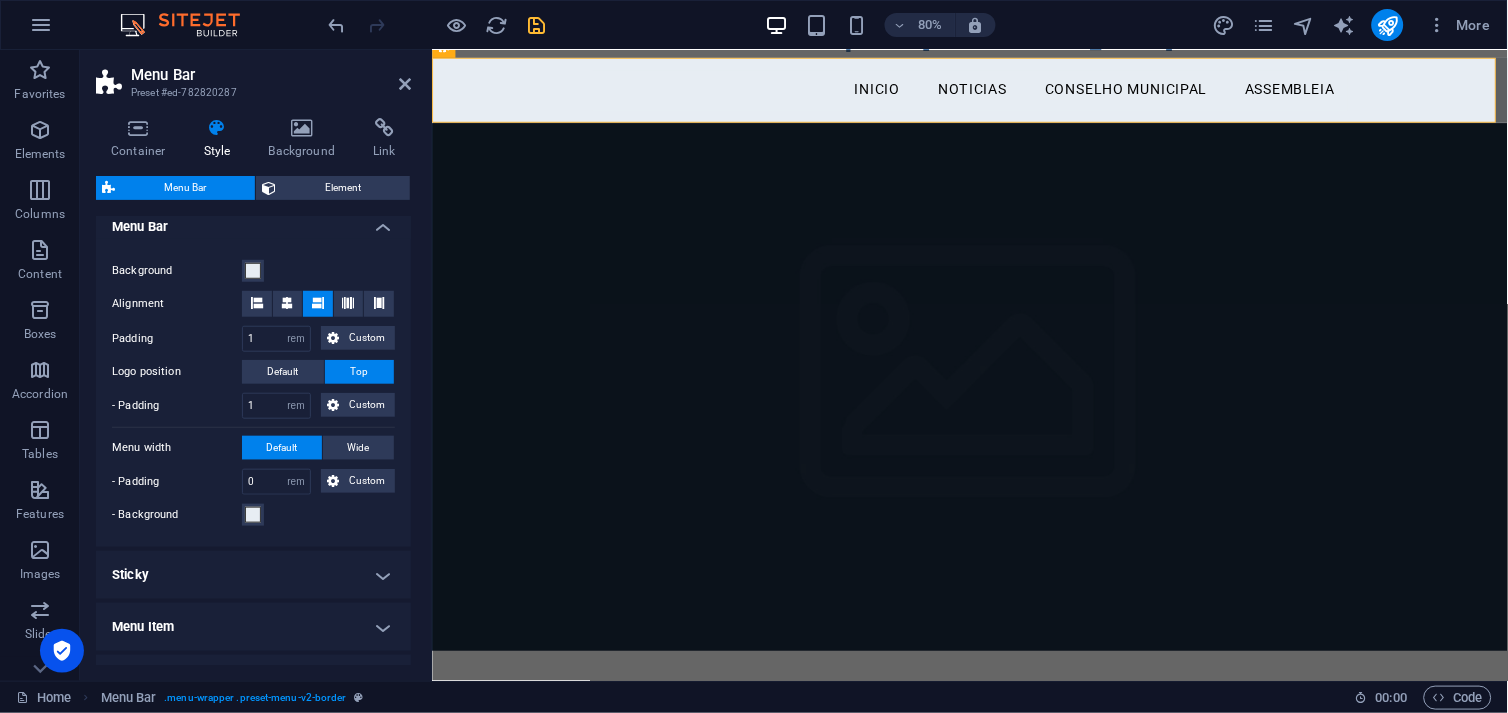 scroll, scrollTop: 352, scrollLeft: 0, axis: vertical 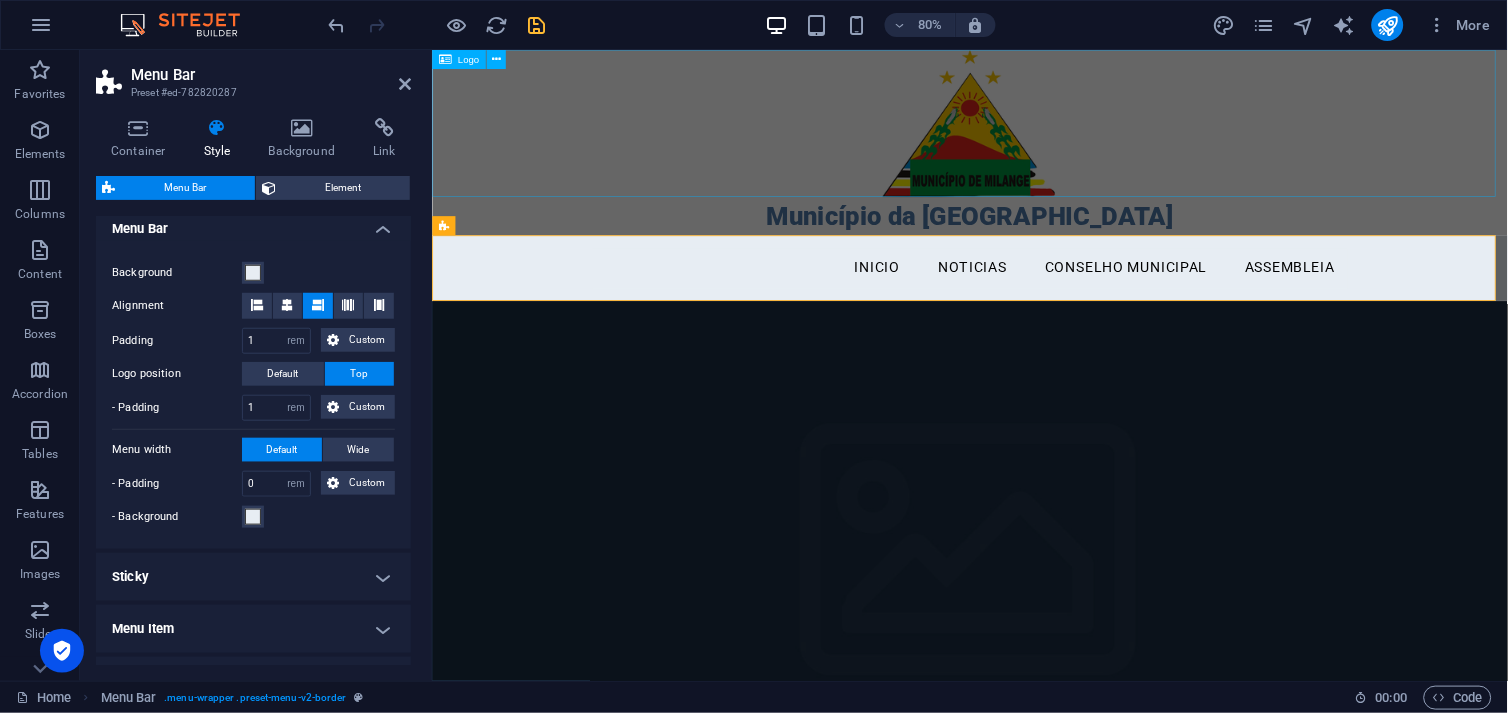 click at bounding box center (1103, 141) 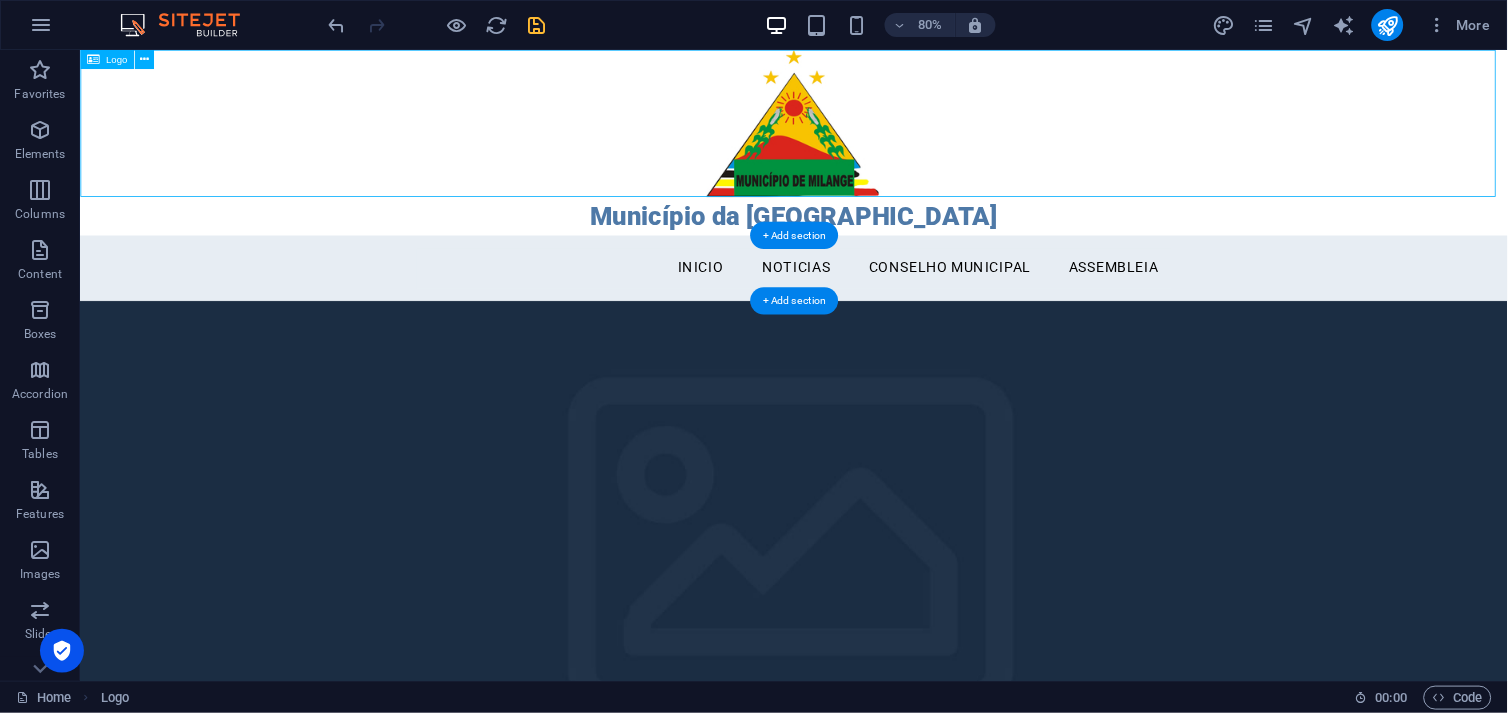 click at bounding box center [971, 141] 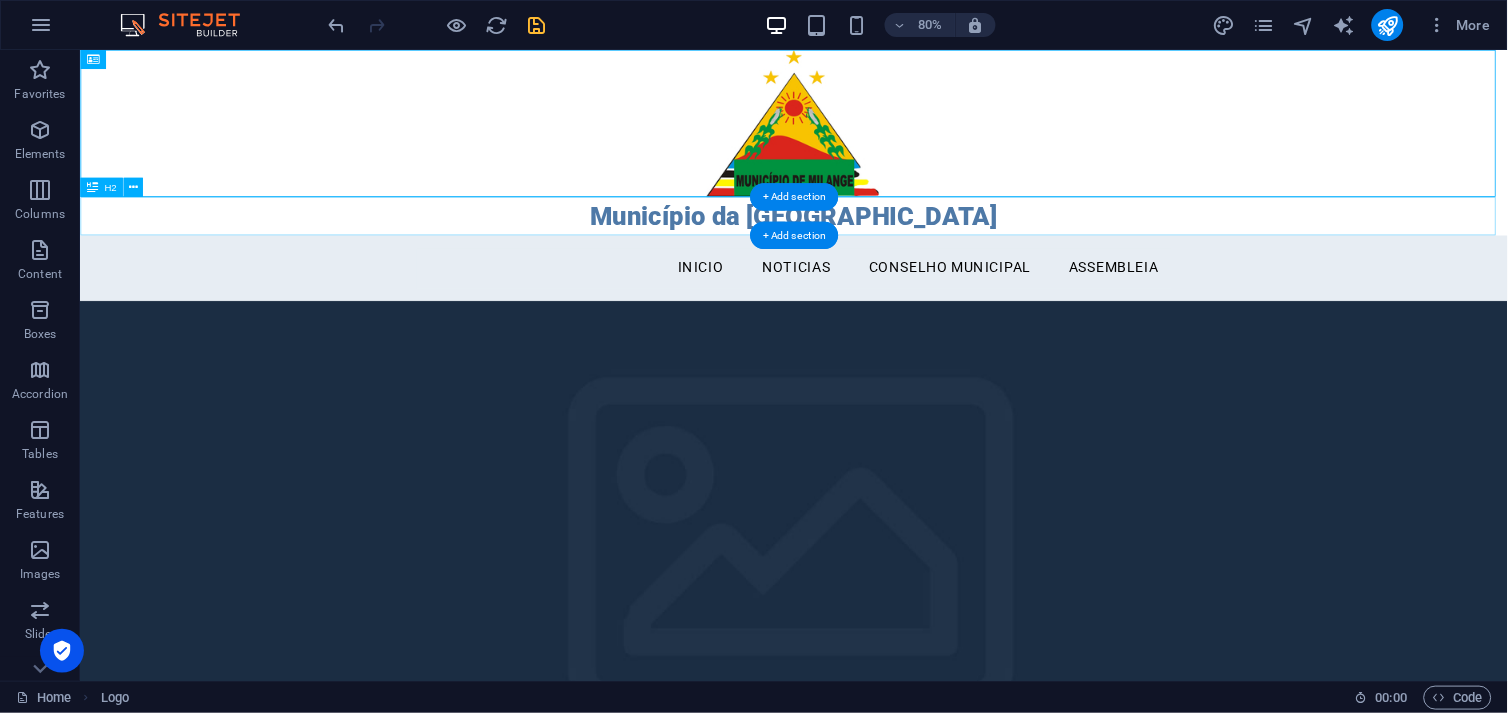 click on "Município da [GEOGRAPHIC_DATA]" at bounding box center (971, 257) 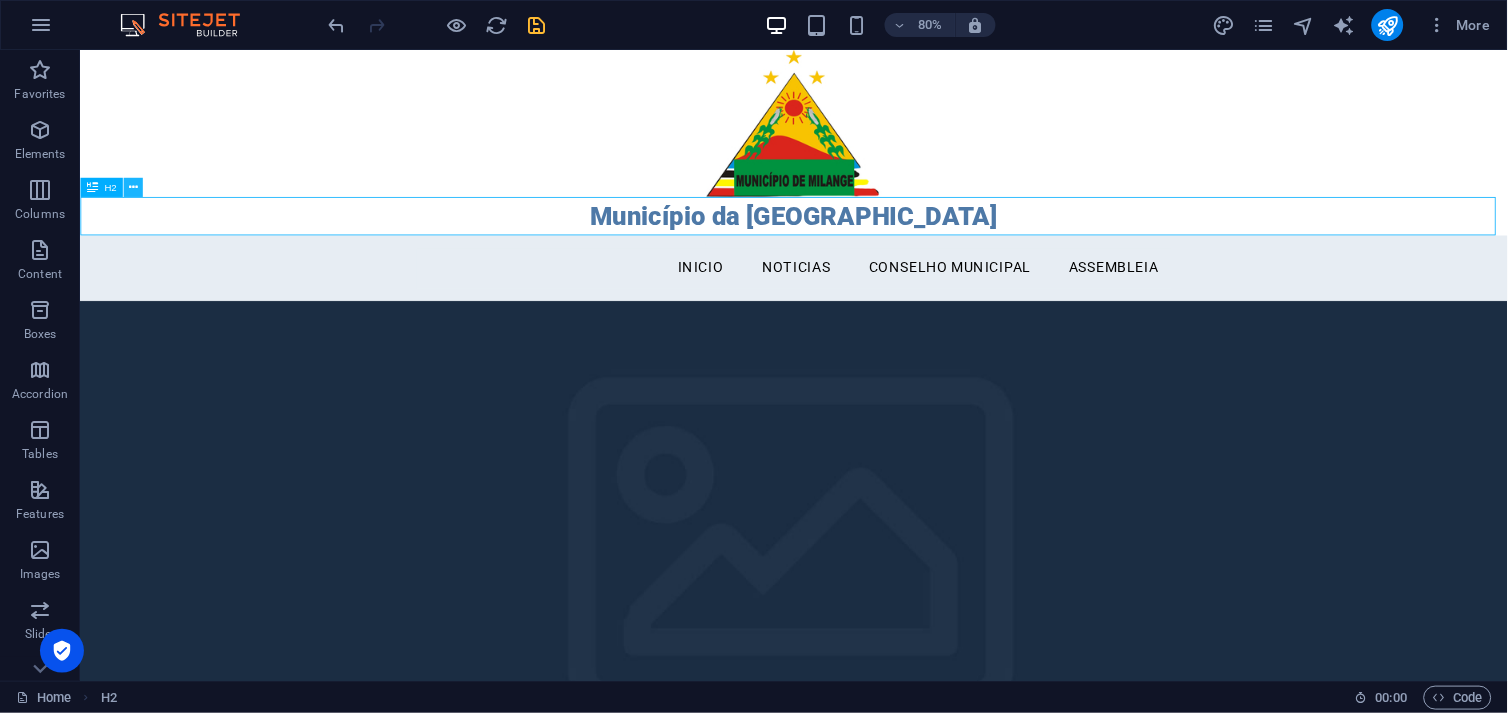 click at bounding box center (133, 187) 